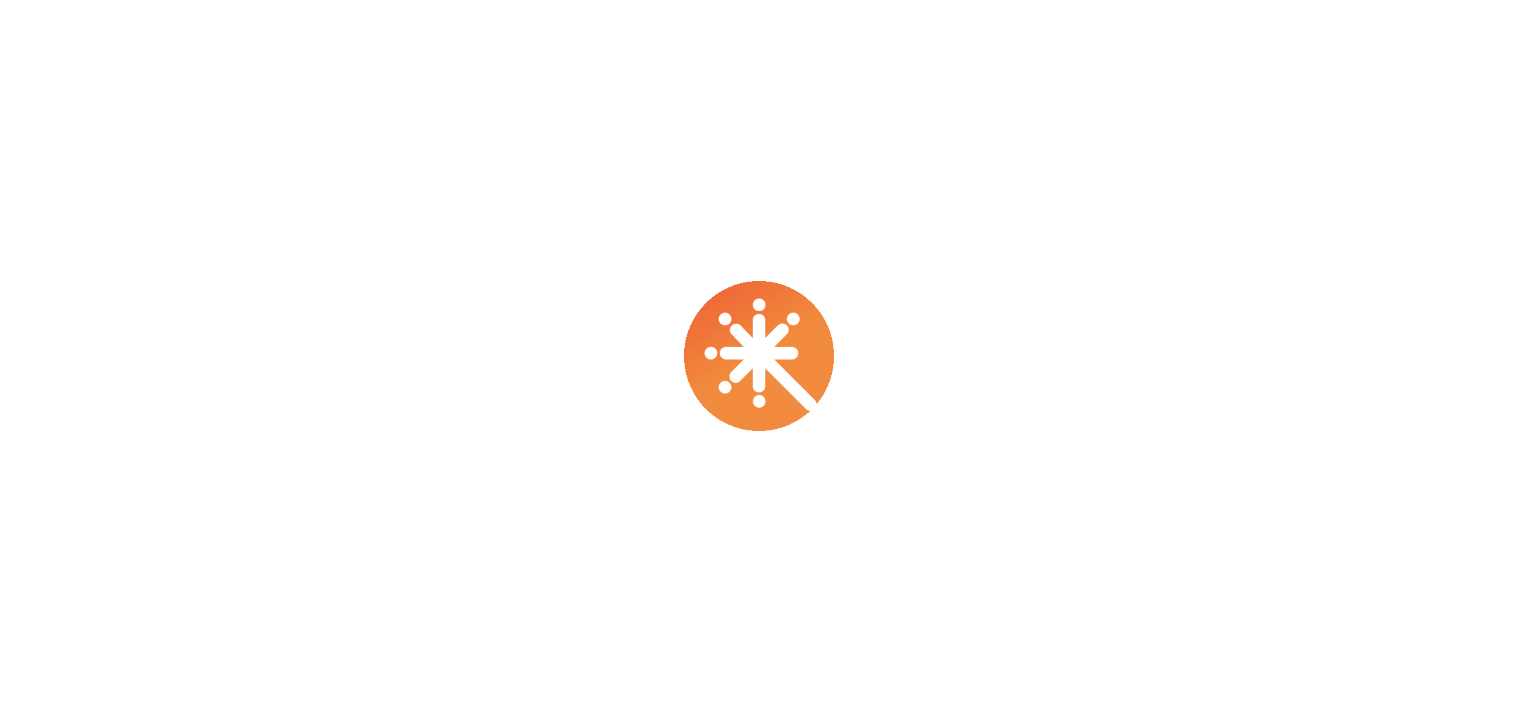 scroll, scrollTop: 0, scrollLeft: 0, axis: both 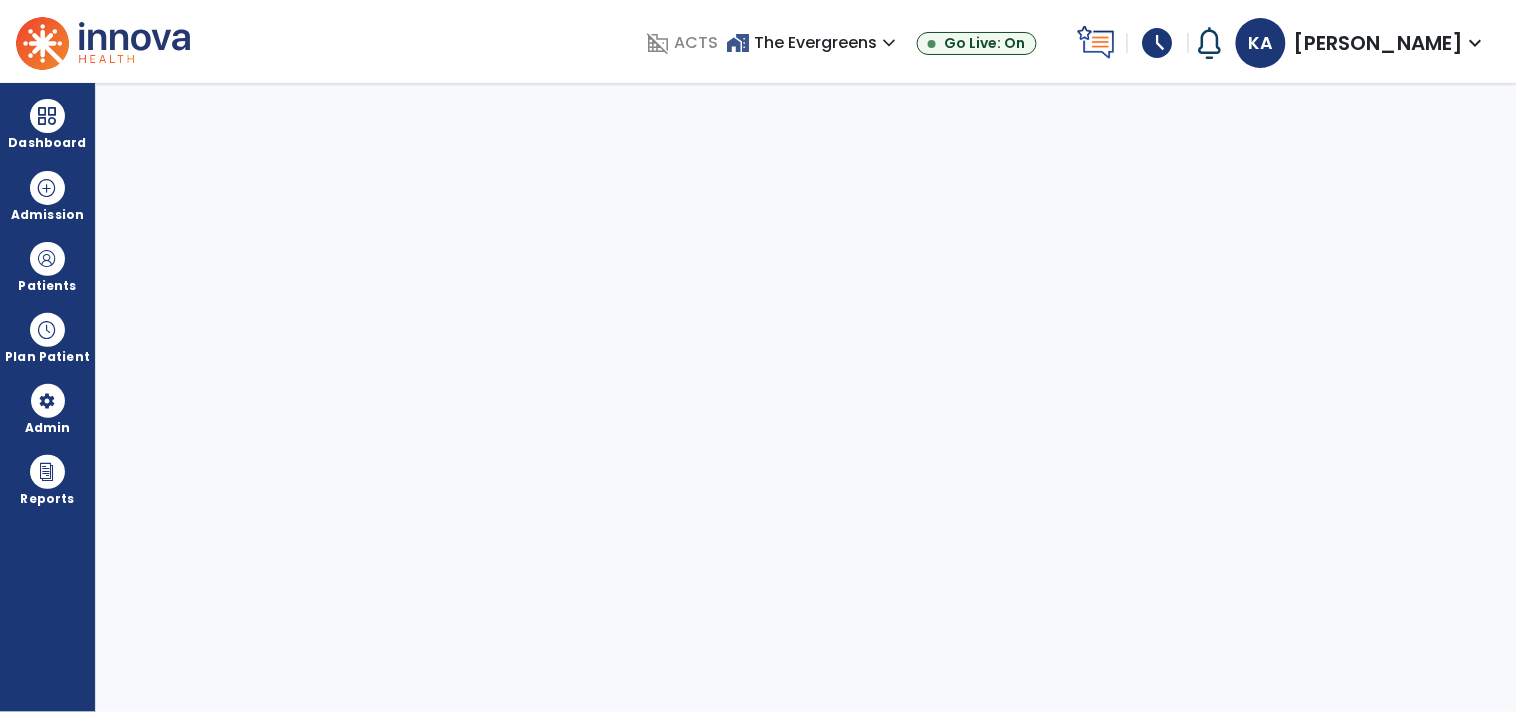select on "****" 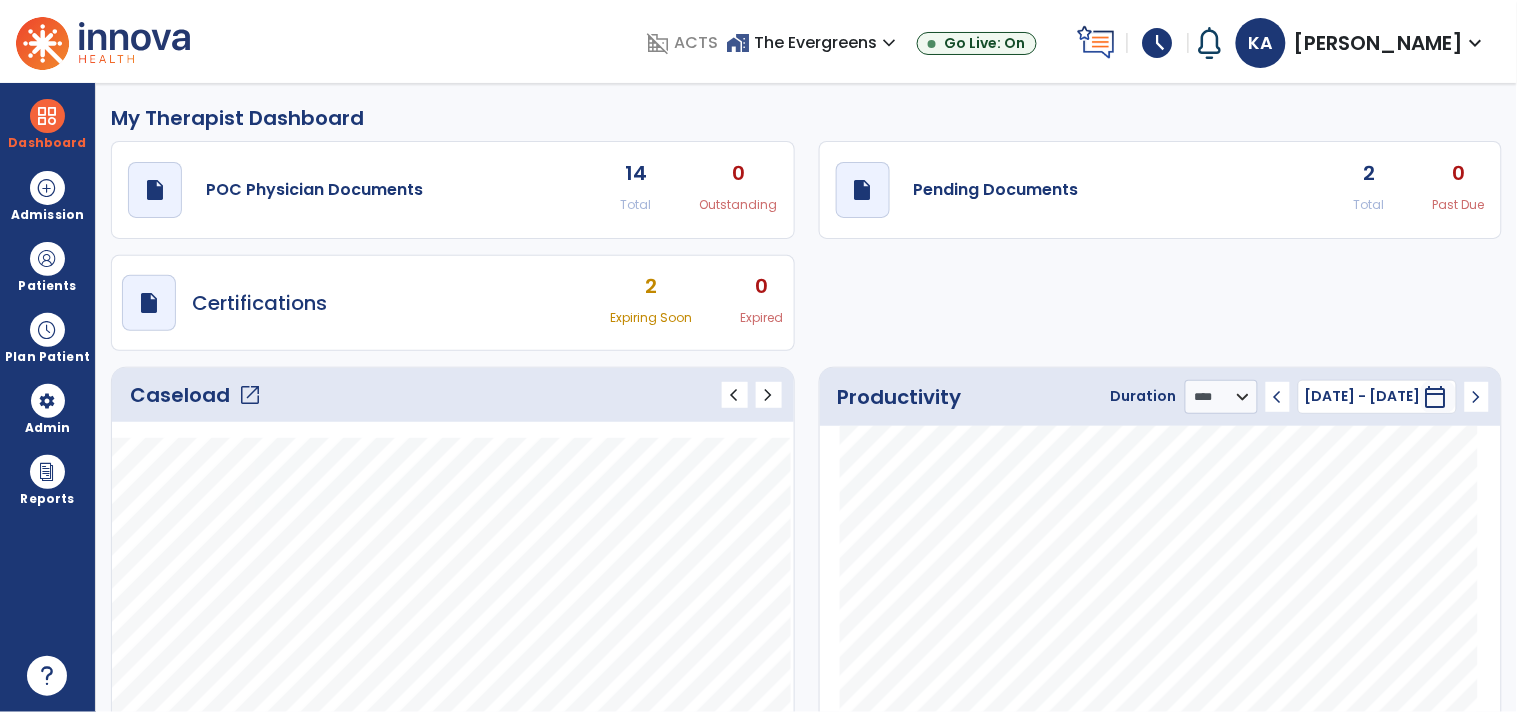 click on "draft   open_in_new  Pending Documents 2 Total 0 Past Due" 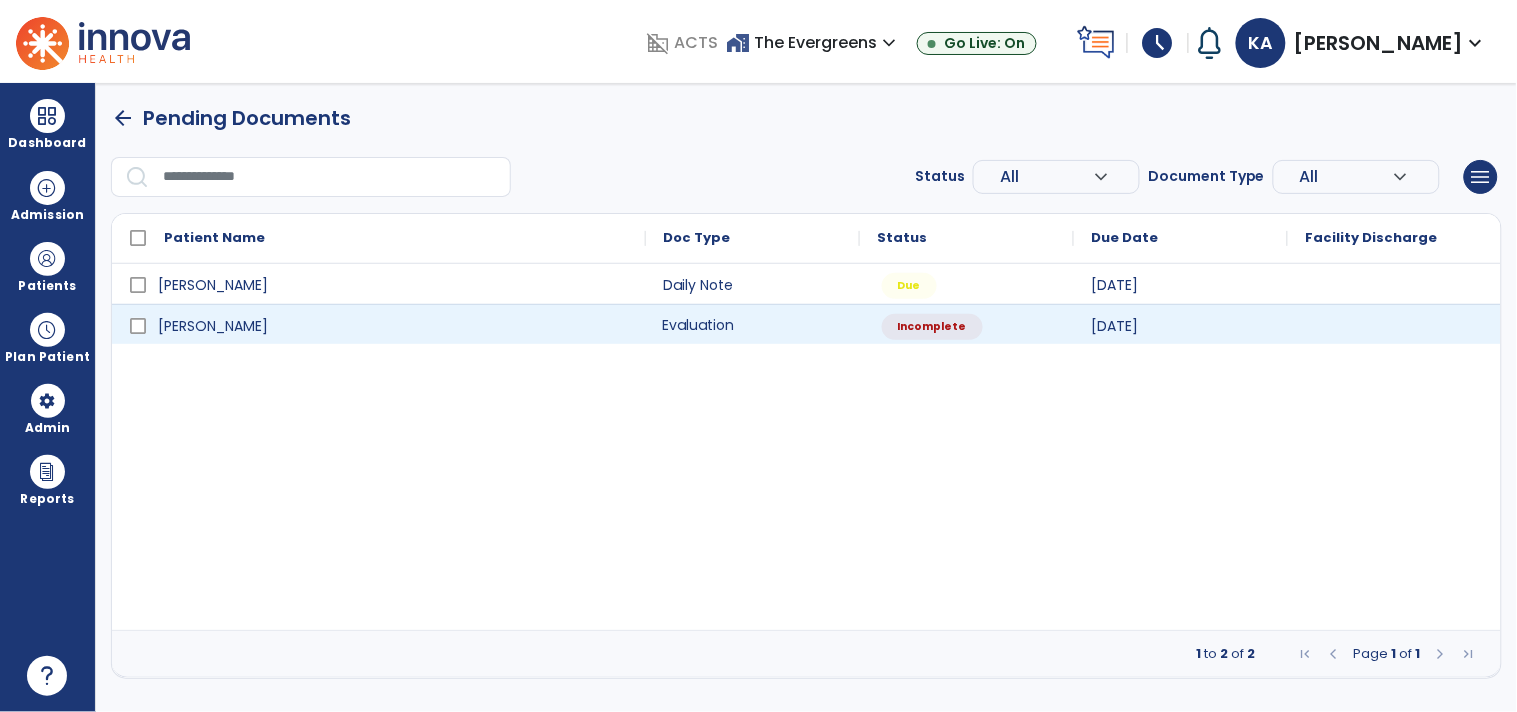 click on "Evaluation" at bounding box center [753, 324] 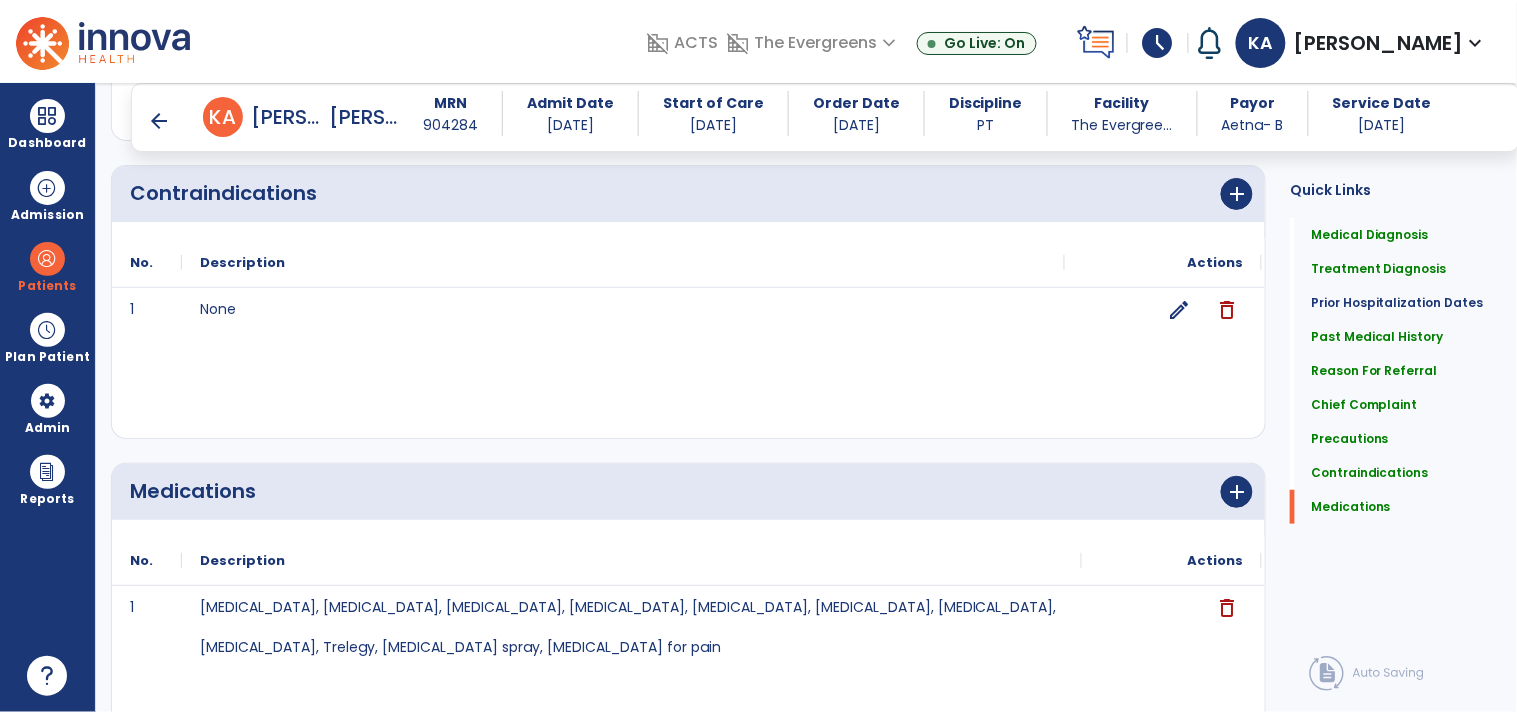 scroll, scrollTop: 2208, scrollLeft: 0, axis: vertical 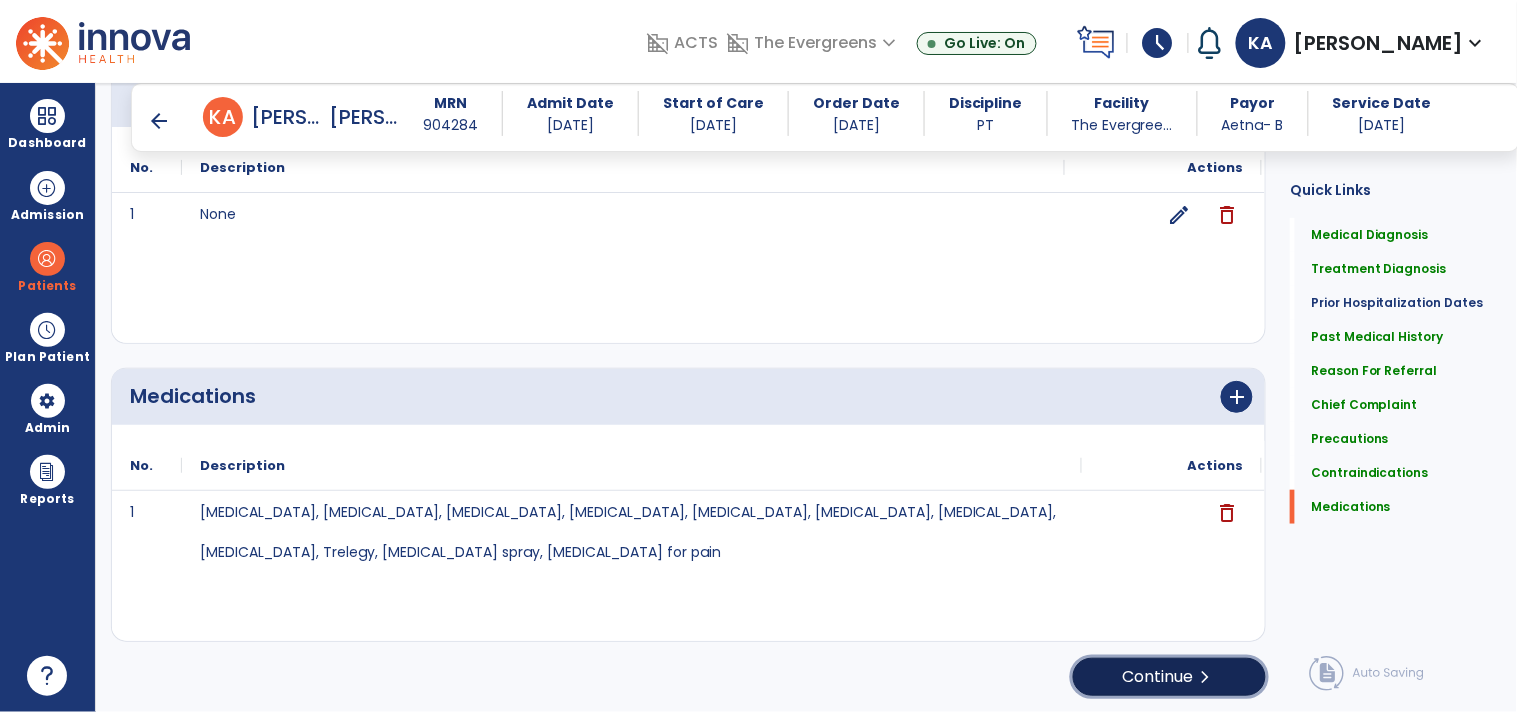 click on "Continue  chevron_right" 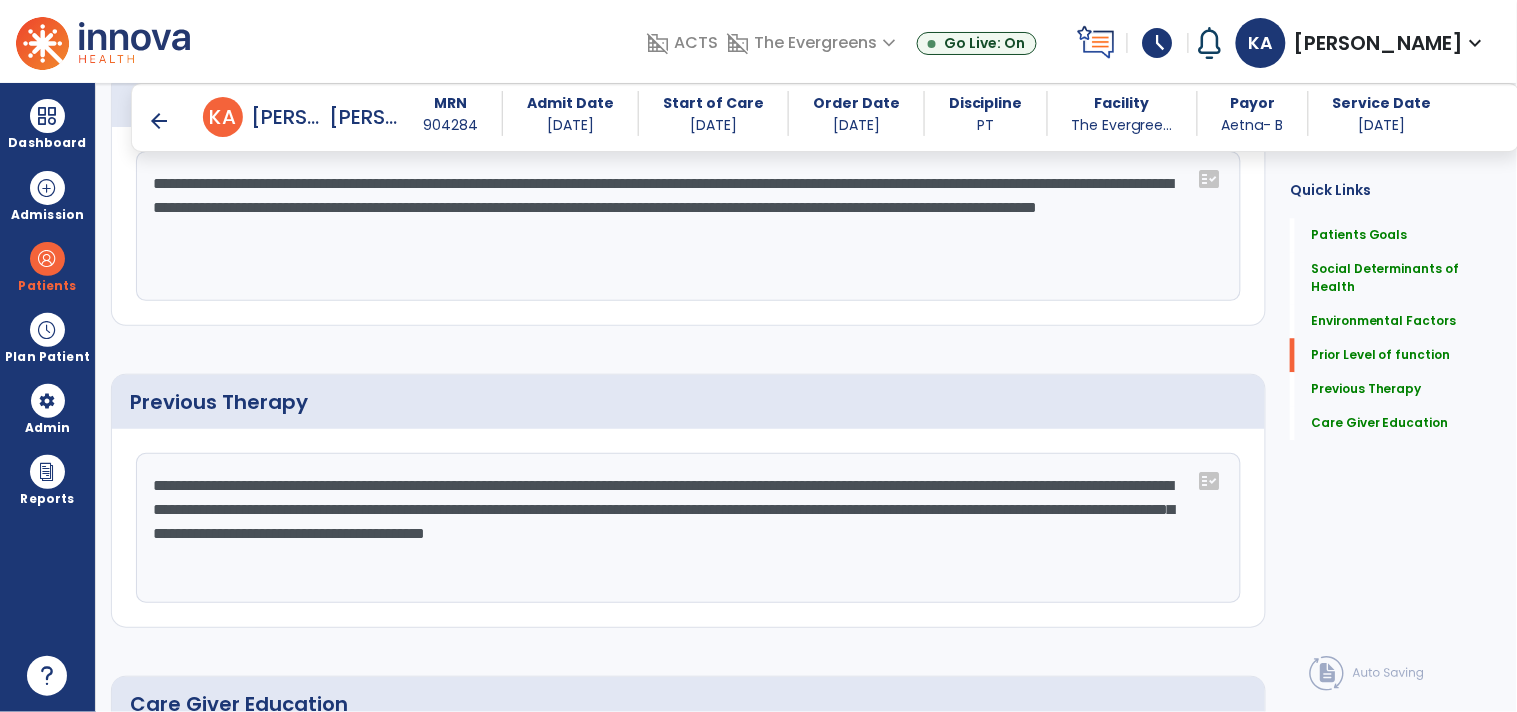scroll, scrollTop: 1512, scrollLeft: 0, axis: vertical 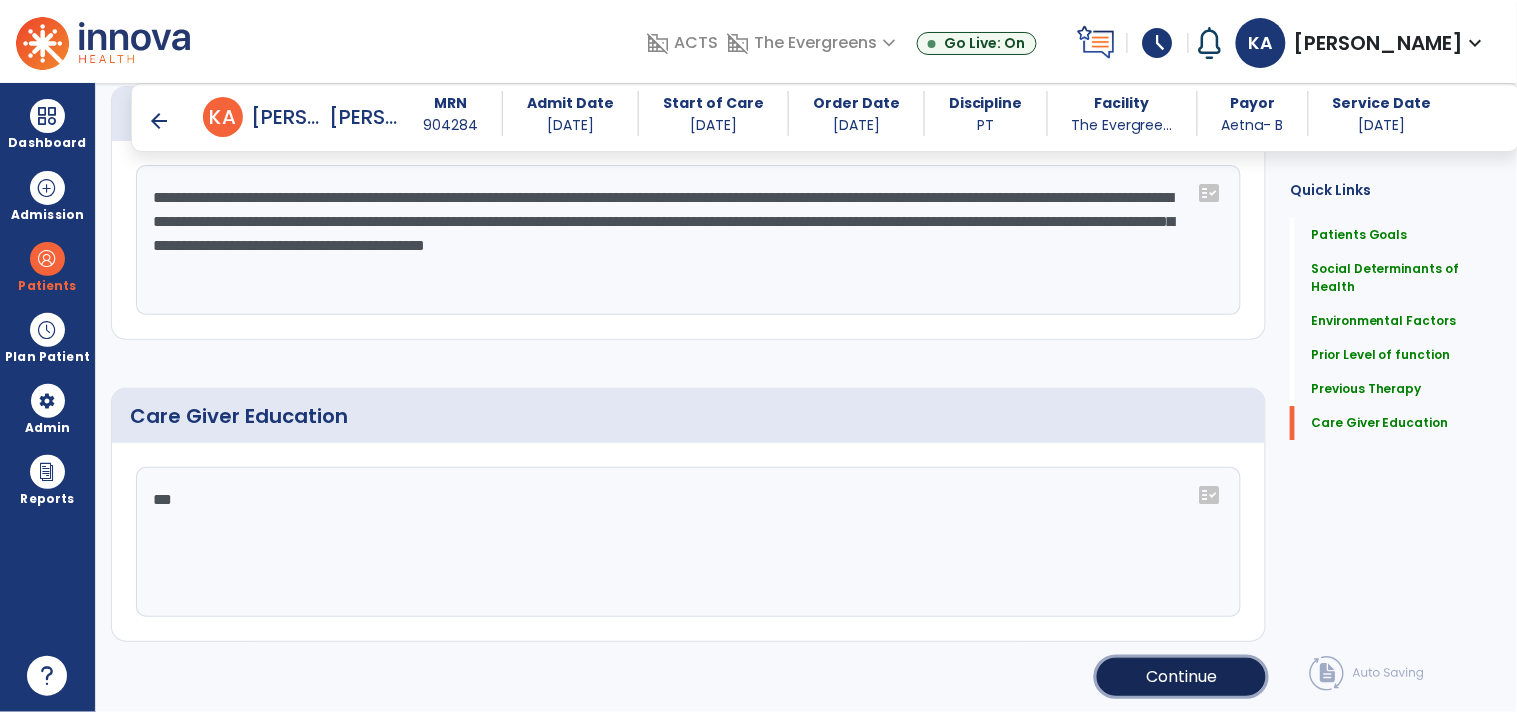 click on "Continue" 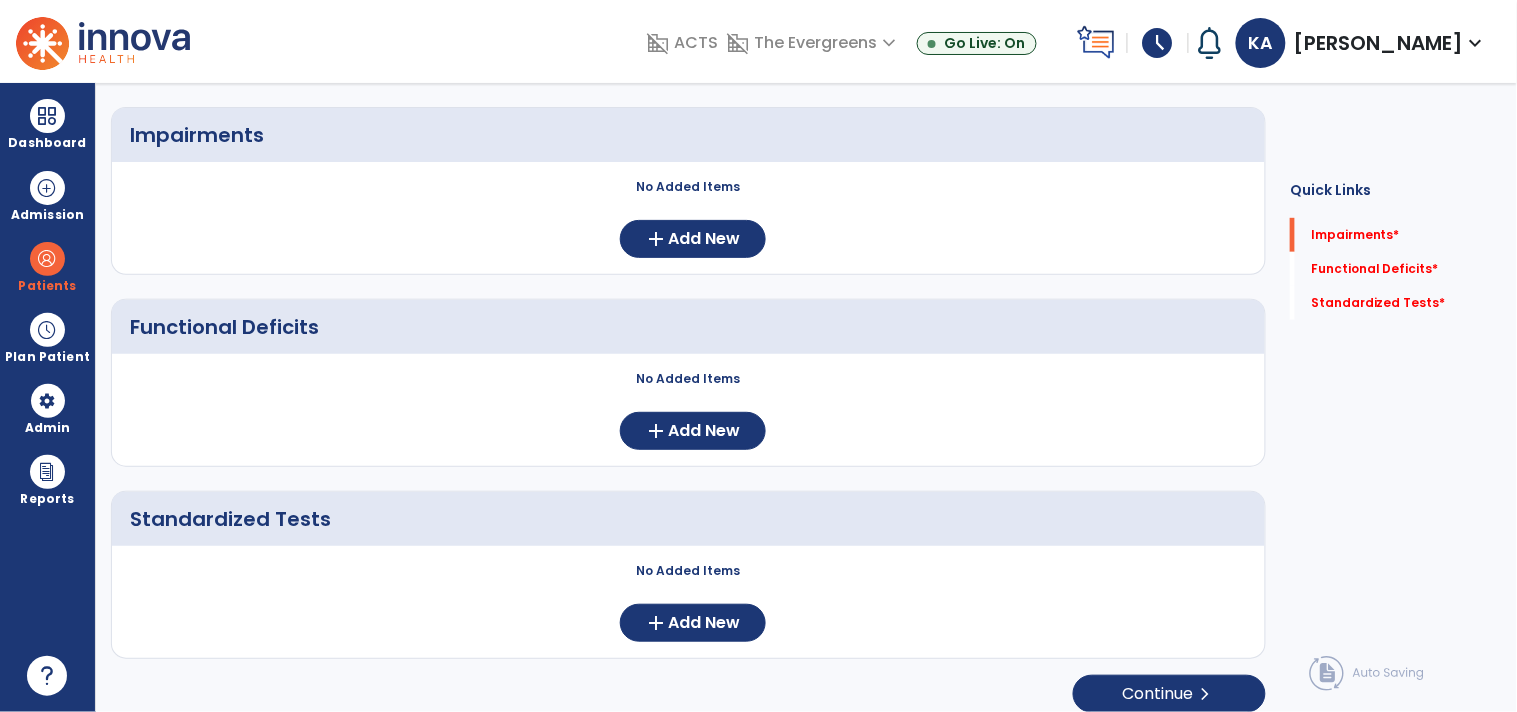 scroll, scrollTop: 0, scrollLeft: 0, axis: both 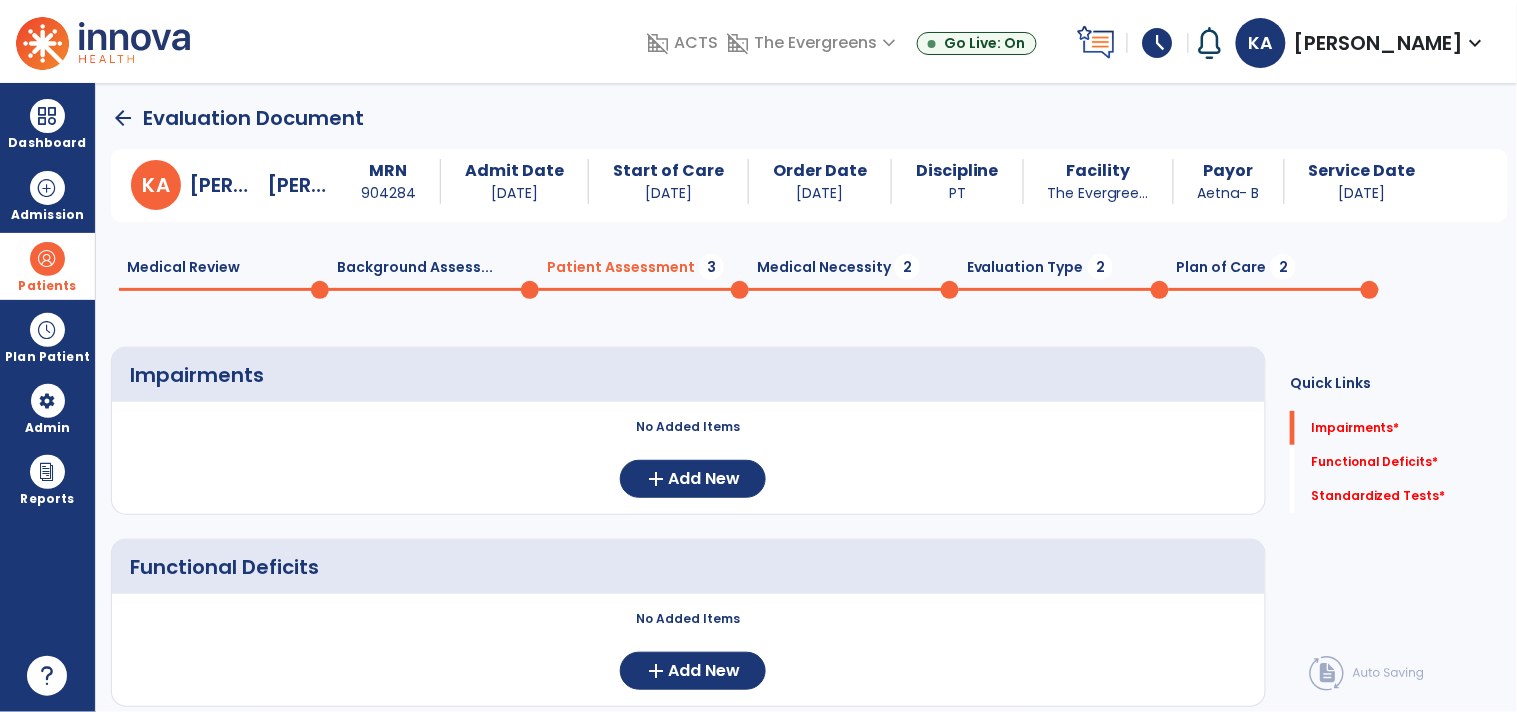 click on "Patients" at bounding box center [47, 266] 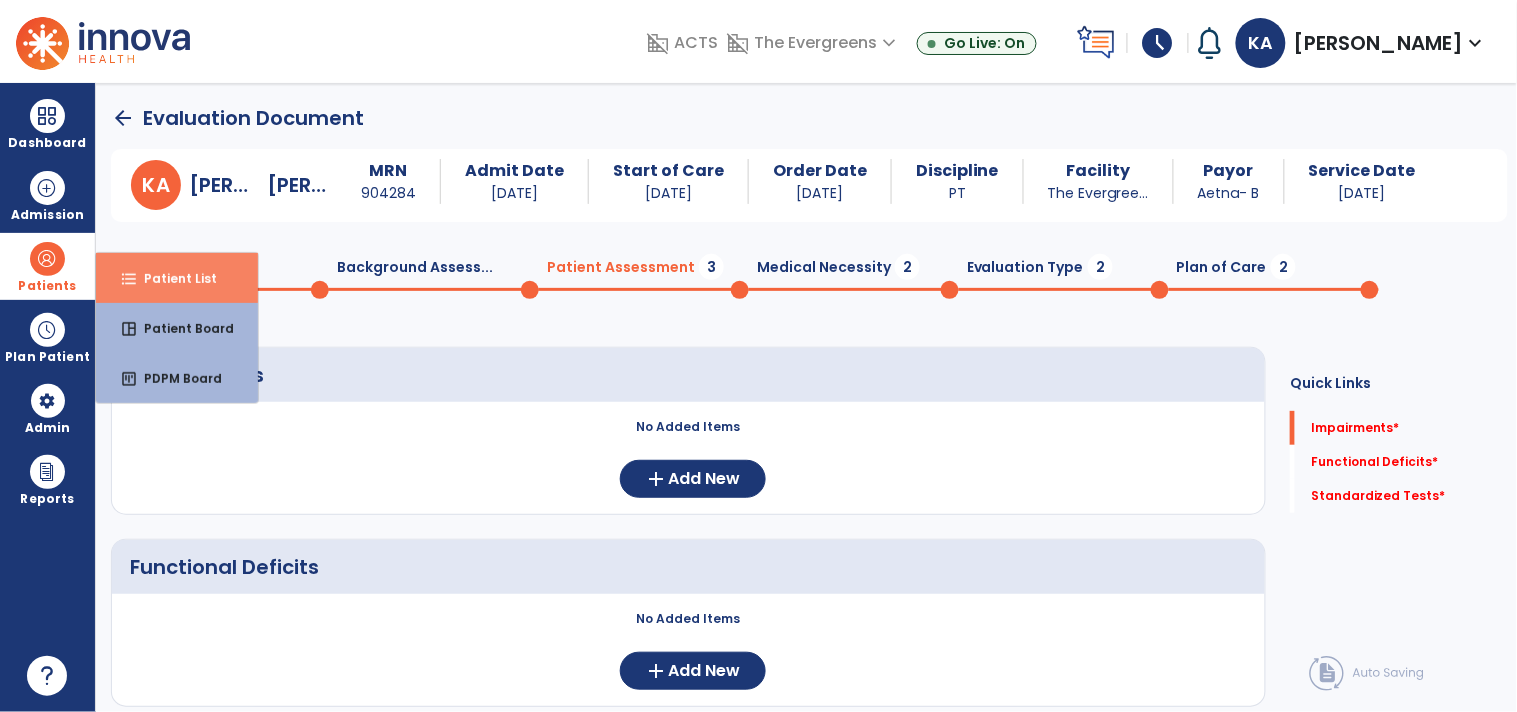 click on "format_list_bulleted" at bounding box center (129, 279) 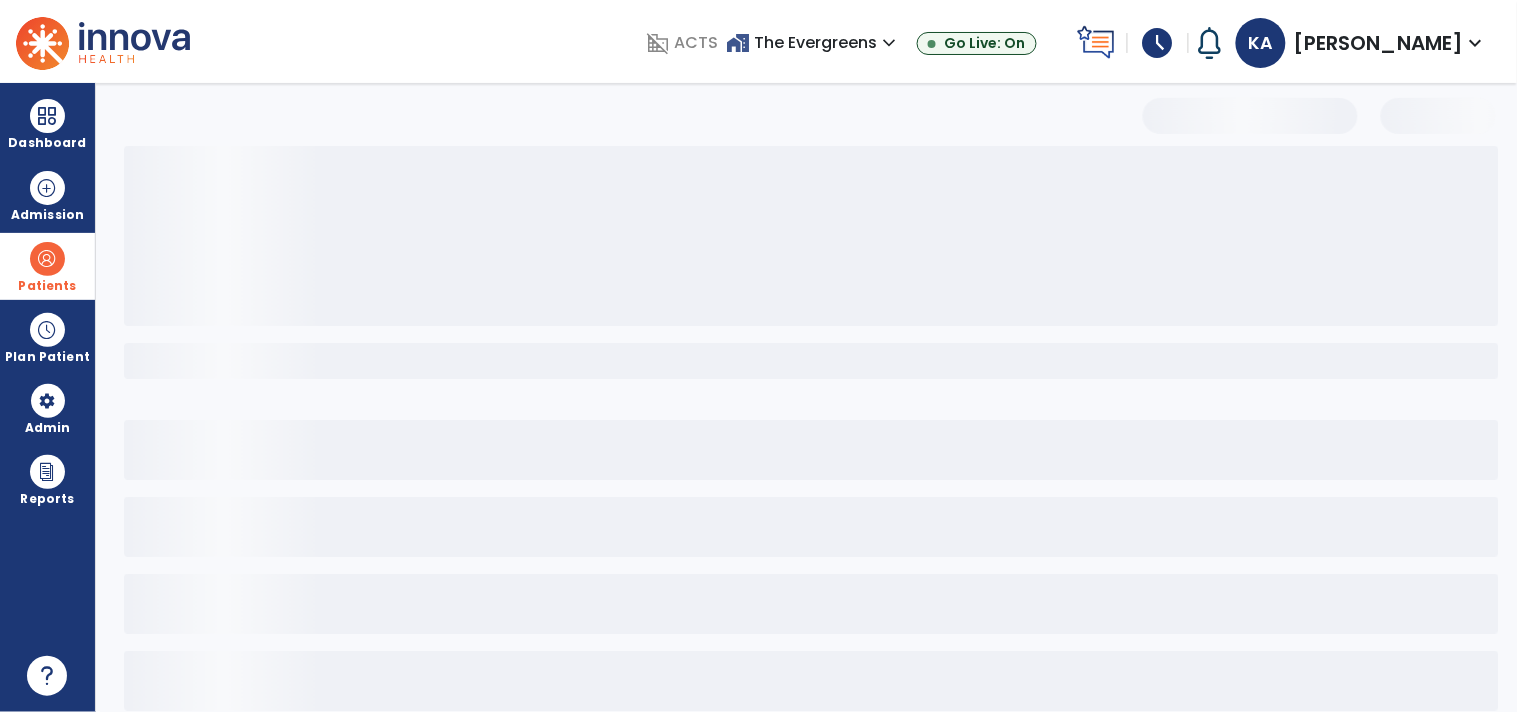 select on "***" 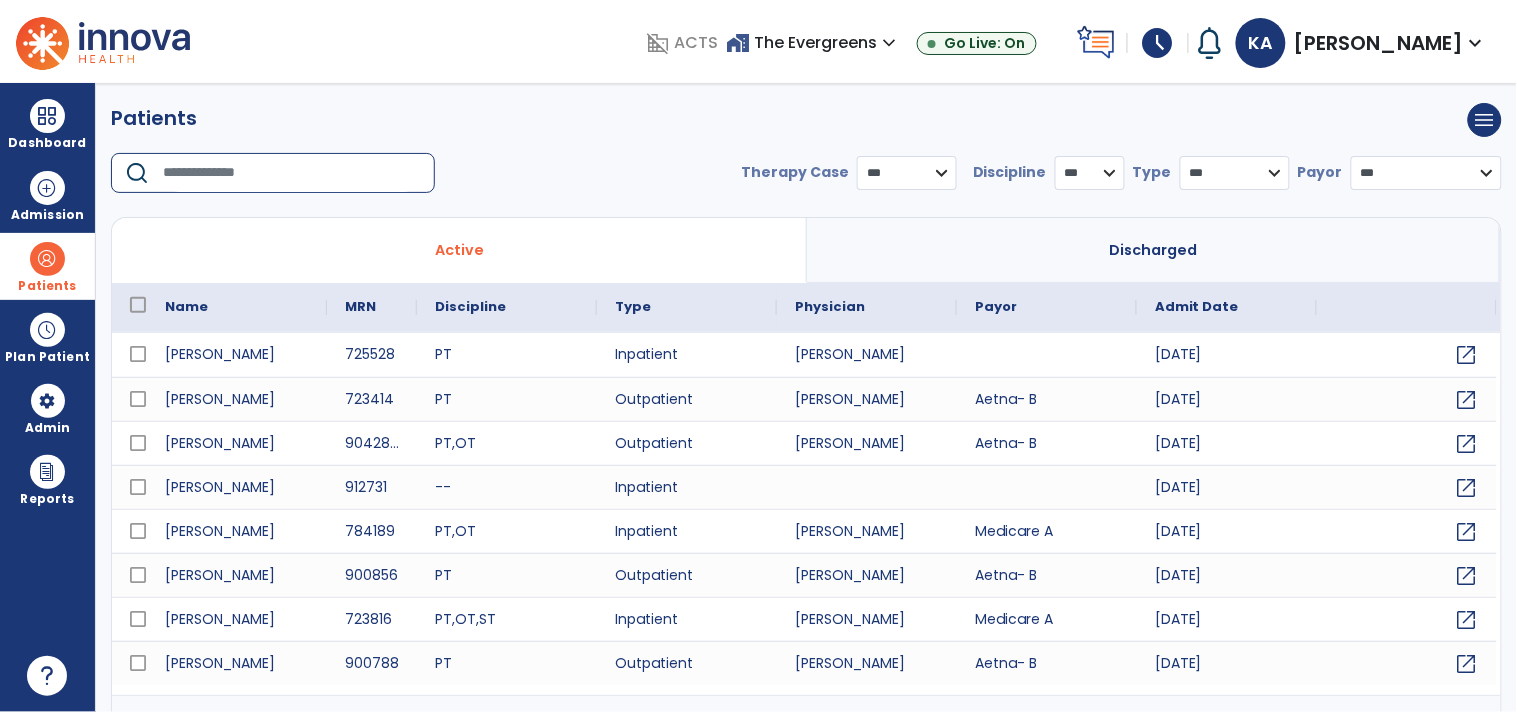 click at bounding box center [292, 173] 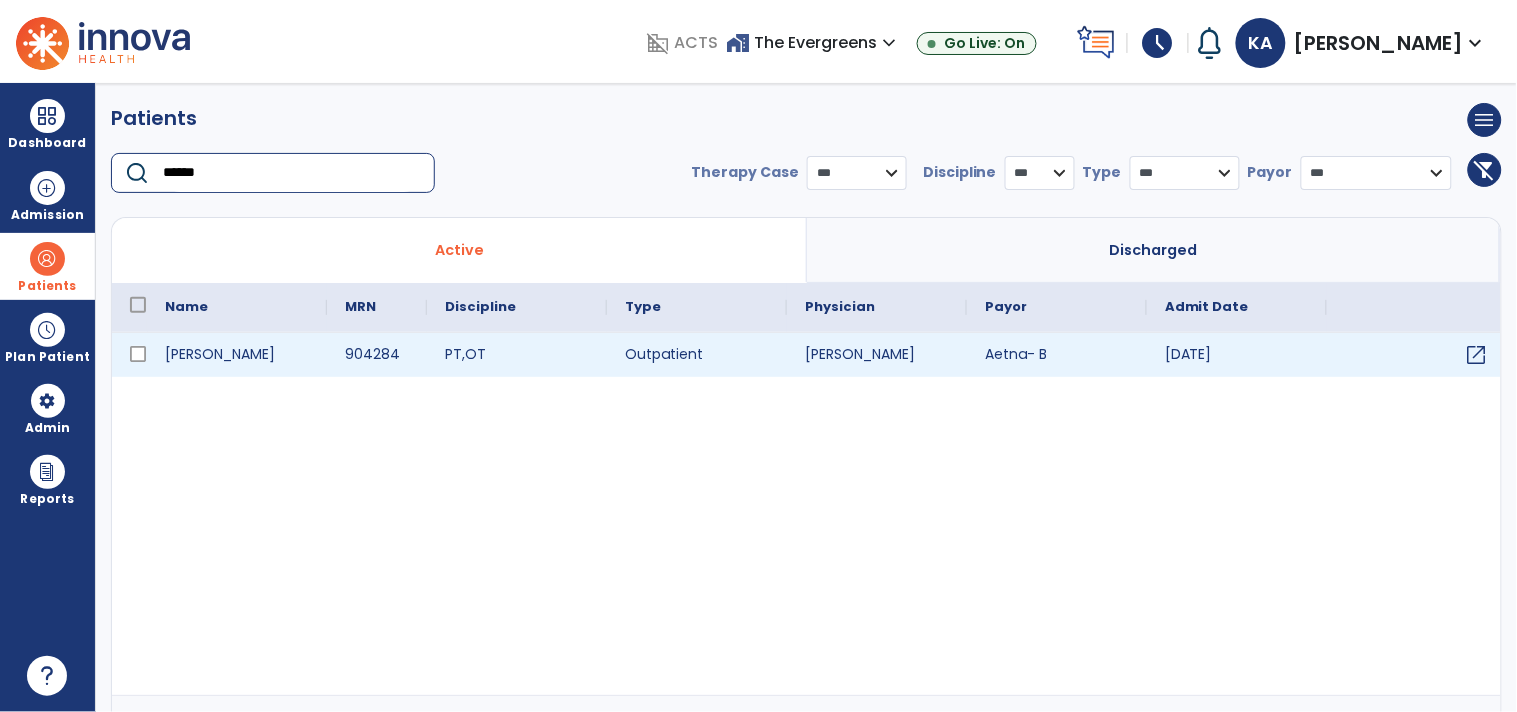 type on "******" 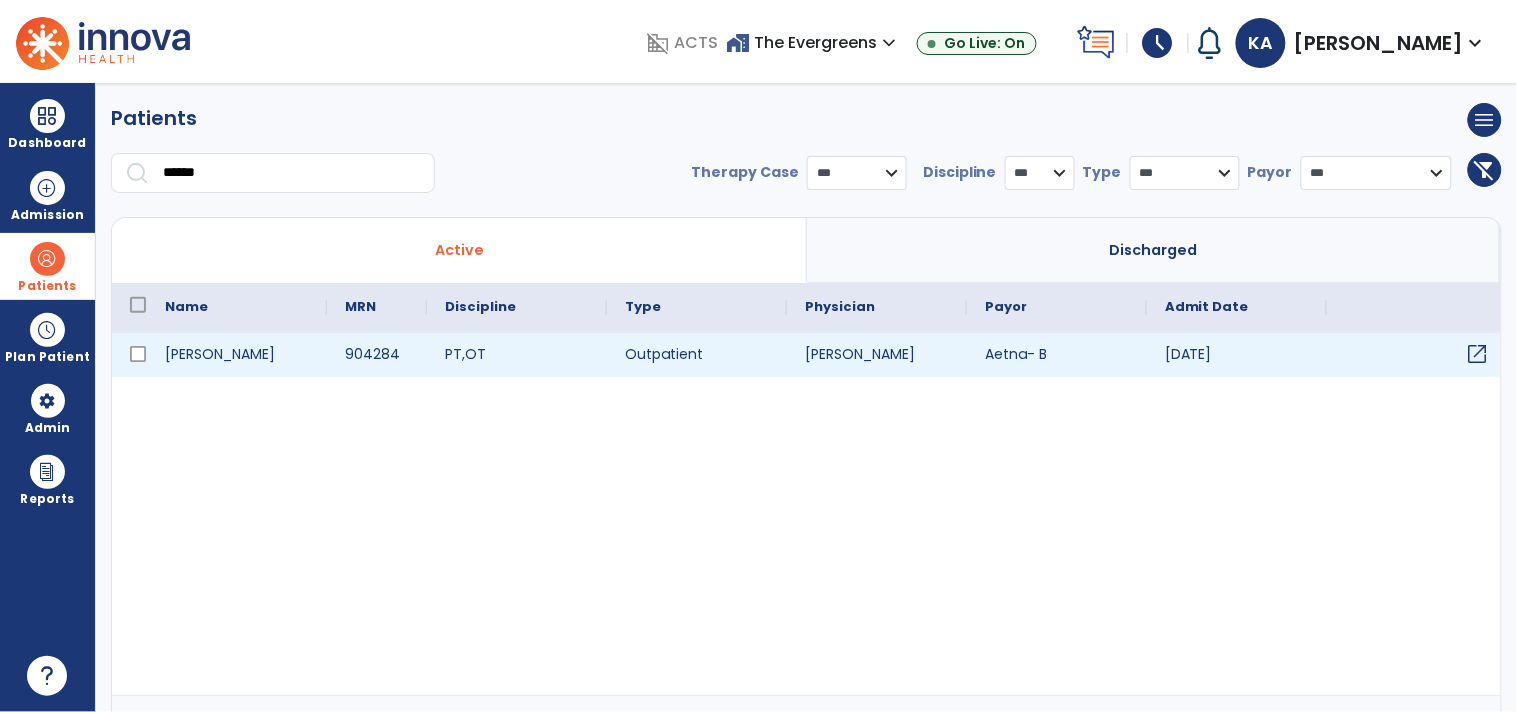 click on "open_in_new" at bounding box center (1478, 354) 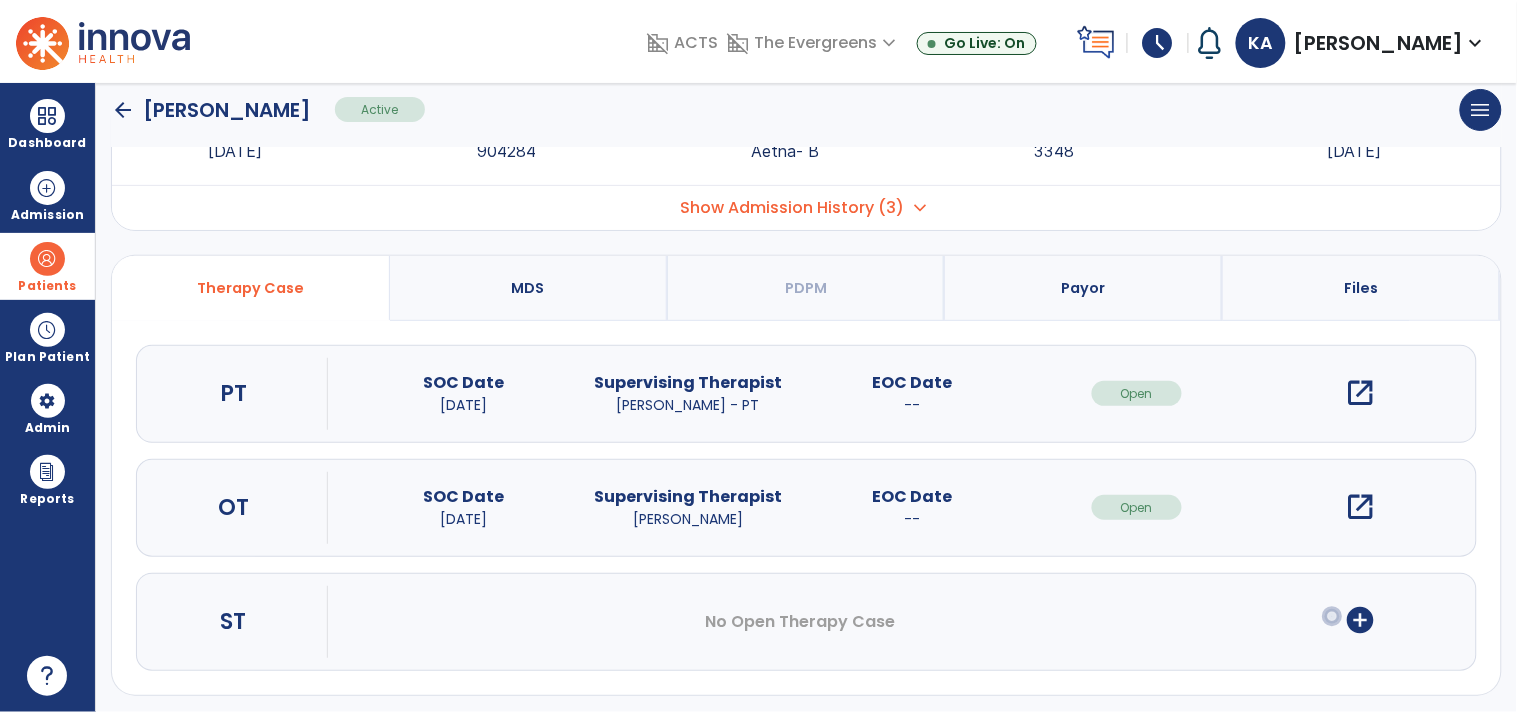 scroll, scrollTop: 94, scrollLeft: 0, axis: vertical 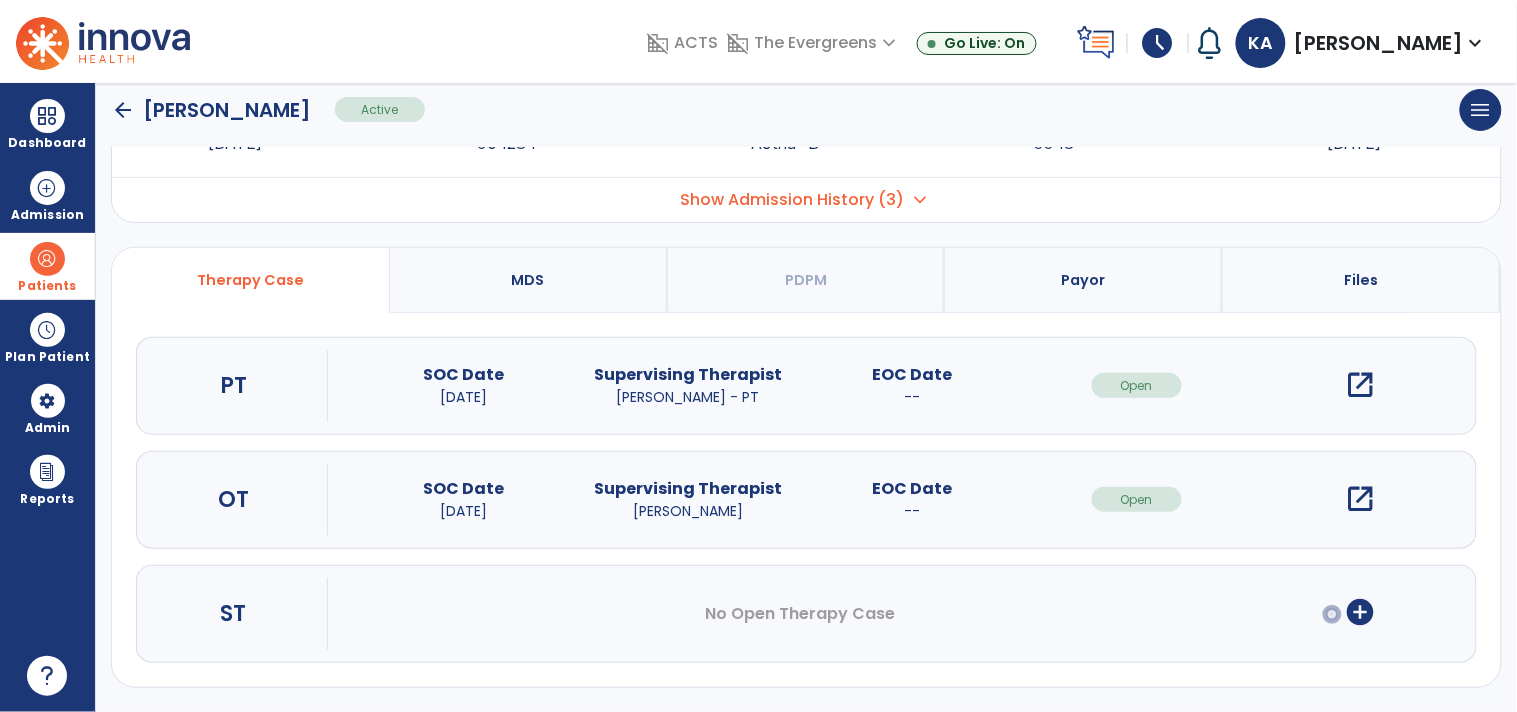 click on "expand_more" at bounding box center (921, 200) 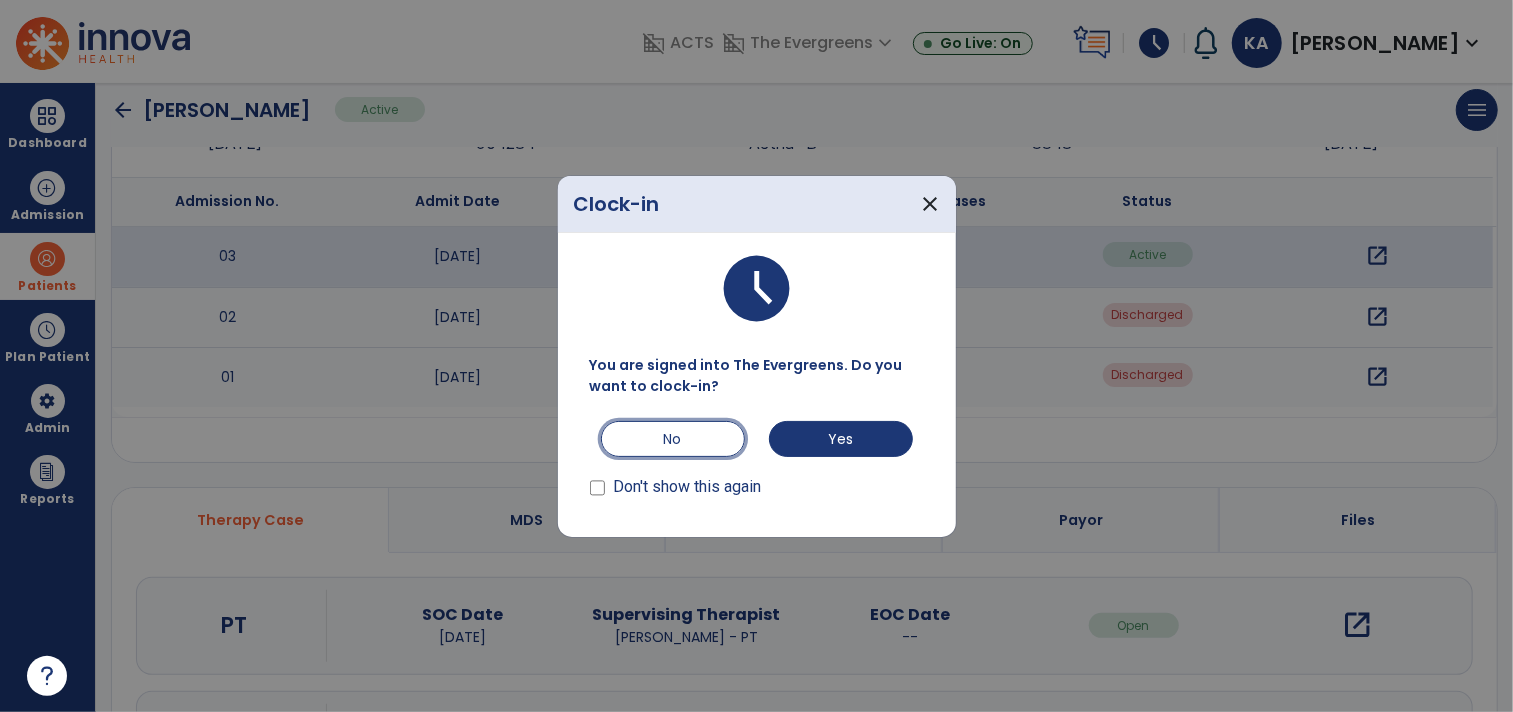 click on "No" at bounding box center (673, 439) 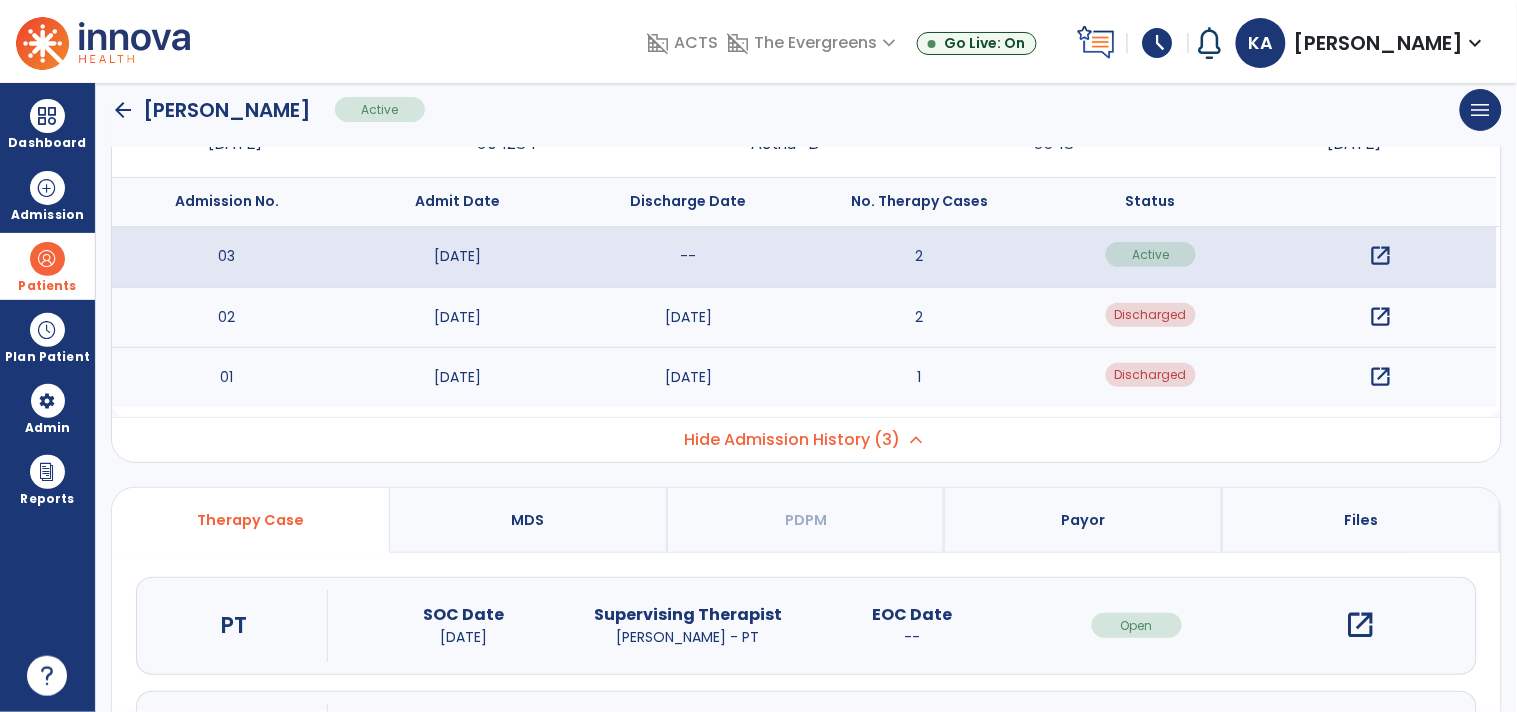 click on "open_in_new" at bounding box center (1381, 317) 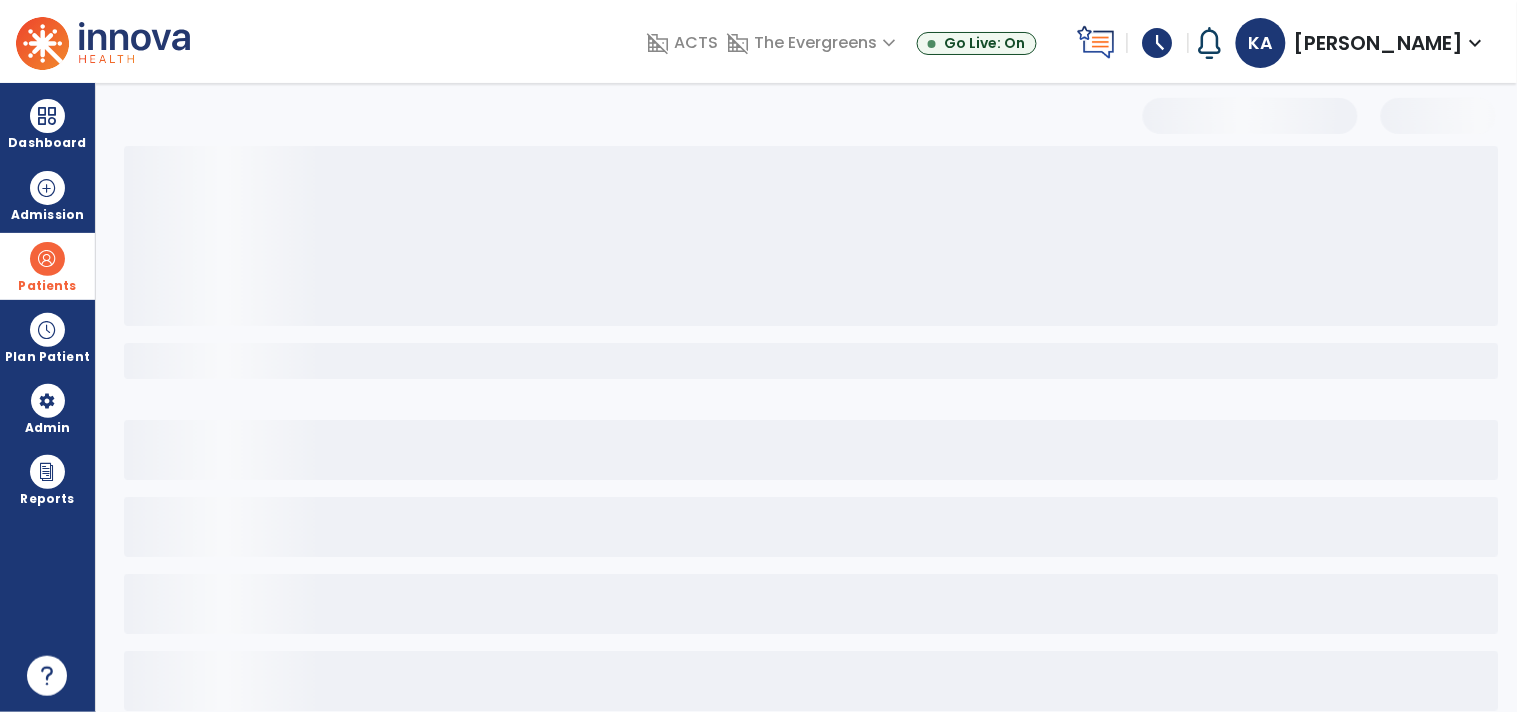 scroll, scrollTop: 94, scrollLeft: 0, axis: vertical 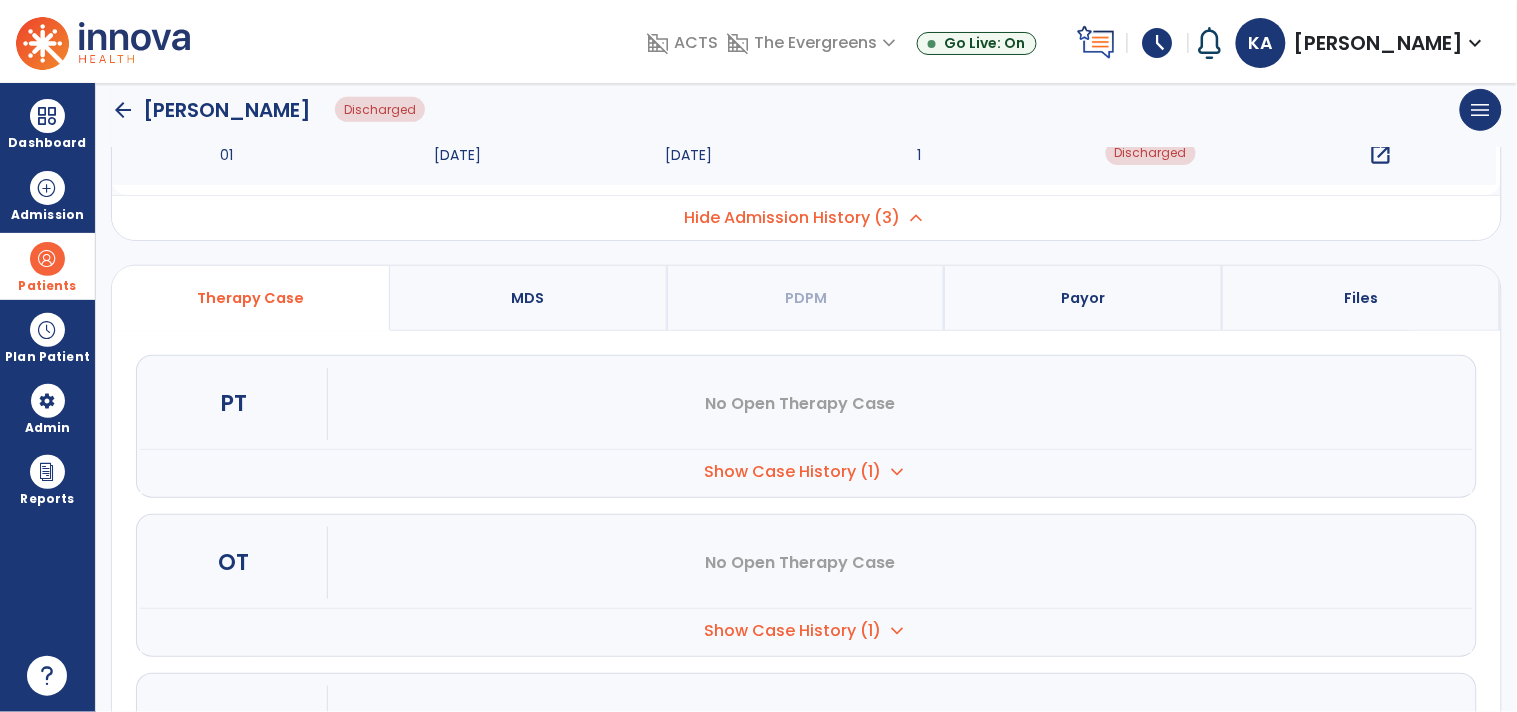 click on "Show Case History (1)     expand_more" at bounding box center (806, 471) 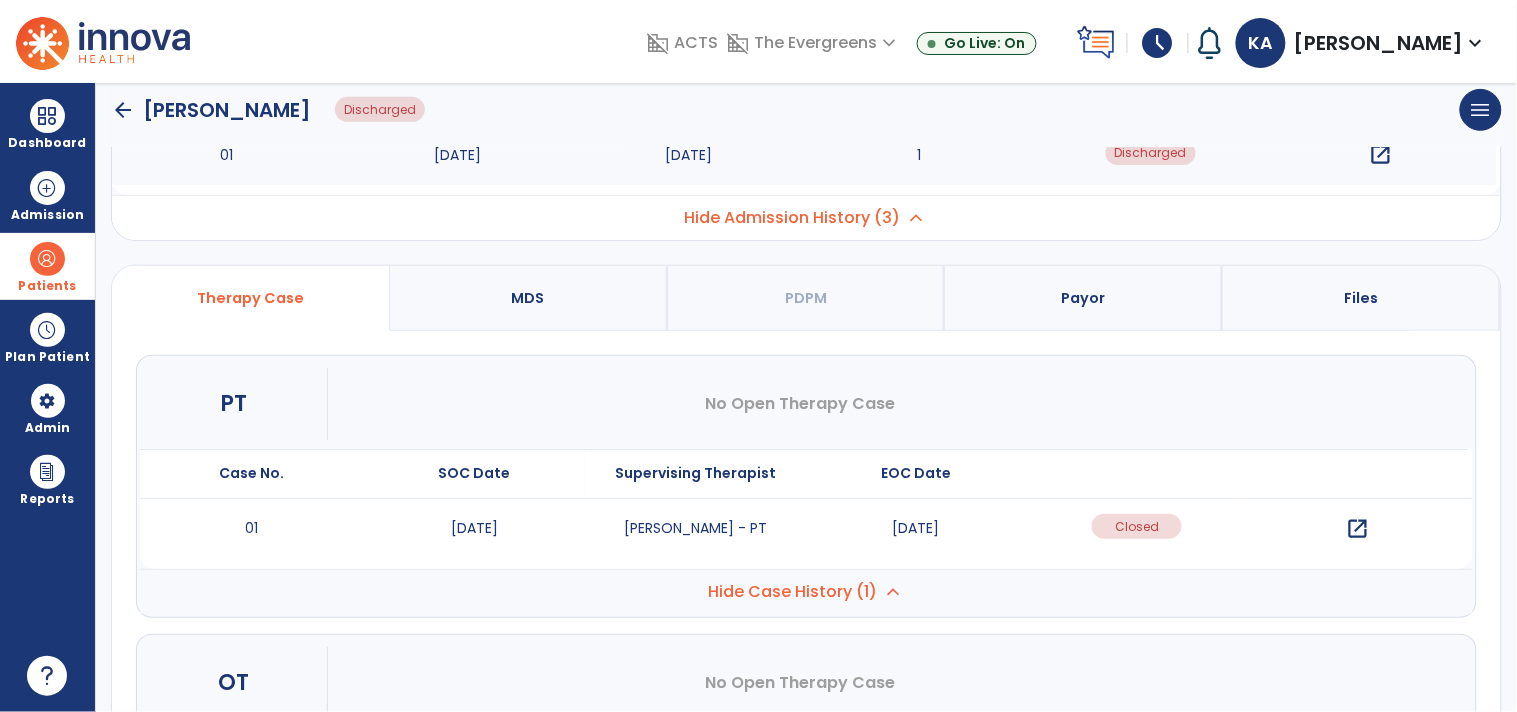 click on "open_in_new" at bounding box center (1358, 529) 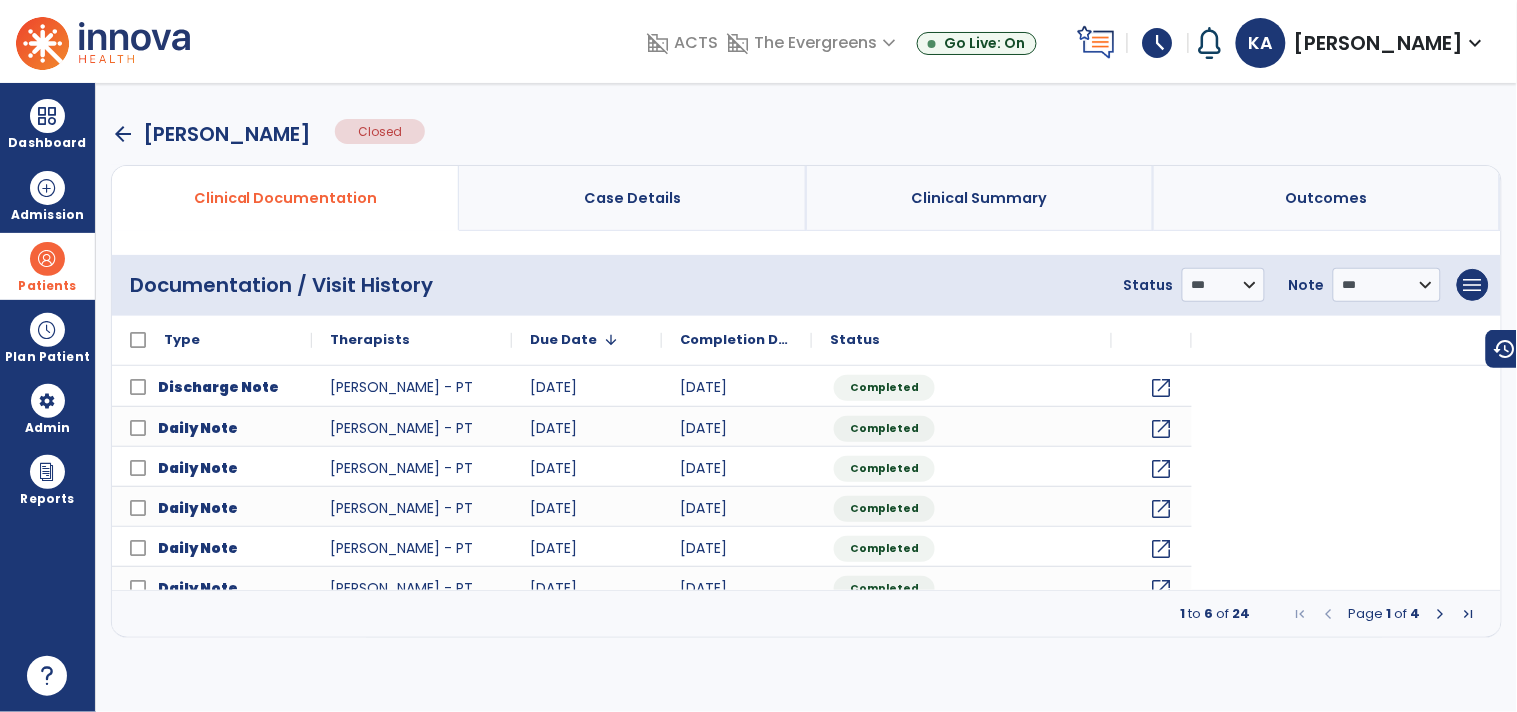 scroll, scrollTop: 0, scrollLeft: 0, axis: both 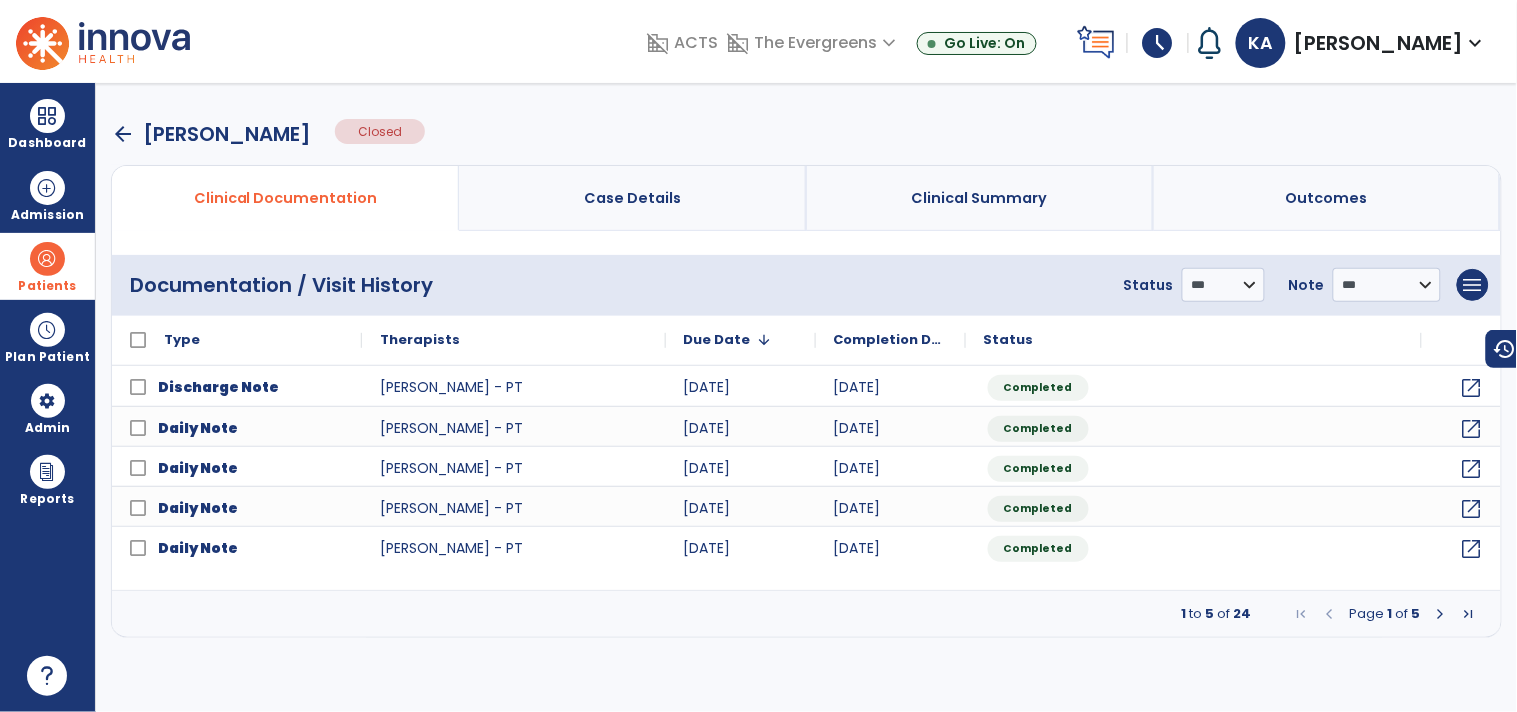 click at bounding box center (1441, 614) 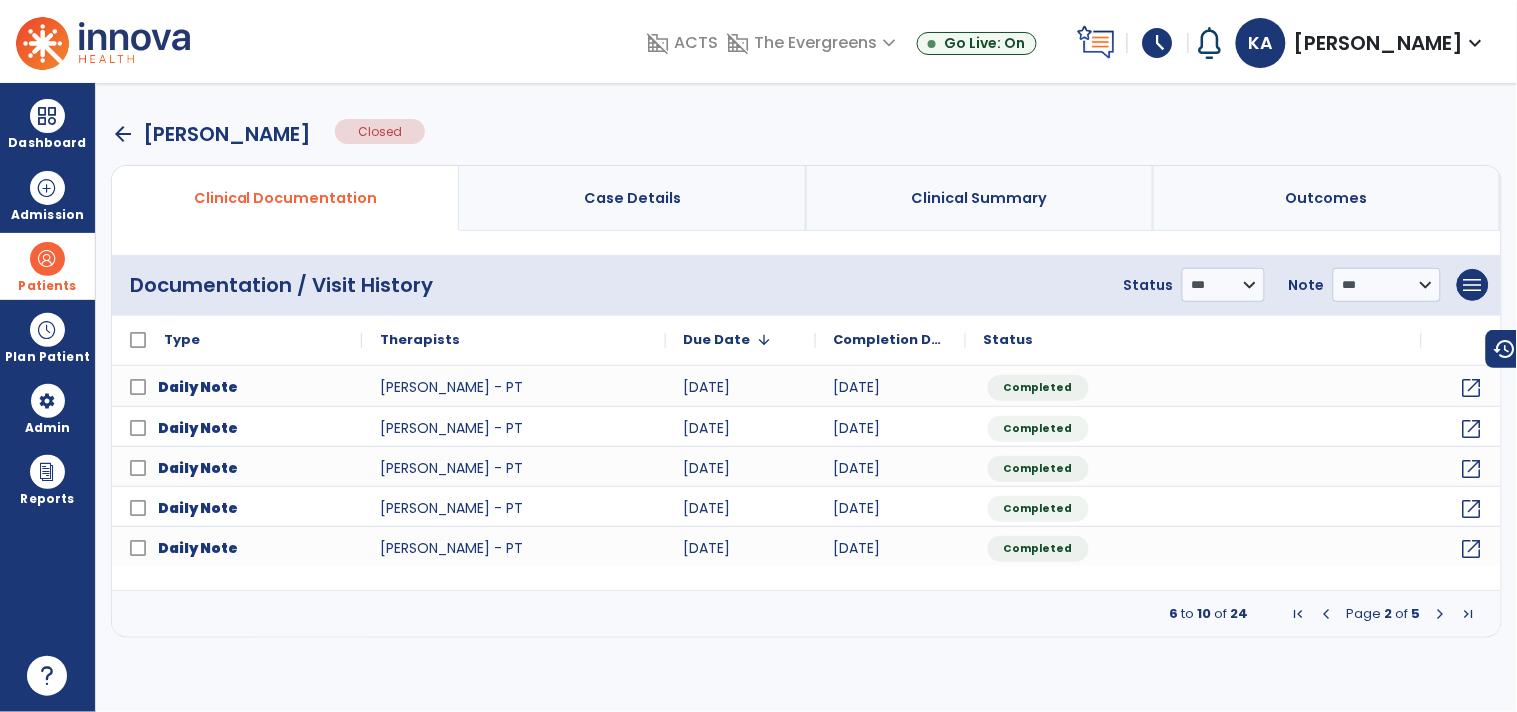 click at bounding box center [1441, 614] 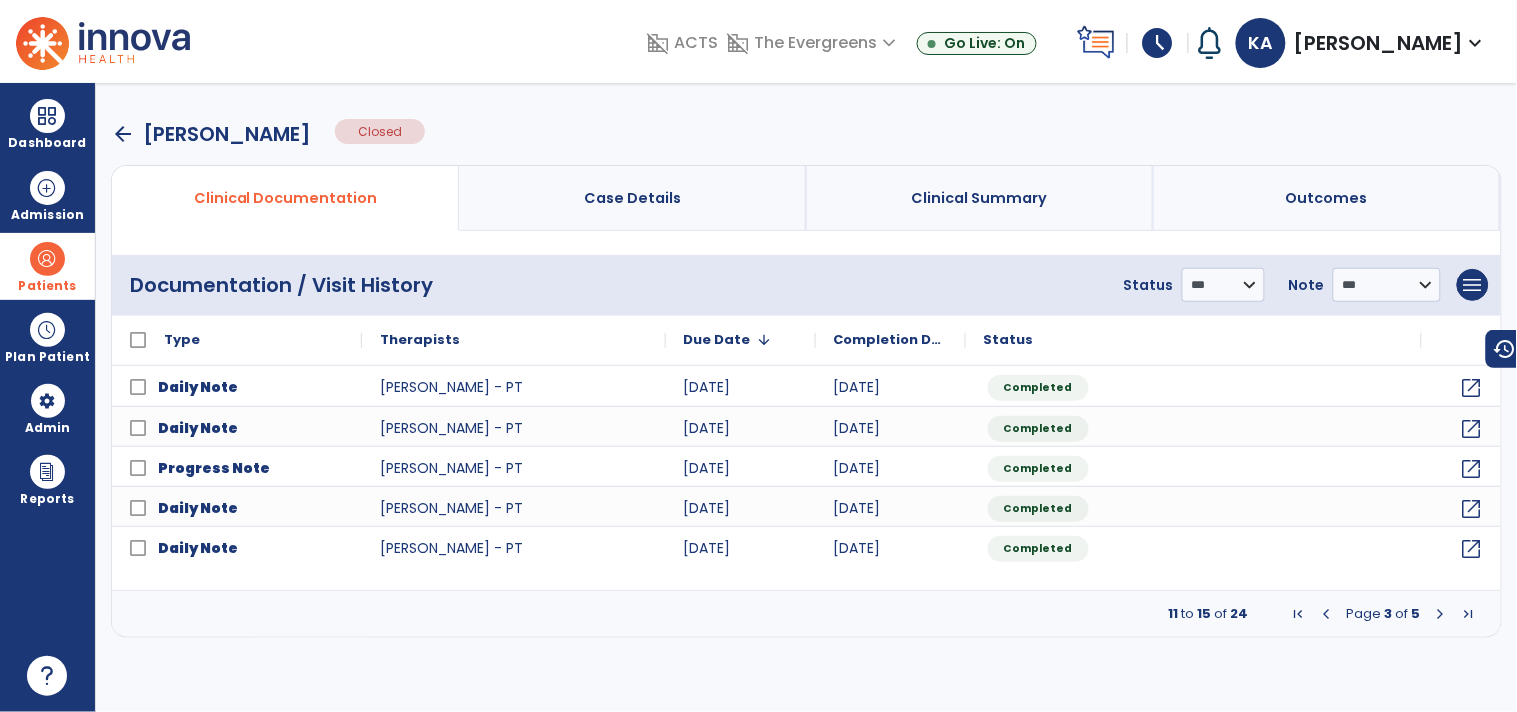 click at bounding box center [1441, 614] 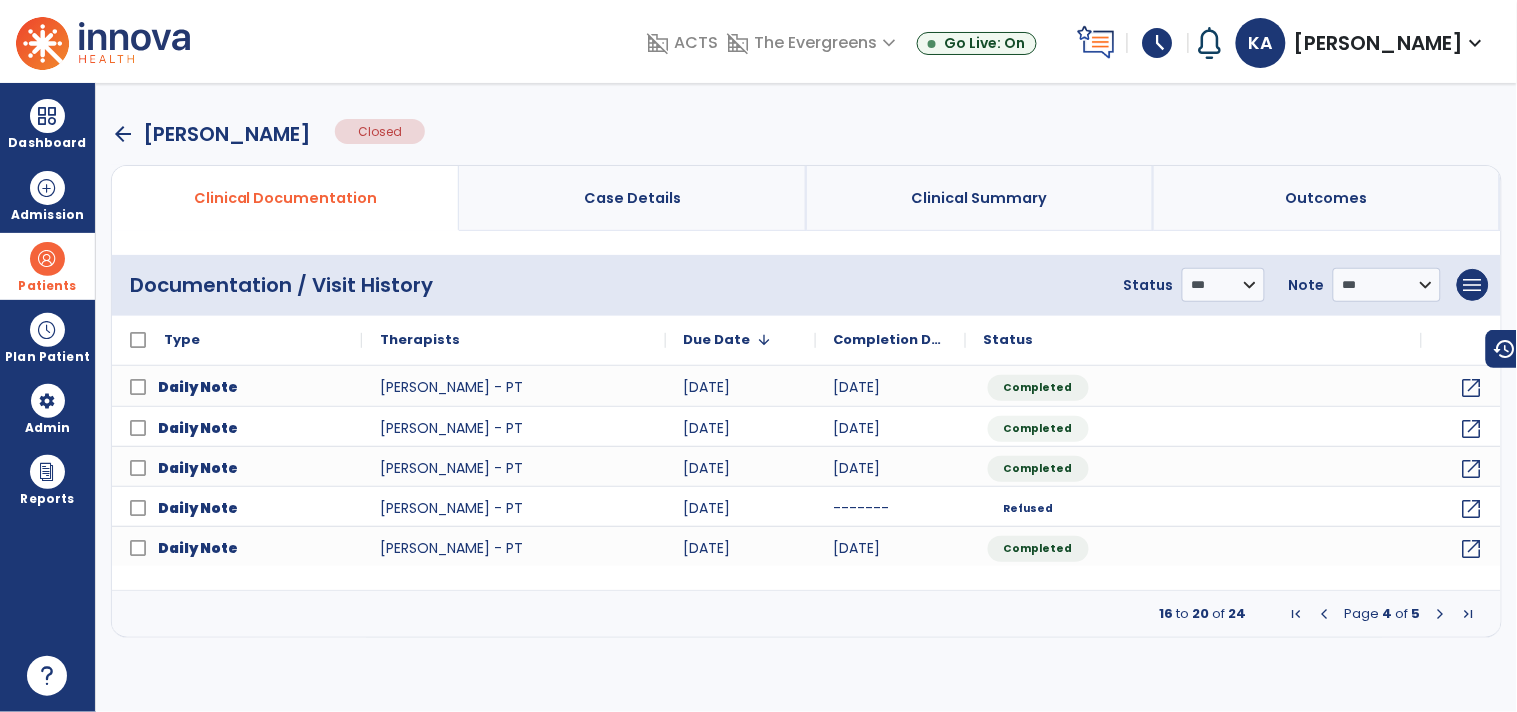 click at bounding box center (1441, 614) 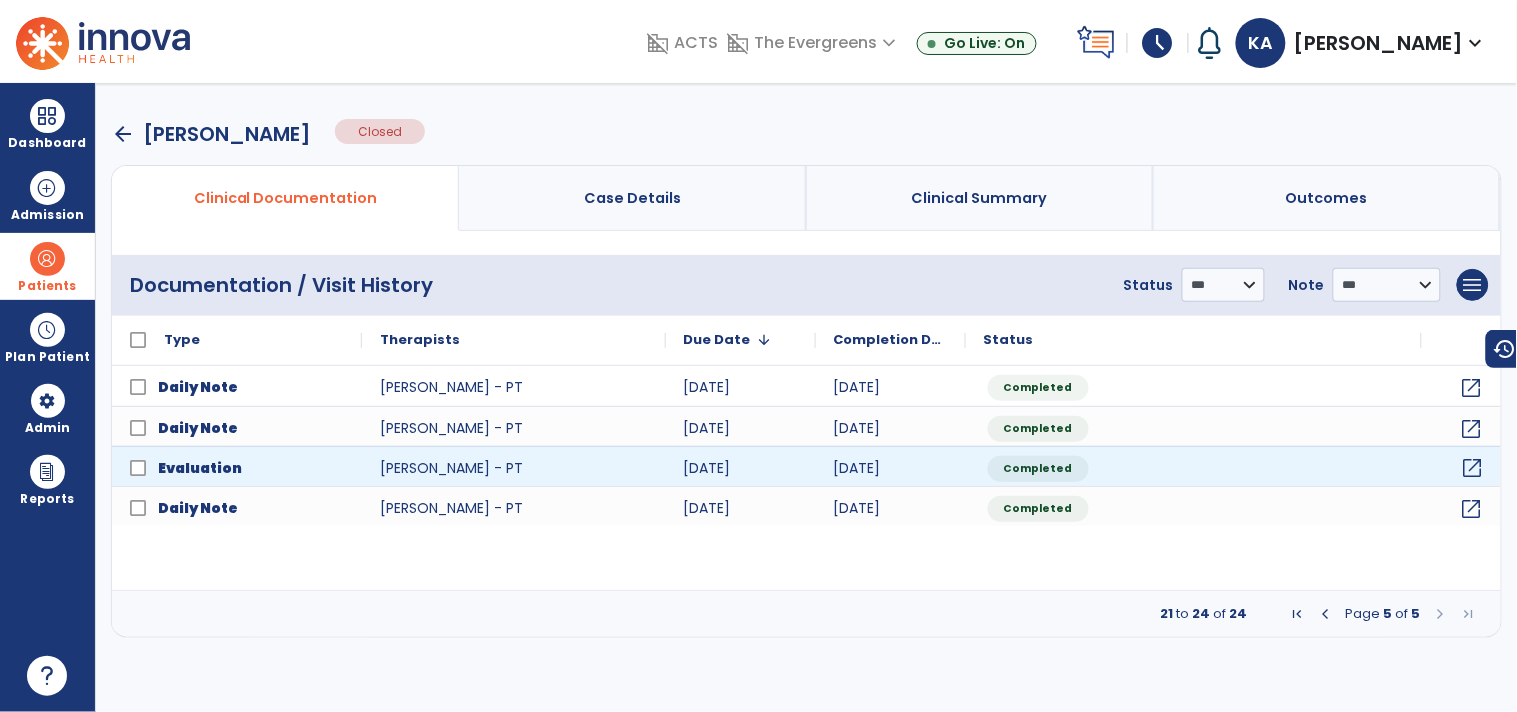 click on "open_in_new" 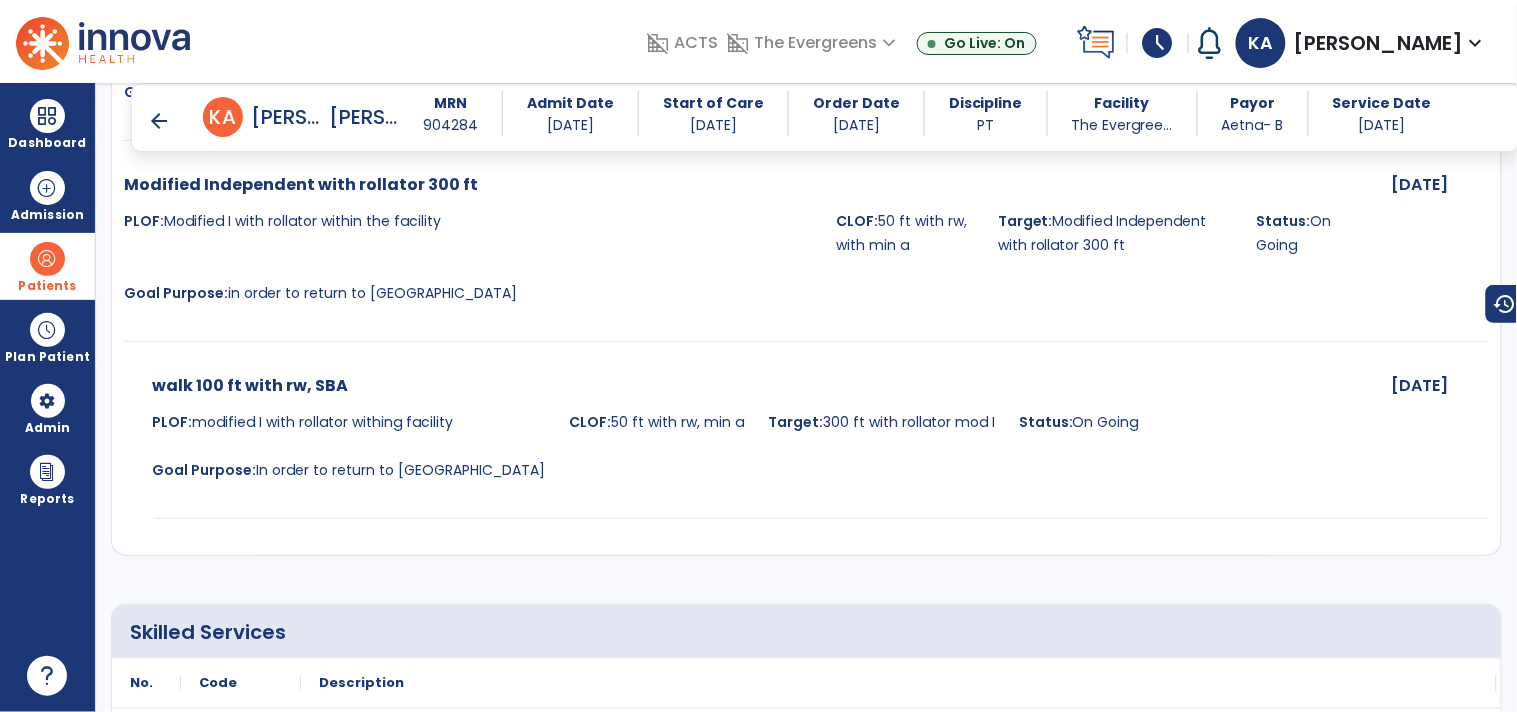 scroll, scrollTop: 5575, scrollLeft: 0, axis: vertical 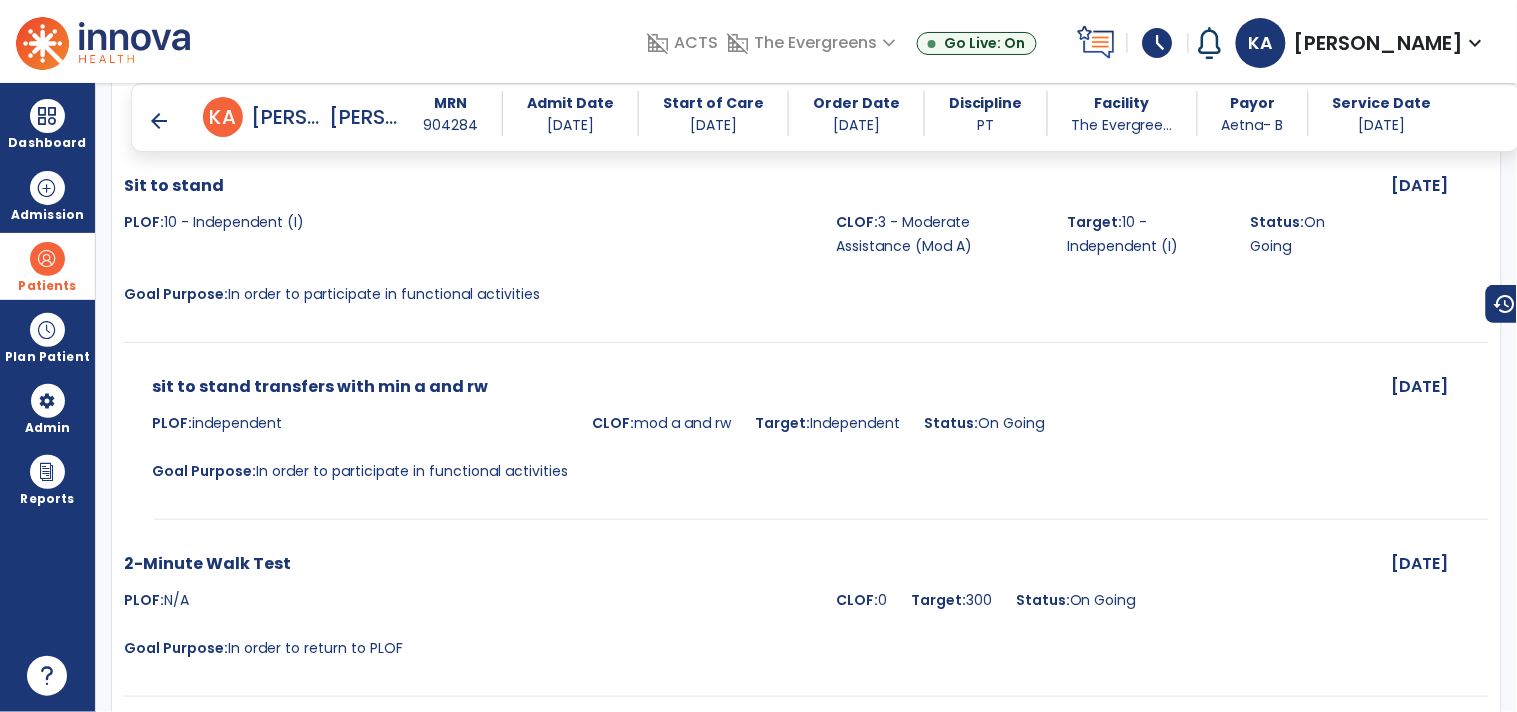 click on "arrow_back" at bounding box center [159, 121] 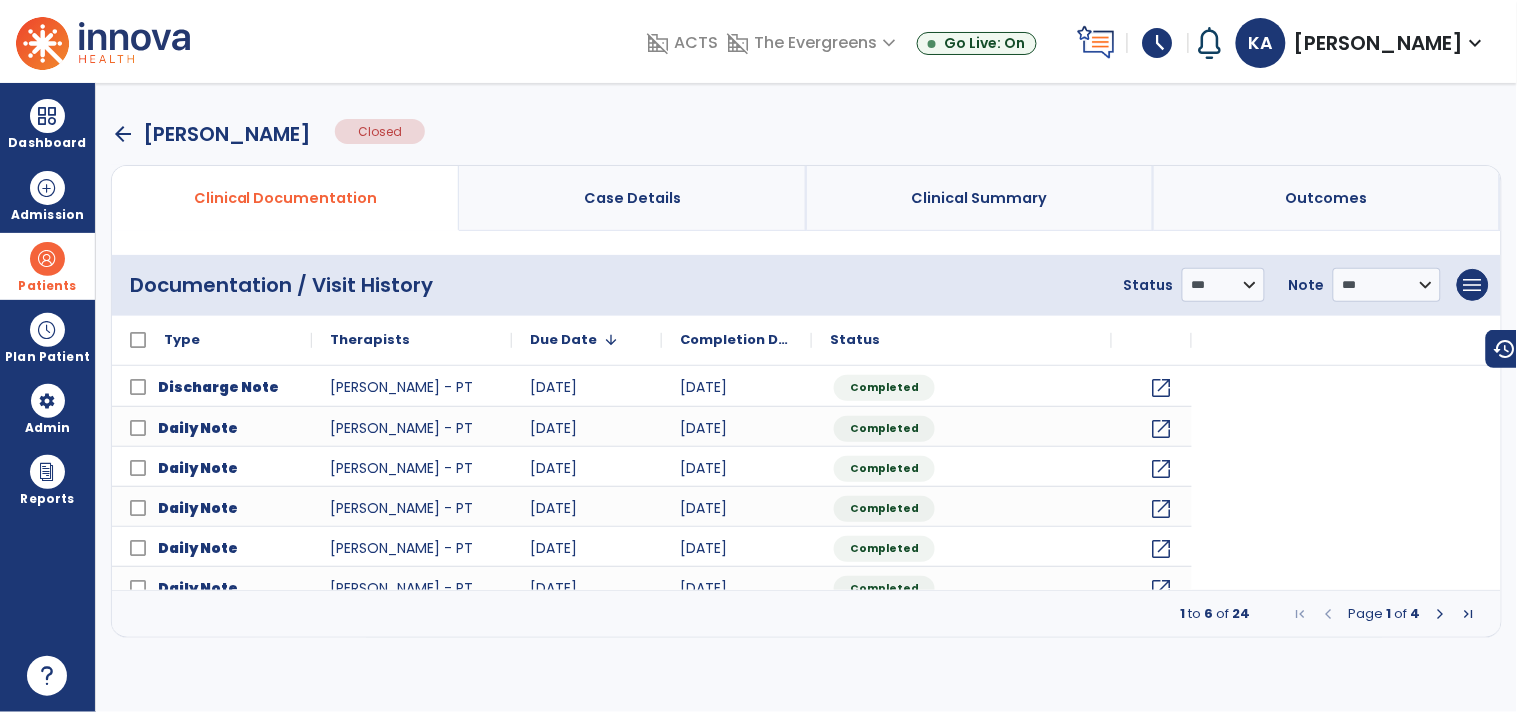 scroll, scrollTop: 0, scrollLeft: 0, axis: both 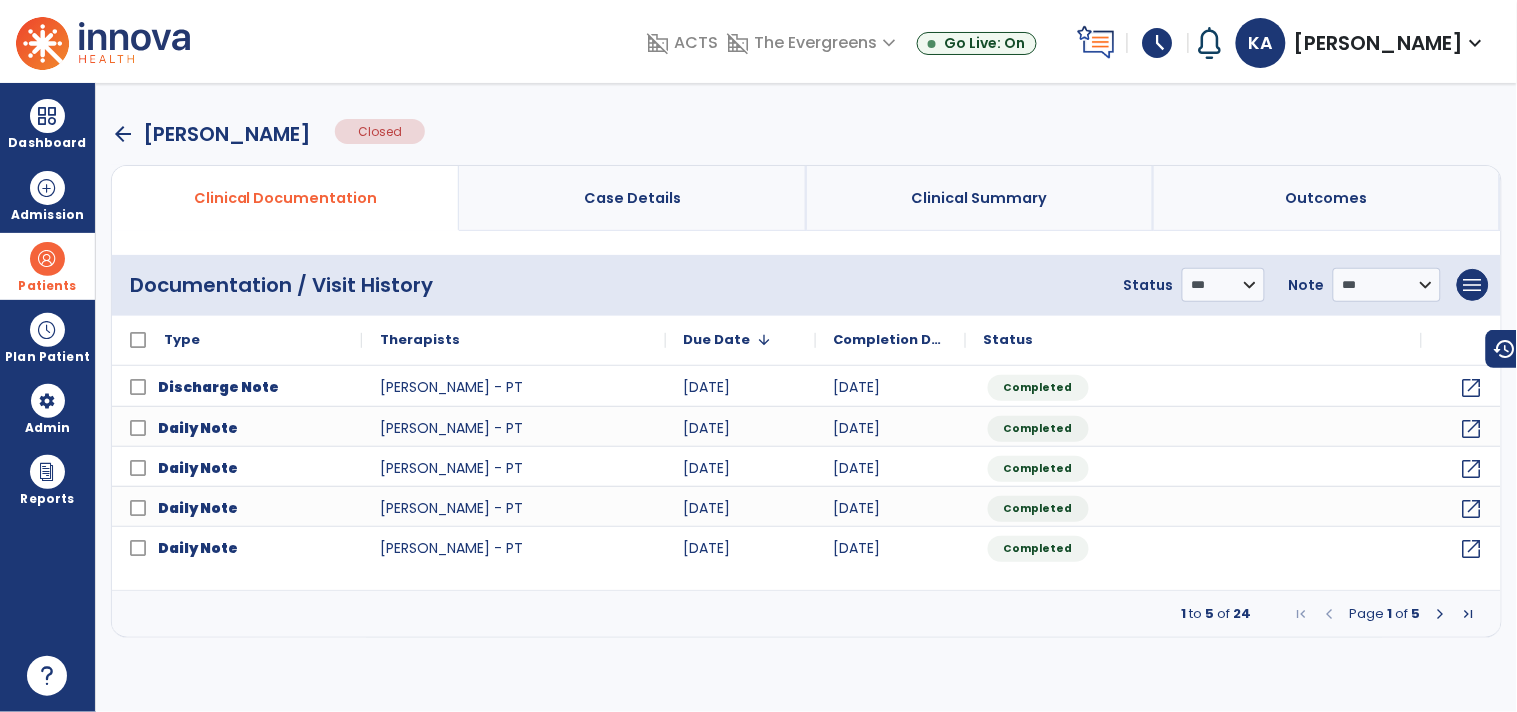 click on "arrow_back" at bounding box center [123, 134] 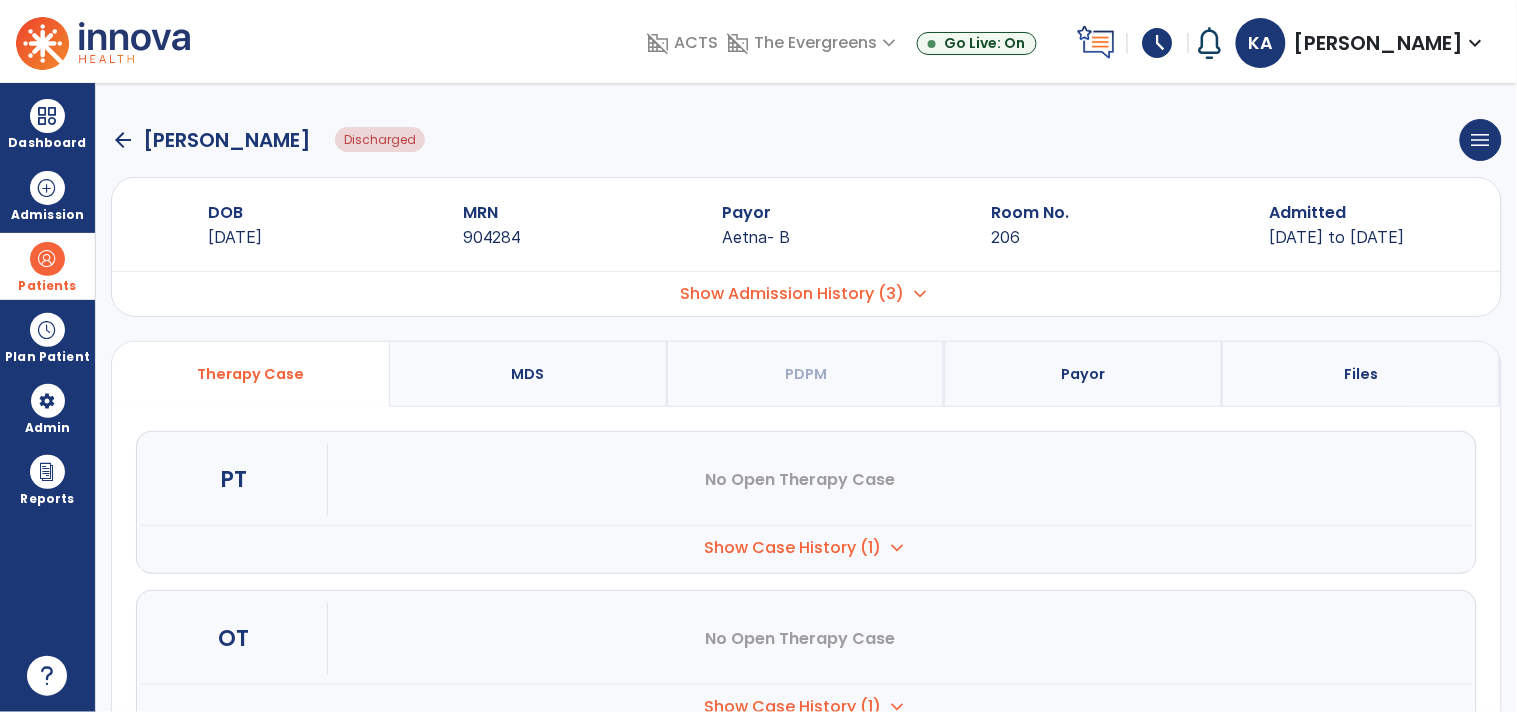 click on "arrow_back" 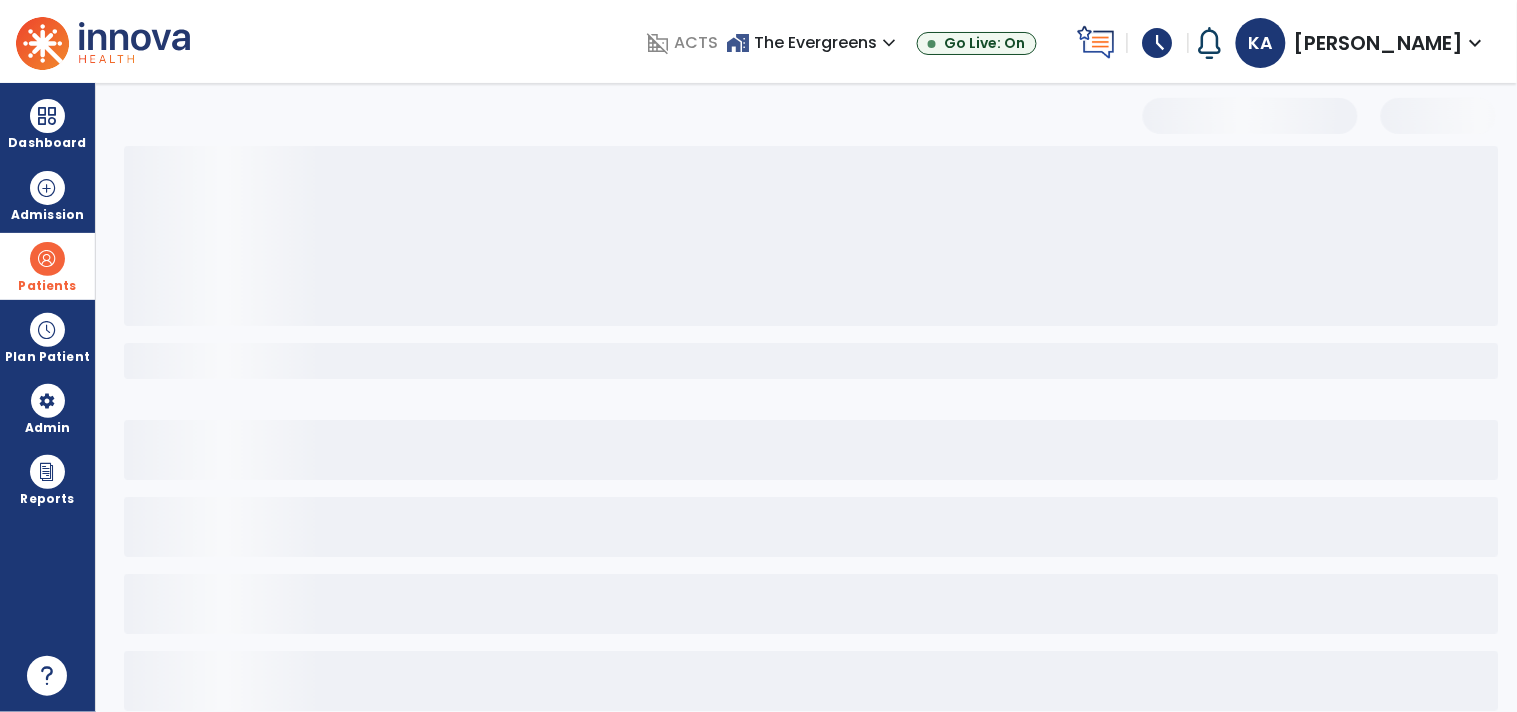 select on "***" 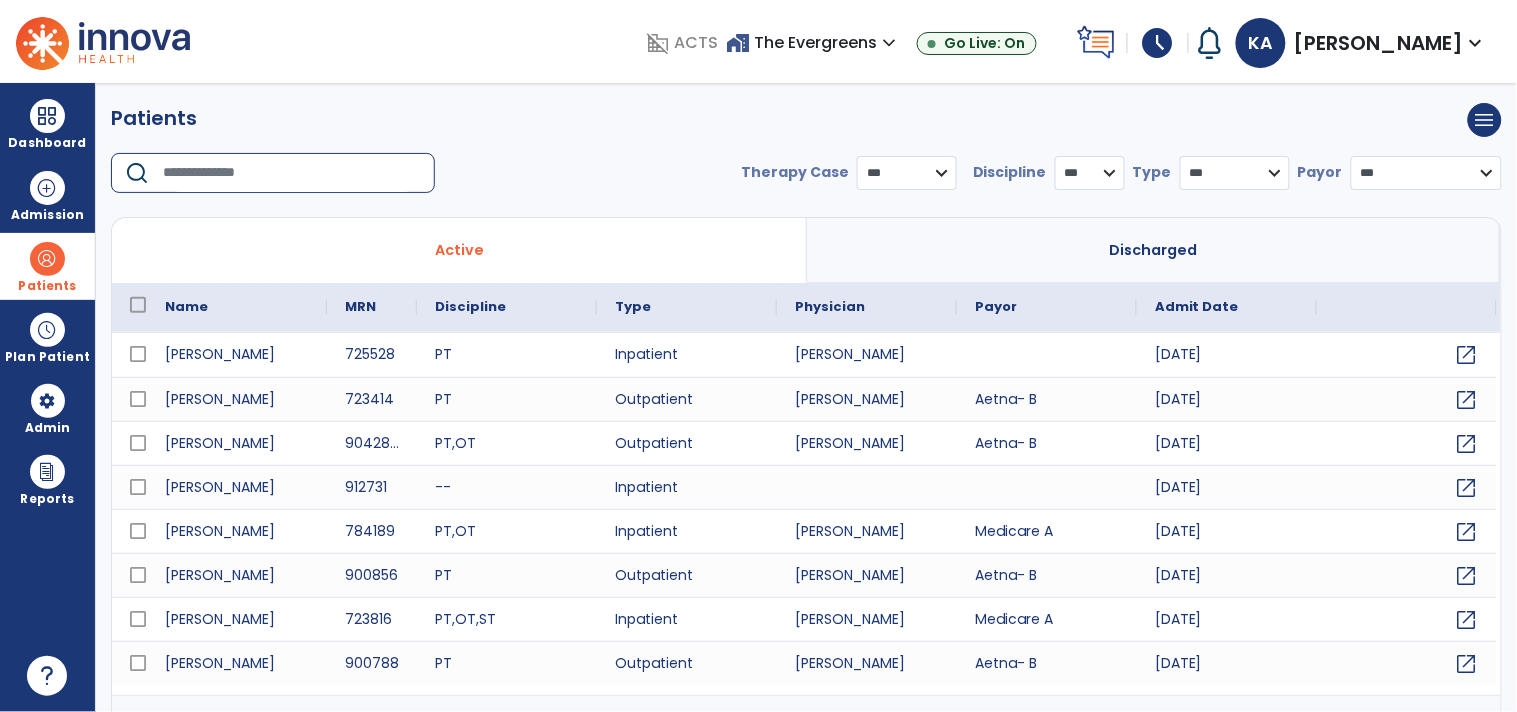 click at bounding box center (292, 173) 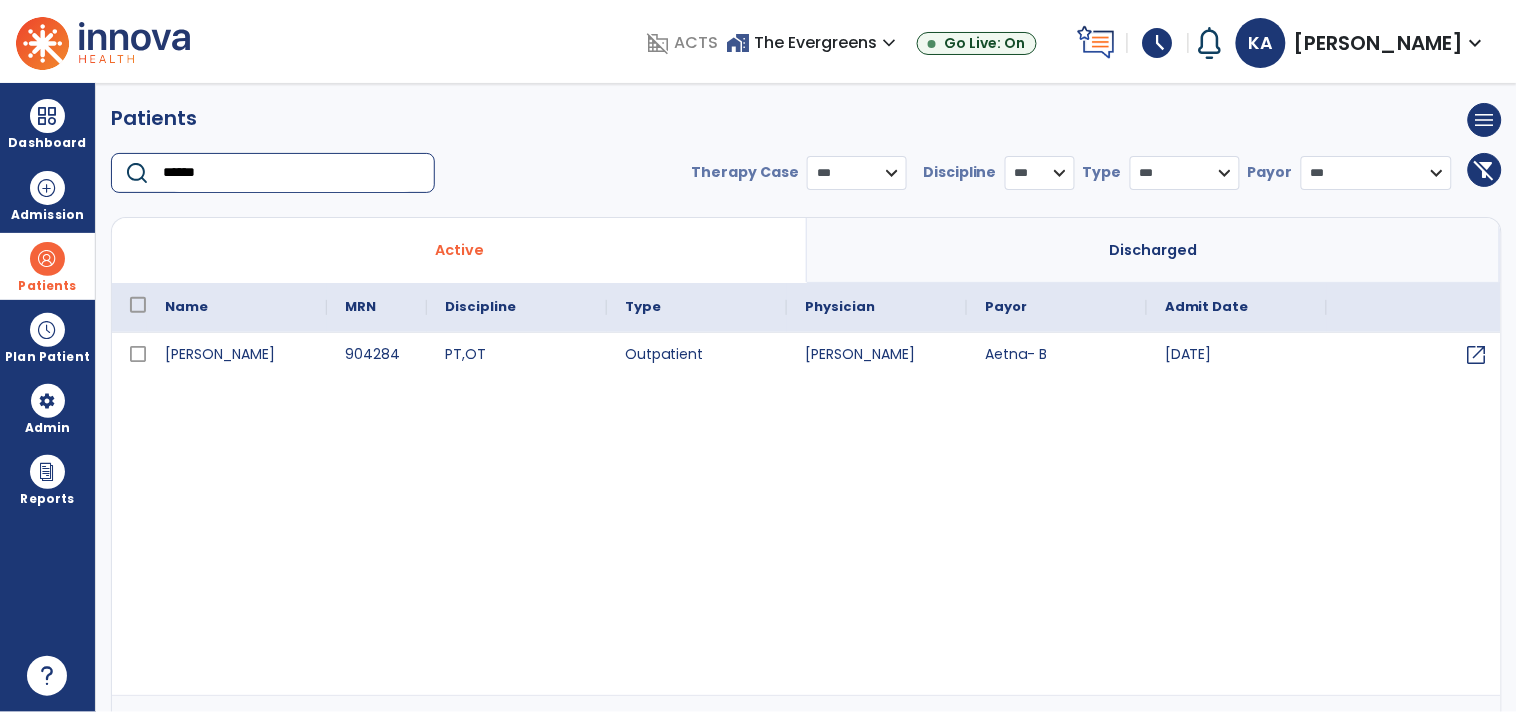 type on "******" 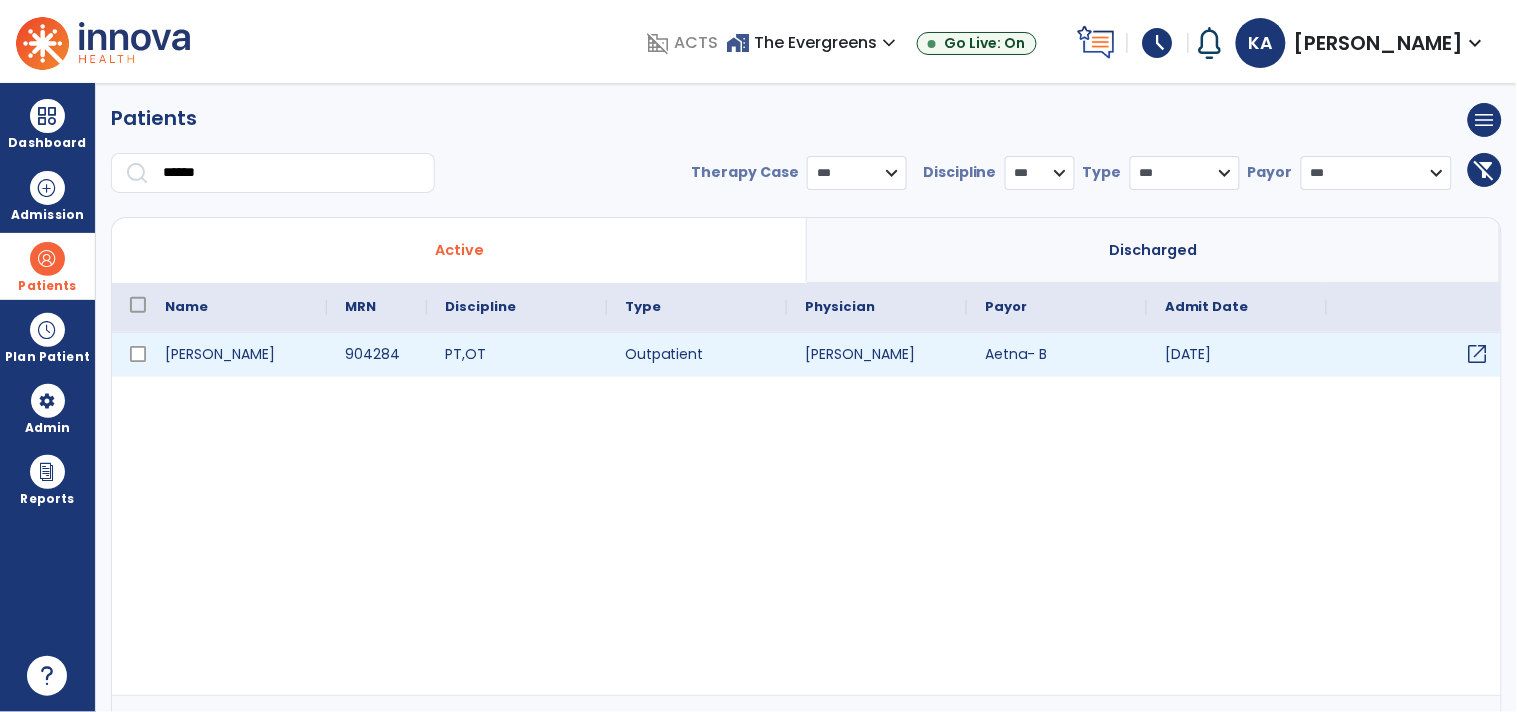 click on "open_in_new" at bounding box center [1417, 355] 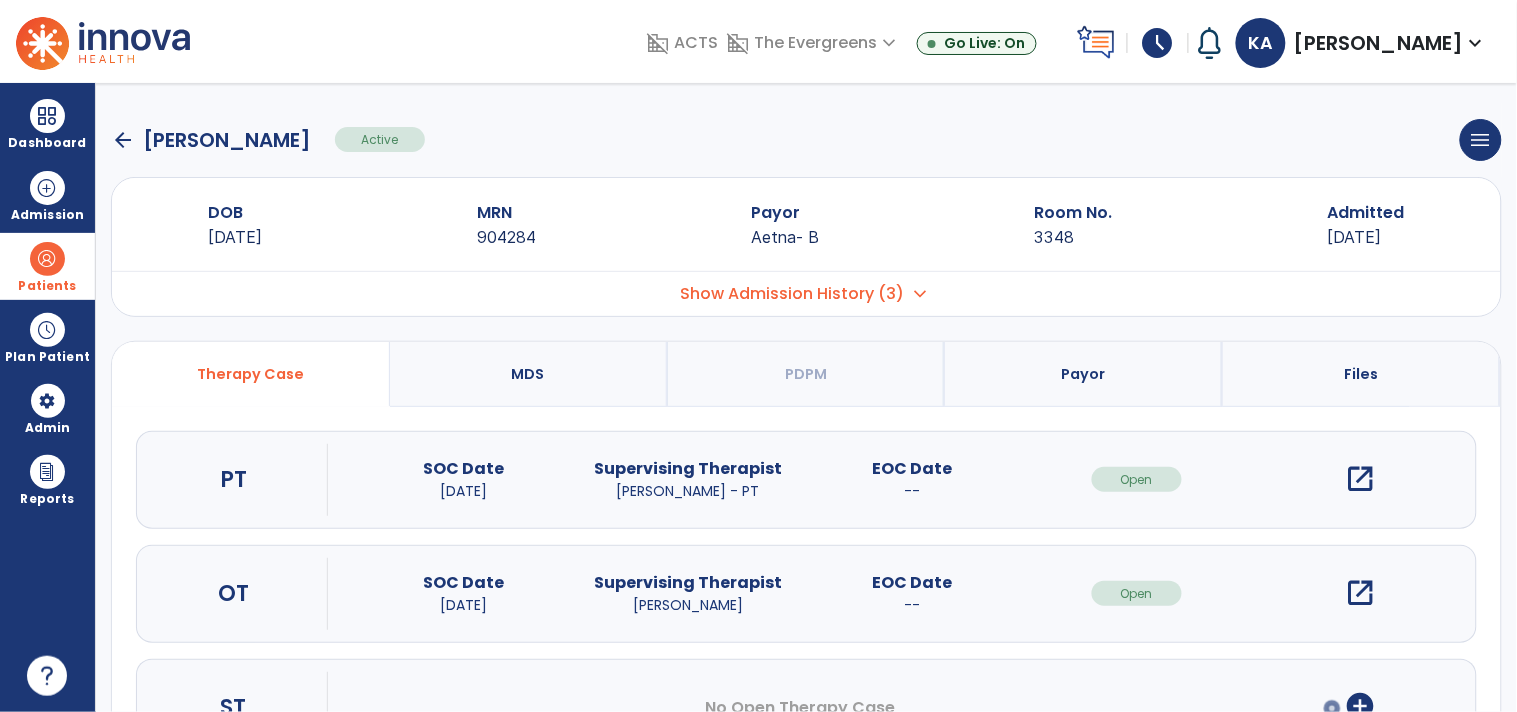 click on "open_in_new" at bounding box center (1361, 593) 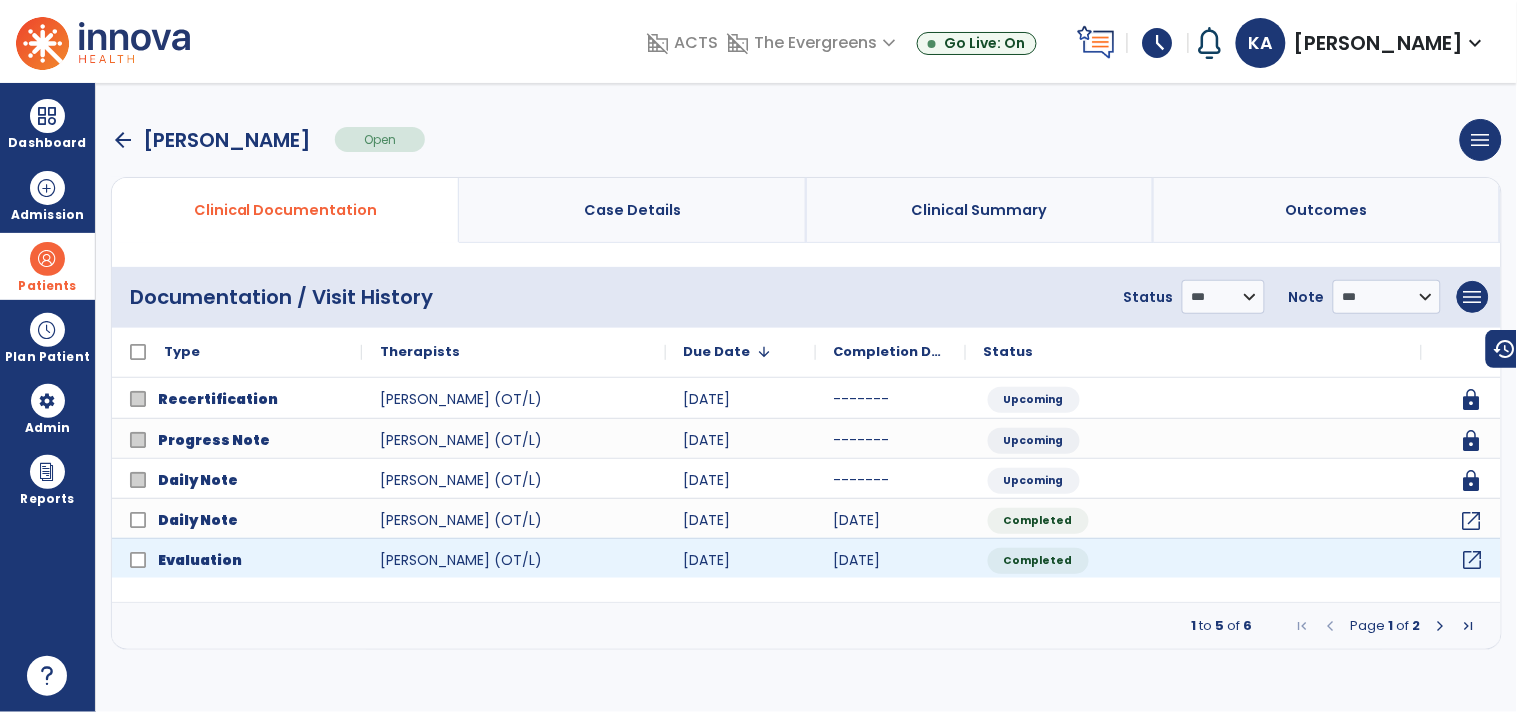 click on "open_in_new" 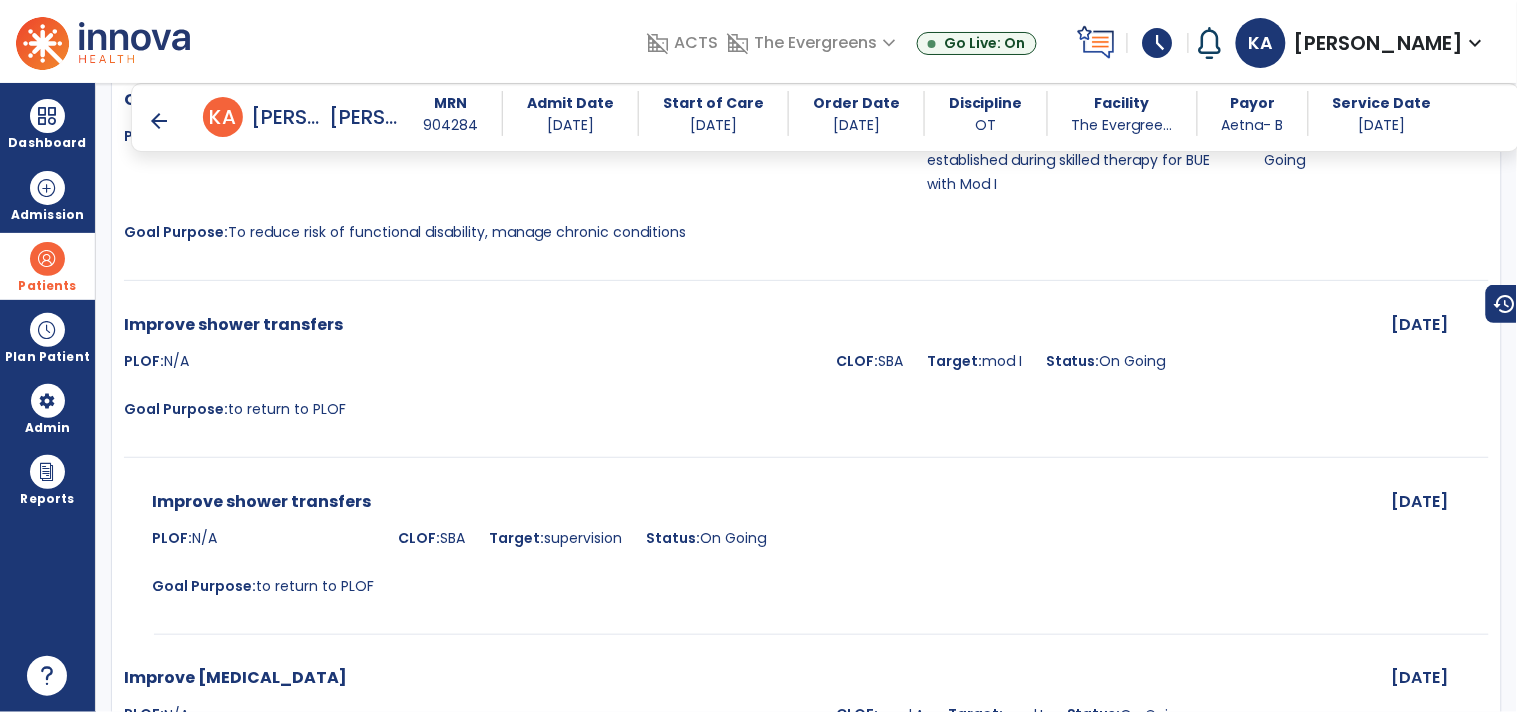 scroll, scrollTop: 4141, scrollLeft: 0, axis: vertical 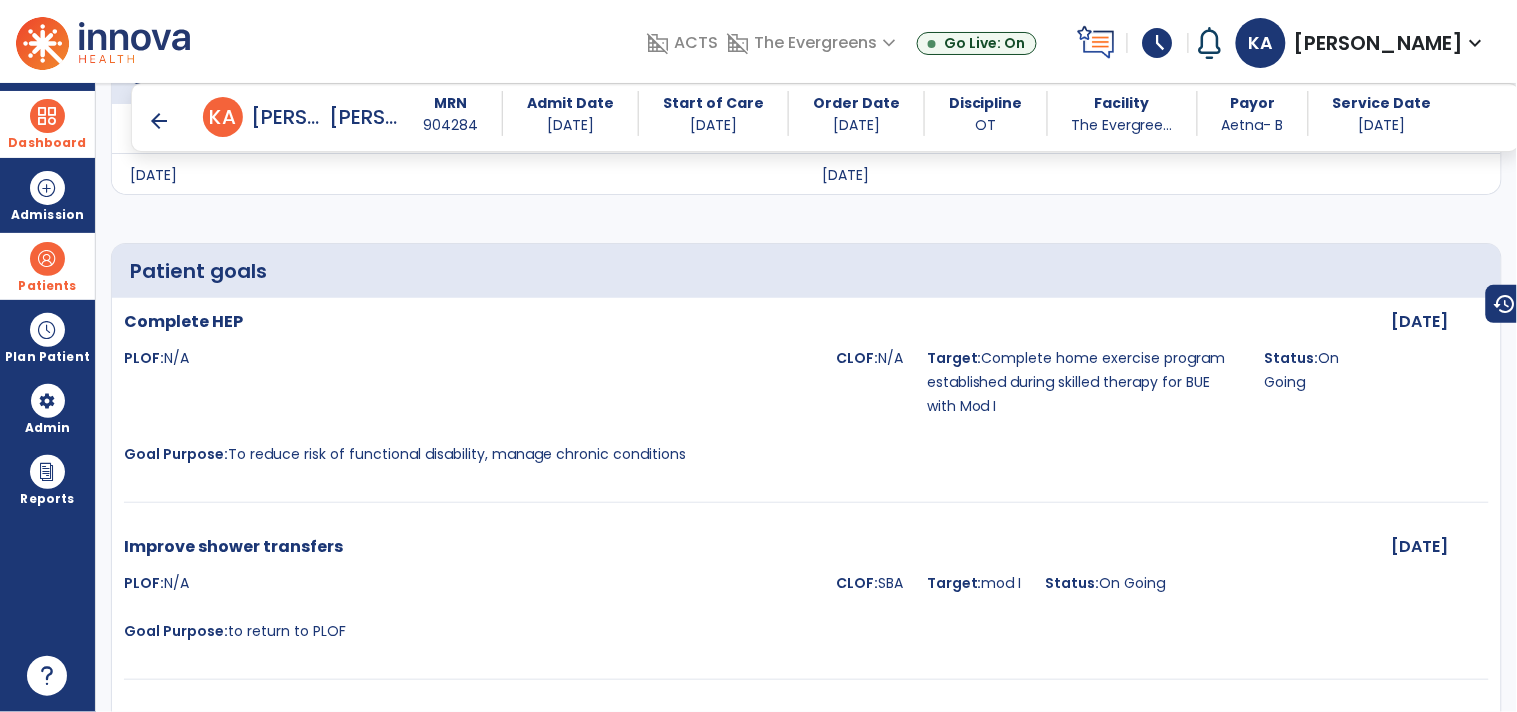 click on "Dashboard" at bounding box center (47, 124) 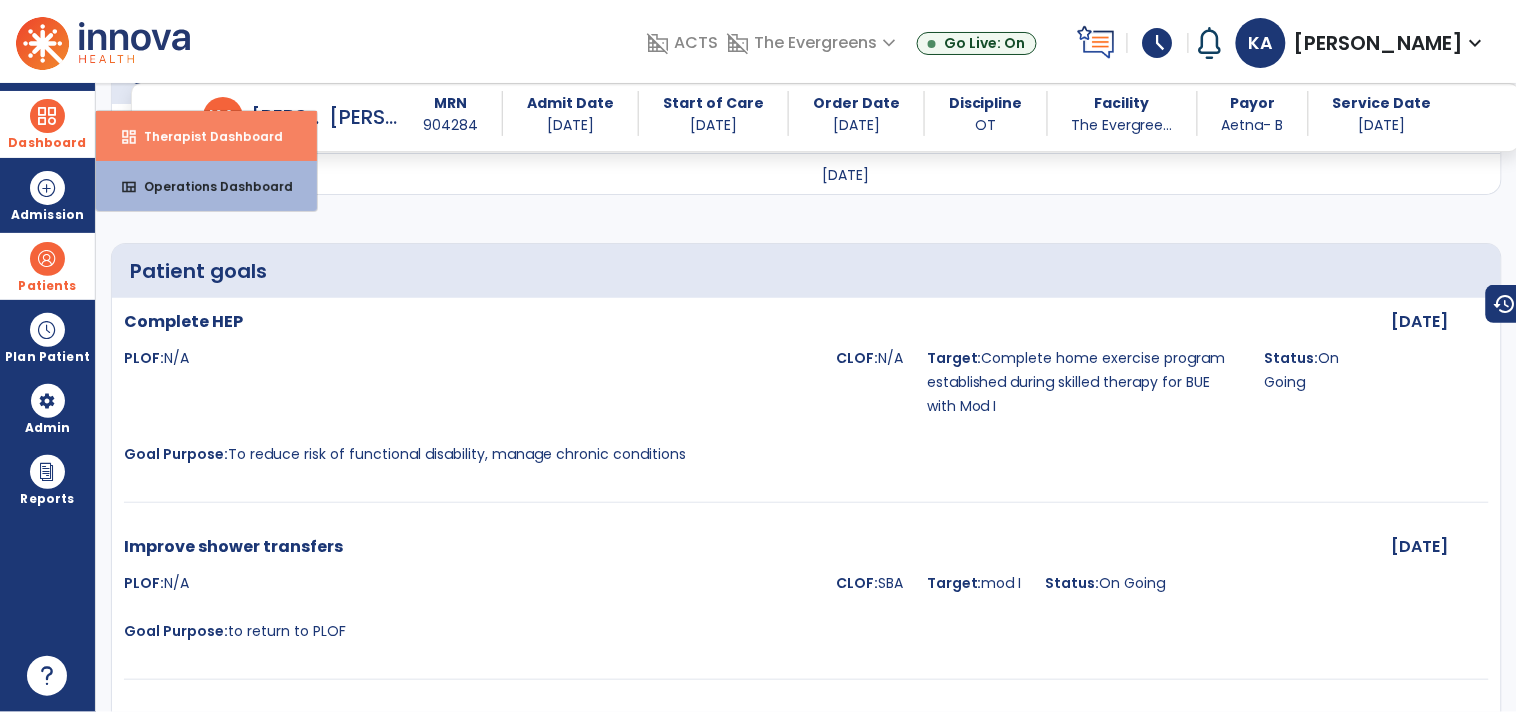 click on "Therapist Dashboard" at bounding box center (205, 136) 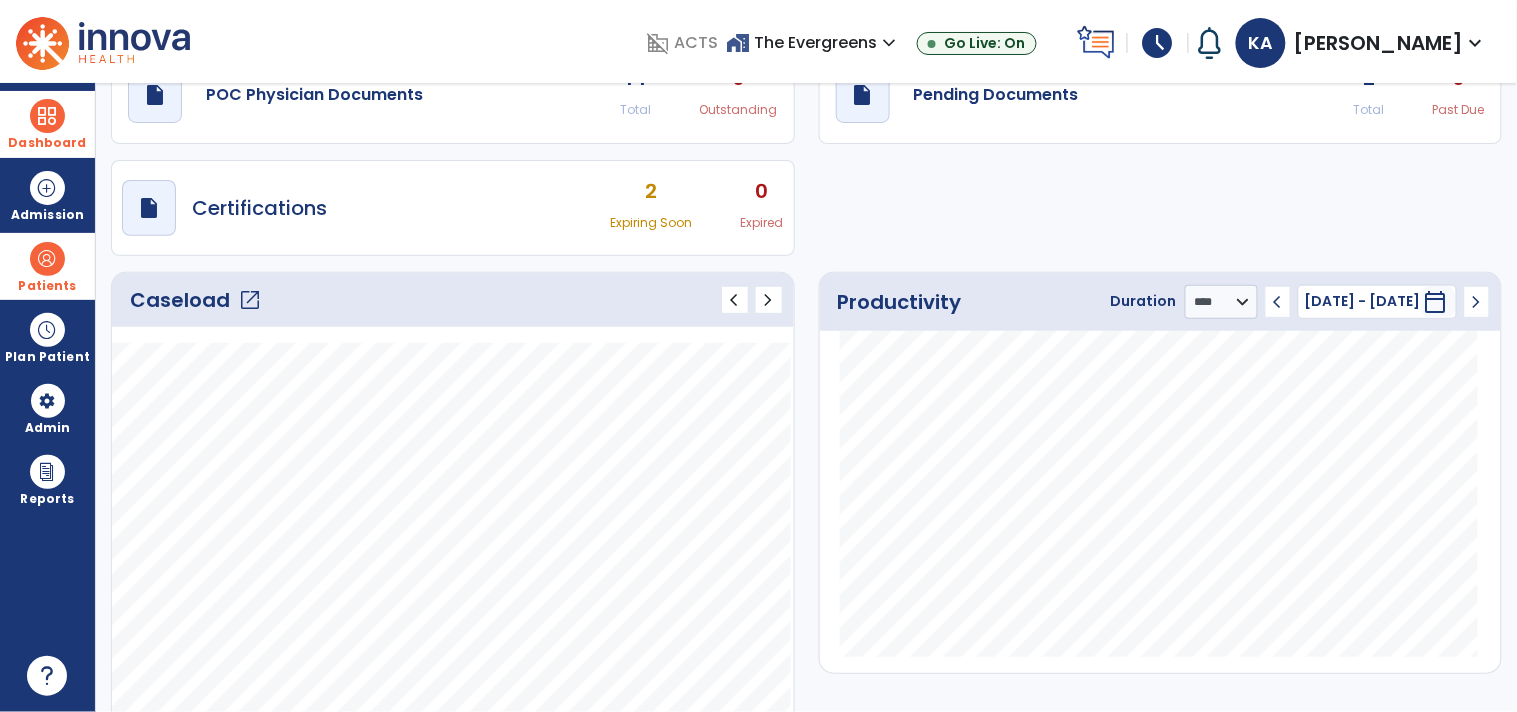 scroll, scrollTop: 0, scrollLeft: 0, axis: both 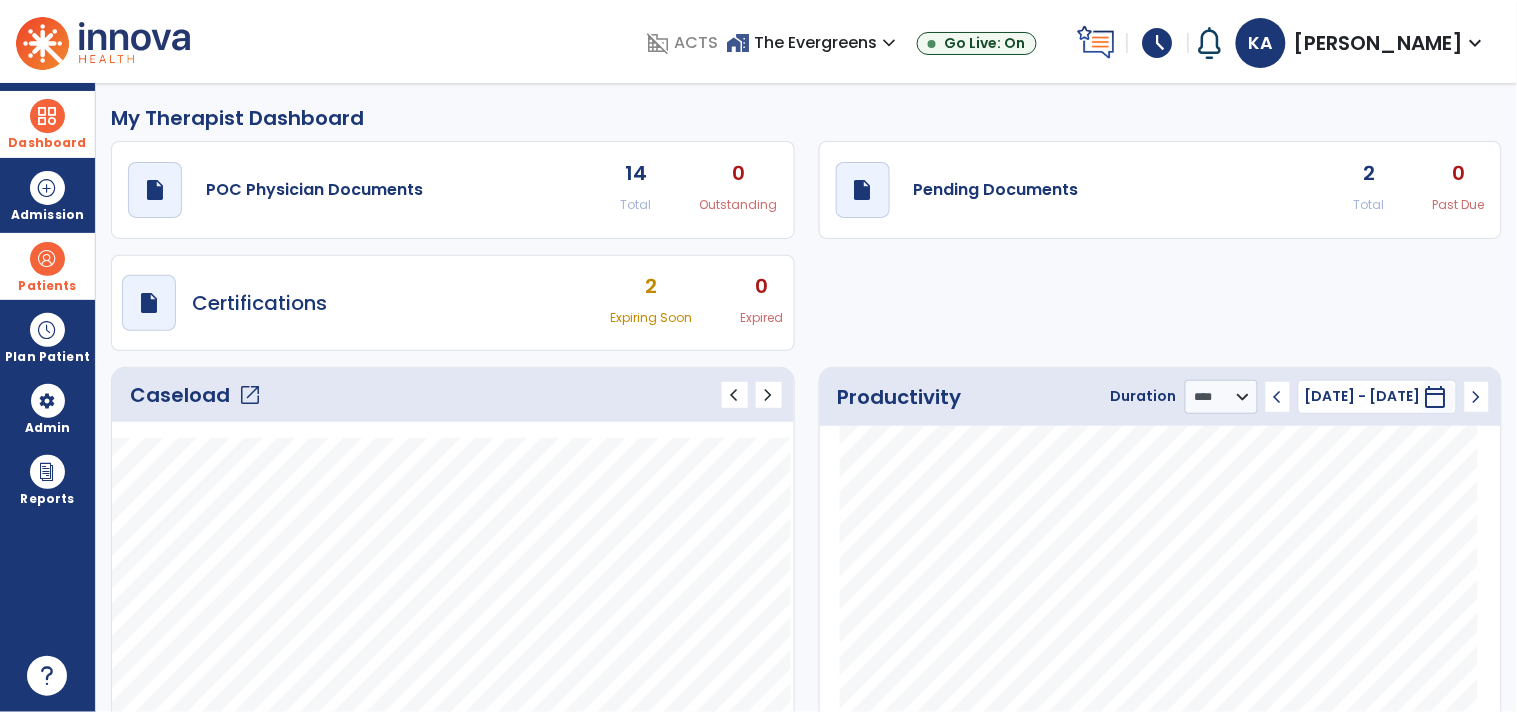 click on "draft   open_in_new  Pending Documents 2 Total 0 Past Due" 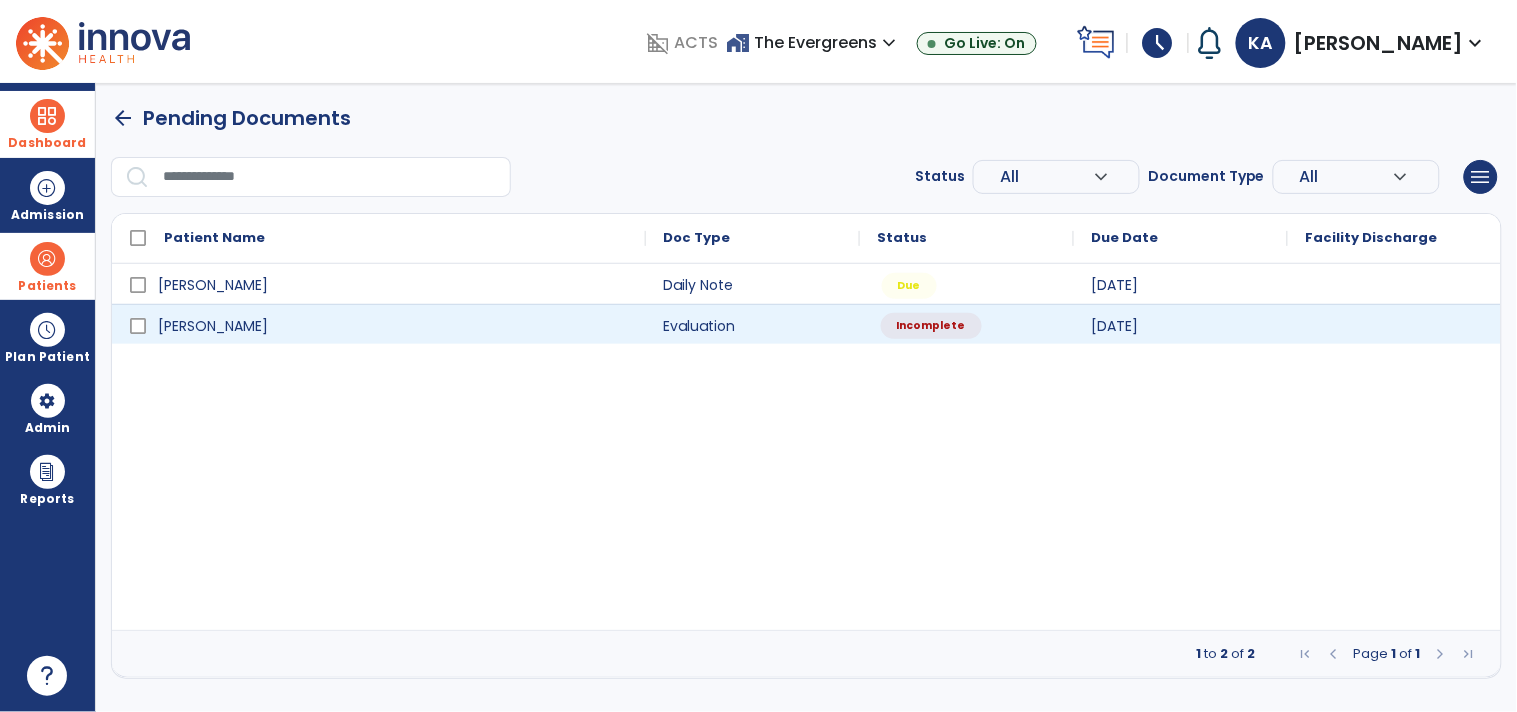 click on "Incomplete" at bounding box center [967, 324] 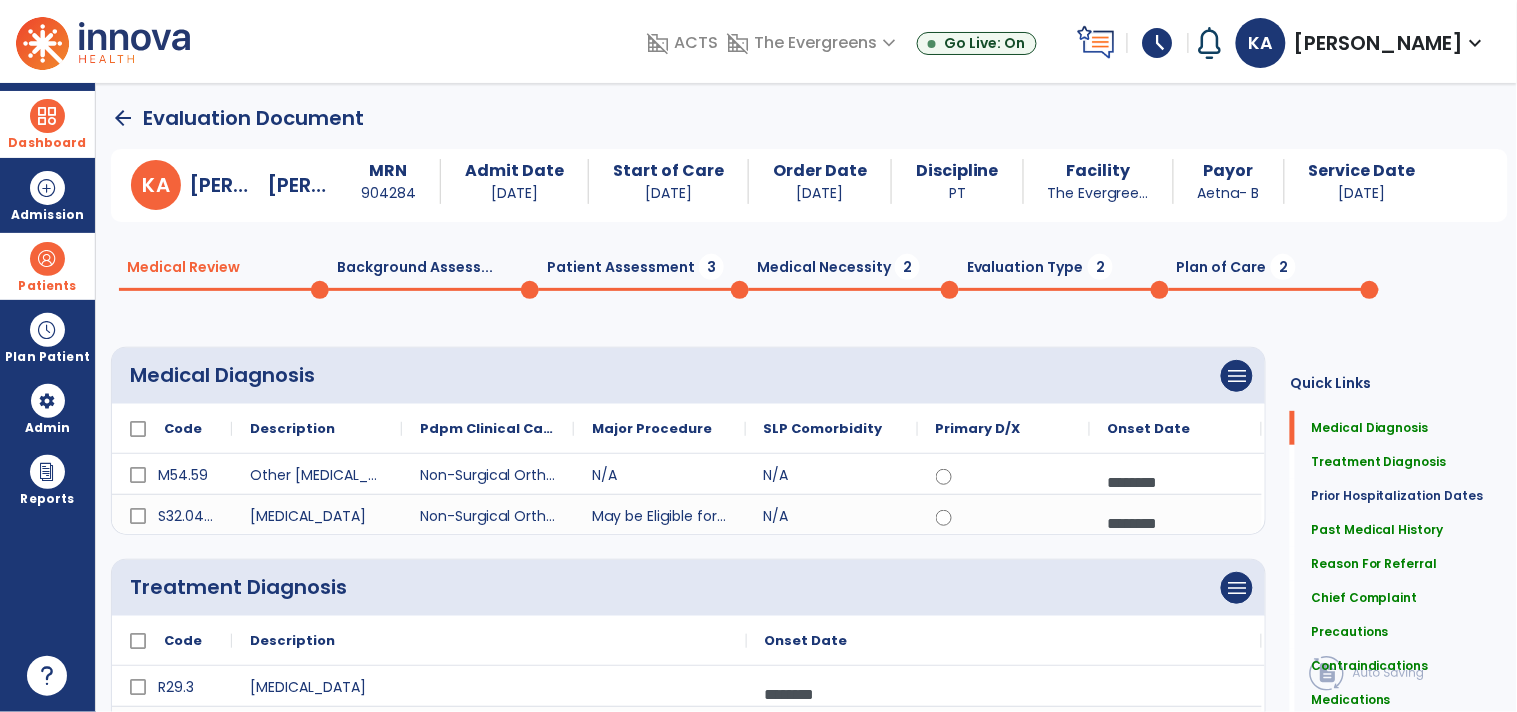 click on "Background Assess...  0" 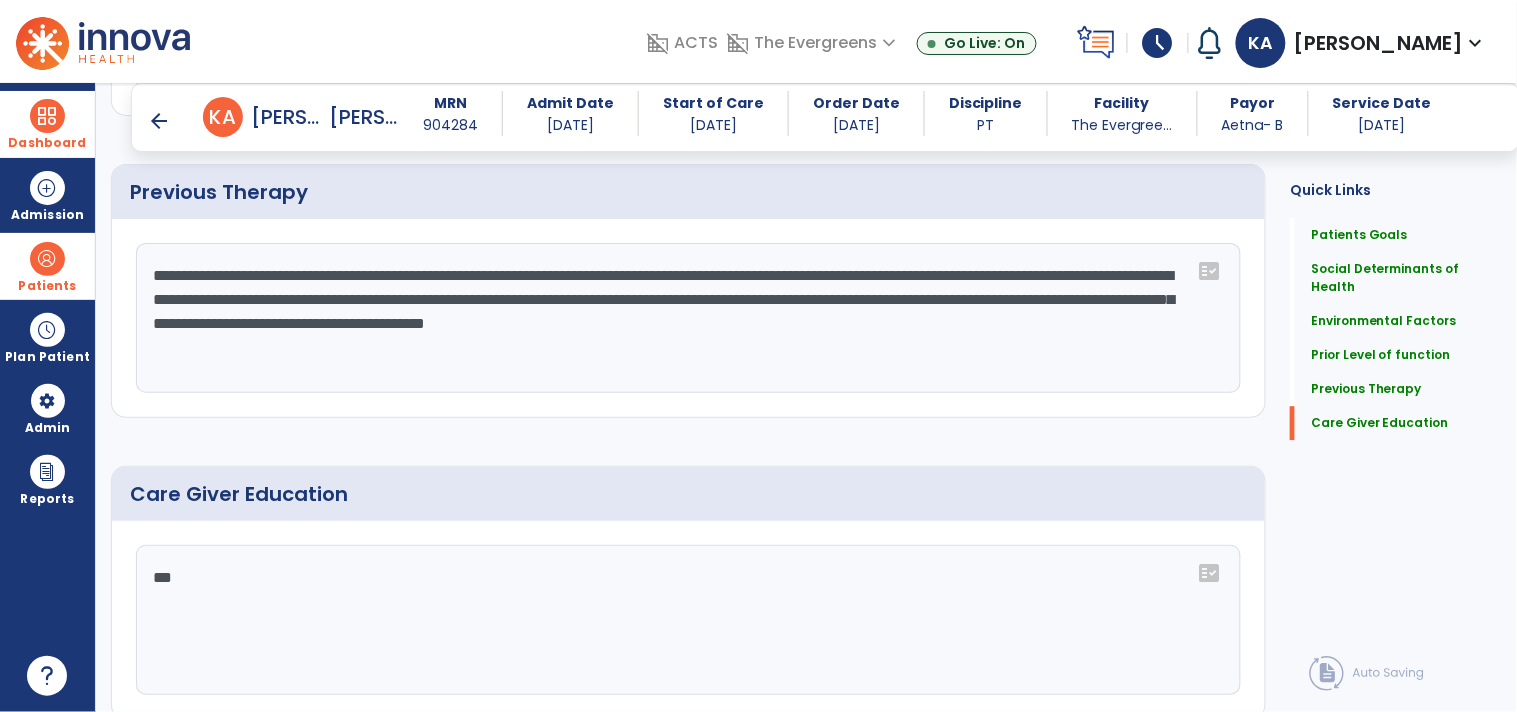 scroll, scrollTop: 1302, scrollLeft: 0, axis: vertical 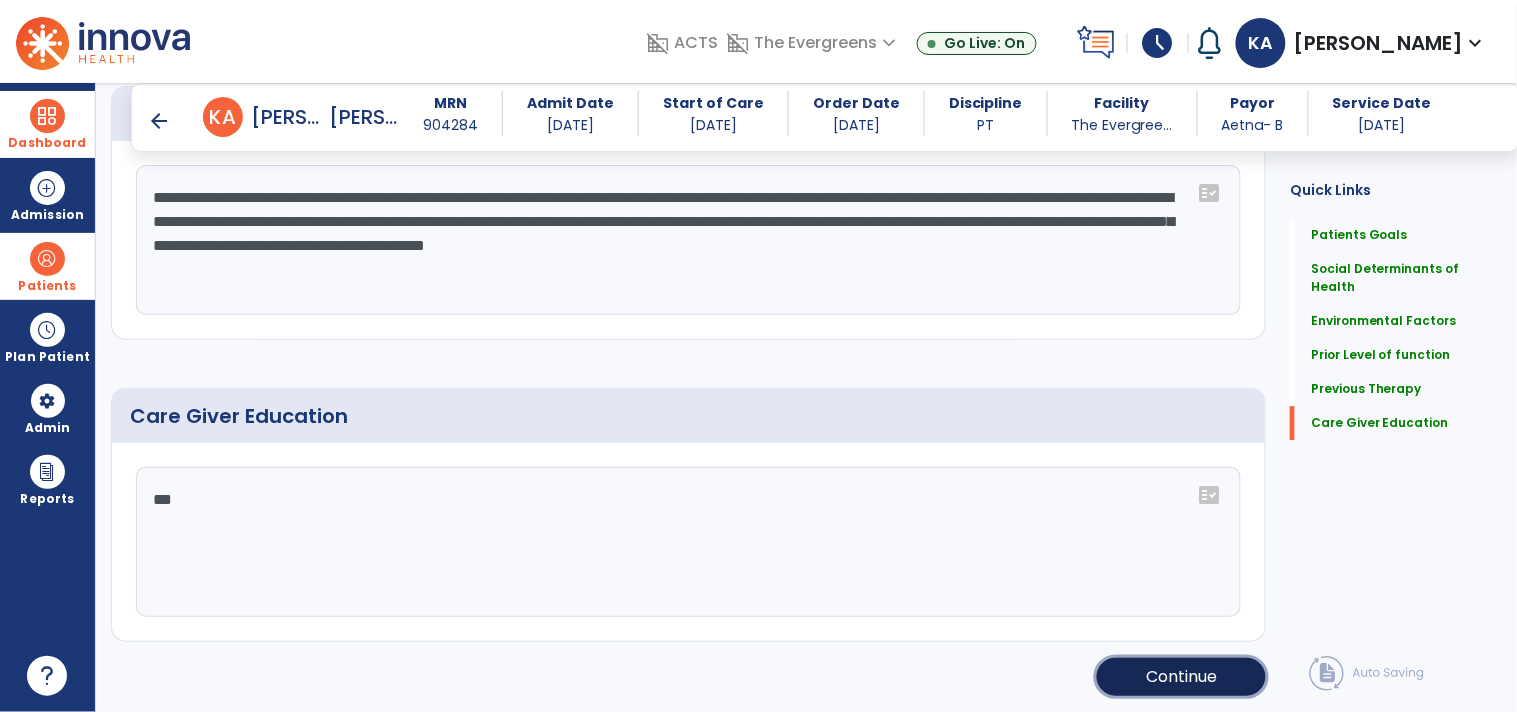 click on "Continue" 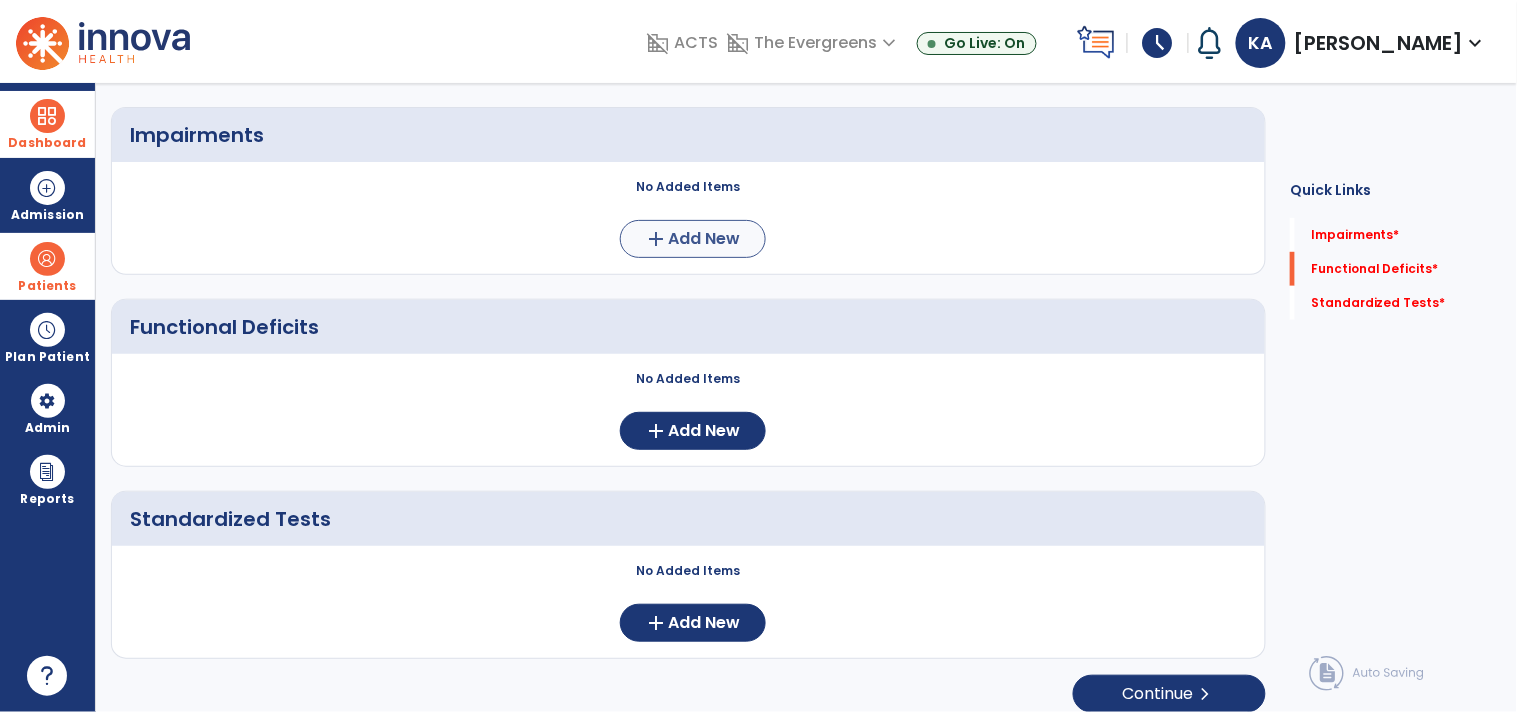 scroll, scrollTop: 0, scrollLeft: 0, axis: both 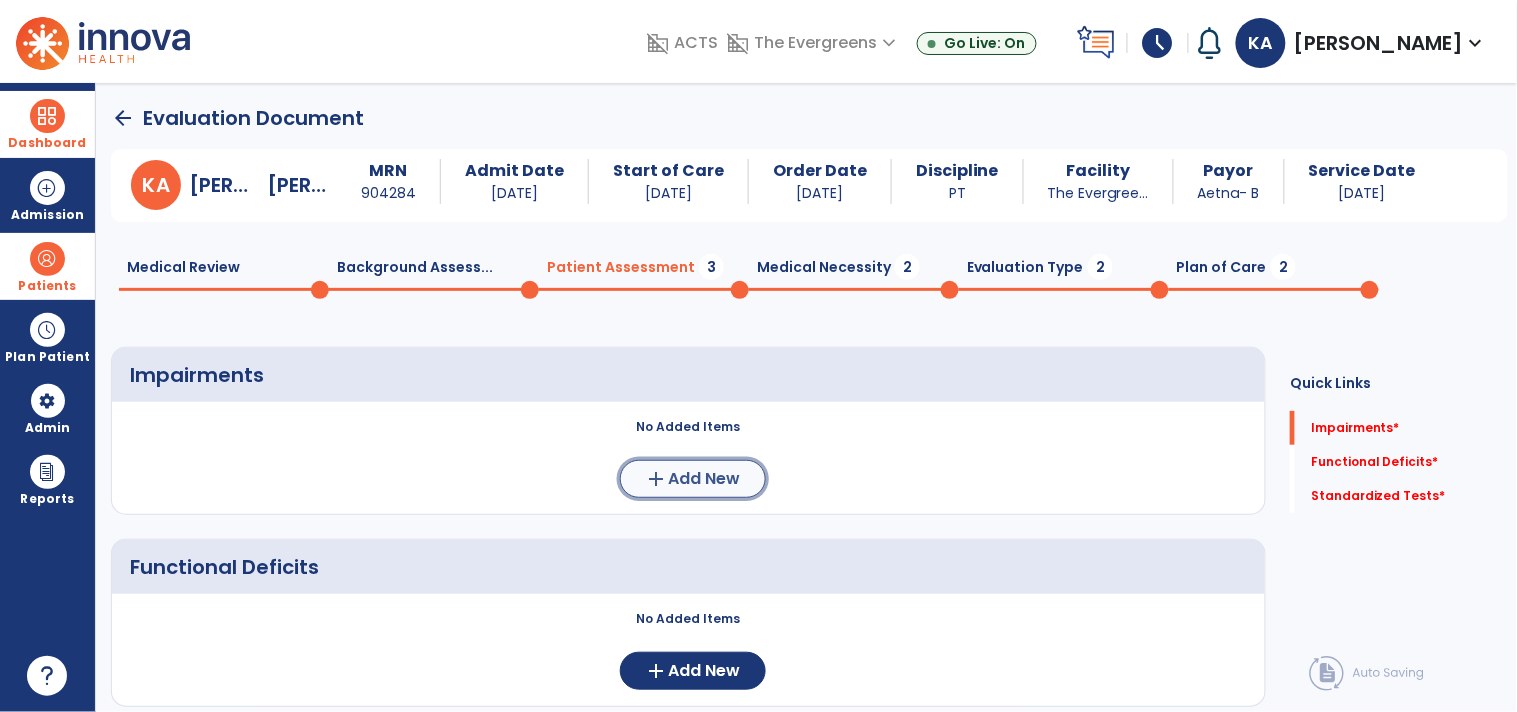 click on "Add New" 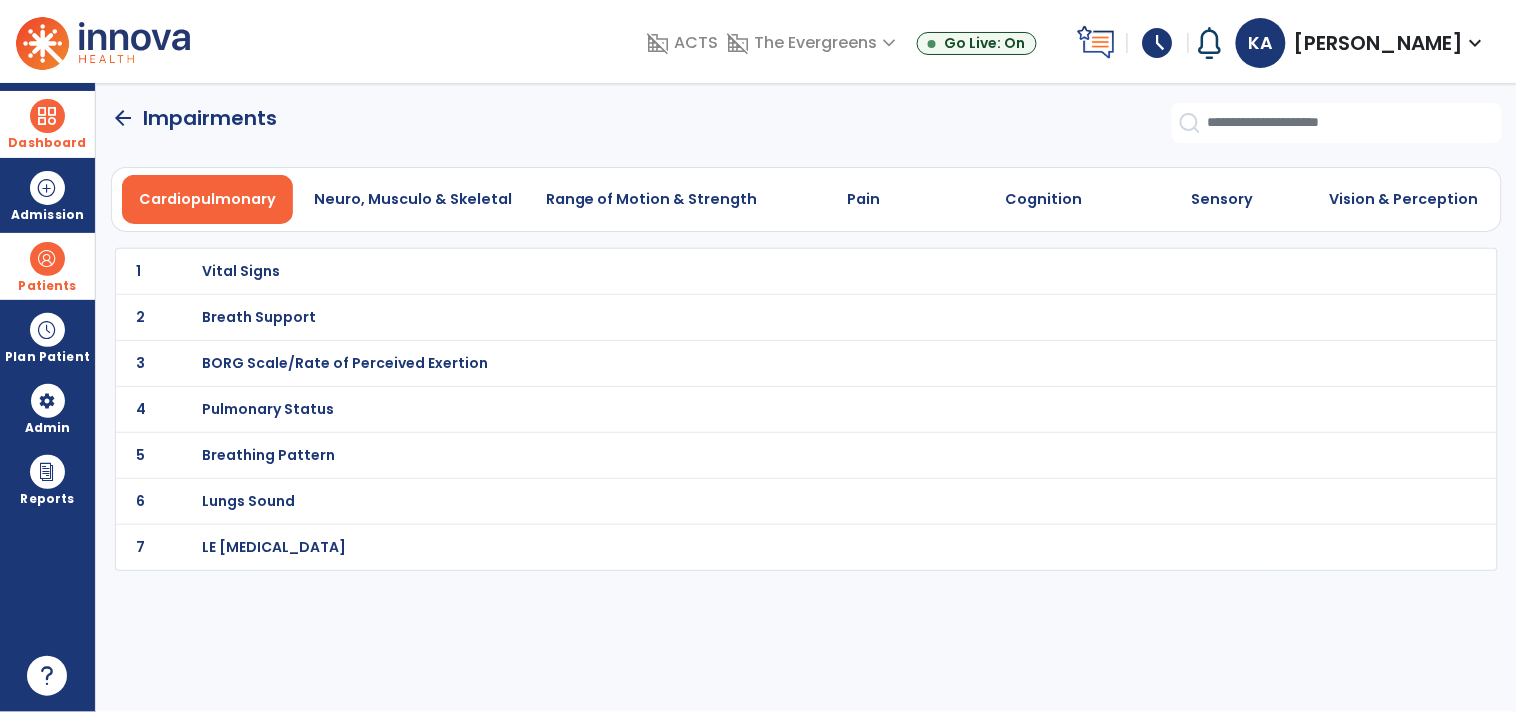 click on "1 Vital Signs" 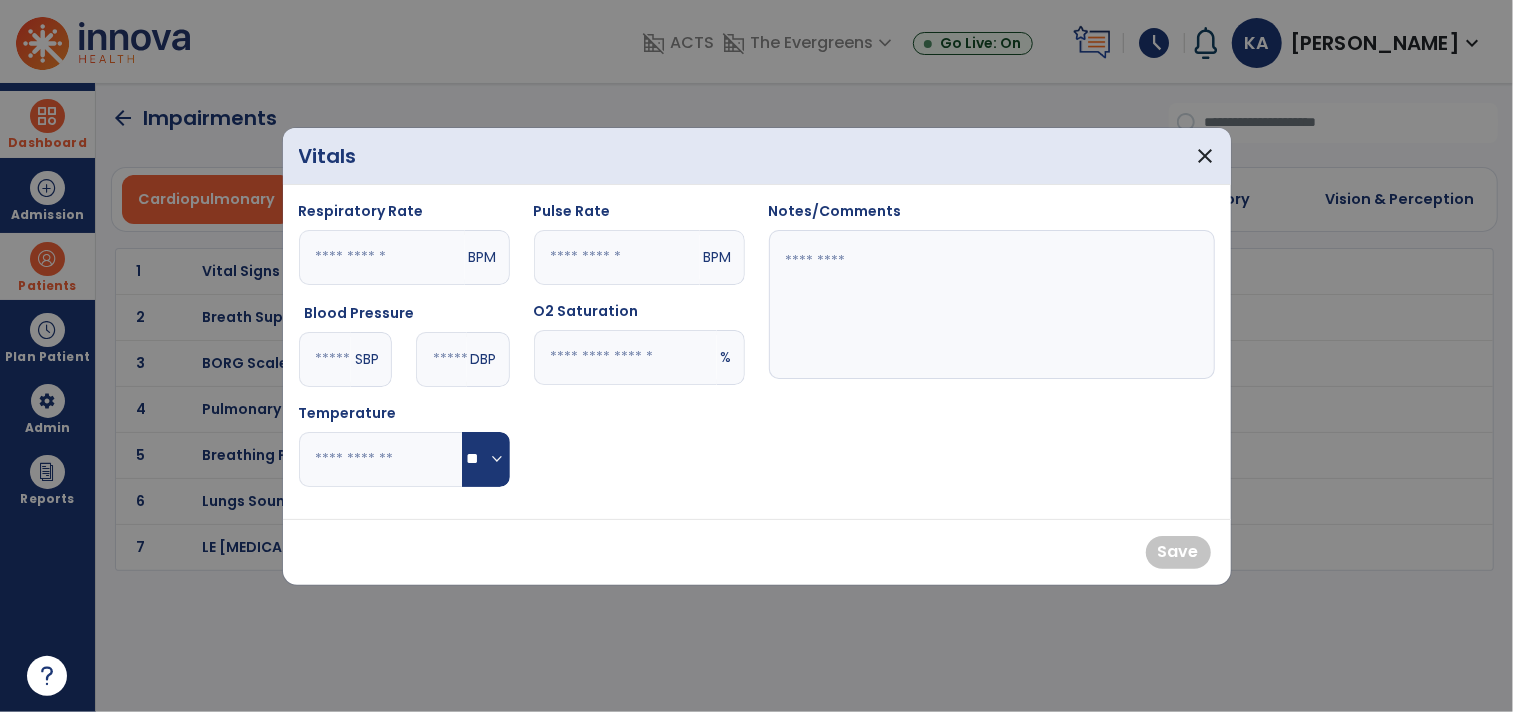 click at bounding box center (756, 356) 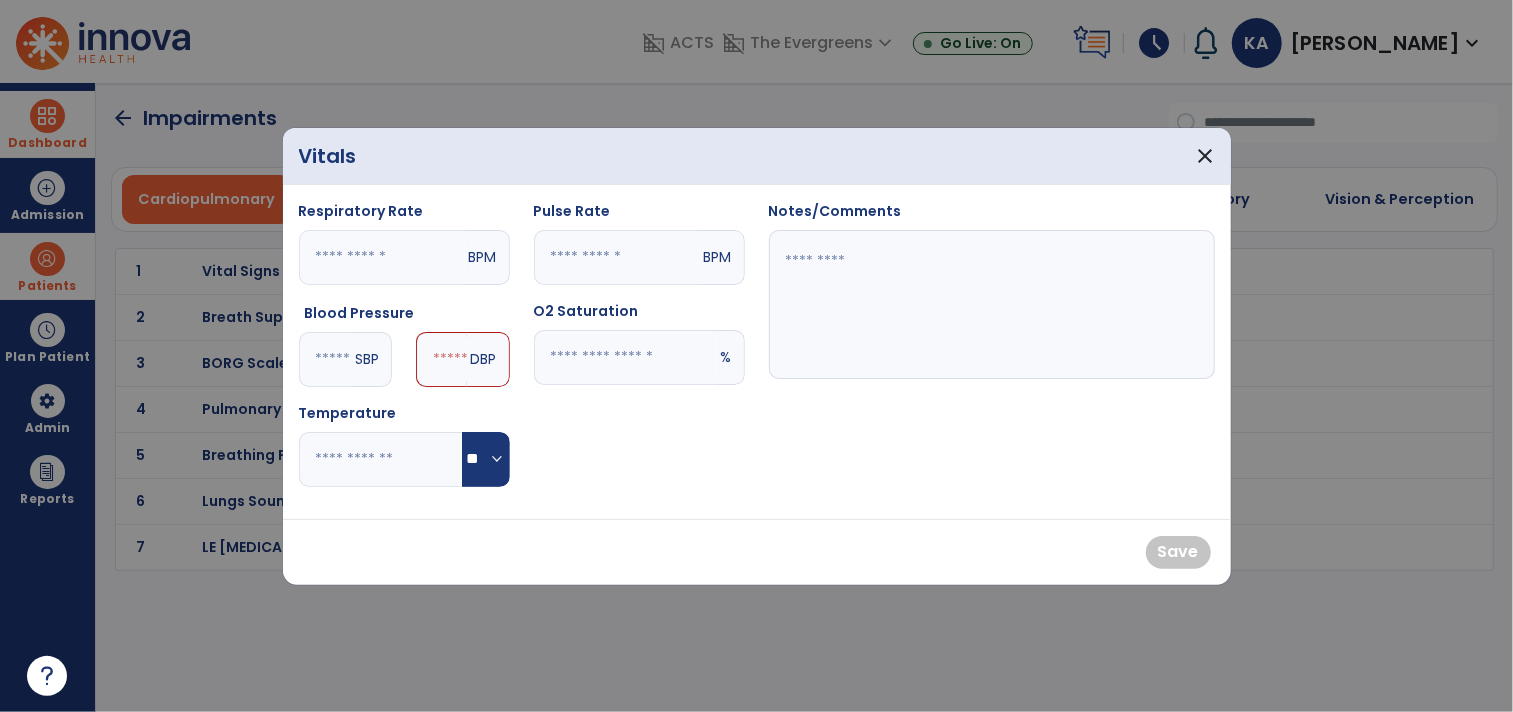 type on "***" 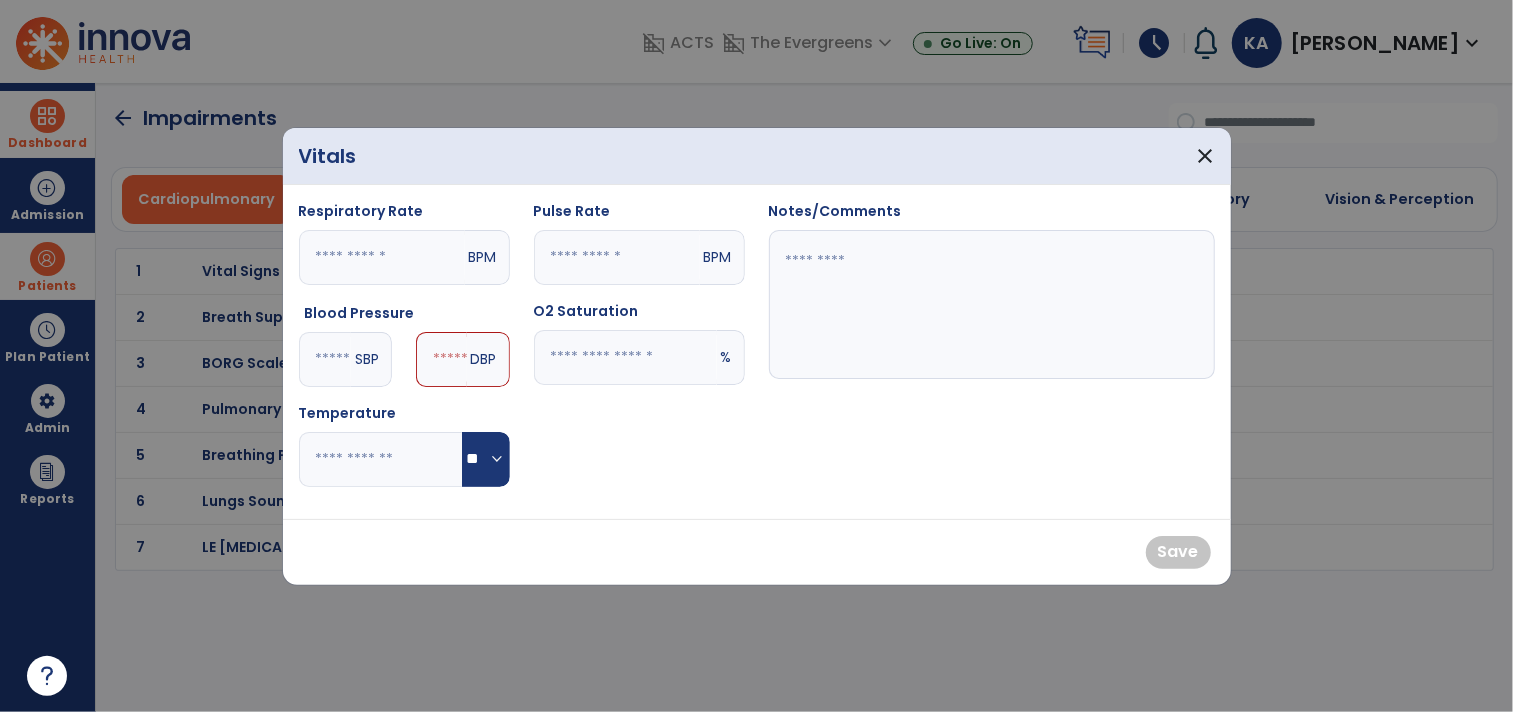 click at bounding box center [441, 359] 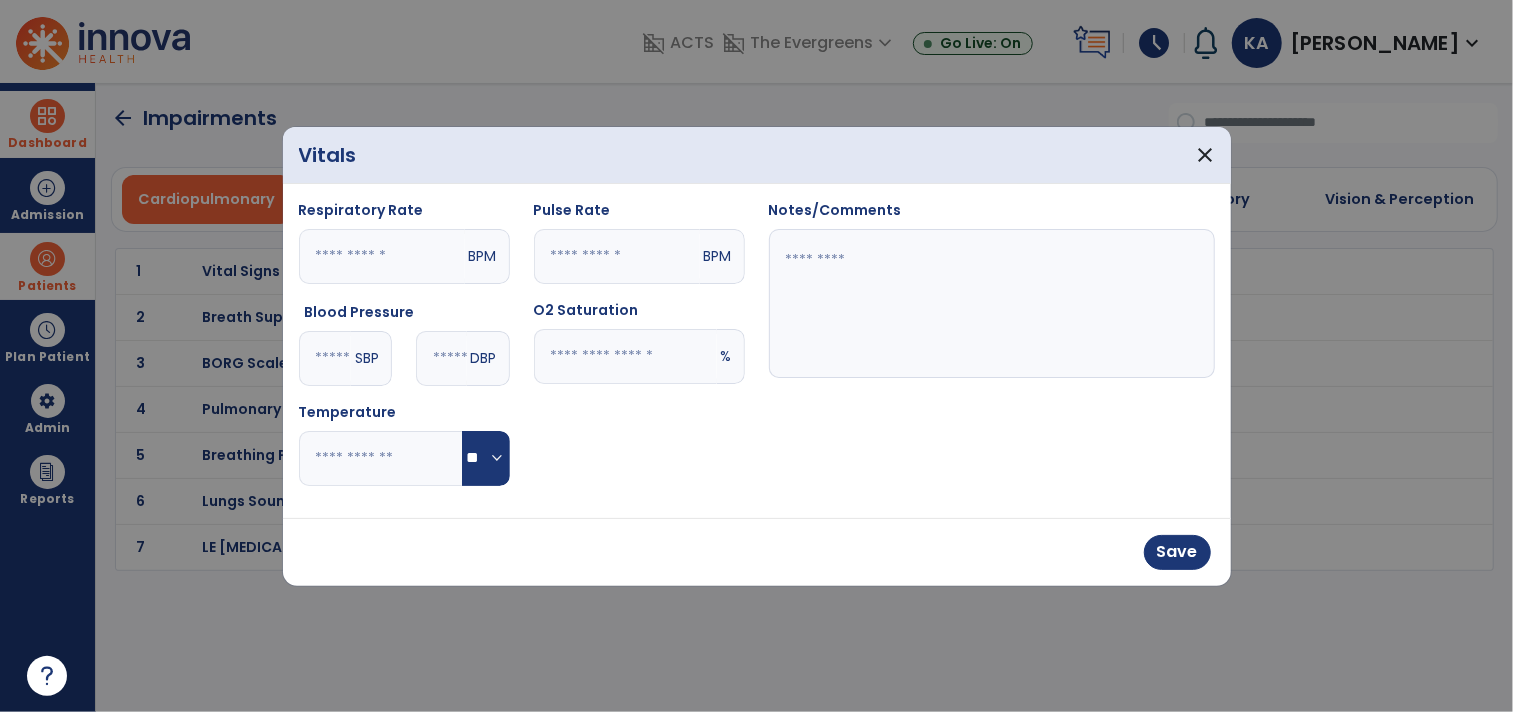 type on "**" 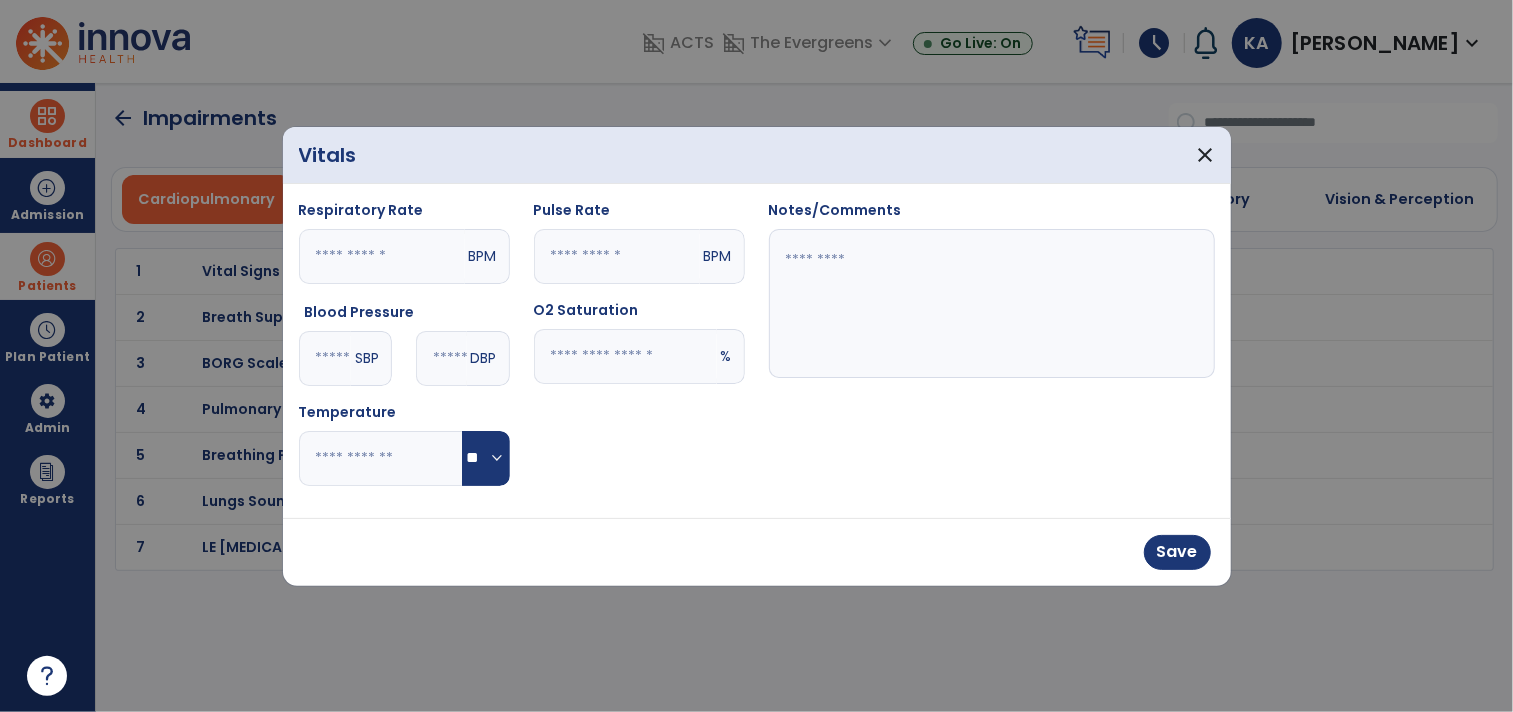 type on "**" 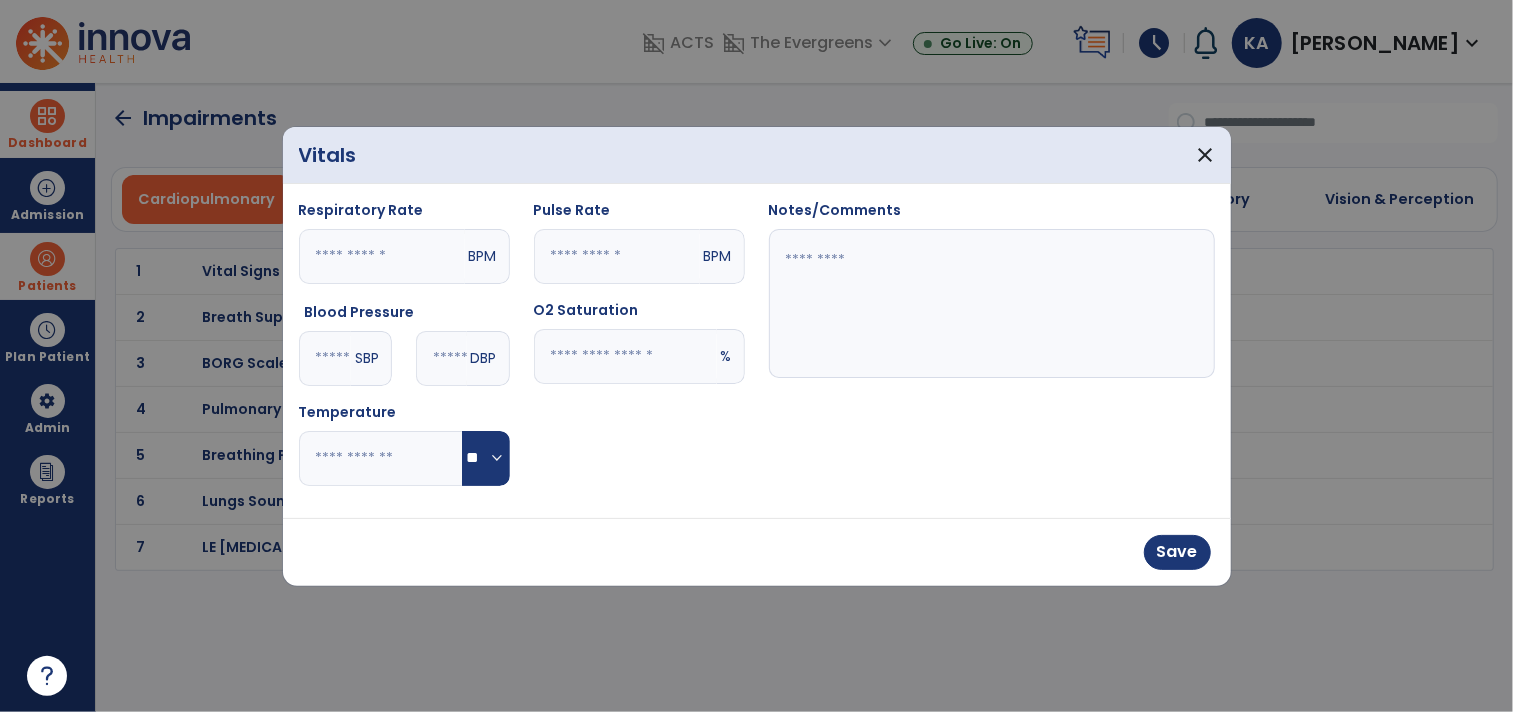 click at bounding box center (625, 356) 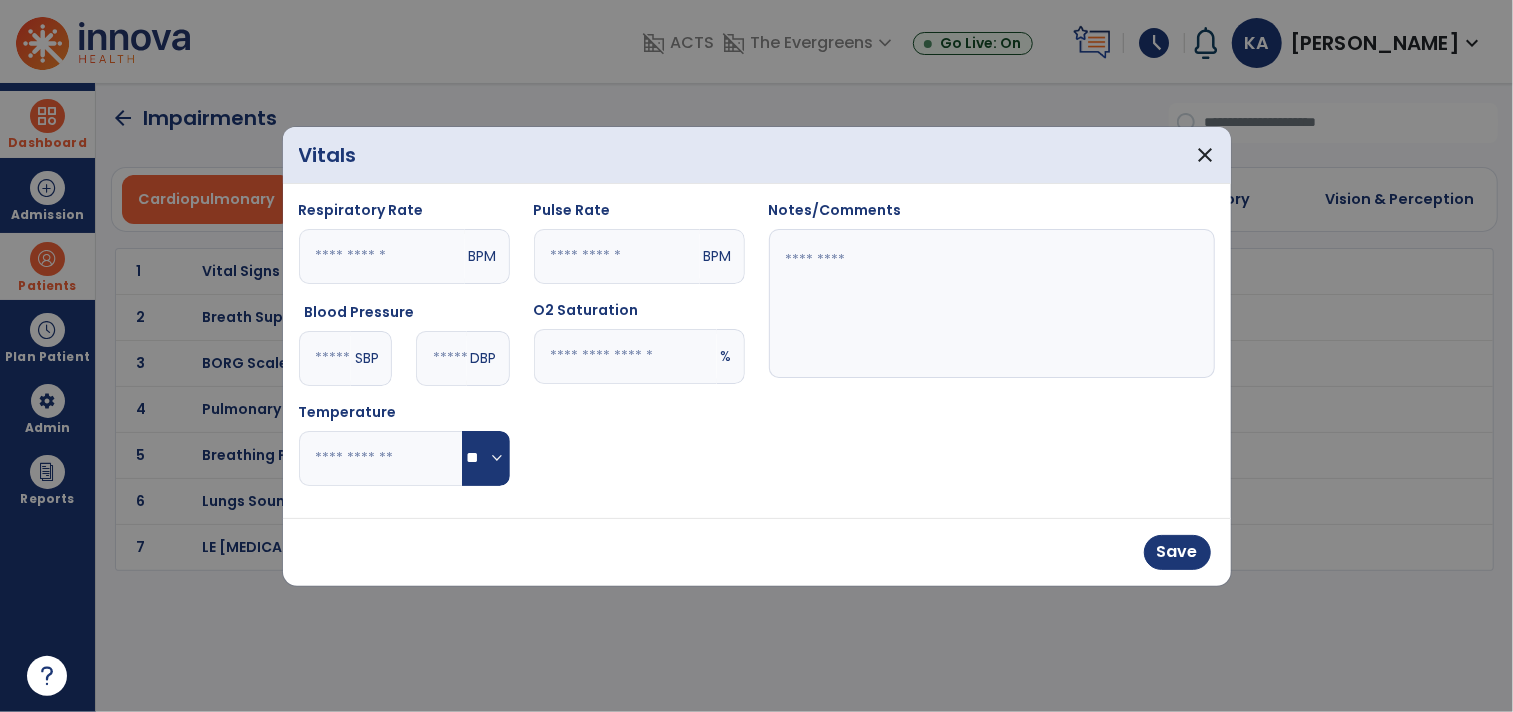 type on "**" 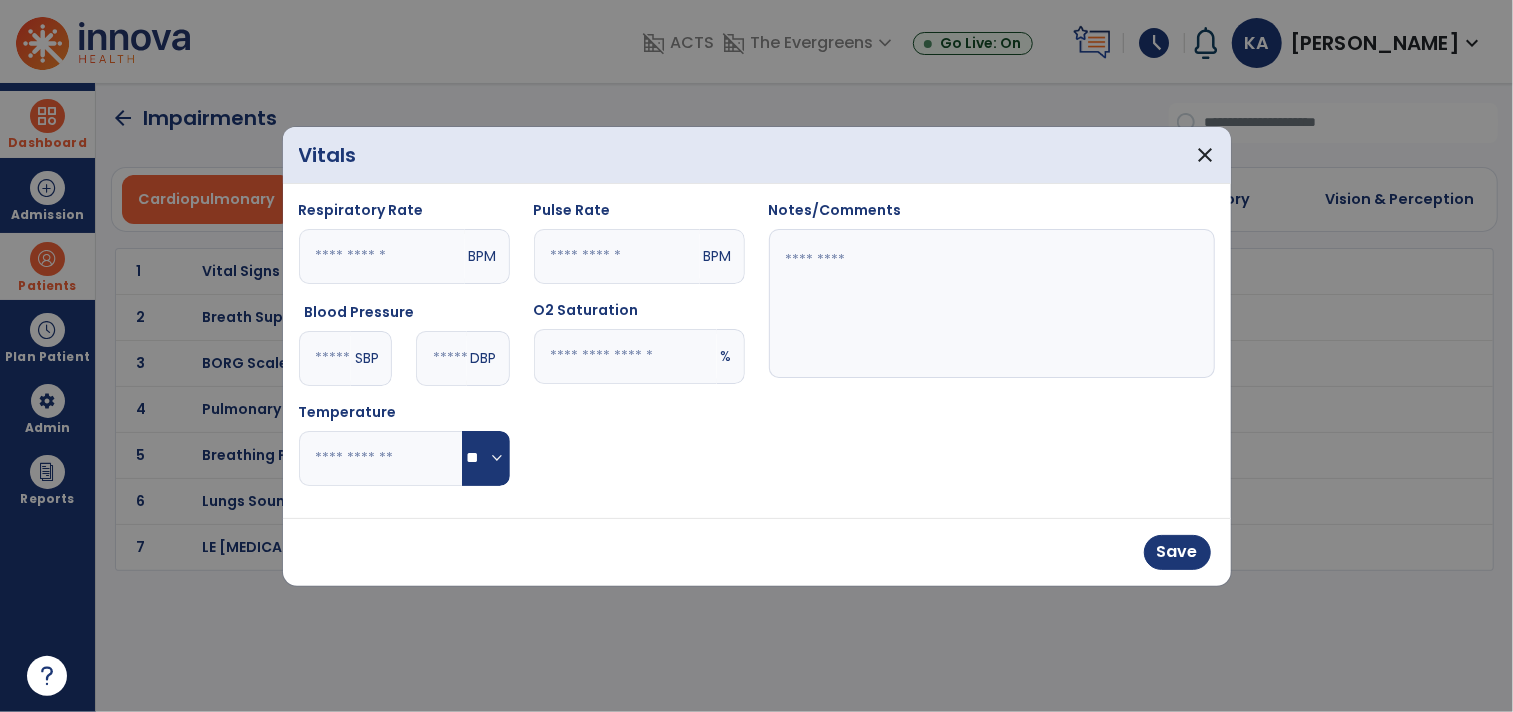click at bounding box center (992, 304) 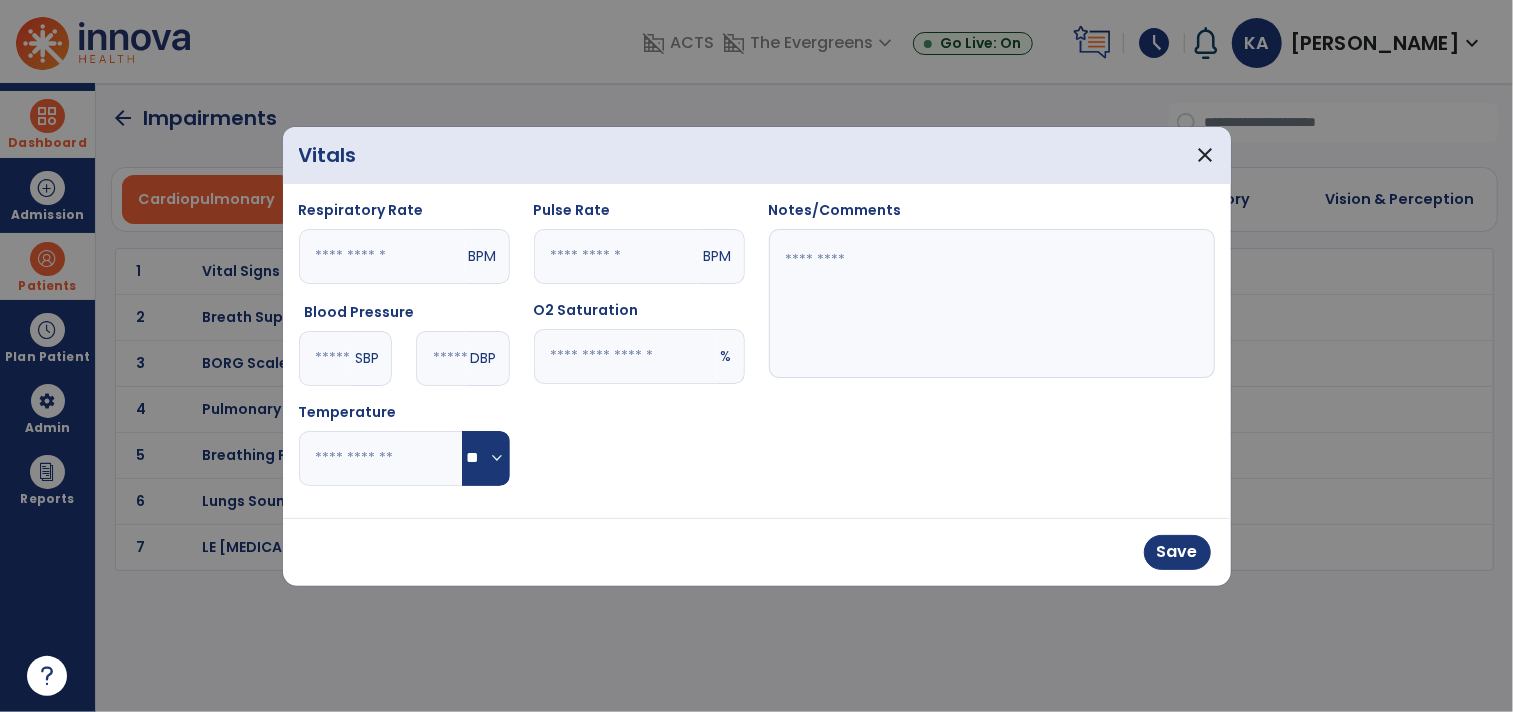 paste on "**********" 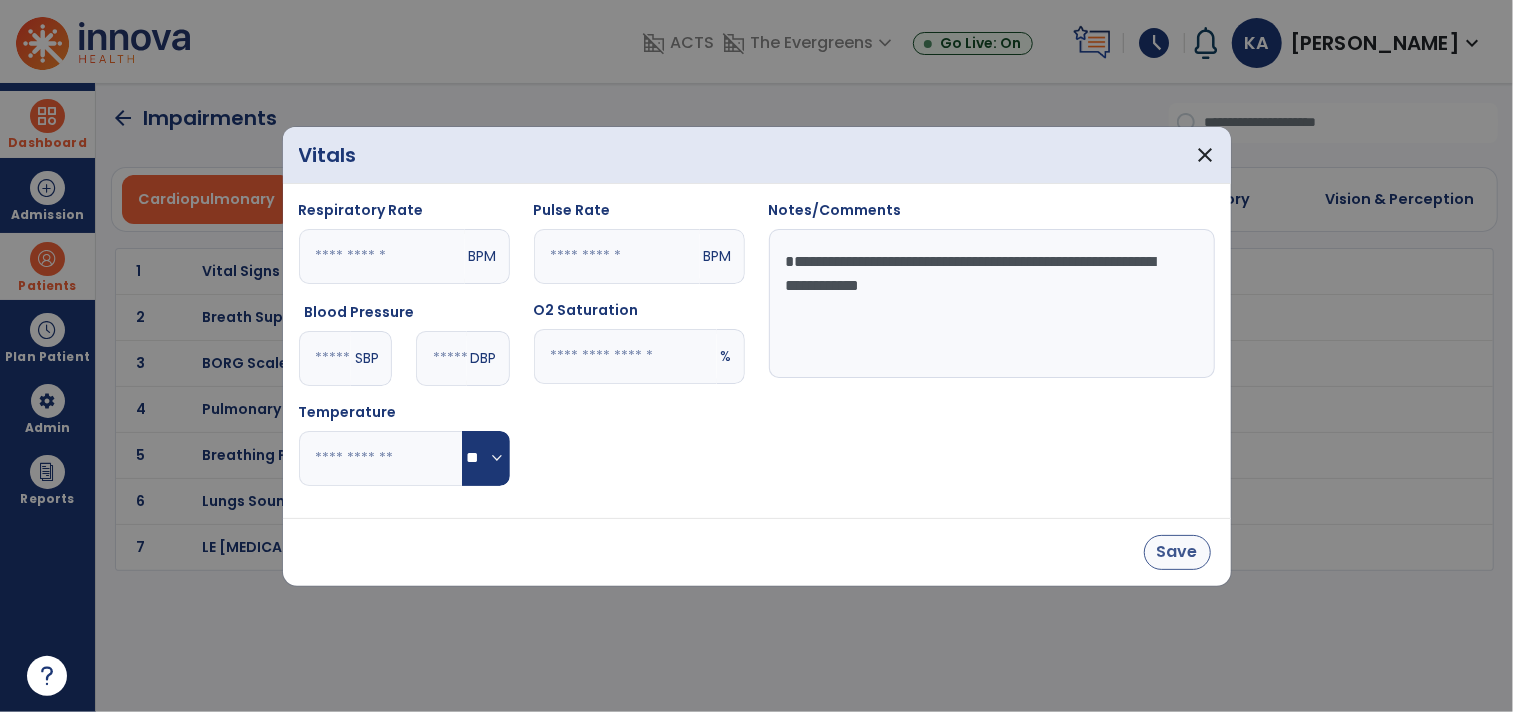 type on "**********" 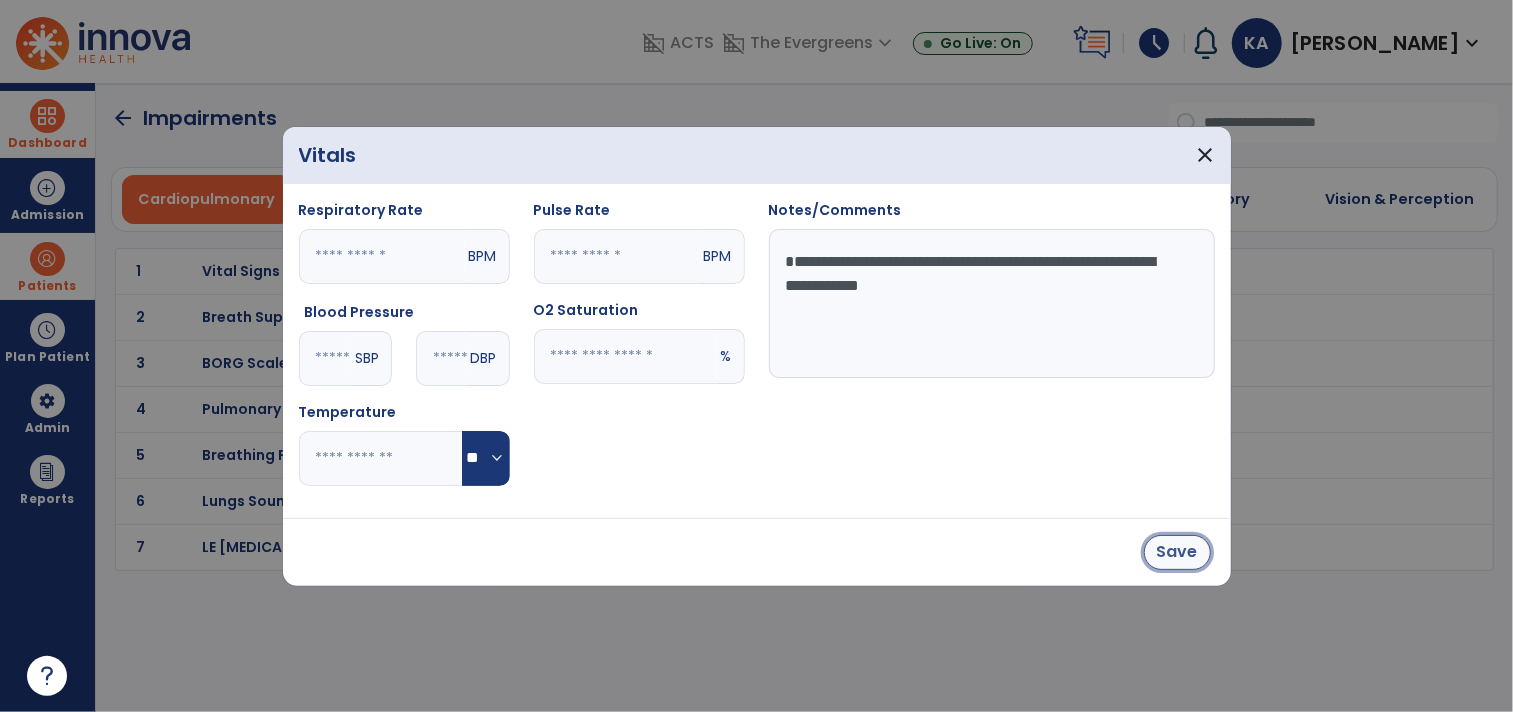 click on "Save" at bounding box center [1177, 552] 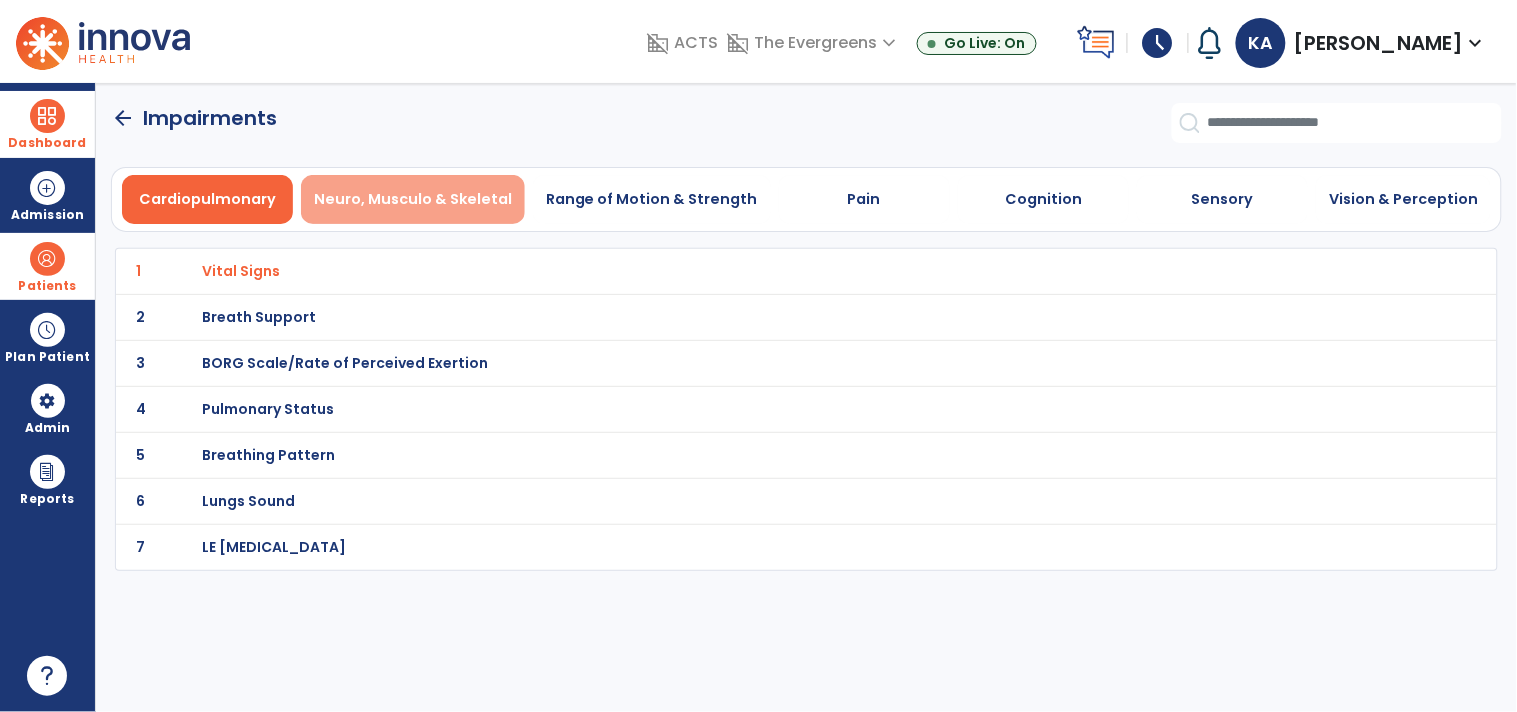 click on "Neuro, Musculo & Skeletal" at bounding box center [413, 199] 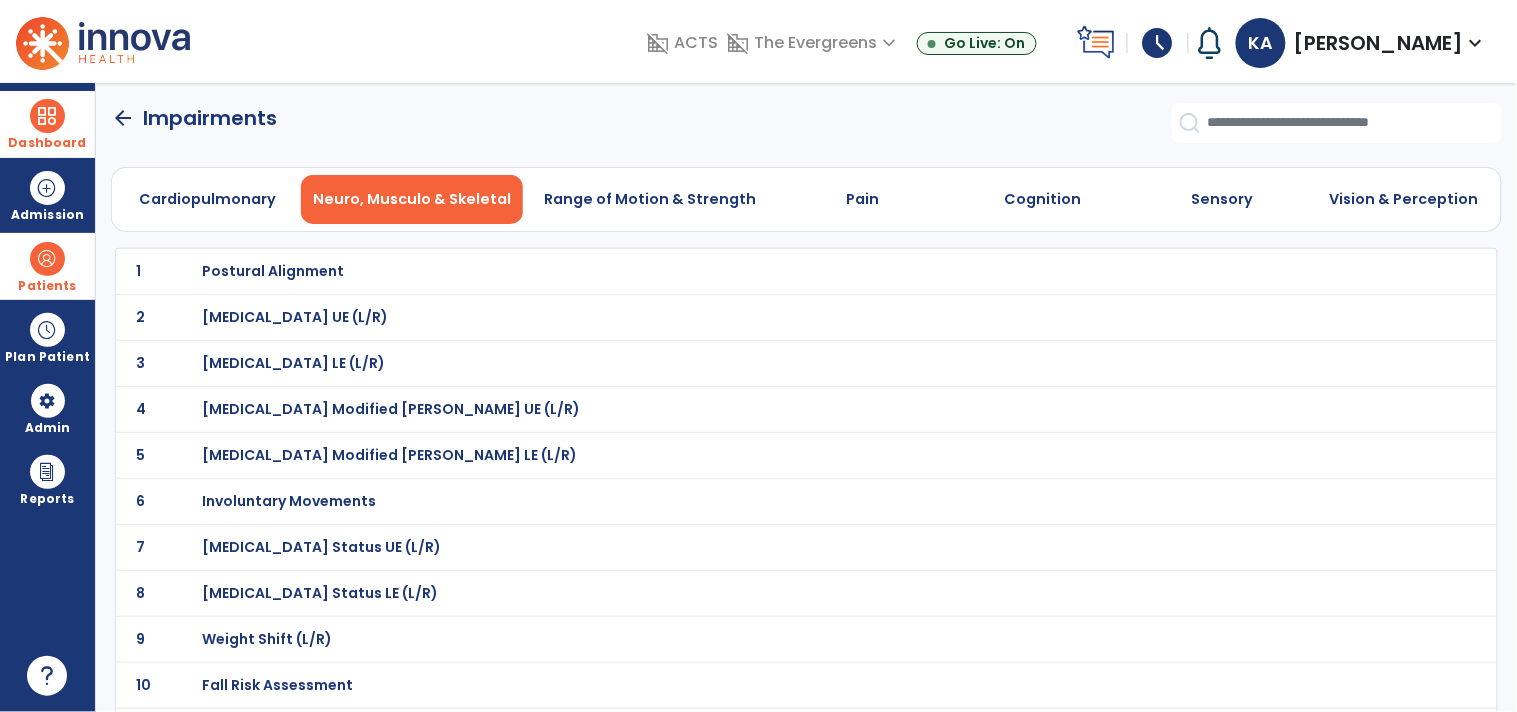 click on "Postural Alignment" at bounding box center (273, 271) 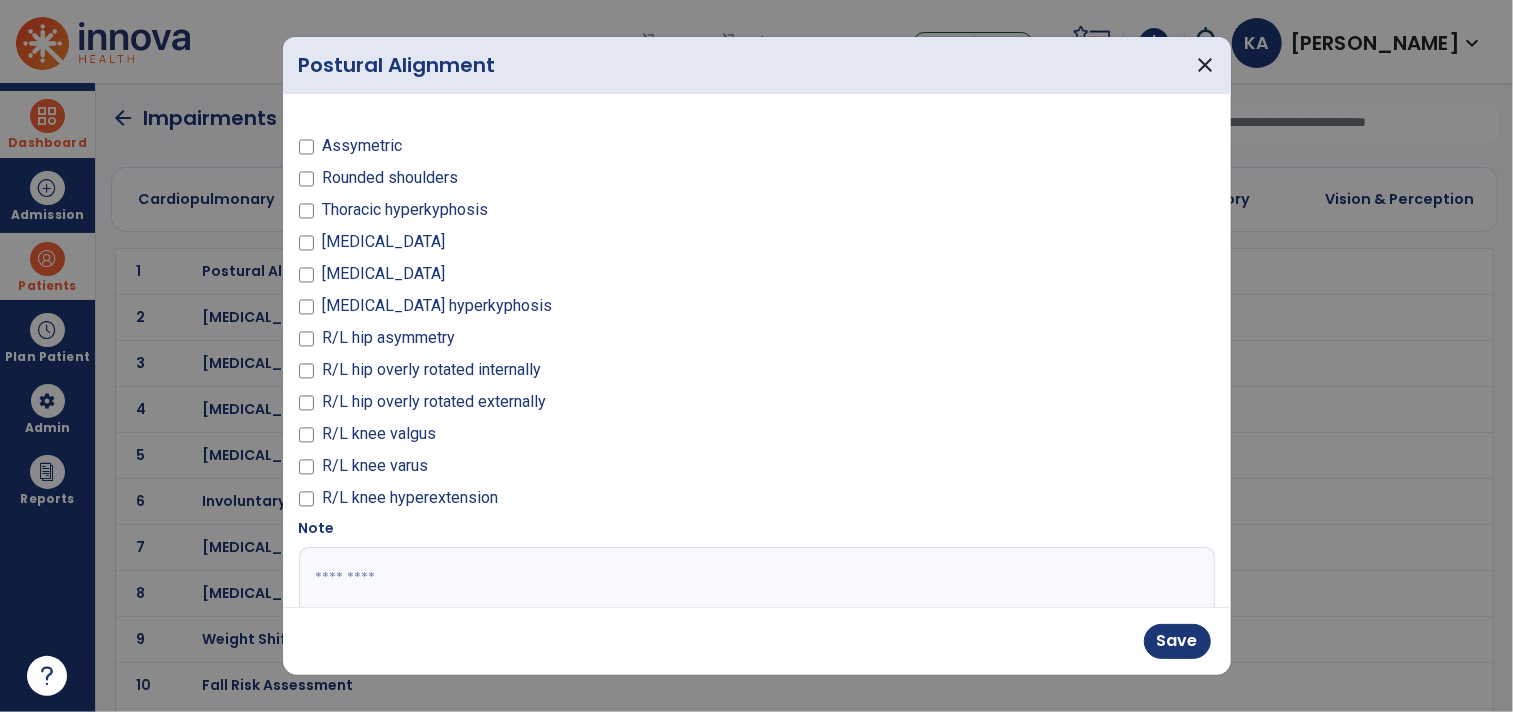 click at bounding box center [307, 214] 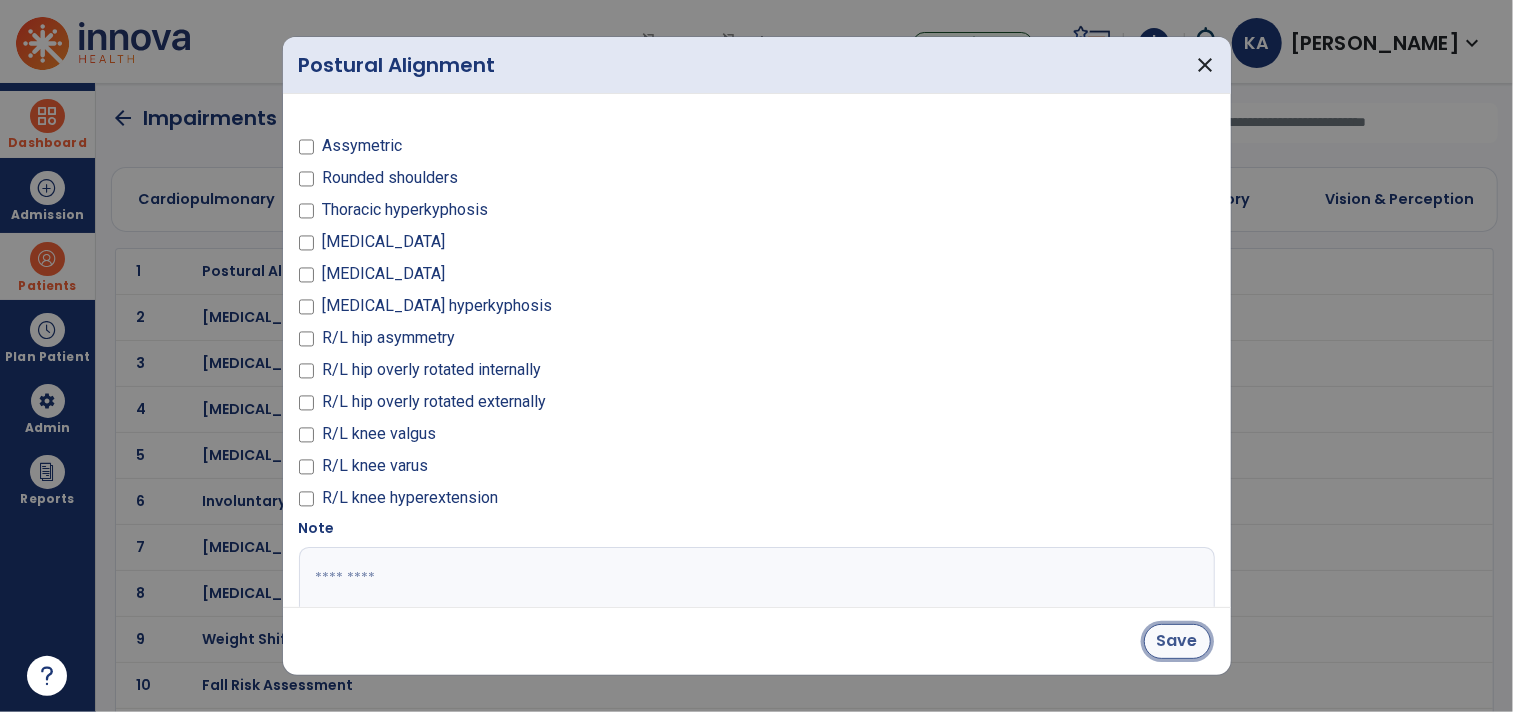 click on "Save" at bounding box center (1177, 641) 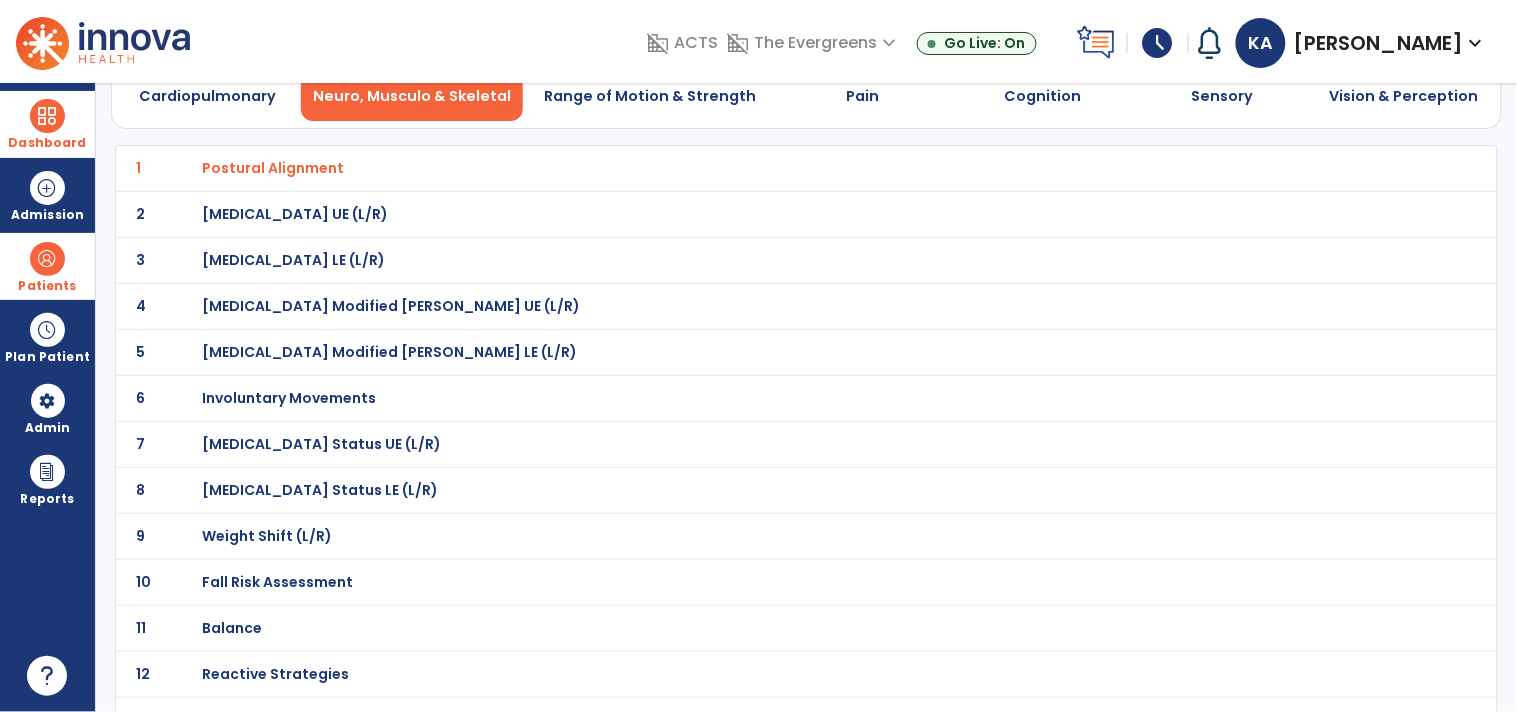 scroll, scrollTop: 222, scrollLeft: 0, axis: vertical 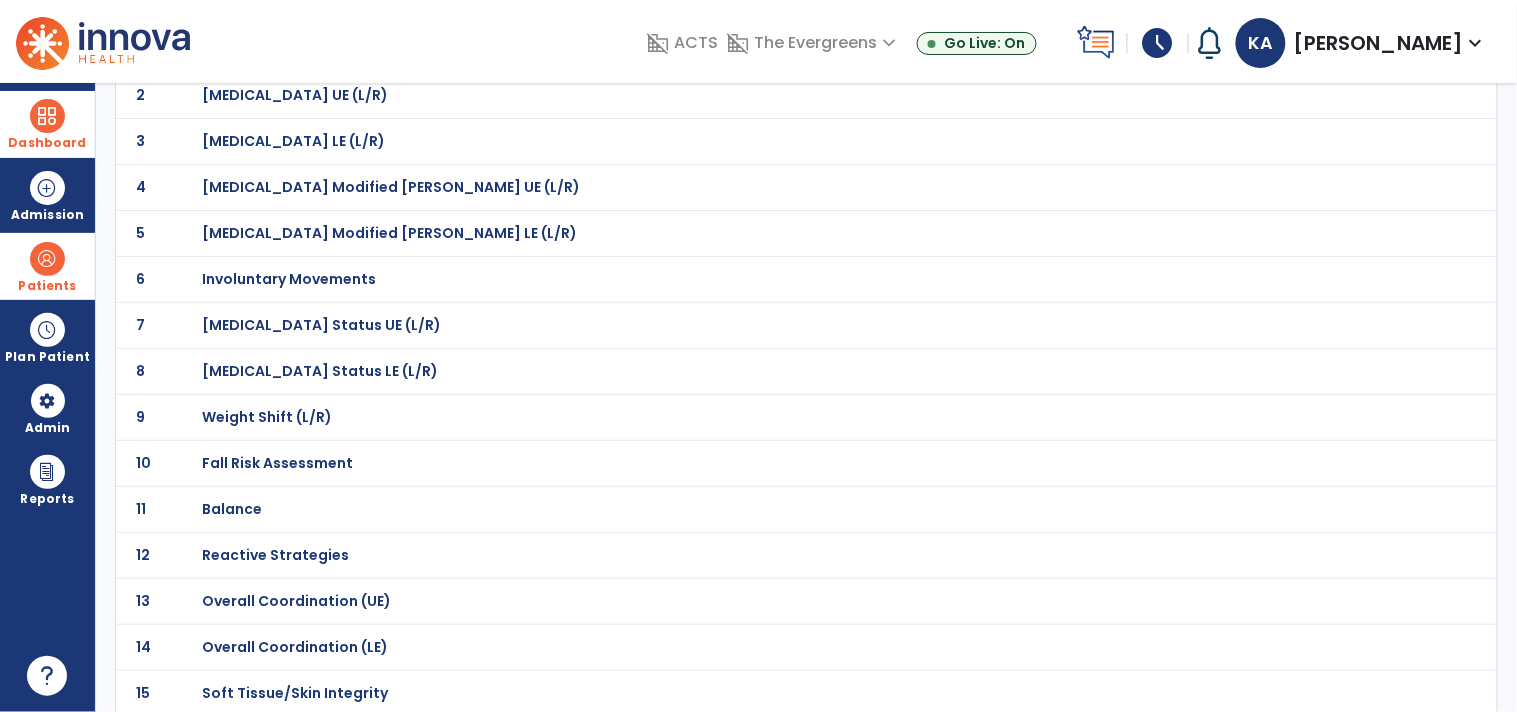 click on "Fall Risk Assessment" at bounding box center [273, 49] 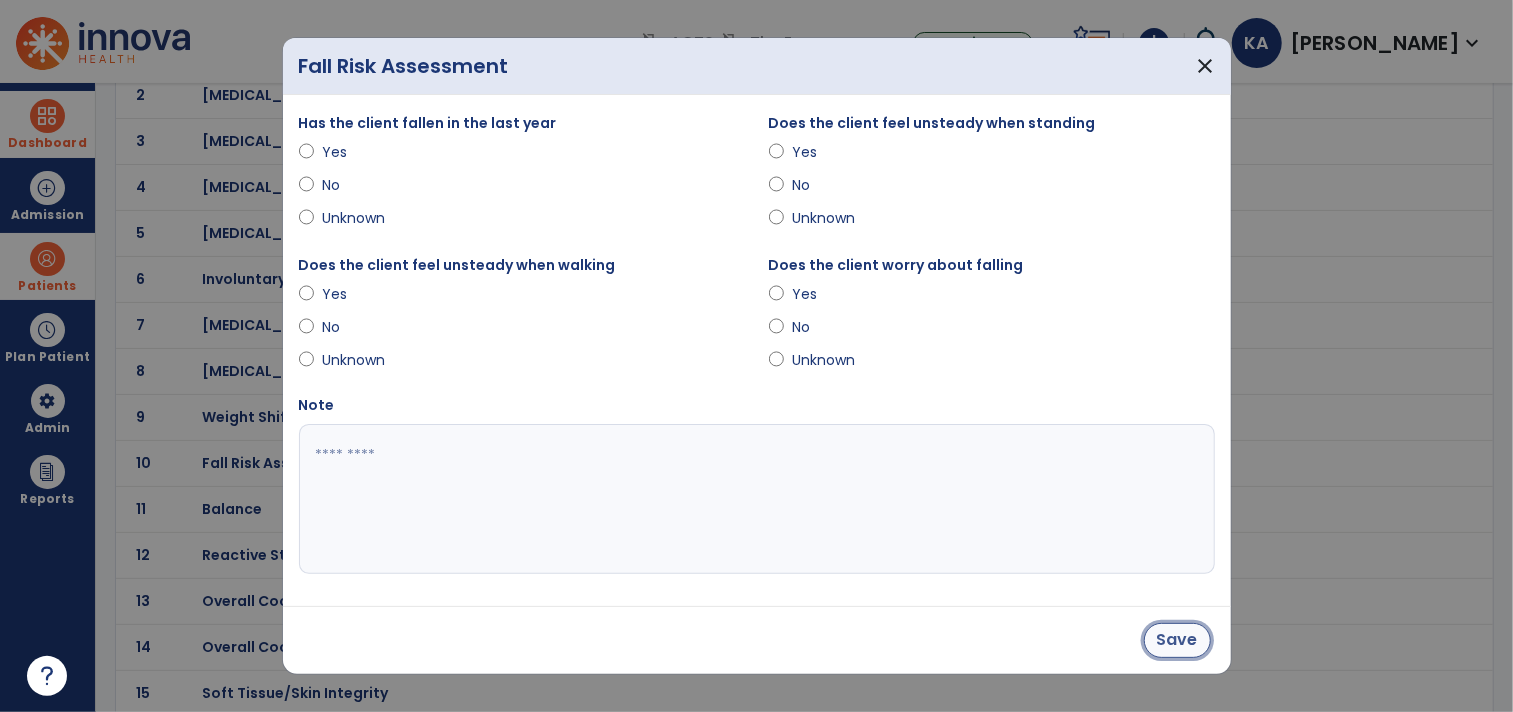click on "Save" at bounding box center [1177, 640] 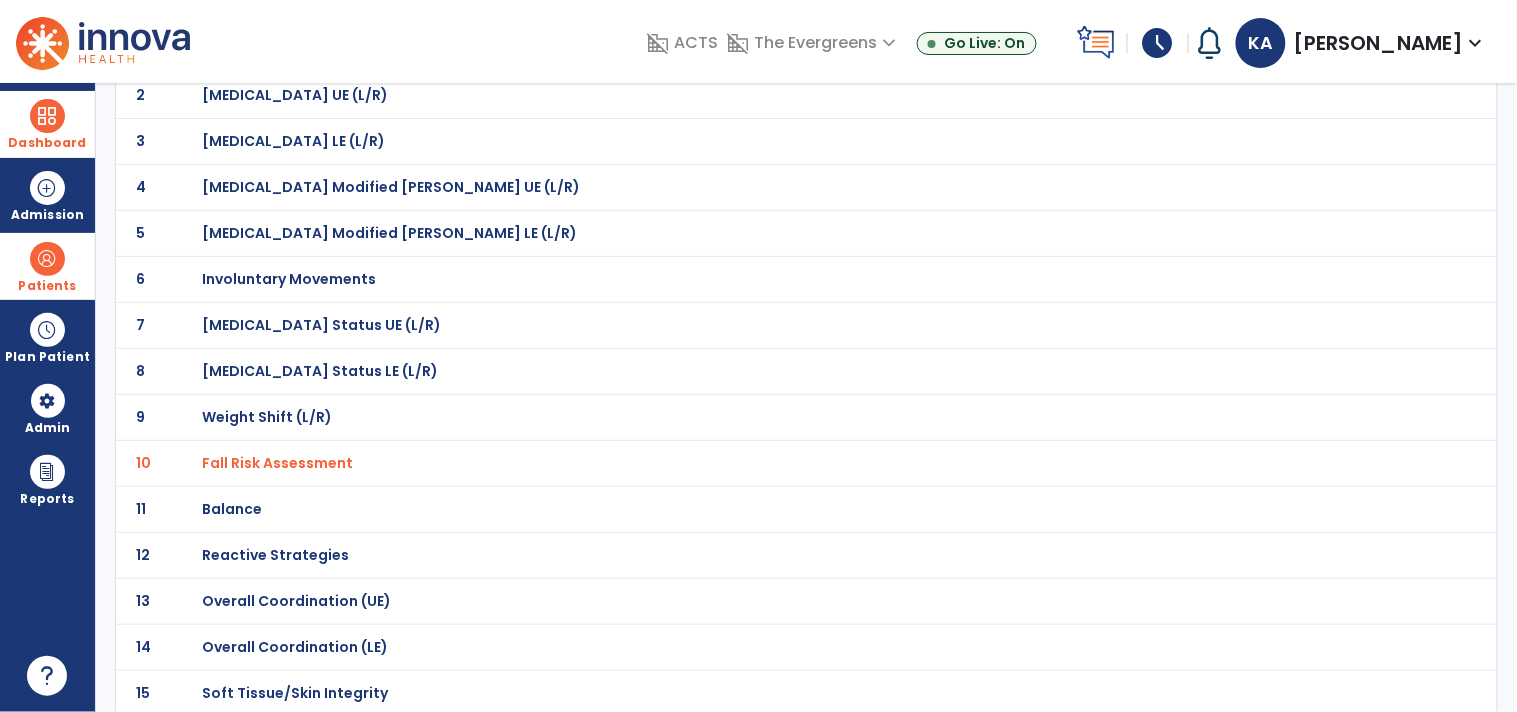 click on "Balance" at bounding box center [273, 49] 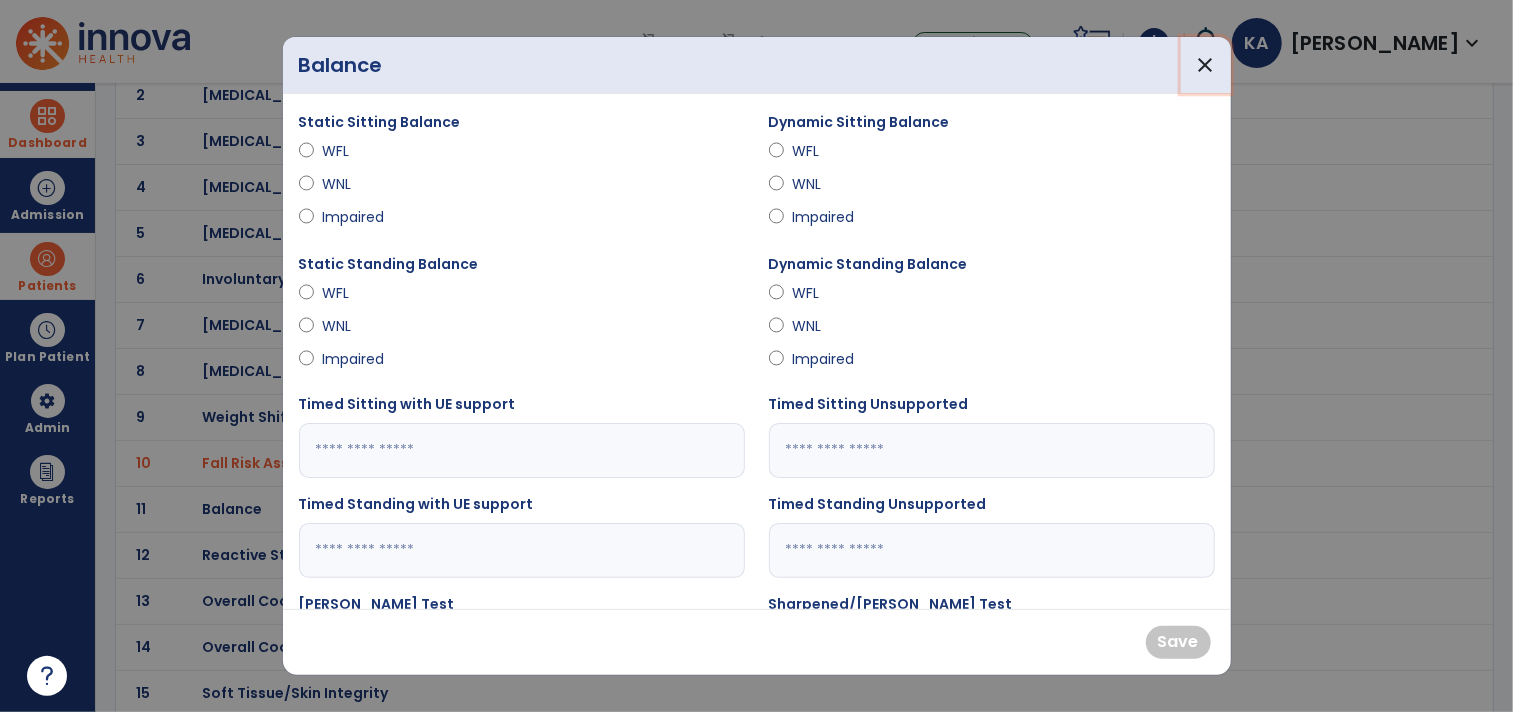 drag, startPoint x: 1211, startPoint y: 61, endPoint x: 1123, endPoint y: 113, distance: 102.21546 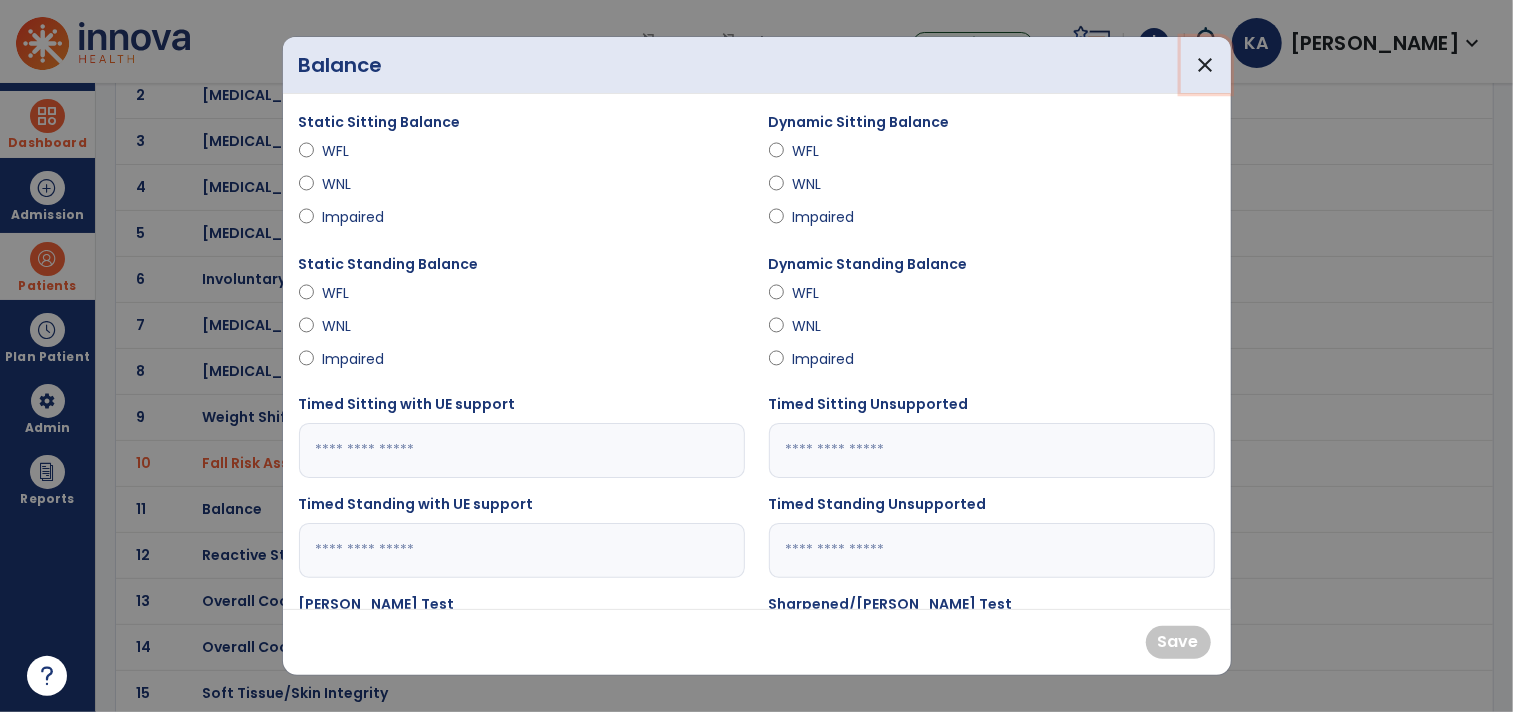 click on "close" at bounding box center [1206, 65] 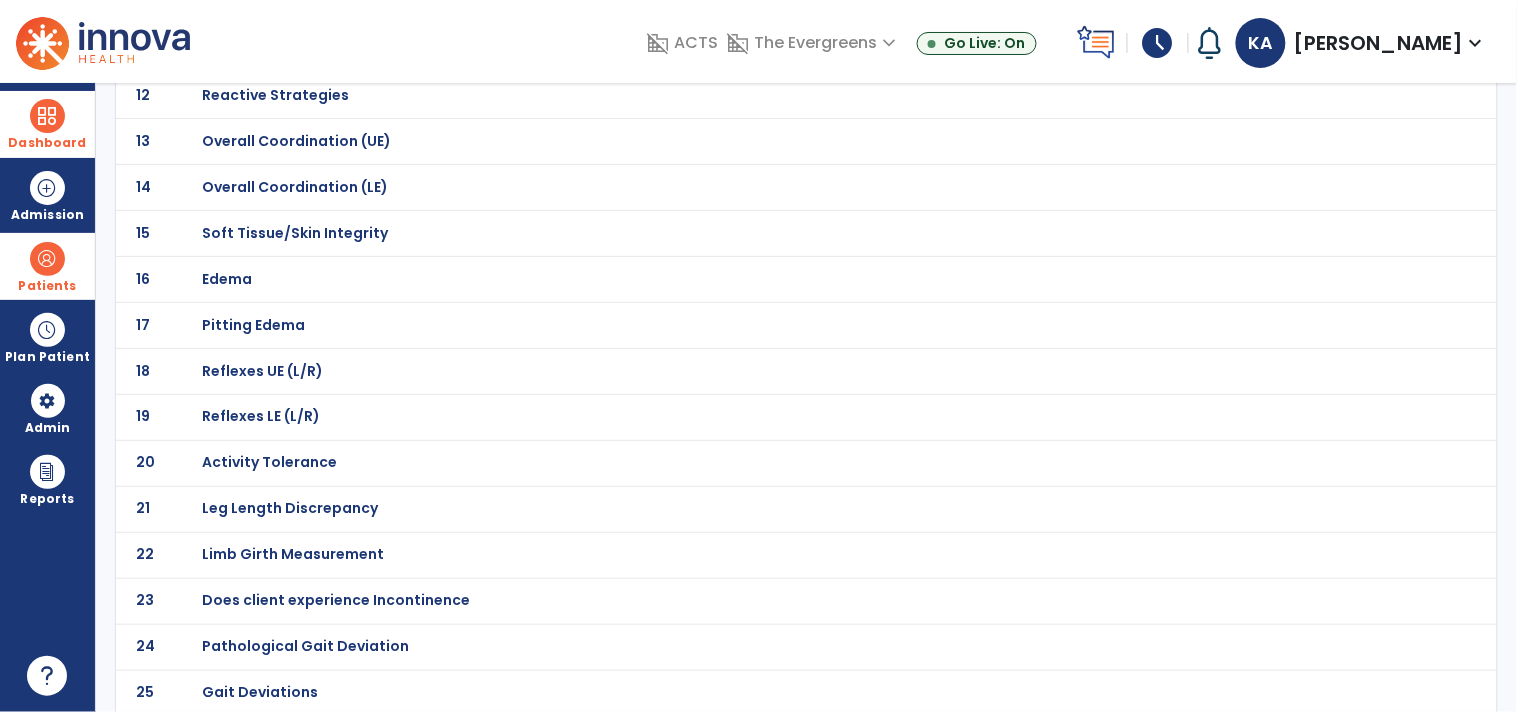 scroll, scrollTop: 690, scrollLeft: 0, axis: vertical 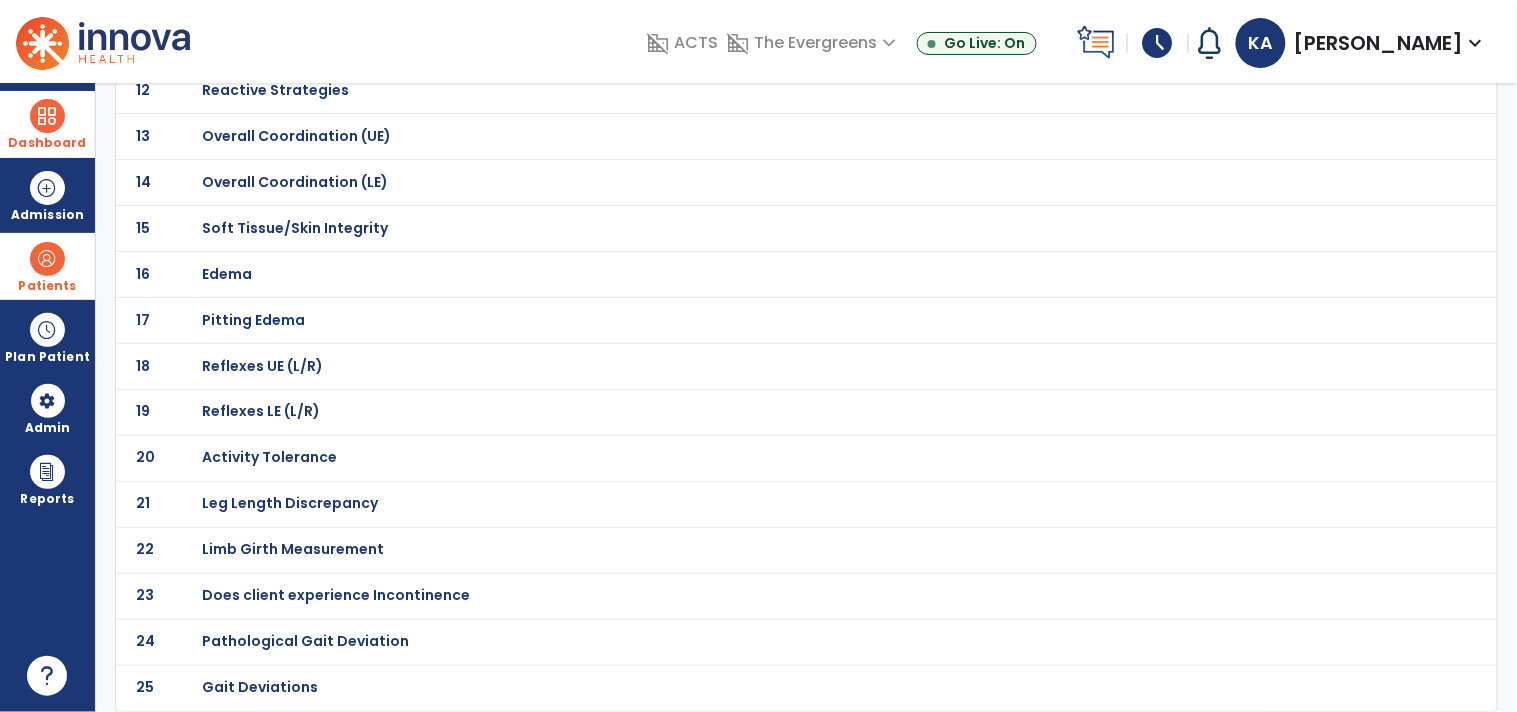 click on "25 Gait Deviations" 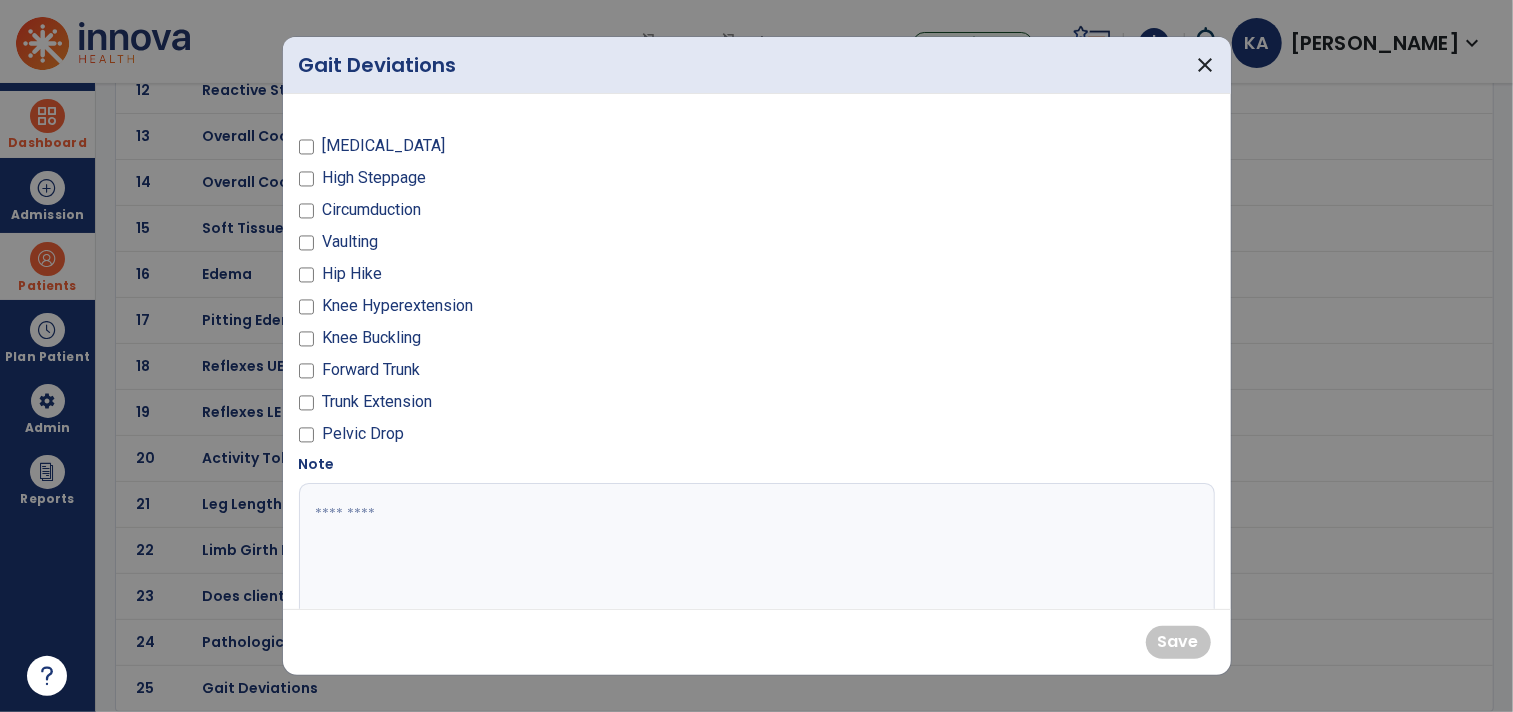 click at bounding box center [754, 558] 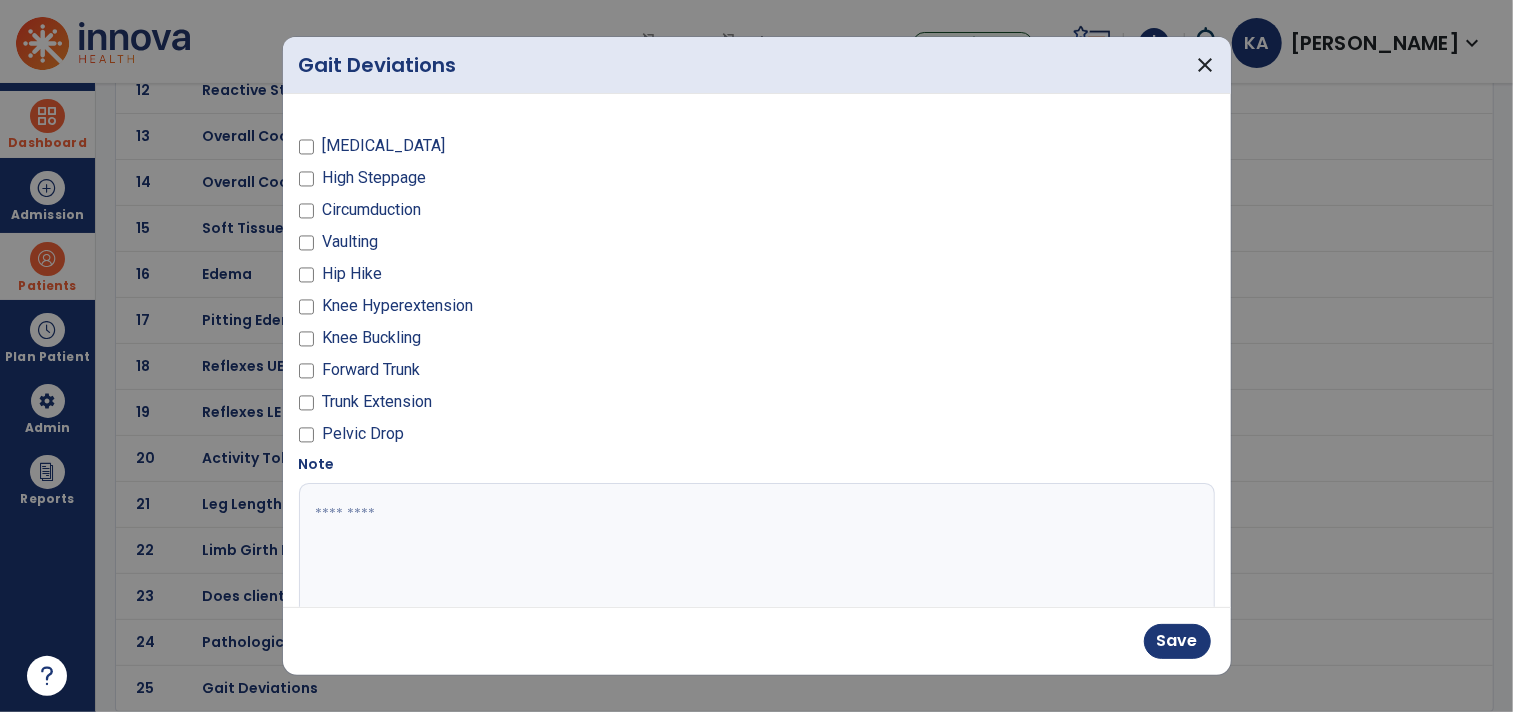 click at bounding box center (754, 558) 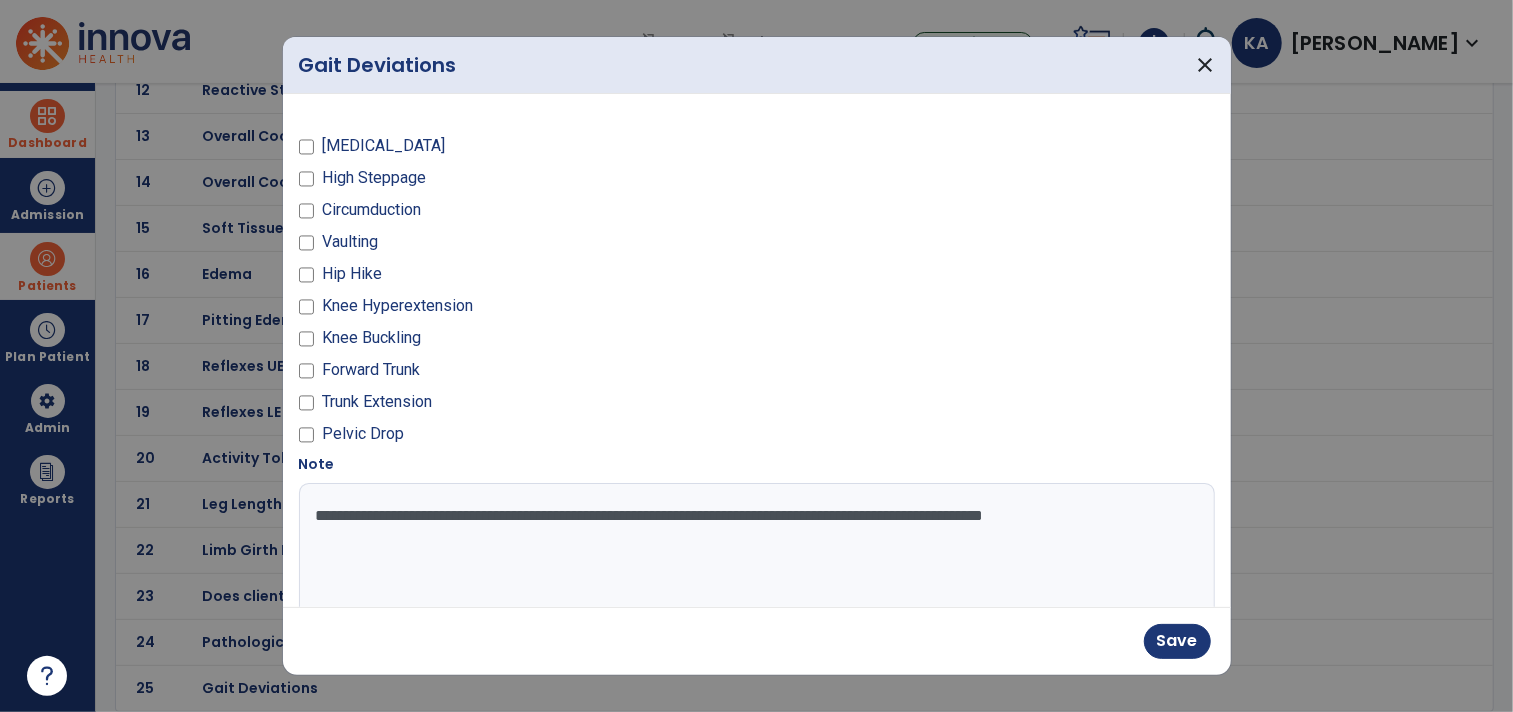 click on "**********" at bounding box center [754, 558] 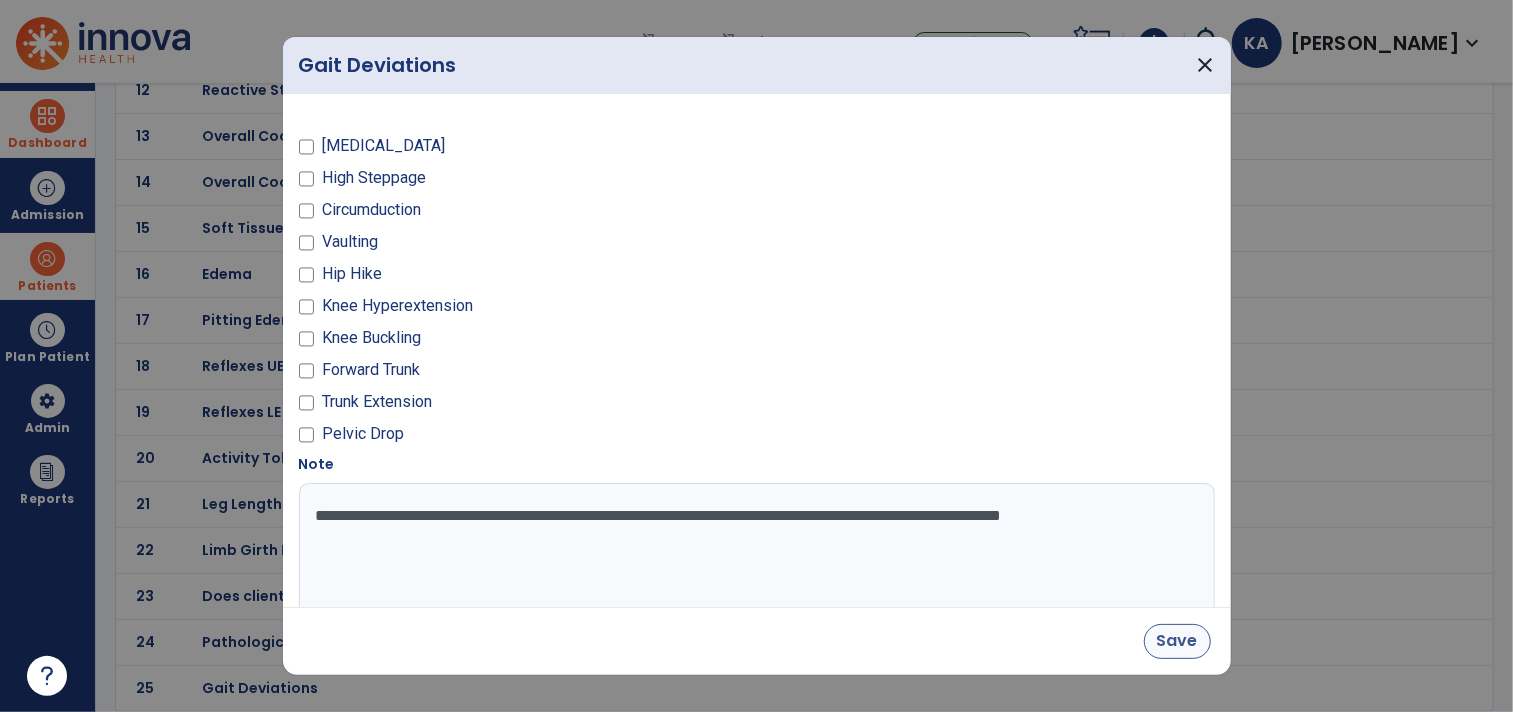 type on "**********" 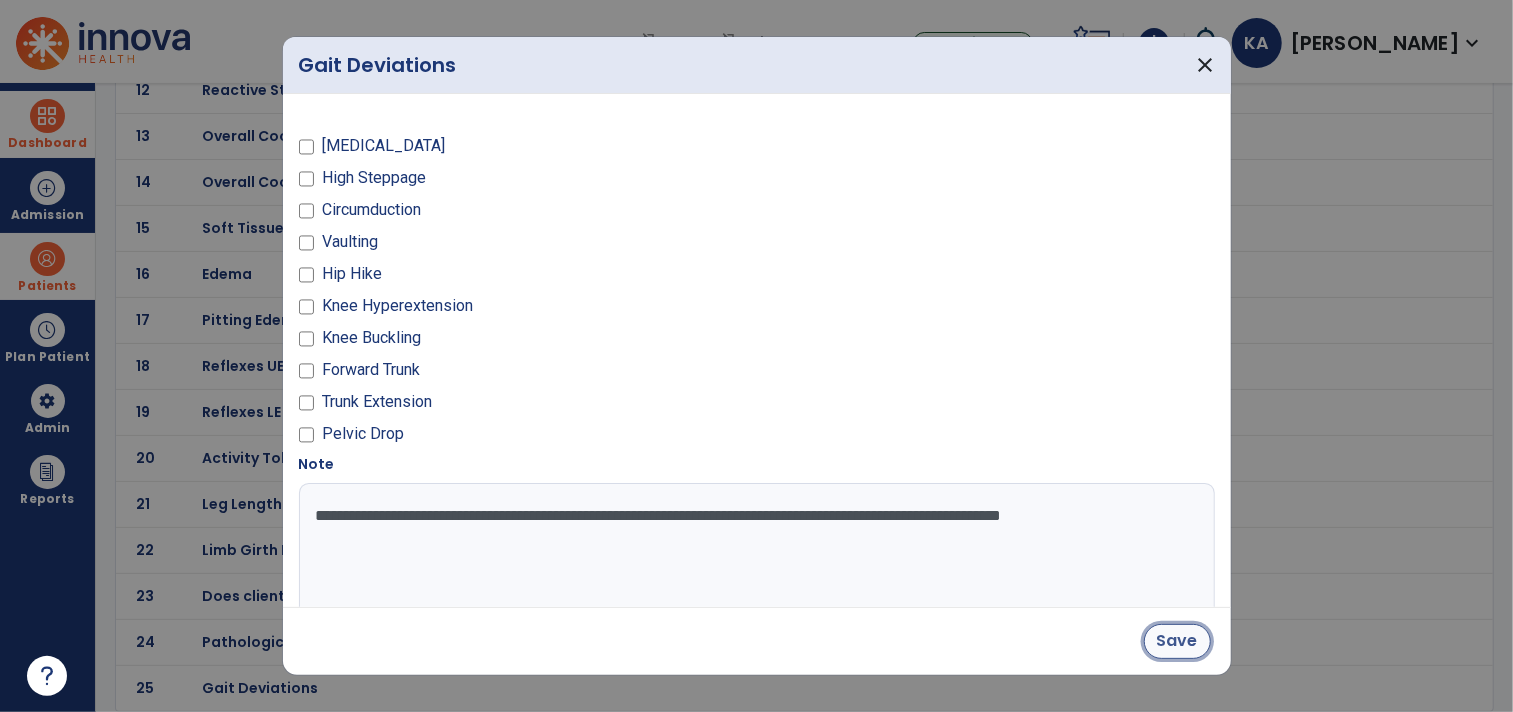 click on "Save" at bounding box center (1177, 641) 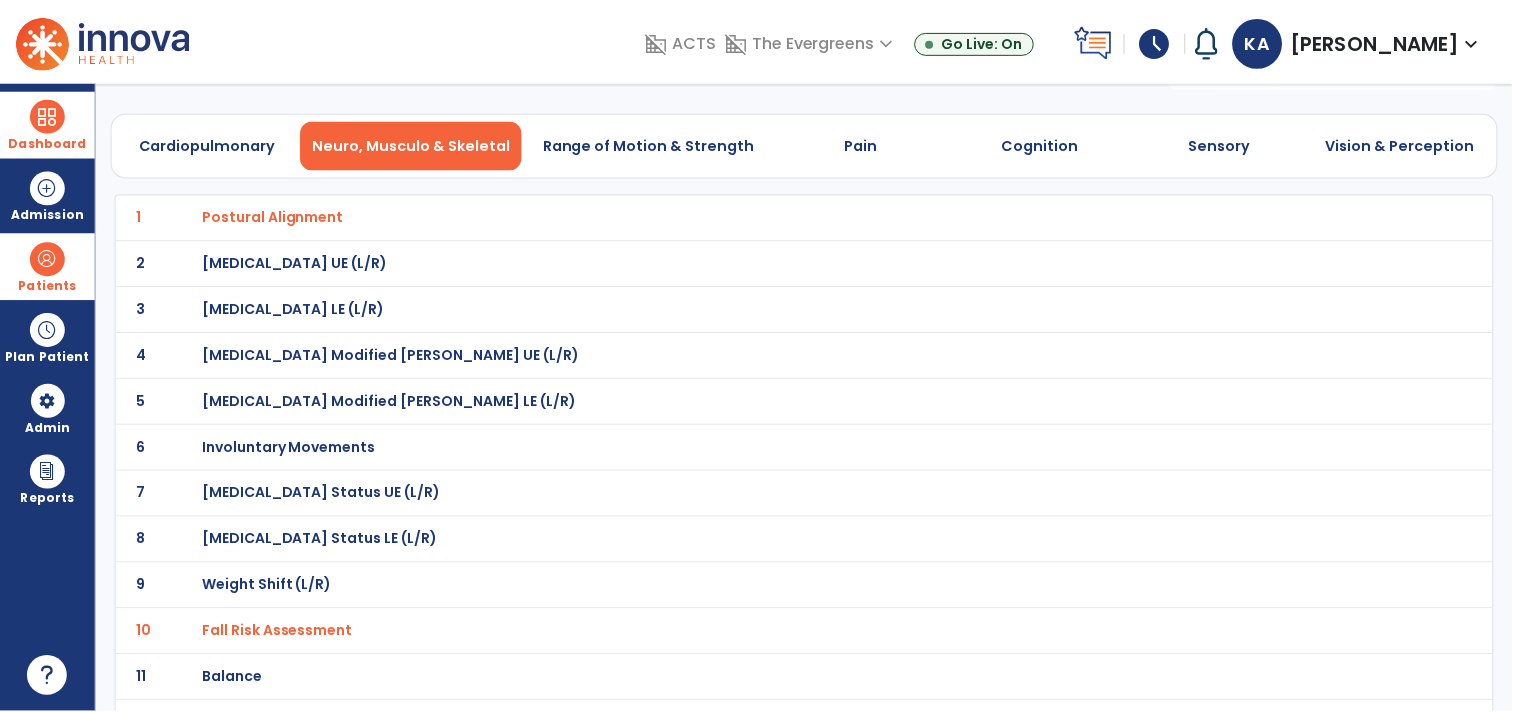 scroll, scrollTop: 0, scrollLeft: 0, axis: both 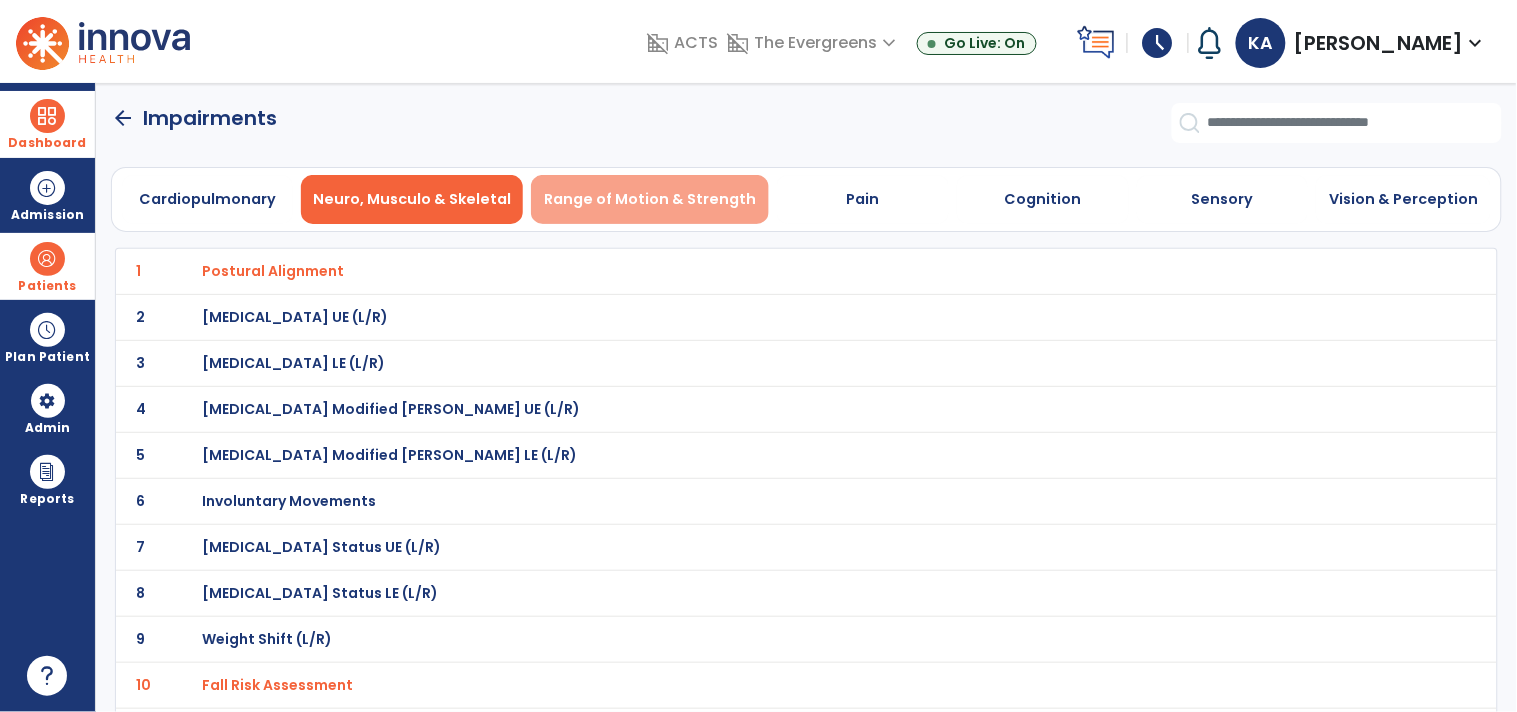 click on "Range of Motion & Strength" at bounding box center (650, 199) 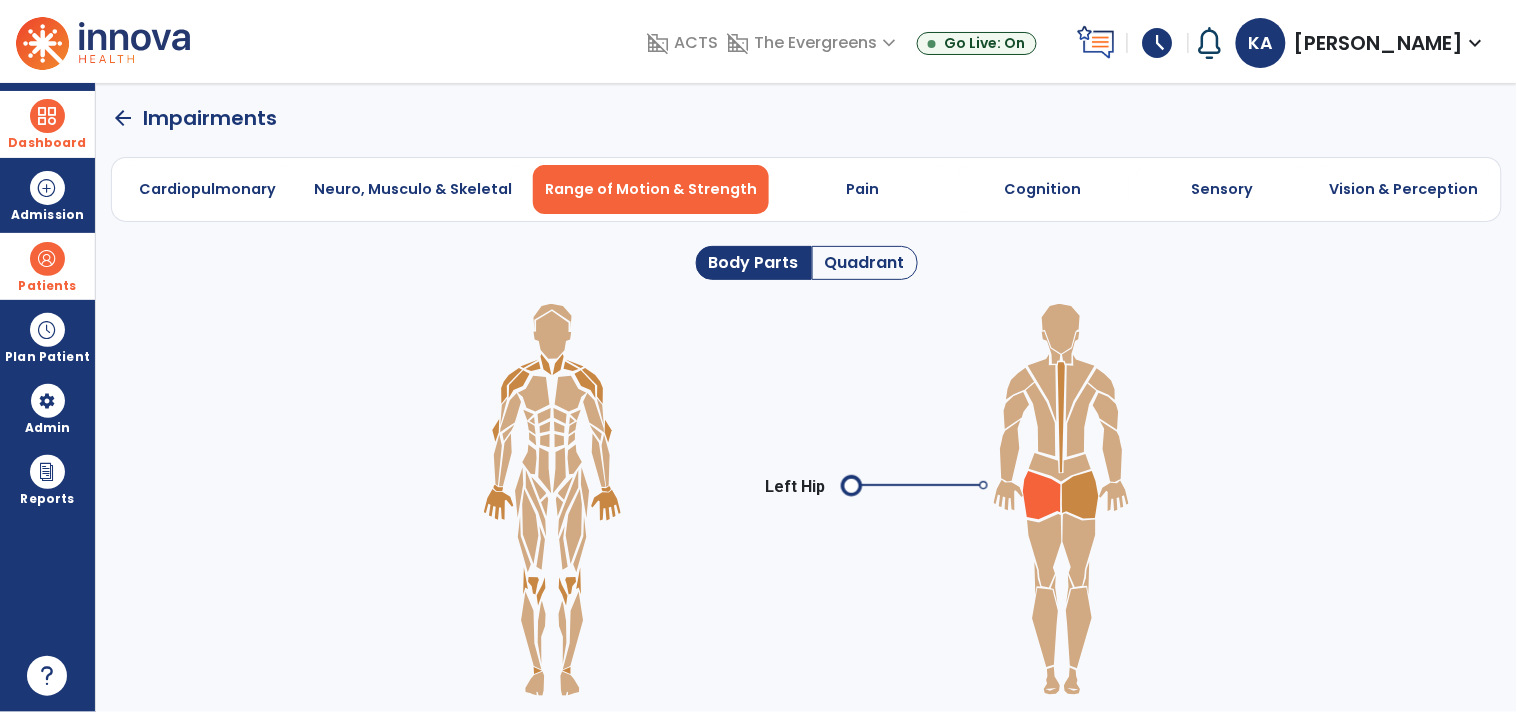 click 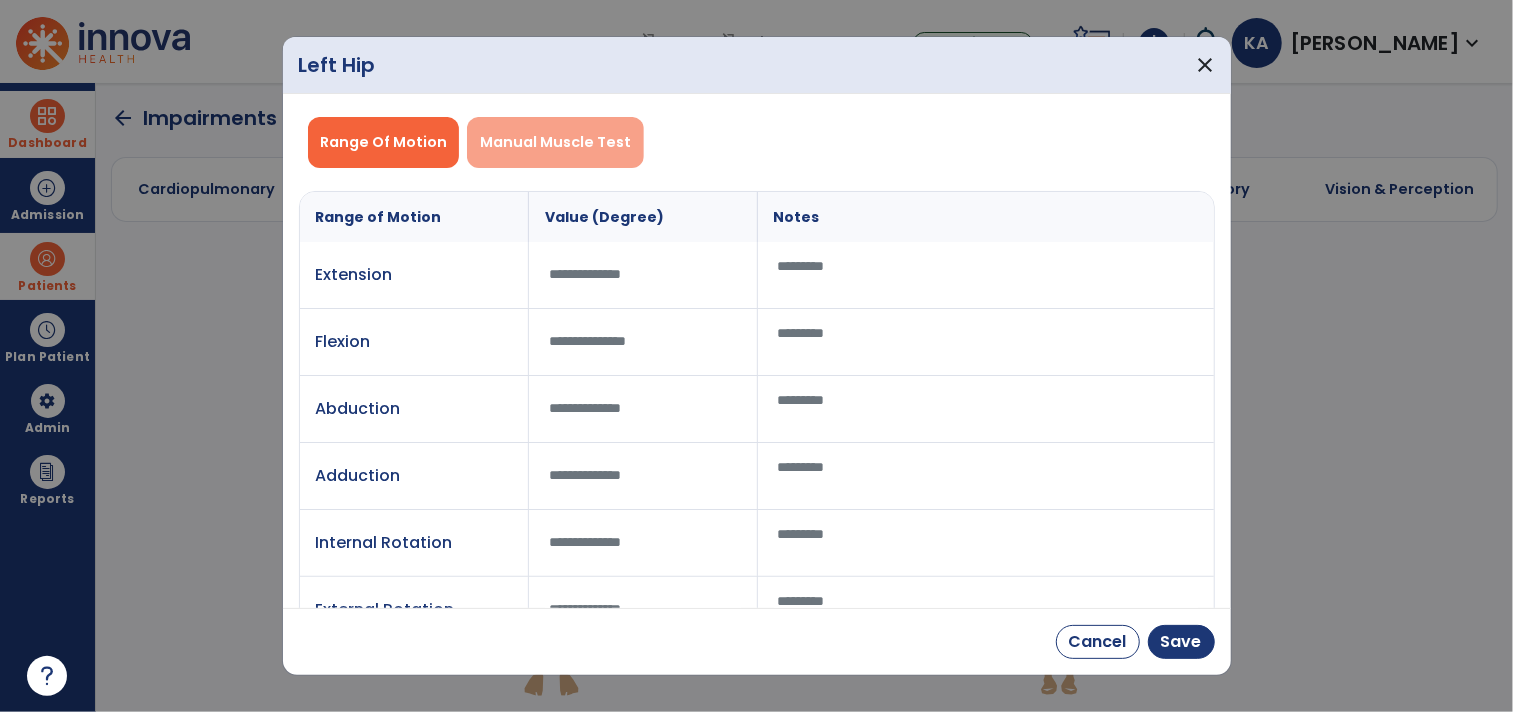 click on "Manual Muscle Test" at bounding box center [555, 142] 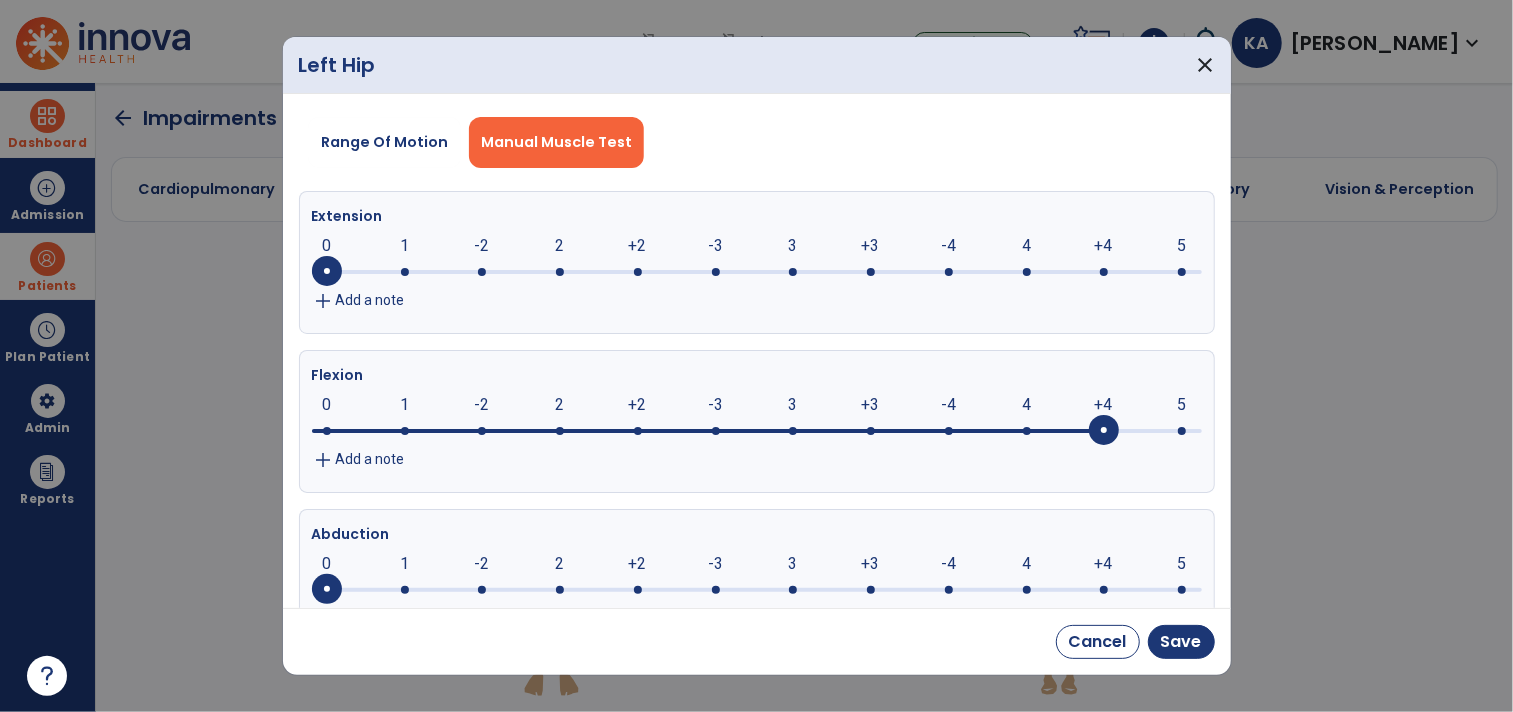 click on "+4     0      1      -2      2      +2      -3      3      +3      -4      4      +4      5" 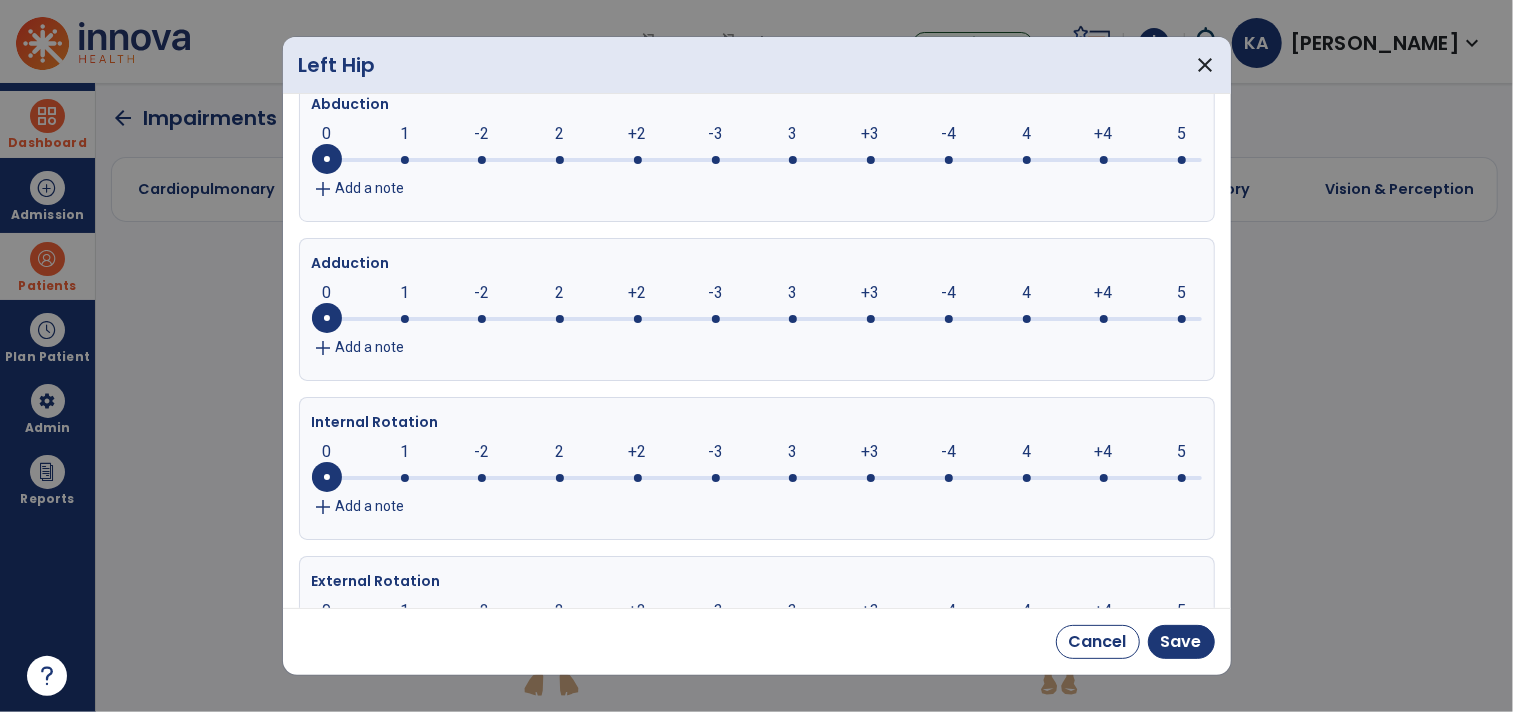 scroll, scrollTop: 545, scrollLeft: 0, axis: vertical 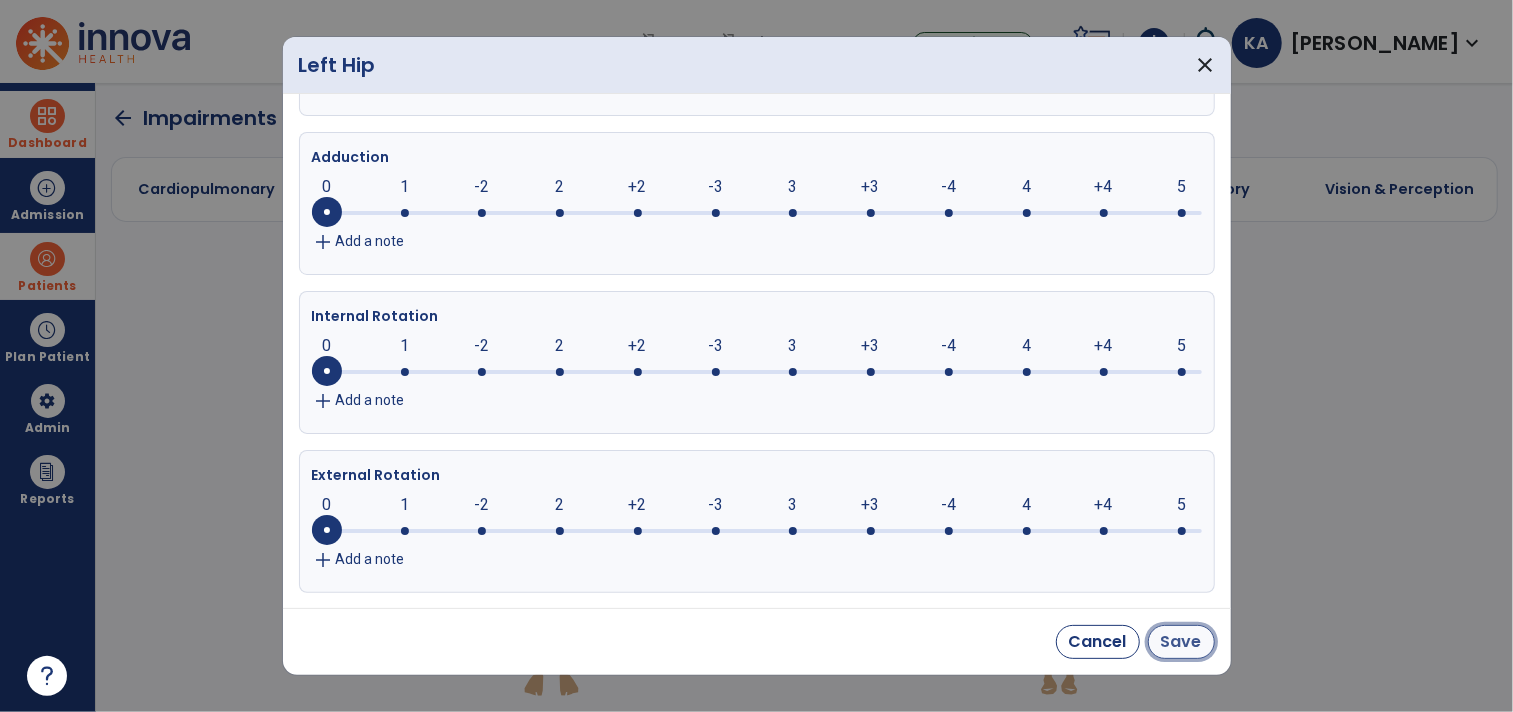 click on "Save" at bounding box center (1181, 642) 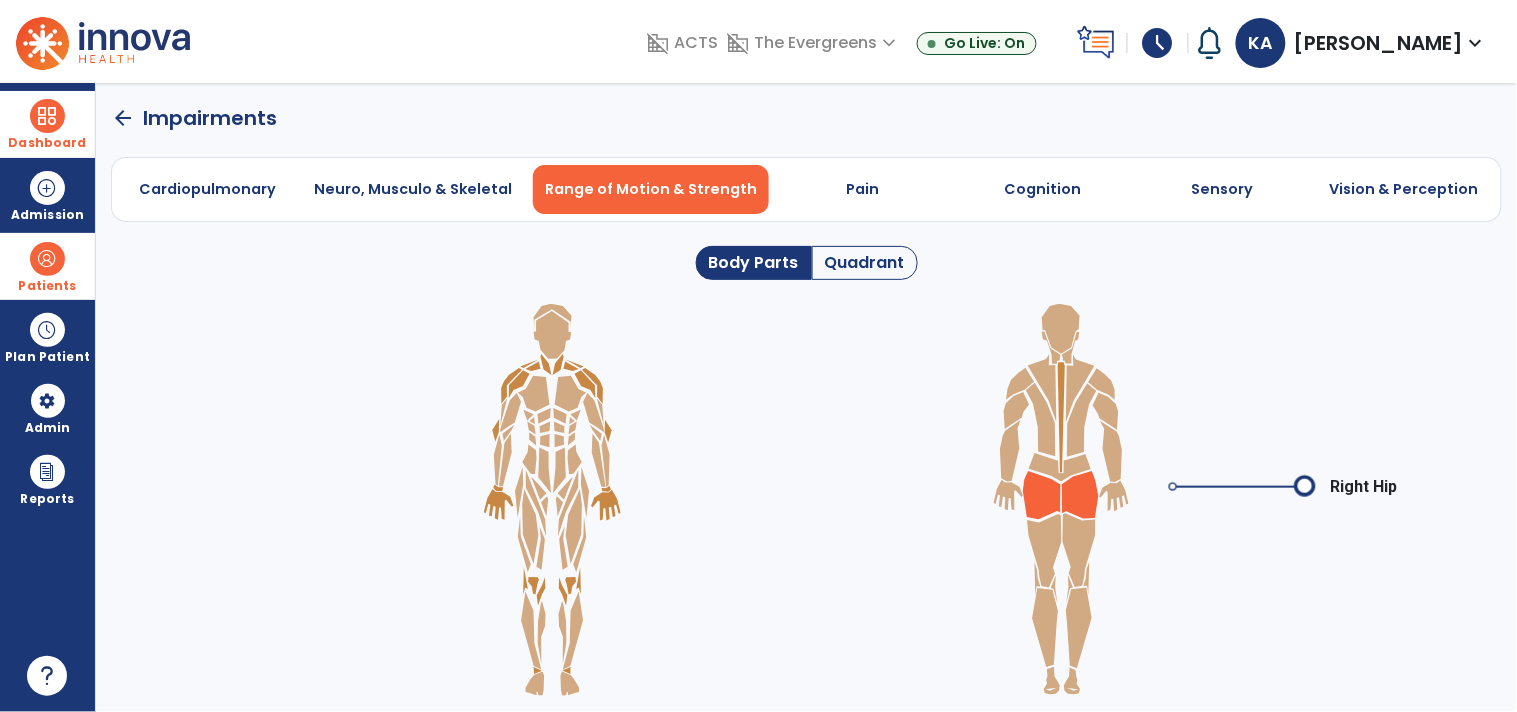 click 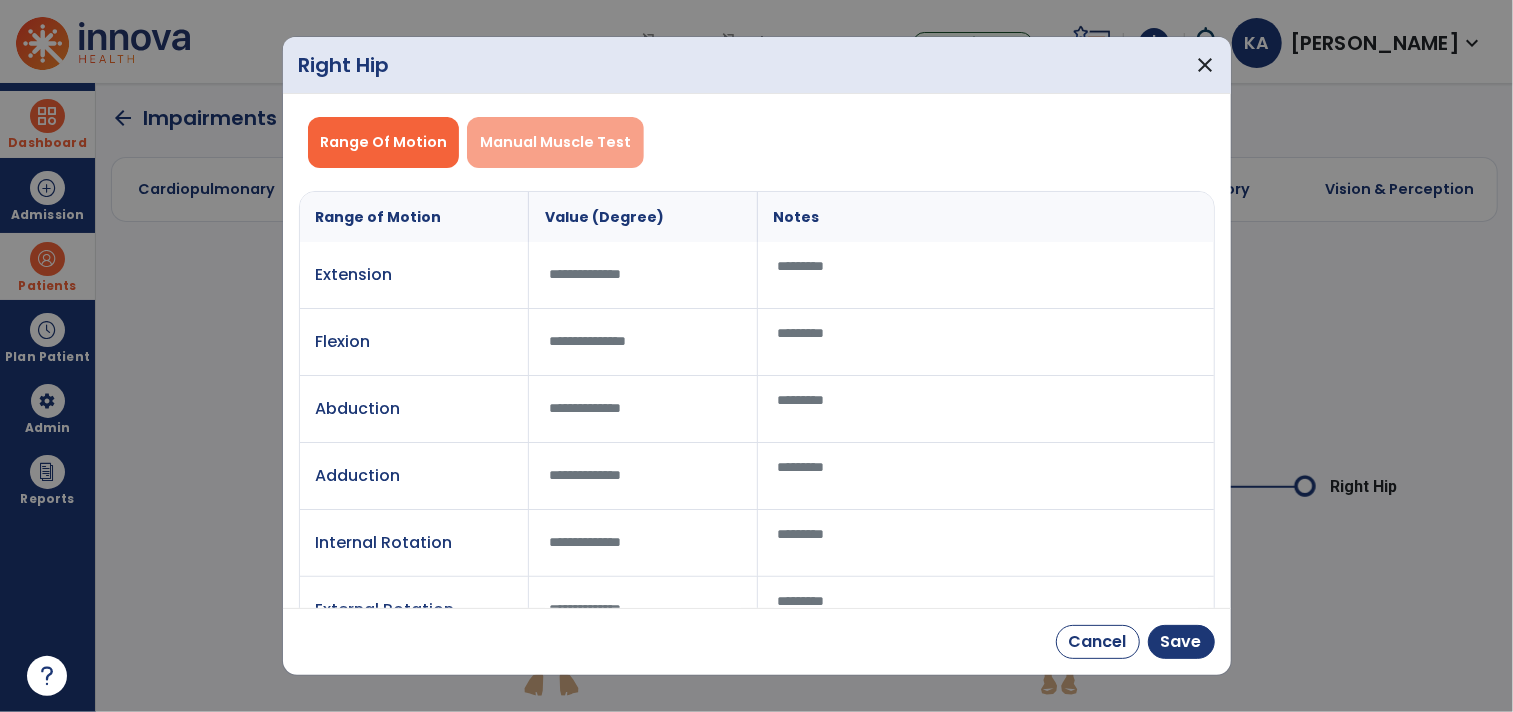 click on "Manual Muscle Test" at bounding box center [555, 142] 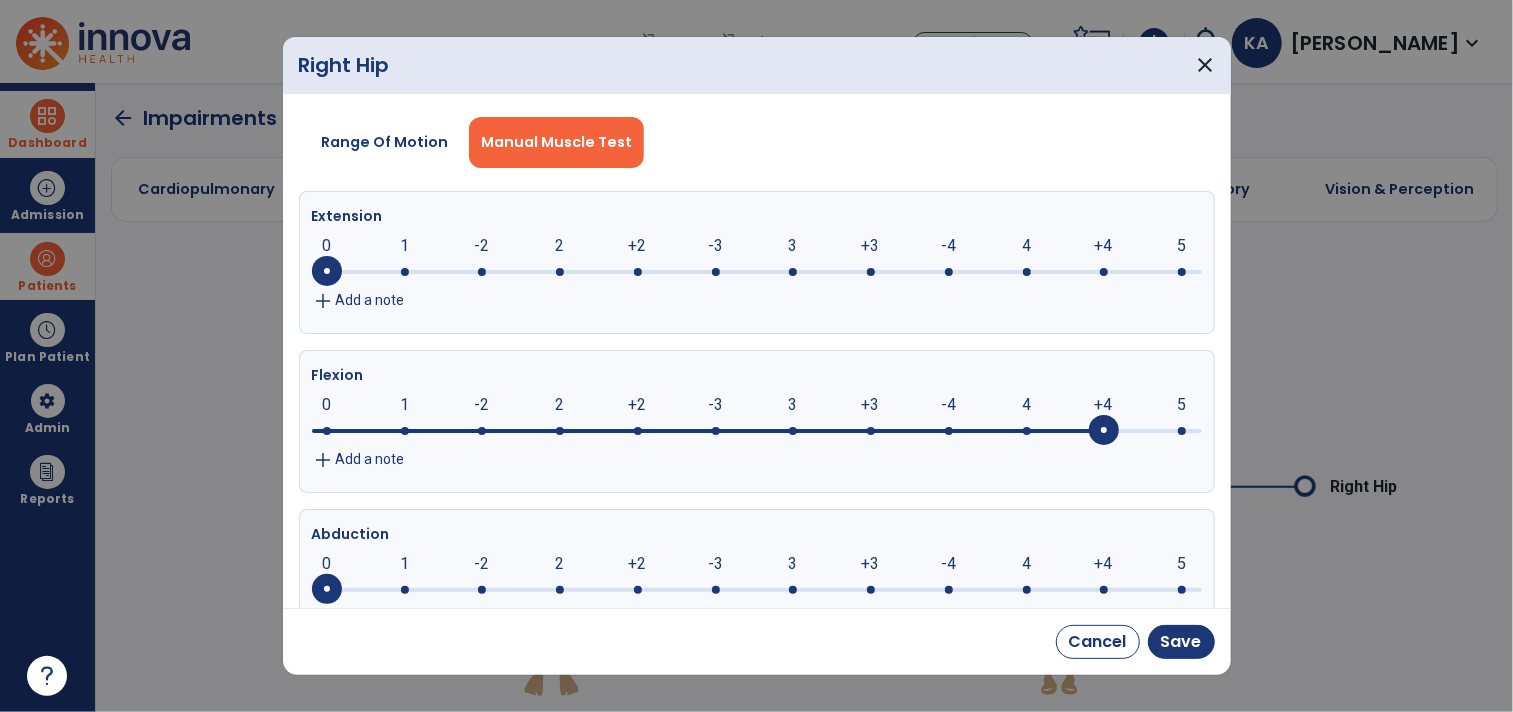 click 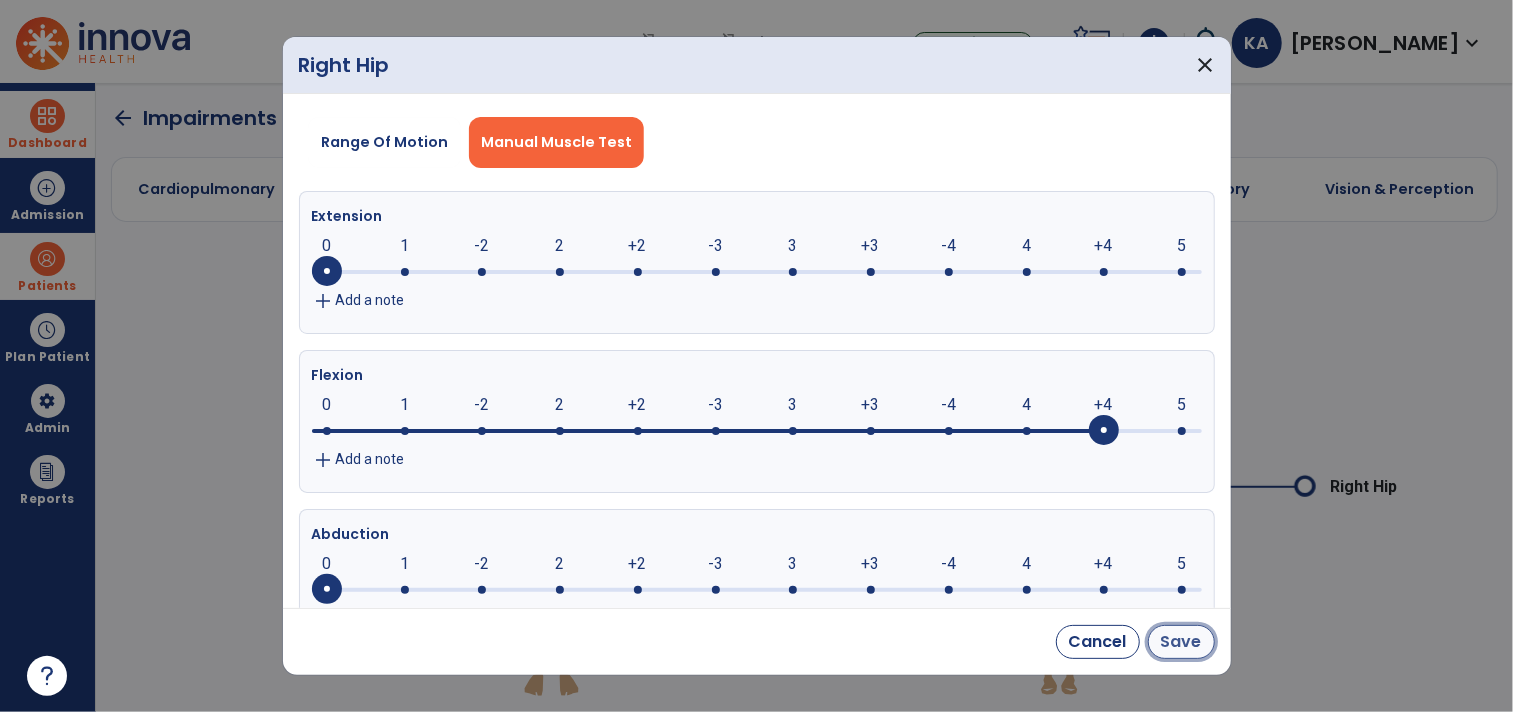 click on "Save" at bounding box center (1181, 642) 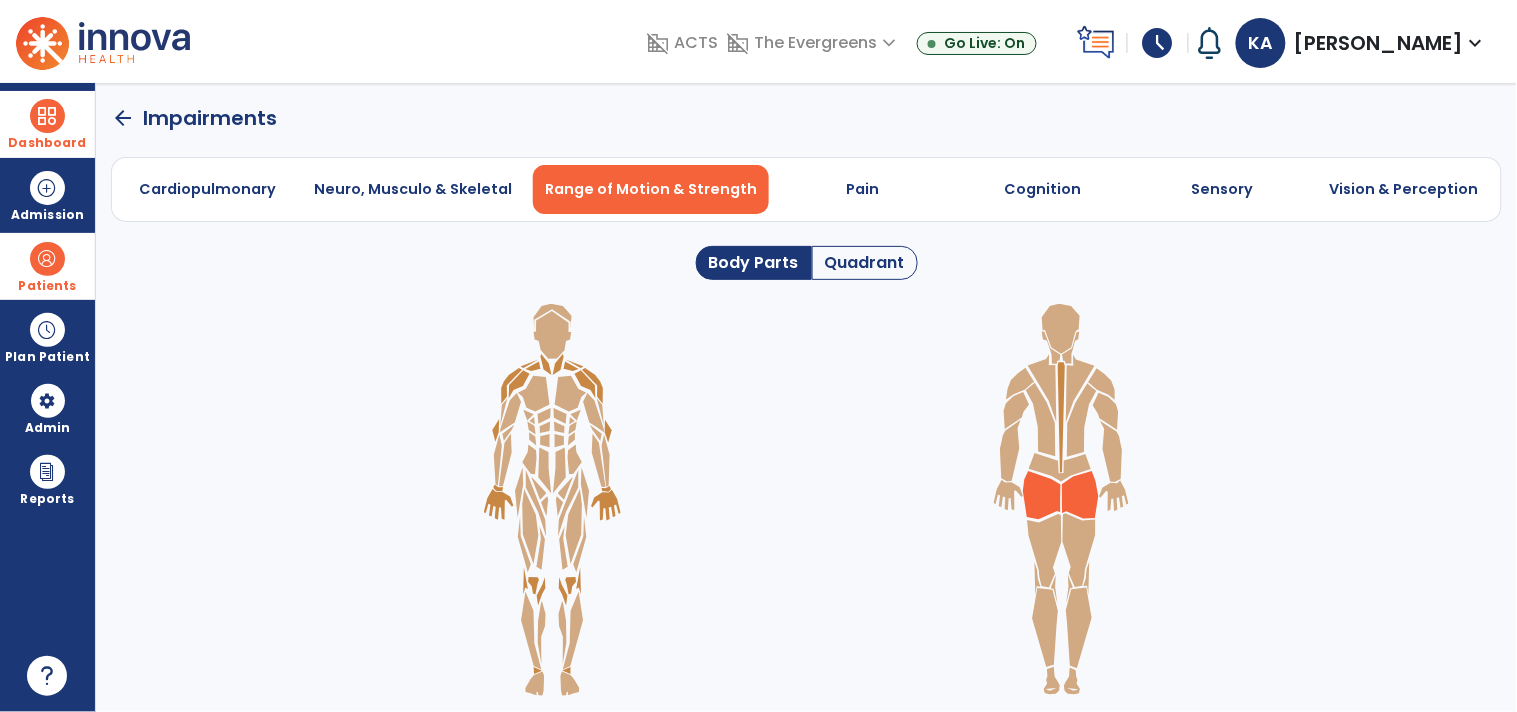click 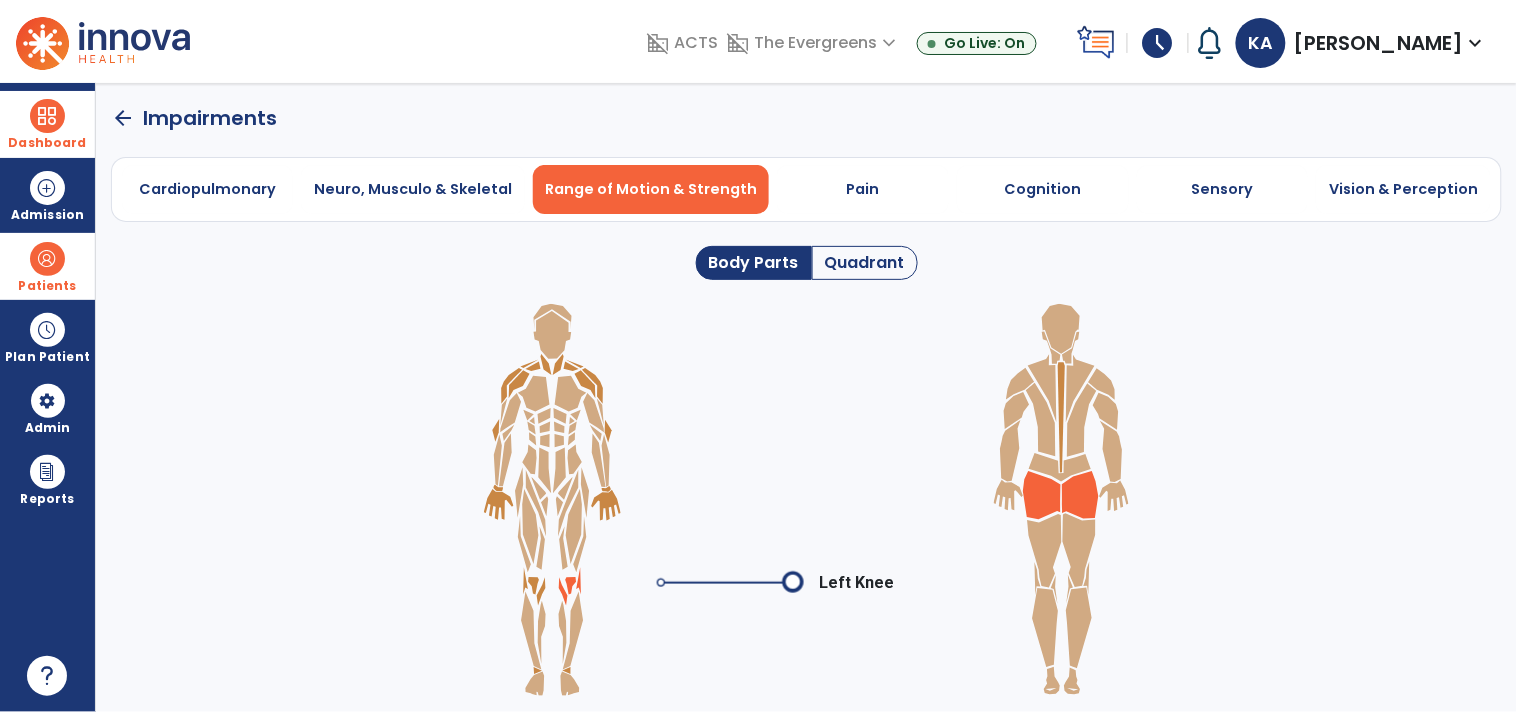 click 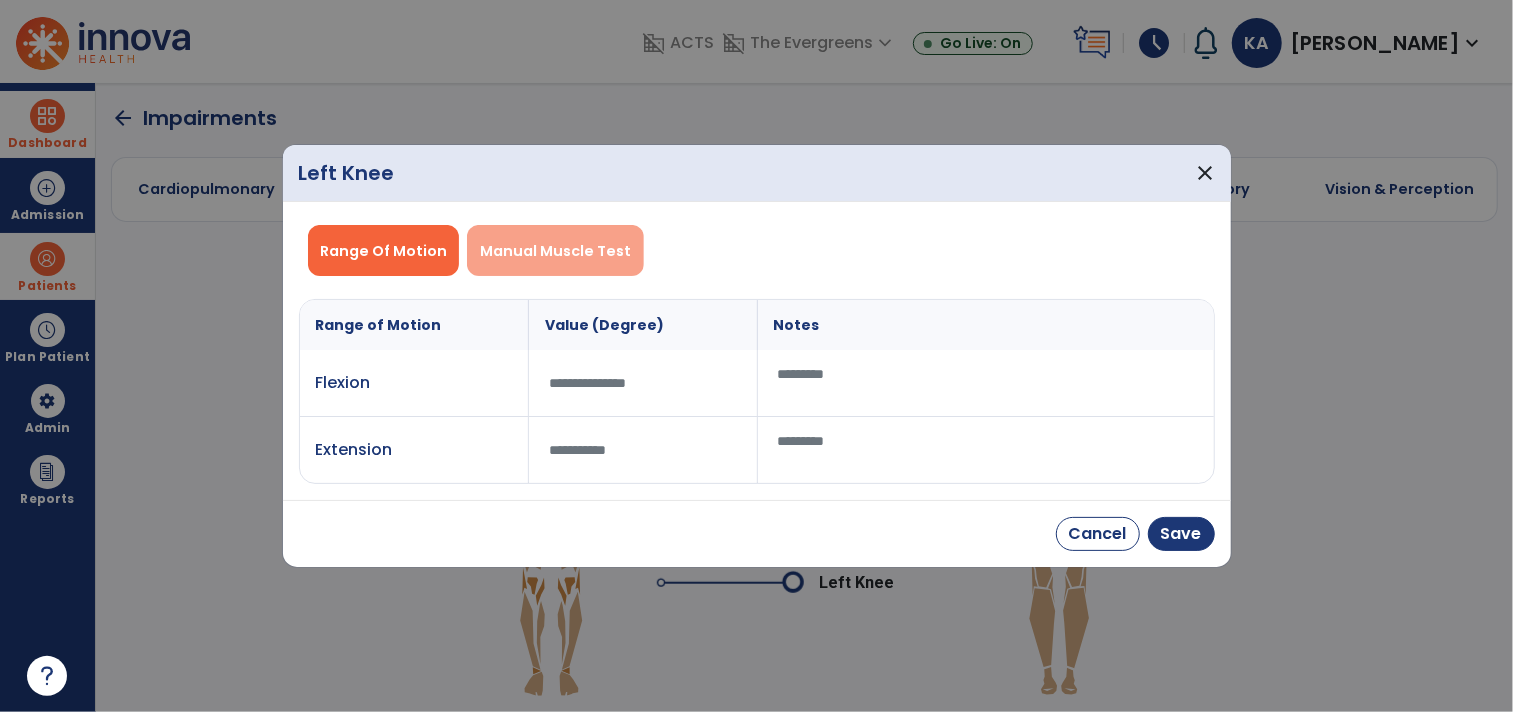 click on "Manual Muscle Test" at bounding box center [555, 251] 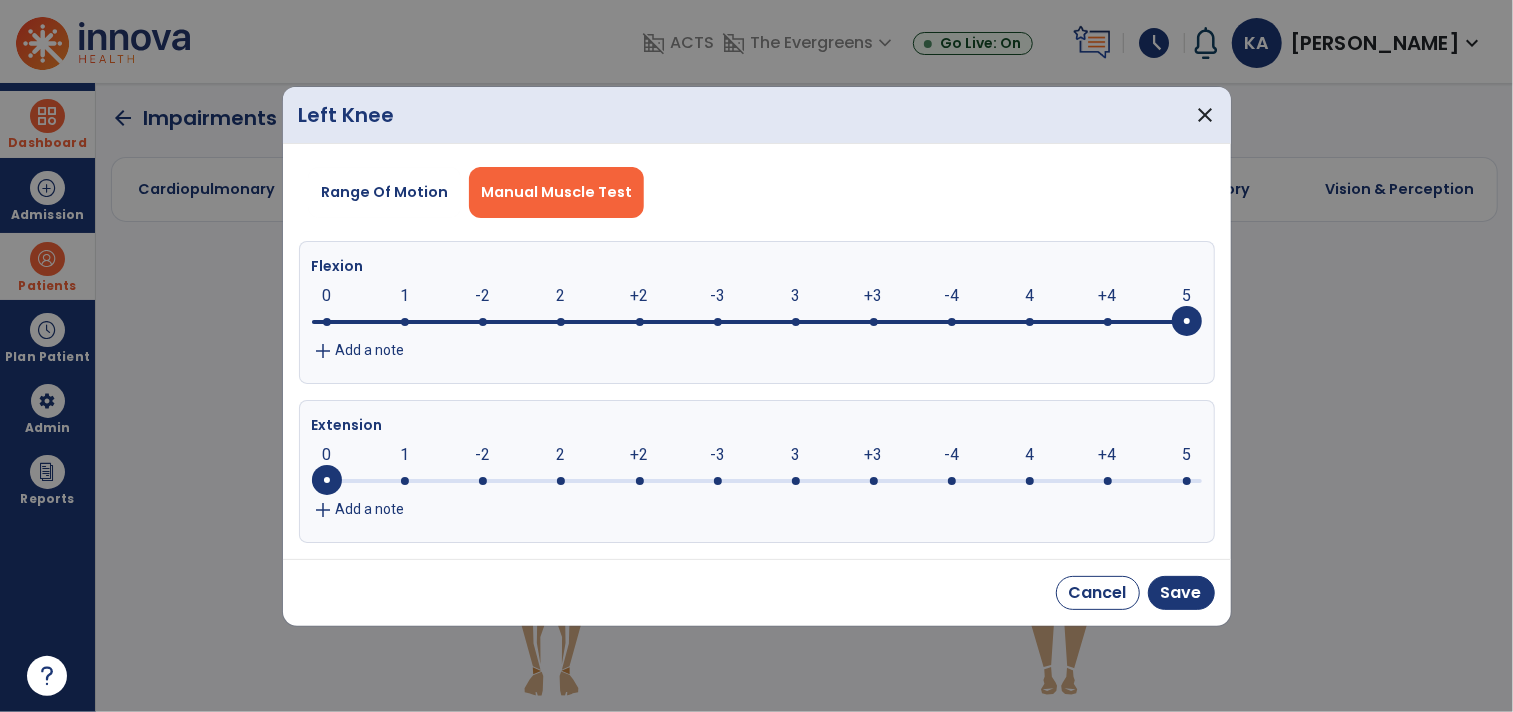 click on "5     0      1      -2      2      +2      -3      3      +3      -4      4      +4      5" 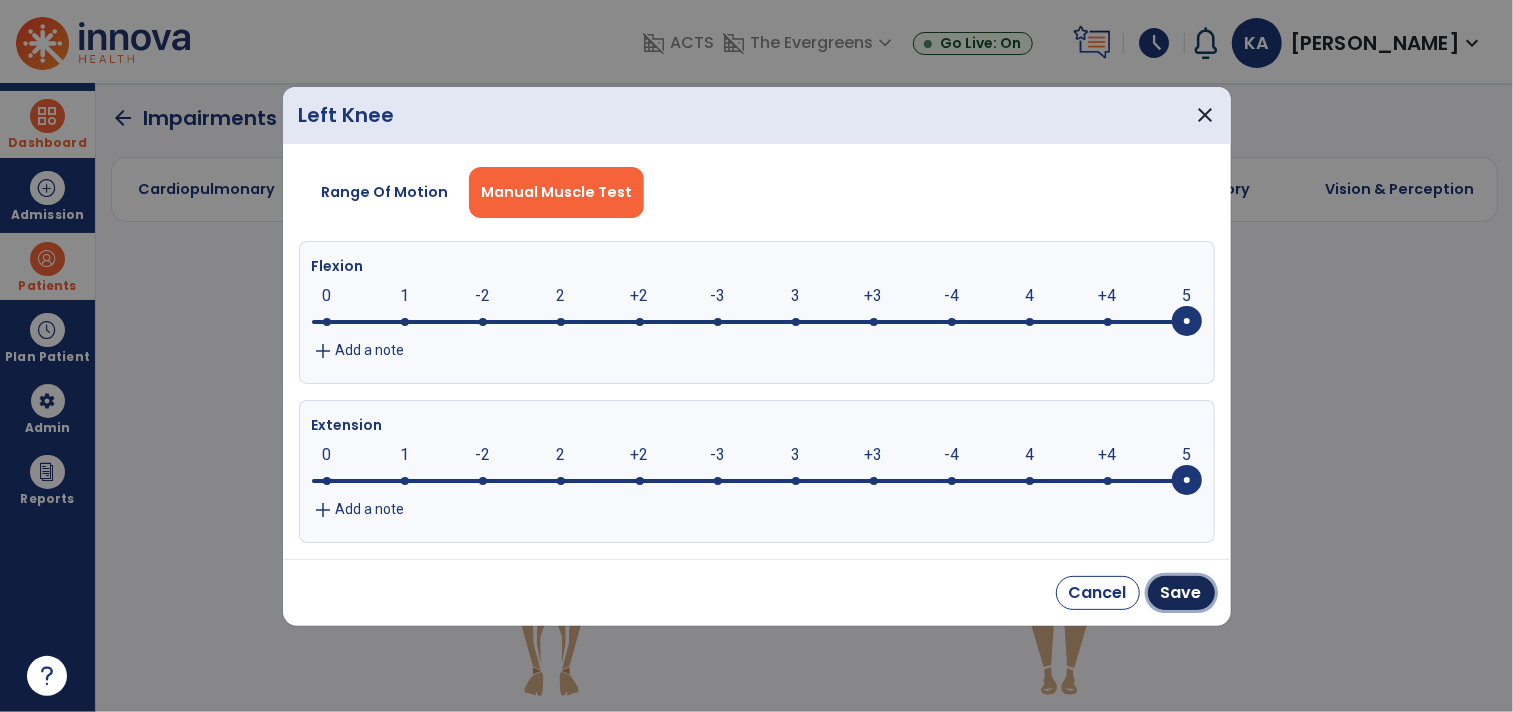click on "Save" at bounding box center (1181, 593) 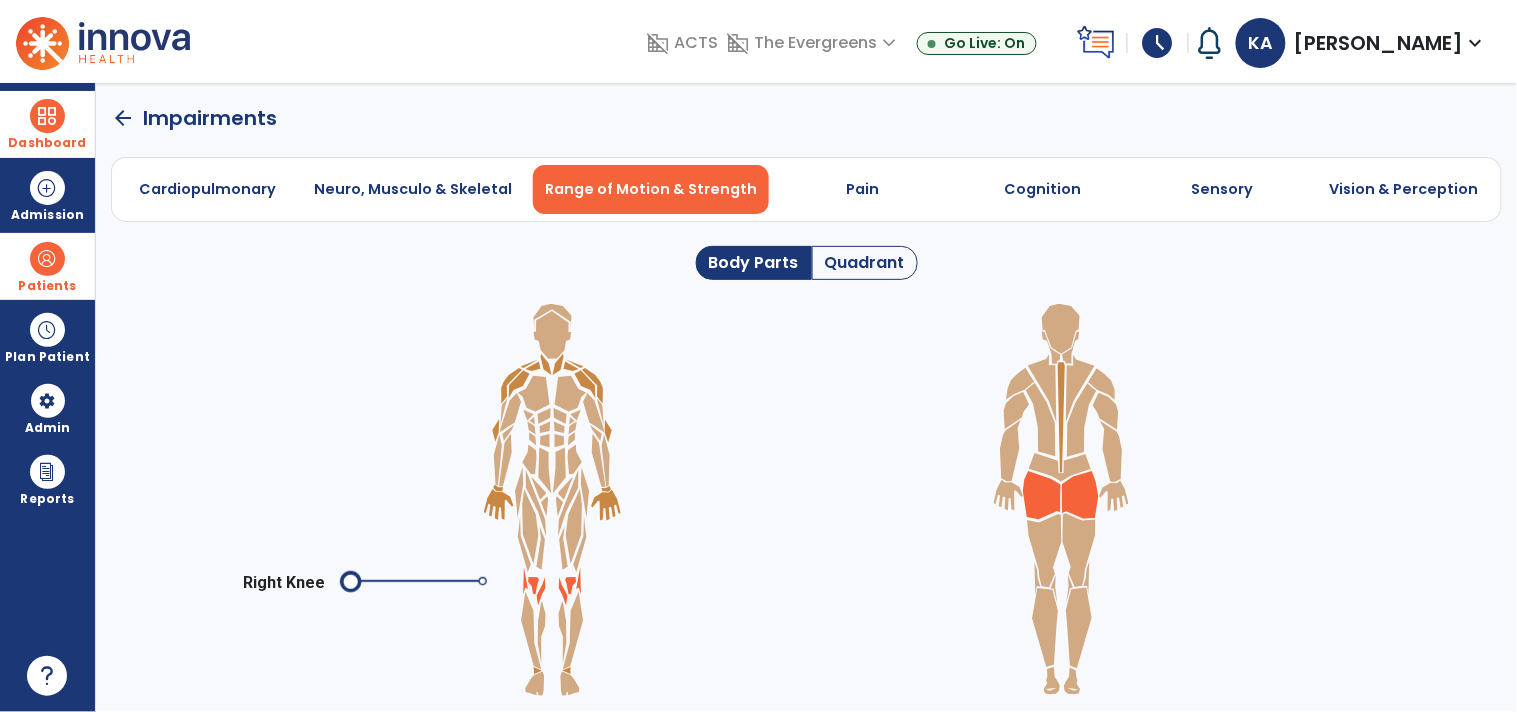 click 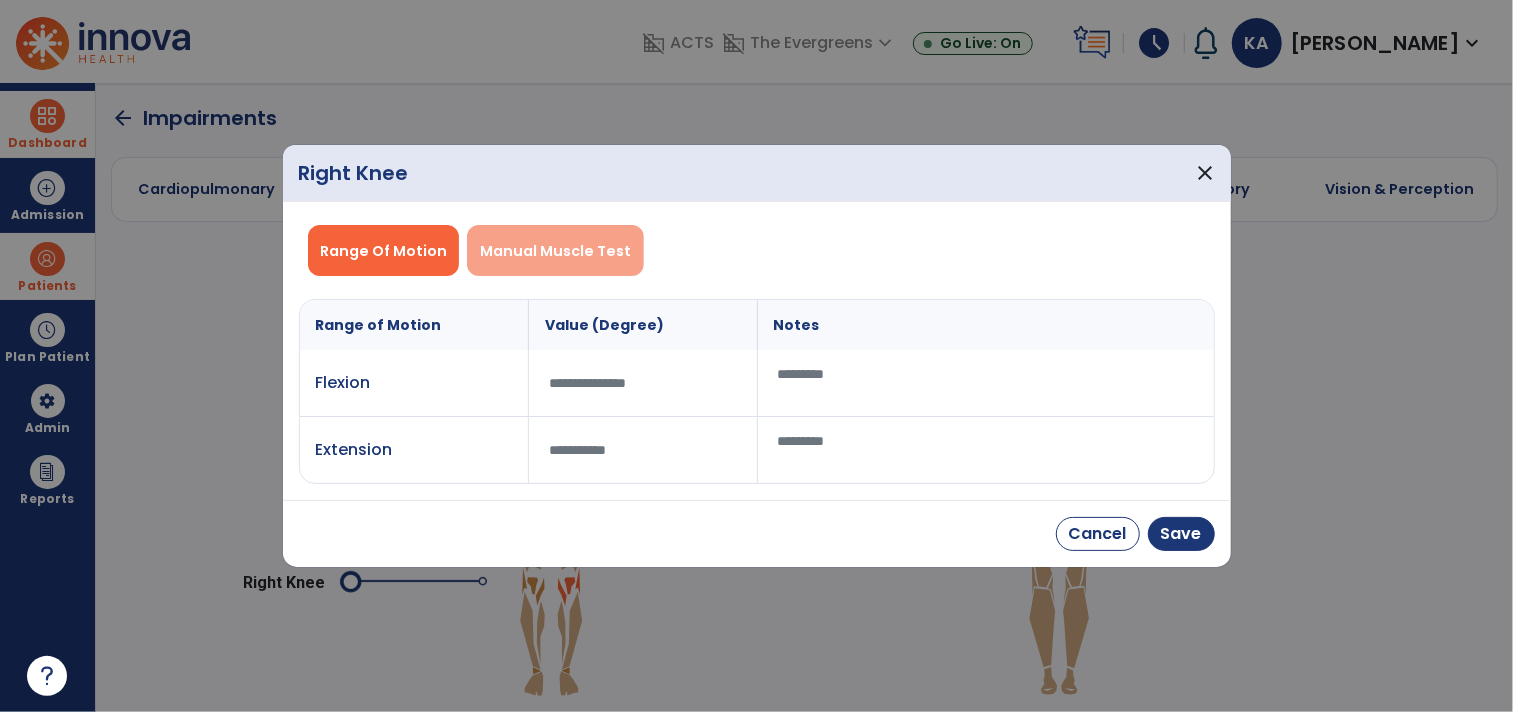 click on "Manual Muscle Test" at bounding box center [555, 251] 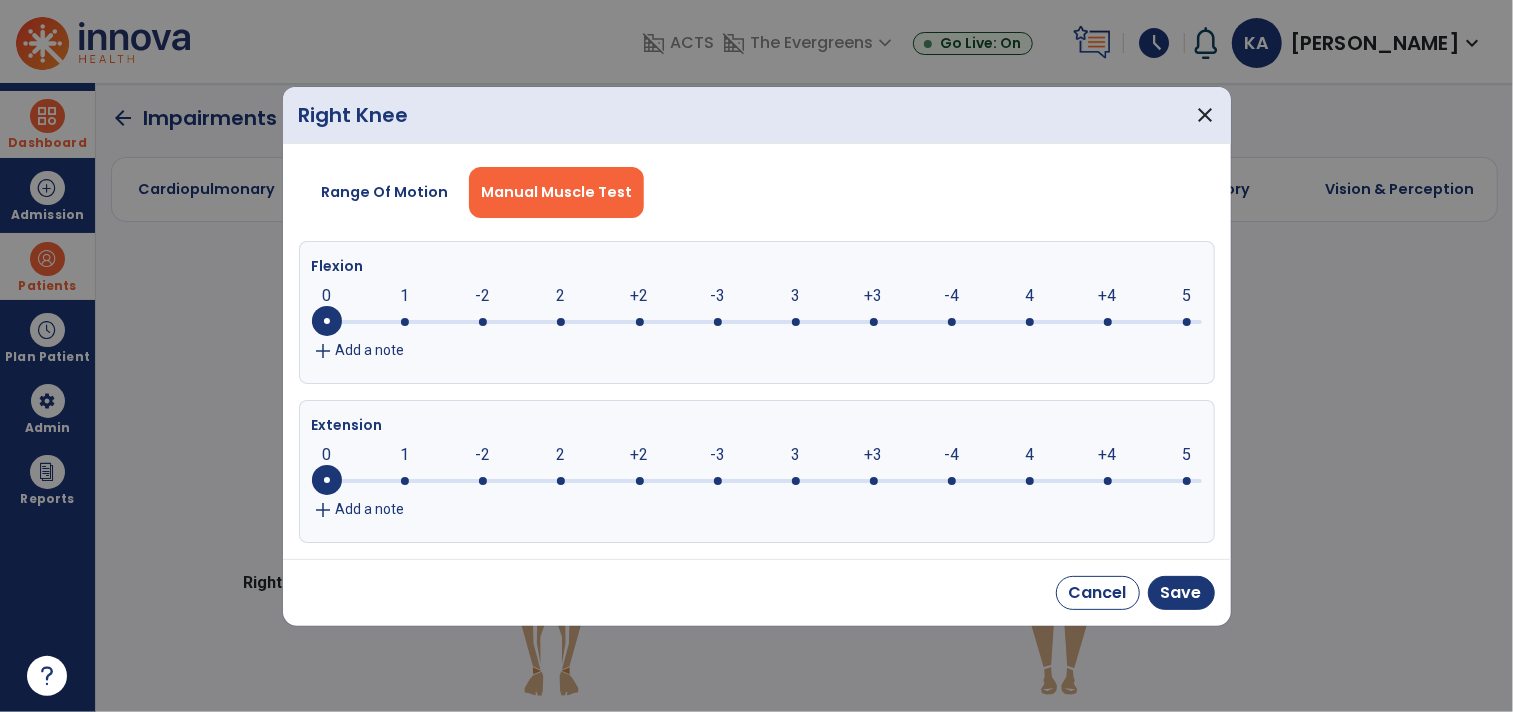 drag, startPoint x: 1176, startPoint y: 298, endPoint x: 1185, endPoint y: 313, distance: 17.492855 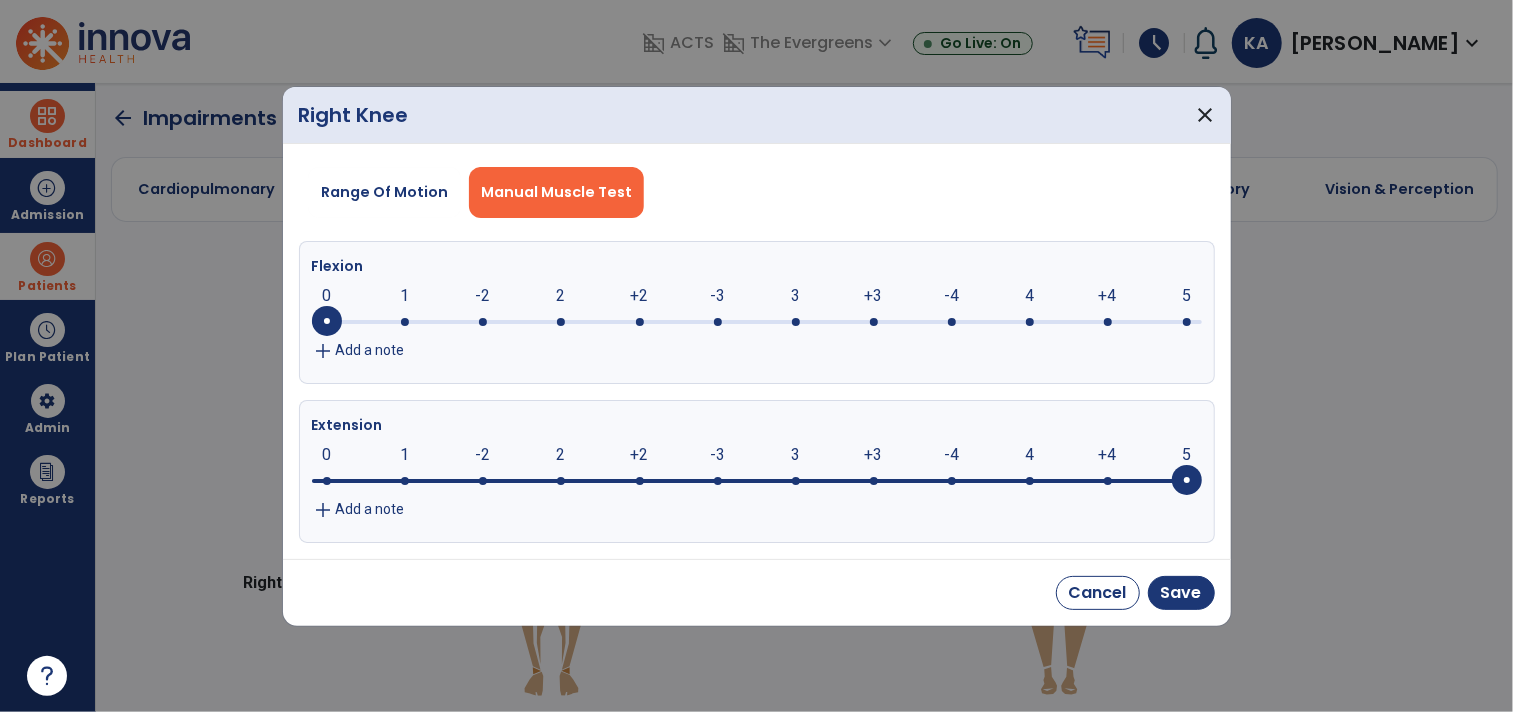 click on "0     0      1      -2      2      +2      -3      3      +3      -4      4      +4      5" 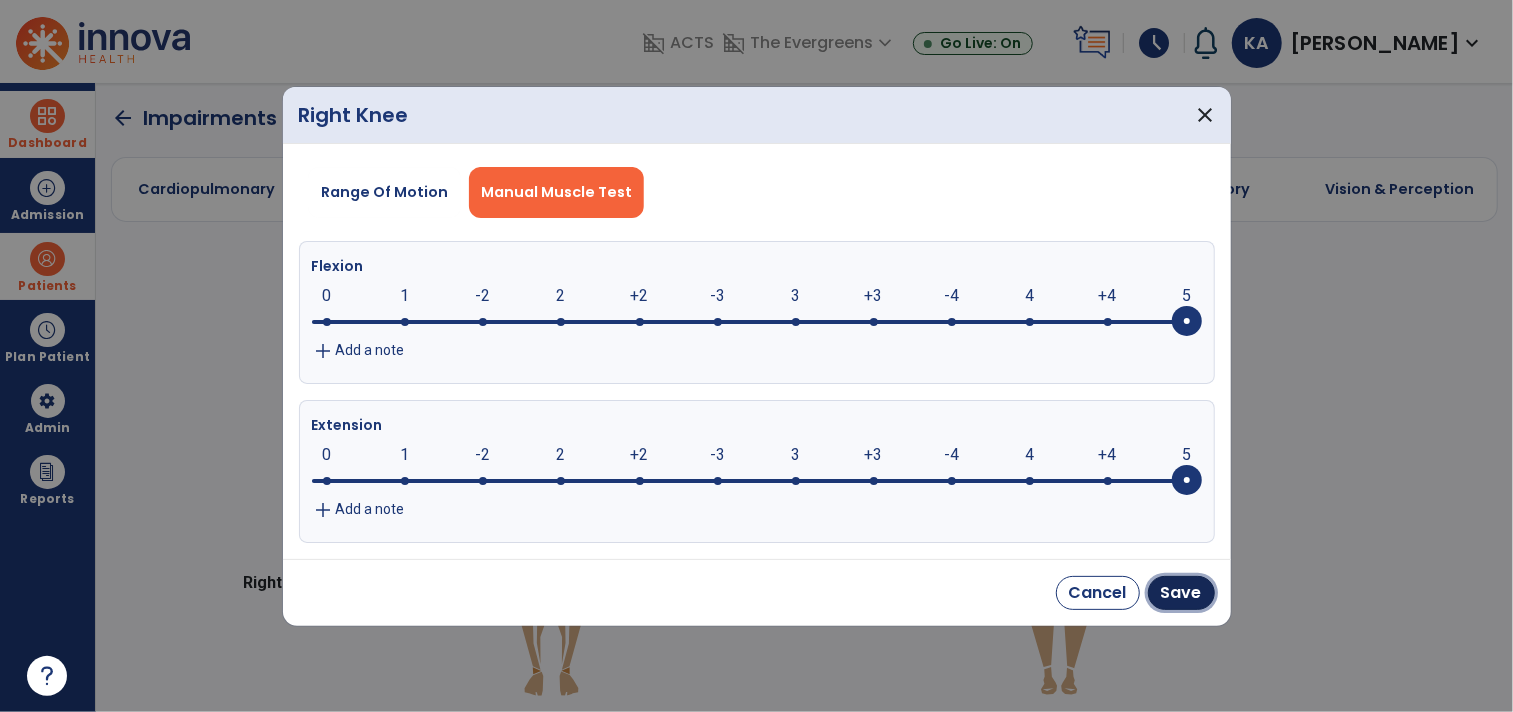 drag, startPoint x: 1195, startPoint y: 592, endPoint x: 1068, endPoint y: 577, distance: 127.88276 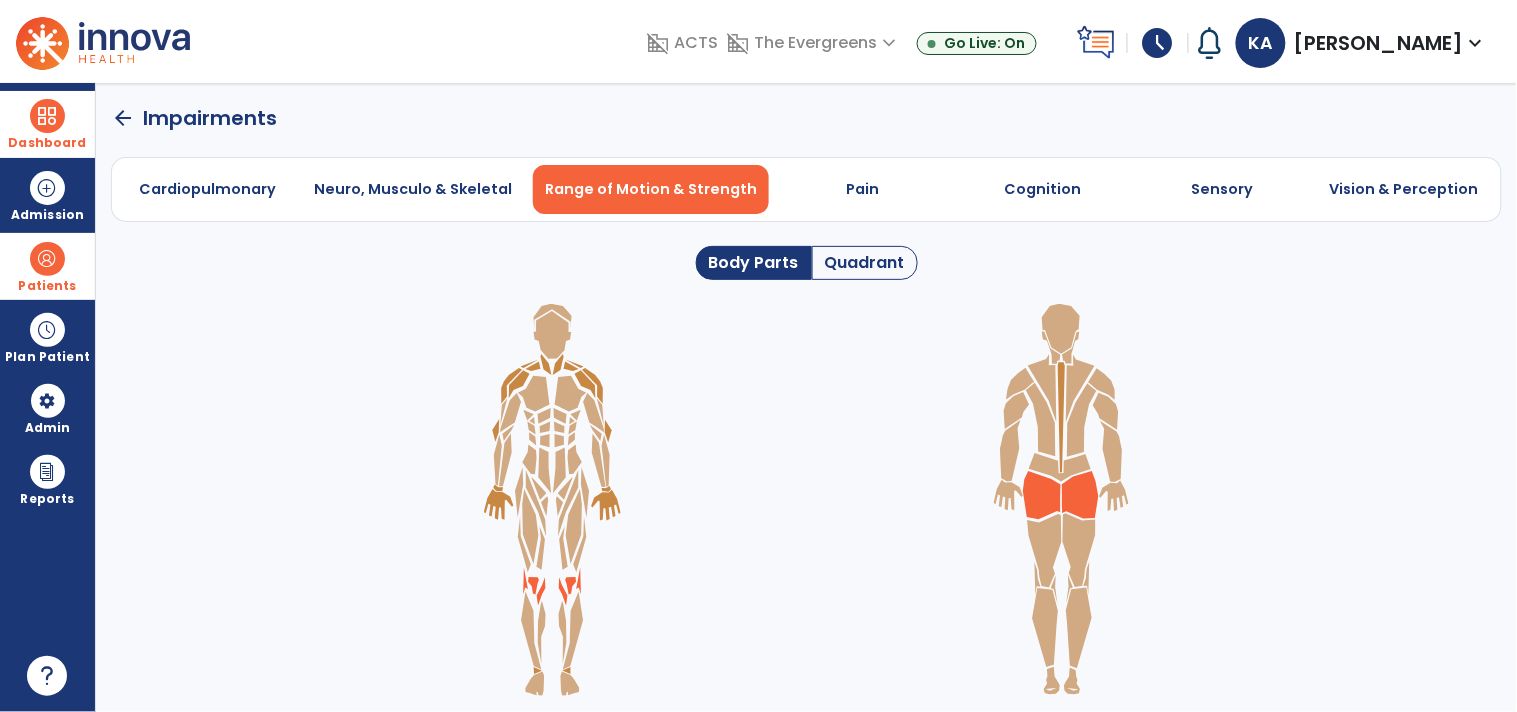 click 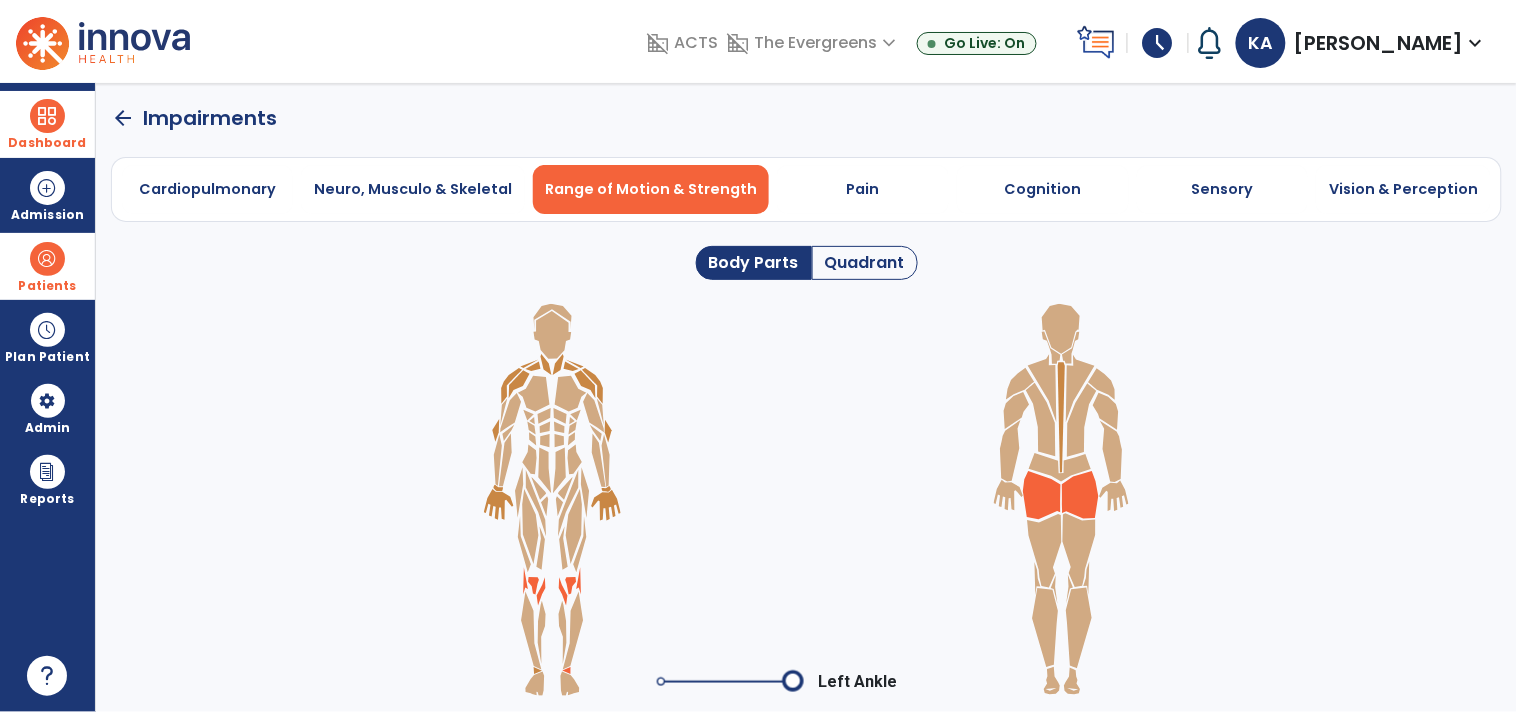 click 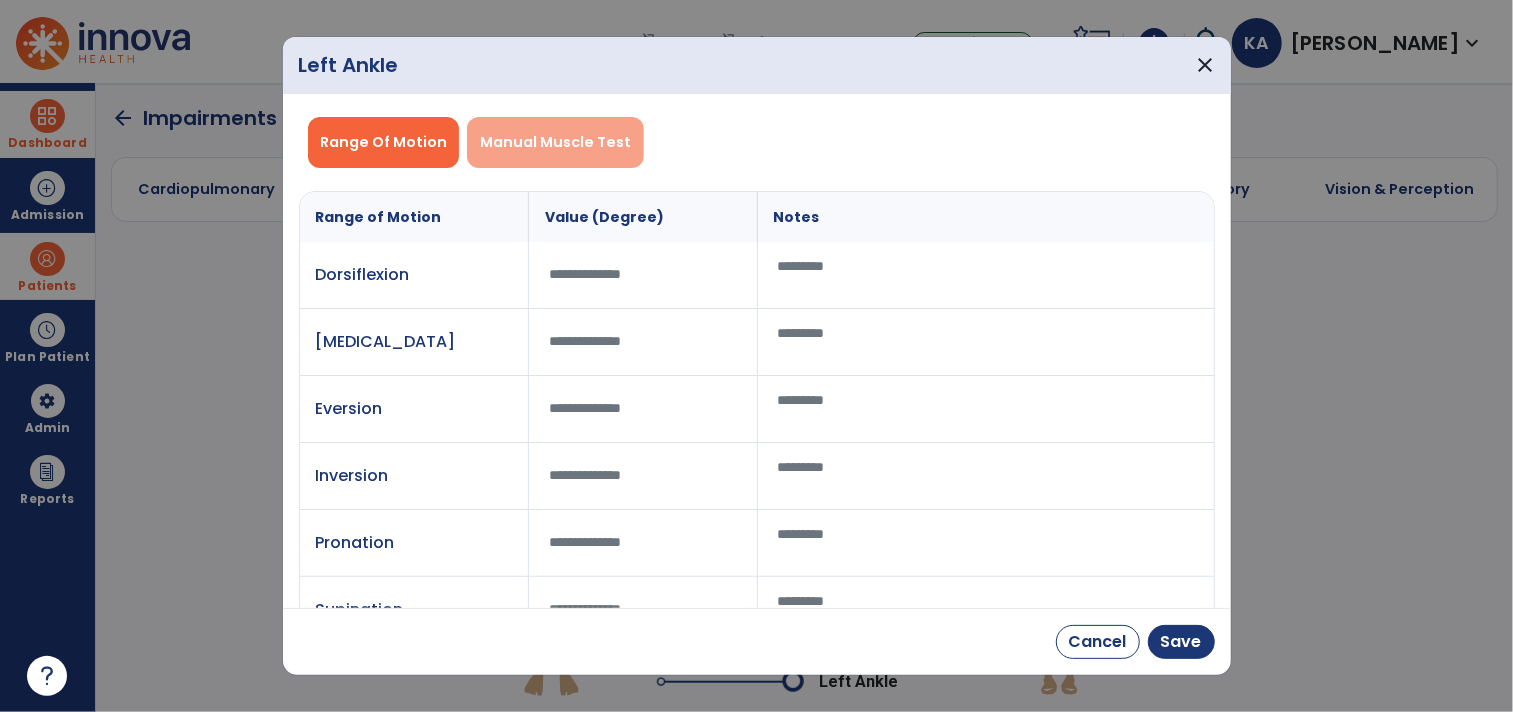 click on "Manual Muscle Test" at bounding box center [555, 142] 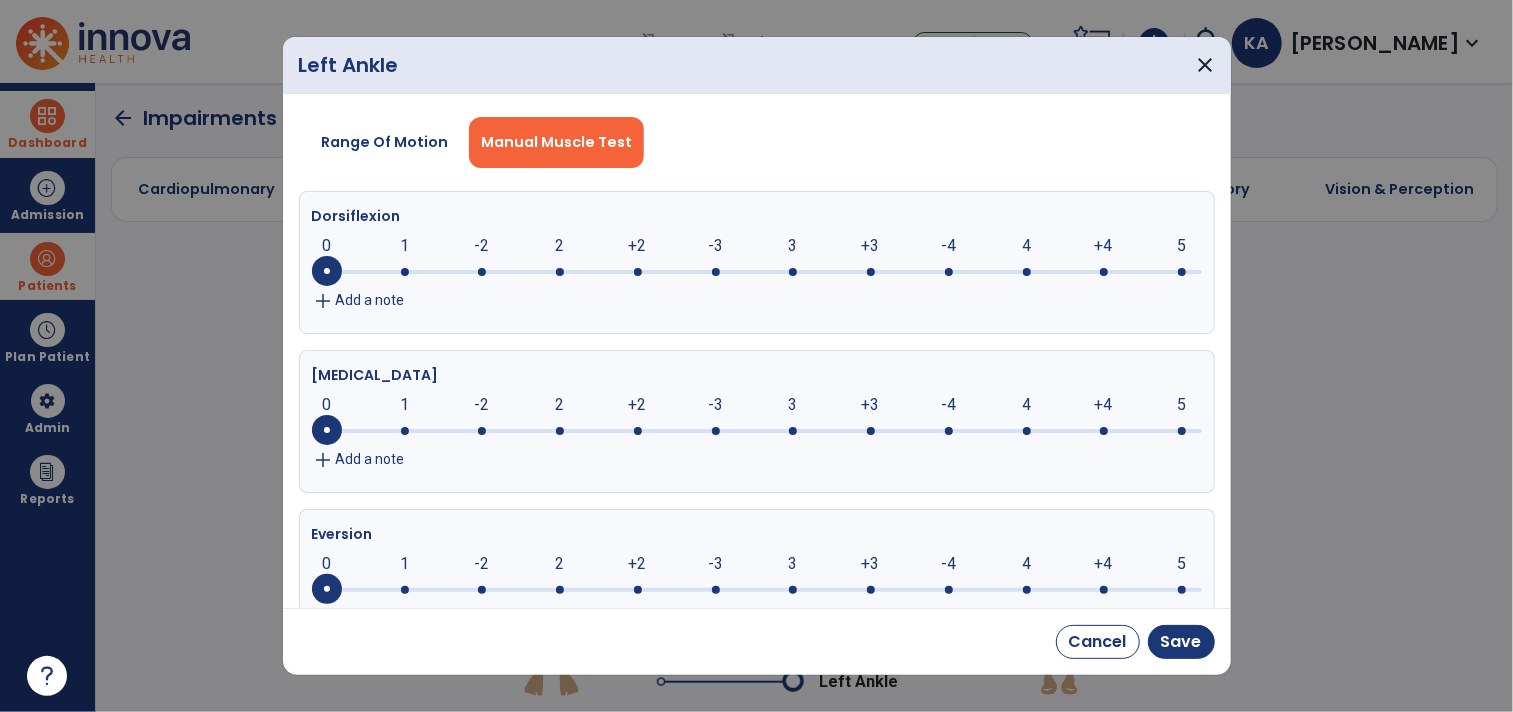 click 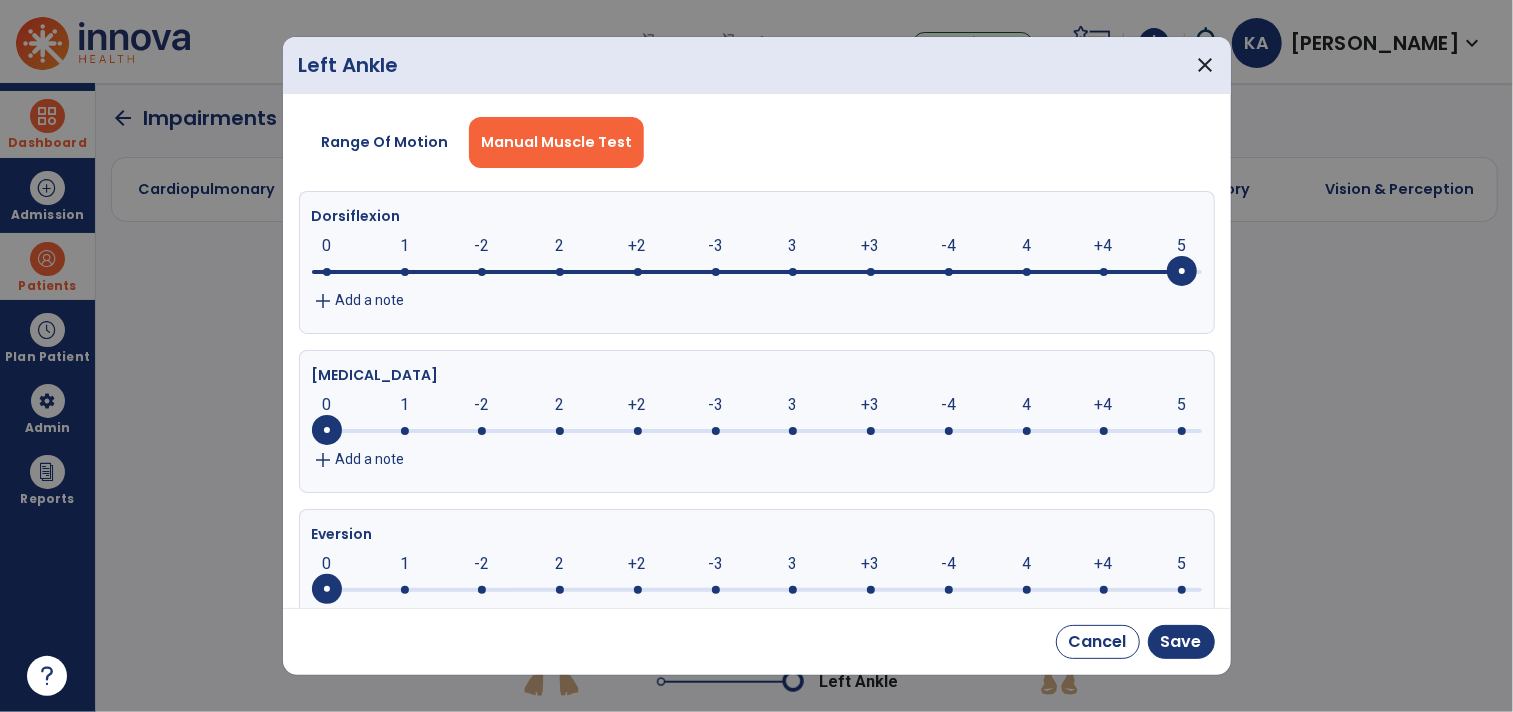 click 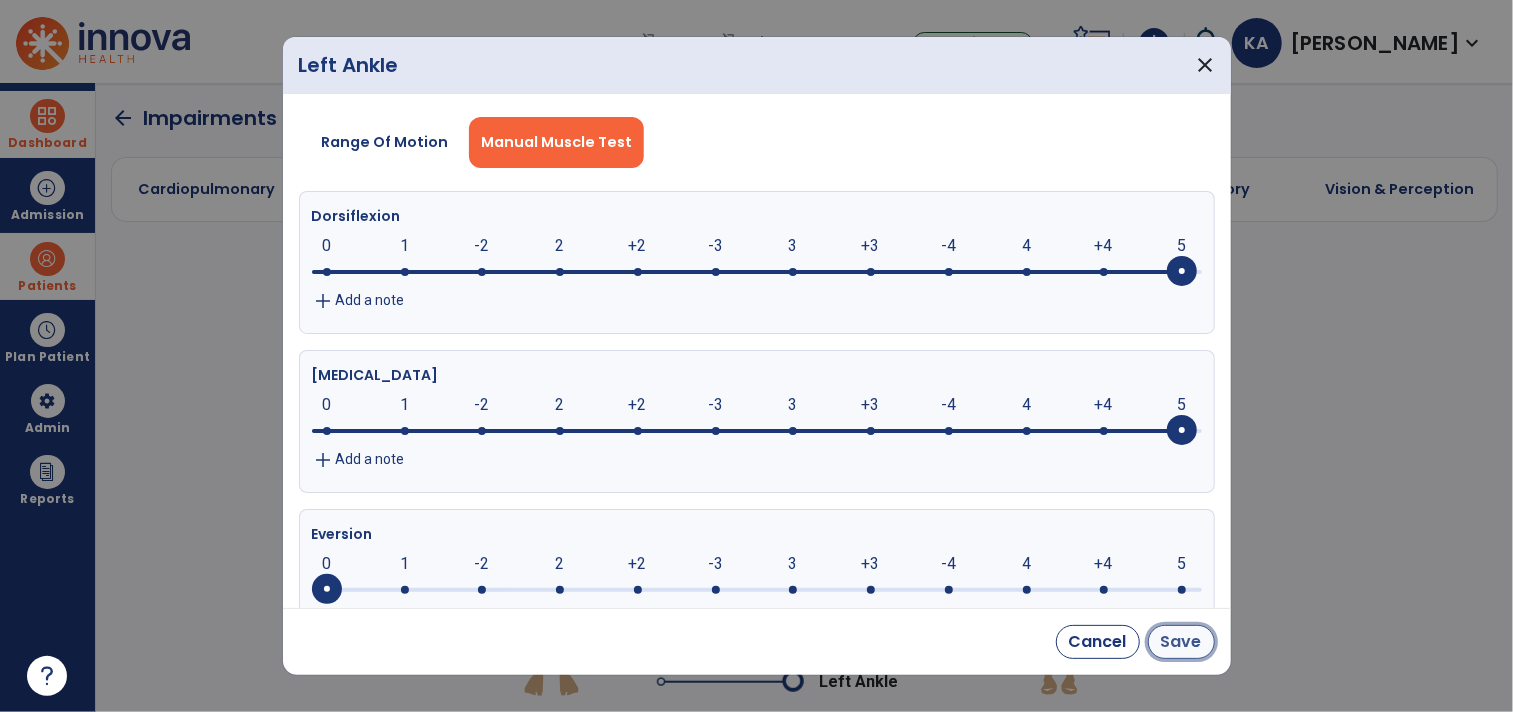 click on "Save" at bounding box center (1181, 642) 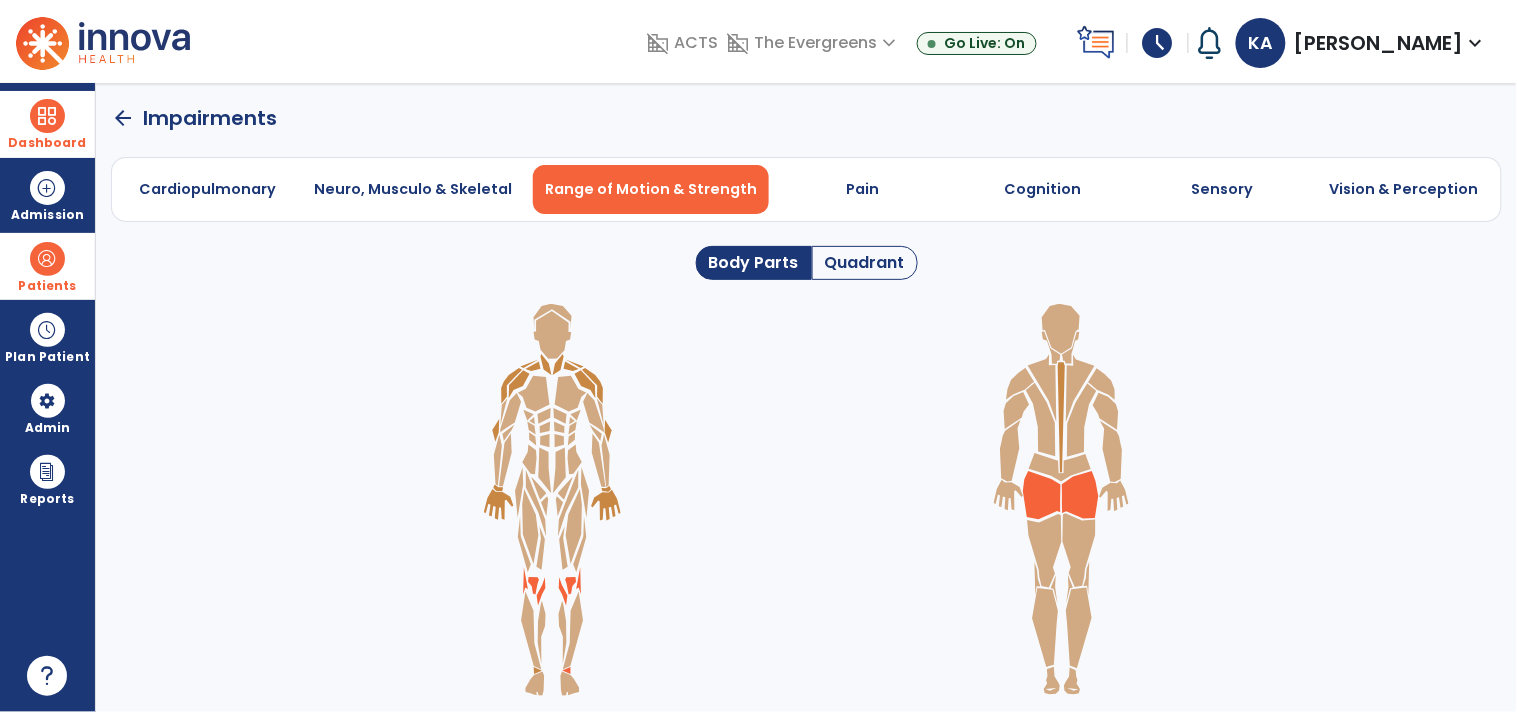 click 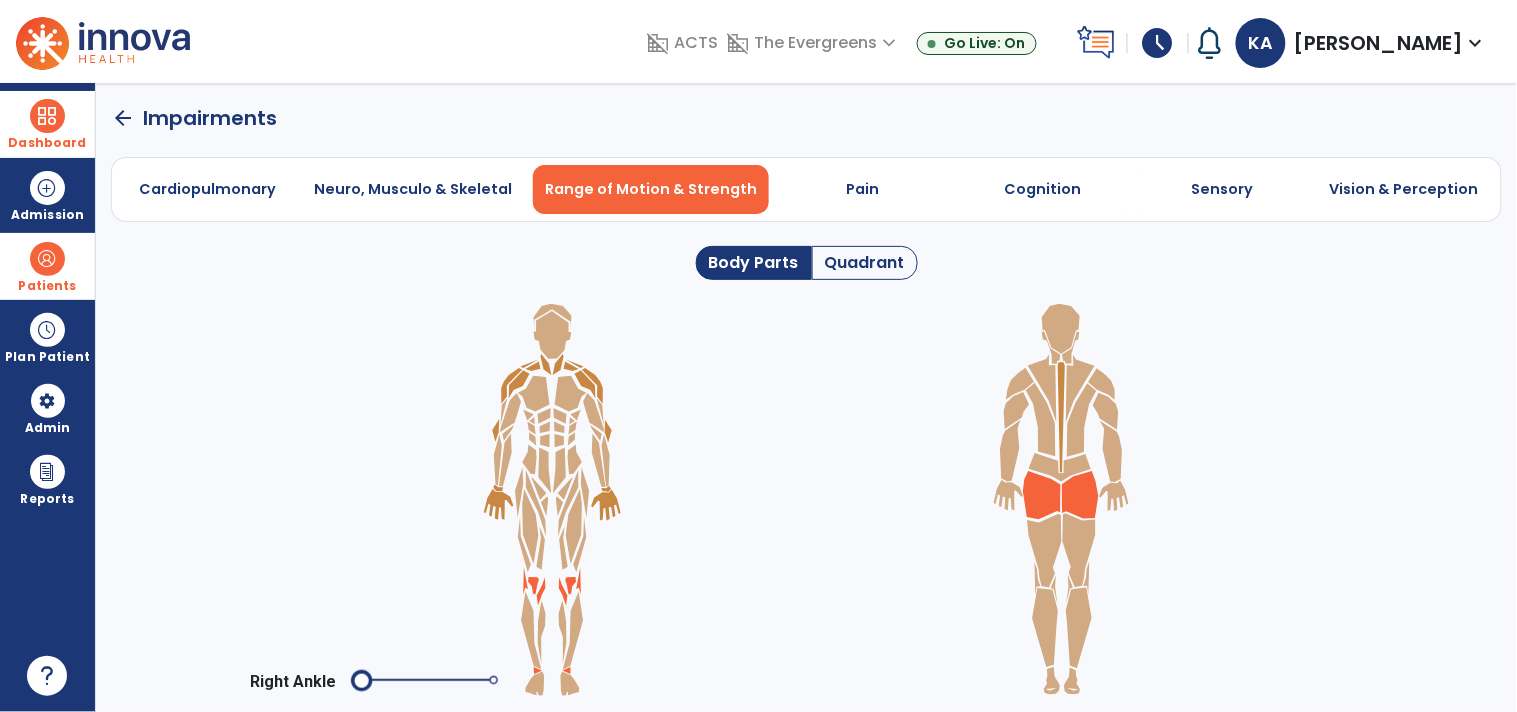 click 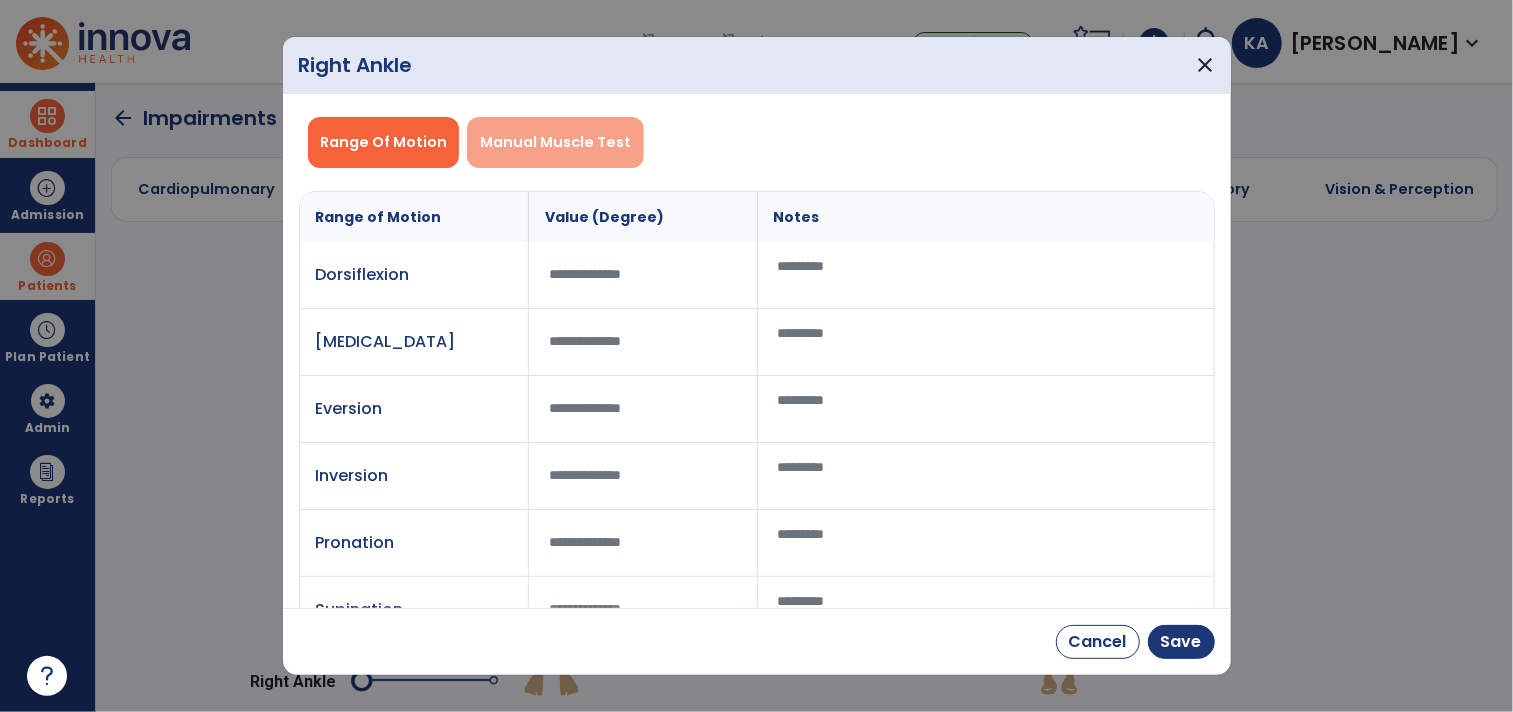 click on "Manual Muscle Test" at bounding box center (555, 142) 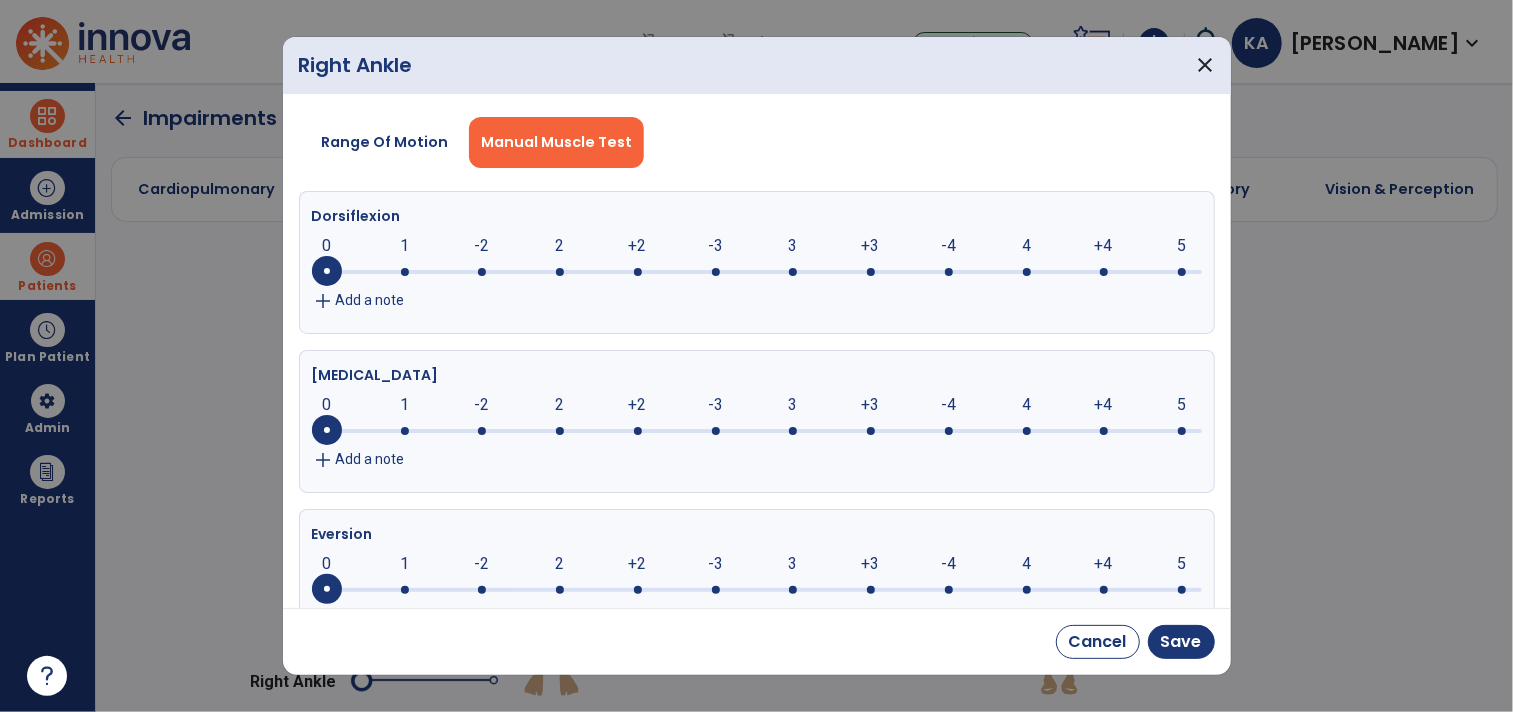 click 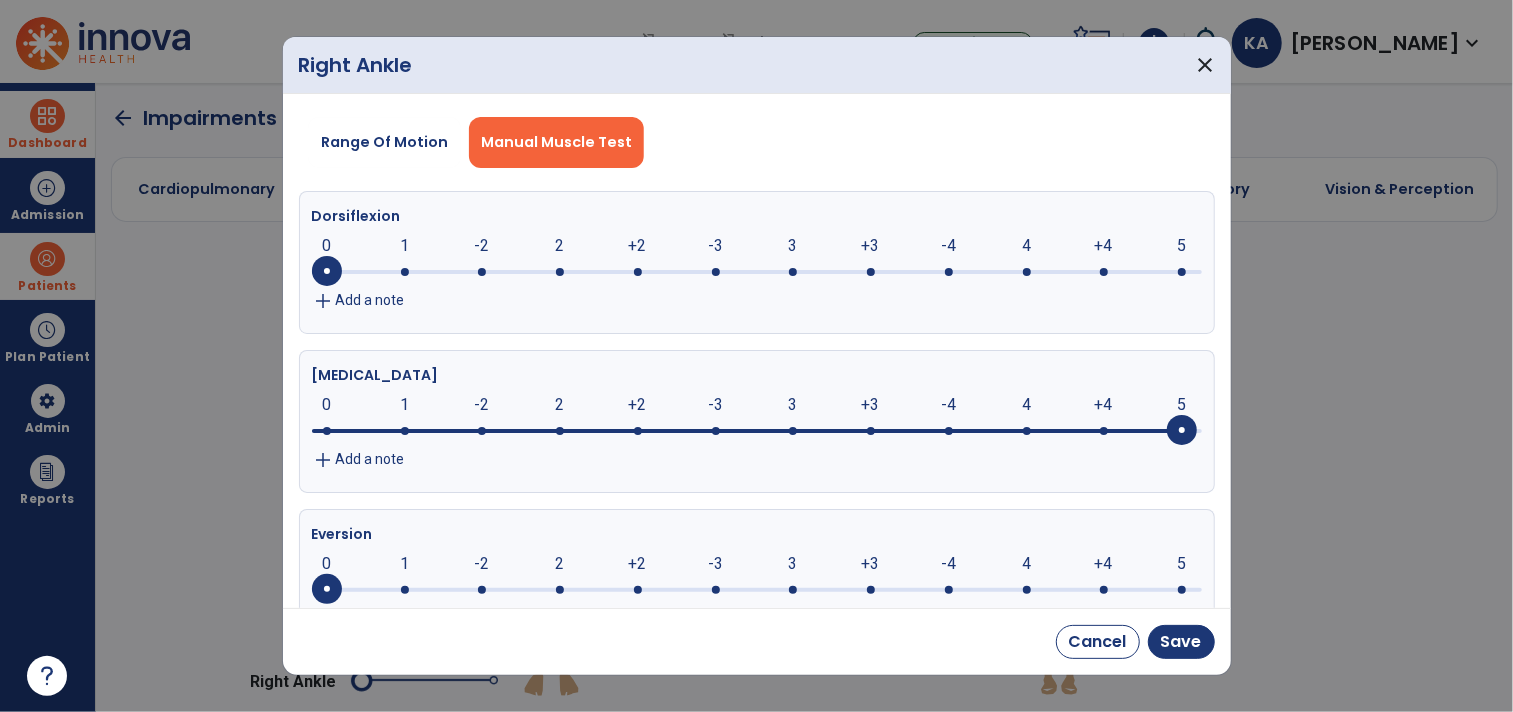 click on "0     0      1      -2      2      +2      -3      3      +3      -4      4      +4      5" 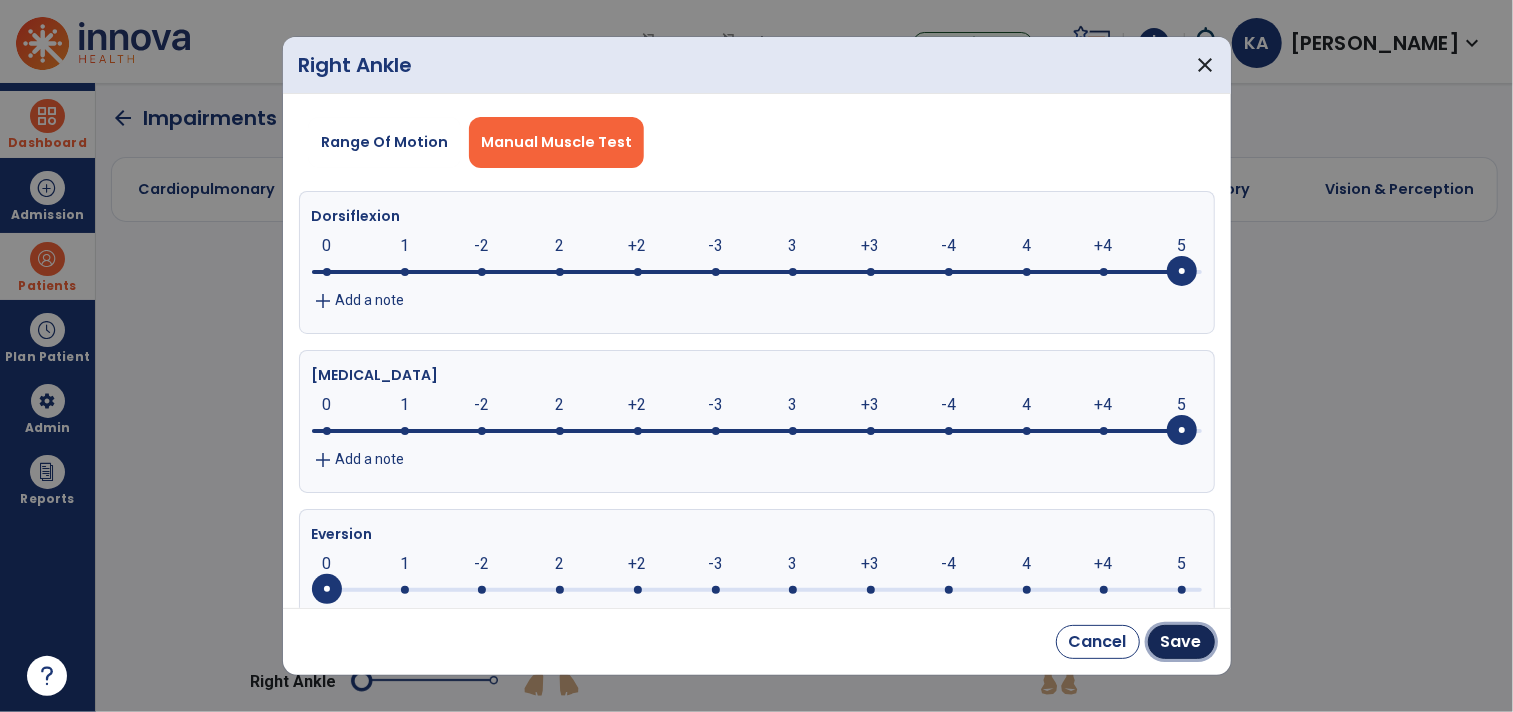 click on "Save" at bounding box center (1181, 642) 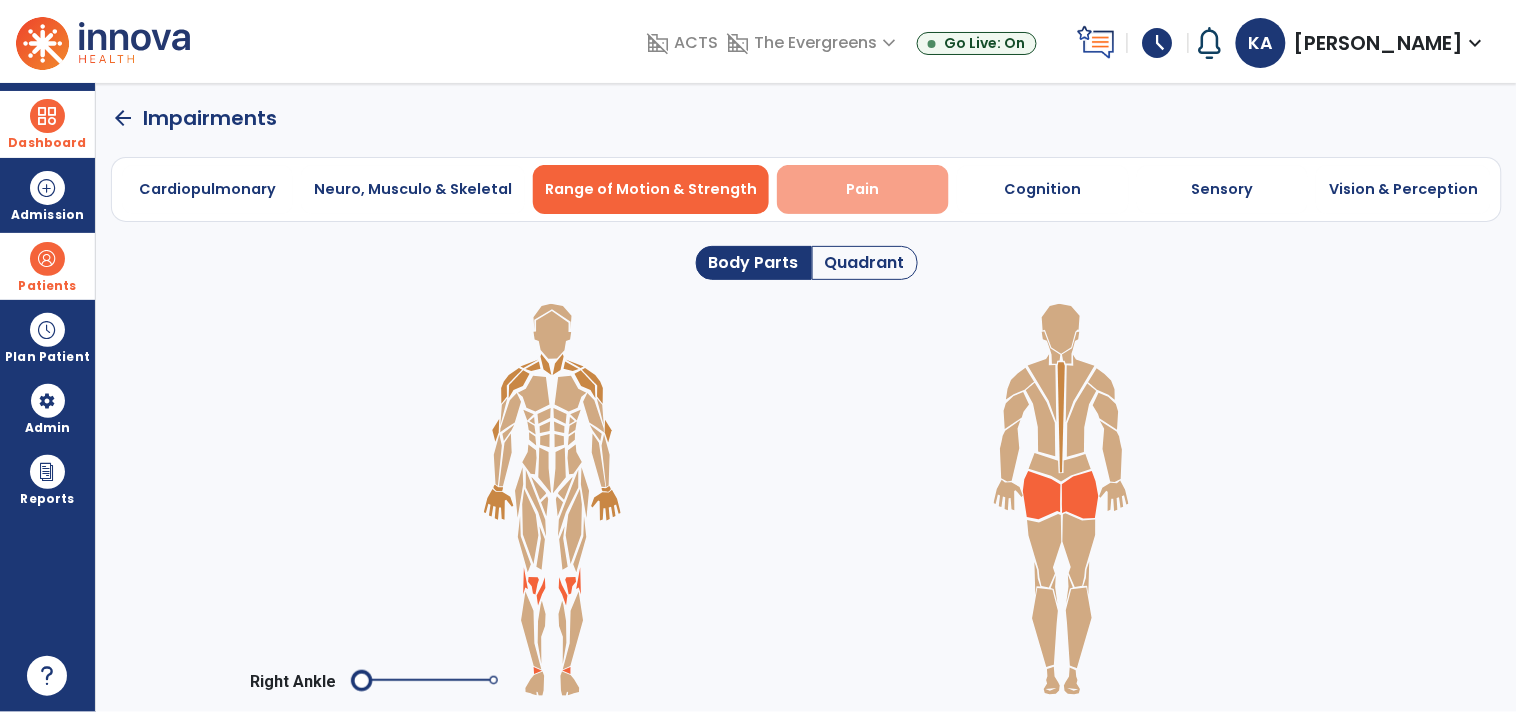 click on "Pain" at bounding box center [863, 189] 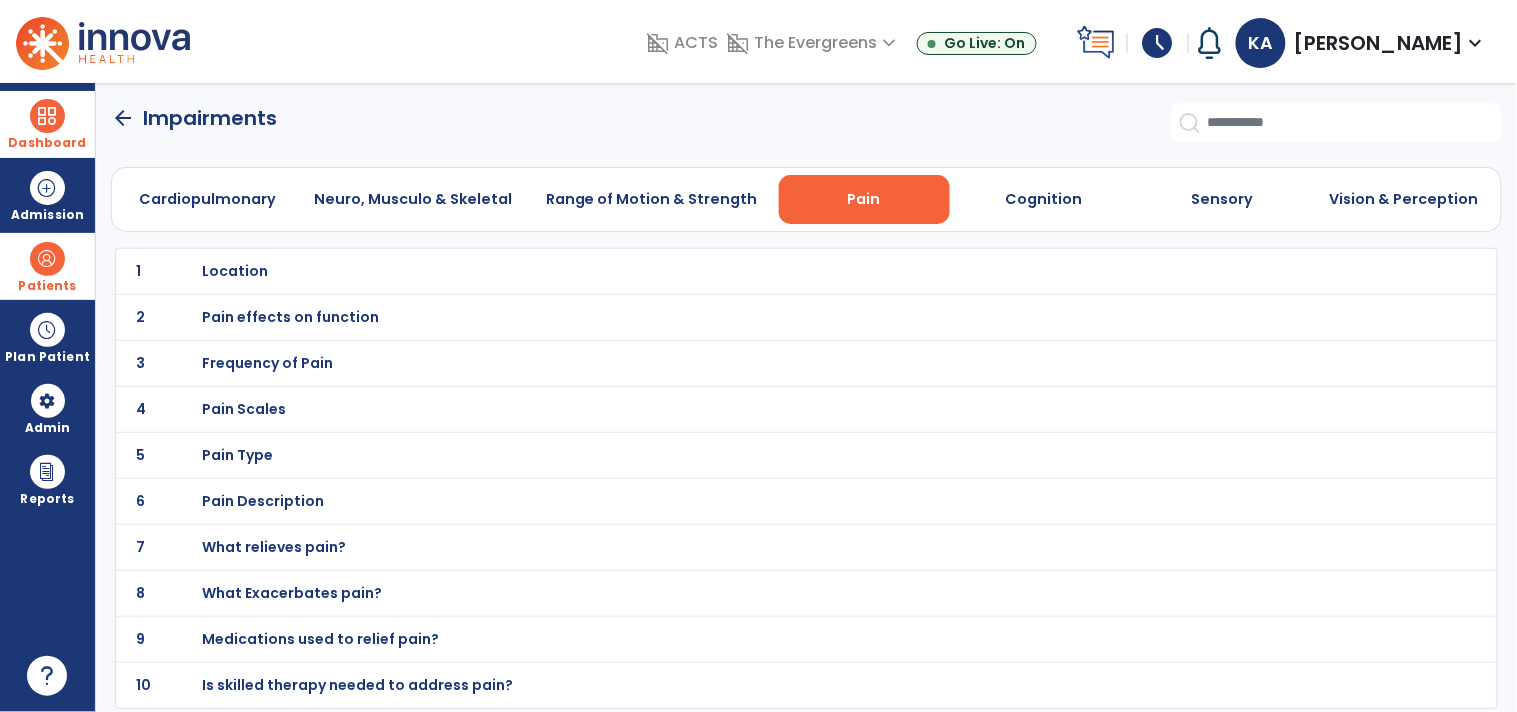 click on "Location" at bounding box center [235, 271] 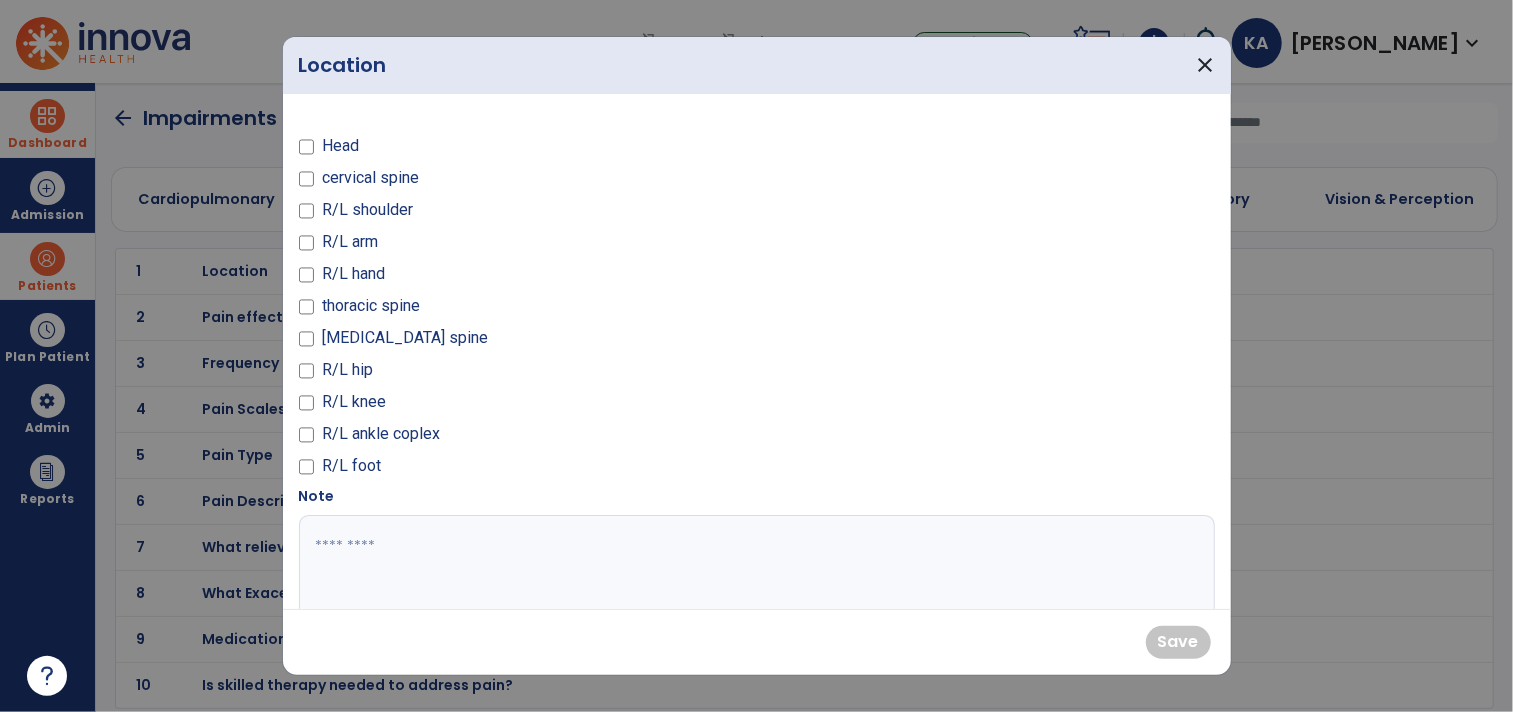 click on "[MEDICAL_DATA] spine" at bounding box center [405, 338] 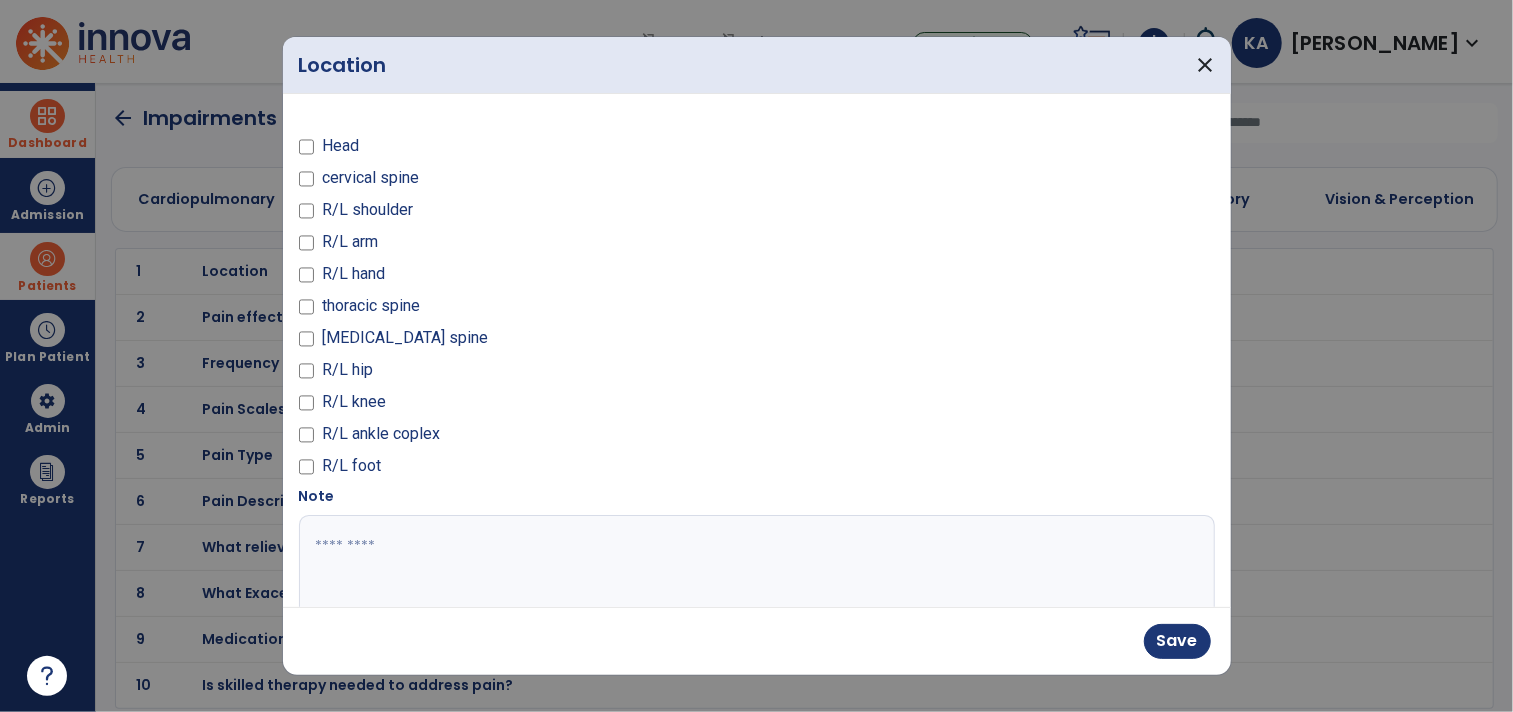 click at bounding box center [754, 590] 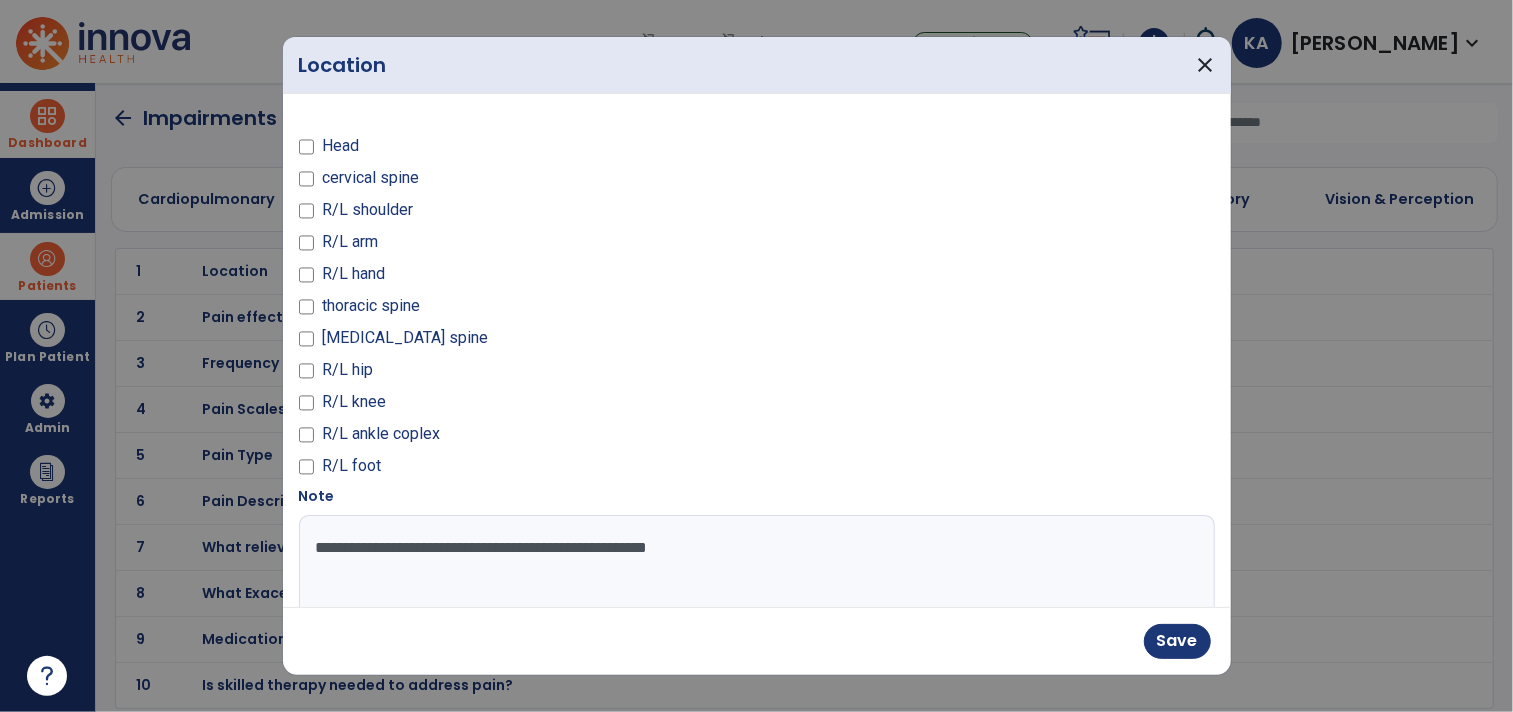 type on "**********" 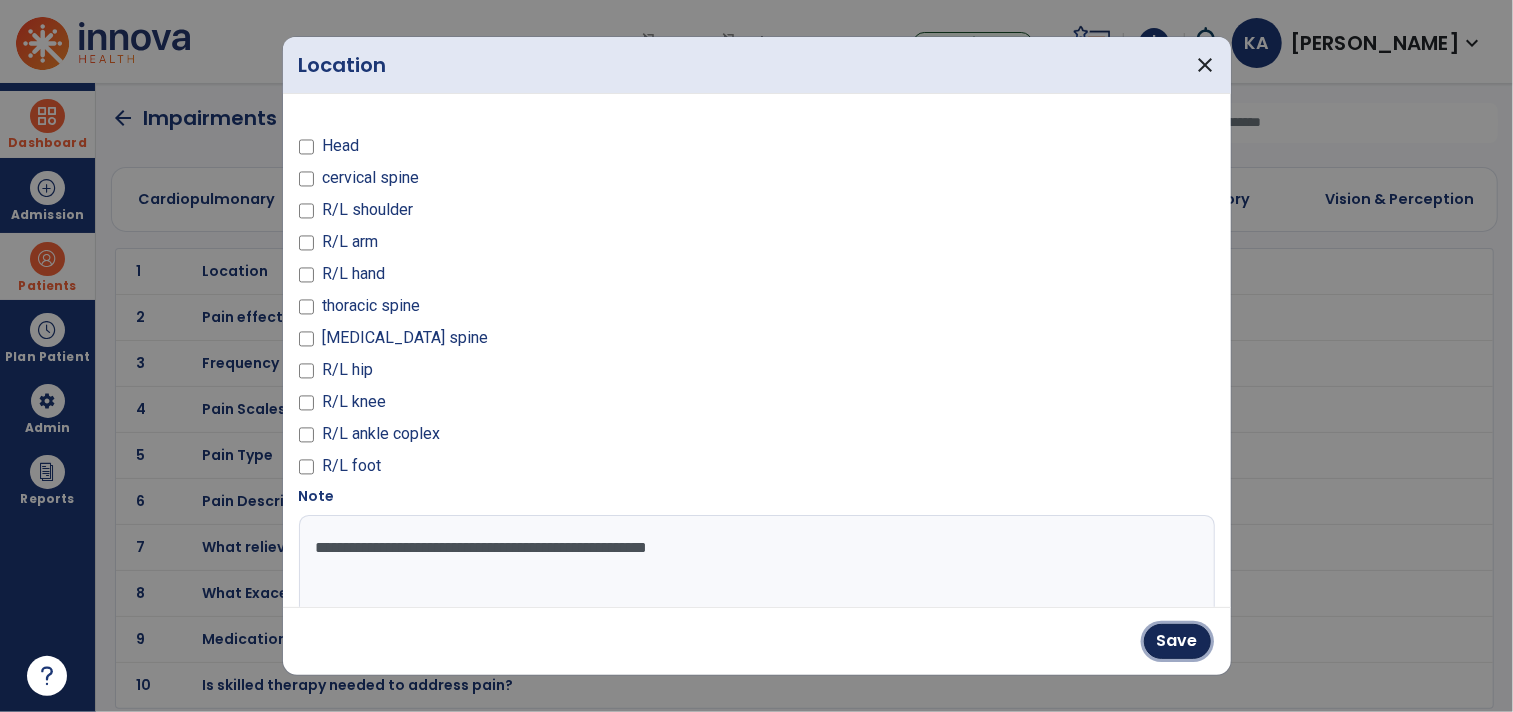 click on "Save" at bounding box center [1177, 641] 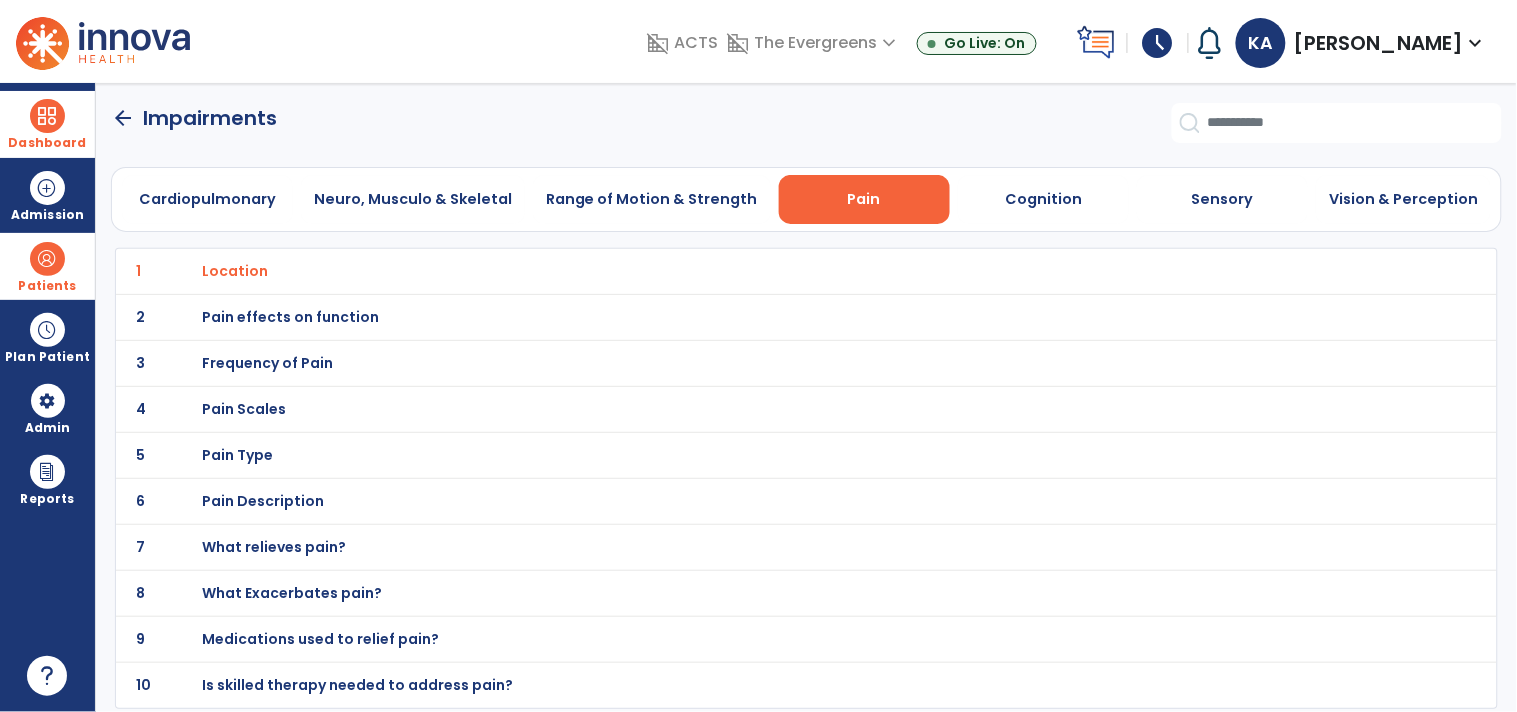 click on "Pain effects on function" at bounding box center (235, 271) 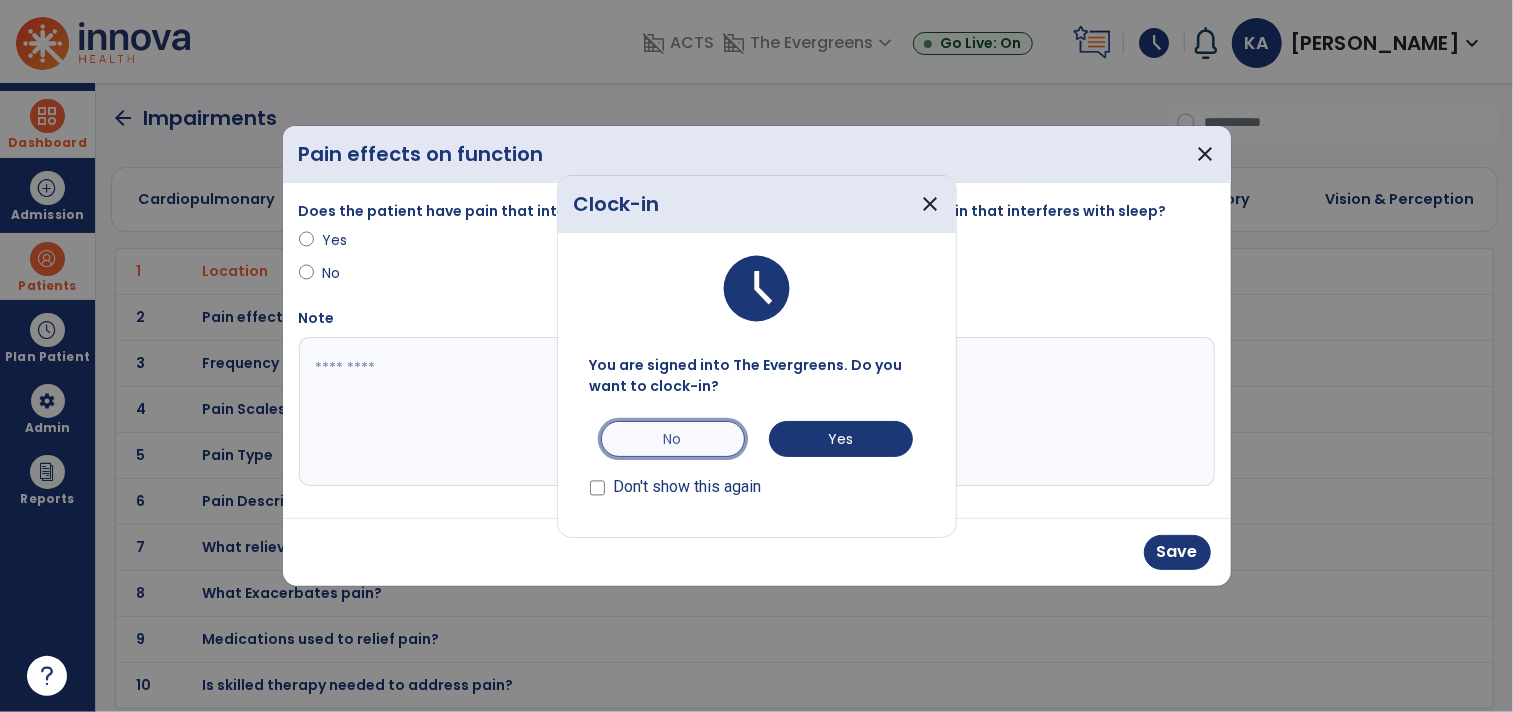 click on "No" at bounding box center [673, 439] 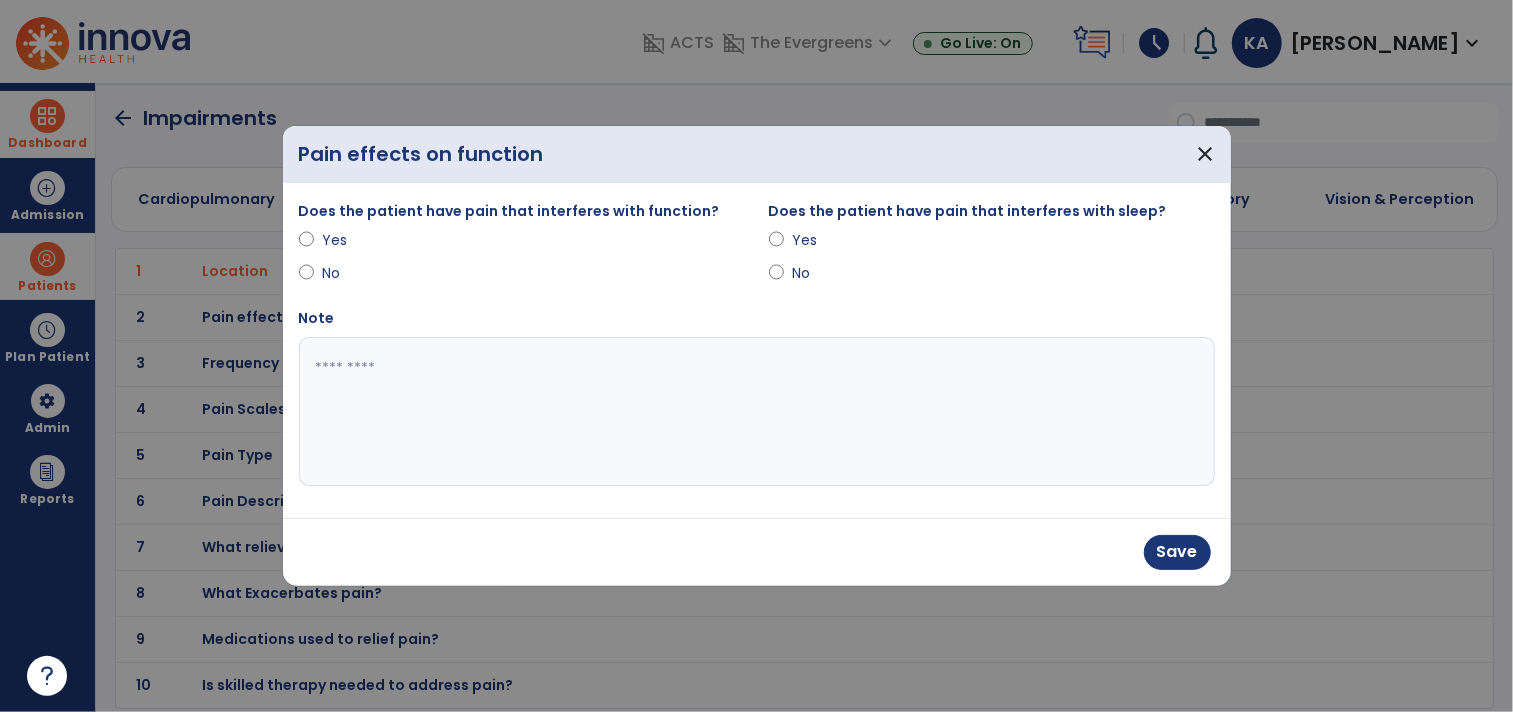 click at bounding box center [757, 412] 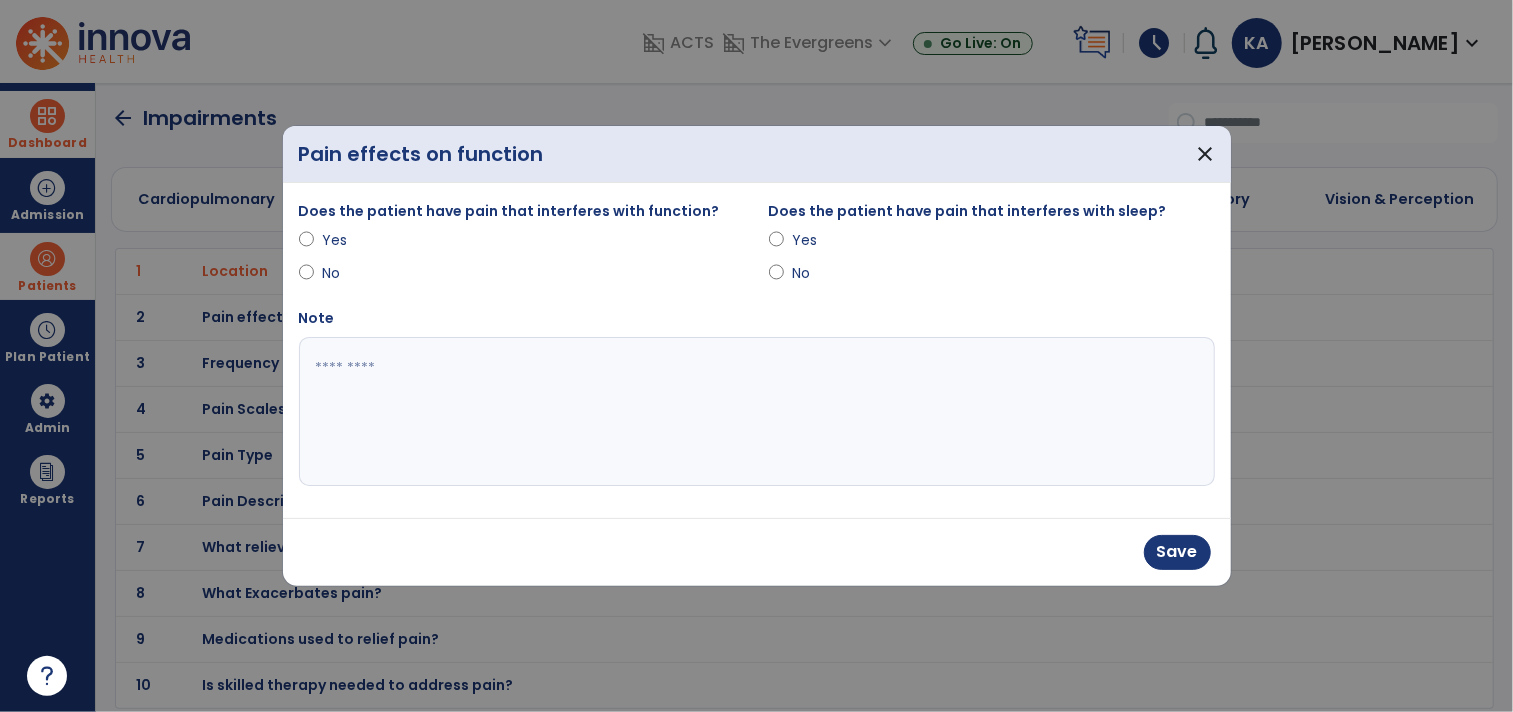 click on "No" at bounding box center [992, 277] 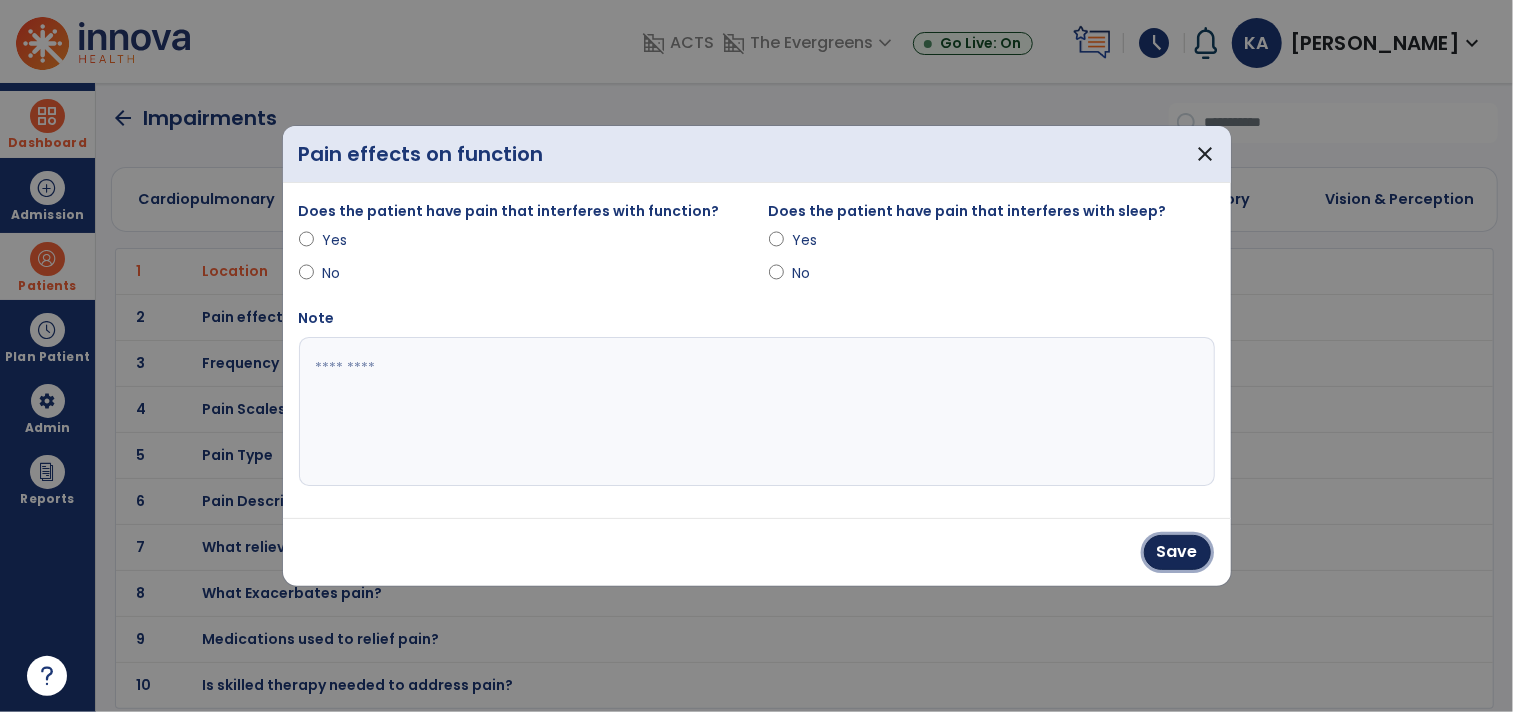 click on "Save" at bounding box center (1177, 552) 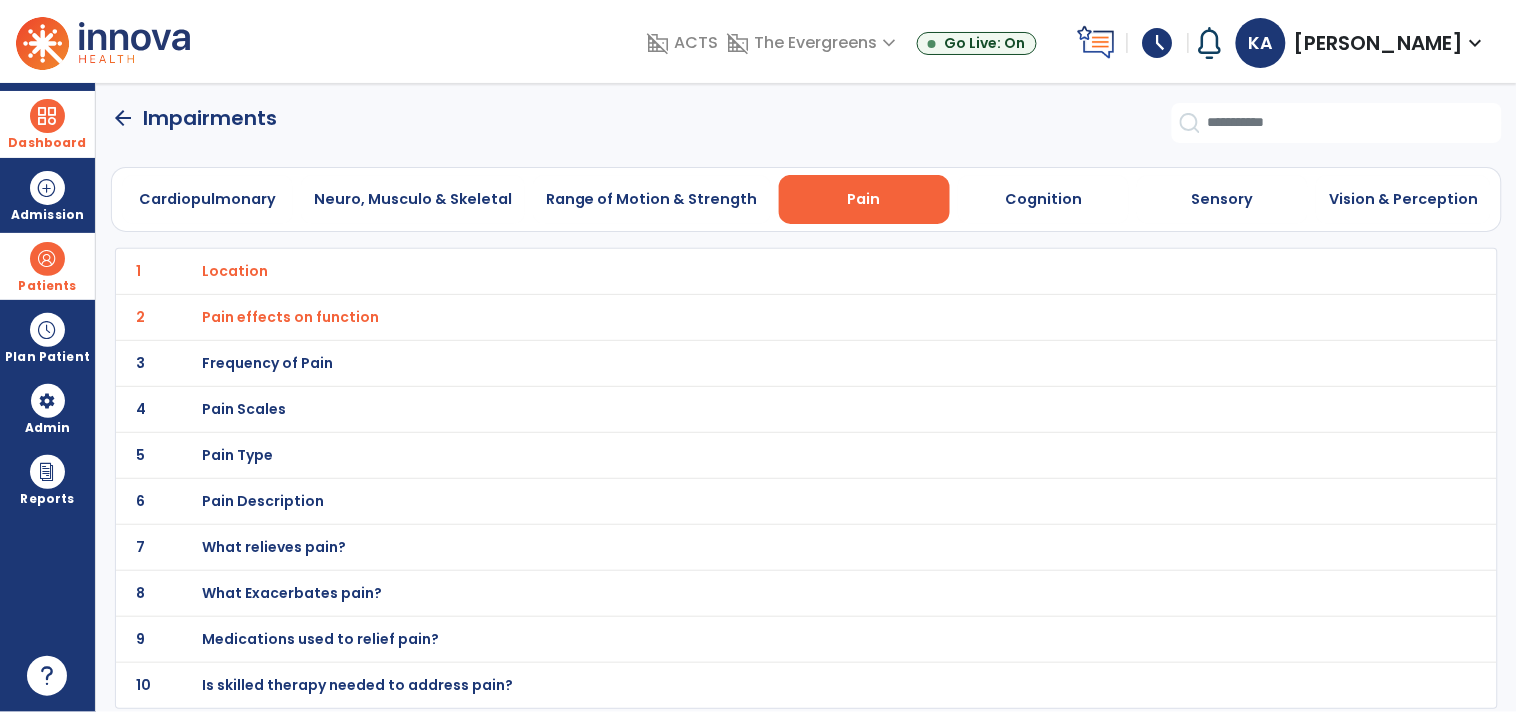 click on "Frequency of Pain" at bounding box center [235, 271] 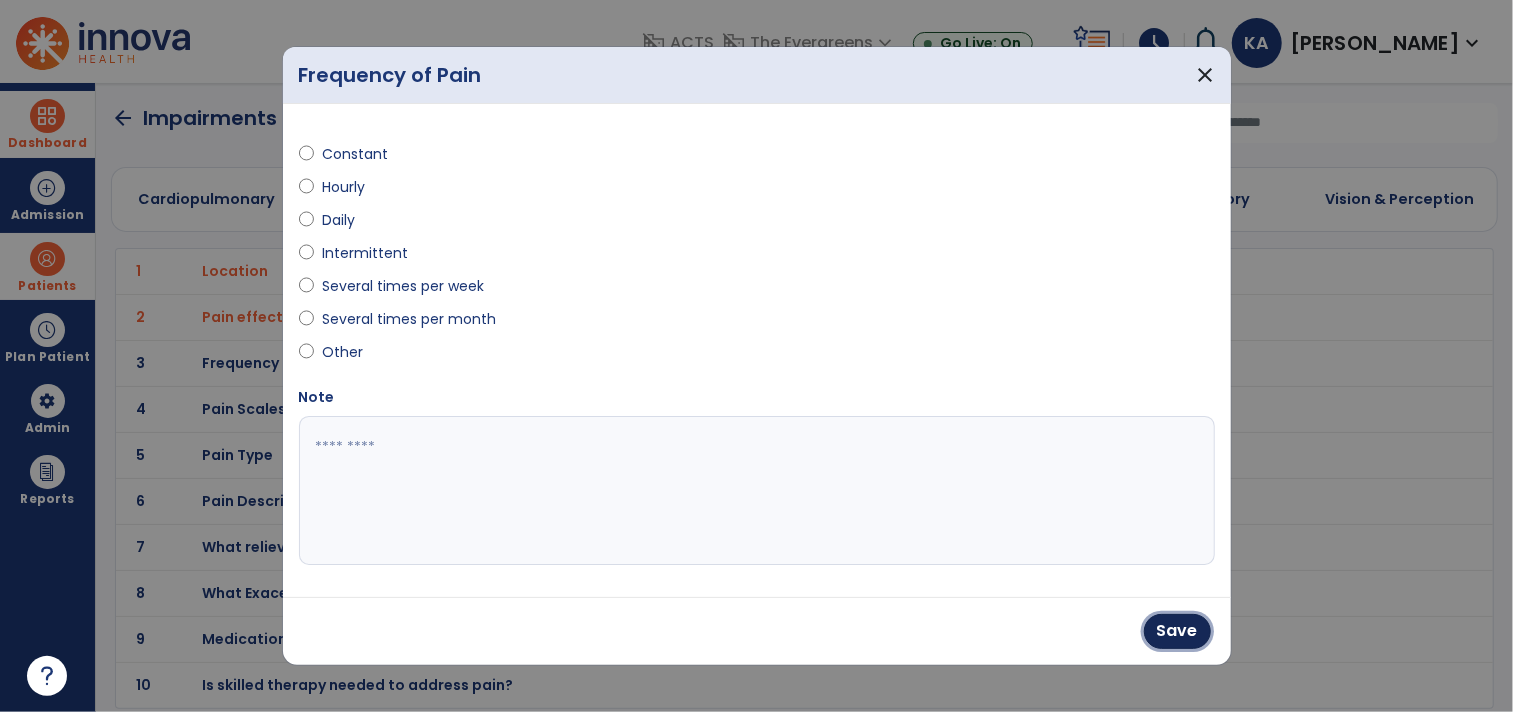 drag, startPoint x: 1187, startPoint y: 632, endPoint x: 1175, endPoint y: 634, distance: 12.165525 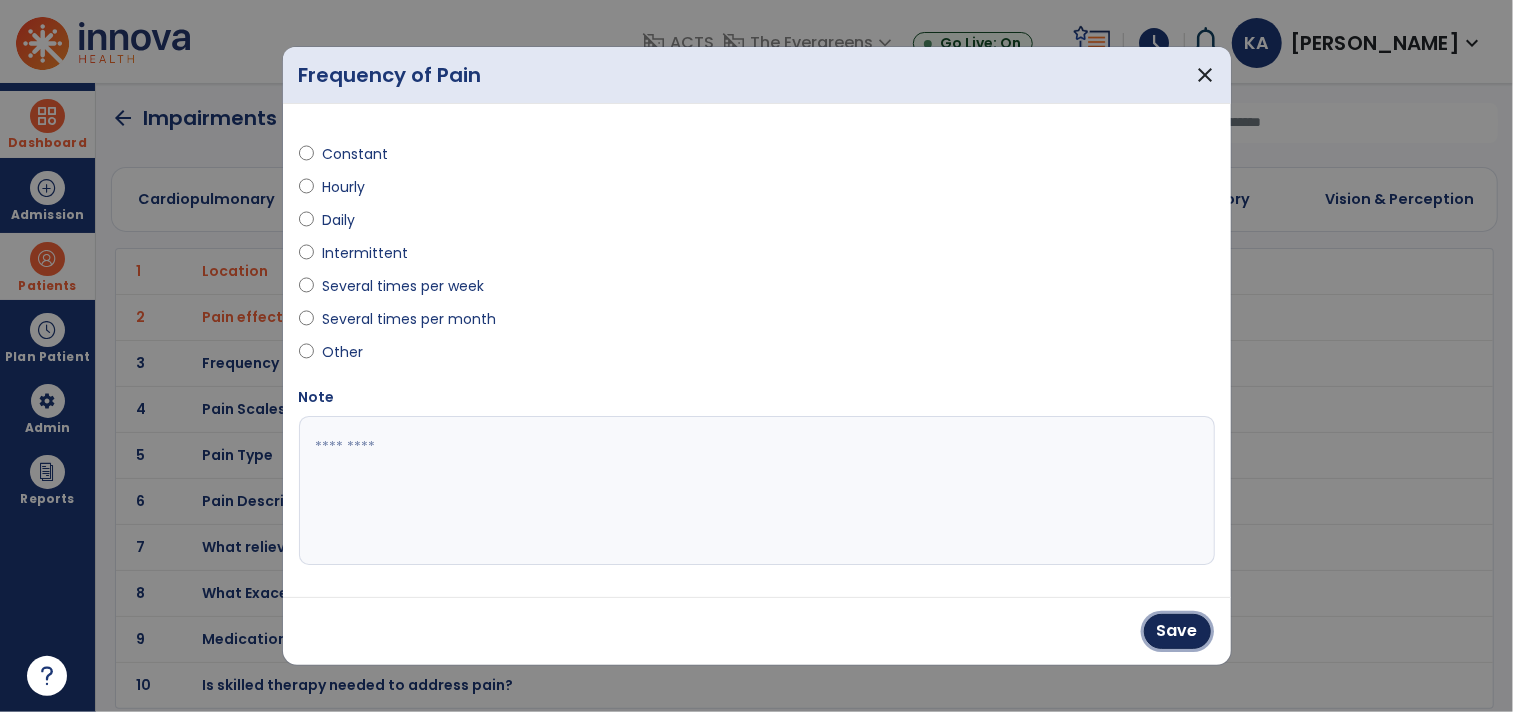 click on "Save" at bounding box center (1177, 631) 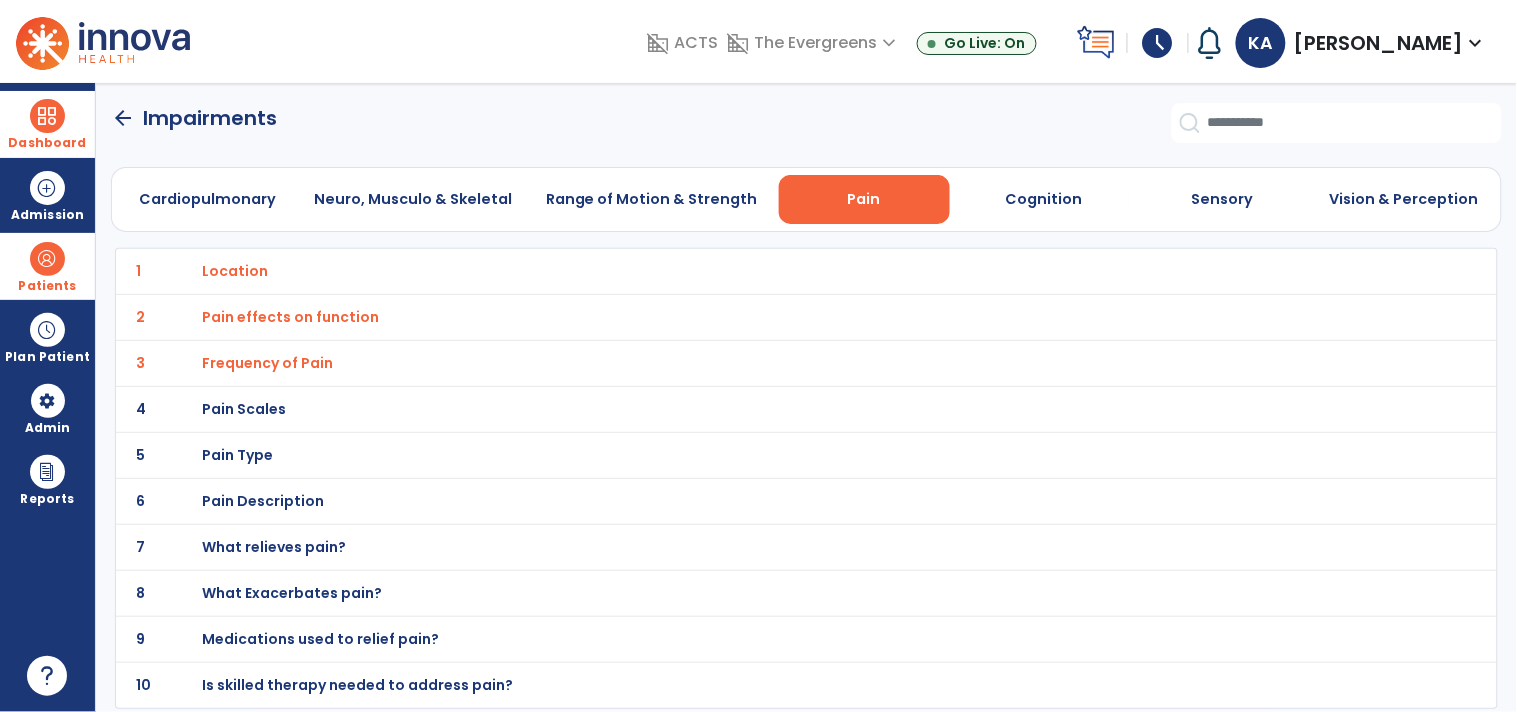 click on "Pain Scales" at bounding box center (235, 271) 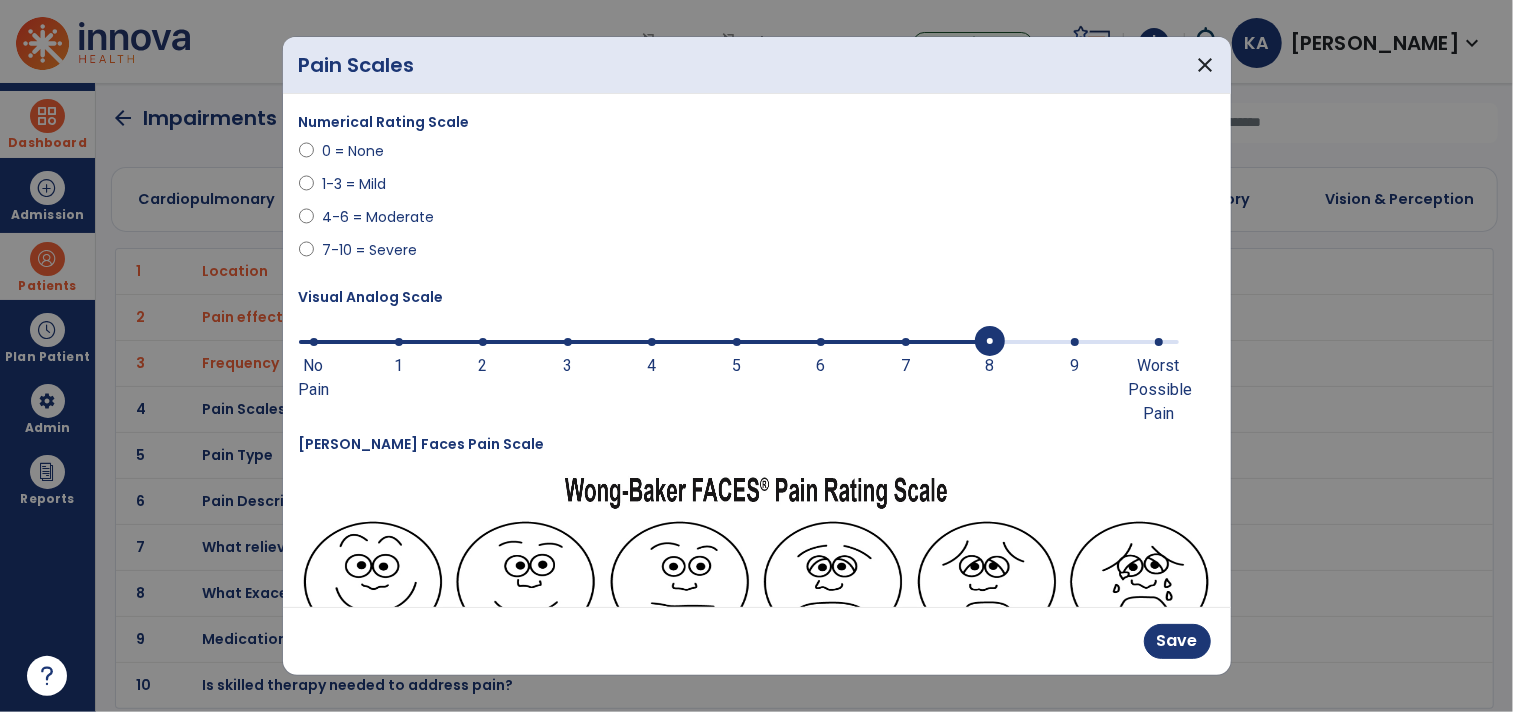 click on "8    No Pain    1    2    3    4    5    6    7    8    9    Worst Possible Pain" at bounding box center [739, 342] 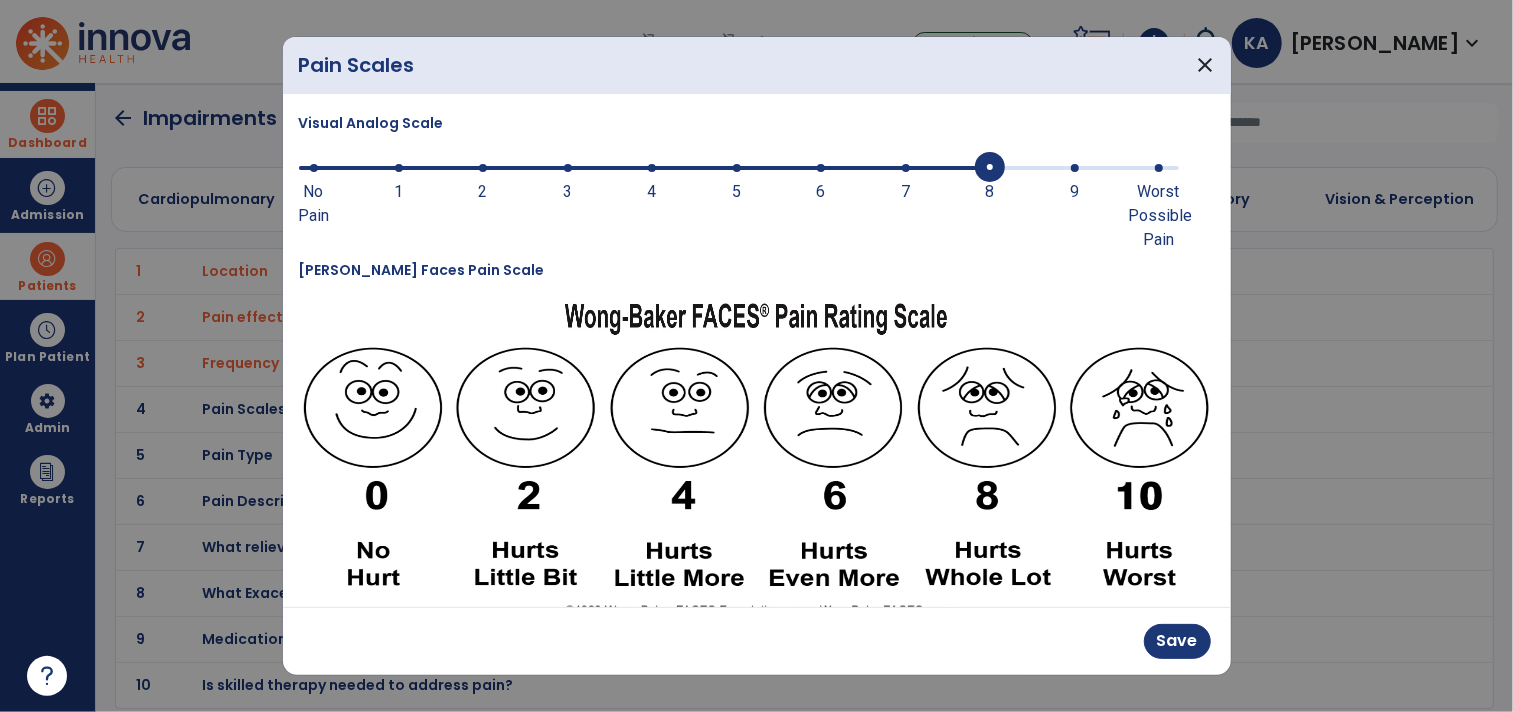 scroll, scrollTop: 434, scrollLeft: 0, axis: vertical 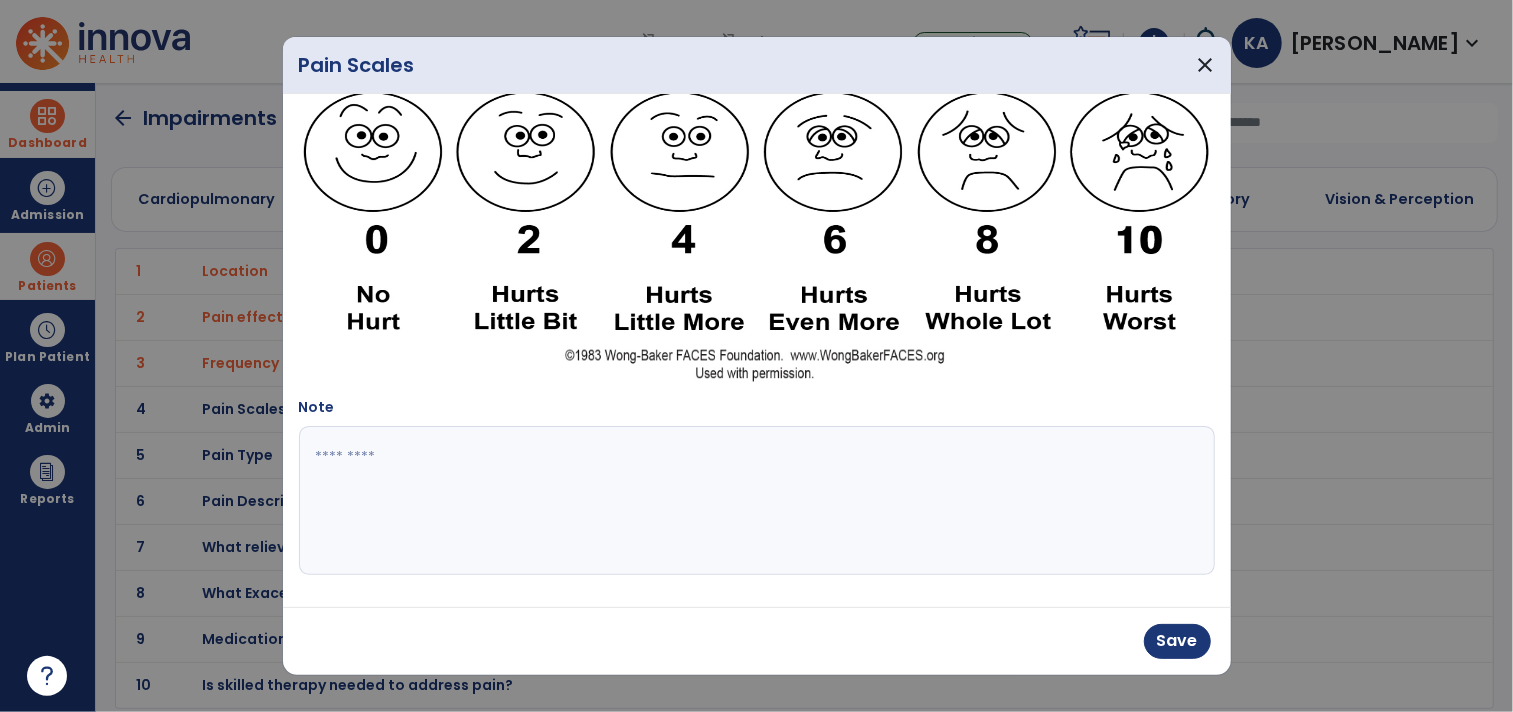 click at bounding box center (754, 501) 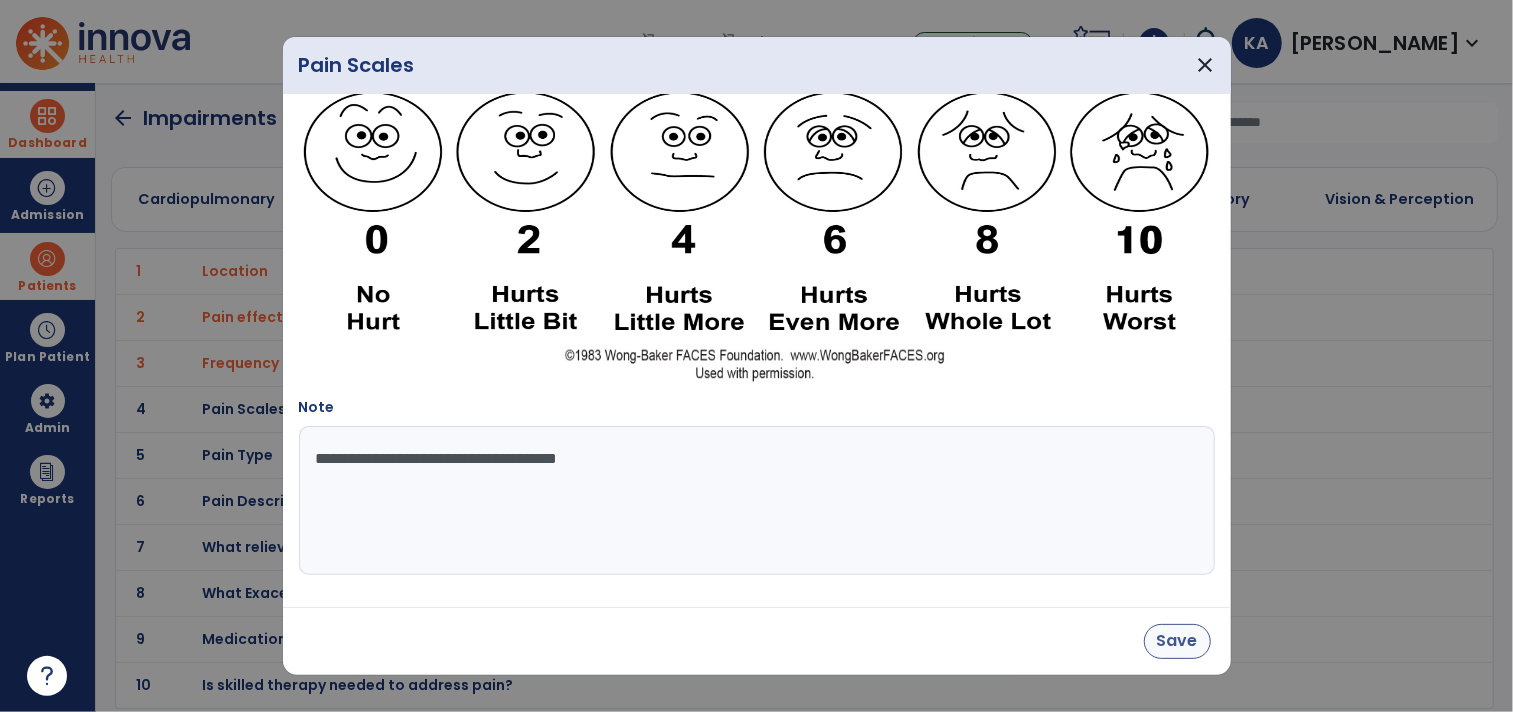 type on "**********" 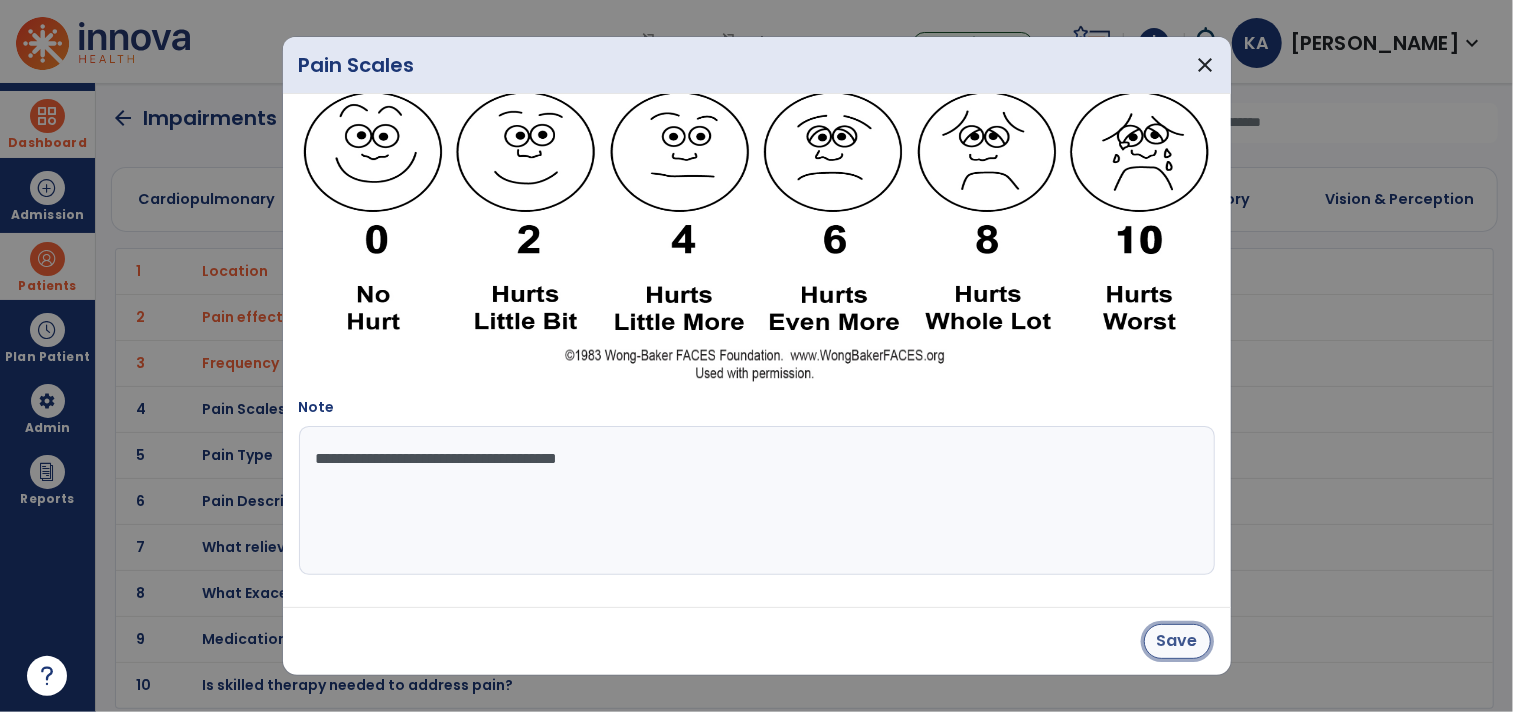 click on "Save" at bounding box center [1177, 641] 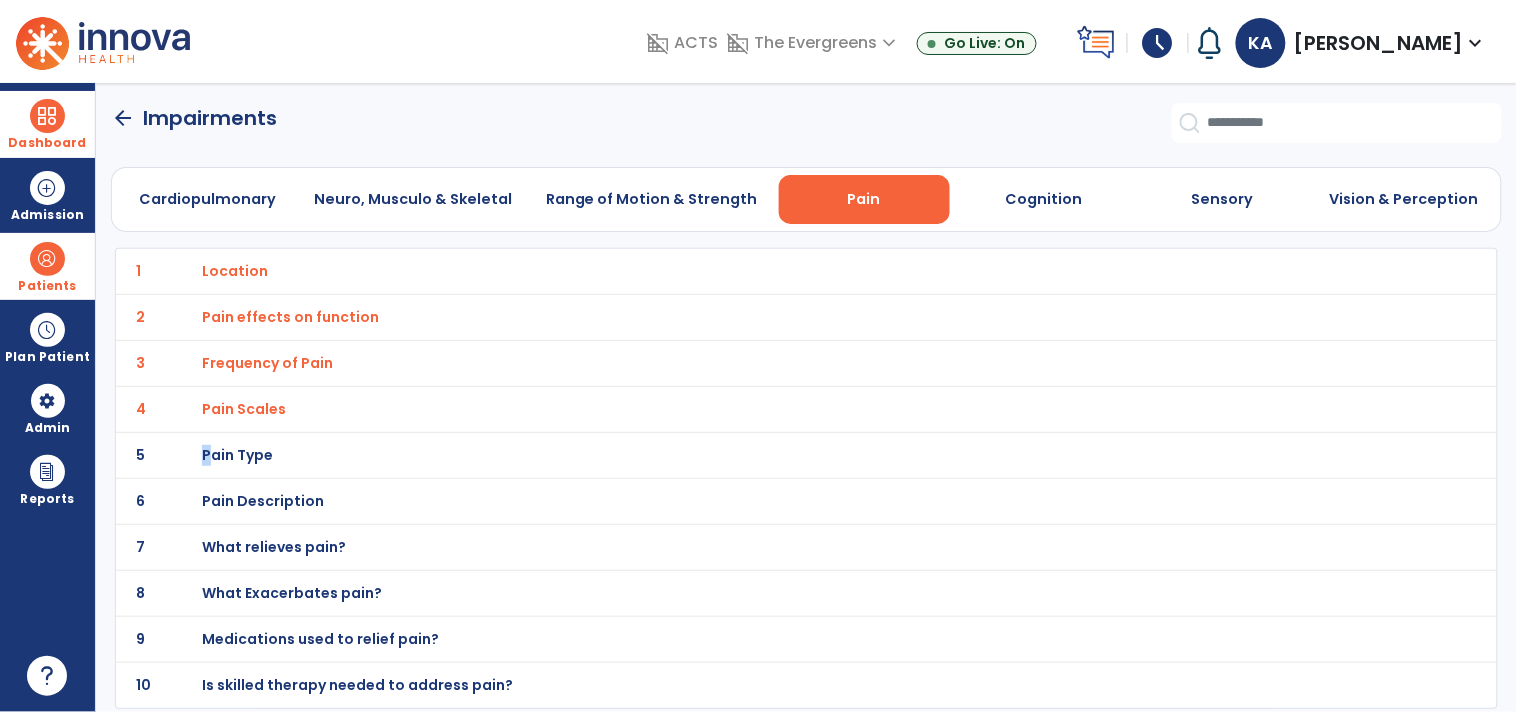 click on "Pain Type" at bounding box center (235, 271) 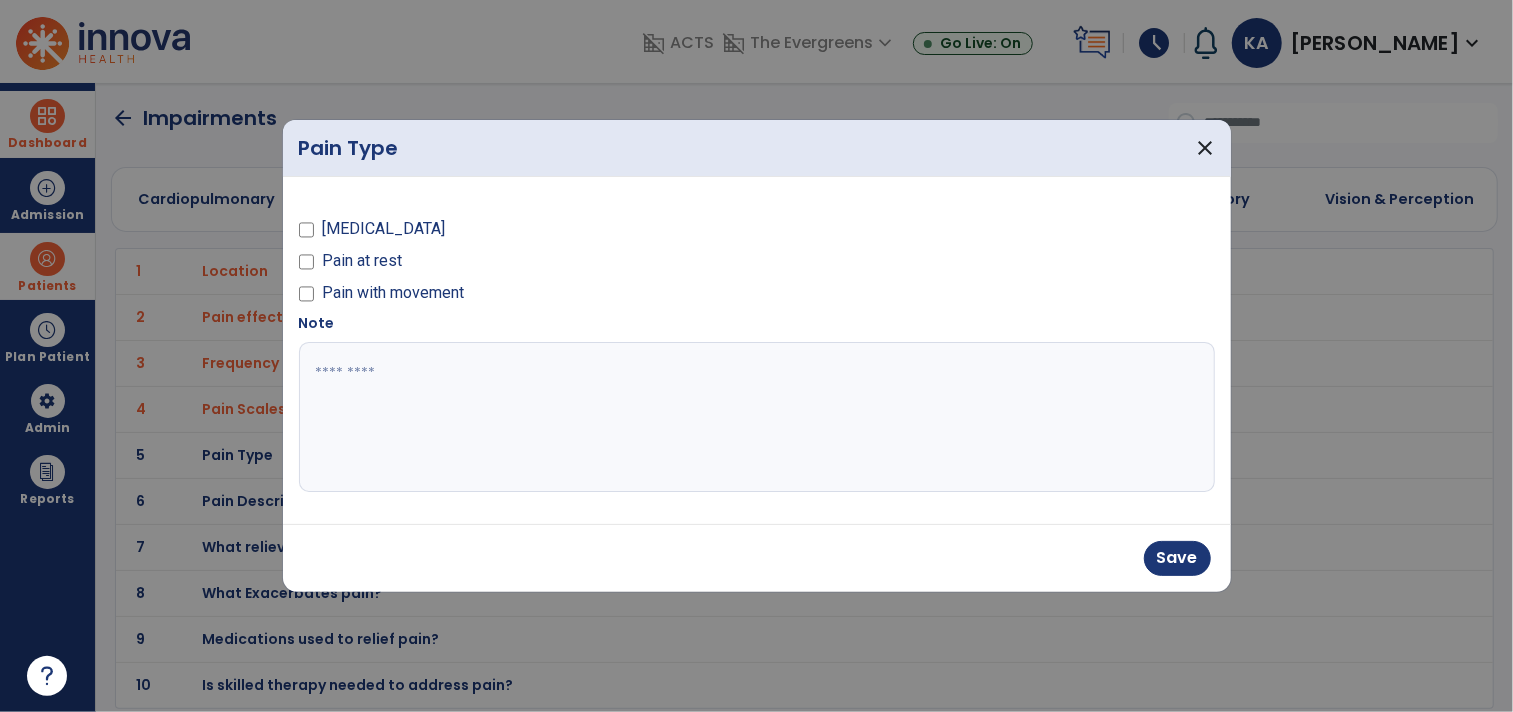 click at bounding box center [757, 417] 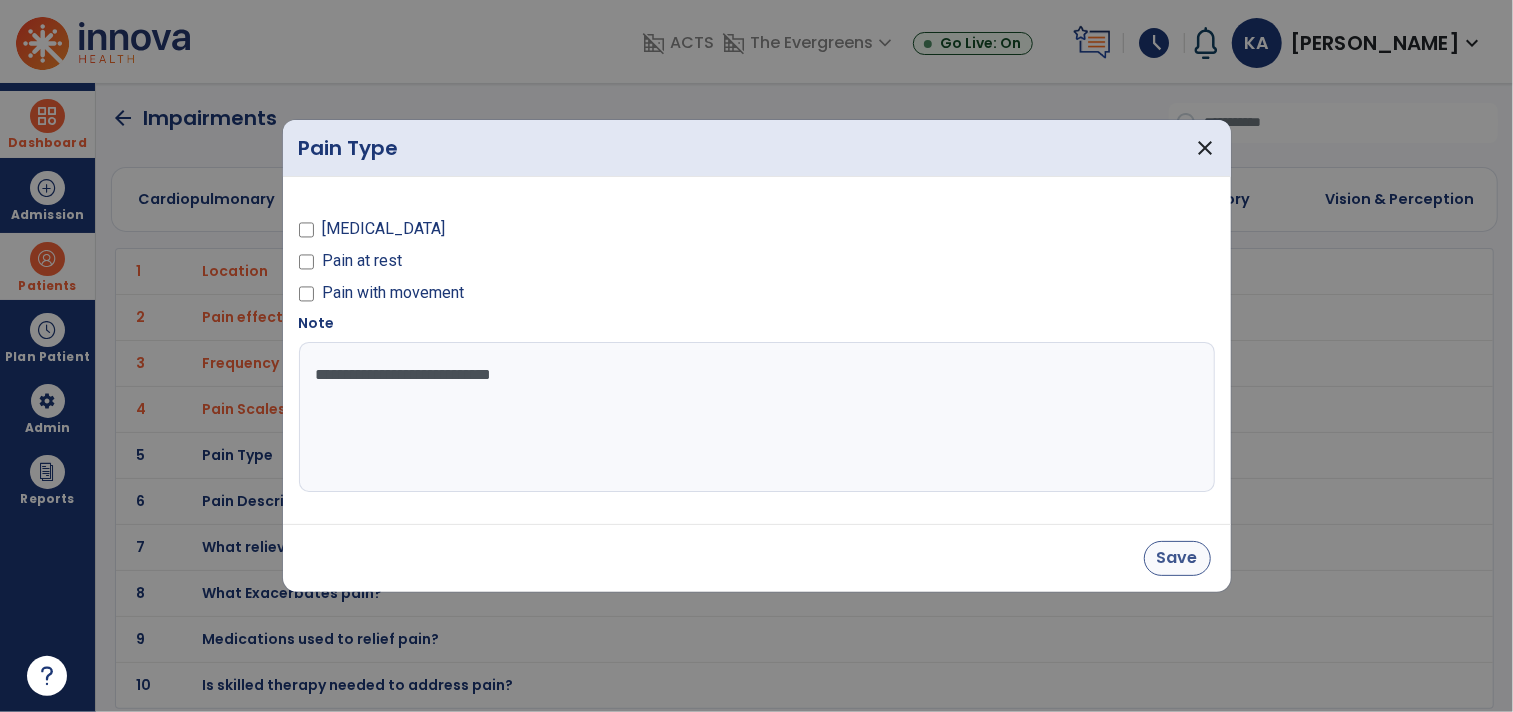 type on "**********" 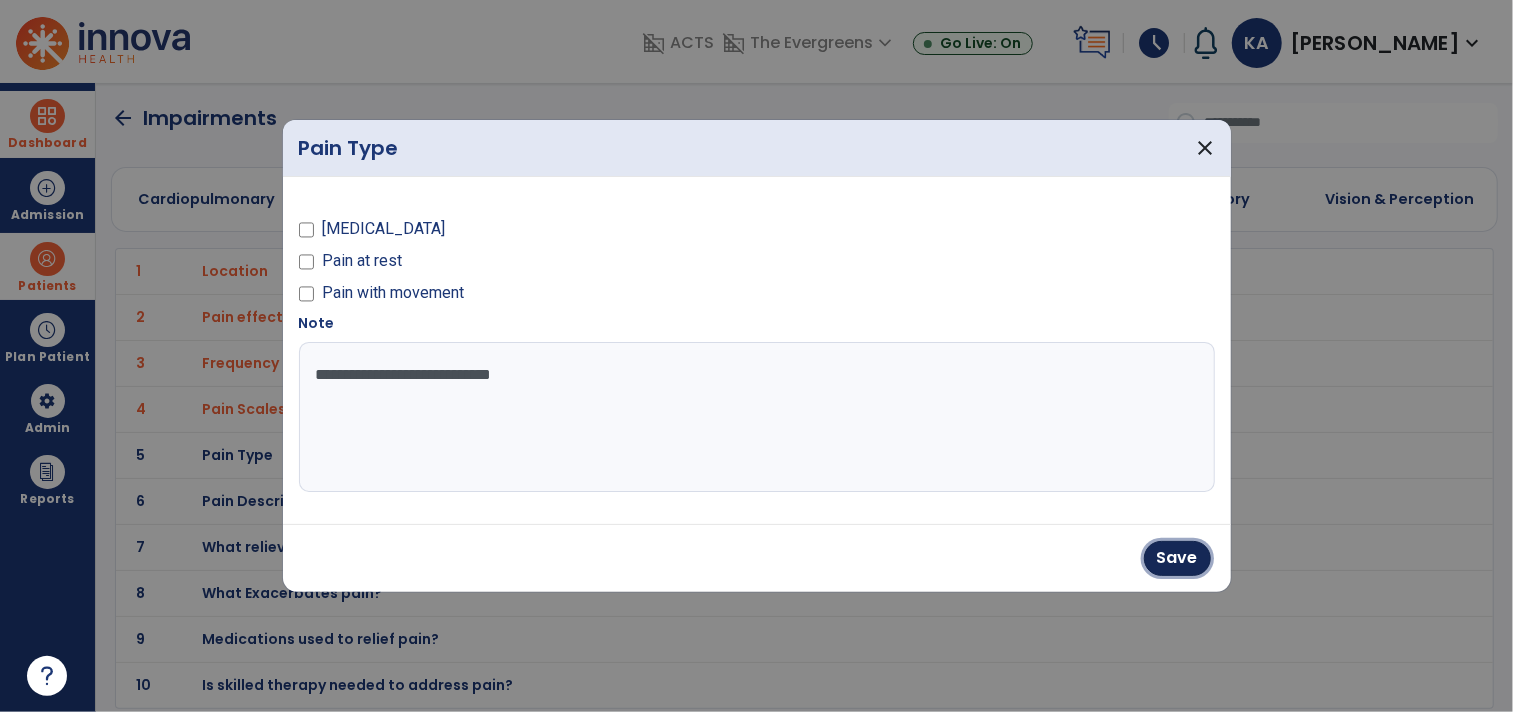 drag, startPoint x: 1182, startPoint y: 564, endPoint x: 935, endPoint y: 584, distance: 247.8084 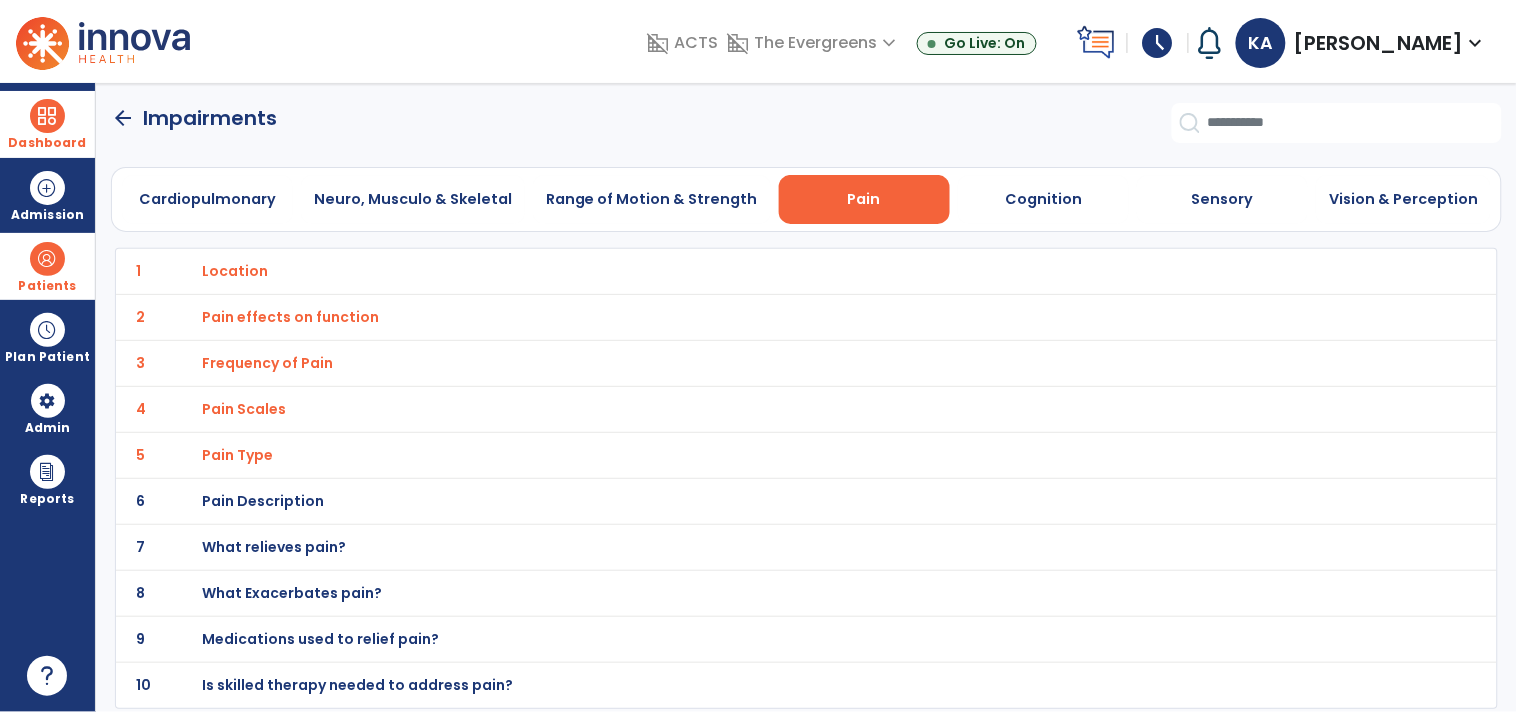 click on "Pain Description" at bounding box center [235, 271] 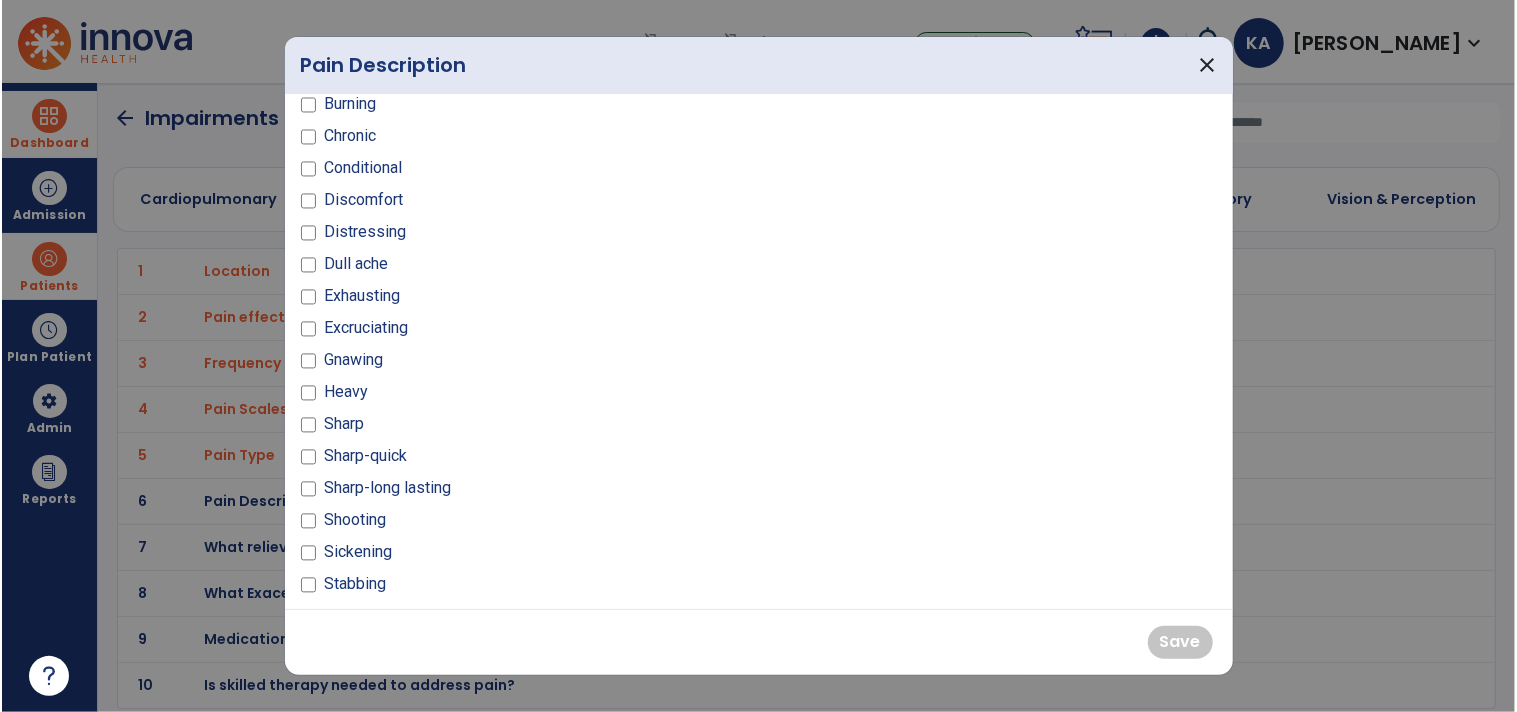 scroll, scrollTop: 111, scrollLeft: 0, axis: vertical 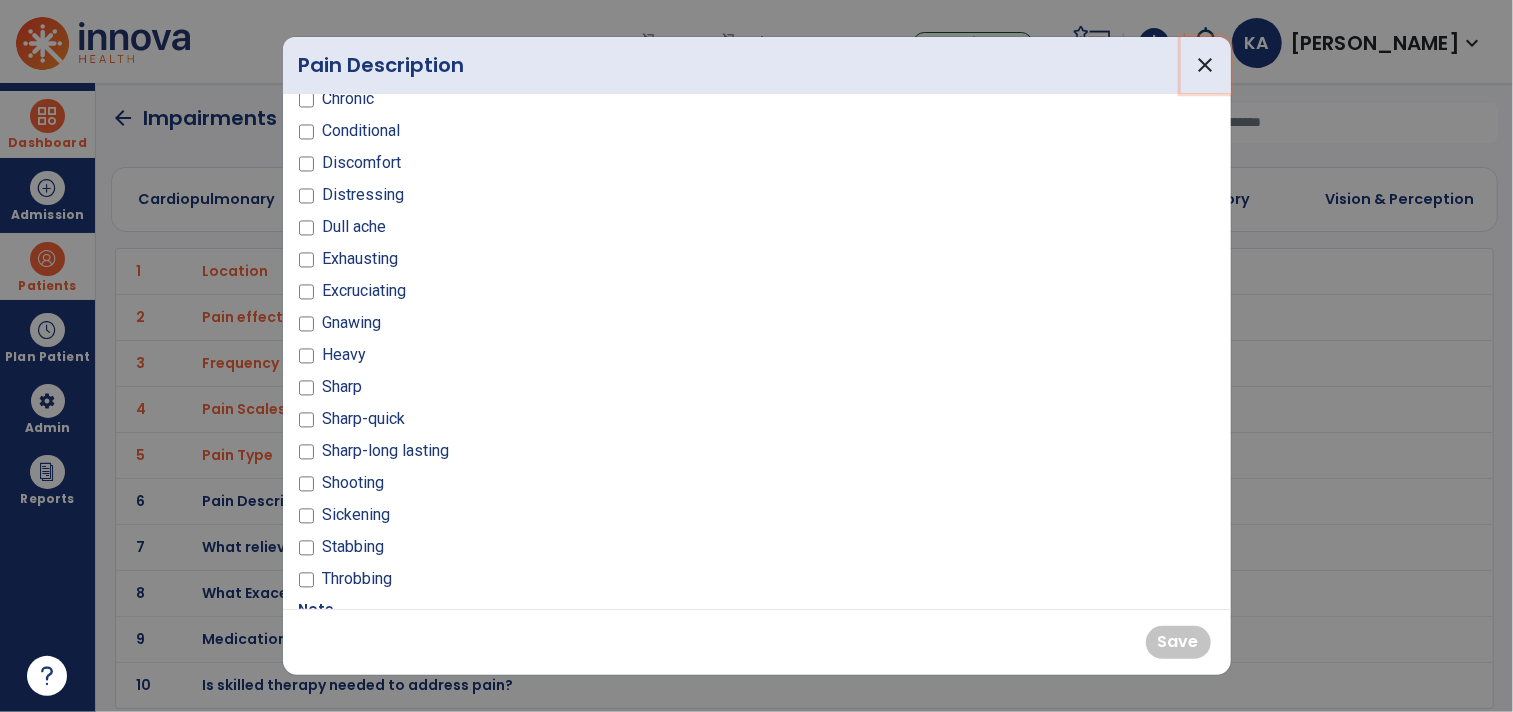 drag, startPoint x: 1202, startPoint y: 62, endPoint x: 832, endPoint y: 401, distance: 501.8177 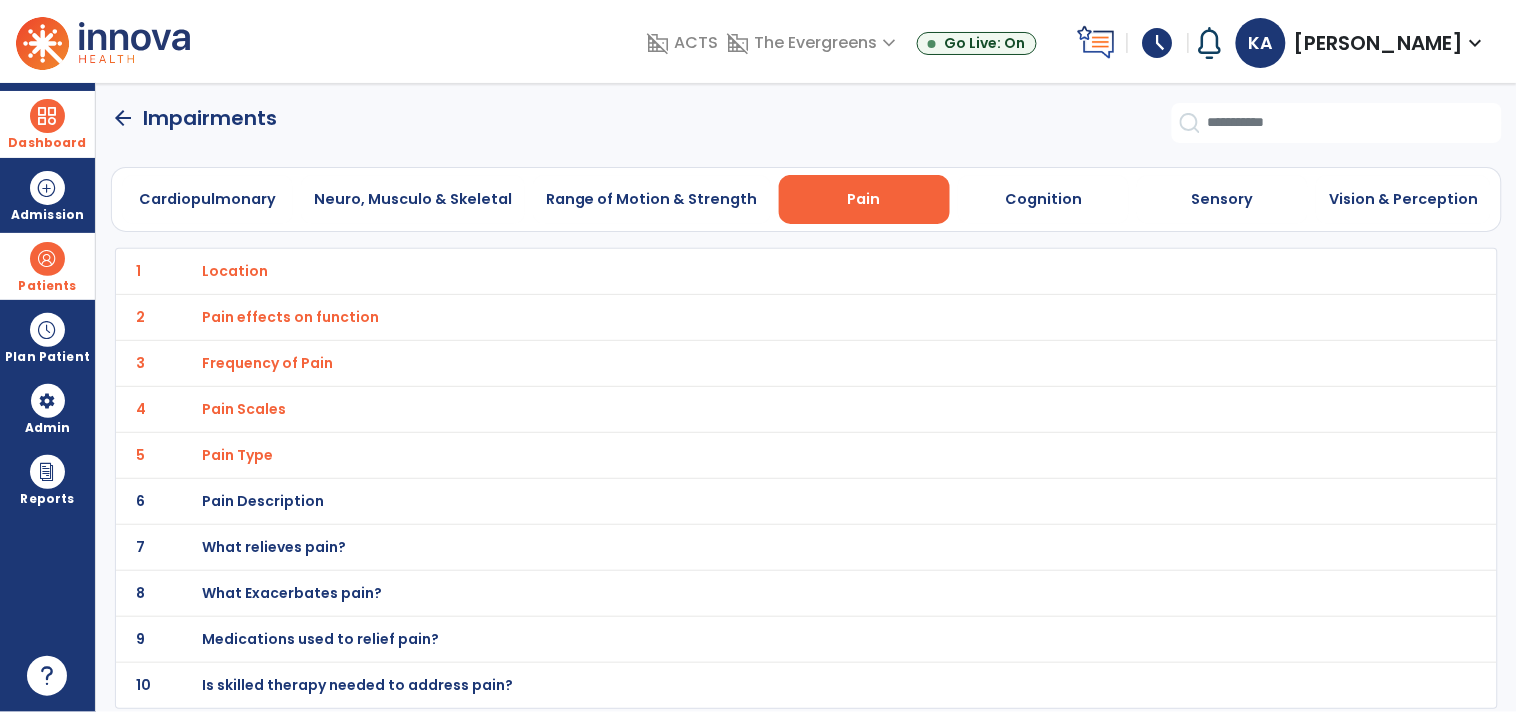 click on "What relieves pain?" at bounding box center (235, 271) 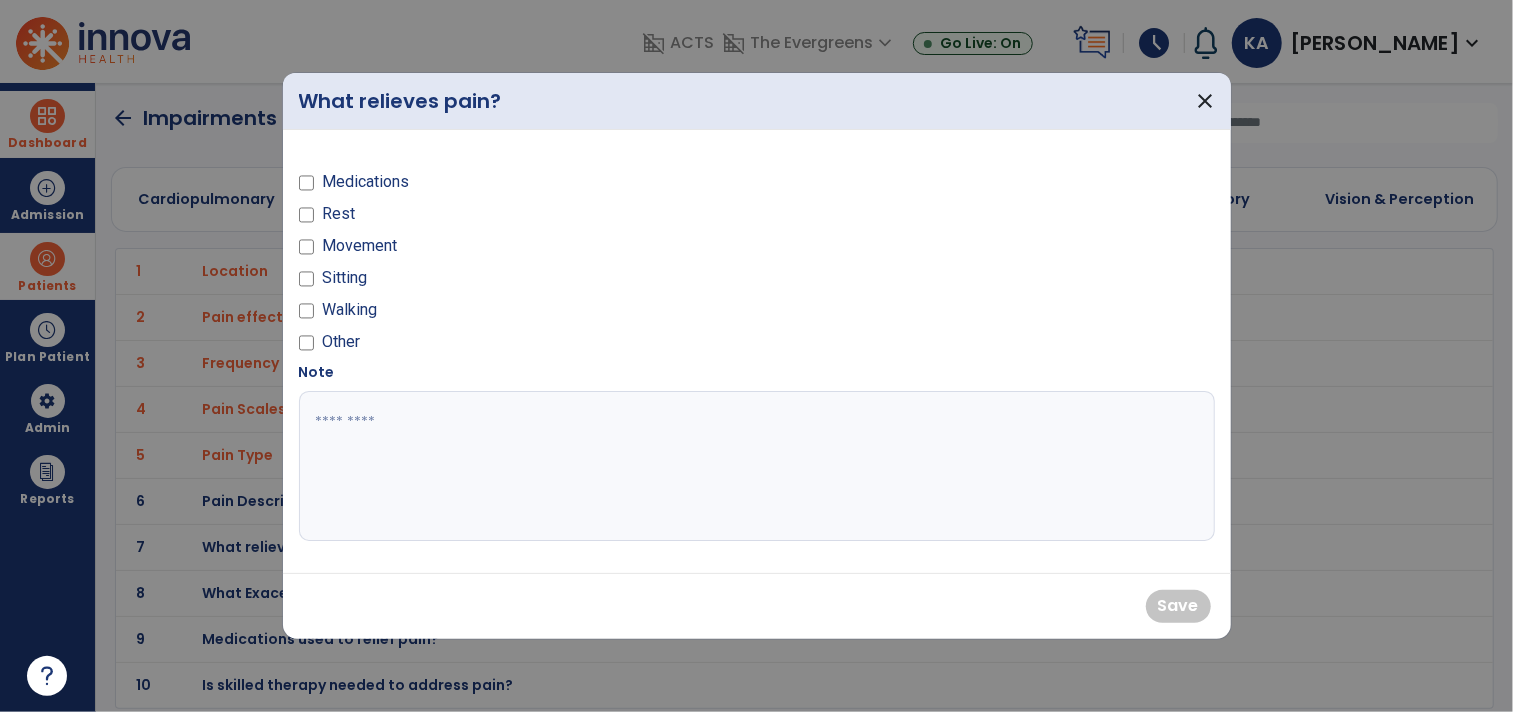 click on "Medications      Rest      Movement      Sitting      Walking      Other" at bounding box center [522, 254] 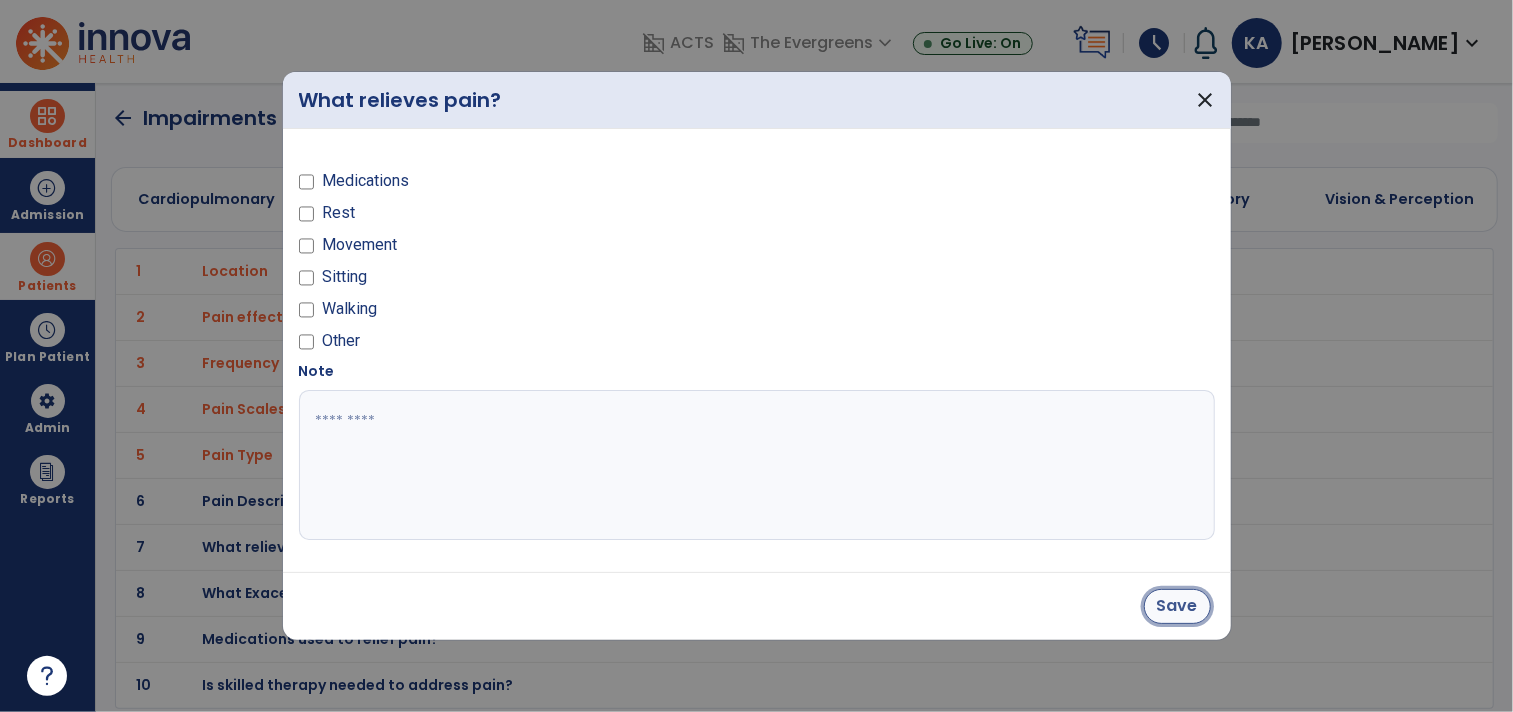 click on "Save" at bounding box center [1177, 606] 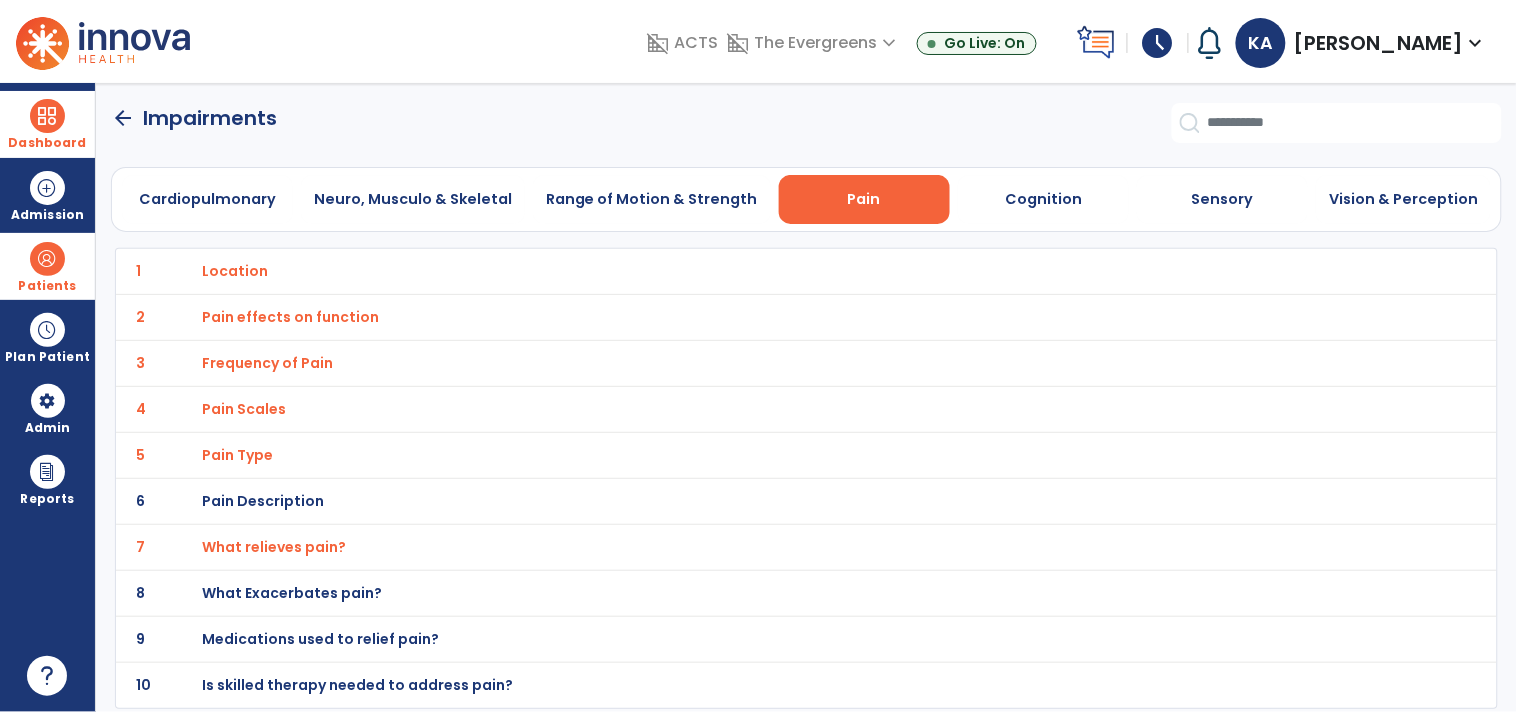 click on "What Exacerbates pain?" at bounding box center [235, 271] 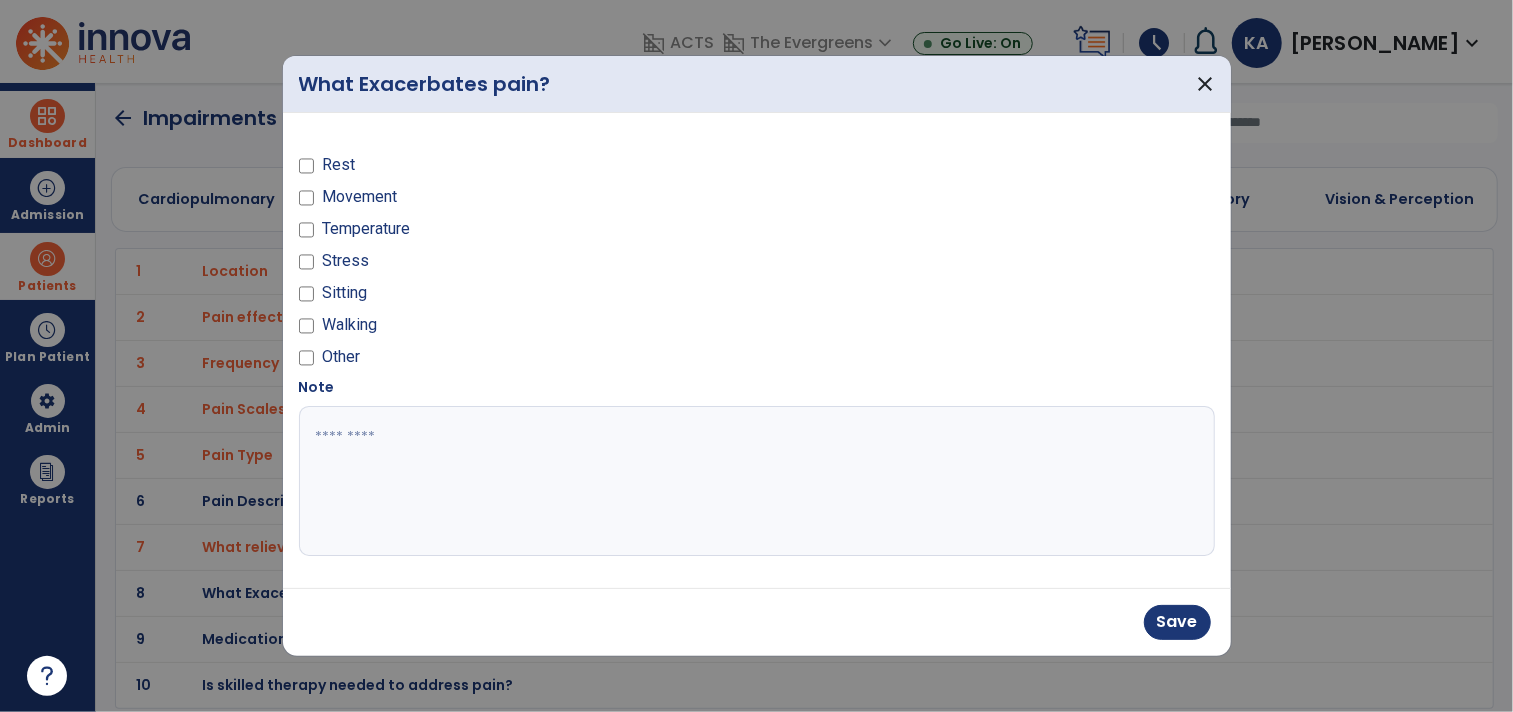 click at bounding box center (307, 201) 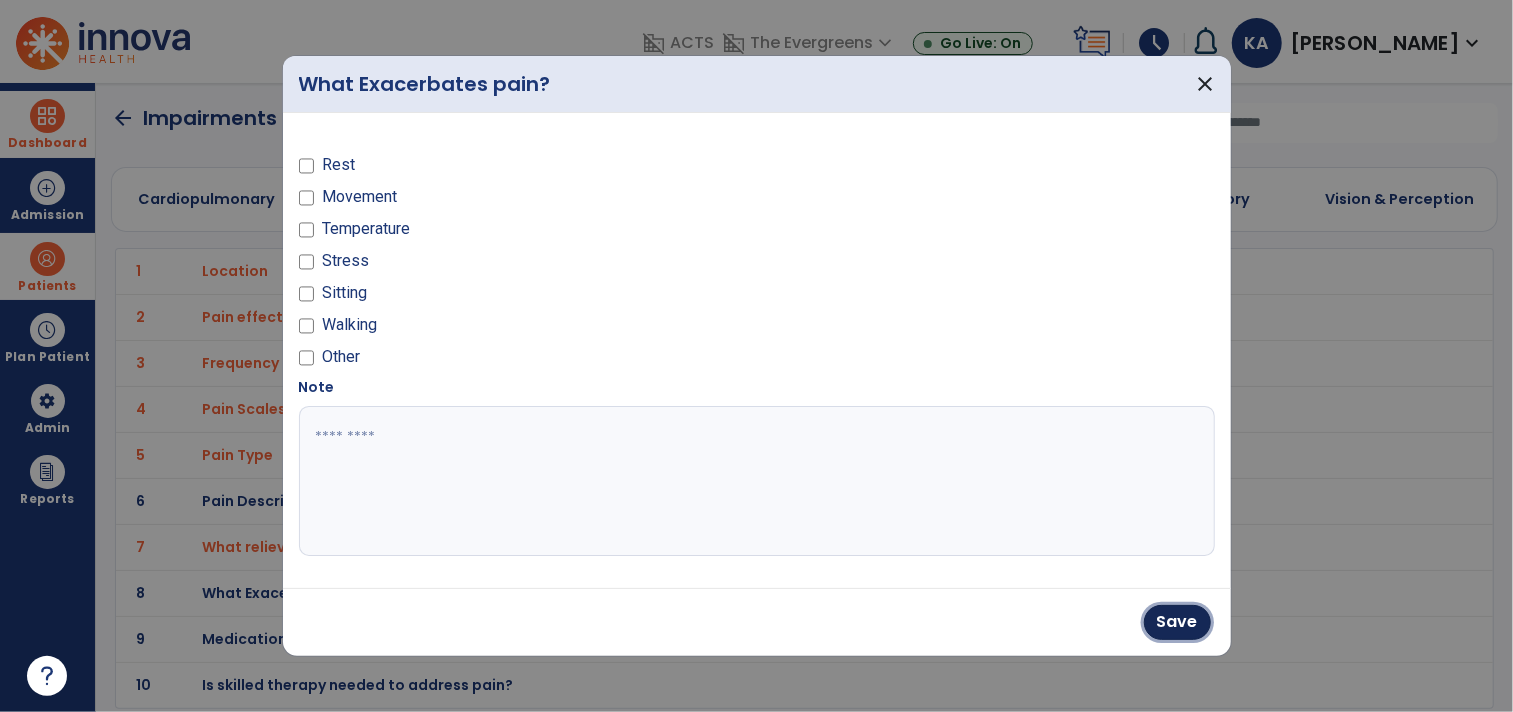 click on "Save" at bounding box center (1177, 622) 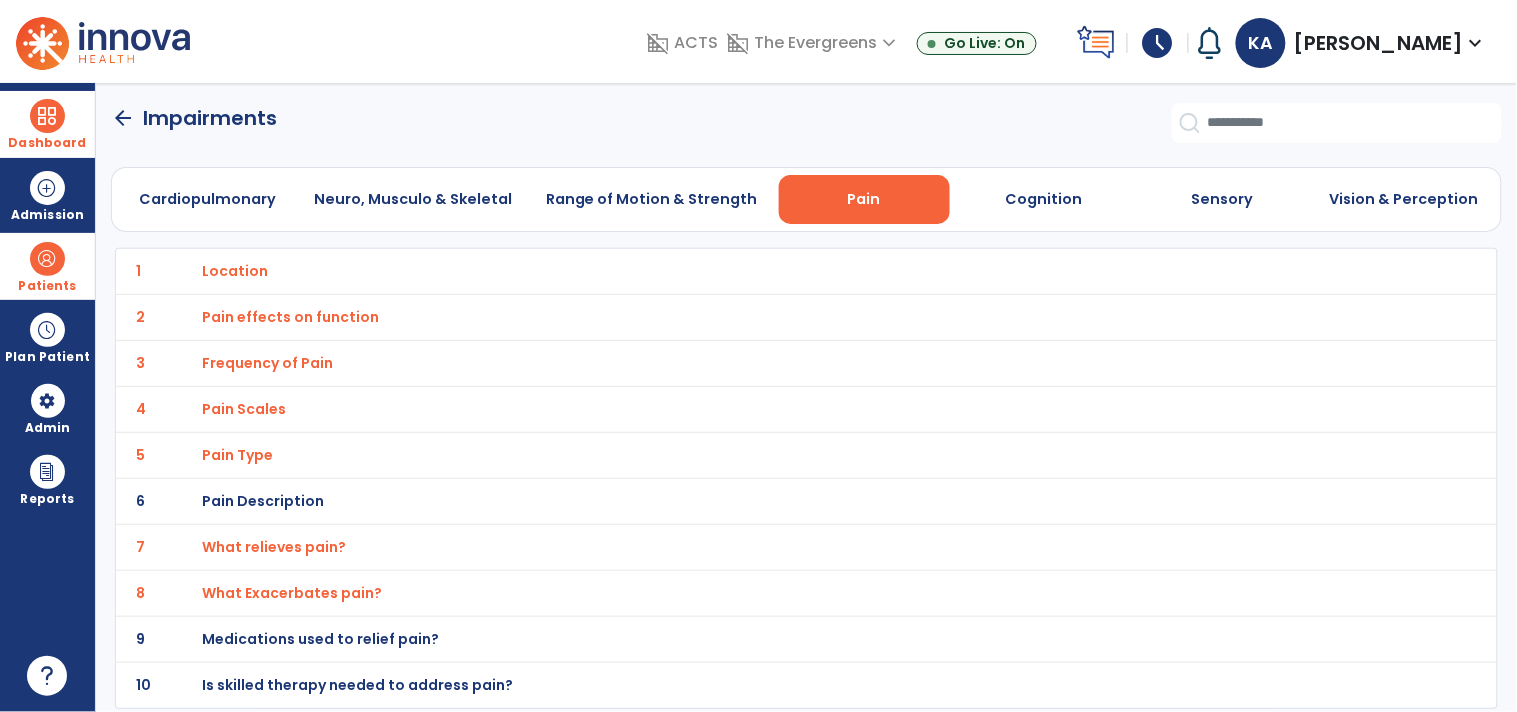 click on "Medications used to relief pain?" at bounding box center (235, 271) 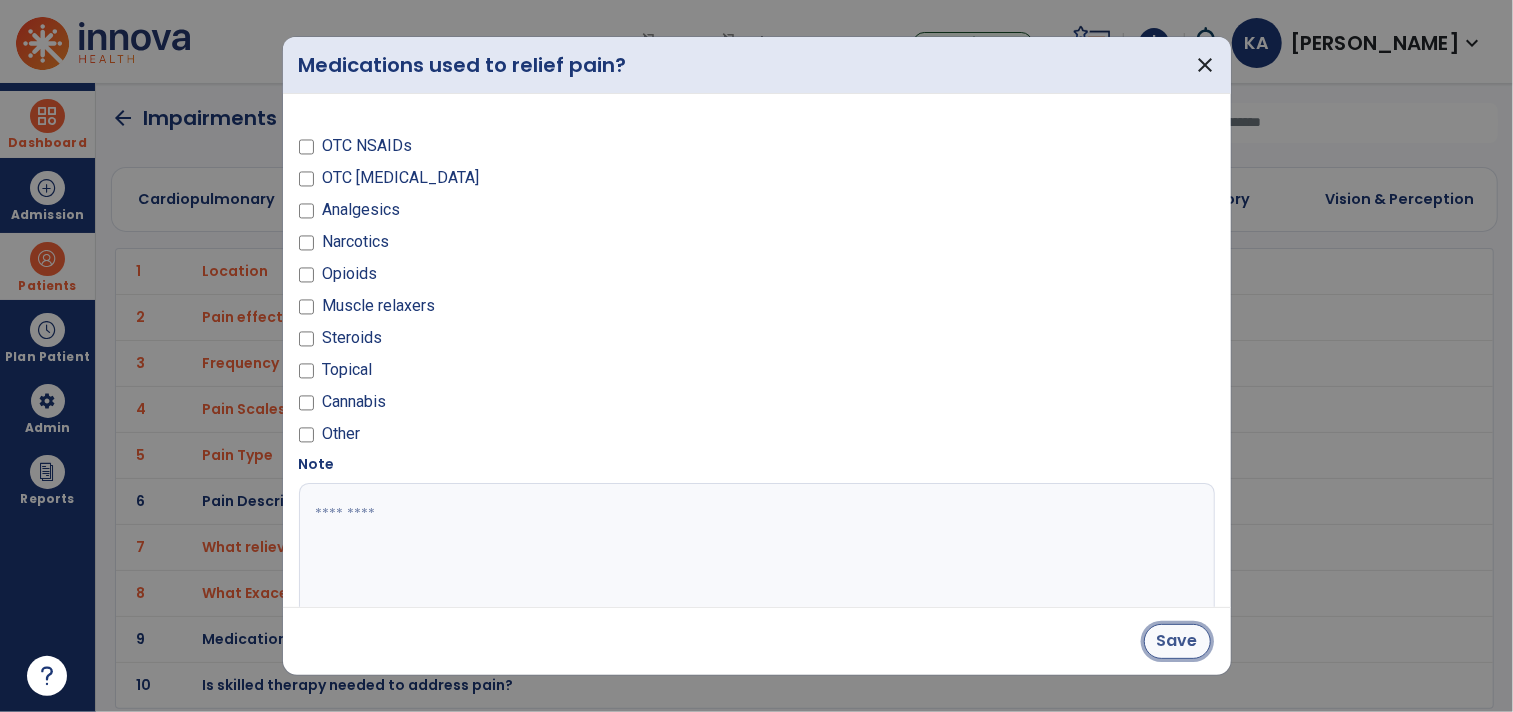 click on "Save" at bounding box center [1177, 641] 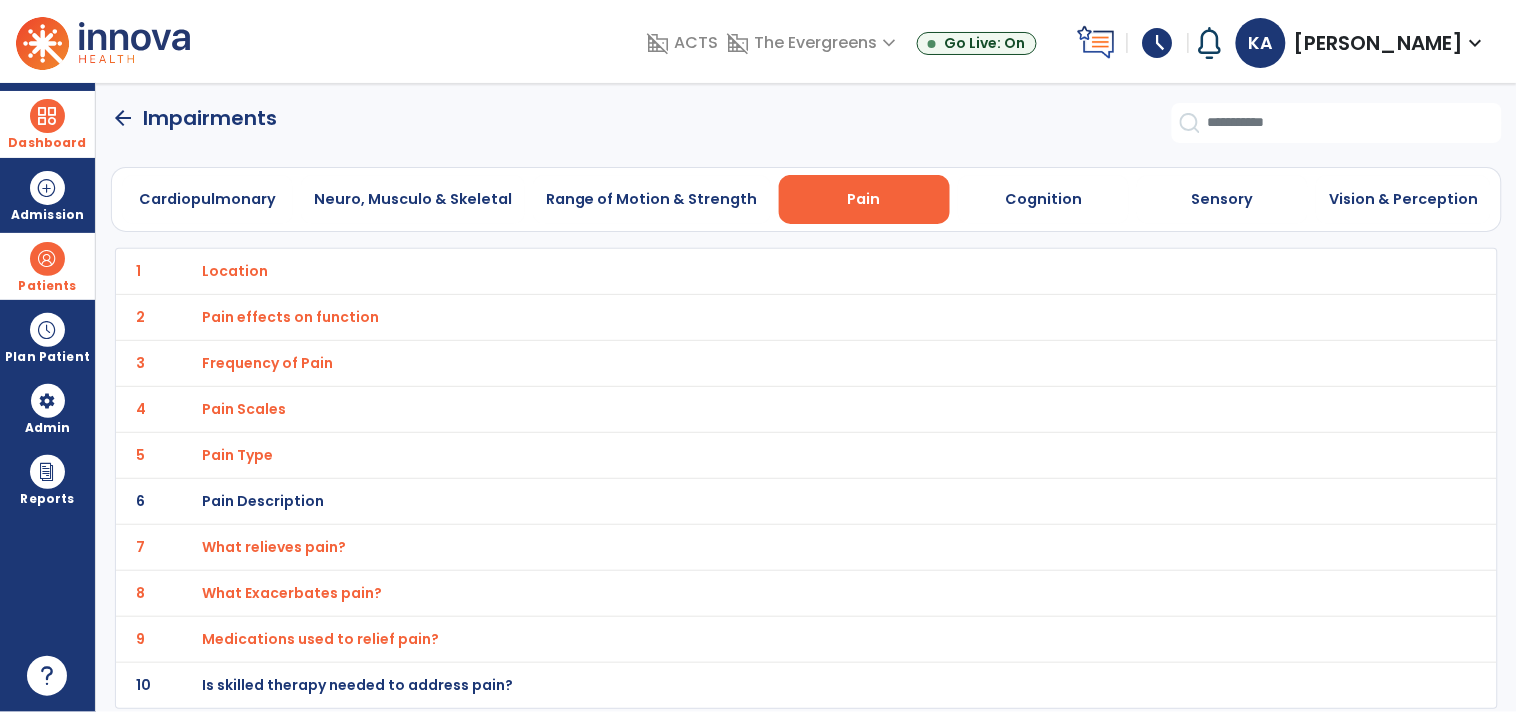 click on "Is skilled therapy needed to address pain?" at bounding box center (235, 271) 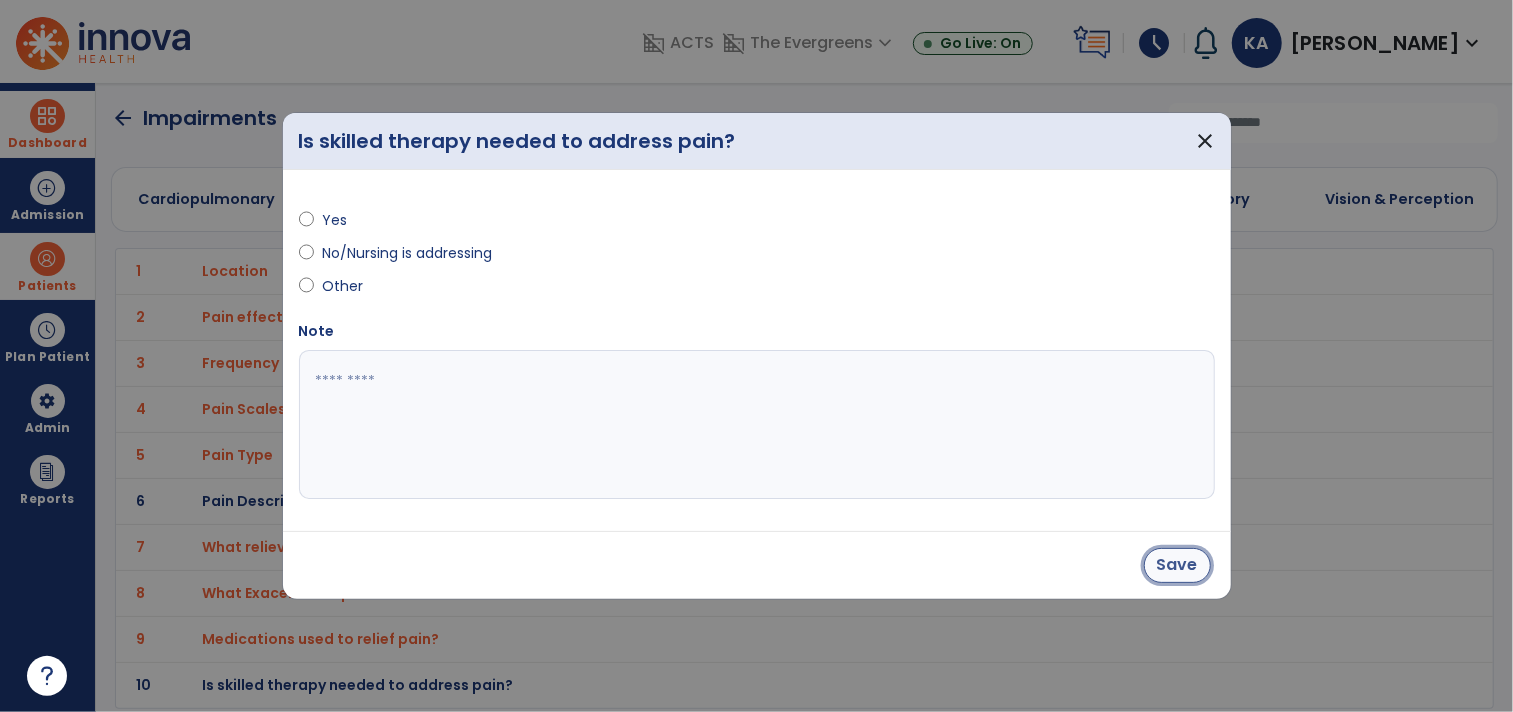 click on "Save" at bounding box center [1177, 565] 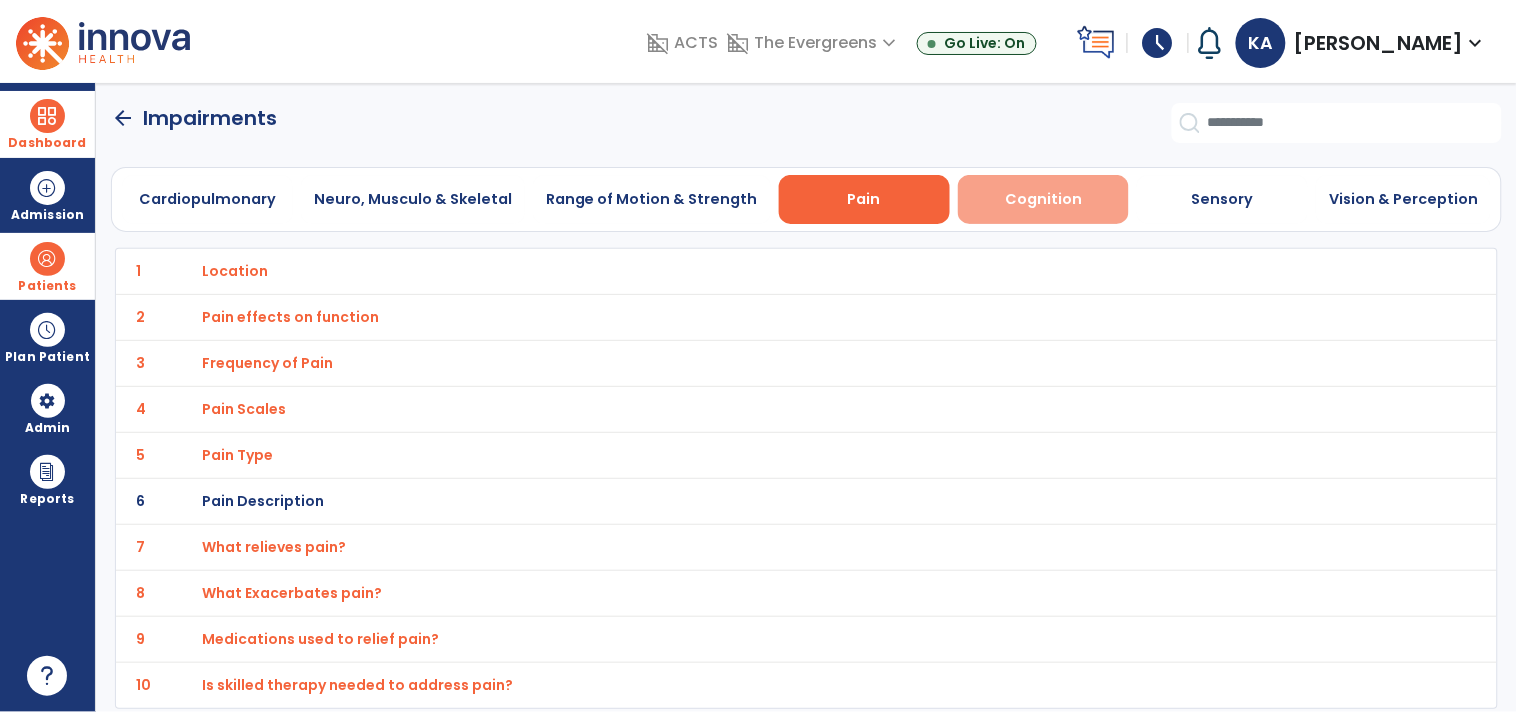 drag, startPoint x: 1004, startPoint y: 196, endPoint x: 1103, endPoint y: 195, distance: 99.00505 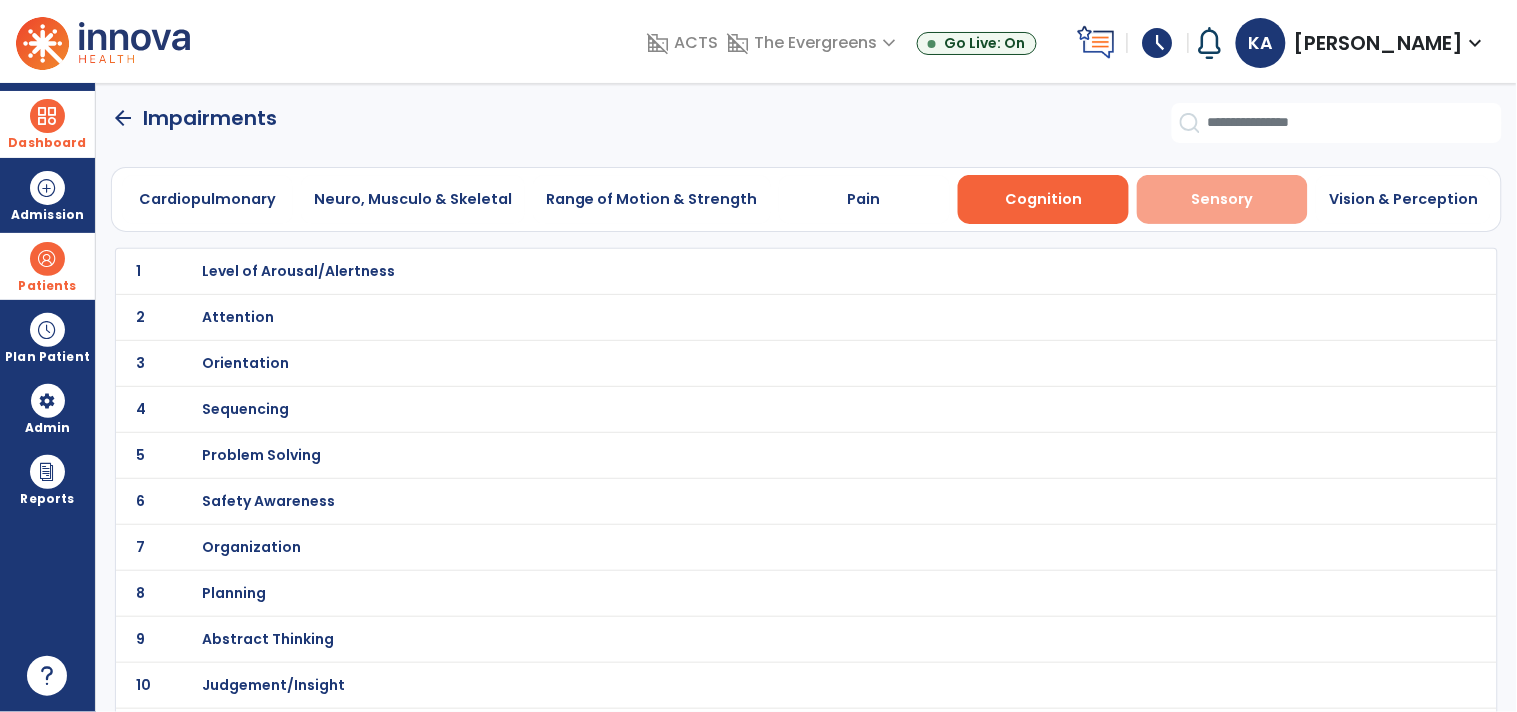 click on "Sensory" at bounding box center [1223, 199] 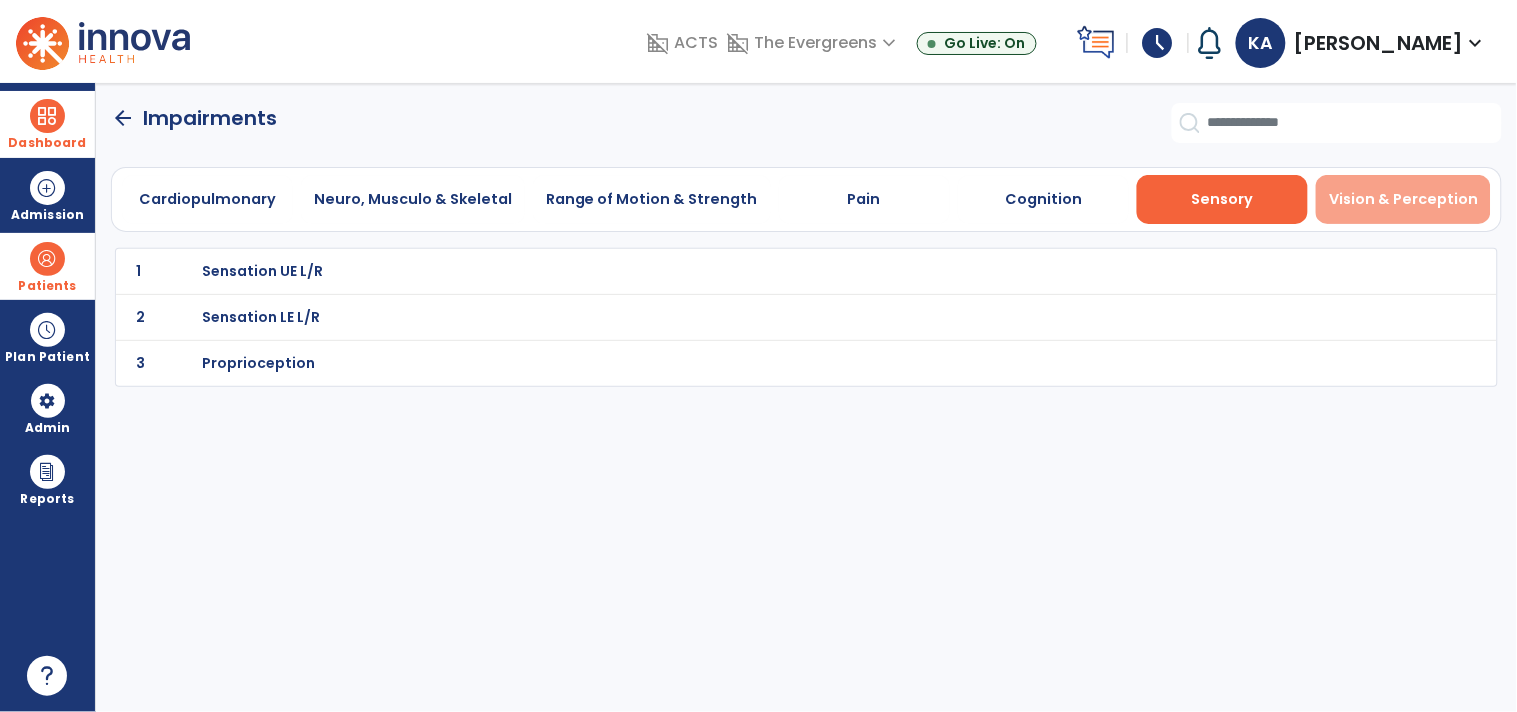 click on "Vision & Perception" at bounding box center (1403, 199) 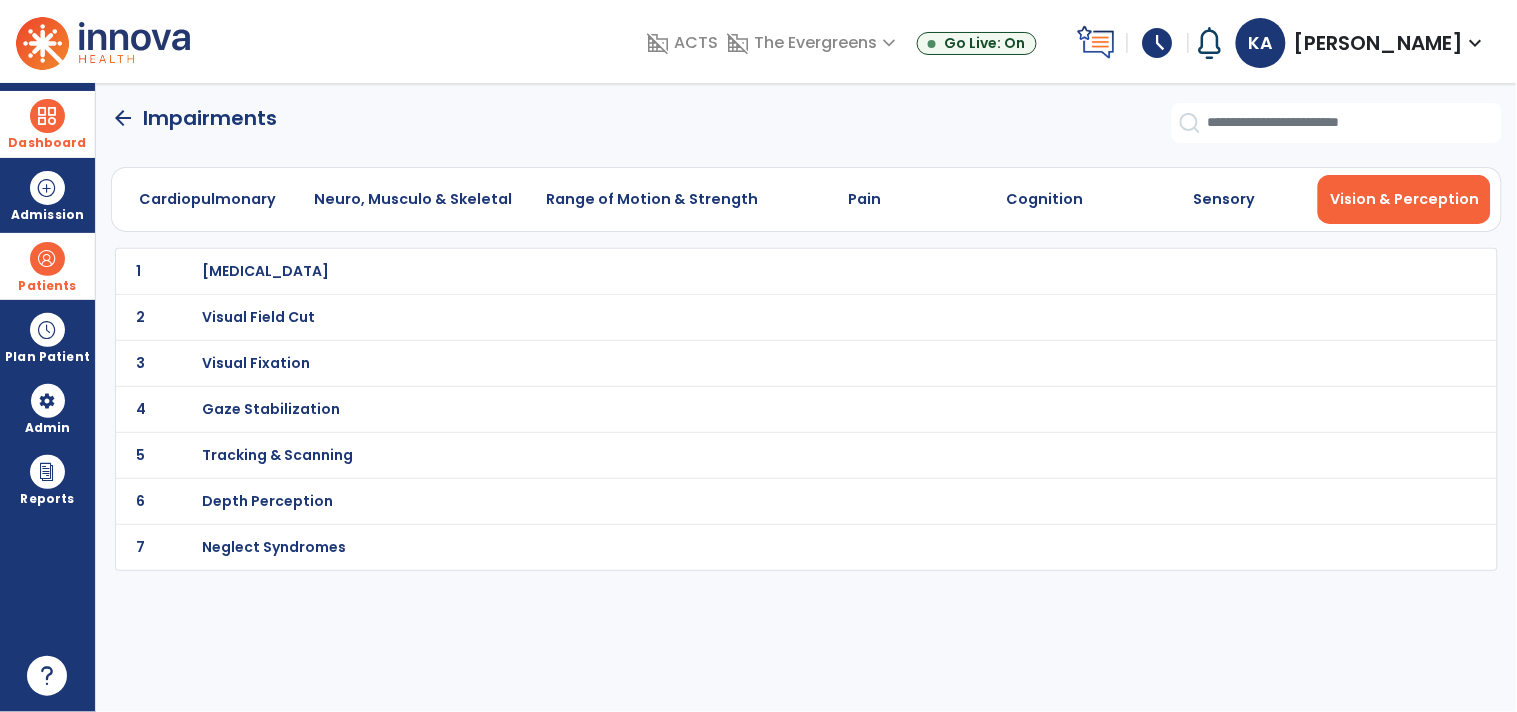 click on "arrow_back   Impairments" 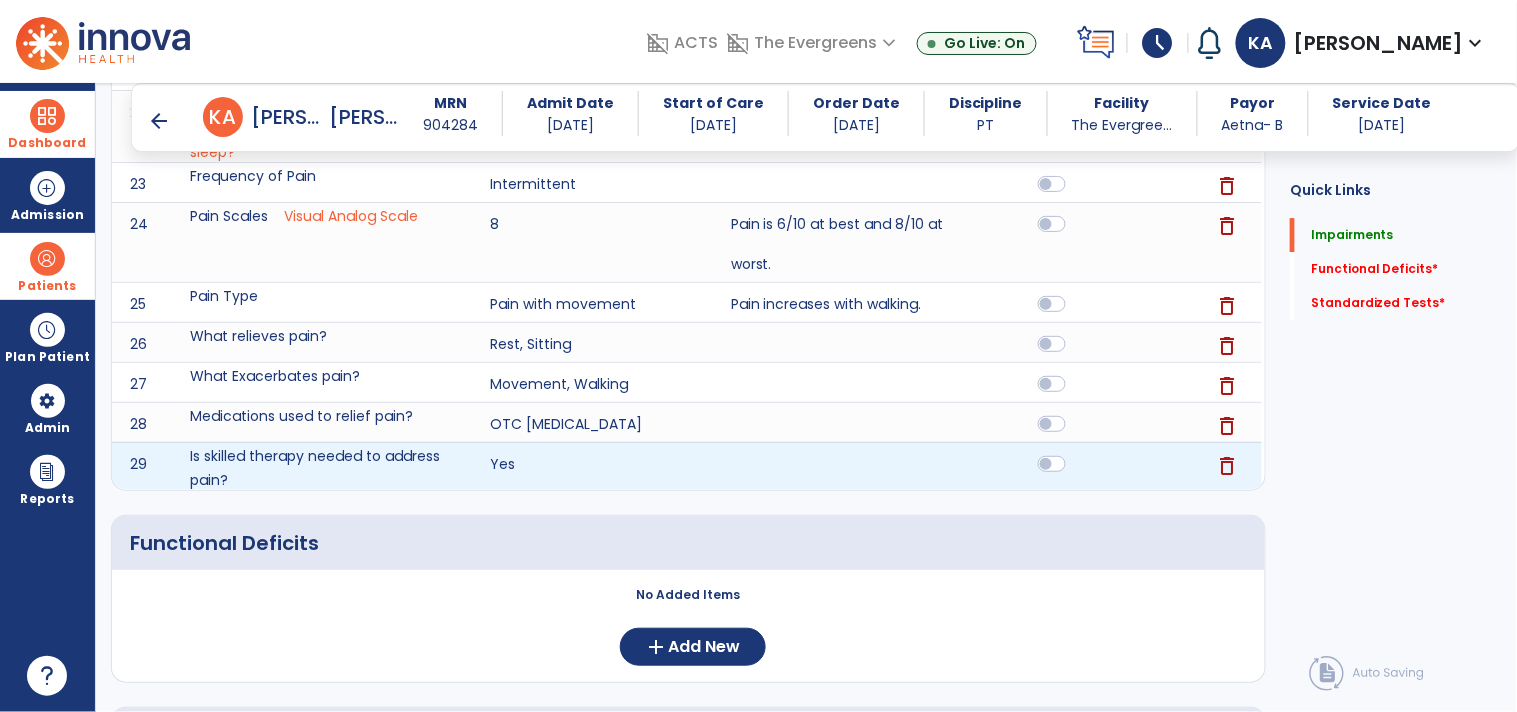 scroll, scrollTop: 1777, scrollLeft: 0, axis: vertical 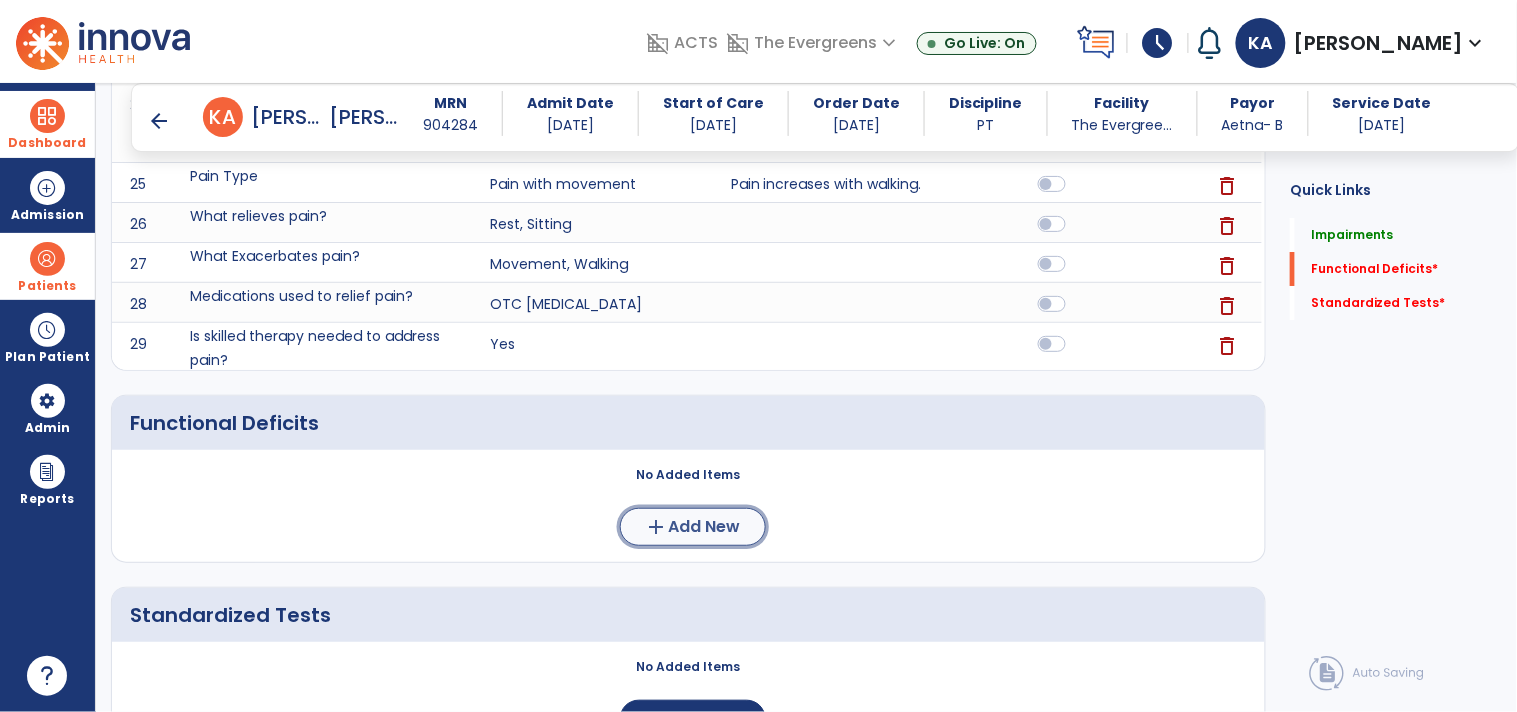 click on "Add New" 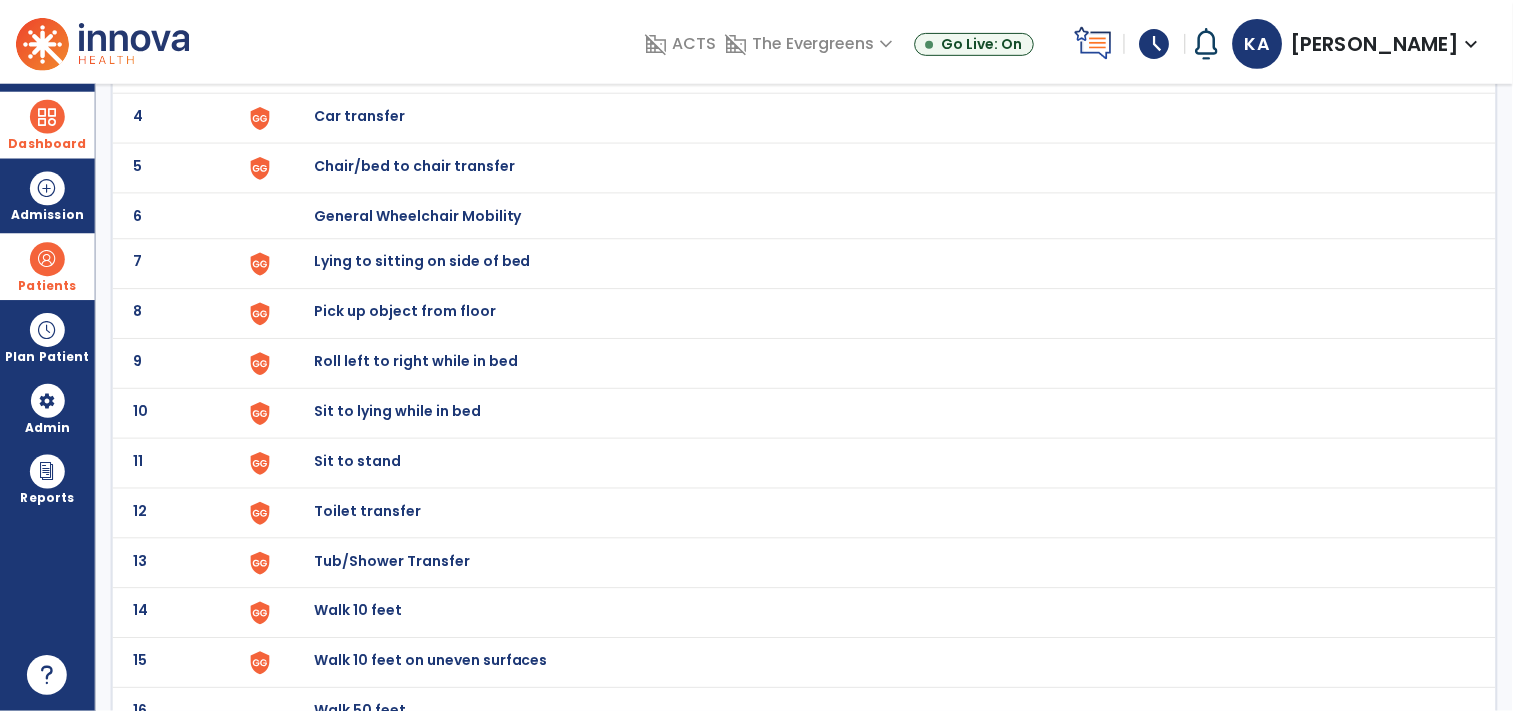 scroll, scrollTop: 333, scrollLeft: 0, axis: vertical 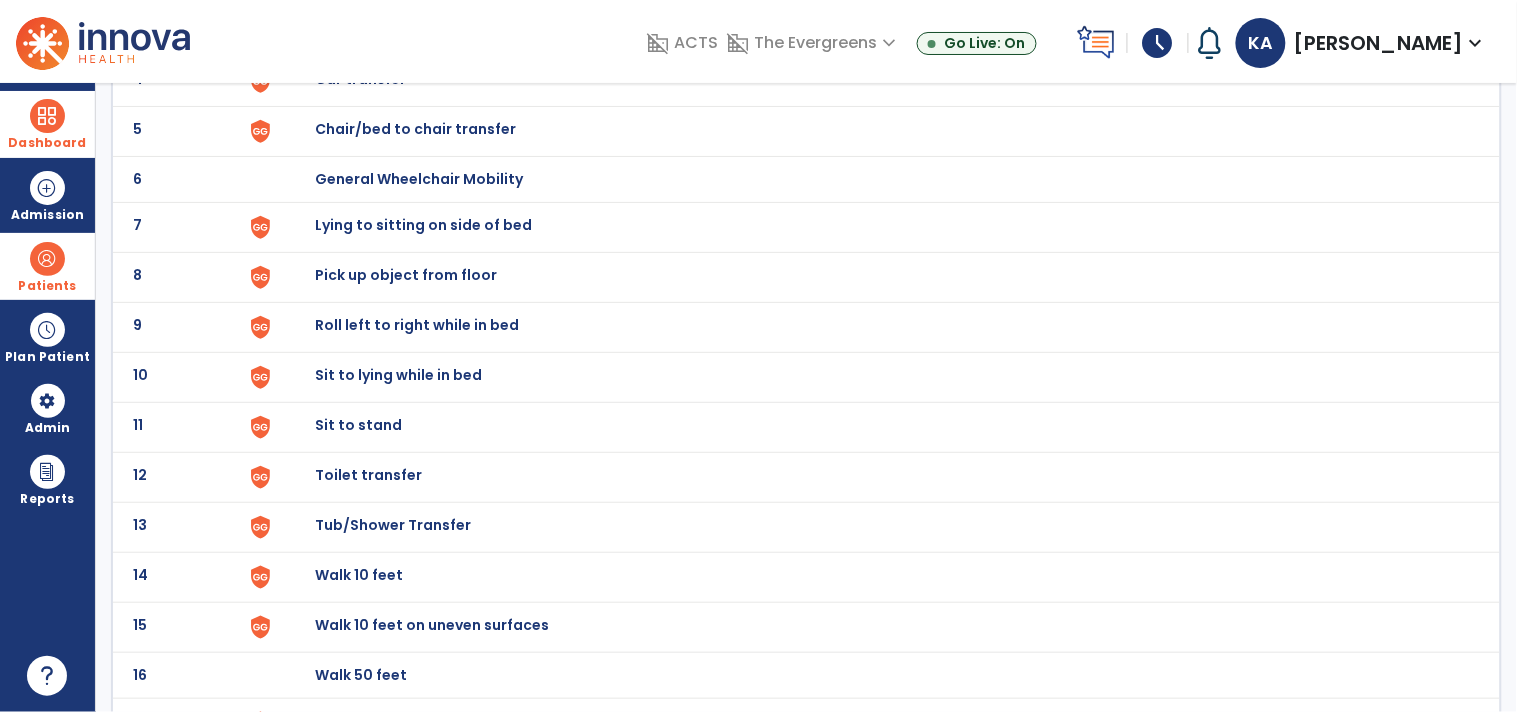 click on "Sit to stand" at bounding box center (361, -71) 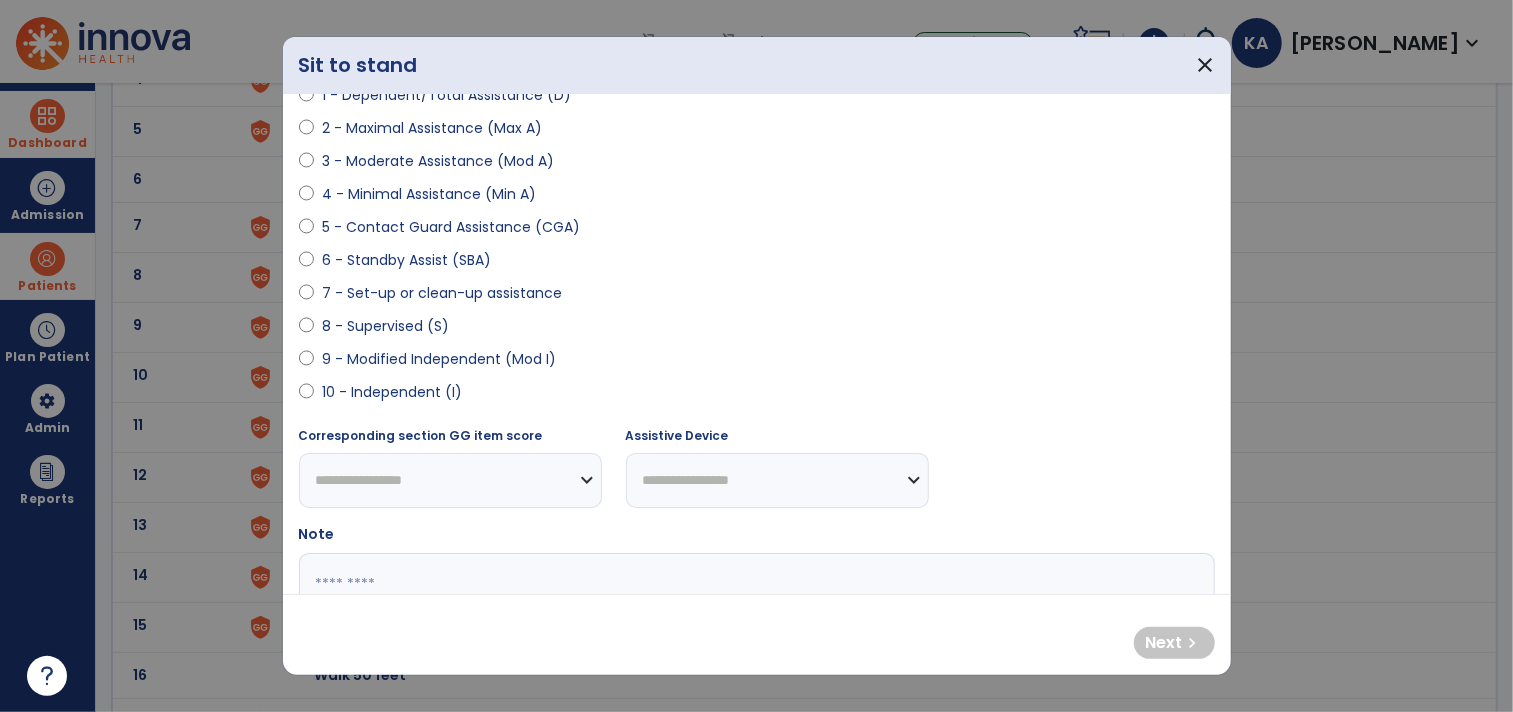 scroll, scrollTop: 393, scrollLeft: 0, axis: vertical 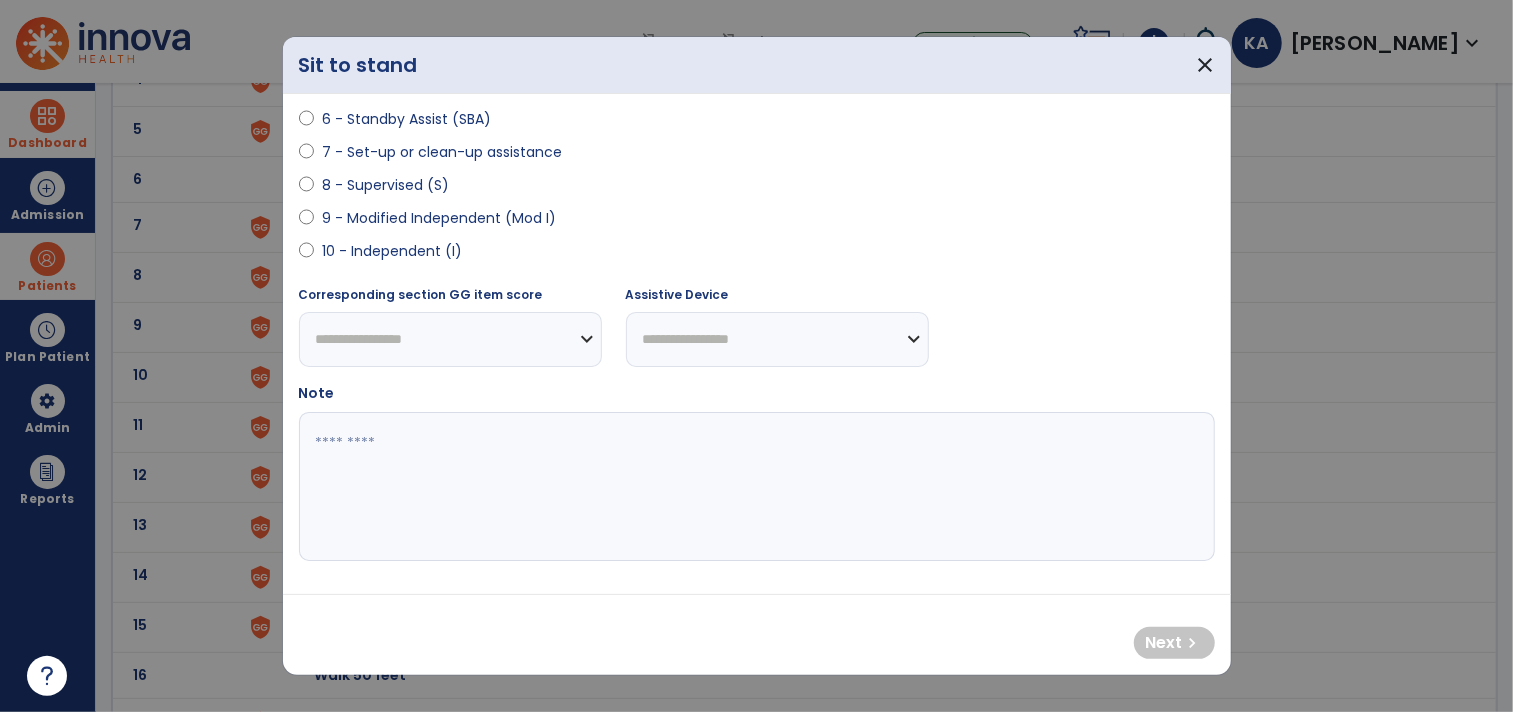 select on "**********" 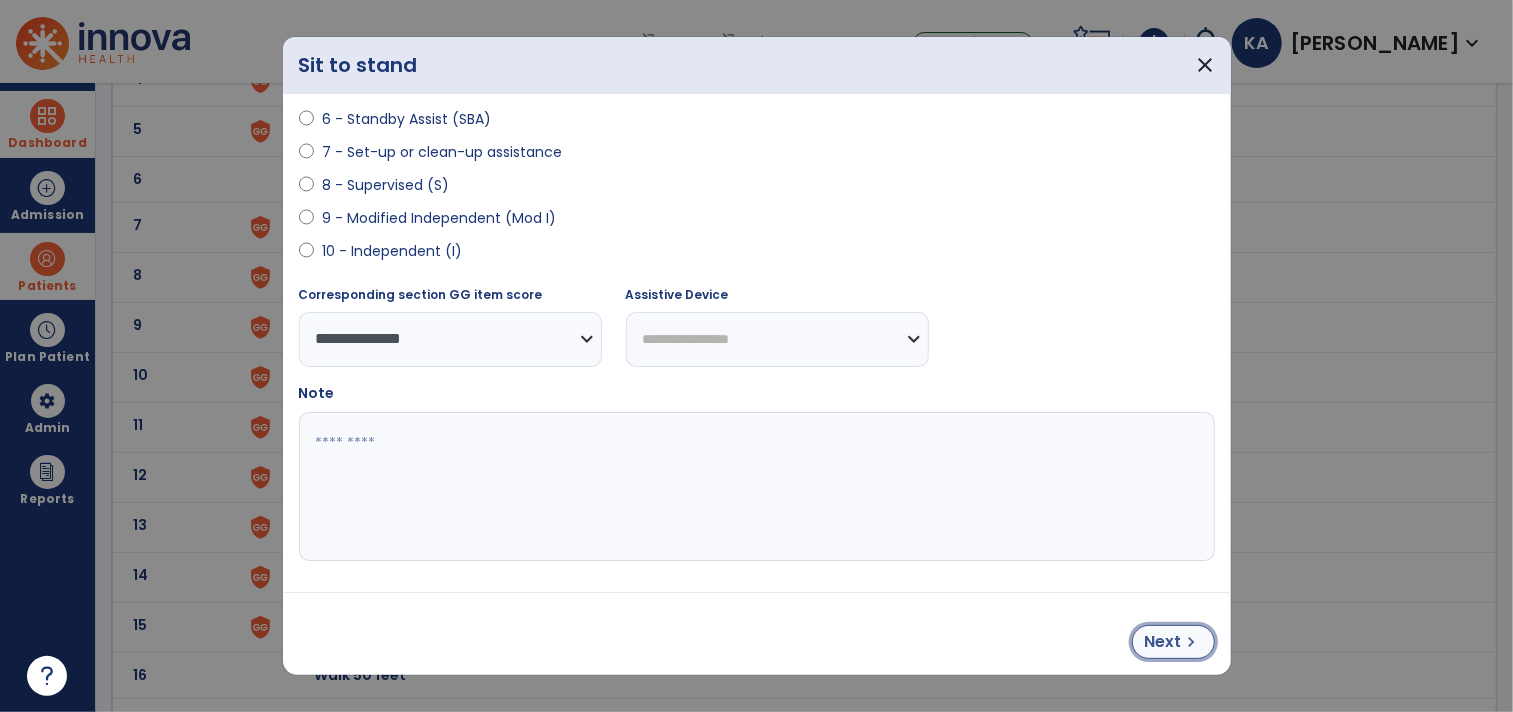 click on "chevron_right" at bounding box center (1192, 642) 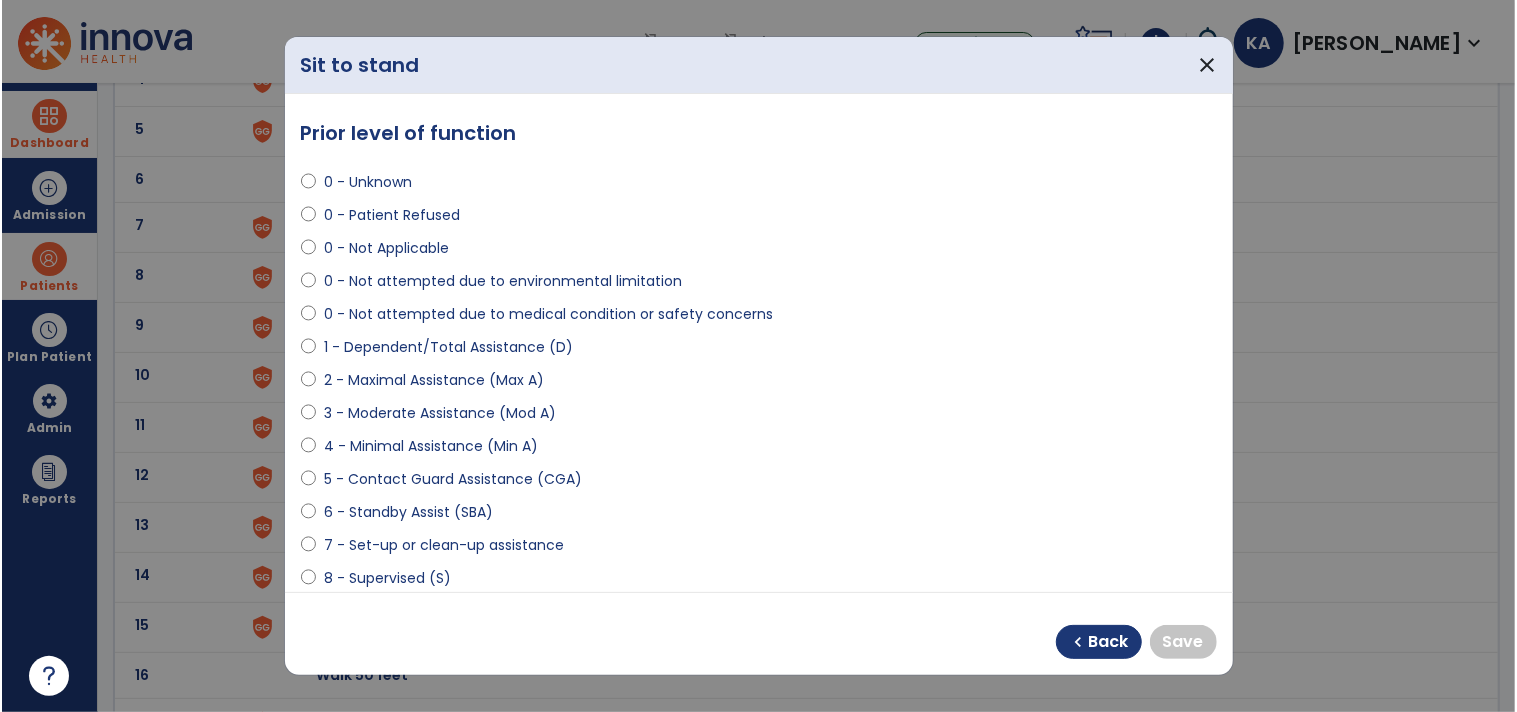 scroll, scrollTop: 333, scrollLeft: 0, axis: vertical 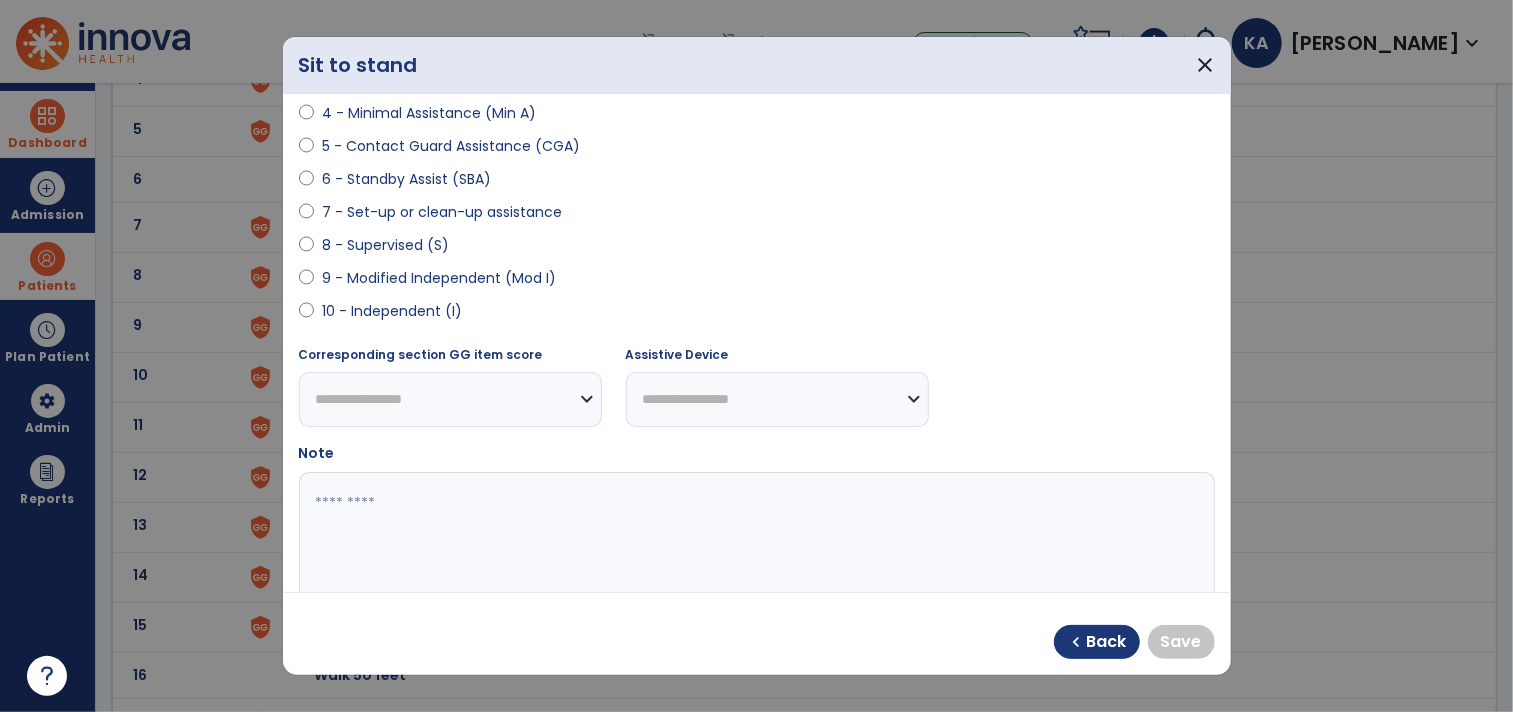 select on "**********" 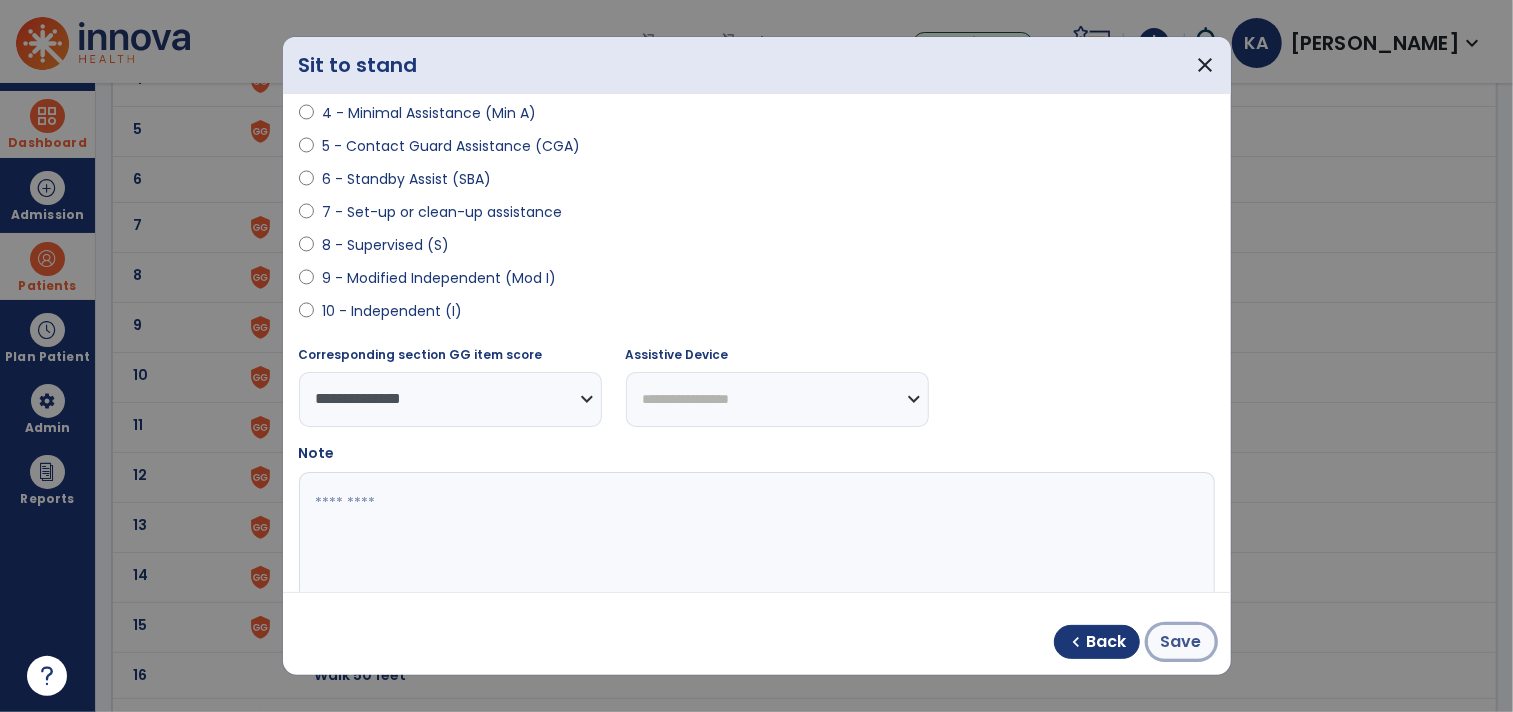 click on "Save" at bounding box center [1181, 642] 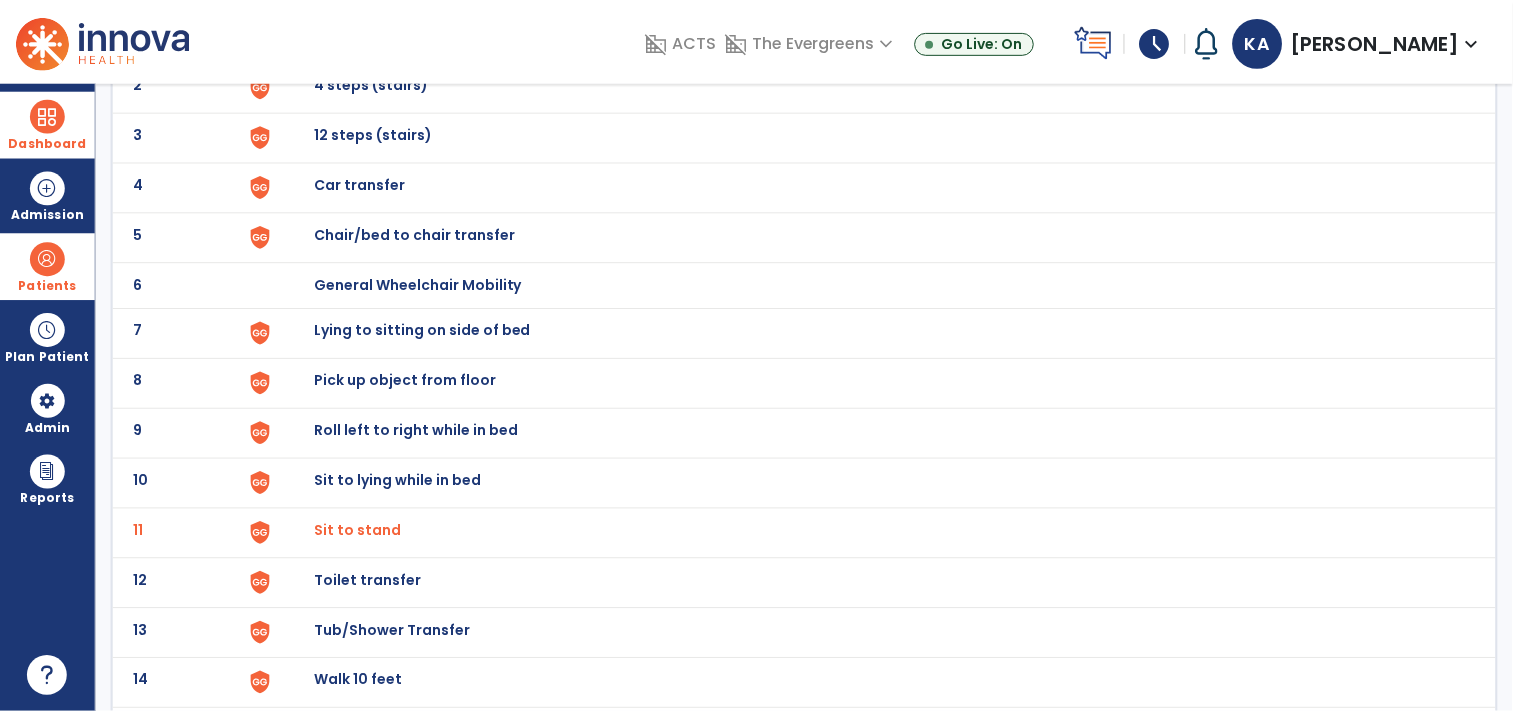 scroll, scrollTop: 222, scrollLeft: 0, axis: vertical 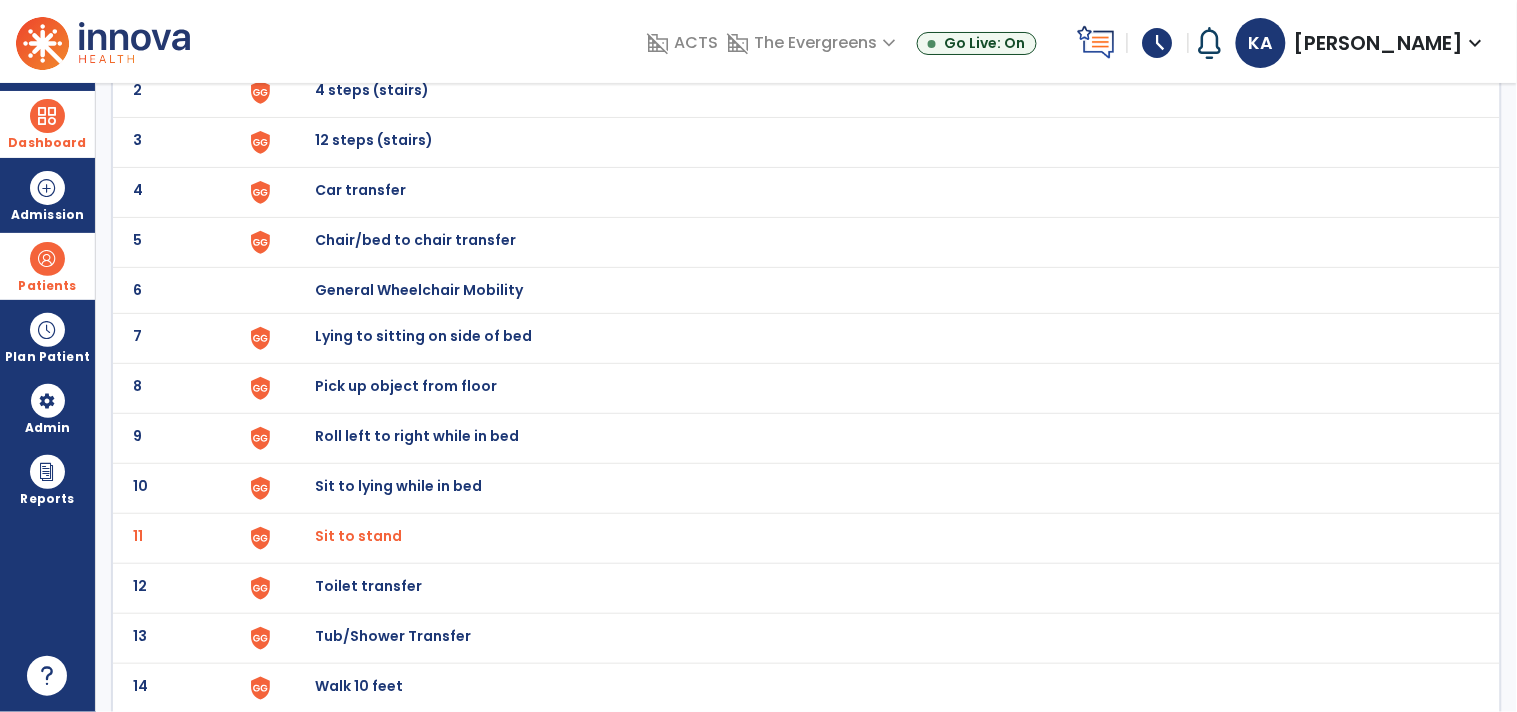 click on "Lying to sitting on side of bed" at bounding box center (361, 40) 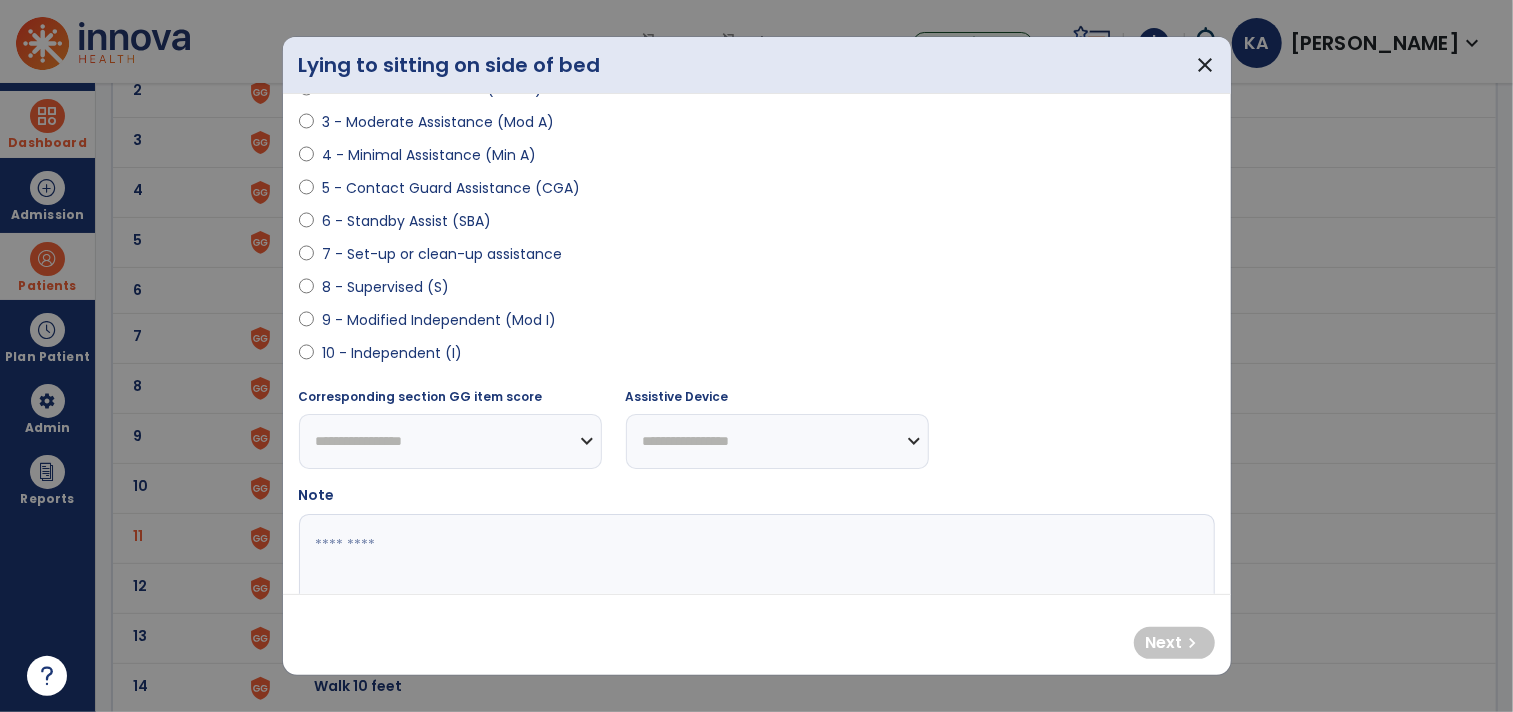 scroll, scrollTop: 393, scrollLeft: 0, axis: vertical 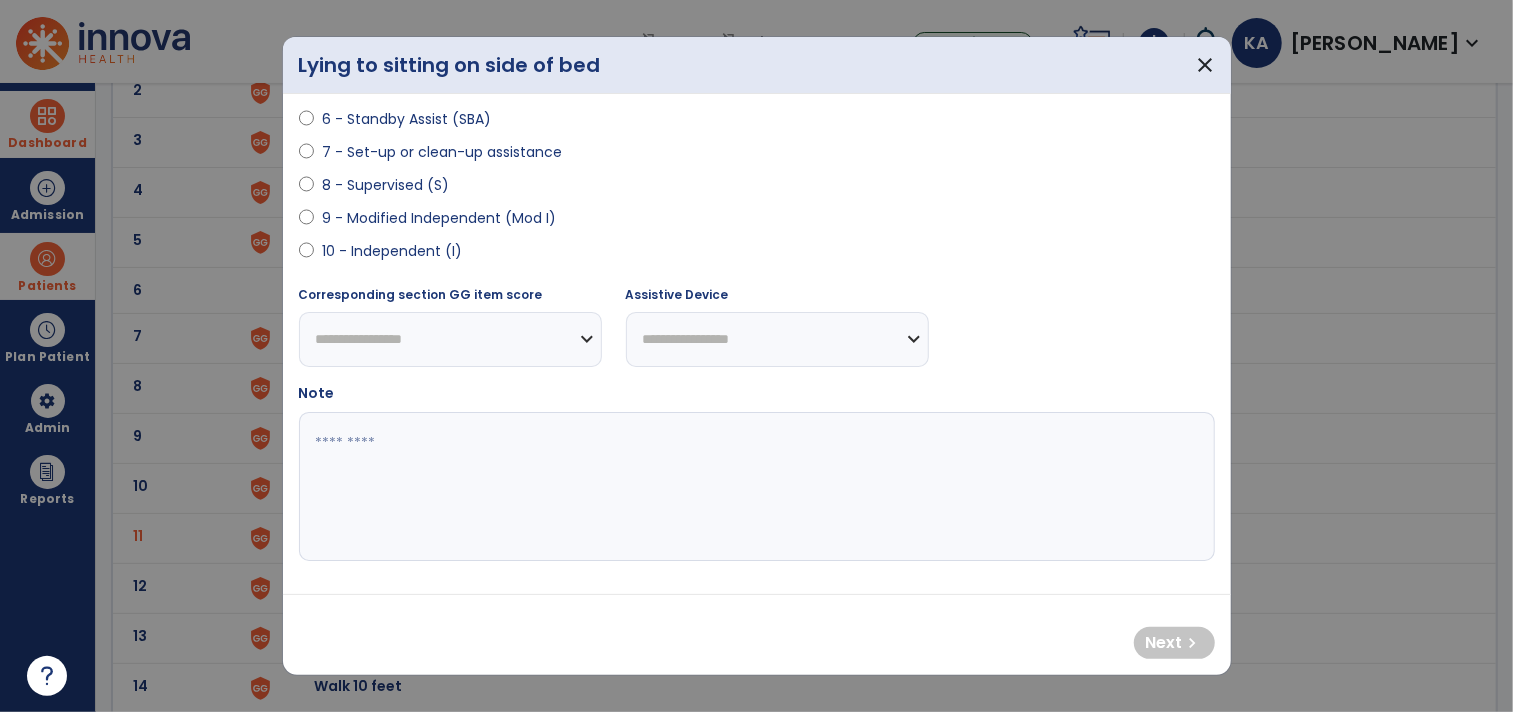 select on "**********" 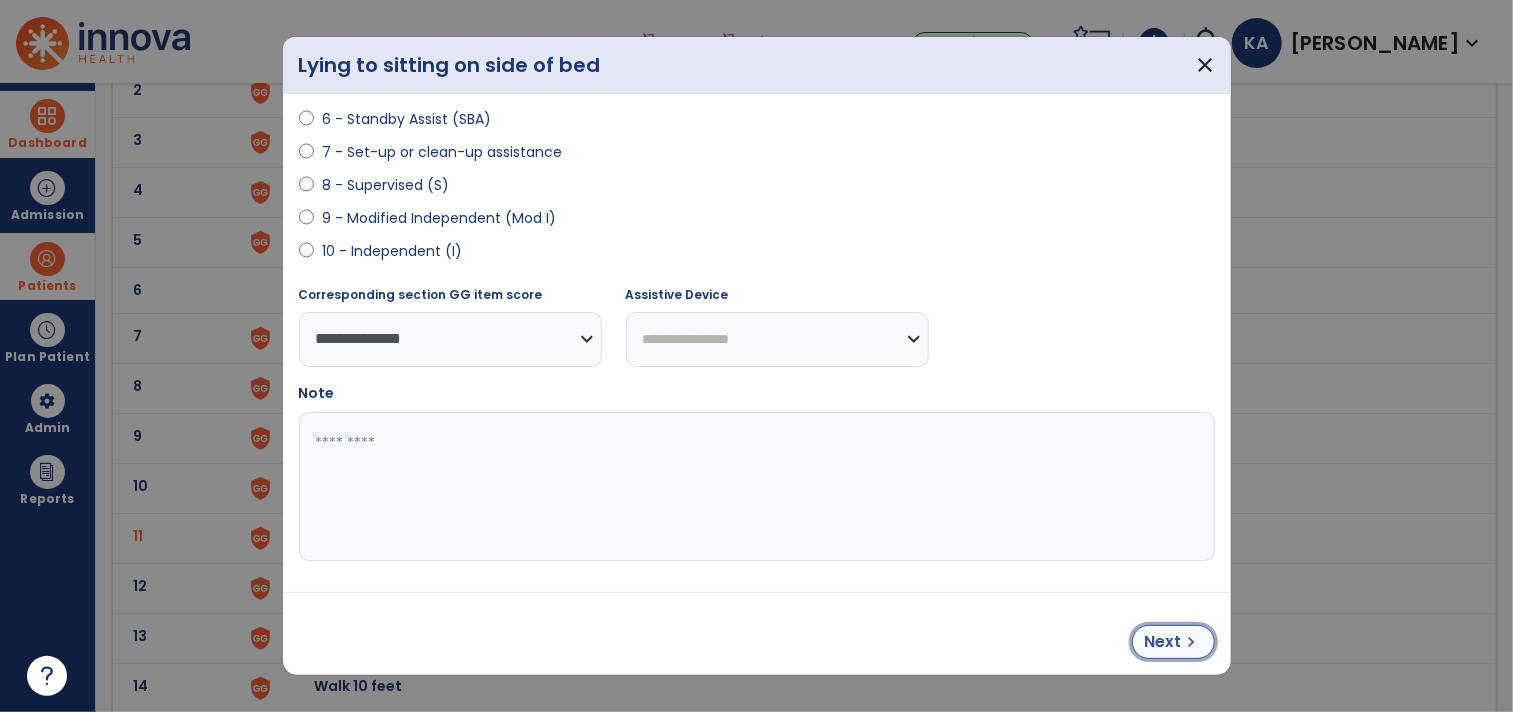 click on "chevron_right" at bounding box center (1192, 642) 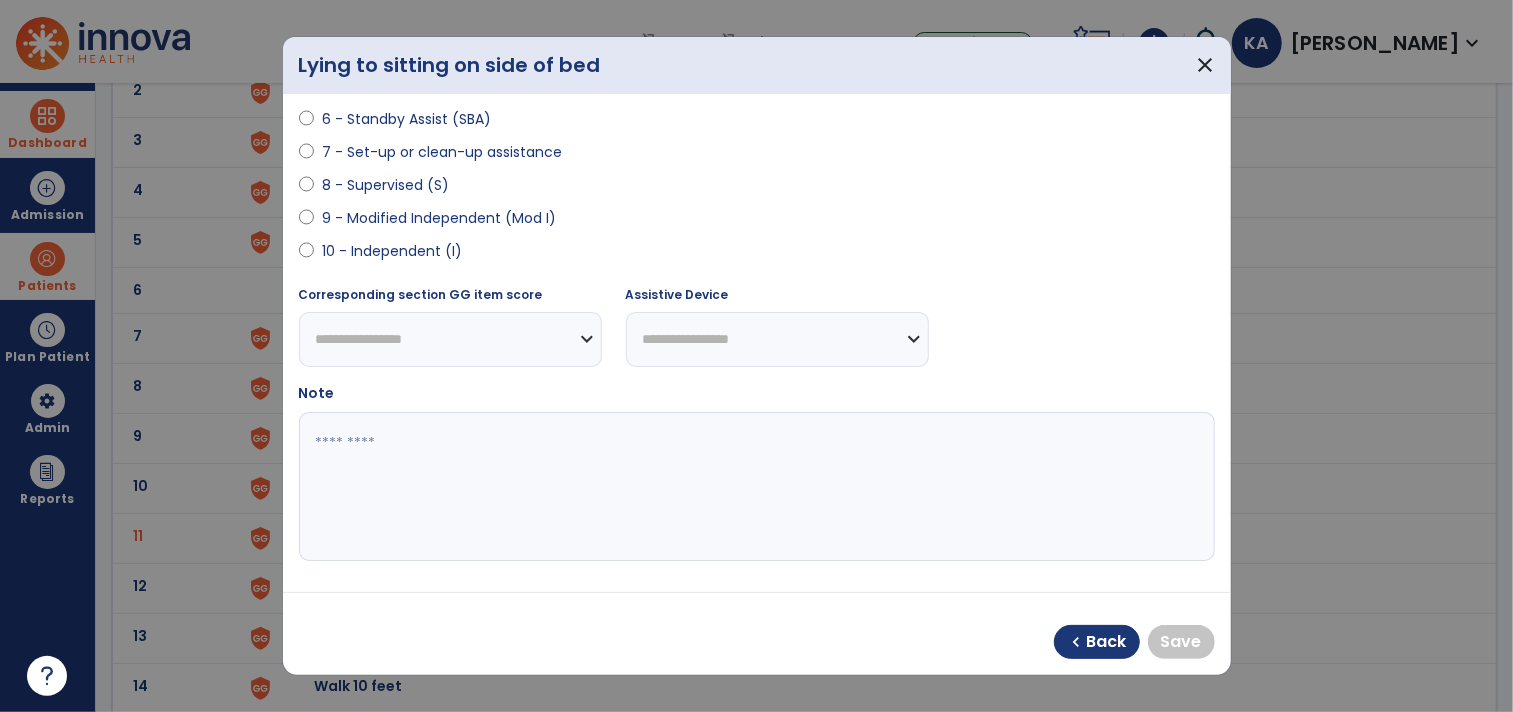 select on "**********" 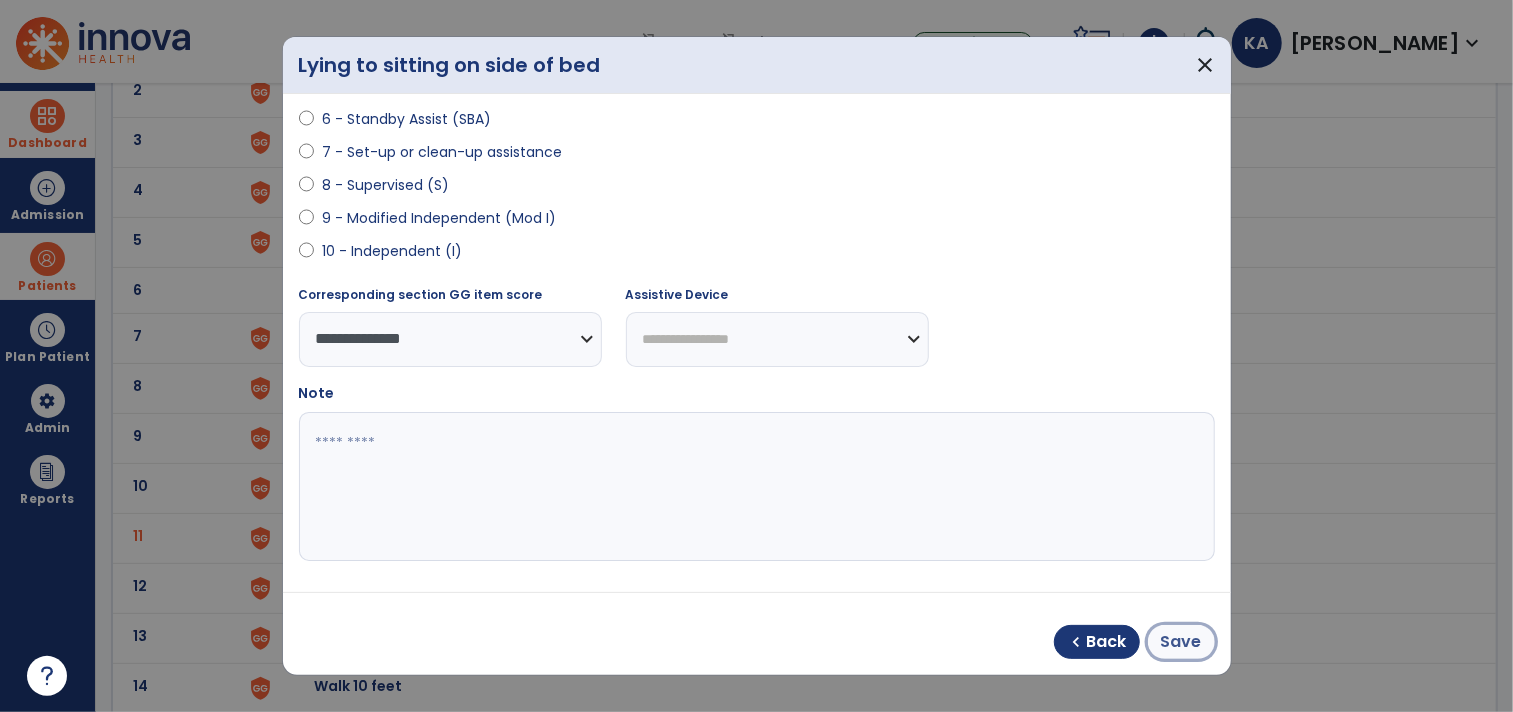 click on "Save" at bounding box center [1181, 642] 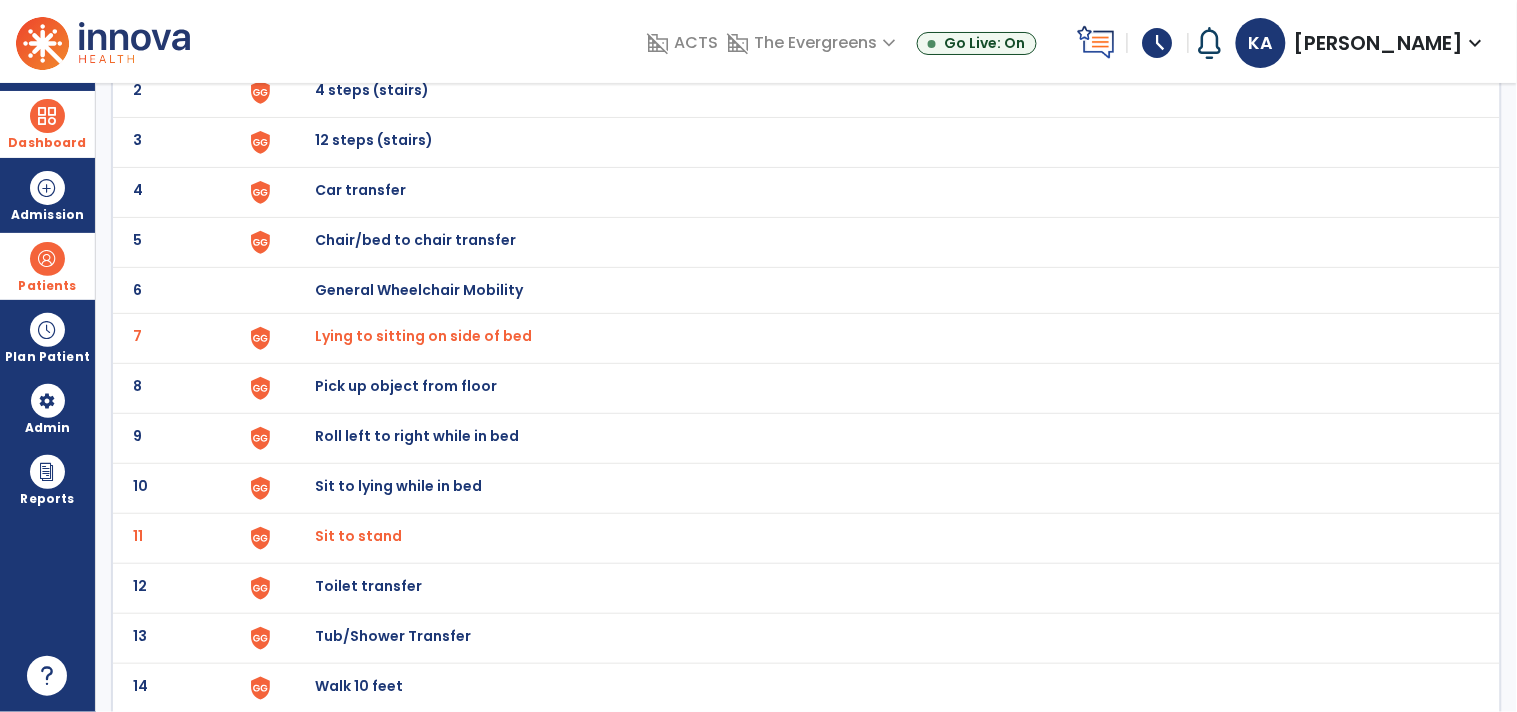 click on "Sit to lying while in bed" at bounding box center (361, 40) 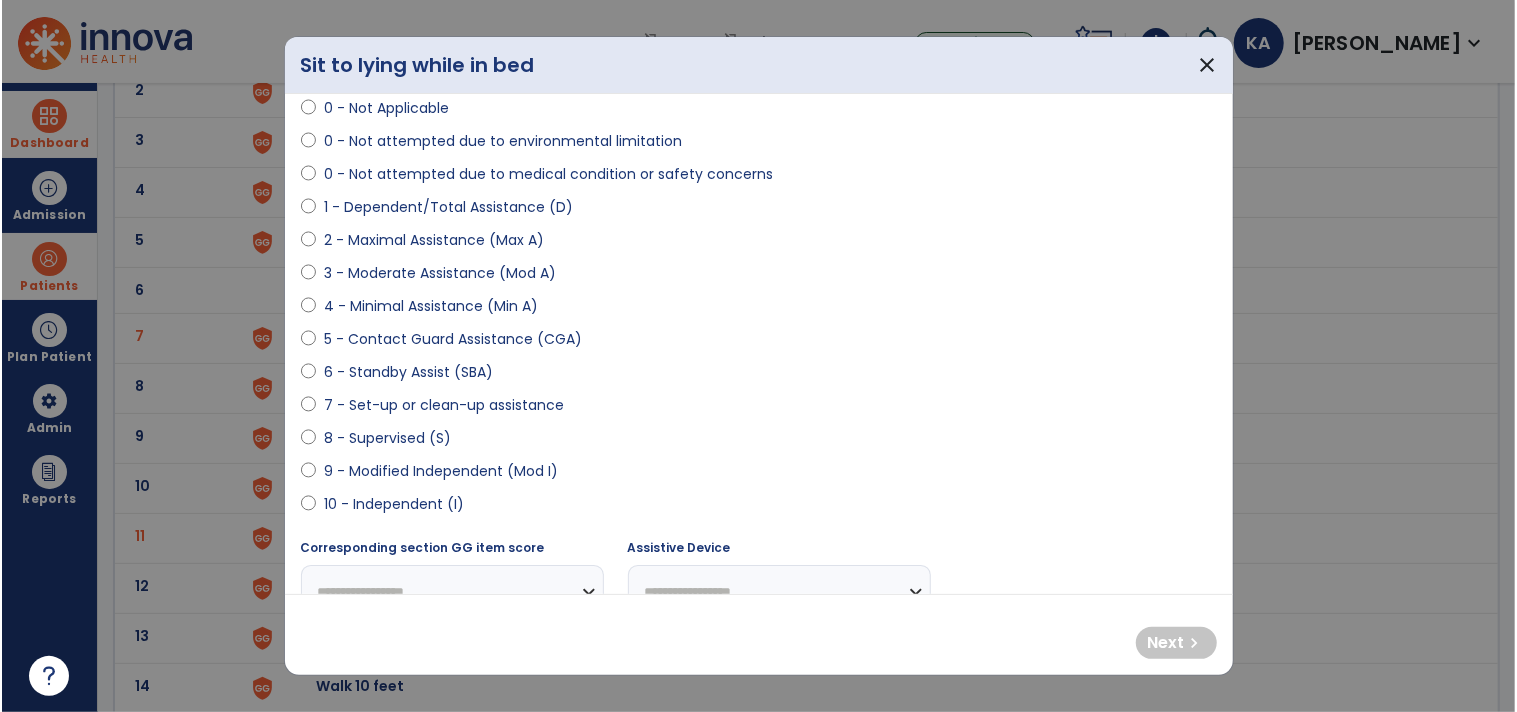scroll, scrollTop: 222, scrollLeft: 0, axis: vertical 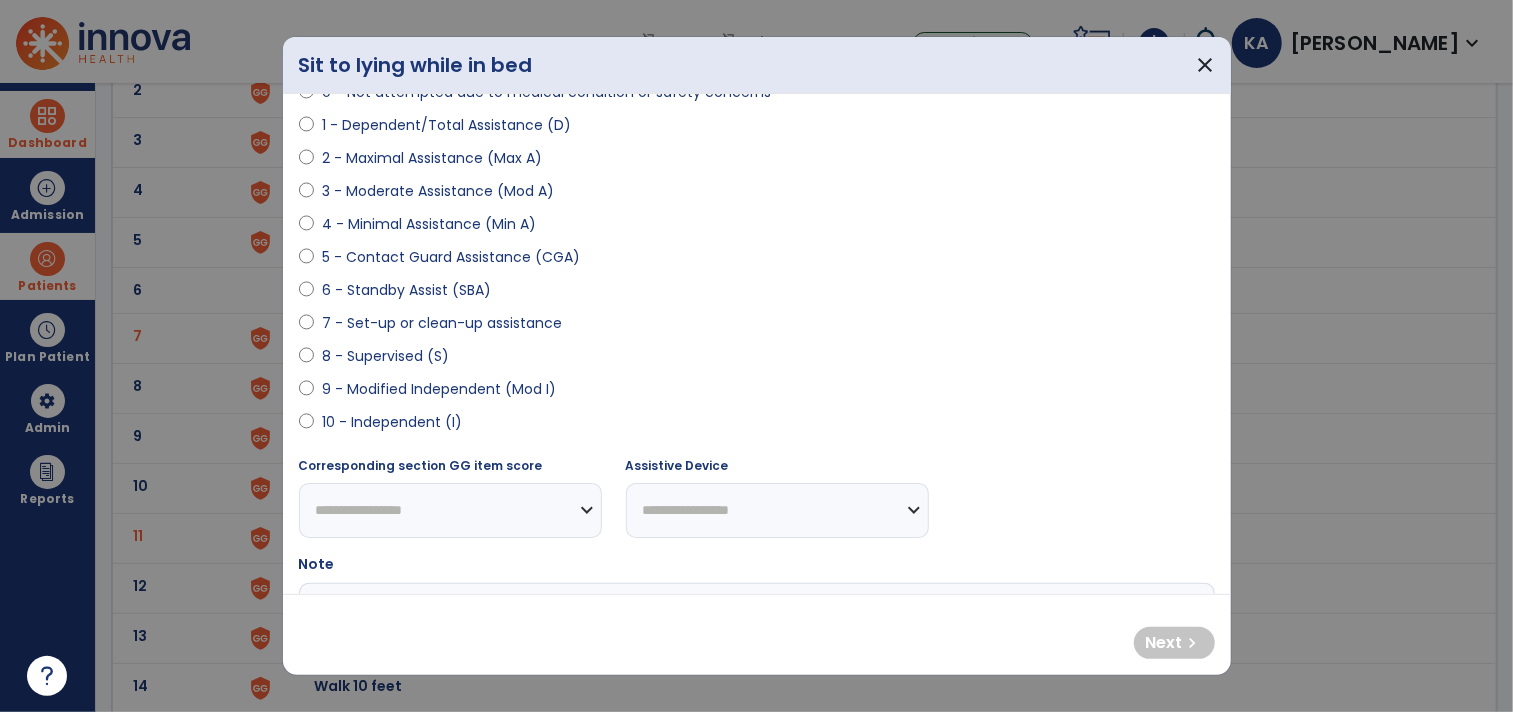select on "**********" 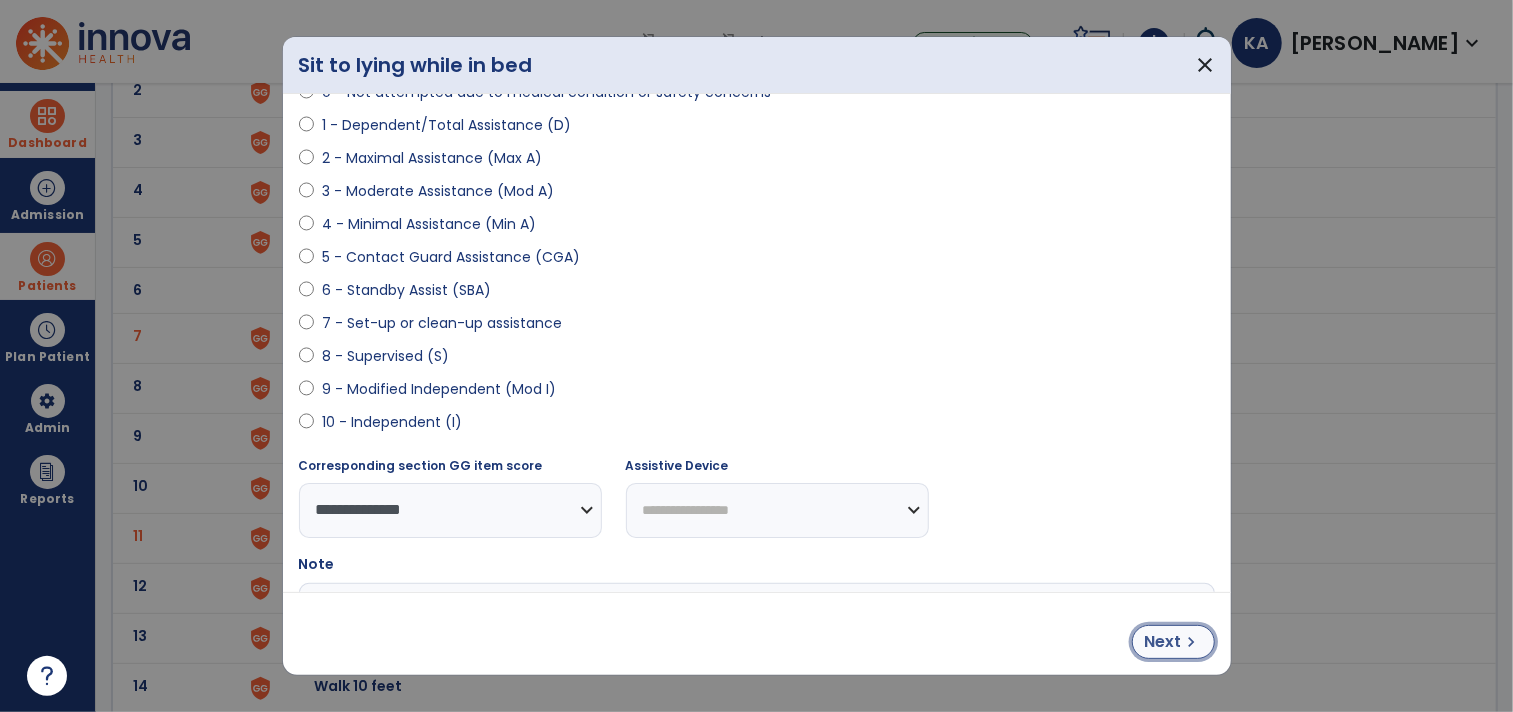click on "Next" at bounding box center (1163, 642) 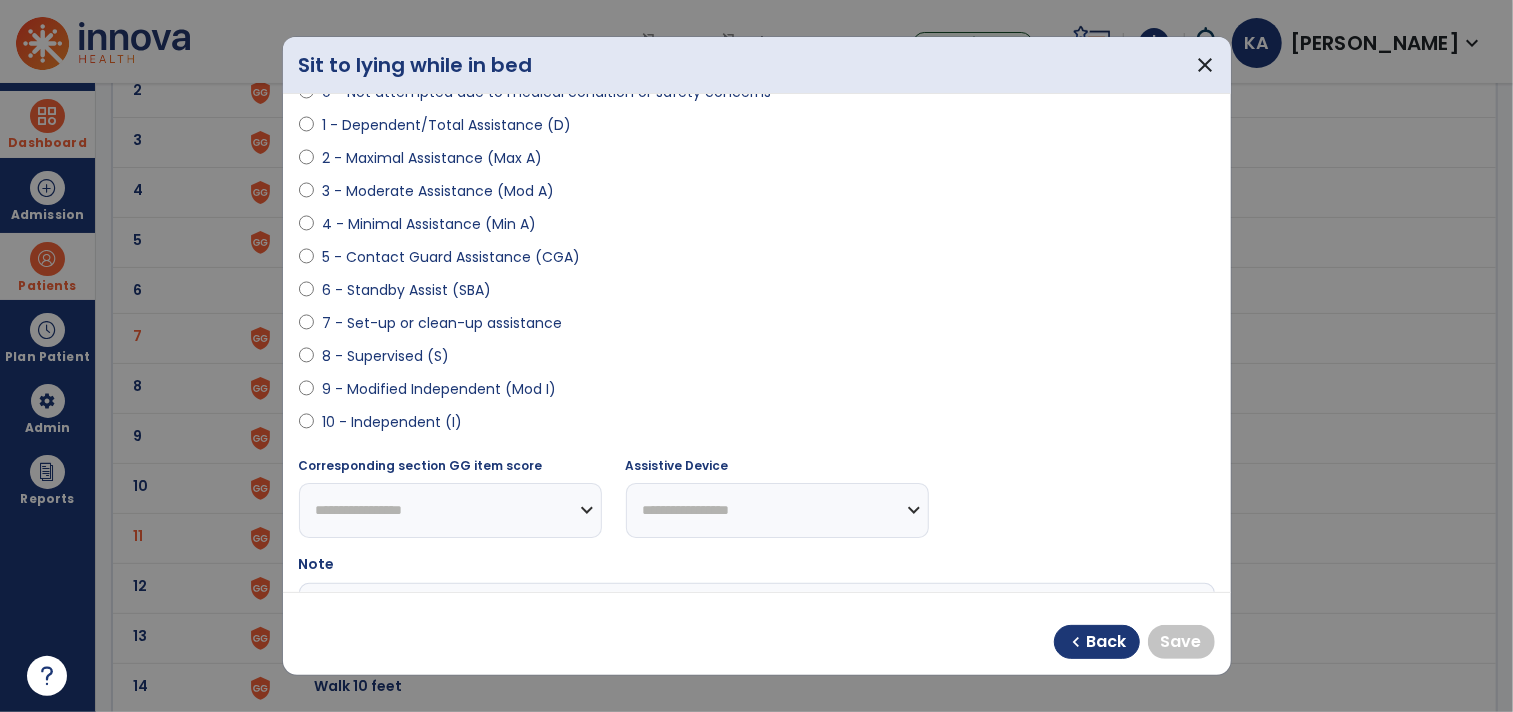 drag, startPoint x: 286, startPoint y: 391, endPoint x: 298, endPoint y: 378, distance: 17.691807 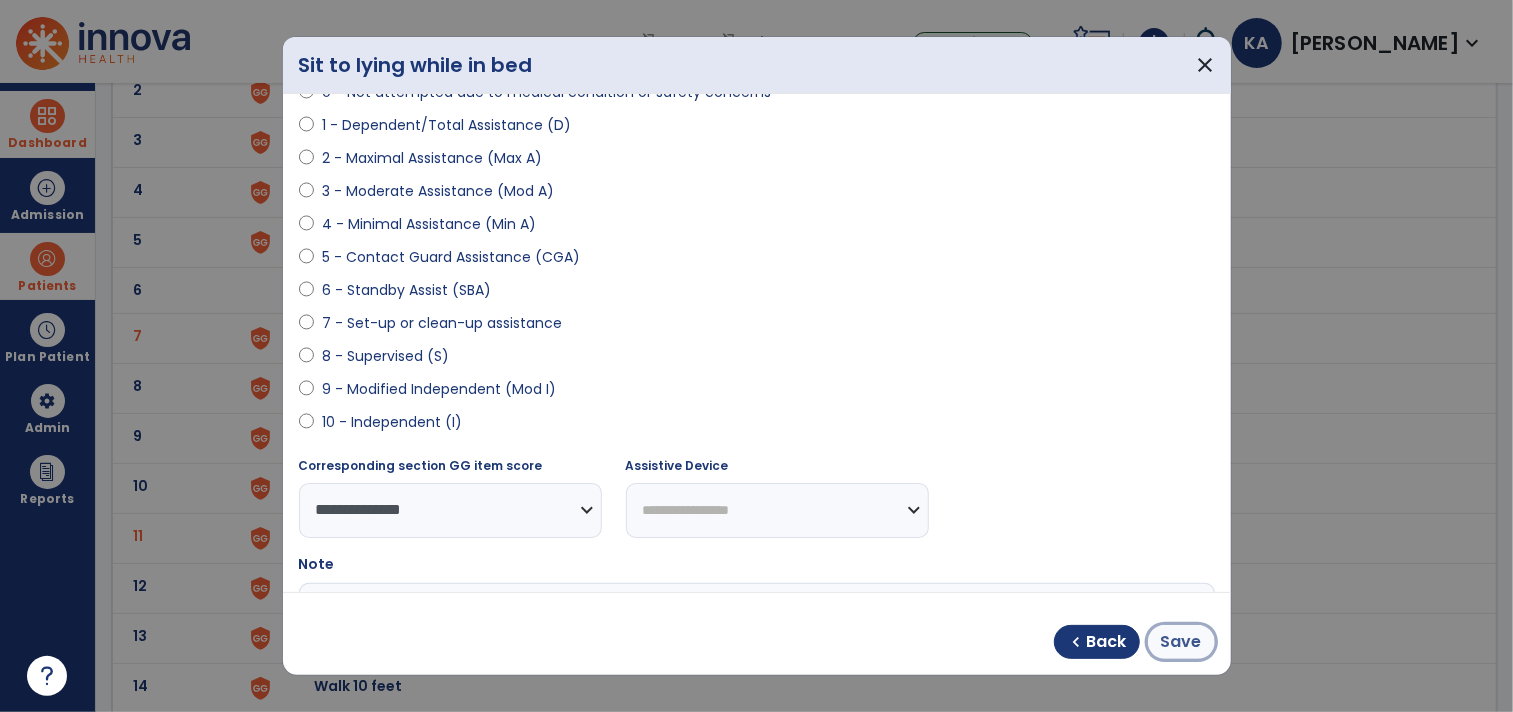 click on "Save" at bounding box center (1181, 642) 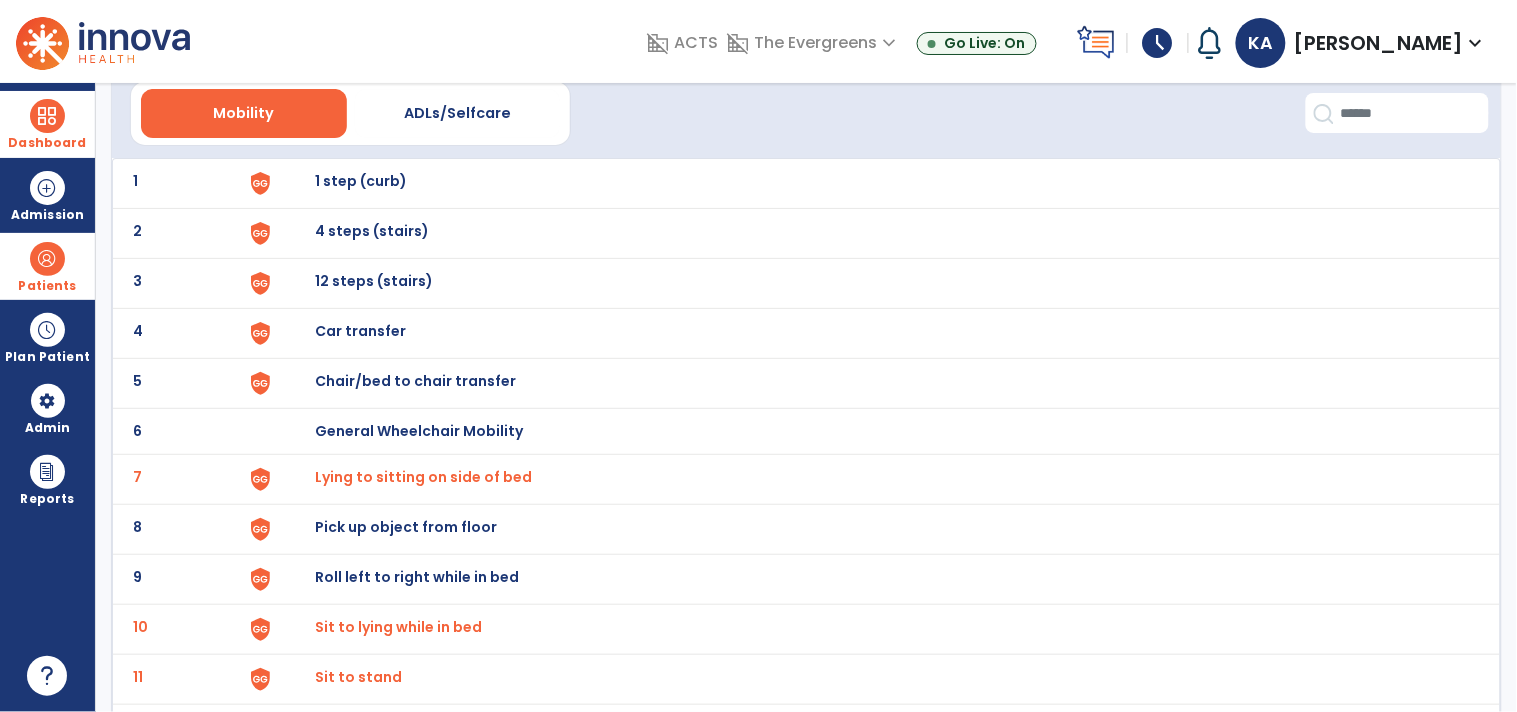 scroll, scrollTop: 0, scrollLeft: 0, axis: both 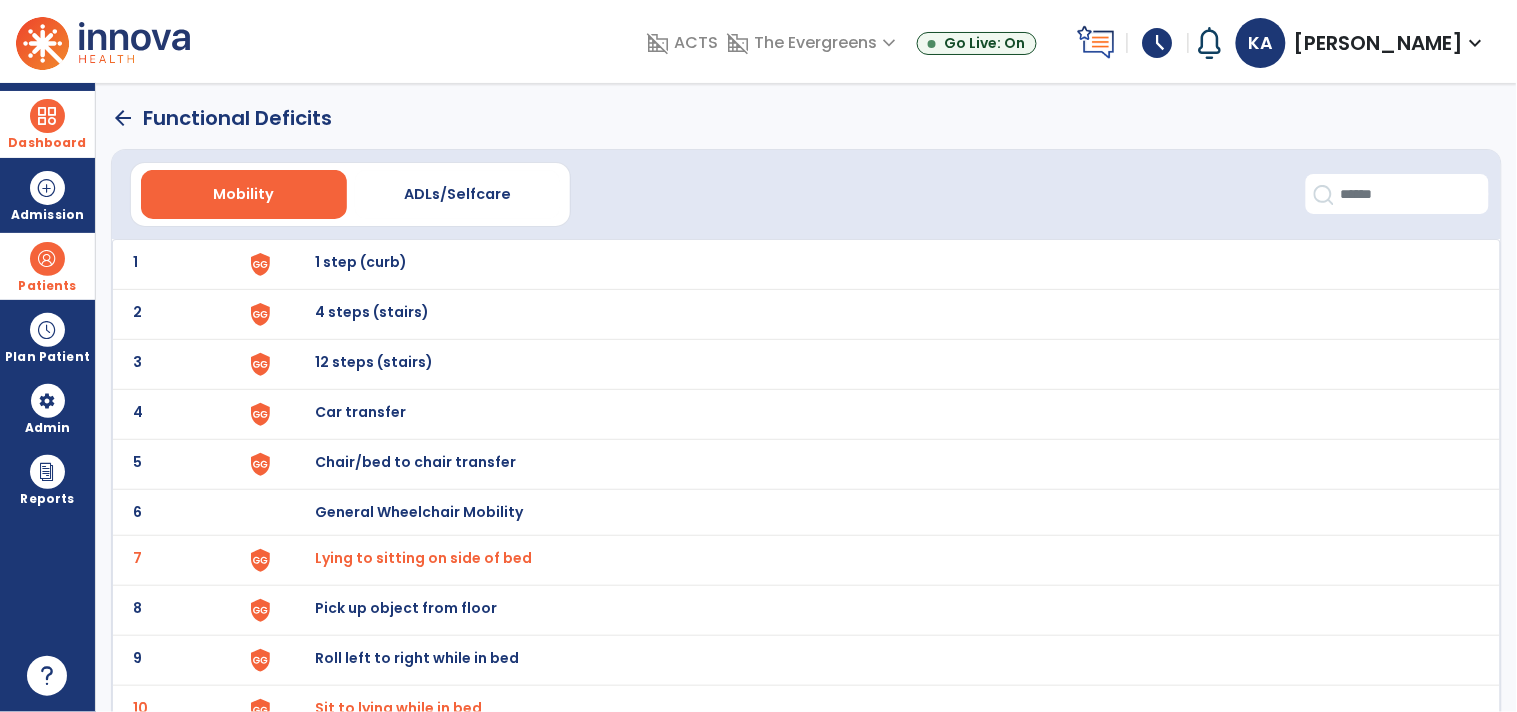 click on "arrow_back" 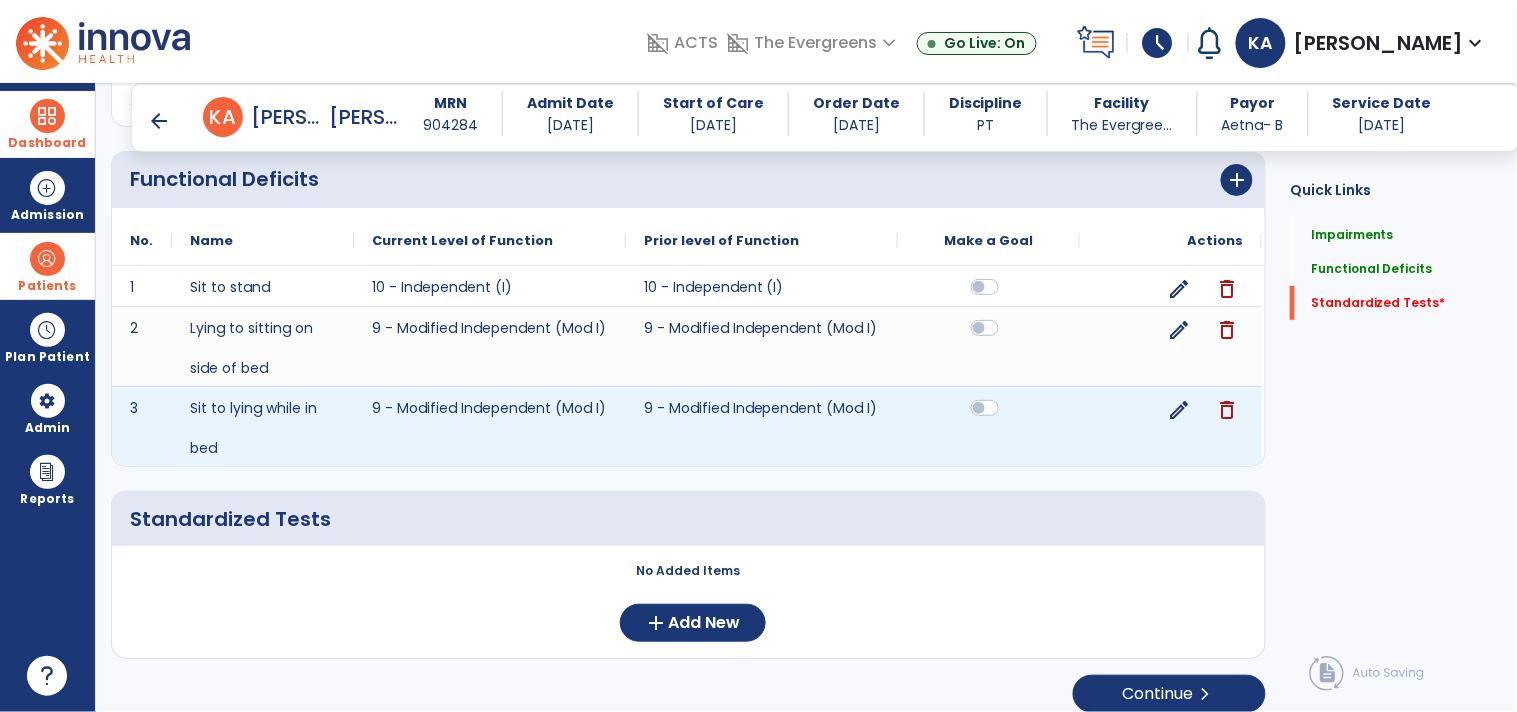 scroll, scrollTop: 2038, scrollLeft: 0, axis: vertical 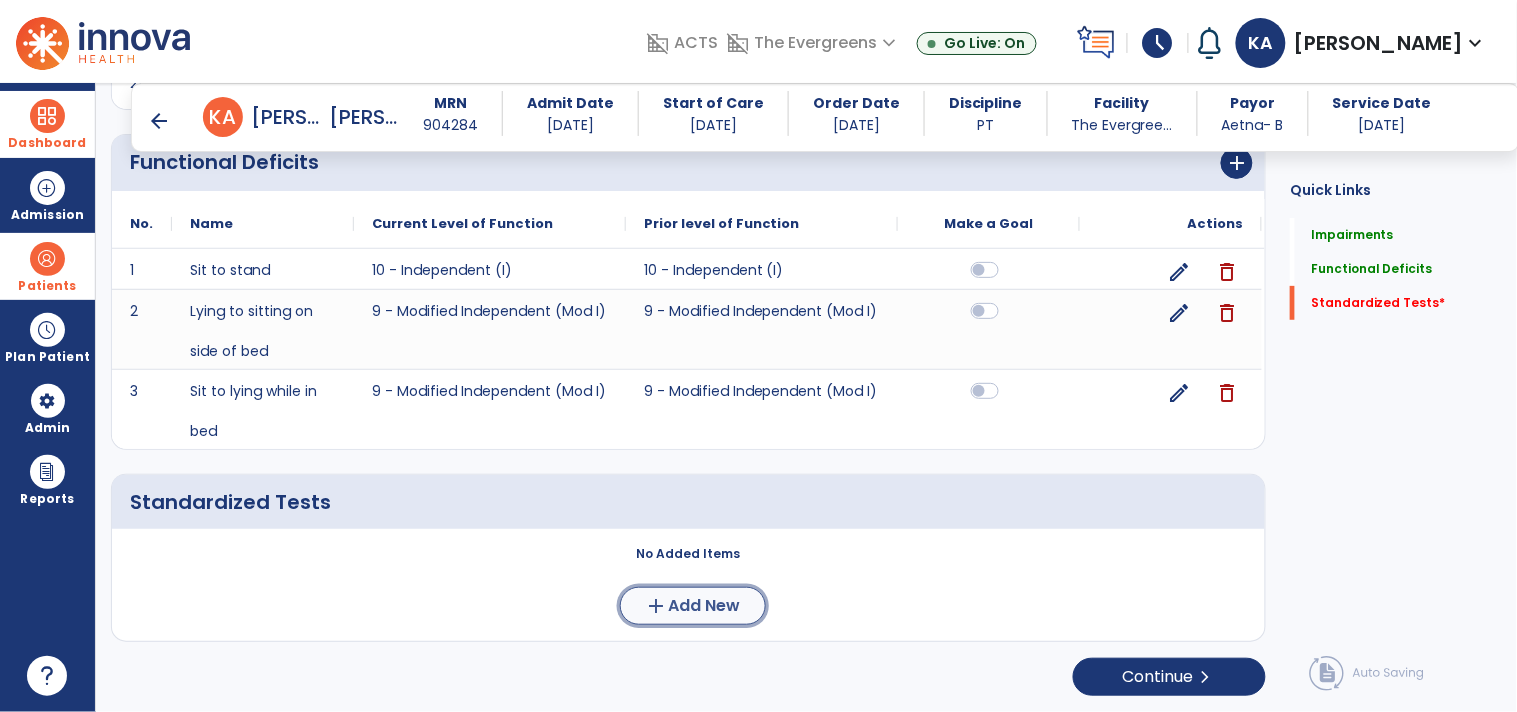 click on "Add New" 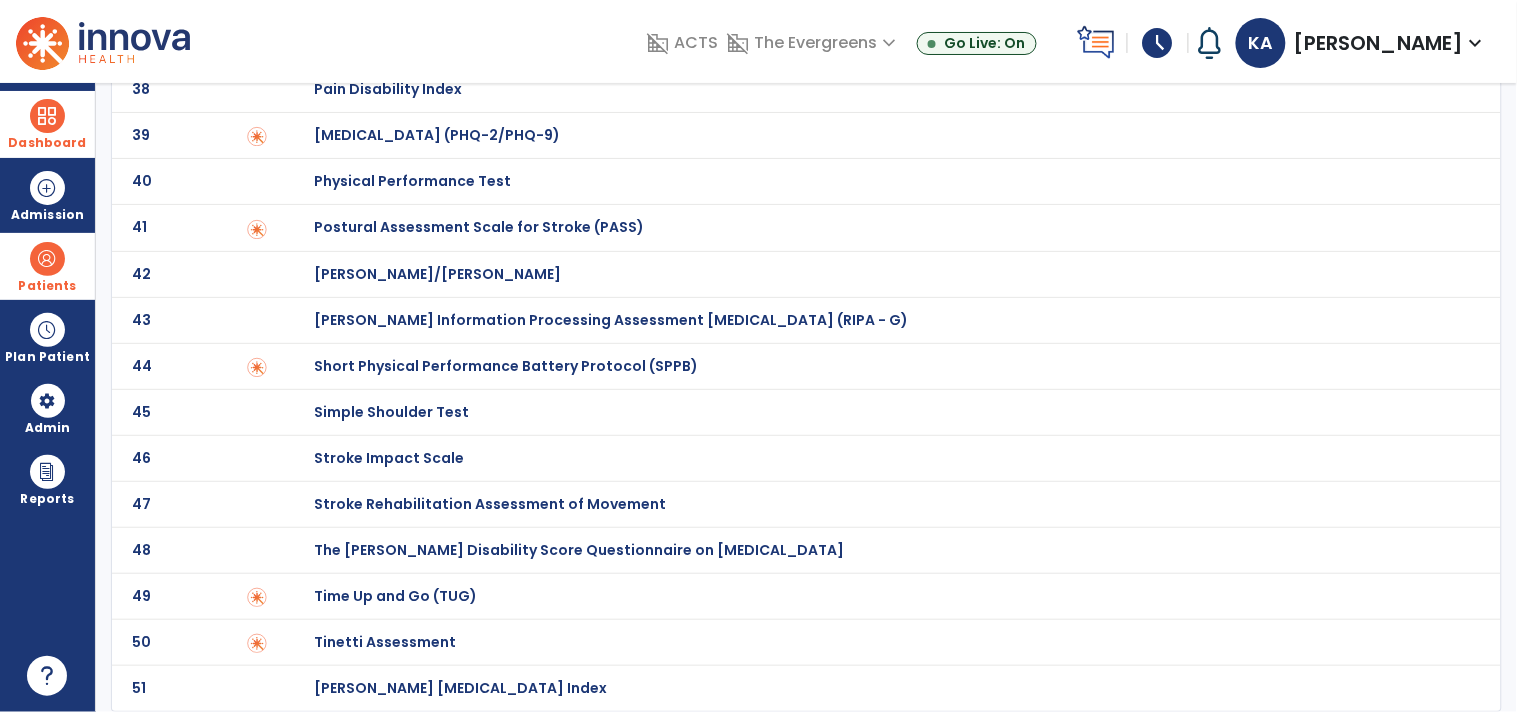 scroll, scrollTop: 0, scrollLeft: 0, axis: both 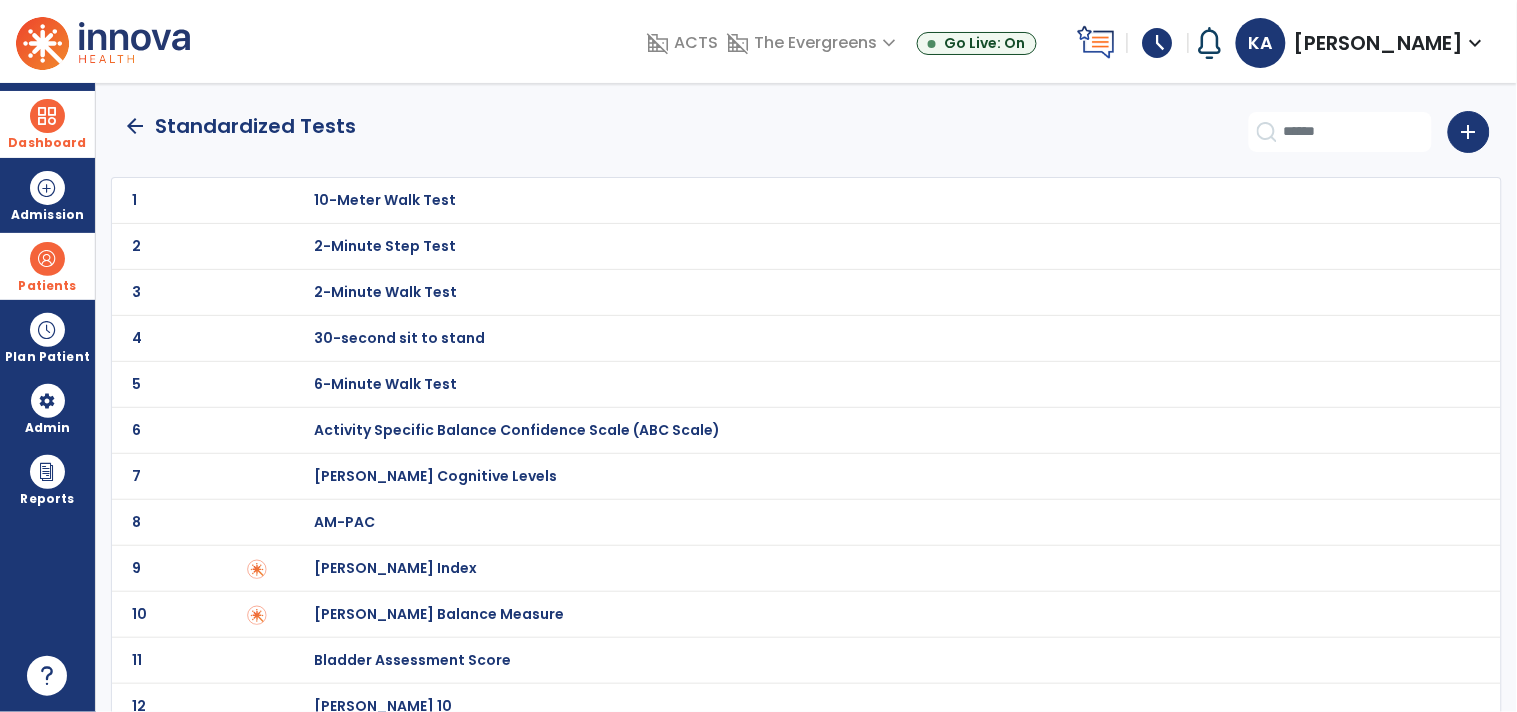 click at bounding box center (47, 676) 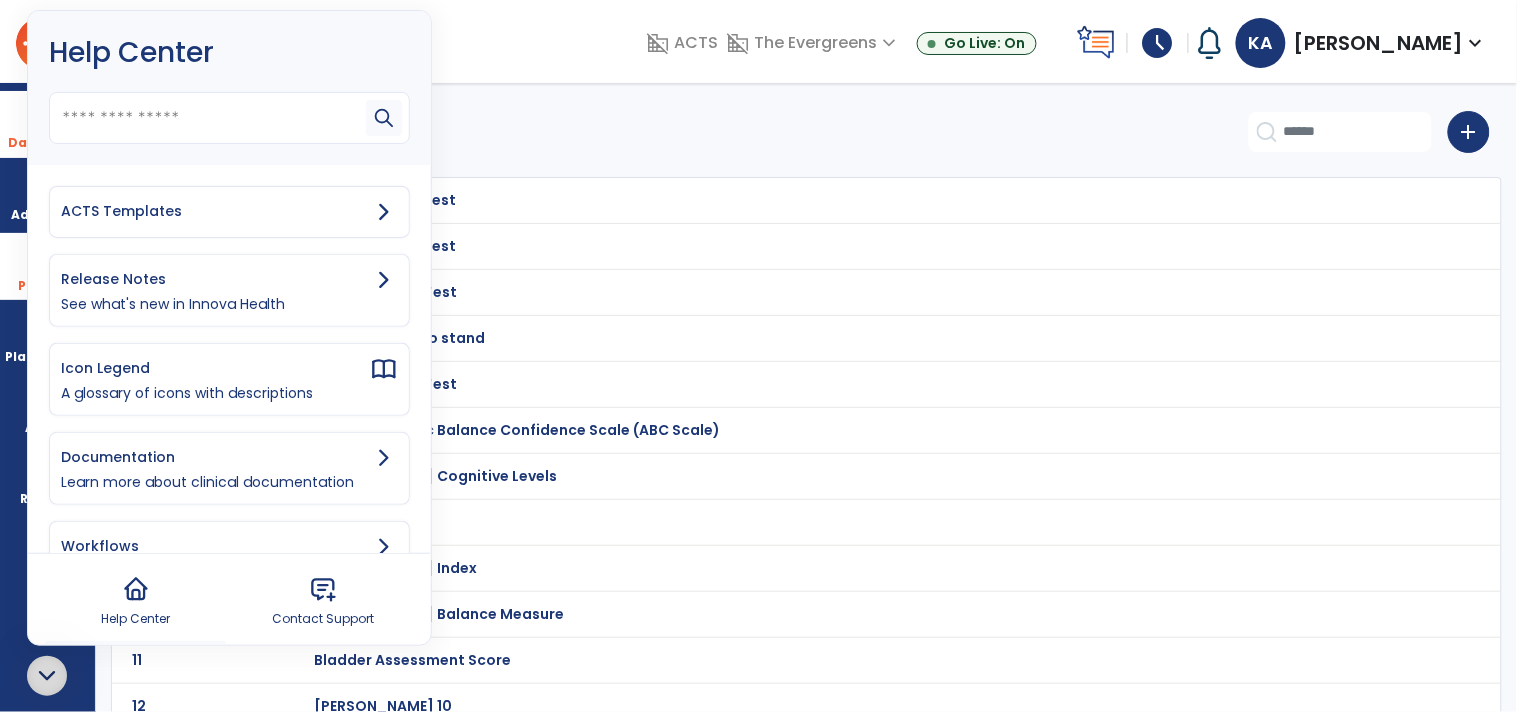 click on "ACTS Templates" at bounding box center (215, 211) 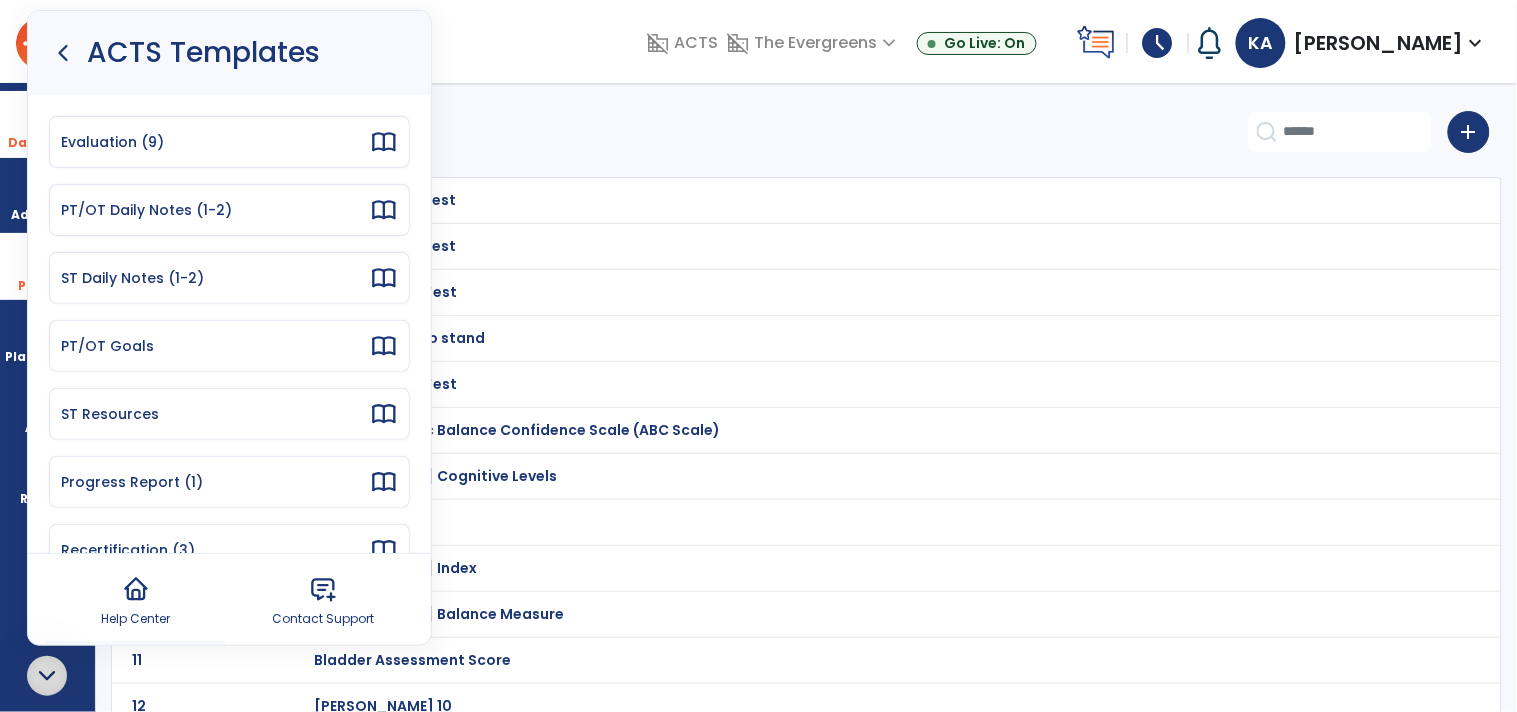 click on "Evaluation (9)" at bounding box center [215, 142] 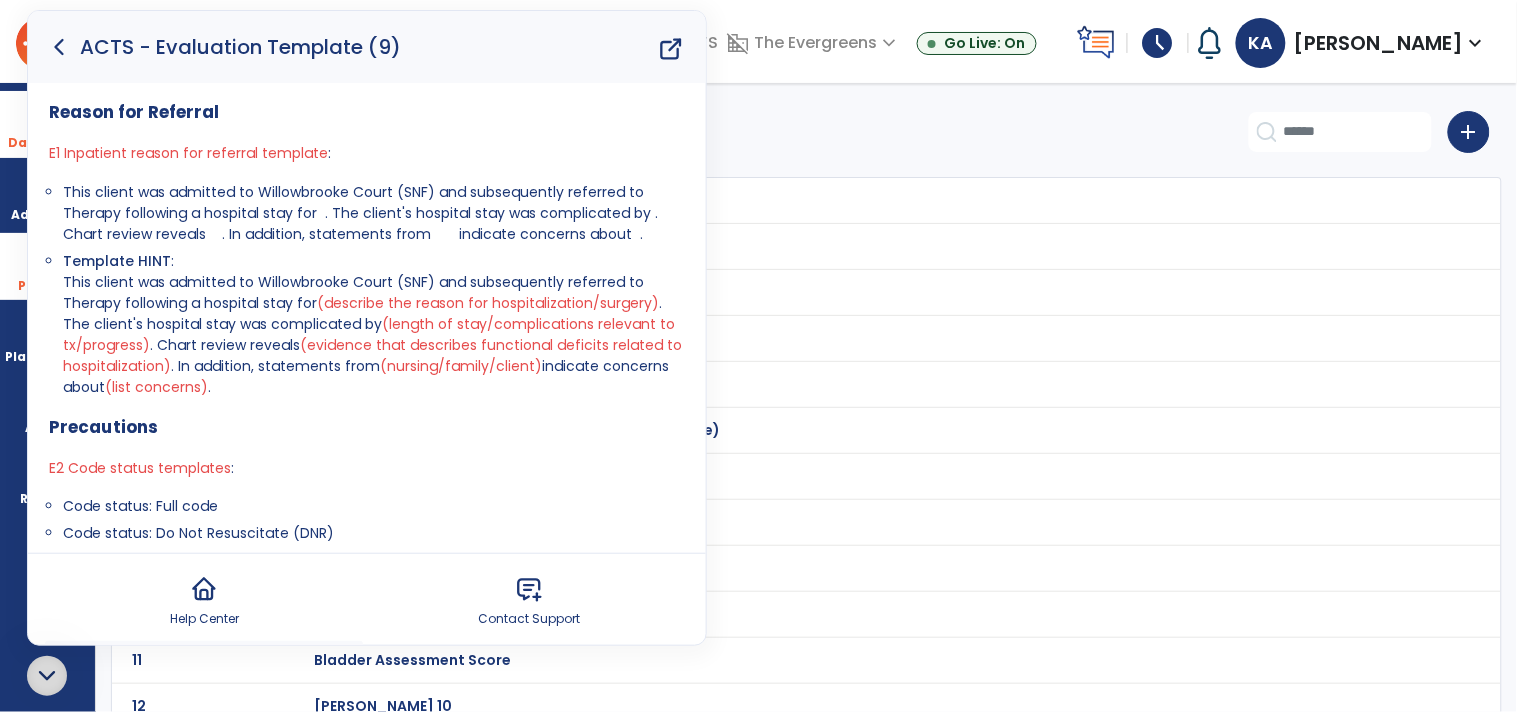 click 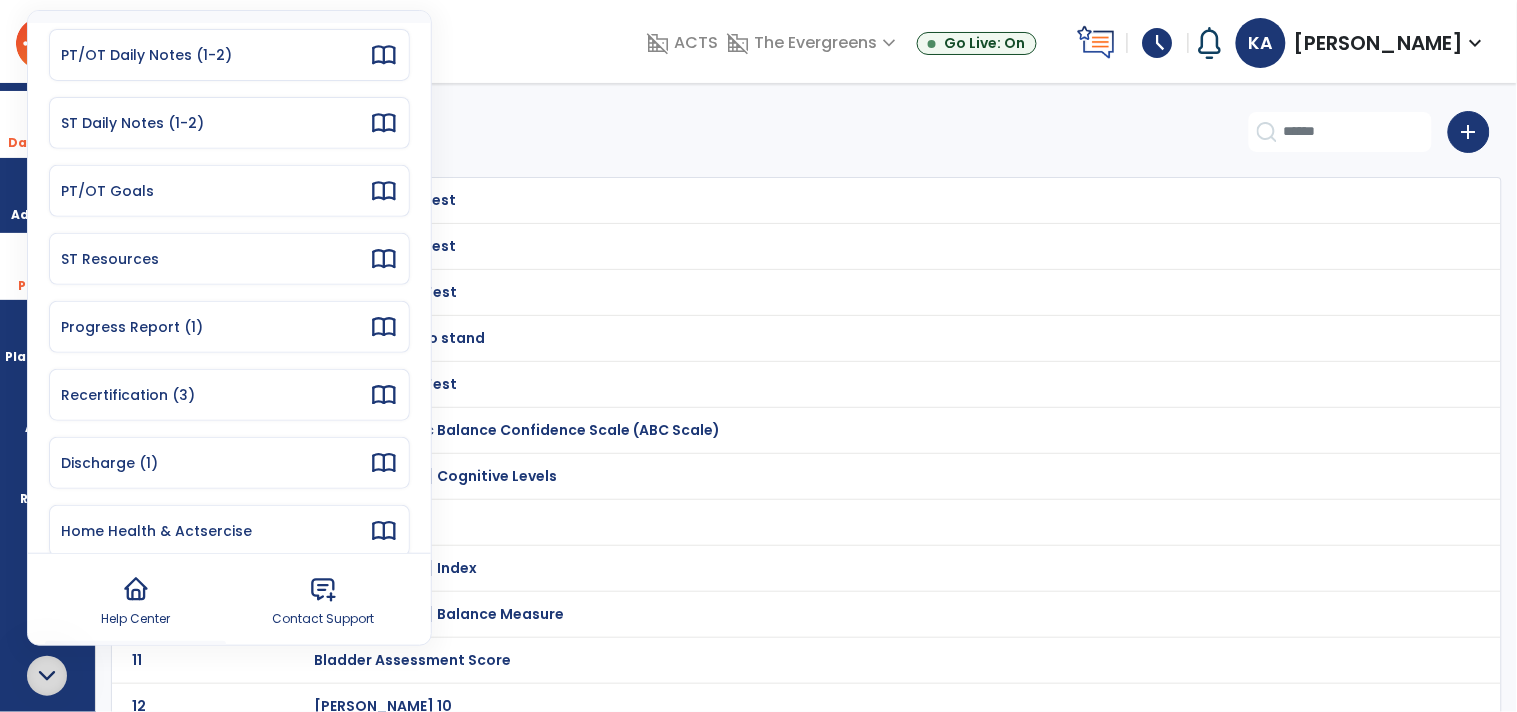 scroll, scrollTop: 181, scrollLeft: 0, axis: vertical 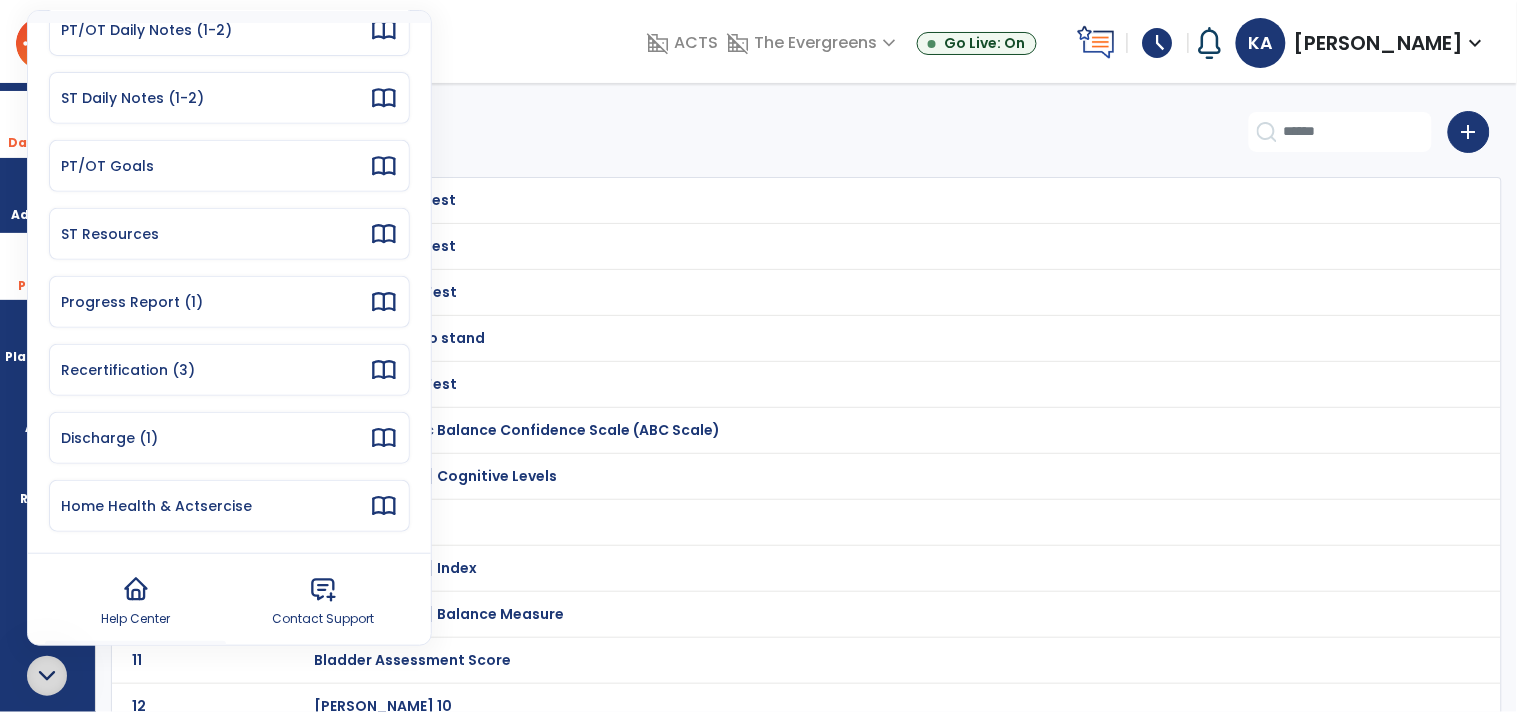 click on "PT/OT Goals" at bounding box center [215, 166] 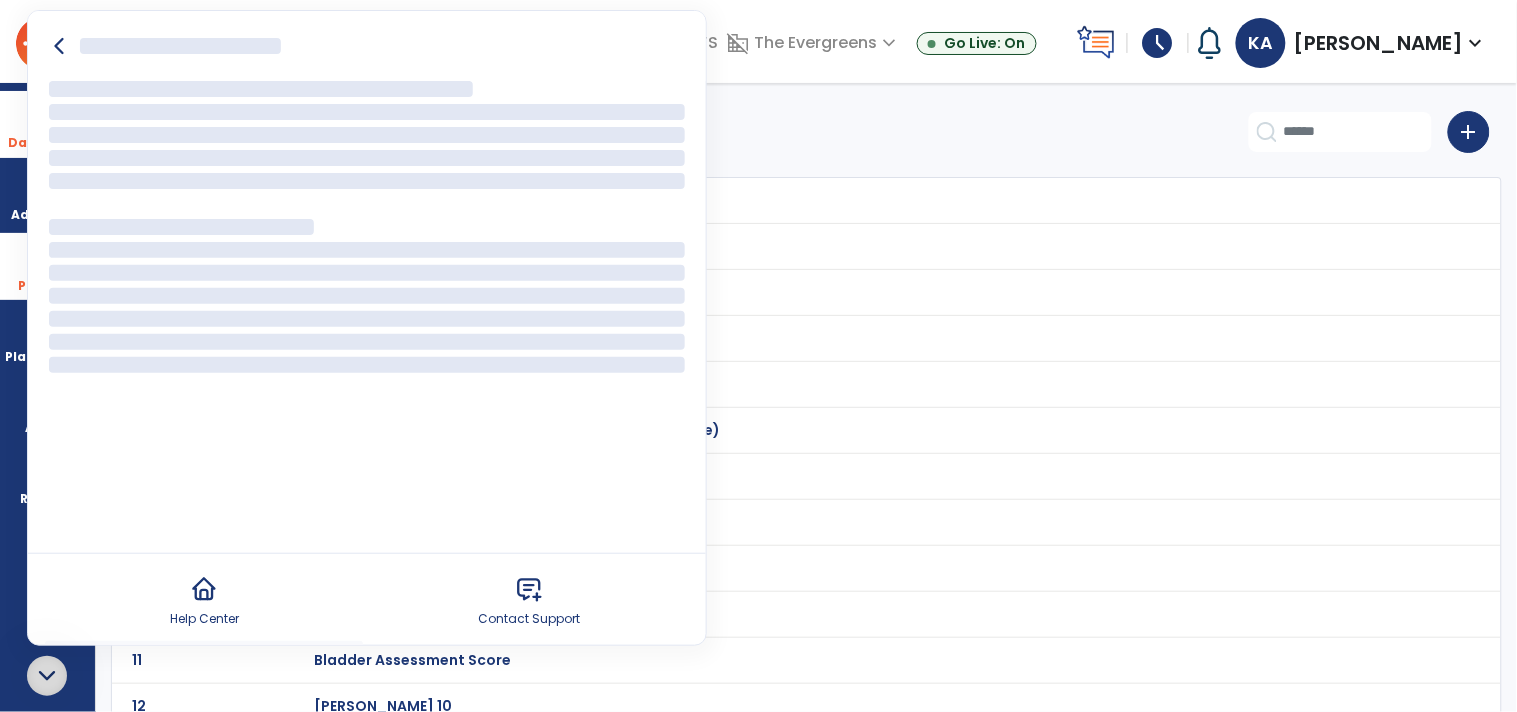 scroll, scrollTop: 0, scrollLeft: 0, axis: both 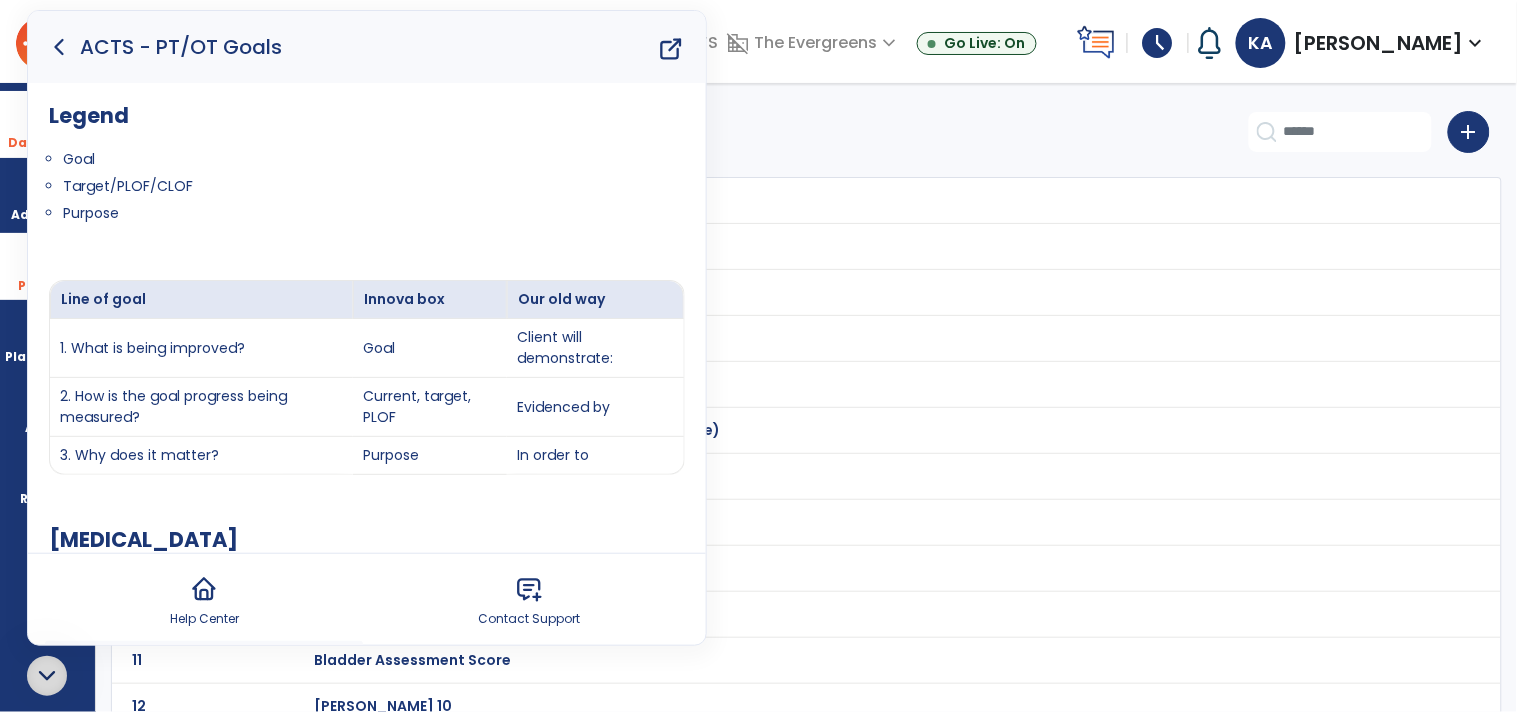 click 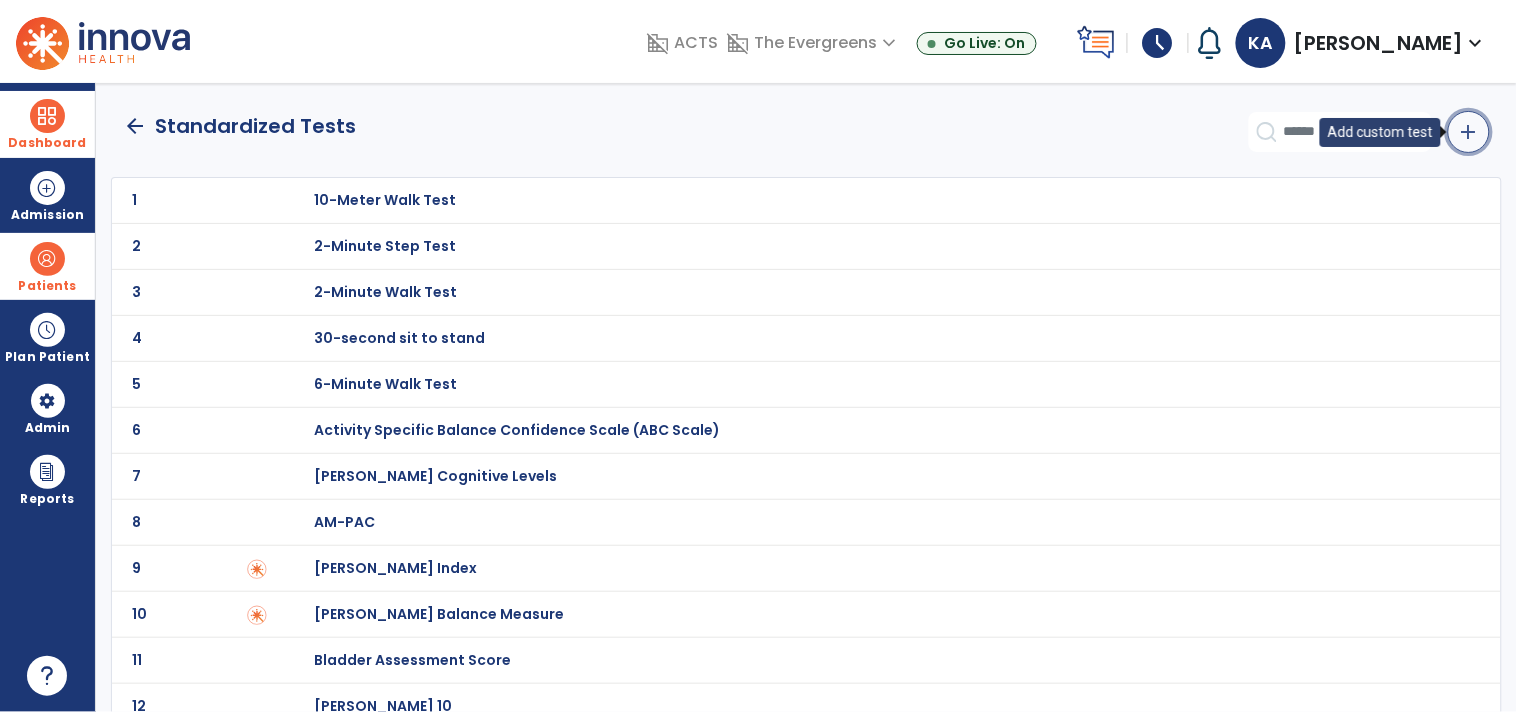 click on "add" 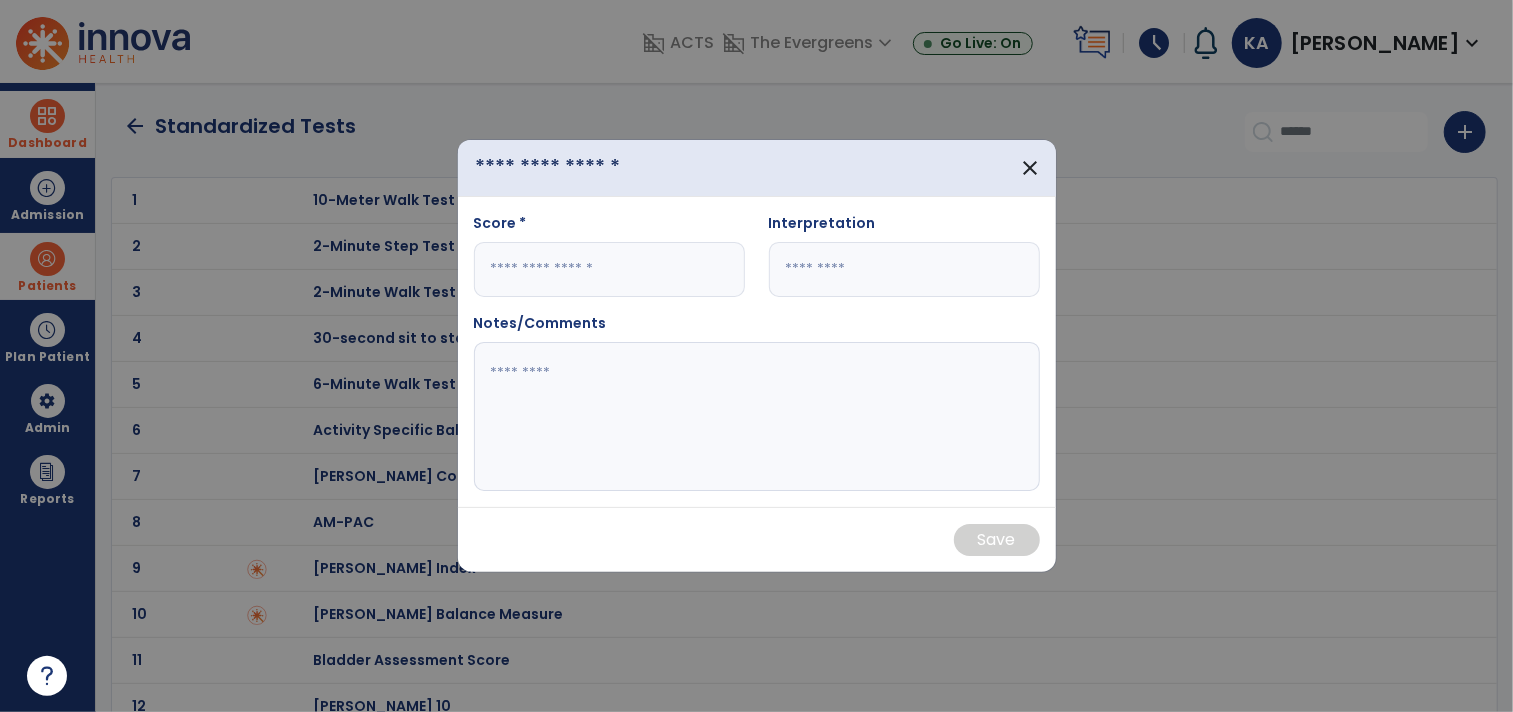 click at bounding box center (587, 168) 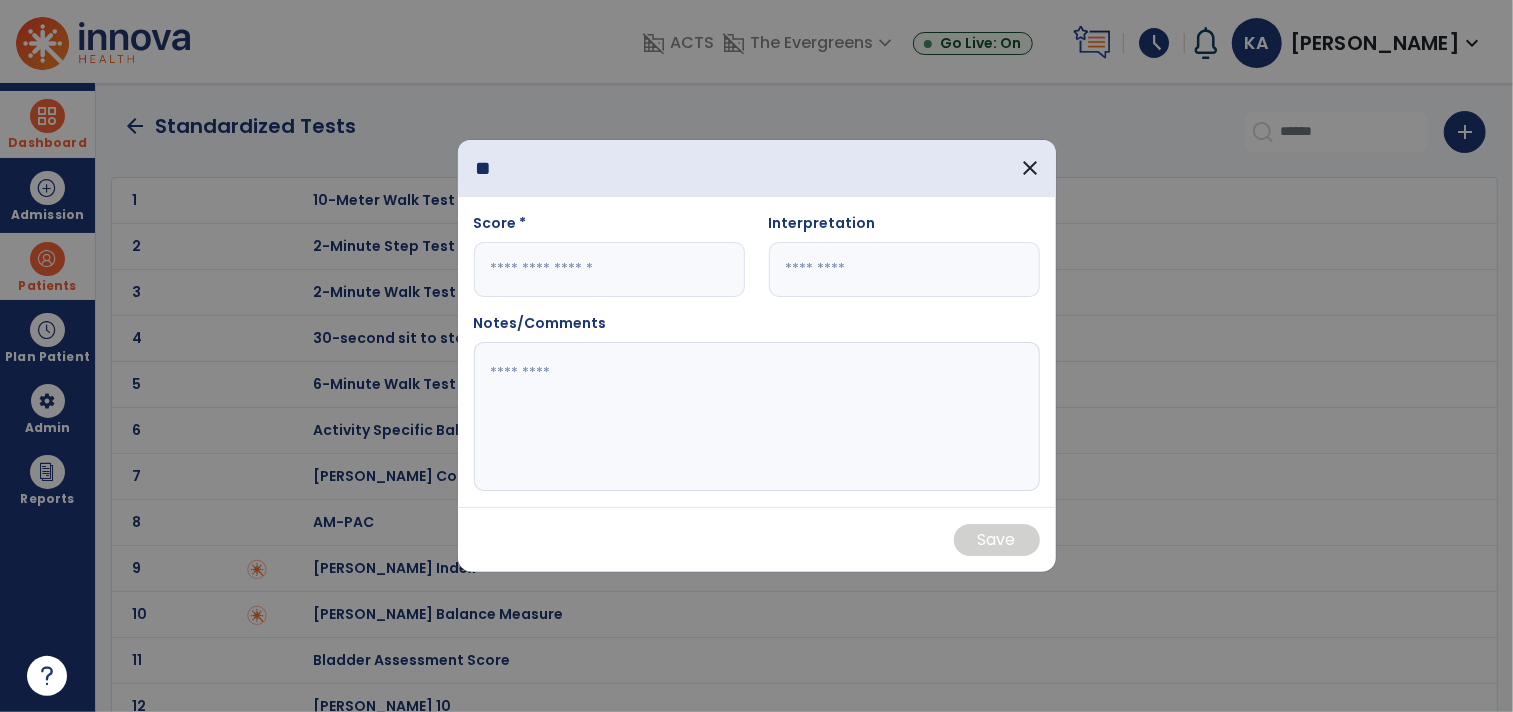 type on "*" 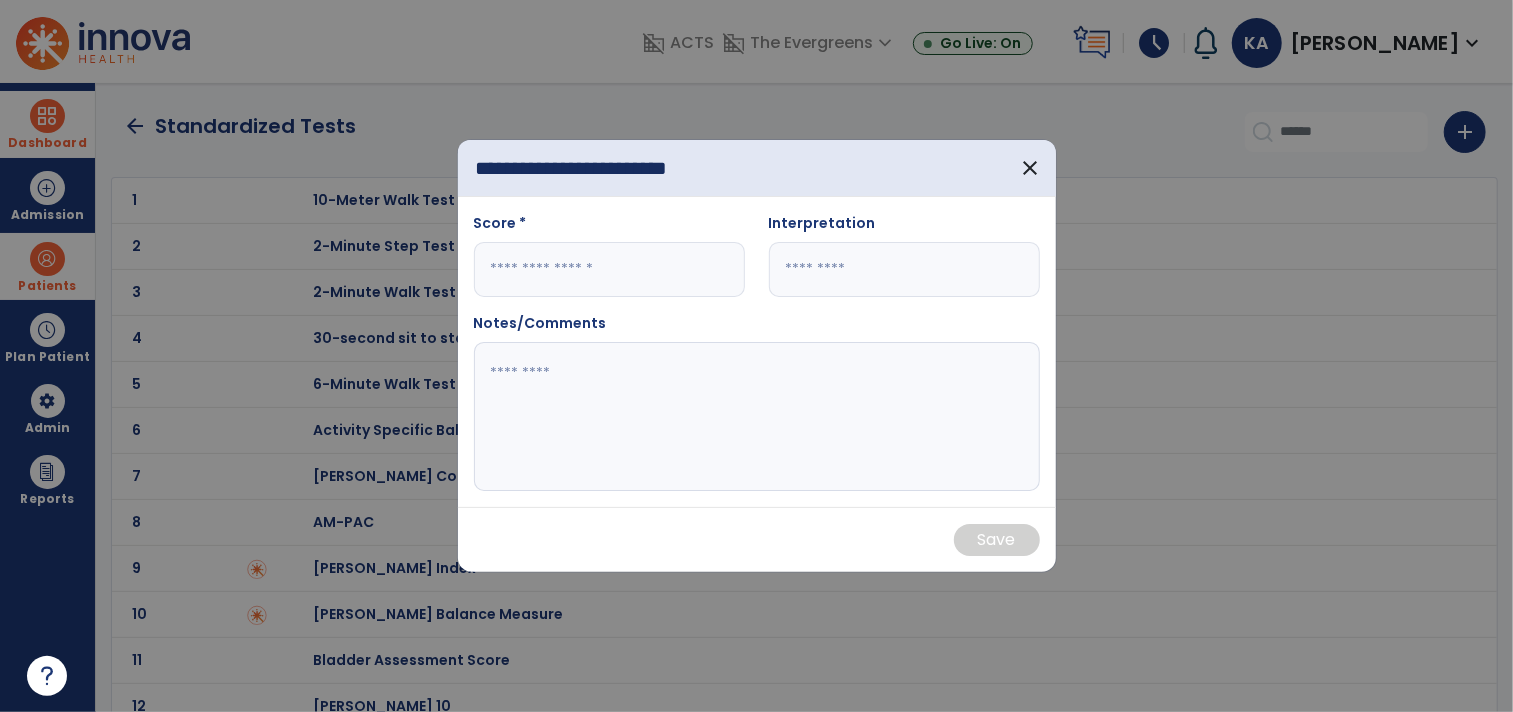 type on "**********" 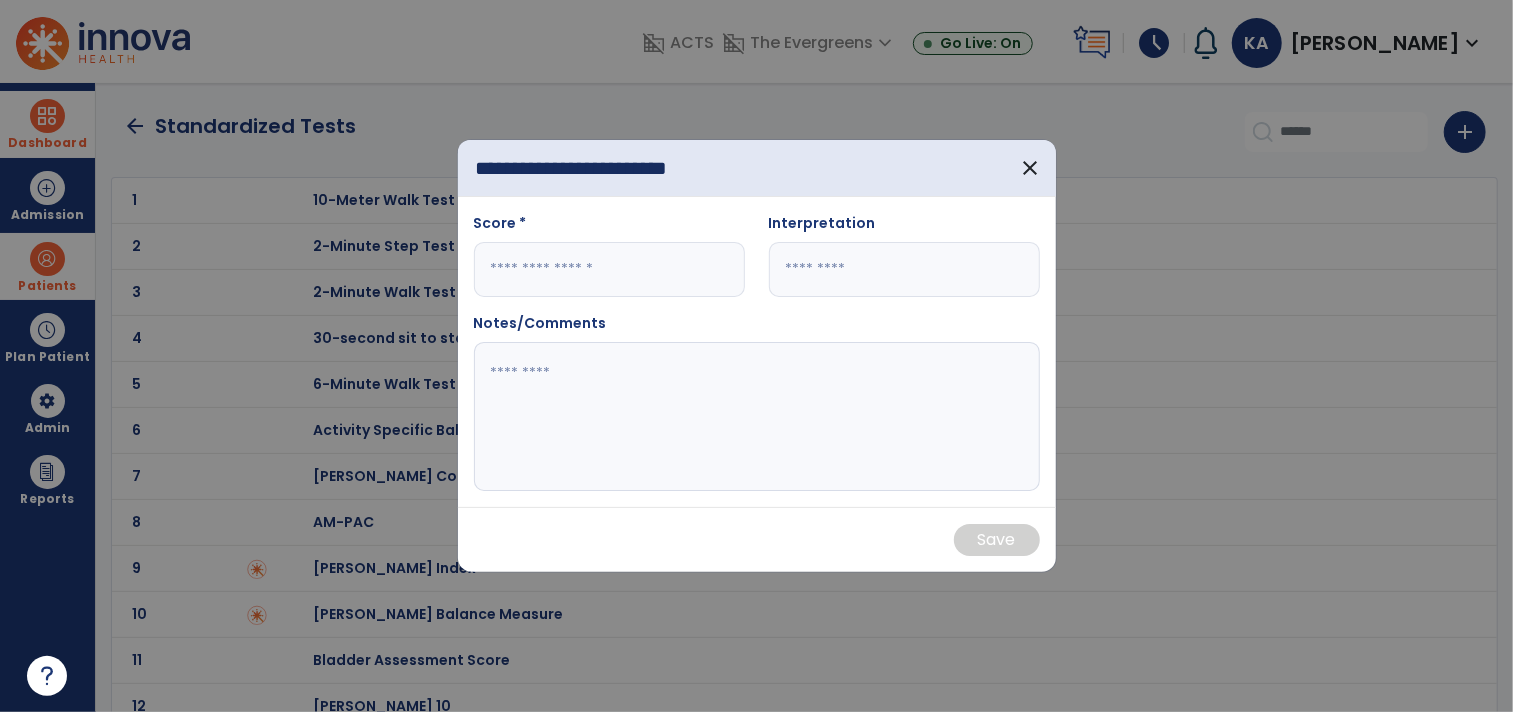 click at bounding box center (609, 269) 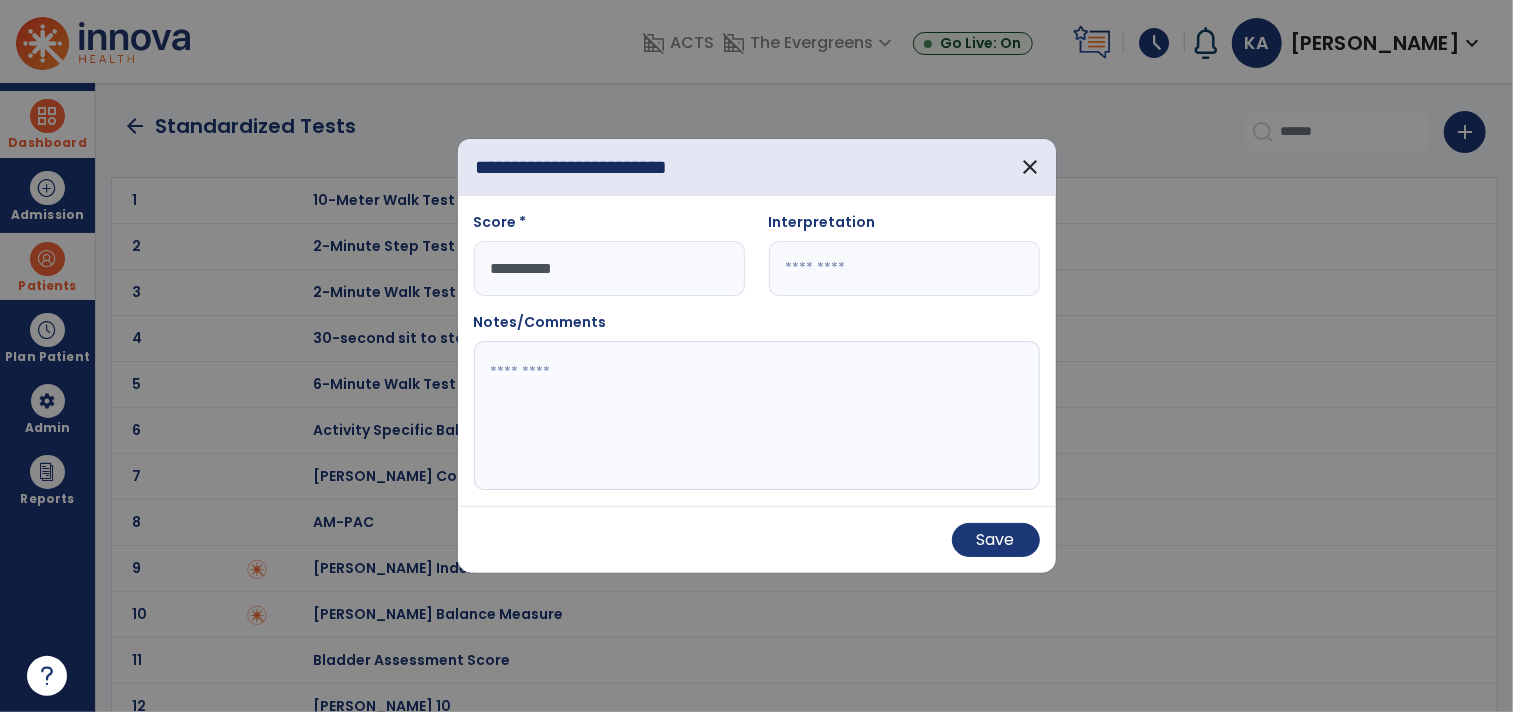 type on "**********" 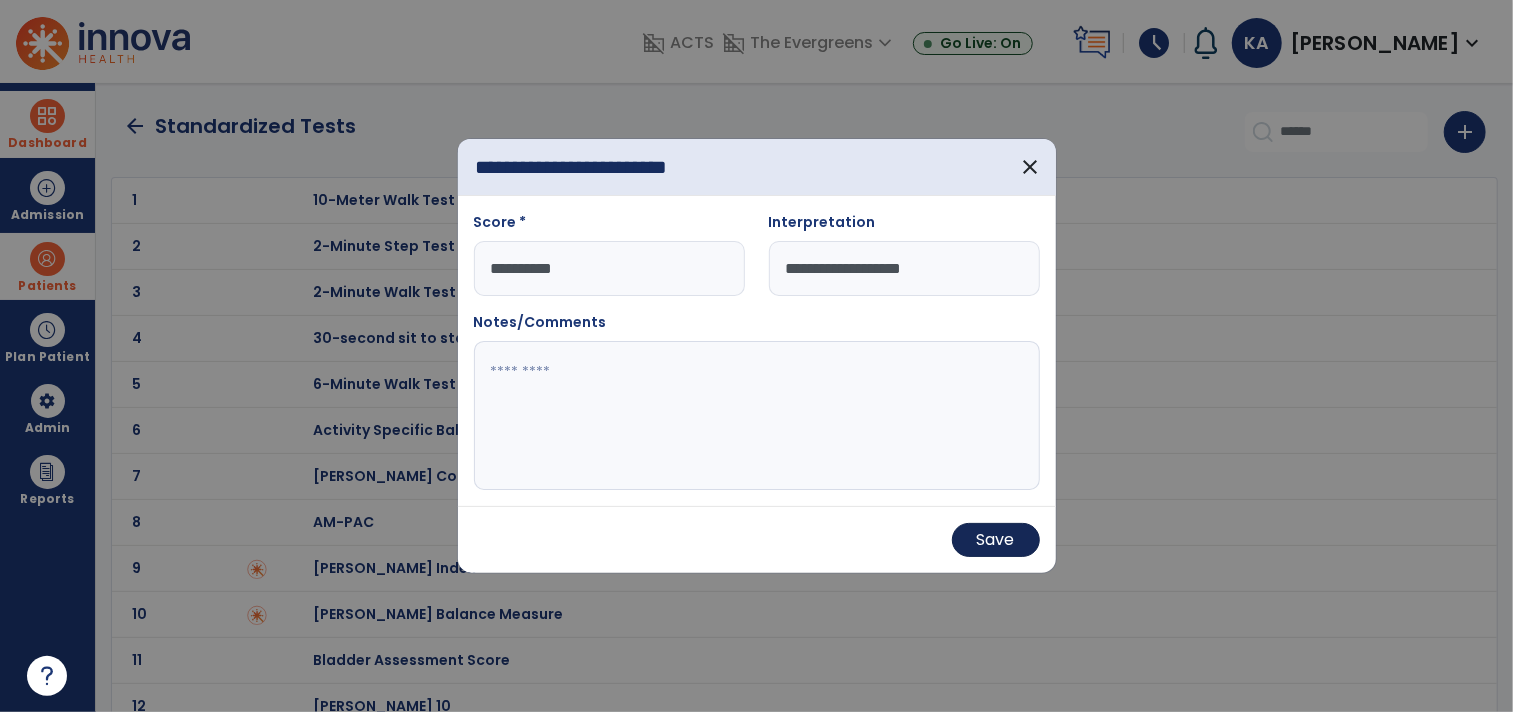 type on "**********" 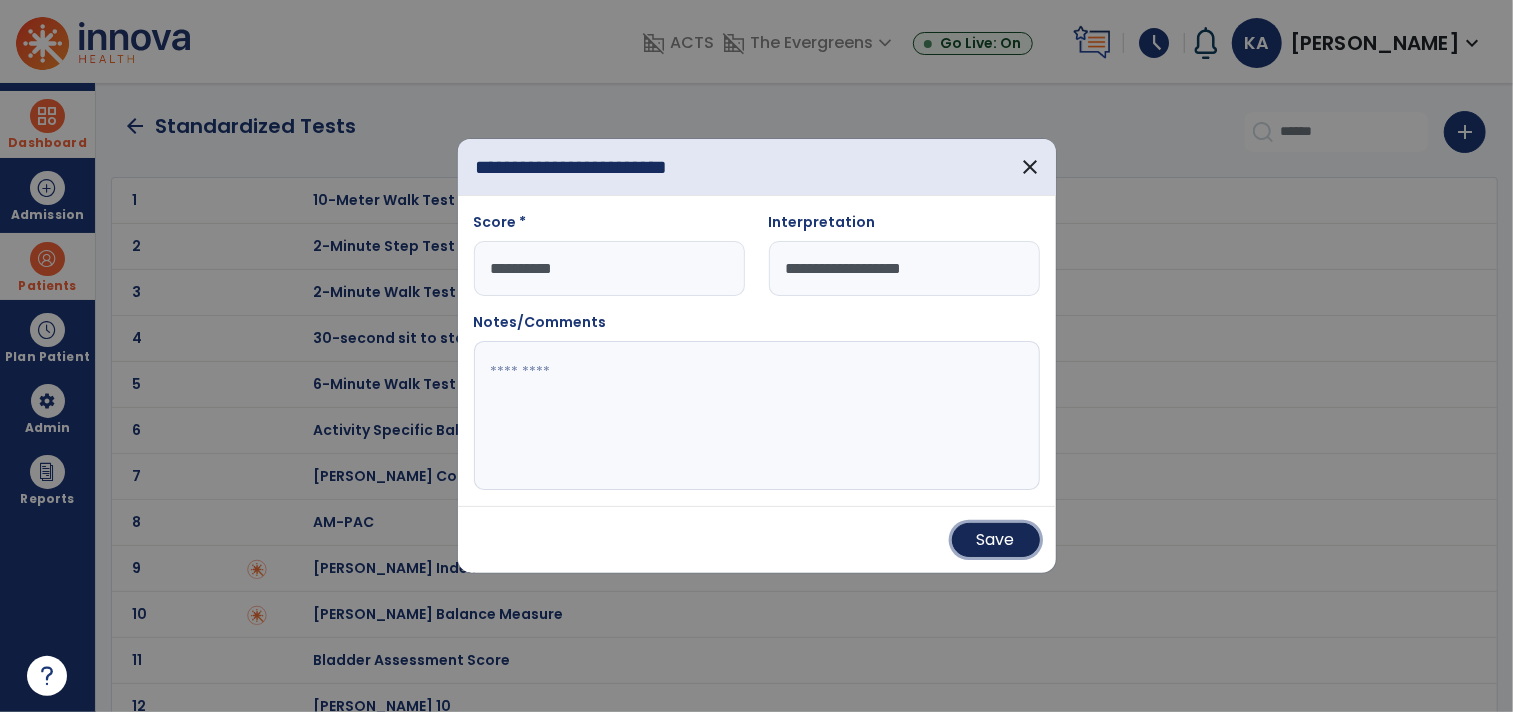 click on "Save" at bounding box center [996, 540] 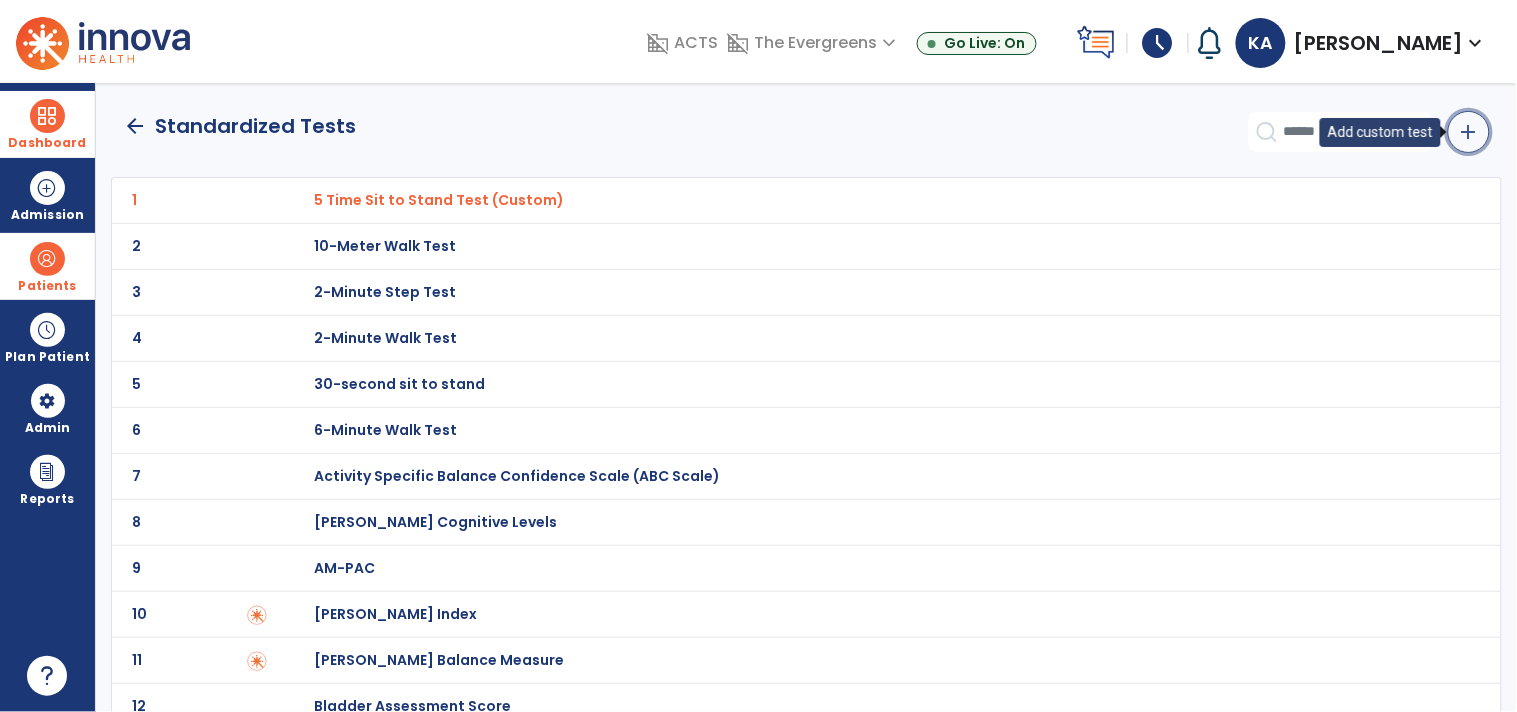 click on "add" 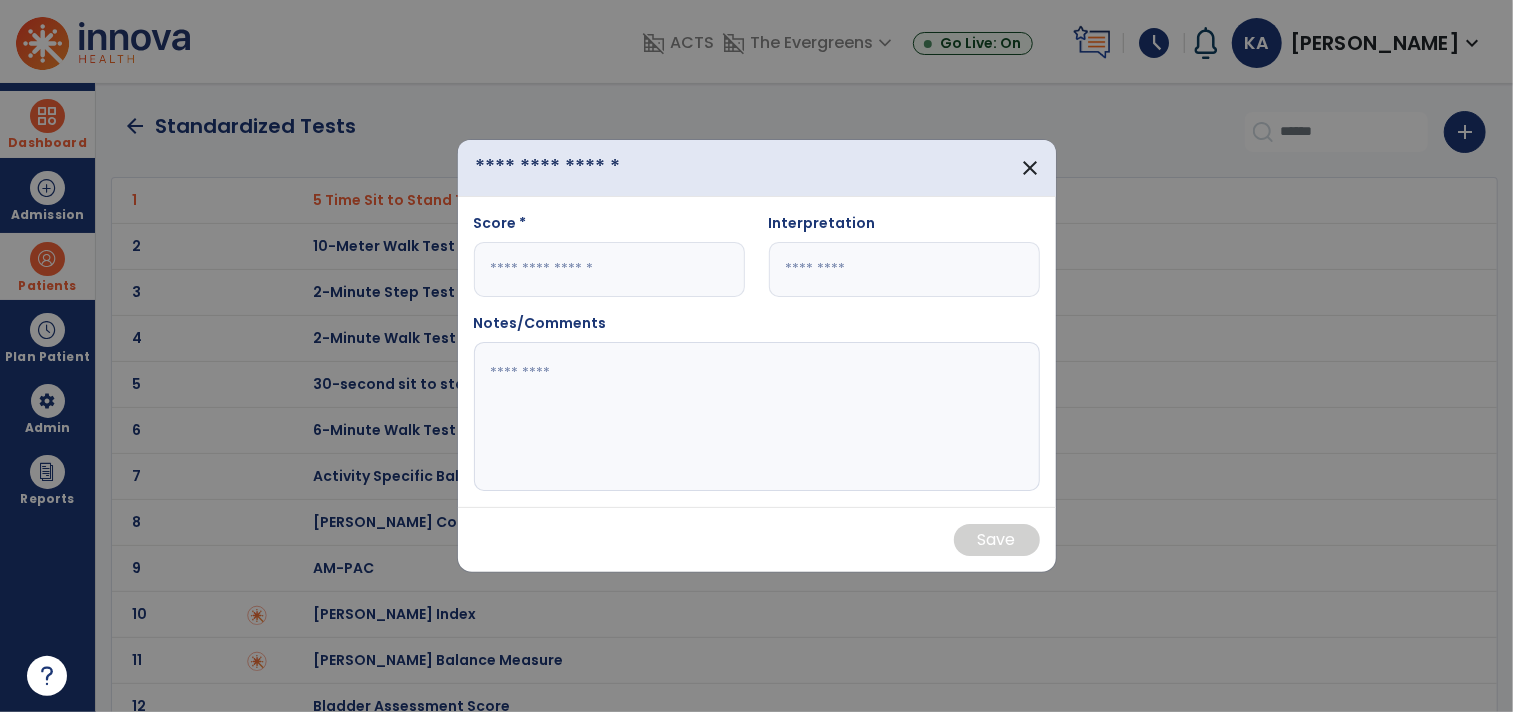 click at bounding box center (587, 168) 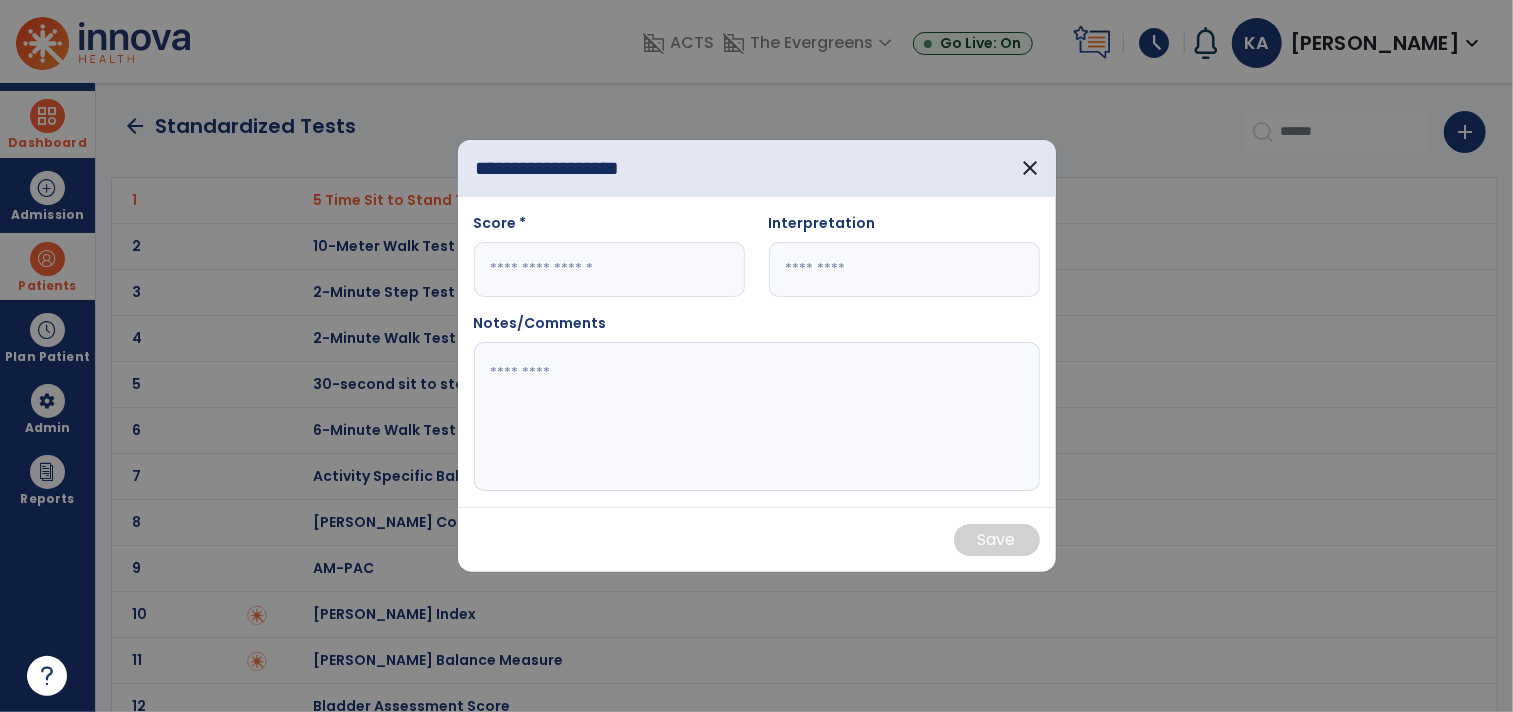type on "**********" 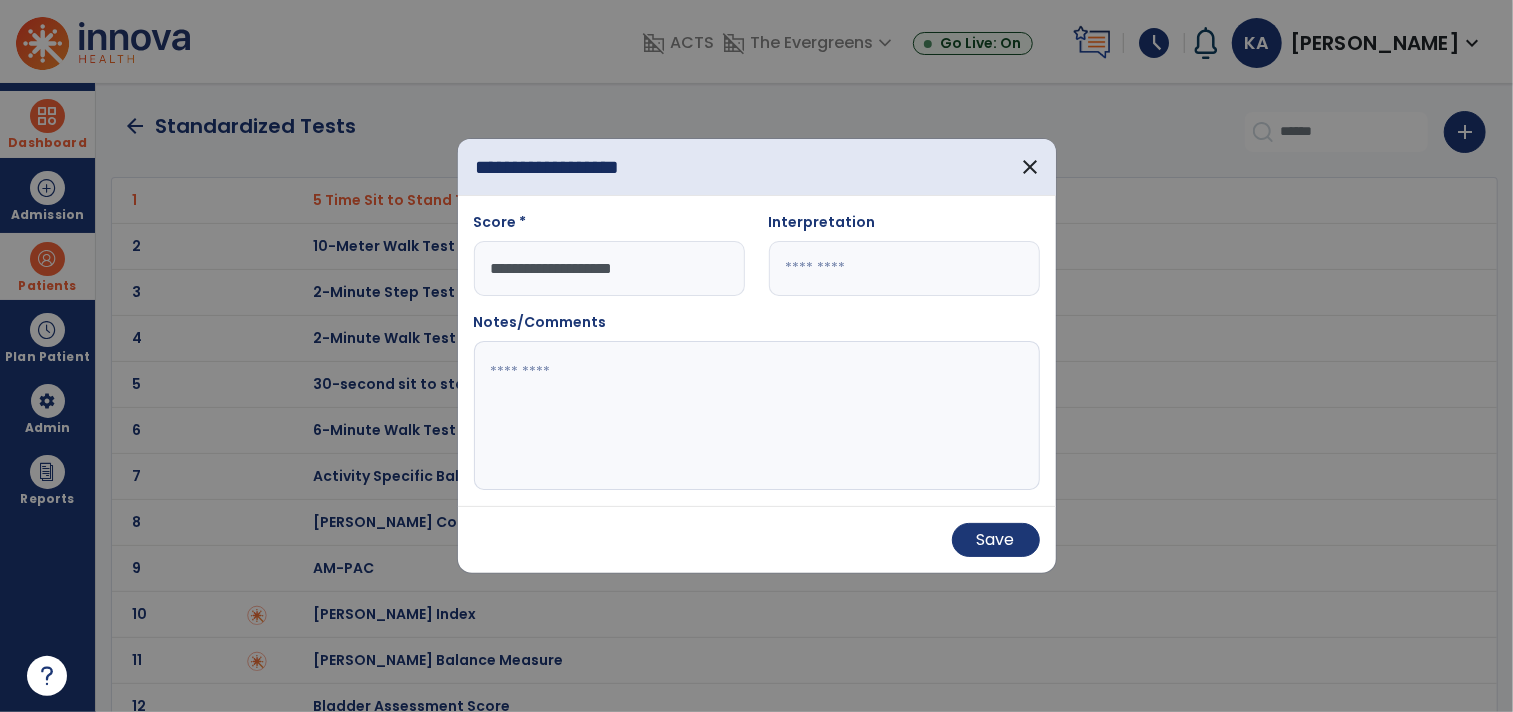 type on "**********" 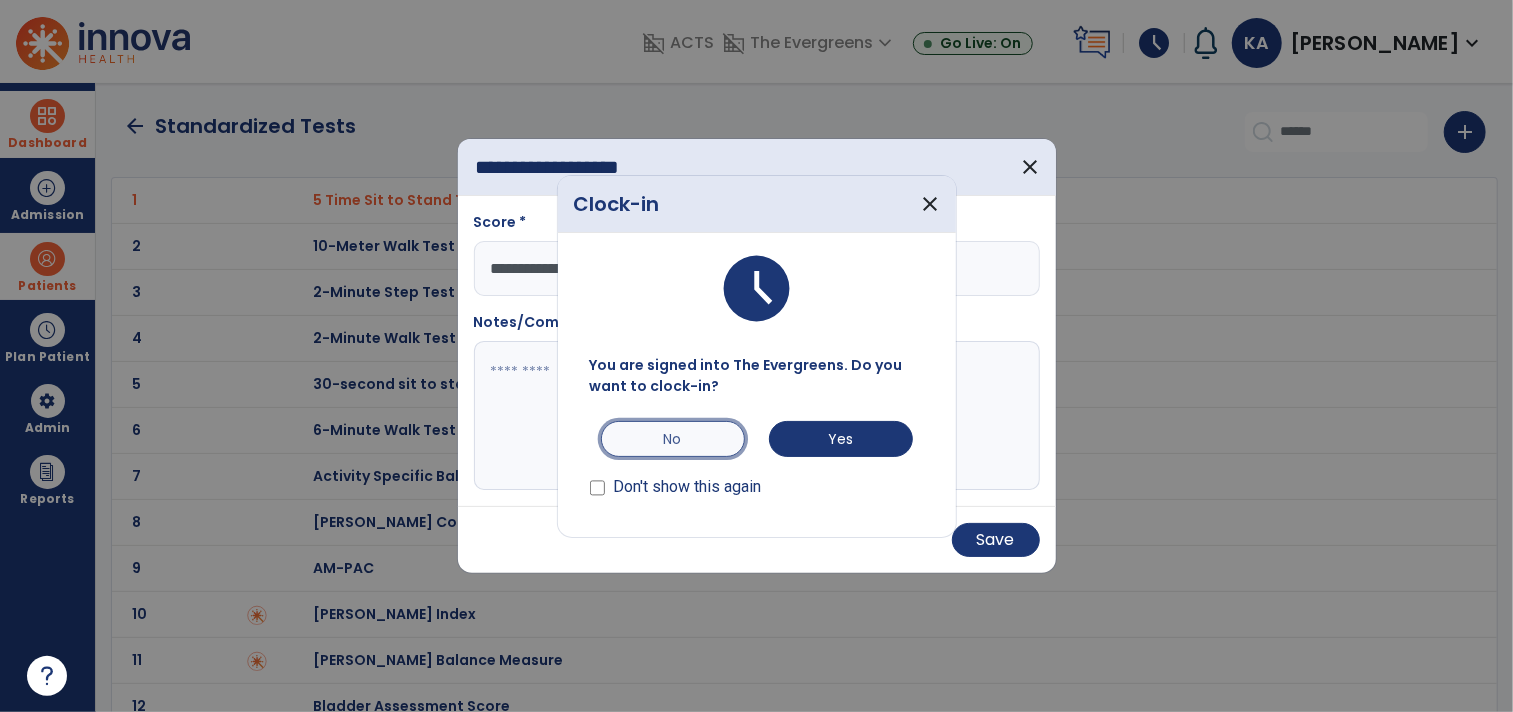 click on "No" at bounding box center [673, 439] 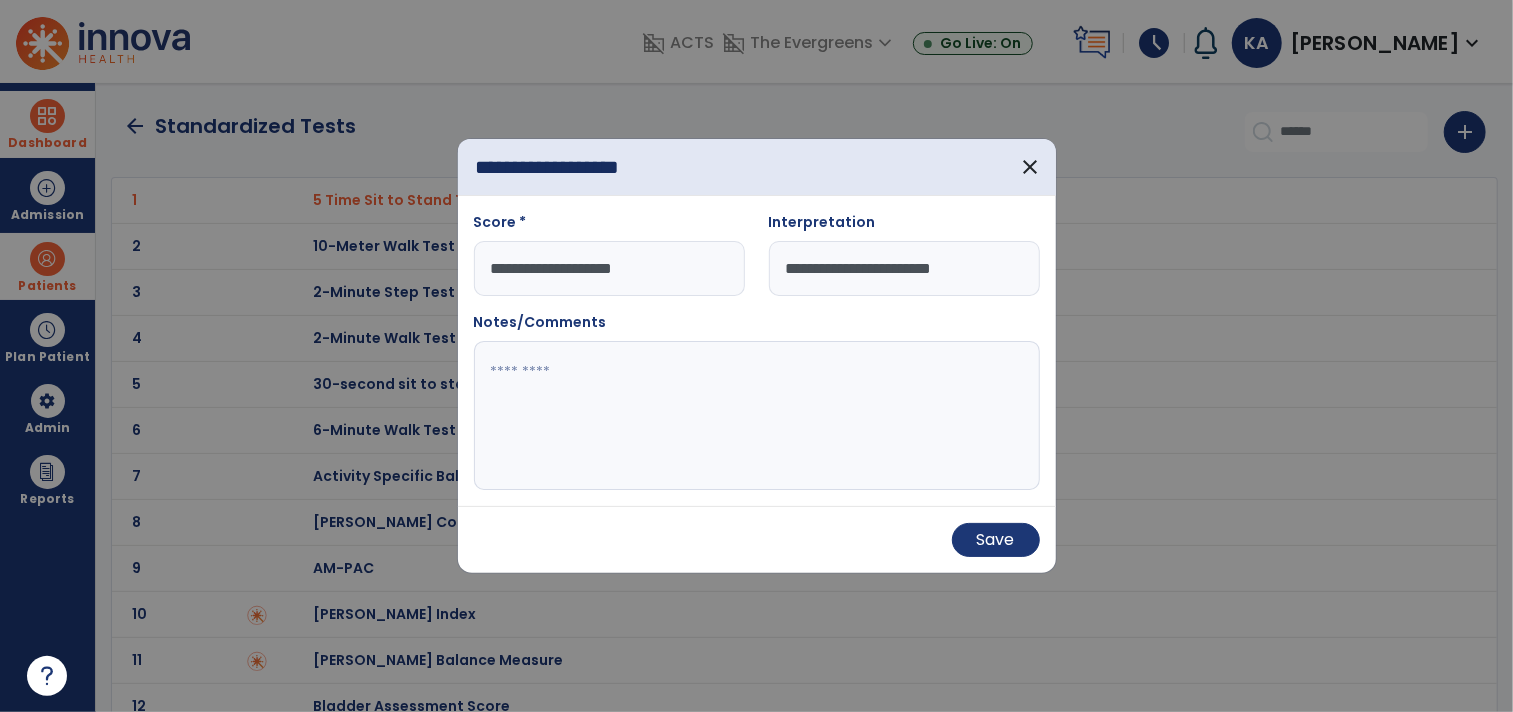 click on "**********" at bounding box center (904, 268) 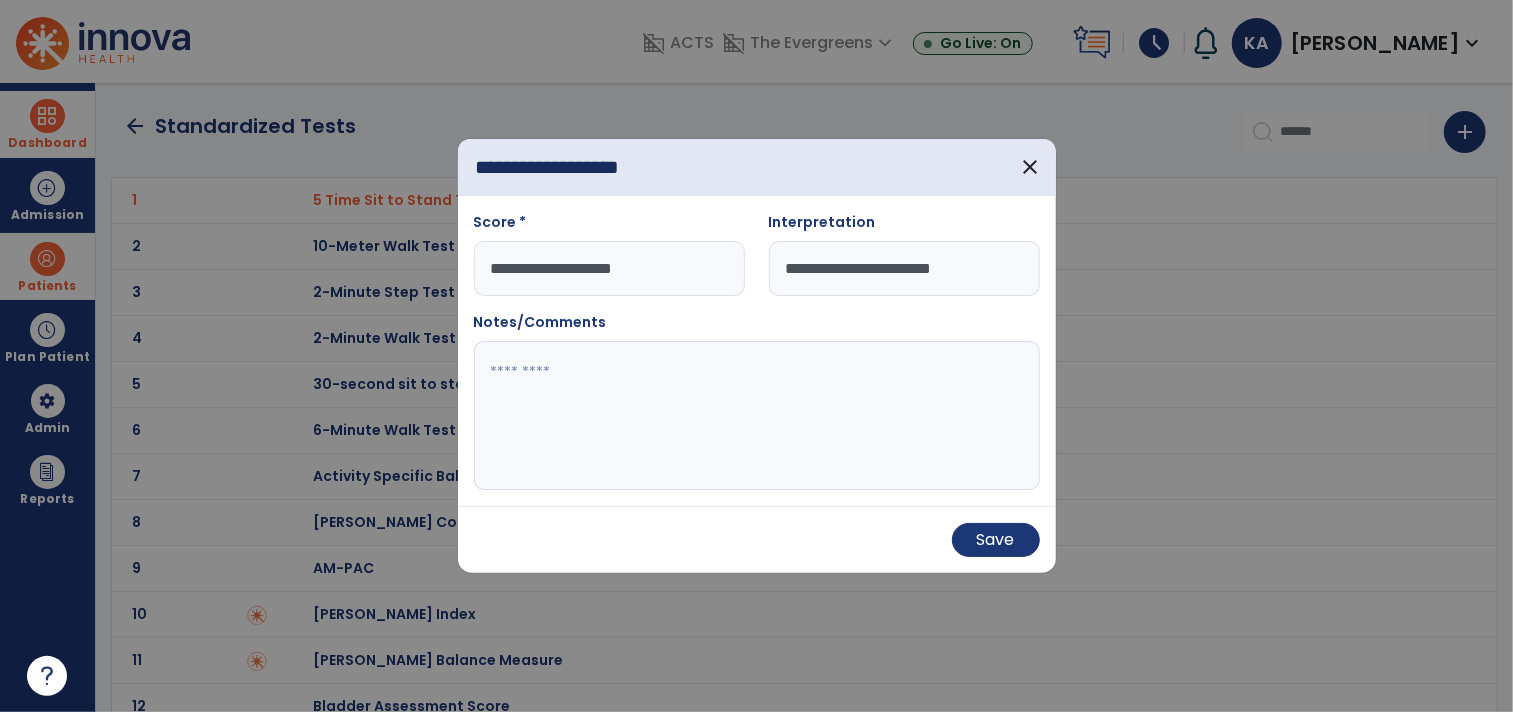 click on "**********" at bounding box center (904, 268) 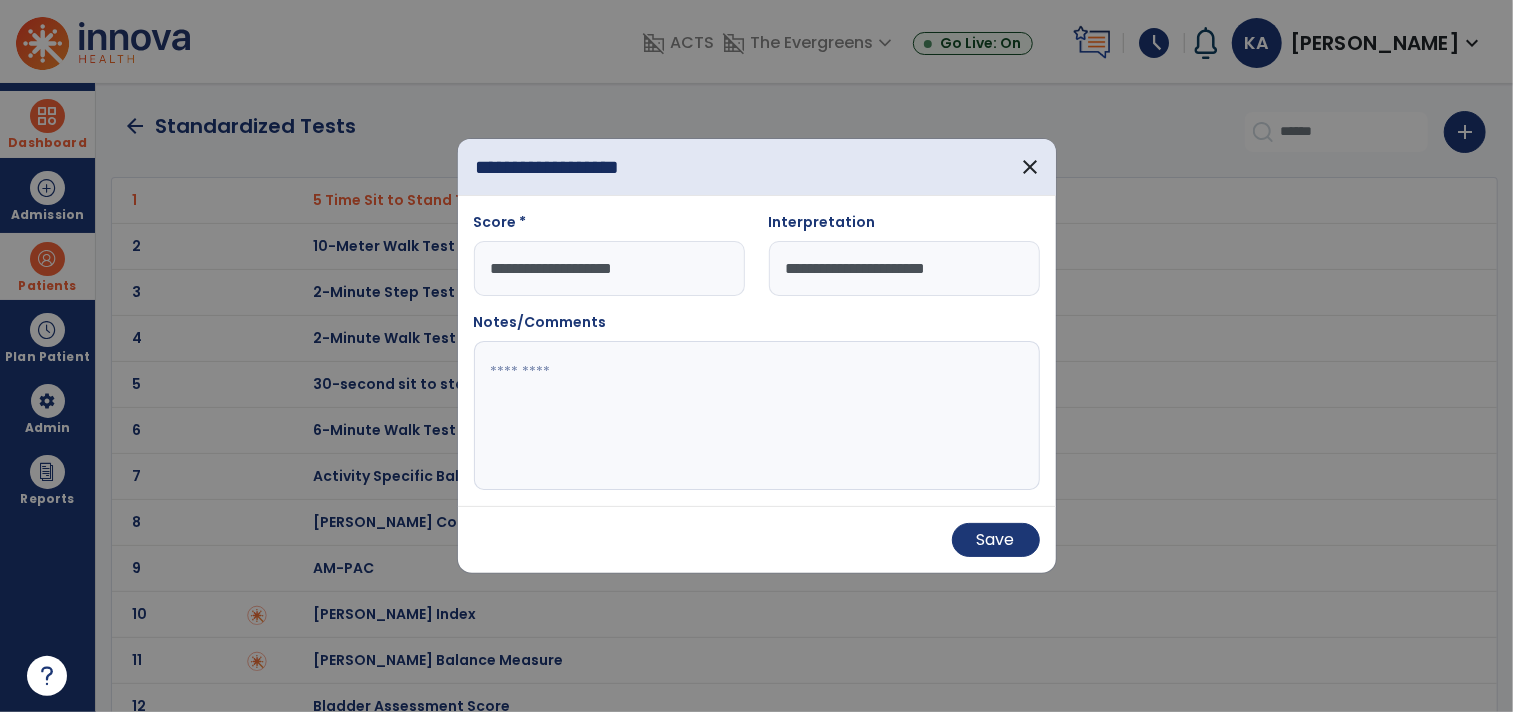 type on "**********" 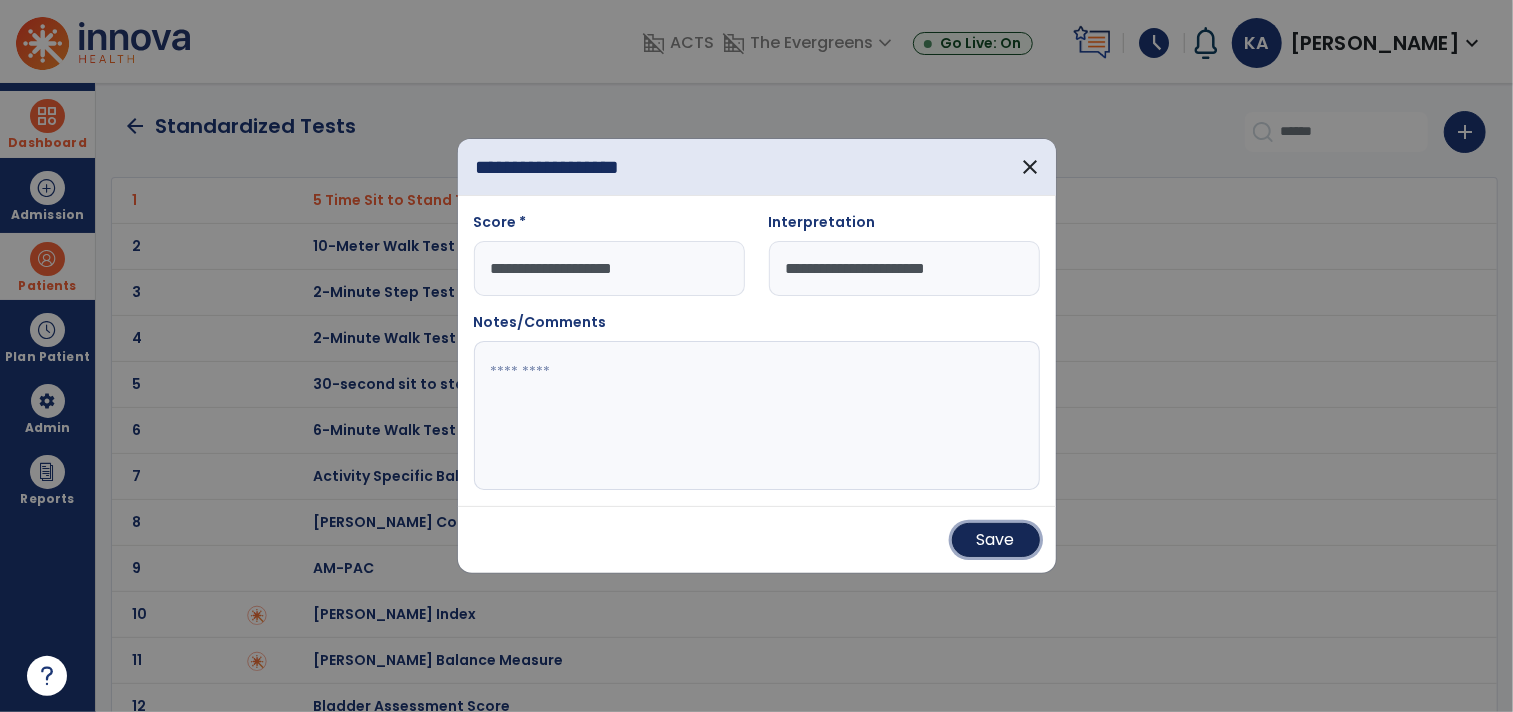 click on "Save" at bounding box center [996, 540] 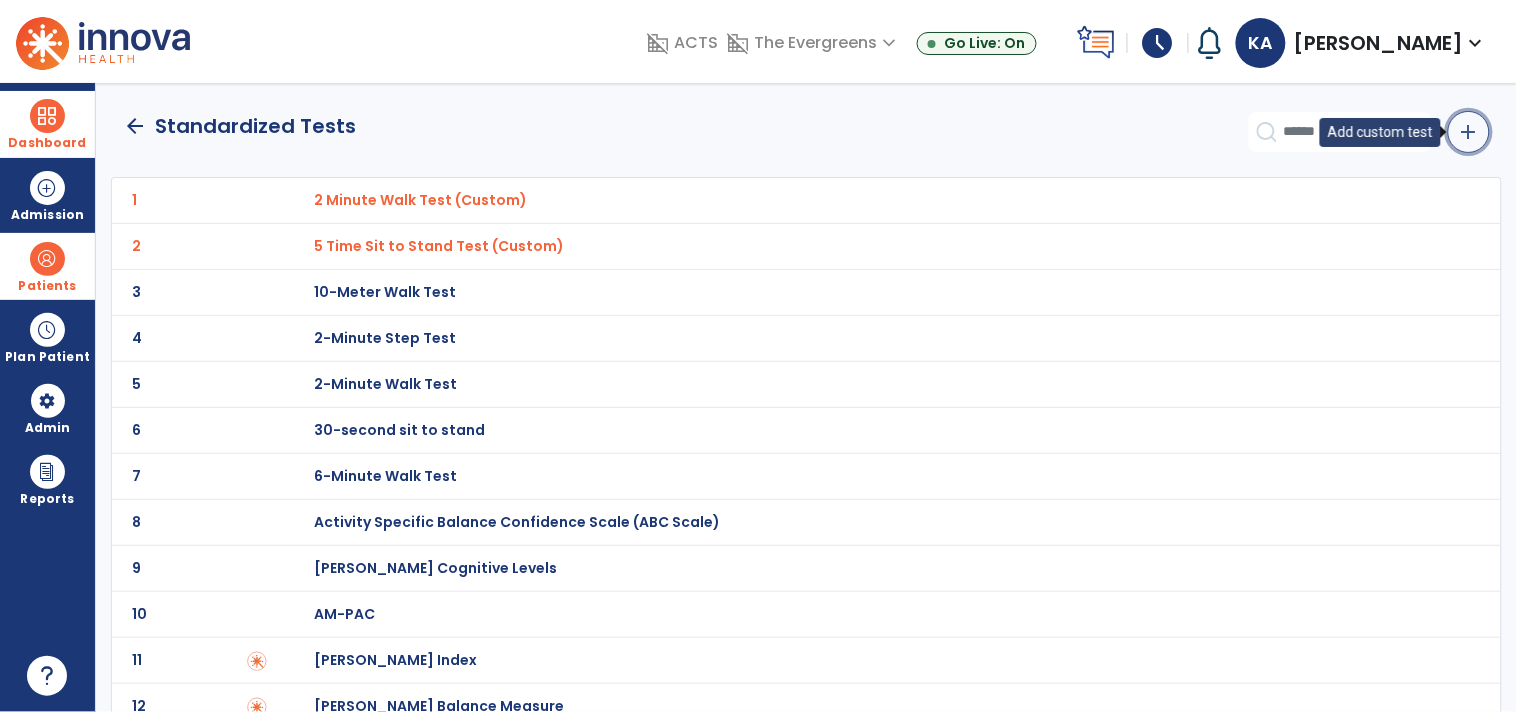 click on "add" 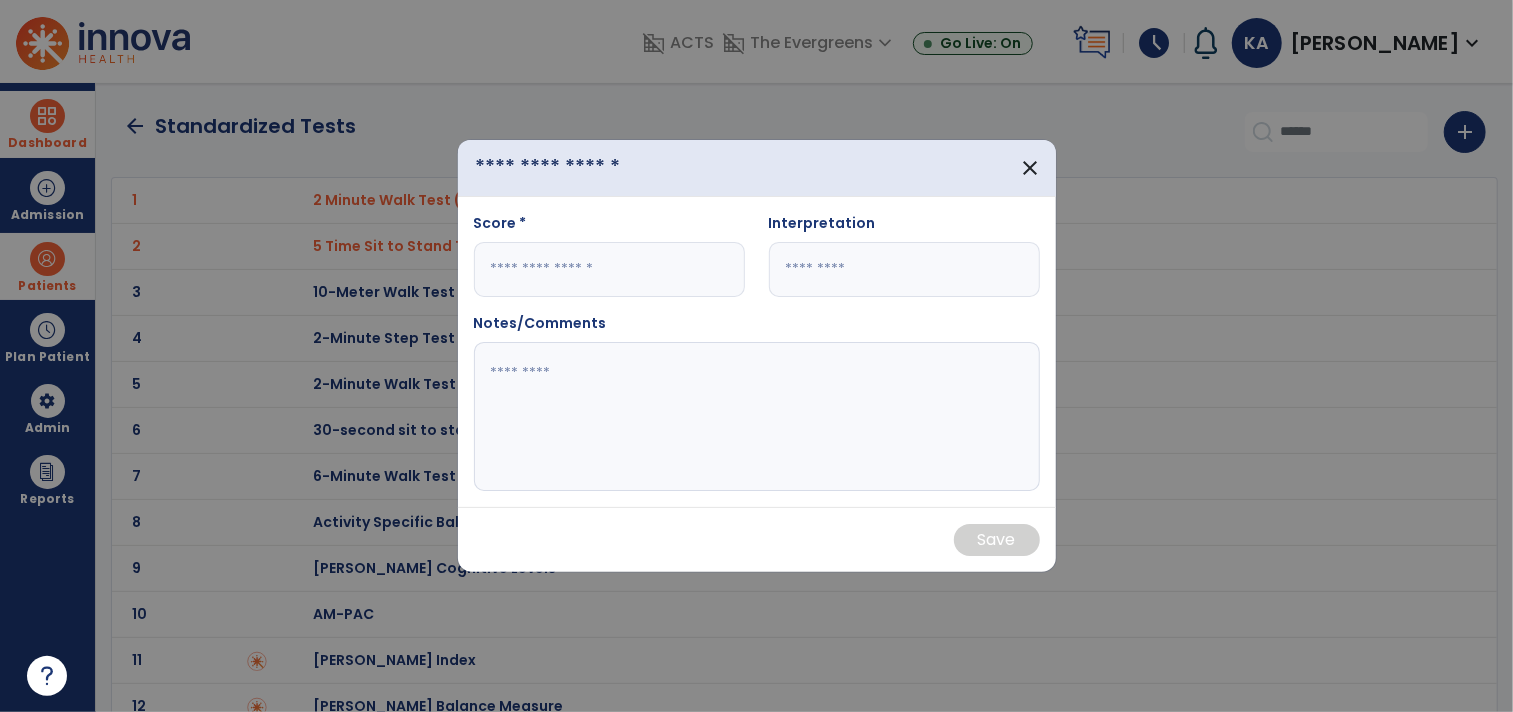 click at bounding box center [587, 168] 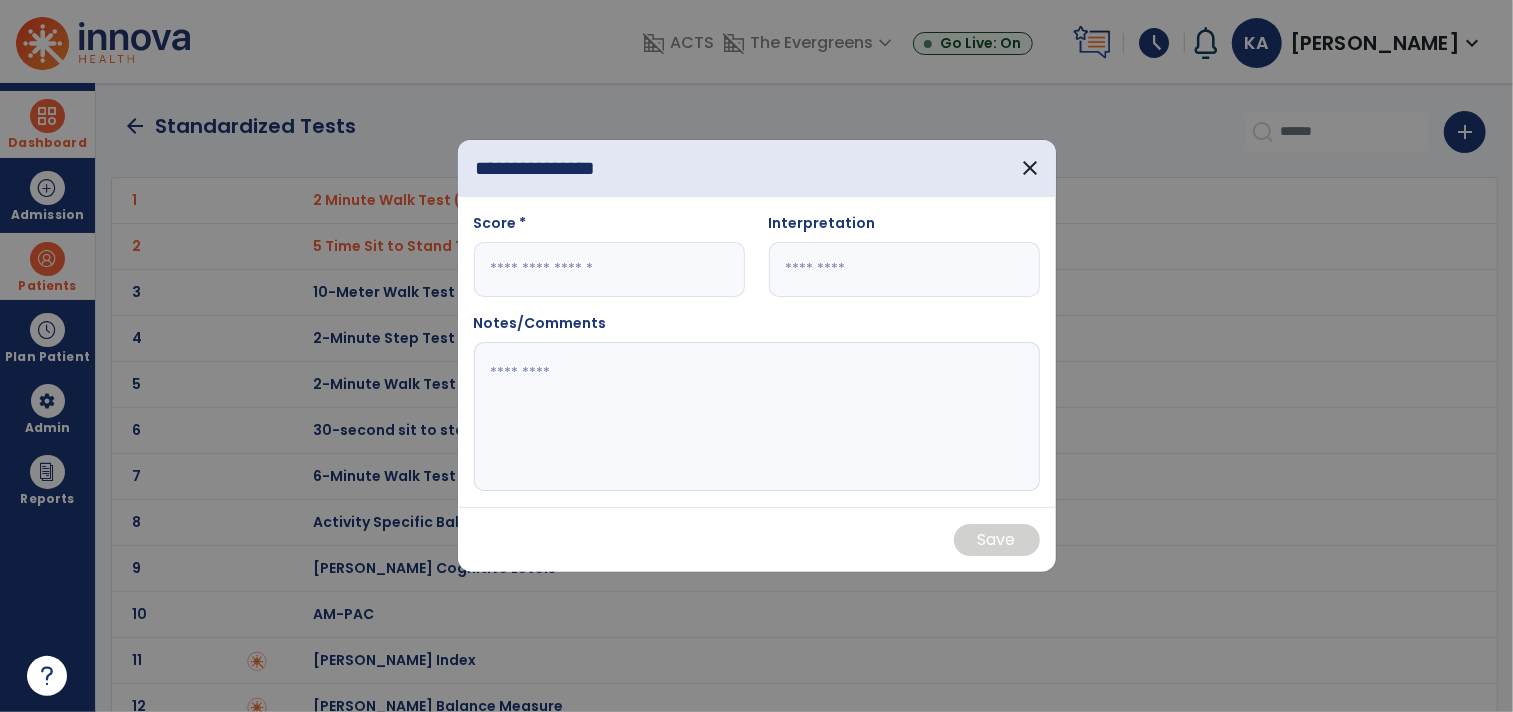 type on "**********" 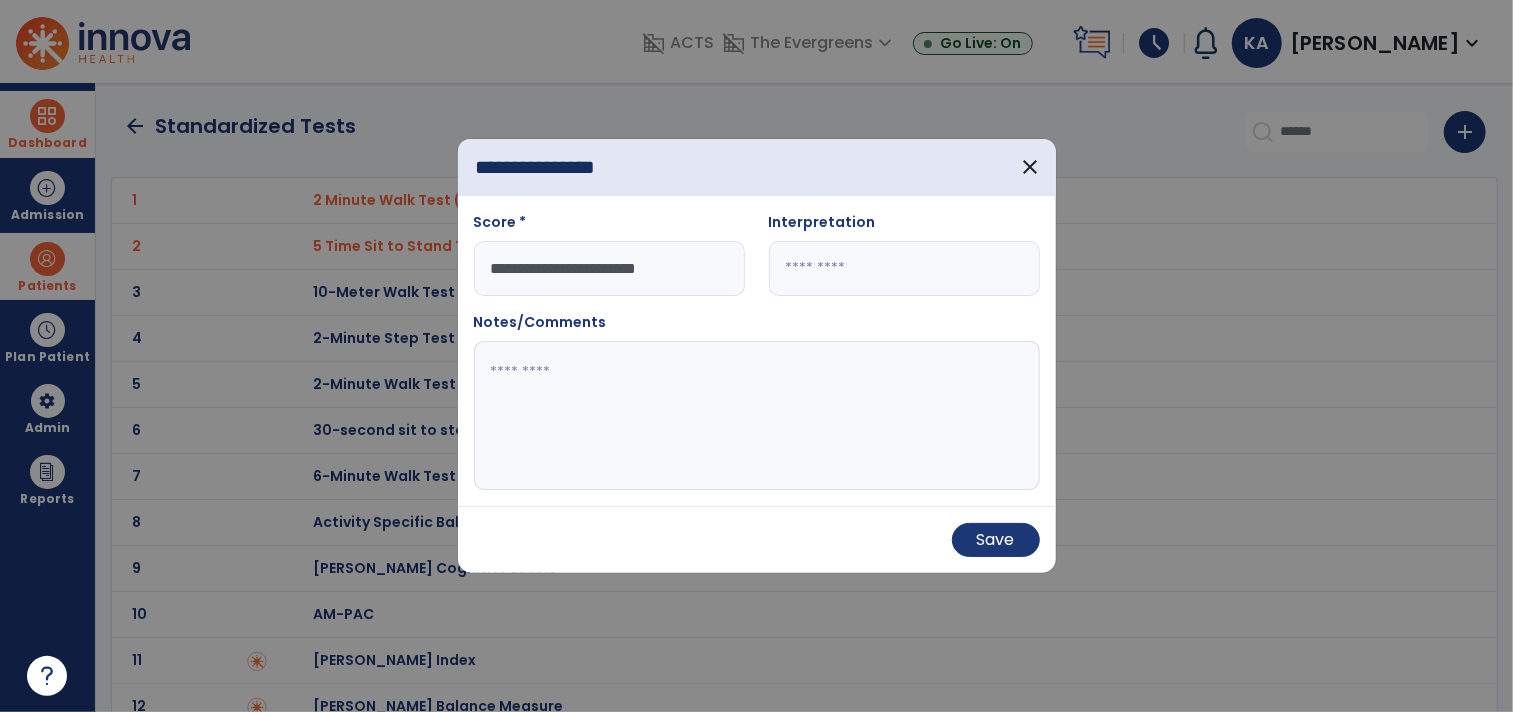type on "**********" 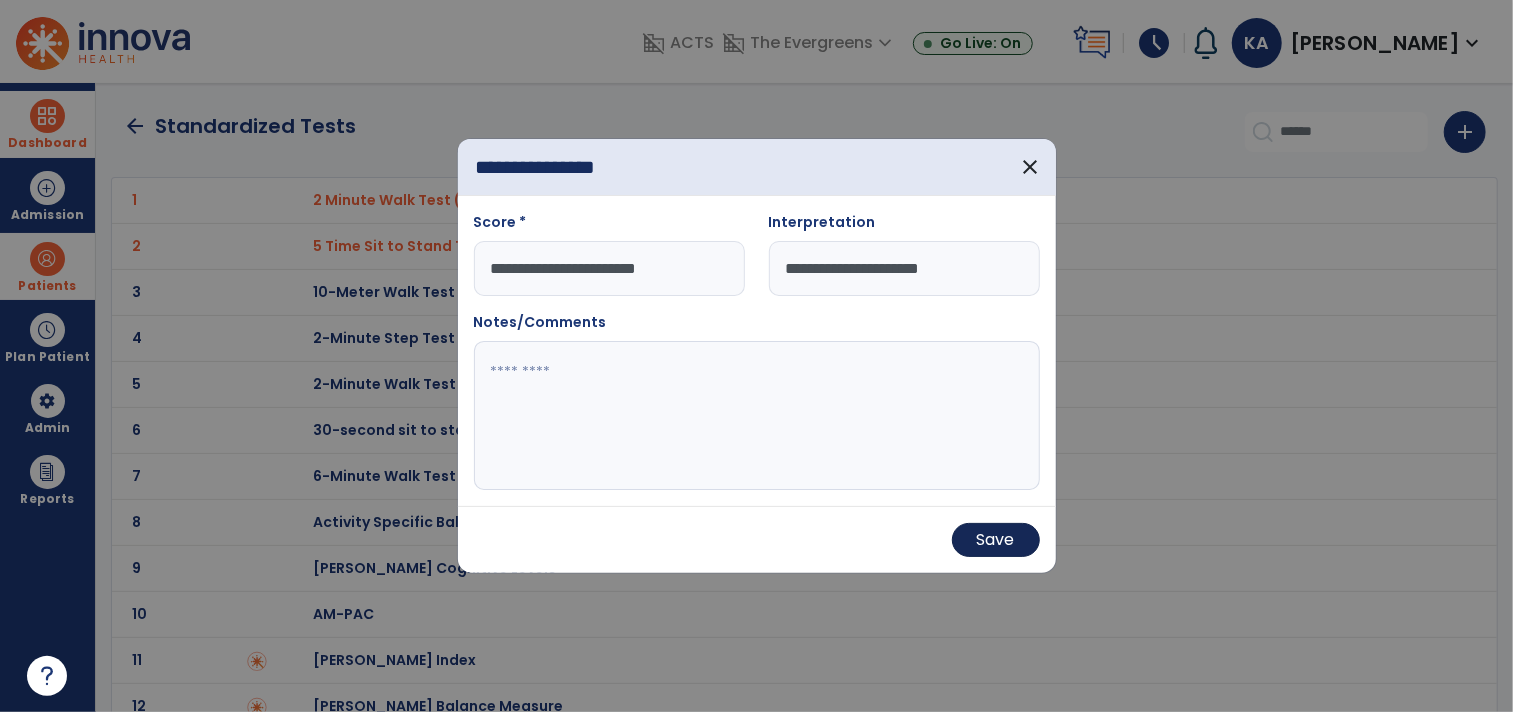 type on "**********" 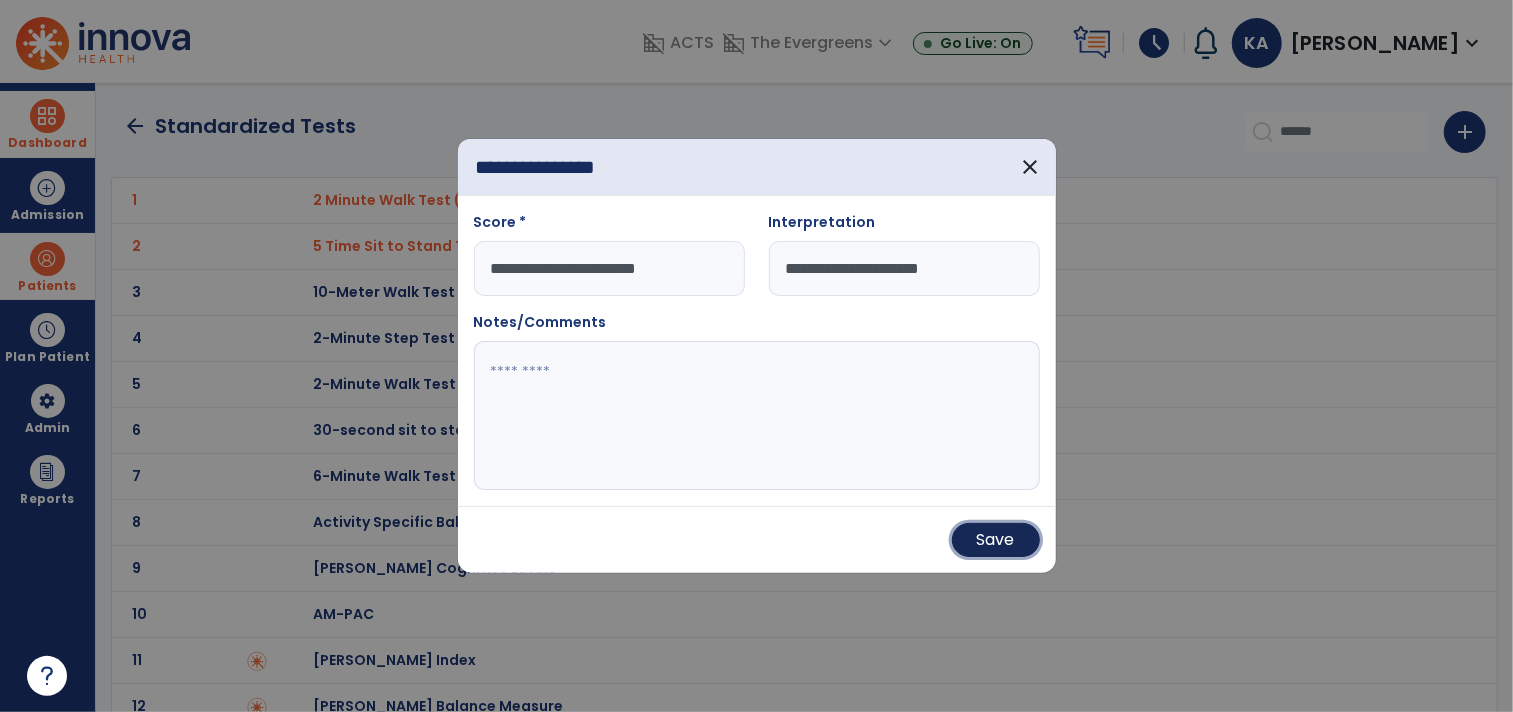 click on "Save" at bounding box center [996, 540] 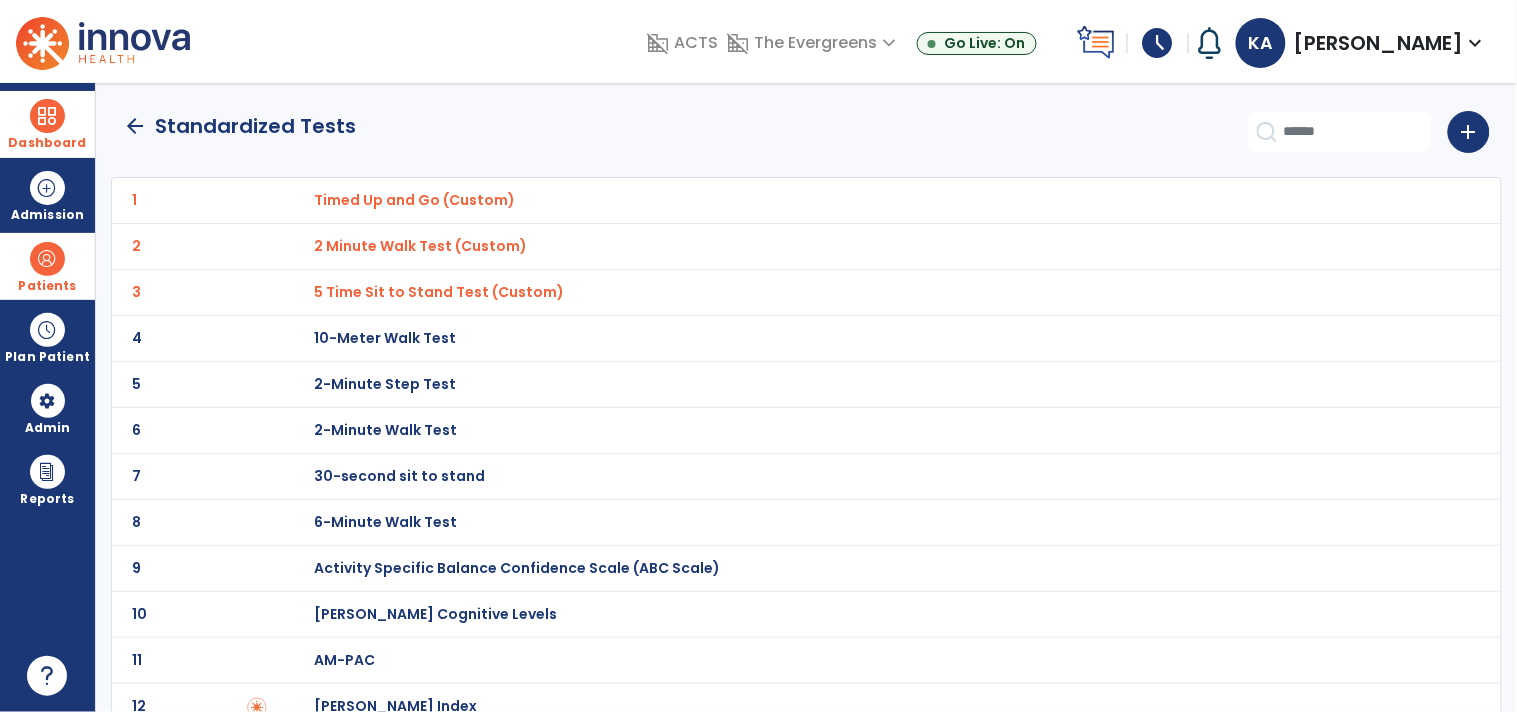 click on "arrow_back" 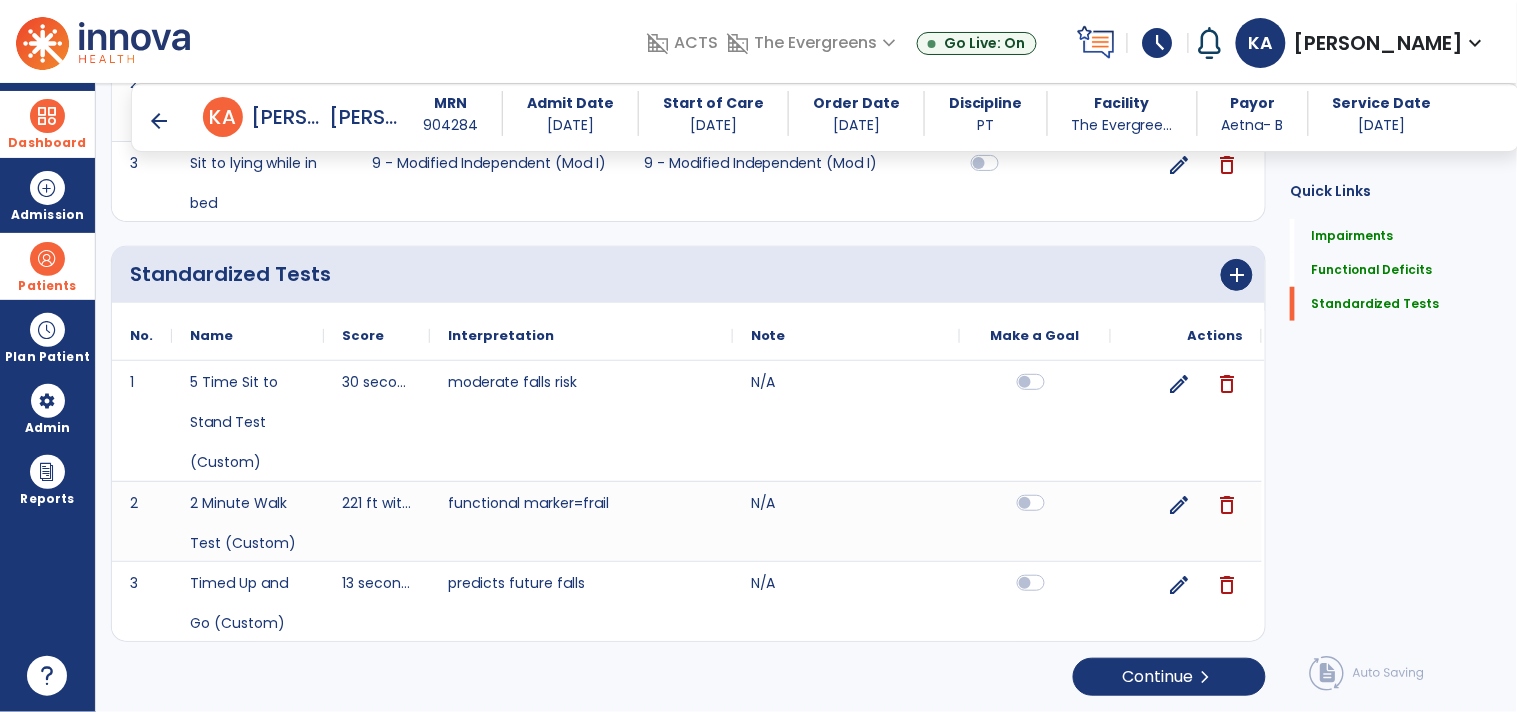 scroll, scrollTop: 1822, scrollLeft: 0, axis: vertical 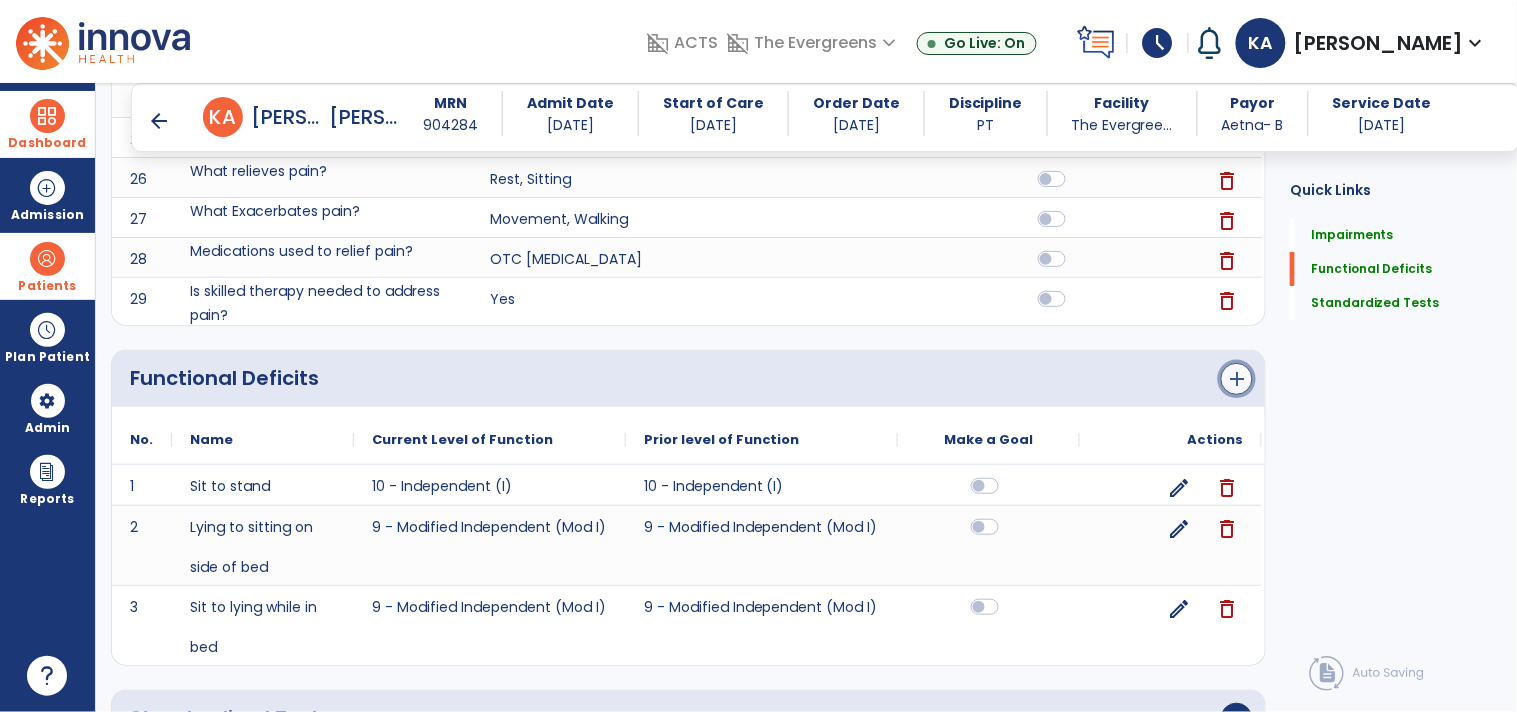 click on "add" 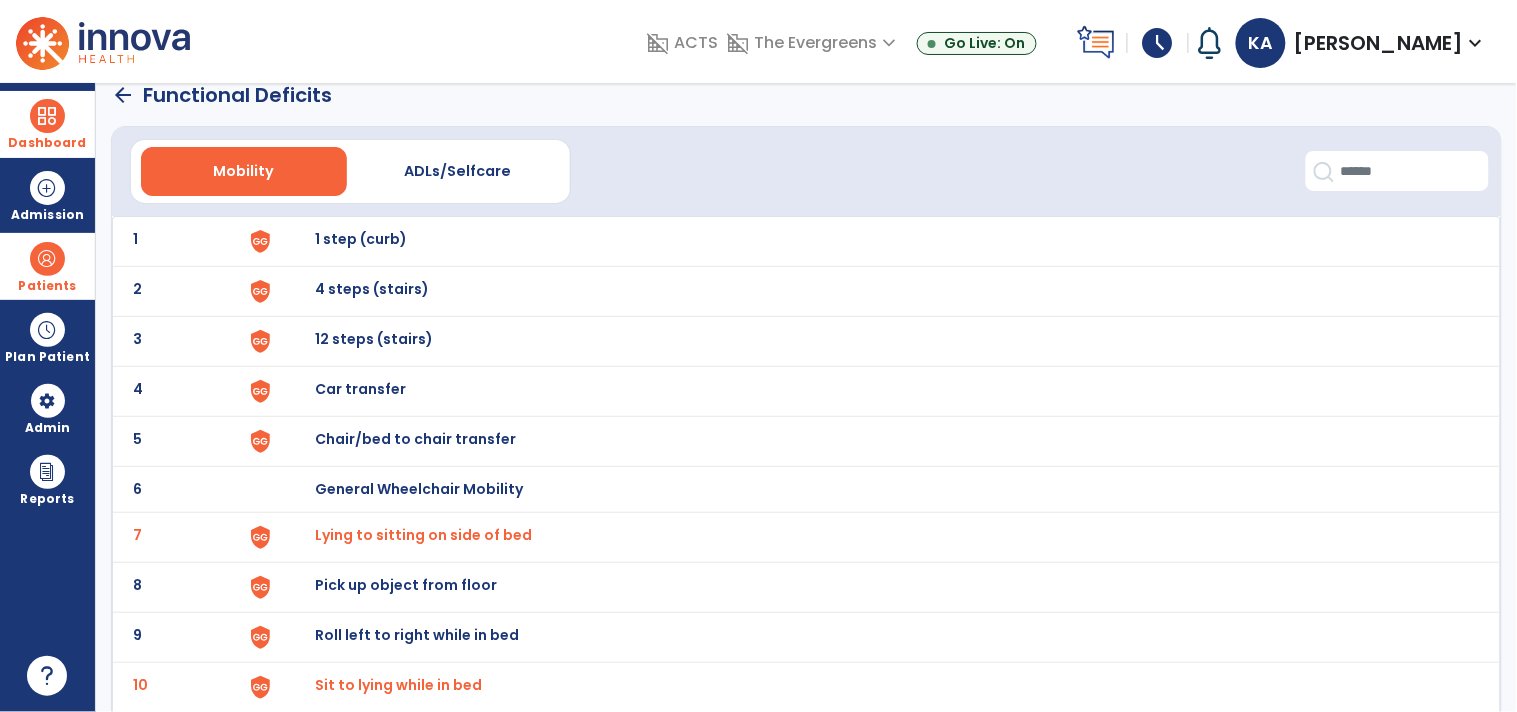 scroll, scrollTop: 0, scrollLeft: 0, axis: both 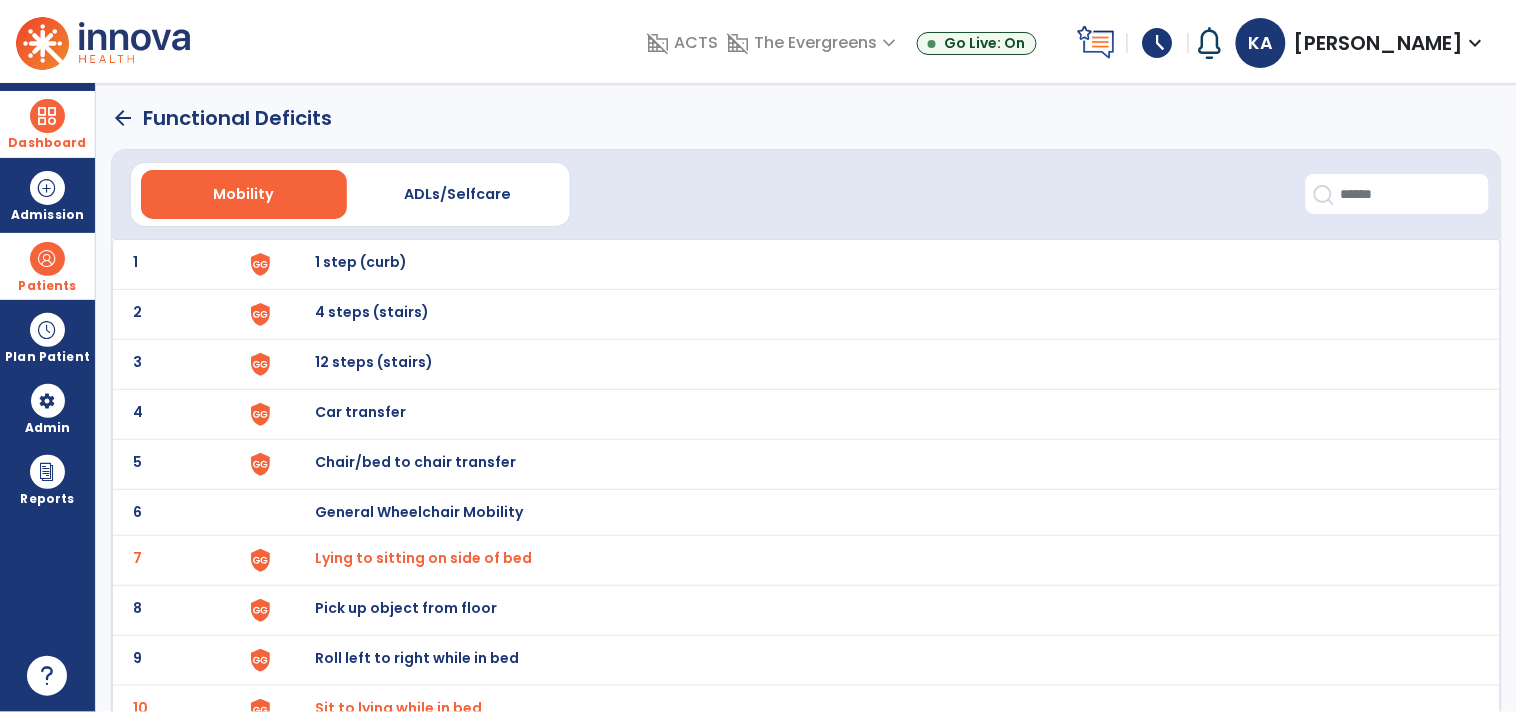 click on "arrow_back" 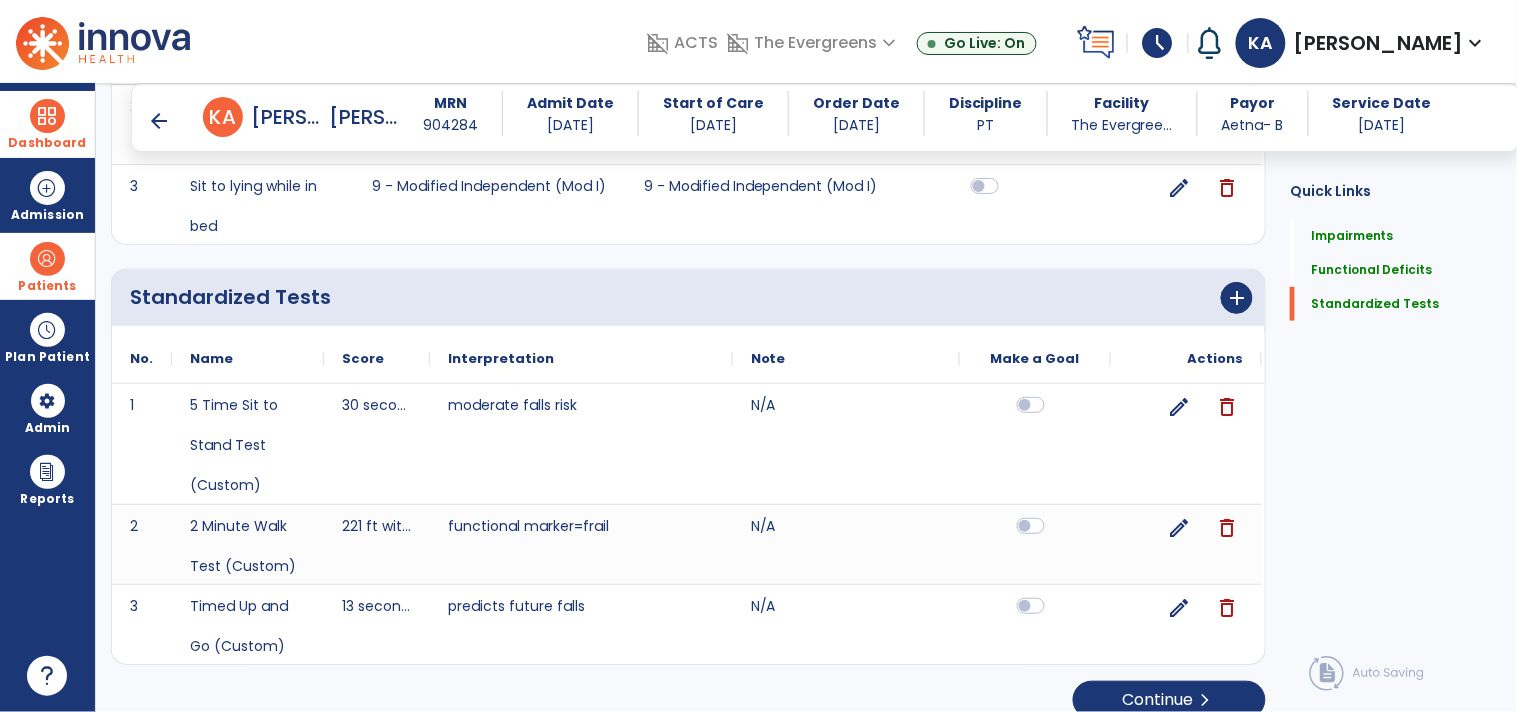 scroll, scrollTop: 2266, scrollLeft: 0, axis: vertical 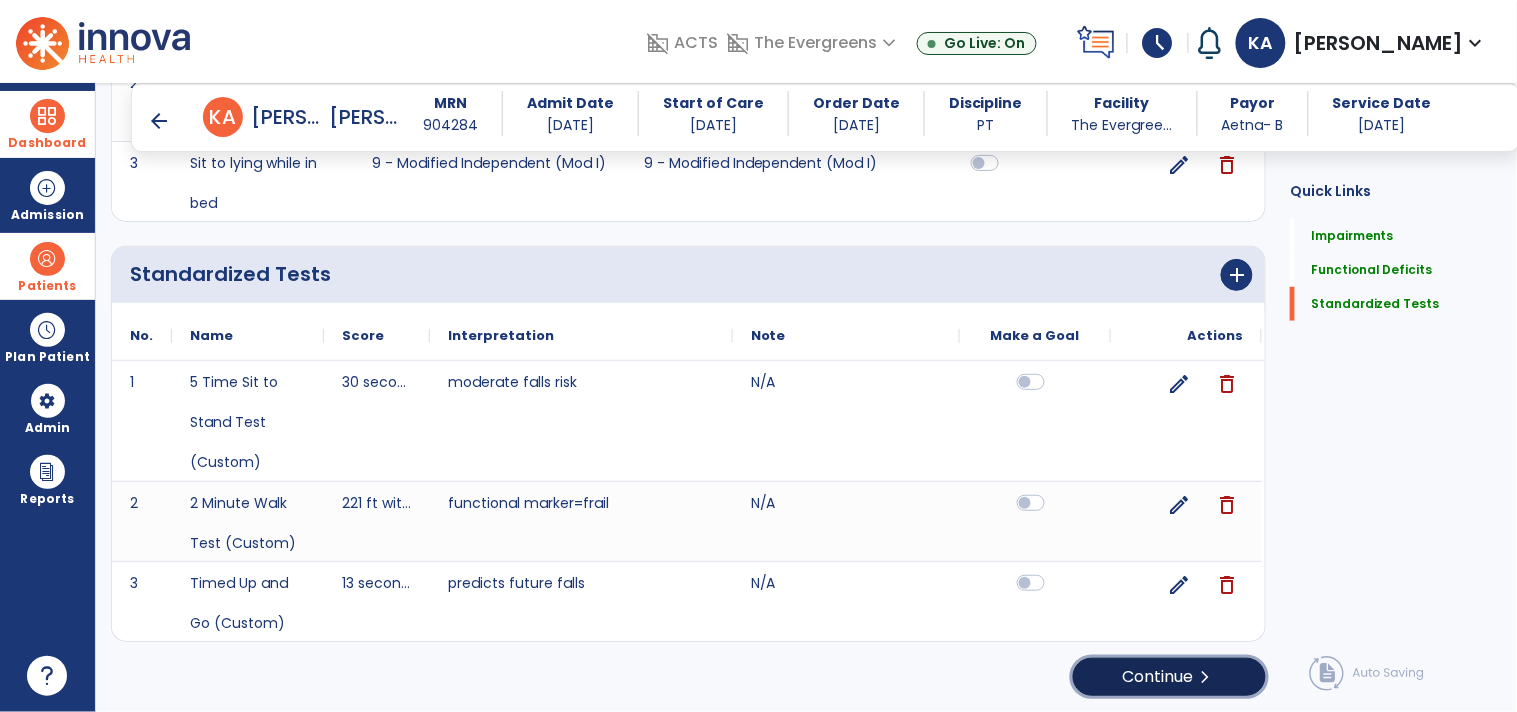 click on "Continue  chevron_right" 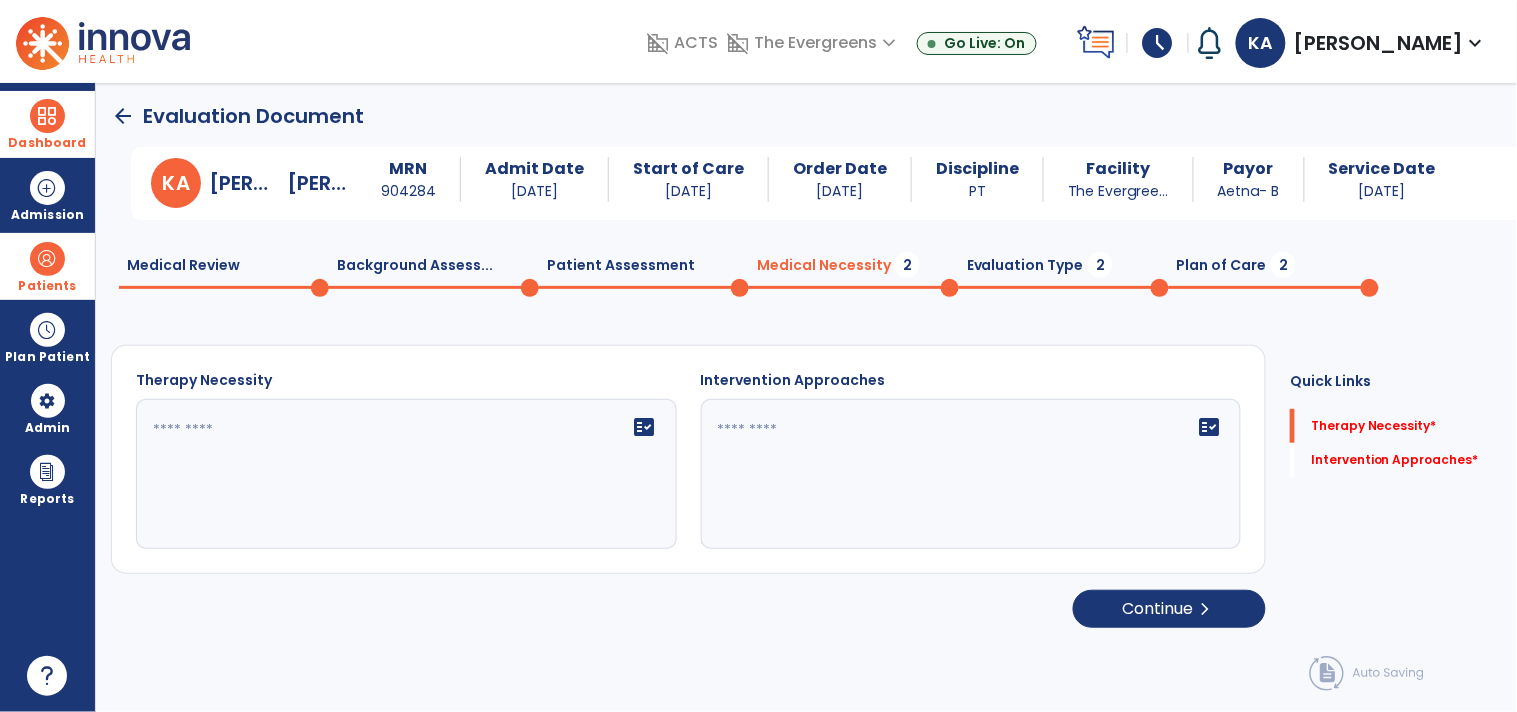 scroll, scrollTop: 0, scrollLeft: 0, axis: both 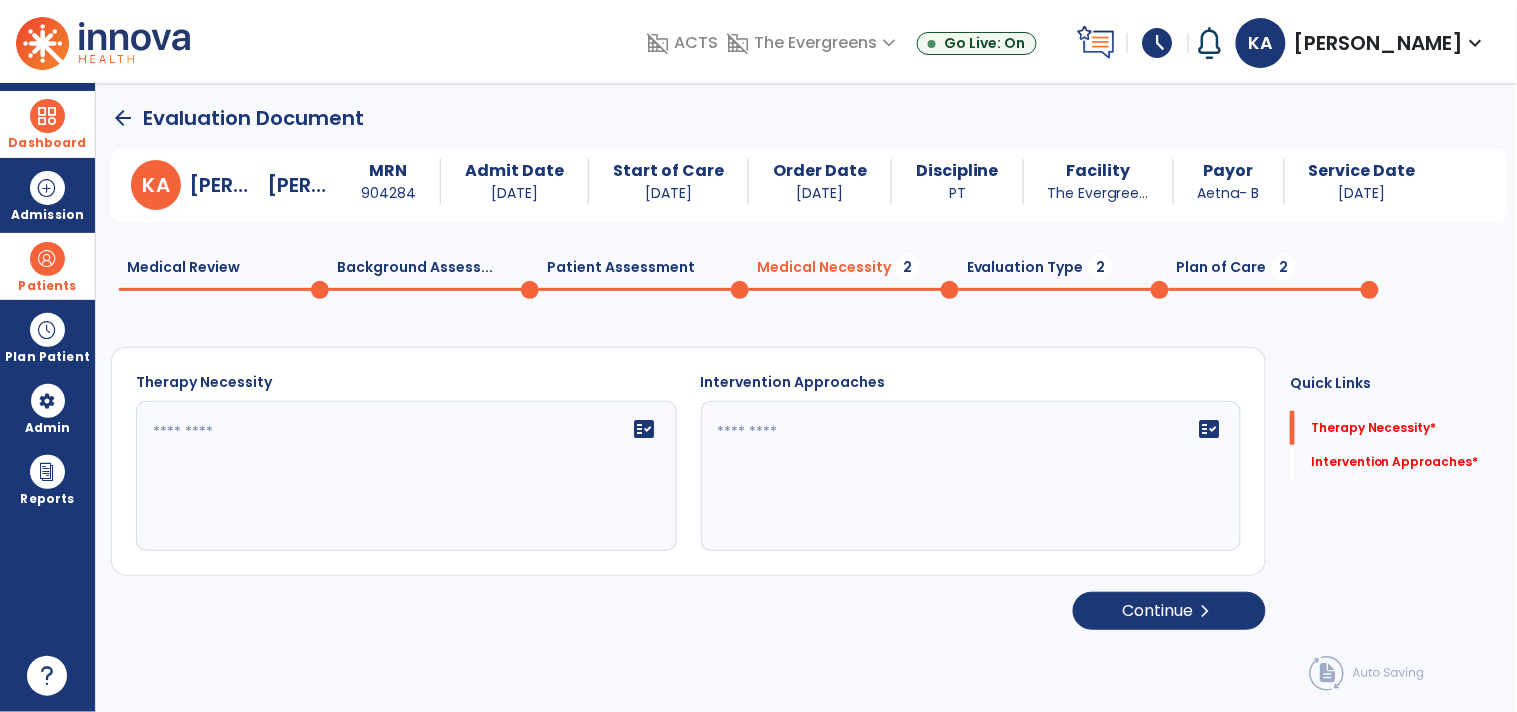 click on "fact_check" 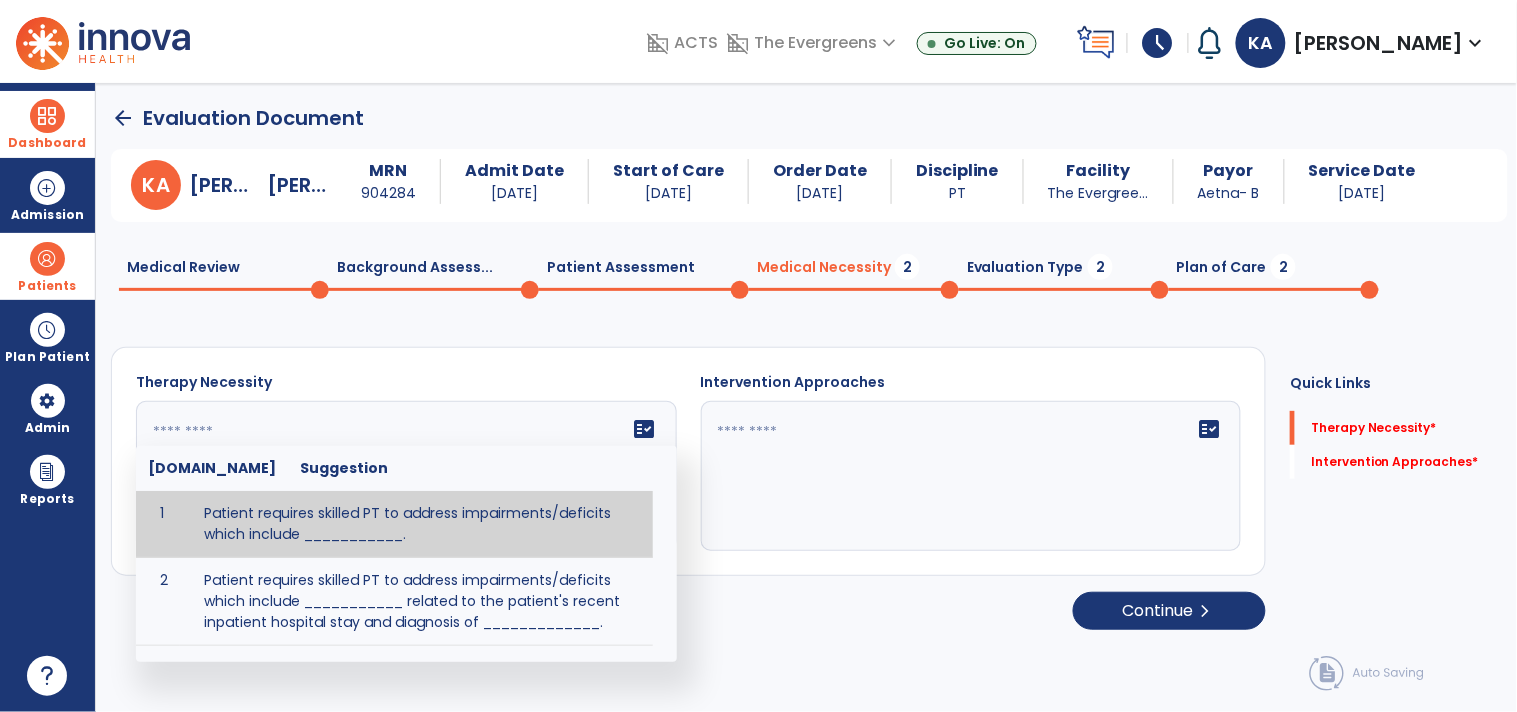 click 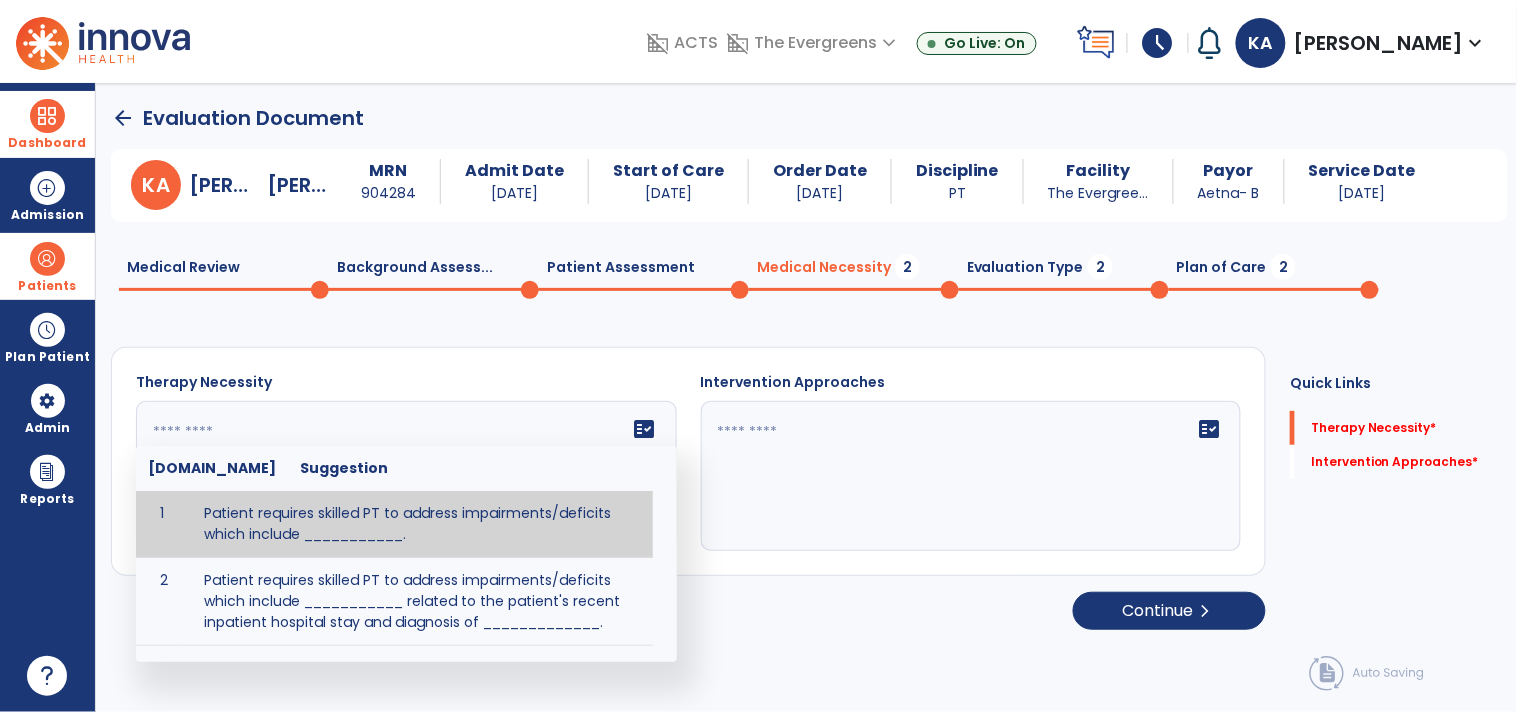 click 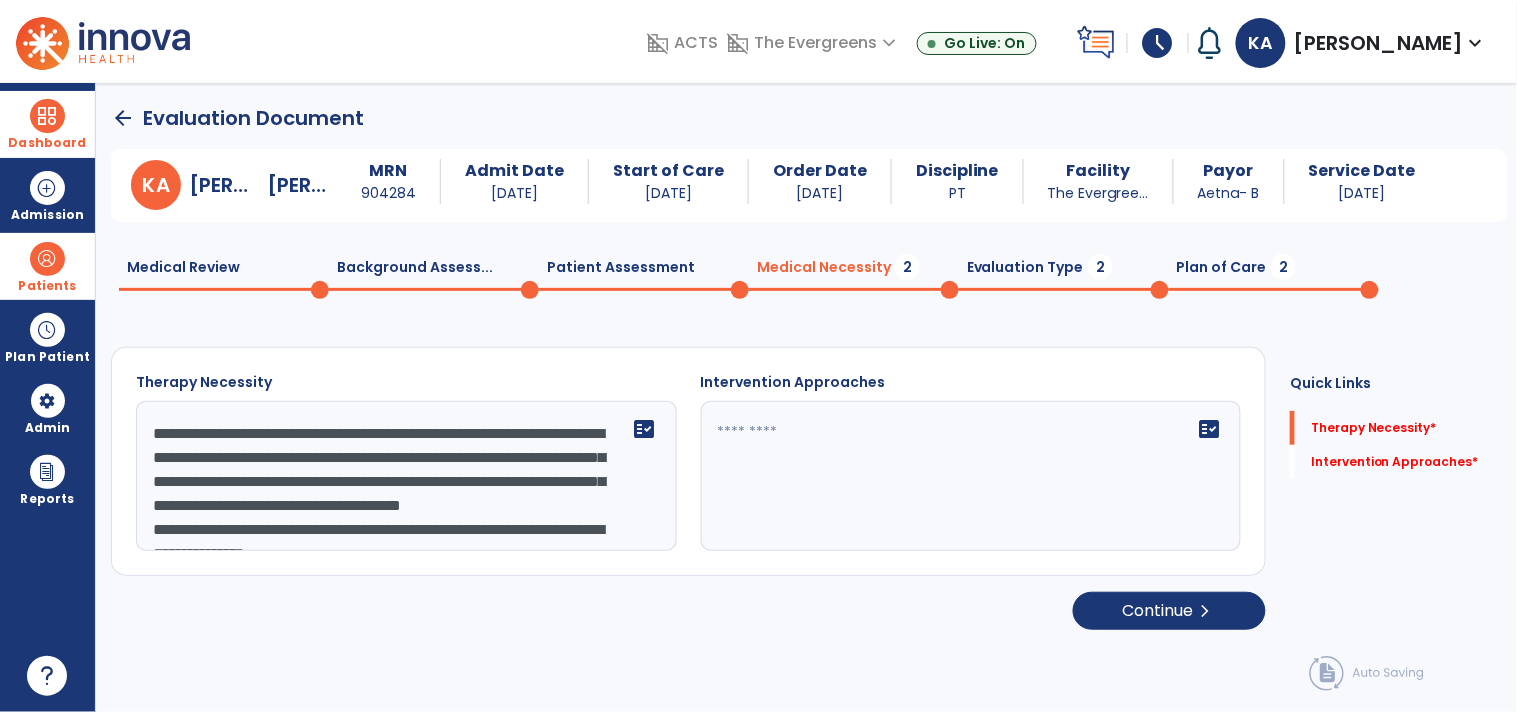 scroll, scrollTop: 38, scrollLeft: 0, axis: vertical 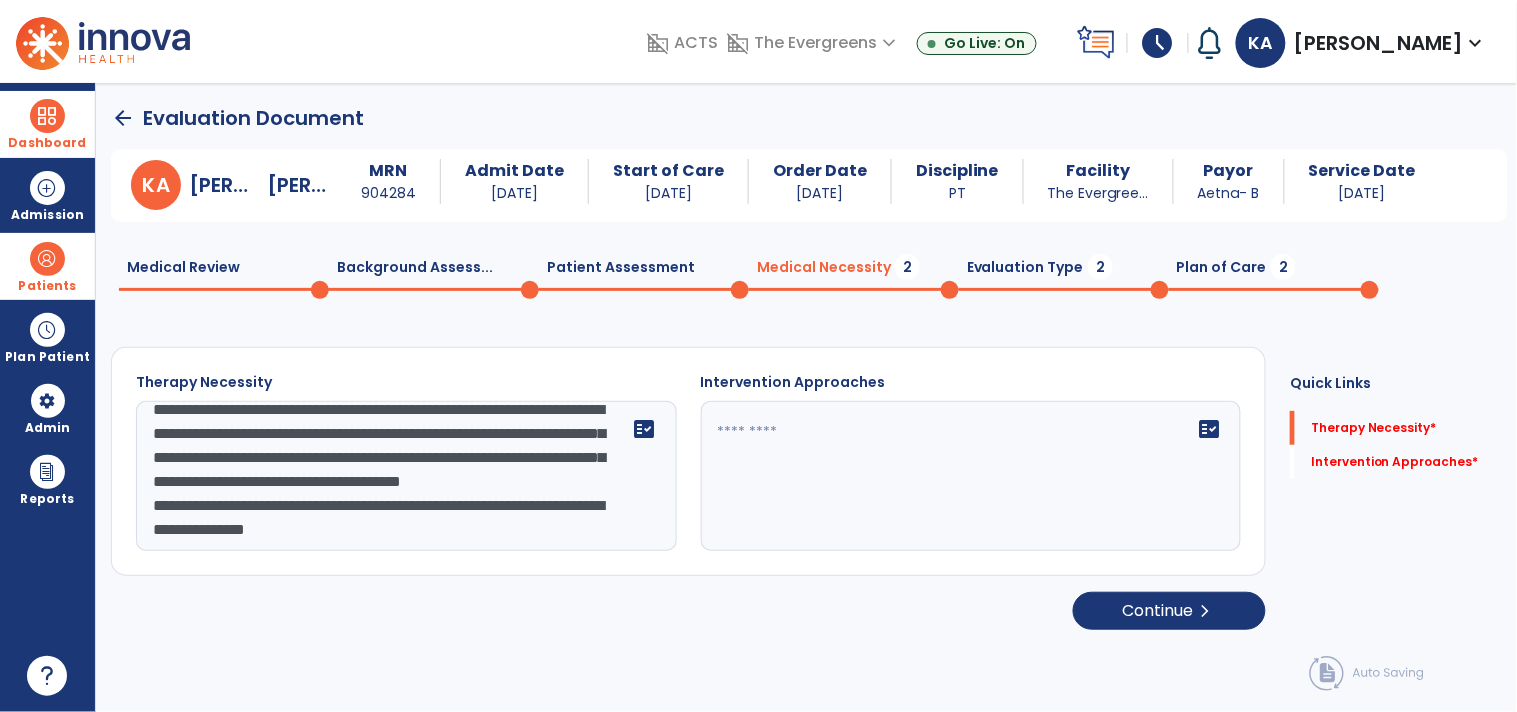 type on "**********" 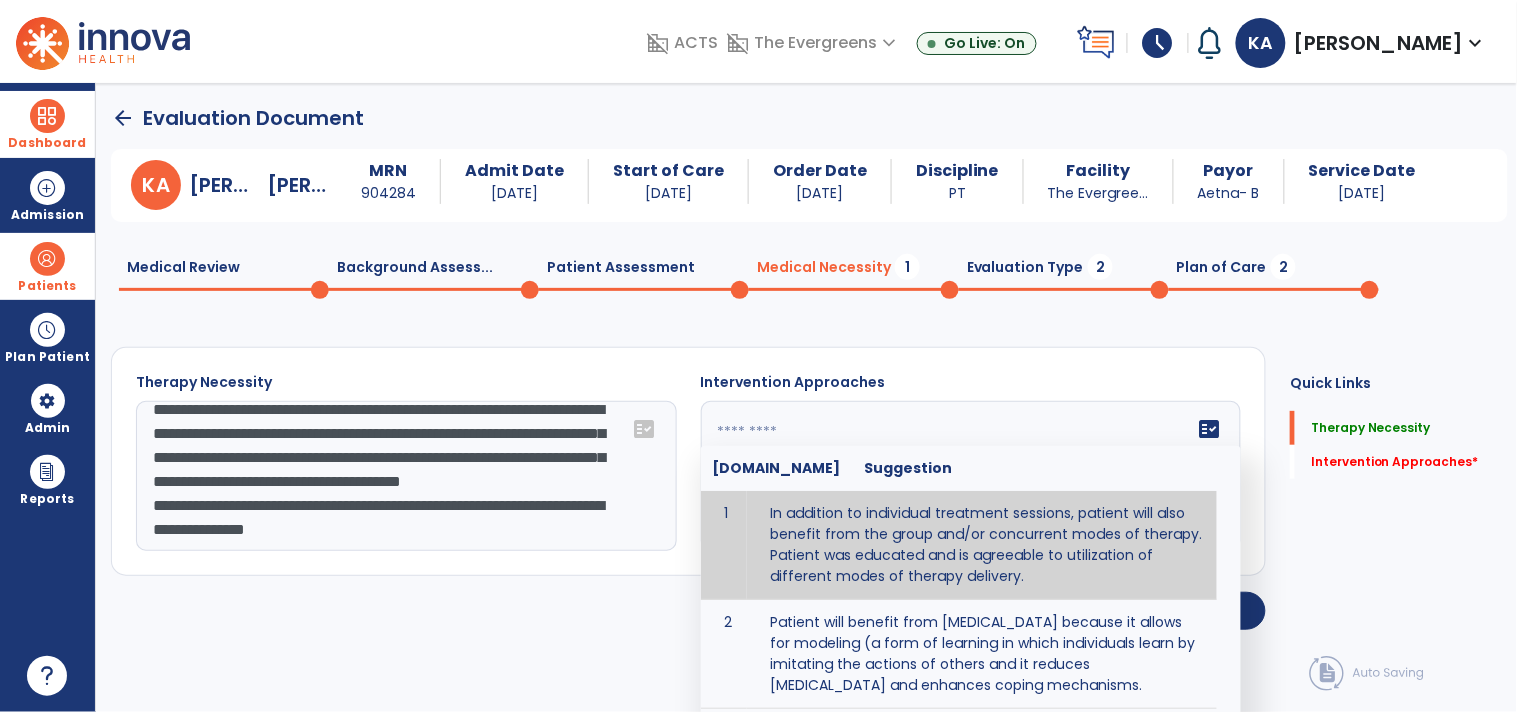click 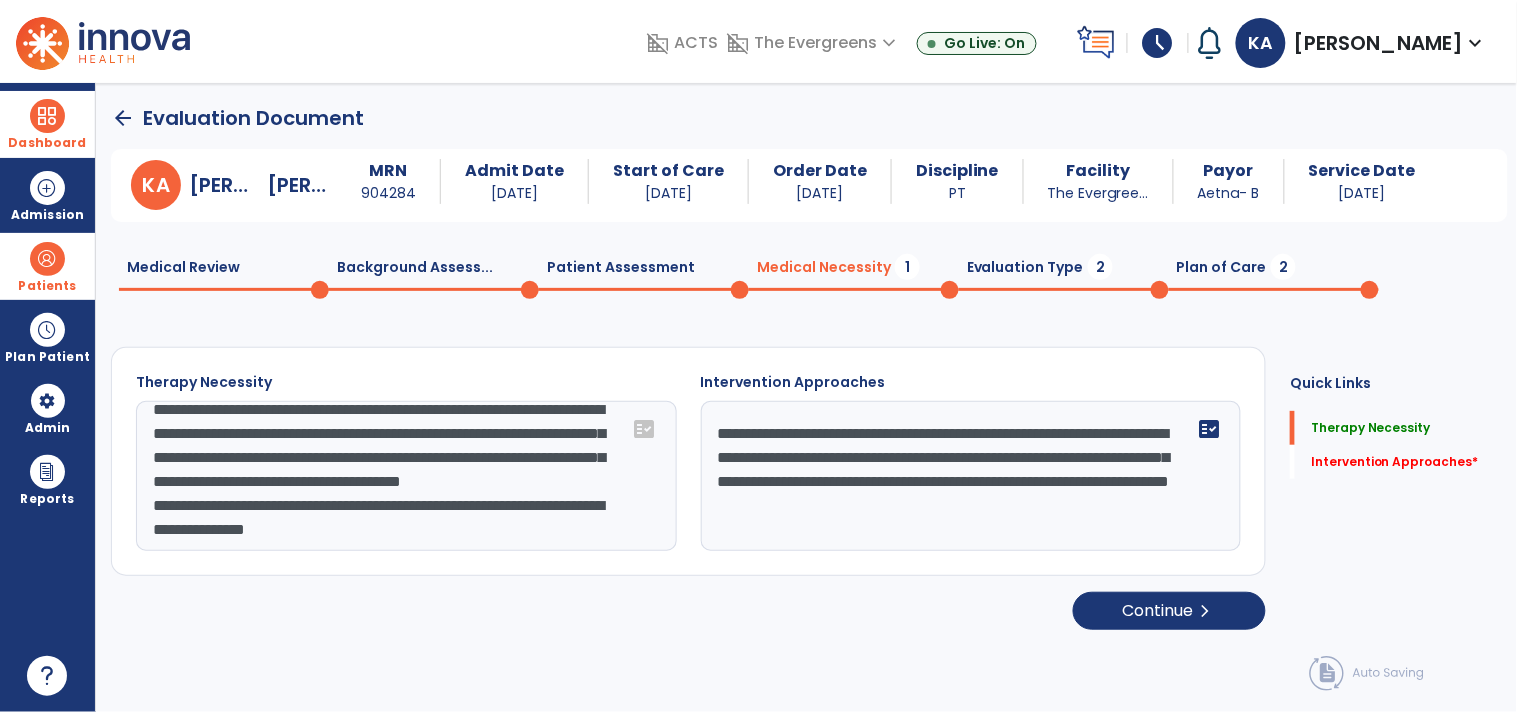 type on "**********" 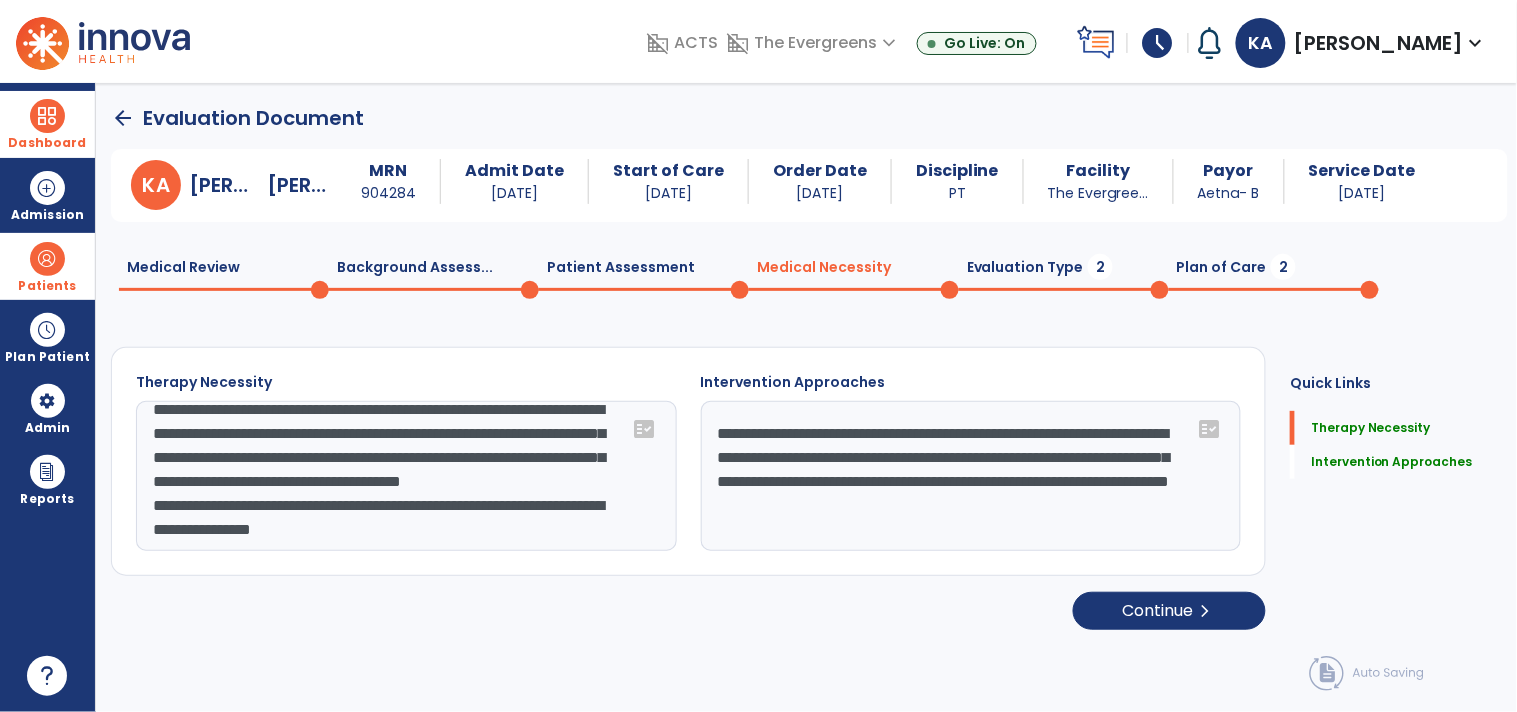 scroll, scrollTop: 47, scrollLeft: 0, axis: vertical 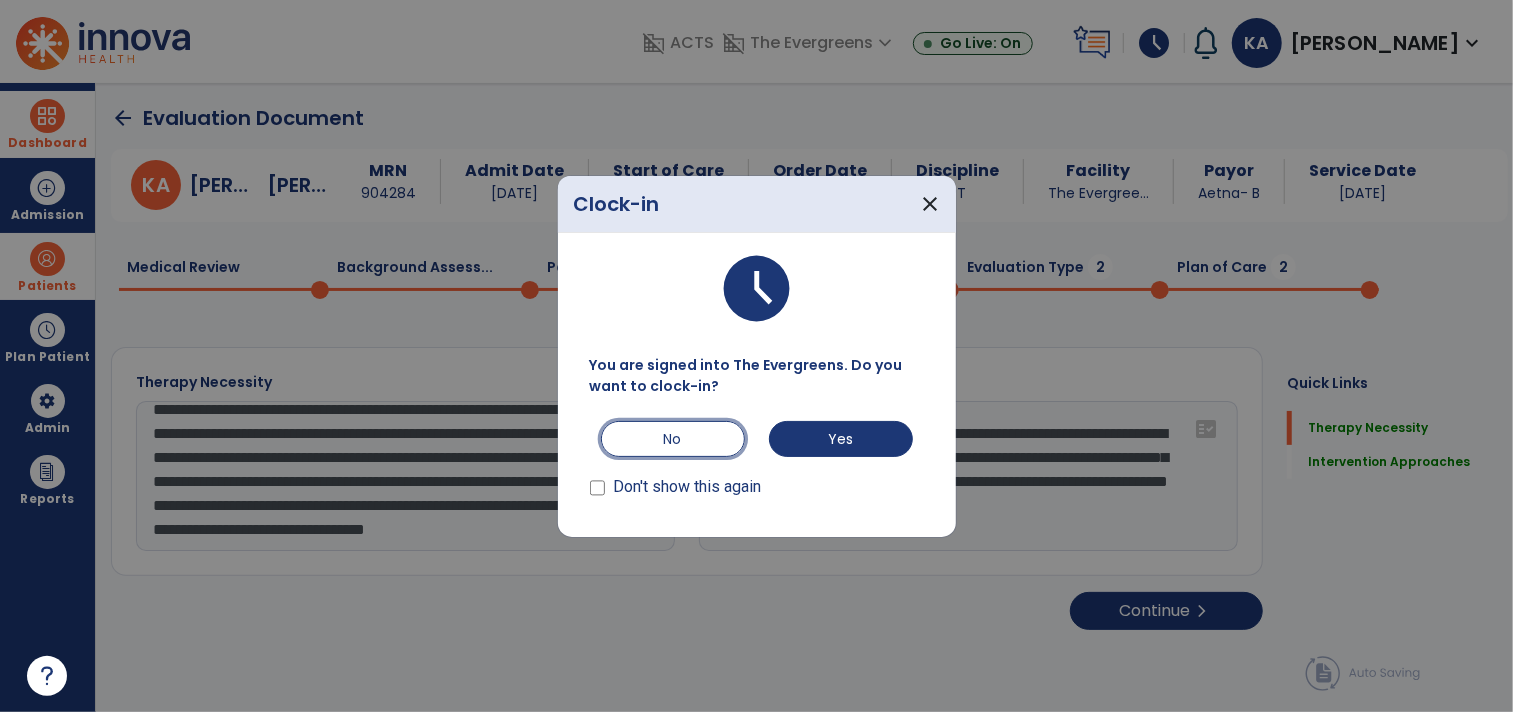 click on "No" at bounding box center [673, 439] 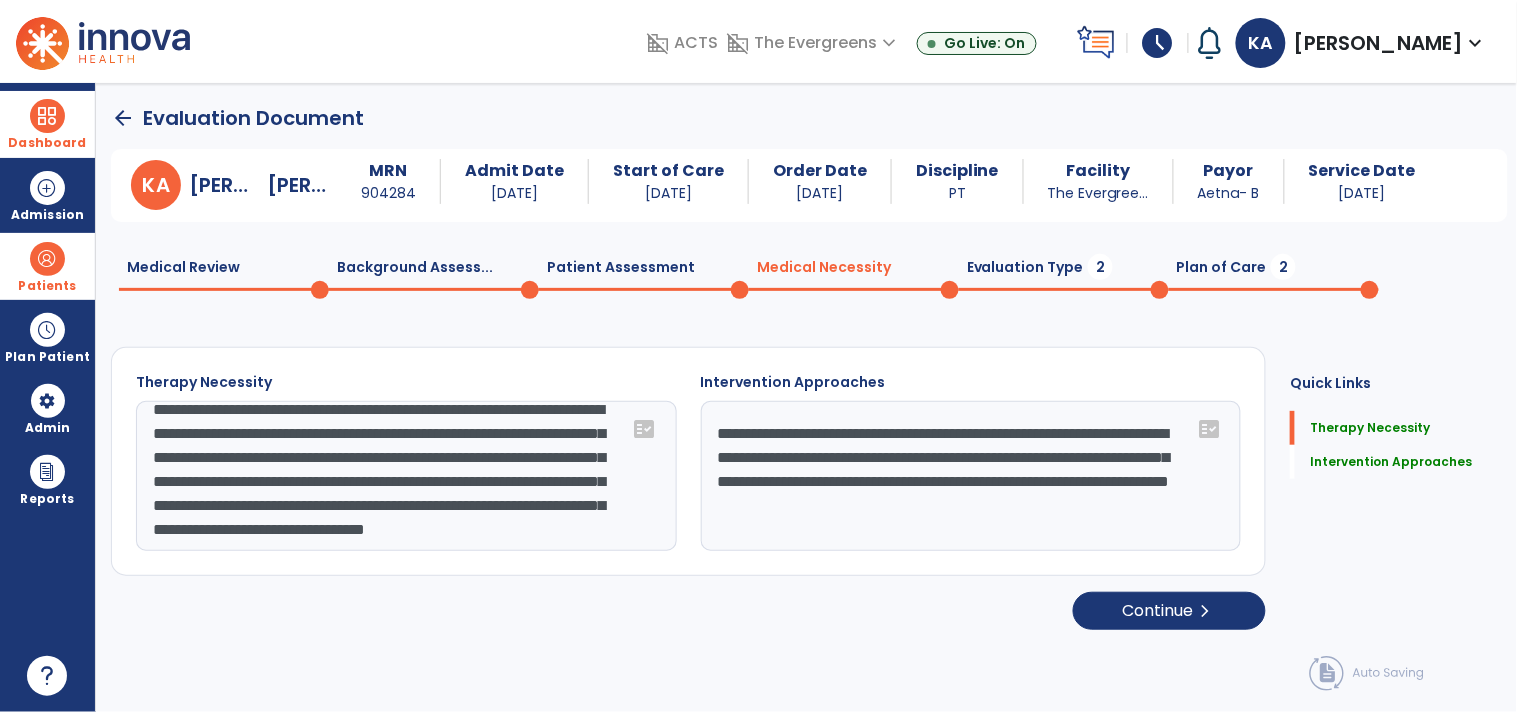 scroll, scrollTop: 43, scrollLeft: 0, axis: vertical 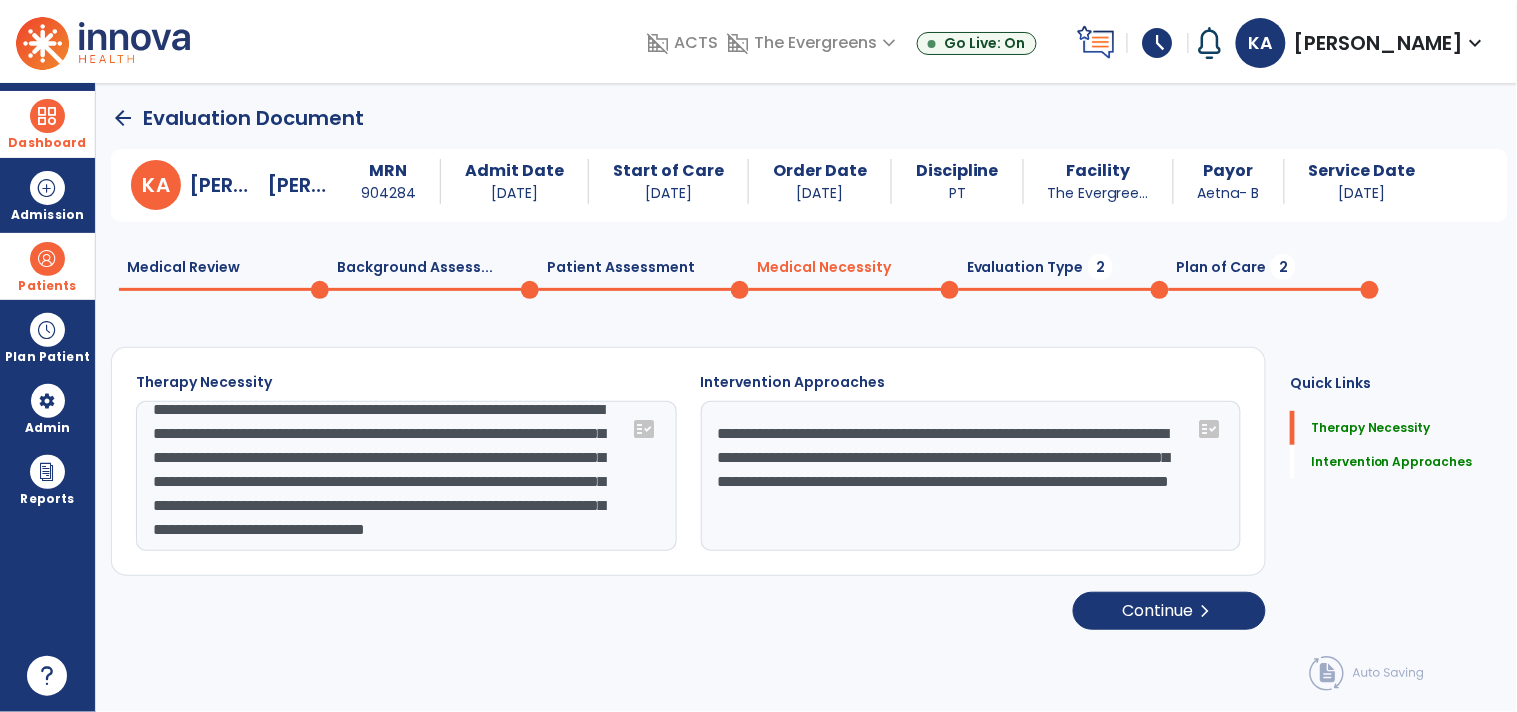 click on "**********" 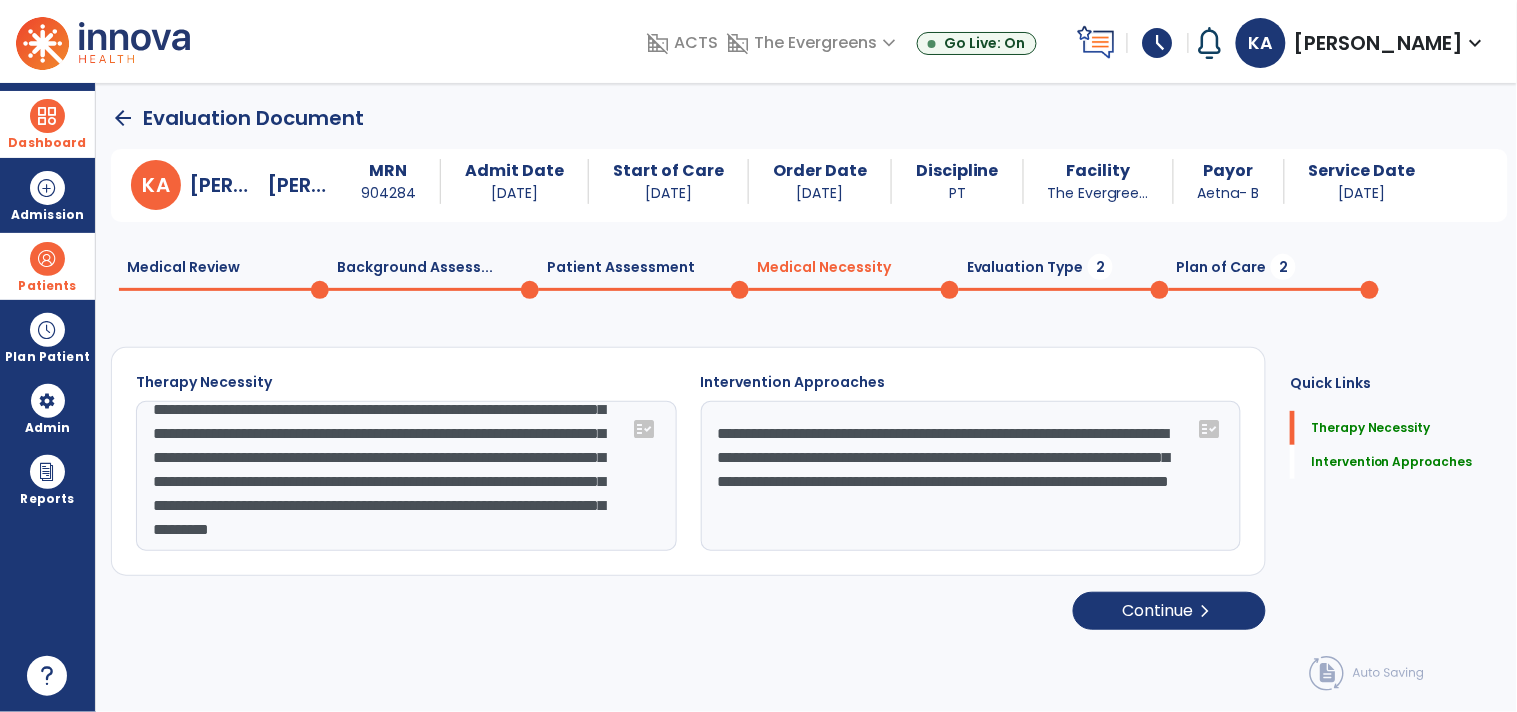 scroll, scrollTop: 207, scrollLeft: 0, axis: vertical 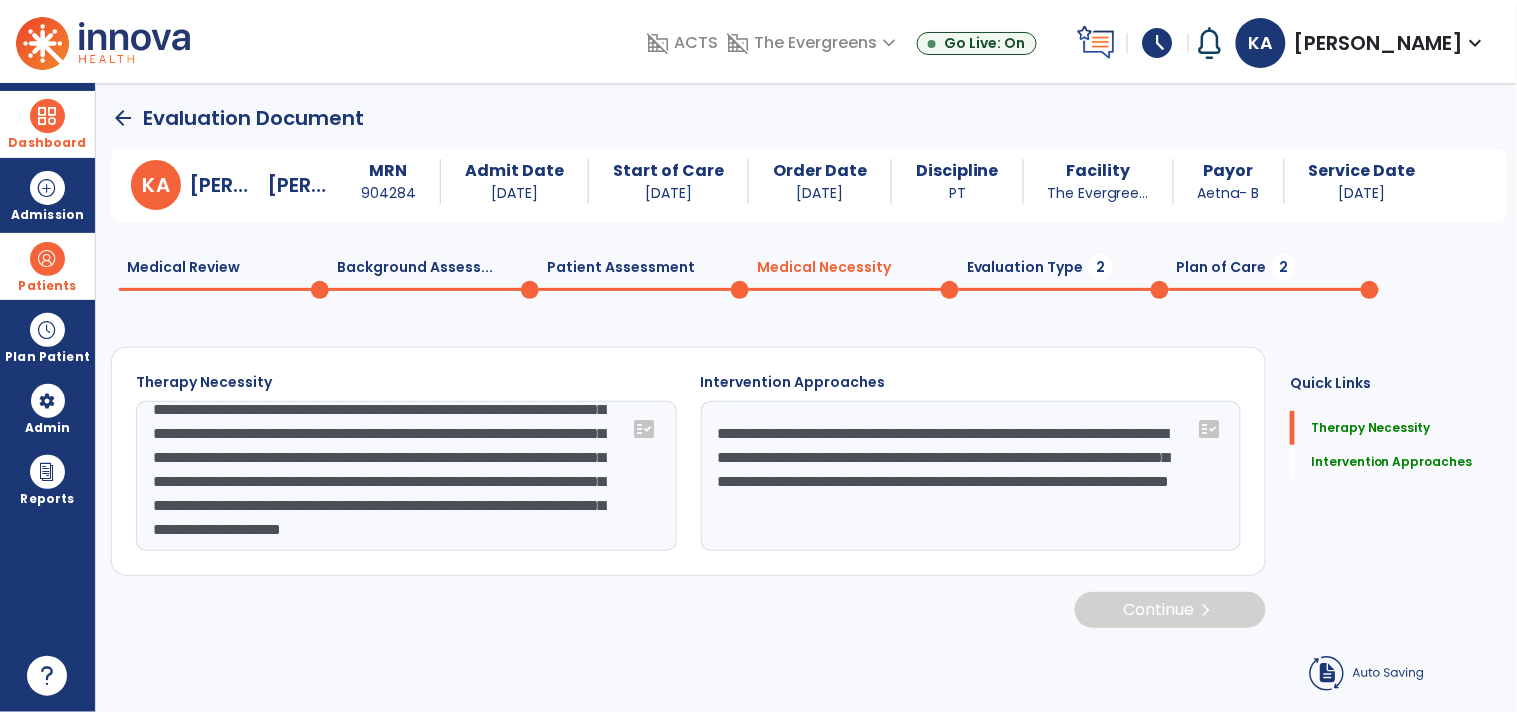 type on "**********" 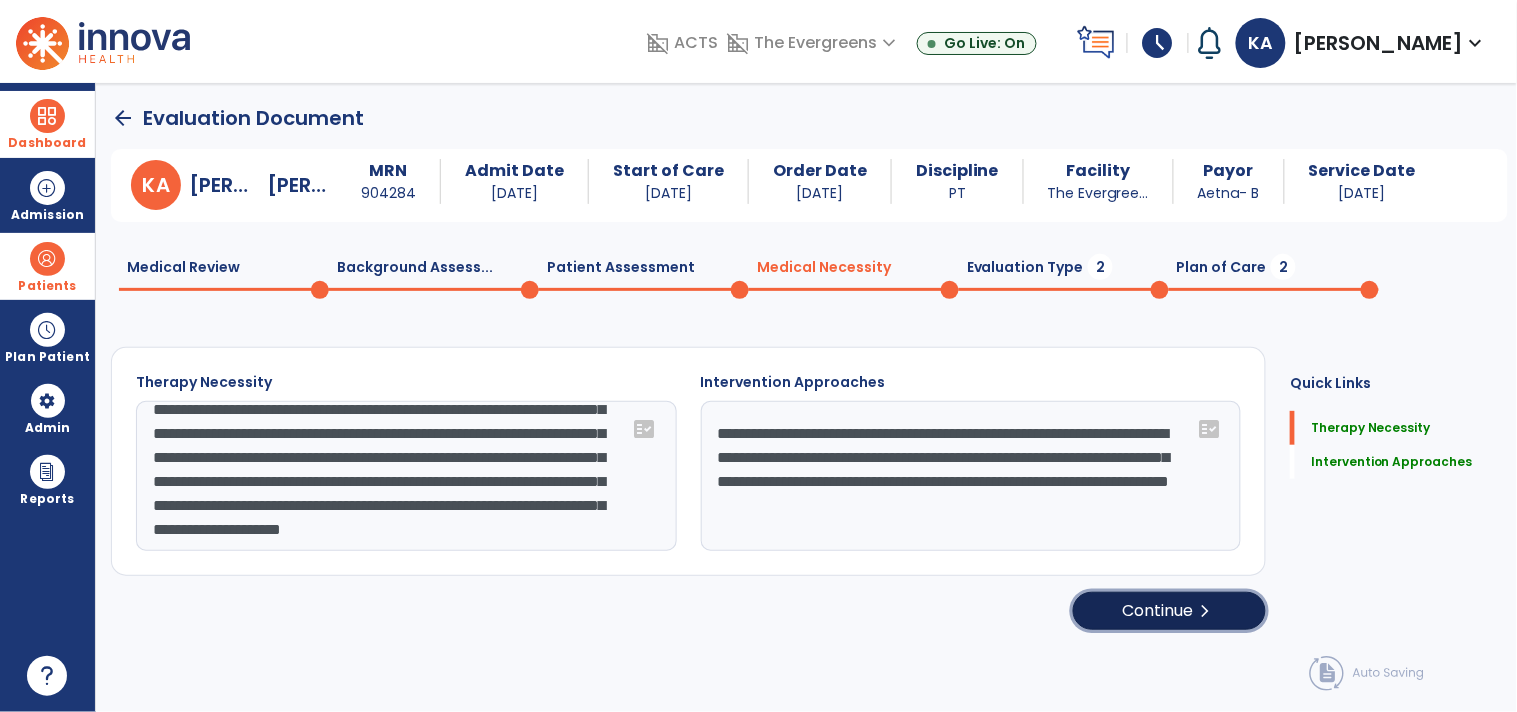 click on "Continue  chevron_right" 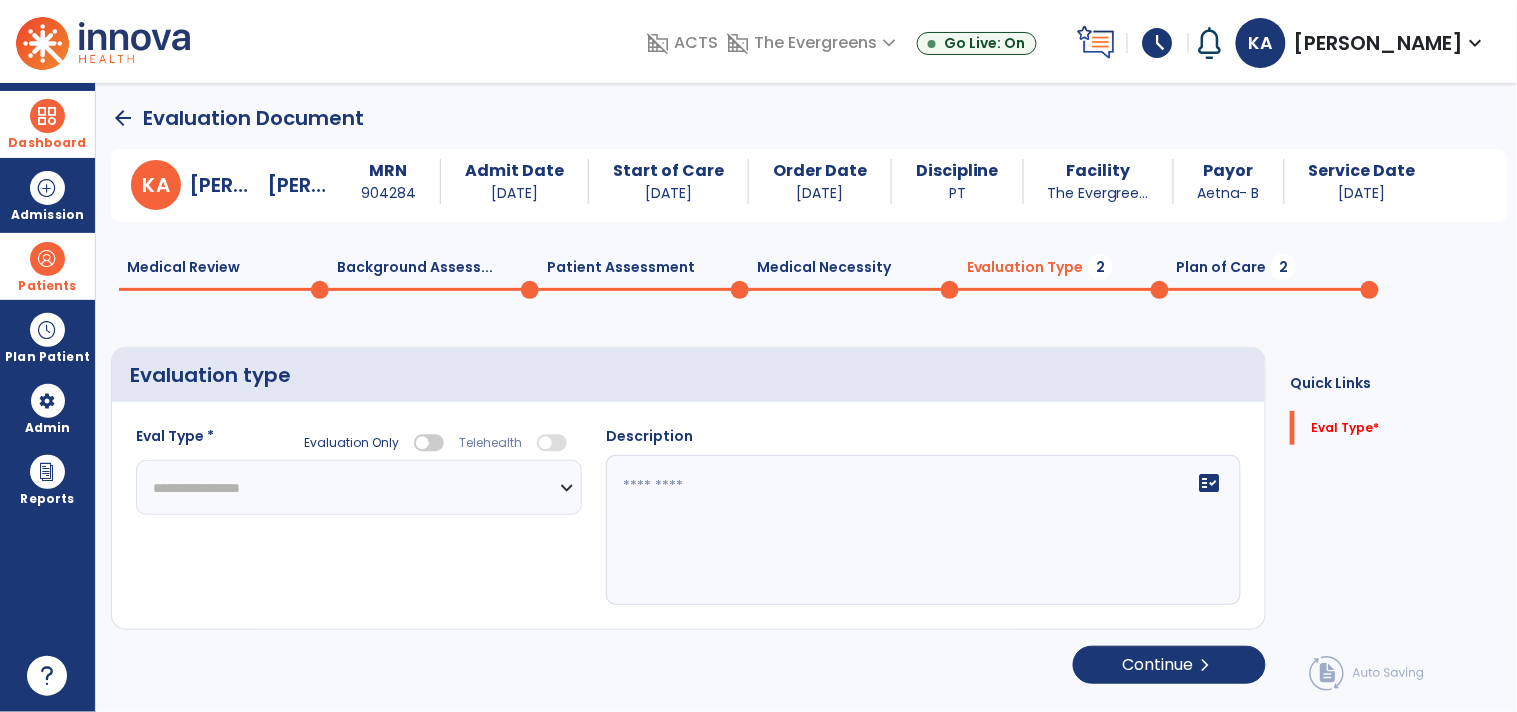 click on "**********" 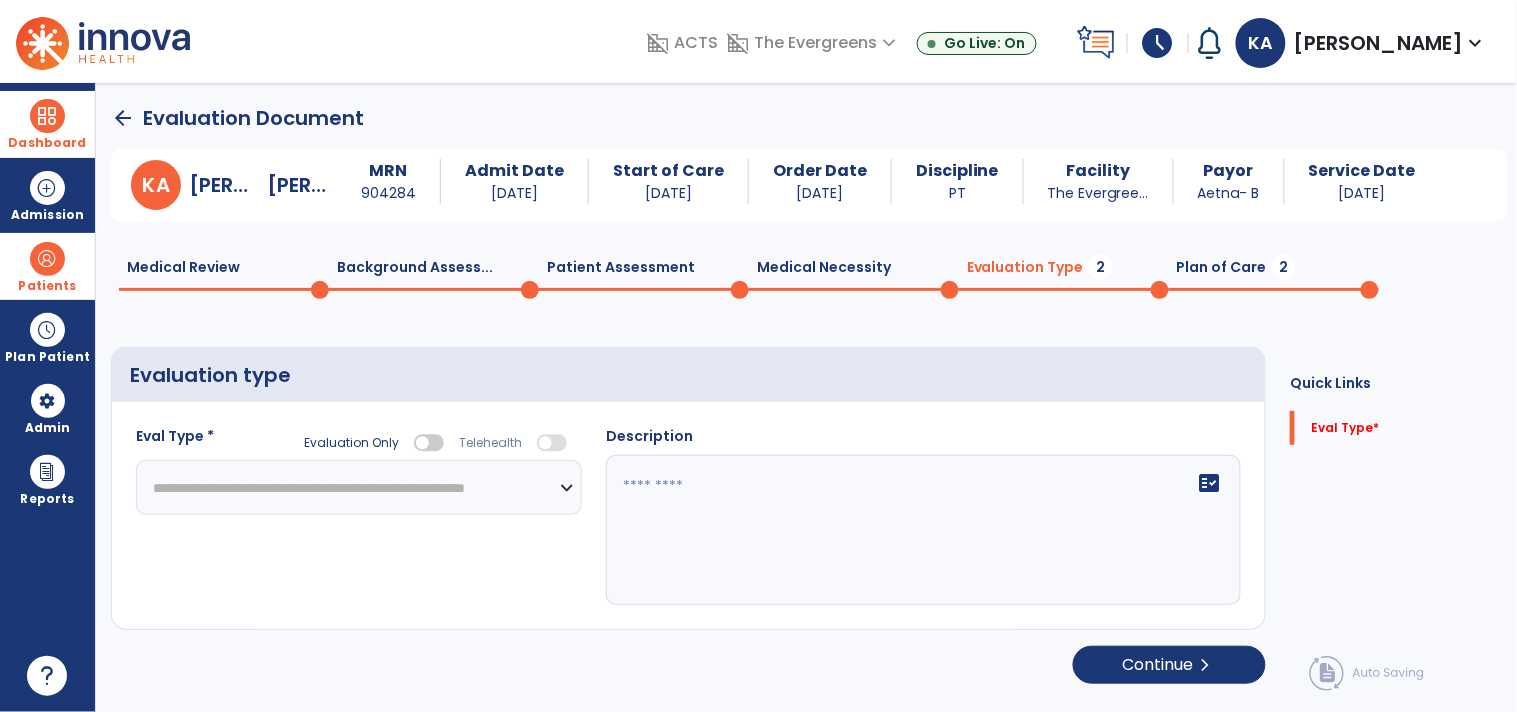 click on "**********" 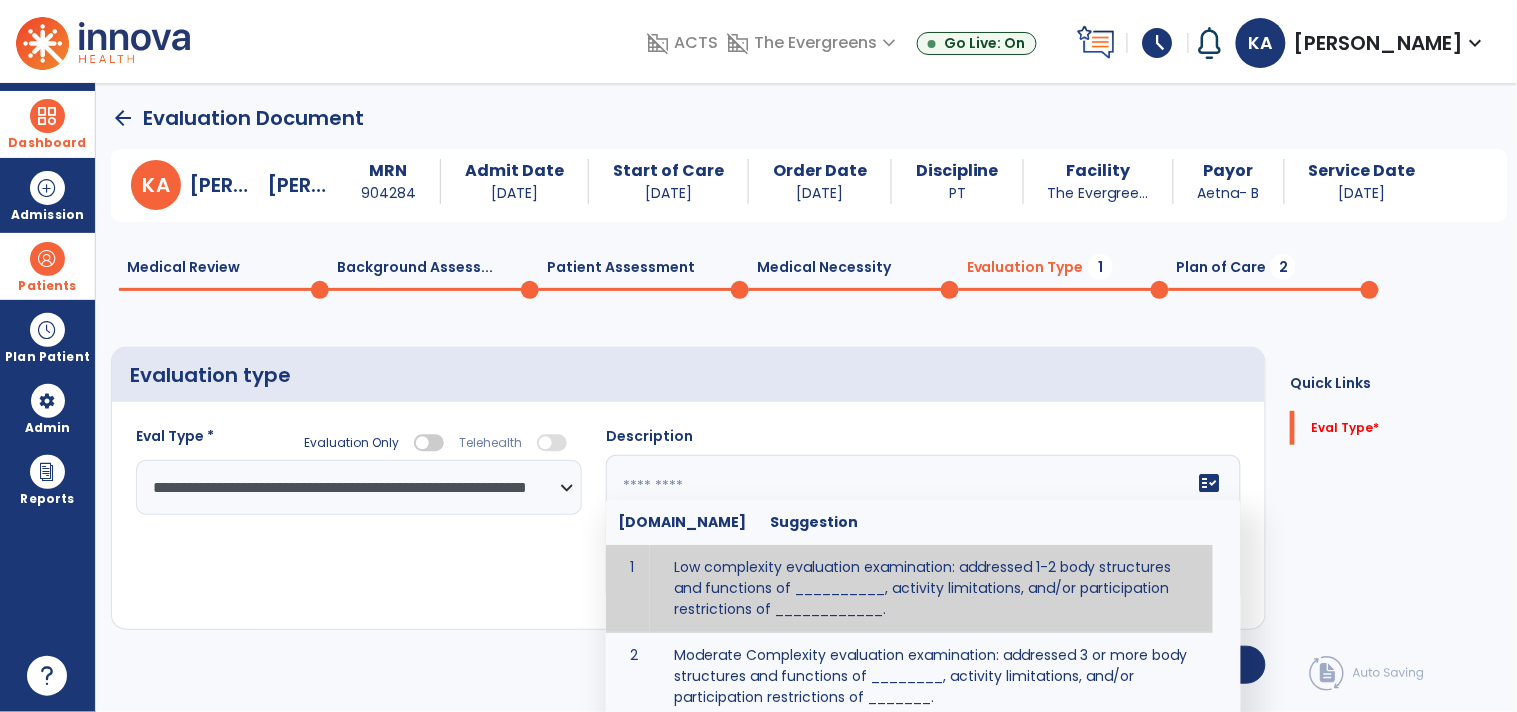 click on "fact_check  [DOMAIN_NAME] Suggestion 1 Low complexity evaluation examination: addressed 1-2 body structures and functions of __________, activity limitations, and/or participation restrictions of ____________. 2 Moderate Complexity evaluation examination: addressed 3 or more body structures and functions of ________, activity limitations, and/or participation restrictions of _______. 3 High Complexity evaluation examination: addressed 4 or more body structures and functions of _______, activity limitations, and/or participation restrictions of _________" 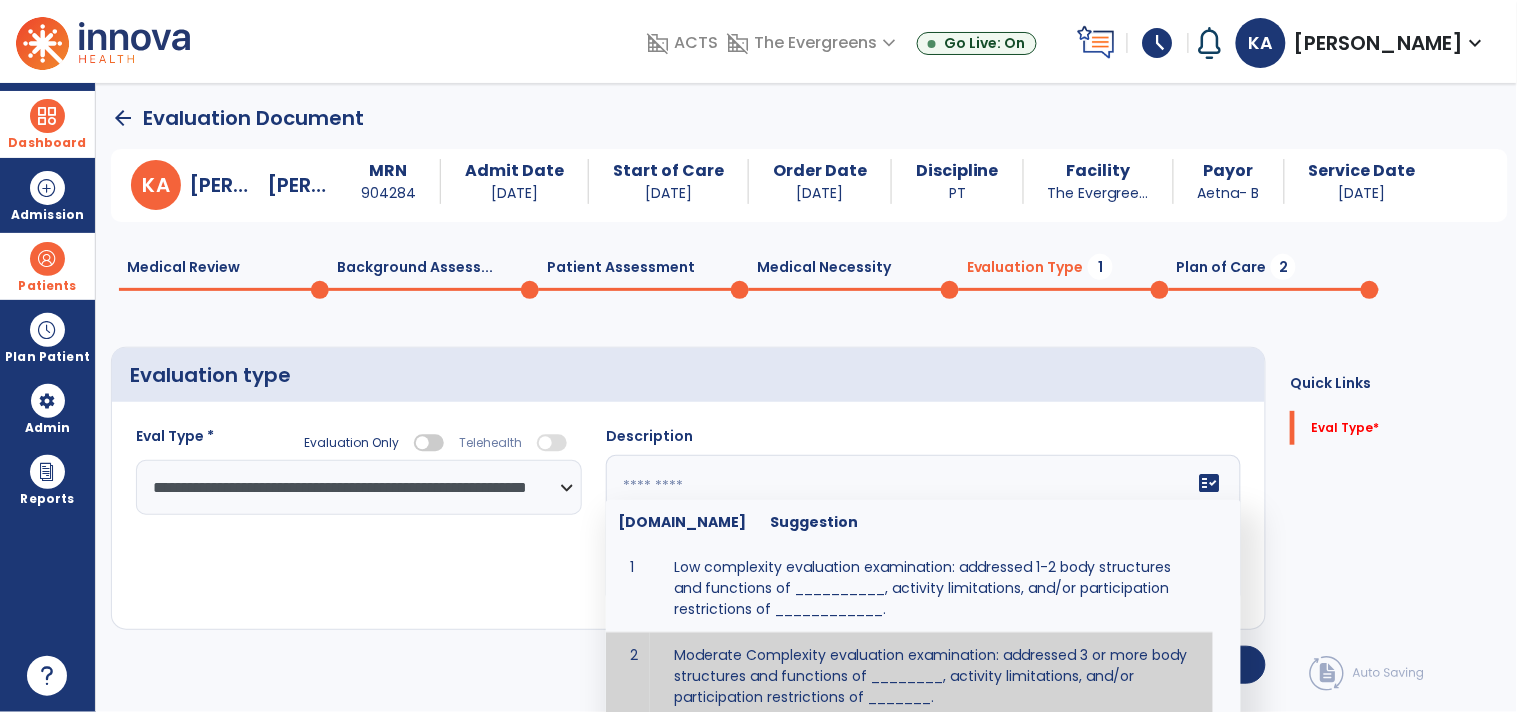 click 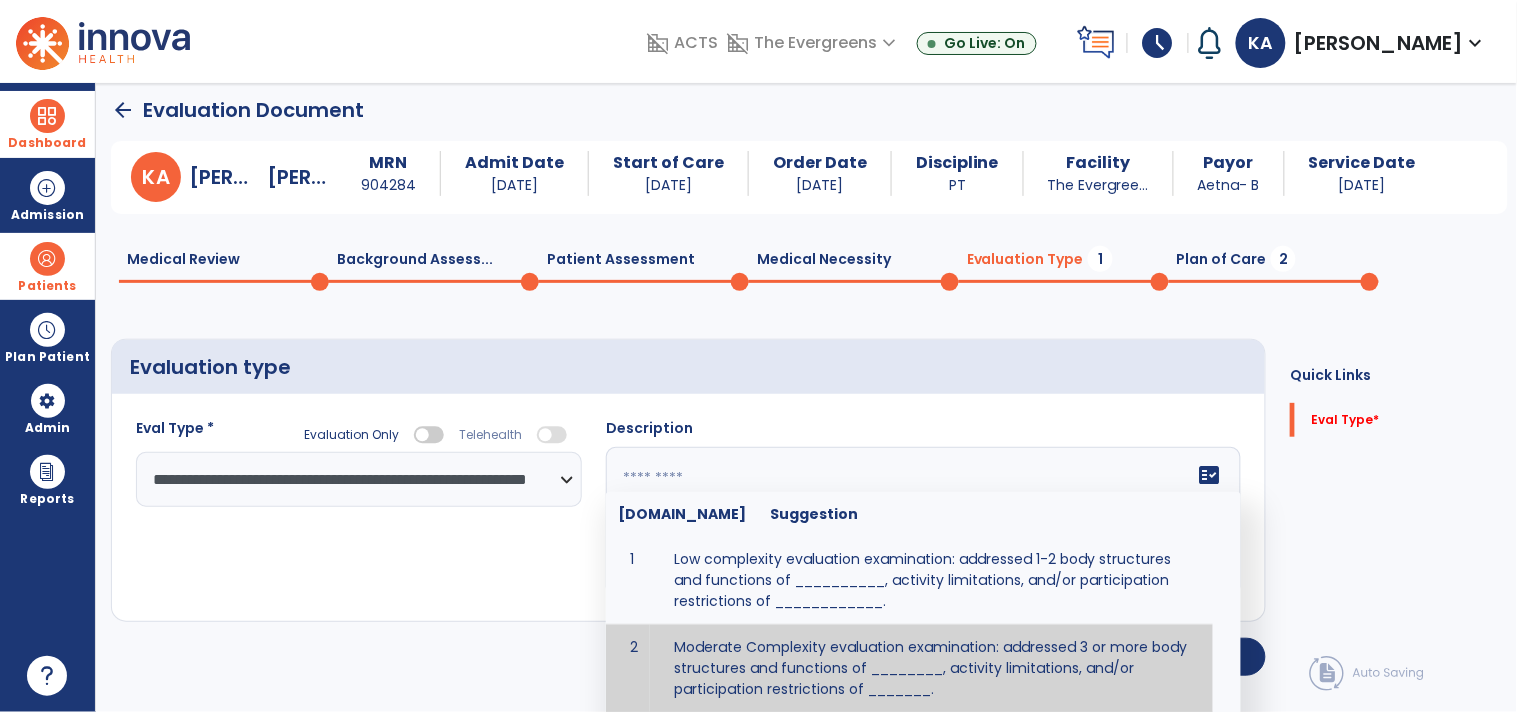 paste on "**********" 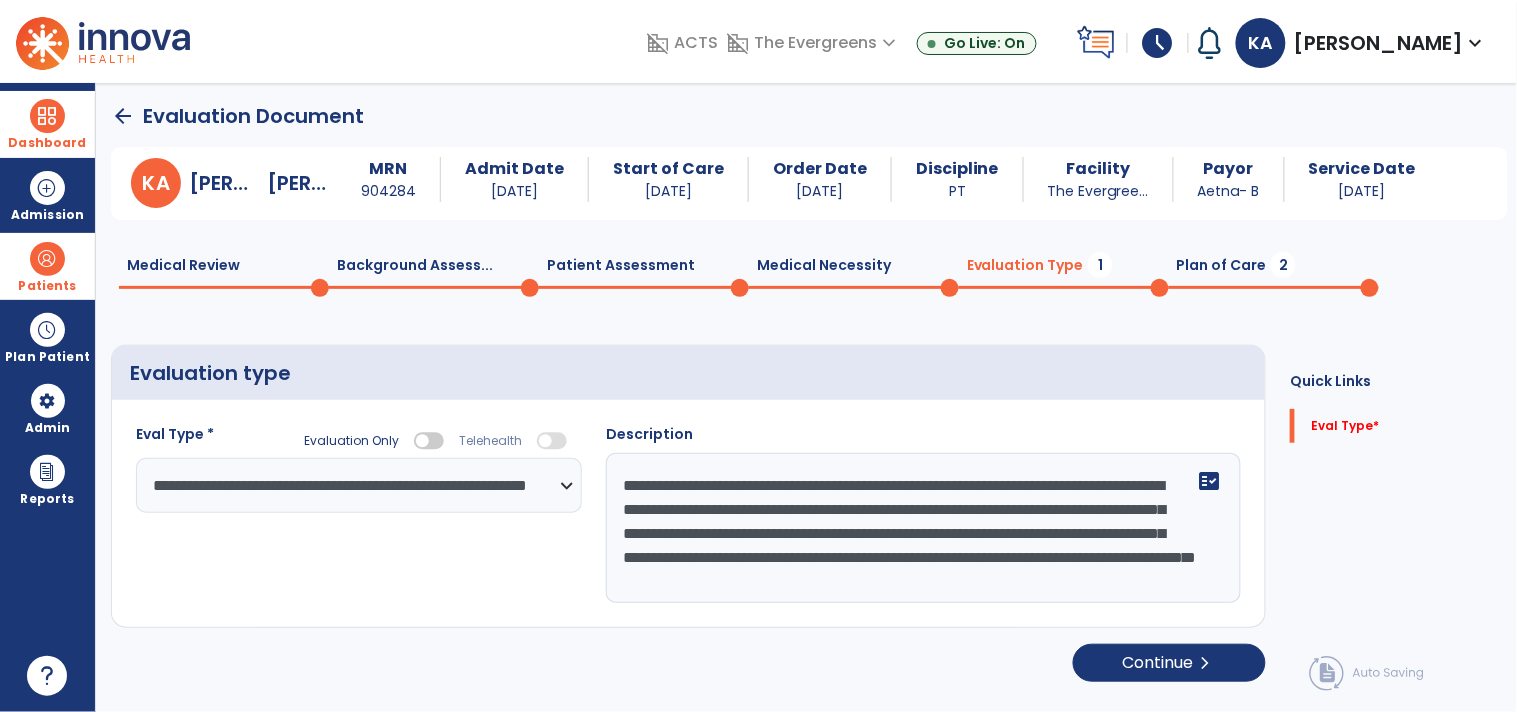 scroll, scrollTop: 14, scrollLeft: 0, axis: vertical 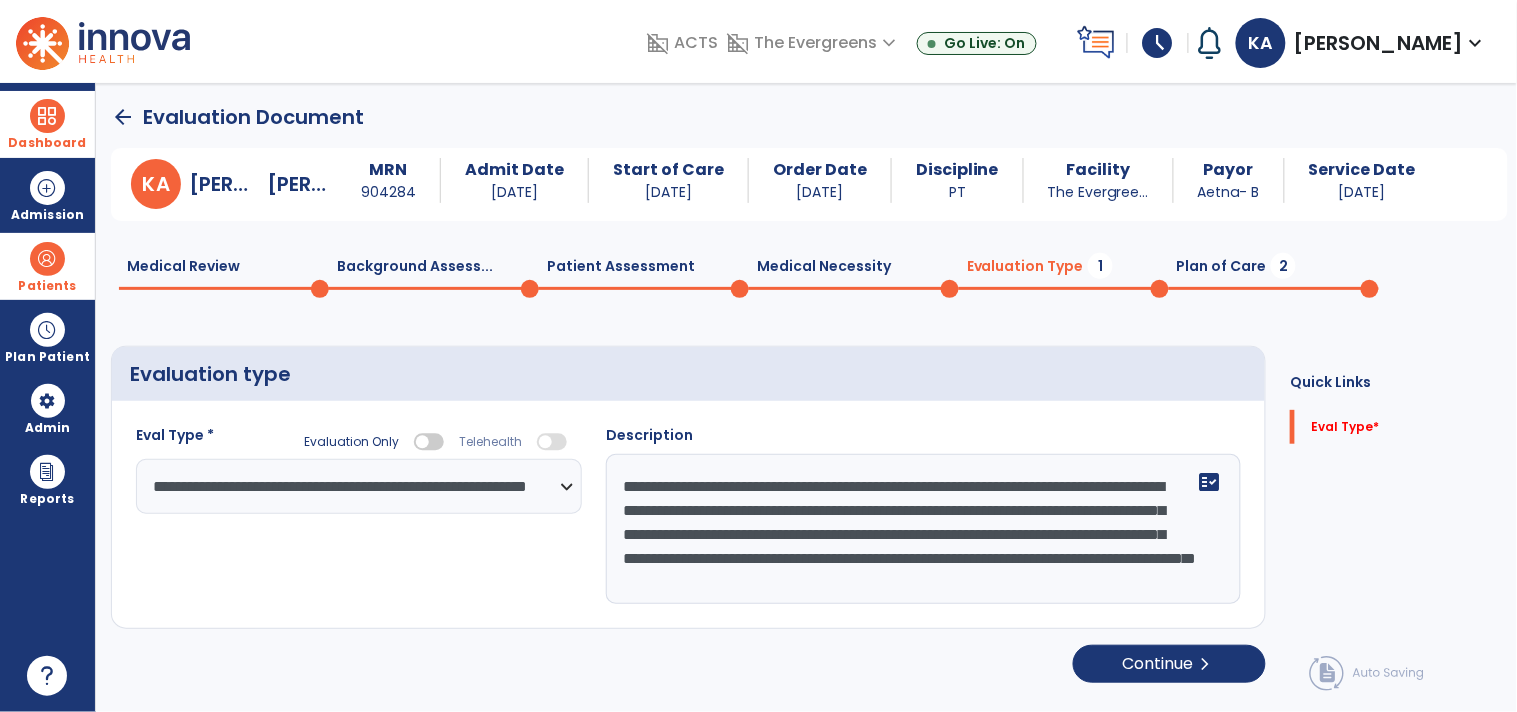 click on "**********" 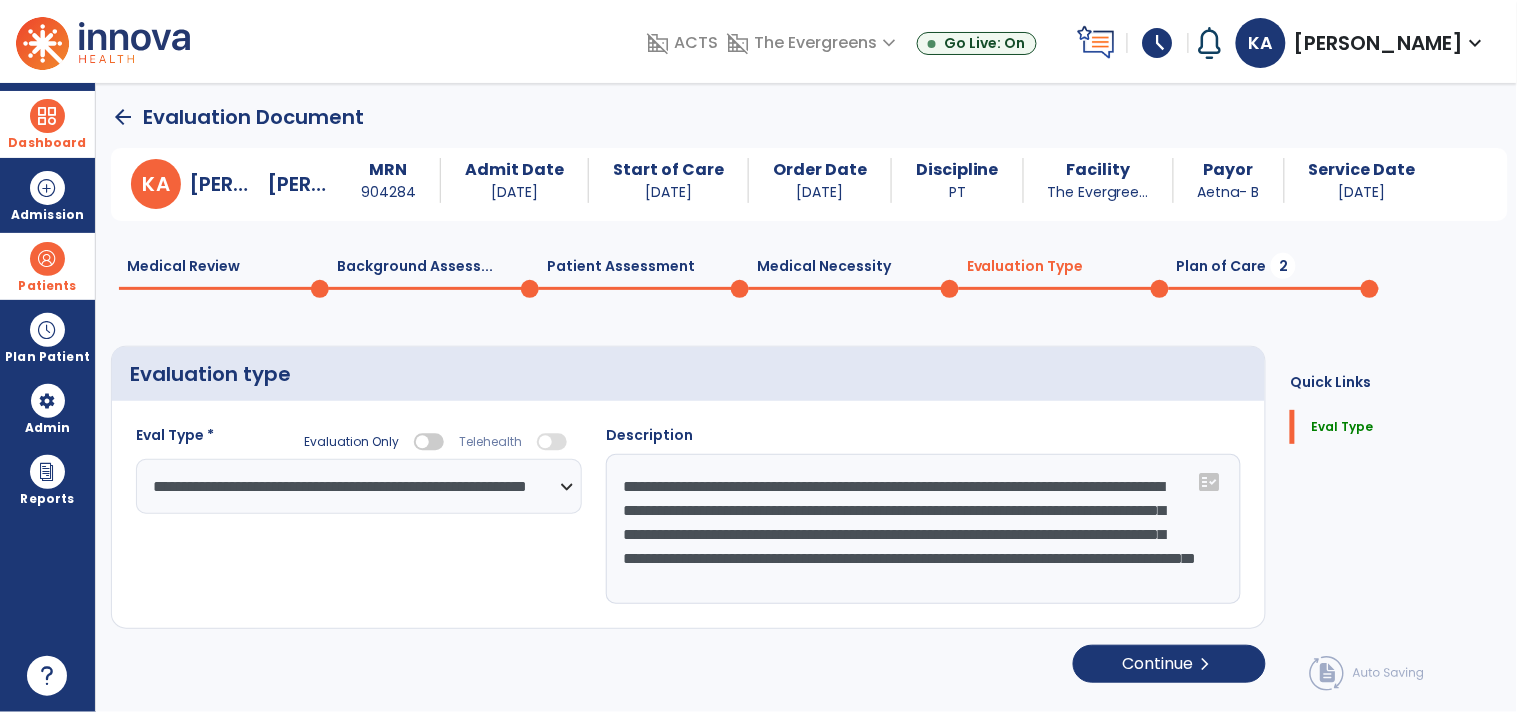 click on "**********" 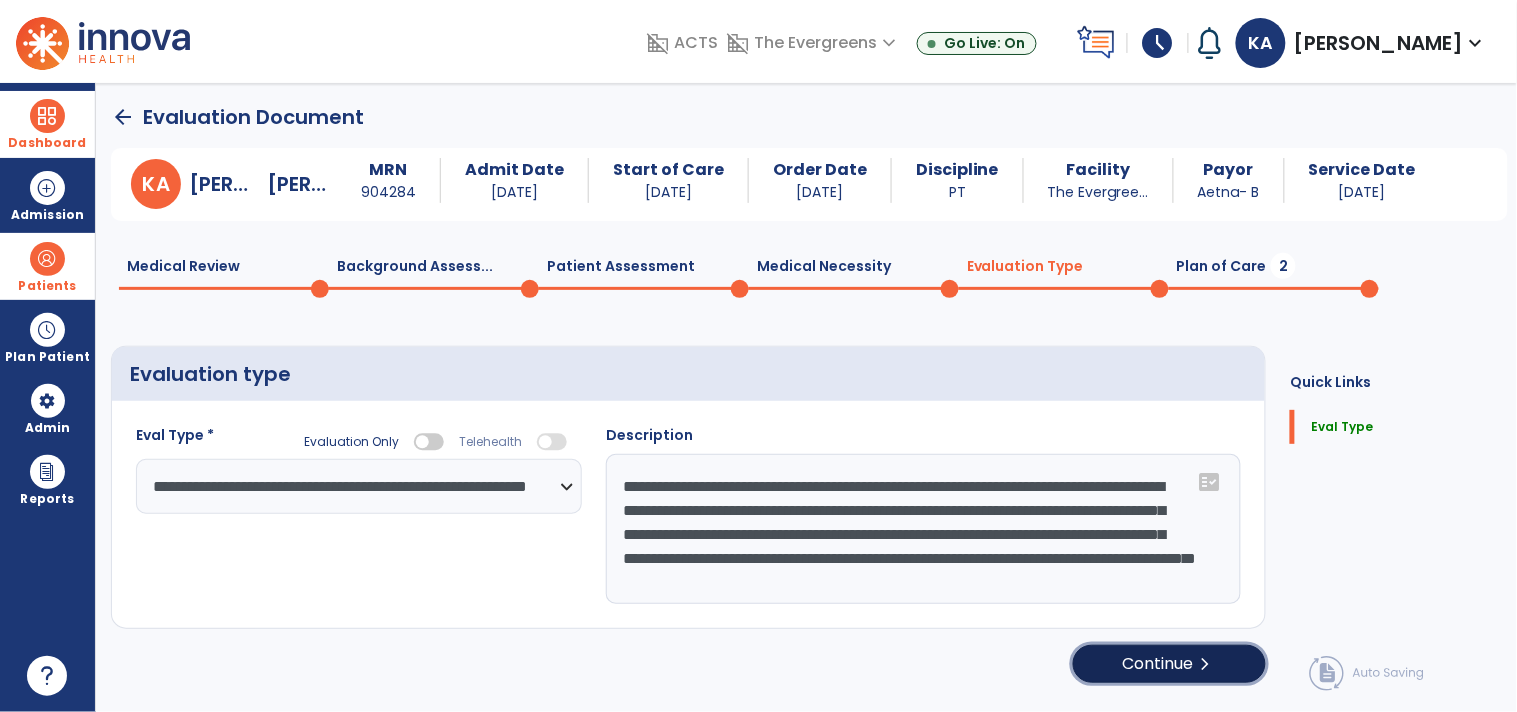 click on "Continue  chevron_right" 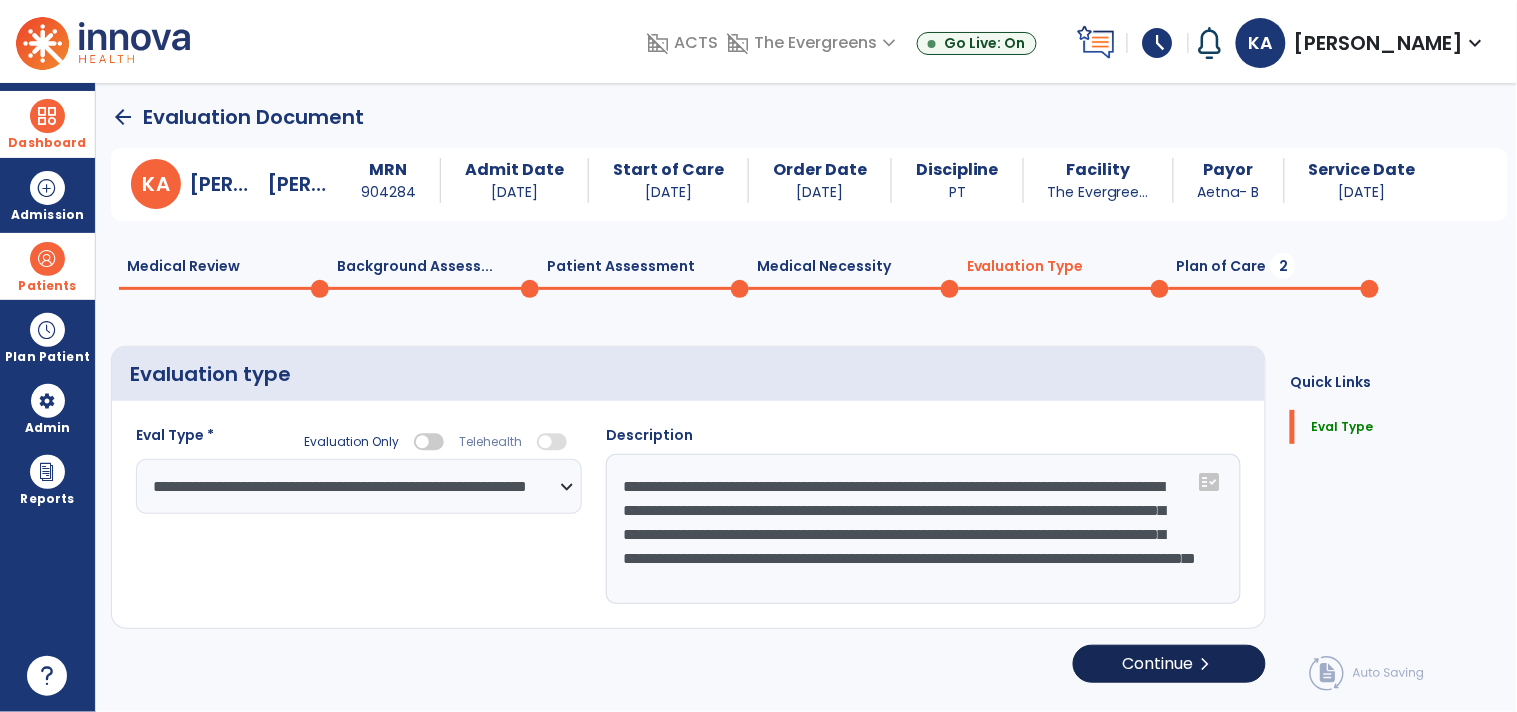 select on "**" 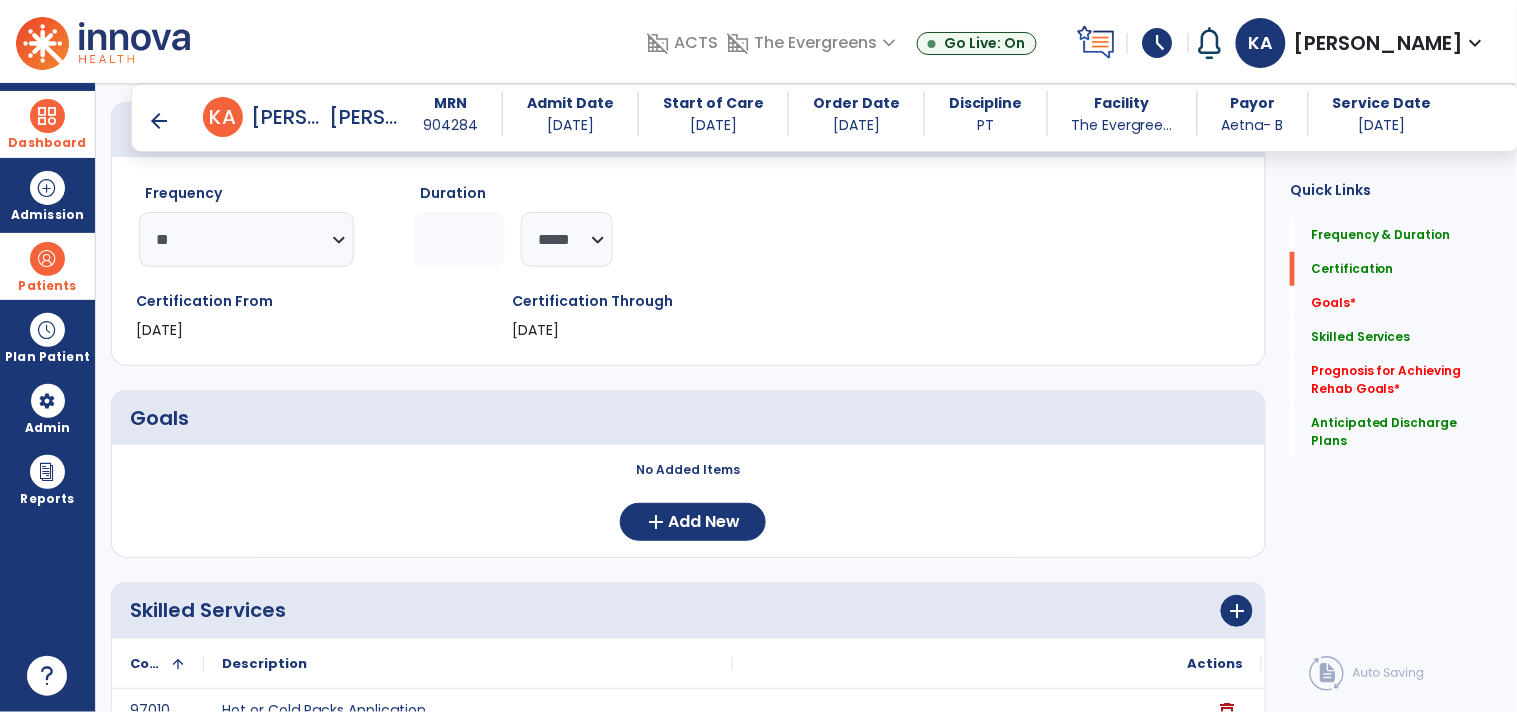 scroll, scrollTop: 334, scrollLeft: 0, axis: vertical 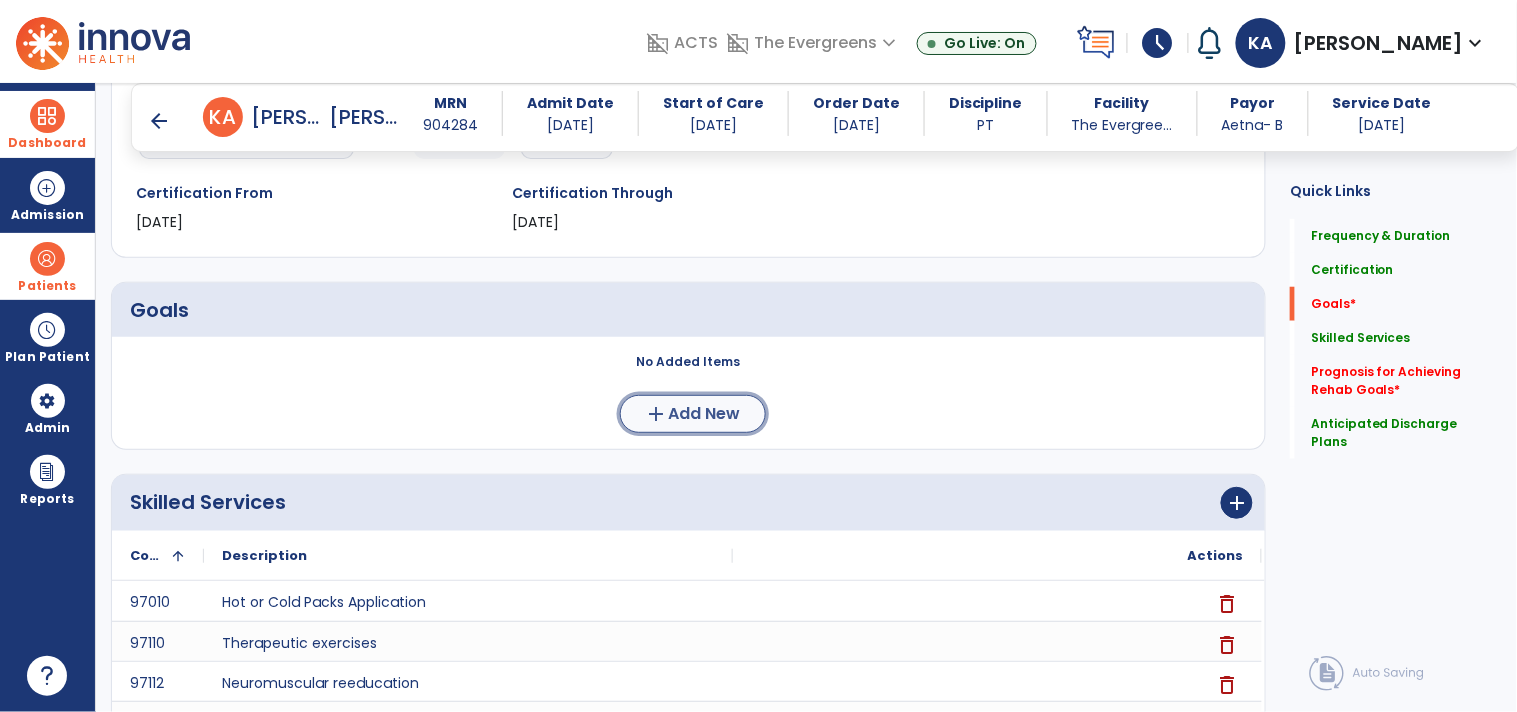 click on "Add New" at bounding box center (705, 414) 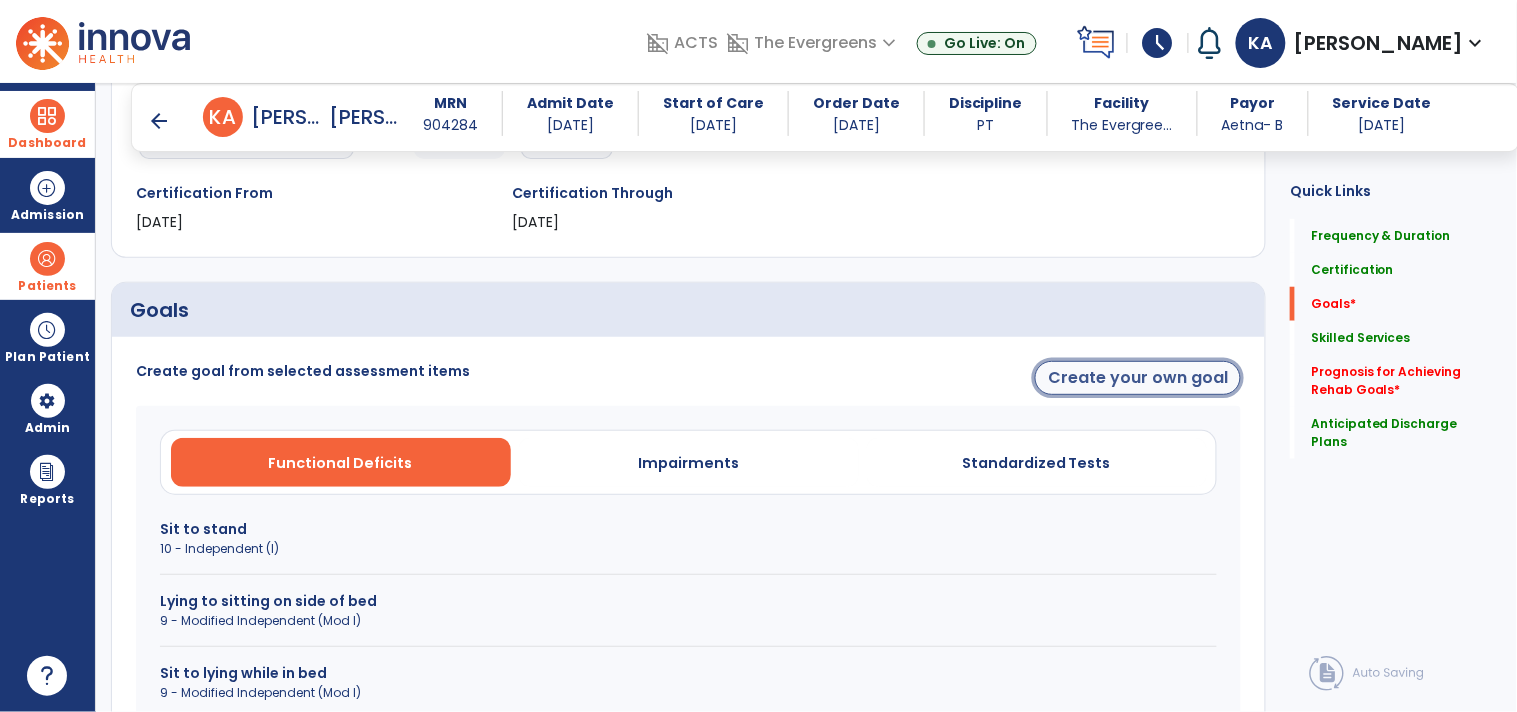 click on "Create your own goal" at bounding box center (1138, 378) 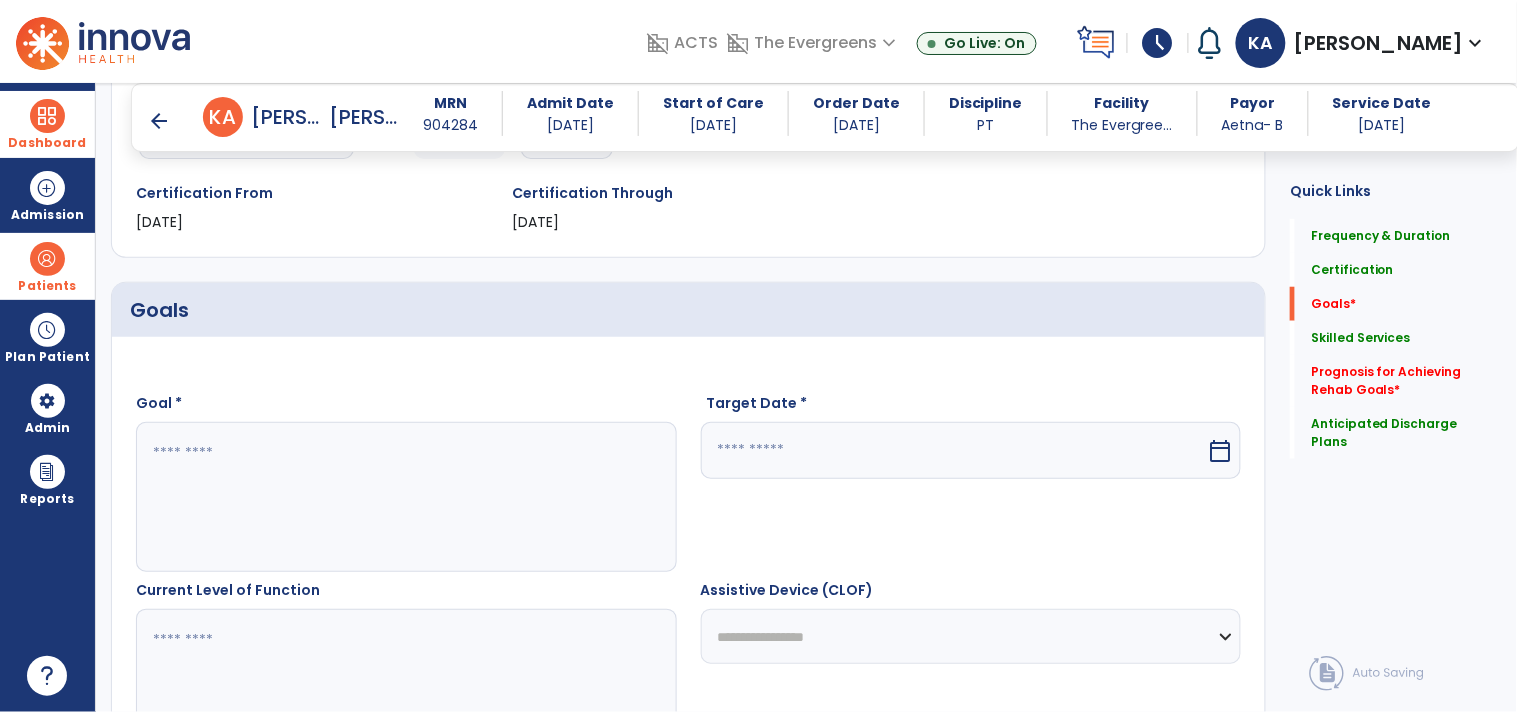 click at bounding box center (405, 497) 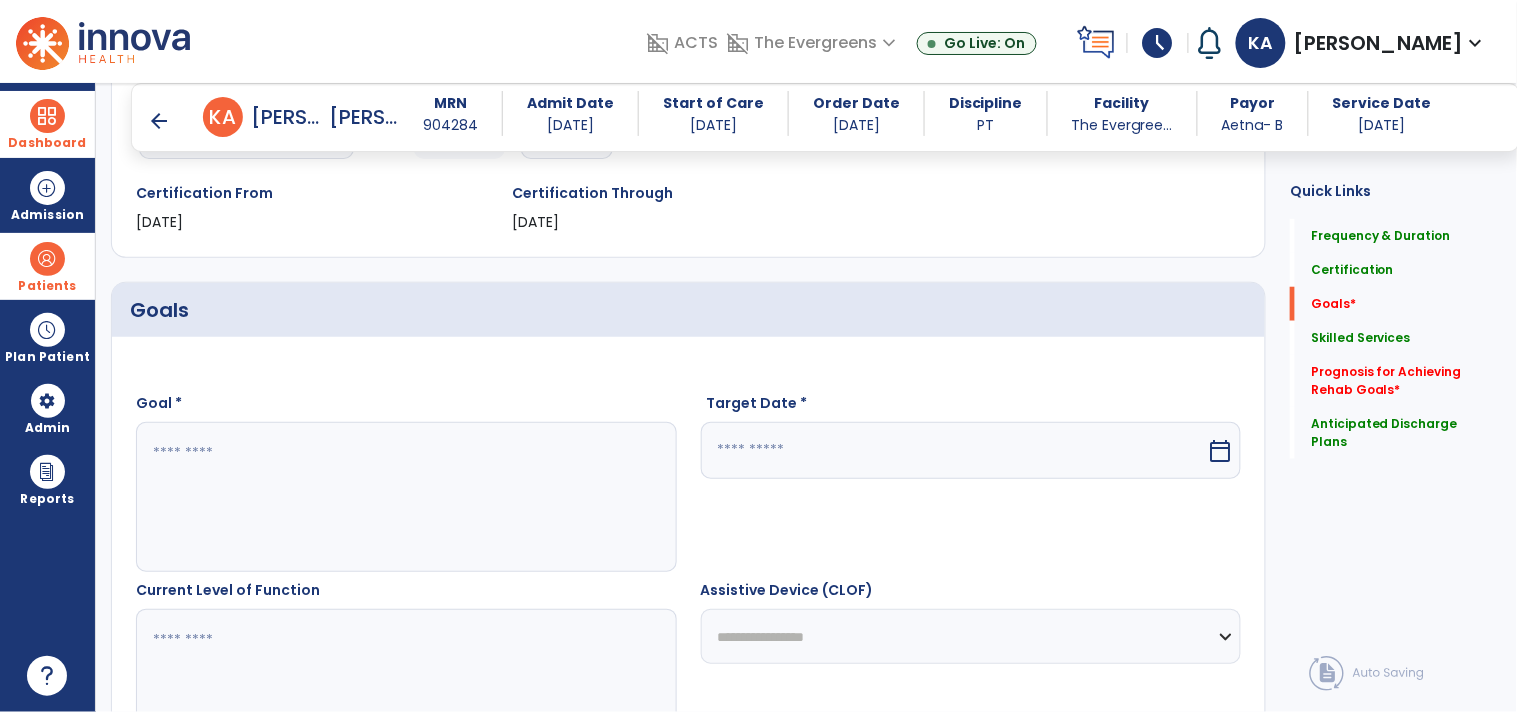 click at bounding box center [405, 497] 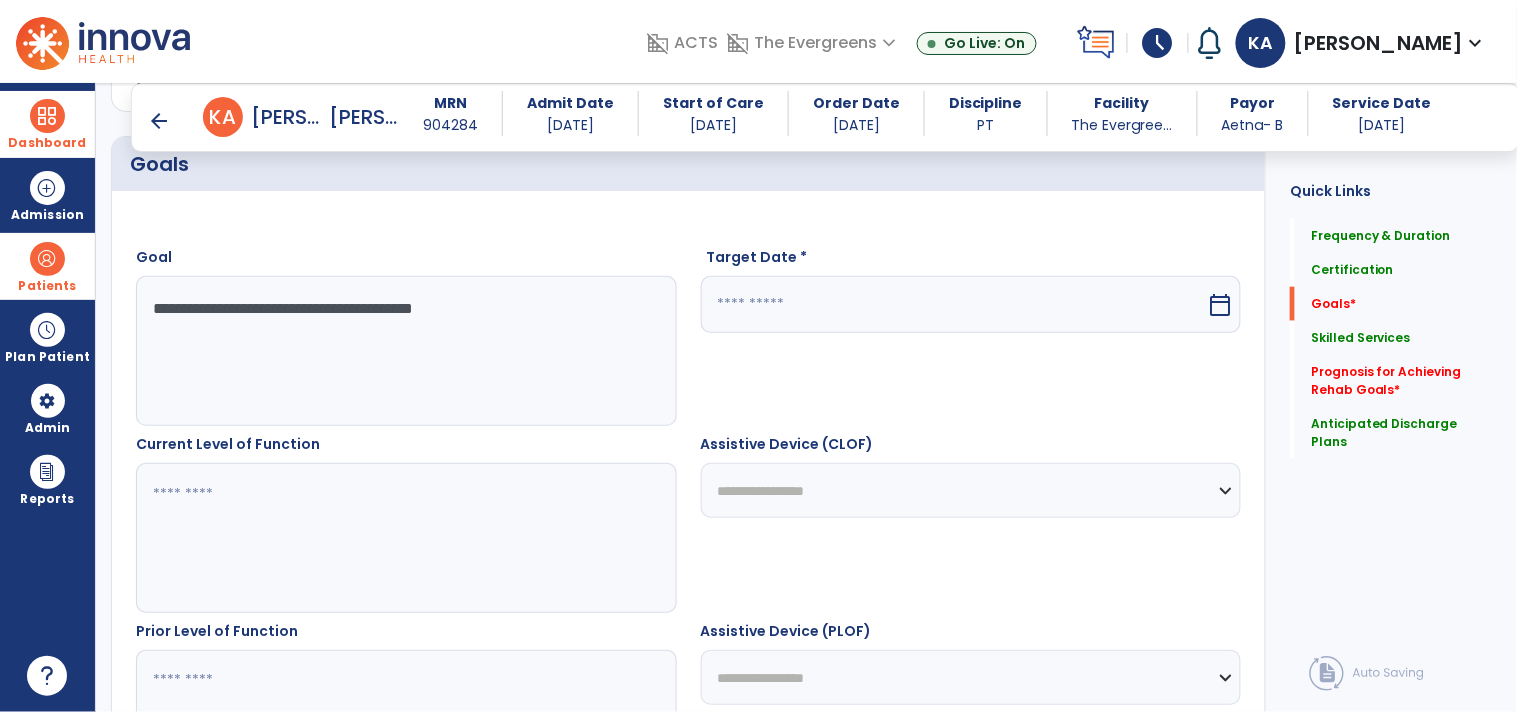 scroll, scrollTop: 556, scrollLeft: 0, axis: vertical 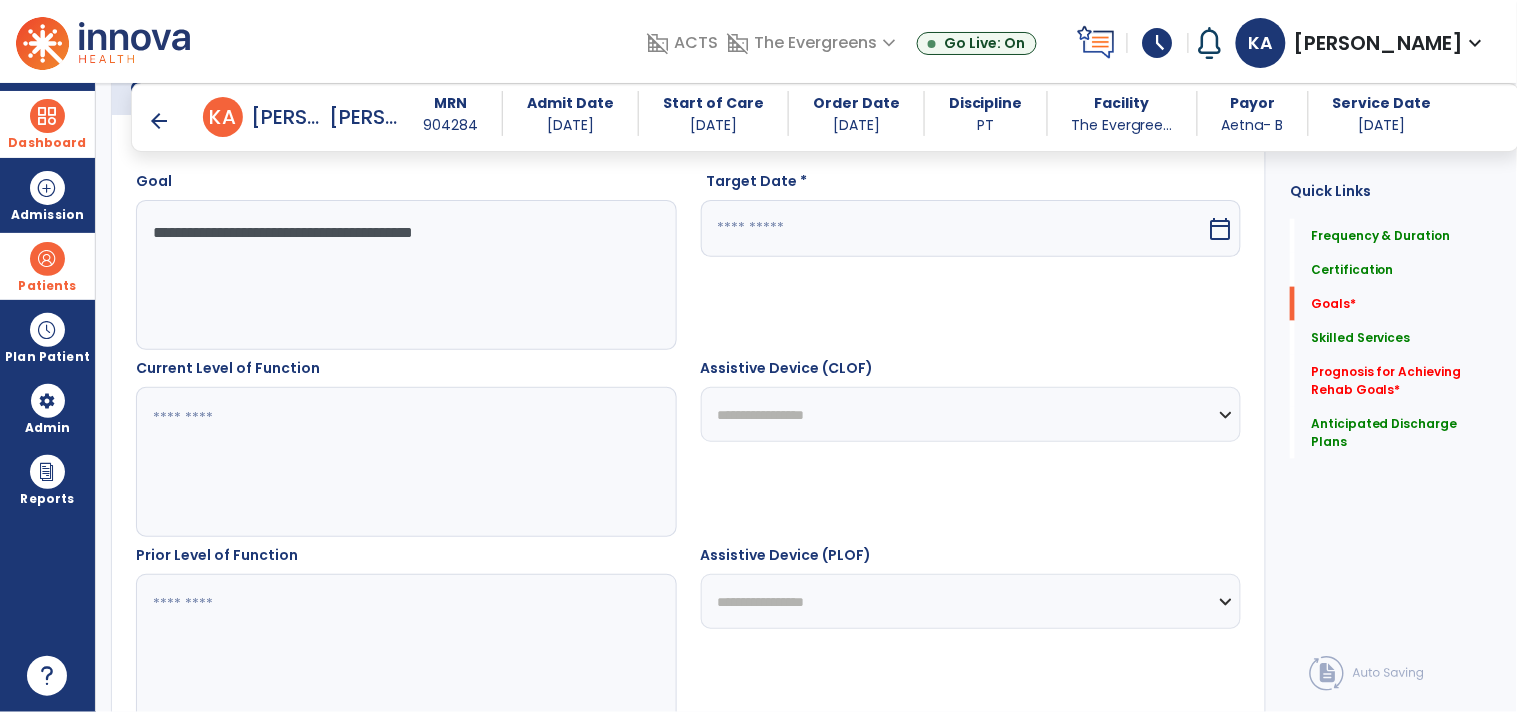 type on "**********" 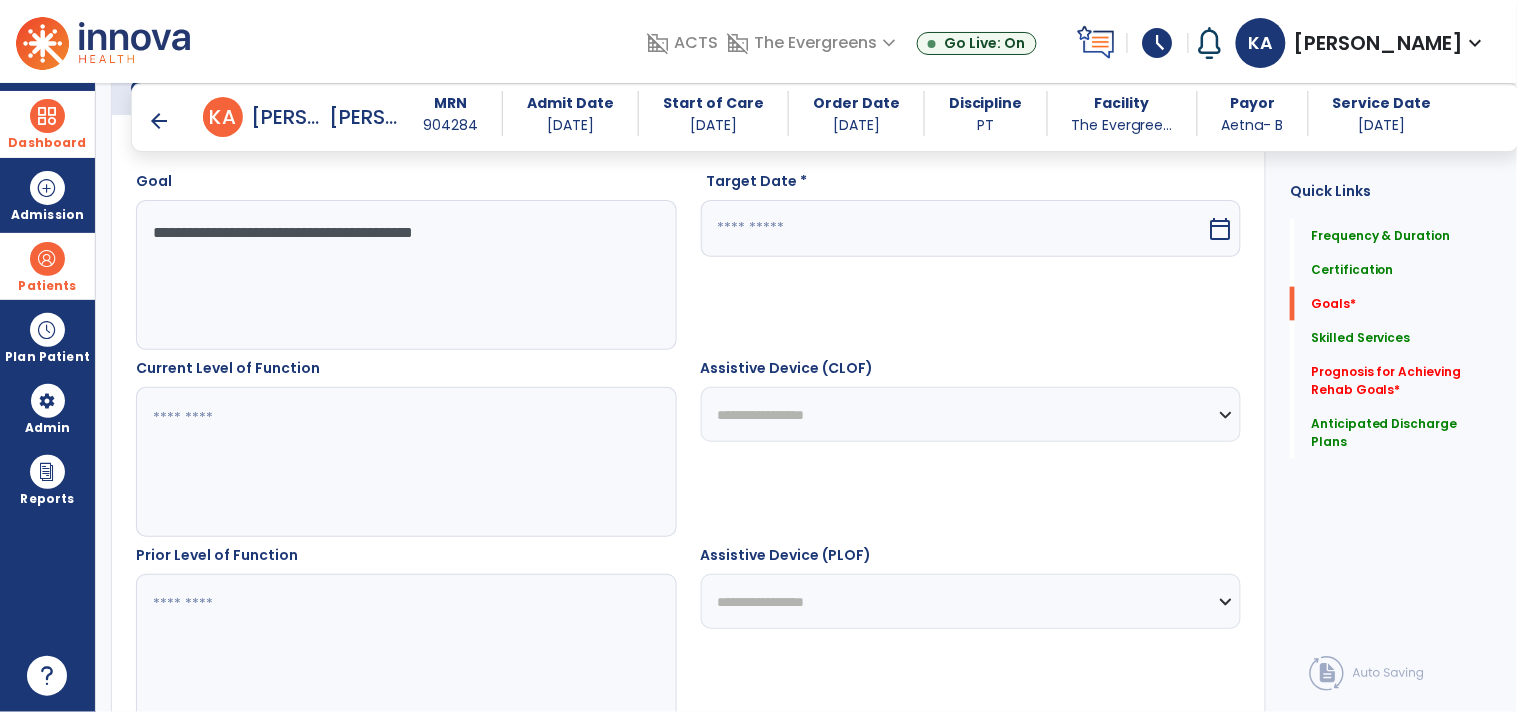 click at bounding box center (405, 462) 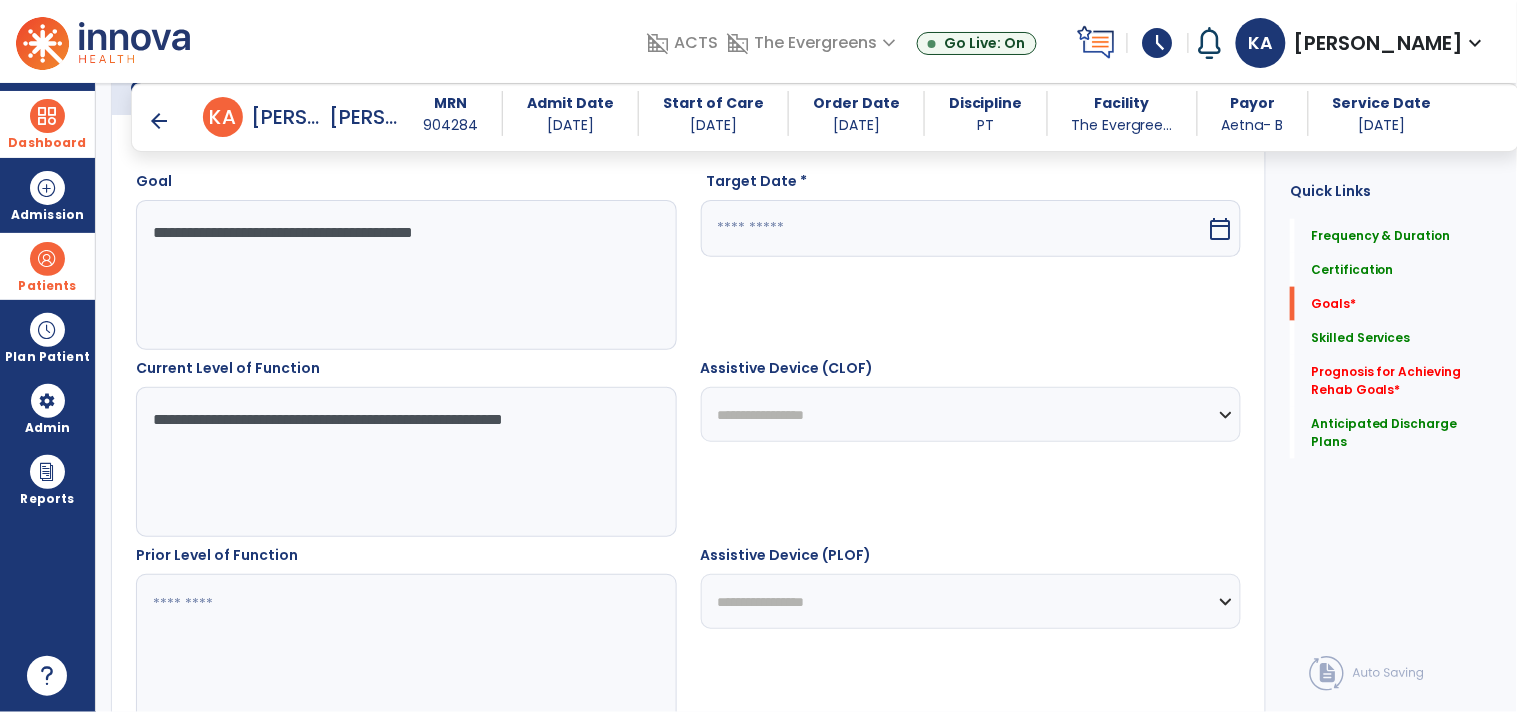 click on "**********" at bounding box center [405, 462] 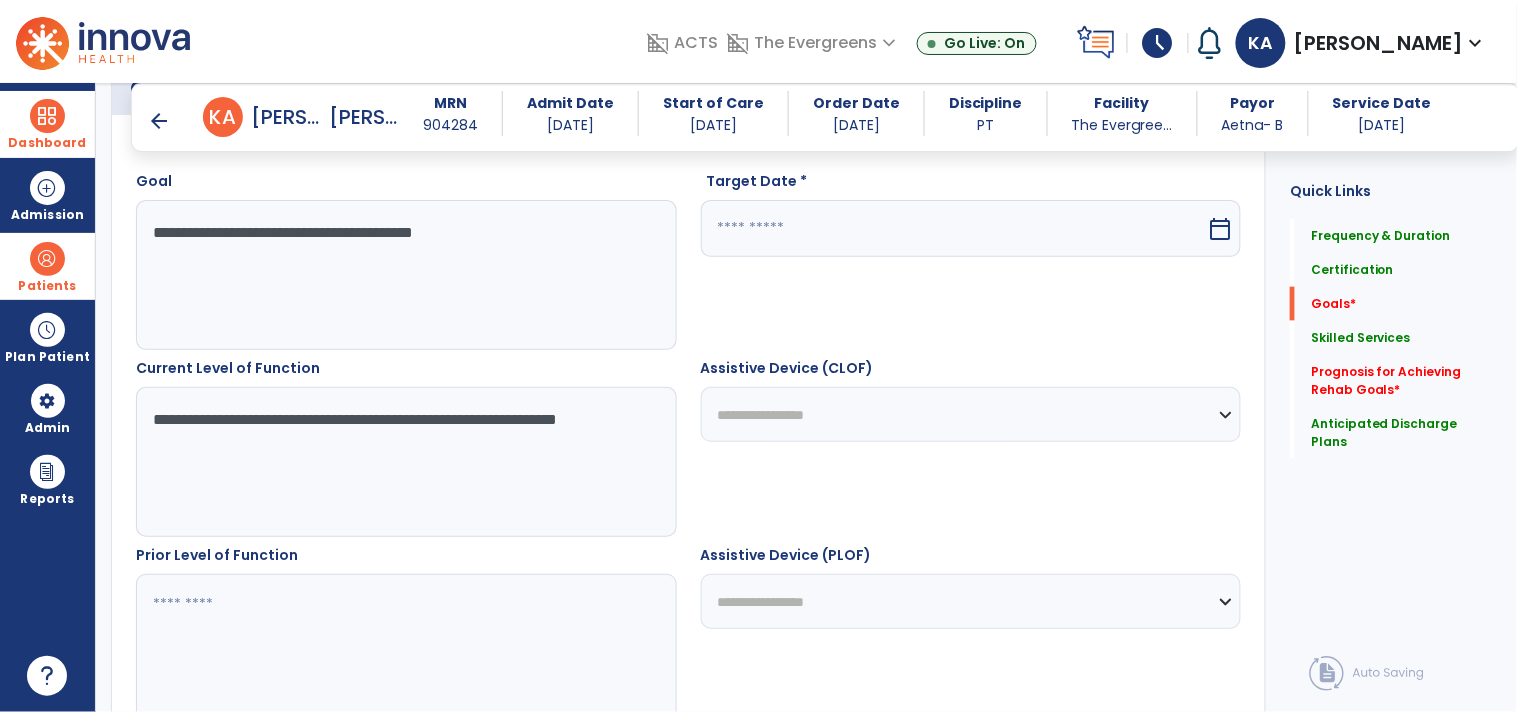 click on "**********" at bounding box center [405, 462] 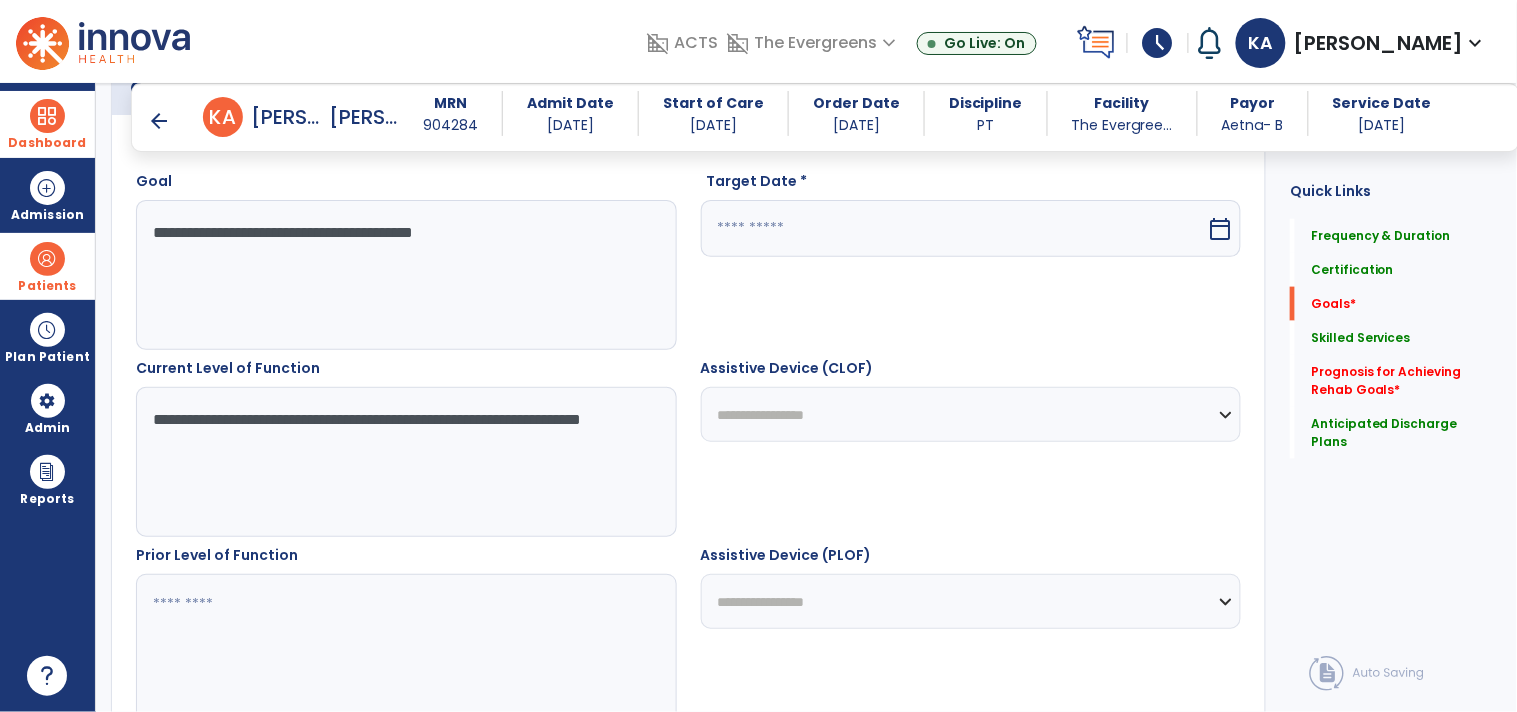click on "**********" at bounding box center [405, 462] 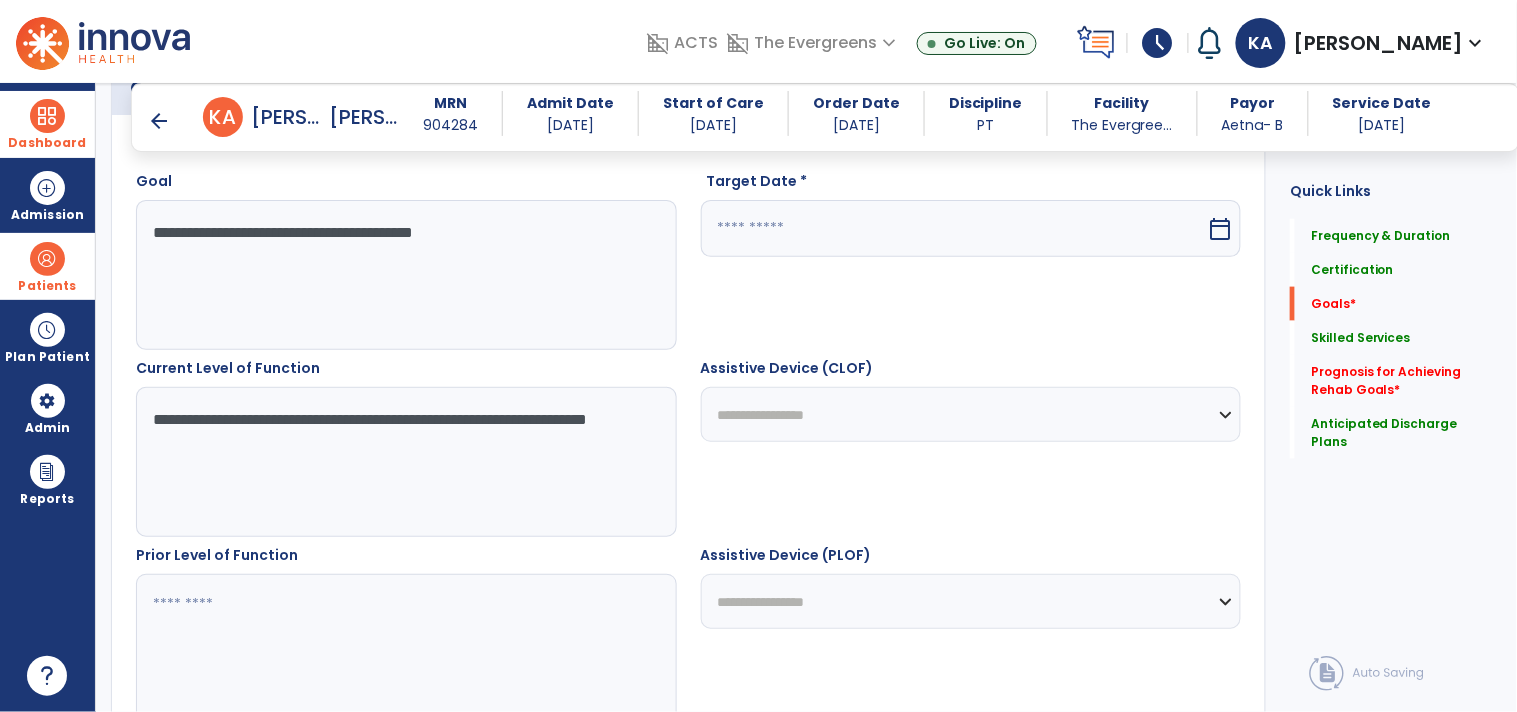 click on "**********" at bounding box center [405, 462] 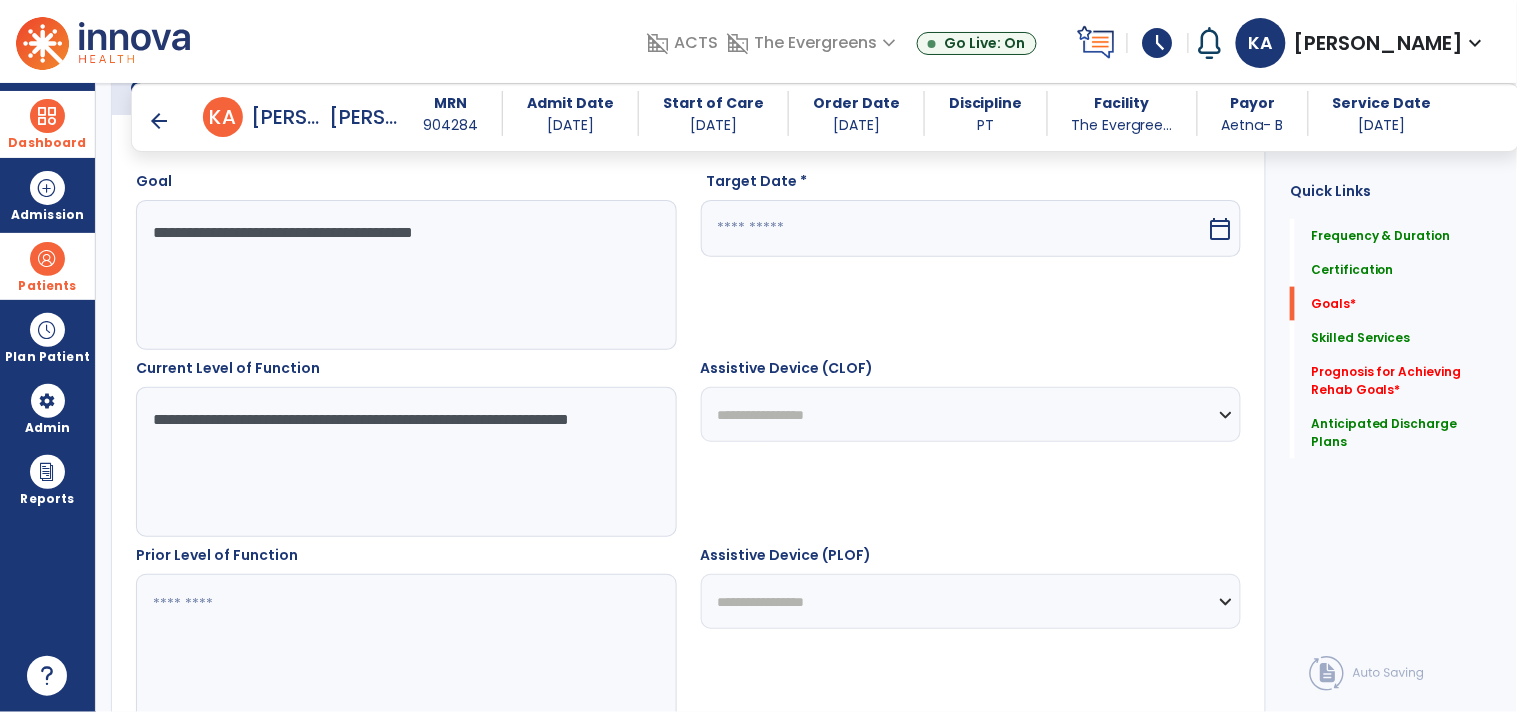 drag, startPoint x: 332, startPoint y: 446, endPoint x: 156, endPoint y: 453, distance: 176.13914 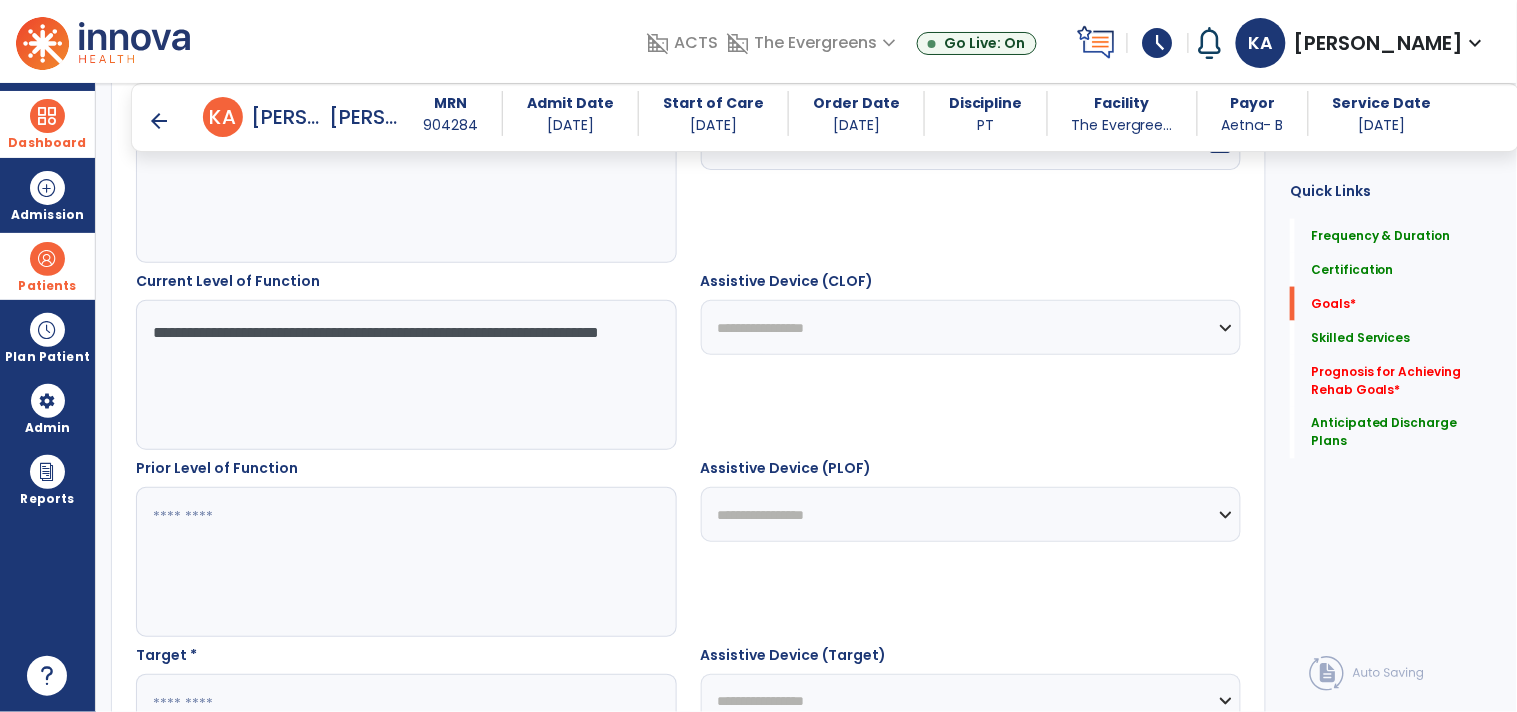 scroll, scrollTop: 667, scrollLeft: 0, axis: vertical 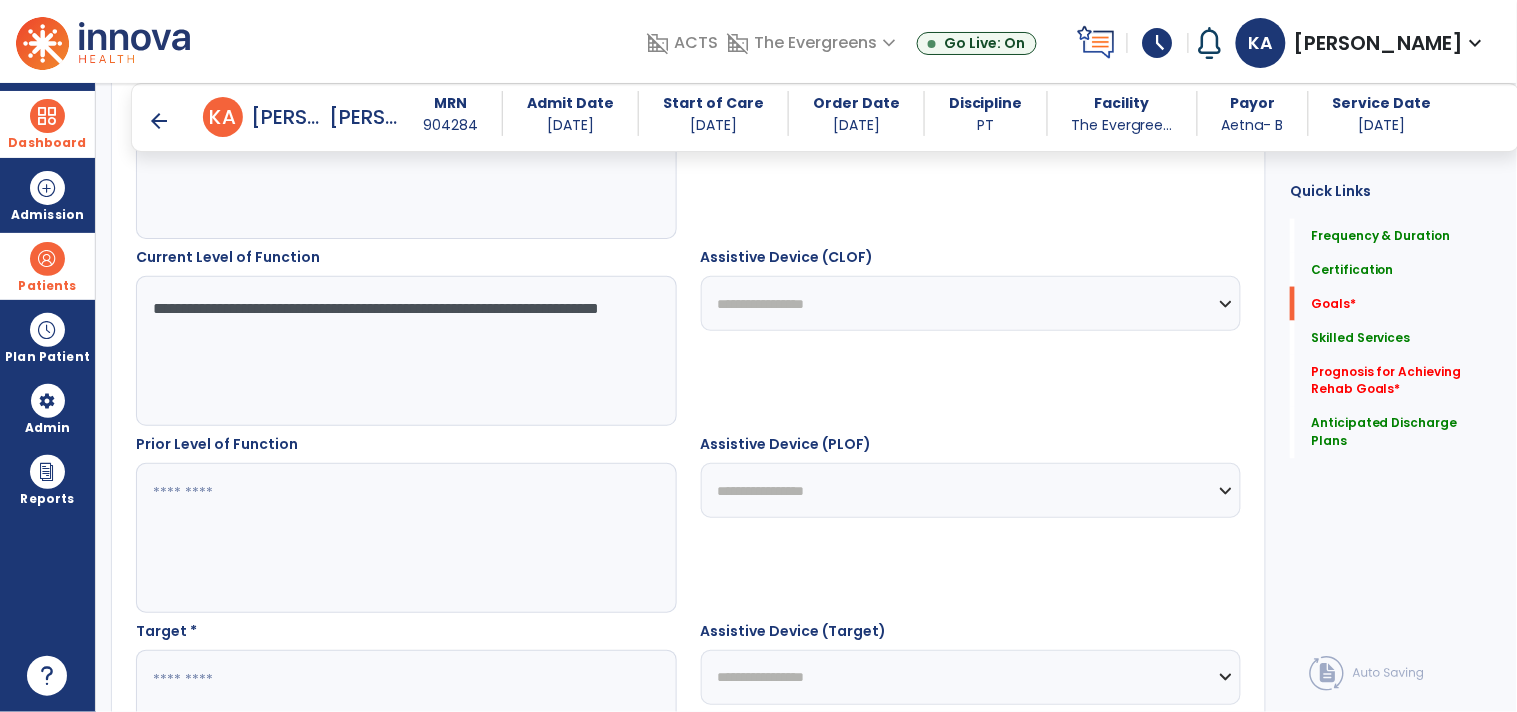 type on "**********" 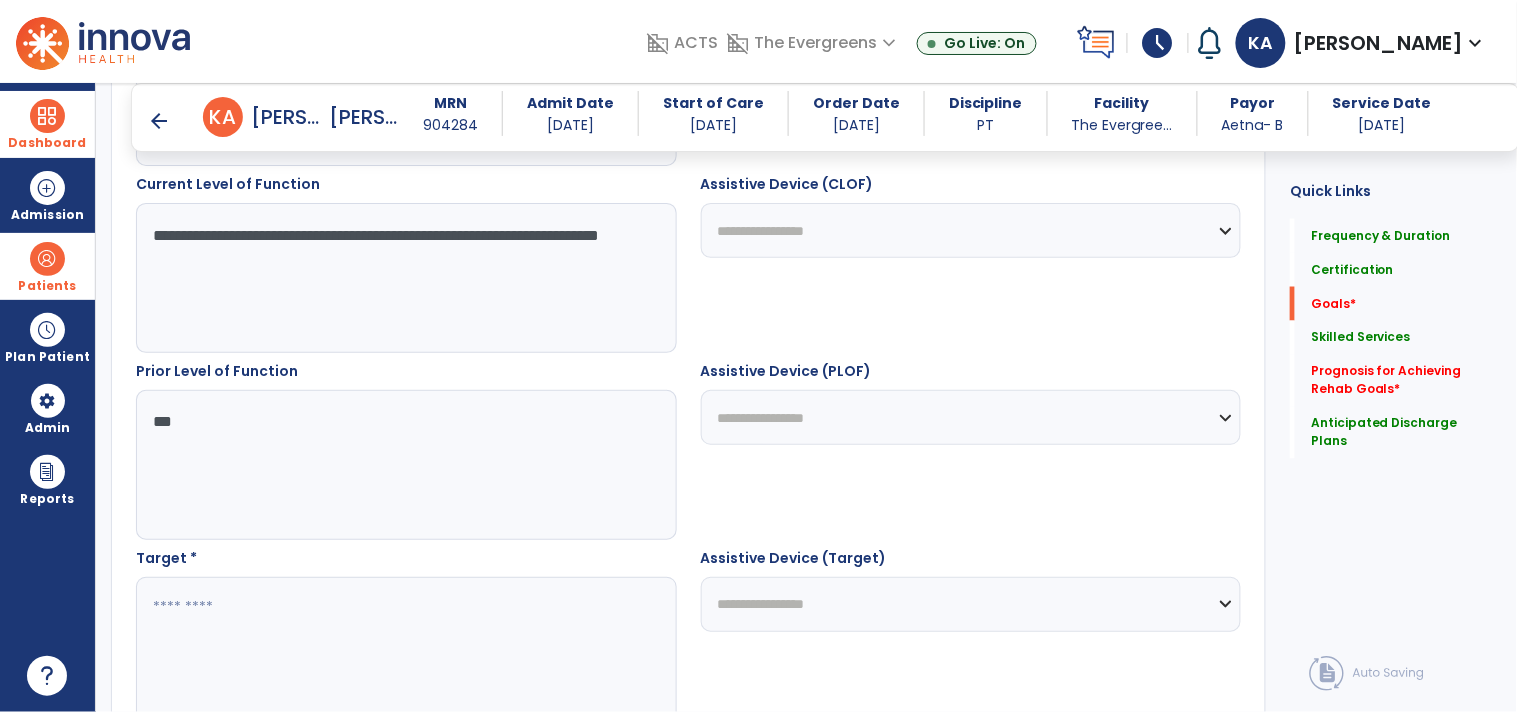 scroll, scrollTop: 778, scrollLeft: 0, axis: vertical 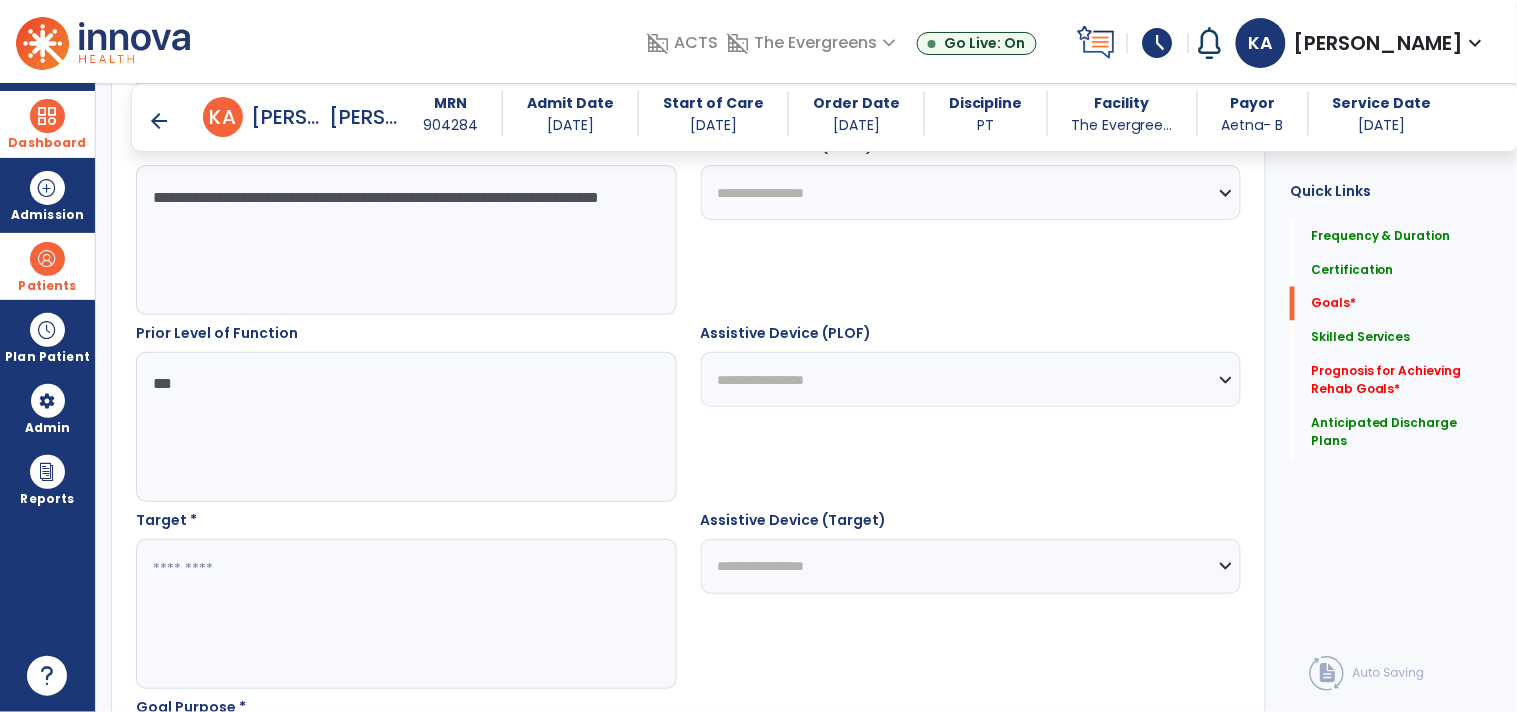 type on "***" 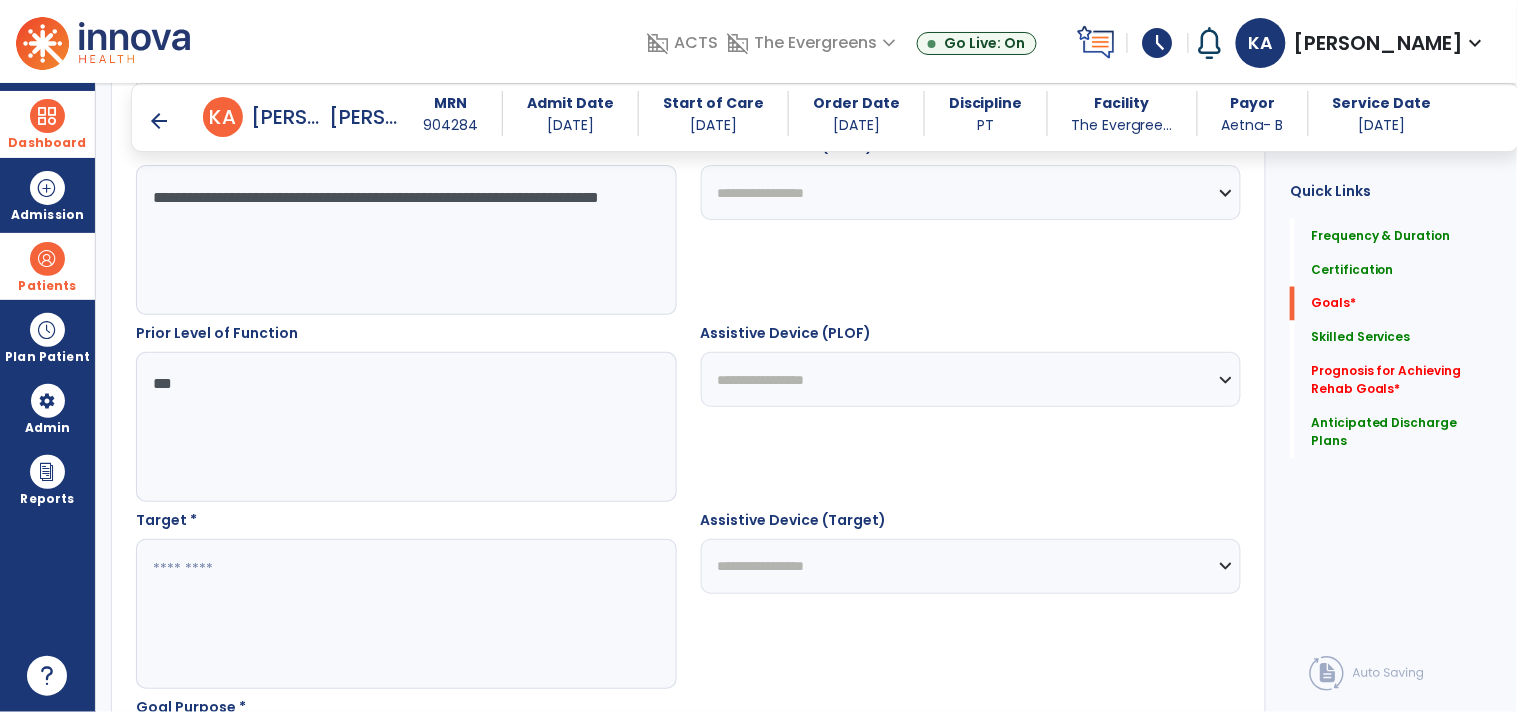 click at bounding box center [405, 614] 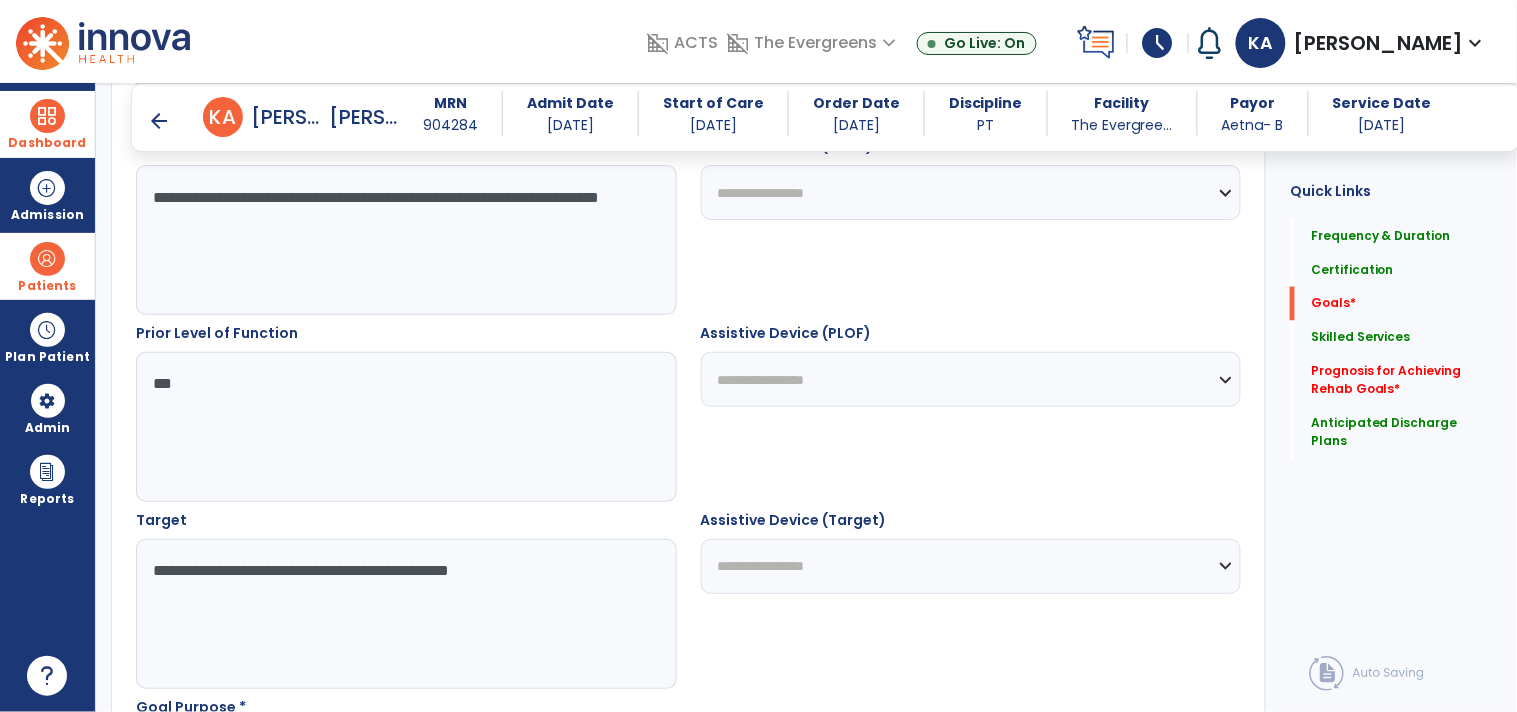 click on "**********" at bounding box center [405, 614] 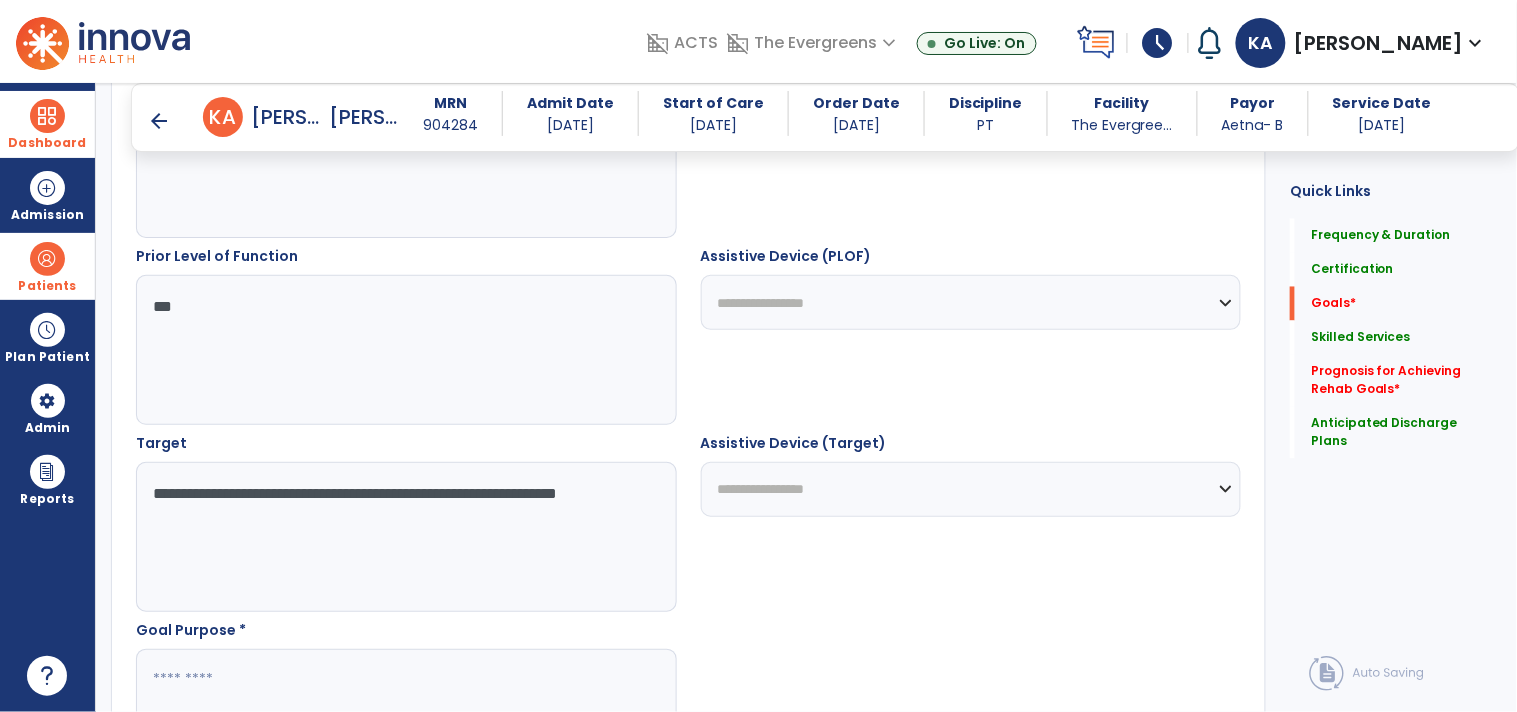 scroll, scrollTop: 1001, scrollLeft: 0, axis: vertical 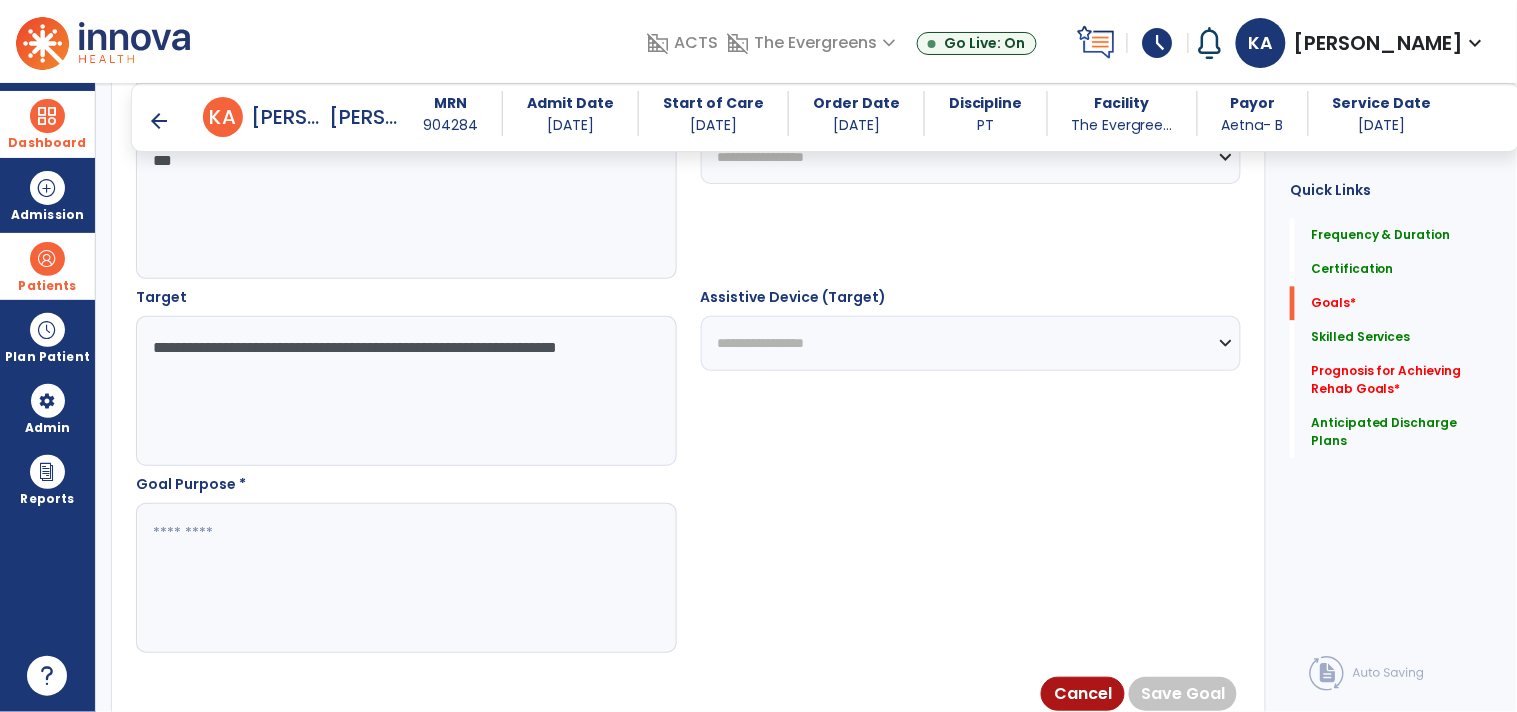 type on "**********" 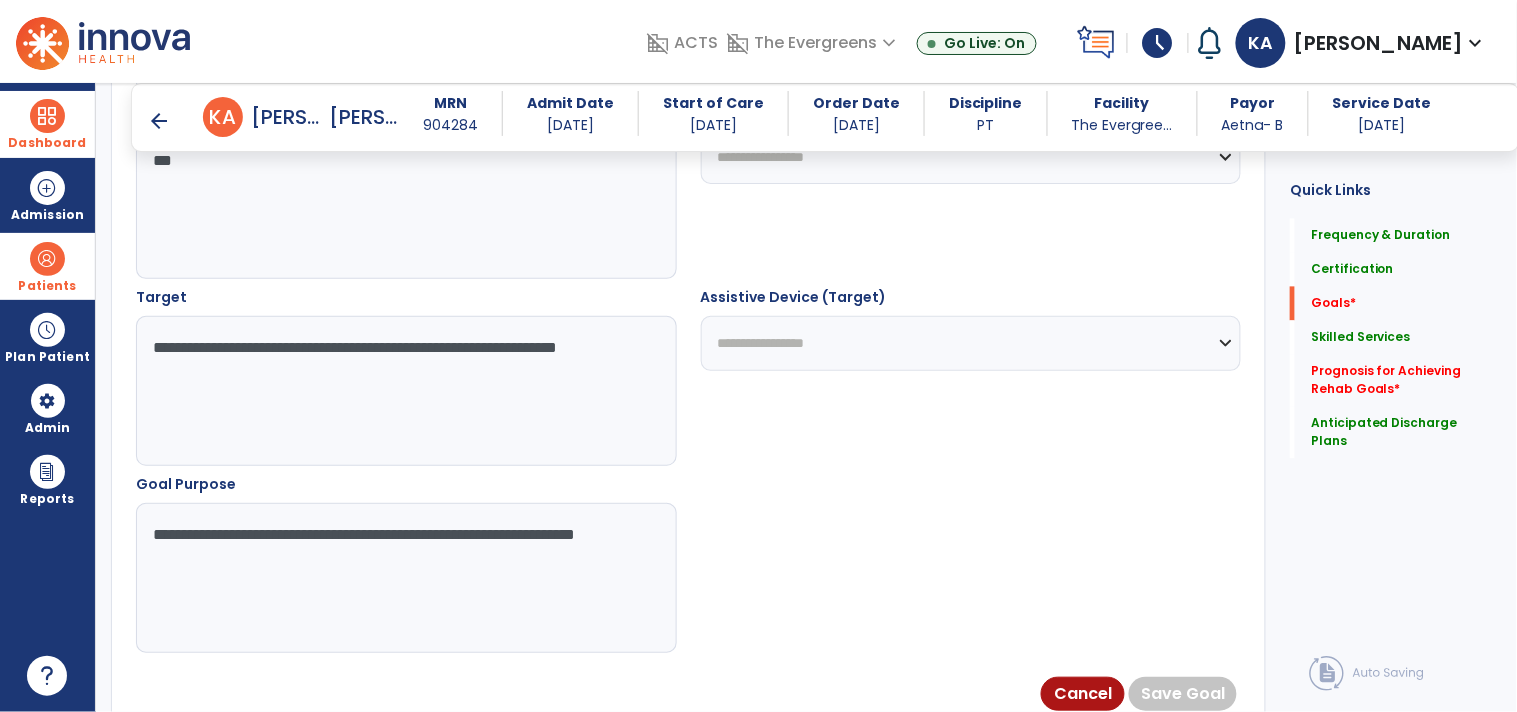 type on "**********" 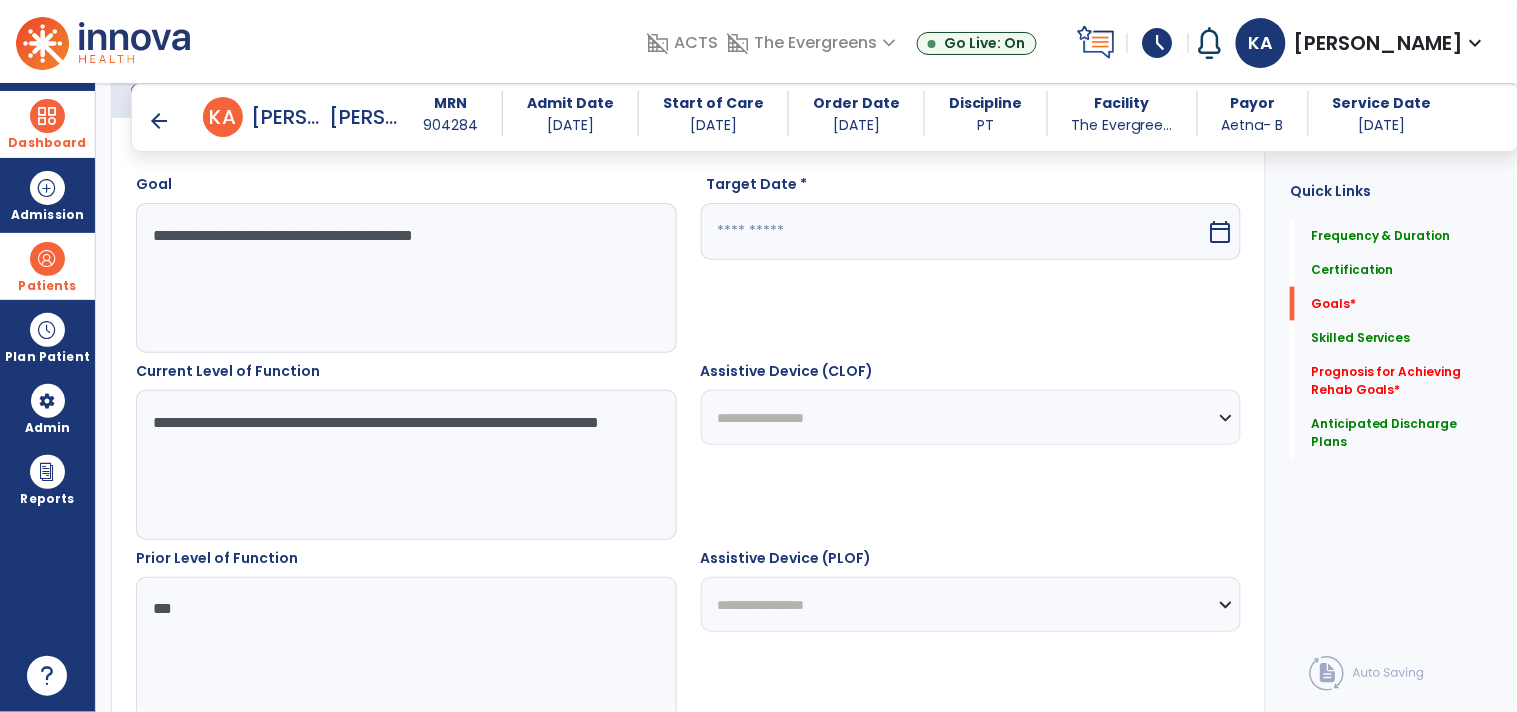 scroll, scrollTop: 445, scrollLeft: 0, axis: vertical 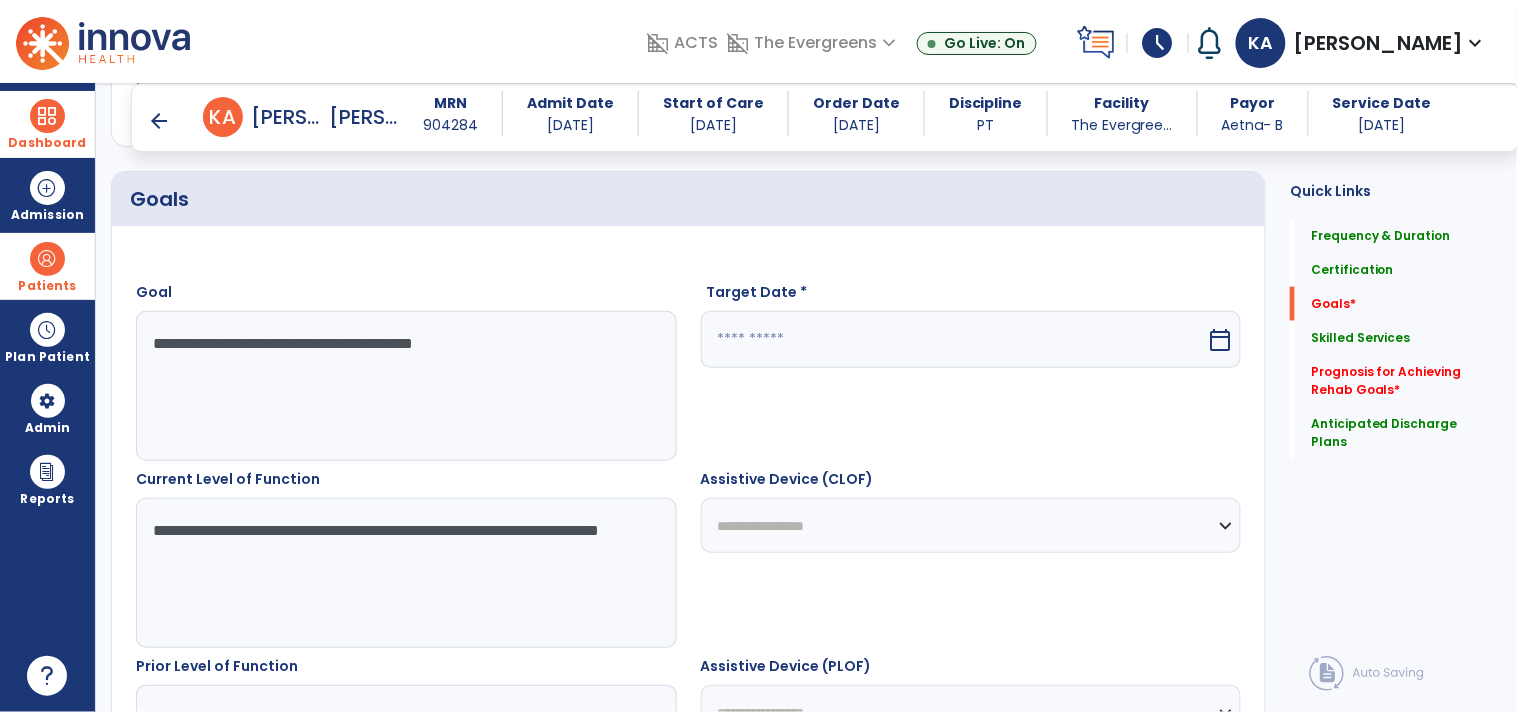 click at bounding box center [954, 339] 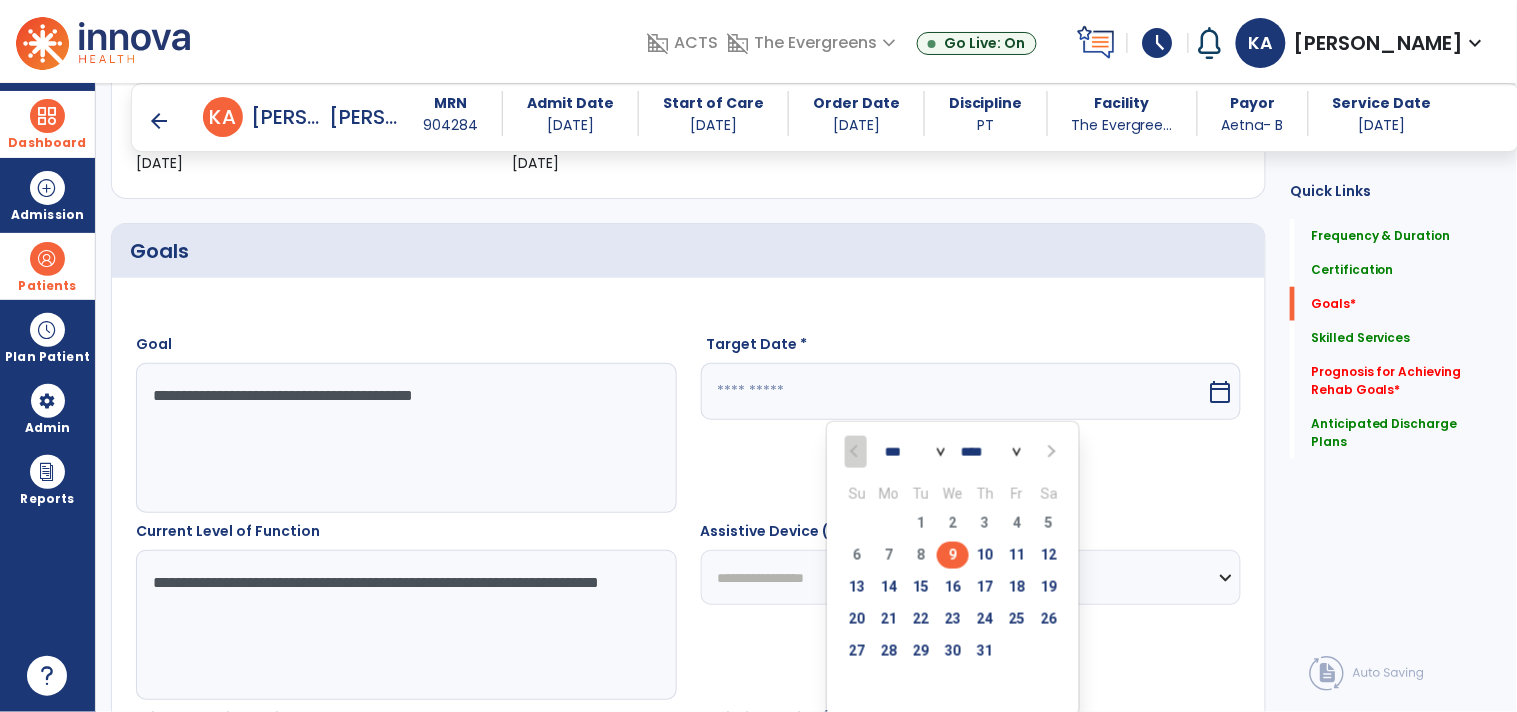 scroll, scrollTop: 445, scrollLeft: 0, axis: vertical 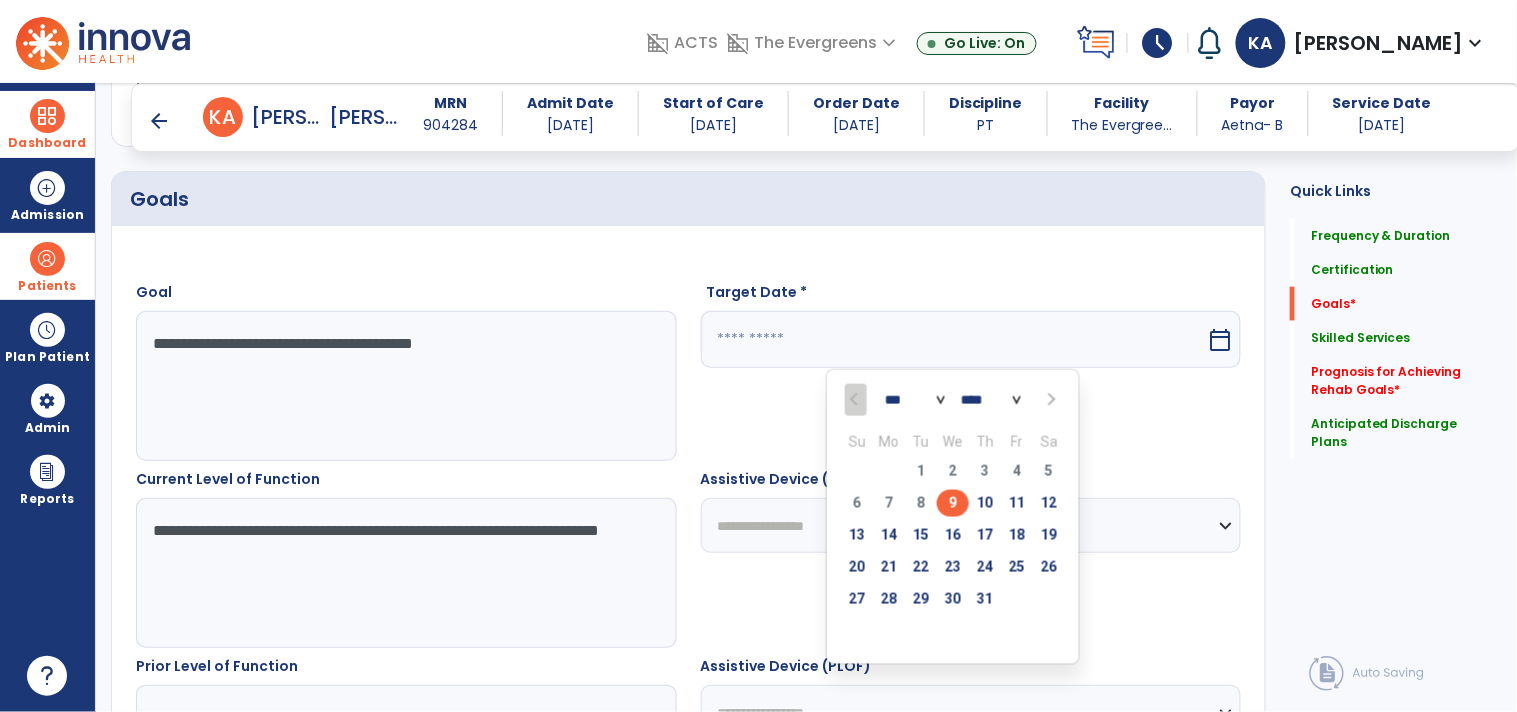 click at bounding box center [1049, 400] 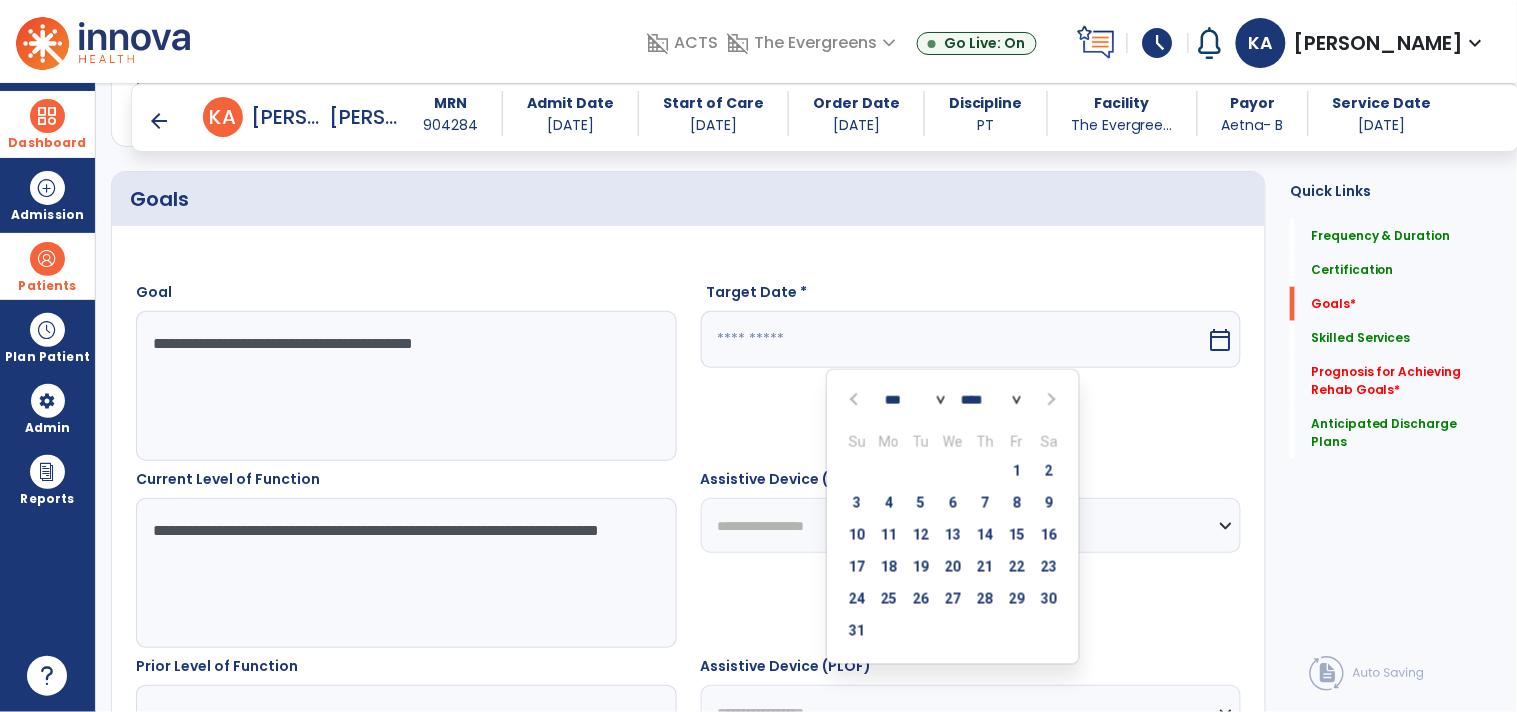 click at bounding box center (1049, 400) 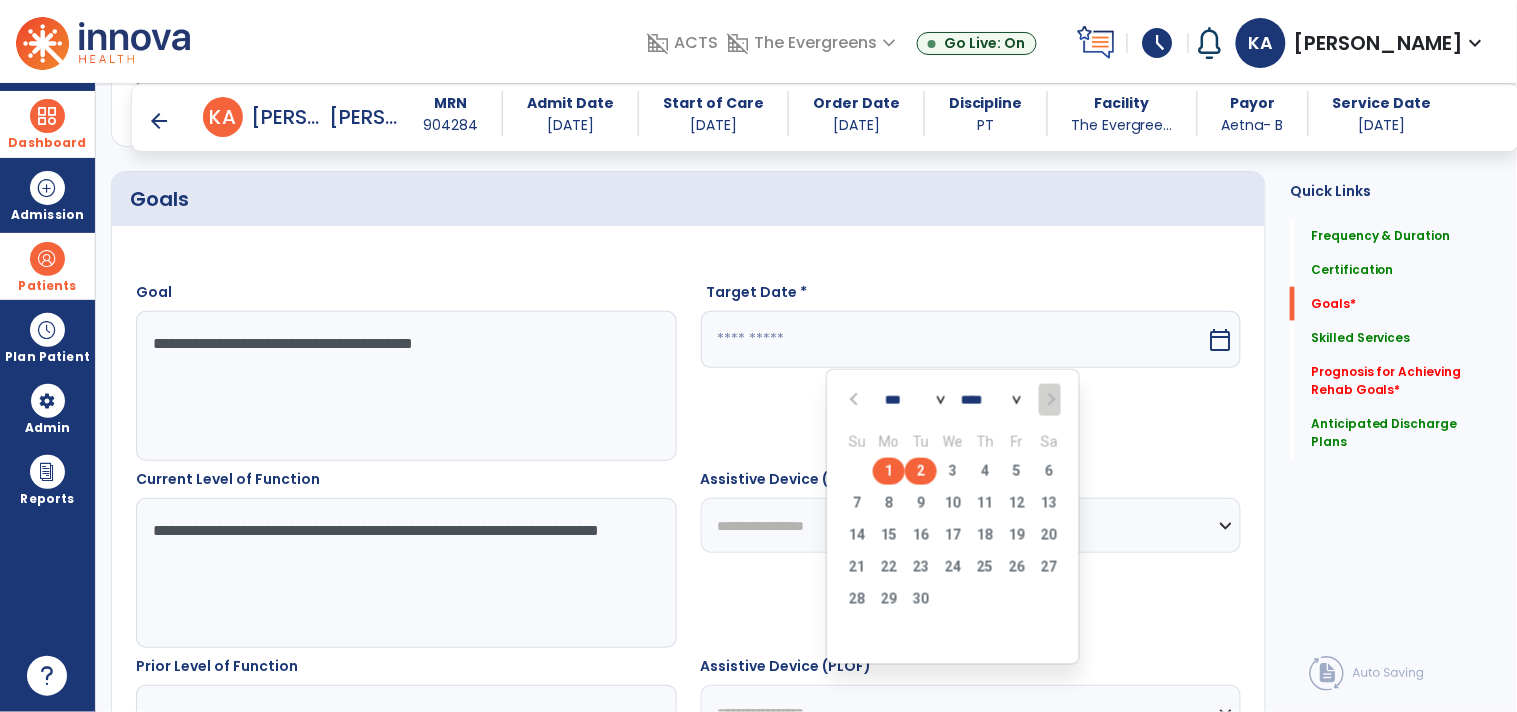 click on "2" at bounding box center [921, 471] 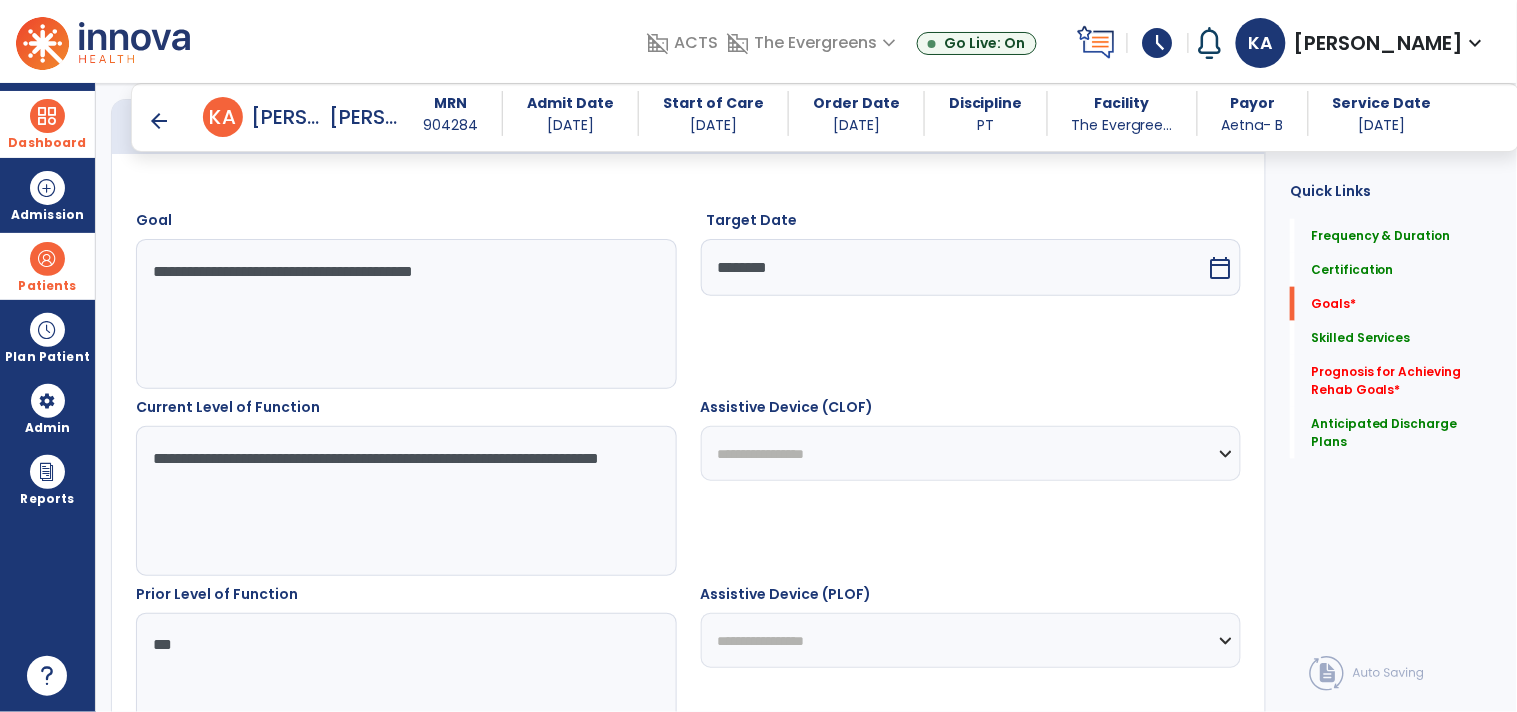 scroll, scrollTop: 556, scrollLeft: 0, axis: vertical 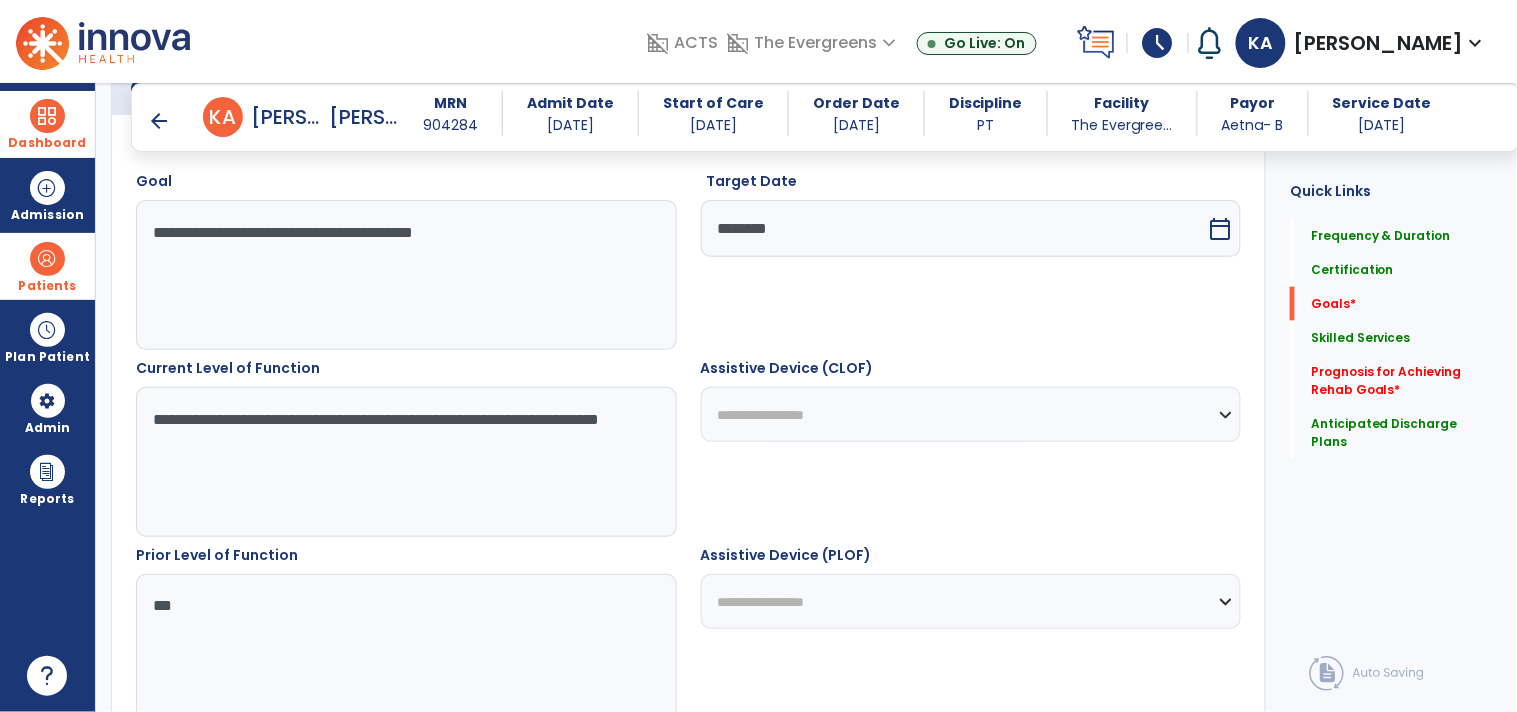 click on "**********" at bounding box center (971, 414) 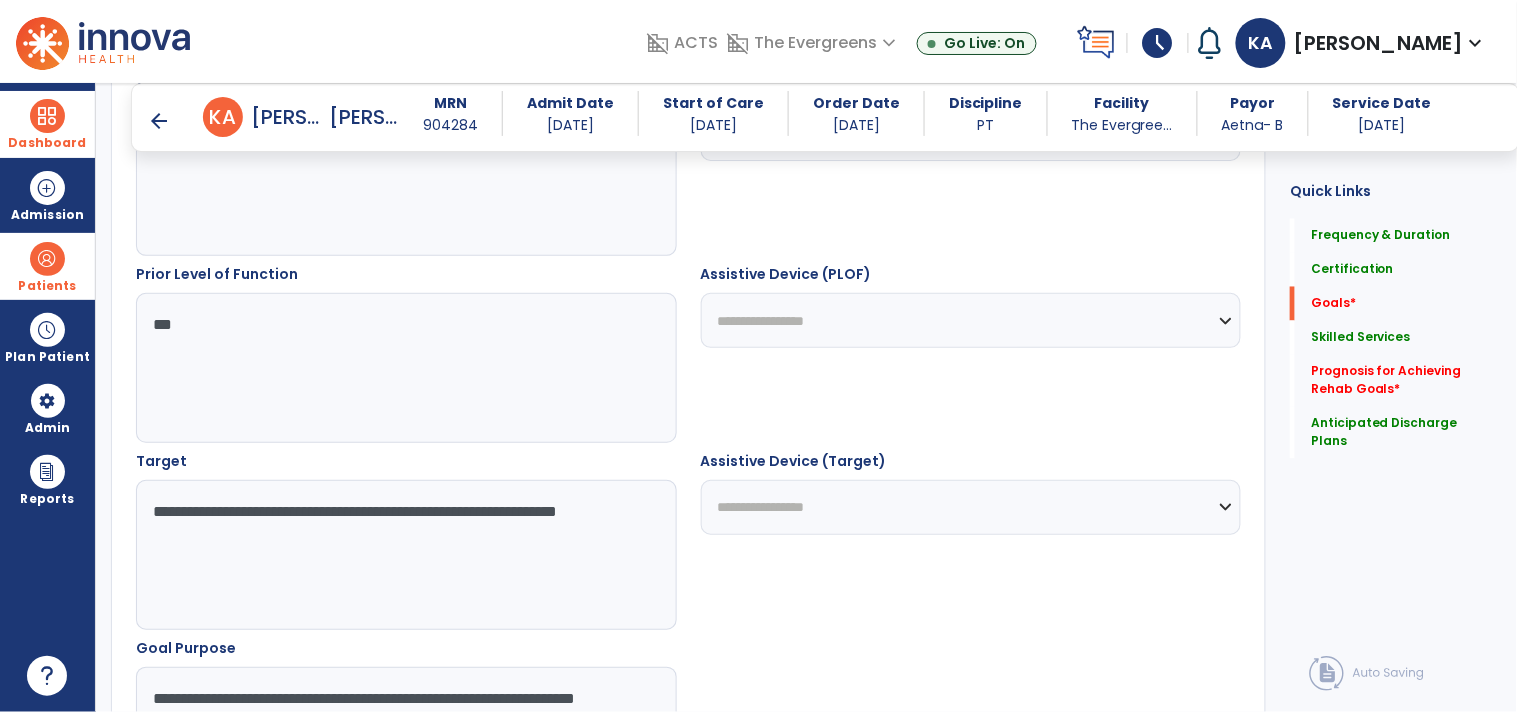 scroll, scrollTop: 890, scrollLeft: 0, axis: vertical 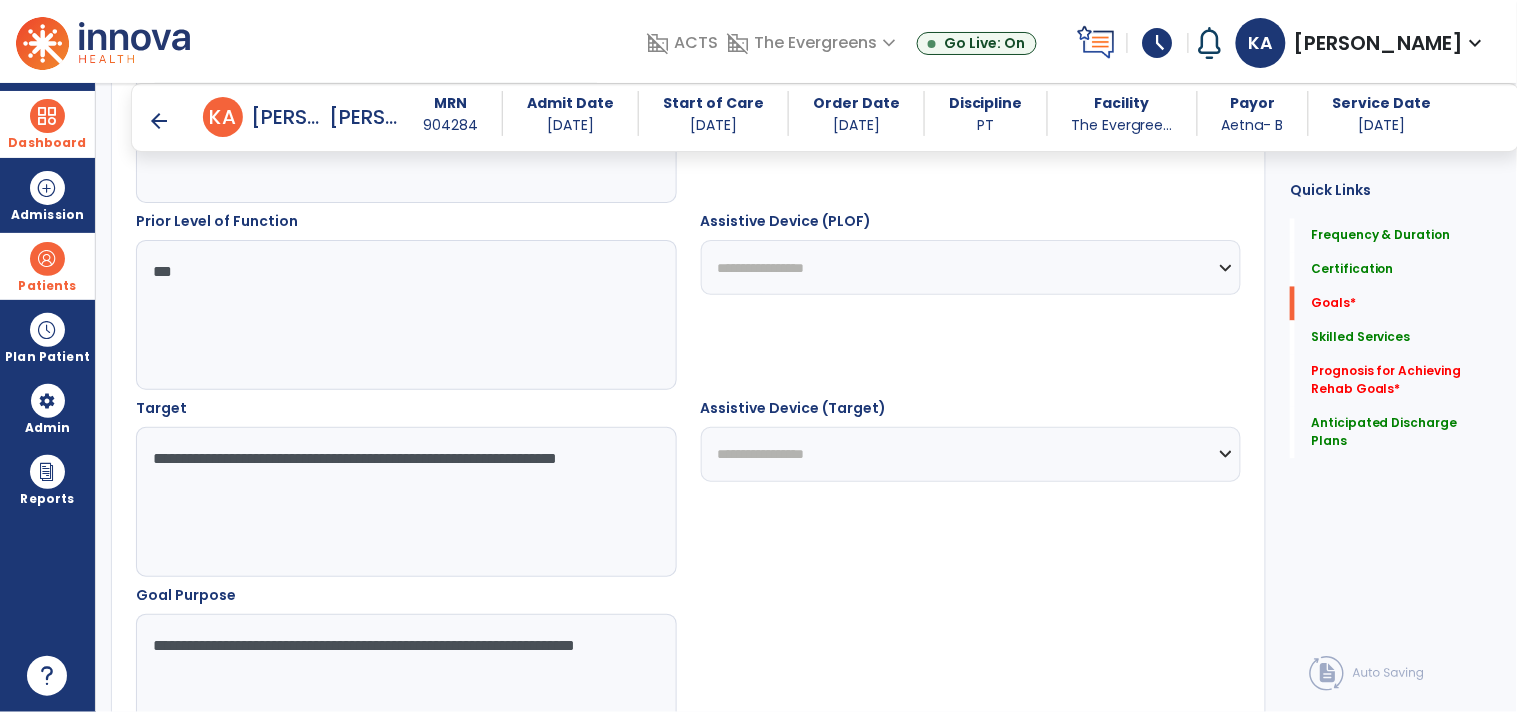 click on "**********" at bounding box center (971, 454) 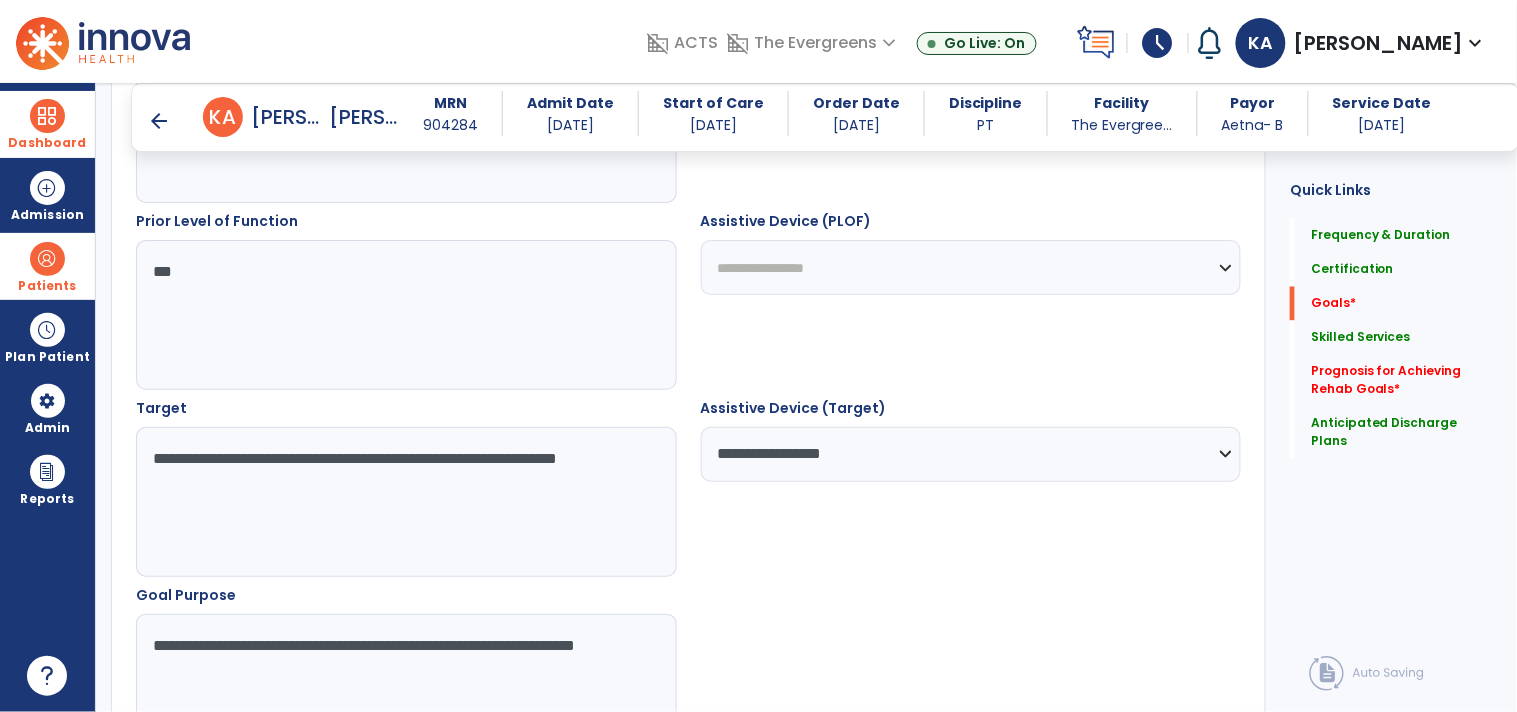 click on "**********" at bounding box center [971, 487] 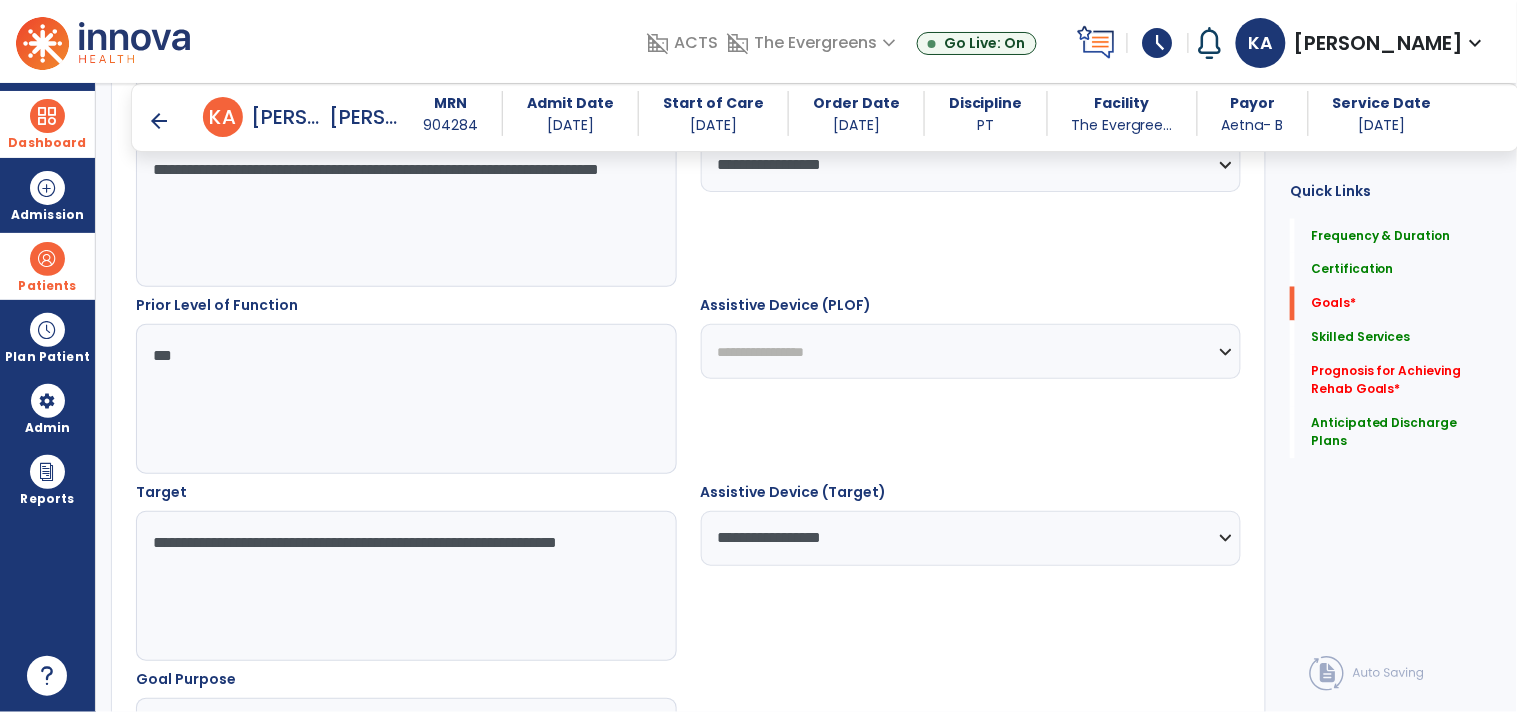 scroll, scrollTop: 778, scrollLeft: 0, axis: vertical 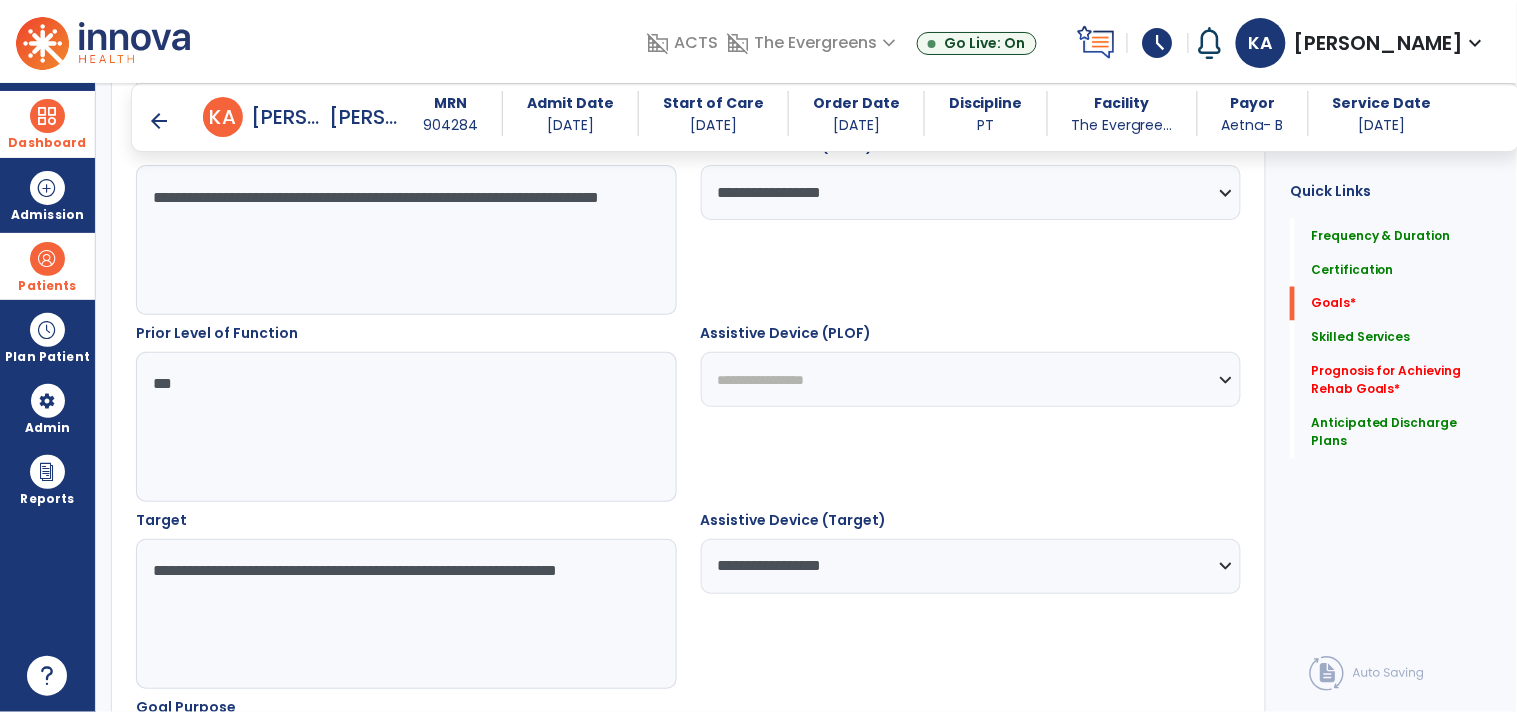 click on "**********" at bounding box center [971, 566] 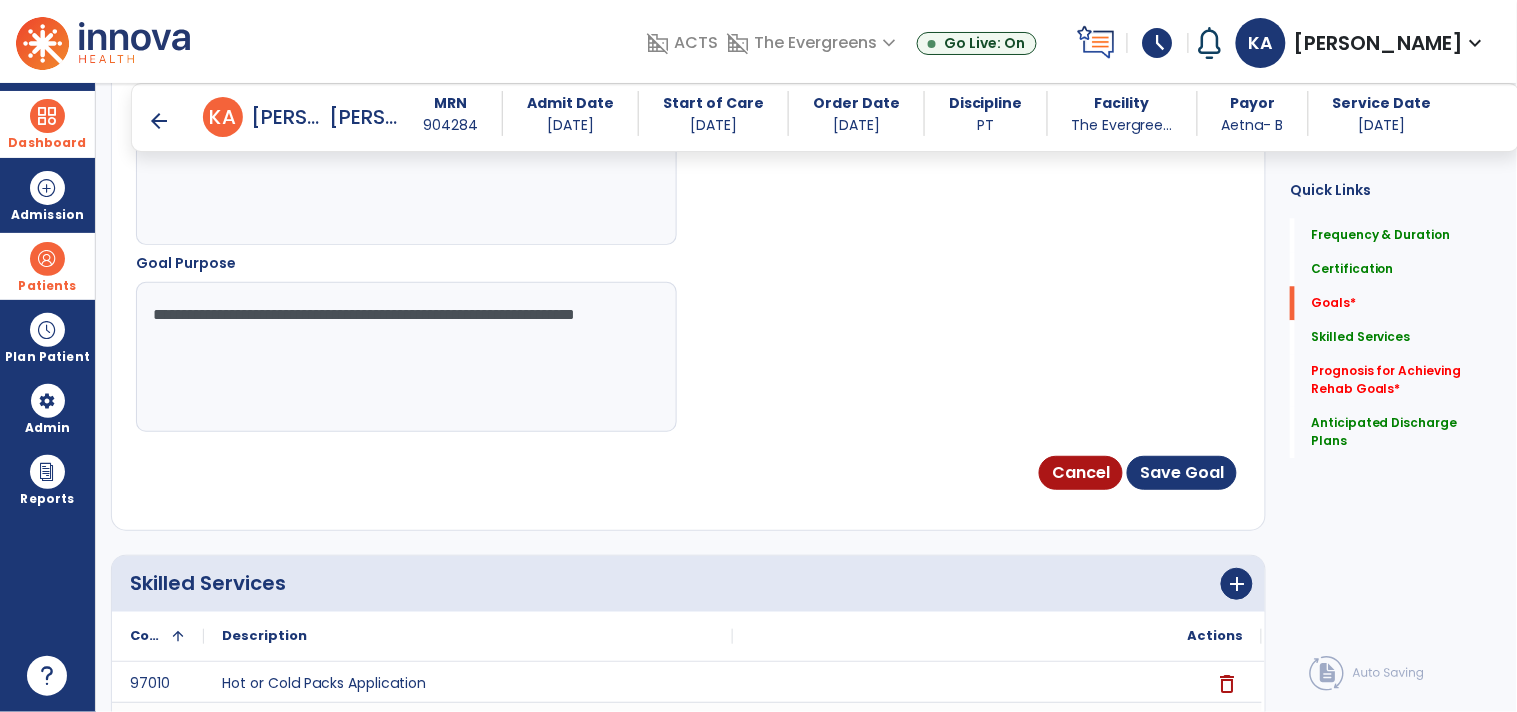 scroll, scrollTop: 1223, scrollLeft: 0, axis: vertical 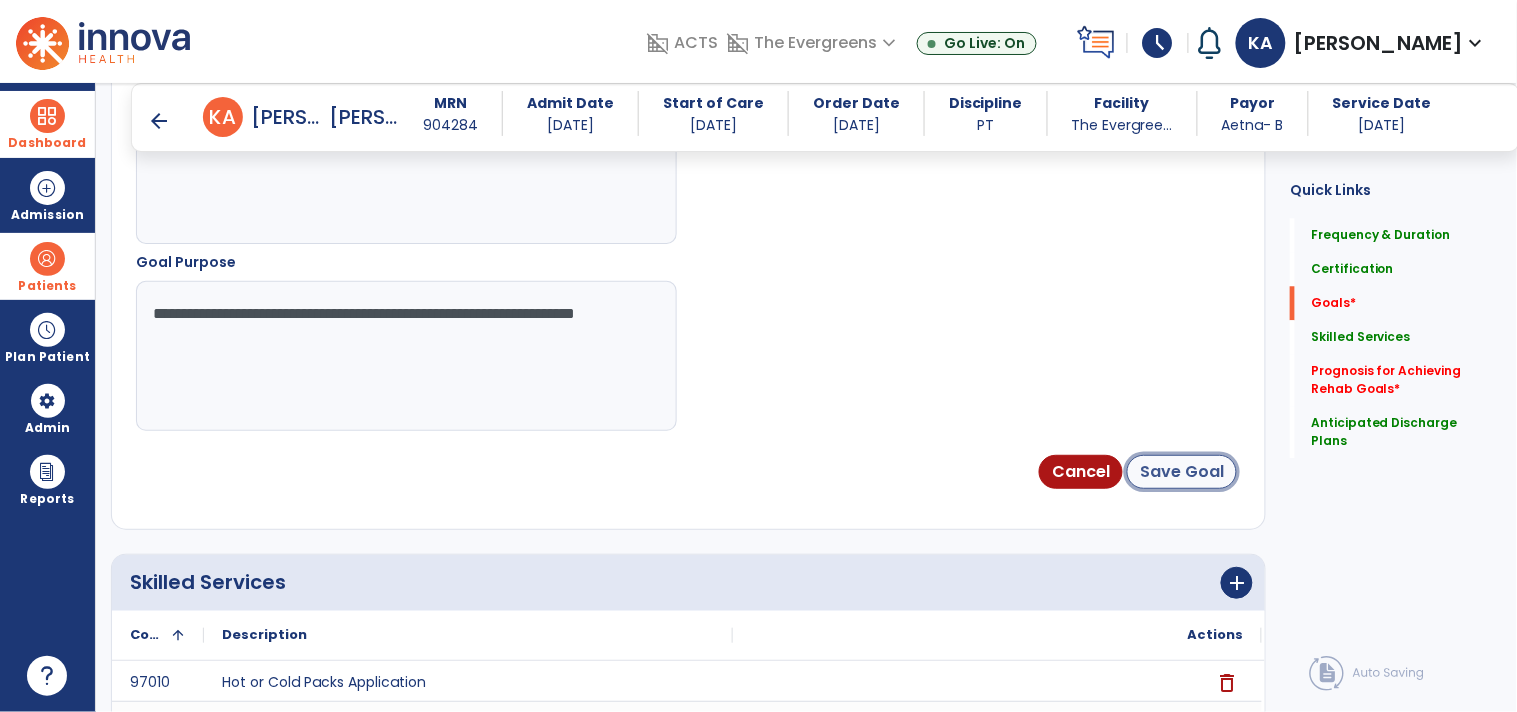 click on "Save Goal" at bounding box center [1182, 472] 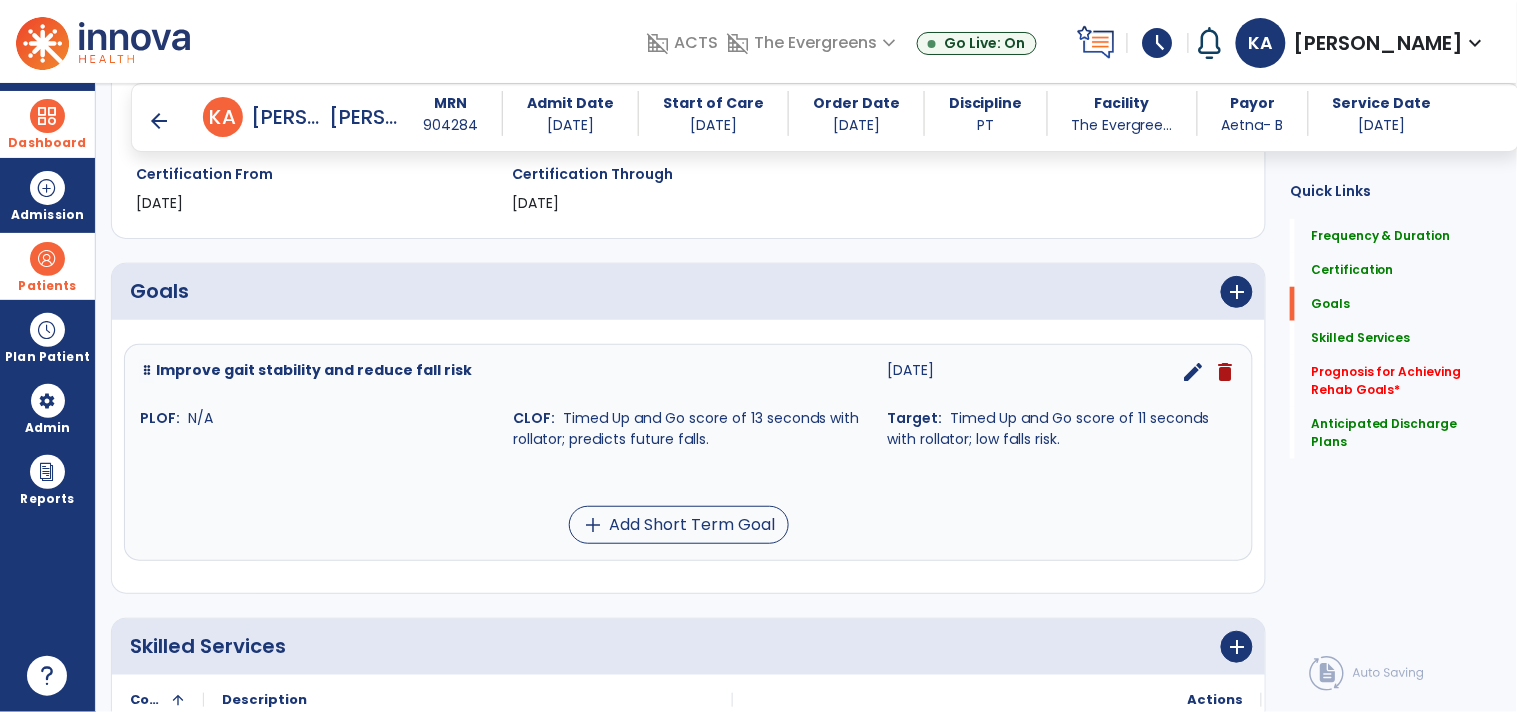 scroll, scrollTop: 365, scrollLeft: 0, axis: vertical 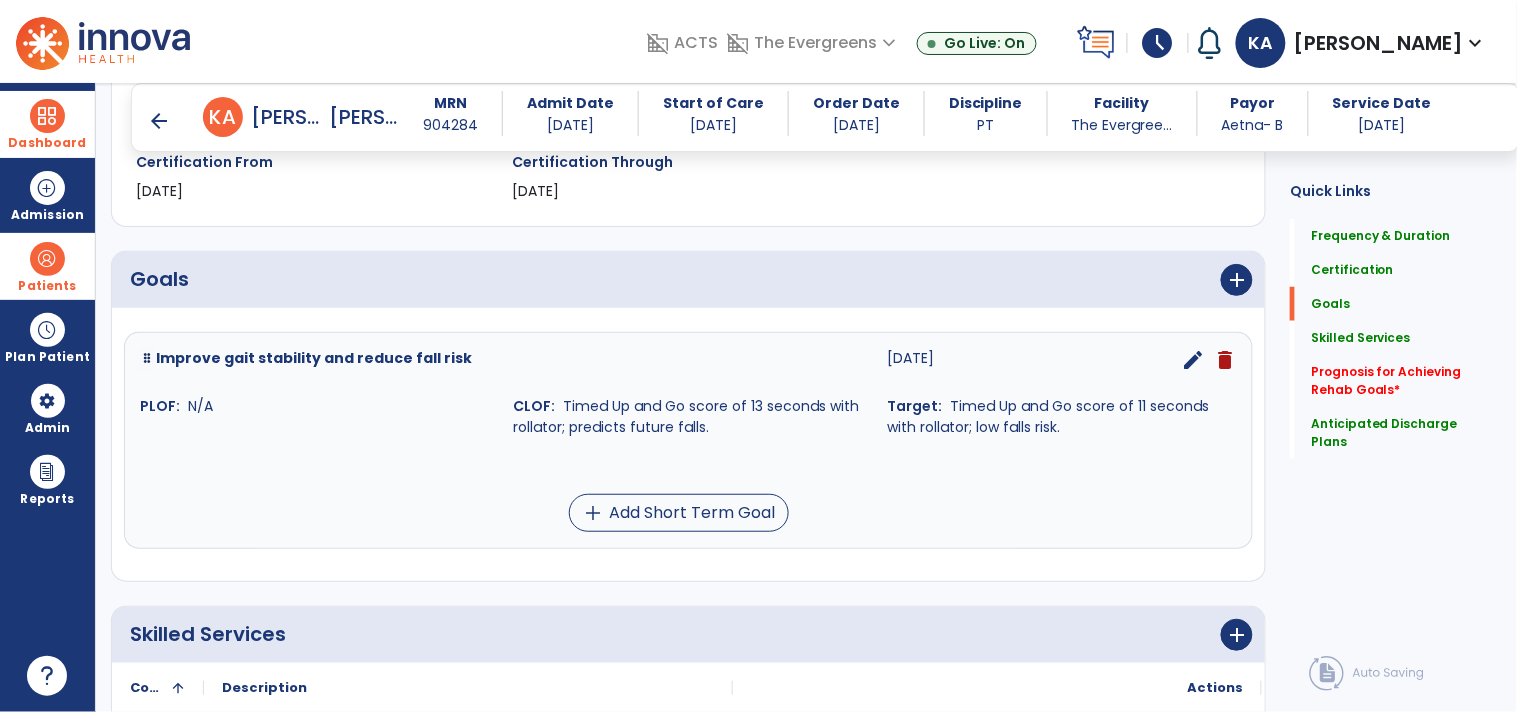 click on "edit" at bounding box center [1193, 360] 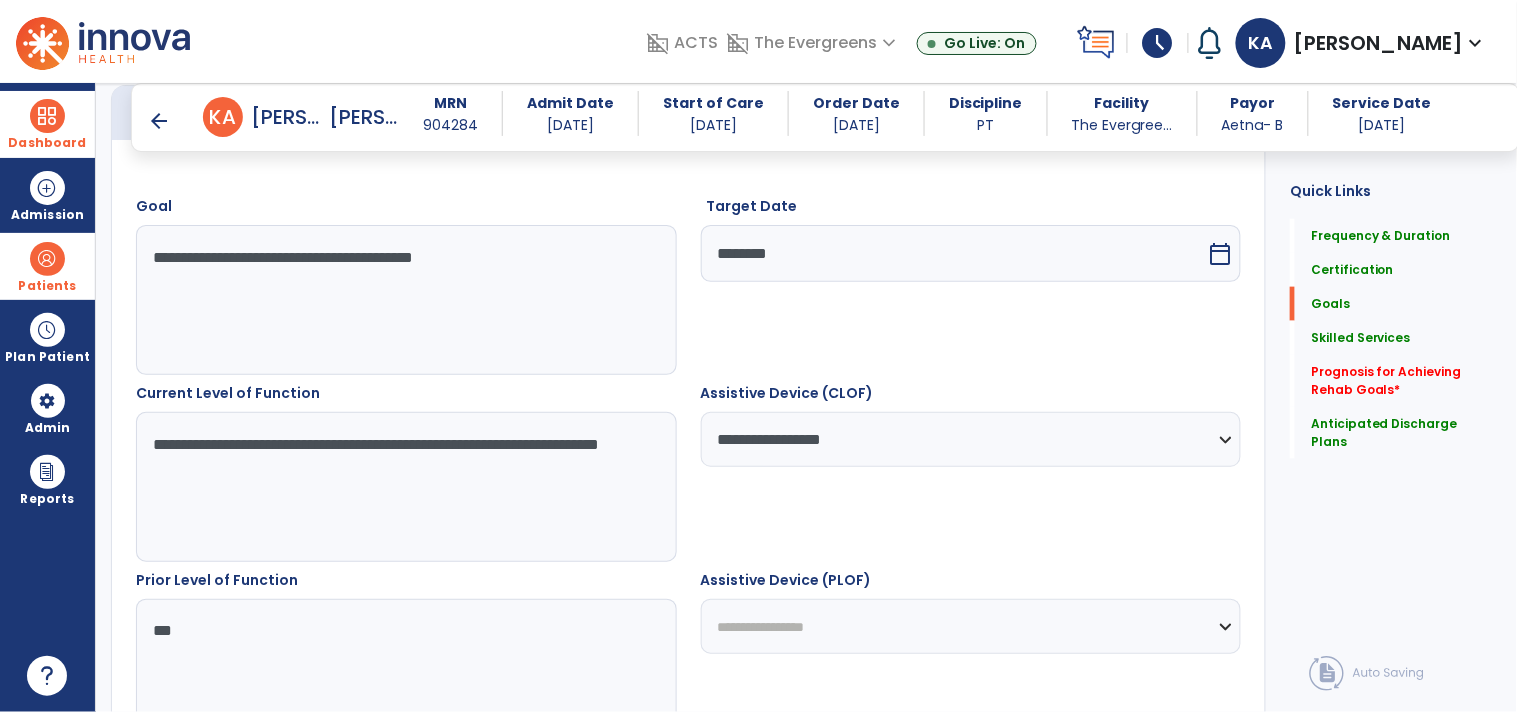 scroll, scrollTop: 535, scrollLeft: 0, axis: vertical 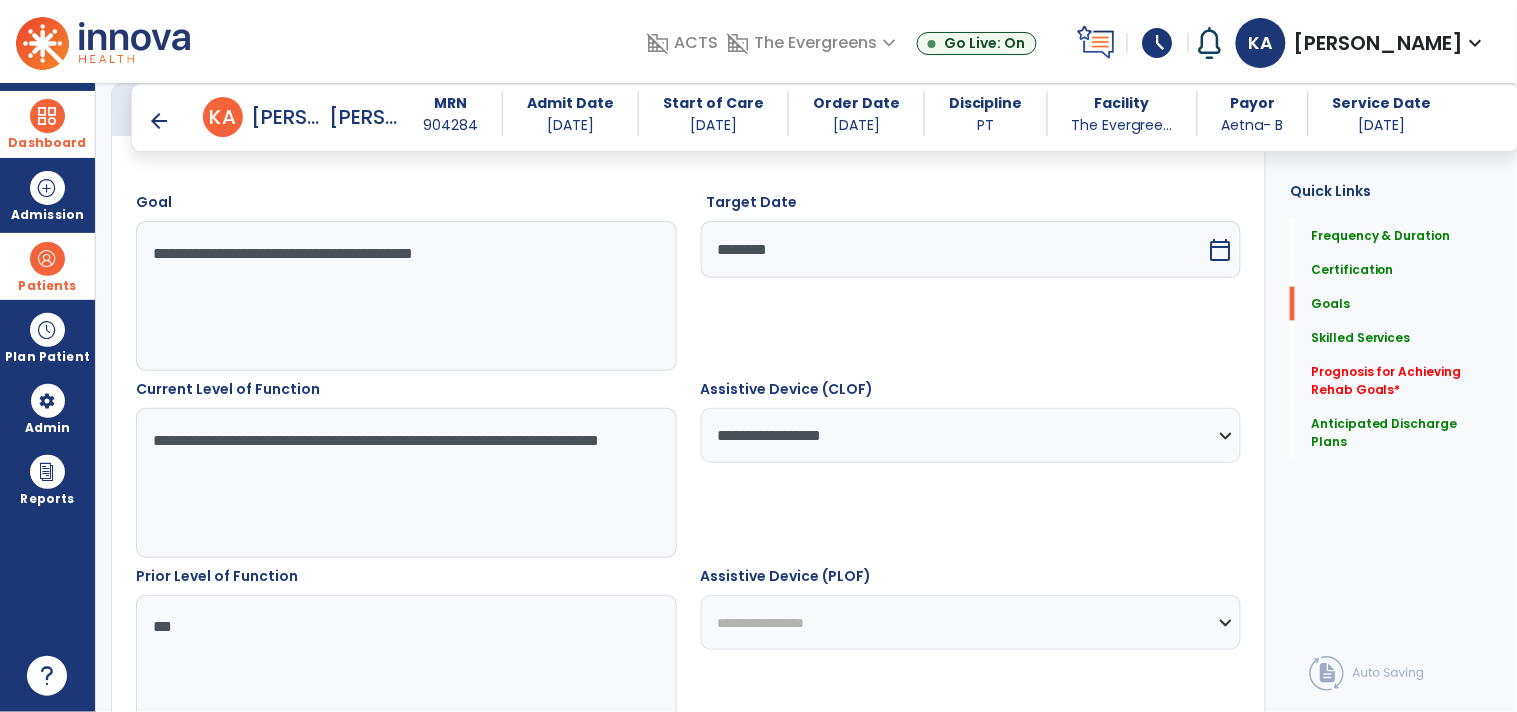 click on "calendar_today" at bounding box center [1220, 250] 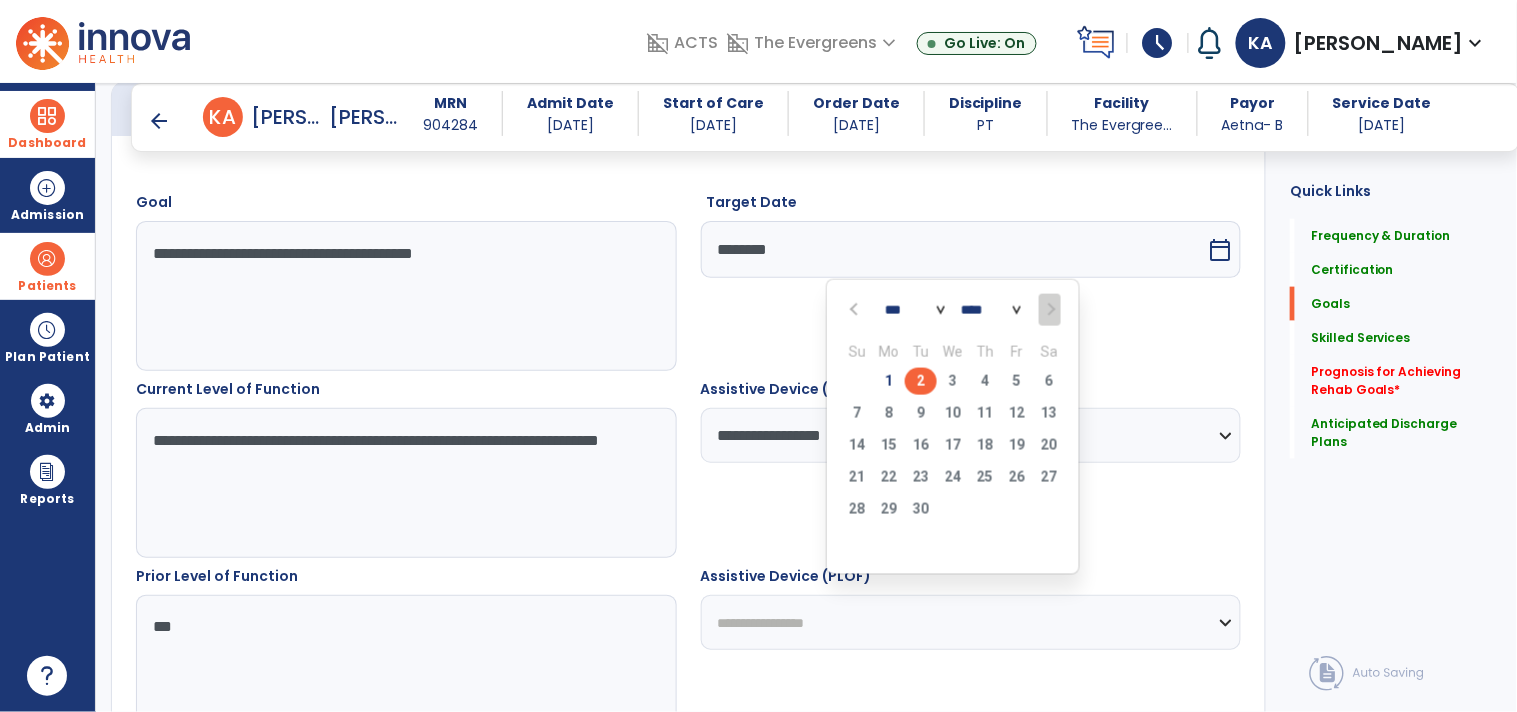 click at bounding box center (856, 310) 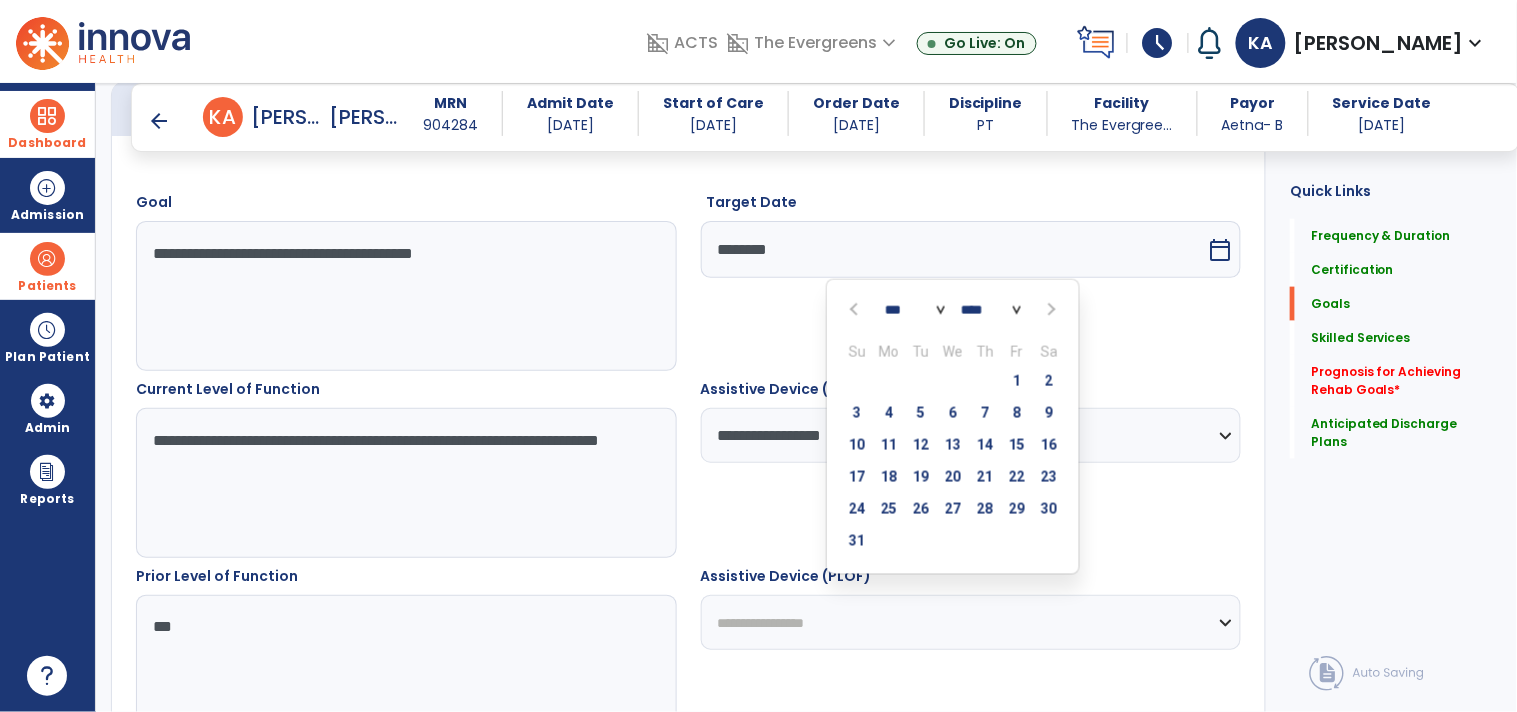 click at bounding box center (856, 310) 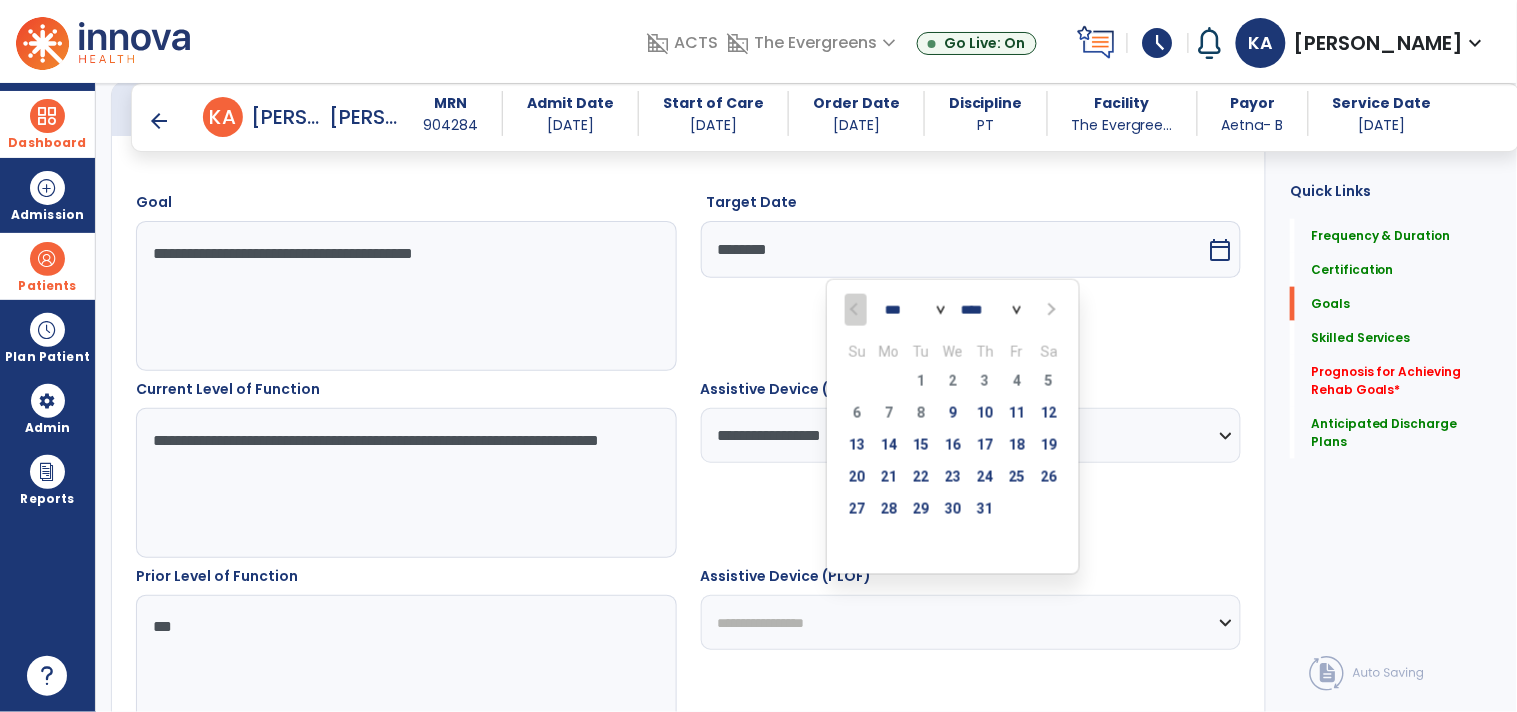 click at bounding box center (1049, 310) 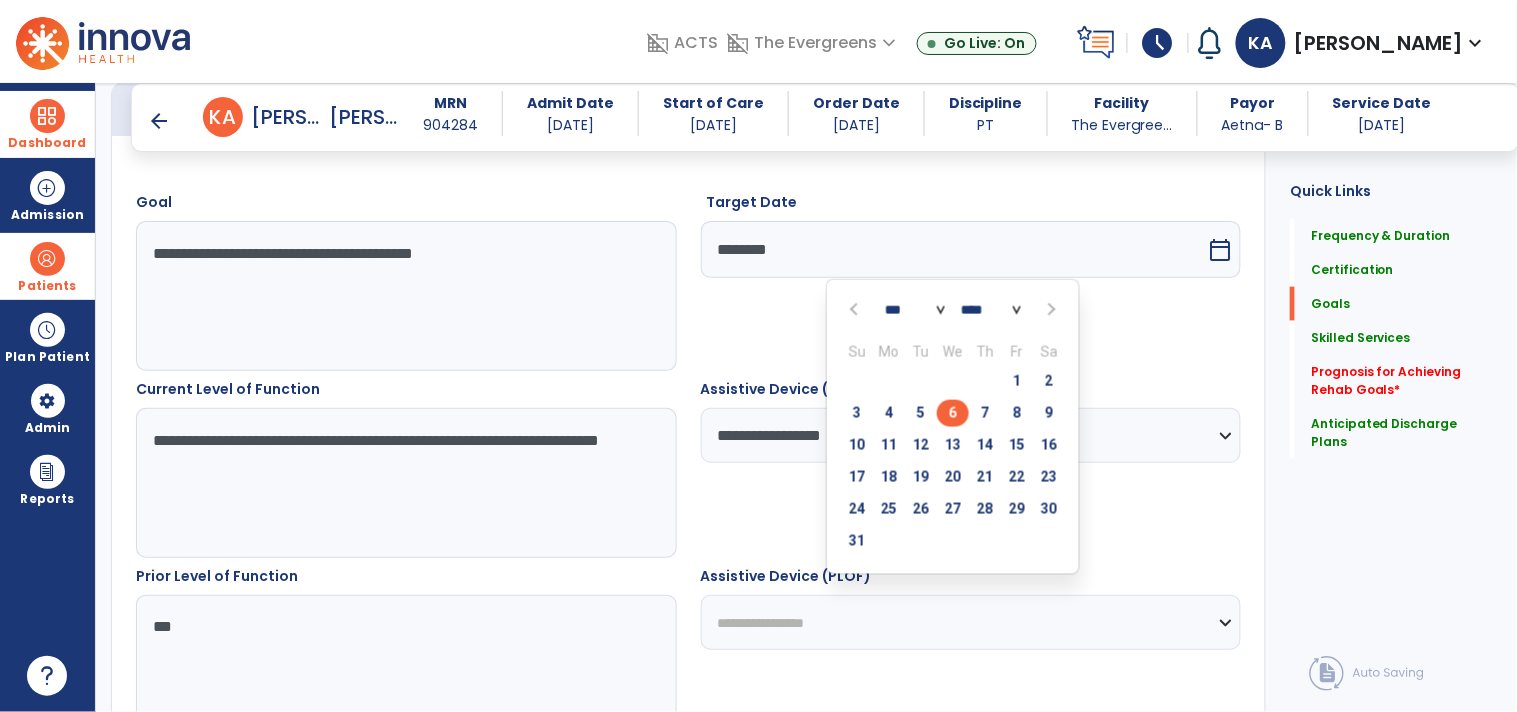 click on "6" at bounding box center [953, 413] 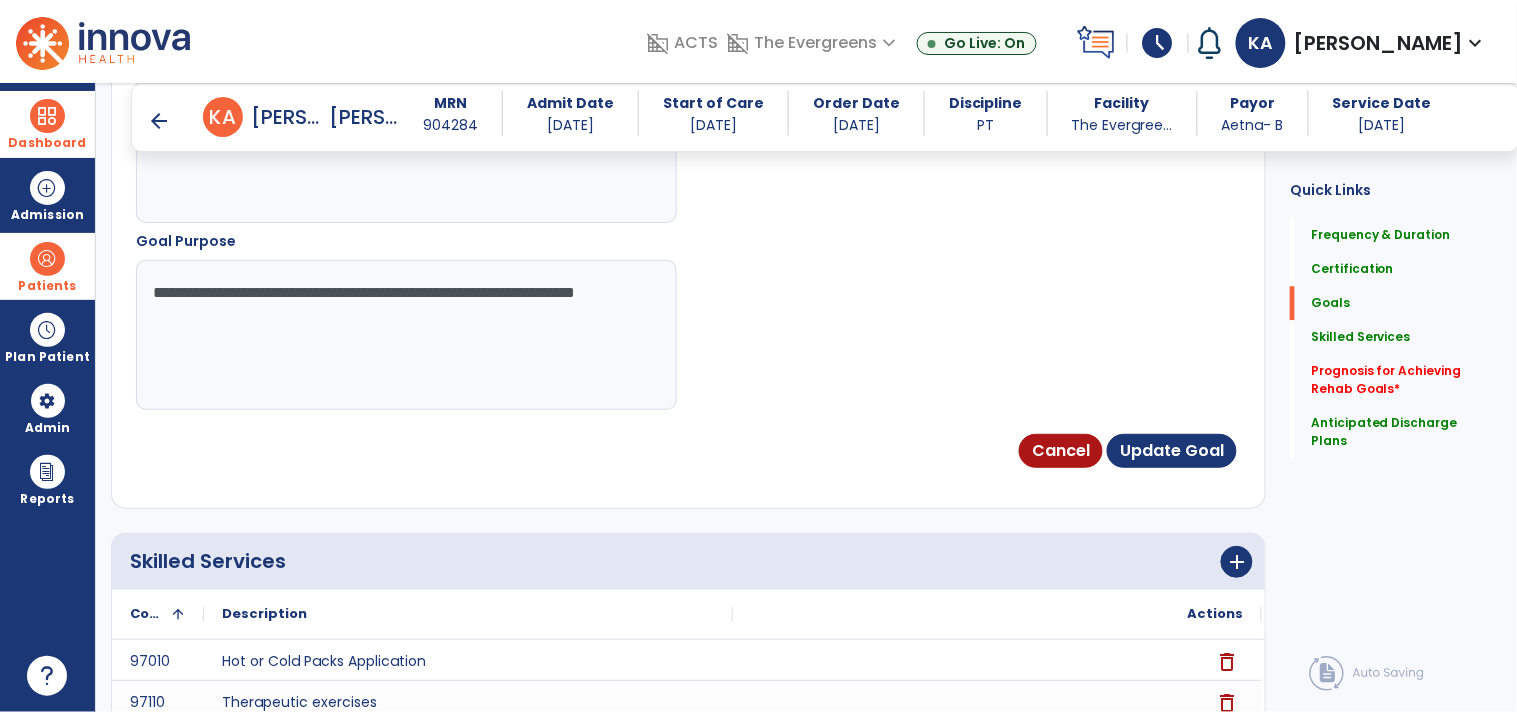 scroll, scrollTop: 1424, scrollLeft: 0, axis: vertical 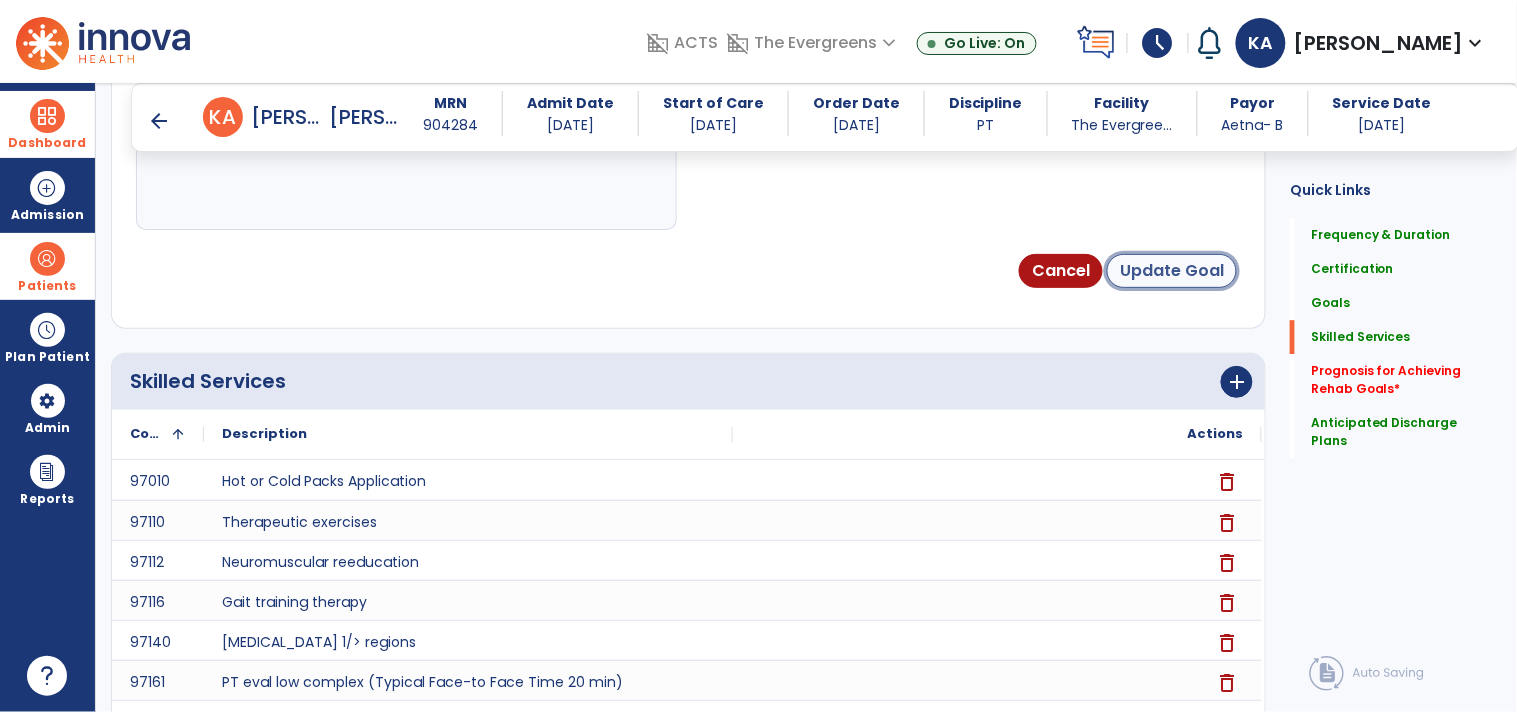 click on "Update Goal" at bounding box center (1172, 271) 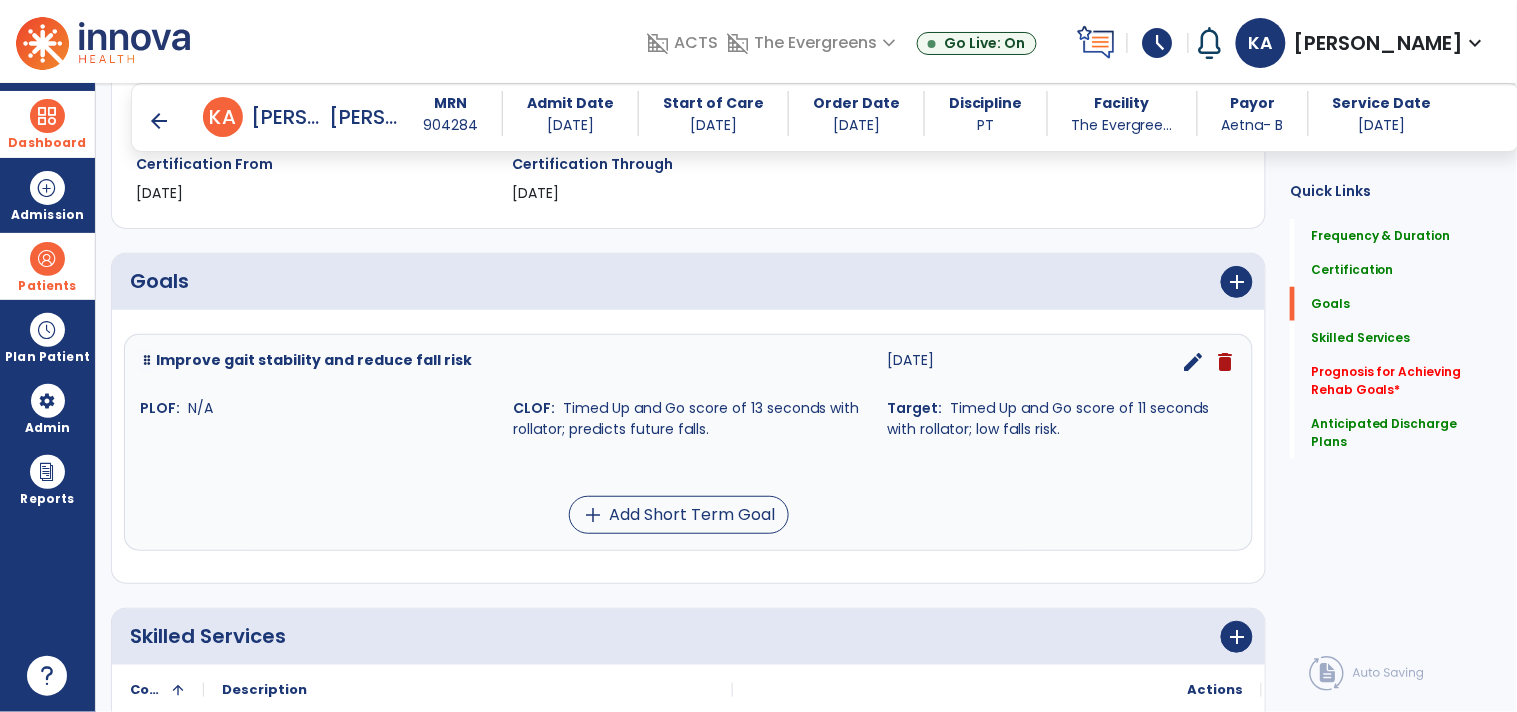 scroll, scrollTop: 234, scrollLeft: 0, axis: vertical 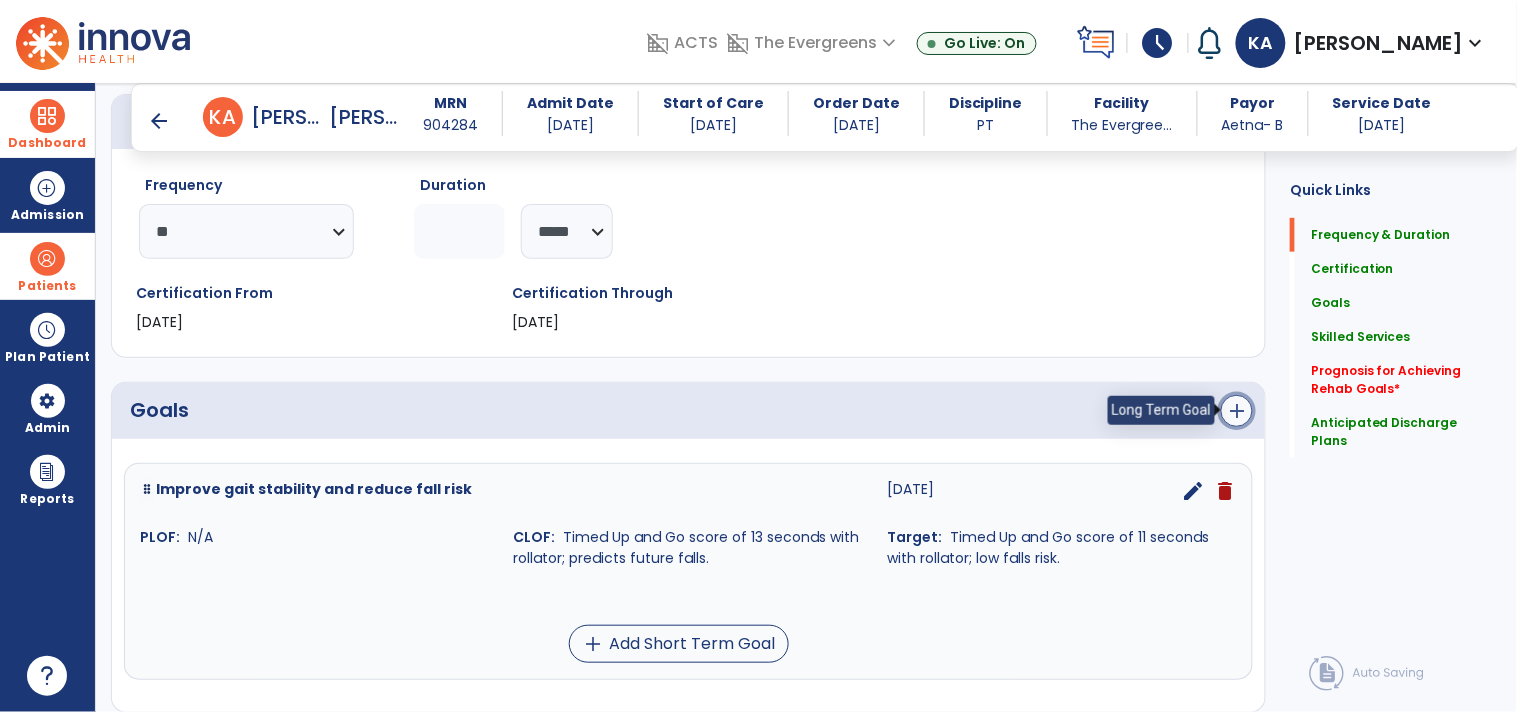 click on "add" at bounding box center [1237, 411] 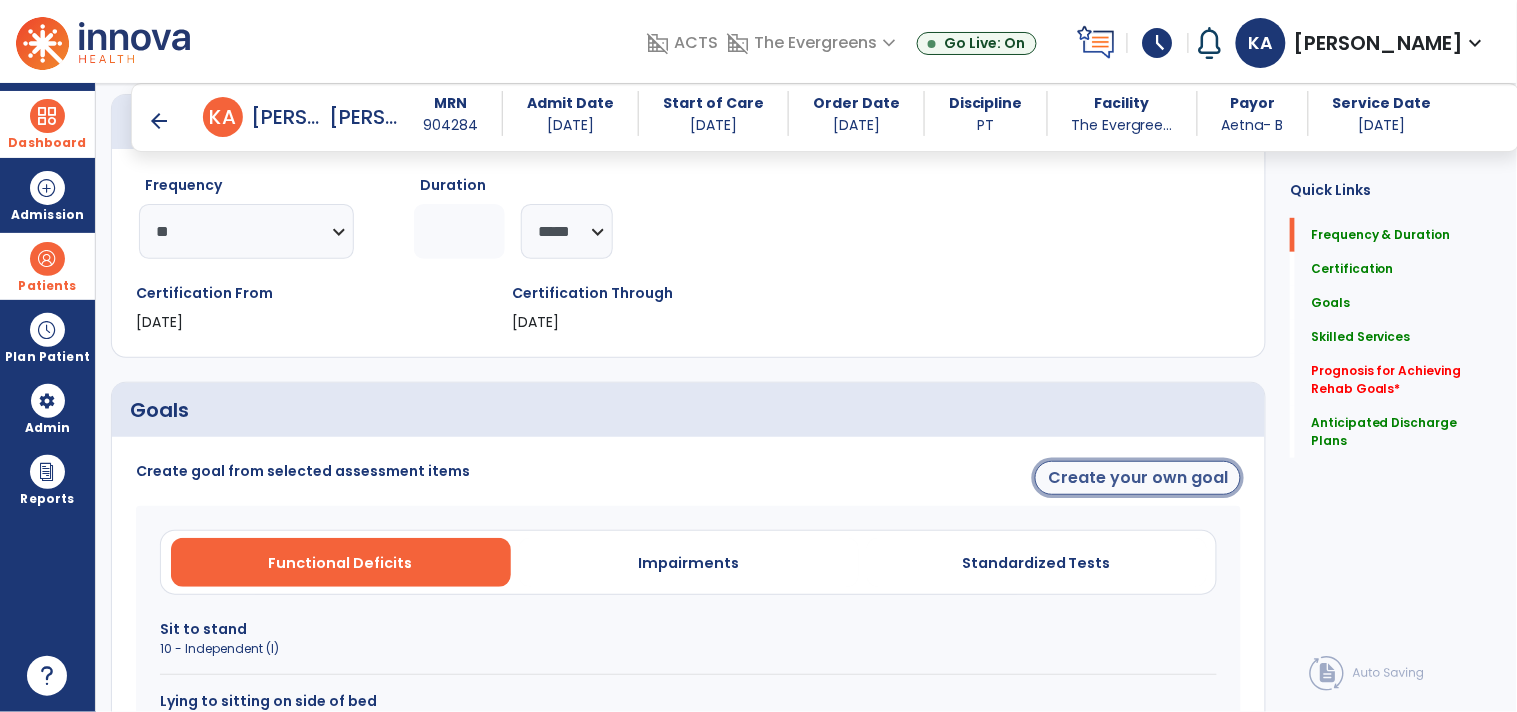 click on "Create your own goal" at bounding box center (1138, 478) 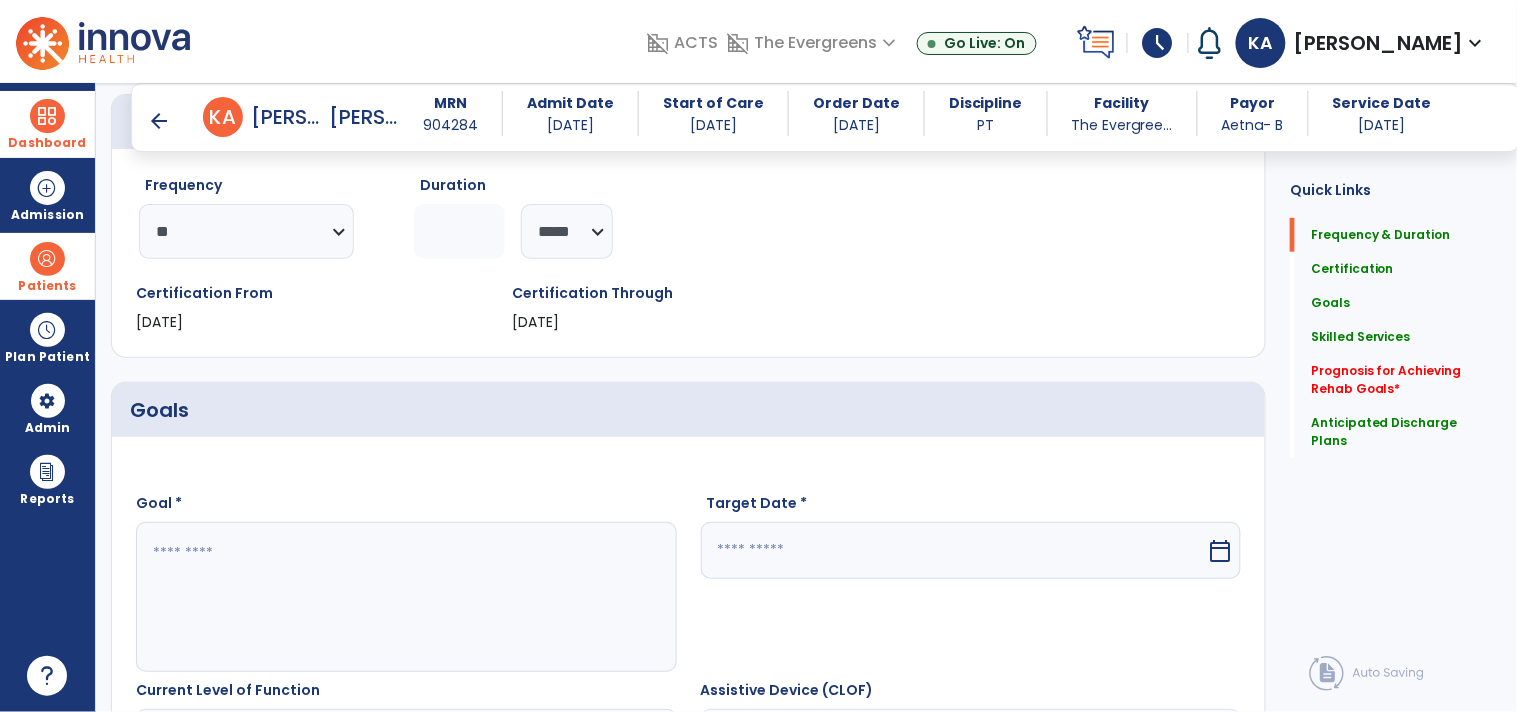 drag, startPoint x: 432, startPoint y: 581, endPoint x: 698, endPoint y: 17, distance: 623.58 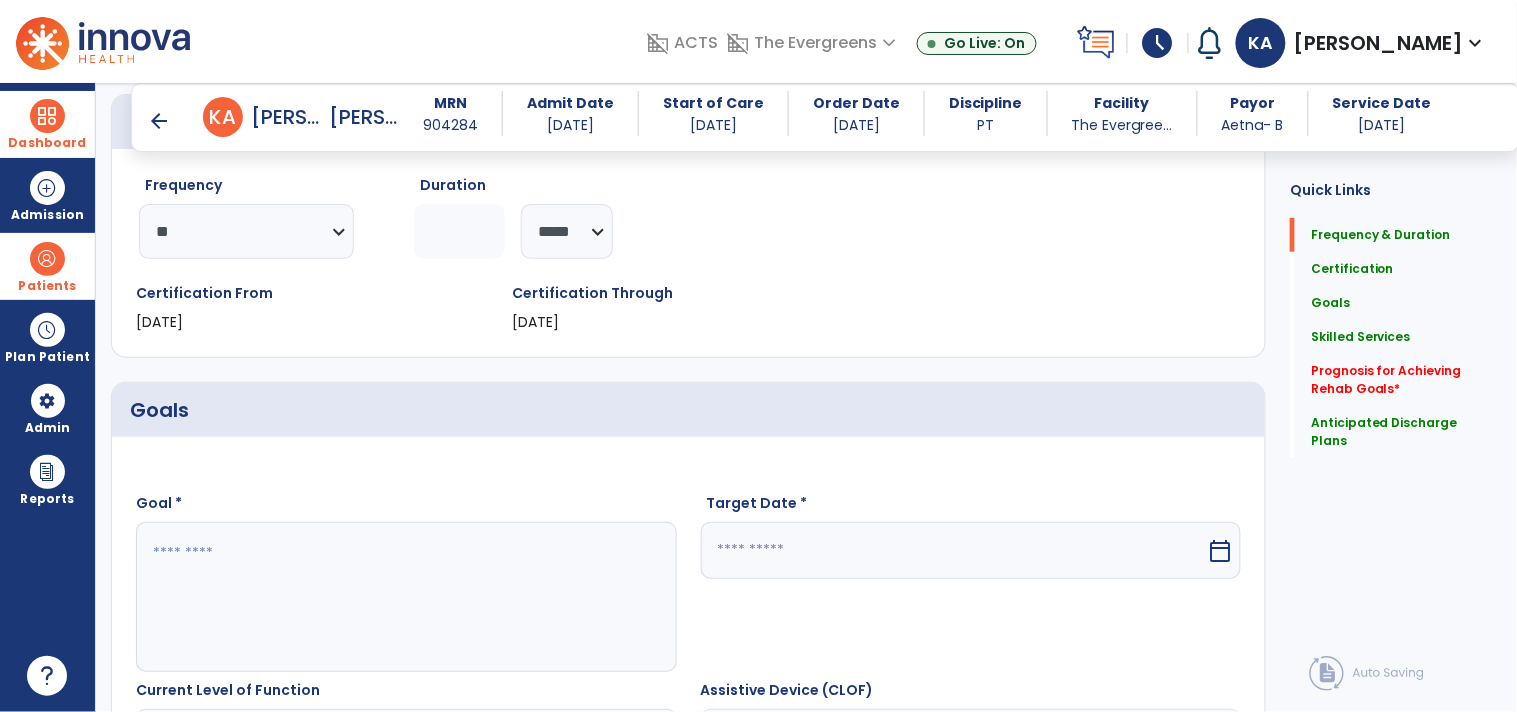 click at bounding box center [405, 597] 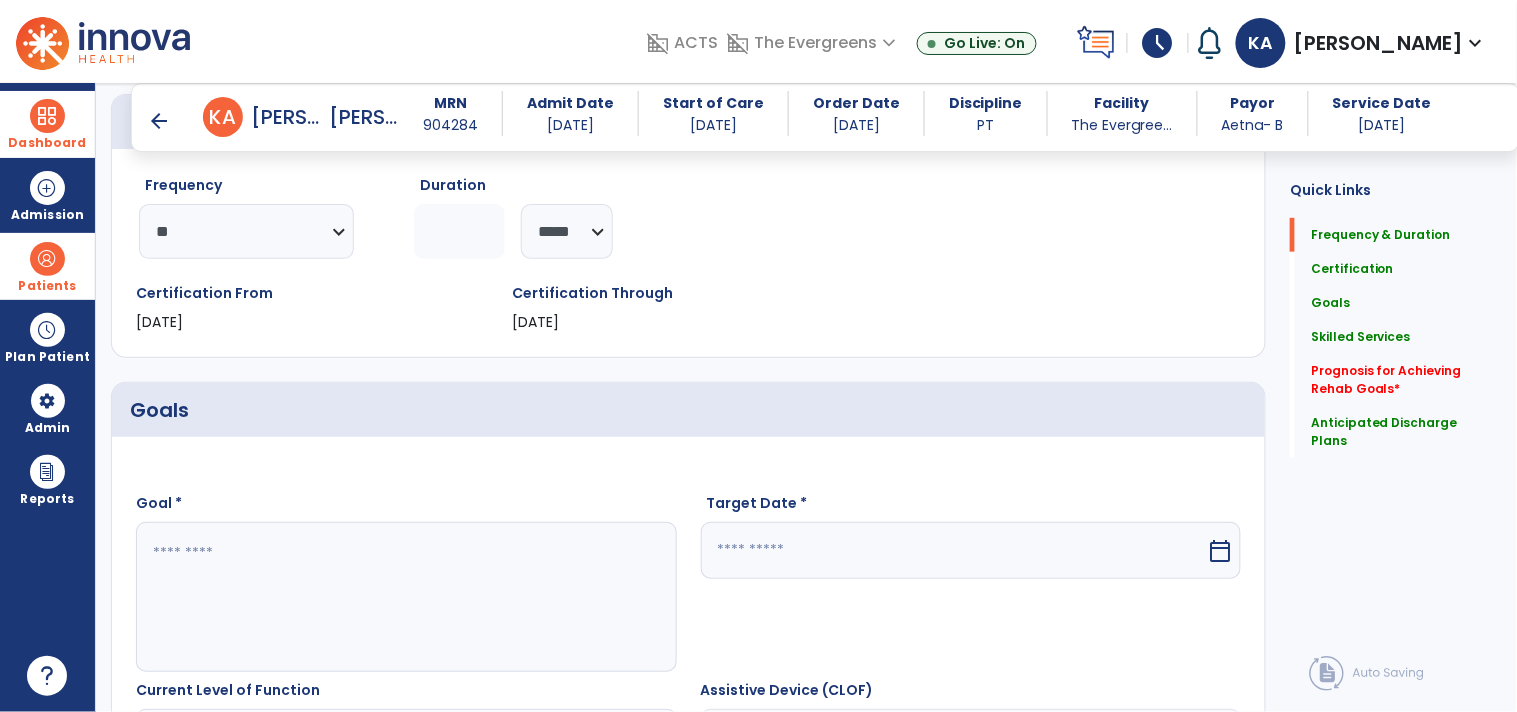 paste on "**********" 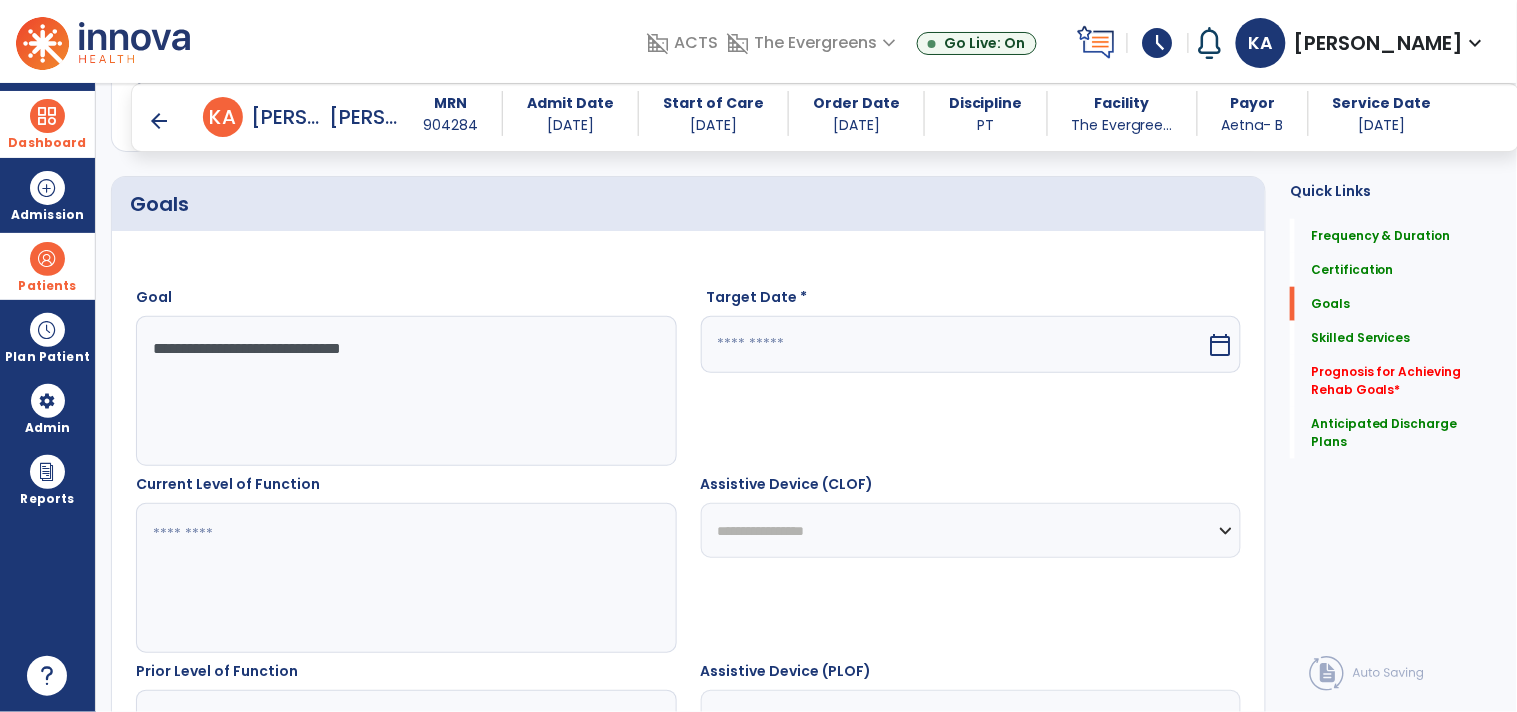 scroll, scrollTop: 456, scrollLeft: 0, axis: vertical 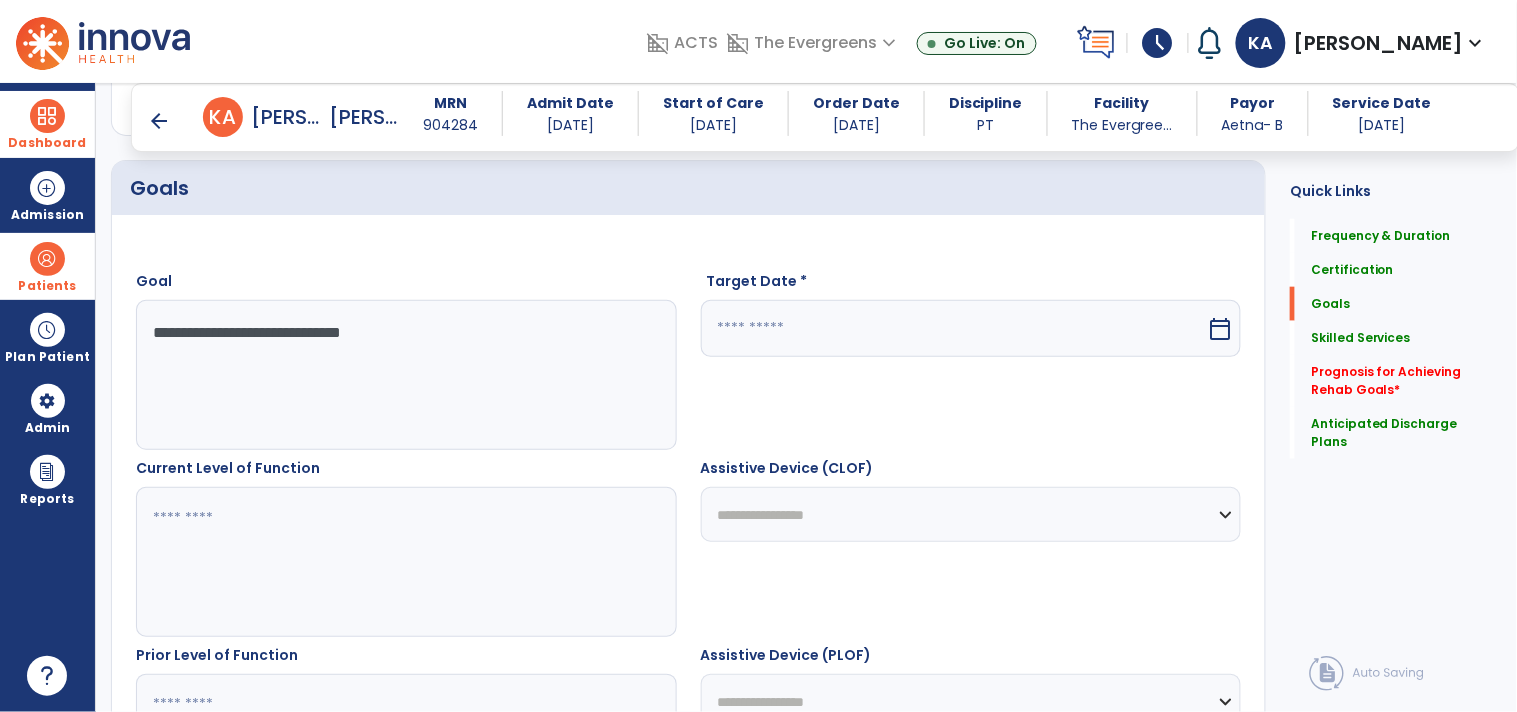 type on "**********" 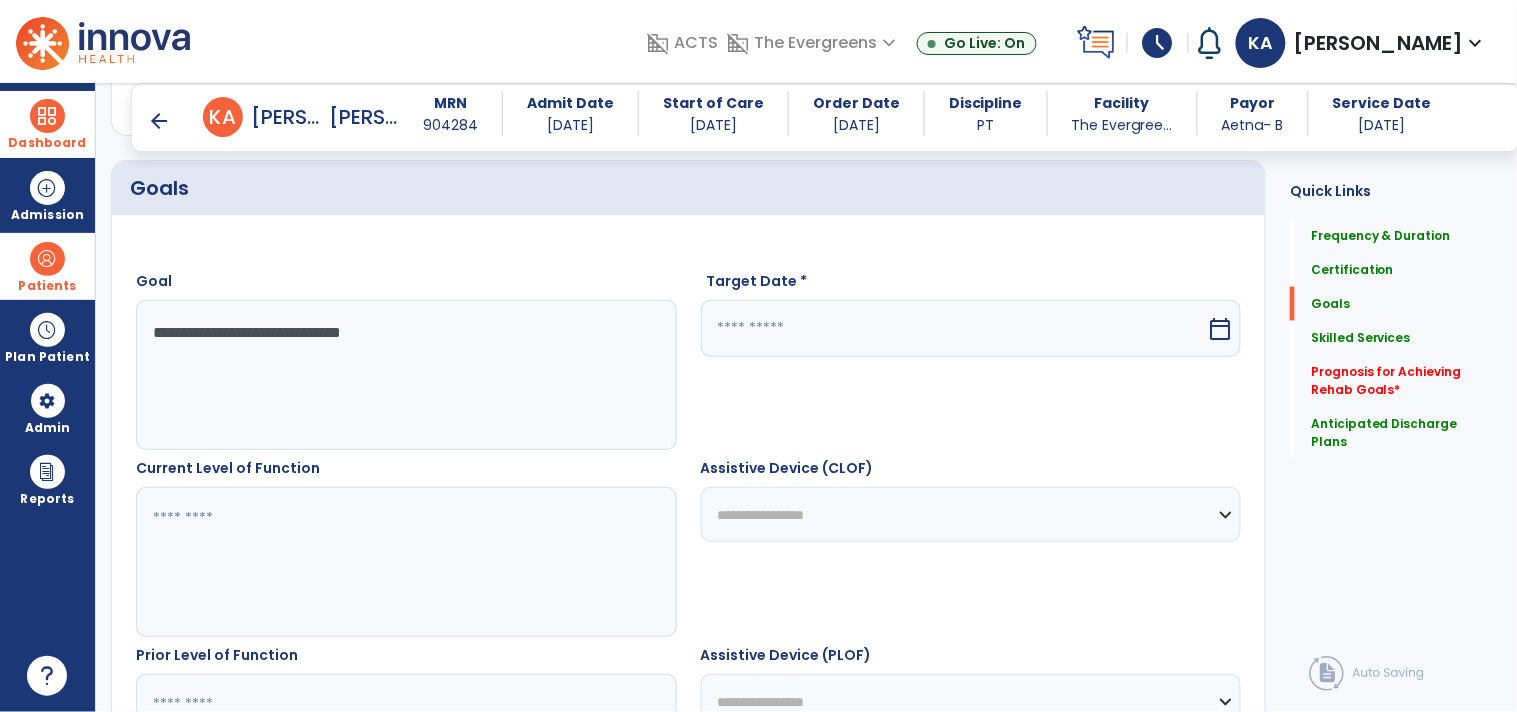 click at bounding box center [405, 562] 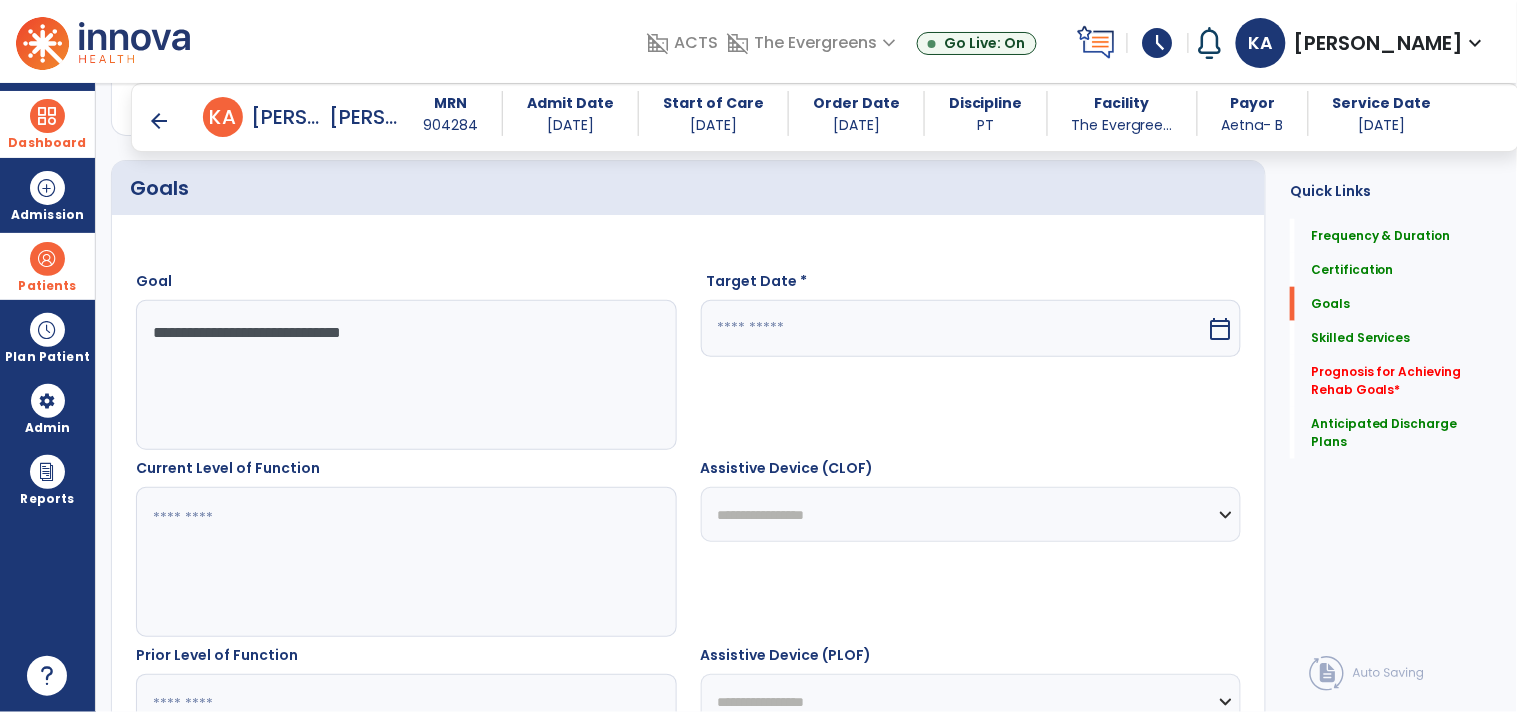 click at bounding box center (405, 562) 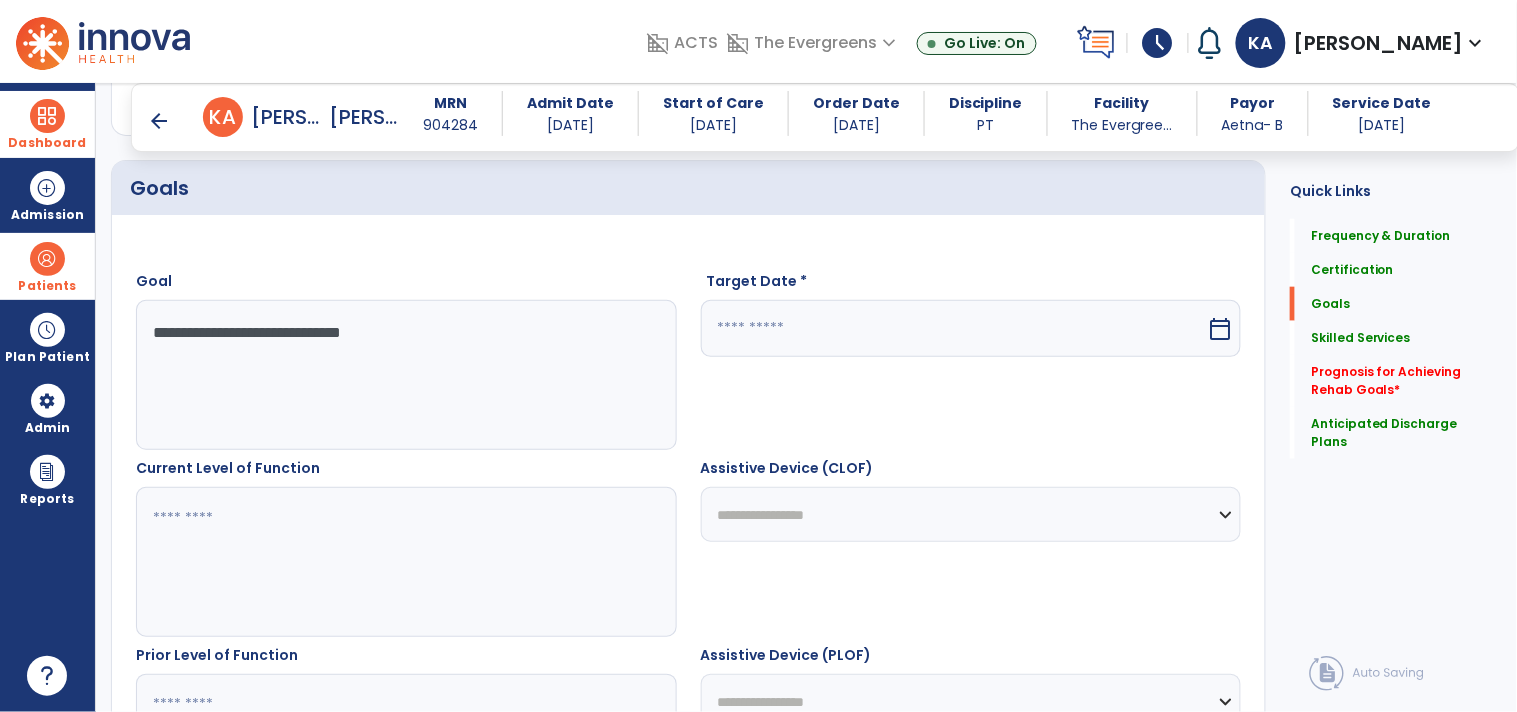 paste on "**********" 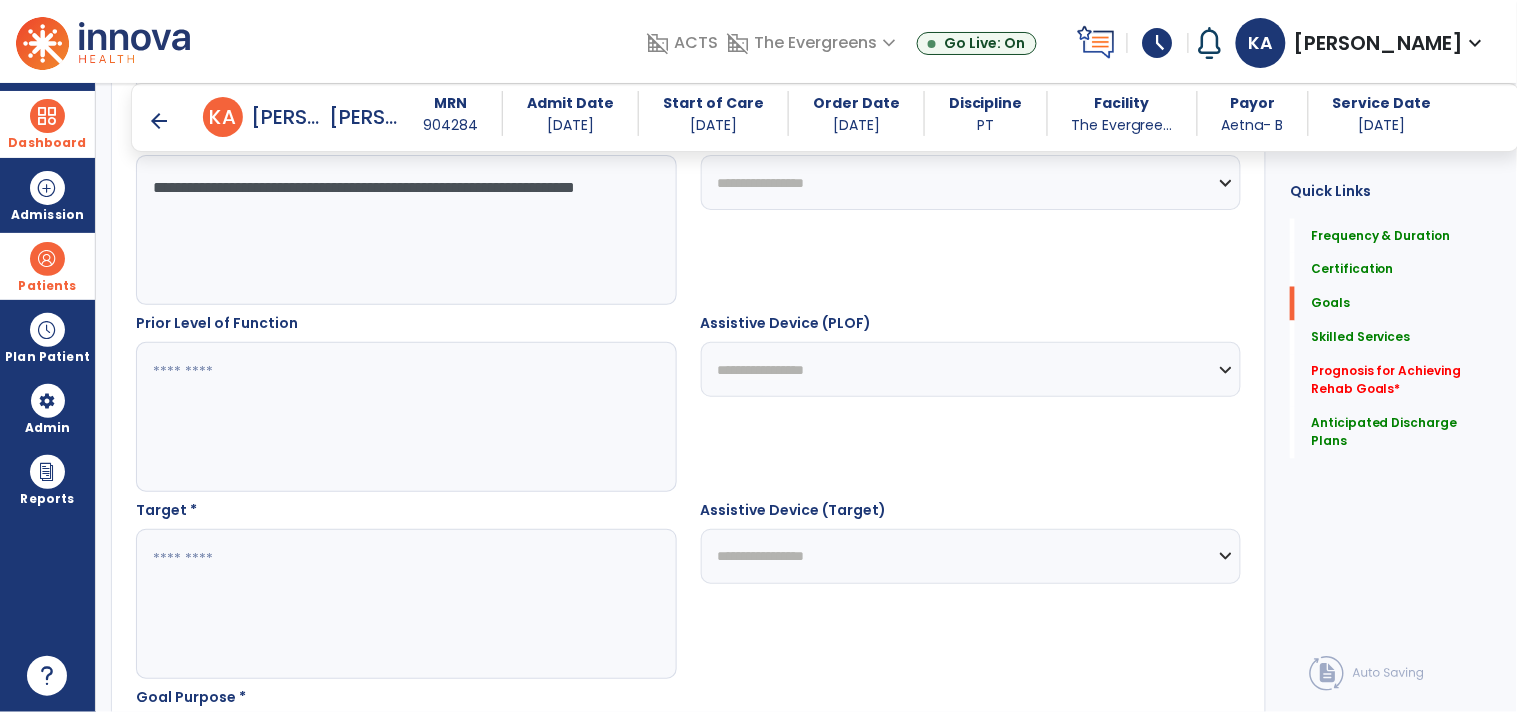 scroll, scrollTop: 790, scrollLeft: 0, axis: vertical 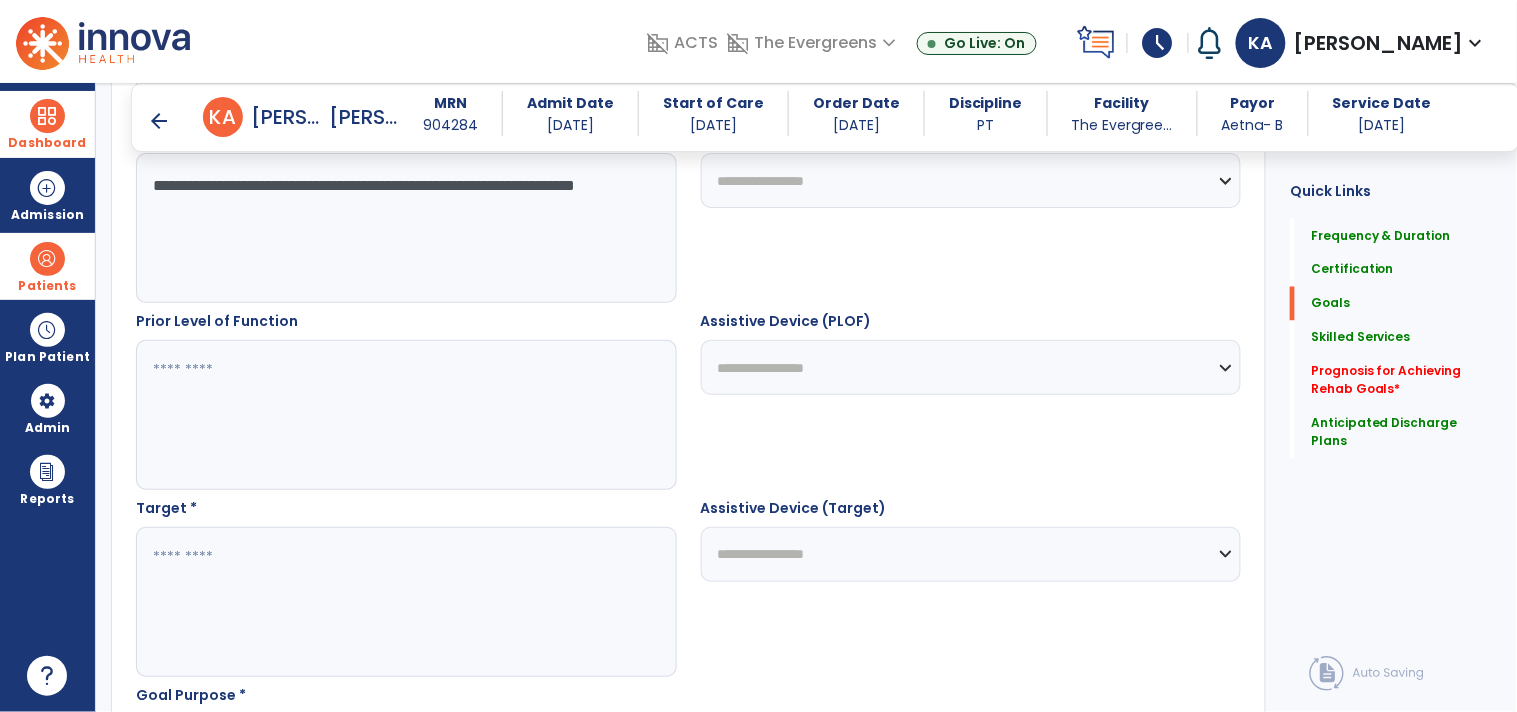 type on "**********" 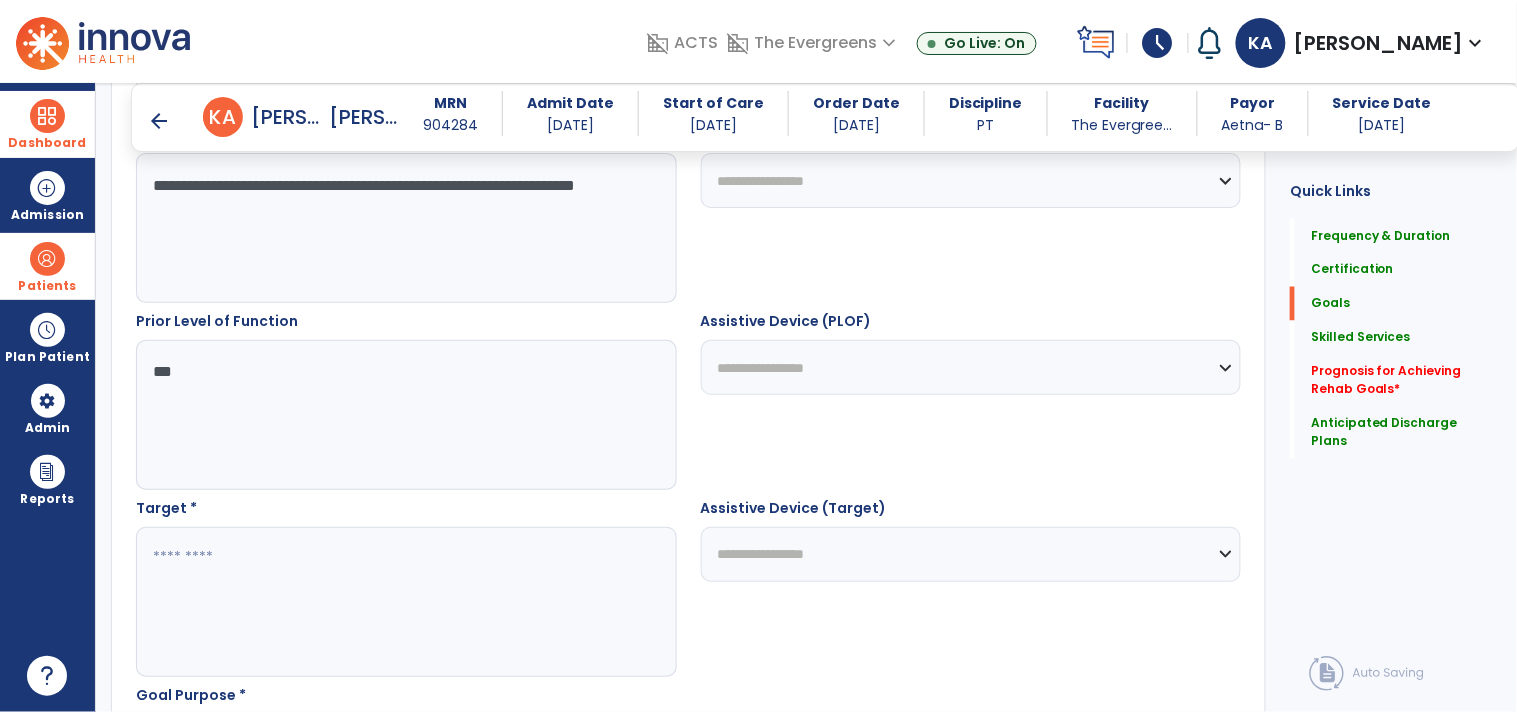 type on "***" 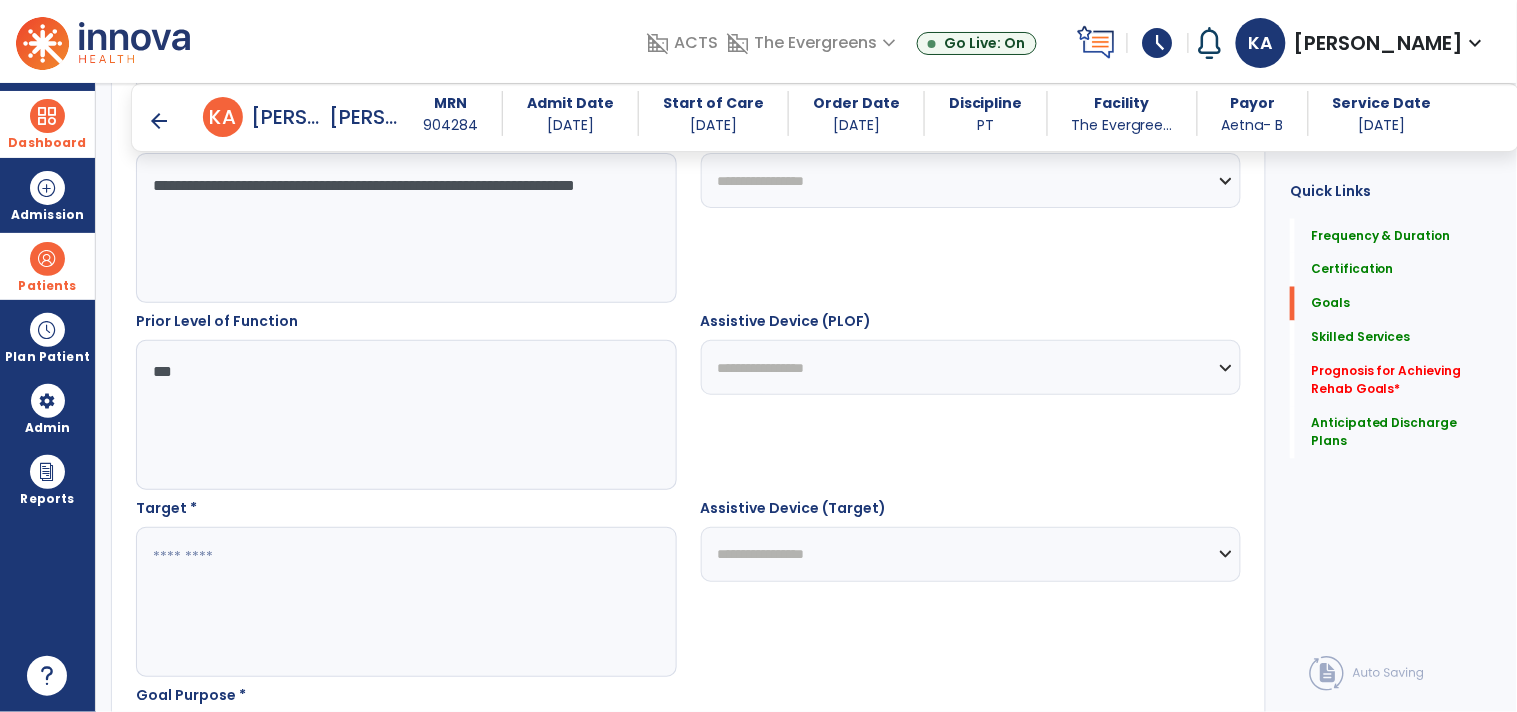 drag, startPoint x: 527, startPoint y: 180, endPoint x: 153, endPoint y: 181, distance: 374.00134 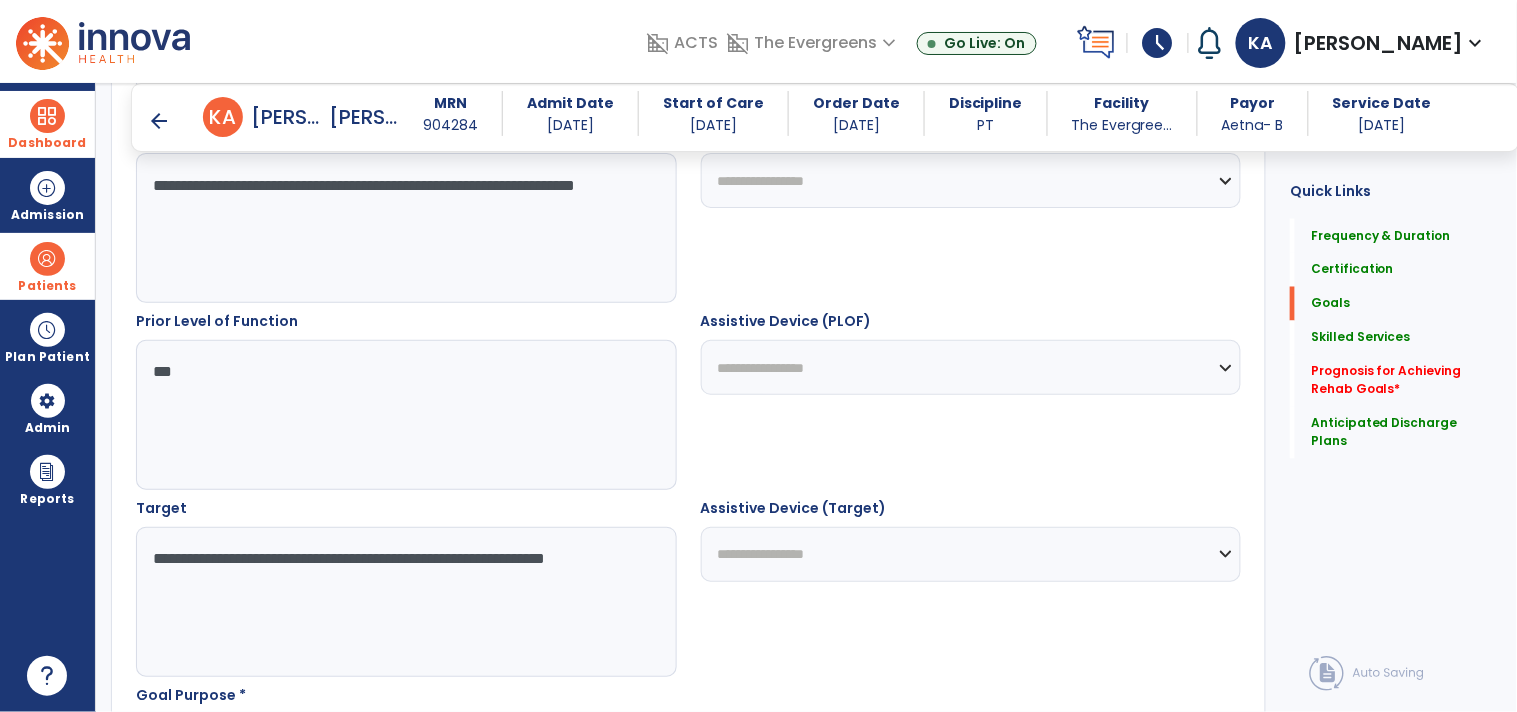 click on "**********" at bounding box center [405, 602] 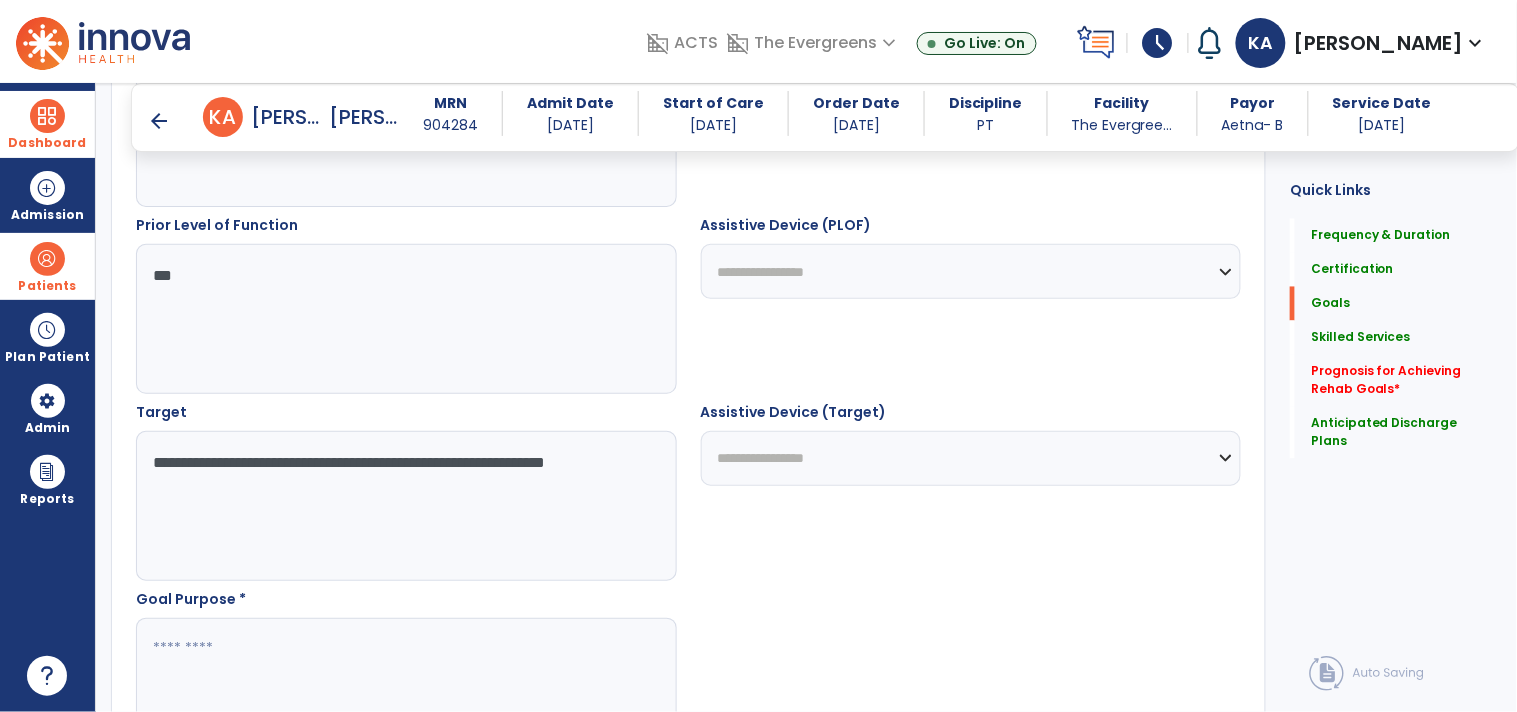 scroll, scrollTop: 901, scrollLeft: 0, axis: vertical 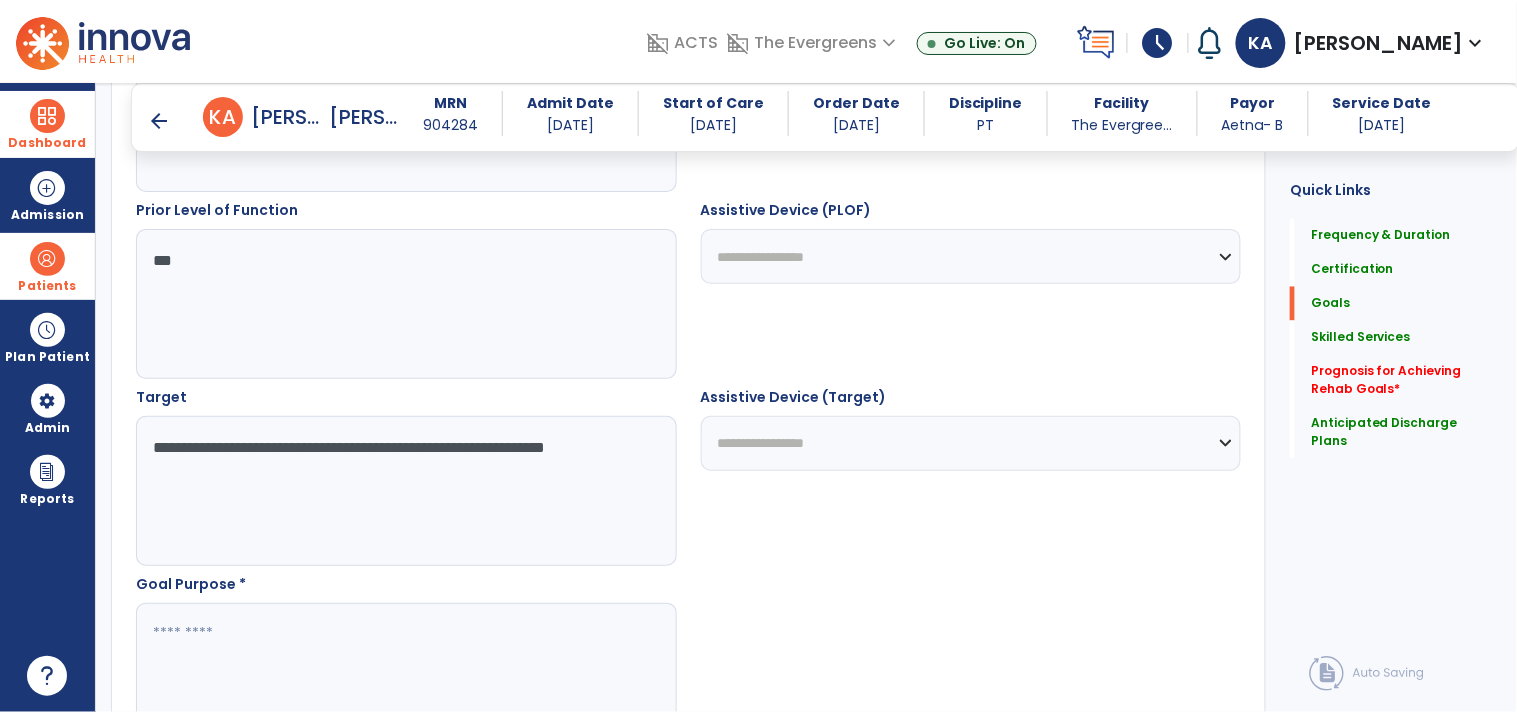 type on "**********" 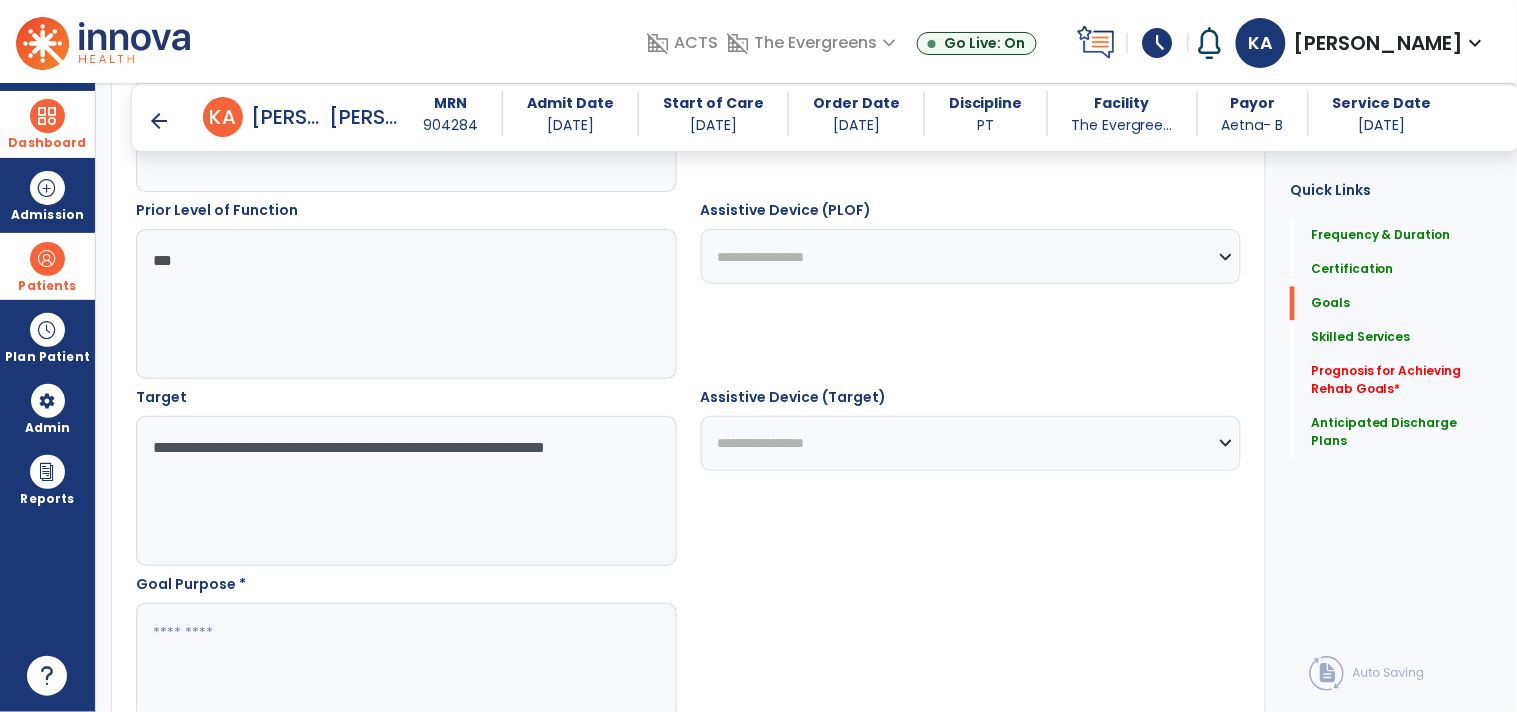 click at bounding box center (405, 678) 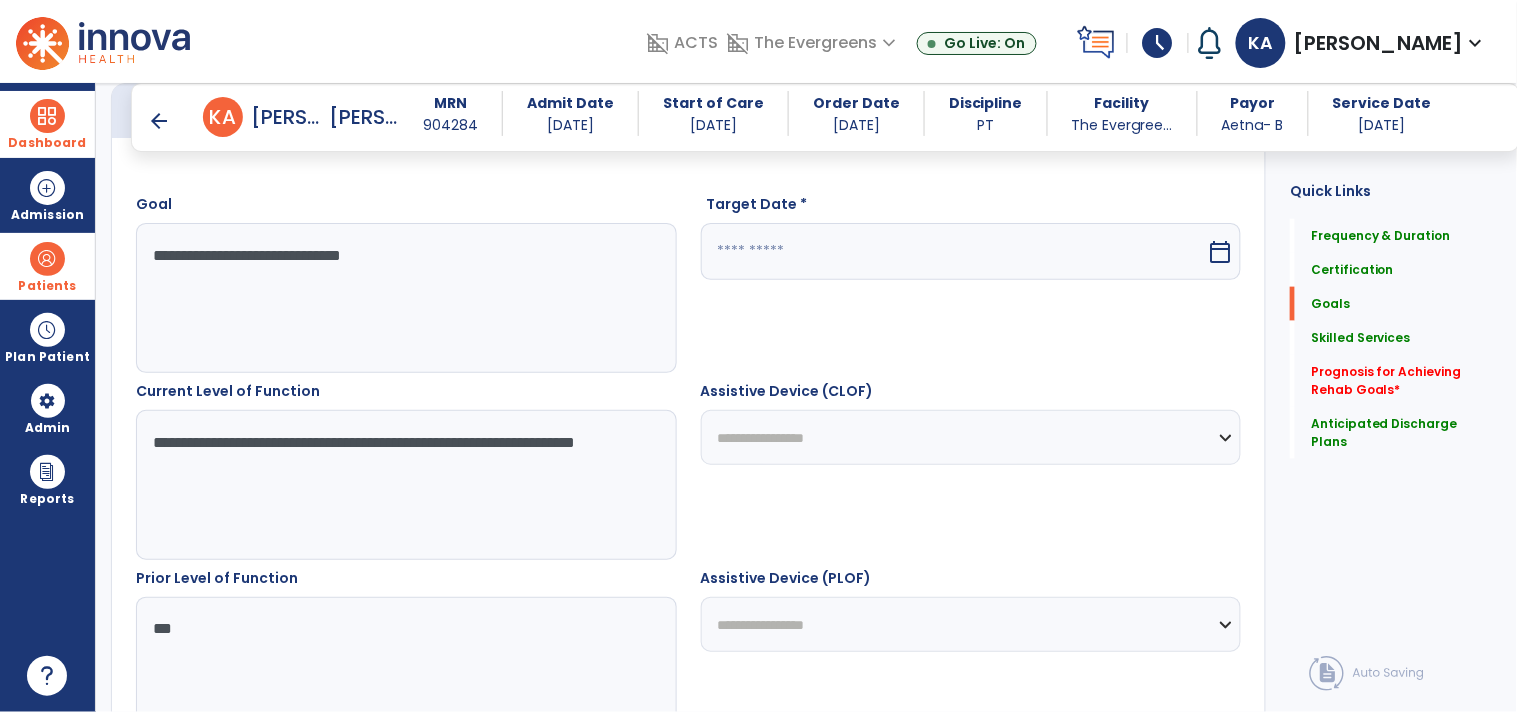 scroll, scrollTop: 456, scrollLeft: 0, axis: vertical 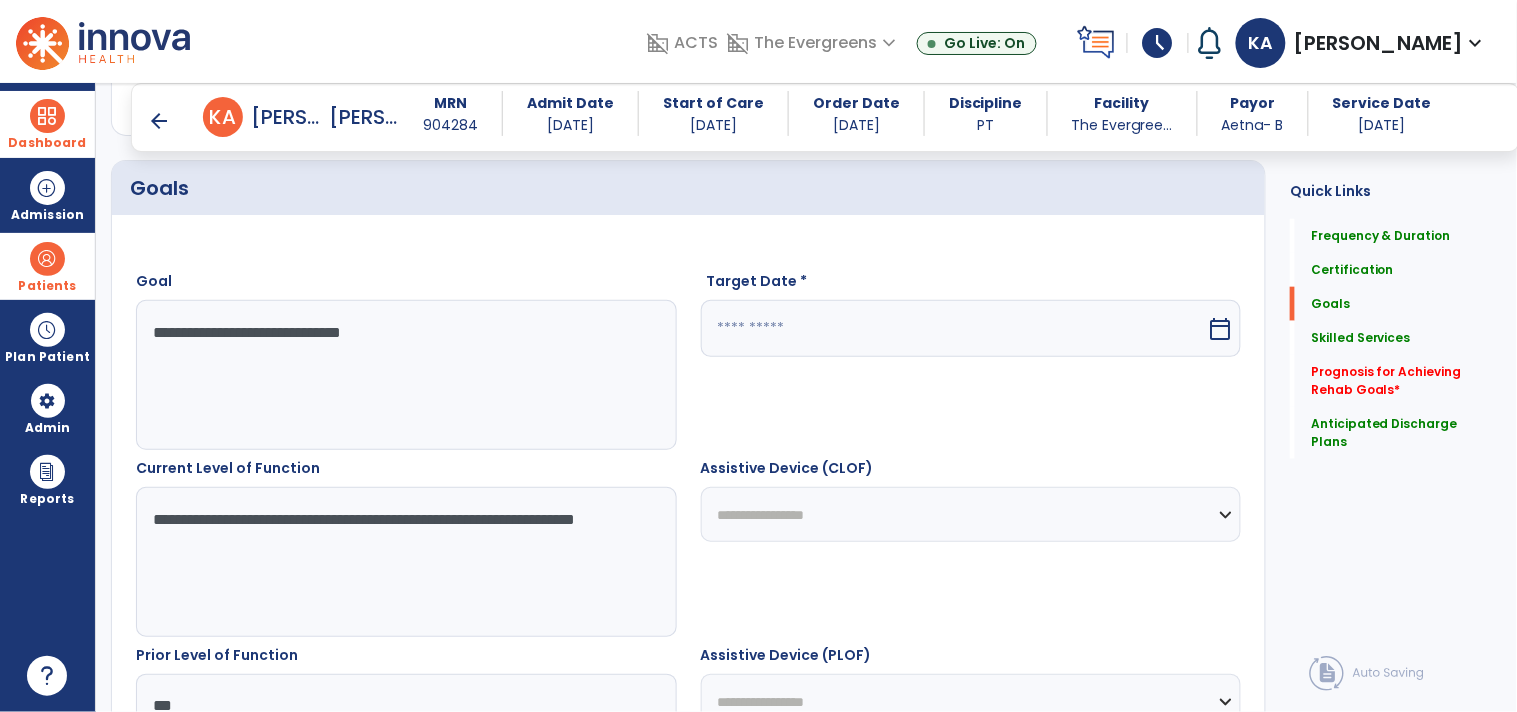 type on "**********" 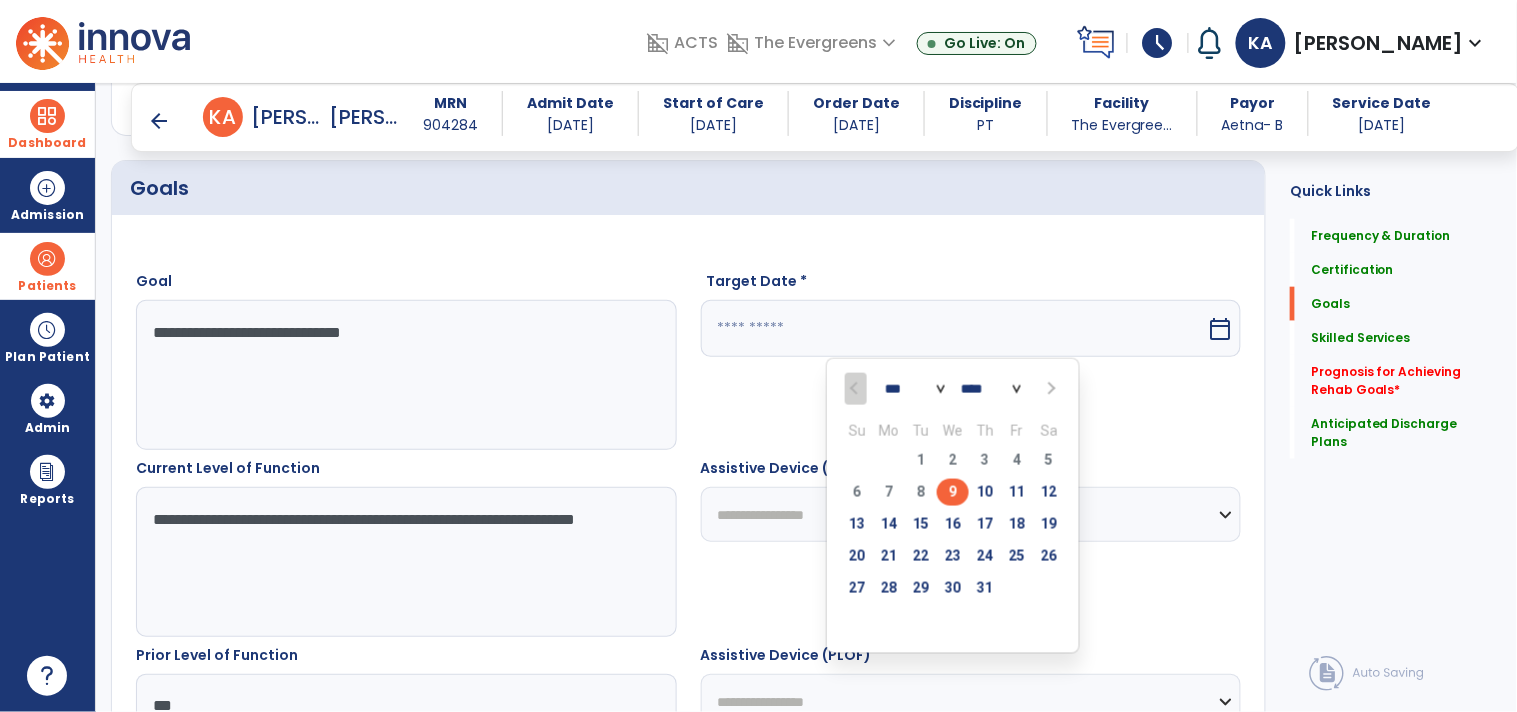 click at bounding box center [1050, 389] 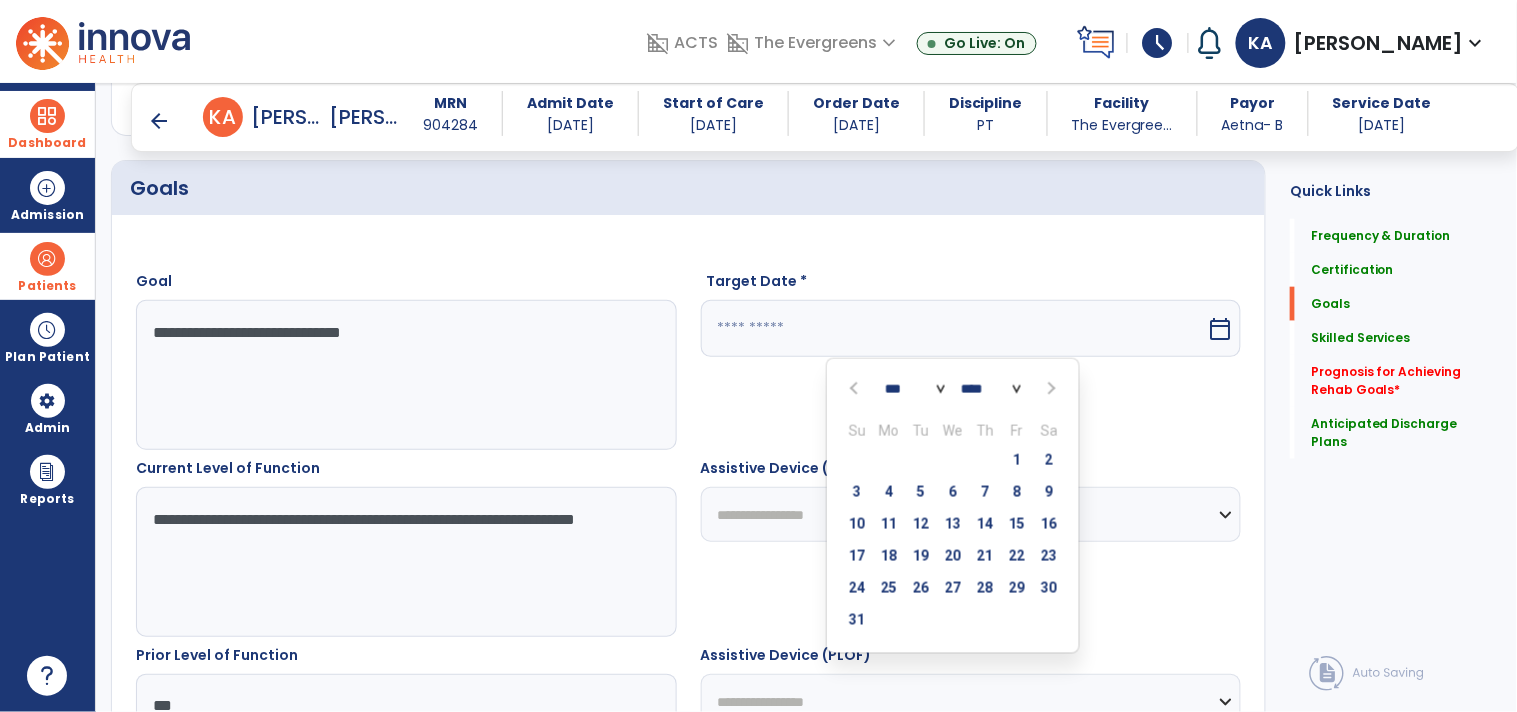 click at bounding box center (1050, 389) 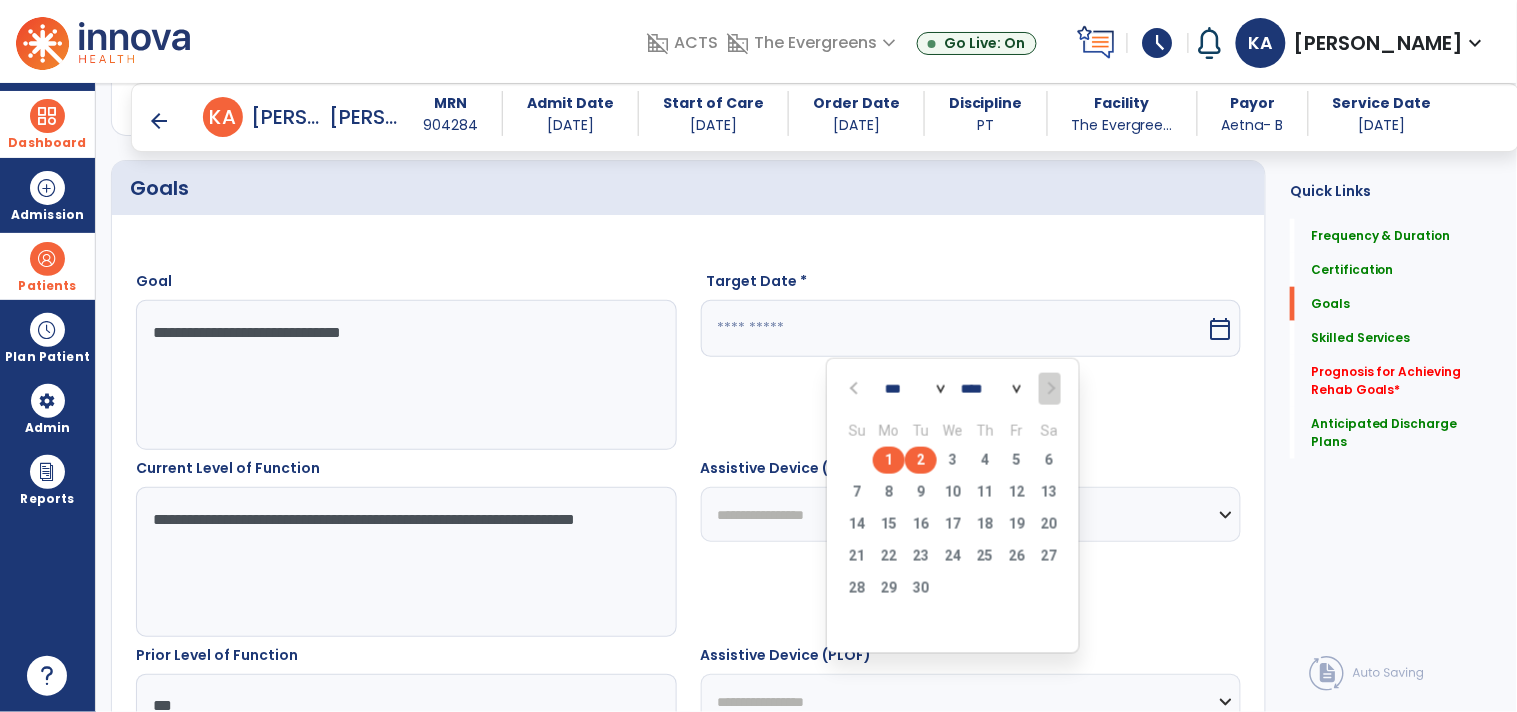 click on "2" at bounding box center (921, 460) 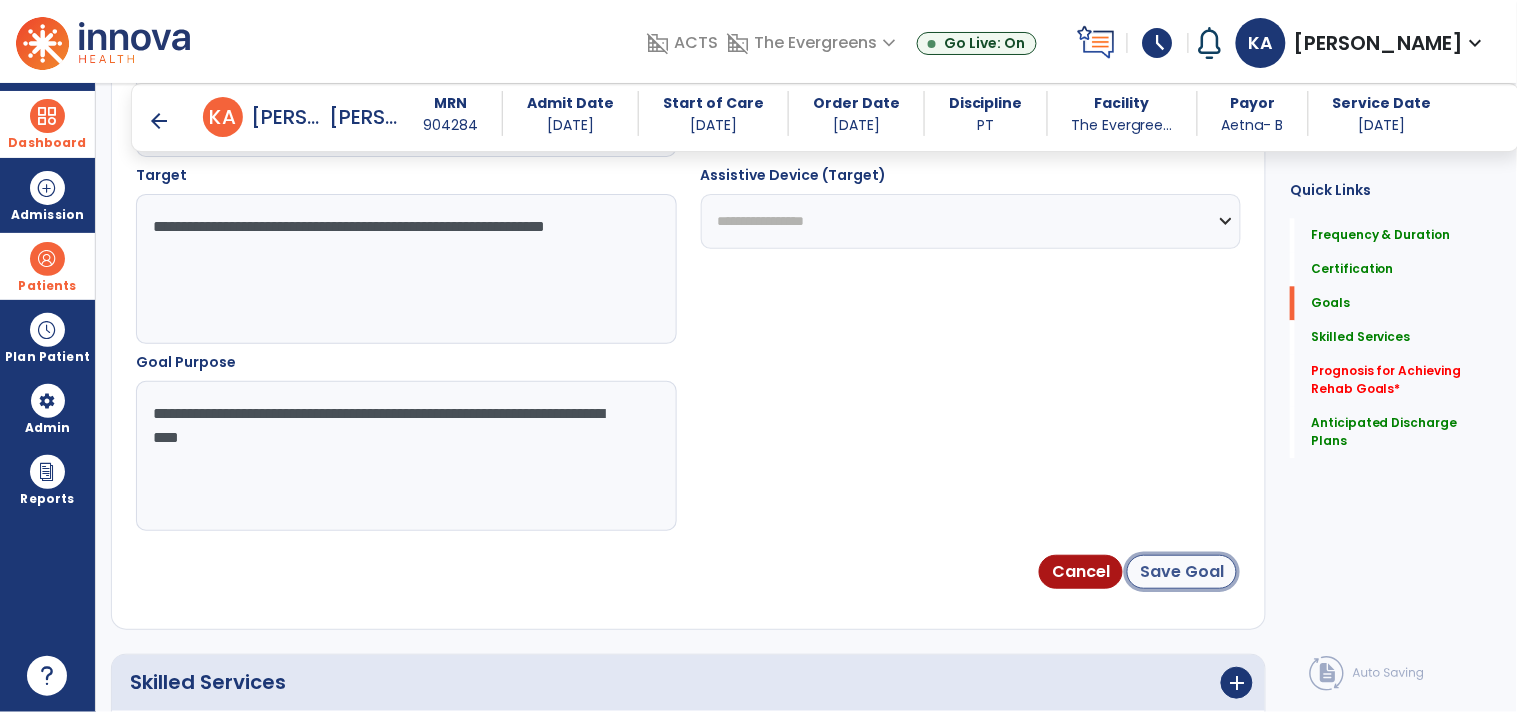 click on "Save Goal" at bounding box center (1182, 572) 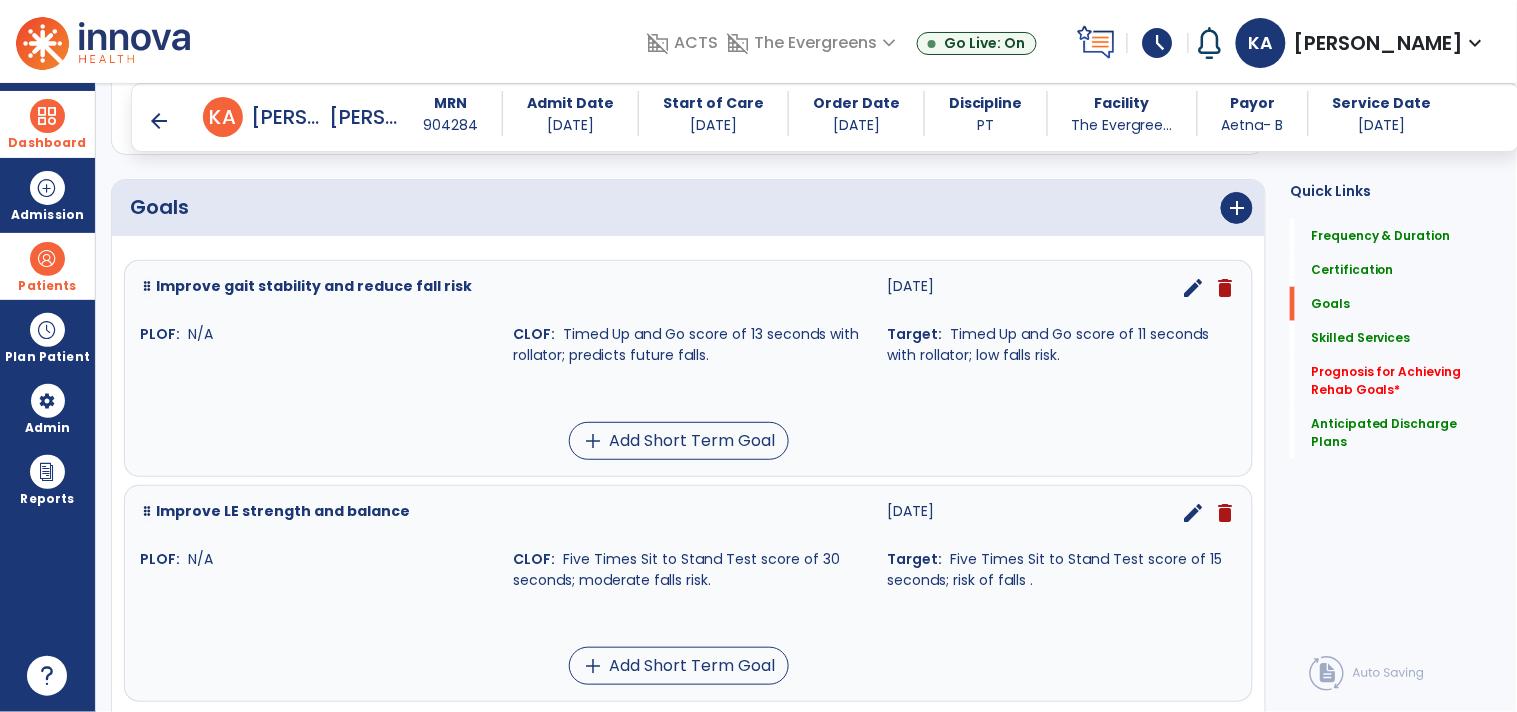 scroll, scrollTop: 488, scrollLeft: 0, axis: vertical 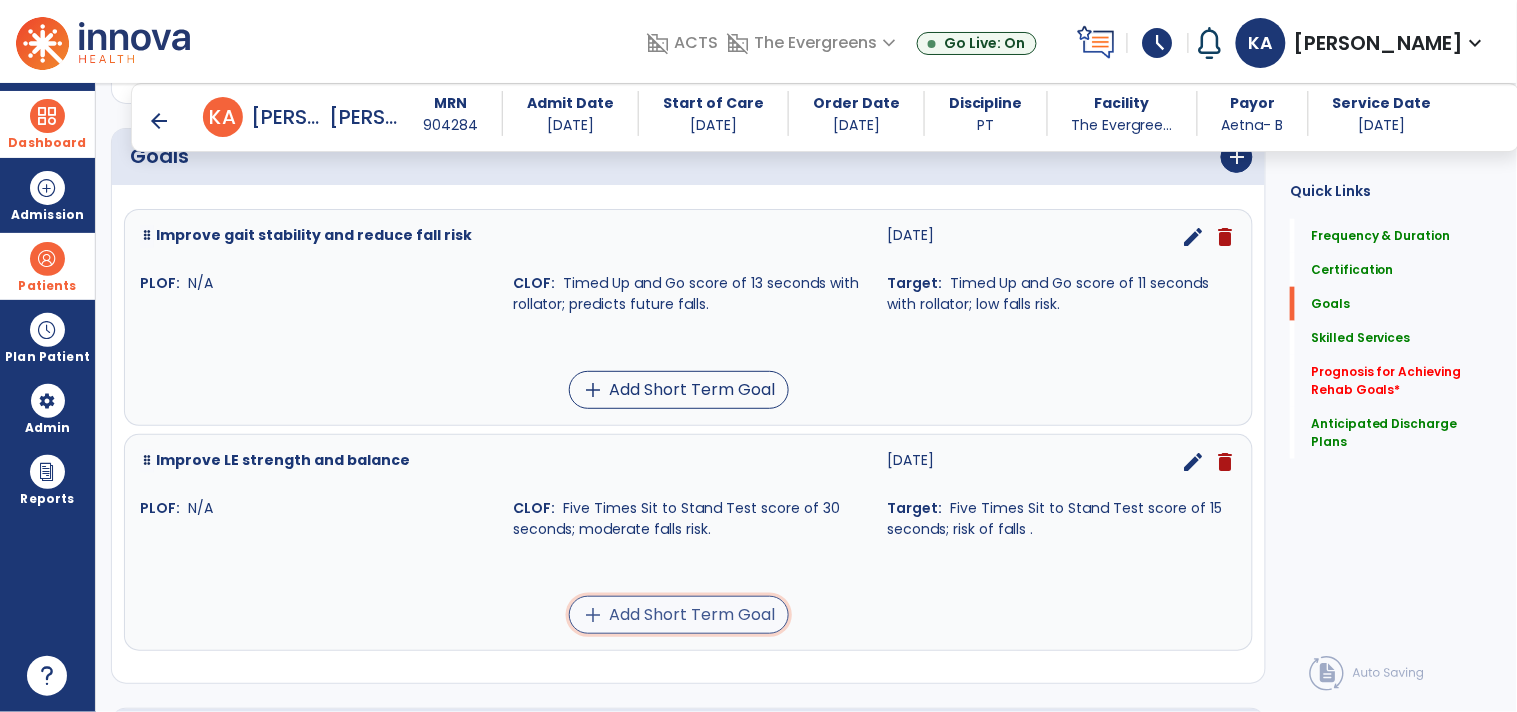 click on "add  Add Short Term Goal" at bounding box center [679, 615] 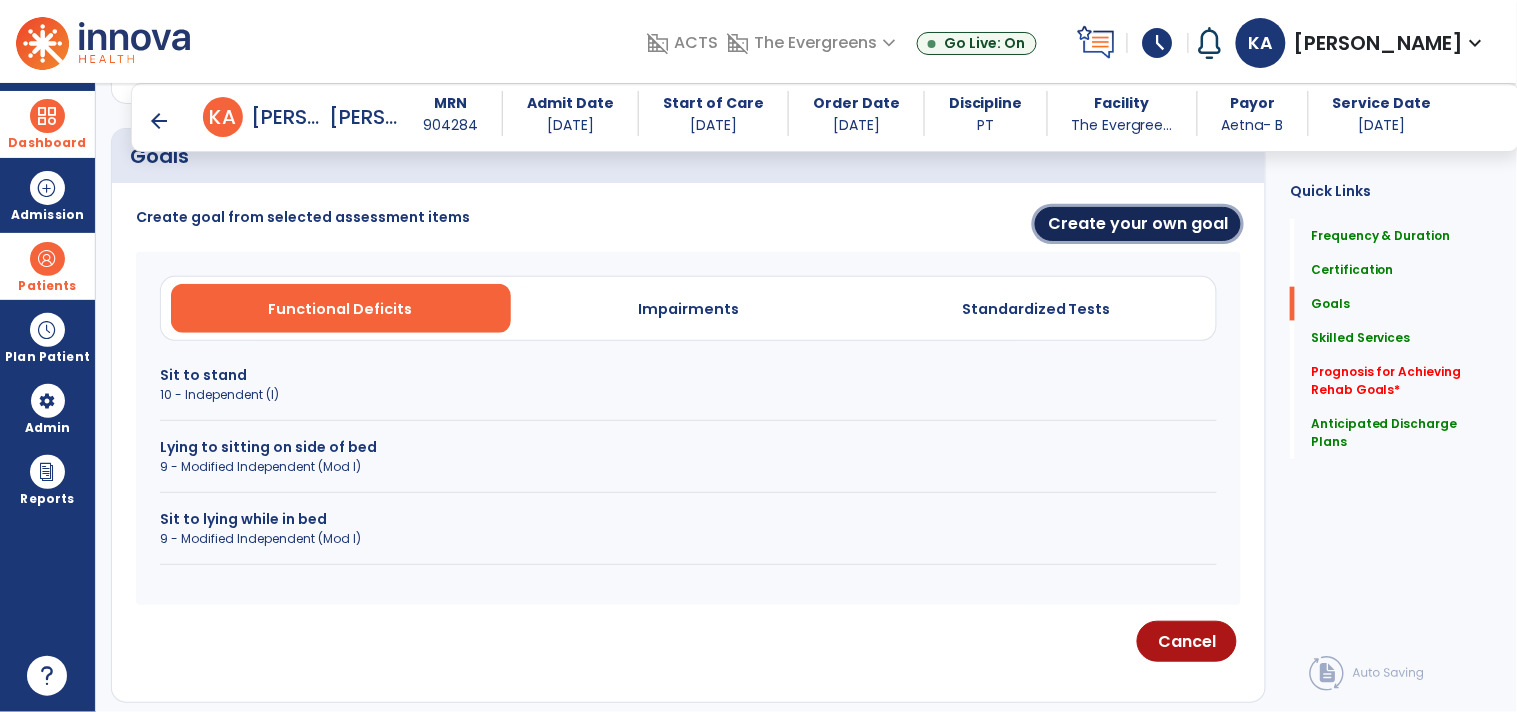 drag, startPoint x: 1182, startPoint y: 211, endPoint x: 1166, endPoint y: 226, distance: 21.931713 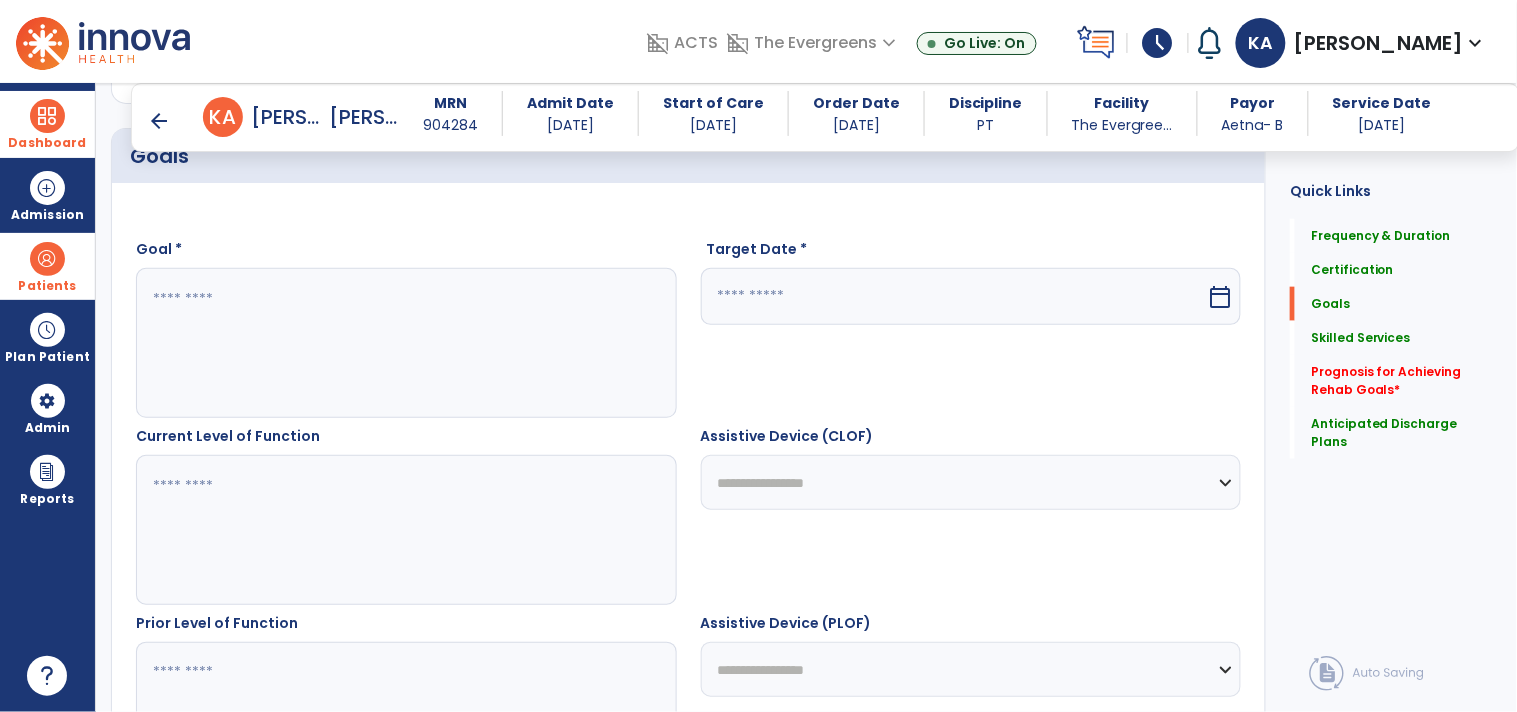 click at bounding box center (405, 343) 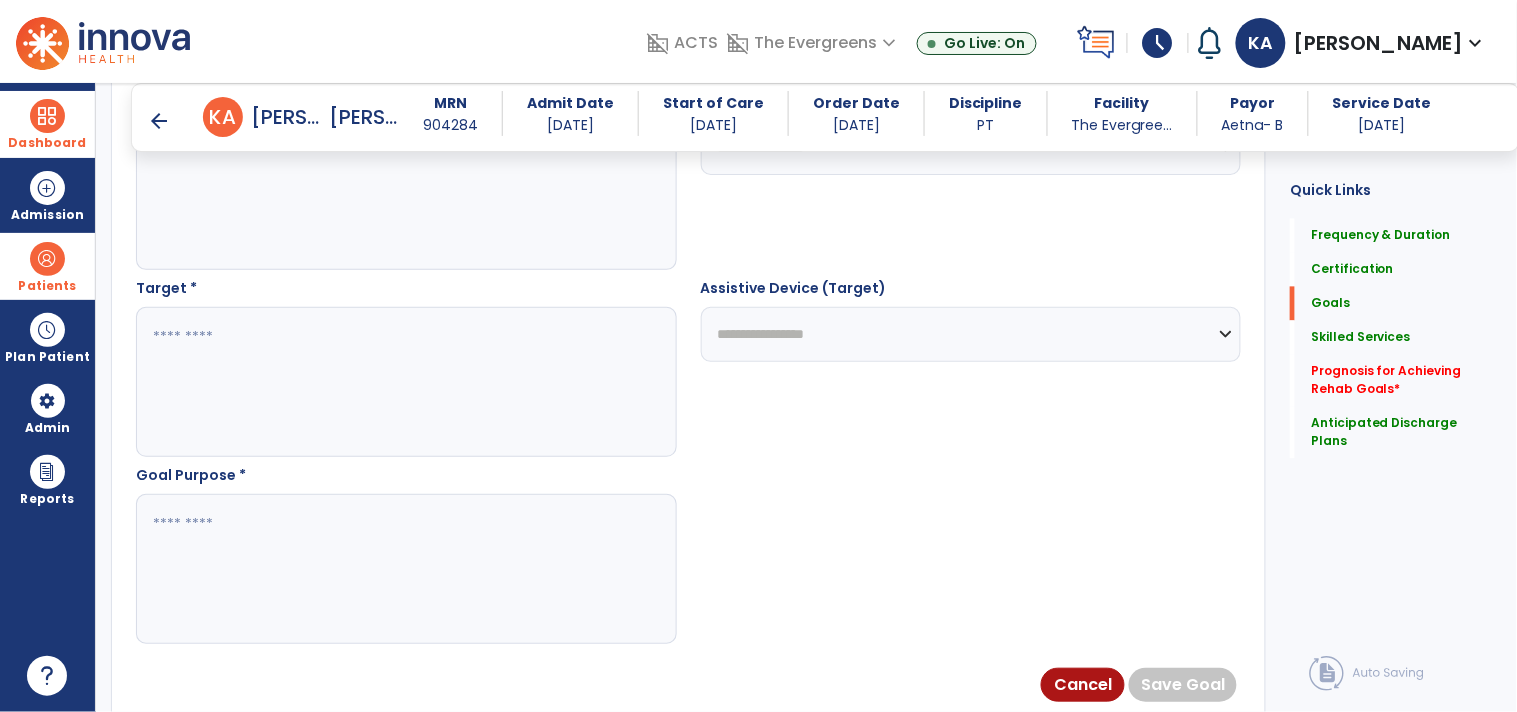 scroll, scrollTop: 1044, scrollLeft: 0, axis: vertical 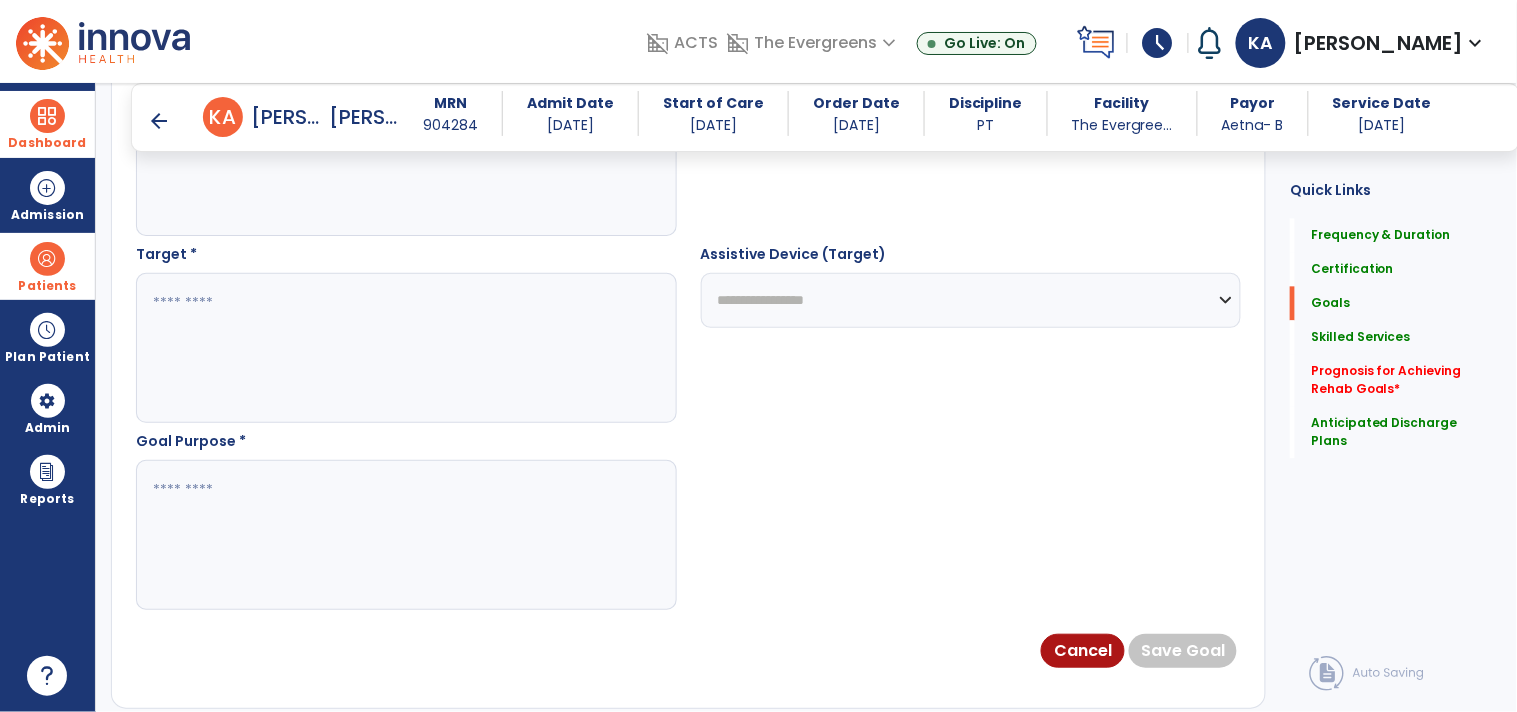 click at bounding box center [405, 535] 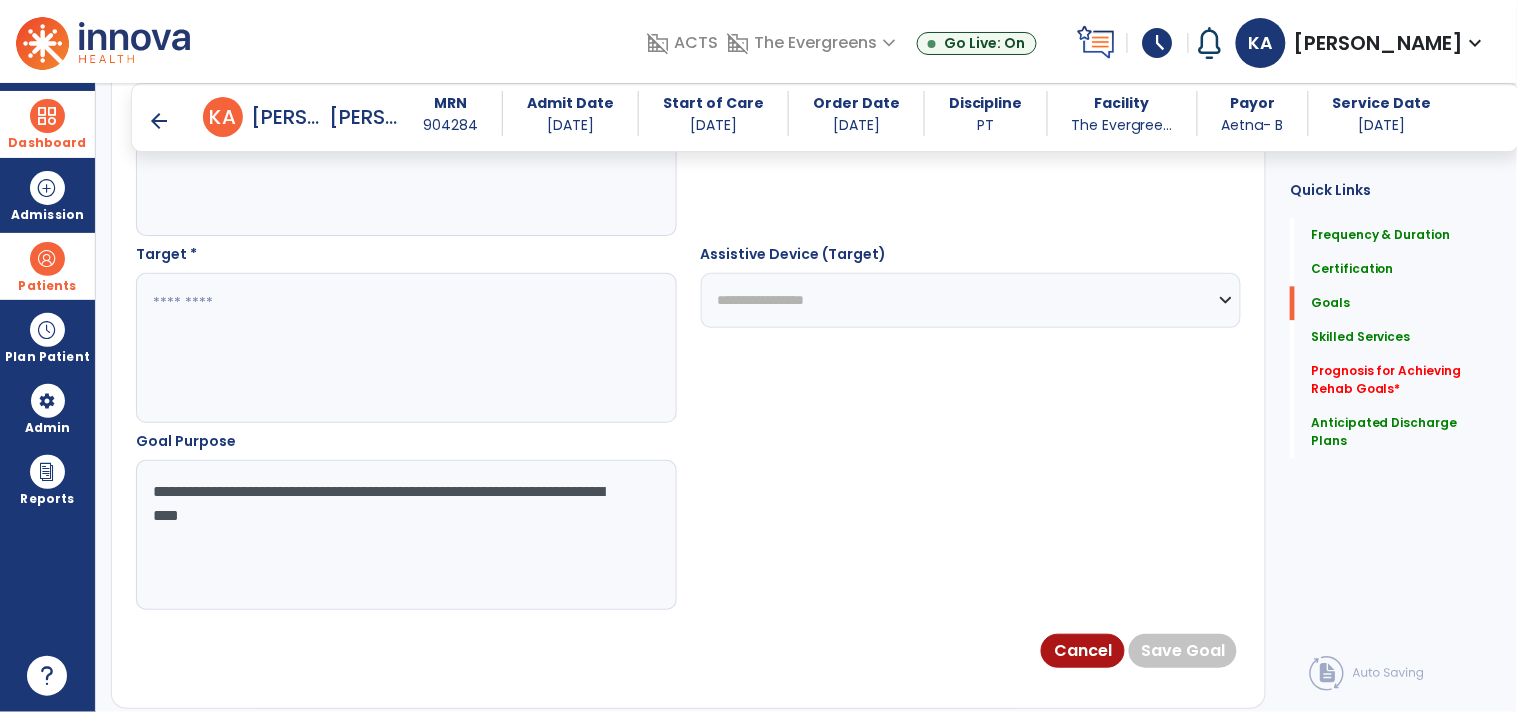 type on "**********" 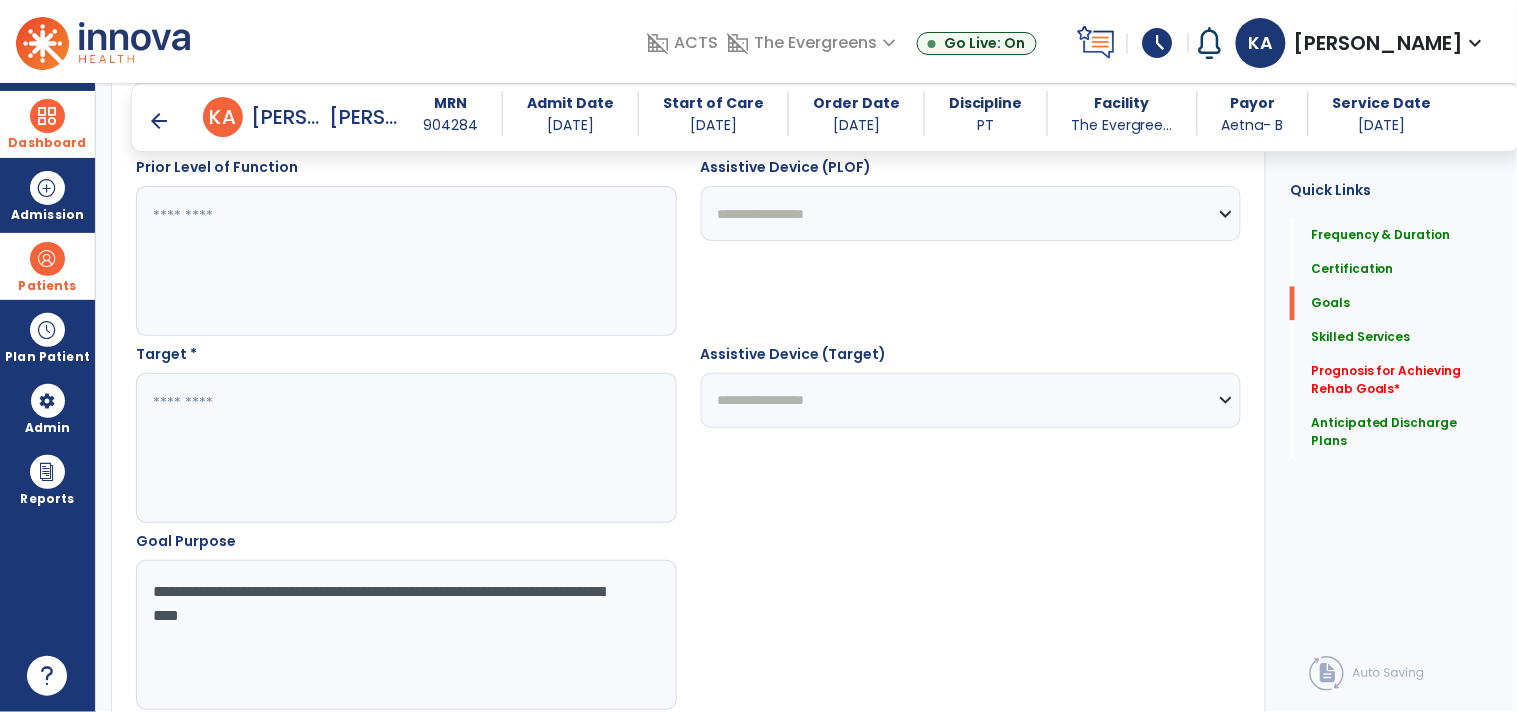 scroll, scrollTop: 822, scrollLeft: 0, axis: vertical 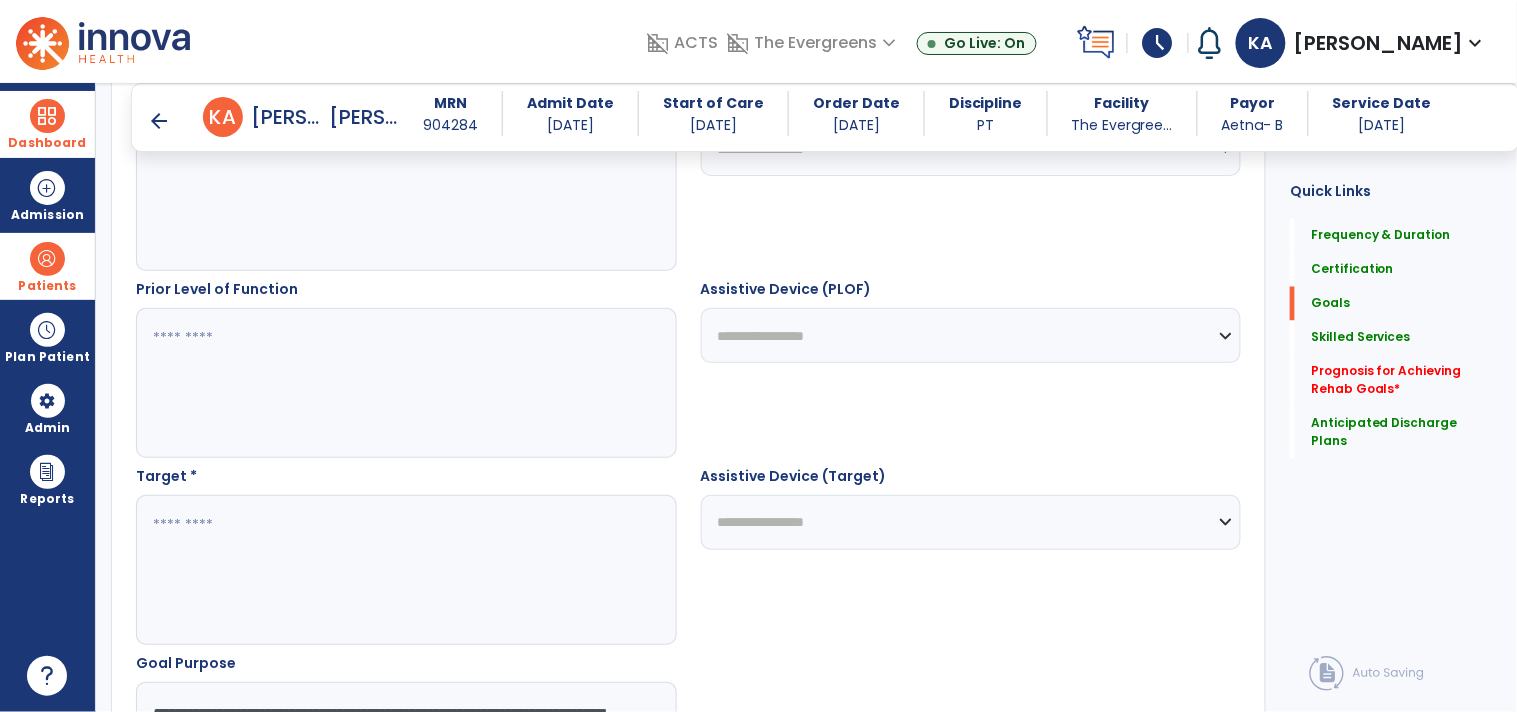 click at bounding box center [405, 383] 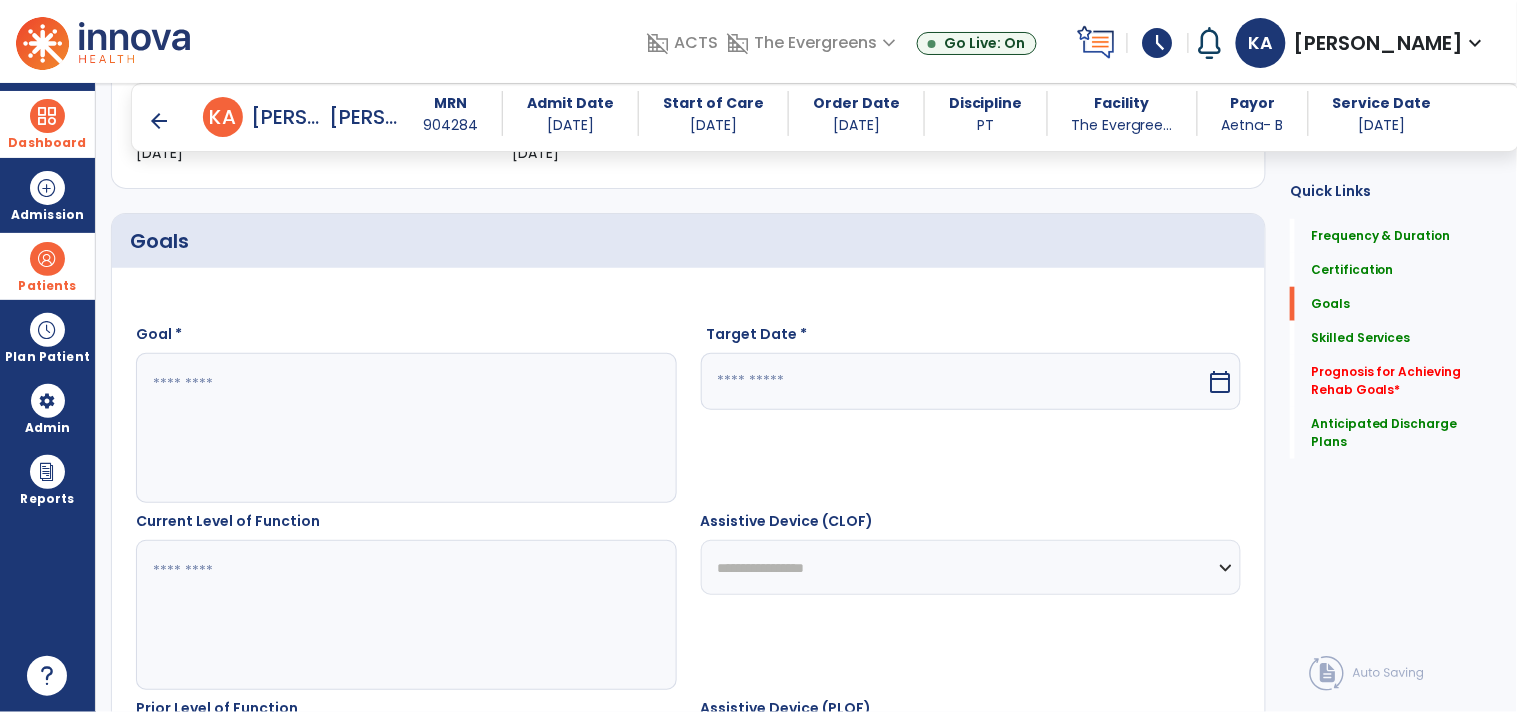 scroll, scrollTop: 377, scrollLeft: 0, axis: vertical 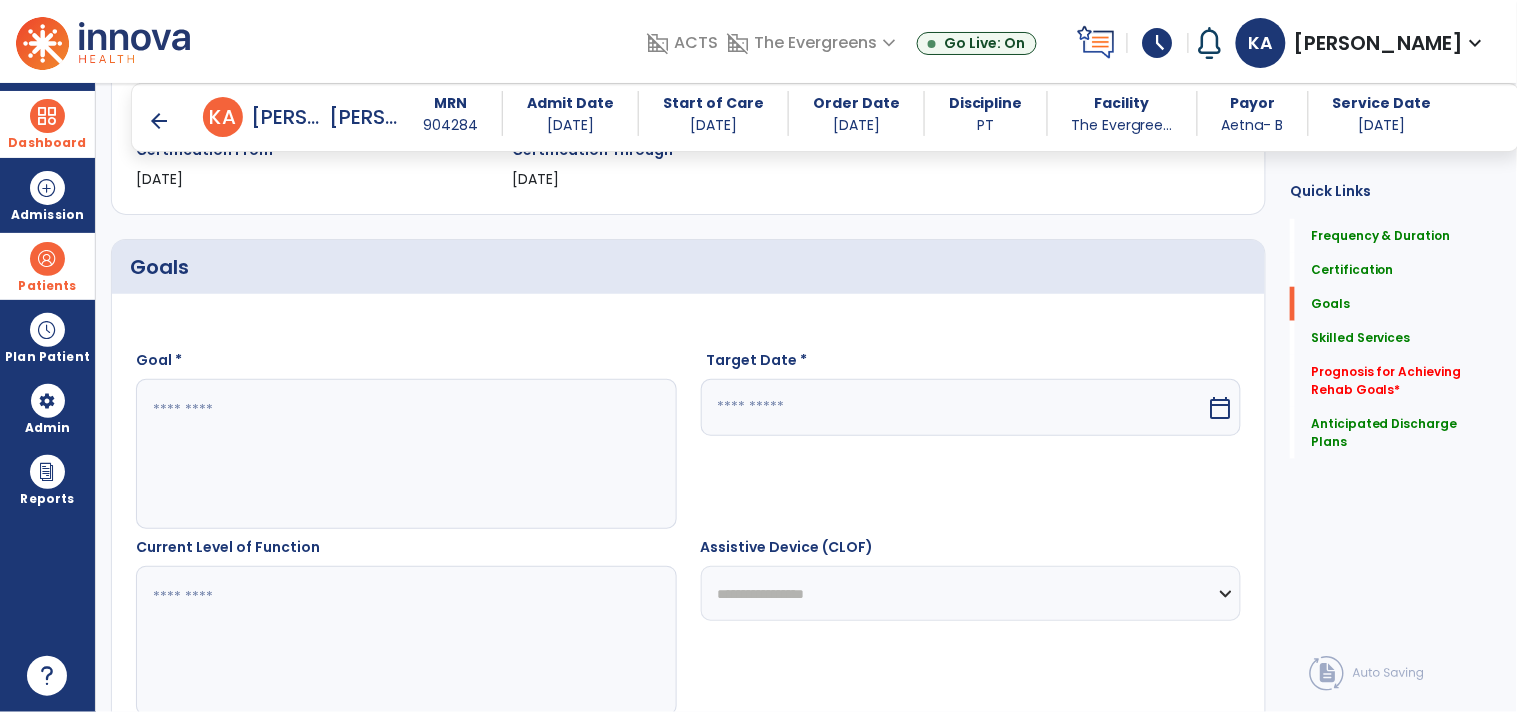 type on "***" 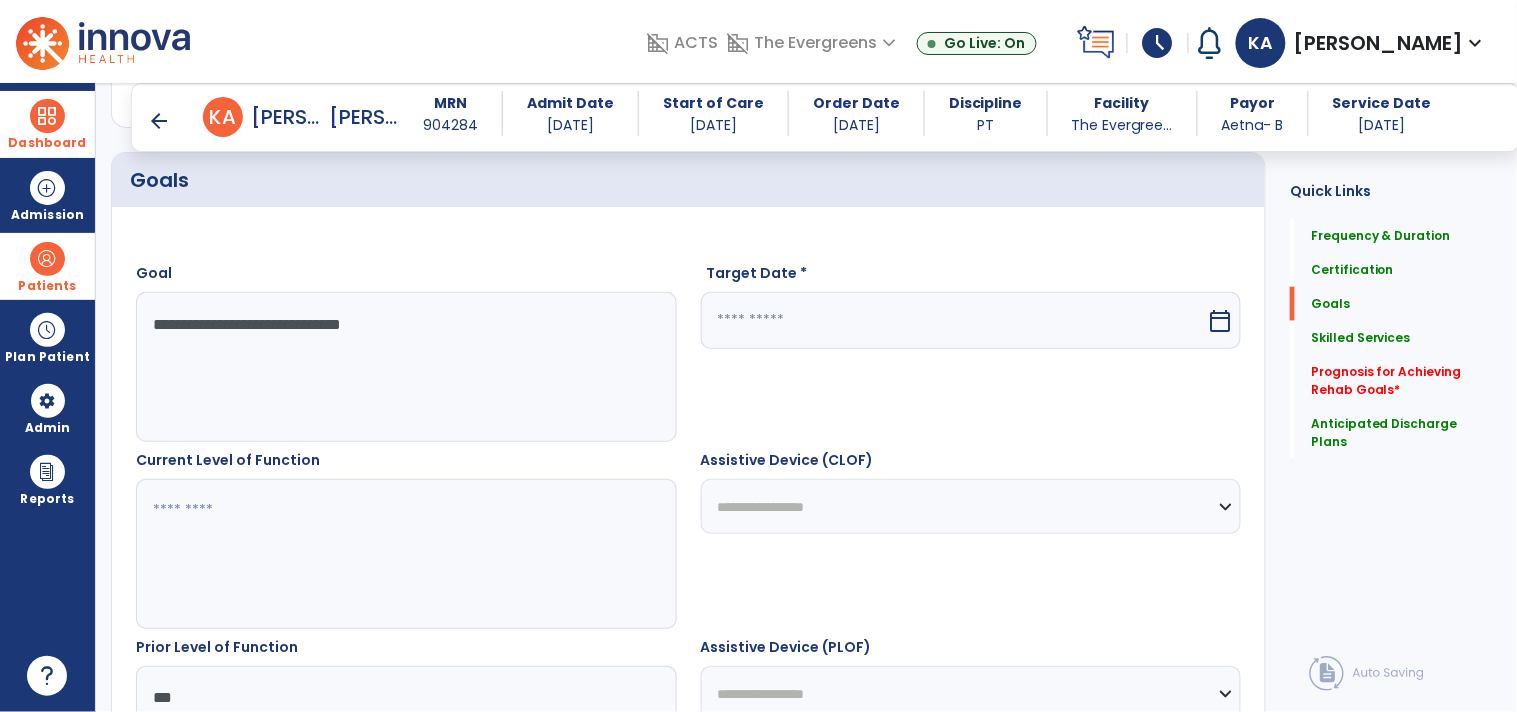 scroll, scrollTop: 600, scrollLeft: 0, axis: vertical 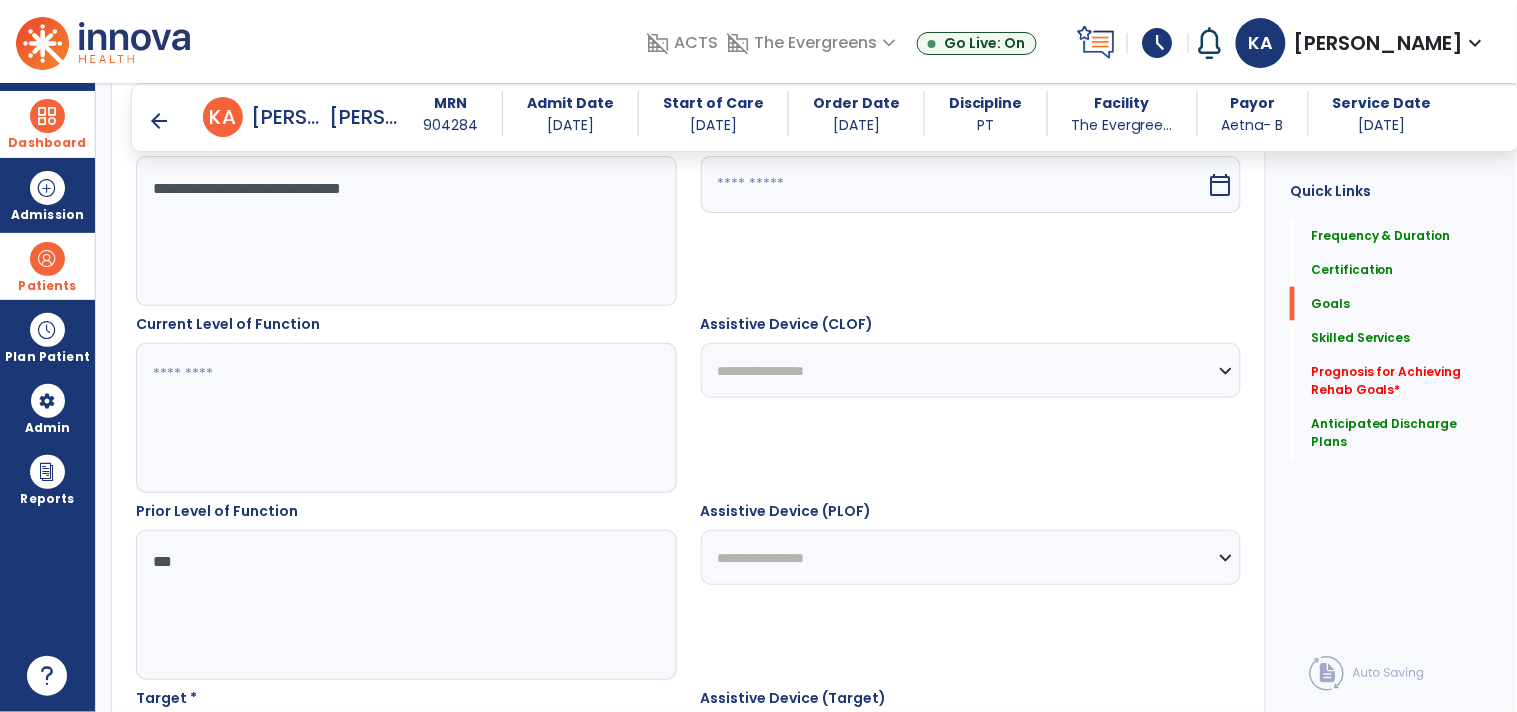 type on "**********" 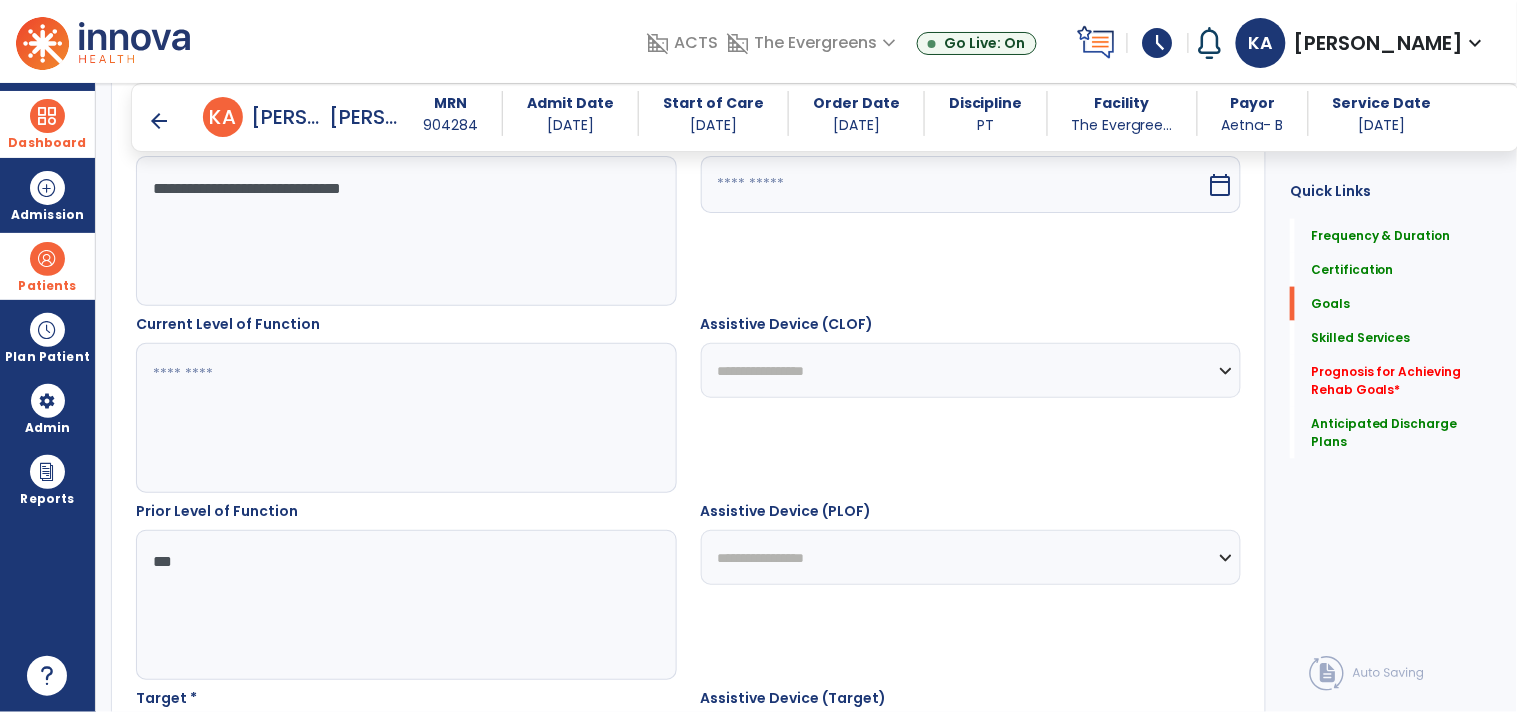 paste on "**********" 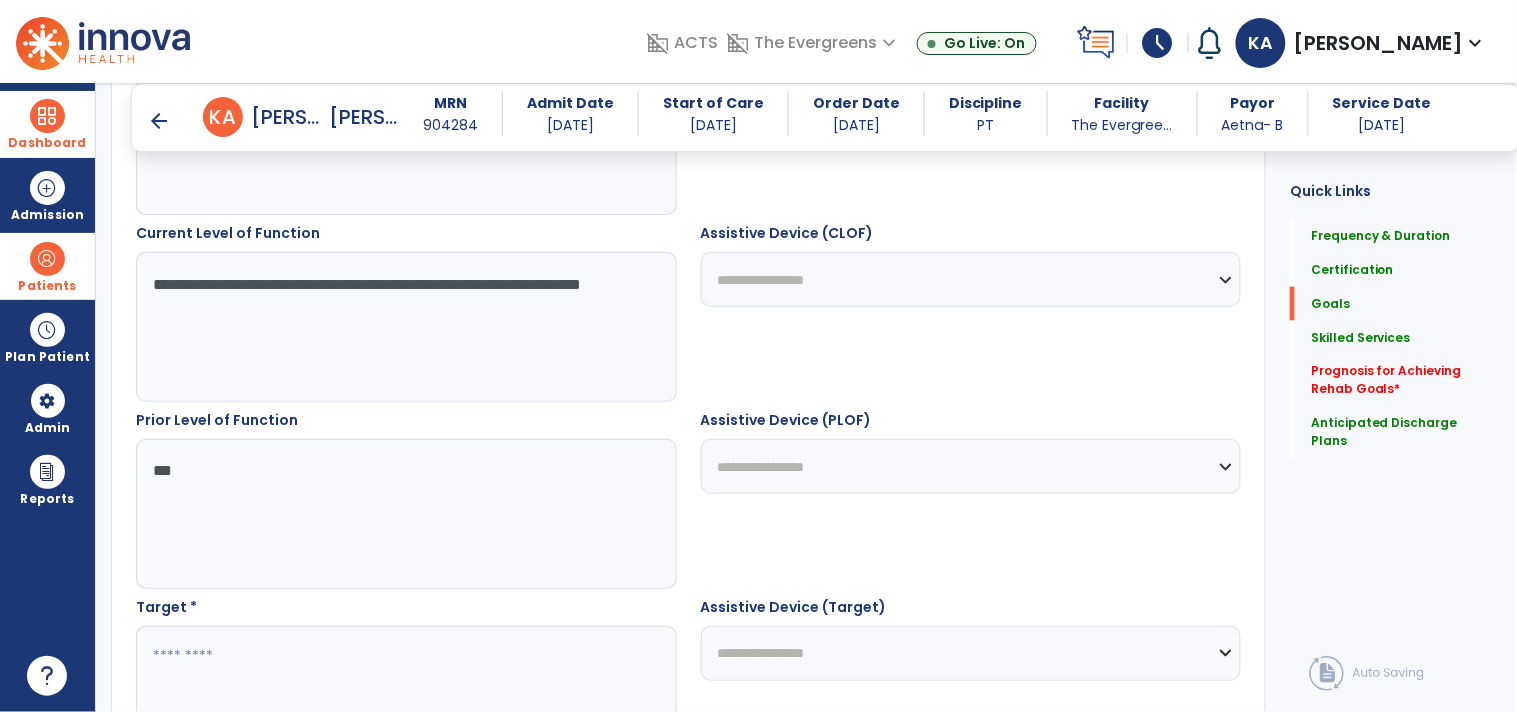 scroll, scrollTop: 711, scrollLeft: 0, axis: vertical 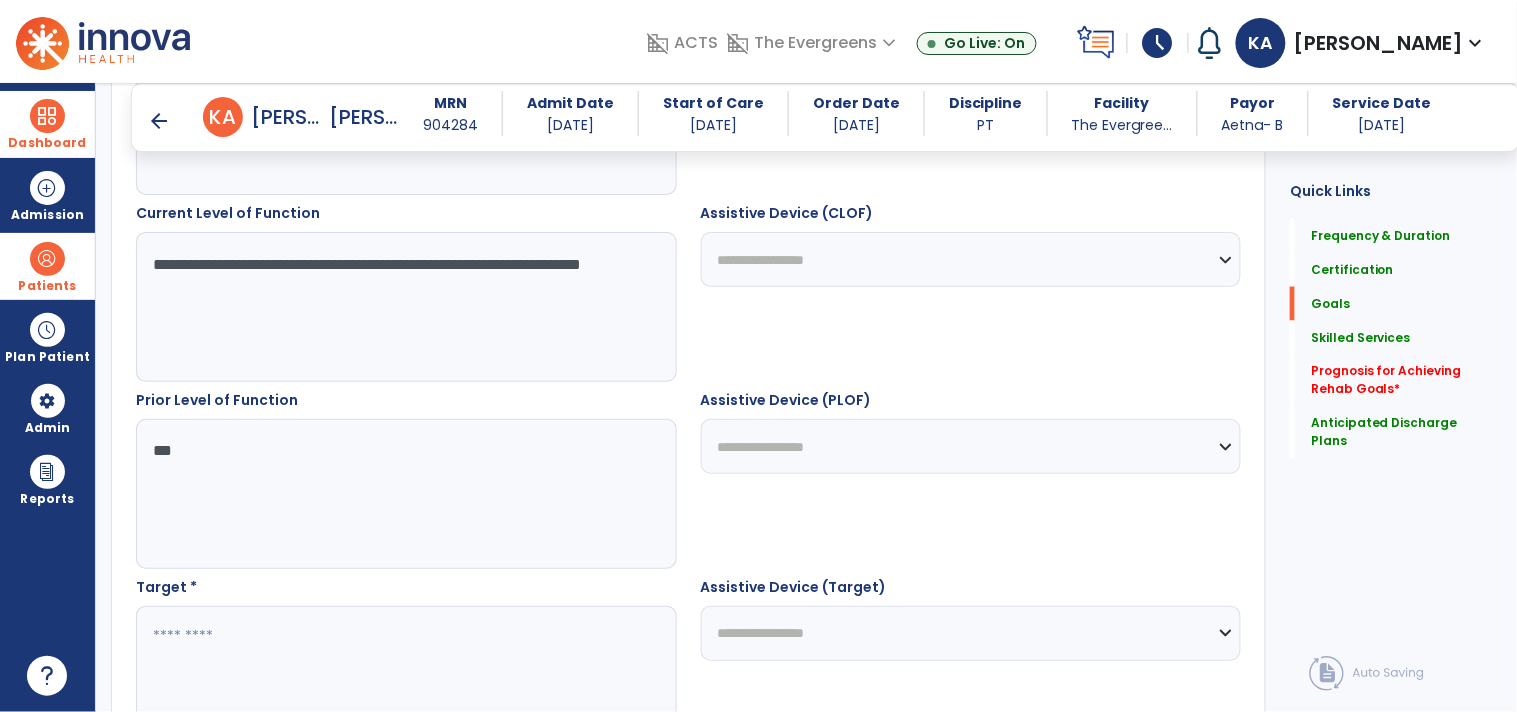 drag, startPoint x: 245, startPoint y: 284, endPoint x: 145, endPoint y: 265, distance: 101.788994 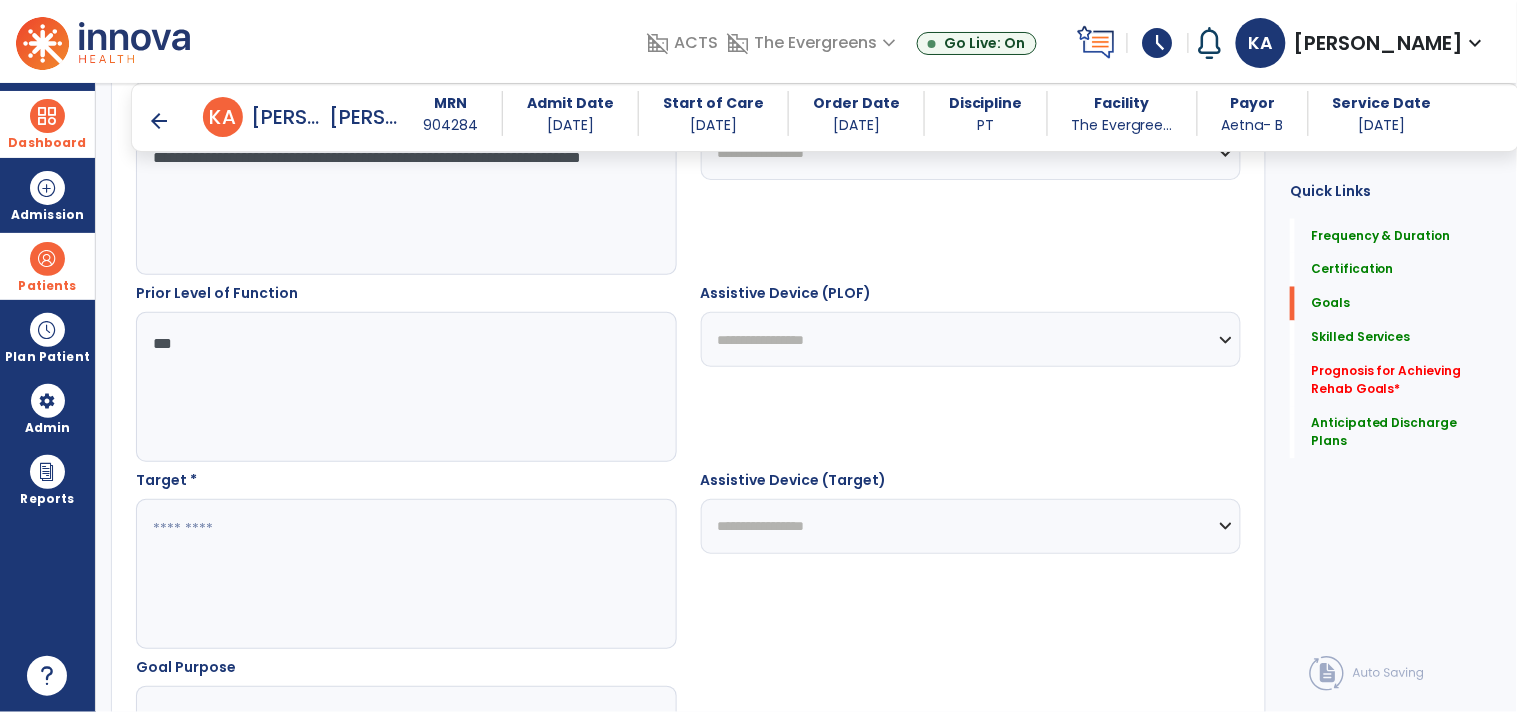scroll, scrollTop: 822, scrollLeft: 0, axis: vertical 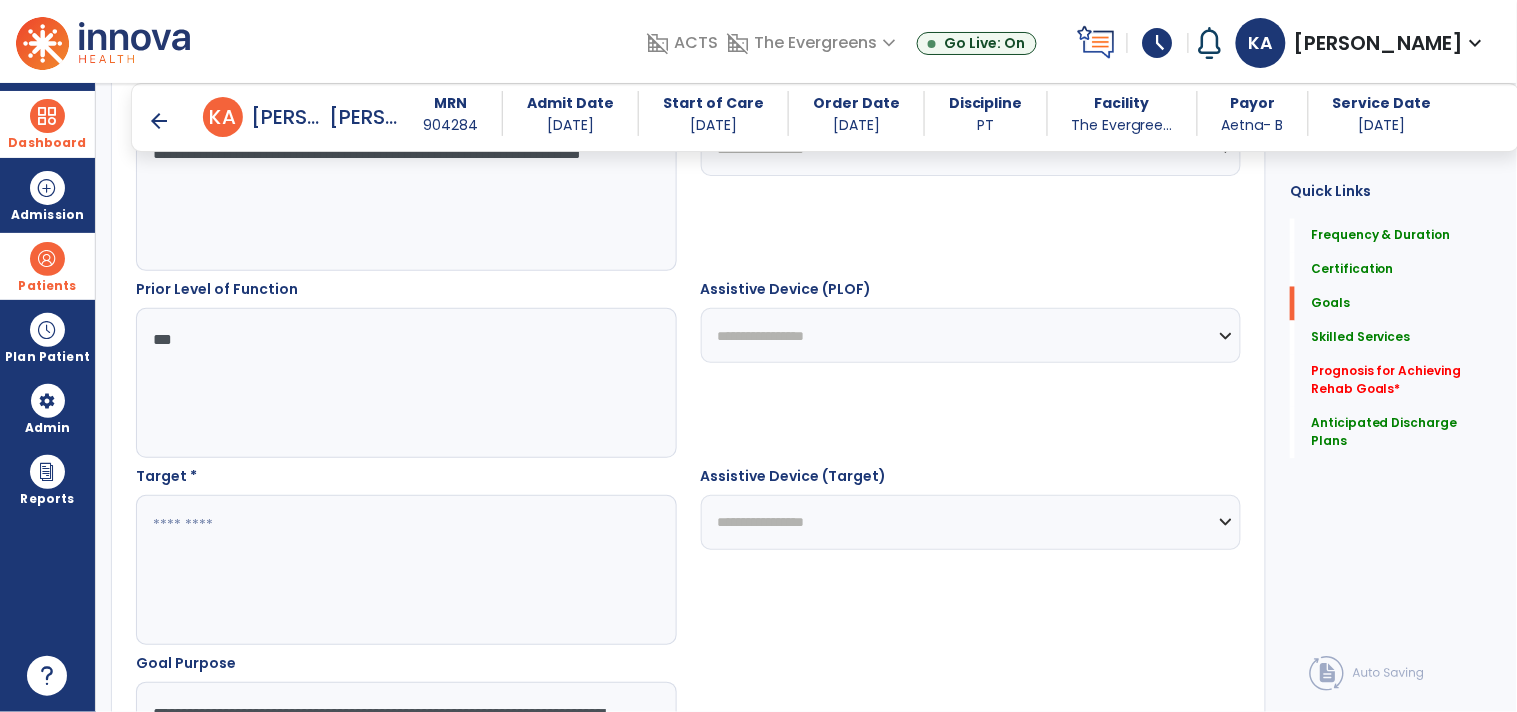 type on "**********" 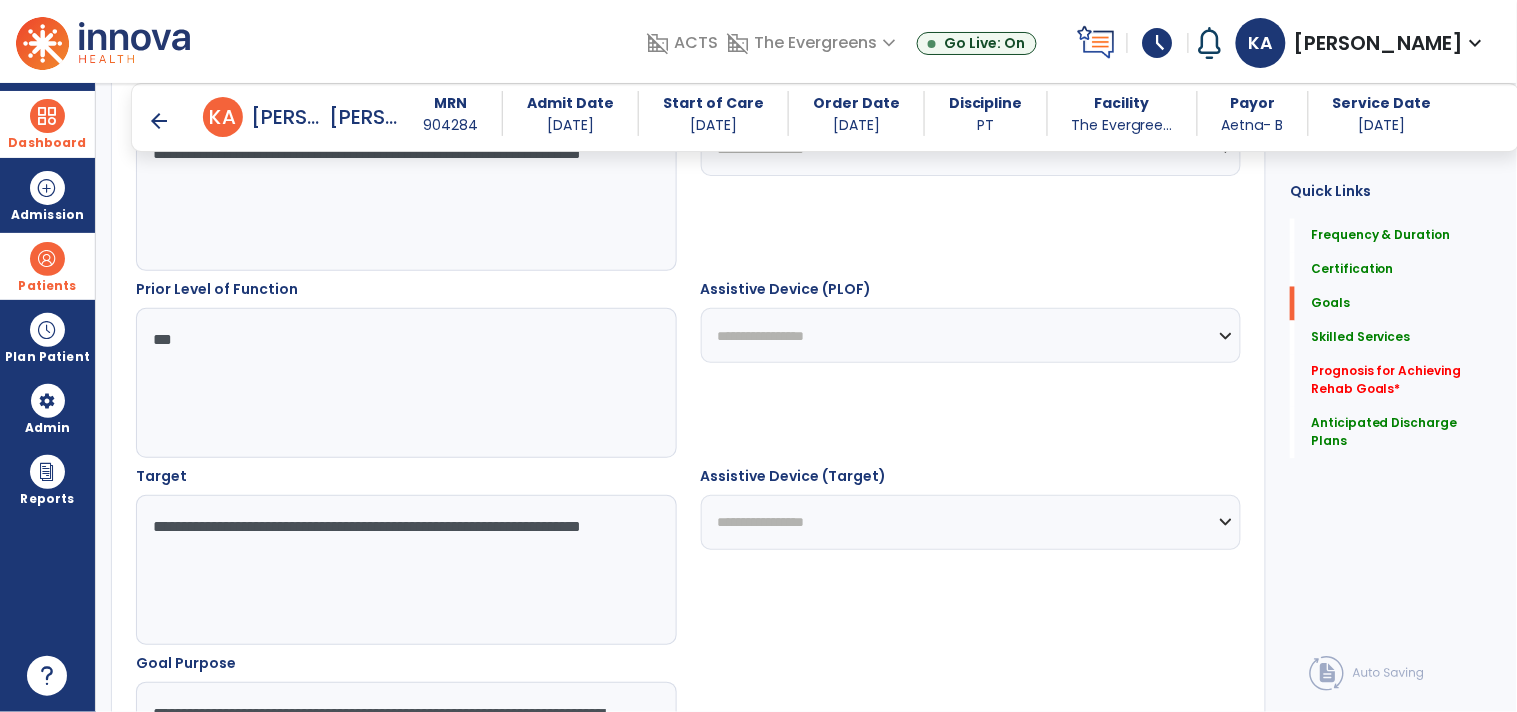 click on "**********" at bounding box center (405, 570) 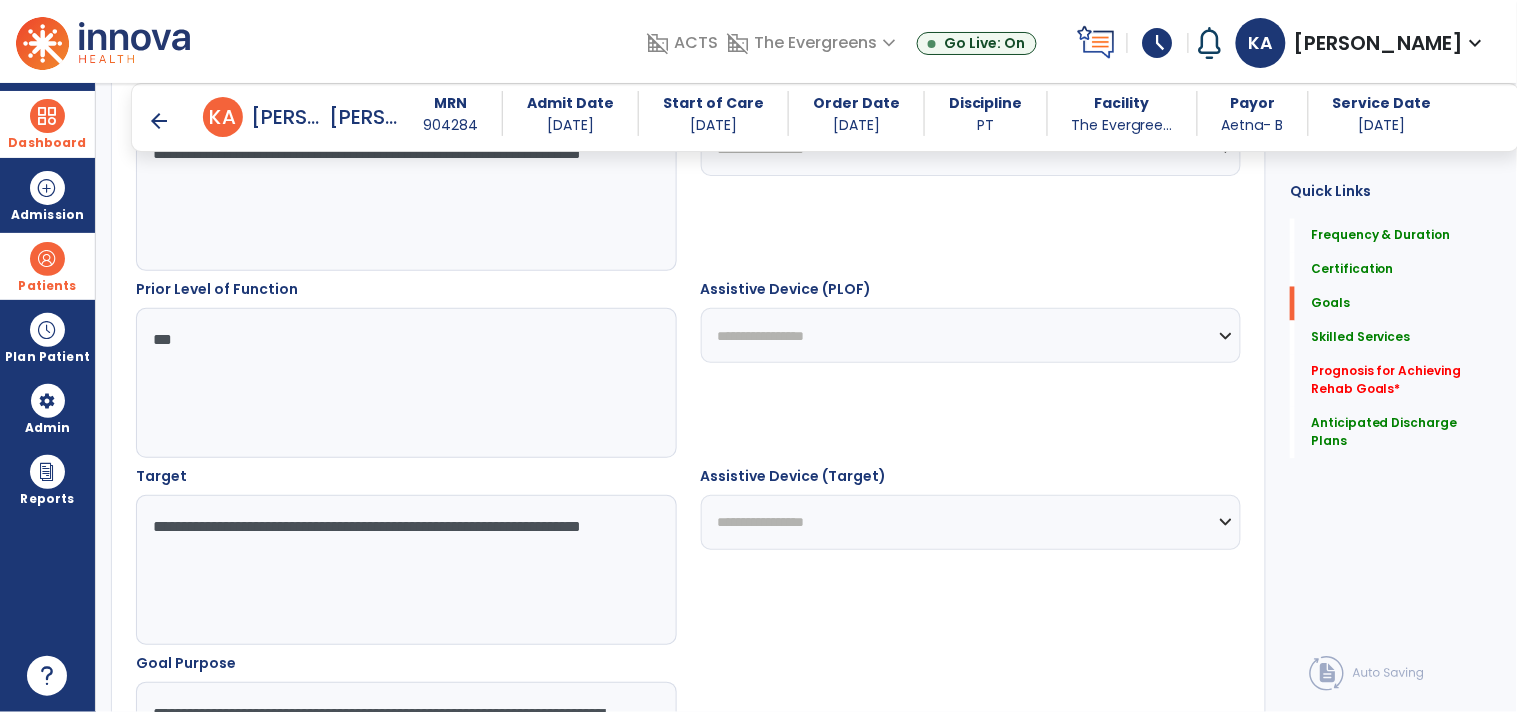click on "**********" at bounding box center [405, 570] 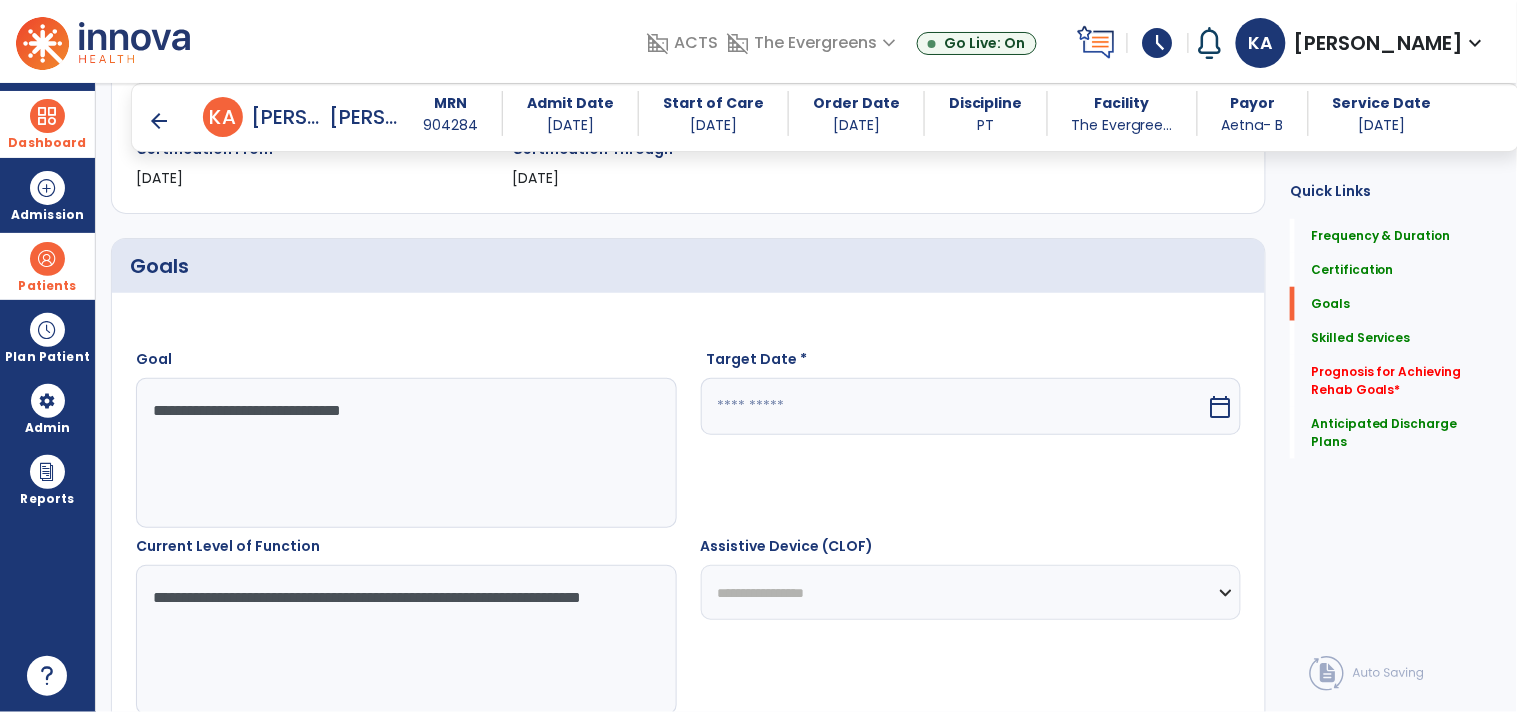 scroll, scrollTop: 377, scrollLeft: 0, axis: vertical 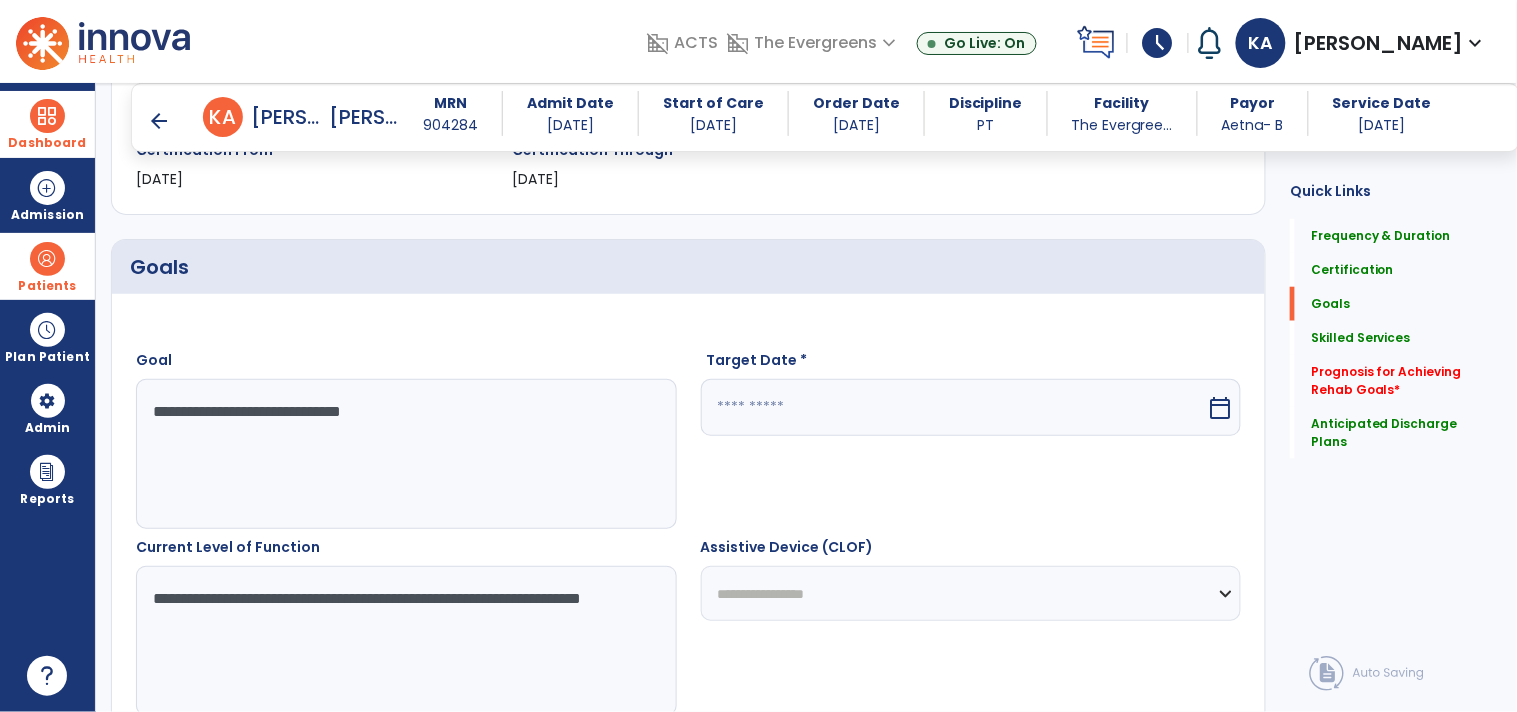 type on "**********" 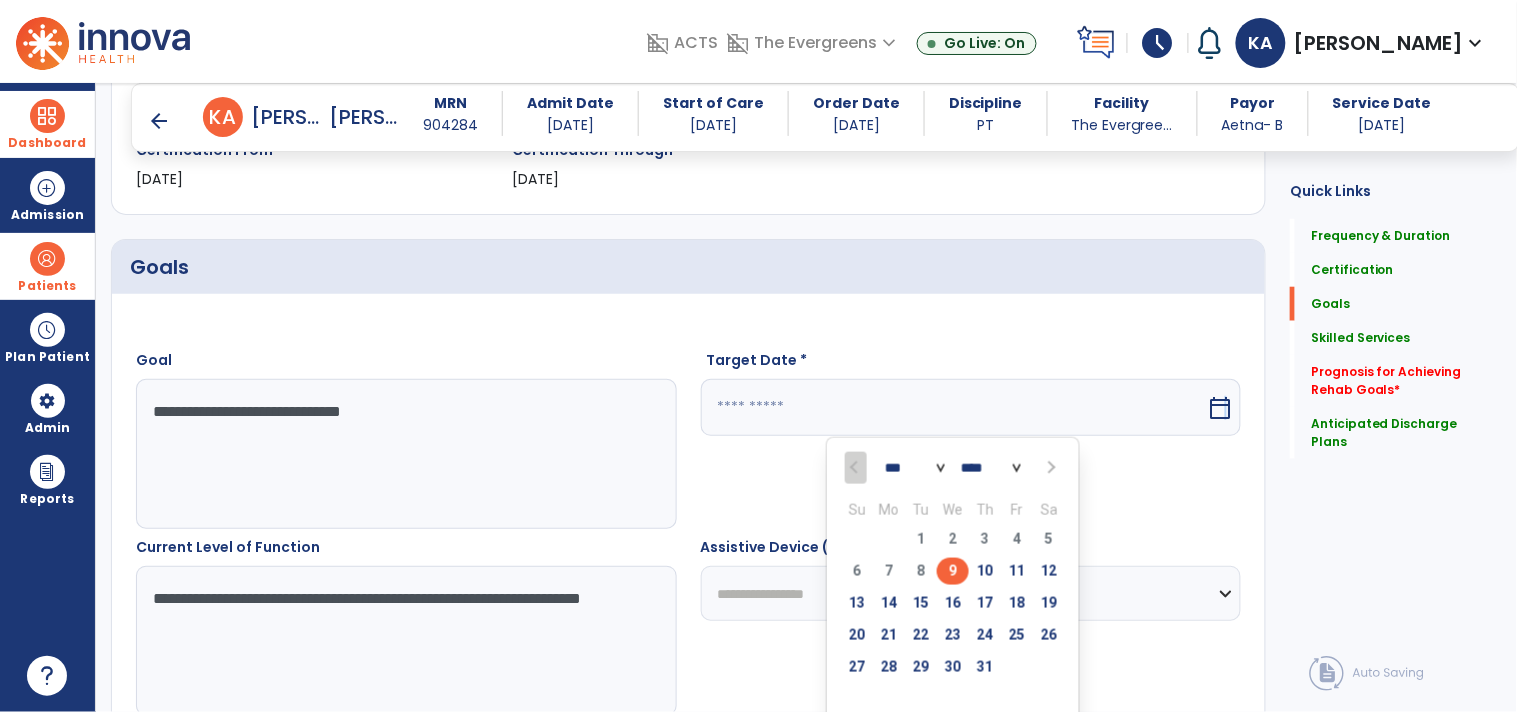 scroll, scrollTop: 488, scrollLeft: 0, axis: vertical 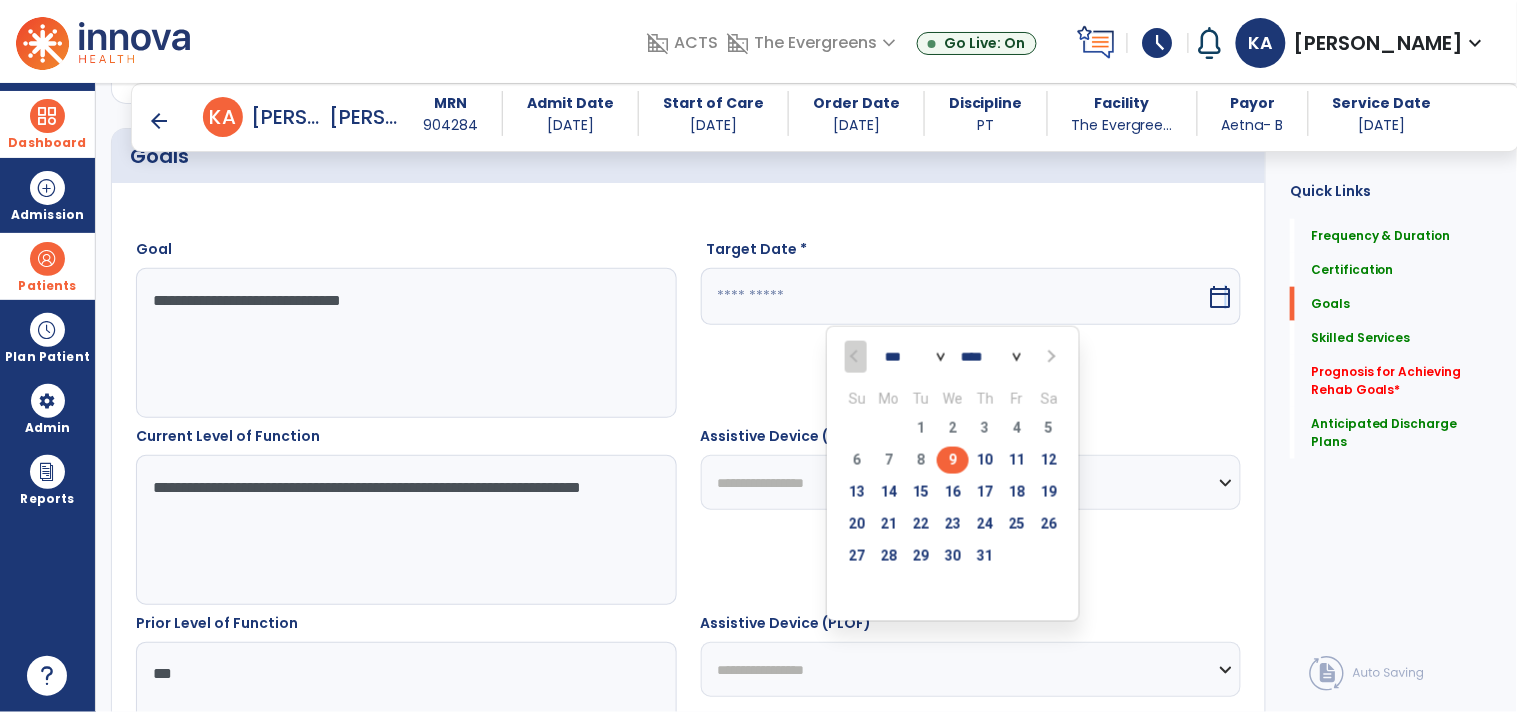 click at bounding box center [1049, 357] 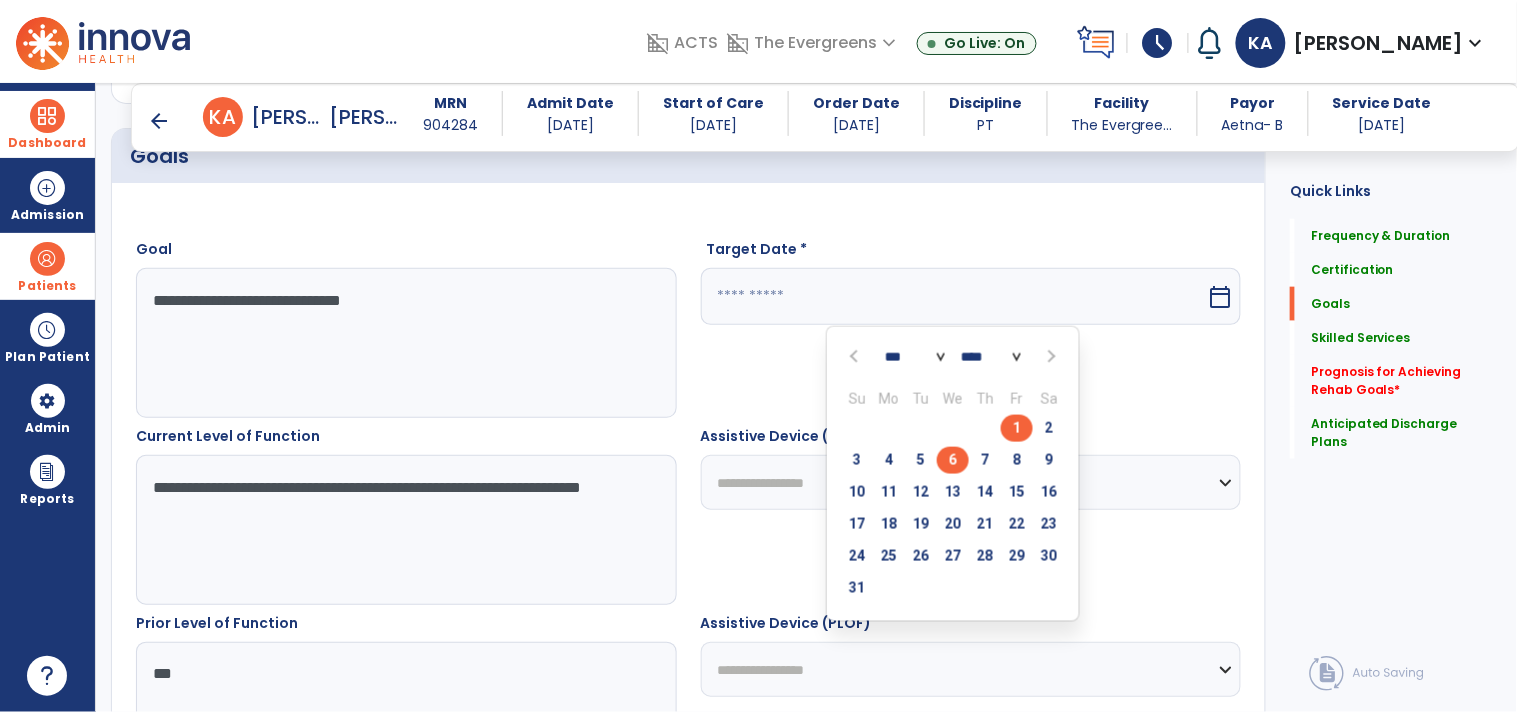 click on "6" at bounding box center [953, 460] 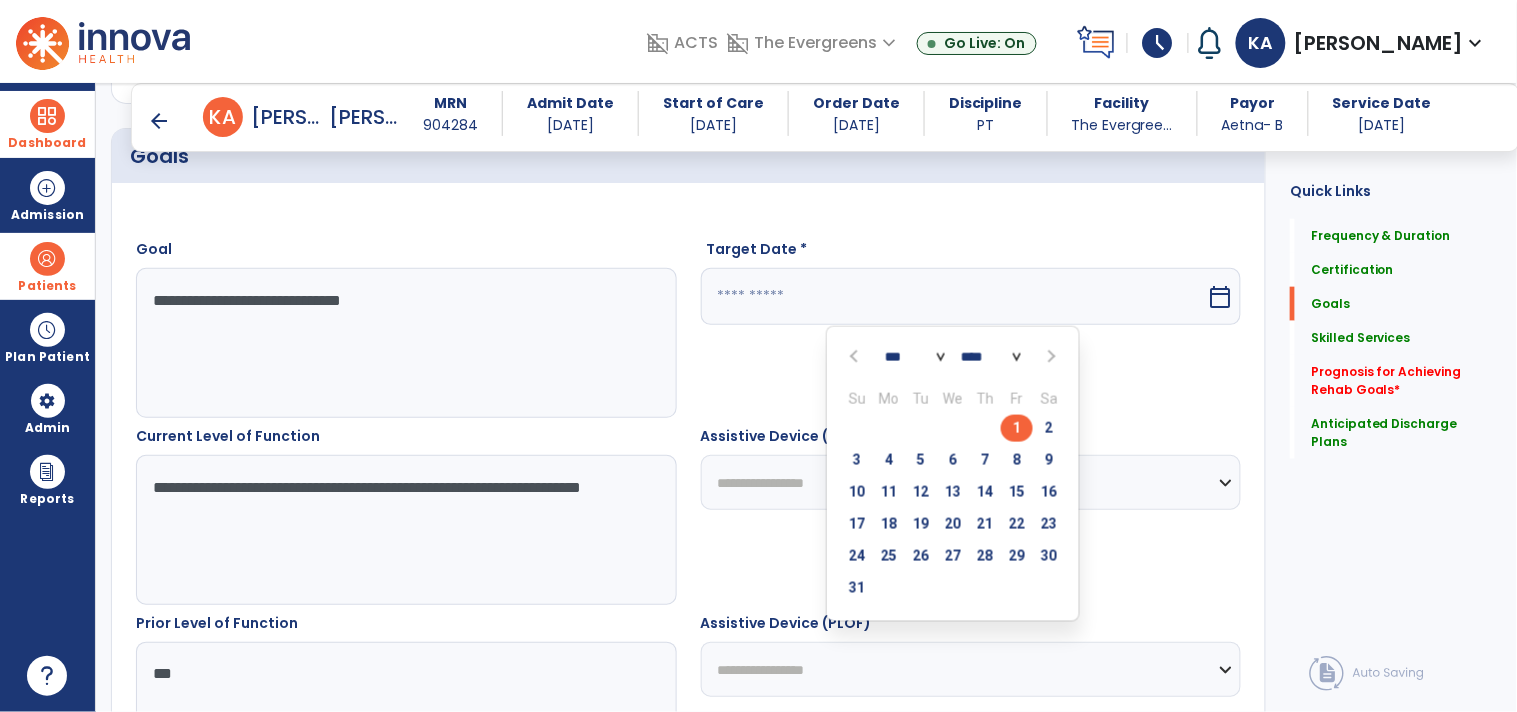 type on "********" 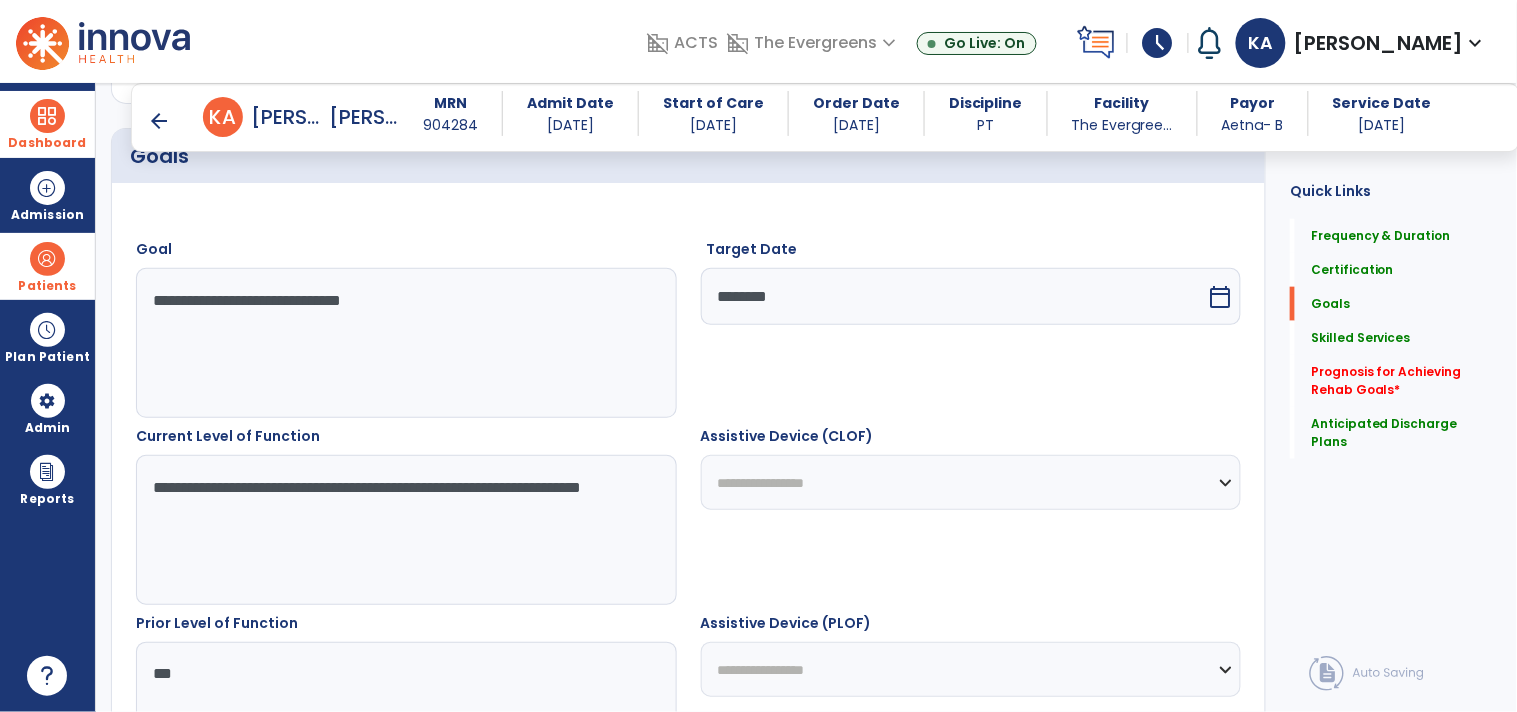 click on "Target Date  ********  calendar_today" at bounding box center [971, 328] 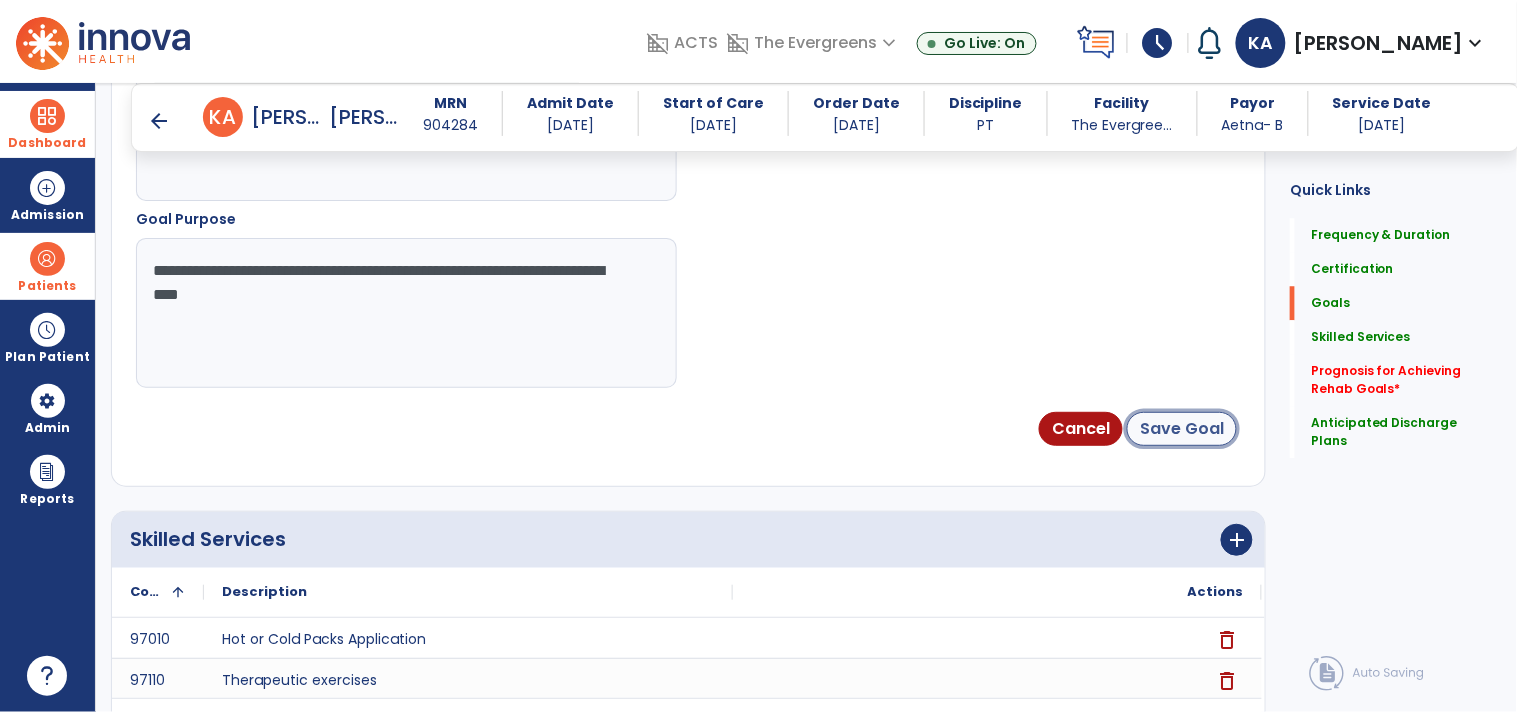 click on "Save Goal" at bounding box center (1182, 429) 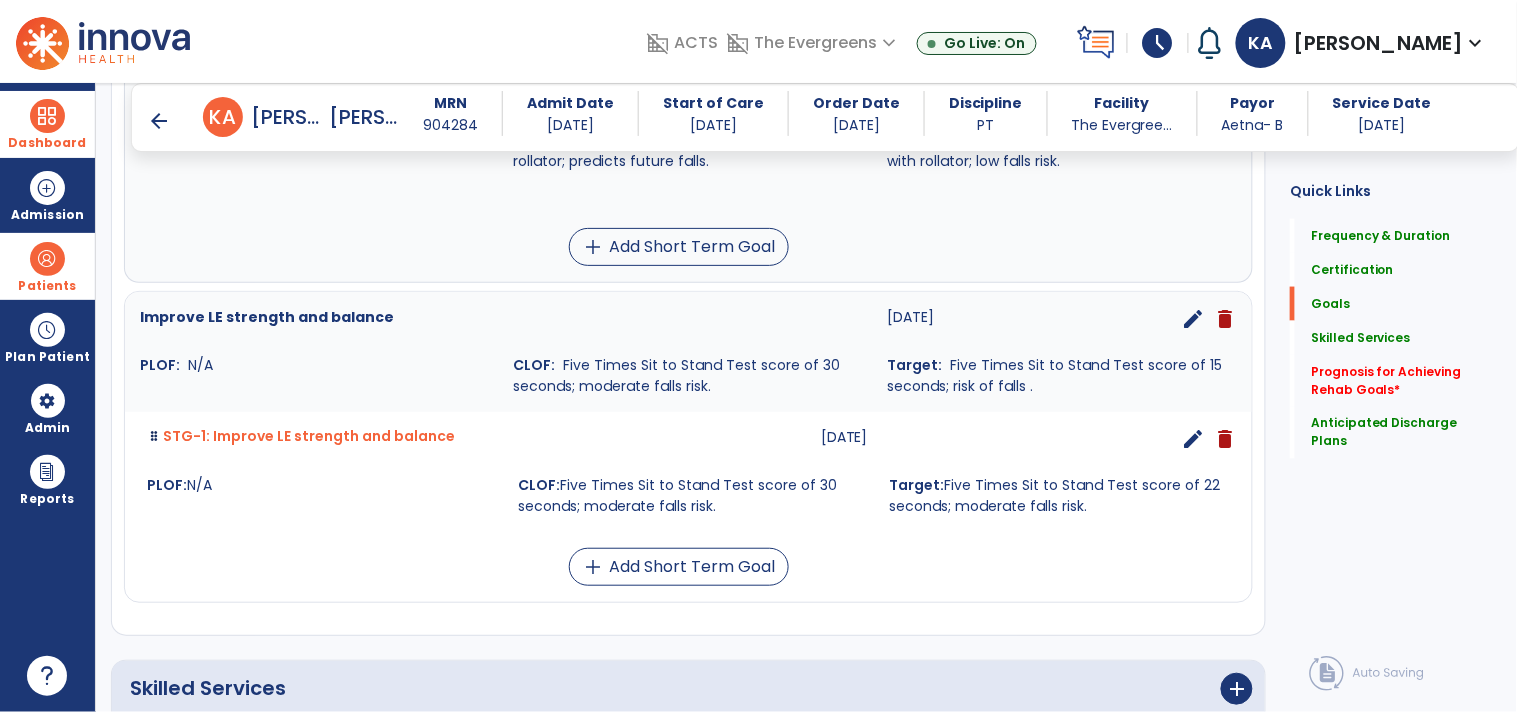 scroll, scrollTop: 408, scrollLeft: 0, axis: vertical 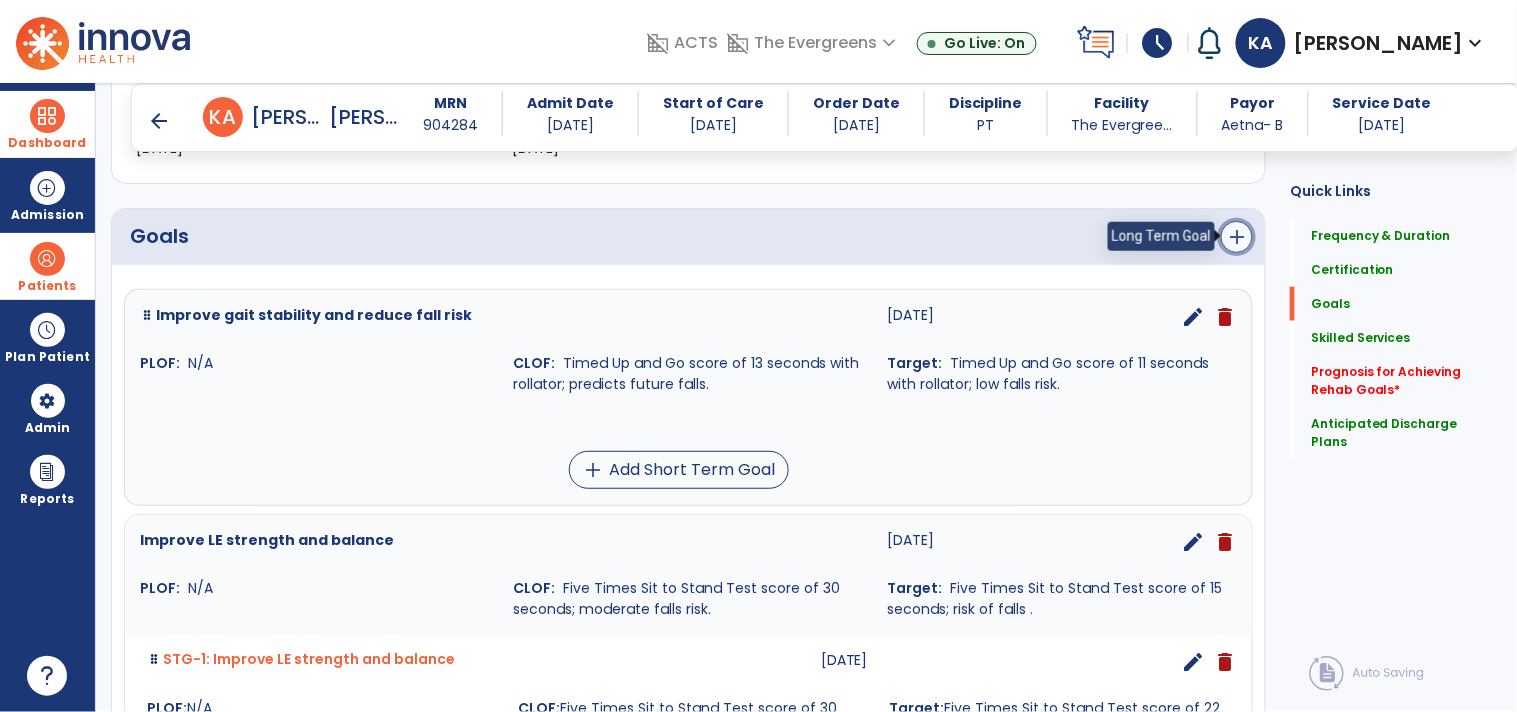 click on "add" at bounding box center (1237, 237) 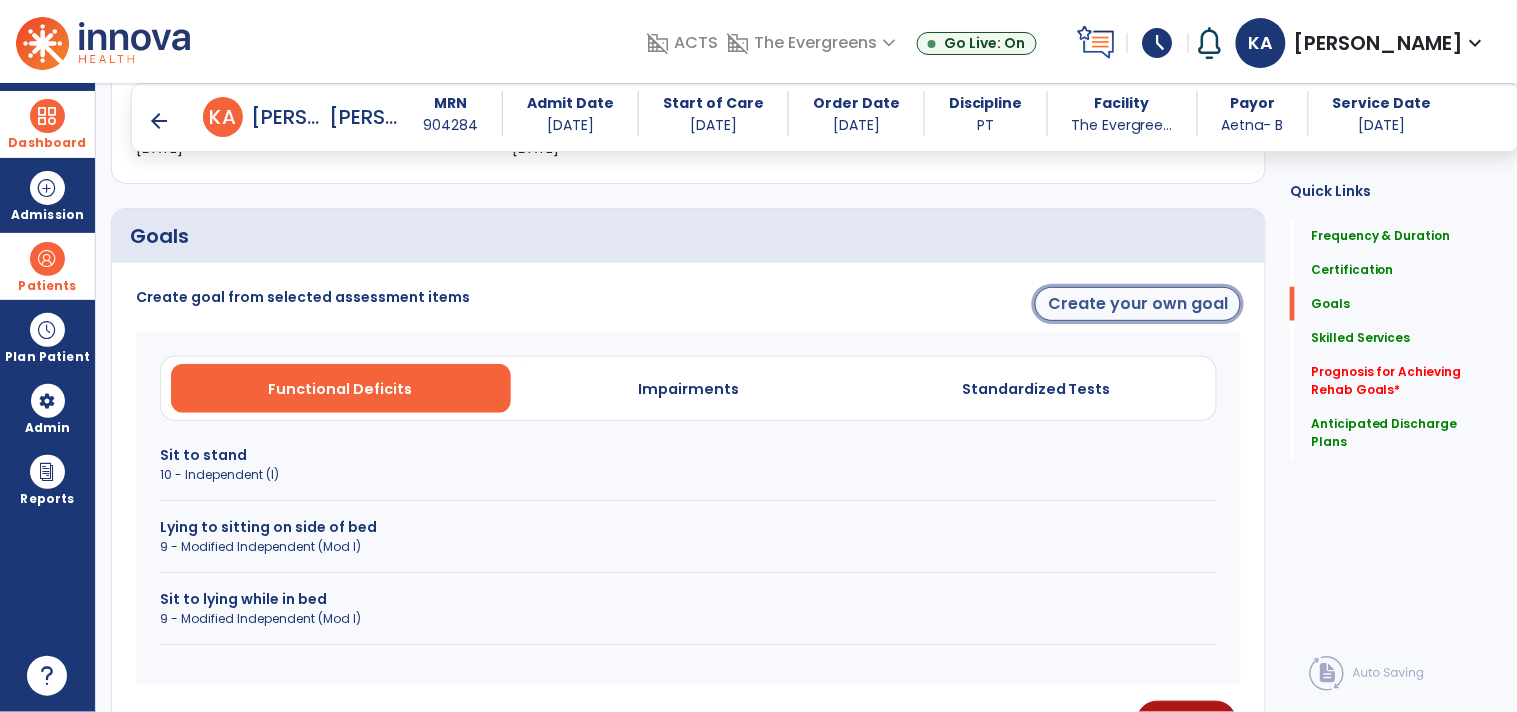click on "Create your own goal" at bounding box center [1138, 304] 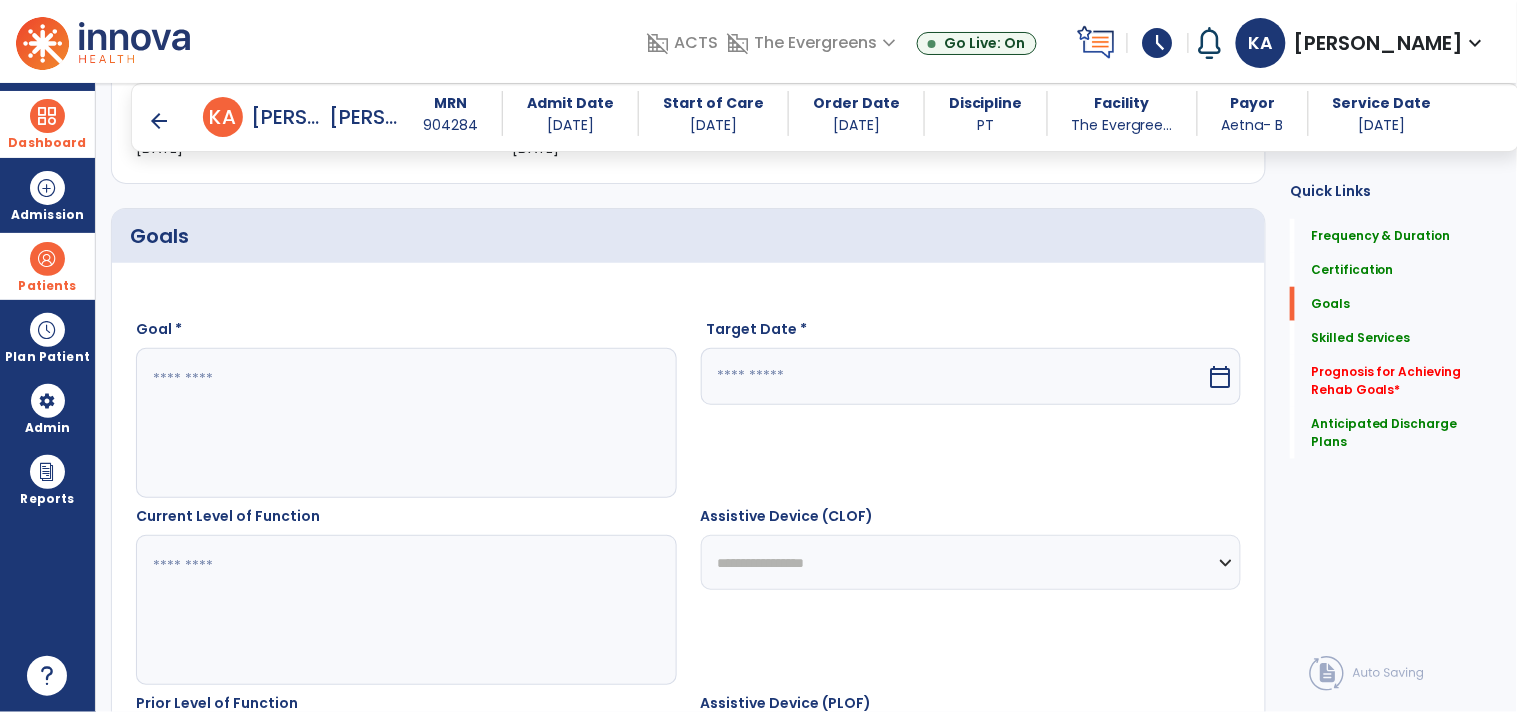 drag, startPoint x: 543, startPoint y: 404, endPoint x: 923, endPoint y: 8, distance: 548.8315 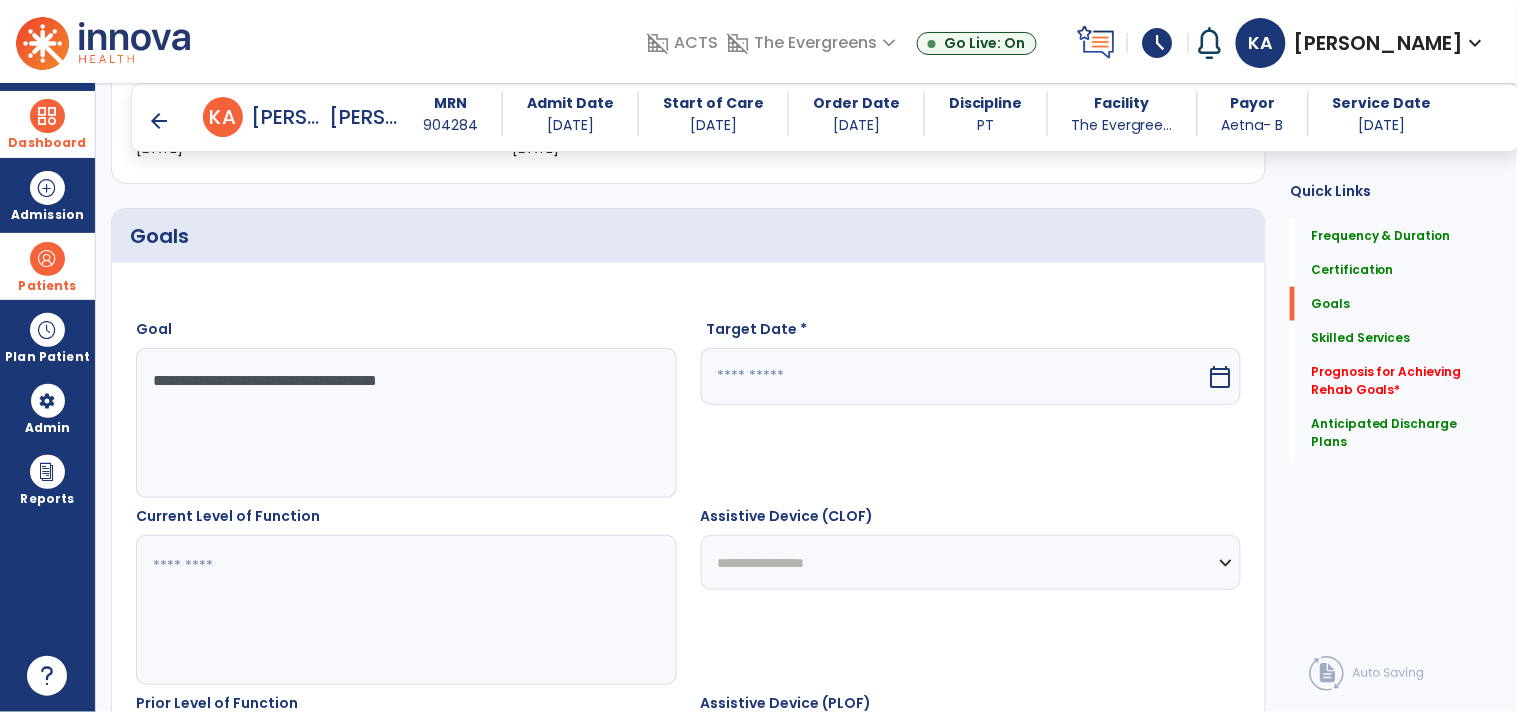 type on "**********" 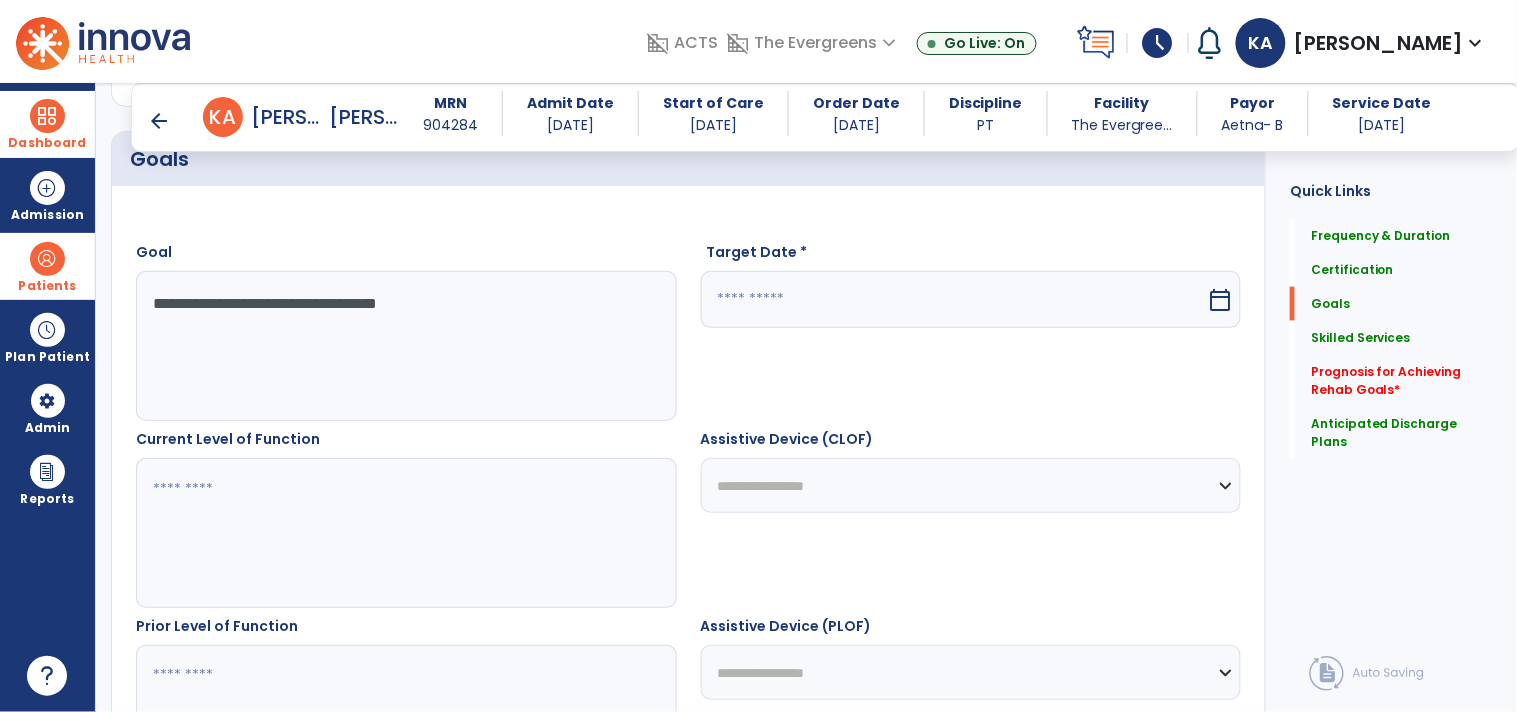 scroll, scrollTop: 520, scrollLeft: 0, axis: vertical 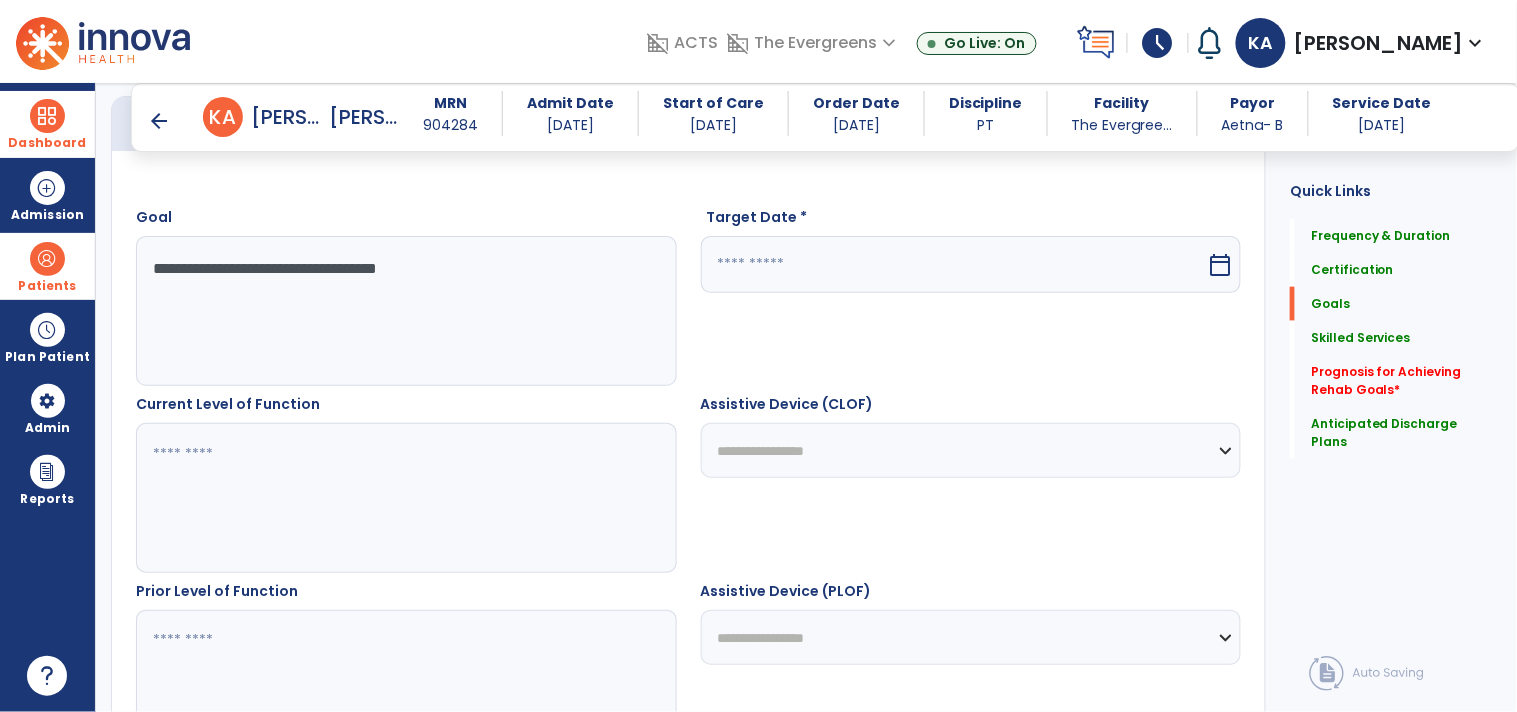 click at bounding box center [405, 498] 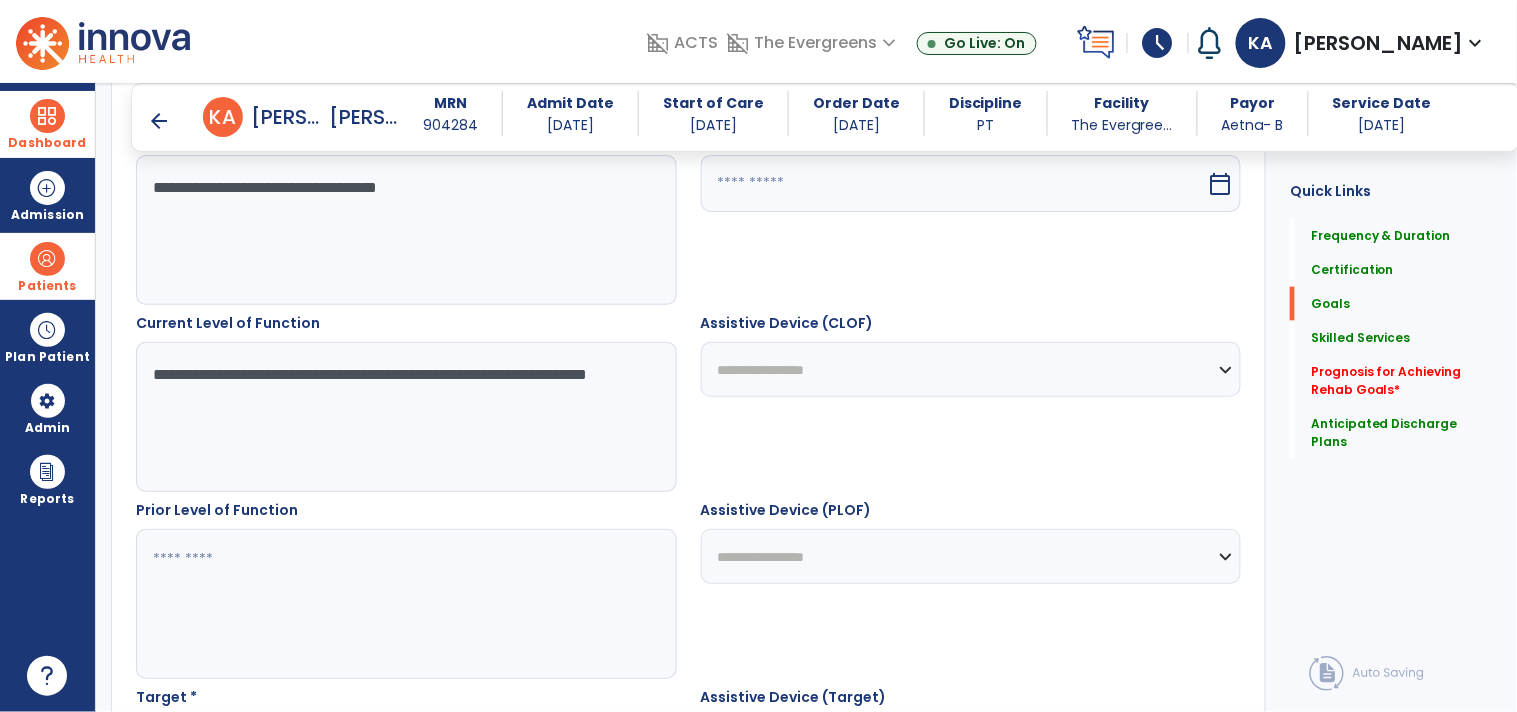 scroll, scrollTop: 631, scrollLeft: 0, axis: vertical 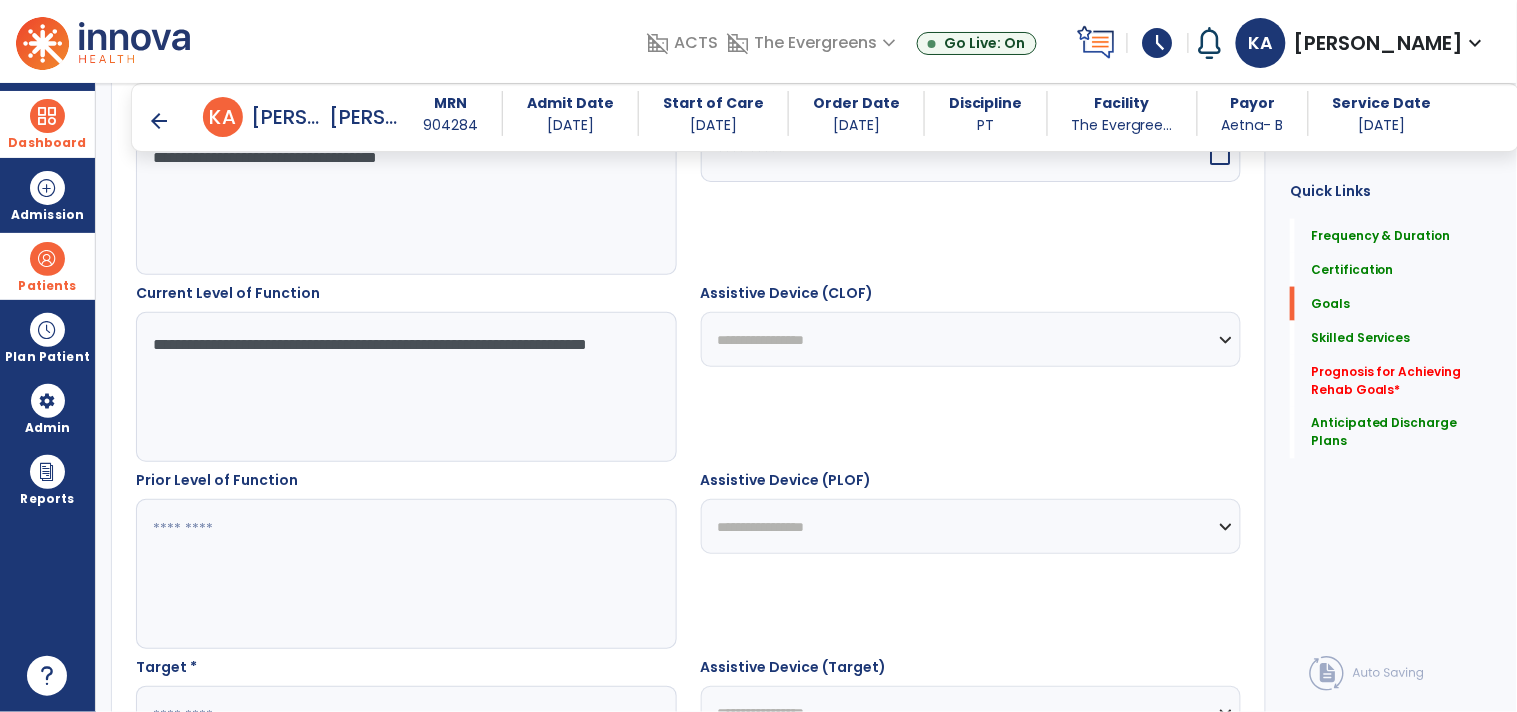 drag, startPoint x: 288, startPoint y: 390, endPoint x: 155, endPoint y: 347, distance: 139.7784 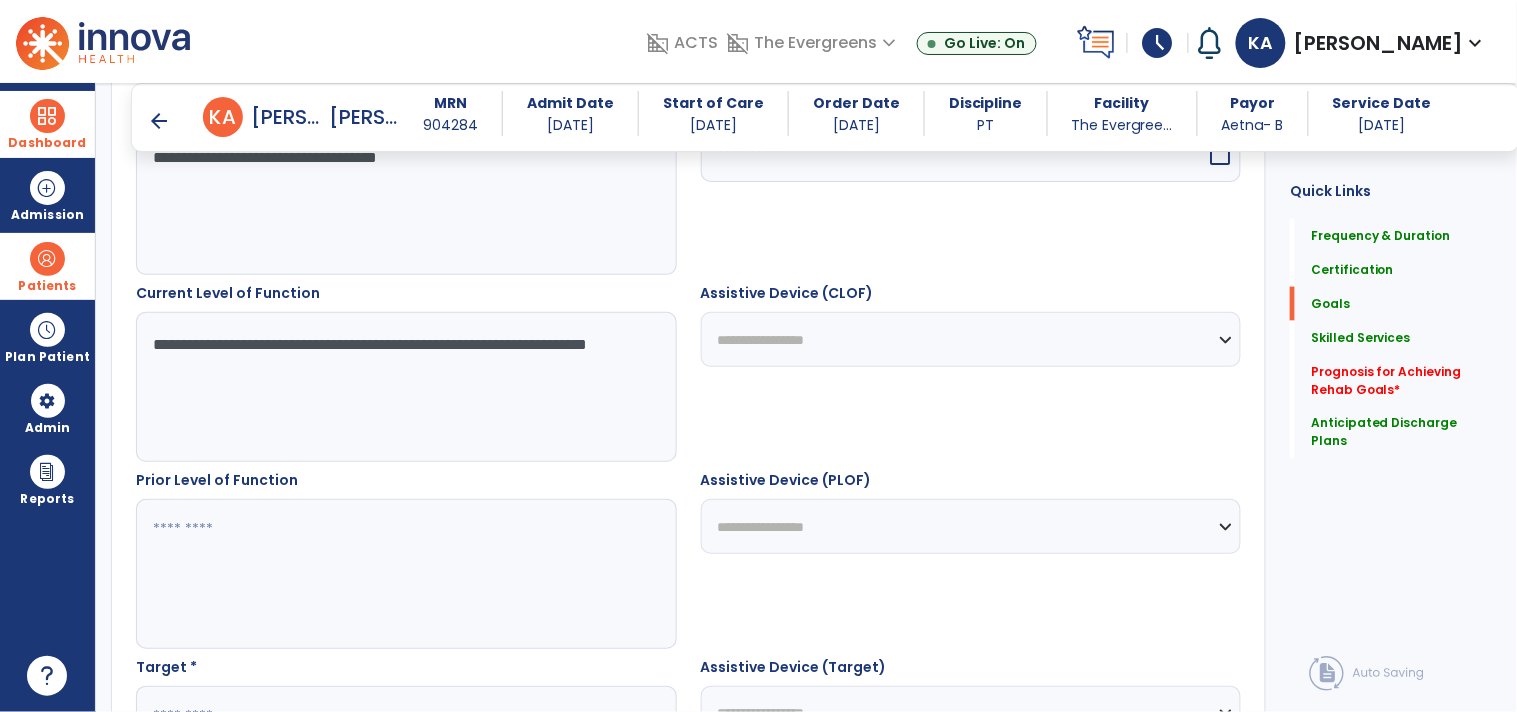 click on "**********" at bounding box center (405, 387) 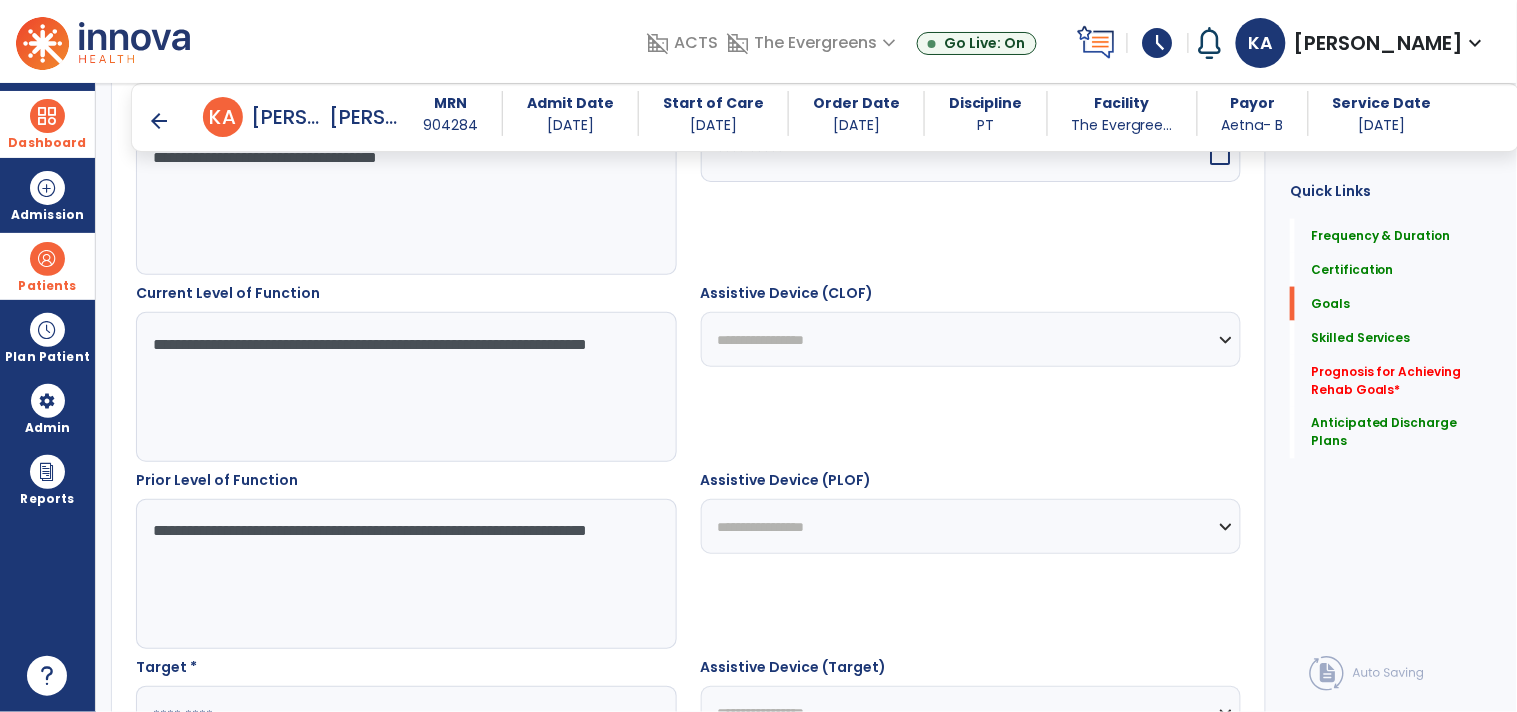 click on "**********" at bounding box center (405, 574) 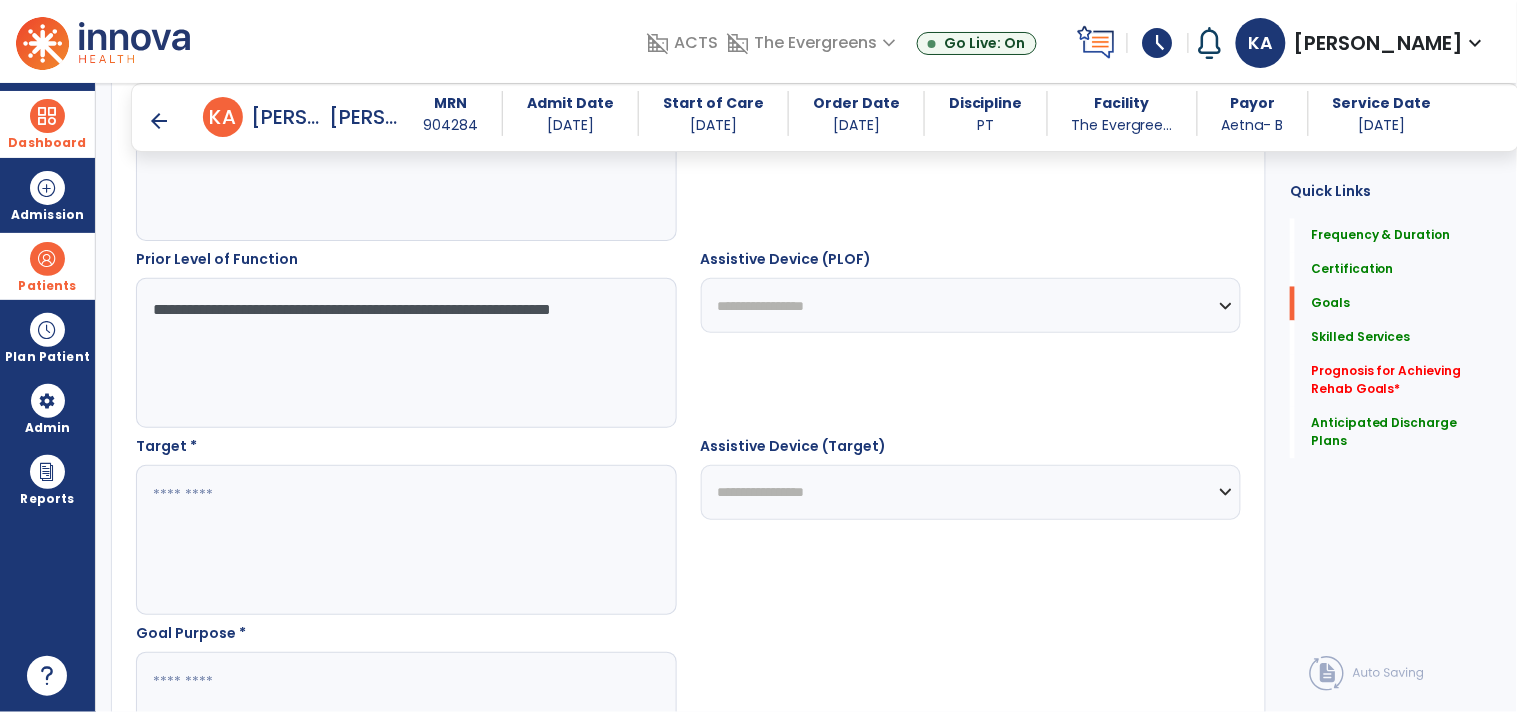 scroll, scrollTop: 853, scrollLeft: 0, axis: vertical 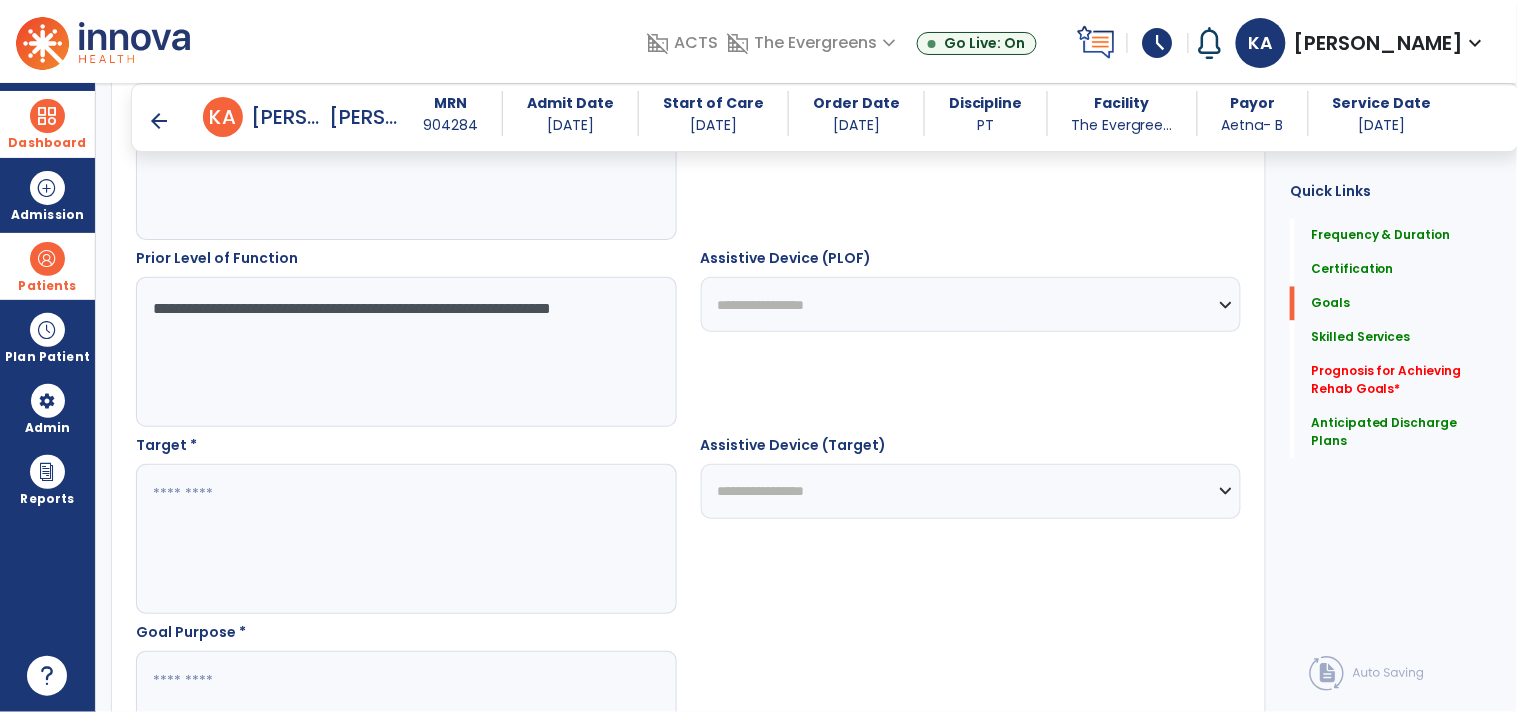 drag, startPoint x: 278, startPoint y: 347, endPoint x: 141, endPoint y: 310, distance: 141.90842 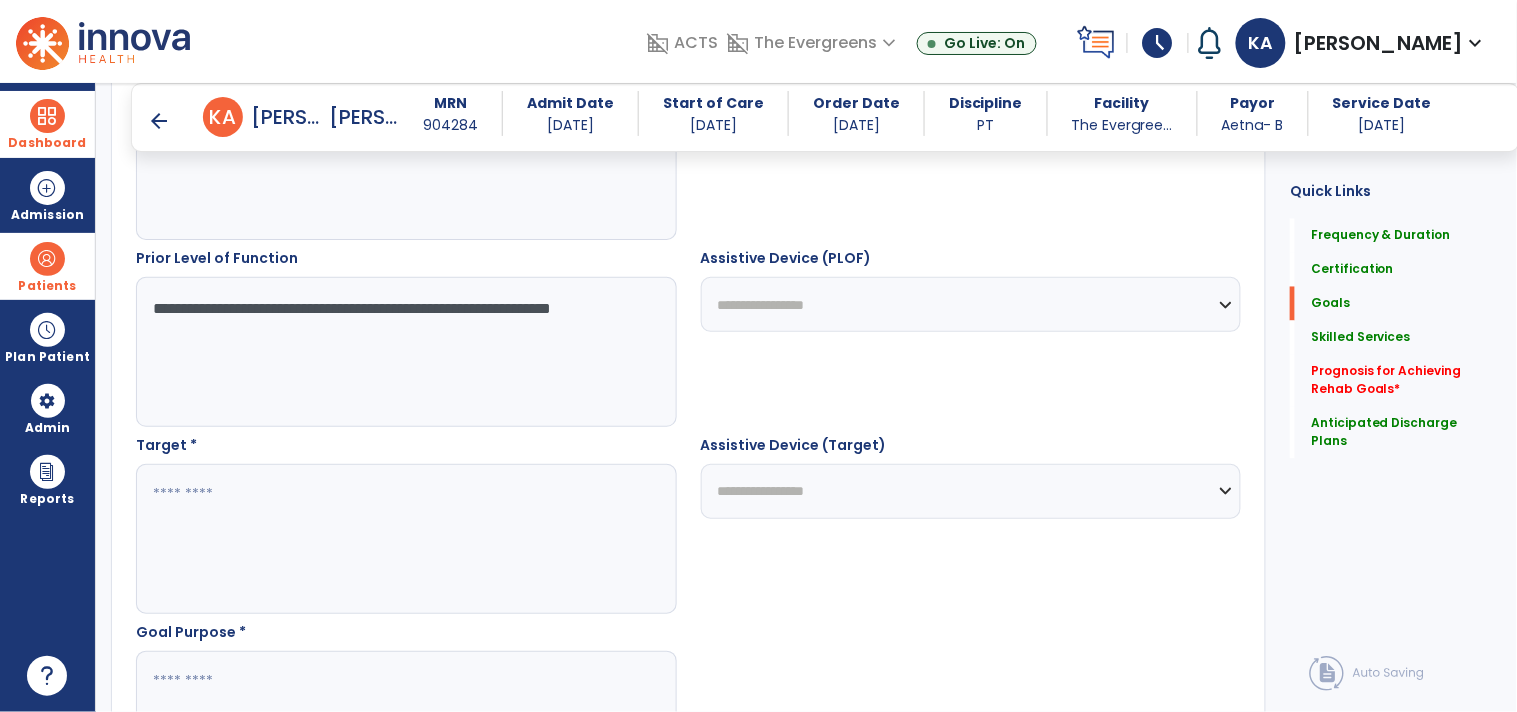 type on "**********" 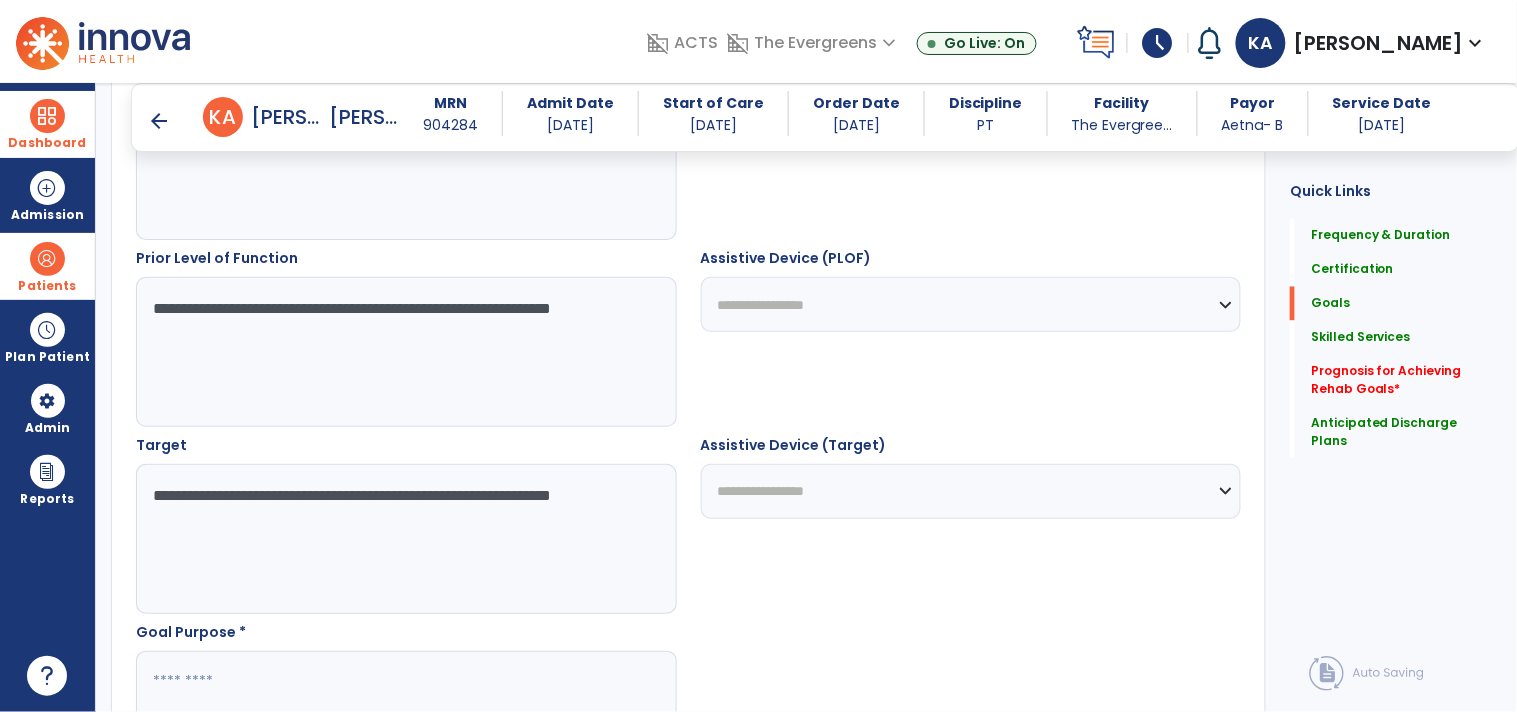 click on "**********" at bounding box center (405, 539) 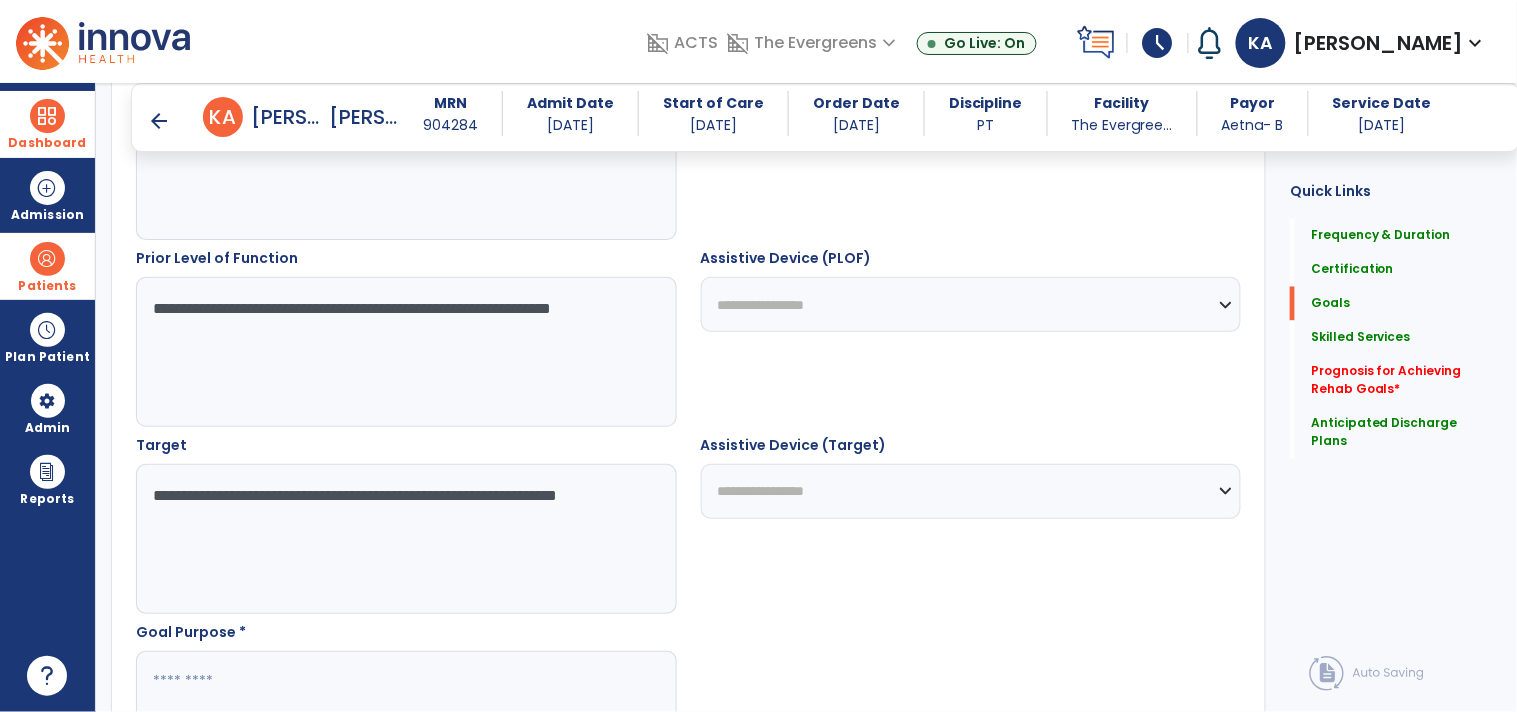 scroll, scrollTop: 964, scrollLeft: 0, axis: vertical 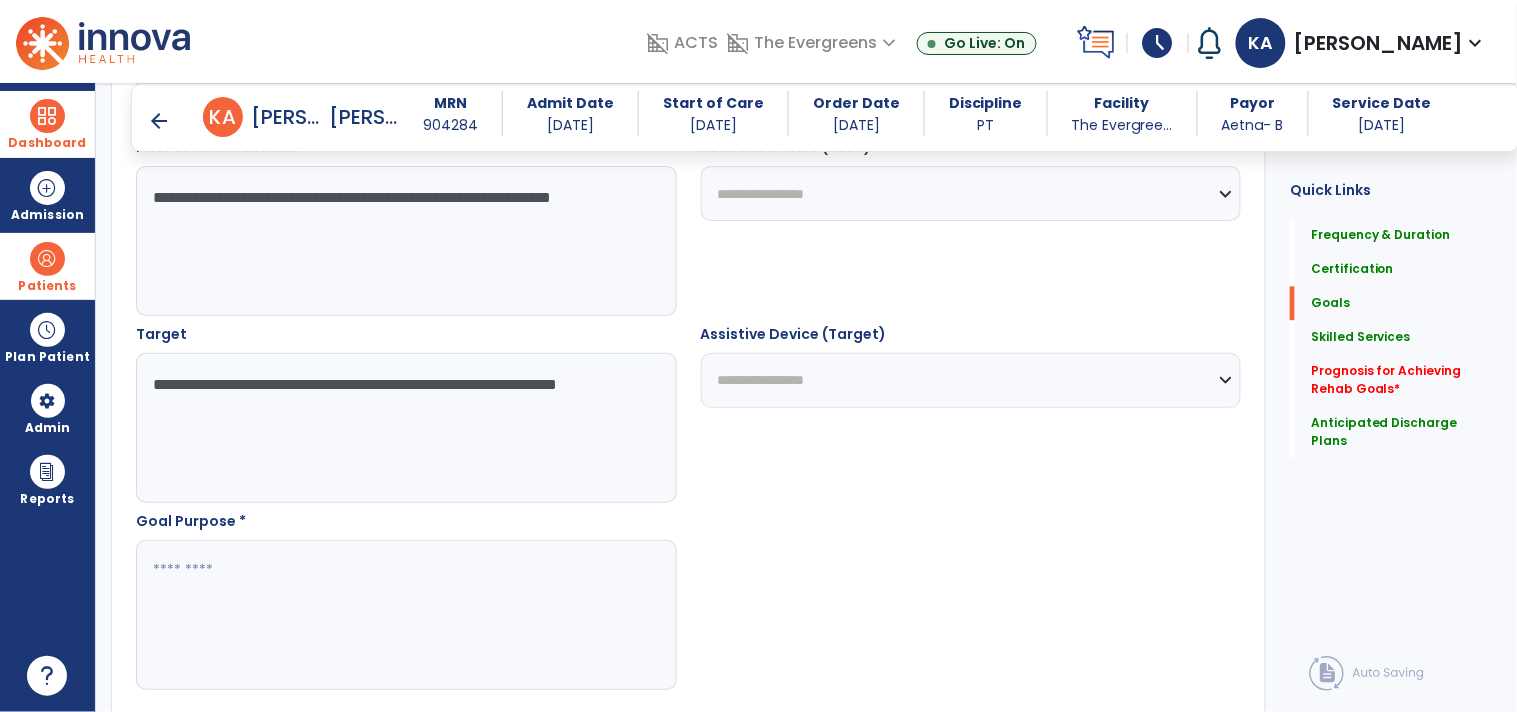 type on "**********" 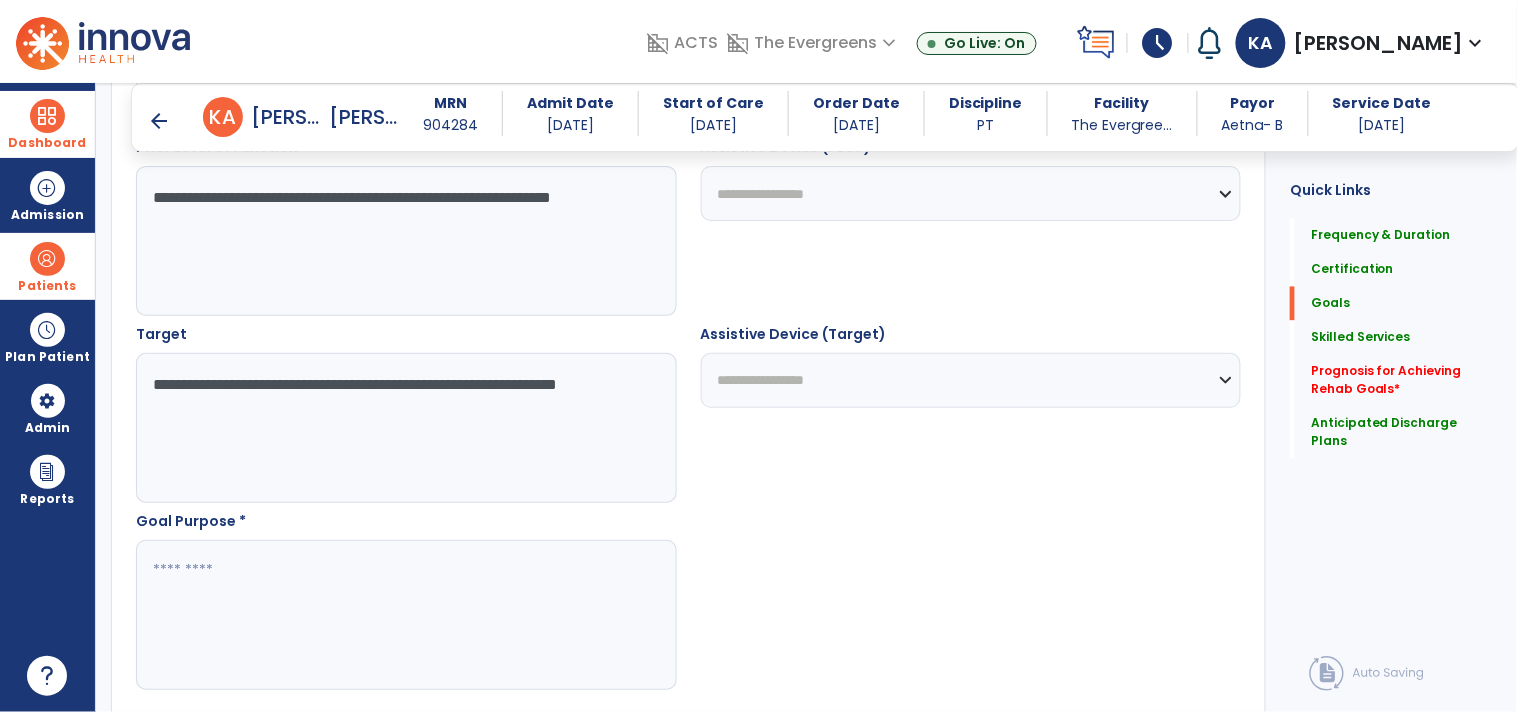 paste on "**********" 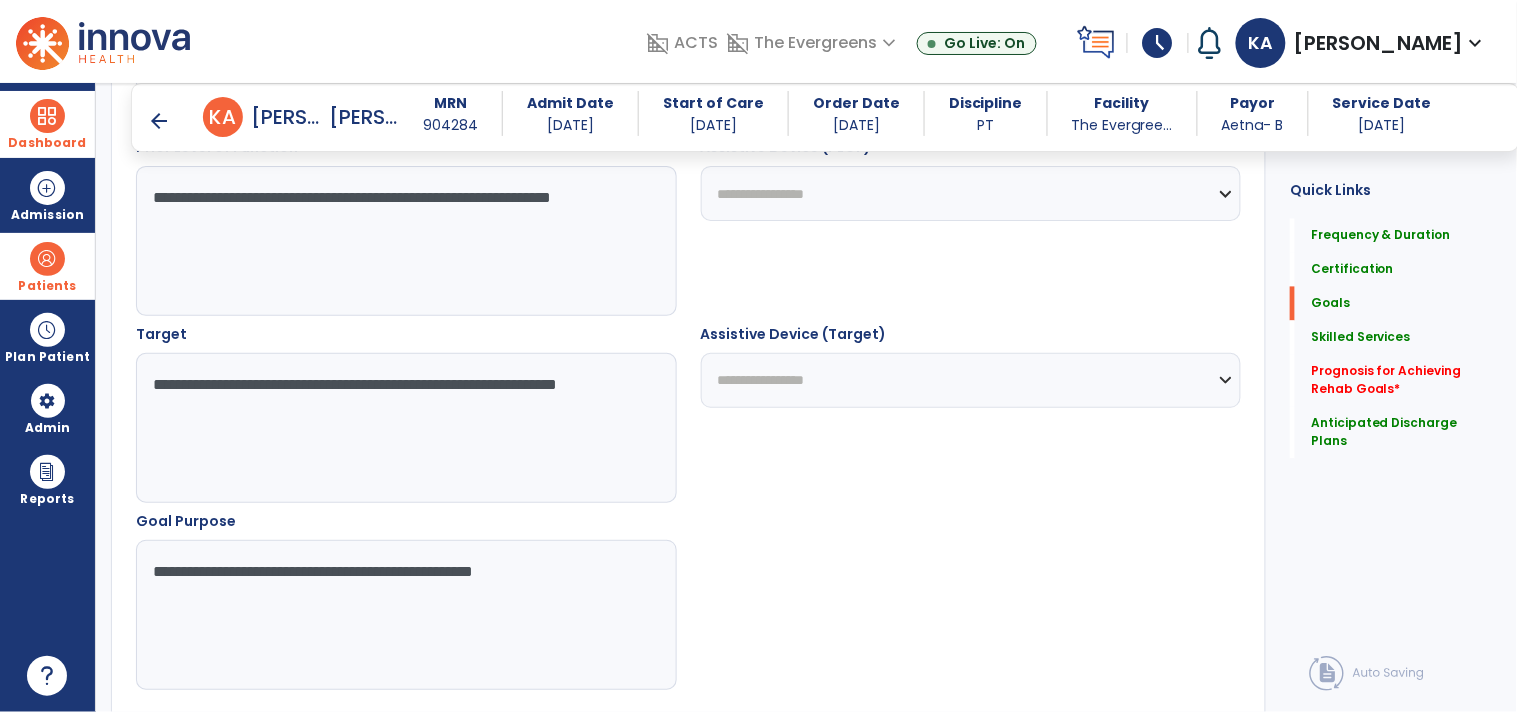 type on "**********" 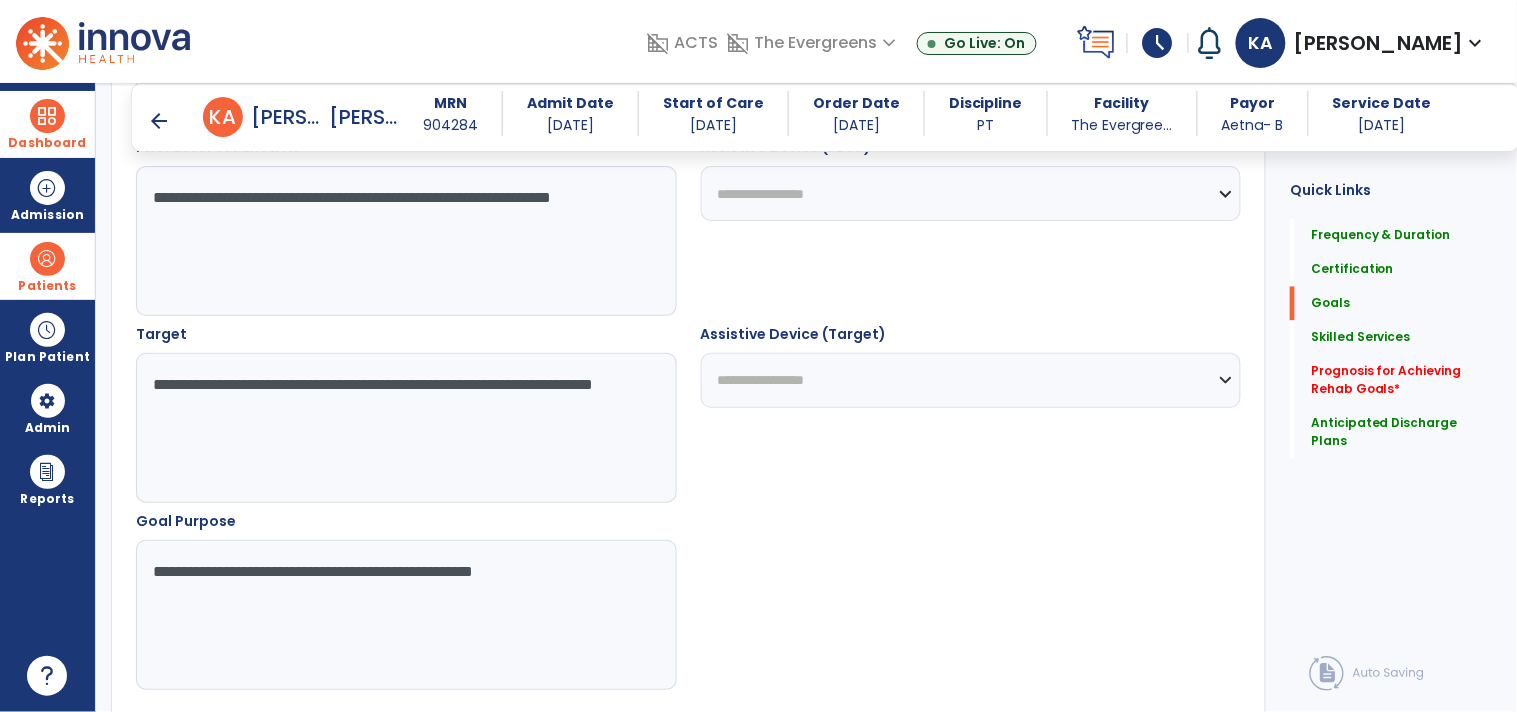 type on "**********" 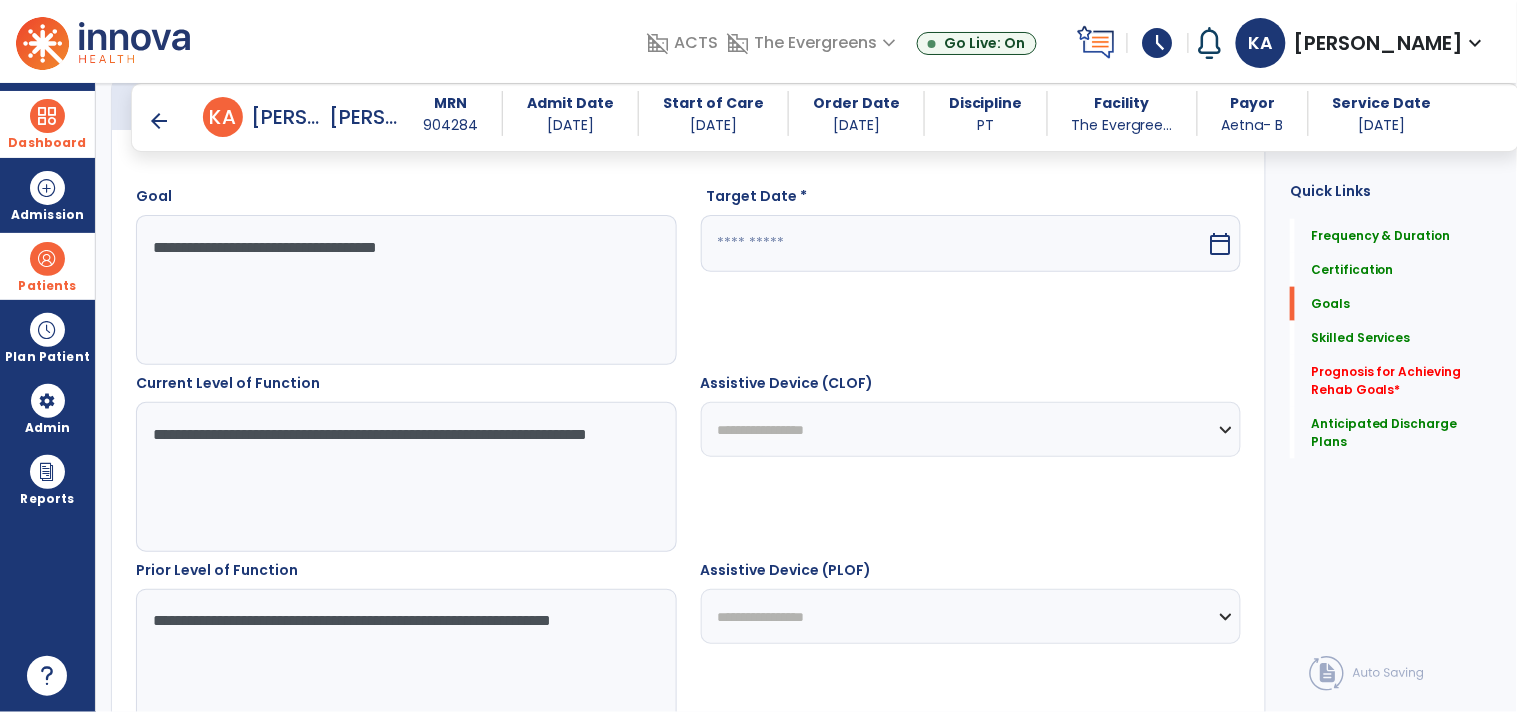 scroll, scrollTop: 408, scrollLeft: 0, axis: vertical 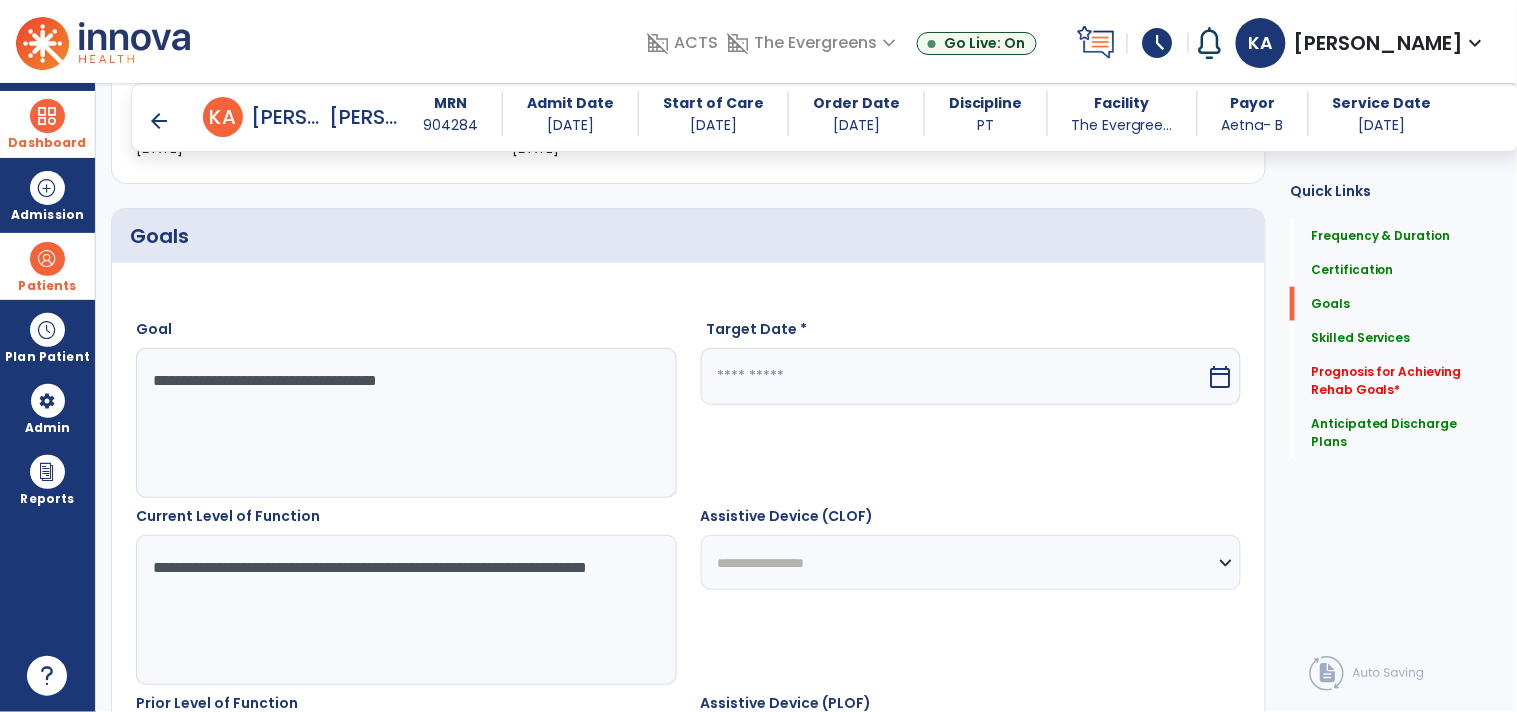 click at bounding box center [954, 376] 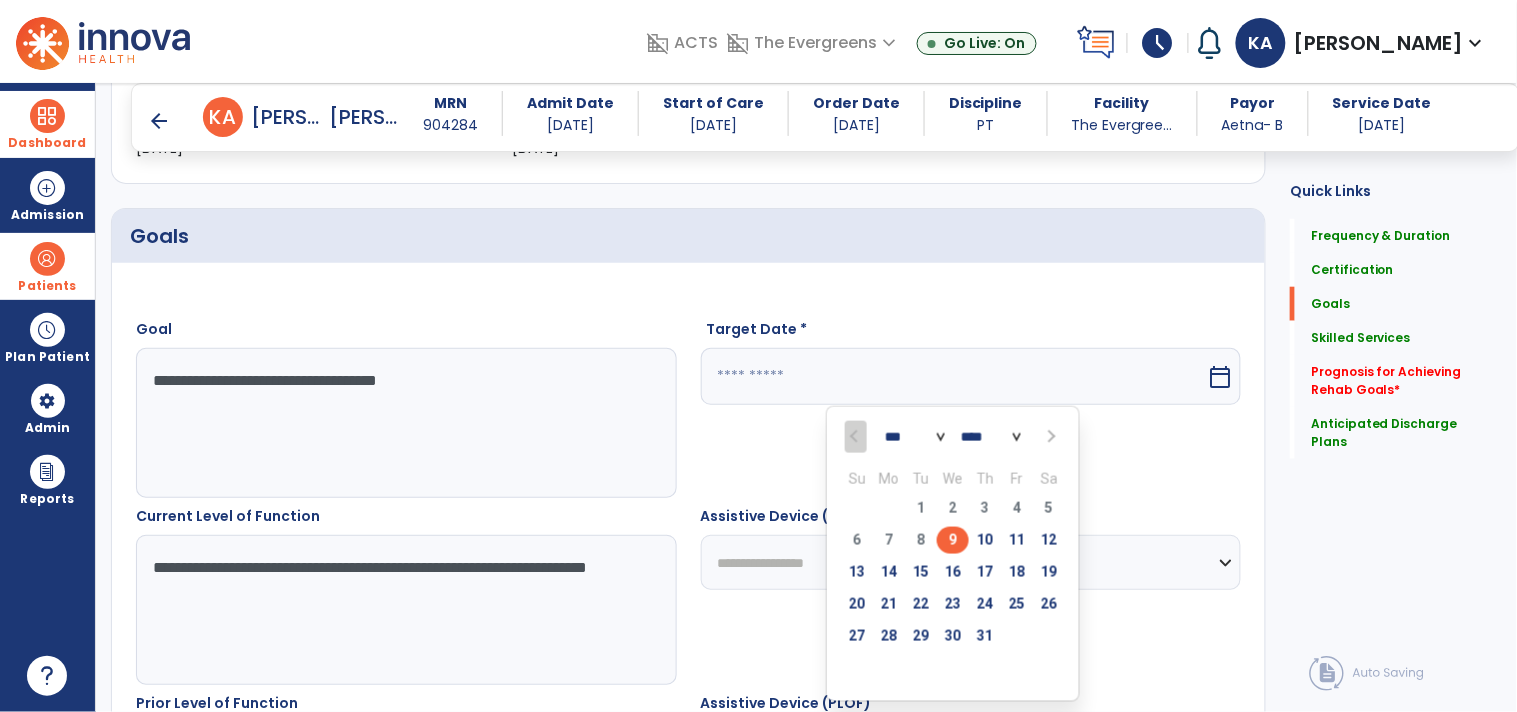 click on "**********" at bounding box center (971, 562) 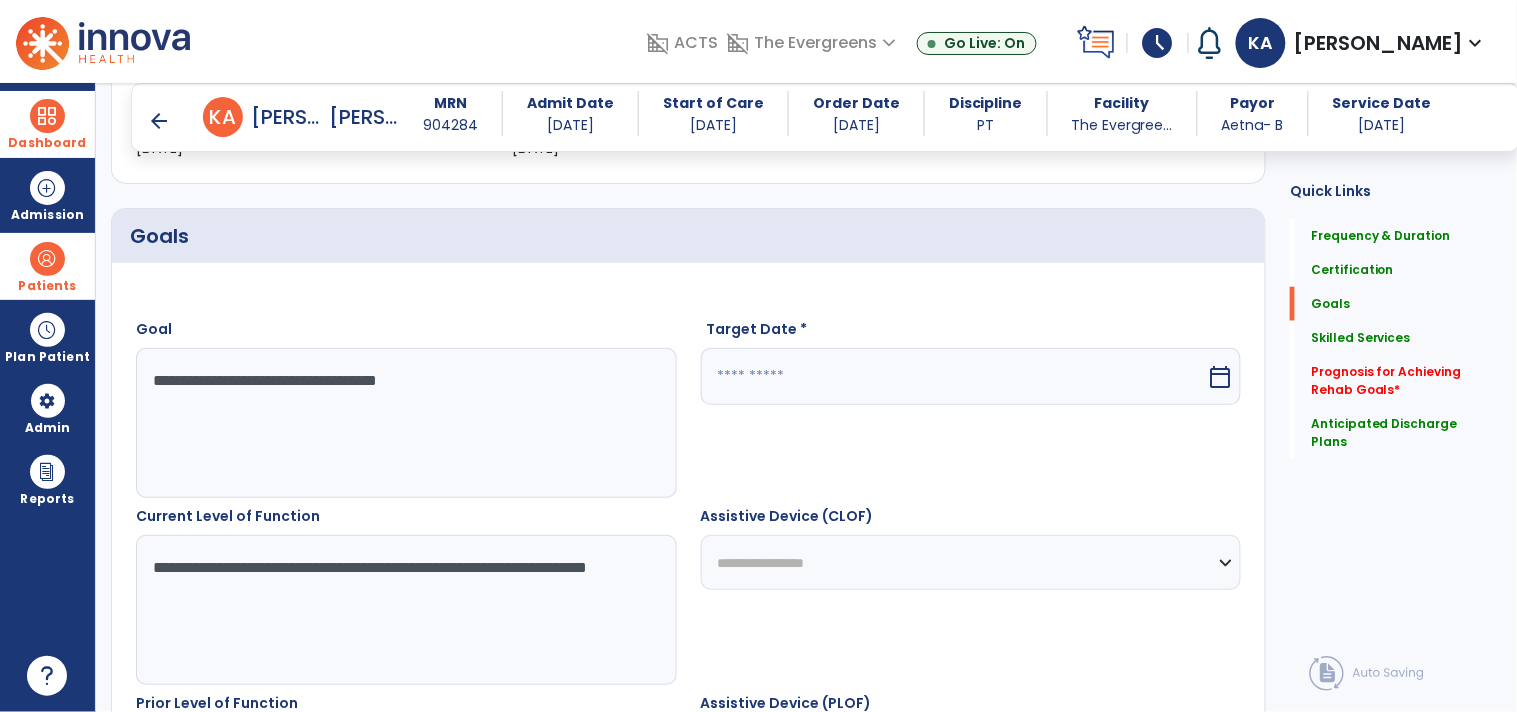 click on "**********" at bounding box center [971, 562] 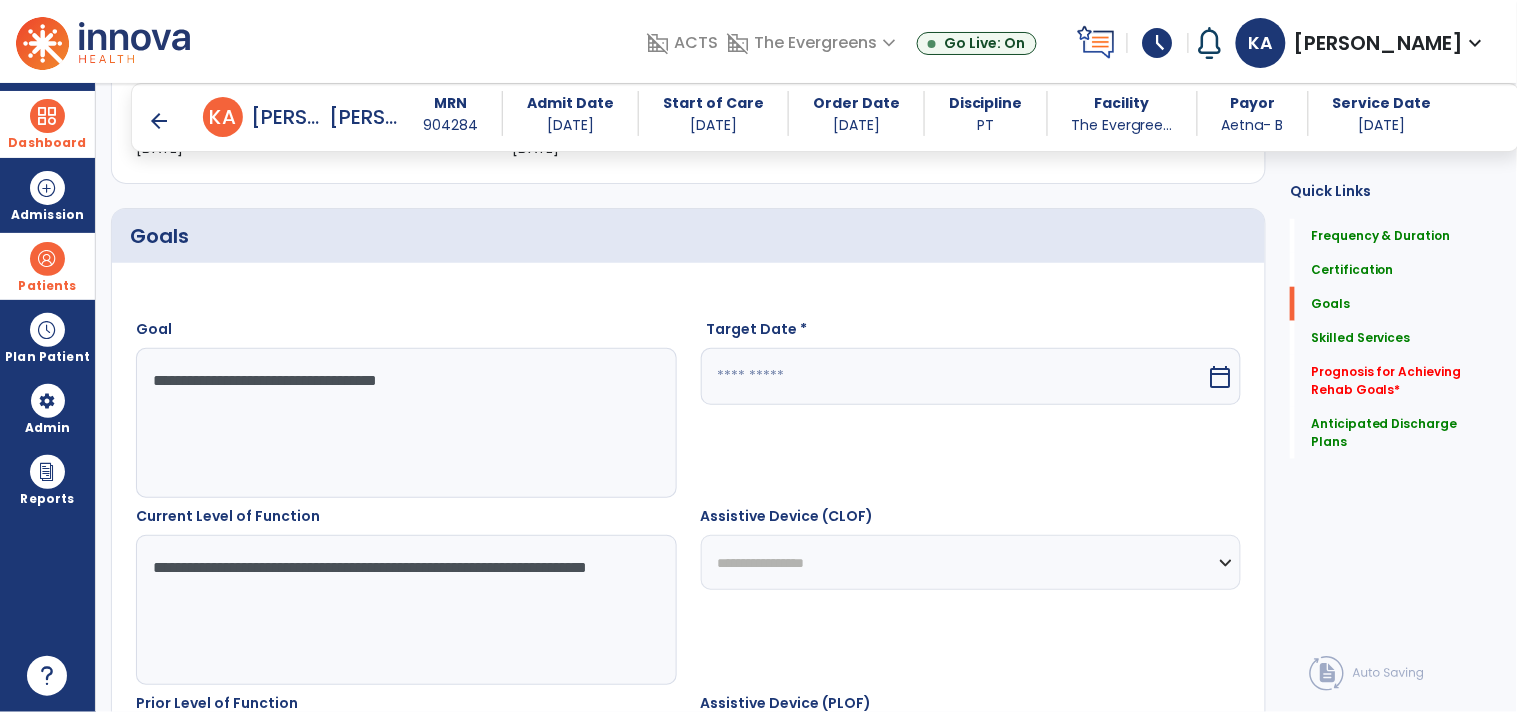 select on "**********" 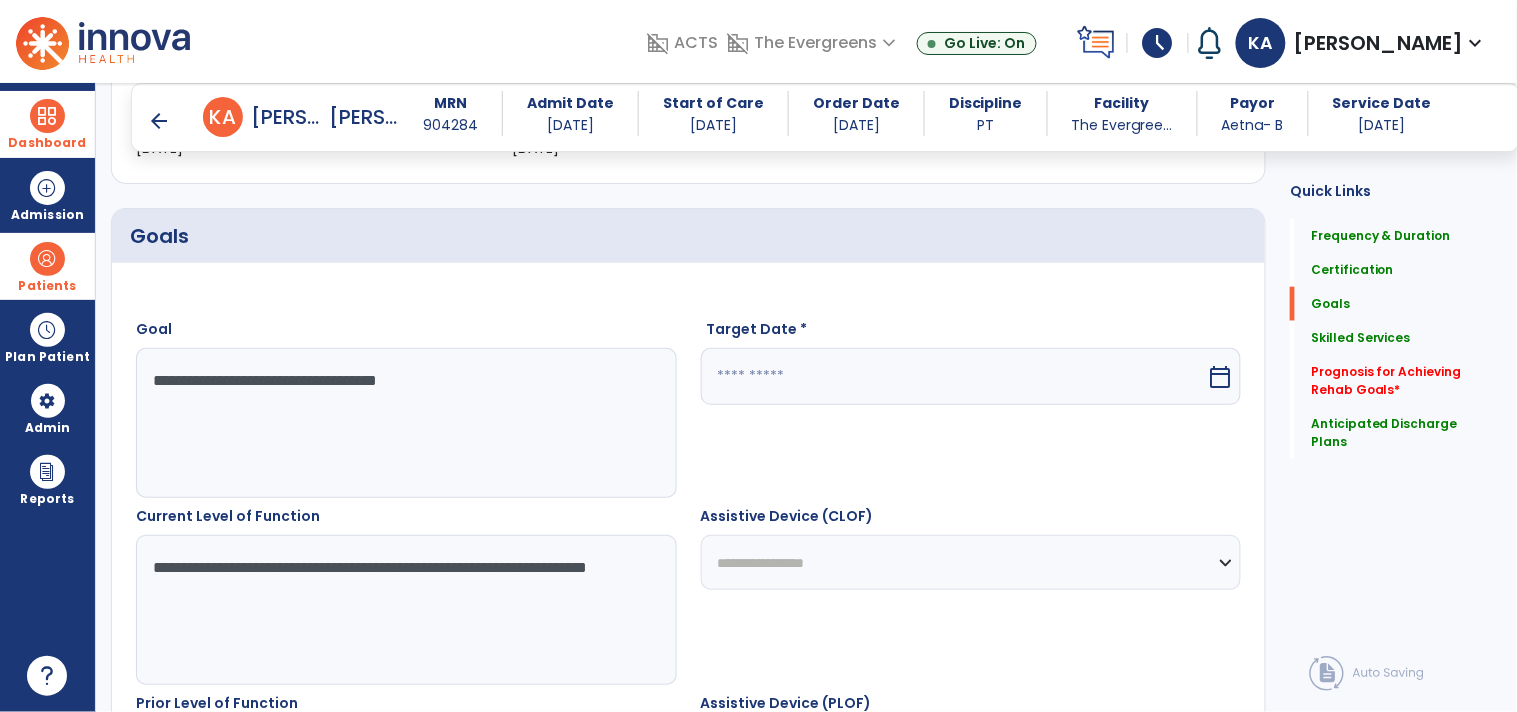 click on "**********" at bounding box center [971, 562] 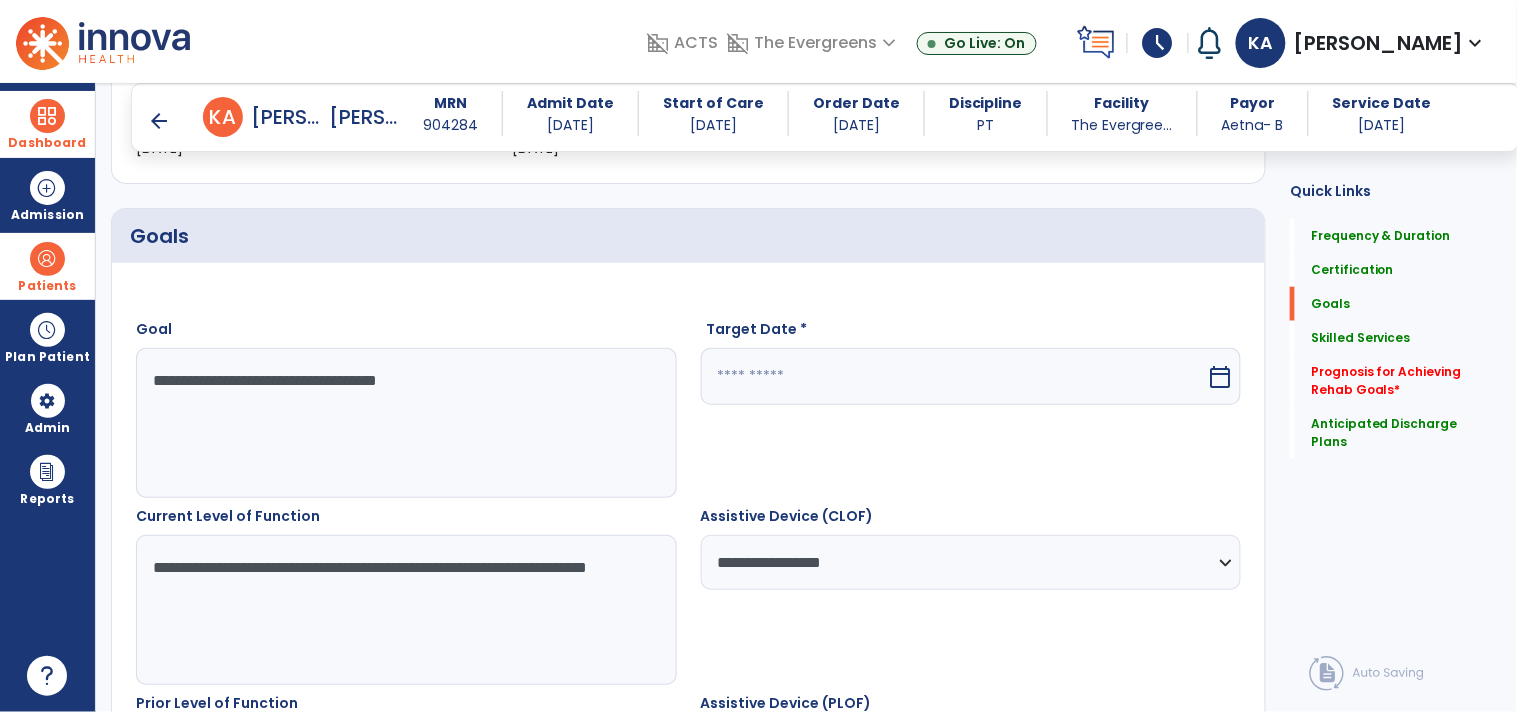 click on "calendar_today" at bounding box center (1220, 377) 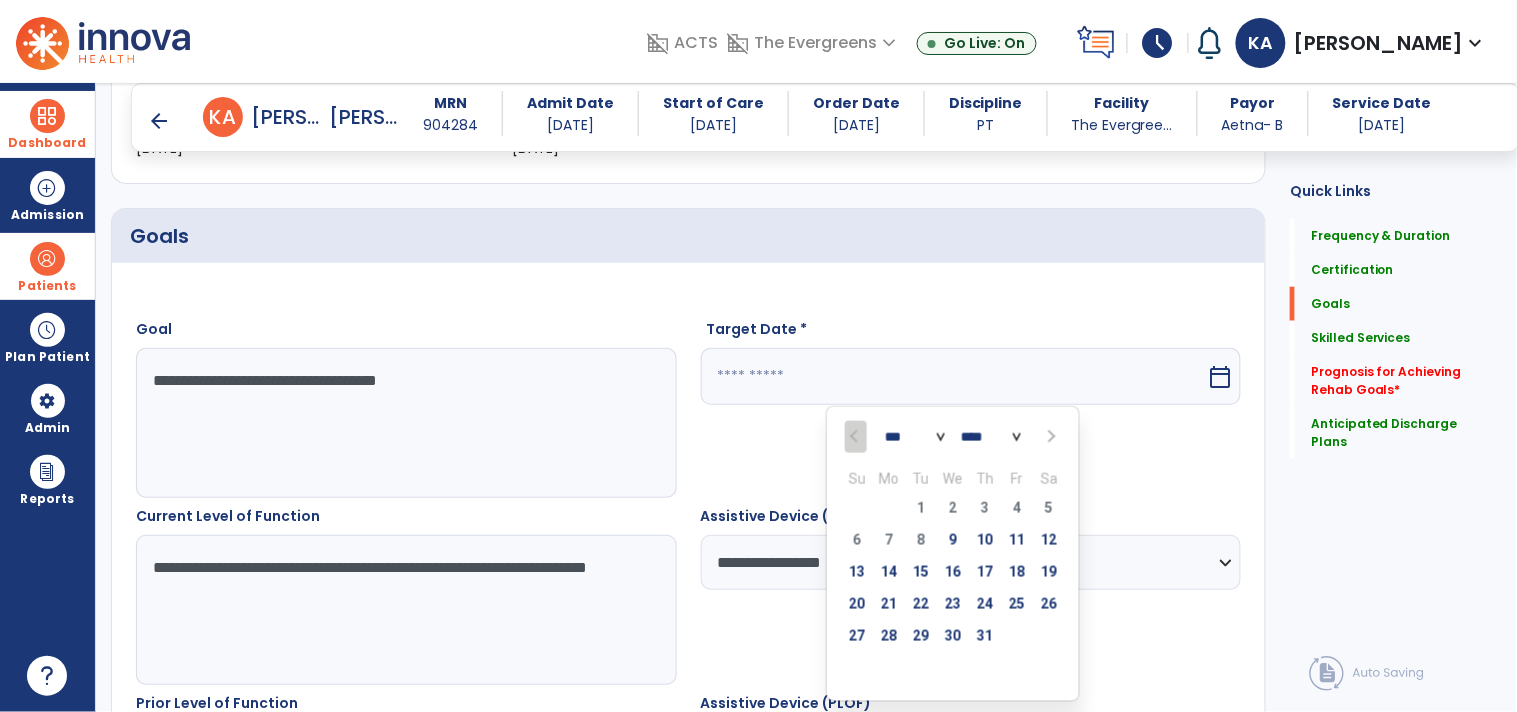 click at bounding box center (1049, 437) 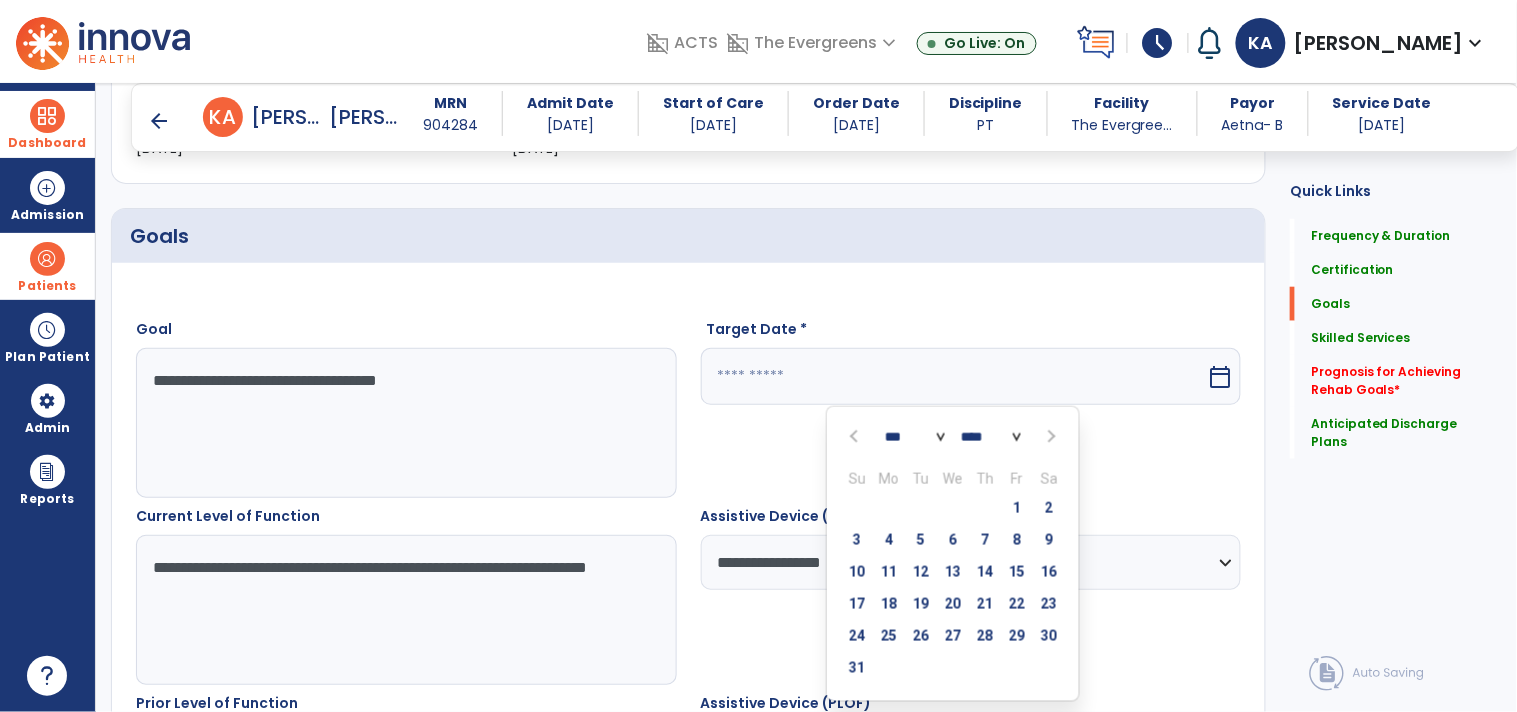 click at bounding box center (1049, 437) 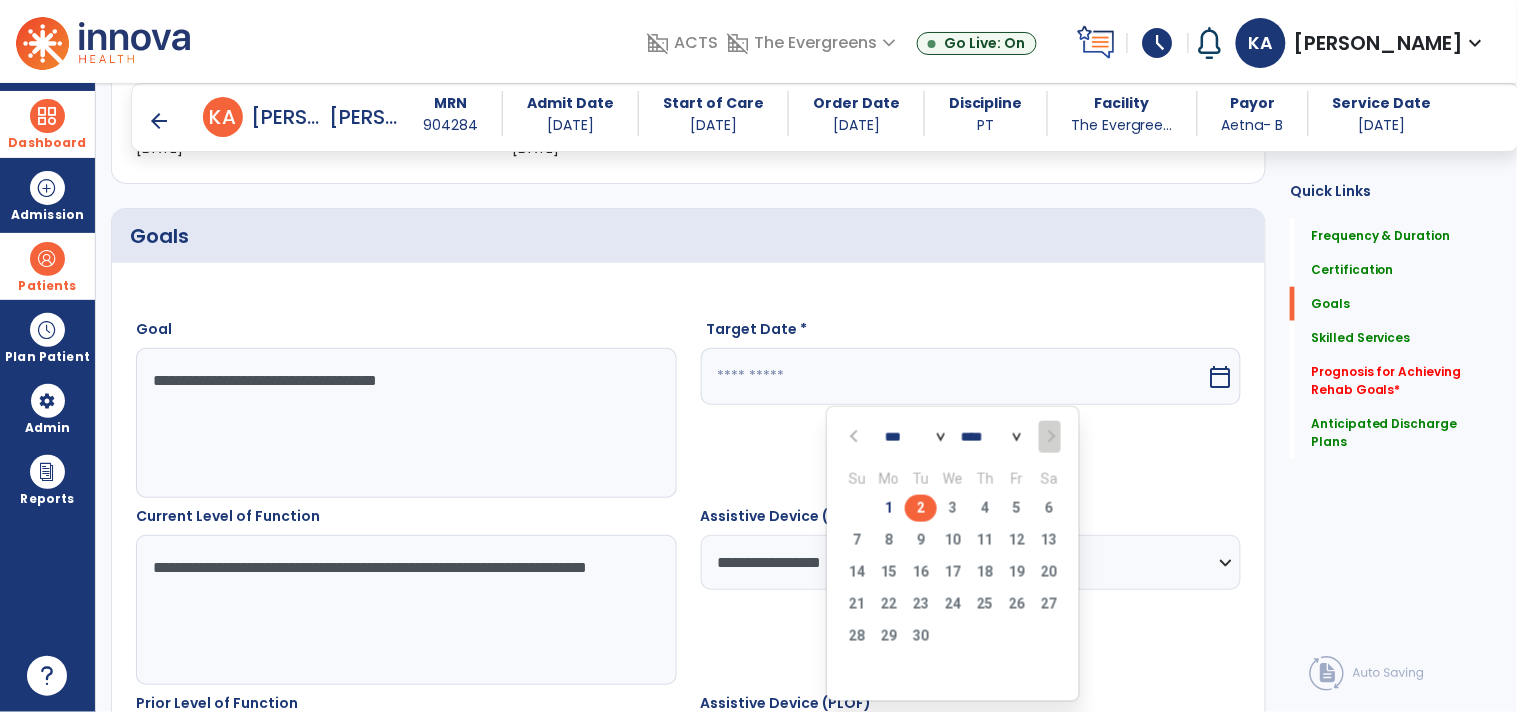 click on "2" at bounding box center (921, 508) 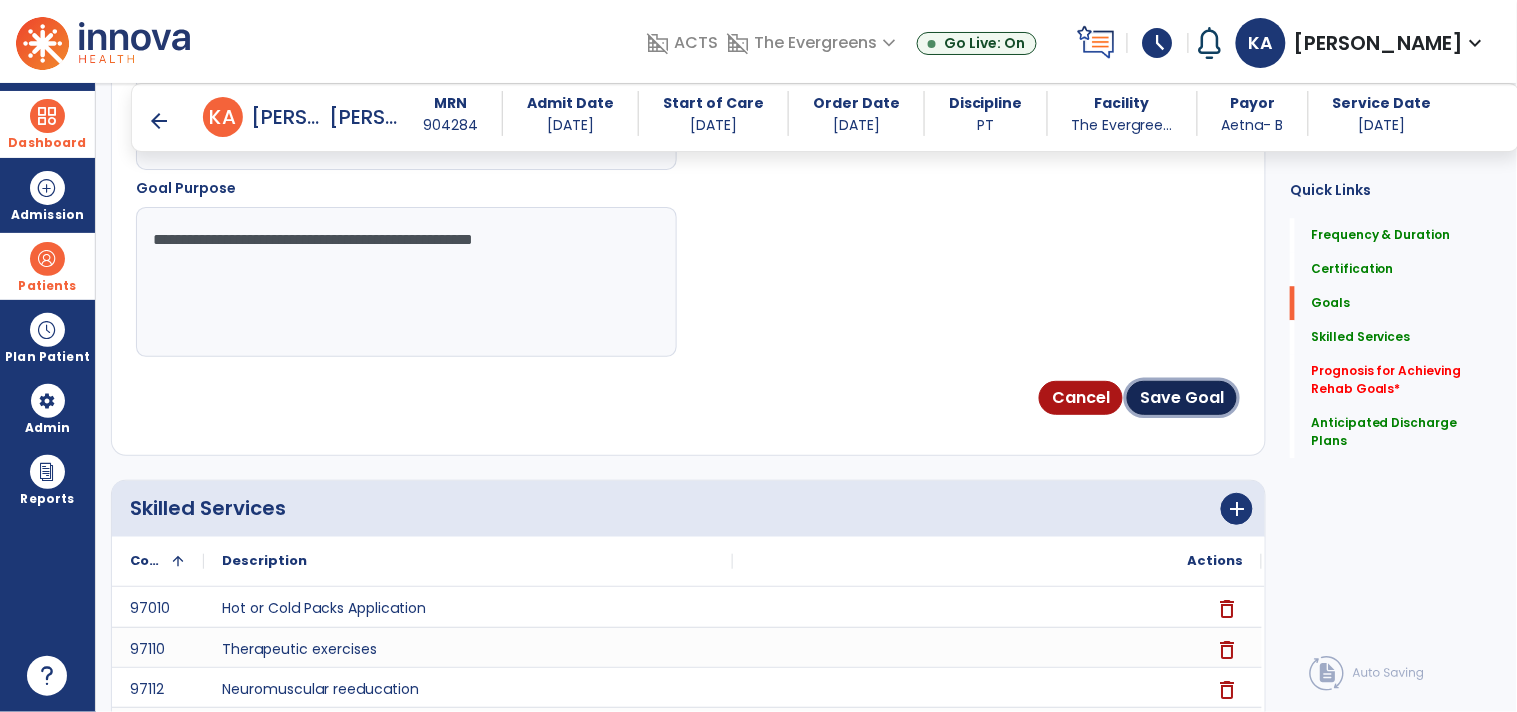 click on "Save Goal" at bounding box center (1182, 398) 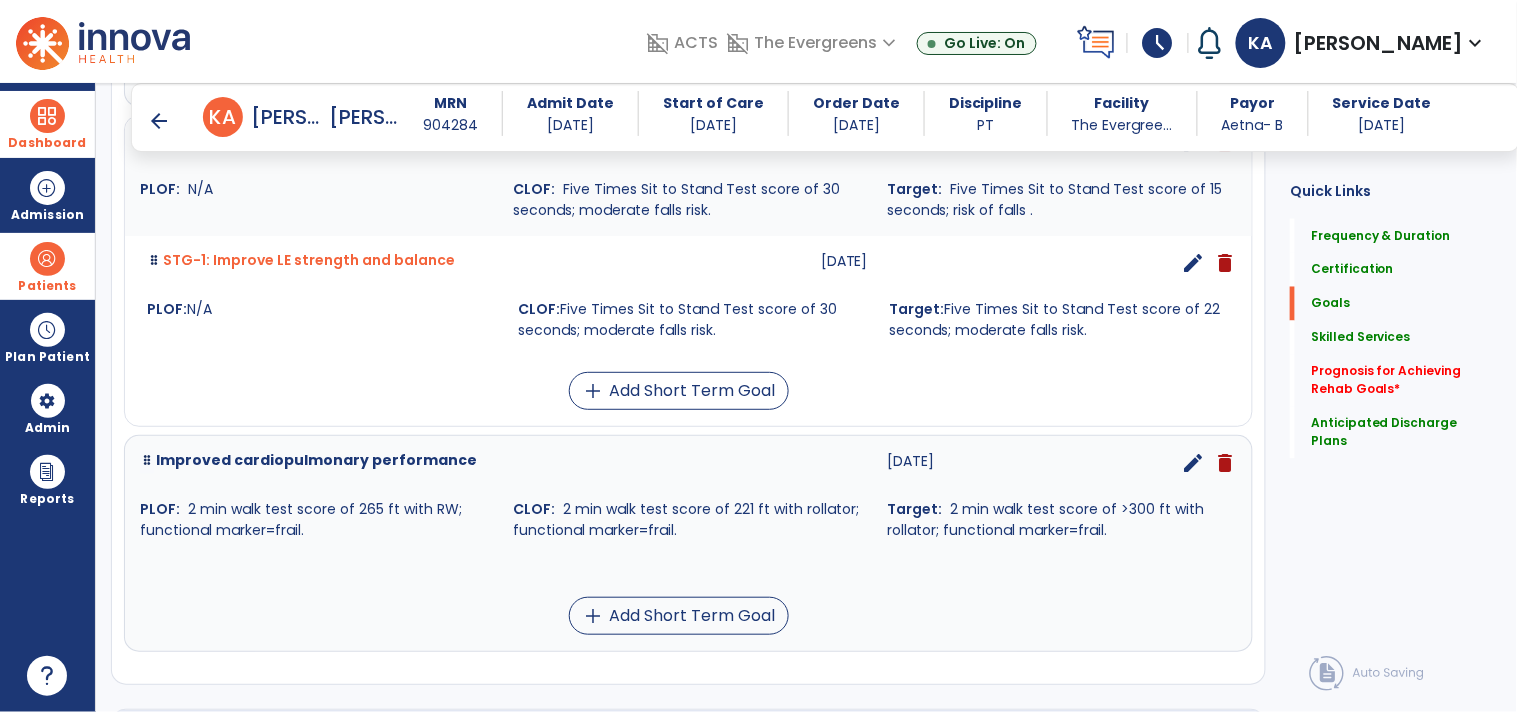 scroll, scrollTop: 884, scrollLeft: 0, axis: vertical 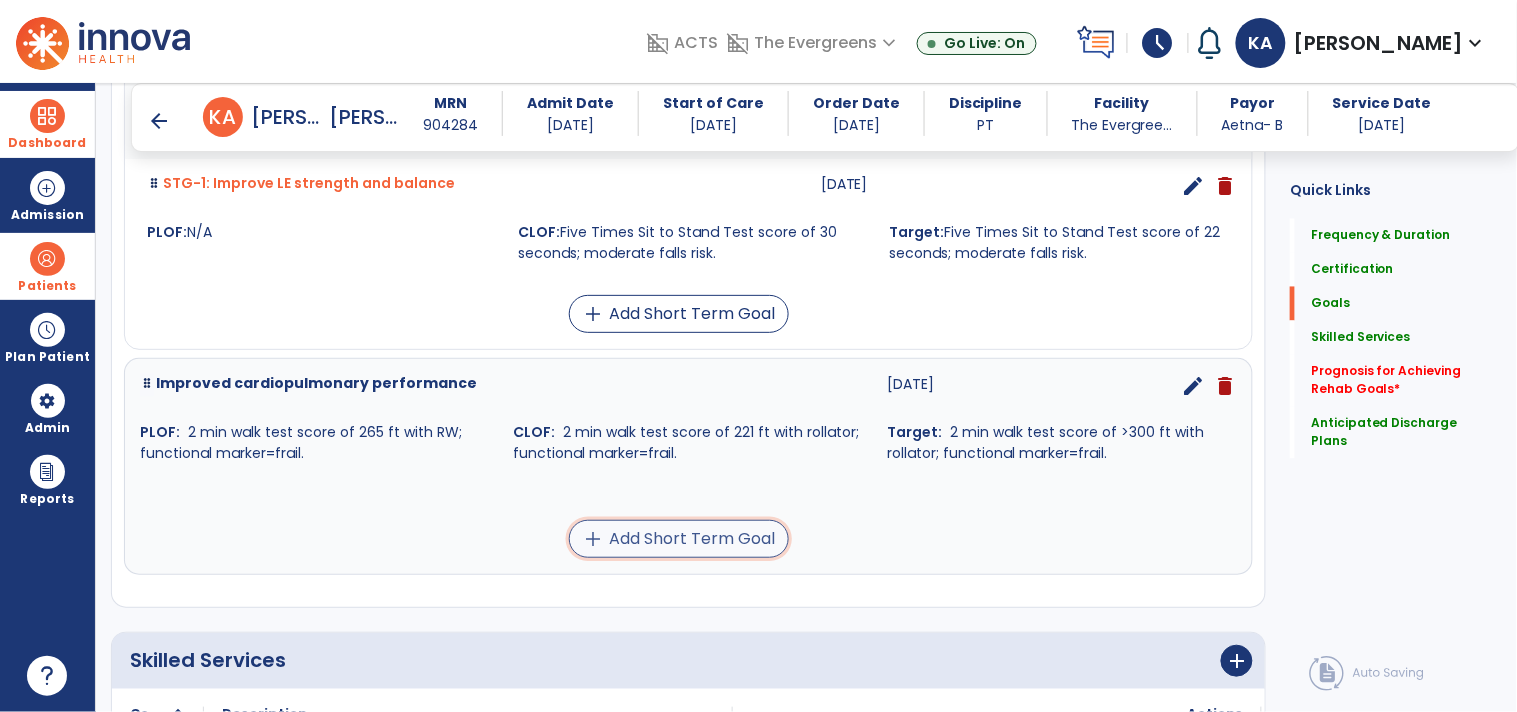 click on "add  Add Short Term Goal" at bounding box center [679, 539] 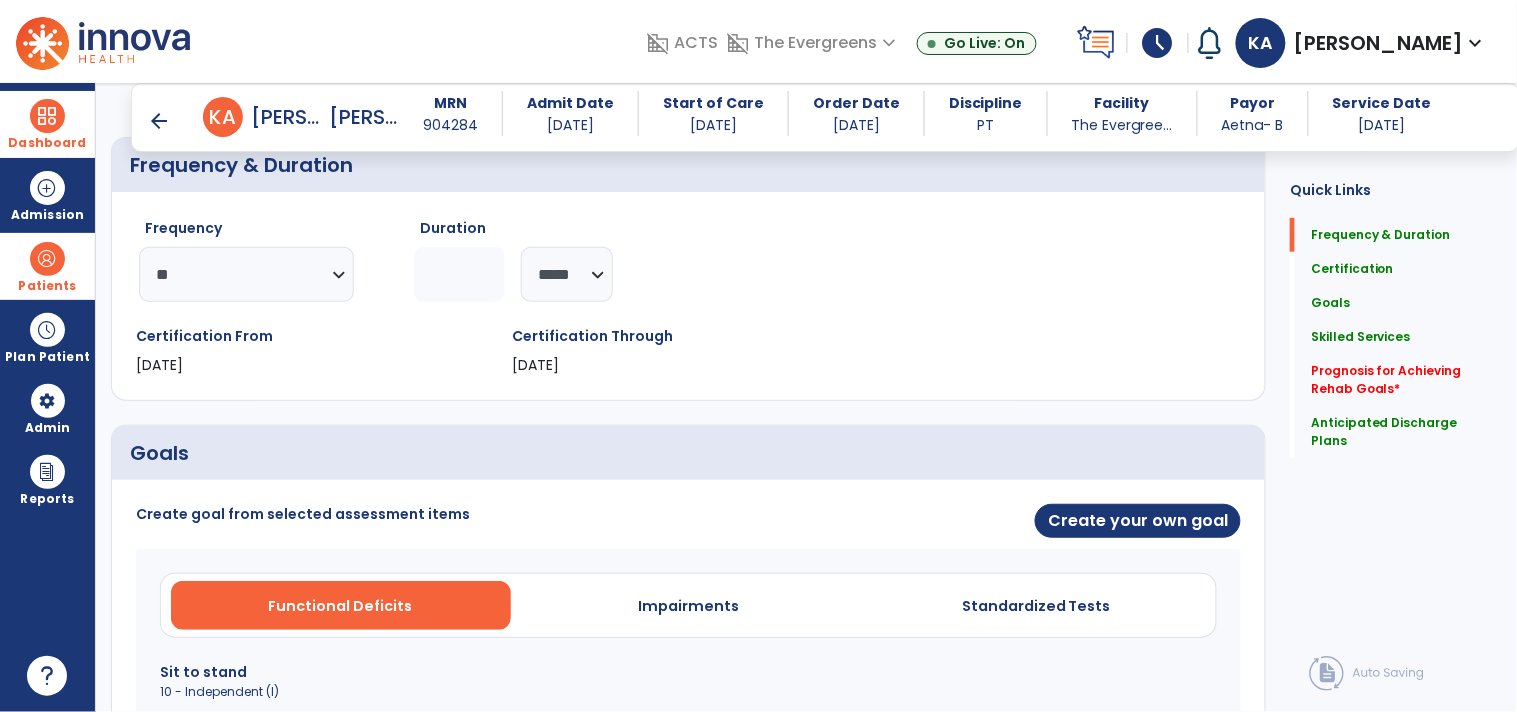 scroll, scrollTop: 178, scrollLeft: 0, axis: vertical 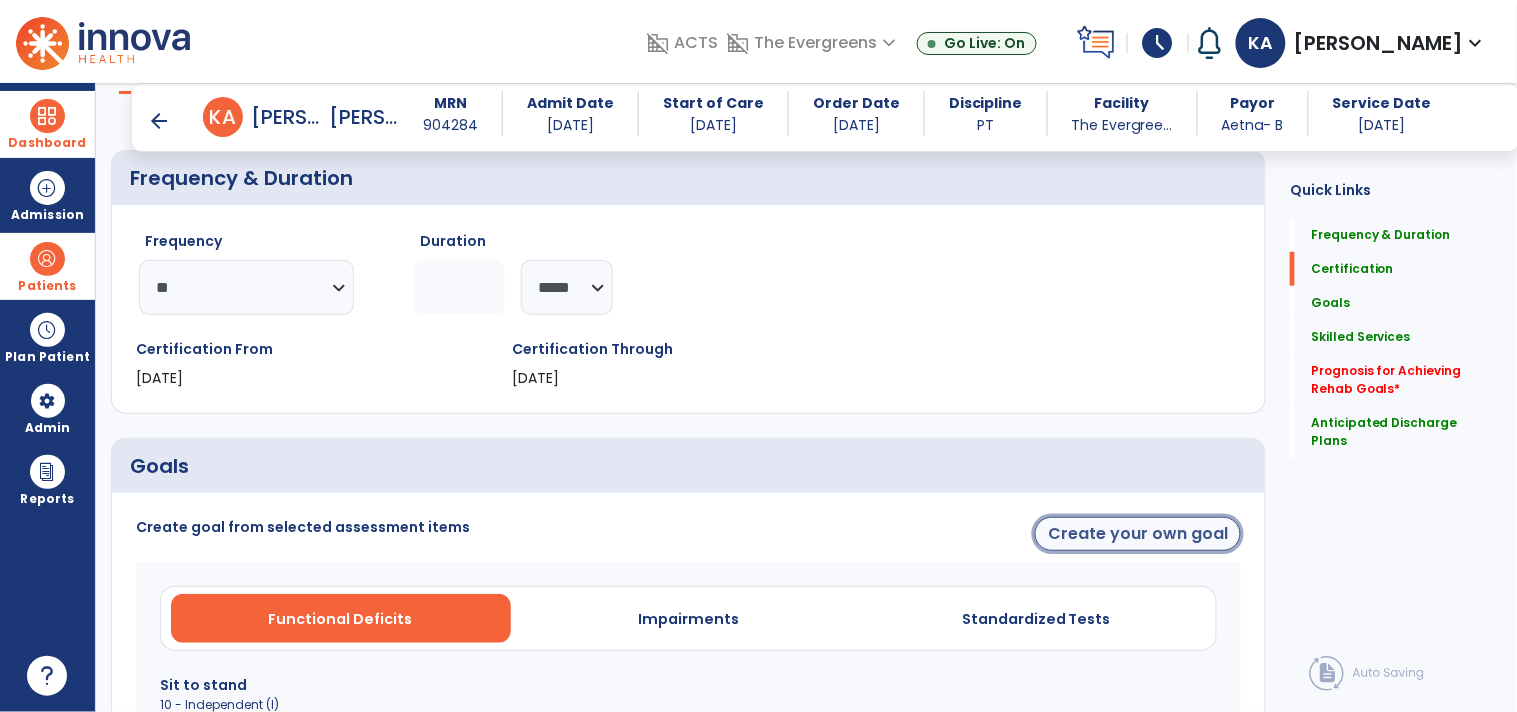 click on "Create your own goal" at bounding box center [1138, 534] 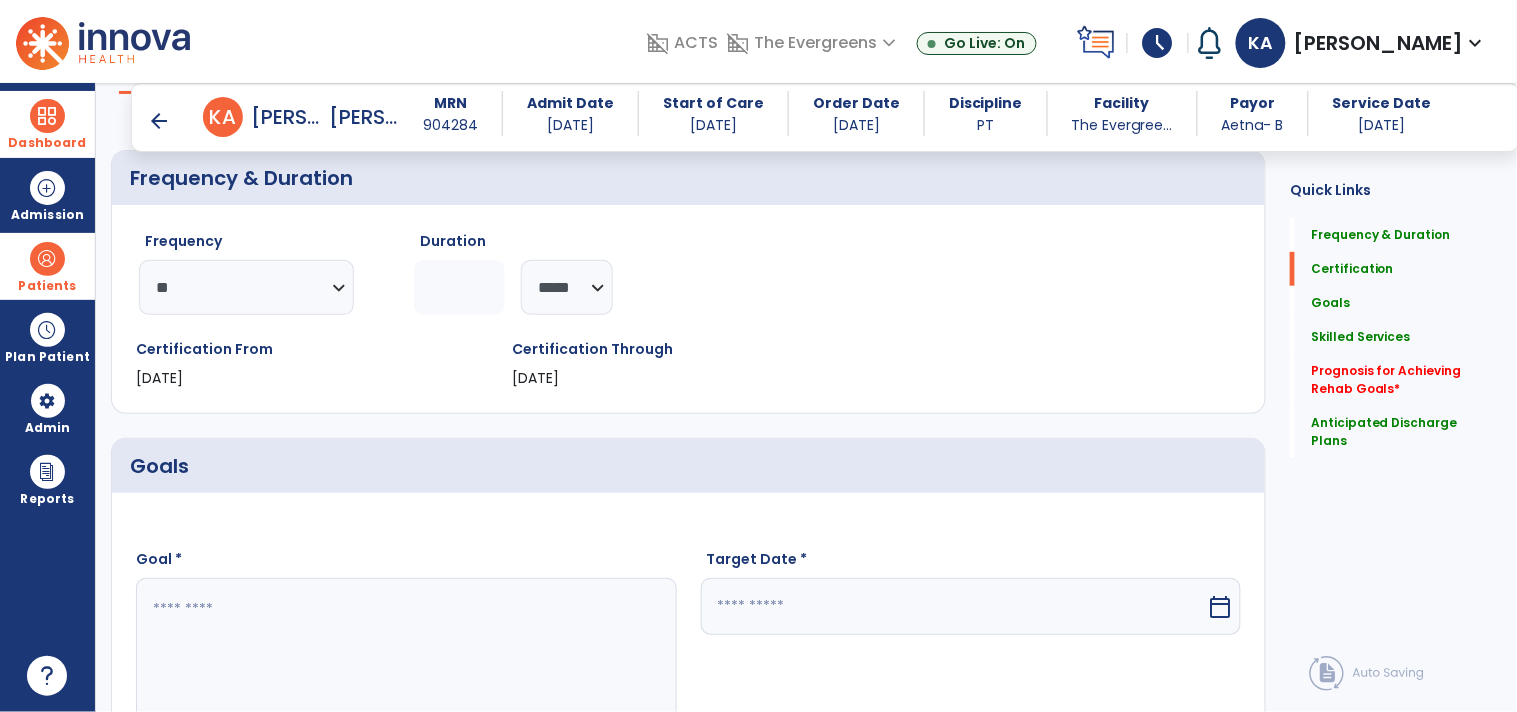click at bounding box center (405, 653) 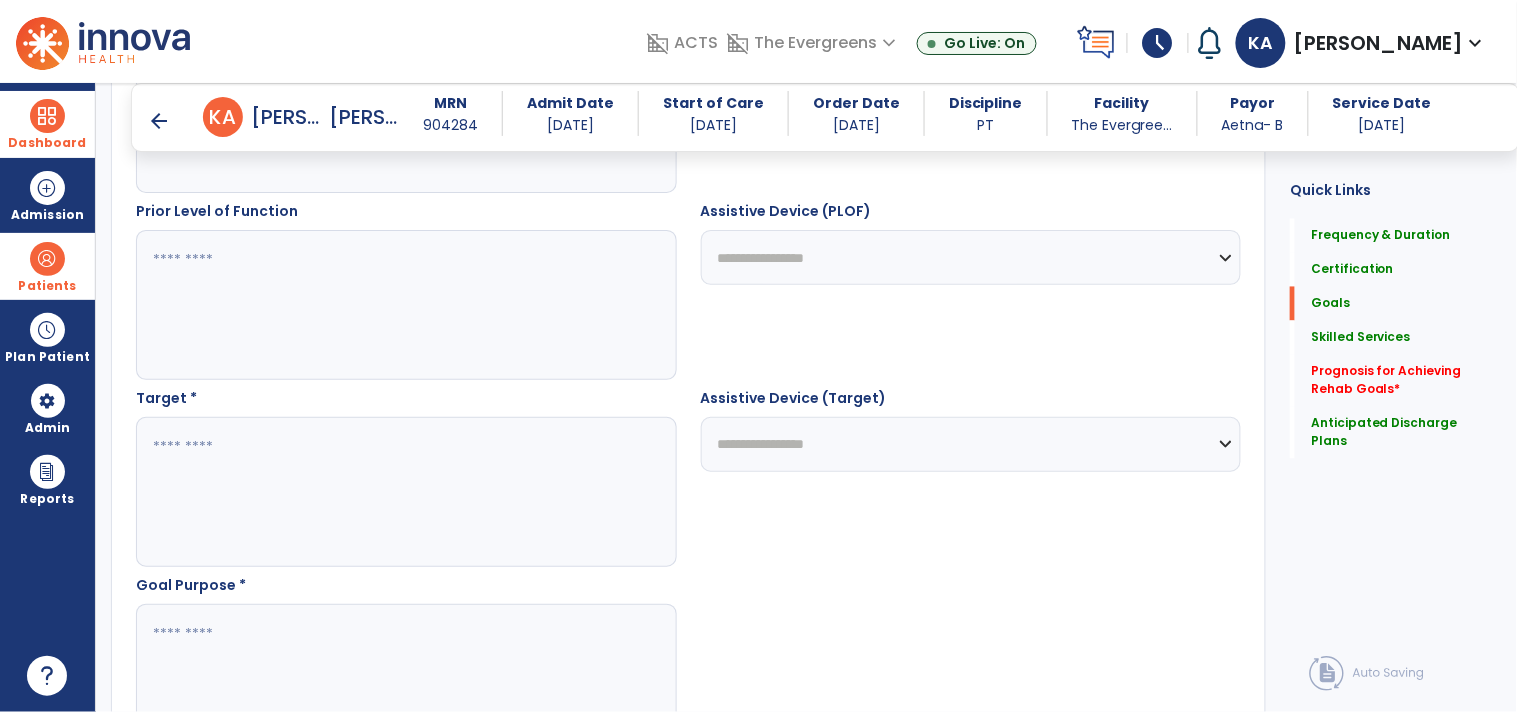 scroll, scrollTop: 1067, scrollLeft: 0, axis: vertical 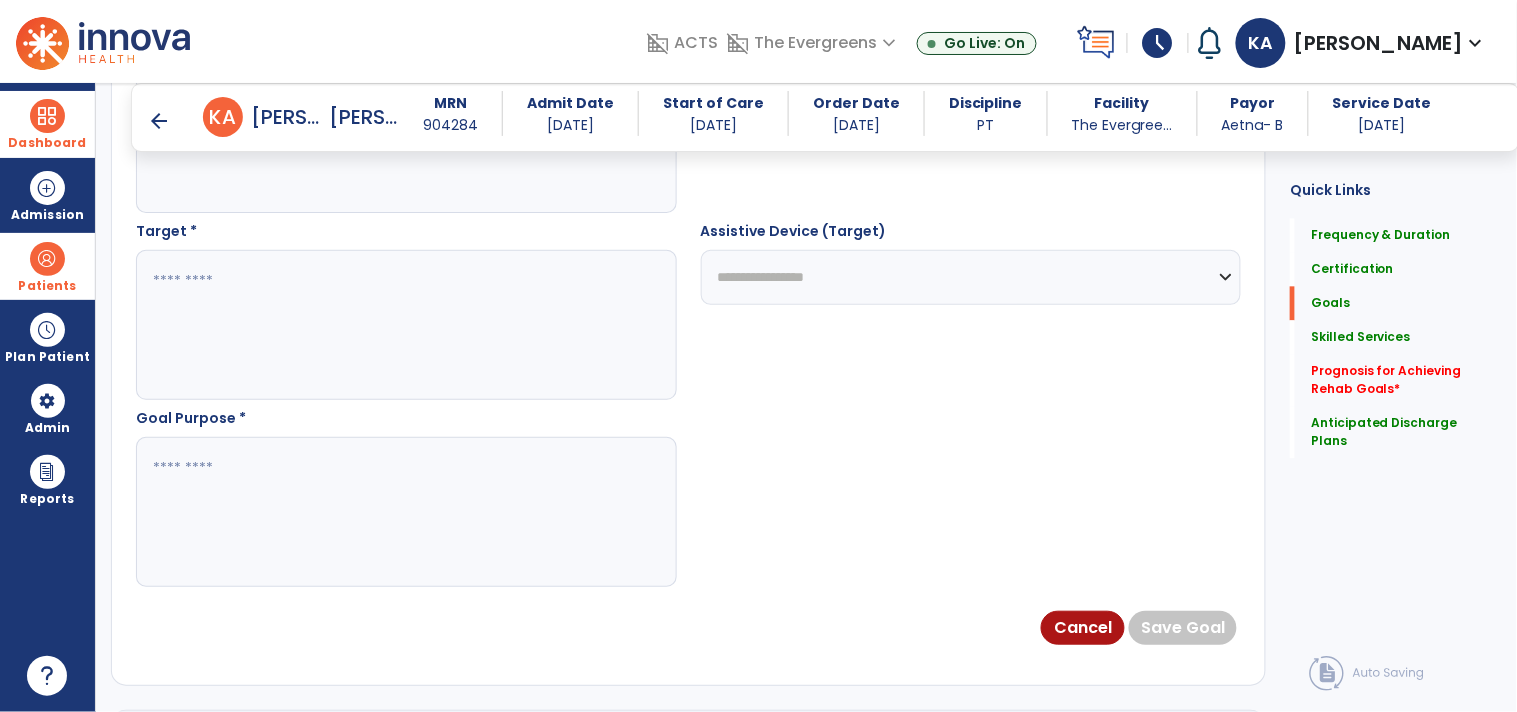 click at bounding box center [405, 512] 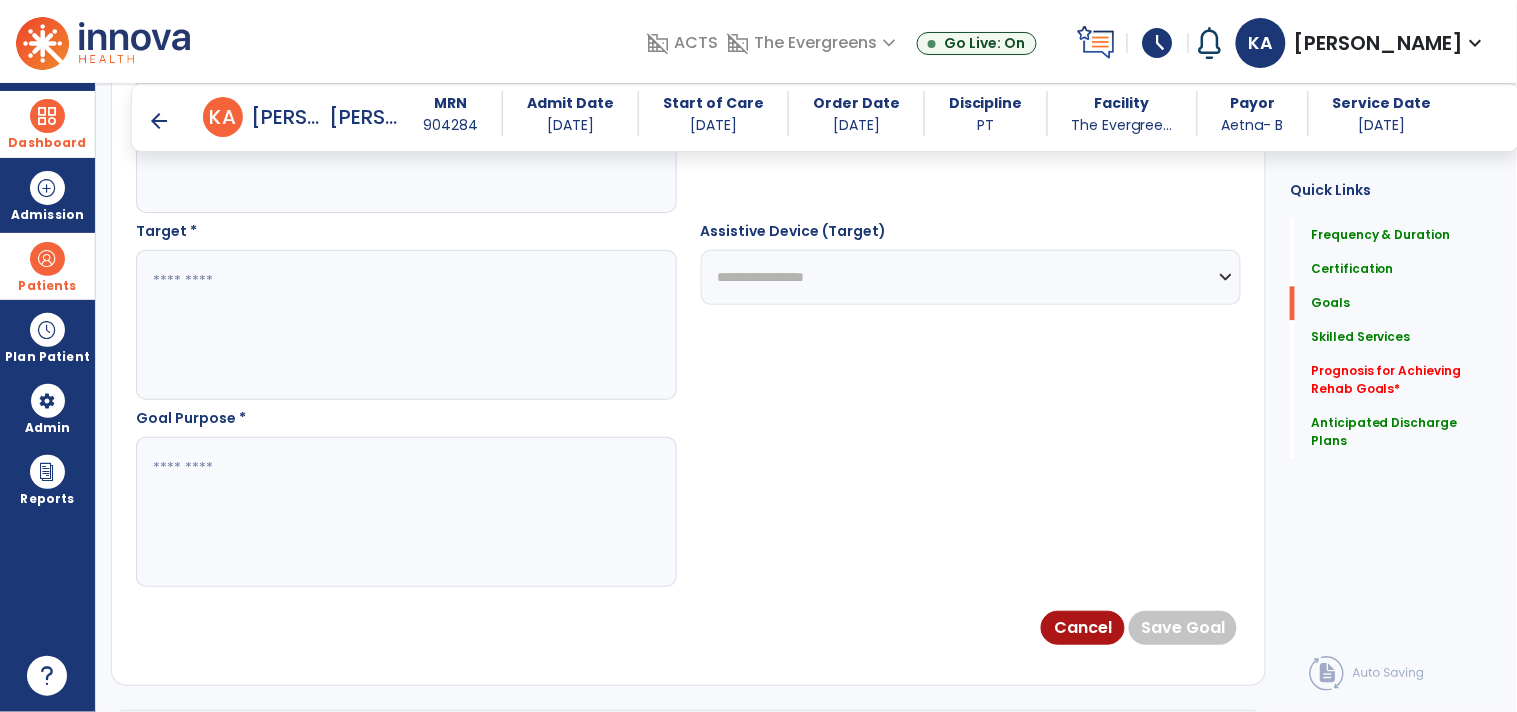 paste on "**********" 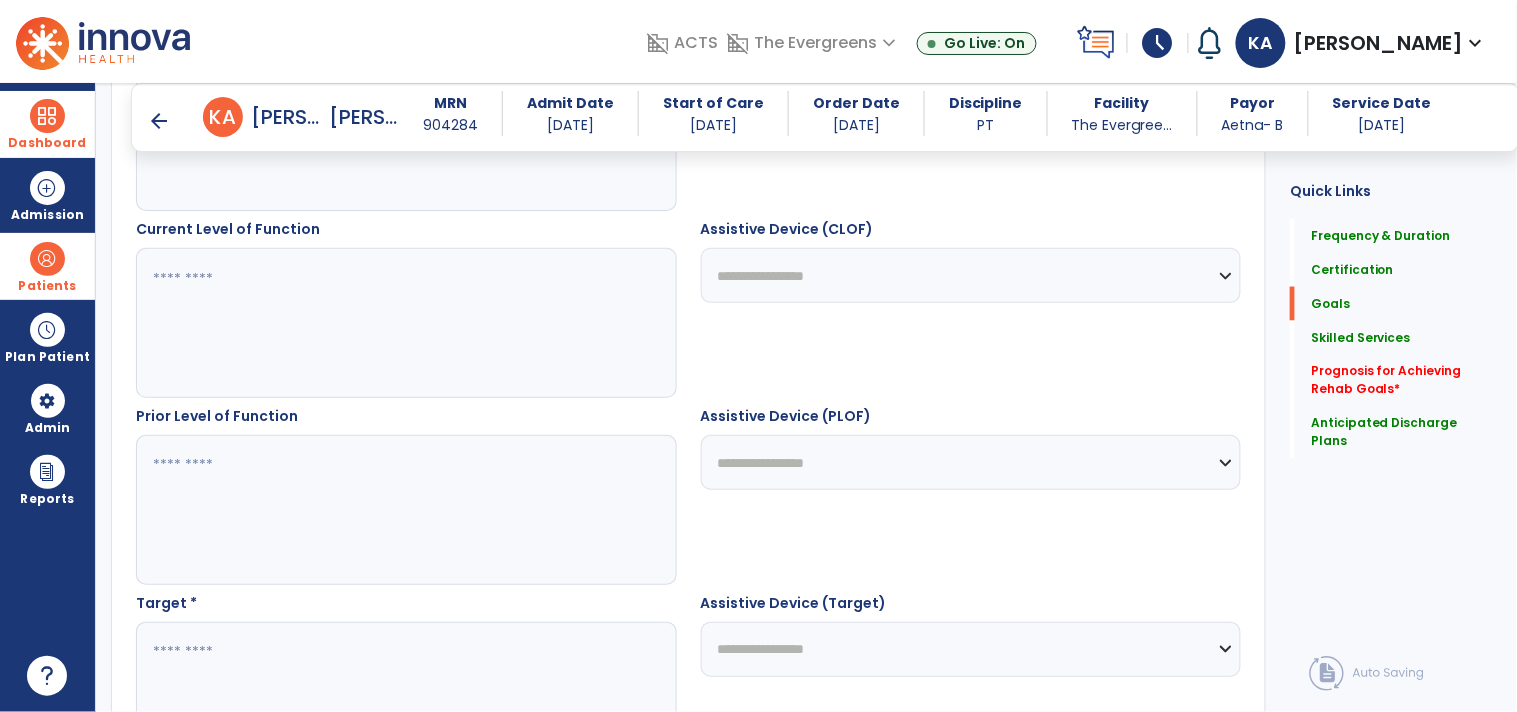 scroll, scrollTop: 512, scrollLeft: 0, axis: vertical 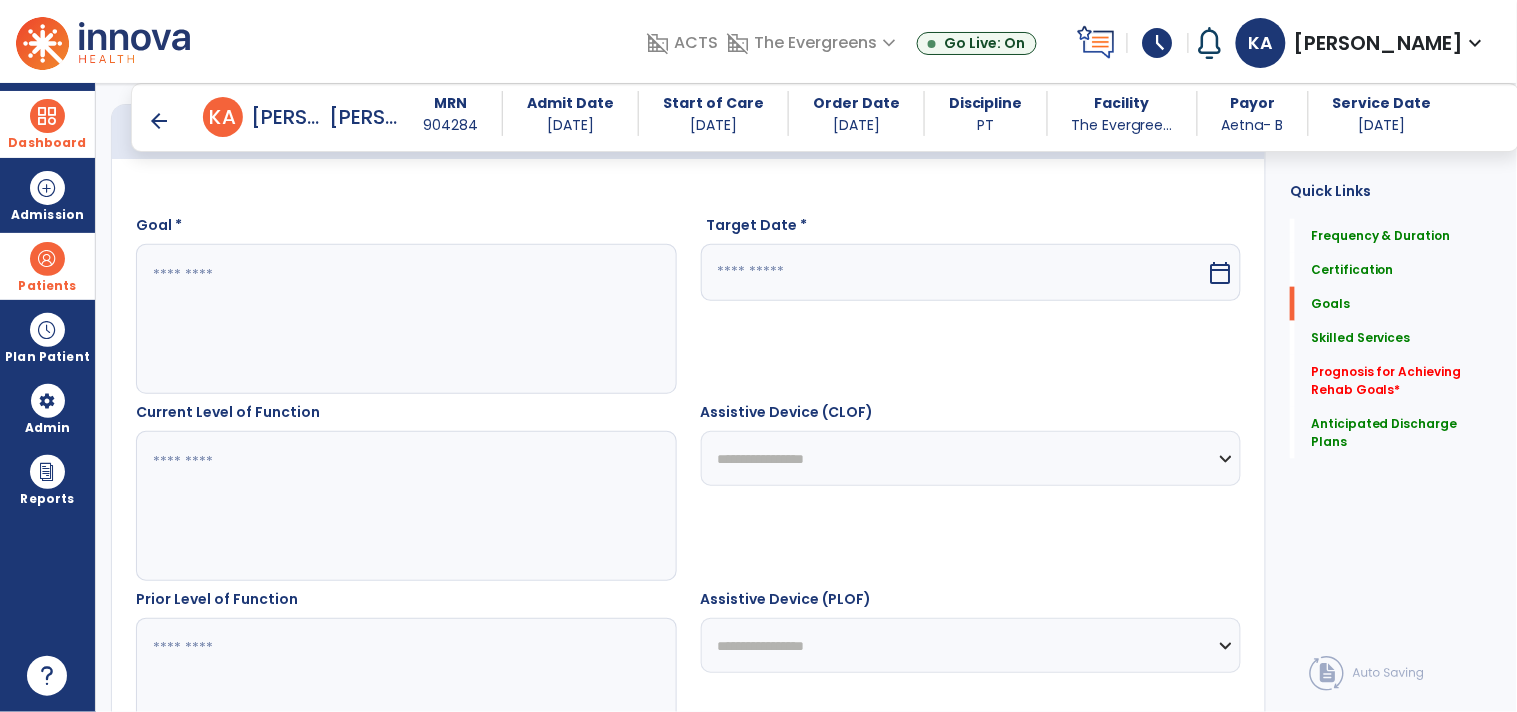 type on "**********" 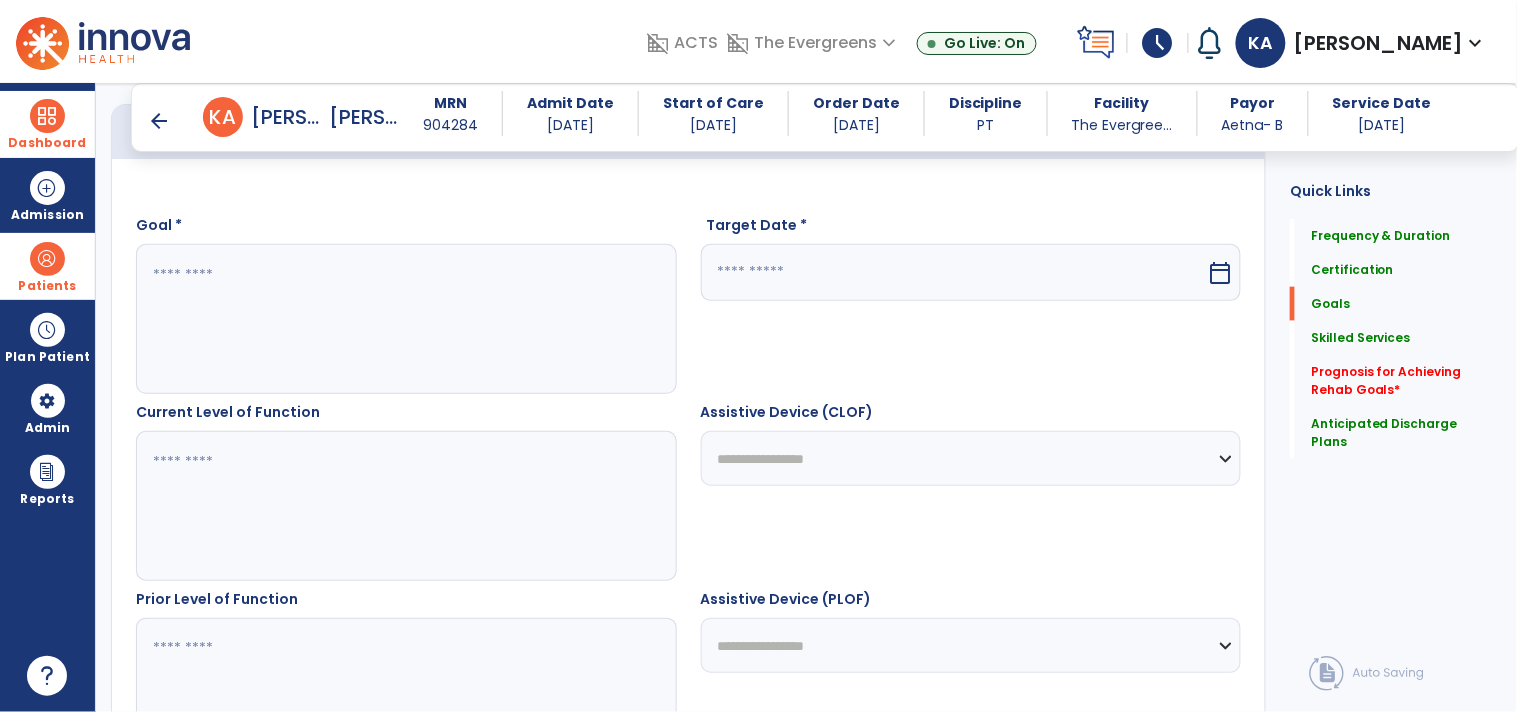 drag, startPoint x: 402, startPoint y: 257, endPoint x: 425, endPoint y: 257, distance: 23 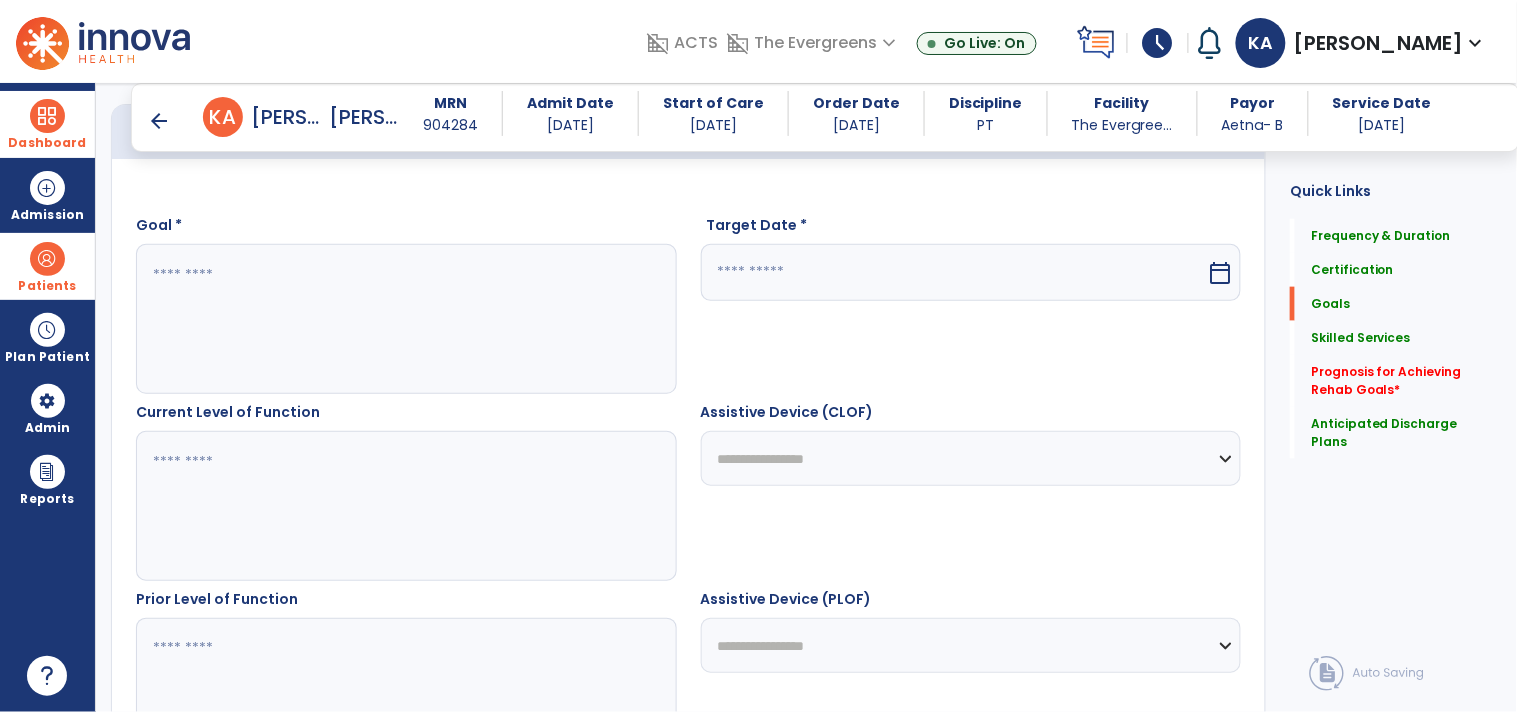 click at bounding box center [405, 319] 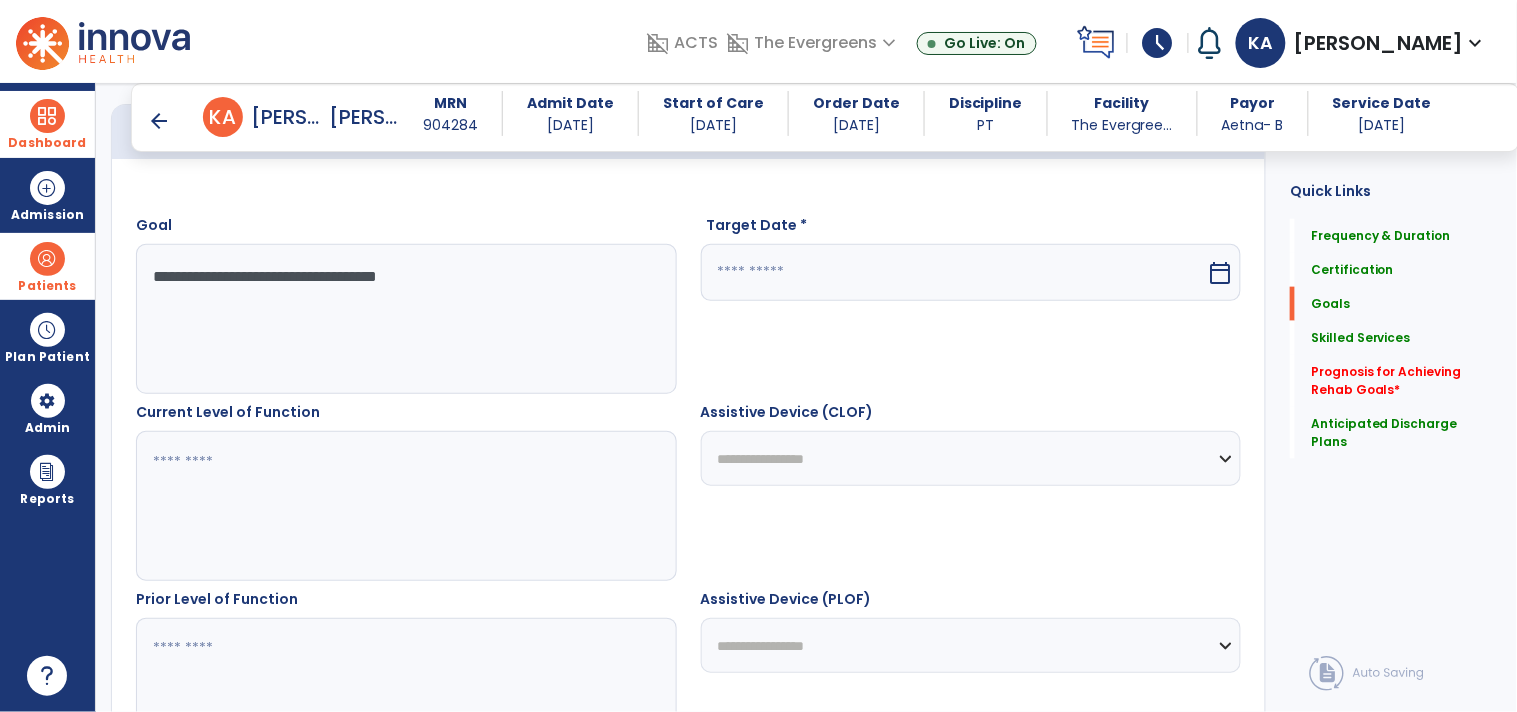 type on "**********" 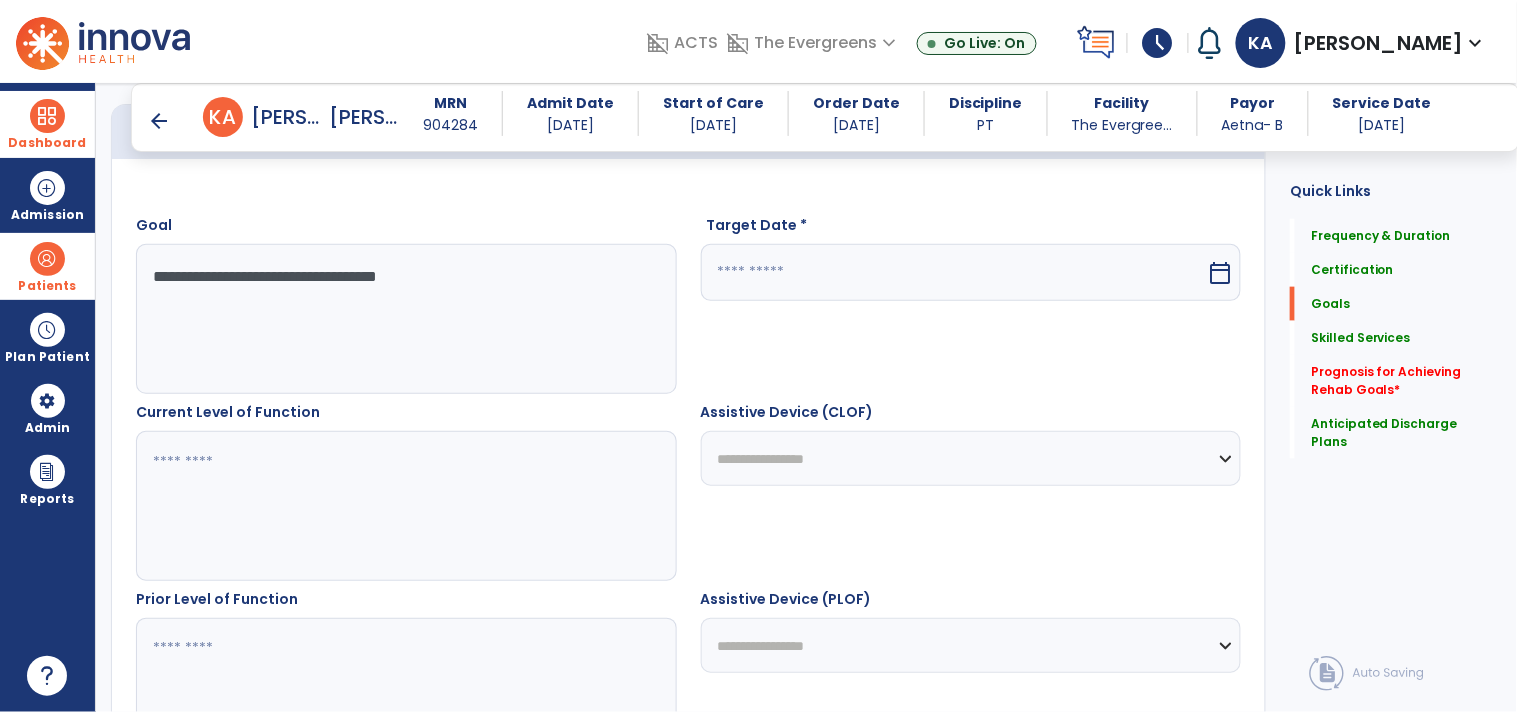 click at bounding box center (405, 506) 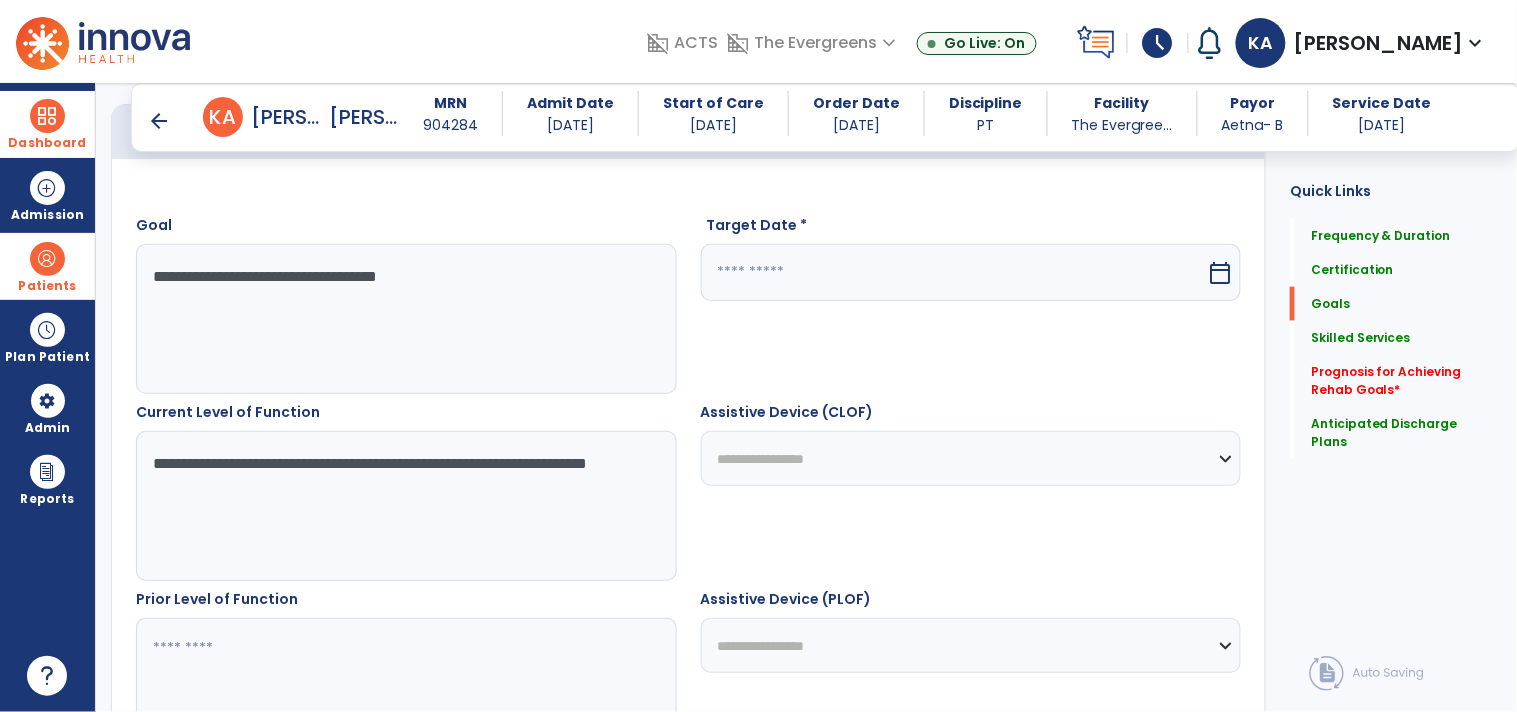 drag, startPoint x: 342, startPoint y: 506, endPoint x: 132, endPoint y: 455, distance: 216.10414 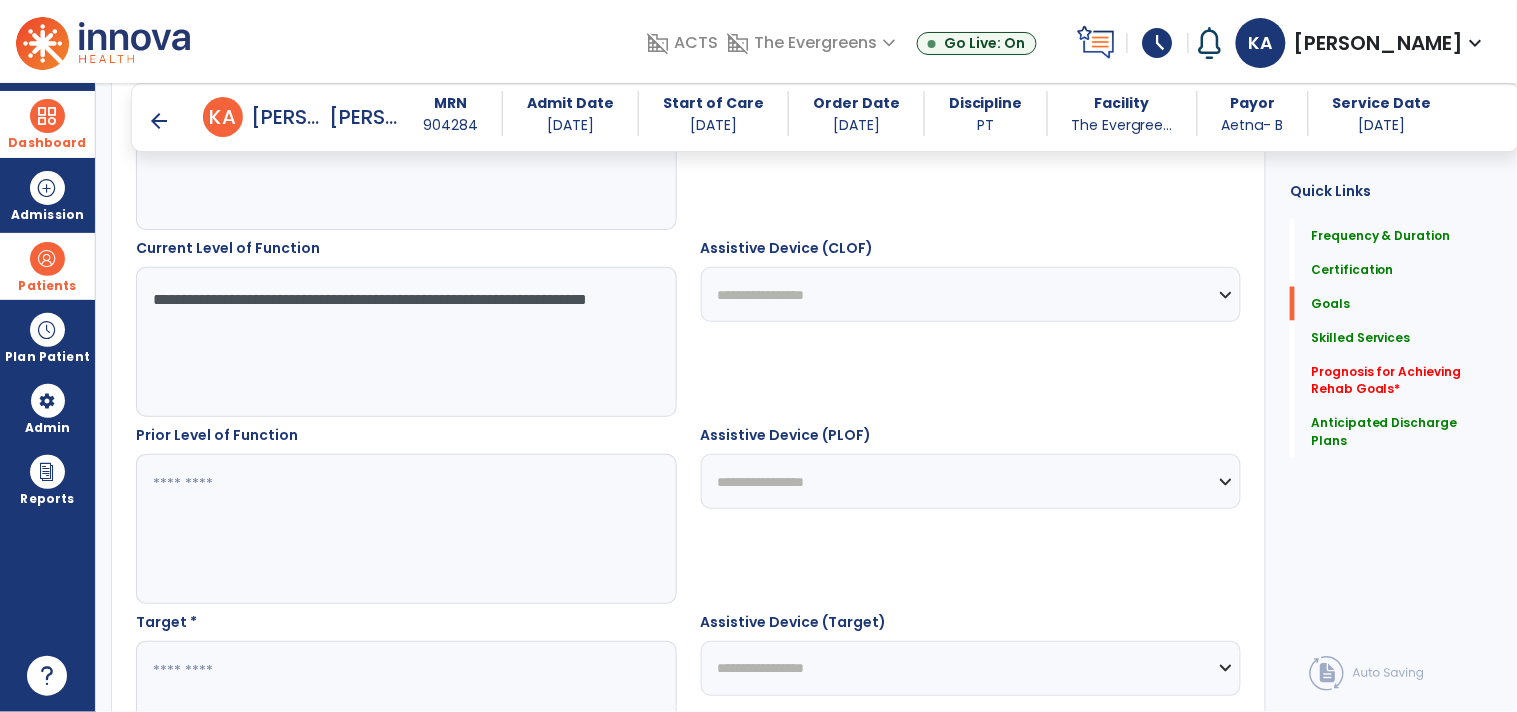 scroll, scrollTop: 734, scrollLeft: 0, axis: vertical 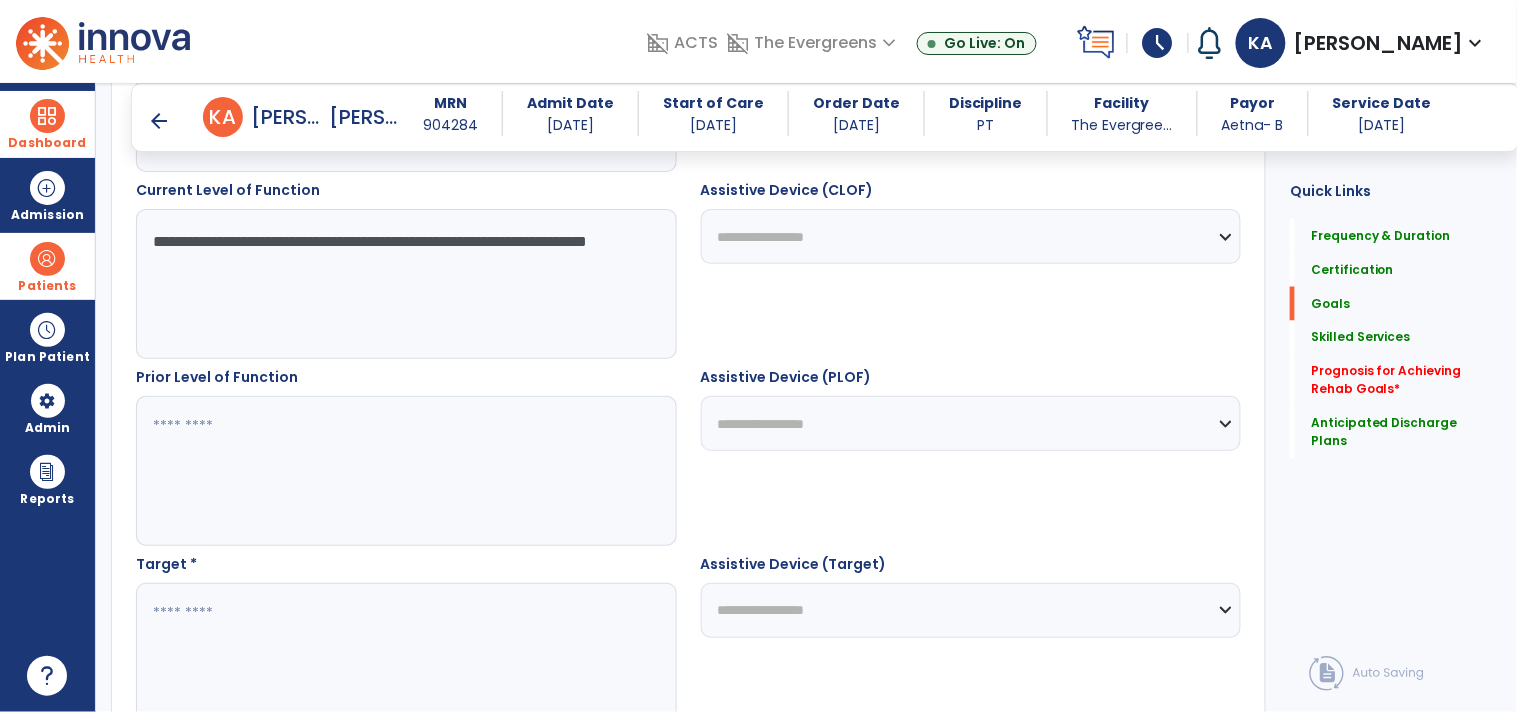 type on "**********" 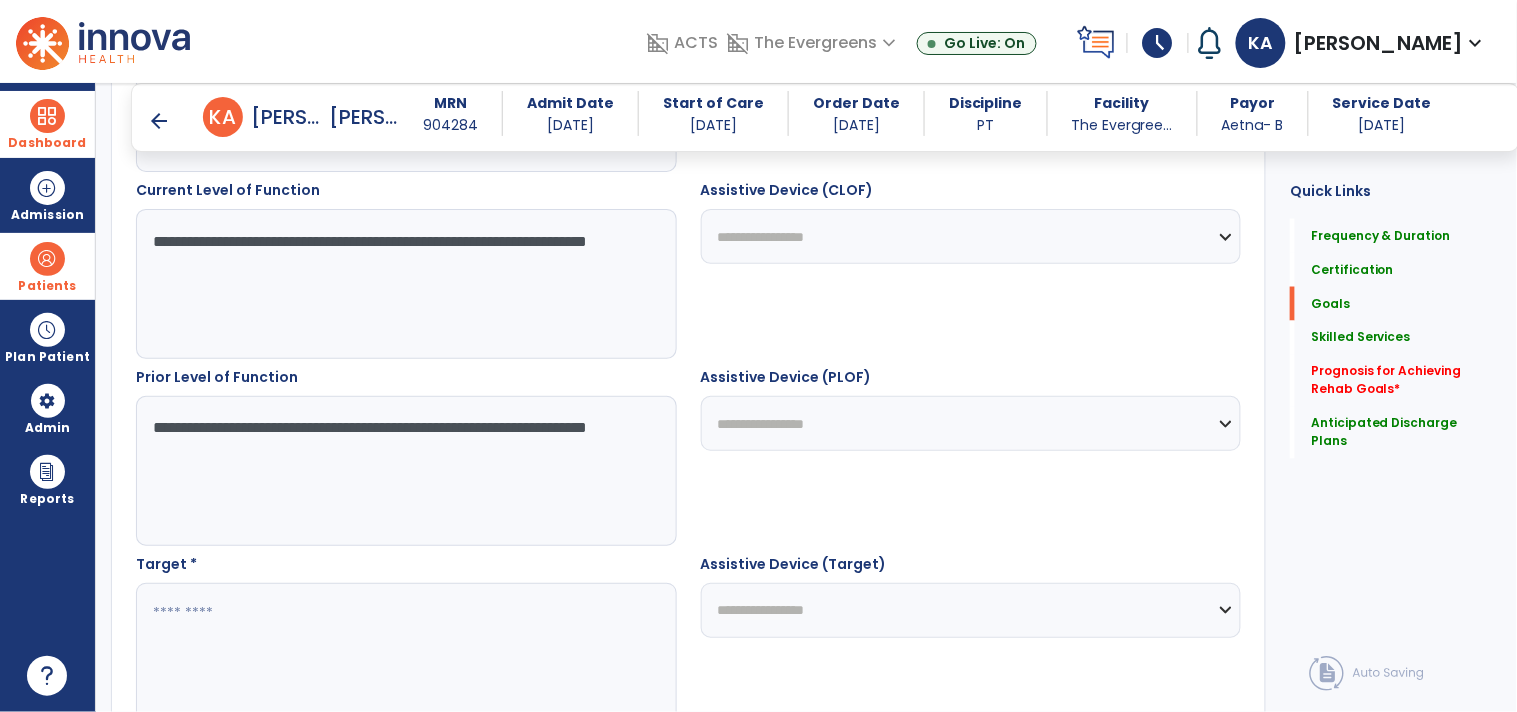 drag, startPoint x: 362, startPoint y: 426, endPoint x: 413, endPoint y: 420, distance: 51.351727 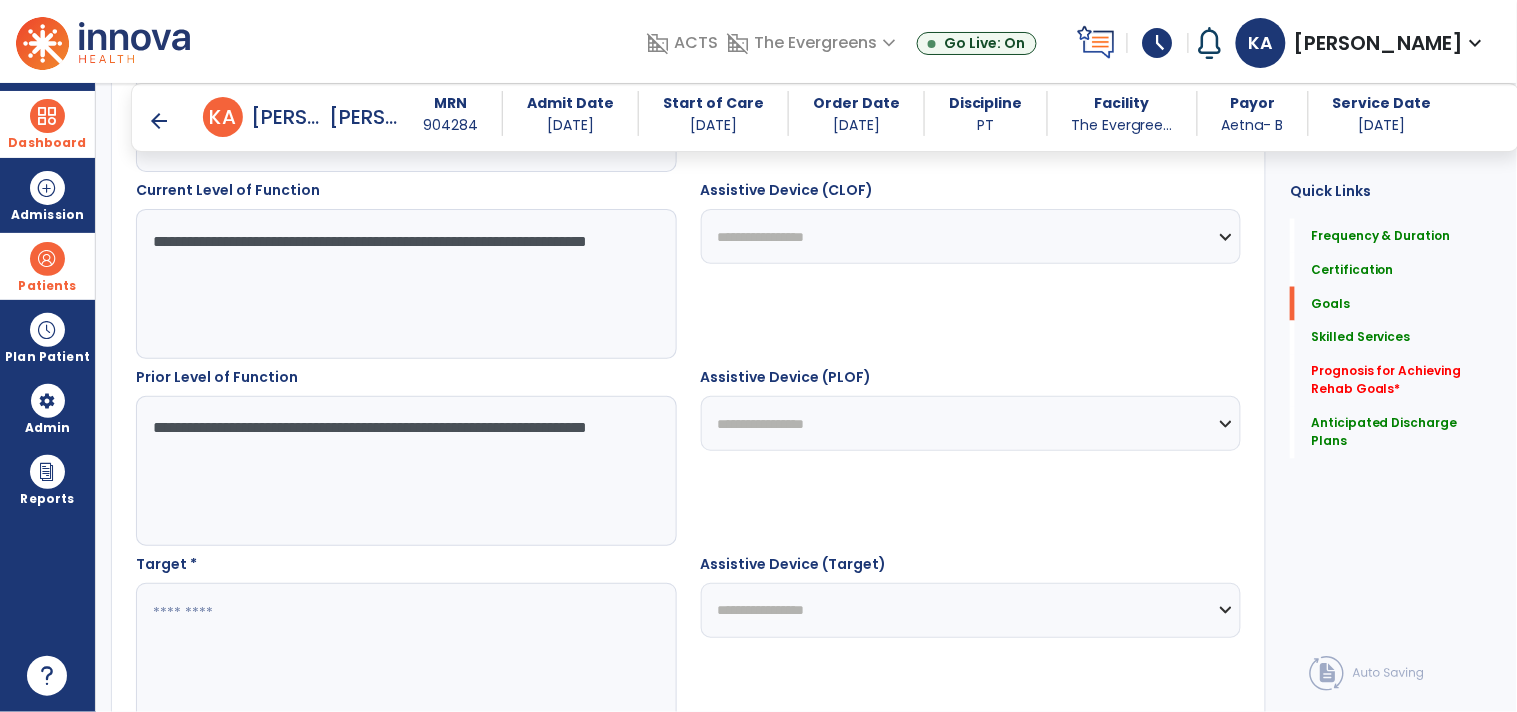 type on "**********" 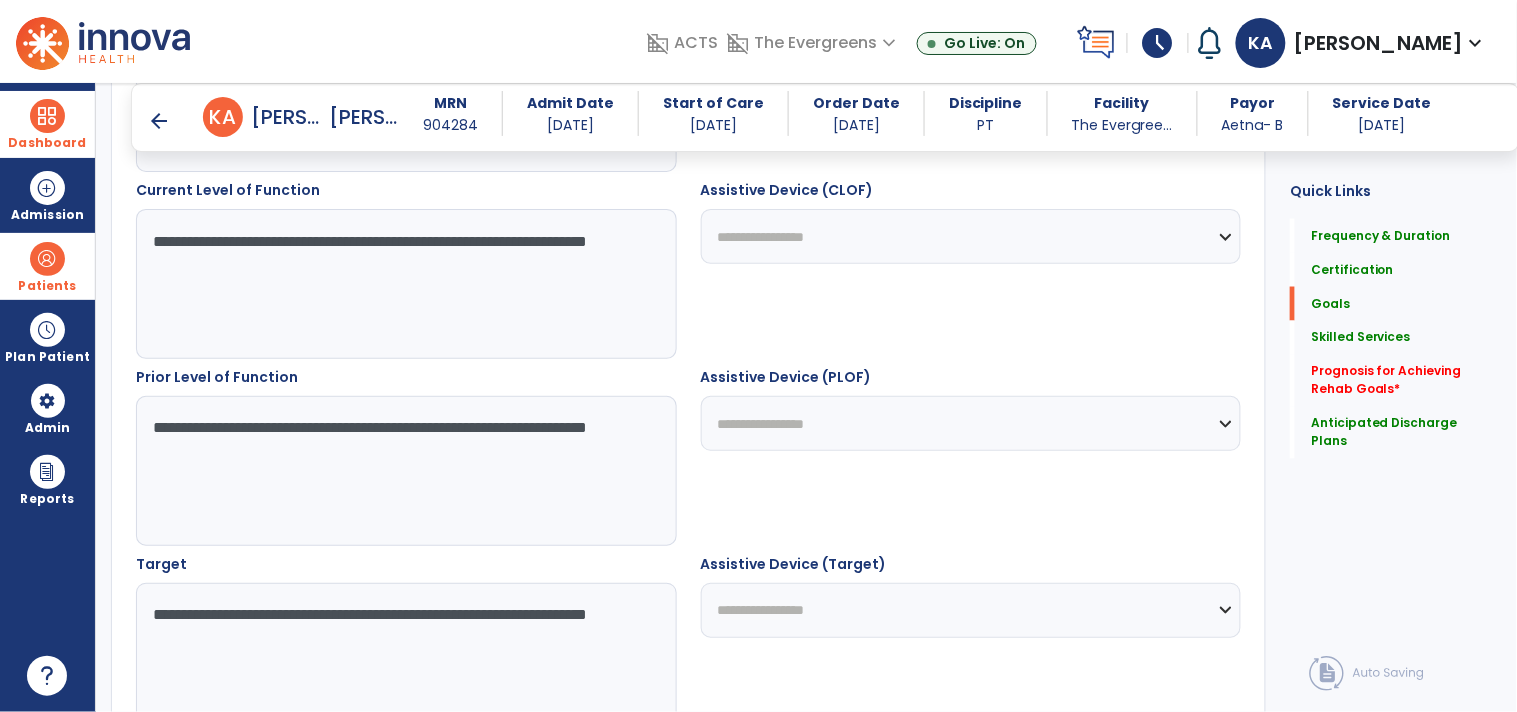 click on "**********" at bounding box center (405, 658) 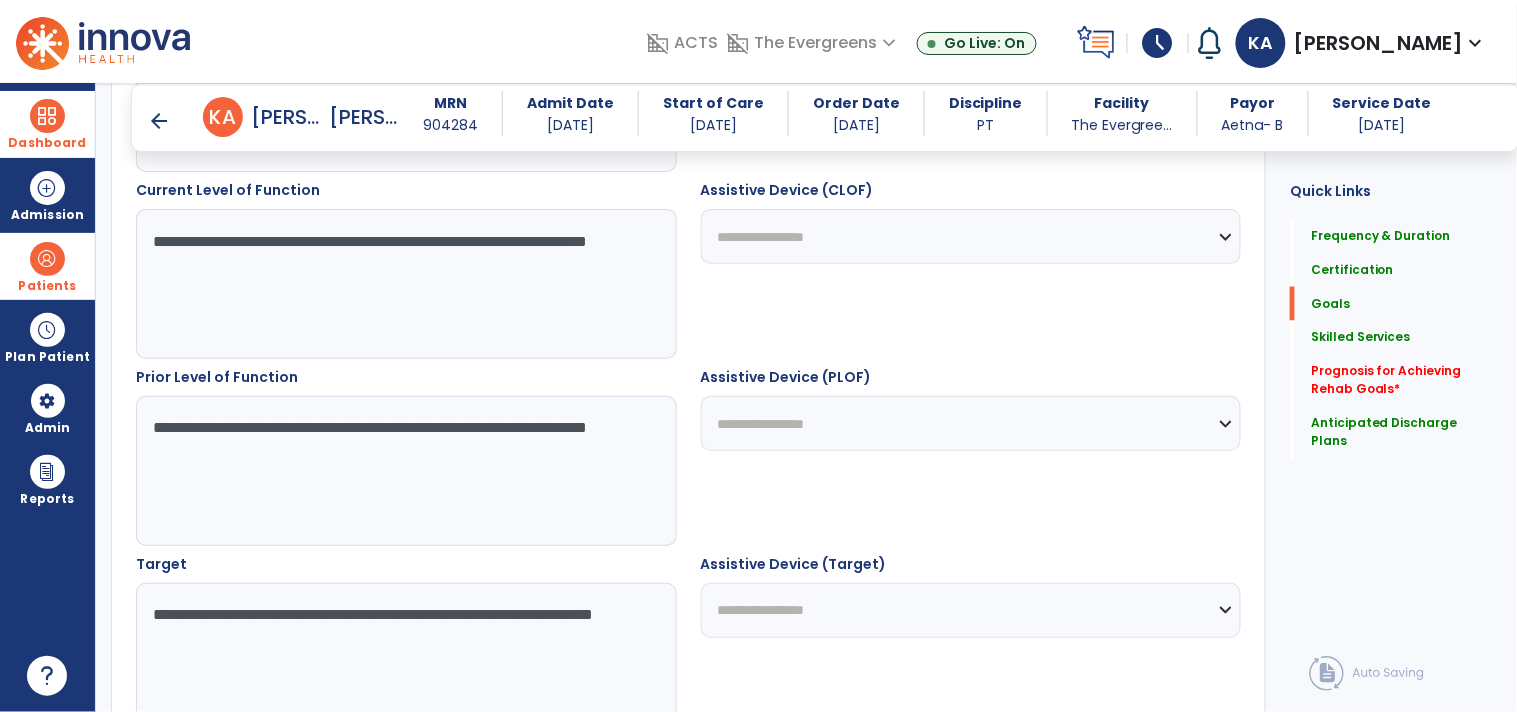 click on "**********" at bounding box center (405, 658) 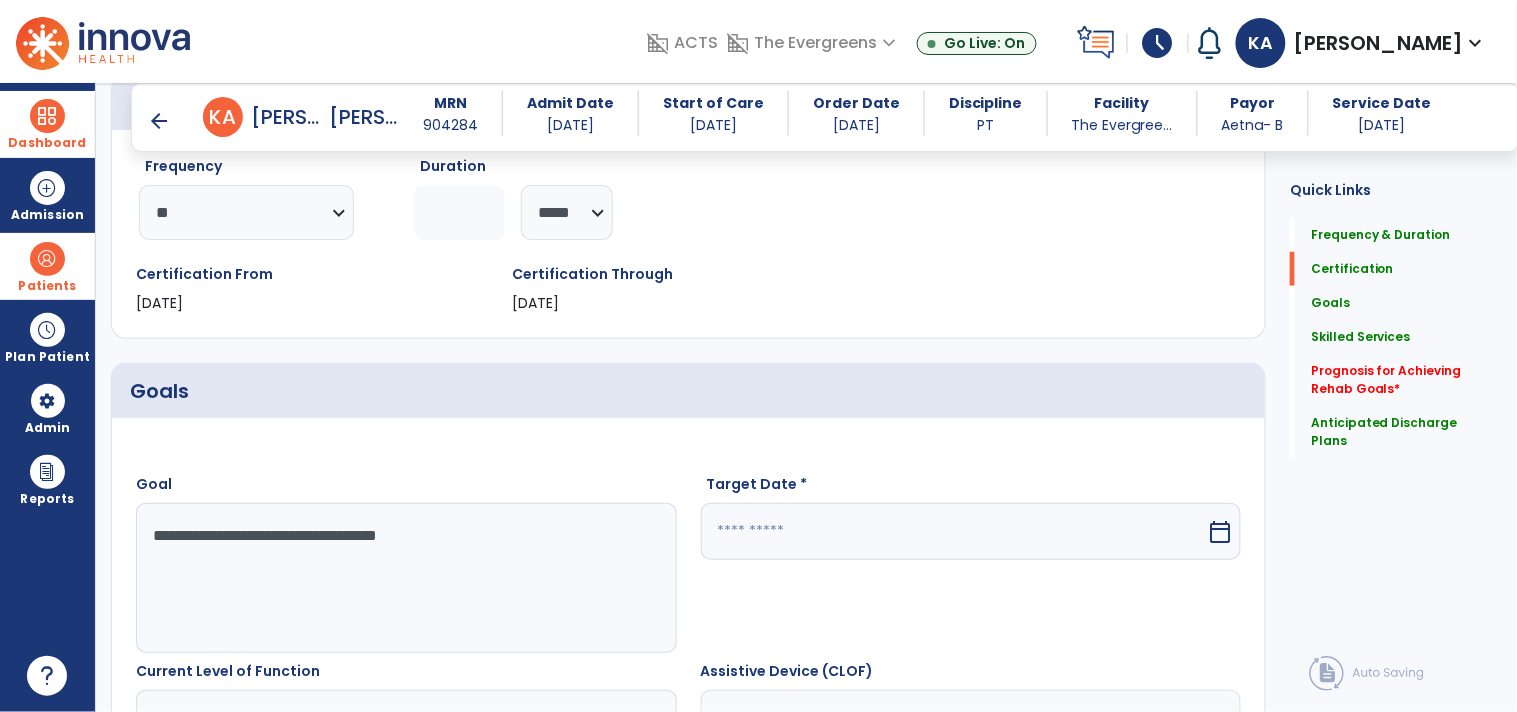 scroll, scrollTop: 401, scrollLeft: 0, axis: vertical 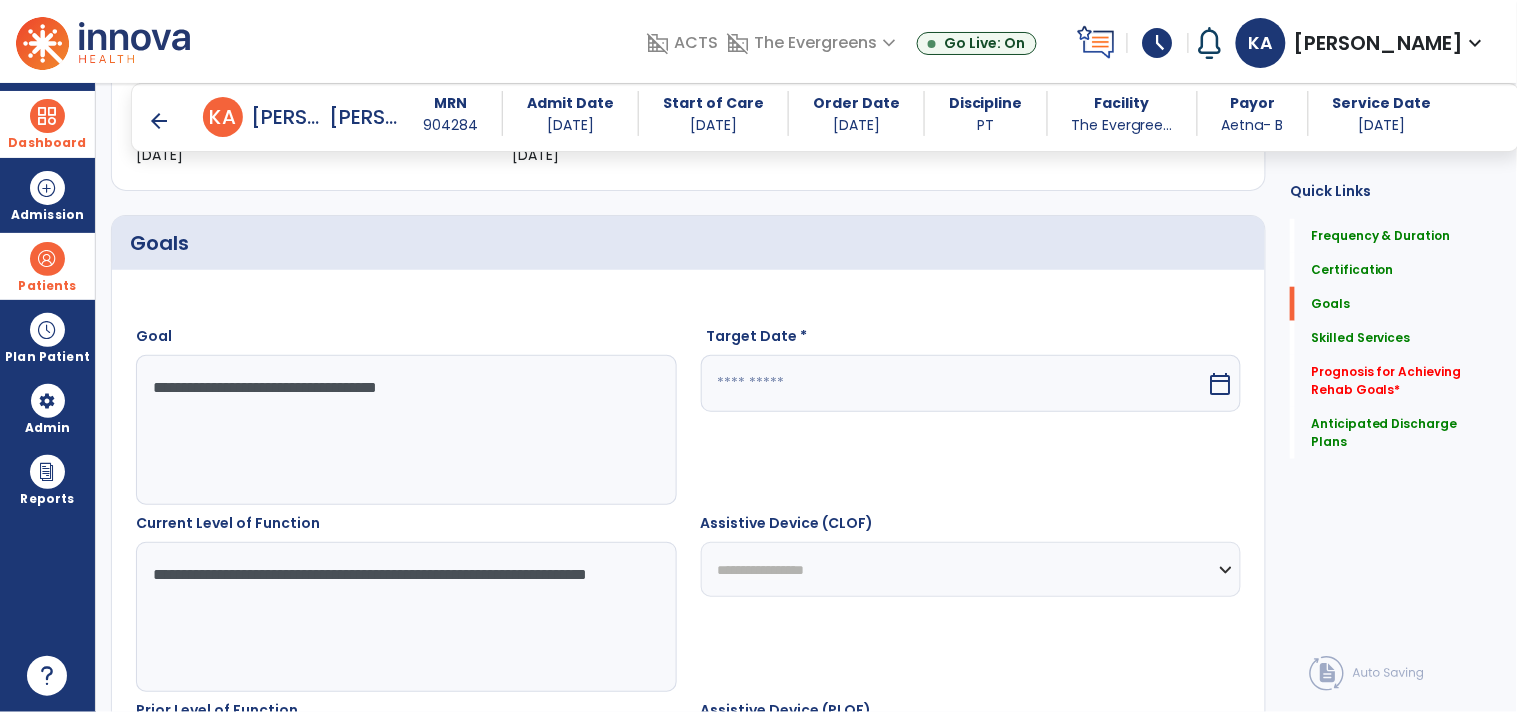 type on "**********" 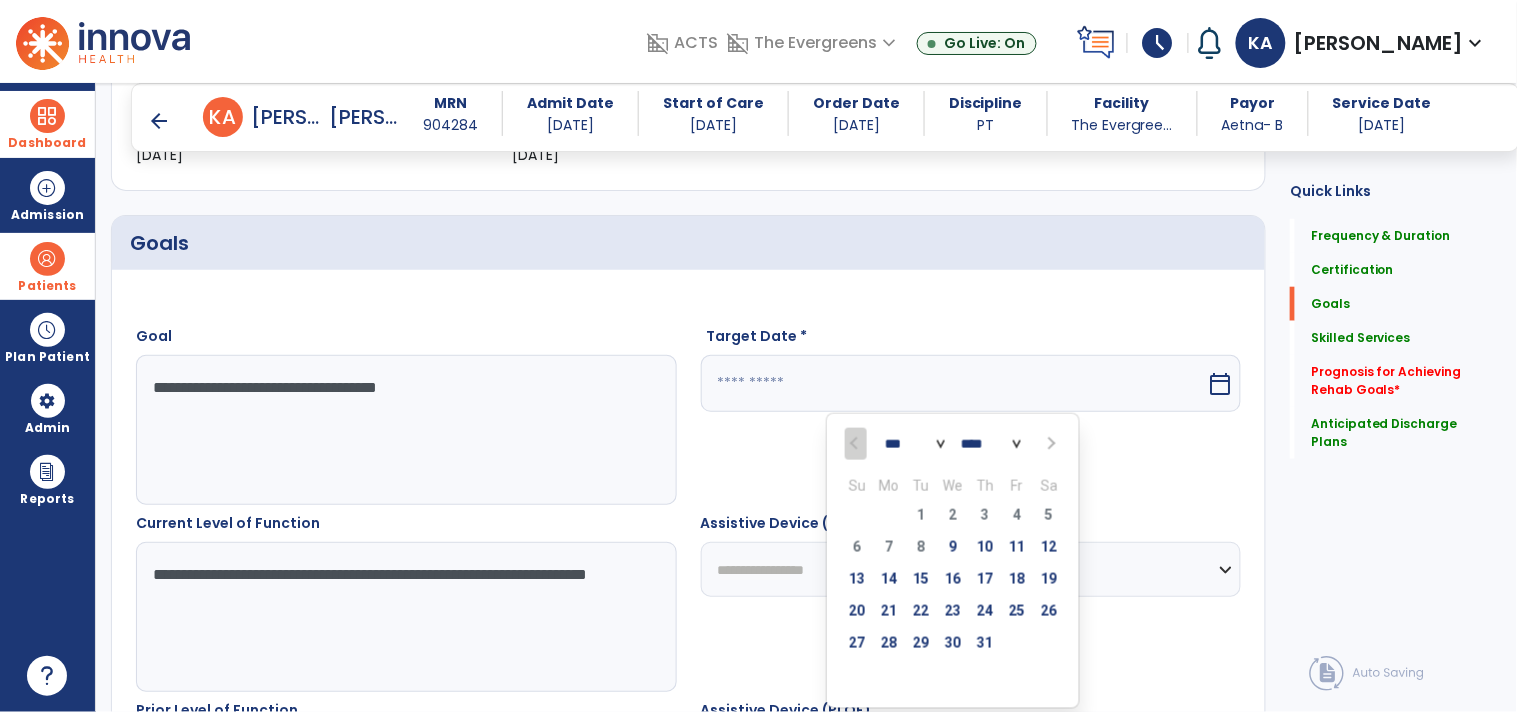 click at bounding box center [1050, 444] 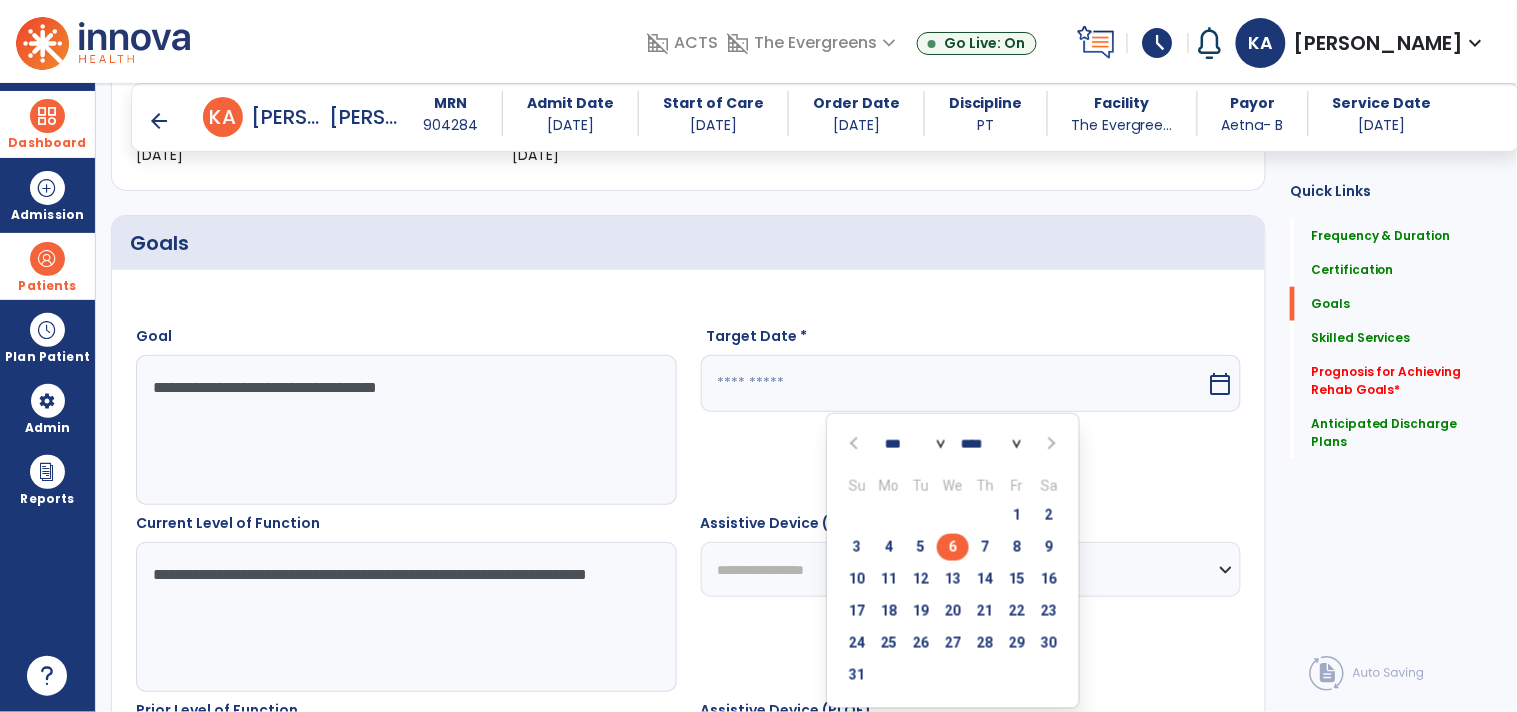 click on "6" at bounding box center [953, 547] 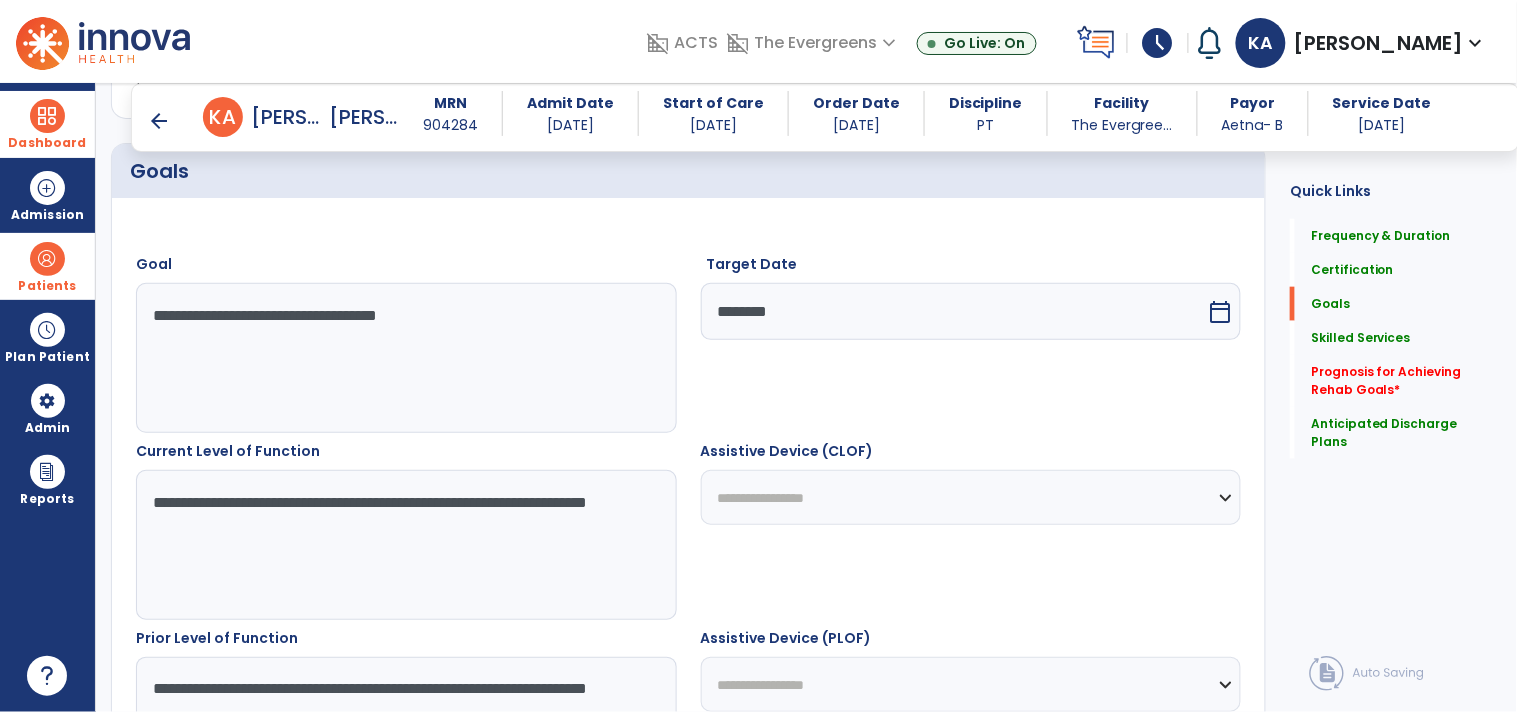 scroll, scrollTop: 512, scrollLeft: 0, axis: vertical 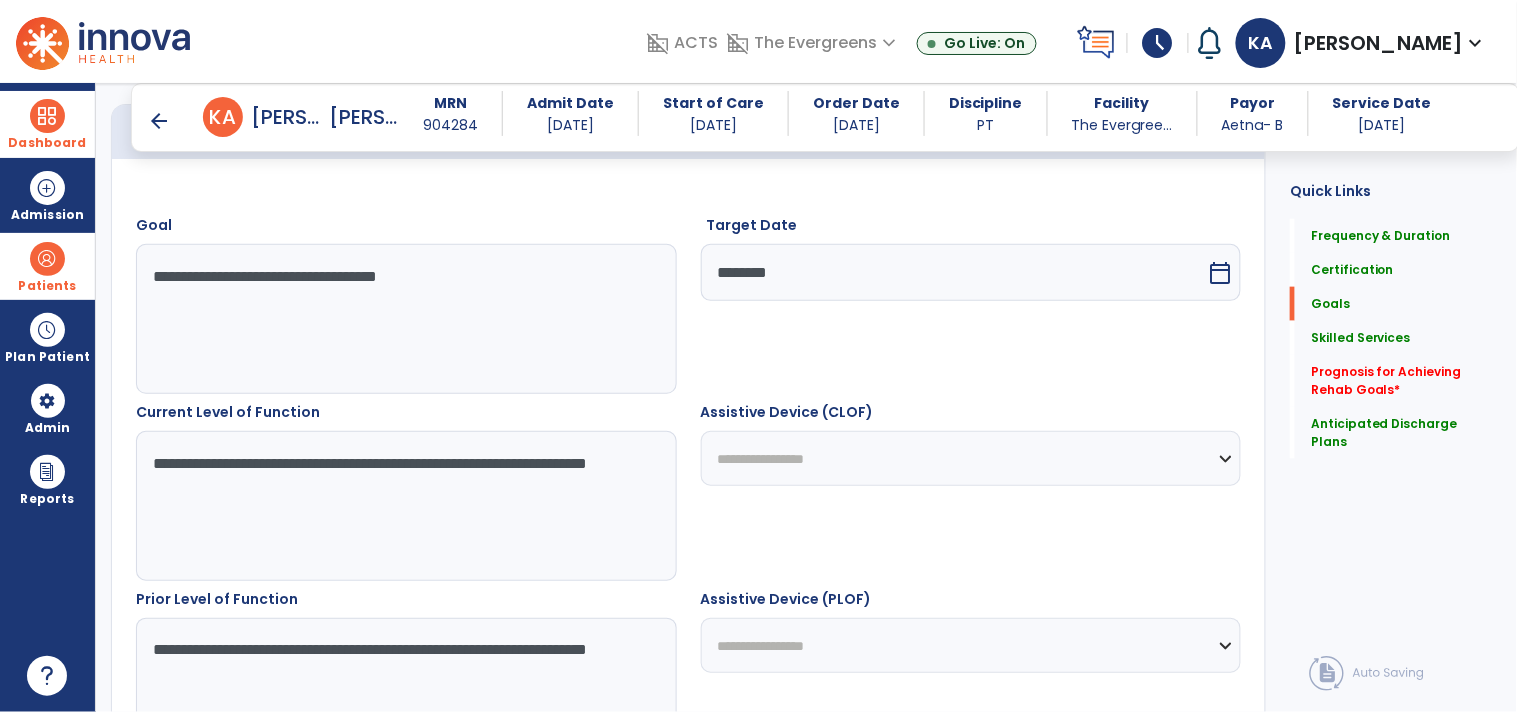 click on "**********" at bounding box center [971, 458] 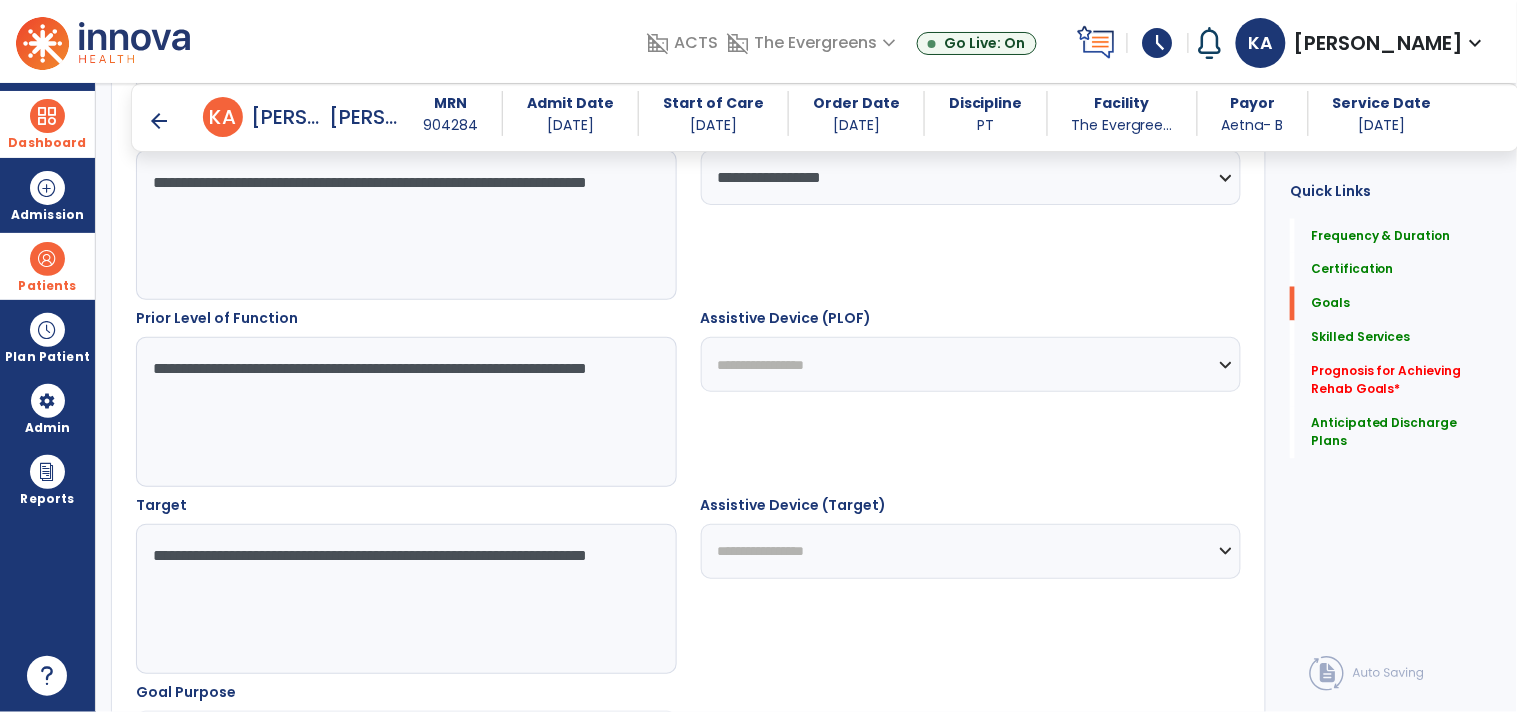 scroll, scrollTop: 845, scrollLeft: 0, axis: vertical 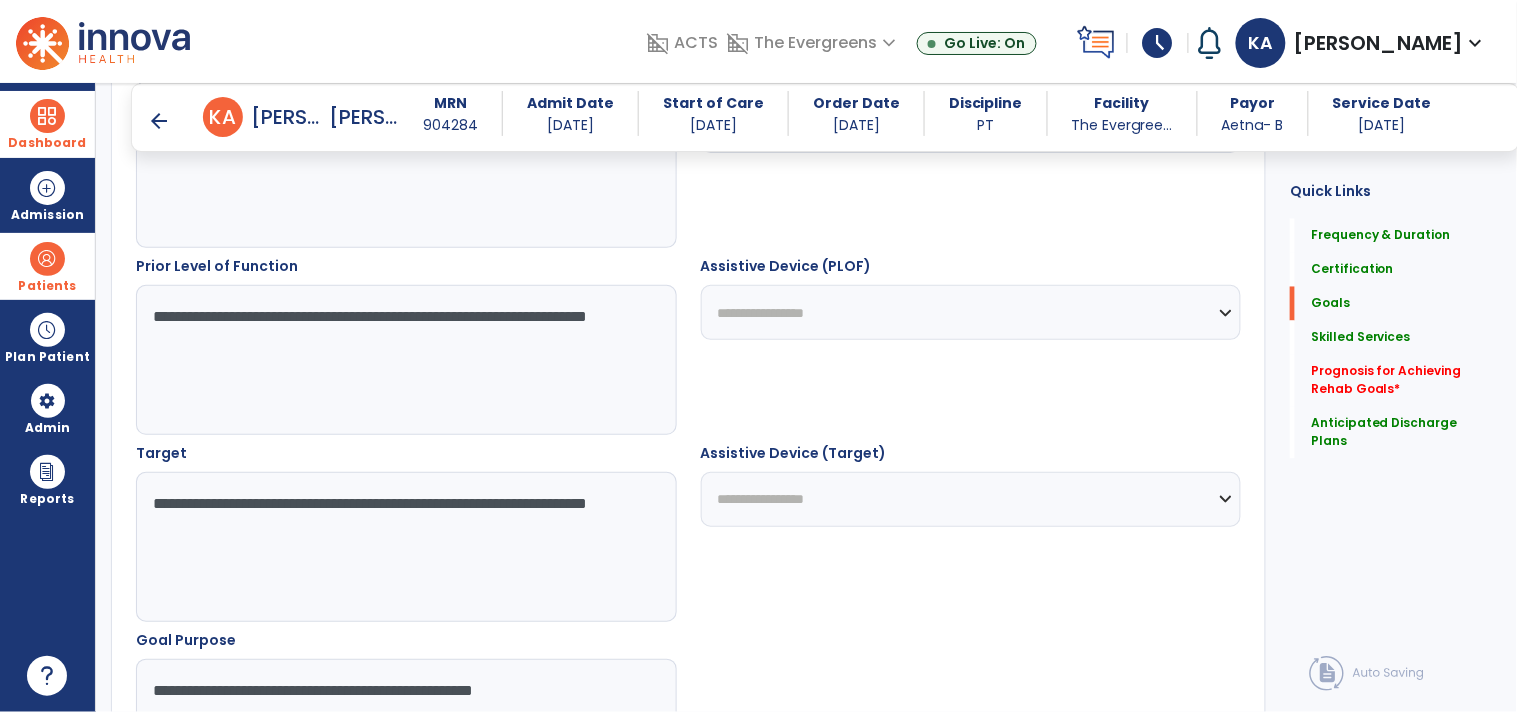 click on "**********" at bounding box center (405, 360) 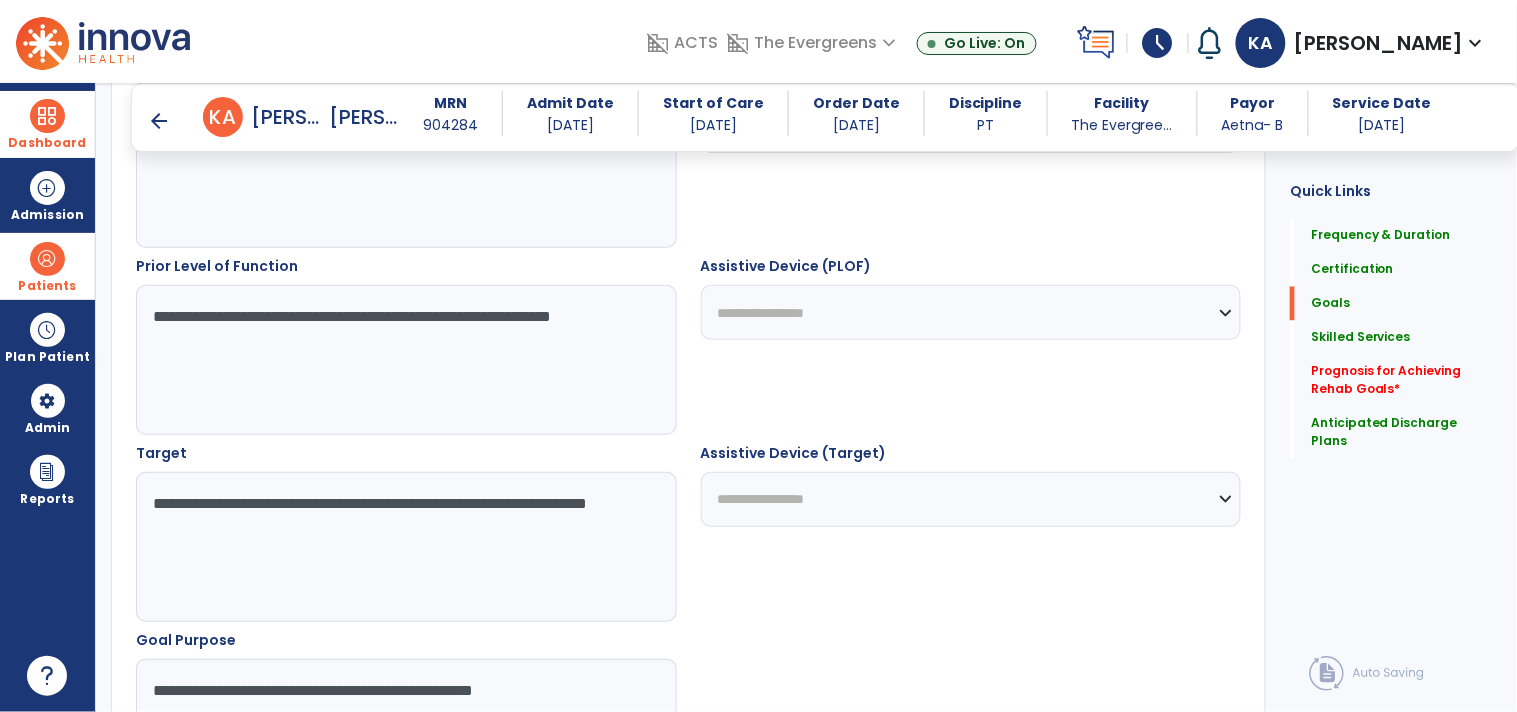 type on "**********" 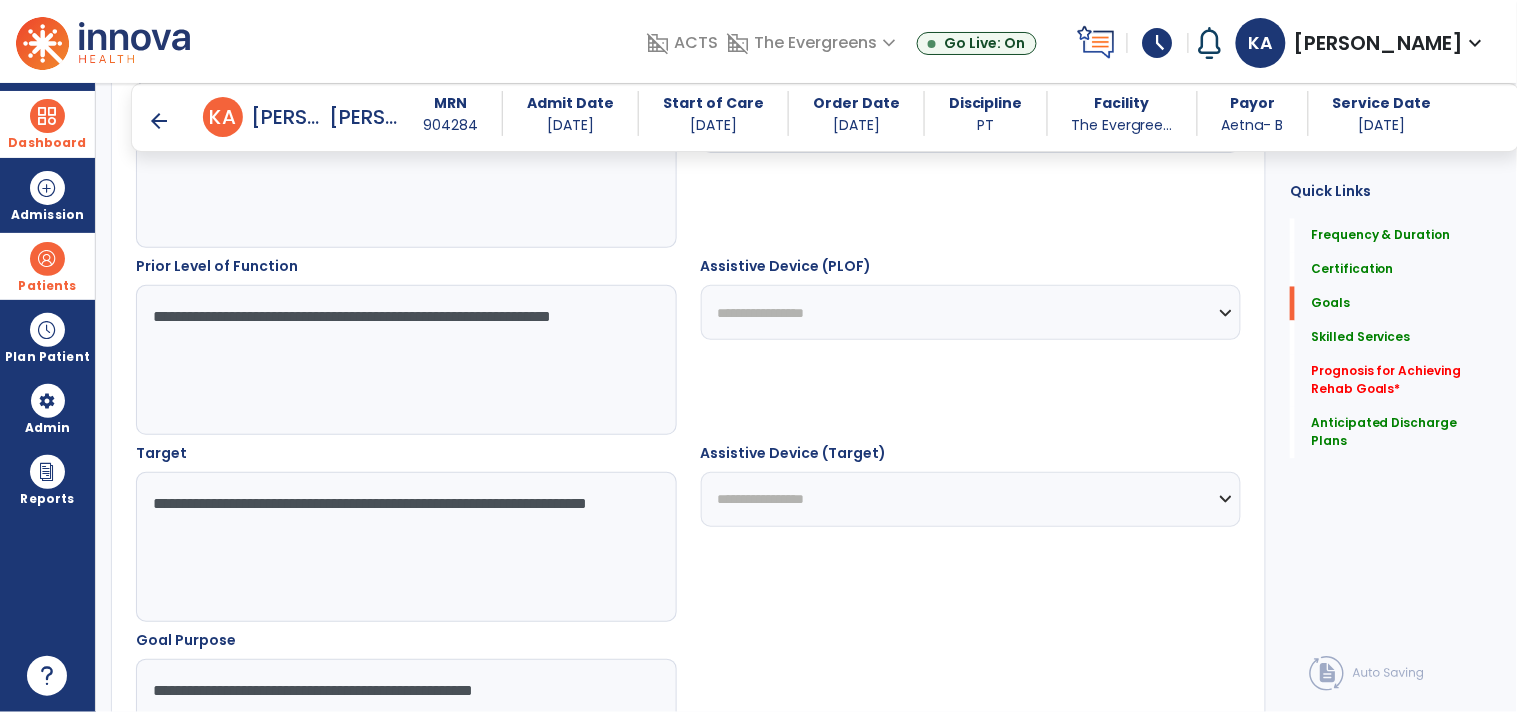 select on "**********" 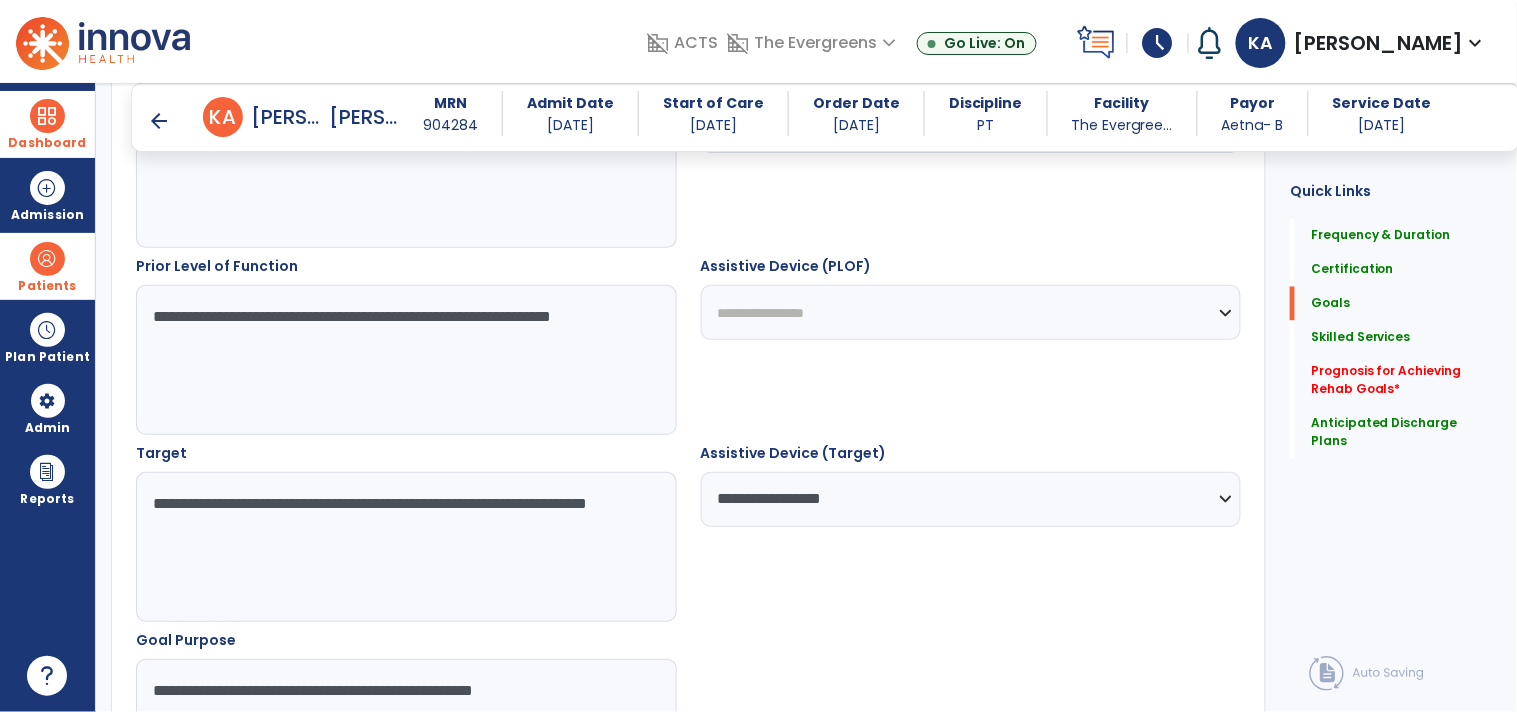 click on "**********" at bounding box center (971, 312) 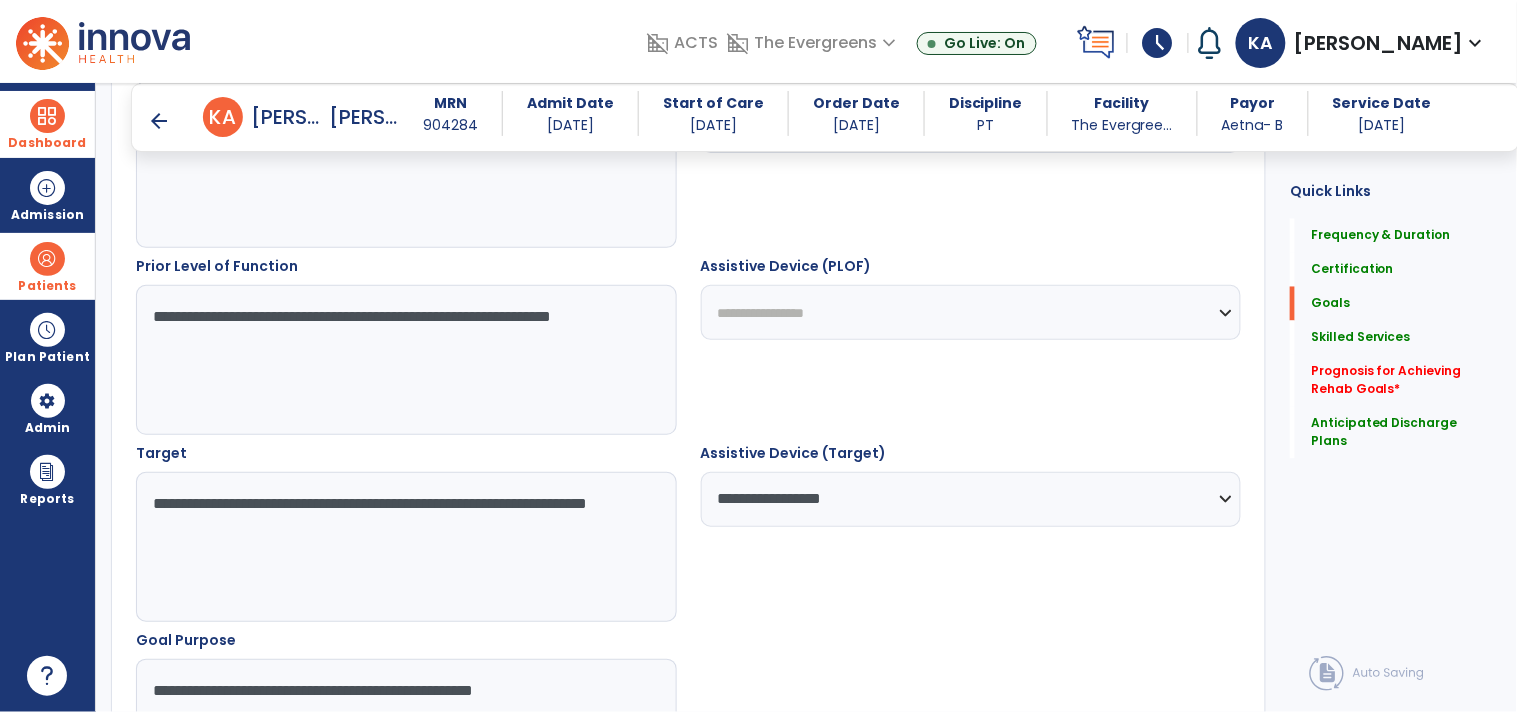 select on "**********" 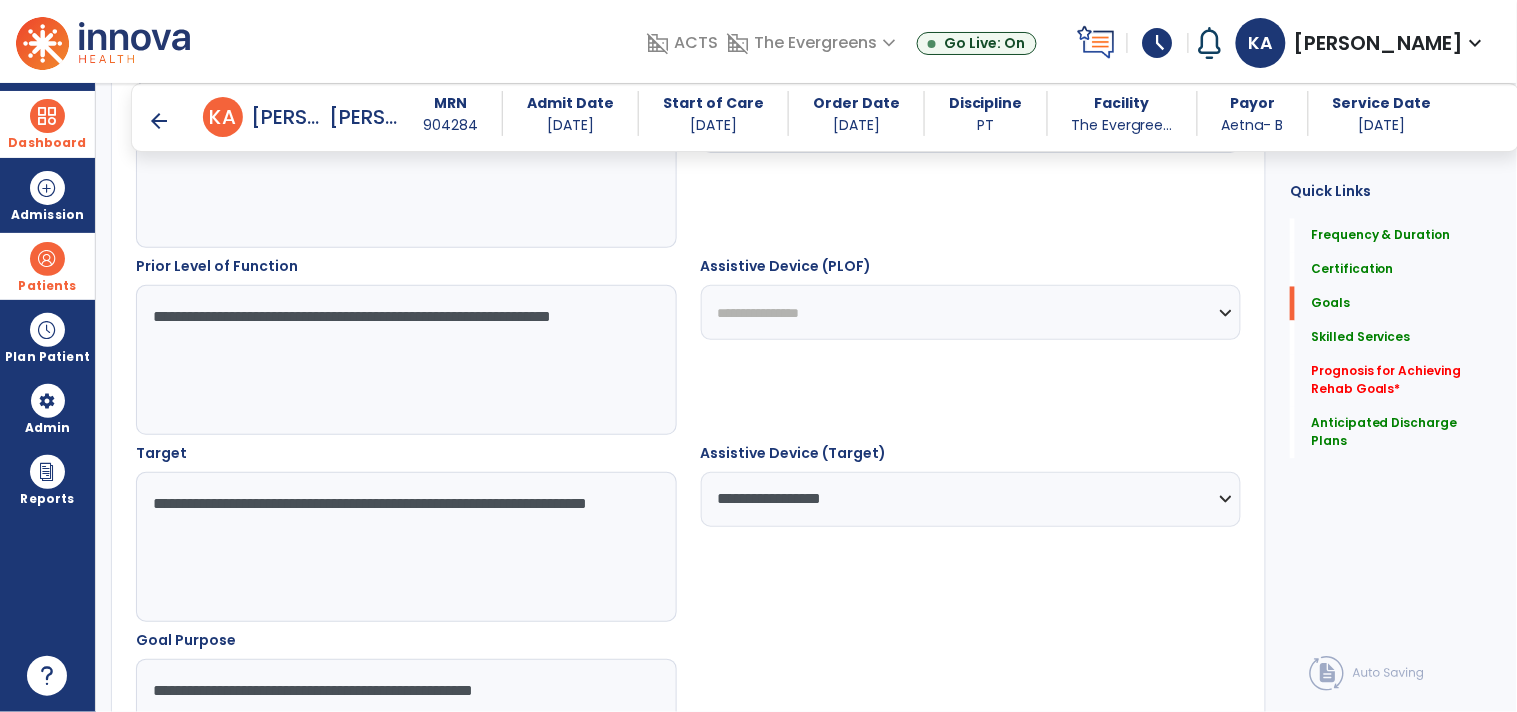click on "**********" at bounding box center (971, 312) 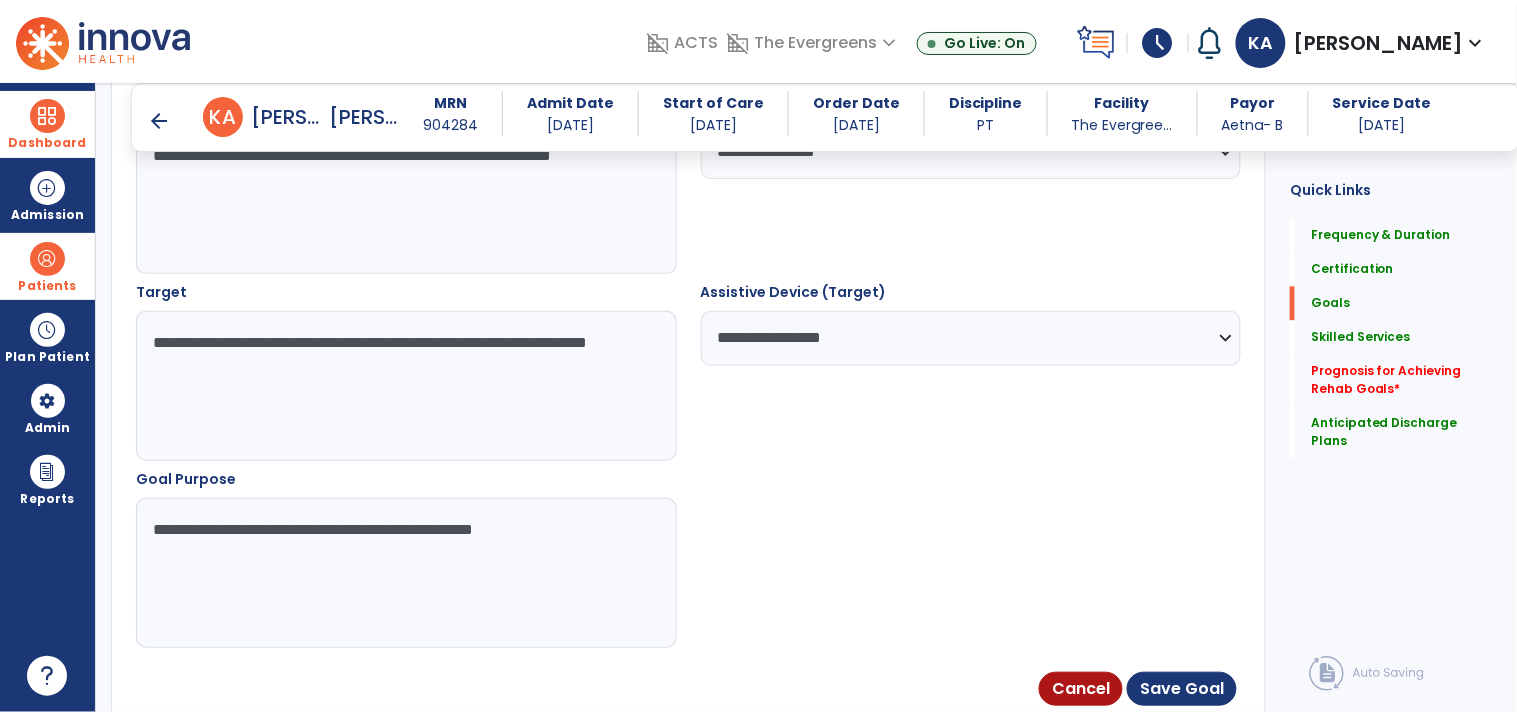 scroll, scrollTop: 1067, scrollLeft: 0, axis: vertical 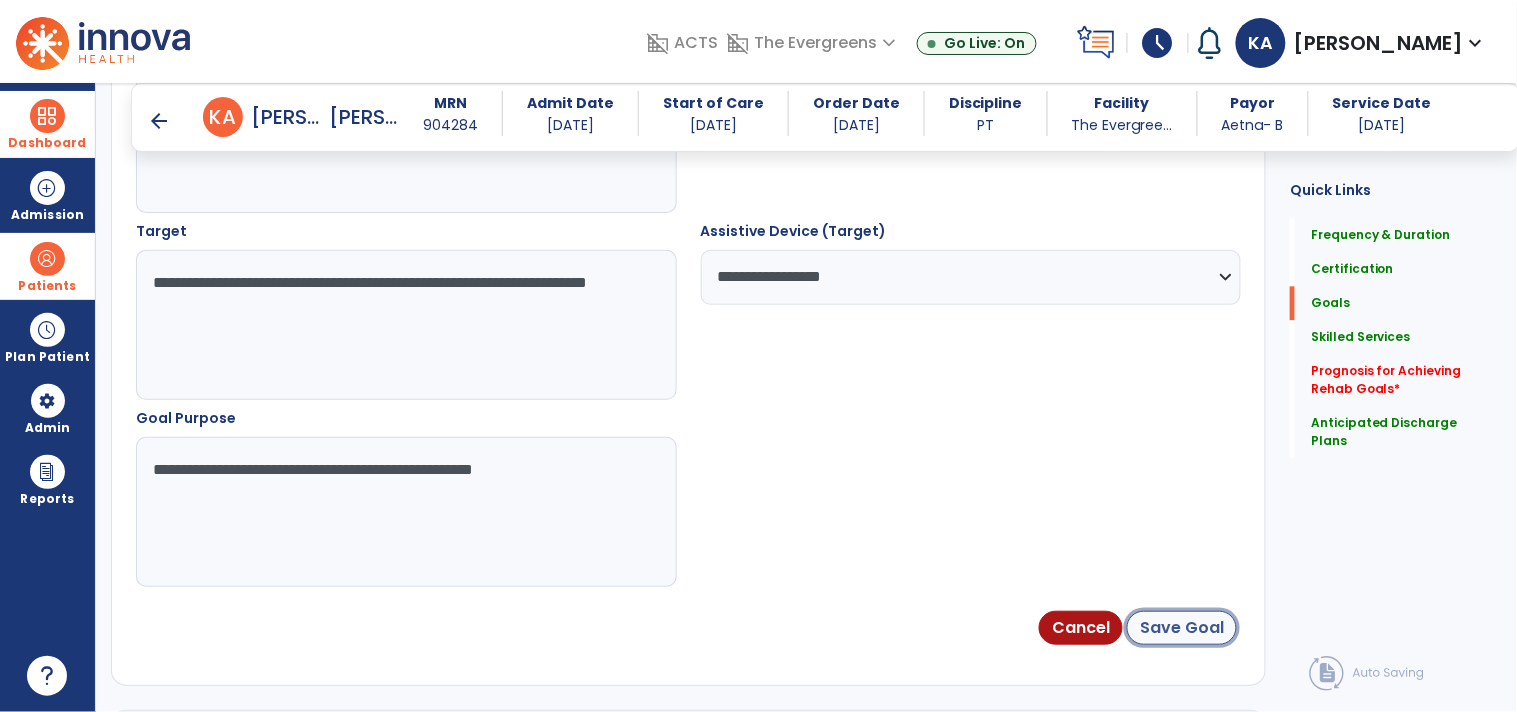 click on "Save Goal" at bounding box center (1182, 628) 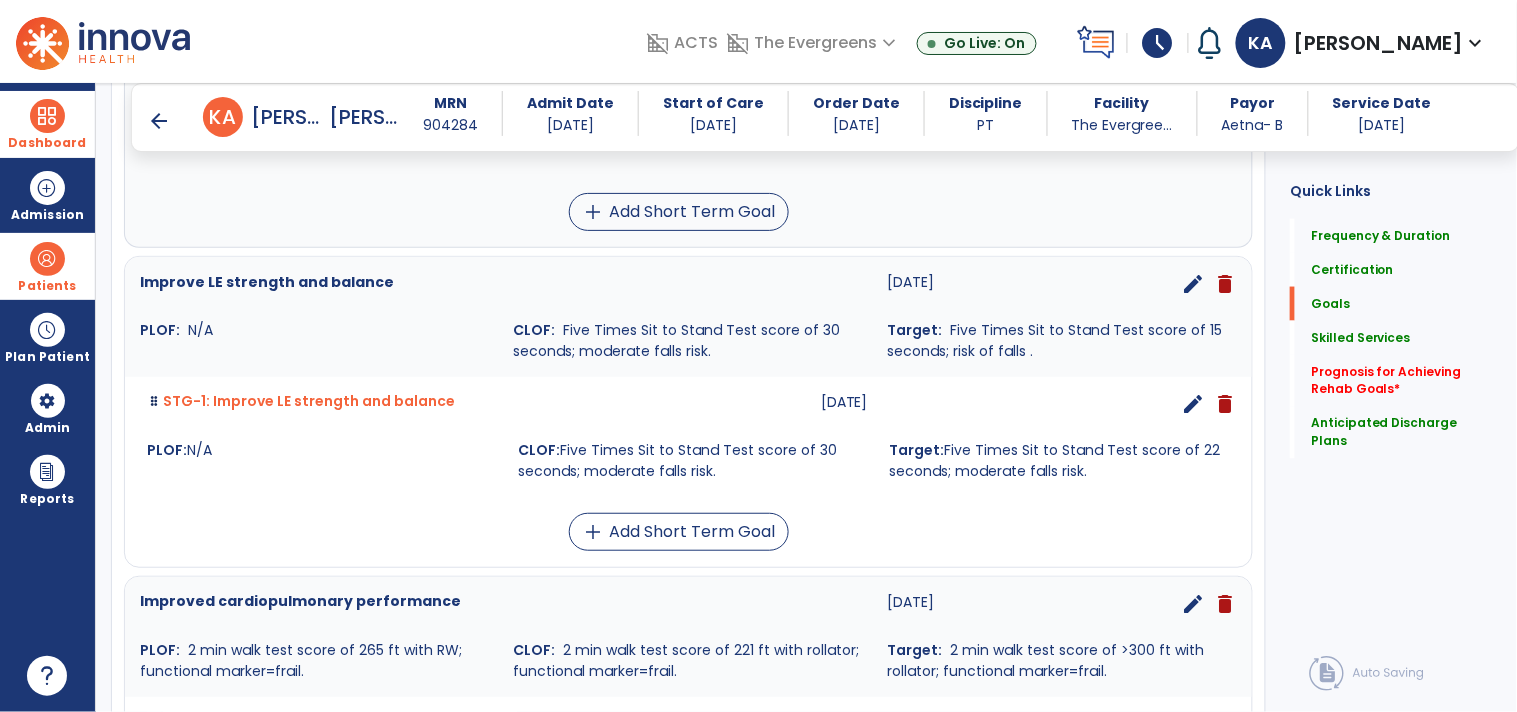 scroll, scrollTop: 1000, scrollLeft: 0, axis: vertical 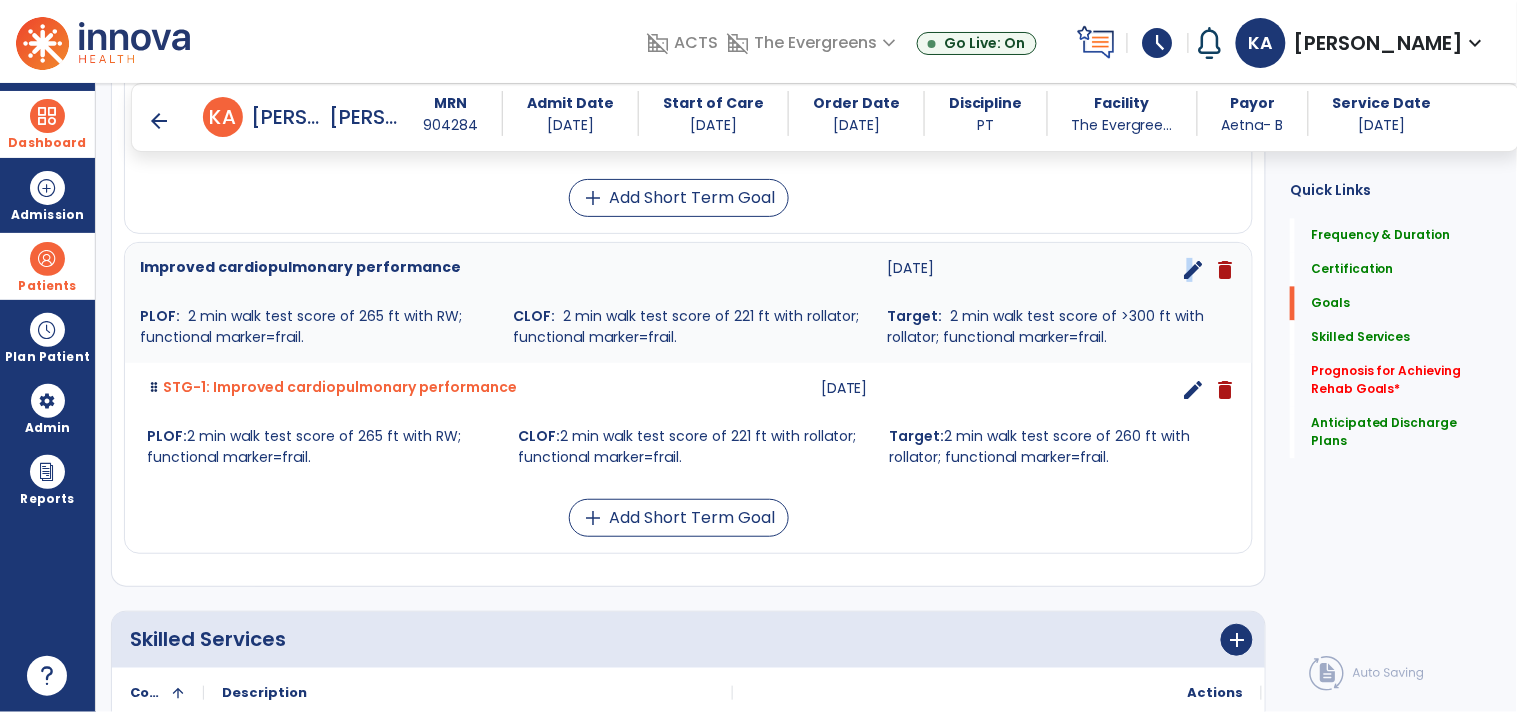 click on "edit" at bounding box center (1193, 270) 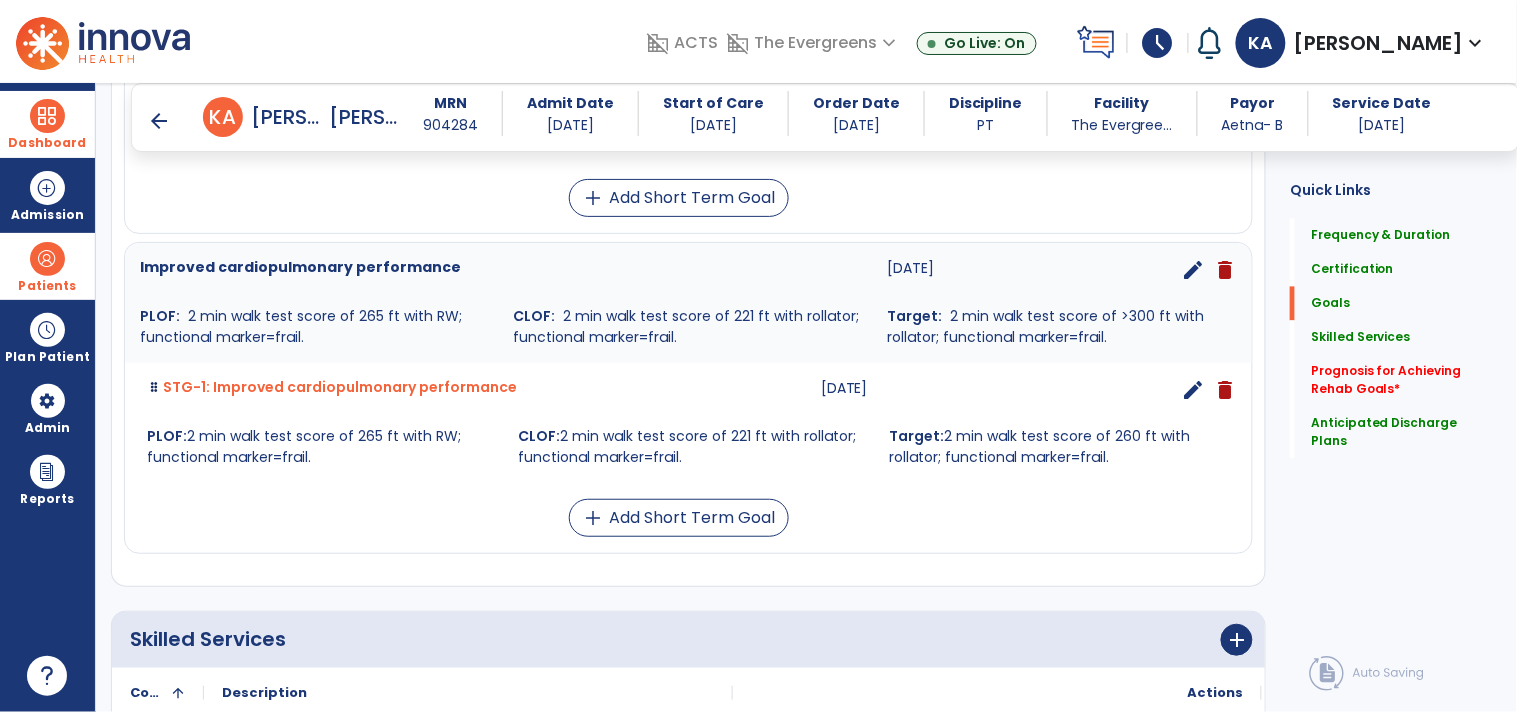 select on "**********" 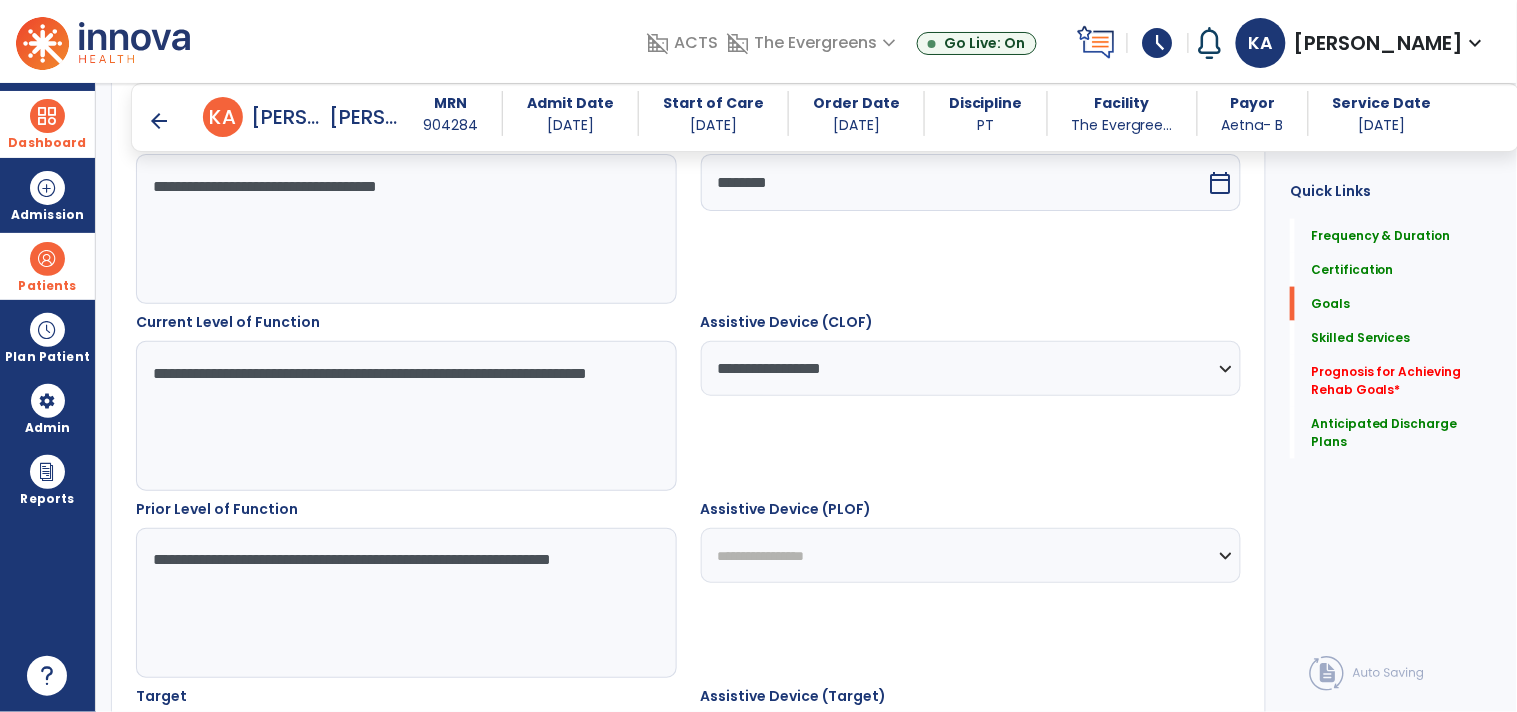 scroll, scrollTop: 535, scrollLeft: 0, axis: vertical 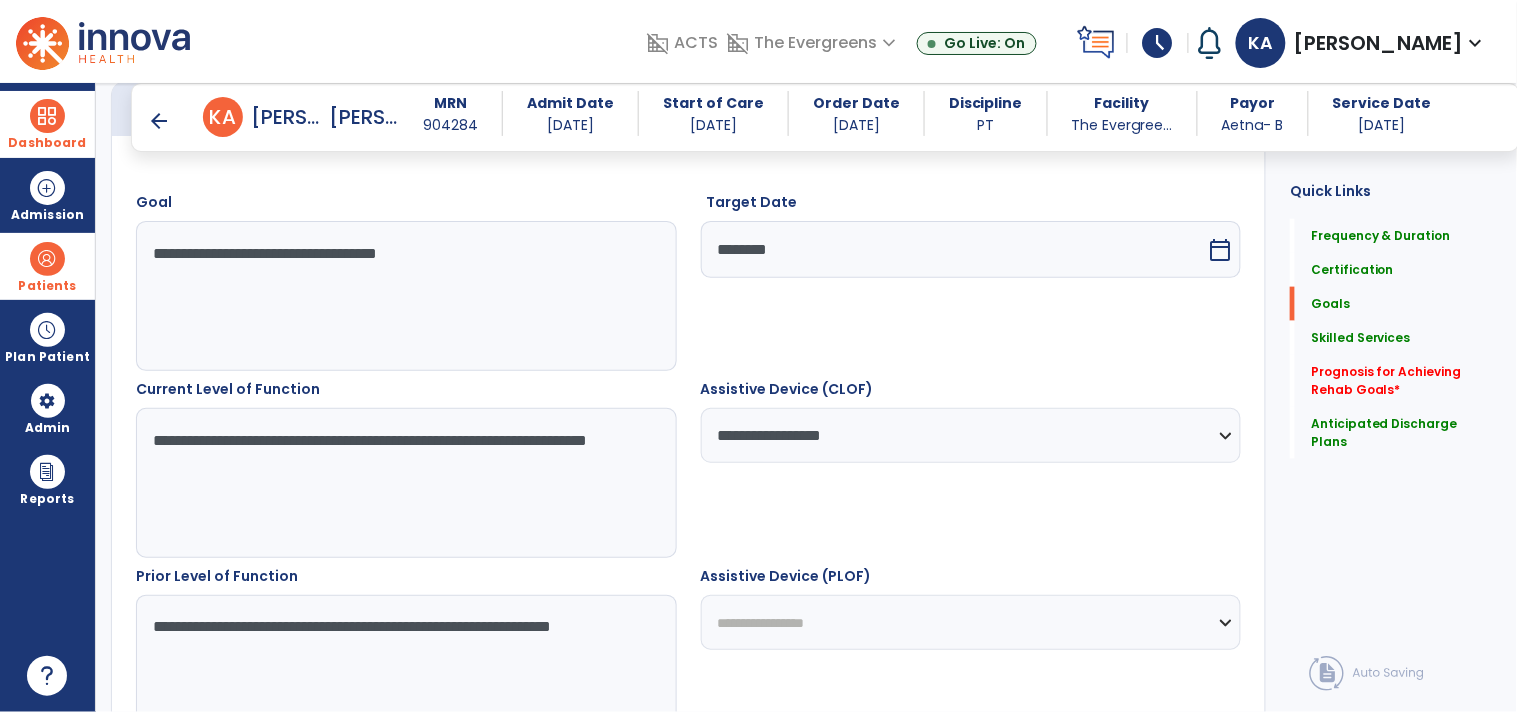 click on "**********" at bounding box center (971, 622) 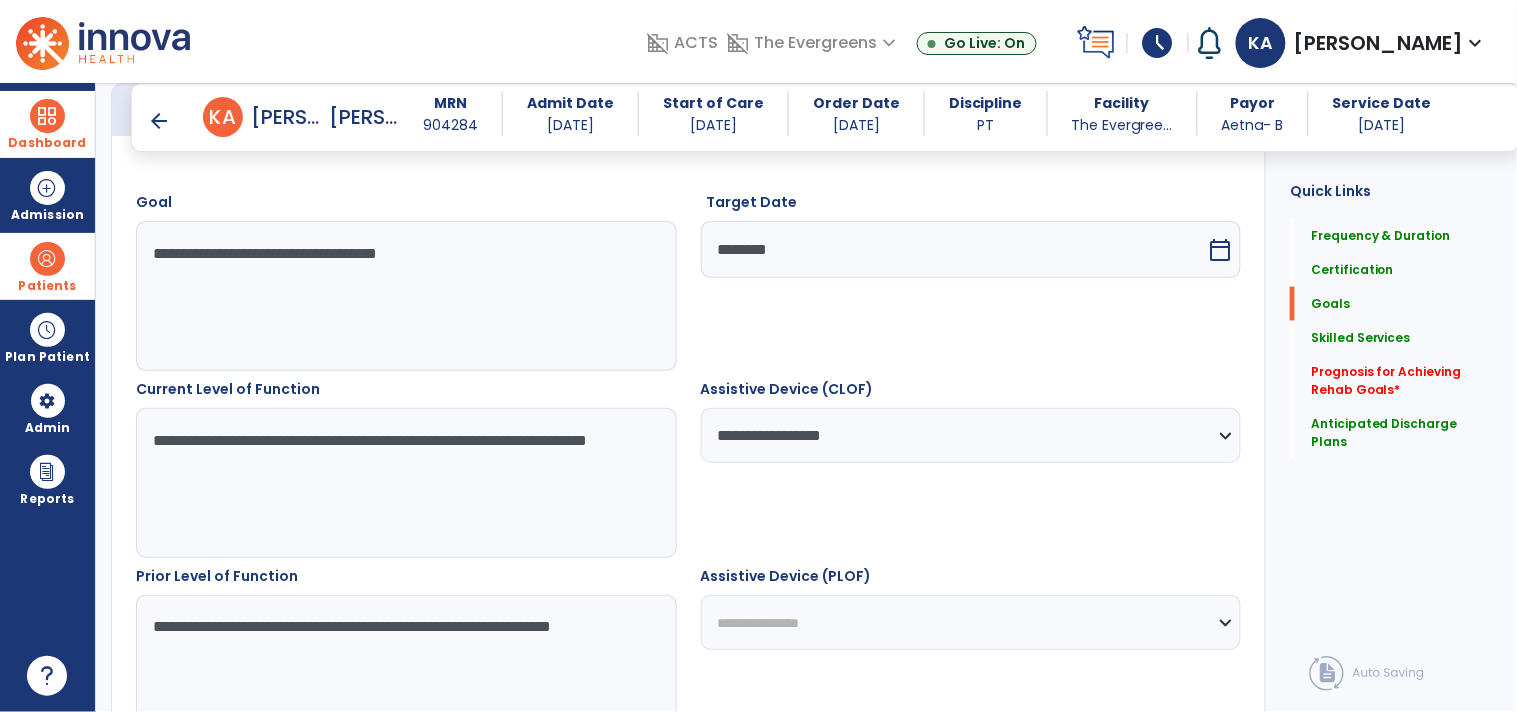 click on "**********" at bounding box center (971, 622) 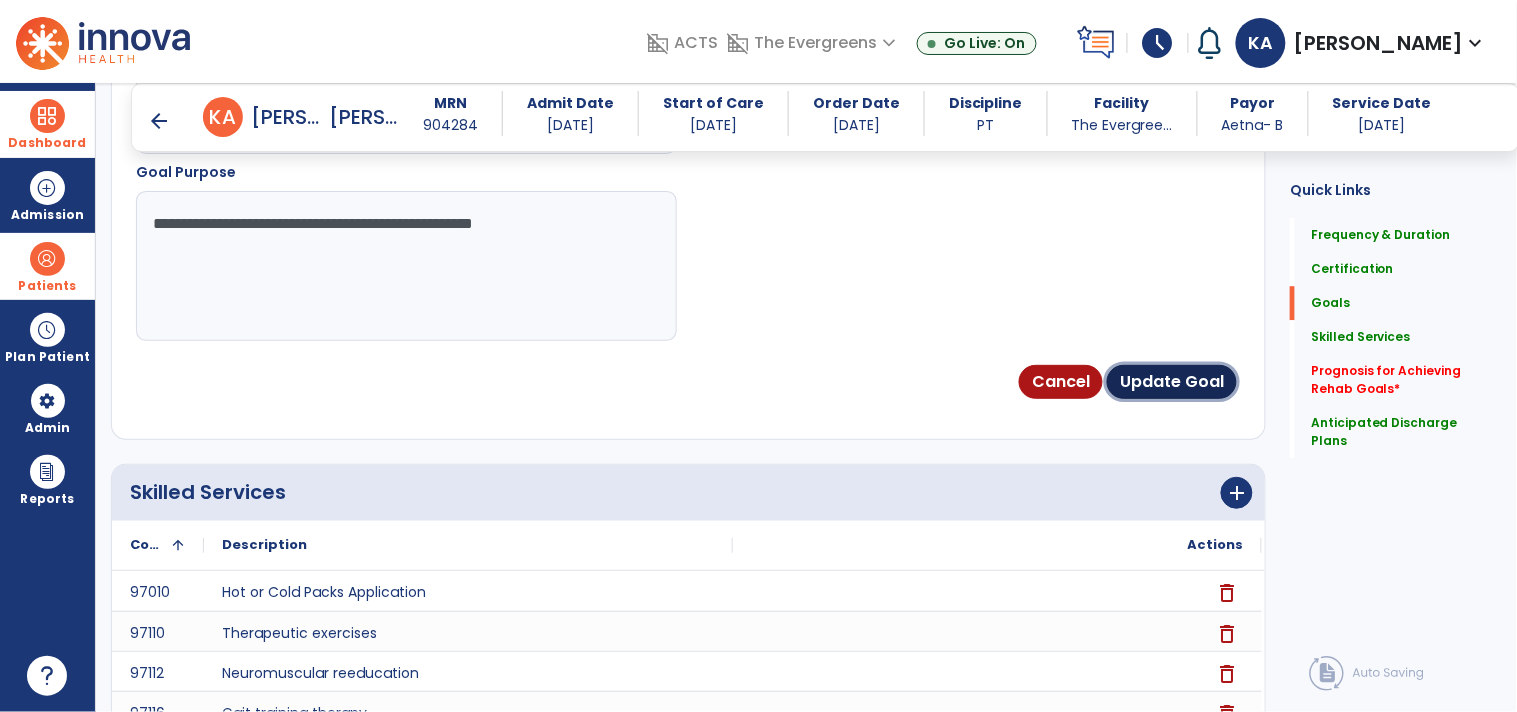 click on "Update Goal" at bounding box center (1172, 382) 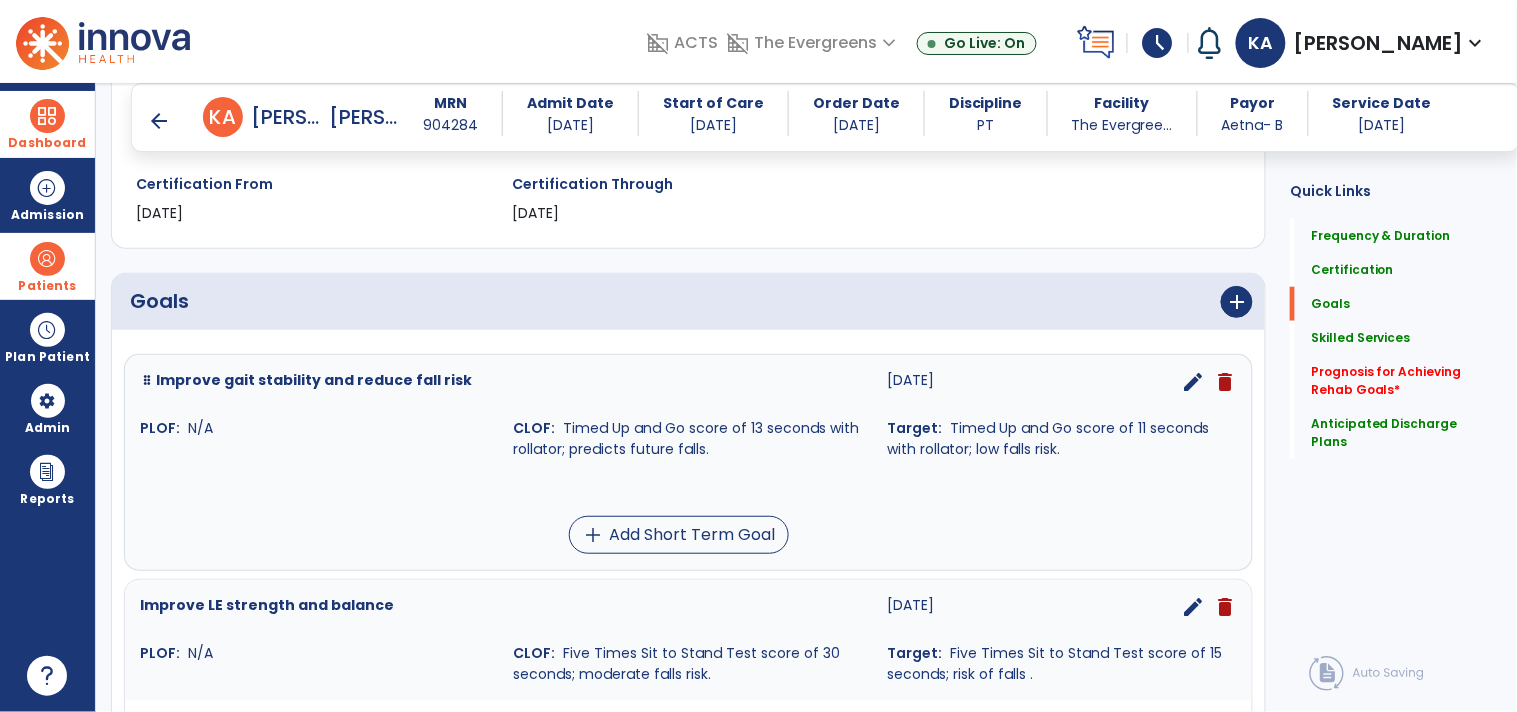 scroll, scrollTop: 234, scrollLeft: 0, axis: vertical 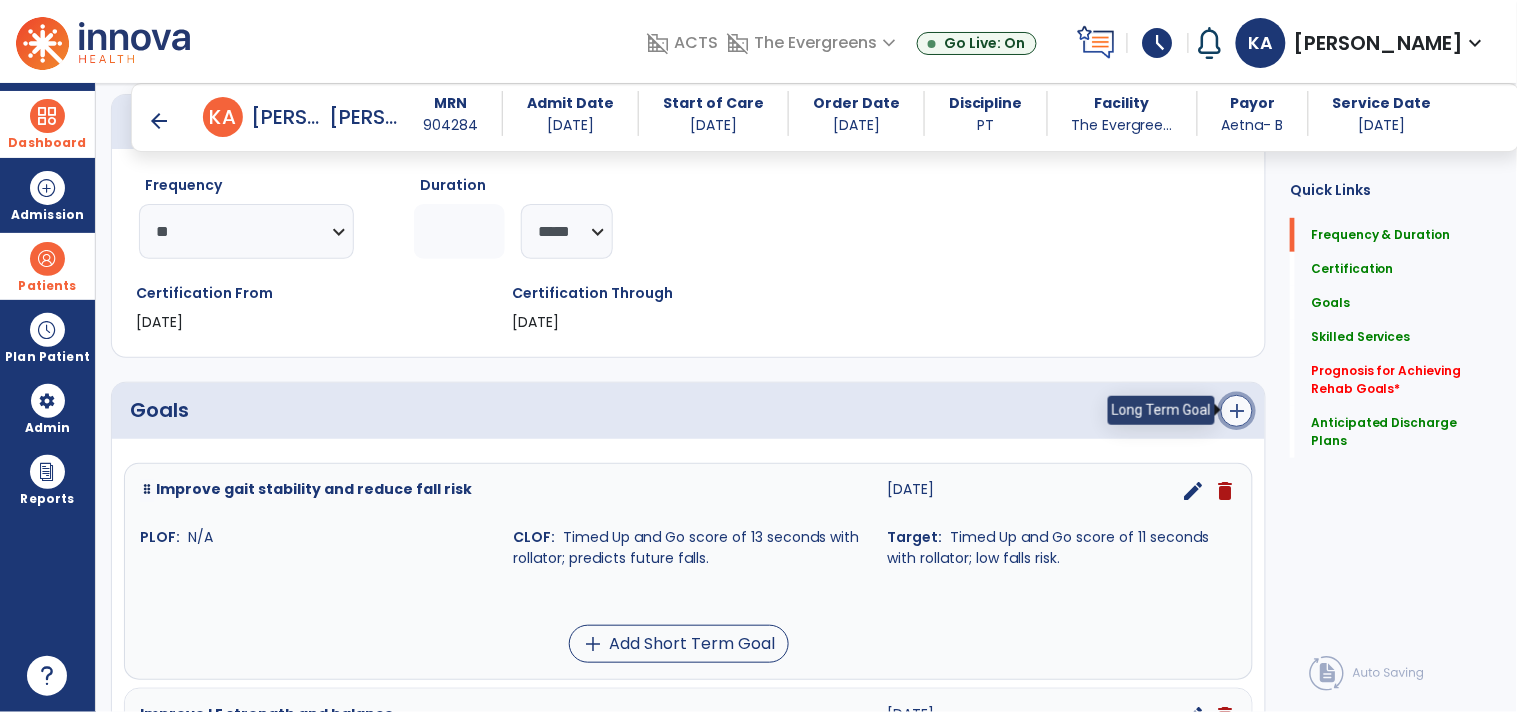 click on "add" at bounding box center [1237, 411] 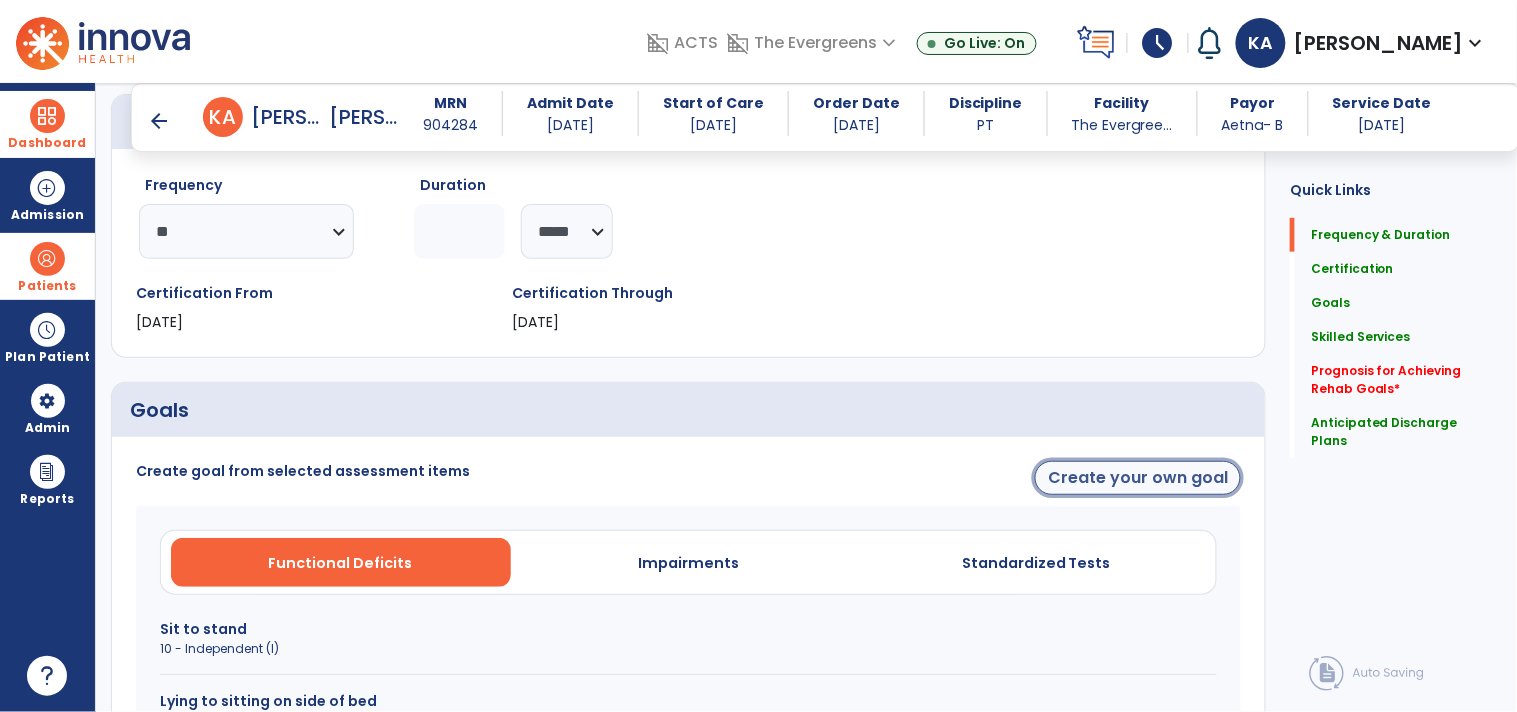 click on "Create your own goal" at bounding box center (1138, 478) 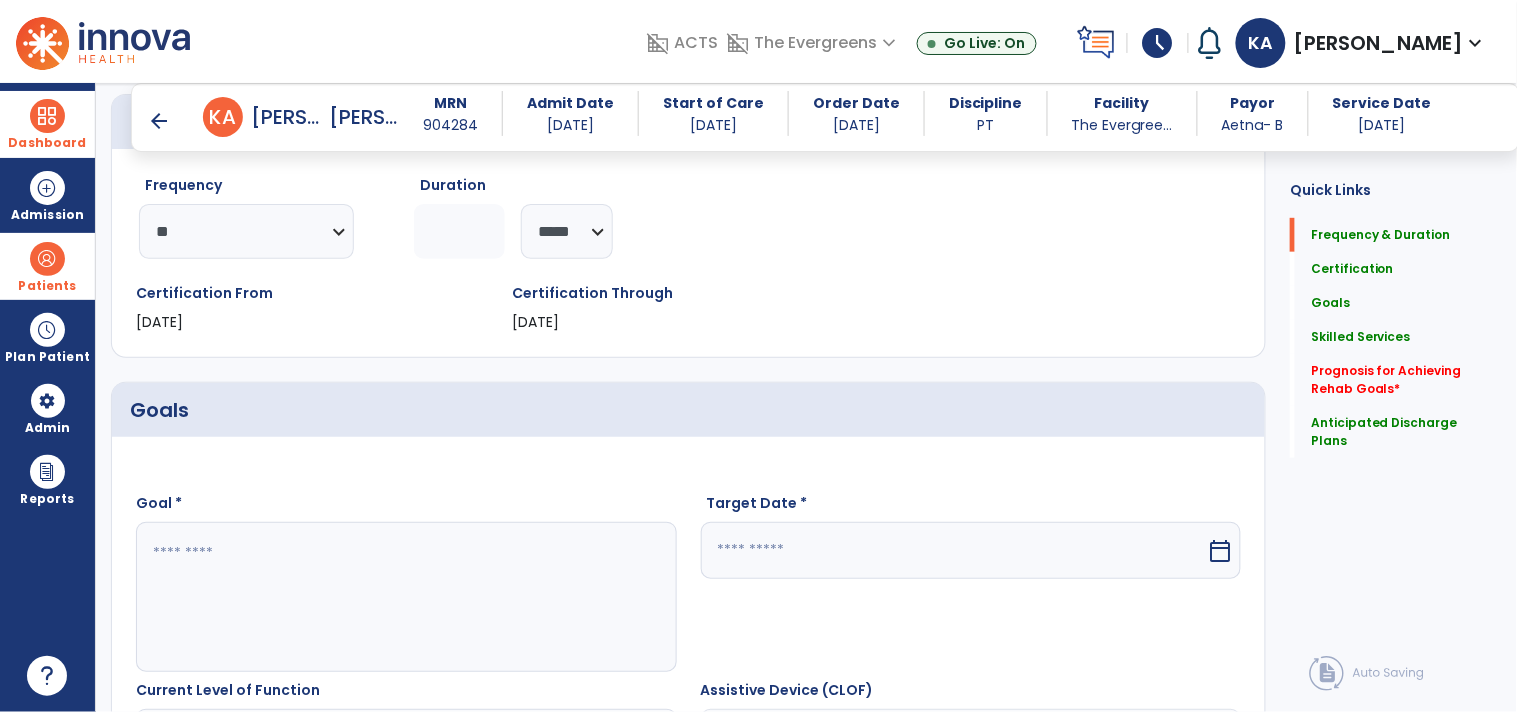 drag, startPoint x: 393, startPoint y: 591, endPoint x: 900, endPoint y: 50, distance: 741.4378 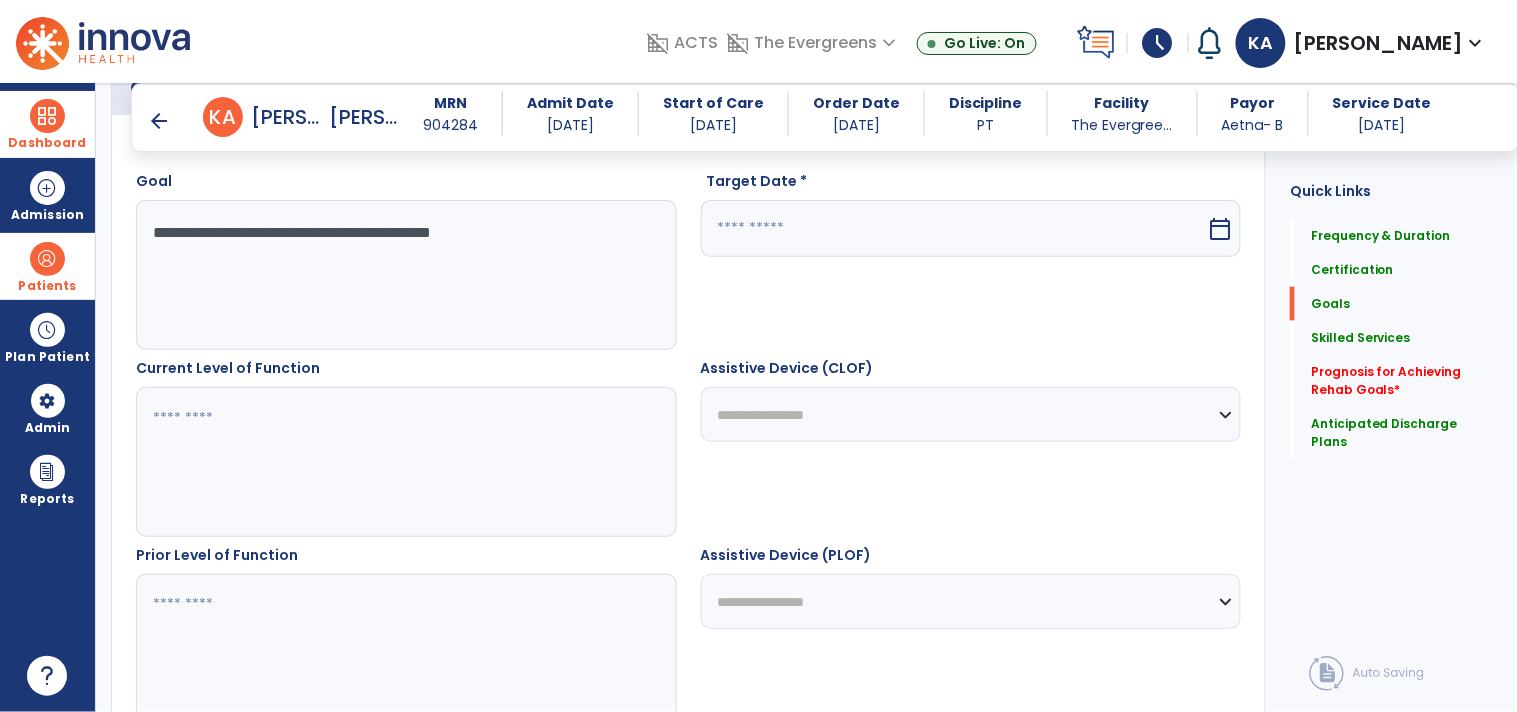 scroll, scrollTop: 567, scrollLeft: 0, axis: vertical 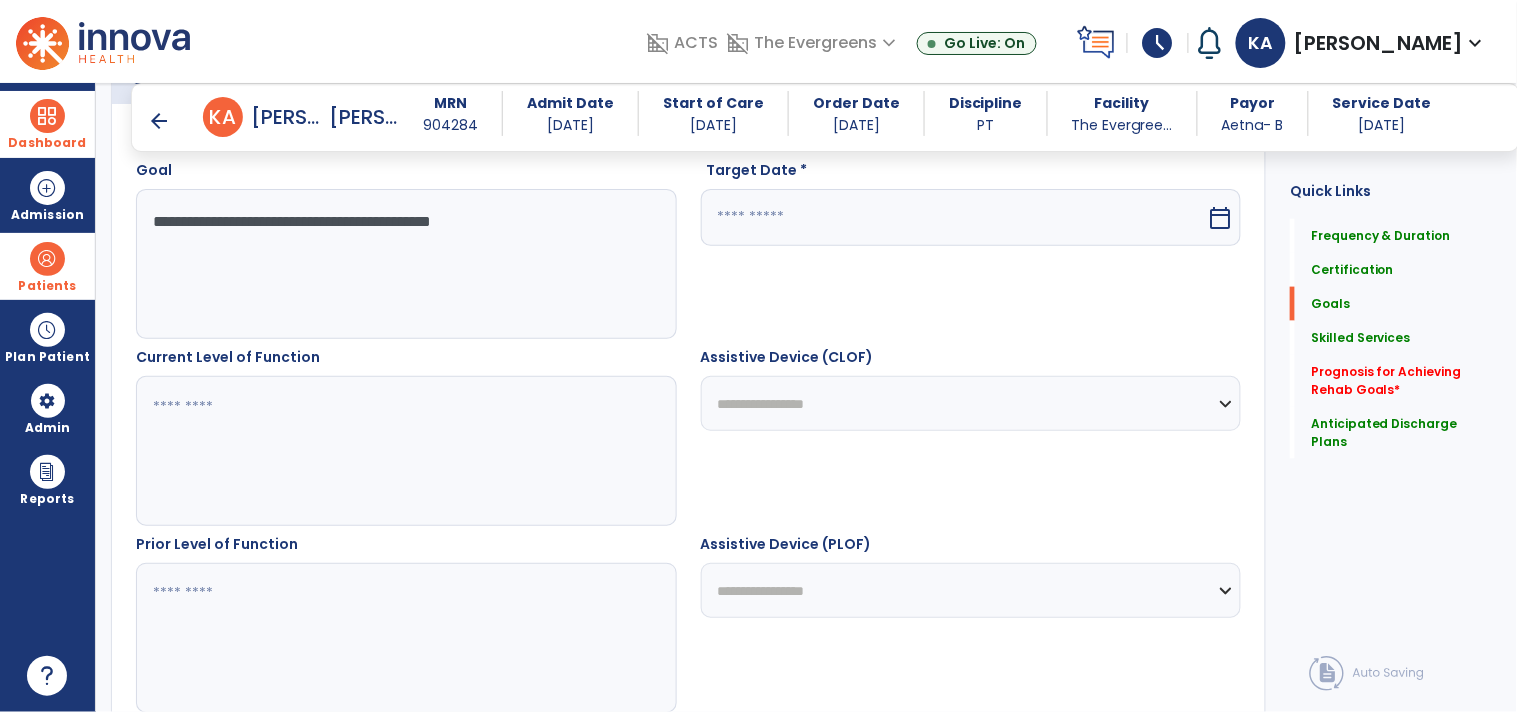 type on "**********" 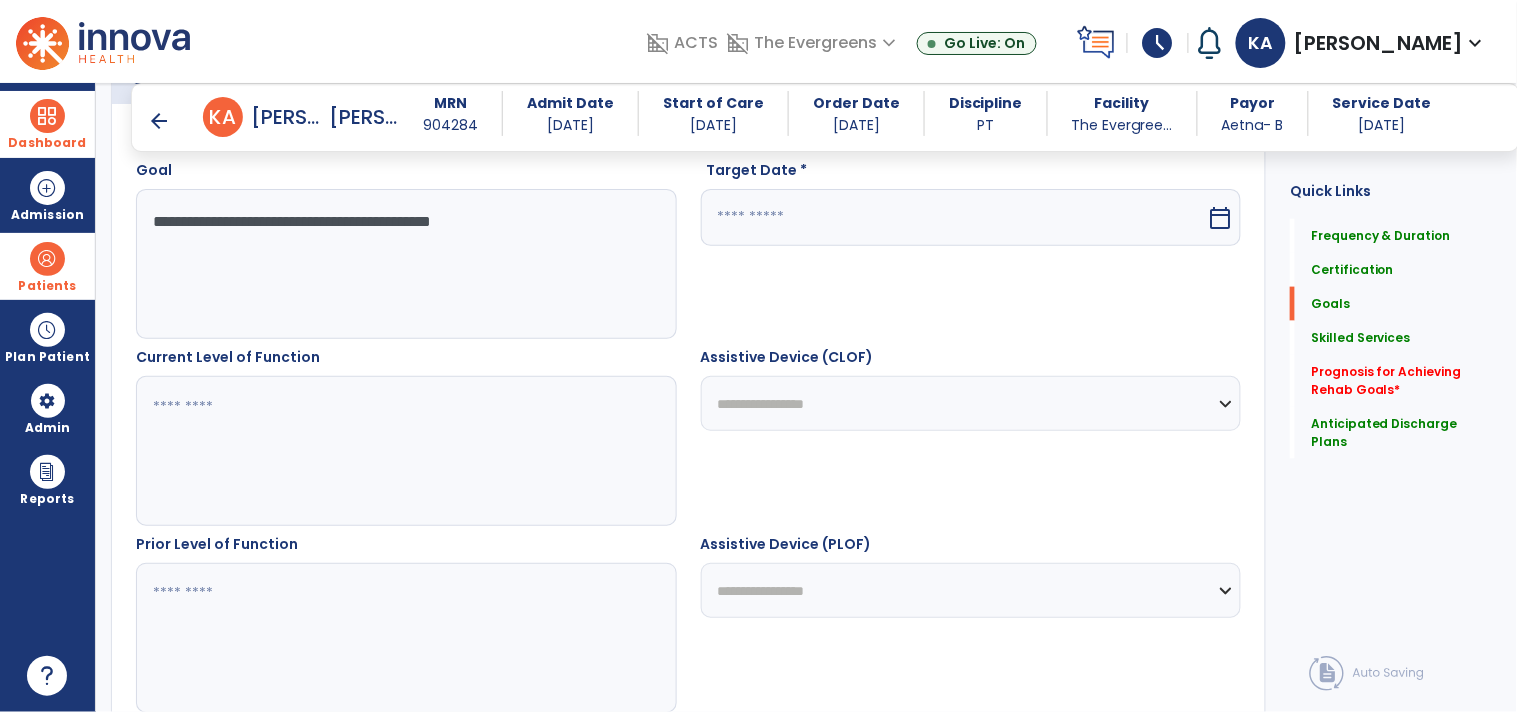 paste on "**********" 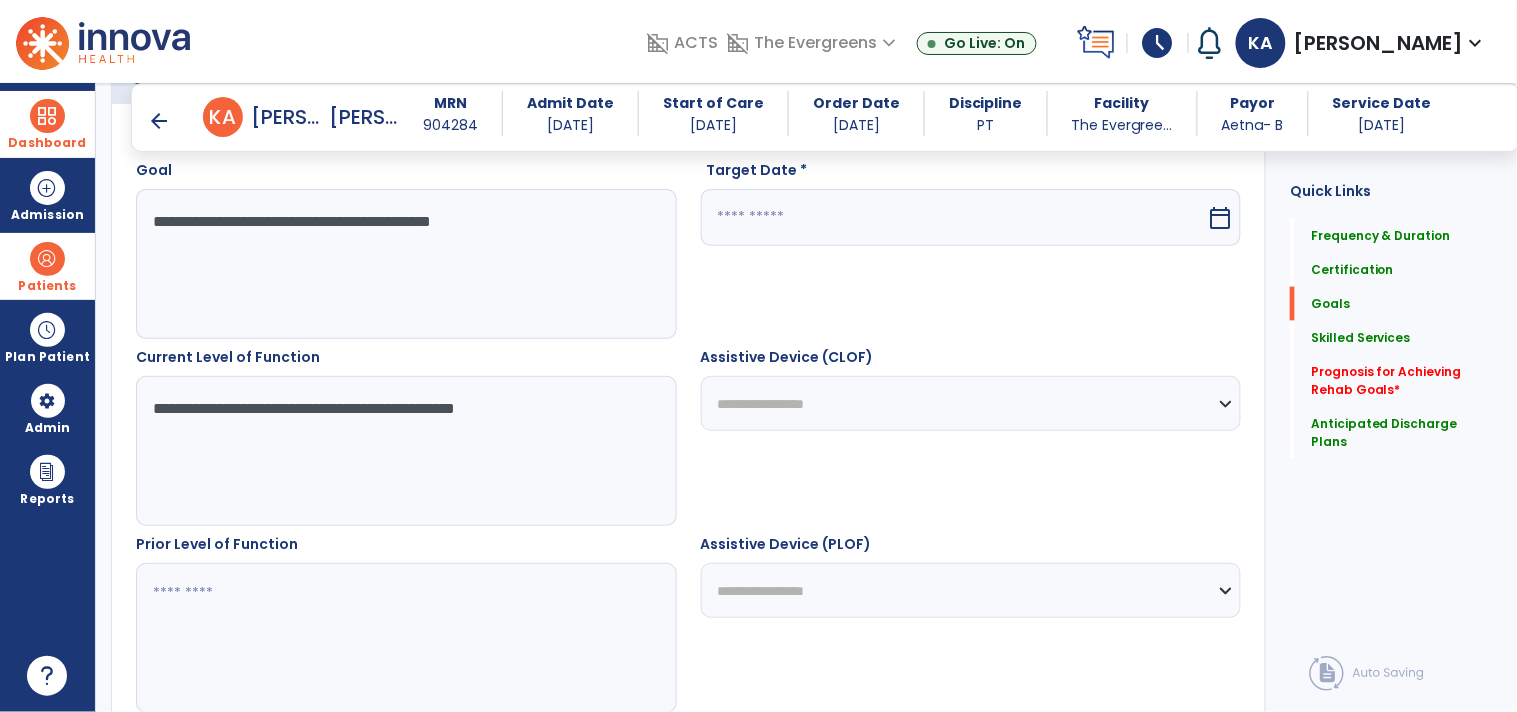 type on "**********" 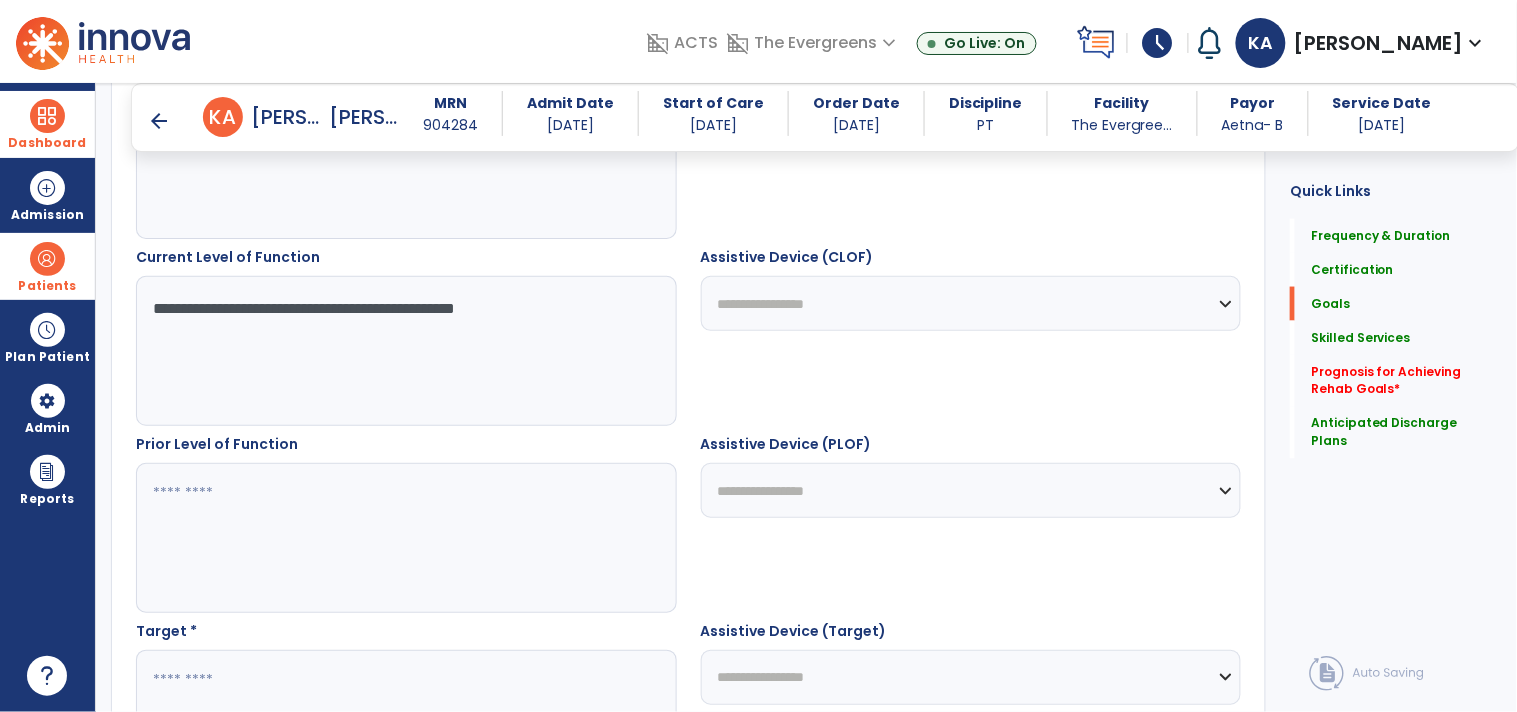scroll, scrollTop: 678, scrollLeft: 0, axis: vertical 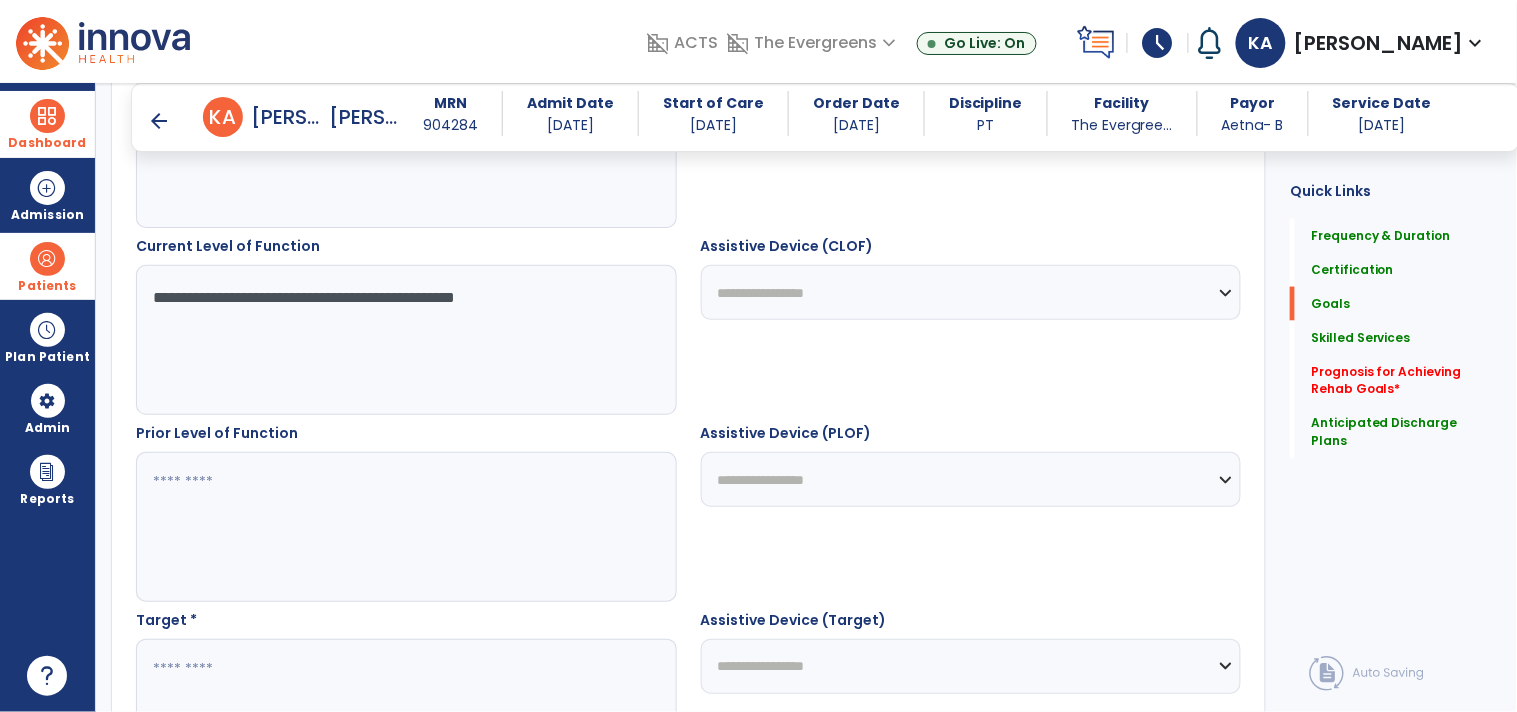 type on "*" 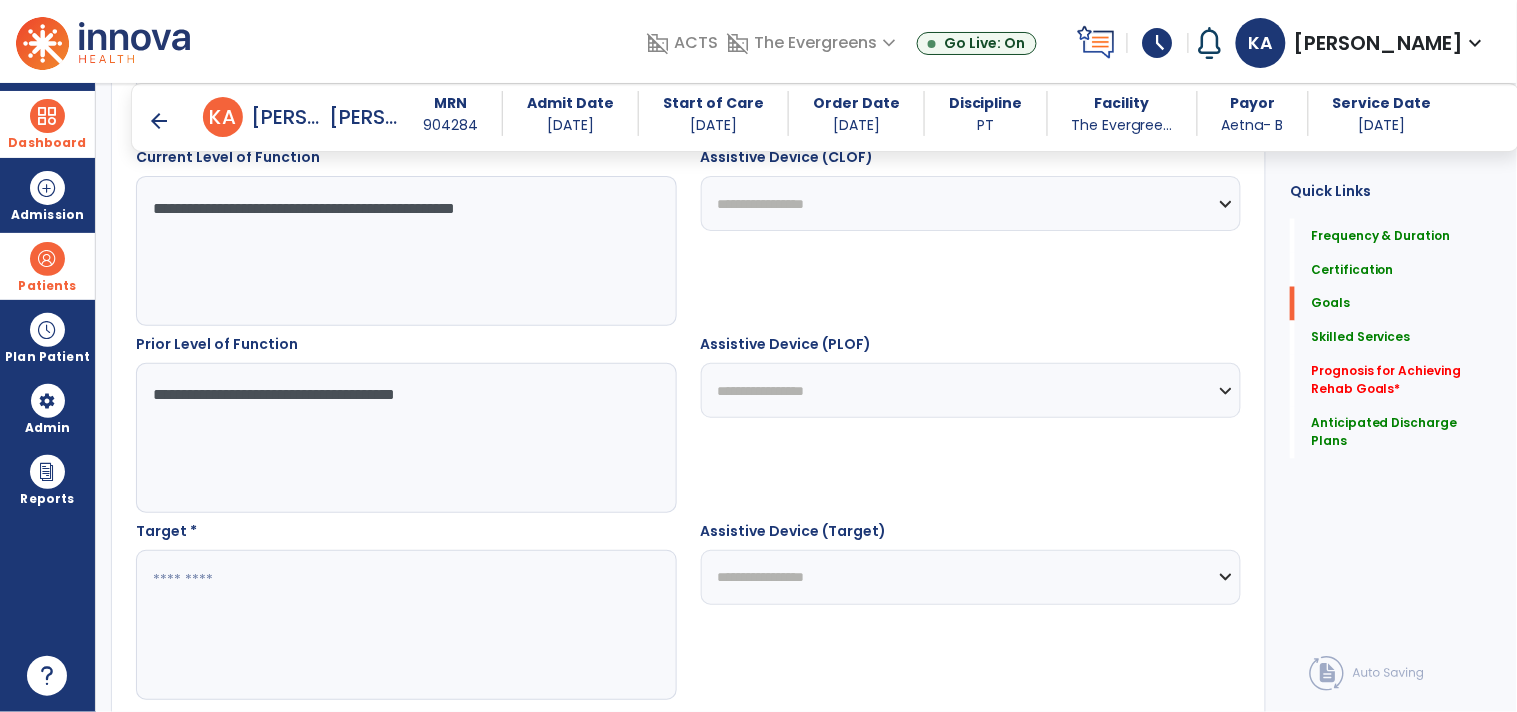 scroll, scrollTop: 790, scrollLeft: 0, axis: vertical 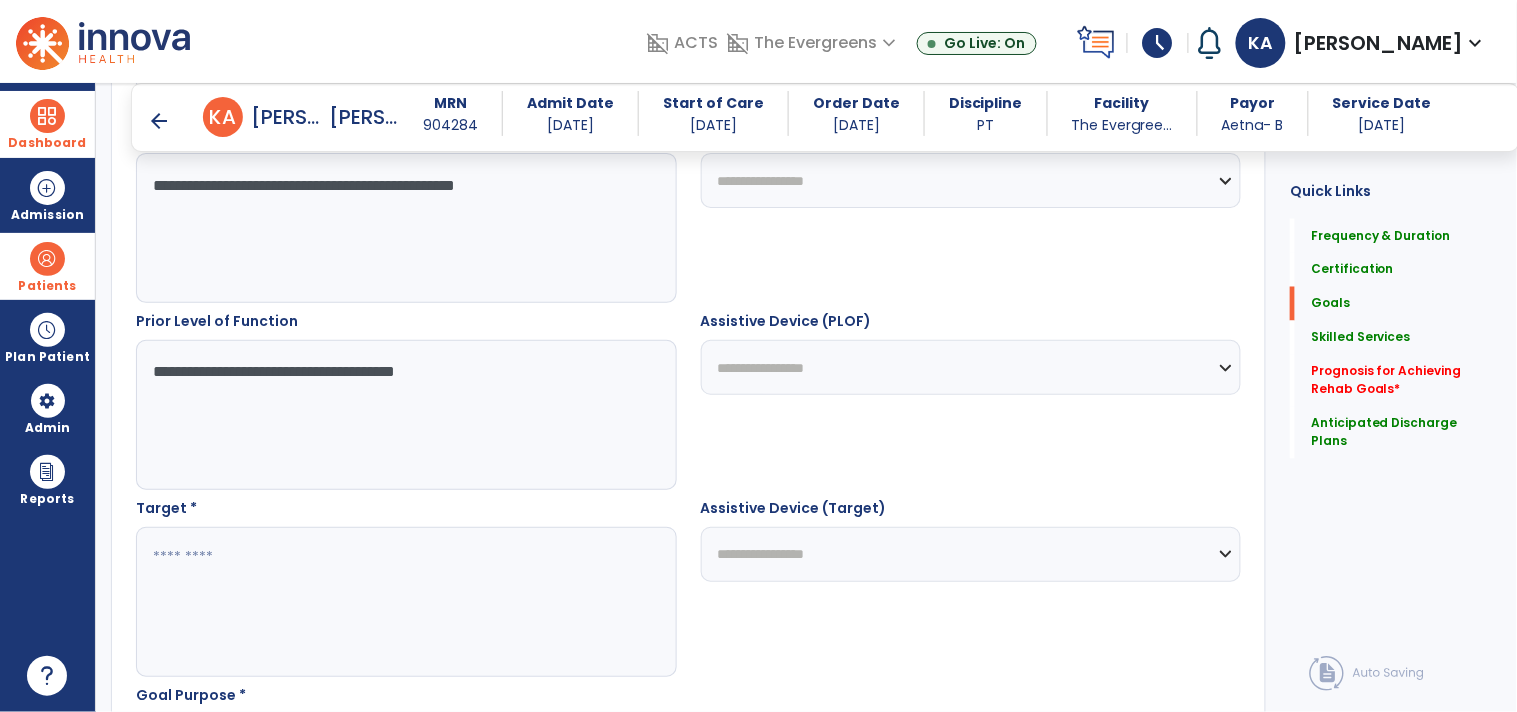 type on "**********" 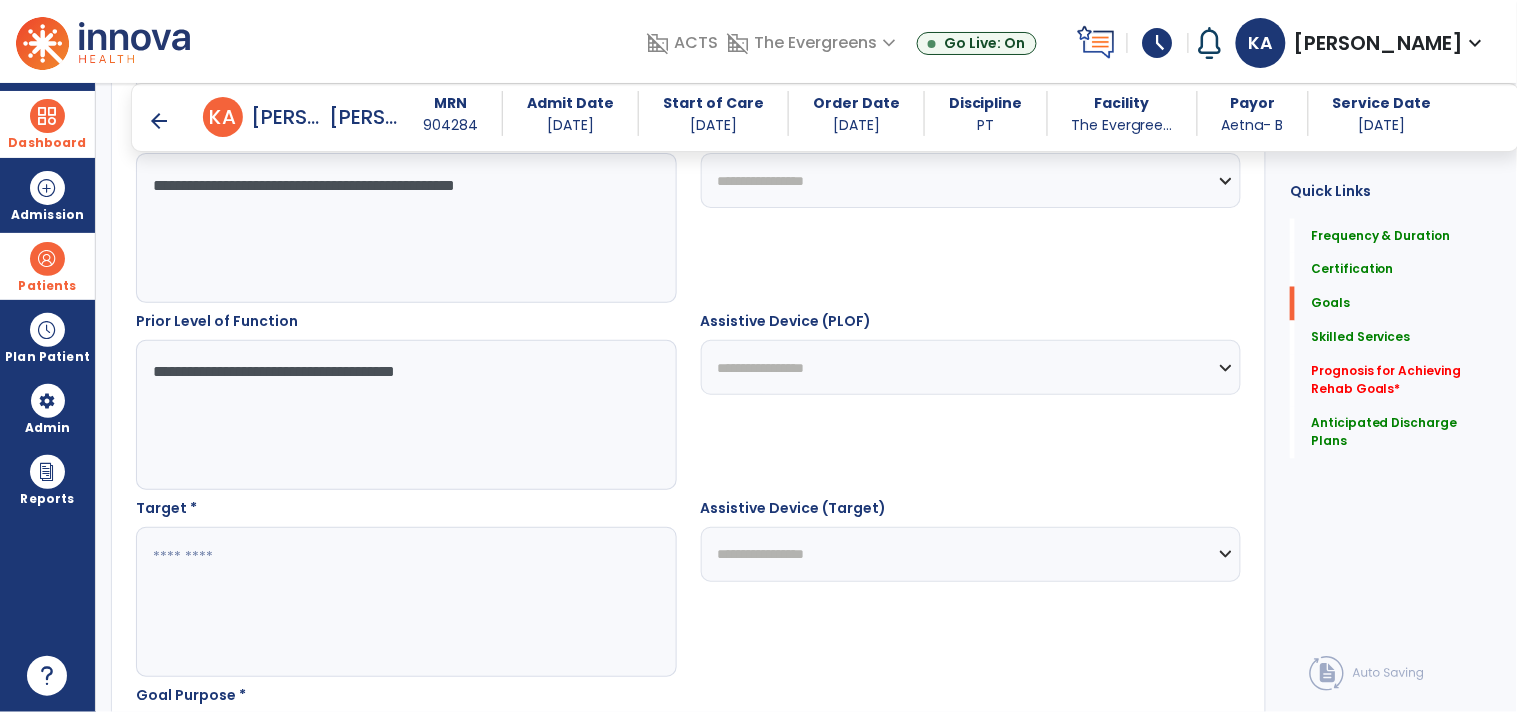 click at bounding box center [405, 602] 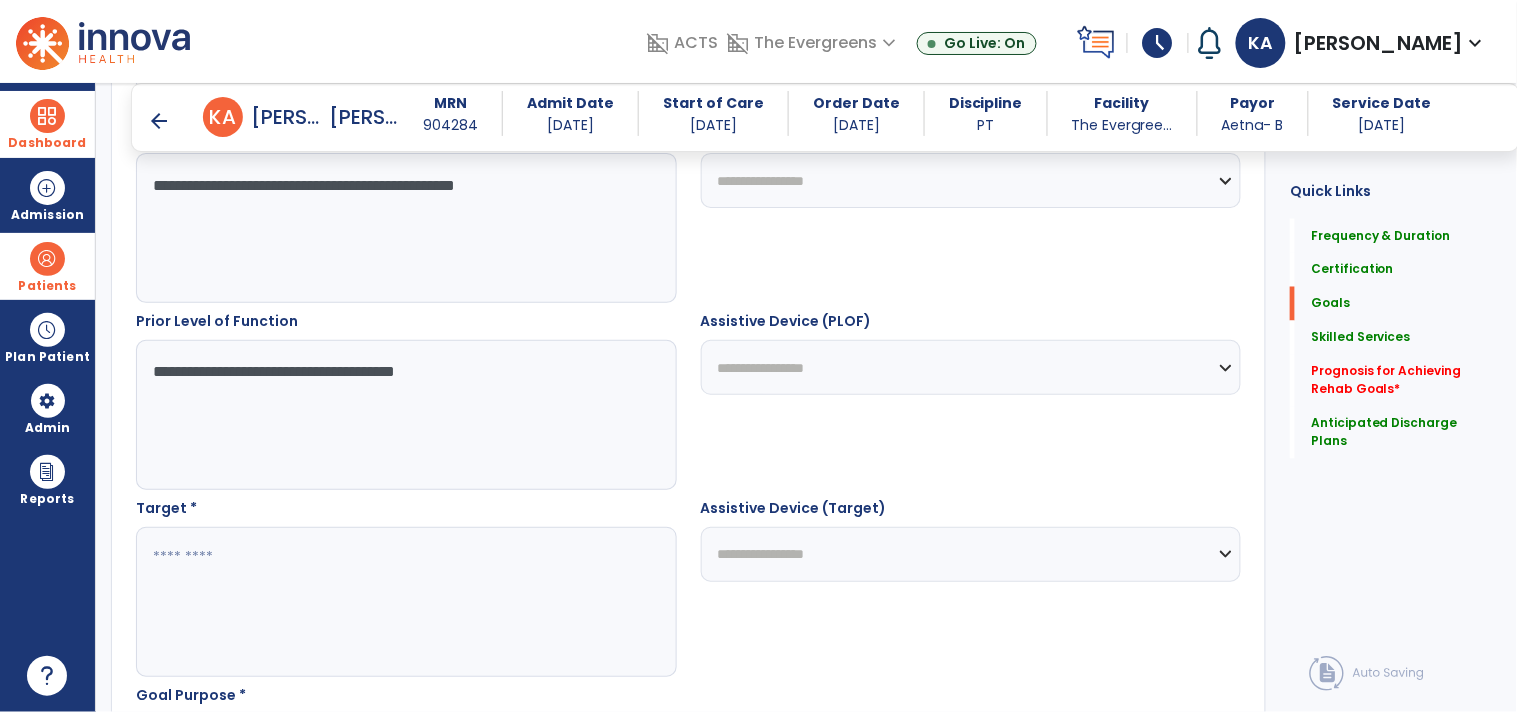 paste on "**********" 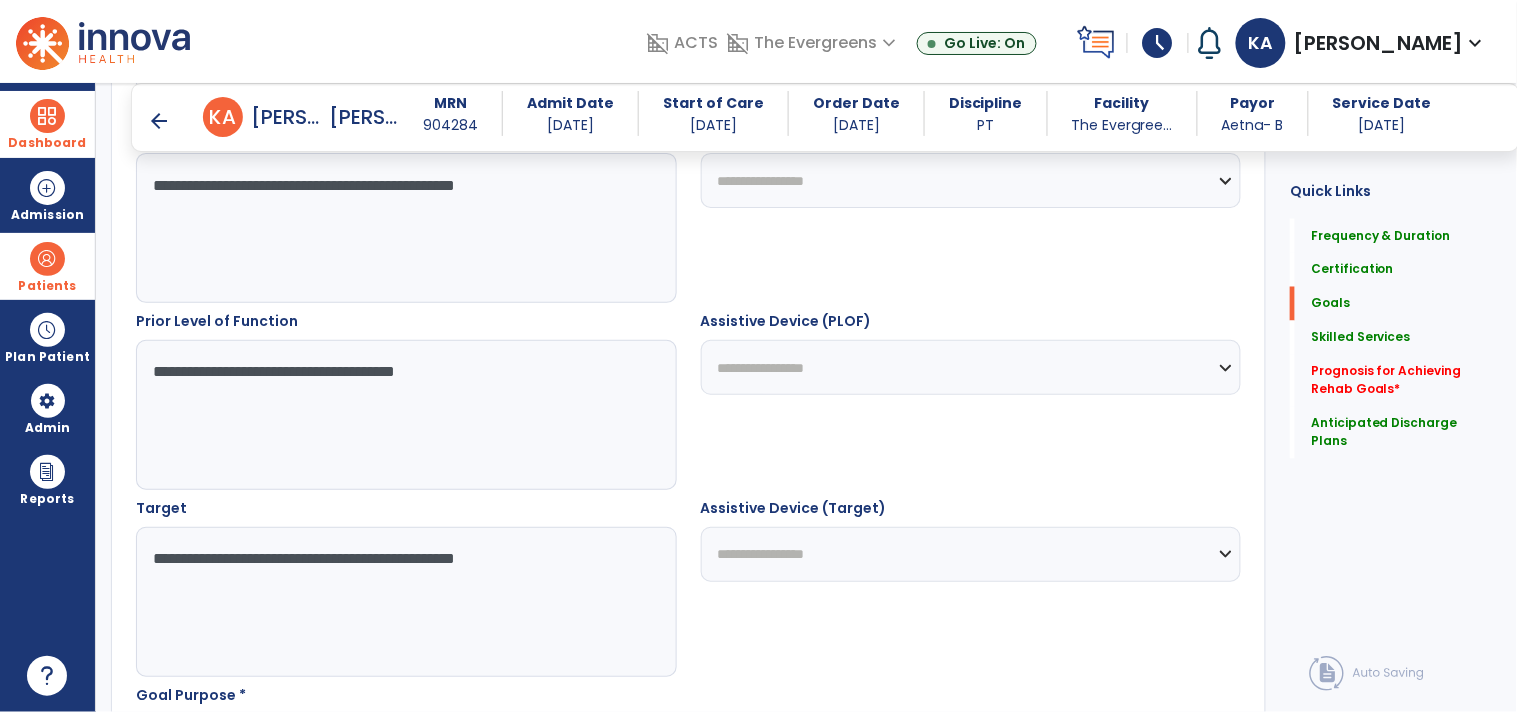 drag, startPoint x: 540, startPoint y: 560, endPoint x: 426, endPoint y: 557, distance: 114.03947 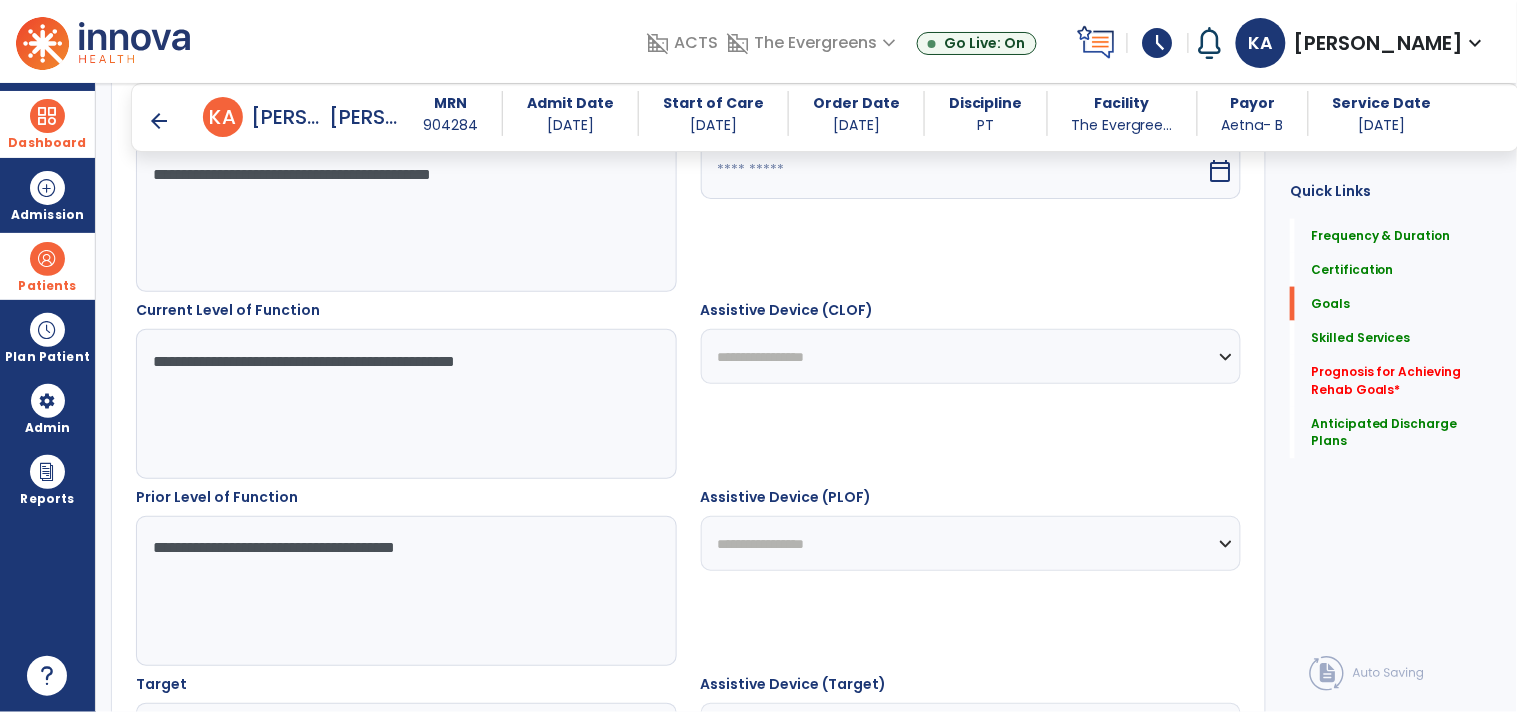 scroll, scrollTop: 456, scrollLeft: 0, axis: vertical 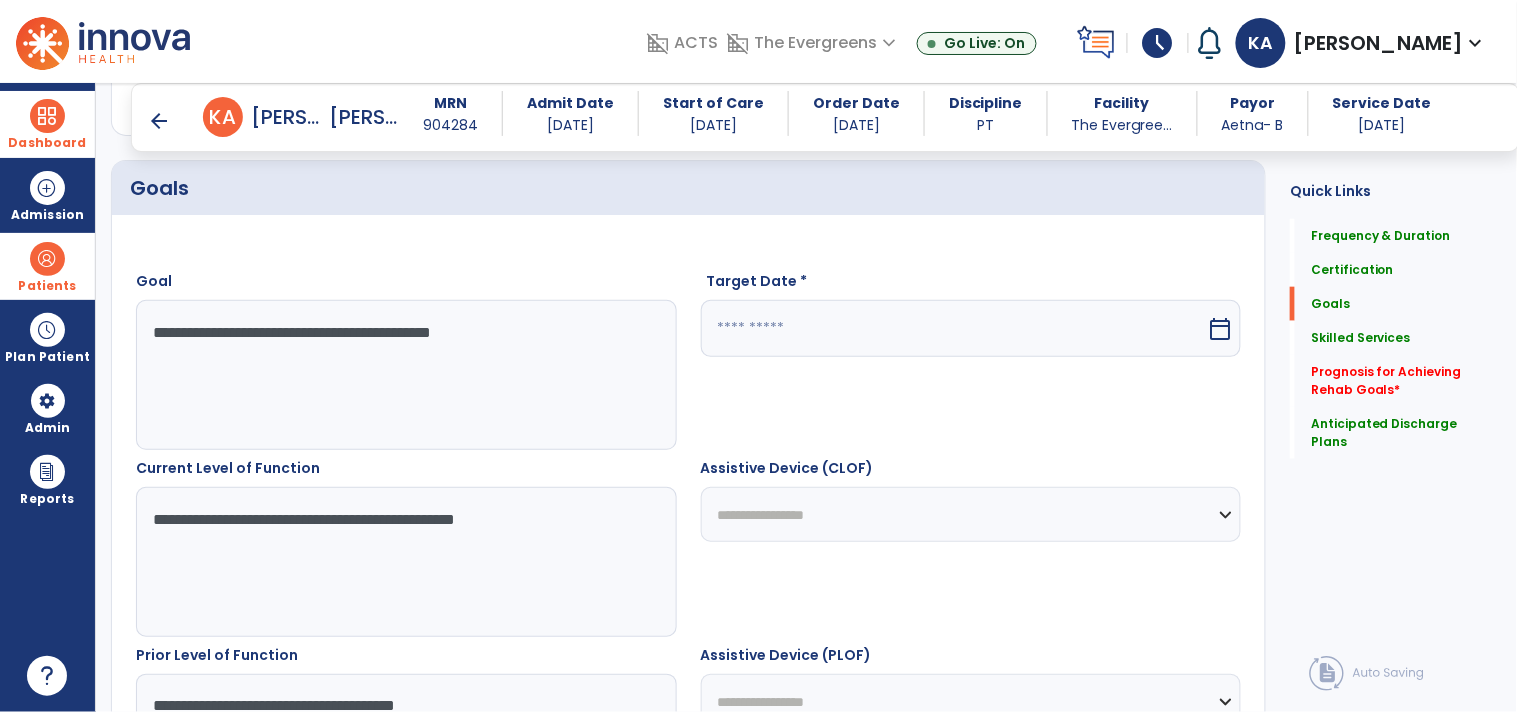 type on "**********" 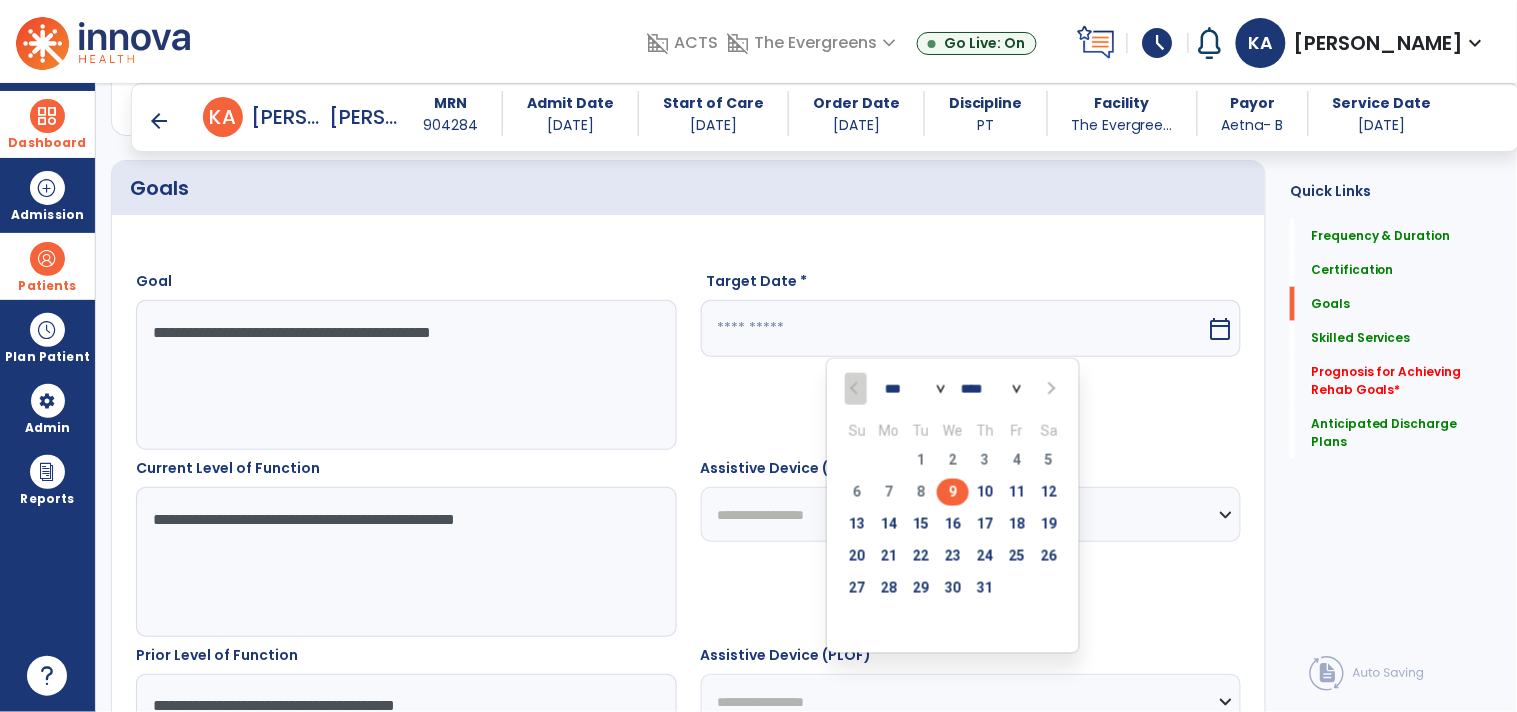 click at bounding box center (1050, 389) 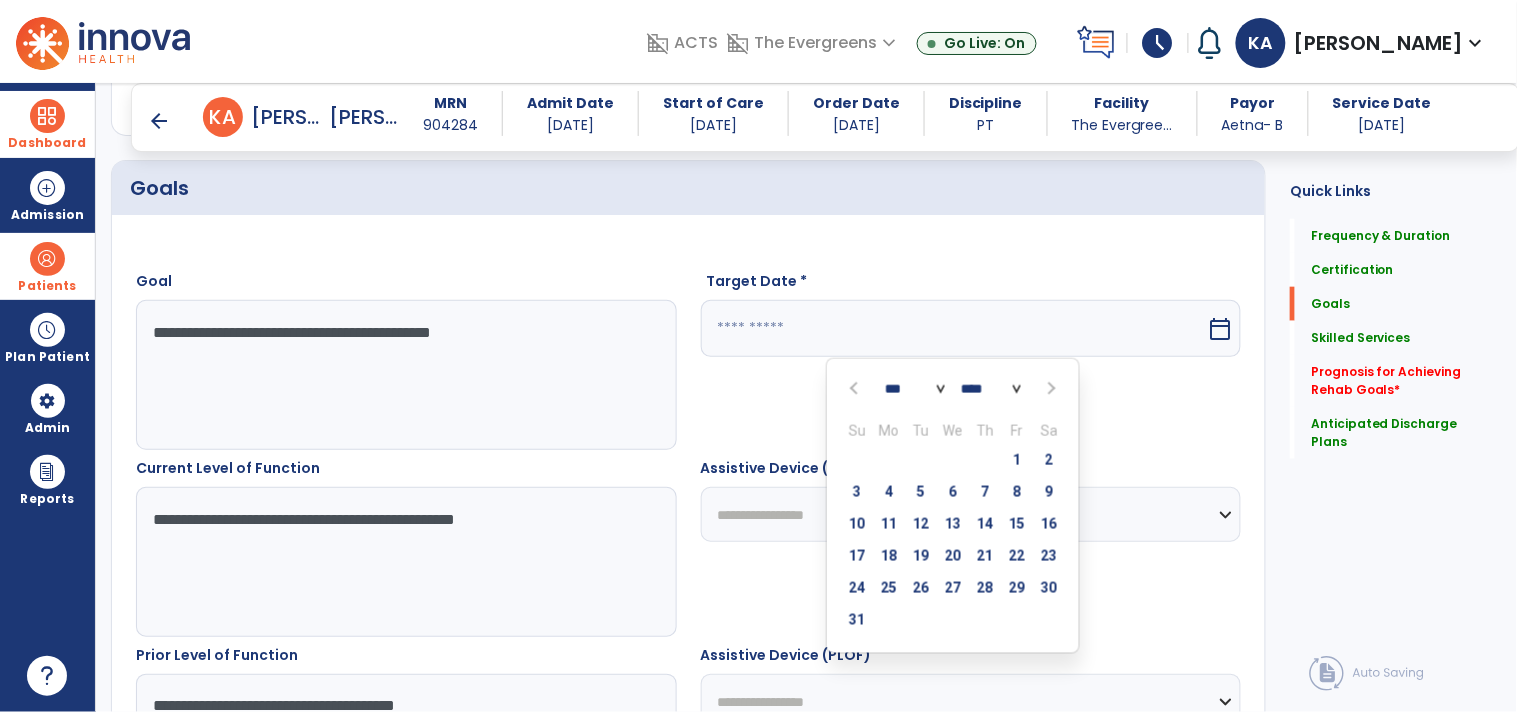drag, startPoint x: 1050, startPoint y: 380, endPoint x: 1043, endPoint y: 391, distance: 13.038404 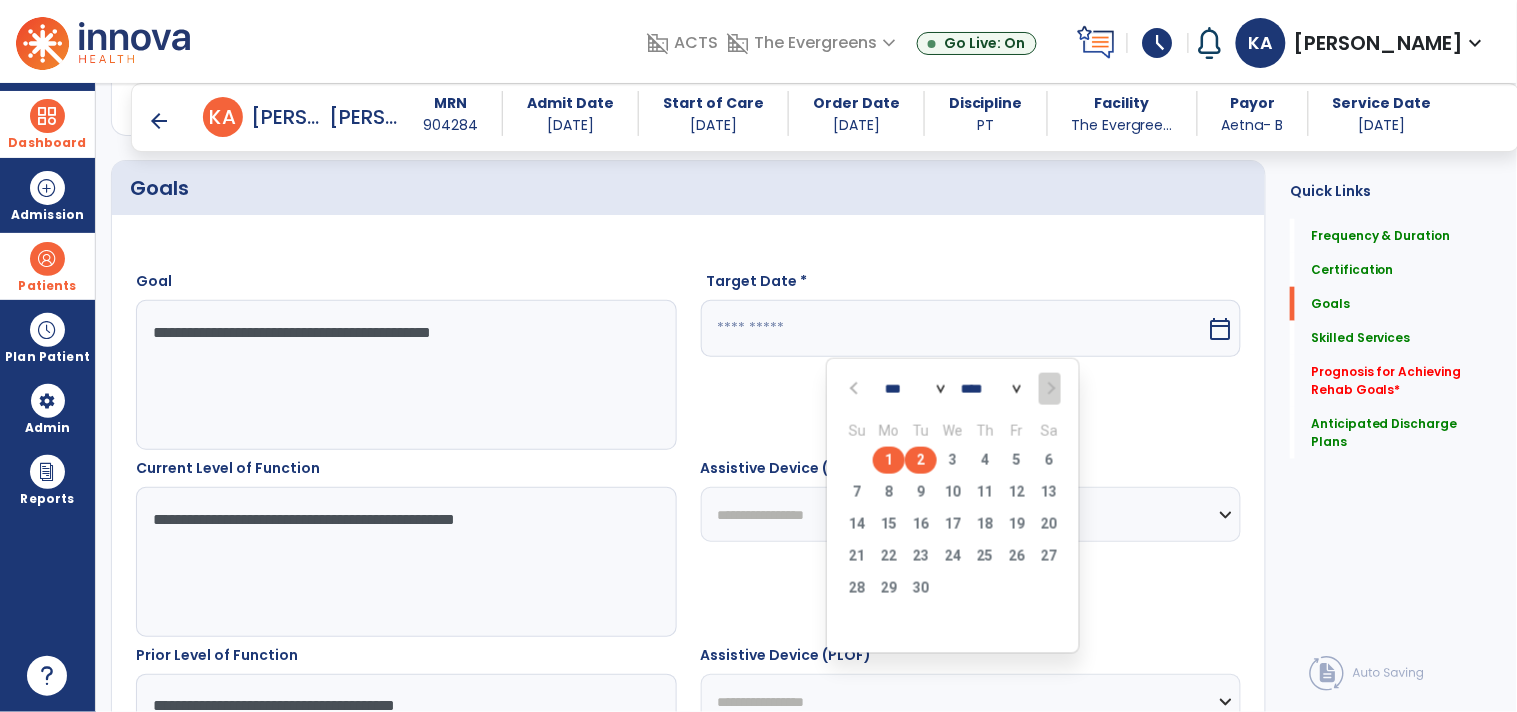 click on "2" at bounding box center (921, 460) 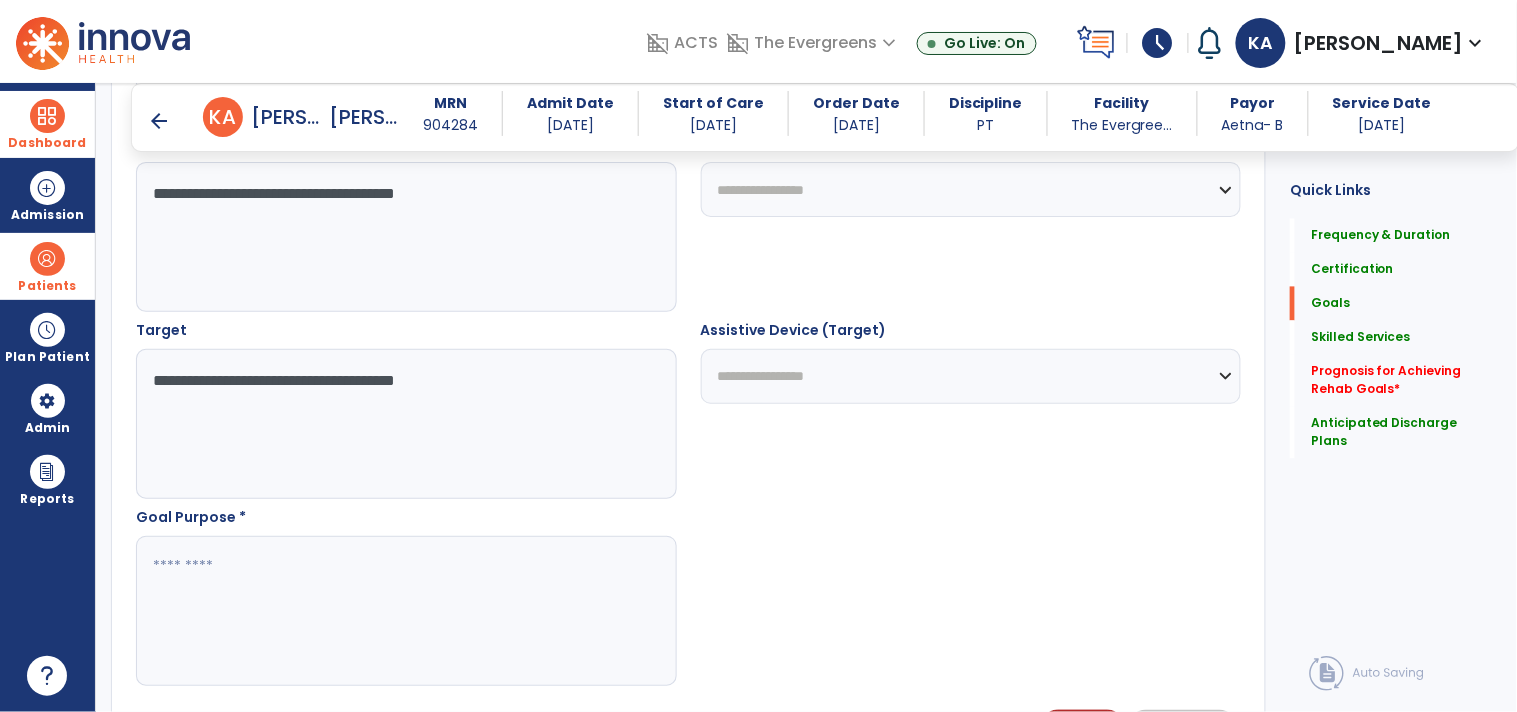 scroll, scrollTop: 1123, scrollLeft: 0, axis: vertical 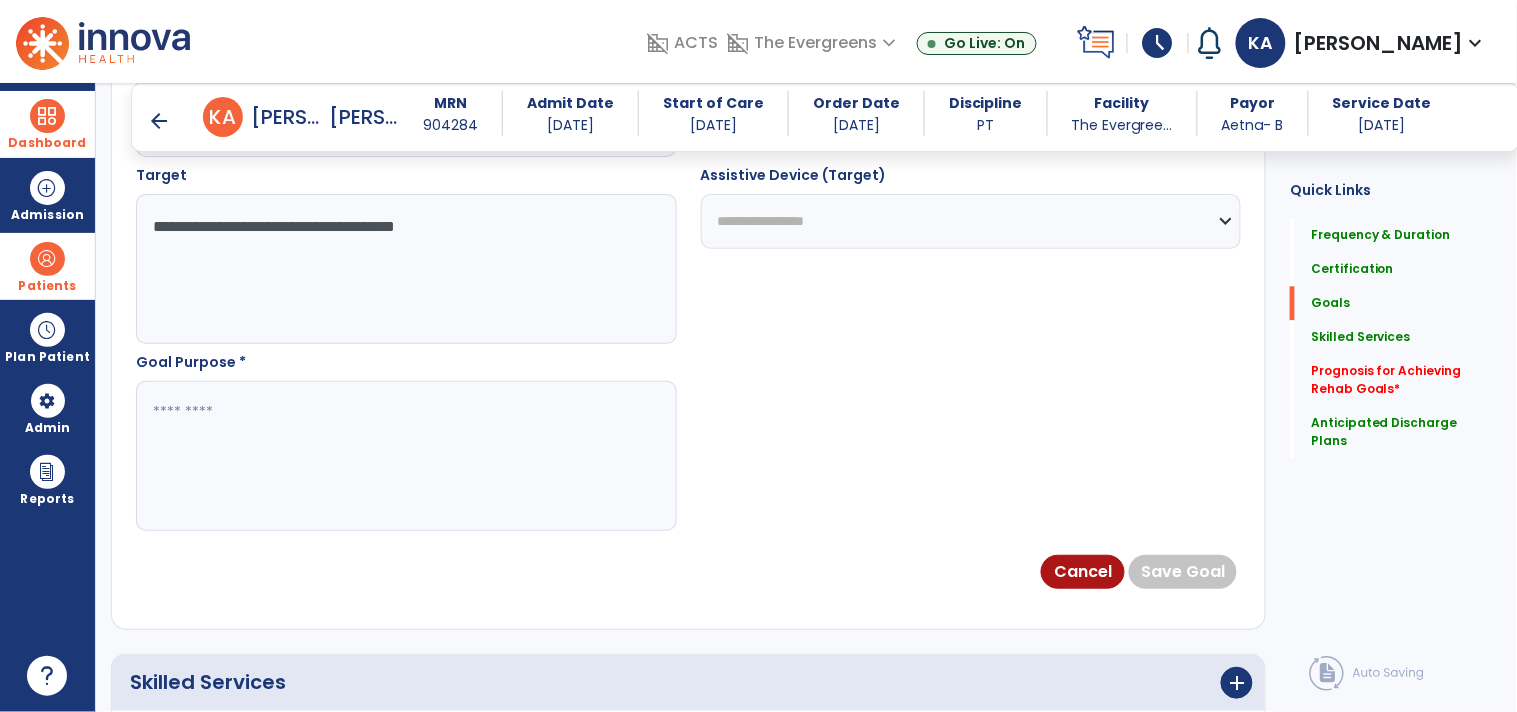 click at bounding box center [405, 456] 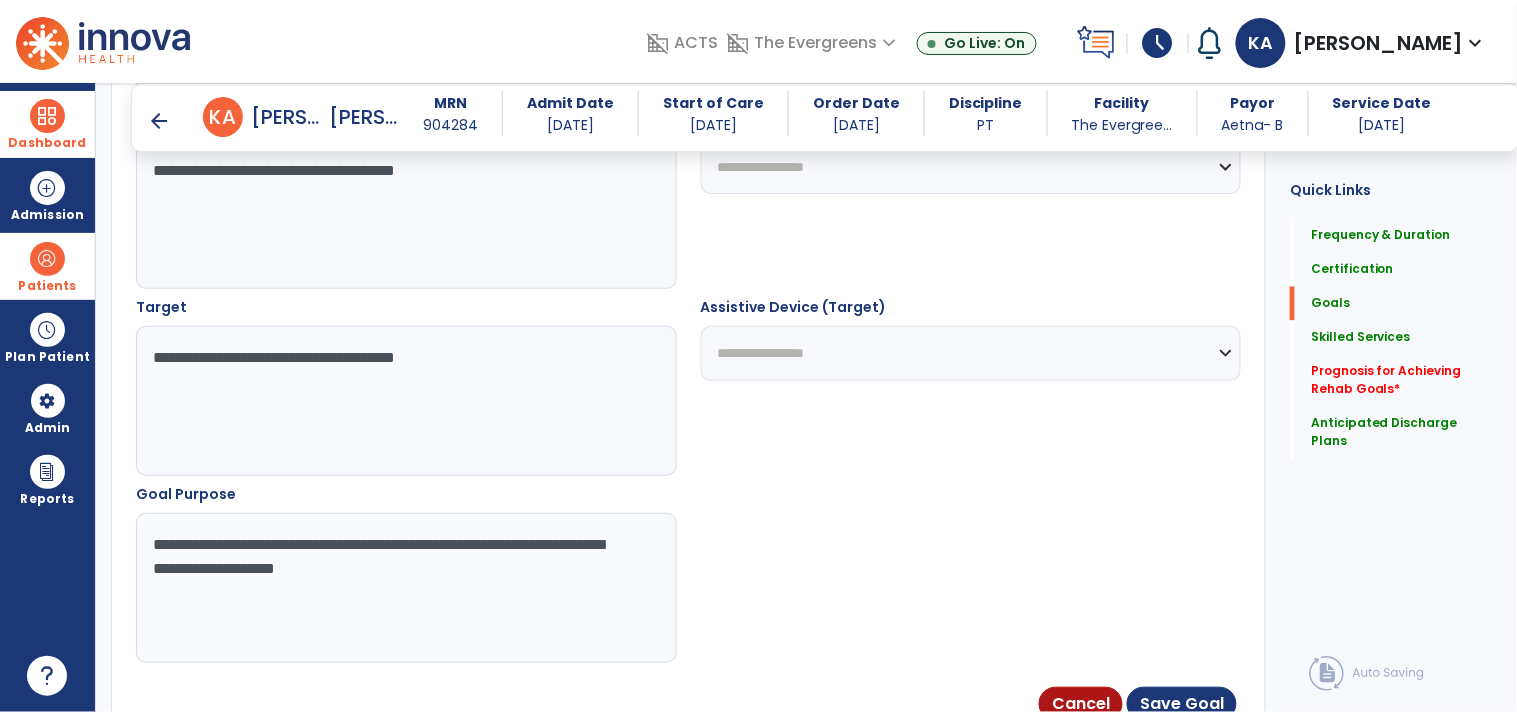 scroll, scrollTop: 1012, scrollLeft: 0, axis: vertical 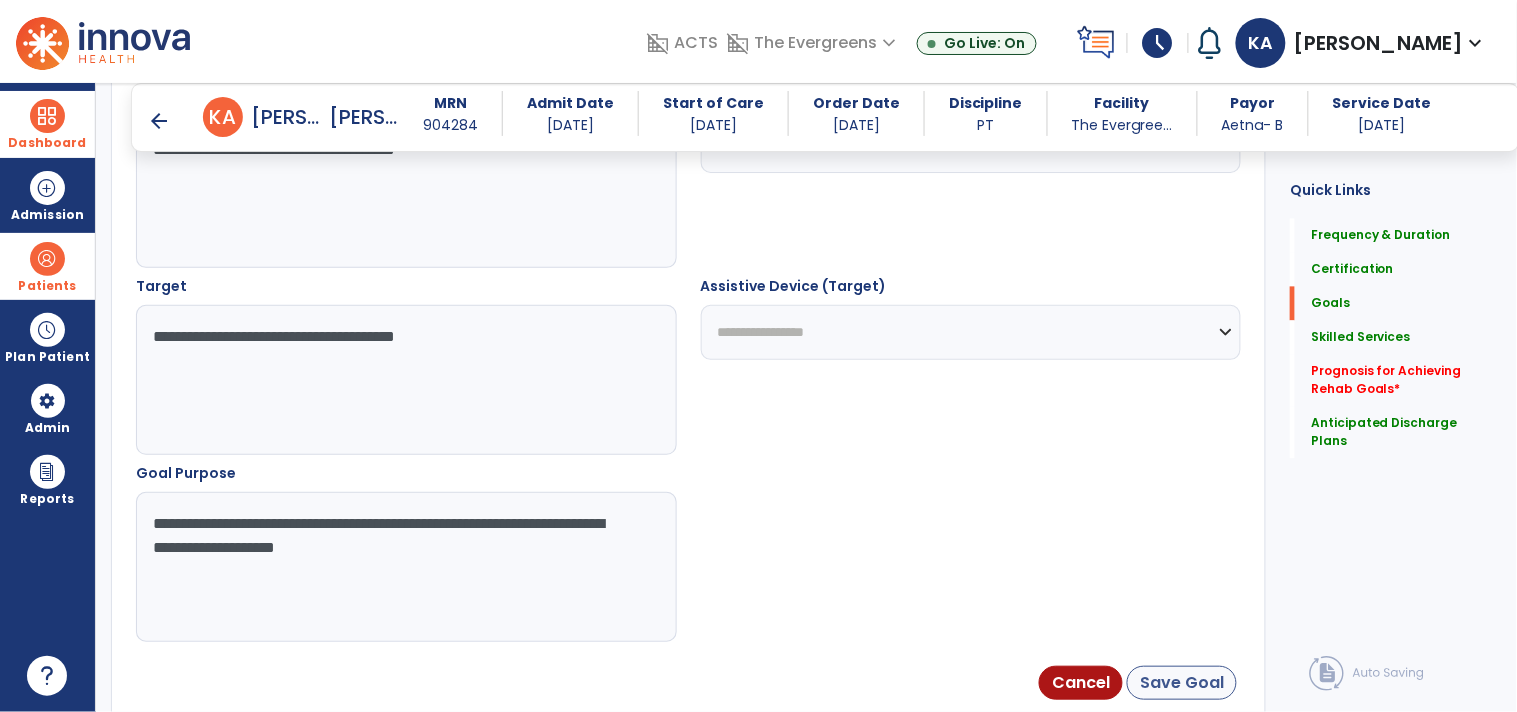 type on "**********" 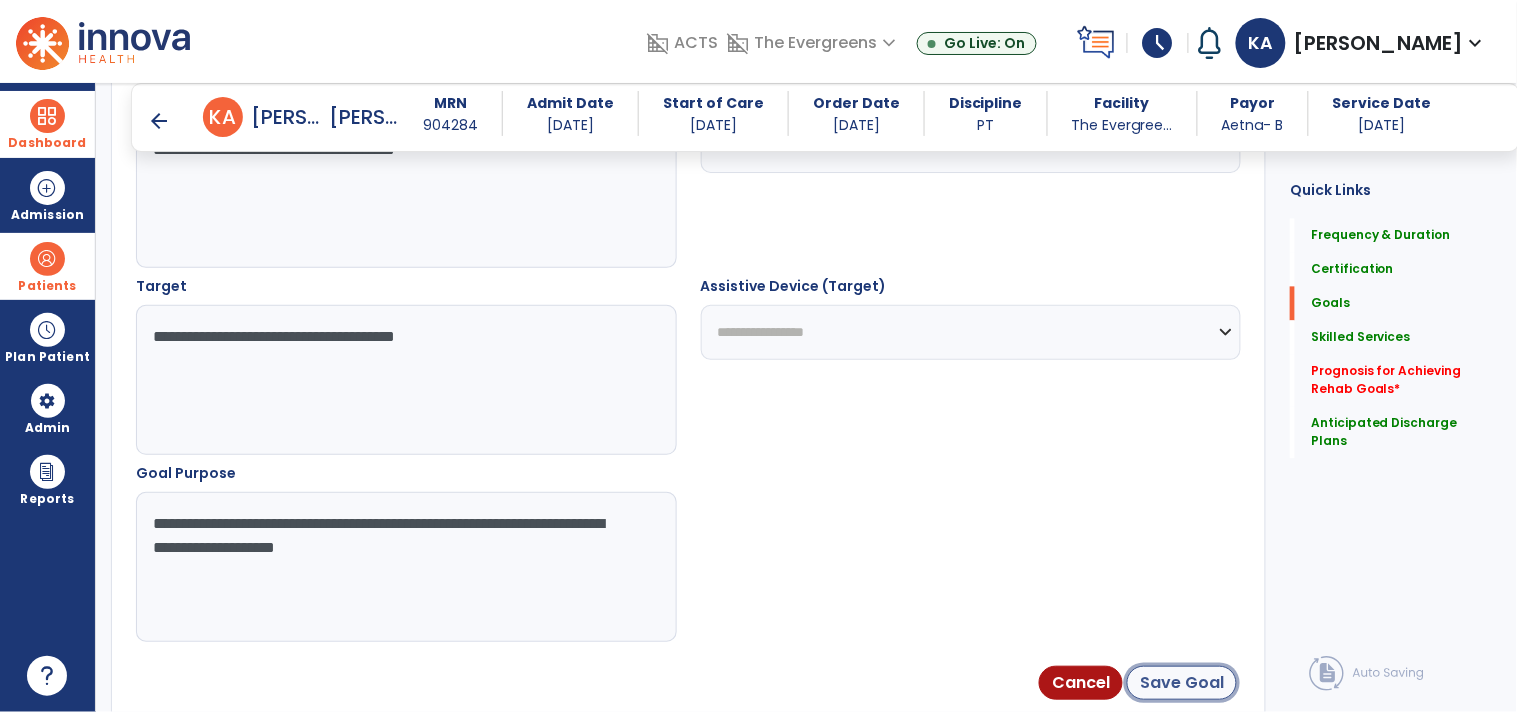 click on "Save Goal" at bounding box center [1182, 683] 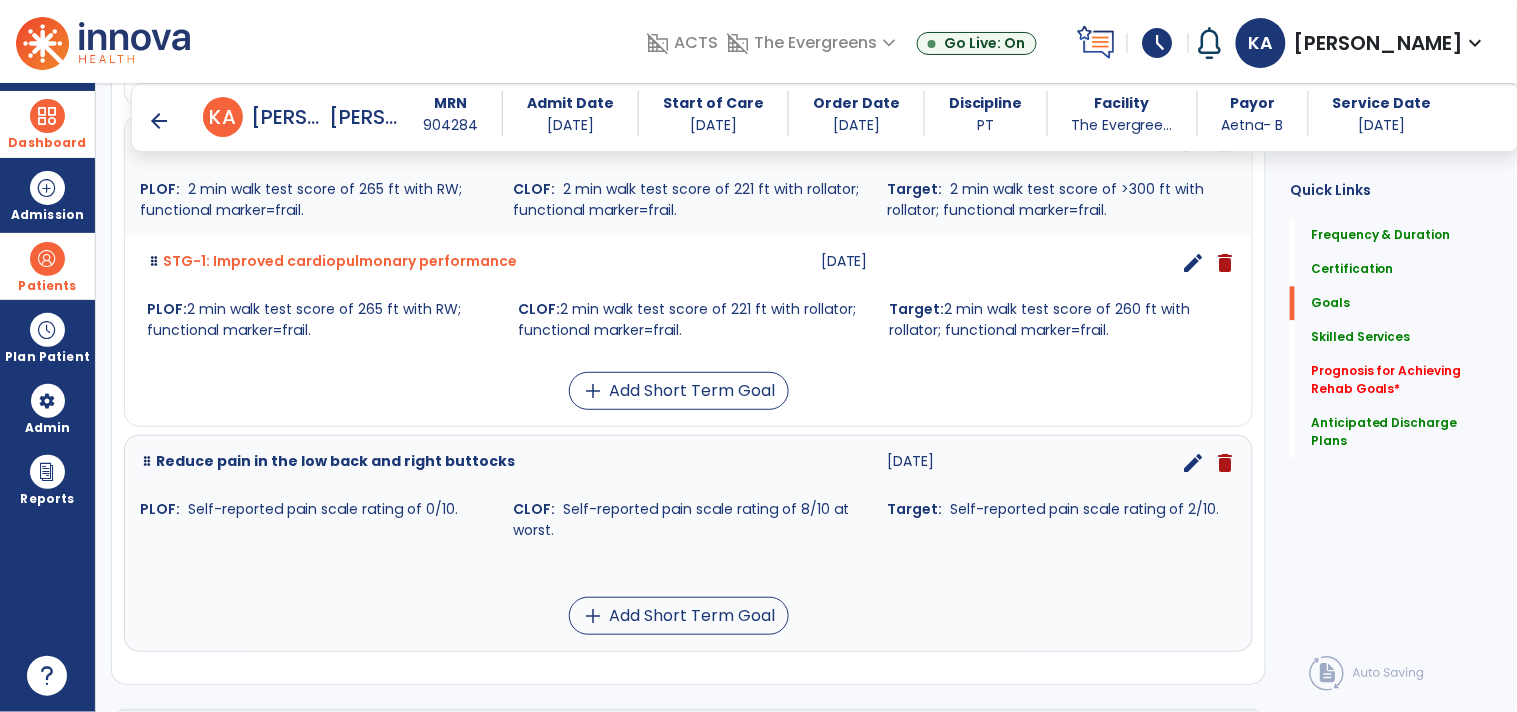 scroll, scrollTop: 1125, scrollLeft: 0, axis: vertical 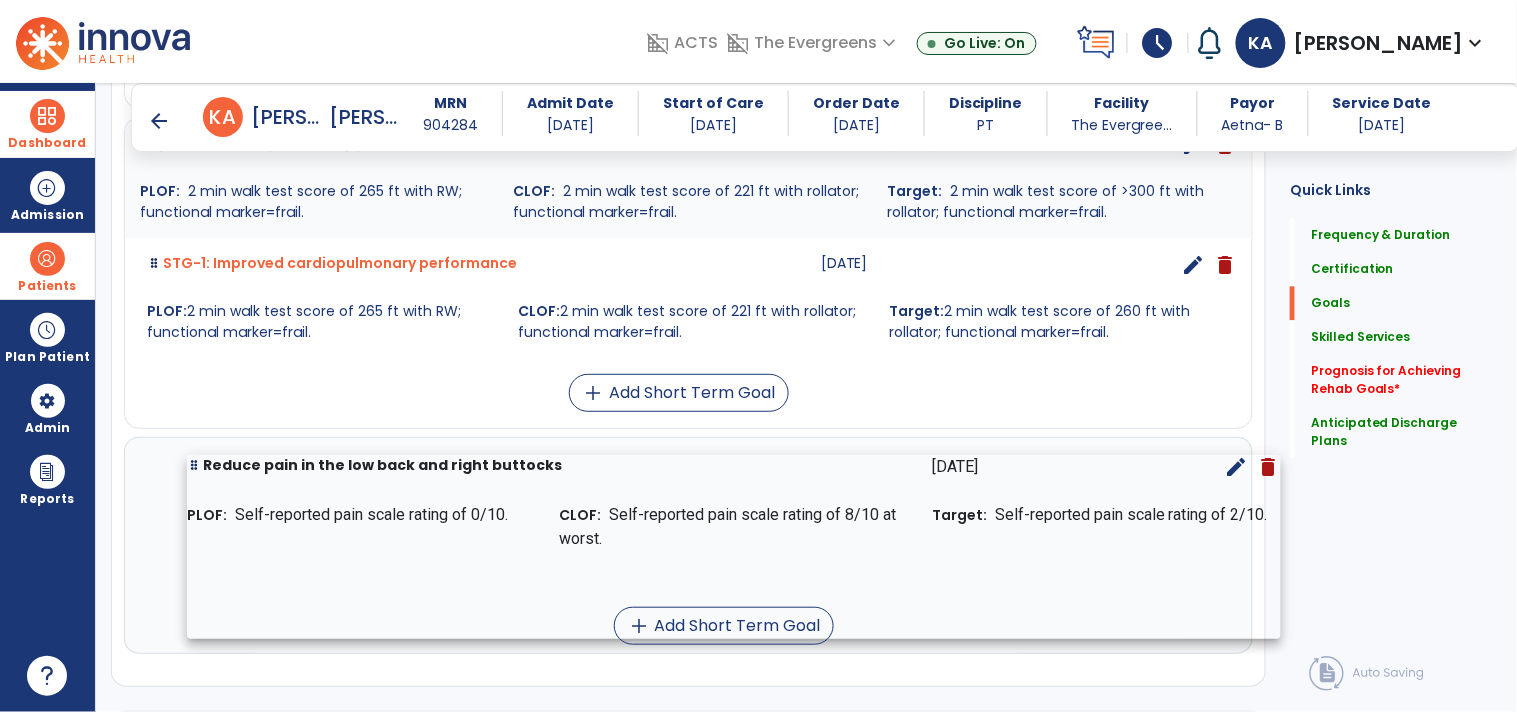 drag, startPoint x: 674, startPoint y: 623, endPoint x: 721, endPoint y: 622, distance: 47.010635 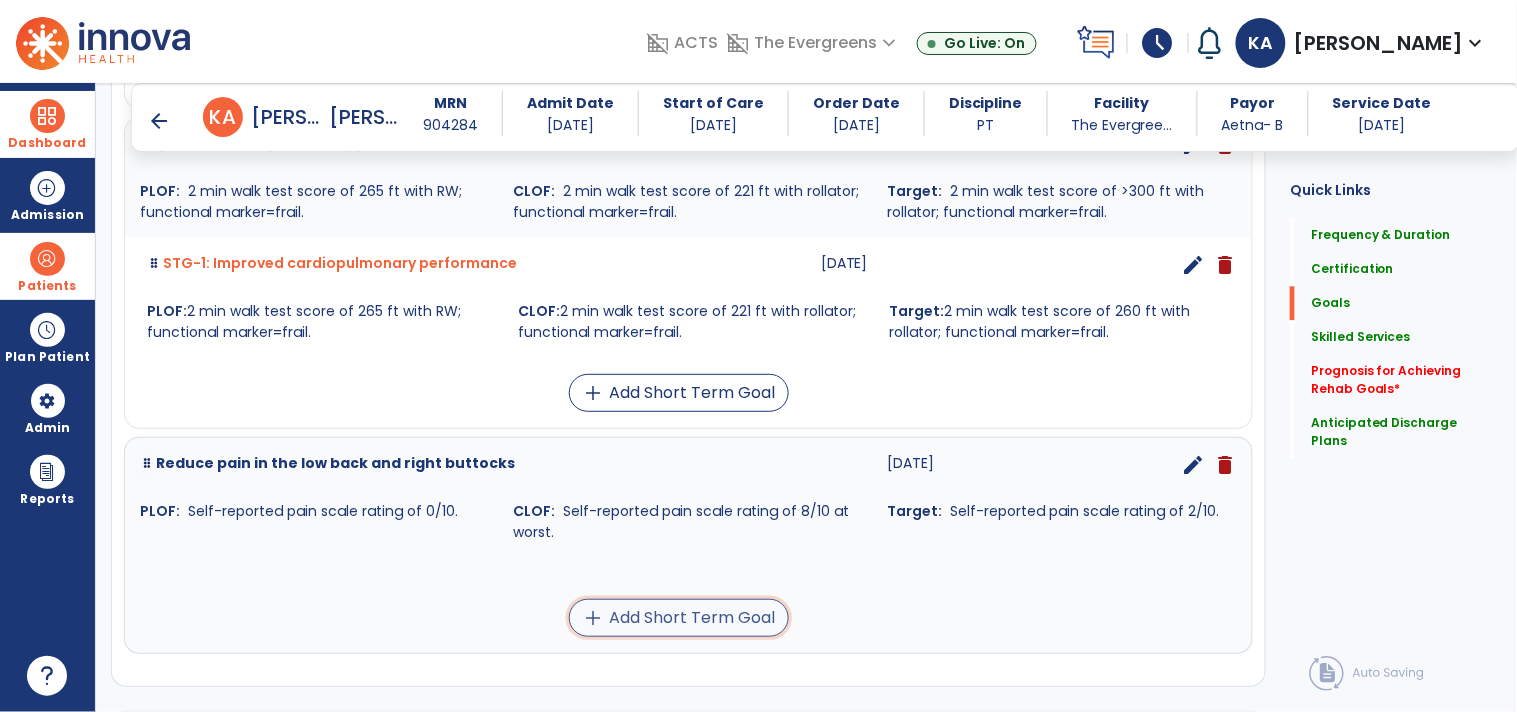 click on "add  Add Short Term Goal" at bounding box center [679, 618] 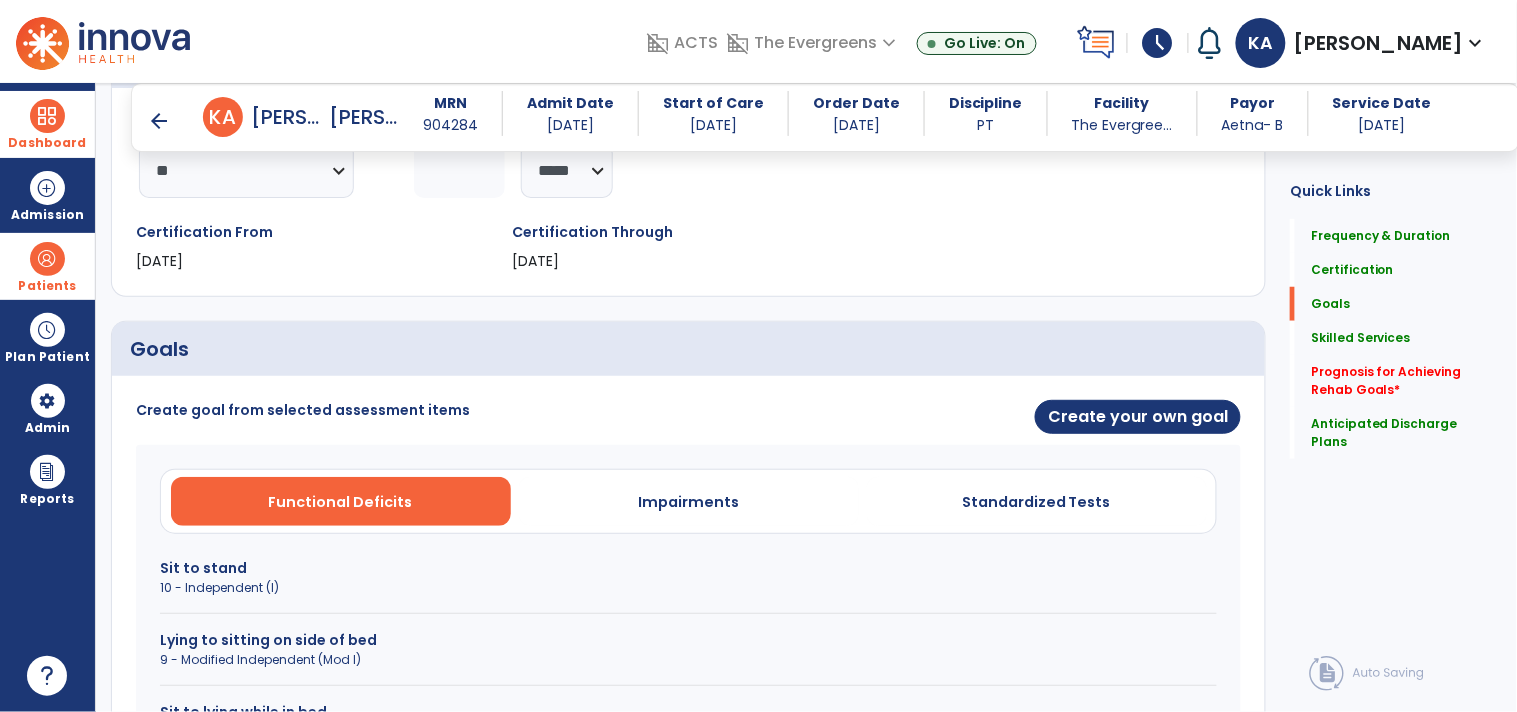 scroll, scrollTop: 283, scrollLeft: 0, axis: vertical 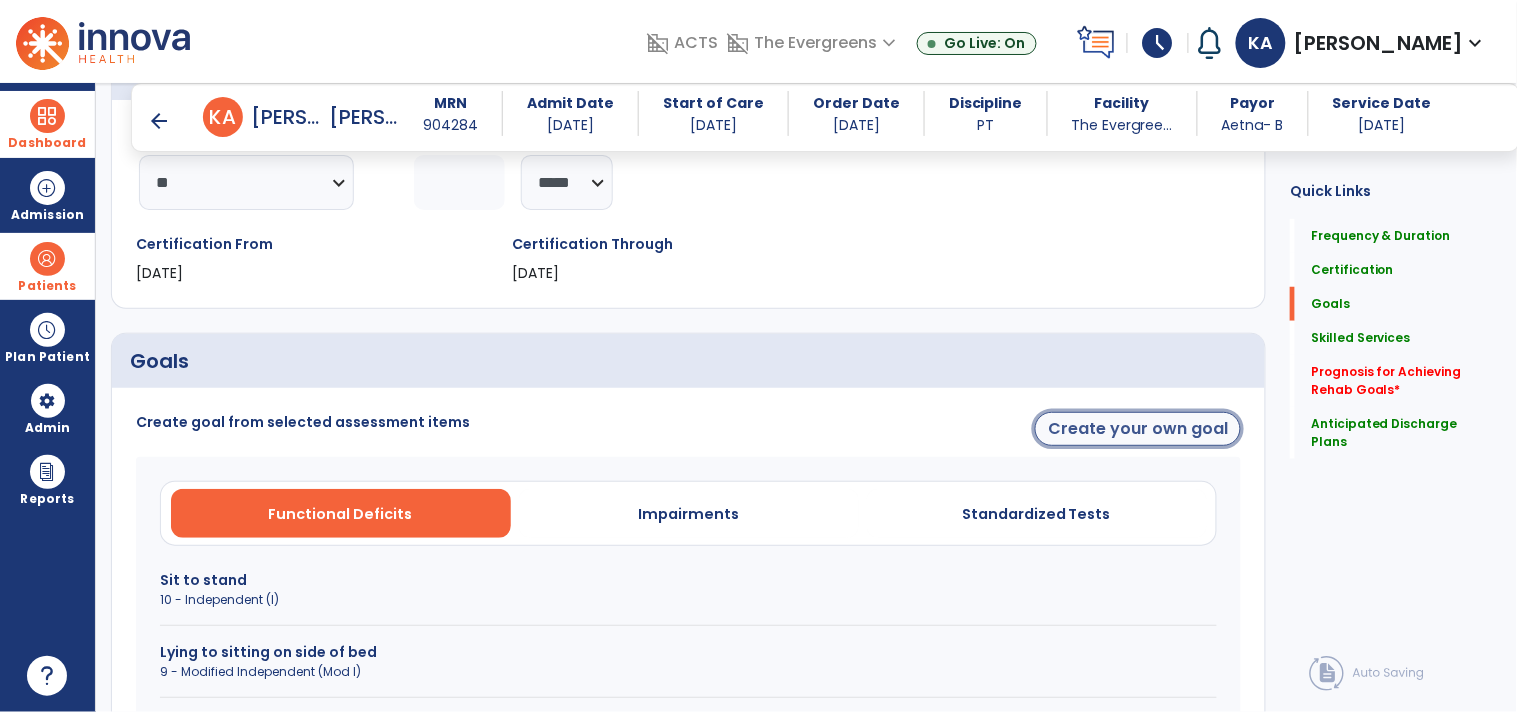 click on "Create your own goal" at bounding box center [1138, 429] 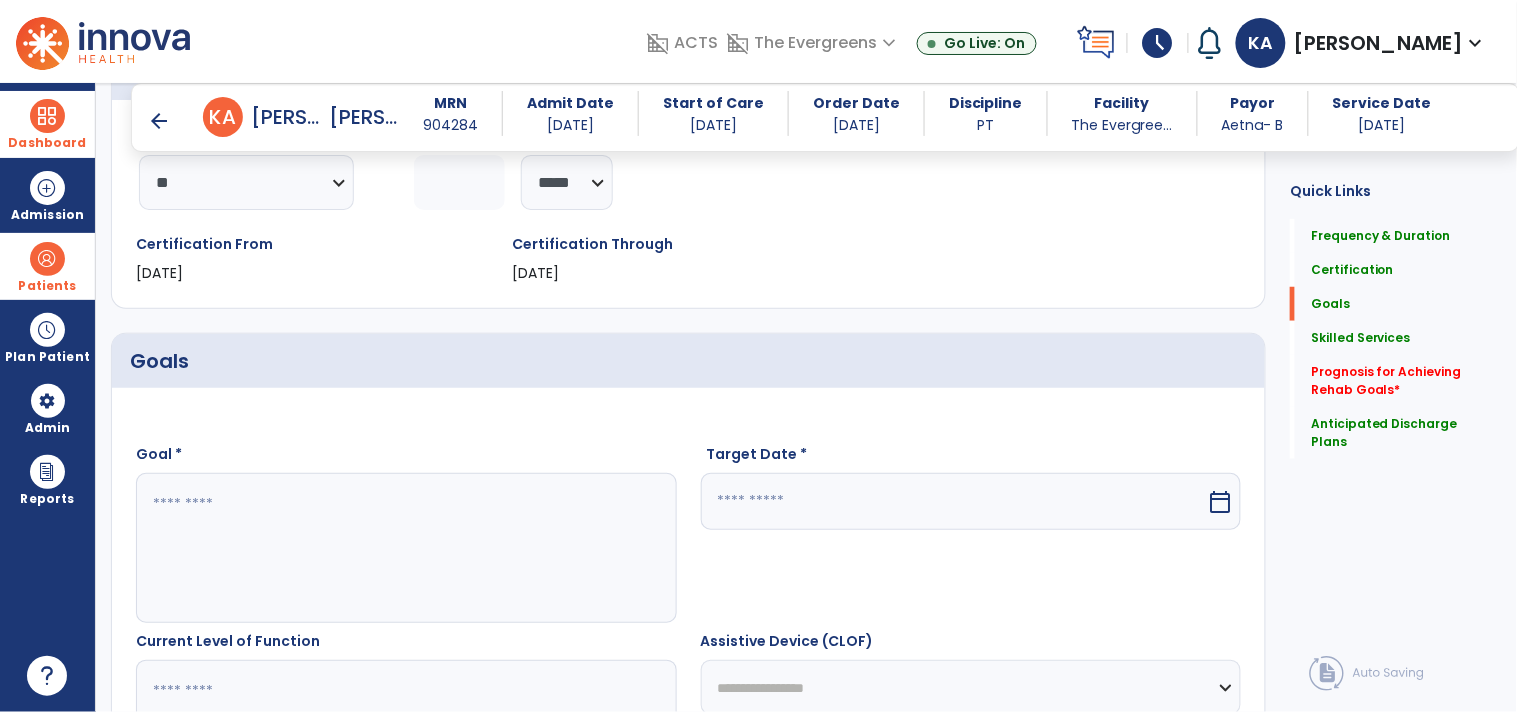 drag, startPoint x: 458, startPoint y: 504, endPoint x: 457, endPoint y: 514, distance: 10.049875 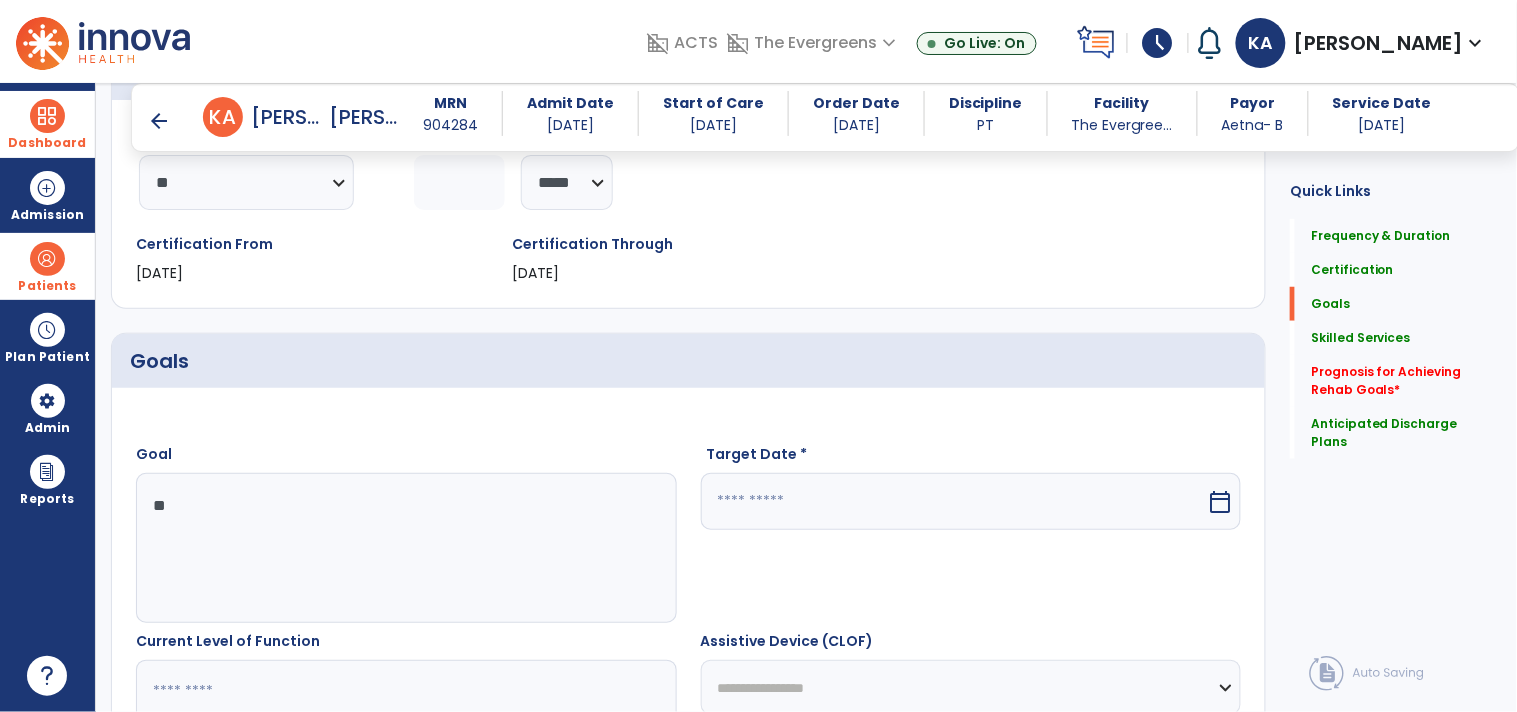 drag, startPoint x: 183, startPoint y: 497, endPoint x: 64, endPoint y: 516, distance: 120.50726 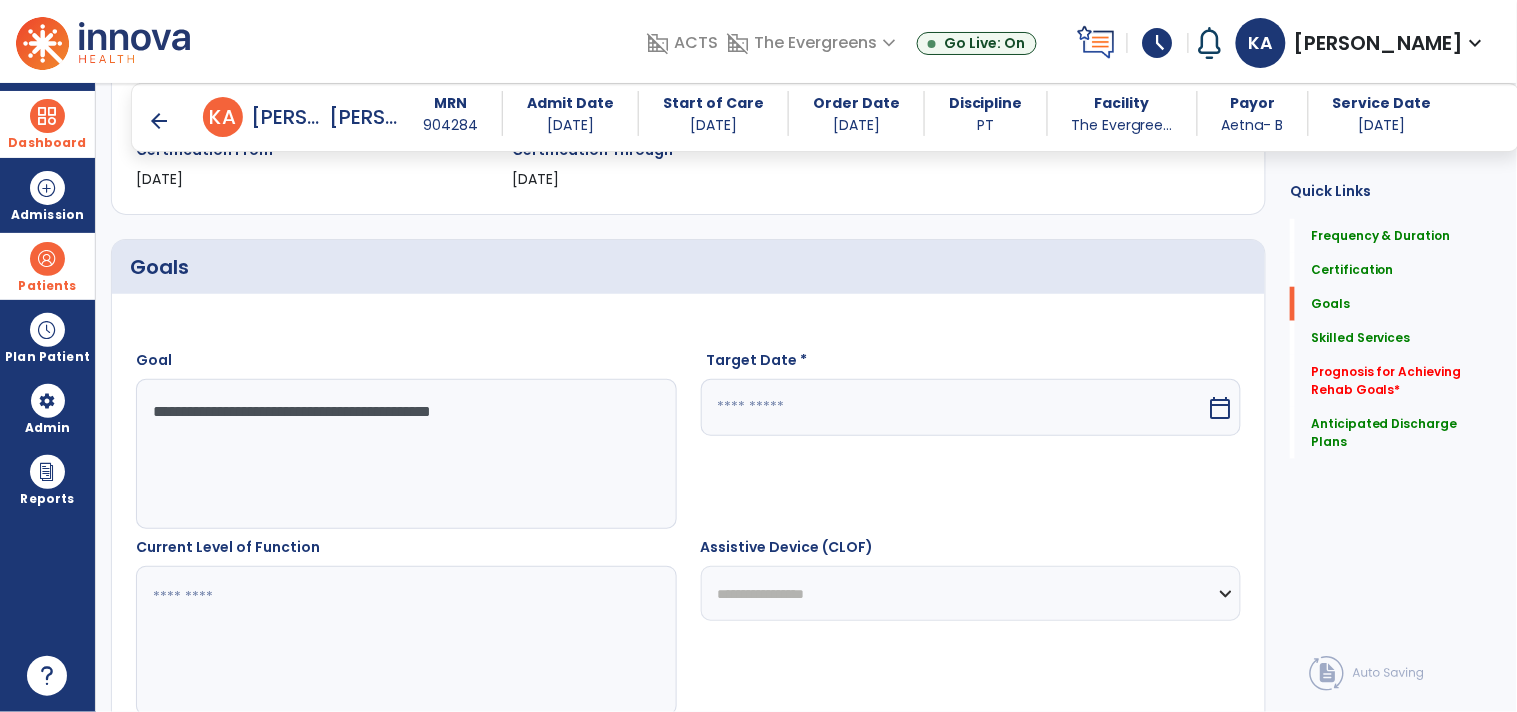 scroll, scrollTop: 394, scrollLeft: 0, axis: vertical 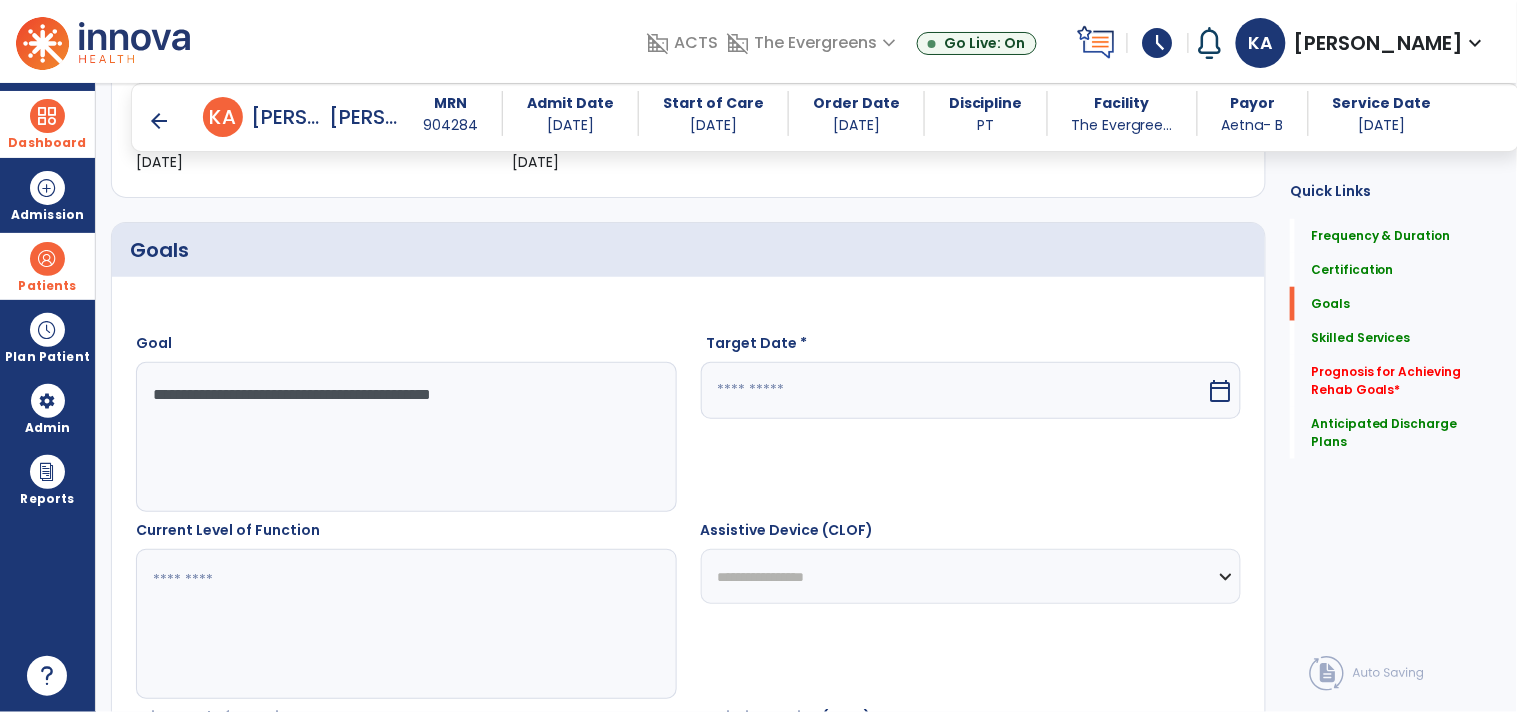 type on "**********" 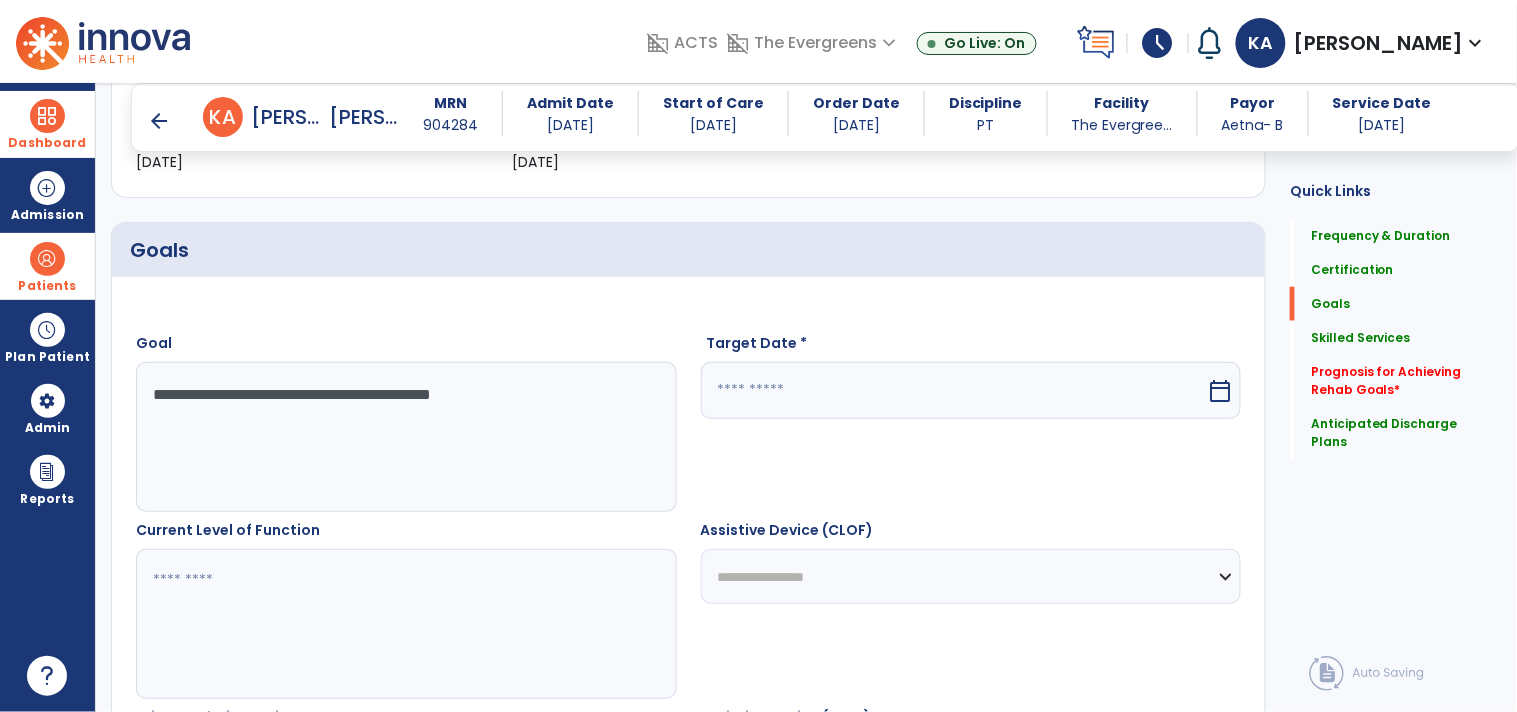 paste on "**********" 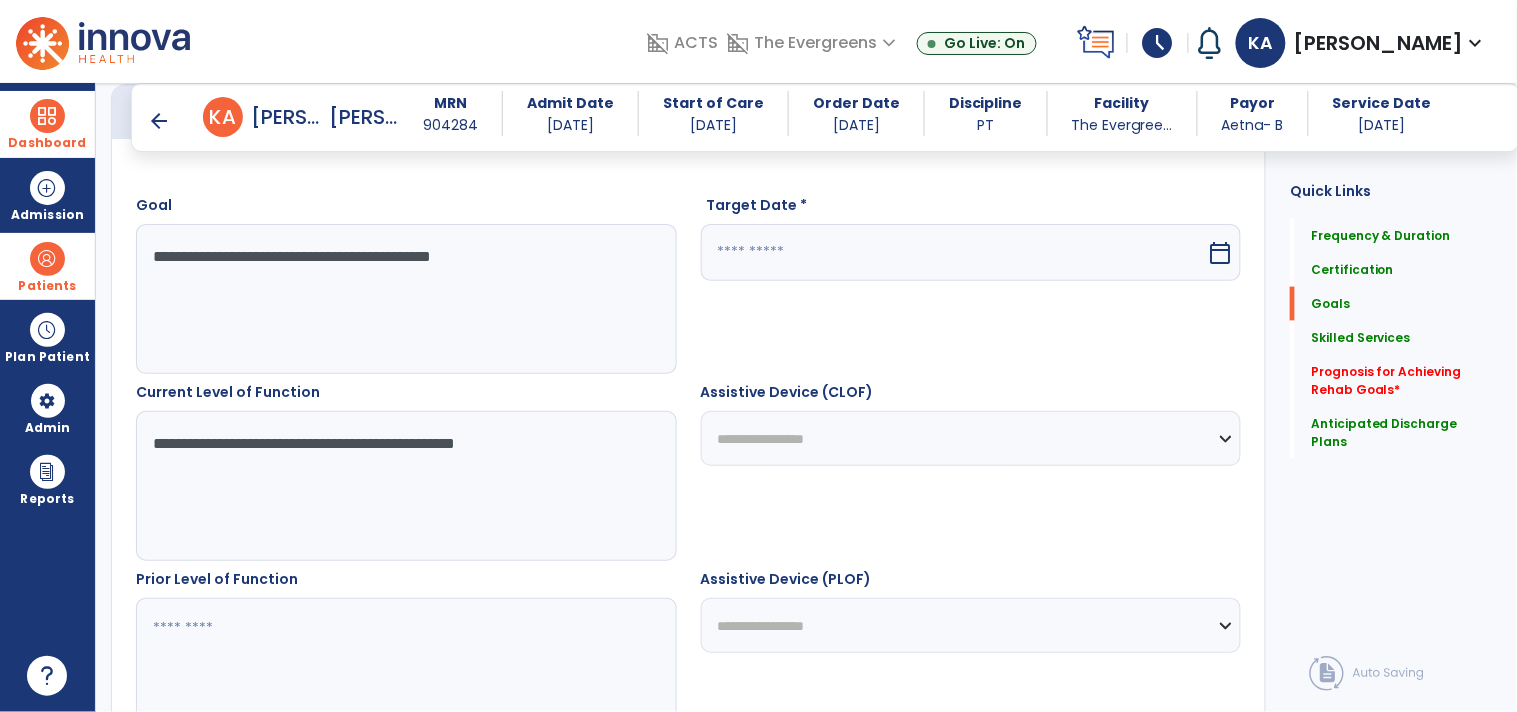 scroll, scrollTop: 616, scrollLeft: 0, axis: vertical 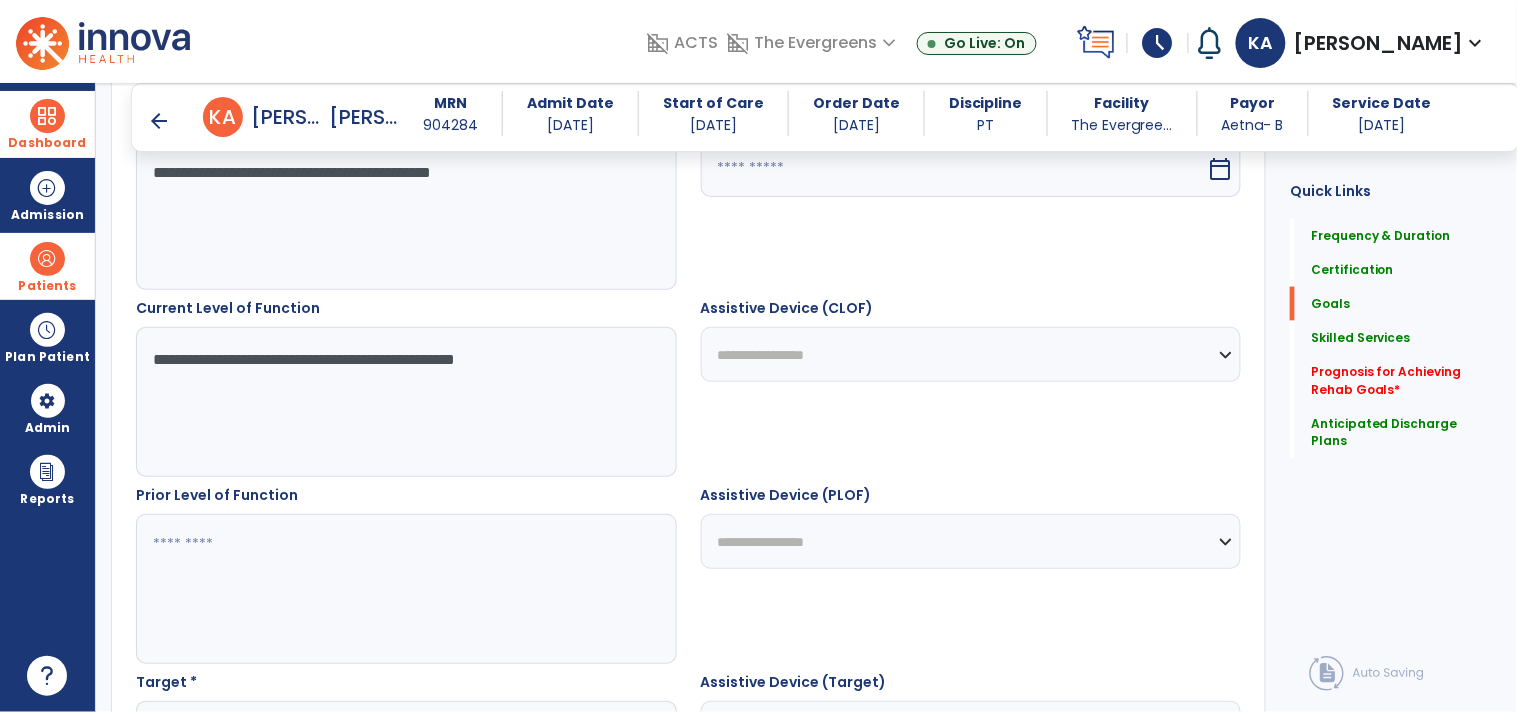 type on "**********" 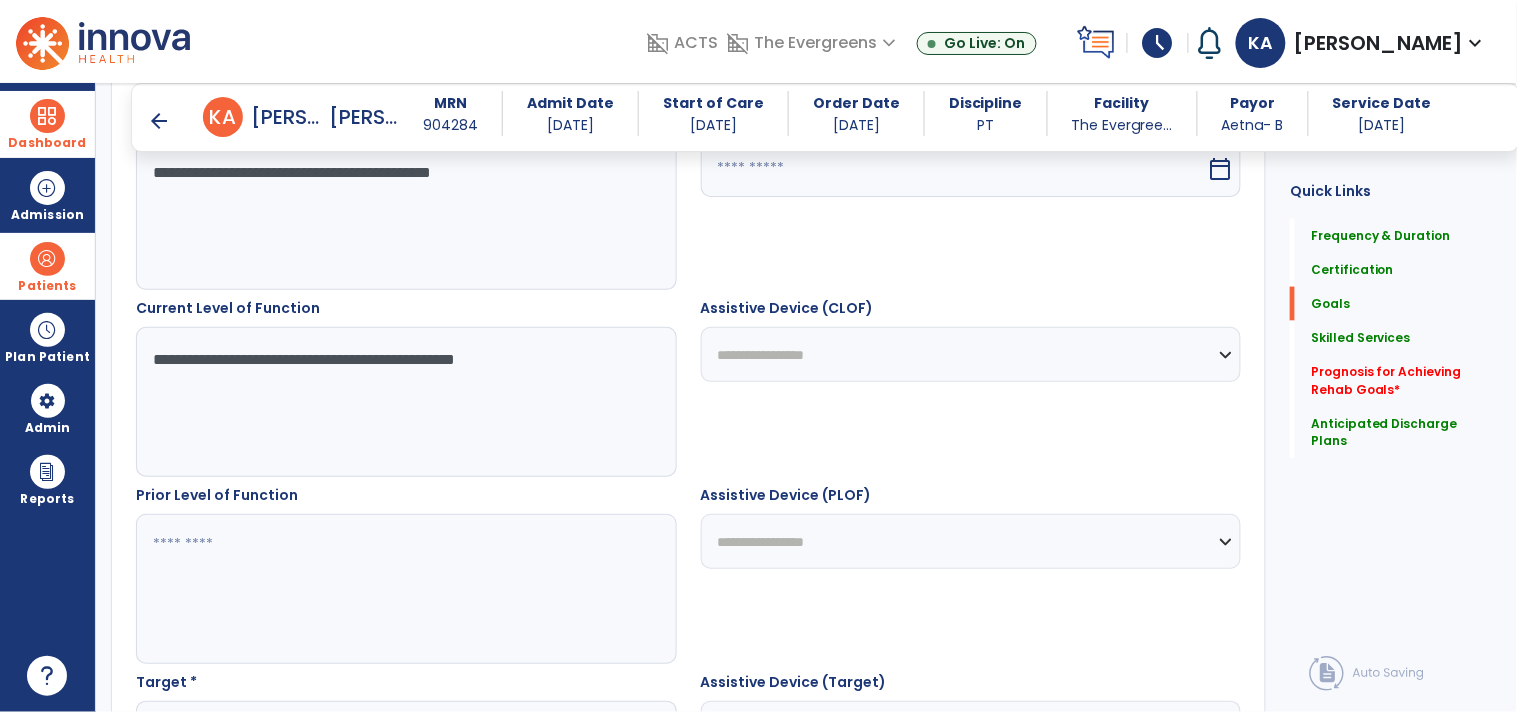 click at bounding box center [405, 589] 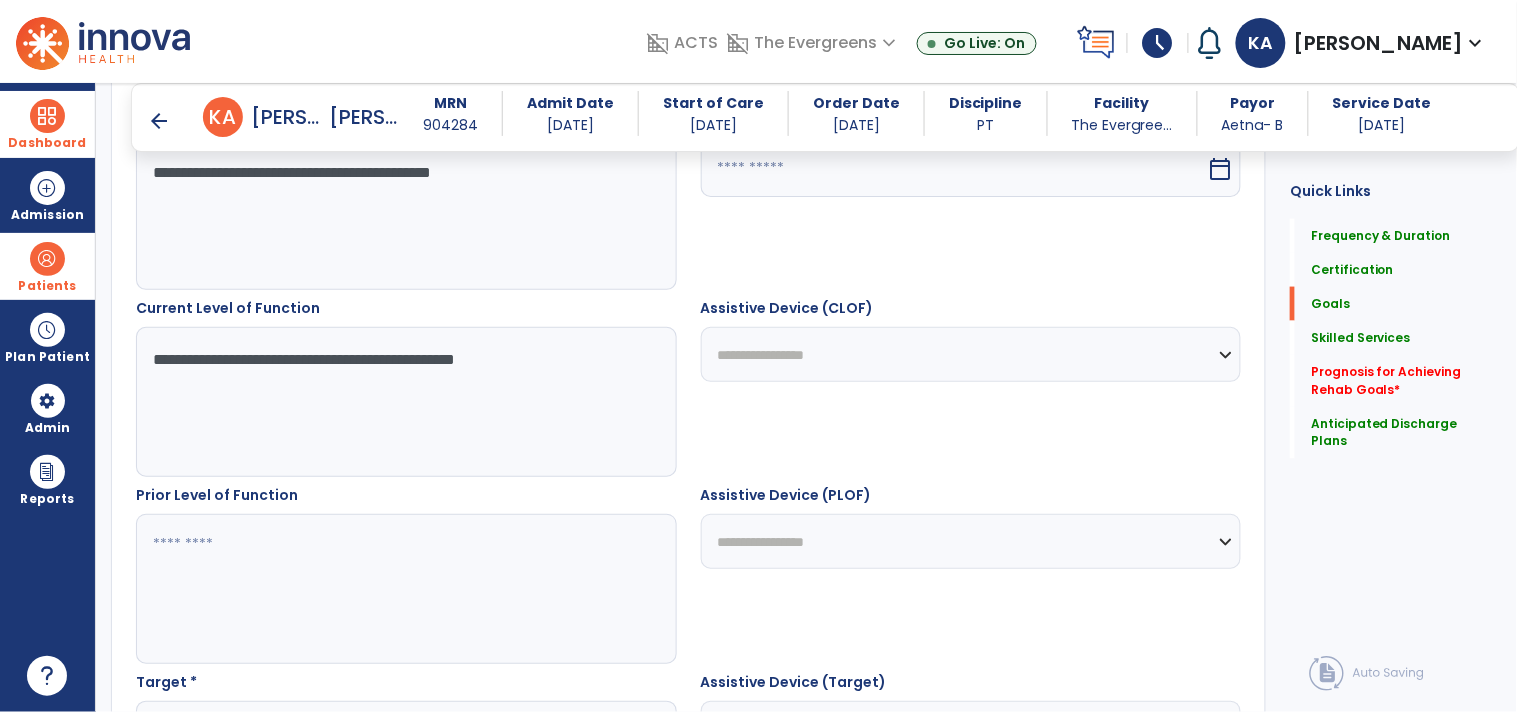 drag, startPoint x: 552, startPoint y: 357, endPoint x: 131, endPoint y: 351, distance: 421.04276 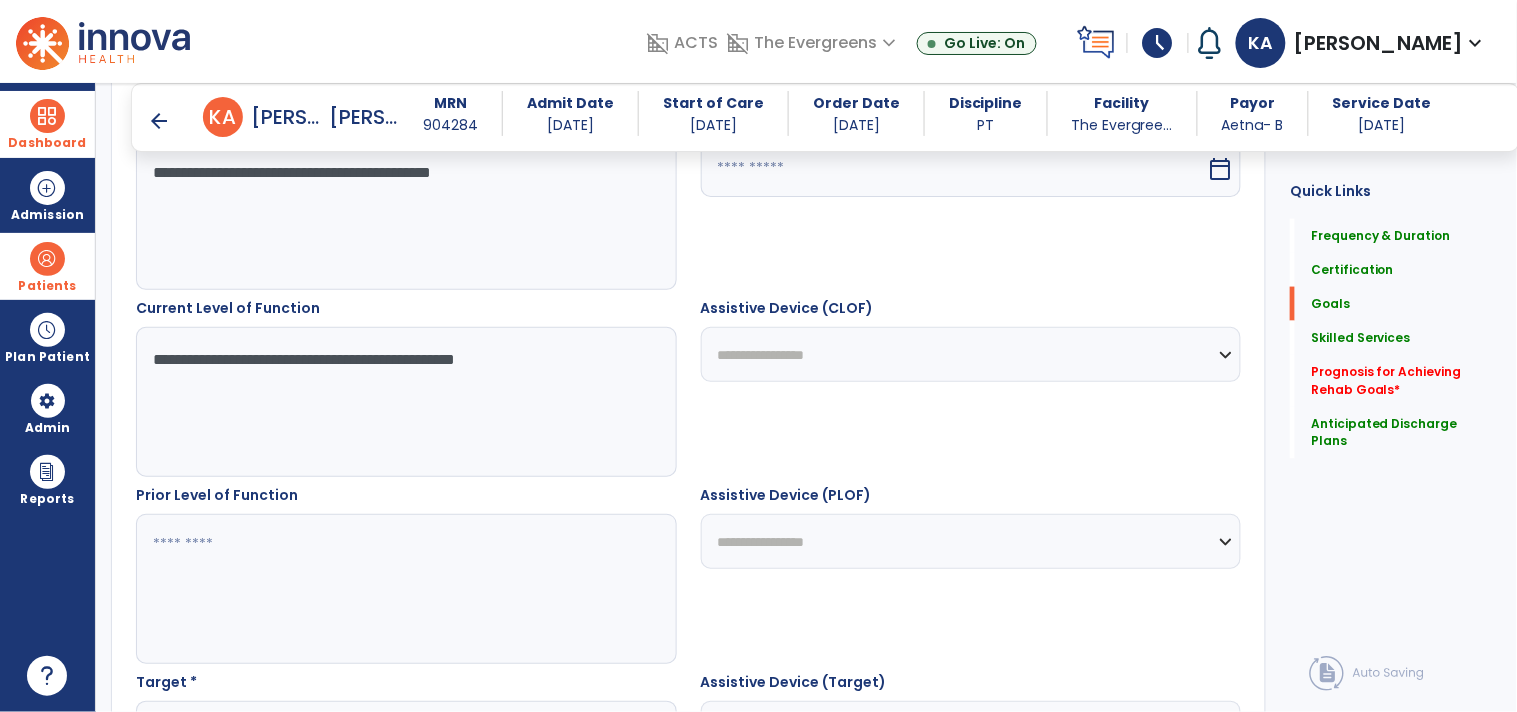 click on "**********" at bounding box center [406, 387] 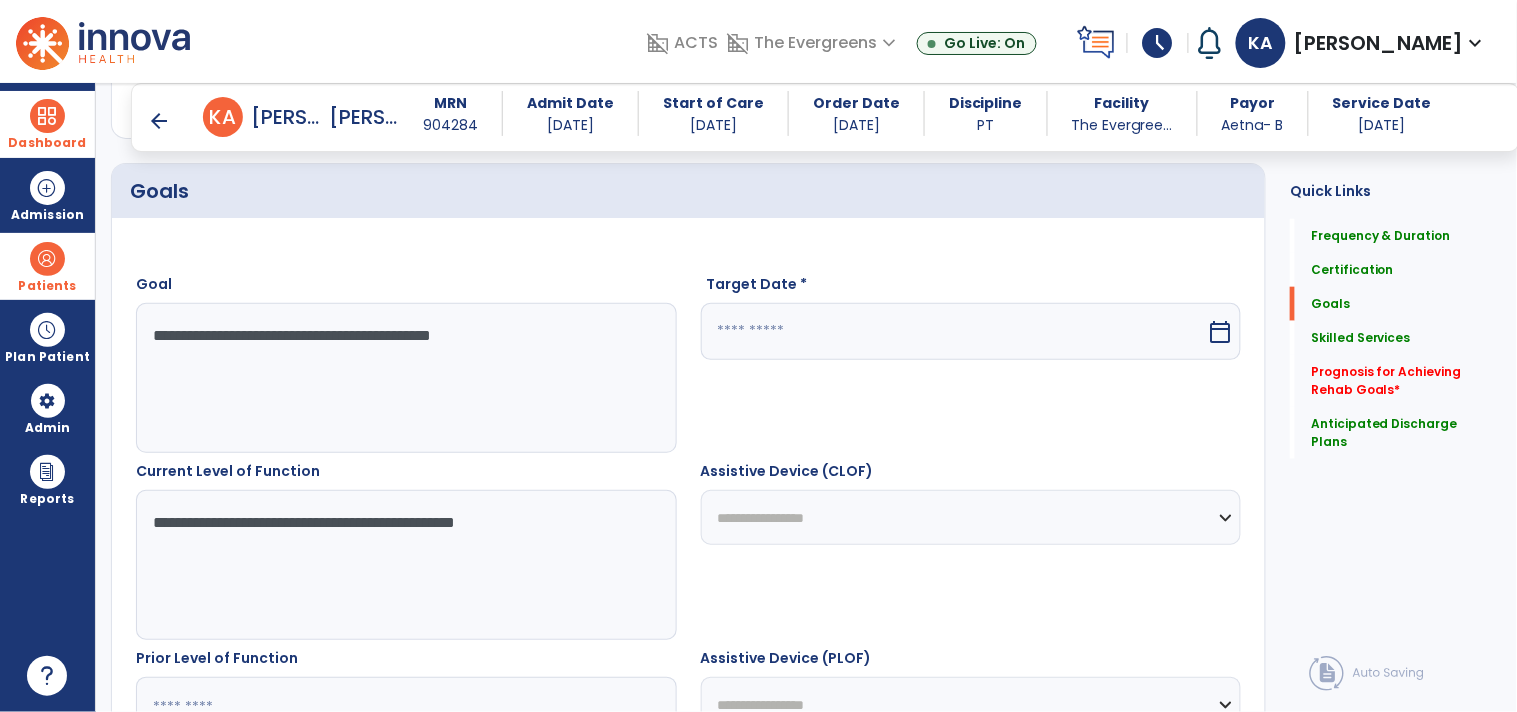 scroll, scrollTop: 505, scrollLeft: 0, axis: vertical 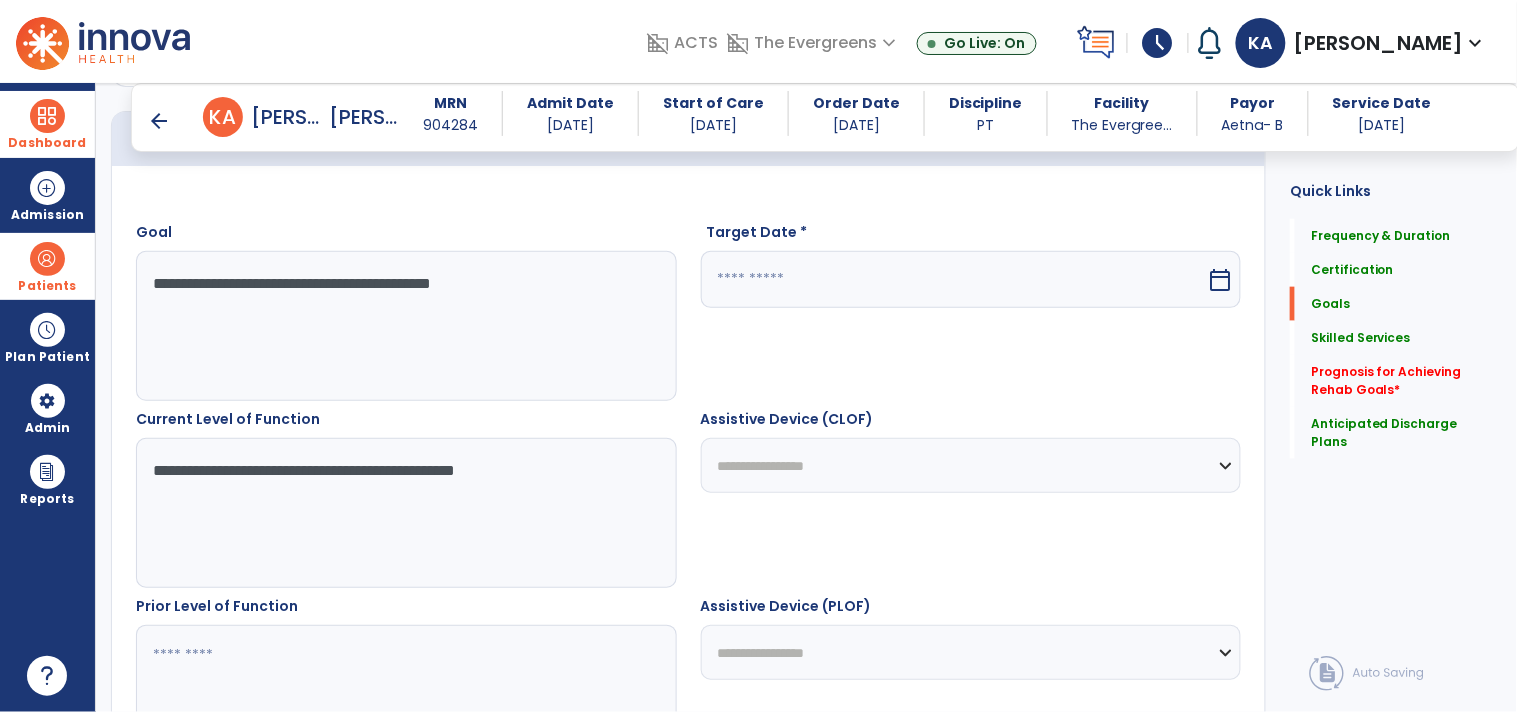 click on "**********" at bounding box center (405, 513) 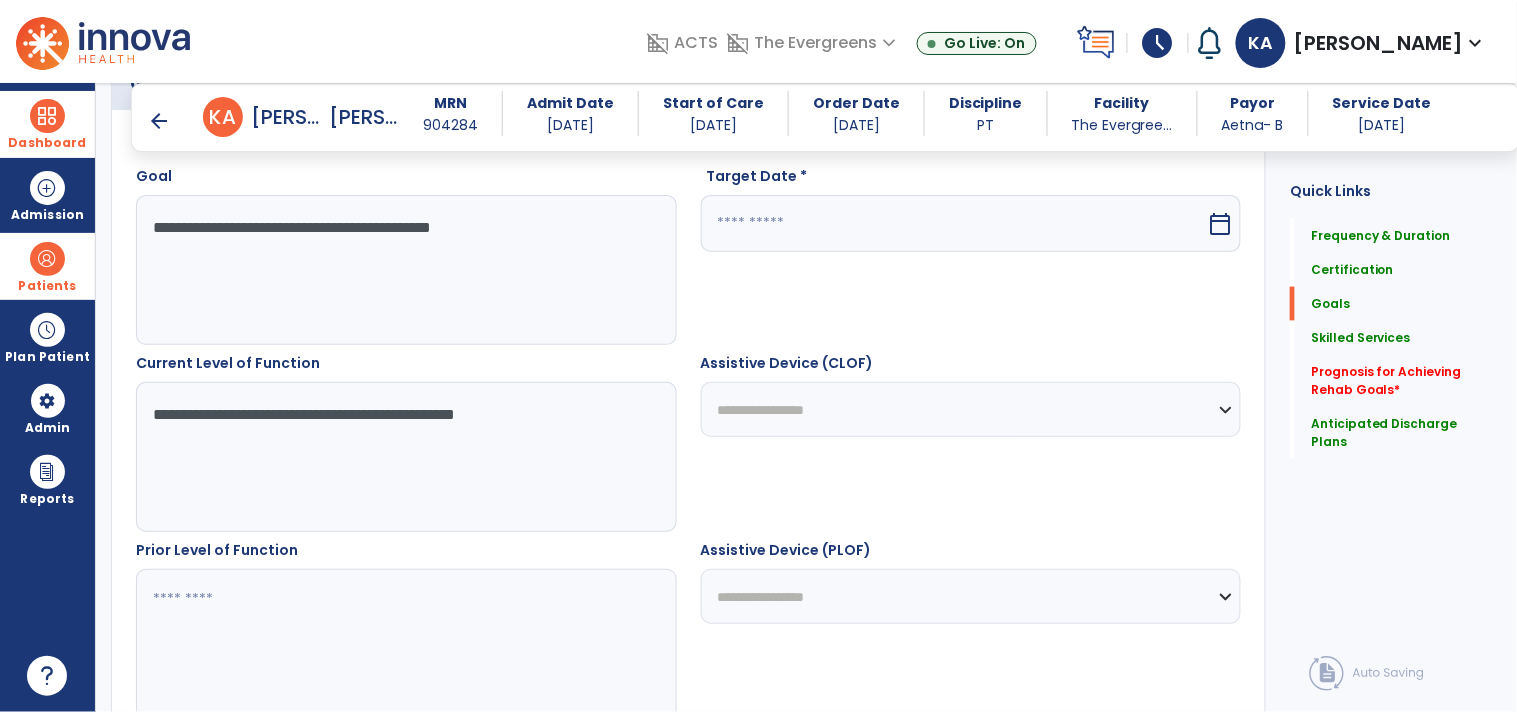 scroll, scrollTop: 616, scrollLeft: 0, axis: vertical 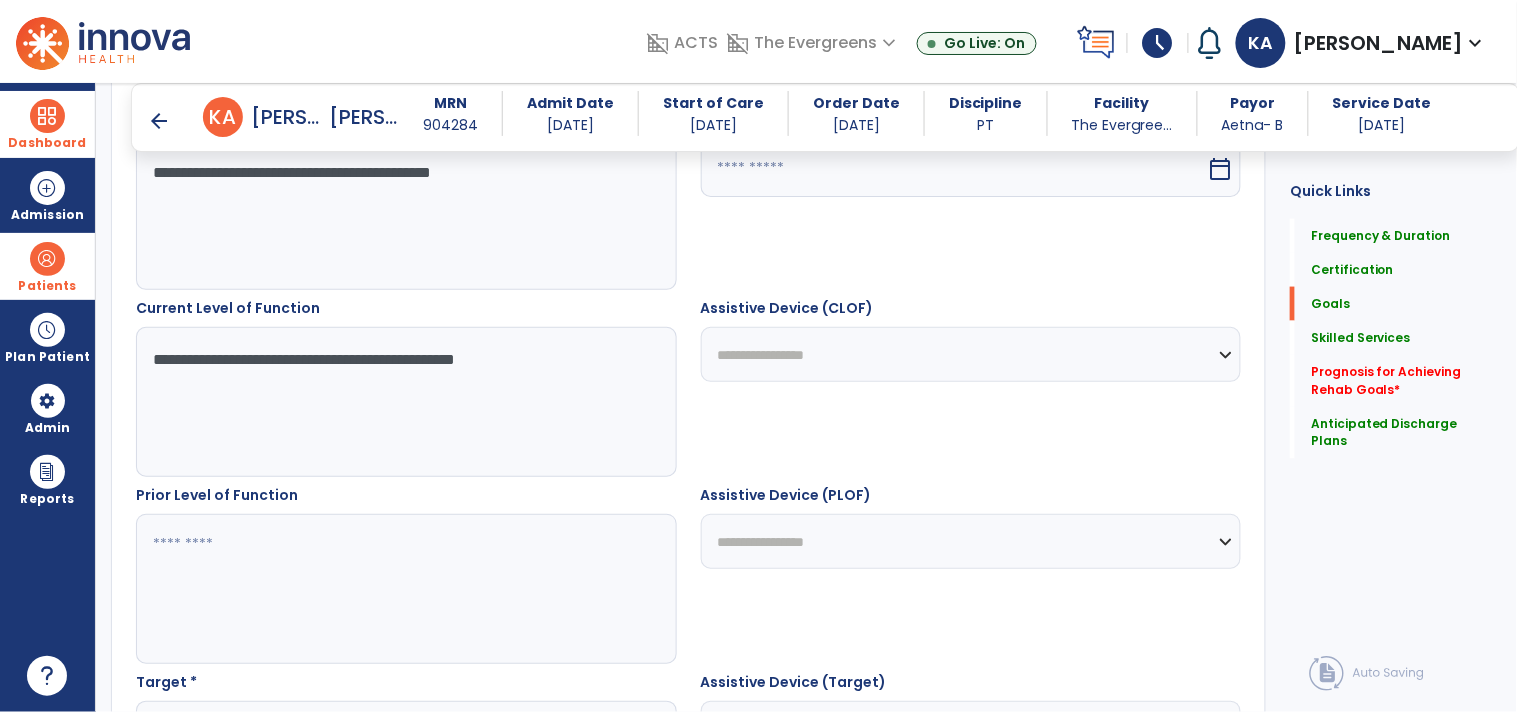 click at bounding box center [405, 589] 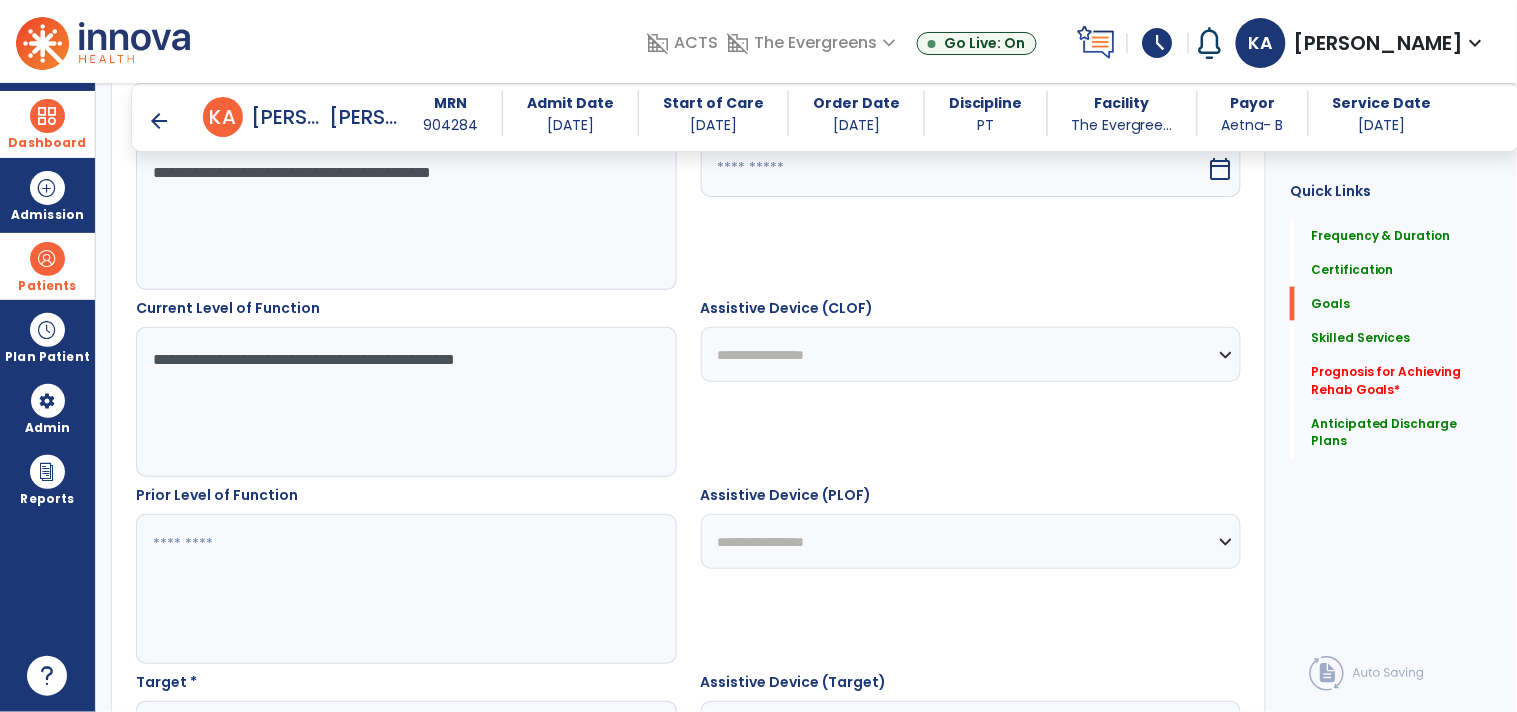 paste on "**********" 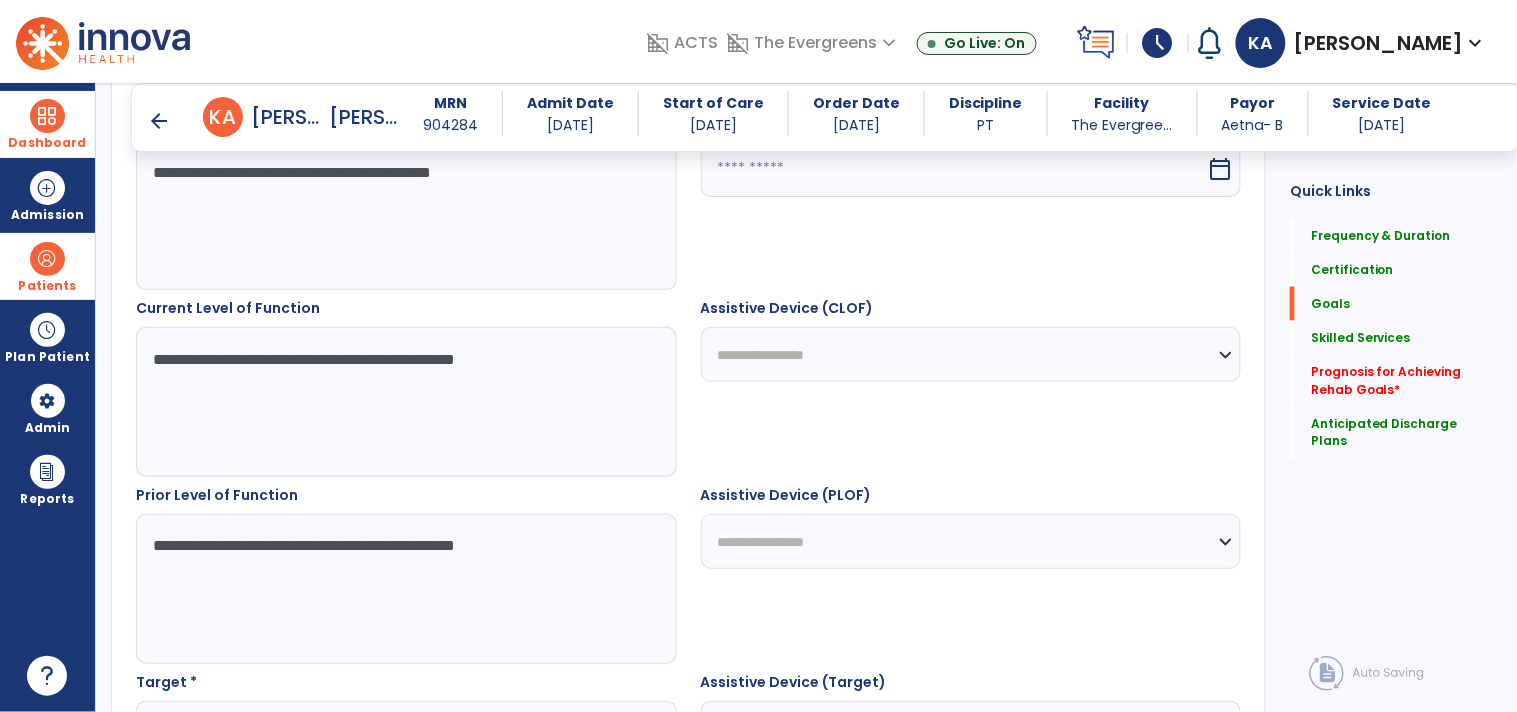 click on "**********" at bounding box center (405, 589) 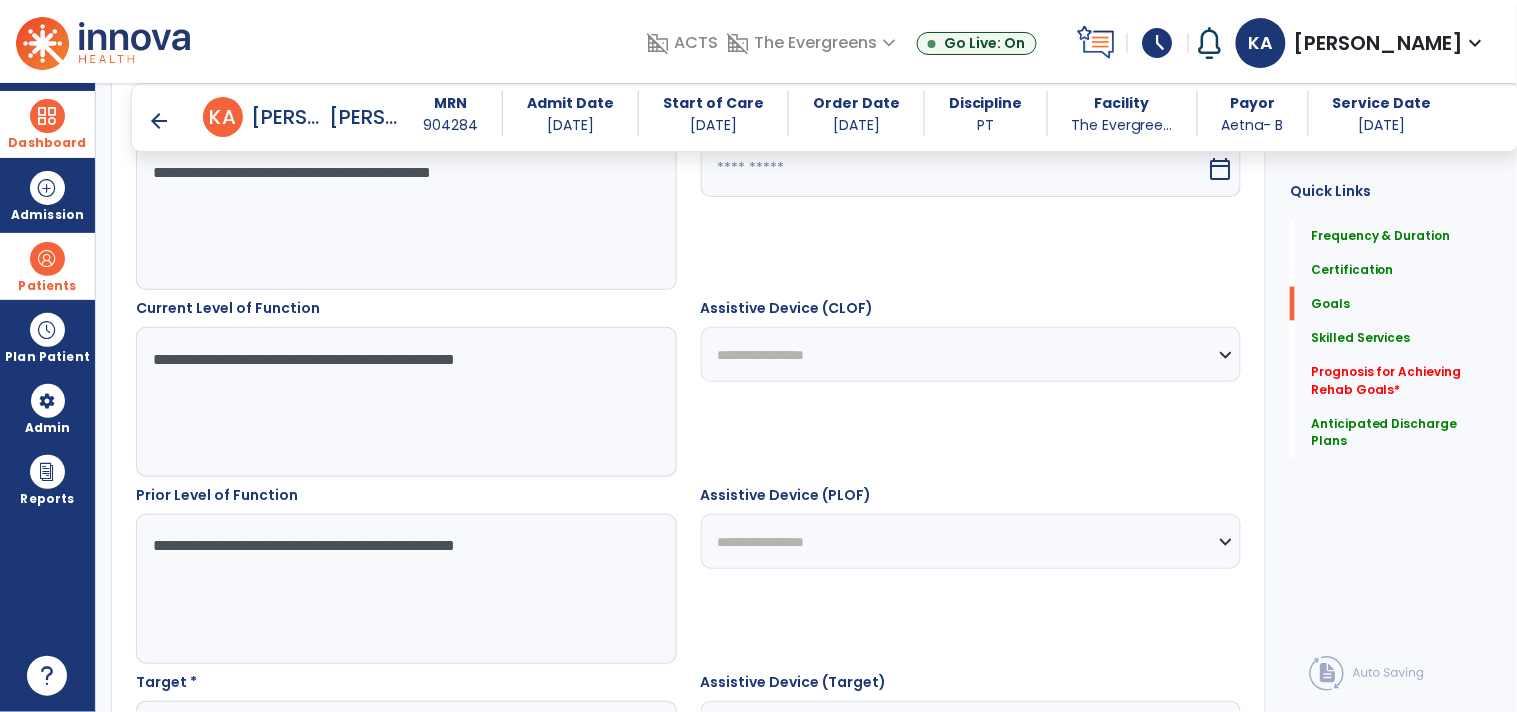 scroll, scrollTop: 727, scrollLeft: 0, axis: vertical 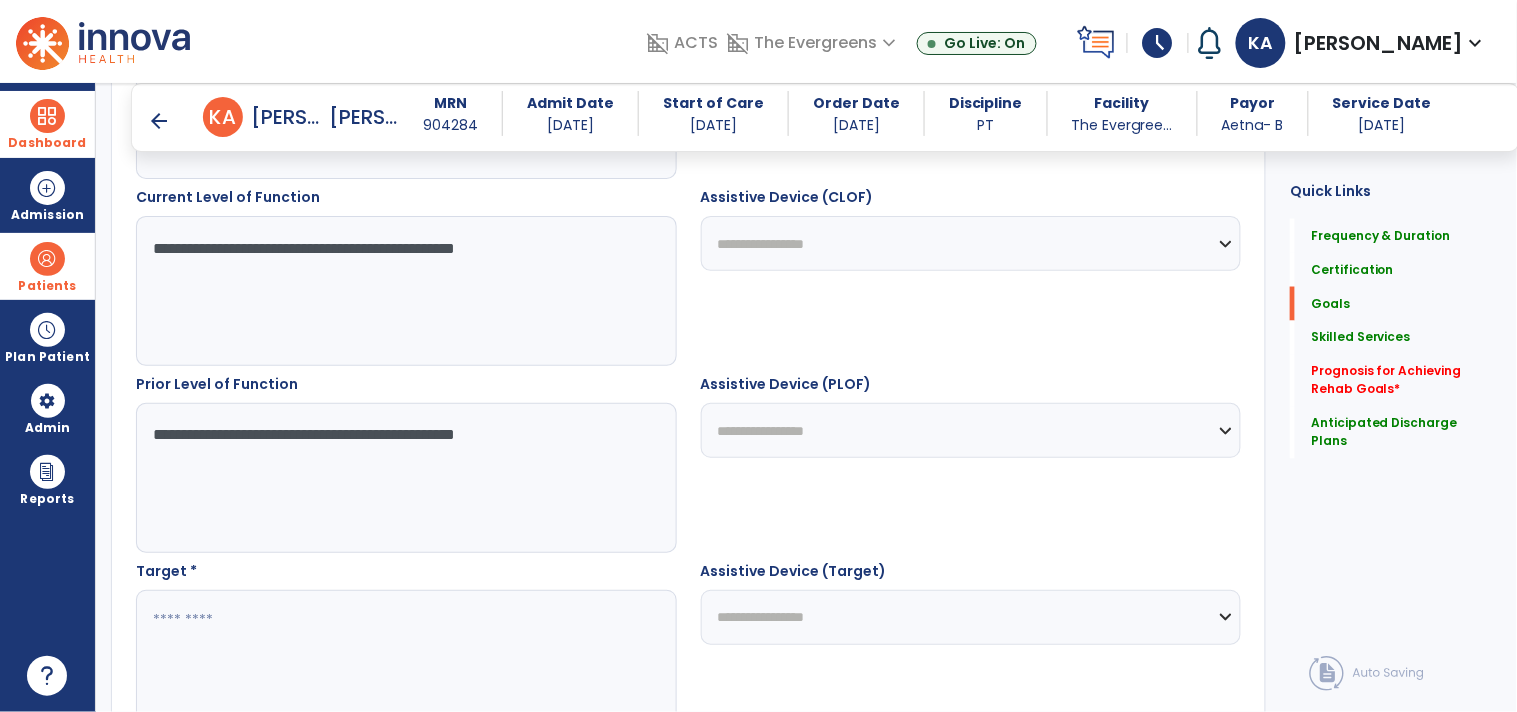 type on "**********" 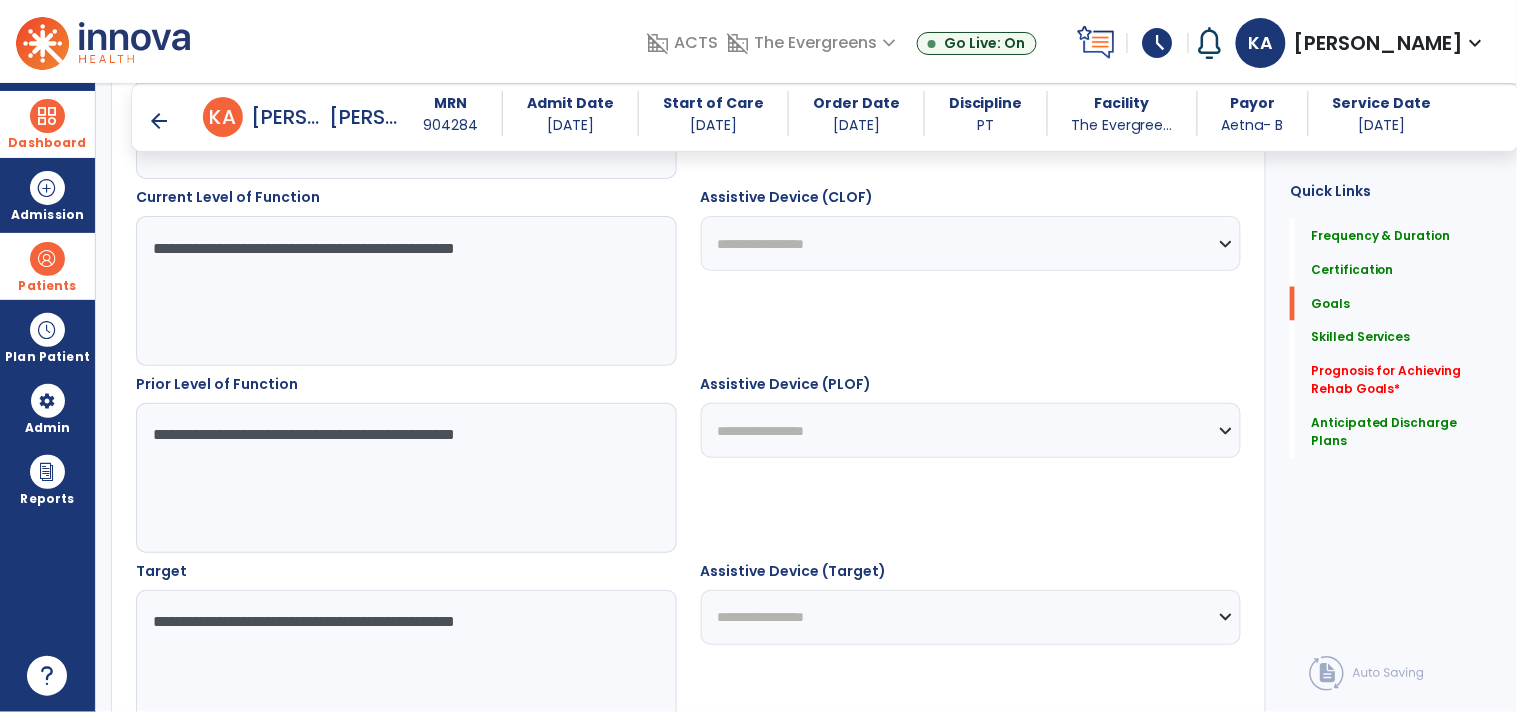 click on "**********" at bounding box center [405, 665] 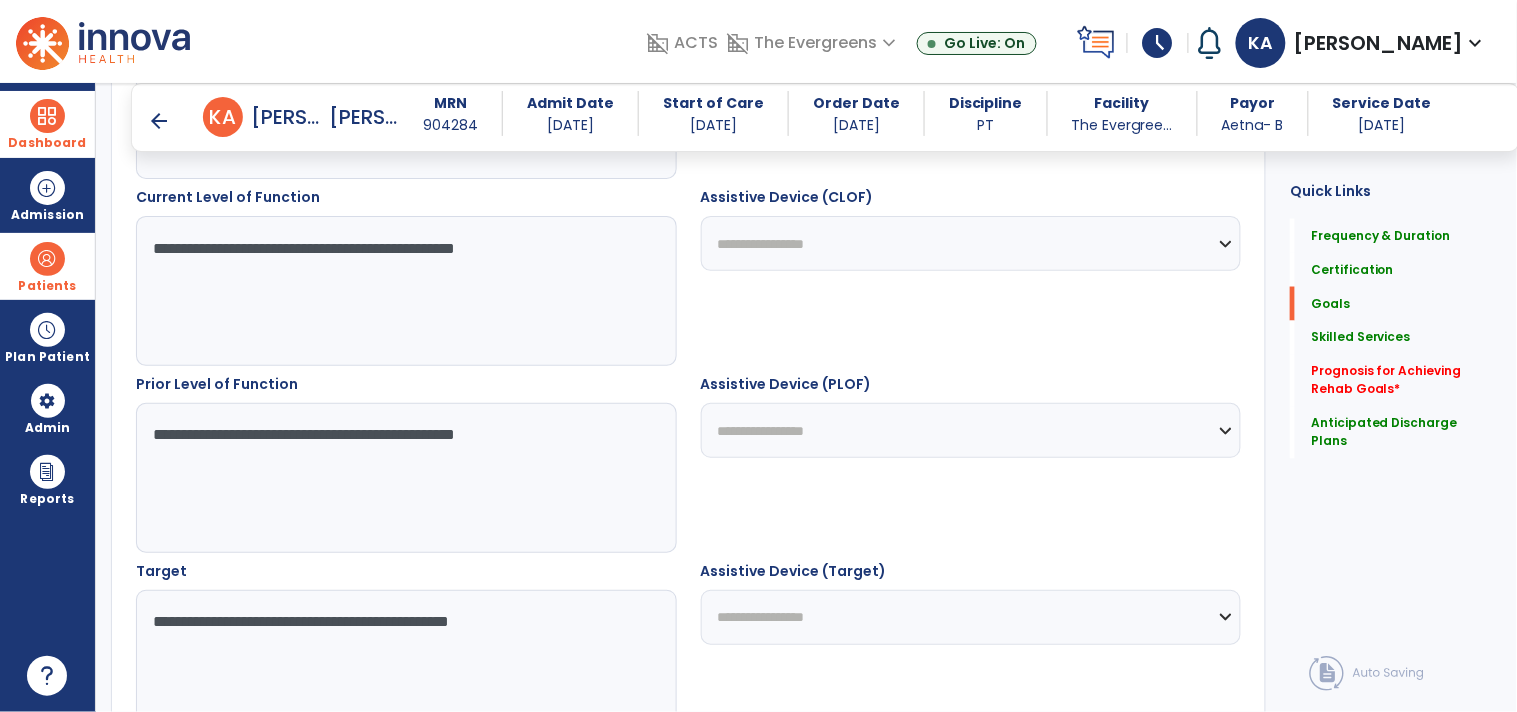 type on "**********" 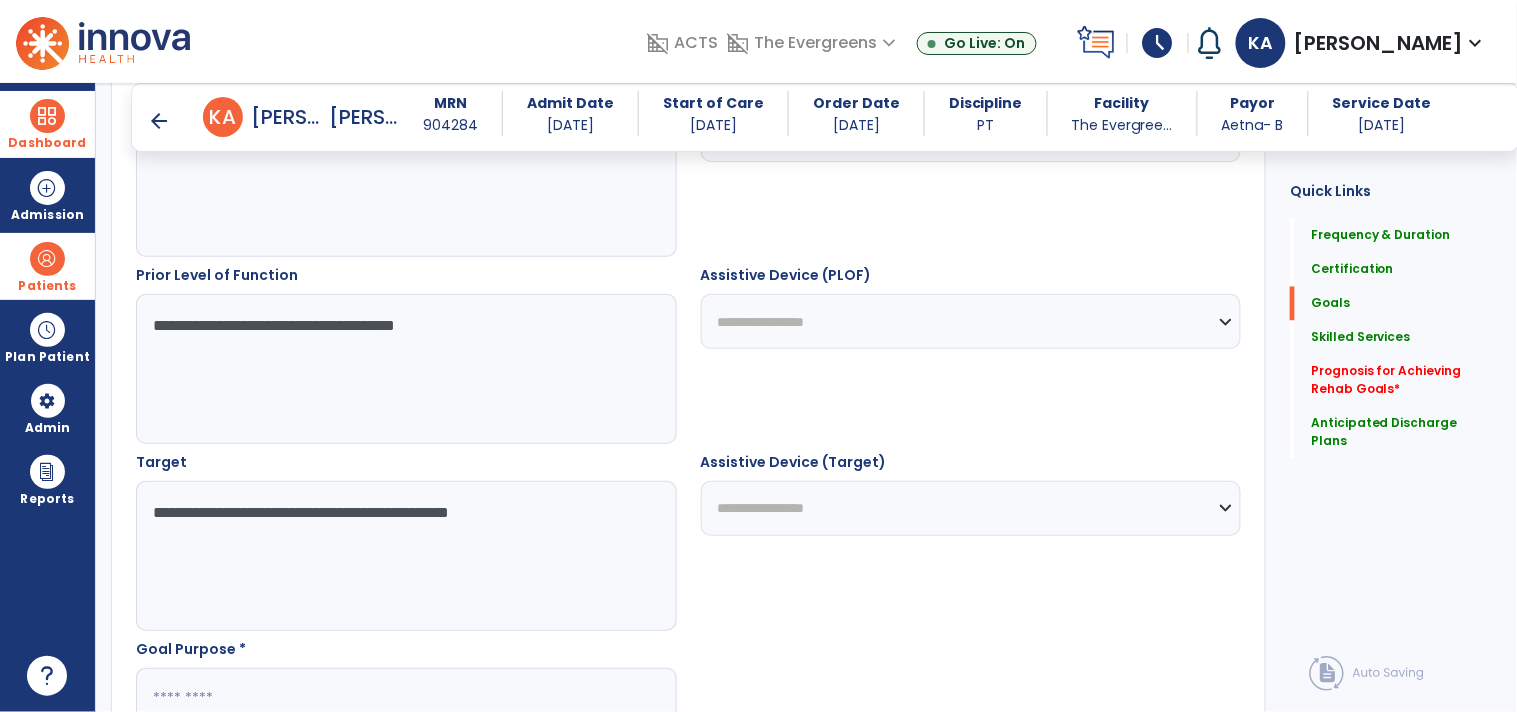 scroll, scrollTop: 838, scrollLeft: 0, axis: vertical 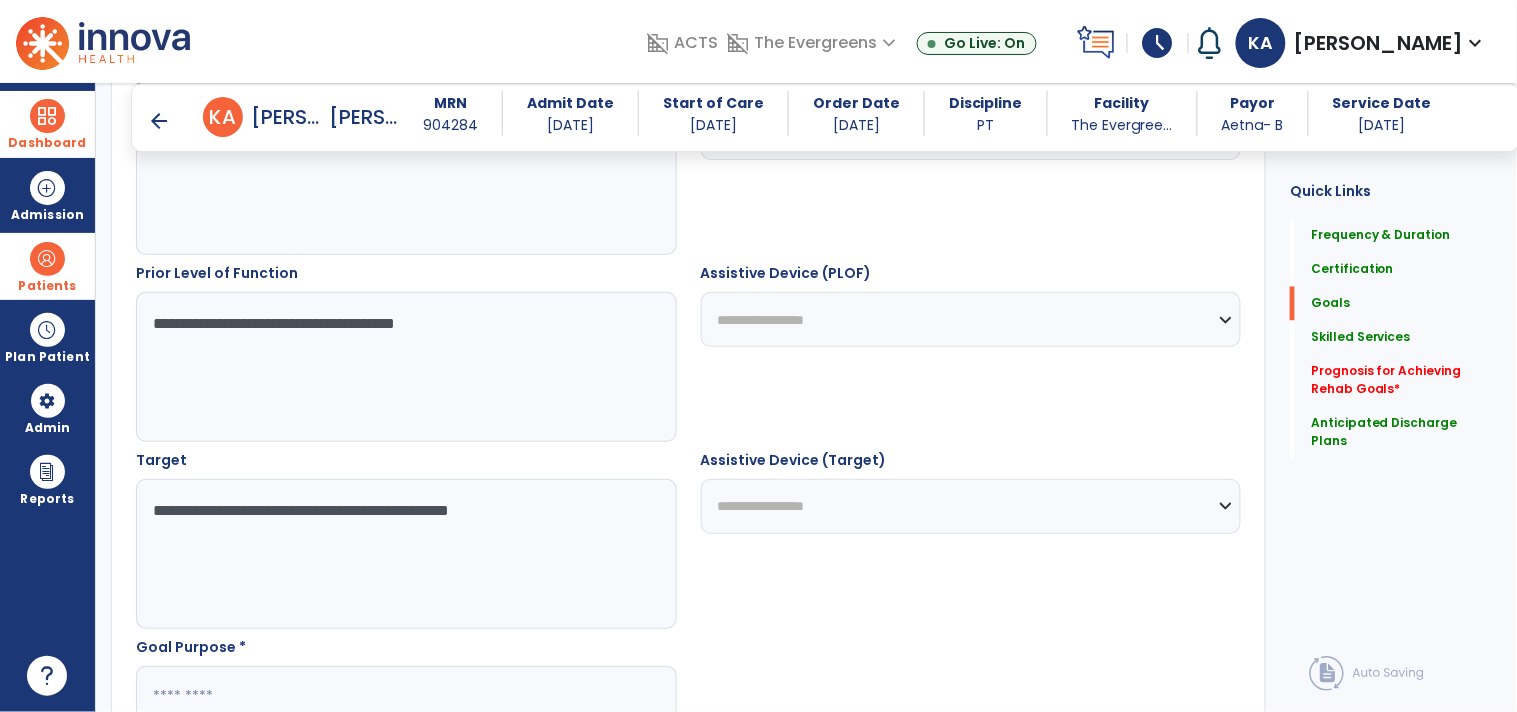 type on "**********" 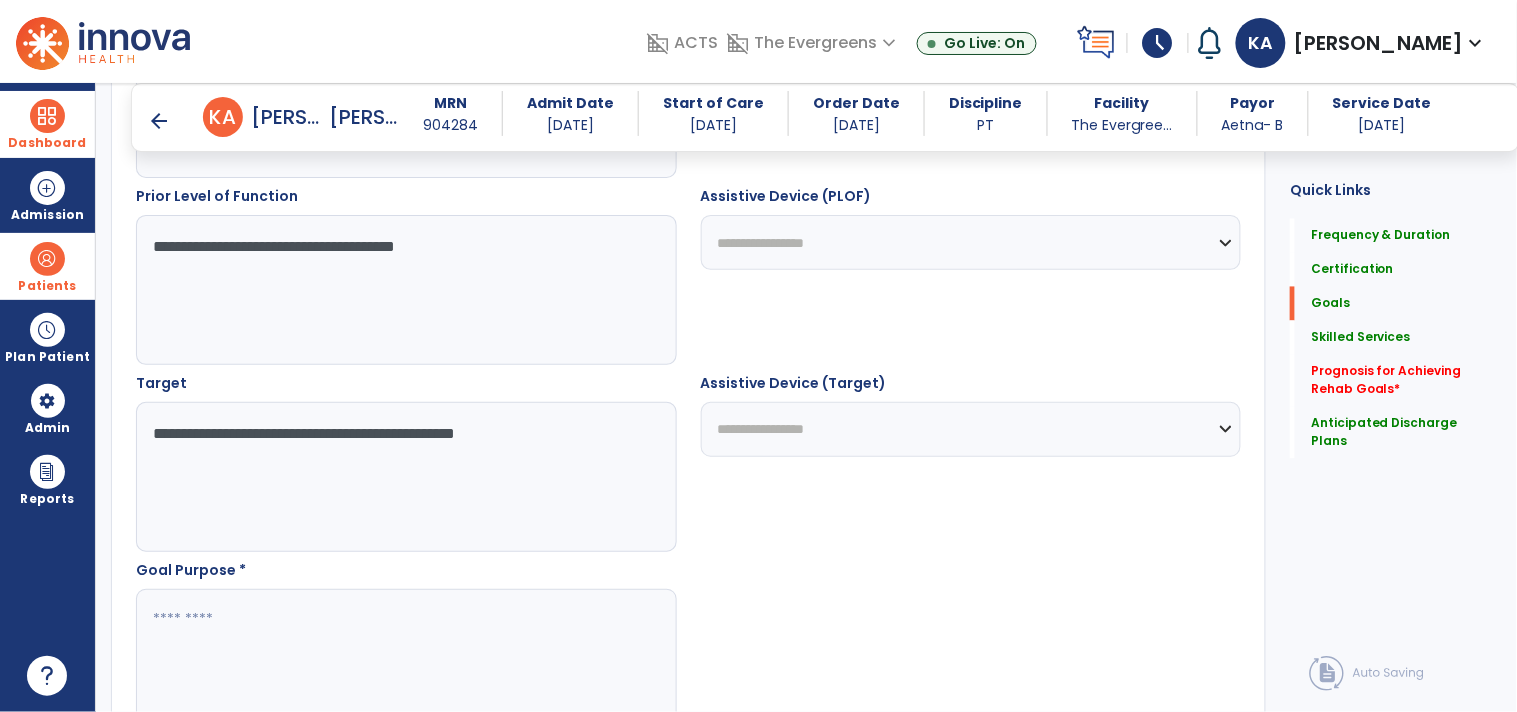 scroll, scrollTop: 950, scrollLeft: 0, axis: vertical 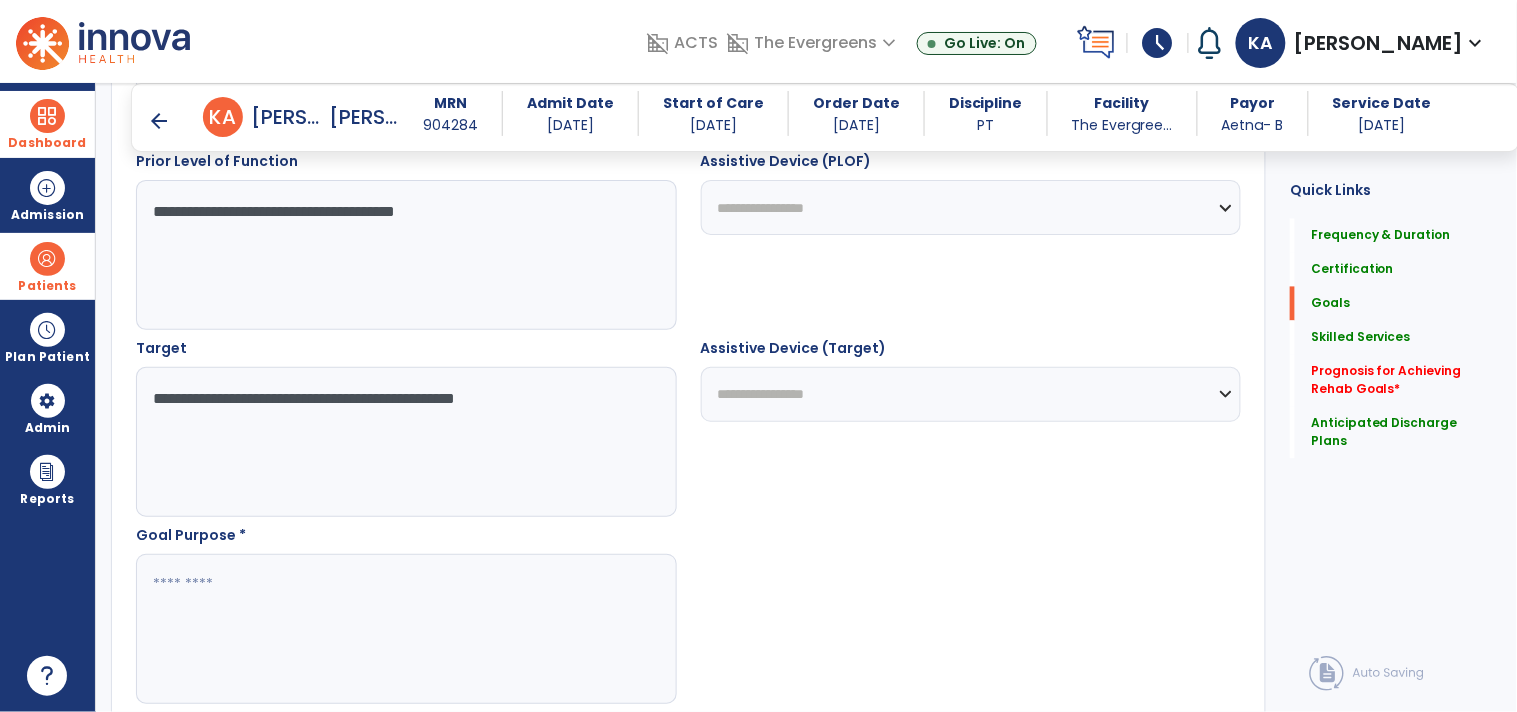 type on "**********" 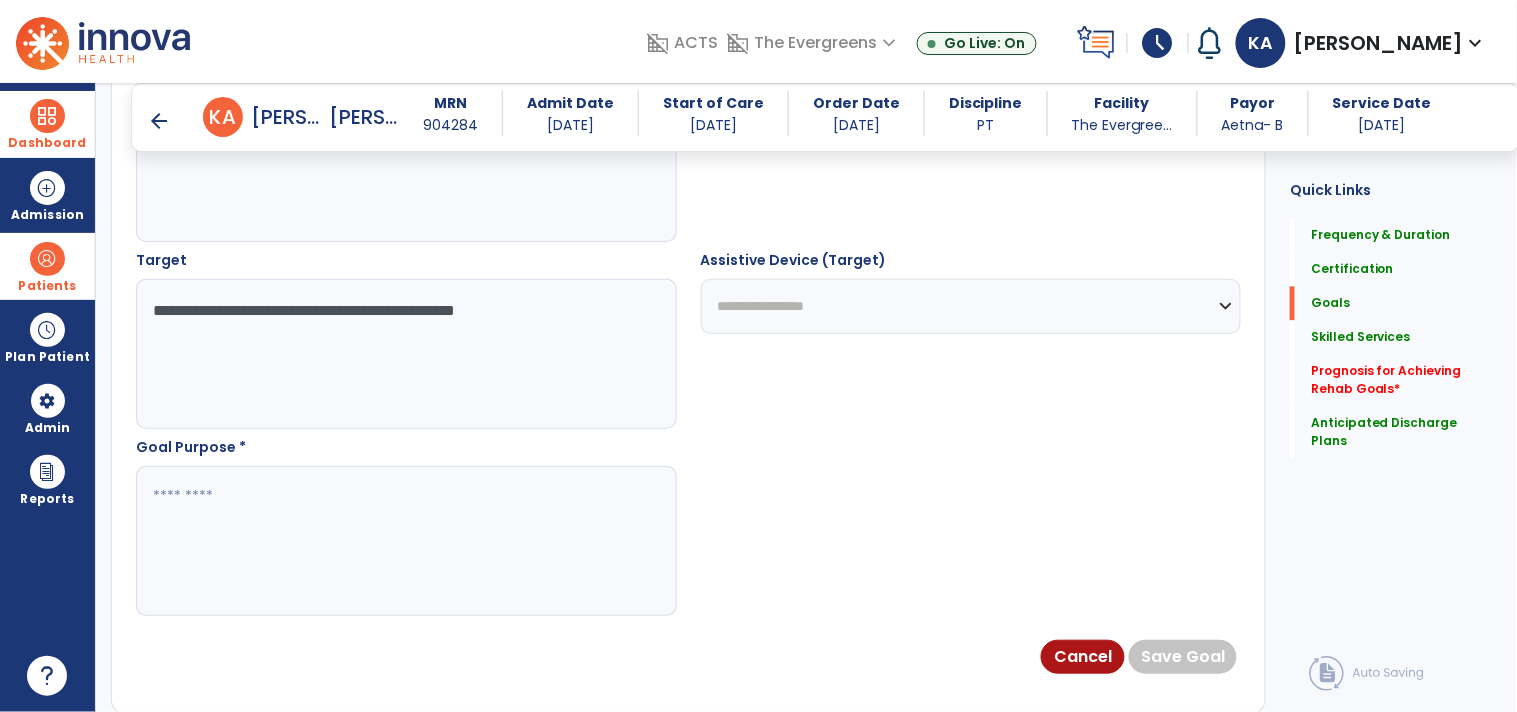 scroll, scrollTop: 1061, scrollLeft: 0, axis: vertical 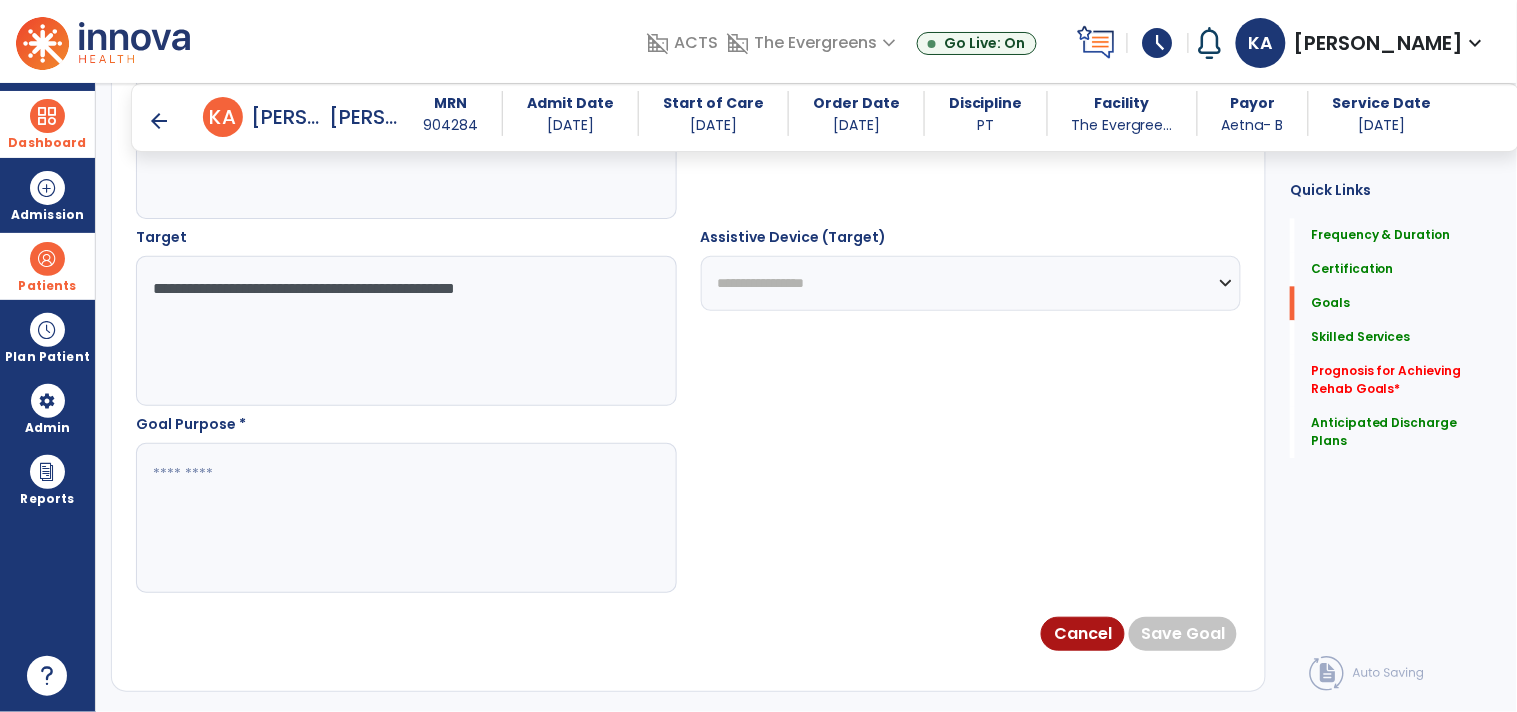 click at bounding box center (405, 518) 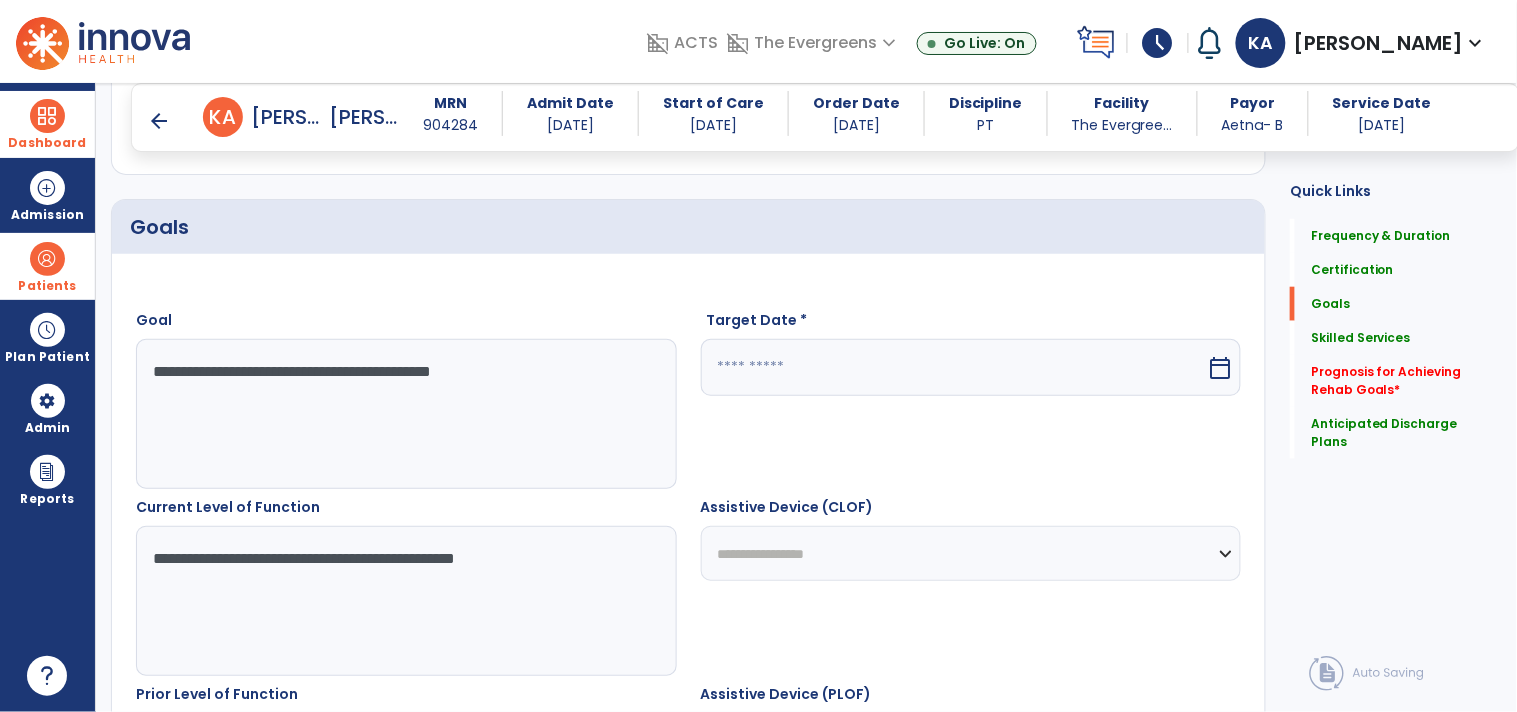 scroll, scrollTop: 394, scrollLeft: 0, axis: vertical 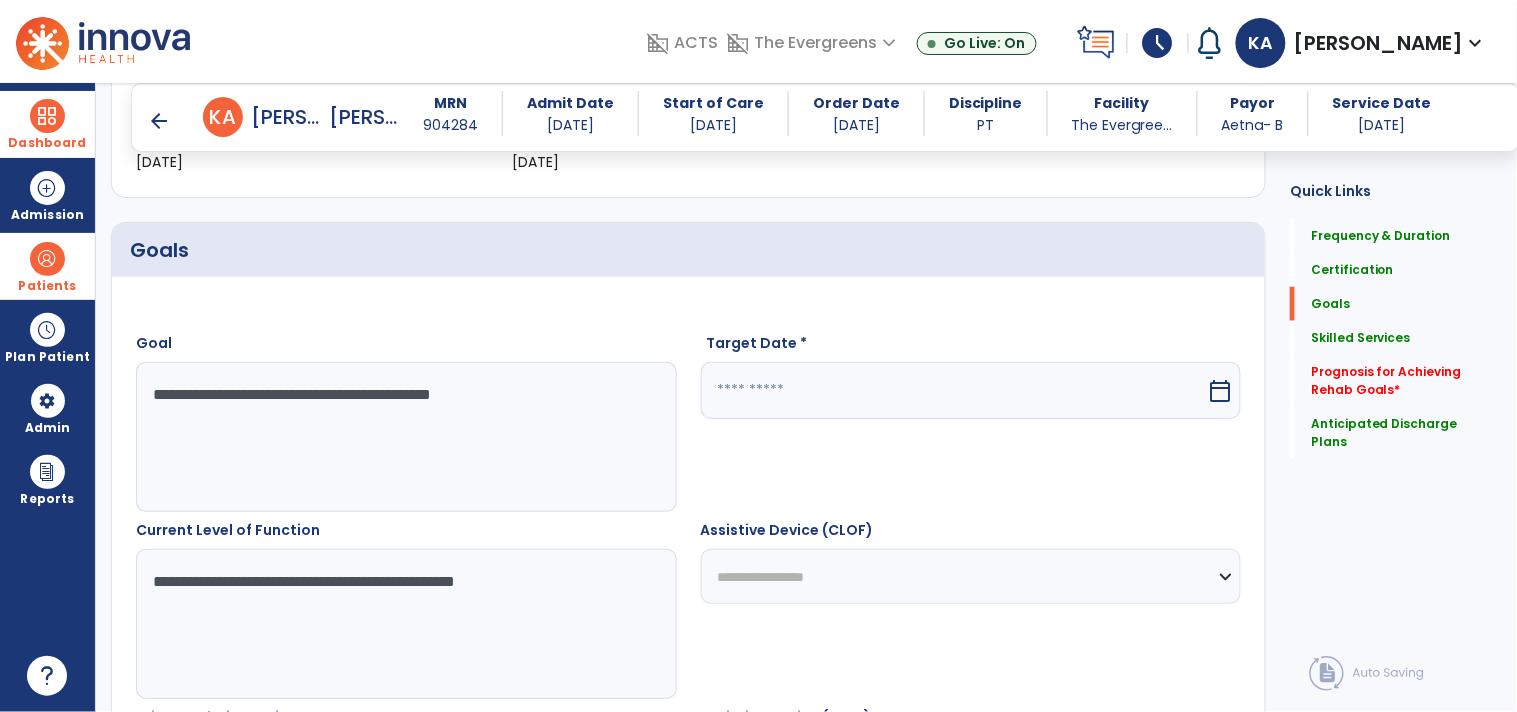 click on "calendar_today" at bounding box center (1220, 391) 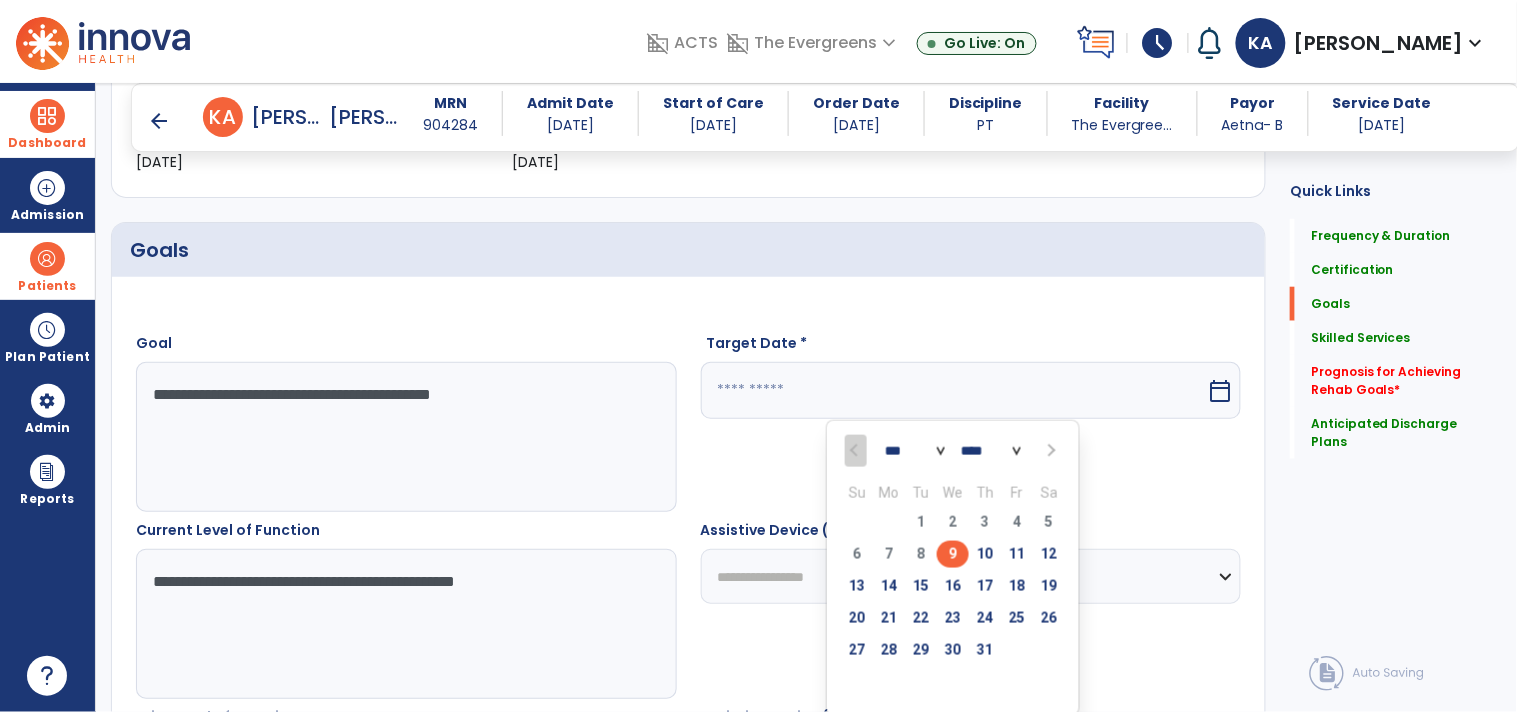 click at bounding box center (1049, 451) 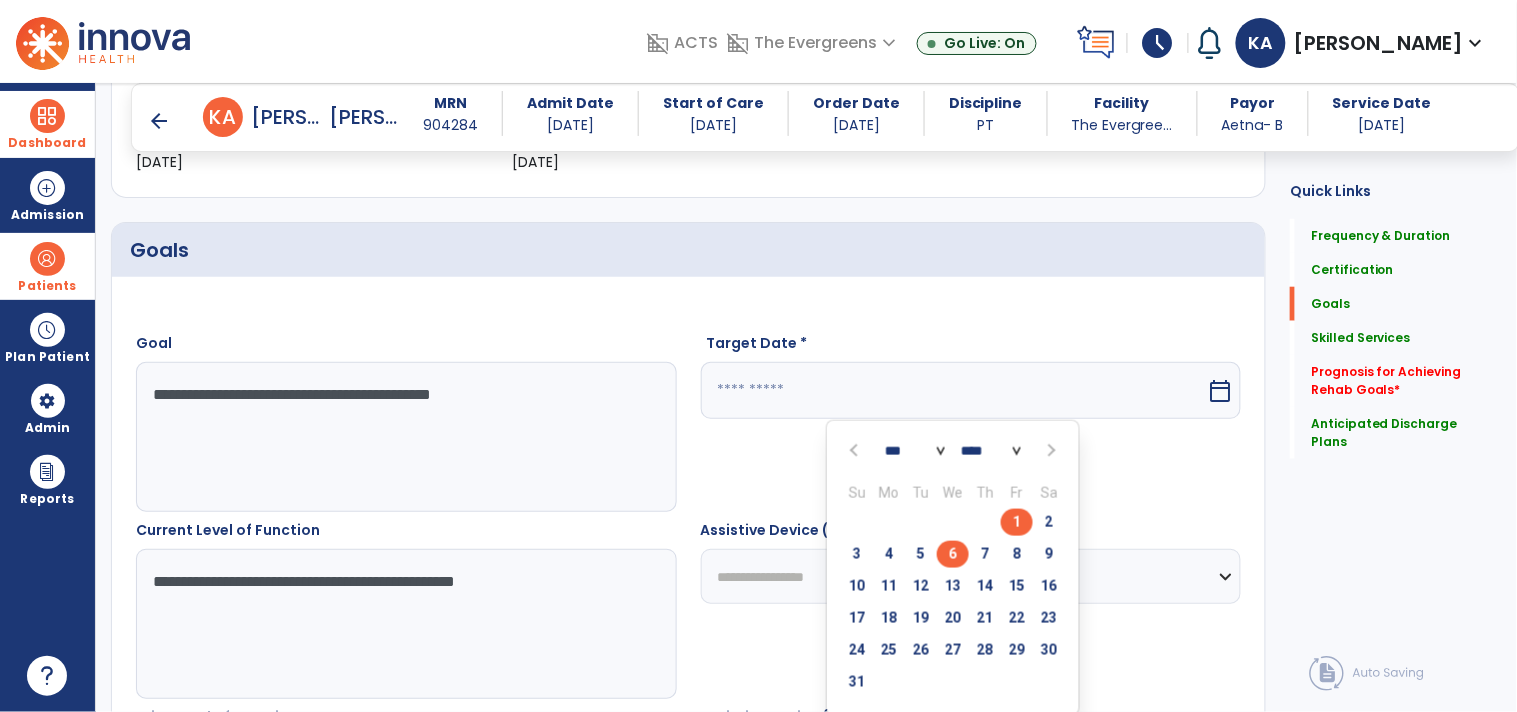 click on "6" at bounding box center [953, 554] 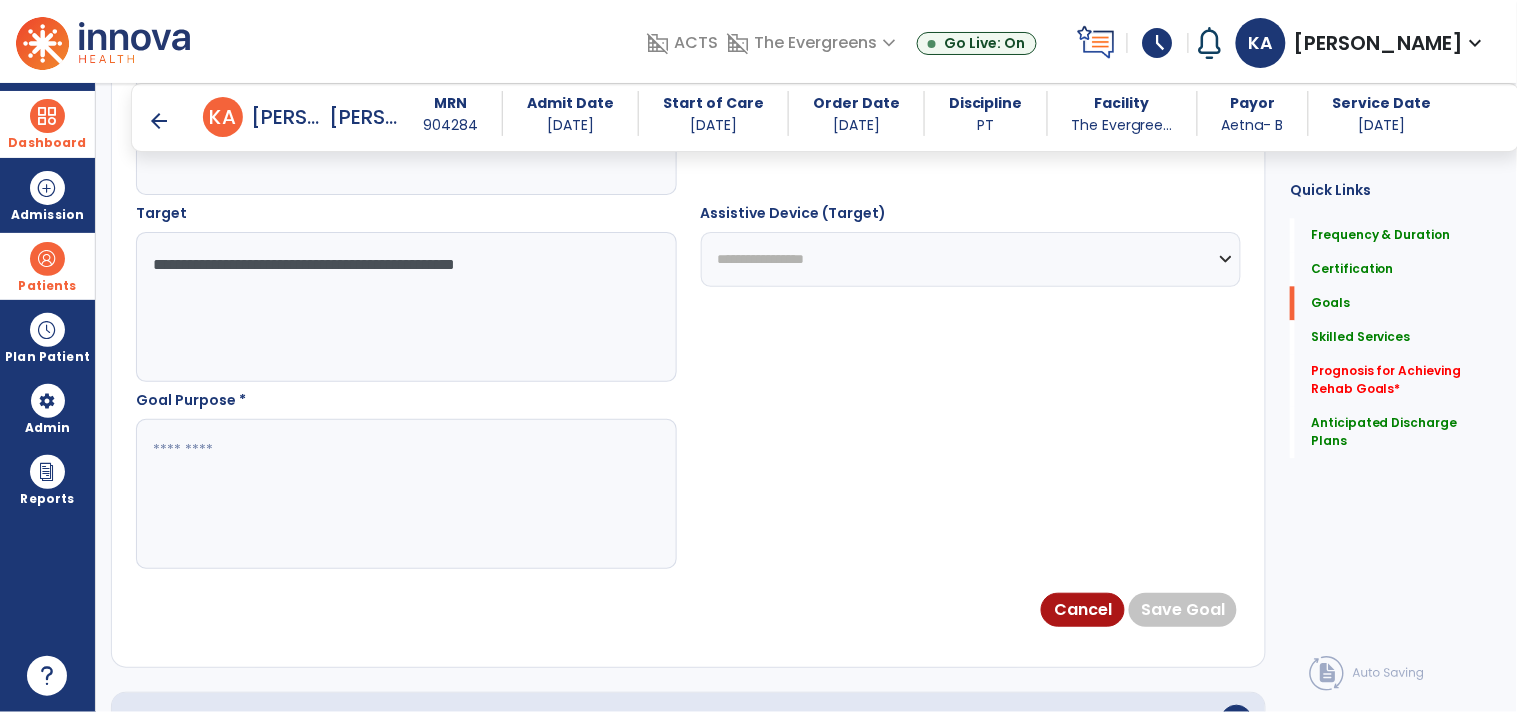 scroll, scrollTop: 1172, scrollLeft: 0, axis: vertical 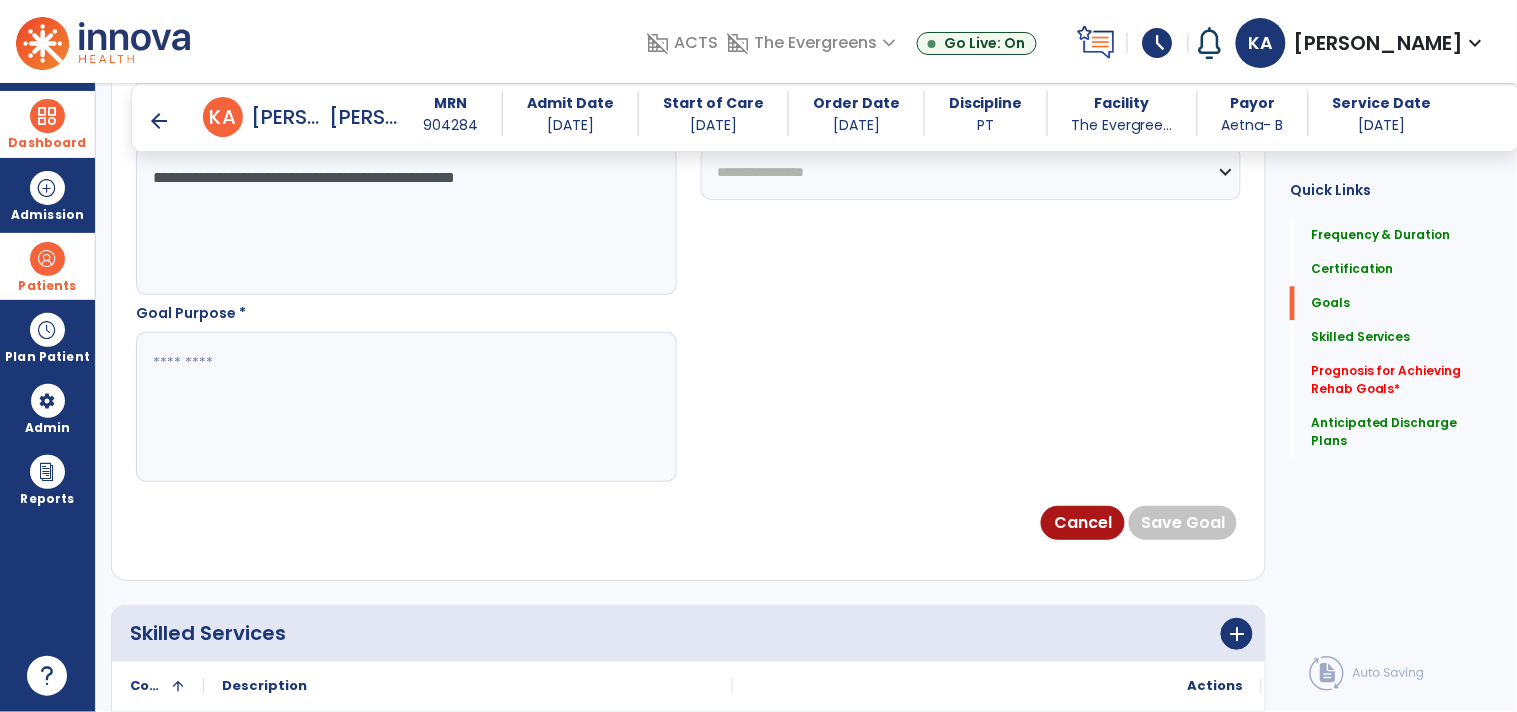 click at bounding box center (405, 407) 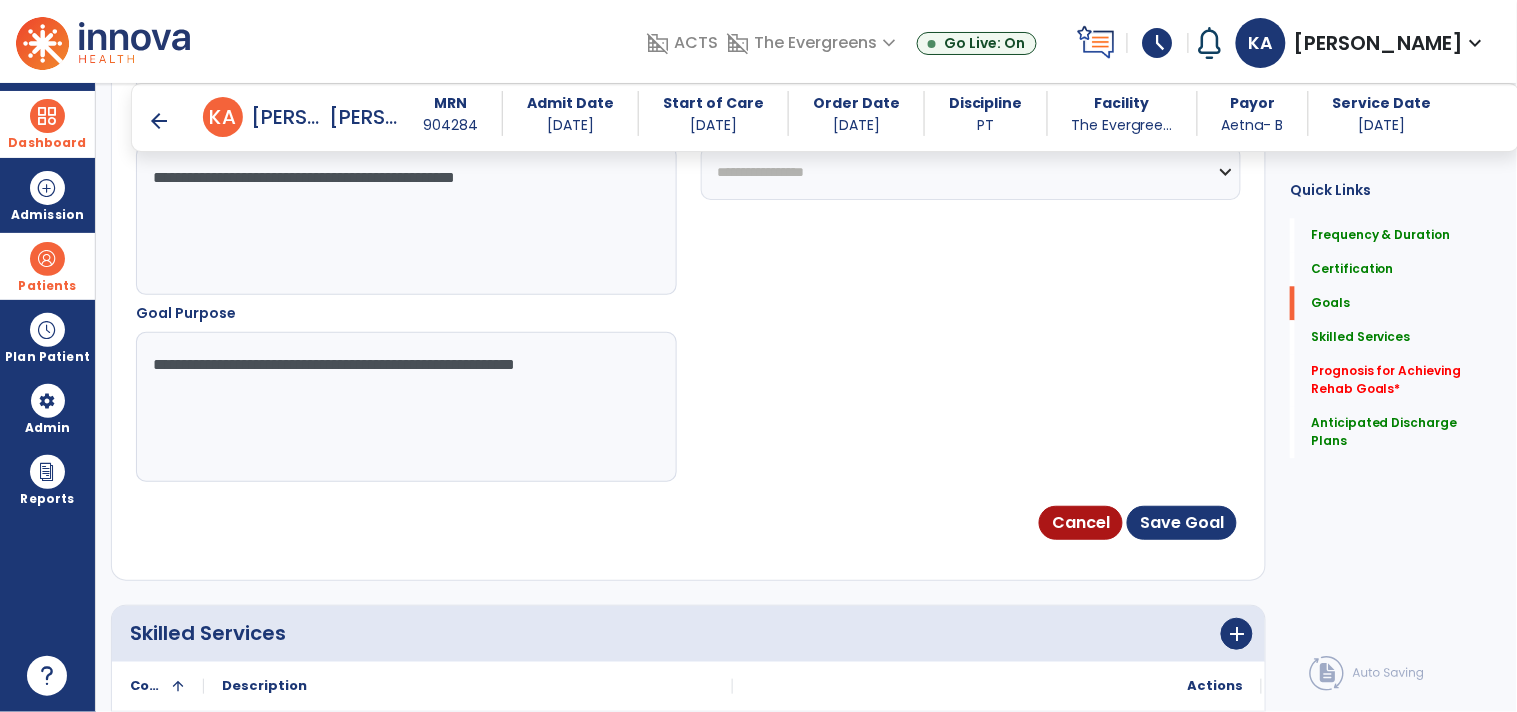 type on "**********" 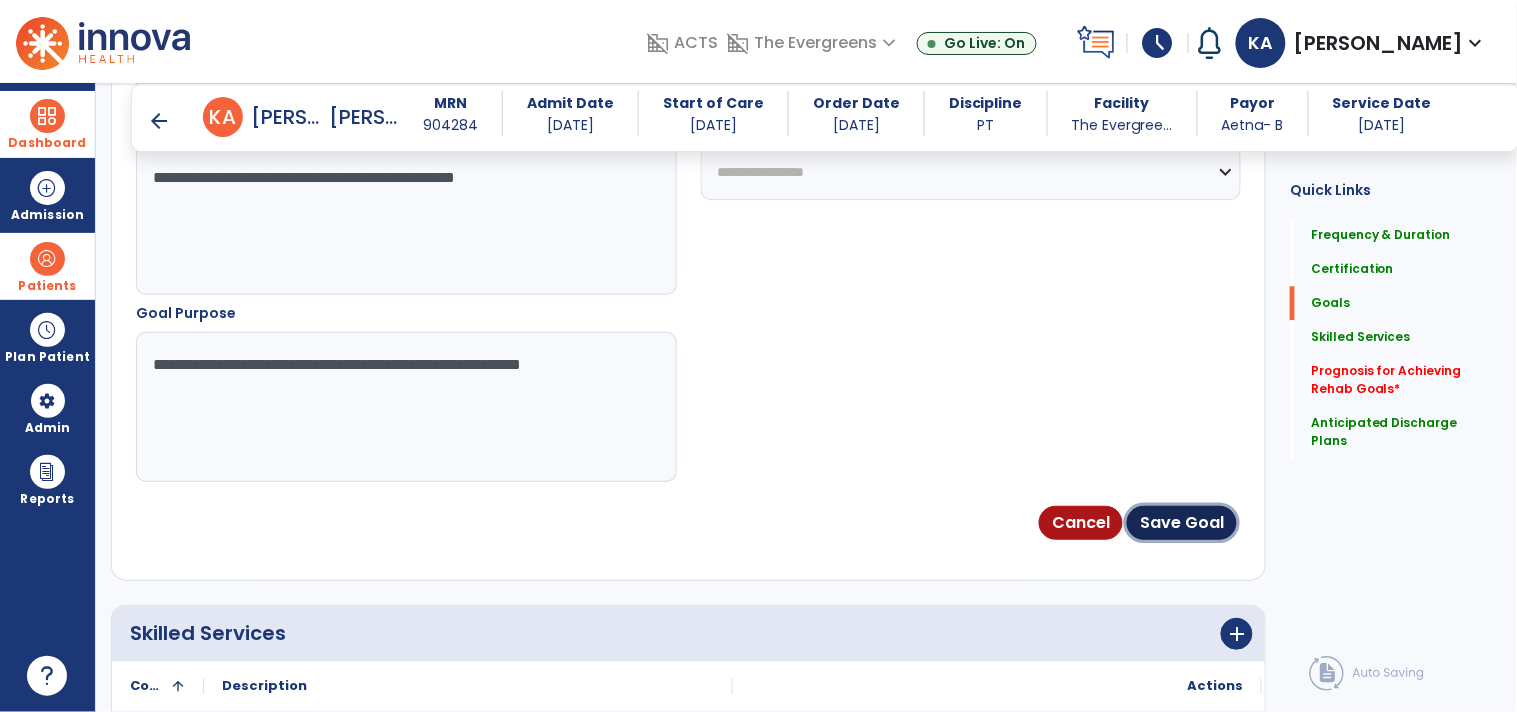 click on "Save Goal" at bounding box center [1182, 523] 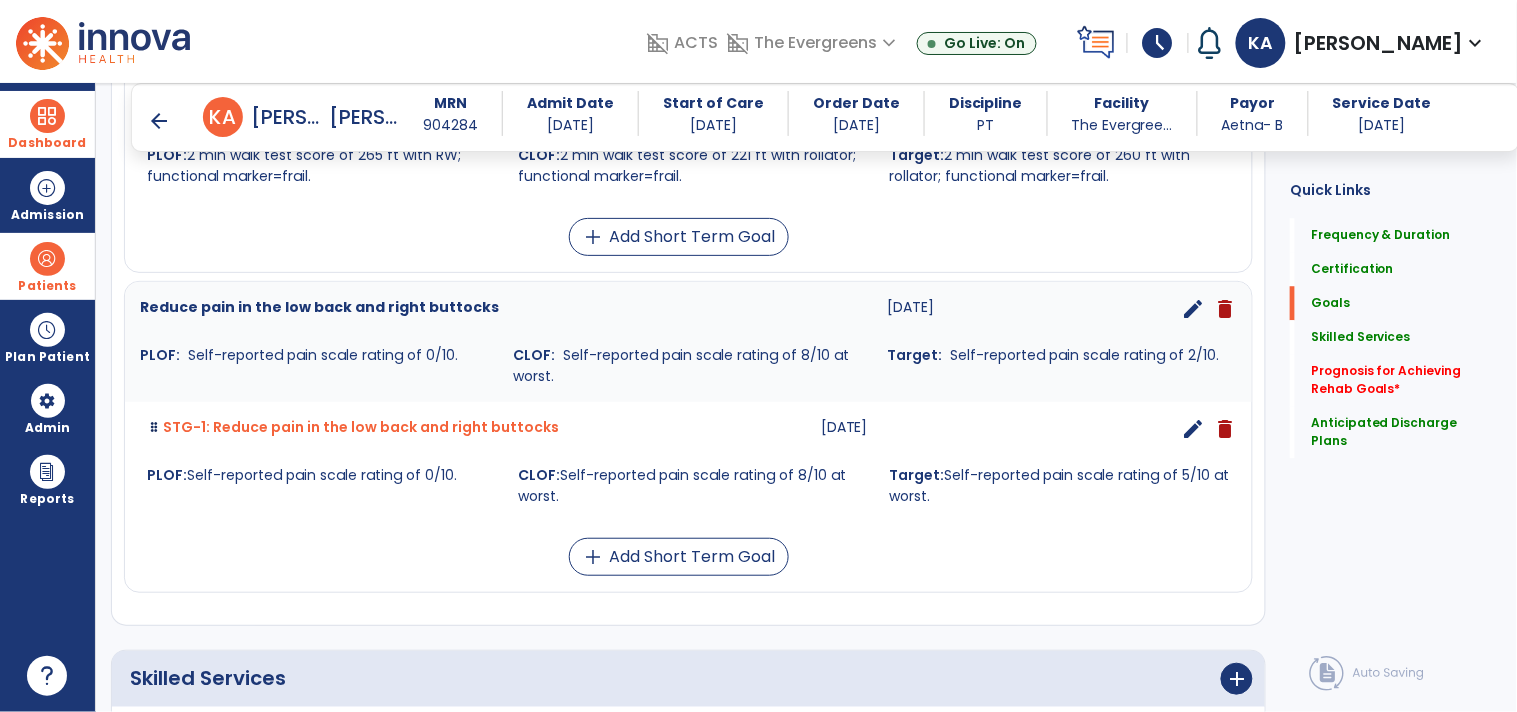 scroll, scrollTop: 1204, scrollLeft: 0, axis: vertical 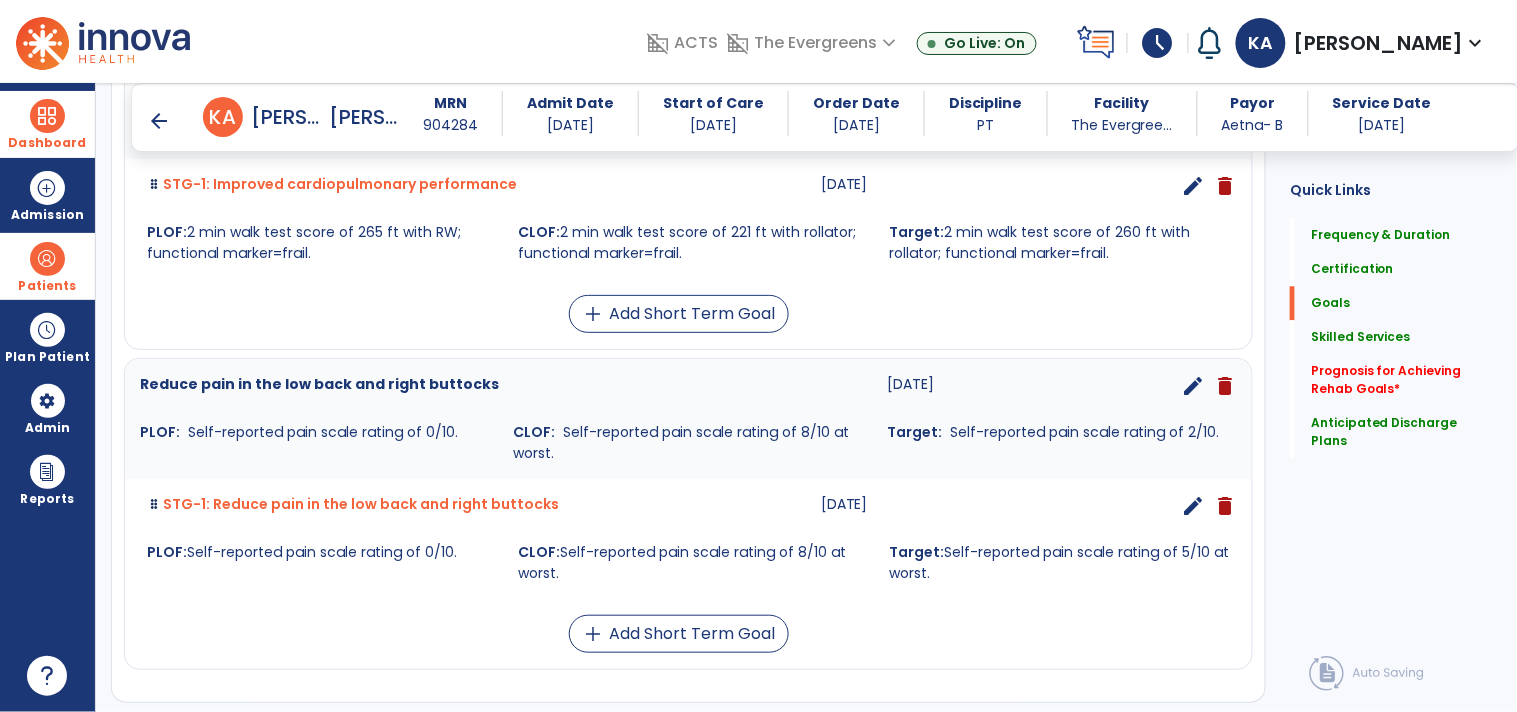 click on "edit" at bounding box center (1193, 386) 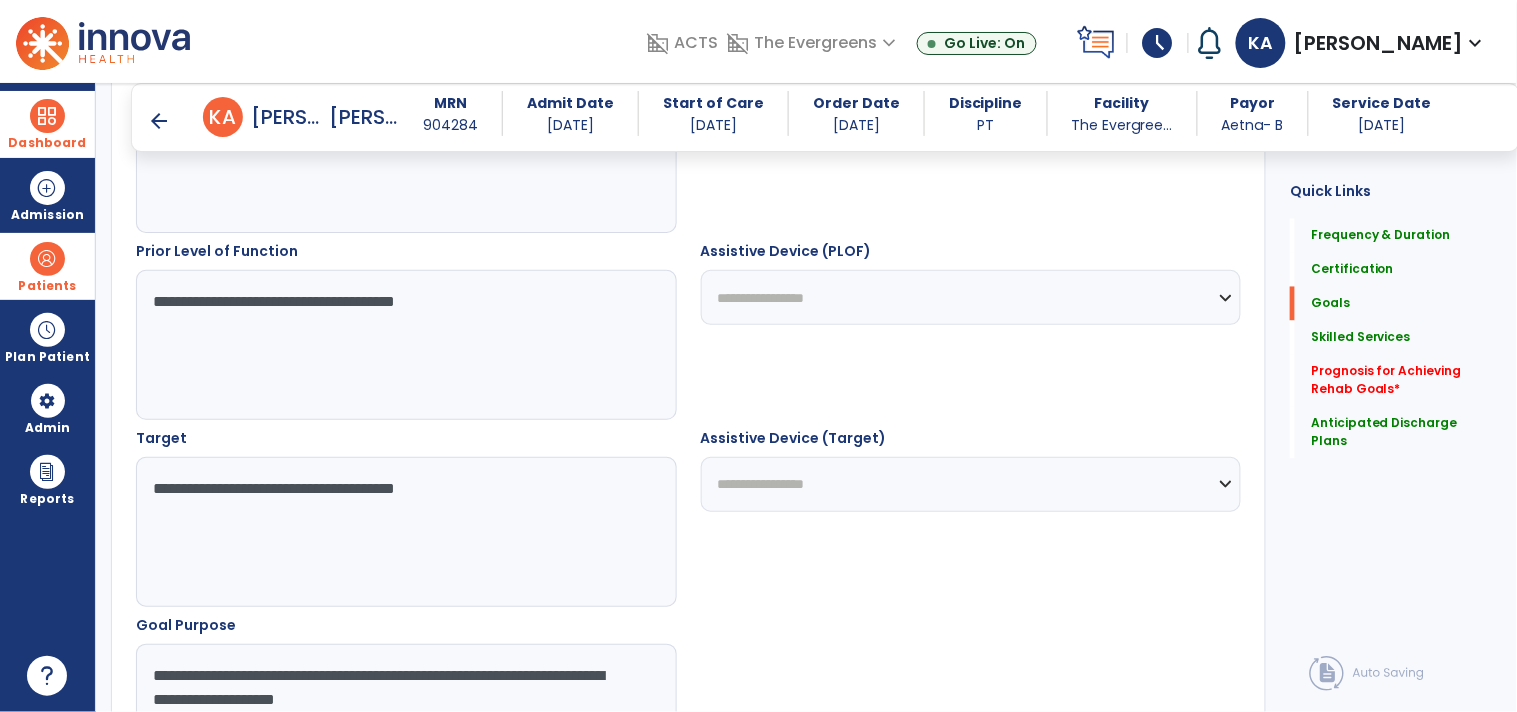 scroll, scrollTop: 980, scrollLeft: 0, axis: vertical 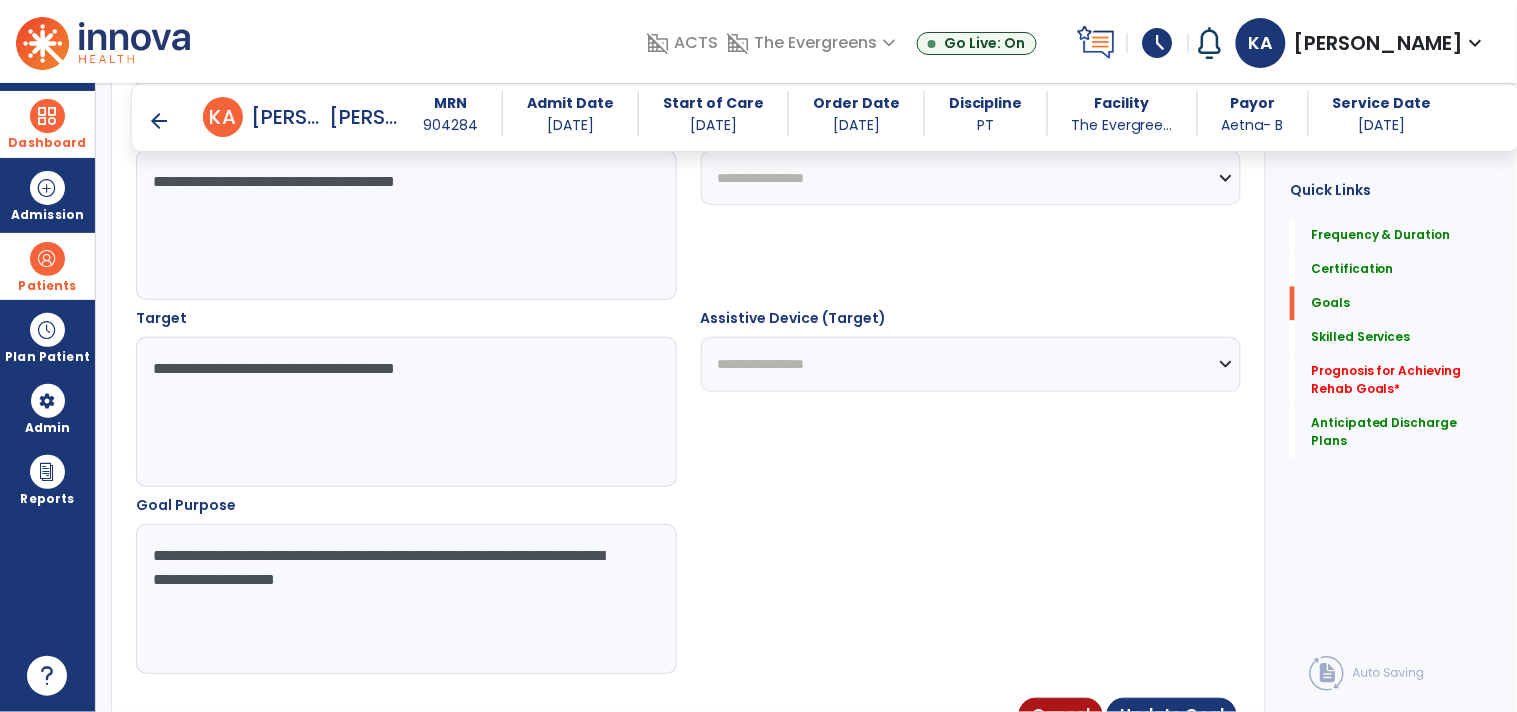 drag, startPoint x: 334, startPoint y: 584, endPoint x: 102, endPoint y: 537, distance: 236.7129 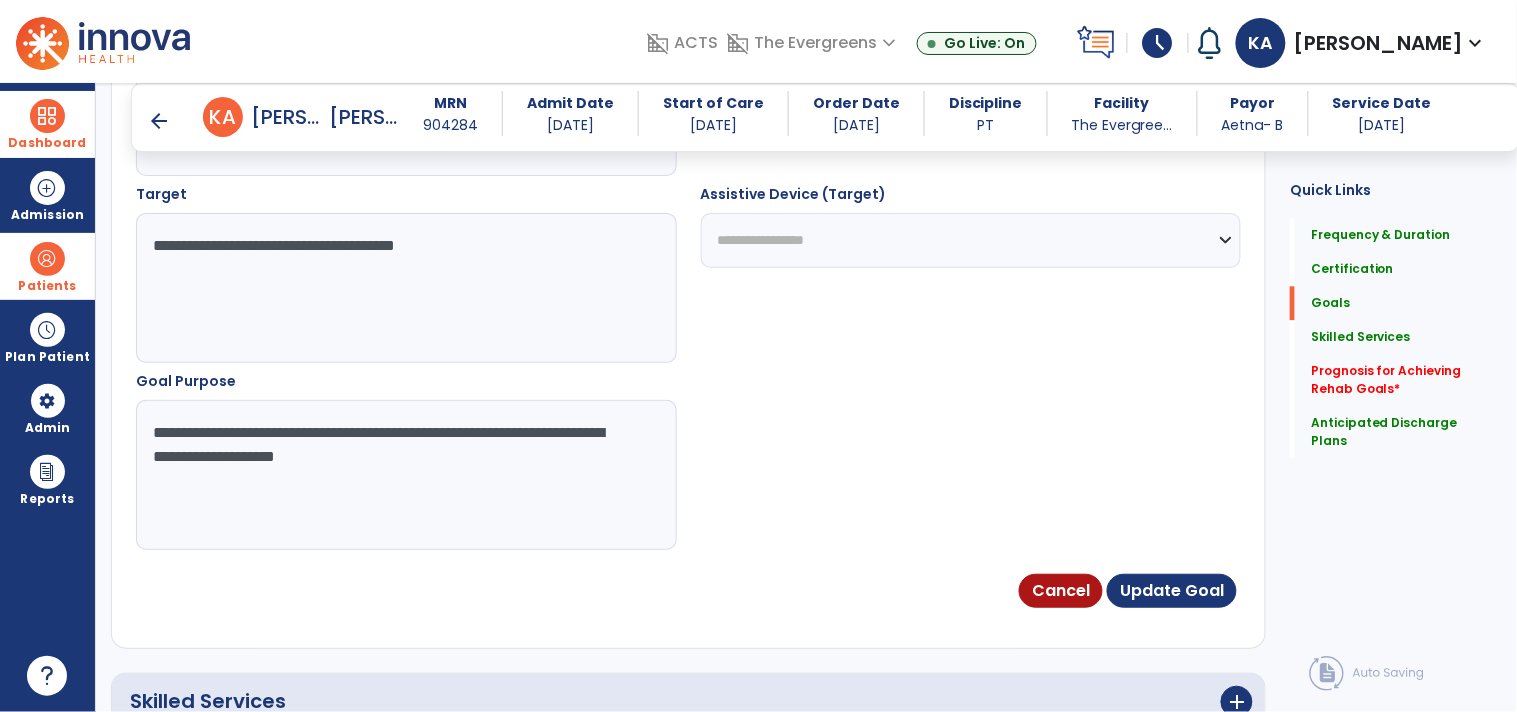 scroll, scrollTop: 1202, scrollLeft: 0, axis: vertical 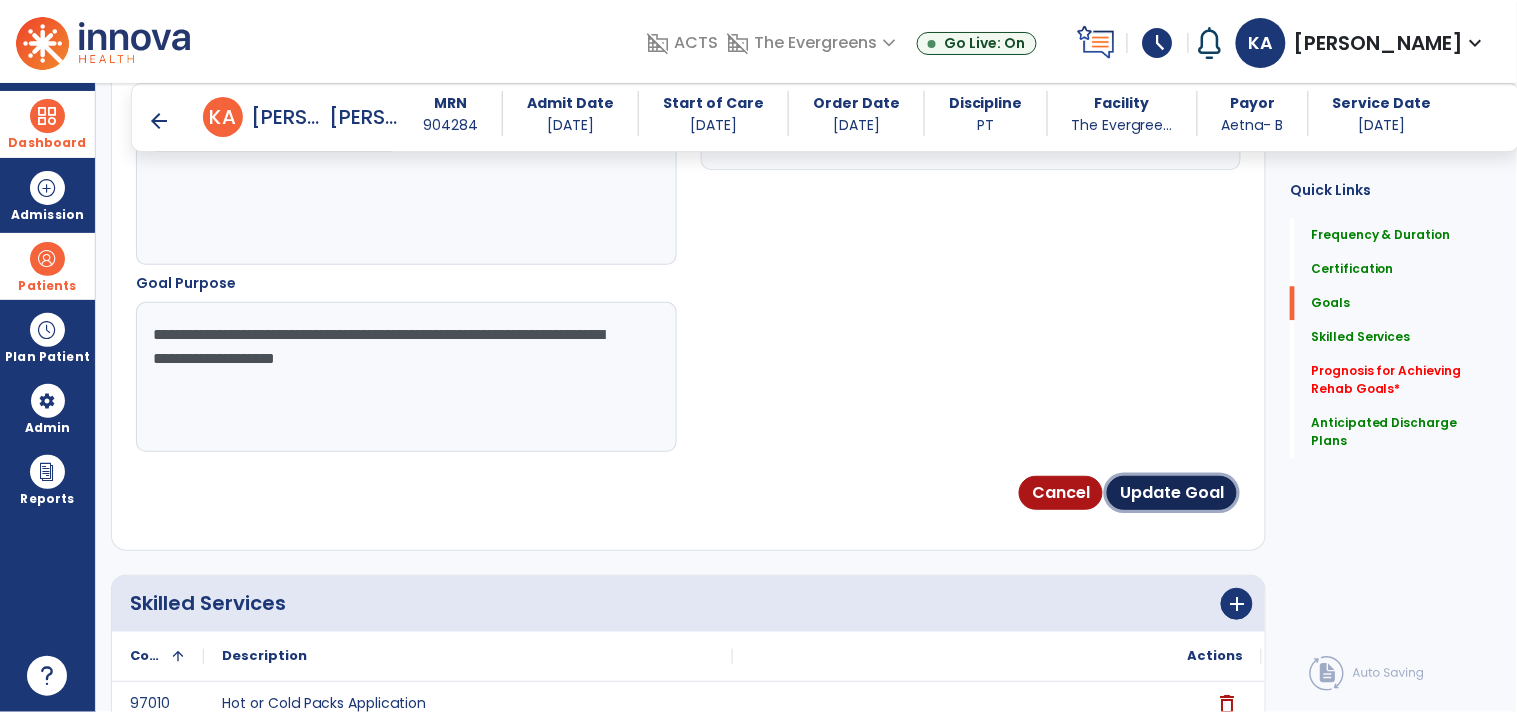 click on "Update Goal" at bounding box center [1172, 493] 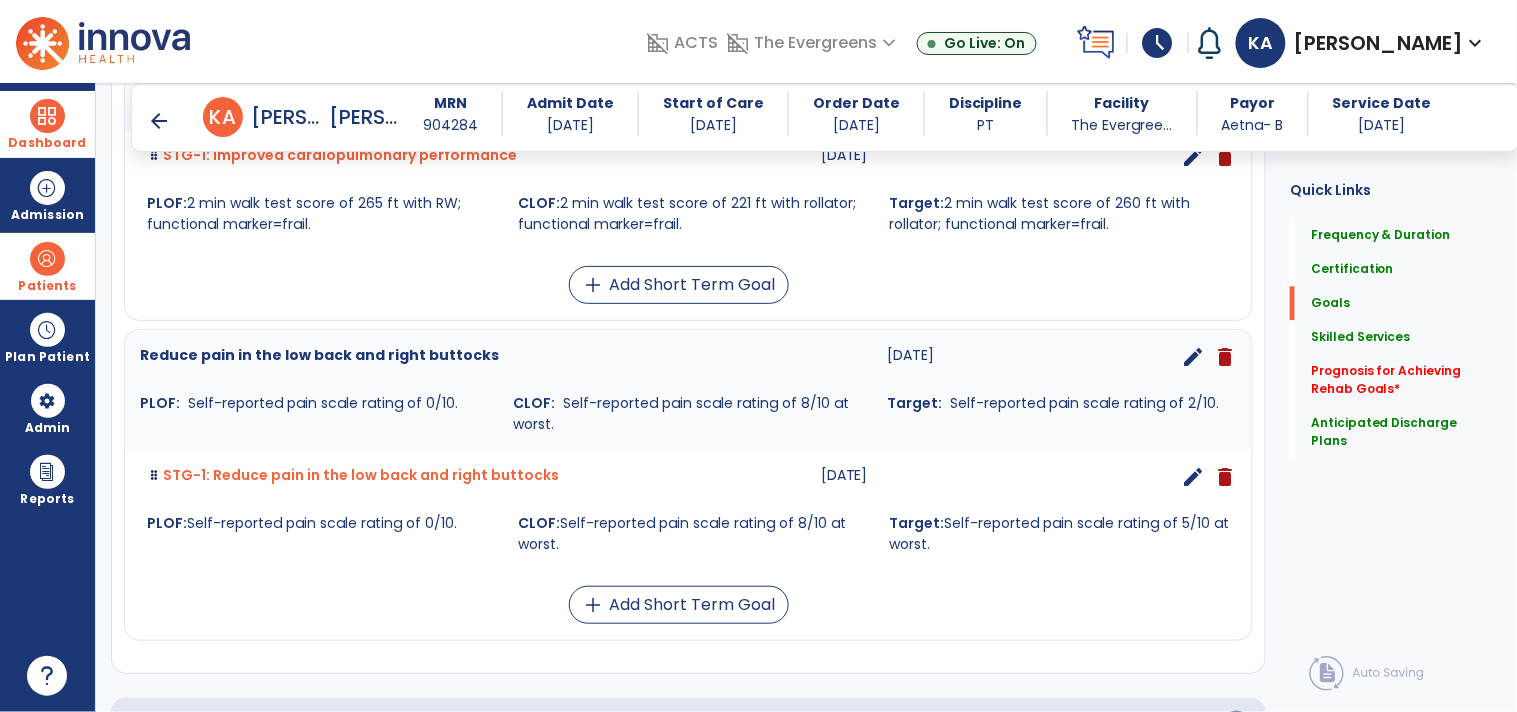 scroll, scrollTop: 1122, scrollLeft: 0, axis: vertical 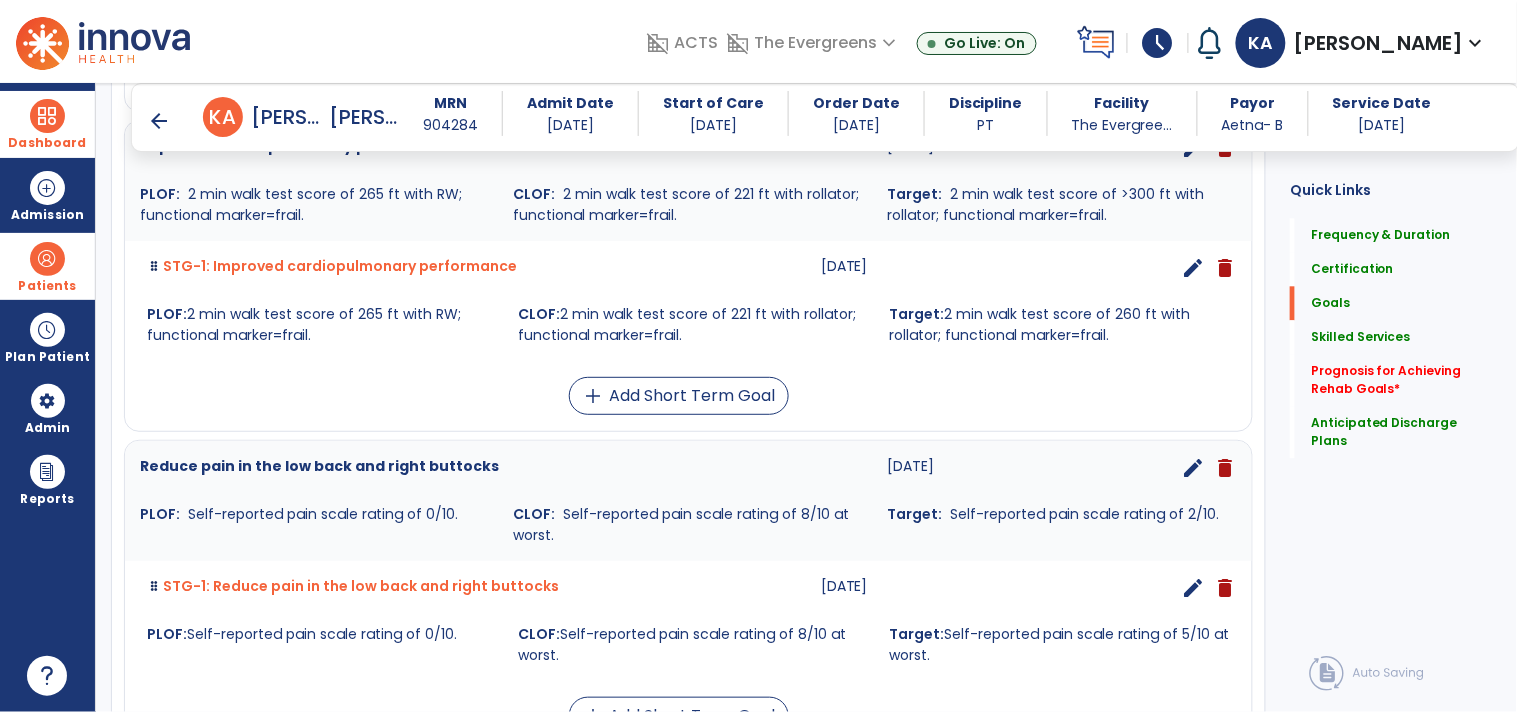 click on "edit" at bounding box center [1193, 588] 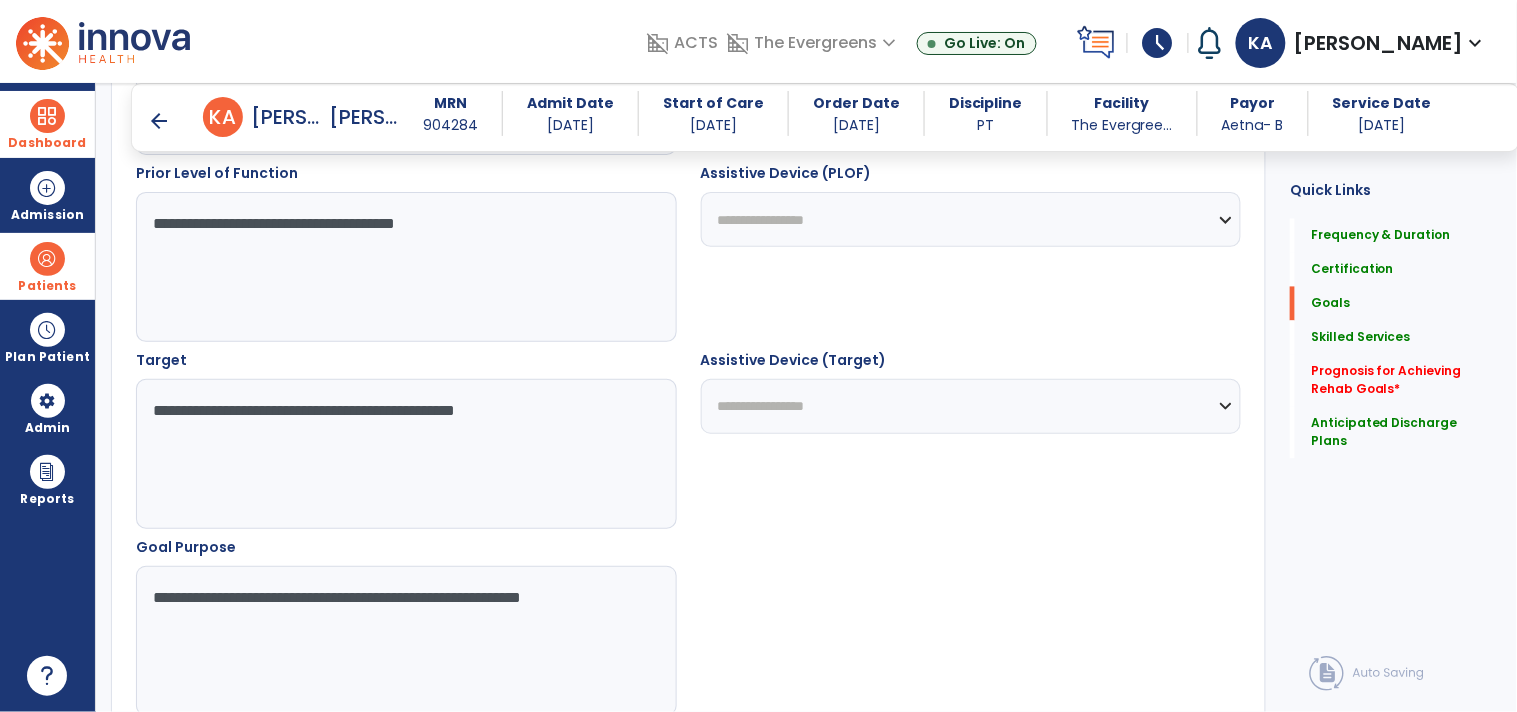 scroll, scrollTop: 980, scrollLeft: 0, axis: vertical 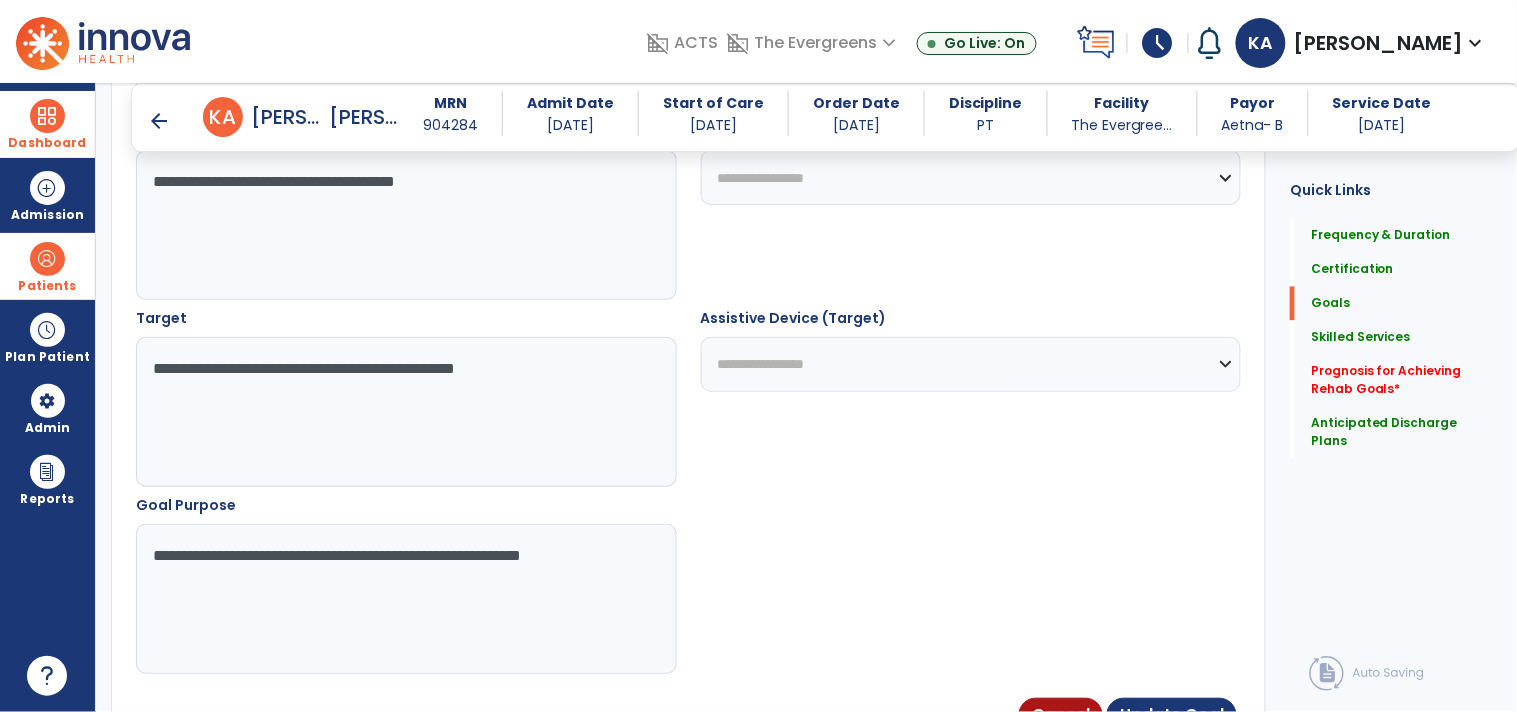 drag, startPoint x: 333, startPoint y: 597, endPoint x: 111, endPoint y: 535, distance: 230.49512 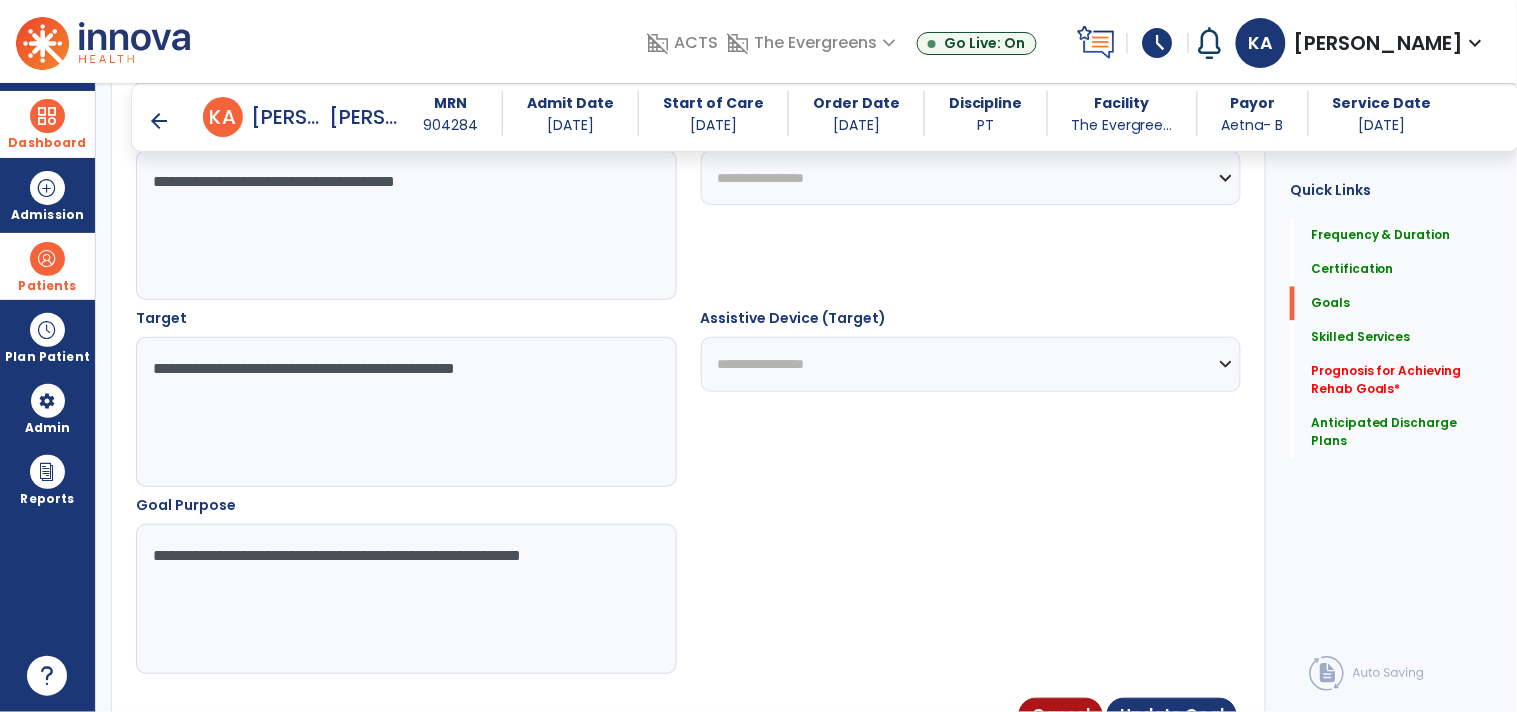 paste on "**********" 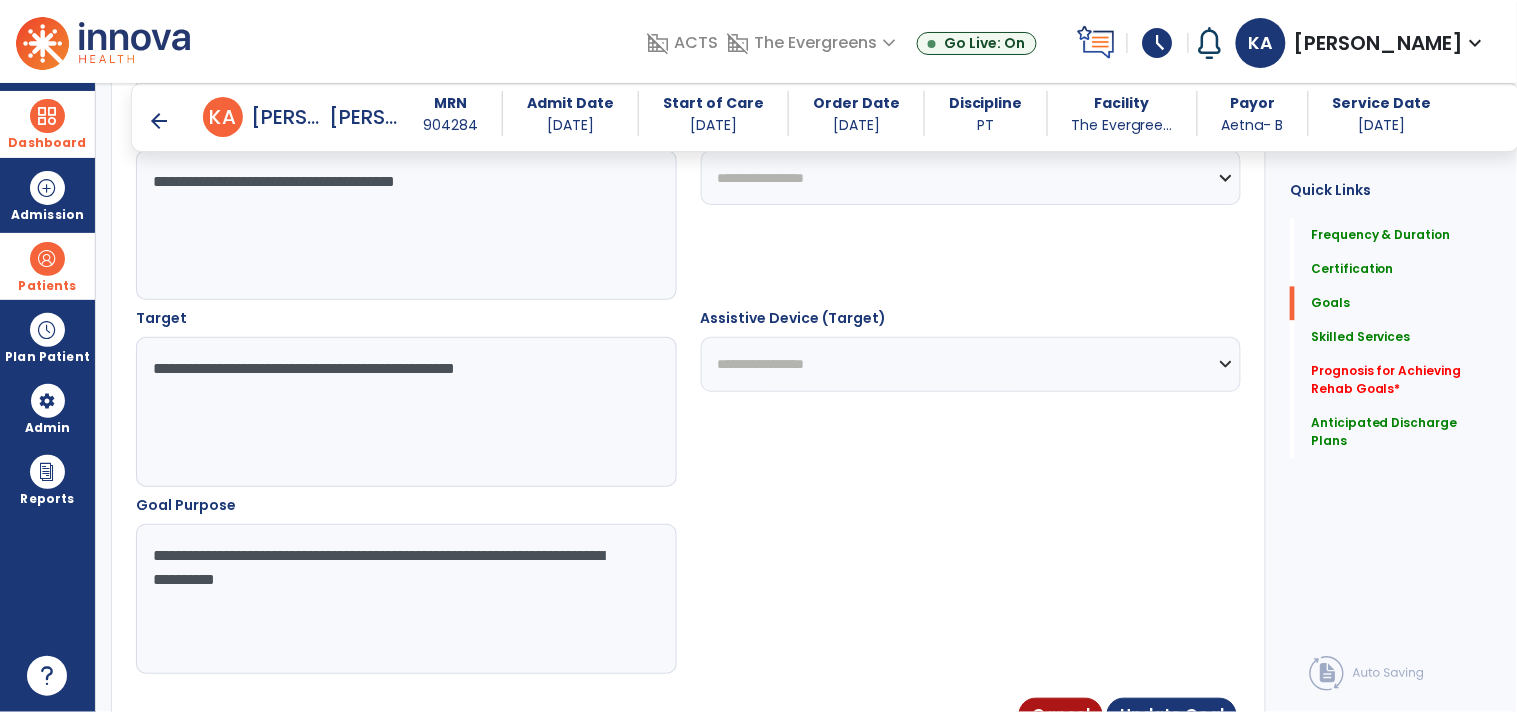 type on "**********" 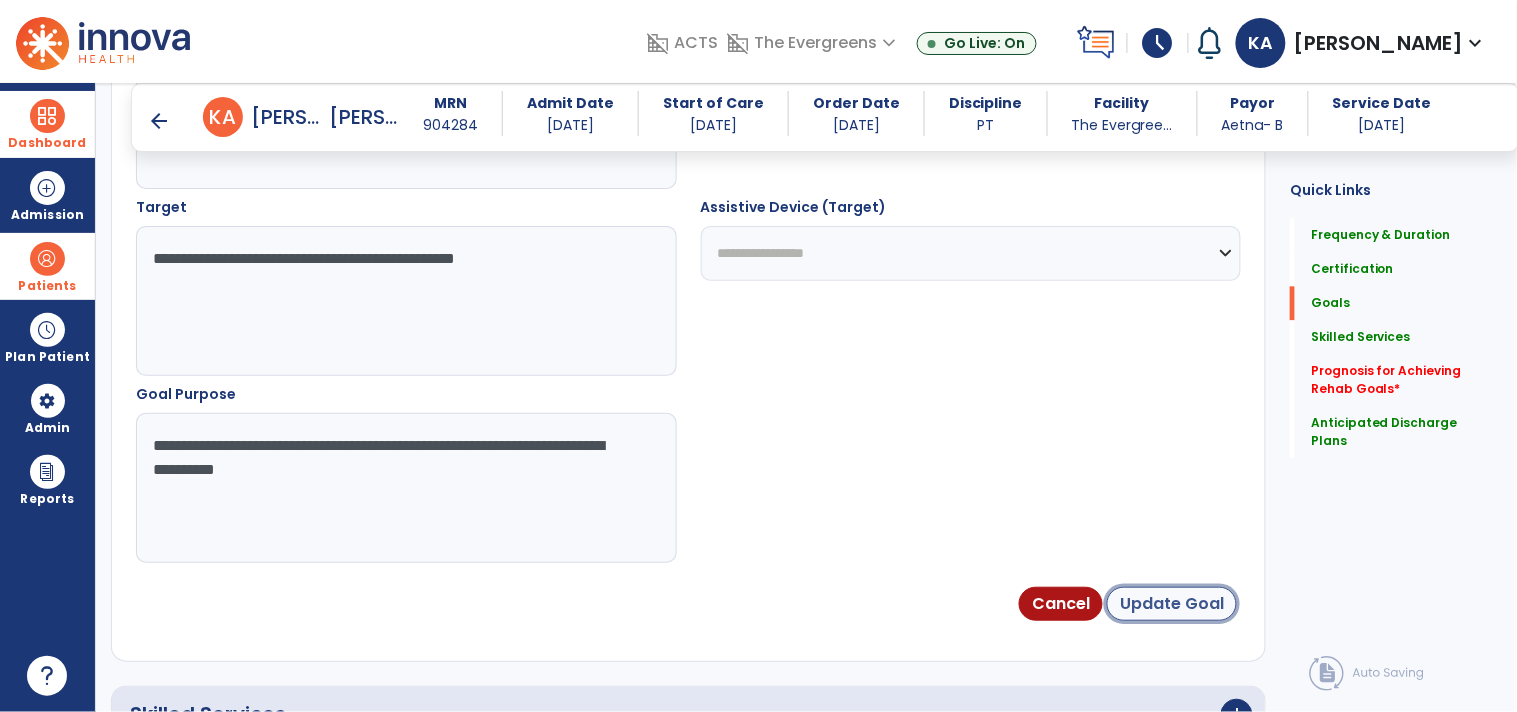 click on "Update Goal" at bounding box center [1172, 604] 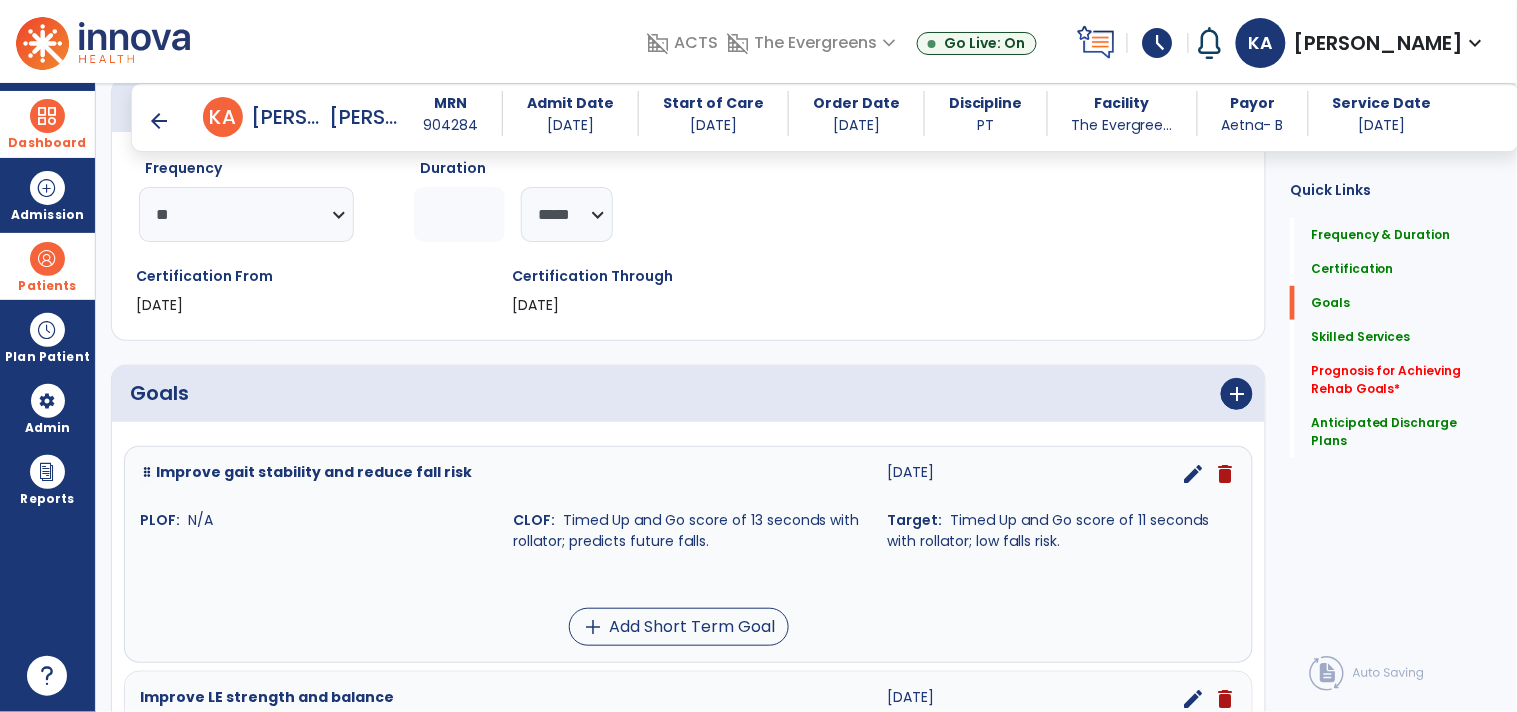 scroll, scrollTop: 231, scrollLeft: 0, axis: vertical 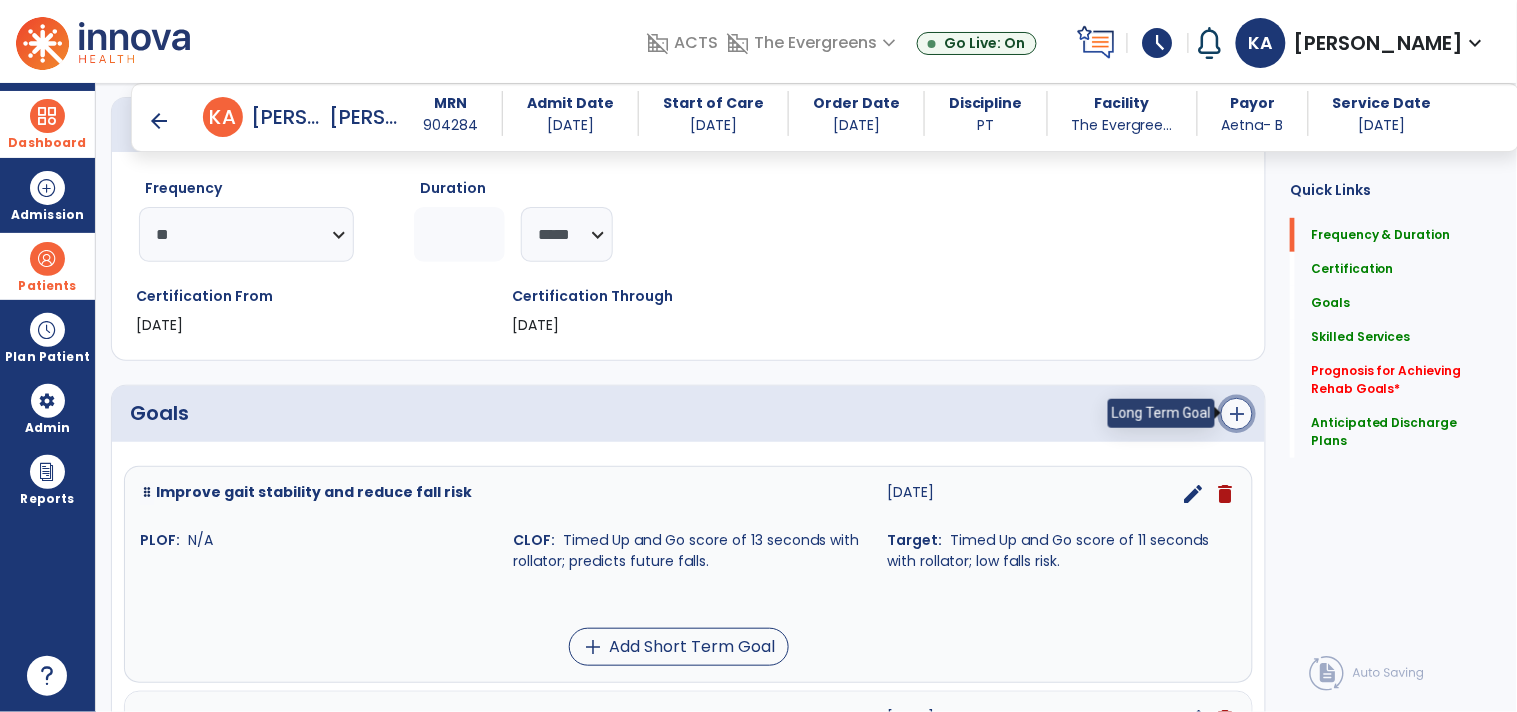 click on "add" at bounding box center [1237, 414] 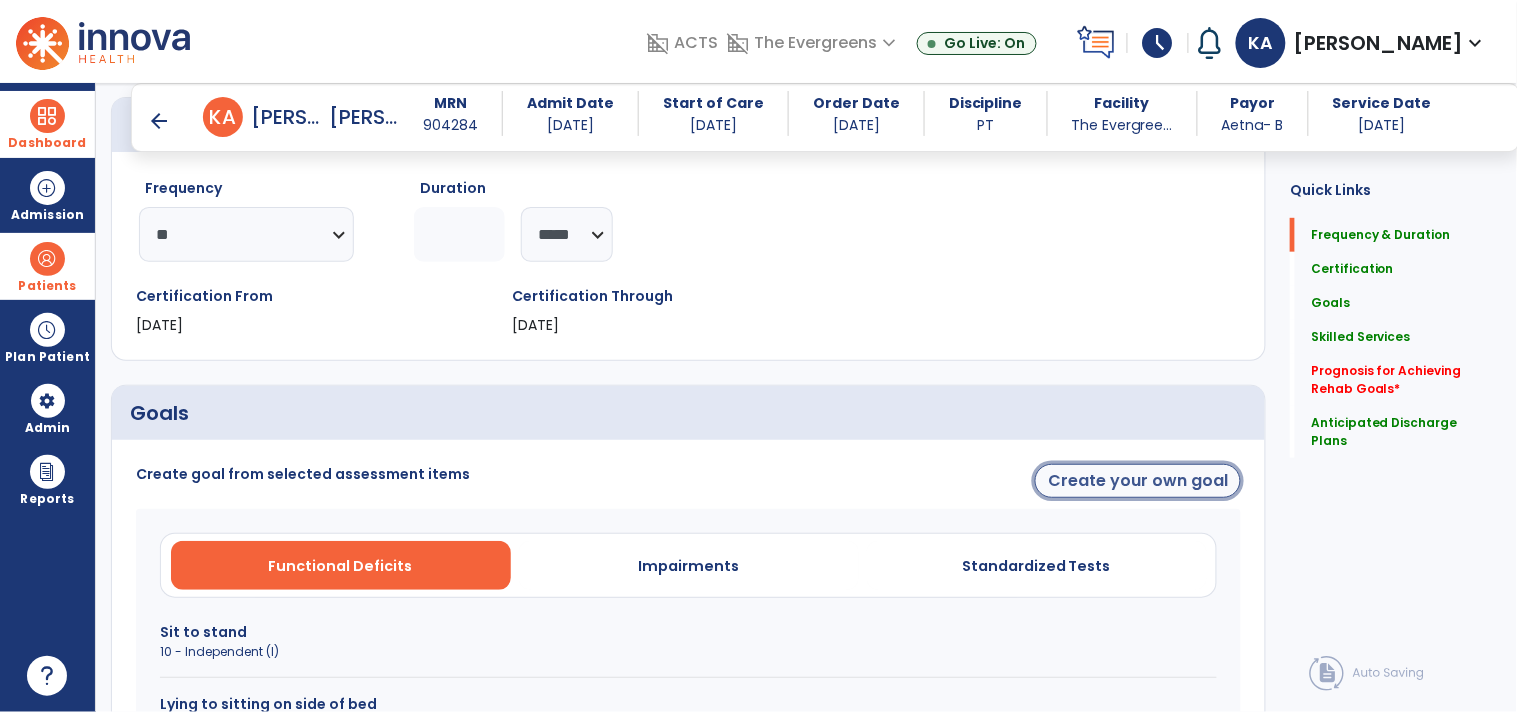 click on "Create your own goal" at bounding box center (1138, 481) 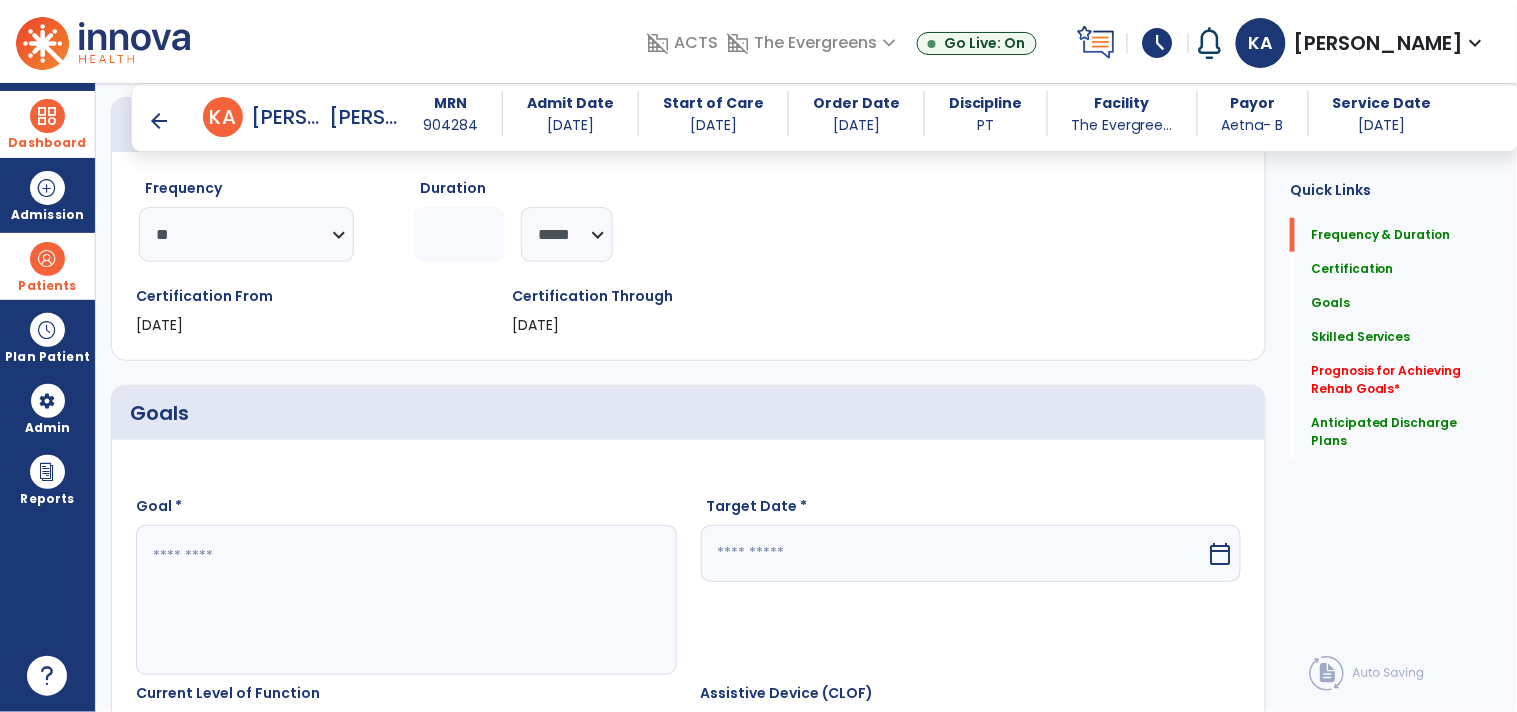 drag, startPoint x: 181, startPoint y: 604, endPoint x: 477, endPoint y: 275, distance: 442.55734 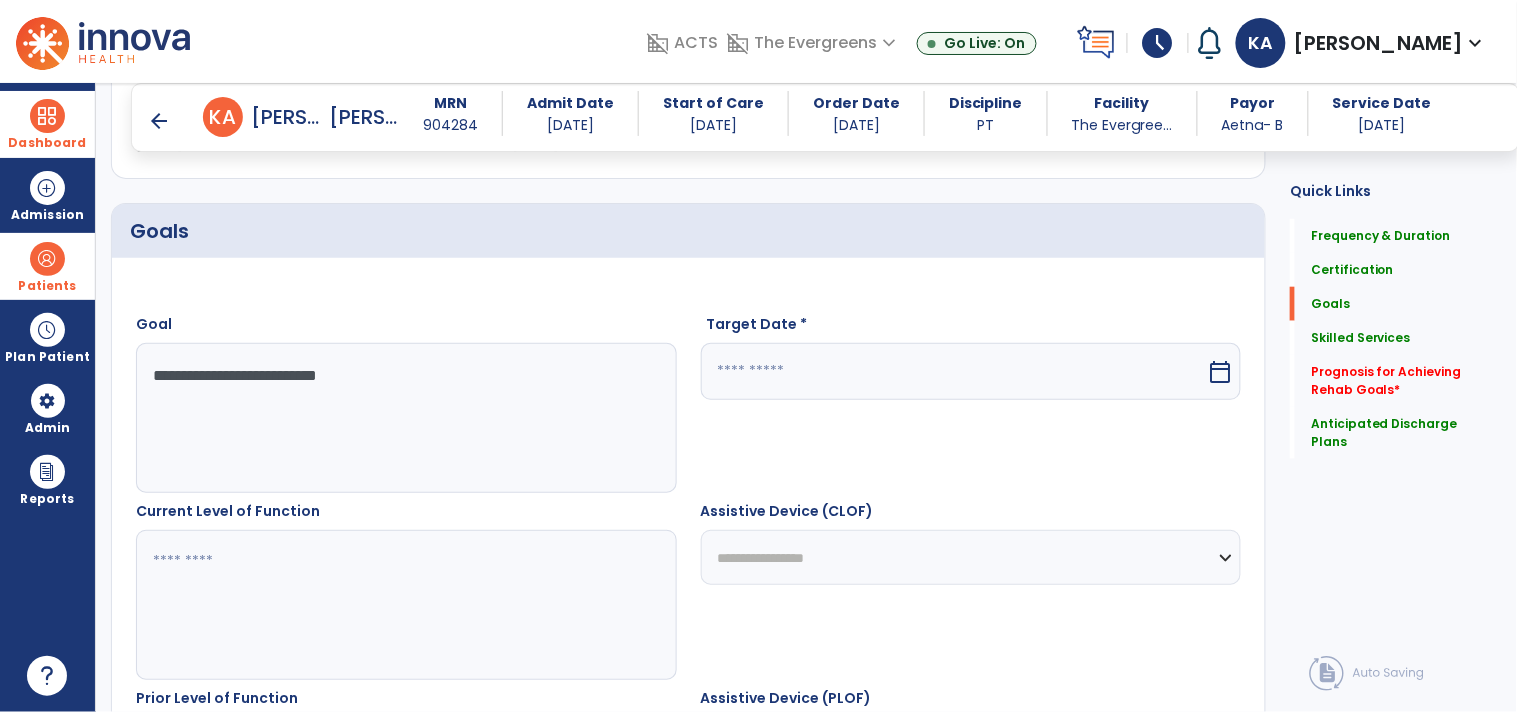 scroll, scrollTop: 453, scrollLeft: 0, axis: vertical 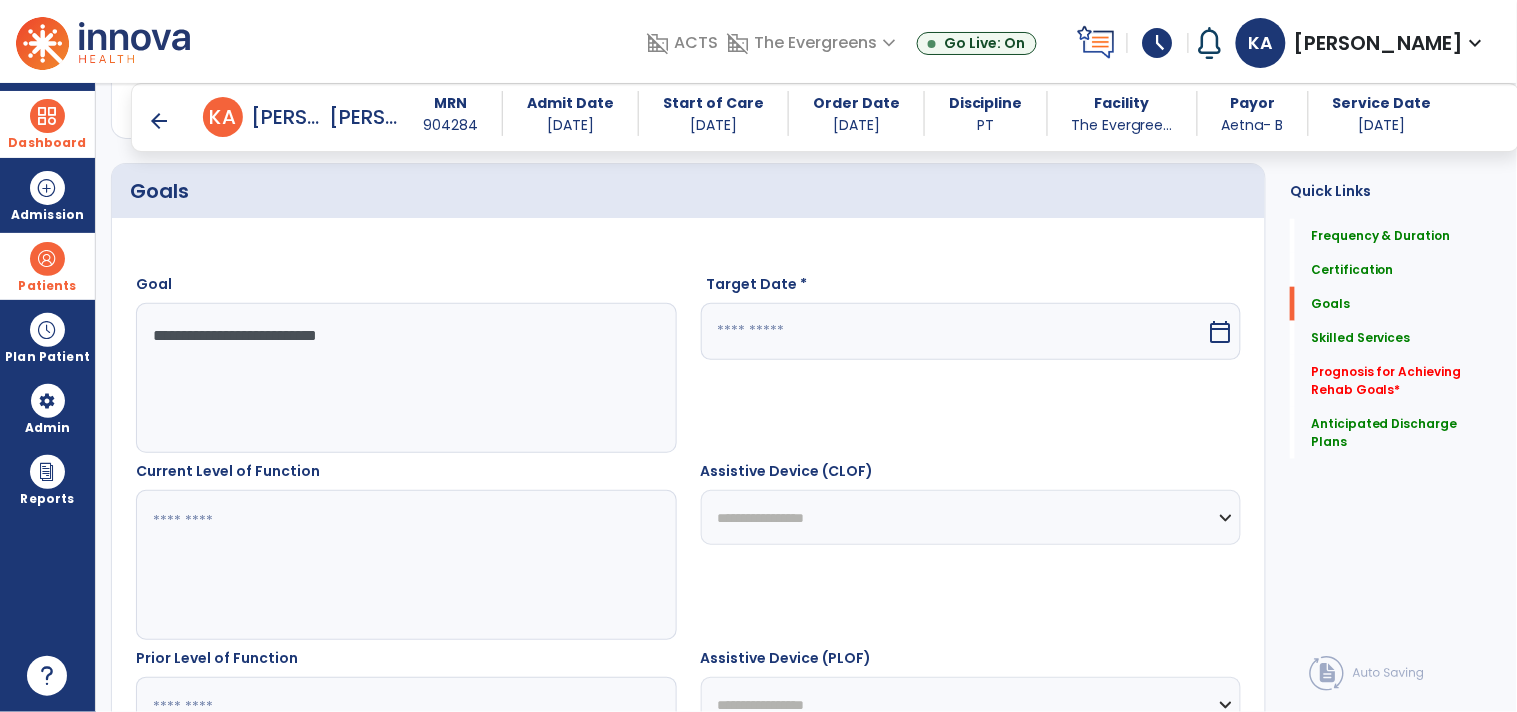 type on "**********" 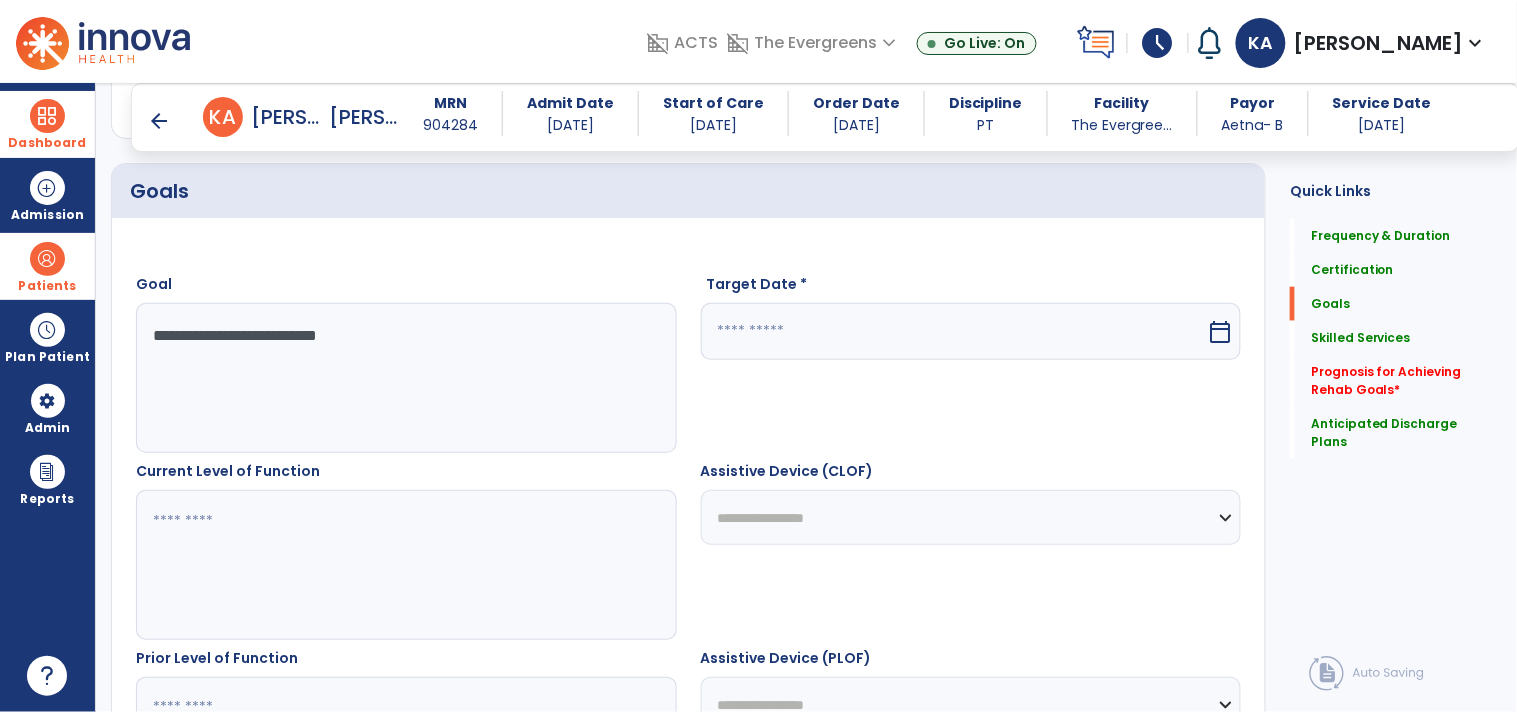 type on "*" 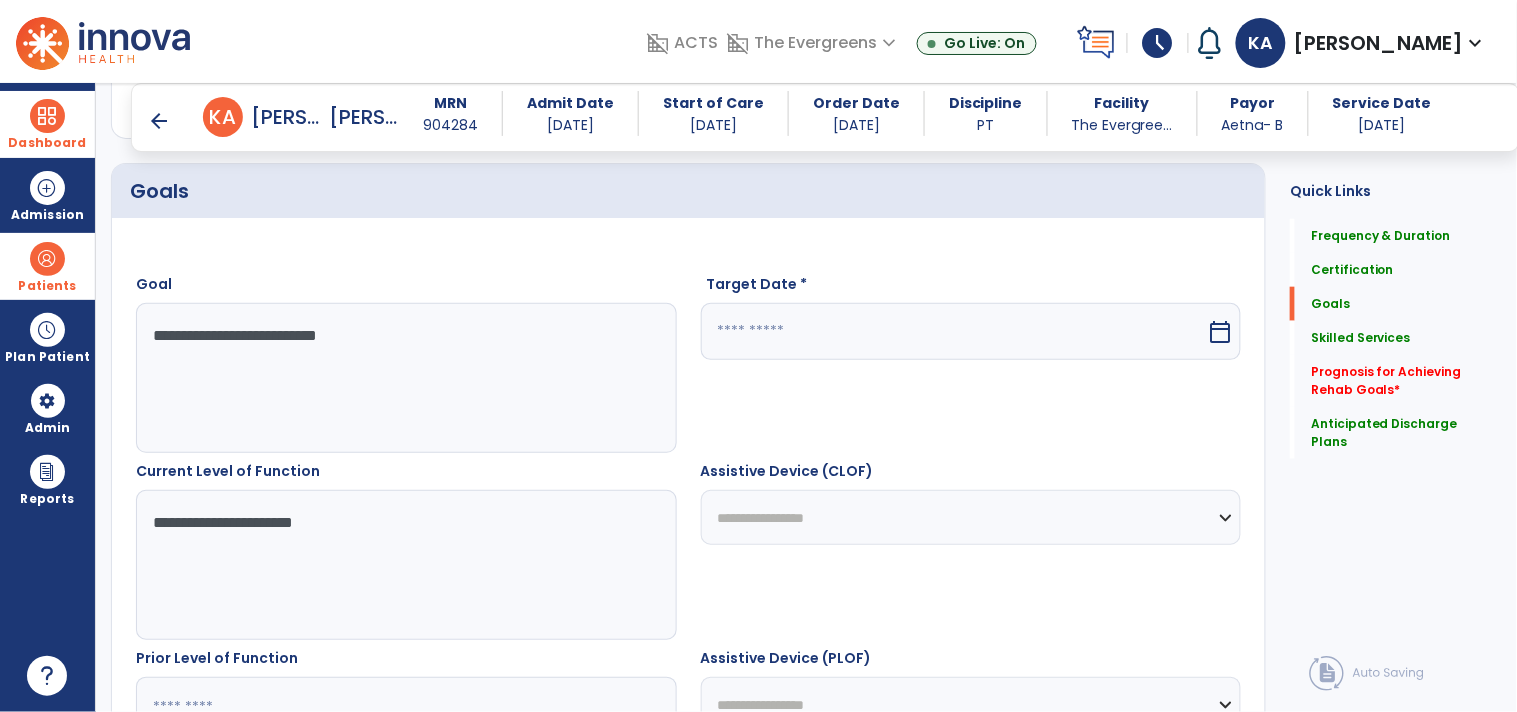 paste on "**********" 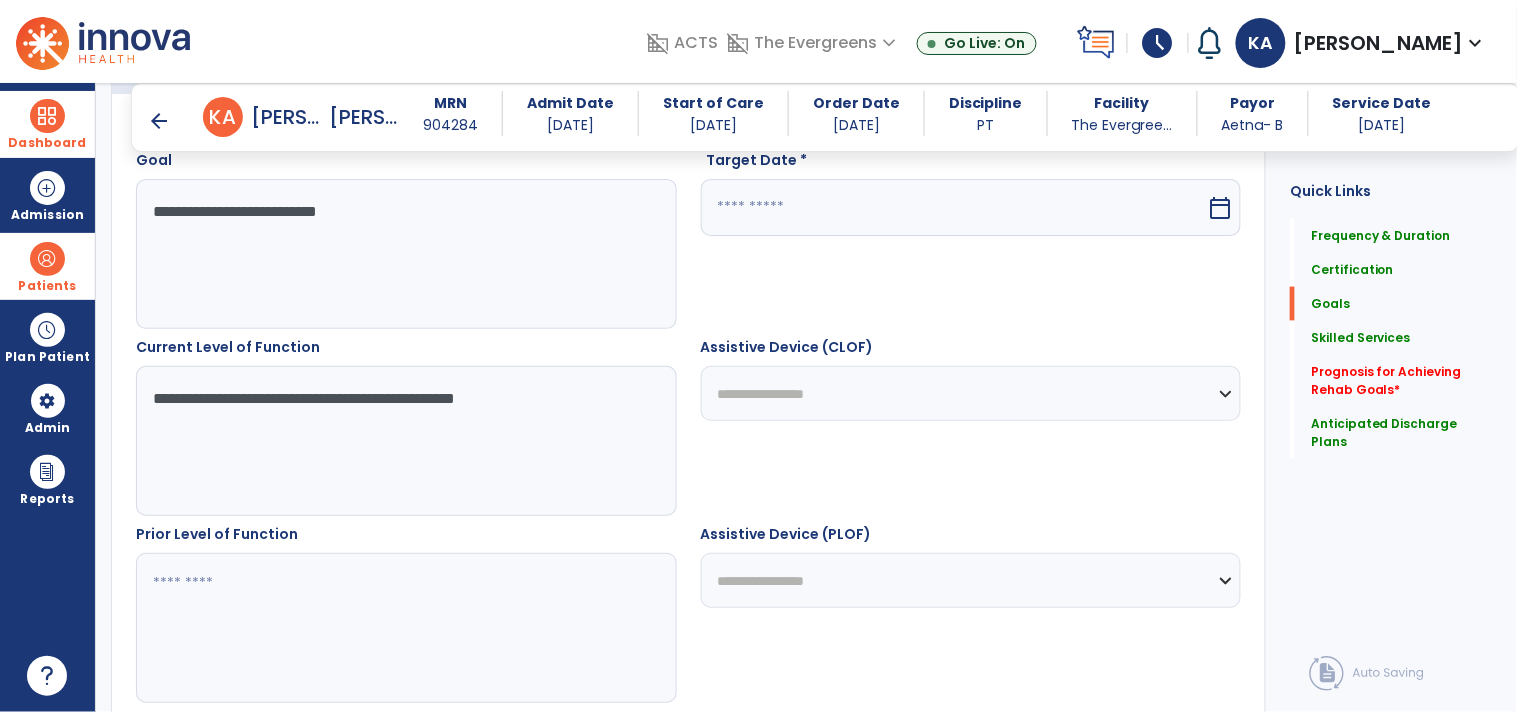 scroll, scrollTop: 675, scrollLeft: 0, axis: vertical 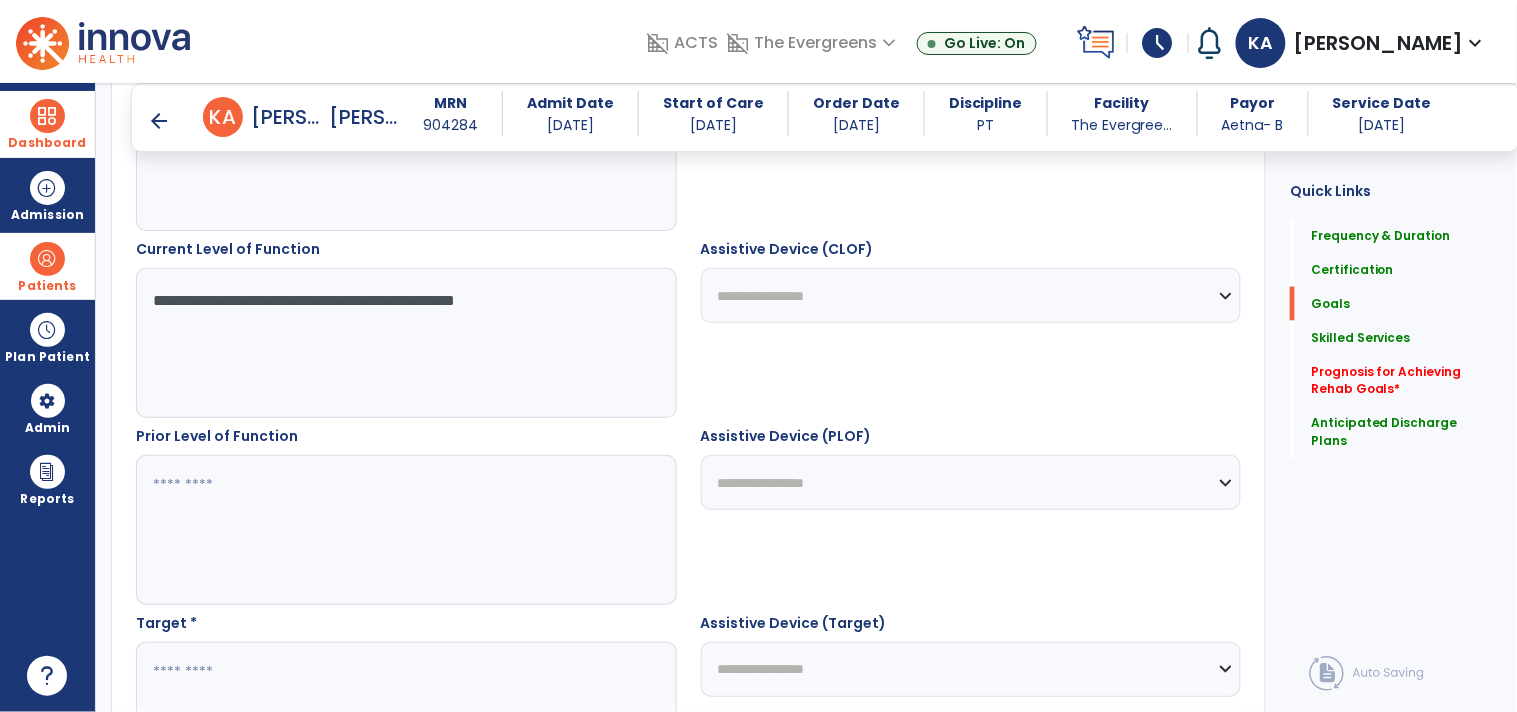 type on "**********" 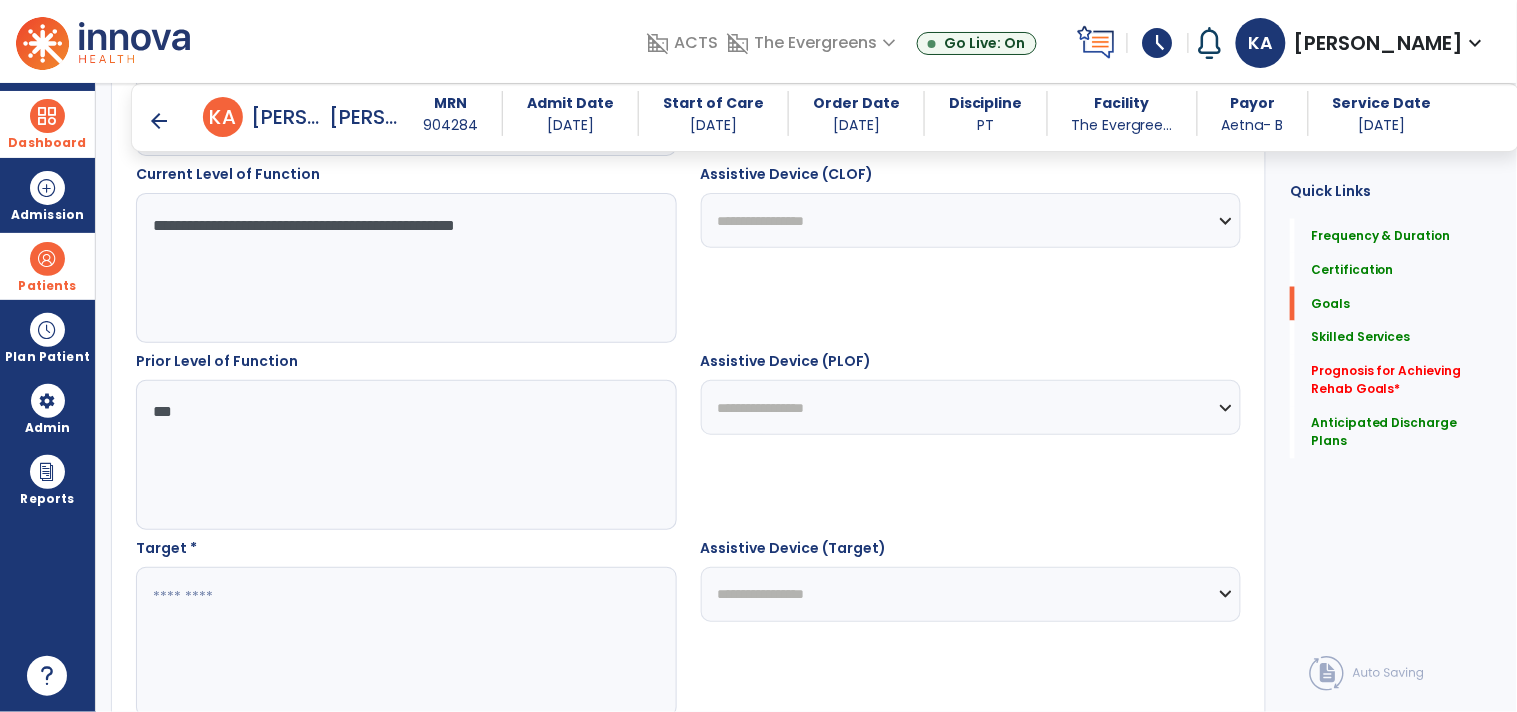 scroll, scrollTop: 786, scrollLeft: 0, axis: vertical 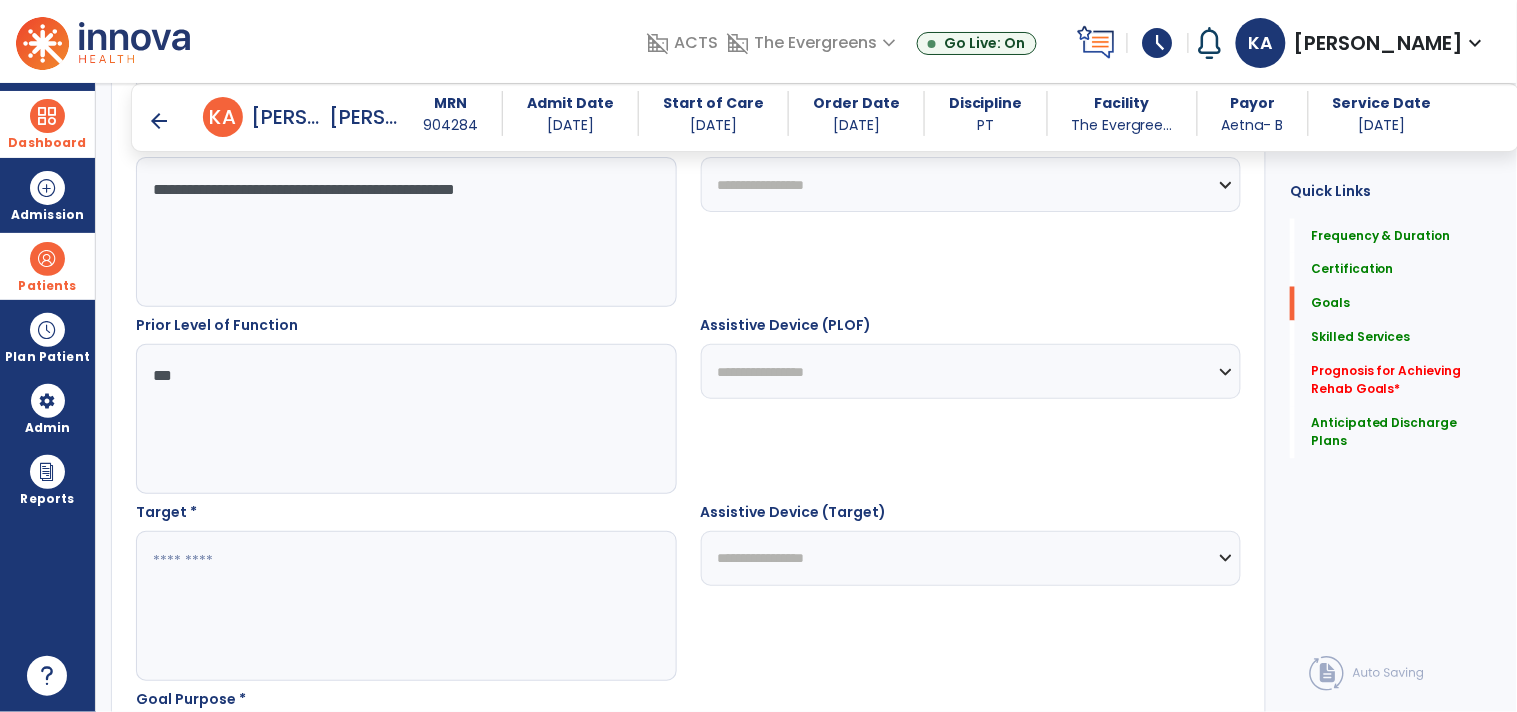 type on "***" 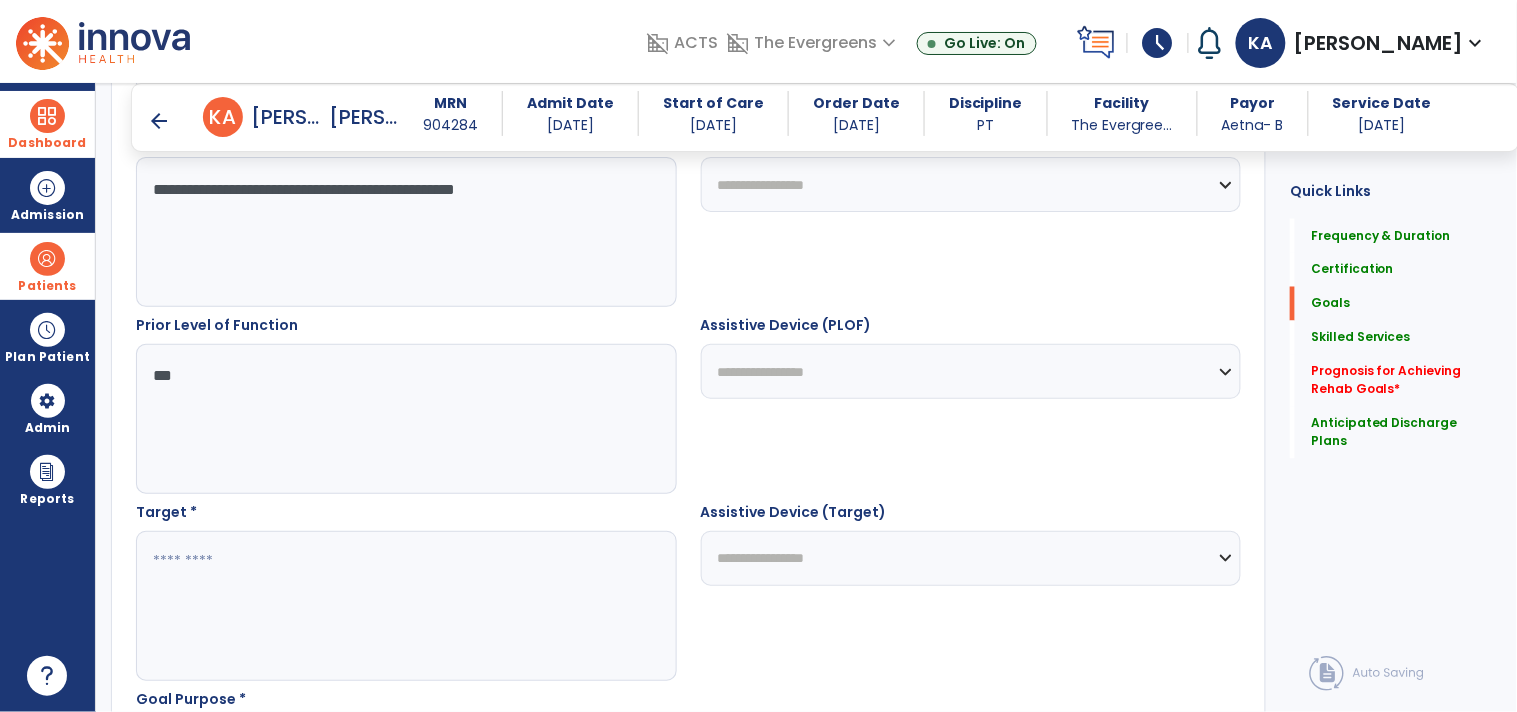 paste on "**********" 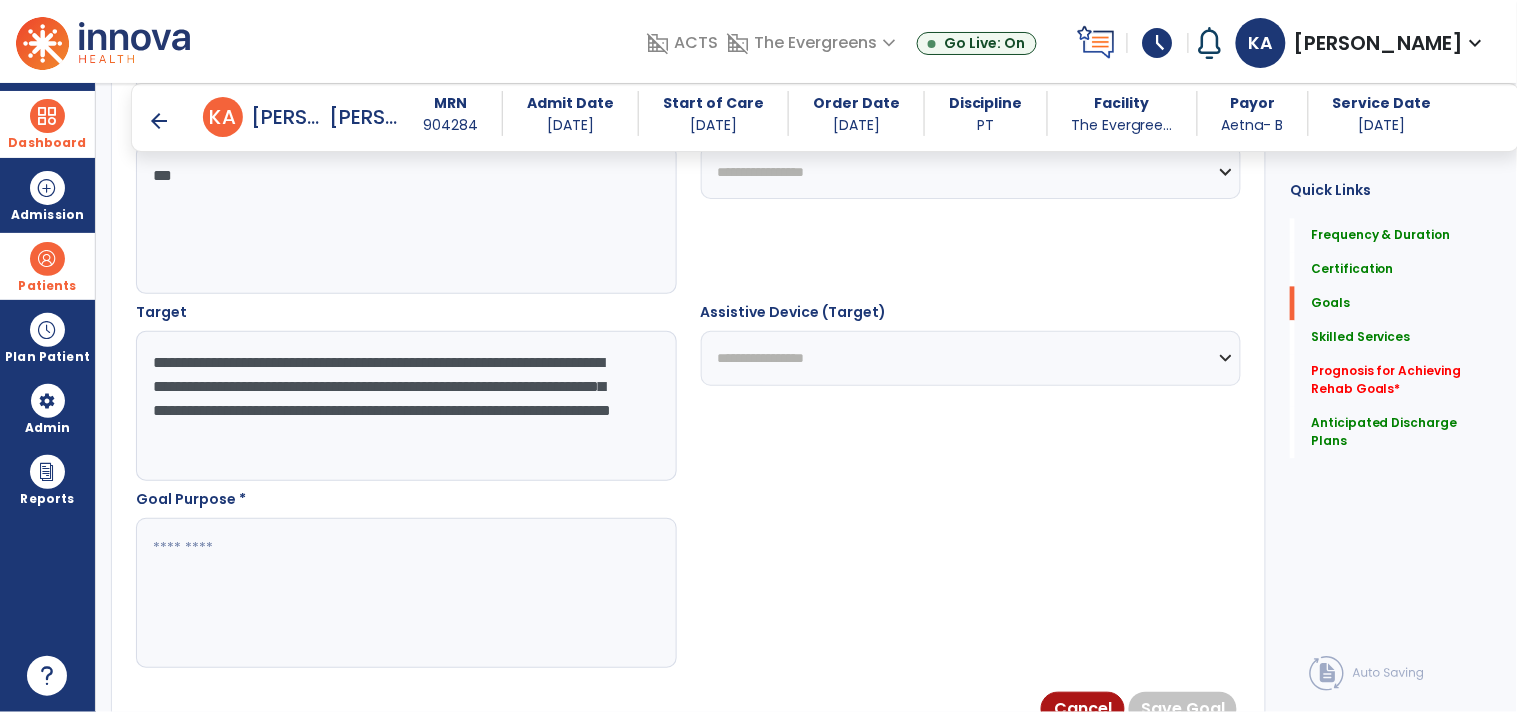 scroll, scrollTop: 1008, scrollLeft: 0, axis: vertical 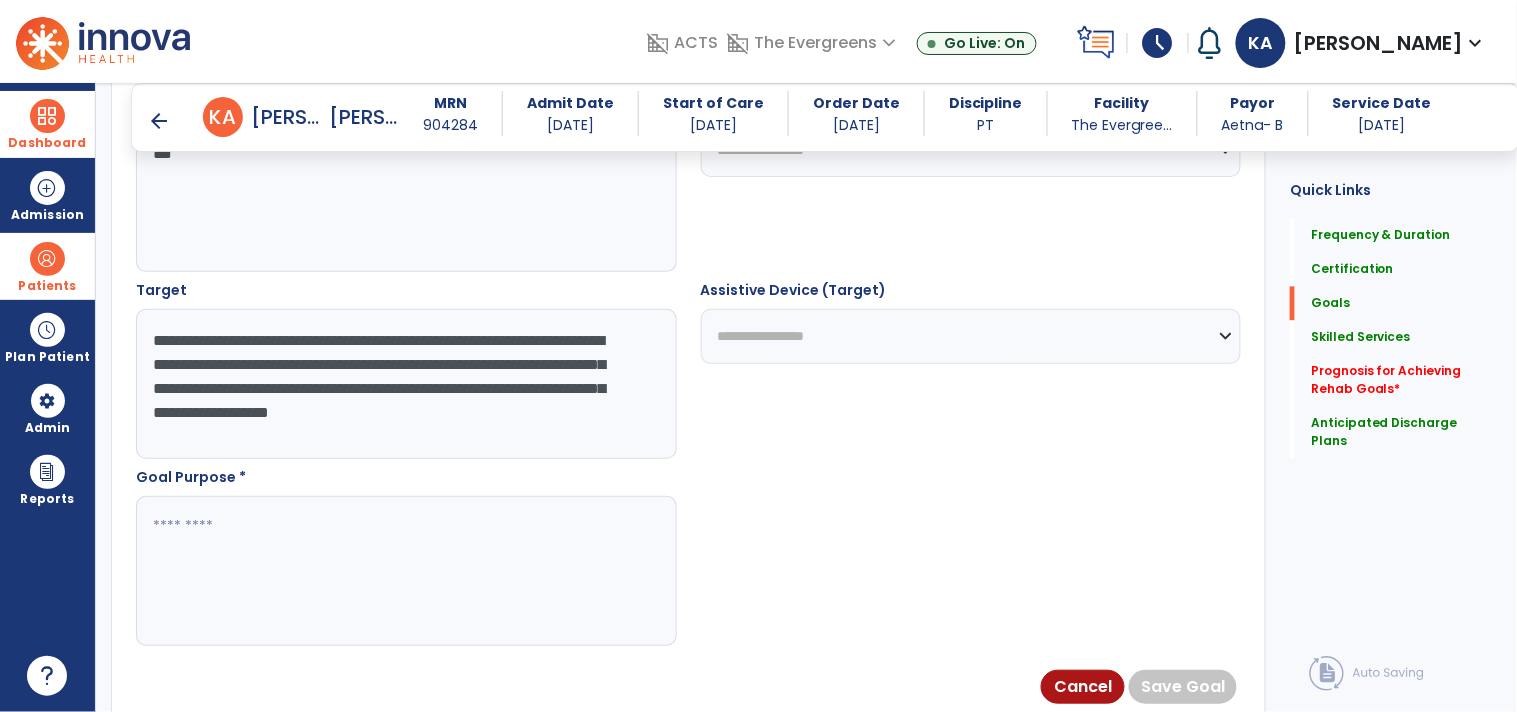 type on "**********" 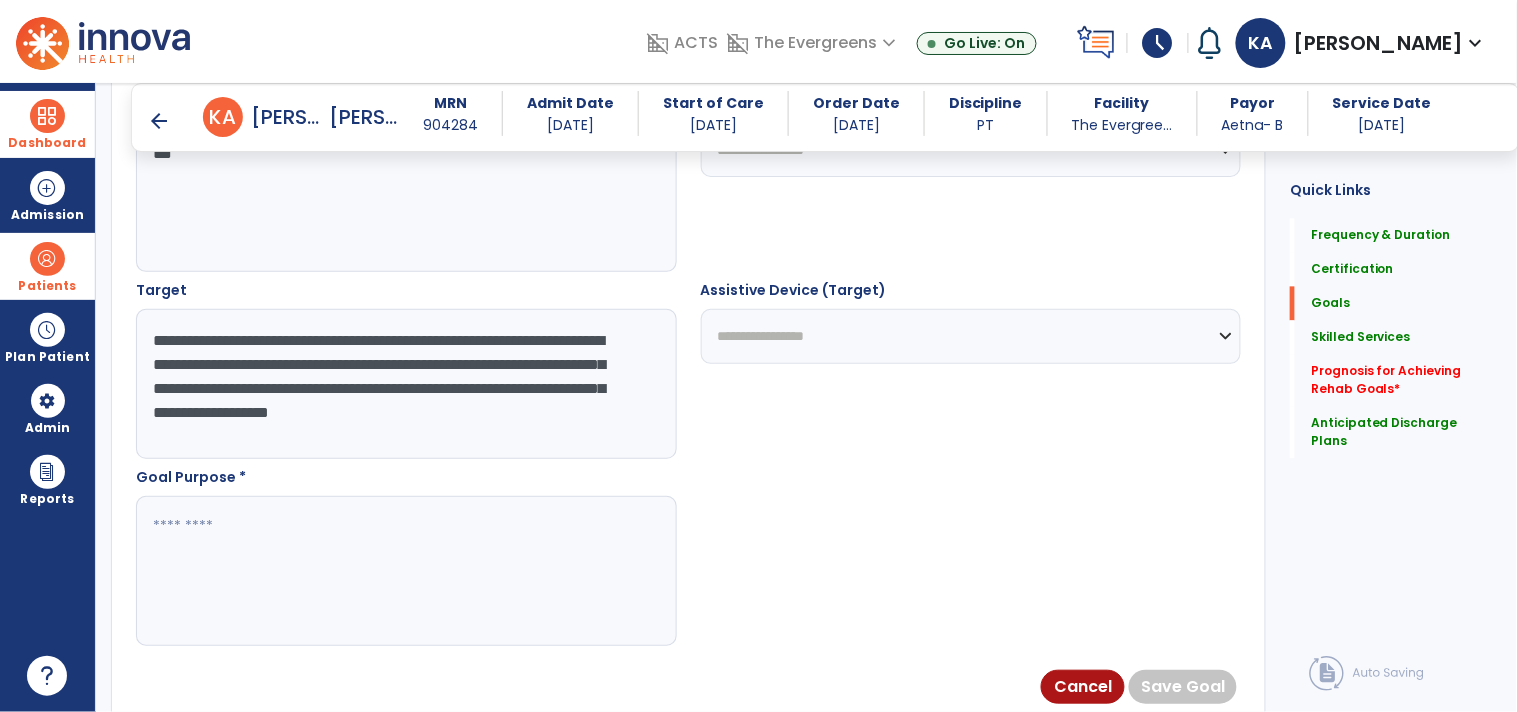 paste on "**********" 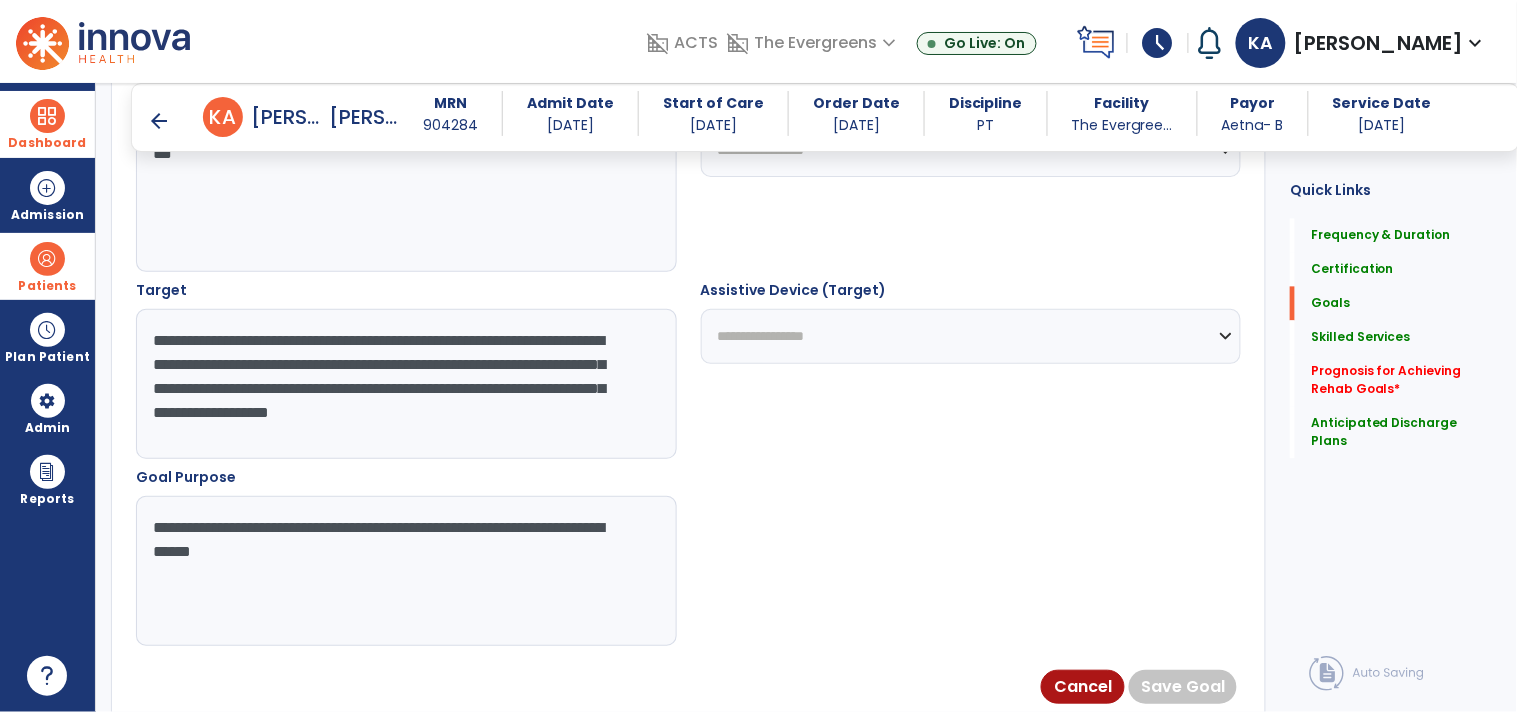 drag, startPoint x: 313, startPoint y: 552, endPoint x: 274, endPoint y: 555, distance: 39.115215 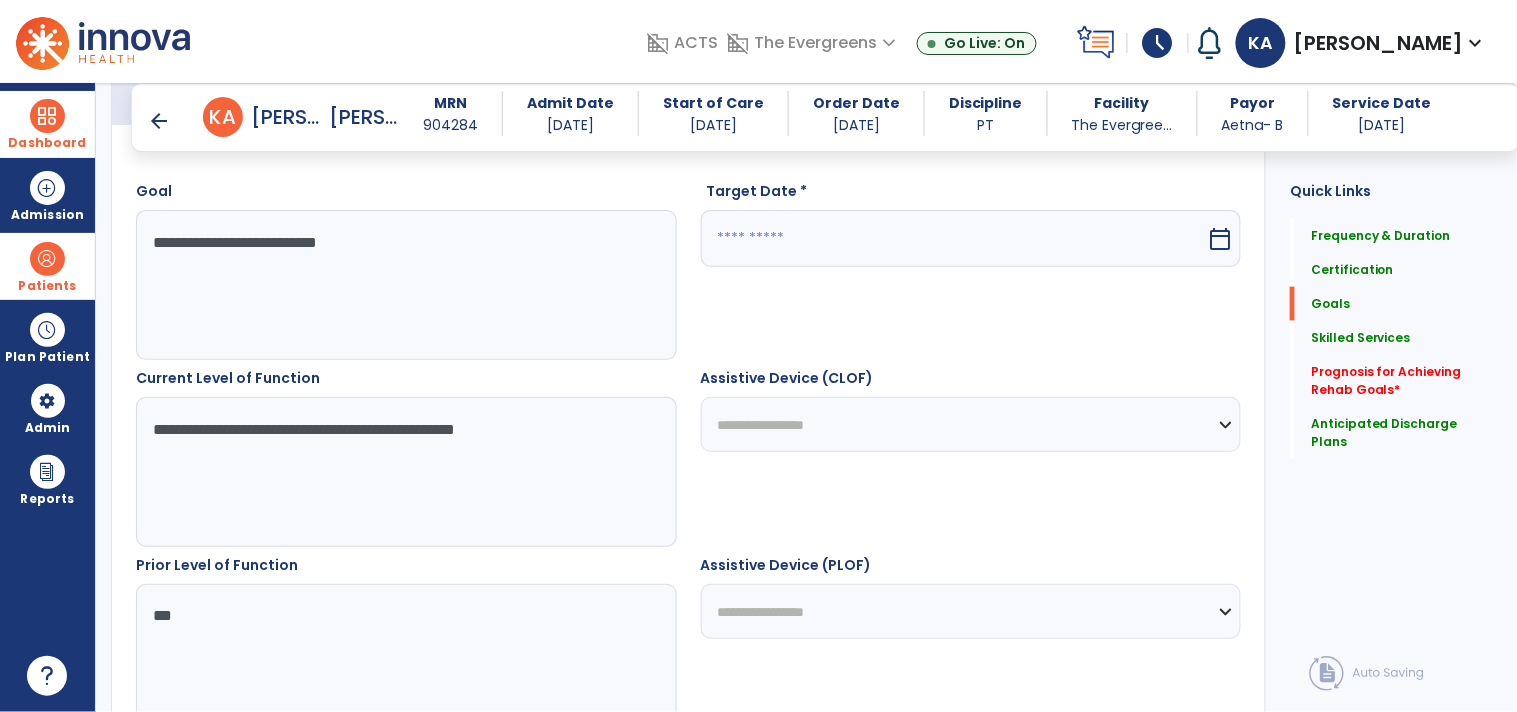 scroll, scrollTop: 453, scrollLeft: 0, axis: vertical 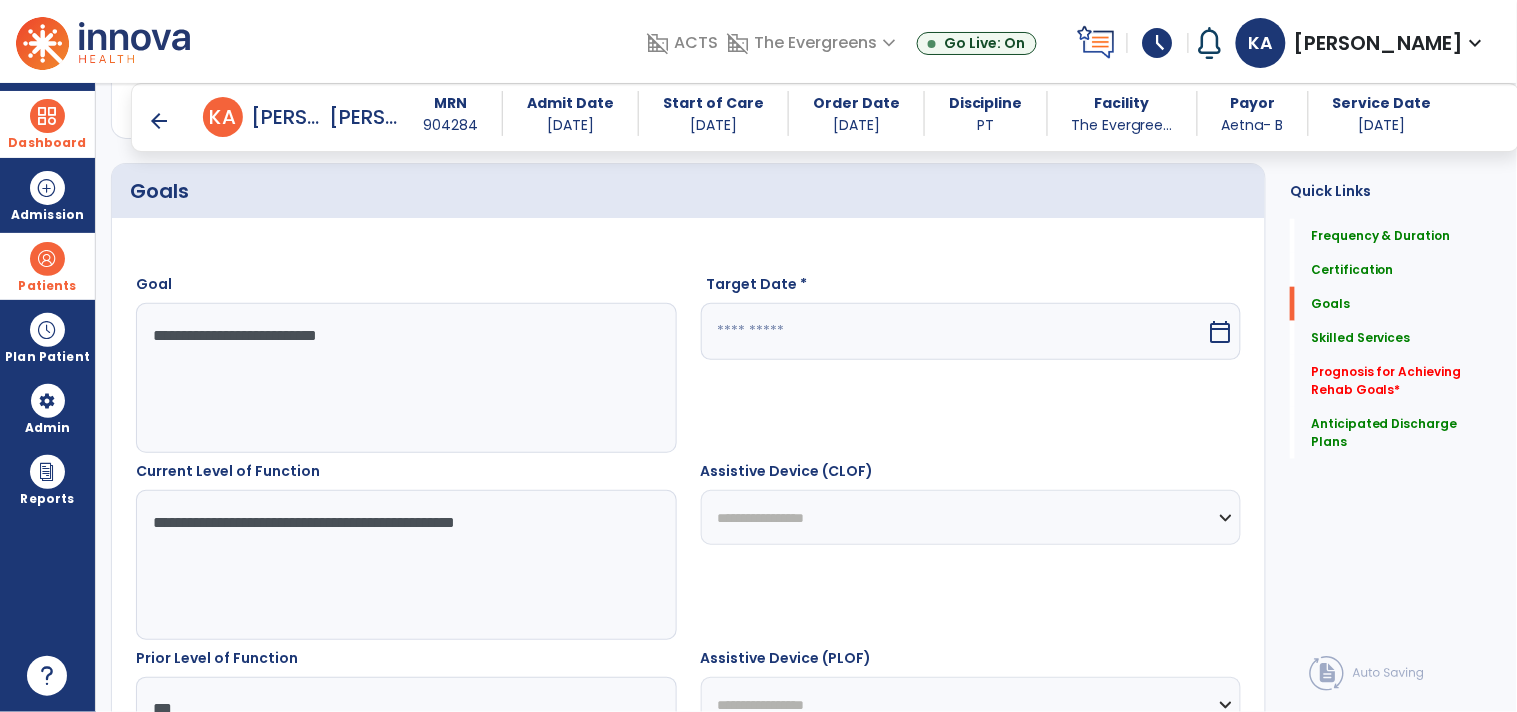 type on "**********" 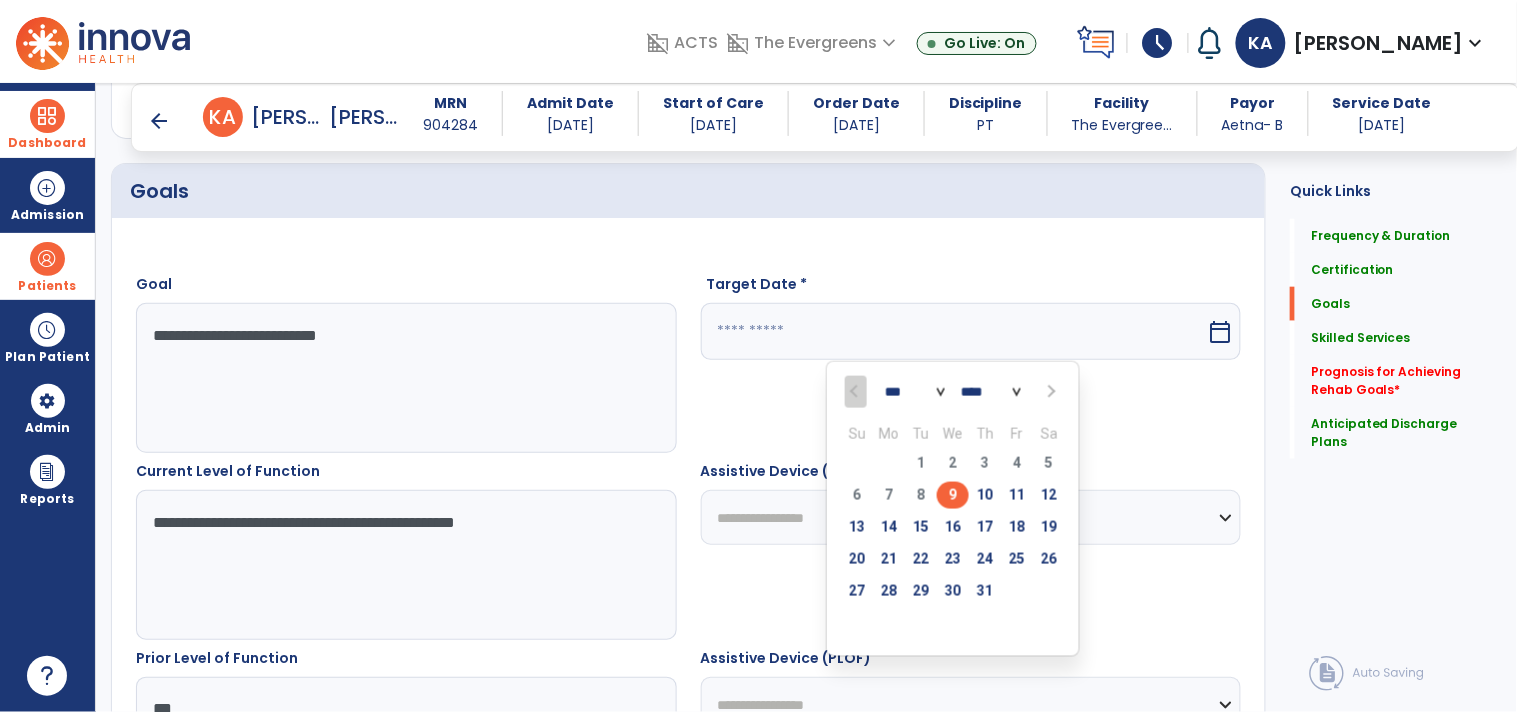 click at bounding box center [1050, 392] 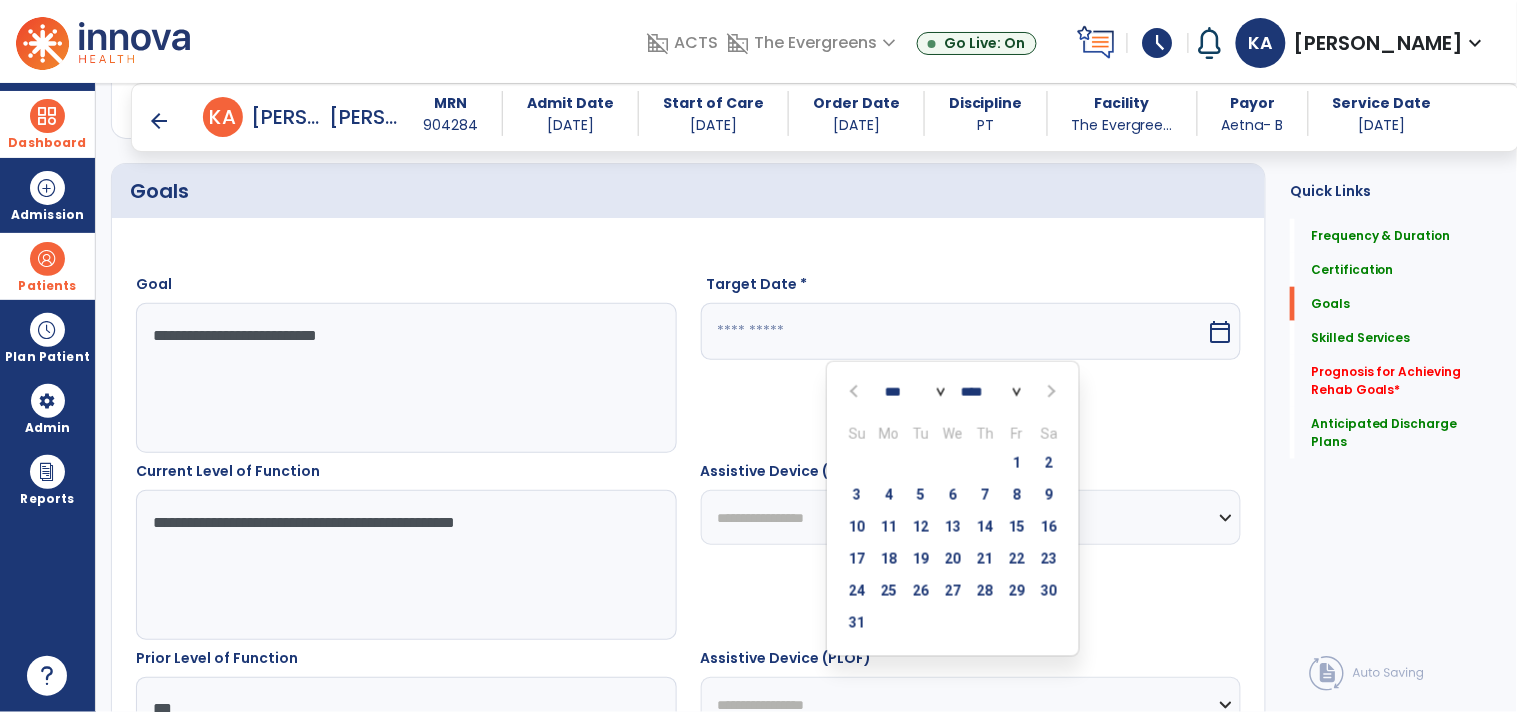 click at bounding box center (1050, 392) 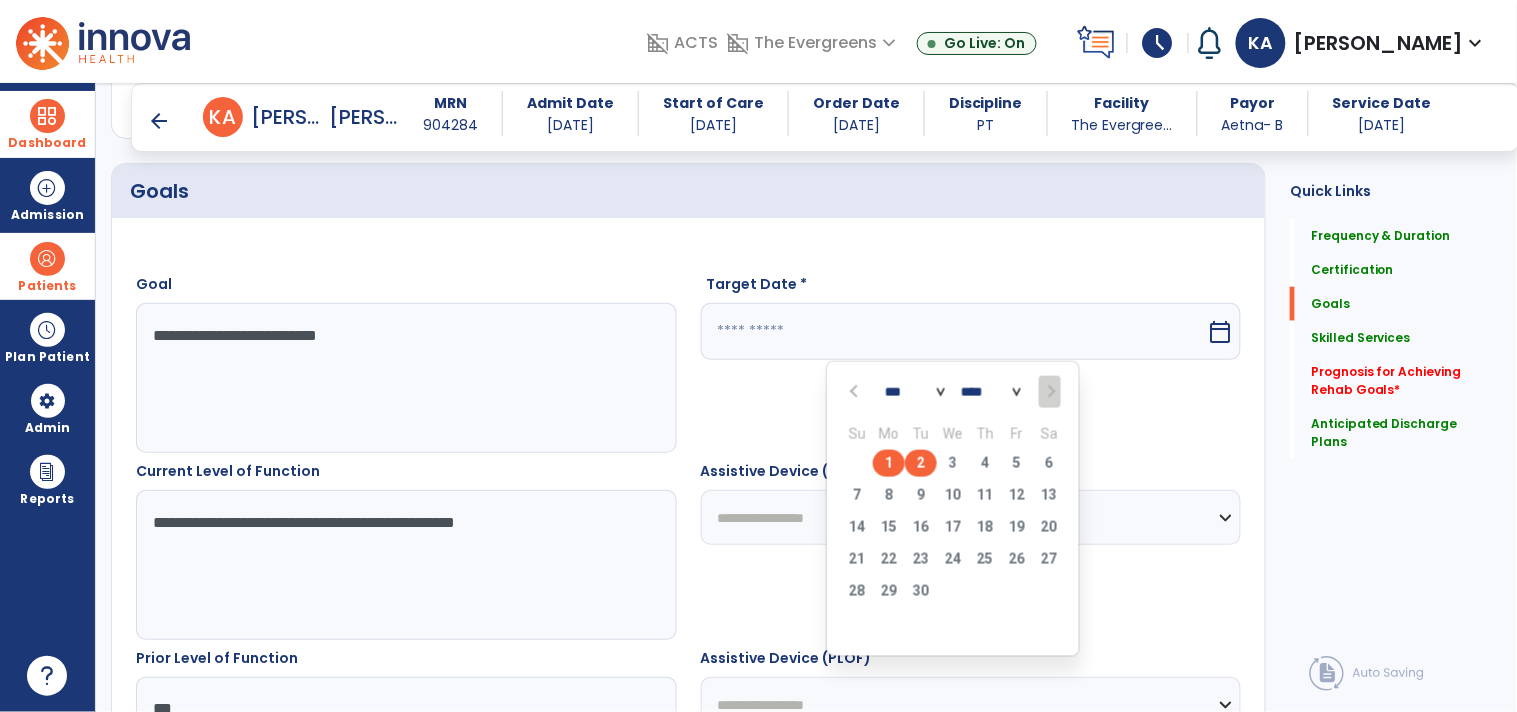 click on "2" at bounding box center (921, 463) 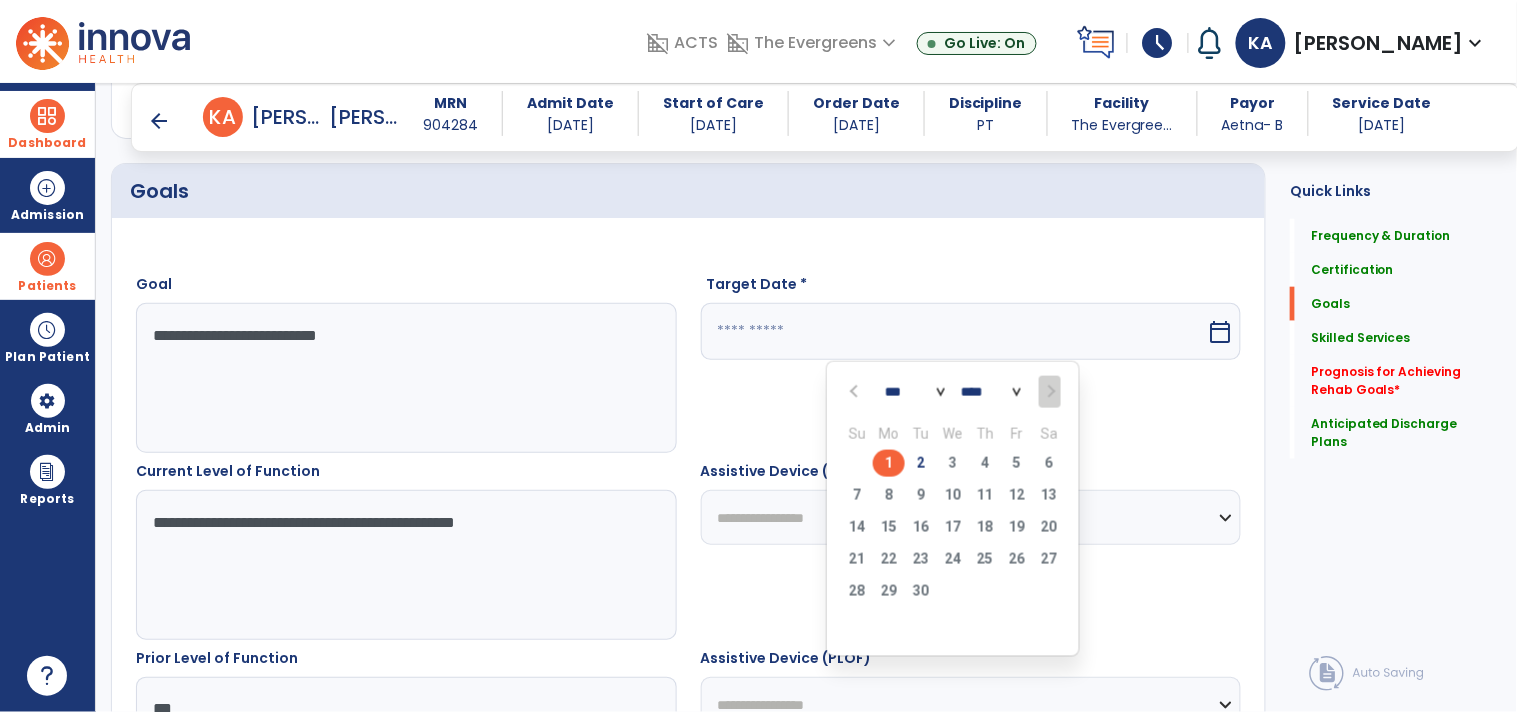 type on "********" 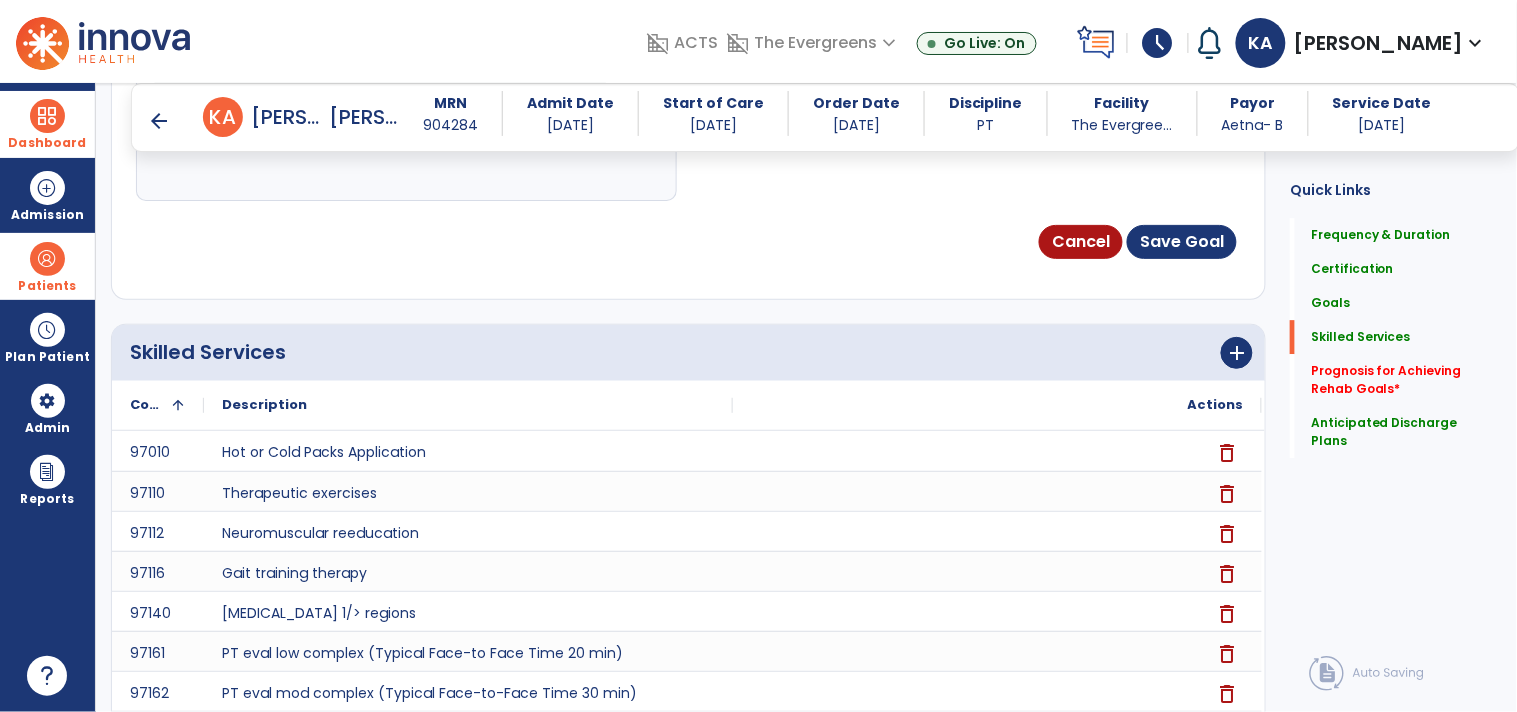 click on "Cancel   Save Goal" at bounding box center [688, 242] 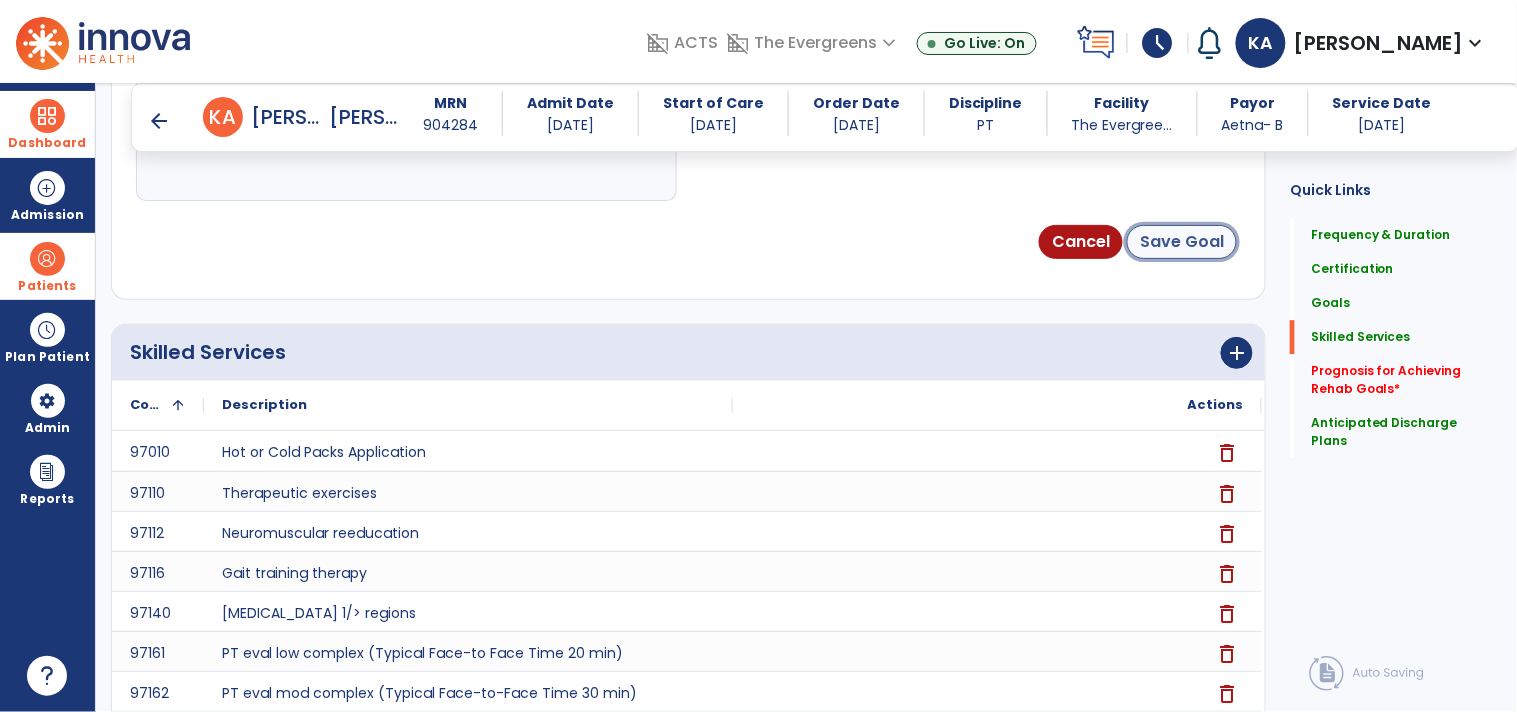click on "Save Goal" at bounding box center (1182, 242) 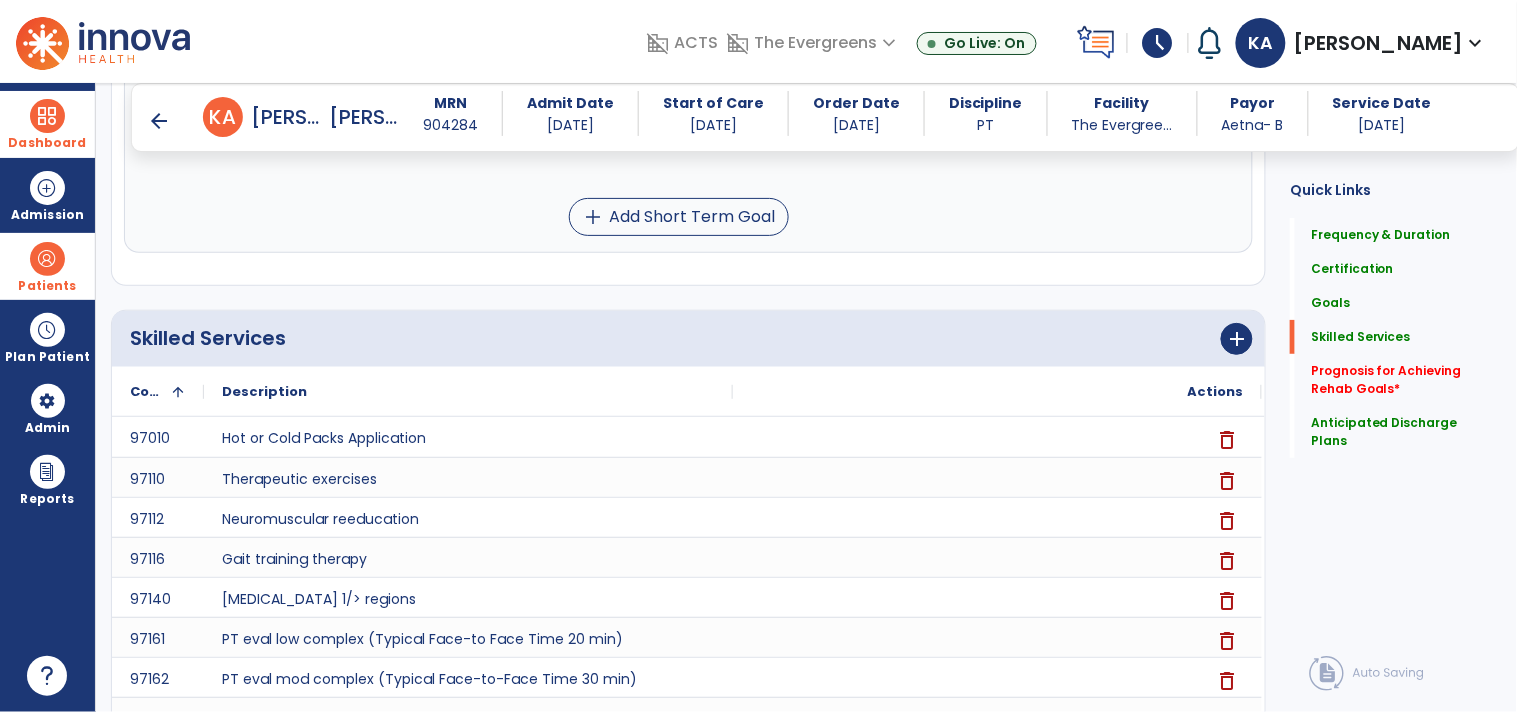 scroll, scrollTop: 2041, scrollLeft: 0, axis: vertical 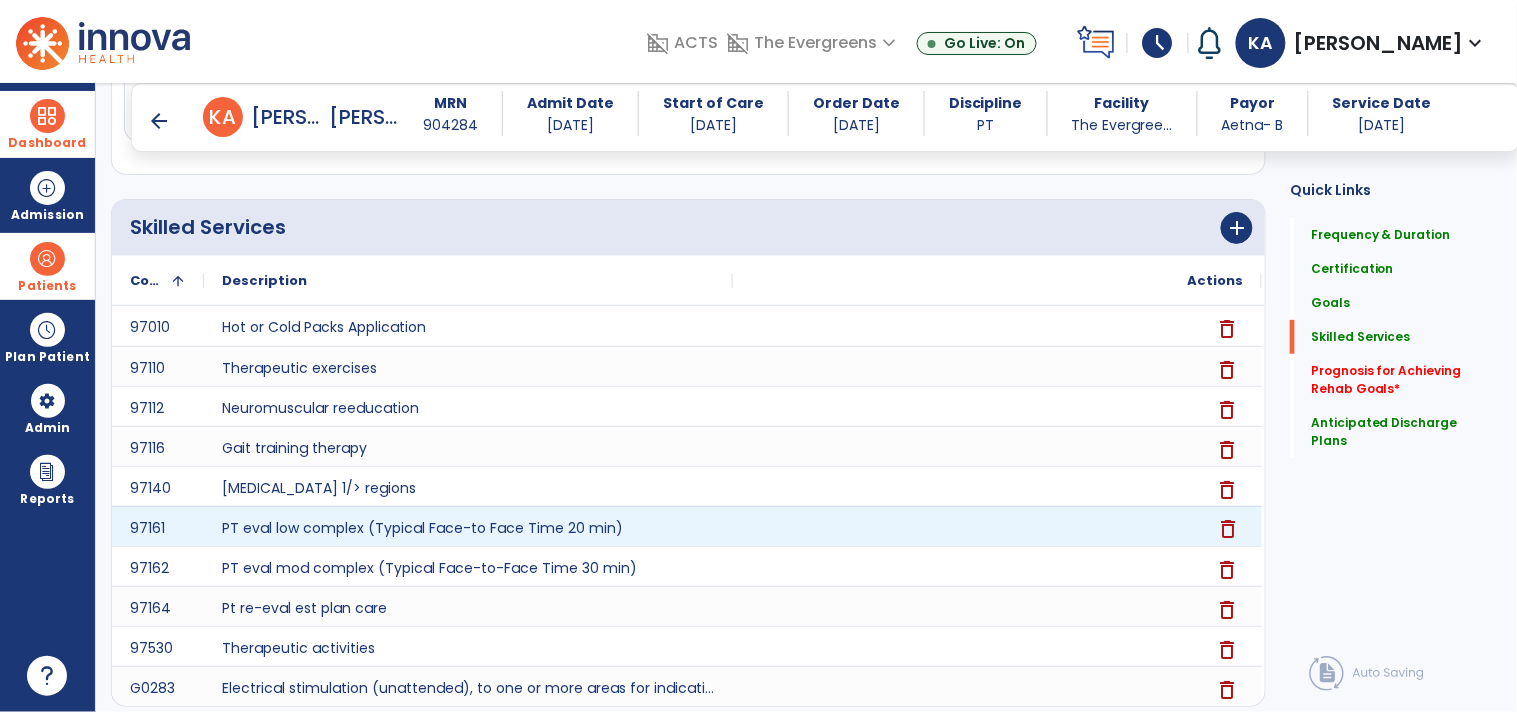 click on "delete" 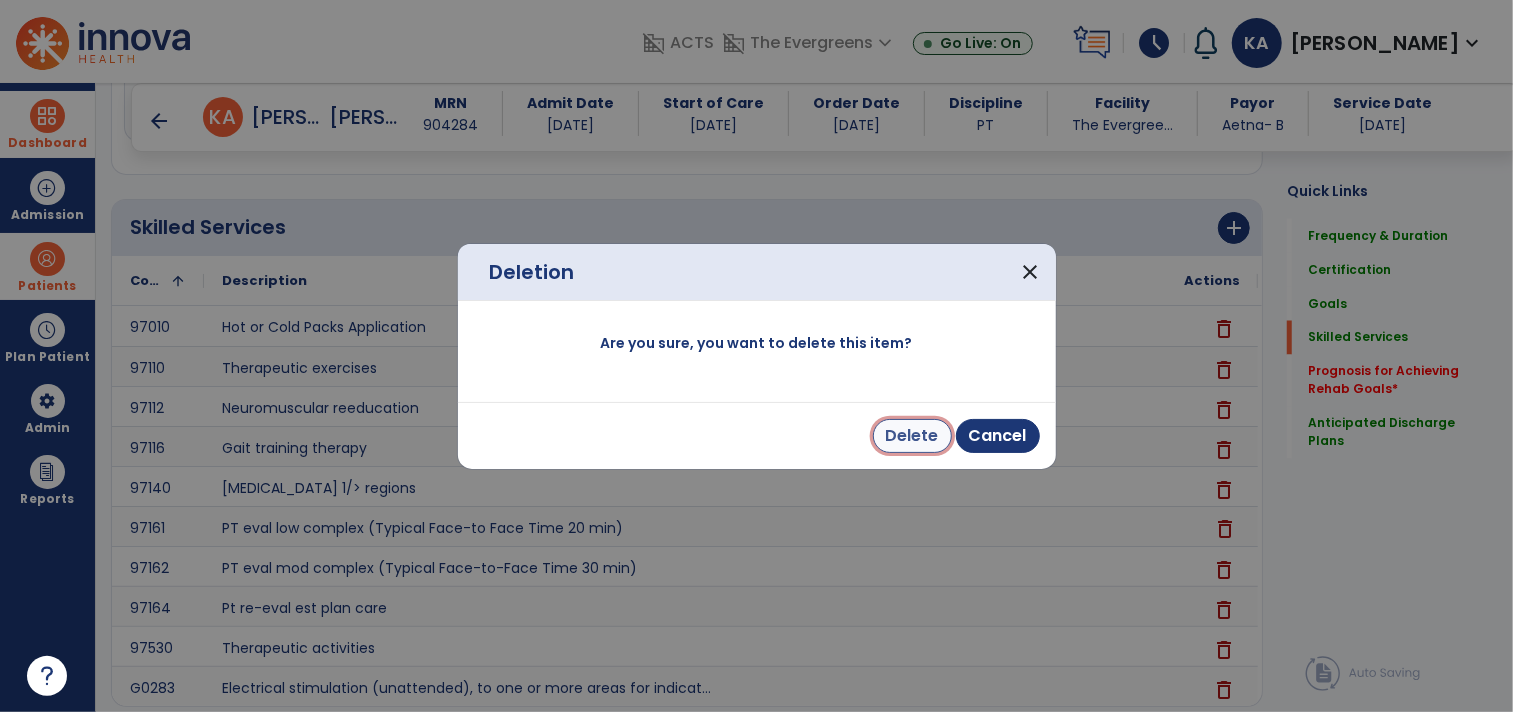click on "Delete" at bounding box center (912, 436) 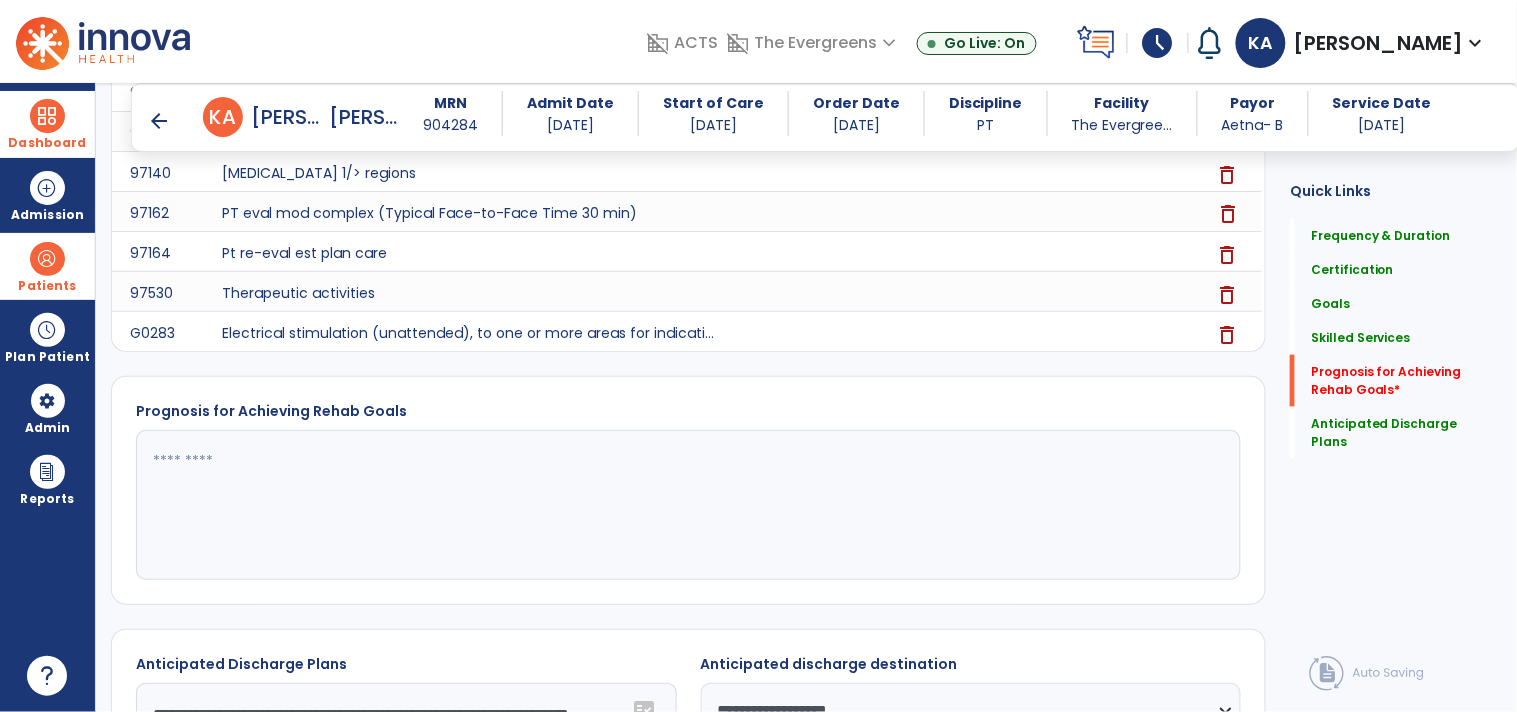 scroll, scrollTop: 2434, scrollLeft: 0, axis: vertical 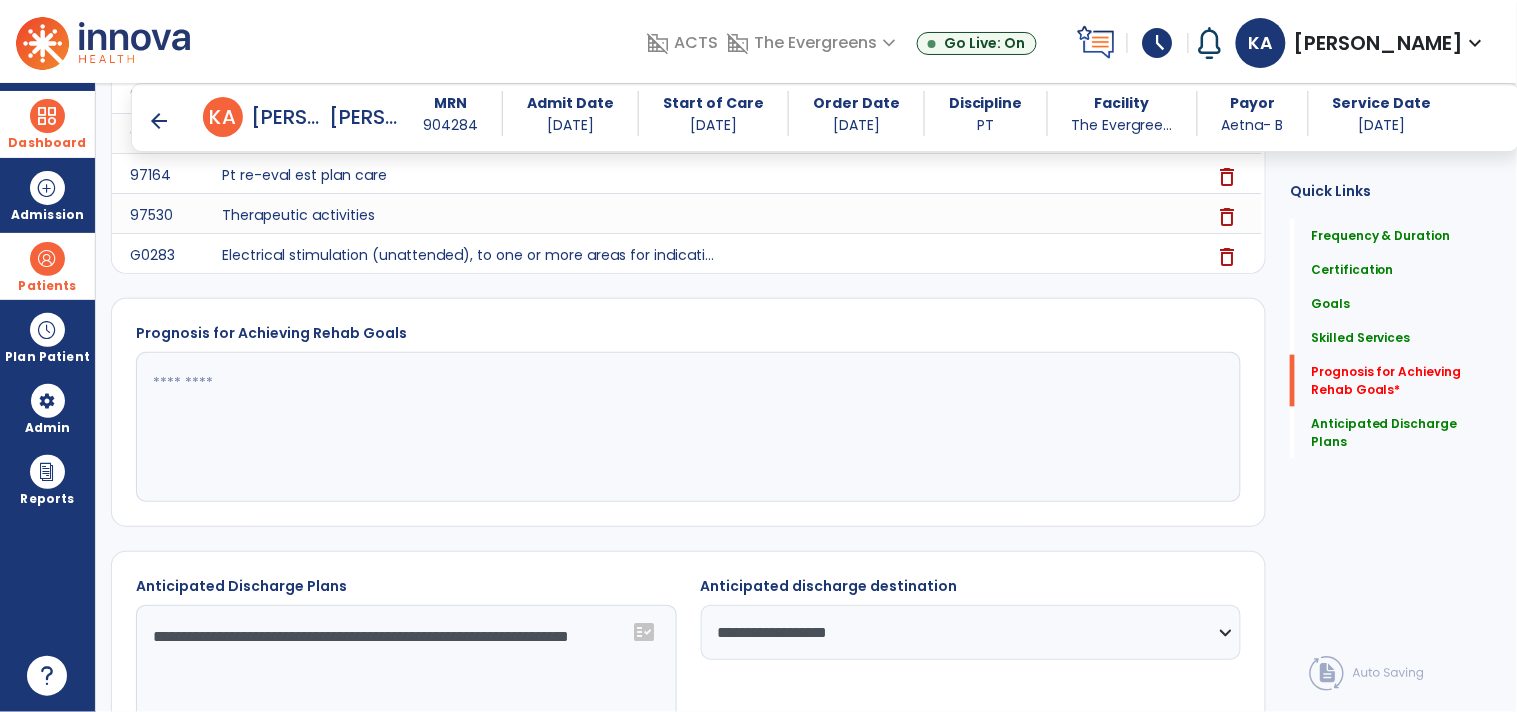 click 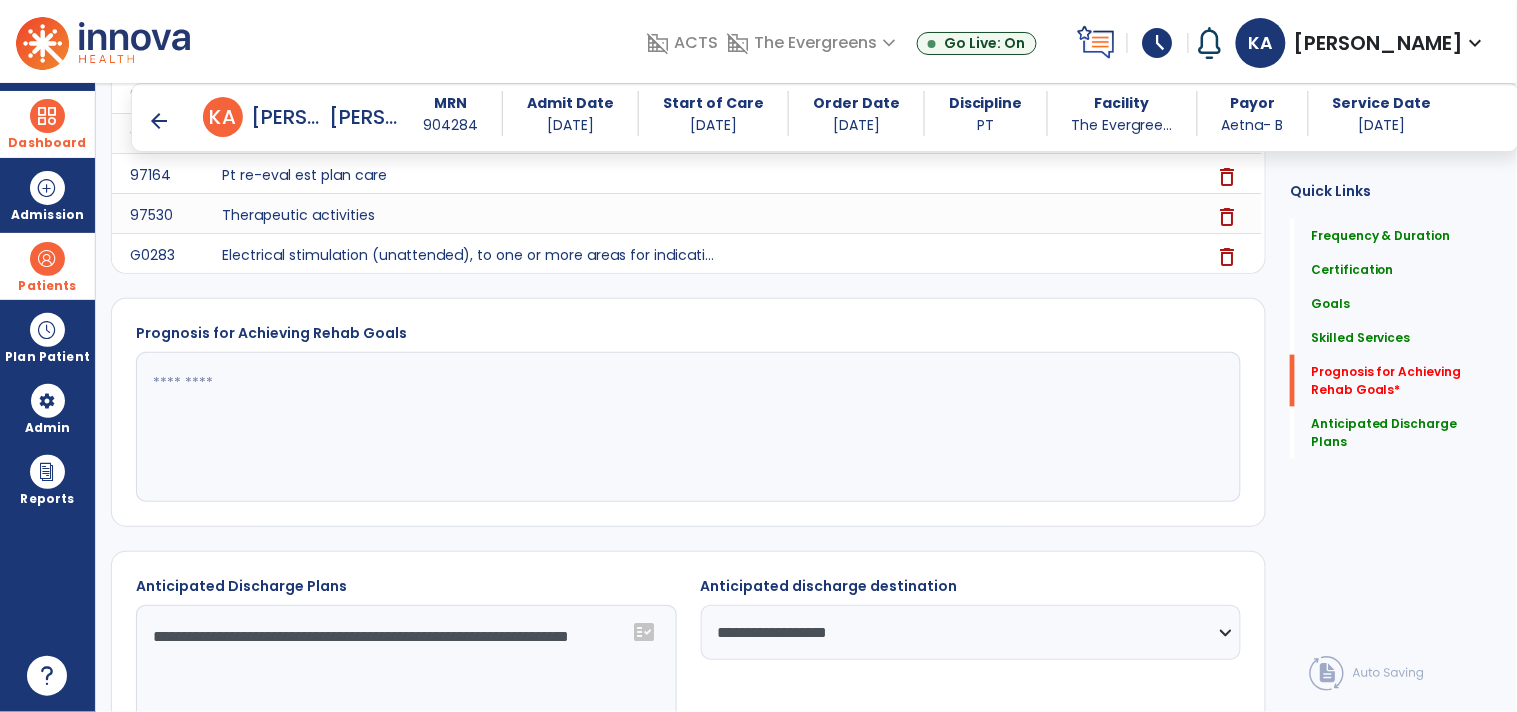 paste on "**********" 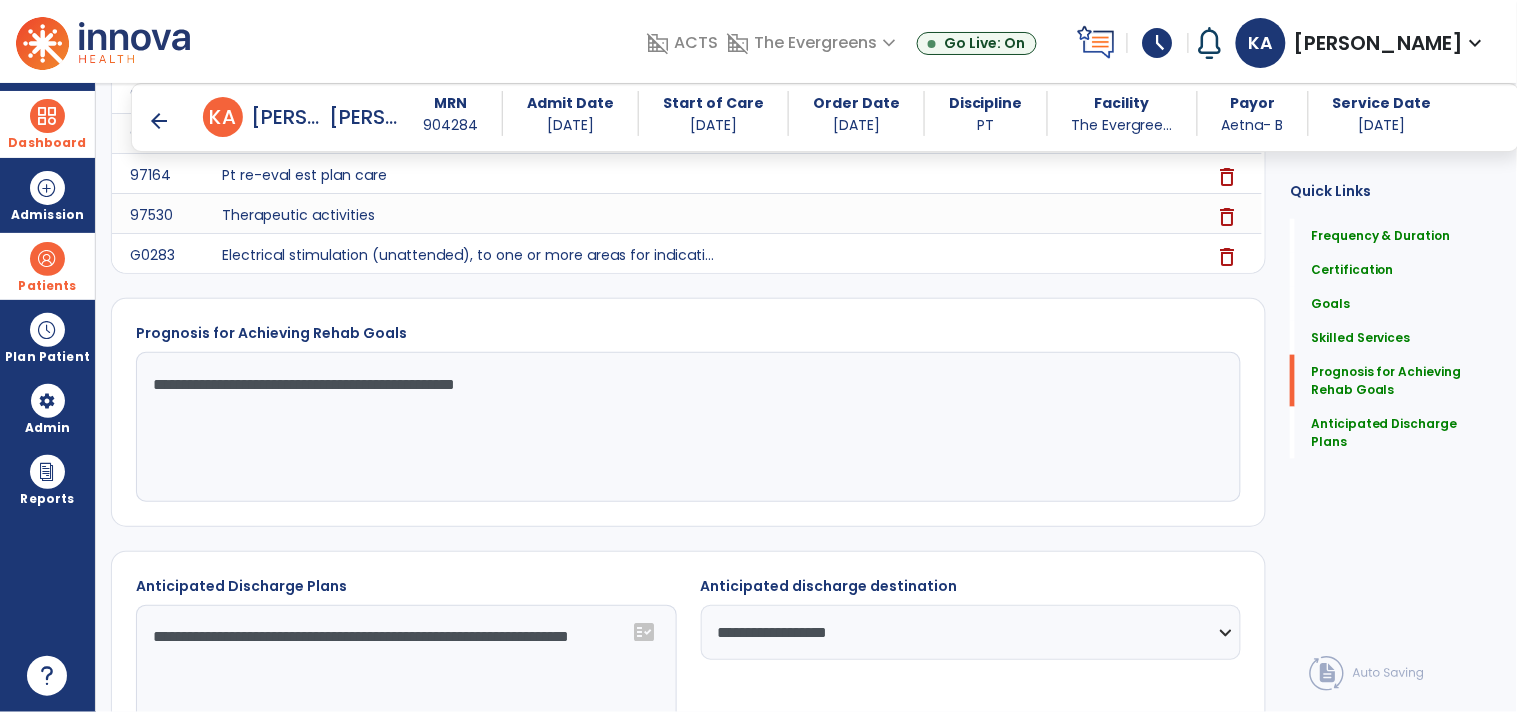 click on "**********" 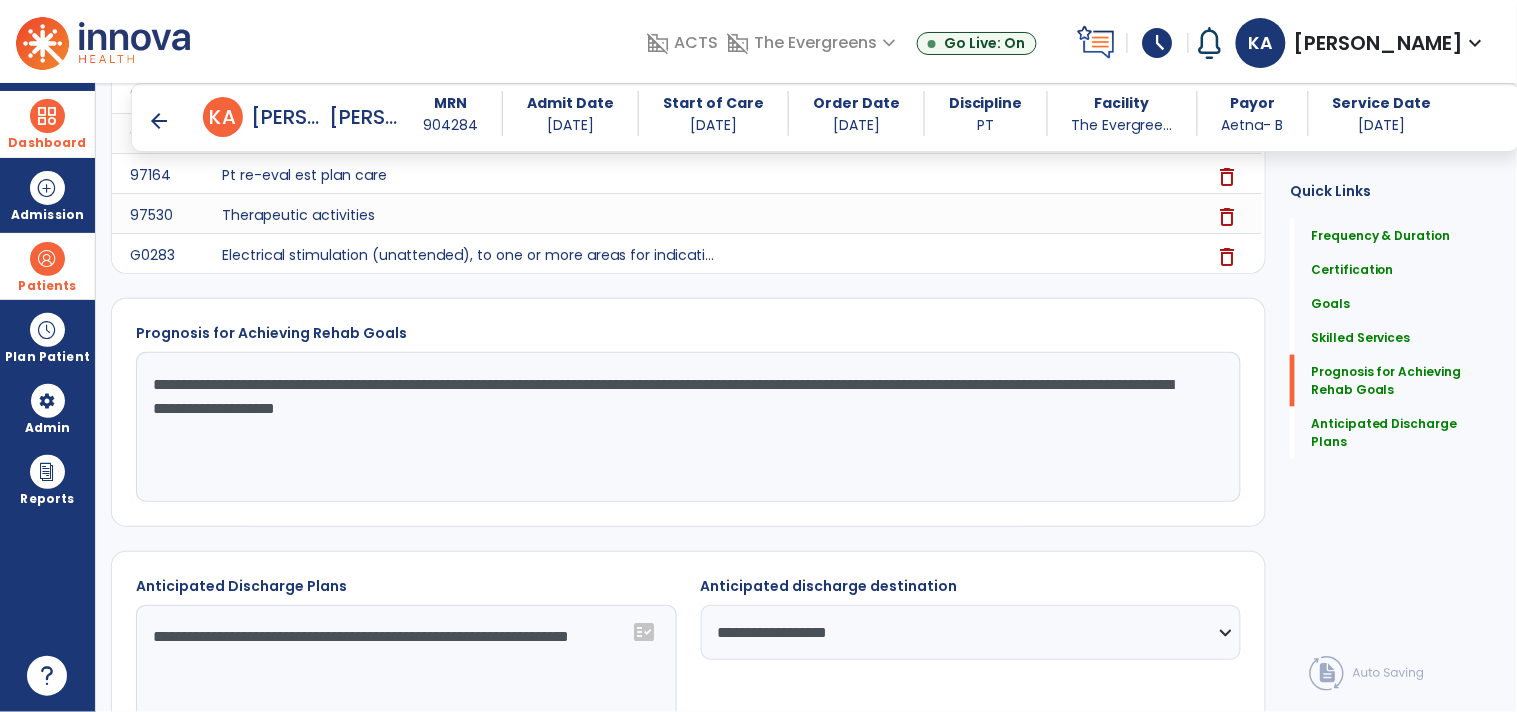 click on "**********" 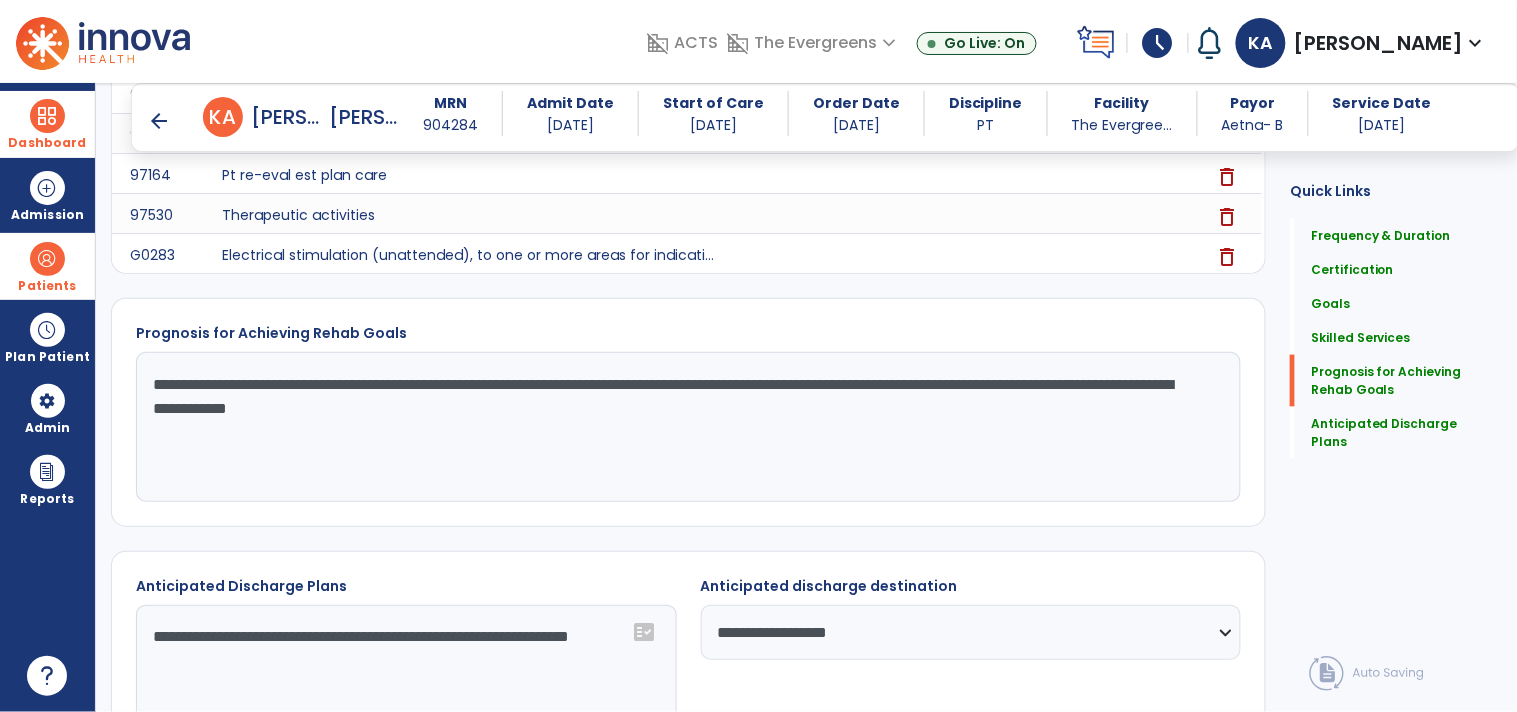 click on "**********" 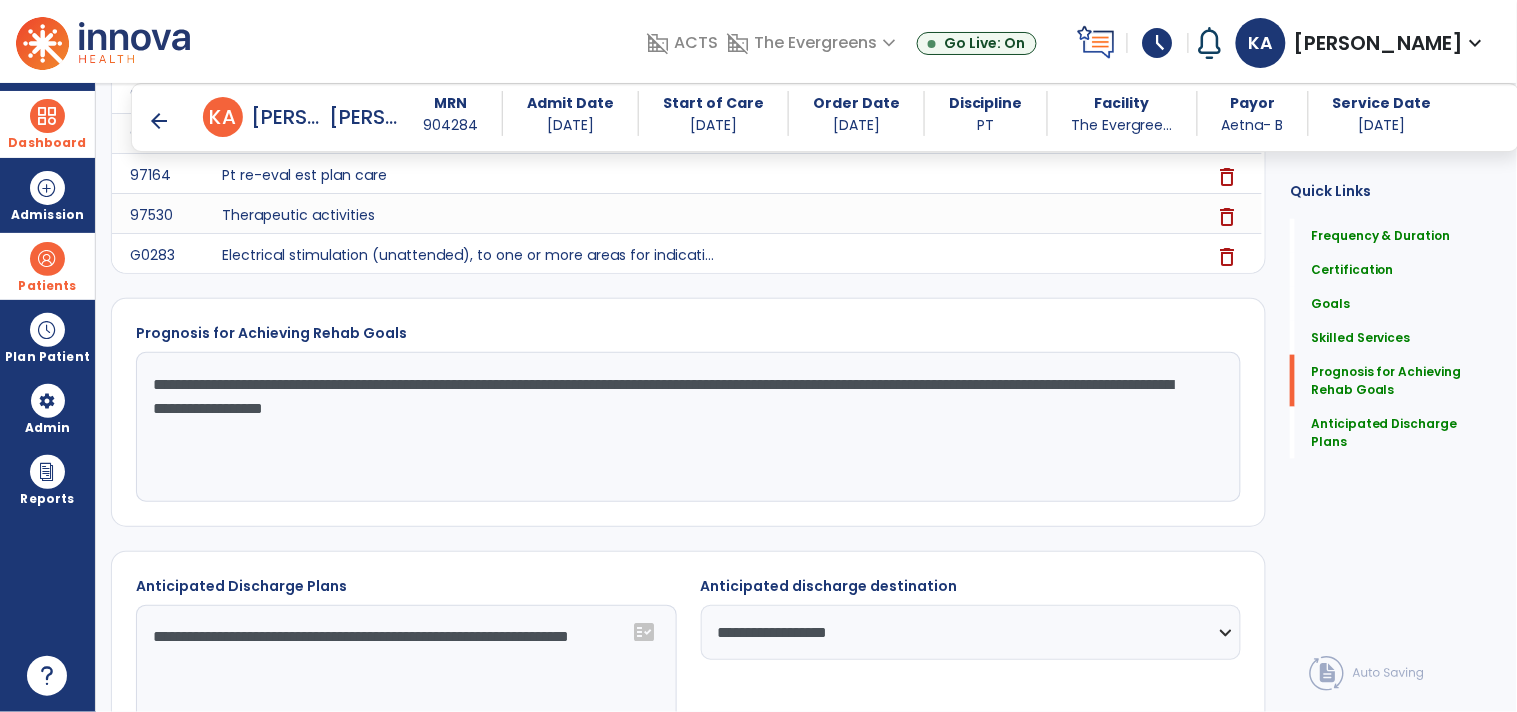 click on "**********" 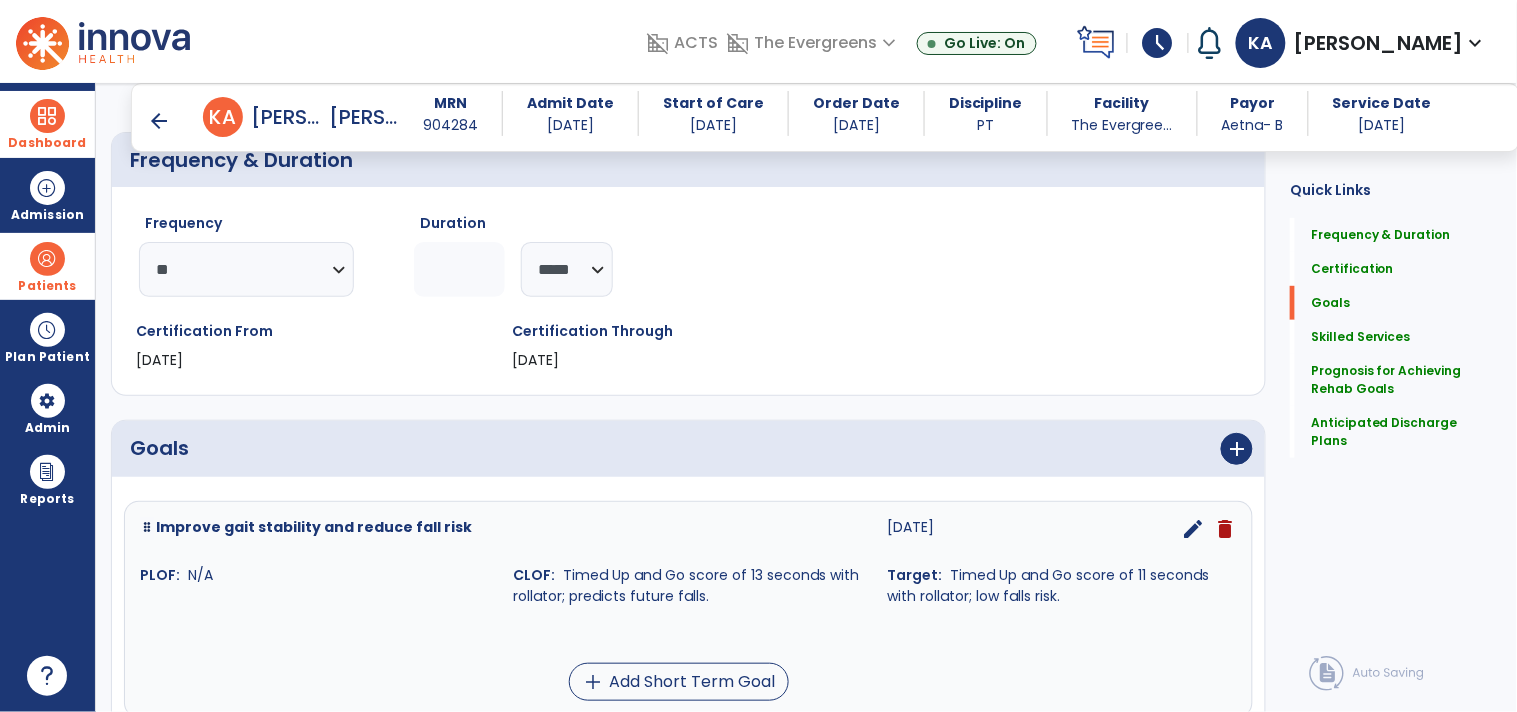 scroll, scrollTop: 333, scrollLeft: 0, axis: vertical 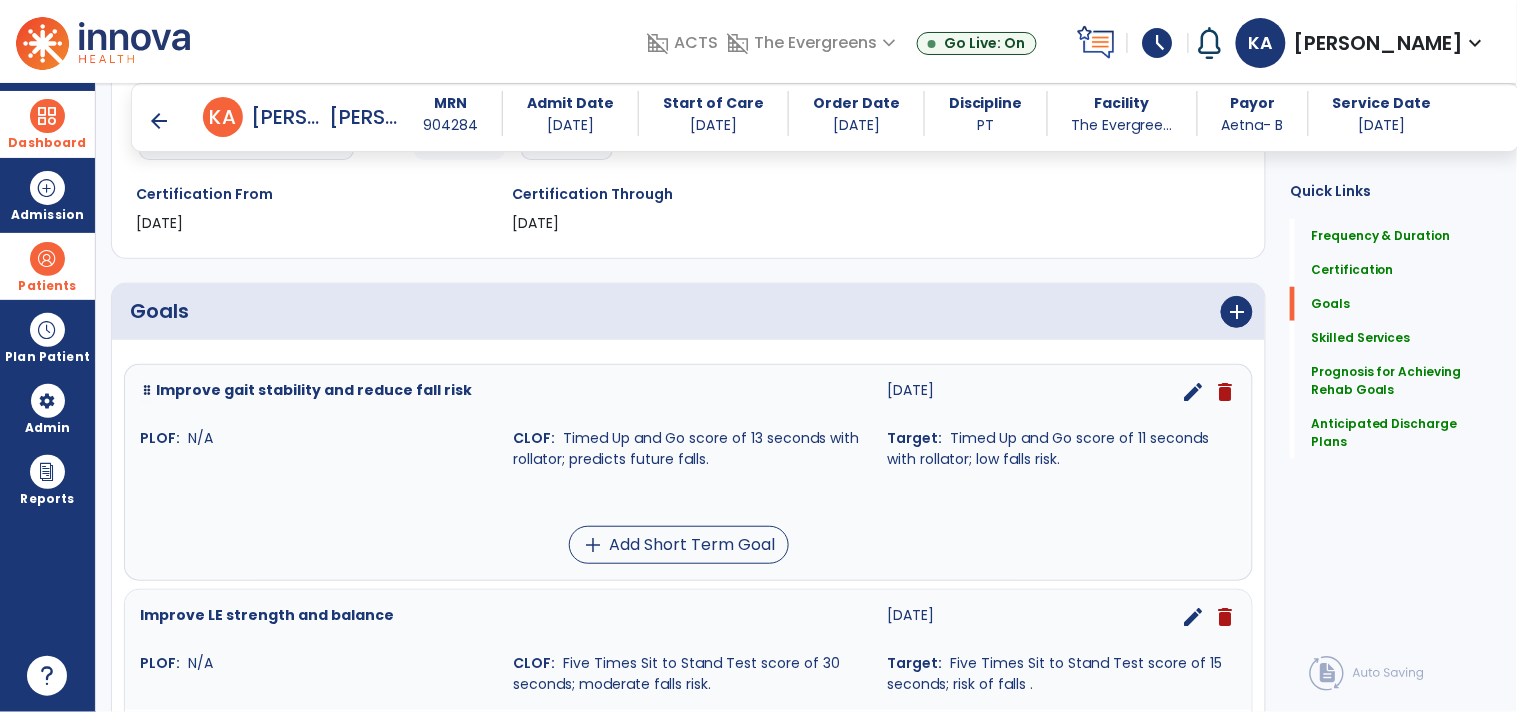 type on "**********" 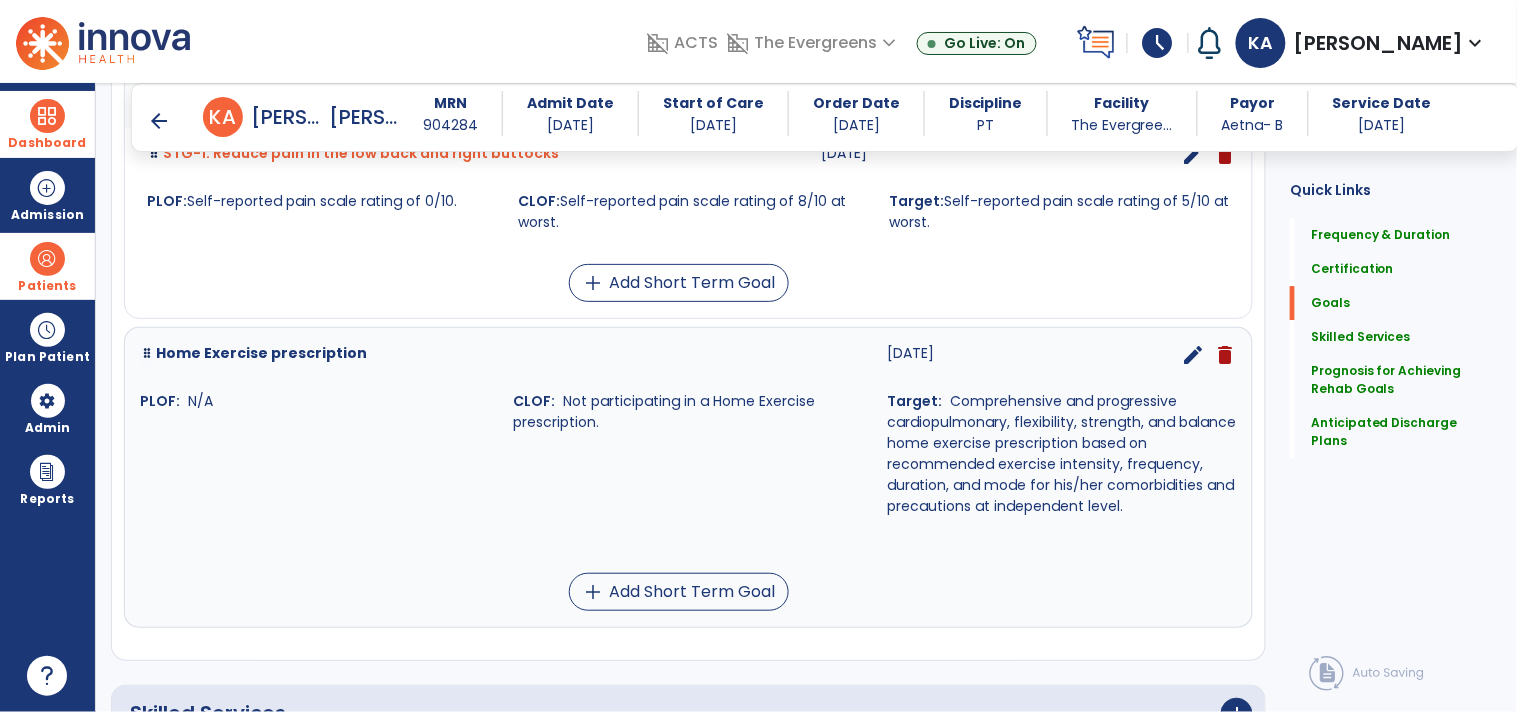 scroll, scrollTop: 1666, scrollLeft: 0, axis: vertical 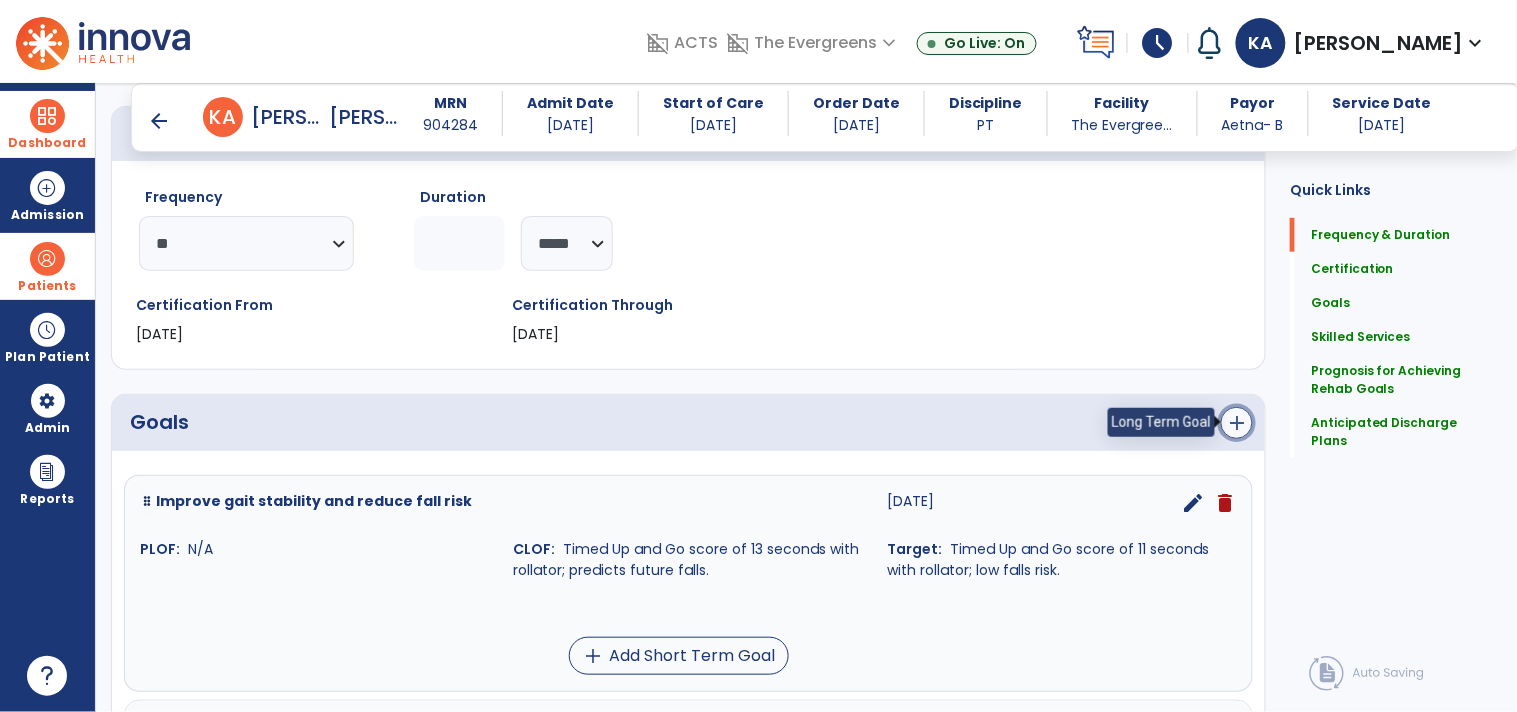 click on "add" at bounding box center (1237, 423) 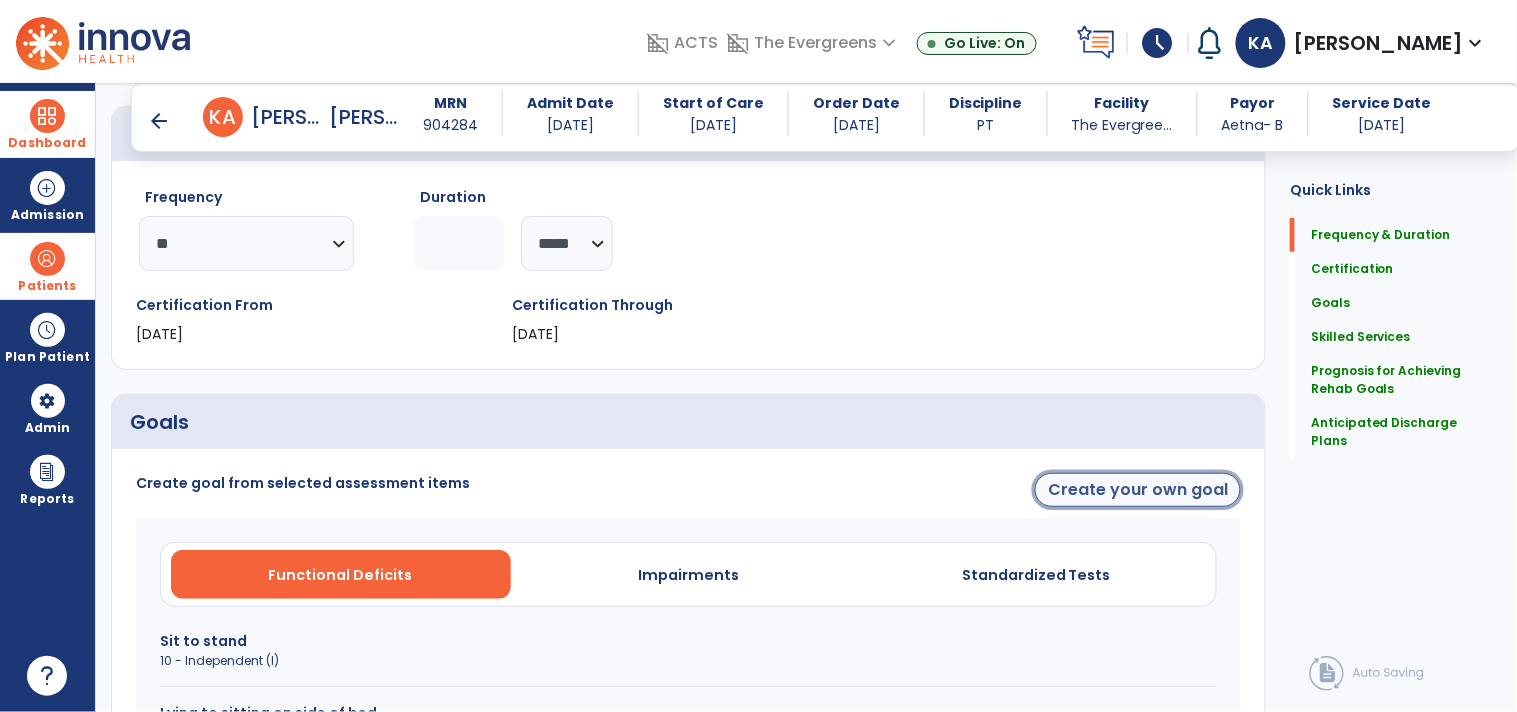 click on "Create your own goal" at bounding box center [1138, 490] 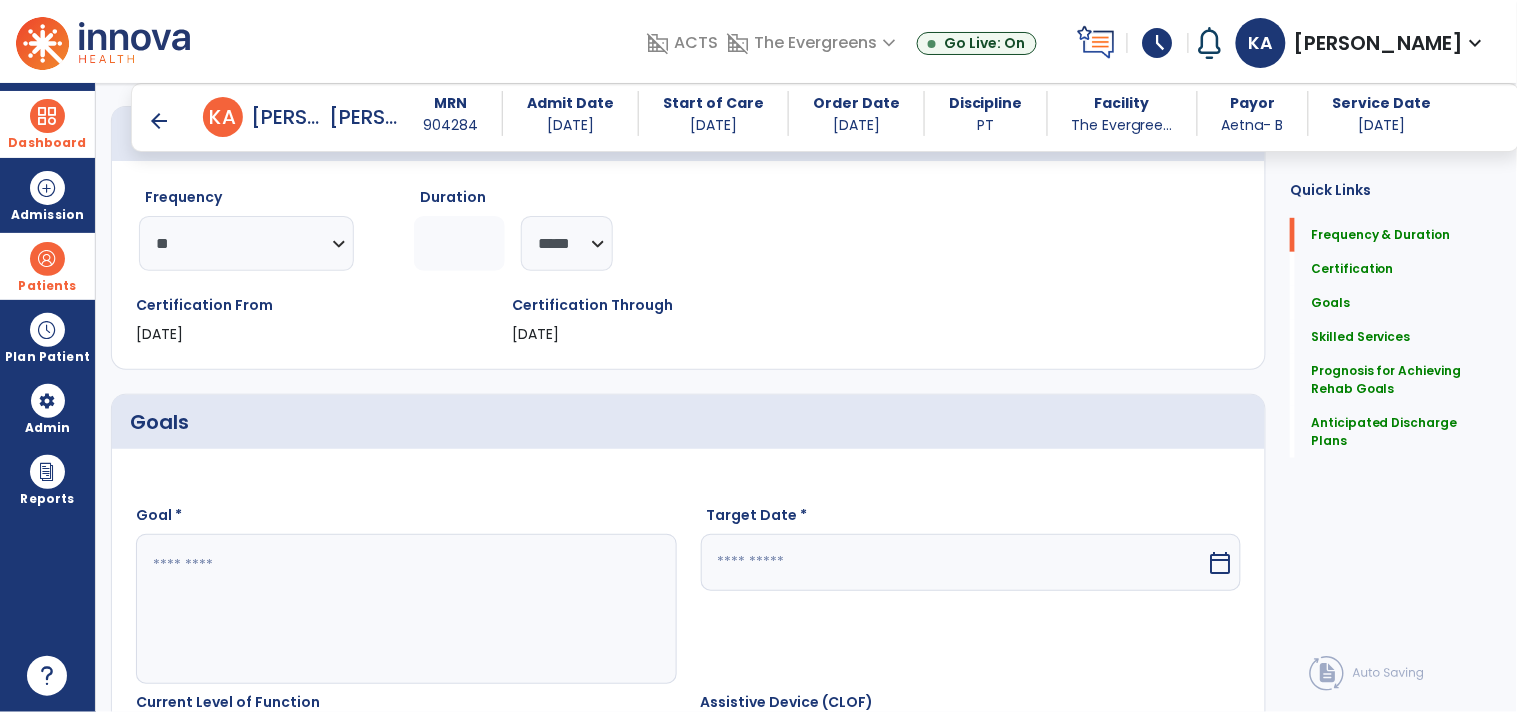 click at bounding box center (405, 609) 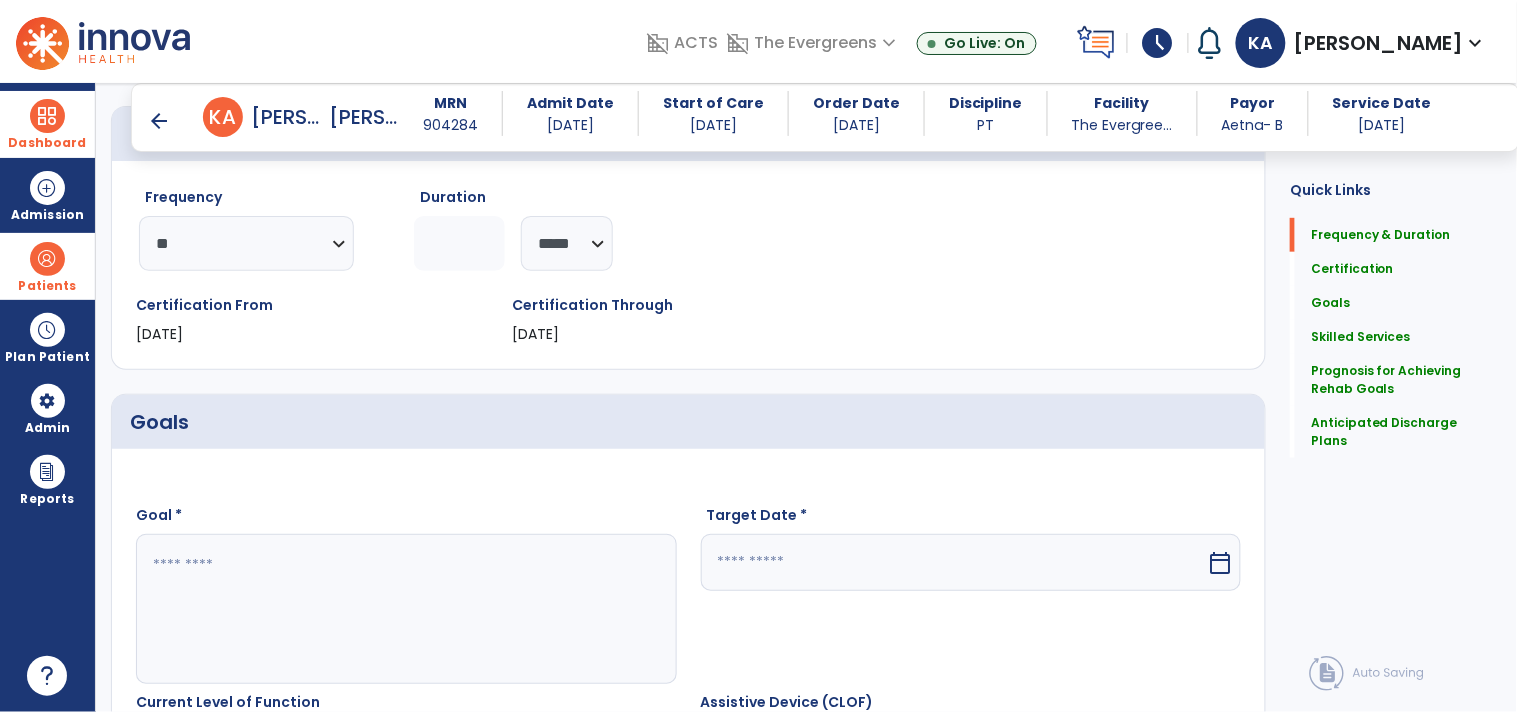 paste on "**********" 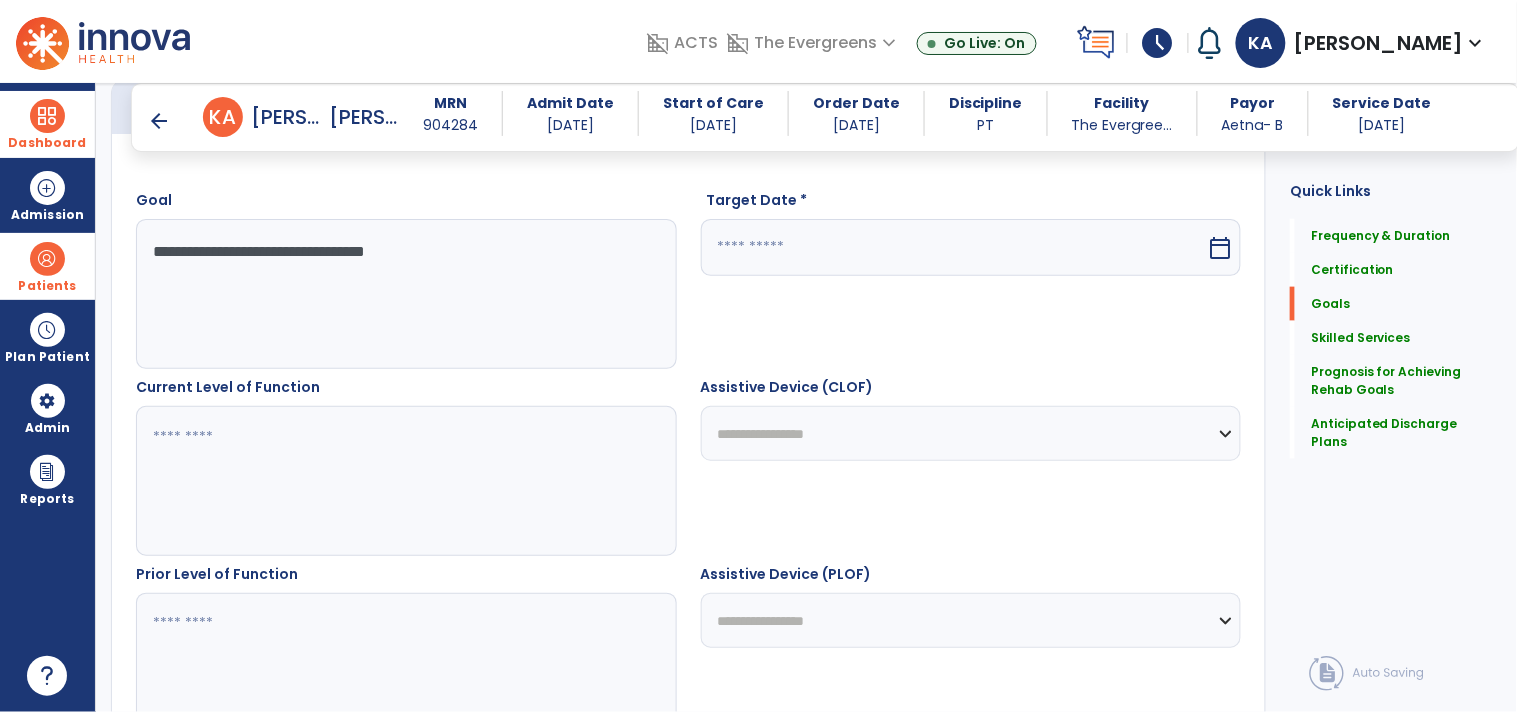 scroll, scrollTop: 555, scrollLeft: 0, axis: vertical 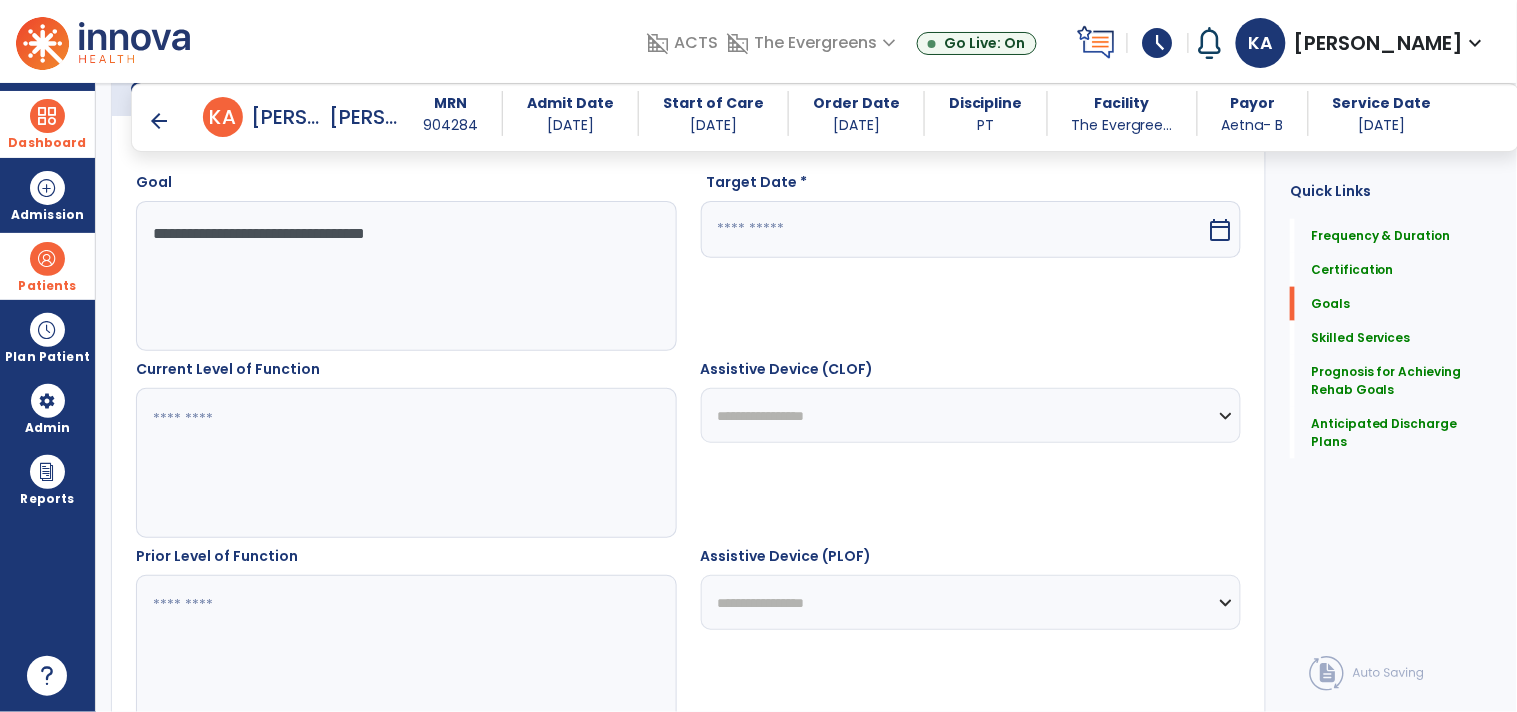 type on "**********" 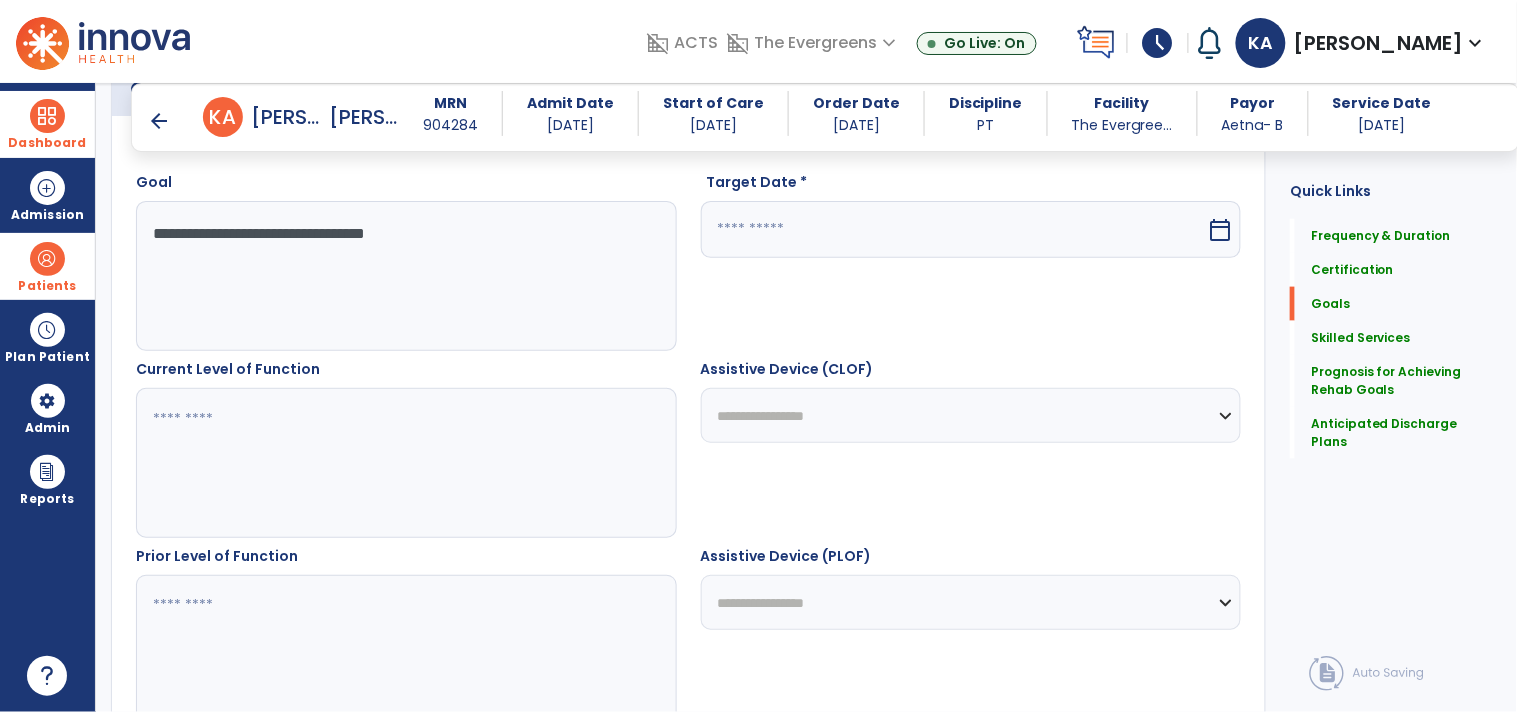 paste on "**********" 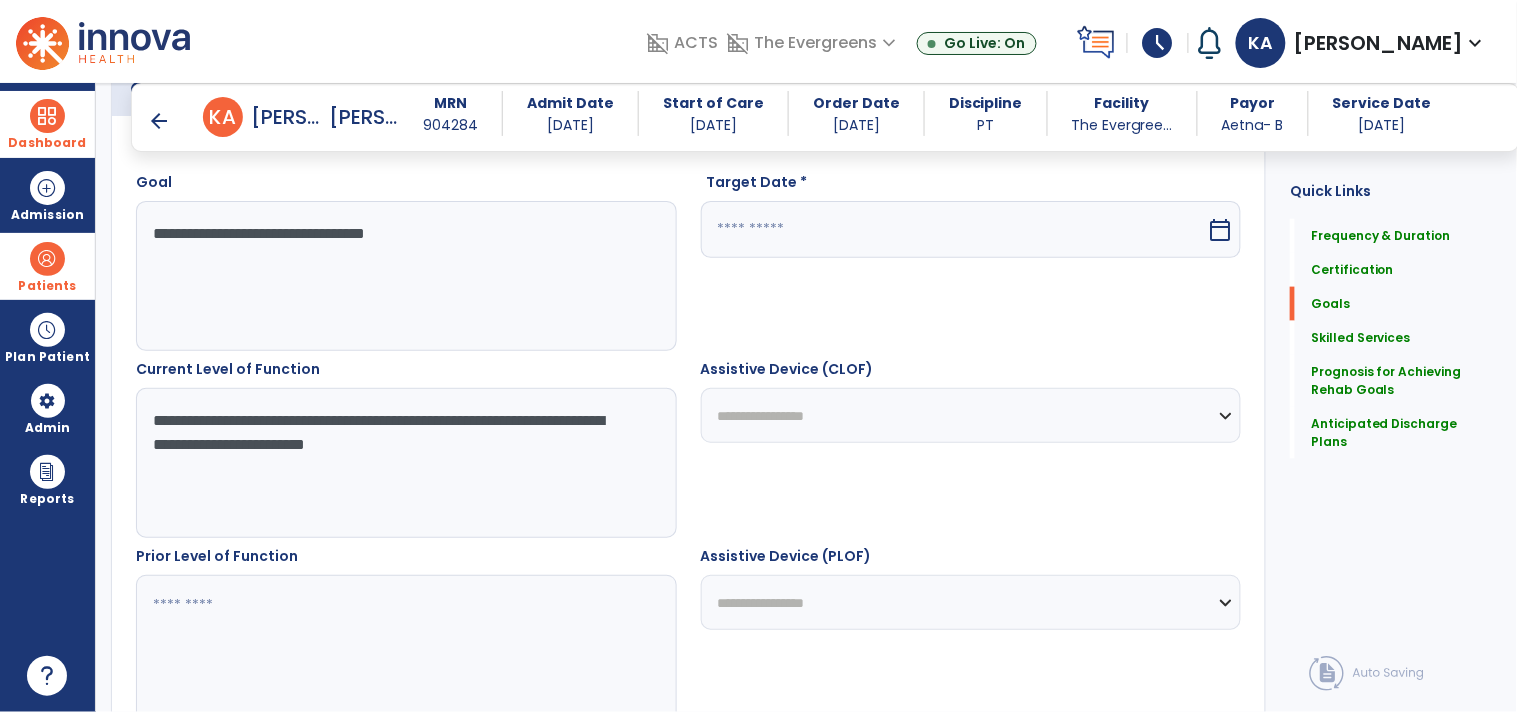 drag, startPoint x: 522, startPoint y: 415, endPoint x: 407, endPoint y: 420, distance: 115.10864 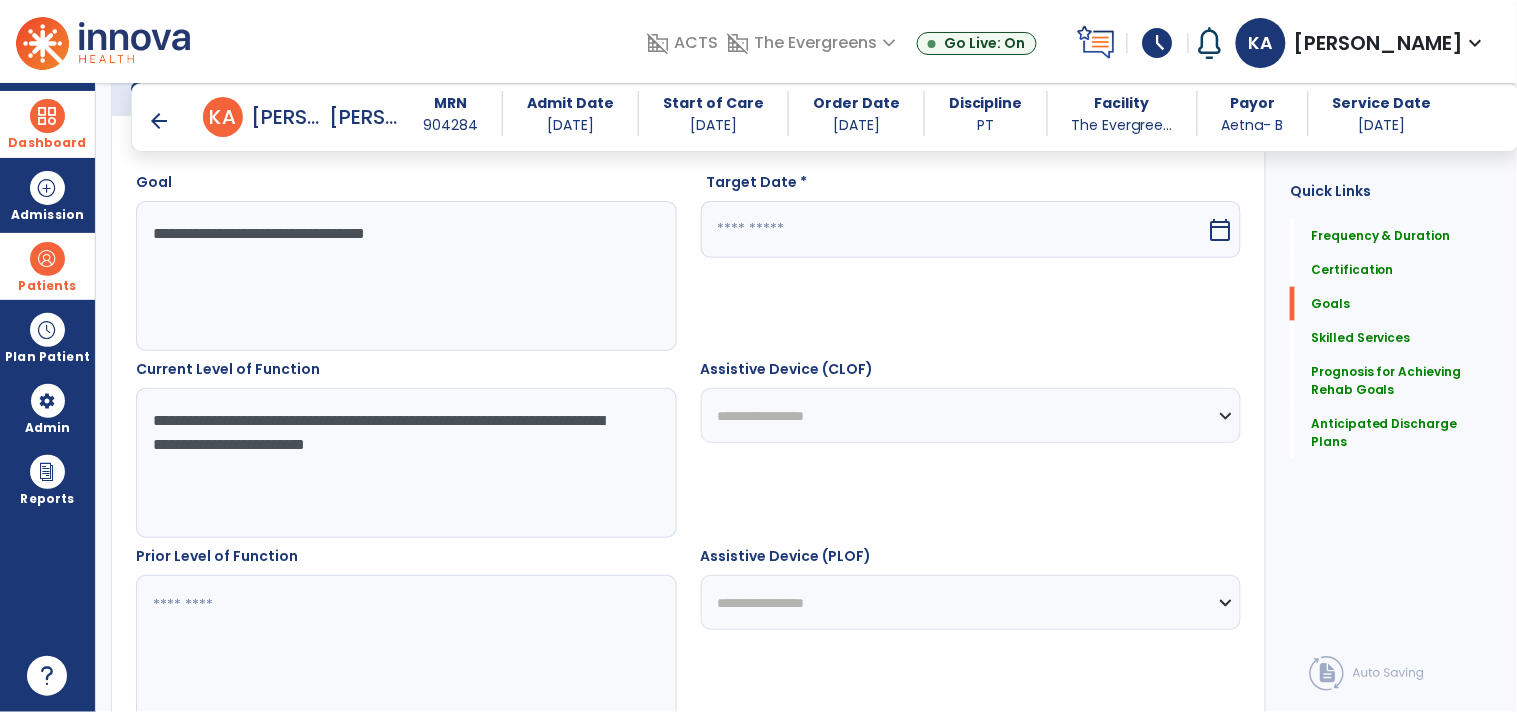 click on "**********" at bounding box center (405, 463) 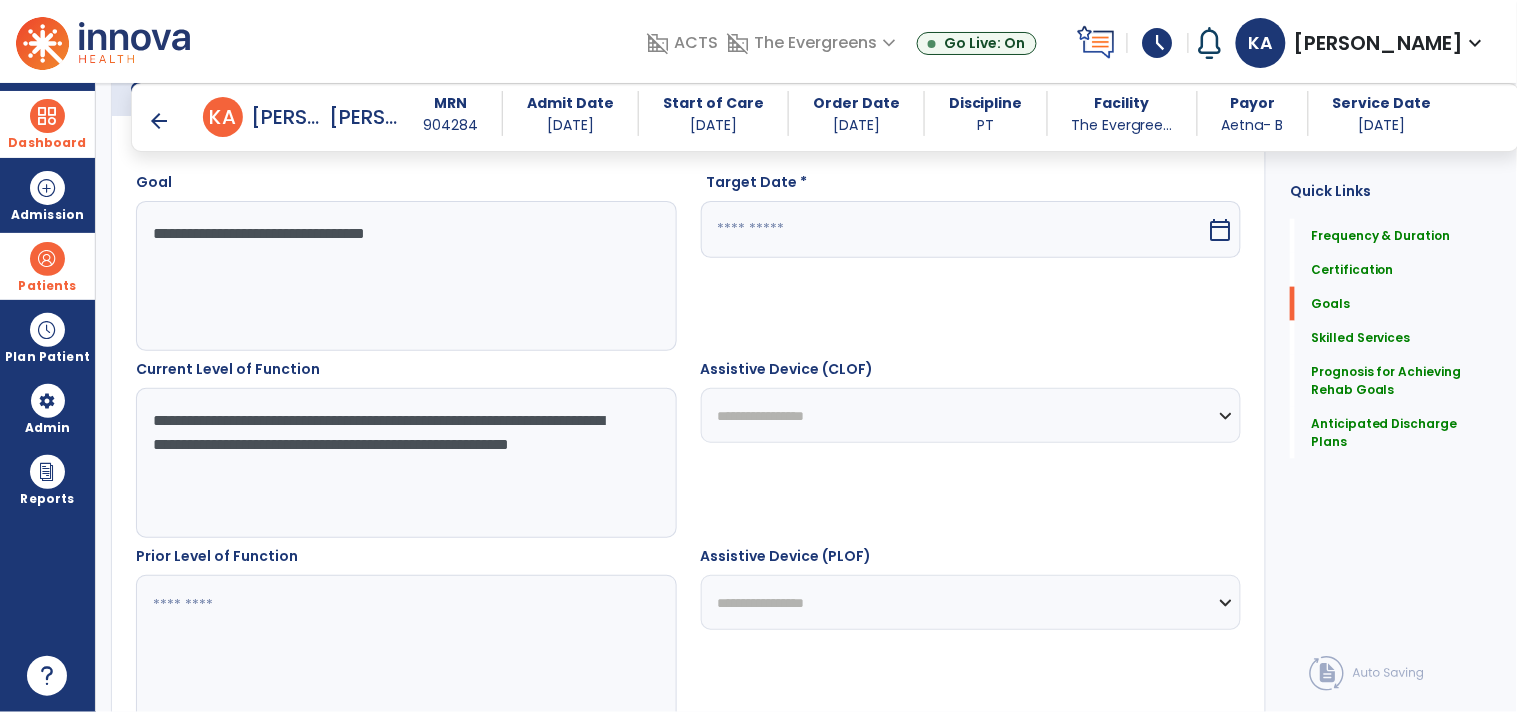 drag, startPoint x: 402, startPoint y: 495, endPoint x: 327, endPoint y: 446, distance: 89.587944 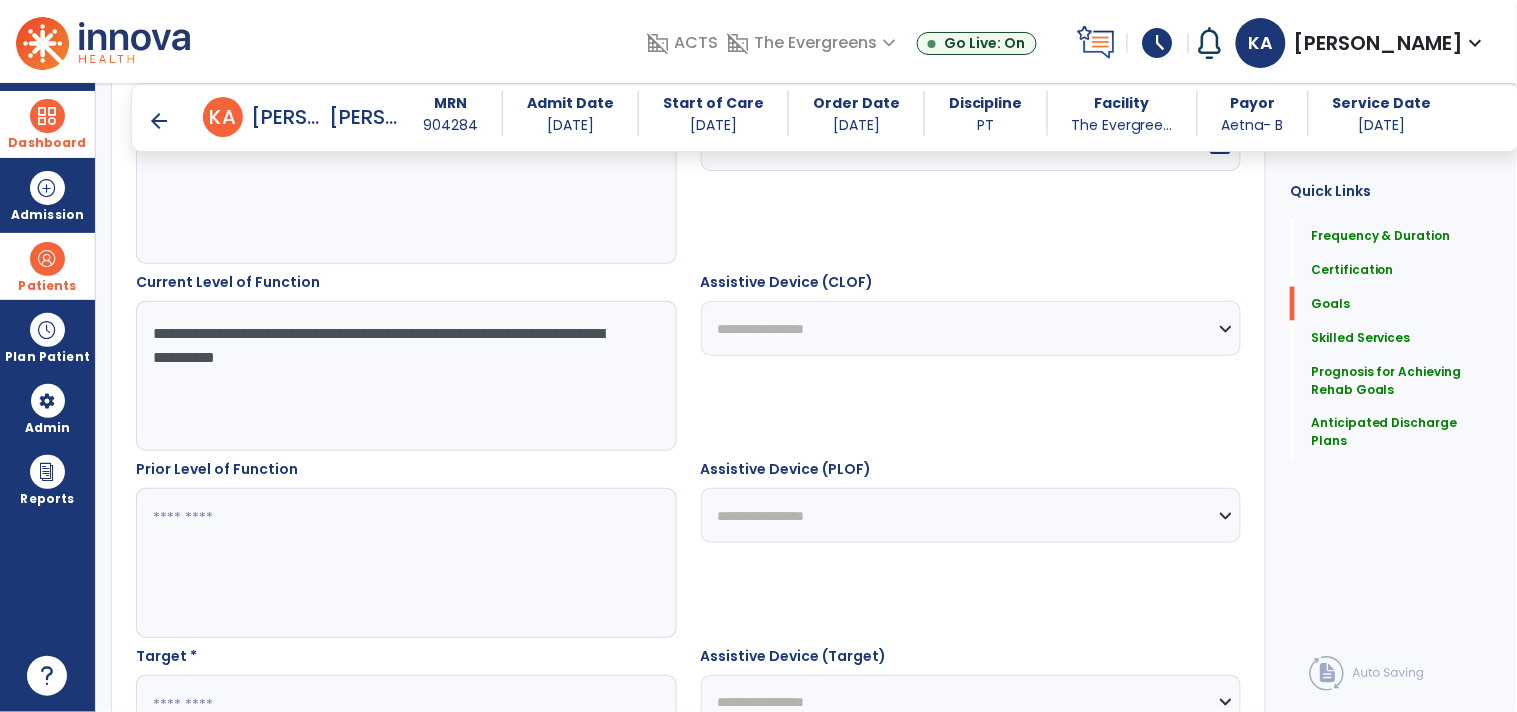 scroll, scrollTop: 666, scrollLeft: 0, axis: vertical 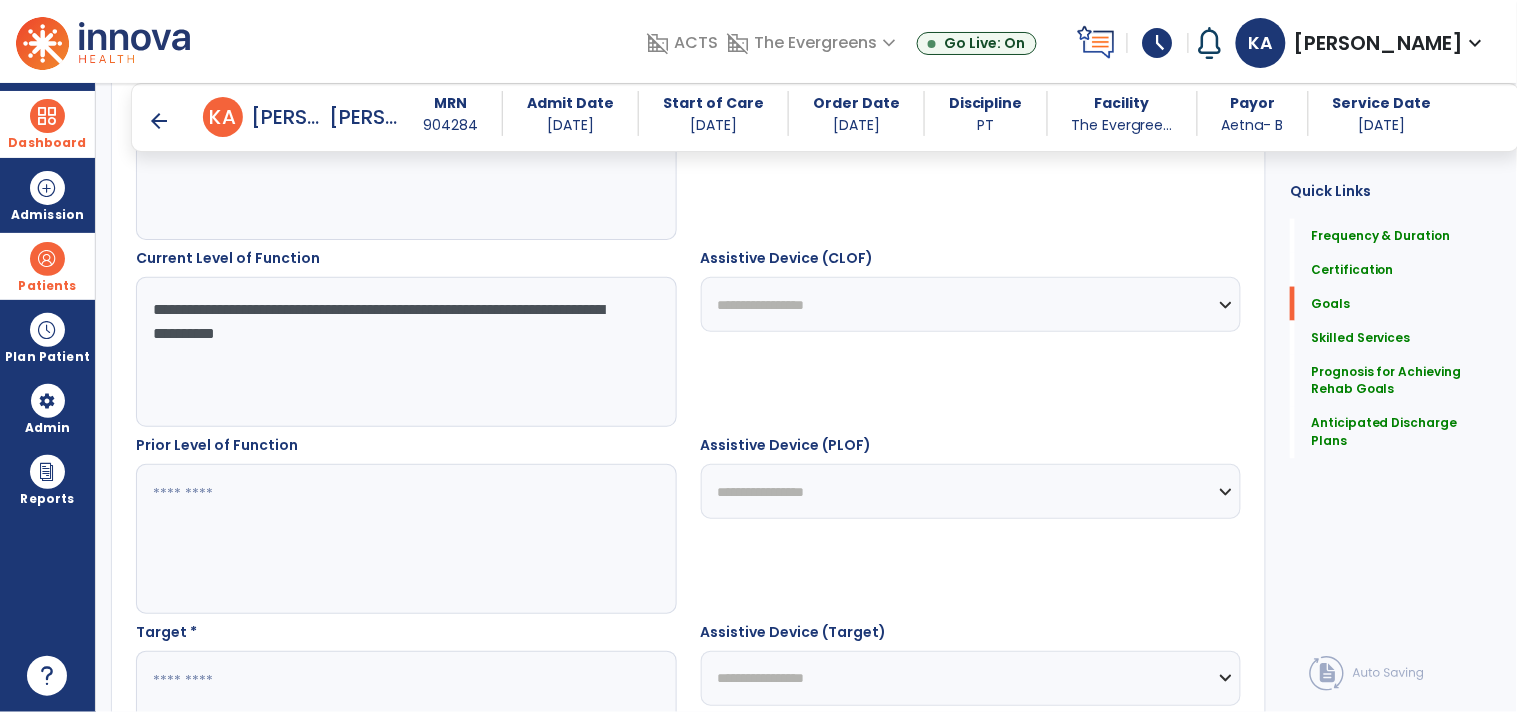 type on "**********" 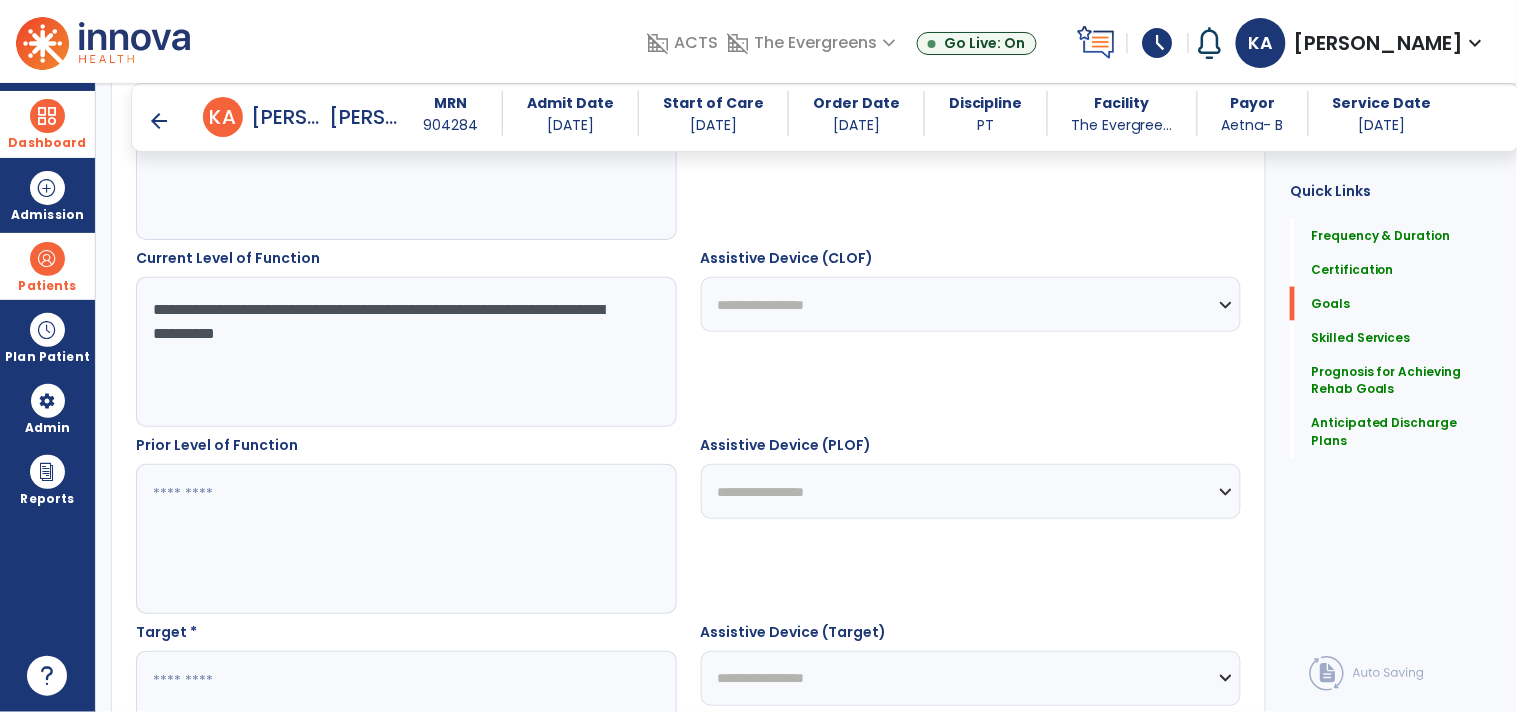 click at bounding box center (405, 539) 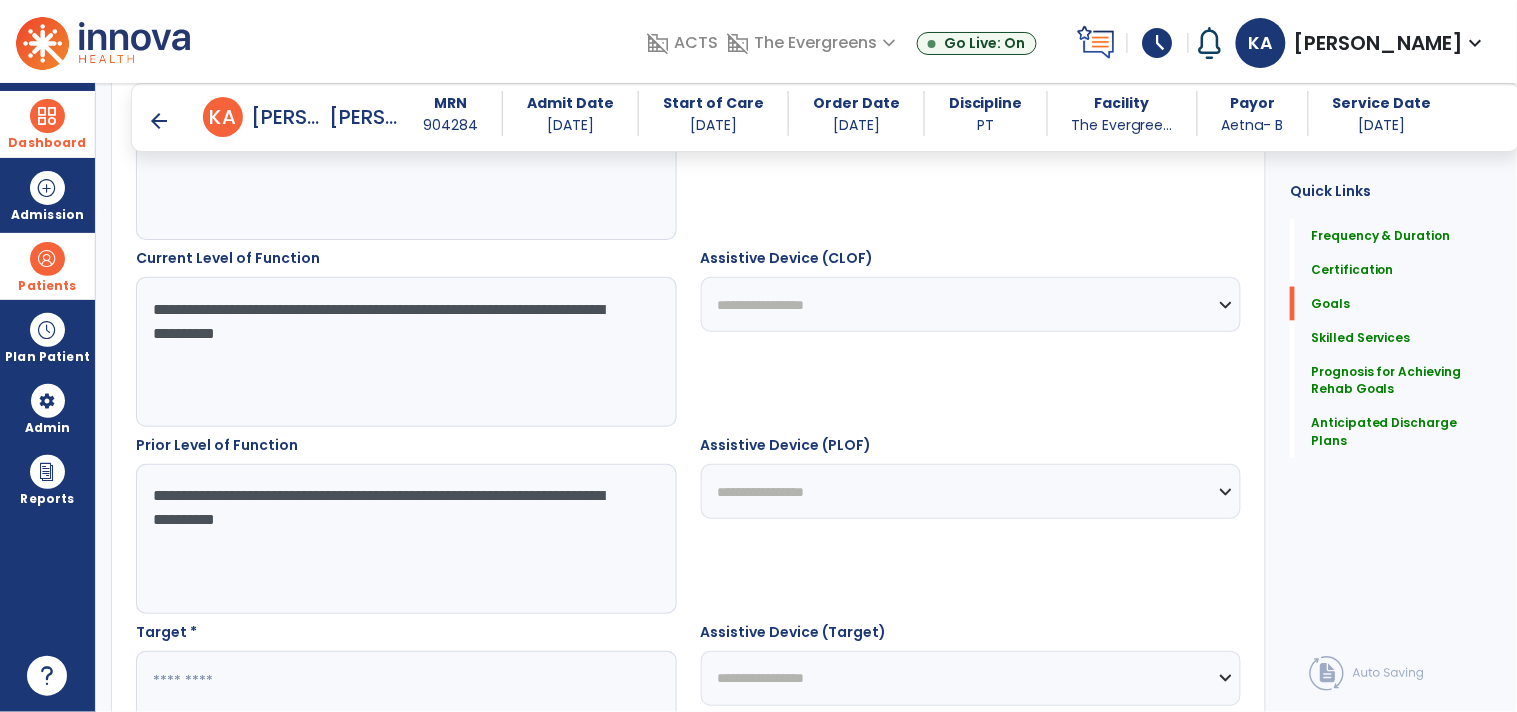 drag, startPoint x: 444, startPoint y: 501, endPoint x: 408, endPoint y: 496, distance: 36.345562 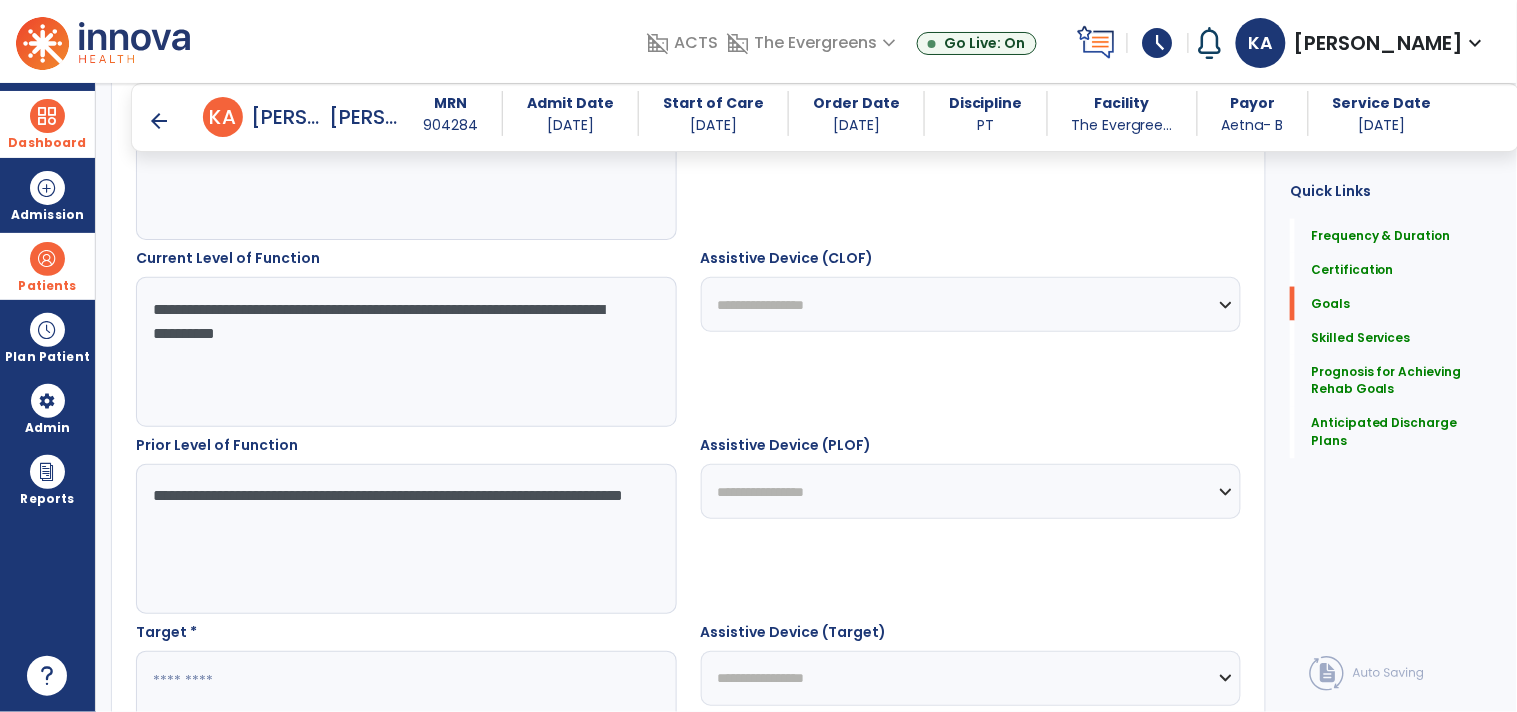 click on "**********" at bounding box center (405, 539) 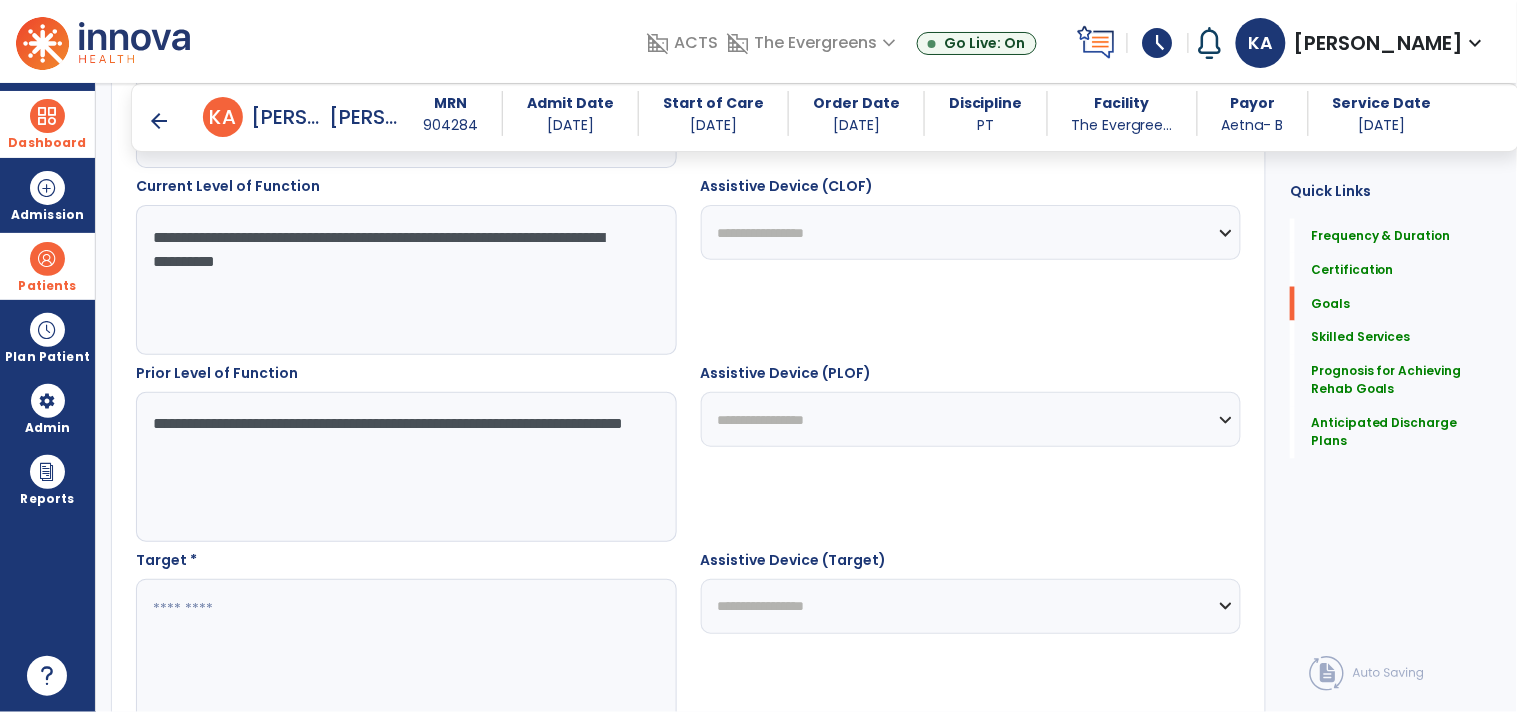 scroll, scrollTop: 777, scrollLeft: 0, axis: vertical 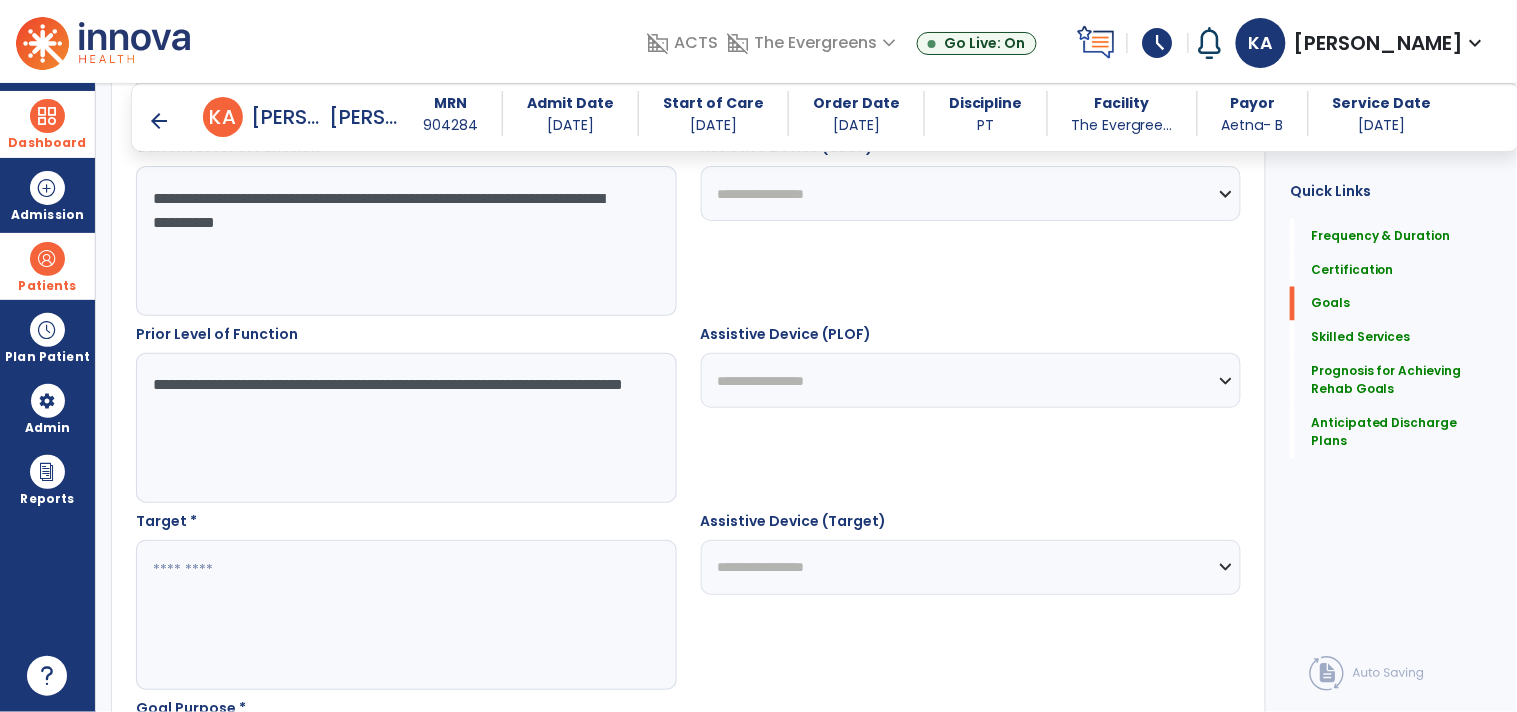 drag, startPoint x: 357, startPoint y: 412, endPoint x: 148, endPoint y: 394, distance: 209.77368 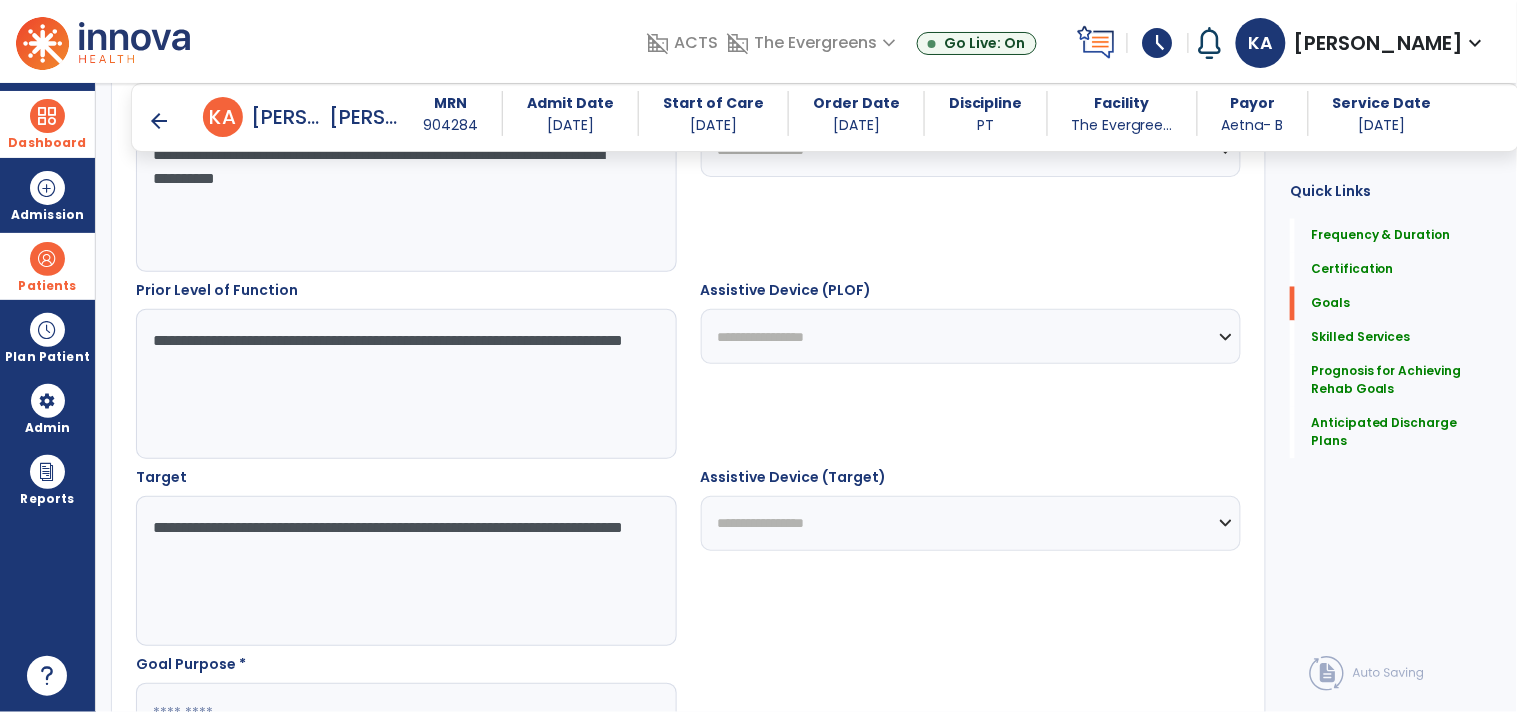 scroll, scrollTop: 888, scrollLeft: 0, axis: vertical 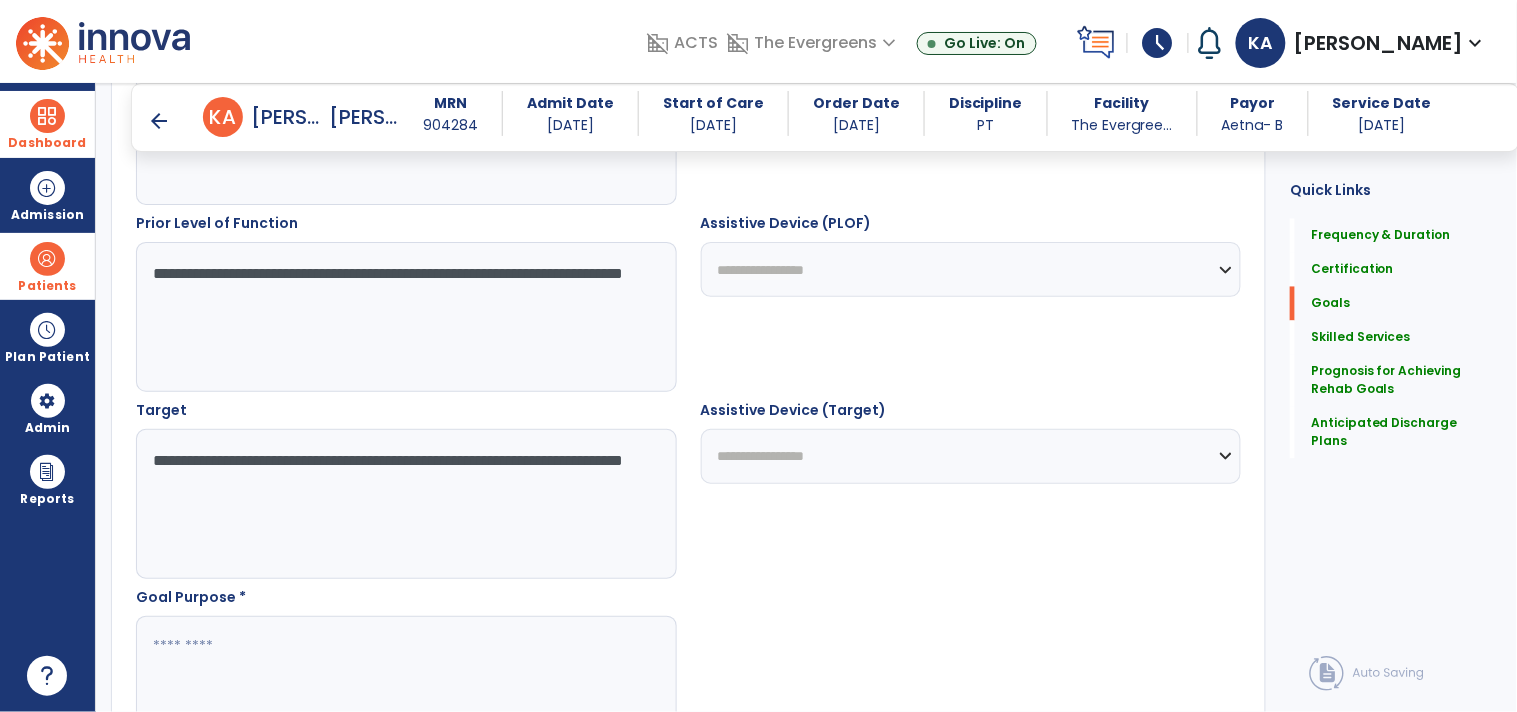 click on "**********" at bounding box center [405, 504] 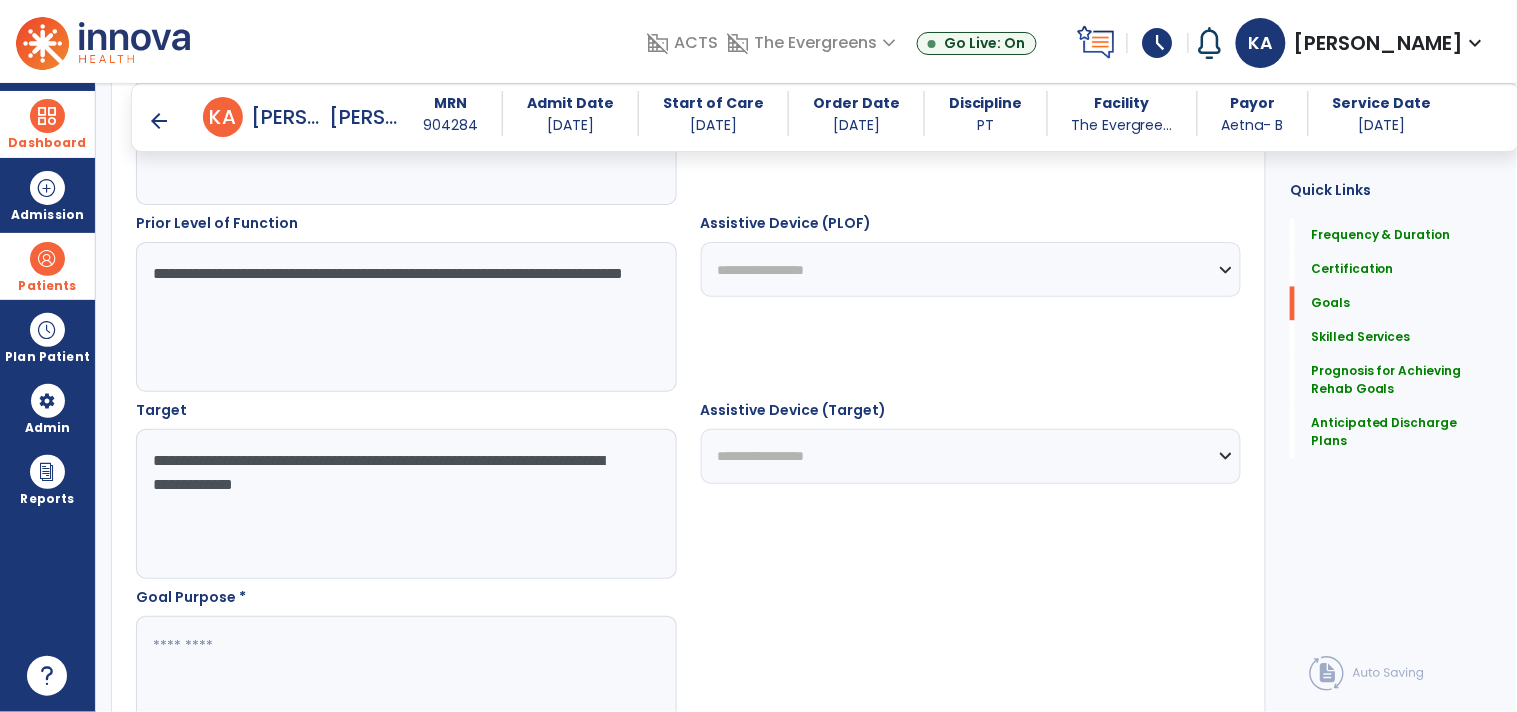 type on "**********" 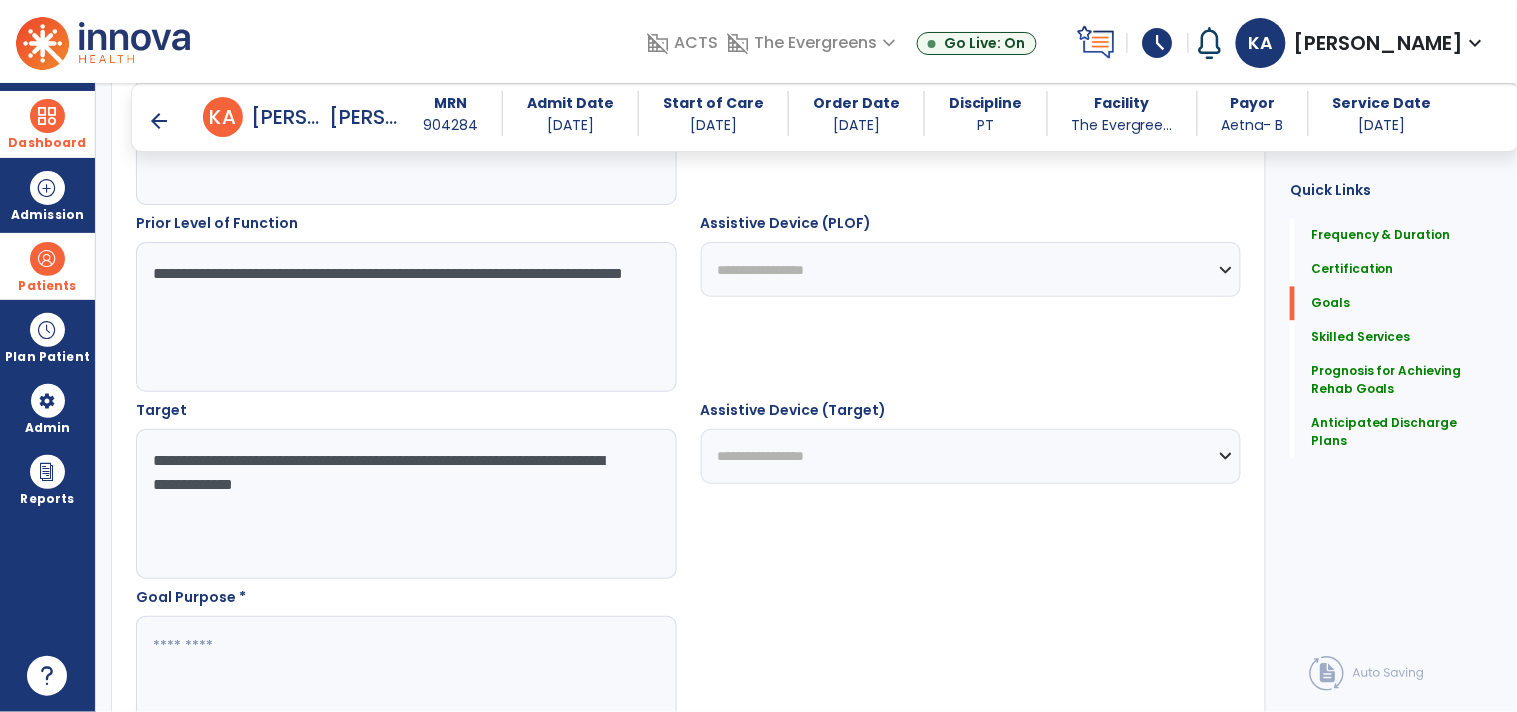 click on "**********" at bounding box center [405, 317] 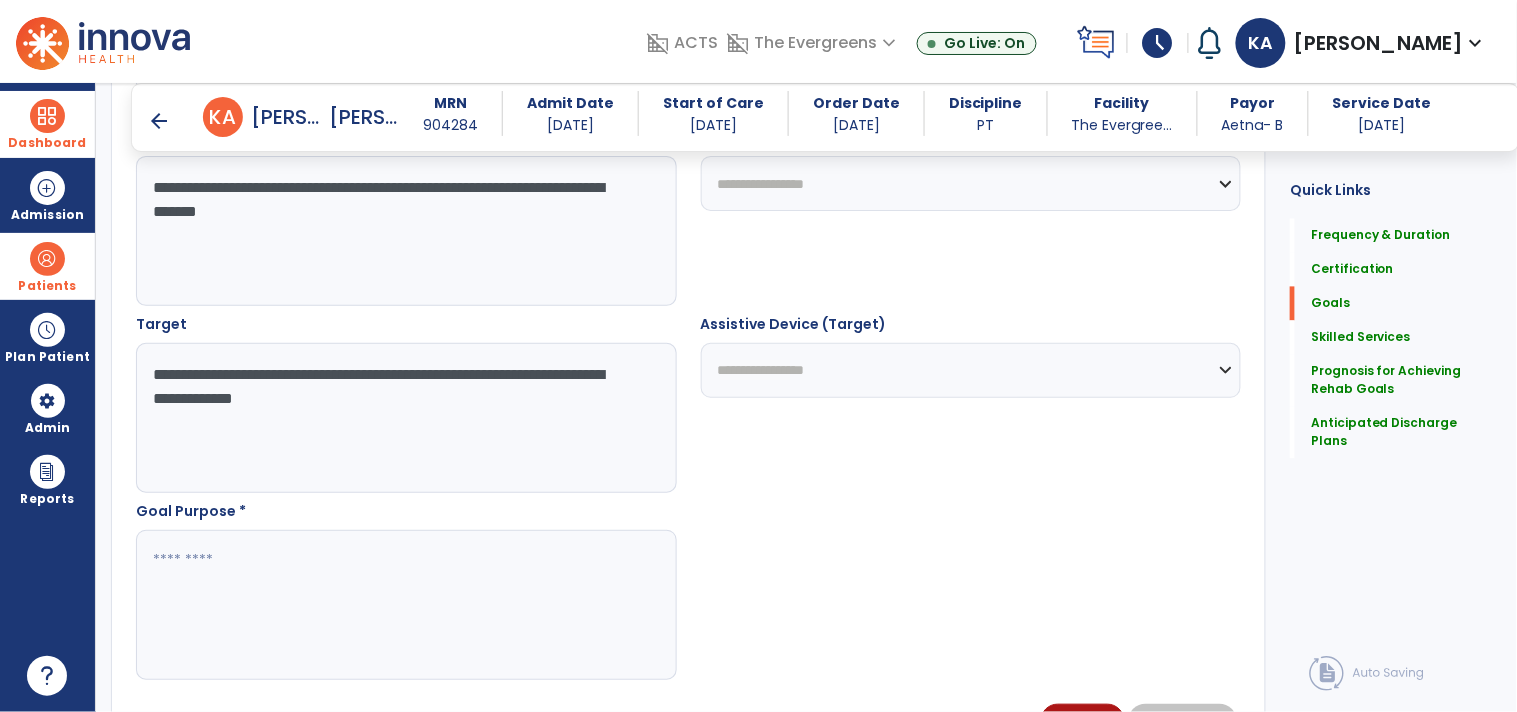 scroll, scrollTop: 1000, scrollLeft: 0, axis: vertical 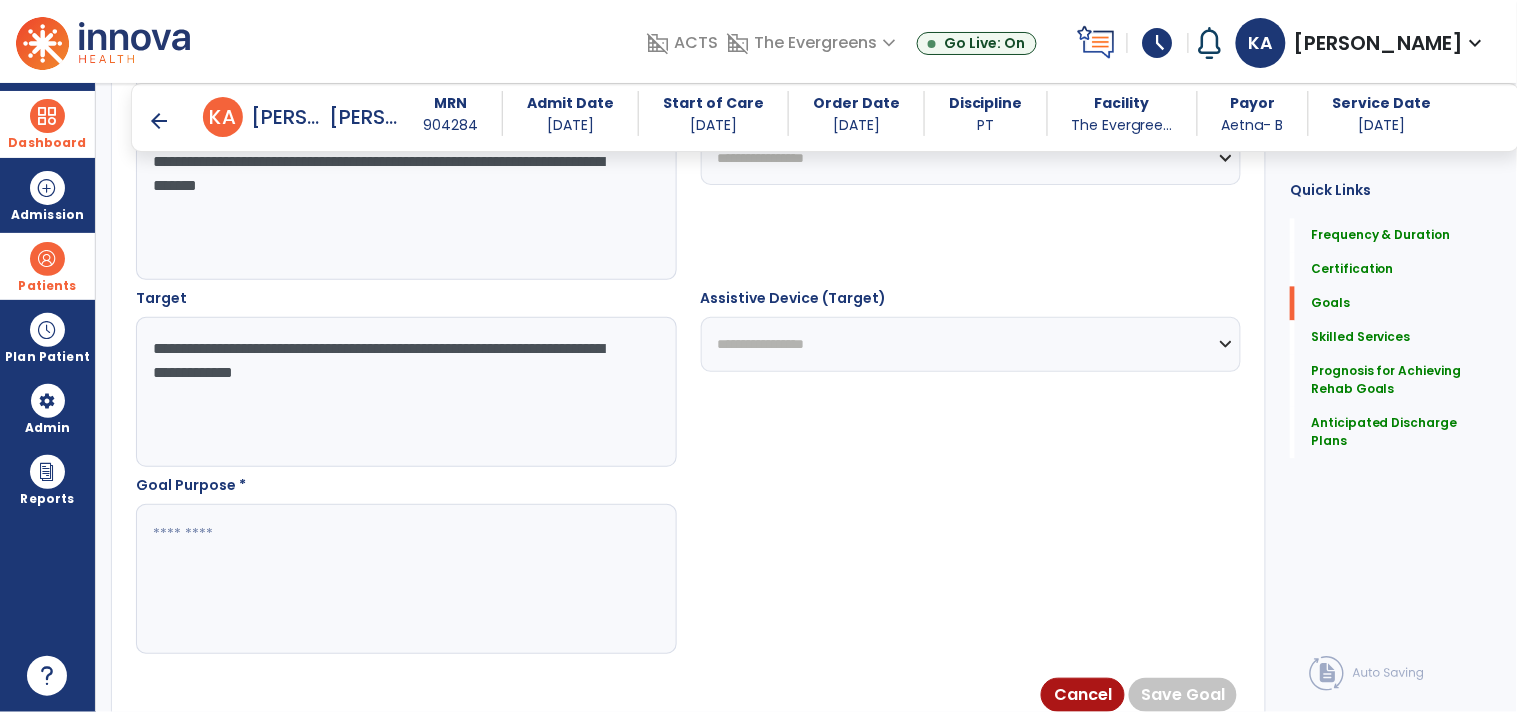 type on "**********" 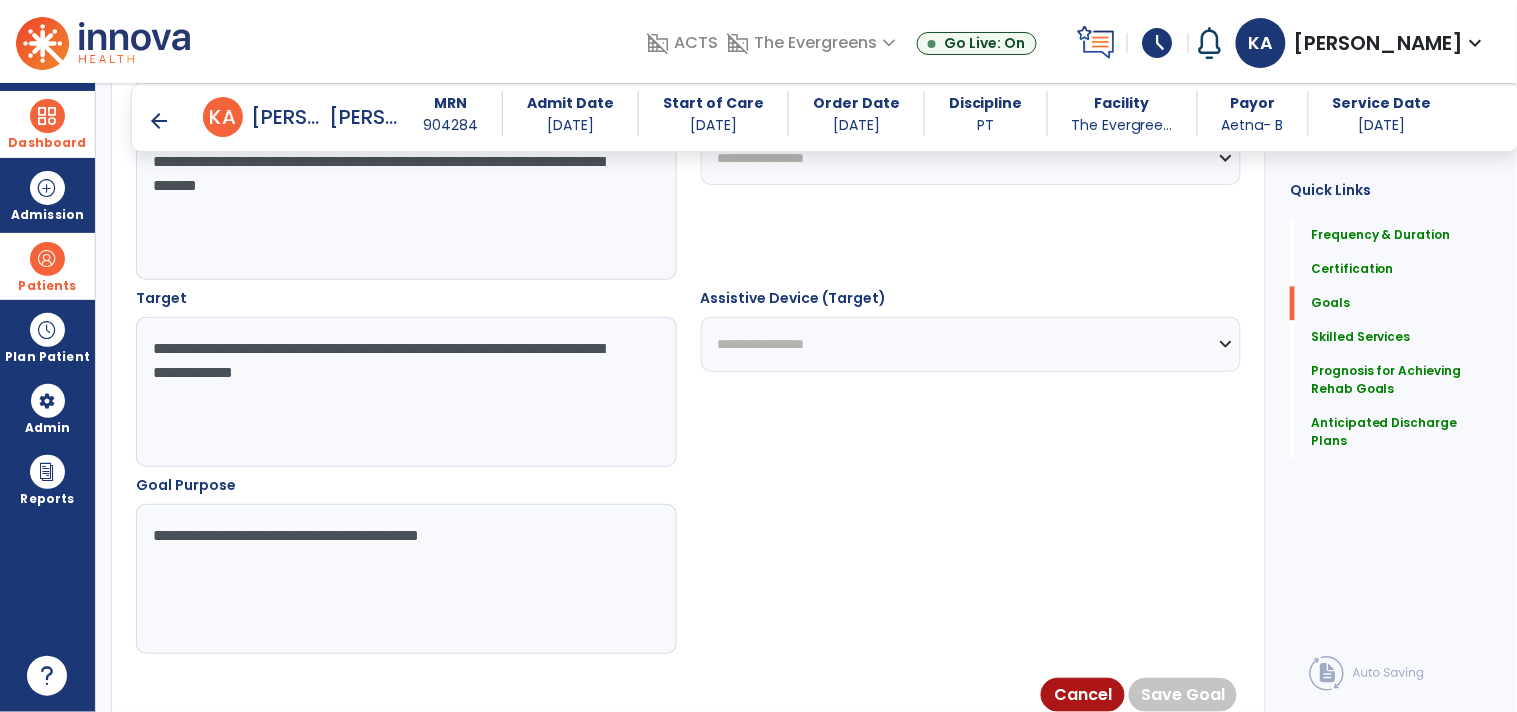 scroll, scrollTop: 555, scrollLeft: 0, axis: vertical 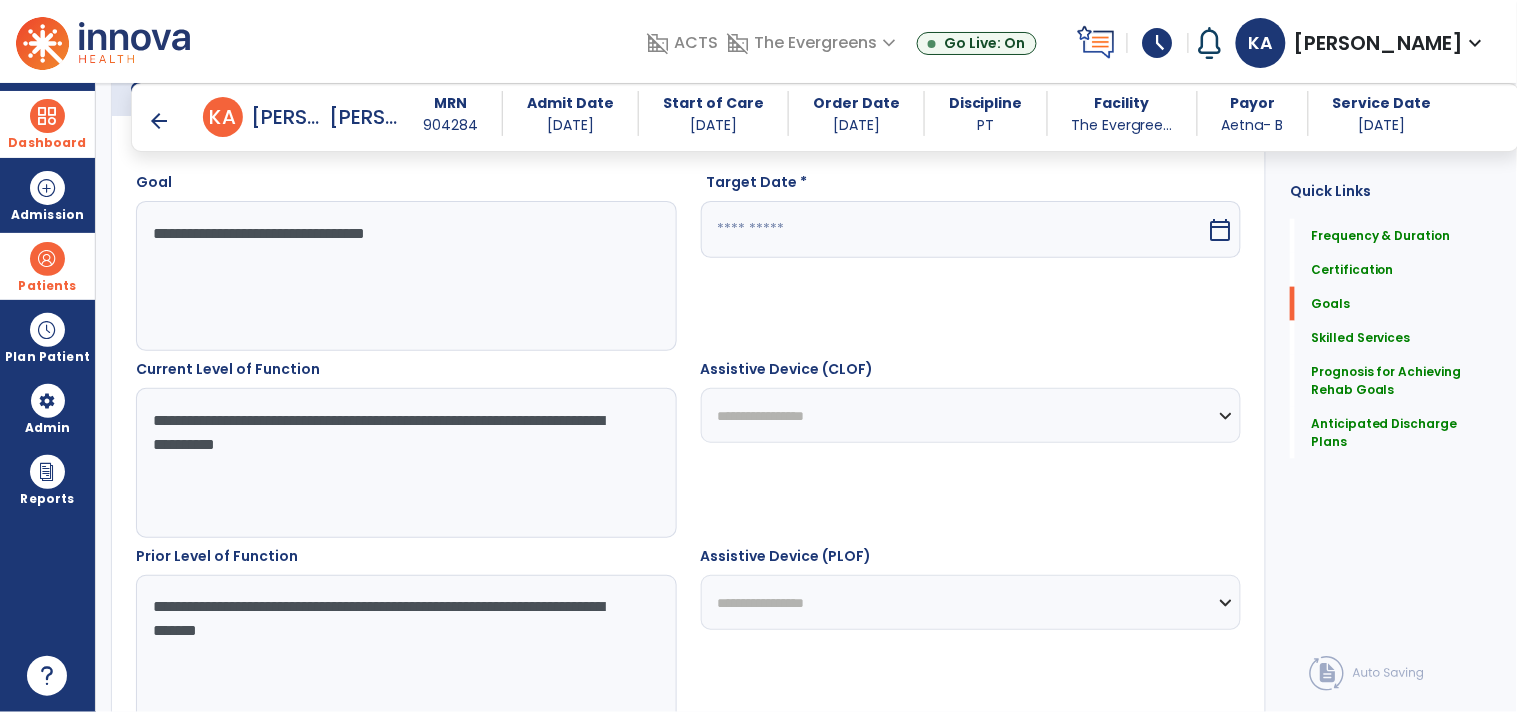 type on "**********" 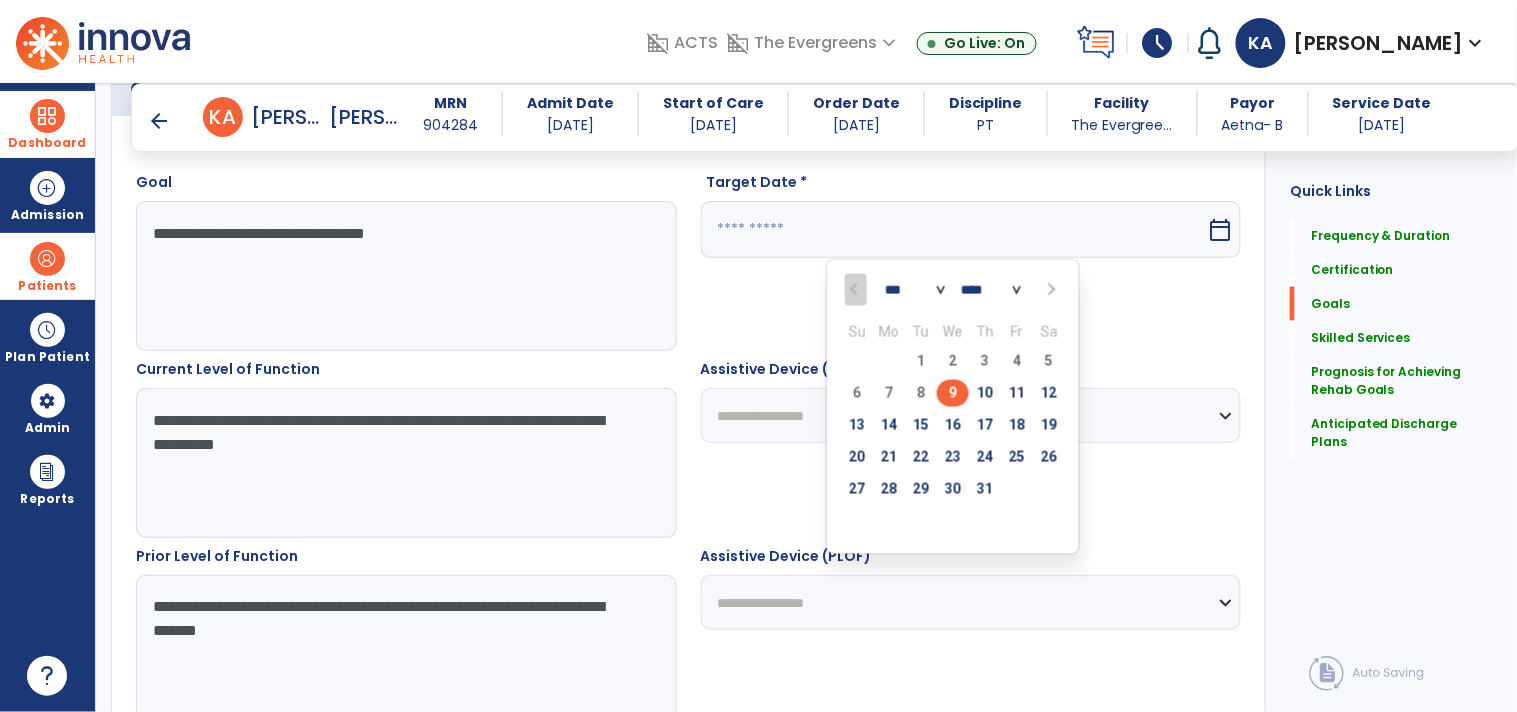 click at bounding box center [1049, 290] 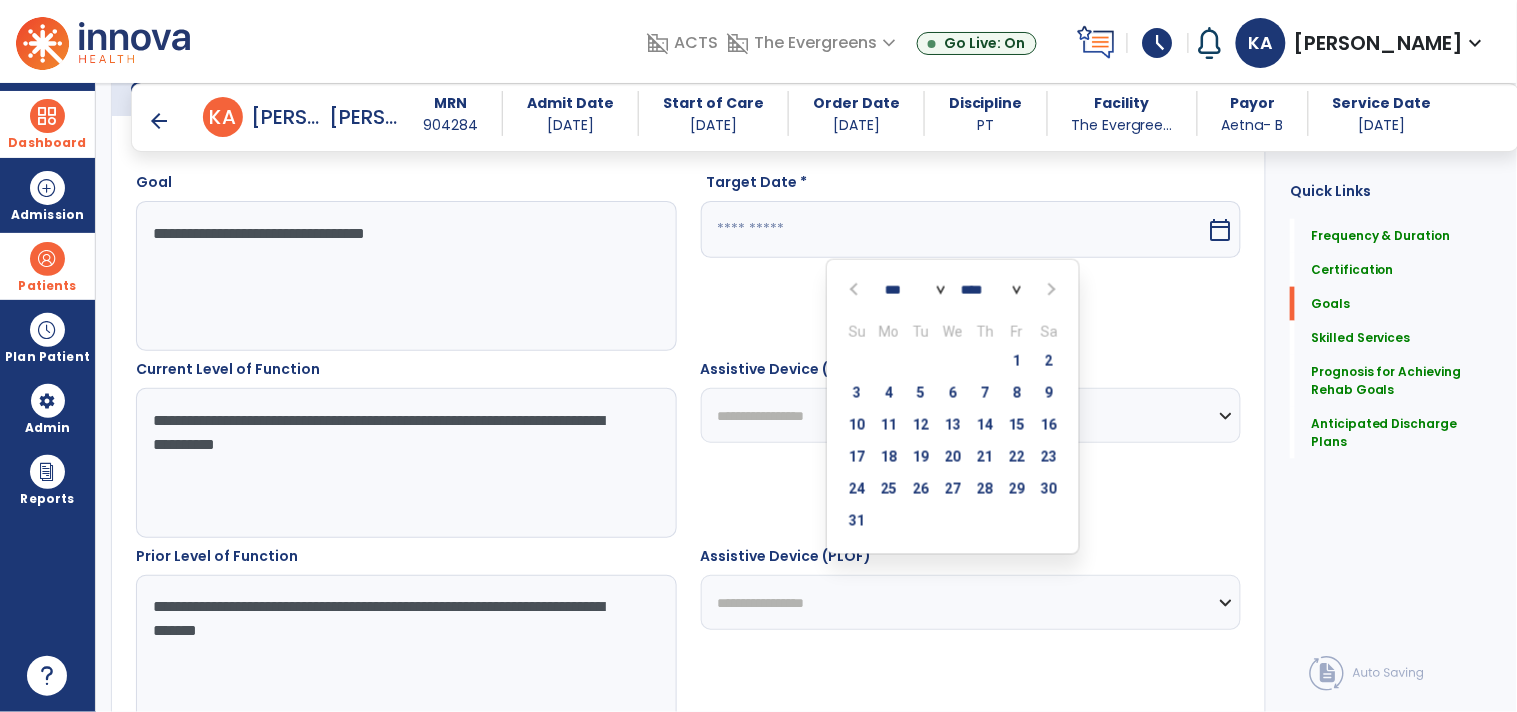 drag, startPoint x: 1047, startPoint y: 288, endPoint x: 1018, endPoint y: 311, distance: 37.01351 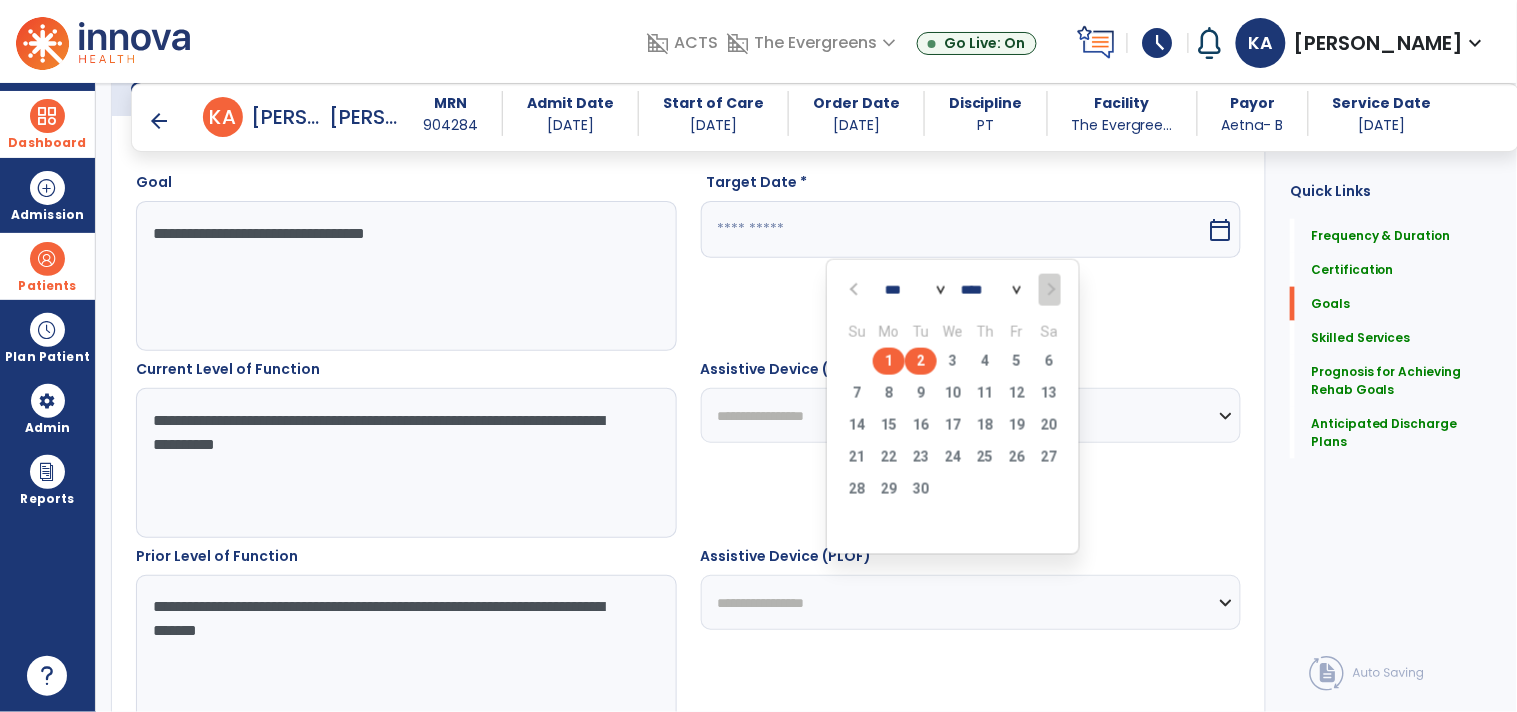click on "2" at bounding box center [921, 361] 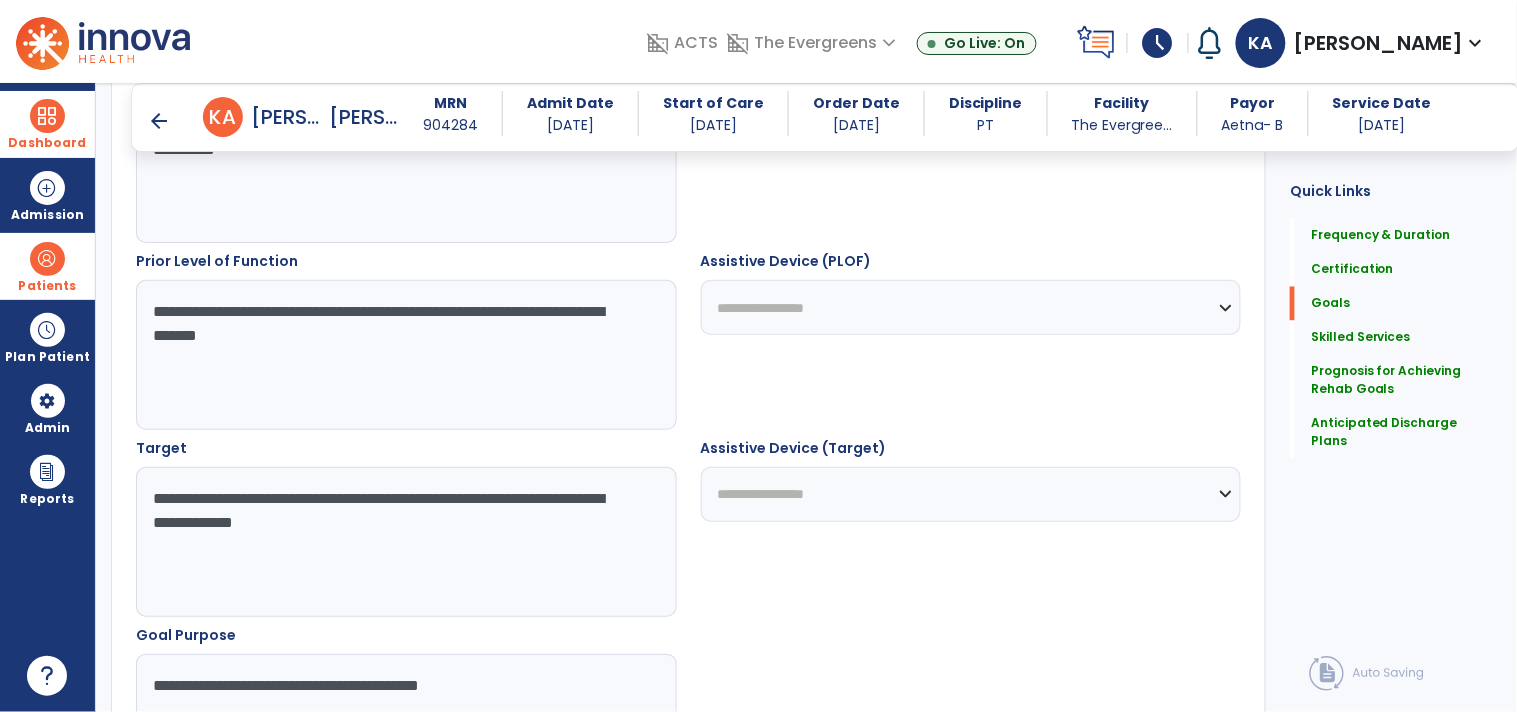 scroll, scrollTop: 888, scrollLeft: 0, axis: vertical 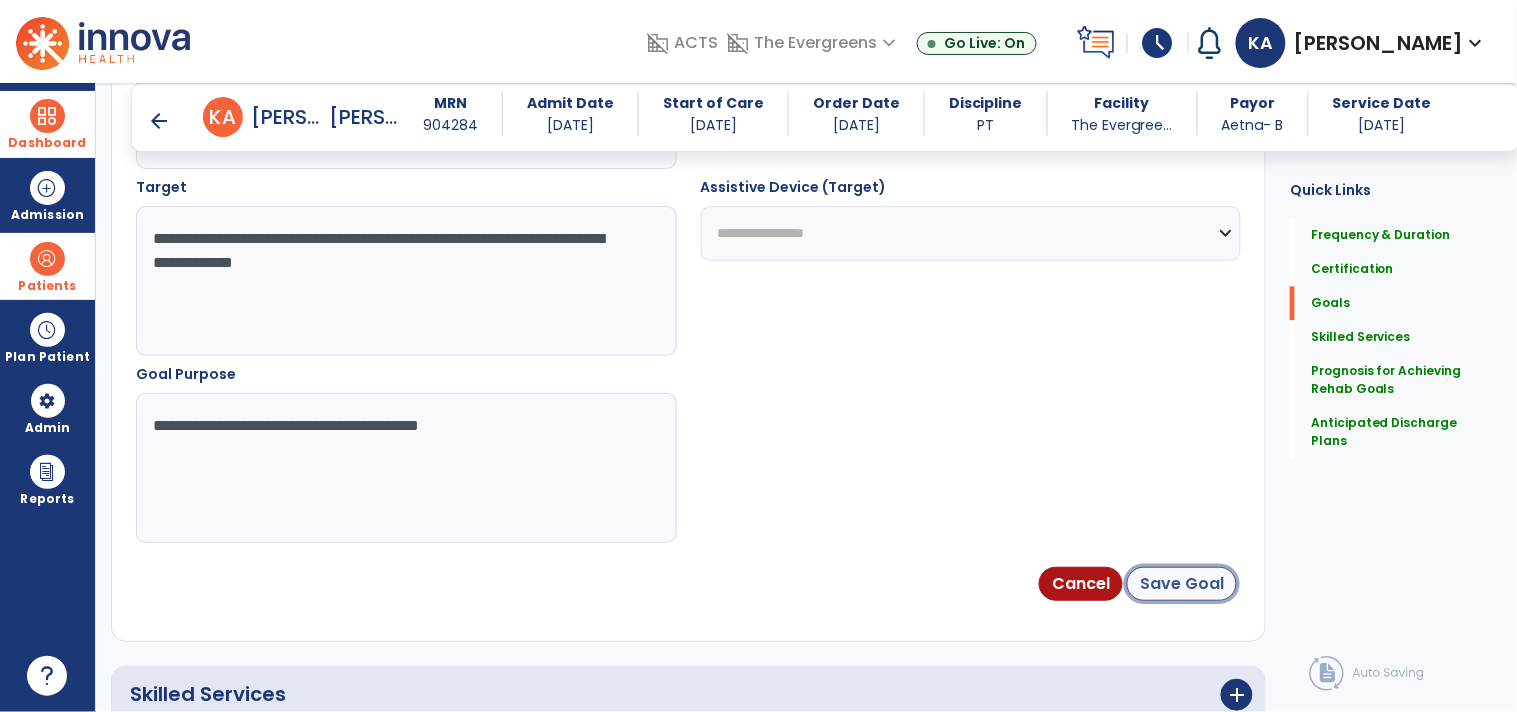 click on "Save Goal" at bounding box center (1182, 584) 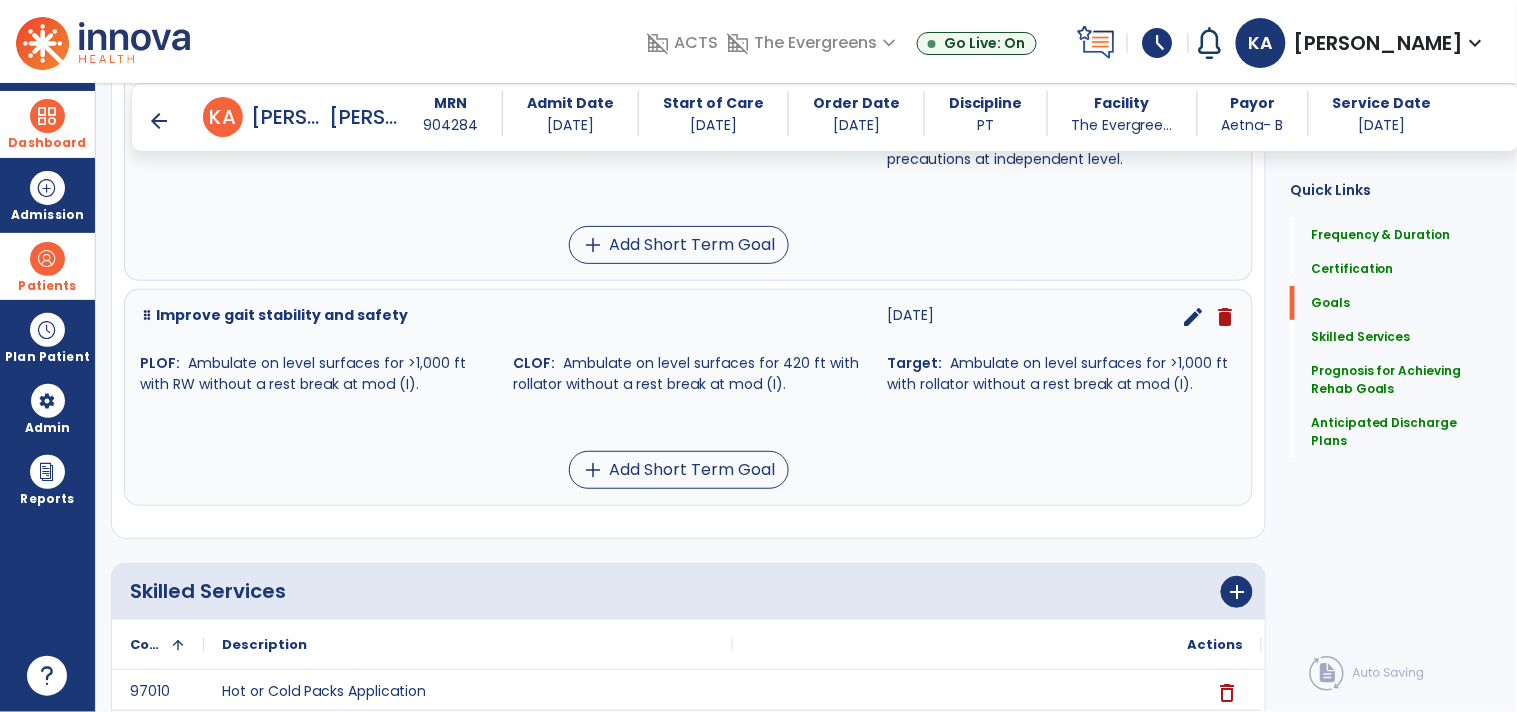 scroll, scrollTop: 1921, scrollLeft: 0, axis: vertical 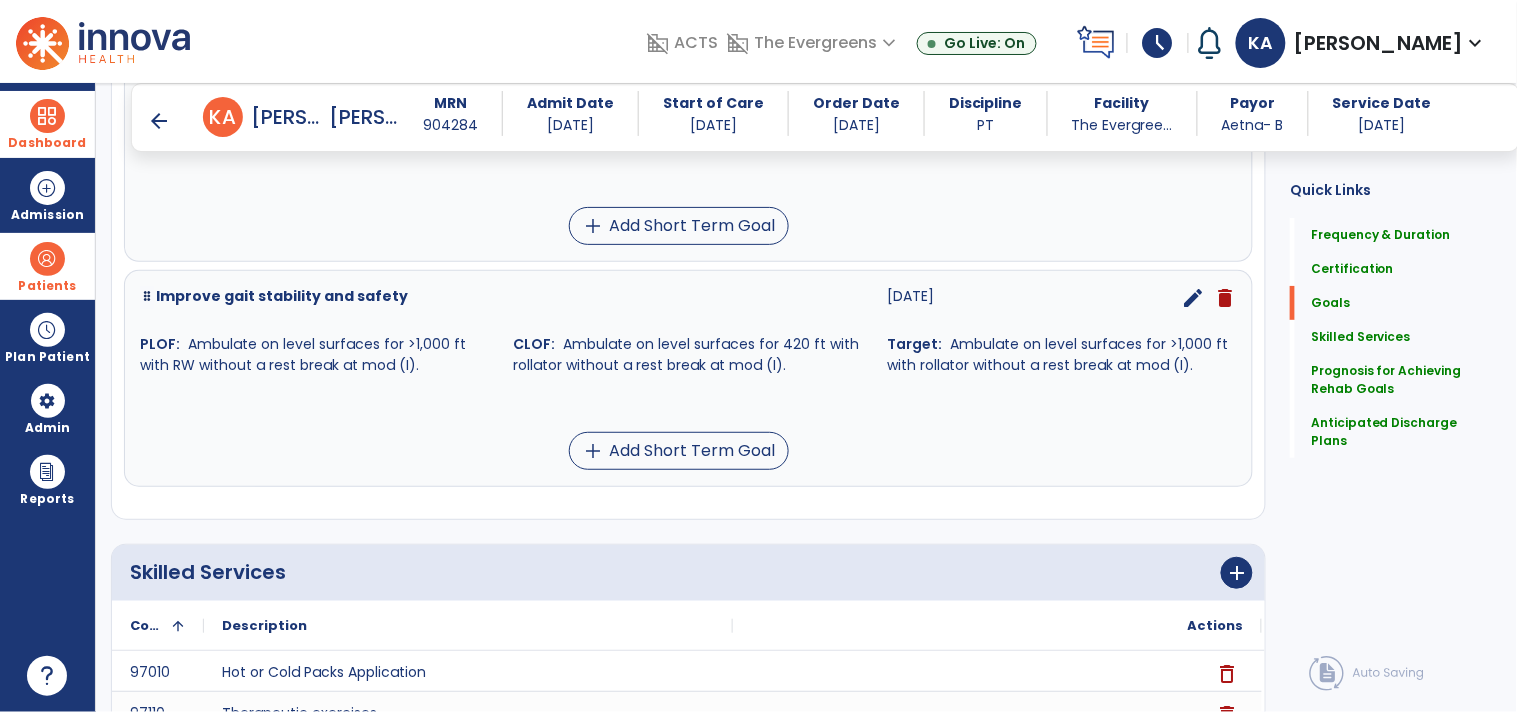 click on "edit" at bounding box center [1193, 298] 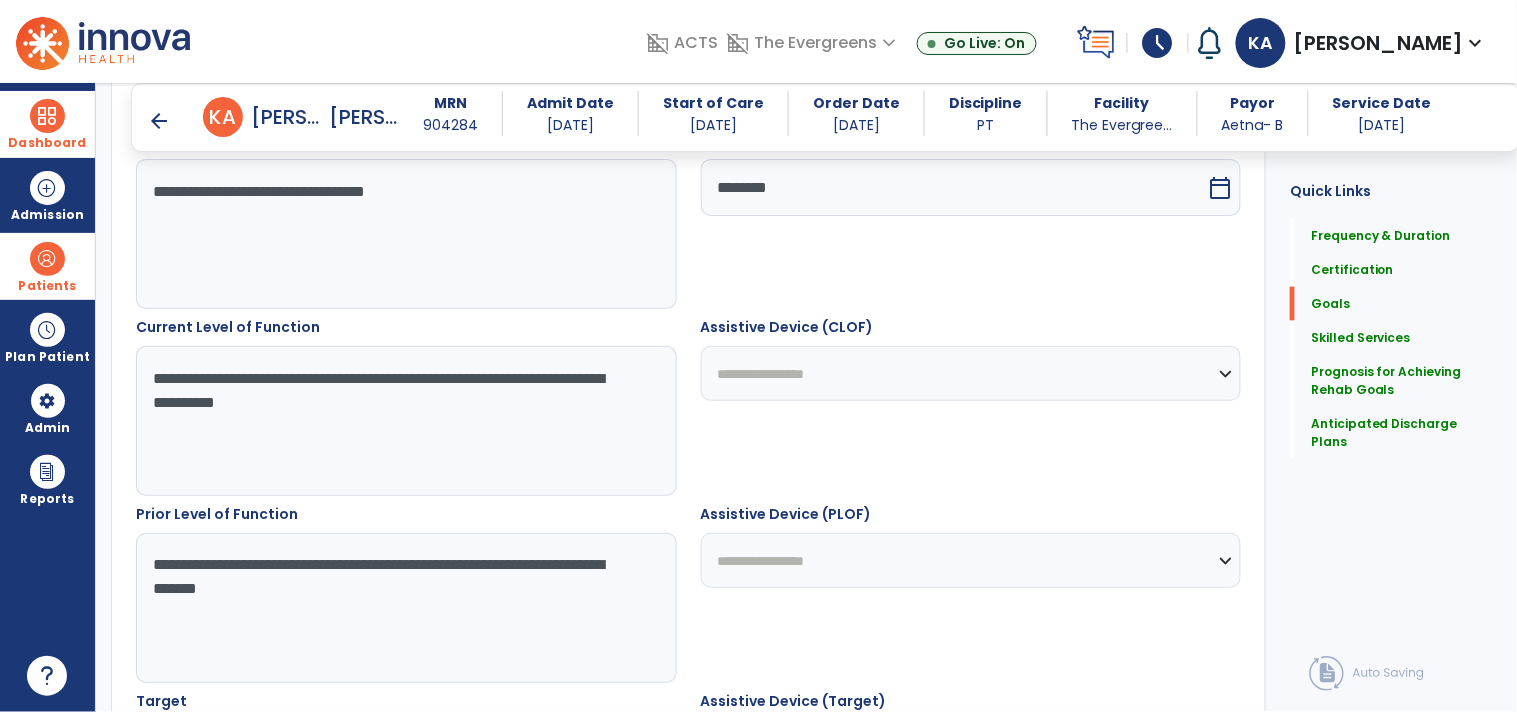 scroll, scrollTop: 535, scrollLeft: 0, axis: vertical 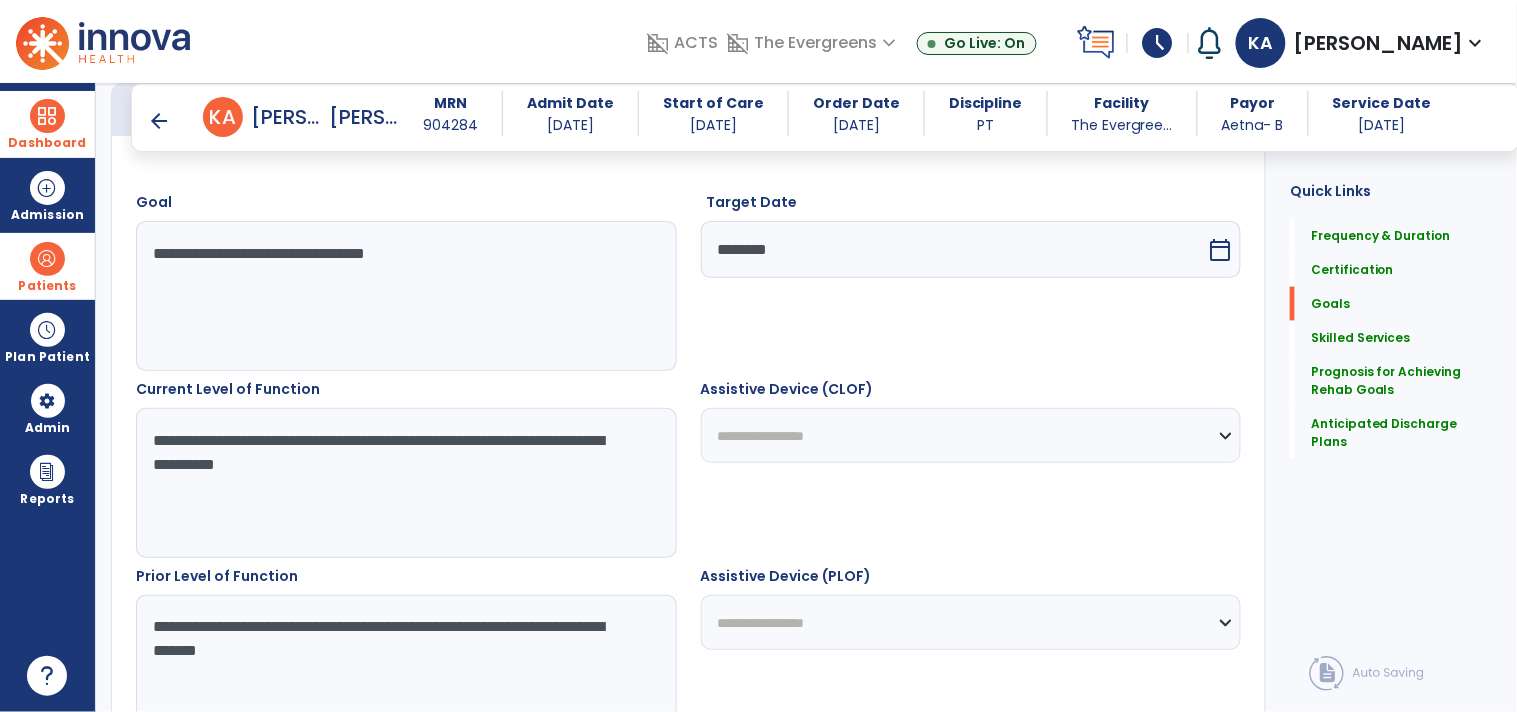 drag, startPoint x: 370, startPoint y: 476, endPoint x: 115, endPoint y: 444, distance: 257 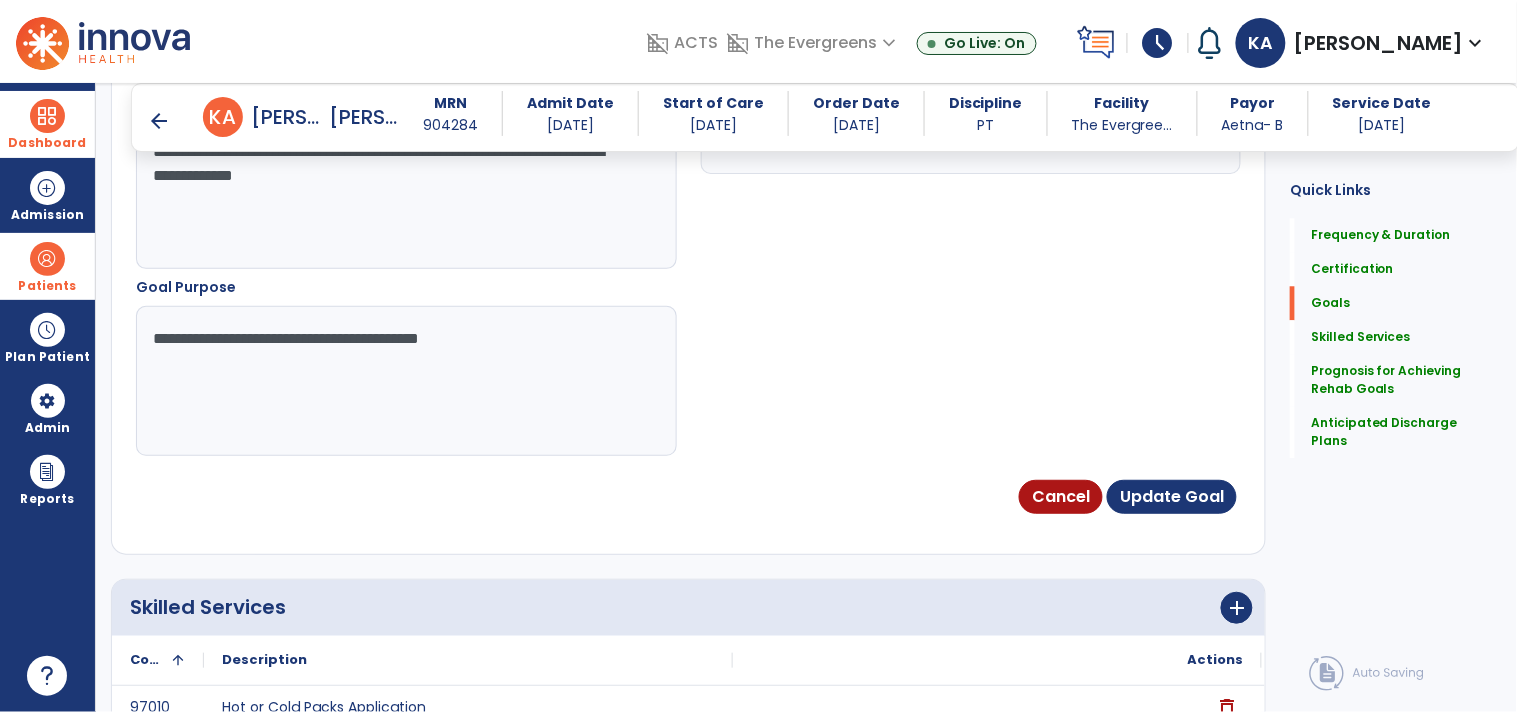 scroll, scrollTop: 1313, scrollLeft: 0, axis: vertical 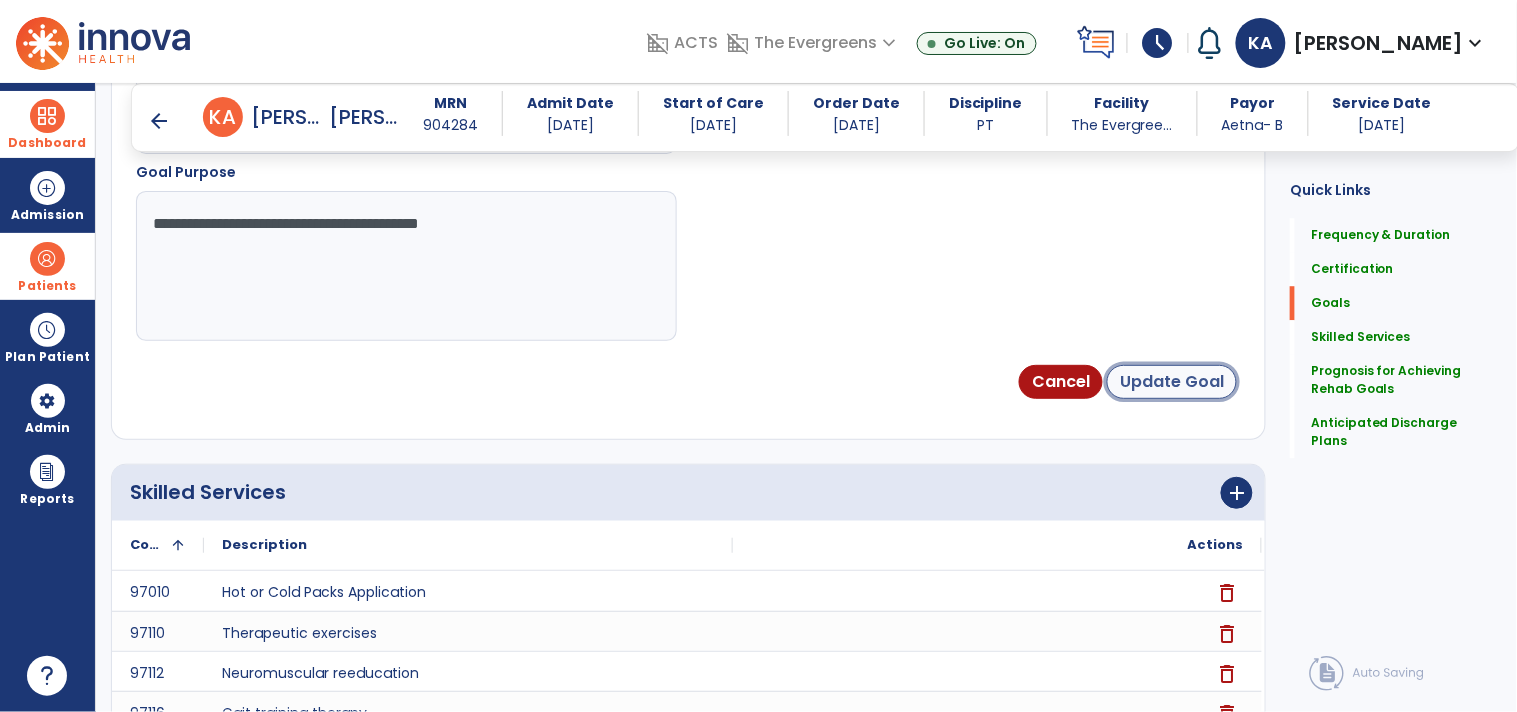 click on "Update Goal" at bounding box center (1172, 382) 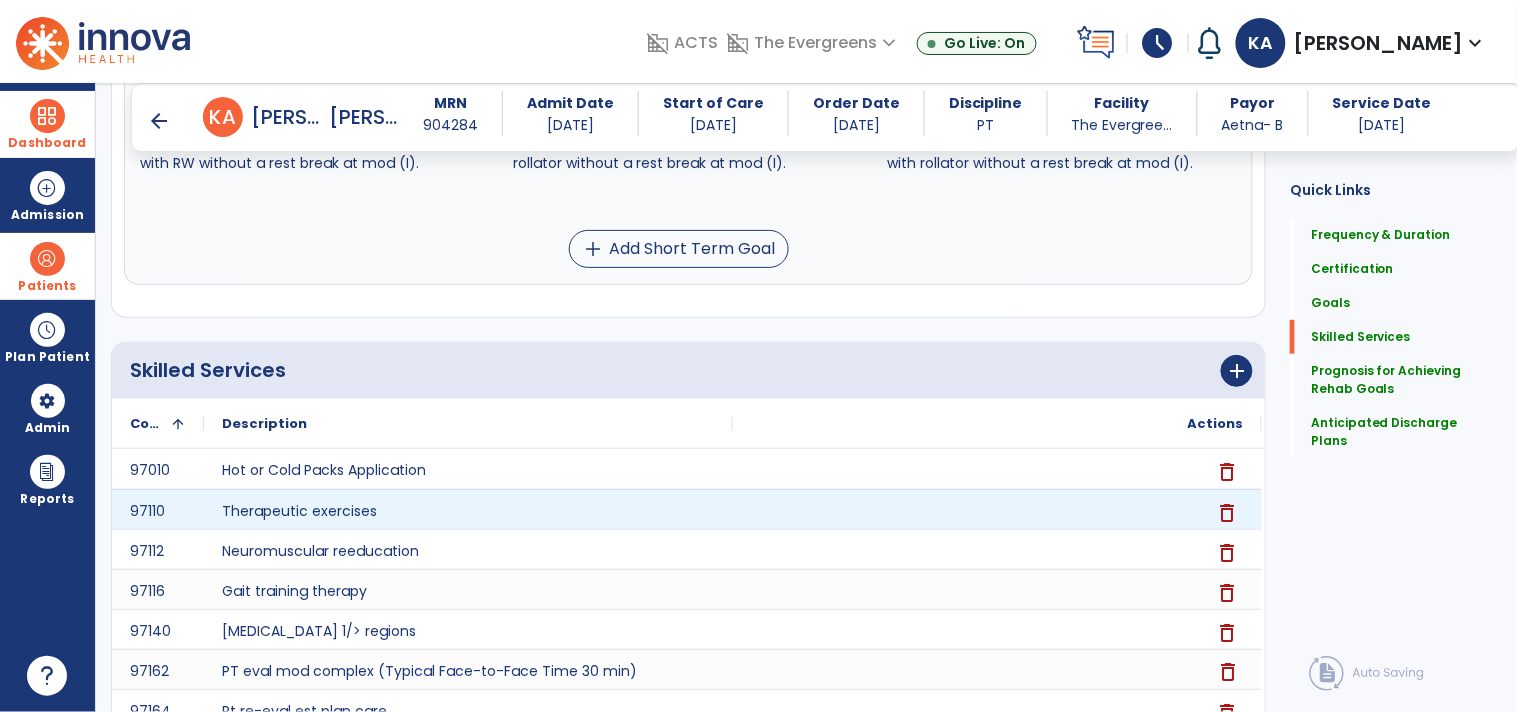 scroll, scrollTop: 1901, scrollLeft: 0, axis: vertical 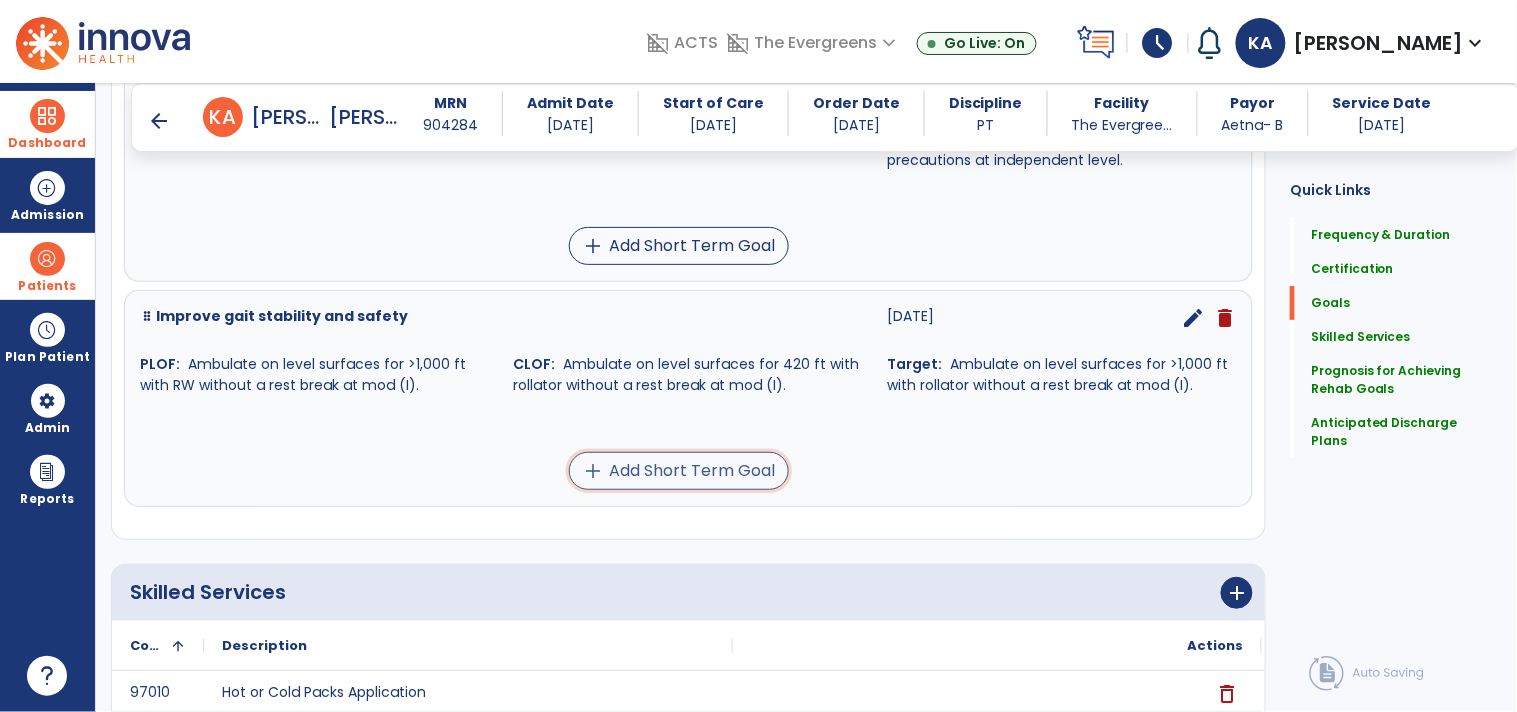 click on "add  Add Short Term Goal" at bounding box center [679, 471] 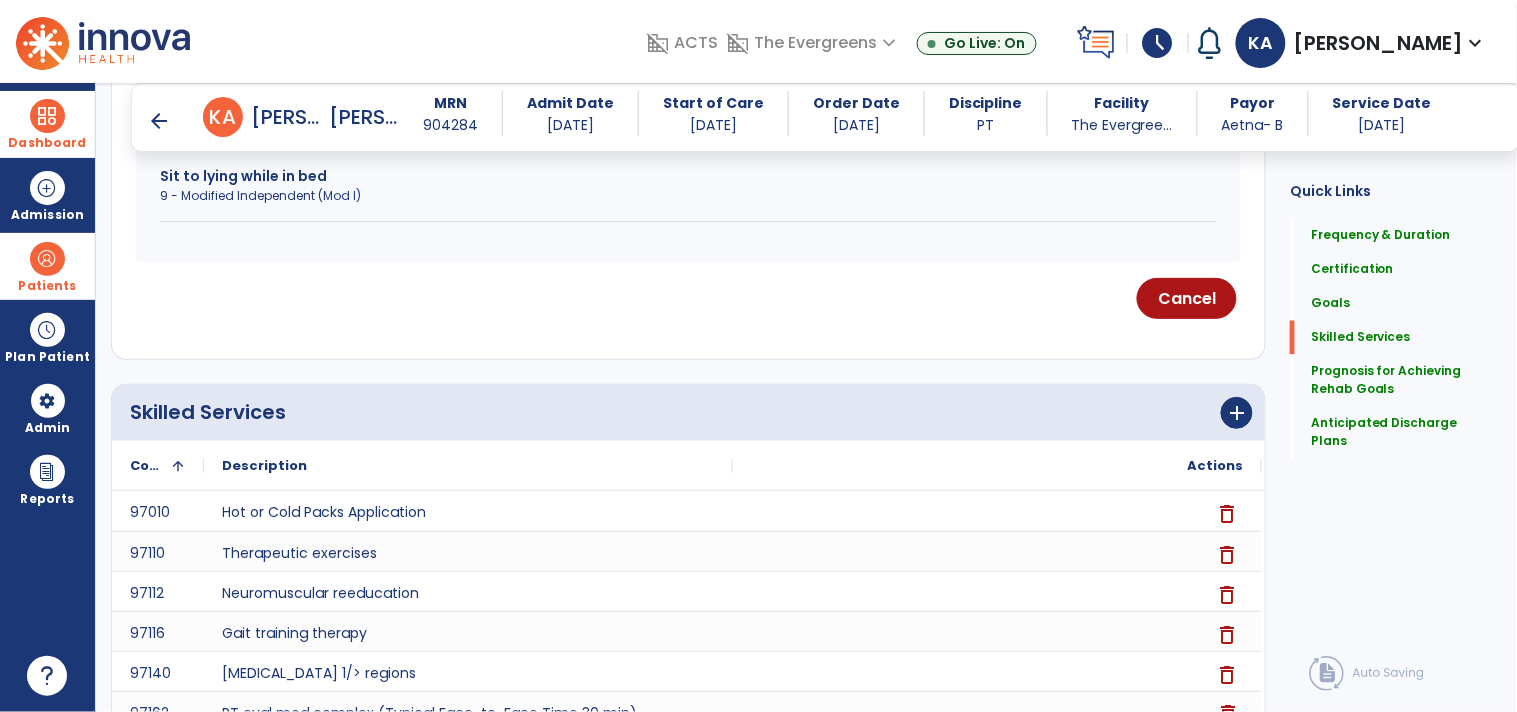 scroll, scrollTop: 467, scrollLeft: 0, axis: vertical 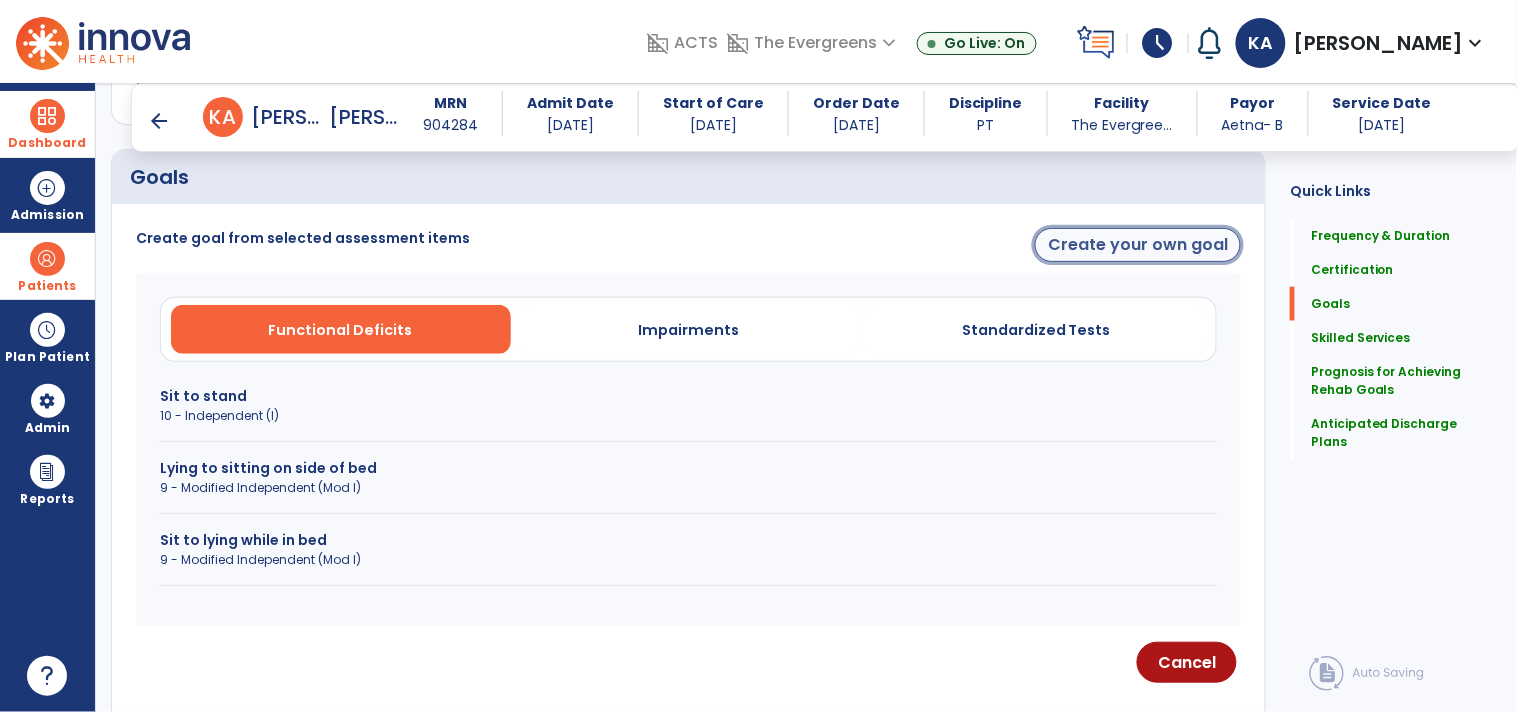 click on "Create your own goal" at bounding box center (1138, 245) 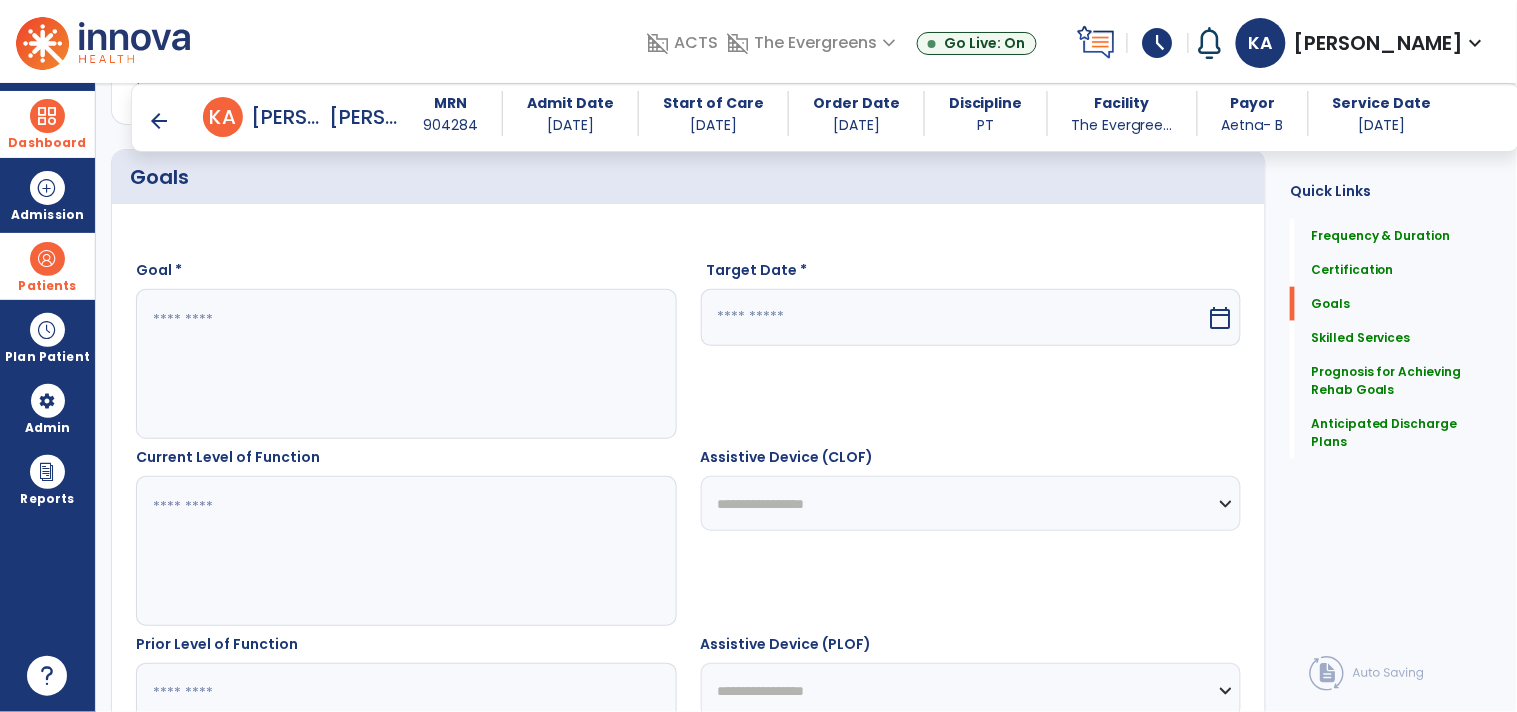 click at bounding box center [405, 551] 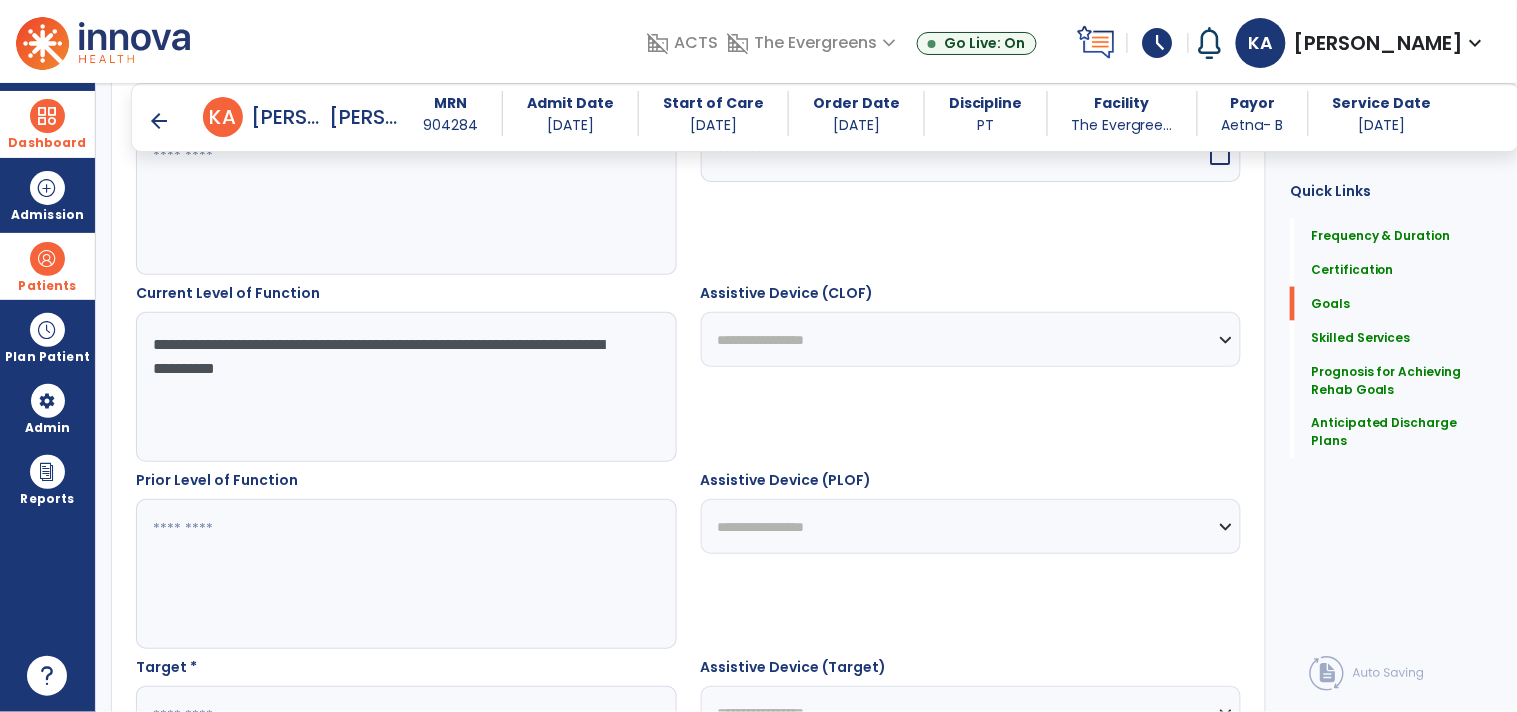 scroll, scrollTop: 690, scrollLeft: 0, axis: vertical 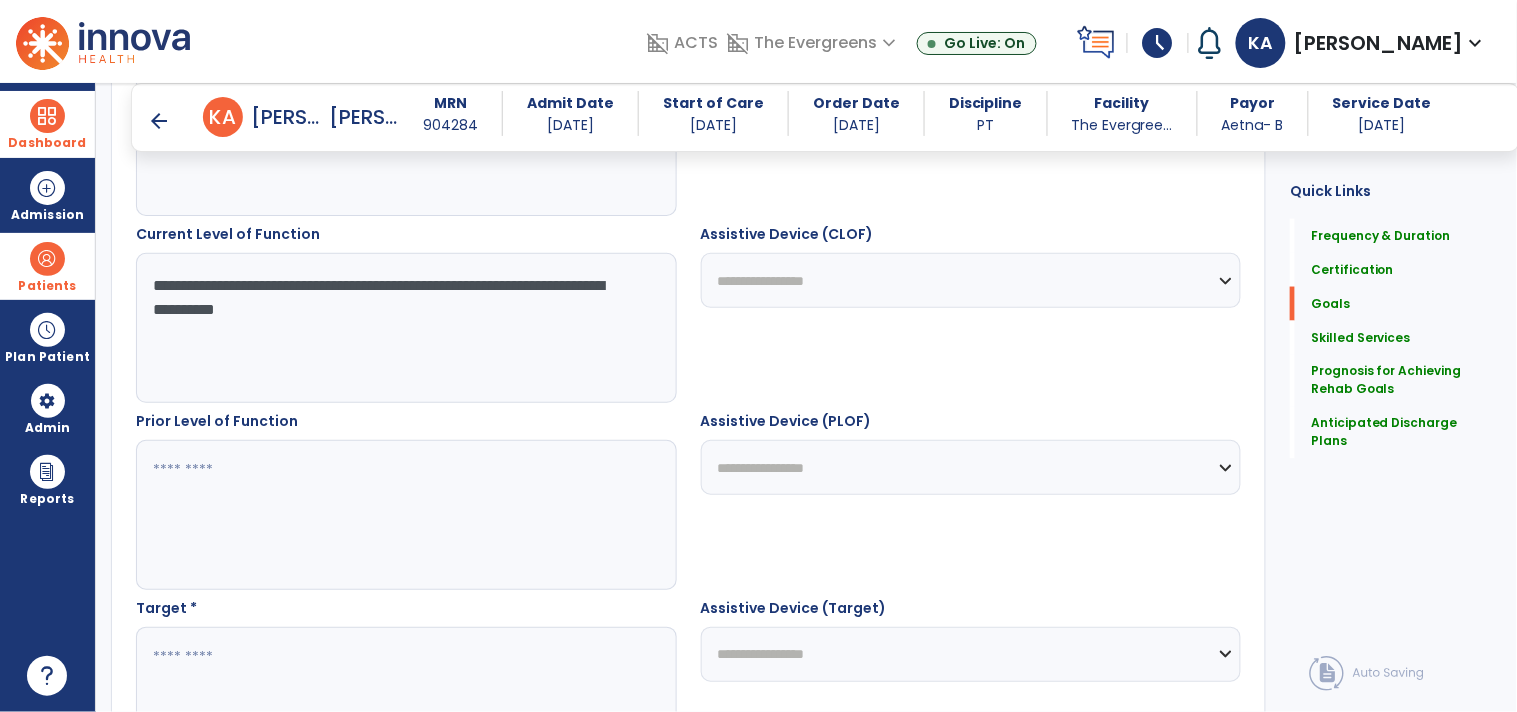 type on "**********" 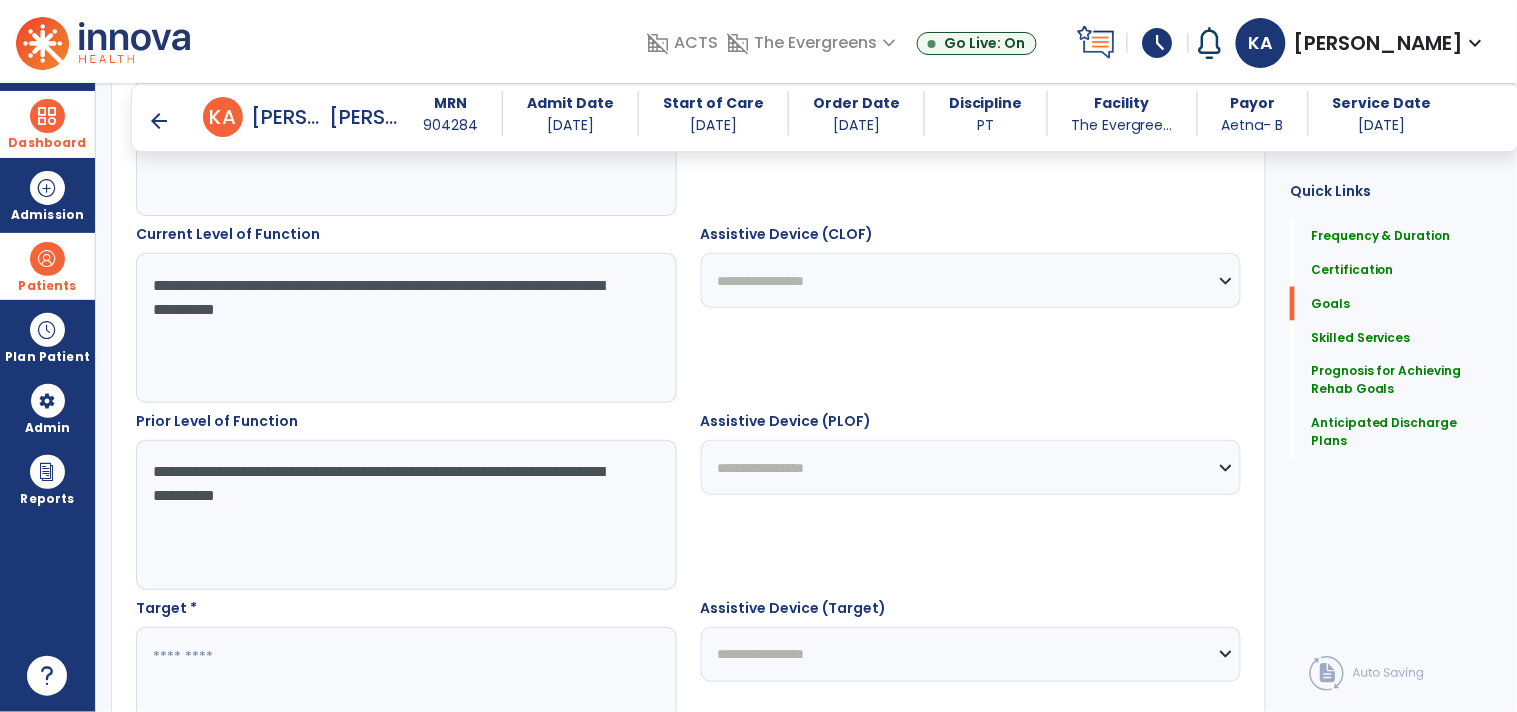click on "**********" at bounding box center (405, 515) 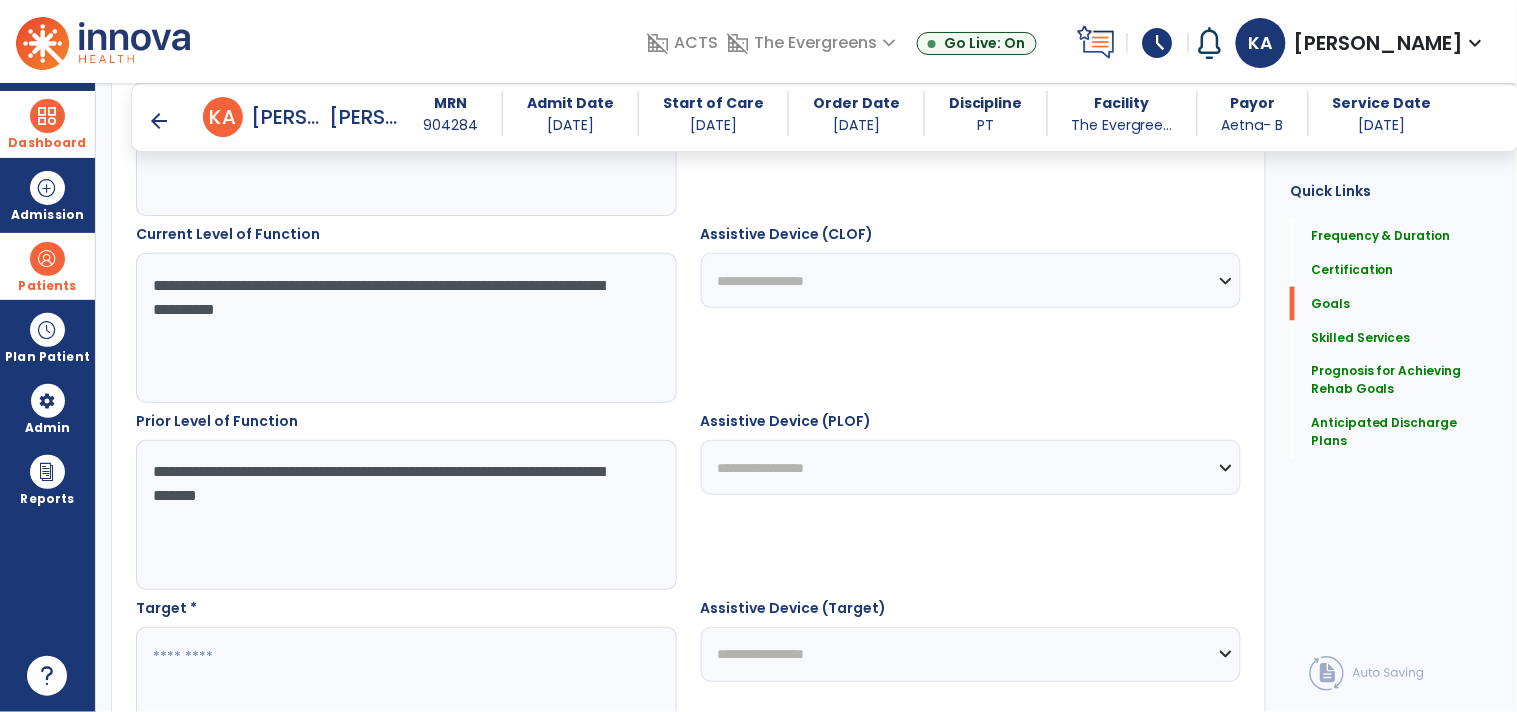 type on "**********" 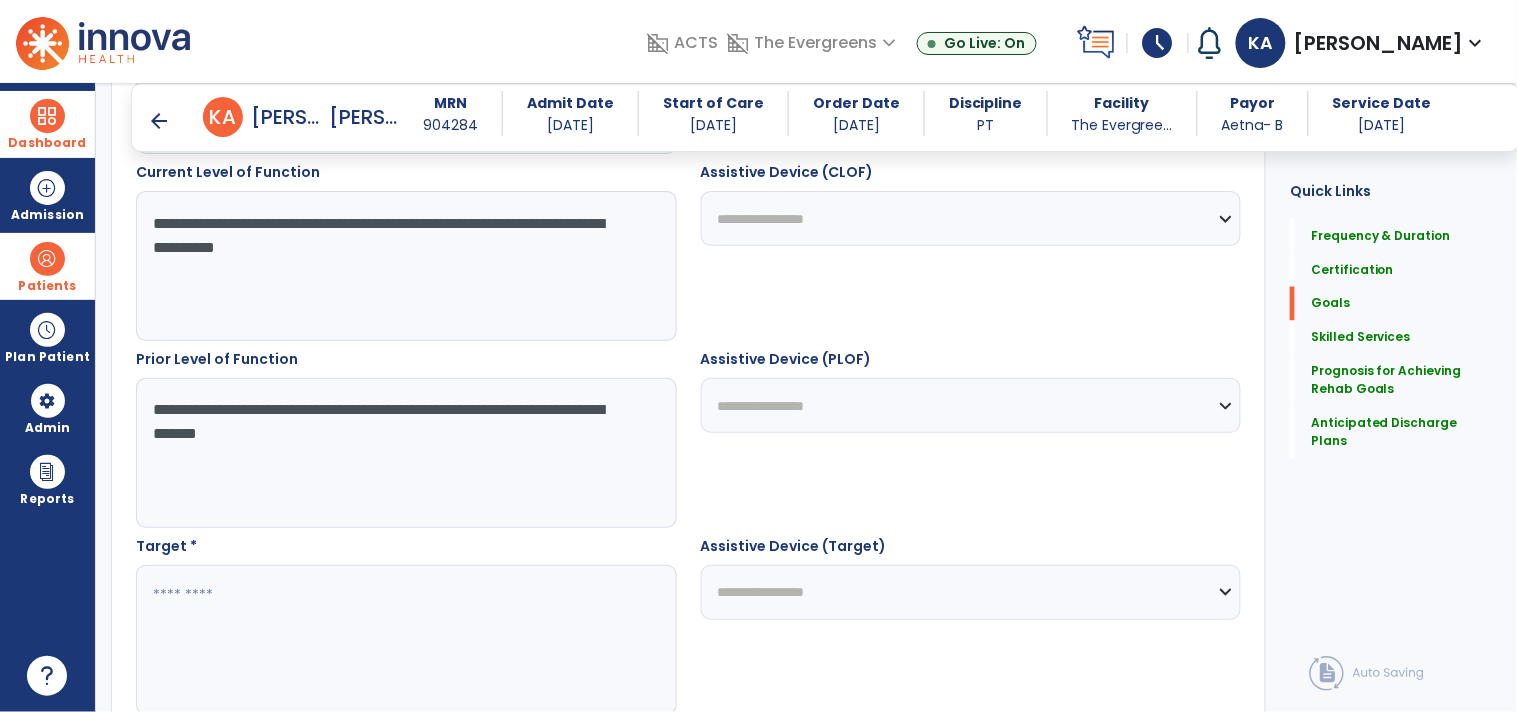 scroll, scrollTop: 801, scrollLeft: 0, axis: vertical 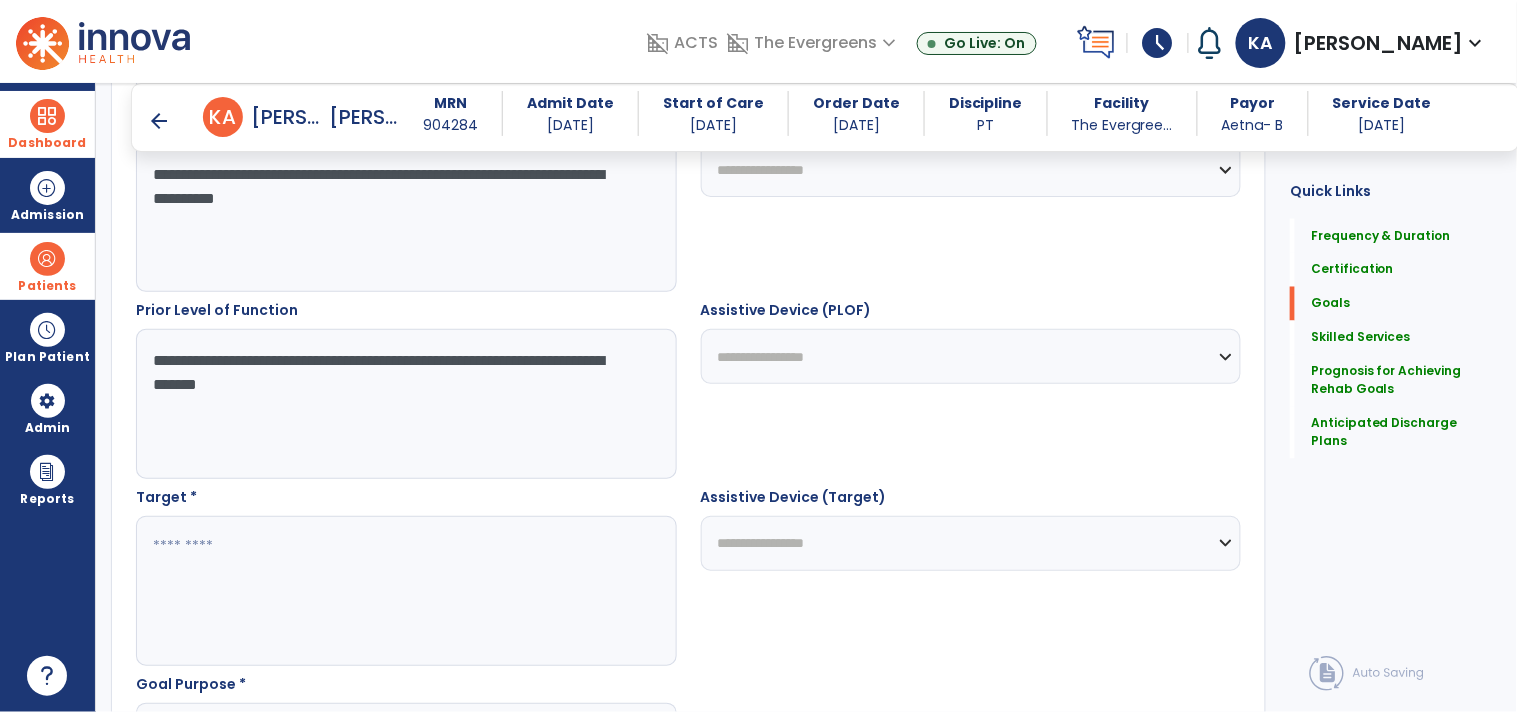 drag, startPoint x: 354, startPoint y: 403, endPoint x: 147, endPoint y: 370, distance: 209.61394 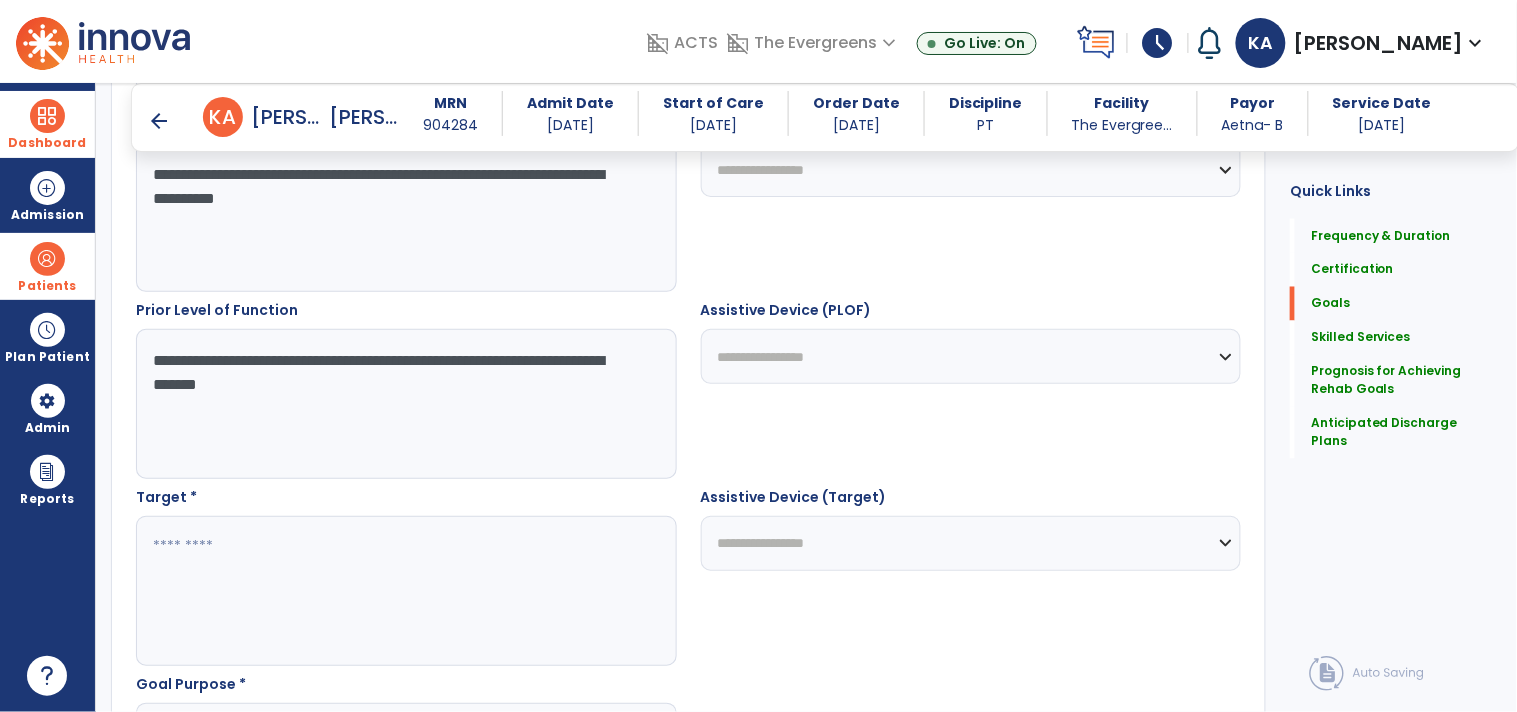 click at bounding box center [405, 591] 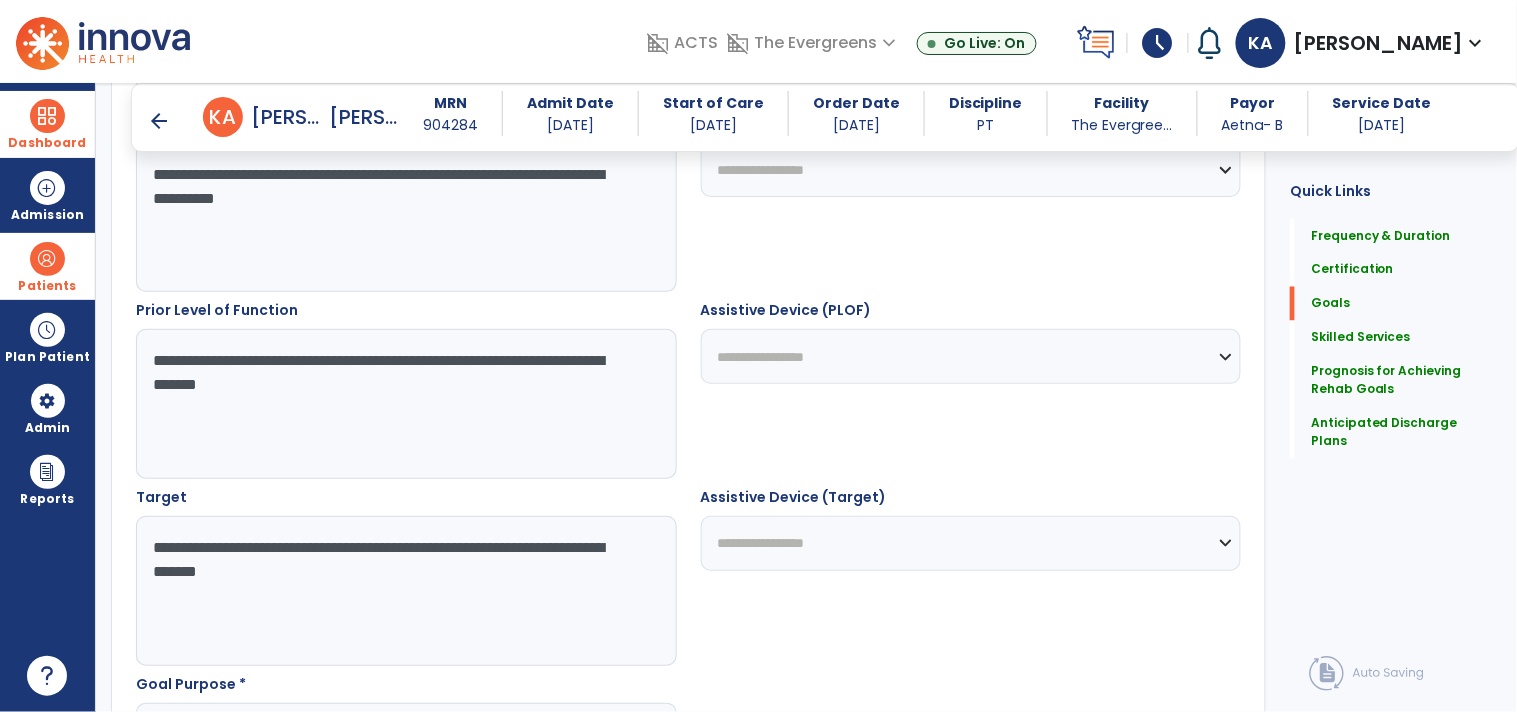 click on "**********" at bounding box center [405, 591] 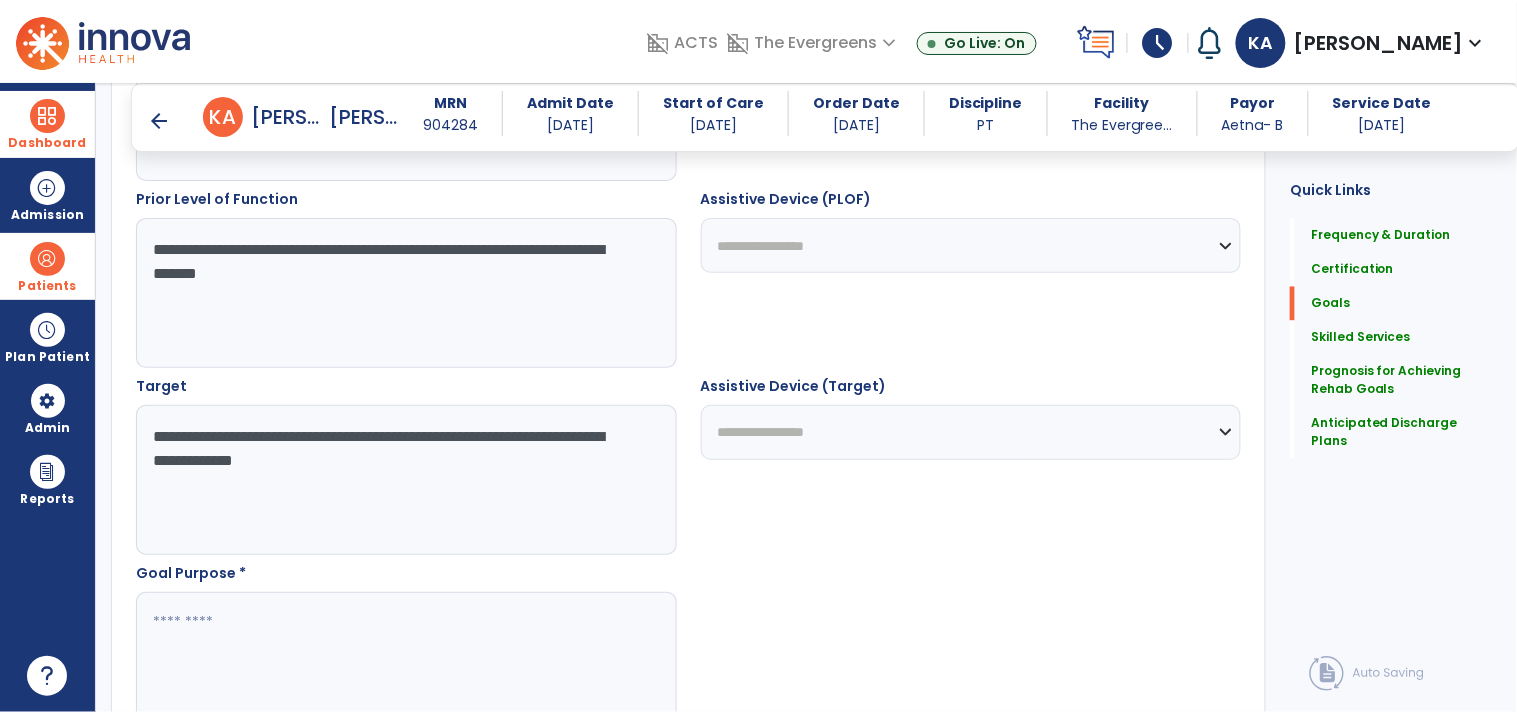 type on "**********" 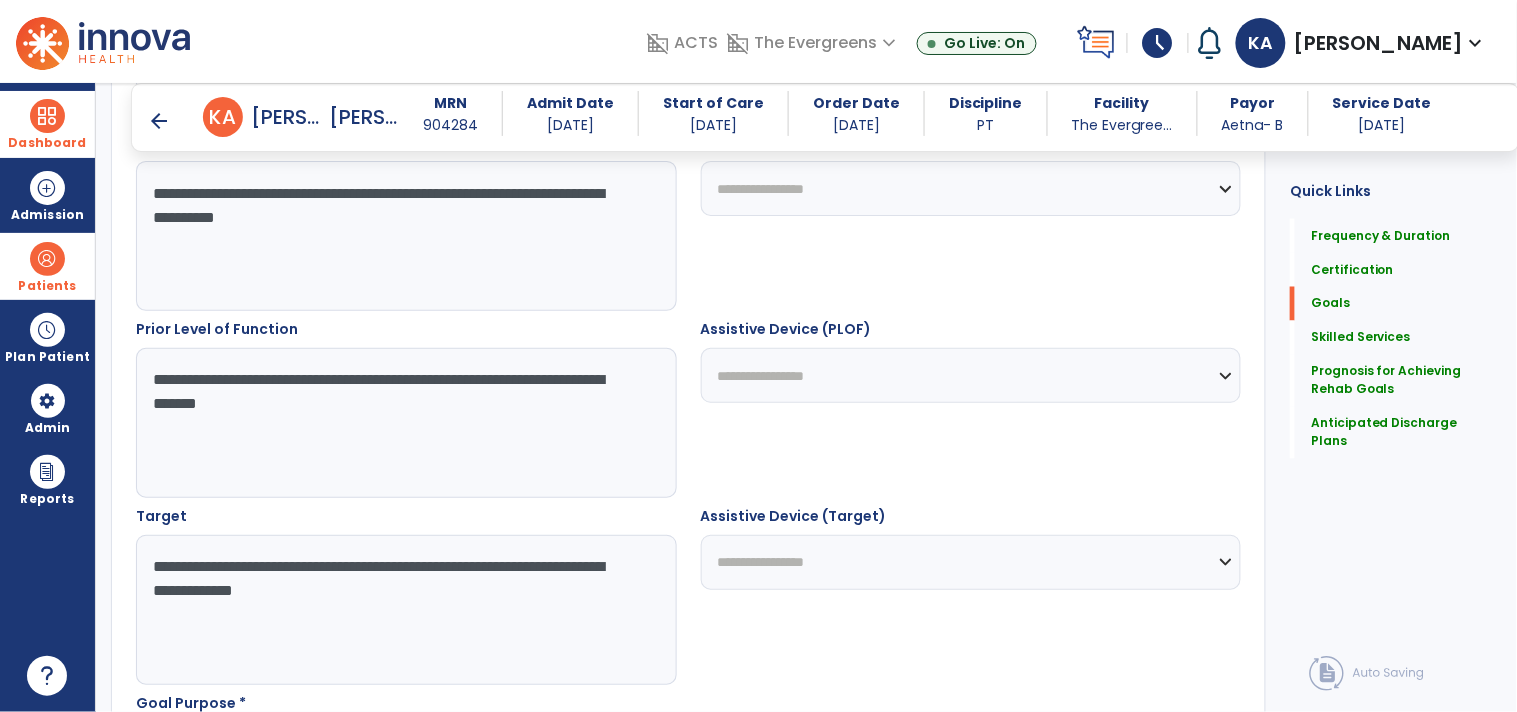 scroll, scrollTop: 801, scrollLeft: 0, axis: vertical 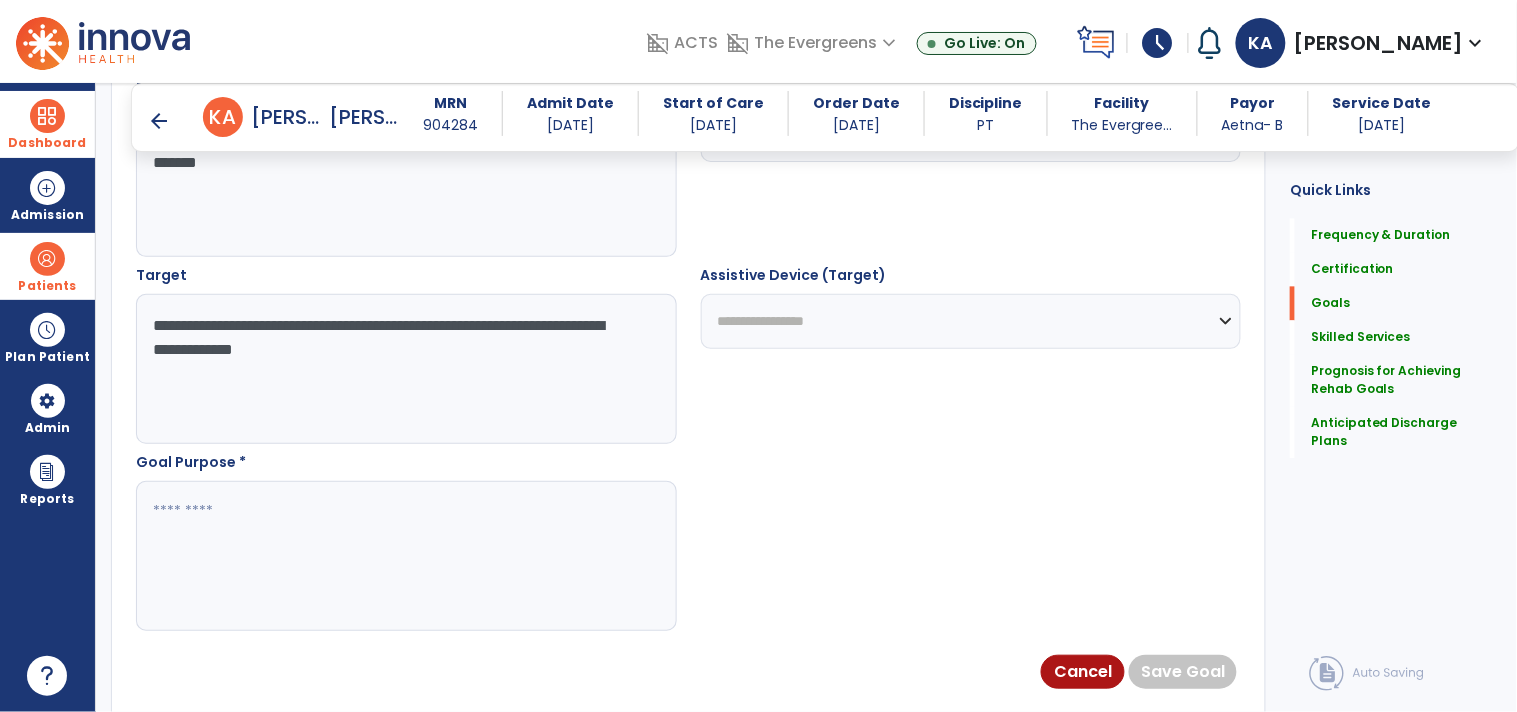 click at bounding box center [405, 556] 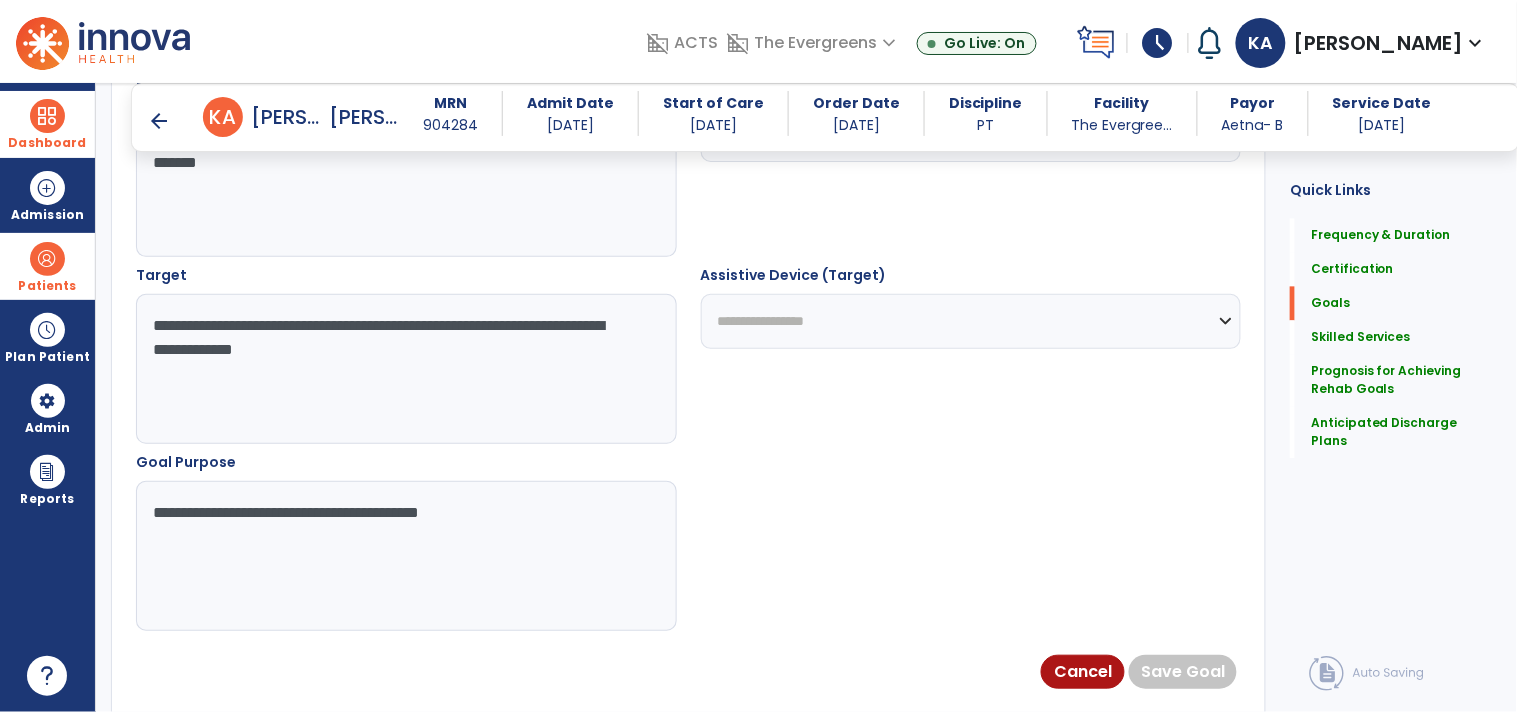 type on "**********" 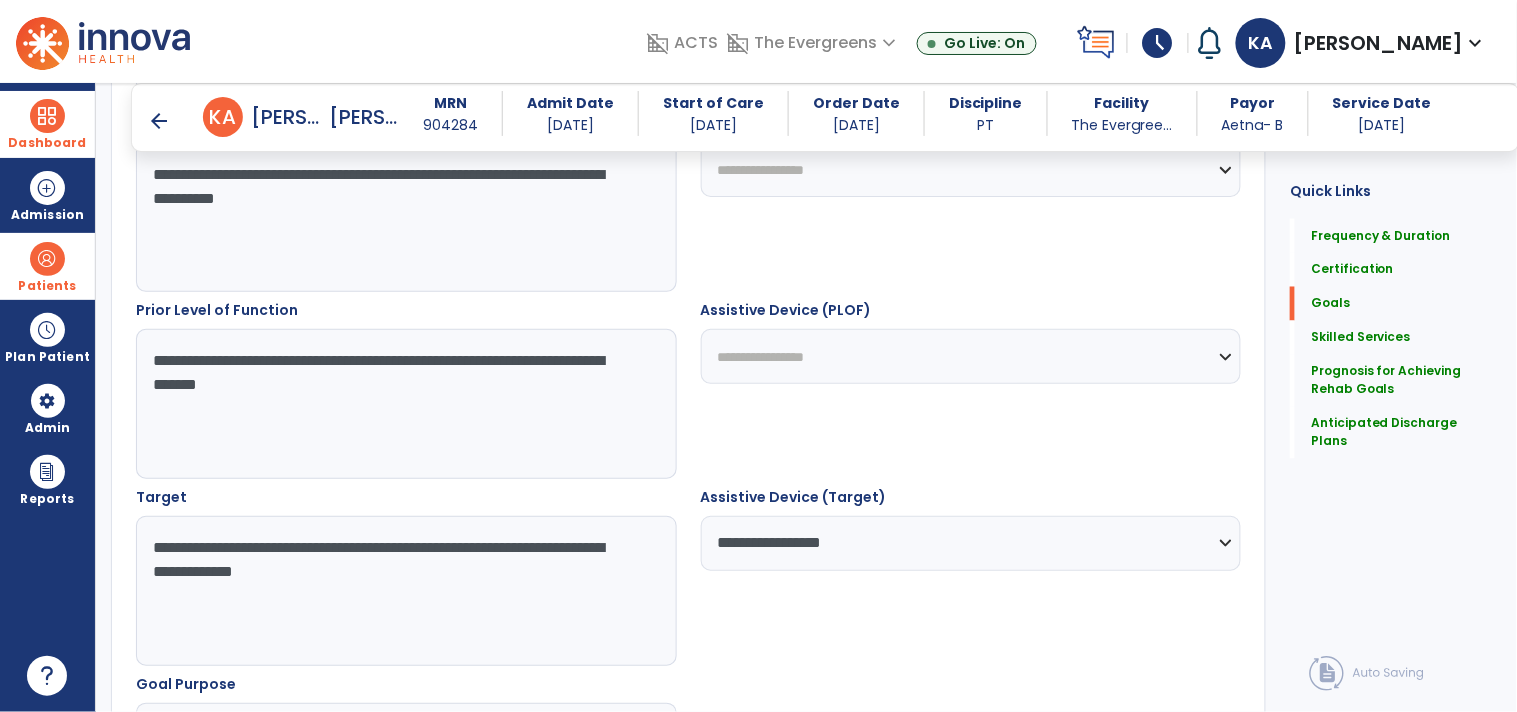 scroll, scrollTop: 690, scrollLeft: 0, axis: vertical 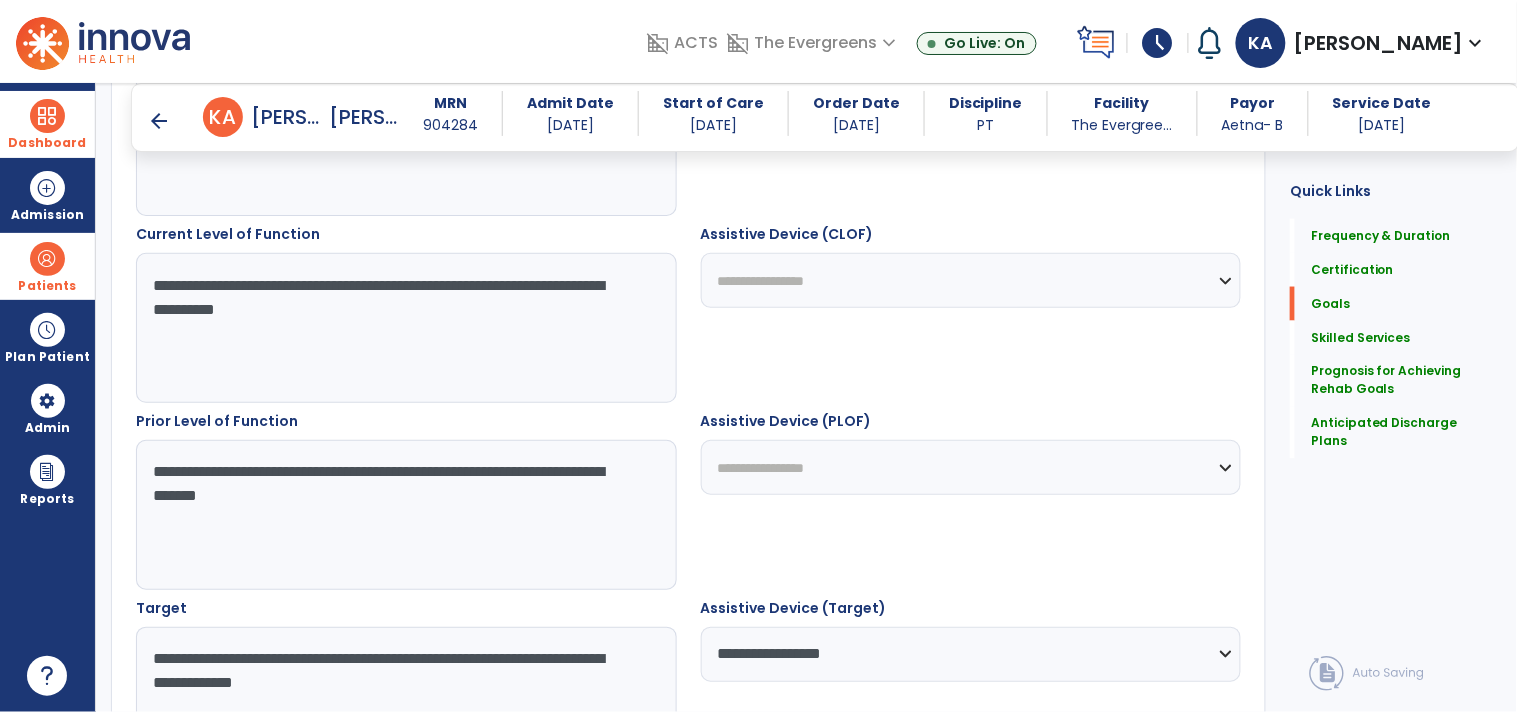 drag, startPoint x: 856, startPoint y: 475, endPoint x: 845, endPoint y: 448, distance: 29.15476 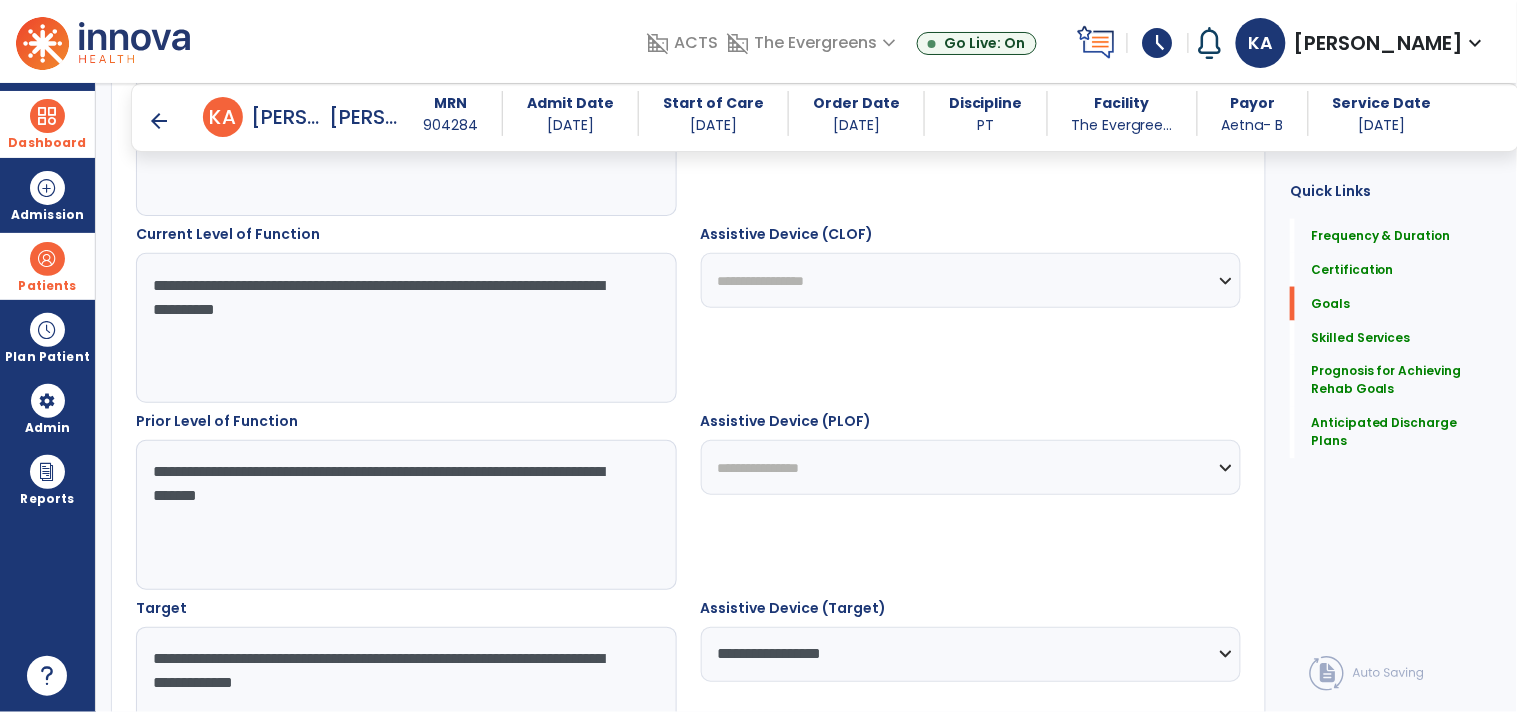 click on "**********" at bounding box center [971, 467] 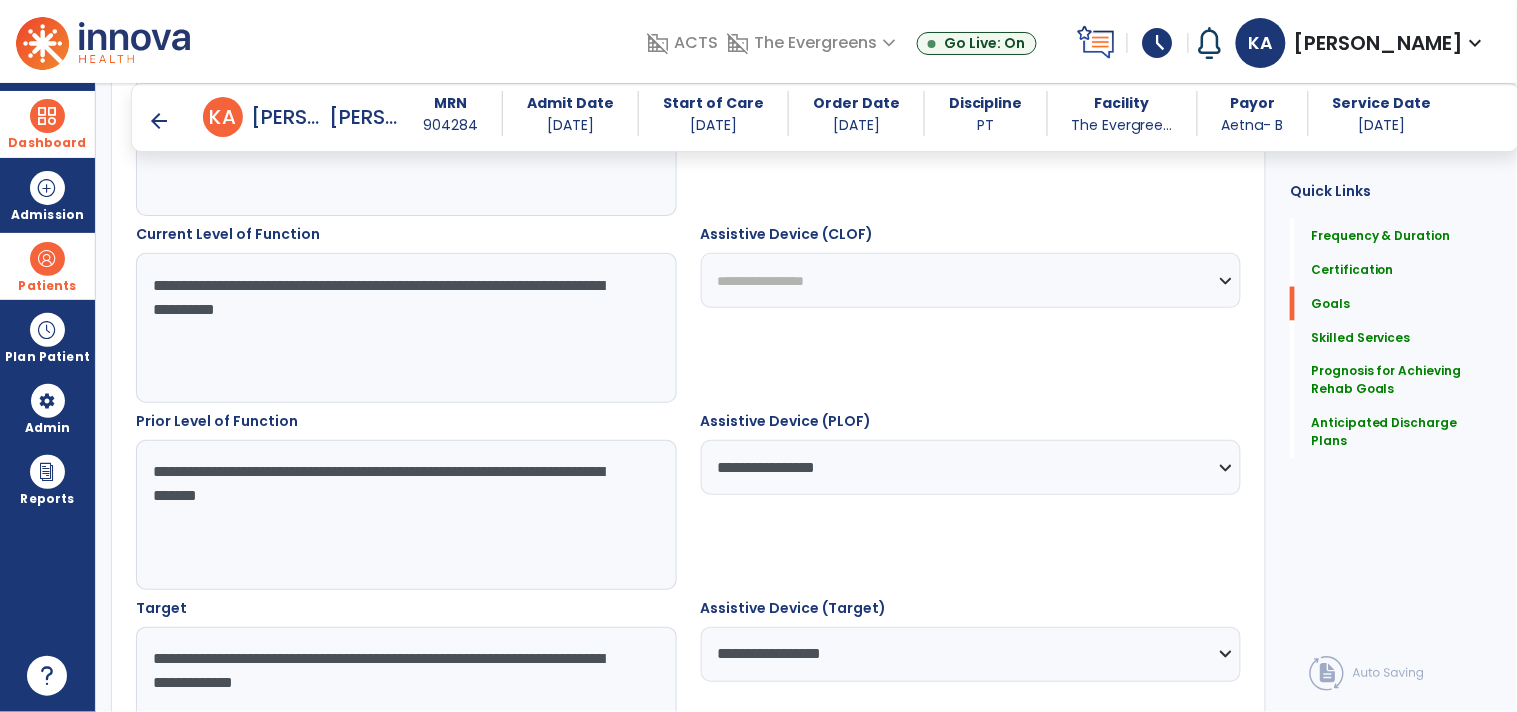 click on "**********" at bounding box center [971, 280] 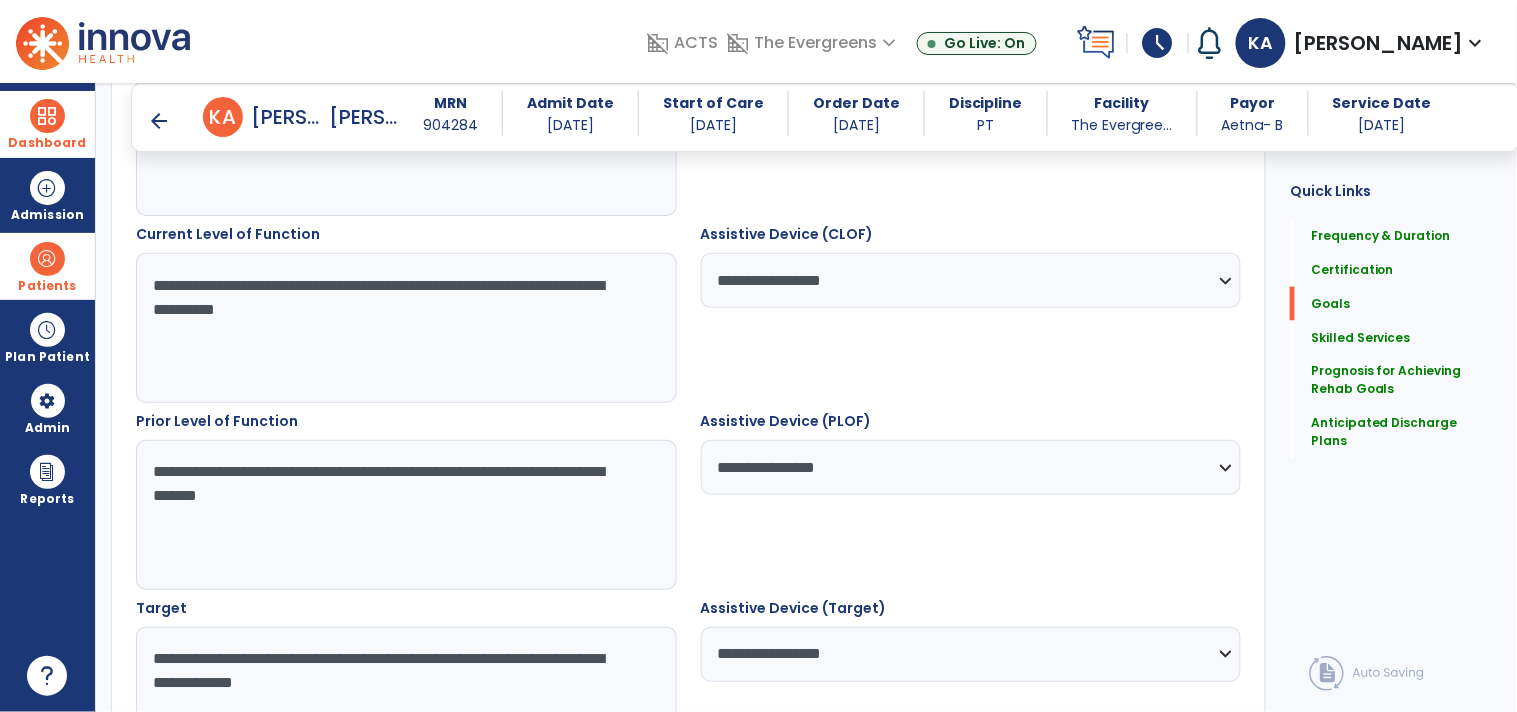 click on "**********" at bounding box center (971, 313) 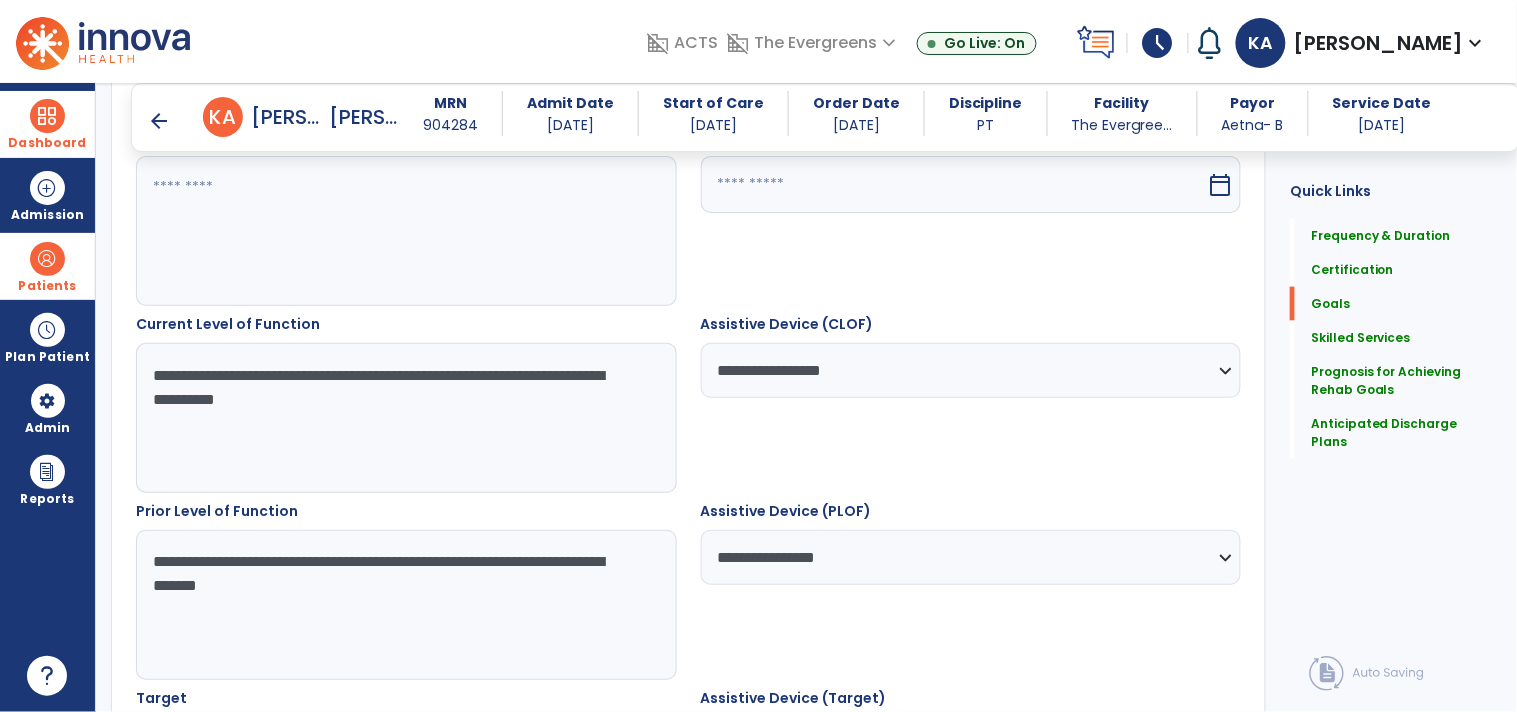 scroll, scrollTop: 467, scrollLeft: 0, axis: vertical 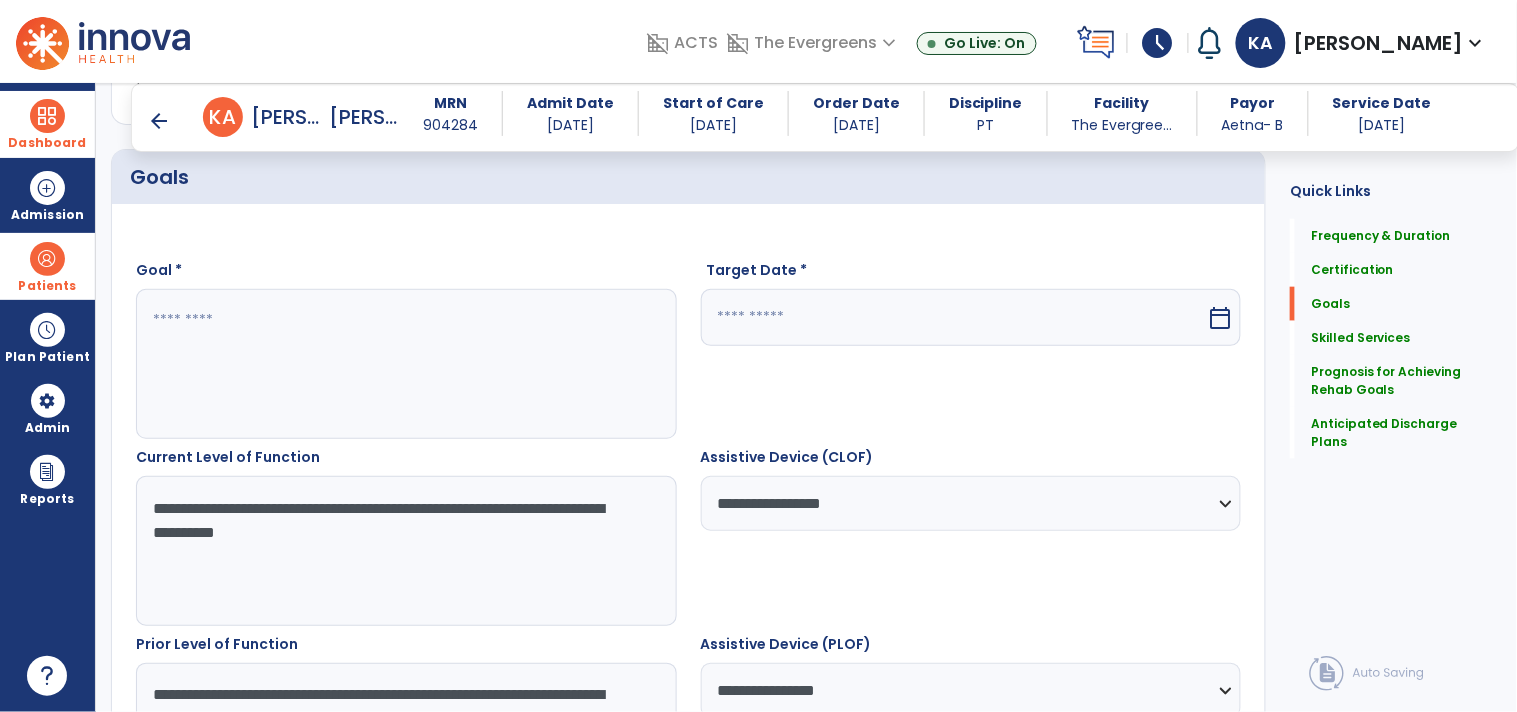 click at bounding box center (405, 364) 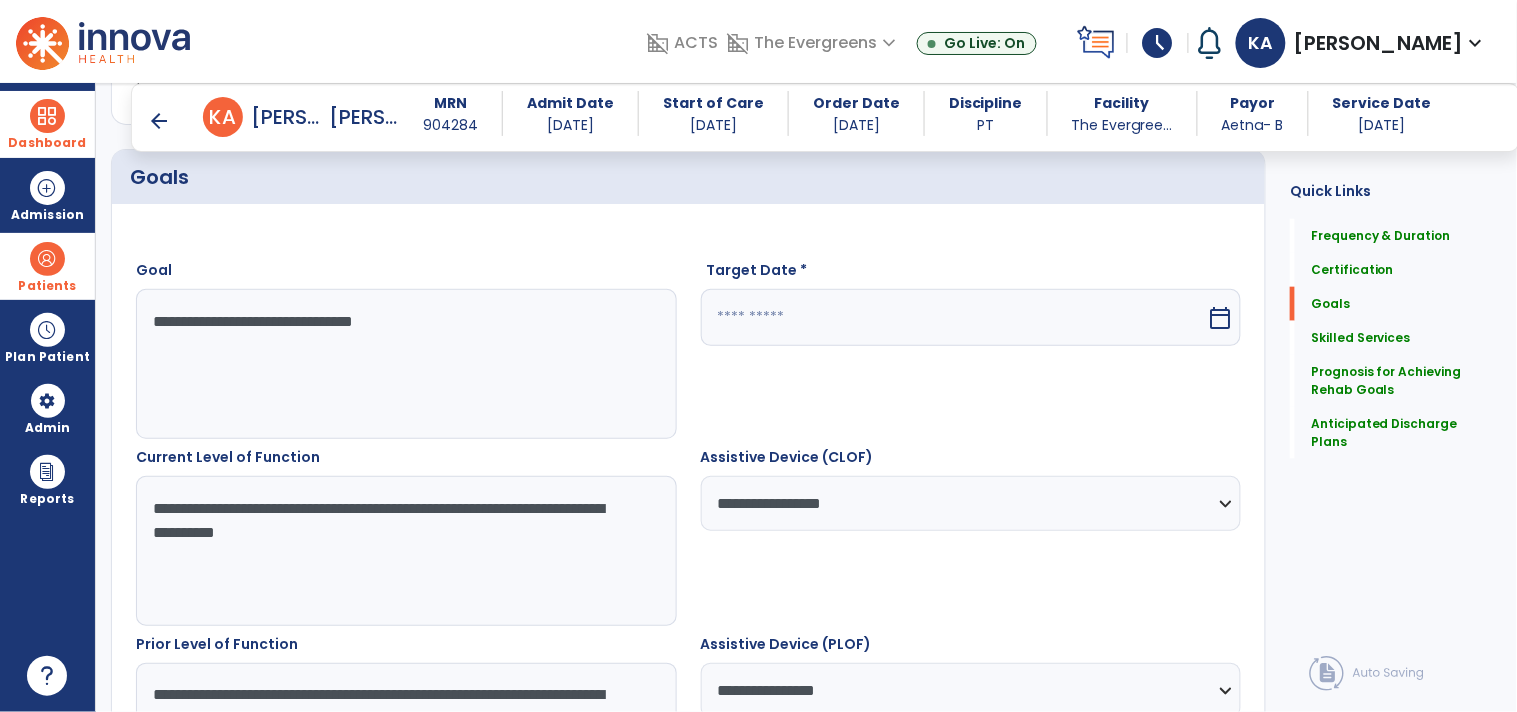 type on "**********" 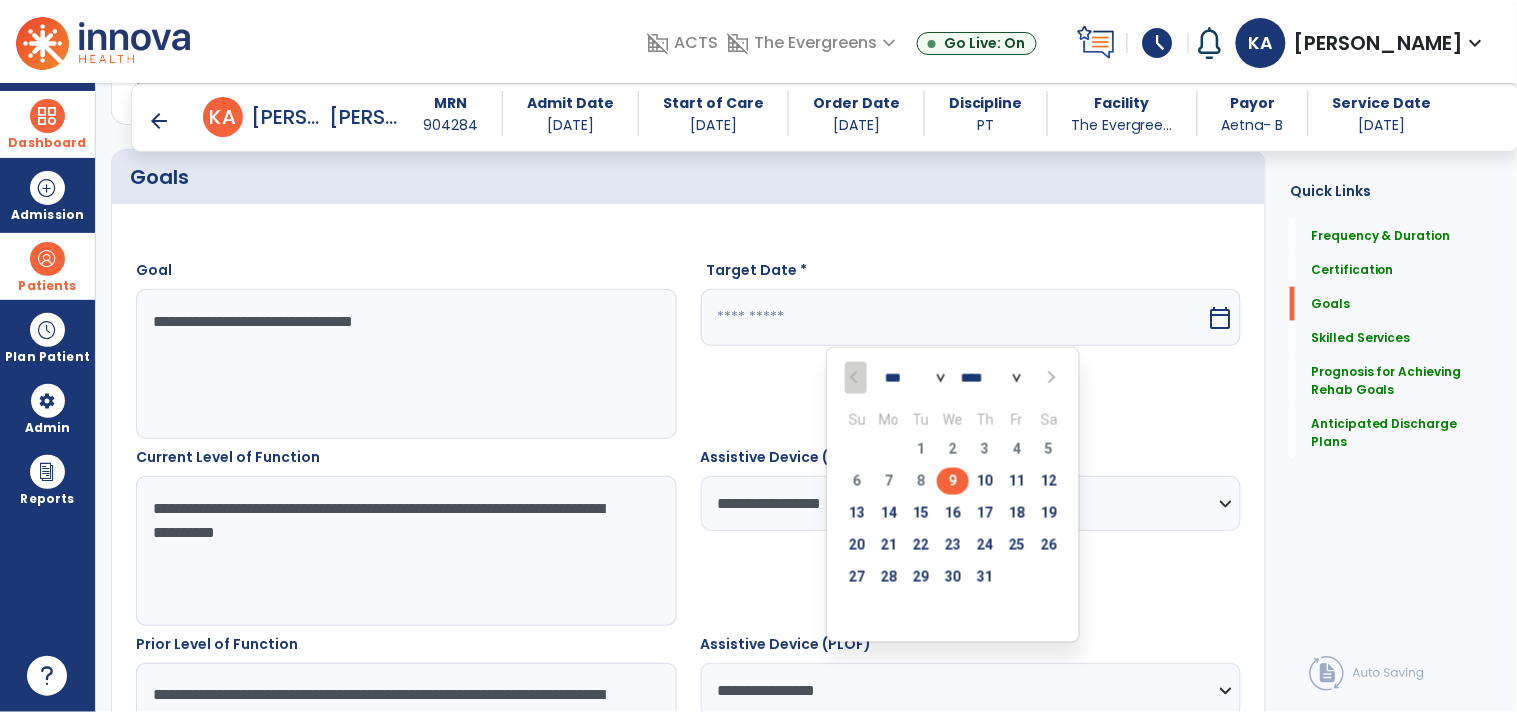 click at bounding box center [1049, 378] 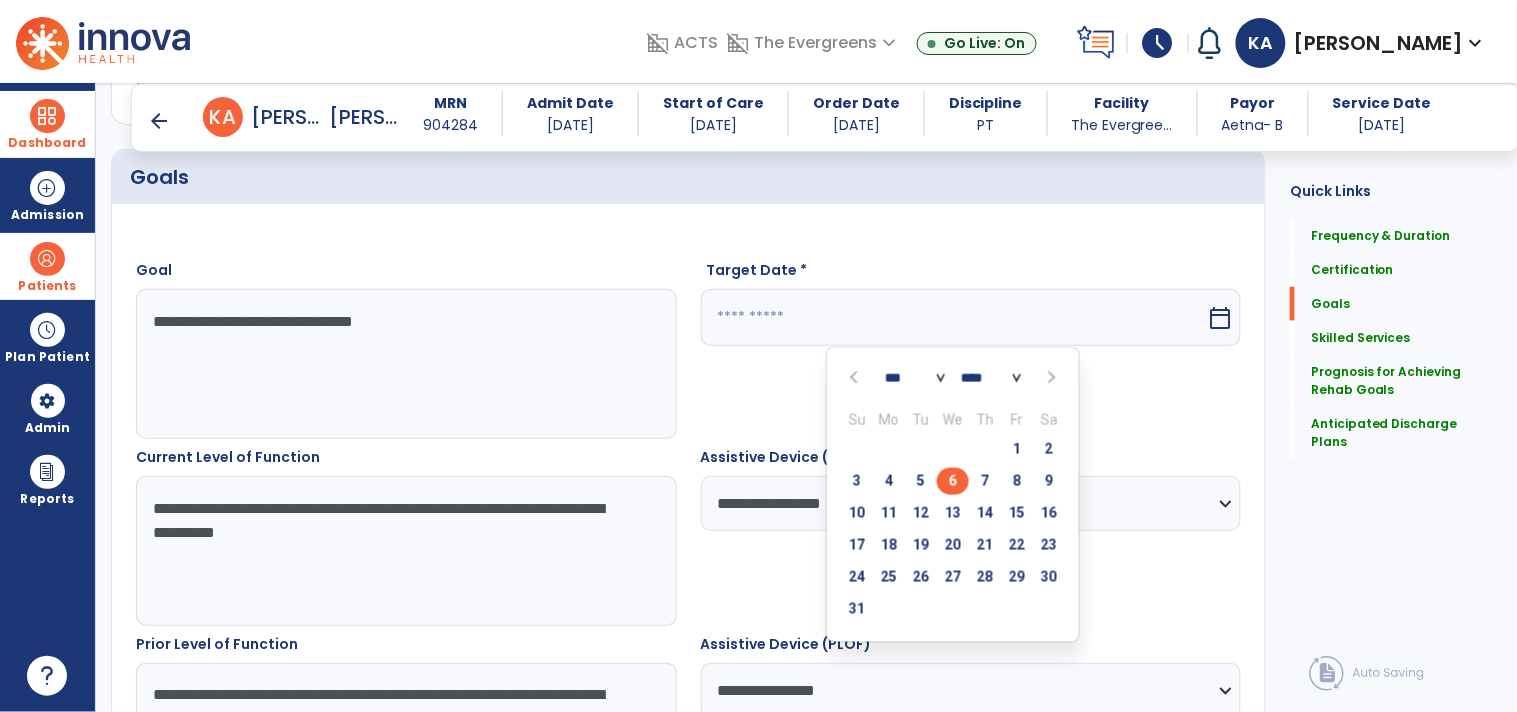 click on "6" at bounding box center (953, 481) 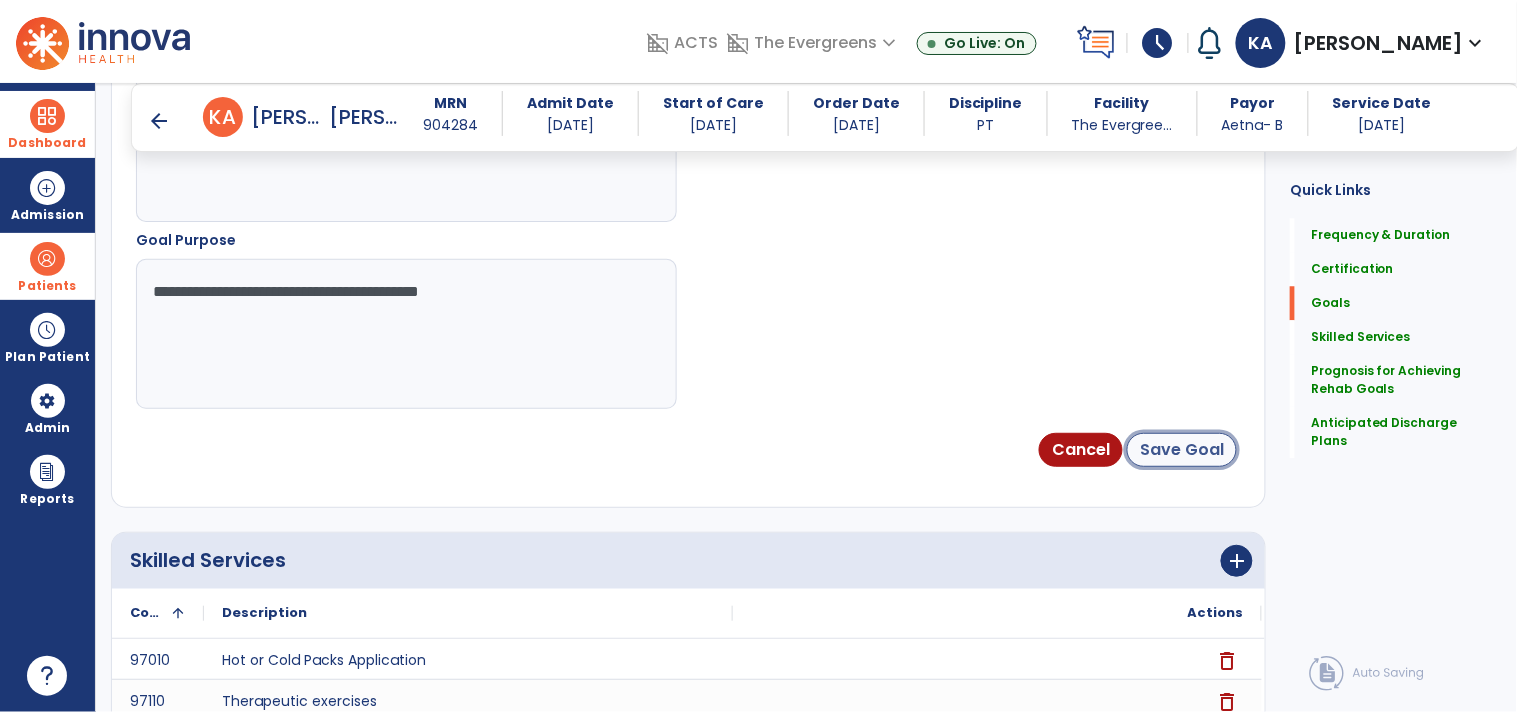 click on "Save Goal" at bounding box center (1182, 450) 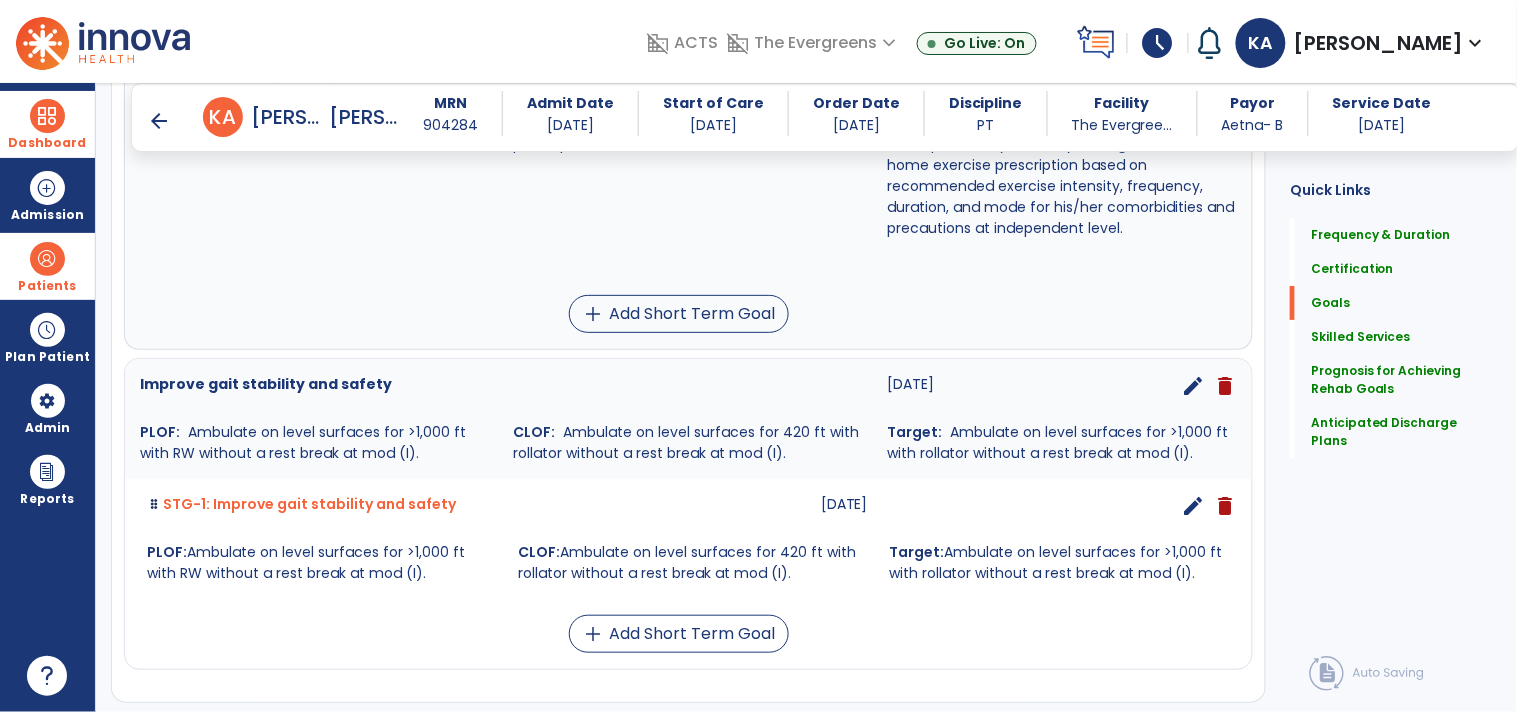 scroll, scrollTop: 1832, scrollLeft: 0, axis: vertical 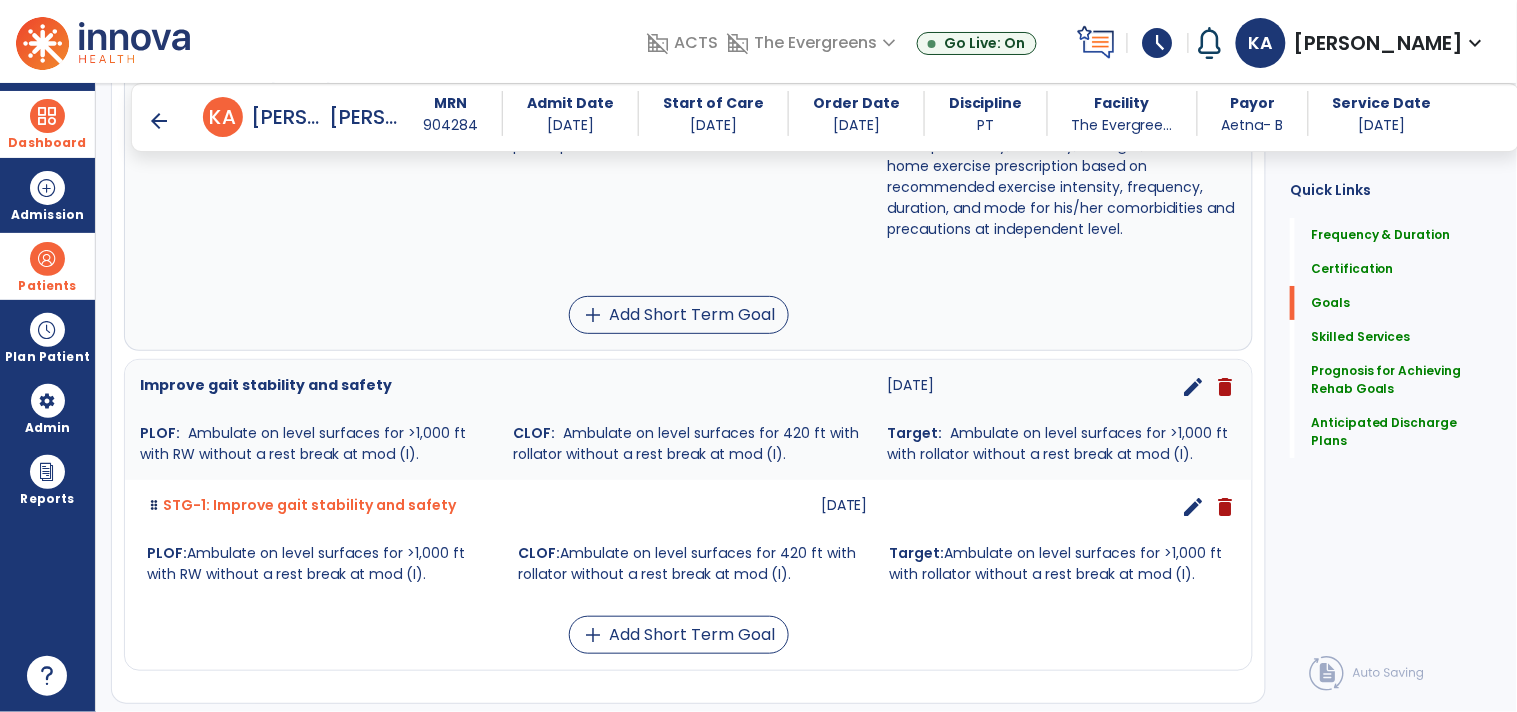 click on "edit" at bounding box center (1193, 387) 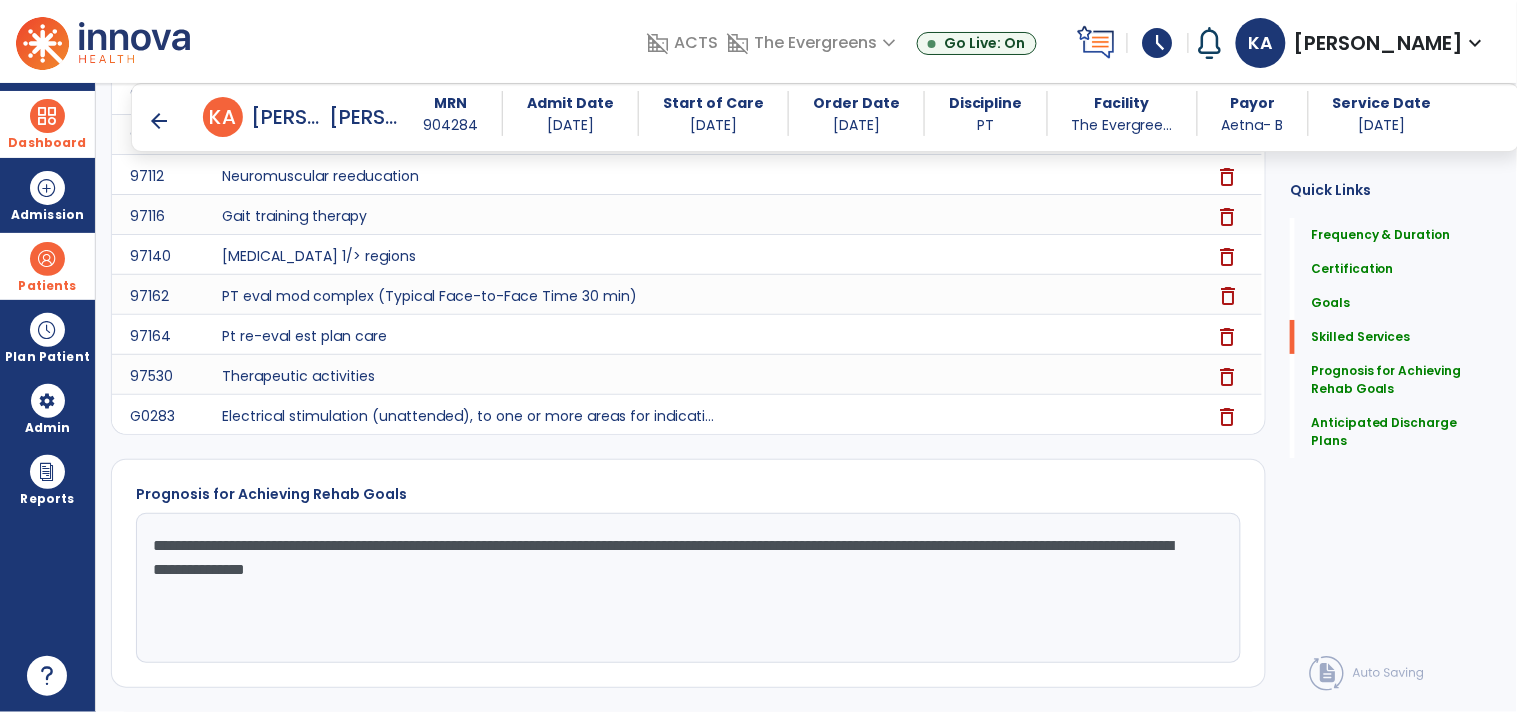 scroll, scrollTop: 535, scrollLeft: 0, axis: vertical 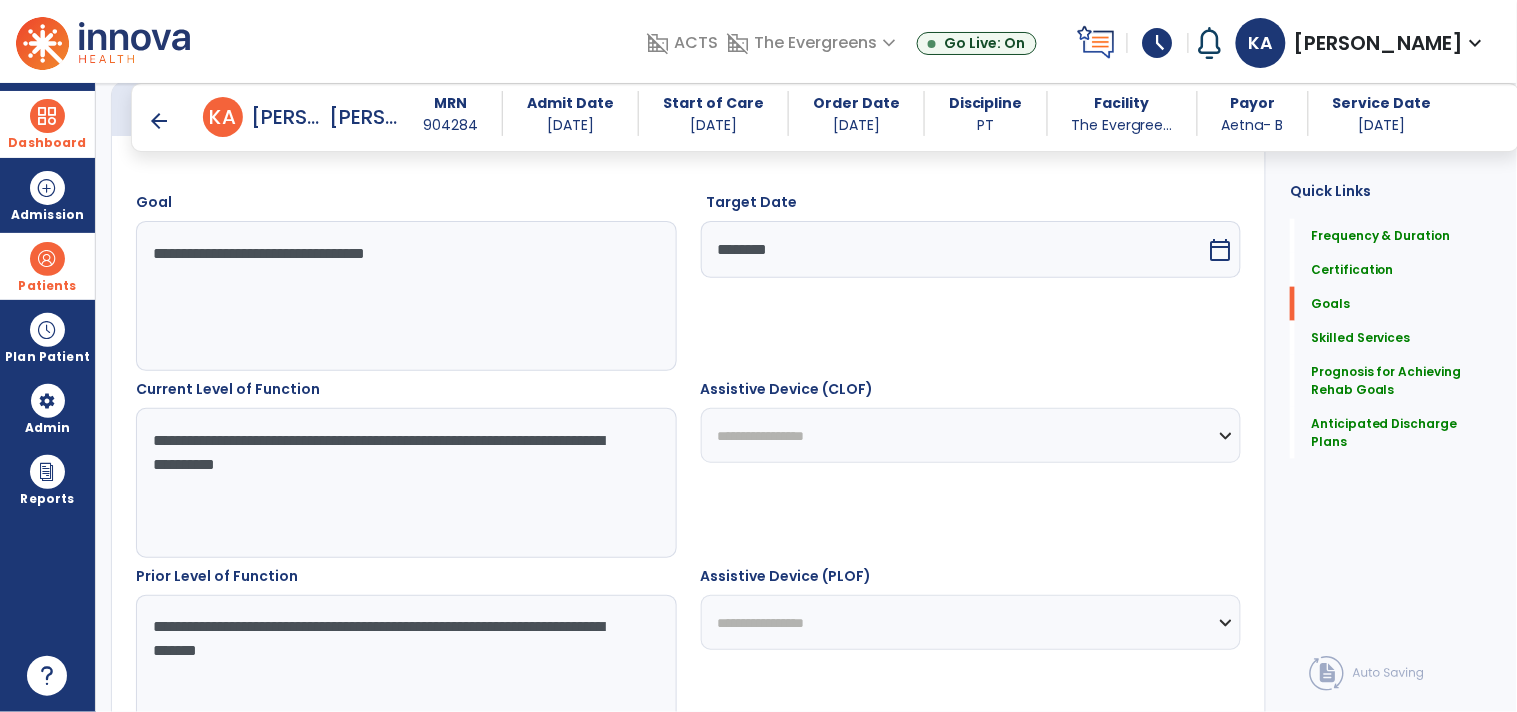 click on "**********" at bounding box center (971, 435) 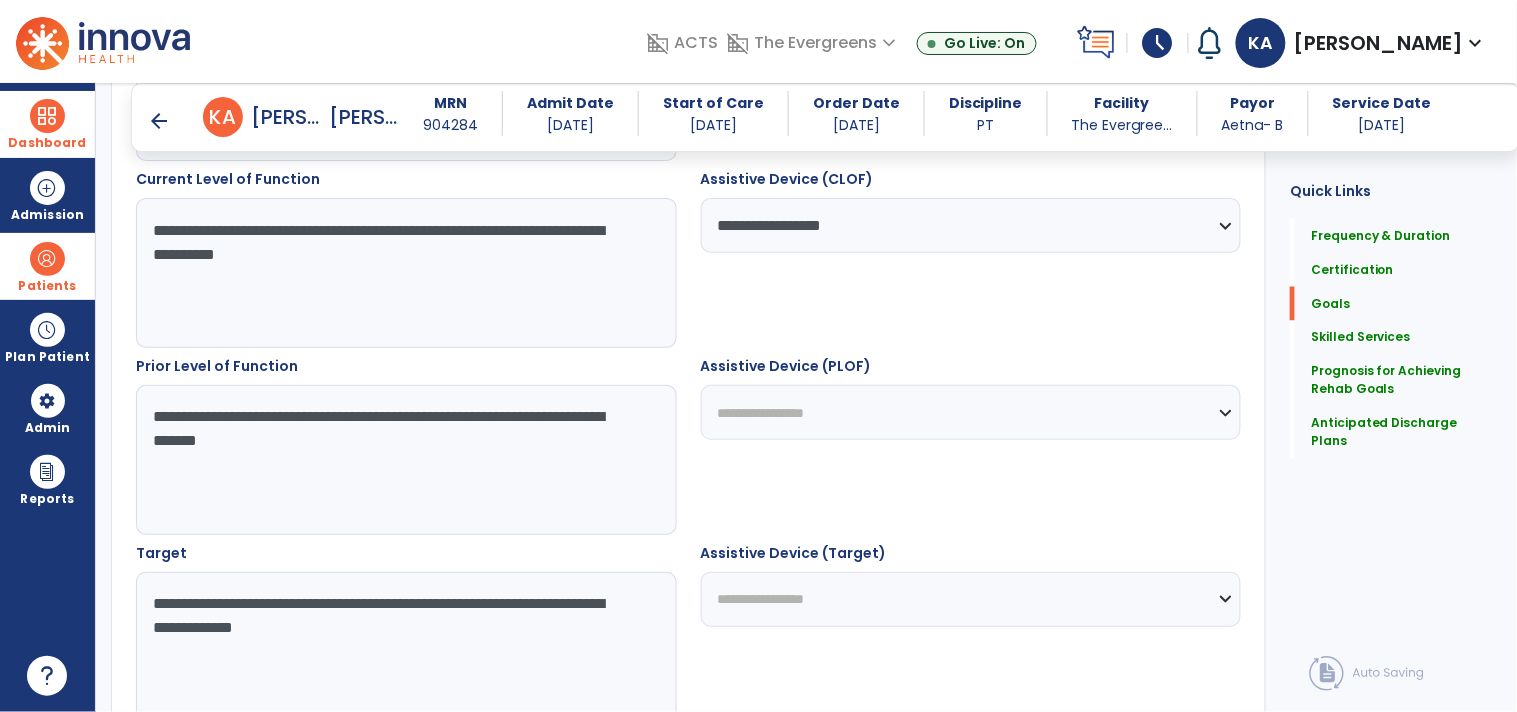 scroll, scrollTop: 868, scrollLeft: 0, axis: vertical 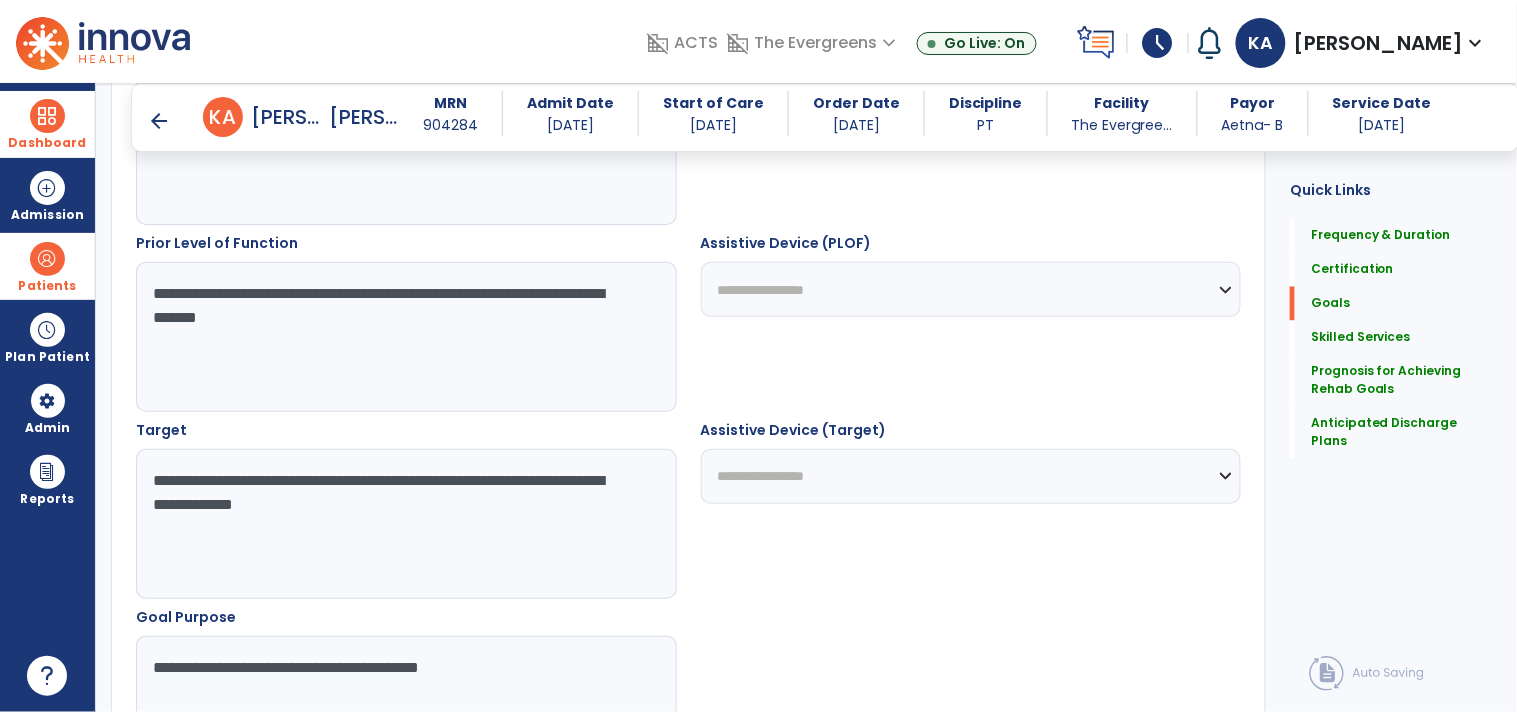 click on "**********" at bounding box center [971, 289] 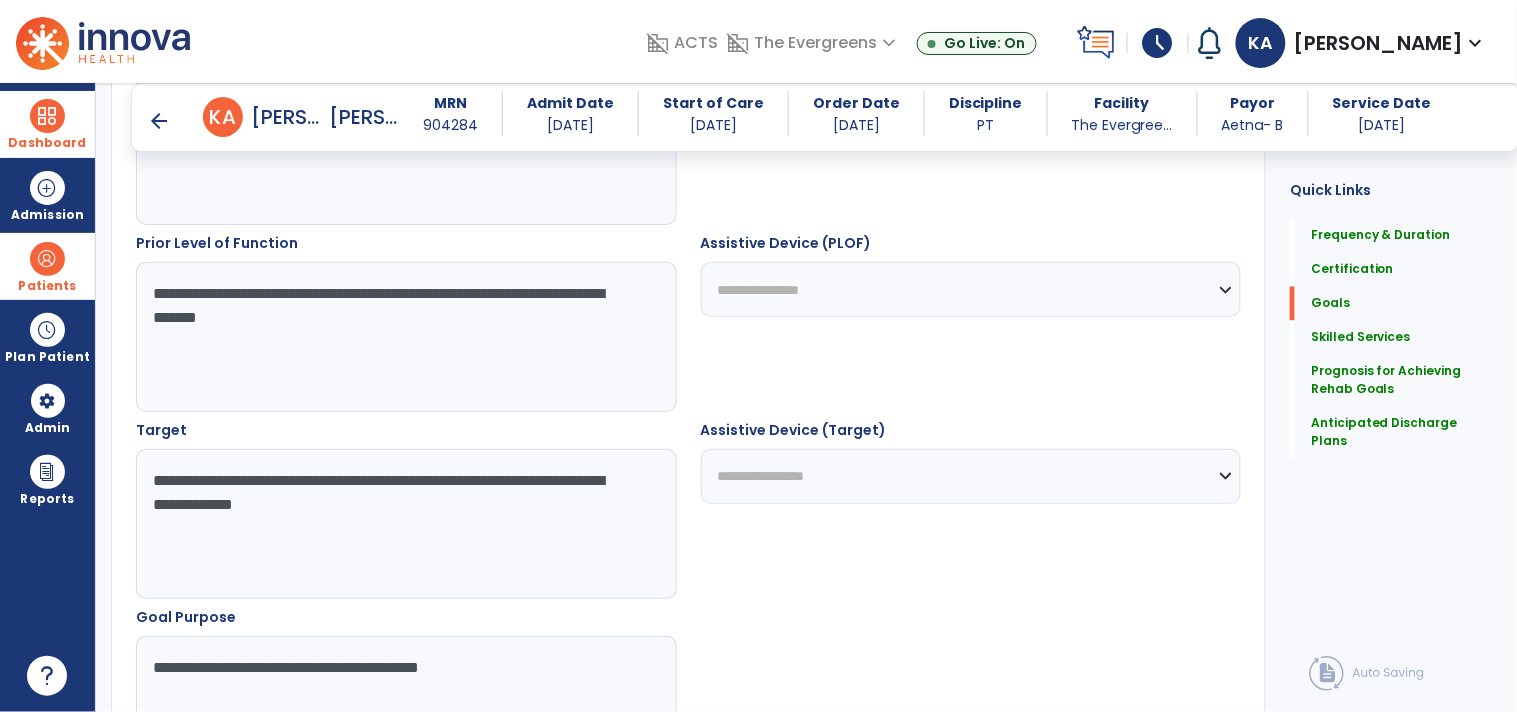 click on "**********" at bounding box center [971, 289] 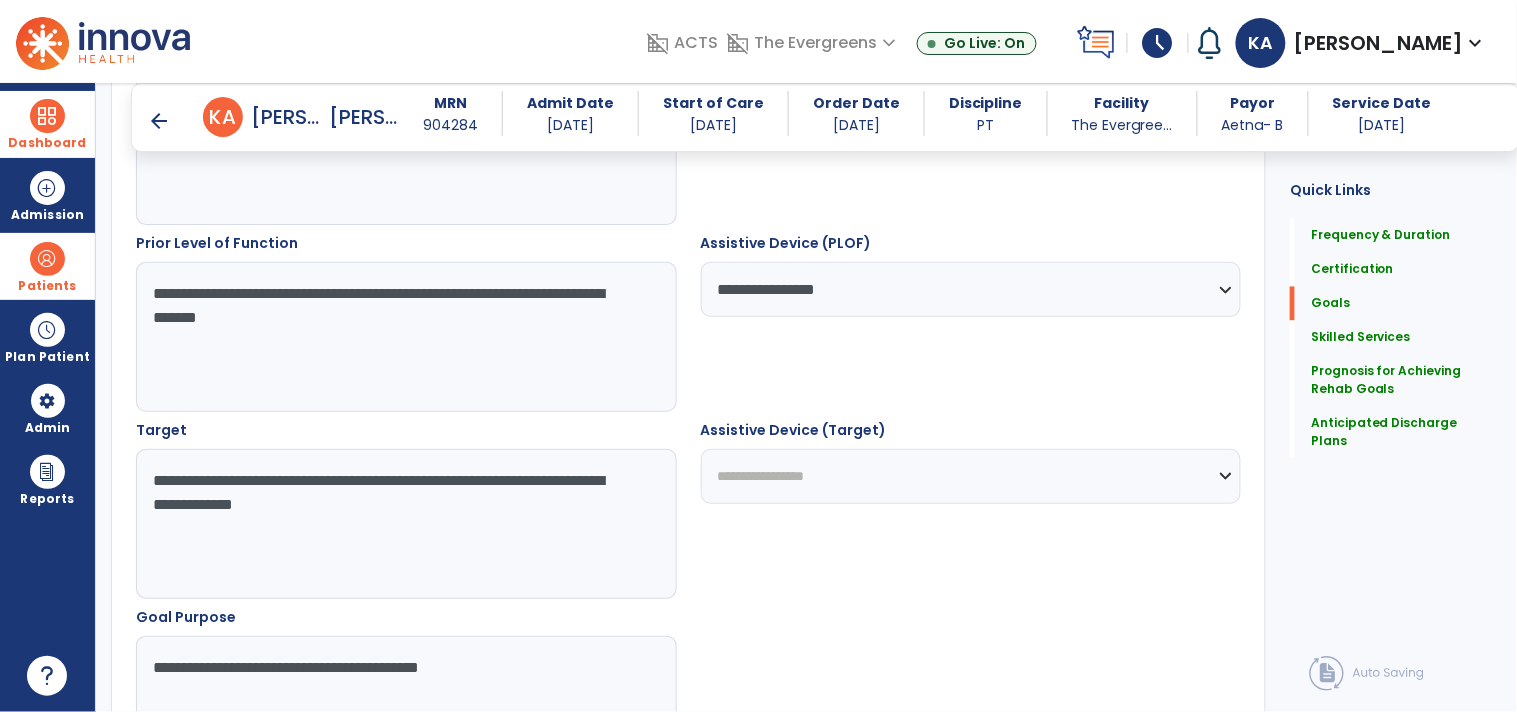click on "**********" at bounding box center (971, 476) 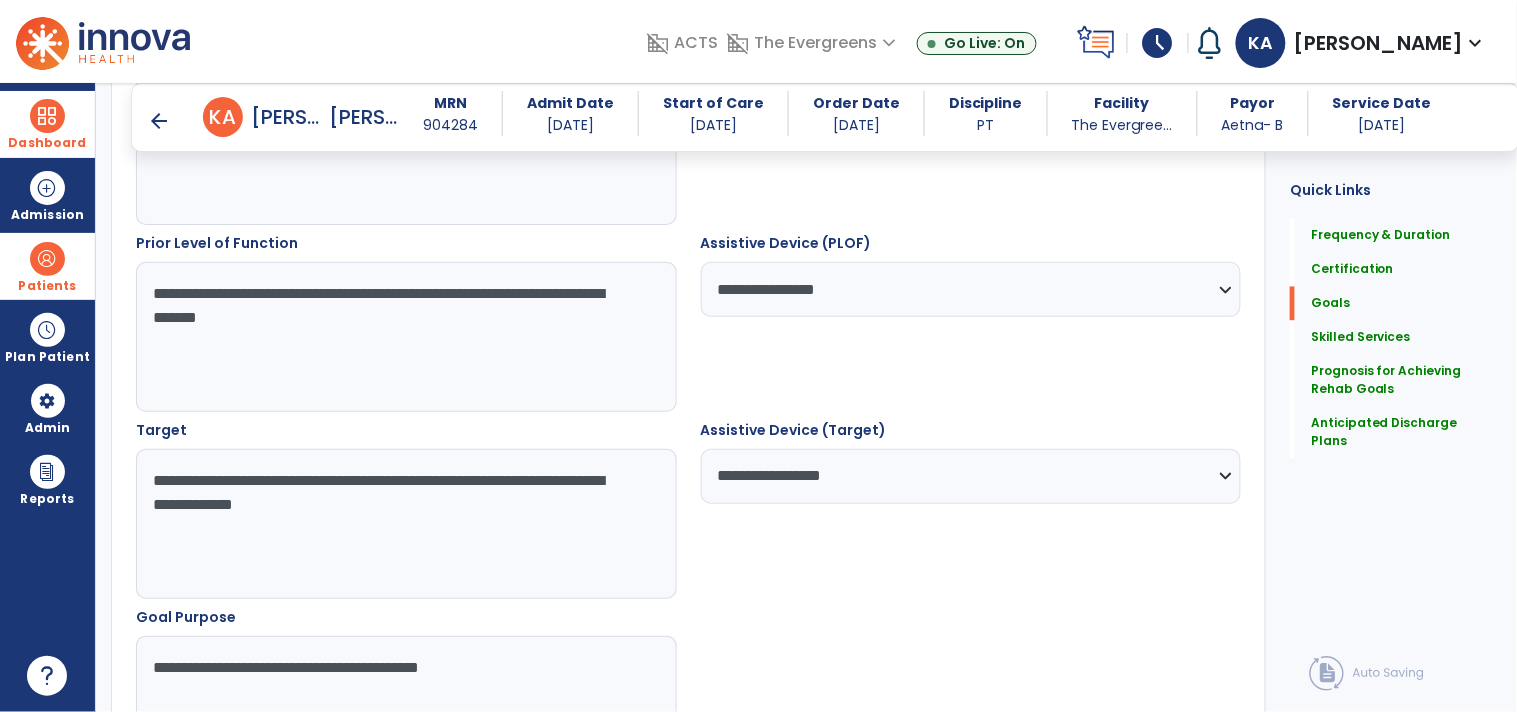 click on "**********" at bounding box center [688, 326] 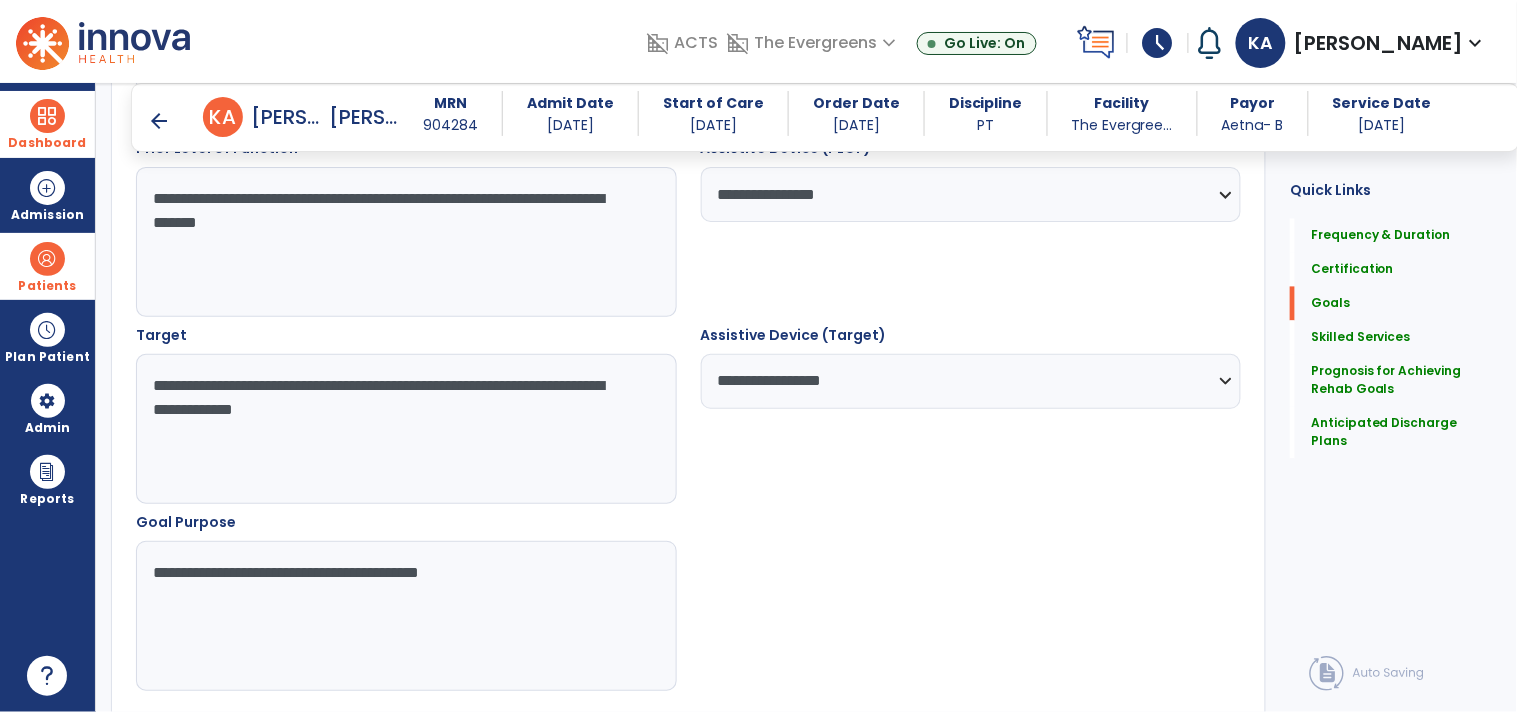scroll, scrollTop: 1091, scrollLeft: 0, axis: vertical 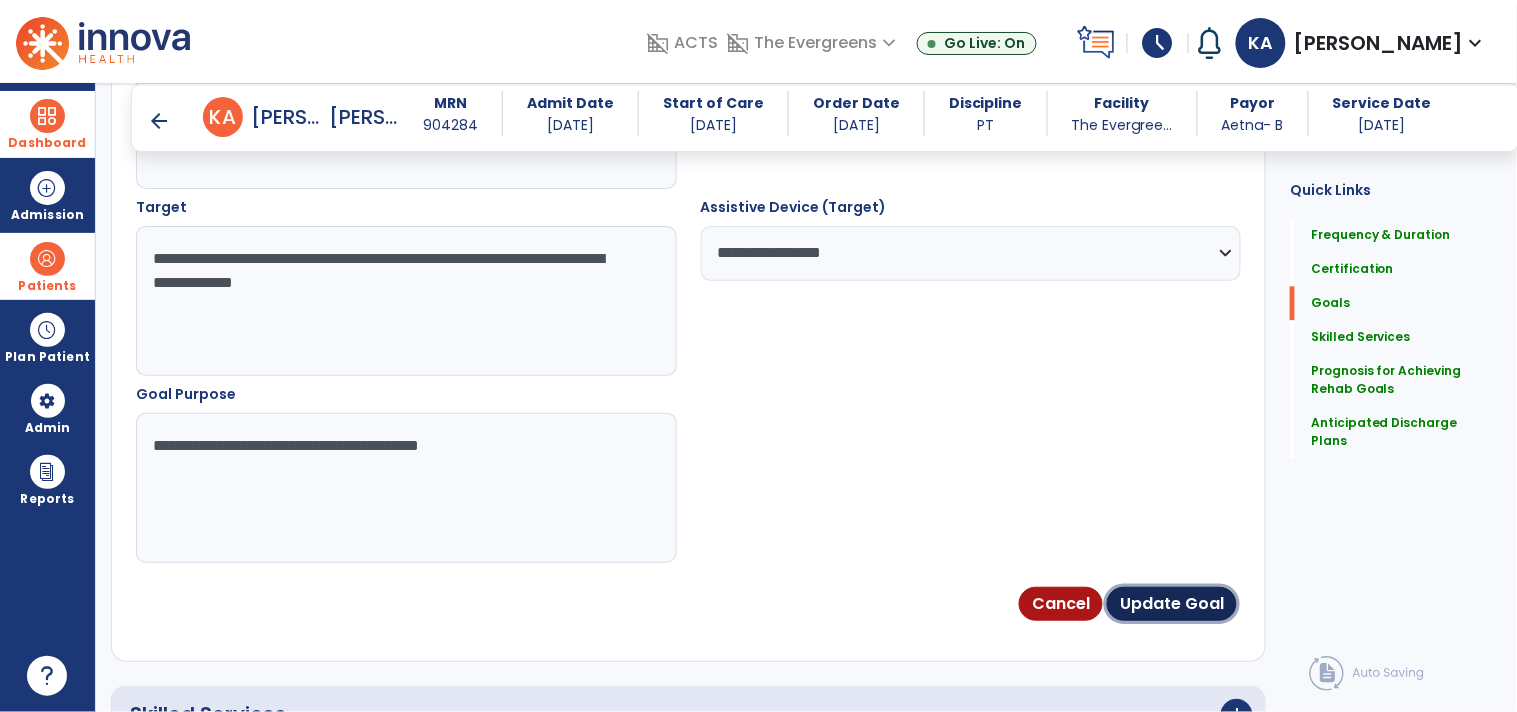 click on "Update Goal" at bounding box center (1172, 604) 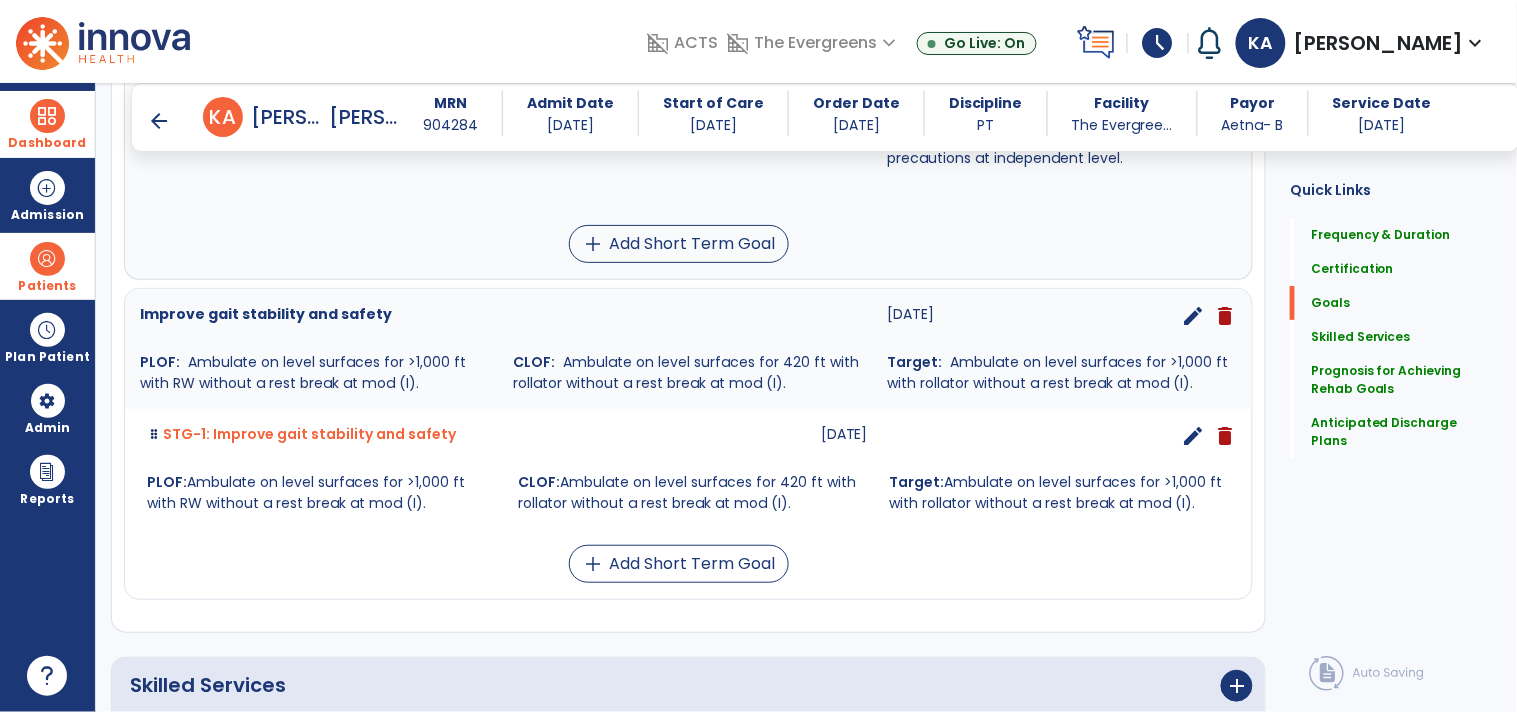 scroll, scrollTop: 1897, scrollLeft: 0, axis: vertical 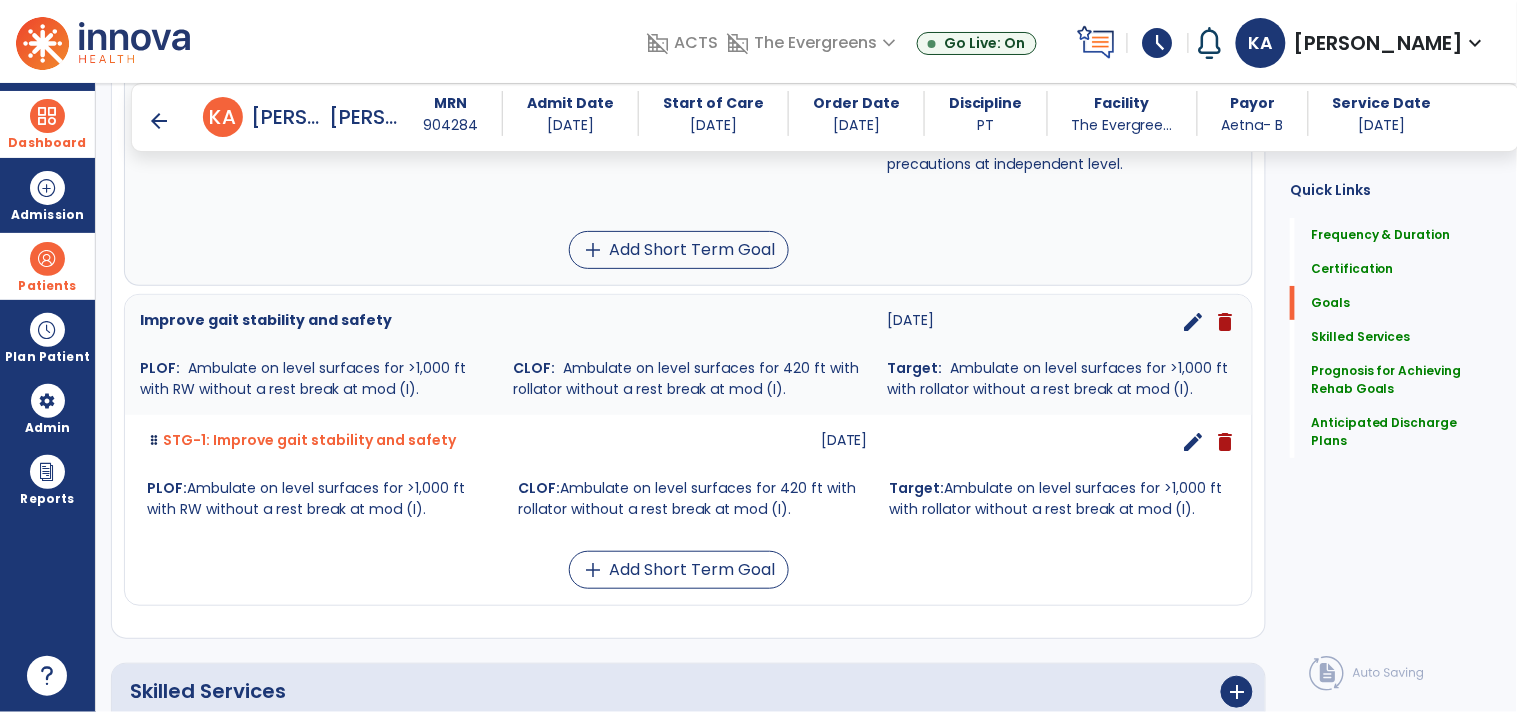 click on "edit" at bounding box center (1193, 442) 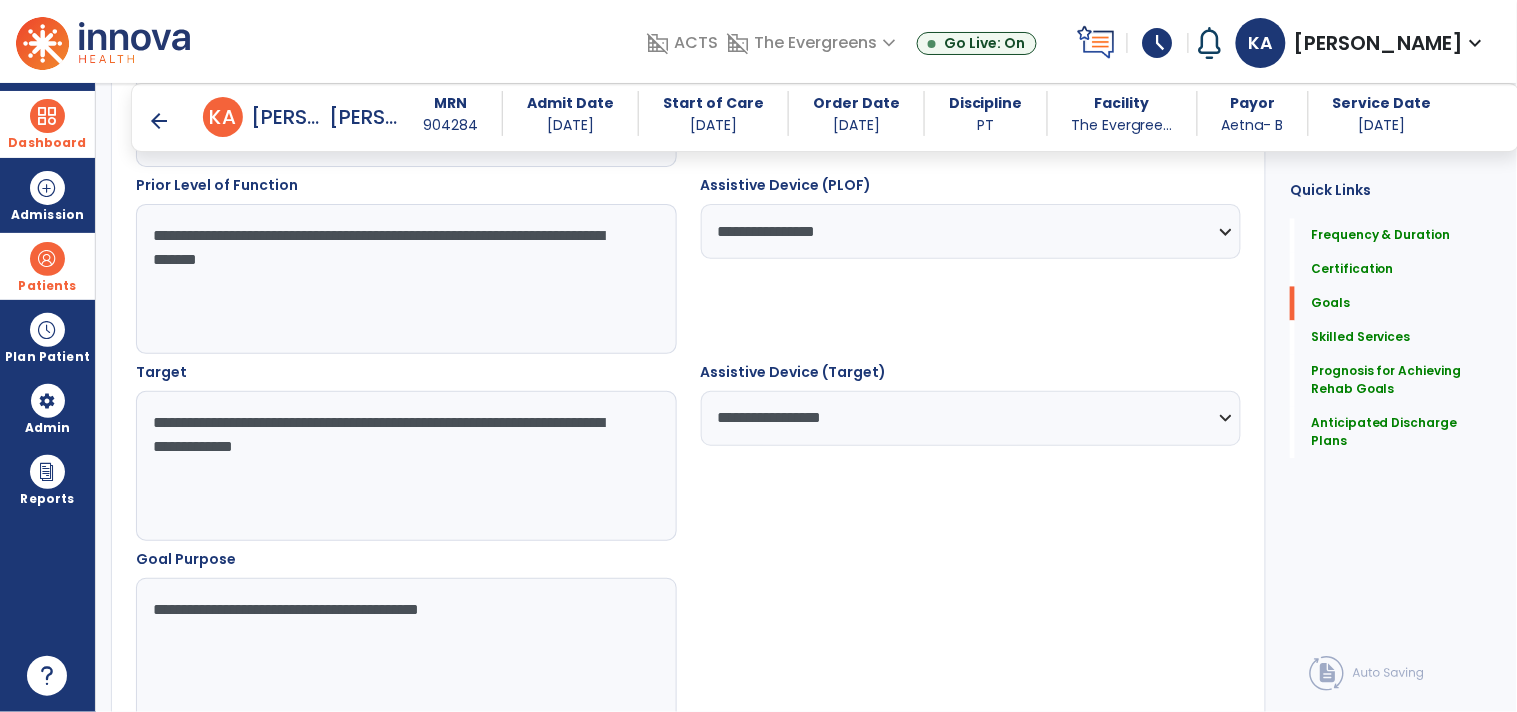 scroll, scrollTop: 868, scrollLeft: 0, axis: vertical 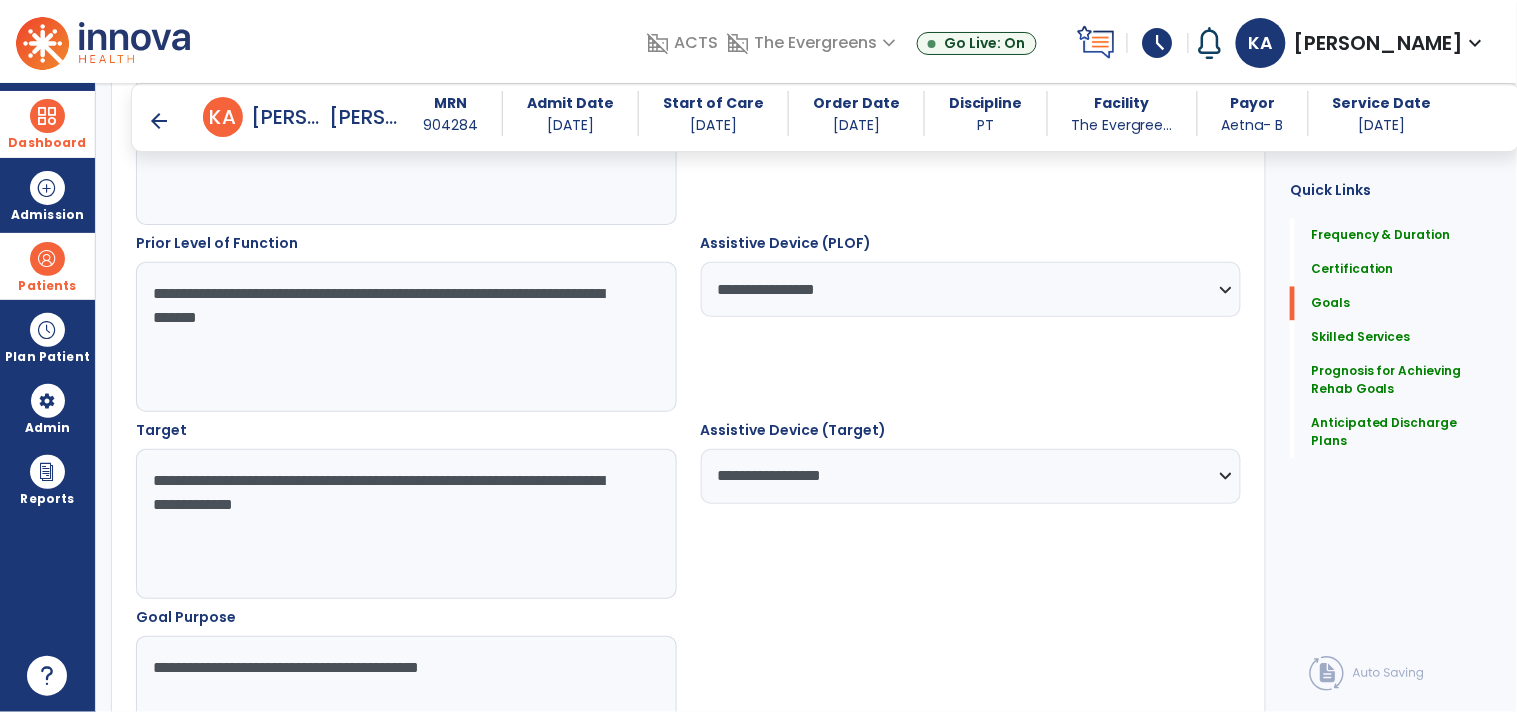 click on "**********" at bounding box center [405, 524] 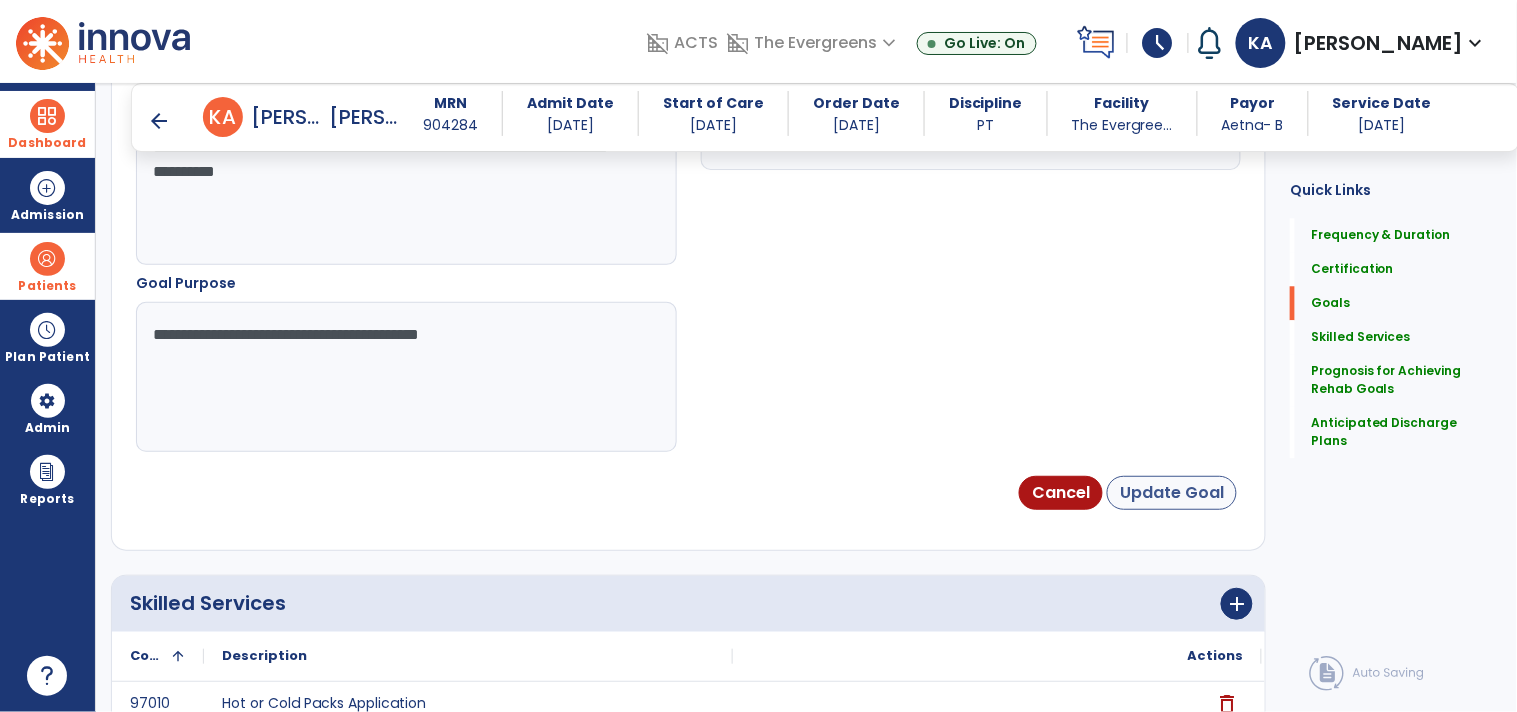 type on "**********" 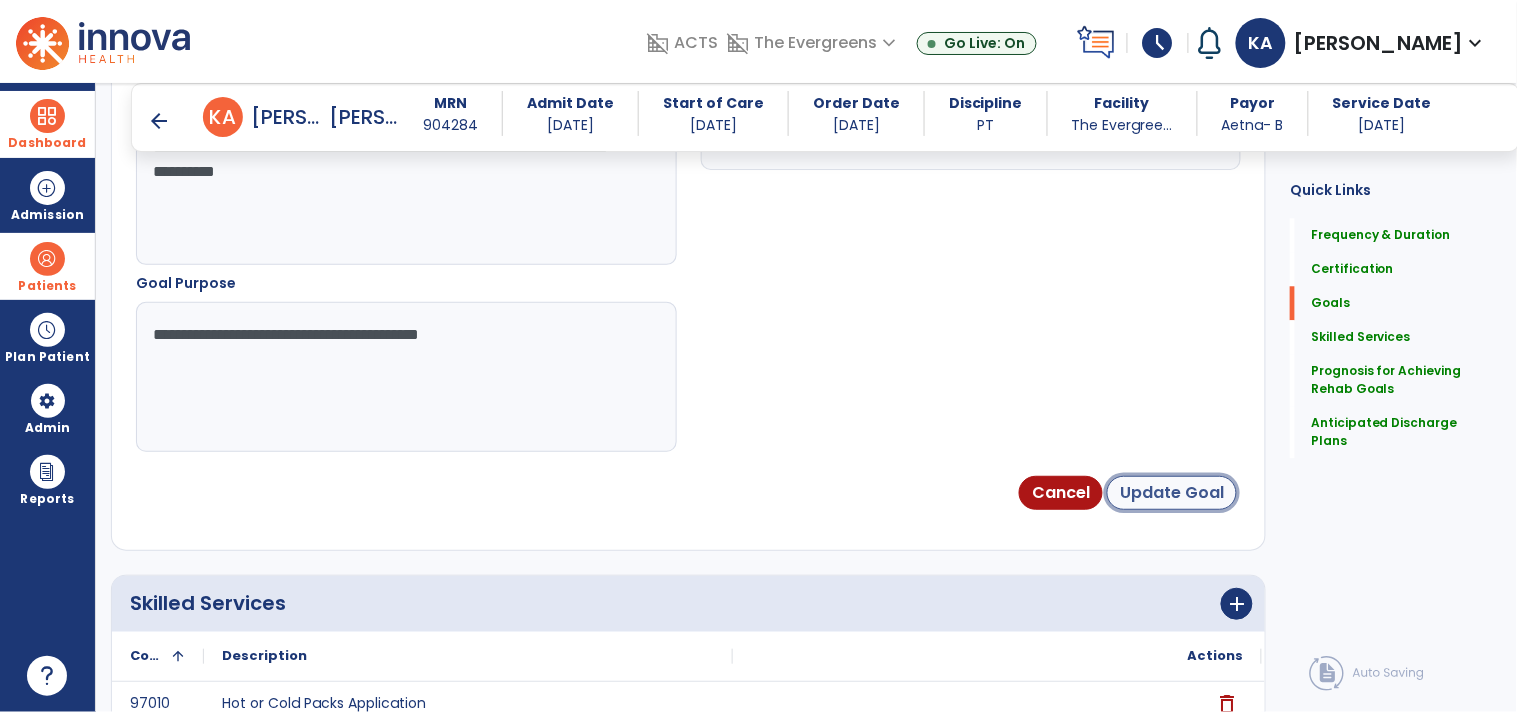 click on "Update Goal" at bounding box center (1172, 493) 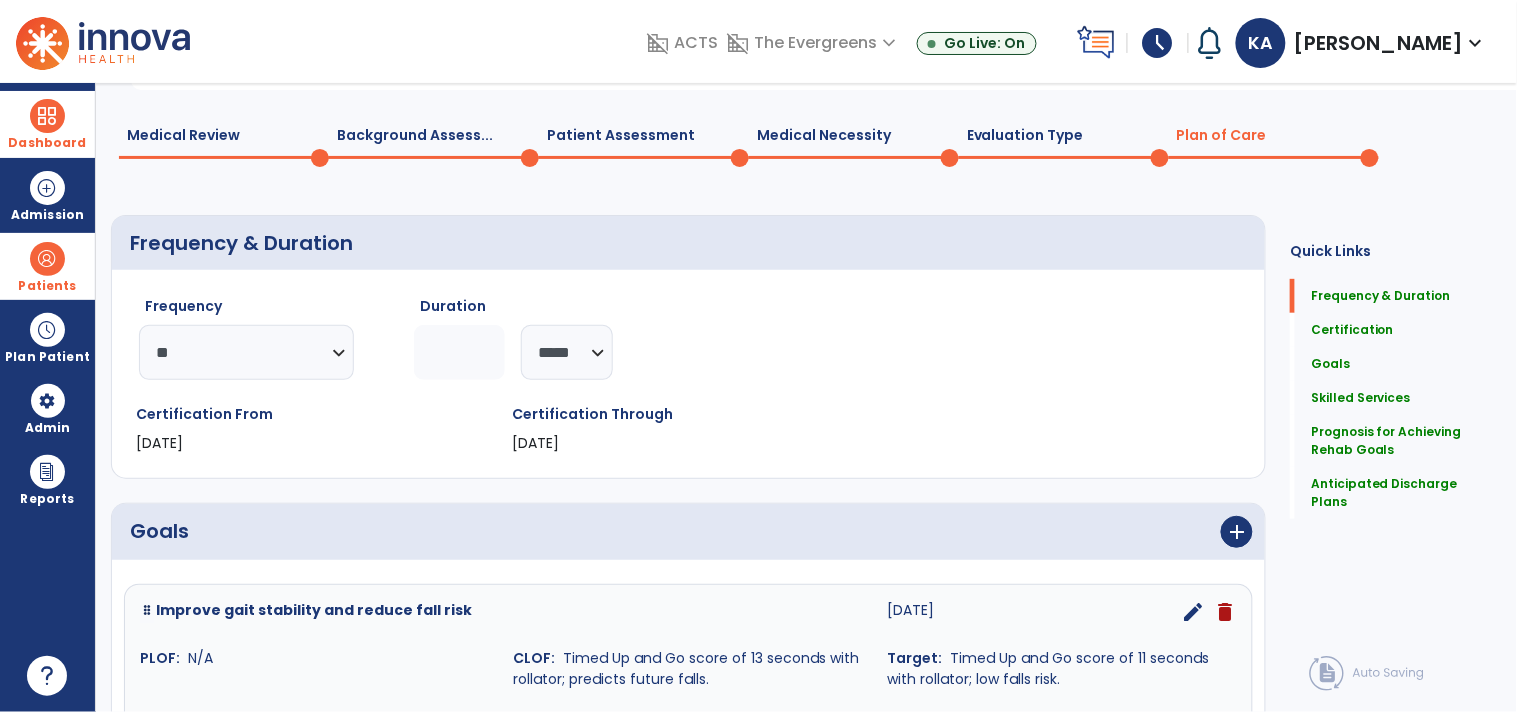 scroll, scrollTop: 0, scrollLeft: 0, axis: both 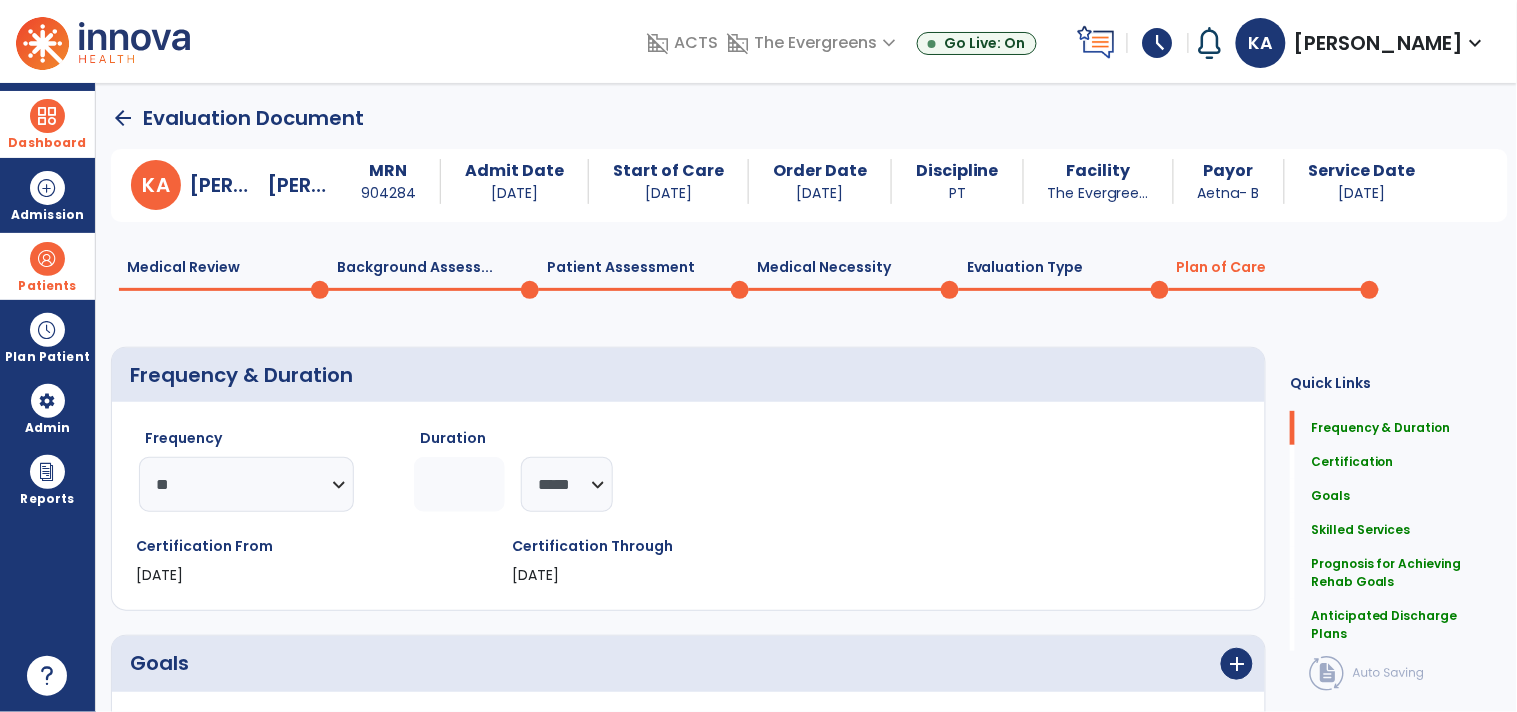 click on "Evaluation Type  0" 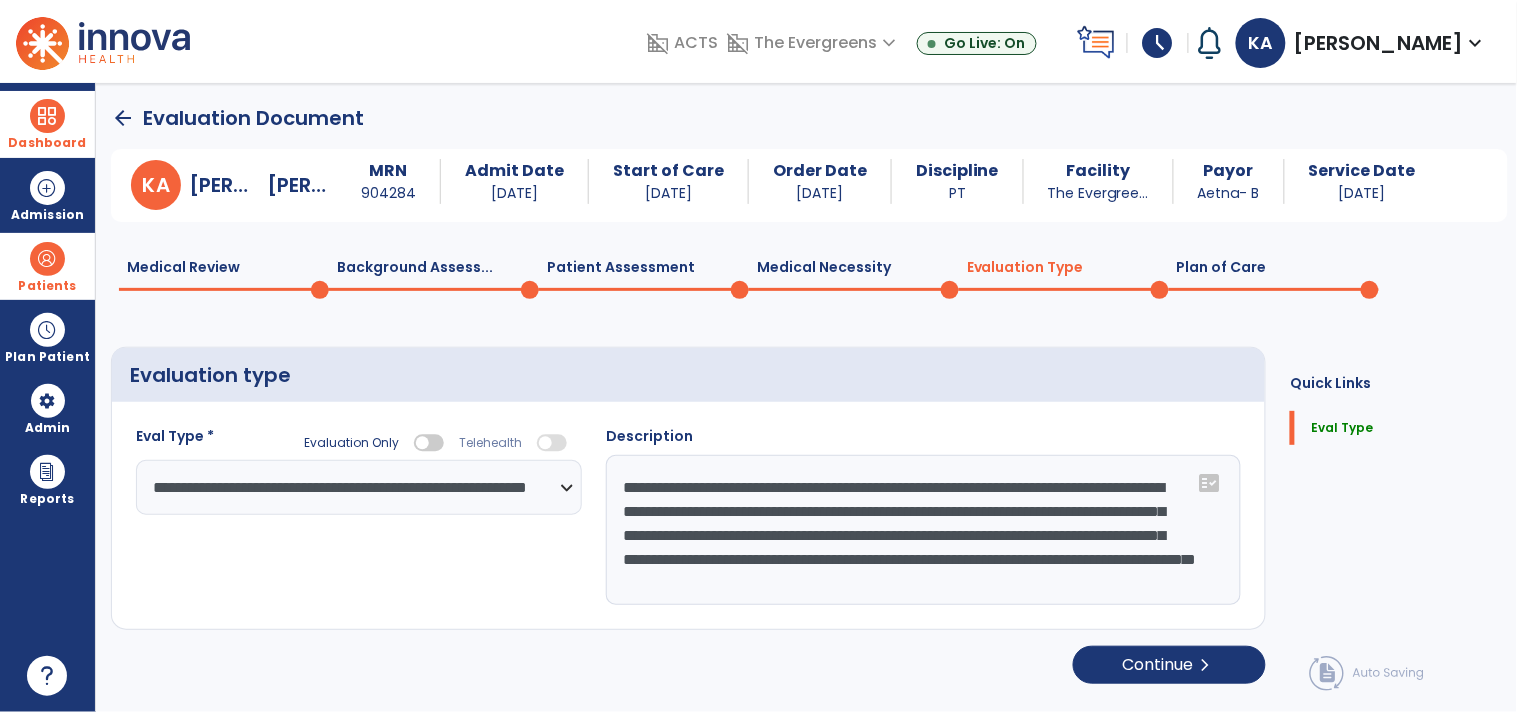 click on "Medical Necessity  0" 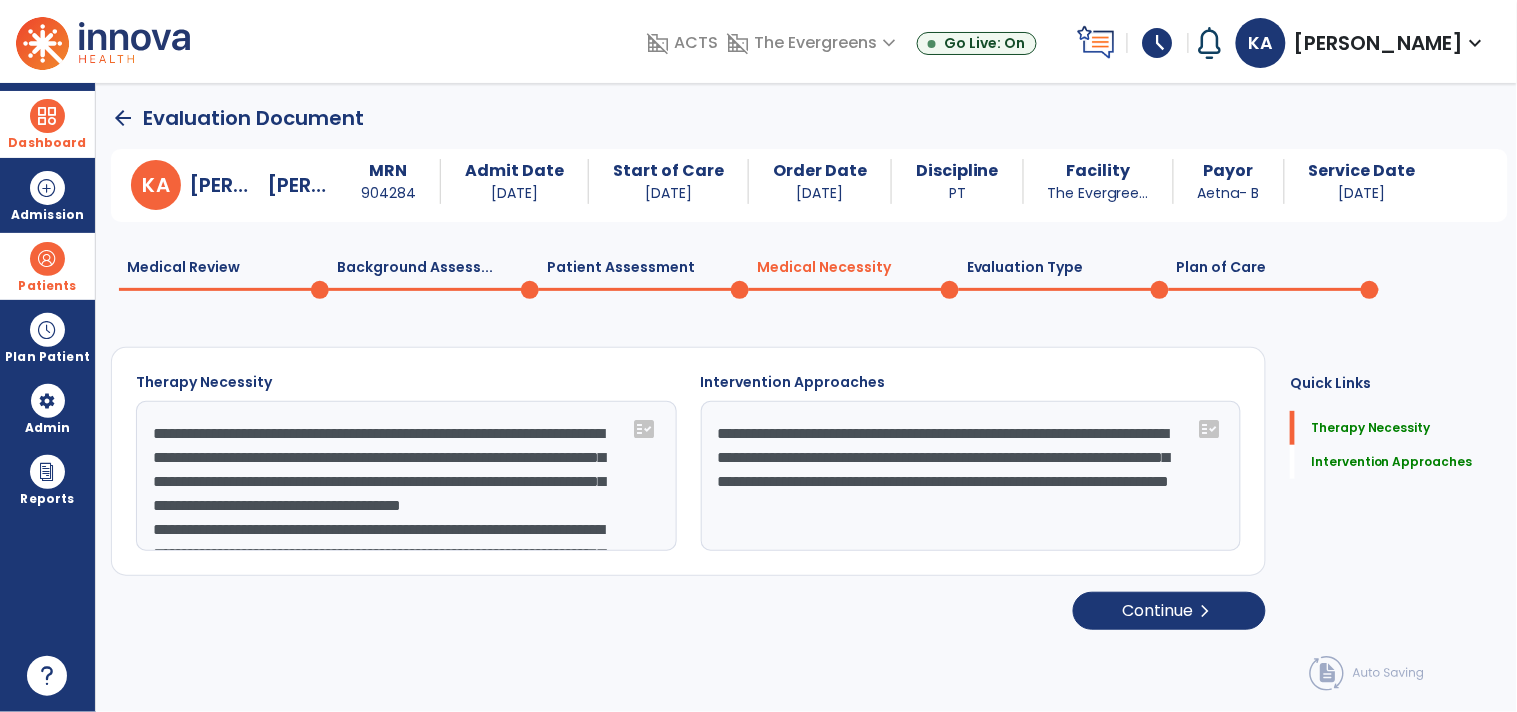 click on "Patient Assessment  0" 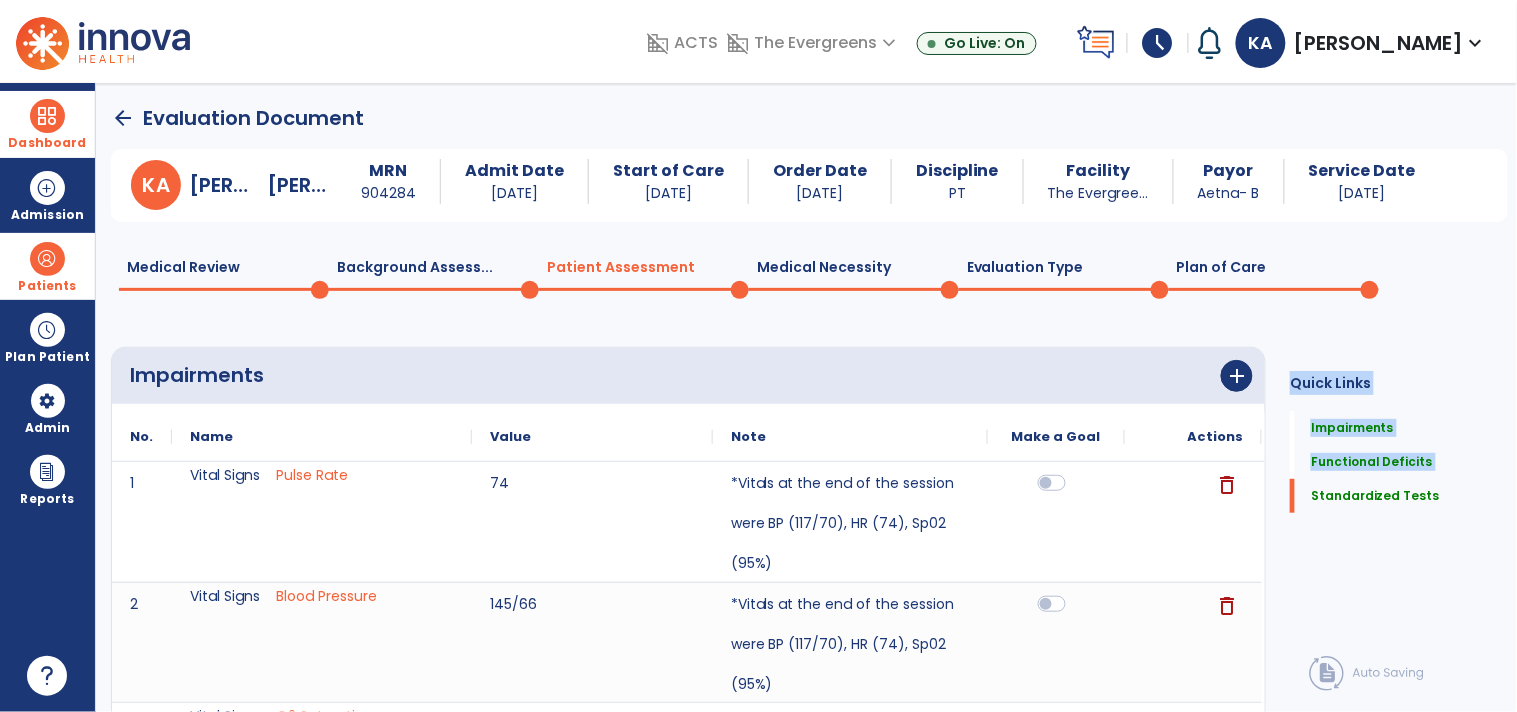 drag, startPoint x: 1288, startPoint y: 498, endPoint x: 1257, endPoint y: 613, distance: 119.104996 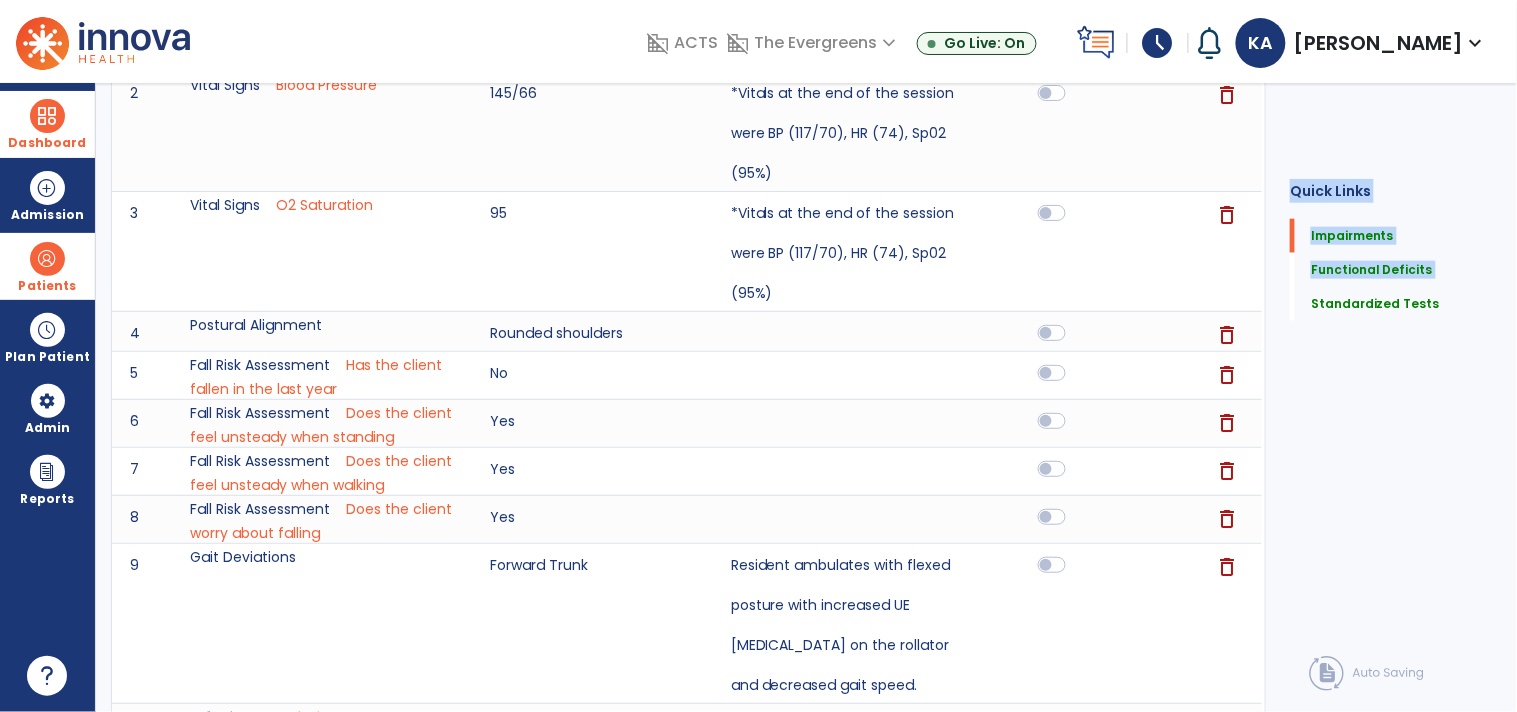 scroll, scrollTop: 0, scrollLeft: 0, axis: both 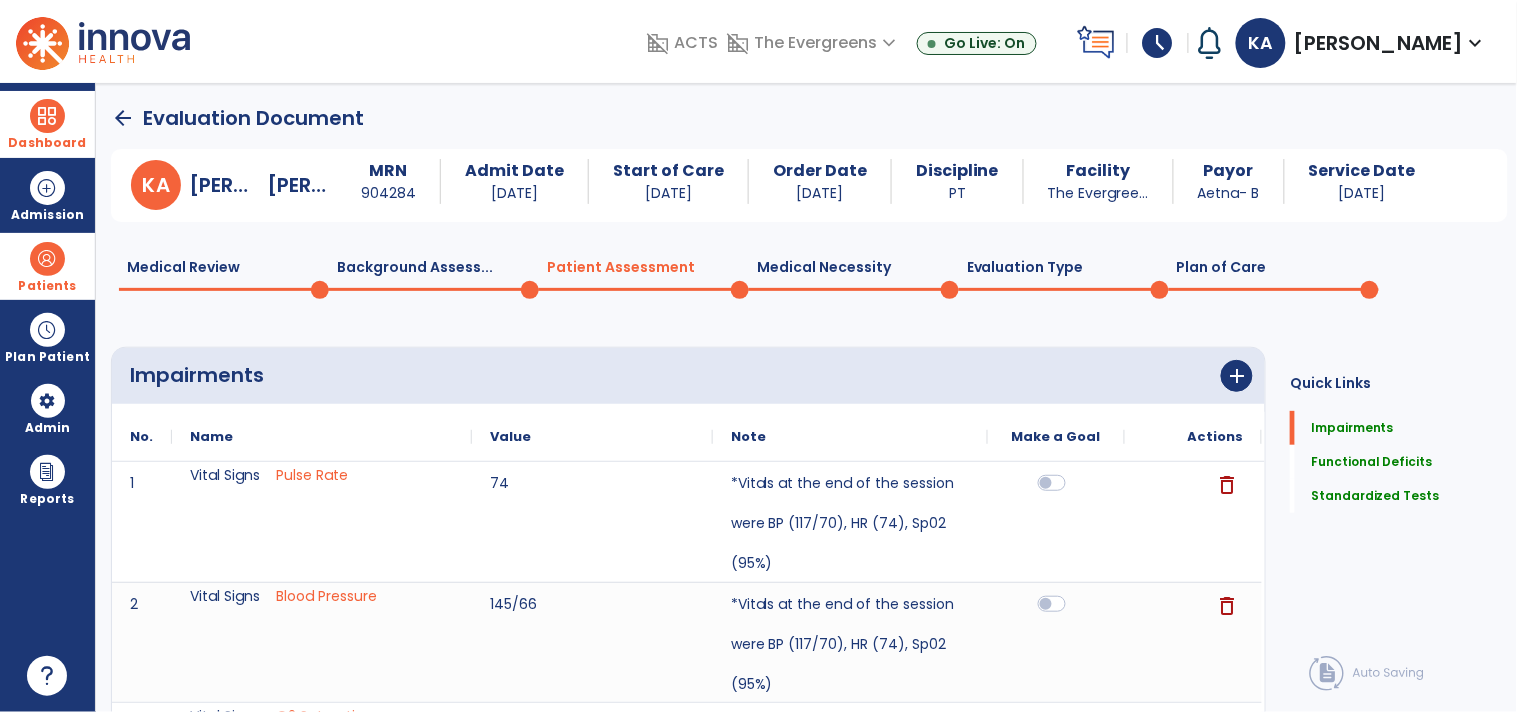 drag, startPoint x: 403, startPoint y: 254, endPoint x: 393, endPoint y: 258, distance: 10.770329 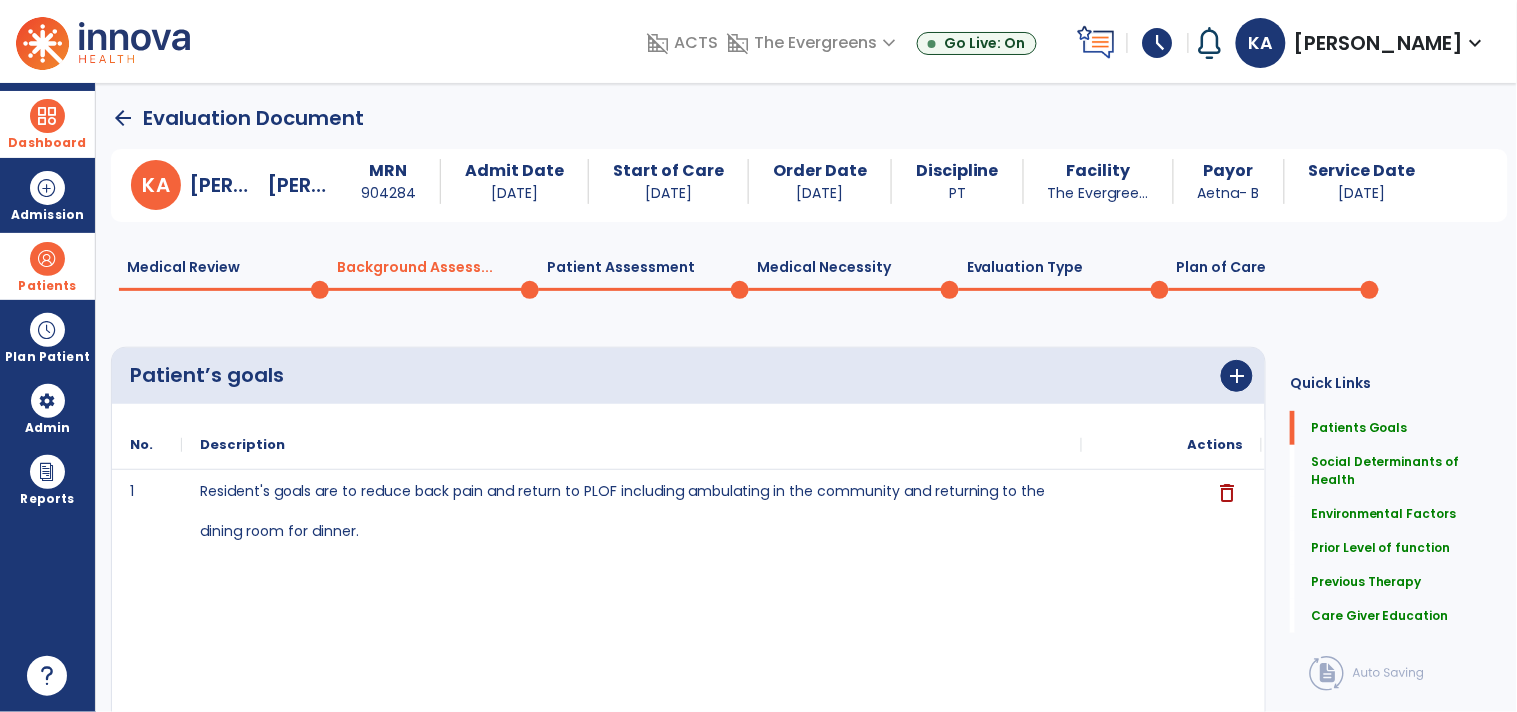 click on "Medical Review  0" 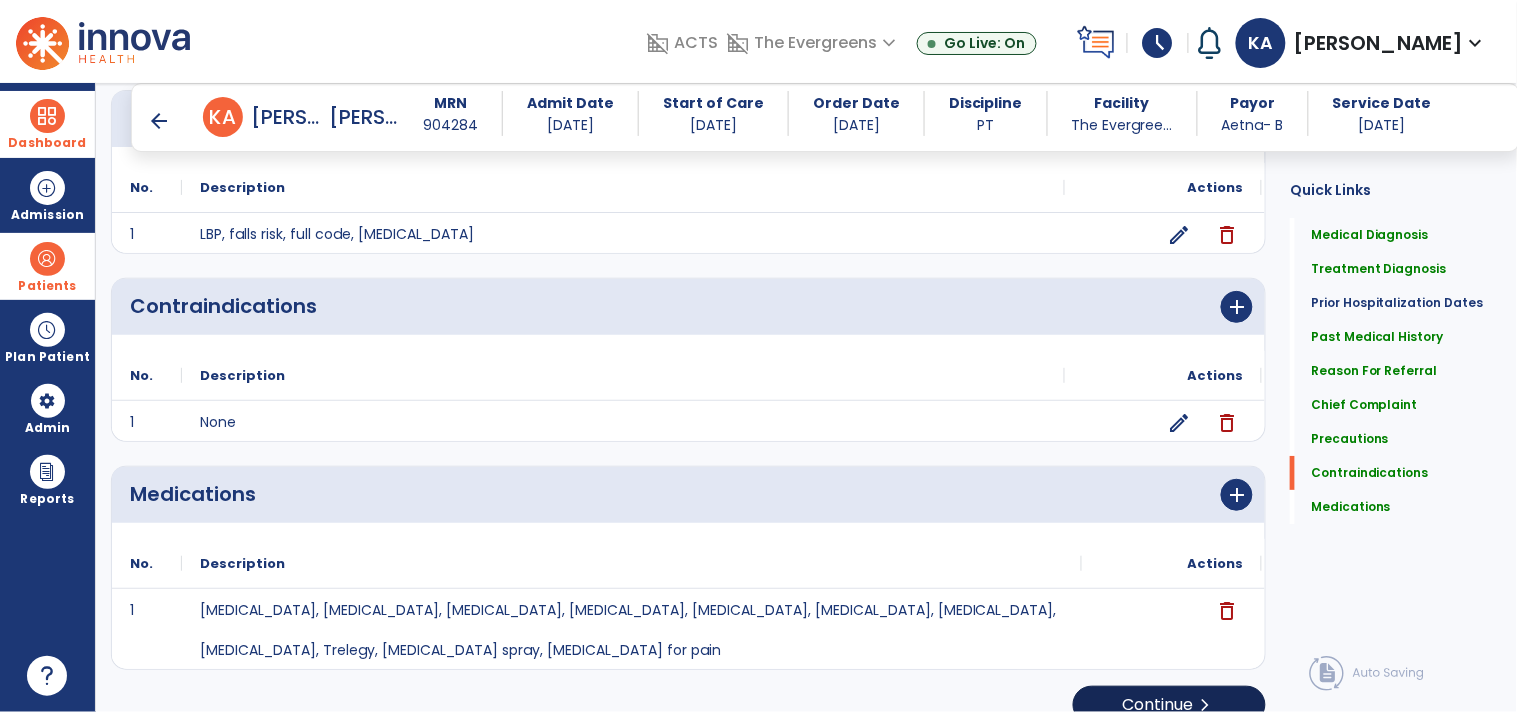 scroll, scrollTop: 1748, scrollLeft: 0, axis: vertical 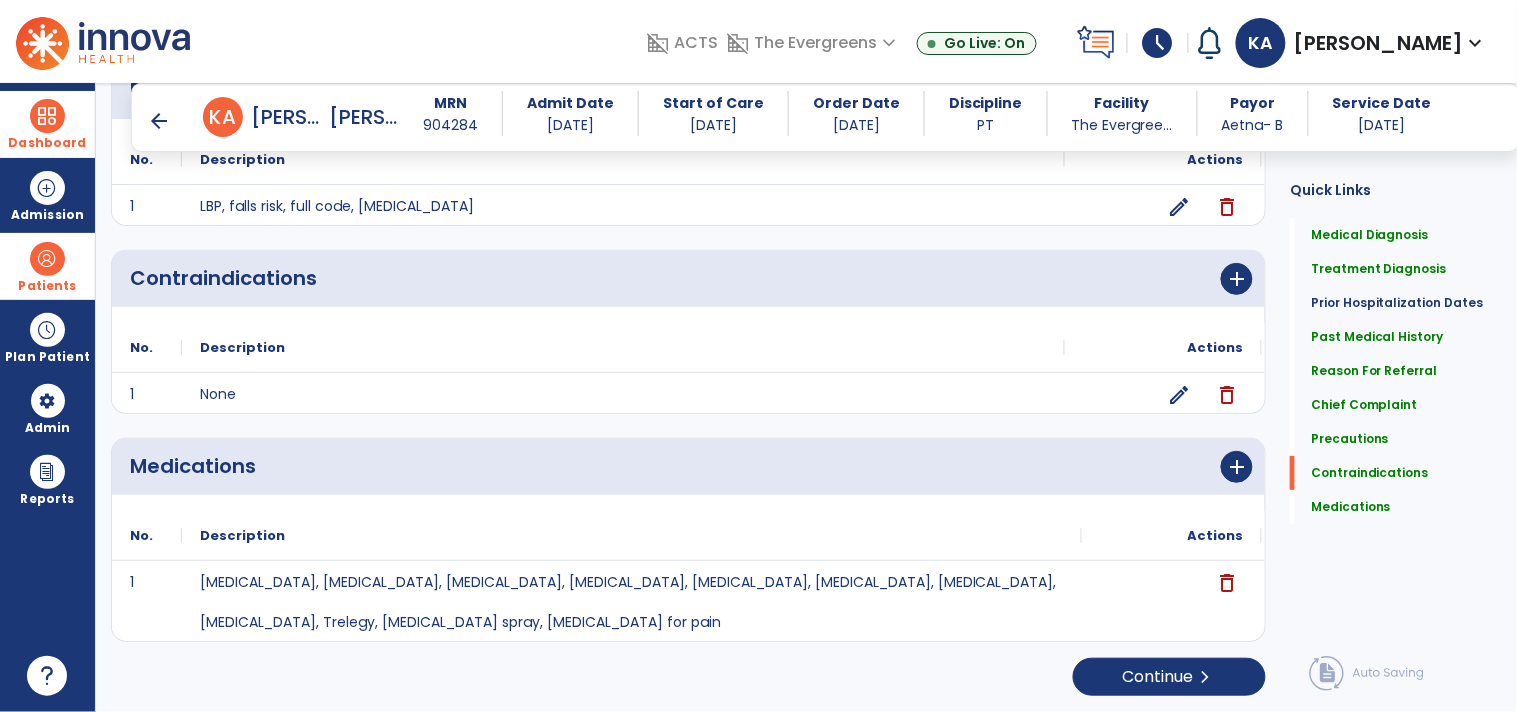 click on "Medical Diagnosis      menu   Add Medical Diagnosis   Delete Medical Diagnosis
Code
Description
Pdpm Clinical Category" 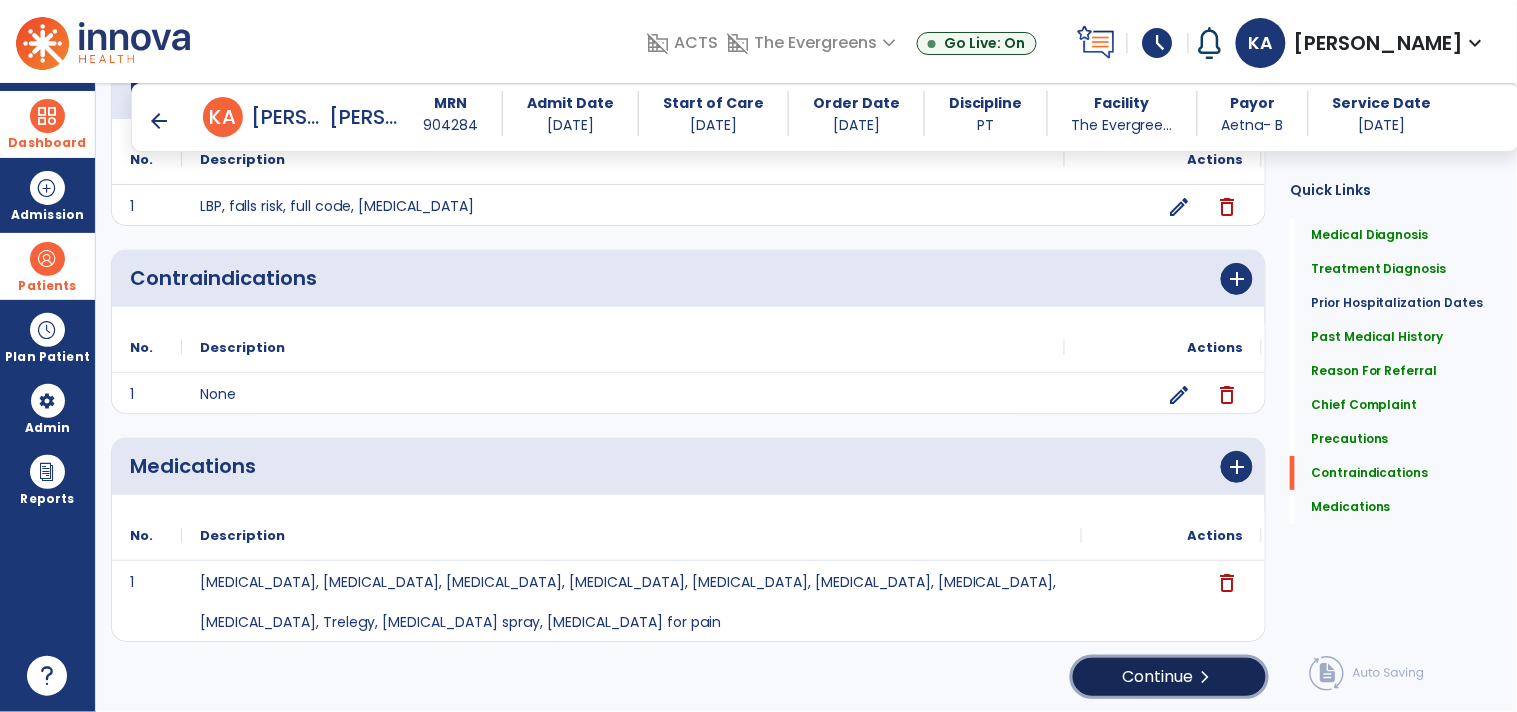 click on "chevron_right" 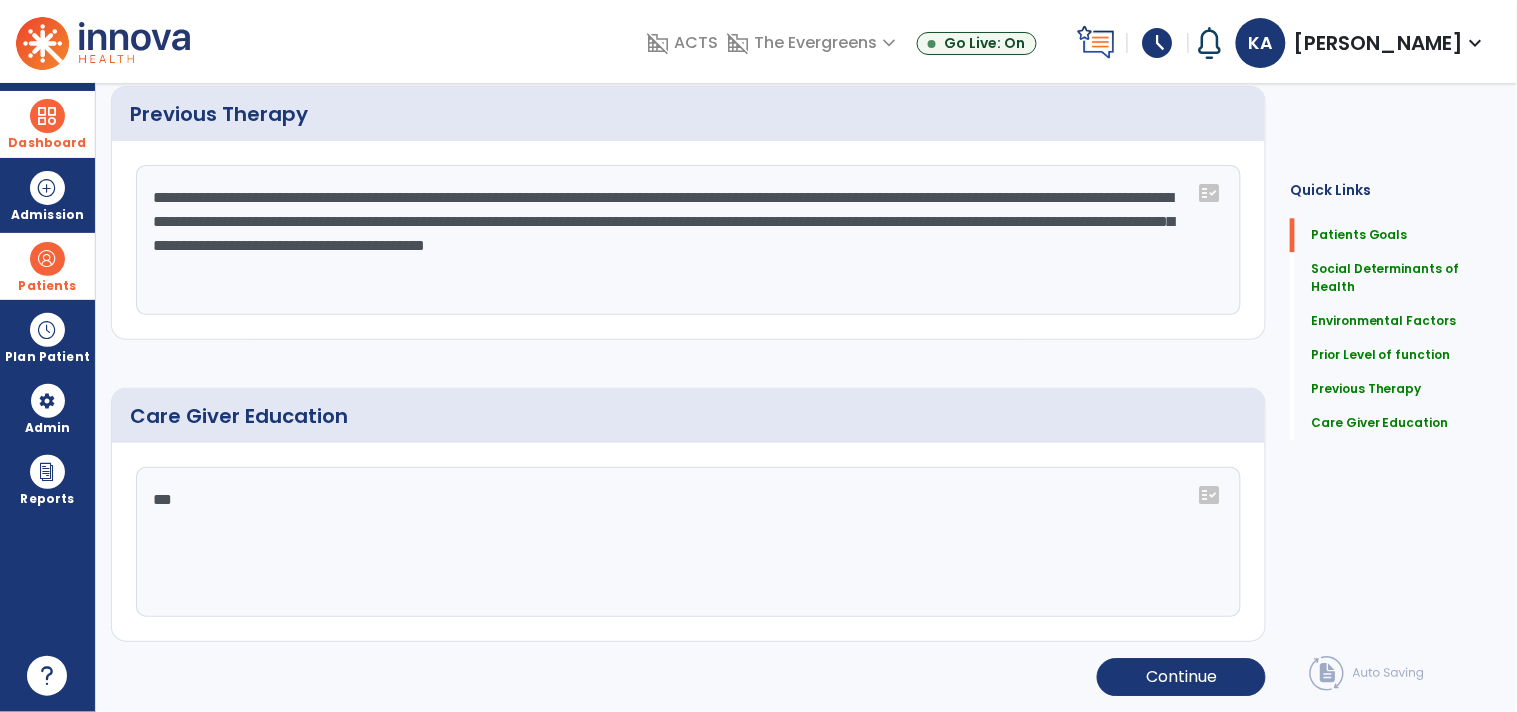 scroll, scrollTop: 0, scrollLeft: 0, axis: both 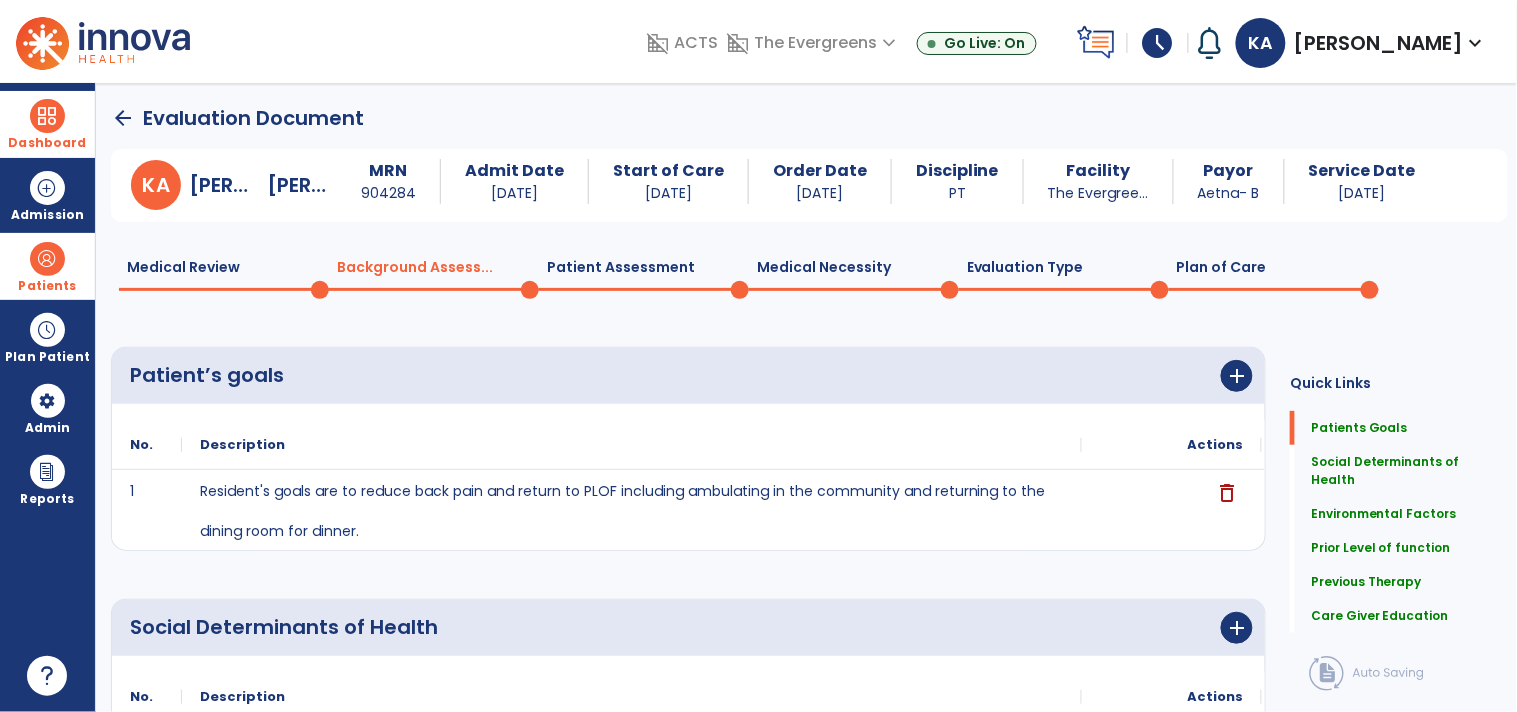 click on "Plan of Care  0" 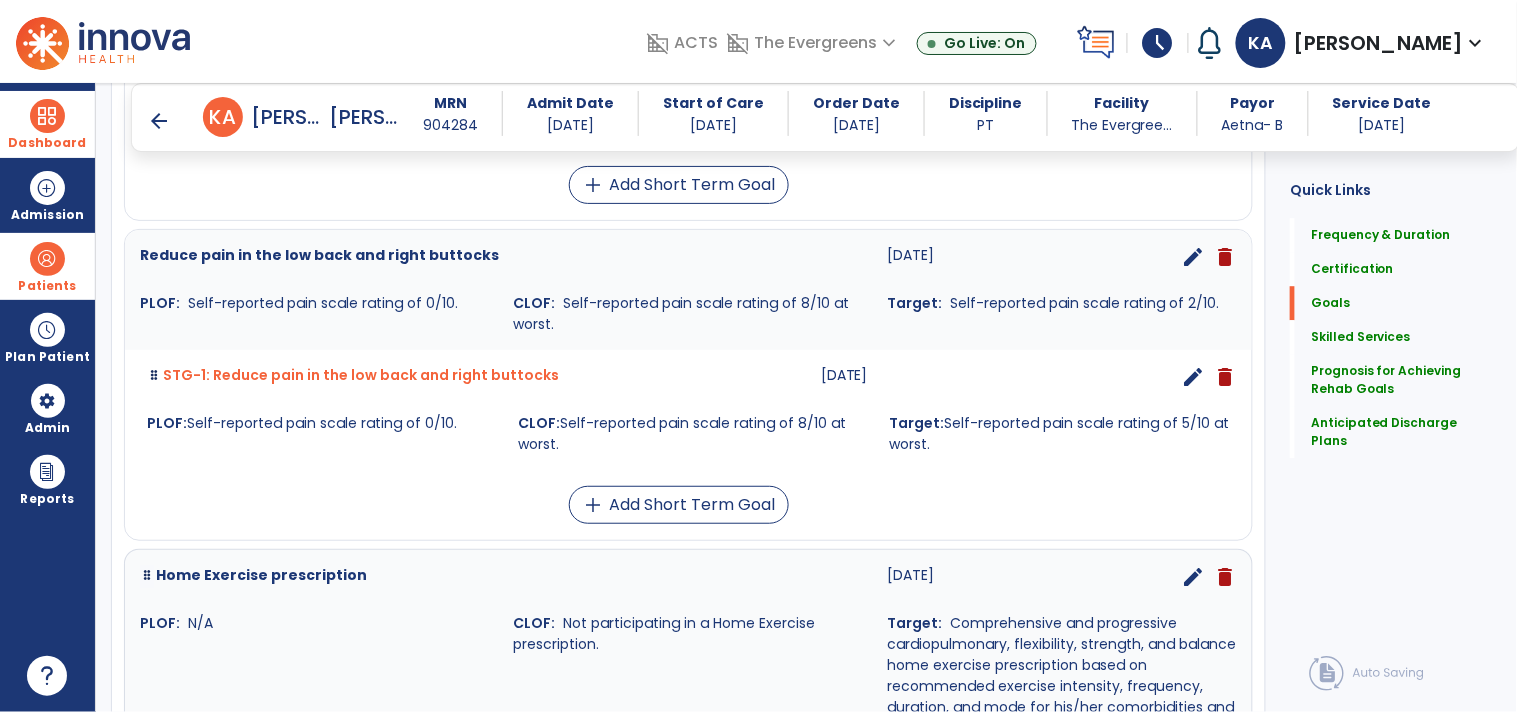 scroll, scrollTop: 1777, scrollLeft: 0, axis: vertical 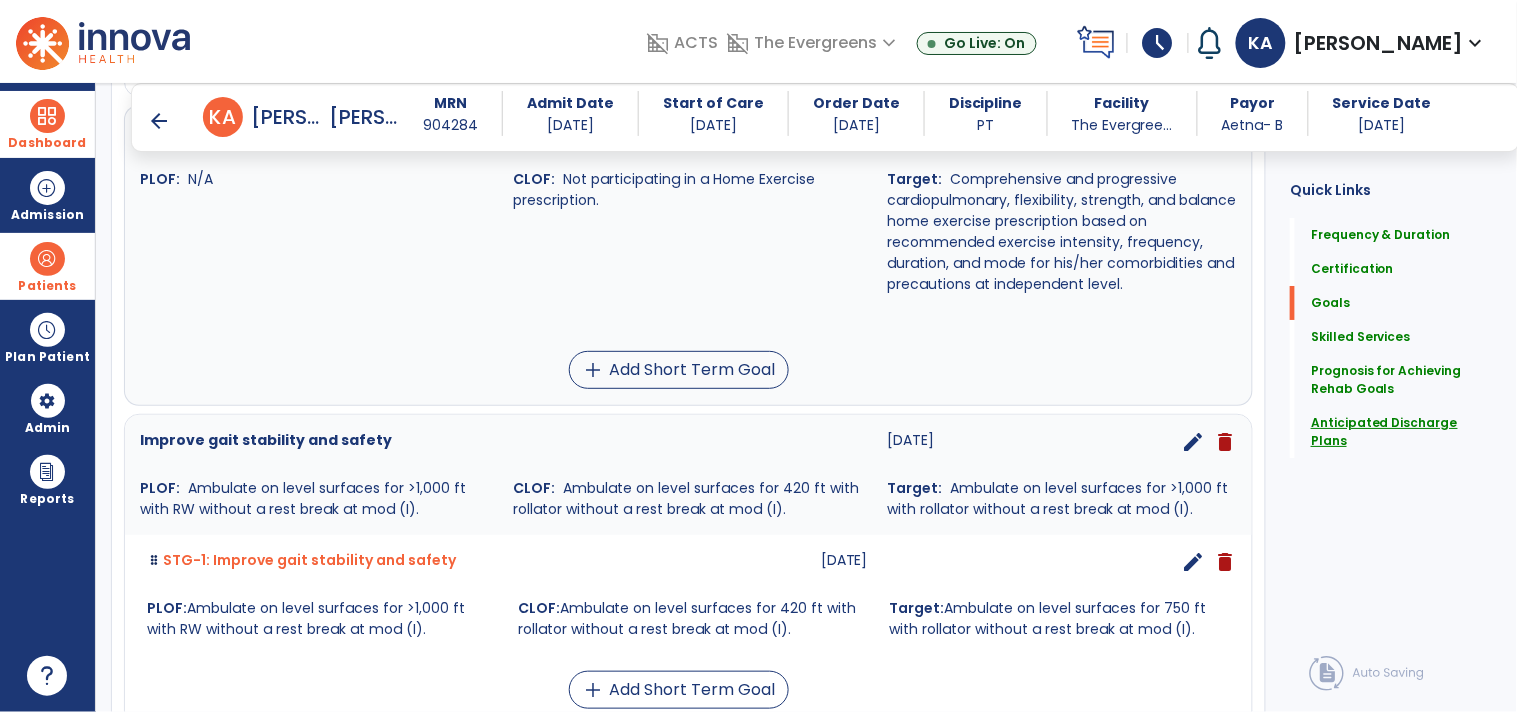 click on "Anticipated Discharge Plans" 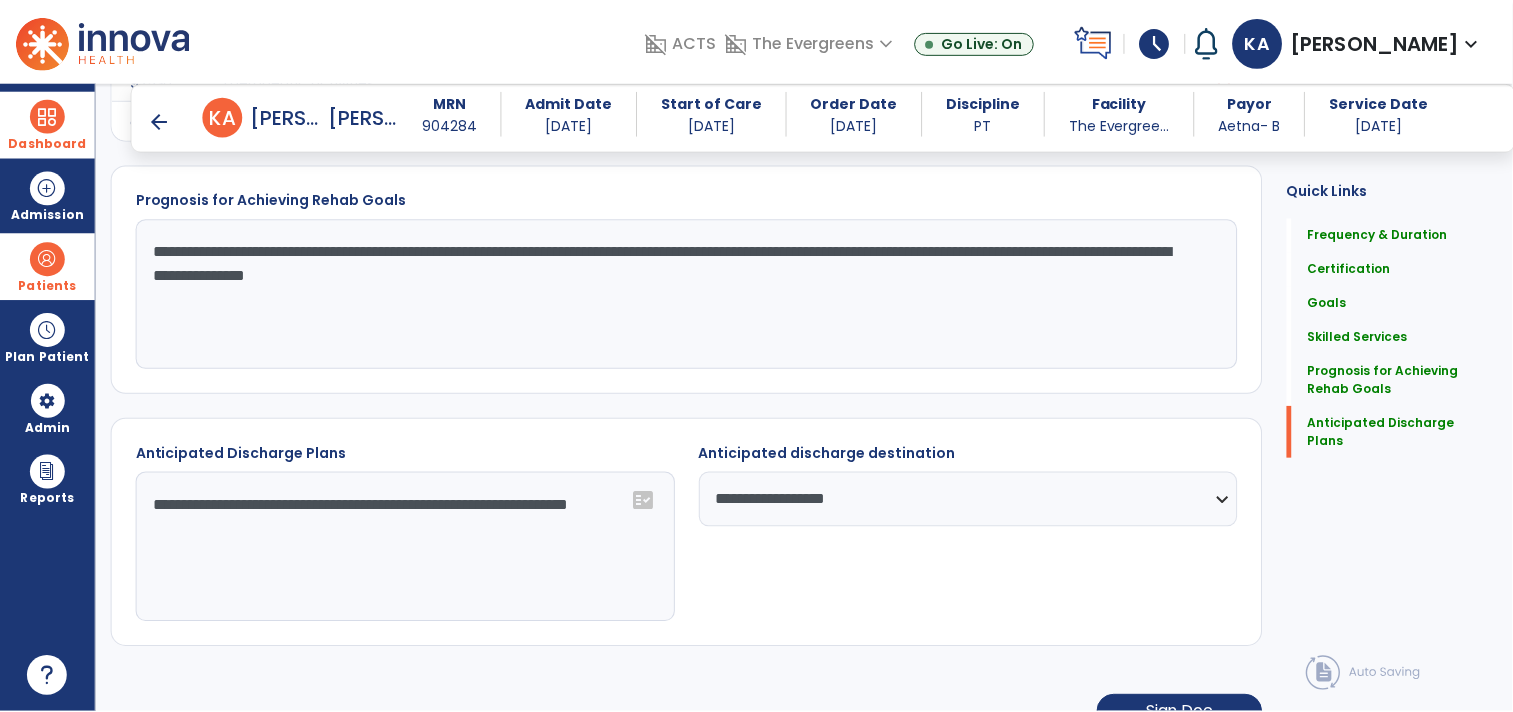 scroll, scrollTop: 2925, scrollLeft: 0, axis: vertical 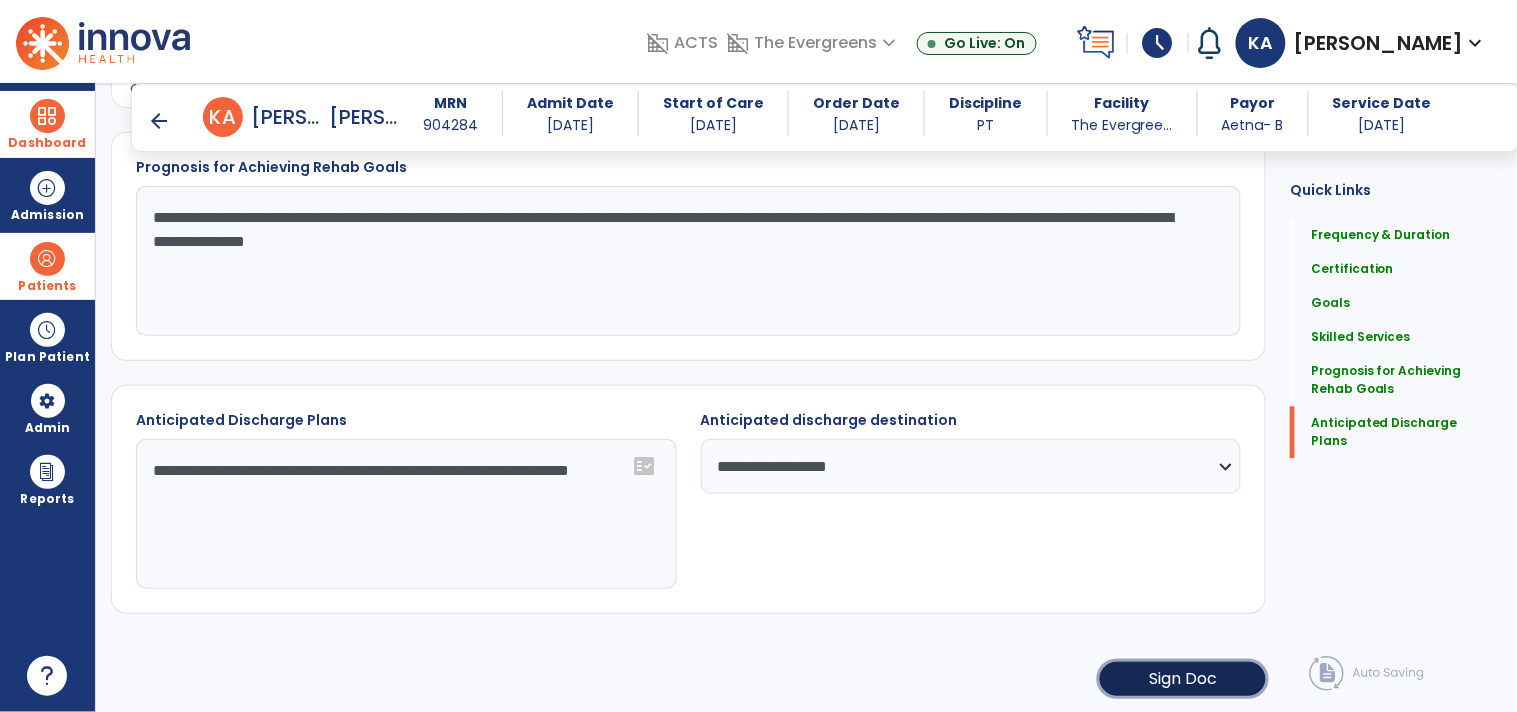 click on "Sign Doc" 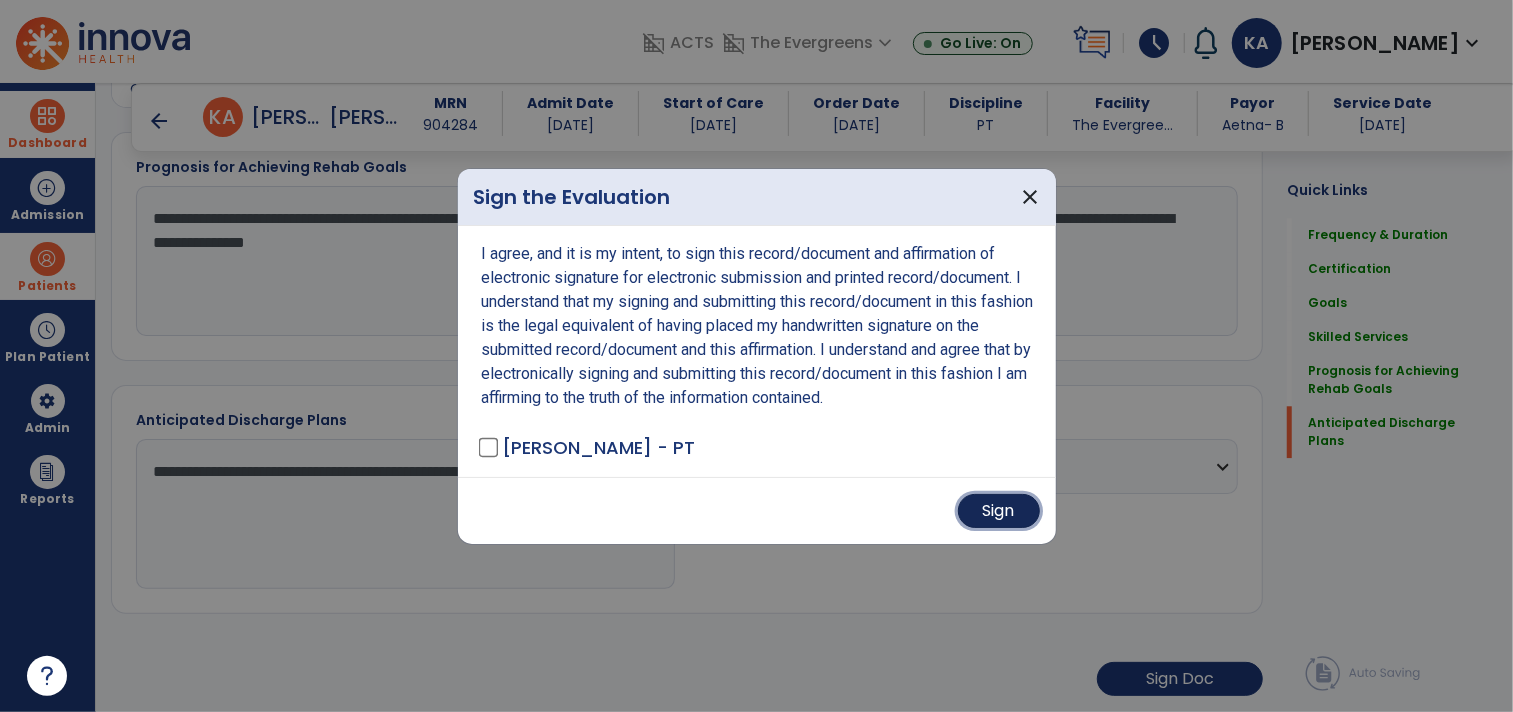 click on "Sign" at bounding box center [999, 511] 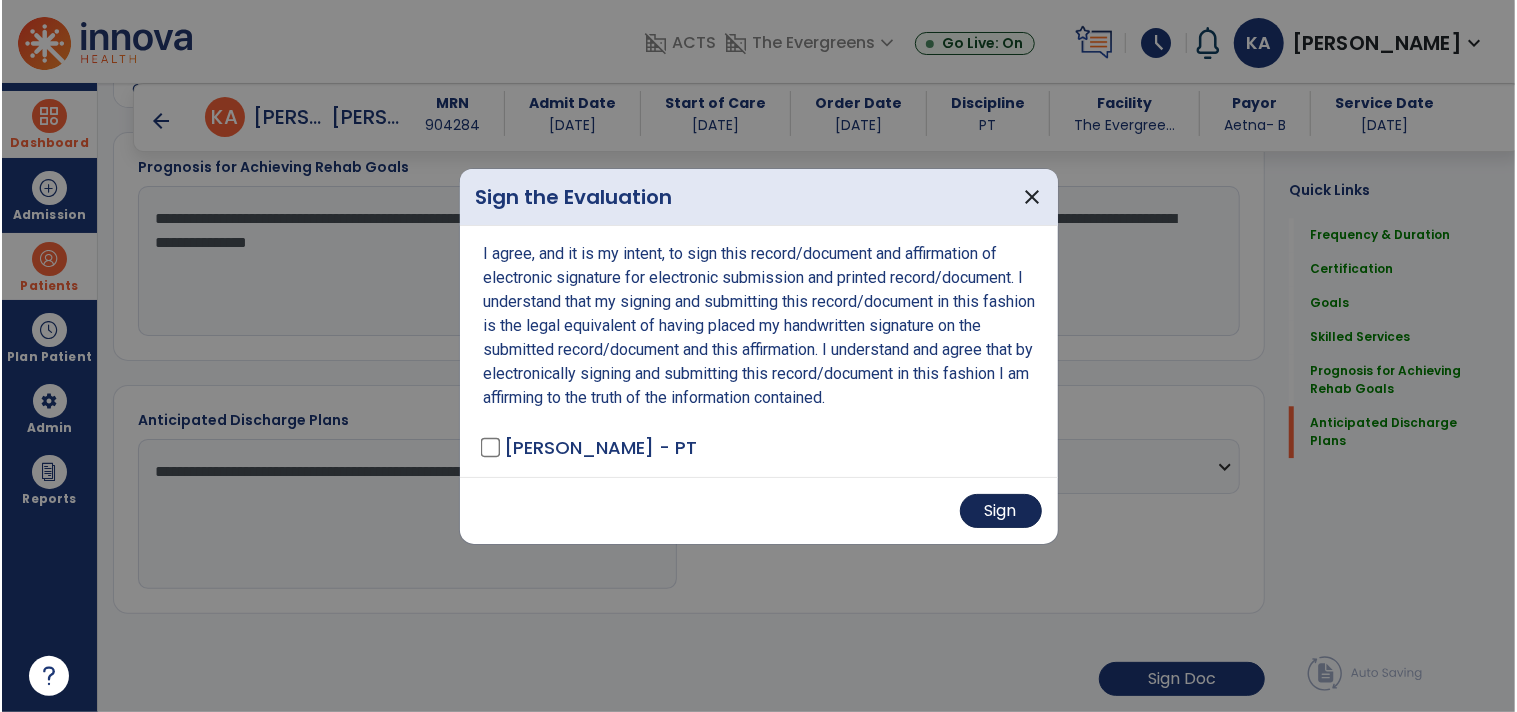 scroll, scrollTop: 2923, scrollLeft: 0, axis: vertical 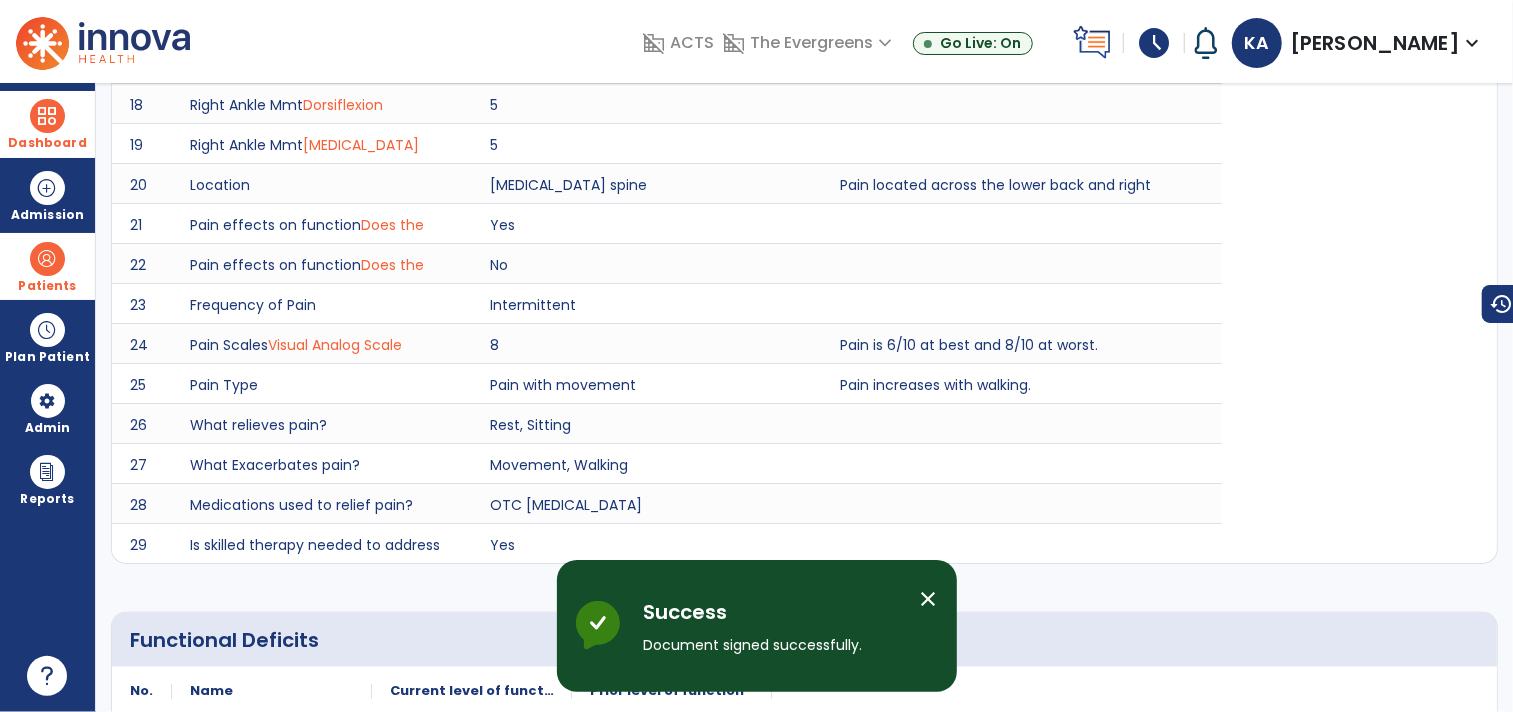 click at bounding box center [47, 116] 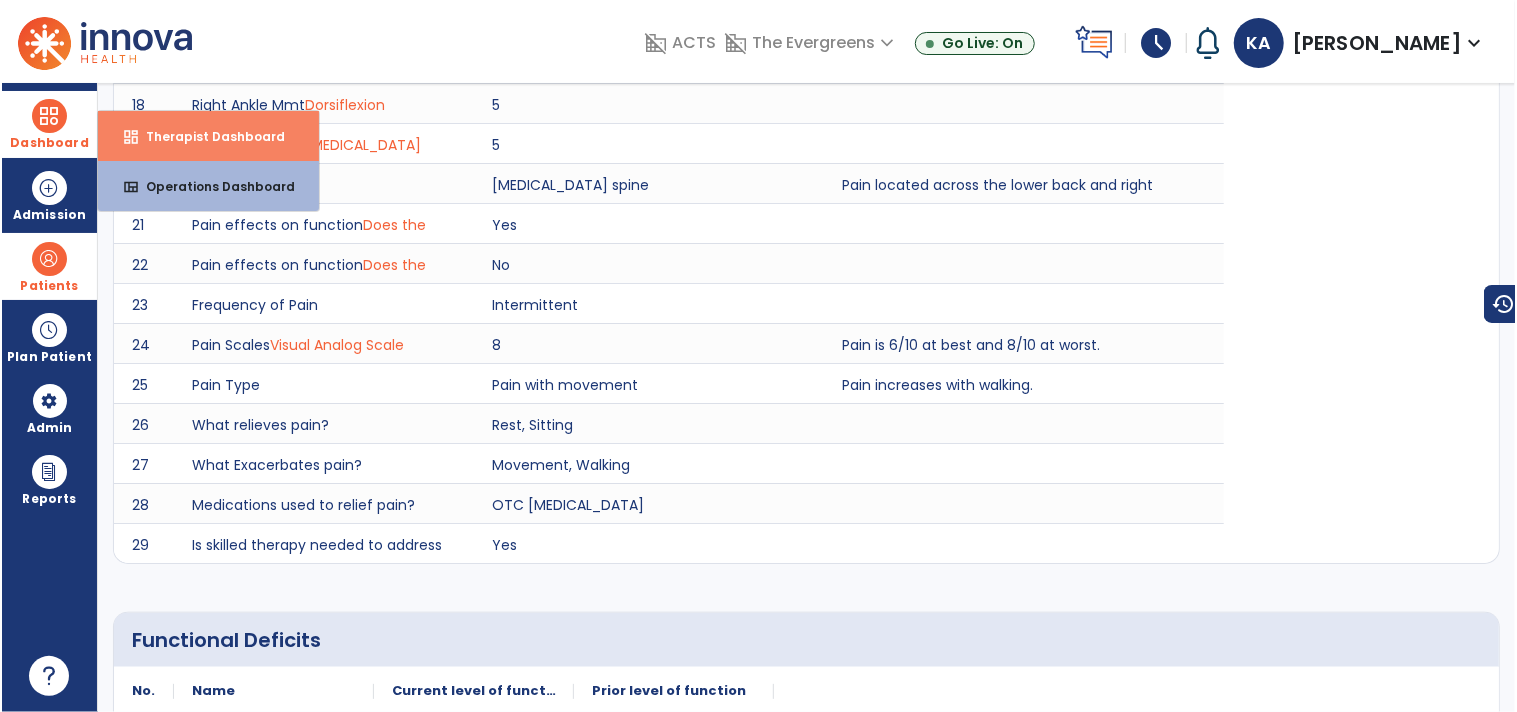 scroll, scrollTop: 0, scrollLeft: 0, axis: both 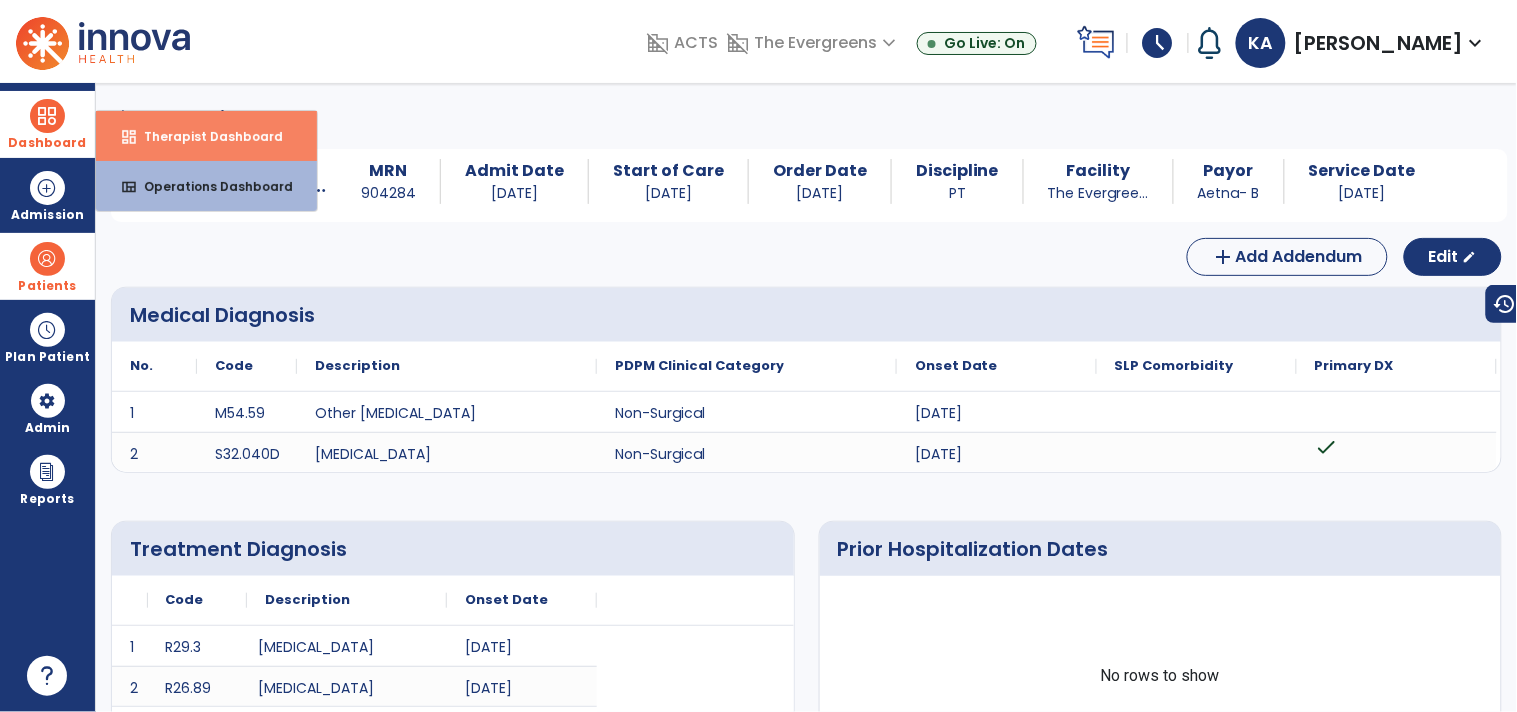 click on "dashboard  Therapist Dashboard" at bounding box center (206, 136) 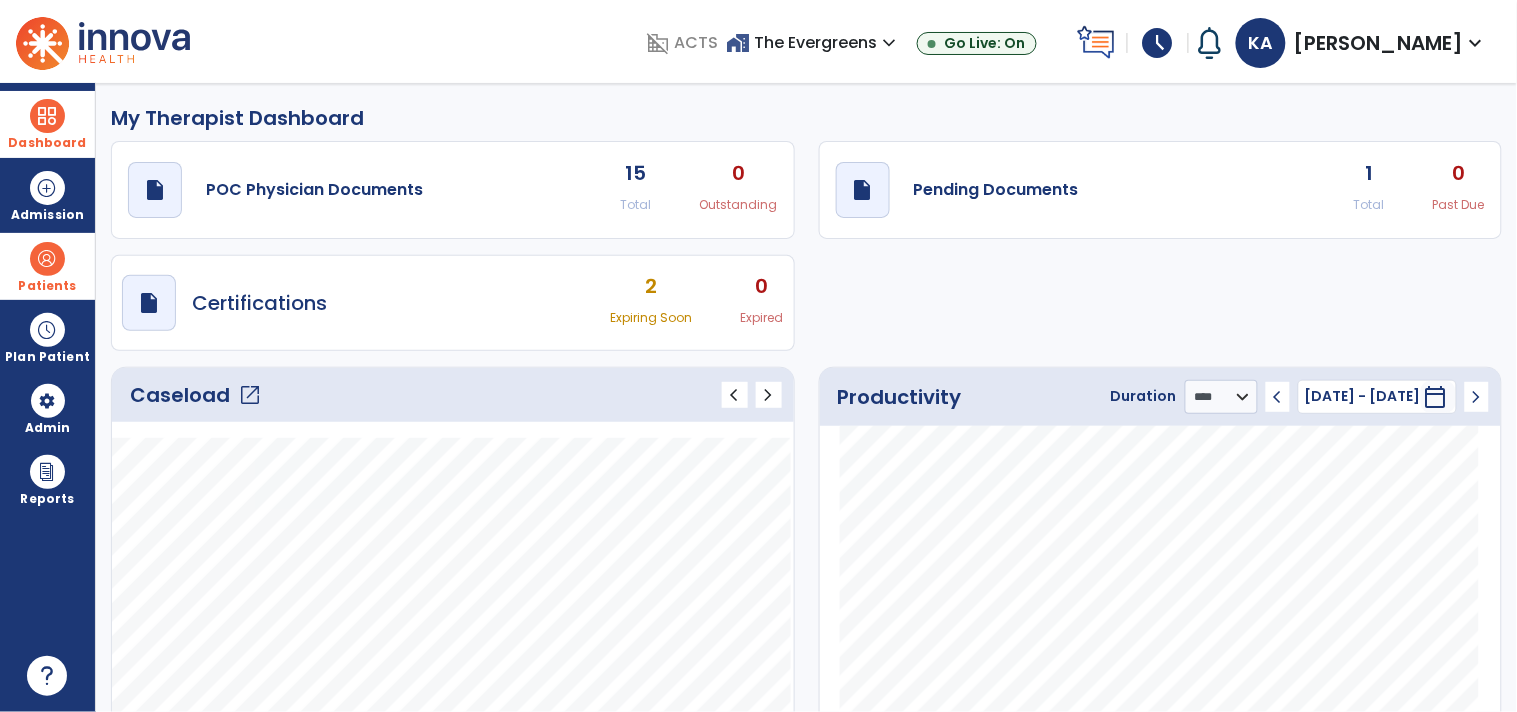 click on "draft   open_in_new  Pending Documents 1 Total 0 Past Due" 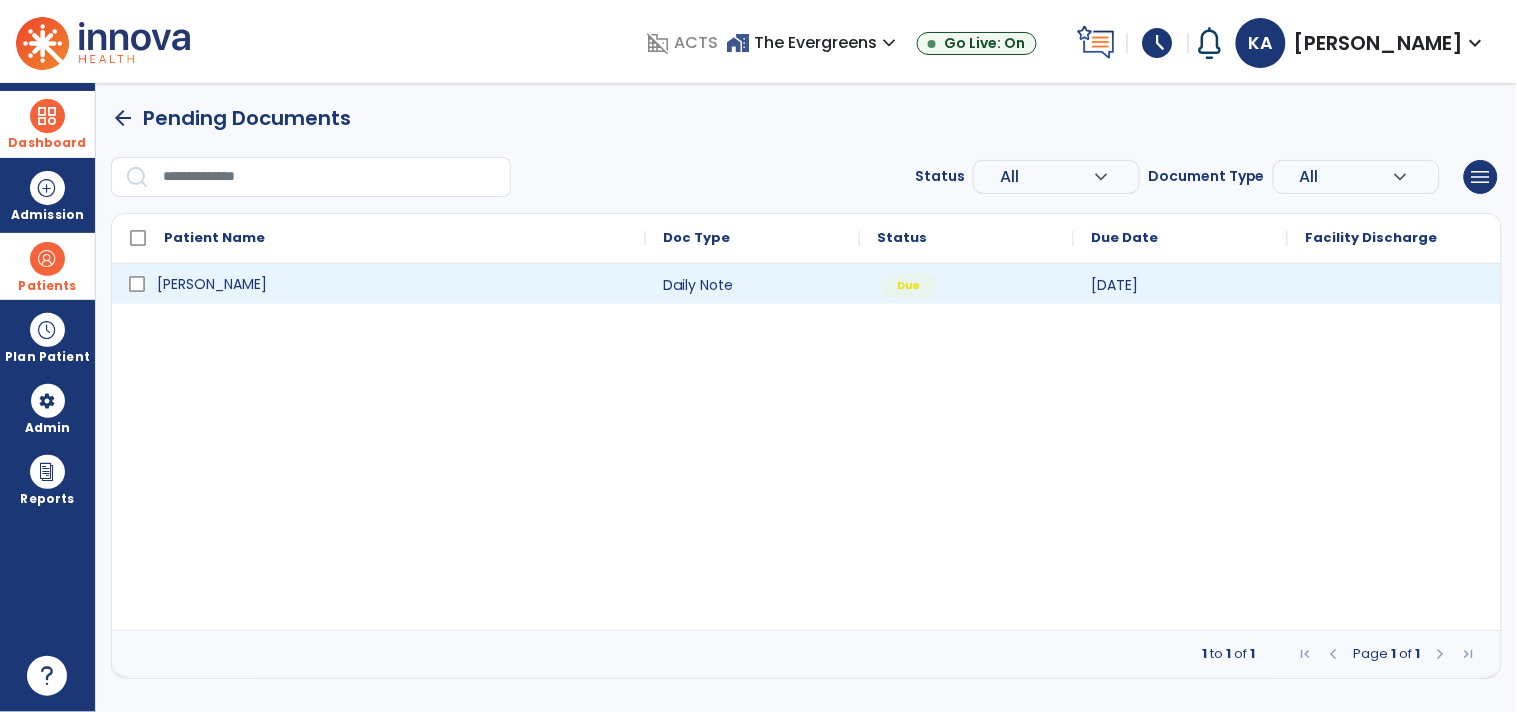 click on "[PERSON_NAME]" at bounding box center [393, 284] 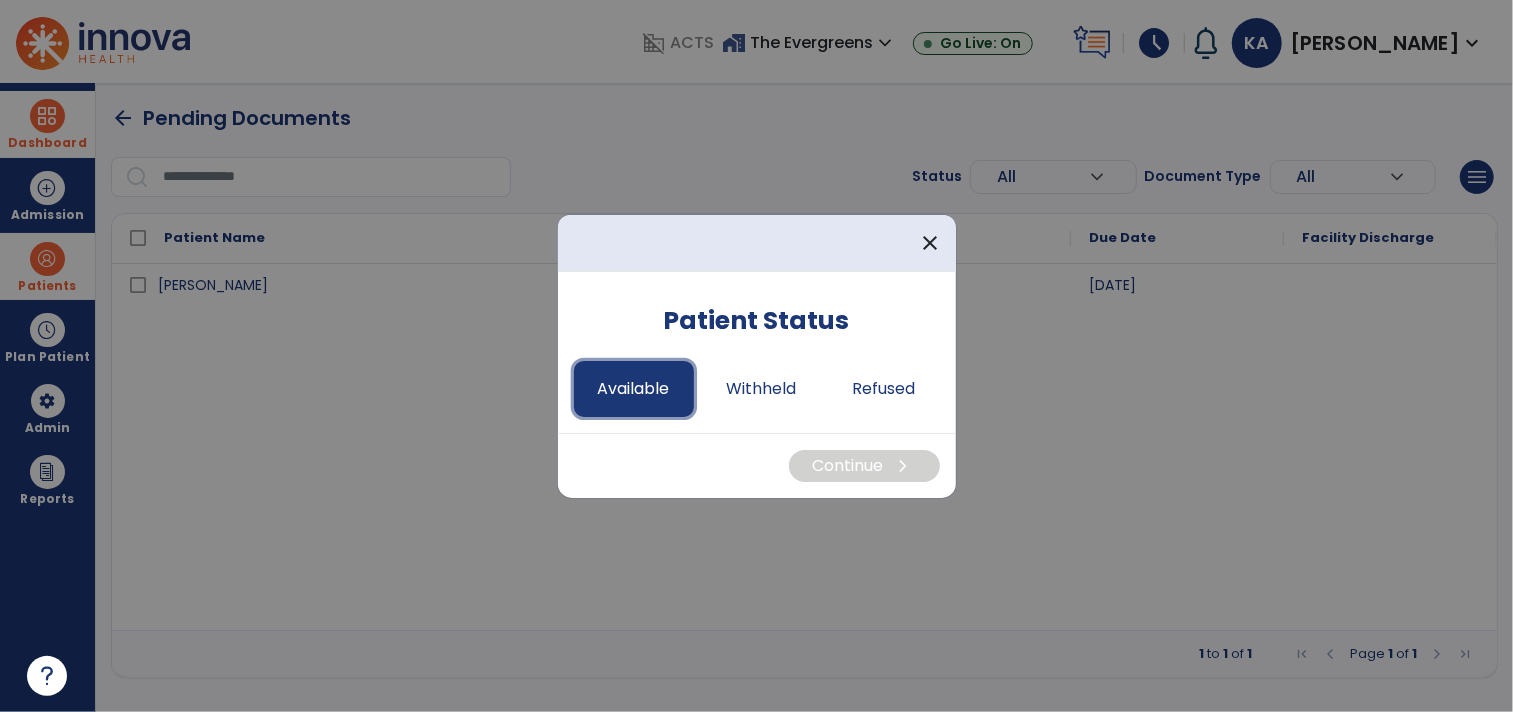 click on "Available" at bounding box center [634, 389] 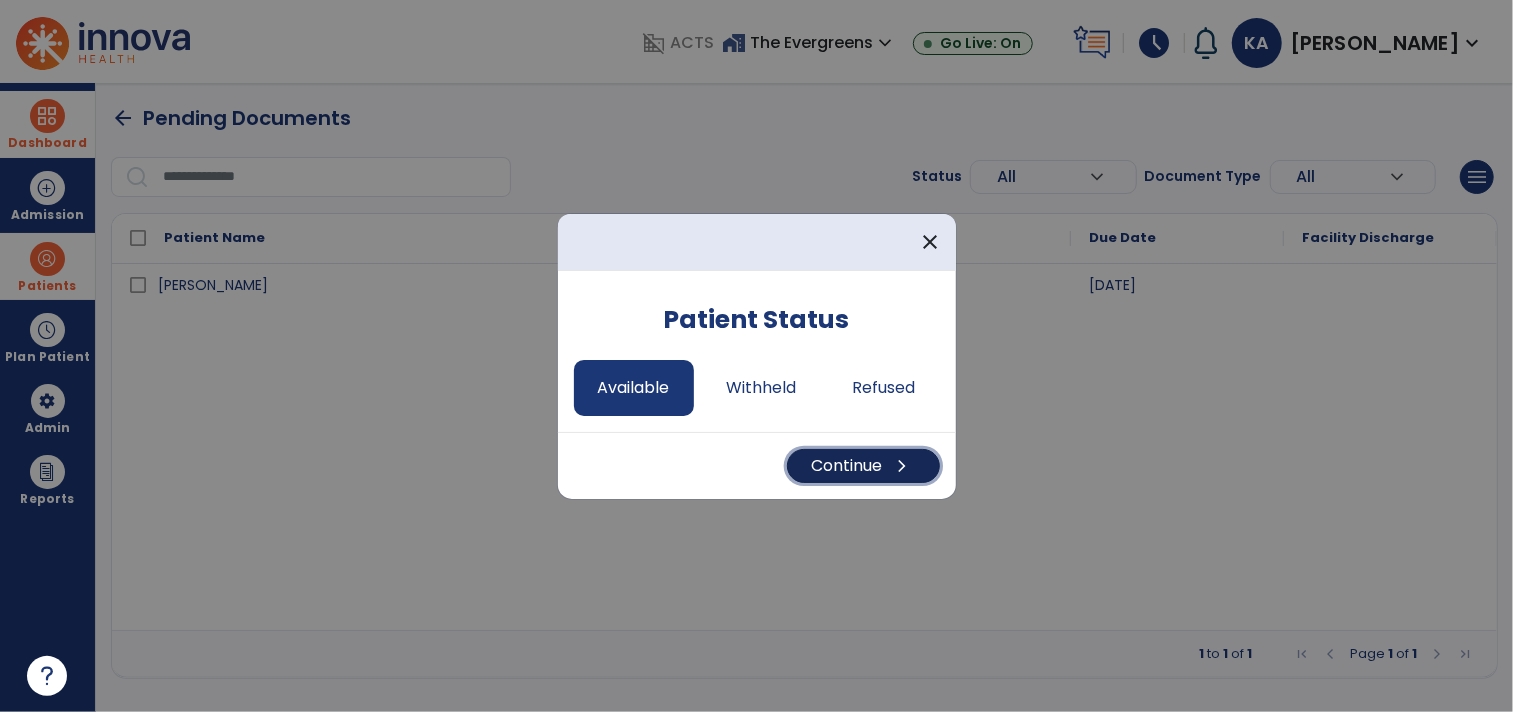 click on "chevron_right" at bounding box center (903, 466) 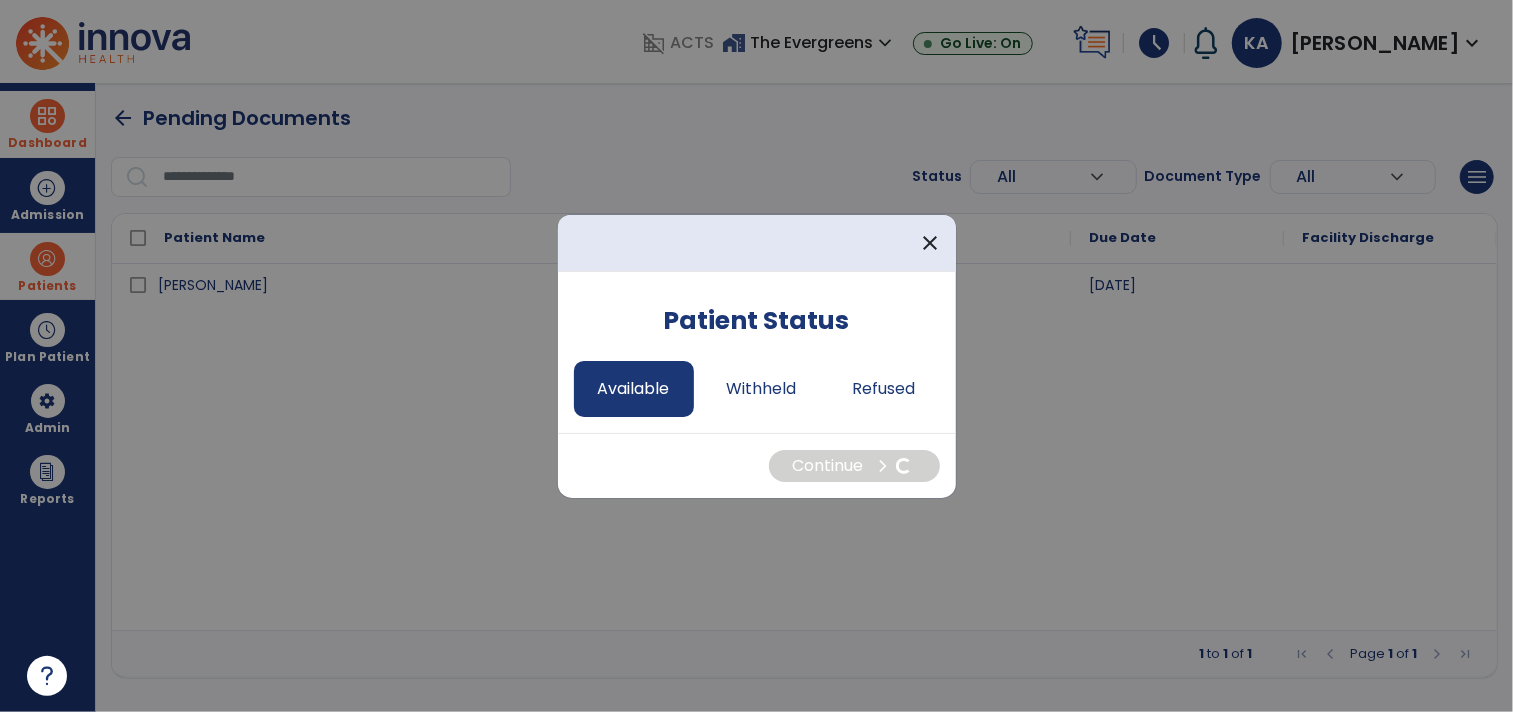 select on "*" 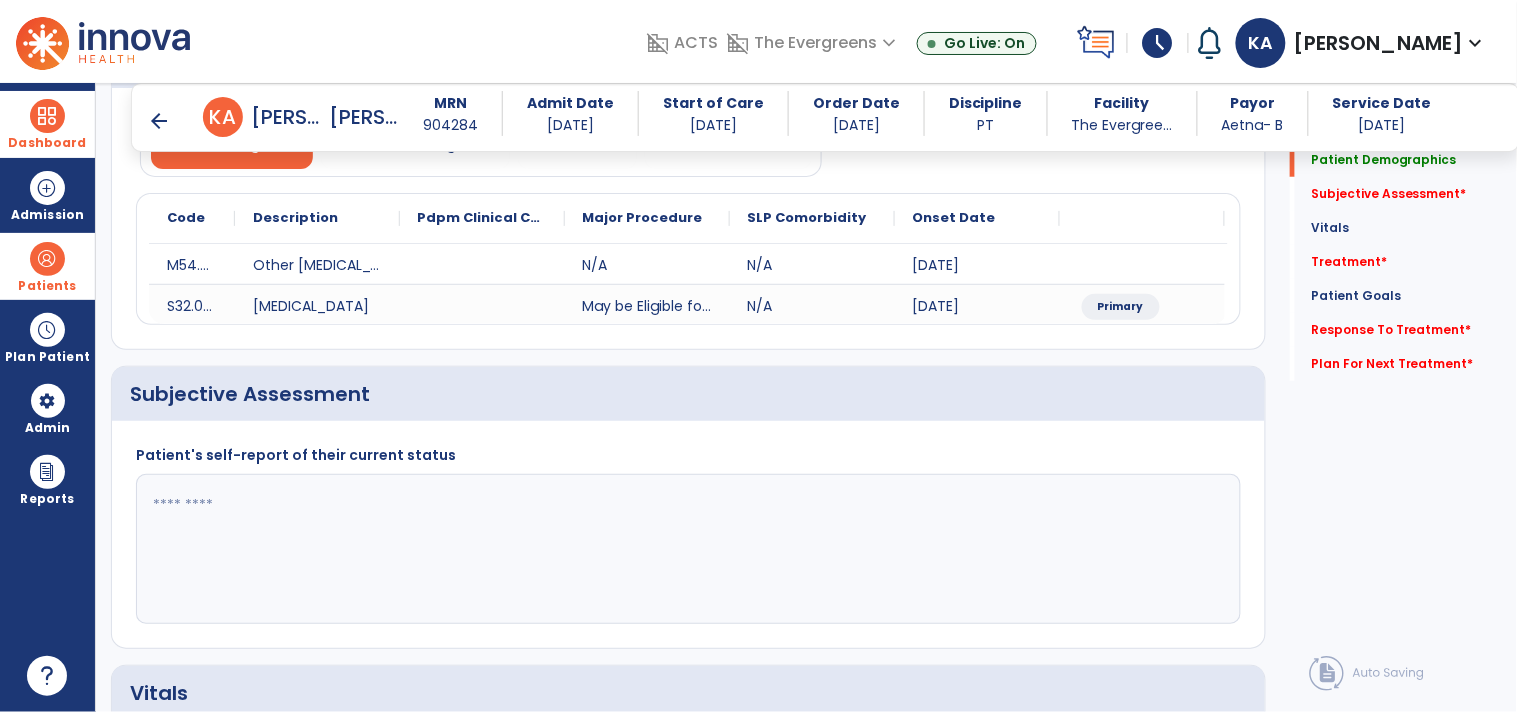 scroll, scrollTop: 222, scrollLeft: 0, axis: vertical 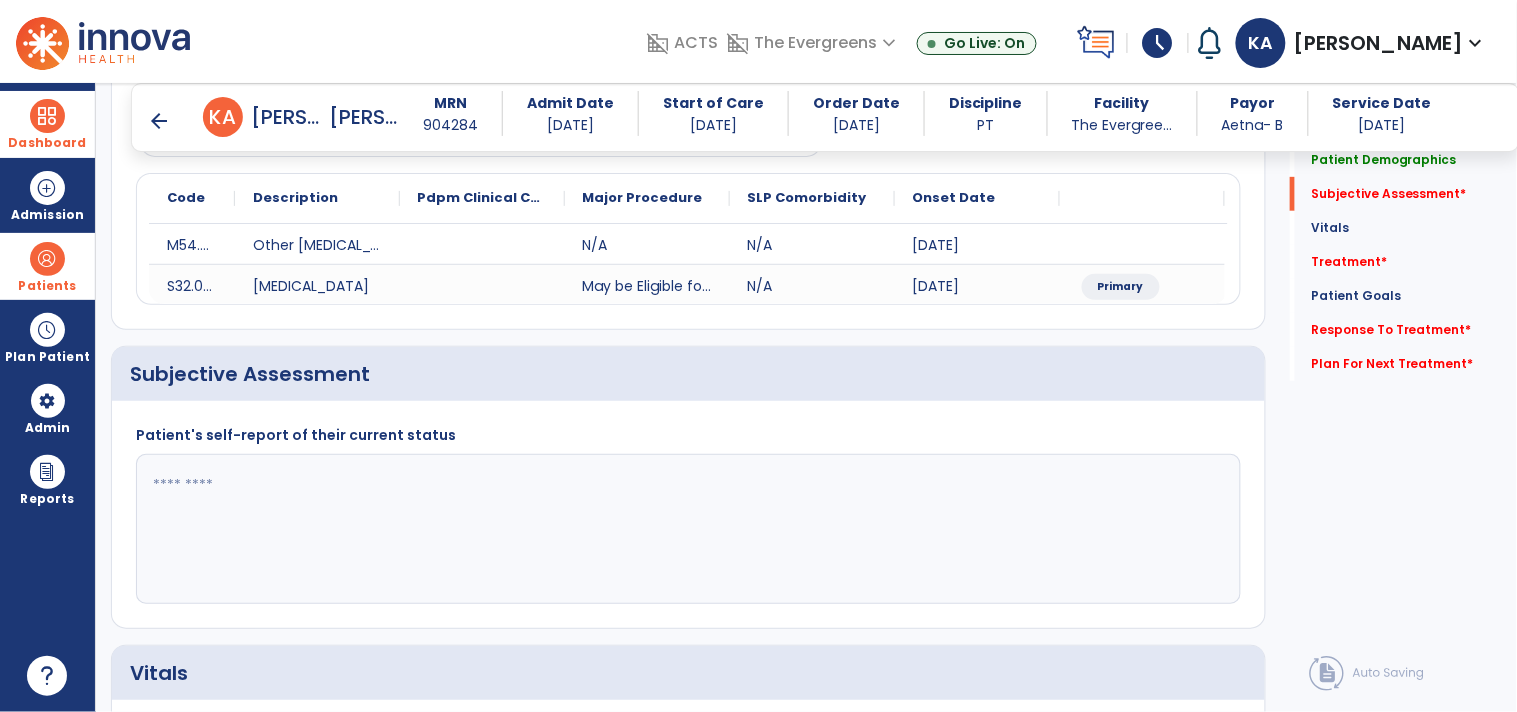 click 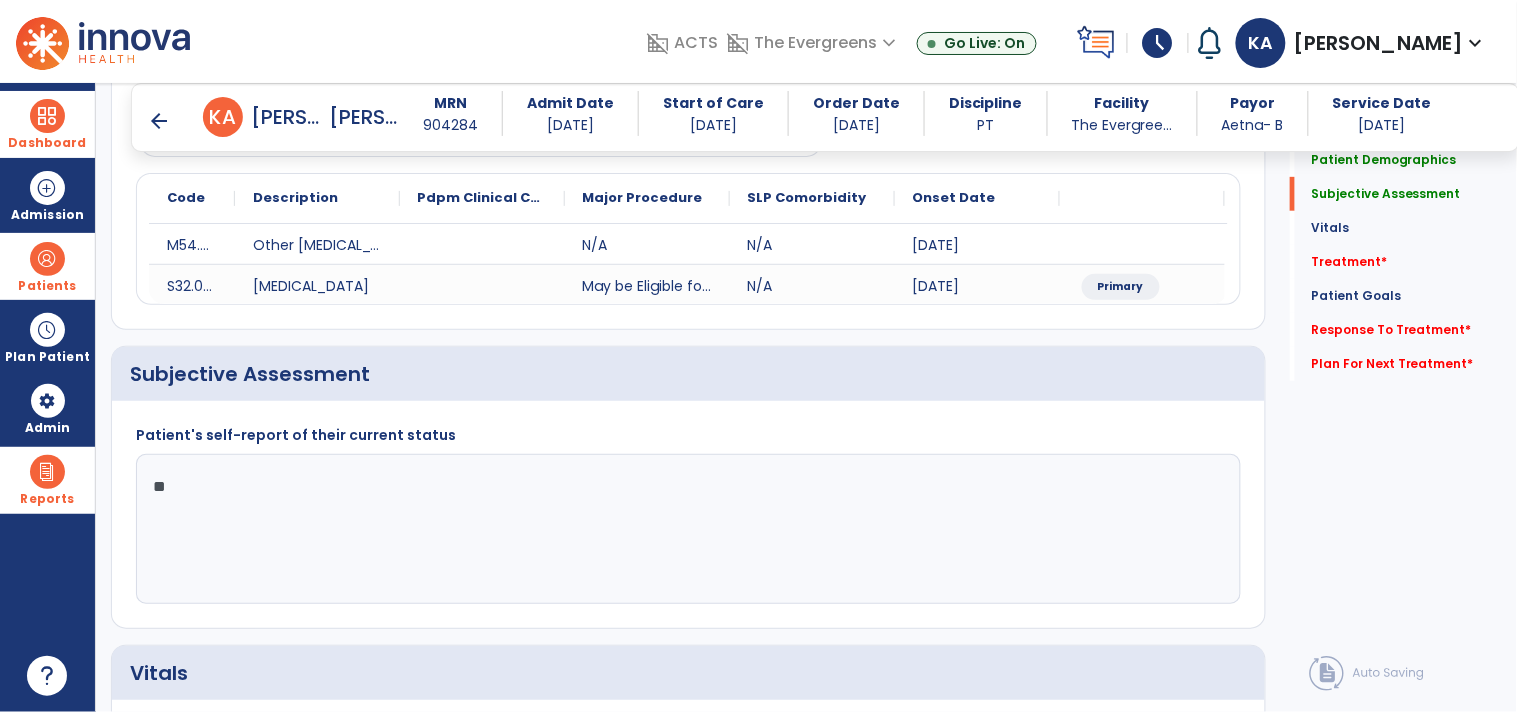 drag, startPoint x: 212, startPoint y: 481, endPoint x: 67, endPoint y: 486, distance: 145.08618 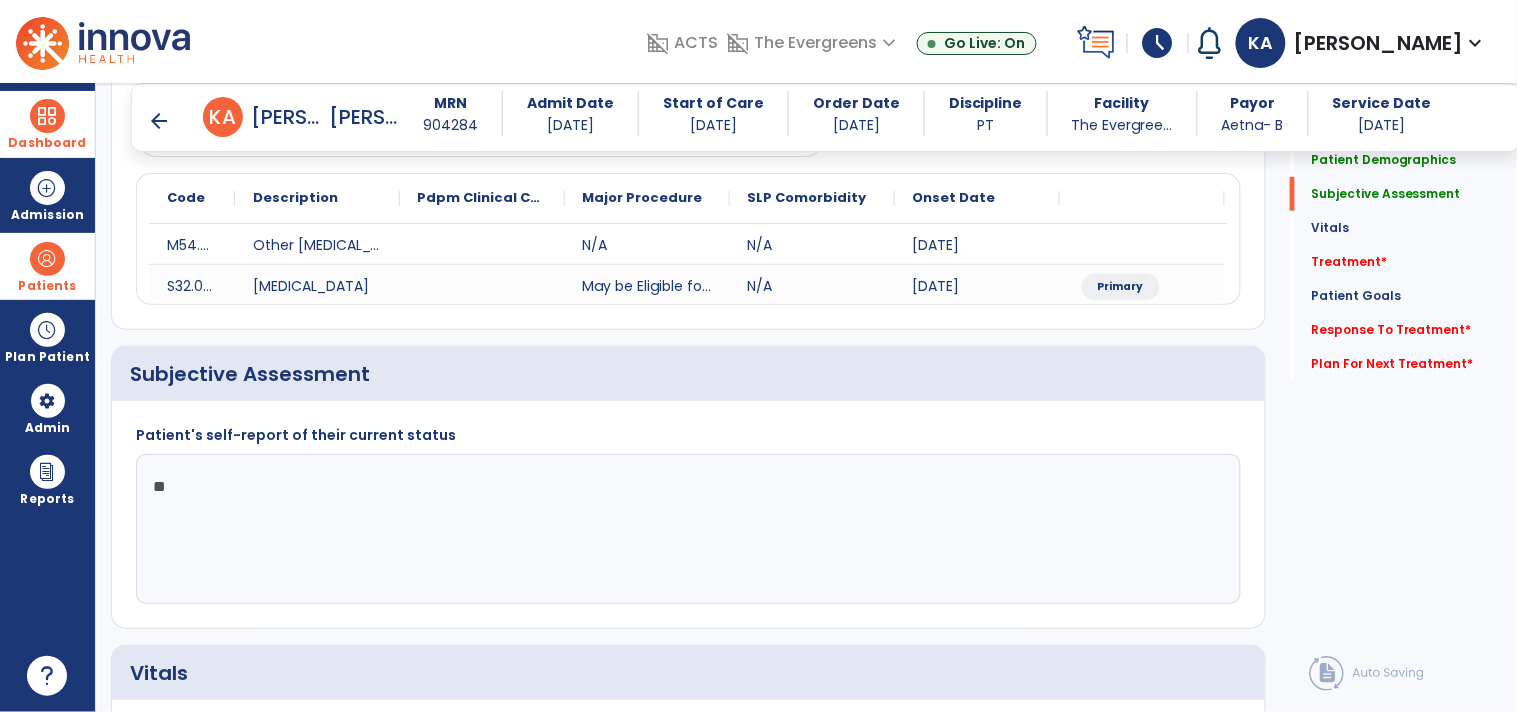 paste on "**********" 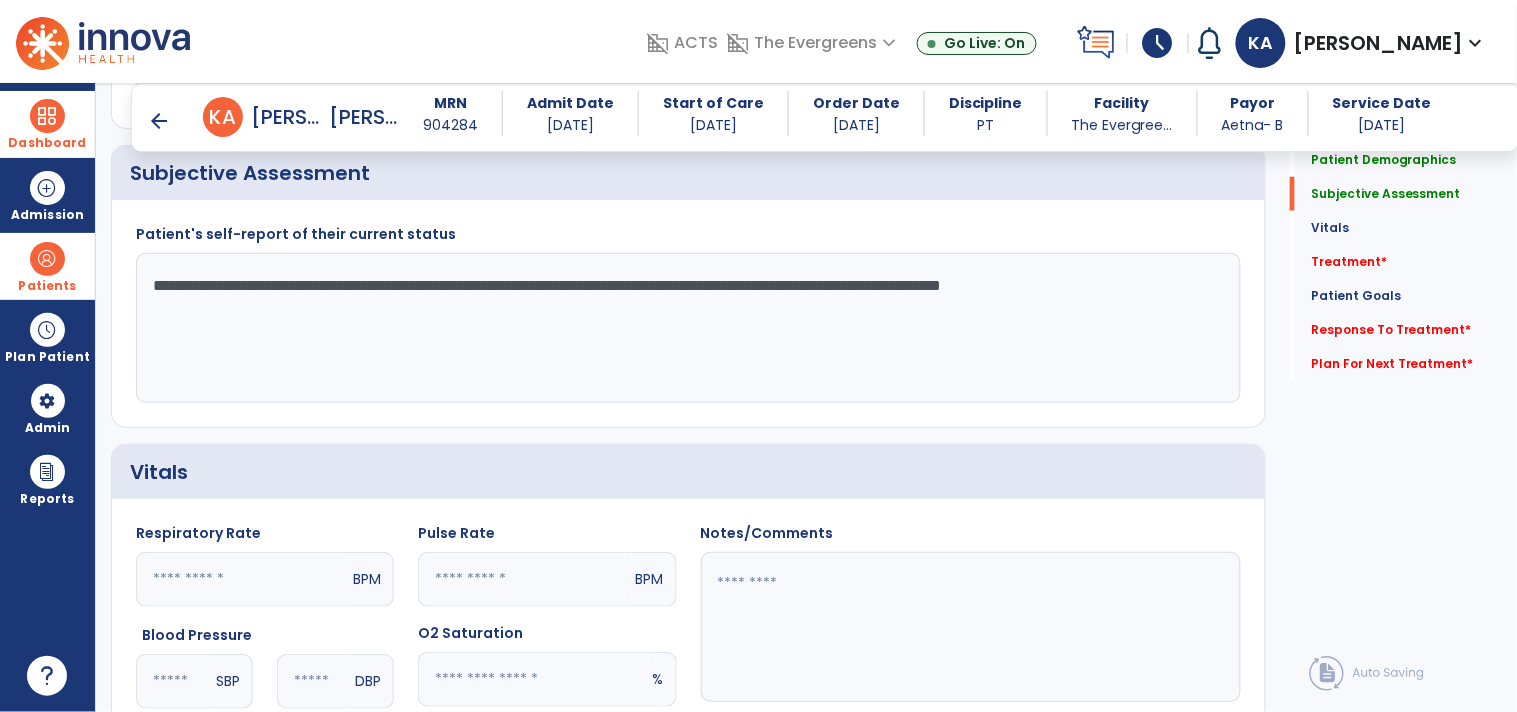 scroll, scrollTop: 444, scrollLeft: 0, axis: vertical 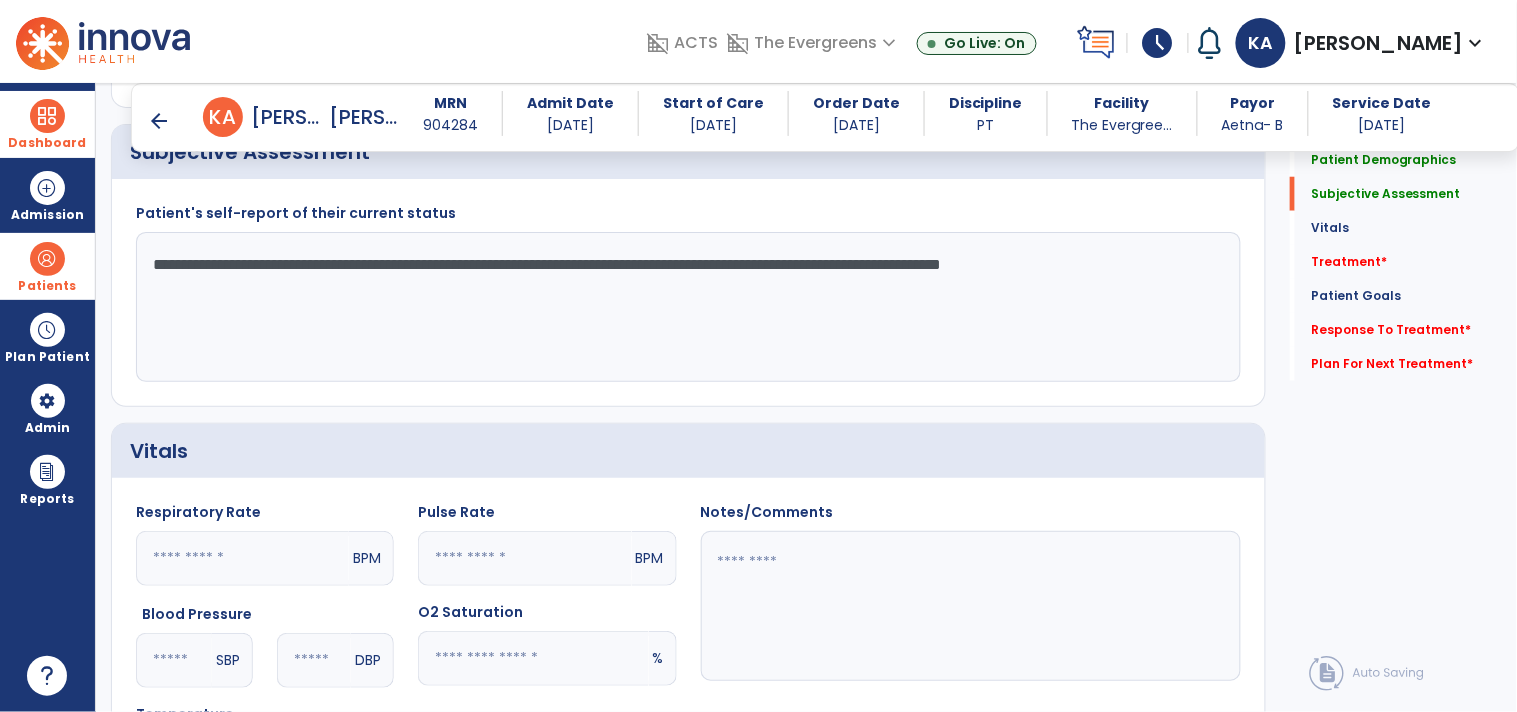 type on "**********" 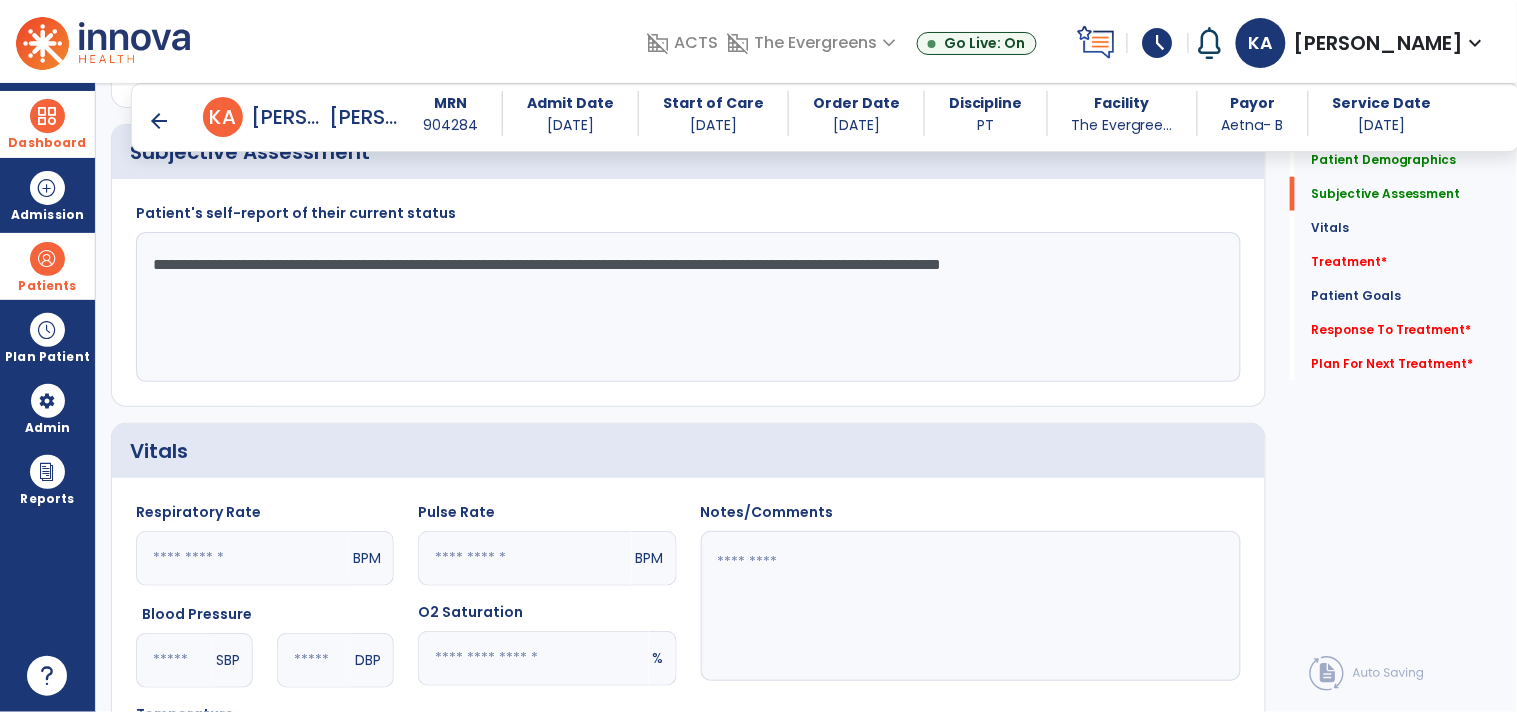 click 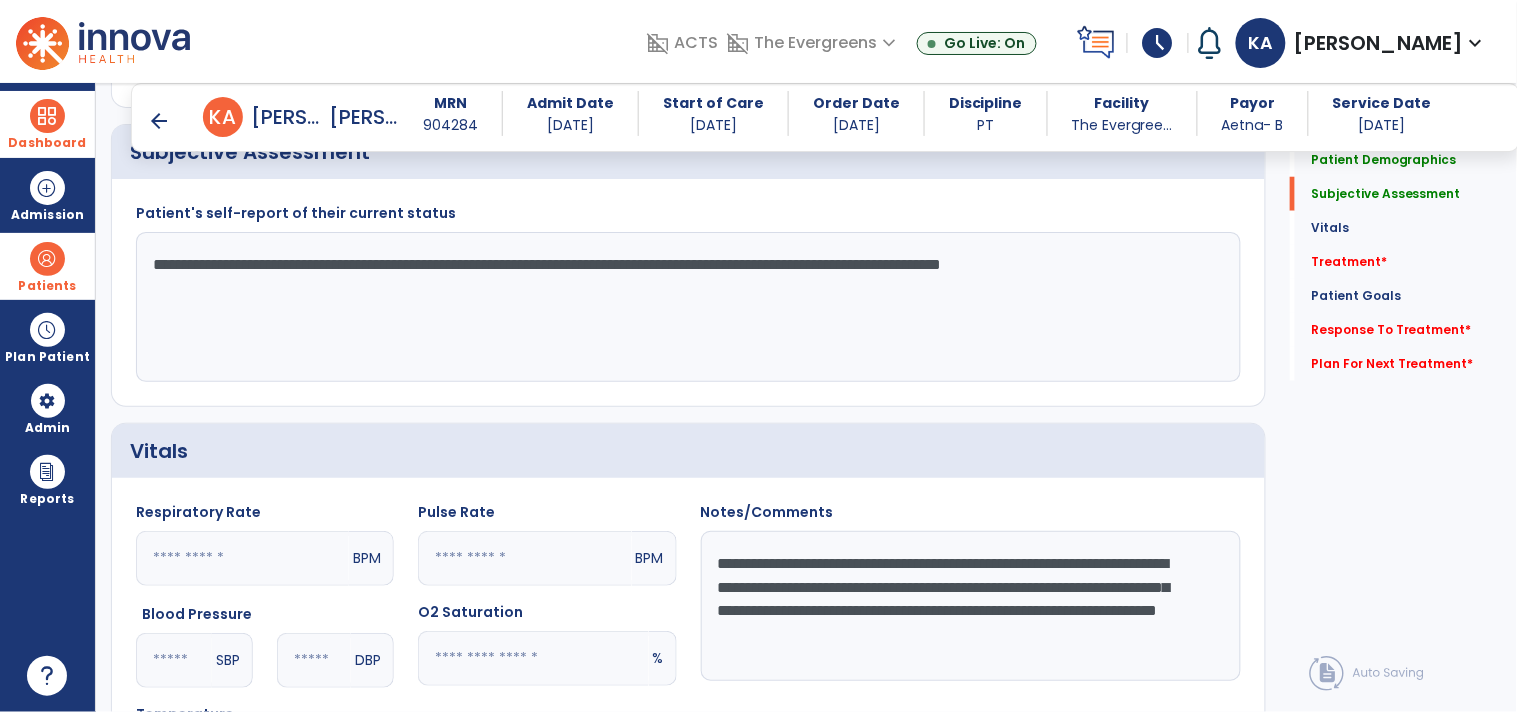 click on "**********" 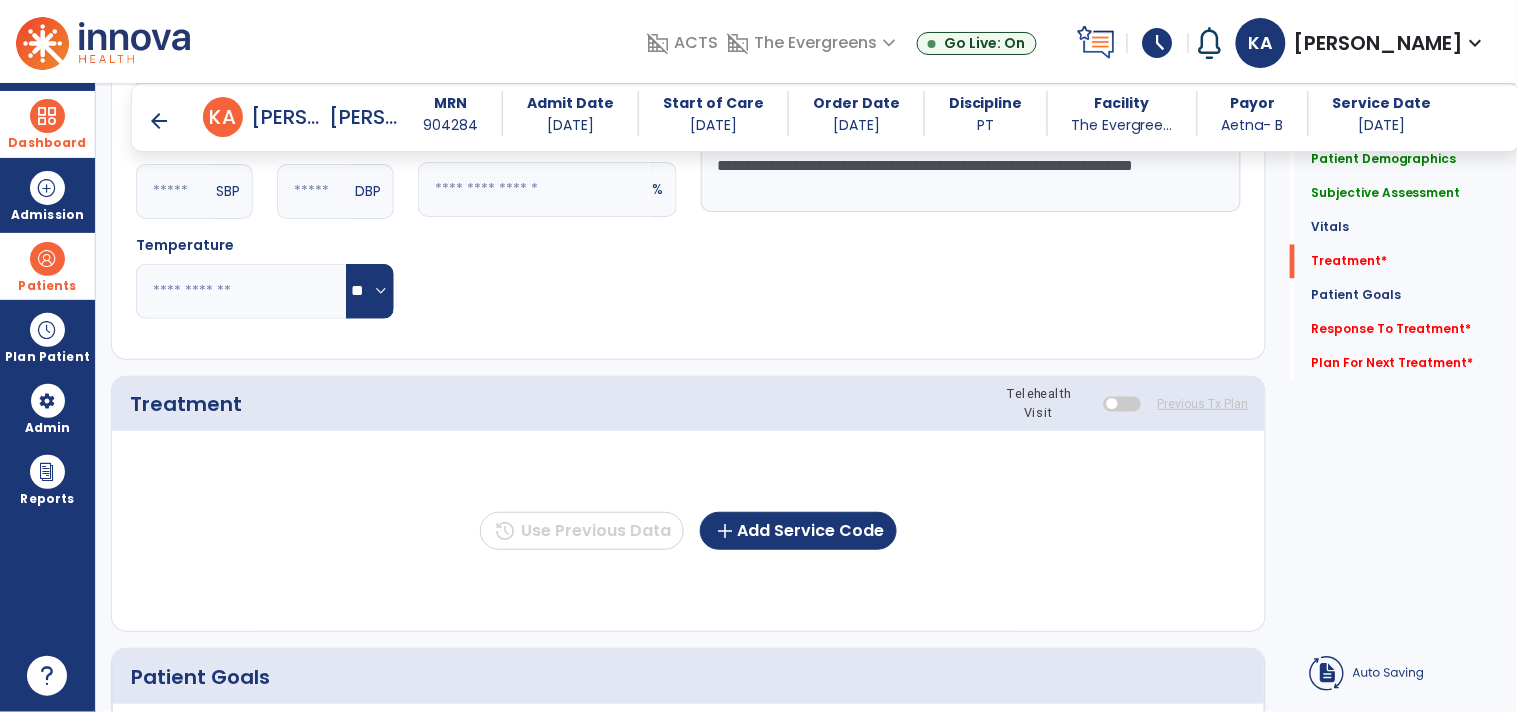 type on "**********" 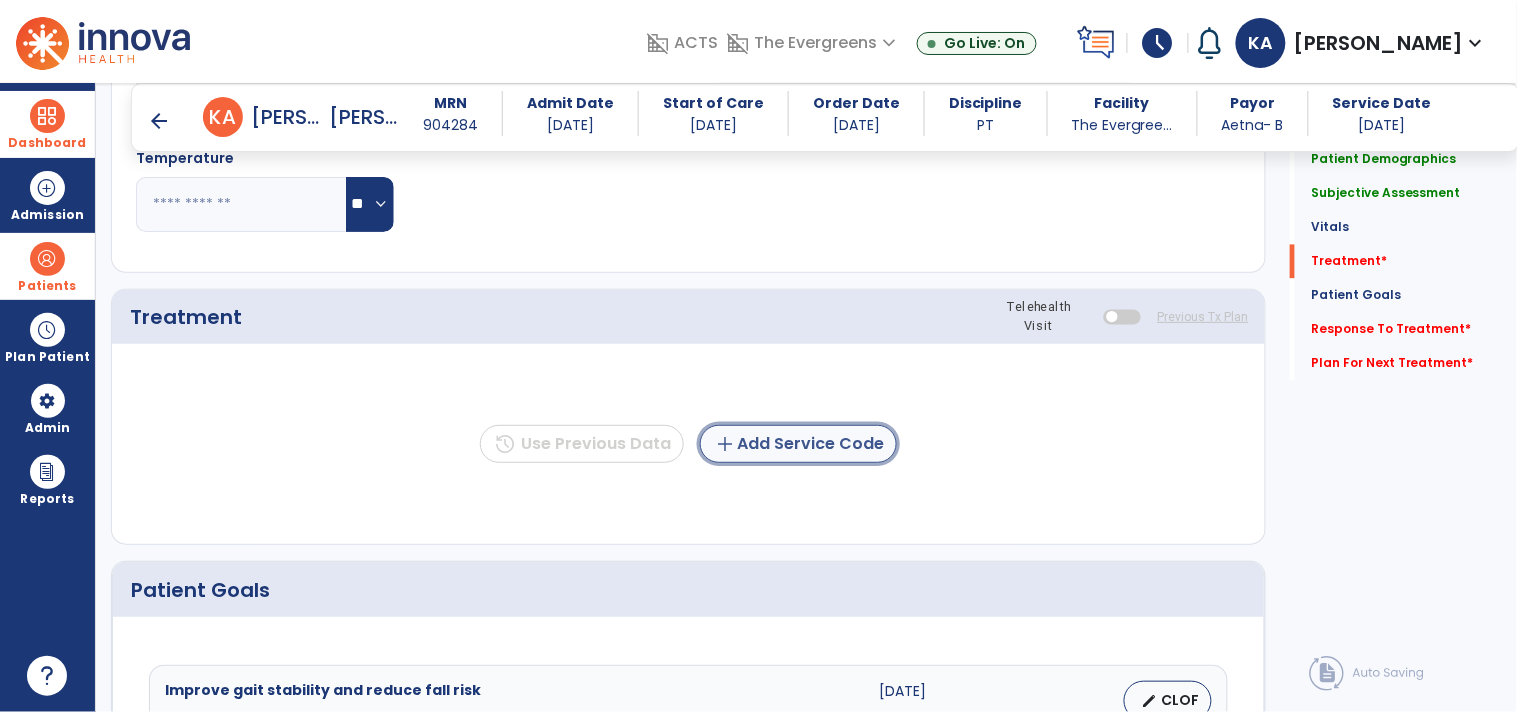 click on "add  Add Service Code" 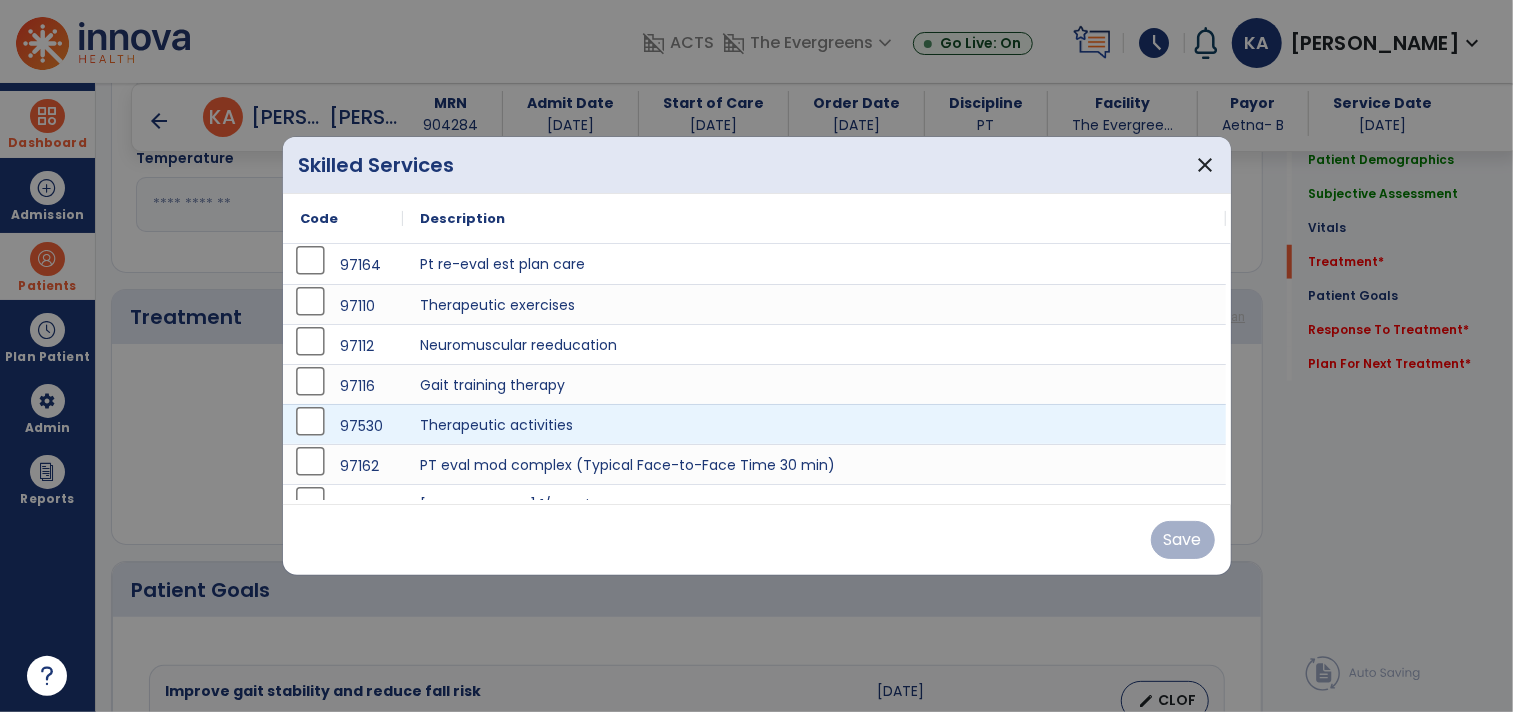 scroll, scrollTop: 1000, scrollLeft: 0, axis: vertical 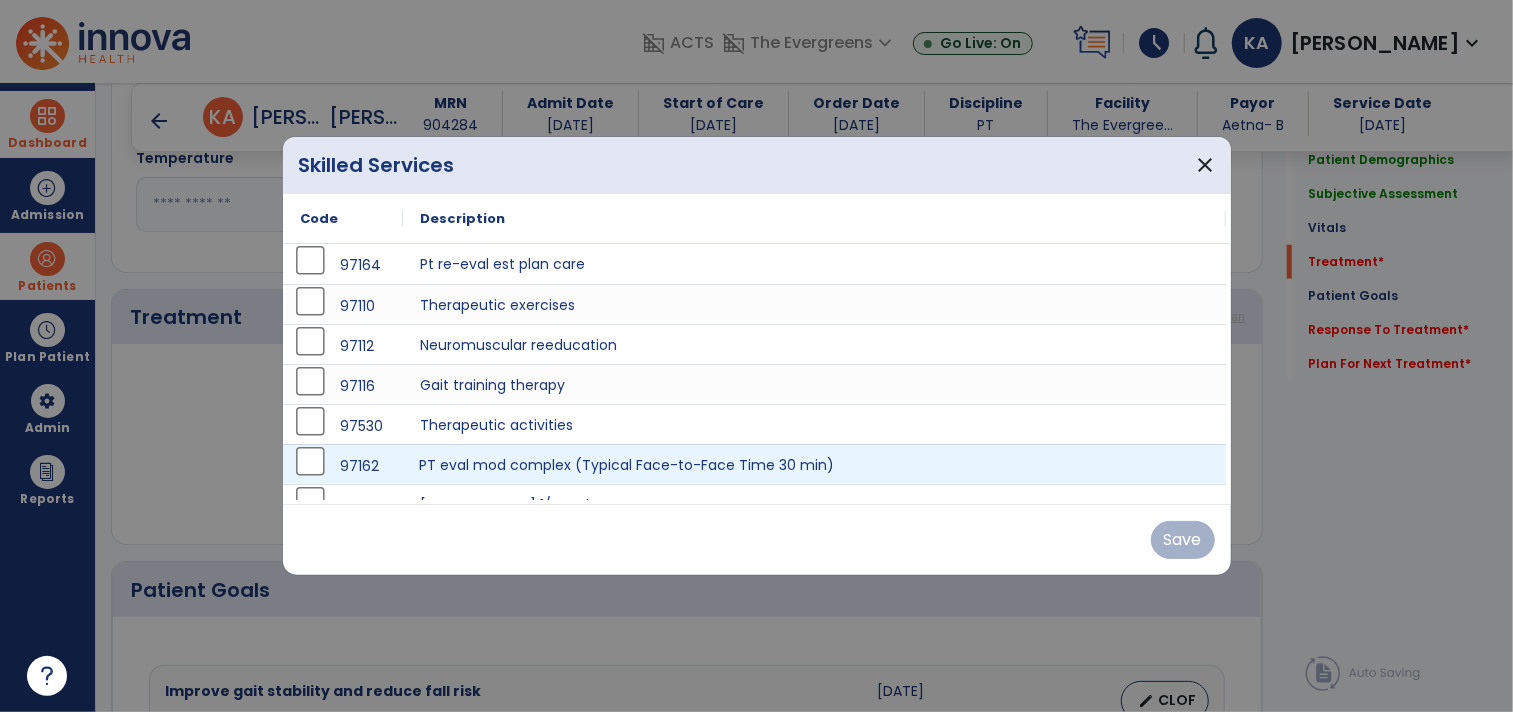 click on "PT eval mod complex (Typical Face-to-Face Time 30 min)" at bounding box center (815, 464) 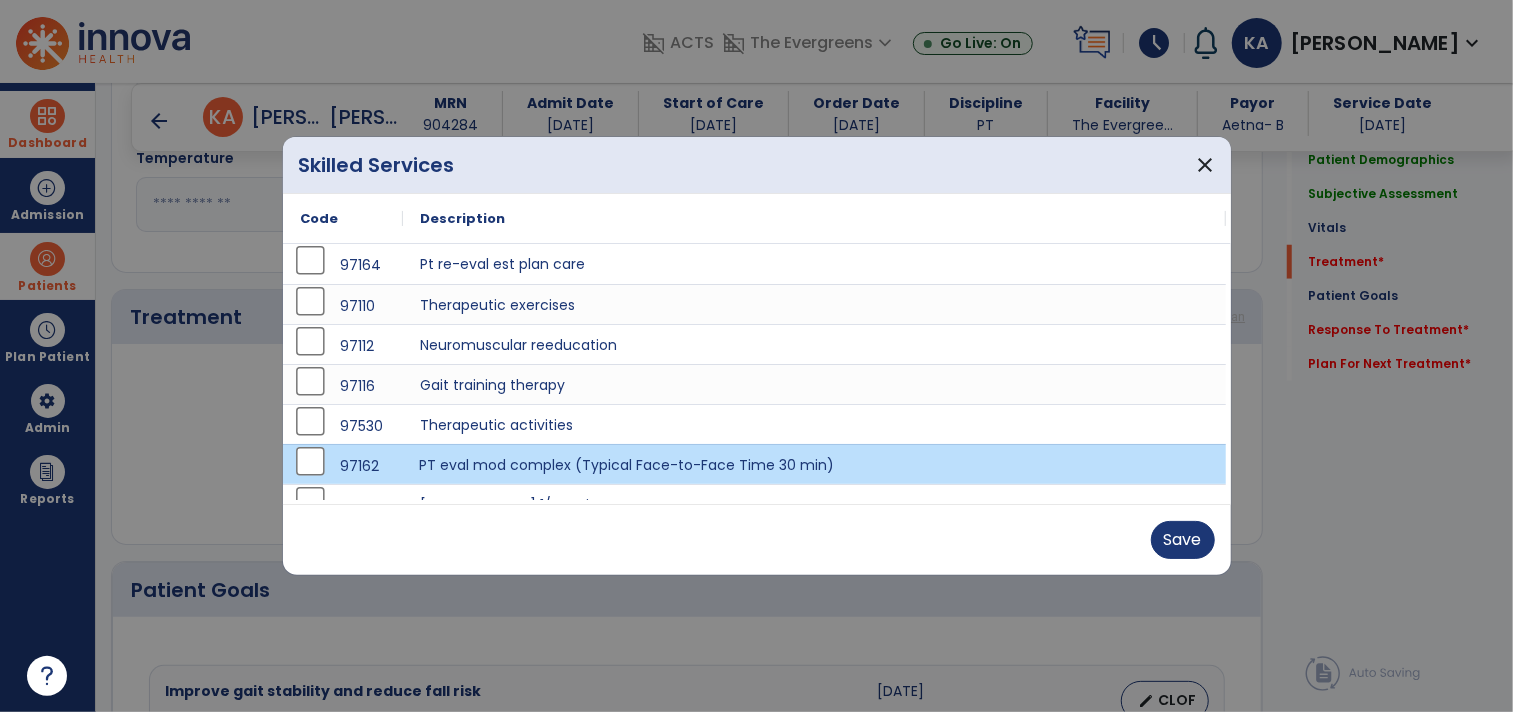 scroll, scrollTop: 104, scrollLeft: 0, axis: vertical 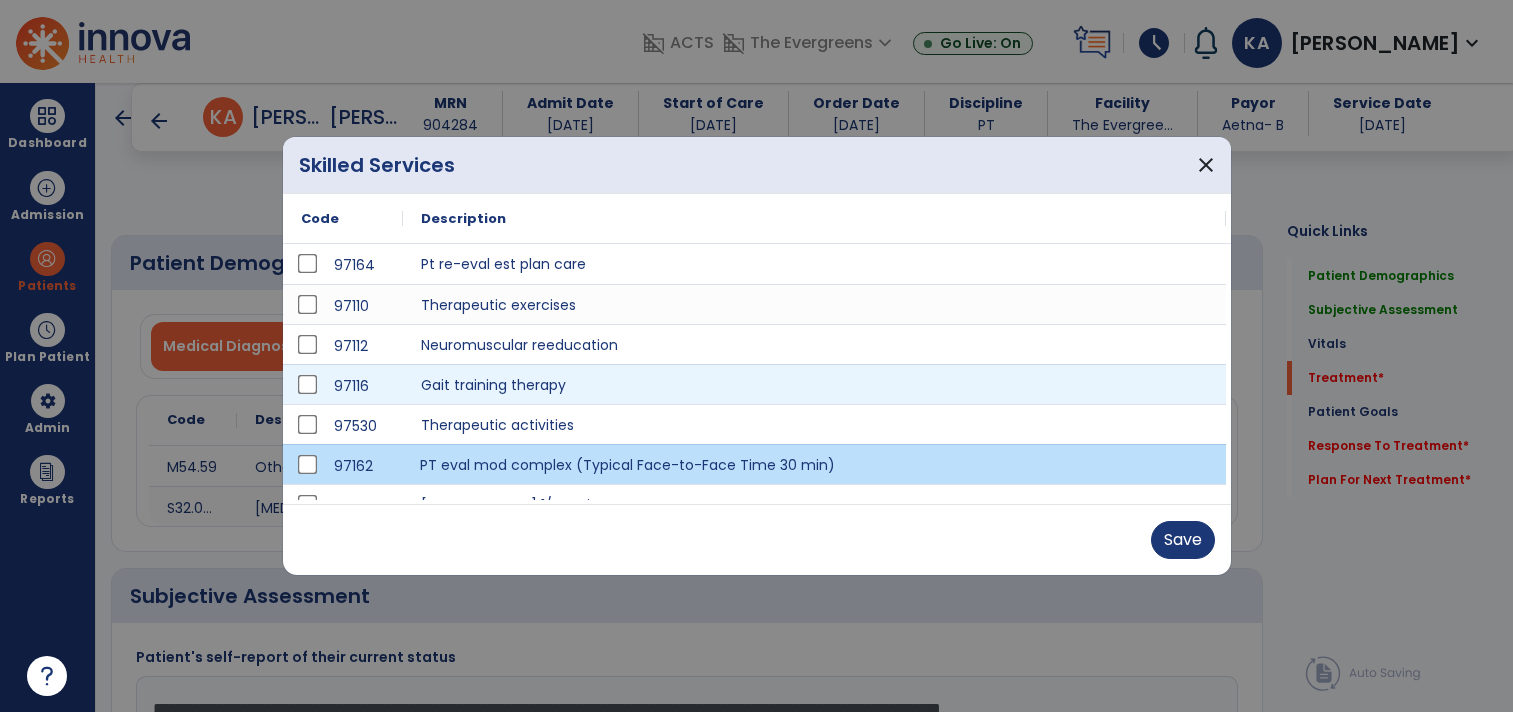 select on "*" 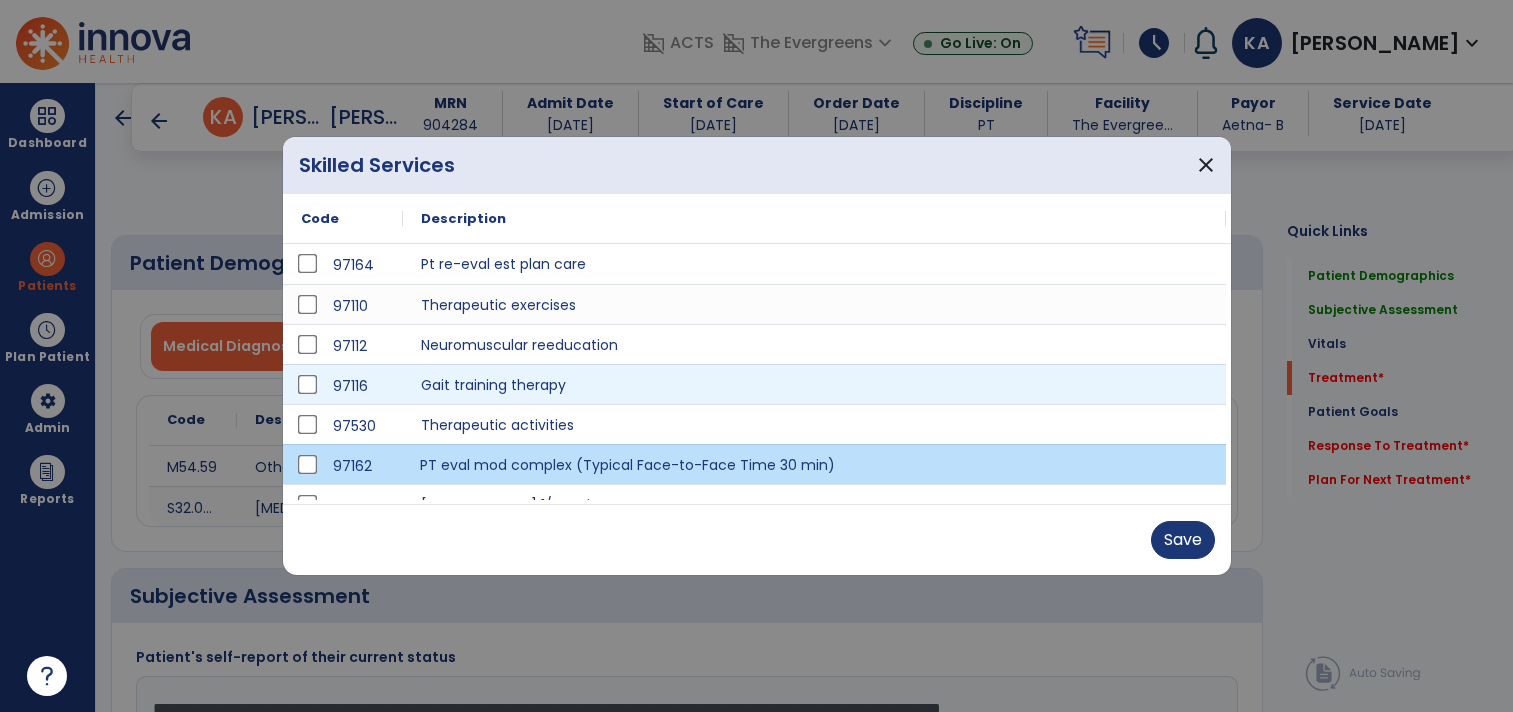 scroll, scrollTop: 0, scrollLeft: 0, axis: both 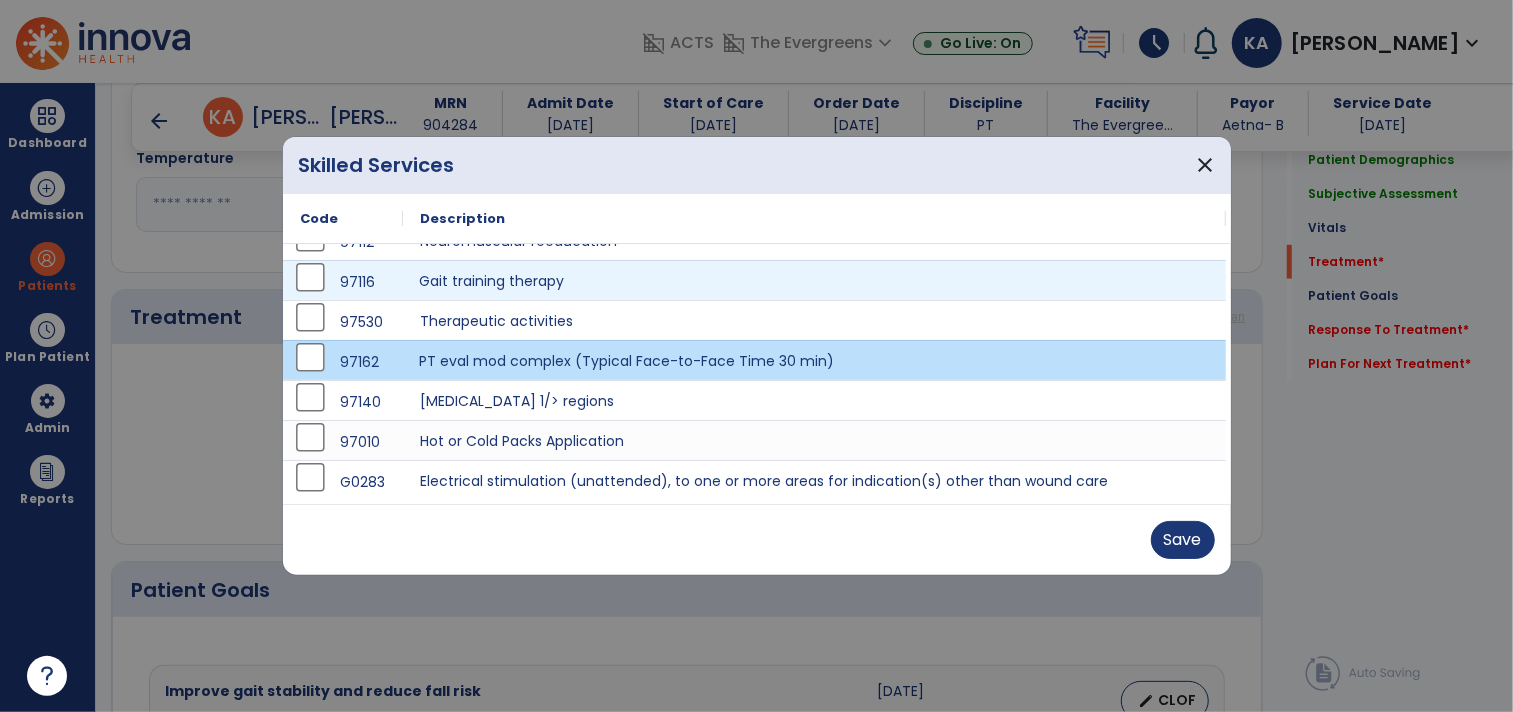 click on "Gait training therapy" at bounding box center [815, 280] 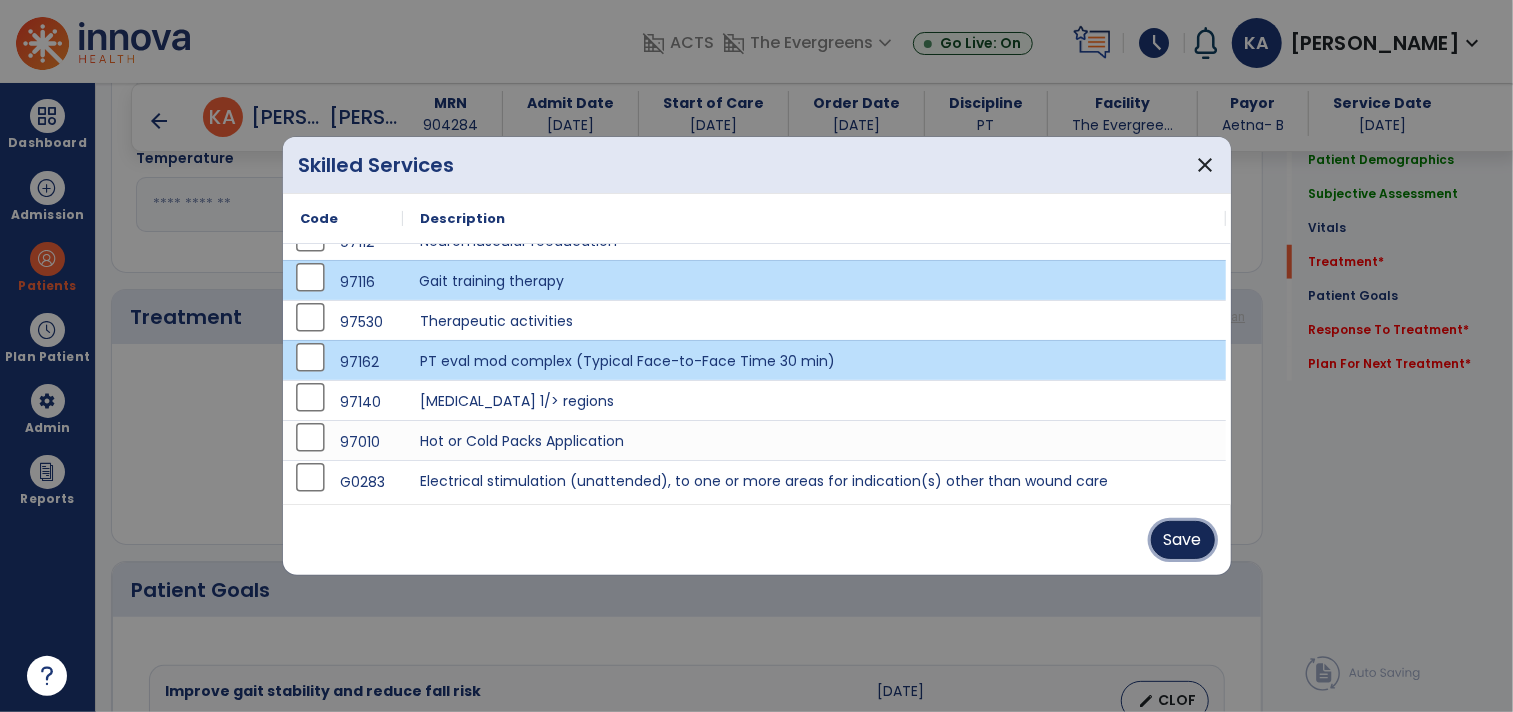 click on "Save" at bounding box center (1183, 540) 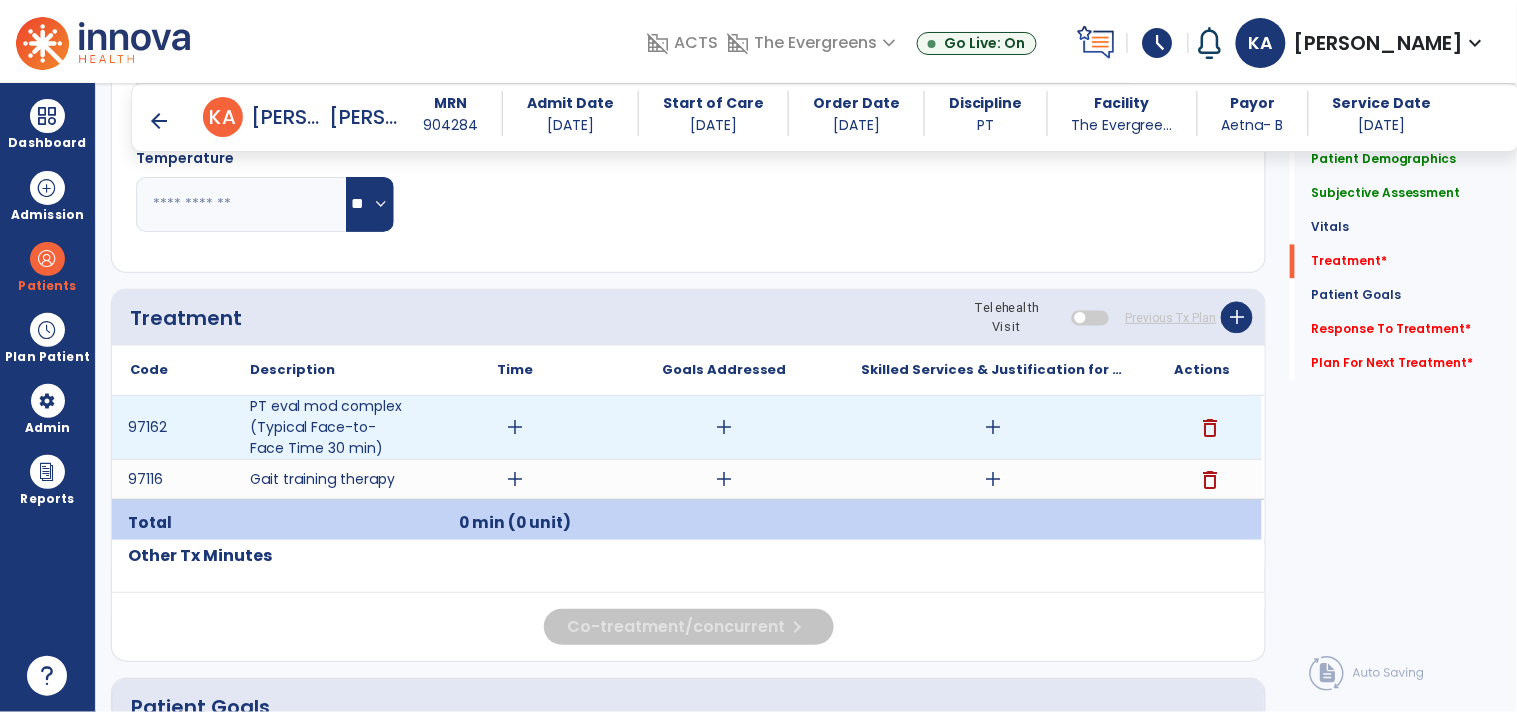 click on "add" at bounding box center (993, 427) 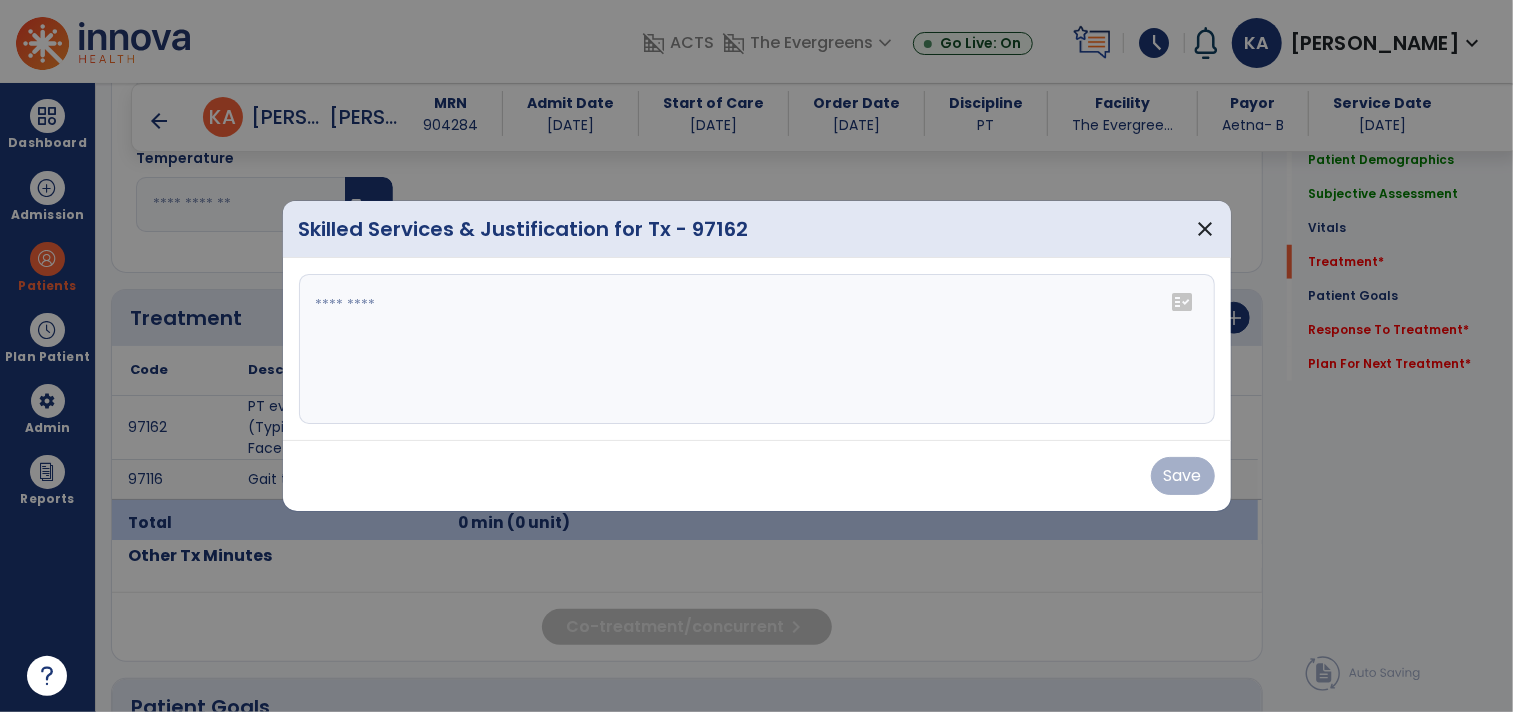 scroll, scrollTop: 1000, scrollLeft: 0, axis: vertical 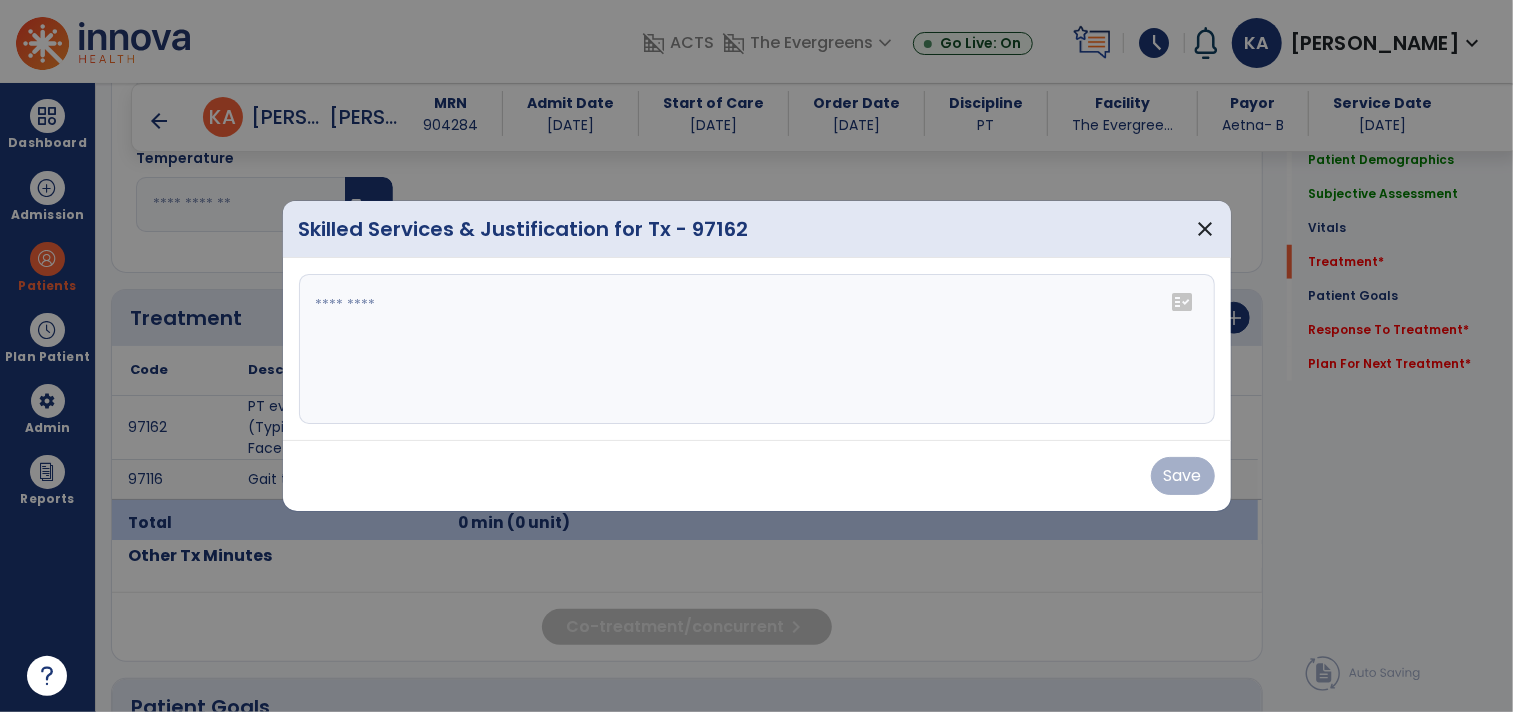 click at bounding box center [757, 349] 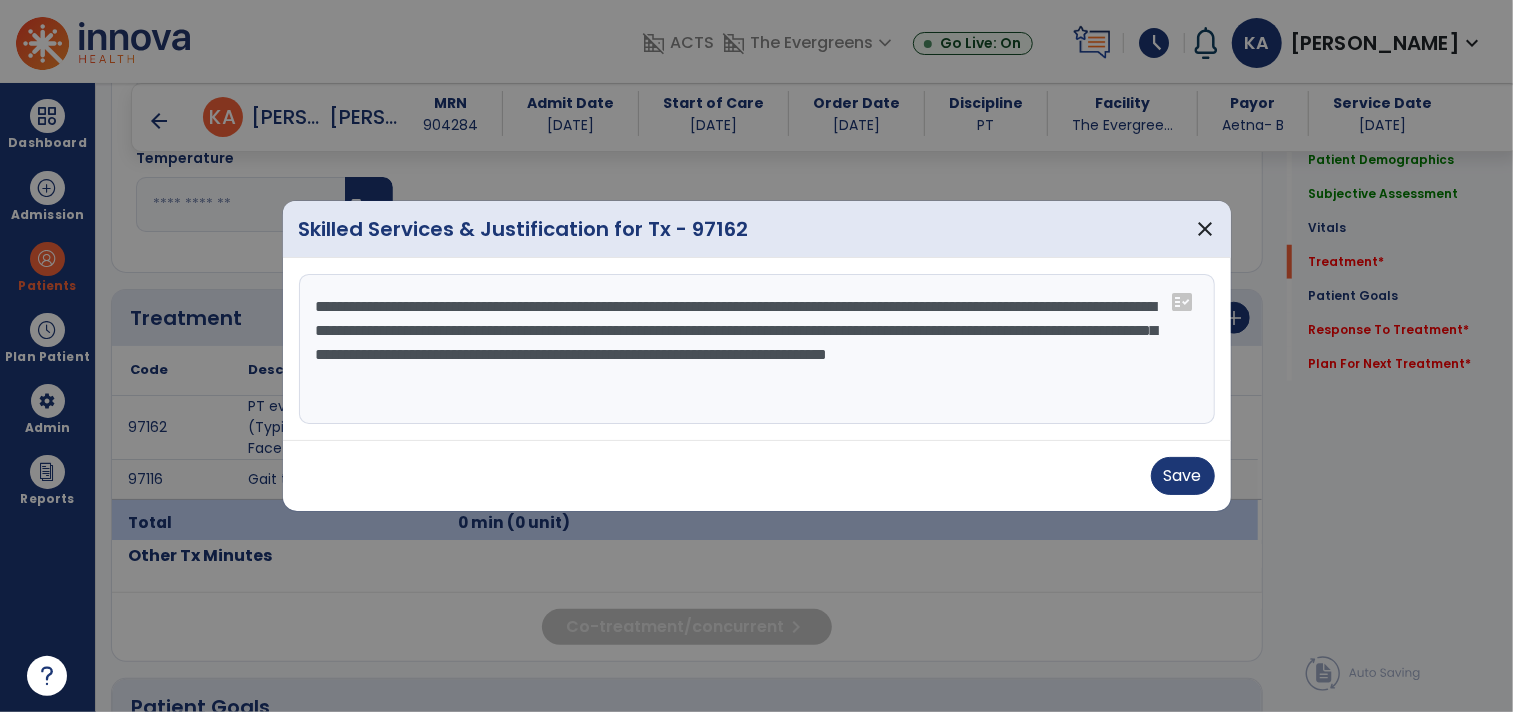 type on "**********" 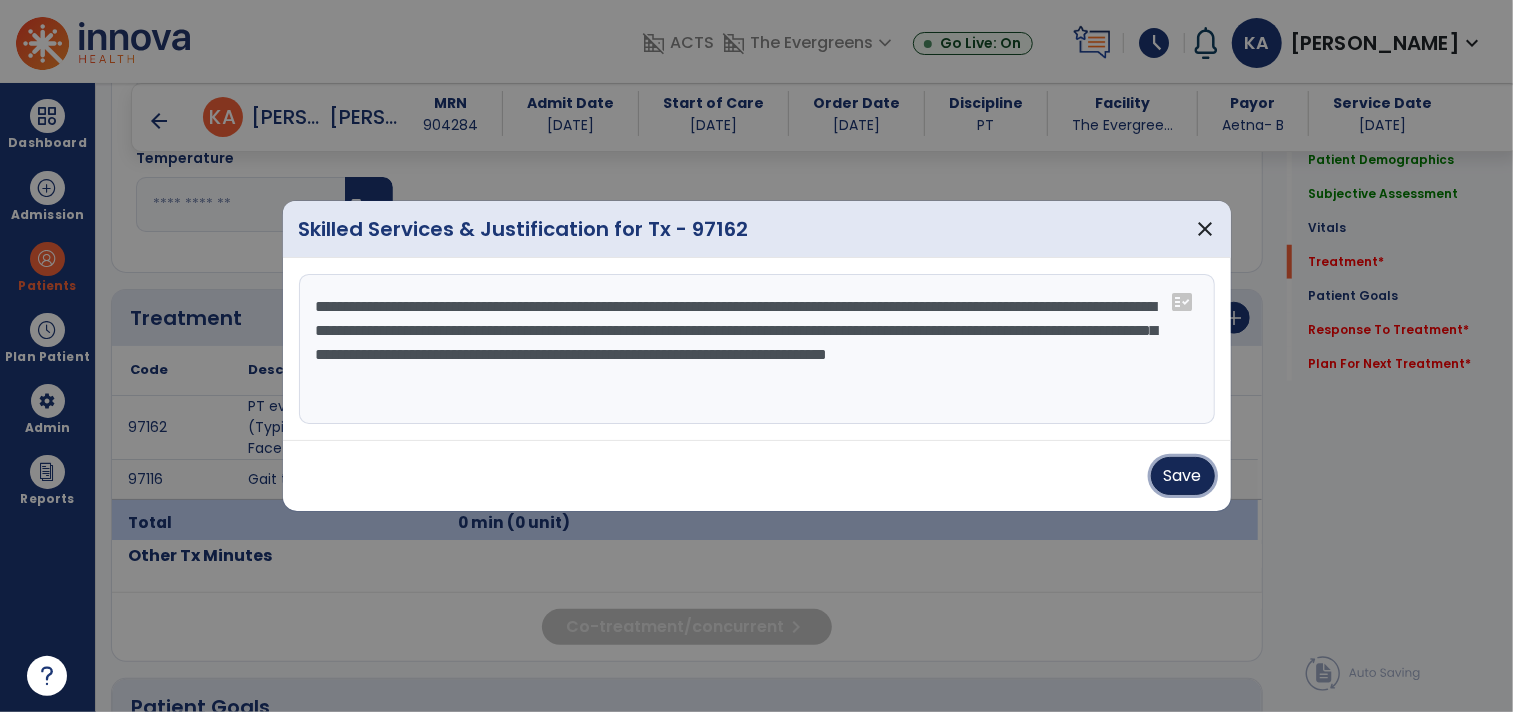 click on "Save" at bounding box center (1183, 476) 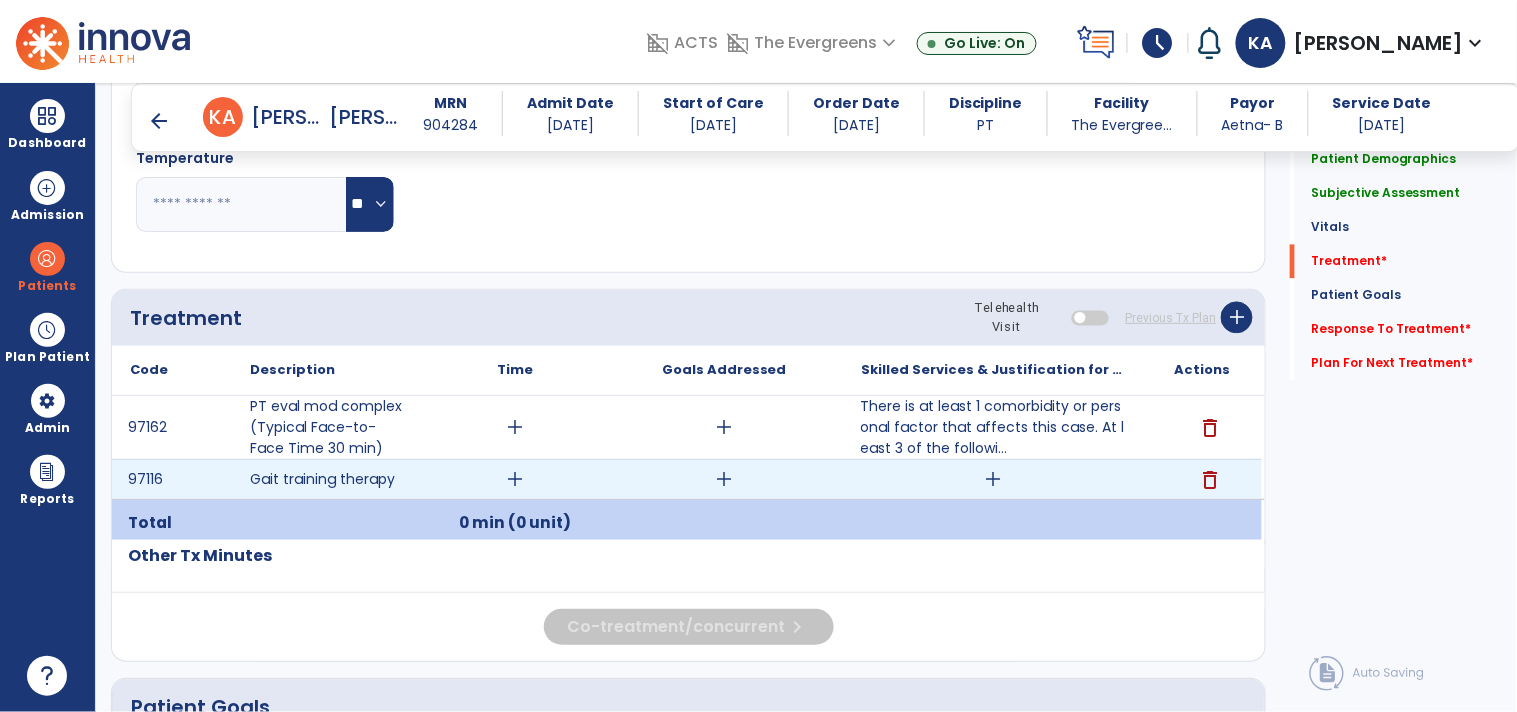 click on "add" at bounding box center [993, 479] 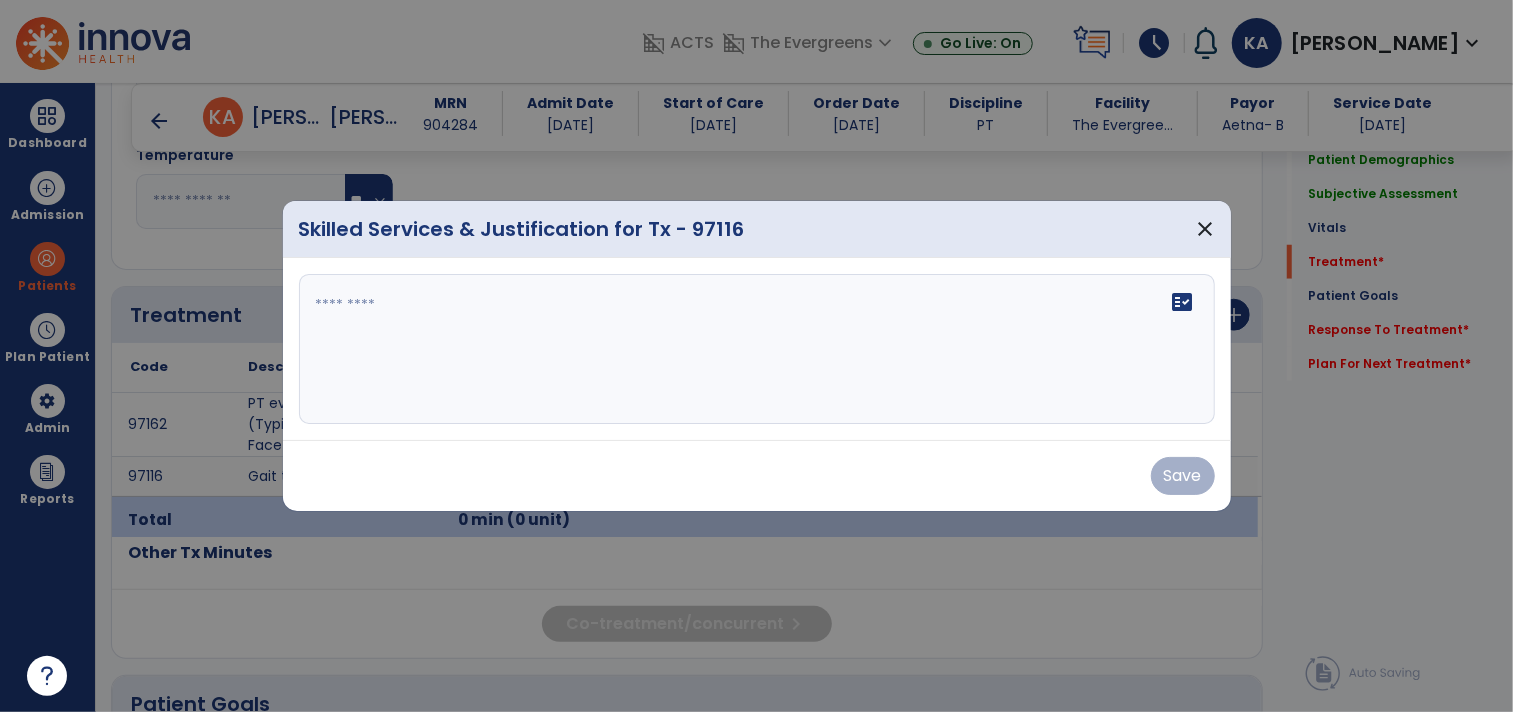 scroll, scrollTop: 1000, scrollLeft: 0, axis: vertical 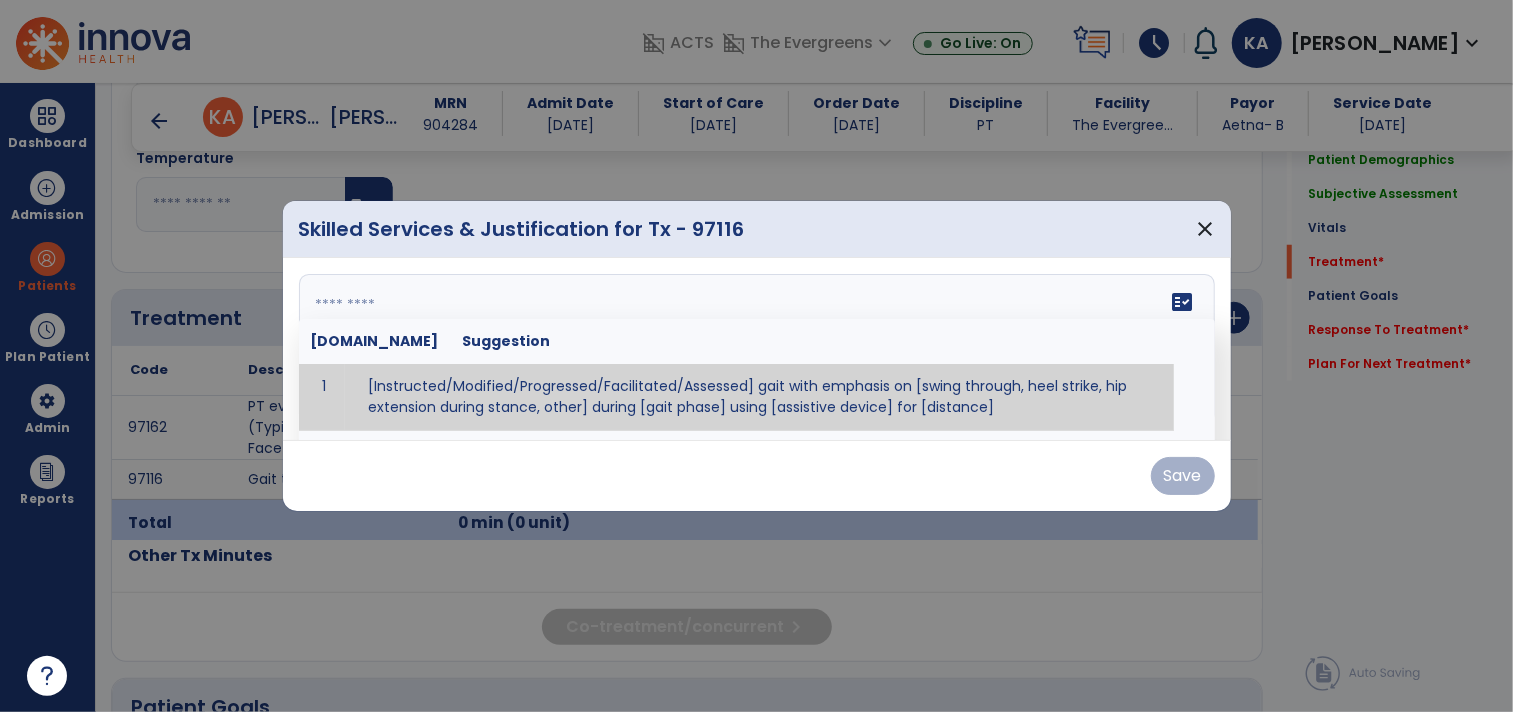 click on "fact_check  Sr.No Suggestion 1 [Instructed/Modified/Progressed/Facilitated/Assessed] gait with emphasis on [swing through, heel strike, hip extension during stance, other] during [gait phase] using [assistive device] for [distance] 2 [Instructed/Modified/Progressed/Facilitated/Assessed] use of [assistive device] and [NWB, PWB, step-to gait pattern, step through gait pattern] 3 [Instructed/Modified/Progressed/Facilitated/Assessed] patient's ability to [ascend/descend # of steps, perform directional changes, walk on even/uneven surfaces, pick-up objects off floor, velocity changes, other] using [assistive device]. 4 [Instructed/Modified/Progressed/Facilitated/Assessed] pre-gait activities including [identify exercise] in order to prepare for gait training. 5" at bounding box center [757, 349] 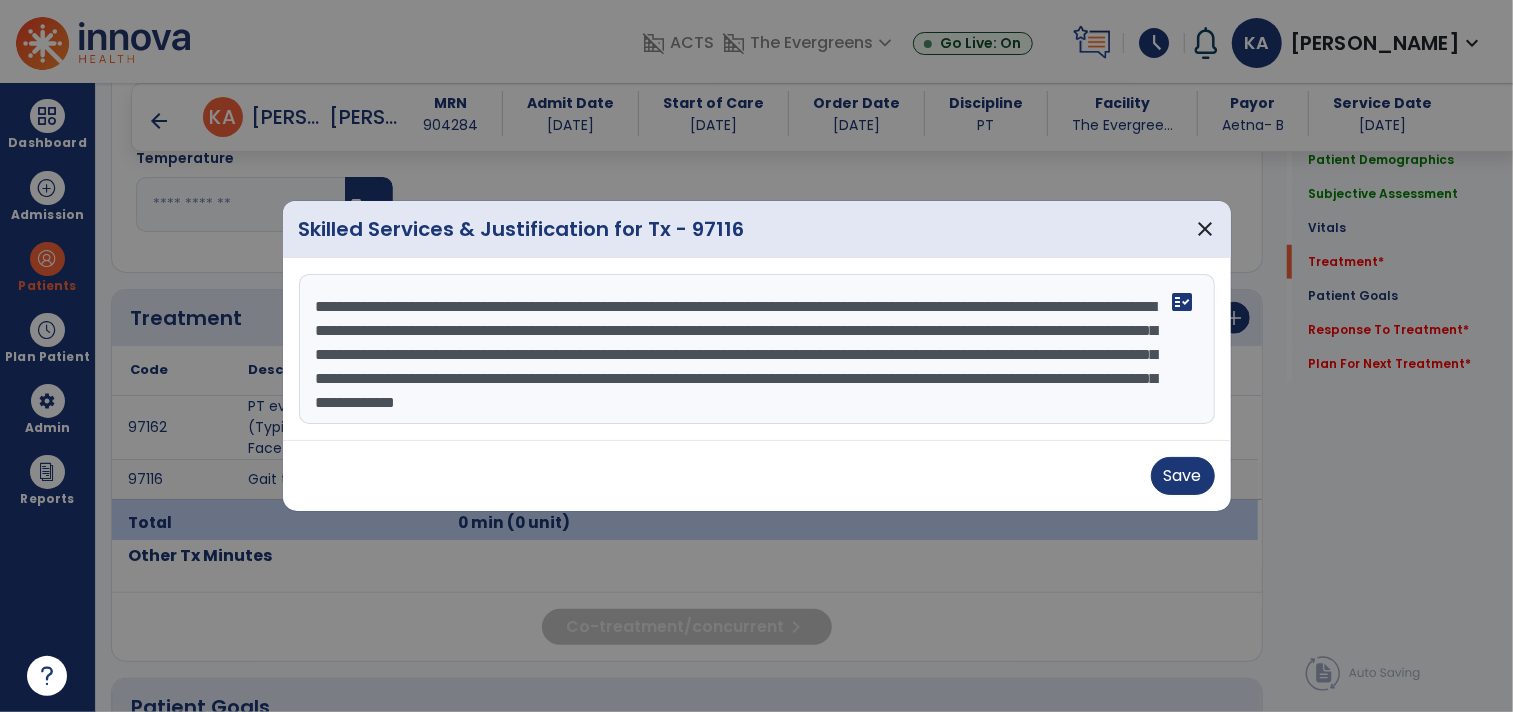scroll, scrollTop: 62, scrollLeft: 0, axis: vertical 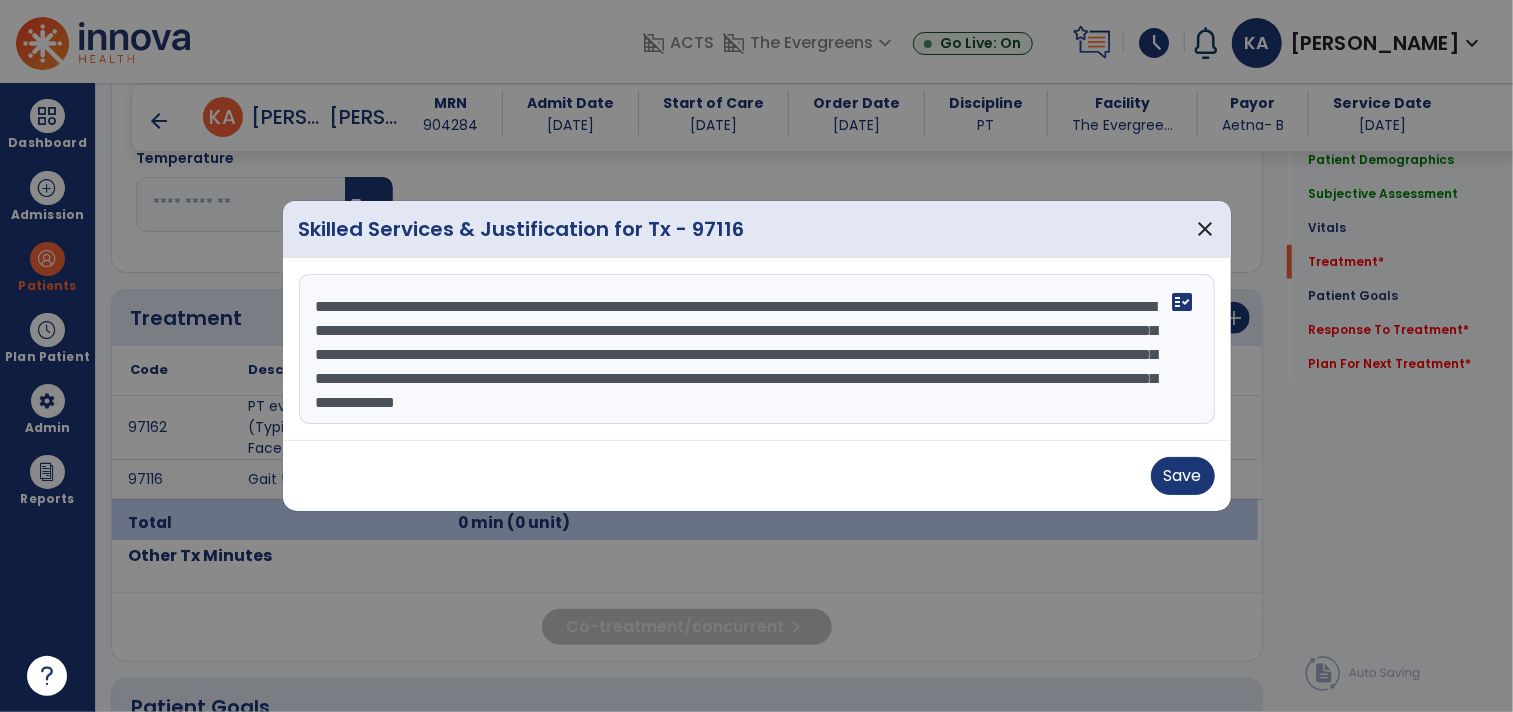 type on "**********" 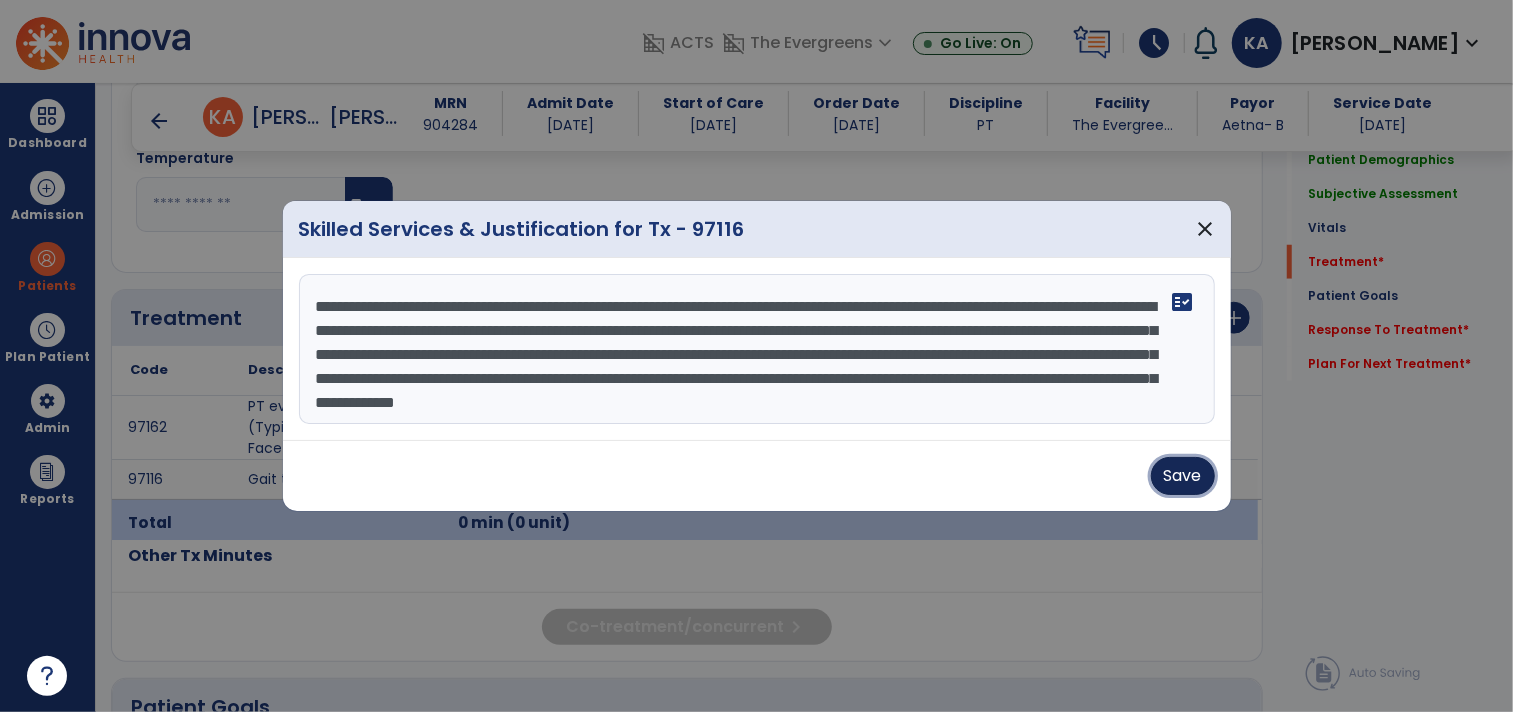 click on "Save" at bounding box center [1183, 476] 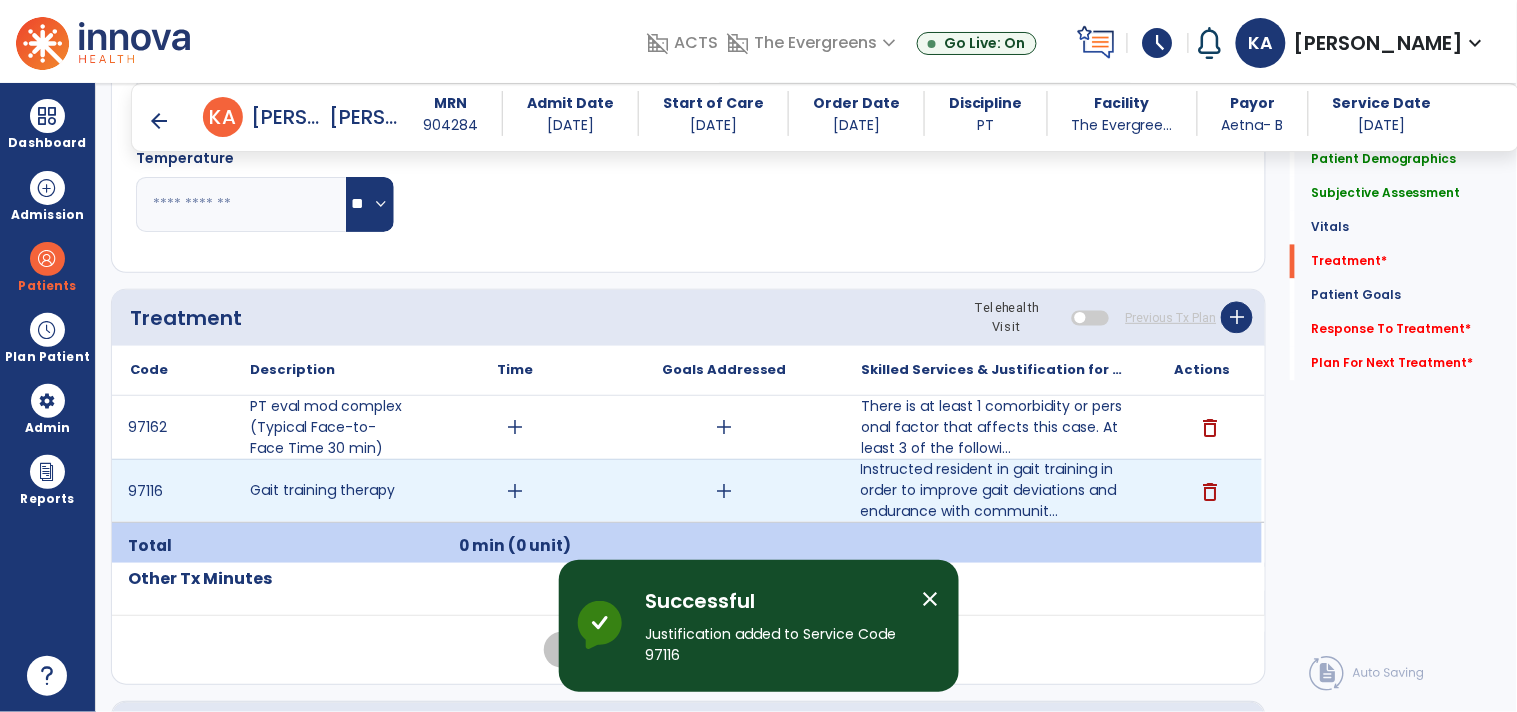 click on "add" at bounding box center [515, 491] 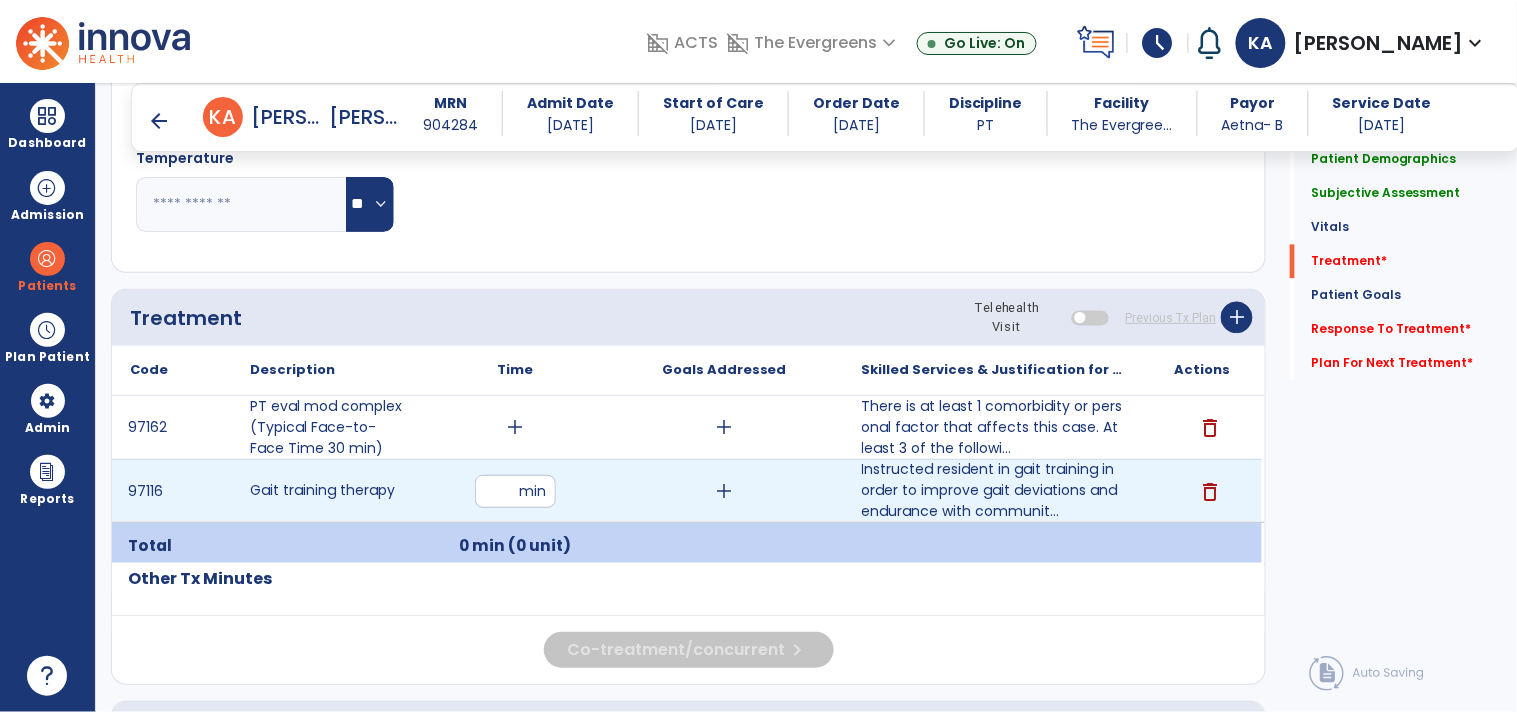 type on "**" 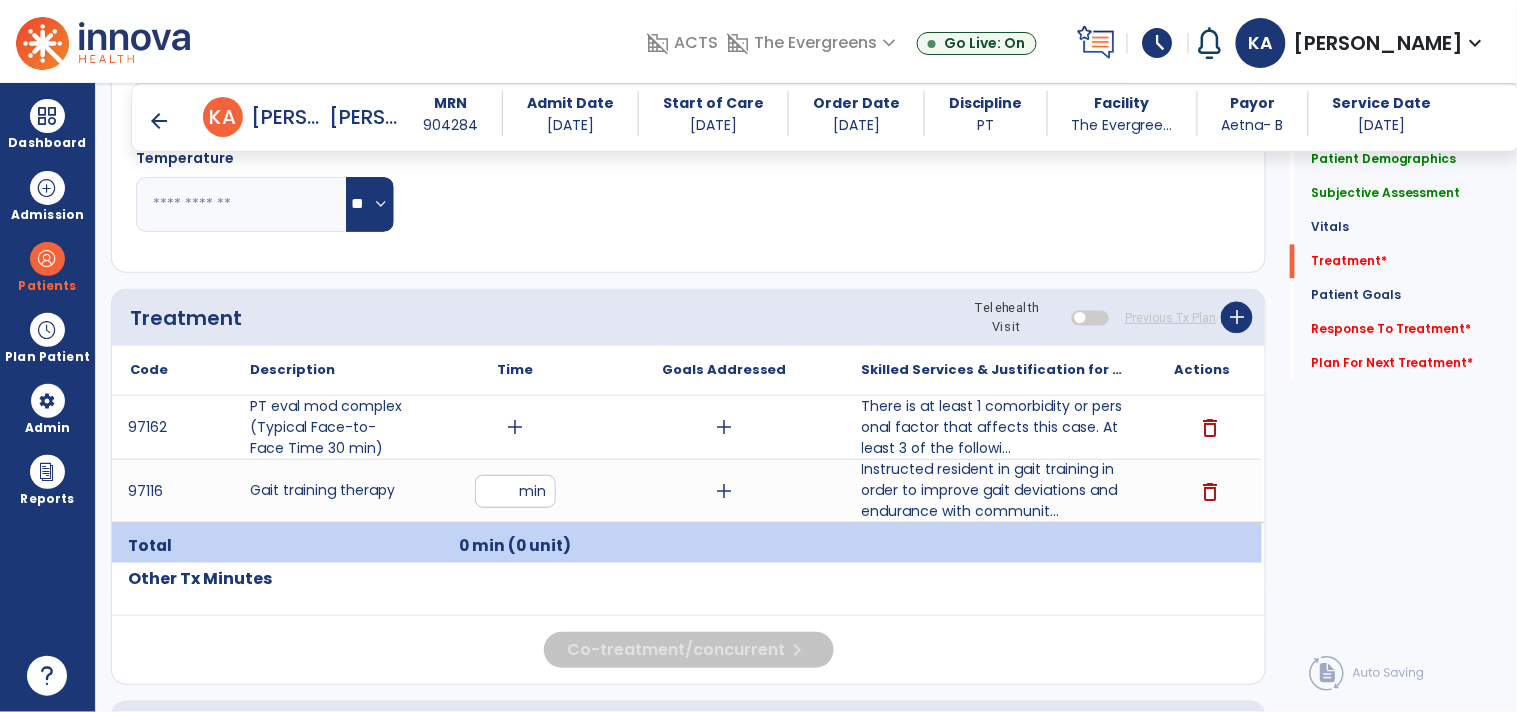 click on "Quick Links  Patient Demographics   Patient Demographics   Subjective Assessment   Subjective Assessment   Vitals   Vitals   Treatment   *  Treatment   *  Patient Goals   Patient Goals   Response To Treatment   *  Response To Treatment   *  Plan For Next Treatment   *  Plan For Next Treatment   *" 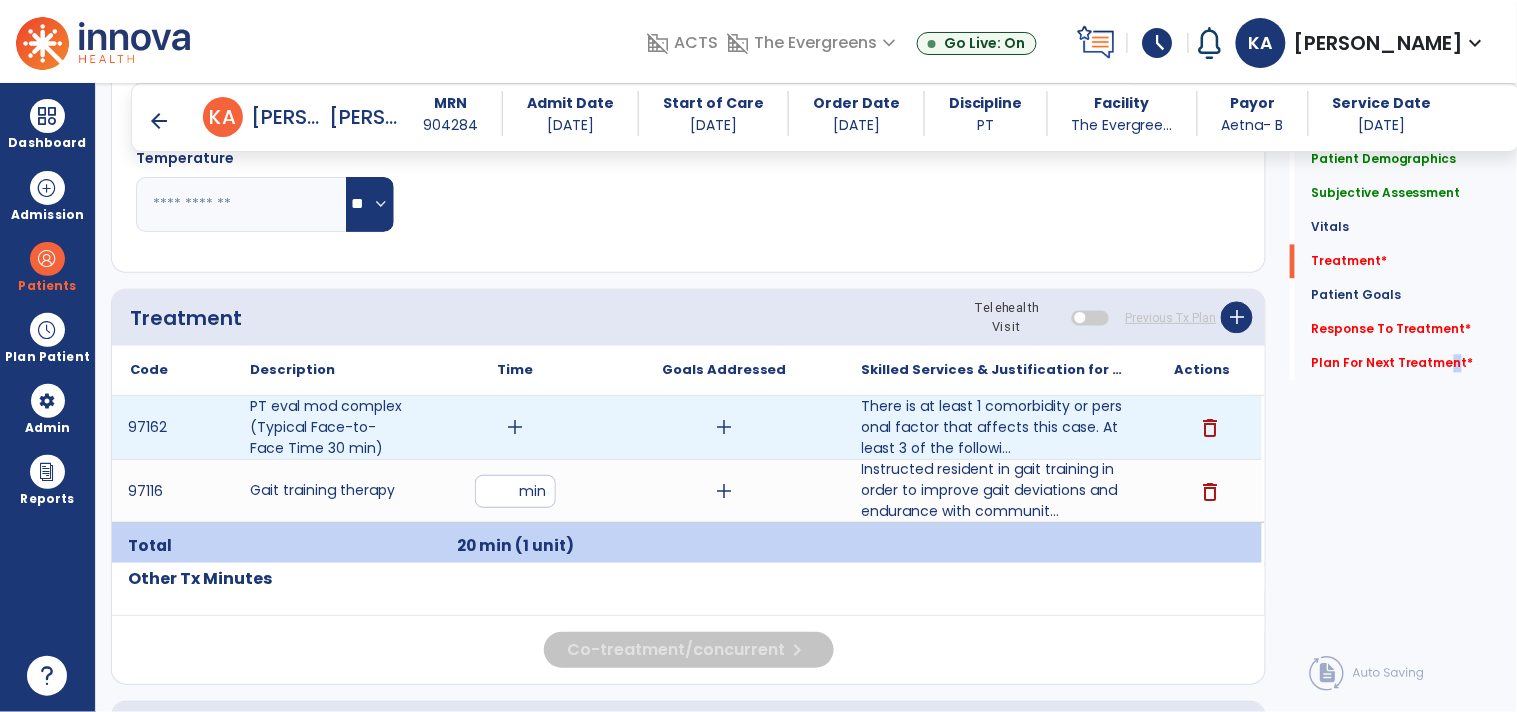 click on "add" at bounding box center (515, 427) 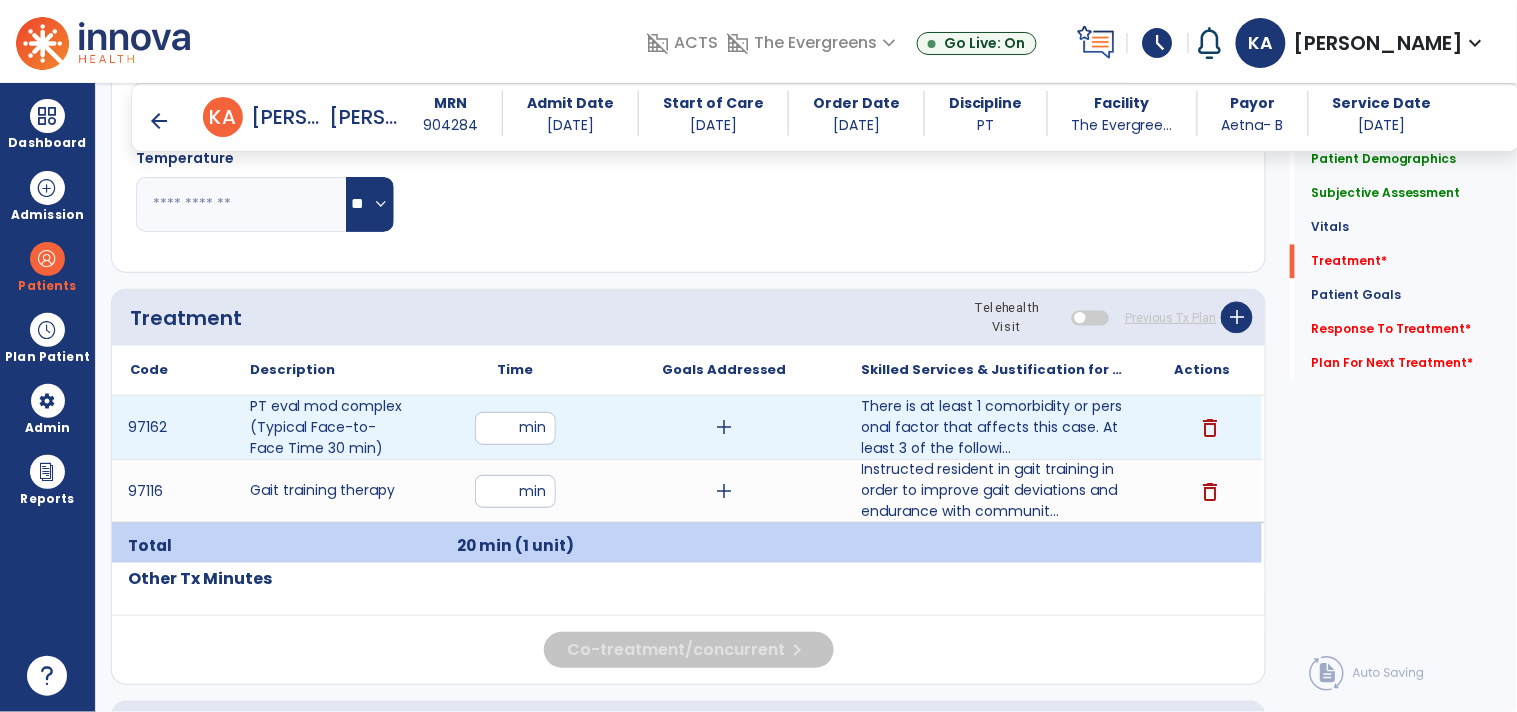 type on "**" 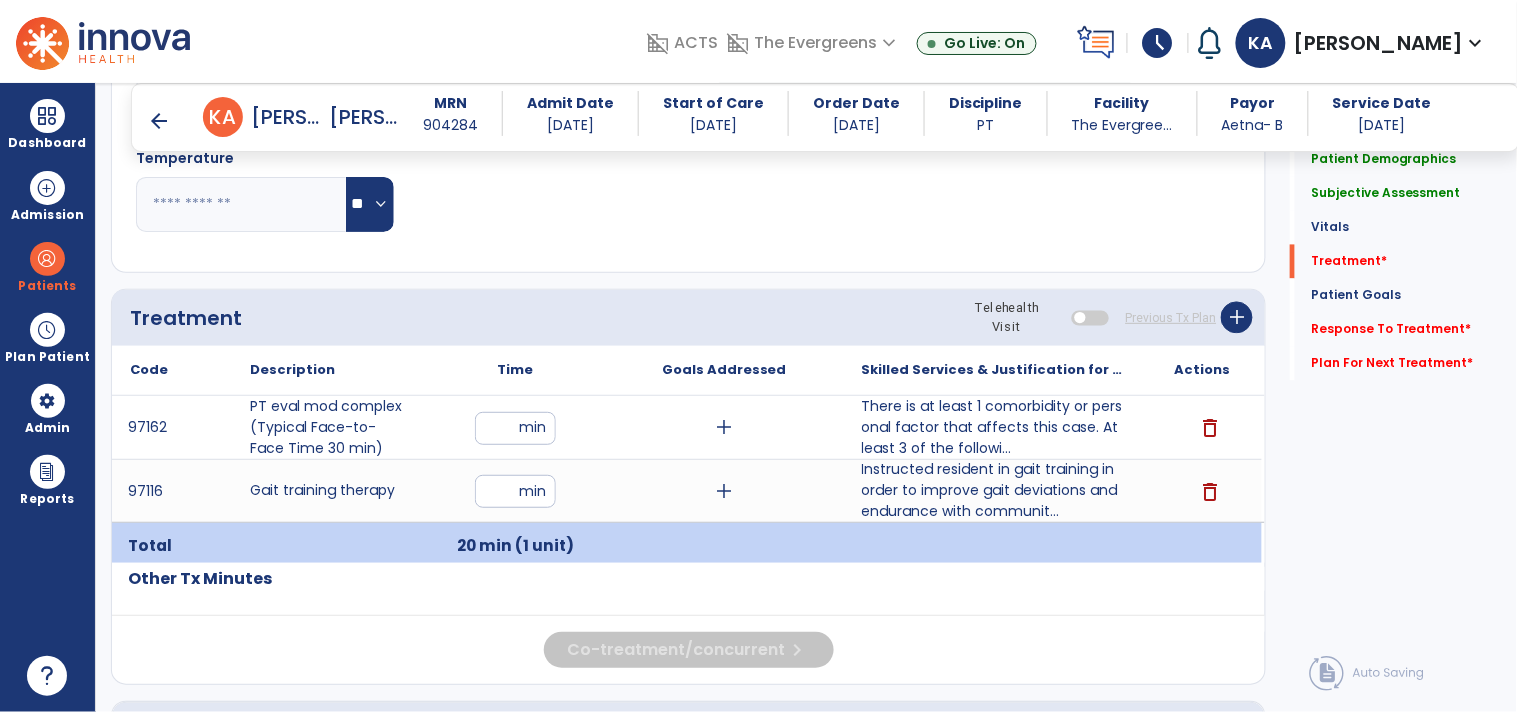 click on "Quick Links  Patient Demographics   Patient Demographics   Subjective Assessment   Subjective Assessment   Vitals   Vitals   Treatment   *  Treatment   *  Patient Goals   Patient Goals   Response To Treatment   *  Response To Treatment   *  Plan For Next Treatment   *  Plan For Next Treatment   *" 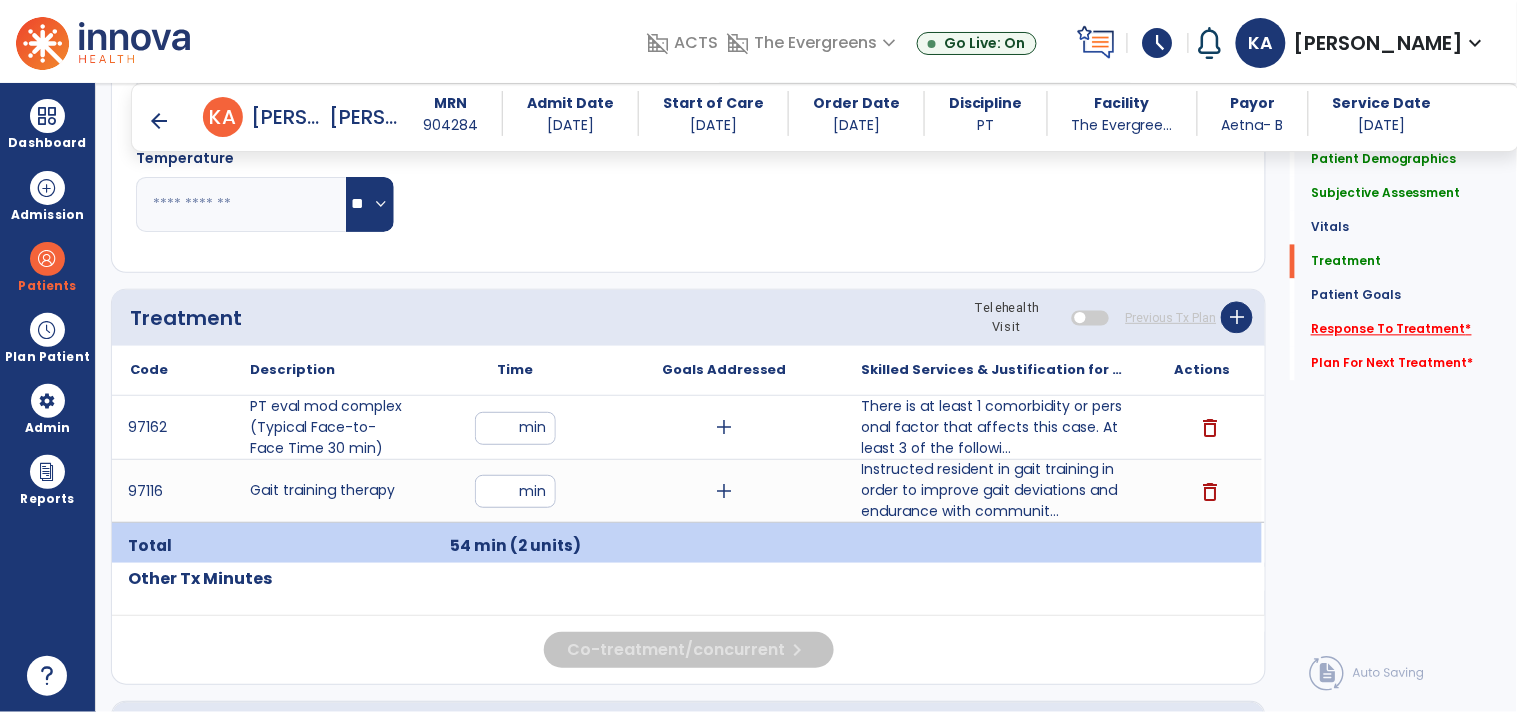 click on "Response To Treatment   *" 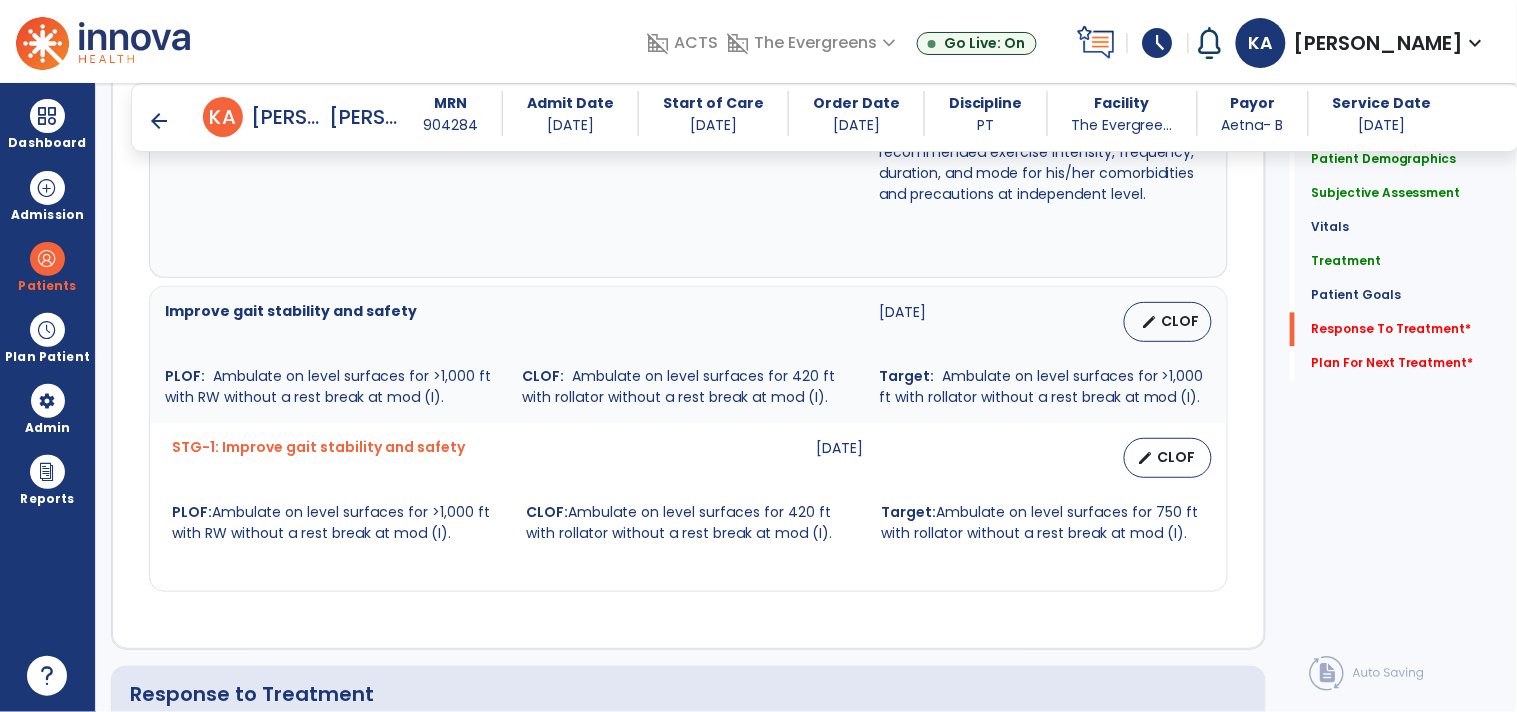 scroll, scrollTop: 3350, scrollLeft: 0, axis: vertical 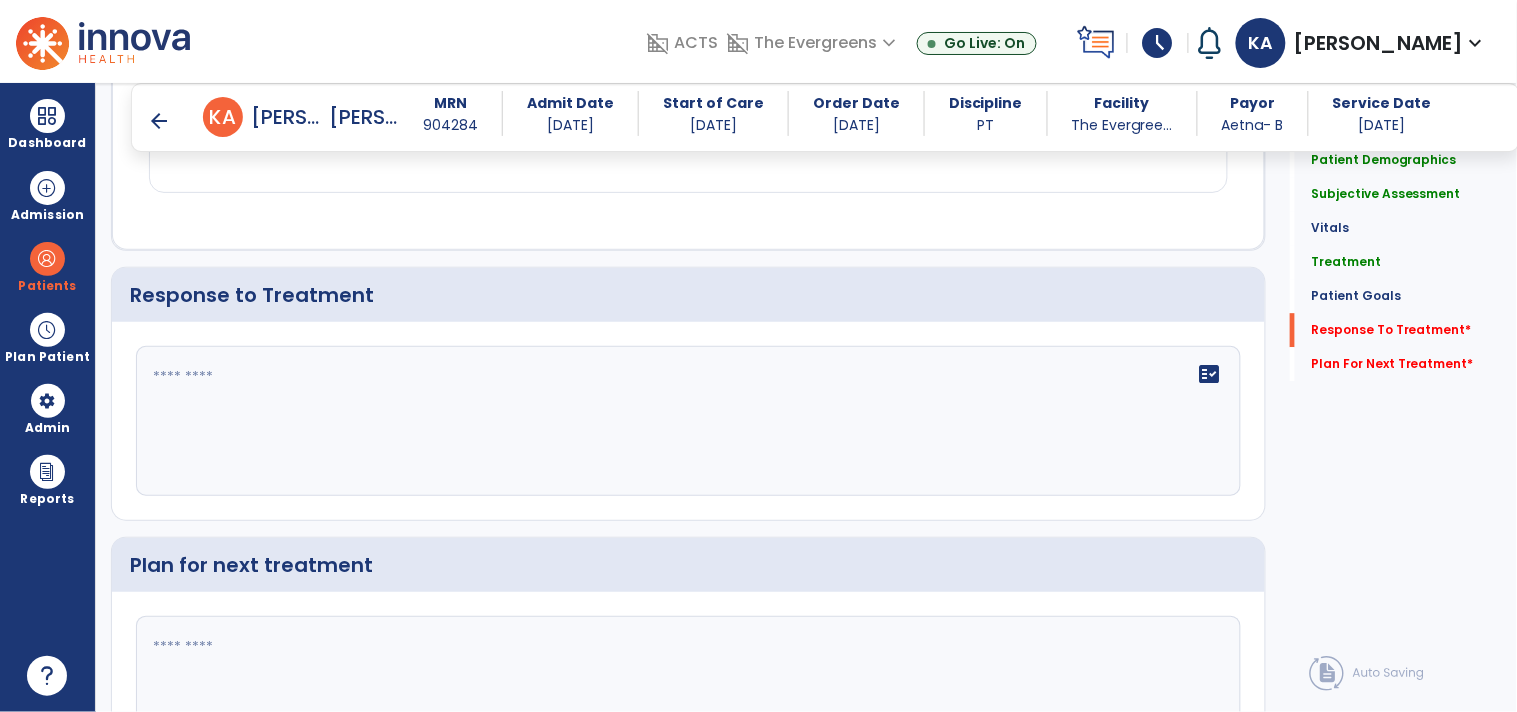 click 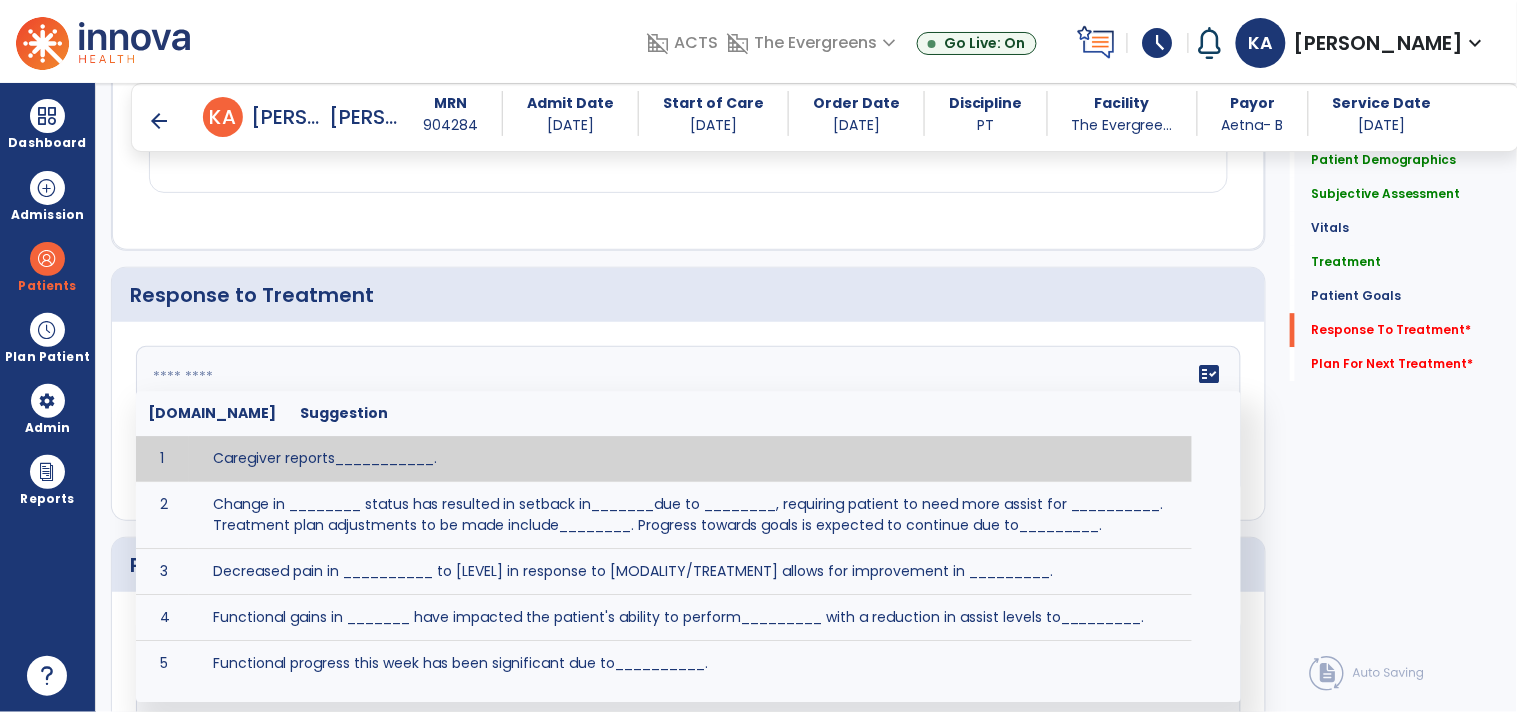 paste on "**********" 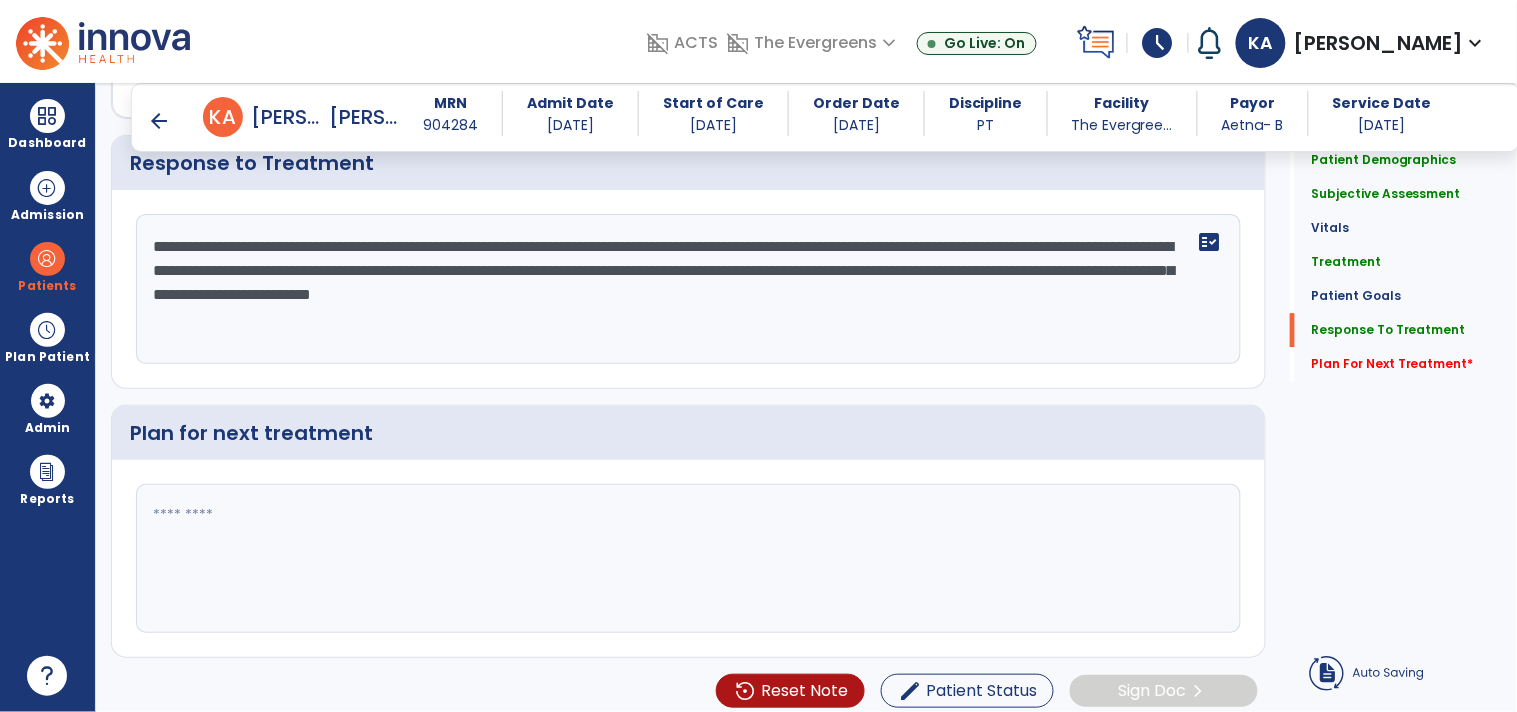 type on "**********" 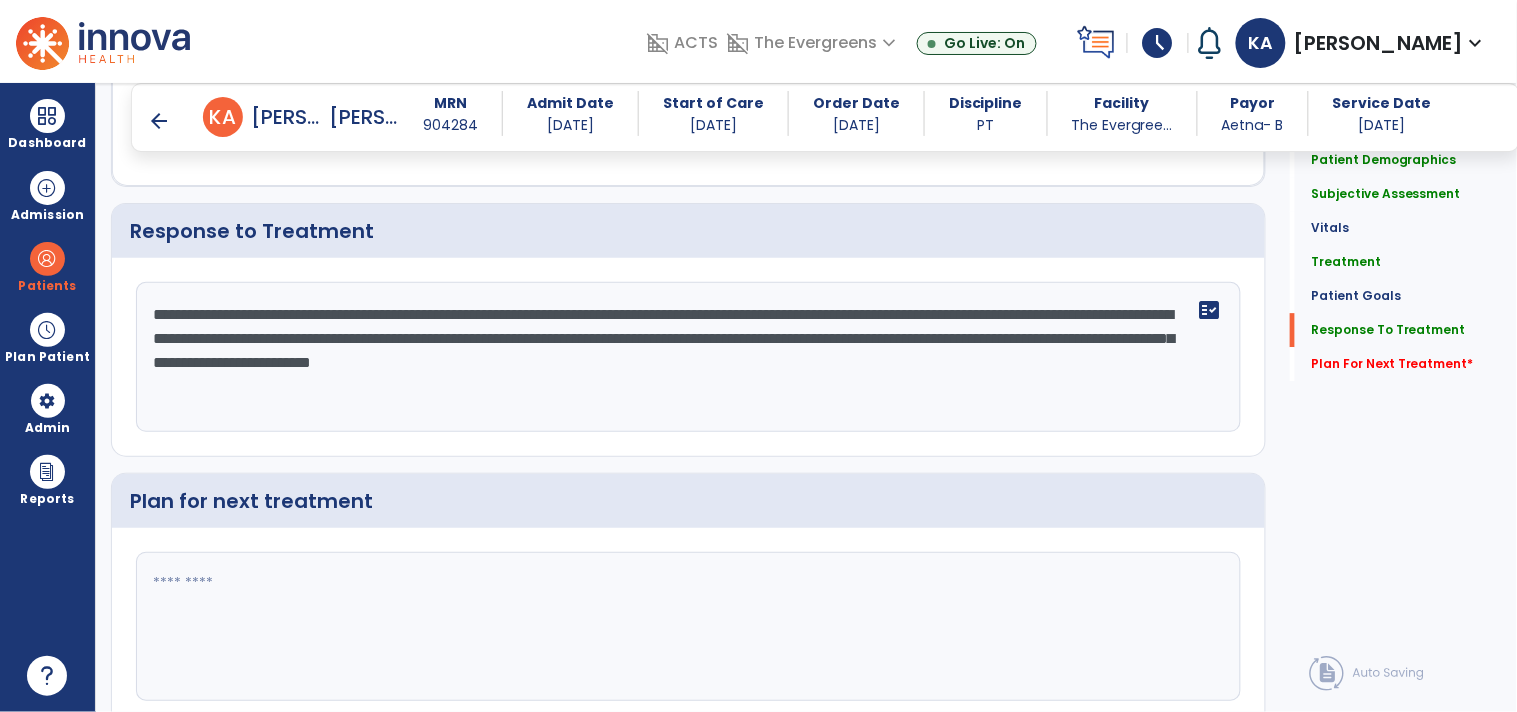scroll, scrollTop: 3461, scrollLeft: 0, axis: vertical 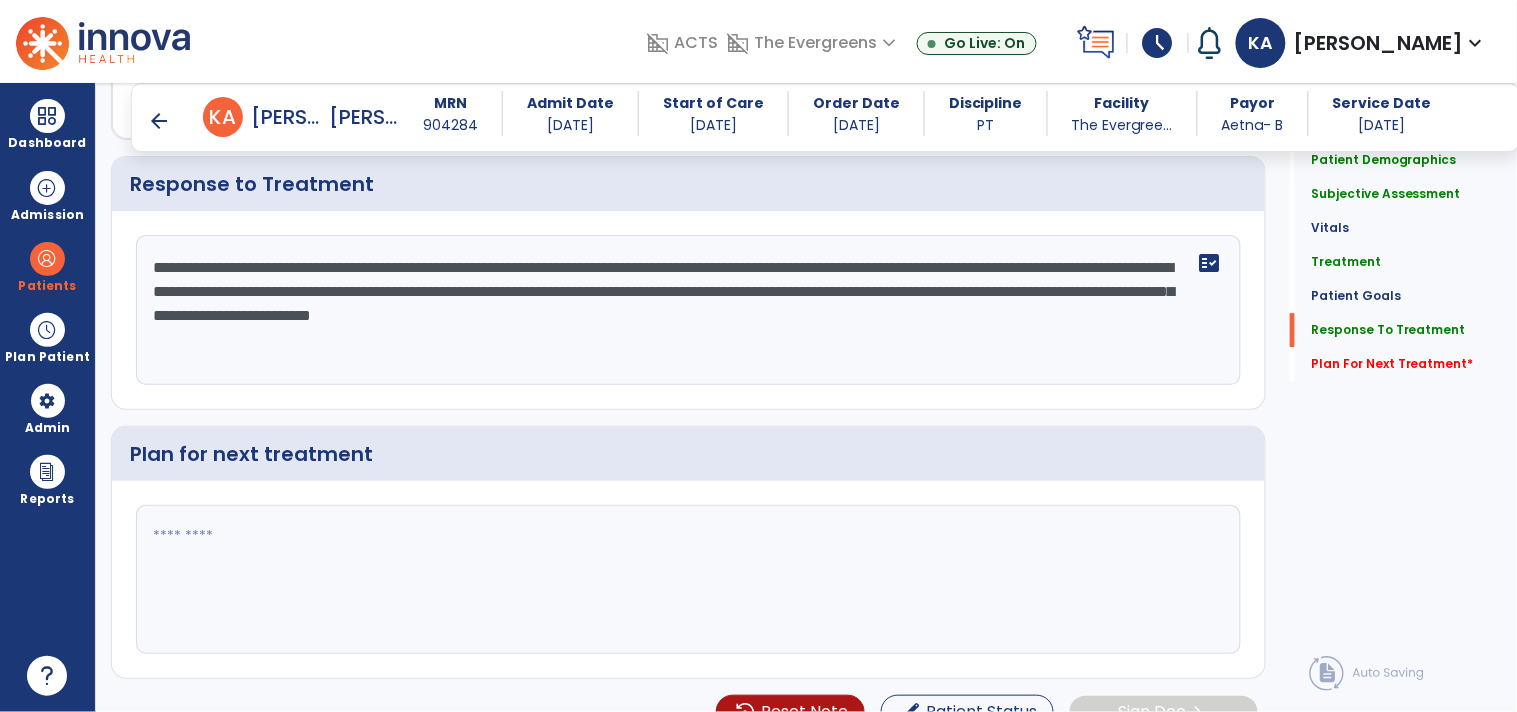 click 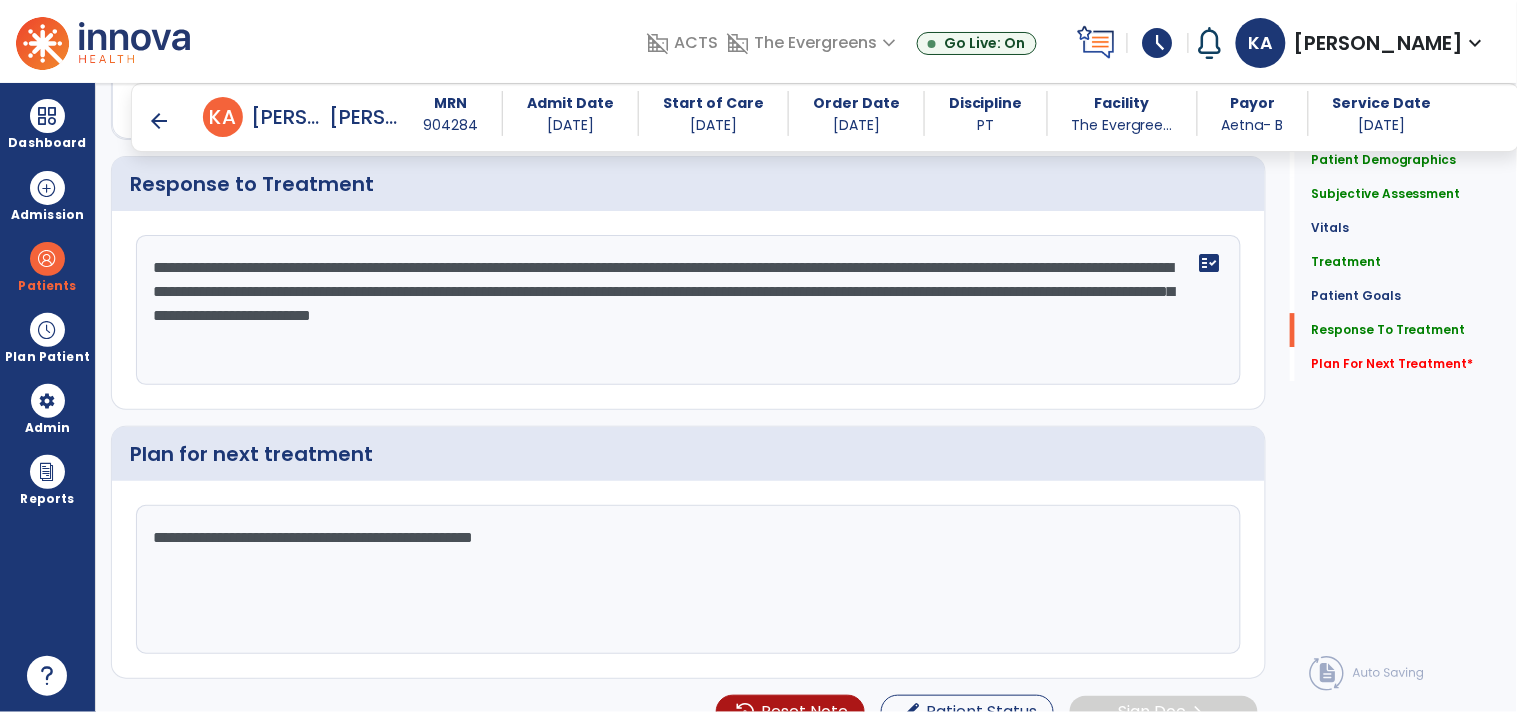 type on "**********" 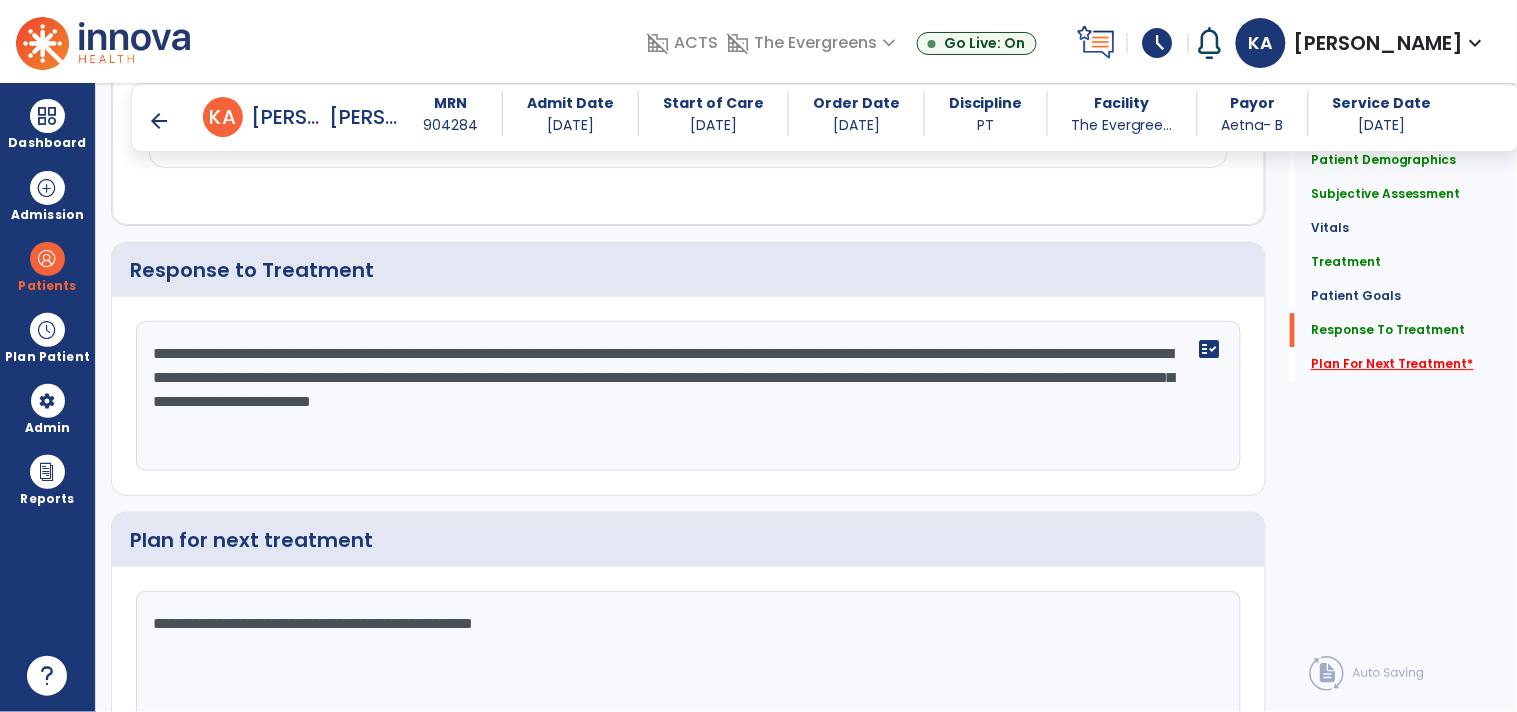 scroll, scrollTop: 3350, scrollLeft: 0, axis: vertical 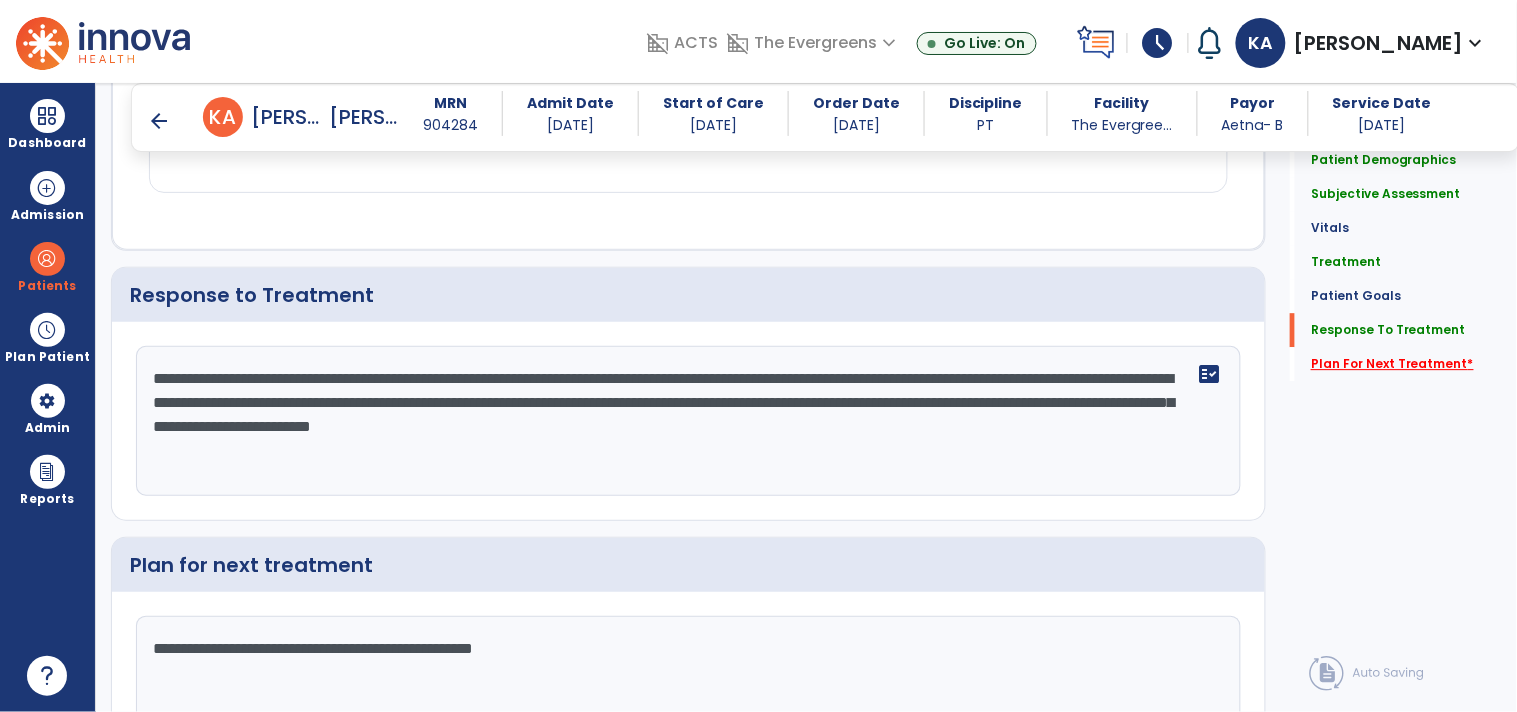 click on "Plan For Next Treatment   *" 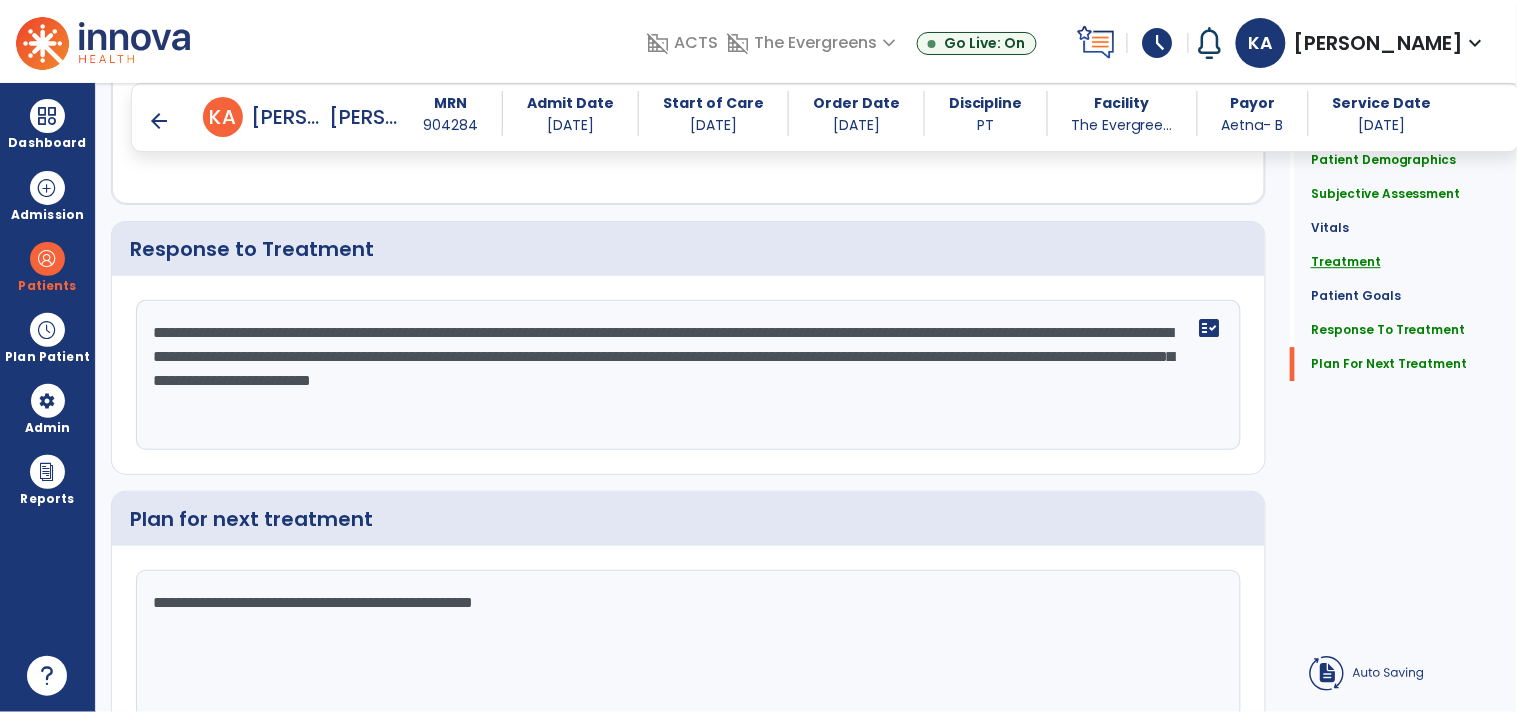 click on "Treatment" 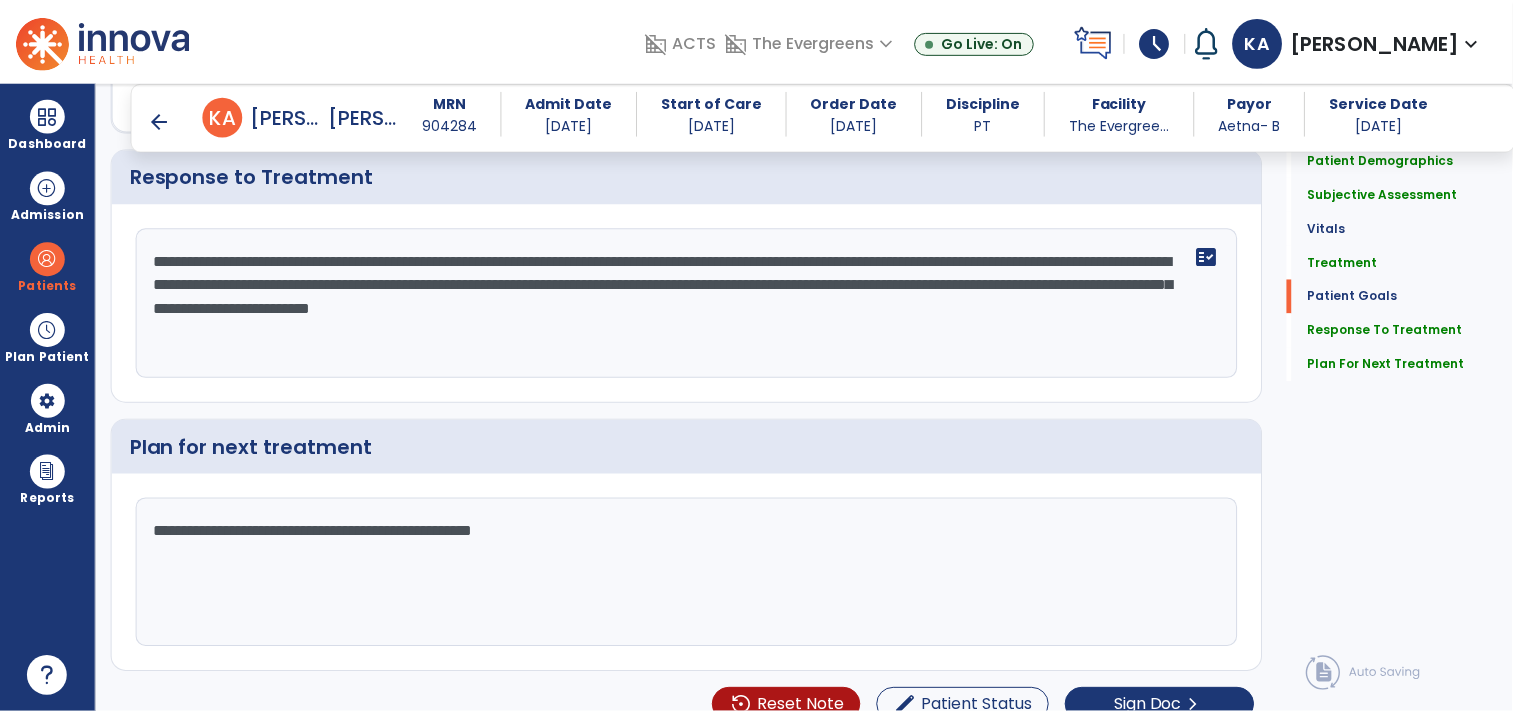 scroll, scrollTop: 3498, scrollLeft: 0, axis: vertical 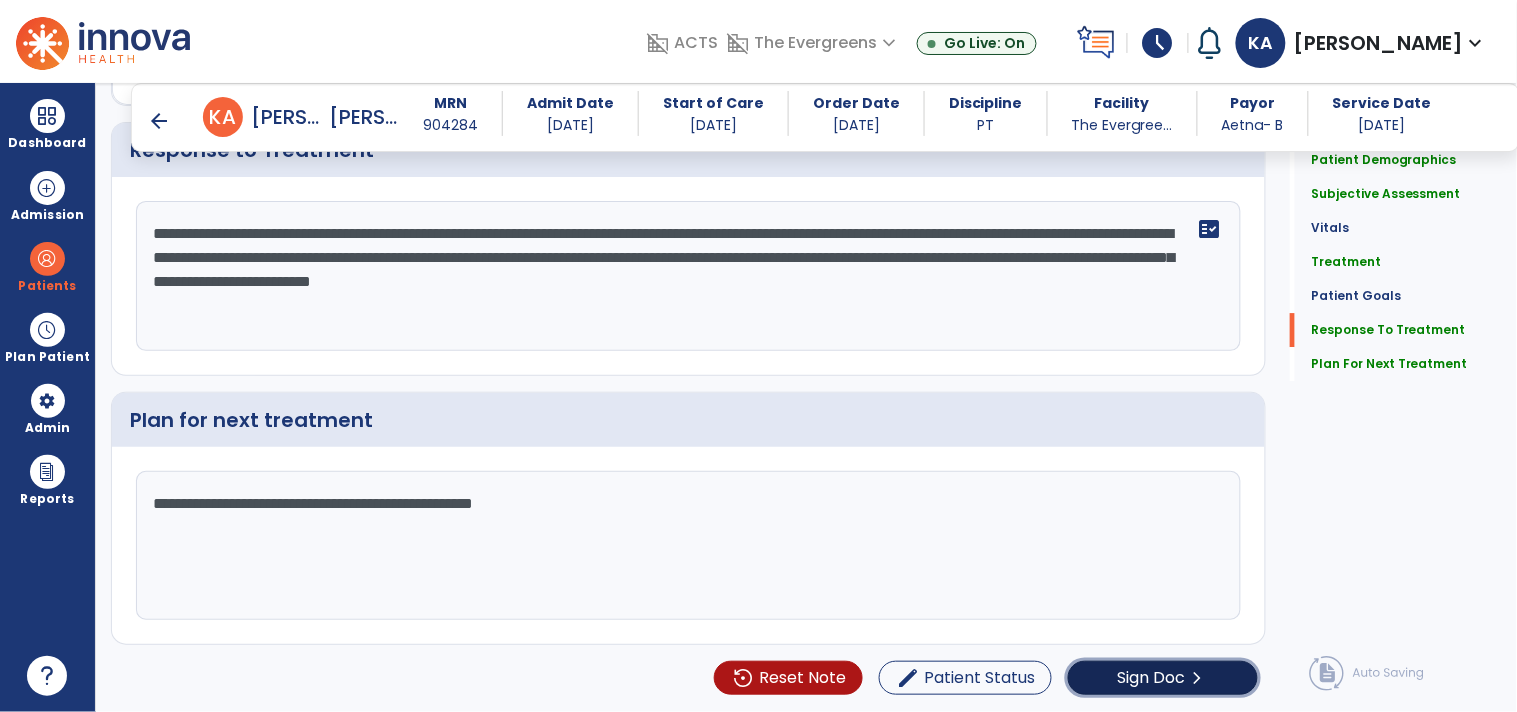click on "Sign Doc" 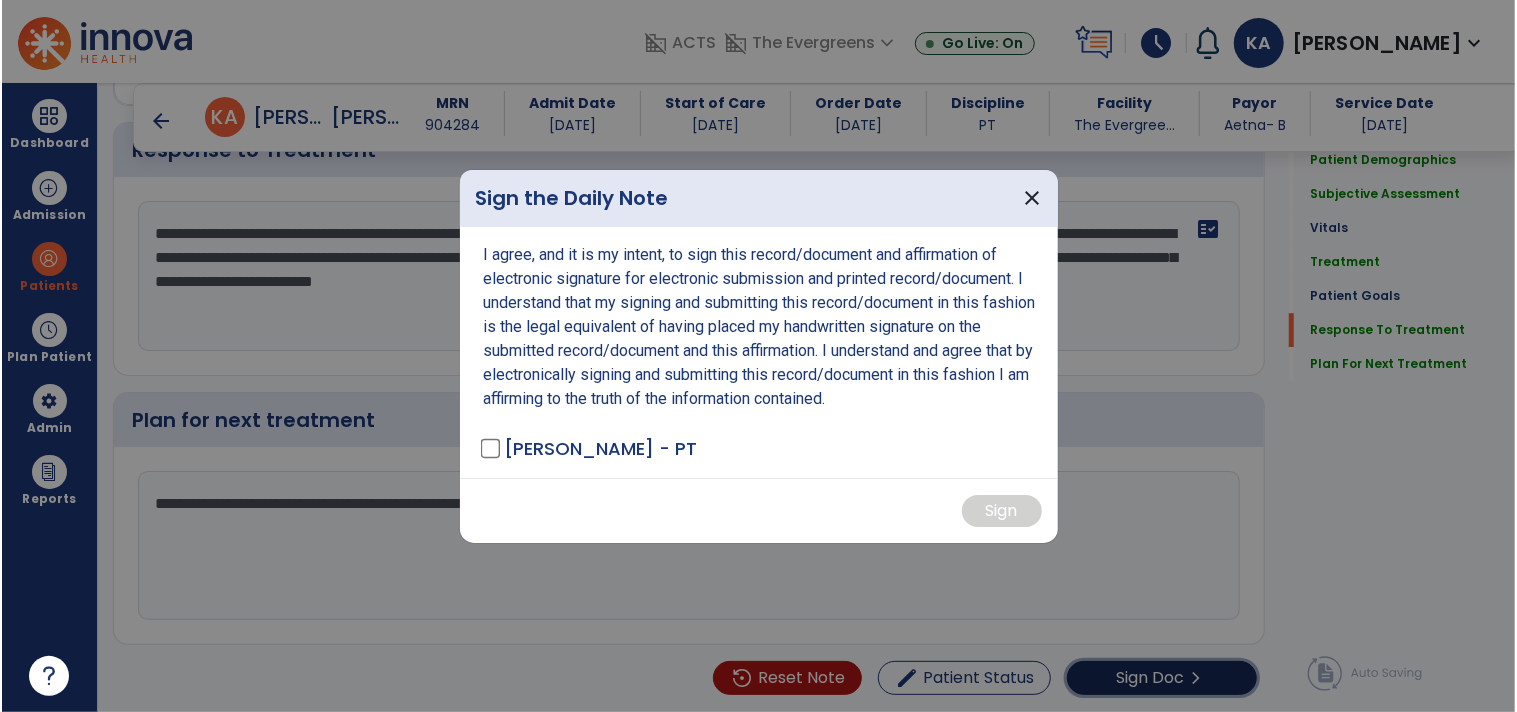 scroll, scrollTop: 3498, scrollLeft: 0, axis: vertical 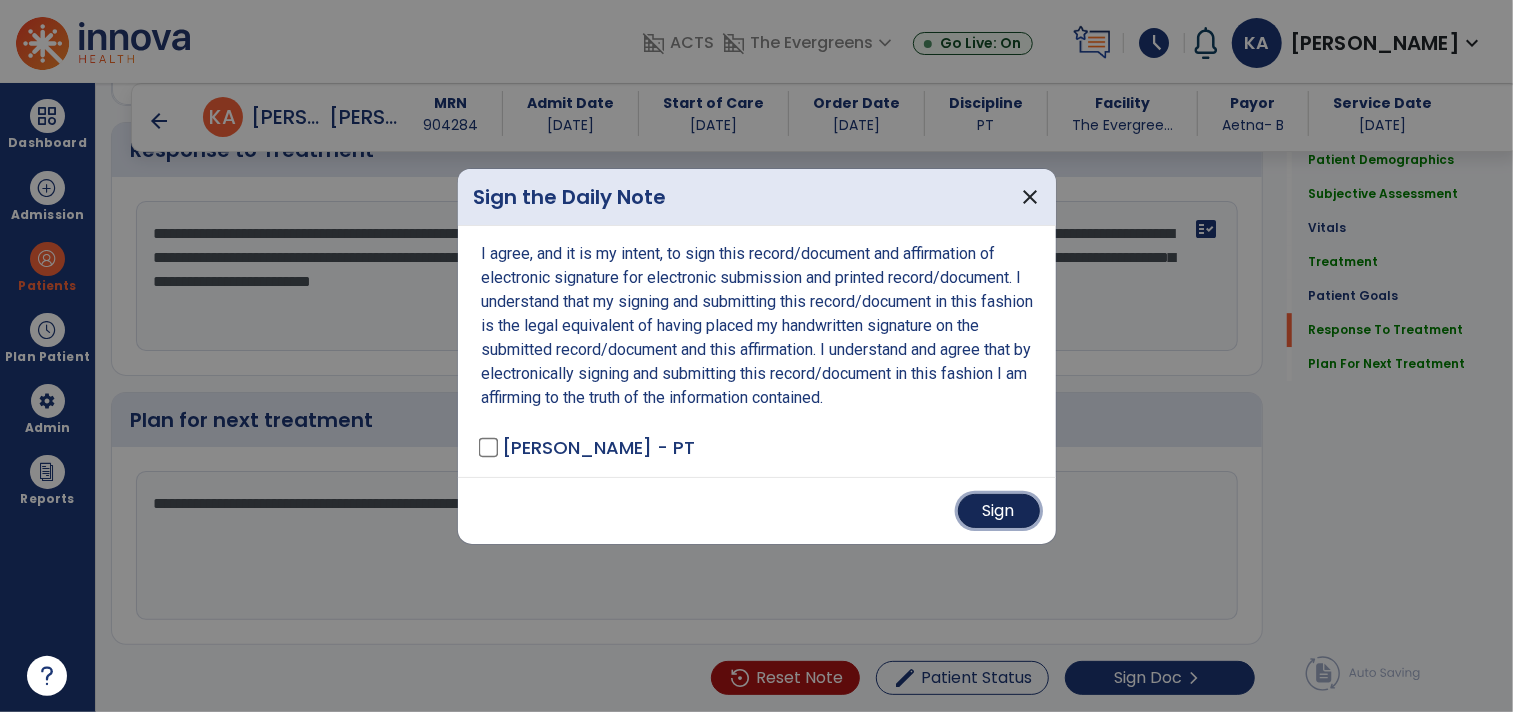 click on "Sign" at bounding box center [999, 511] 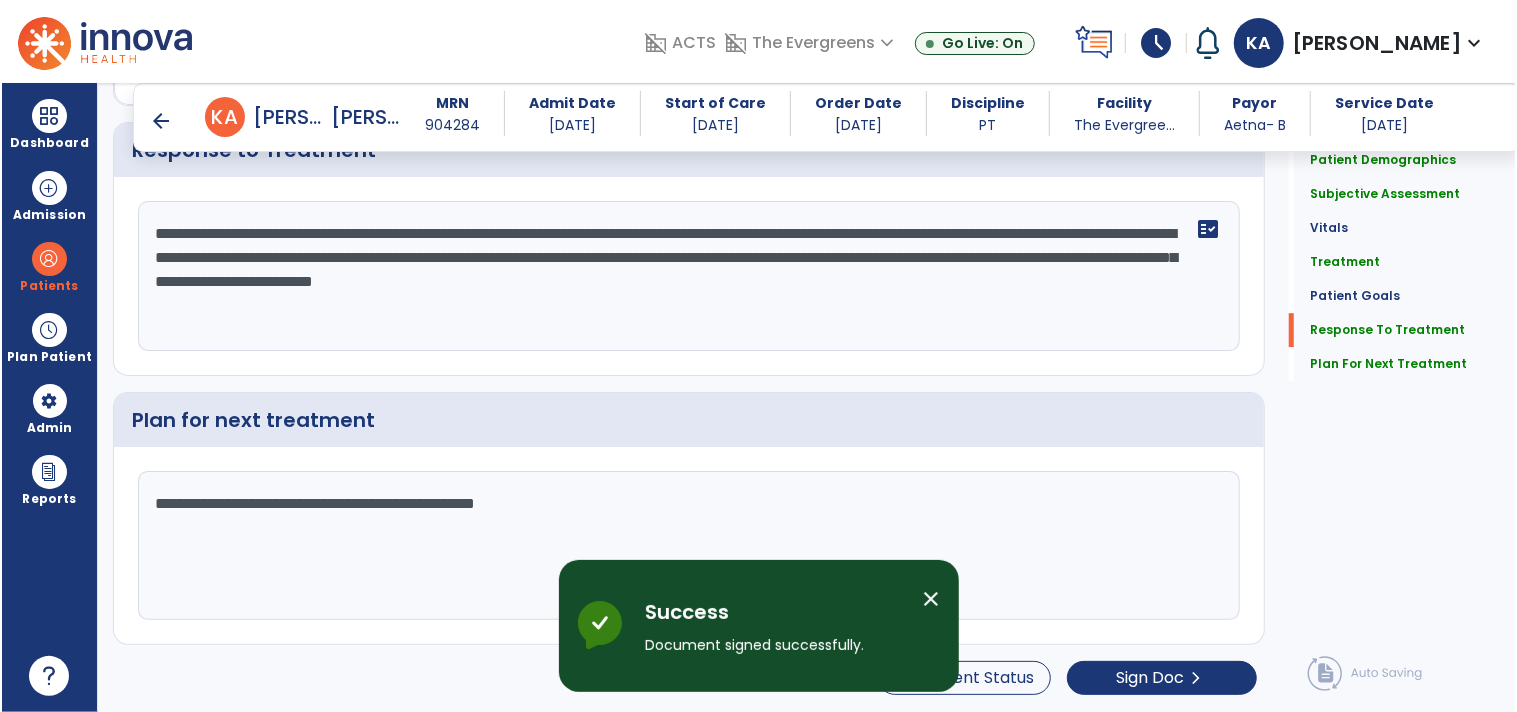 scroll, scrollTop: 0, scrollLeft: 0, axis: both 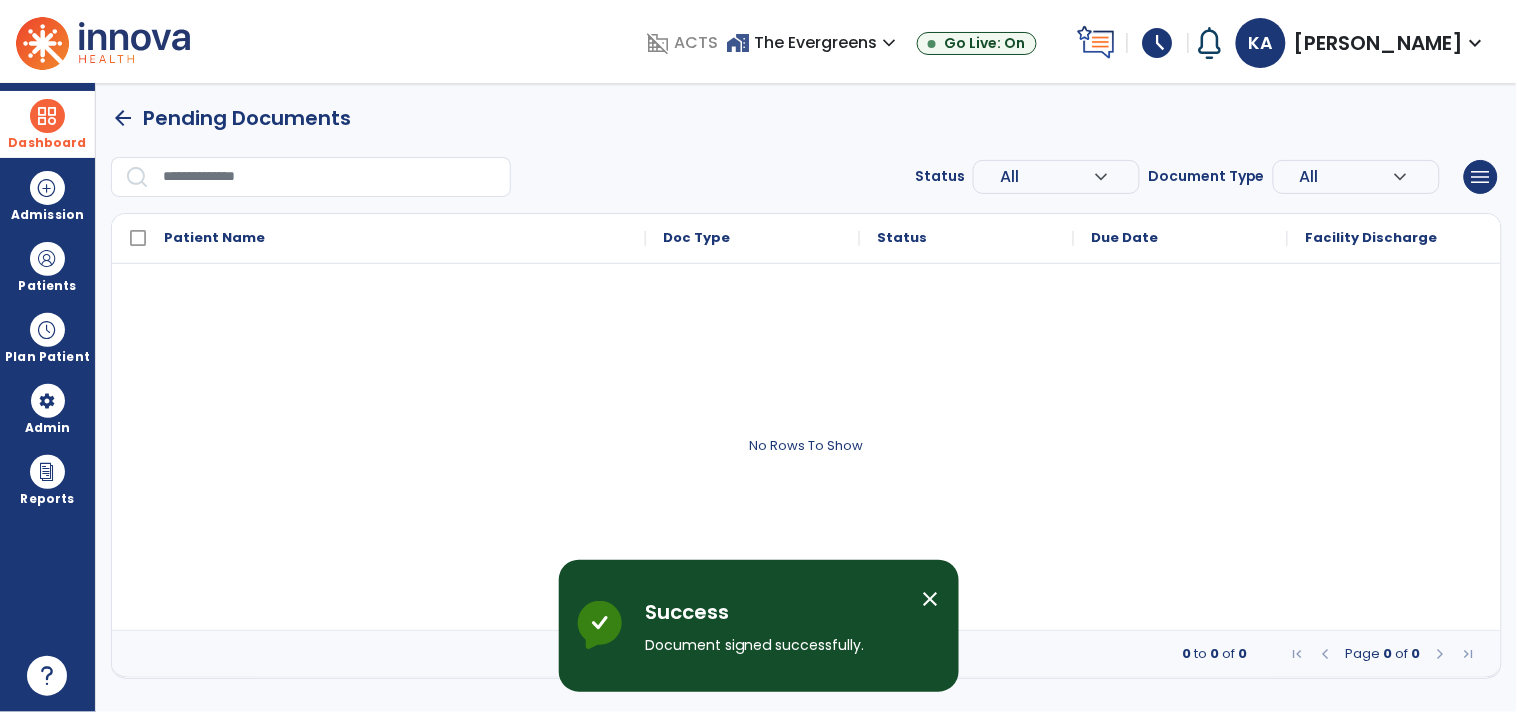 click at bounding box center [47, 116] 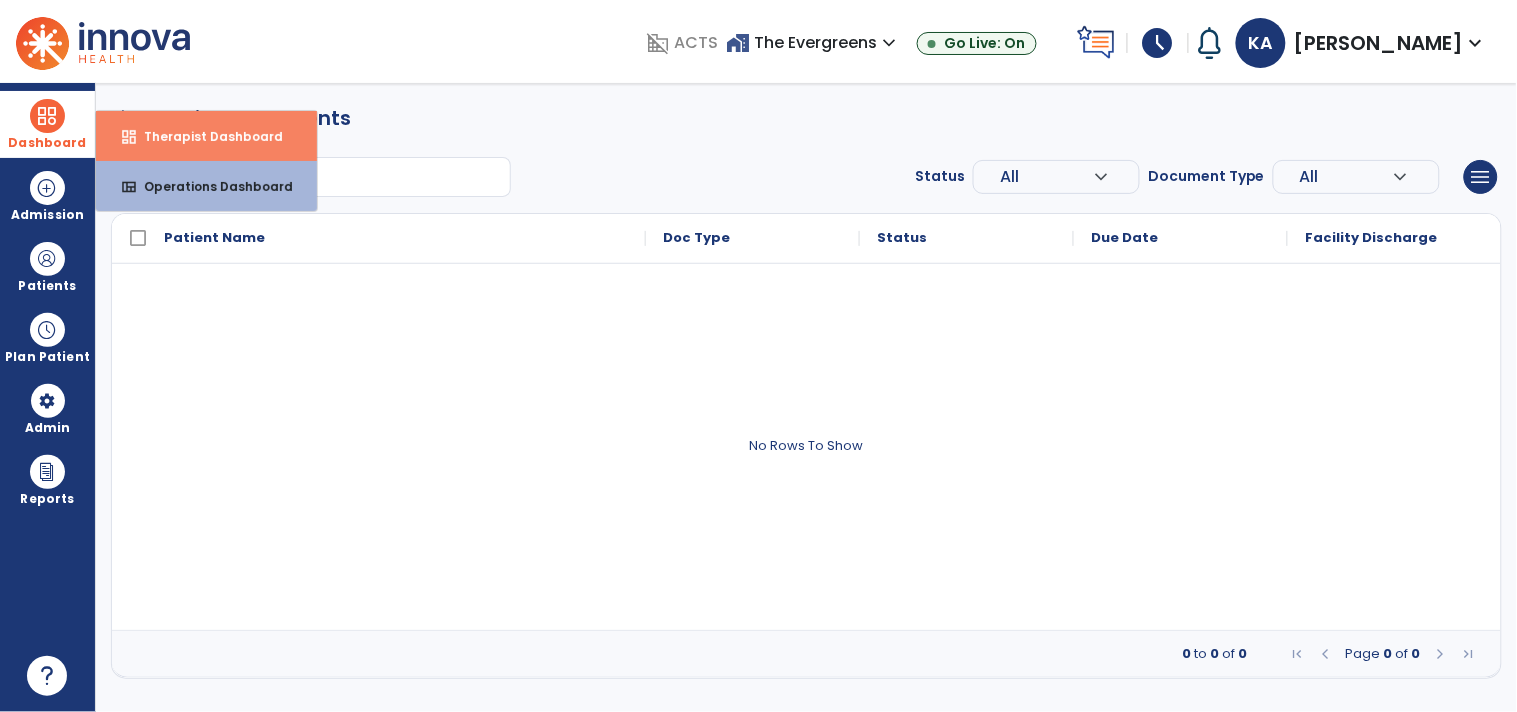click on "Therapist Dashboard" at bounding box center [205, 136] 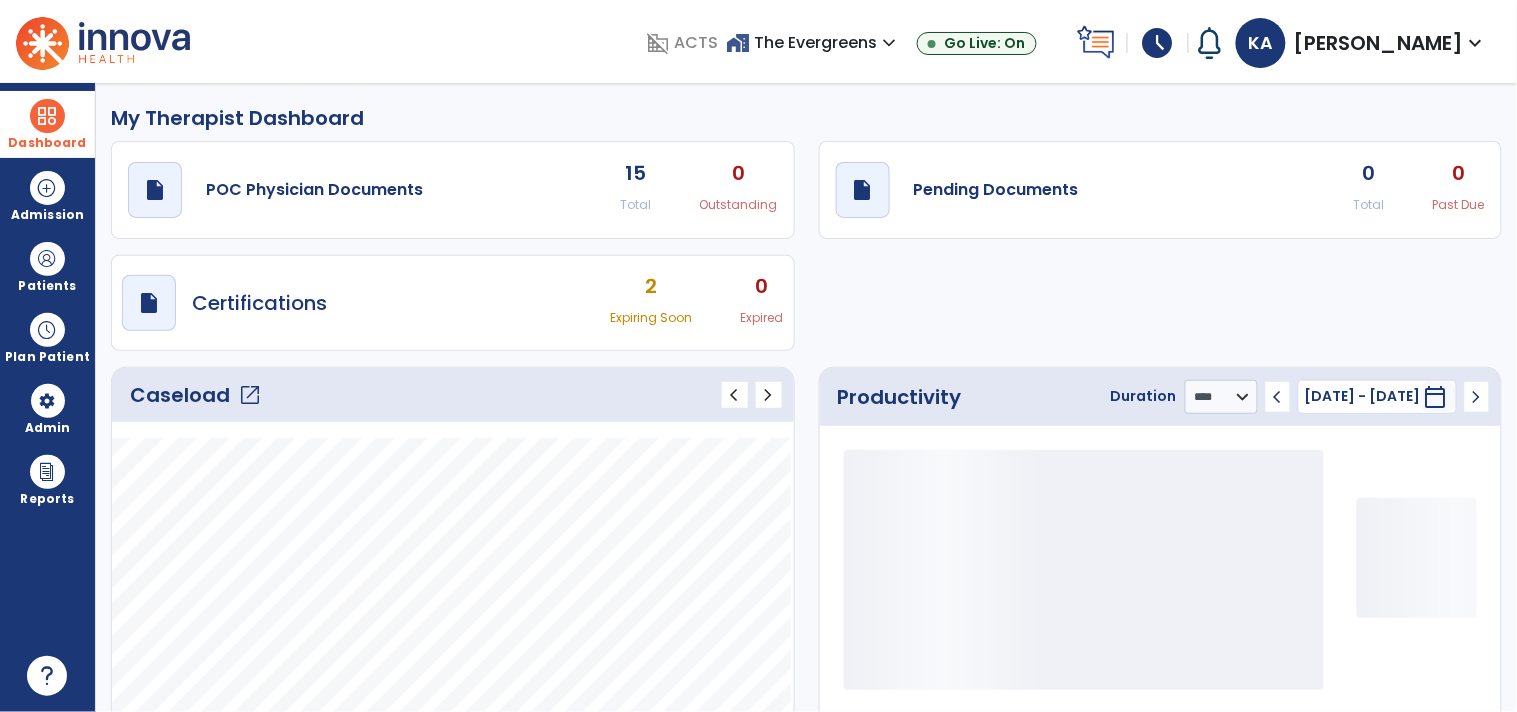 click on "draft   open_in_new  Pending Documents 0 Total 0 Past Due" 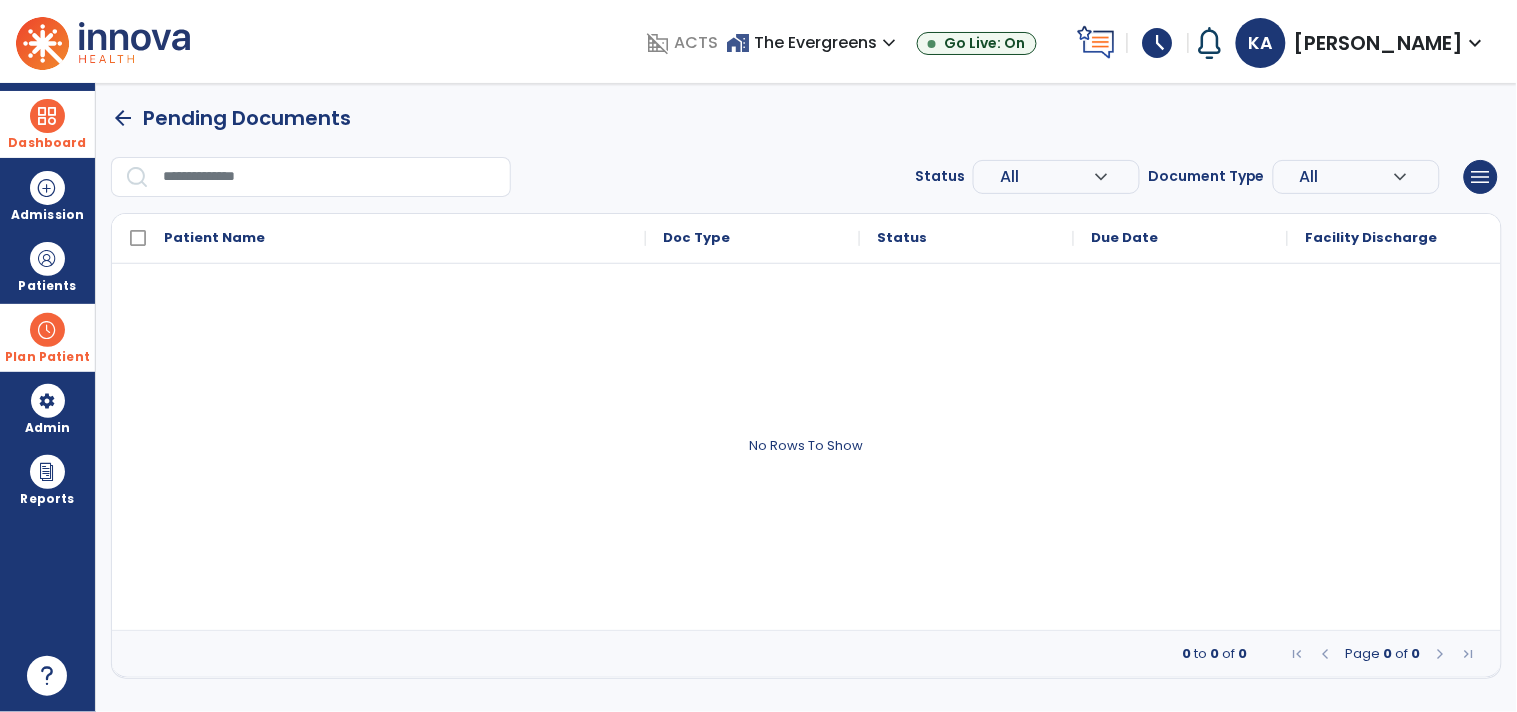 click at bounding box center [47, 330] 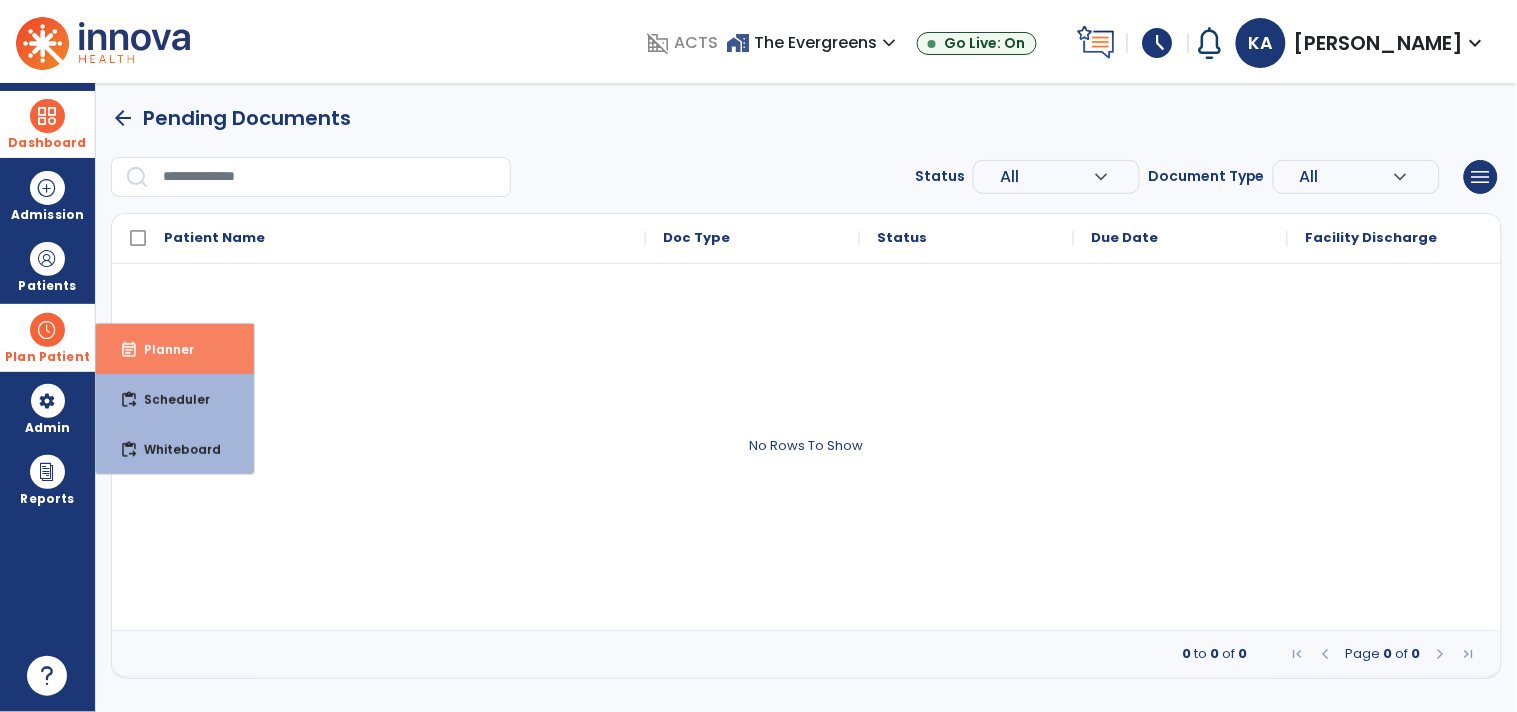 click on "Planner" at bounding box center [161, 349] 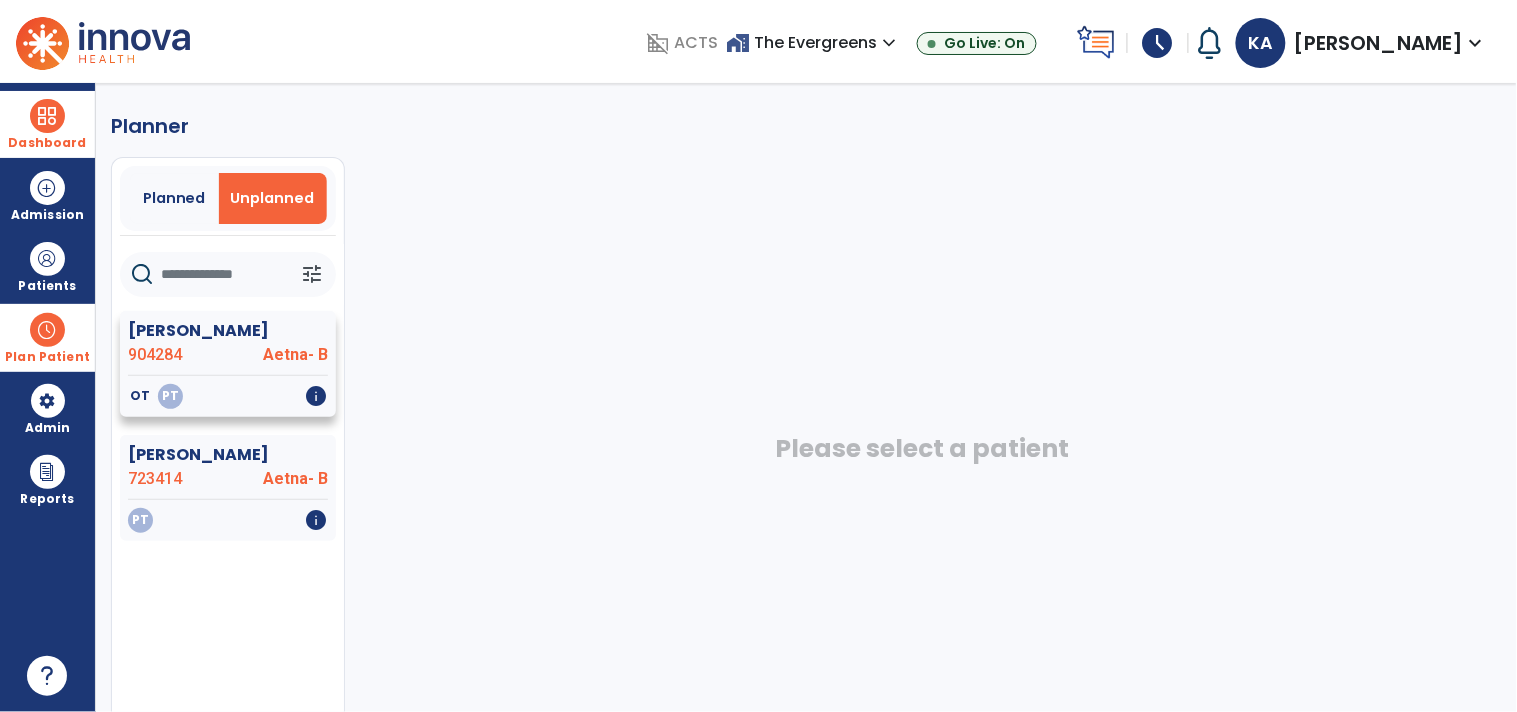 click on "Aetna- B" 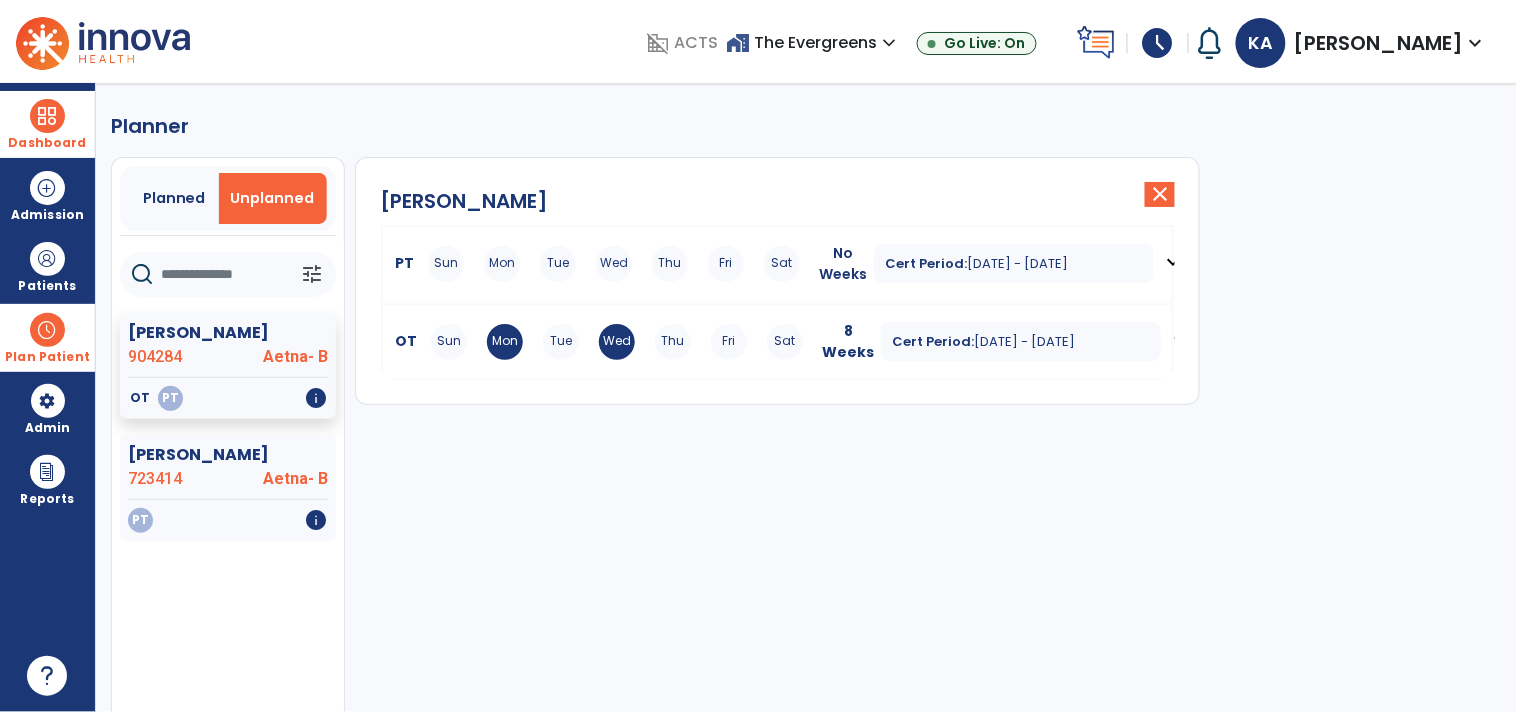 click on "Cert Period:  Jul 9, 2025 - Sep 2, 2025" at bounding box center (1014, 263) 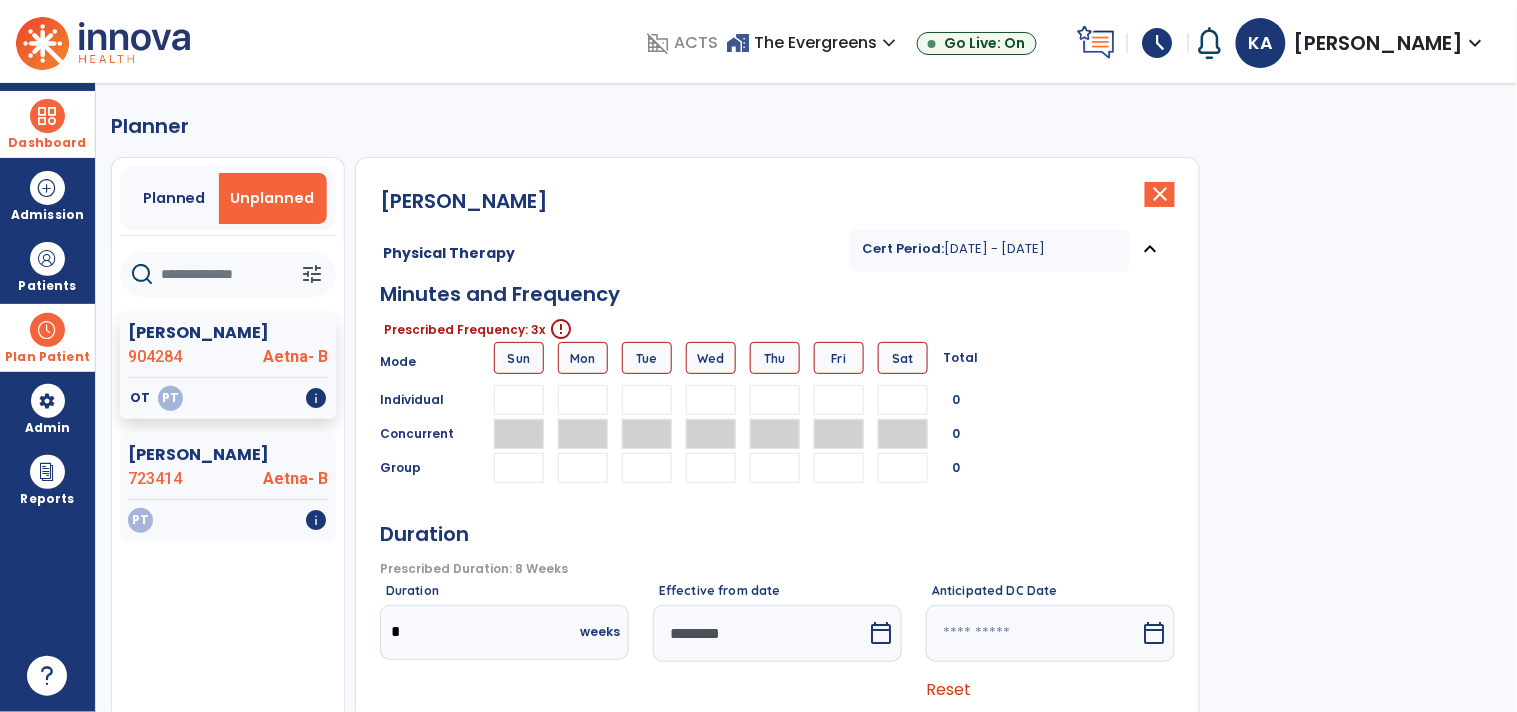 click at bounding box center [711, 400] 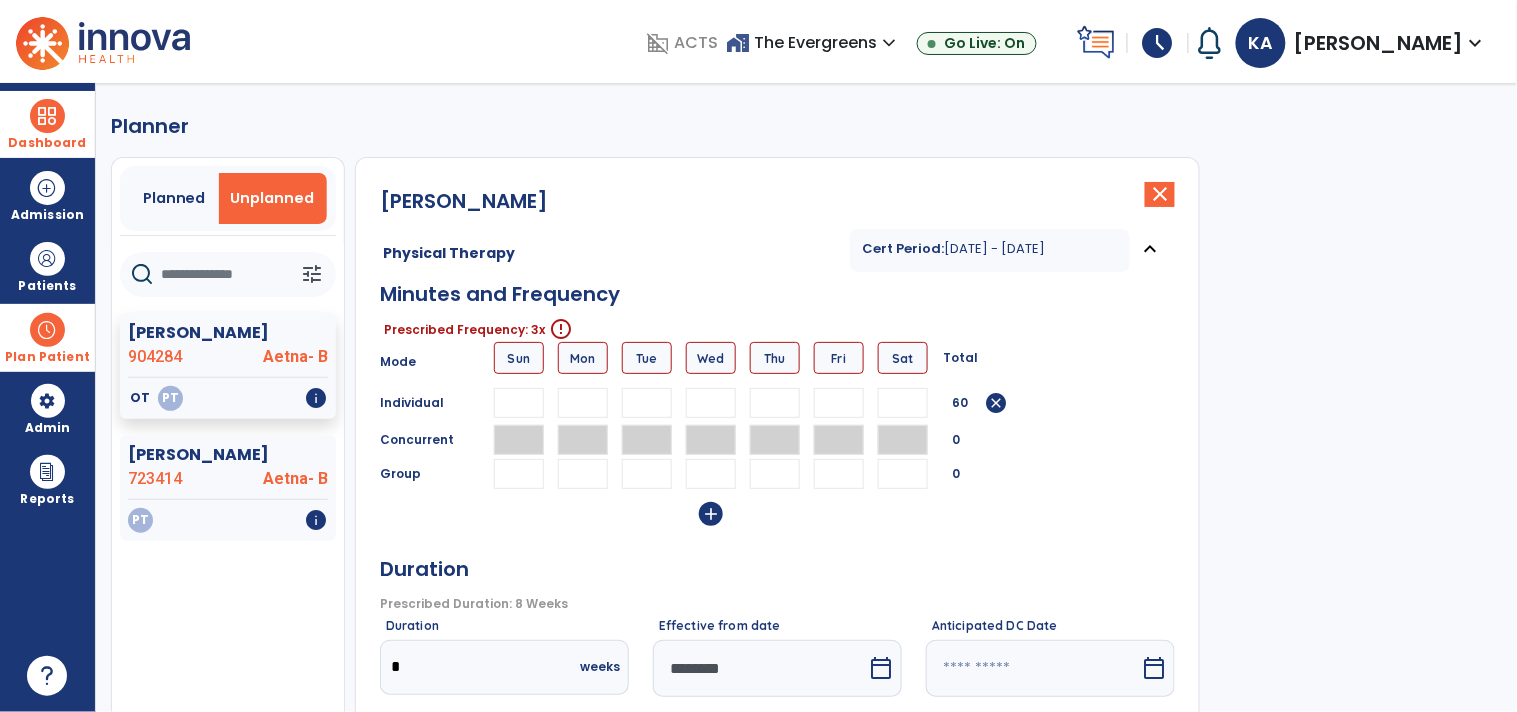 type on "**" 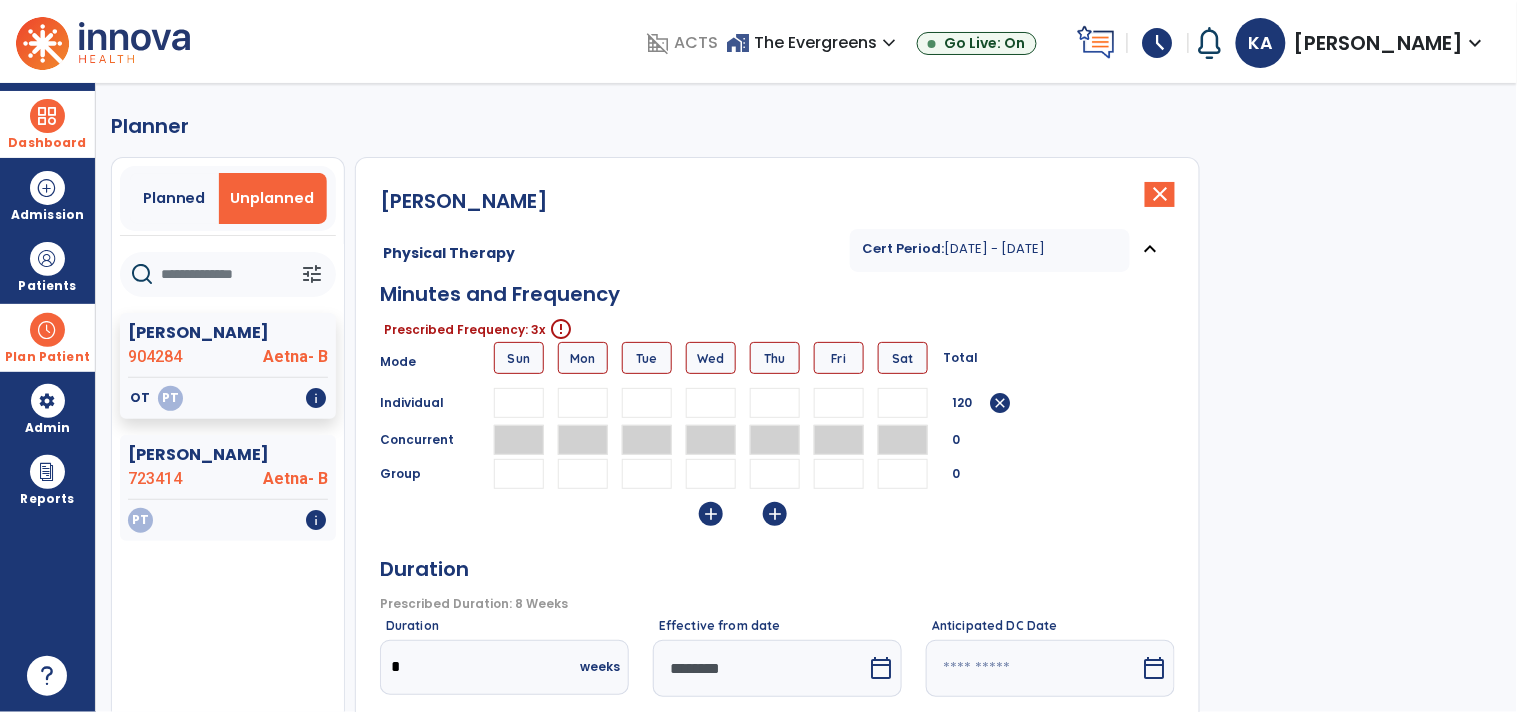 type on "**" 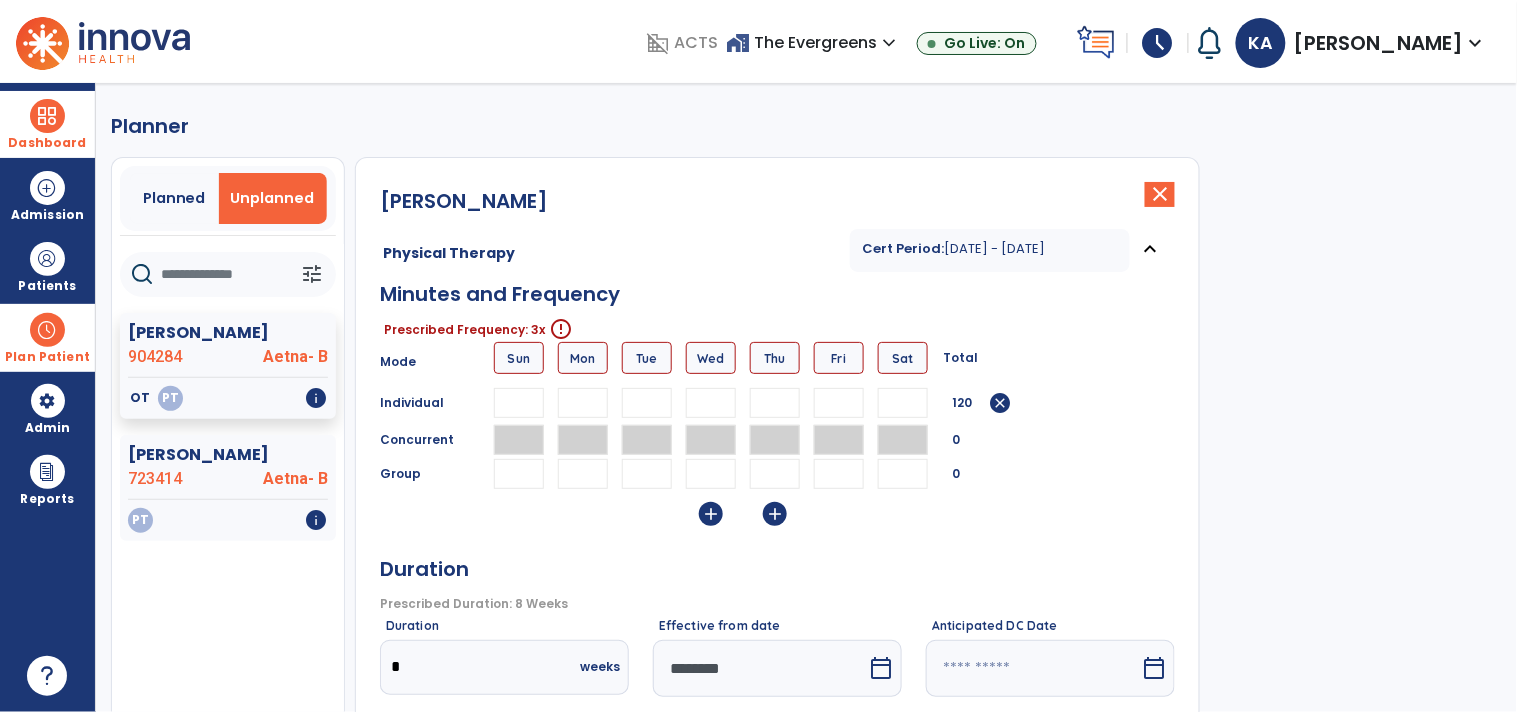 click at bounding box center (583, 403) 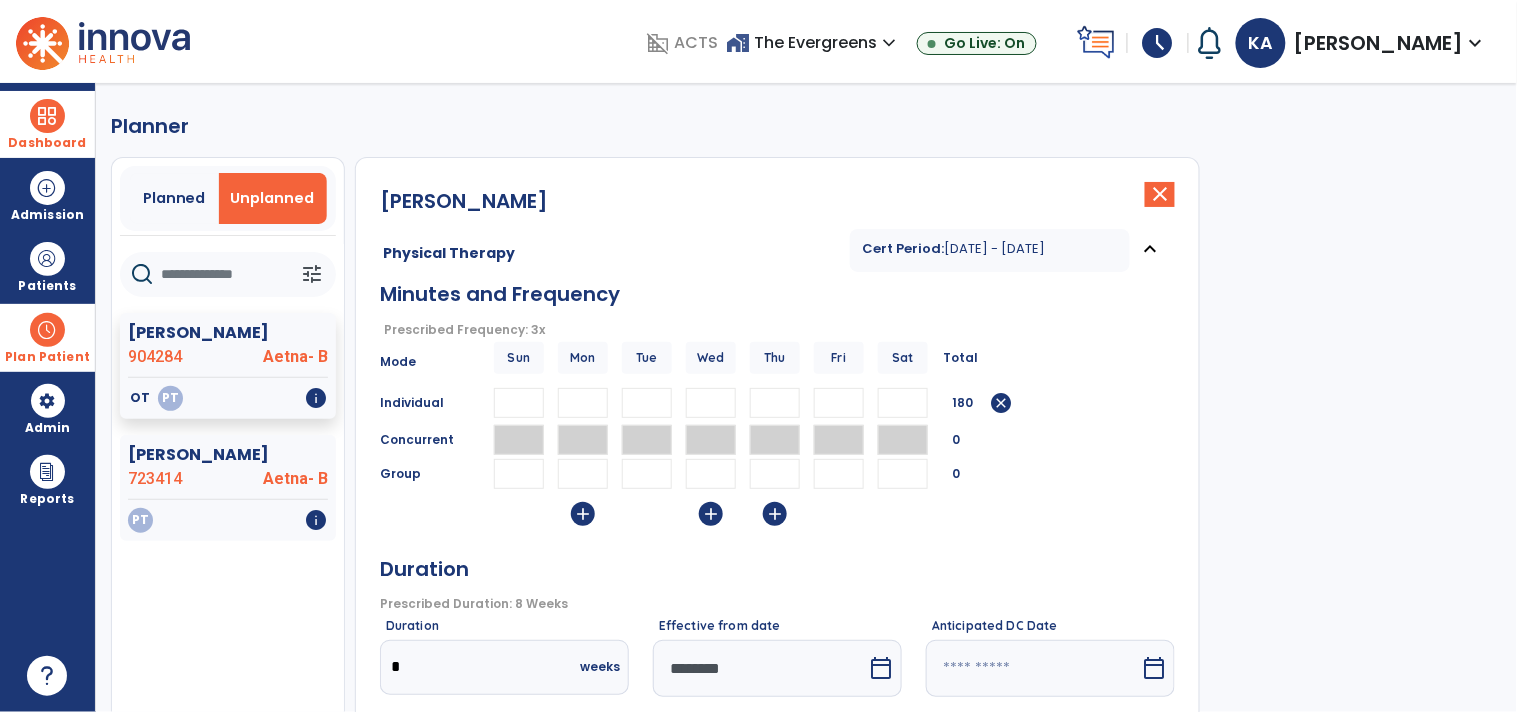 type on "**" 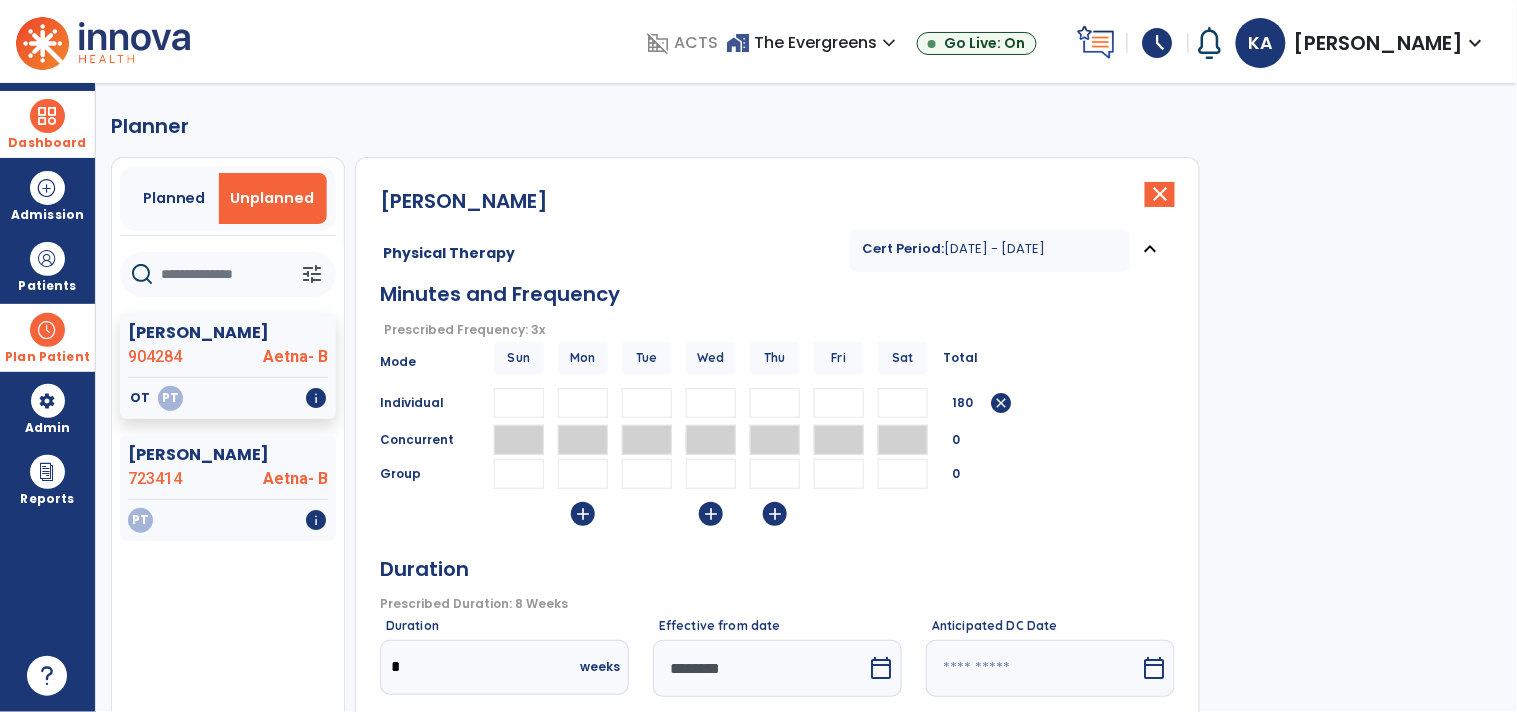 click on "Individual ** ** ** 180  cancel" at bounding box center [777, 403] 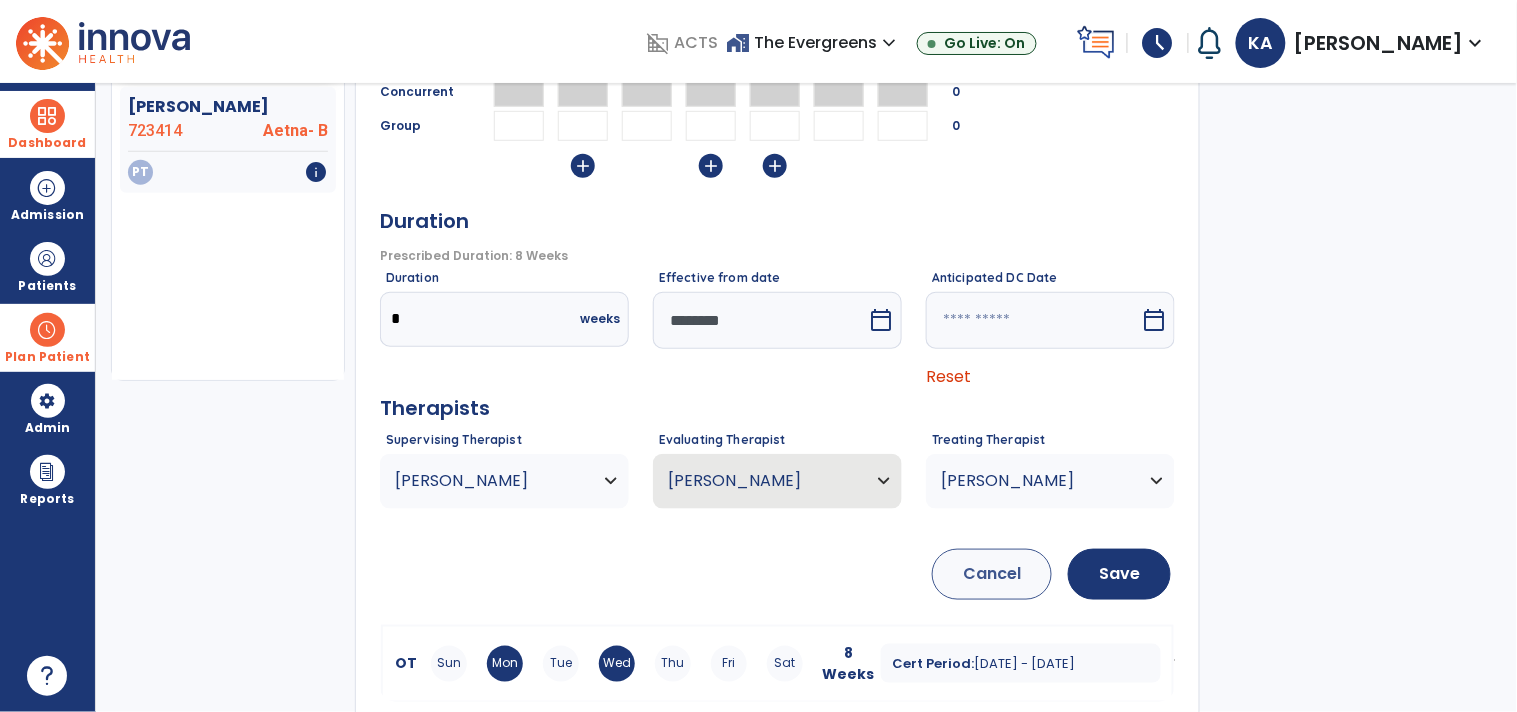 scroll, scrollTop: 361, scrollLeft: 0, axis: vertical 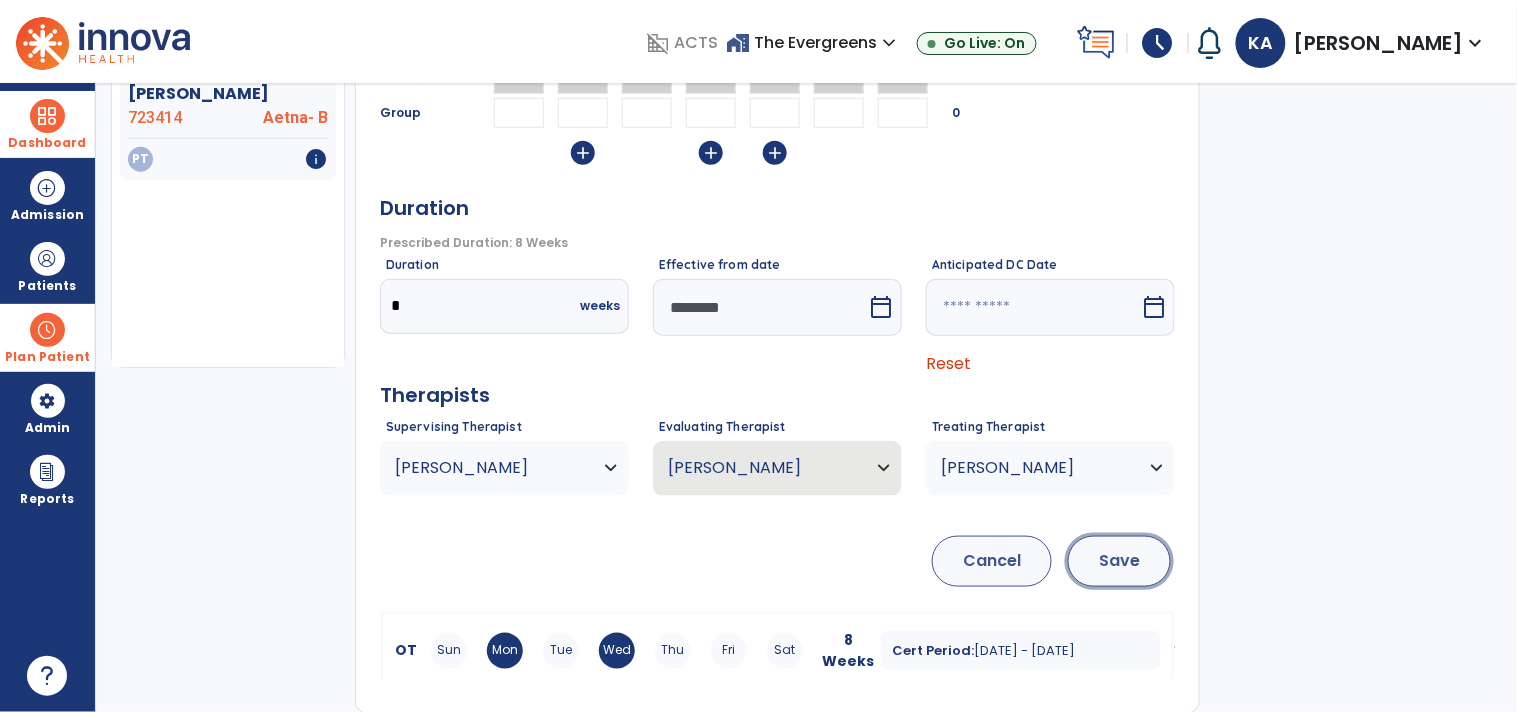 click on "Save" at bounding box center [1119, 561] 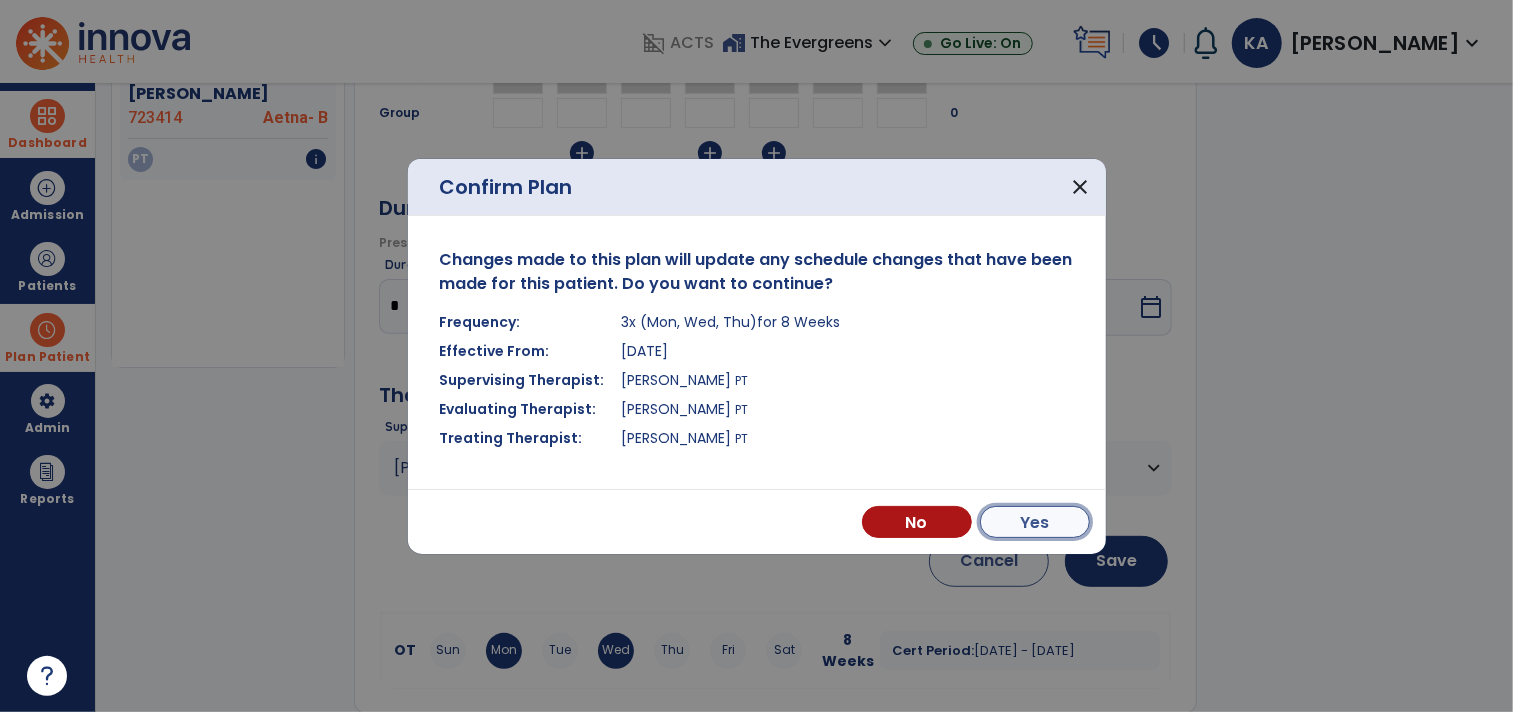 click on "Yes" at bounding box center (1035, 522) 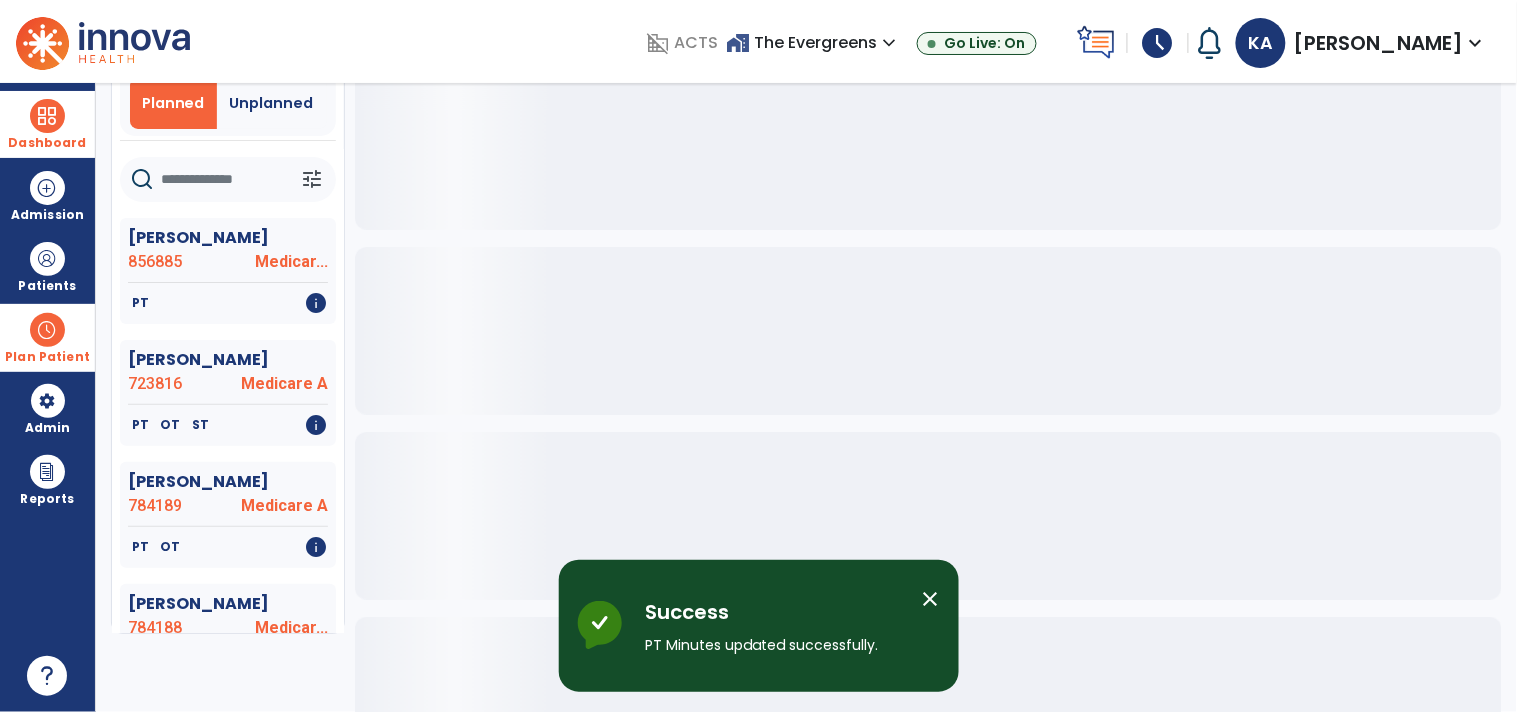 scroll, scrollTop: 0, scrollLeft: 0, axis: both 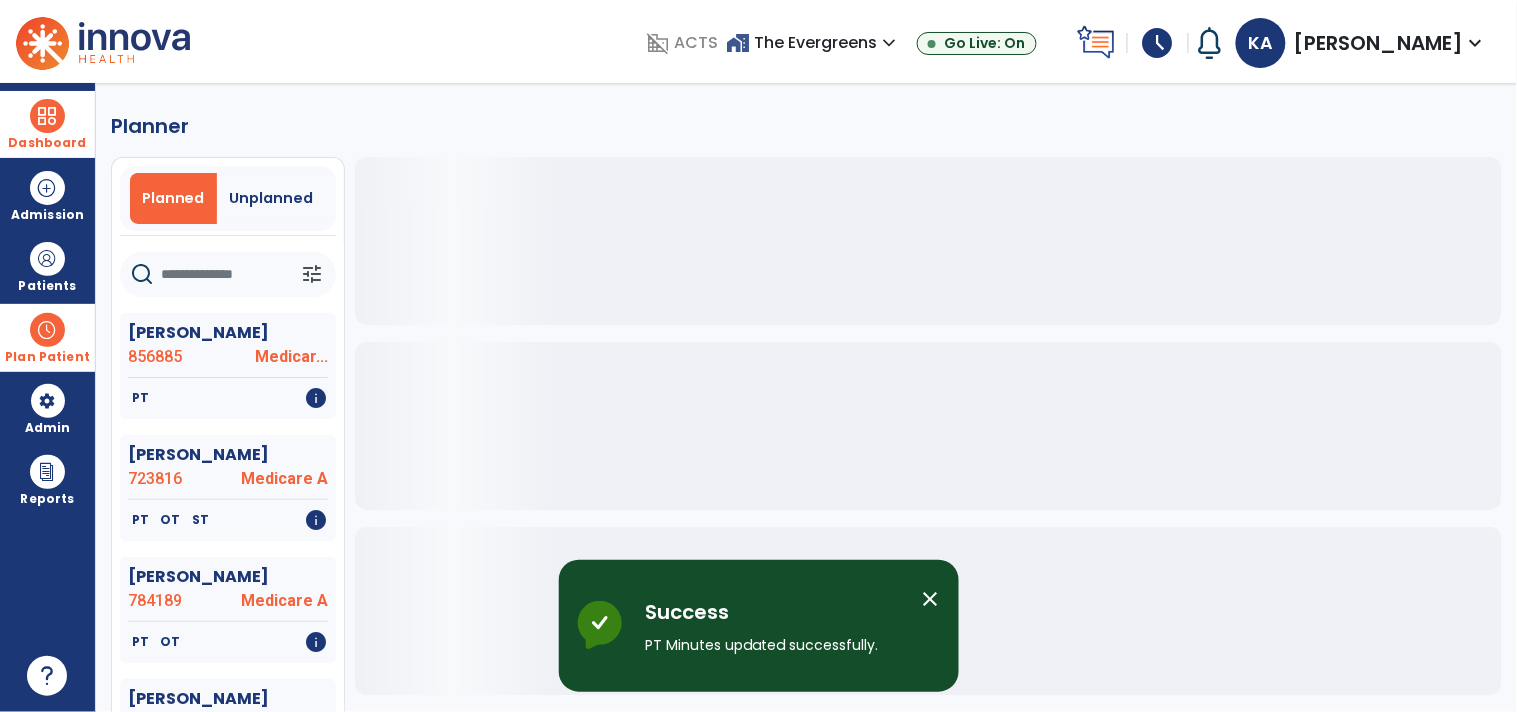 click at bounding box center (47, 330) 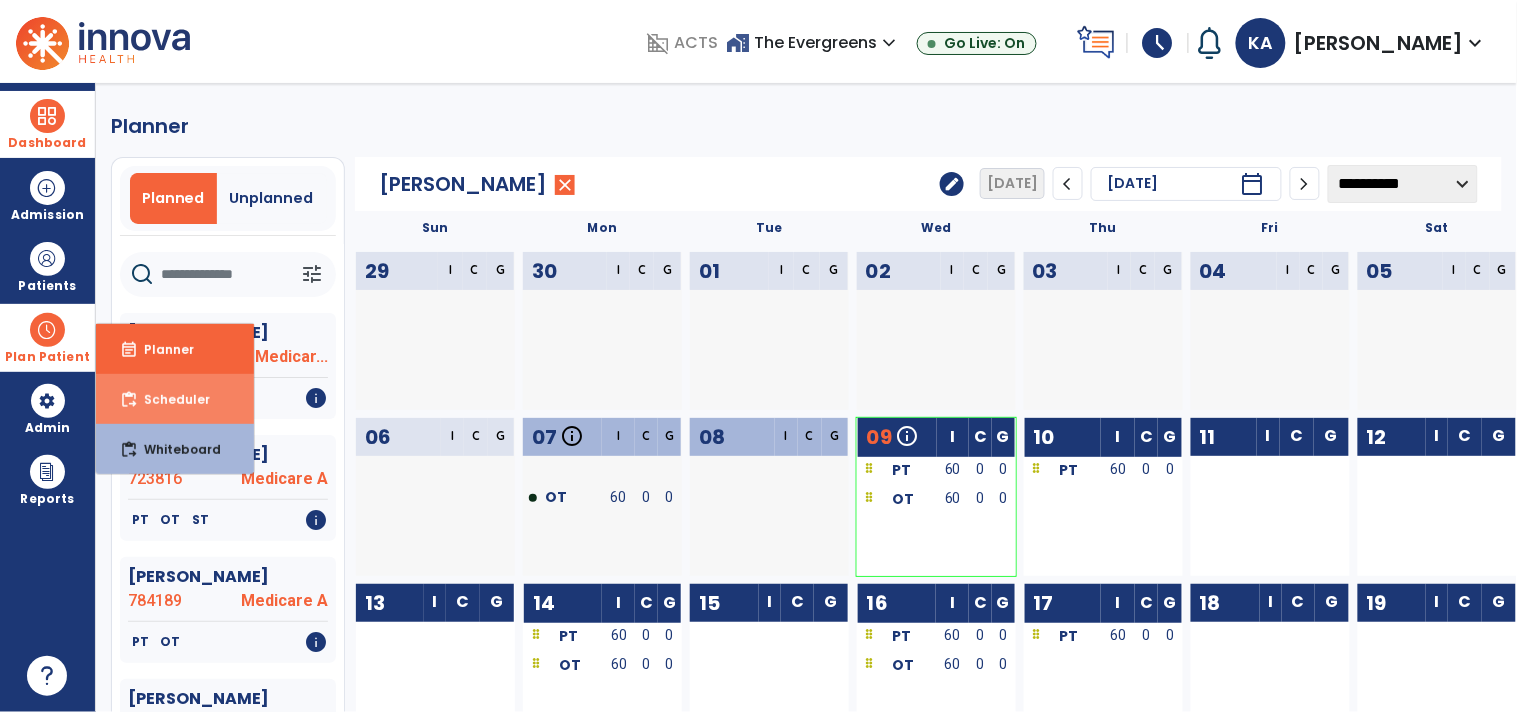 click on "Scheduler" at bounding box center (169, 399) 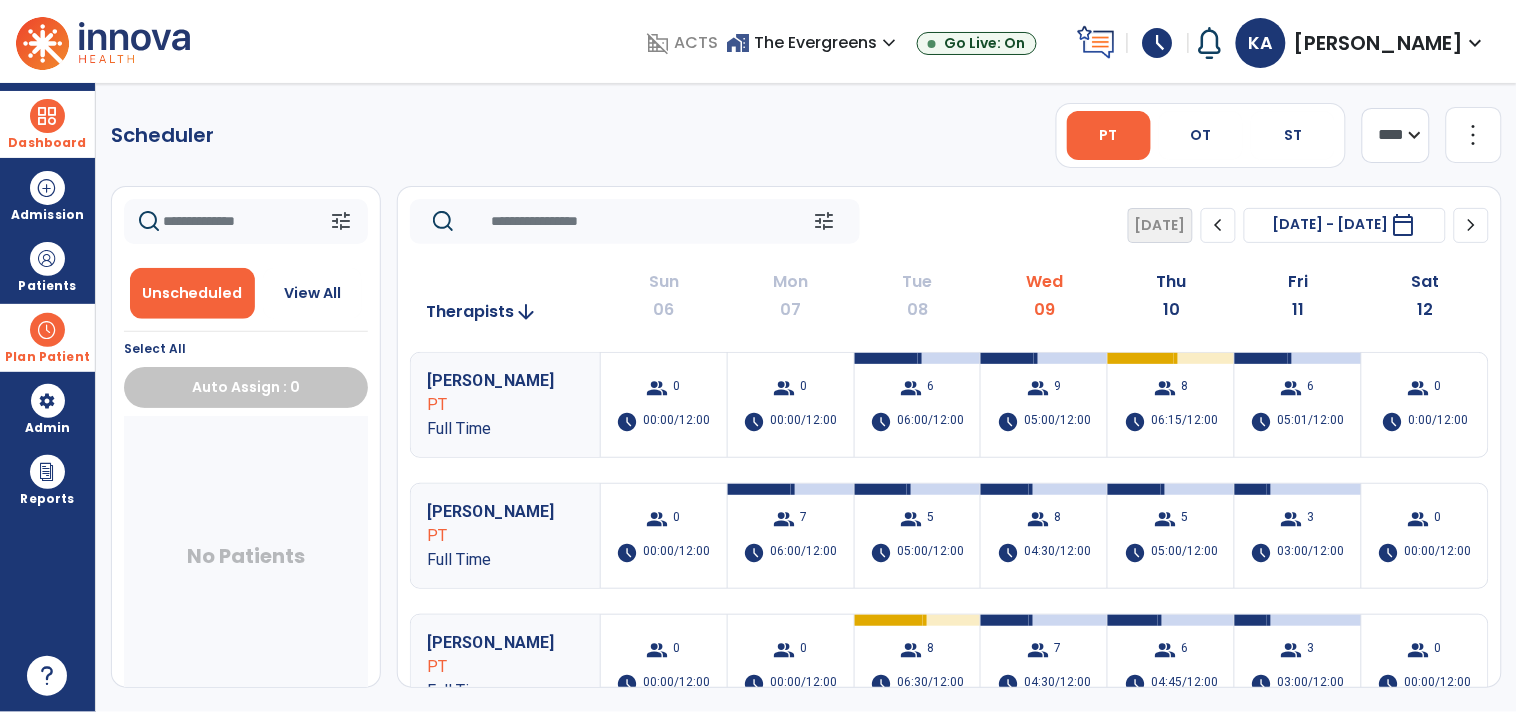 click on "Plan Patient" at bounding box center (47, 337) 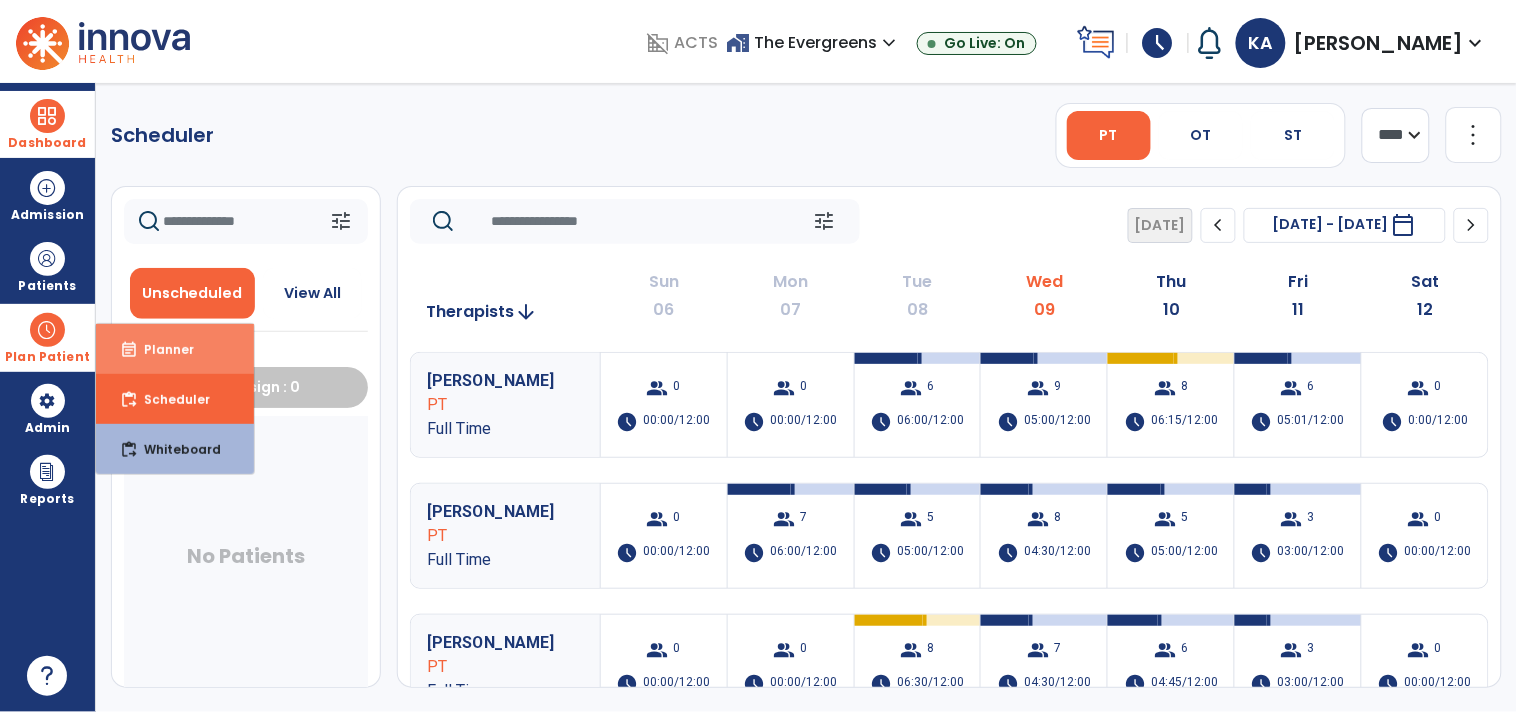 click on "Planner" at bounding box center (161, 349) 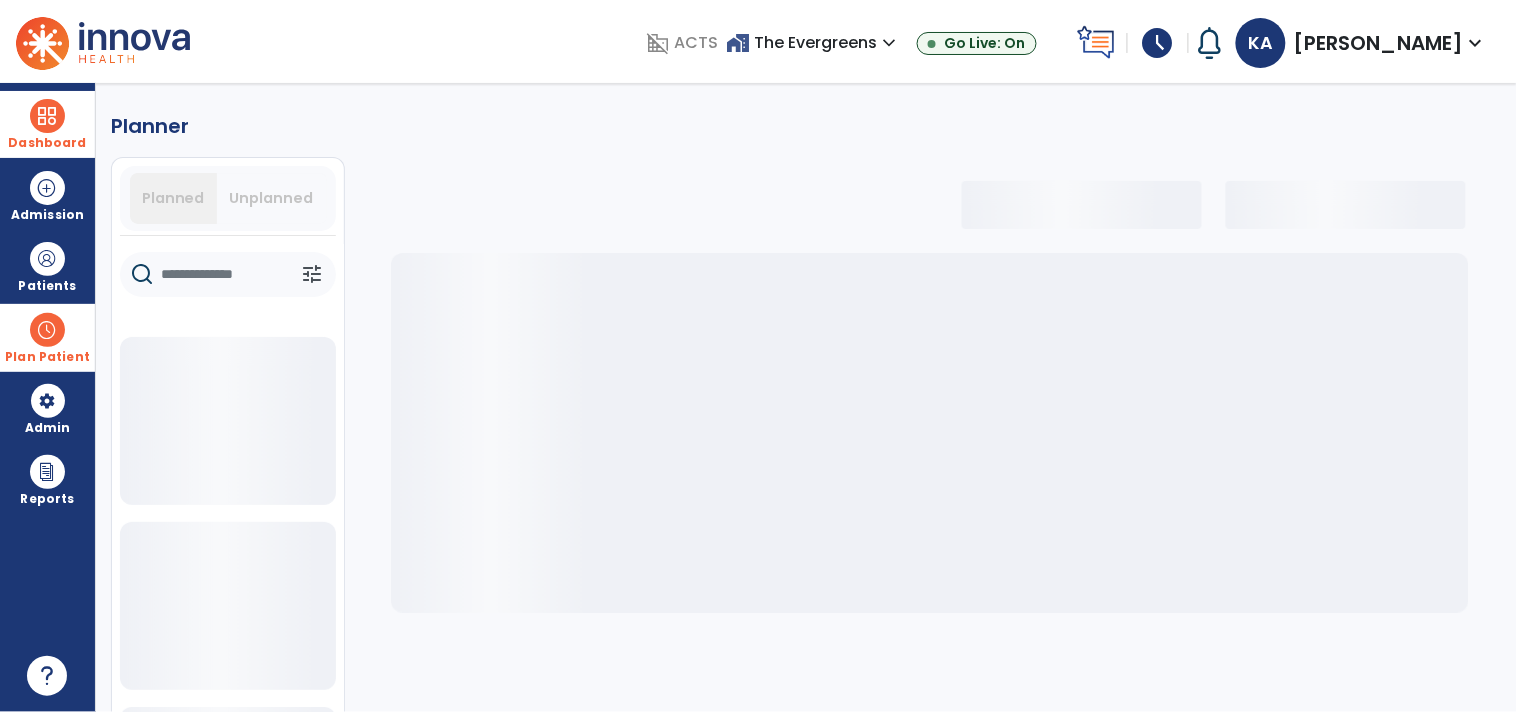 select on "***" 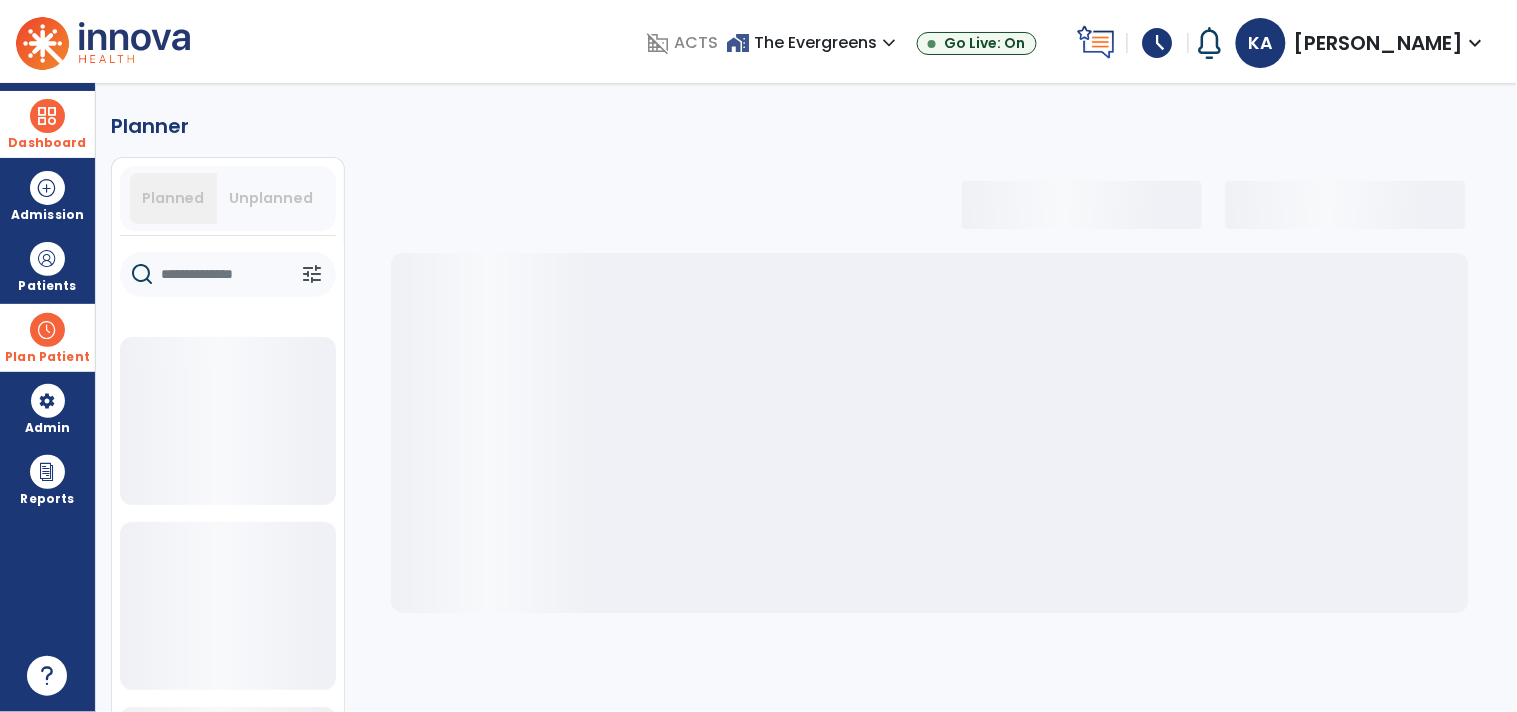 select on "***" 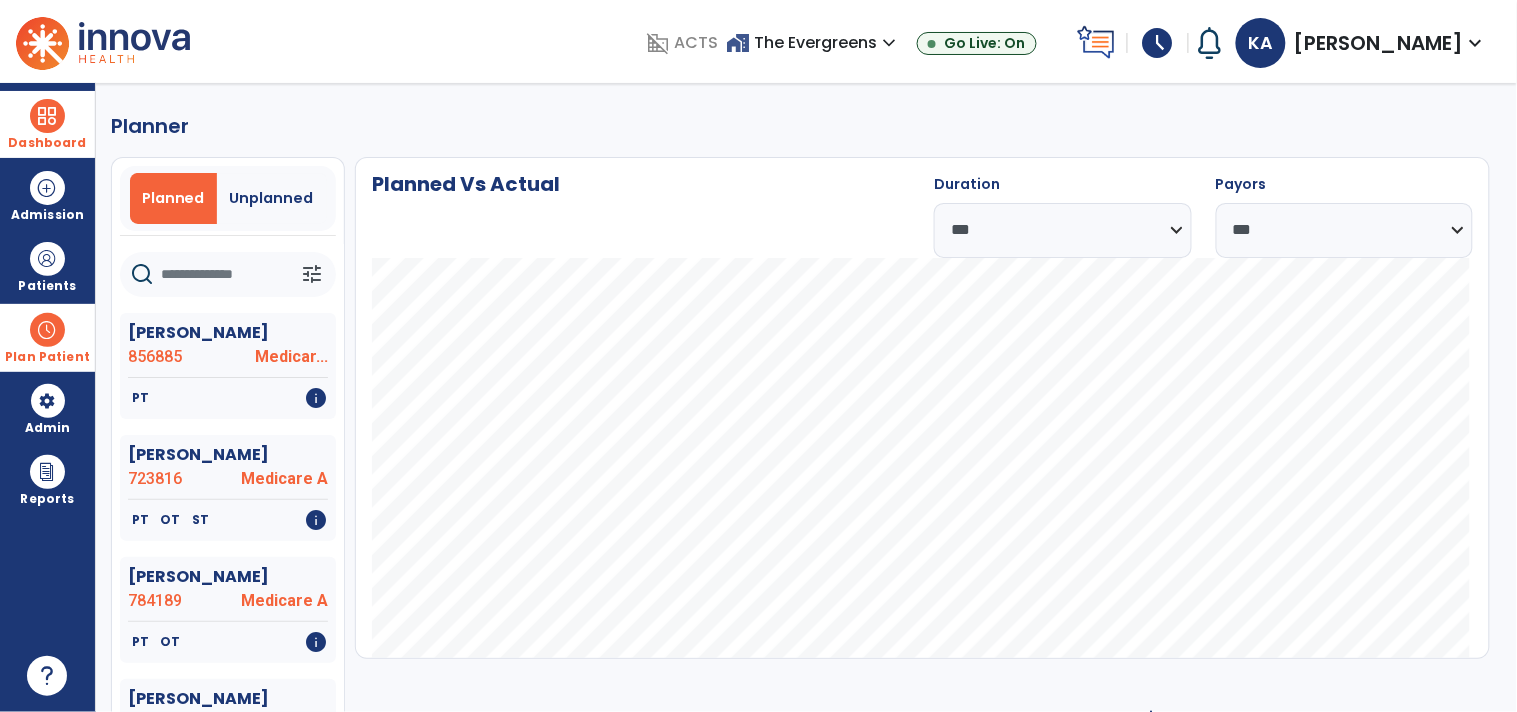 click at bounding box center [47, 330] 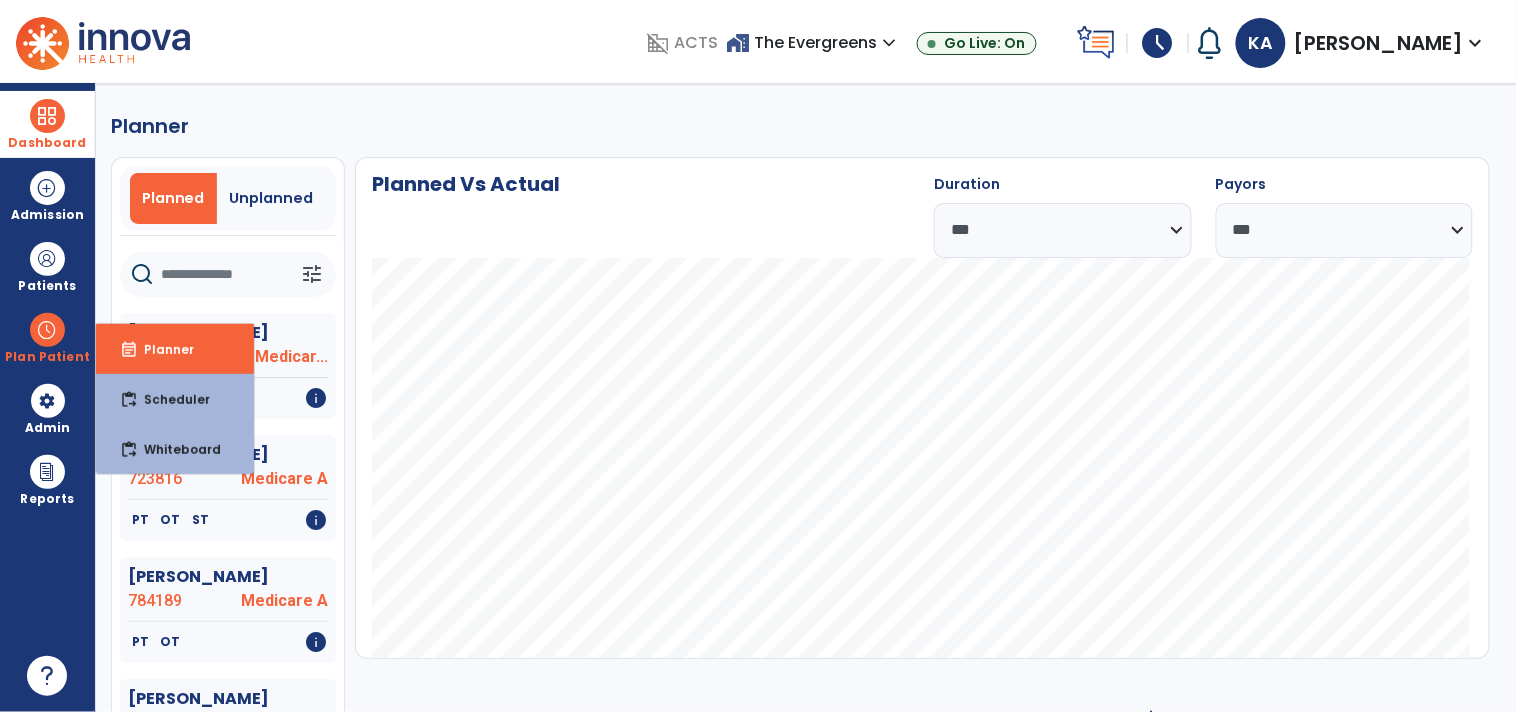 click 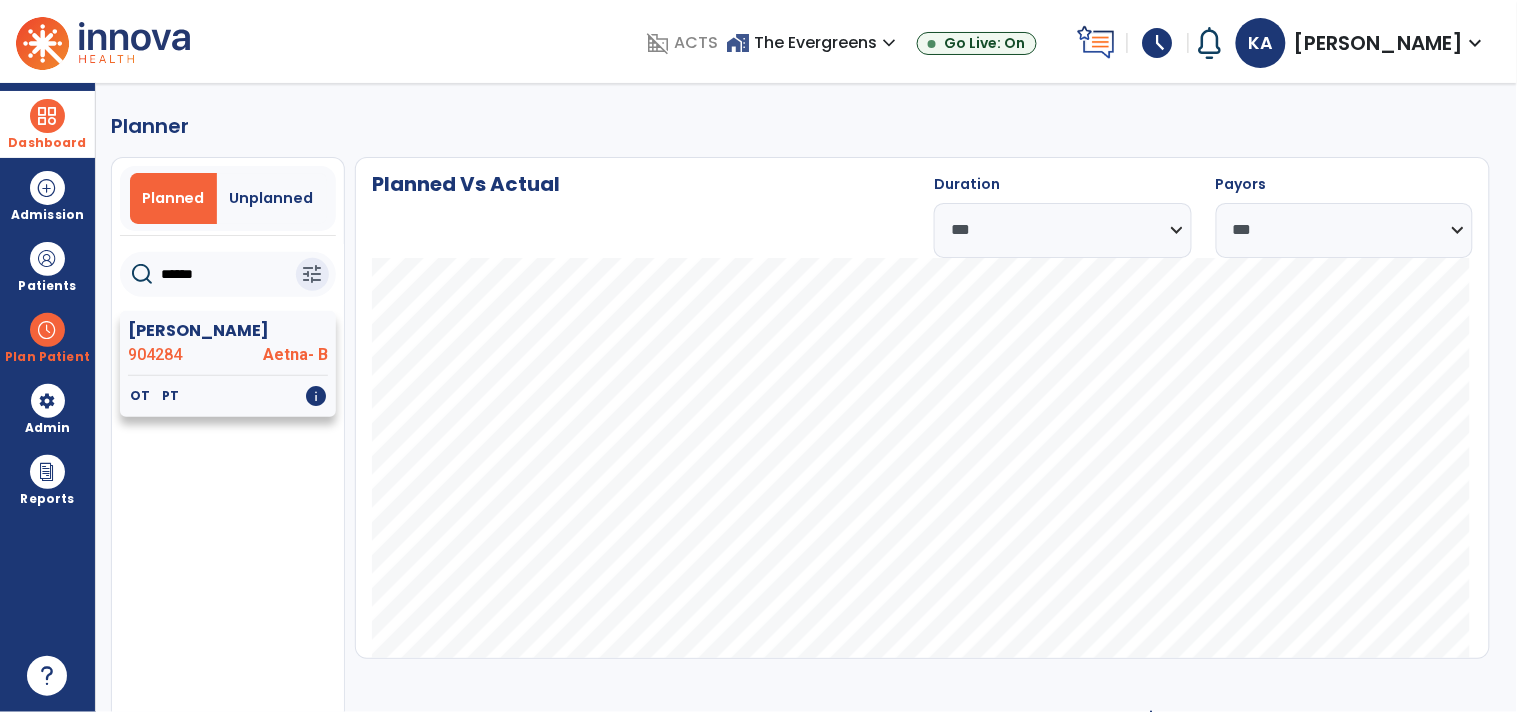type on "******" 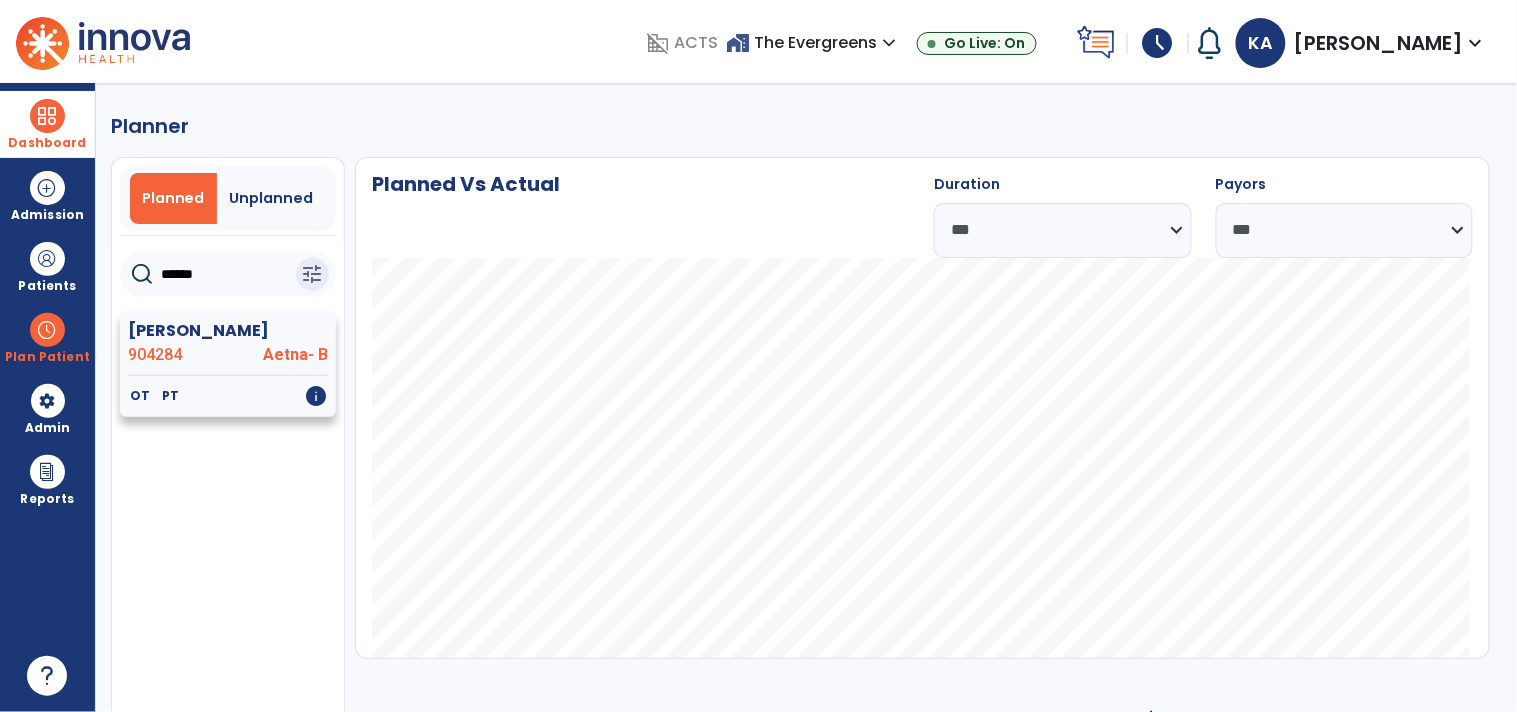click on "[PERSON_NAME]" 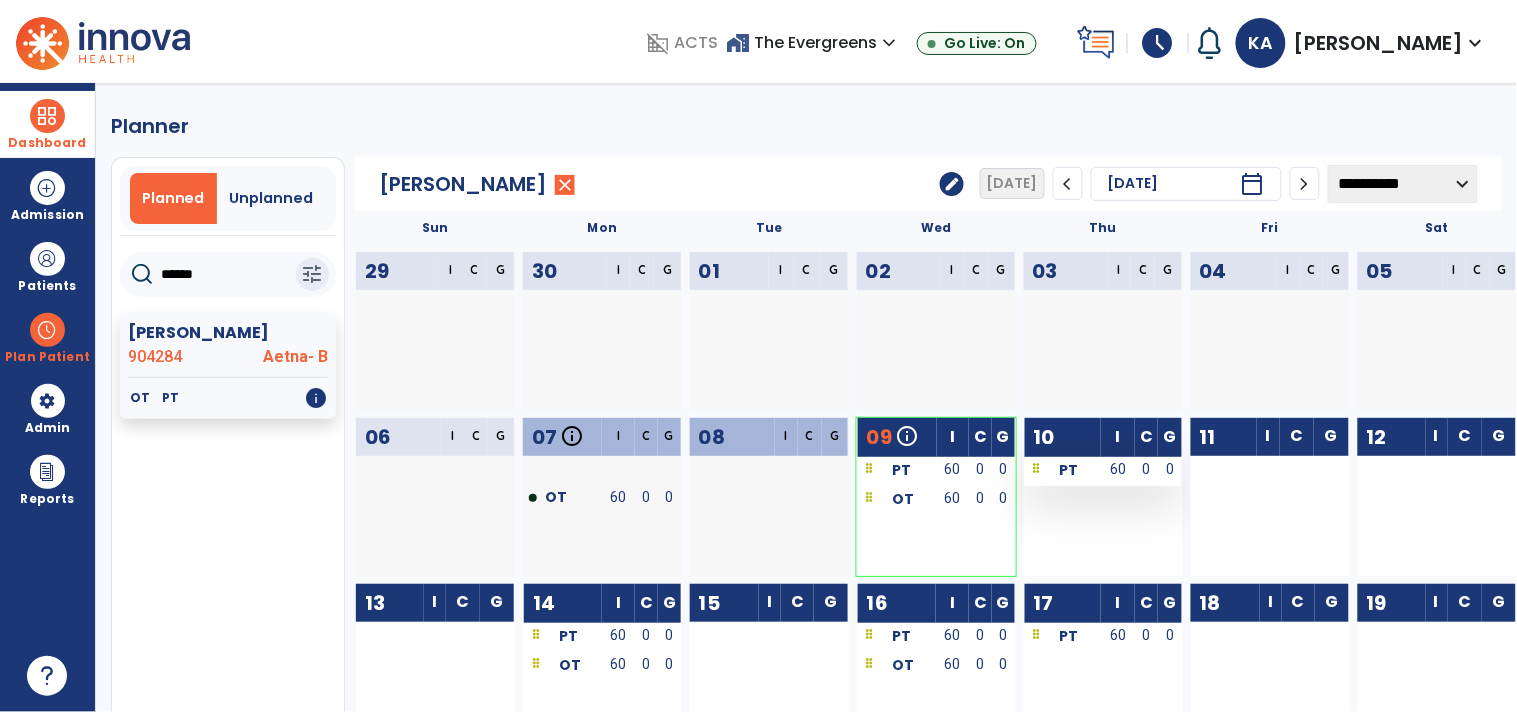 click on "60" at bounding box center [1118, 469] 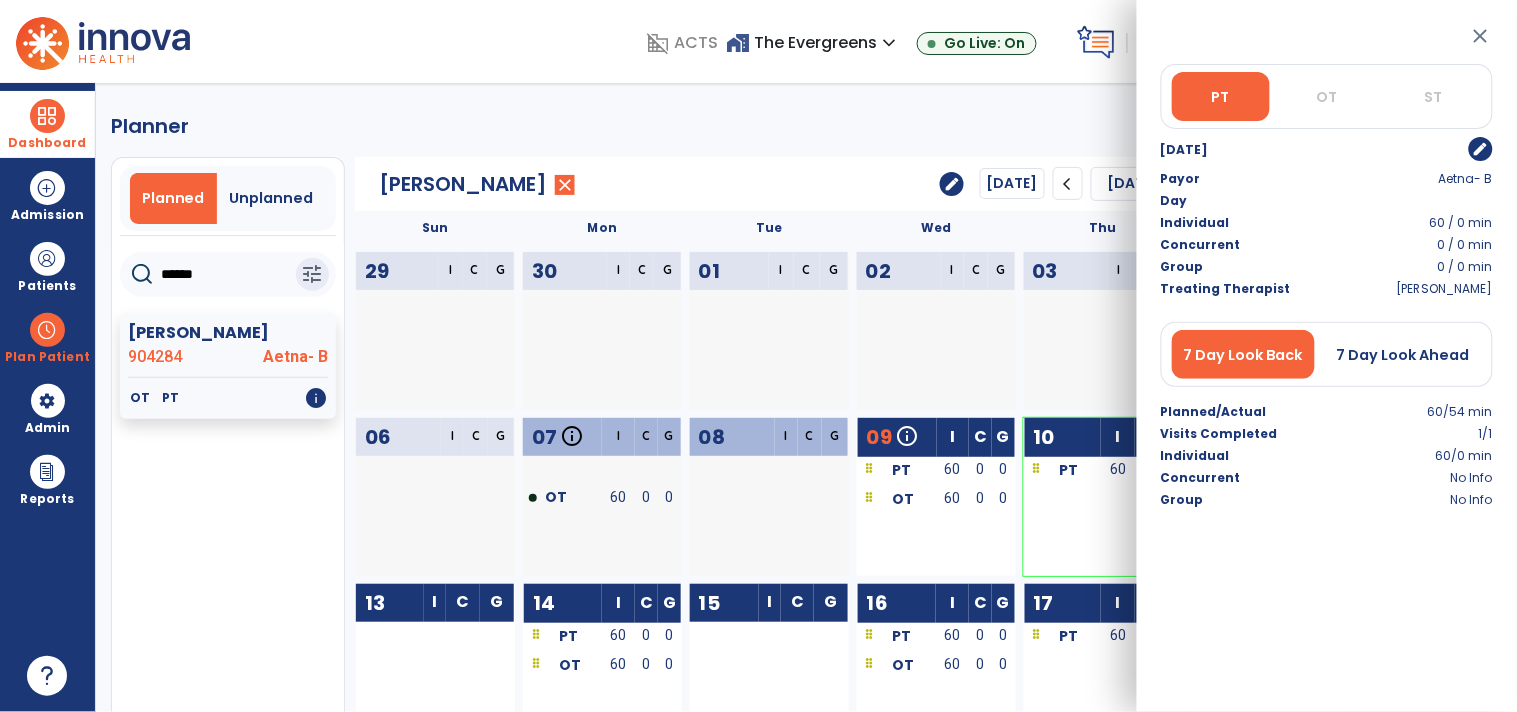 click on "edit" at bounding box center [1481, 149] 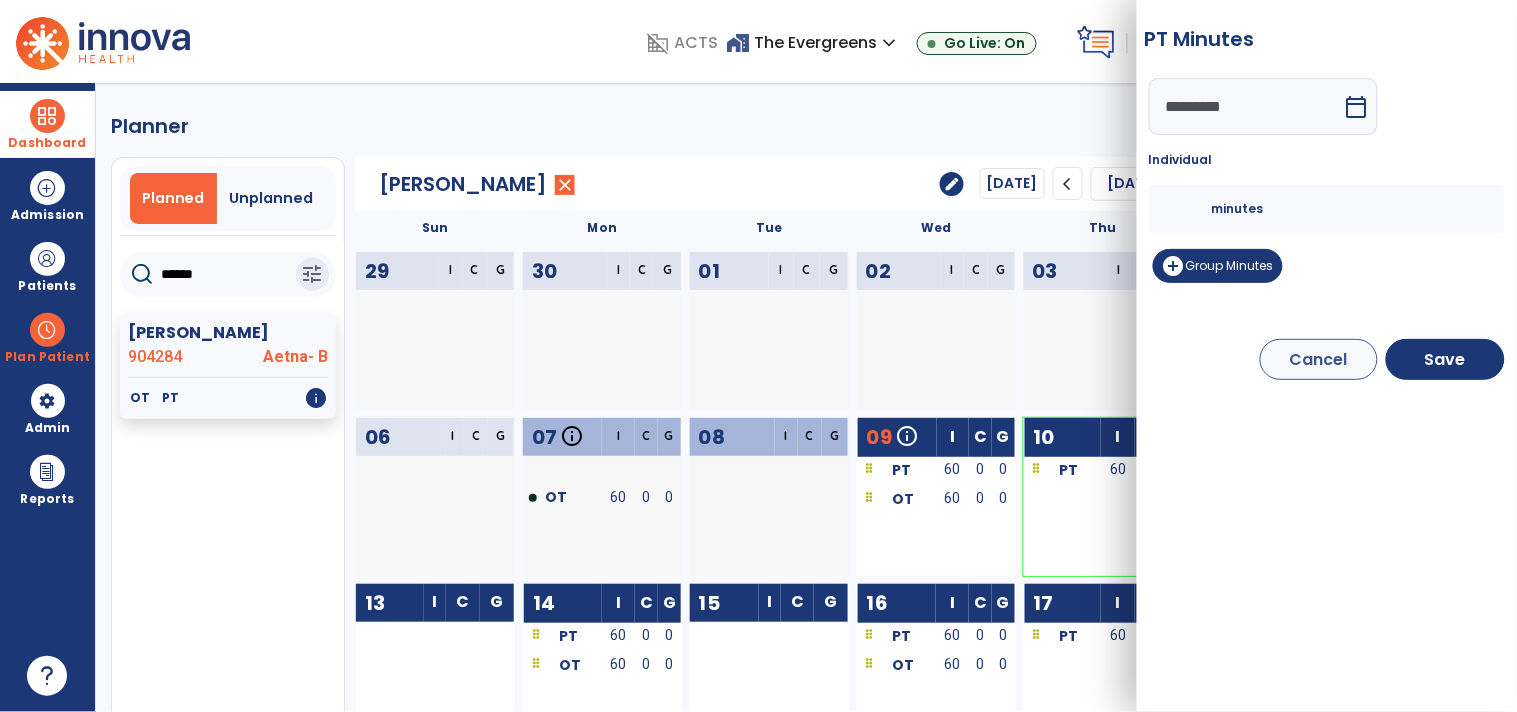 drag, startPoint x: 1180, startPoint y: 207, endPoint x: 1135, endPoint y: 217, distance: 46.09772 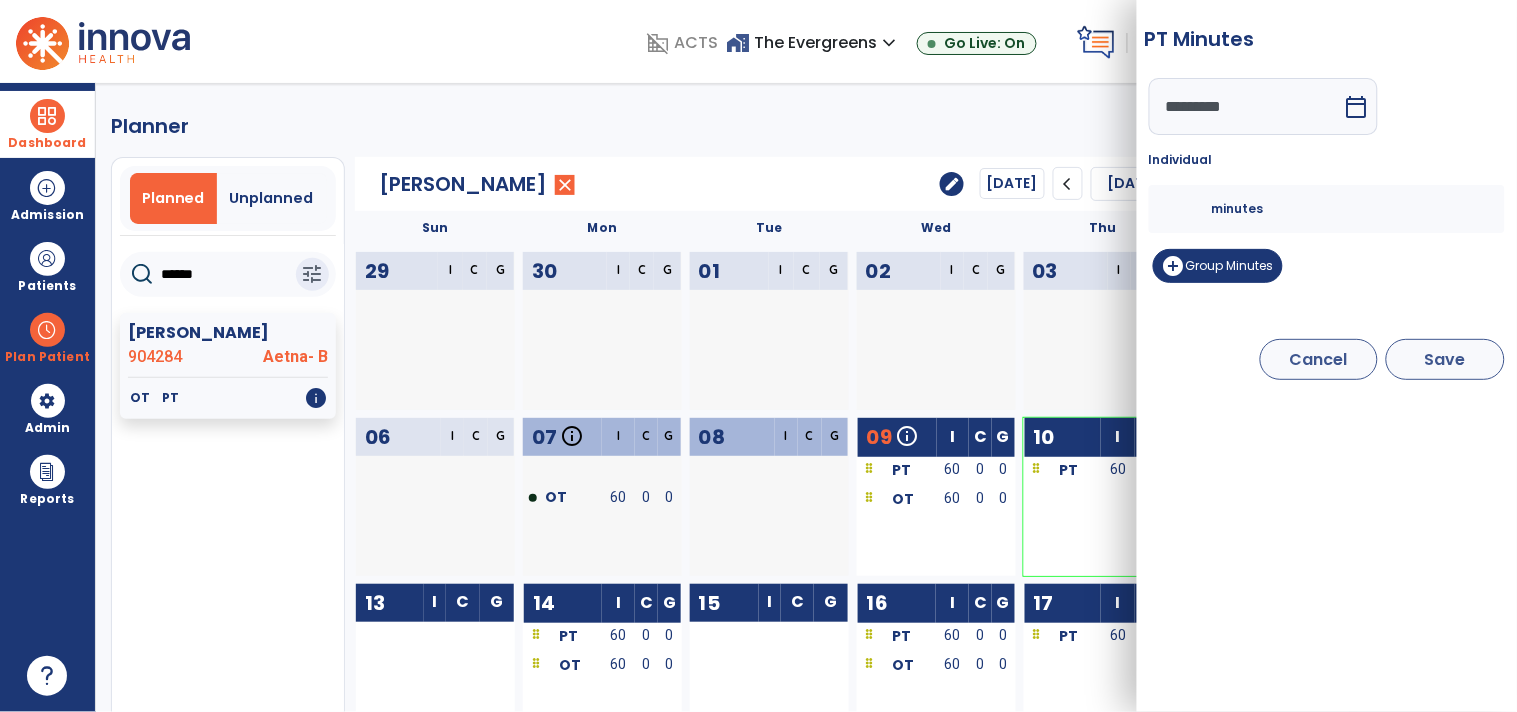 type on "**" 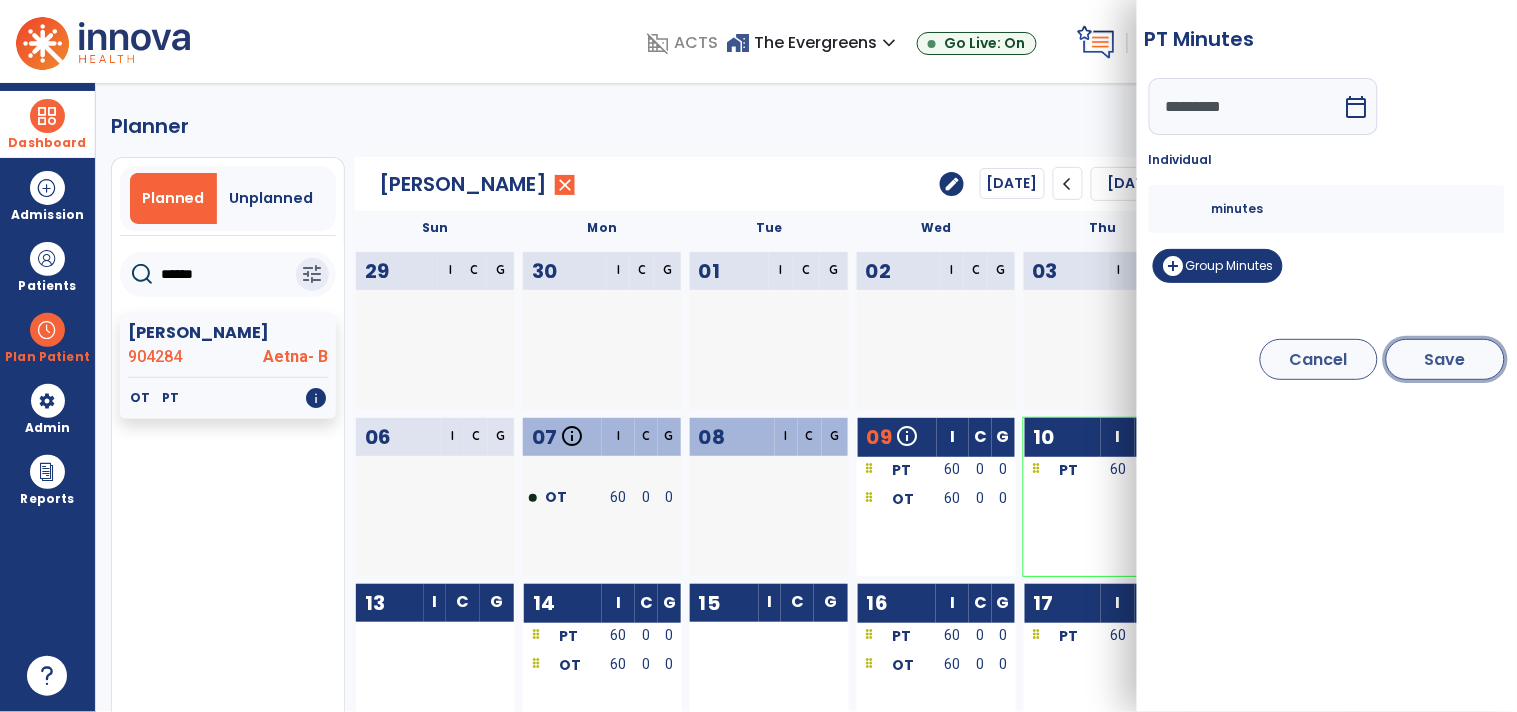 click on "Save" at bounding box center (1445, 359) 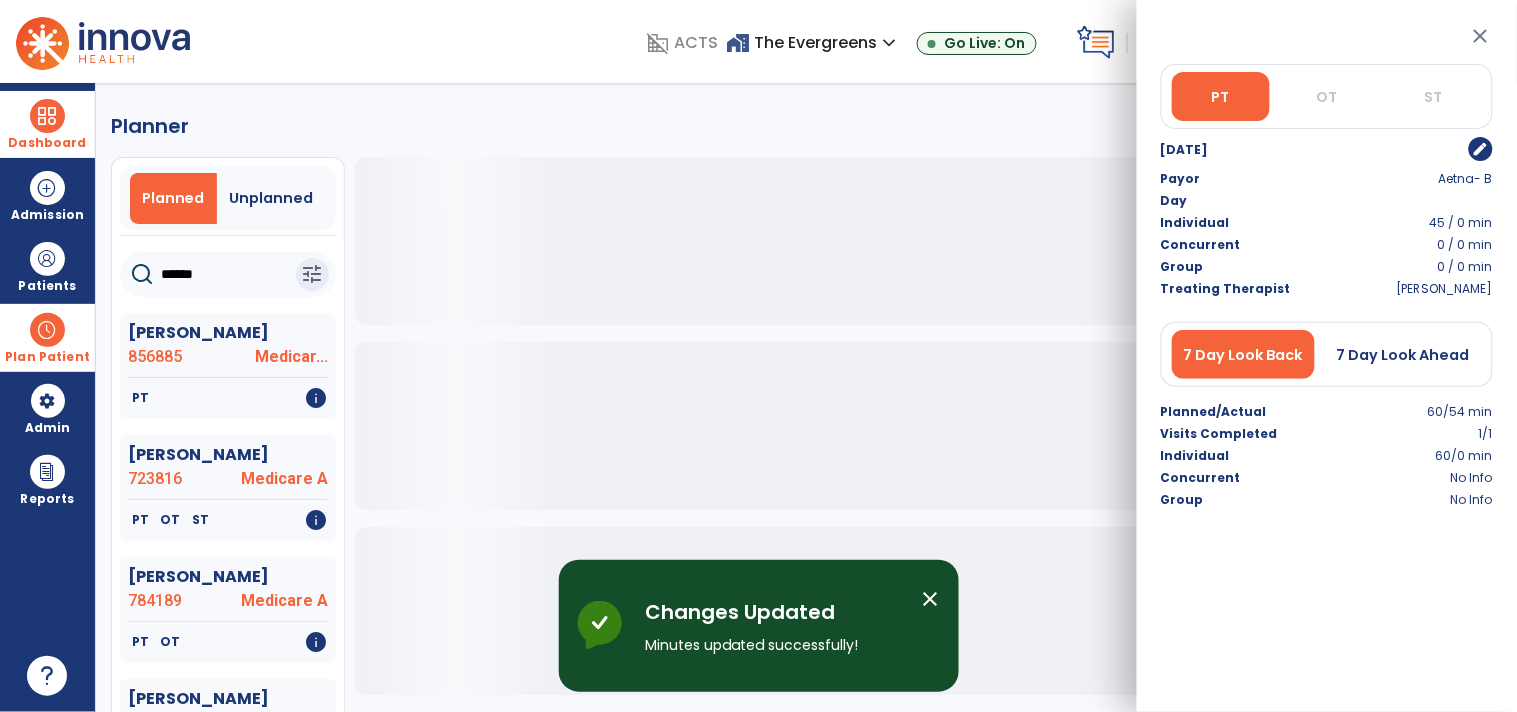 click at bounding box center [47, 330] 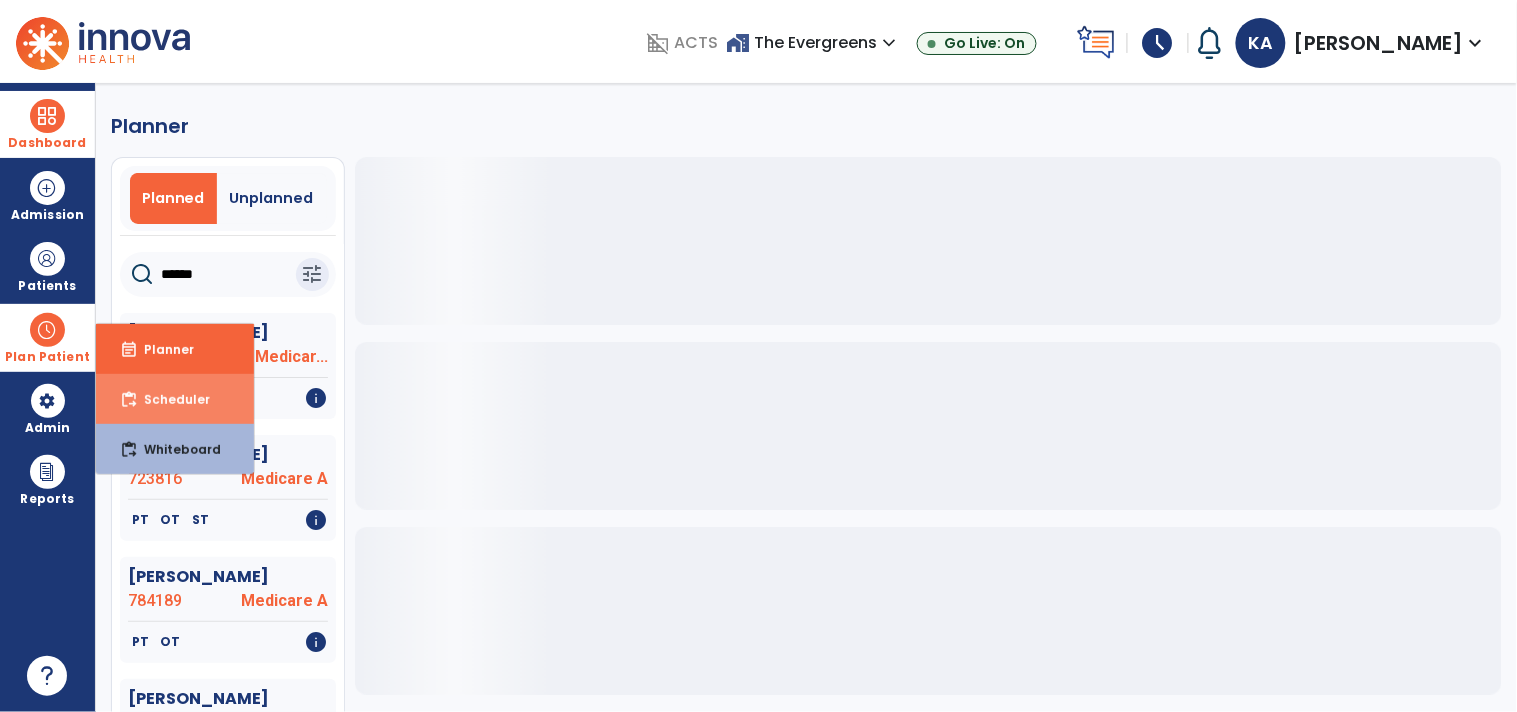click on "Scheduler" at bounding box center [169, 399] 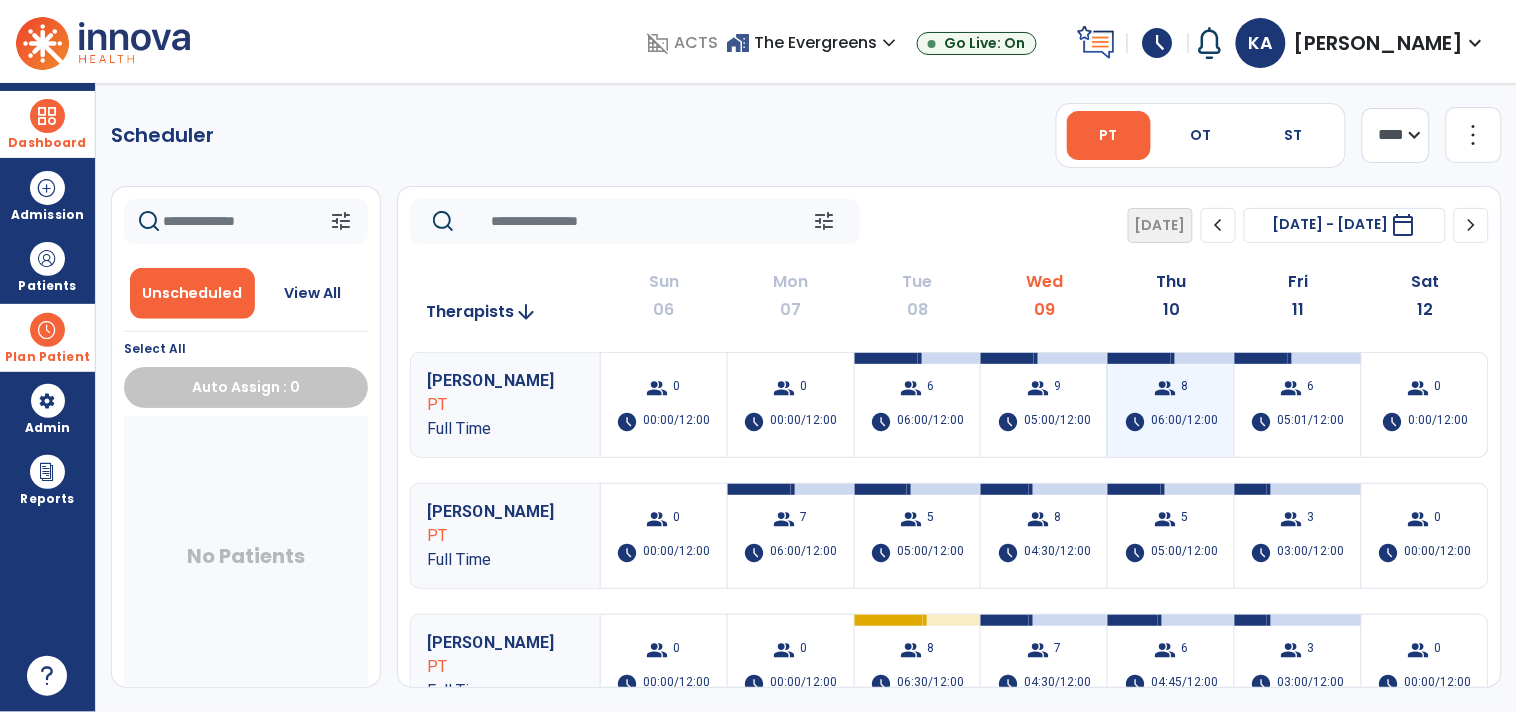 click on "06:00/12:00" at bounding box center (1184, 422) 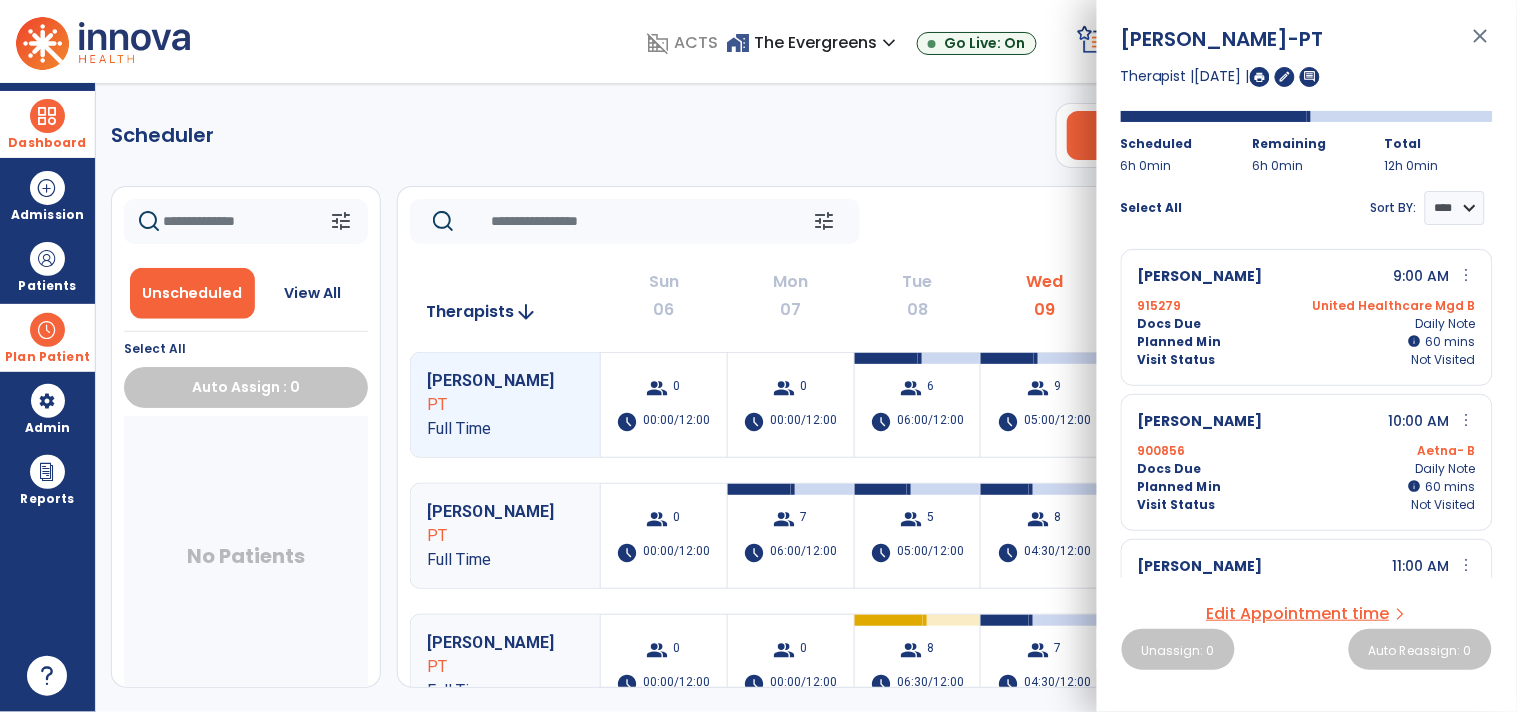 click on "Edit Appointment time" at bounding box center [1298, 614] 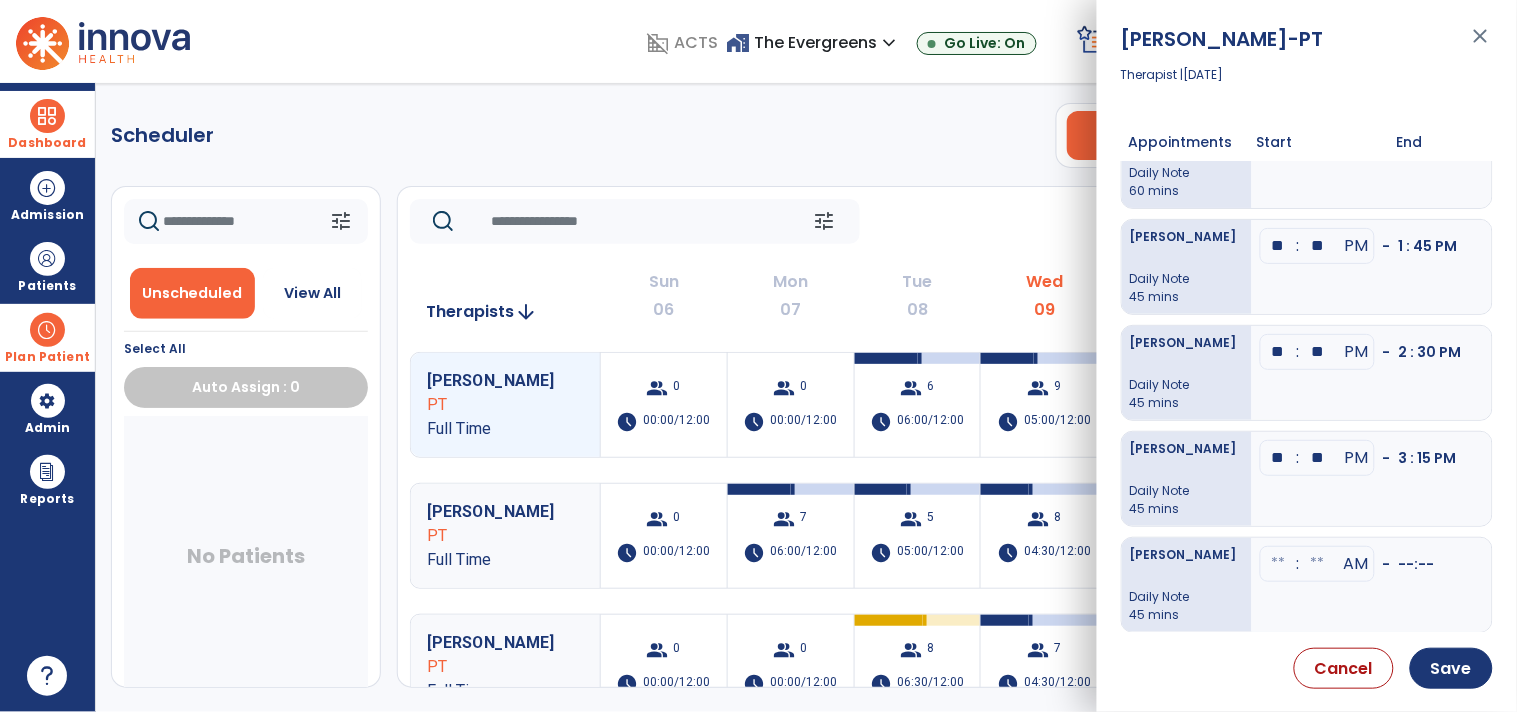 scroll, scrollTop: 290, scrollLeft: 0, axis: vertical 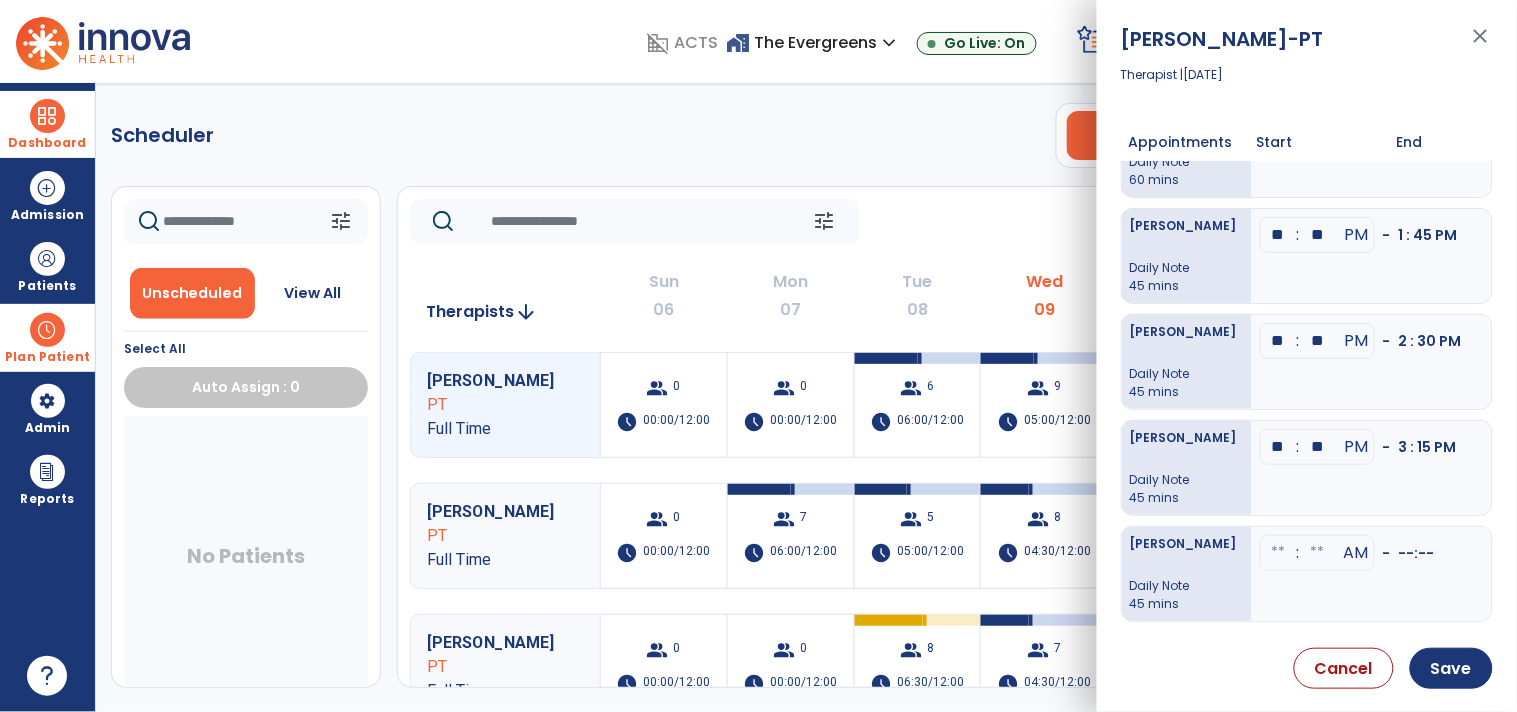 click at bounding box center [1279, -83] 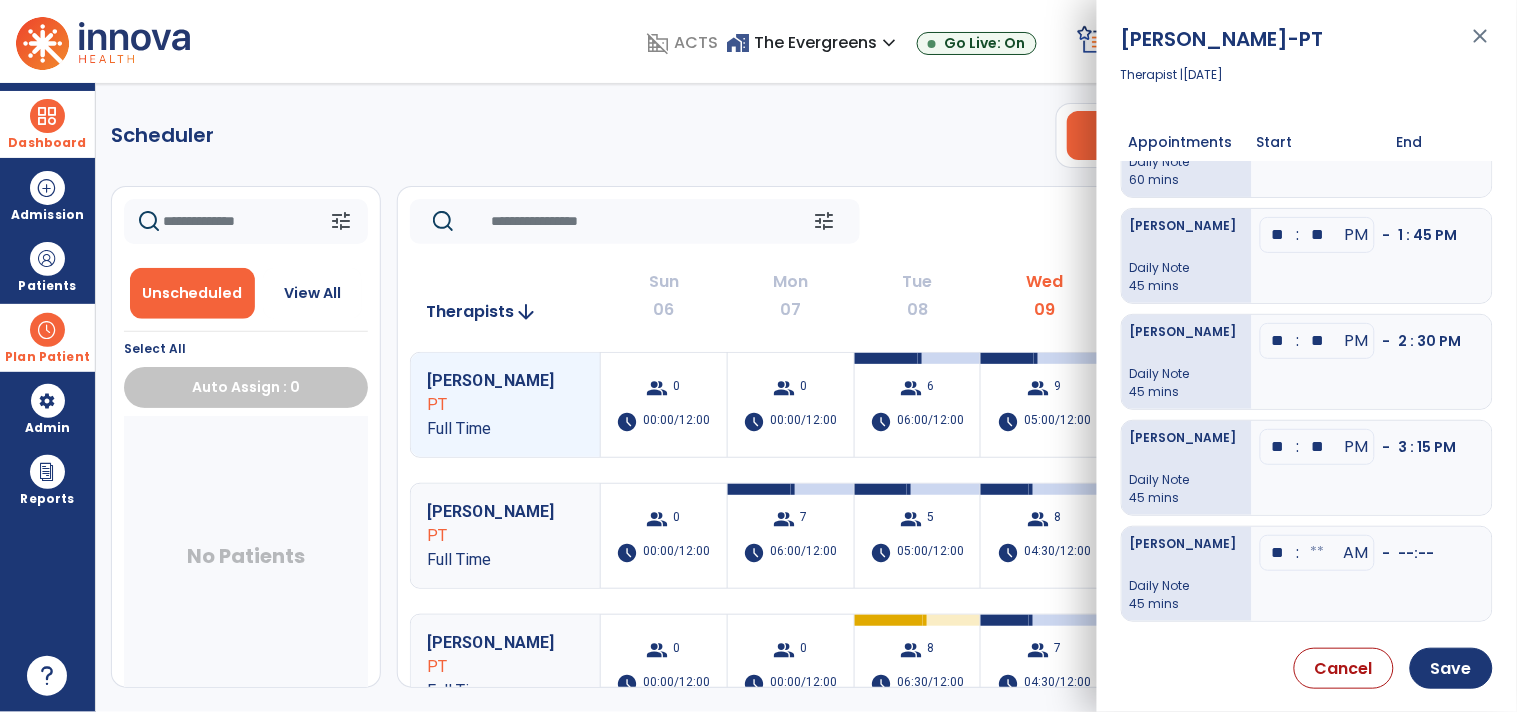 type on "**" 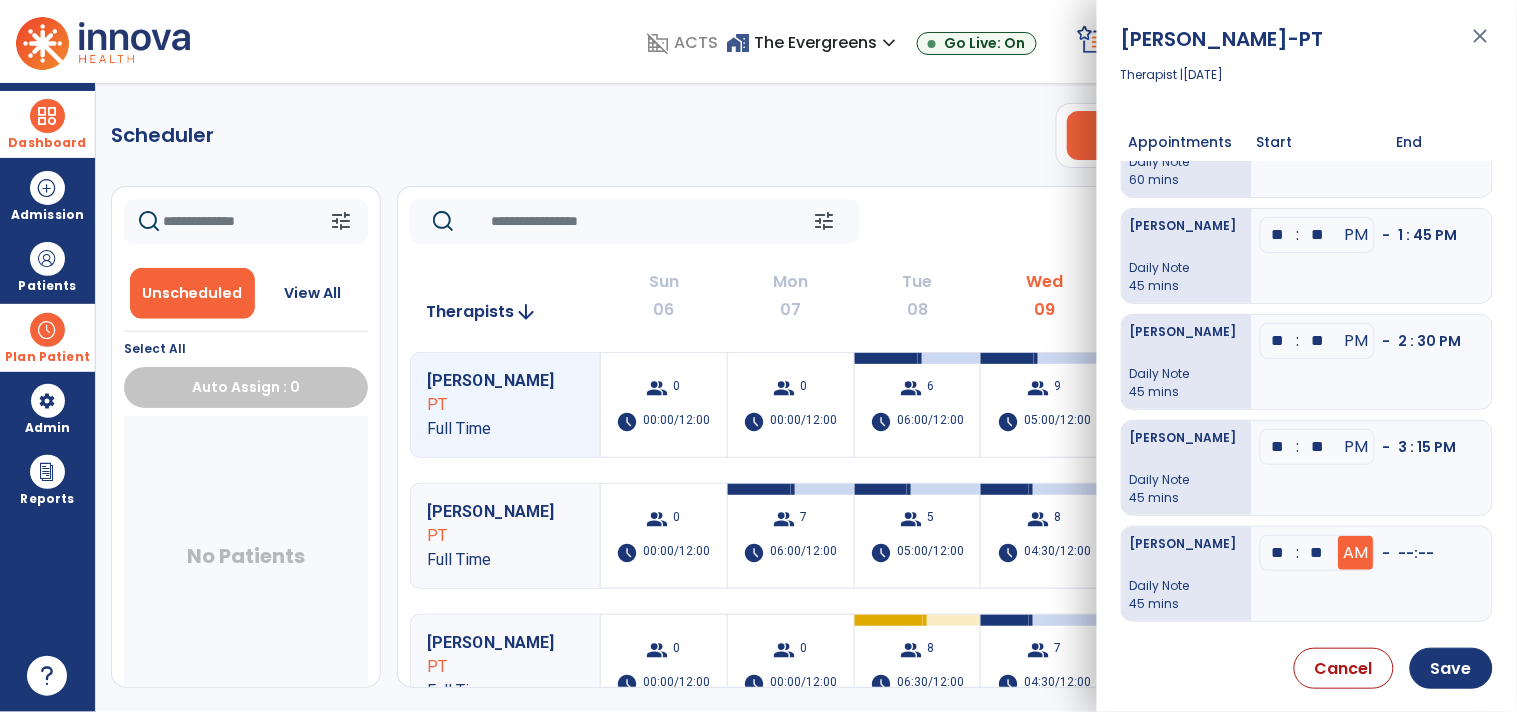 type on "**" 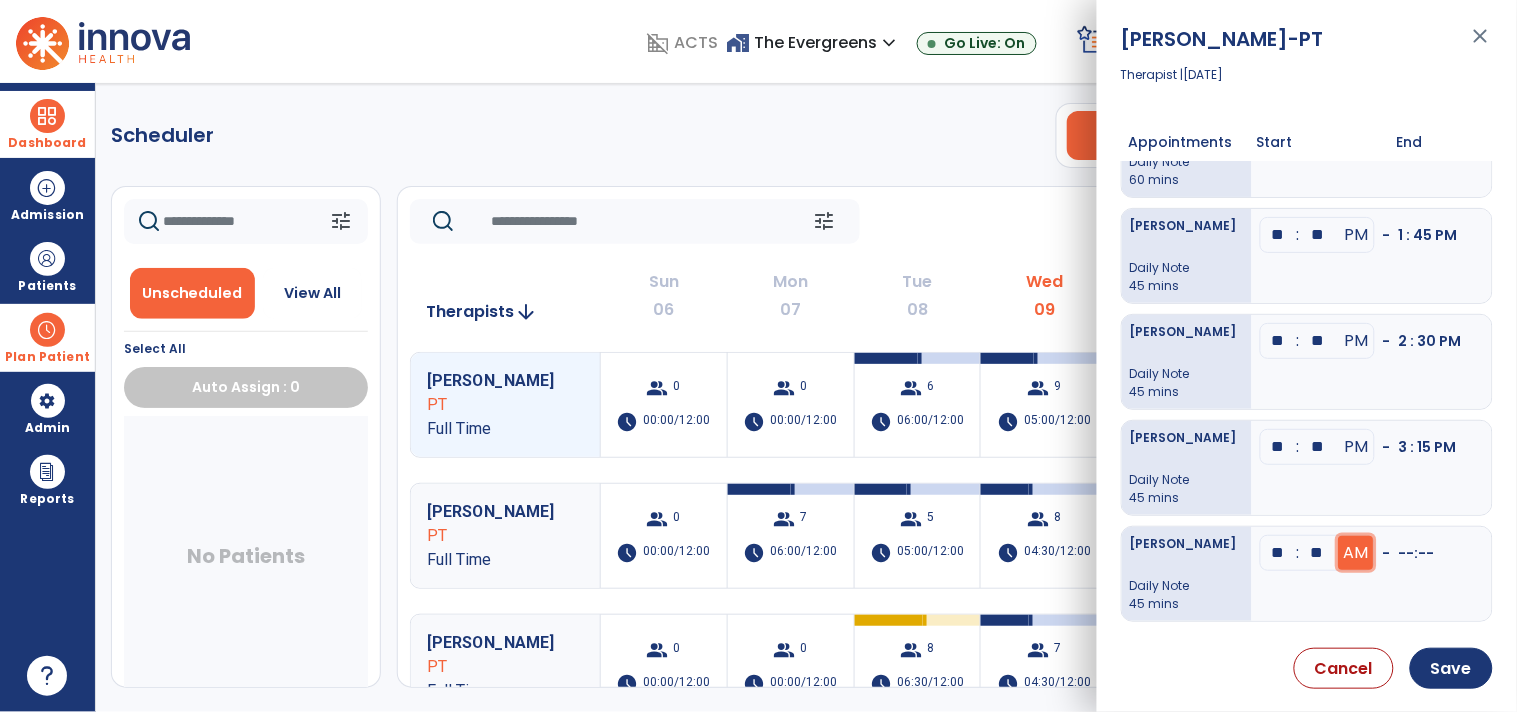 click on "AM" at bounding box center (1356, 553) 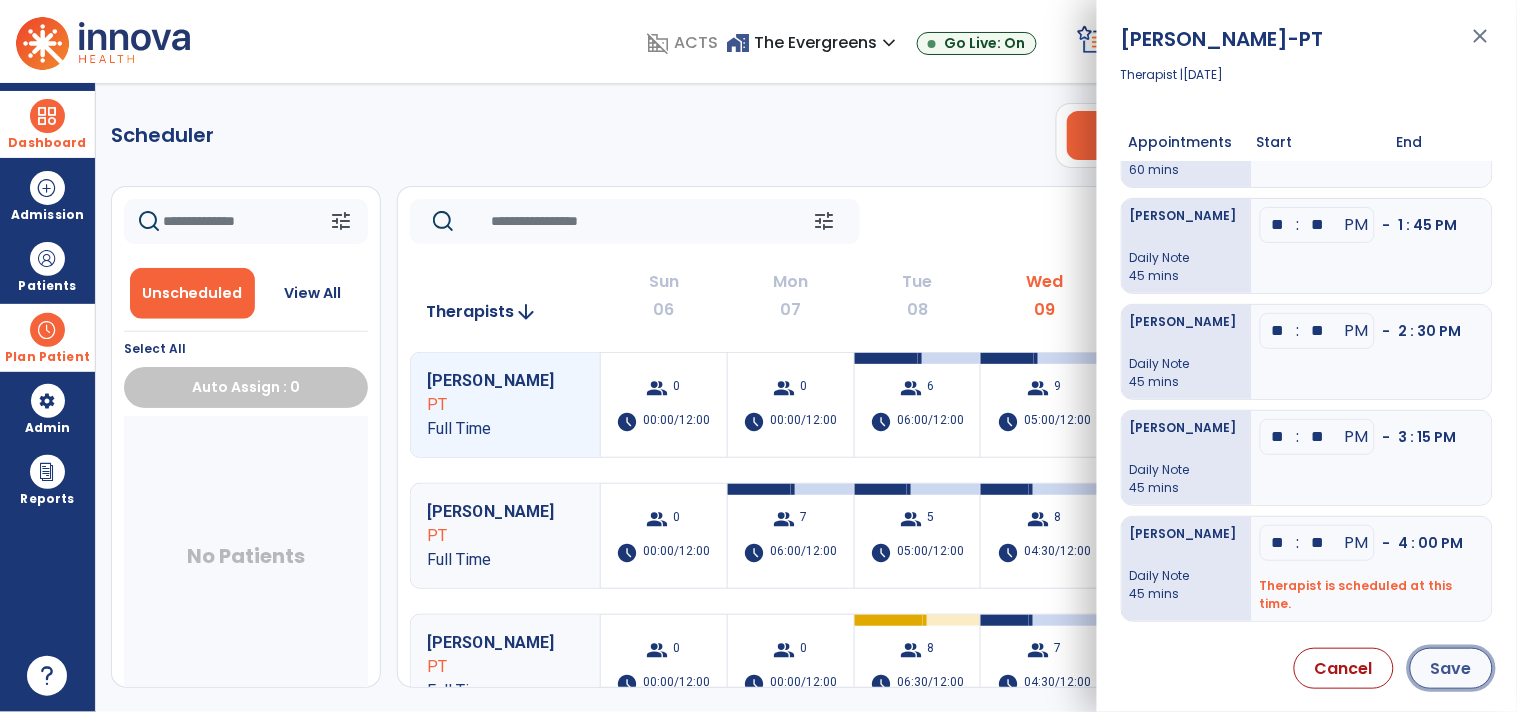 click on "Save" at bounding box center [1451, 668] 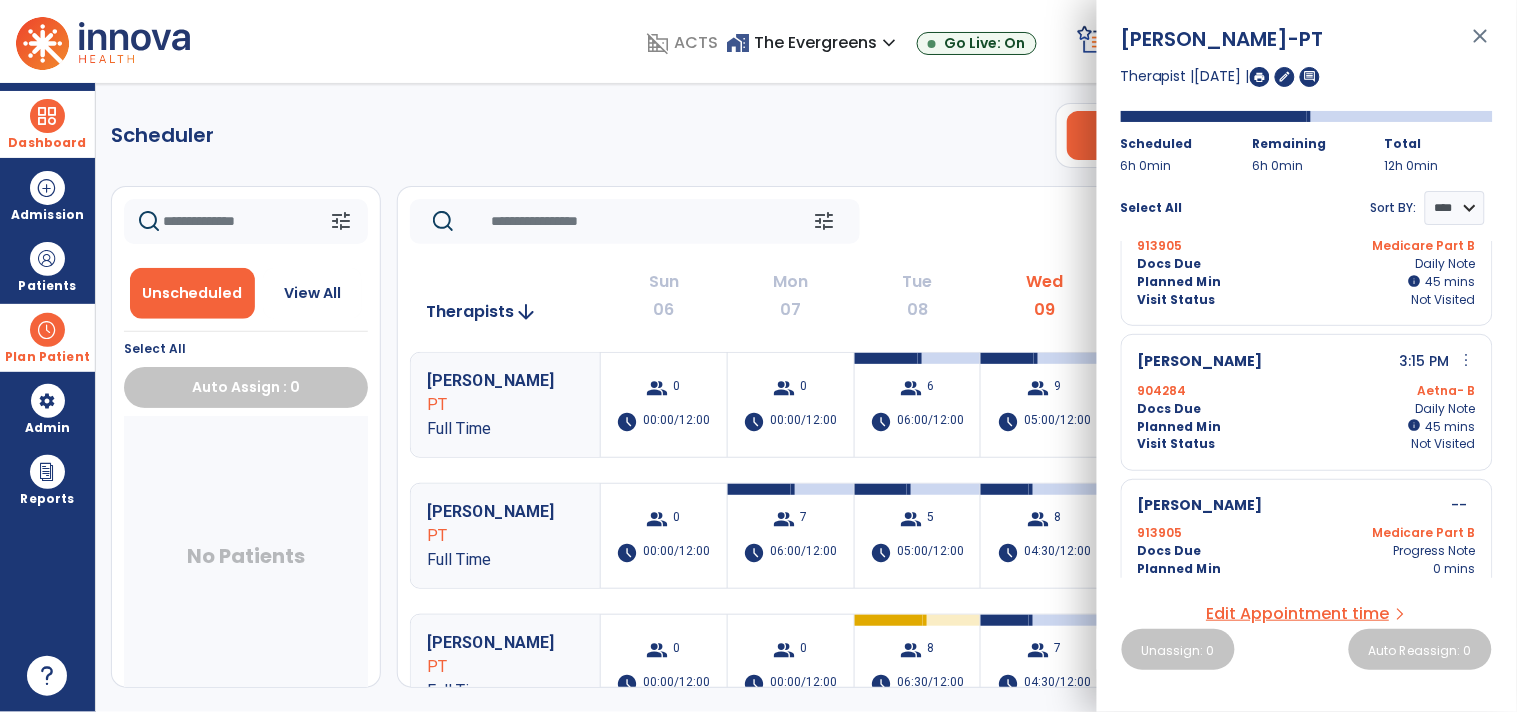 scroll, scrollTop: 825, scrollLeft: 0, axis: vertical 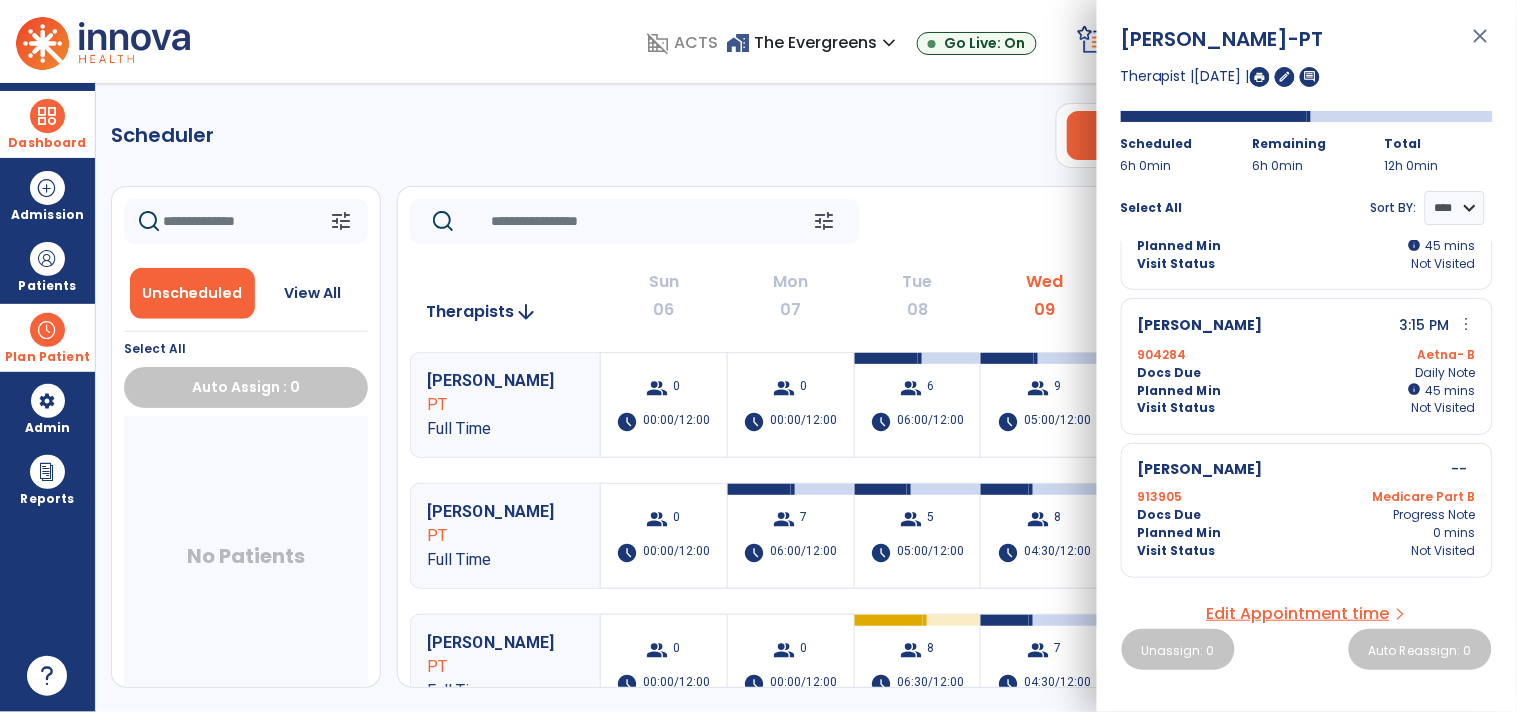 click on "close" at bounding box center (1481, 45) 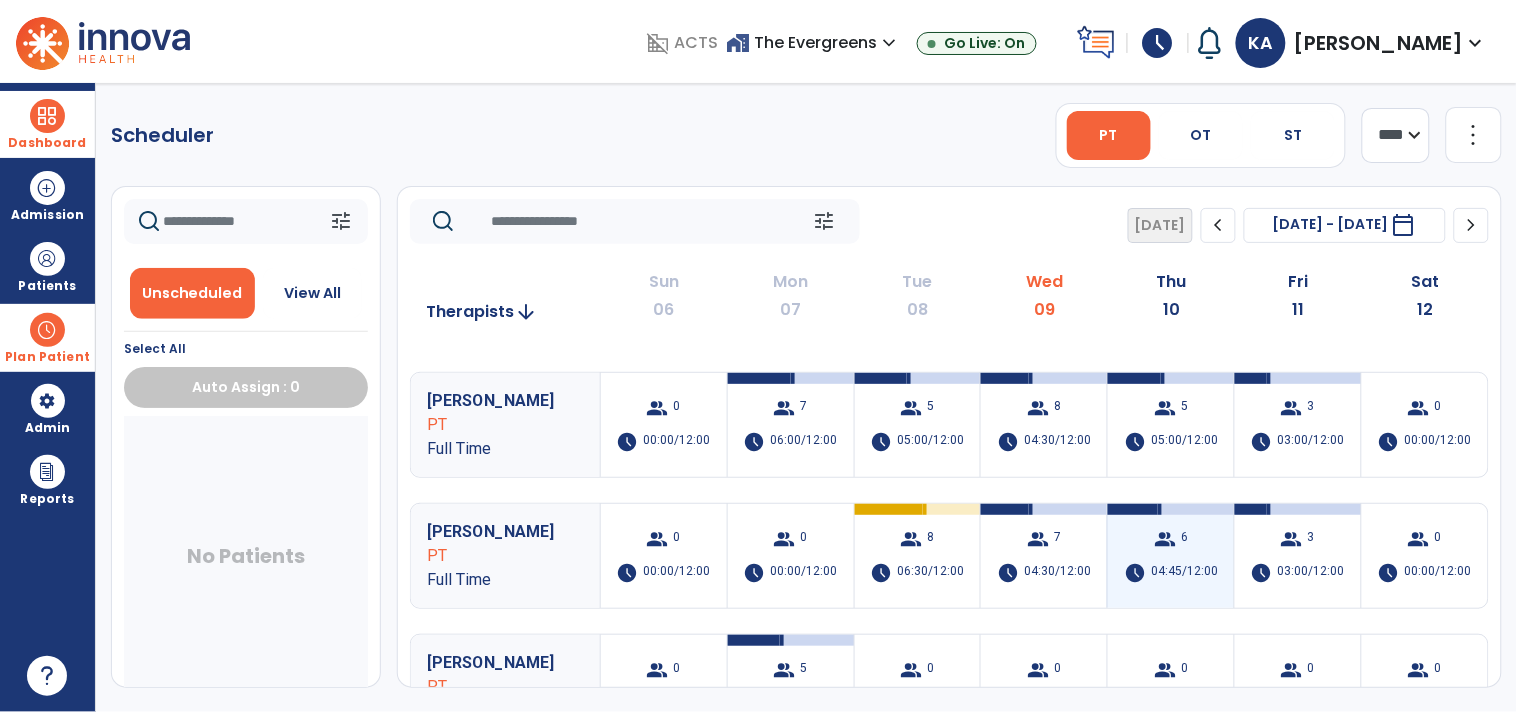 click on "04:45/12:00" at bounding box center [1184, 573] 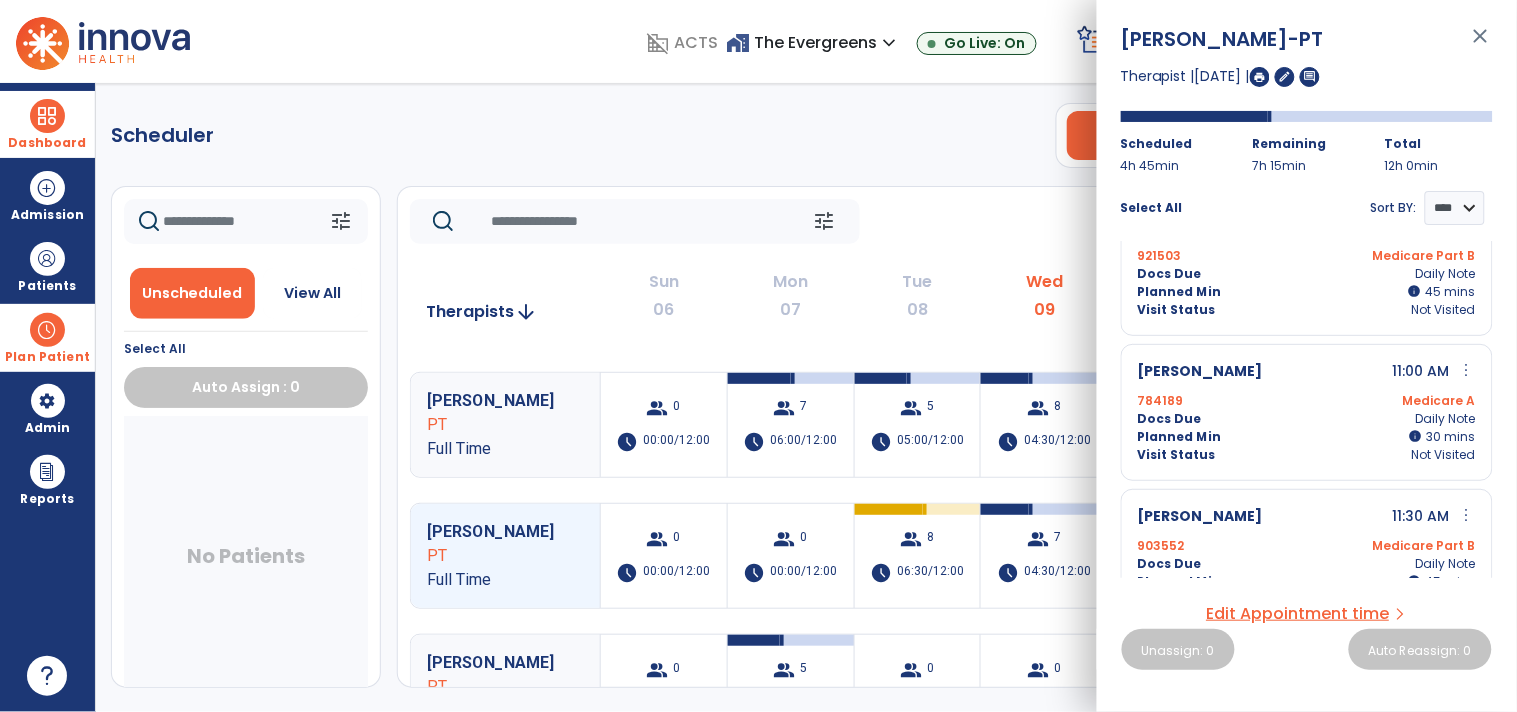scroll, scrollTop: 536, scrollLeft: 0, axis: vertical 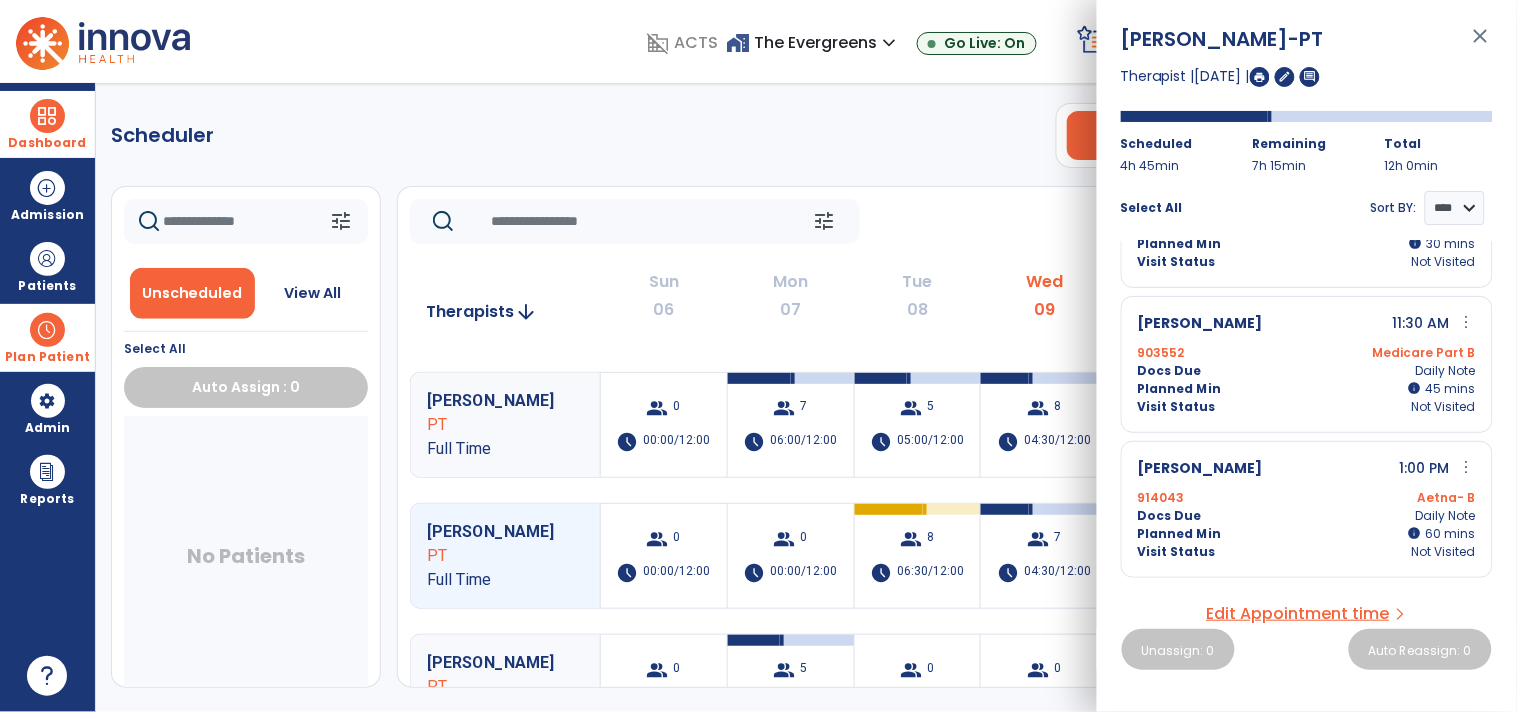 click on "close" at bounding box center (1481, 45) 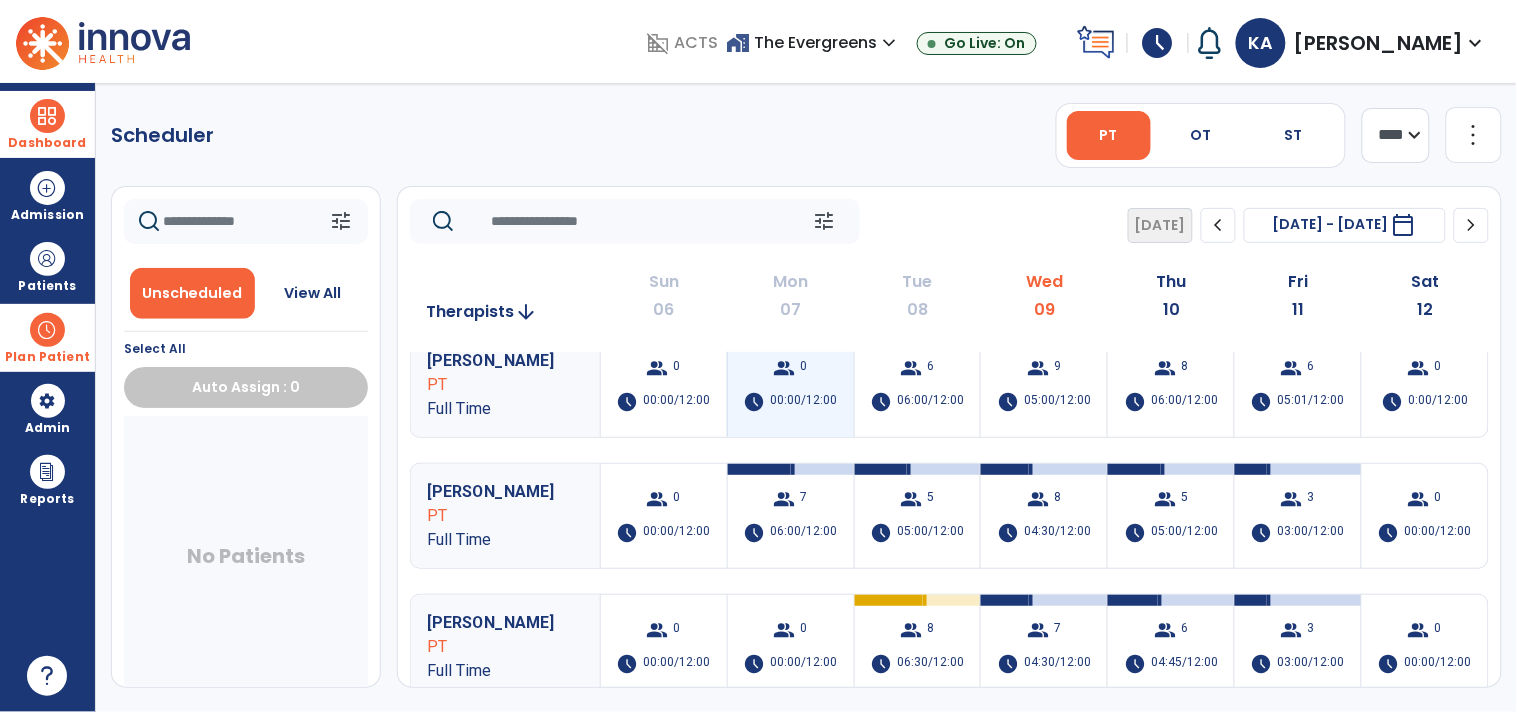 scroll, scrollTop: 0, scrollLeft: 0, axis: both 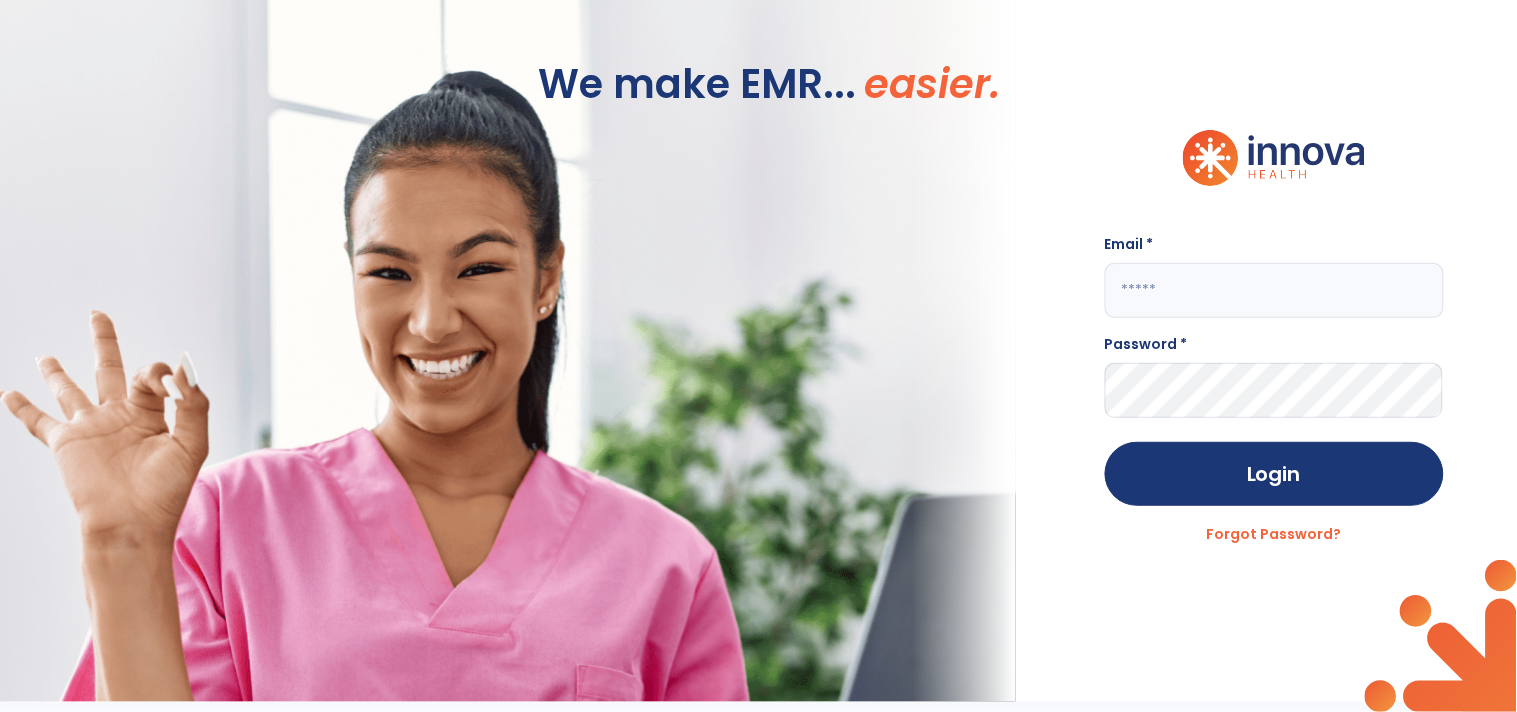 type on "**********" 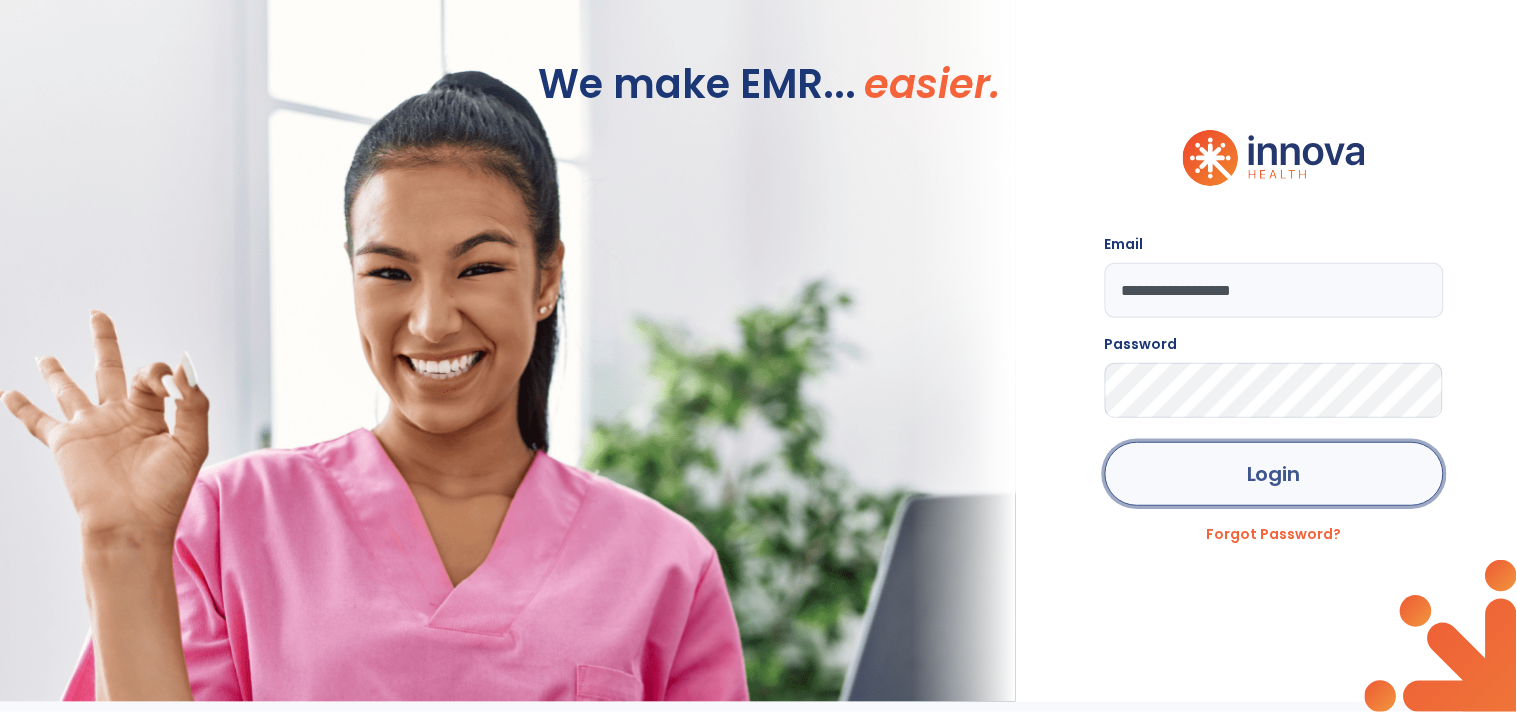 click on "Login" 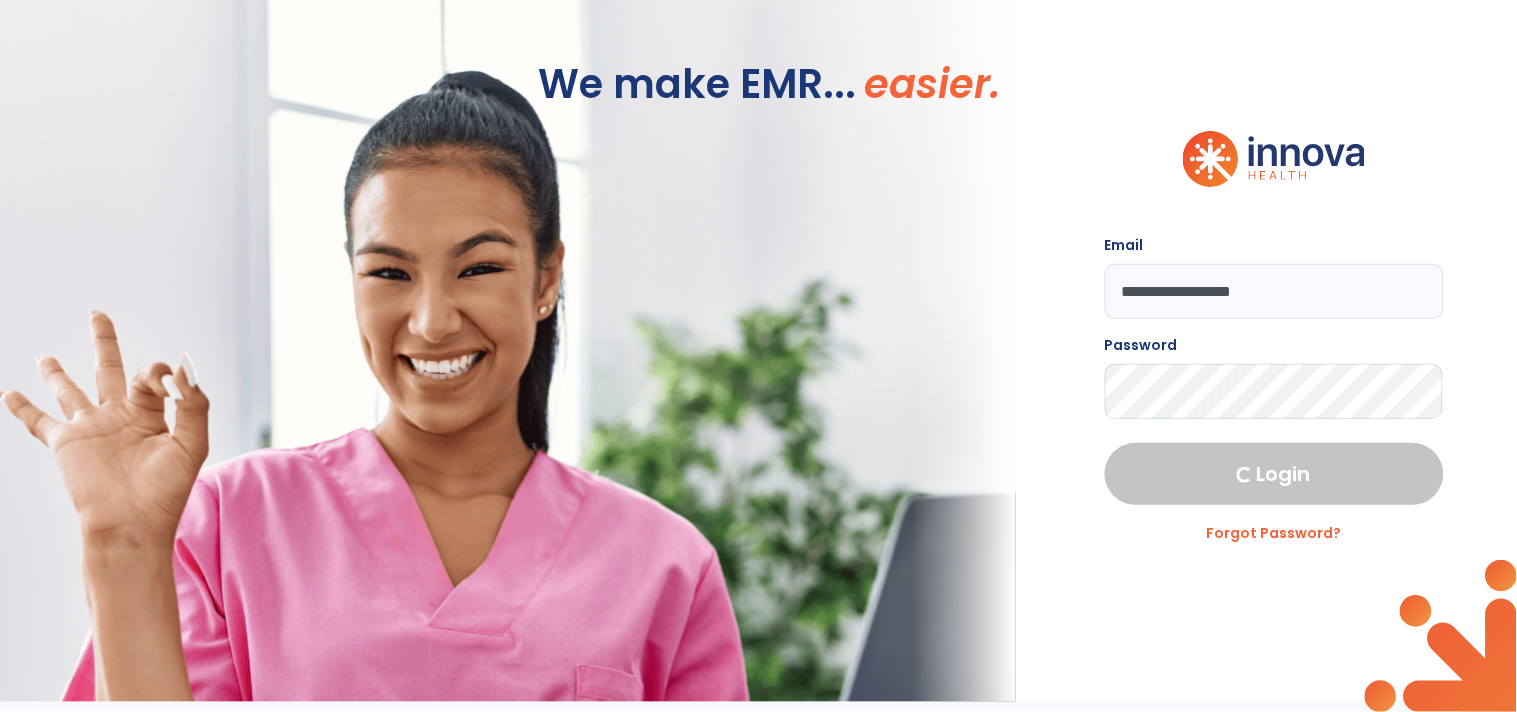select on "****" 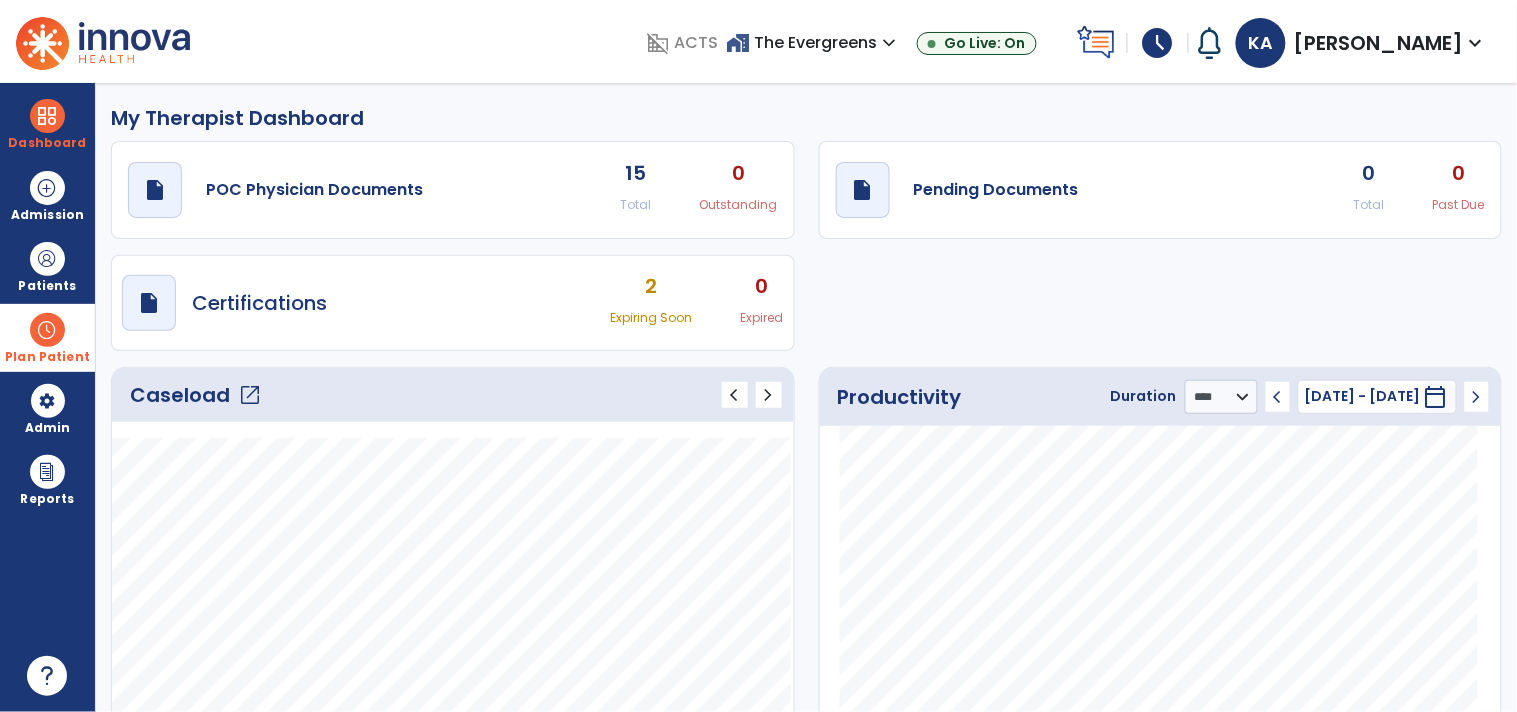 click at bounding box center [47, 330] 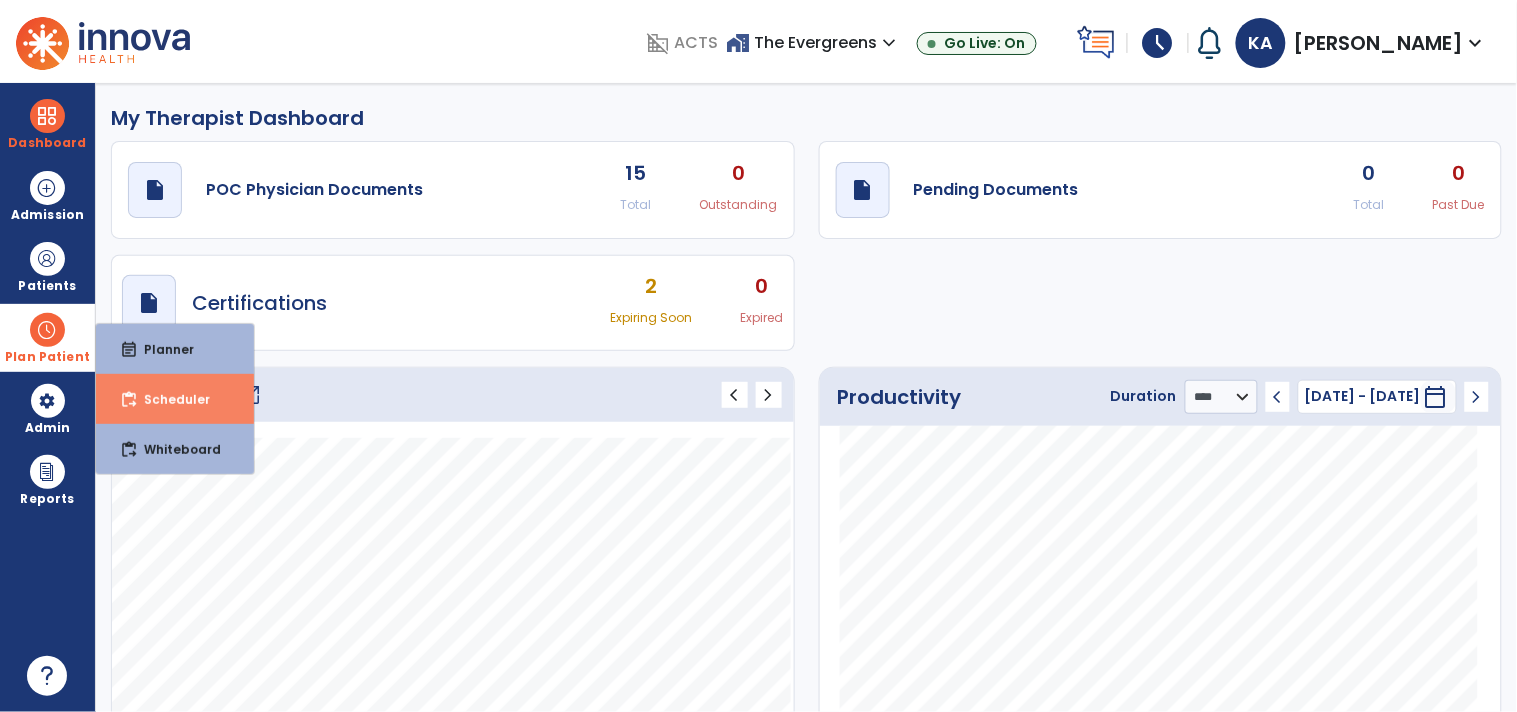 click on "Scheduler" at bounding box center [169, 399] 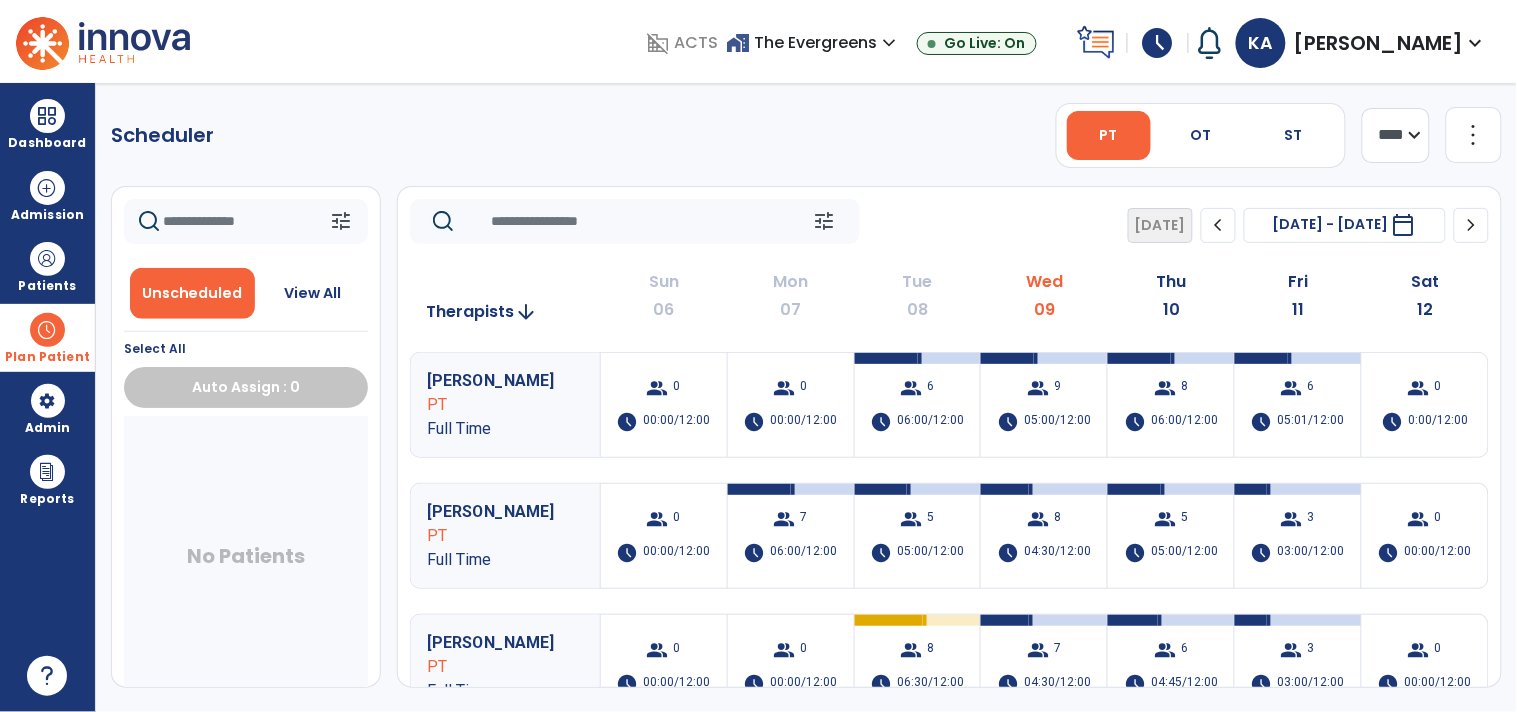 click on "chevron_left" 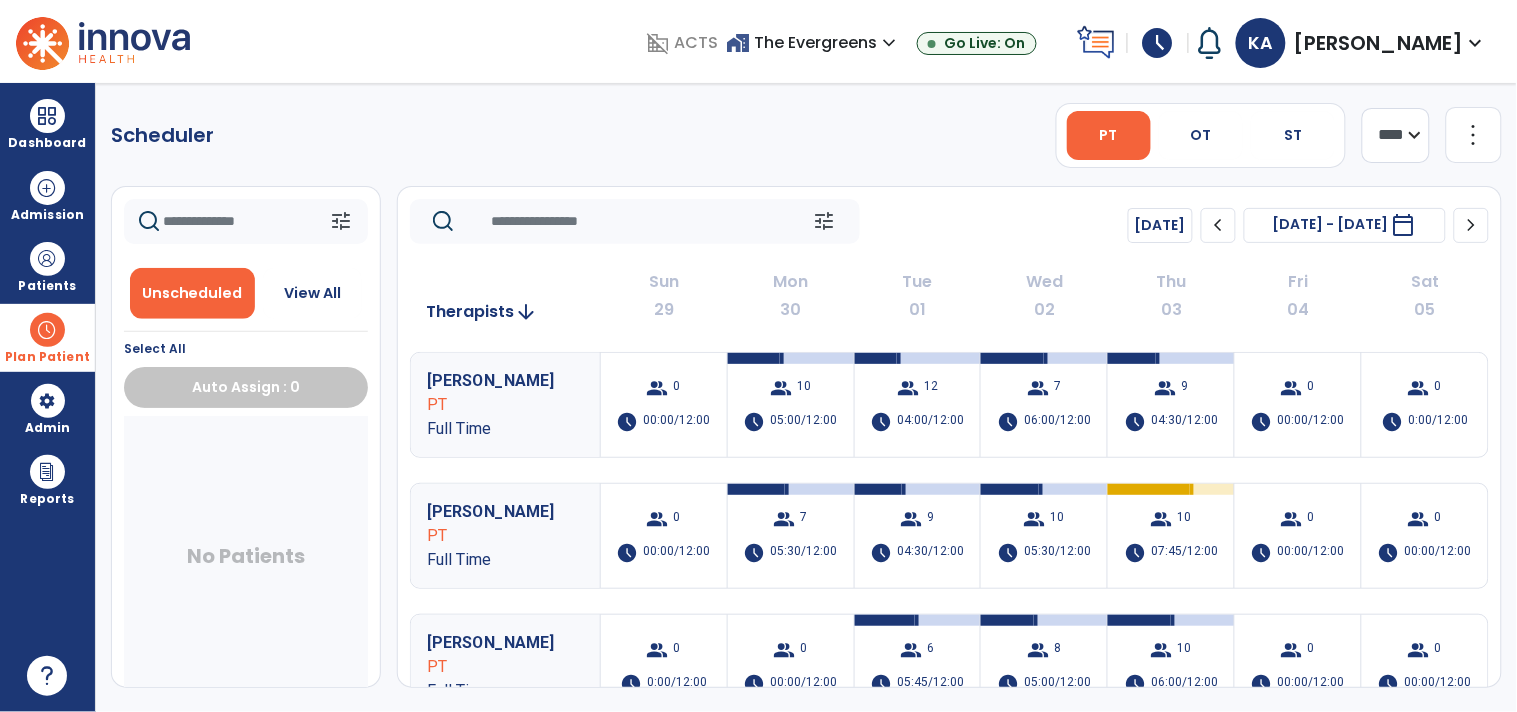 click at bounding box center (47, 330) 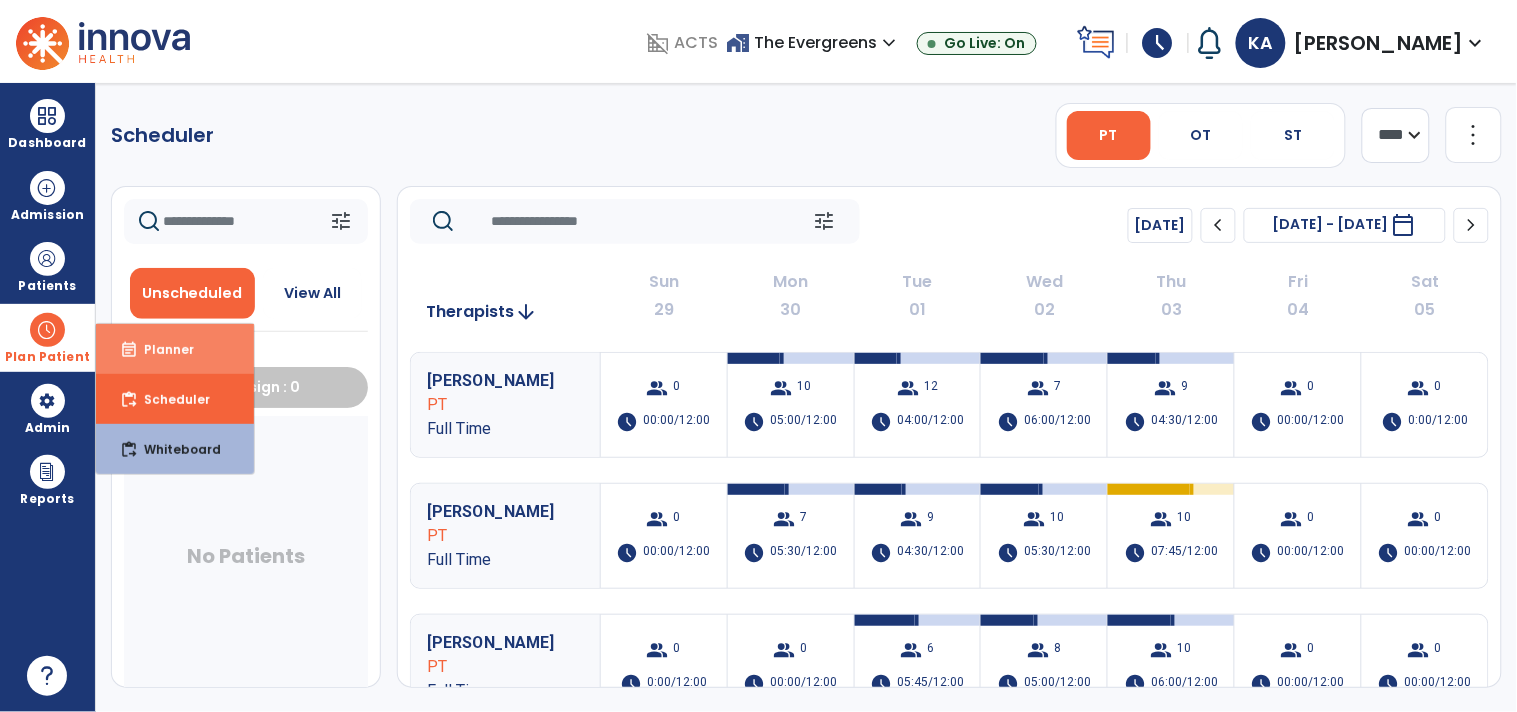 click on "Planner" at bounding box center [161, 349] 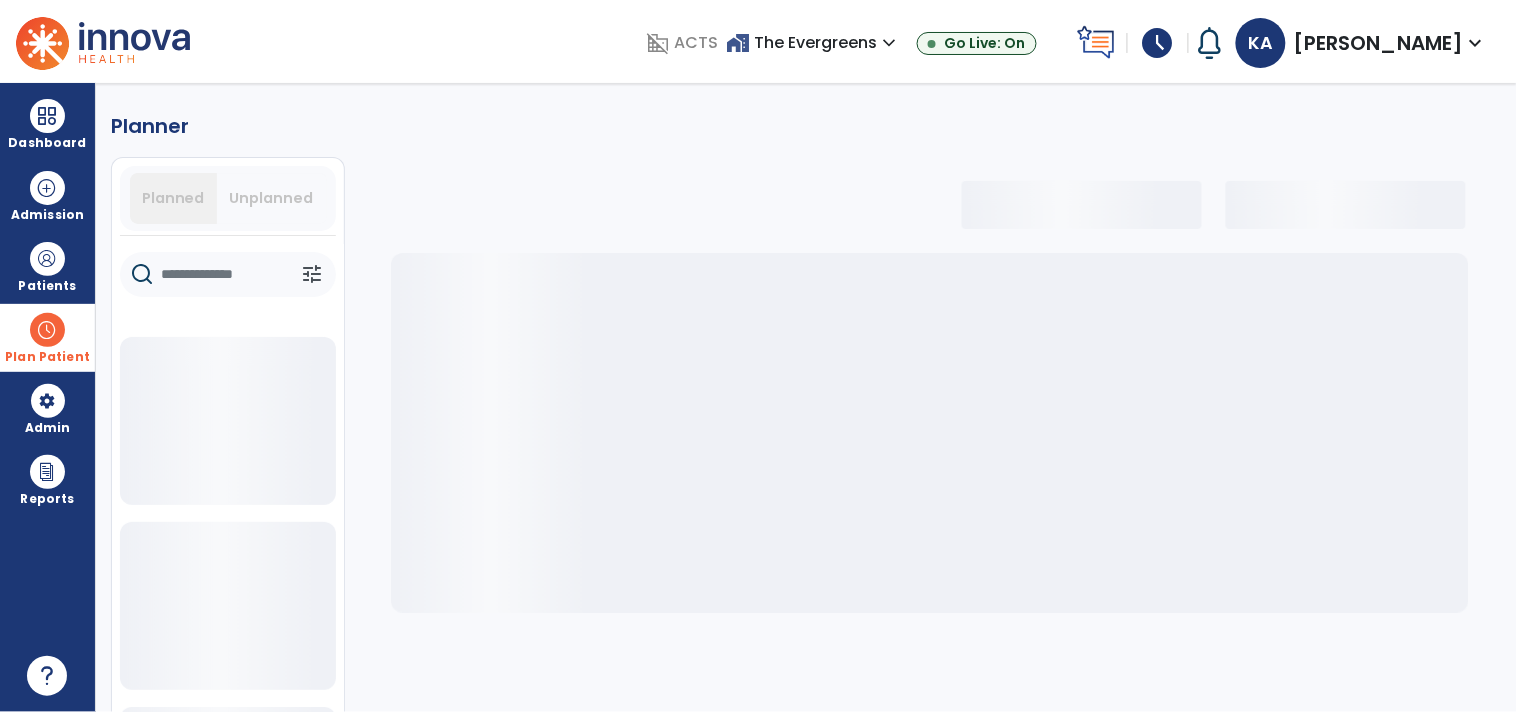 select on "***" 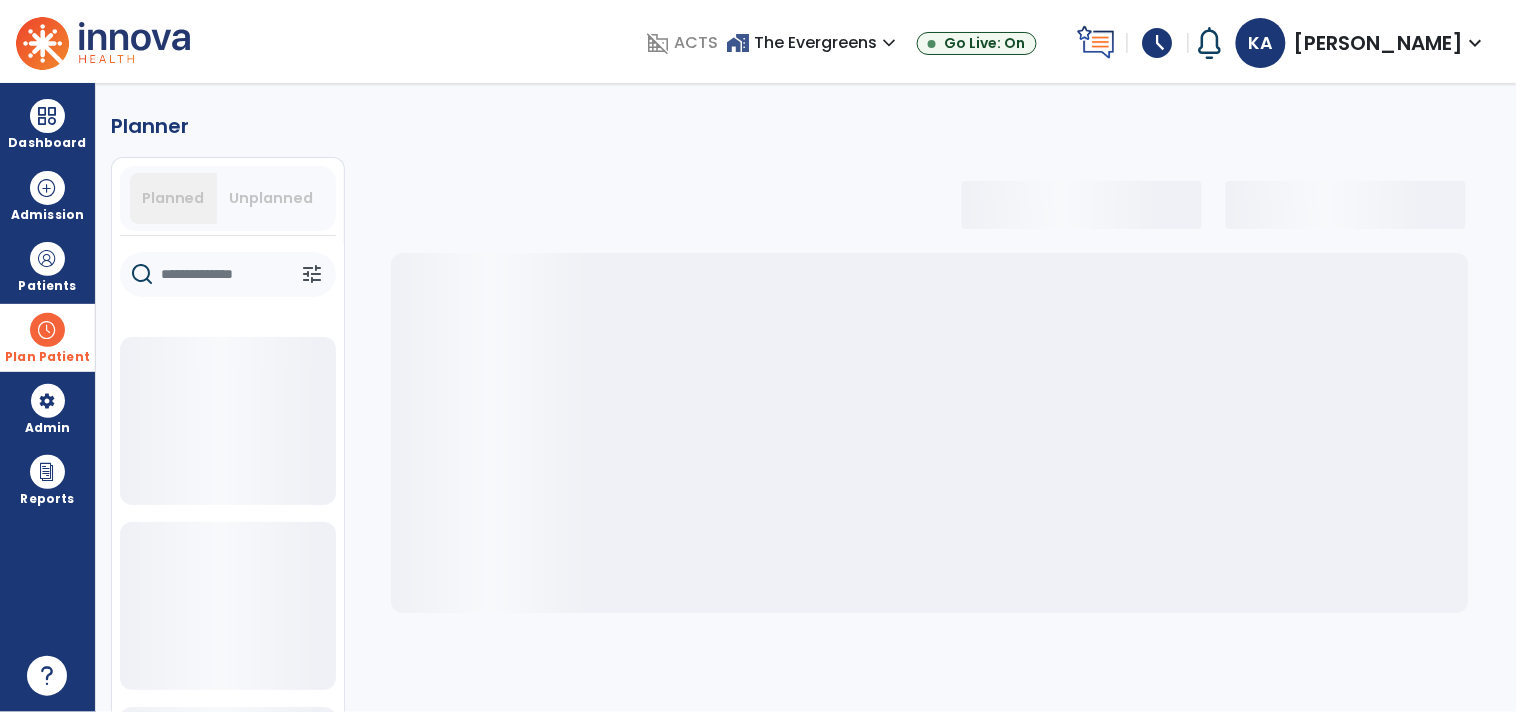 select on "***" 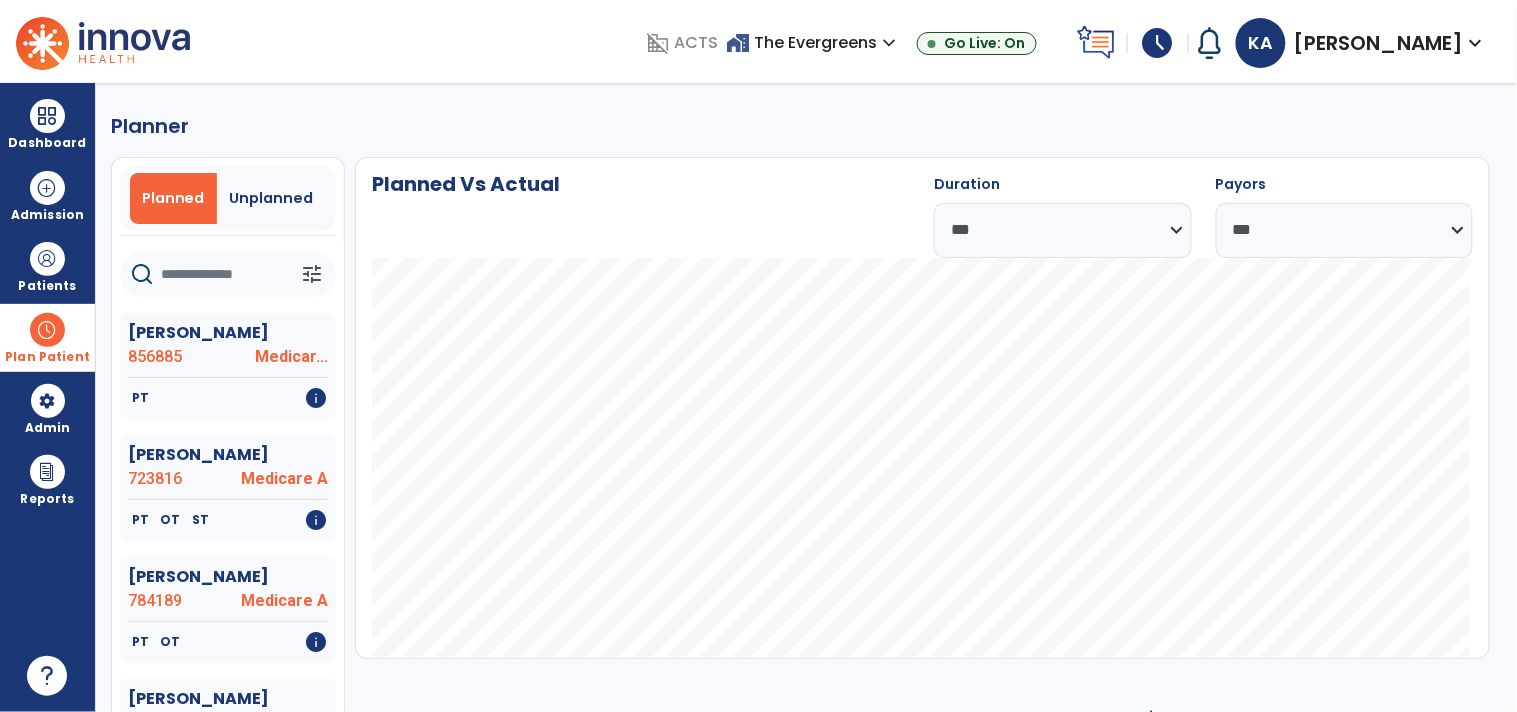 click 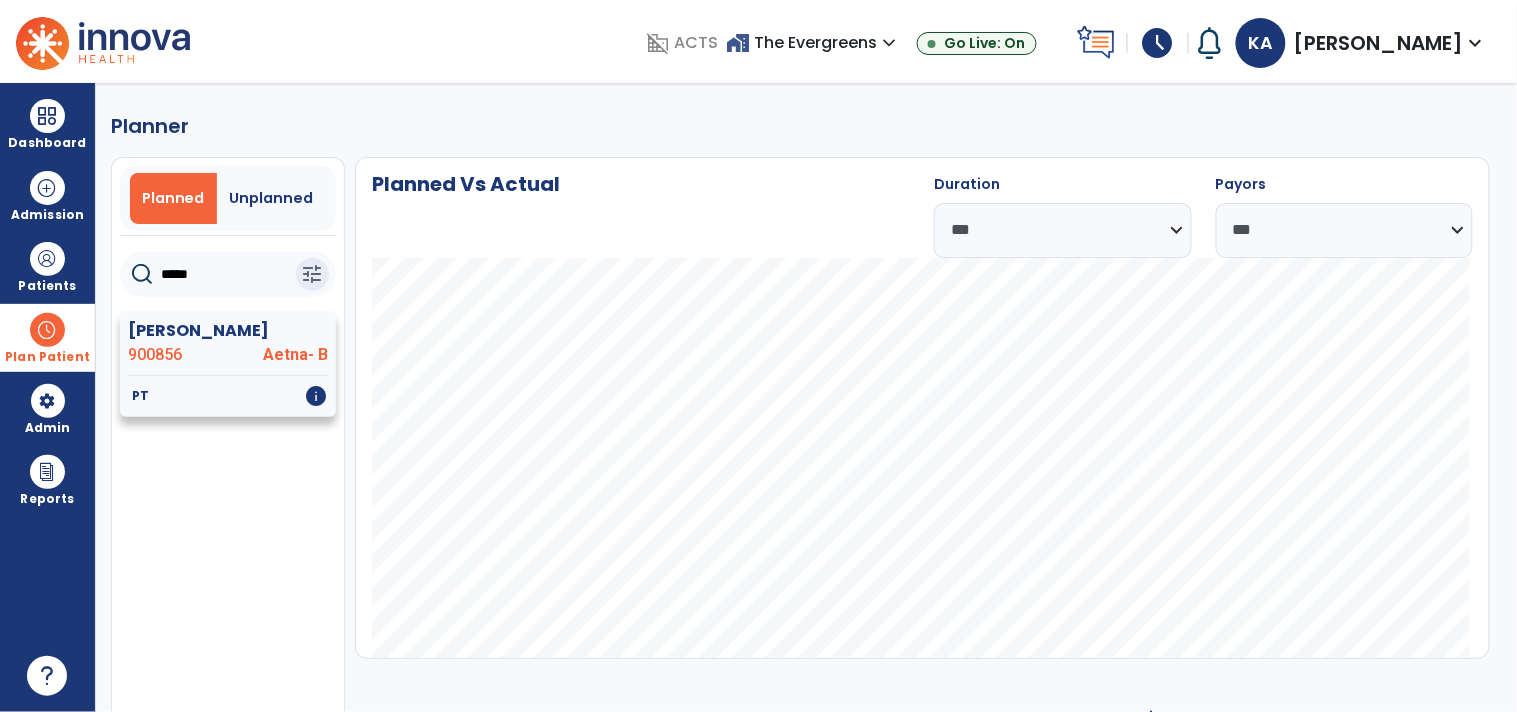 type on "*****" 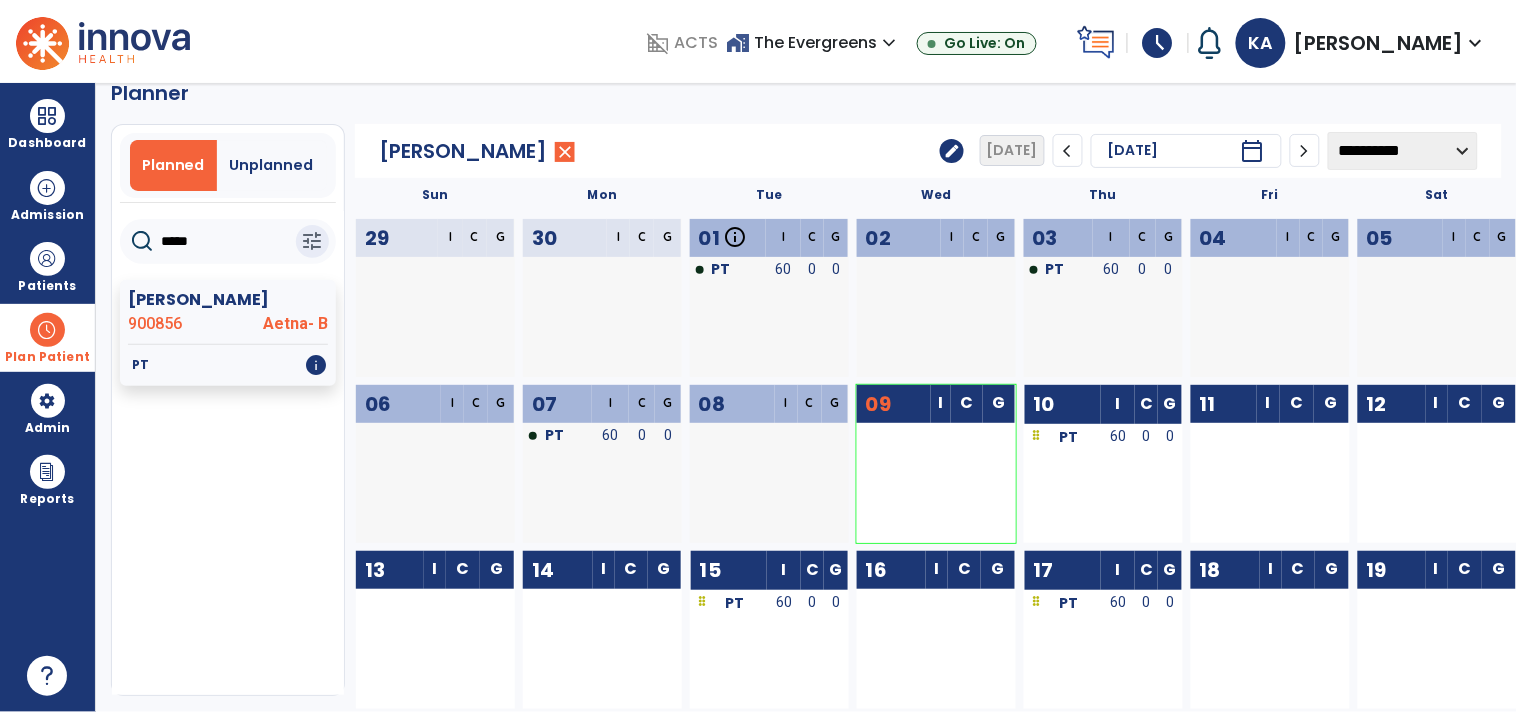 scroll, scrollTop: 0, scrollLeft: 0, axis: both 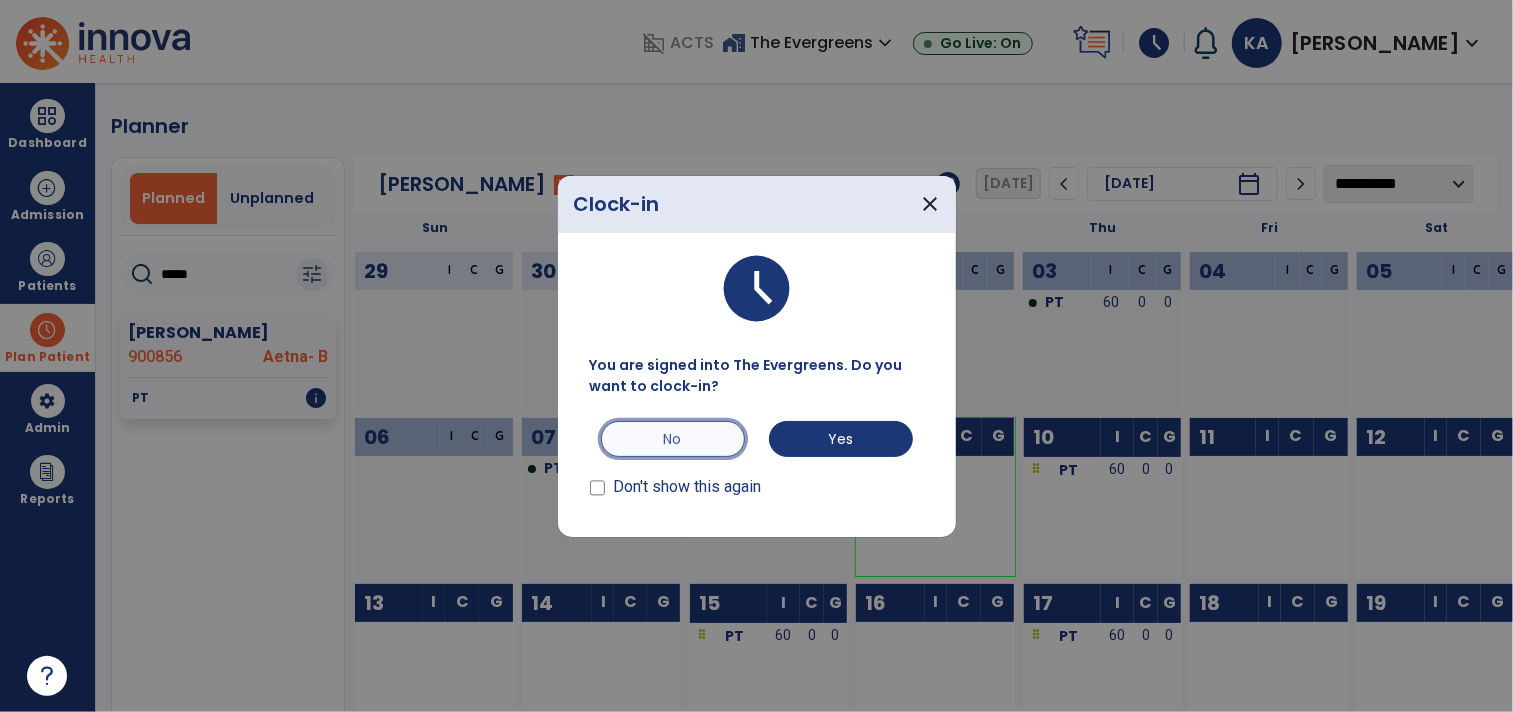 click on "No" at bounding box center [673, 439] 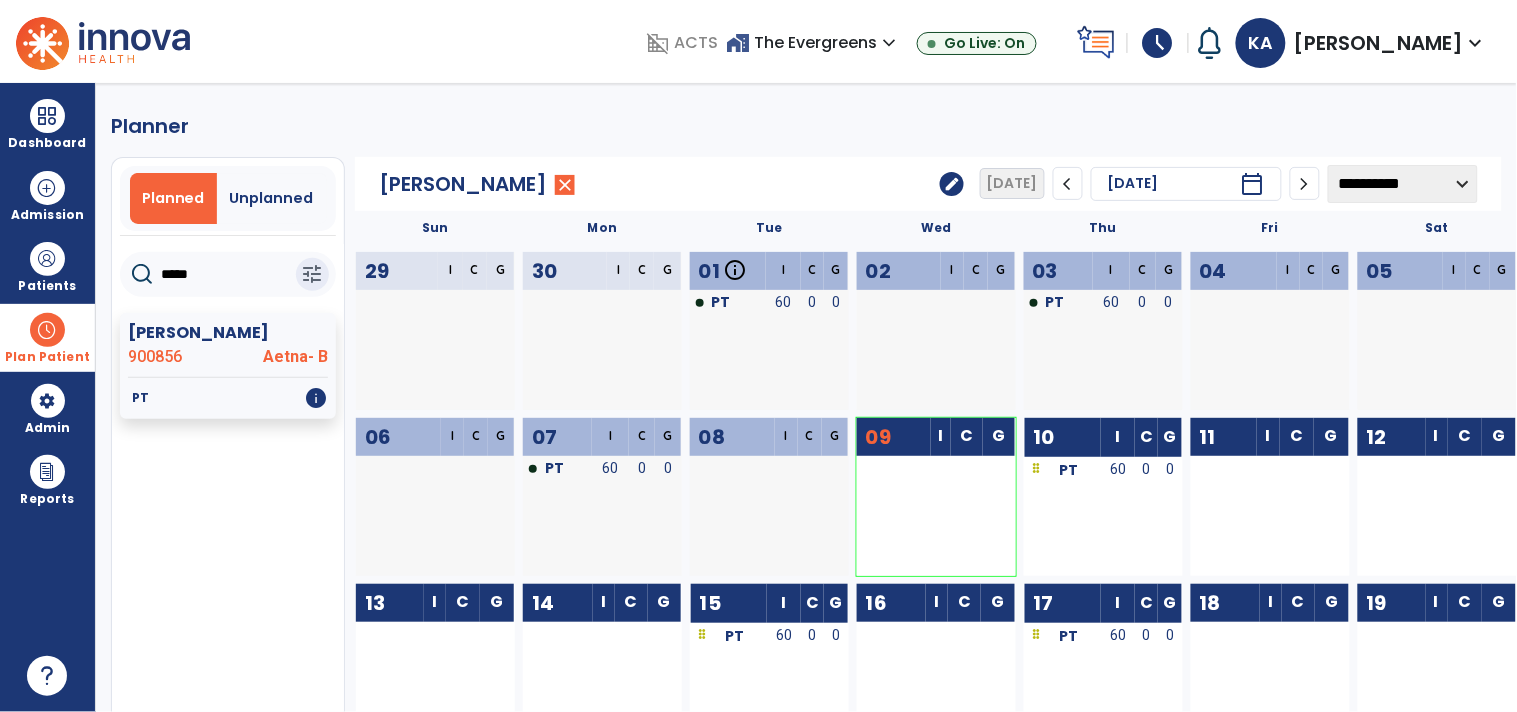 click at bounding box center (47, 330) 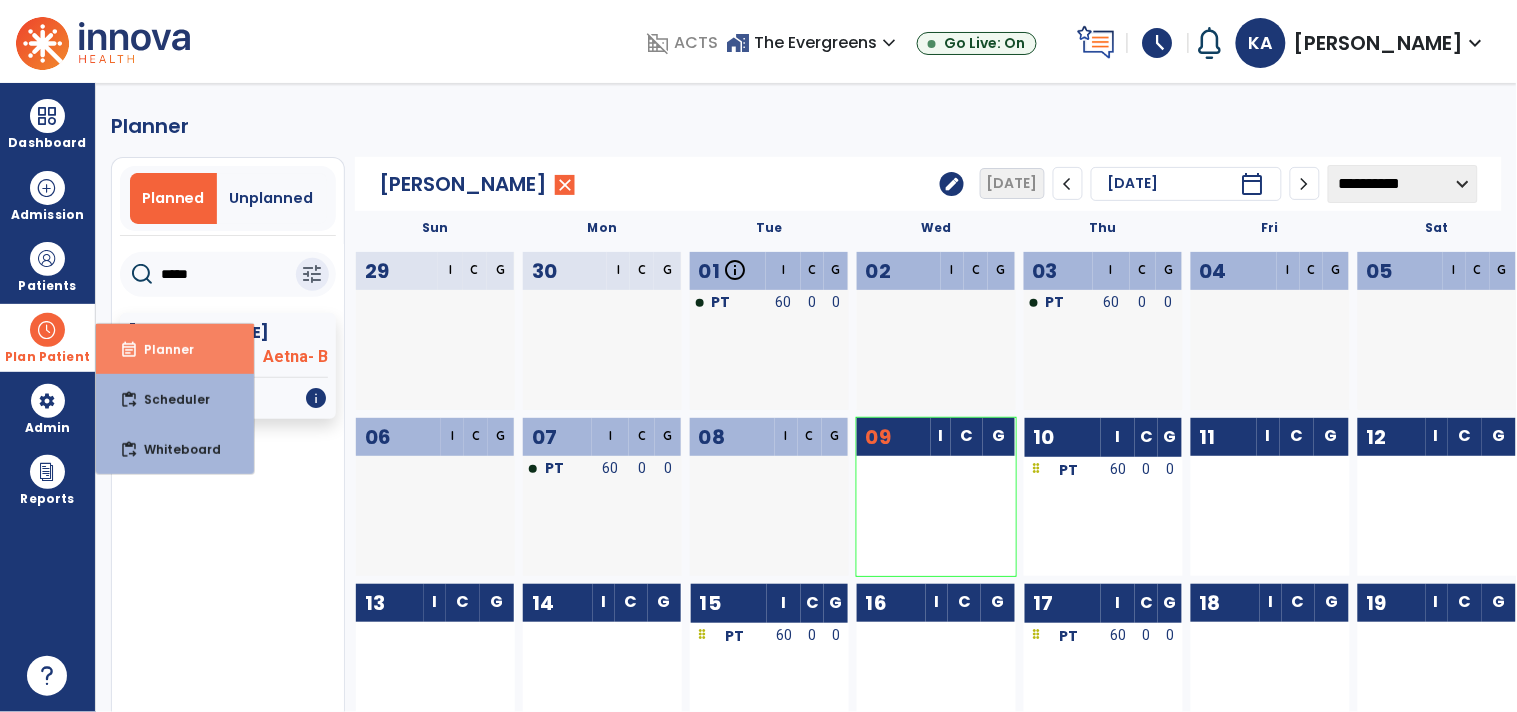 click on "Planner" at bounding box center [161, 349] 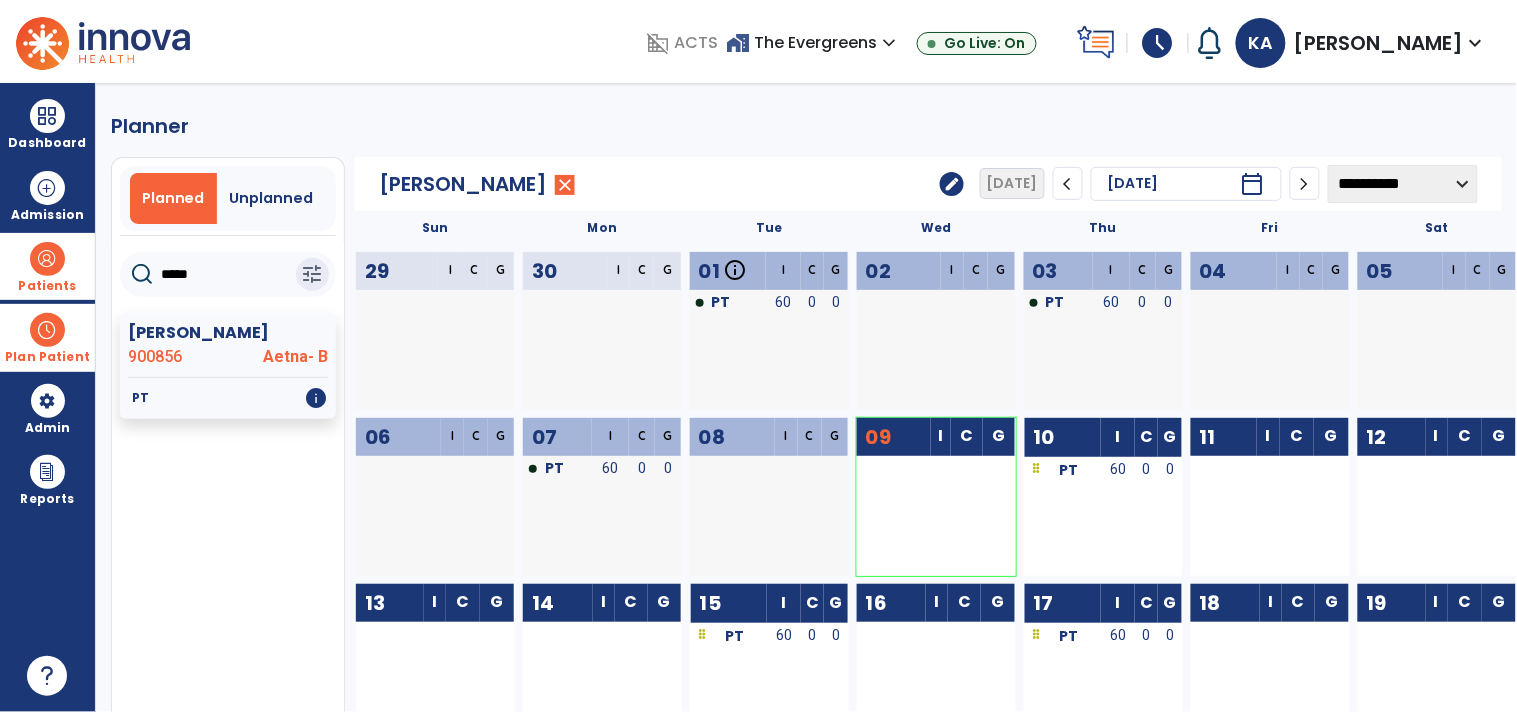 click at bounding box center (47, 259) 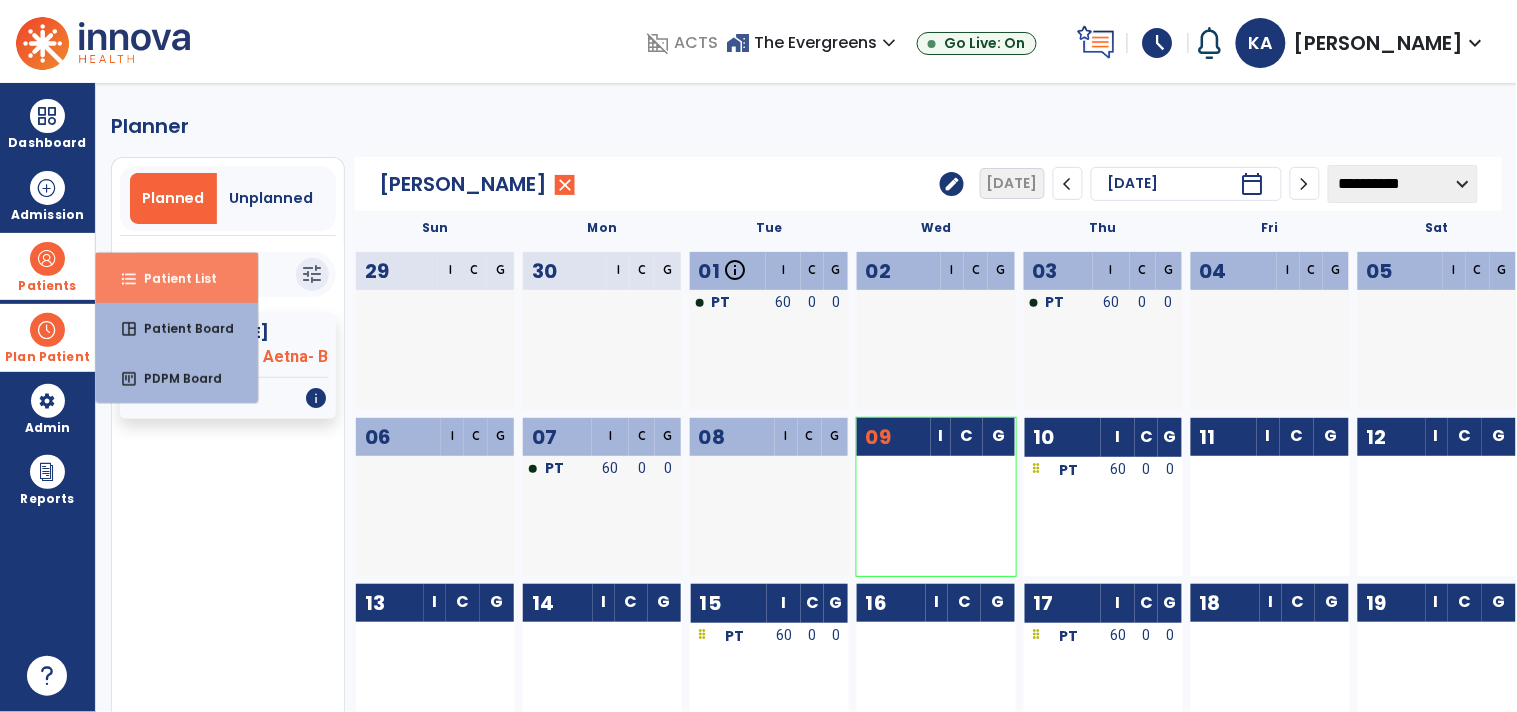 click on "Patient List" at bounding box center (172, 278) 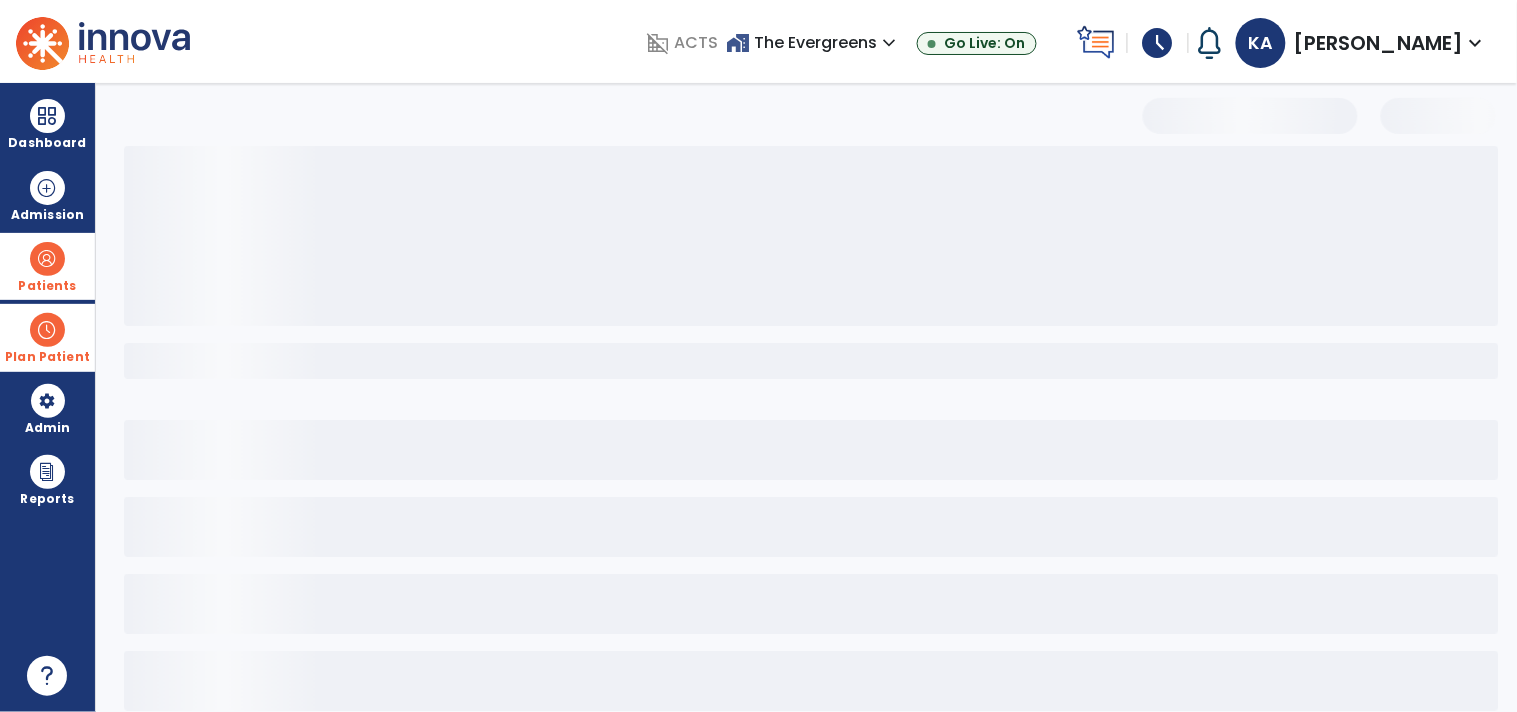 select on "***" 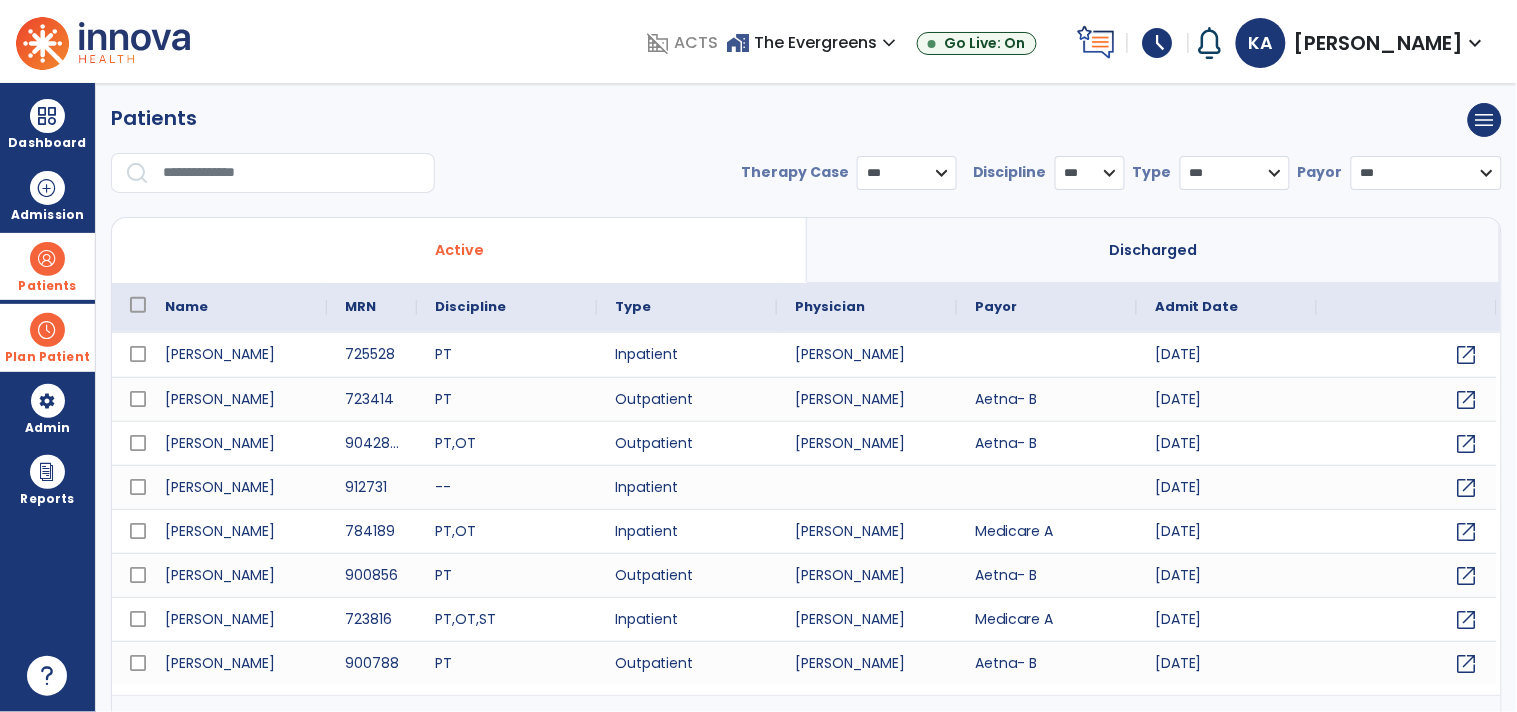 click at bounding box center [47, 330] 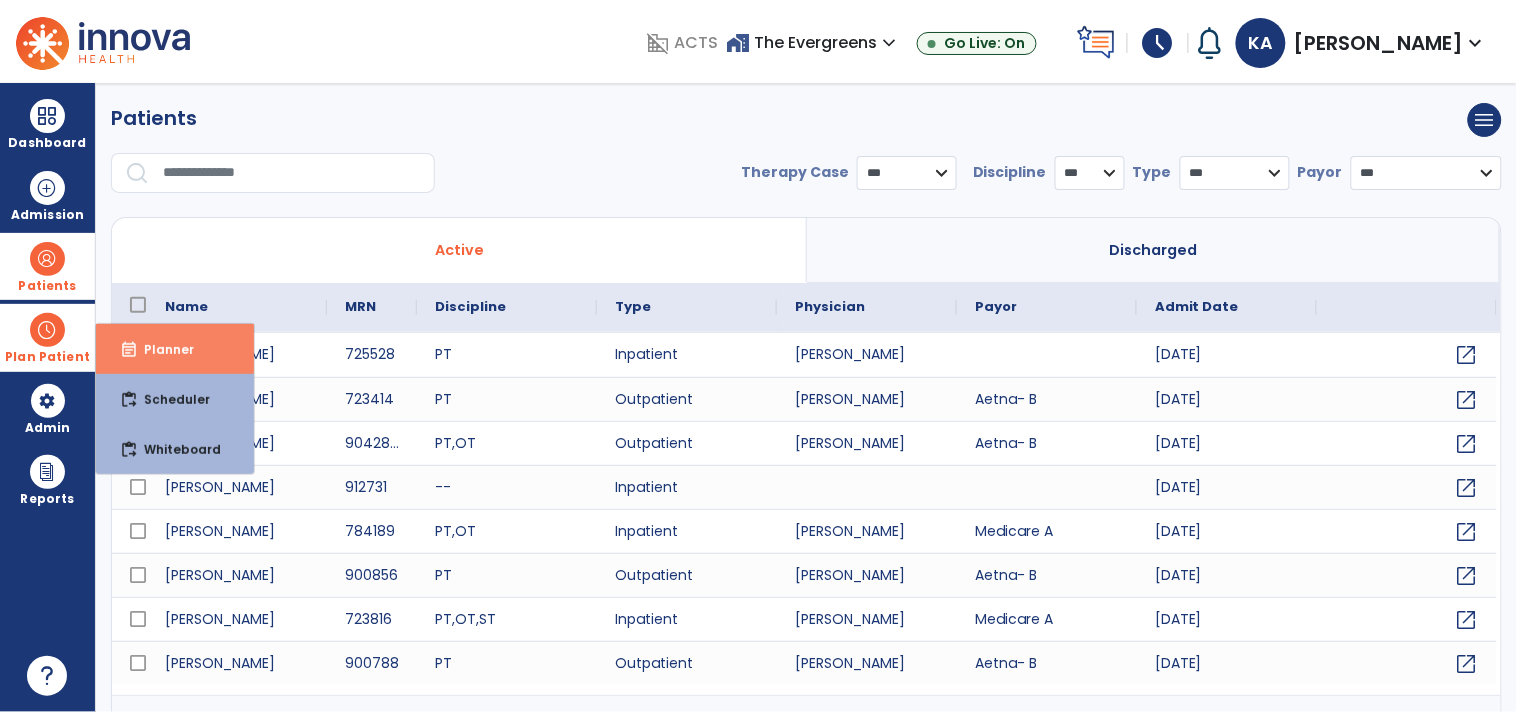 click on "Planner" at bounding box center [161, 349] 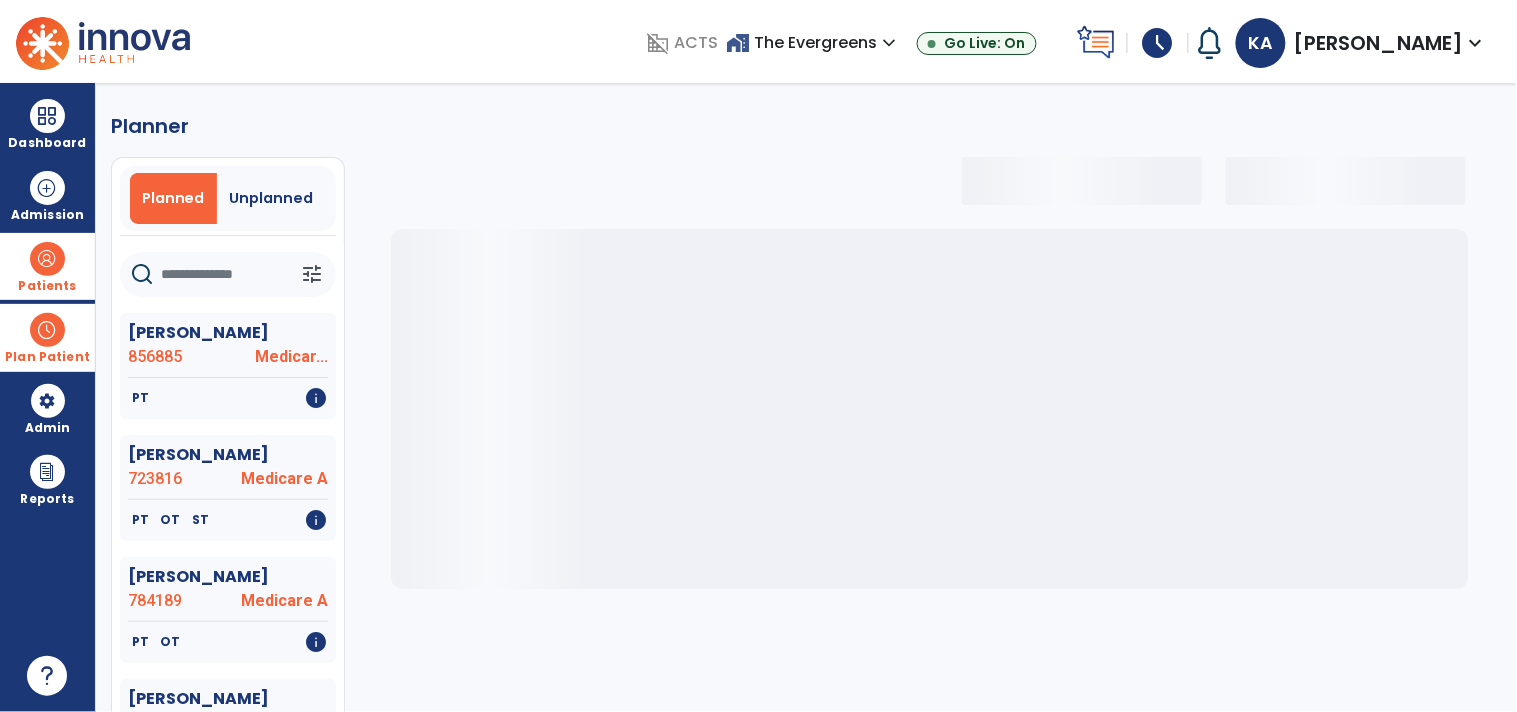 select on "***" 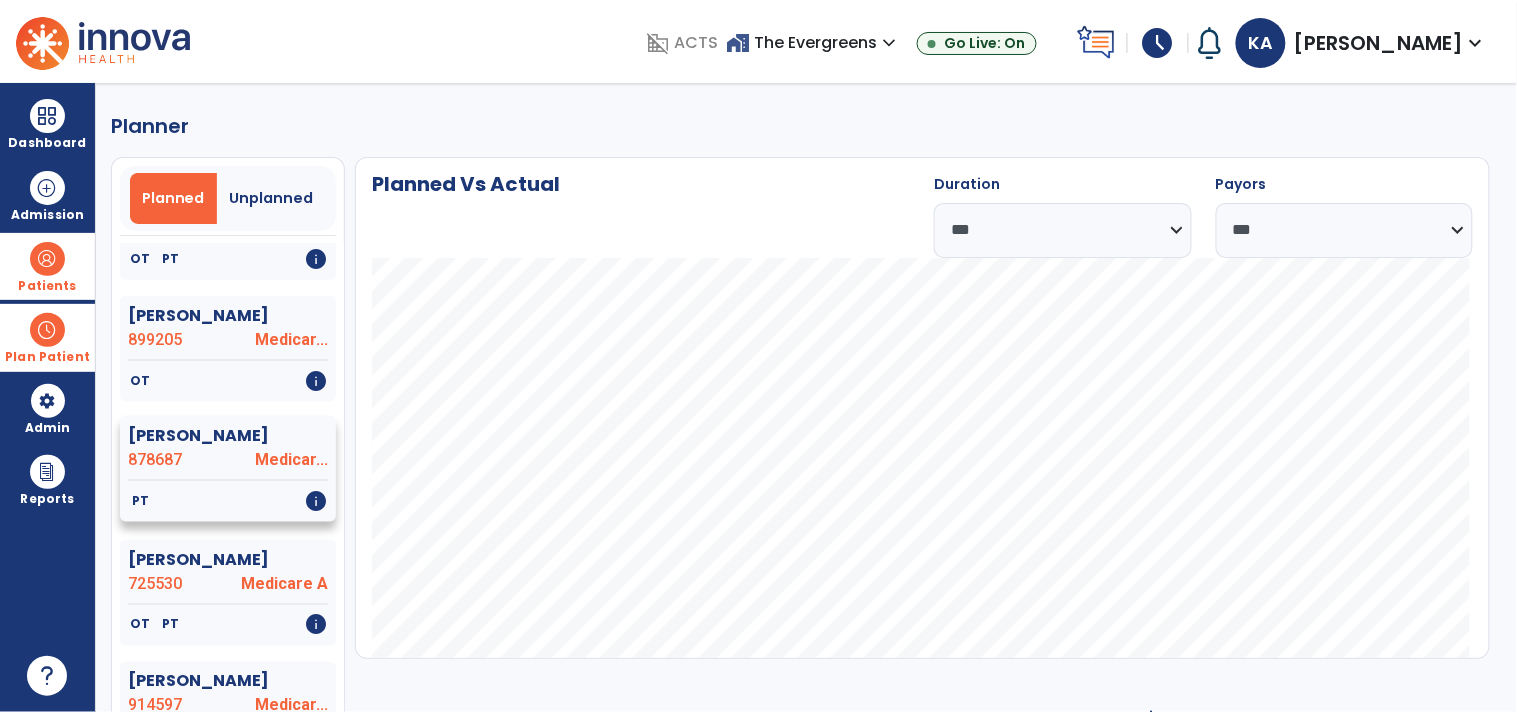 scroll, scrollTop: 666, scrollLeft: 0, axis: vertical 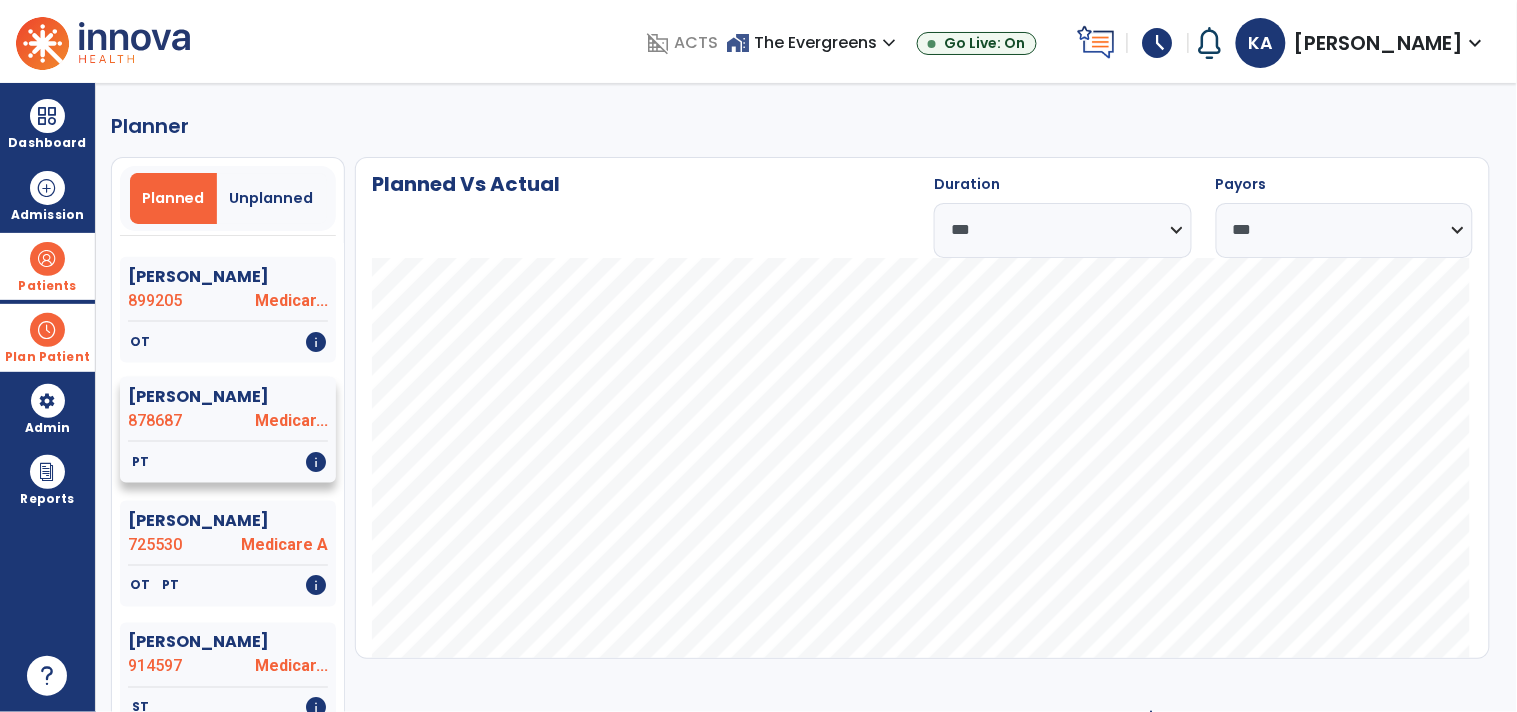 click on "Coleman, Barbara" 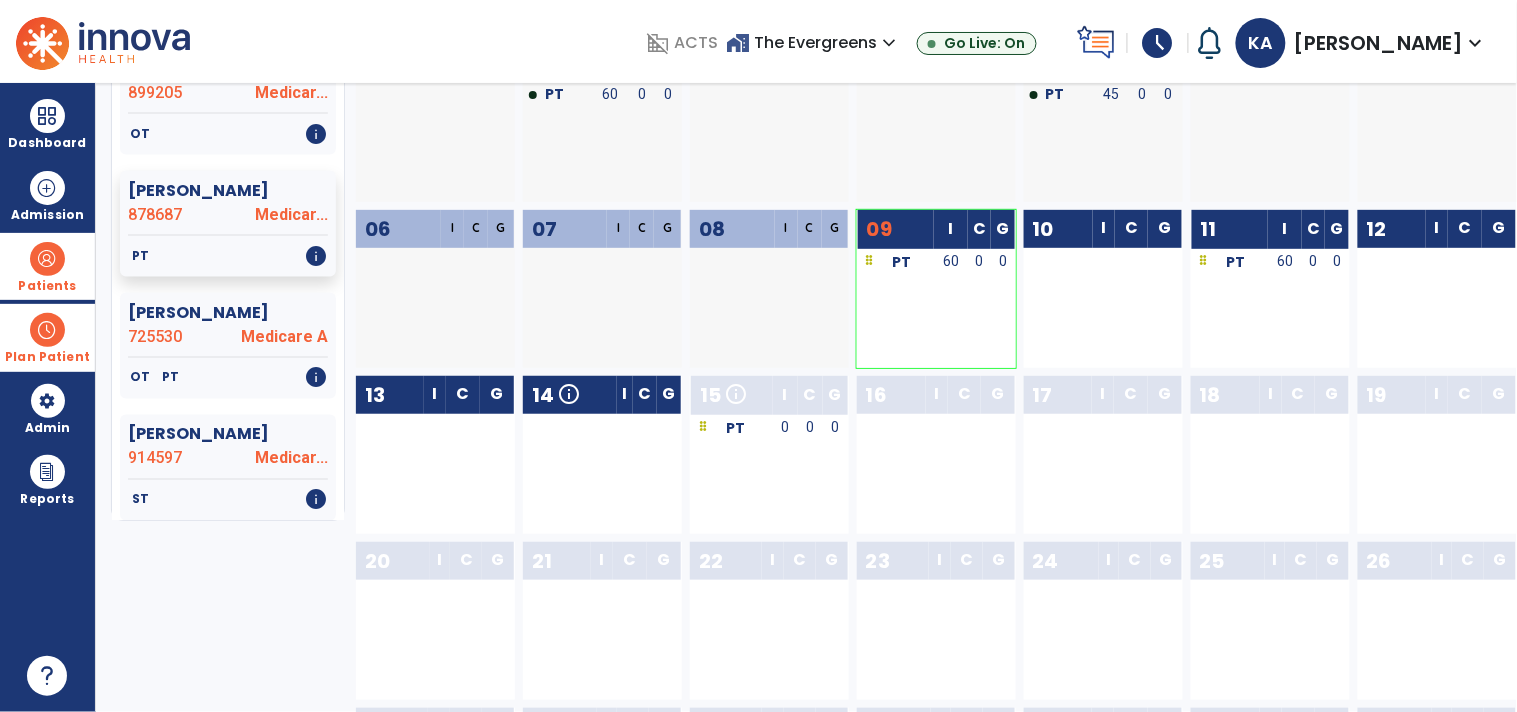 scroll, scrollTop: 222, scrollLeft: 0, axis: vertical 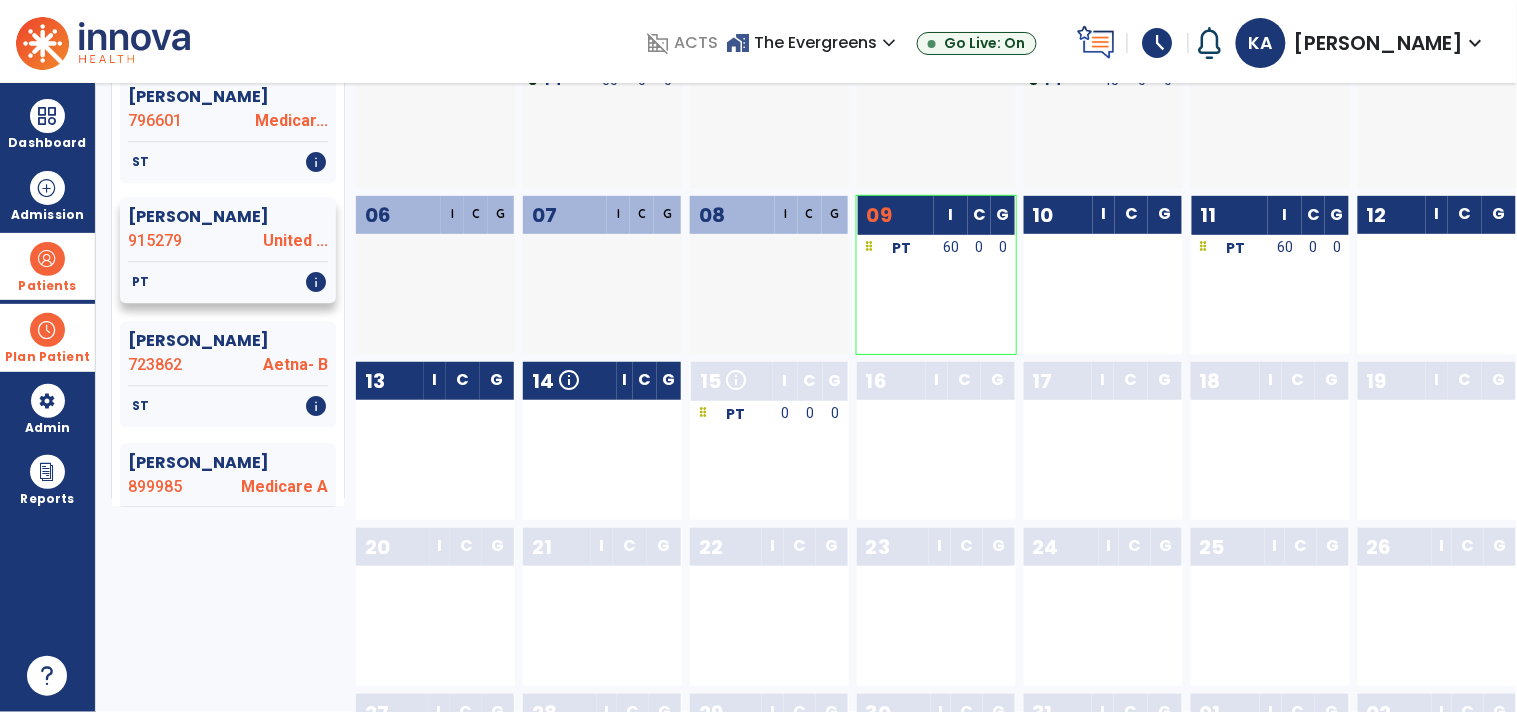 click on "915279" 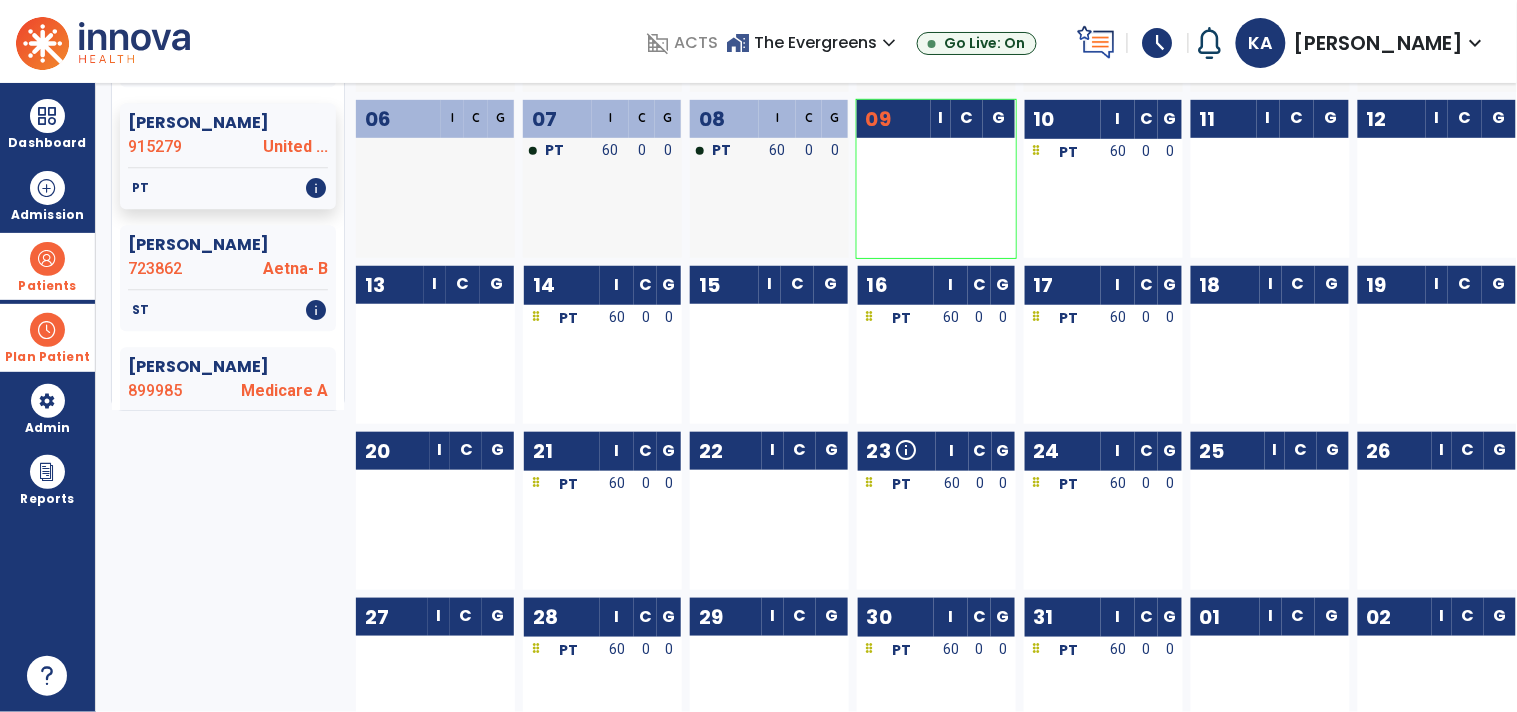 scroll, scrollTop: 333, scrollLeft: 0, axis: vertical 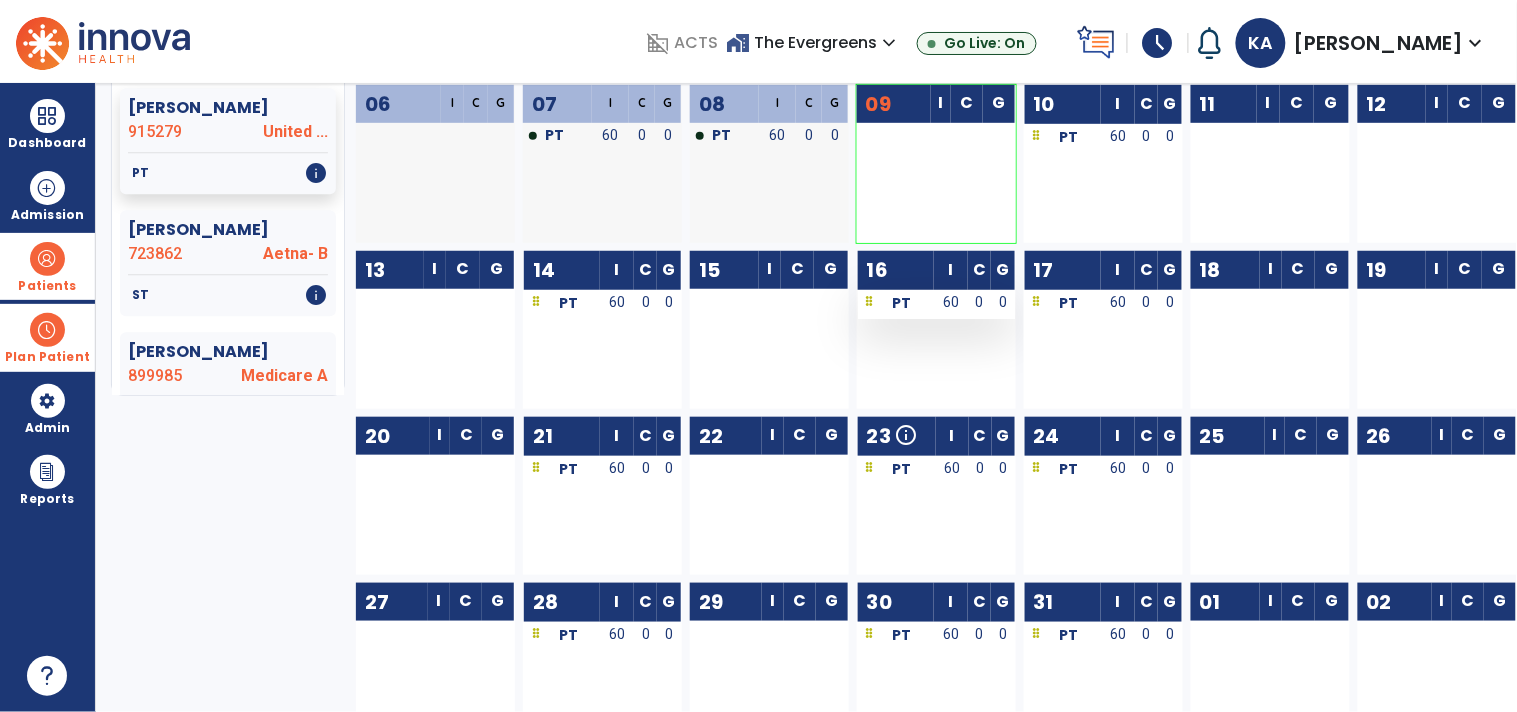 click on "60" at bounding box center (951, 304) 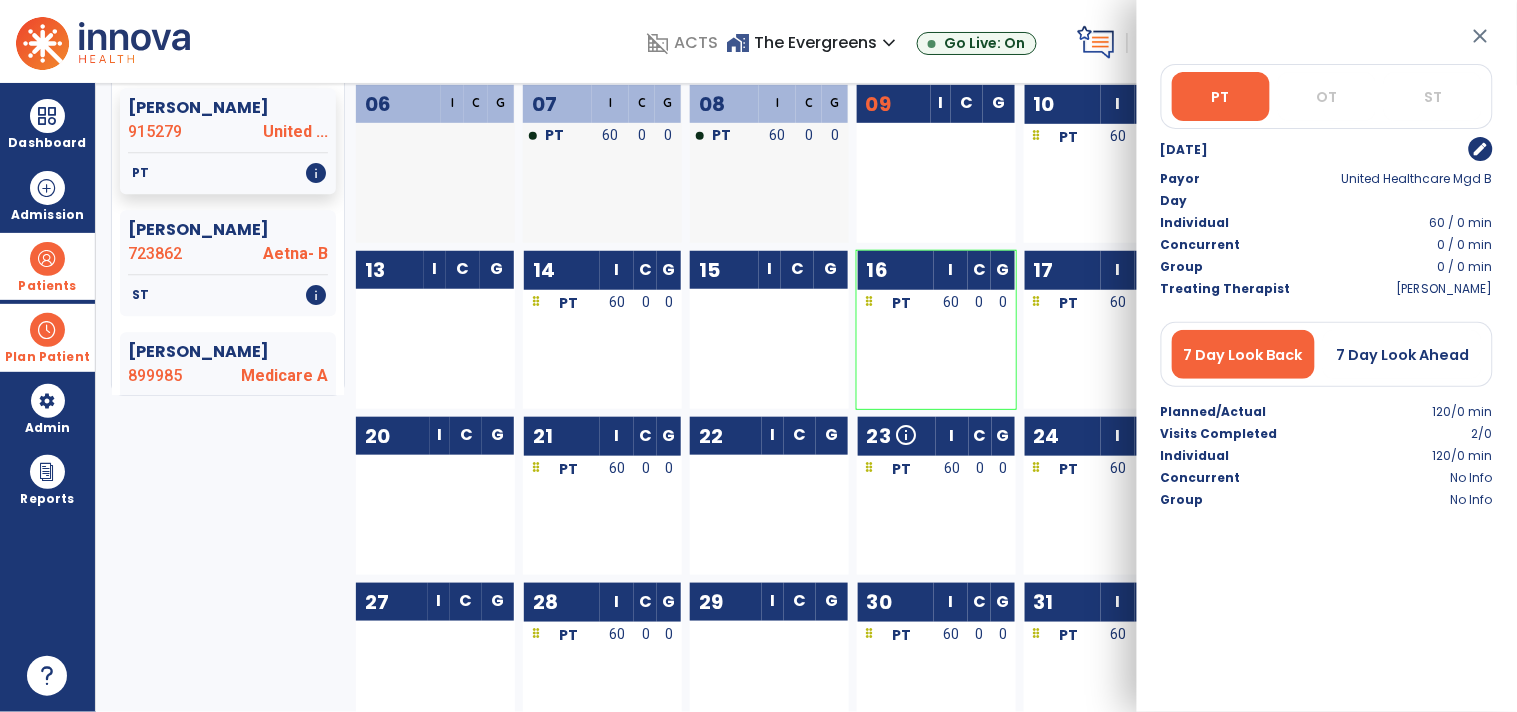 click on "edit" at bounding box center (1481, 149) 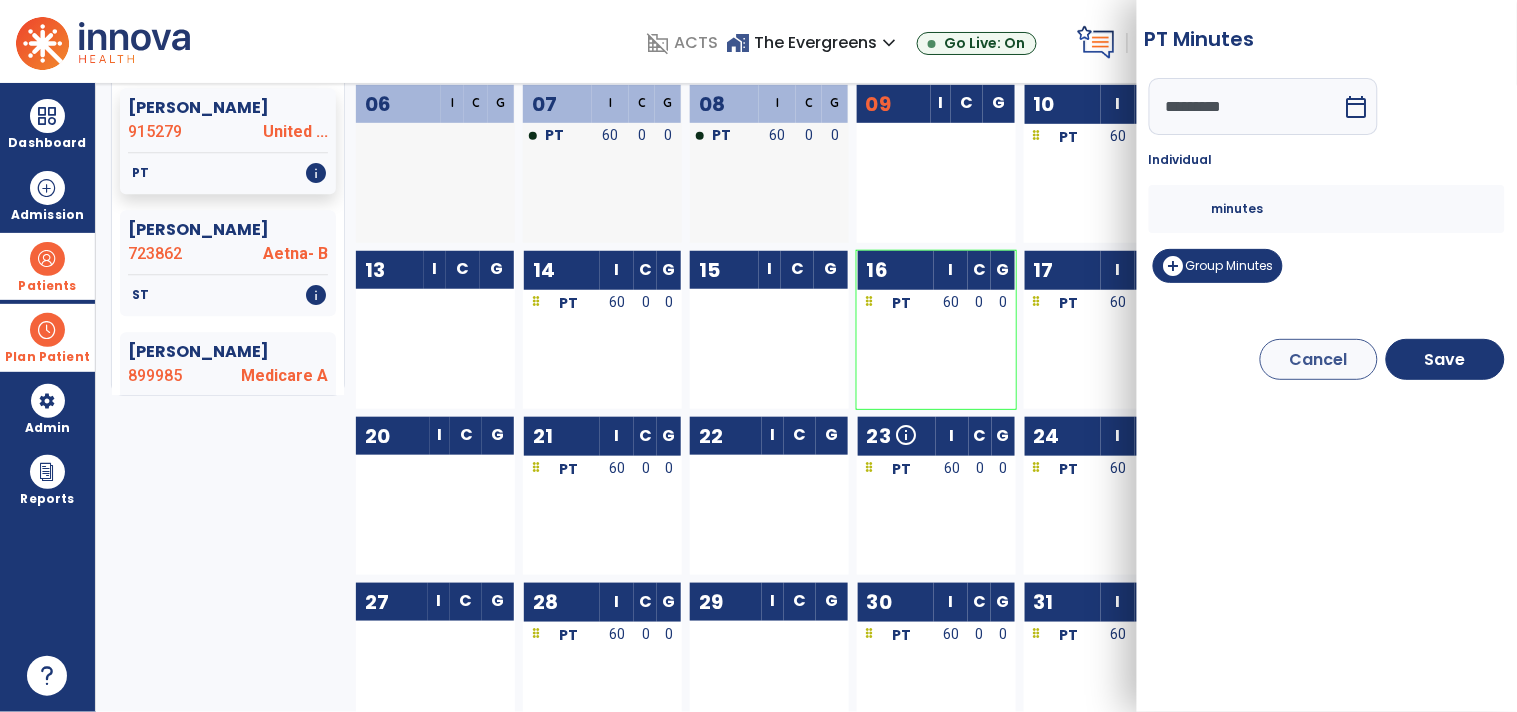 drag, startPoint x: 1184, startPoint y: 202, endPoint x: 1115, endPoint y: 206, distance: 69.115845 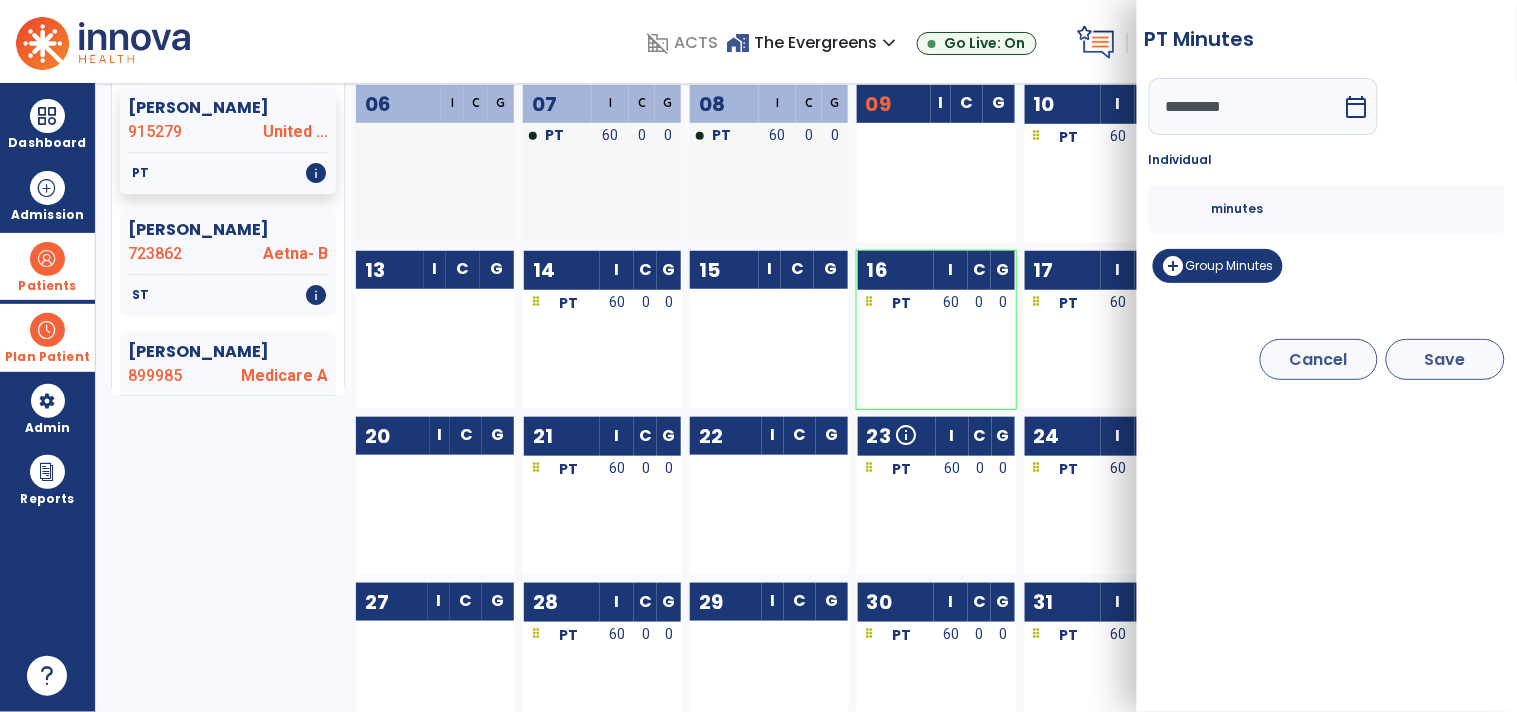 type on "**" 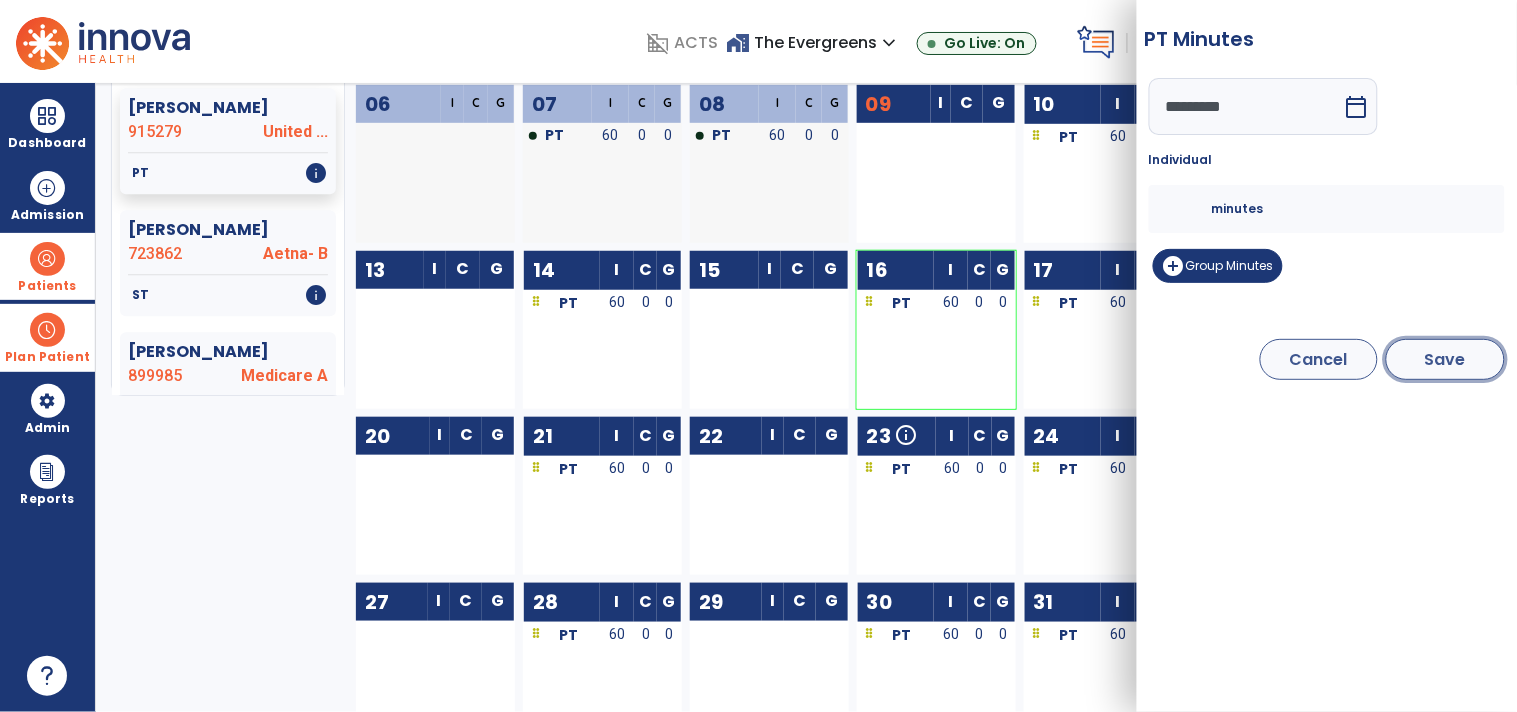 click on "Save" at bounding box center [1445, 359] 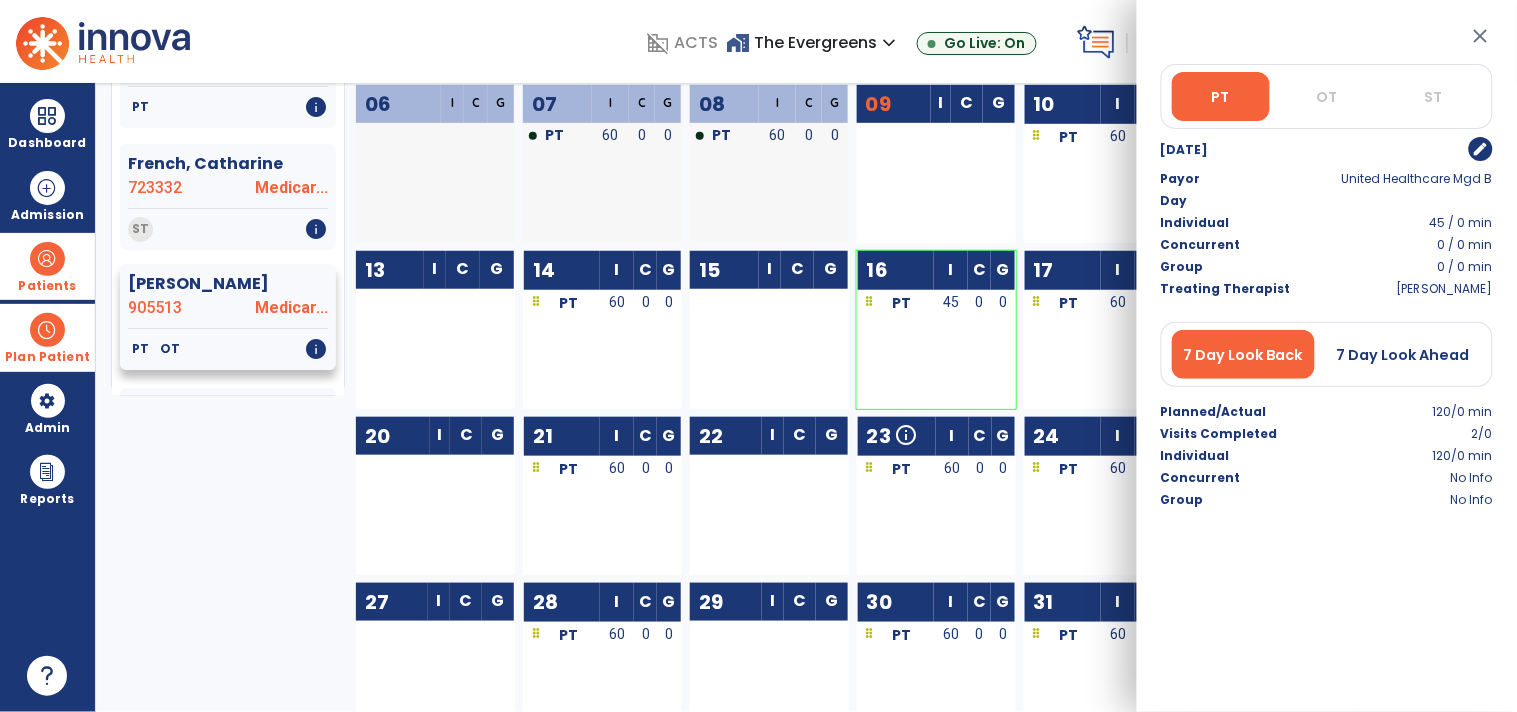 scroll, scrollTop: 1777, scrollLeft: 0, axis: vertical 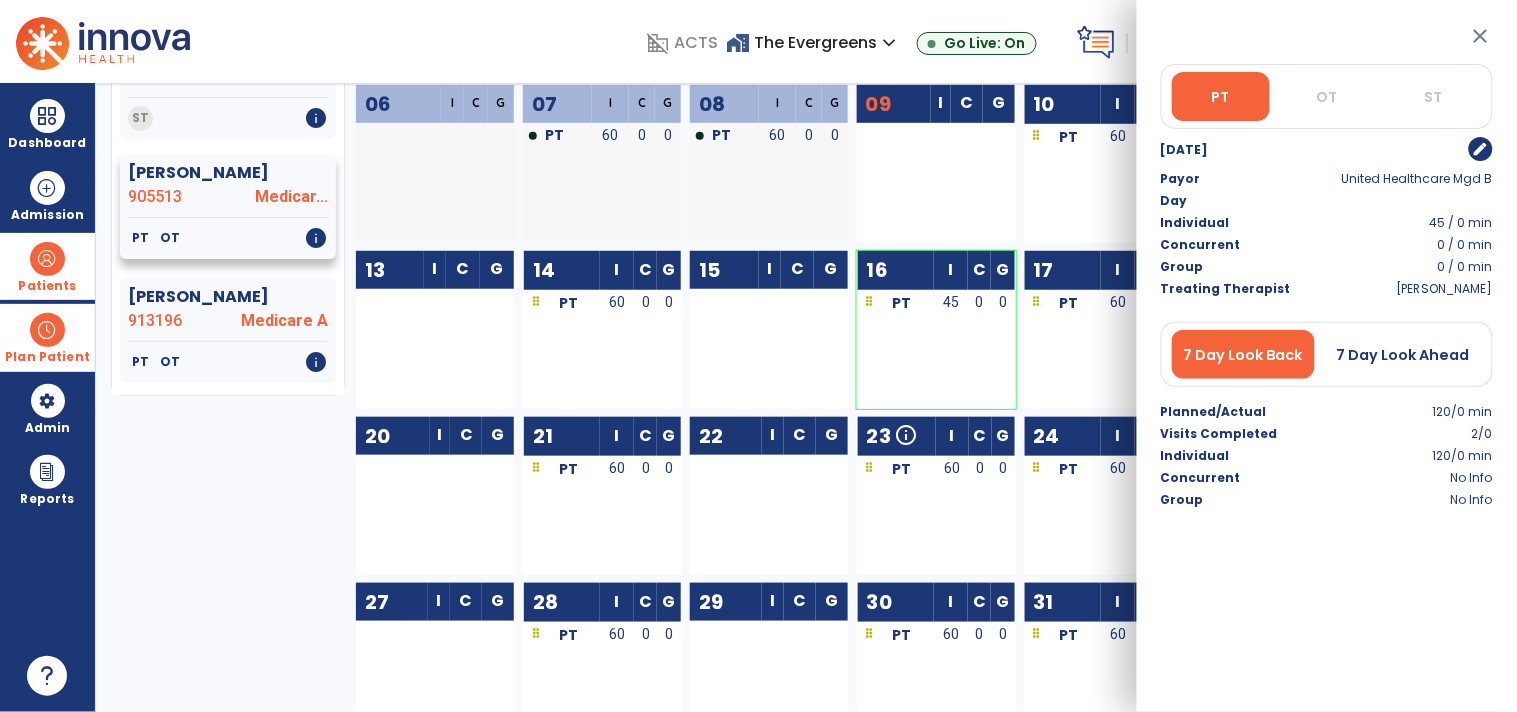 click on "905513" 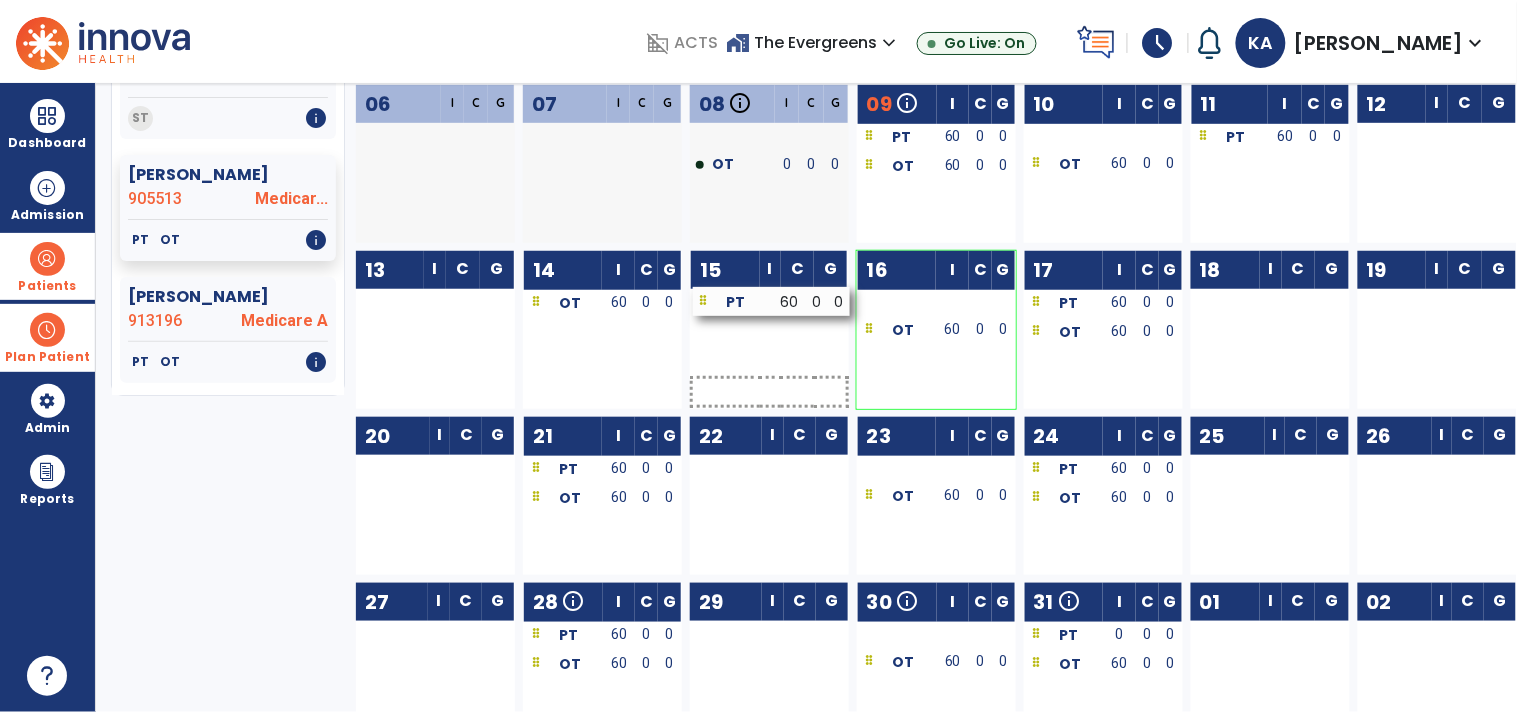 drag, startPoint x: 646, startPoint y: 310, endPoint x: 816, endPoint y: 308, distance: 170.01176 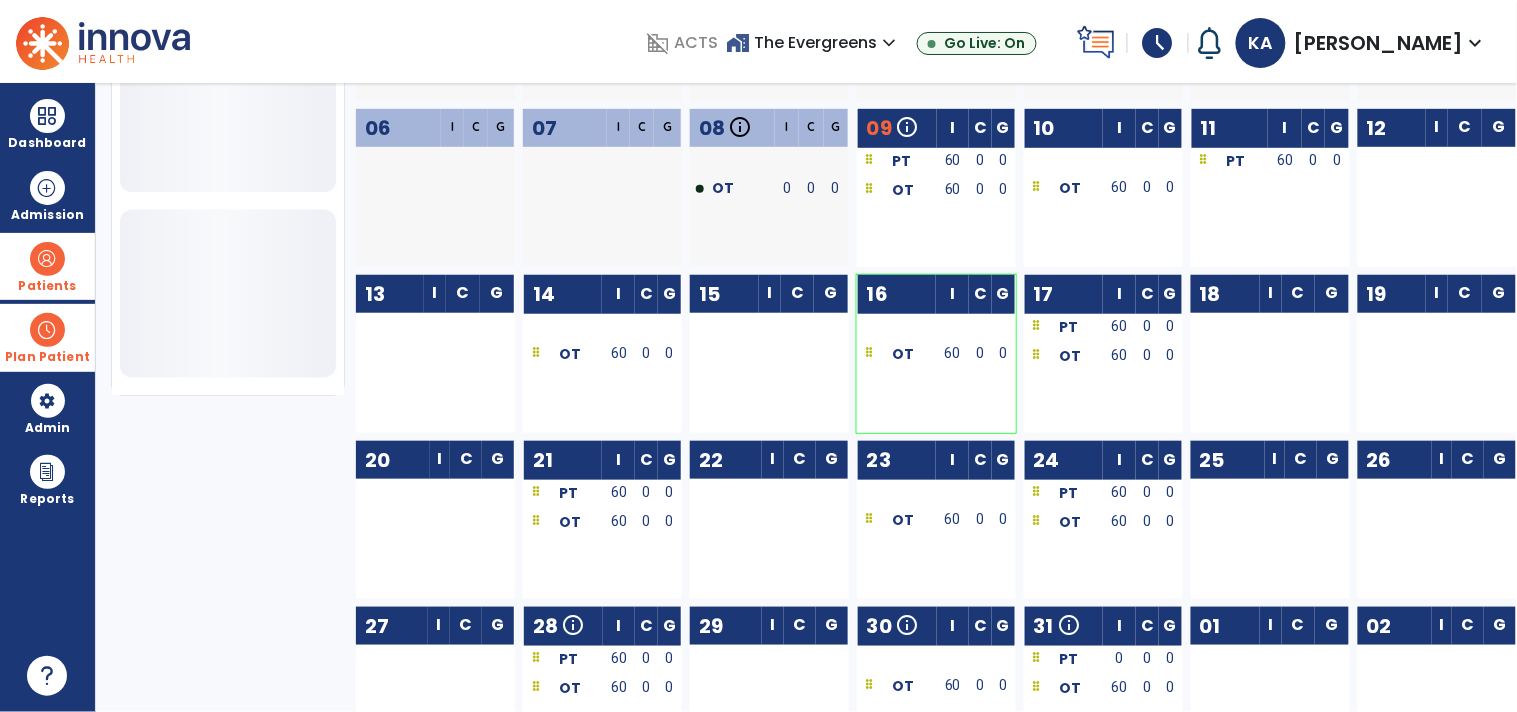 scroll, scrollTop: 713, scrollLeft: 0, axis: vertical 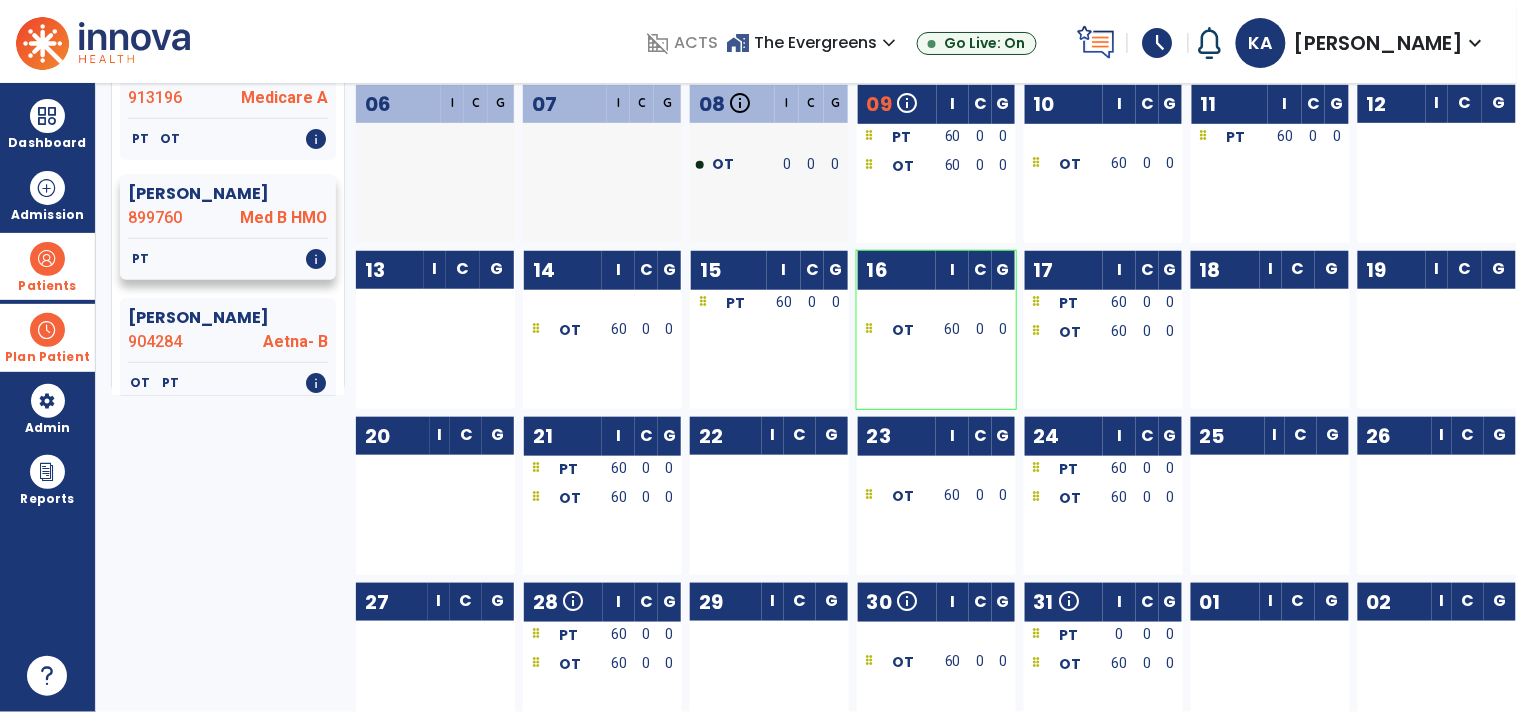 click on "899760" 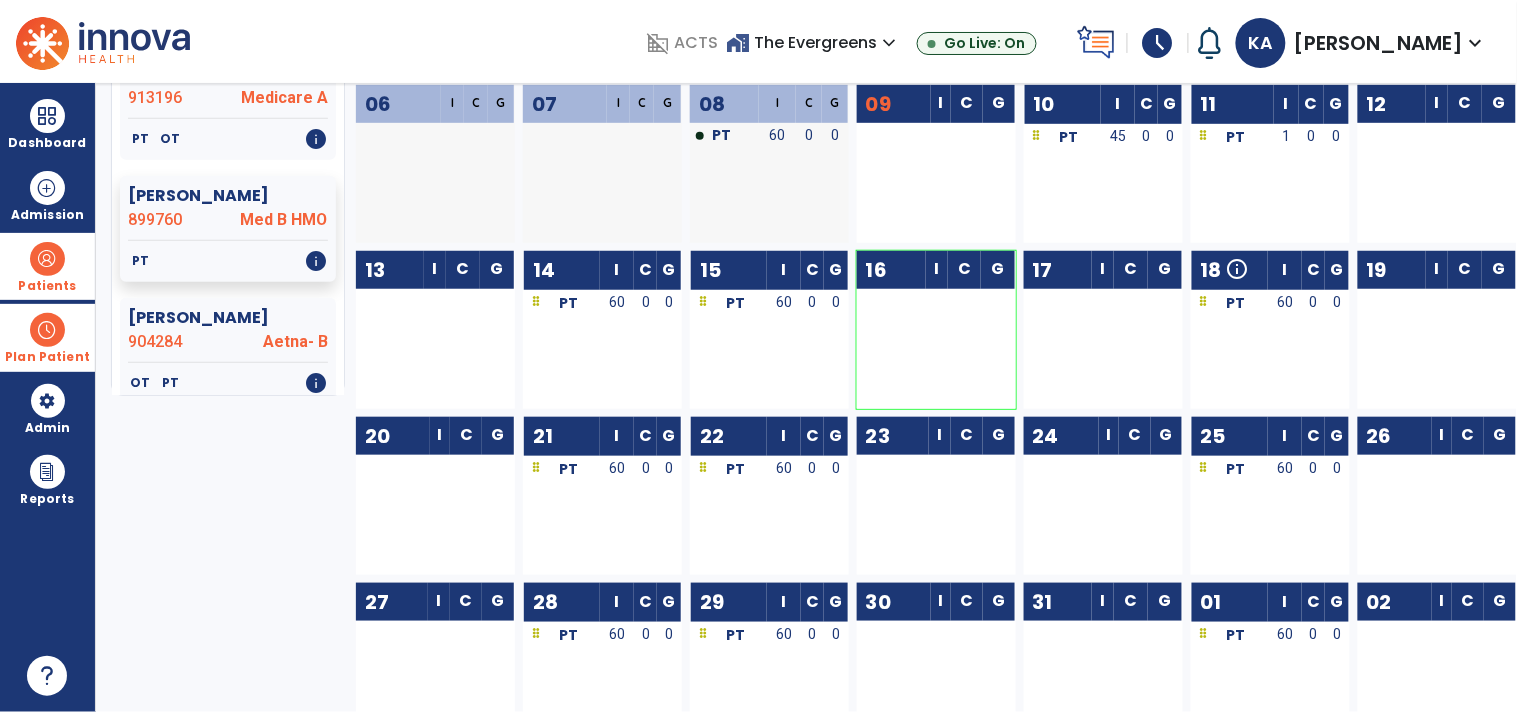 drag, startPoint x: 778, startPoint y: 304, endPoint x: 655, endPoint y: 314, distance: 123.40584 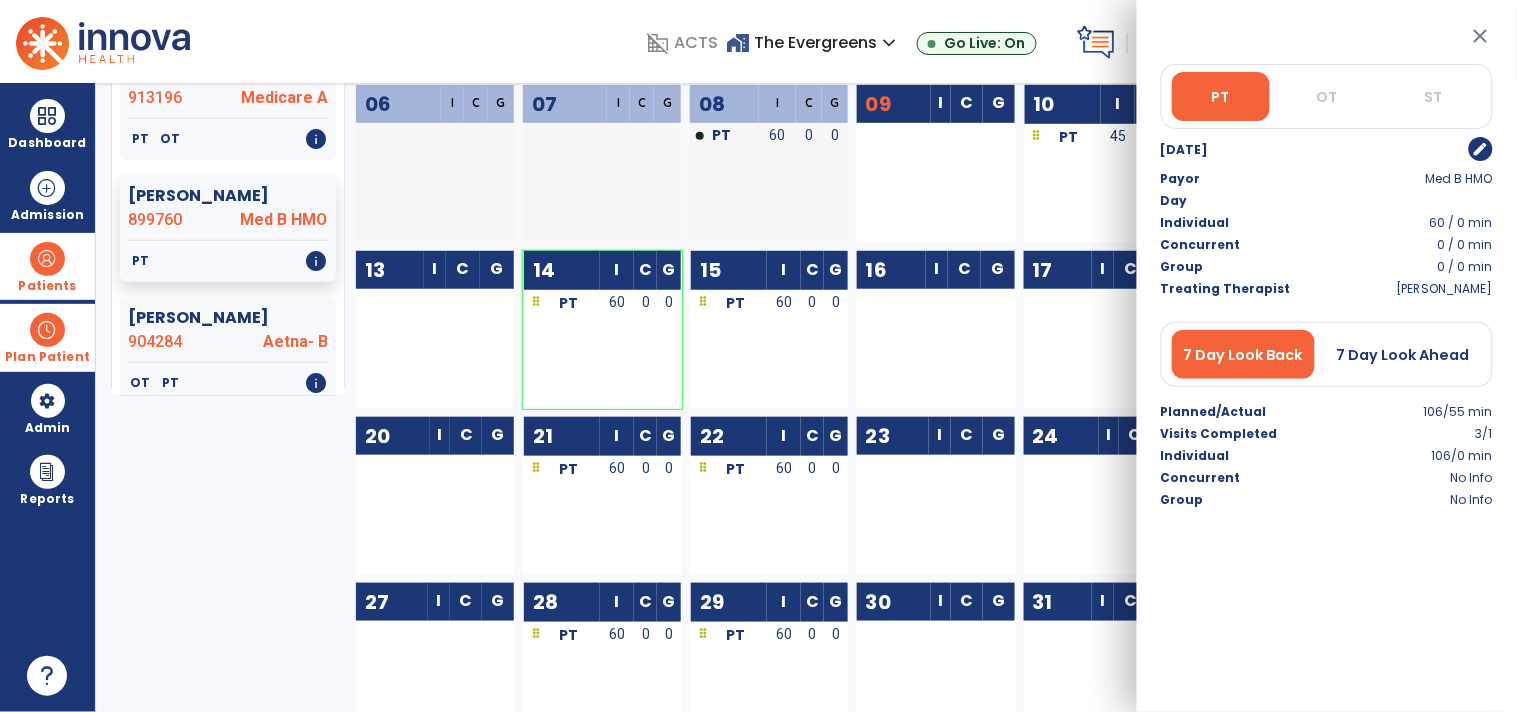 click on "edit" at bounding box center [1481, 149] 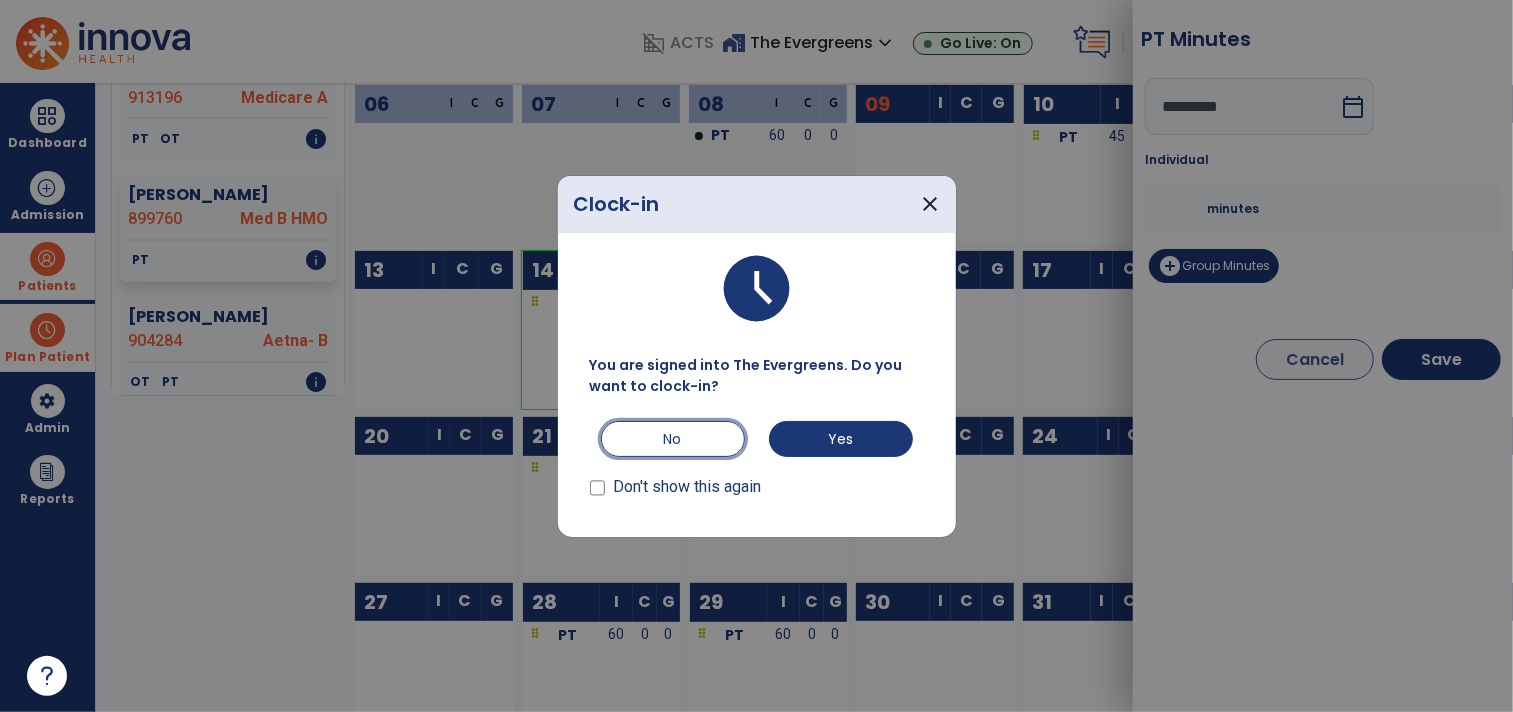 drag, startPoint x: 674, startPoint y: 438, endPoint x: 860, endPoint y: 331, distance: 214.581 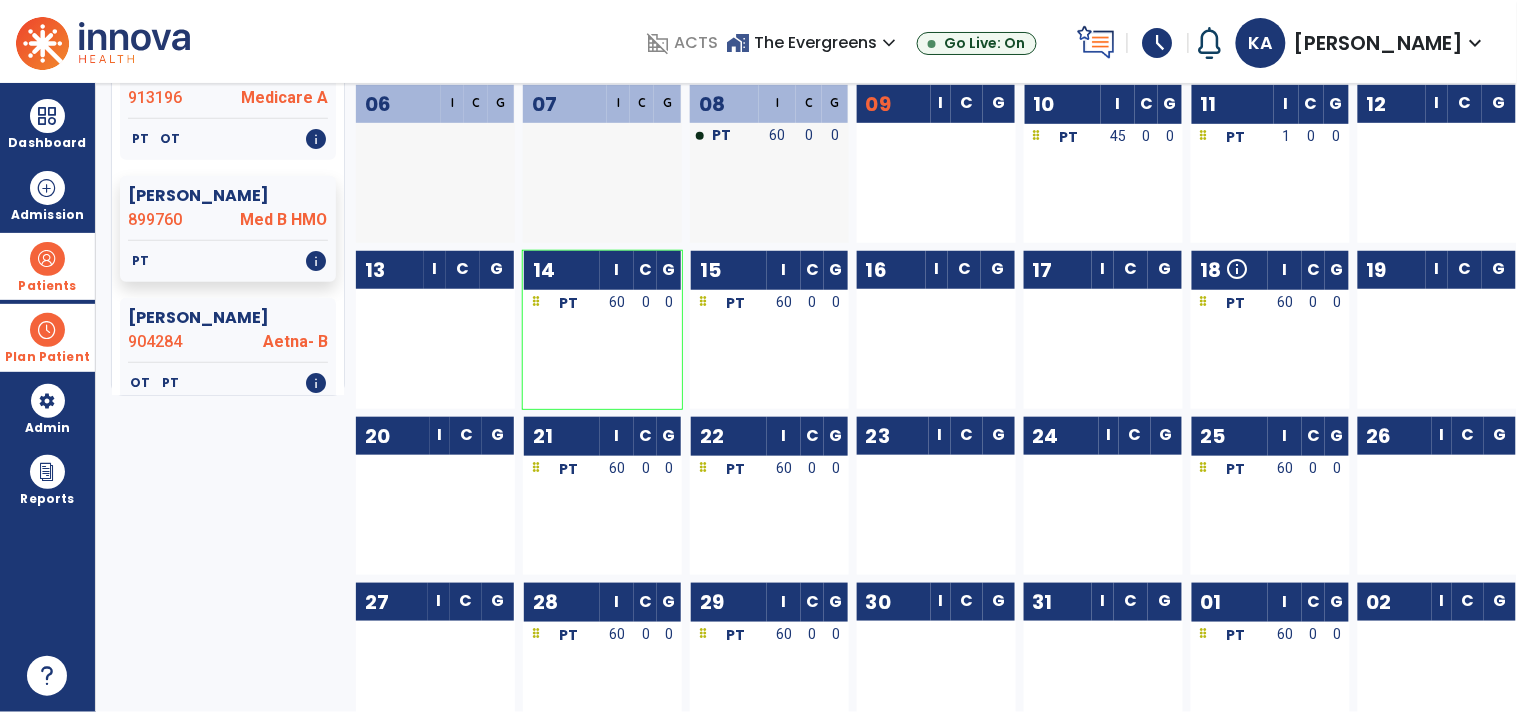 drag, startPoint x: 640, startPoint y: 310, endPoint x: 838, endPoint y: 261, distance: 203.97304 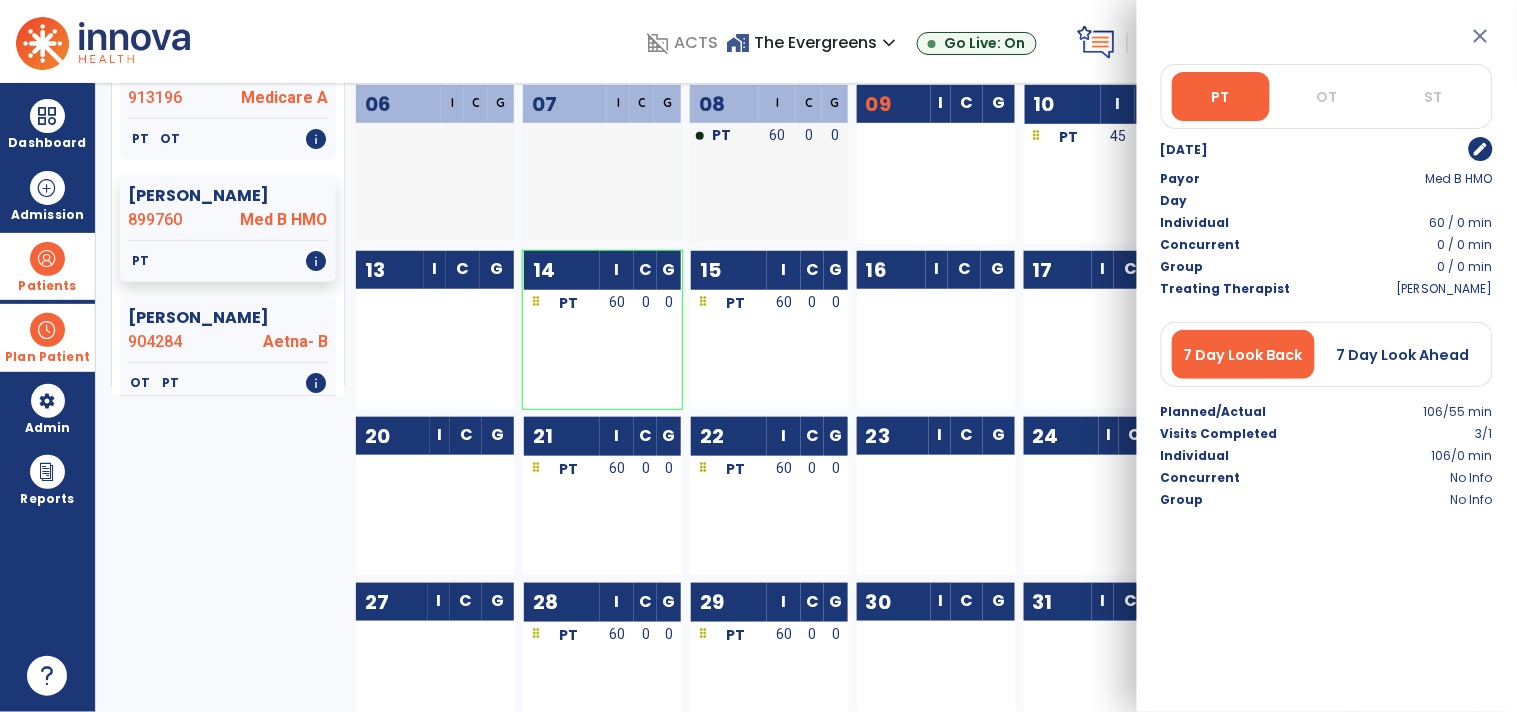 click on "edit" at bounding box center (1481, 149) 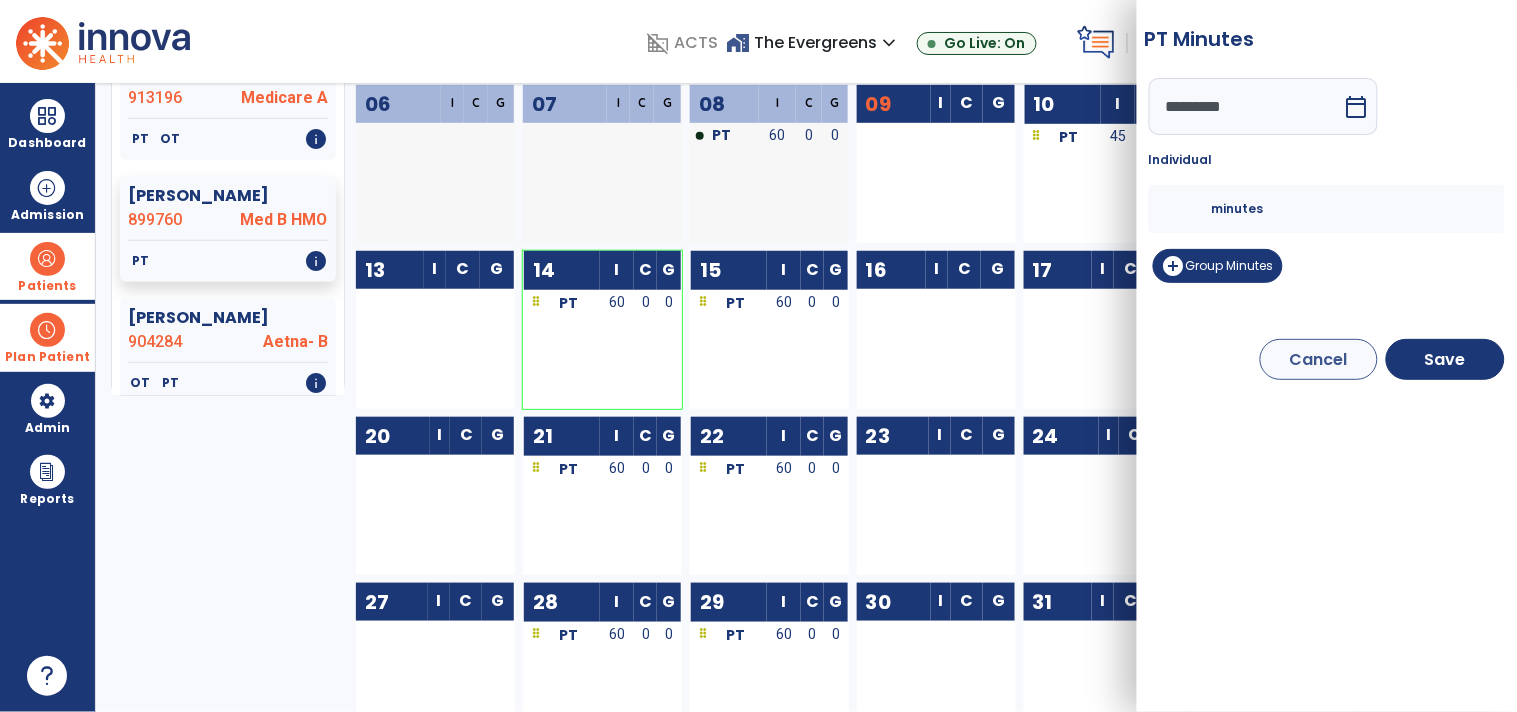 drag, startPoint x: 1188, startPoint y: 201, endPoint x: 1077, endPoint y: 206, distance: 111.11256 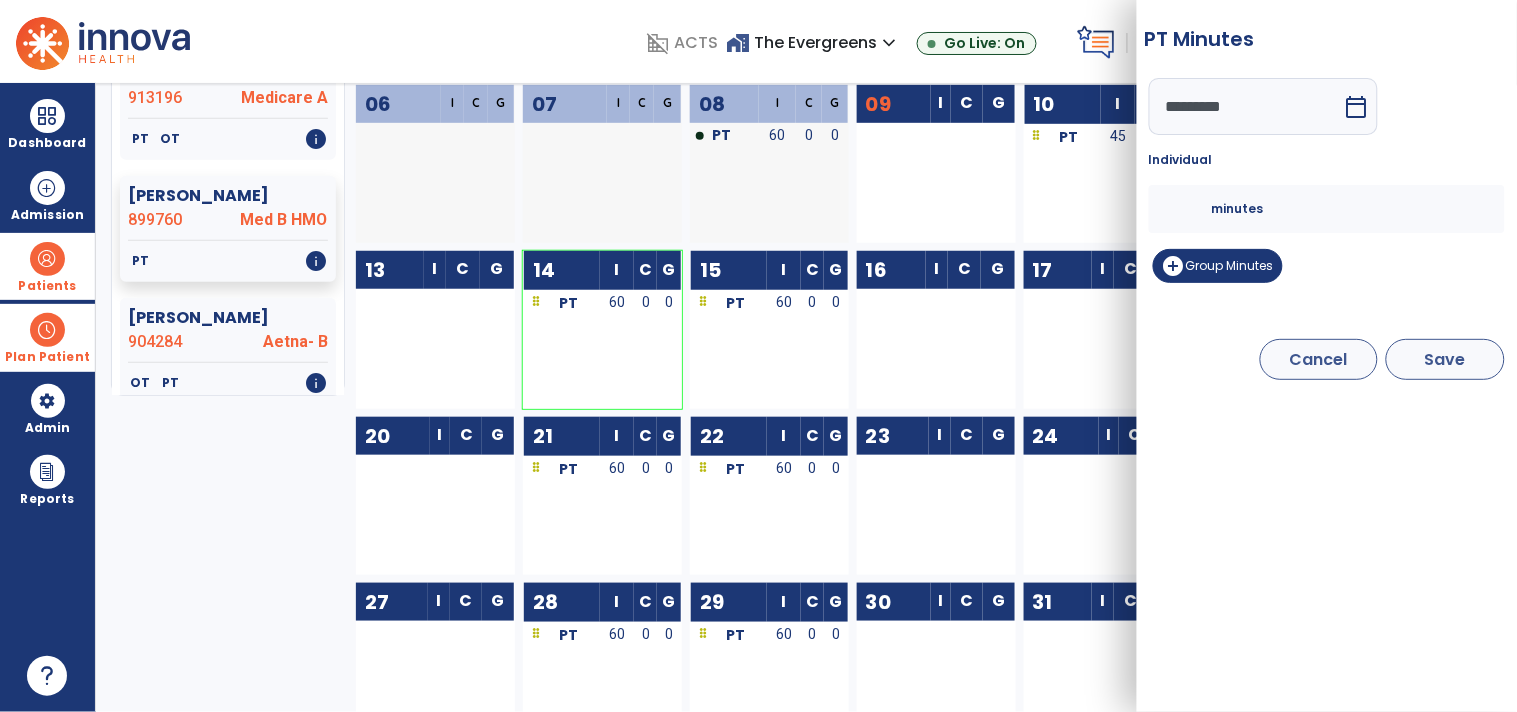 type on "**" 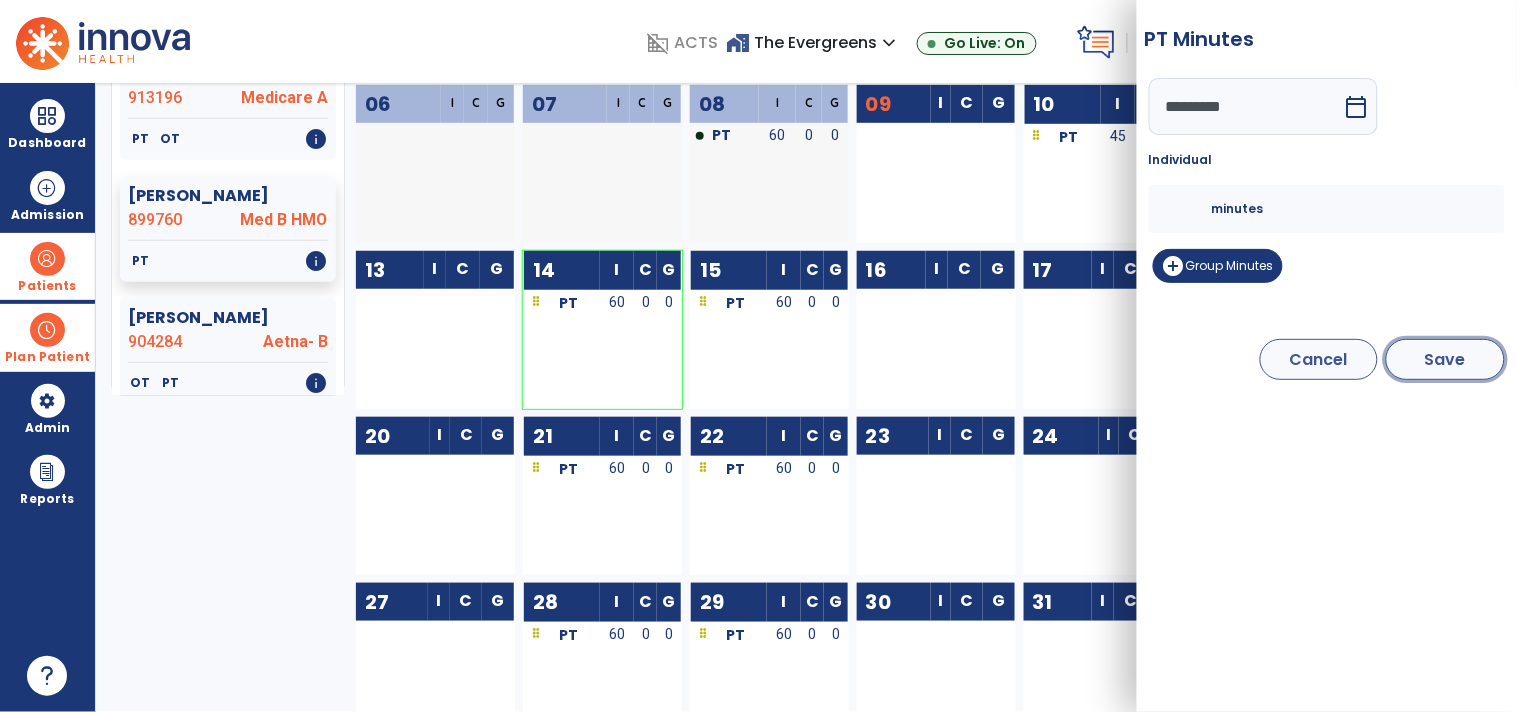 click on "Save" at bounding box center (1445, 359) 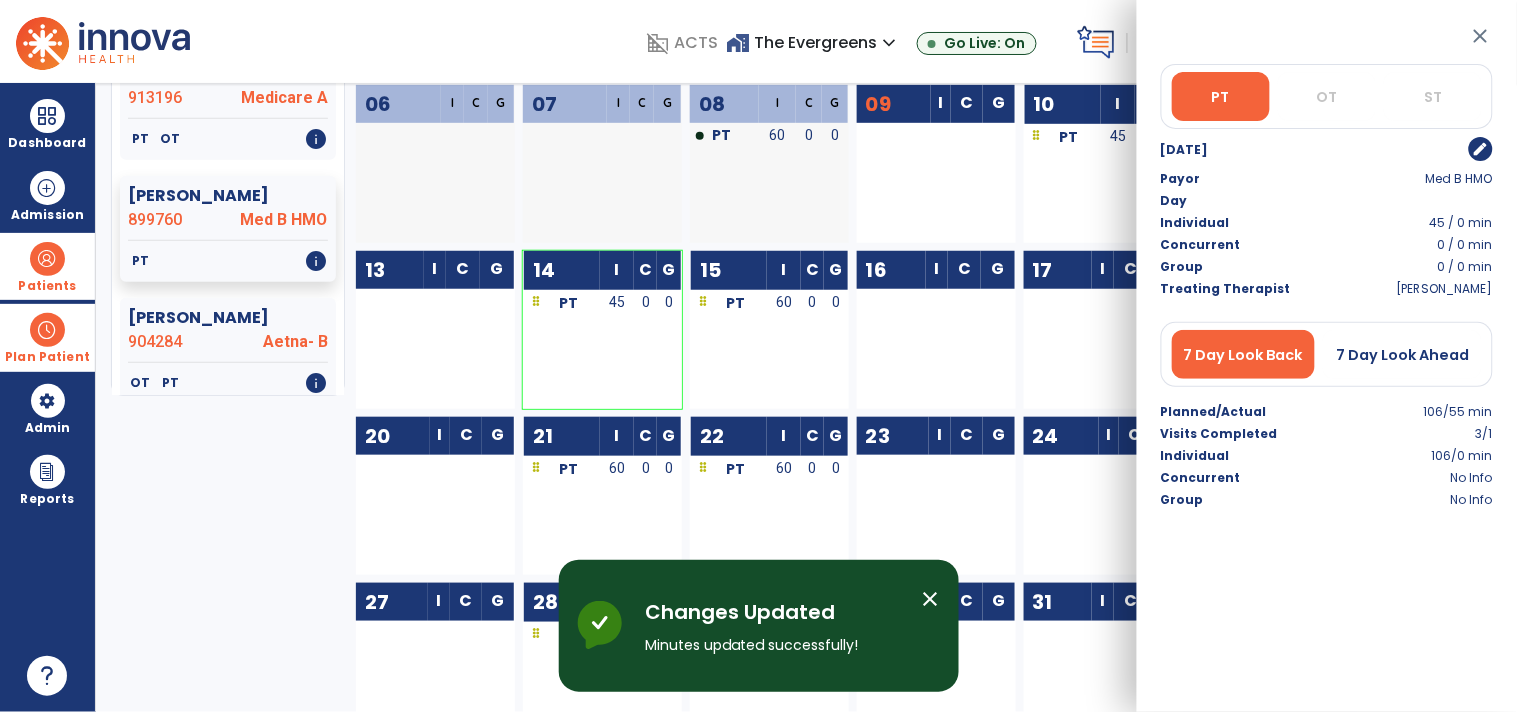 click on "60" at bounding box center [784, 304] 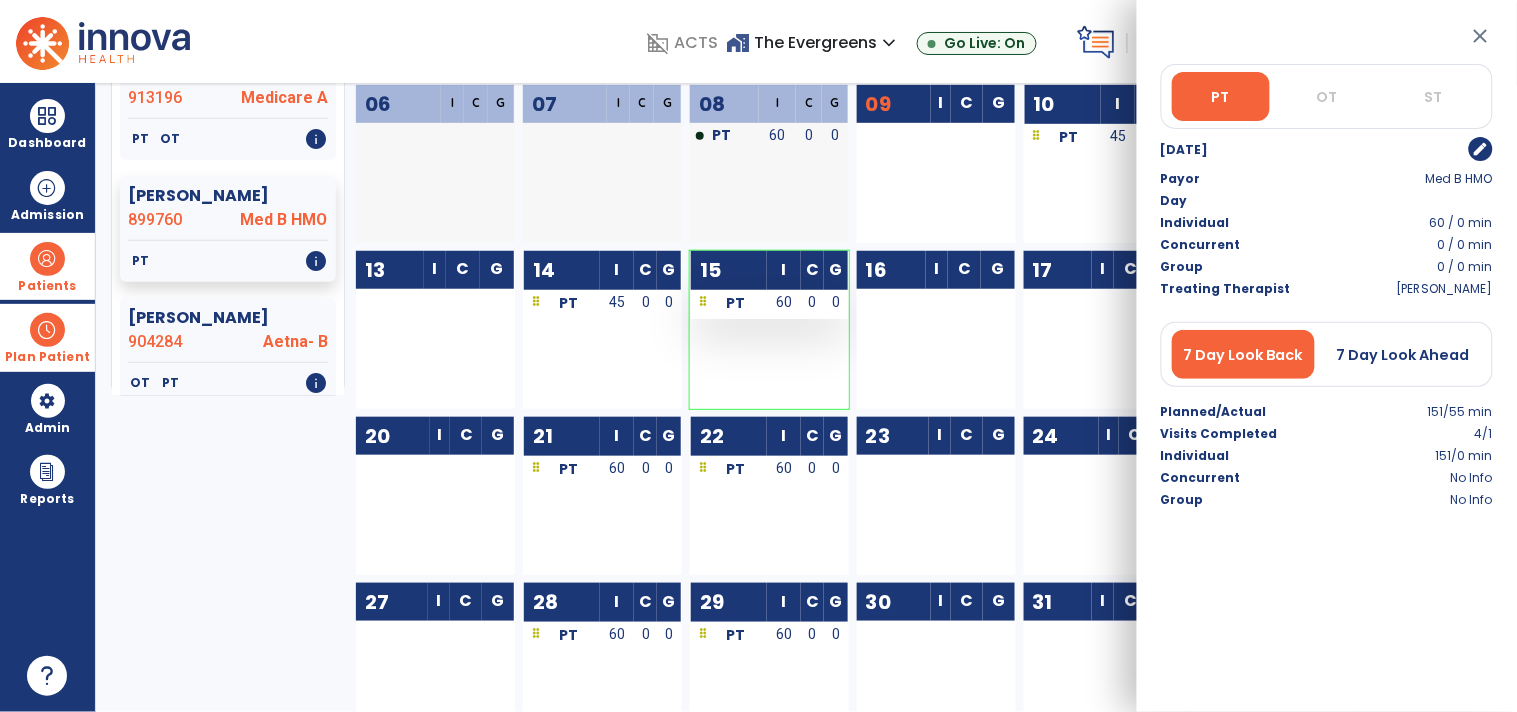 click on "PT" at bounding box center (729, 302) 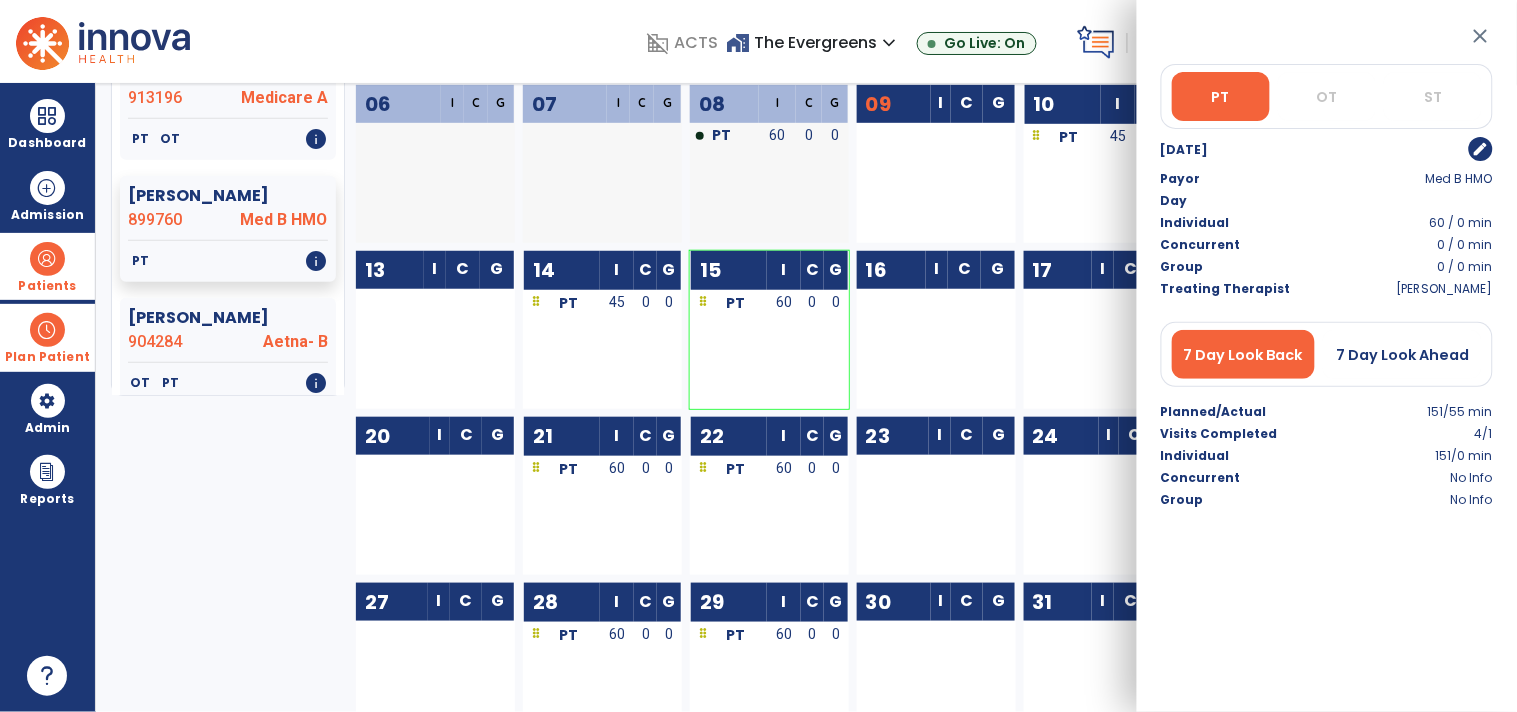 click on "edit" at bounding box center (1481, 149) 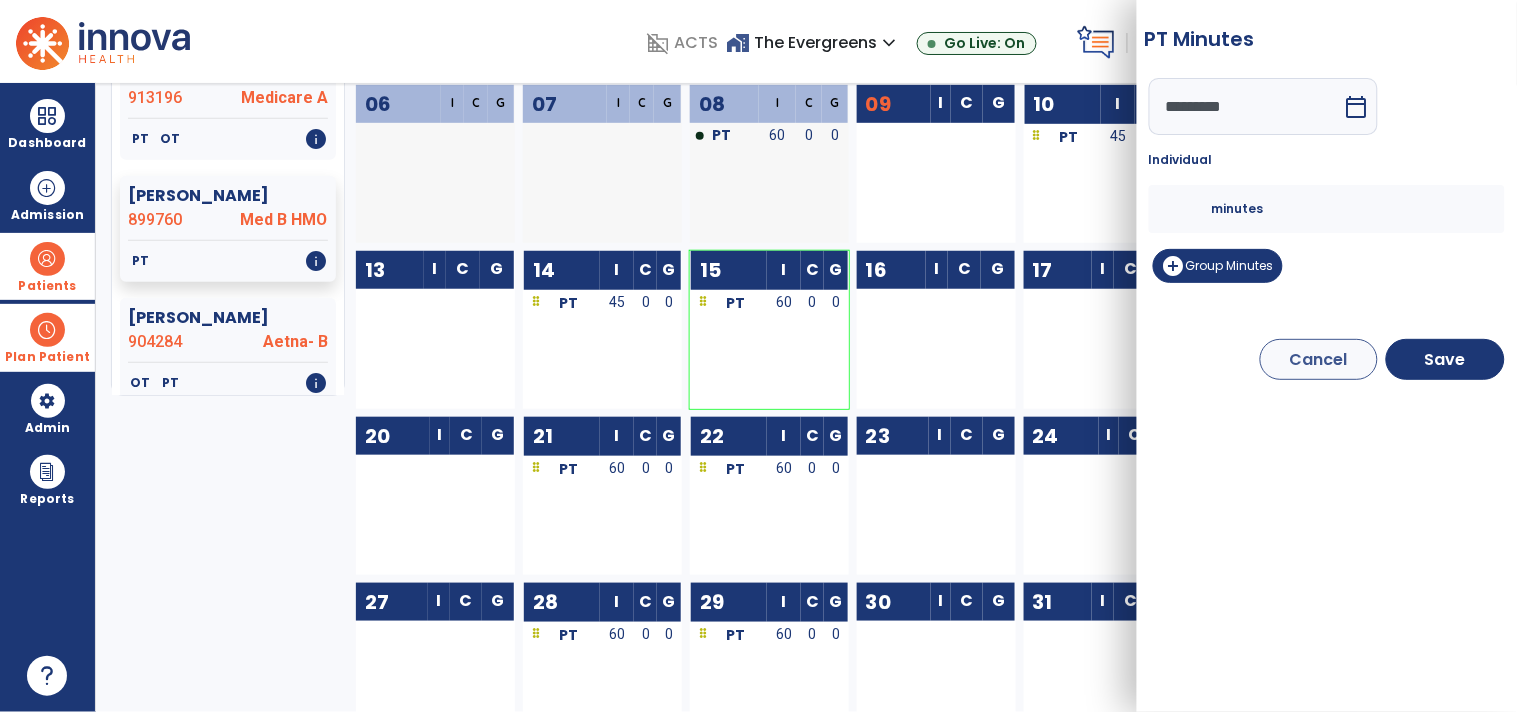 click on "*********  calendar_today" at bounding box center (1327, 114) 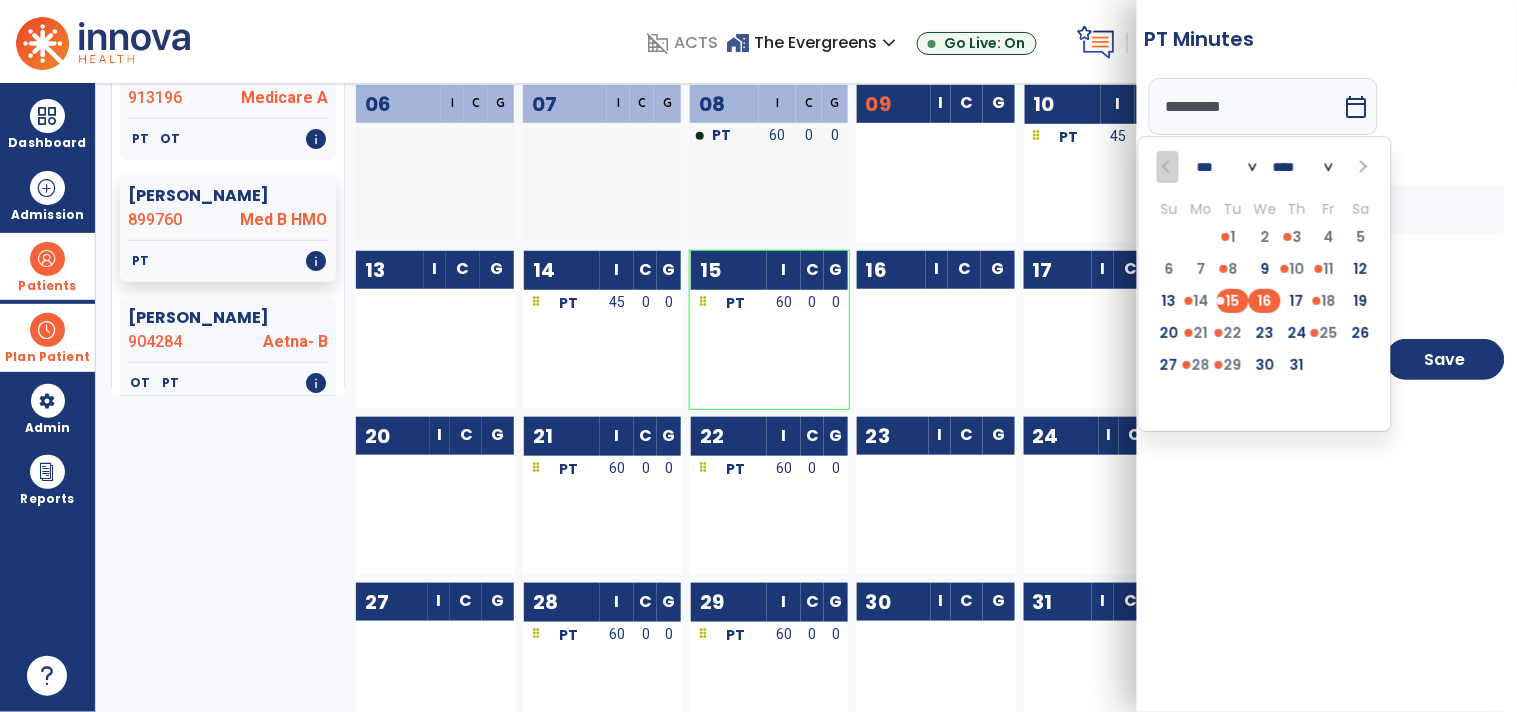 click on "16" at bounding box center [1265, 301] 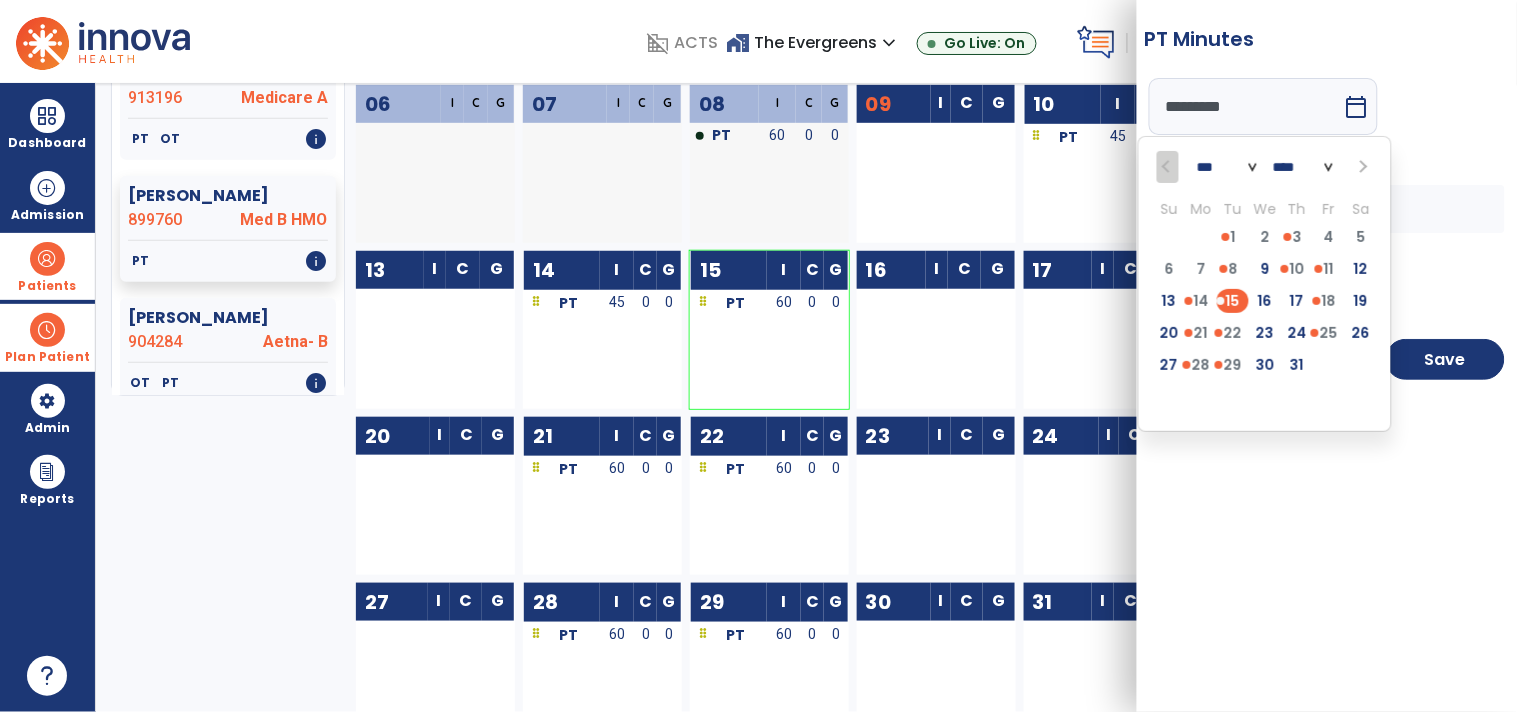 type on "*********" 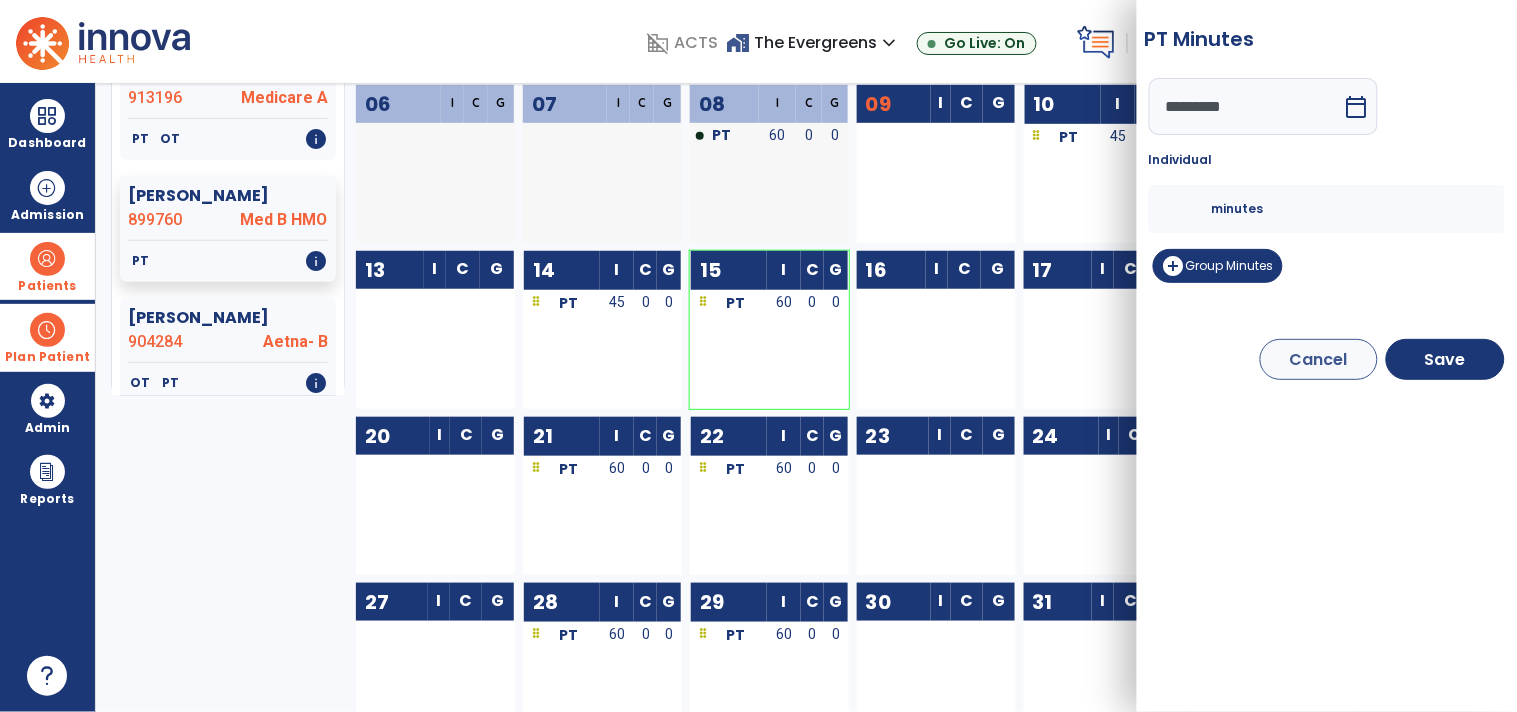 drag, startPoint x: 1182, startPoint y: 202, endPoint x: 1144, endPoint y: 211, distance: 39.051247 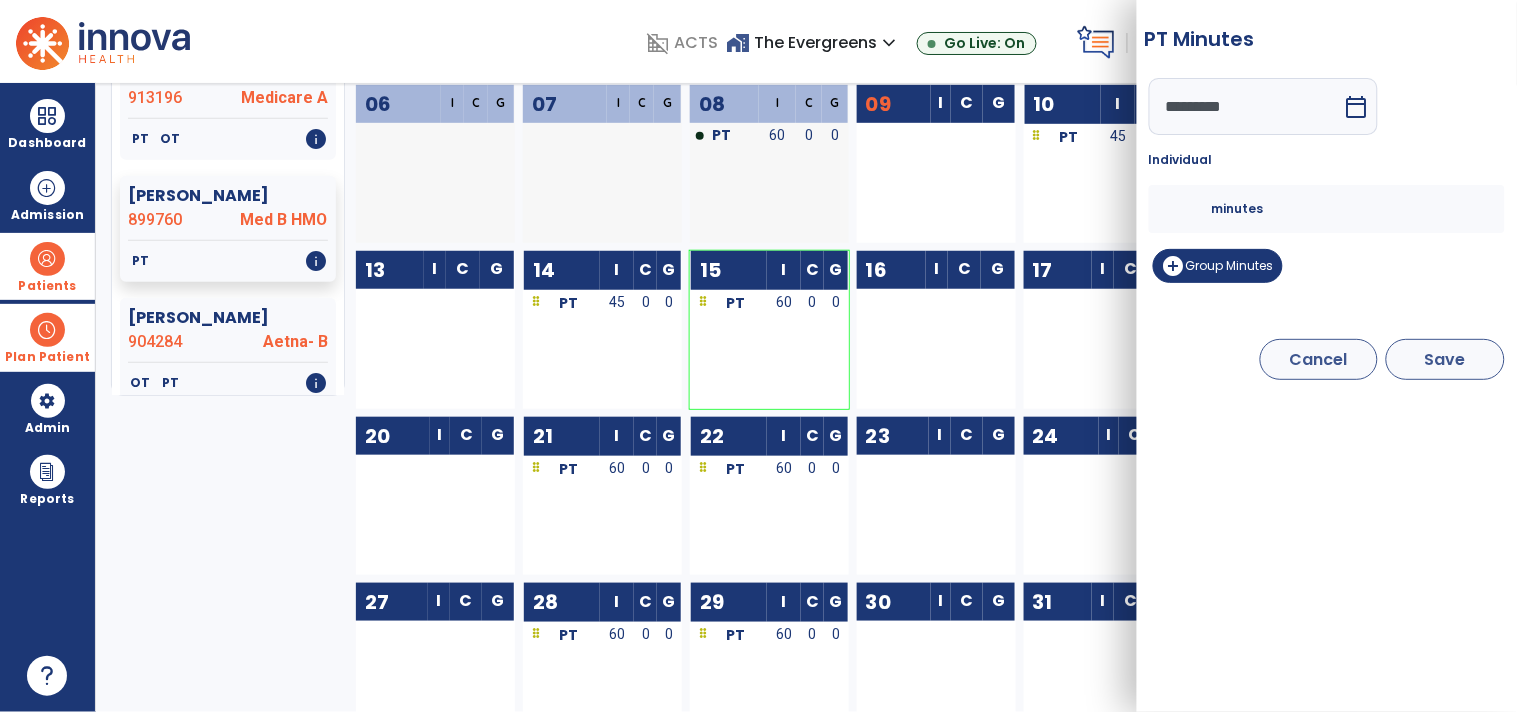 type on "**" 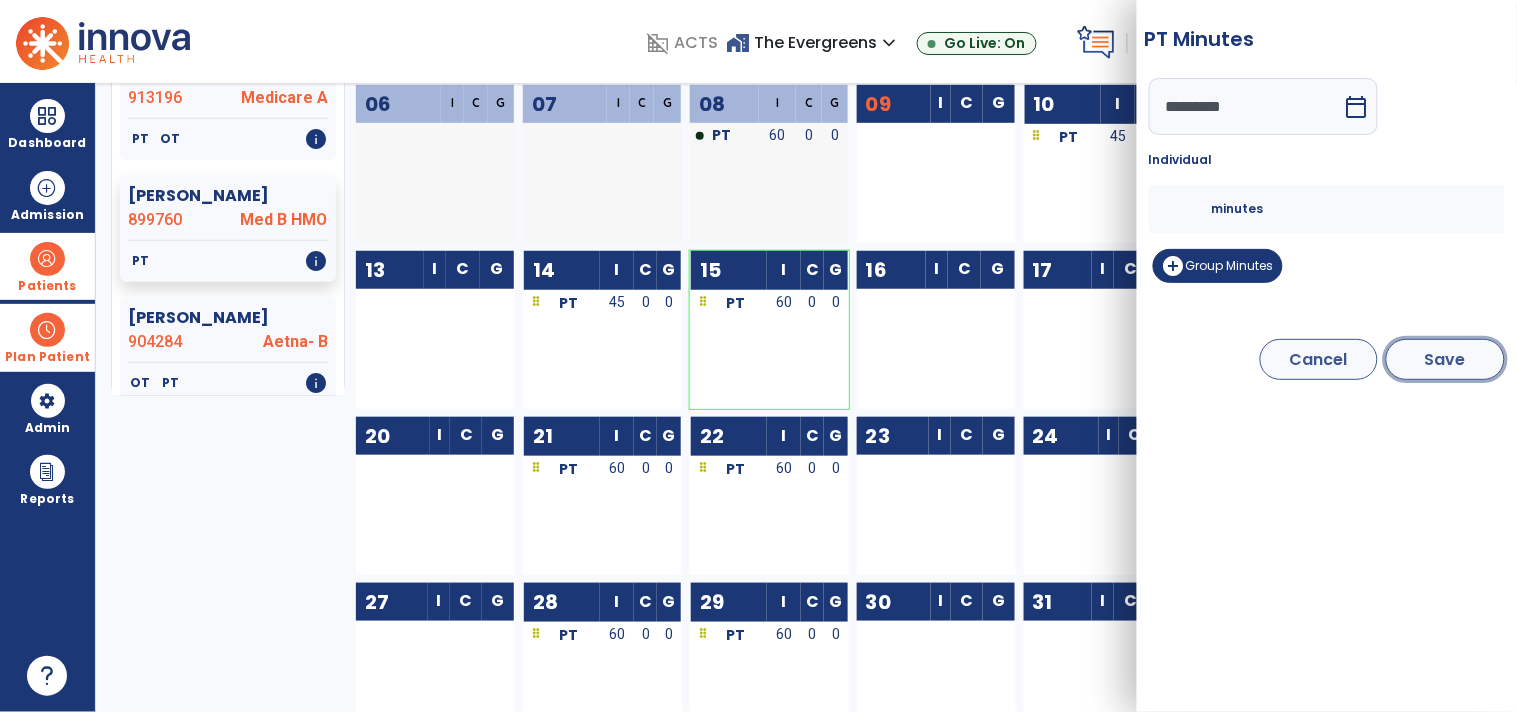 click on "Save" at bounding box center [1445, 359] 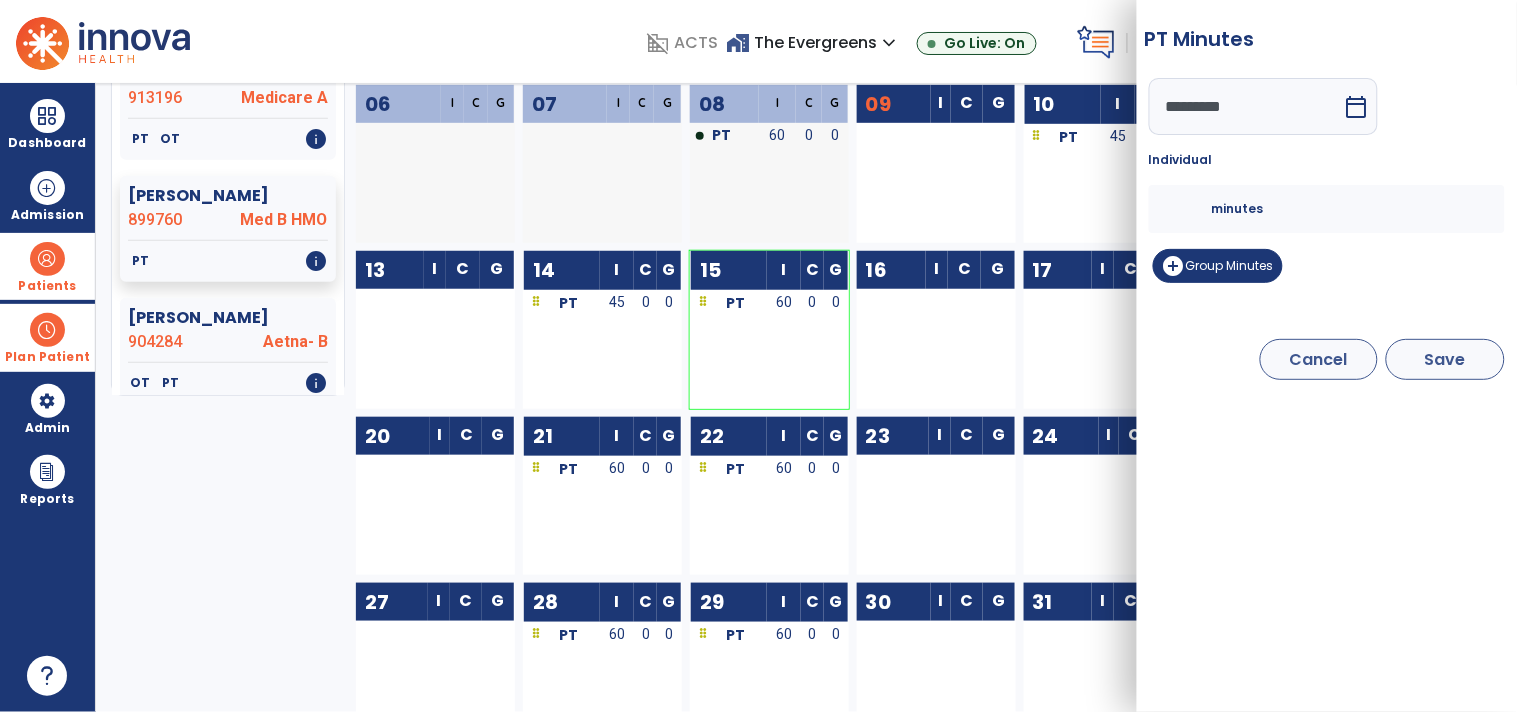 type on "*********" 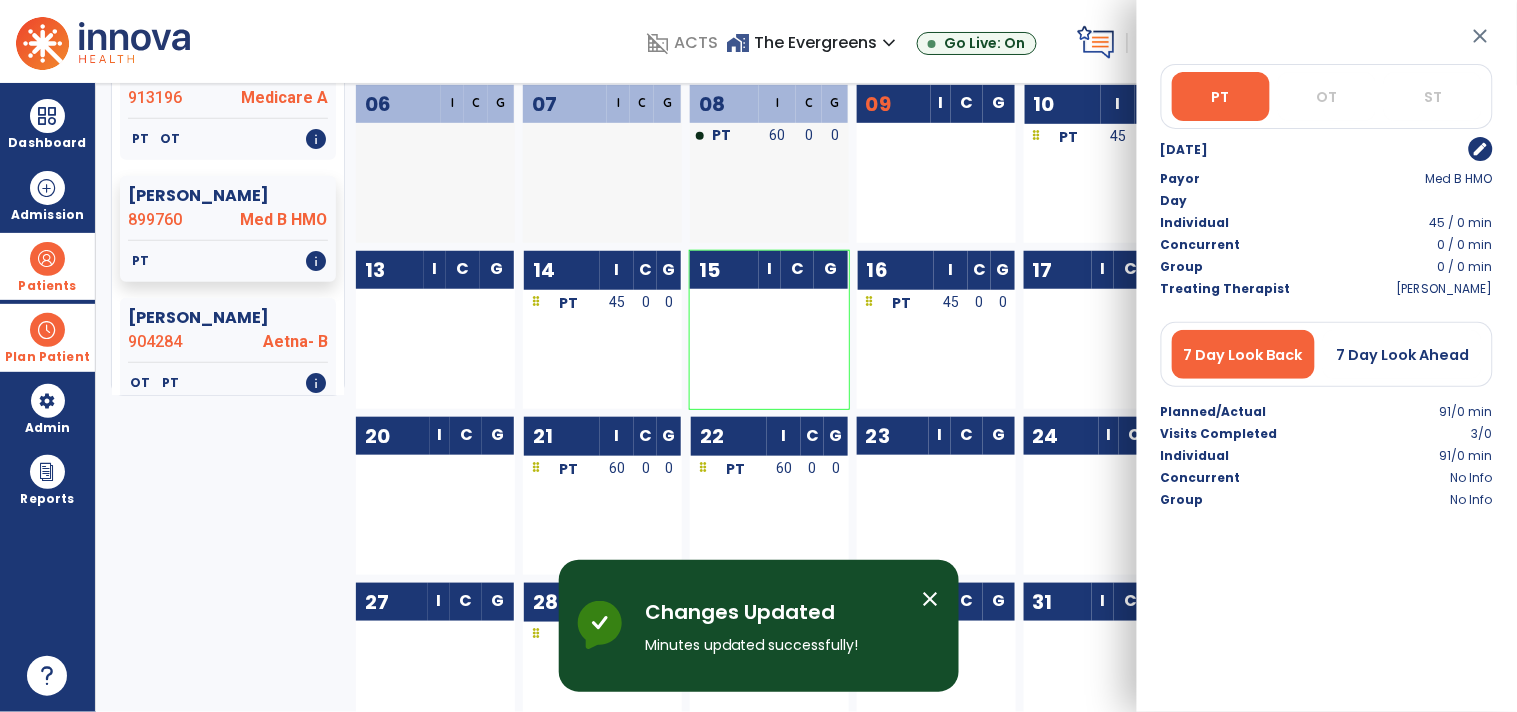 click on "close" at bounding box center (1481, 36) 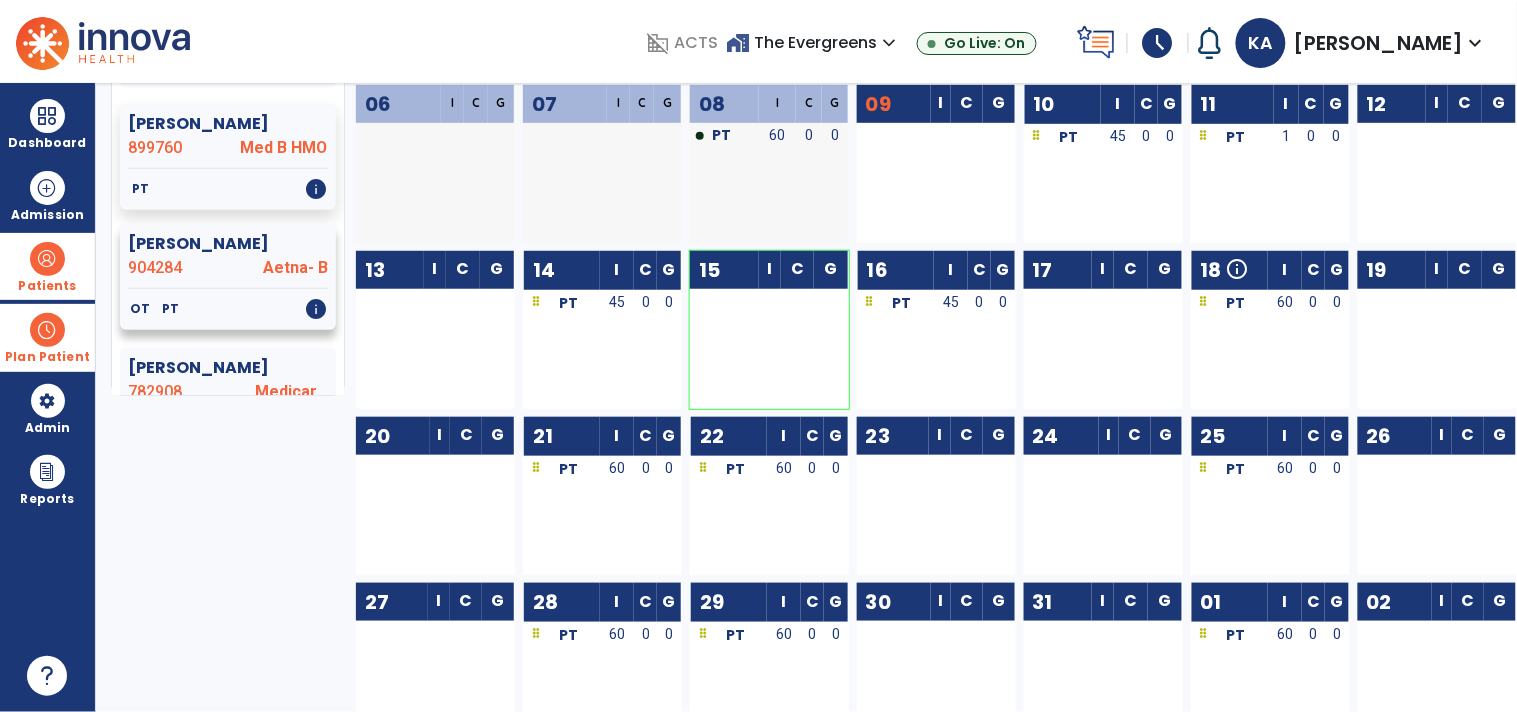 scroll, scrollTop: 2111, scrollLeft: 0, axis: vertical 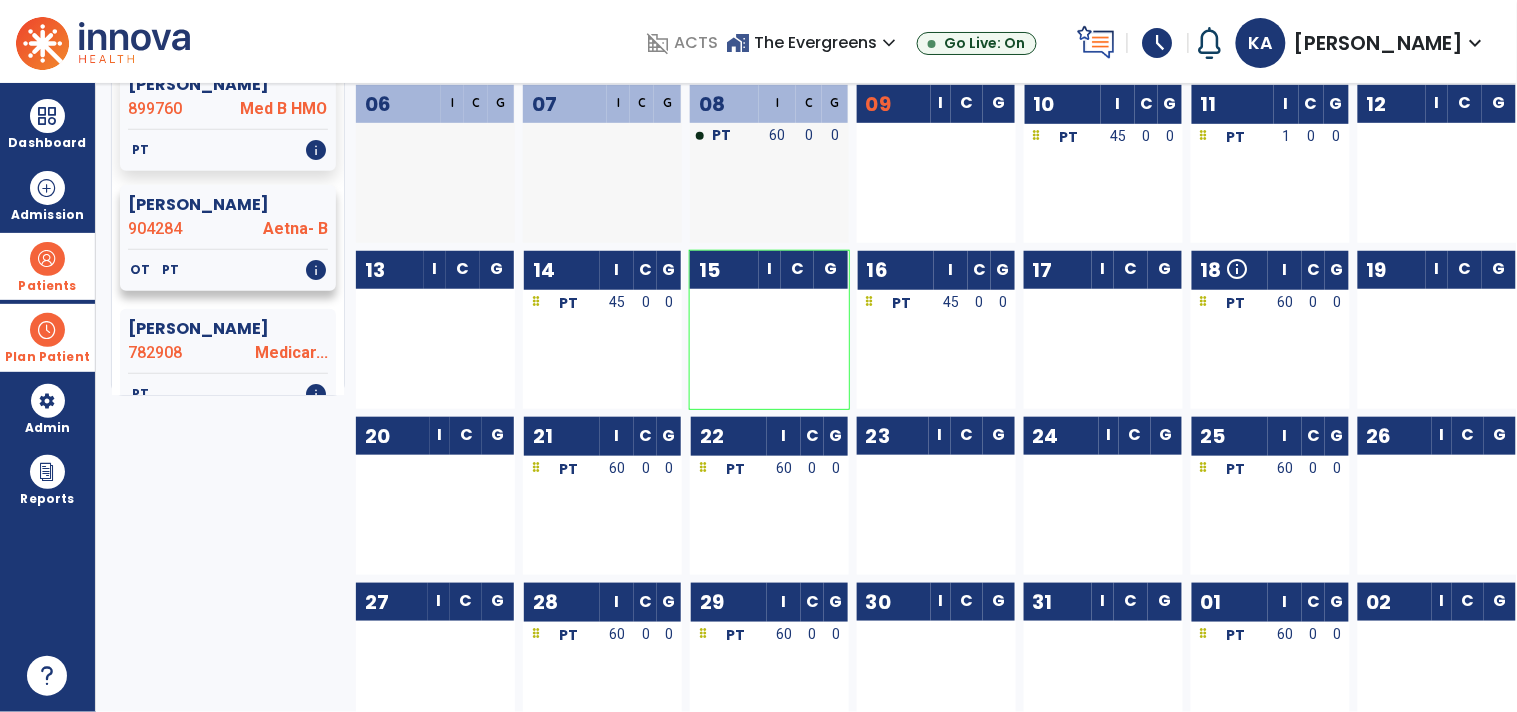 click on "[PERSON_NAME]" 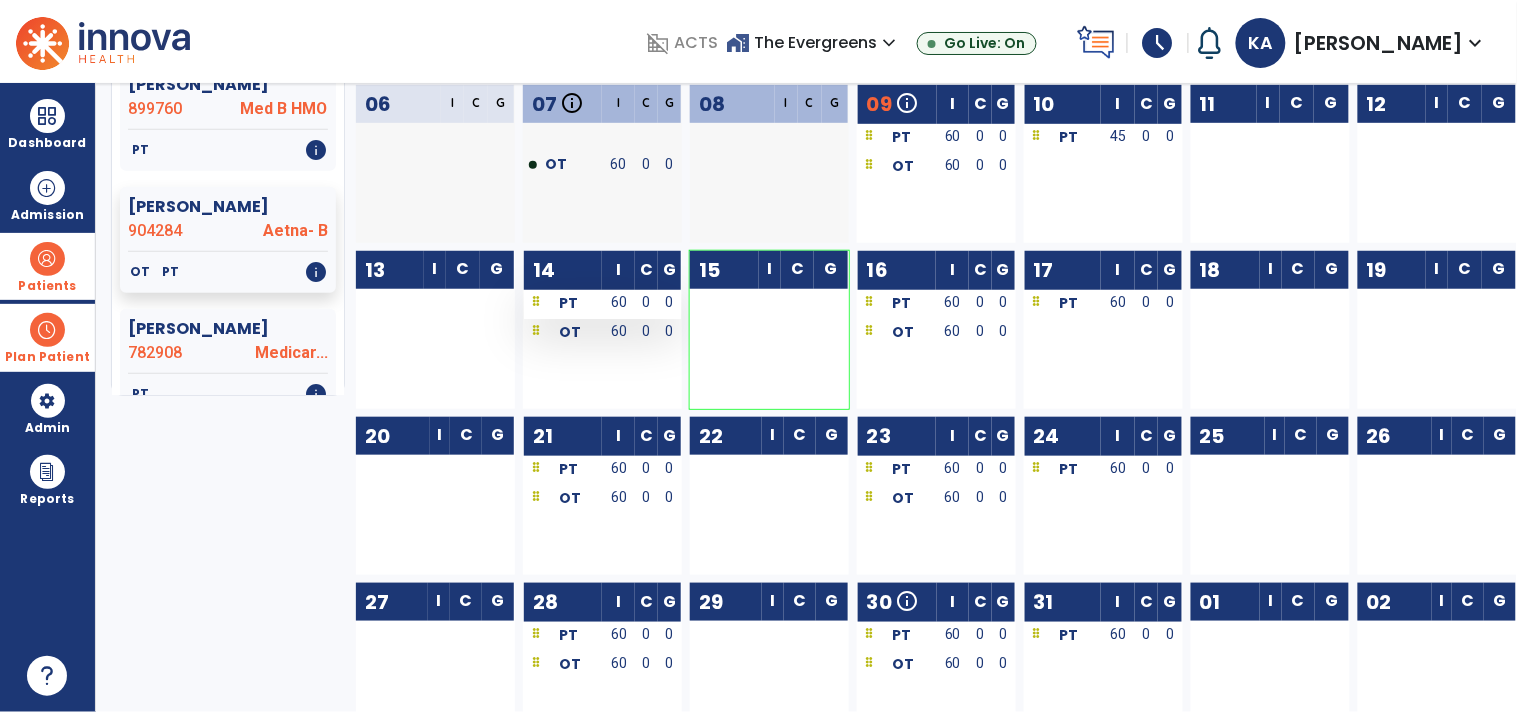 click on "0" at bounding box center (646, 304) 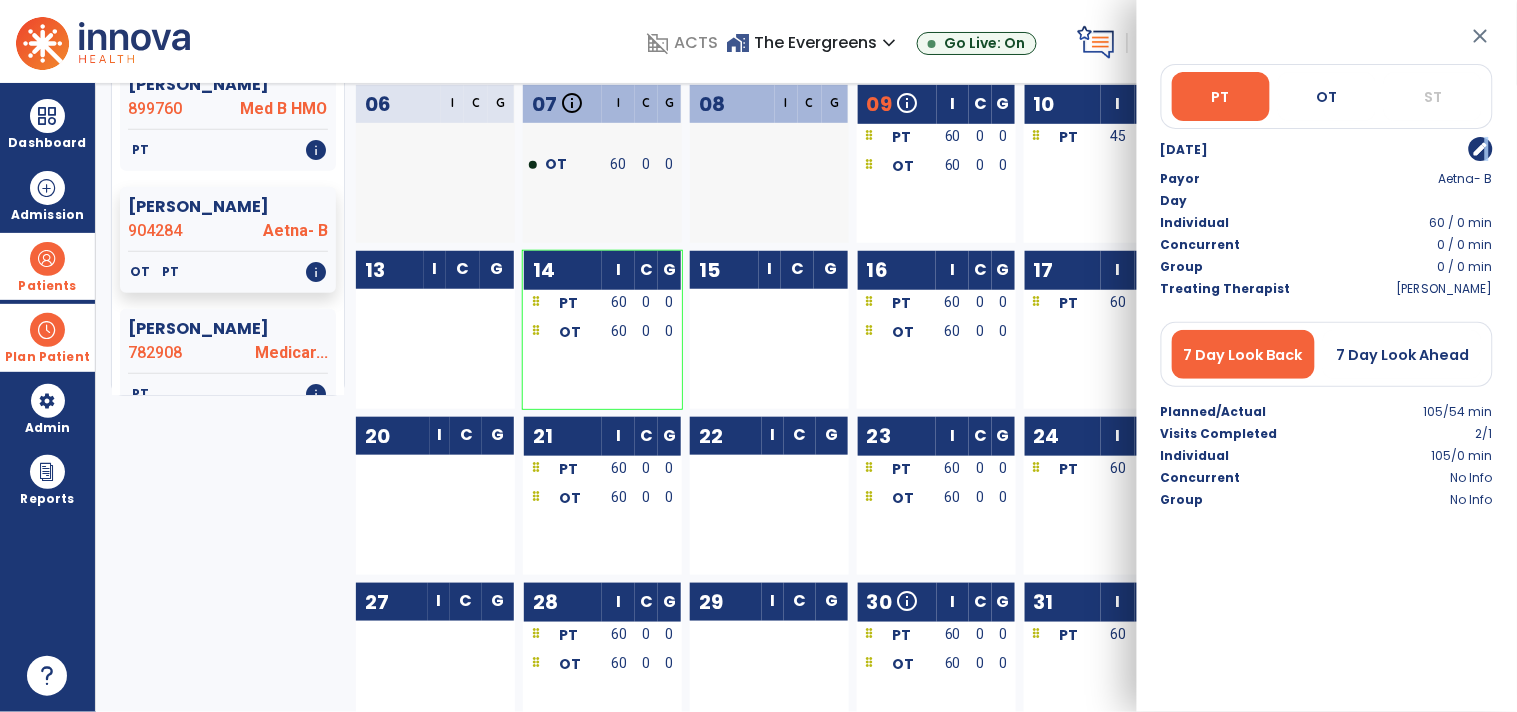 click on "edit" at bounding box center [1481, 149] 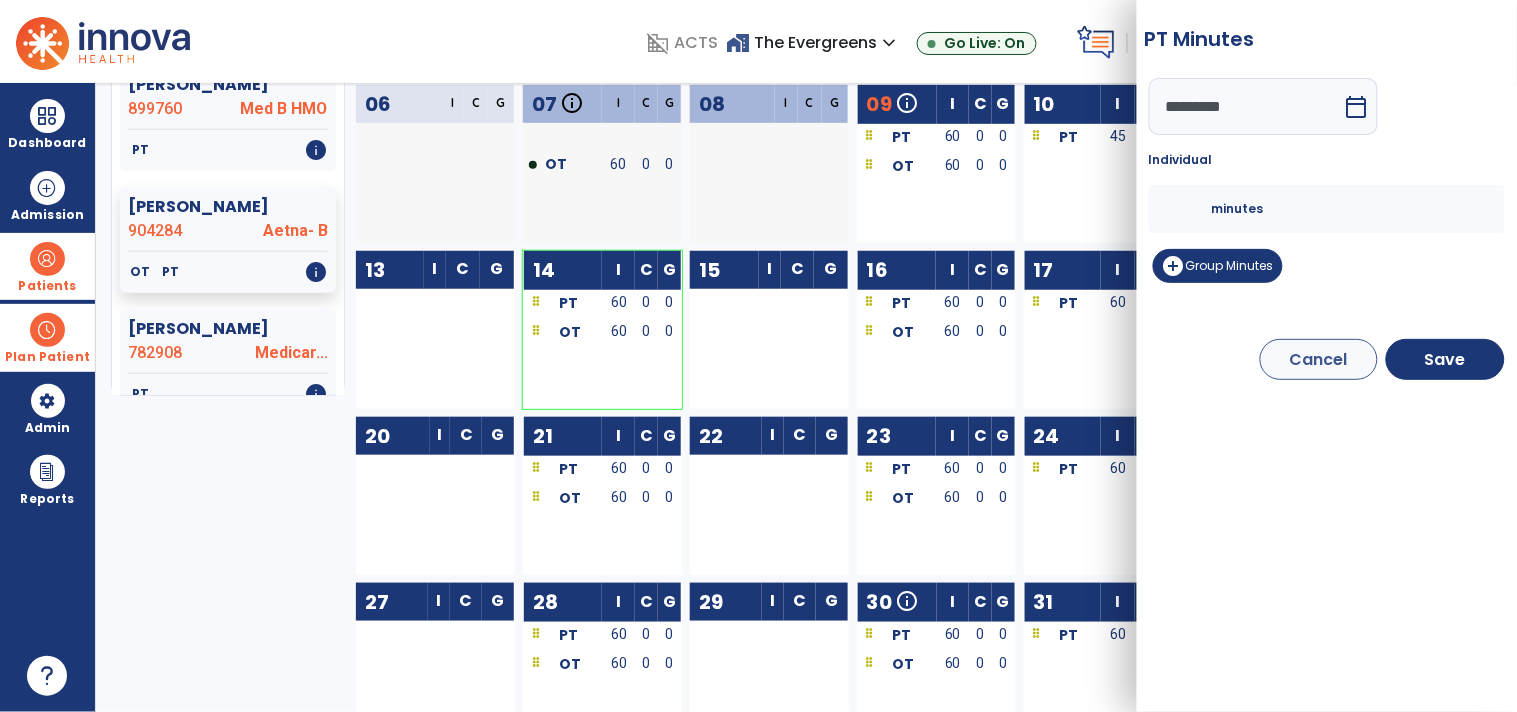 drag, startPoint x: 1183, startPoint y: 203, endPoint x: 1127, endPoint y: 208, distance: 56.22277 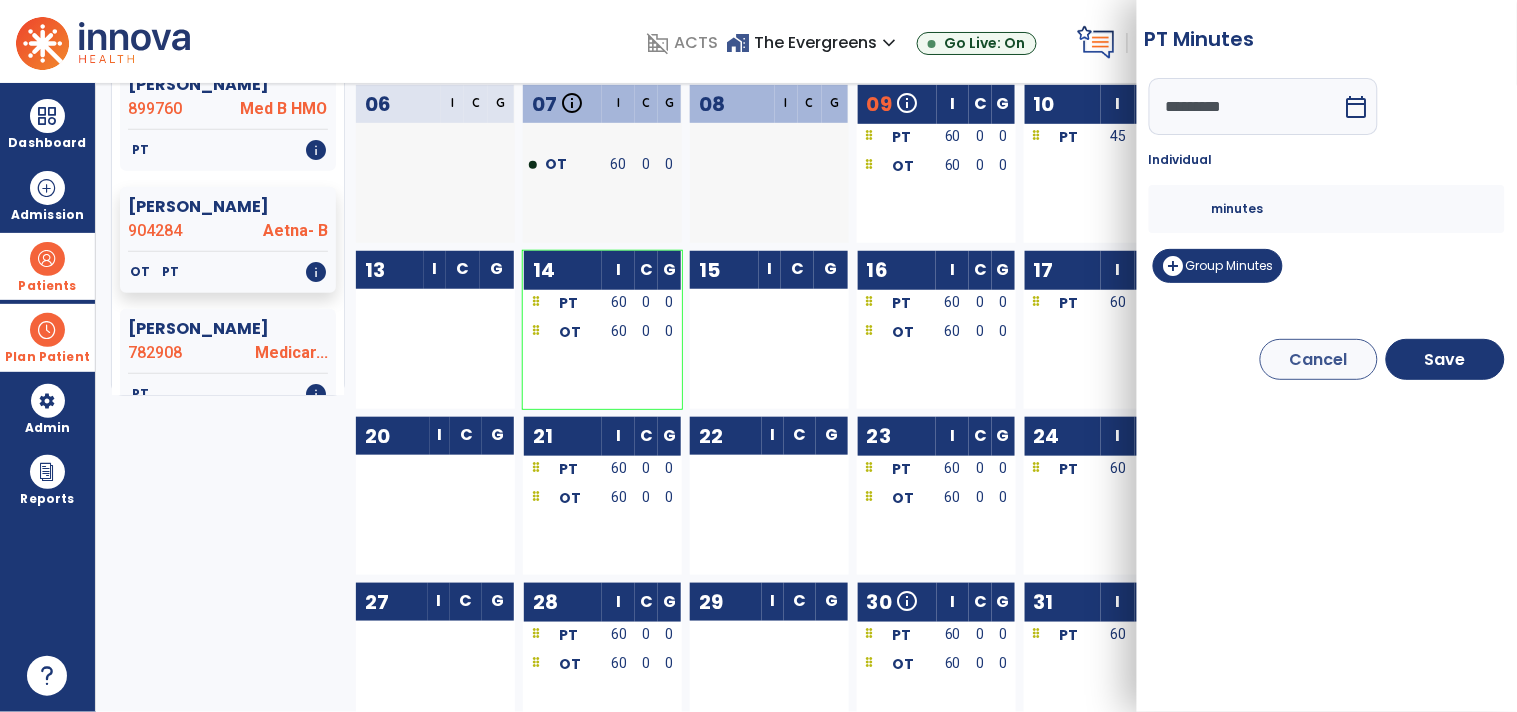 type on "**" 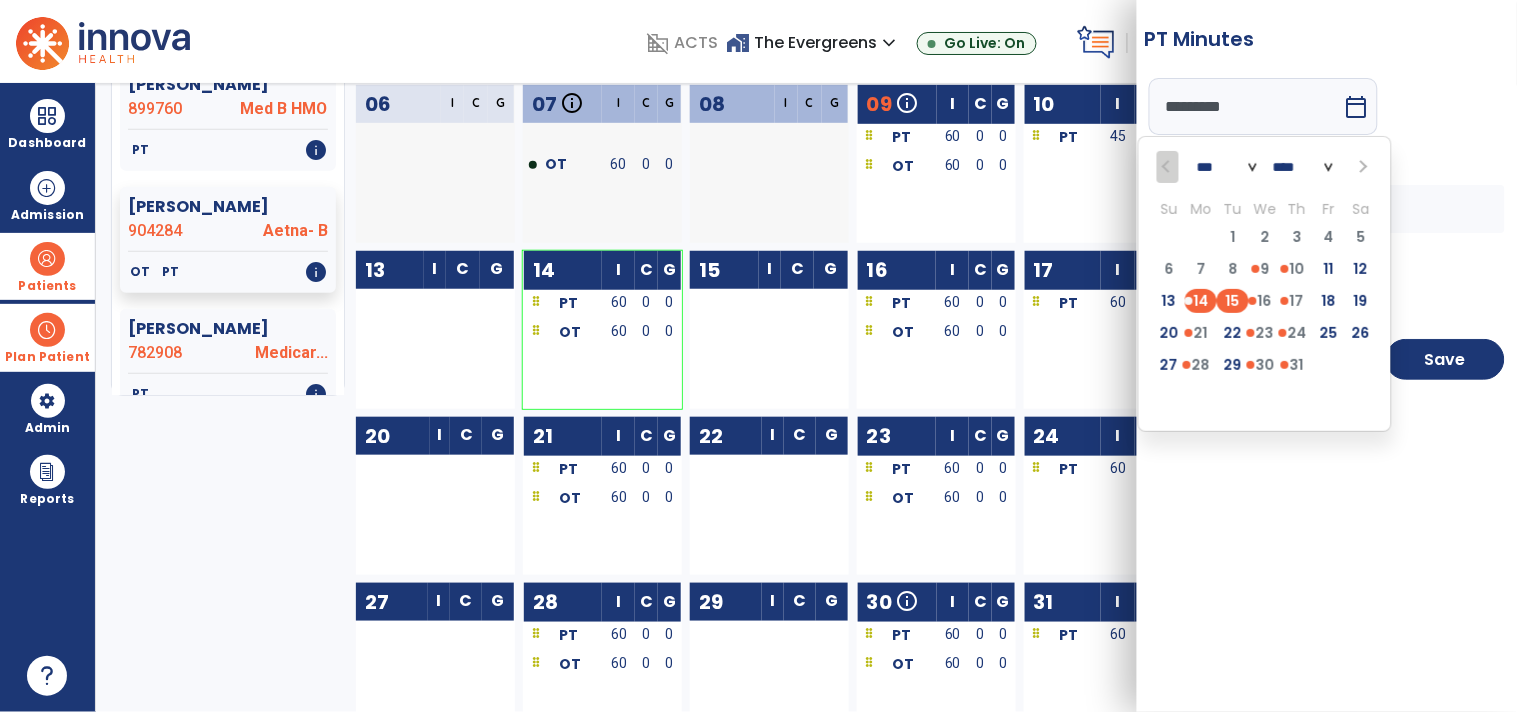 click on "15" at bounding box center (1233, 301) 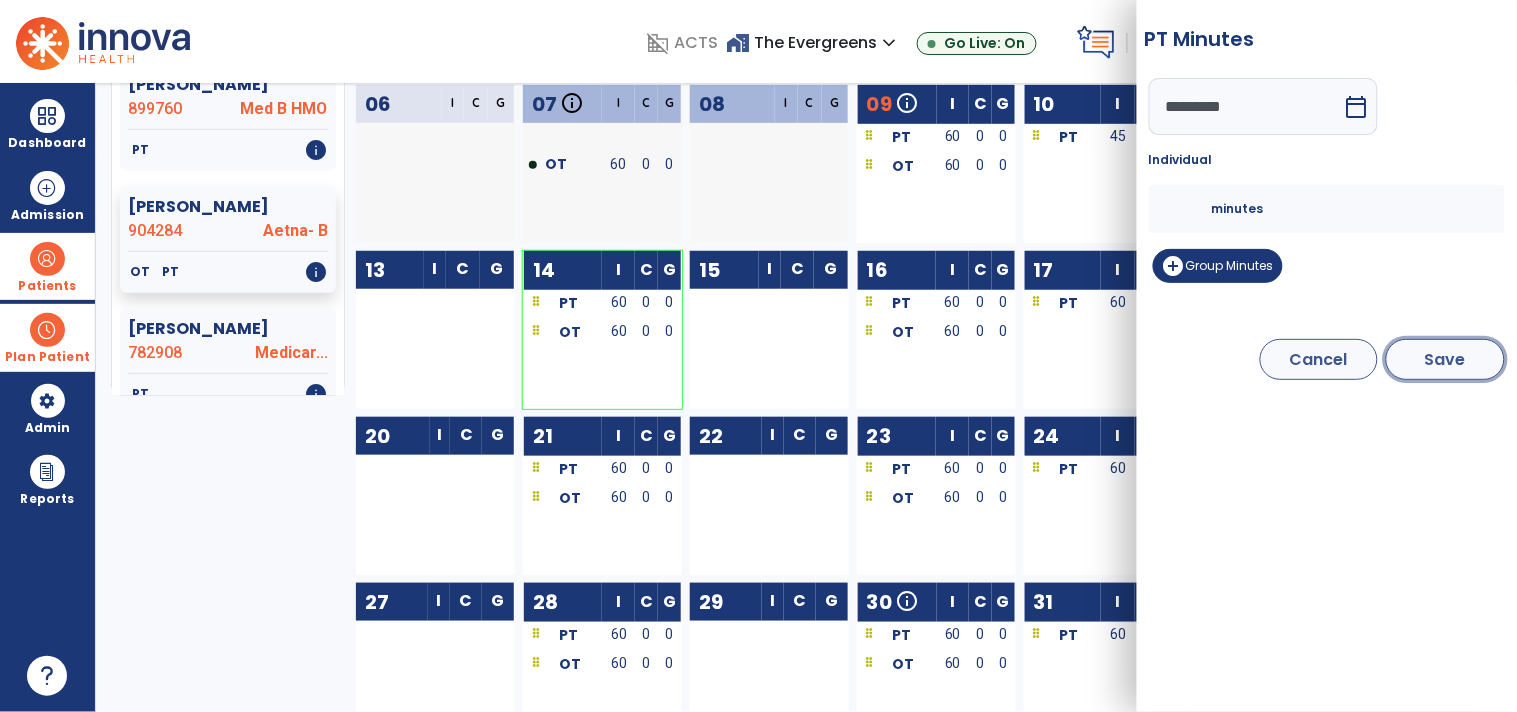 click on "Save" at bounding box center (1445, 359) 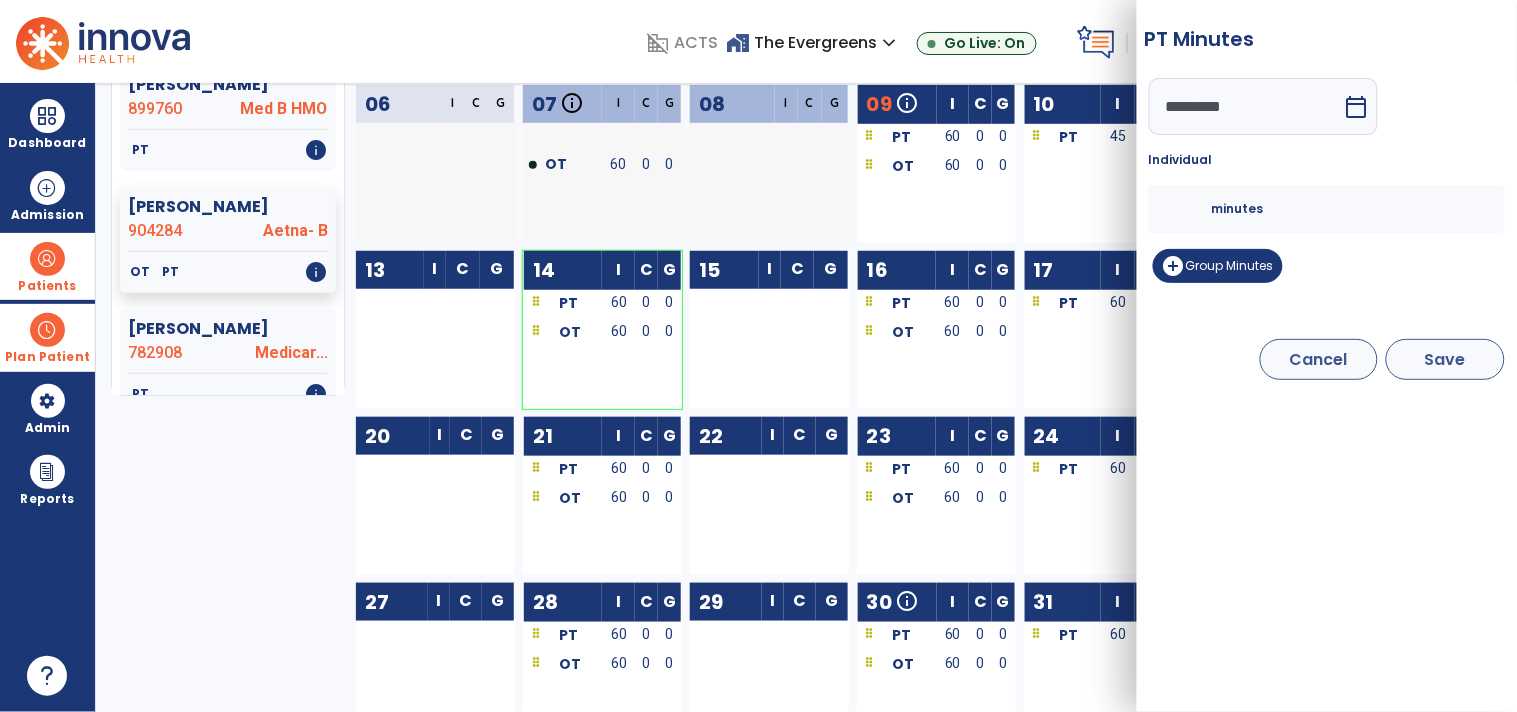 type on "*********" 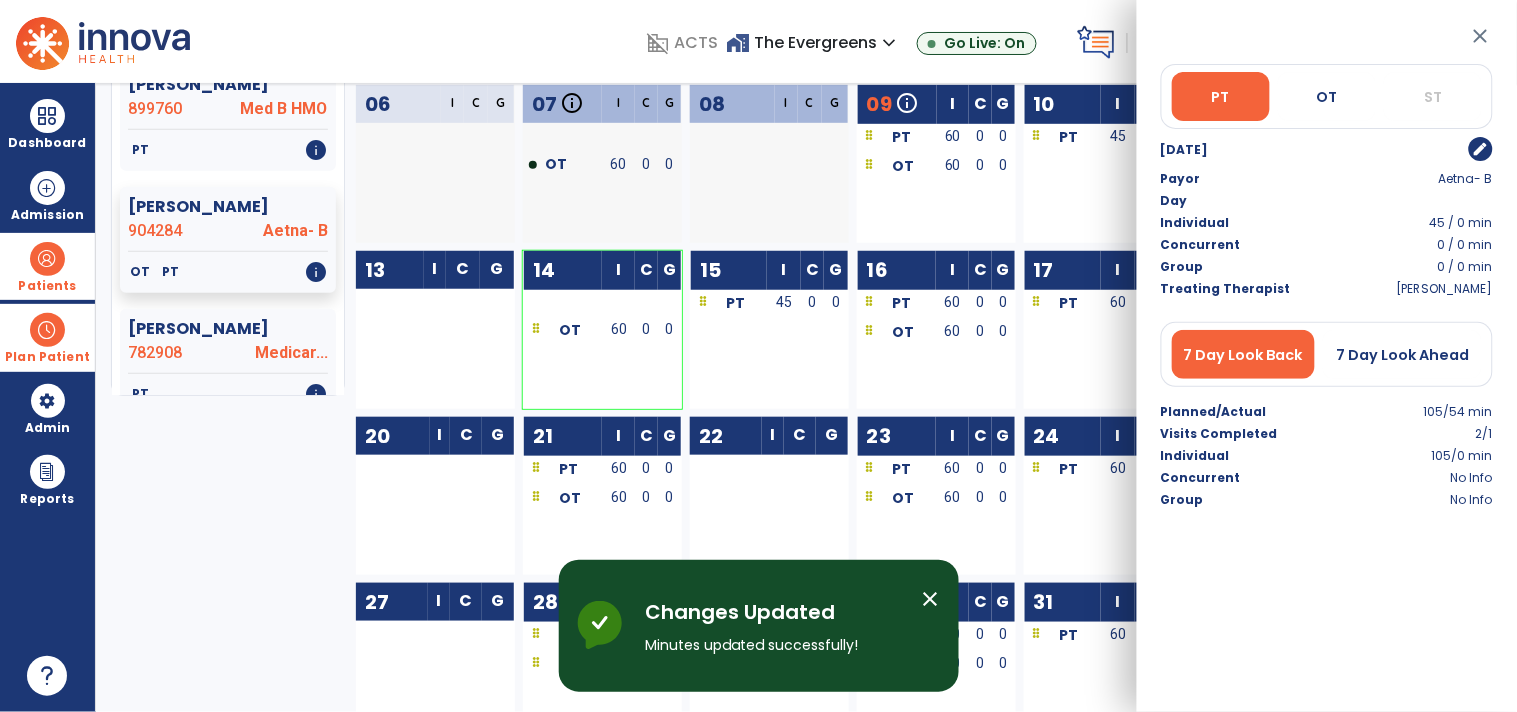 click on "close" at bounding box center (1481, 36) 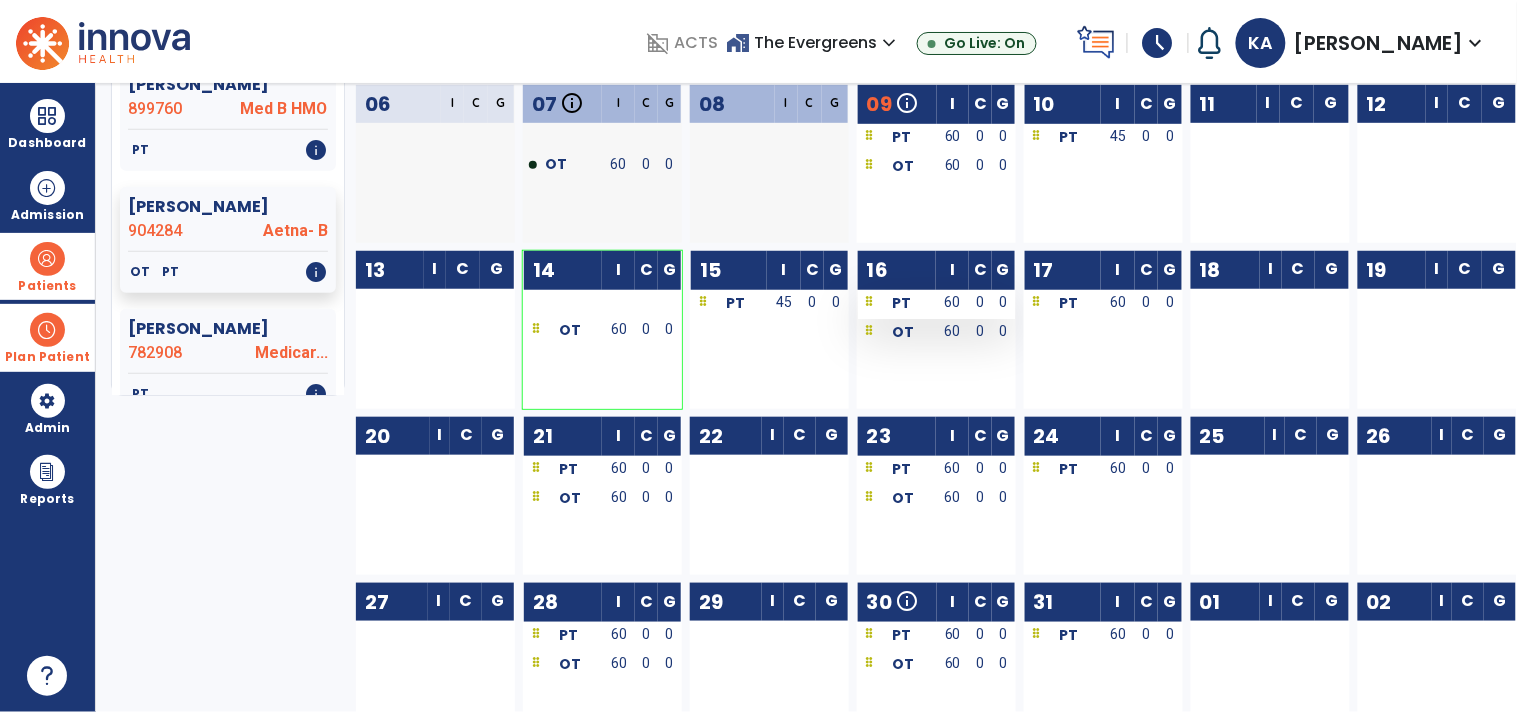click on "PT" at bounding box center (897, 302) 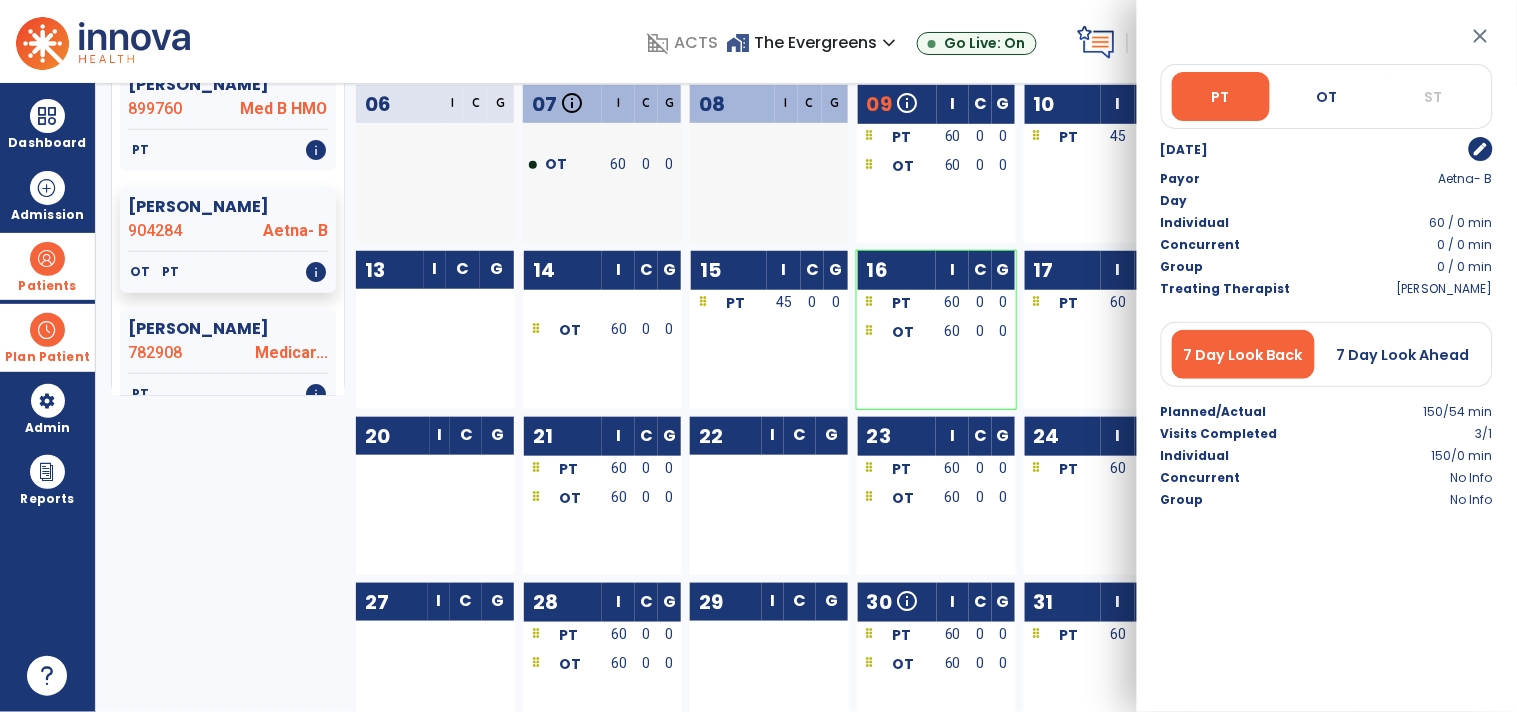 click on "edit" at bounding box center (1481, 149) 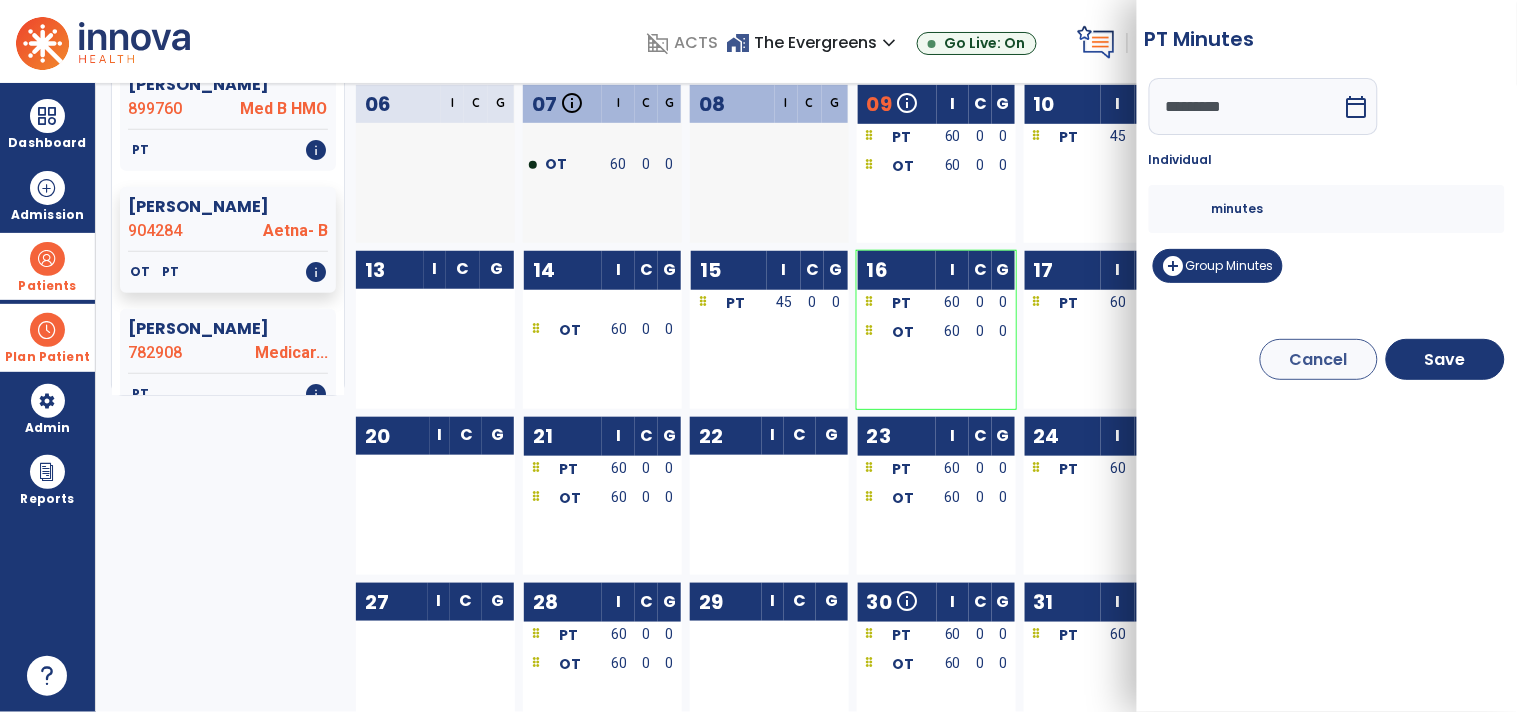 drag, startPoint x: 1180, startPoint y: 208, endPoint x: 1127, endPoint y: 210, distance: 53.037724 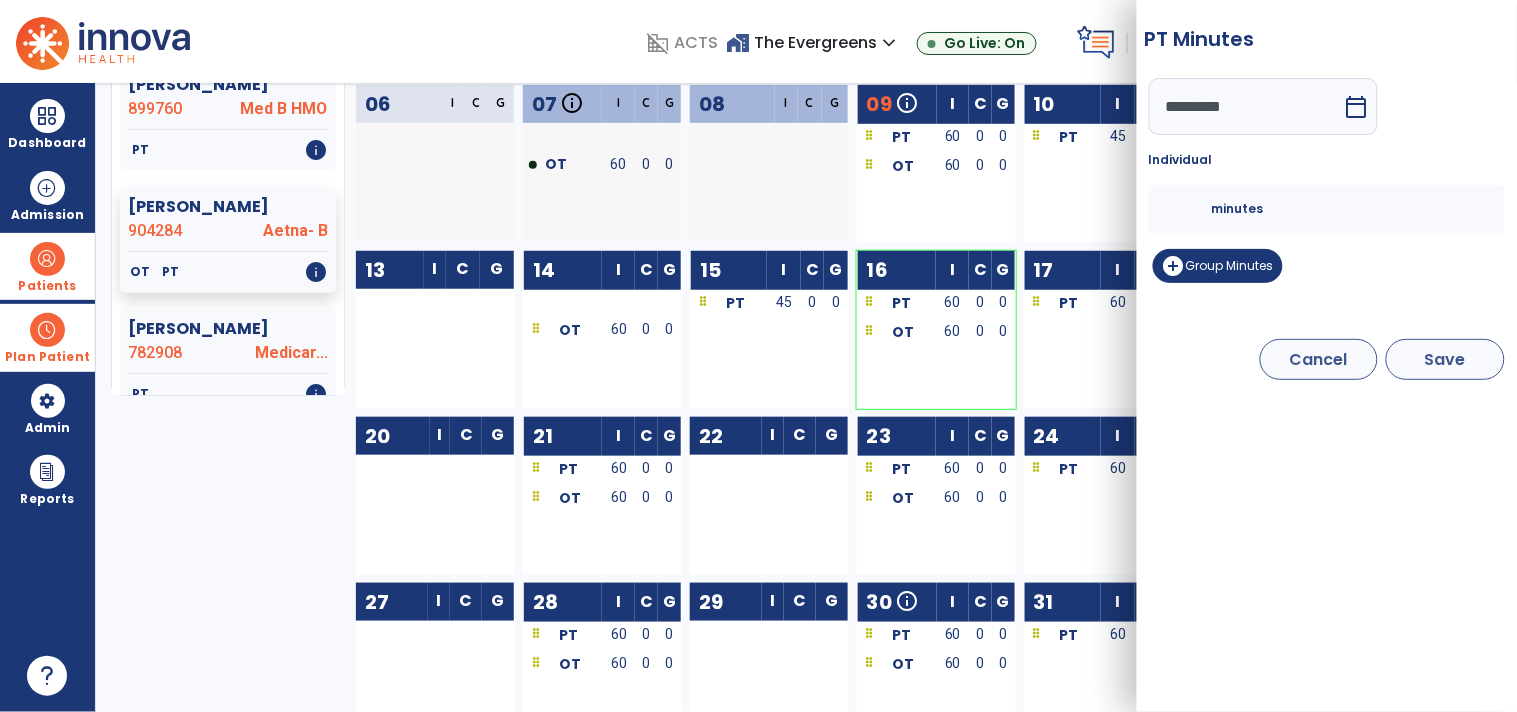 type on "**" 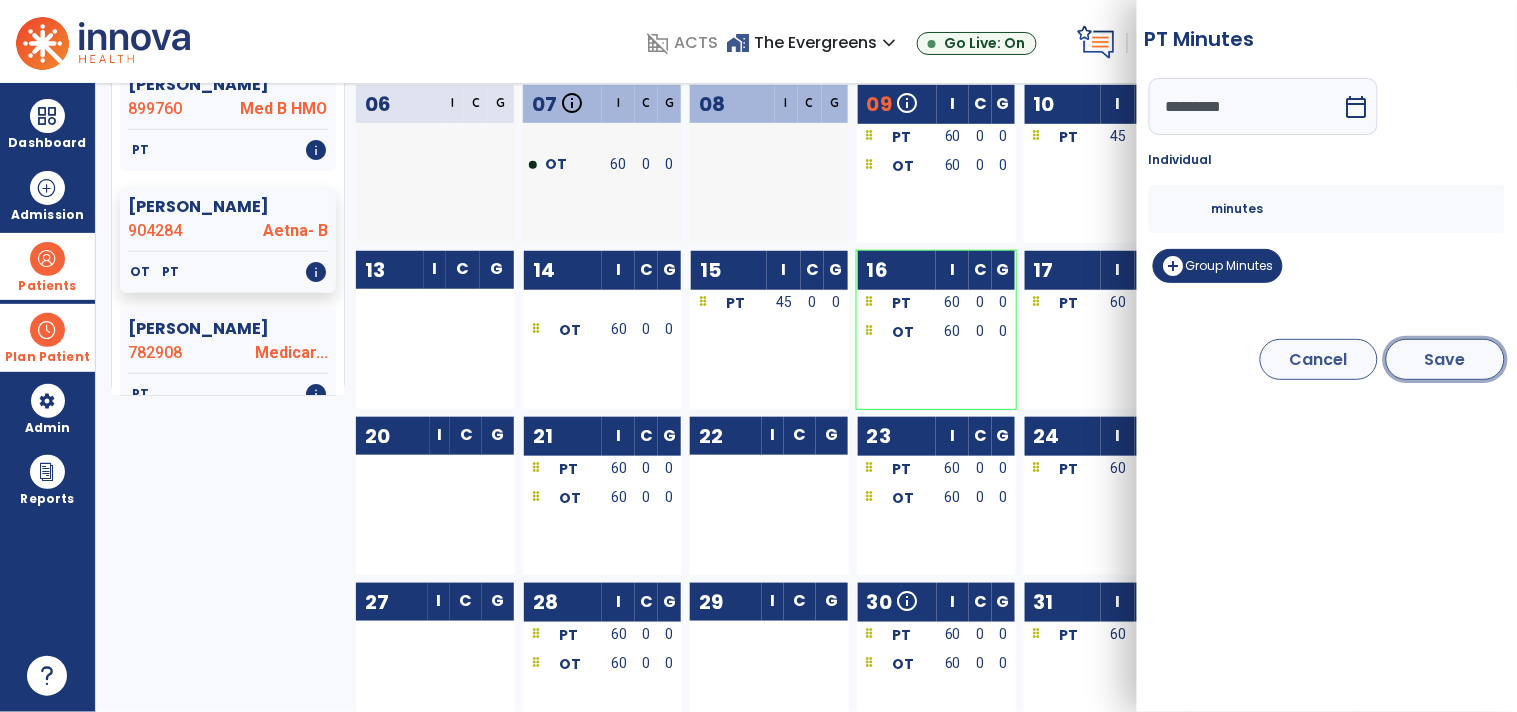 click on "Save" at bounding box center (1445, 359) 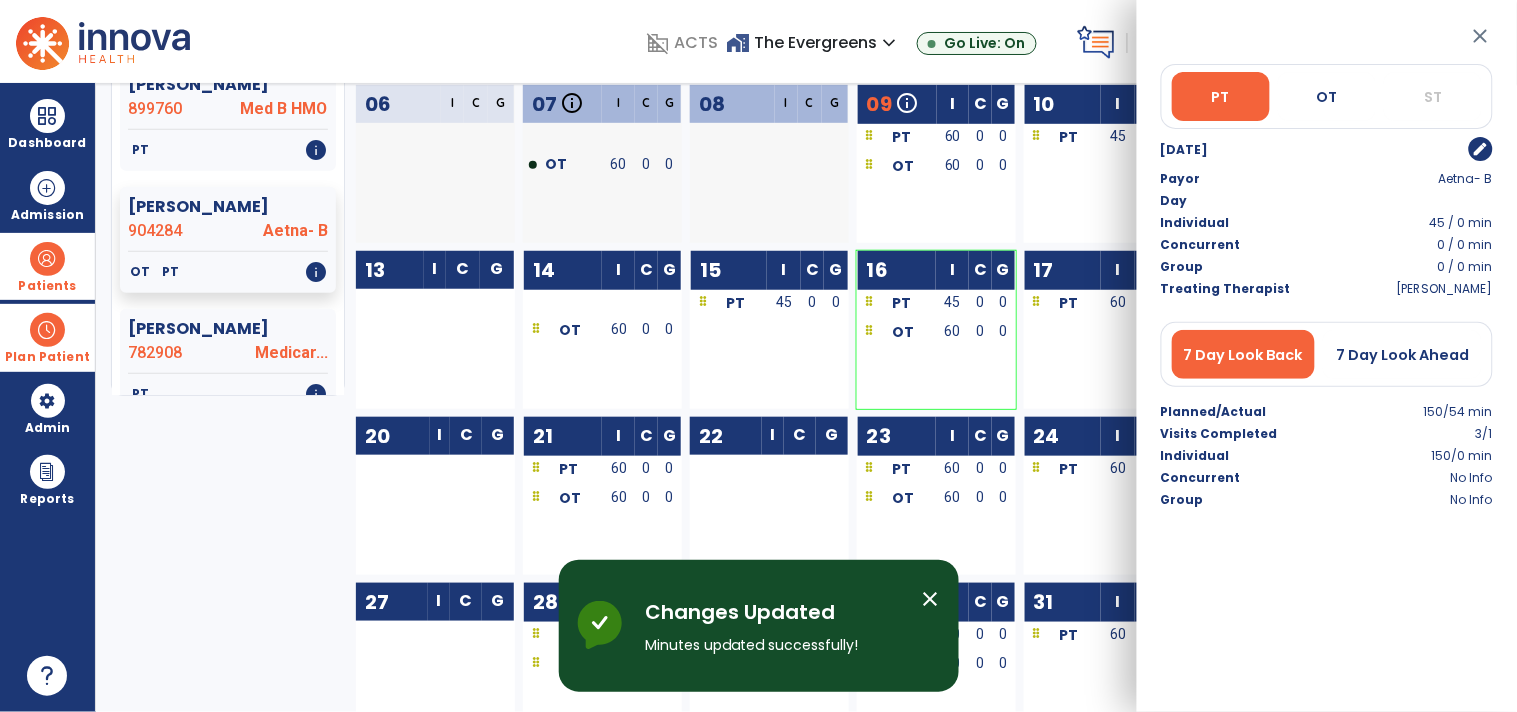 click on "close" at bounding box center (1481, 36) 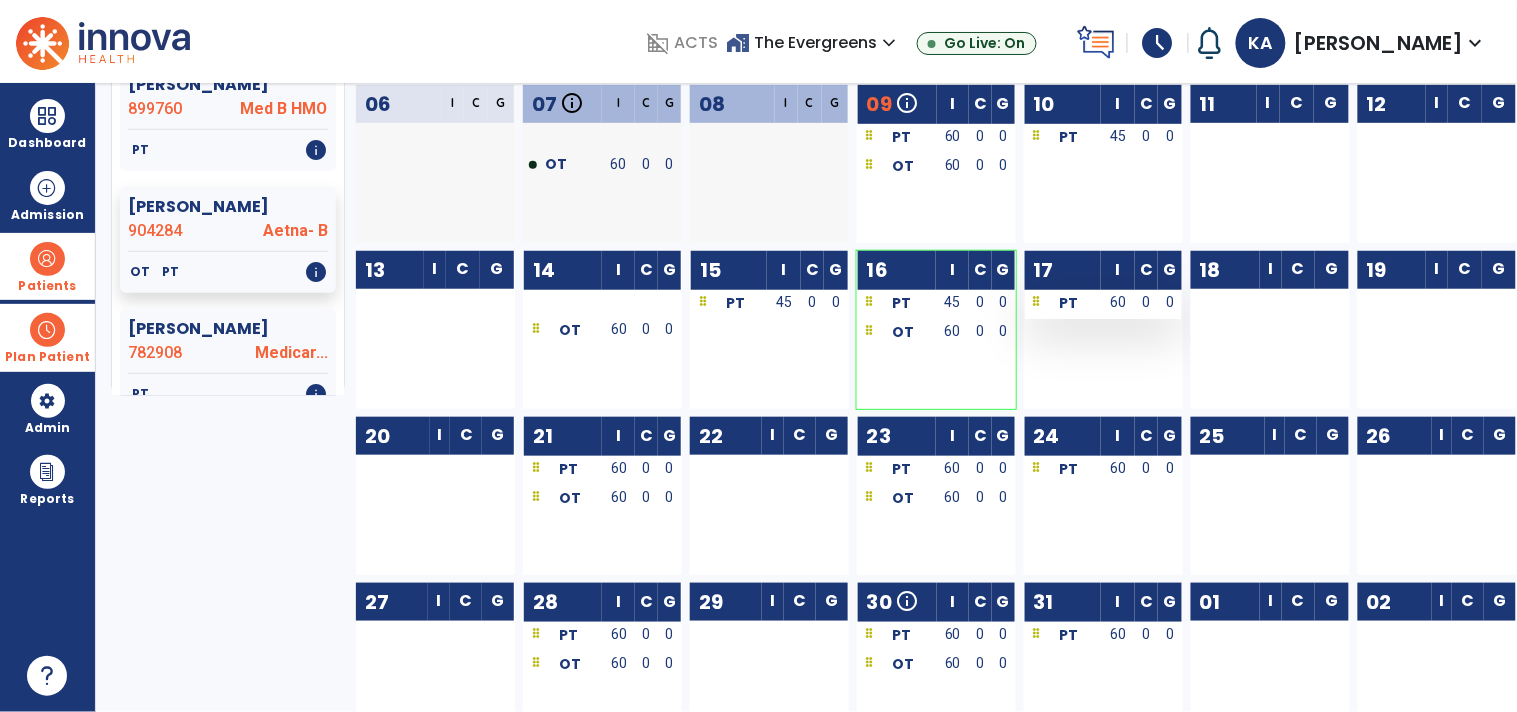 click on "60" at bounding box center (1118, 304) 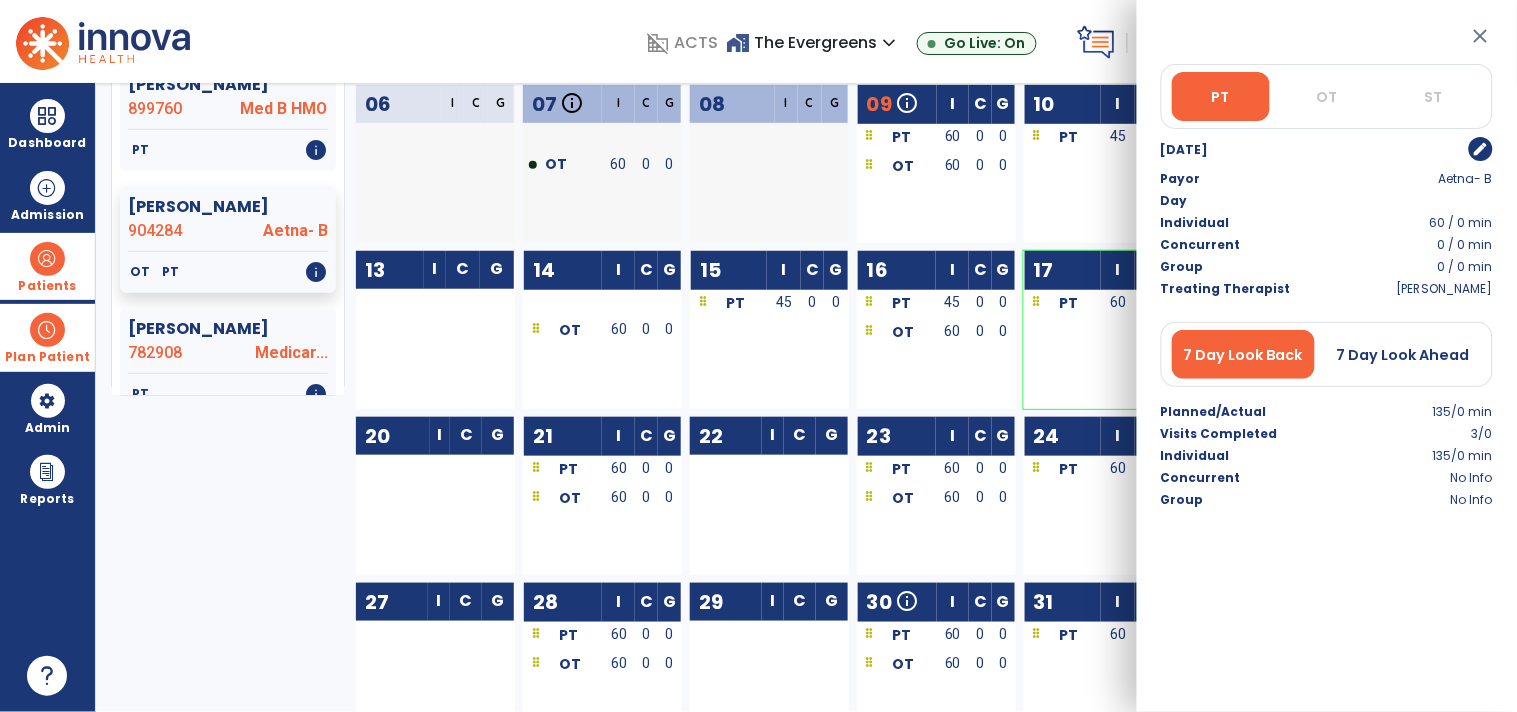 click on "edit" at bounding box center [1481, 149] 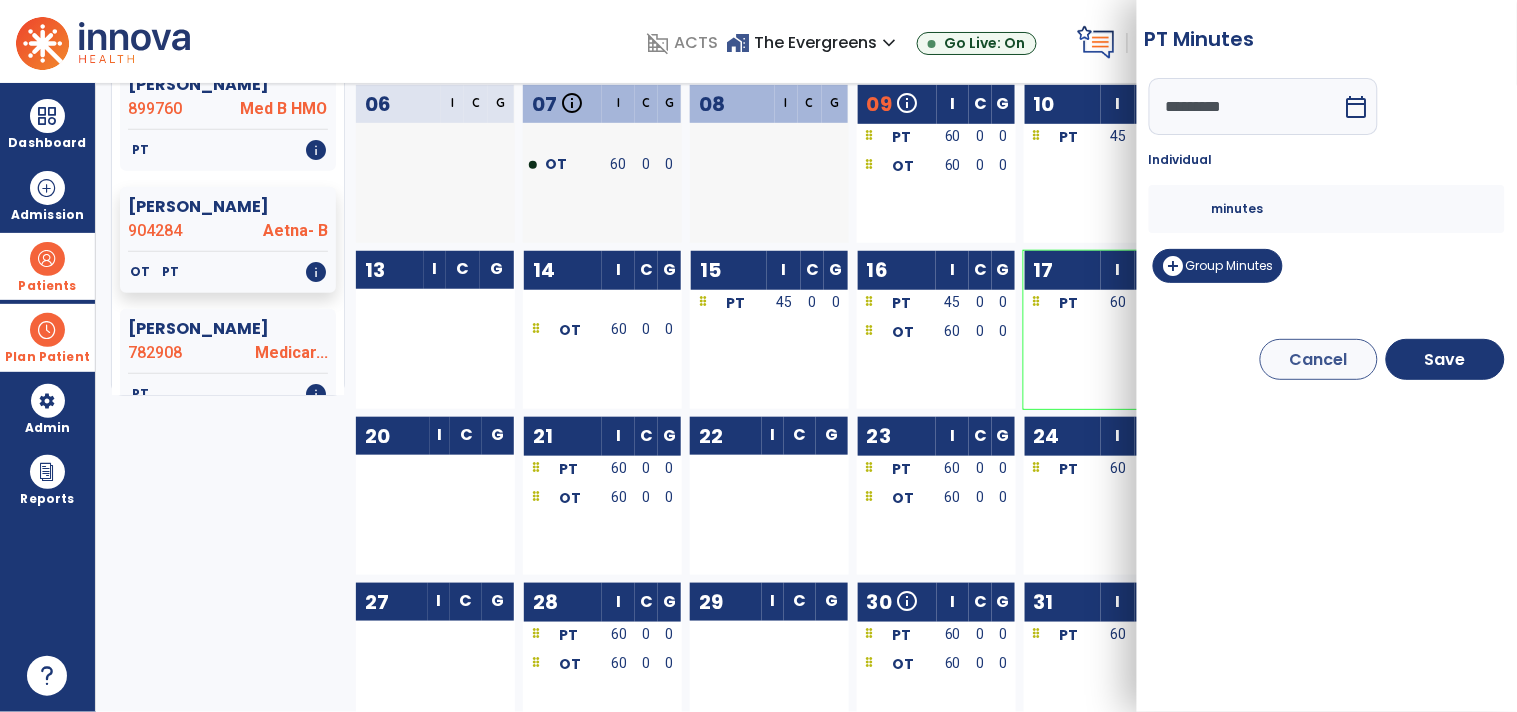 drag, startPoint x: 1257, startPoint y: 95, endPoint x: 1320, endPoint y: 126, distance: 70.21396 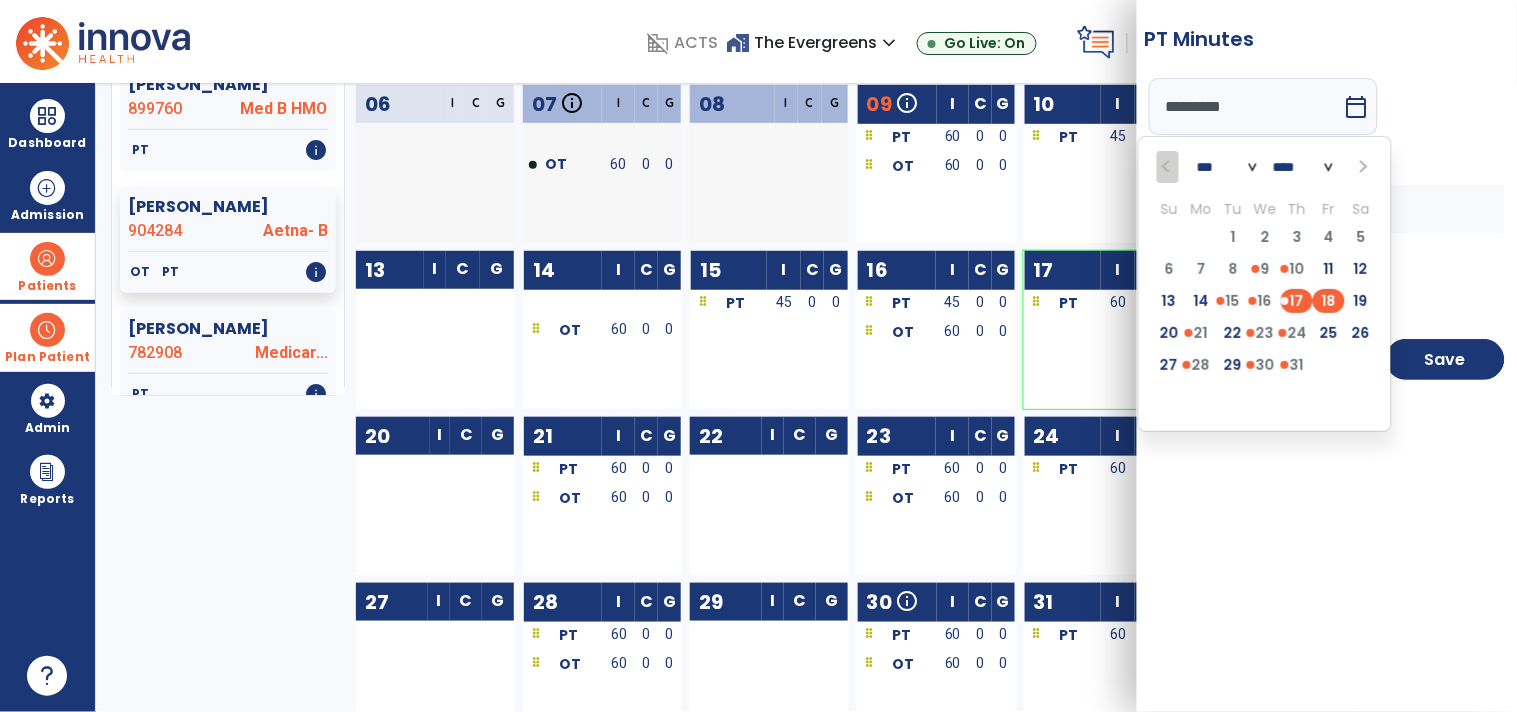 click on "18" at bounding box center (1329, 301) 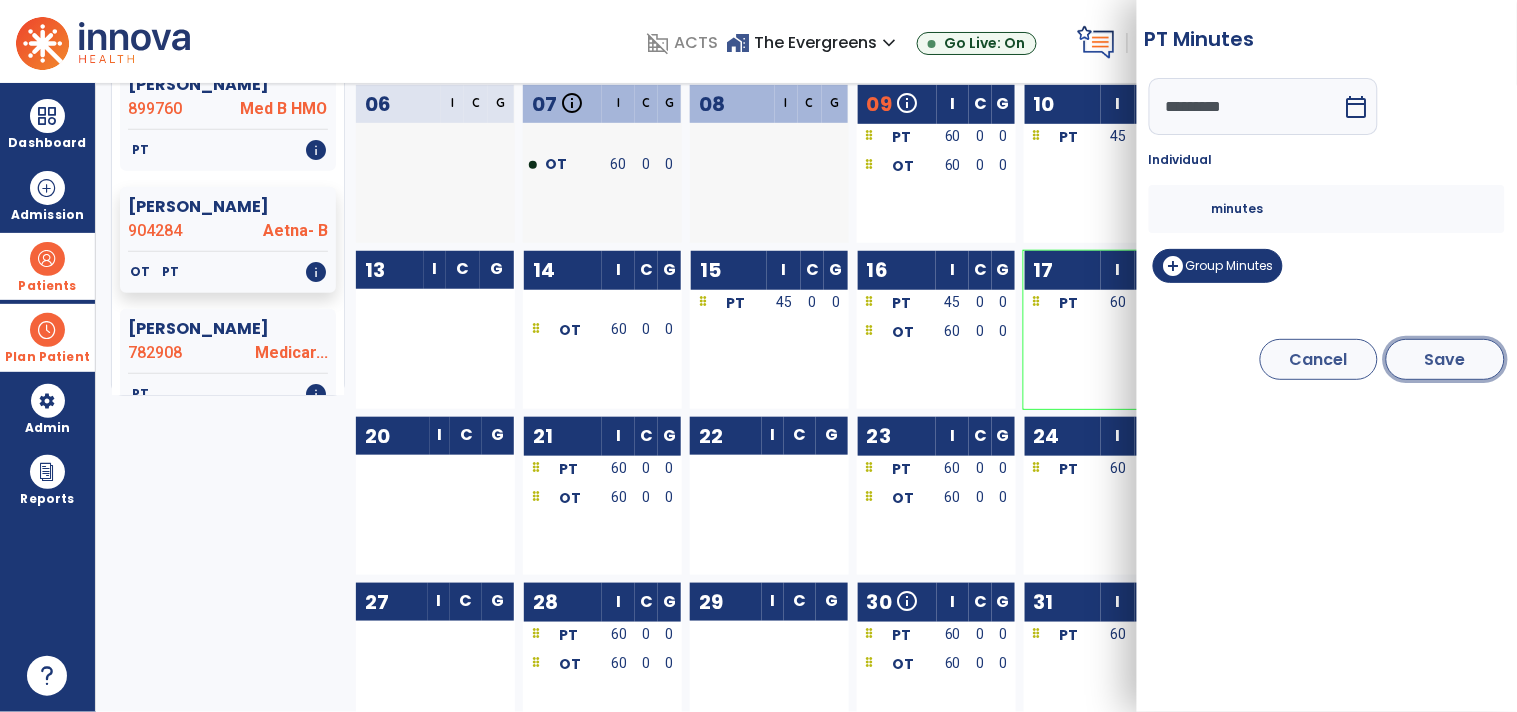 click on "Save" at bounding box center [1445, 359] 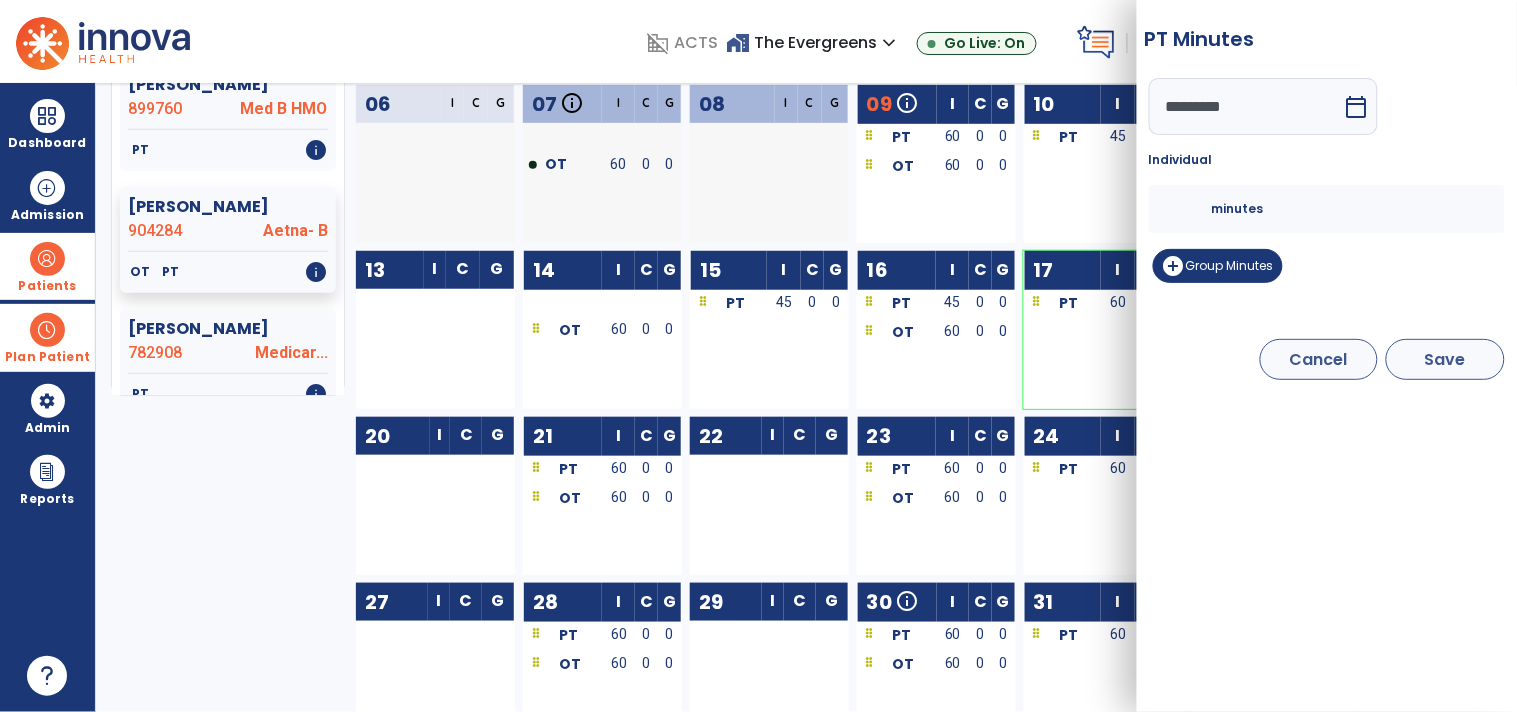type on "*********" 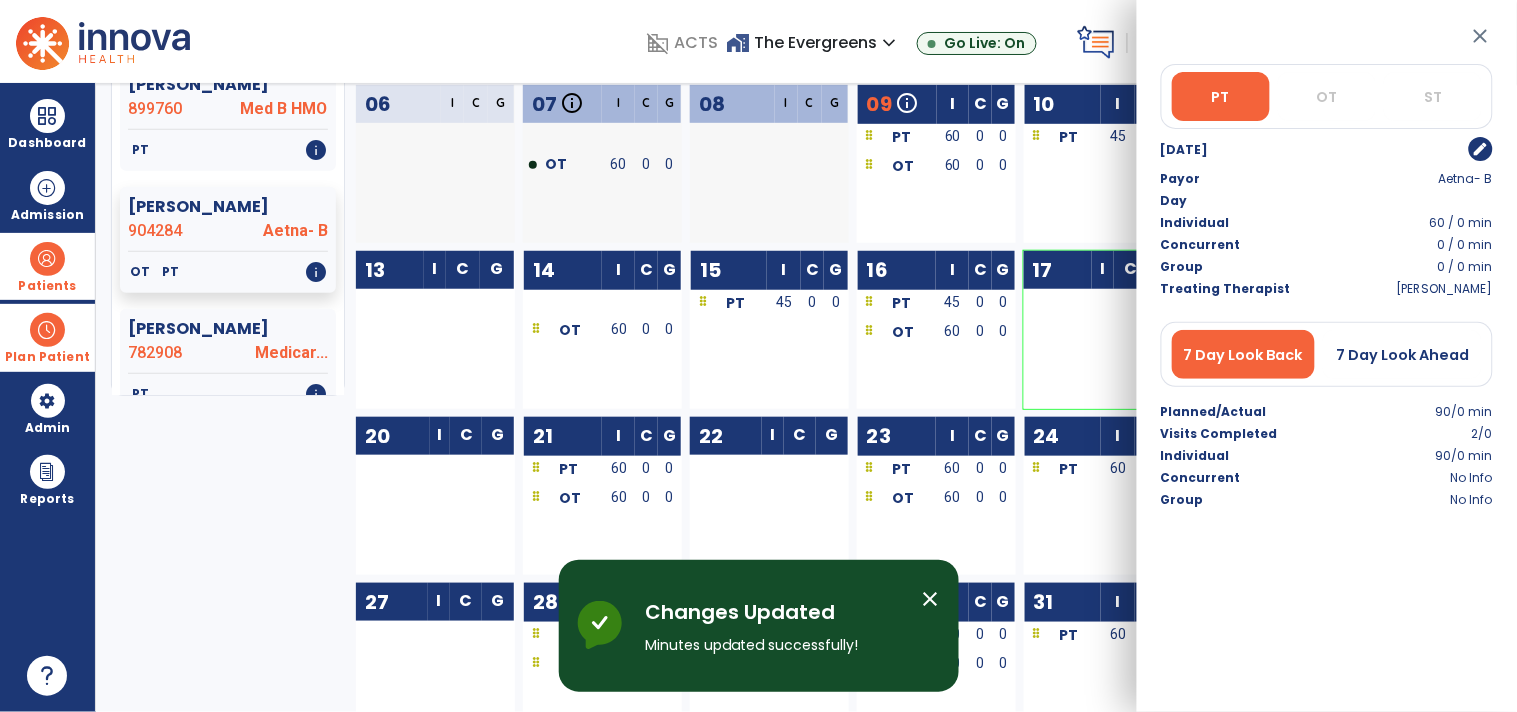 click on "close" at bounding box center (1481, 36) 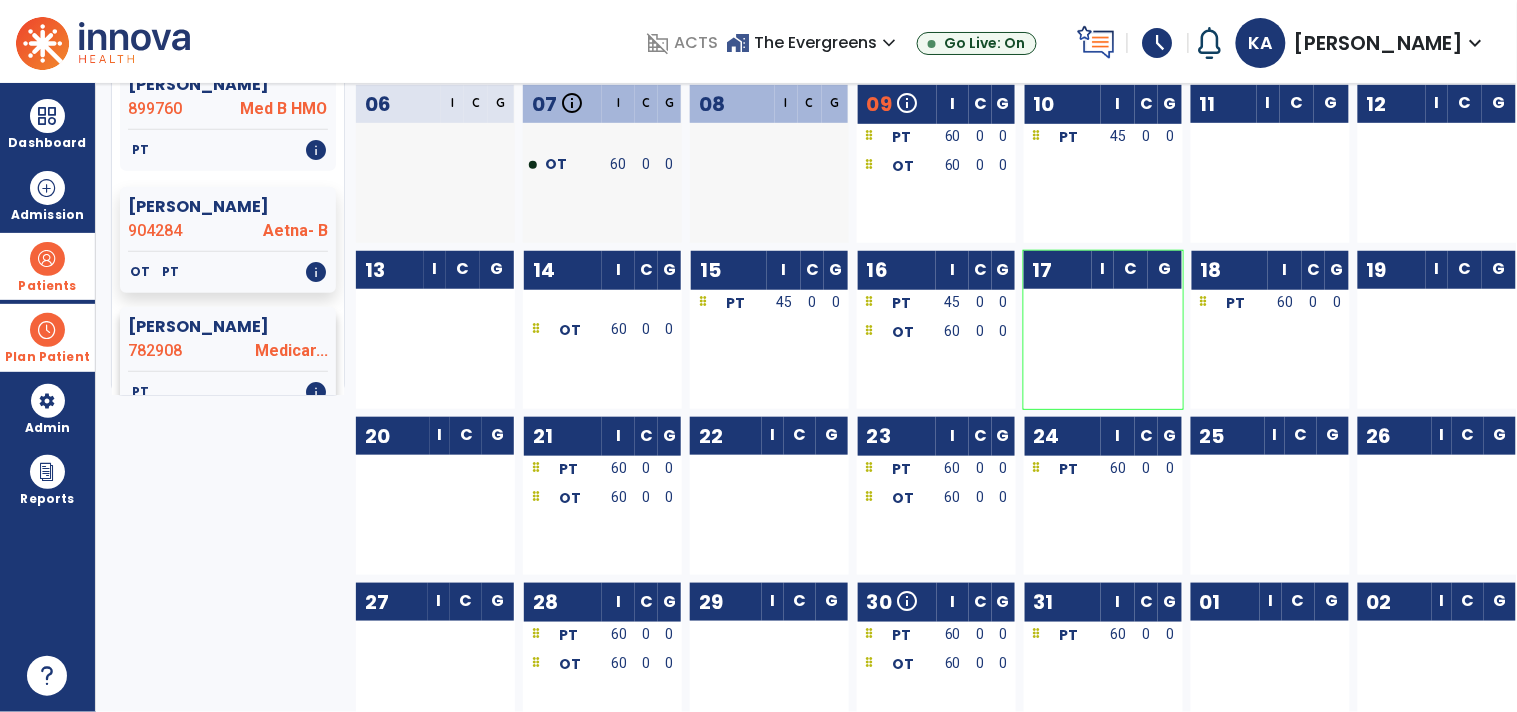 scroll, scrollTop: 2222, scrollLeft: 0, axis: vertical 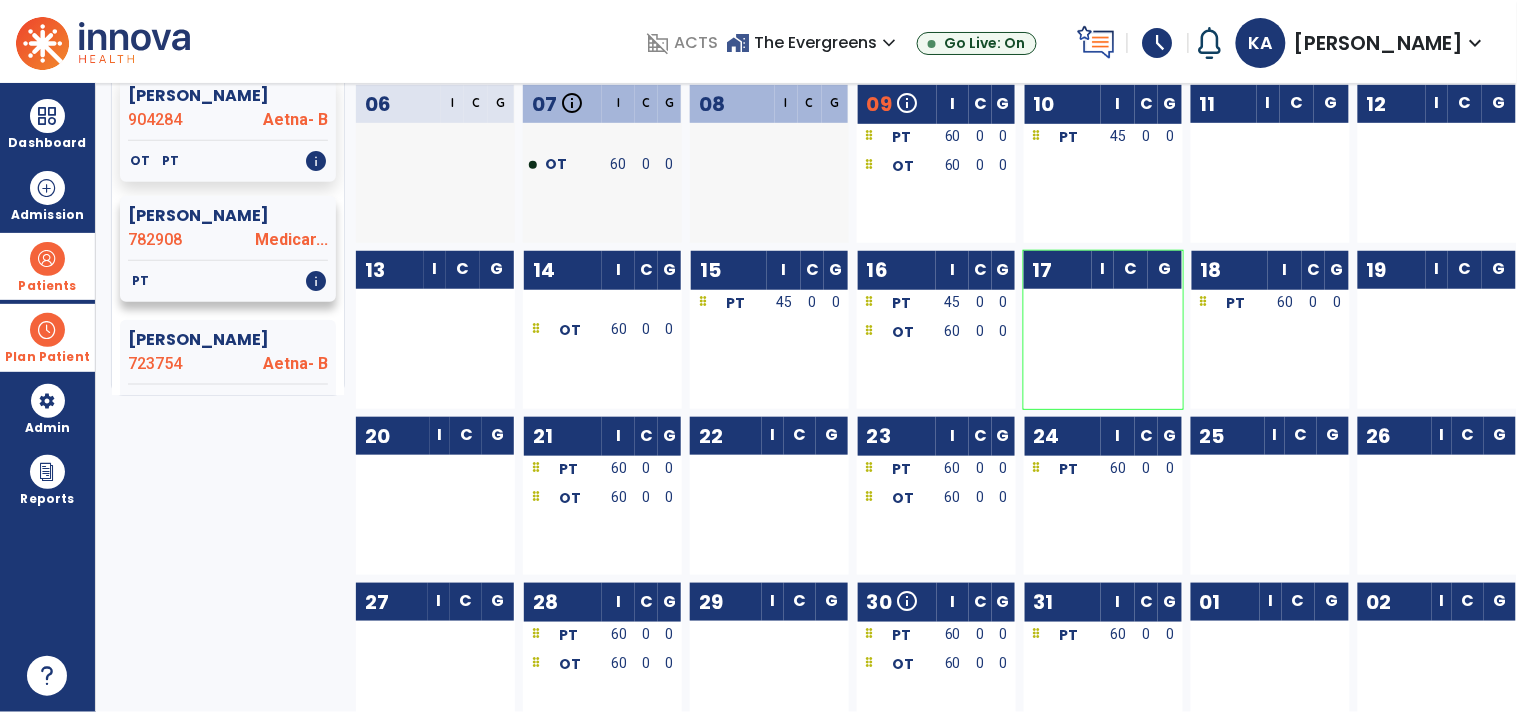 click on "782908" 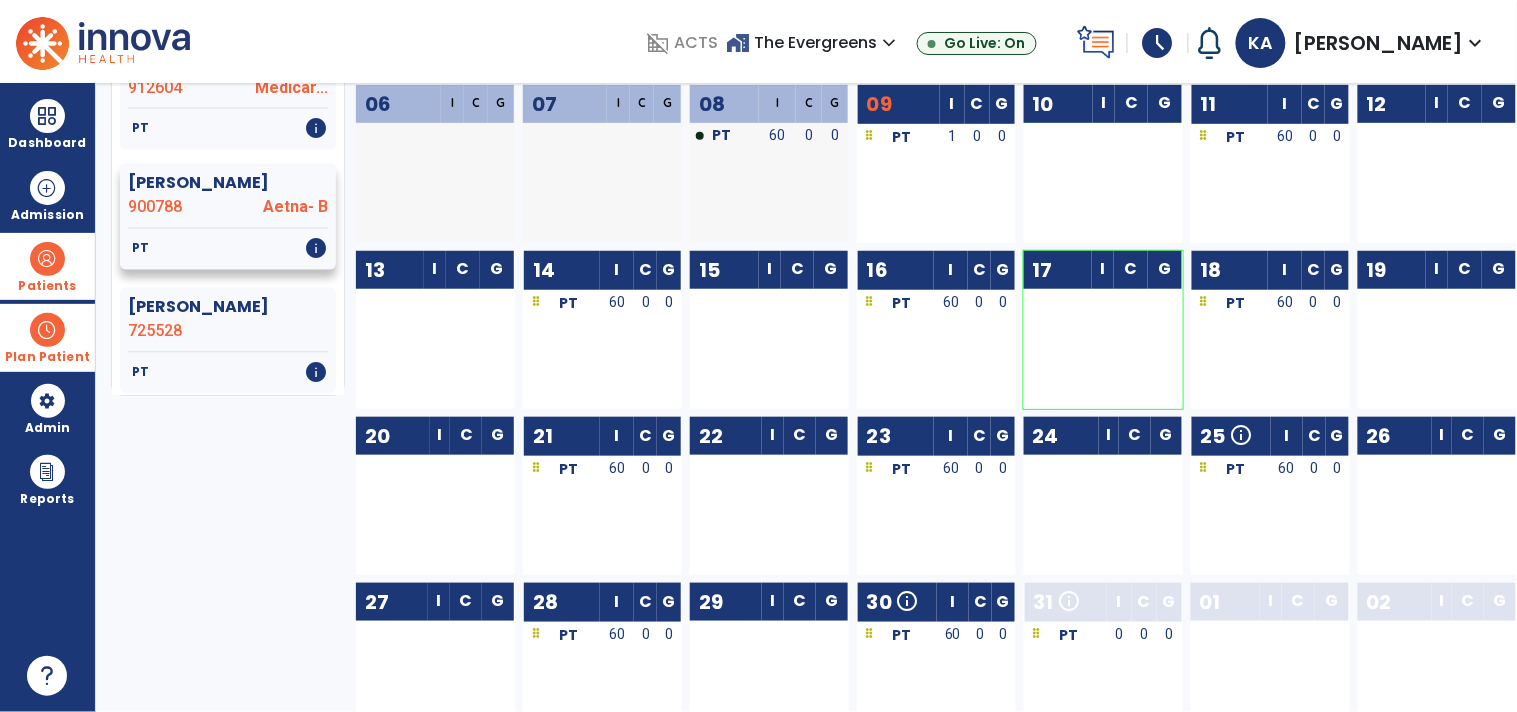 scroll, scrollTop: 2777, scrollLeft: 0, axis: vertical 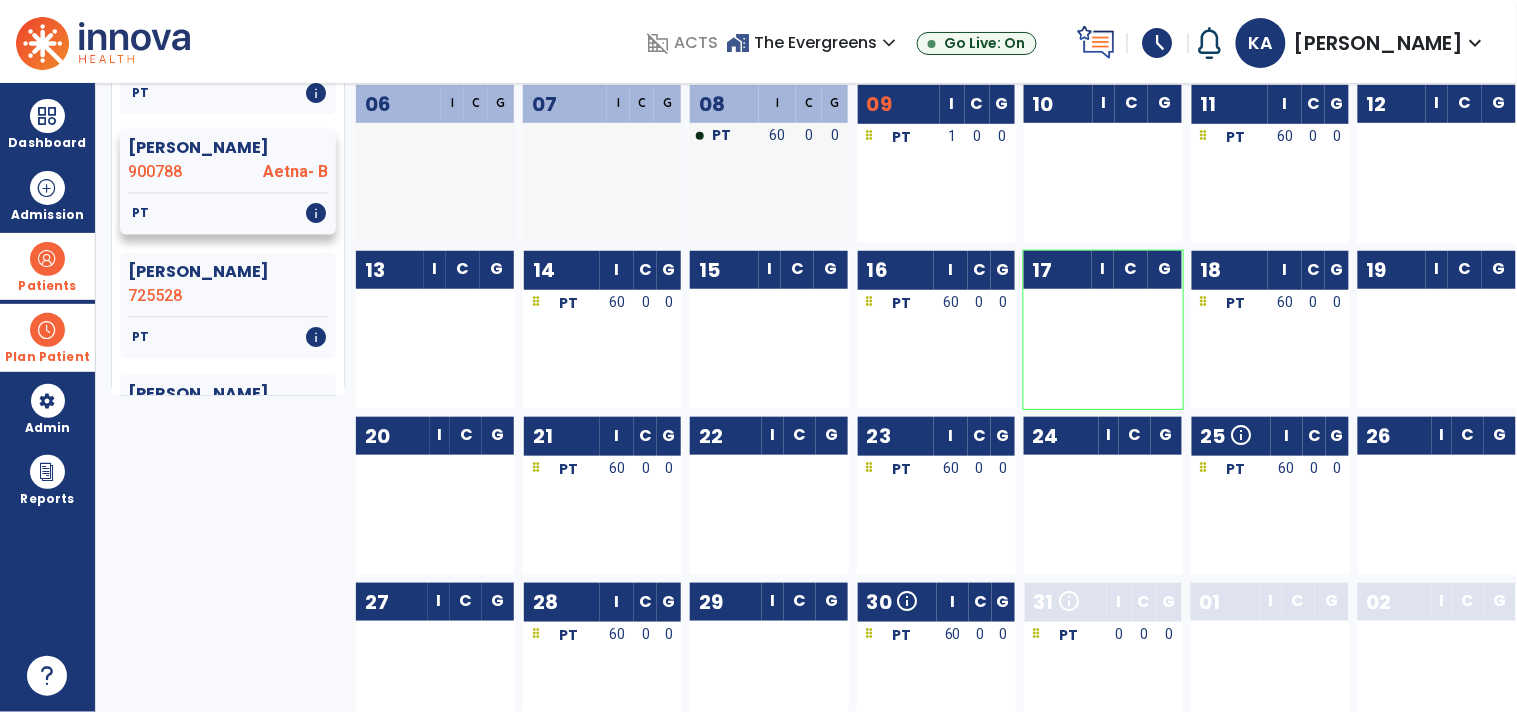 click on "Aetna- B" 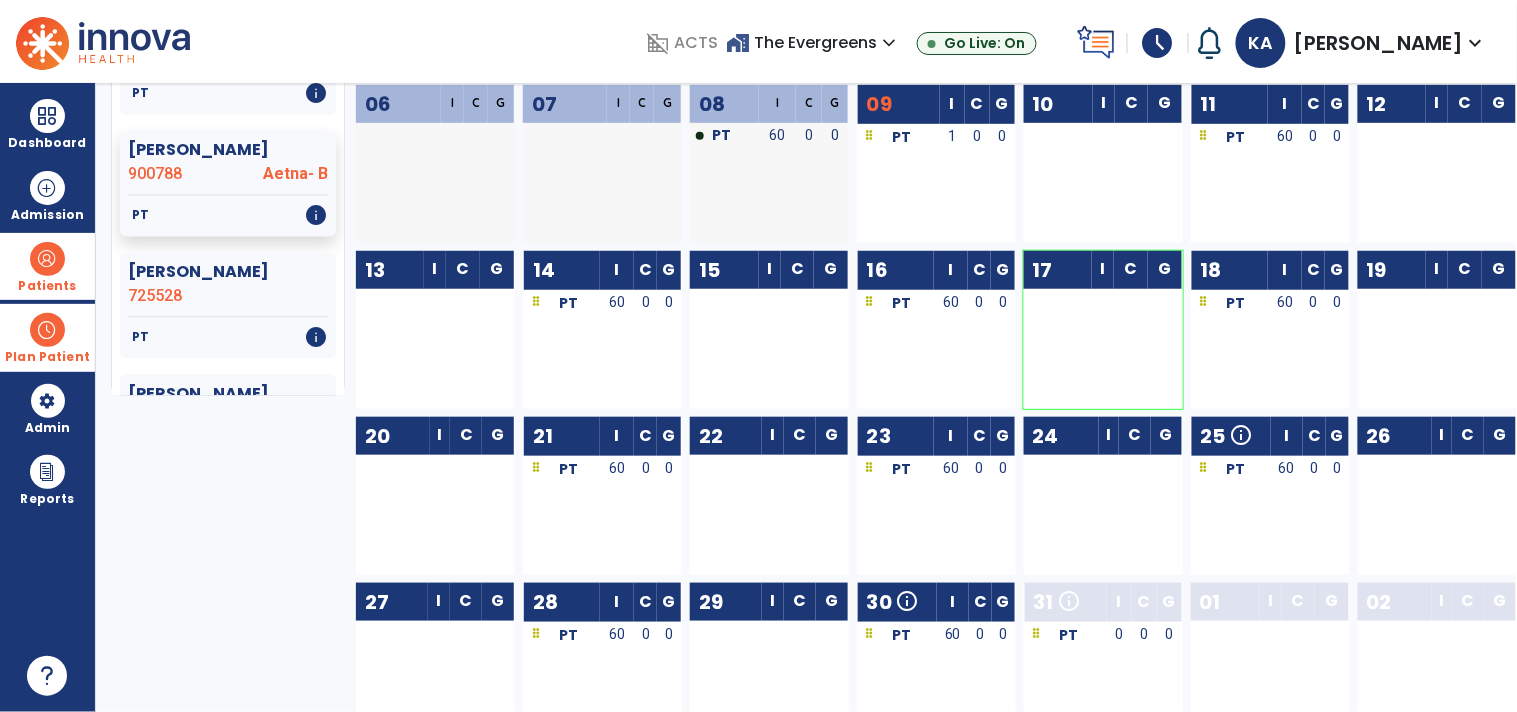 click on "0" at bounding box center (645, 302) 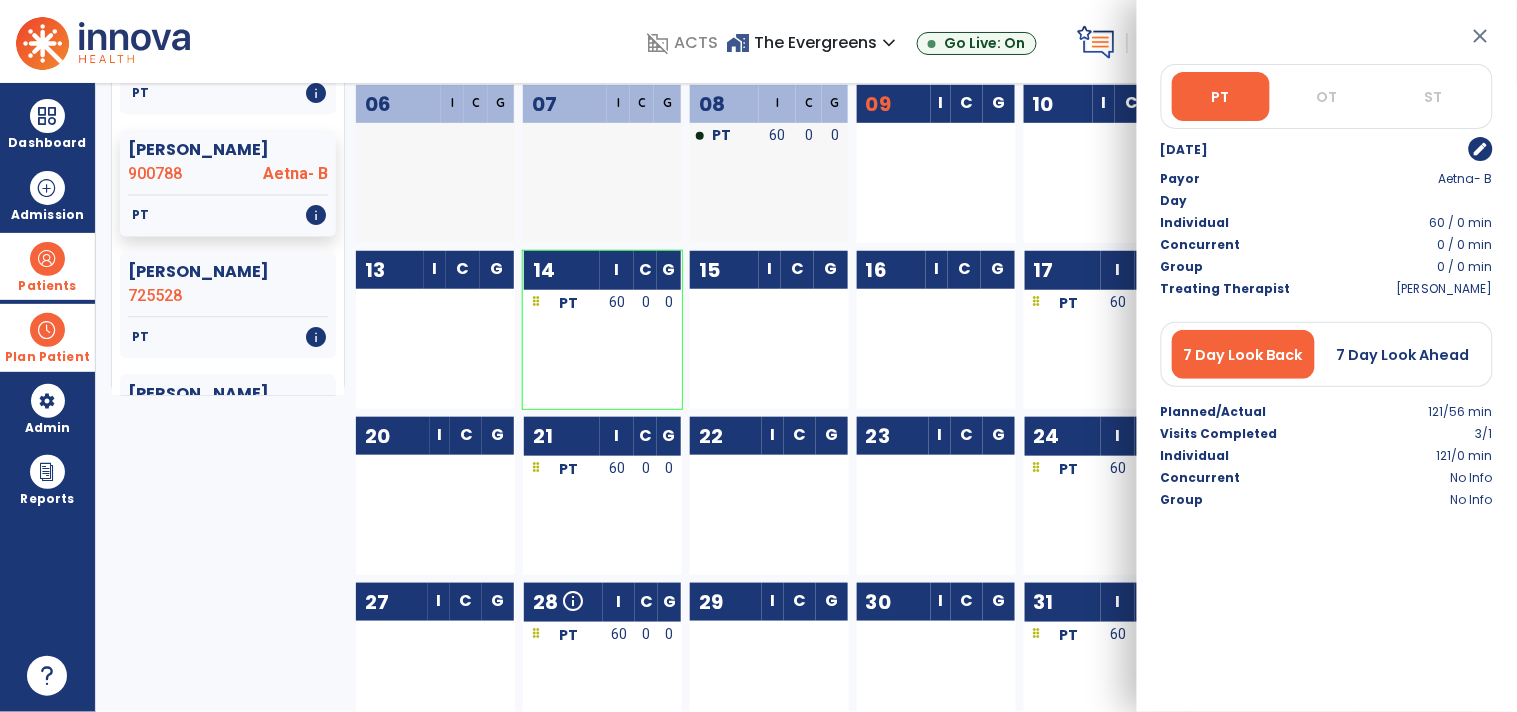 click on "edit" at bounding box center [1416, 149] 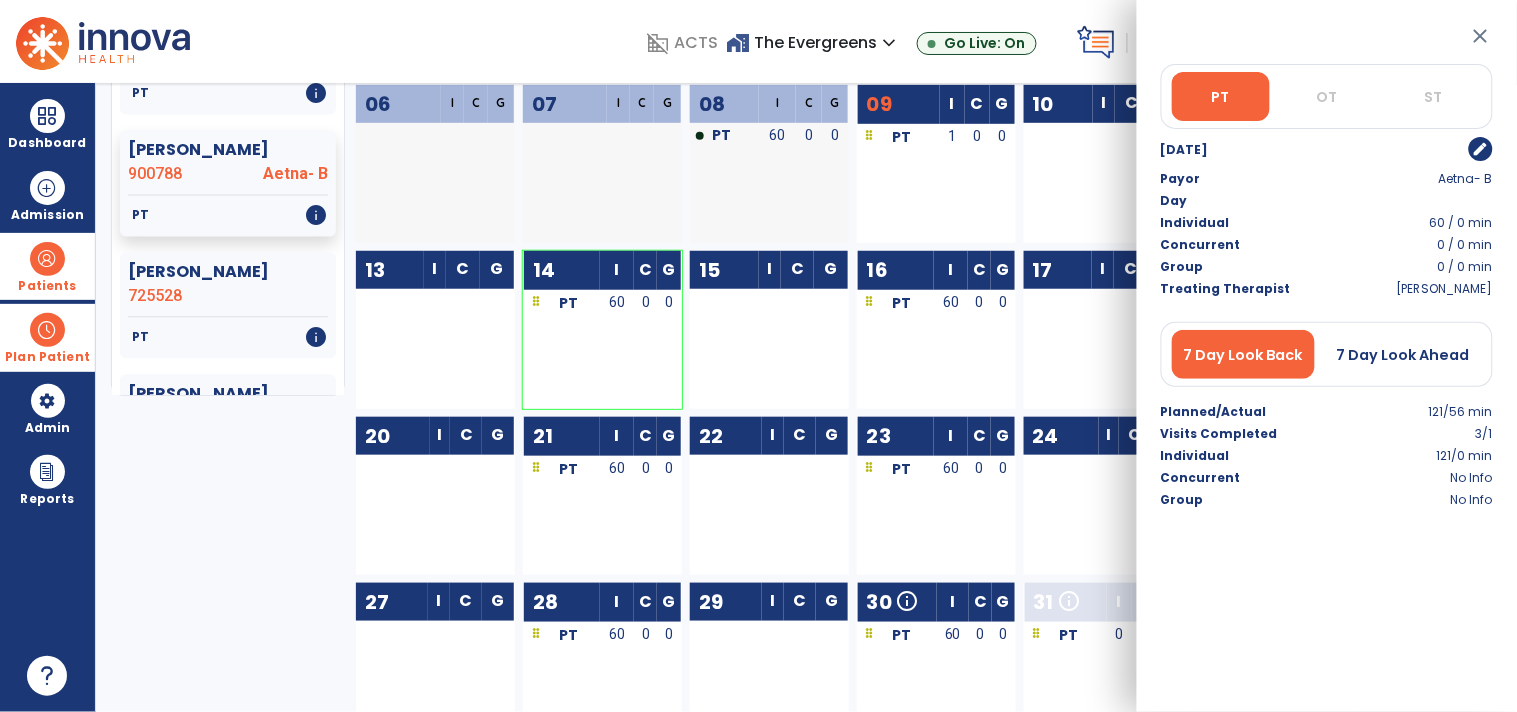 click on "edit" at bounding box center [1481, 149] 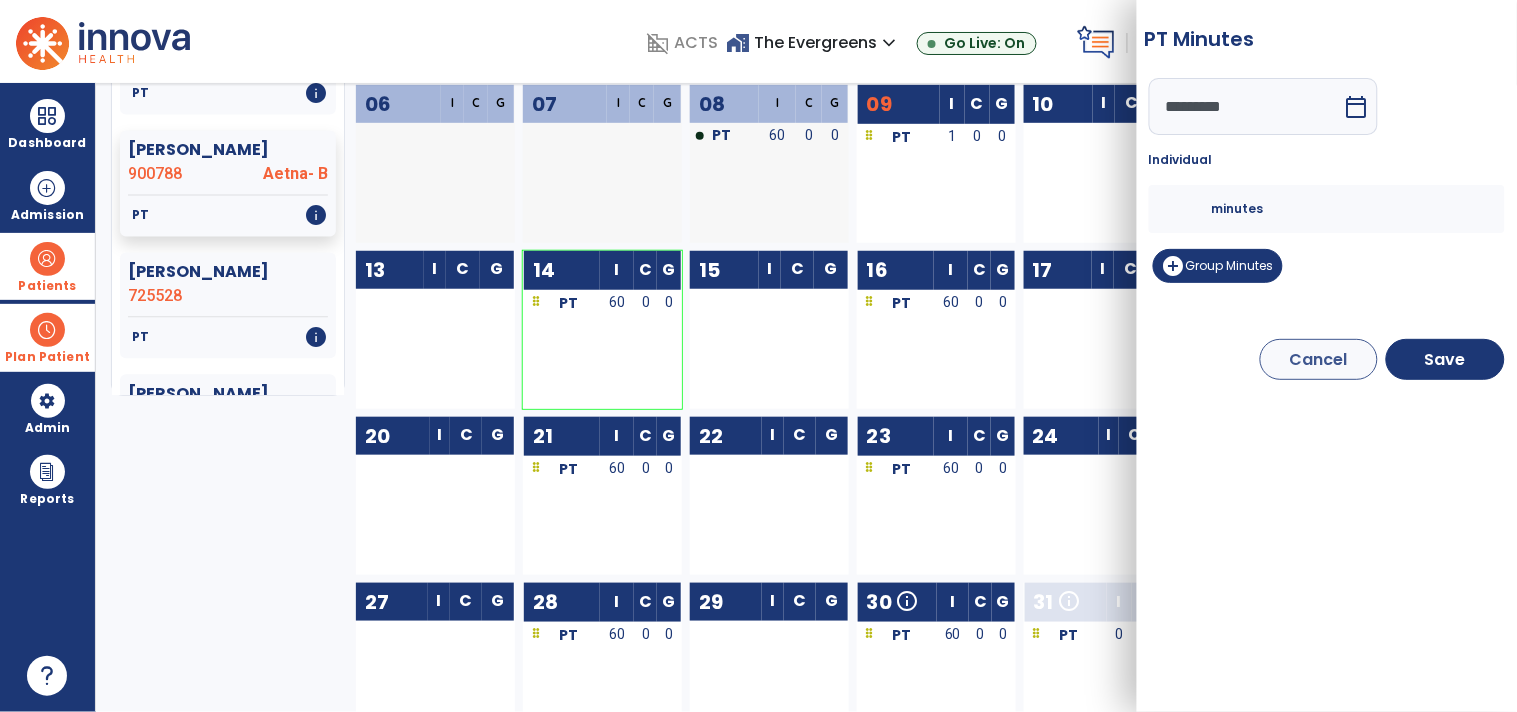 drag, startPoint x: 1175, startPoint y: 207, endPoint x: 1038, endPoint y: 215, distance: 137.23338 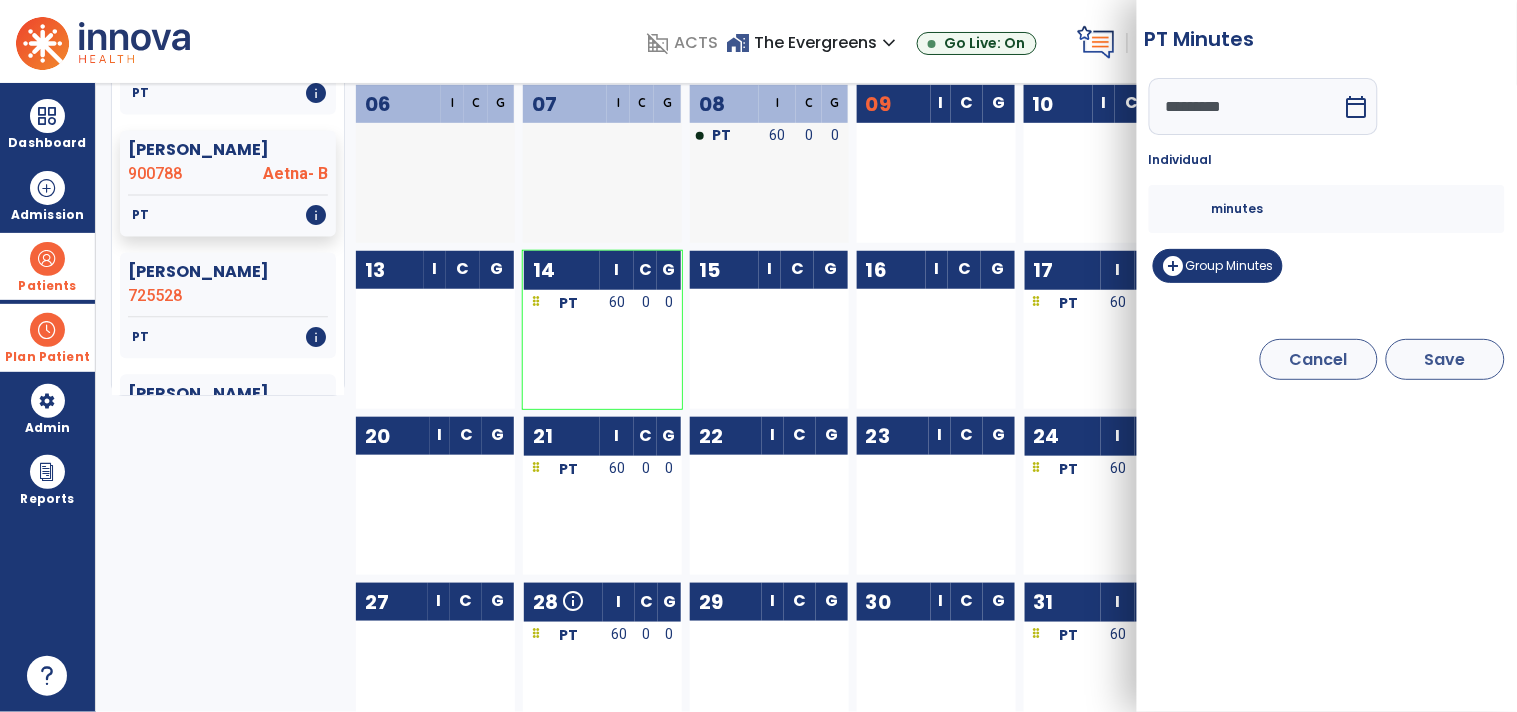 type on "**" 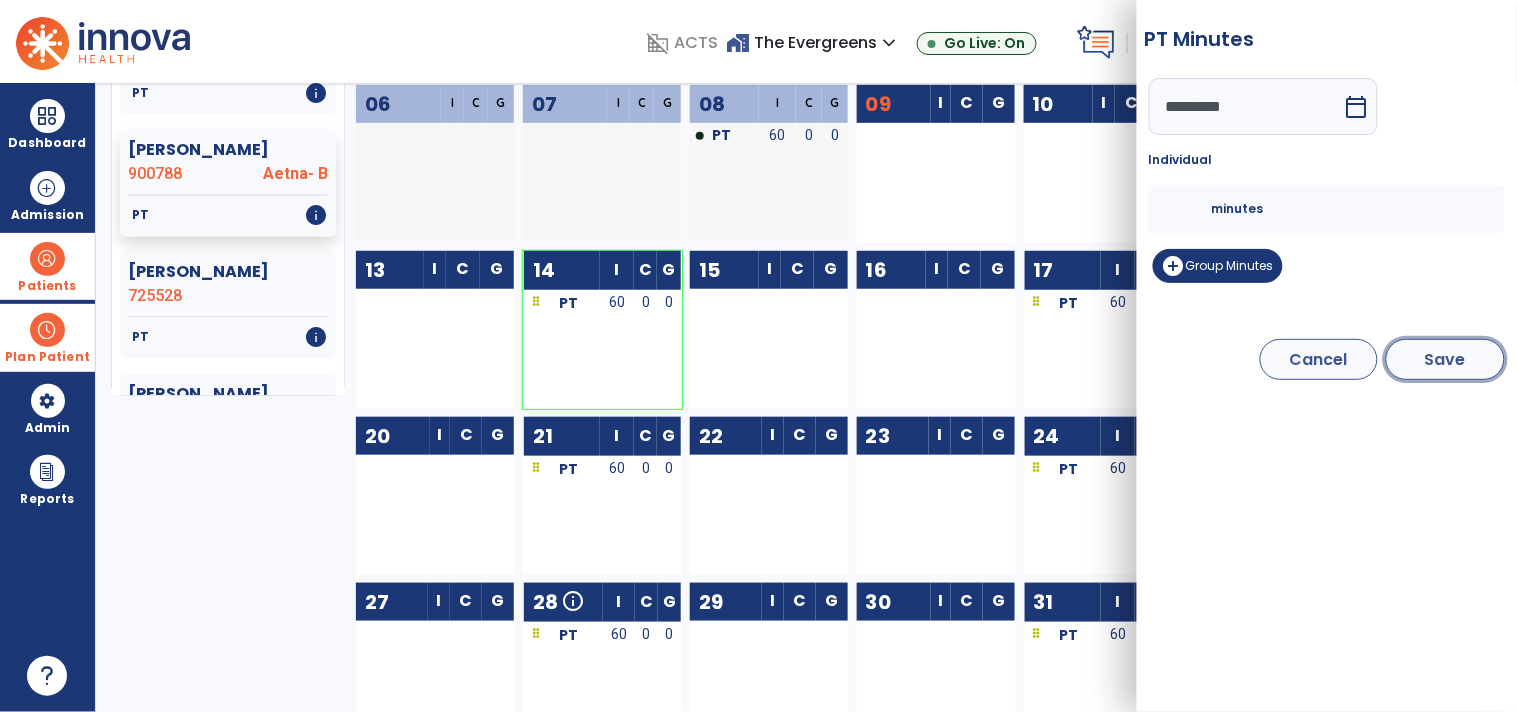 click on "Save" at bounding box center (1445, 359) 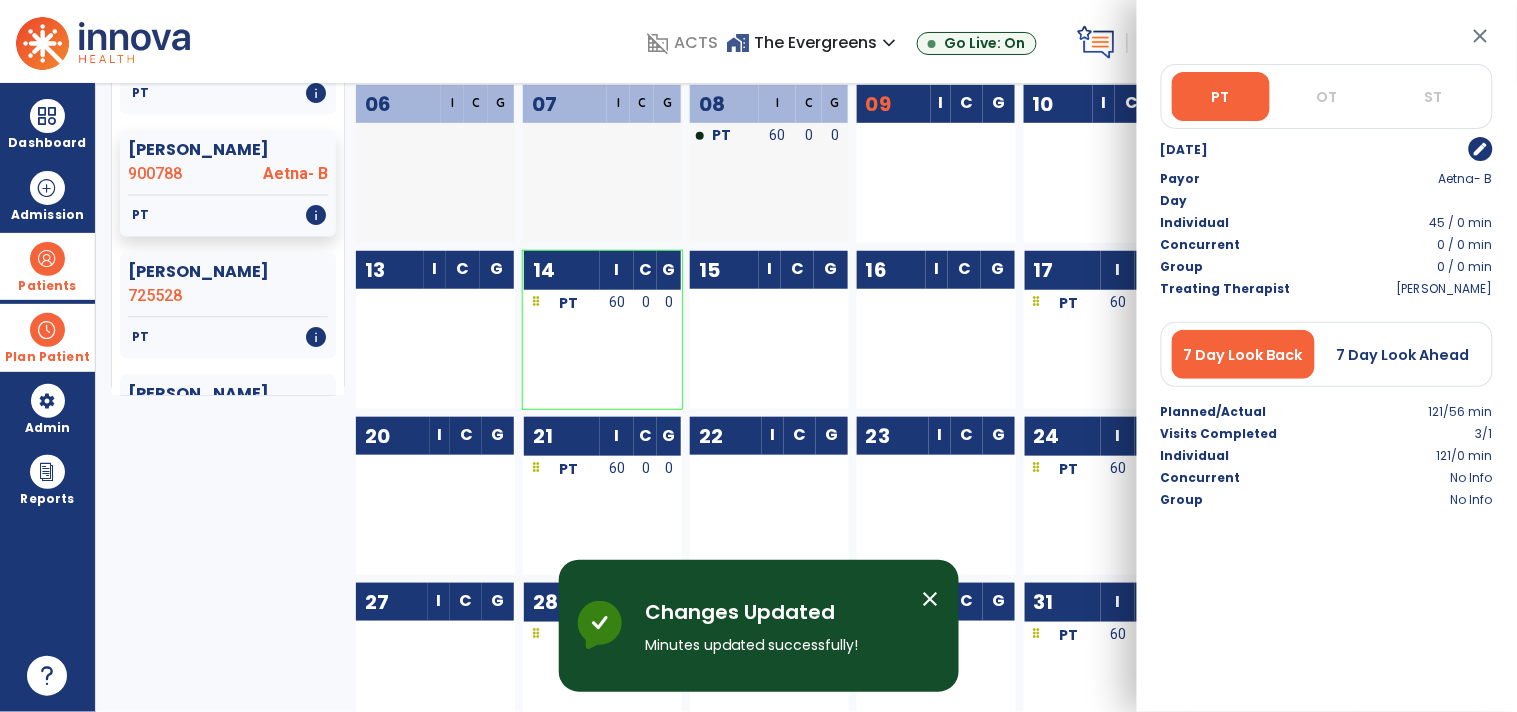 click on "close" at bounding box center [1481, 36] 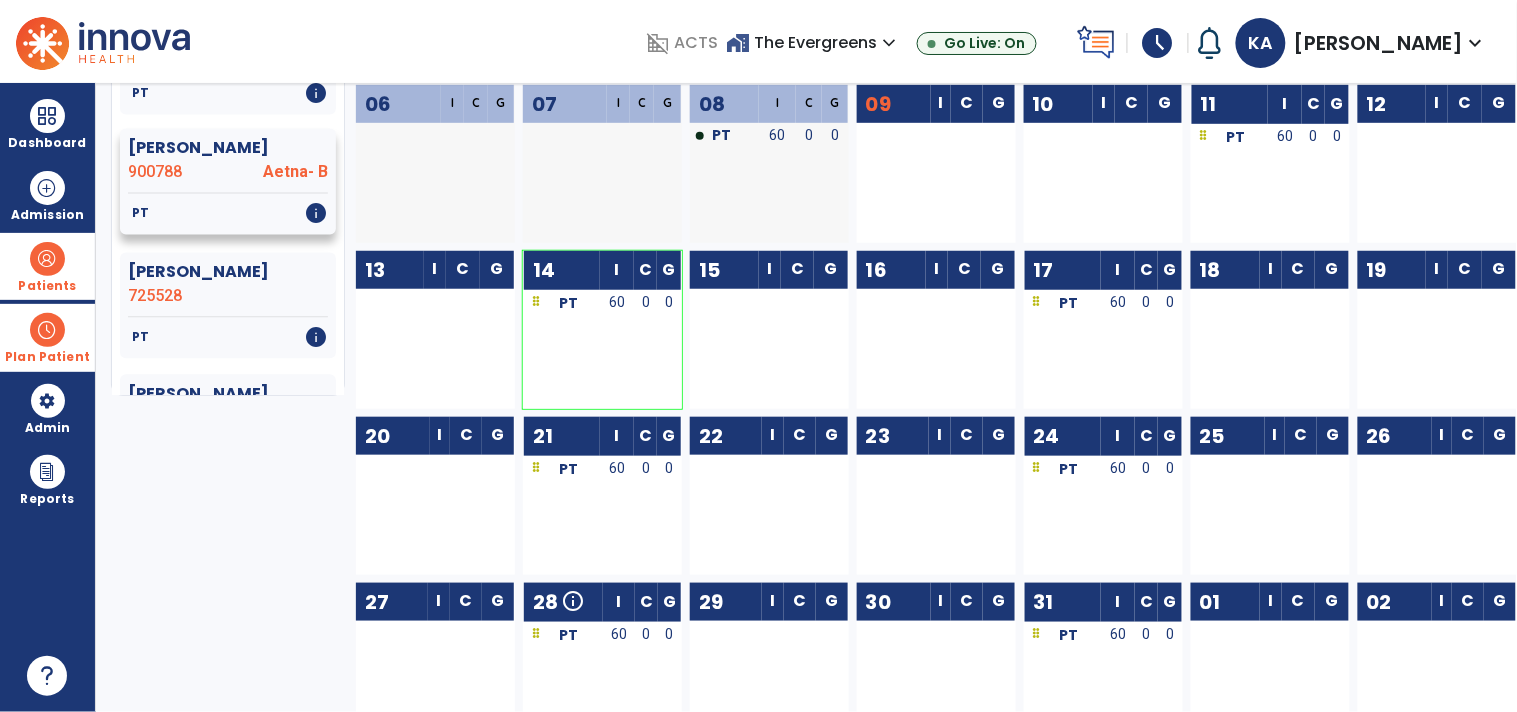 click on "[PERSON_NAME]" 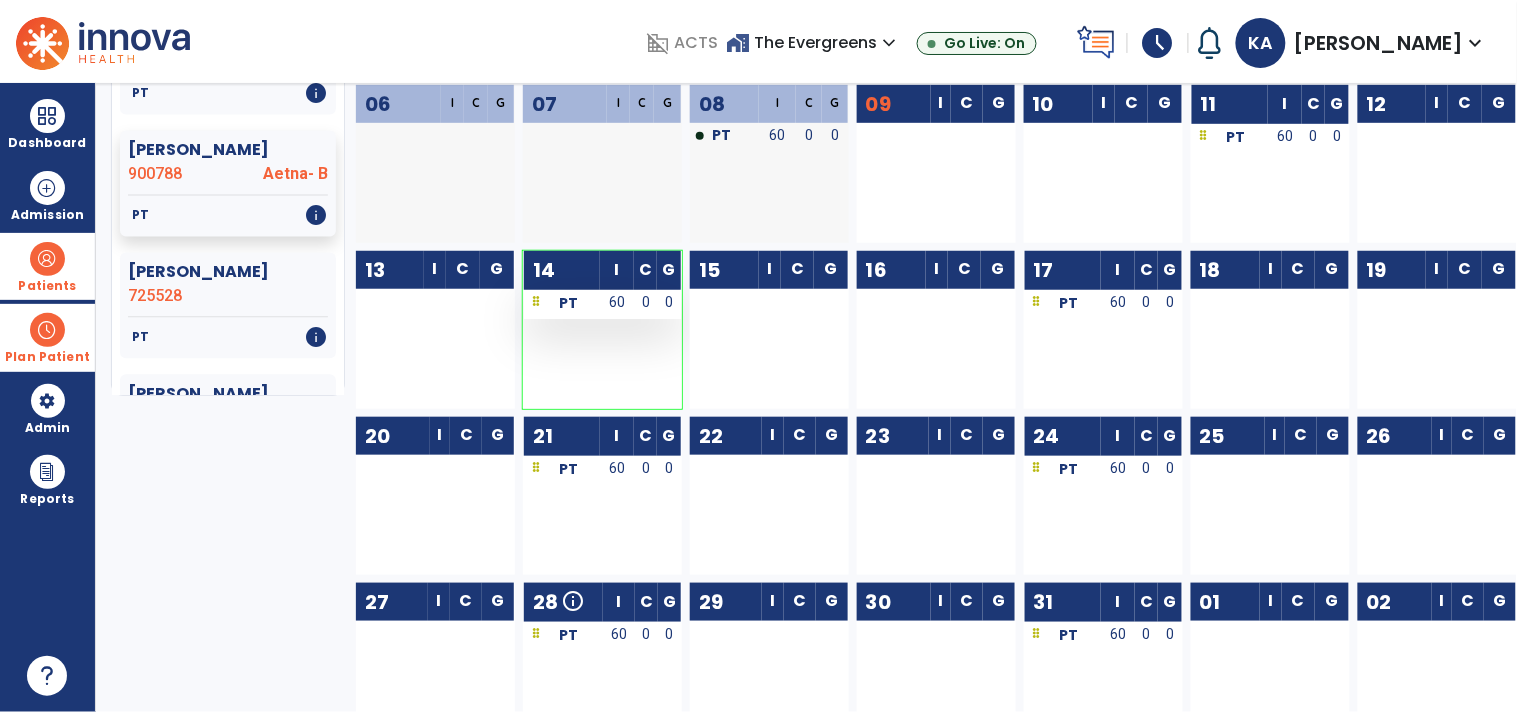 click on "60" at bounding box center [617, 304] 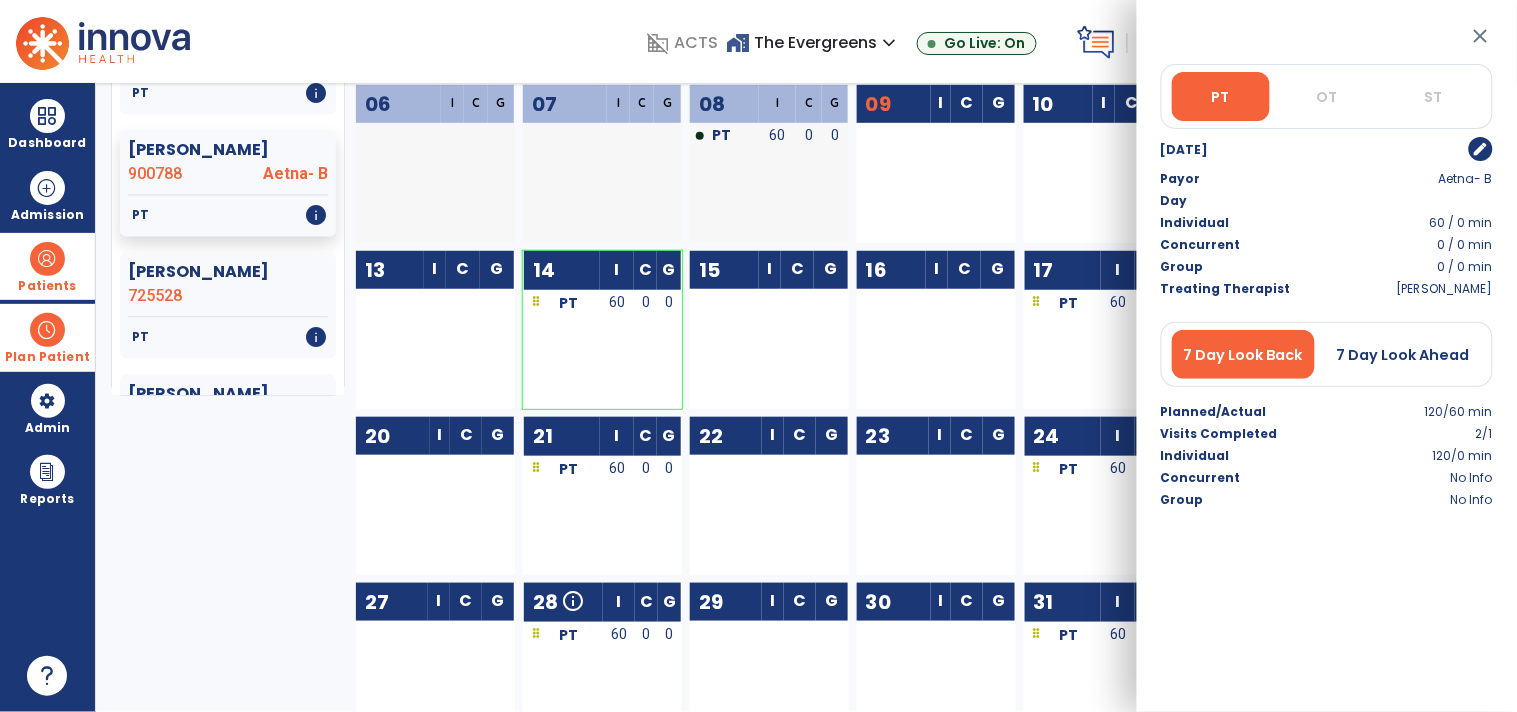 click on "edit" at bounding box center (1481, 149) 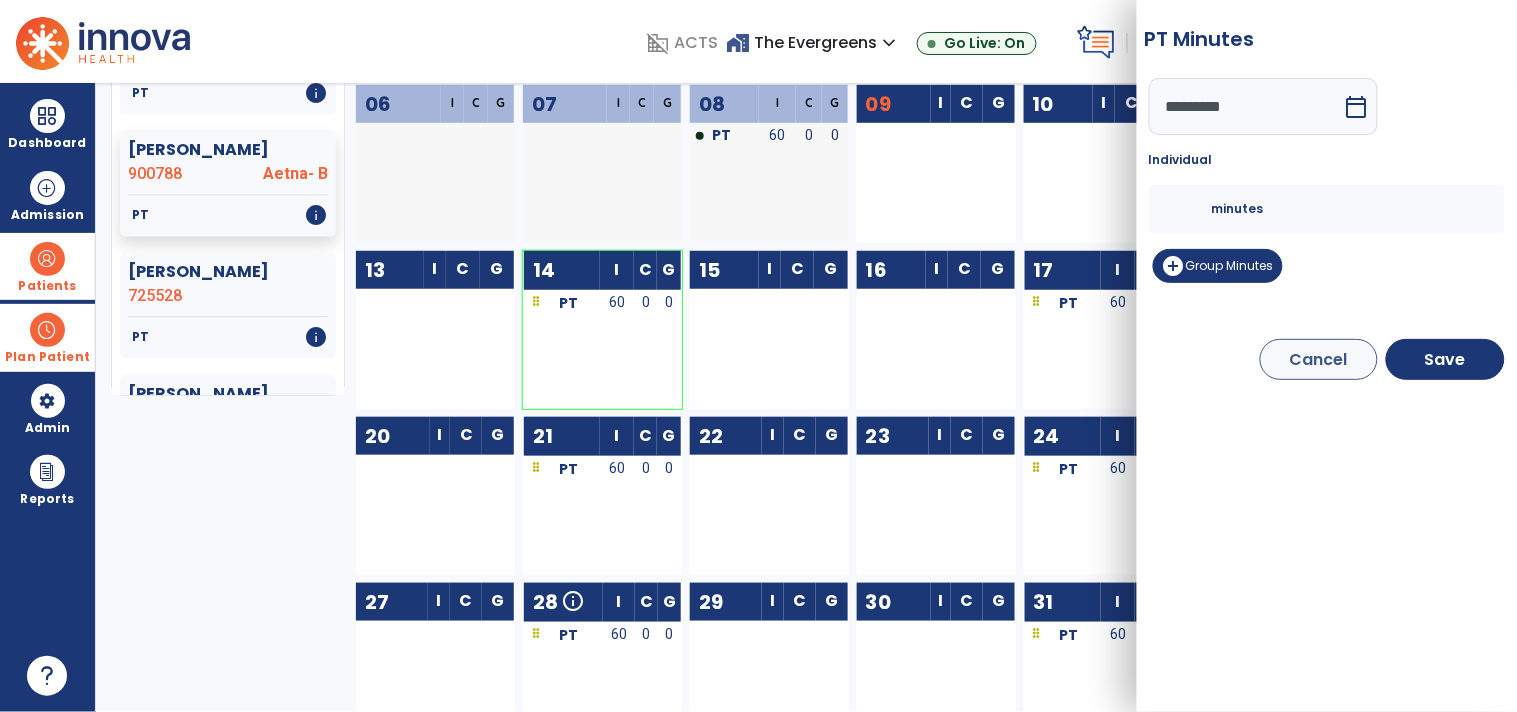 drag, startPoint x: 1177, startPoint y: 203, endPoint x: 1085, endPoint y: 203, distance: 92 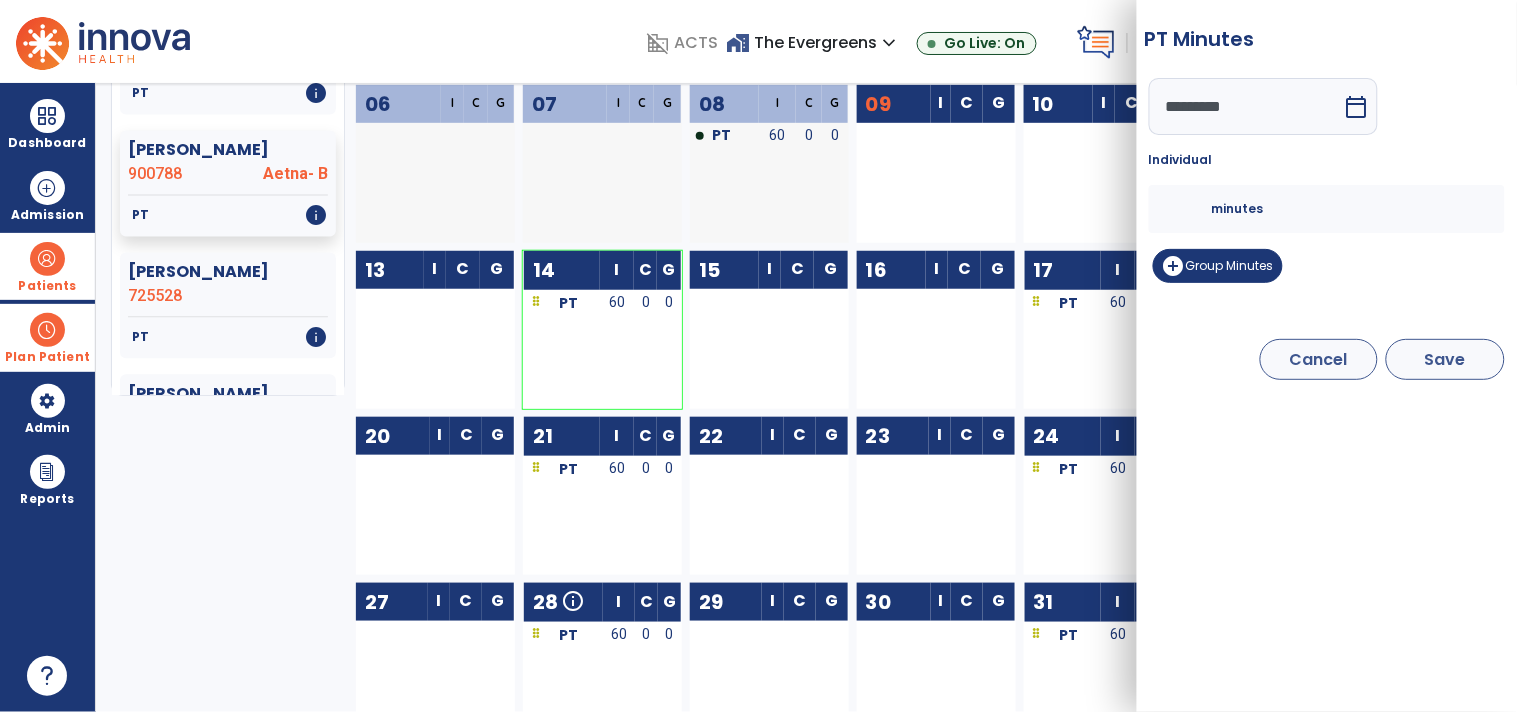type on "**" 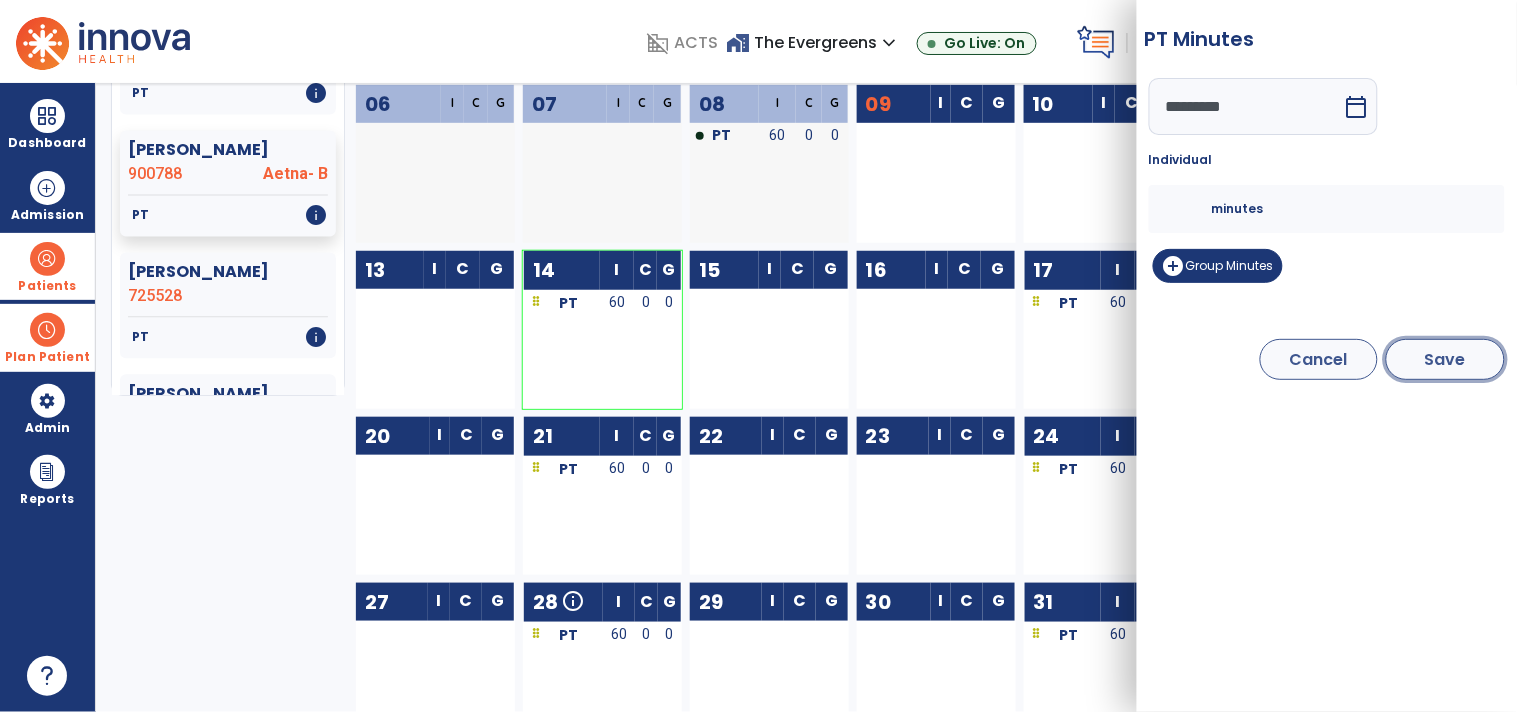 click on "Save" at bounding box center [1445, 359] 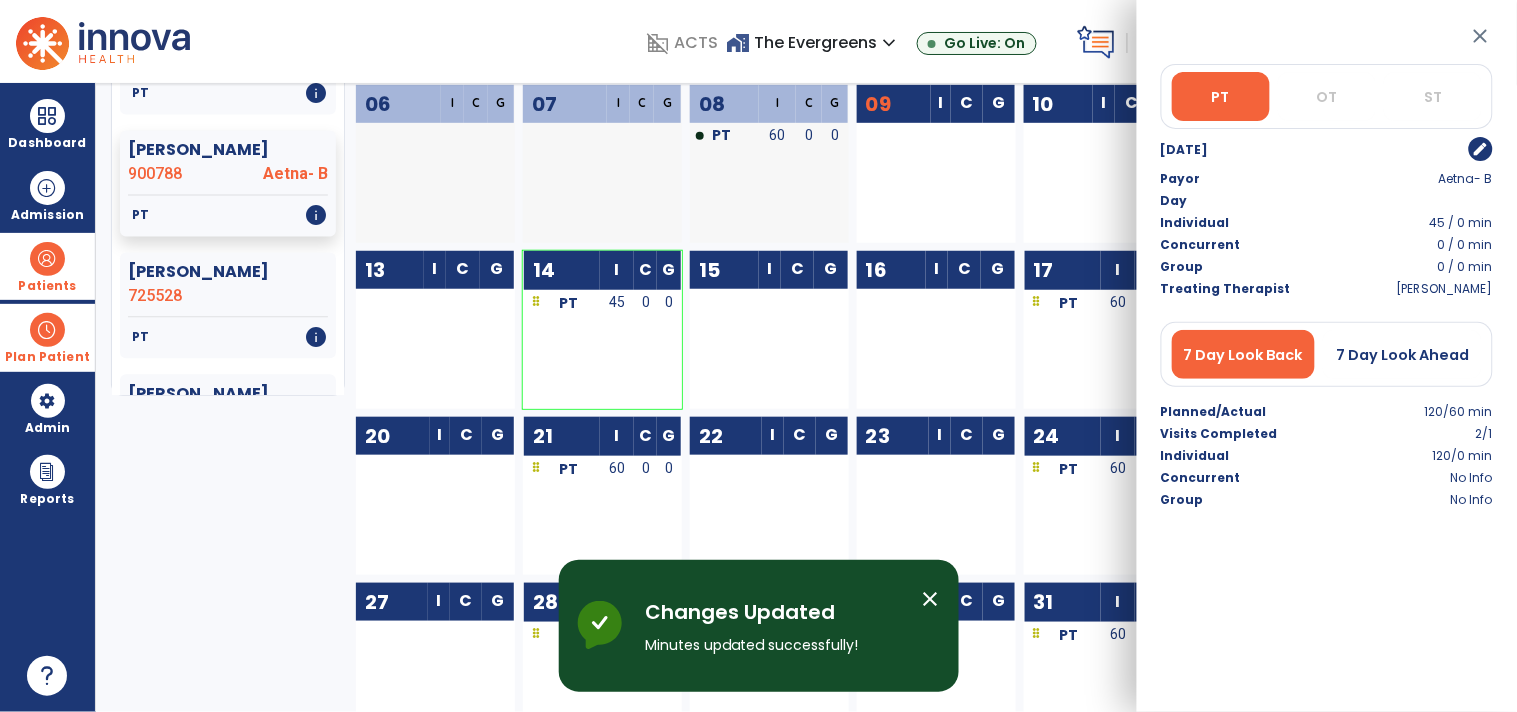click on "close" at bounding box center (1481, 36) 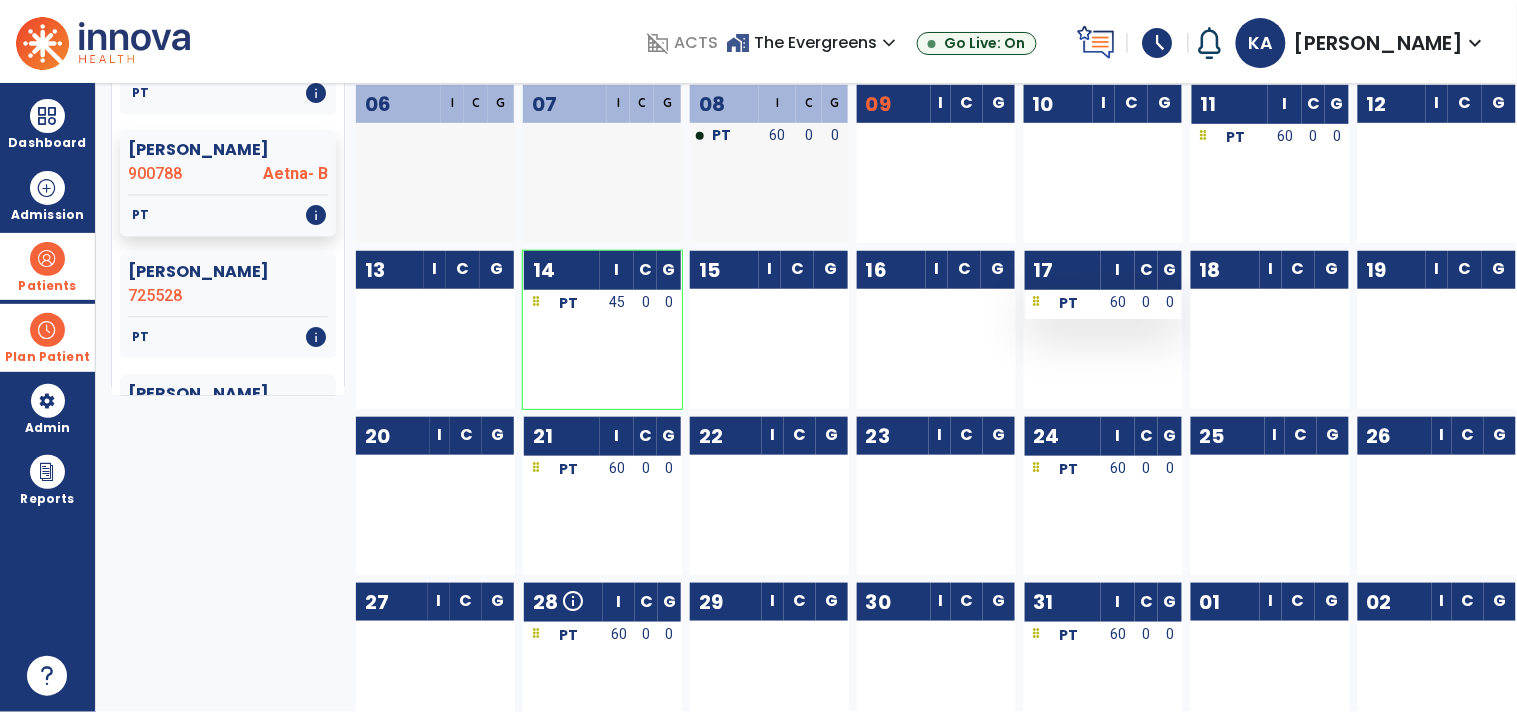 click on "0" at bounding box center (1146, 302) 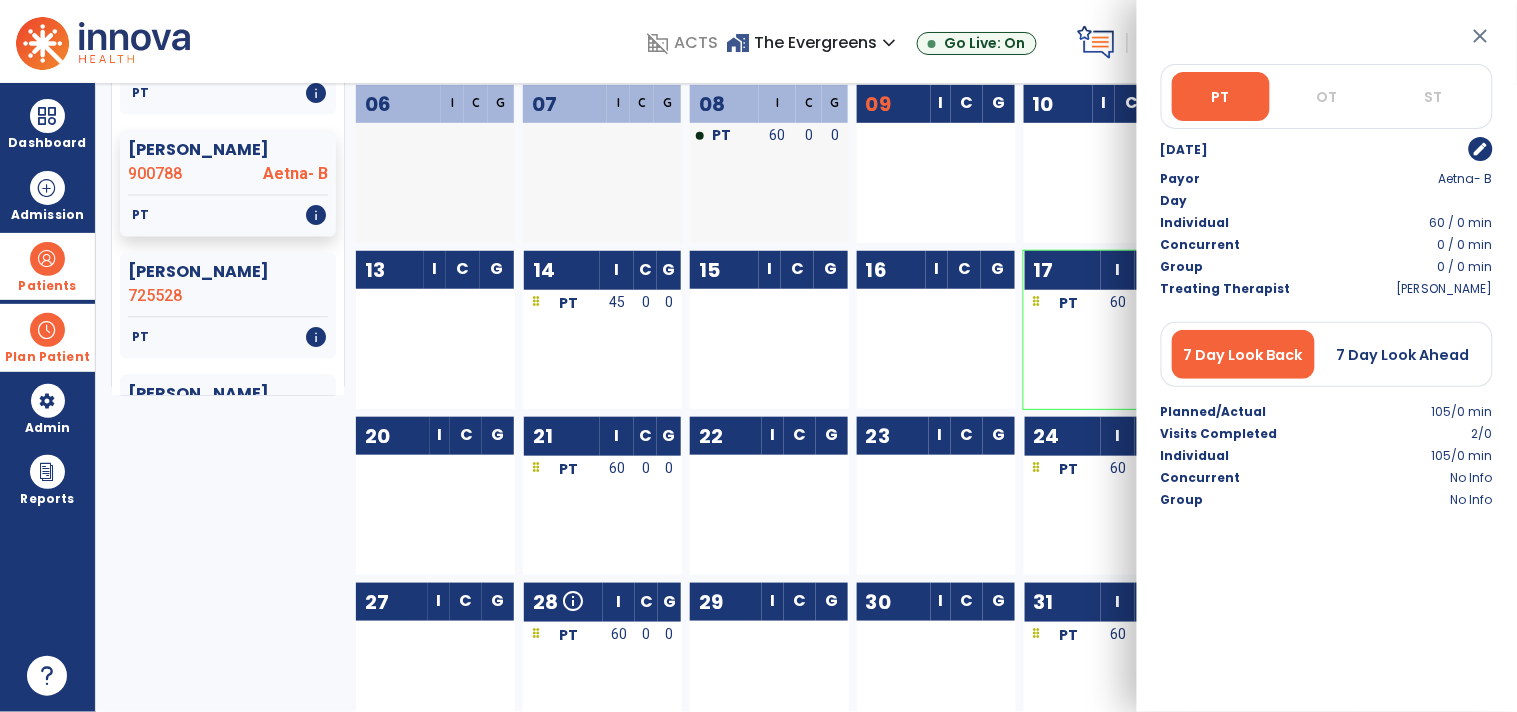 click on "edit" at bounding box center (1416, 149) 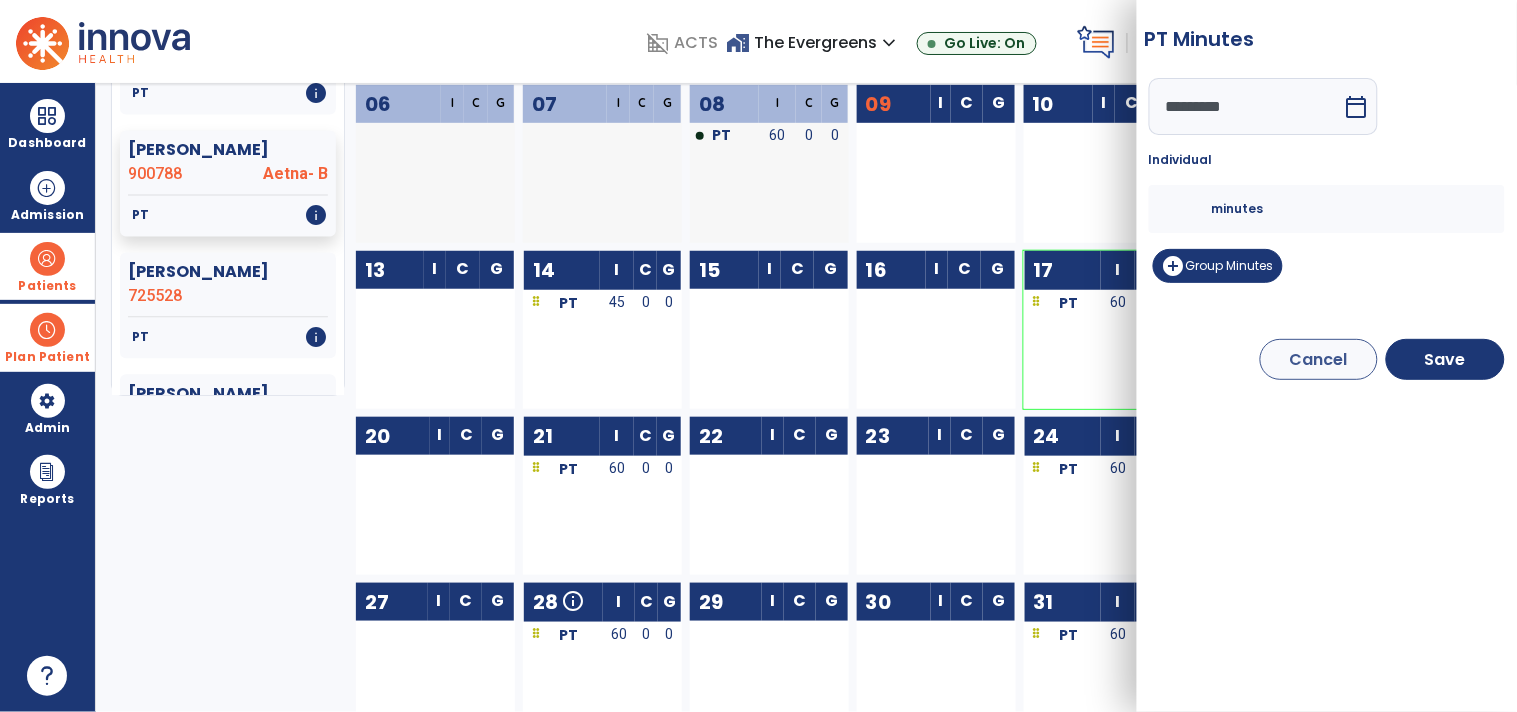 click on "calendar_today" at bounding box center (1357, 107) 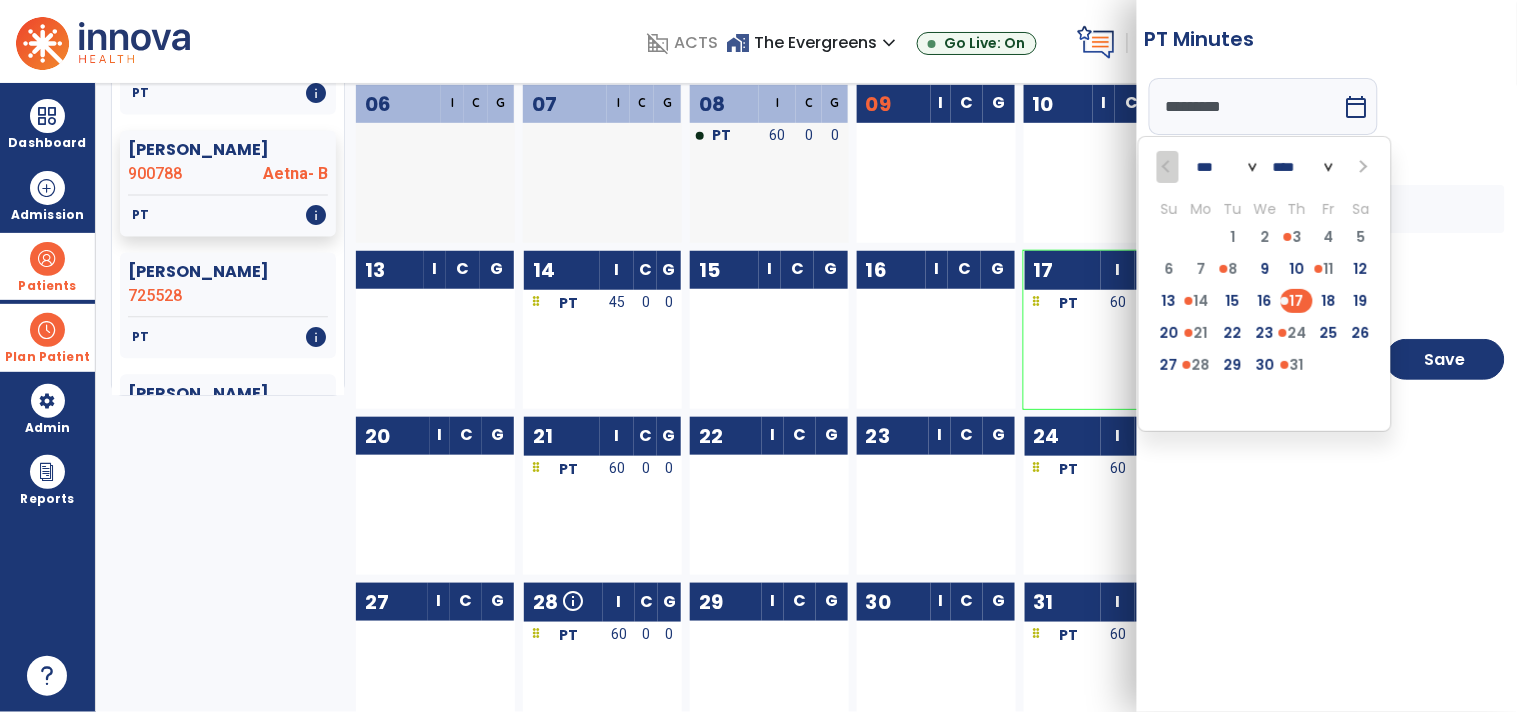 click on "16" at bounding box center [1265, 301] 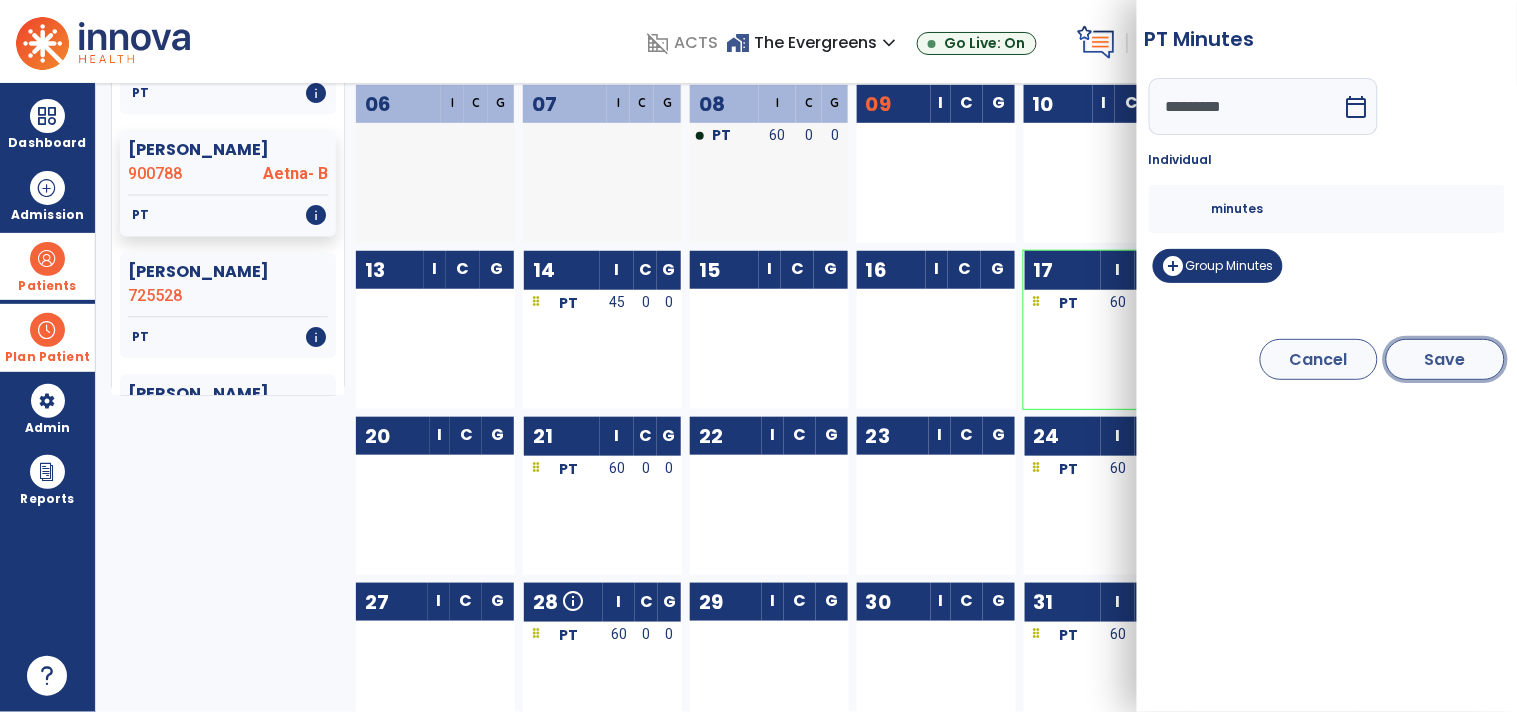 click on "Save" at bounding box center [1445, 359] 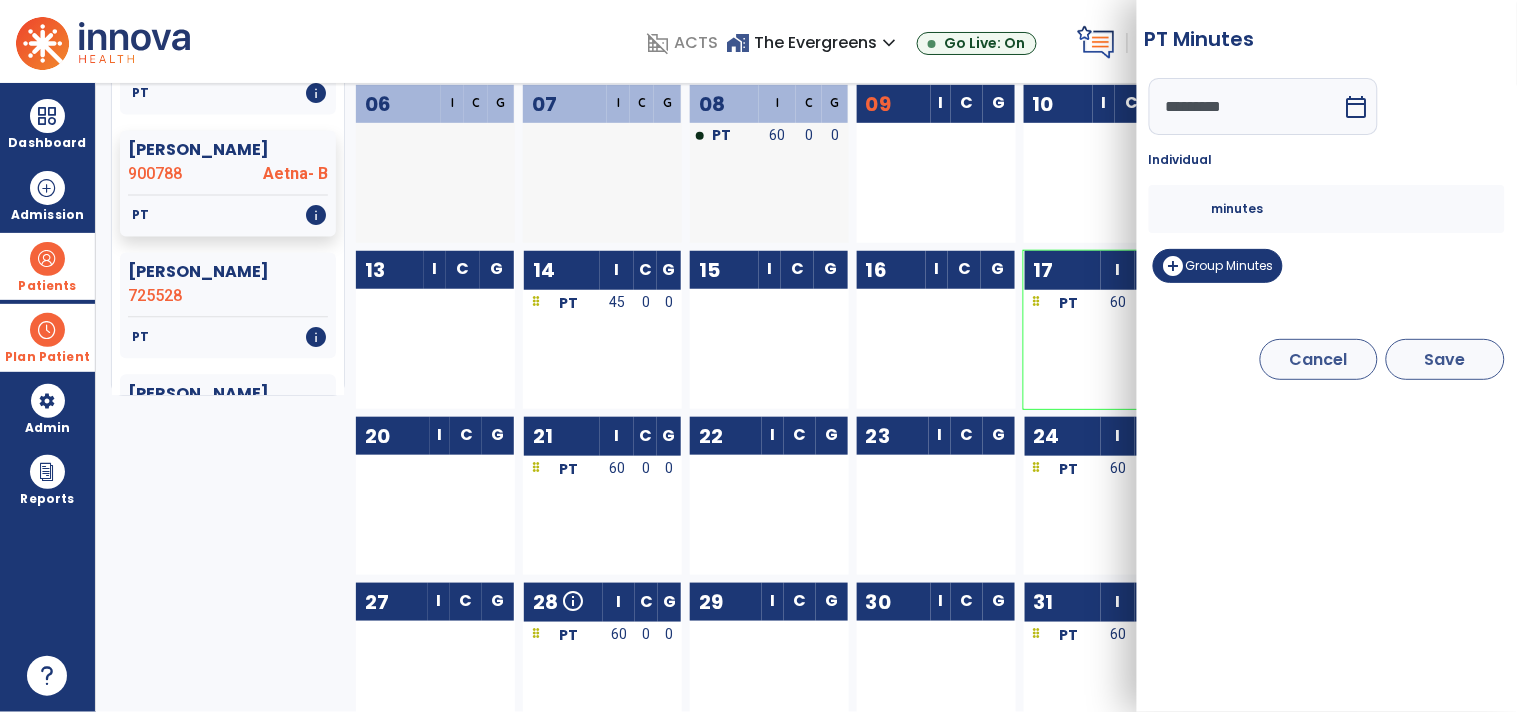 type on "*********" 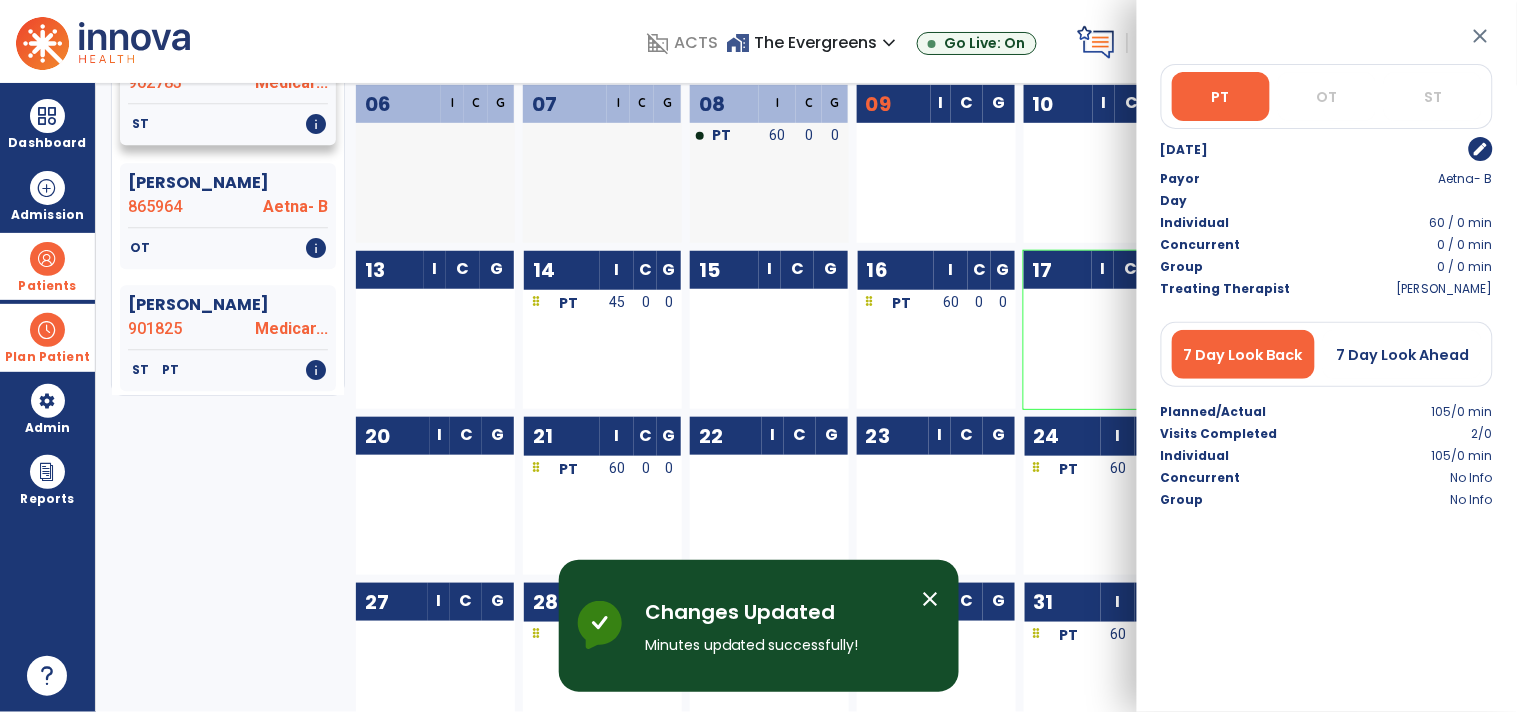 scroll, scrollTop: 3222, scrollLeft: 0, axis: vertical 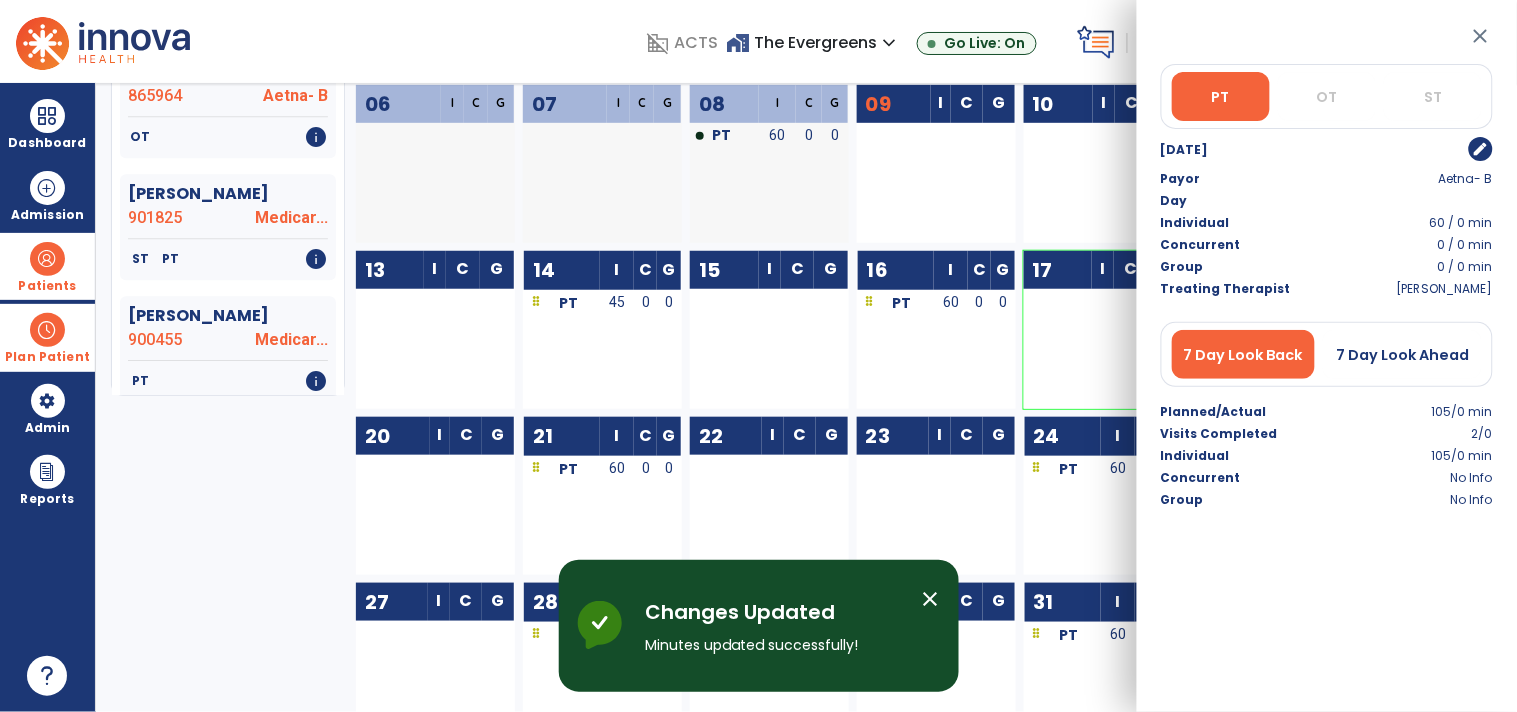 click on "Paladino, Eleanor" 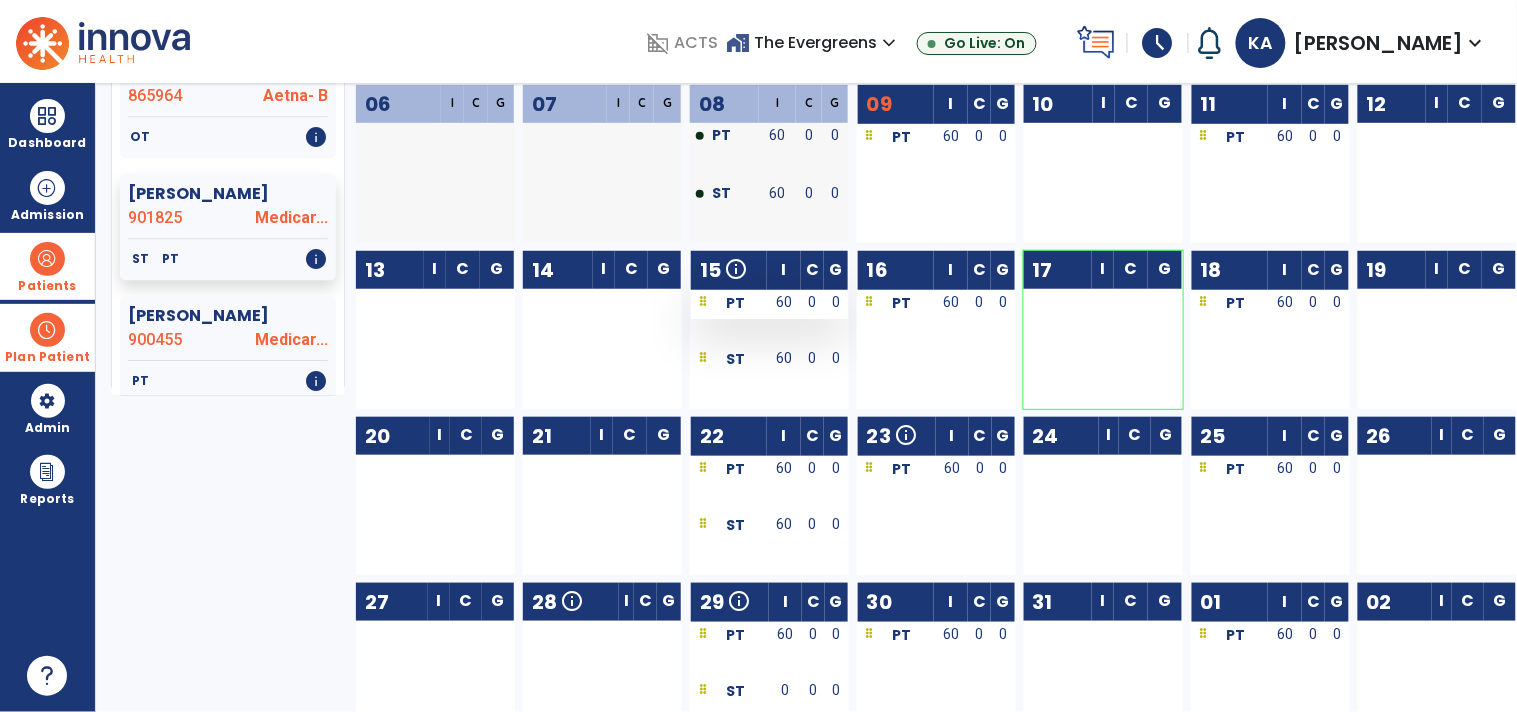click on "60" at bounding box center [784, 304] 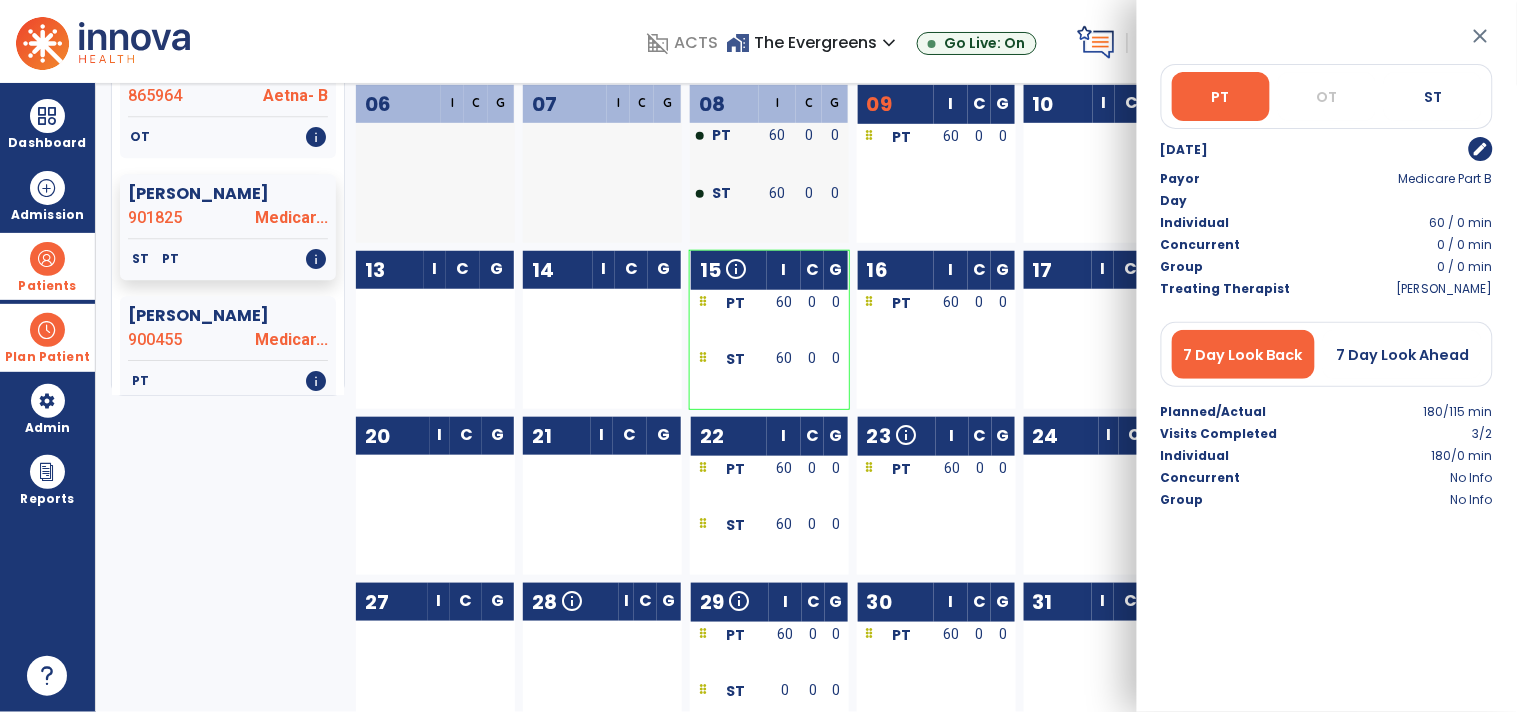 click on "edit" at bounding box center (1481, 149) 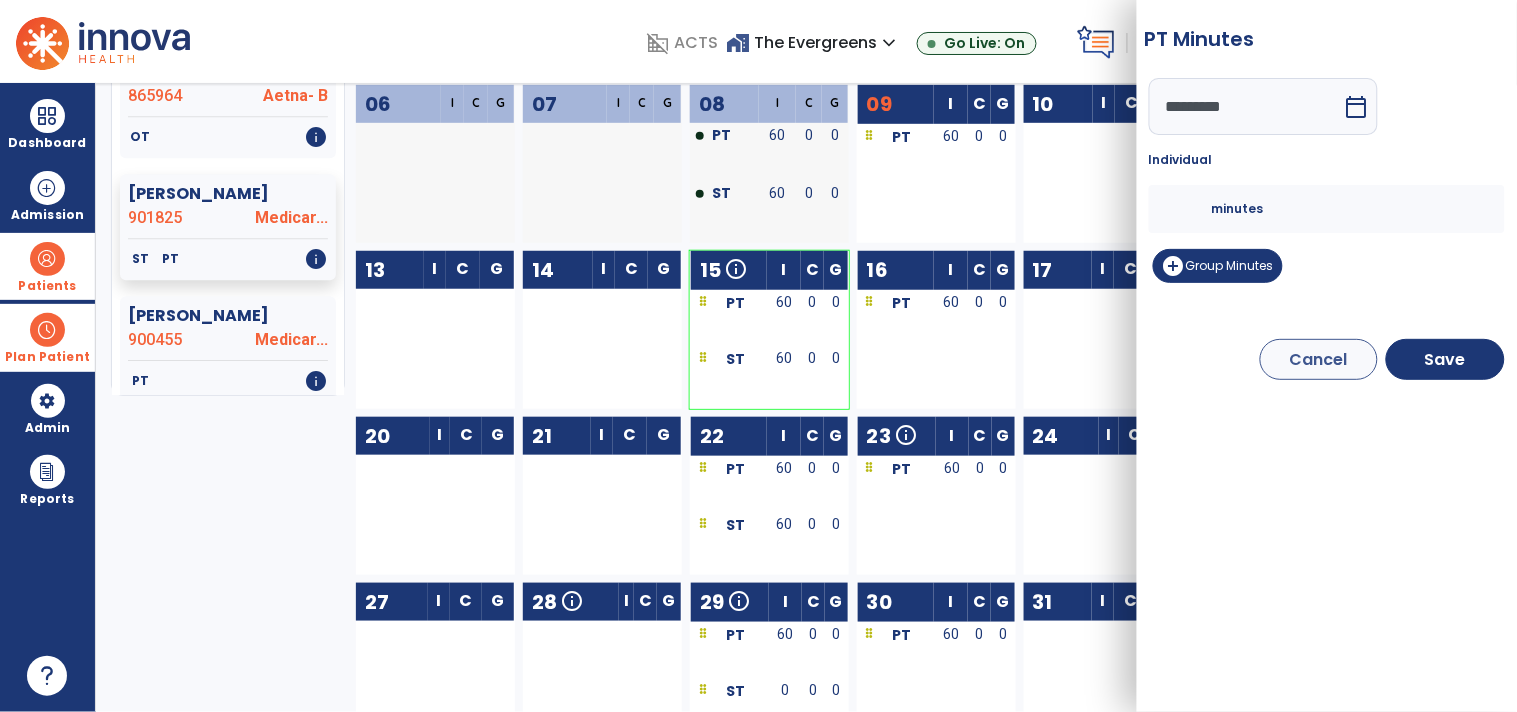 drag, startPoint x: 1313, startPoint y: 103, endPoint x: 1330, endPoint y: 112, distance: 19.235384 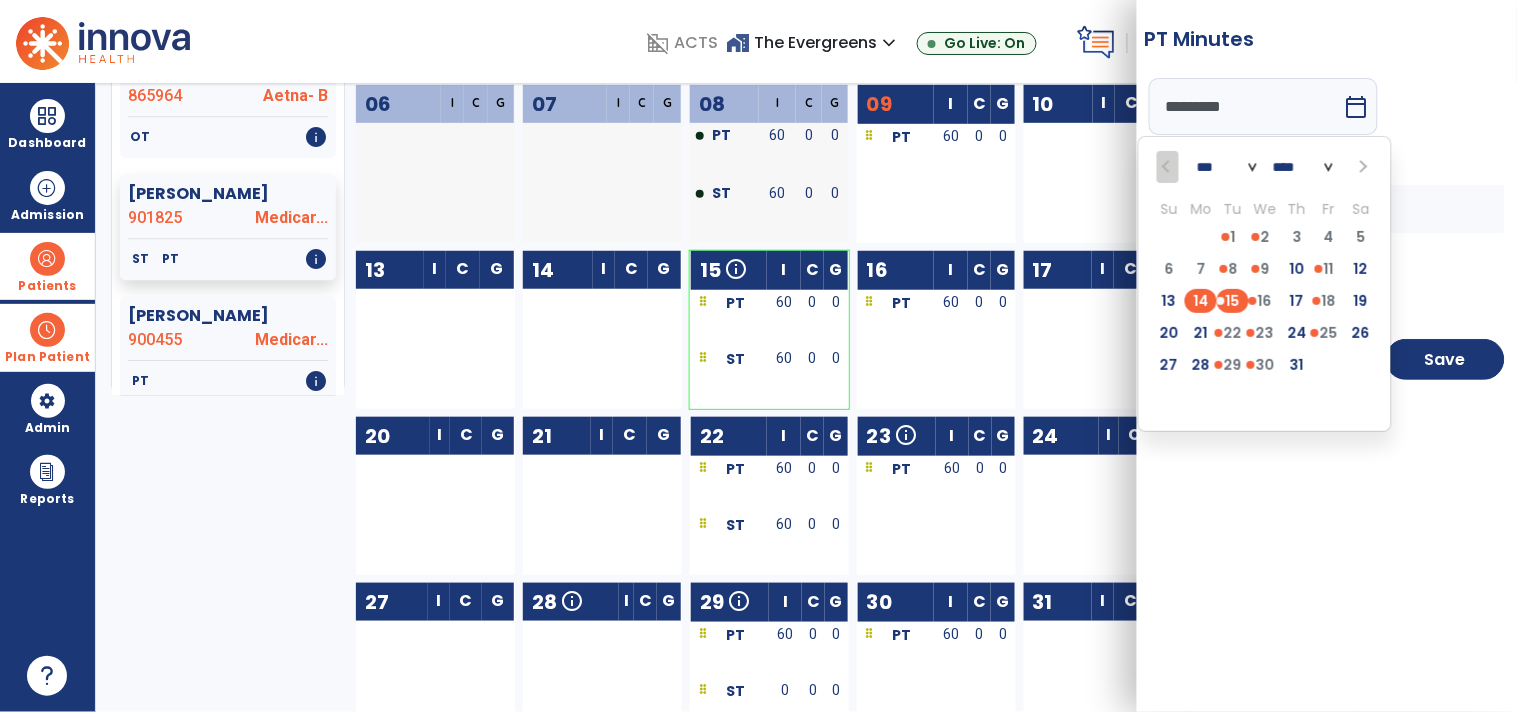 click on "14" at bounding box center [1201, 301] 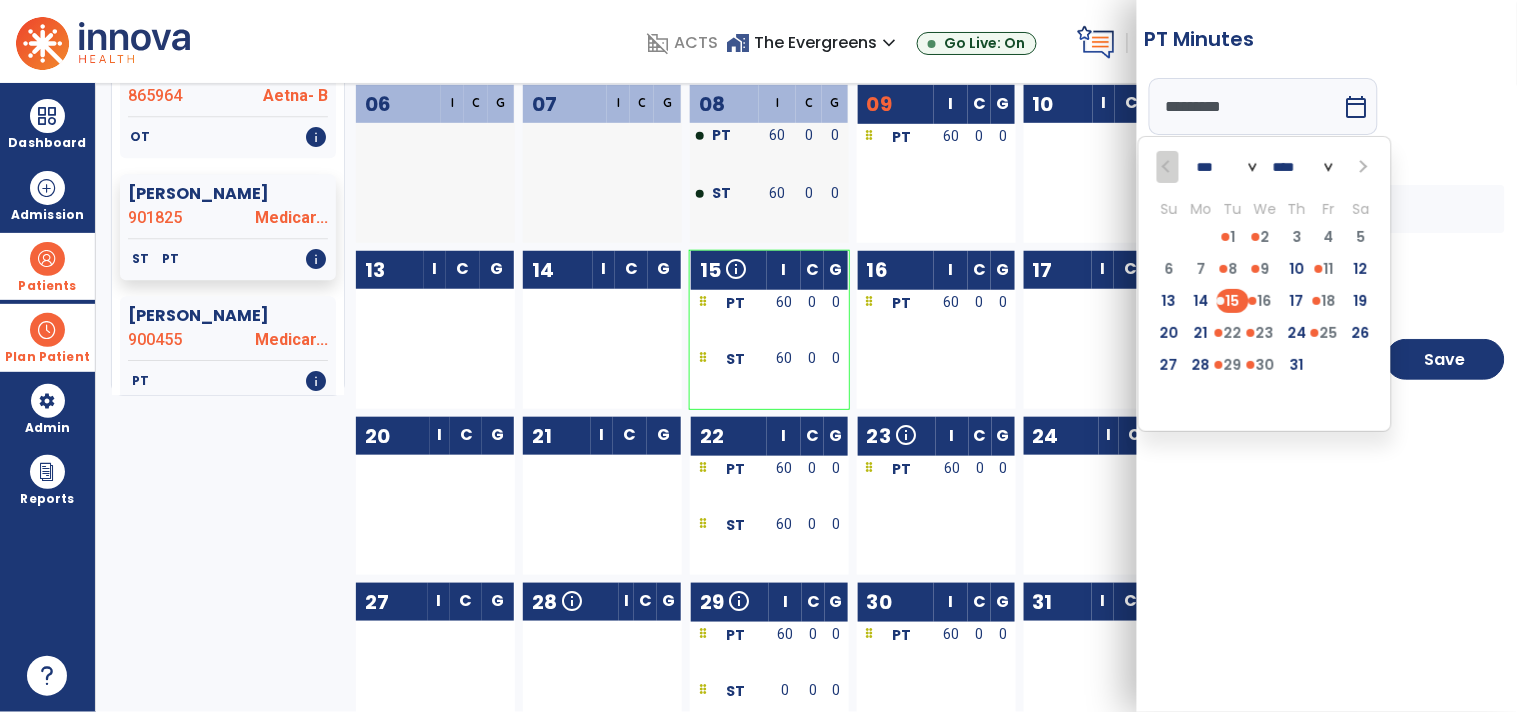 type on "*********" 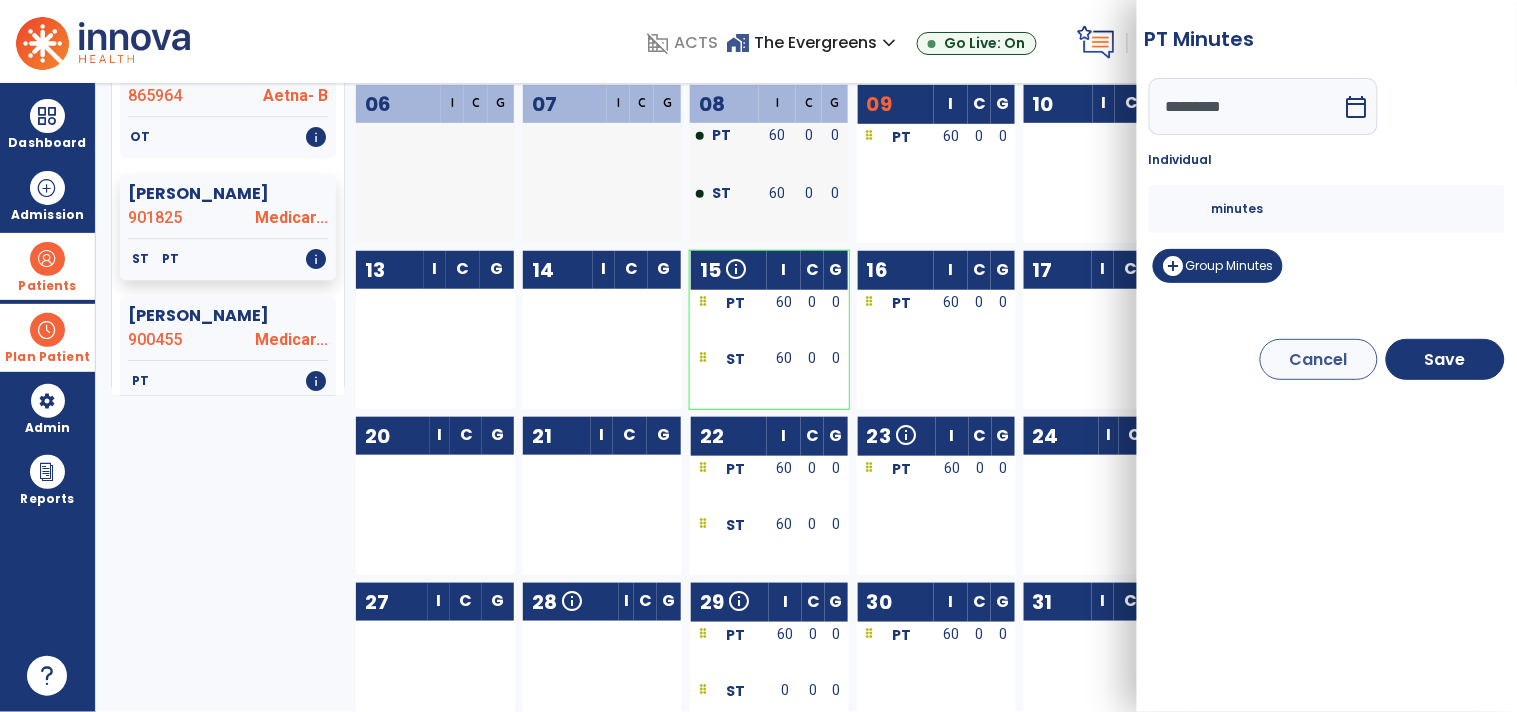 drag, startPoint x: 1171, startPoint y: 203, endPoint x: 1183, endPoint y: 202, distance: 12.0415945 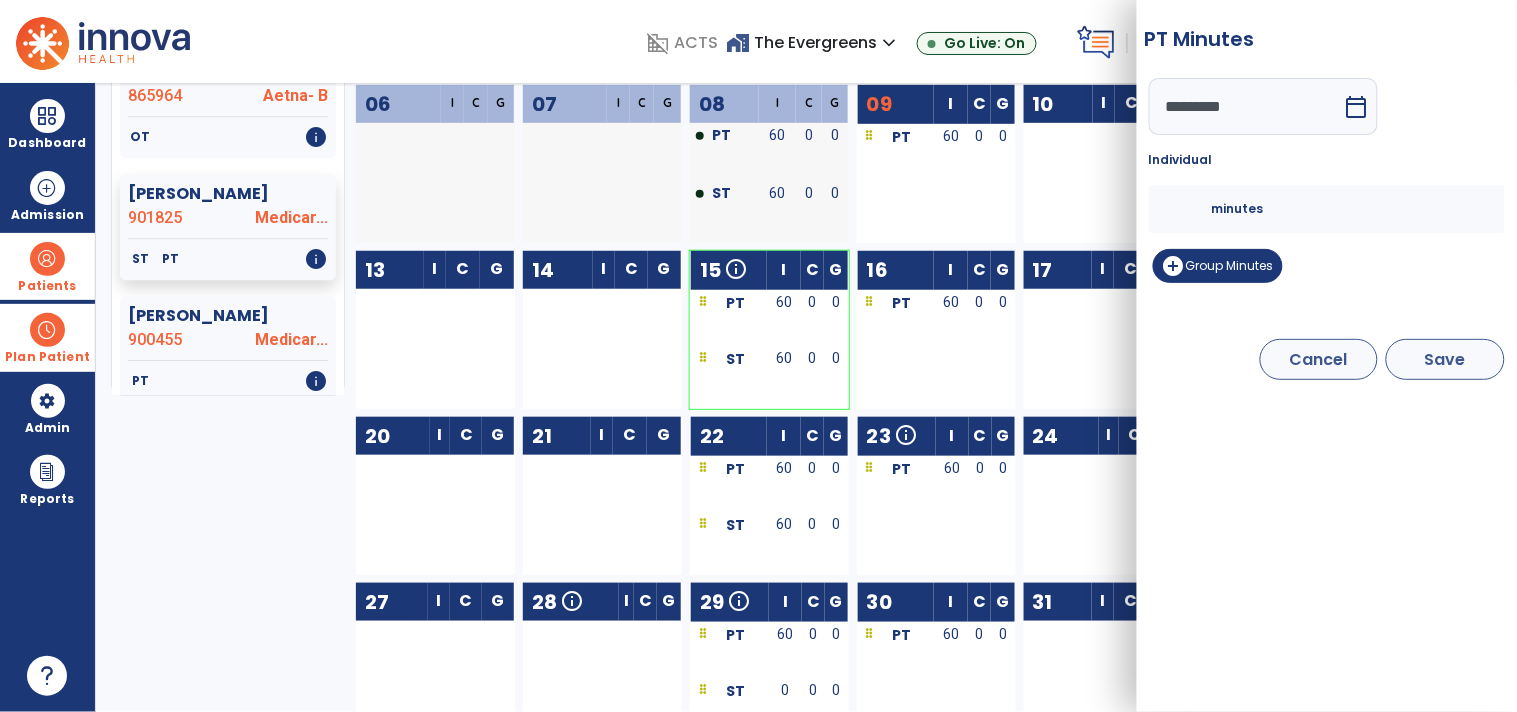 type on "**" 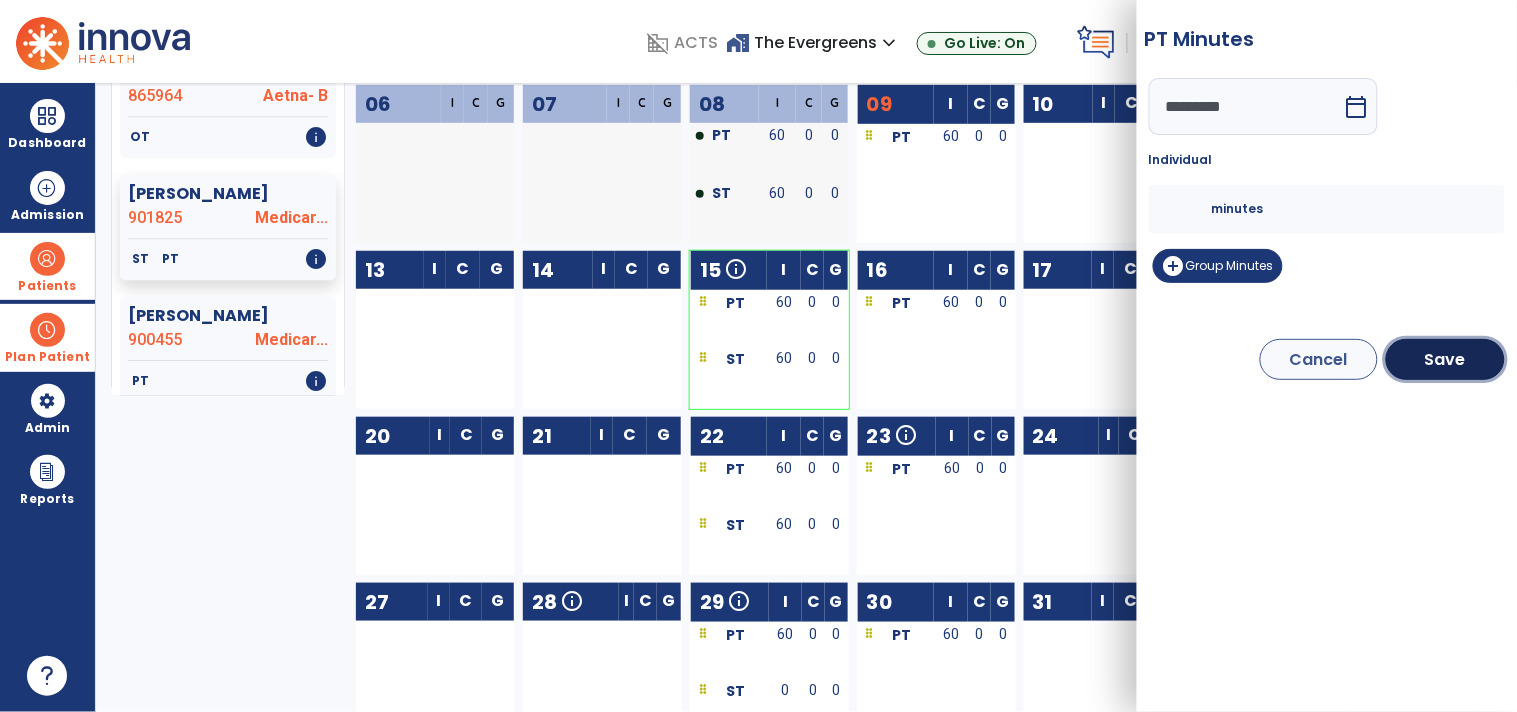 drag, startPoint x: 1413, startPoint y: 342, endPoint x: 1410, endPoint y: 332, distance: 10.440307 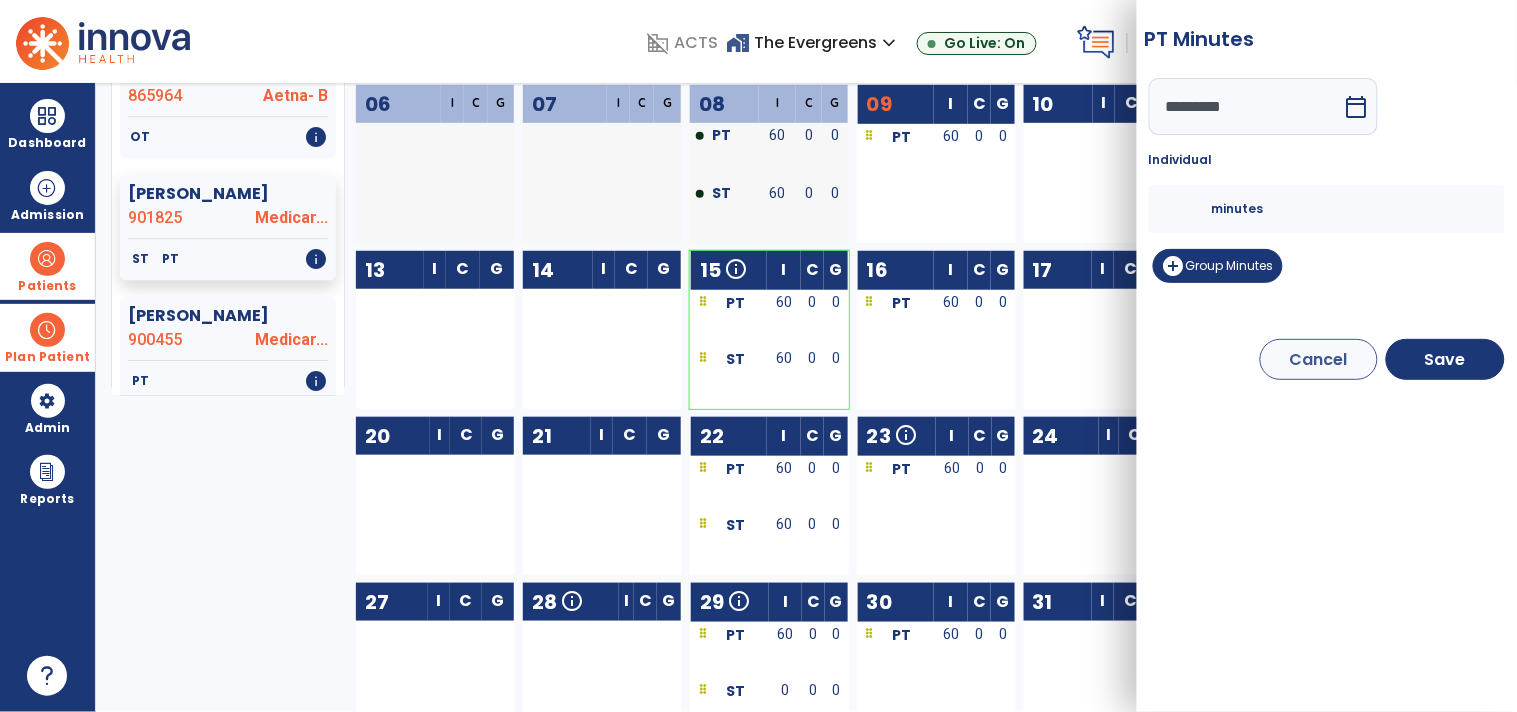 type on "*********" 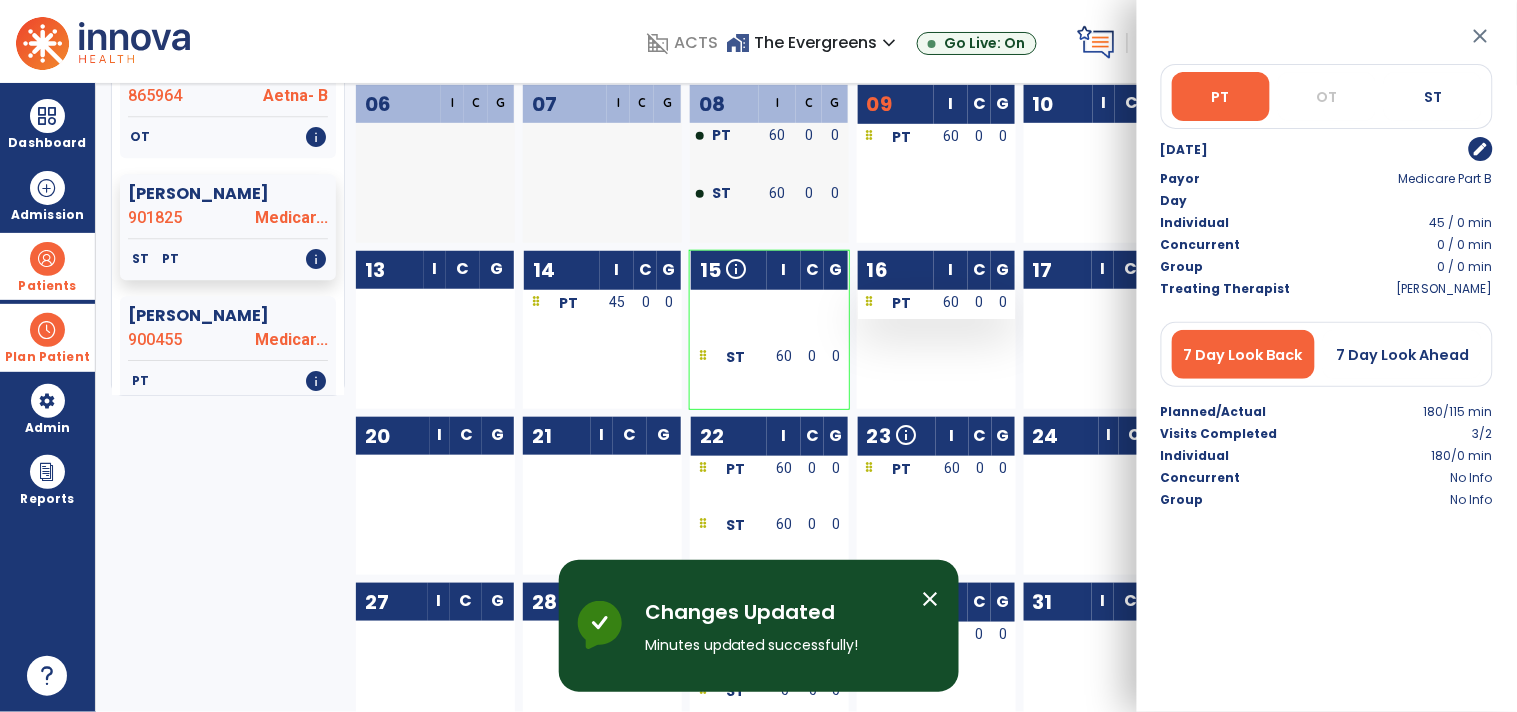 click on "60" at bounding box center [951, 302] 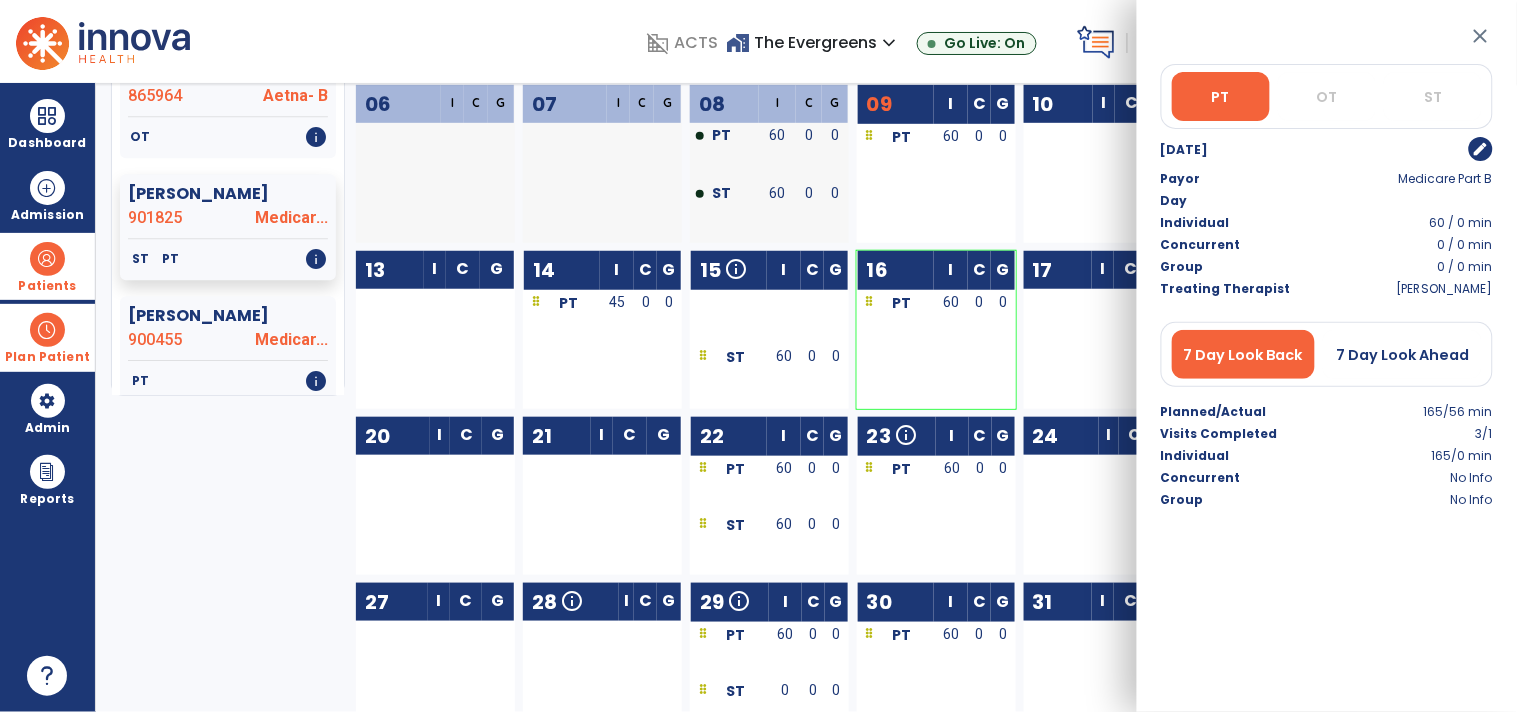 click on "edit" at bounding box center [1481, 149] 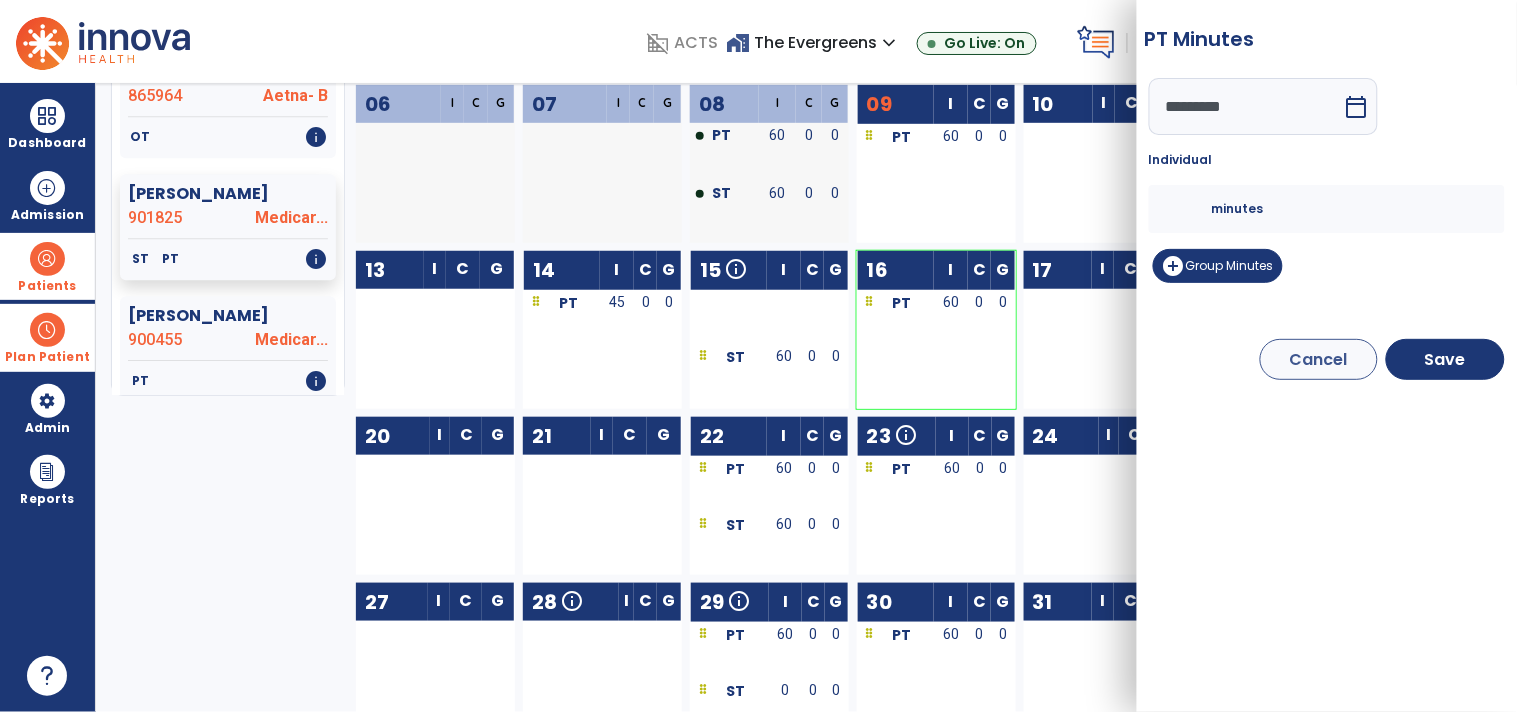 click on "calendar_today" at bounding box center (1357, 107) 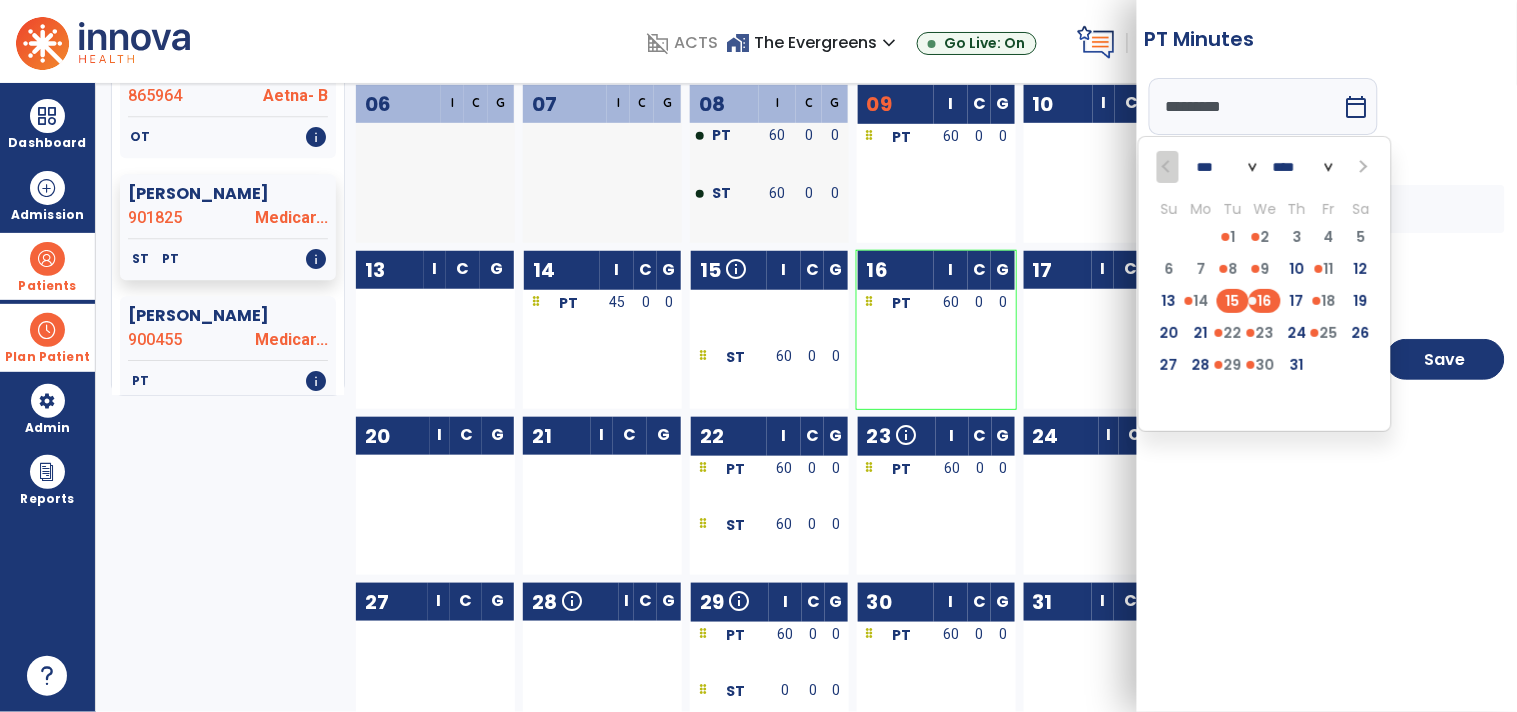 click on "15" at bounding box center [1233, 301] 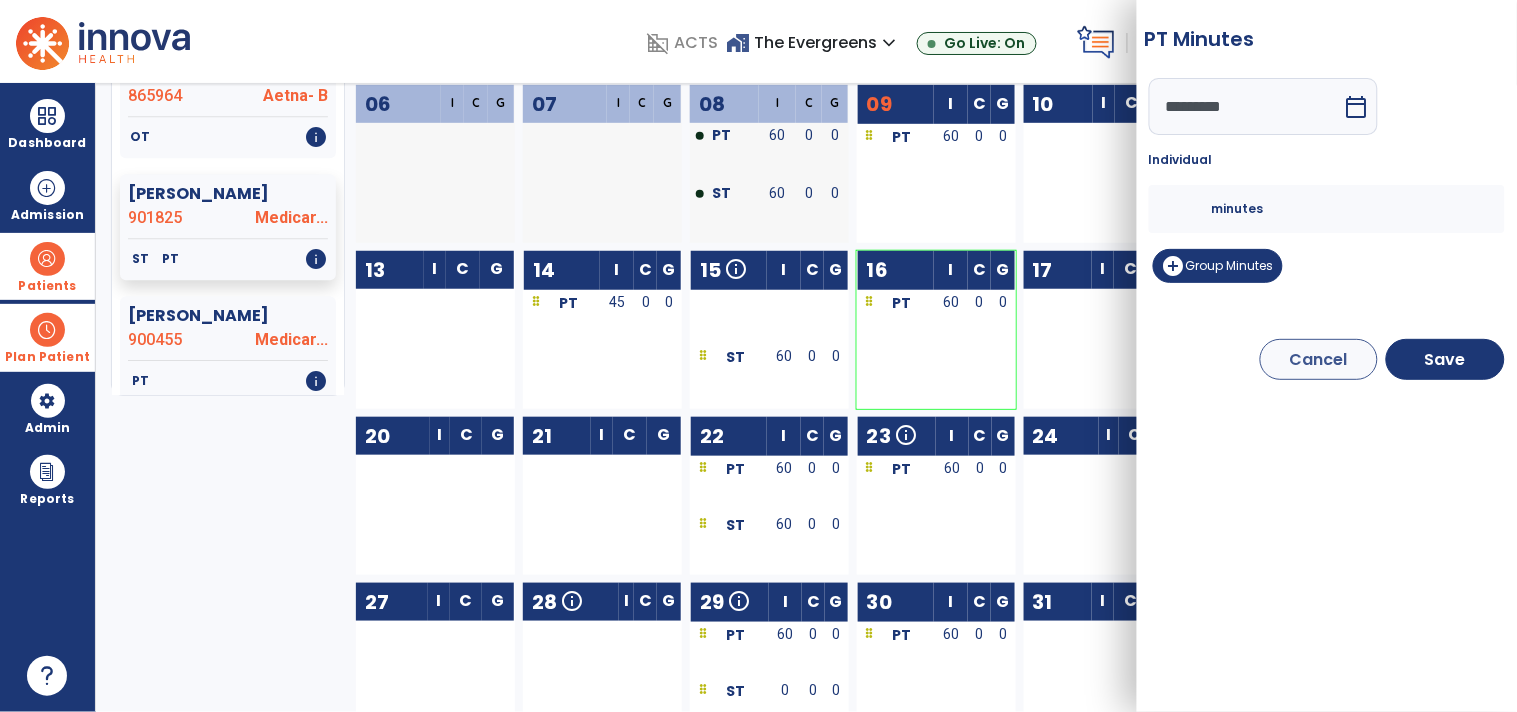 type on "*********" 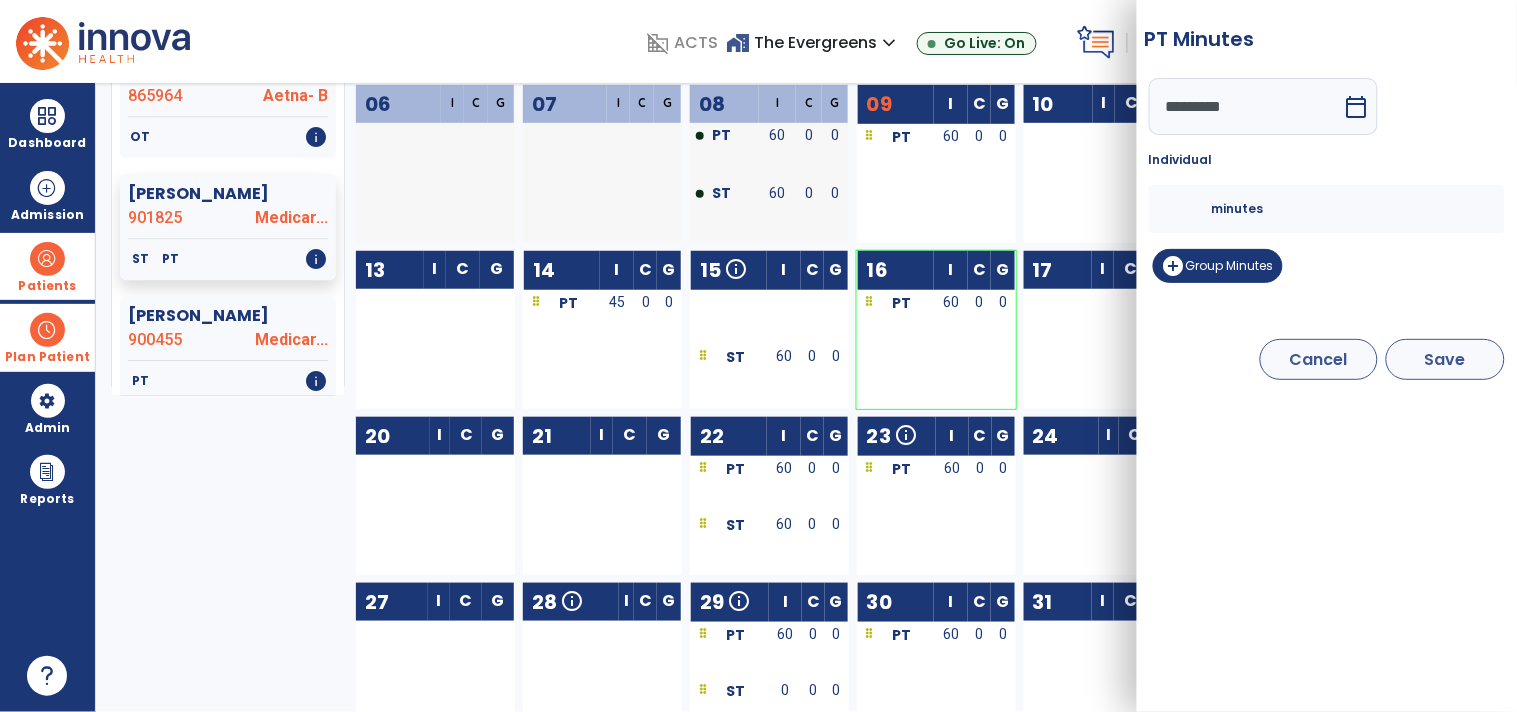 type on "**" 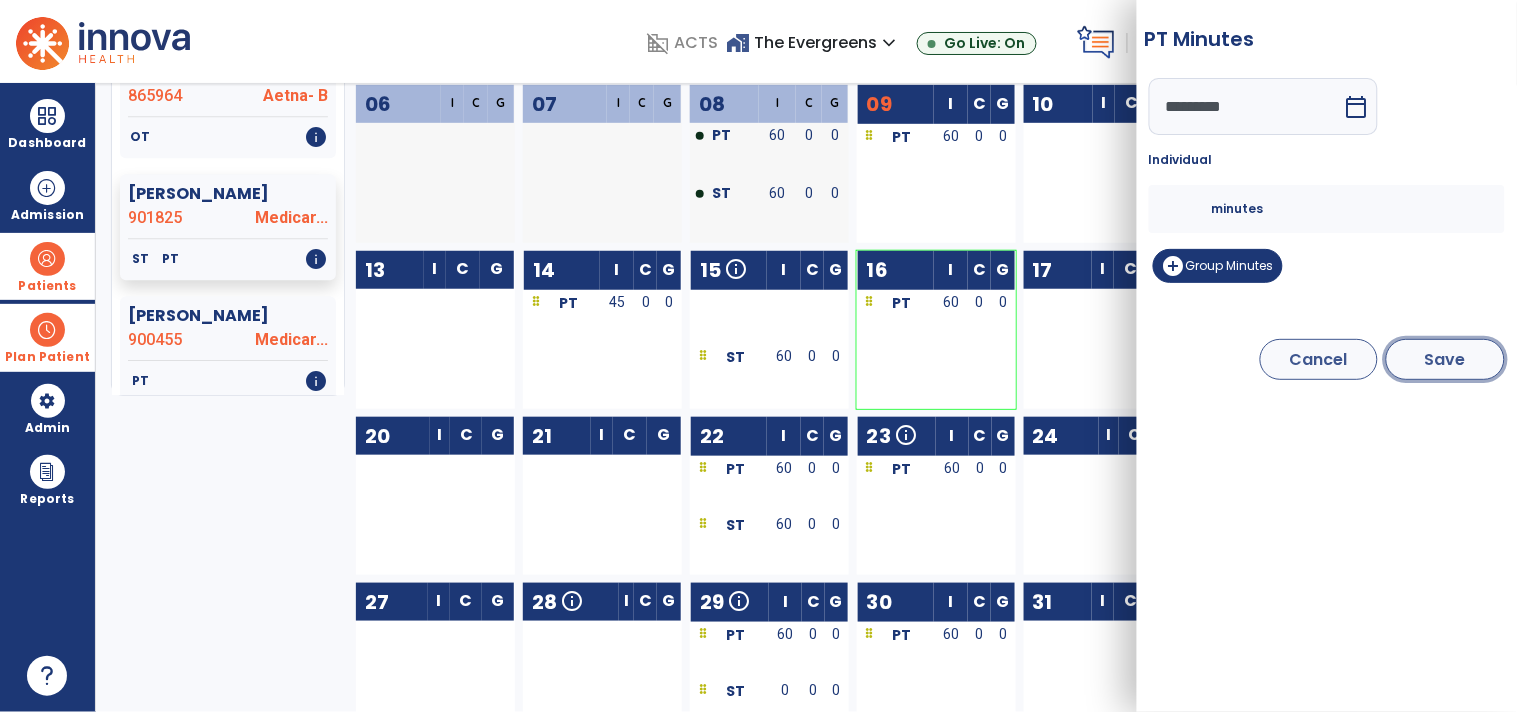 click on "Save" at bounding box center (1445, 359) 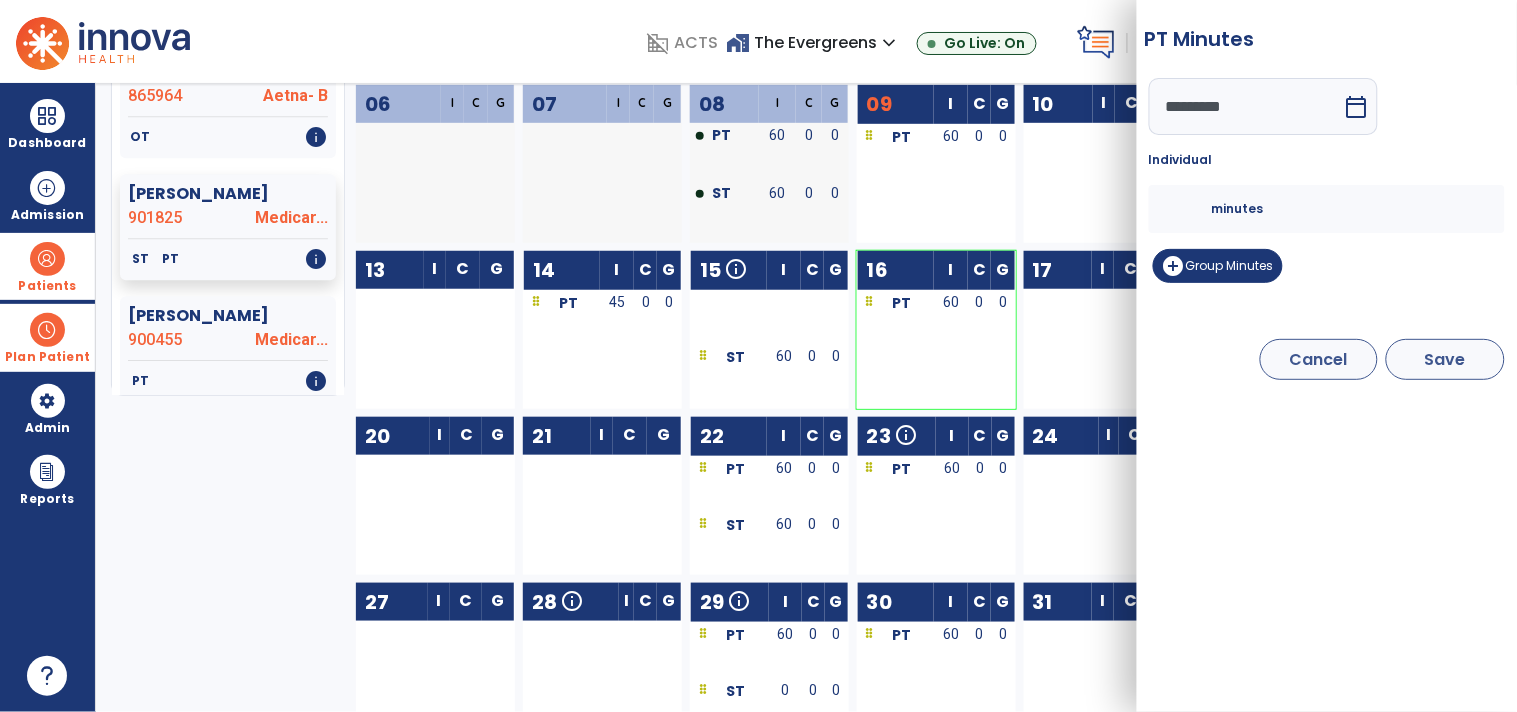 type on "*********" 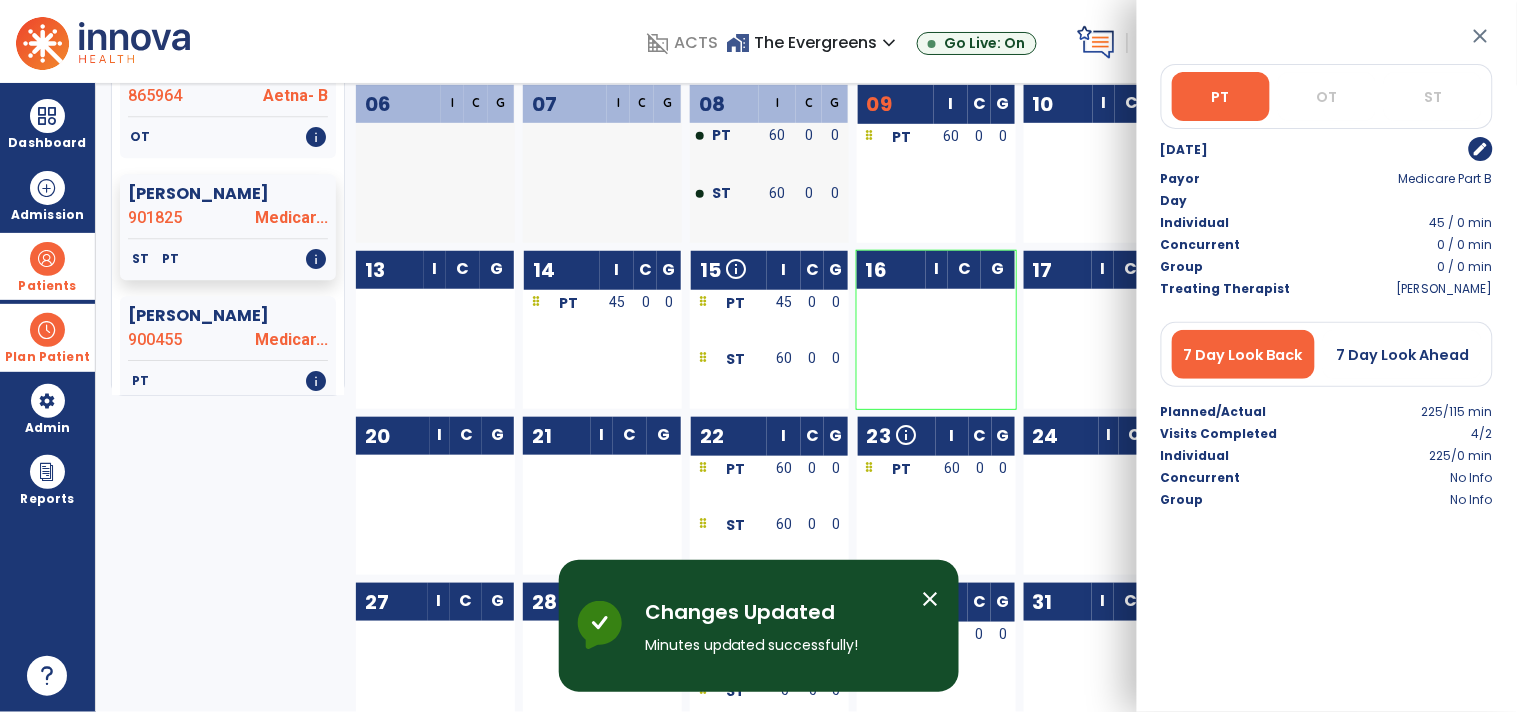 click on "close" at bounding box center [1481, 36] 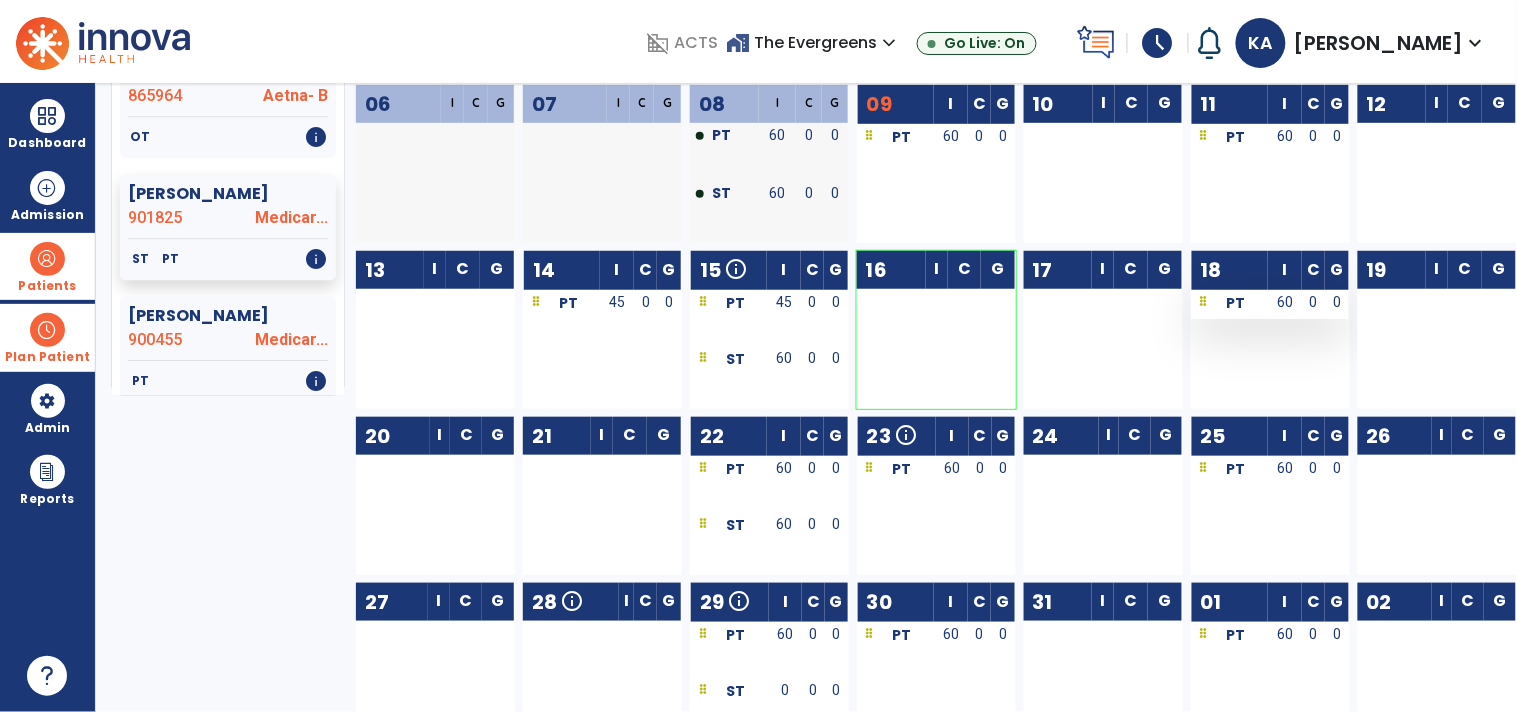 click on "PT" at bounding box center (1236, 303) 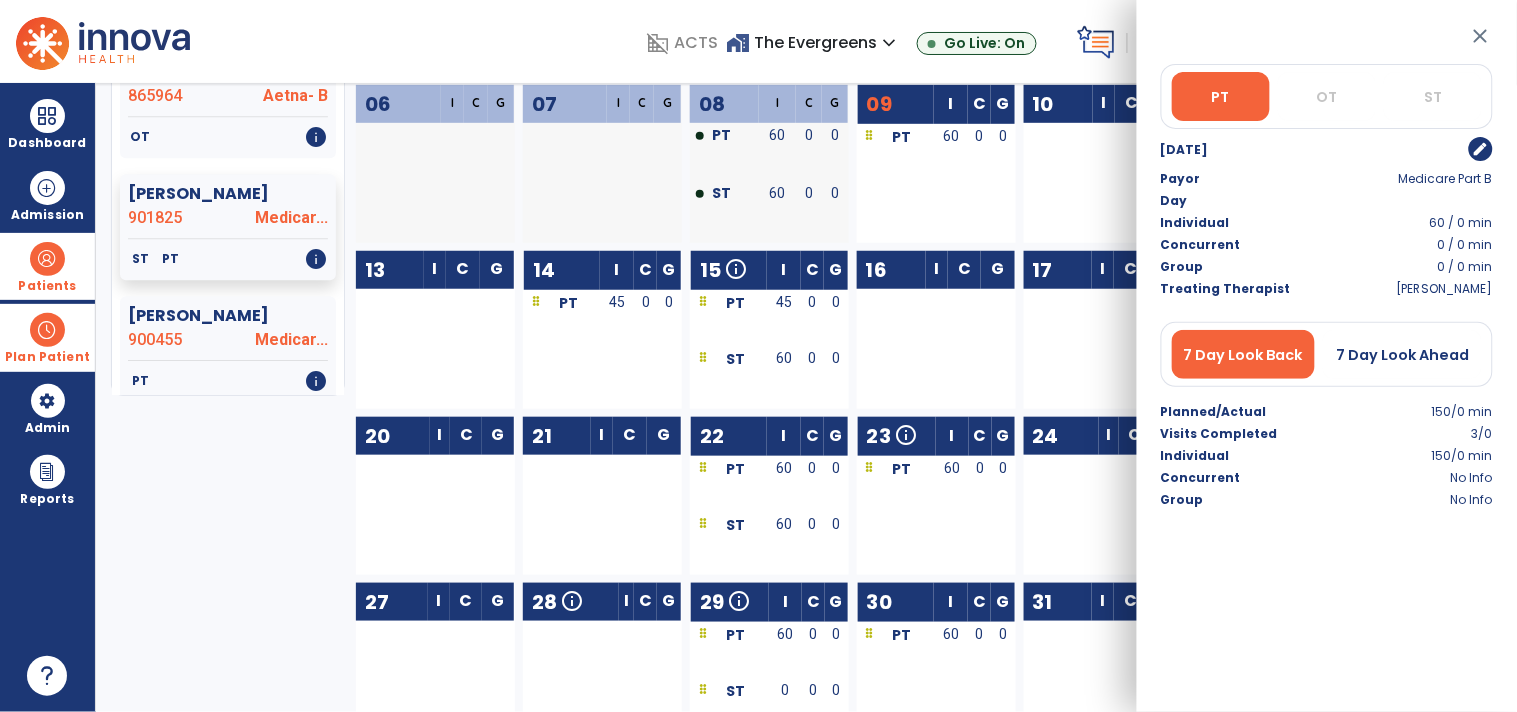 click on "edit" at bounding box center [1481, 149] 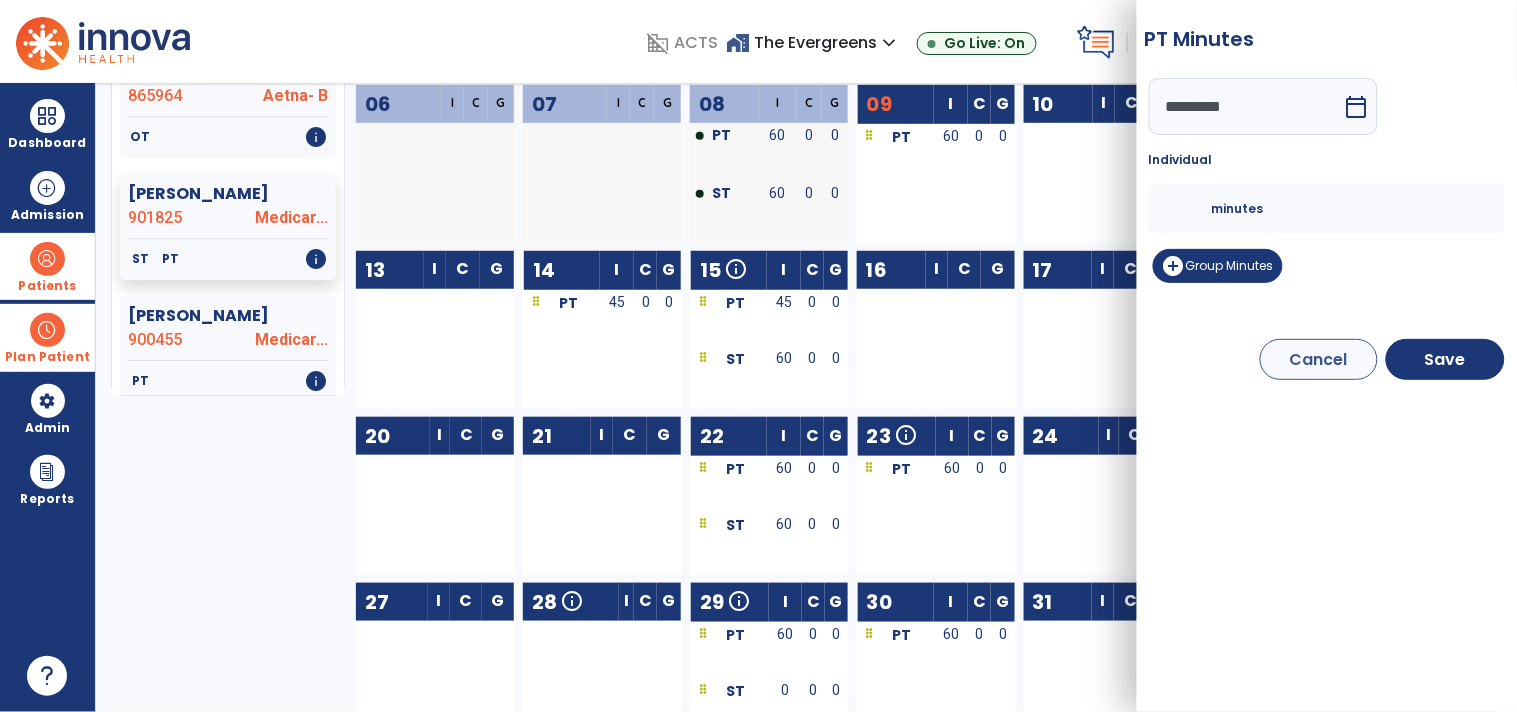 click on "*********" at bounding box center [1246, 106] 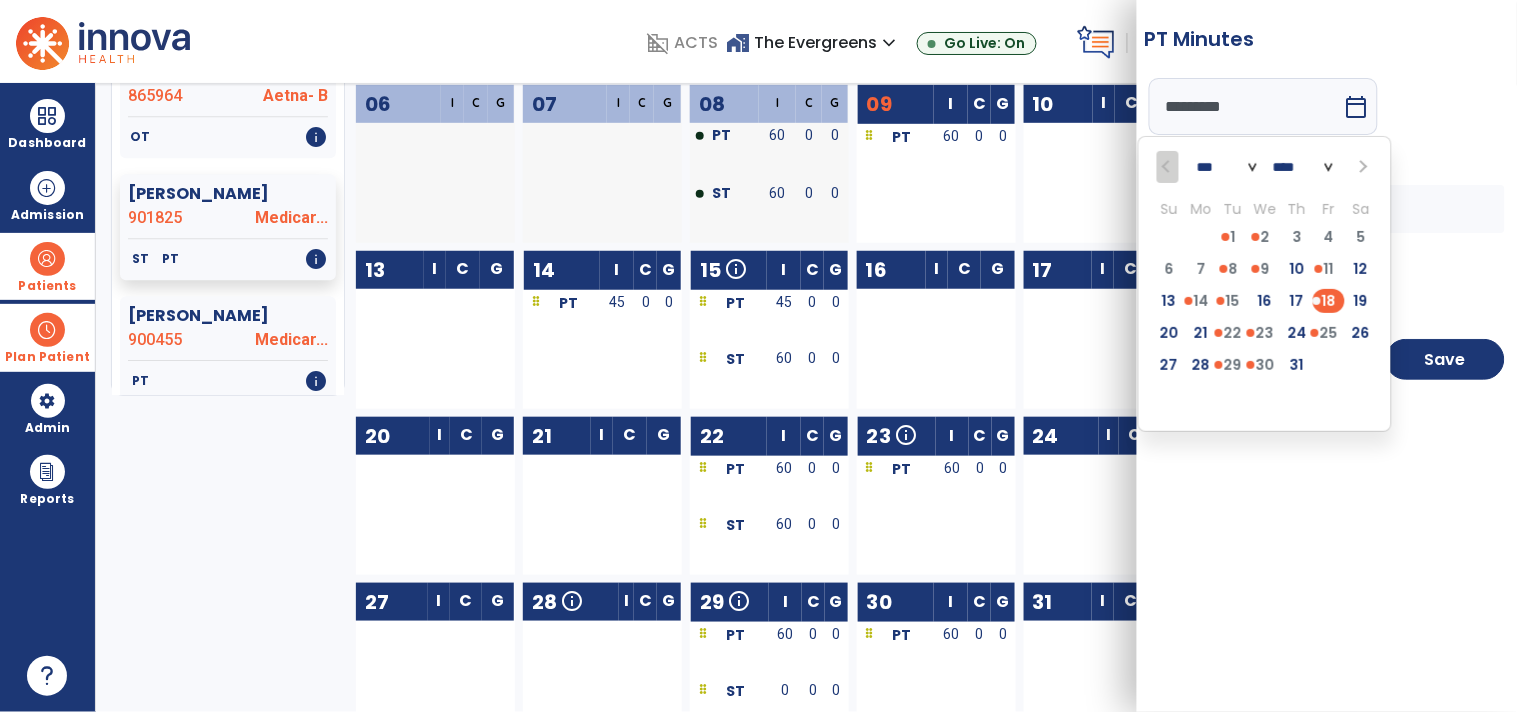 click on "17" at bounding box center (1297, 301) 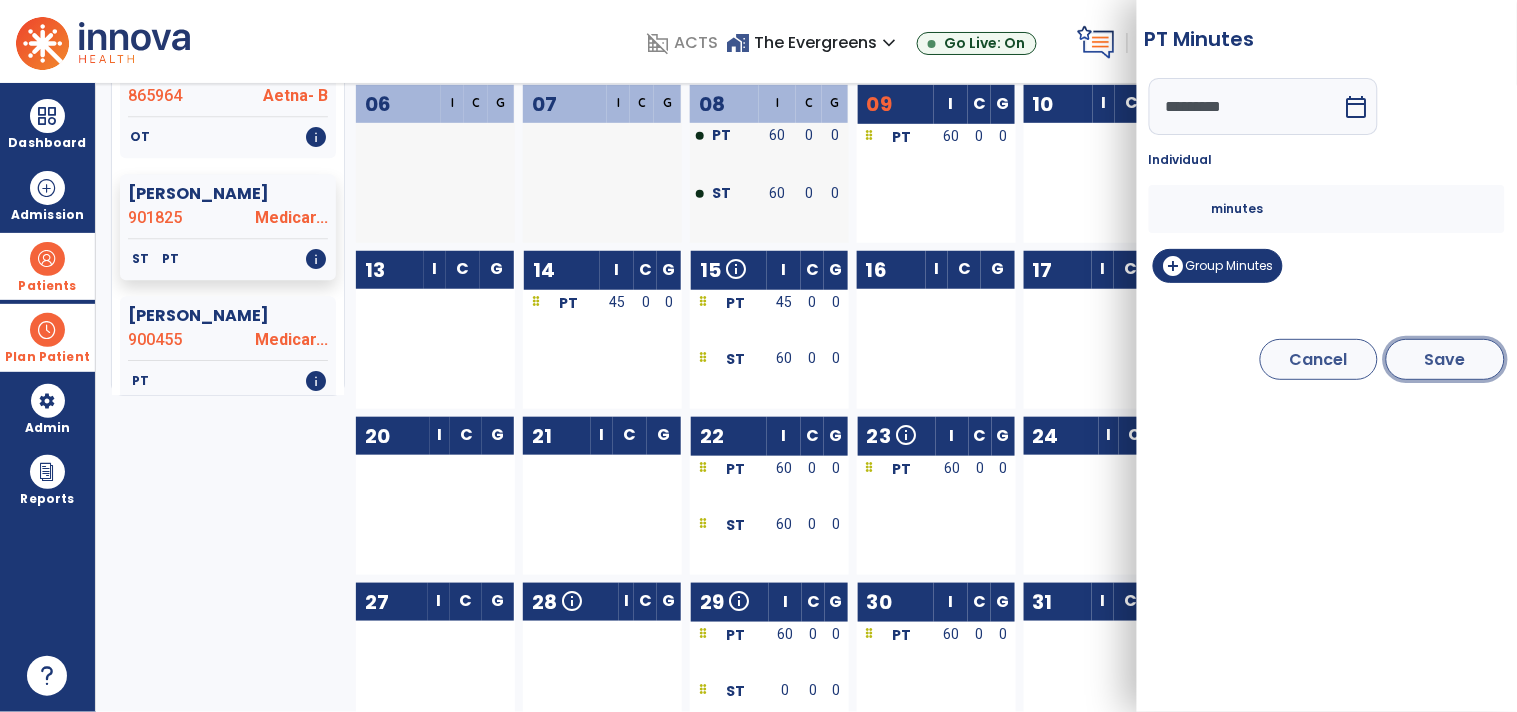 click on "Save" at bounding box center [1445, 359] 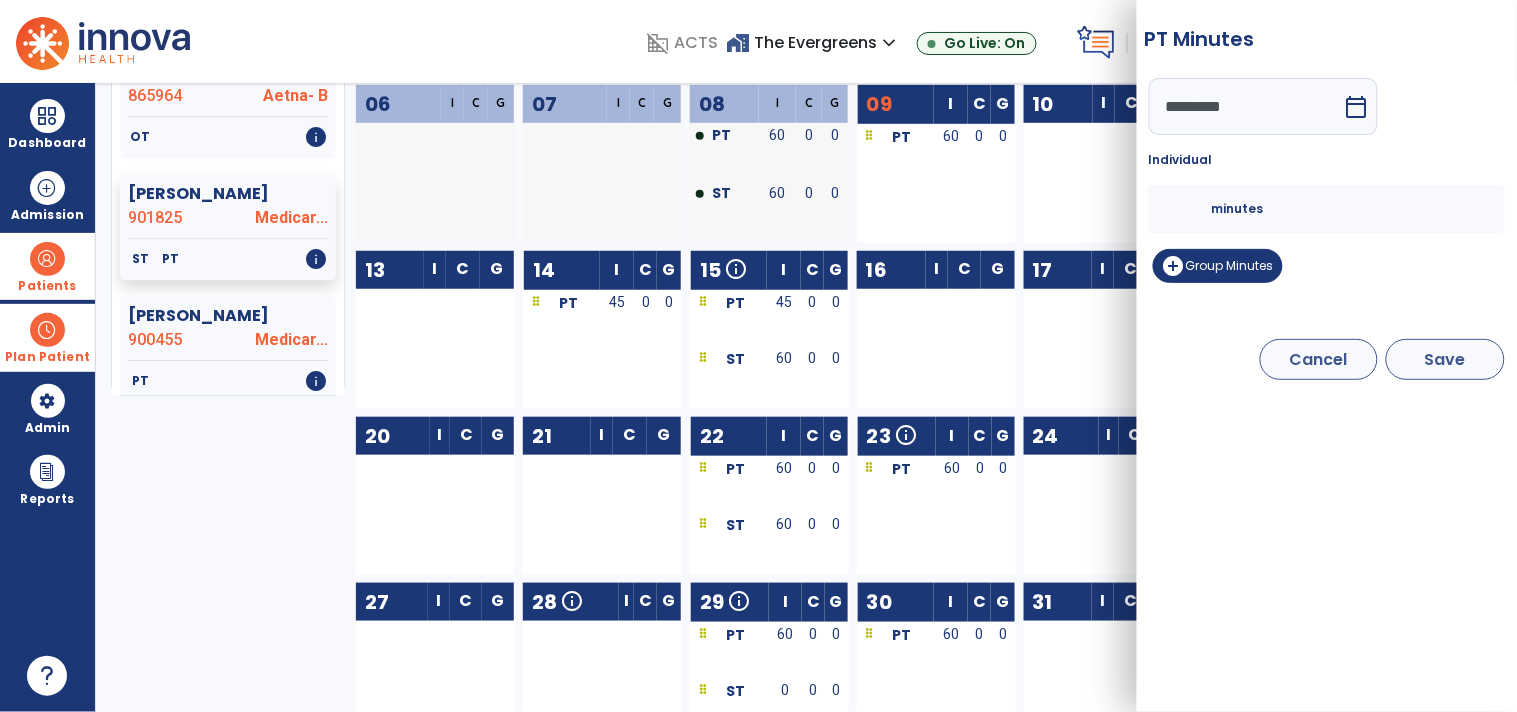 type on "*********" 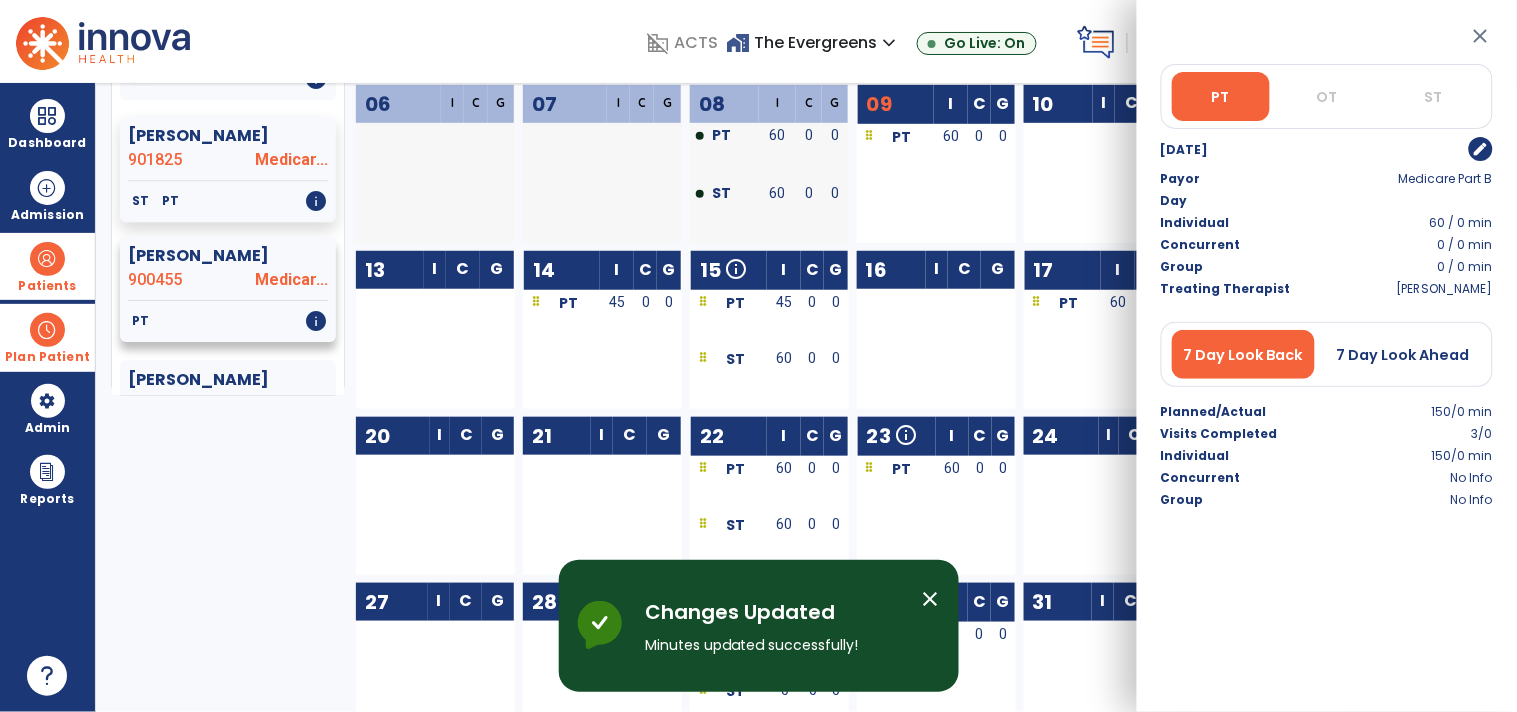 scroll, scrollTop: 3333, scrollLeft: 0, axis: vertical 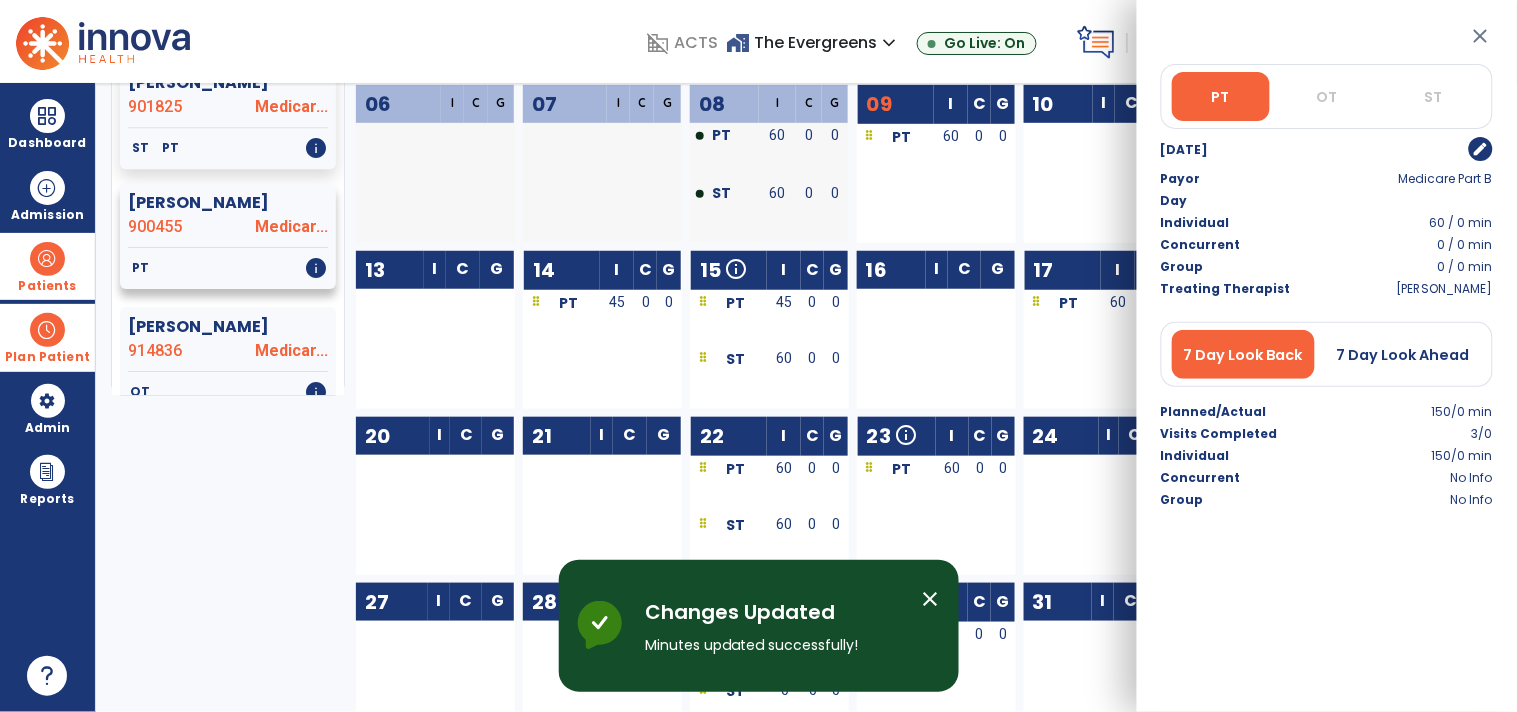 click on "Pomerantz, Audrey" 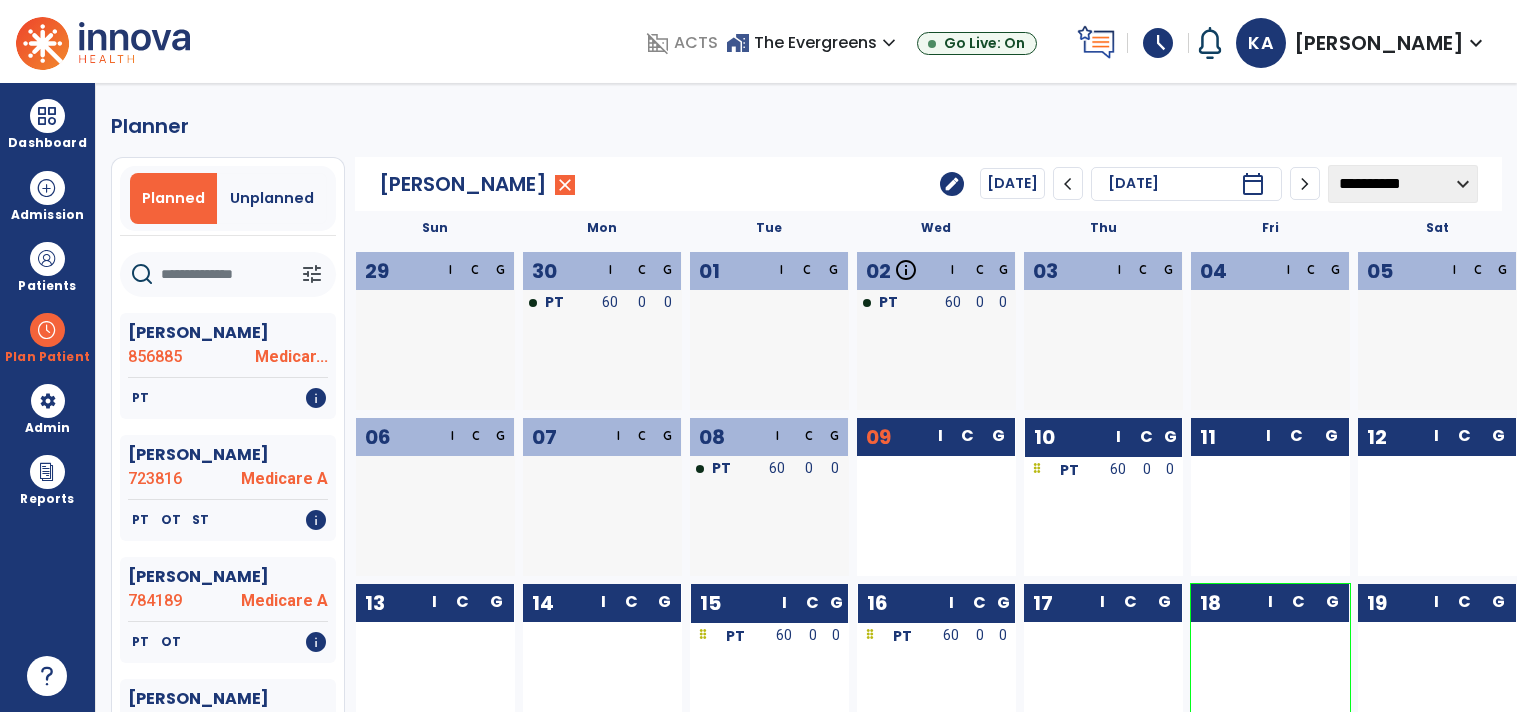 scroll, scrollTop: 0, scrollLeft: 0, axis: both 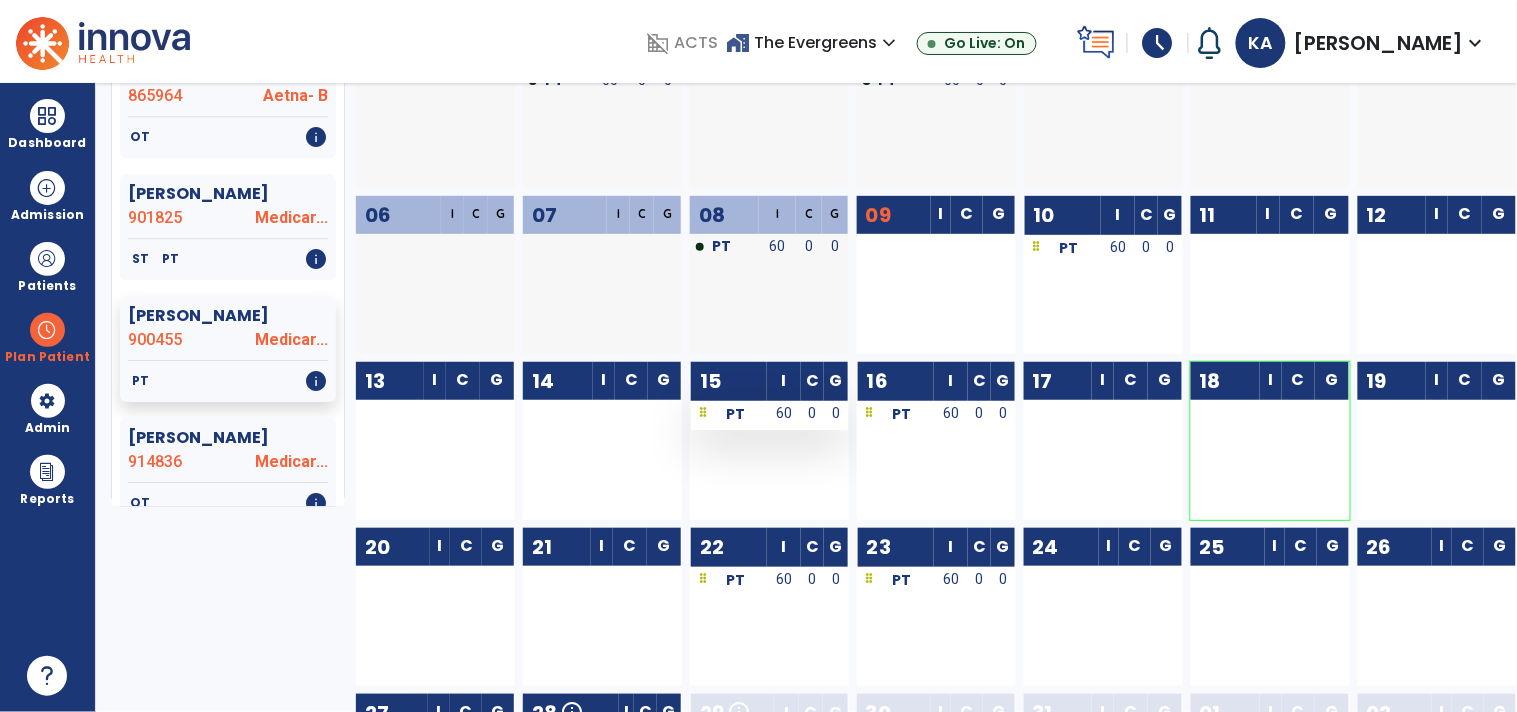click on "60" at bounding box center [784, 415] 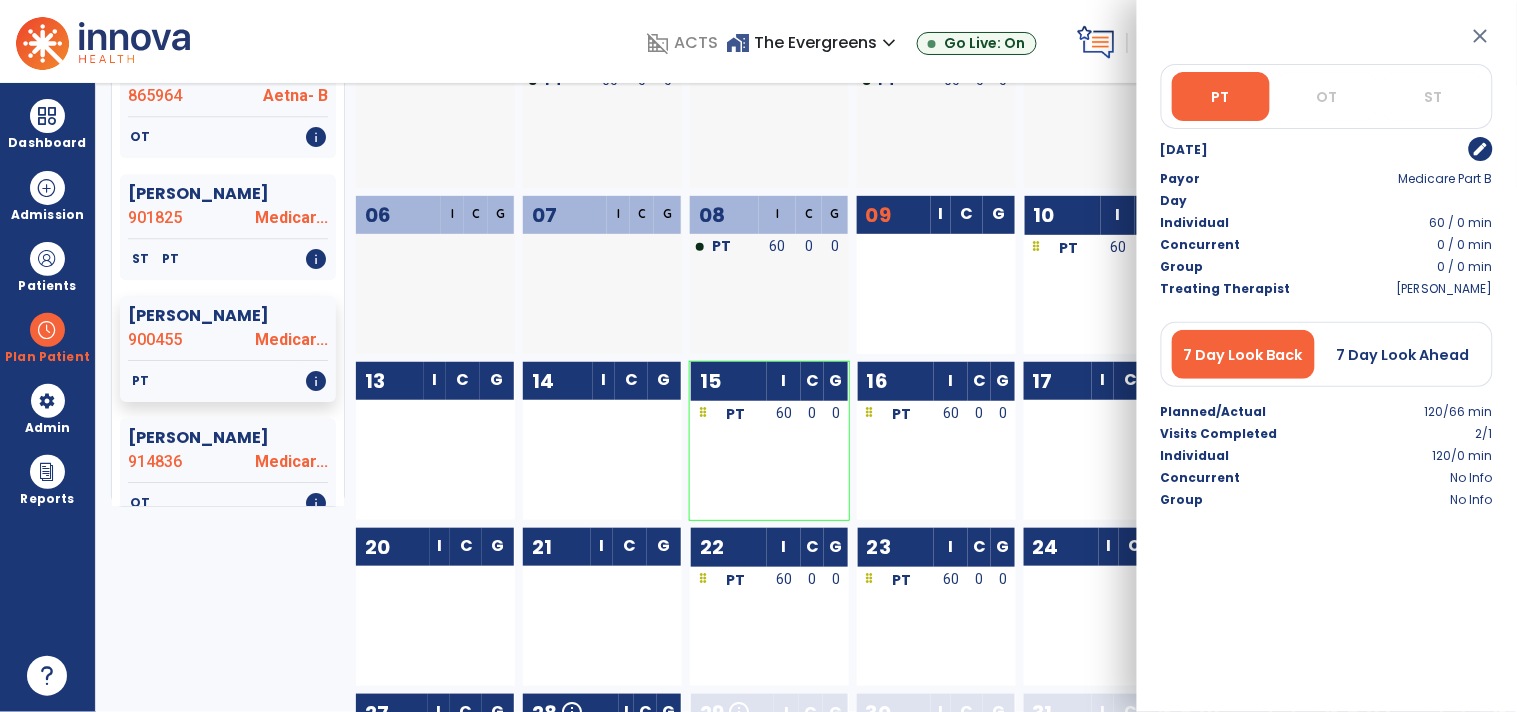 click on "edit" at bounding box center (1481, 149) 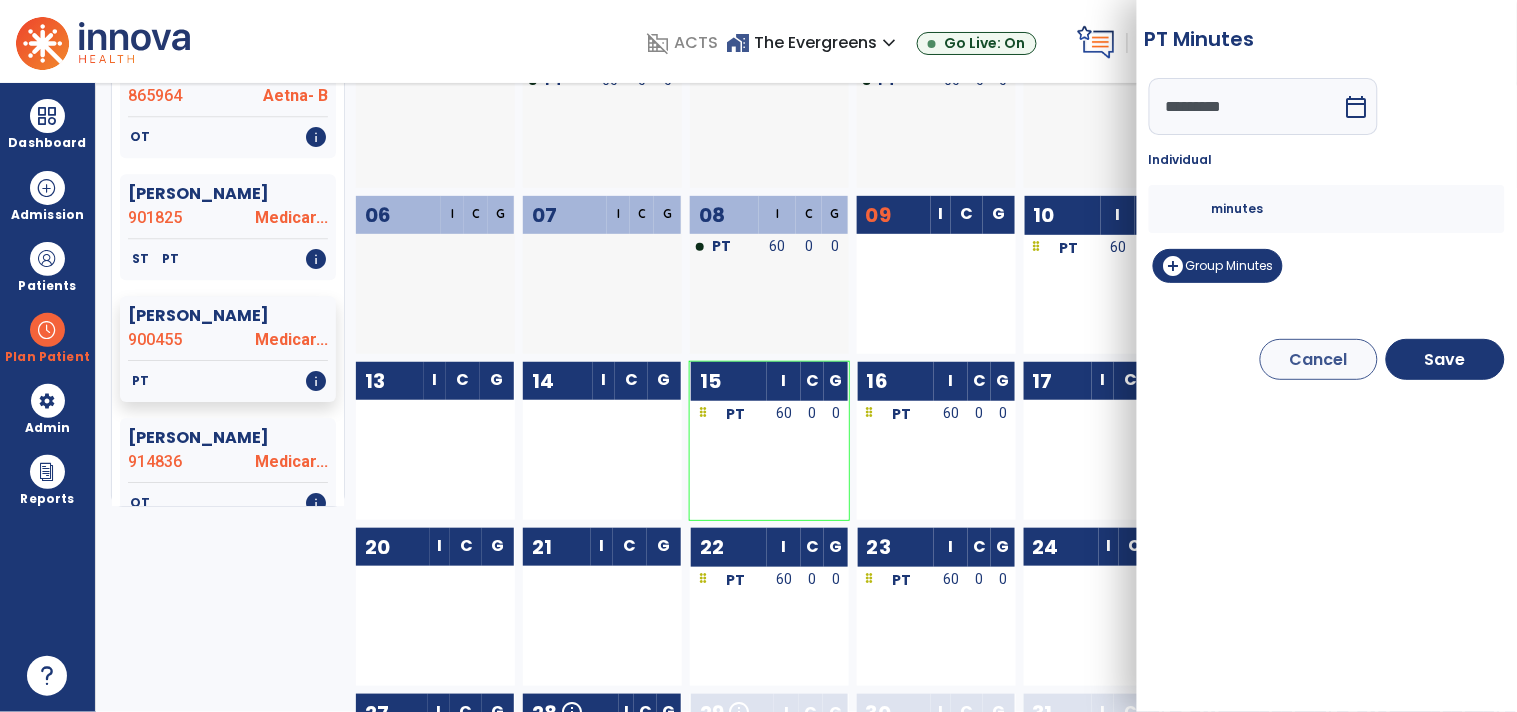 click on "calendar_today" at bounding box center (1357, 107) 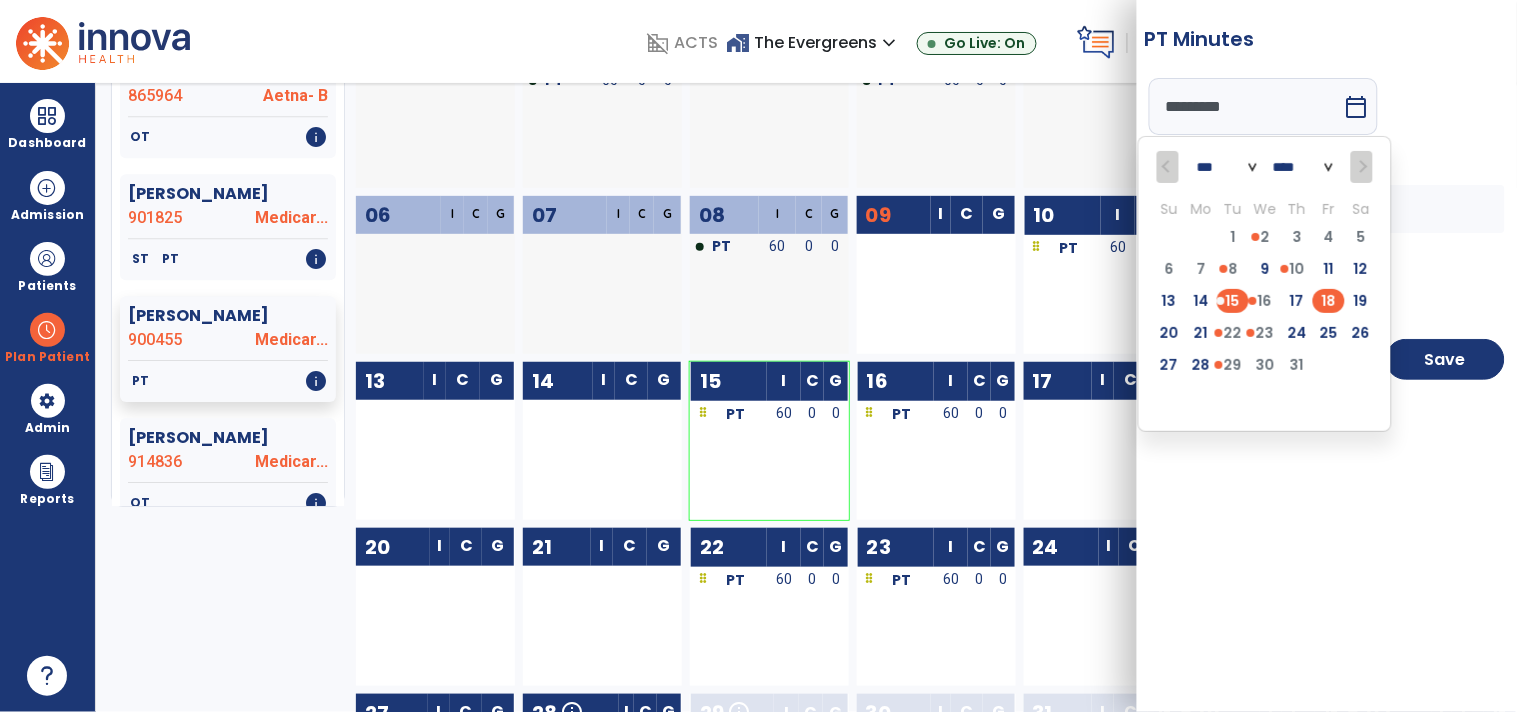 click on "18" at bounding box center [1329, 301] 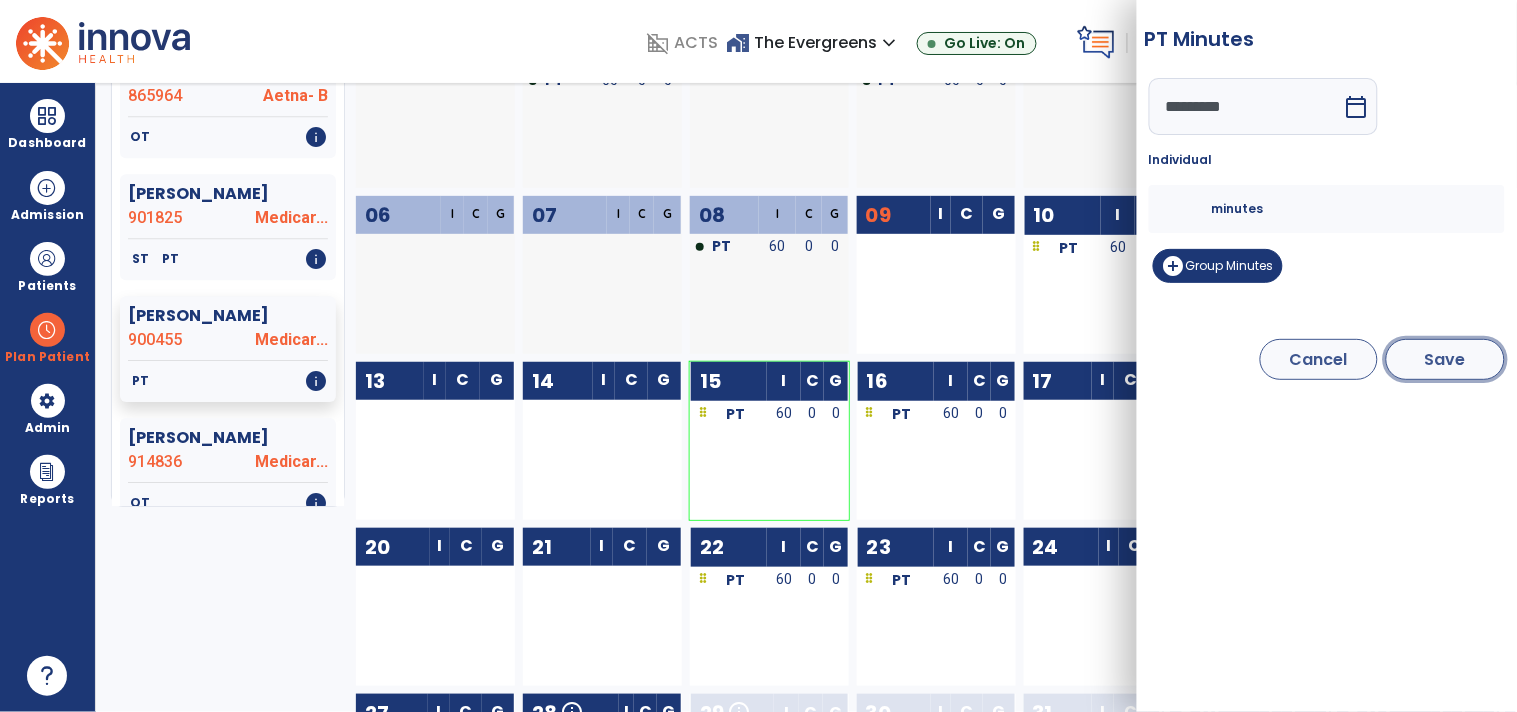 click on "Save" at bounding box center [1445, 359] 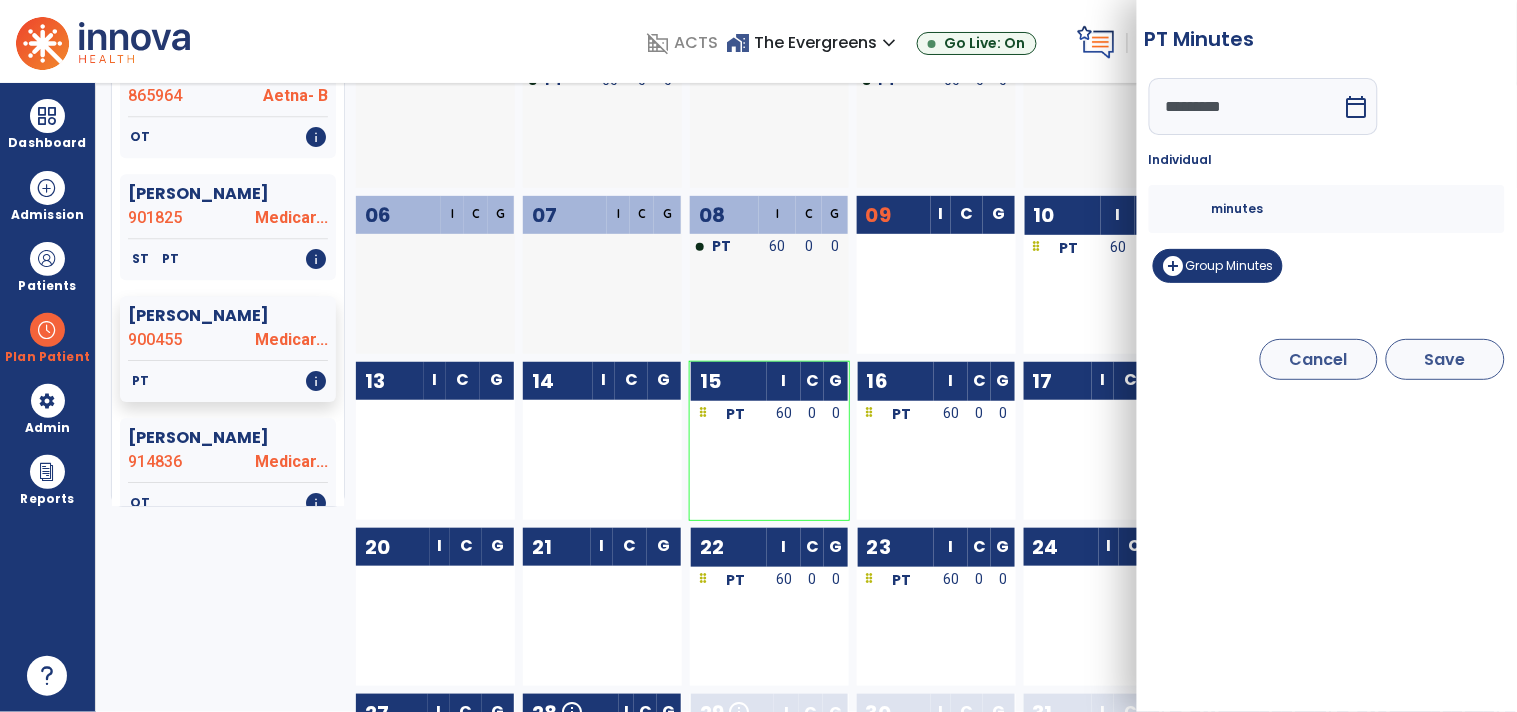 type on "*********" 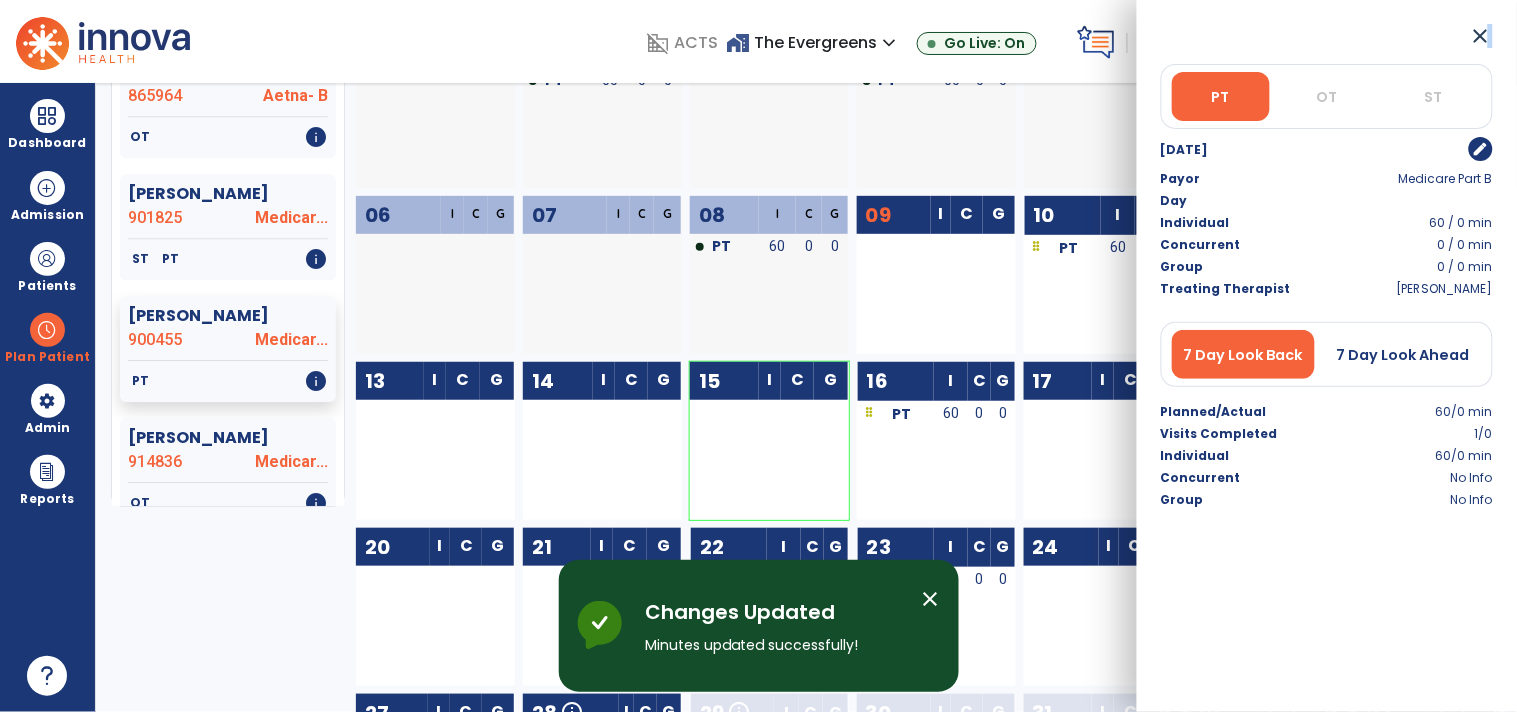 click on "close" at bounding box center (1481, 36) 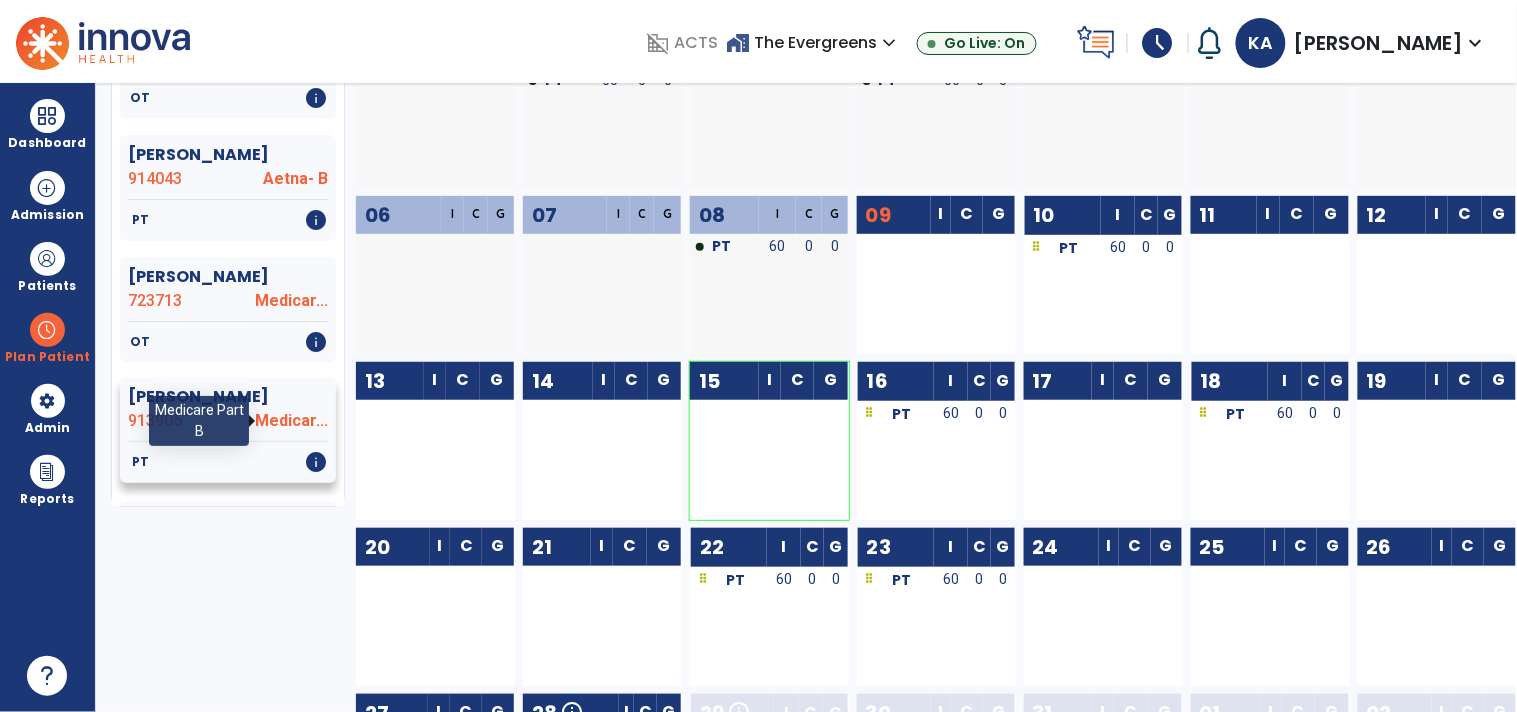 scroll, scrollTop: 3888, scrollLeft: 0, axis: vertical 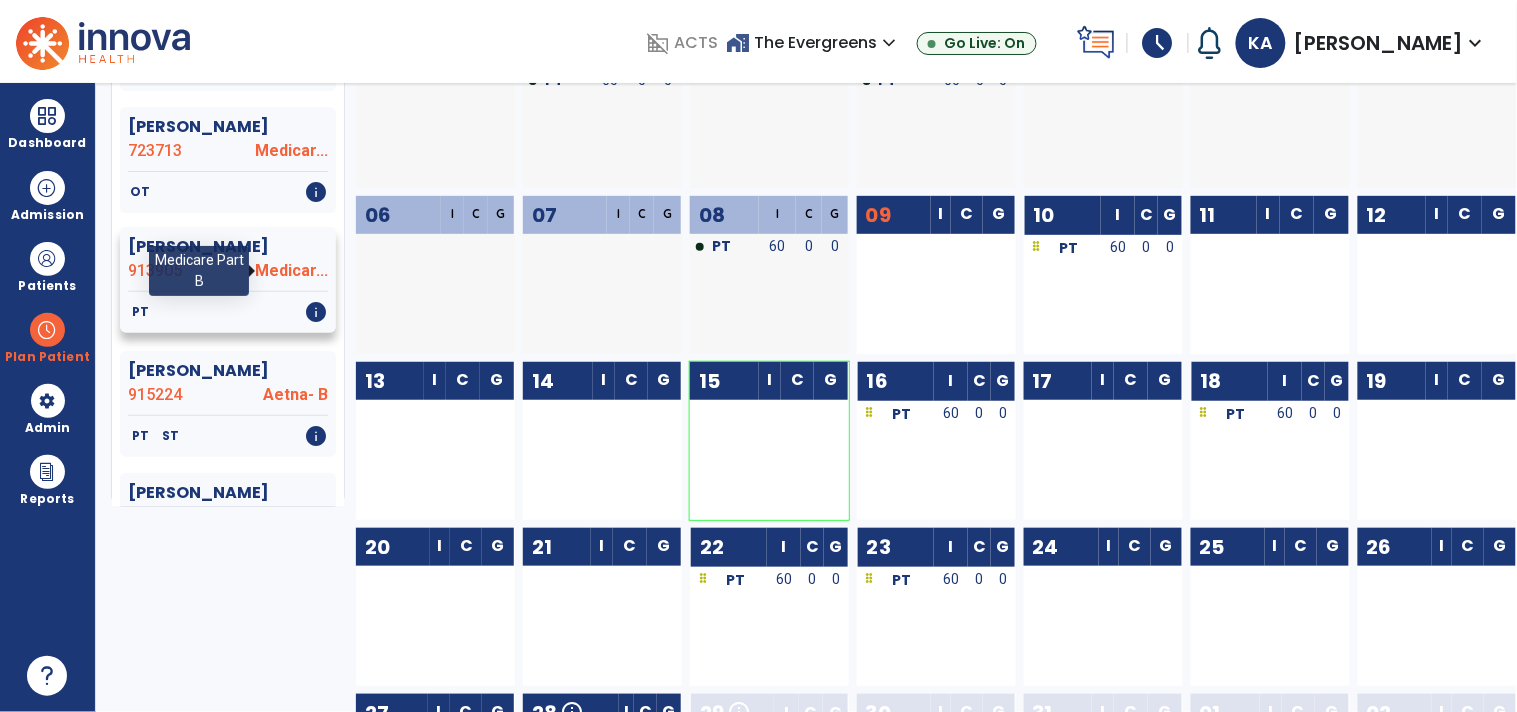click on "Medicar..." 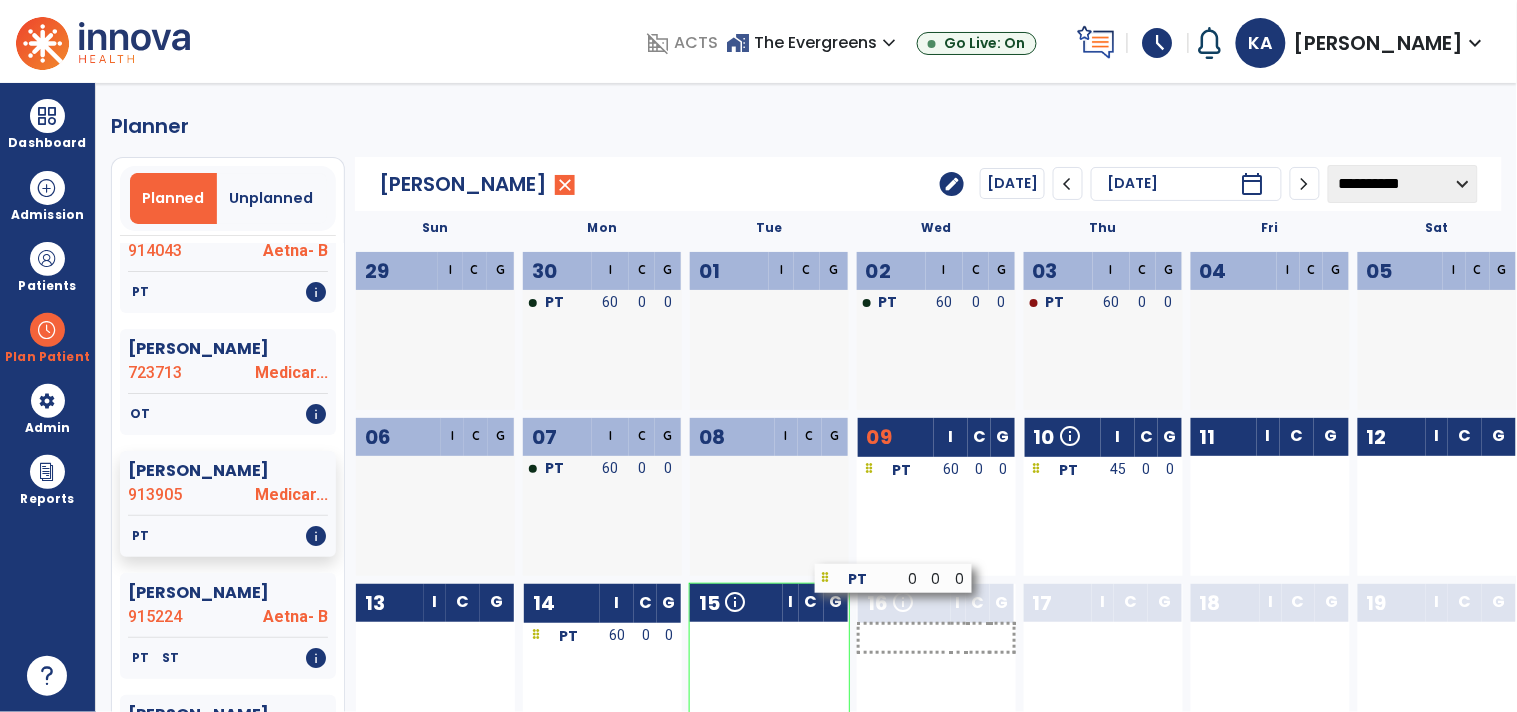 scroll, scrollTop: 111, scrollLeft: 0, axis: vertical 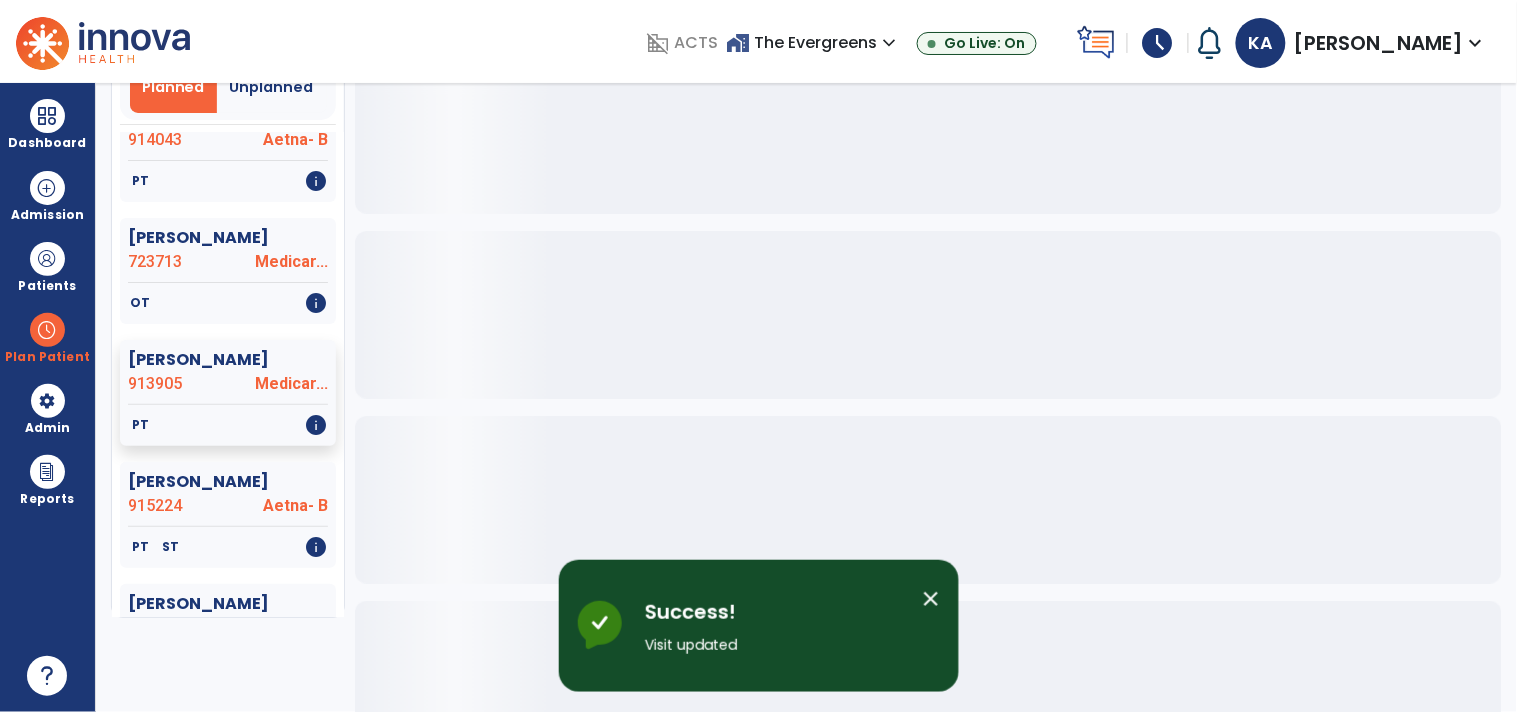 click 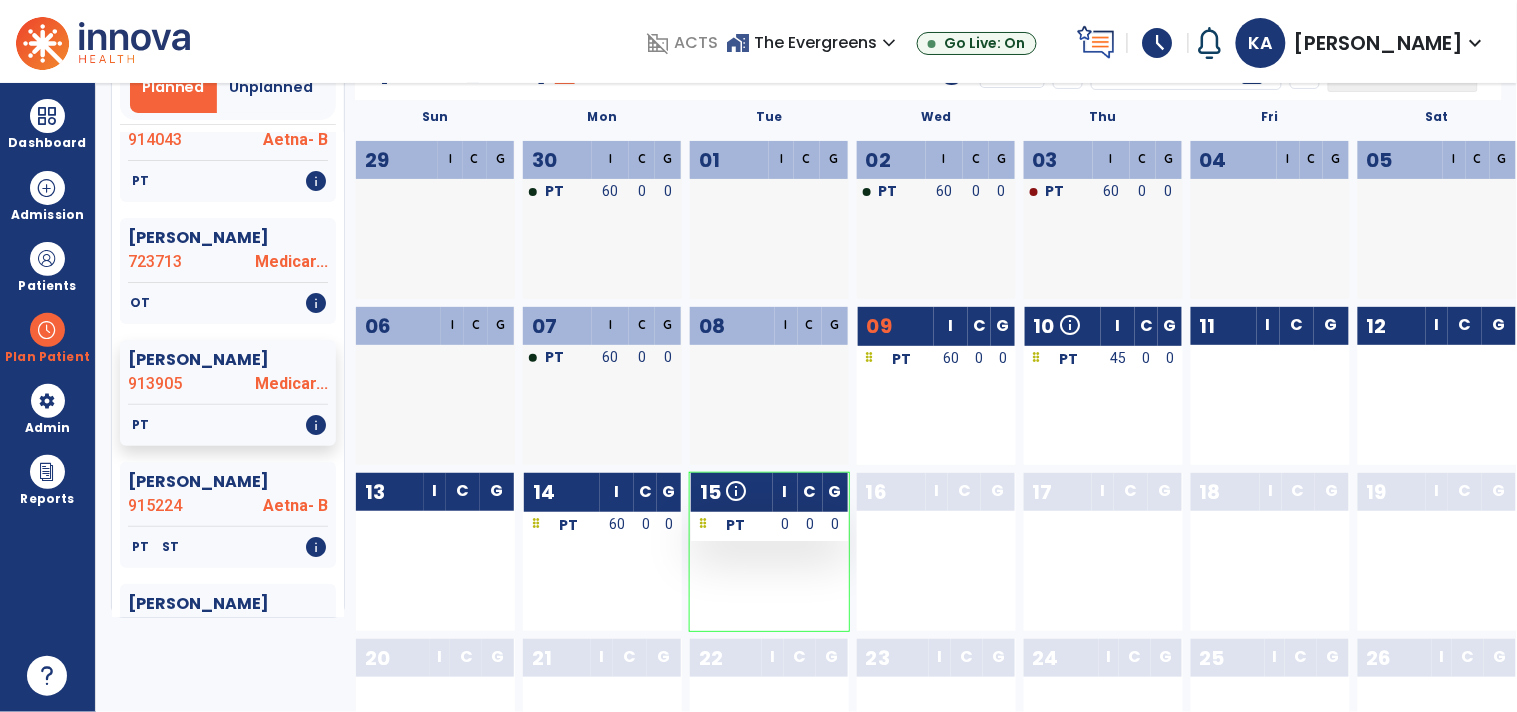click on "0" at bounding box center (785, 524) 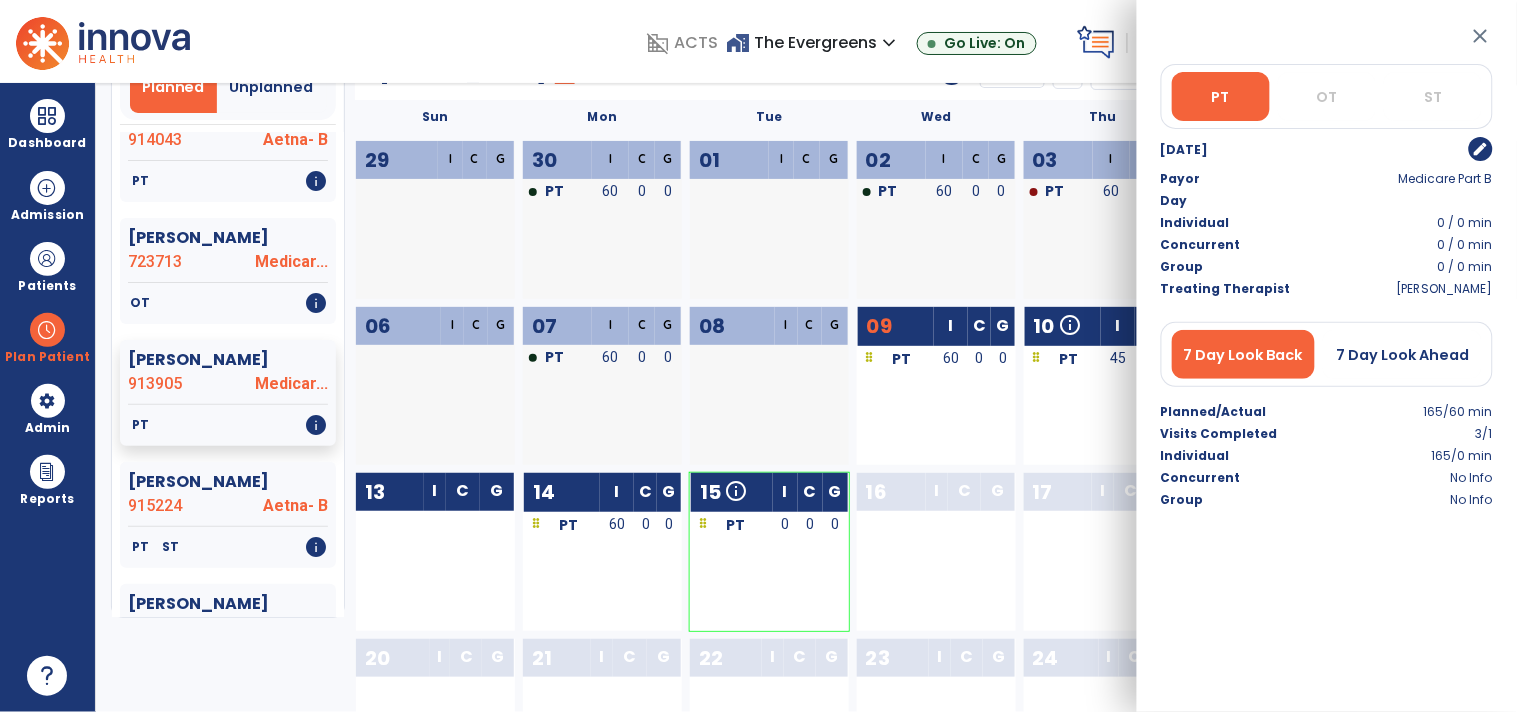 click on "edit" at bounding box center (1481, 149) 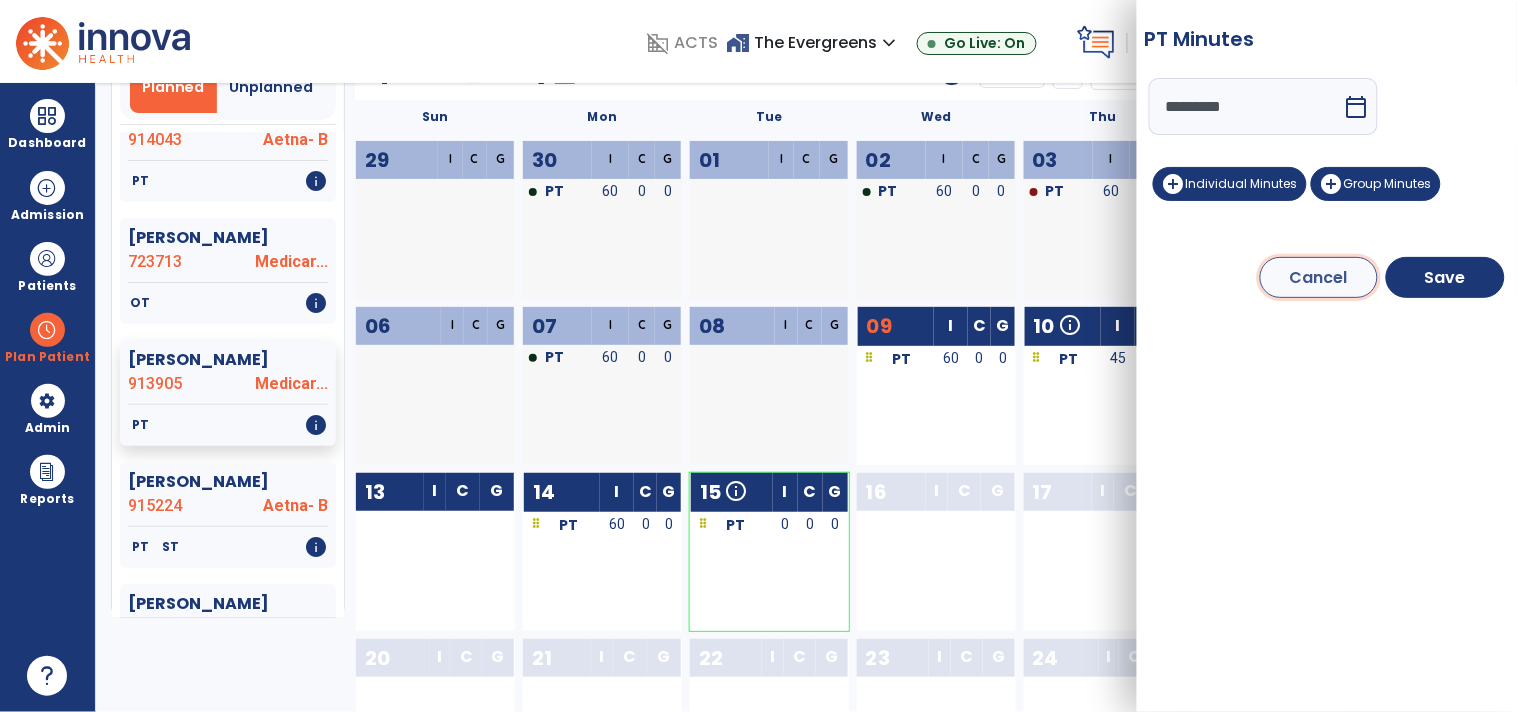 click on "Cancel" at bounding box center [1319, 277] 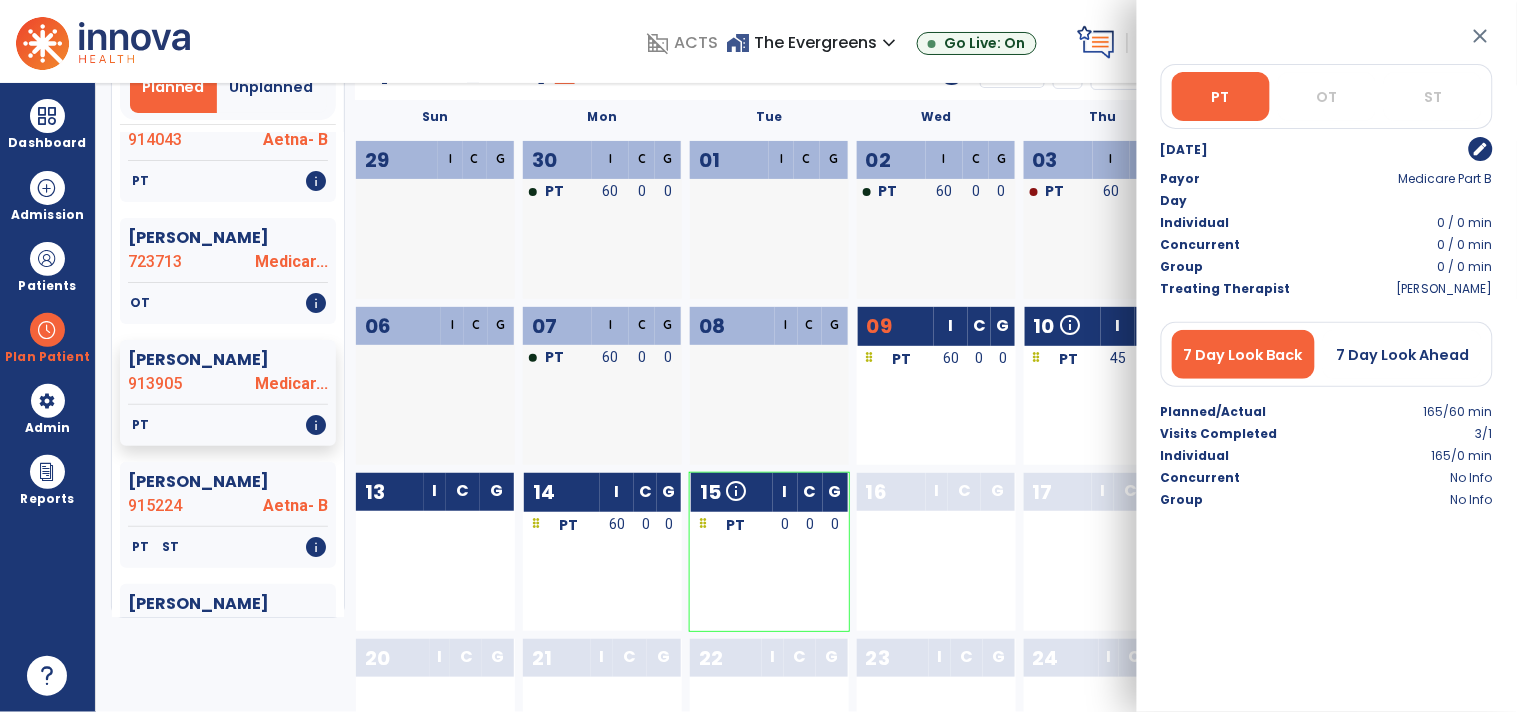 click on "close" at bounding box center [1481, 36] 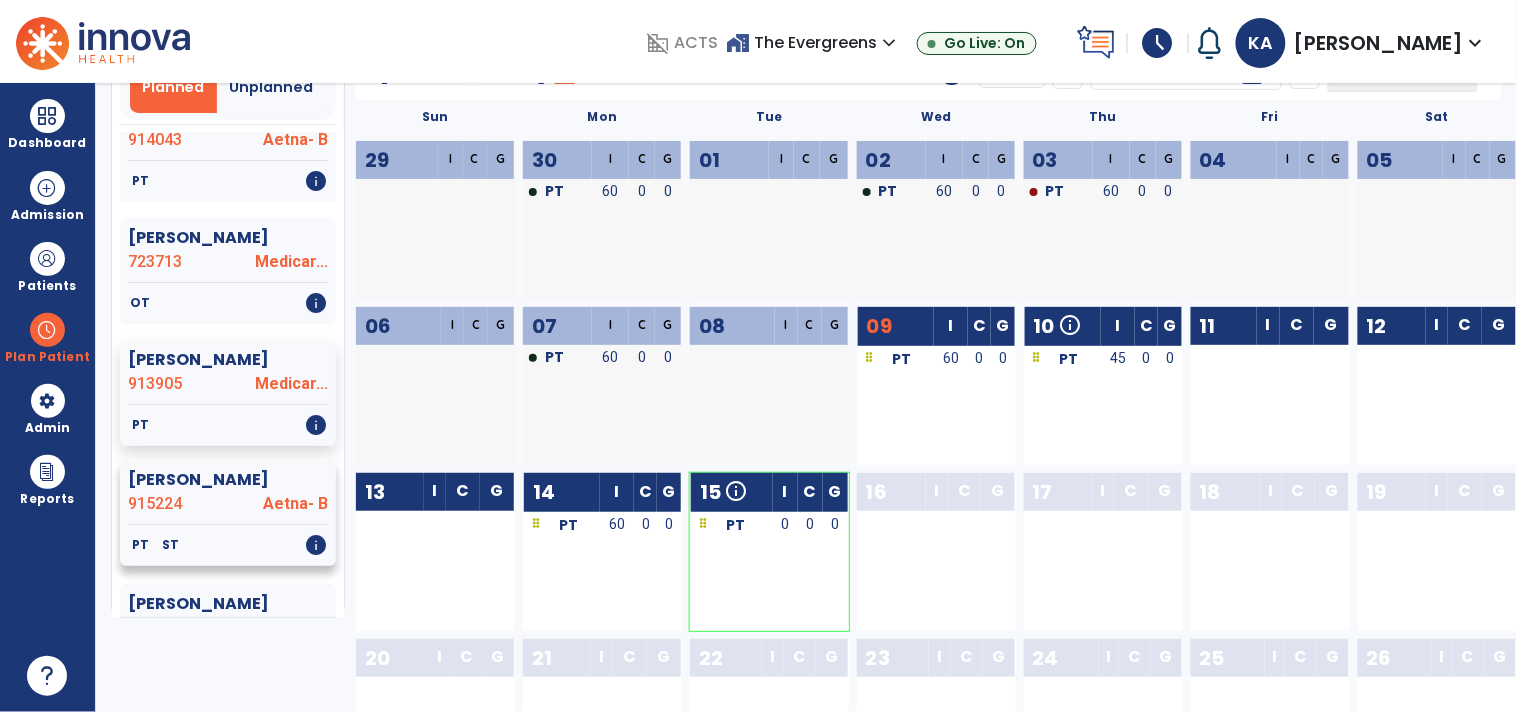 click on "Uhl, Loretta" 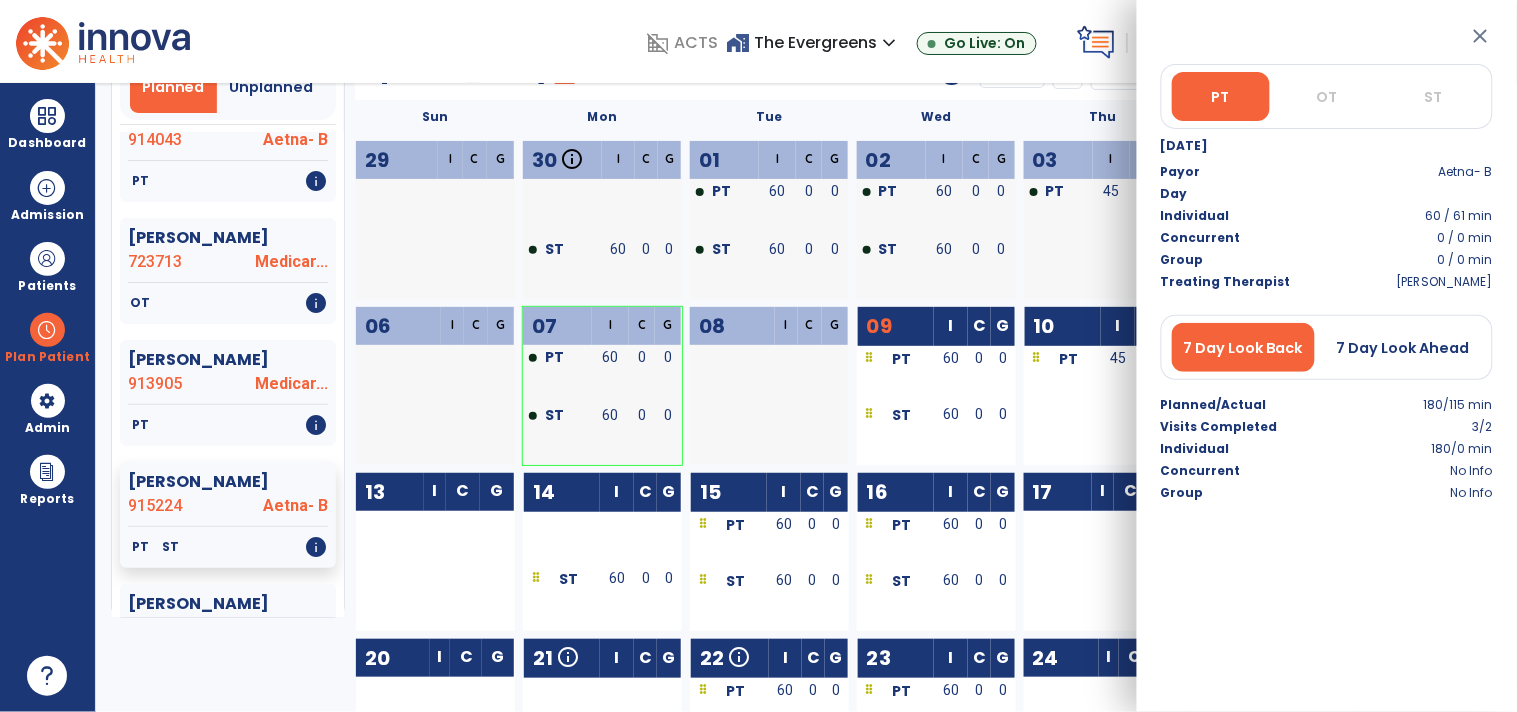 click at bounding box center (617, 525) 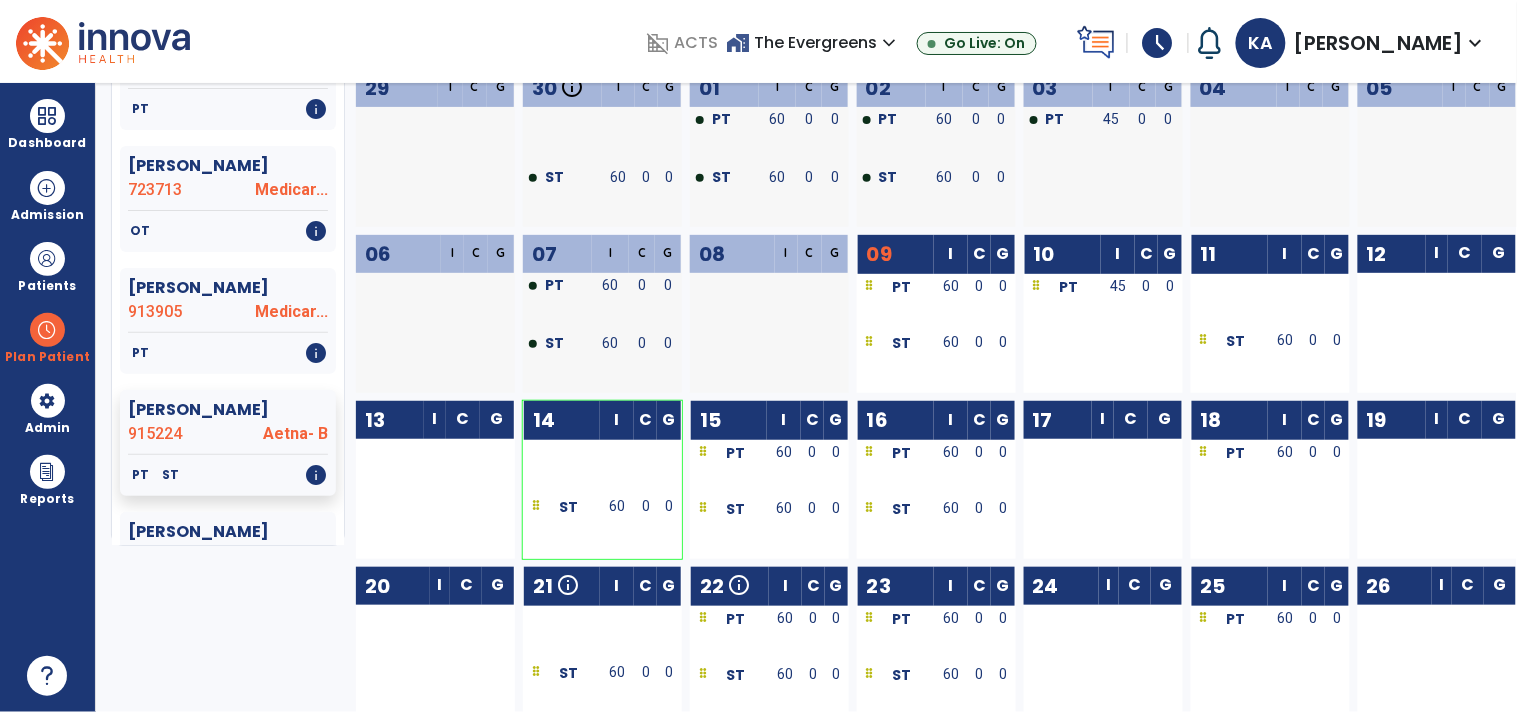 scroll, scrollTop: 222, scrollLeft: 0, axis: vertical 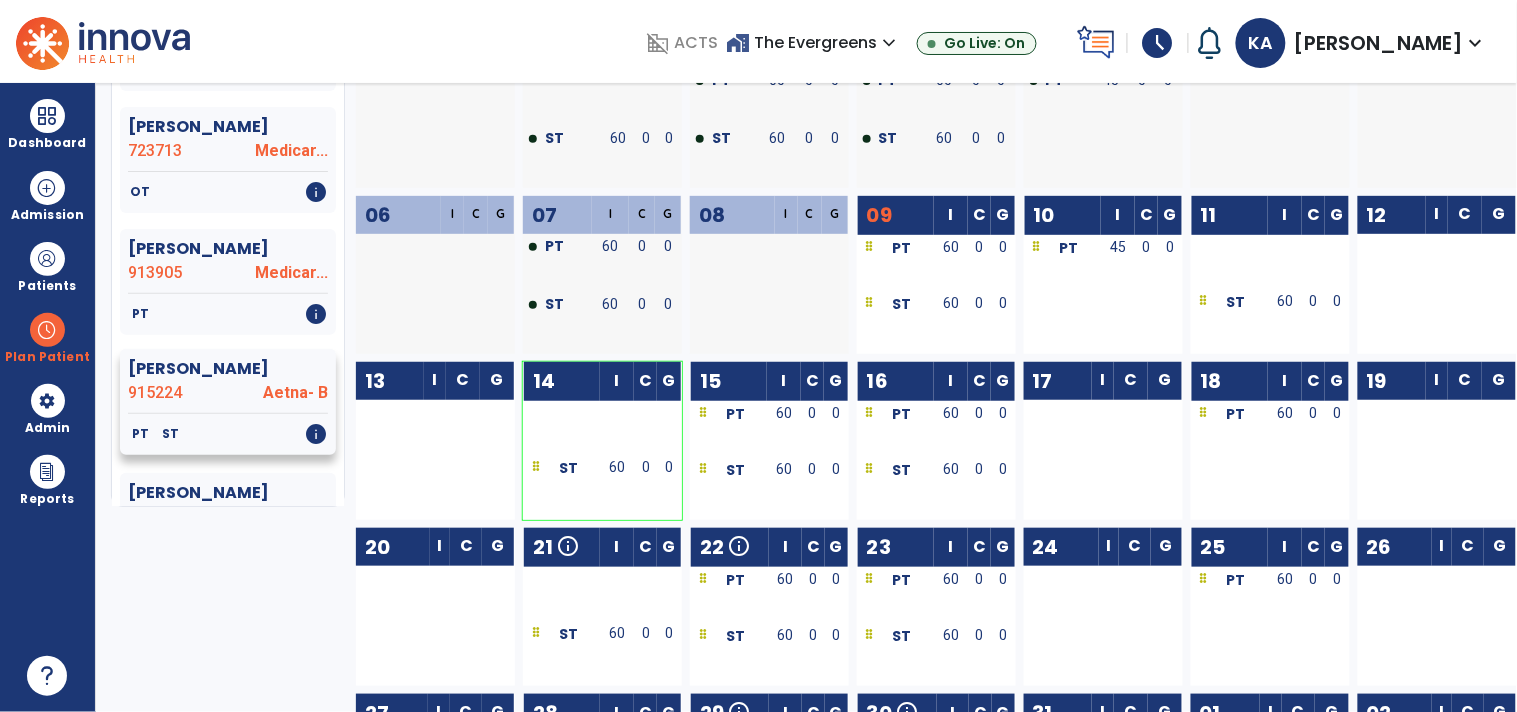 click on "915224" 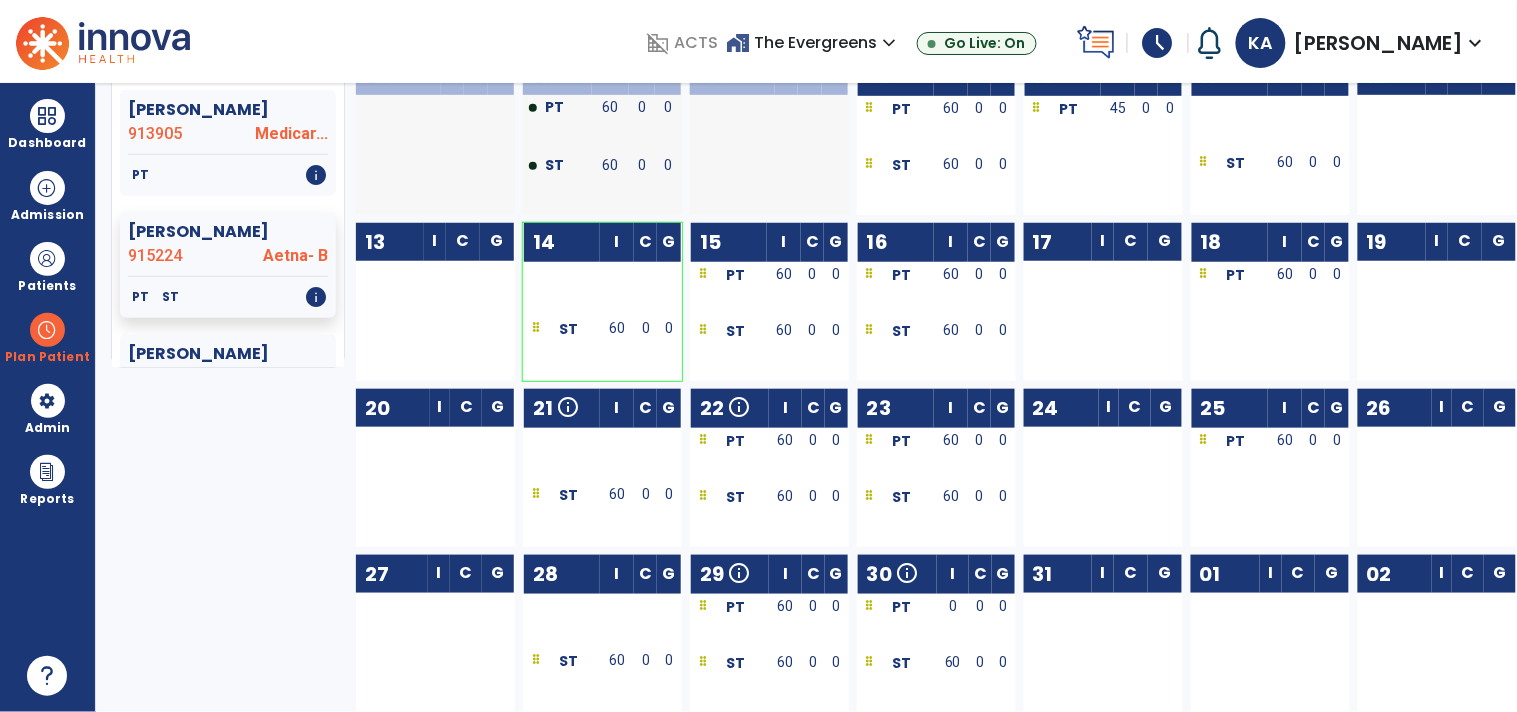 scroll, scrollTop: 362, scrollLeft: 0, axis: vertical 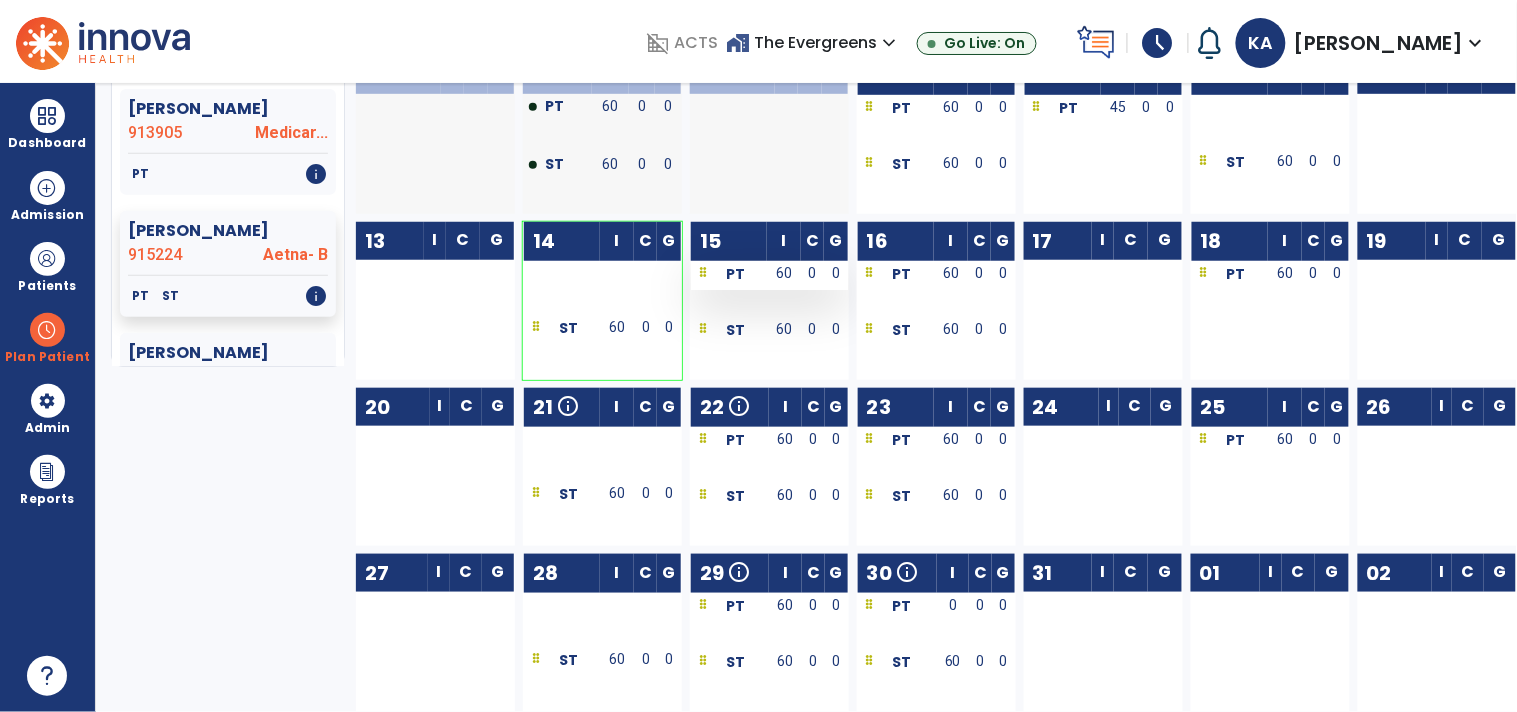 click on "0" at bounding box center (812, 273) 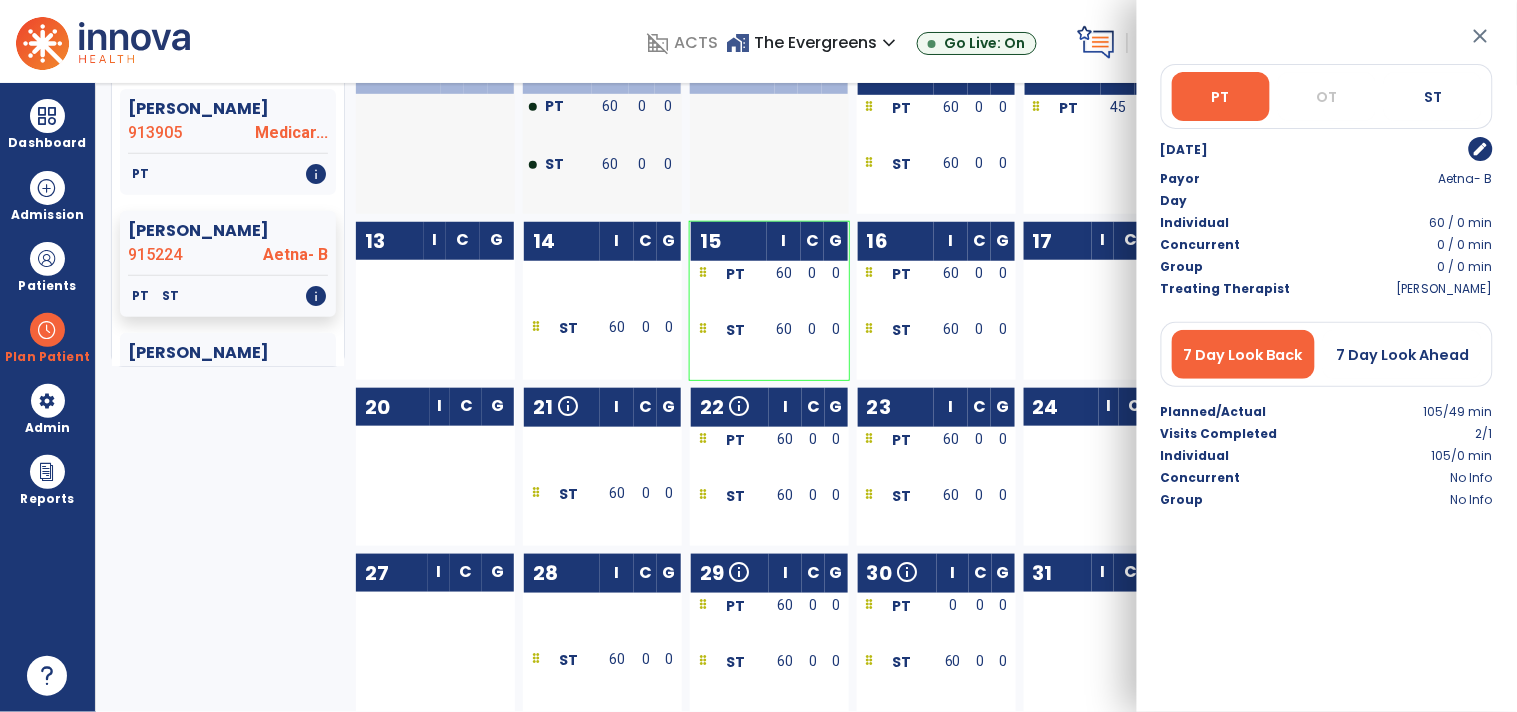 click on "edit" at bounding box center (1481, 149) 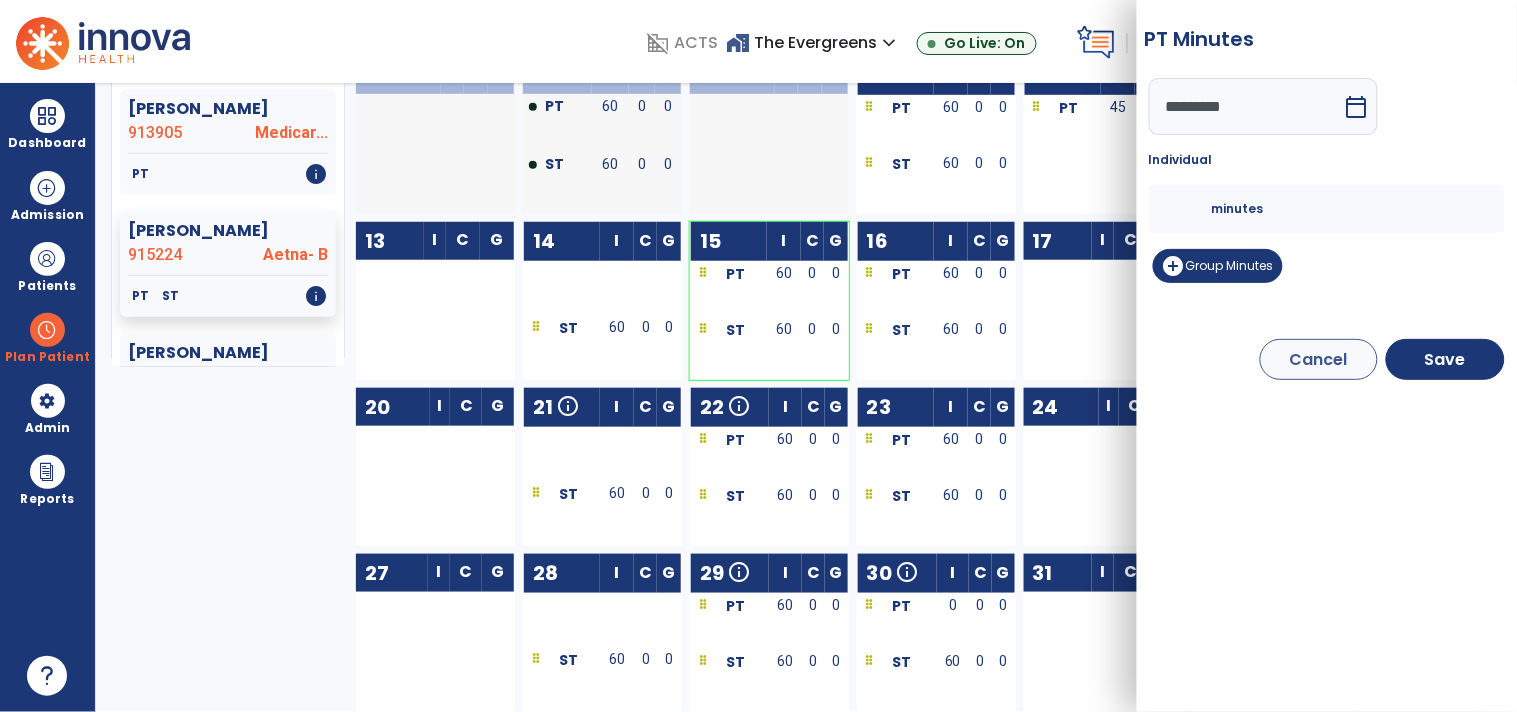 click on "calendar_today" at bounding box center (1357, 107) 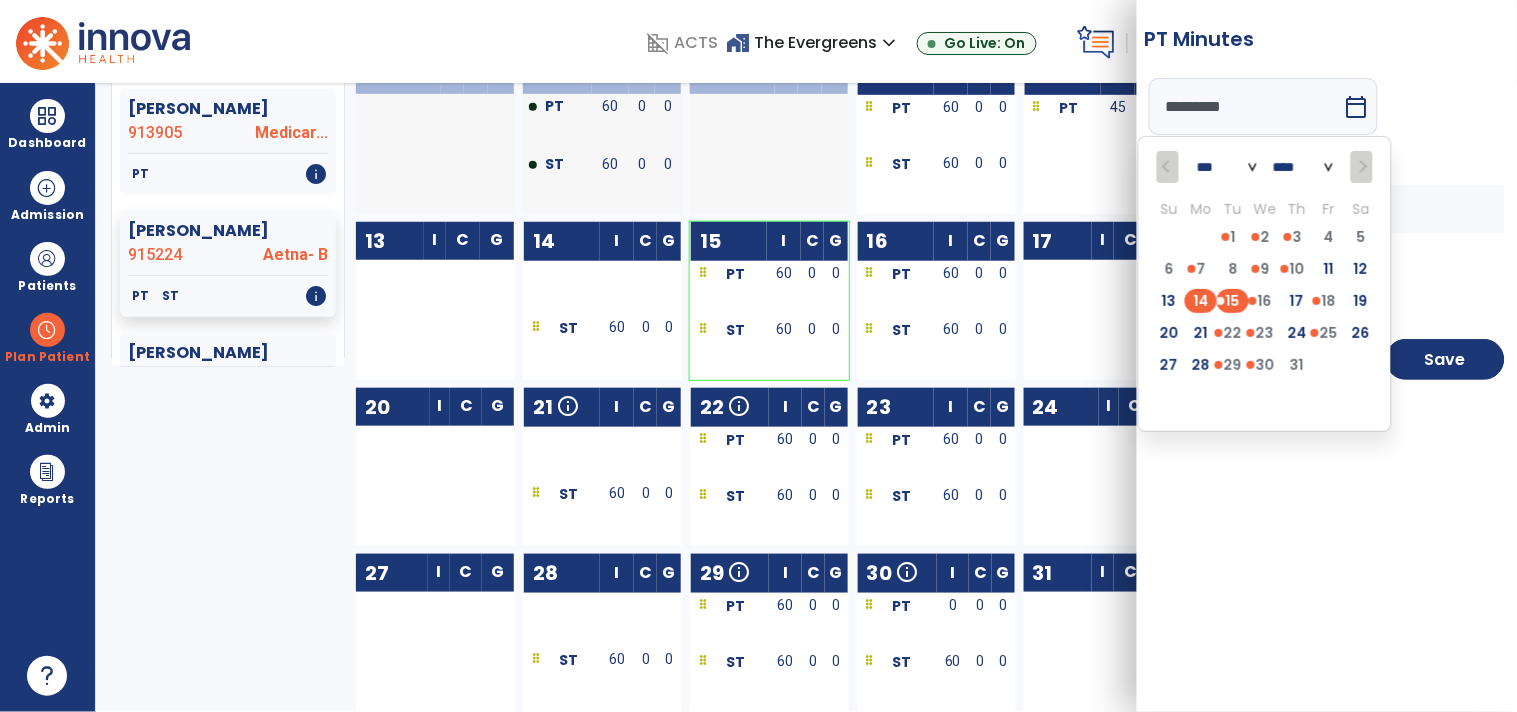 click on "14" at bounding box center [1201, 301] 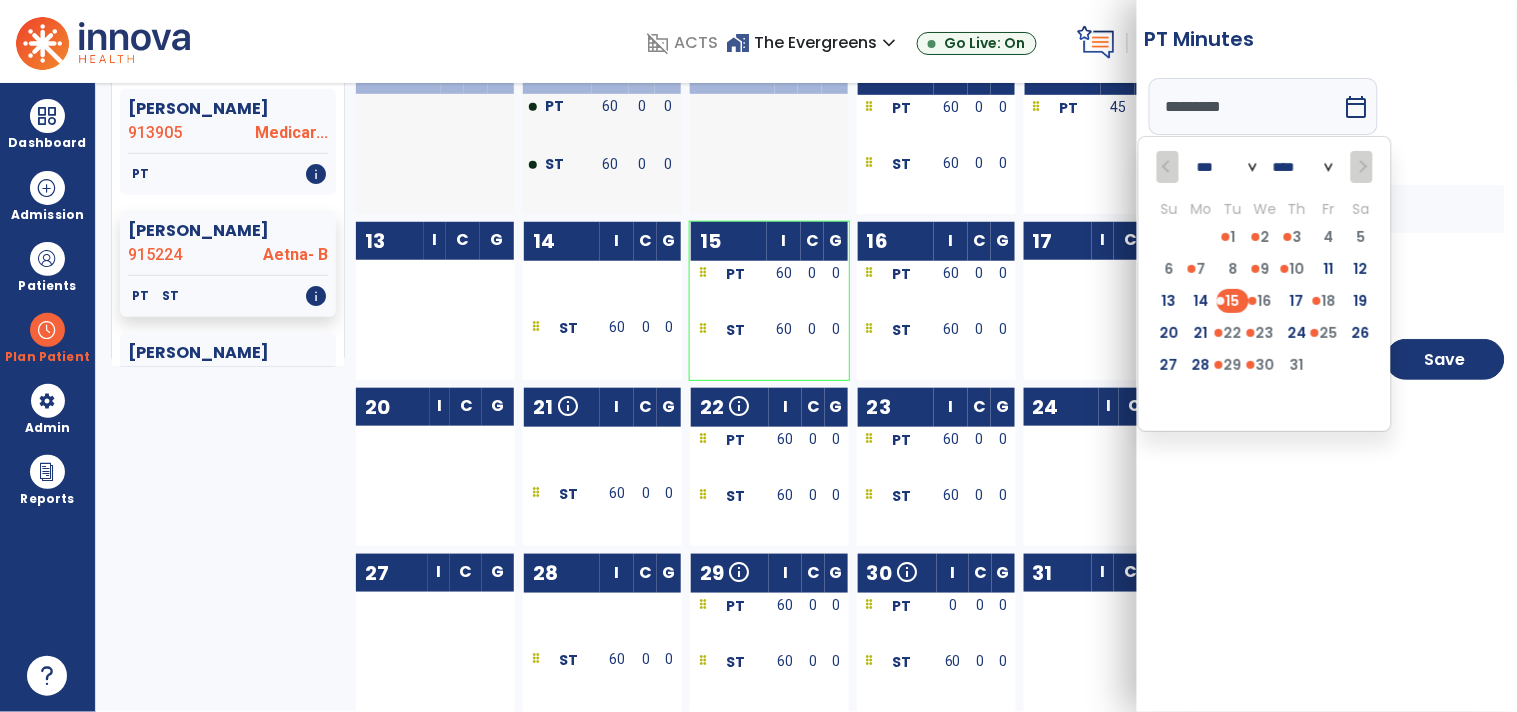 type on "*********" 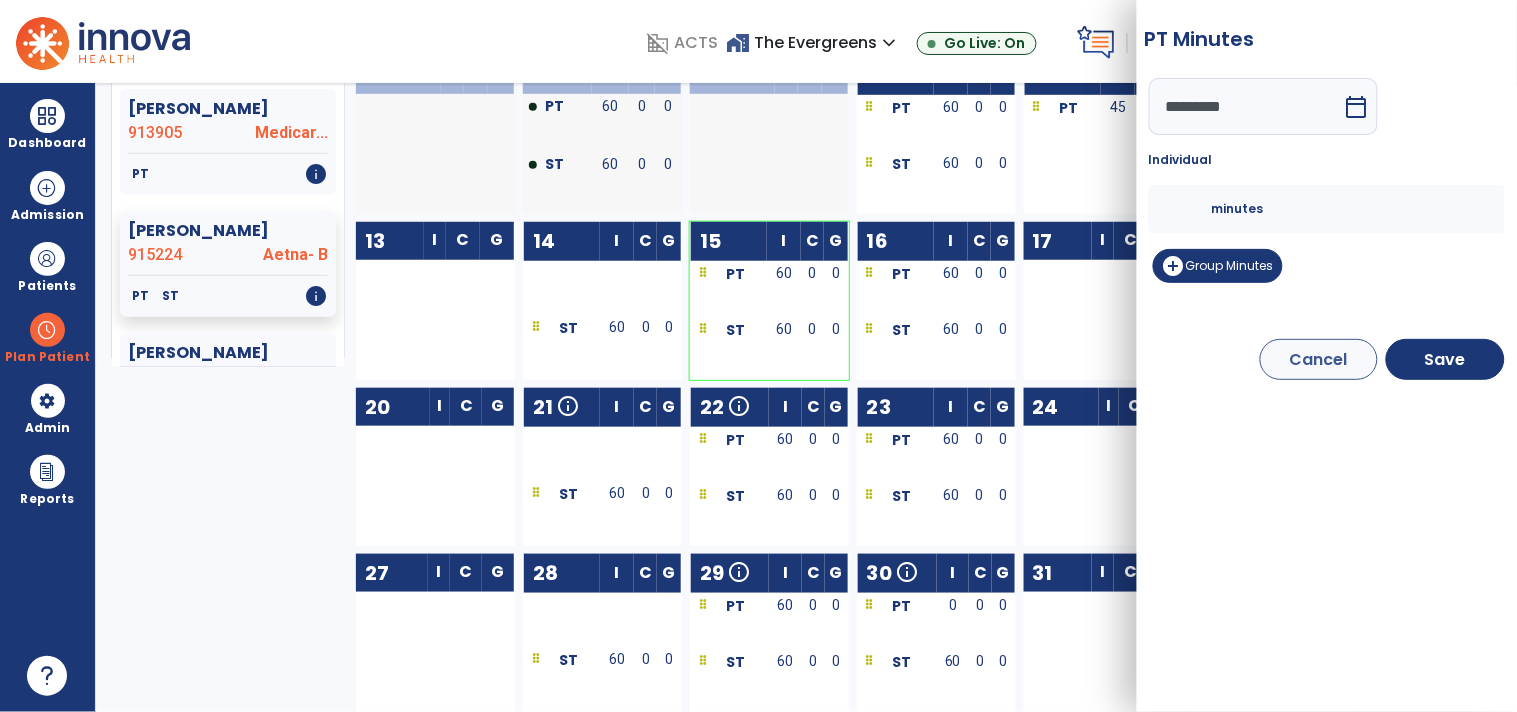 drag, startPoint x: 1177, startPoint y: 208, endPoint x: 1137, endPoint y: 208, distance: 40 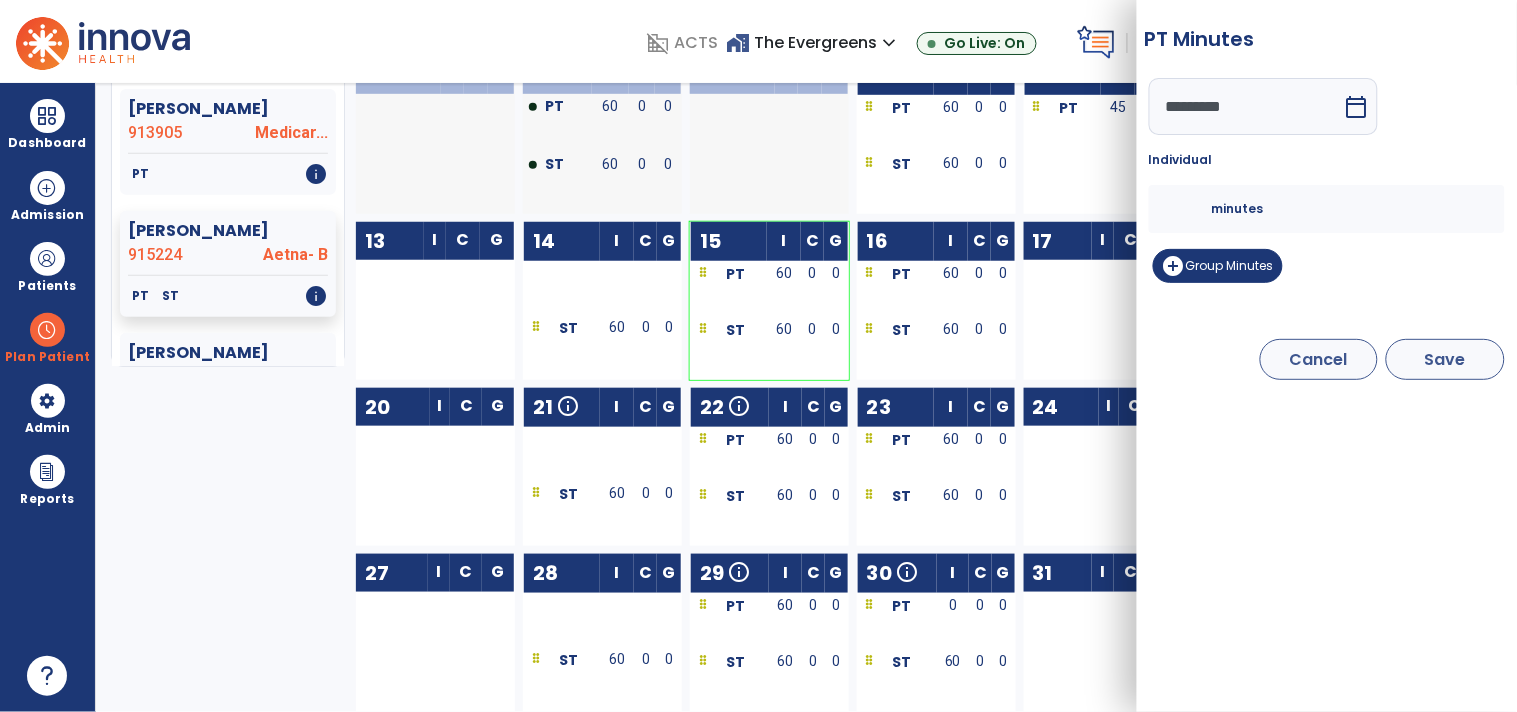type on "**" 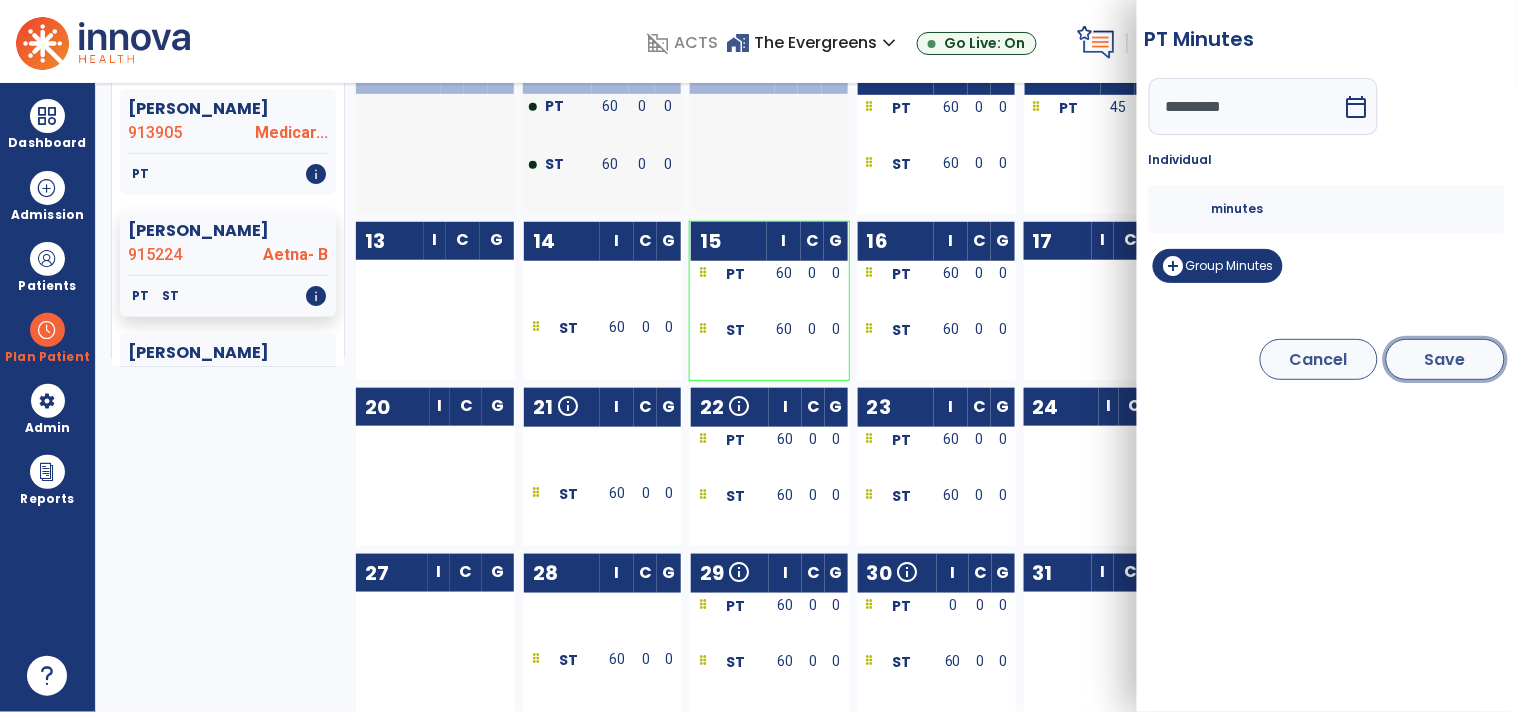 click on "Save" at bounding box center (1445, 359) 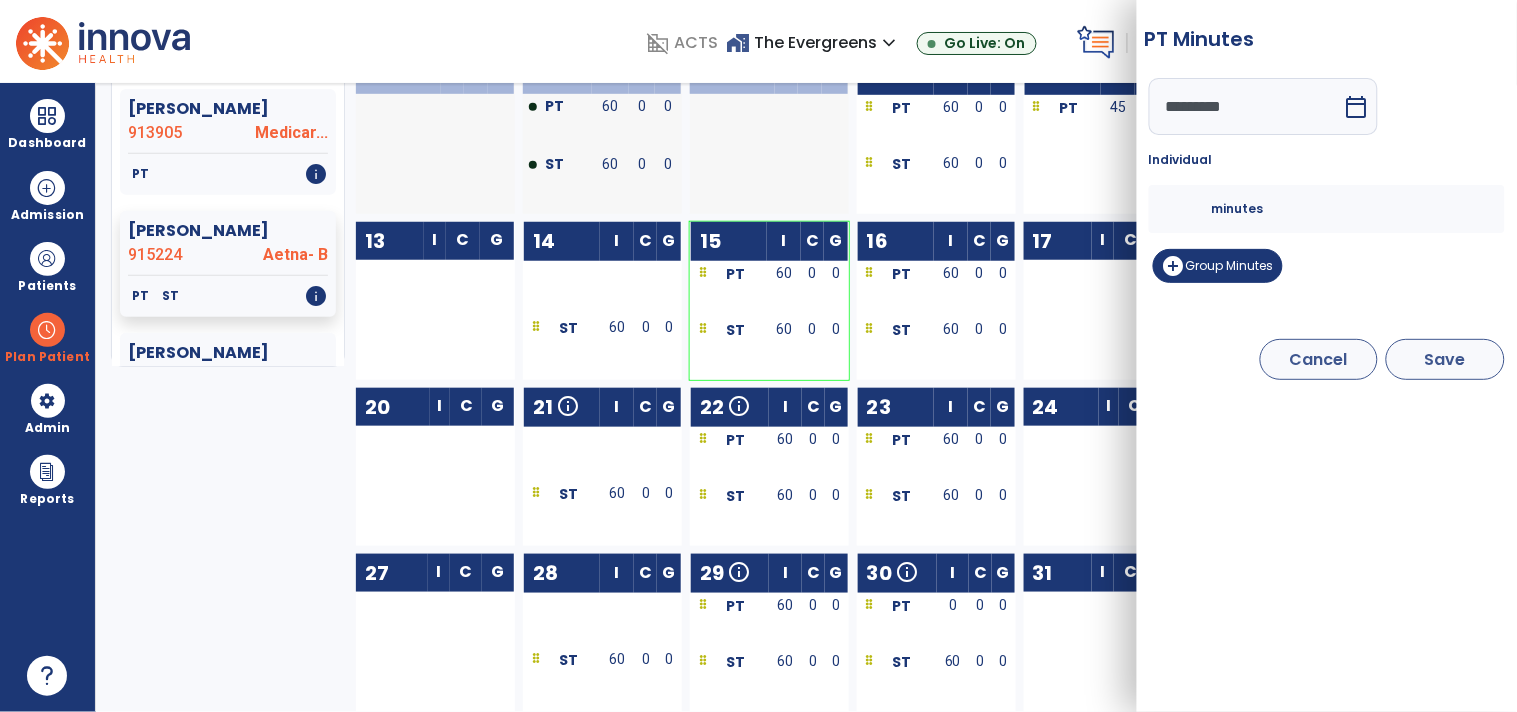 type on "*********" 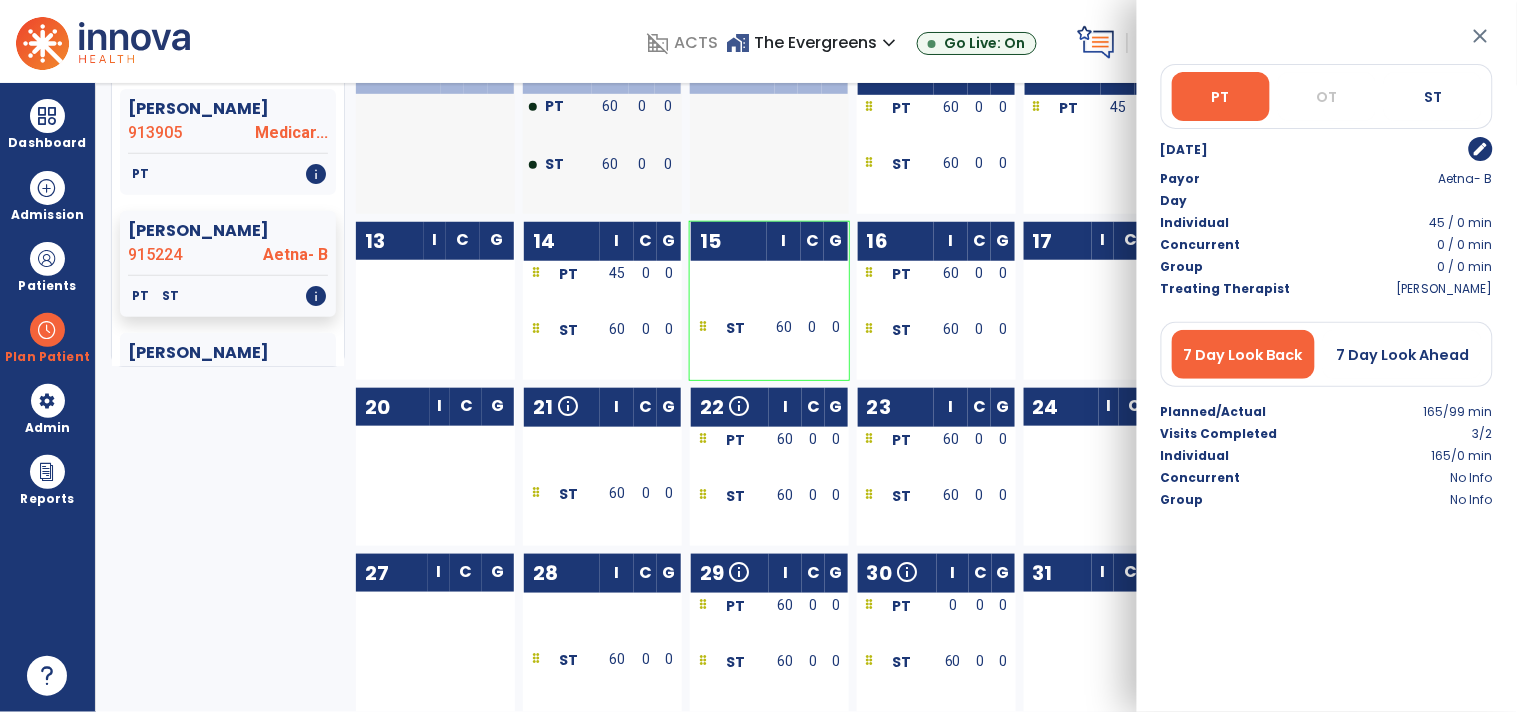 click on "PT" at bounding box center (896, 275) 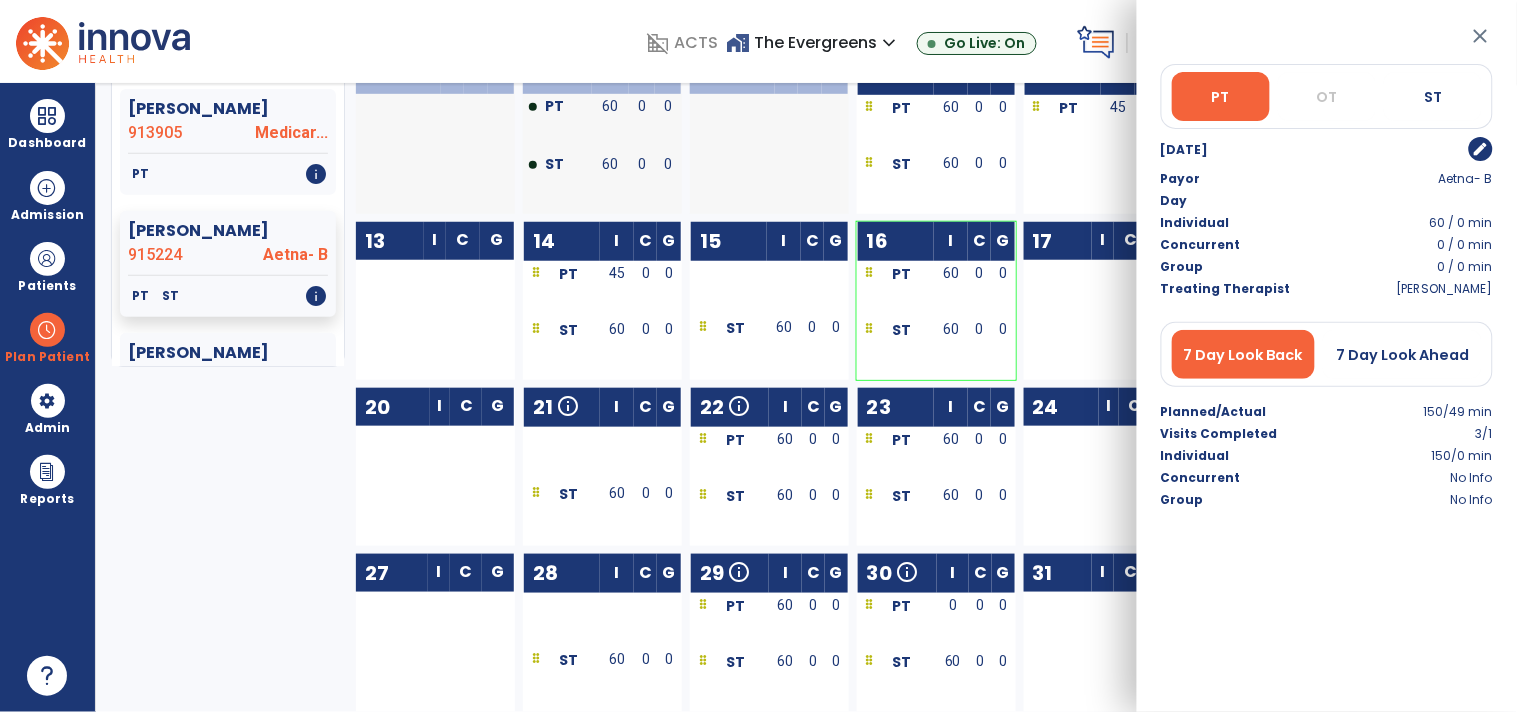 click on "edit" at bounding box center [1481, 149] 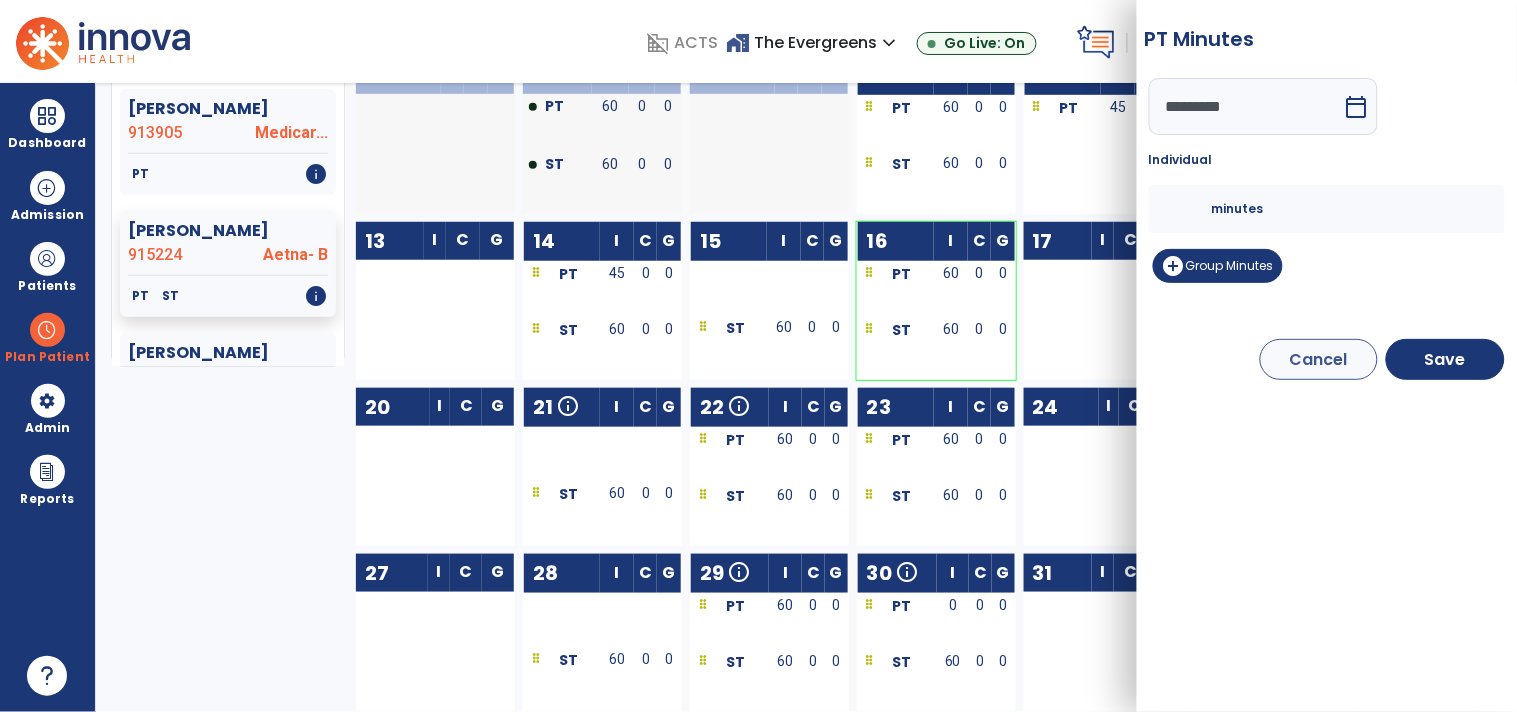 drag, startPoint x: 1192, startPoint y: 210, endPoint x: 1133, endPoint y: 211, distance: 59.008472 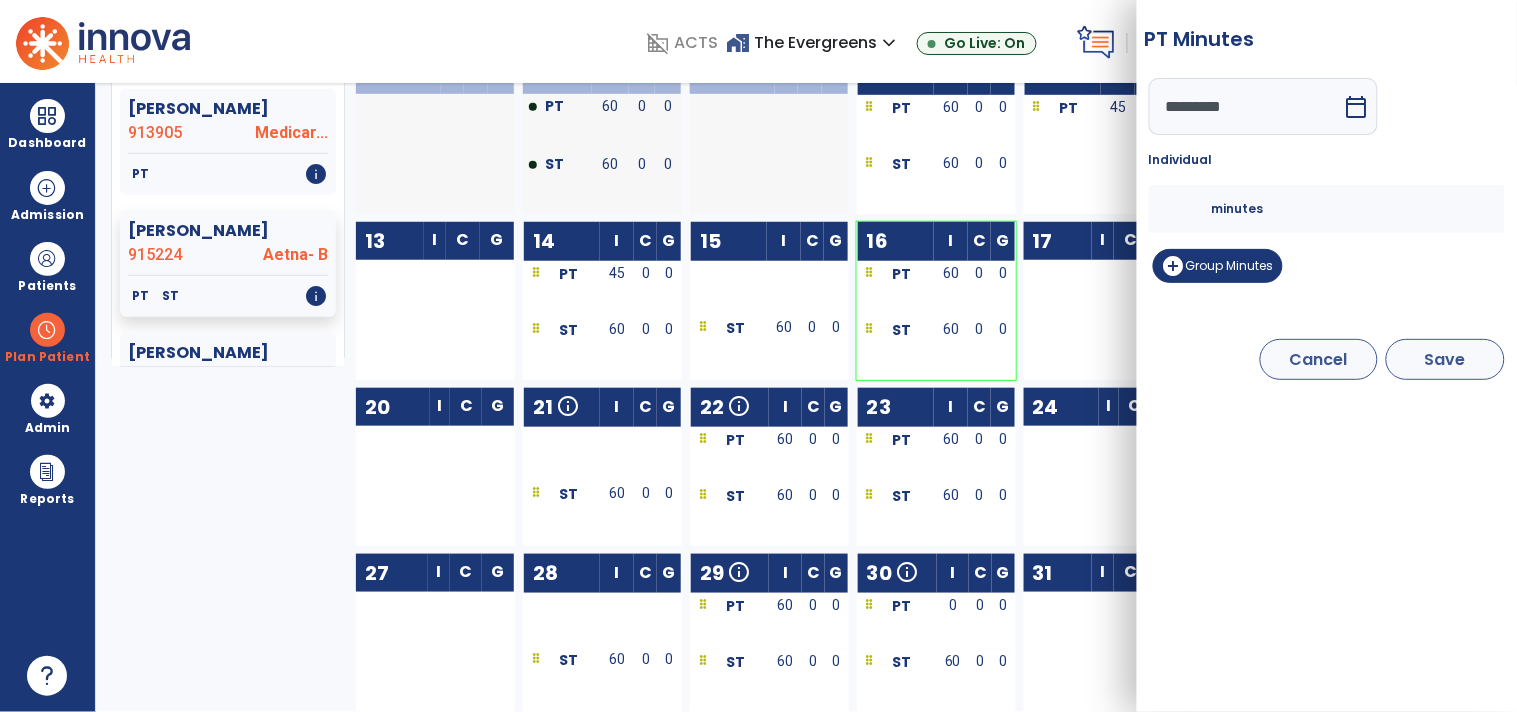type on "**" 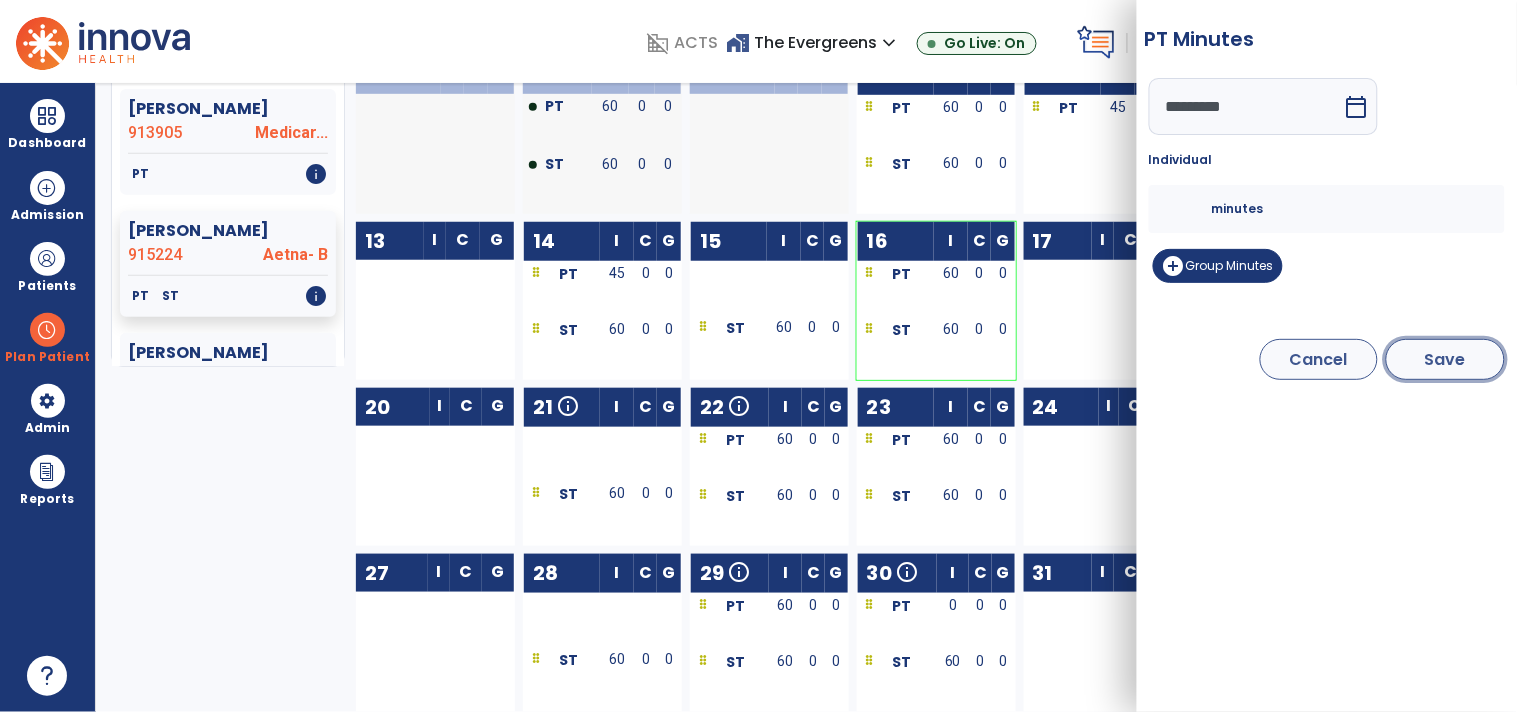 click on "Save" at bounding box center [1445, 359] 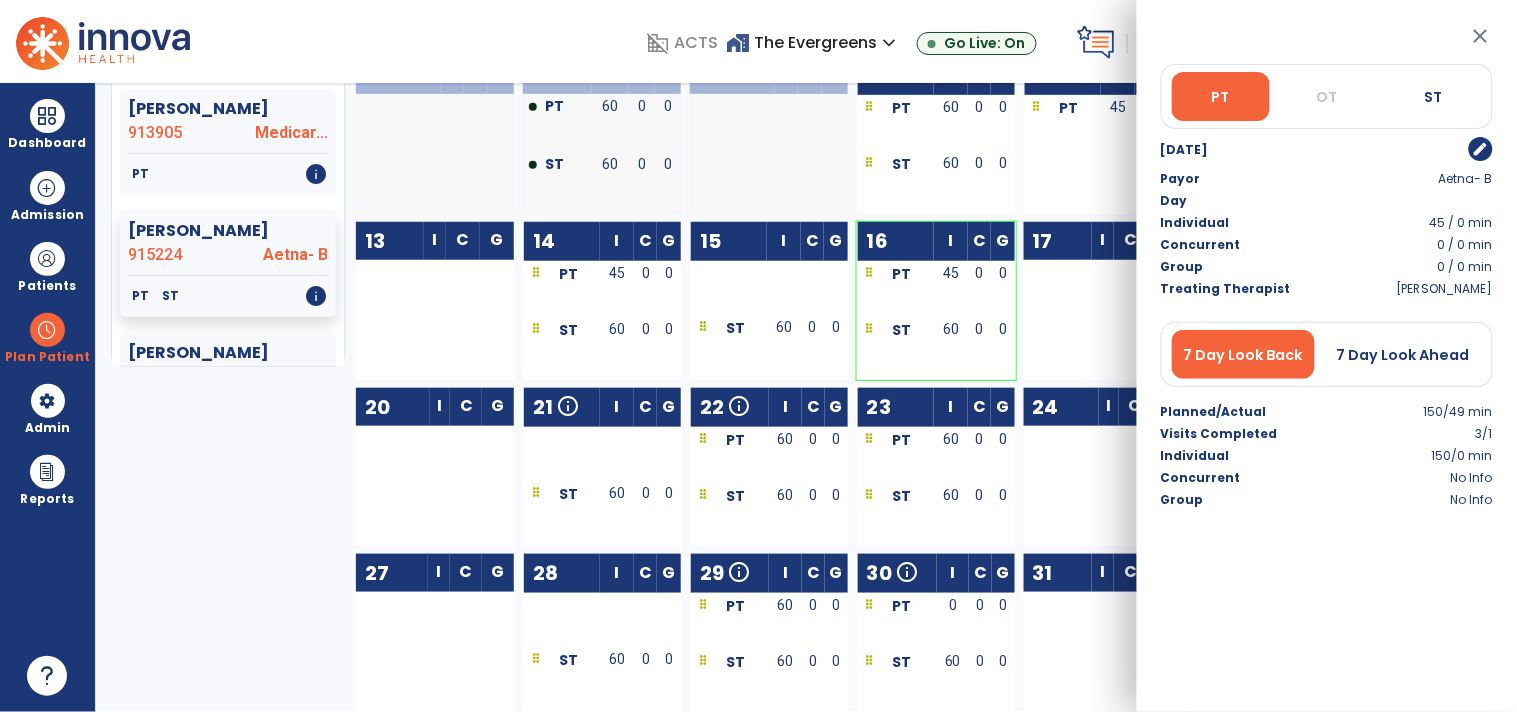 click on "close" at bounding box center (1481, 36) 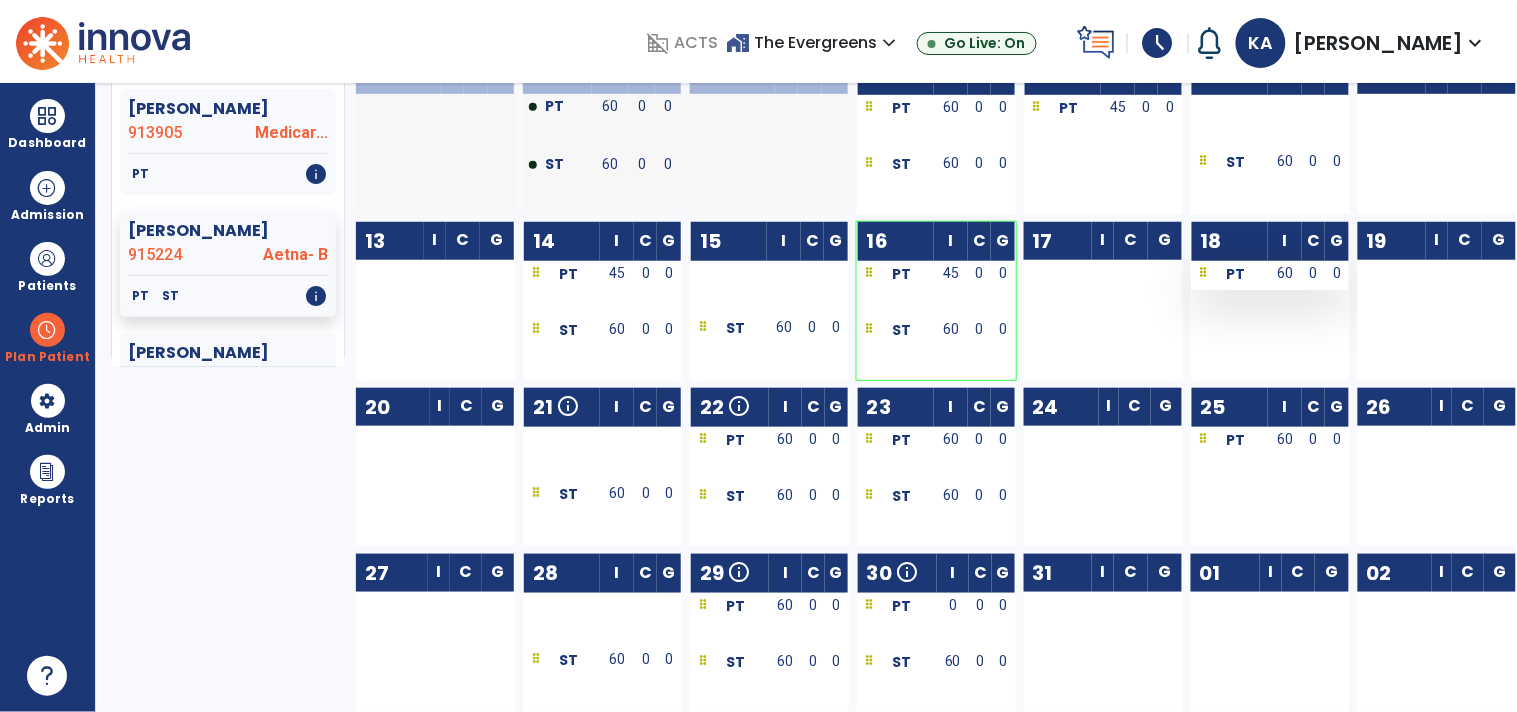 click on "60" at bounding box center (1285, 275) 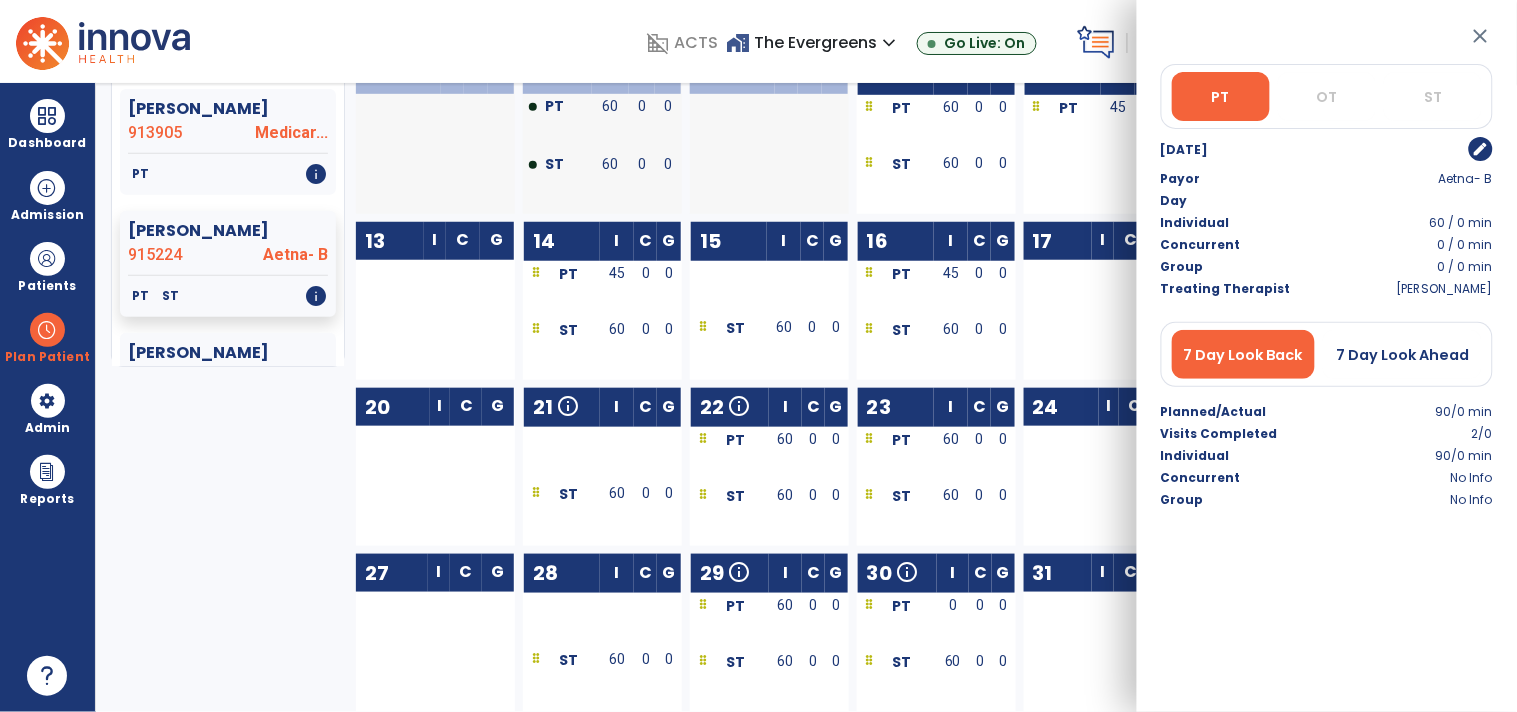 click on "close   PT   OT   ST  Jul 18, 2025  edit  Payor Aetna- B Day Individual  60 / 0 min  Concurrent  0 / 0 min  Group  0 / 0 min  Treating Therapist  APARTIN, KAREN   7 Day Look Back   7 Day Look Ahead  Planned/Actual  90/0 min  Visits Completed  2/0  Individual  90/0 min  Concurrent  No Info  Group  No Info" at bounding box center [1327, 356] 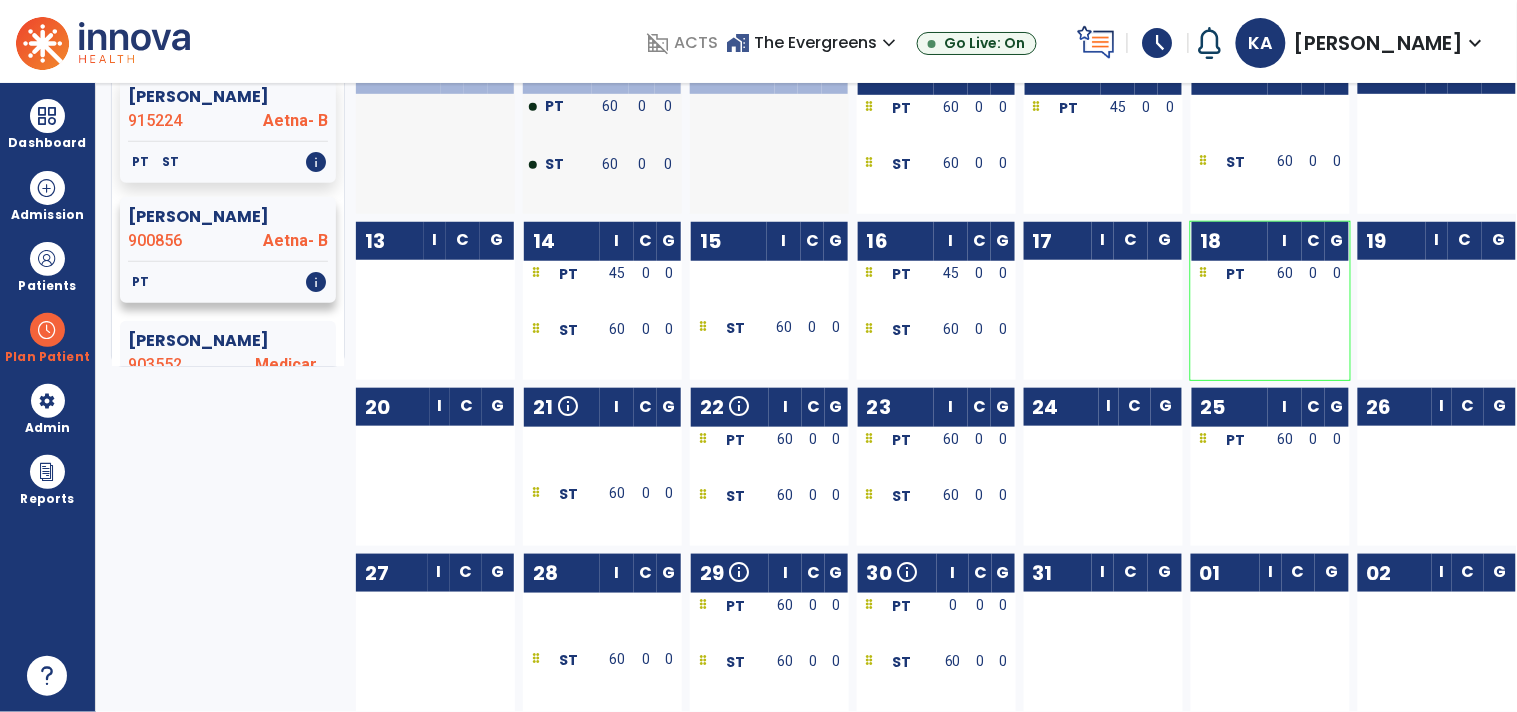scroll, scrollTop: 4132, scrollLeft: 0, axis: vertical 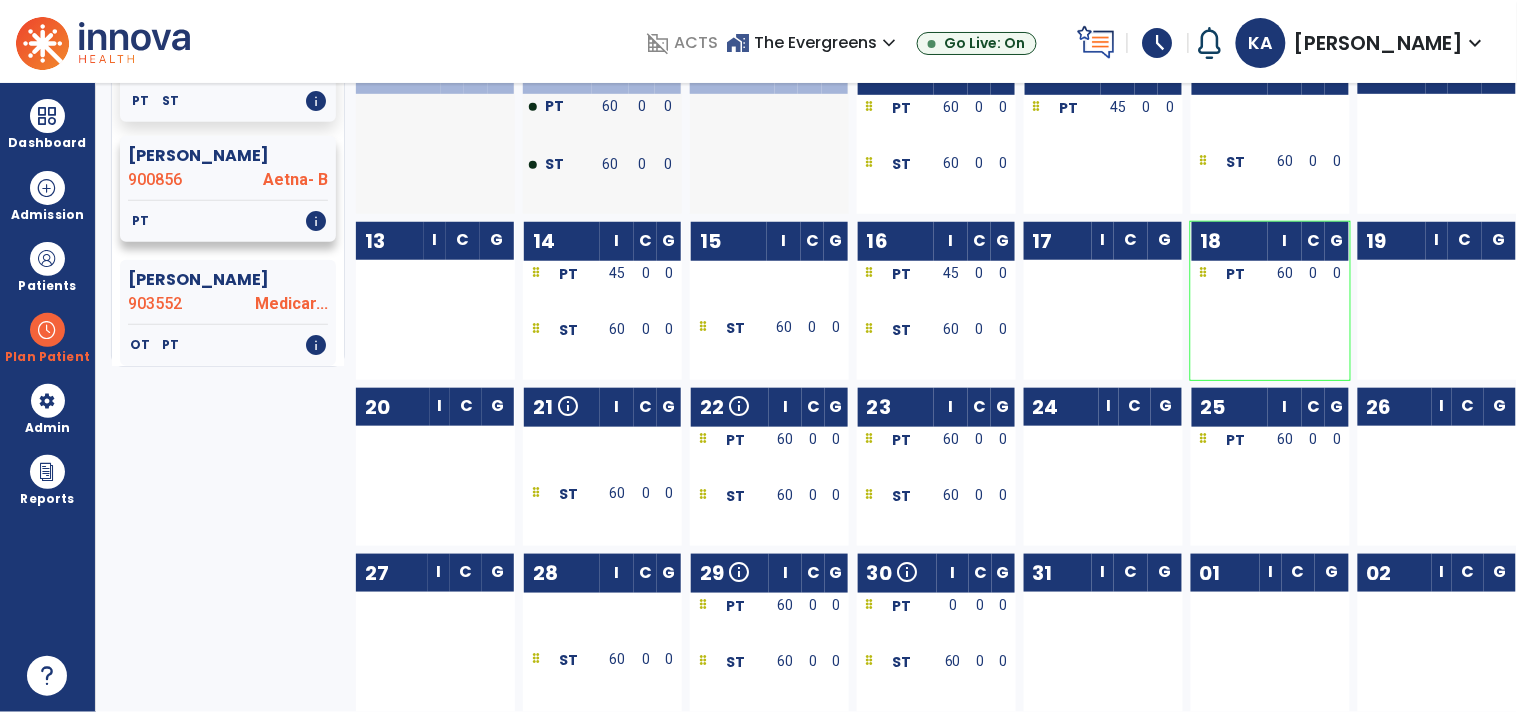 click on "PT   info" 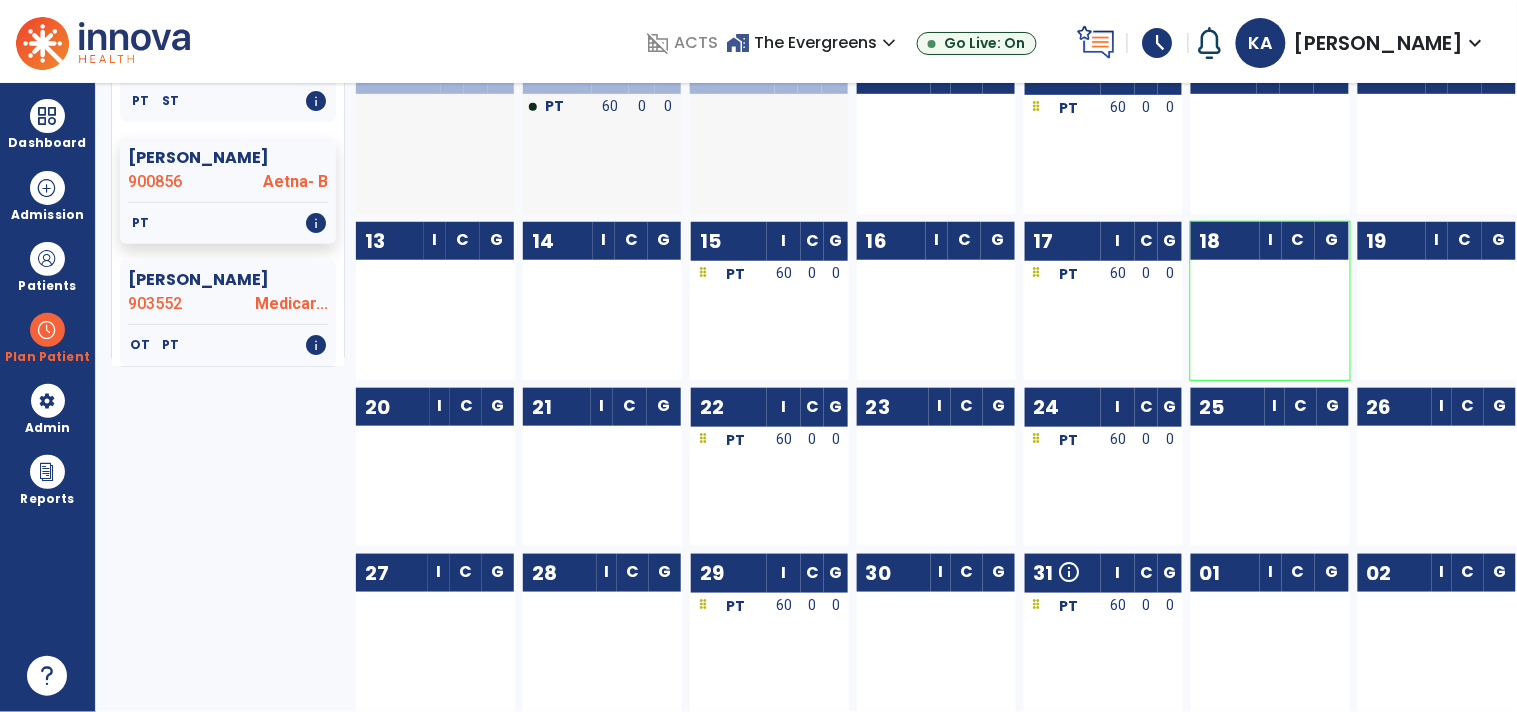 click on "0" at bounding box center [812, 275] 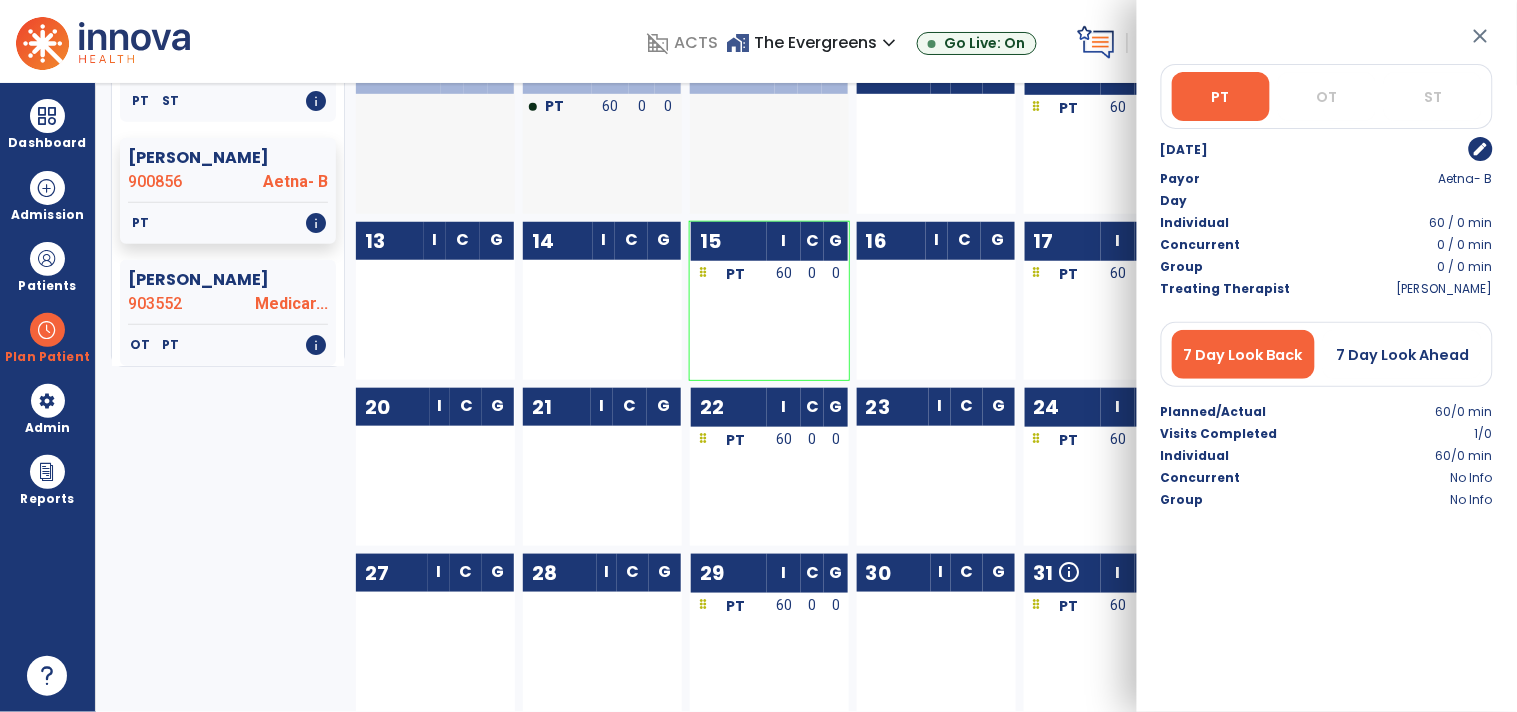 click on "edit" at bounding box center [1481, 149] 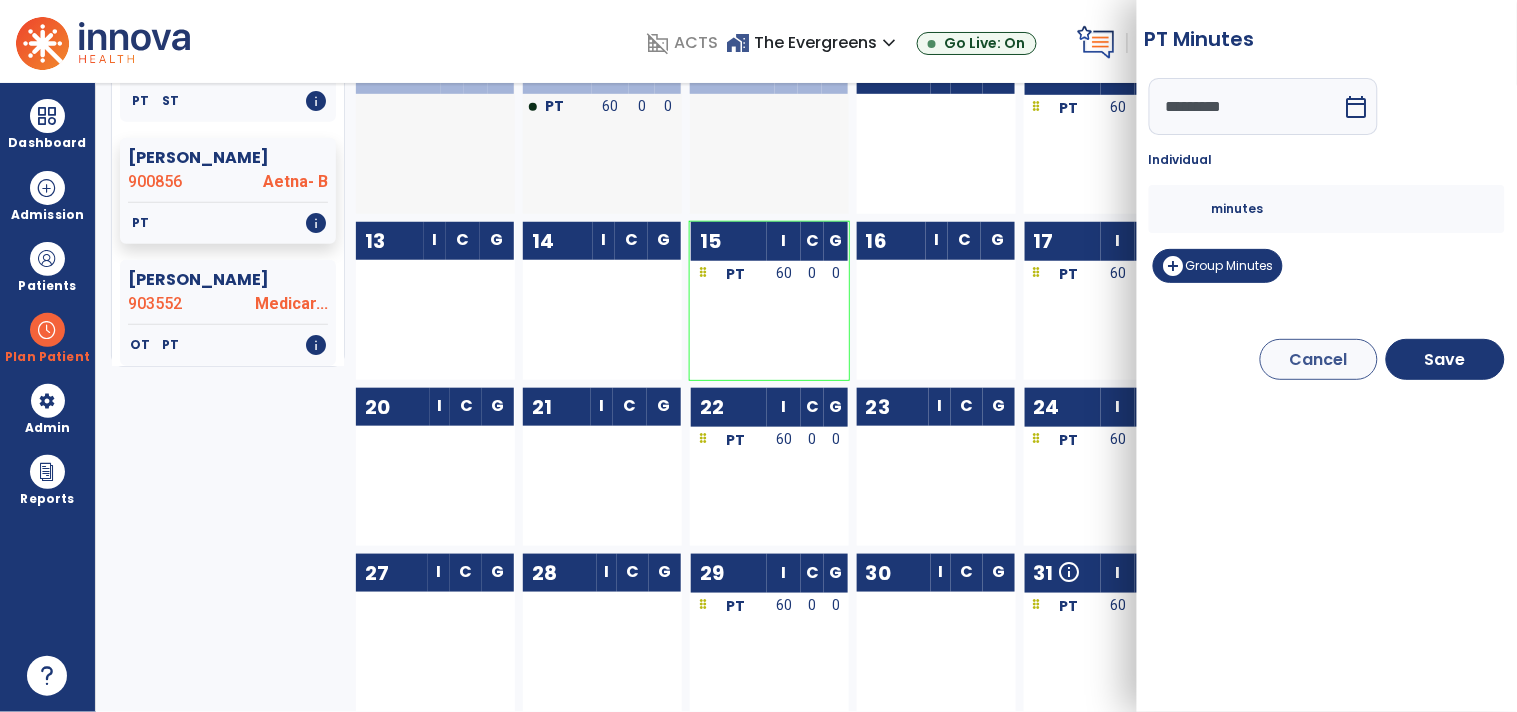 drag, startPoint x: 1184, startPoint y: 201, endPoint x: 1077, endPoint y: 200, distance: 107.00467 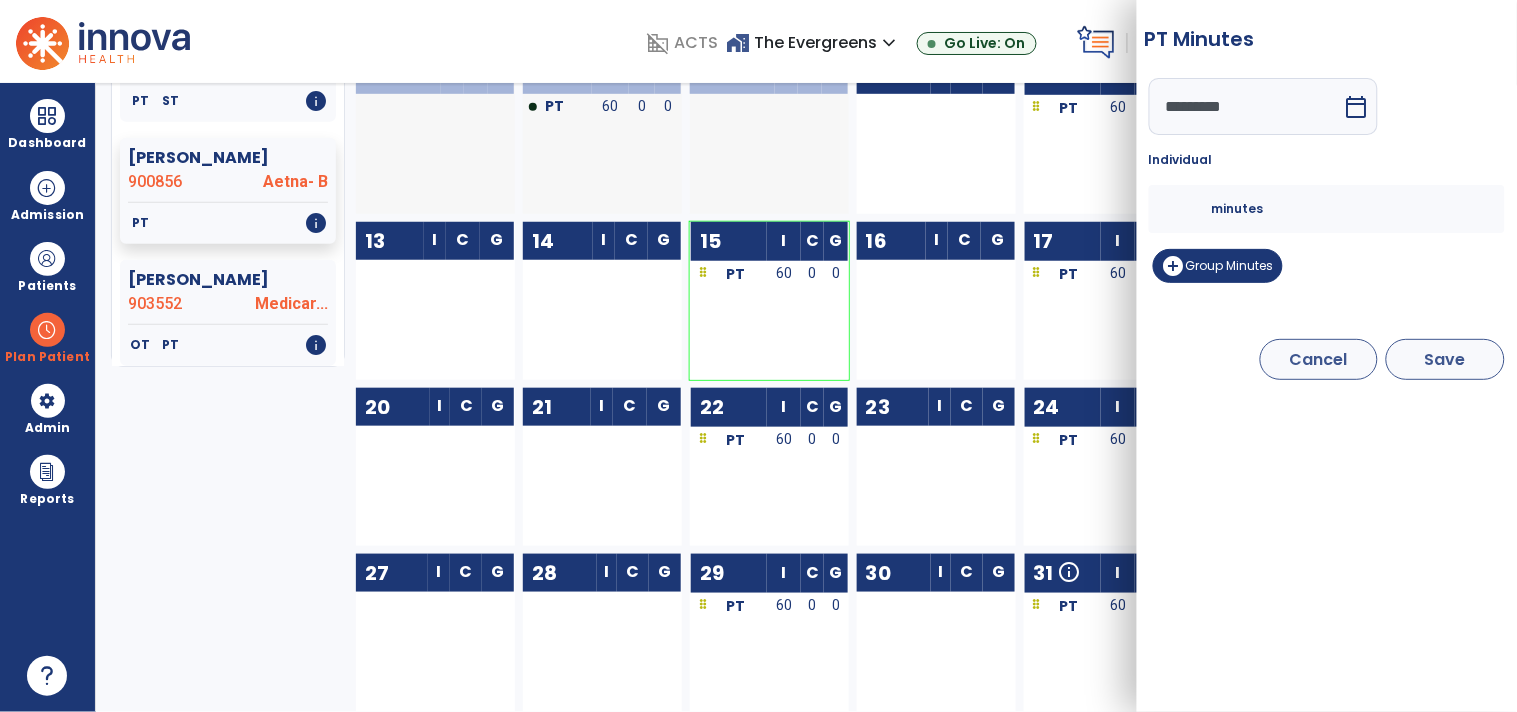 type on "**" 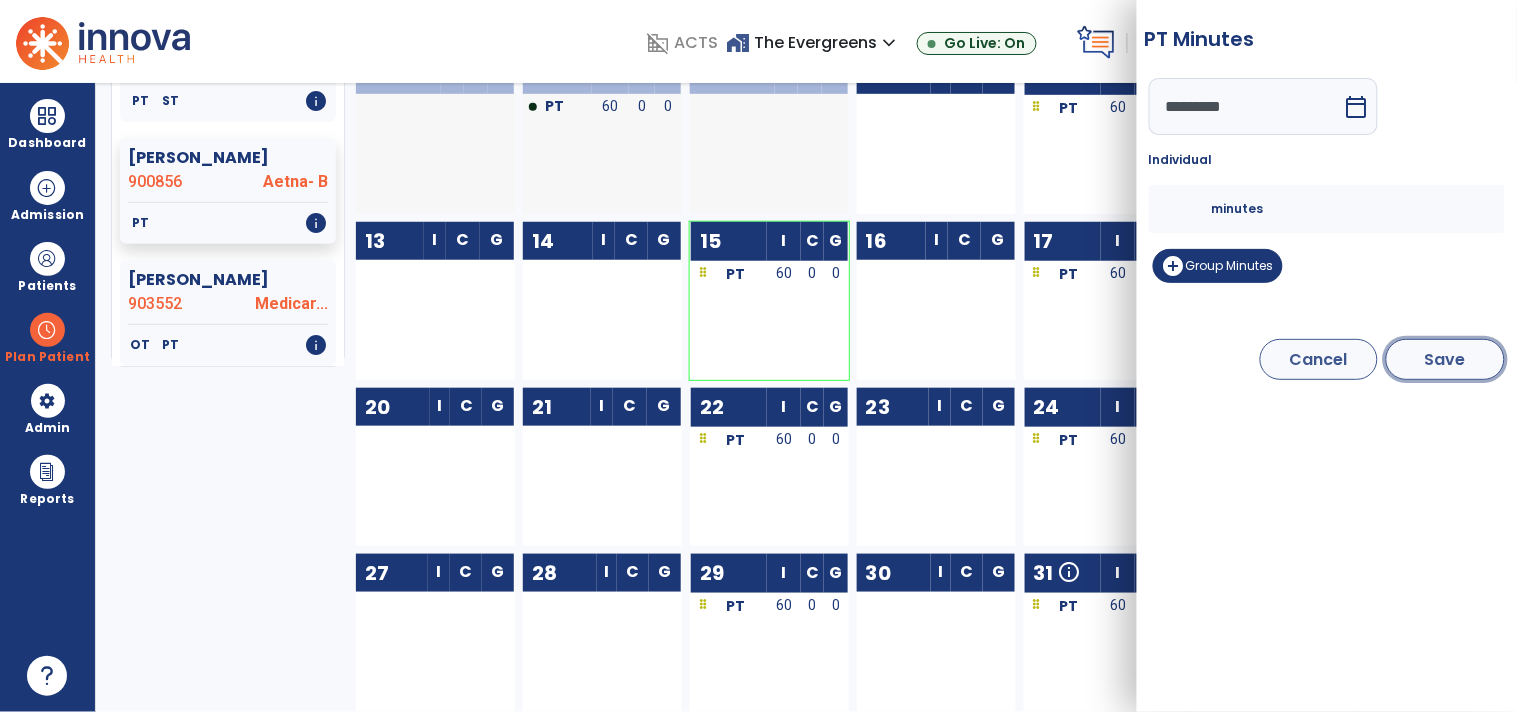 click on "Save" at bounding box center (1445, 359) 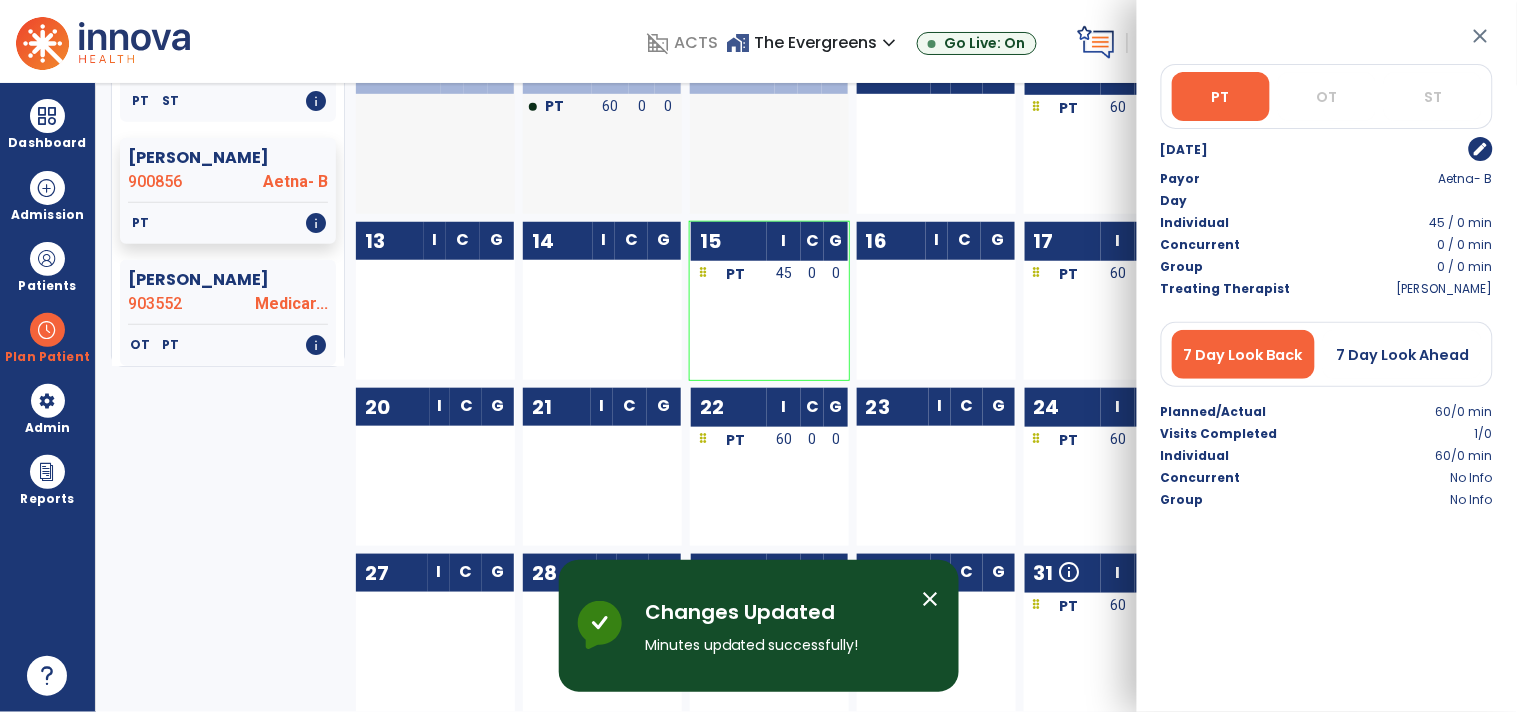 click on "close   PT   OT   ST  Jul 15, 2025  edit  Payor Aetna- B Day Individual  45 / 0 min  Concurrent  0 / 0 min  Group  0 / 0 min  Treating Therapist  APARTIN, KAREN   7 Day Look Back   7 Day Look Ahead  Planned/Actual  60/0 min  Visits Completed  1/0  Individual  60/0 min  Concurrent  No Info  Group  No Info" at bounding box center [1327, 356] 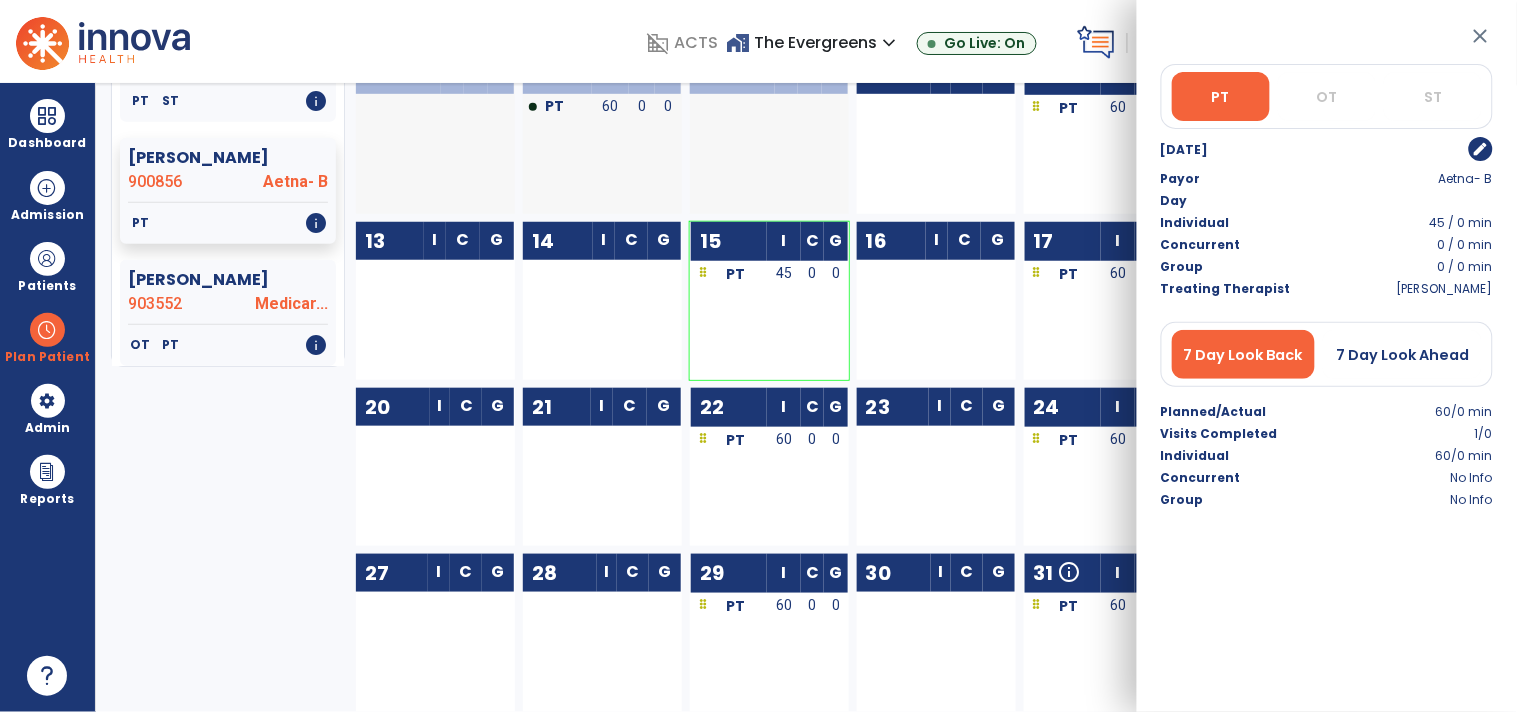 drag, startPoint x: 1480, startPoint y: 41, endPoint x: 1297, endPoint y: 91, distance: 189.70767 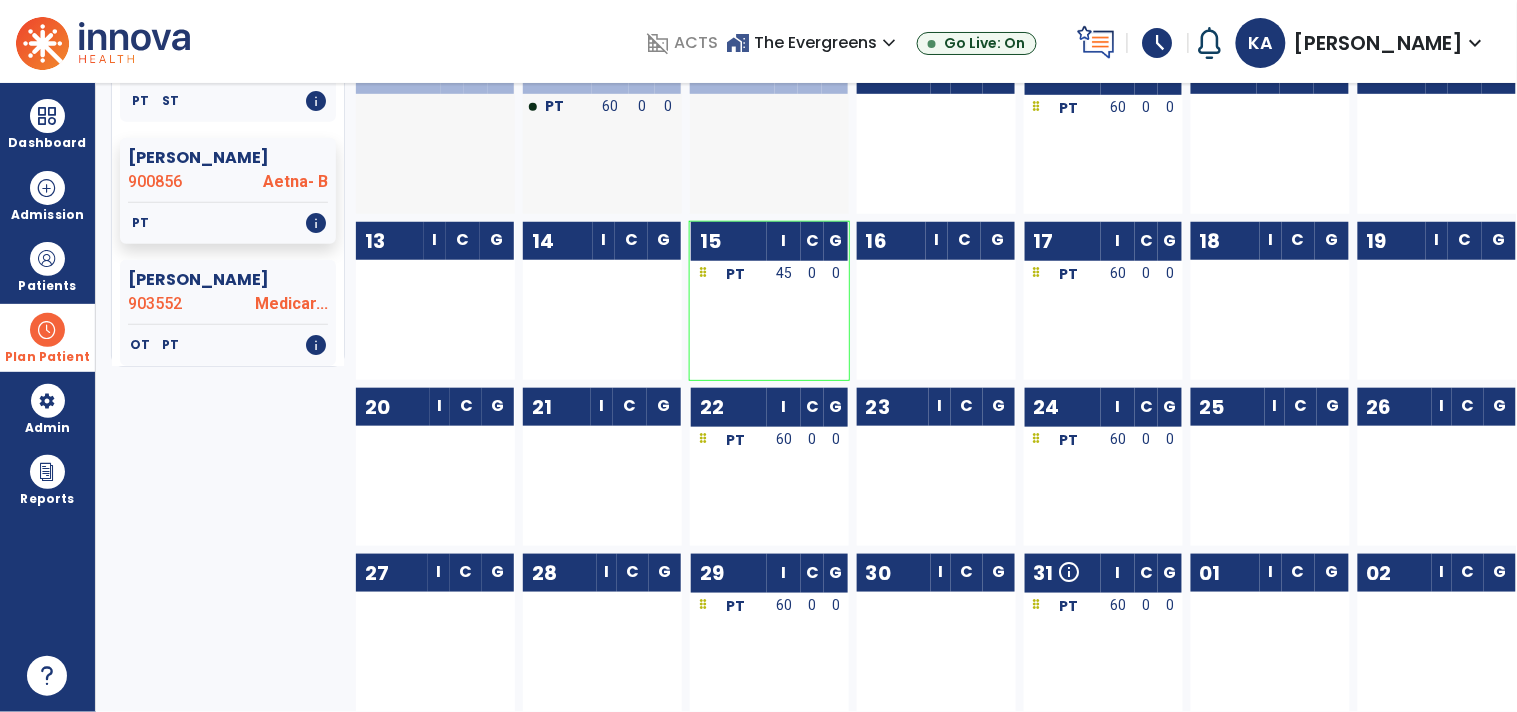 click at bounding box center [47, 330] 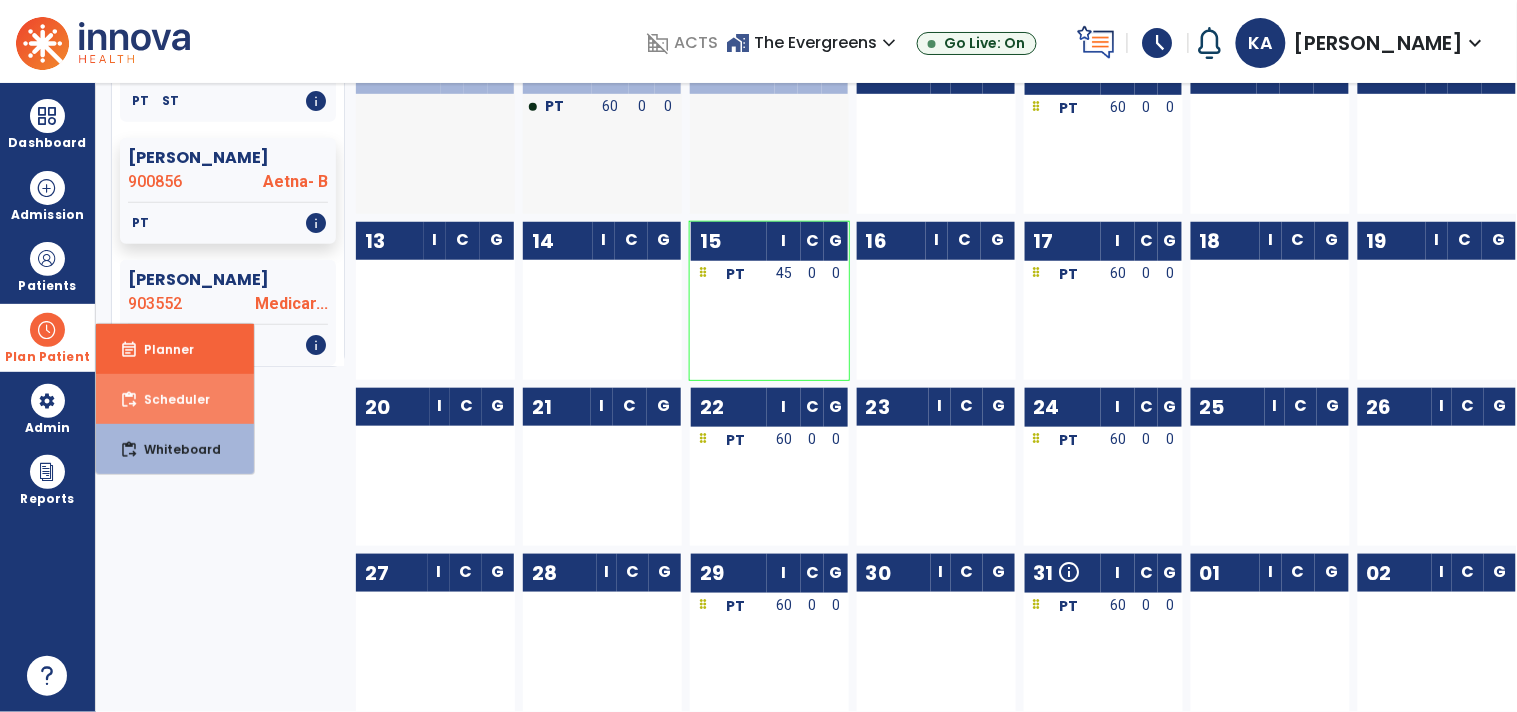 click on "Scheduler" at bounding box center (169, 399) 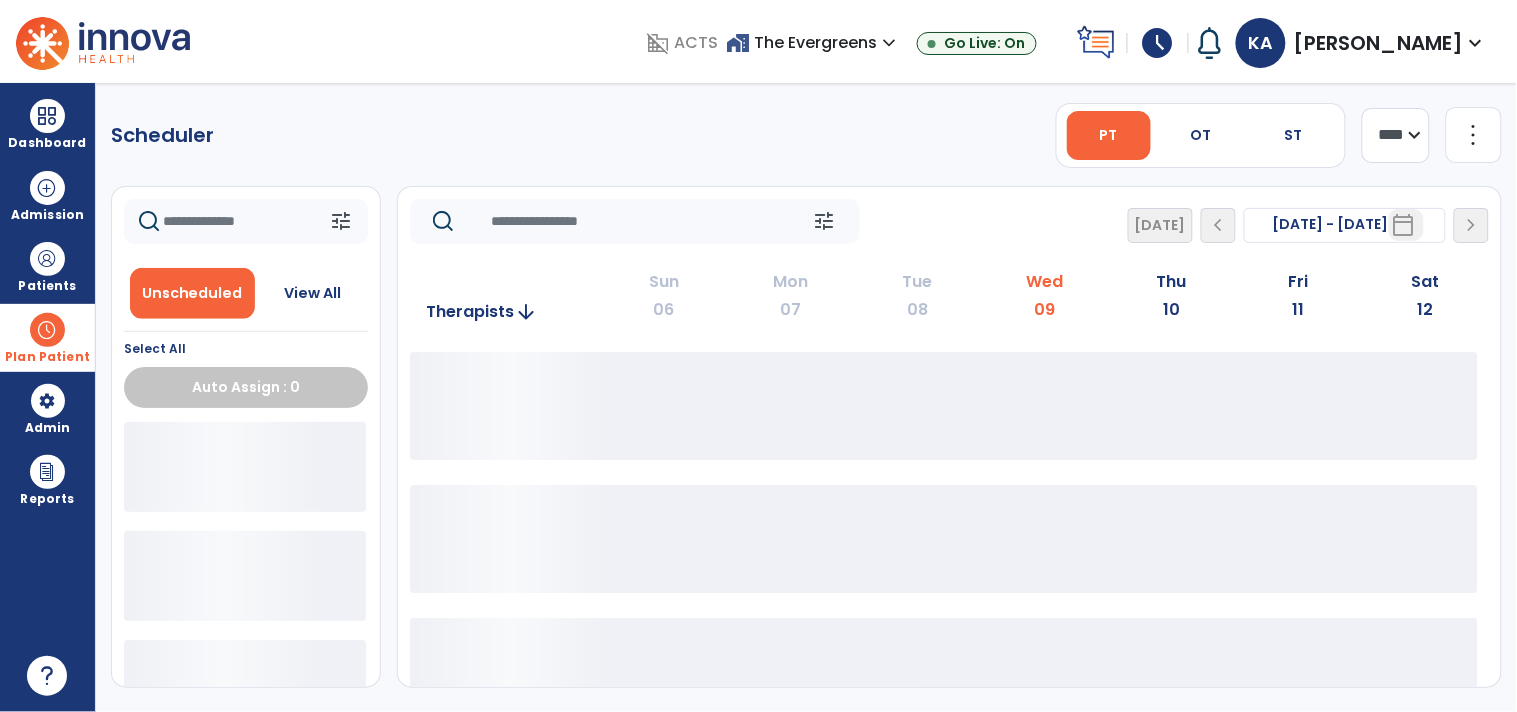 scroll, scrollTop: 0, scrollLeft: 0, axis: both 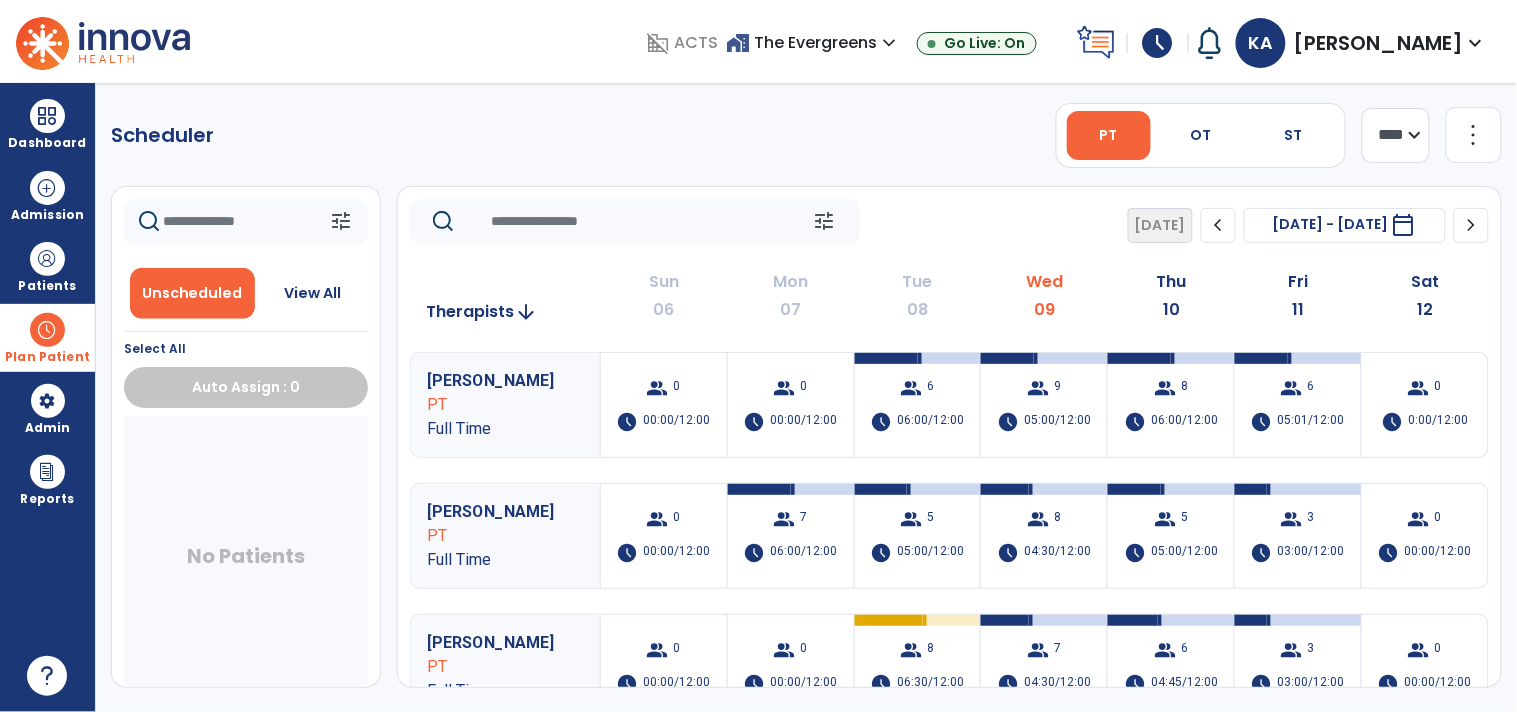 click on "chevron_right" 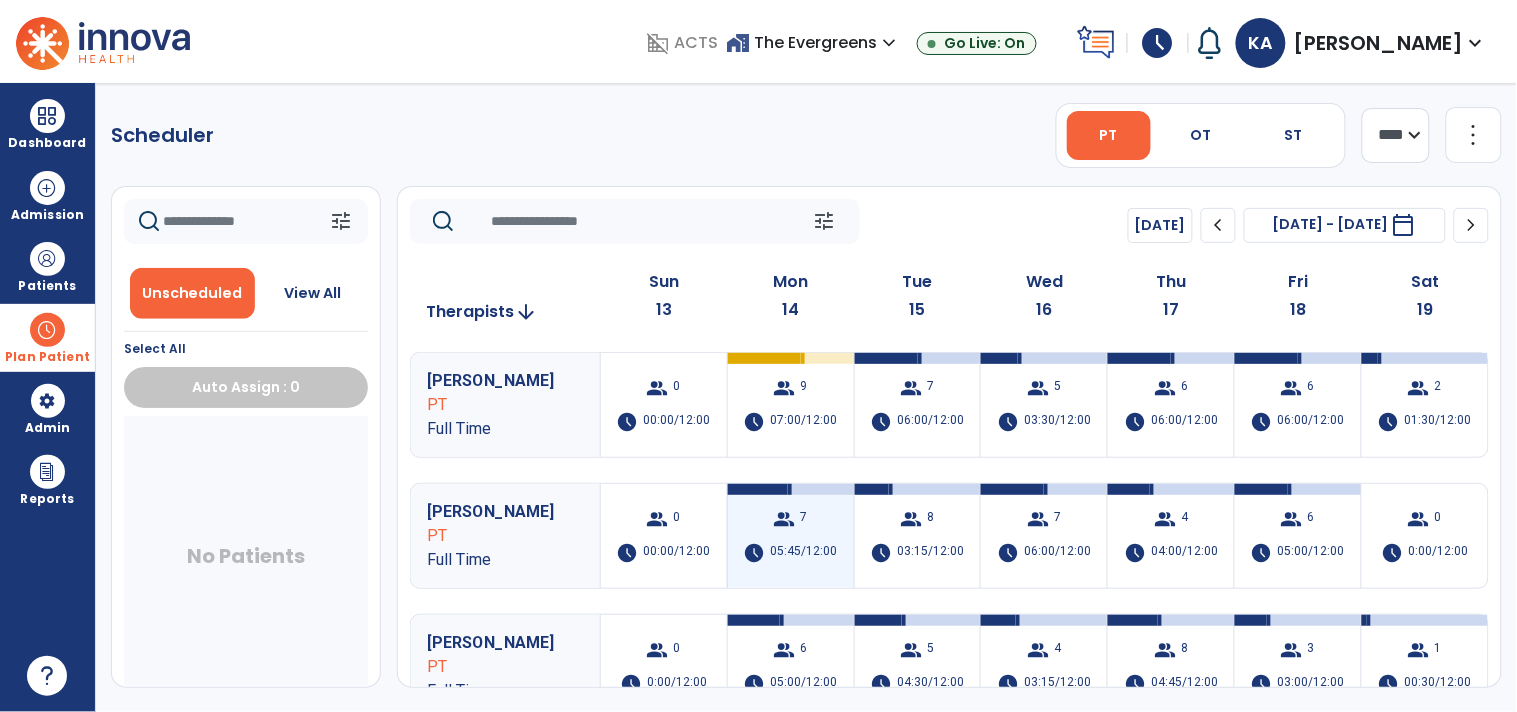 click on "05:45/12:00" at bounding box center [804, 553] 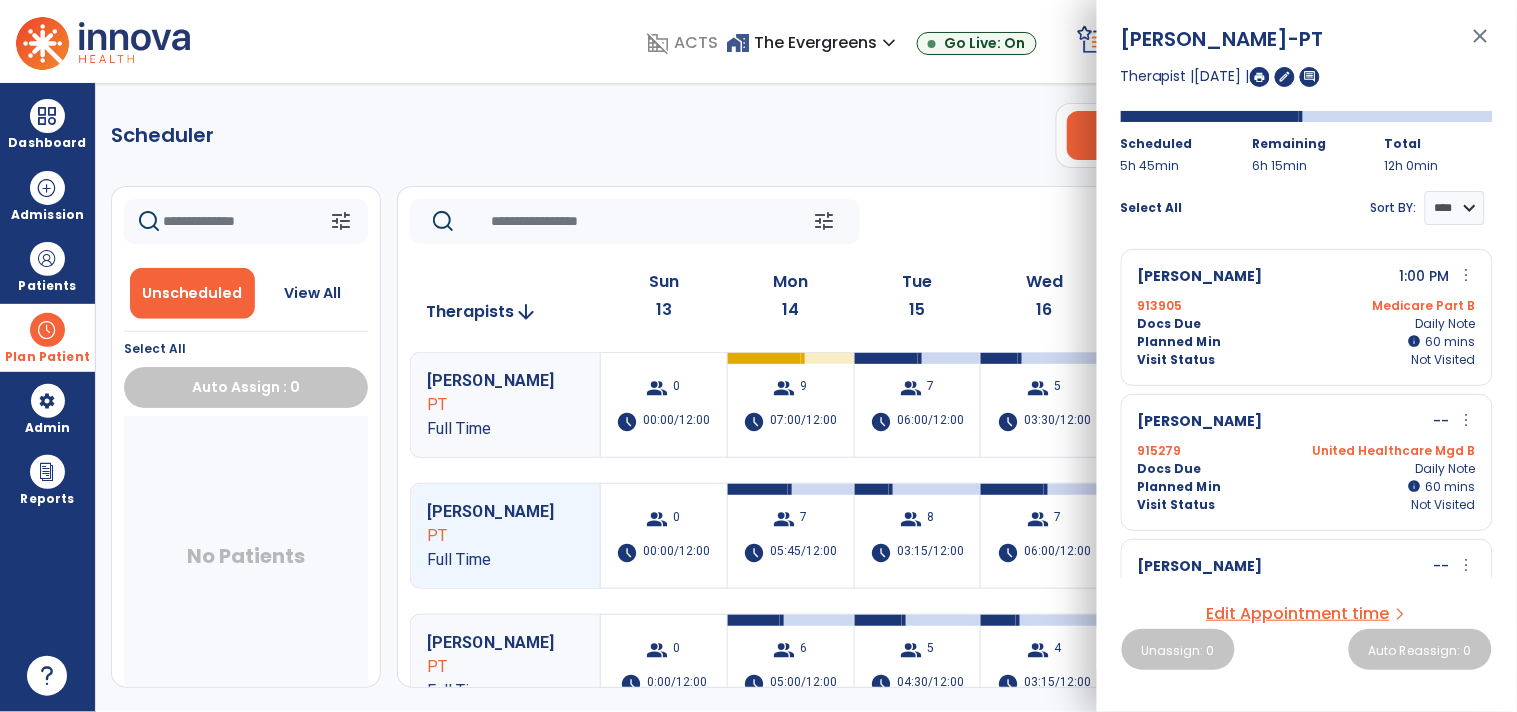 click on "Edit Appointment time" at bounding box center (1298, 614) 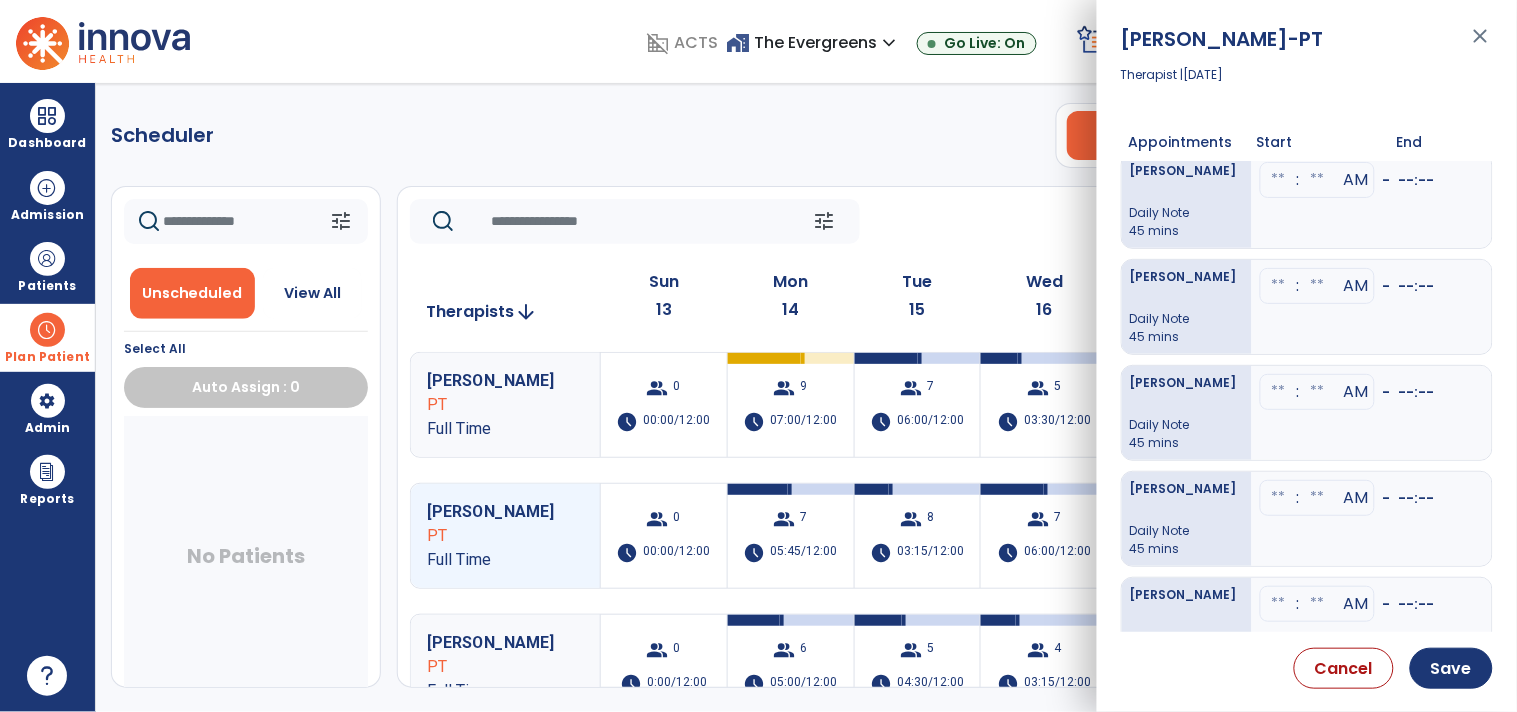 scroll, scrollTop: 222, scrollLeft: 0, axis: vertical 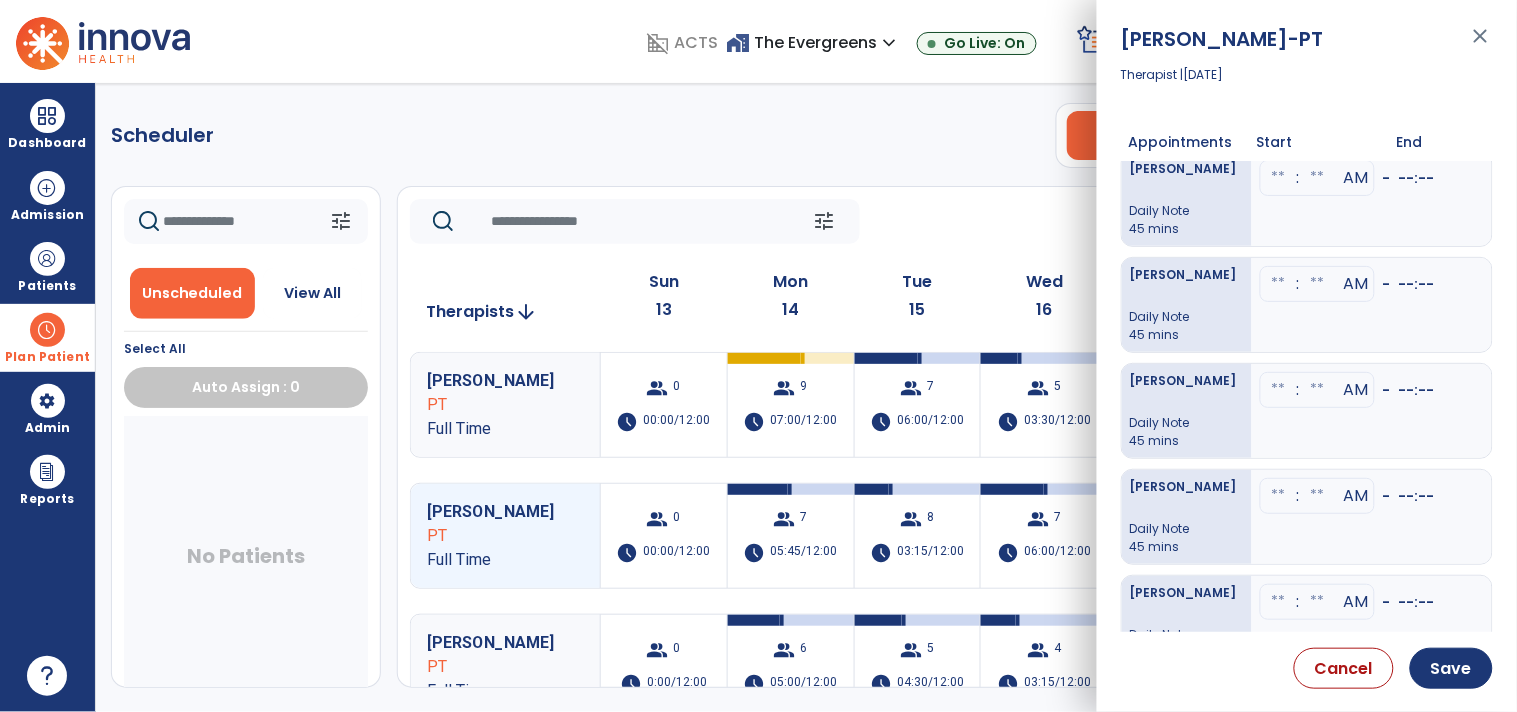 click at bounding box center (1279, -34) 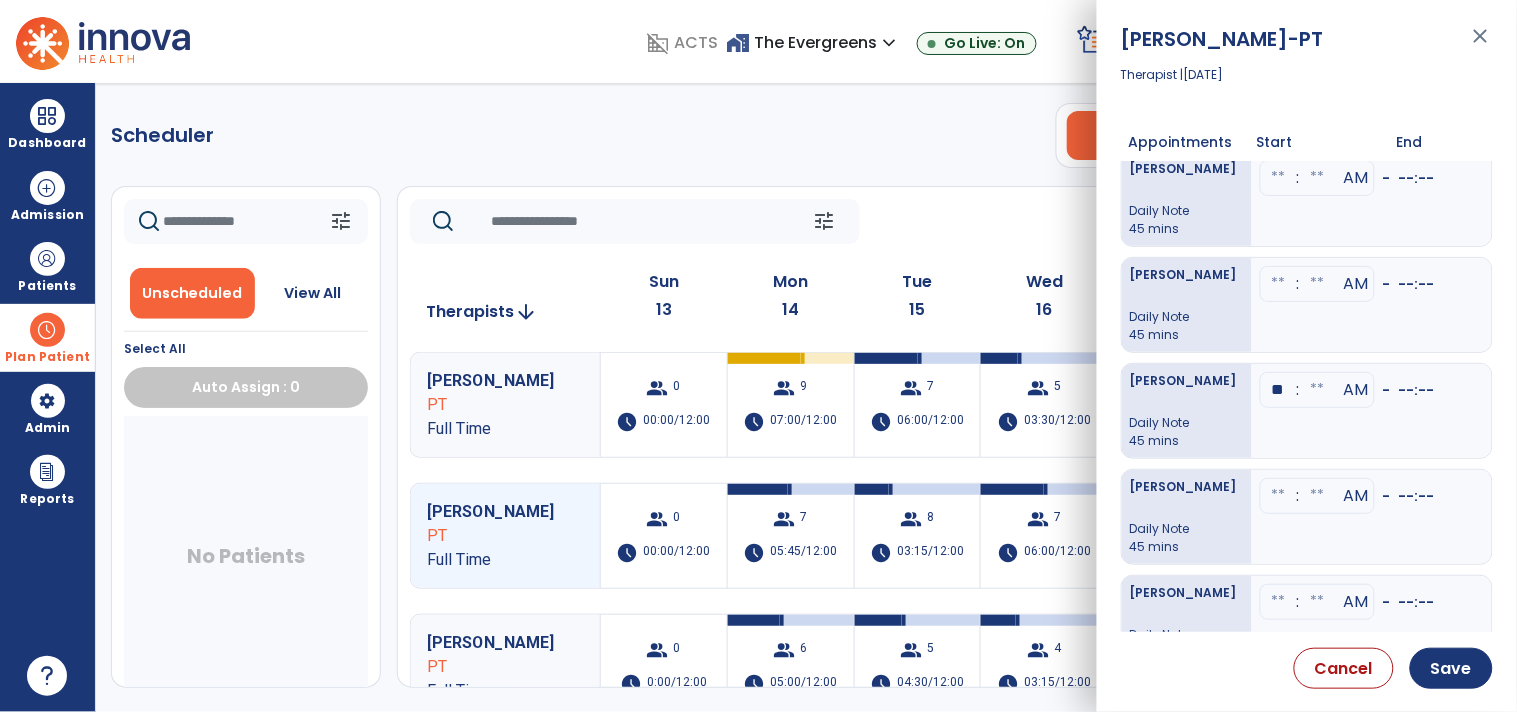 type on "**" 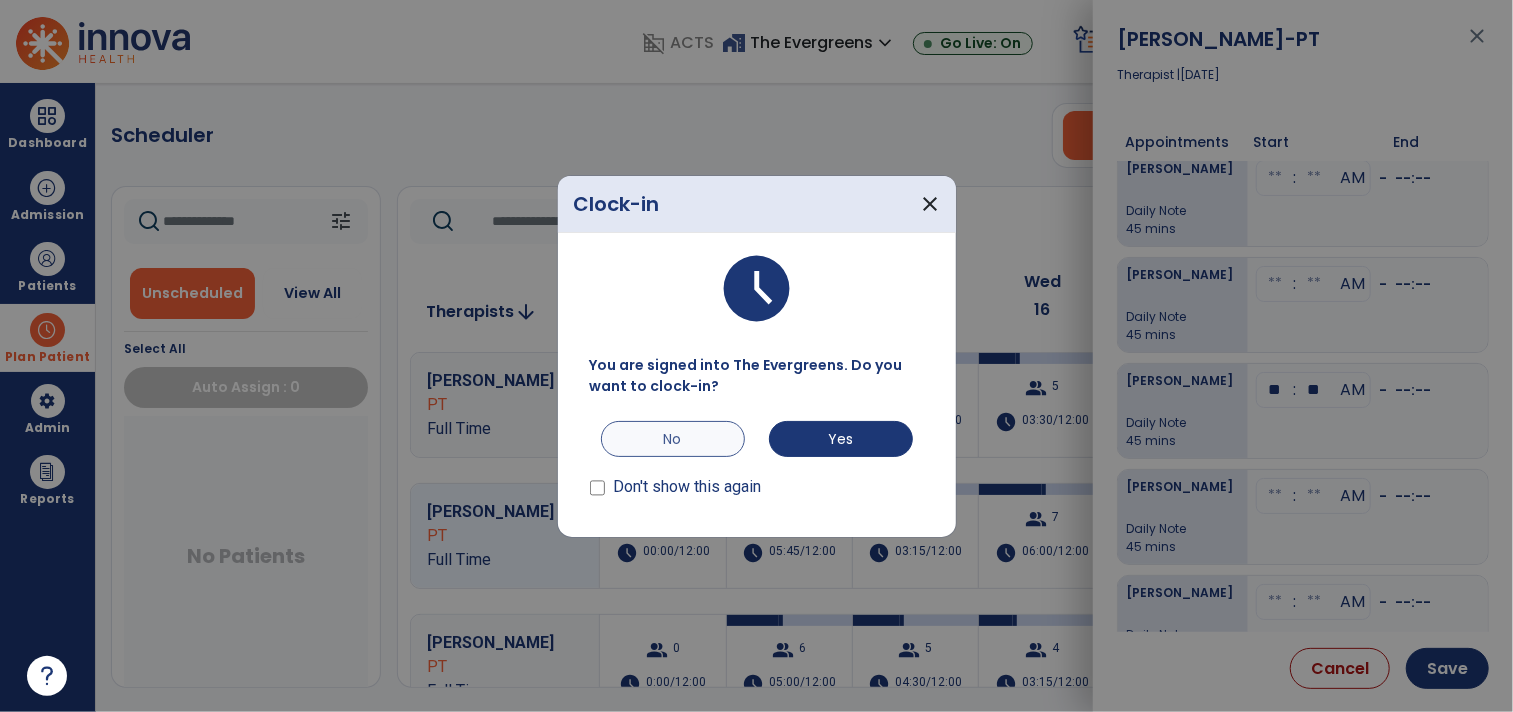 type on "**" 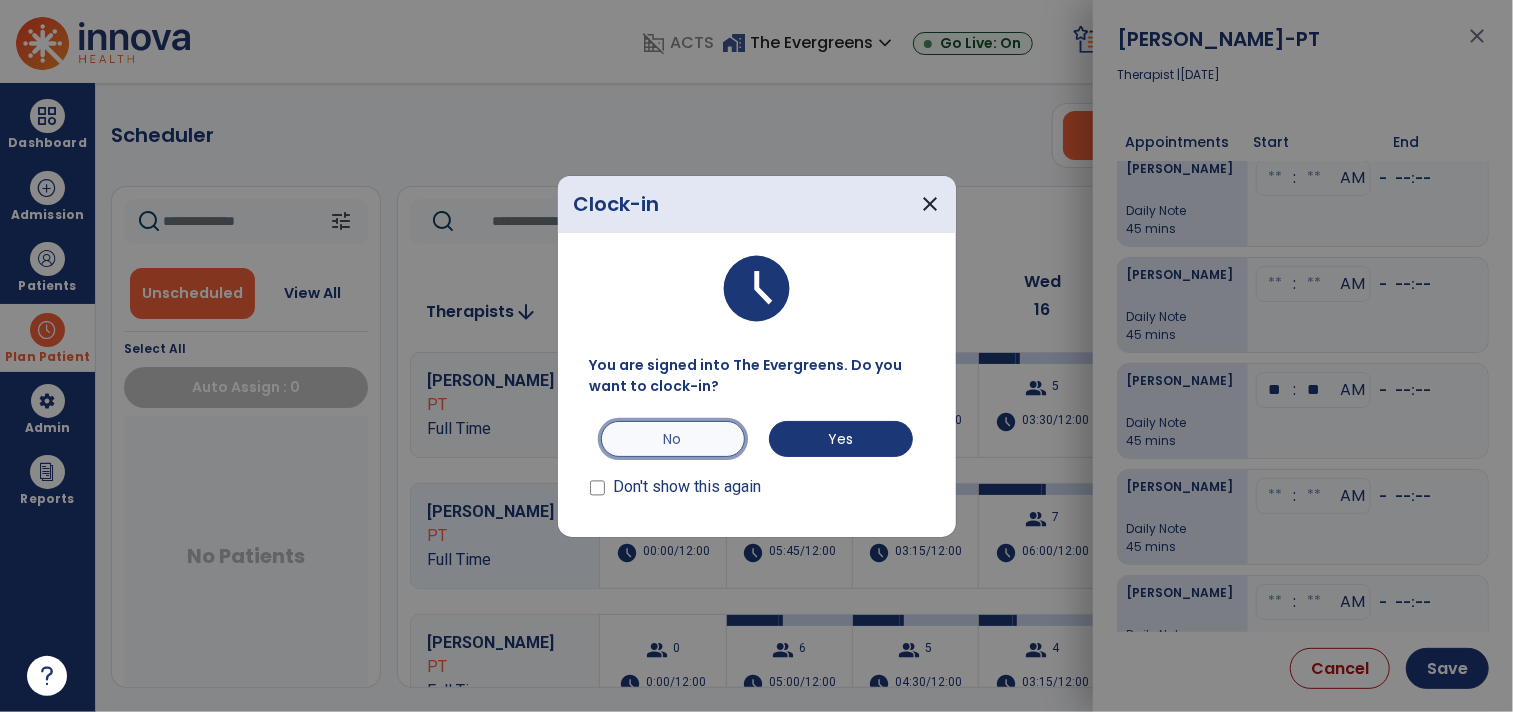 click on "No" at bounding box center (673, 439) 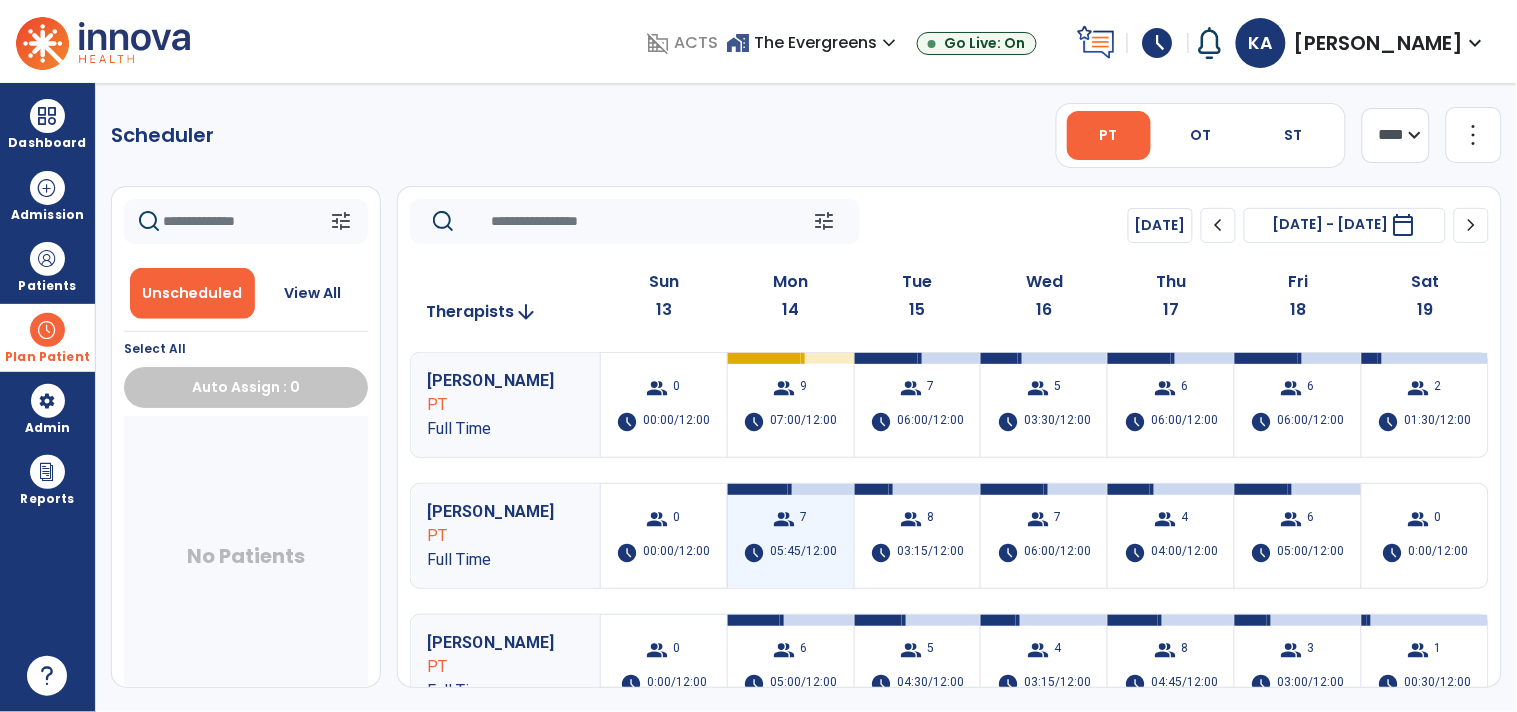 click on "group  7  schedule  05:45/12:00" at bounding box center (791, 536) 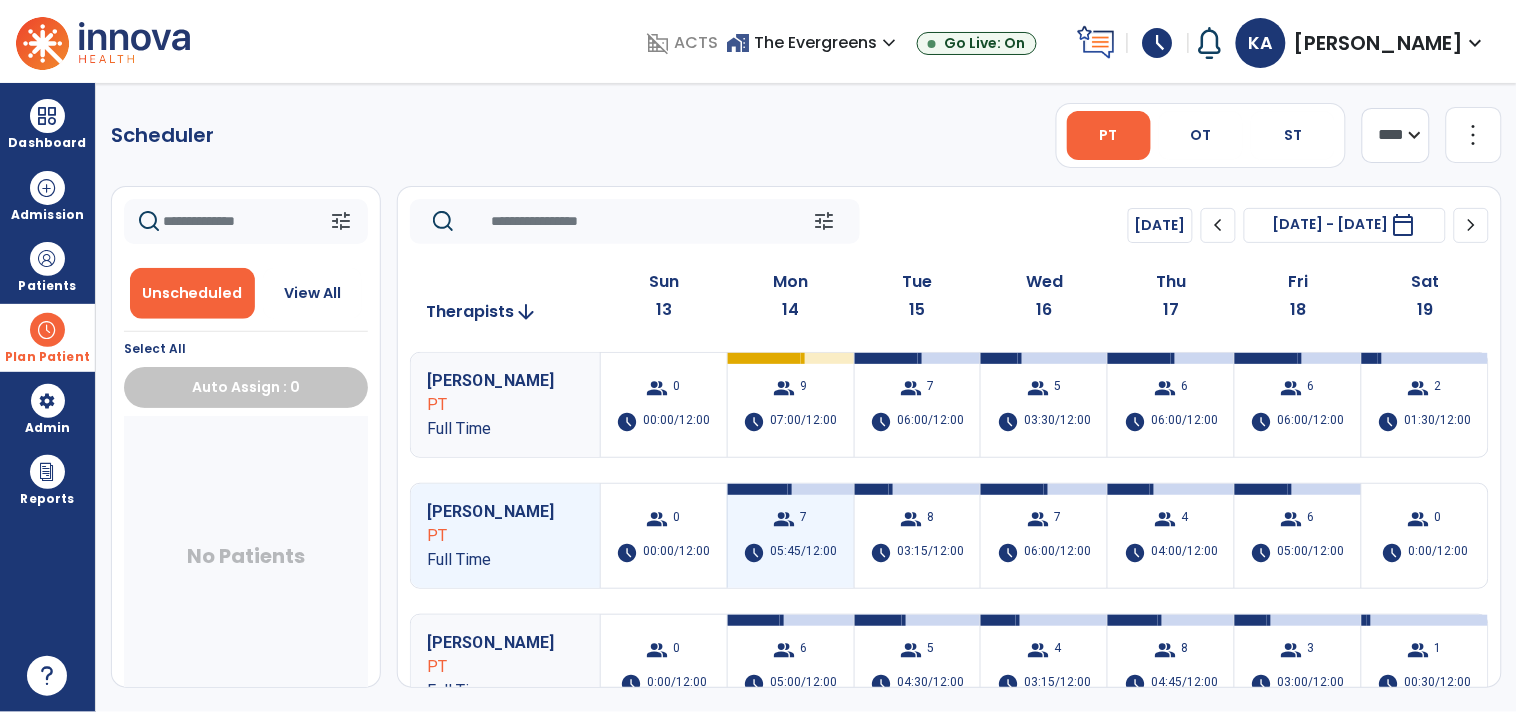 click on "group  7  schedule  05:45/12:00" at bounding box center [791, 536] 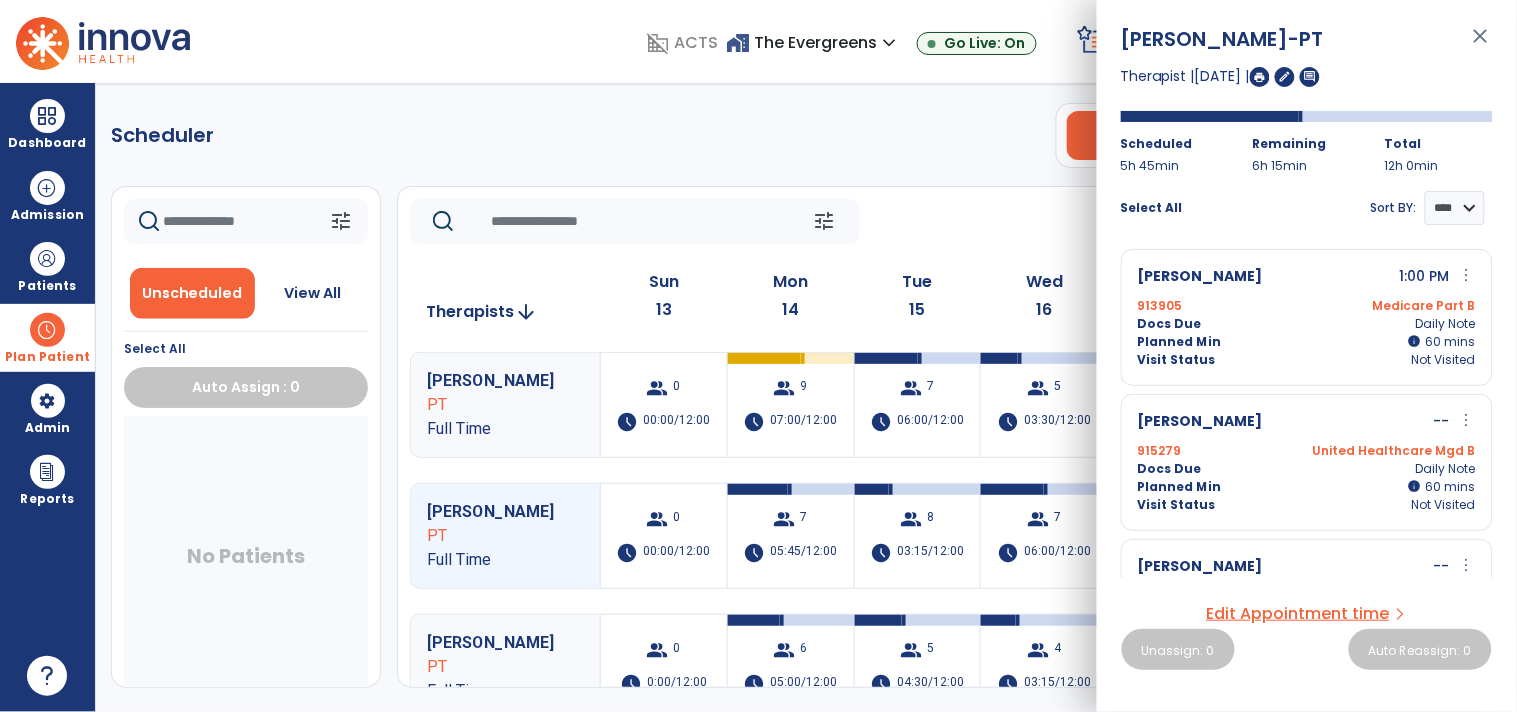 click on "Edit Appointment time" at bounding box center (1298, 614) 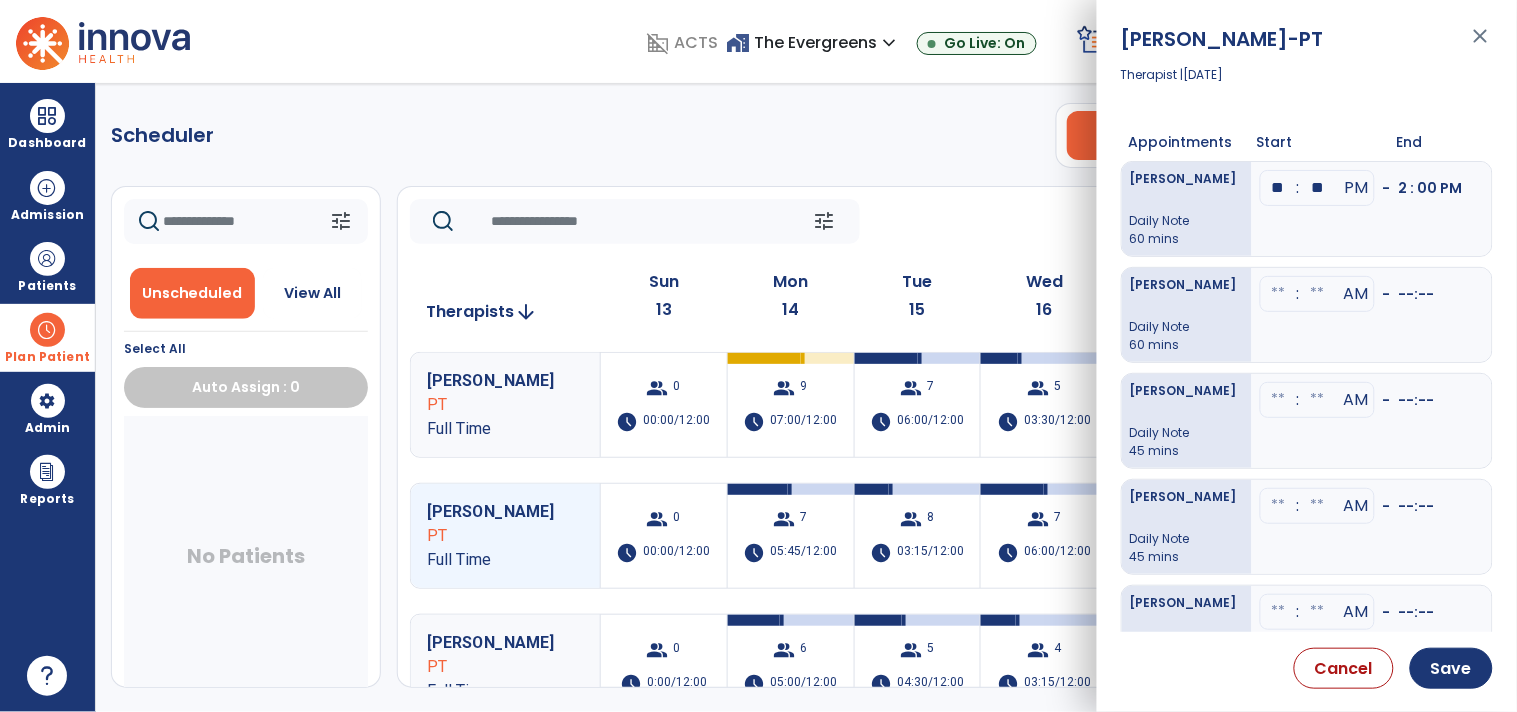 click at bounding box center [1279, 188] 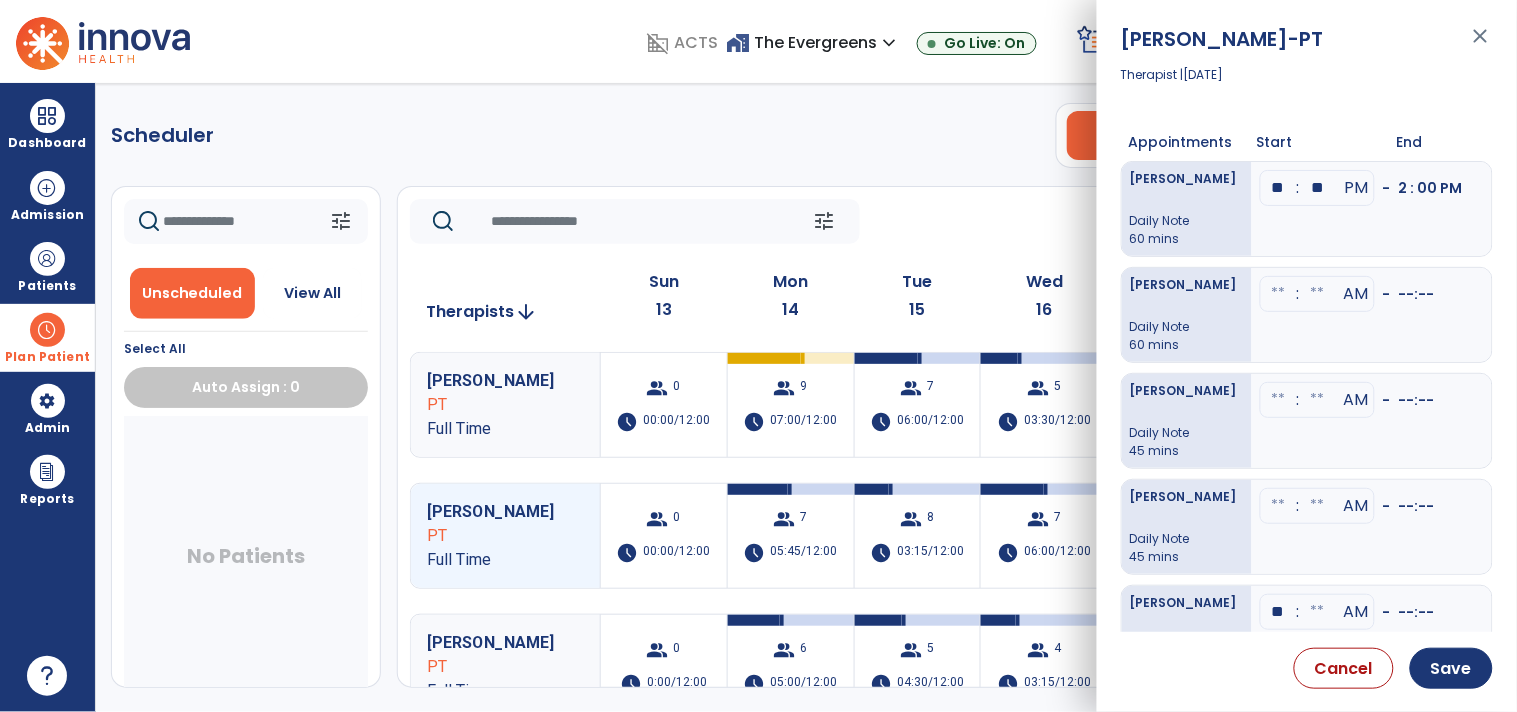 type on "**" 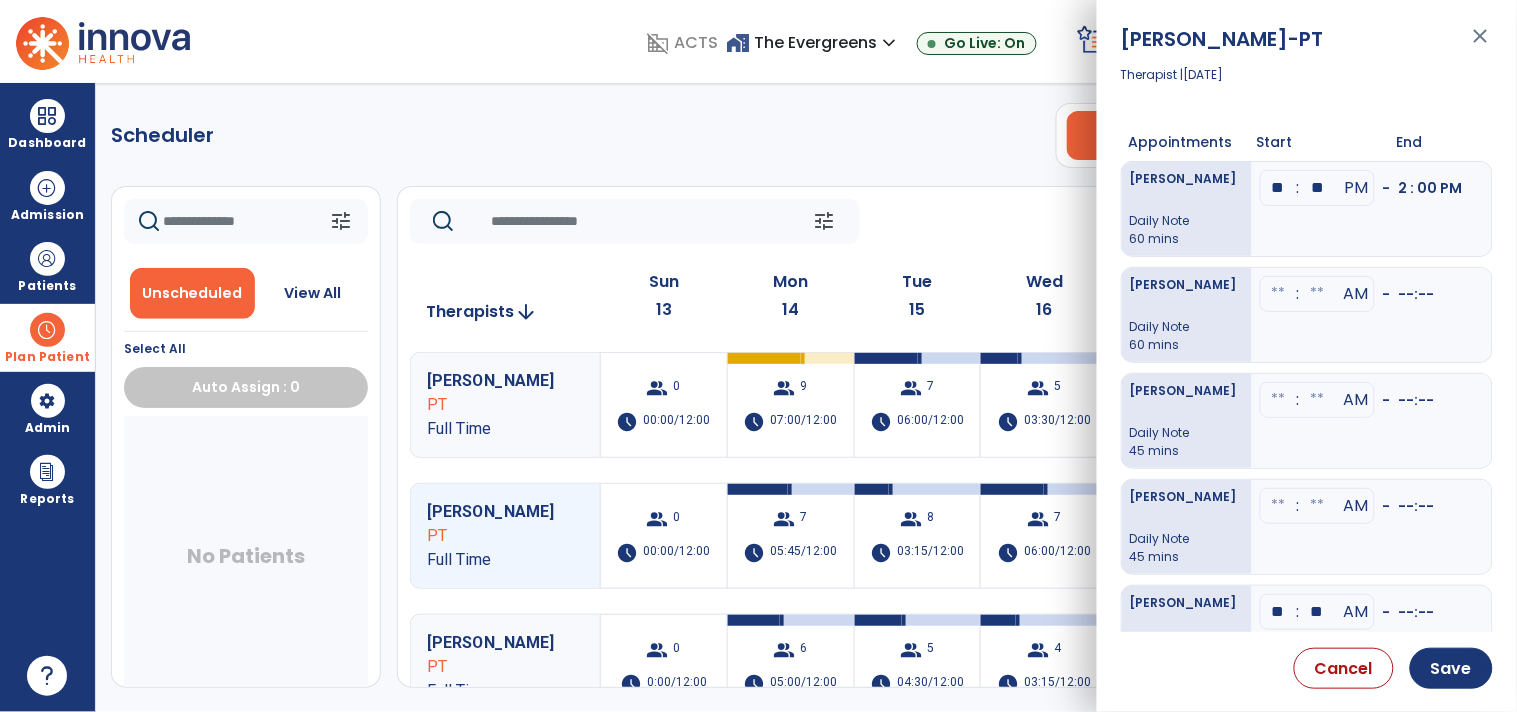 type on "**" 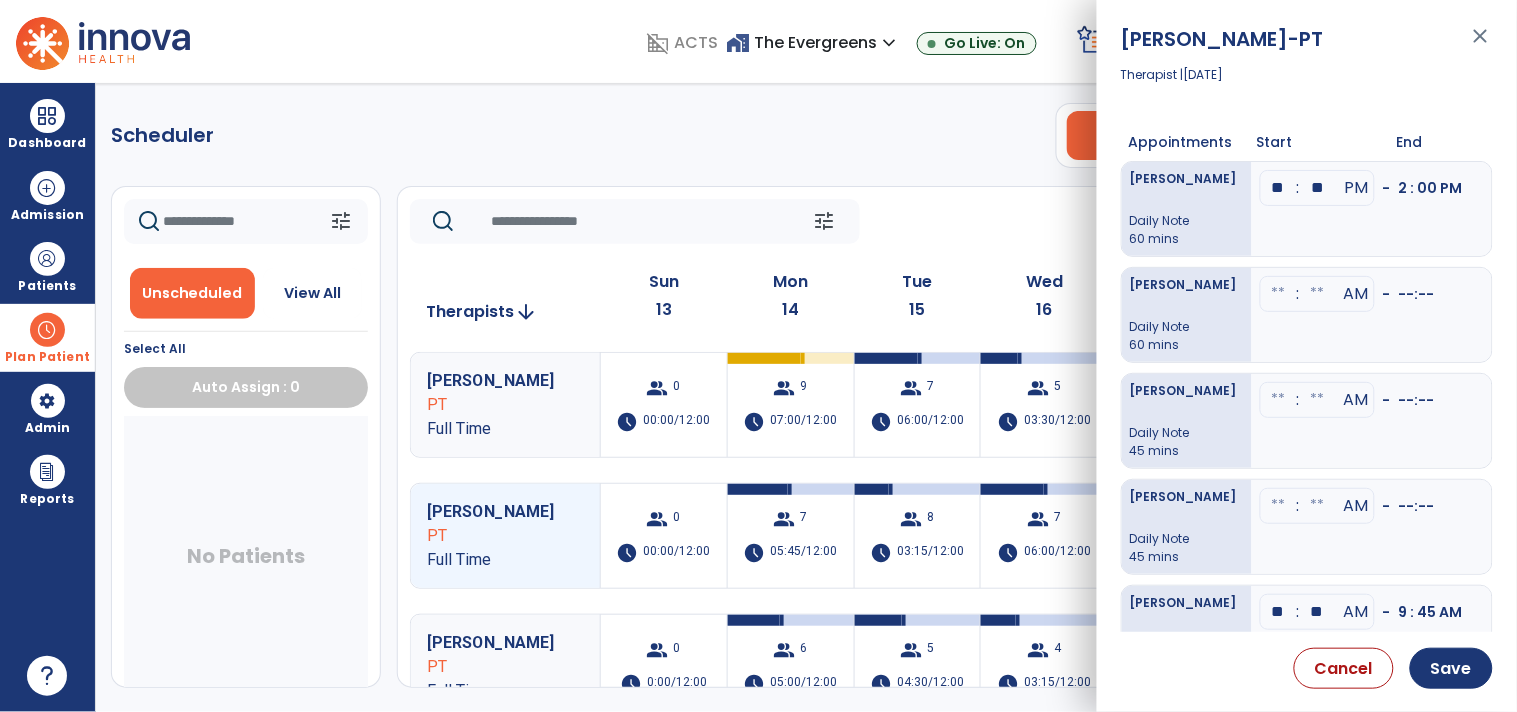 type on "*" 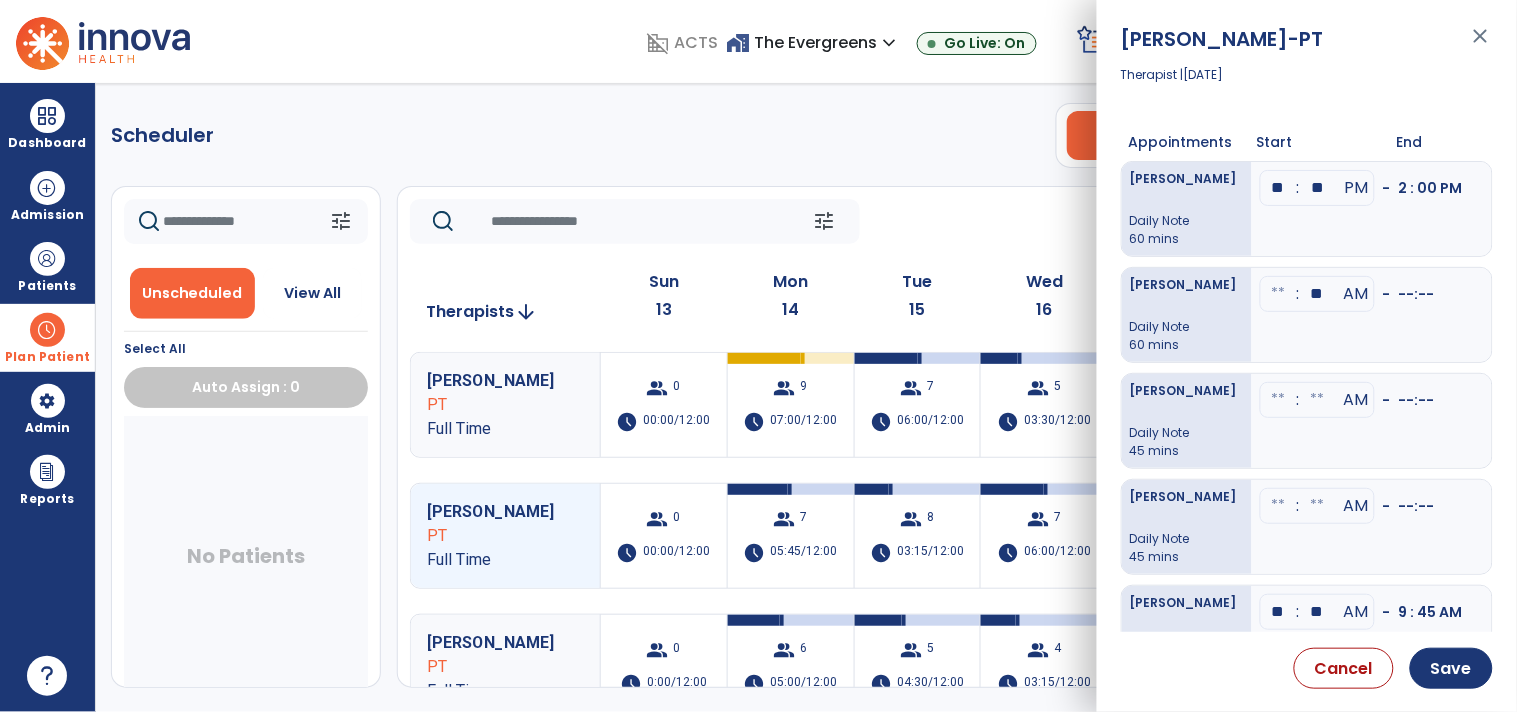 type on "**" 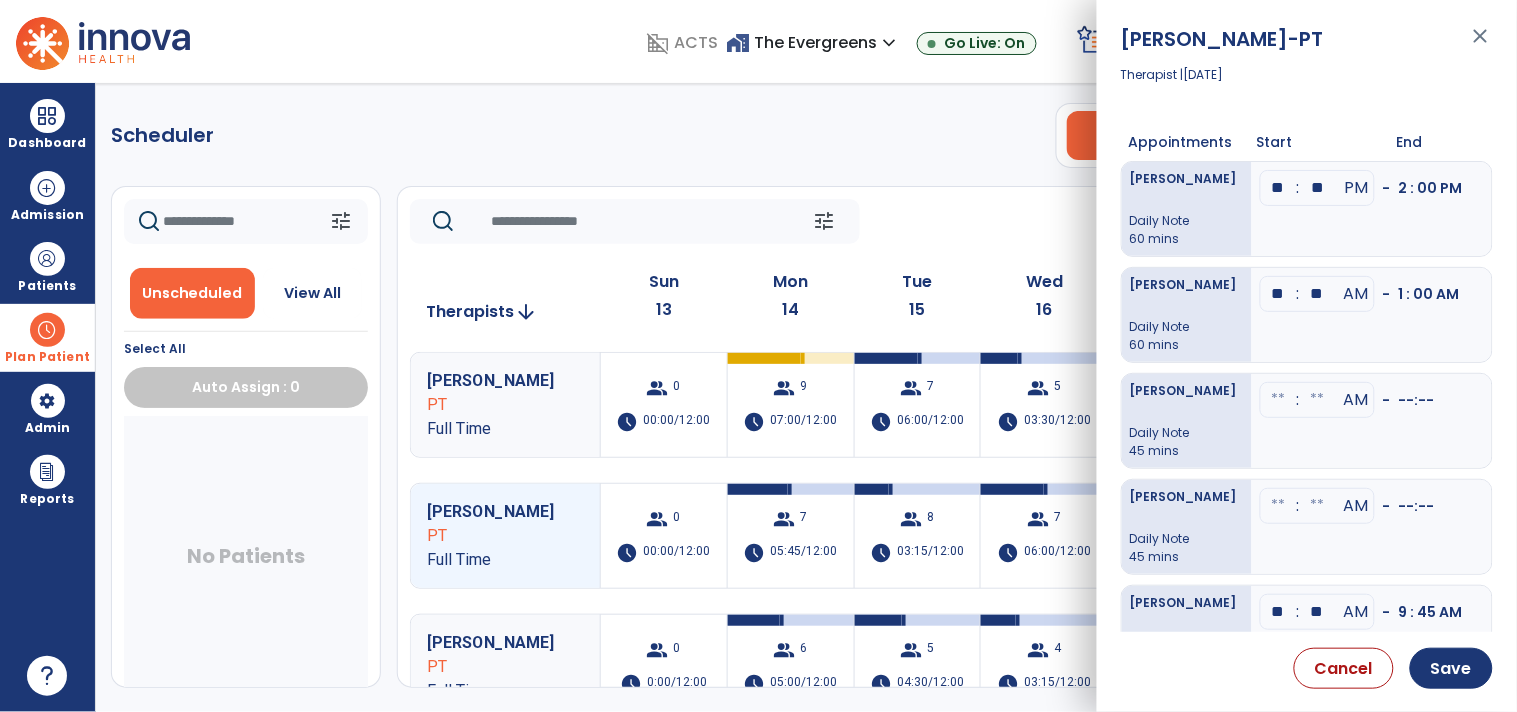 click on "**" at bounding box center (1279, 294) 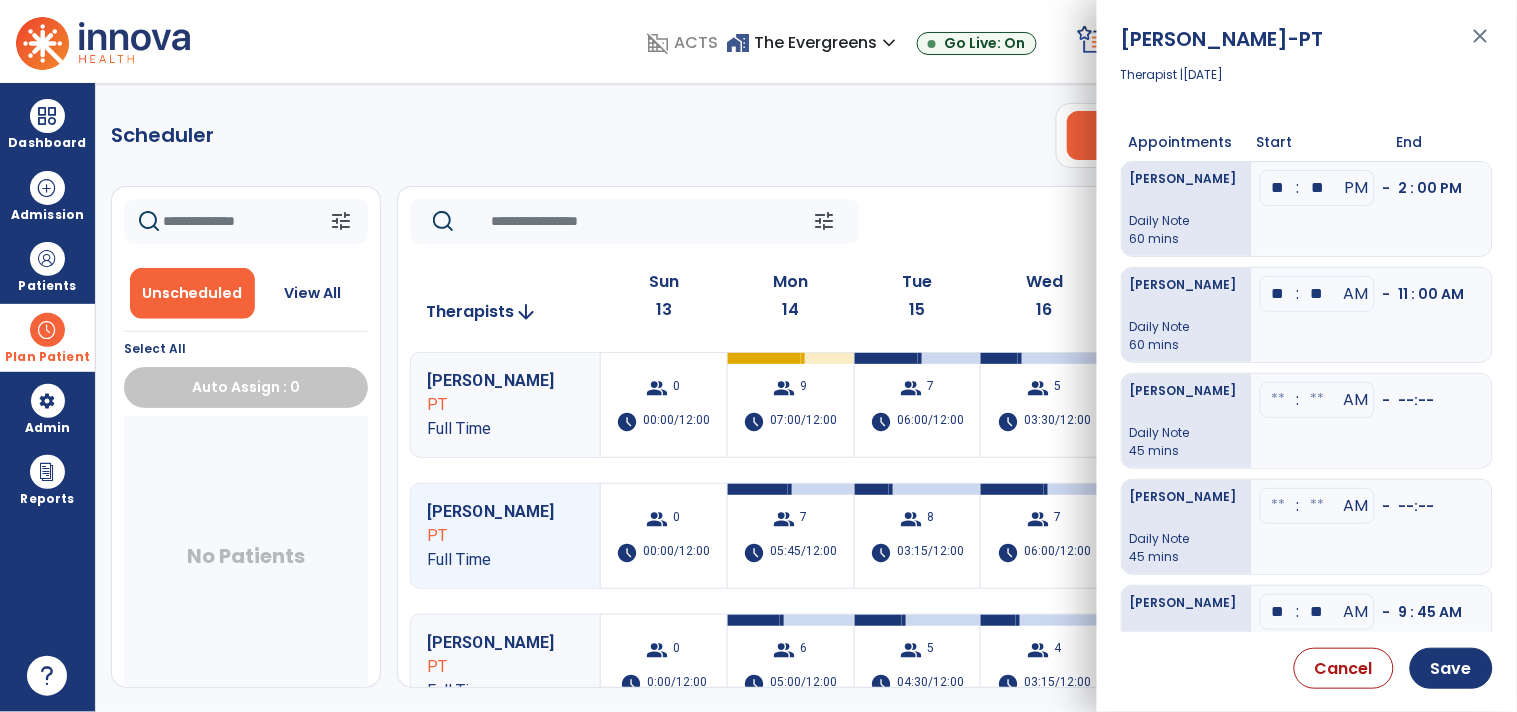 drag, startPoint x: 1287, startPoint y: 182, endPoint x: 1260, endPoint y: 183, distance: 27.018513 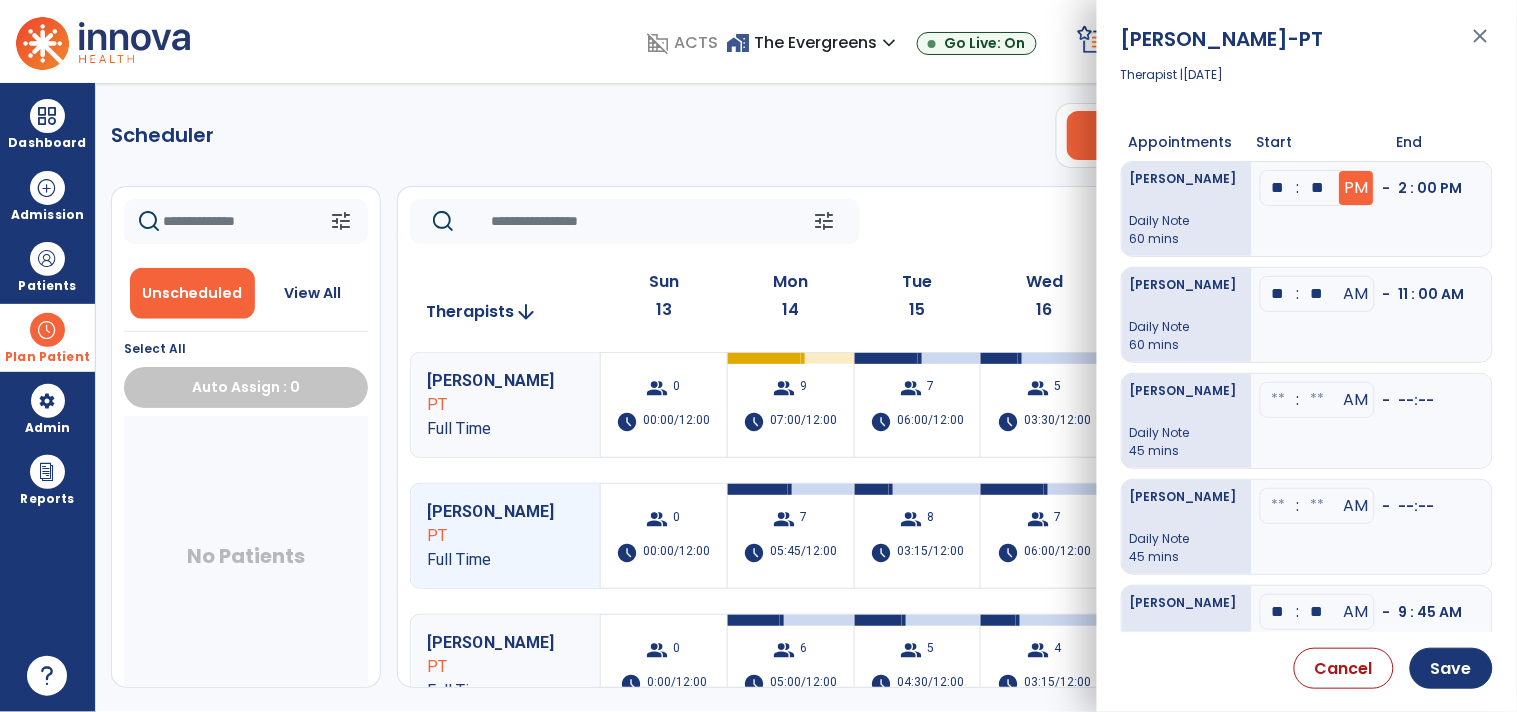 type on "**" 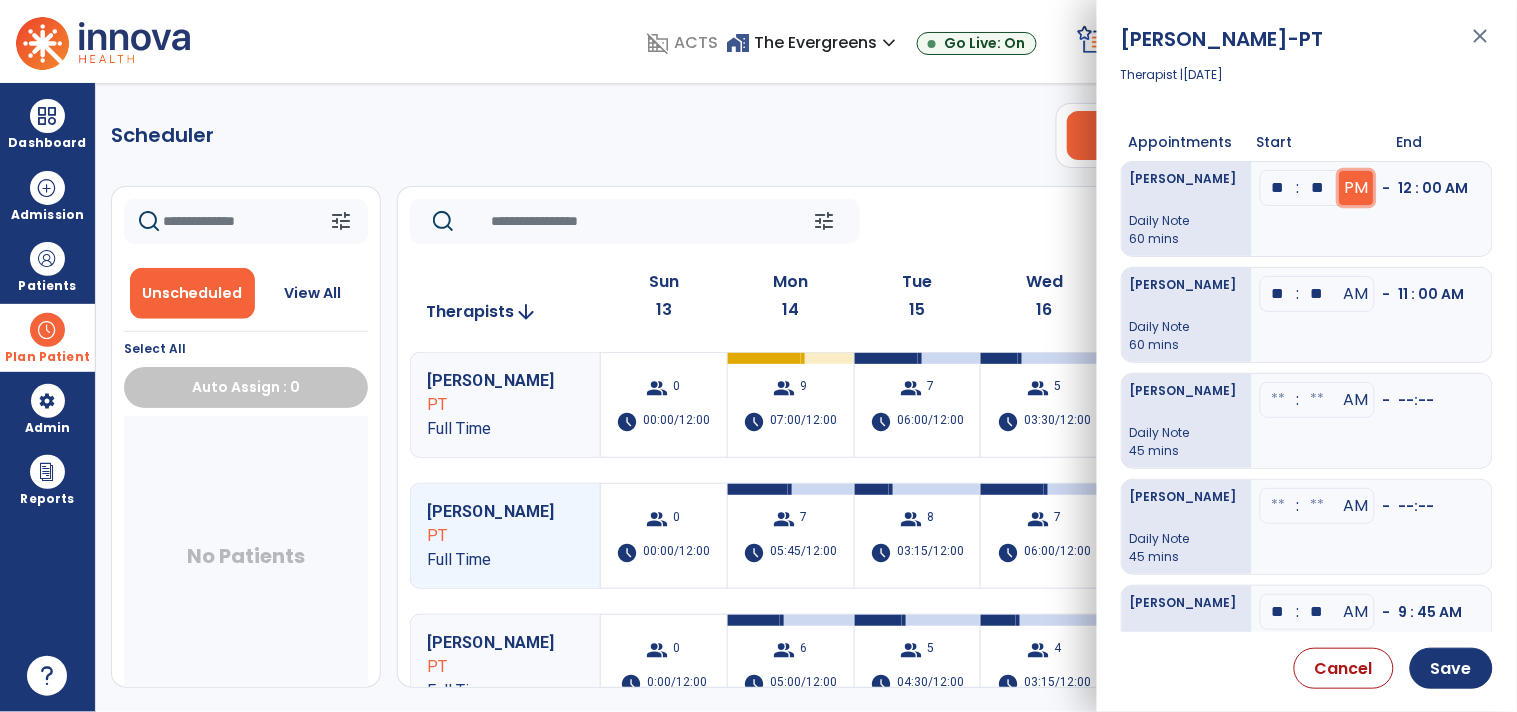 click on "PM" at bounding box center (1357, 188) 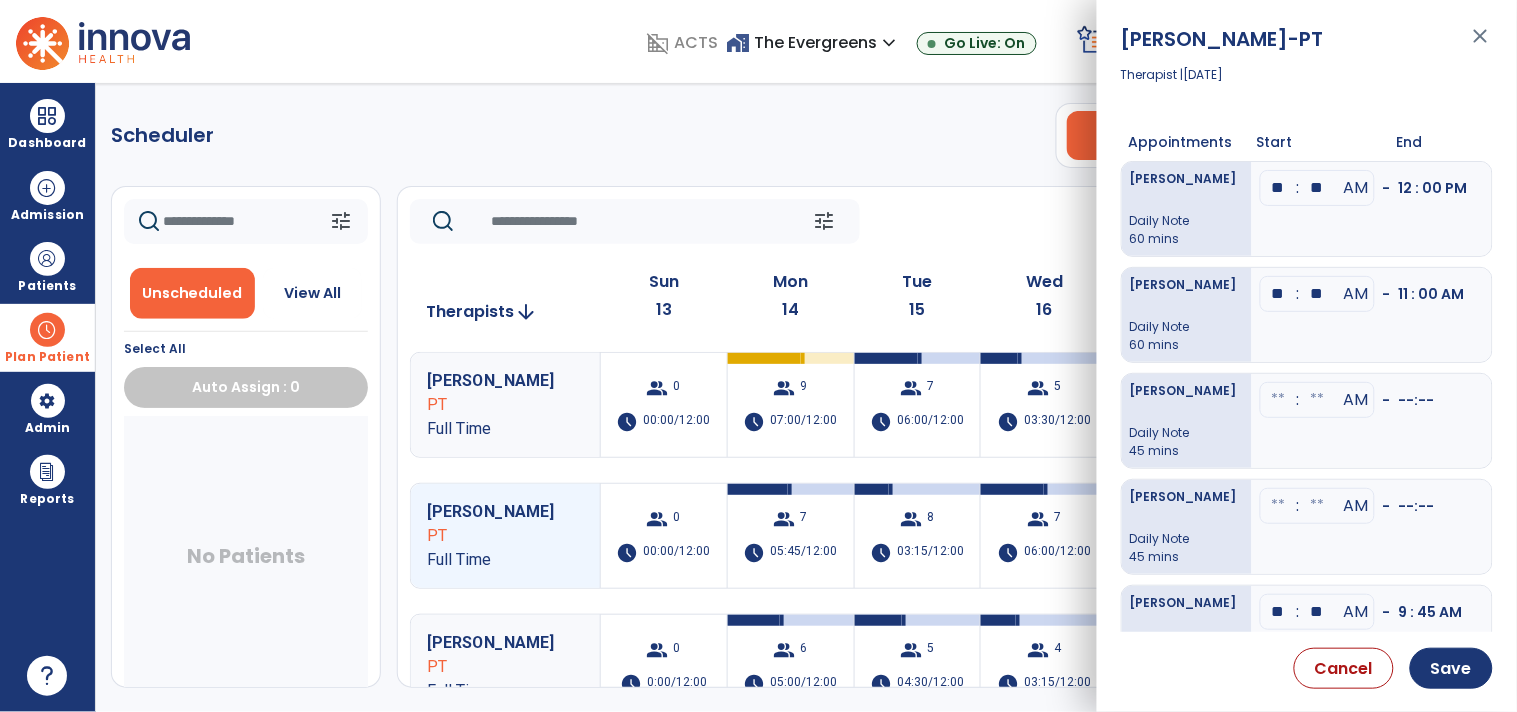 click at bounding box center [1279, 400] 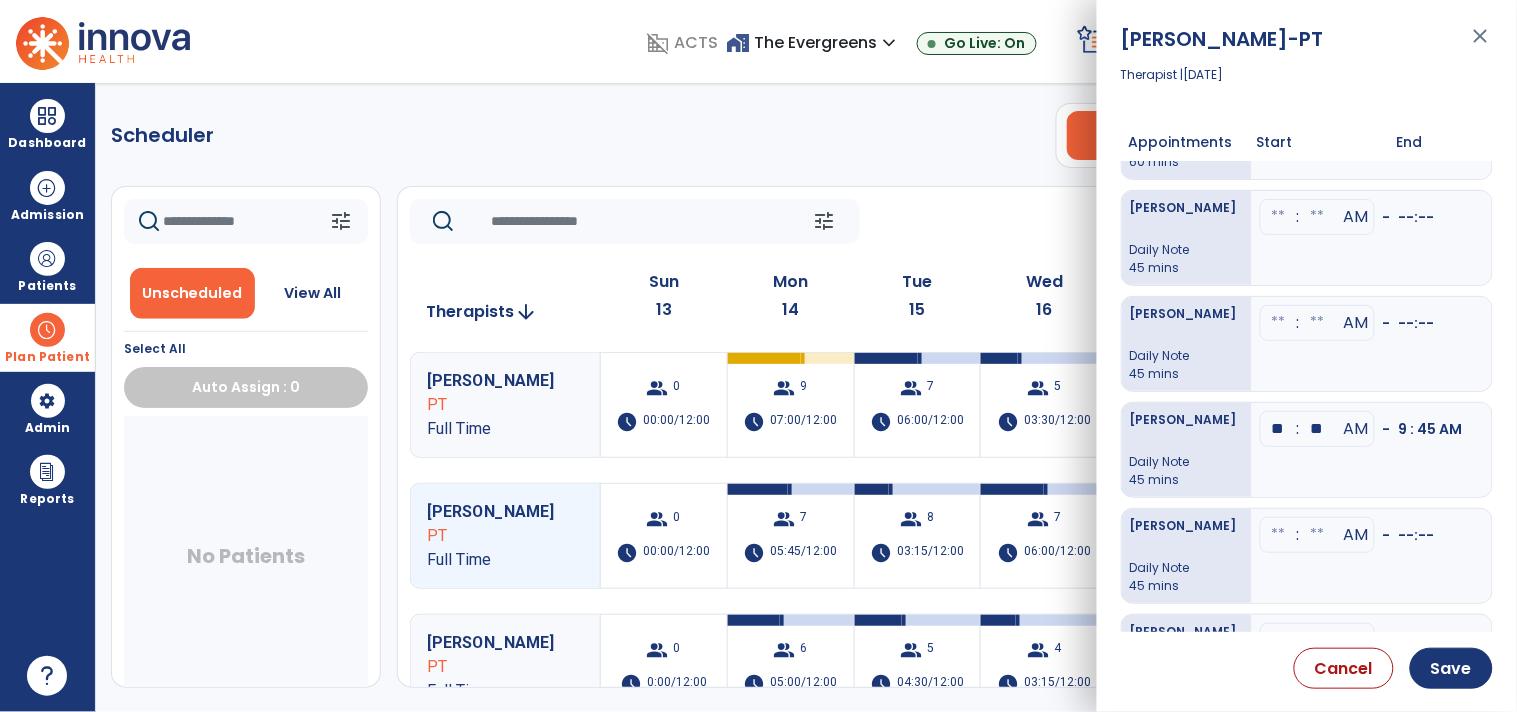scroll, scrollTop: 222, scrollLeft: 0, axis: vertical 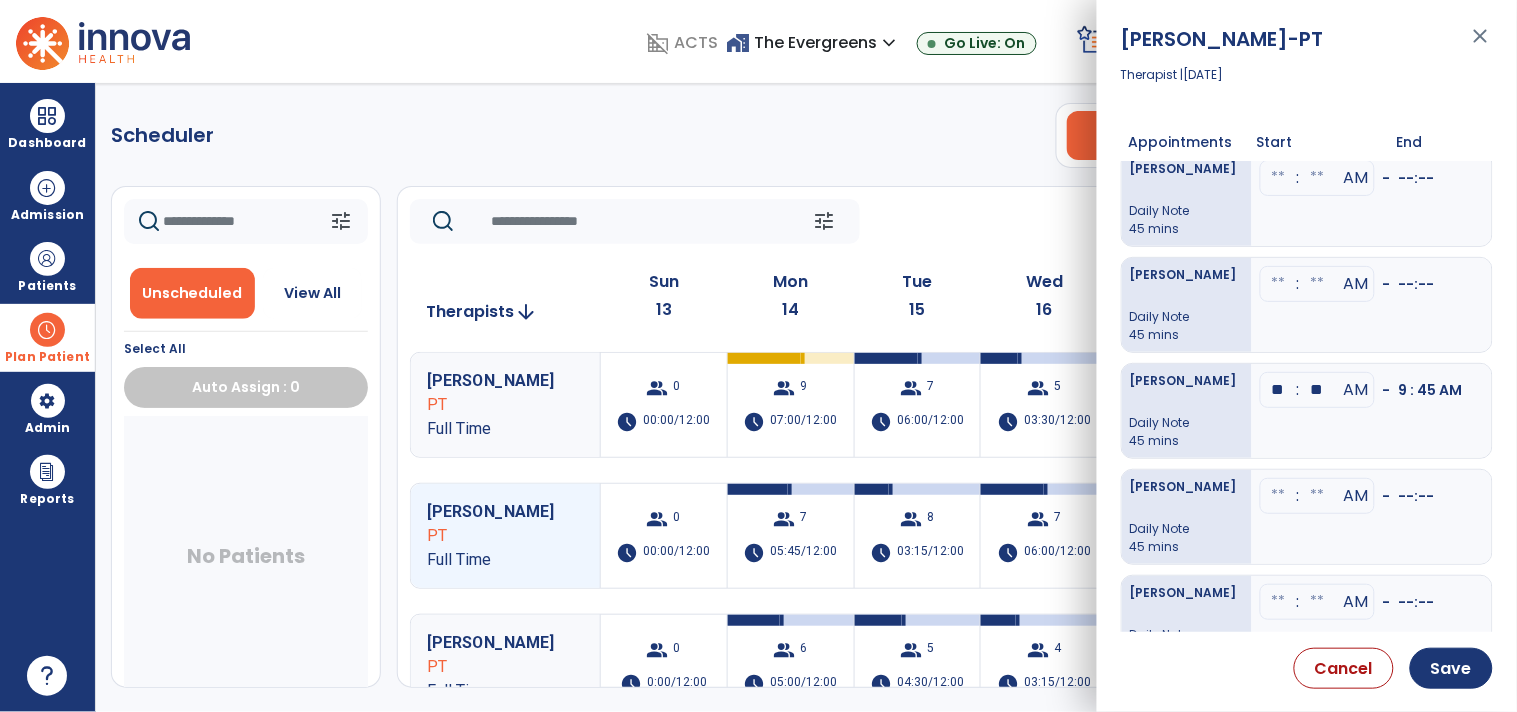 click at bounding box center [1279, 178] 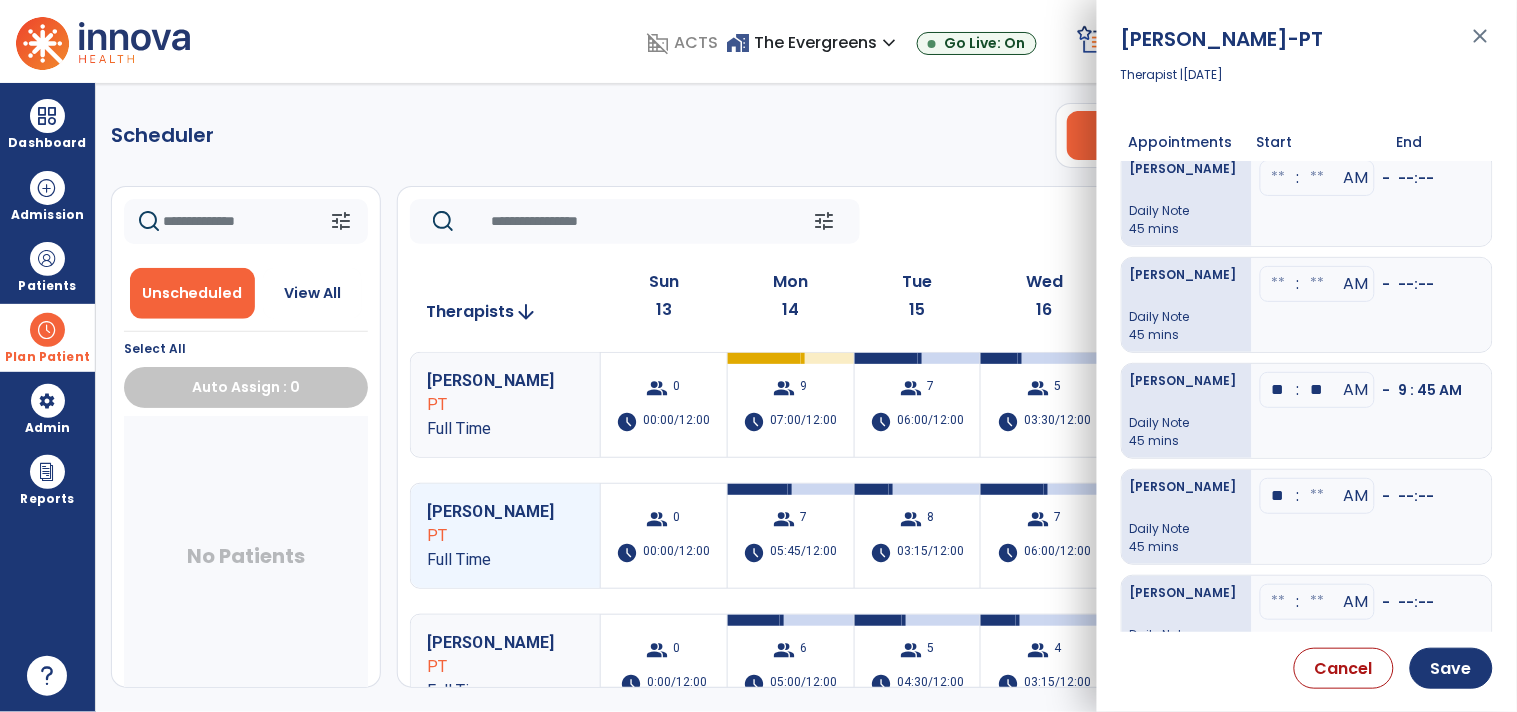 type on "**" 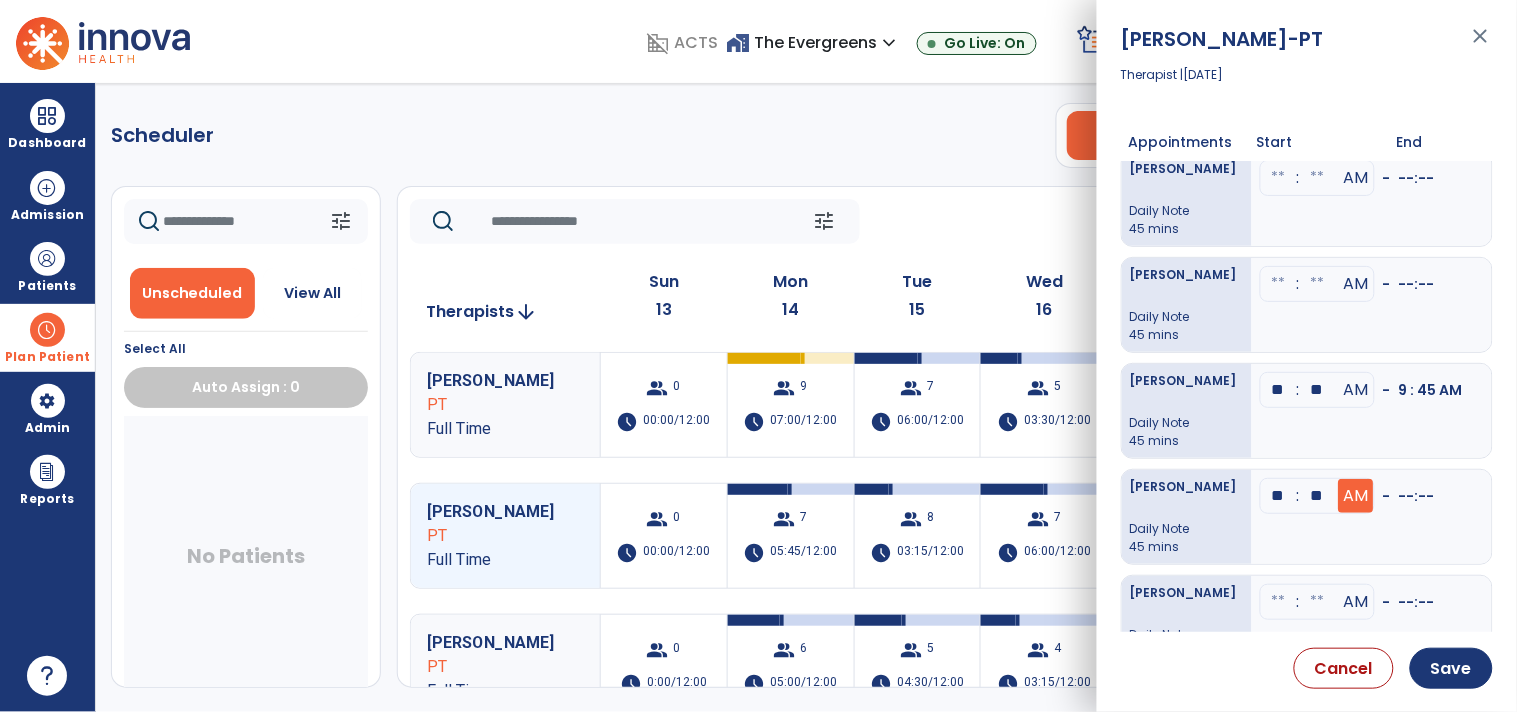 type on "**" 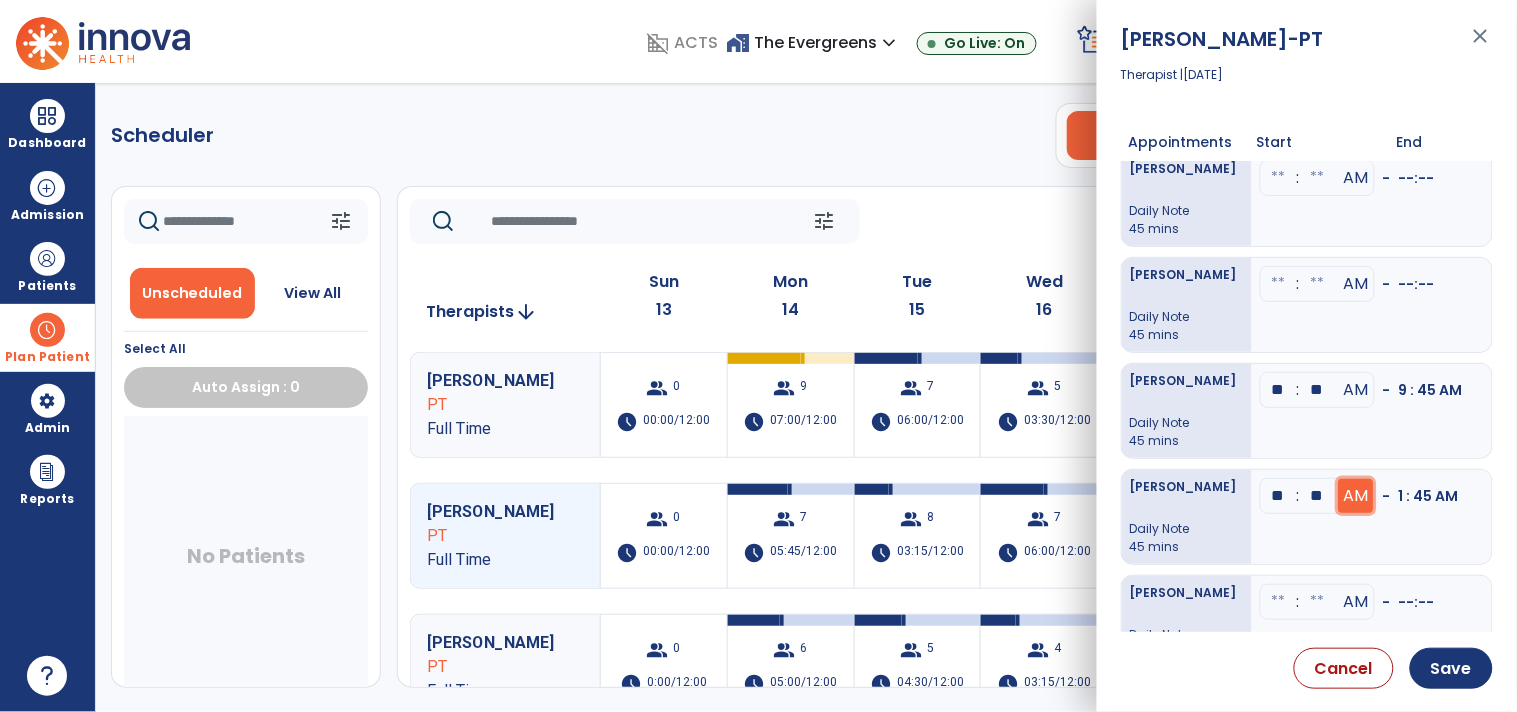 click on "AM" at bounding box center (1356, -34) 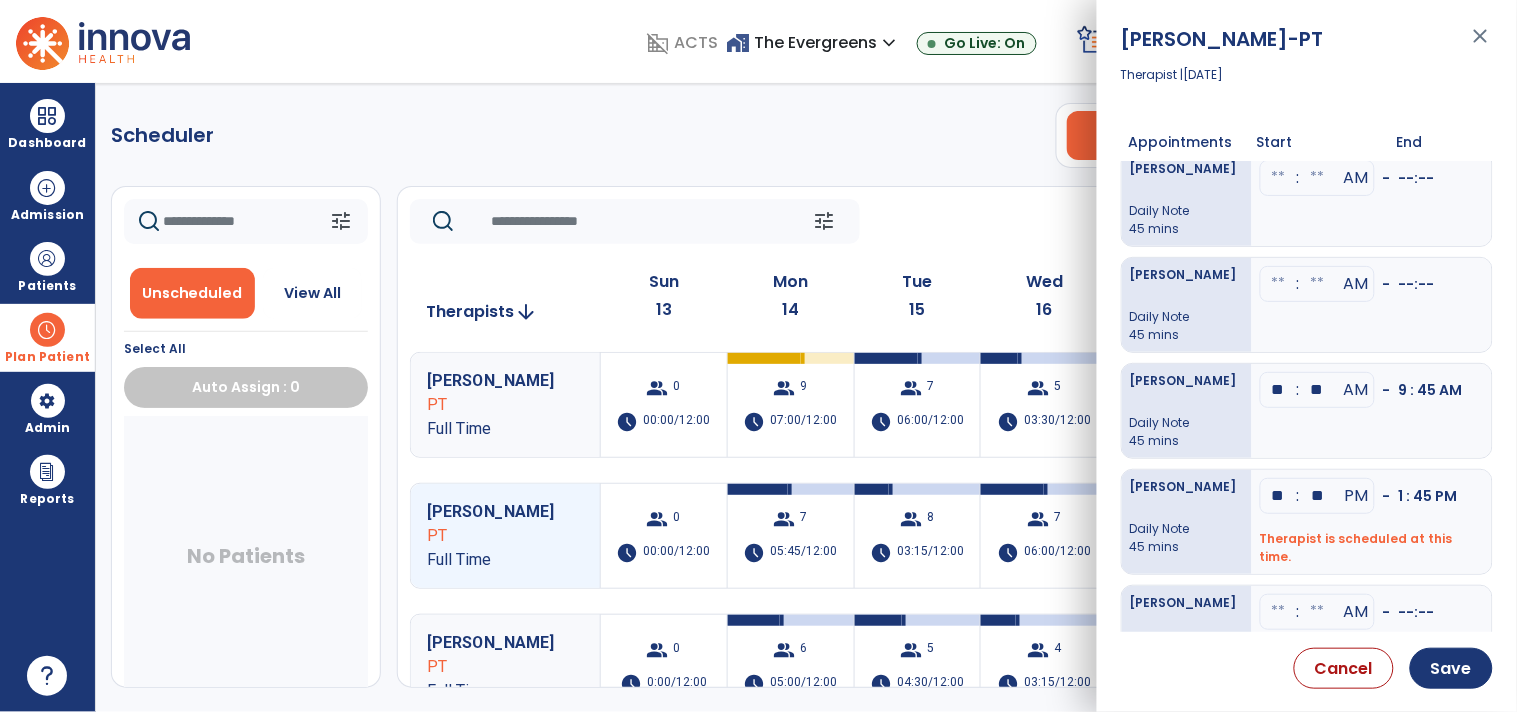 click at bounding box center [1279, 284] 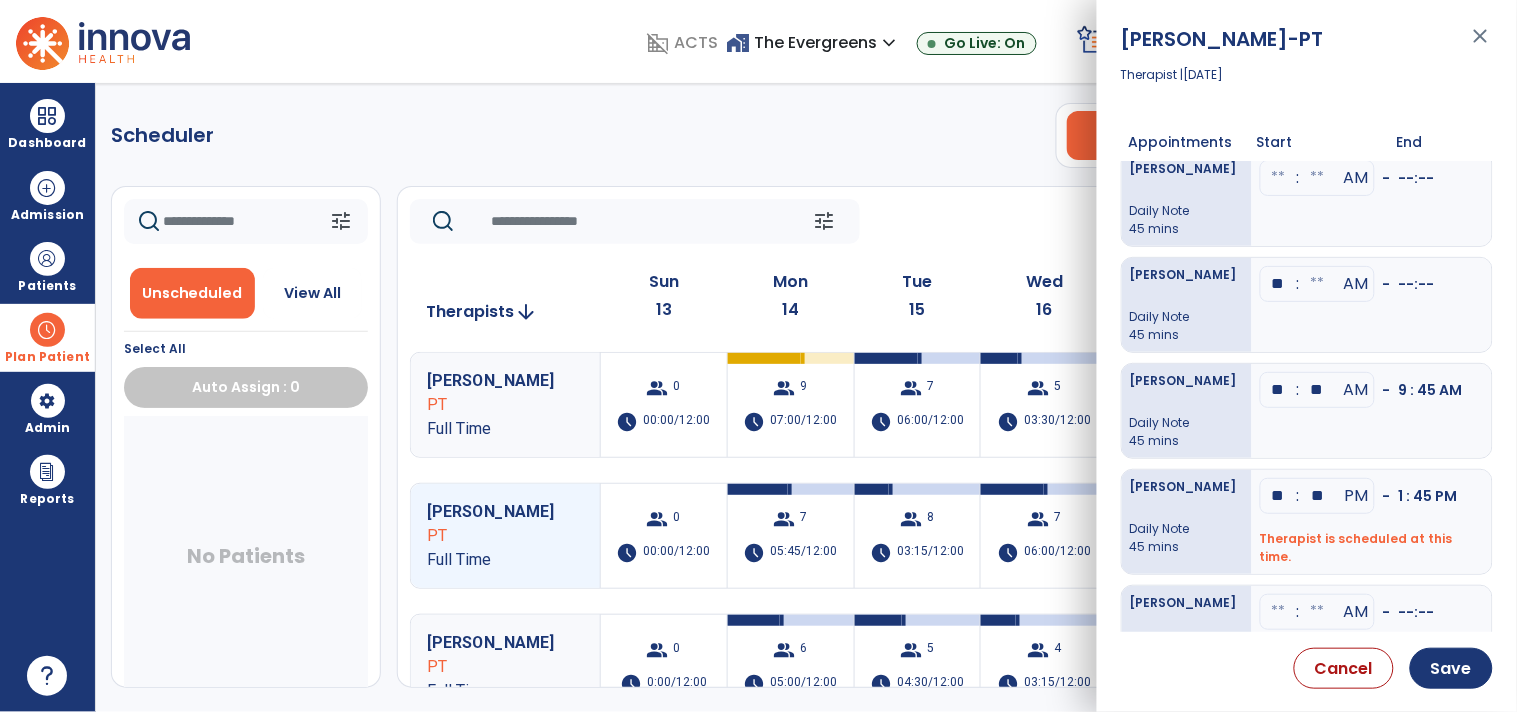 type on "**" 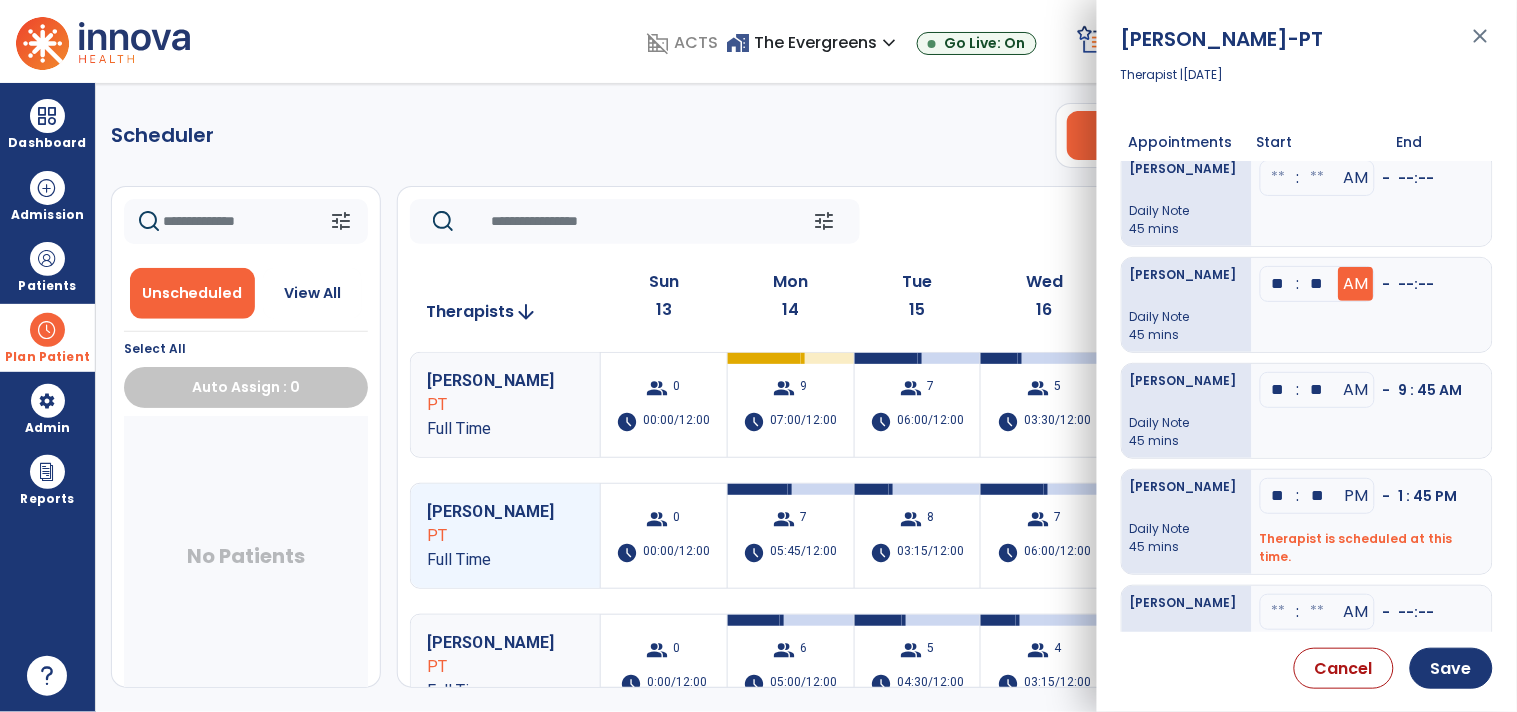 type on "**" 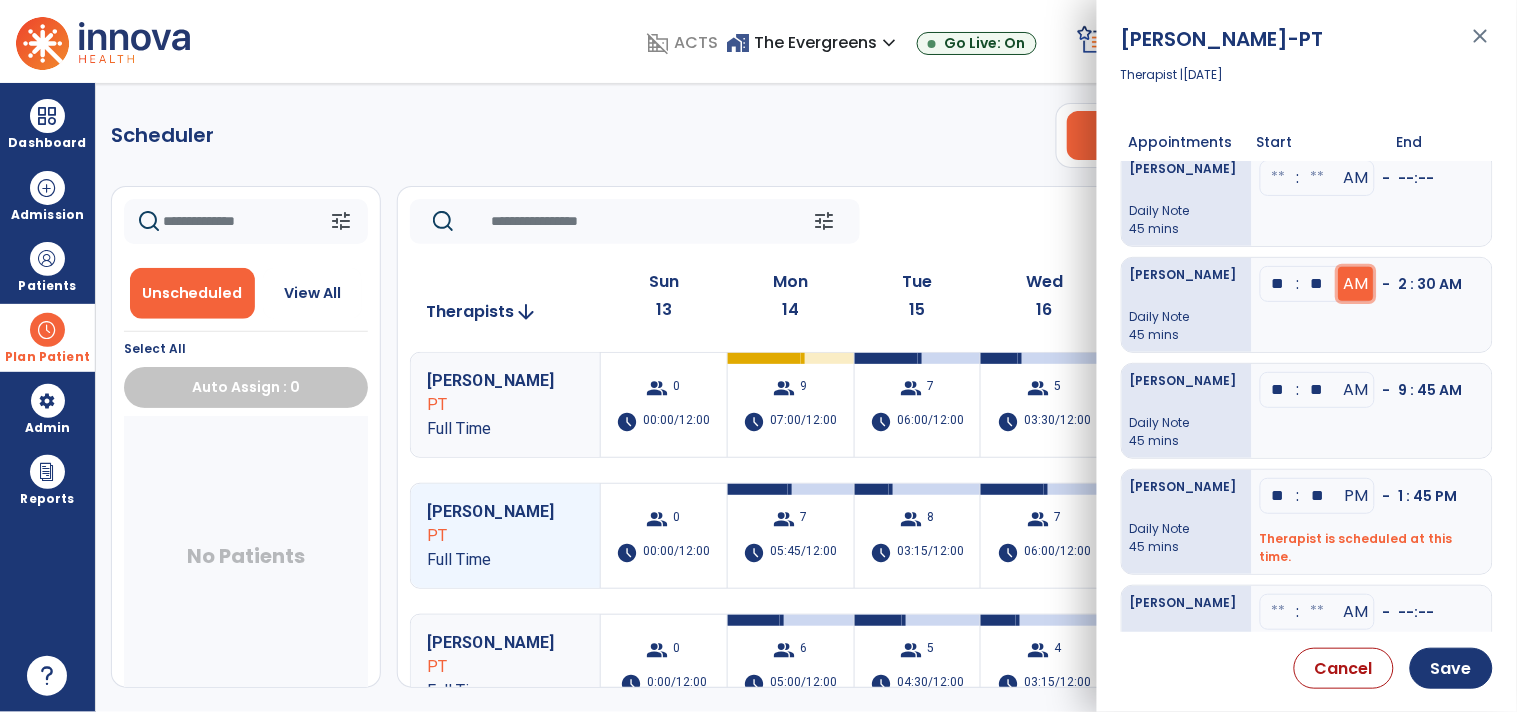 click on "AM" at bounding box center [1356, -34] 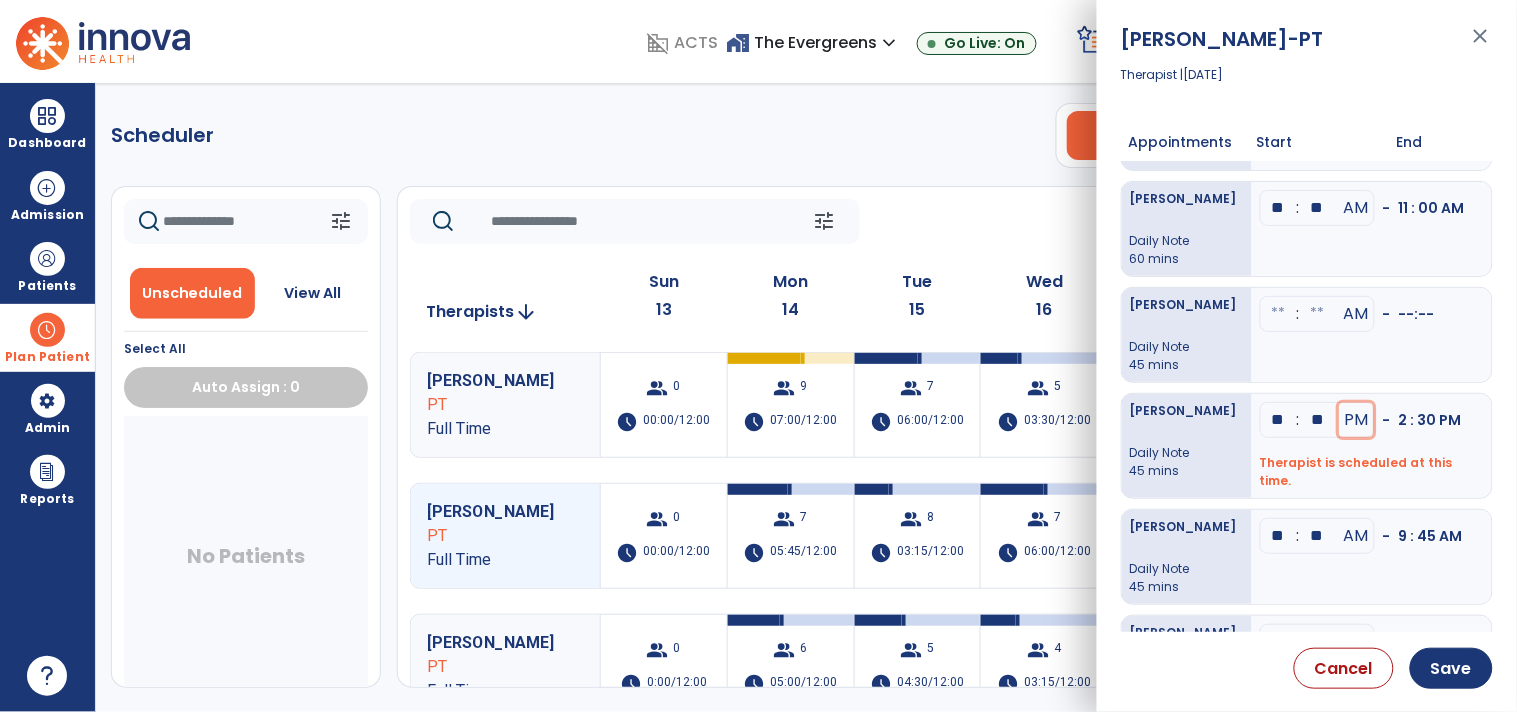 scroll, scrollTop: 50, scrollLeft: 0, axis: vertical 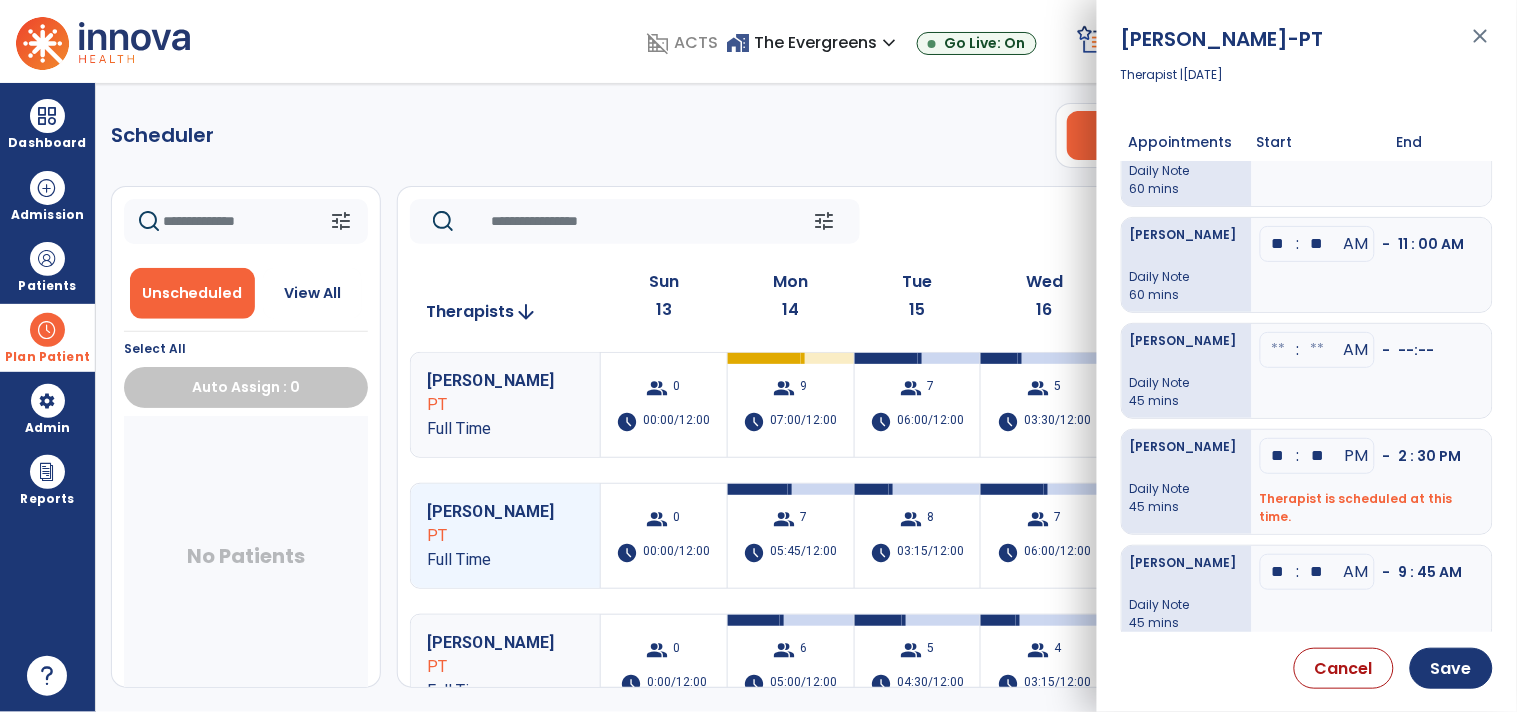 click at bounding box center (1279, 350) 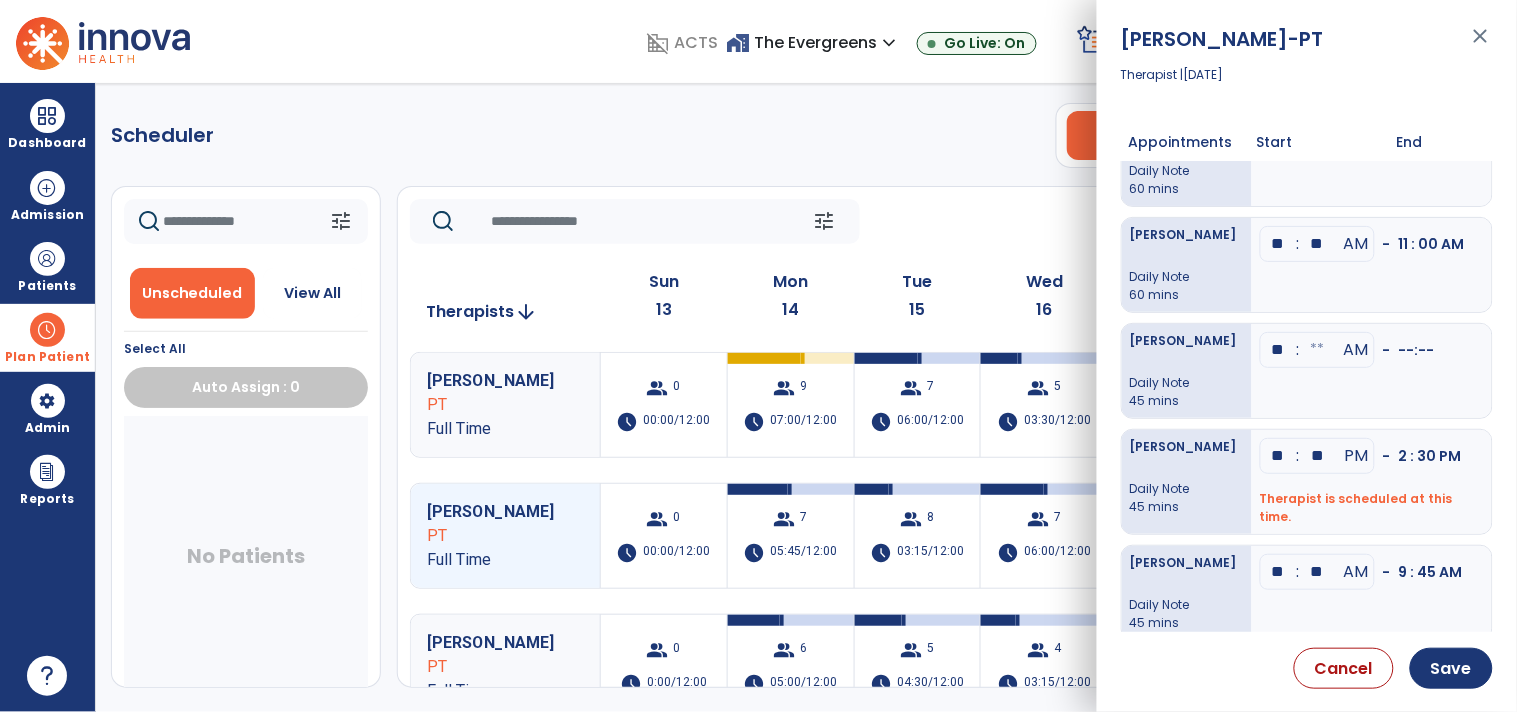 type on "**" 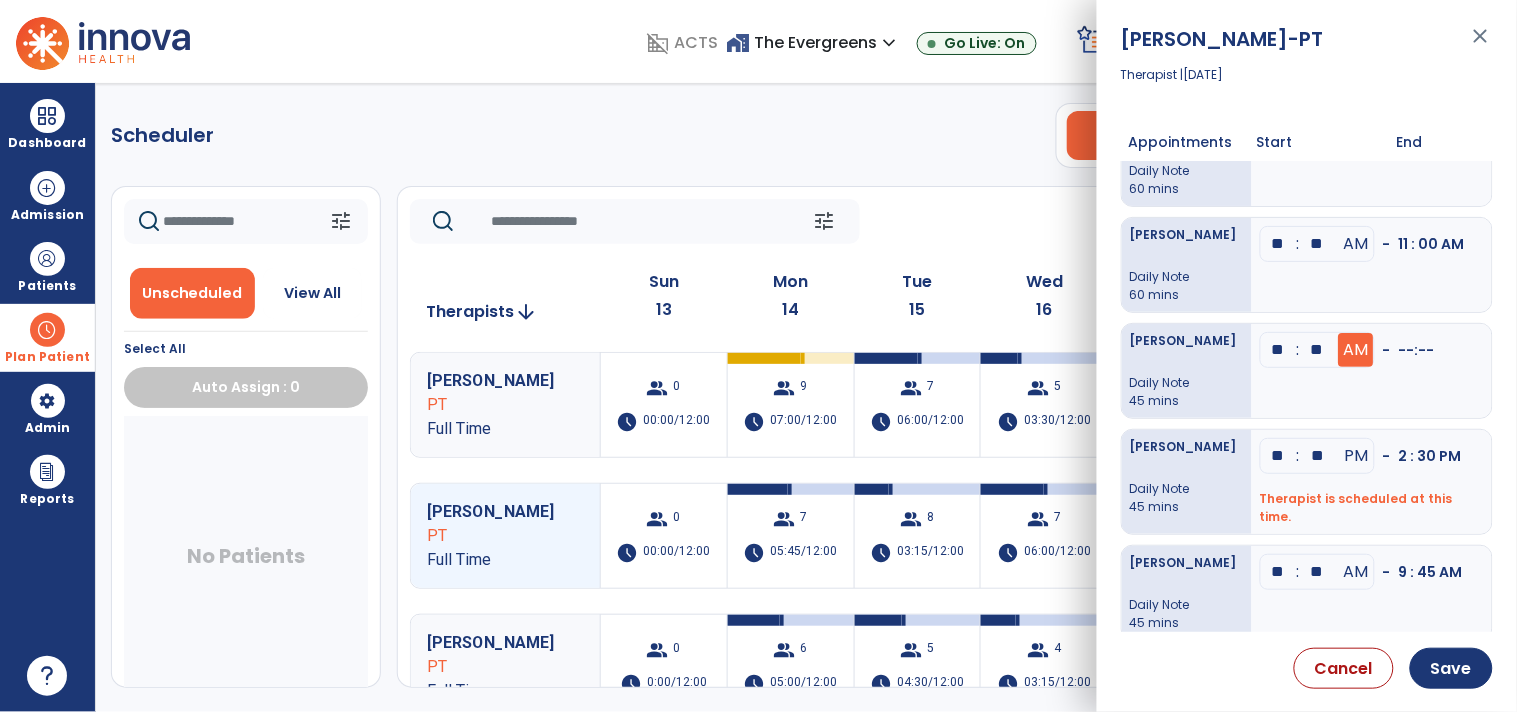 type on "**" 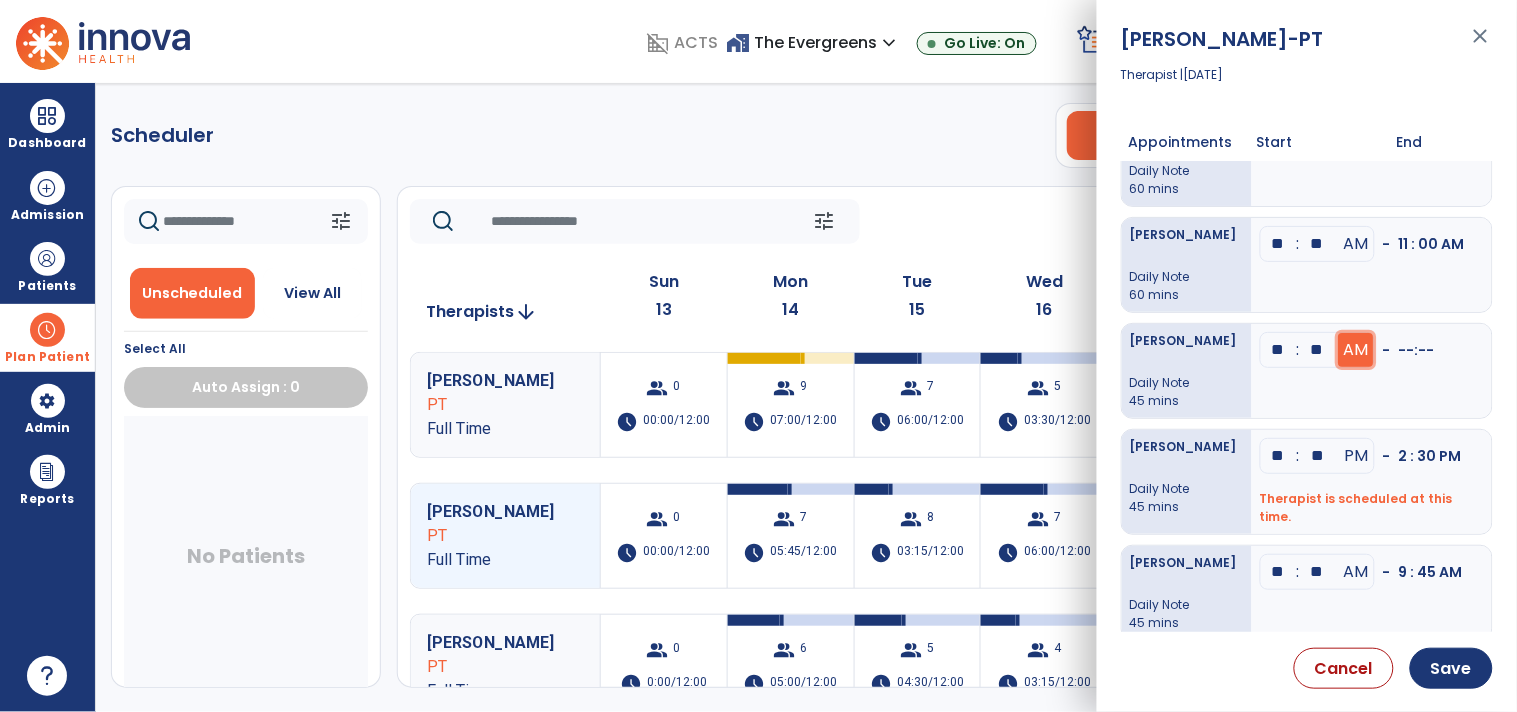 click on "AM" at bounding box center (1356, 138) 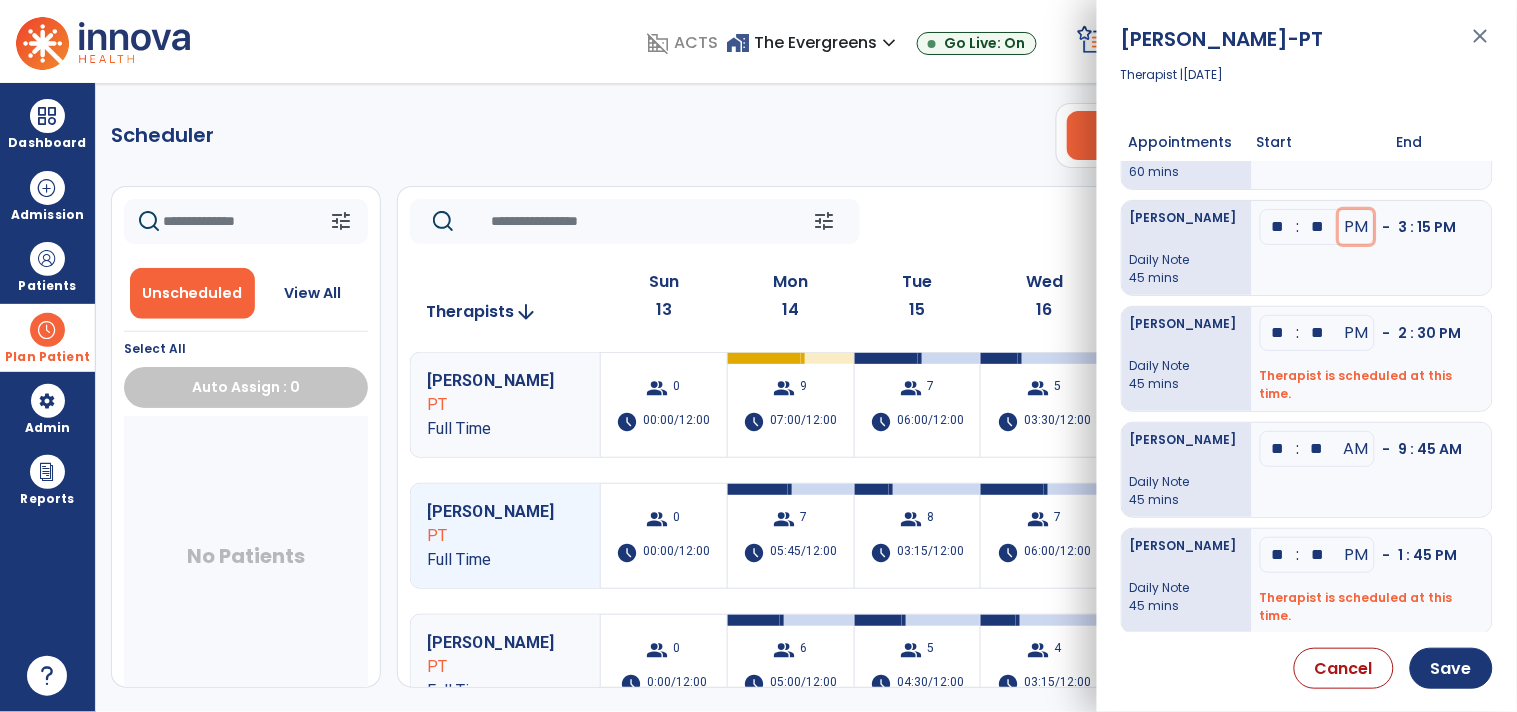 scroll, scrollTop: 272, scrollLeft: 0, axis: vertical 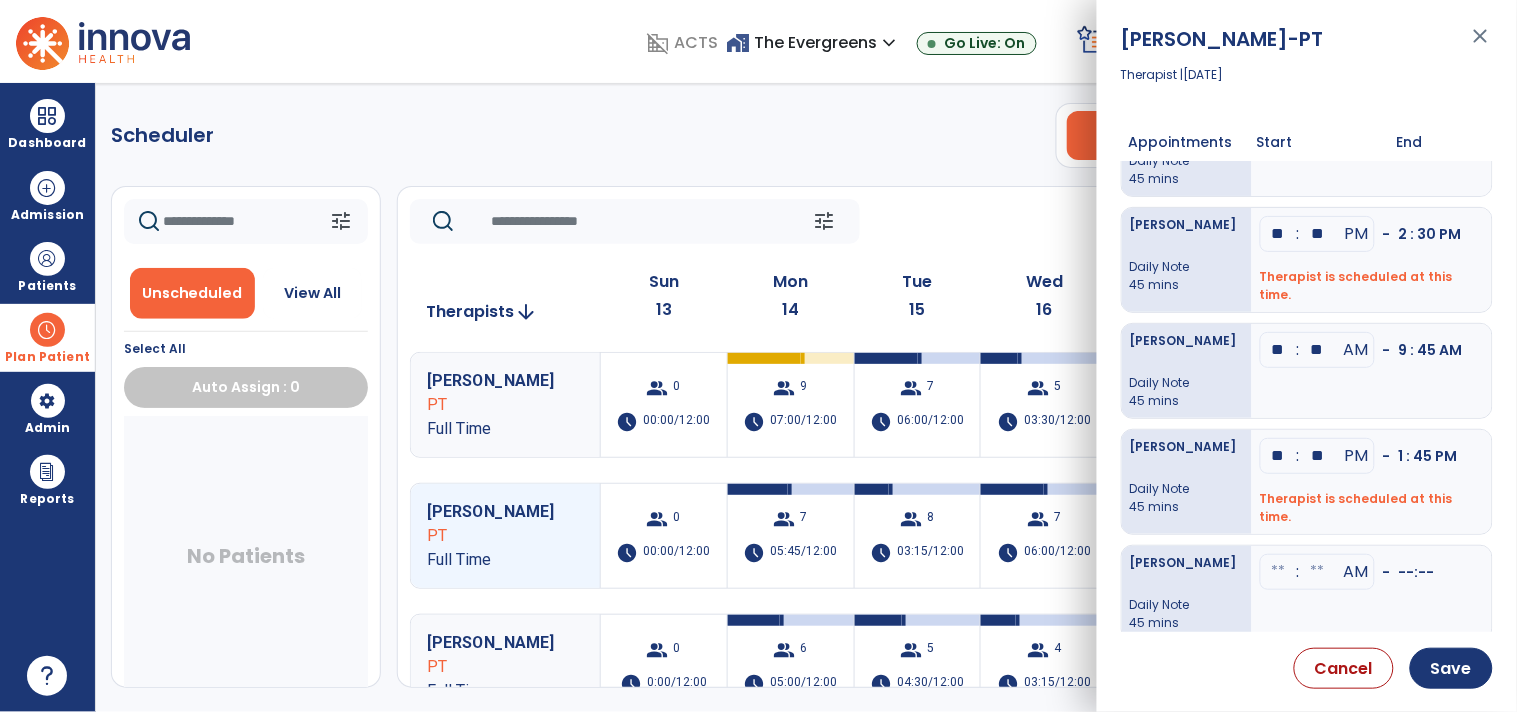 click at bounding box center (1279, 572) 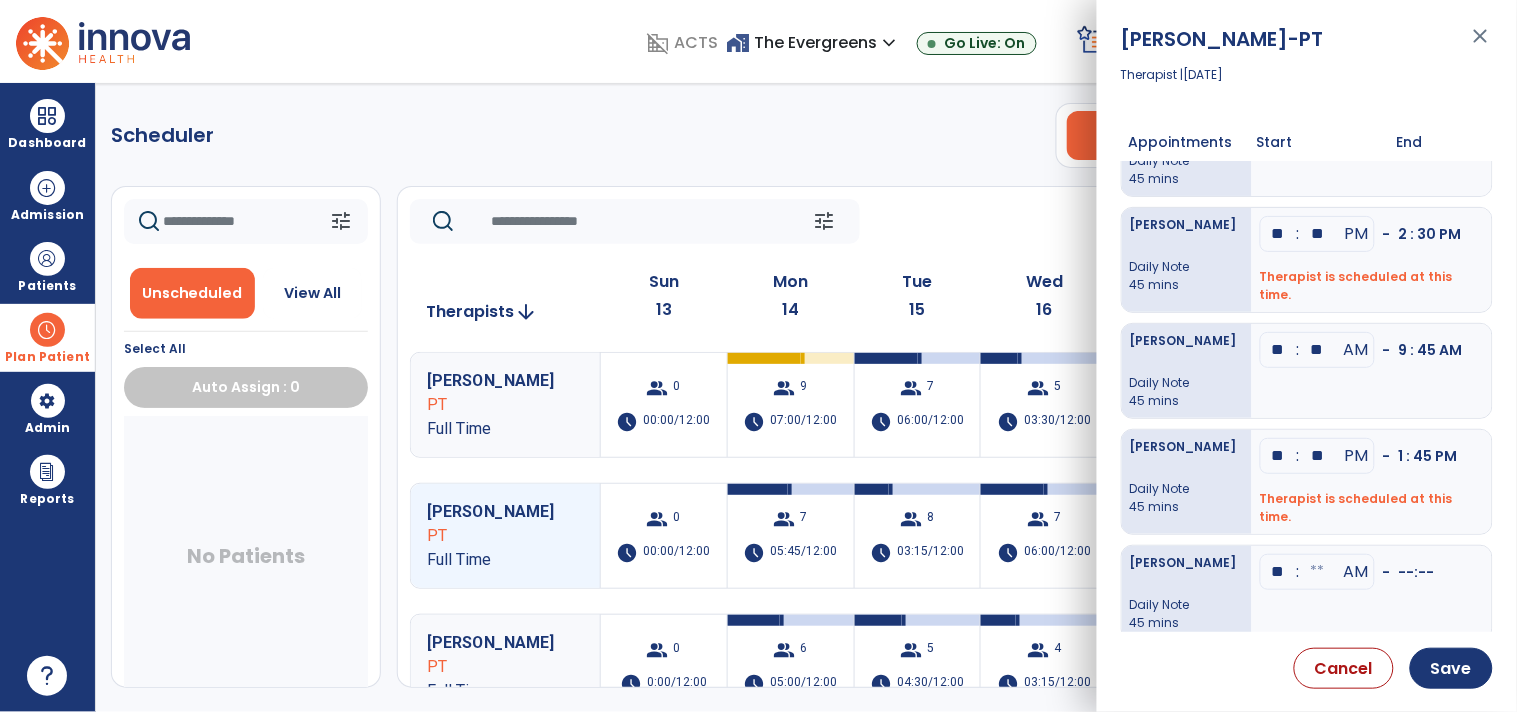 click at bounding box center [1318, 572] 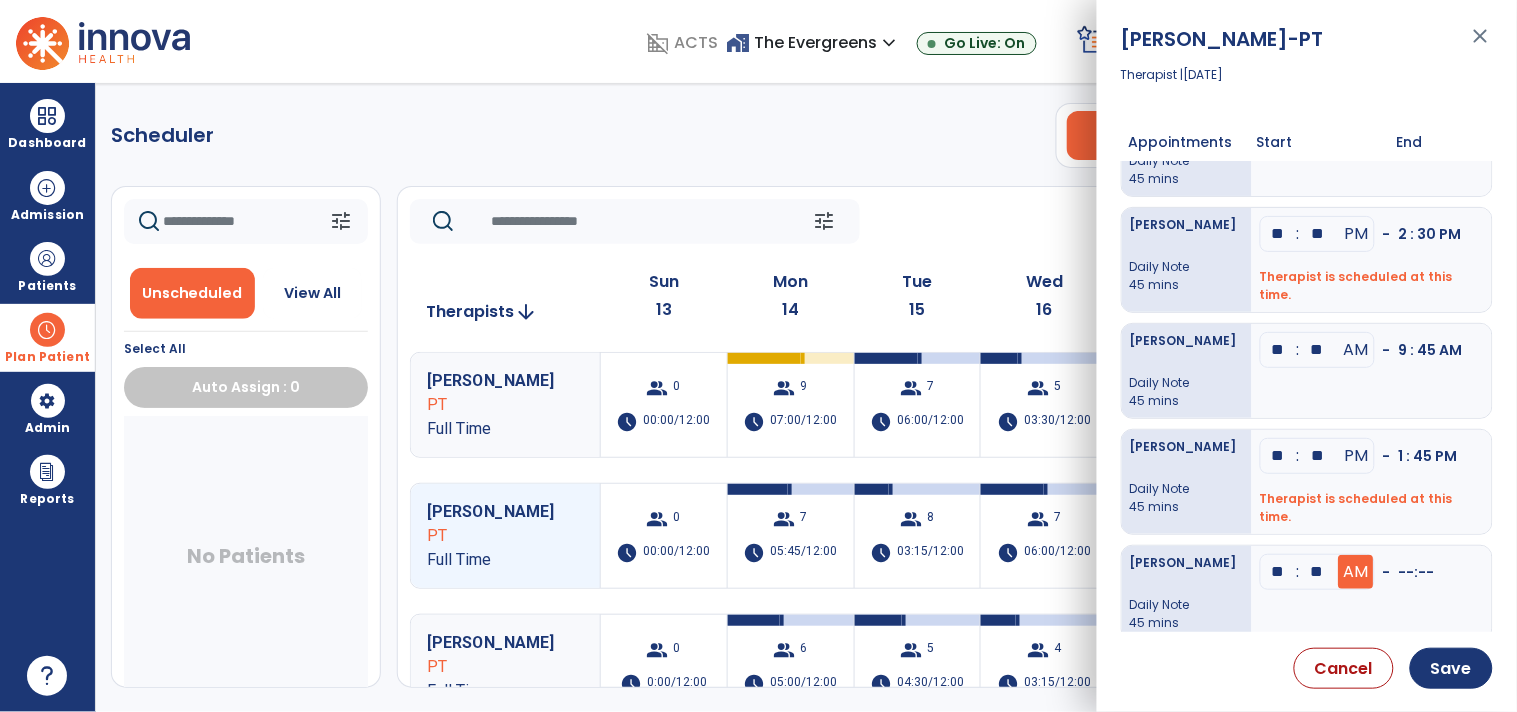 type on "**" 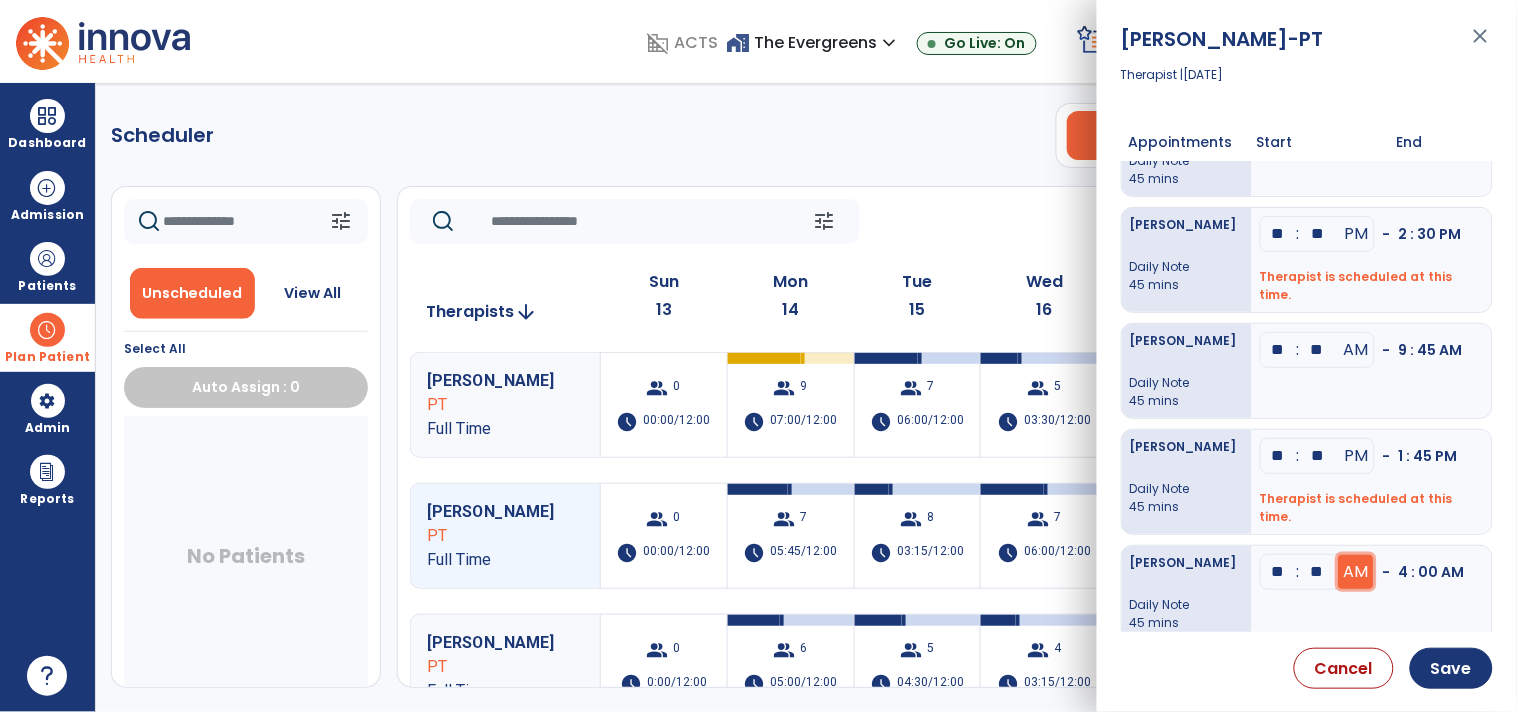 click on "AM" at bounding box center [1356, -84] 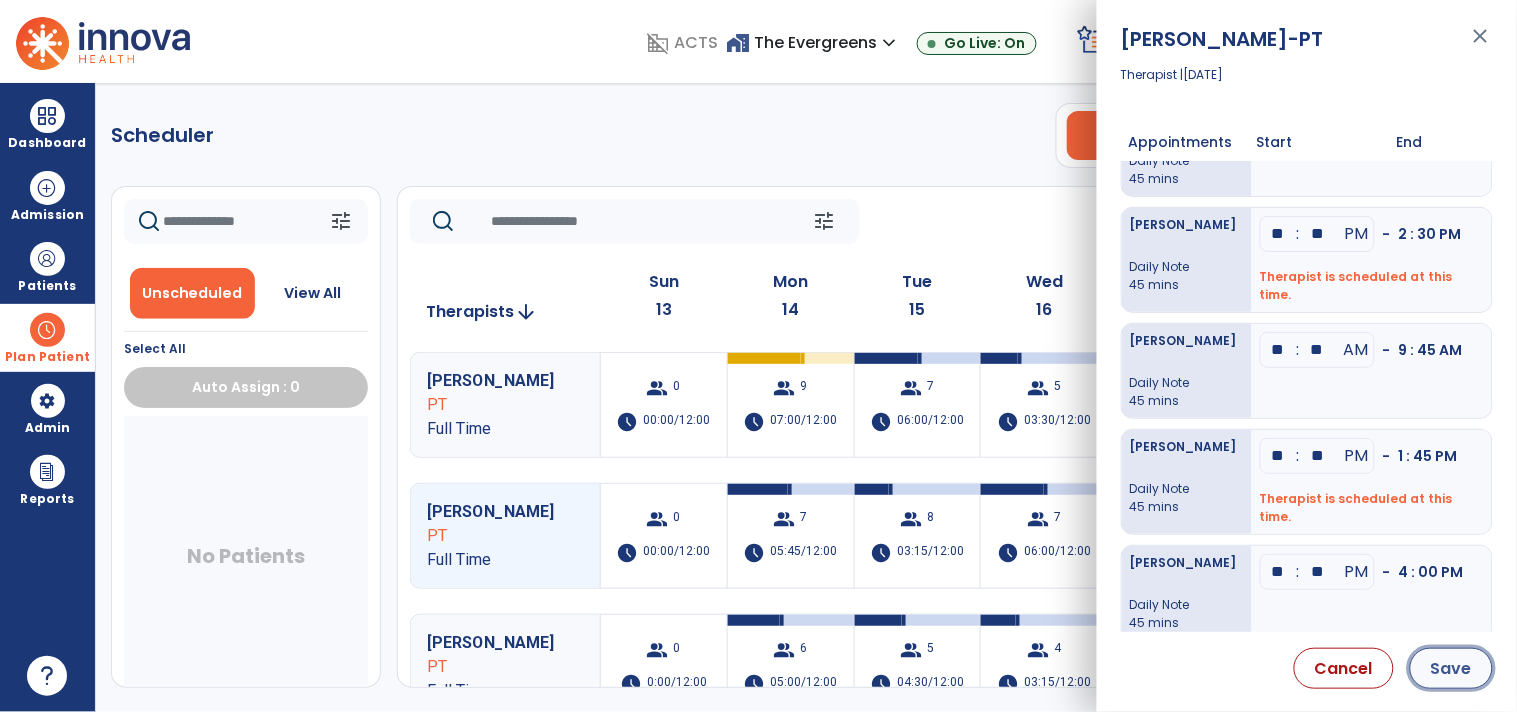 click on "Save" at bounding box center [1451, 668] 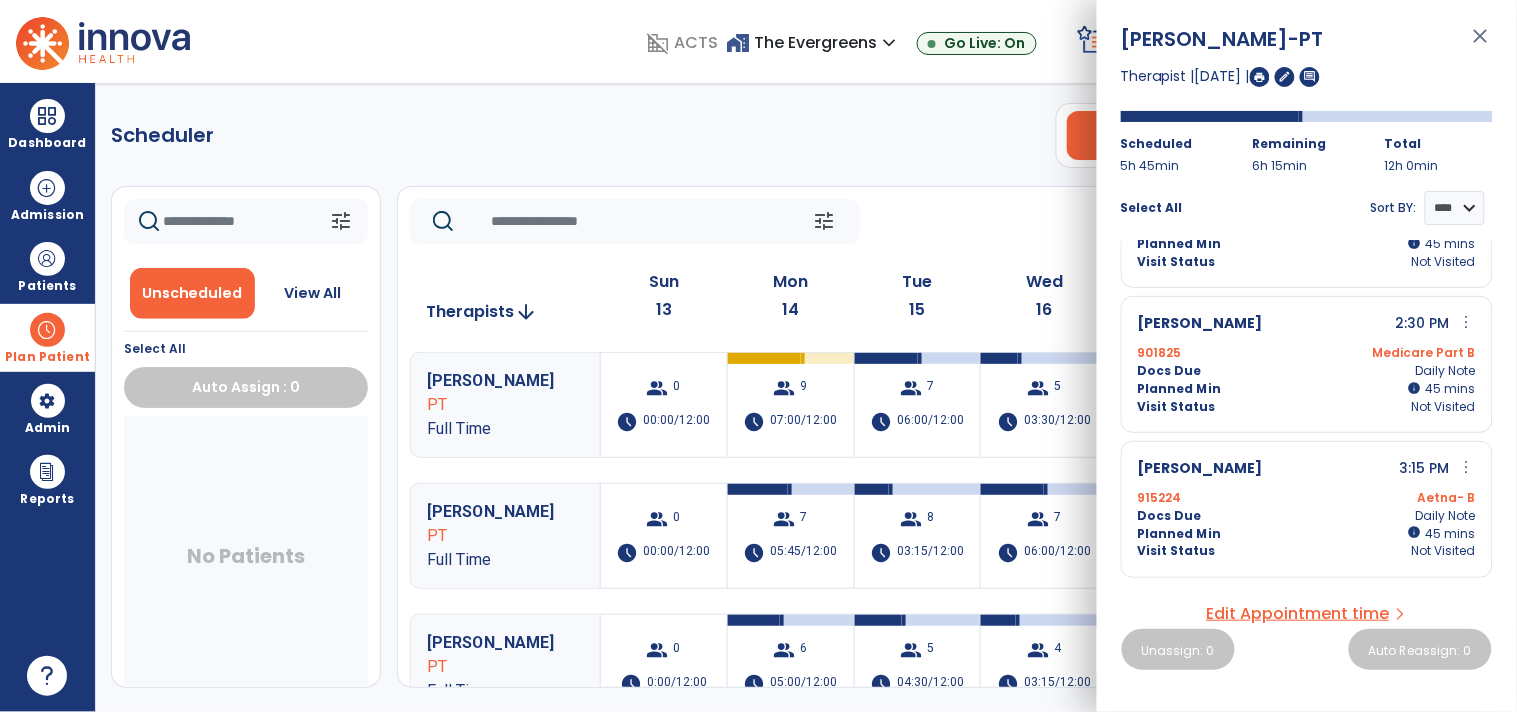 scroll, scrollTop: 682, scrollLeft: 0, axis: vertical 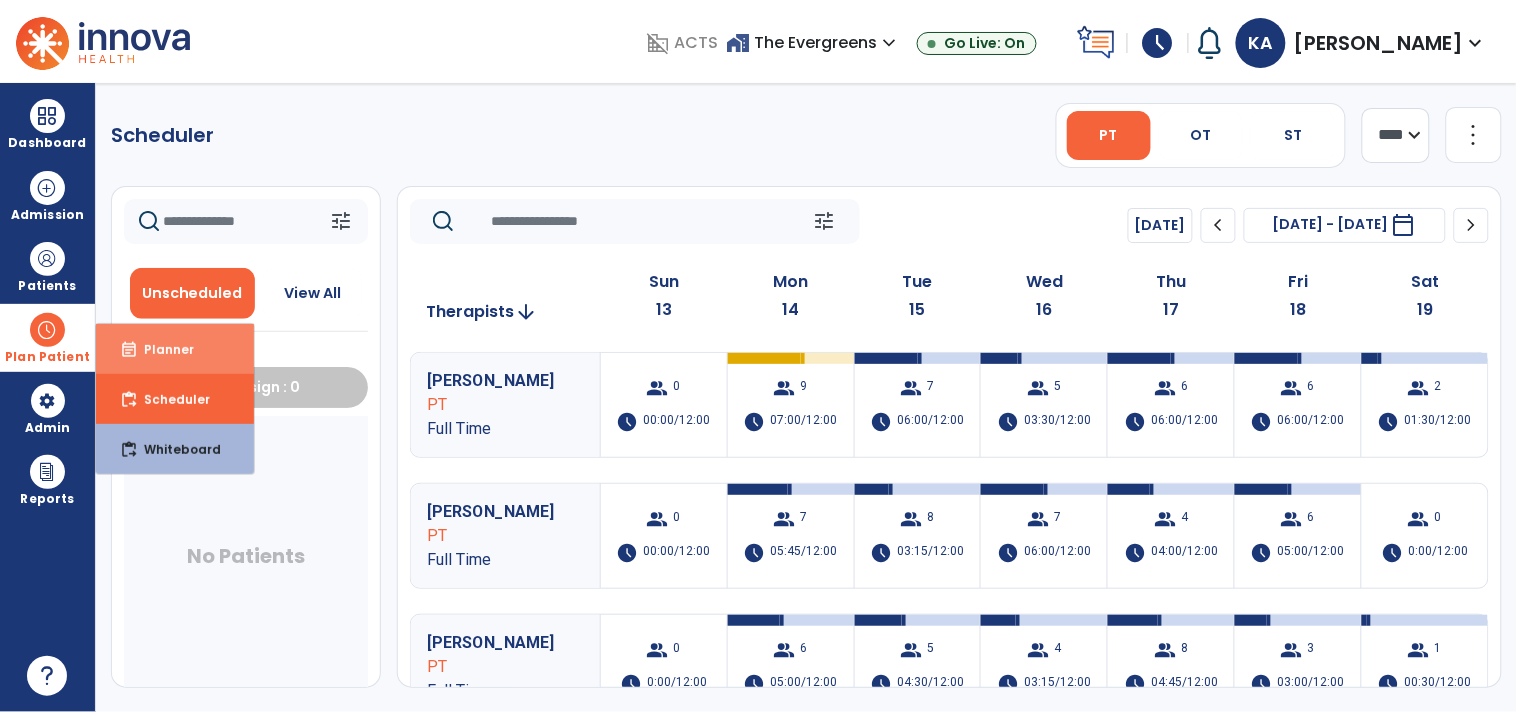click on "event_note" at bounding box center [129, 350] 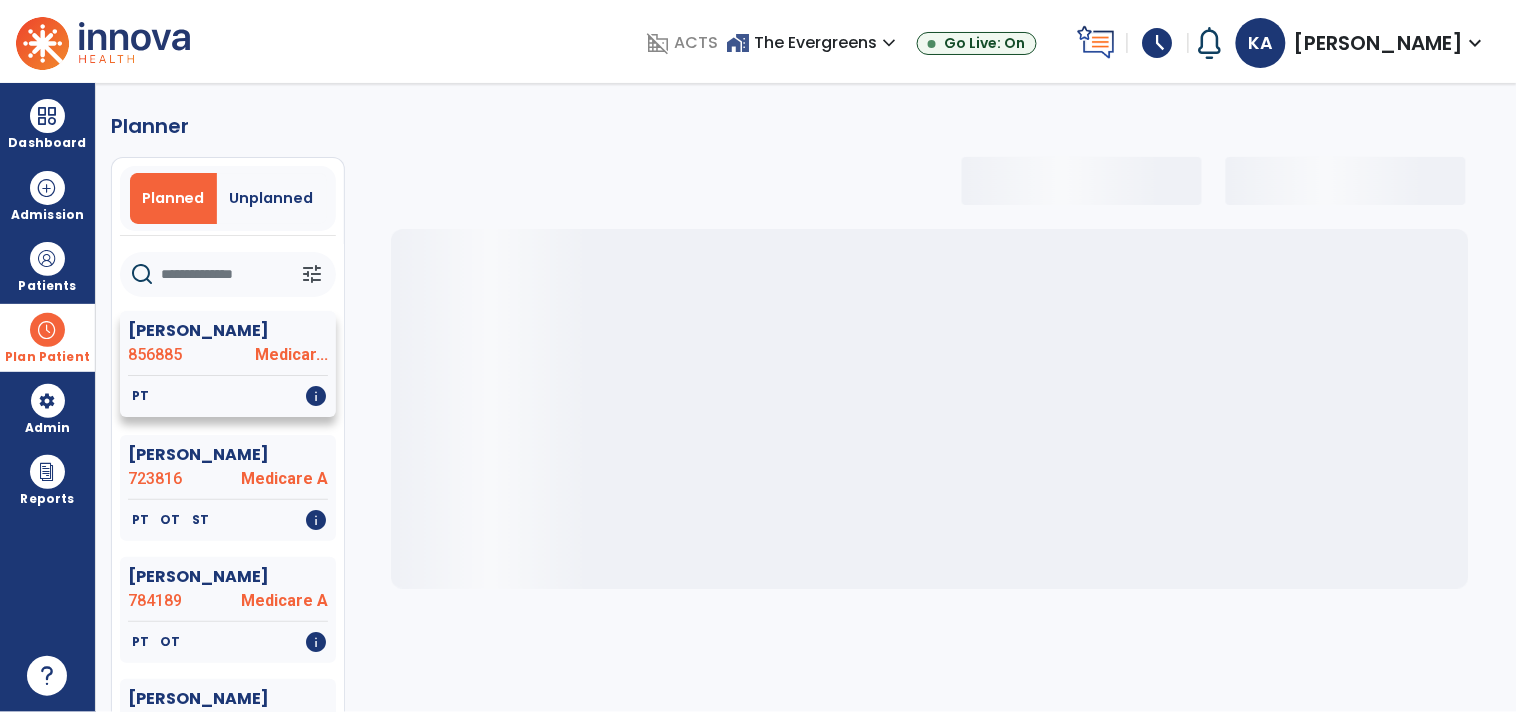 select on "***" 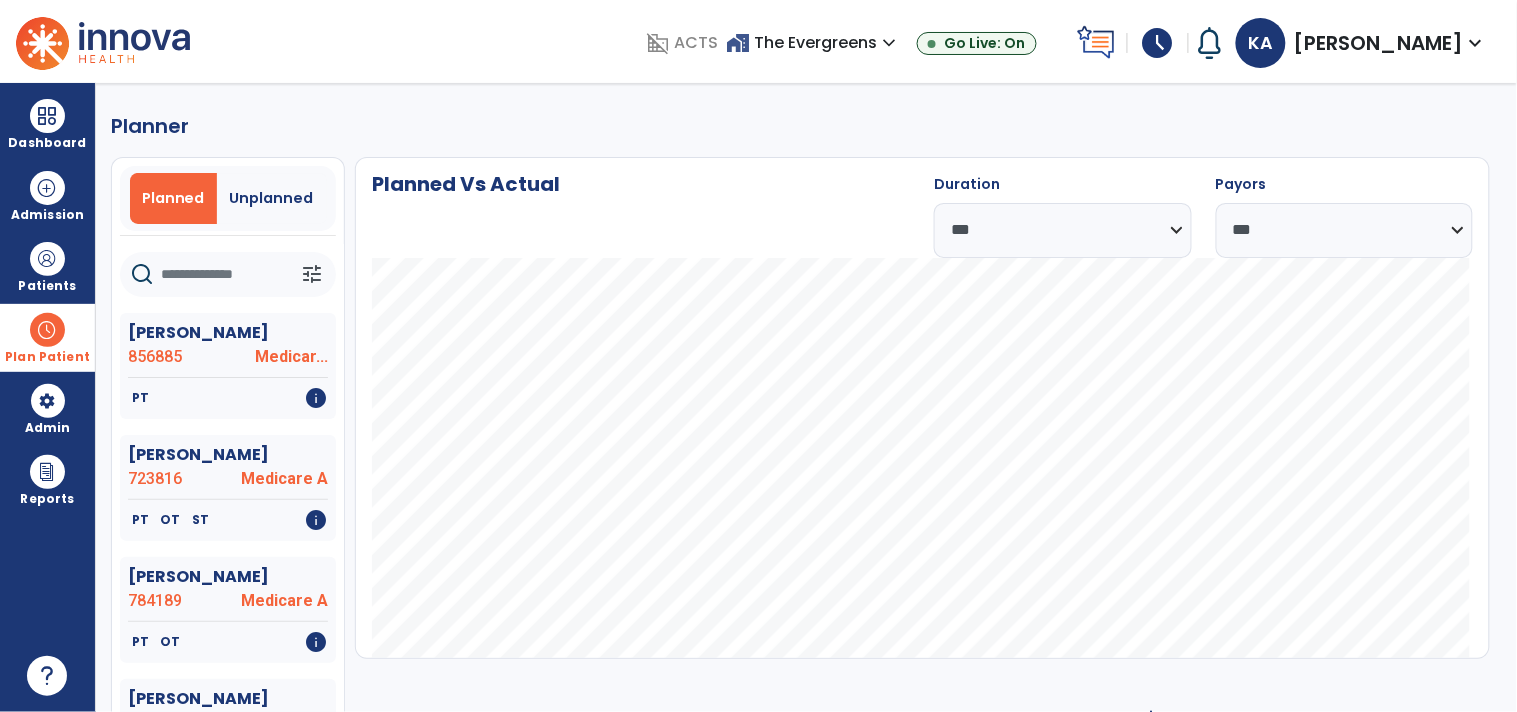 click 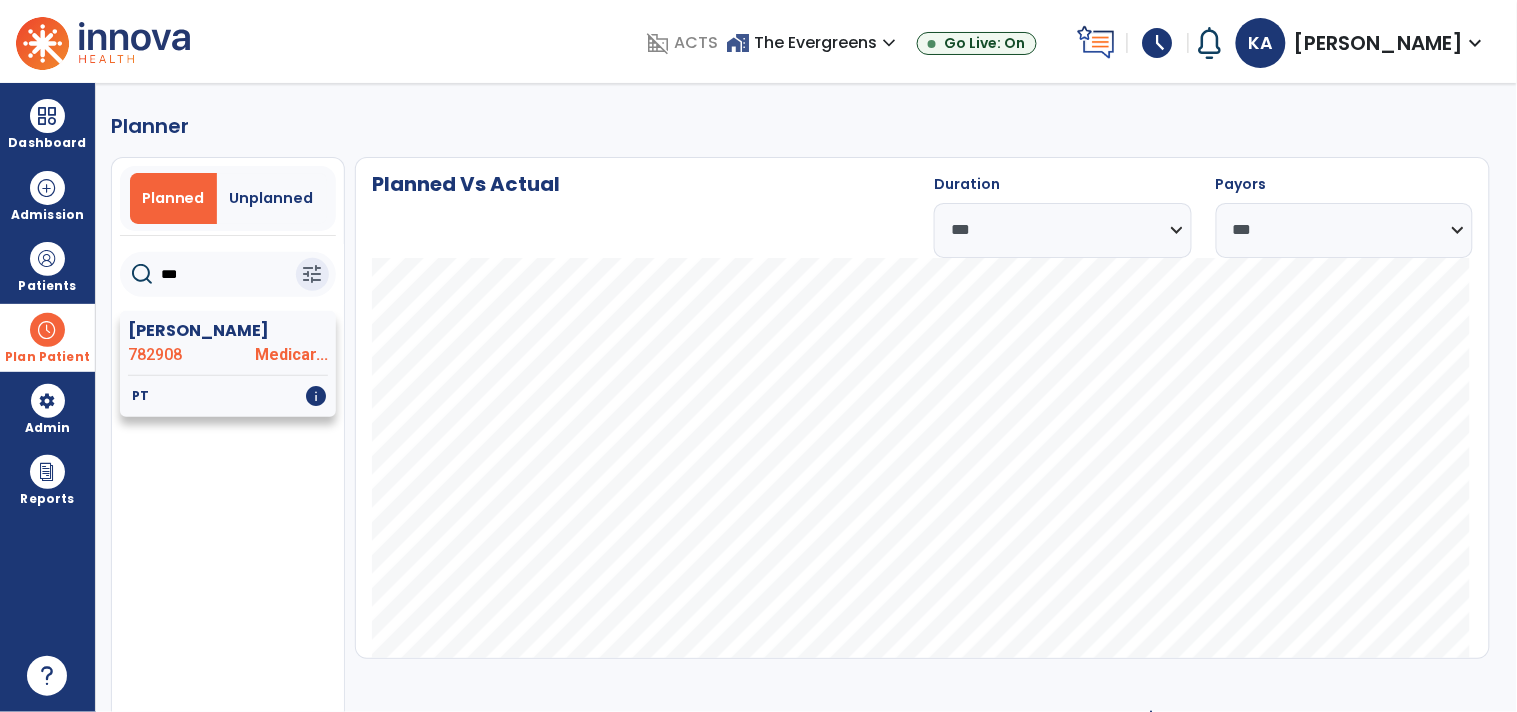 type on "***" 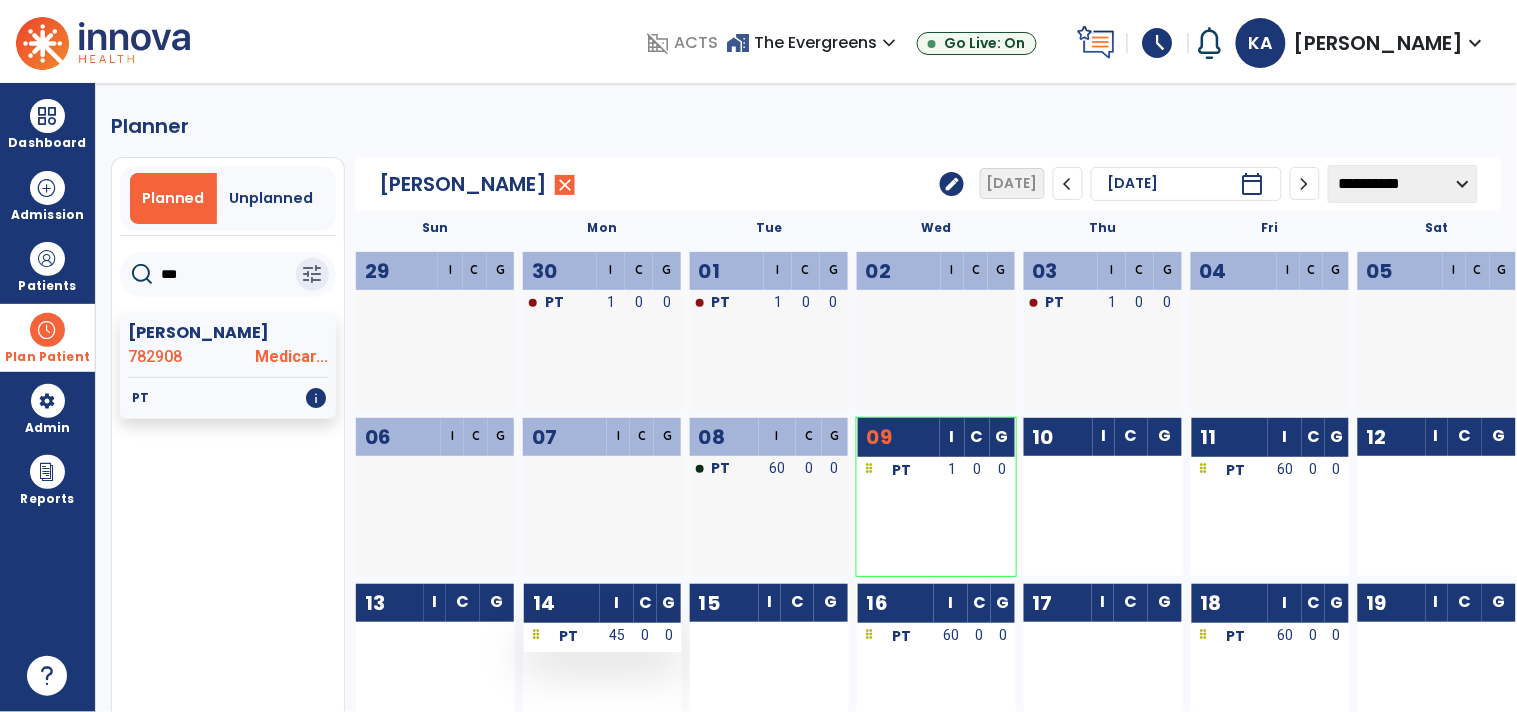 click on "PT  45 0 0" at bounding box center [602, 664] 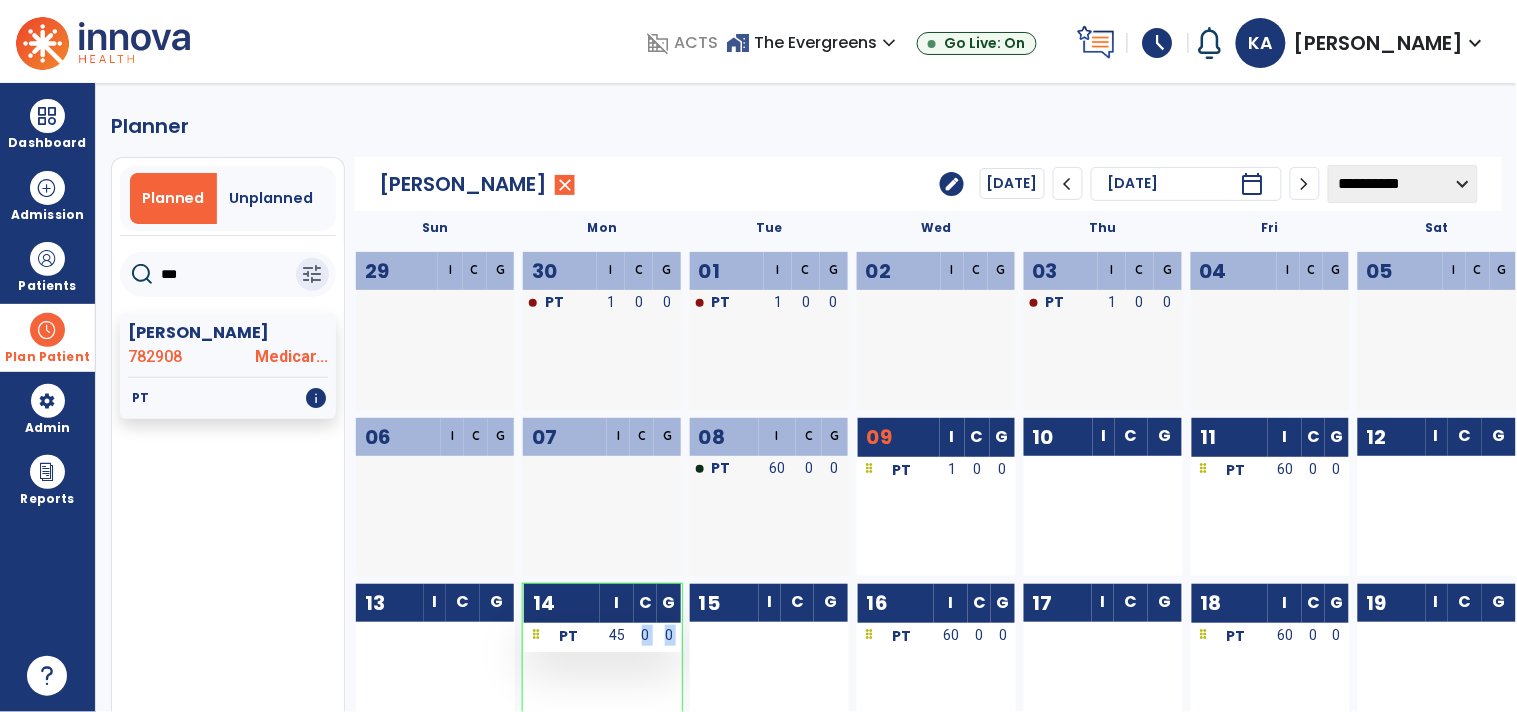 click on "45" at bounding box center [617, 635] 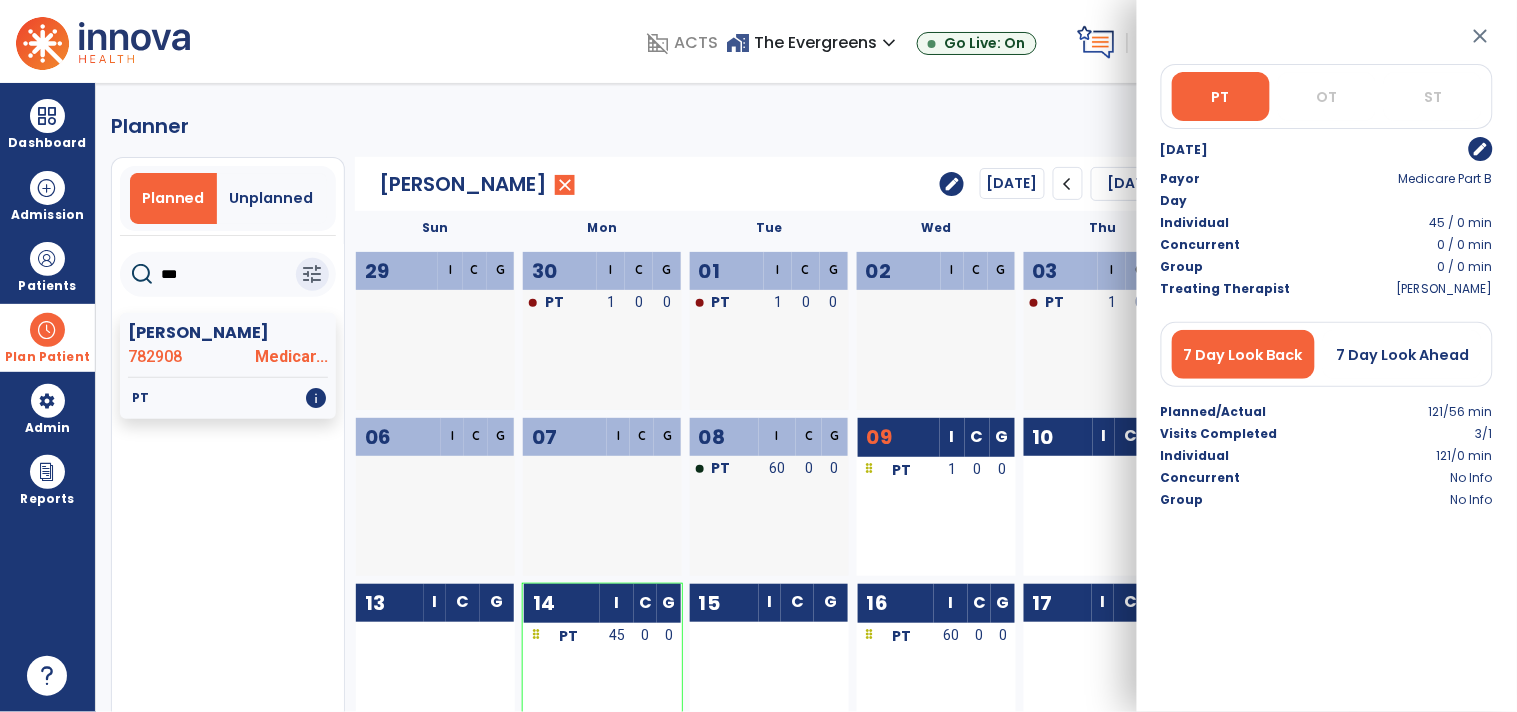click on "edit" at bounding box center [1416, 149] 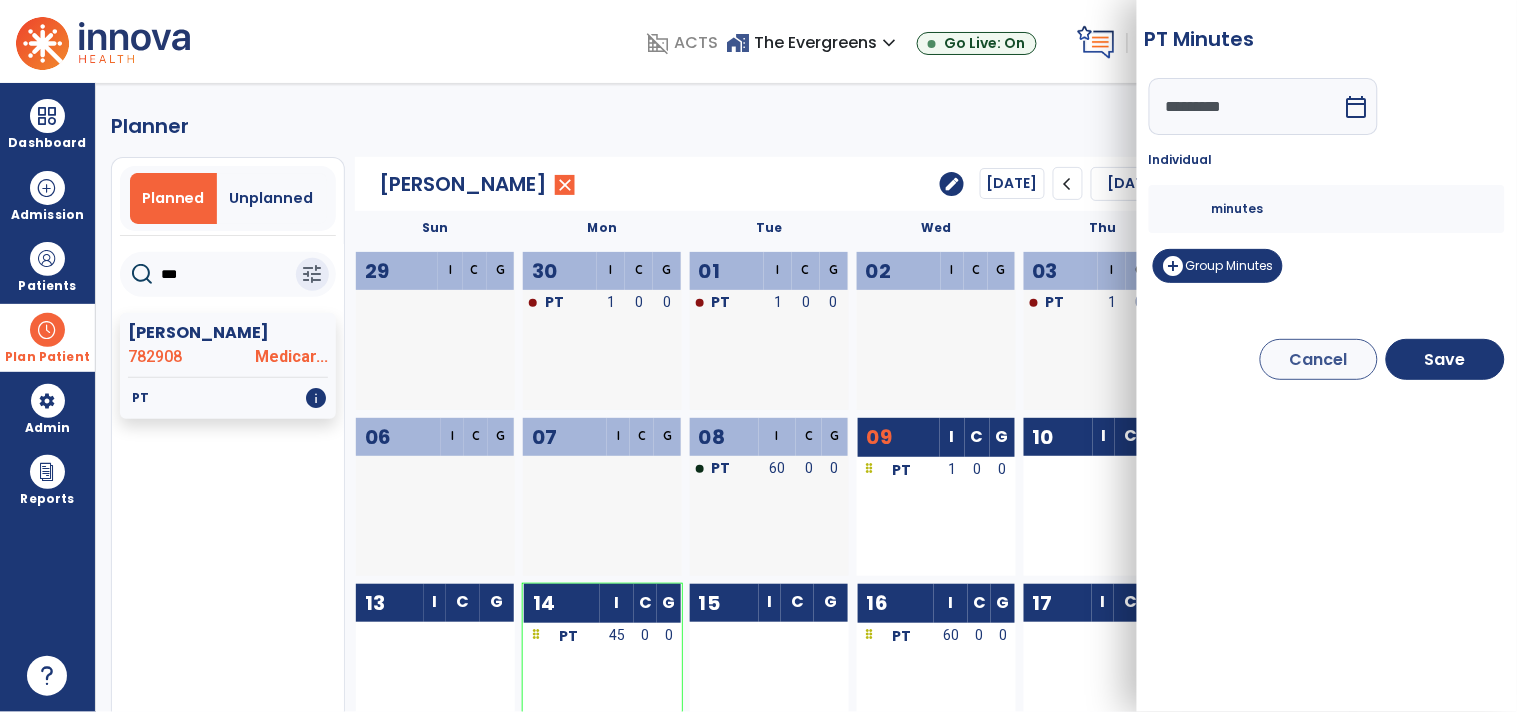 drag, startPoint x: 1183, startPoint y: 207, endPoint x: 1038, endPoint y: 207, distance: 145 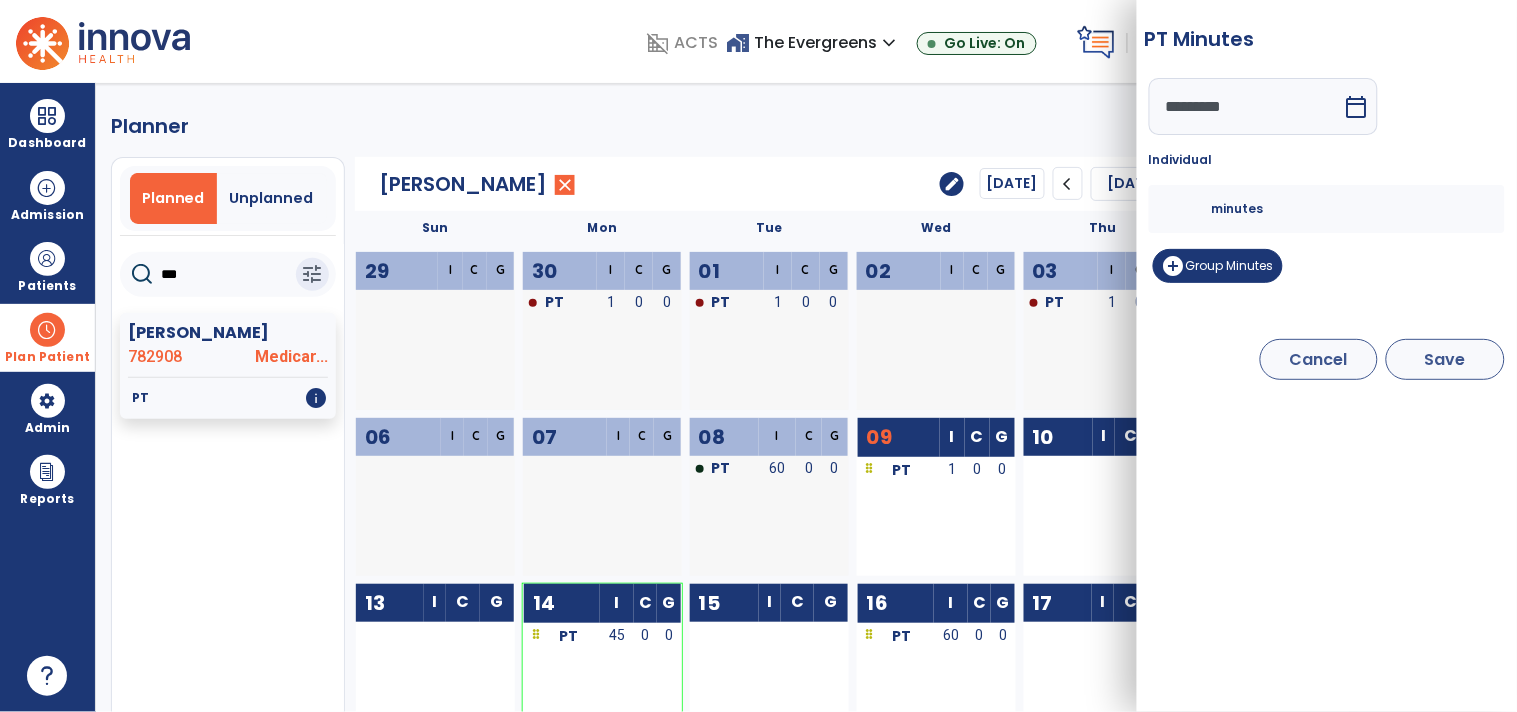type on "**" 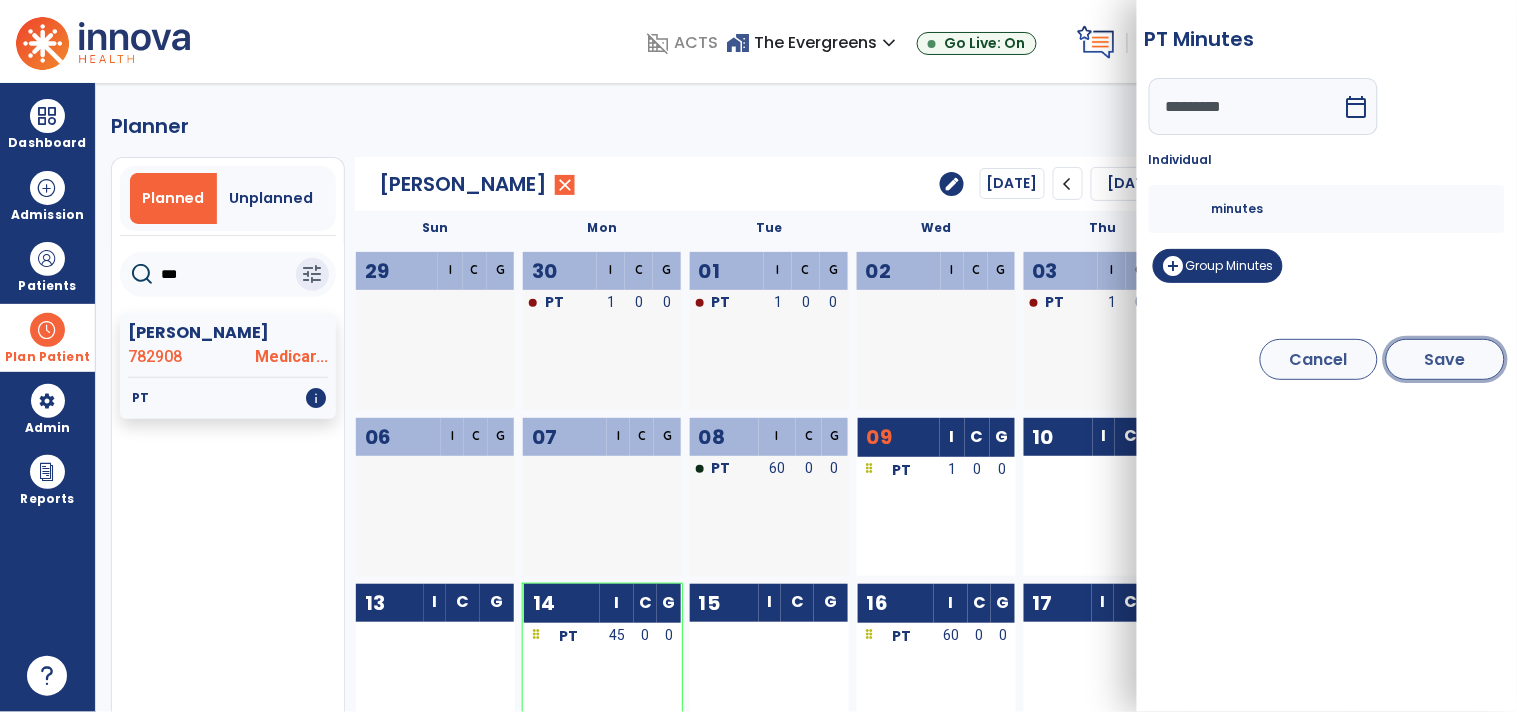 click on "Save" at bounding box center (1445, 359) 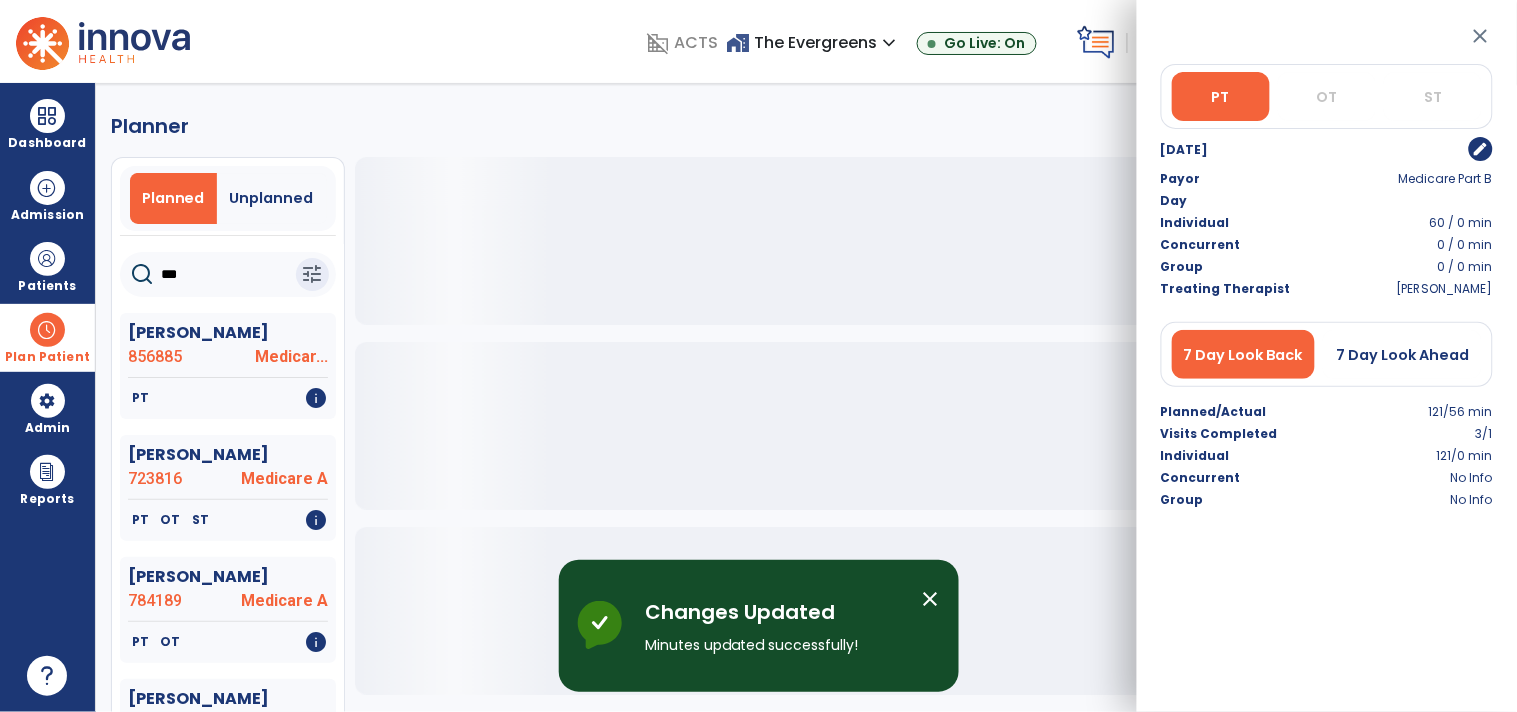 click on "Plan Patient" at bounding box center [47, 337] 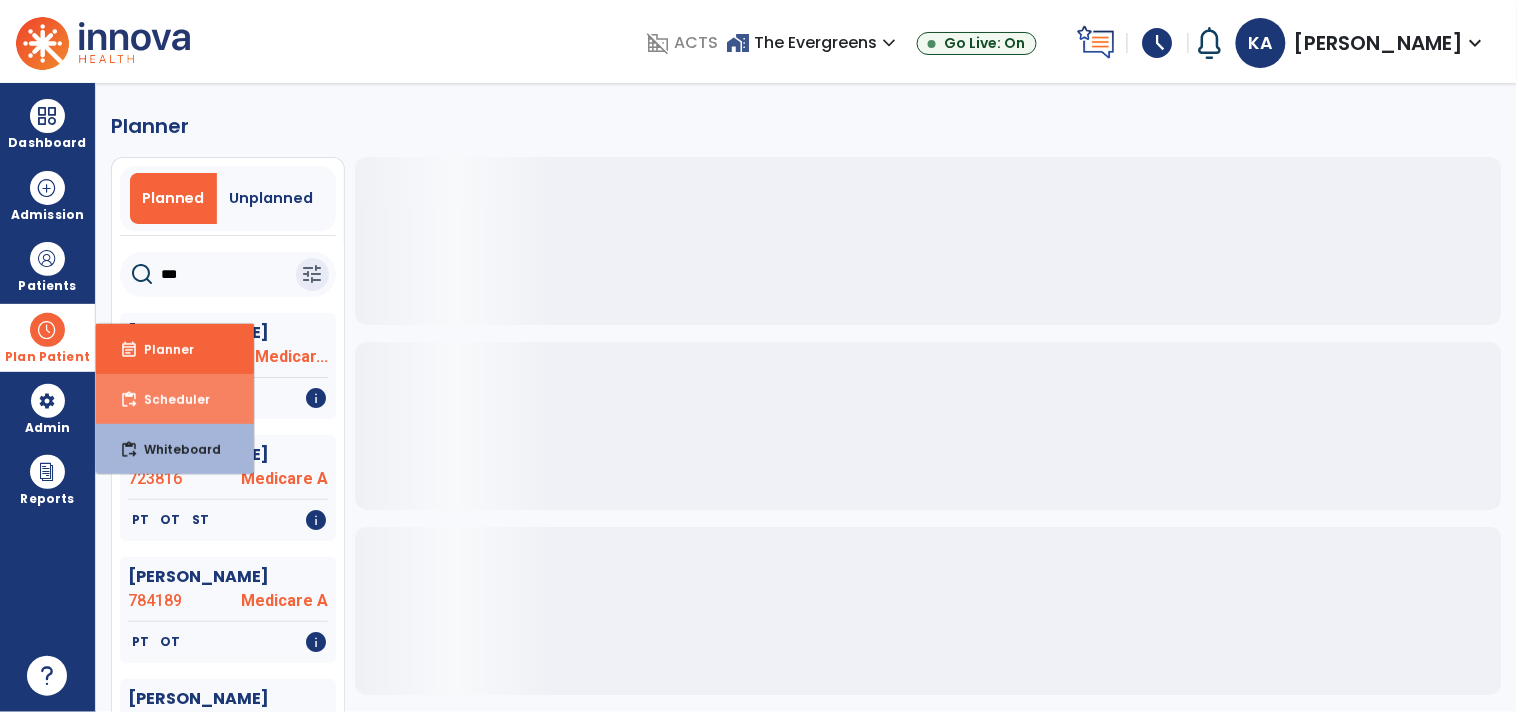 click on "Scheduler" at bounding box center [169, 399] 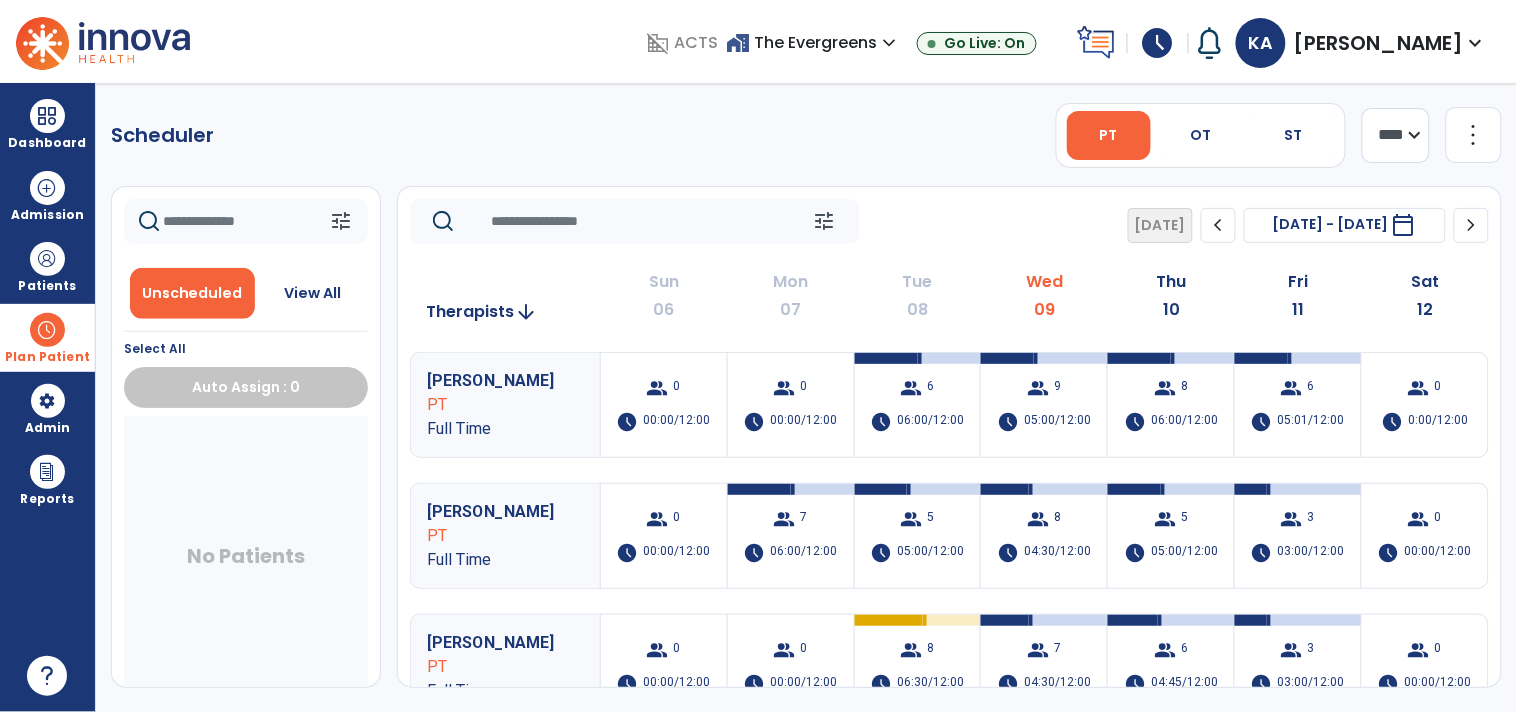 click on "chevron_right" 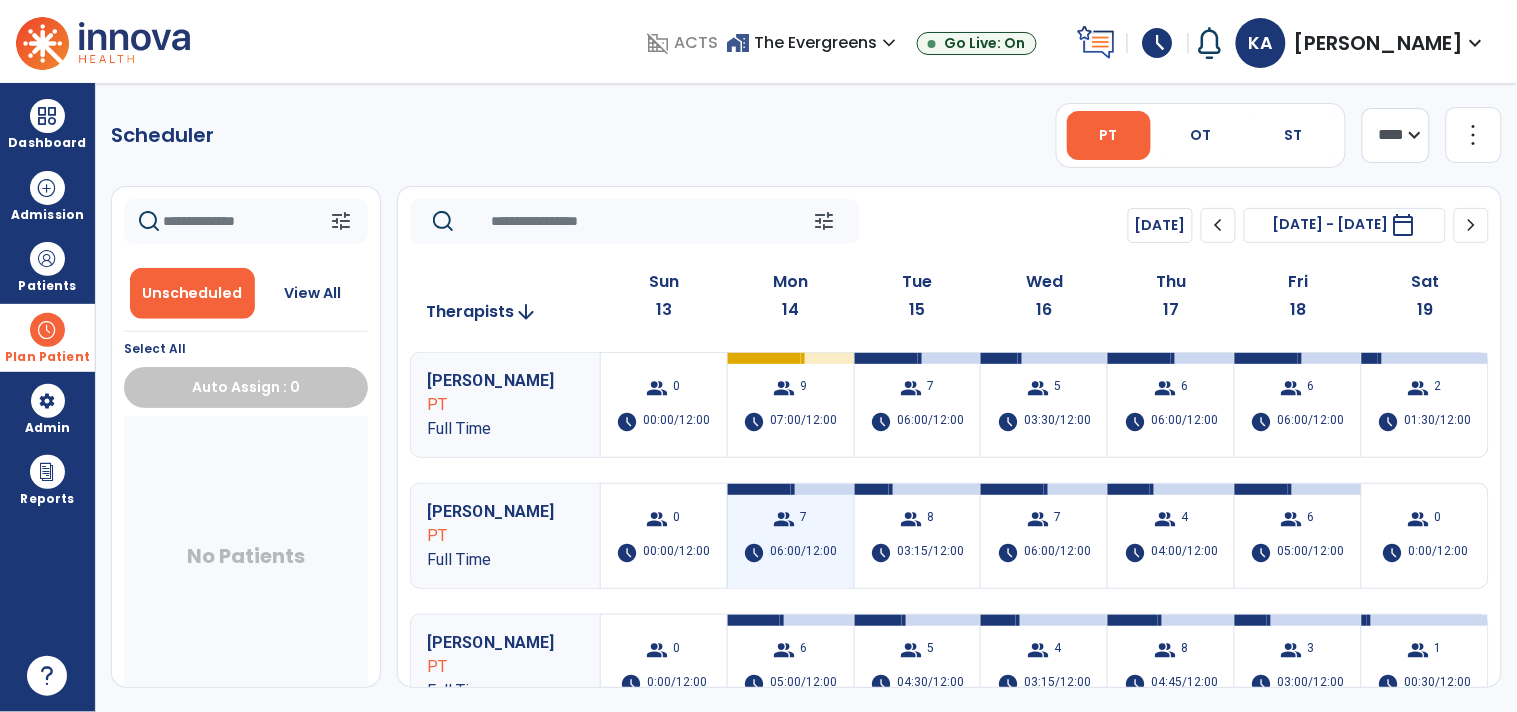 click on "group  7  schedule  06:00/12:00" at bounding box center (791, 536) 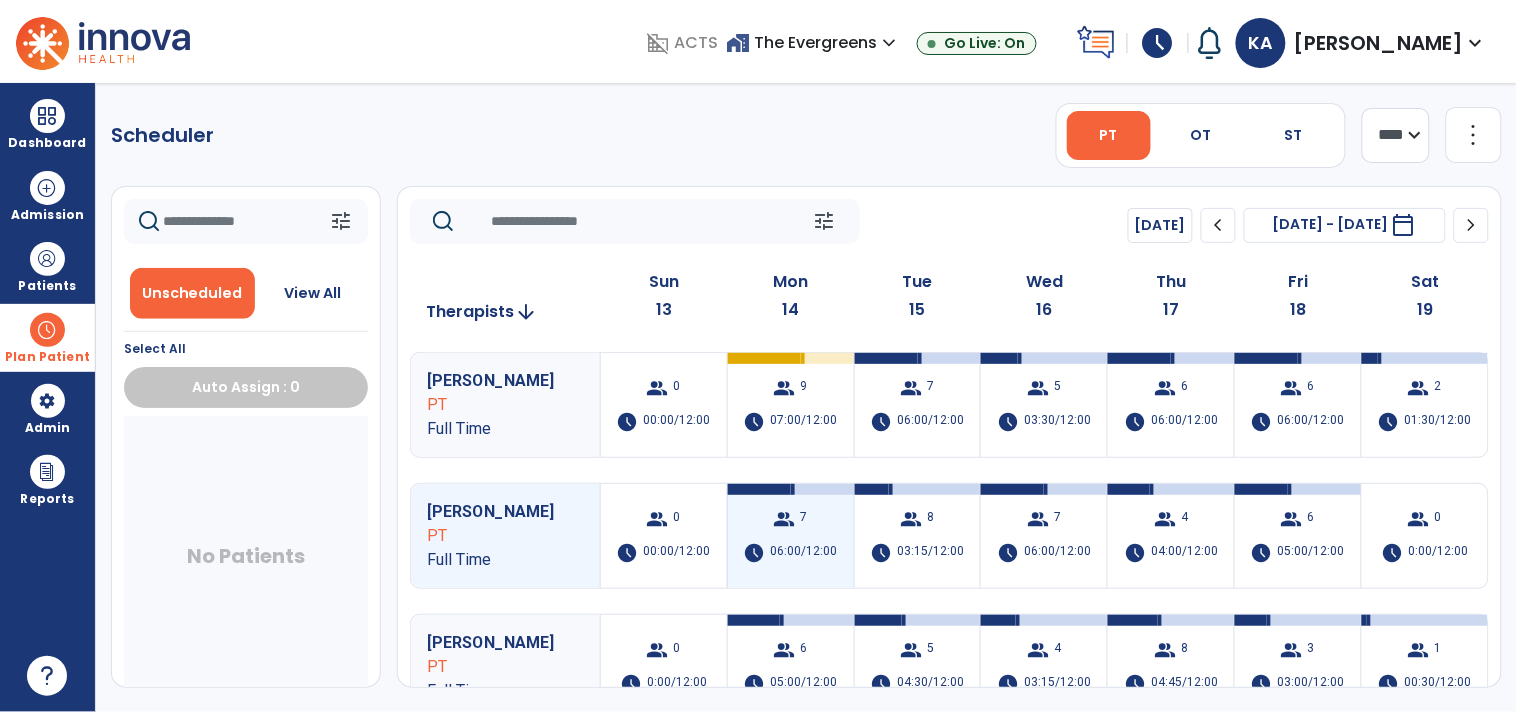 click on "group  7  schedule  06:00/12:00" at bounding box center [791, 536] 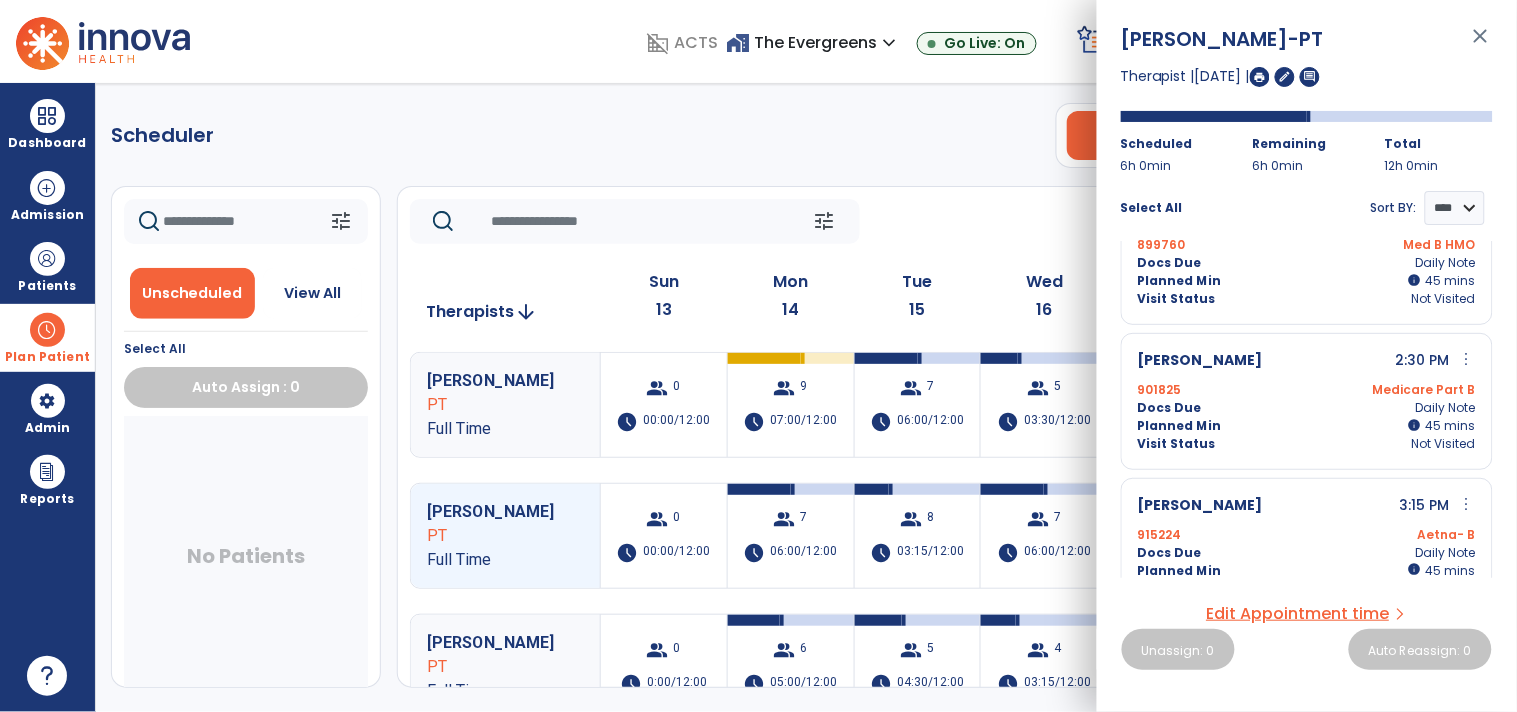 scroll, scrollTop: 682, scrollLeft: 0, axis: vertical 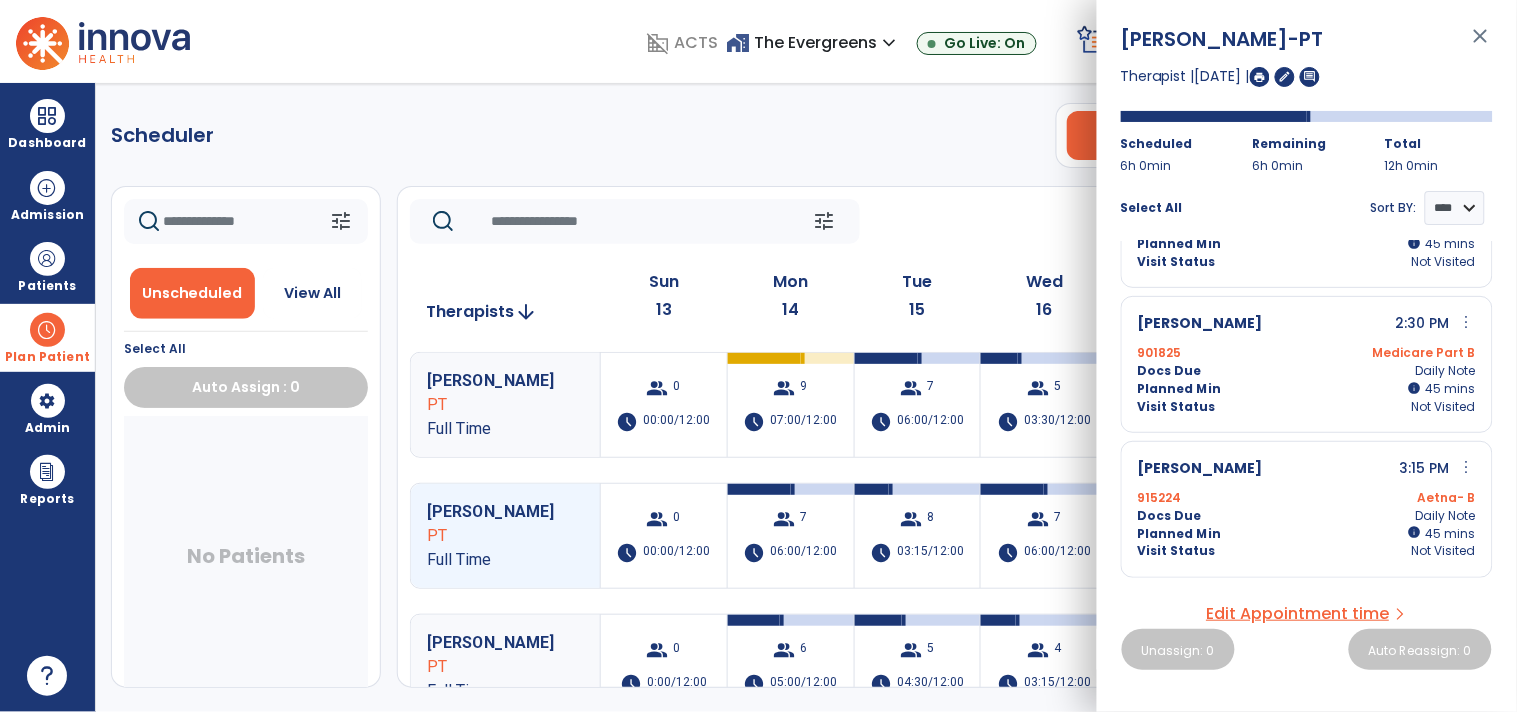 click on "close" at bounding box center [1481, 45] 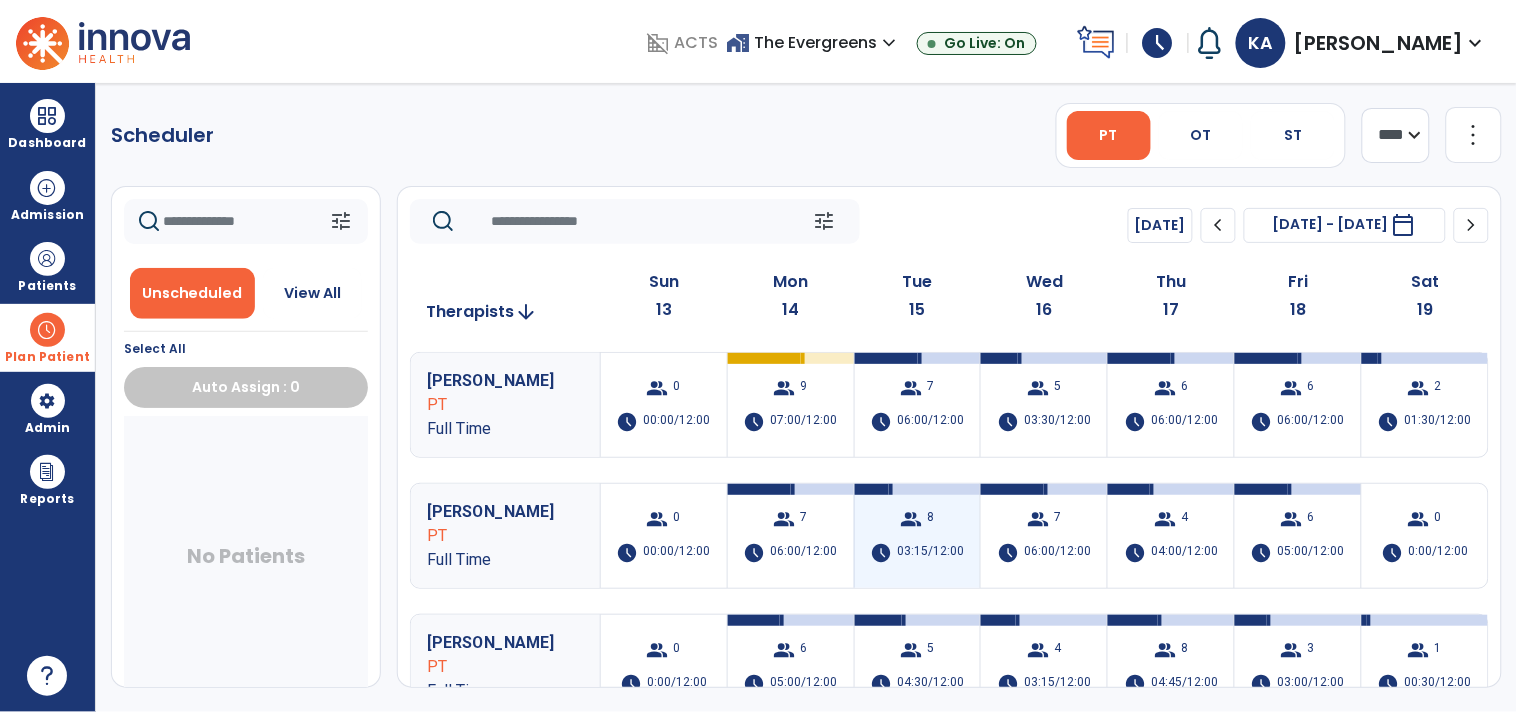 click on "group  8  schedule  03:15/12:00" at bounding box center (918, 536) 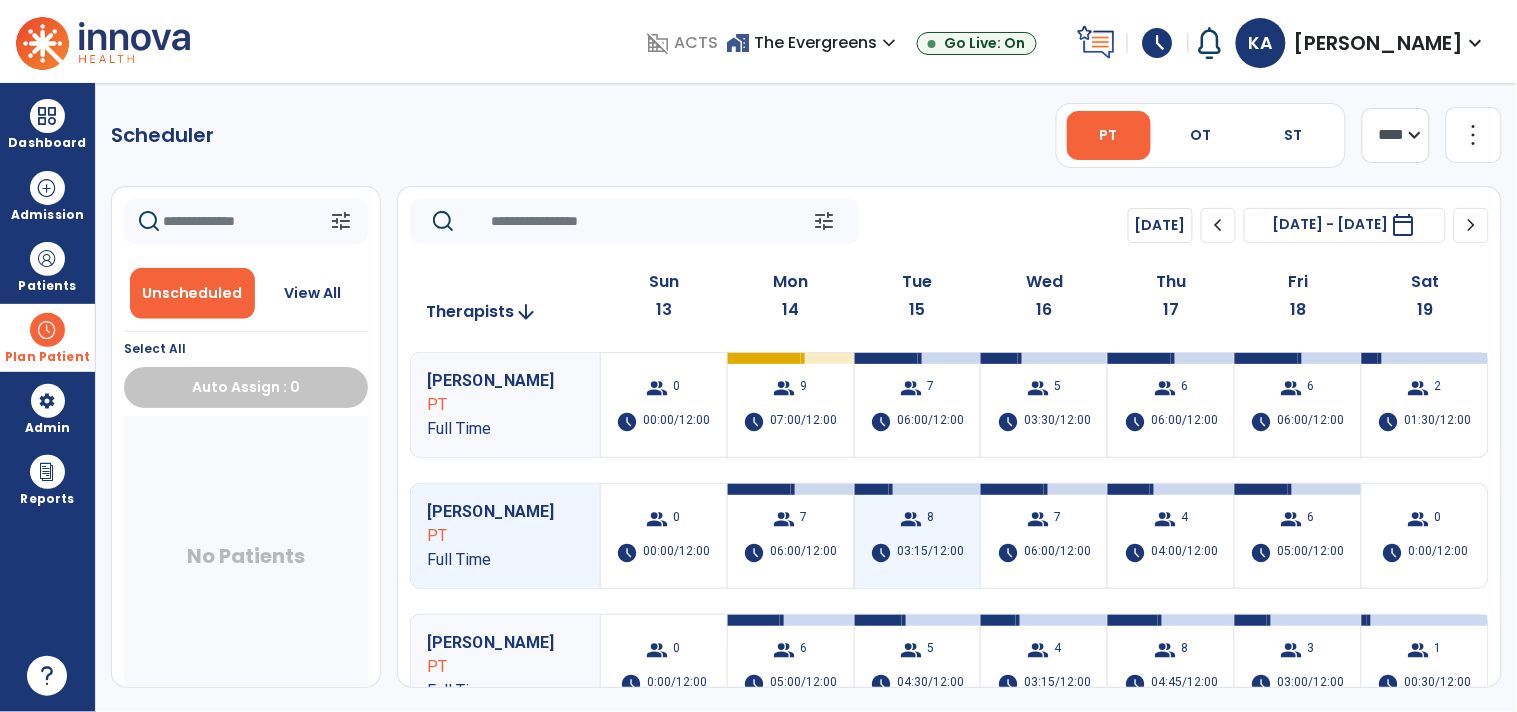 click on "group  8  schedule  03:15/12:00" at bounding box center (918, 536) 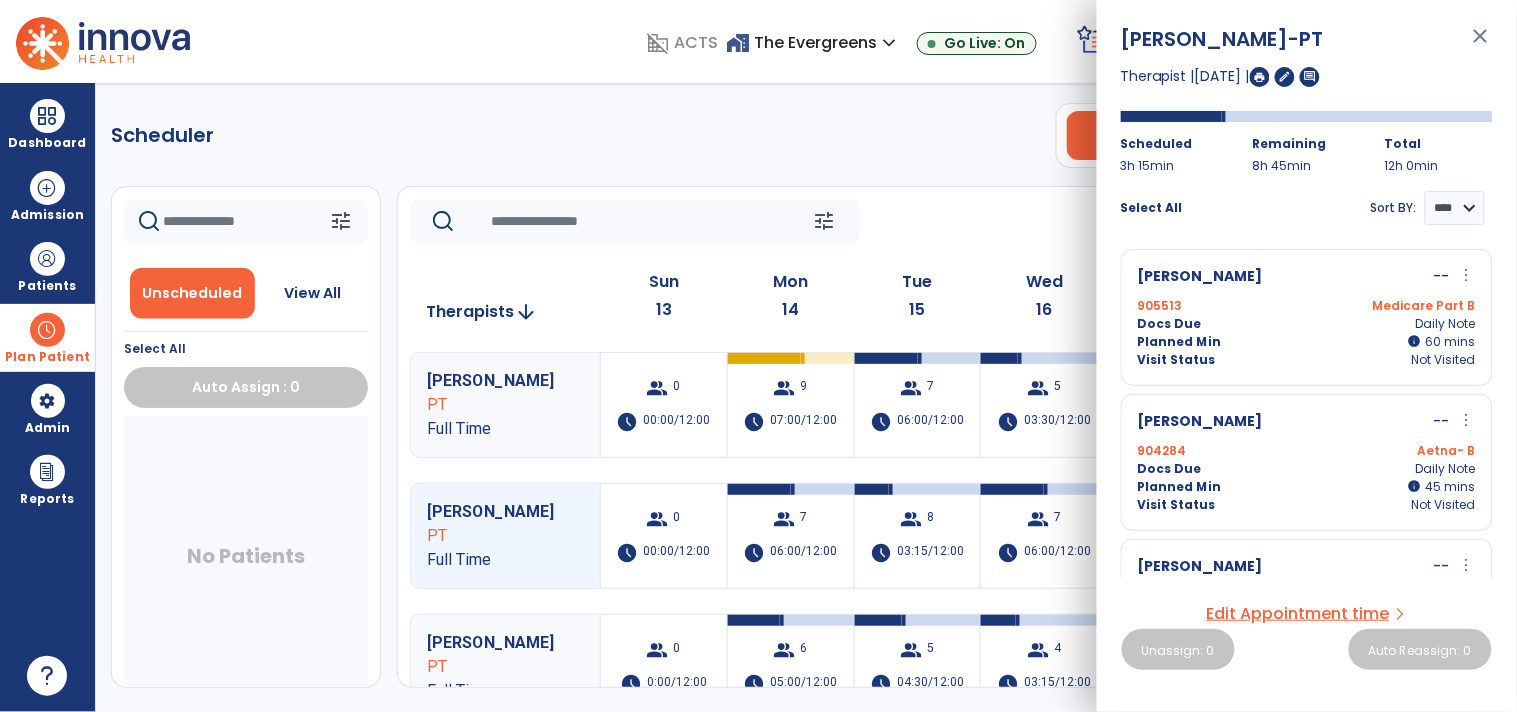 click on "Edit Appointment time" at bounding box center [1298, 614] 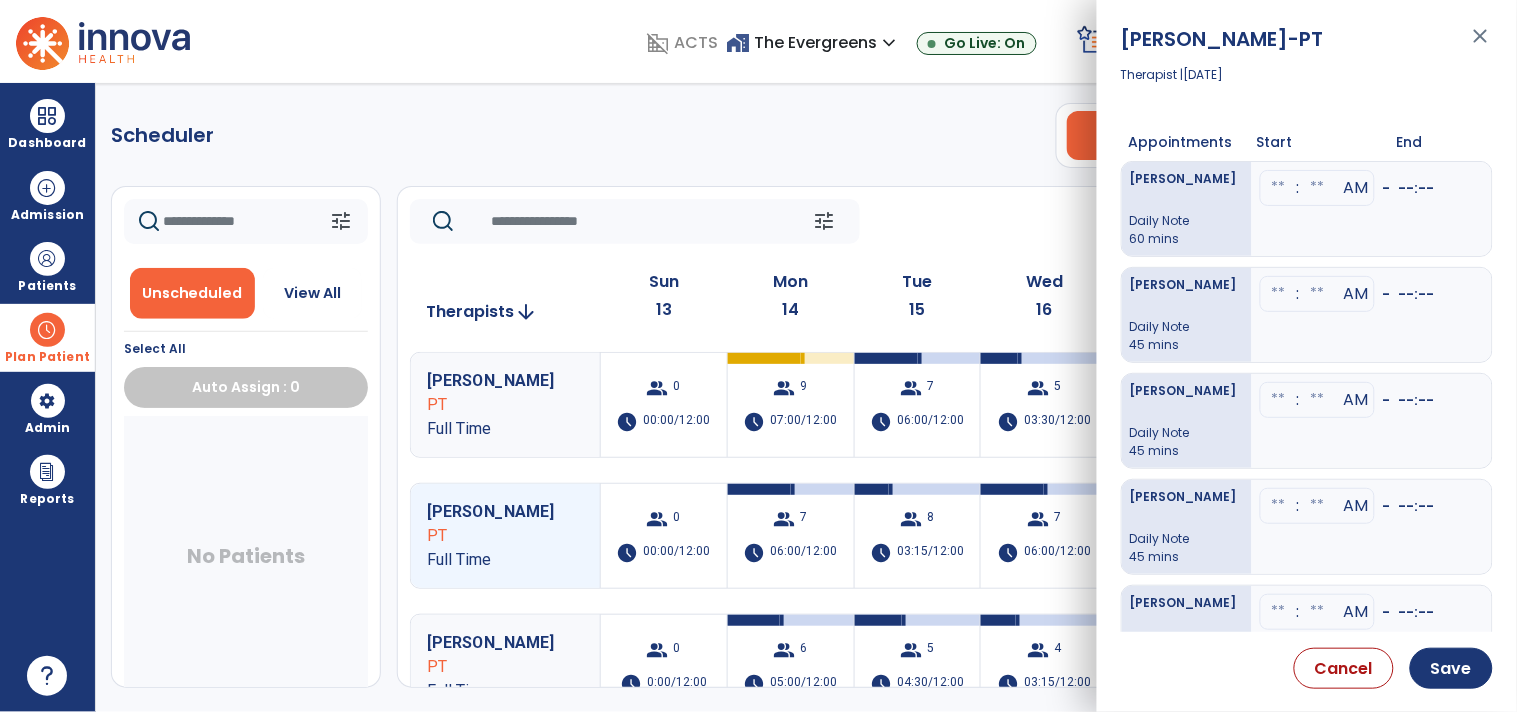 click at bounding box center (1279, 188) 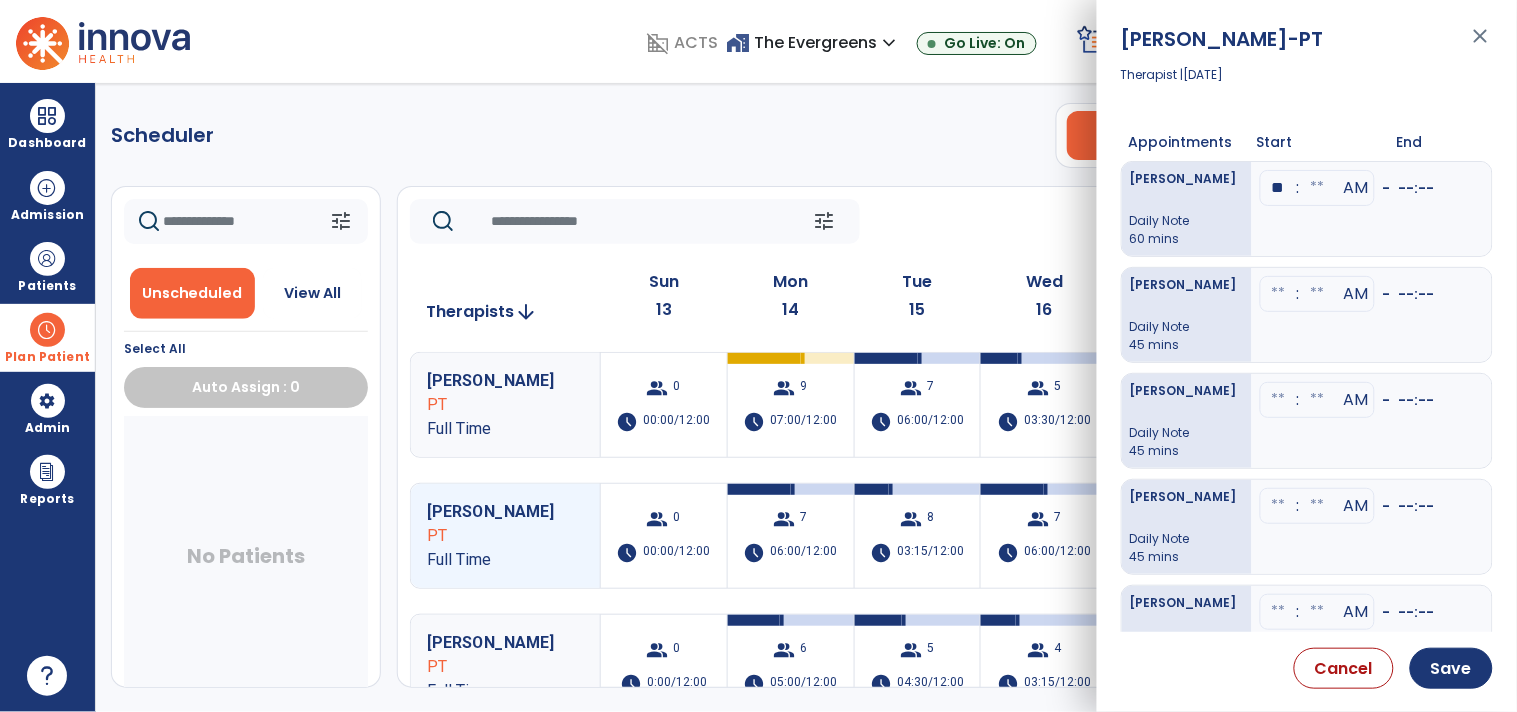 type on "**" 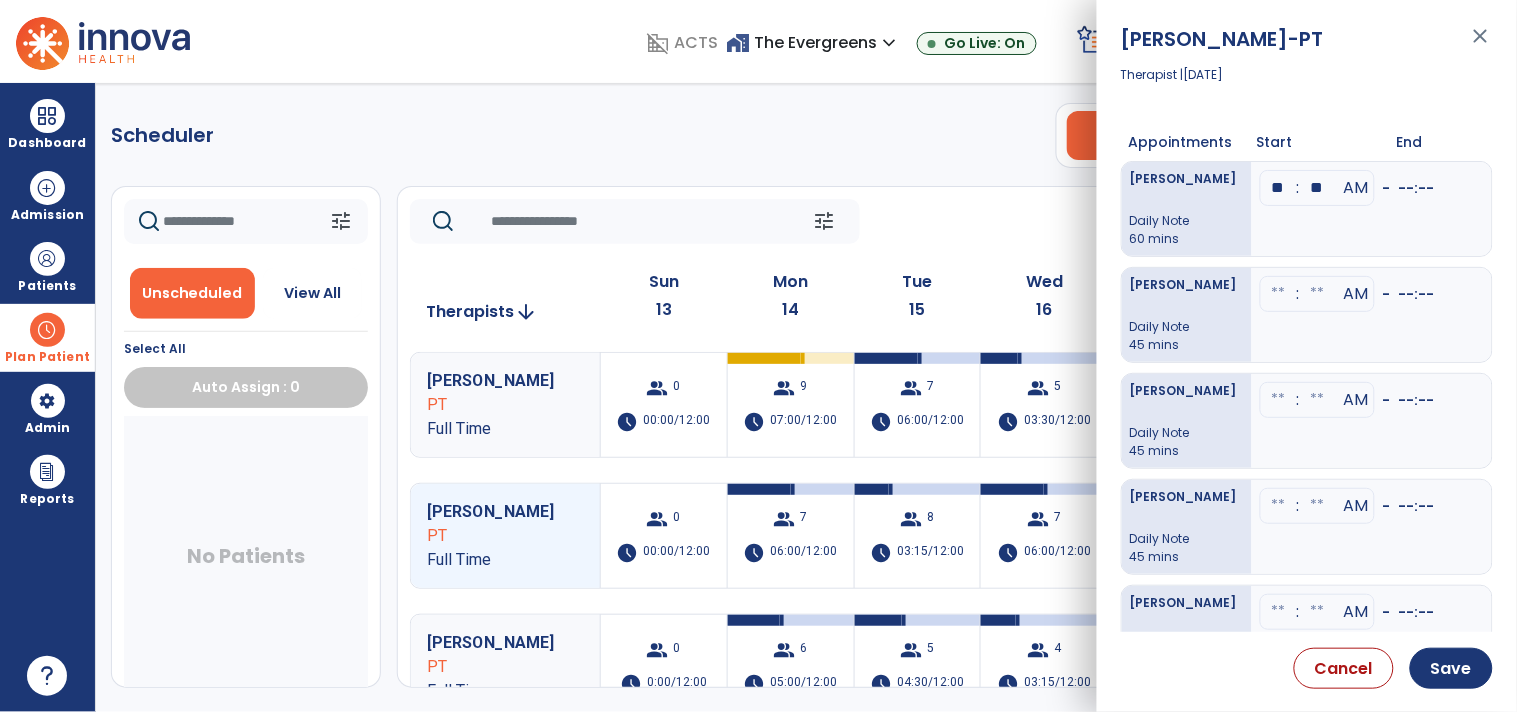 type on "**" 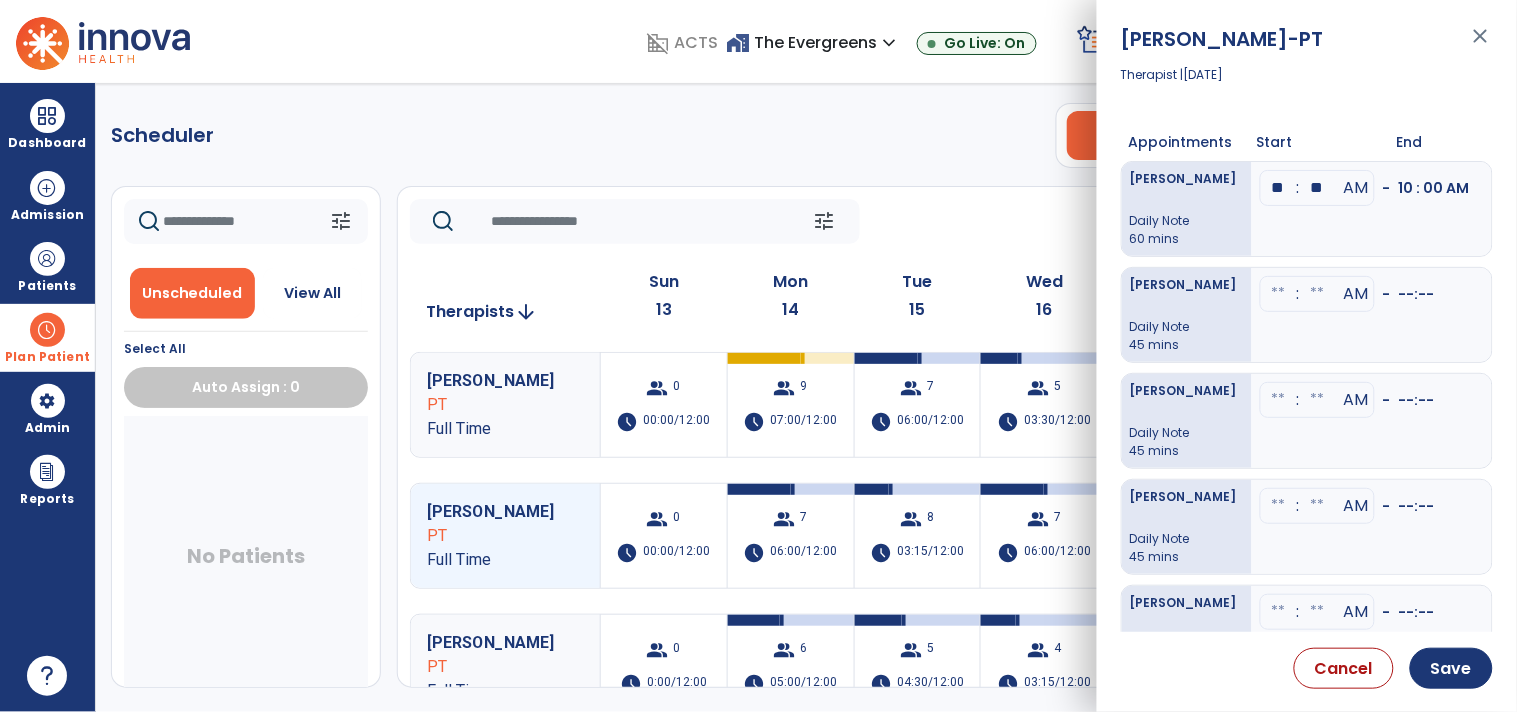 click at bounding box center (1279, 294) 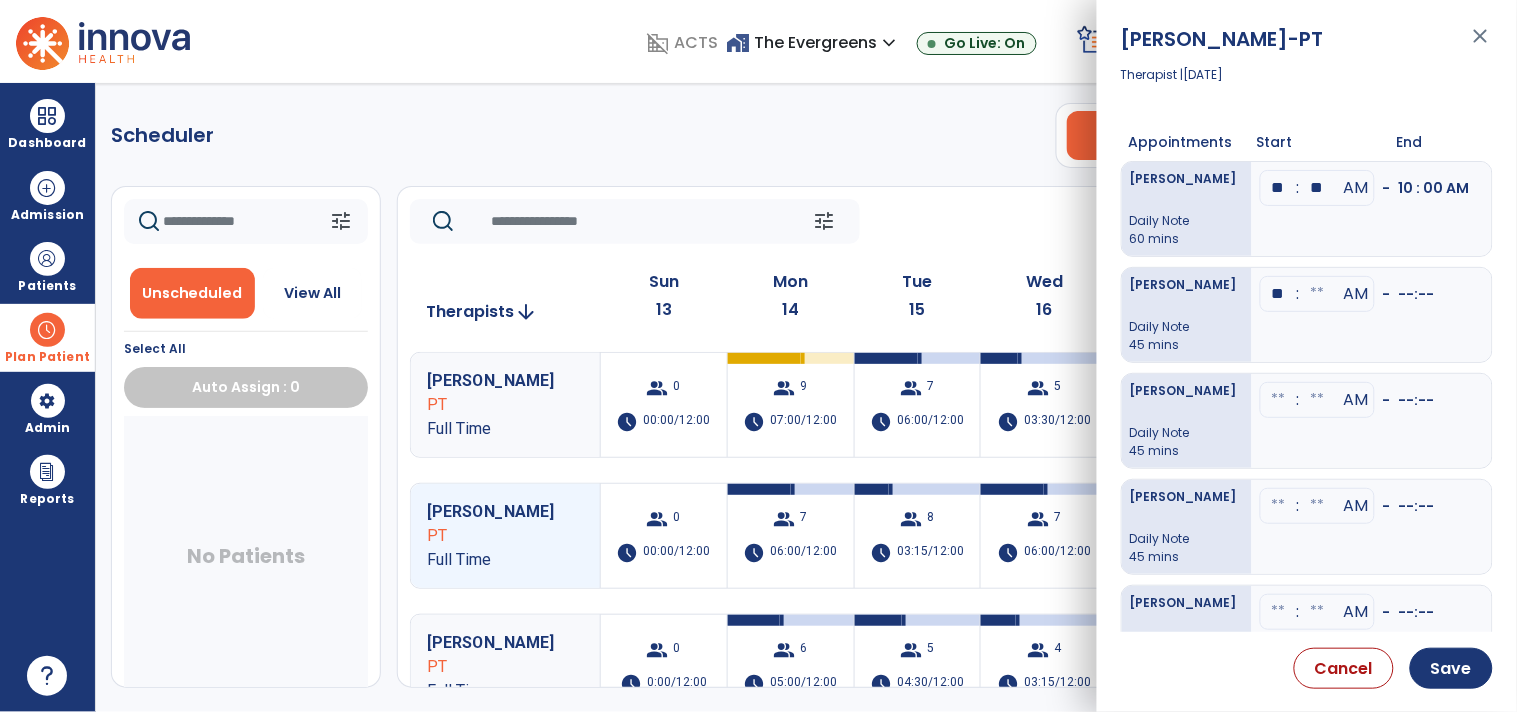 type on "**" 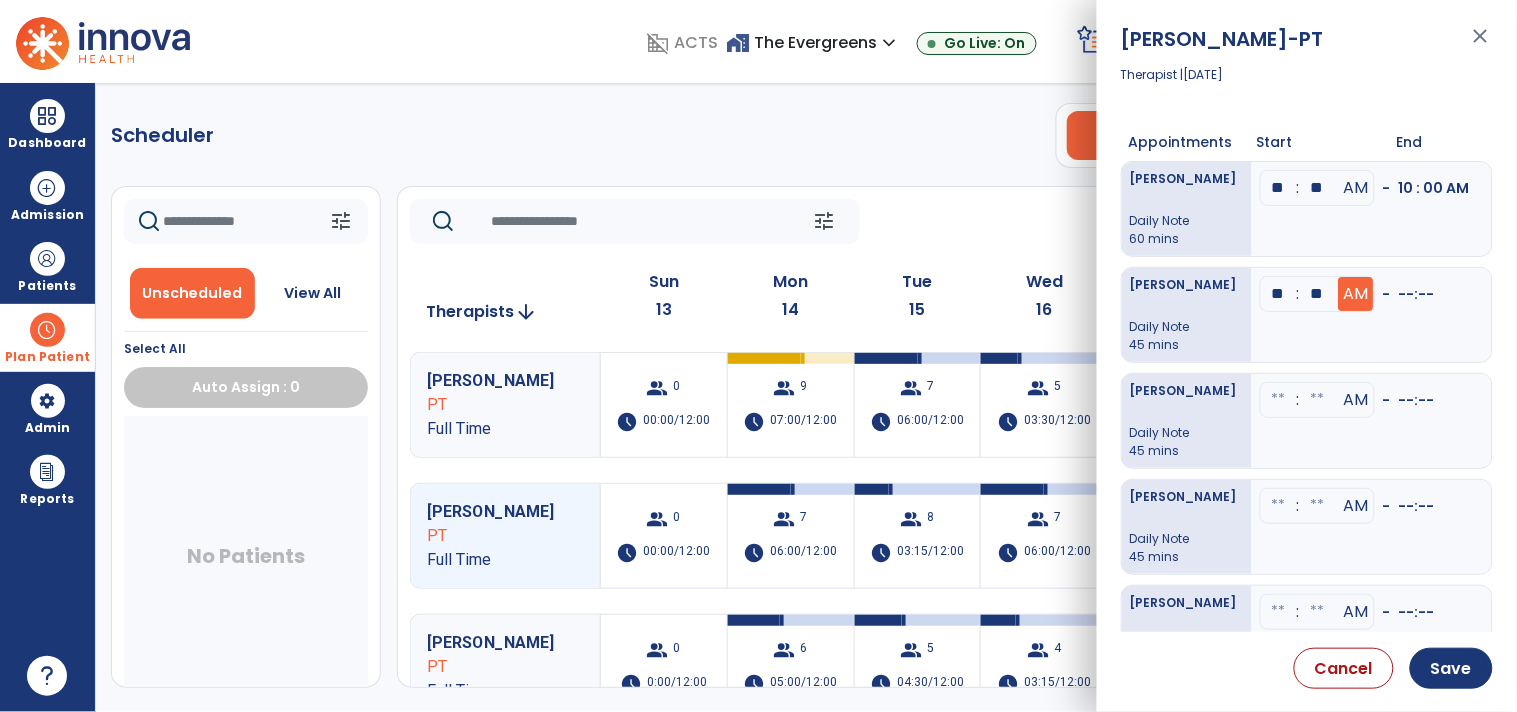 type on "**" 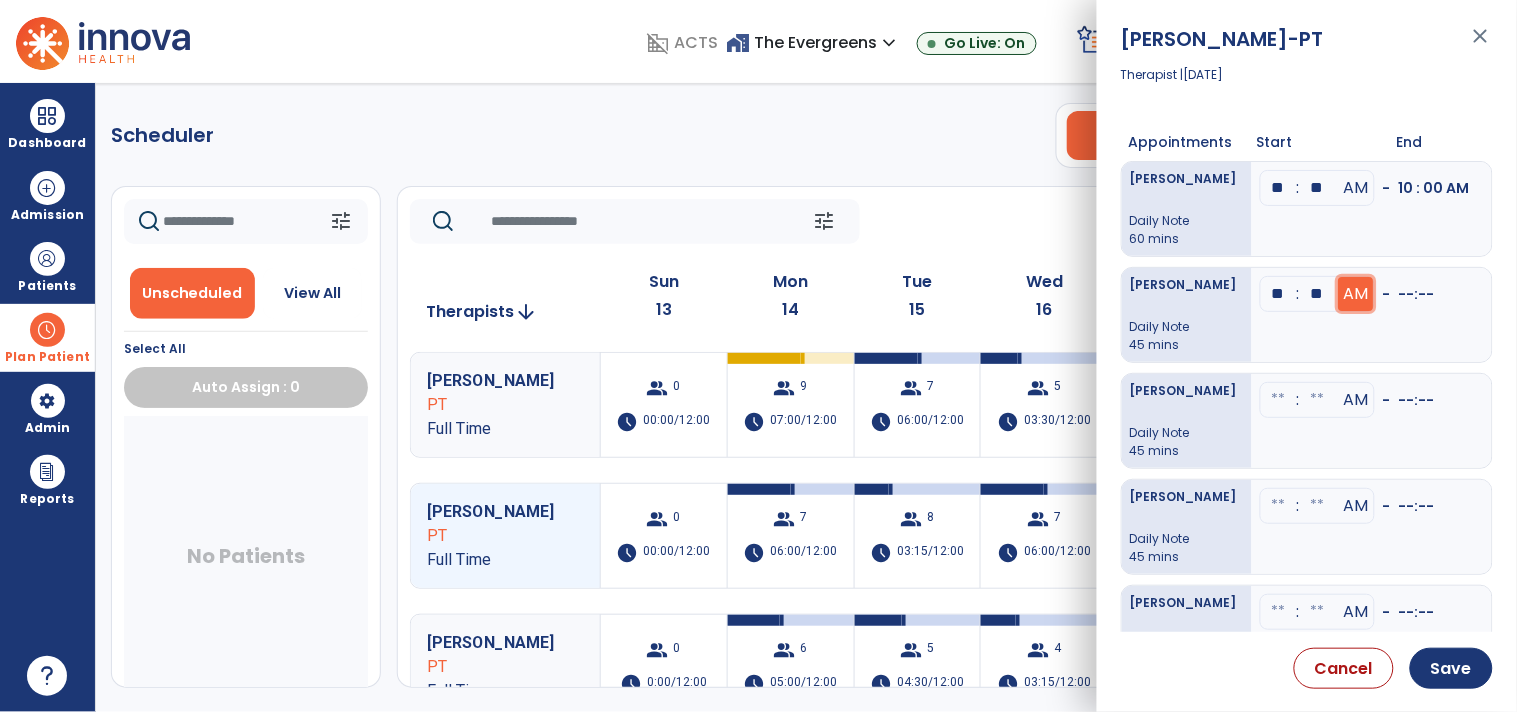 click on "AM" at bounding box center (1356, 188) 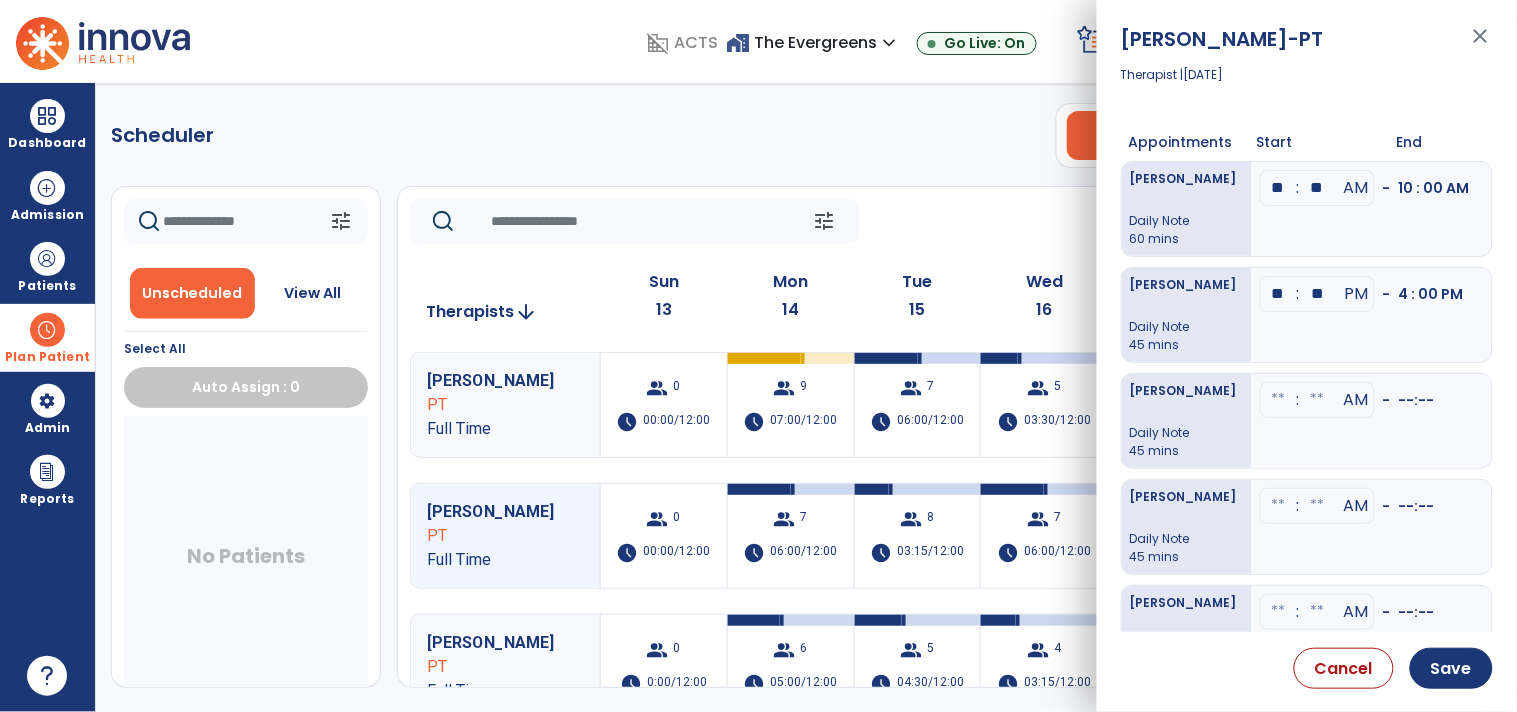click at bounding box center [1279, 400] 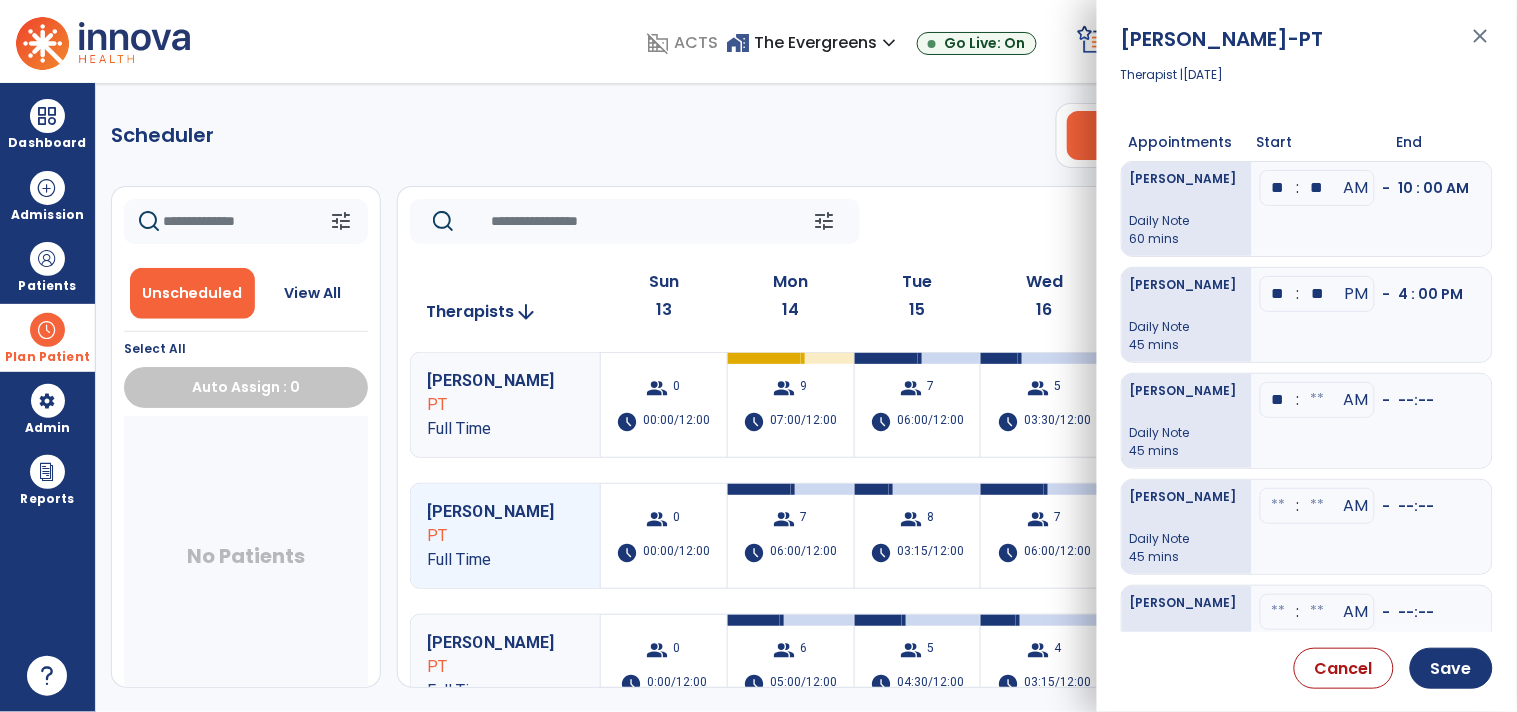 type on "**" 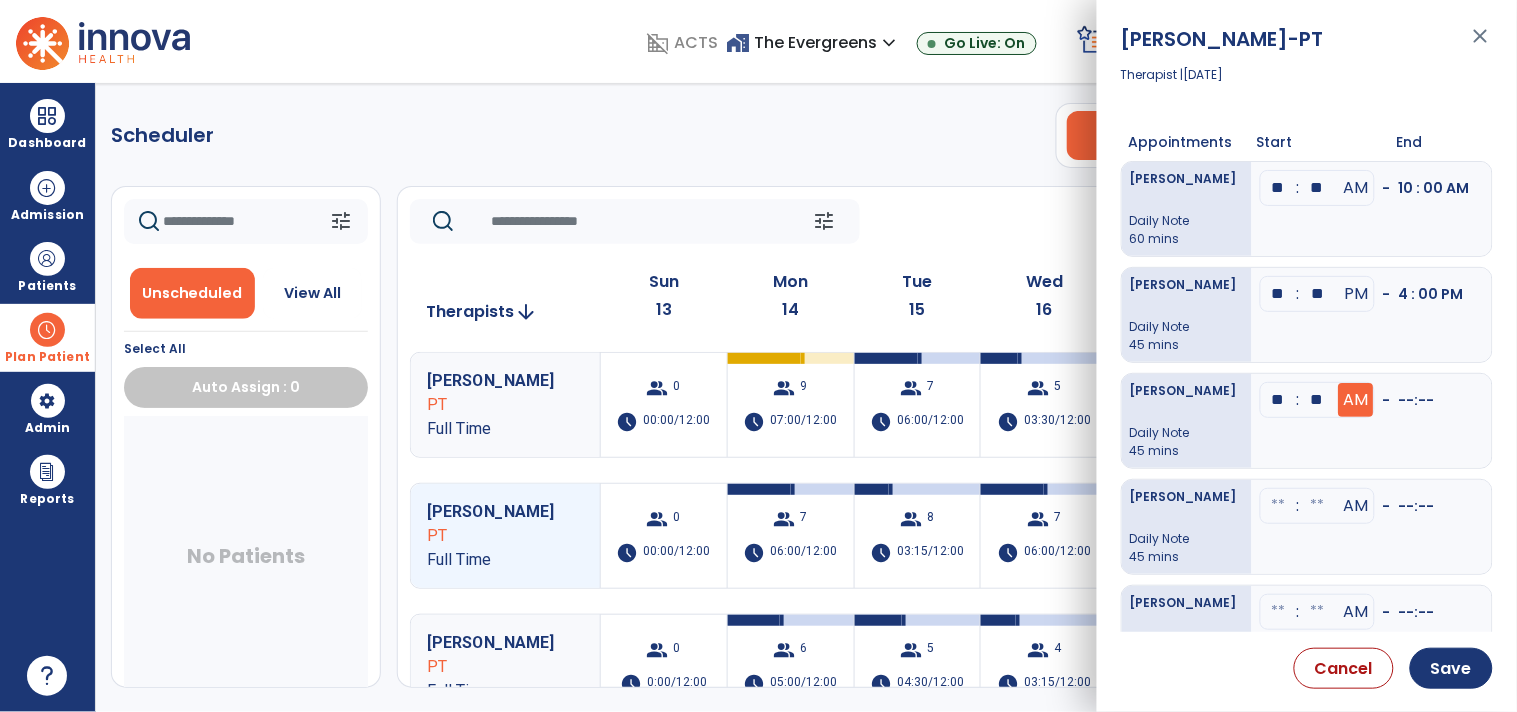 type on "**" 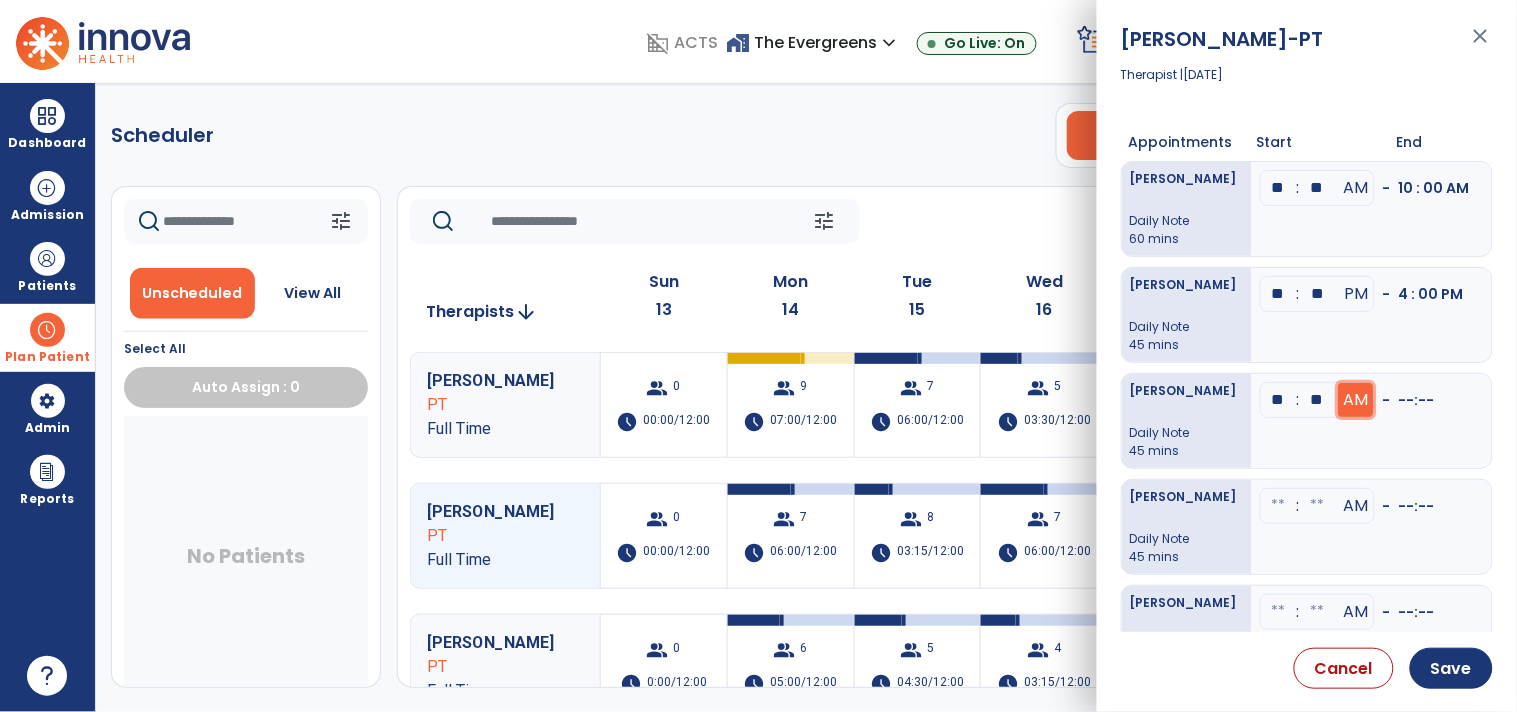 click on "AM" at bounding box center [1356, 188] 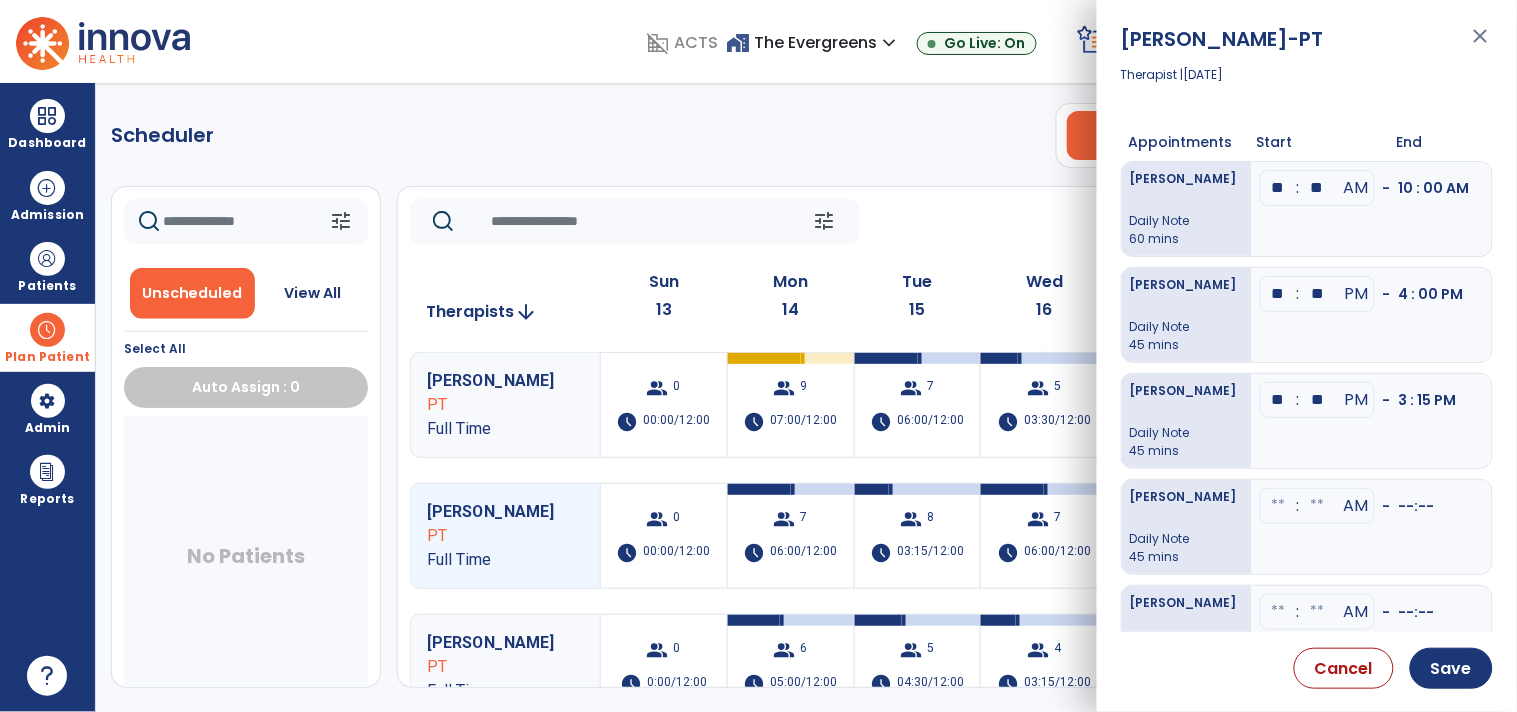 click at bounding box center [1279, 506] 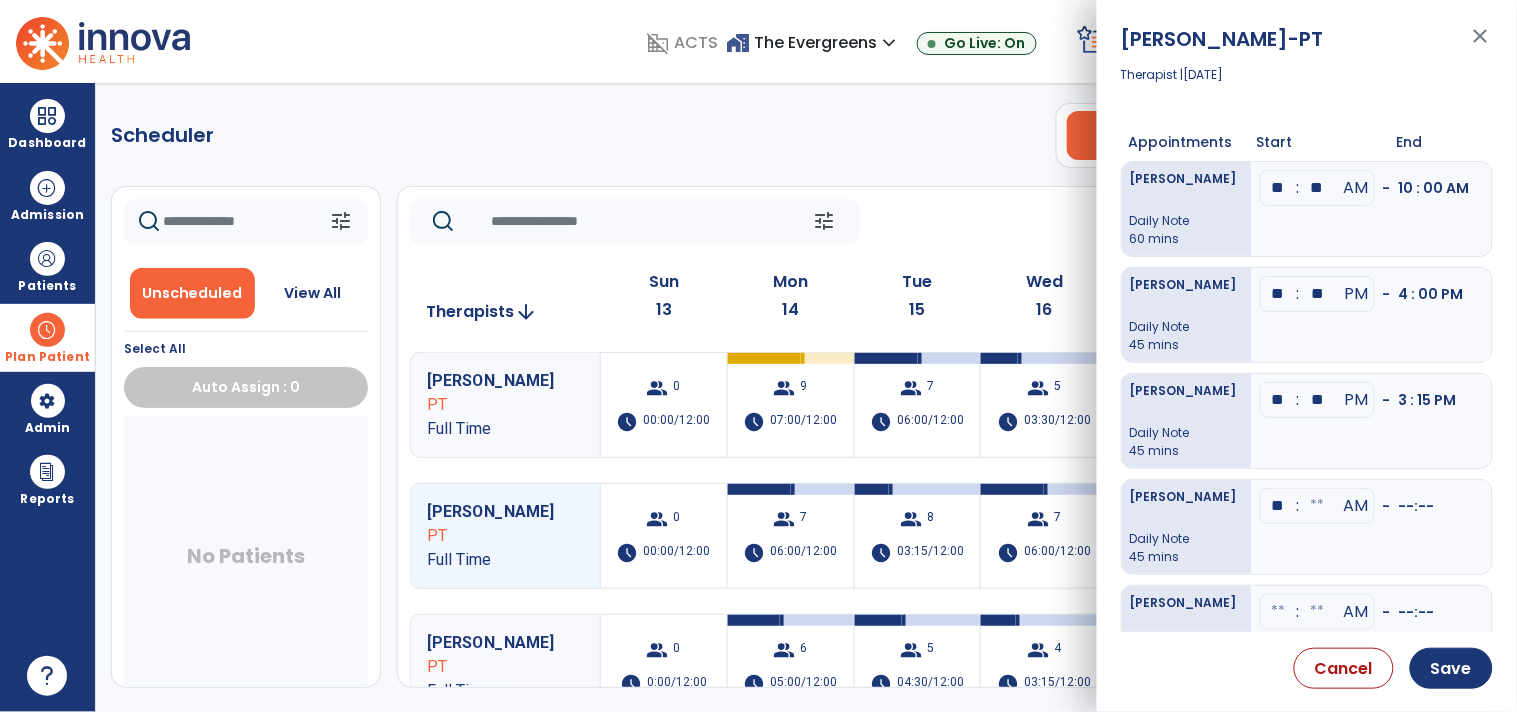 type on "**" 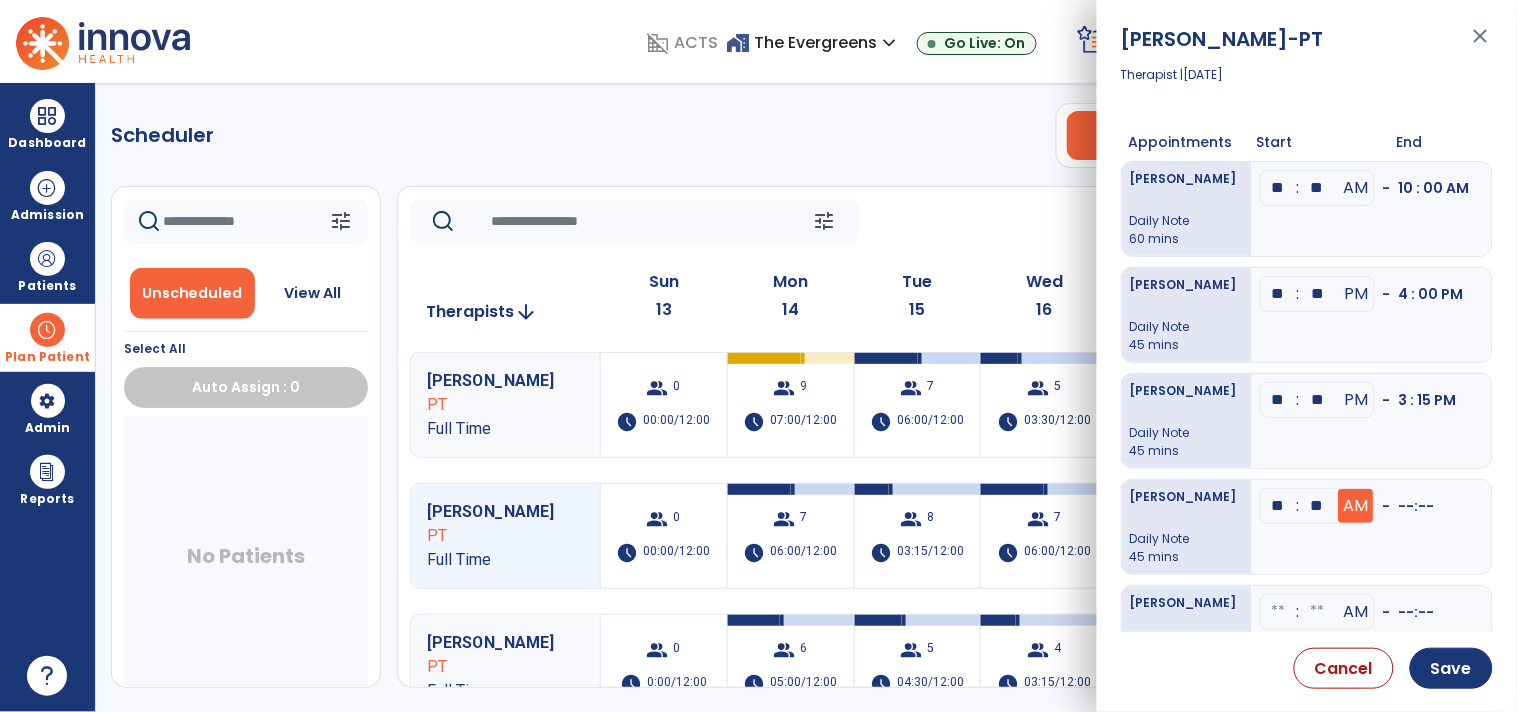 type on "**" 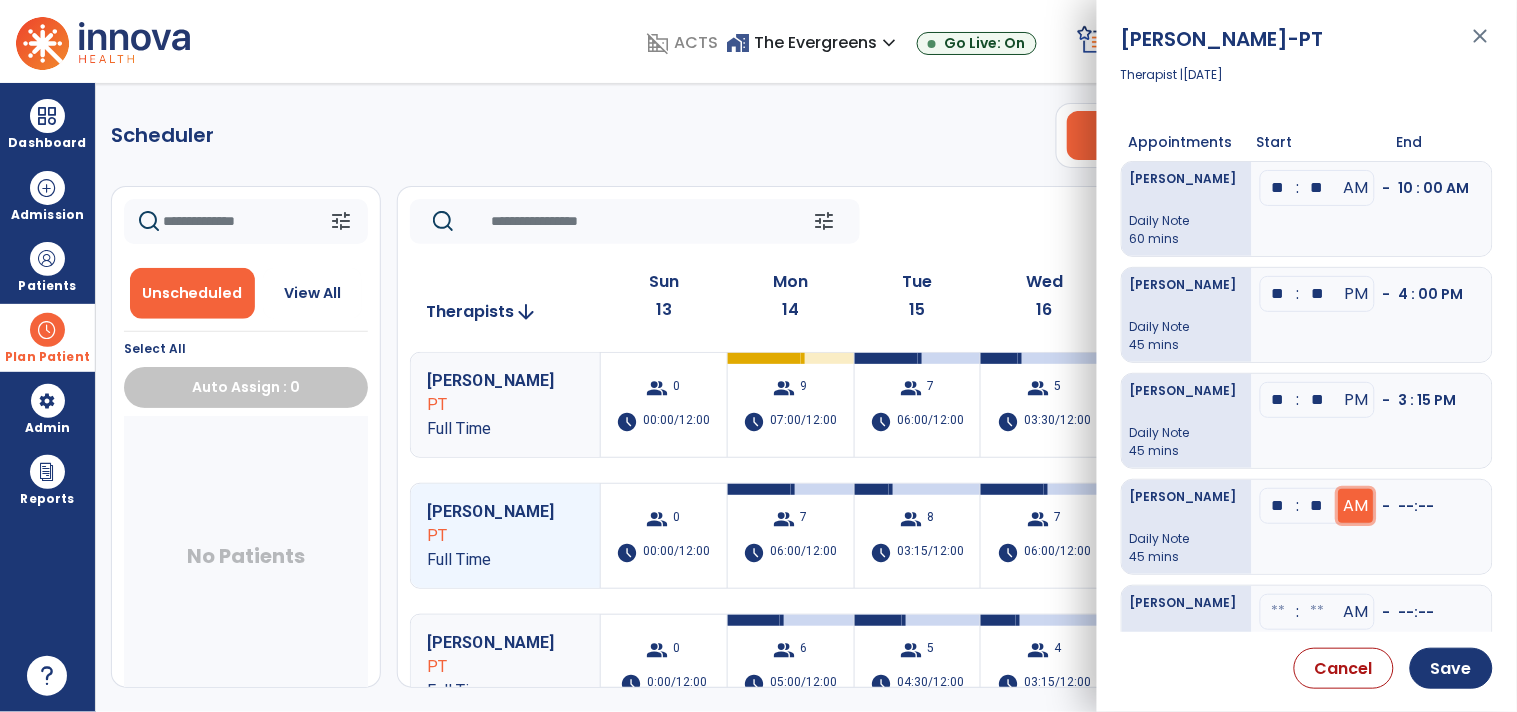 click on "AM" at bounding box center [1356, 188] 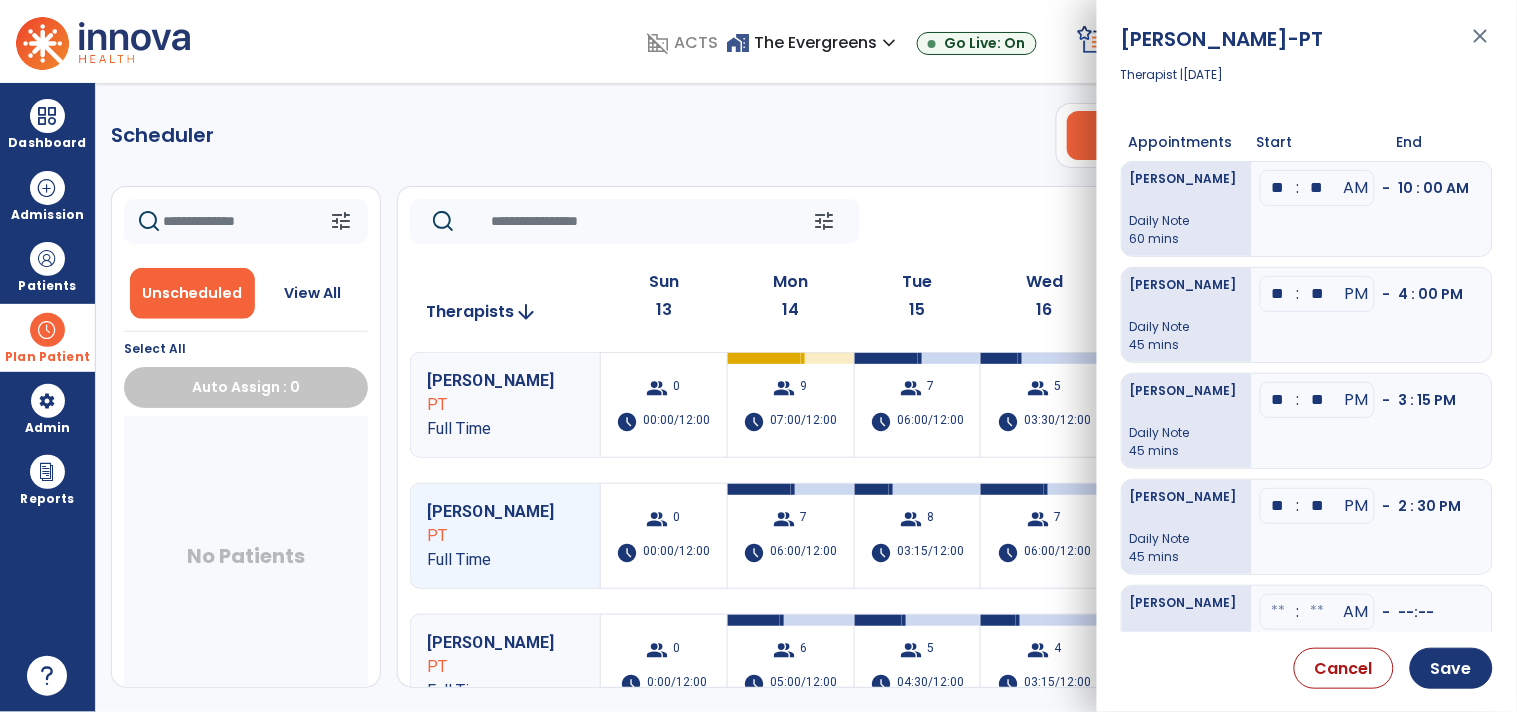 click at bounding box center [1279, 612] 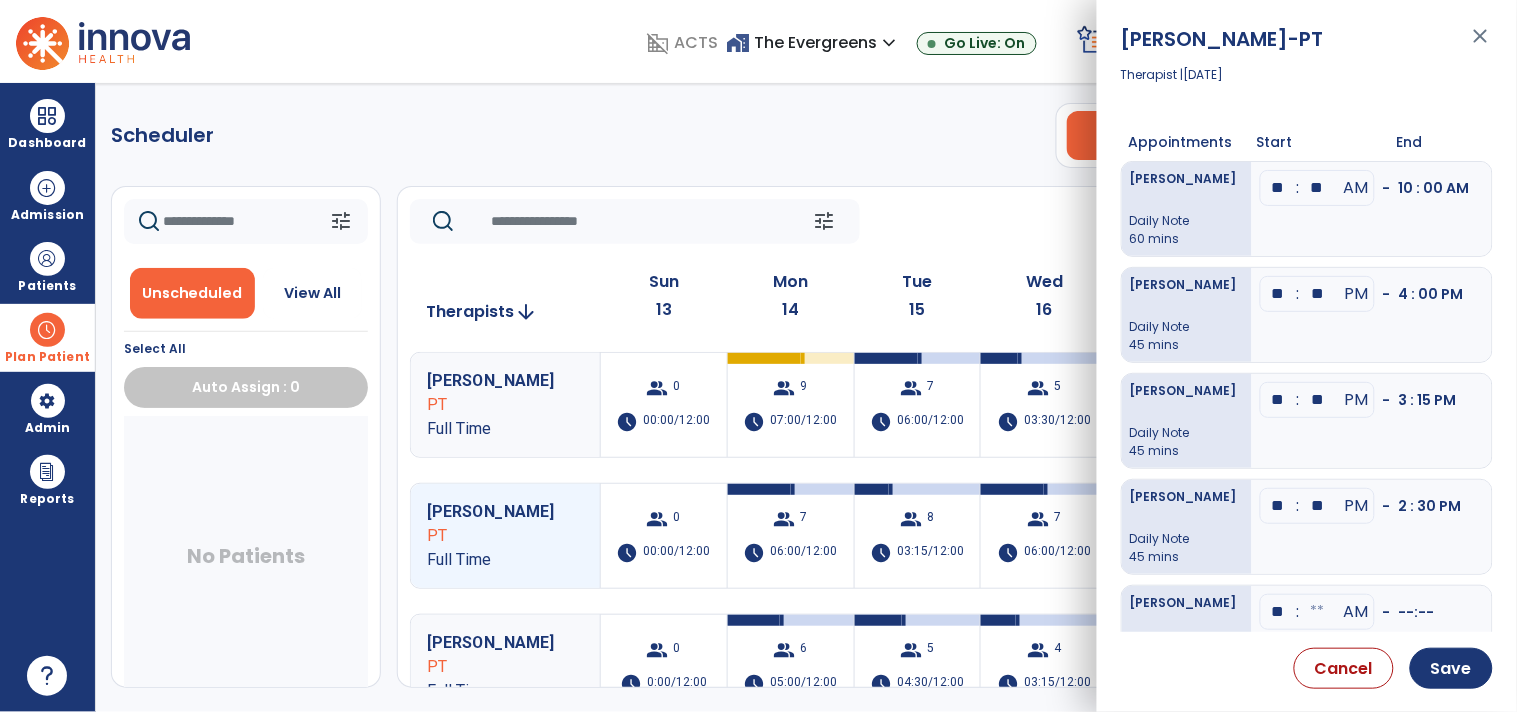 type on "**" 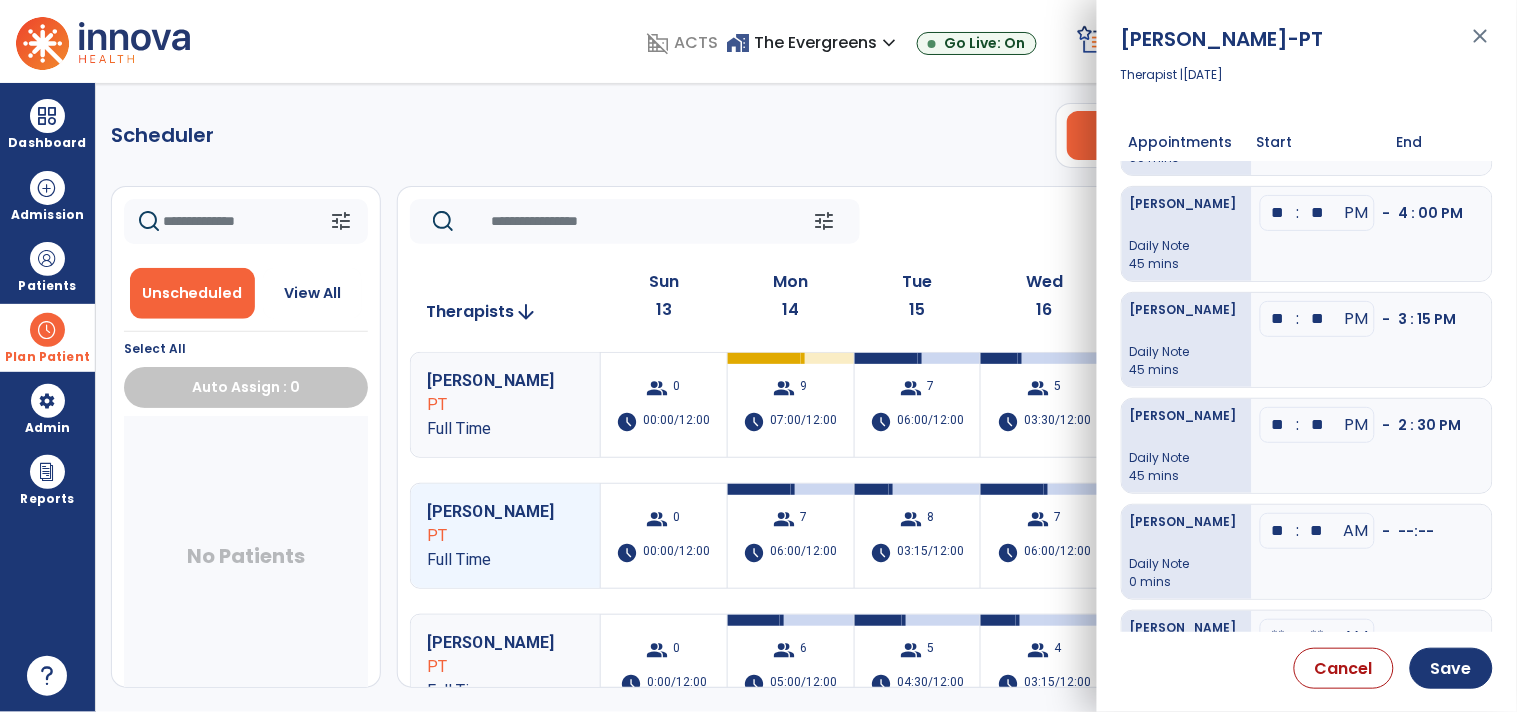scroll, scrollTop: 165, scrollLeft: 0, axis: vertical 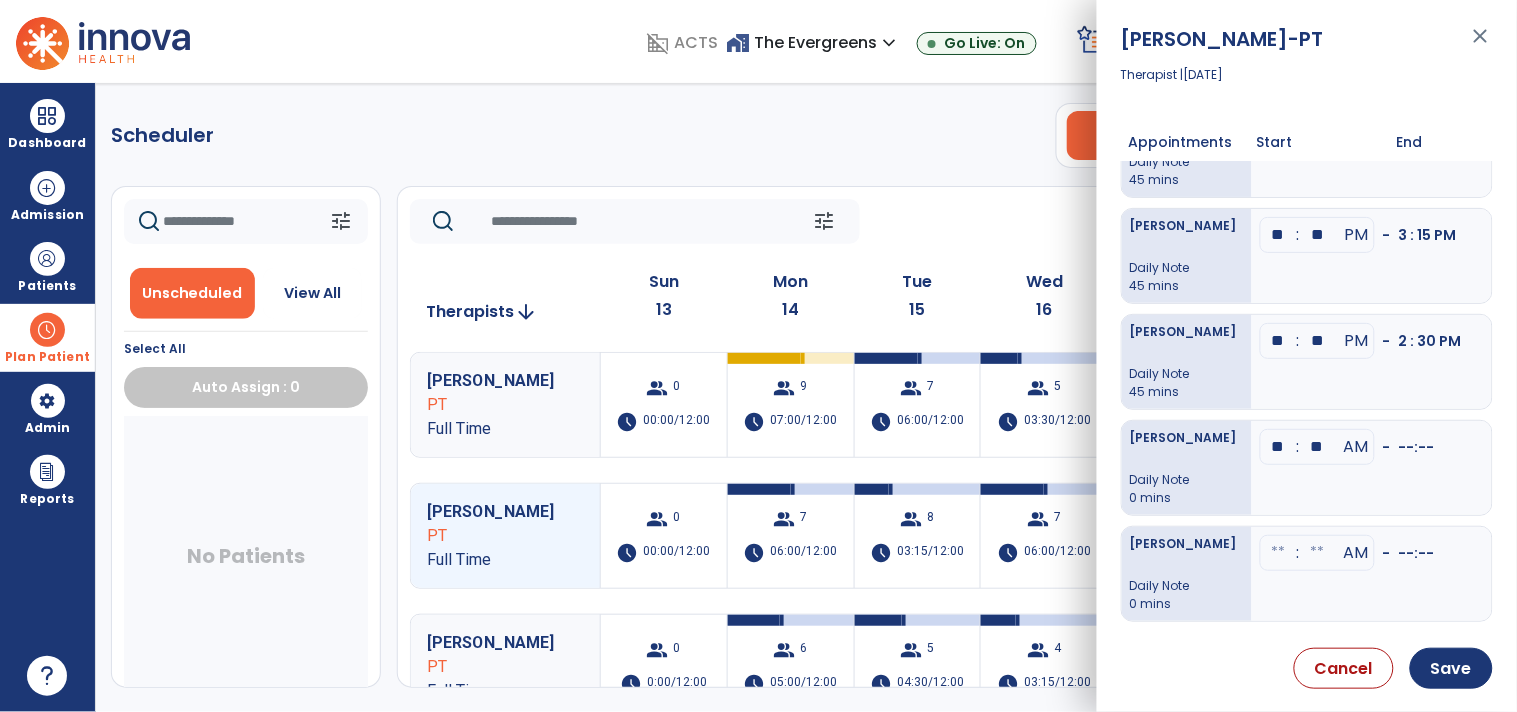 type on "**" 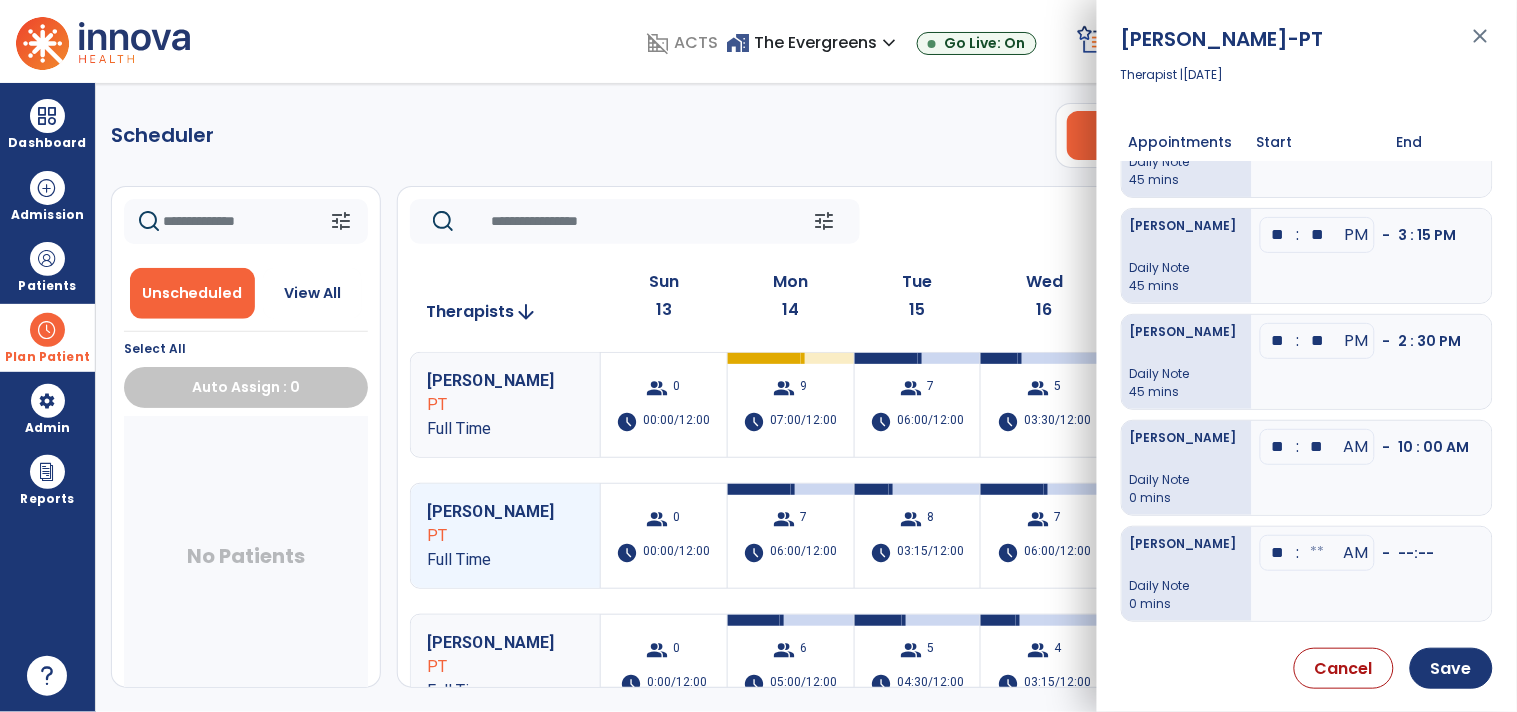 type on "**" 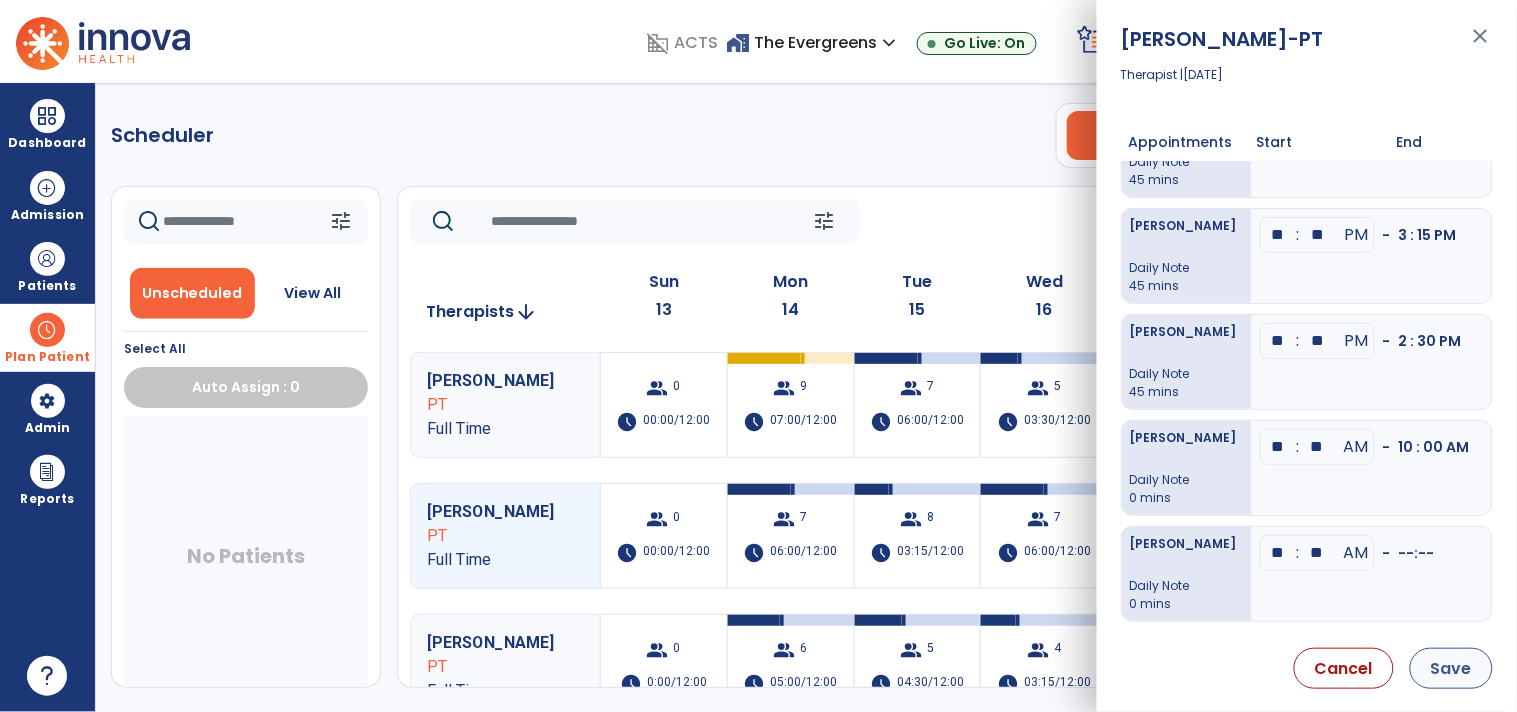 type on "**" 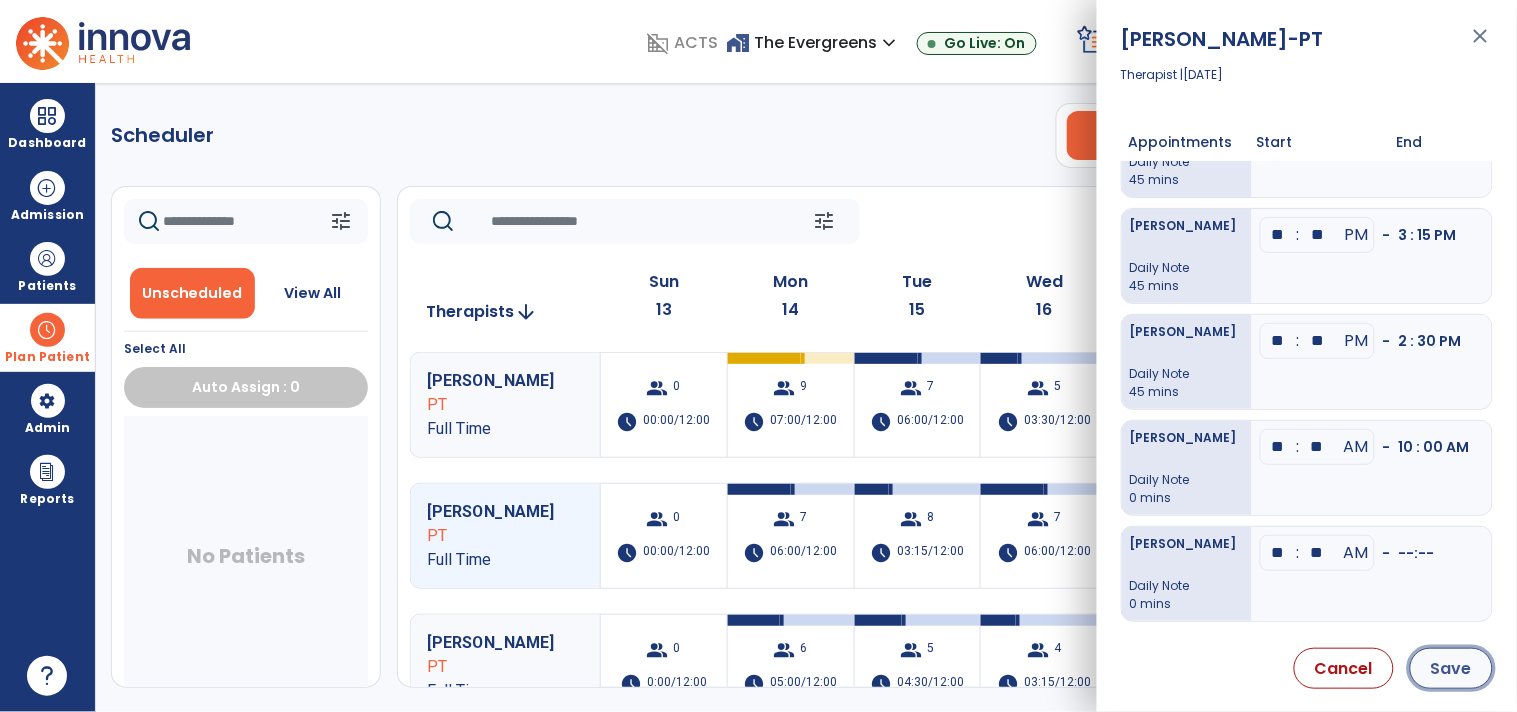 click on "Save" at bounding box center (1451, 668) 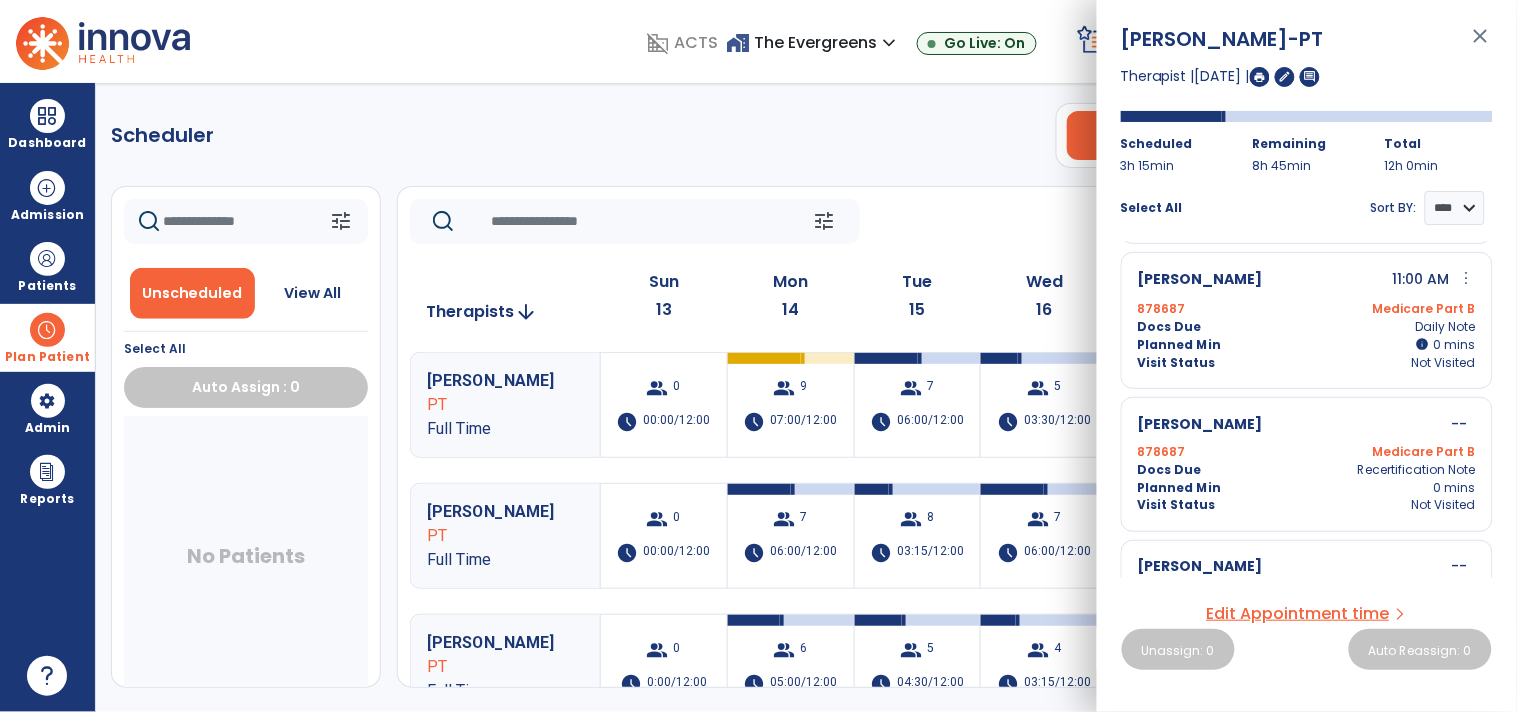 scroll, scrollTop: 602, scrollLeft: 0, axis: vertical 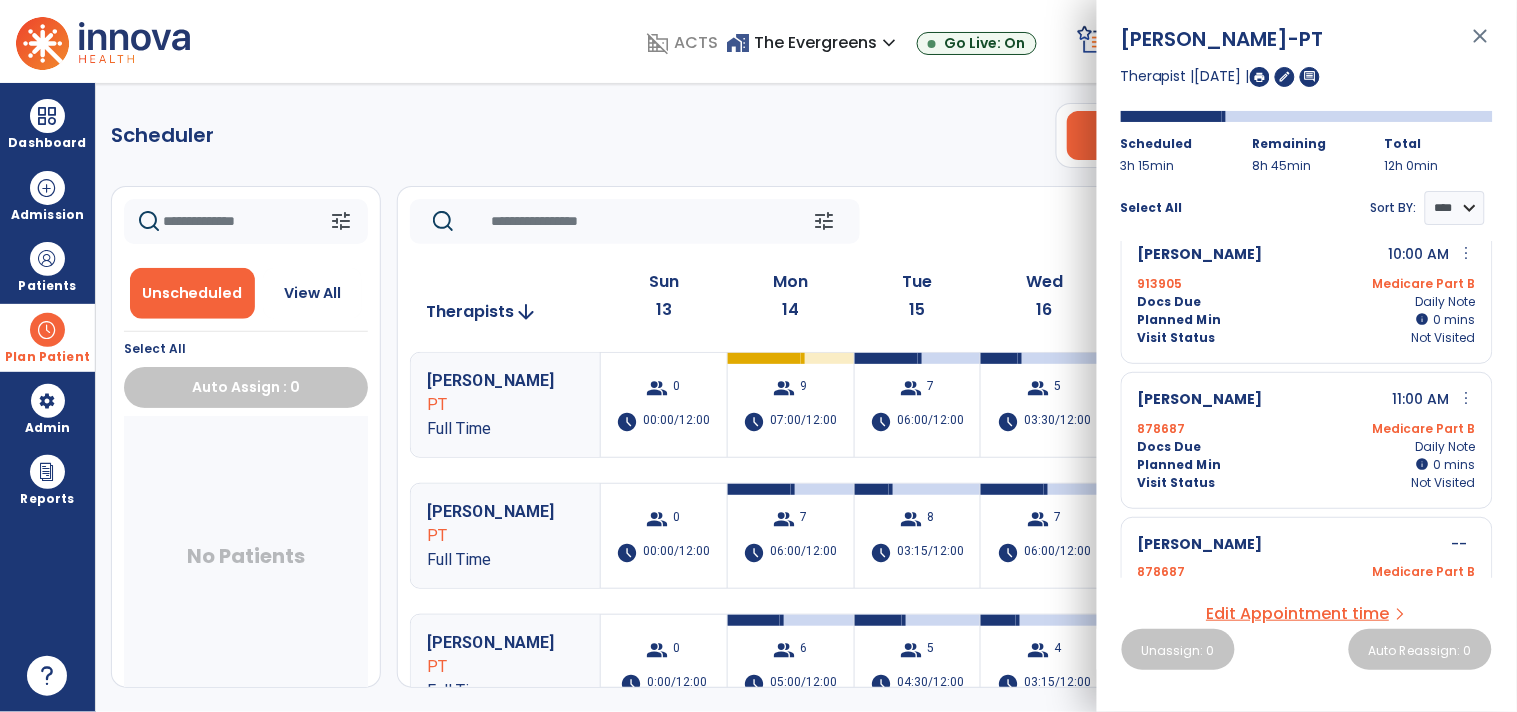 click on "close" at bounding box center [1481, 45] 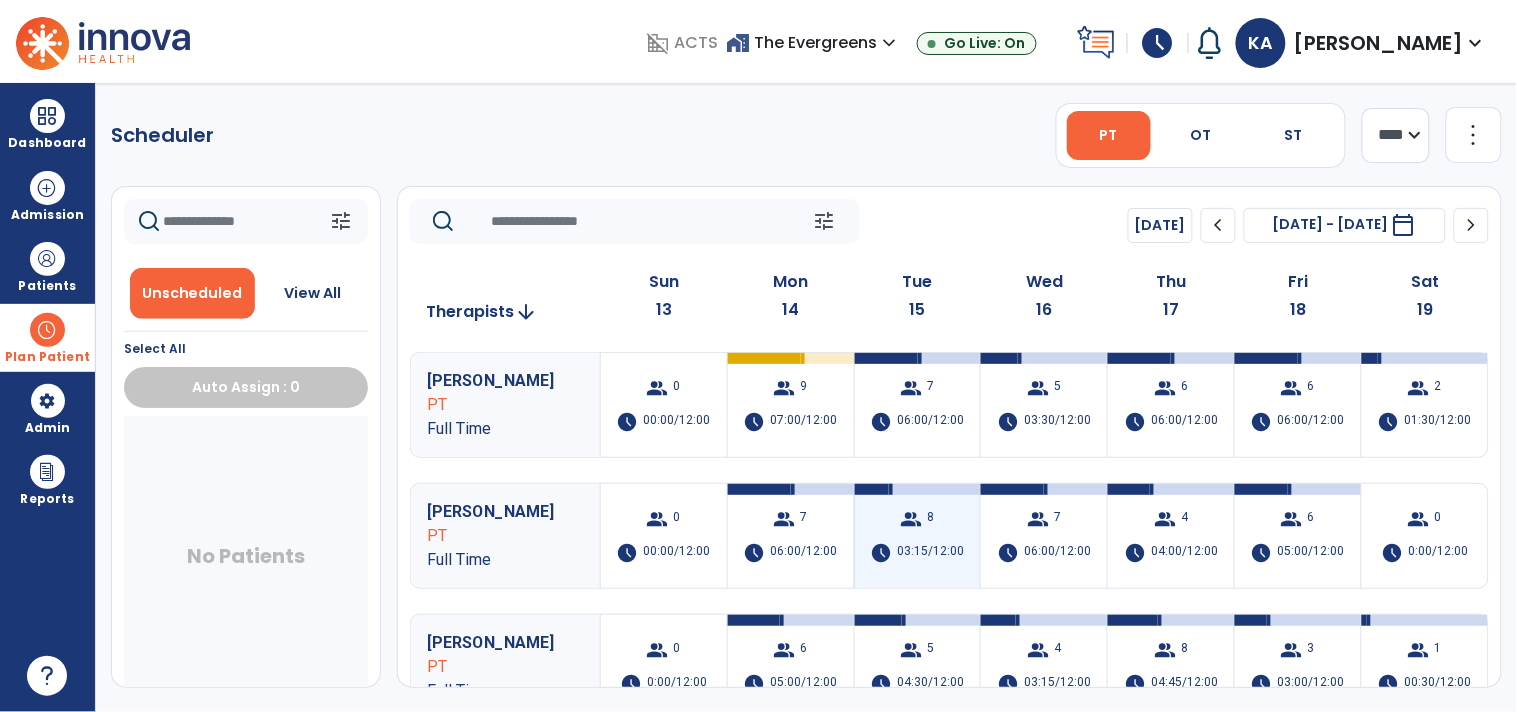 click on "03:15/12:00" at bounding box center [931, 553] 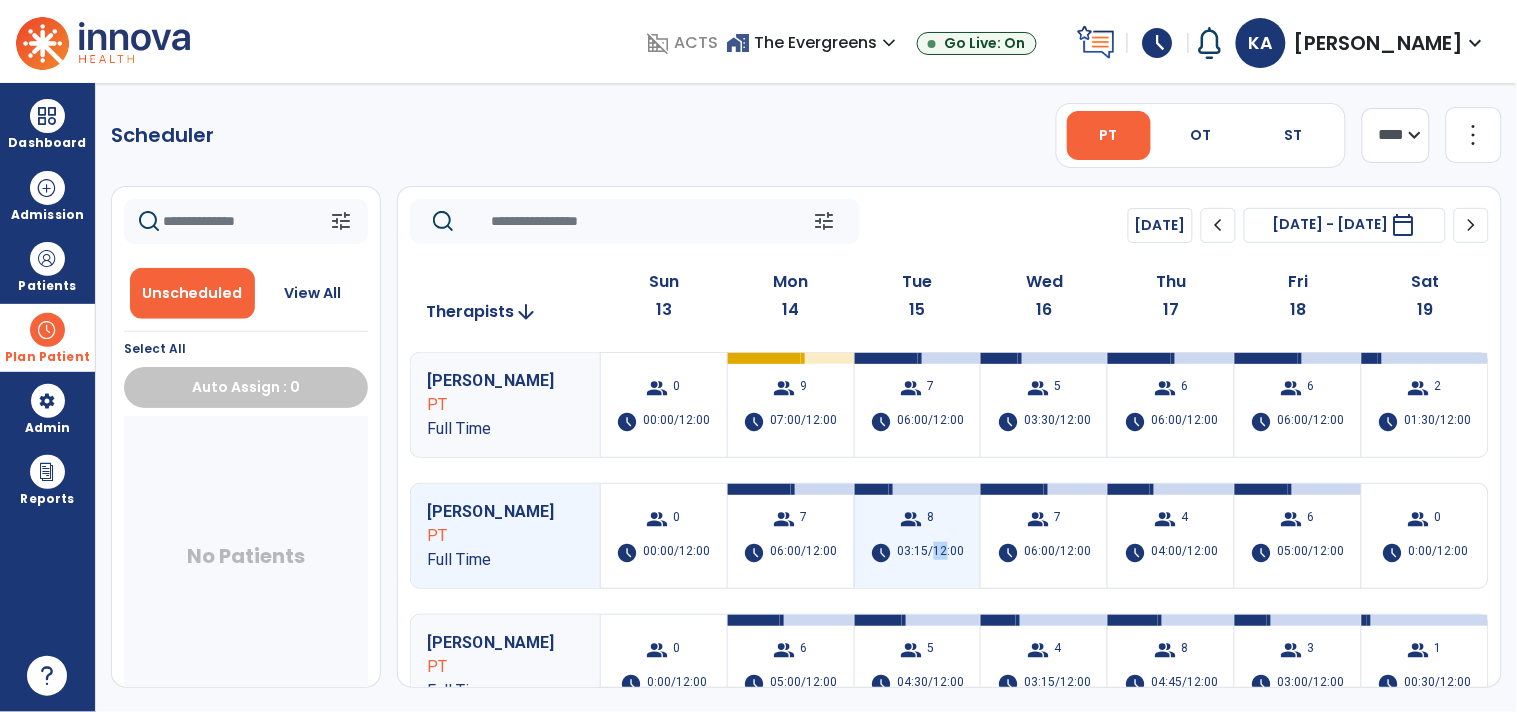 click on "03:15/12:00" at bounding box center (931, 553) 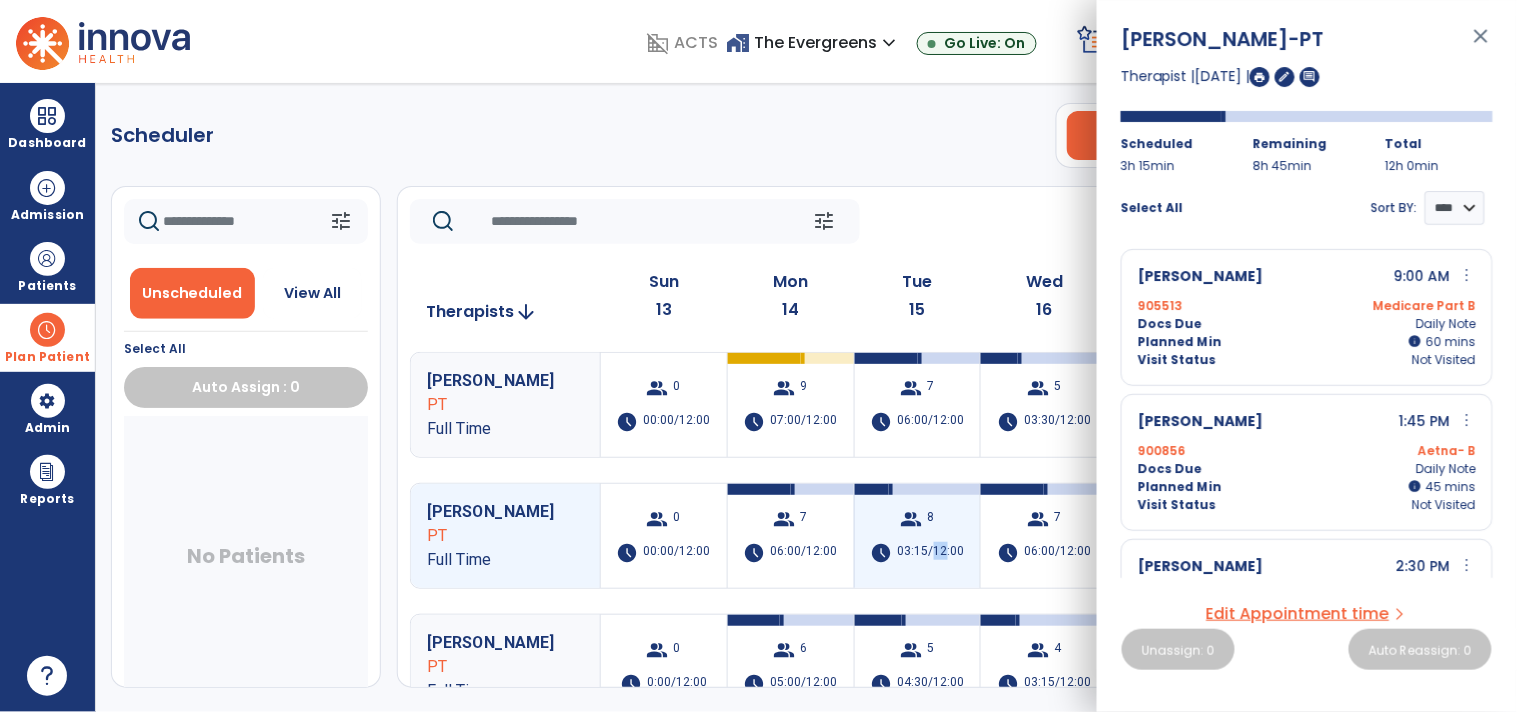 click on "03:15/12:00" at bounding box center (931, 553) 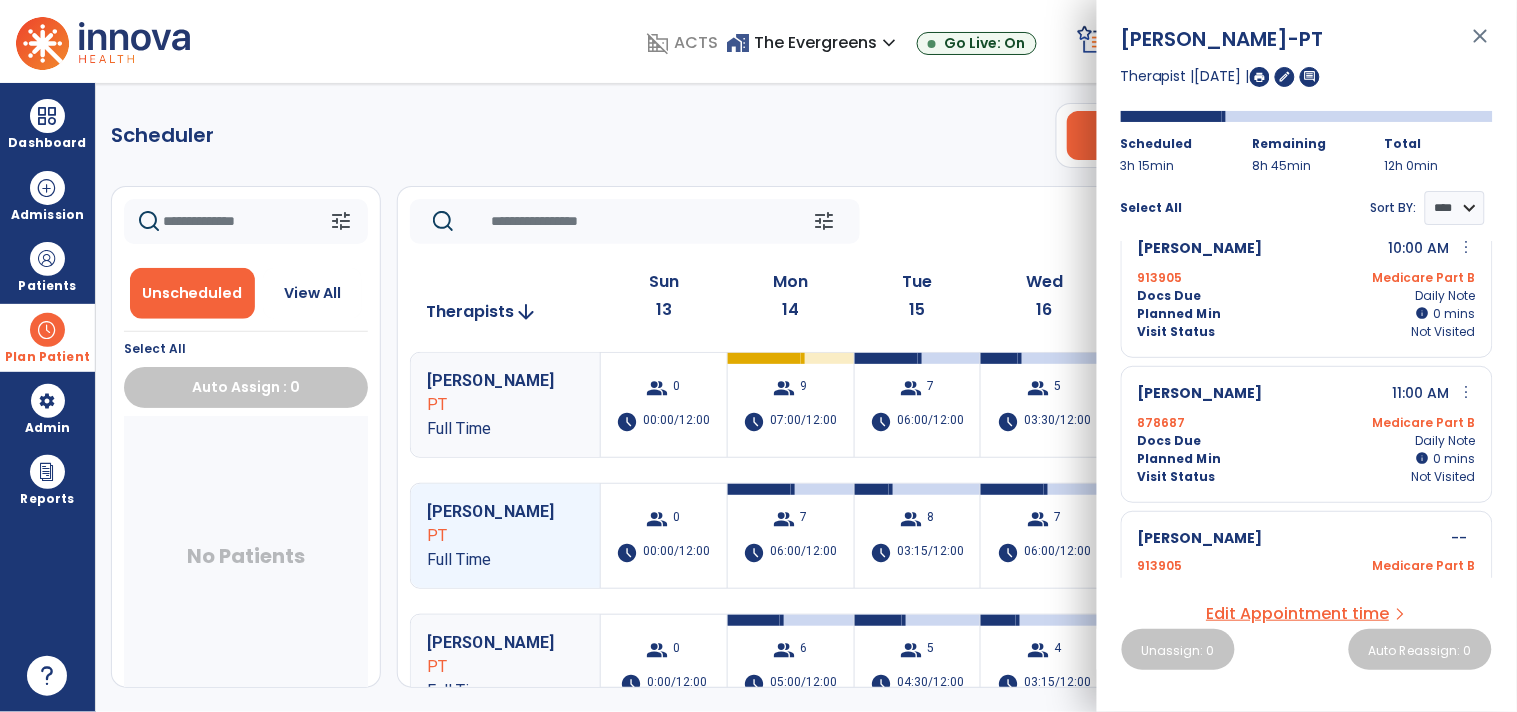 scroll, scrollTop: 777, scrollLeft: 0, axis: vertical 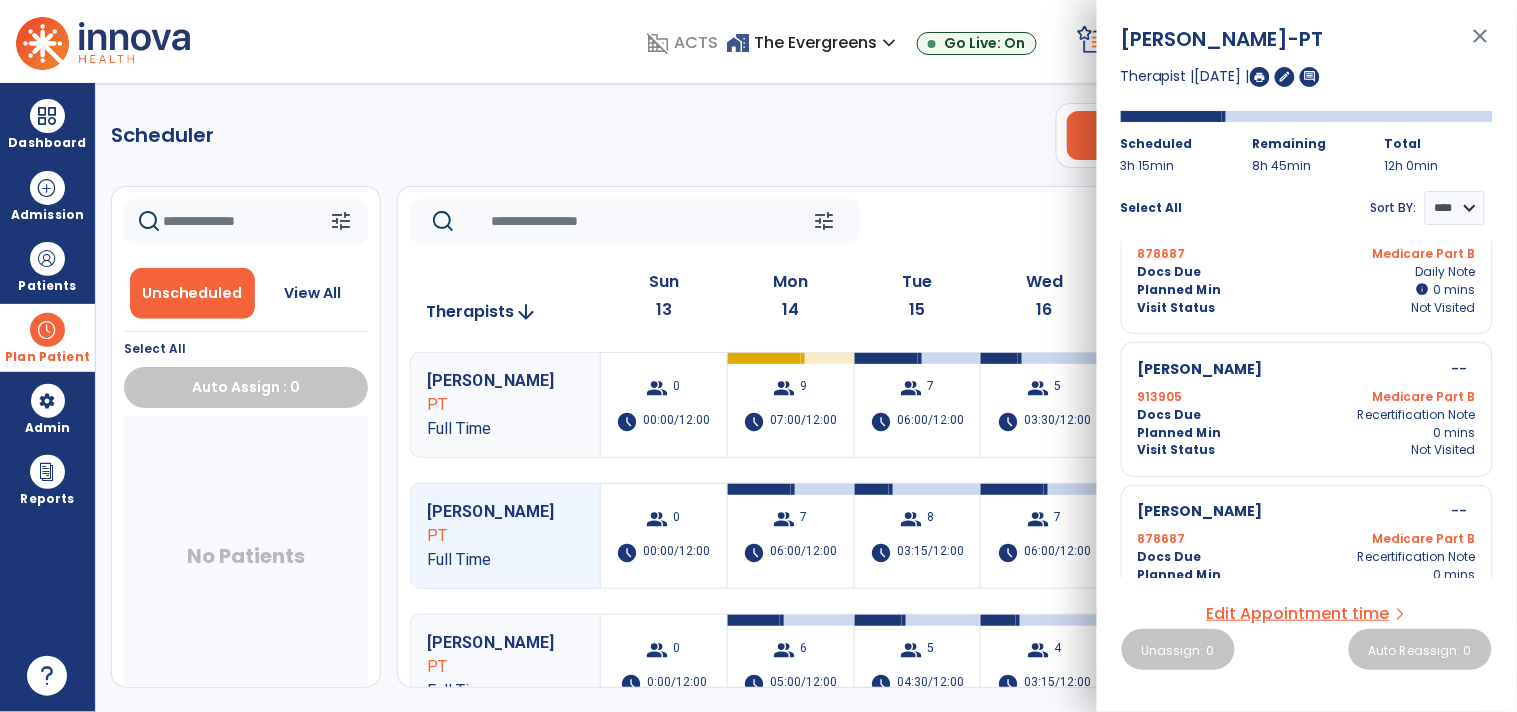 click on "close" at bounding box center (1481, 45) 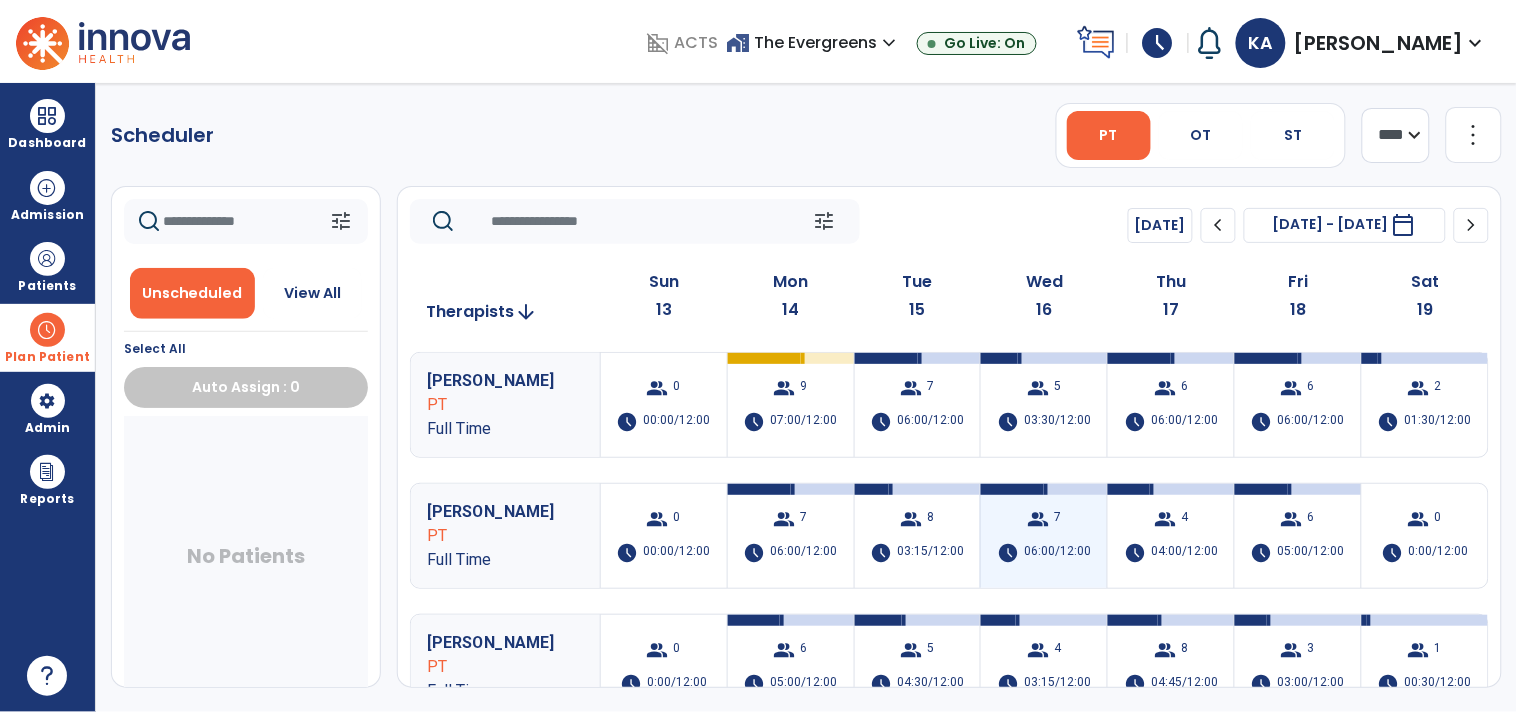 click on "06:00/12:00" at bounding box center (1057, 553) 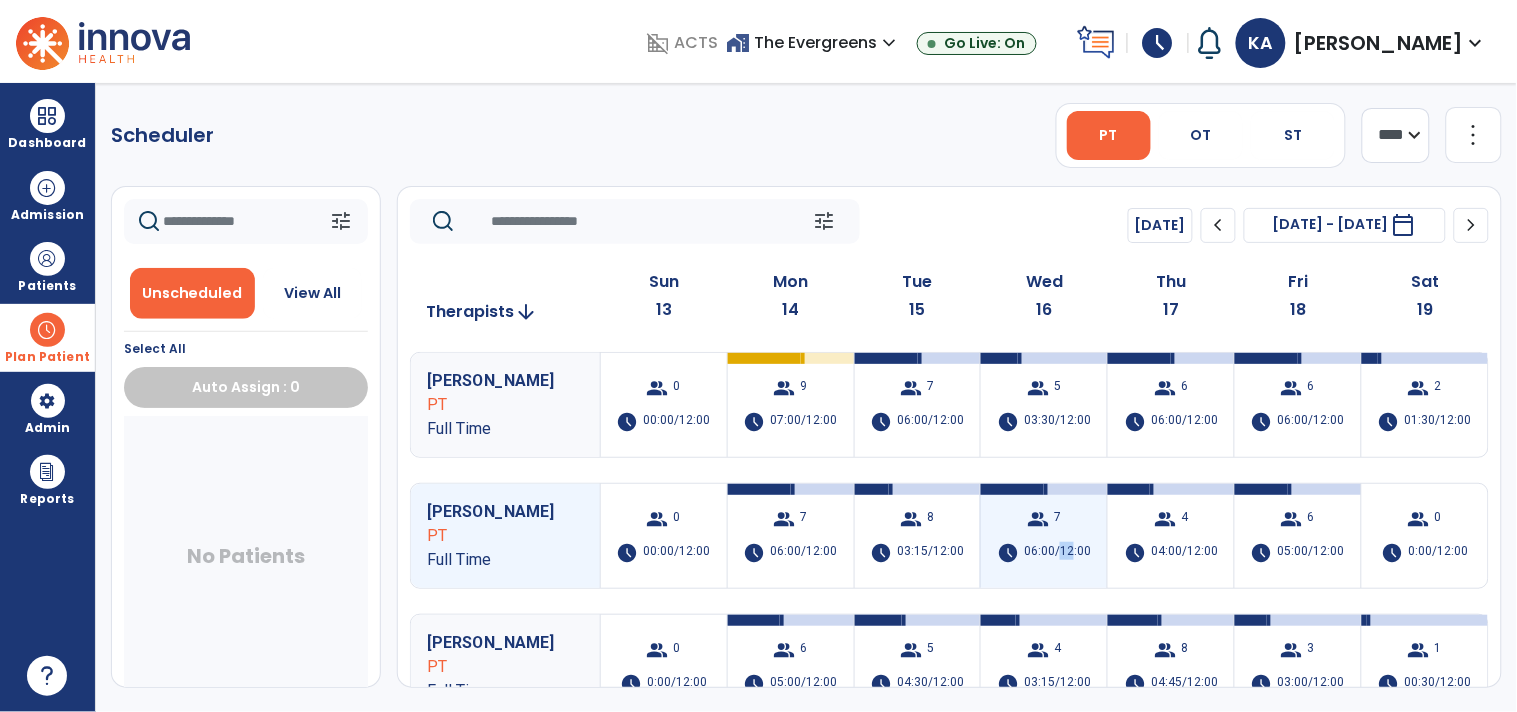 click on "06:00/12:00" at bounding box center (1057, 553) 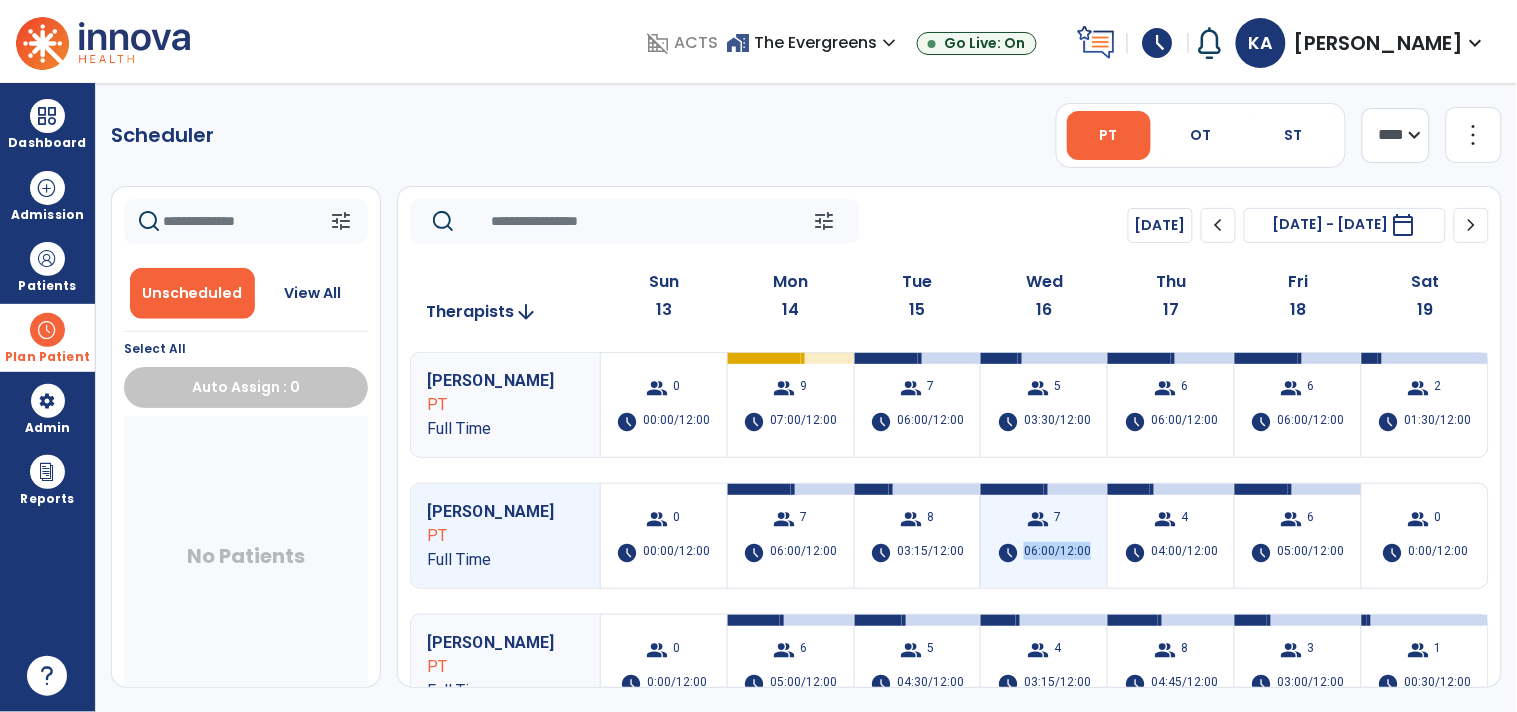 click on "06:00/12:00" at bounding box center (1057, 553) 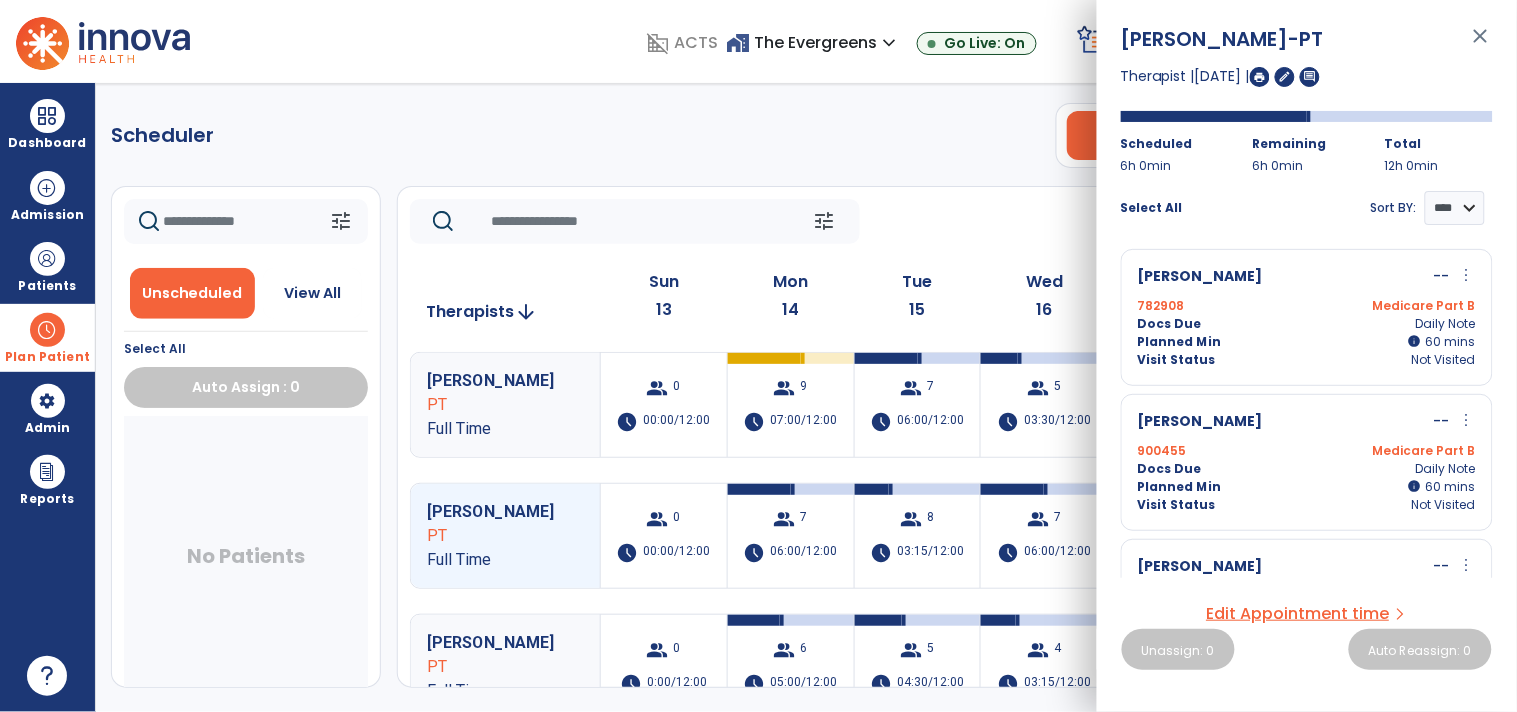 click on "Edit Appointment time" at bounding box center (1298, 614) 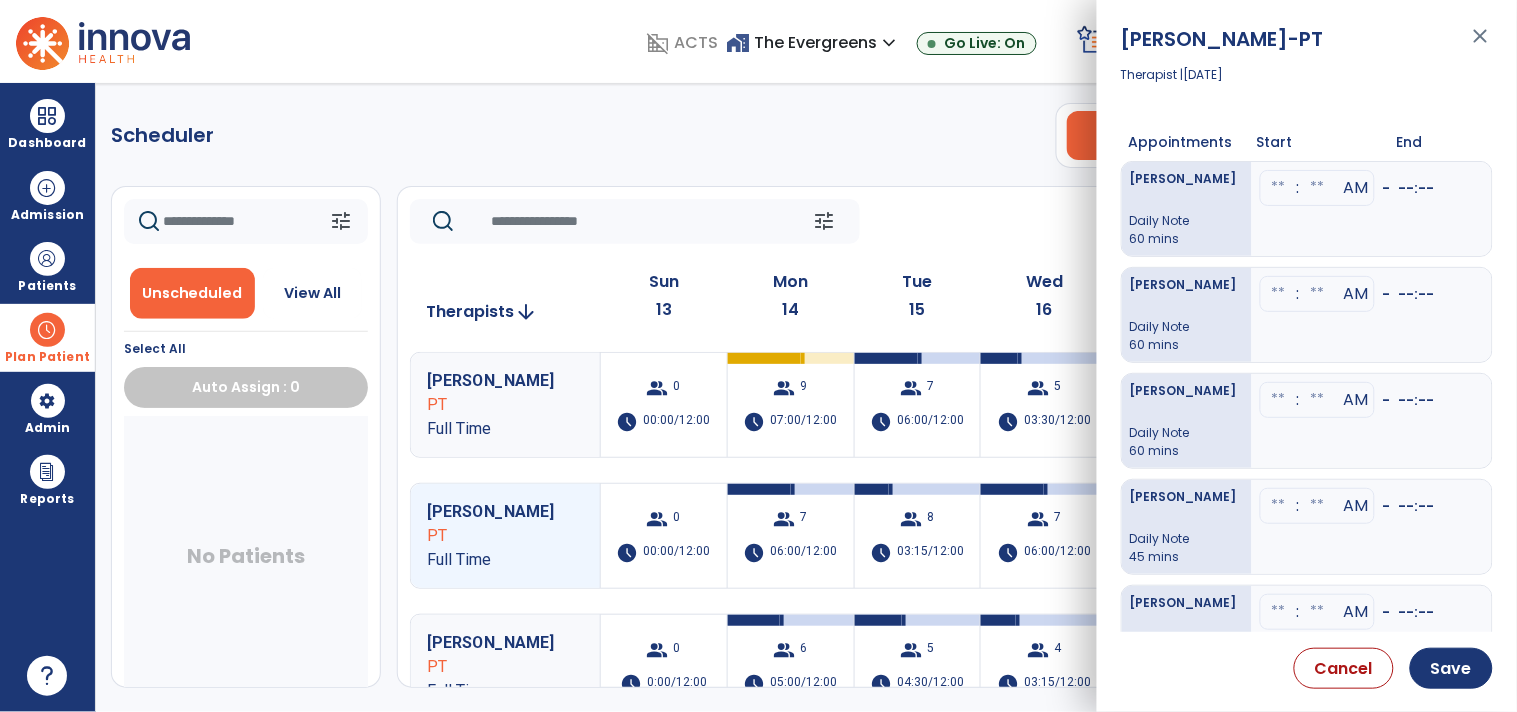 click at bounding box center (1279, 188) 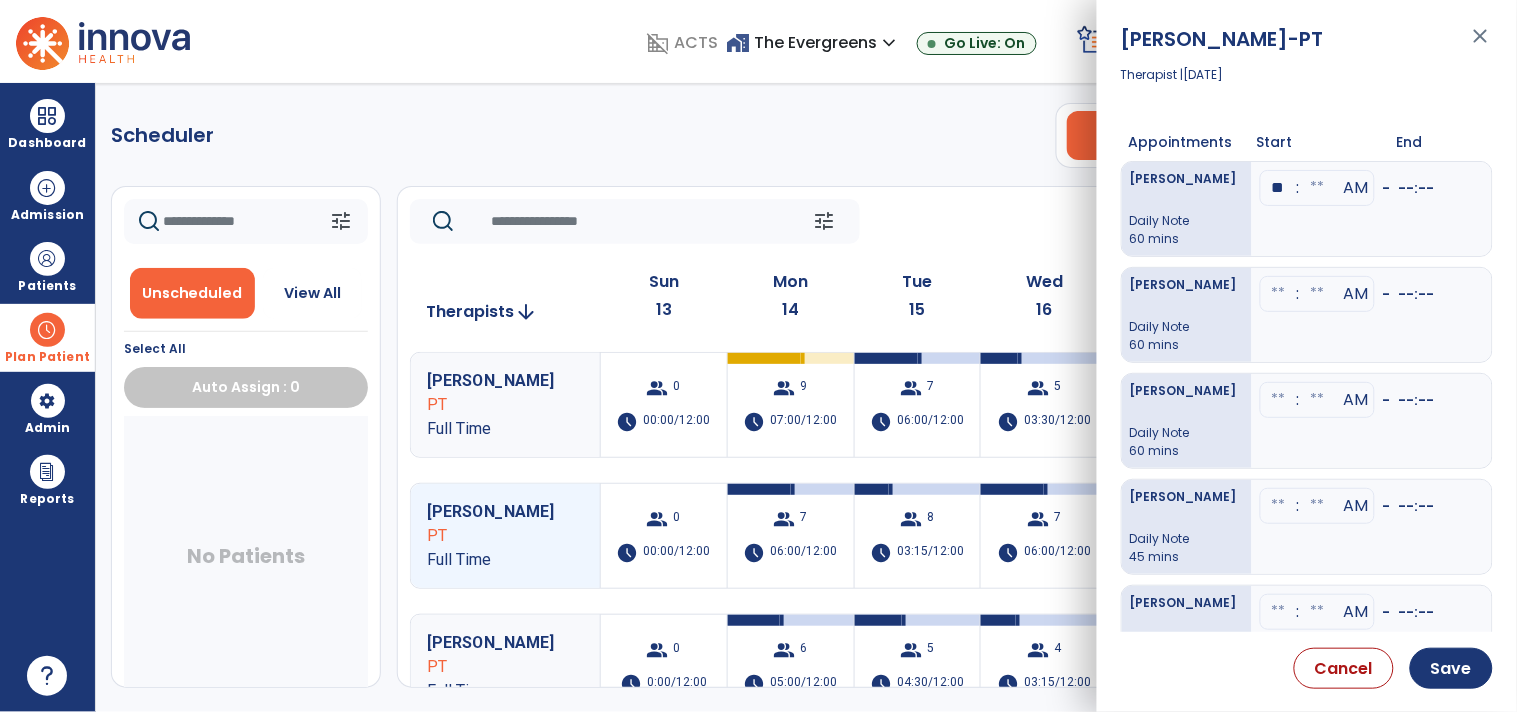 type on "**" 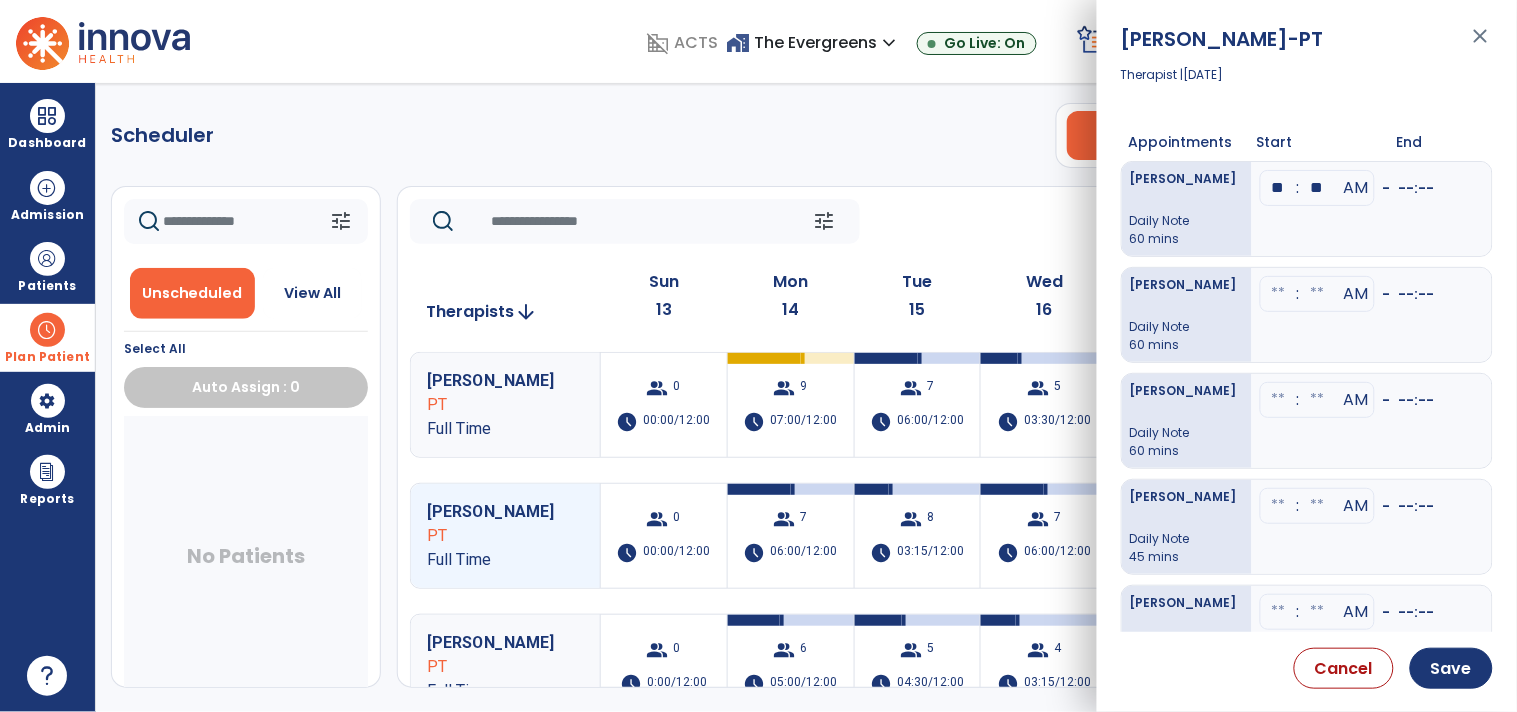 type on "**" 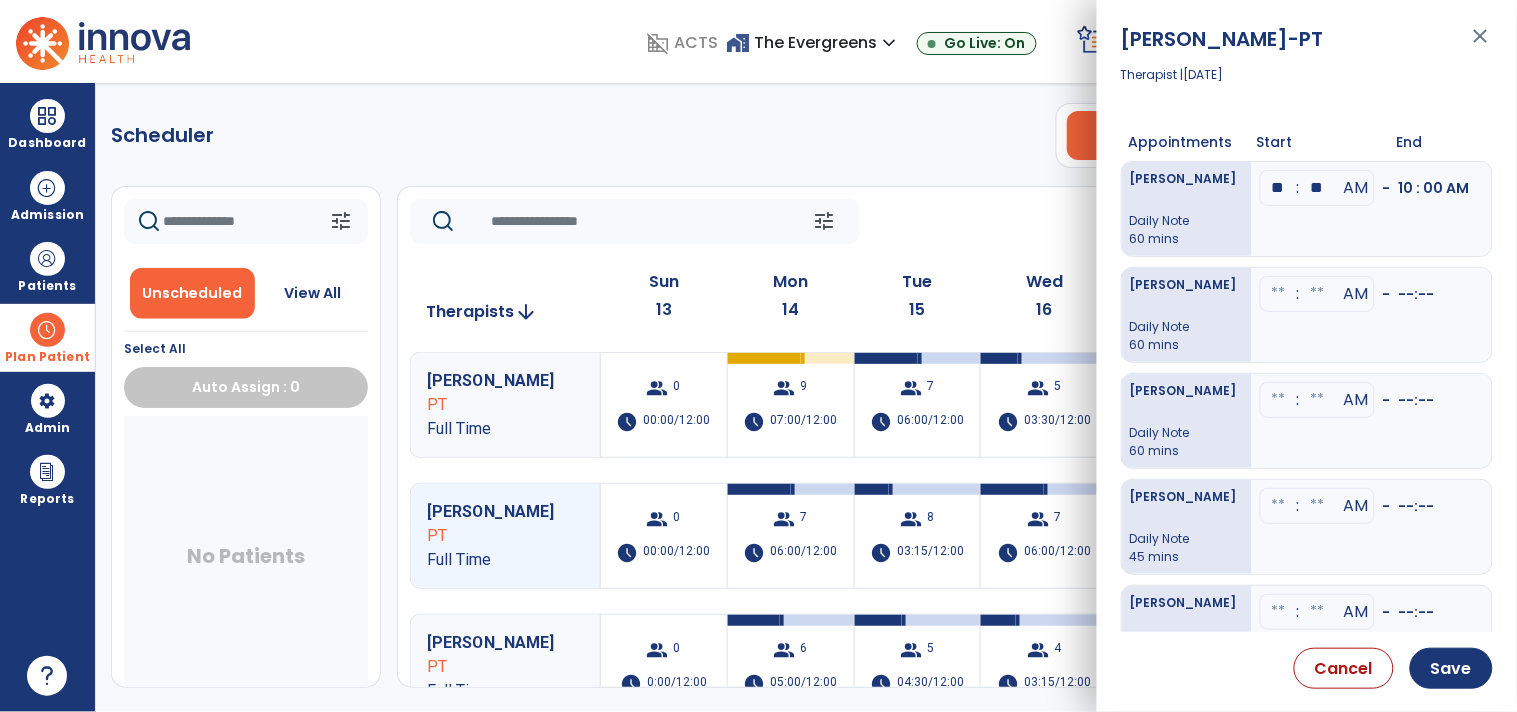 click at bounding box center (1279, 294) 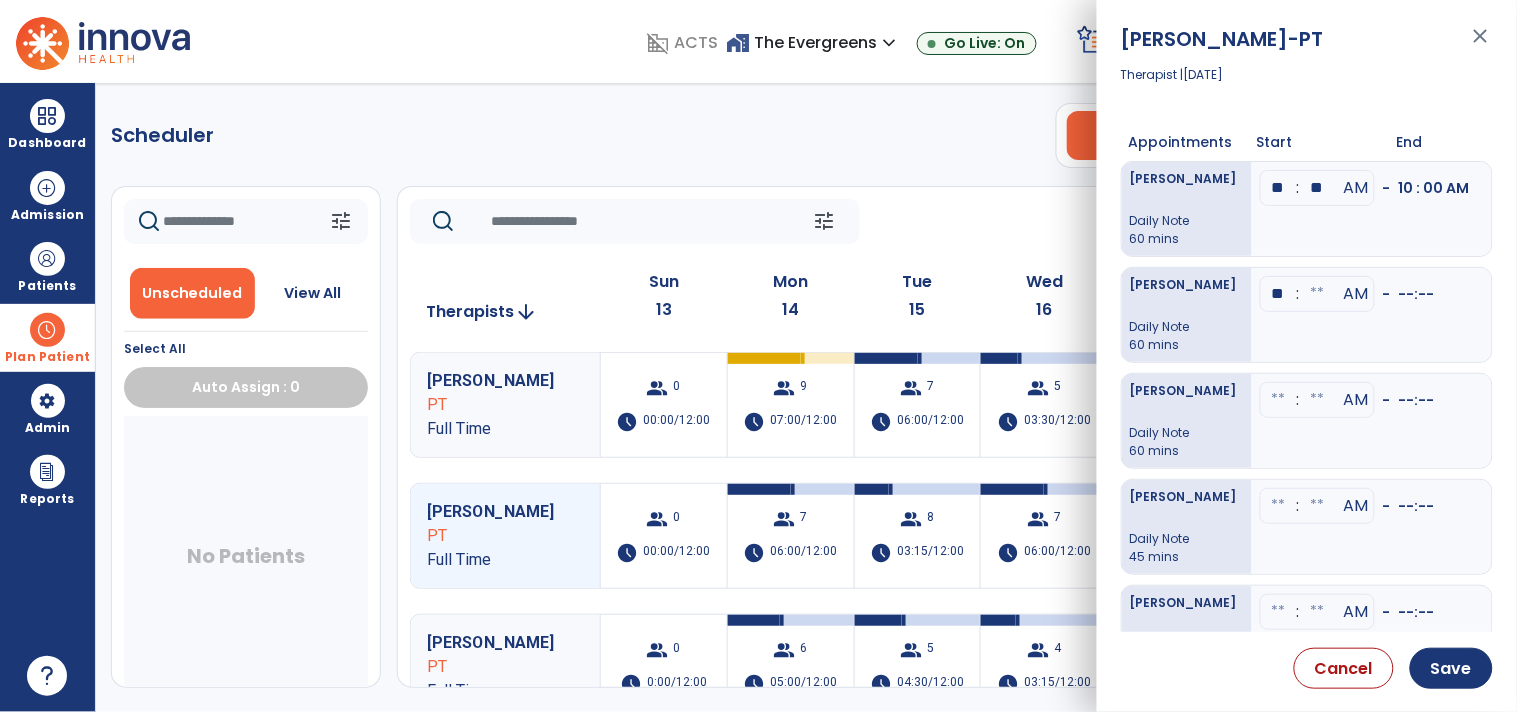 type on "**" 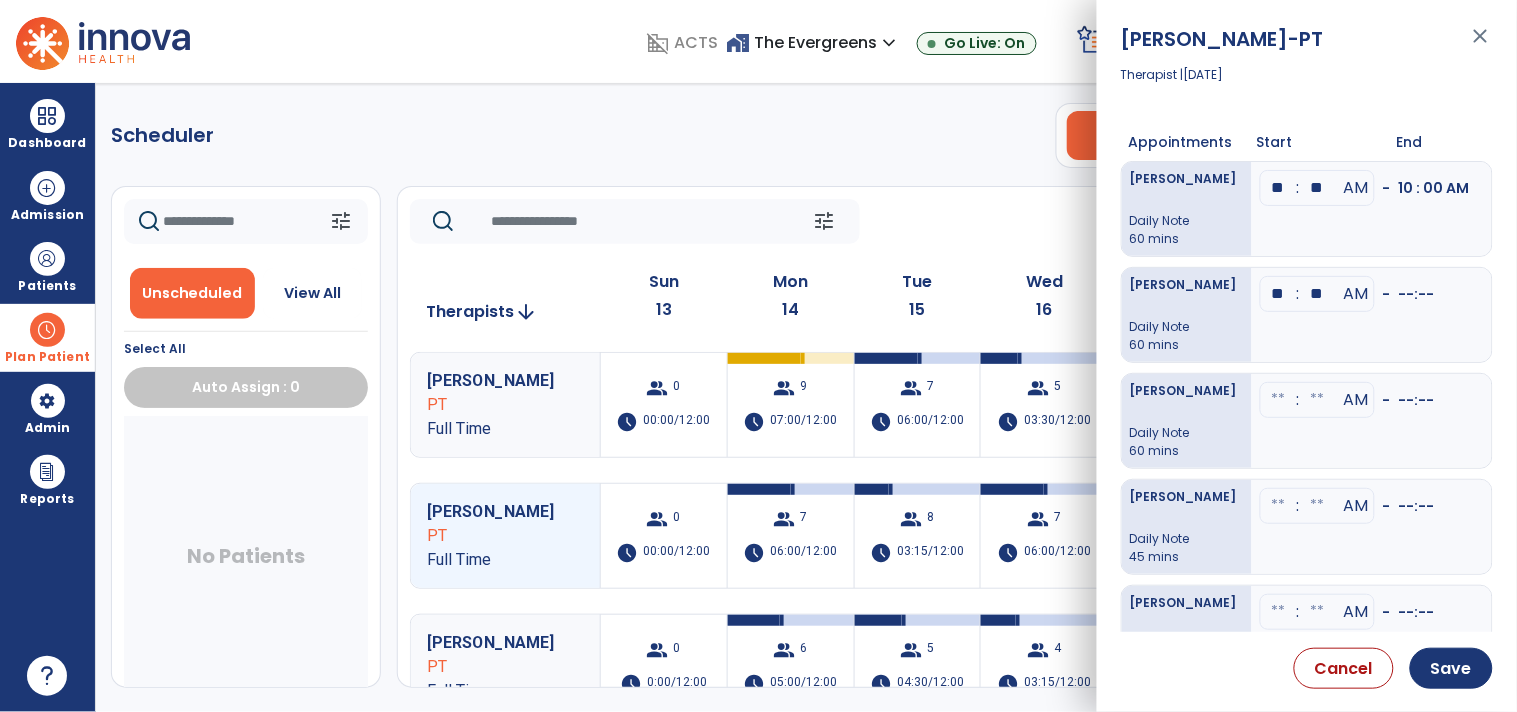 type on "**" 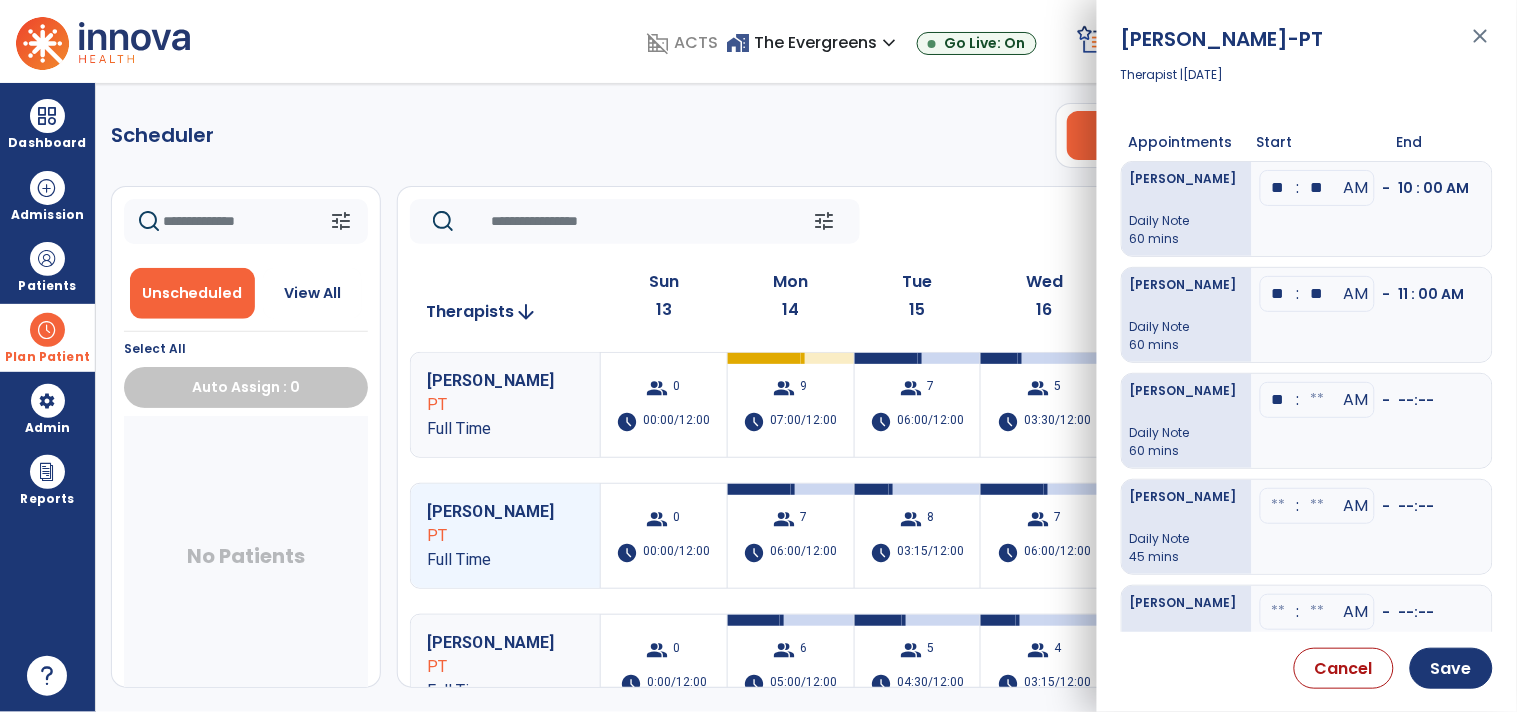 type on "**" 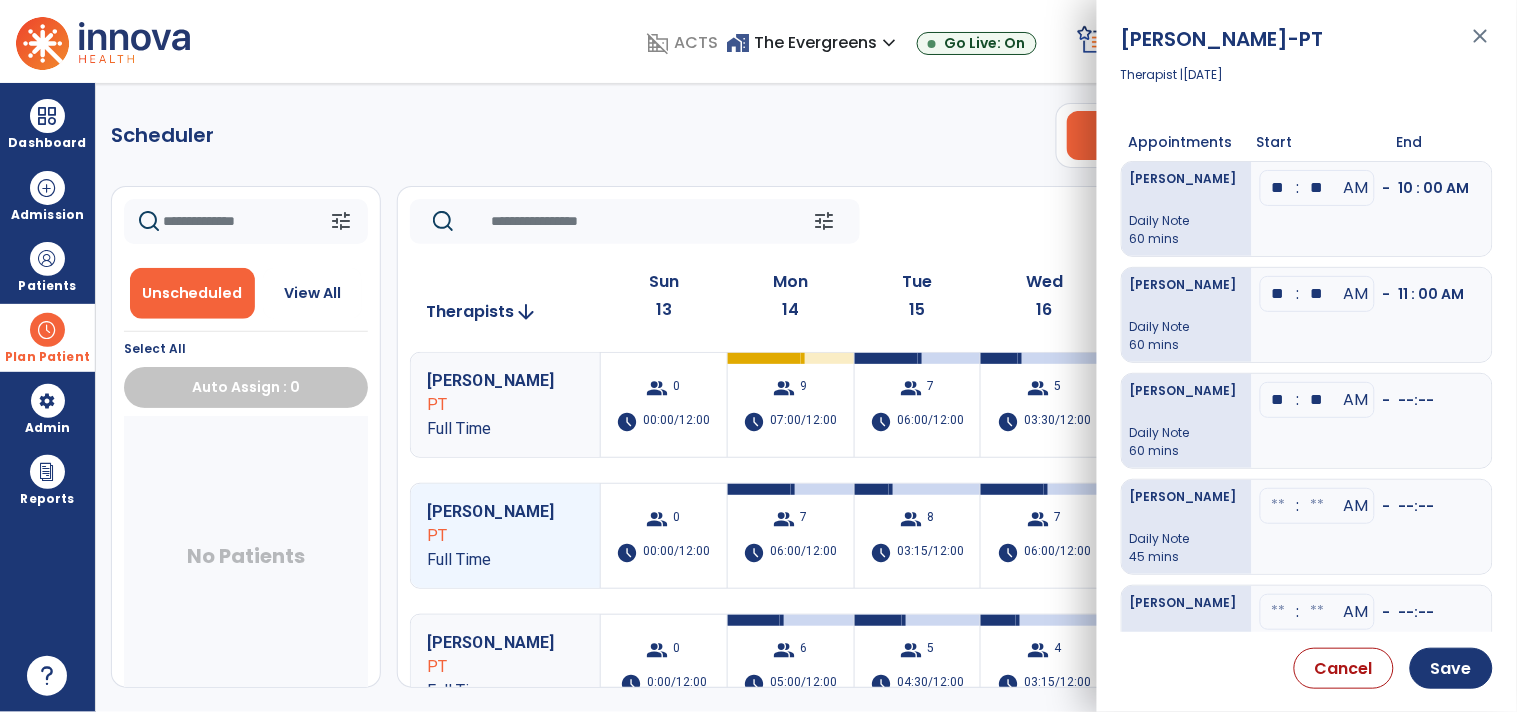 type on "**" 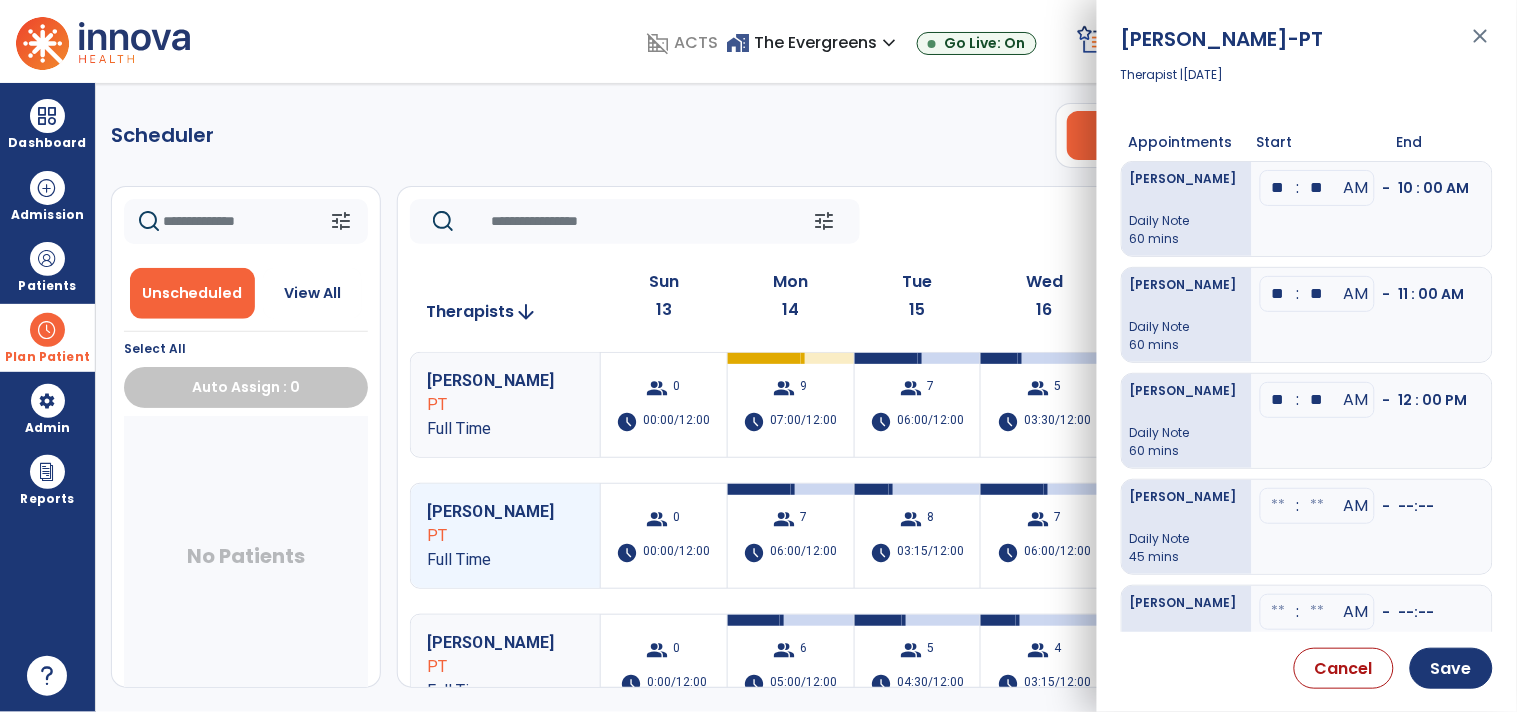 click at bounding box center (1279, 506) 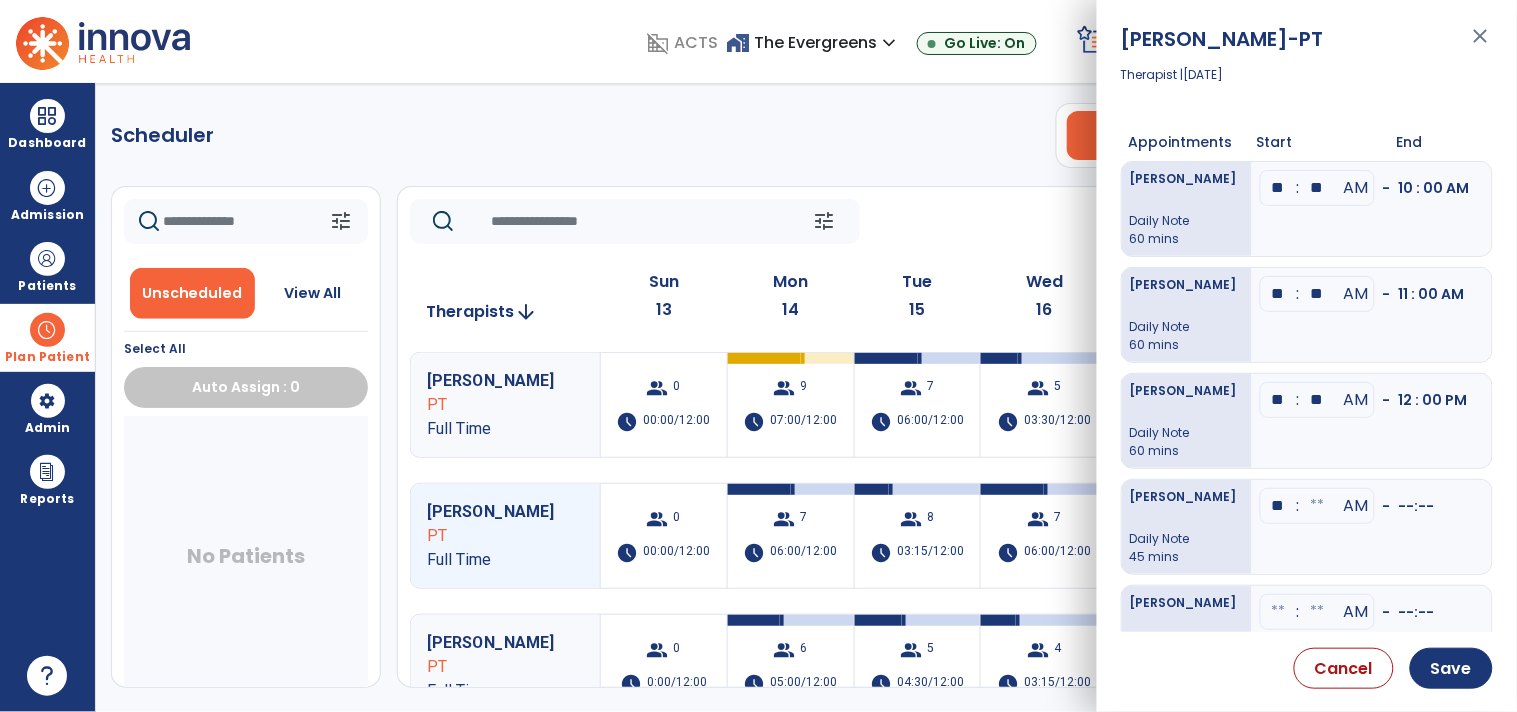 type on "**" 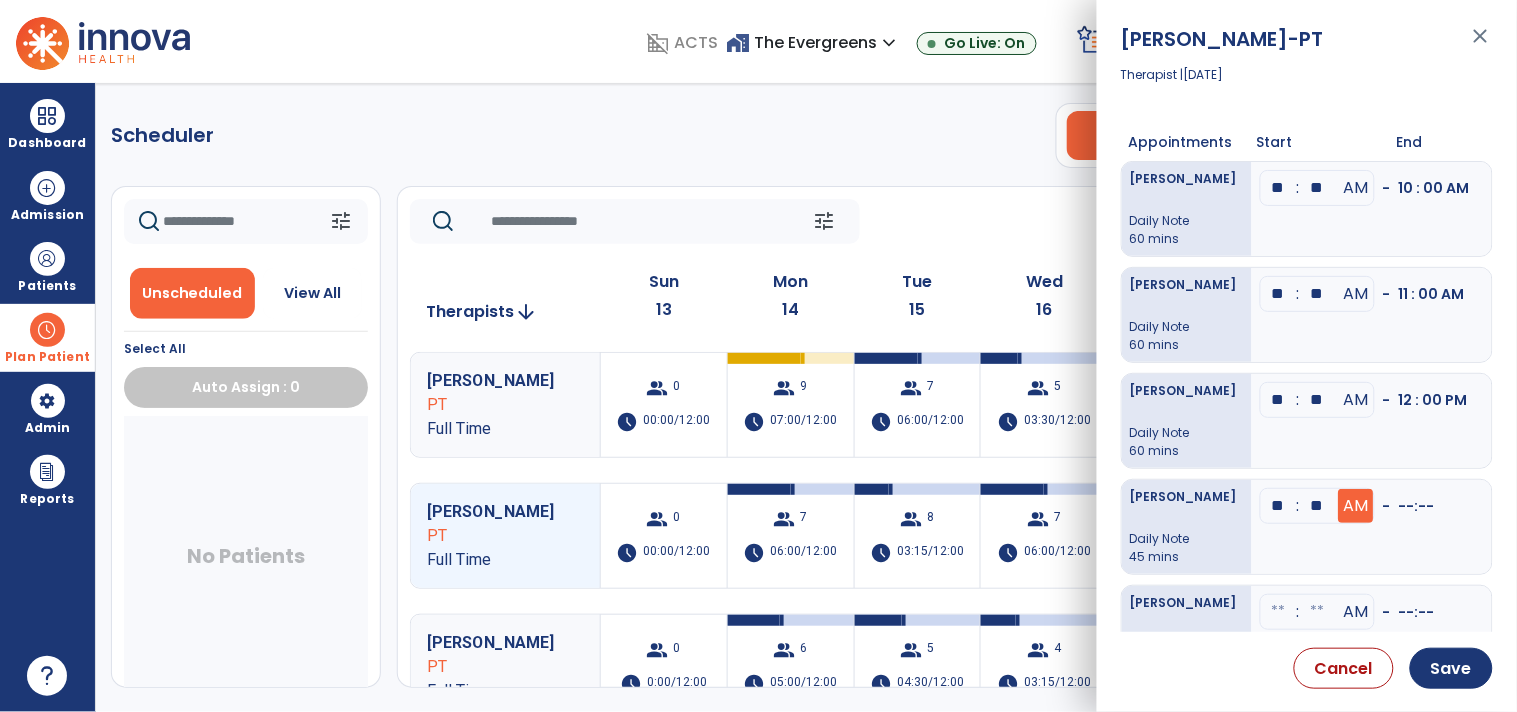 type on "**" 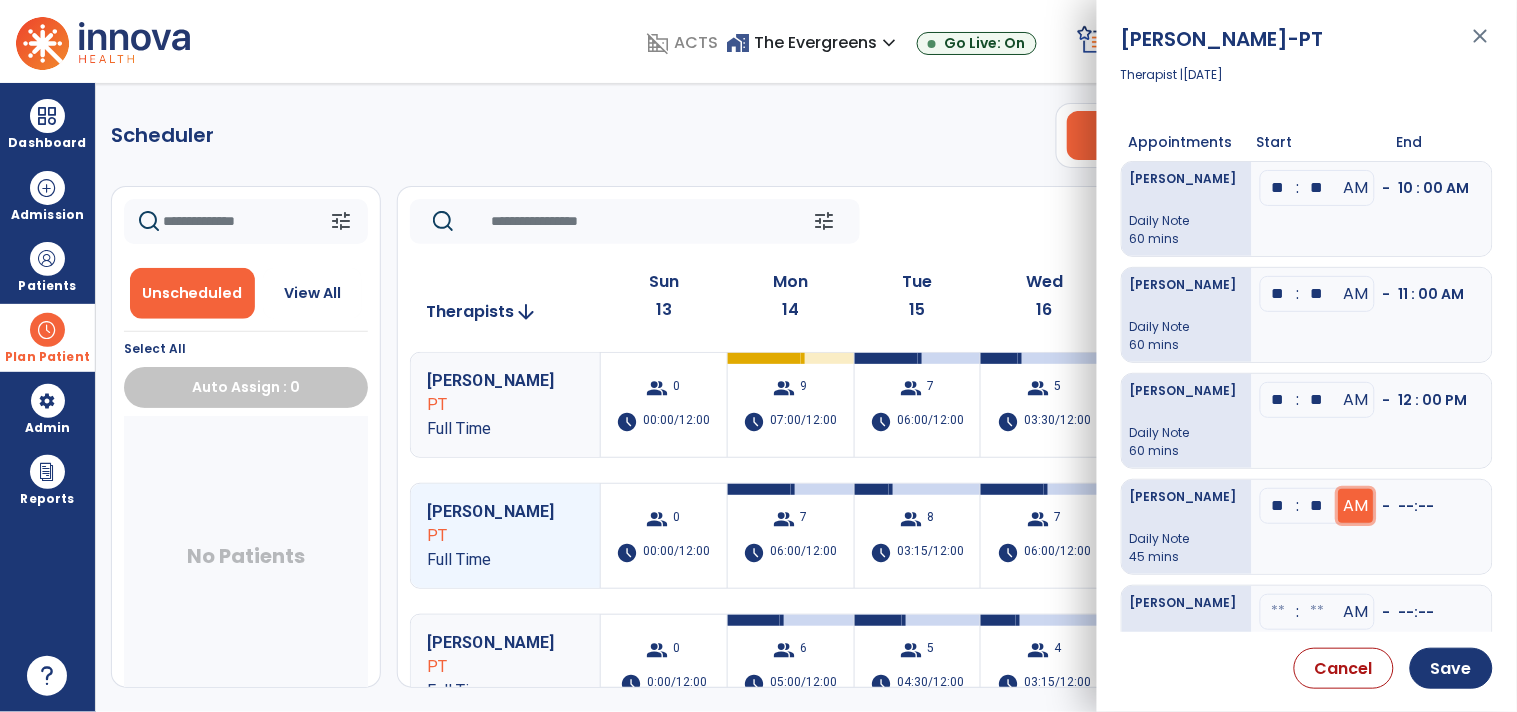 click on "AM" at bounding box center [1356, 188] 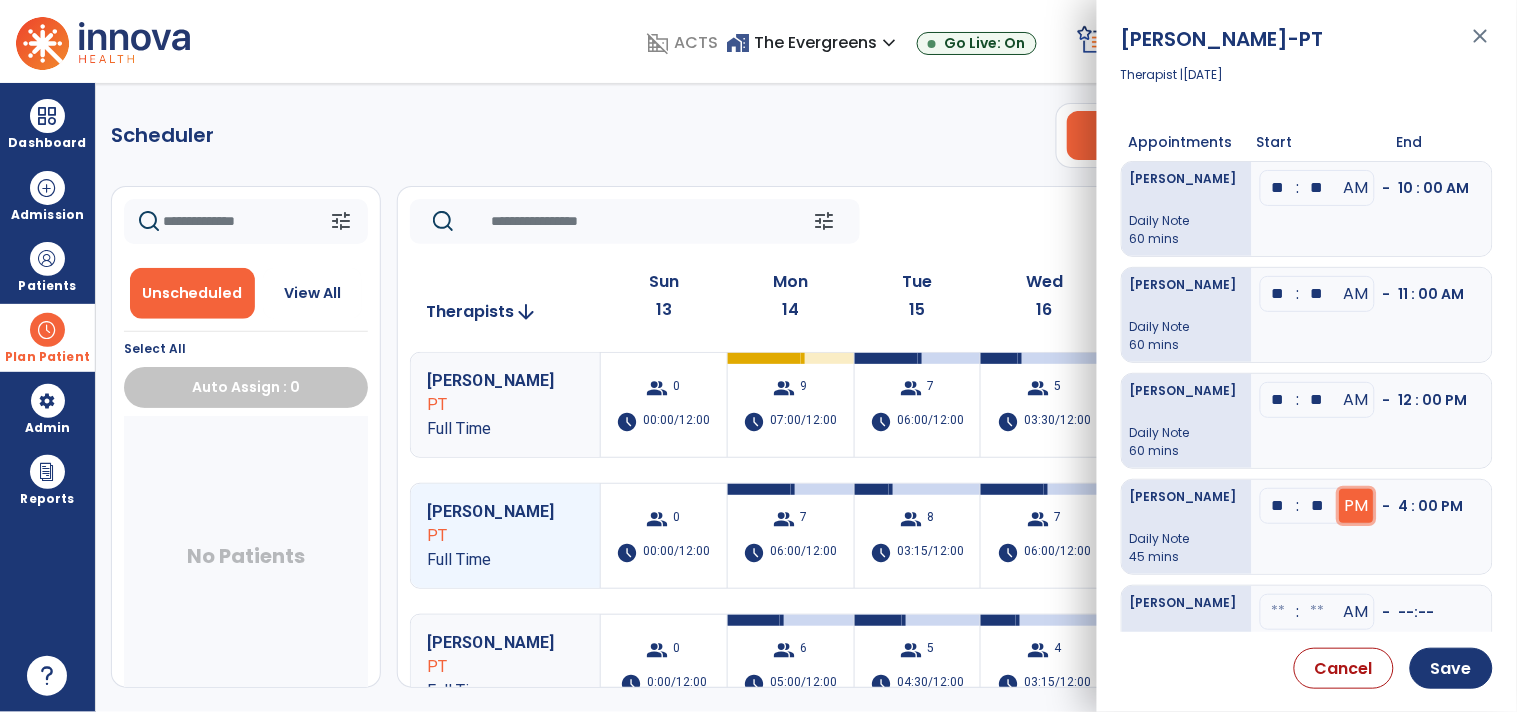 scroll, scrollTop: 111, scrollLeft: 0, axis: vertical 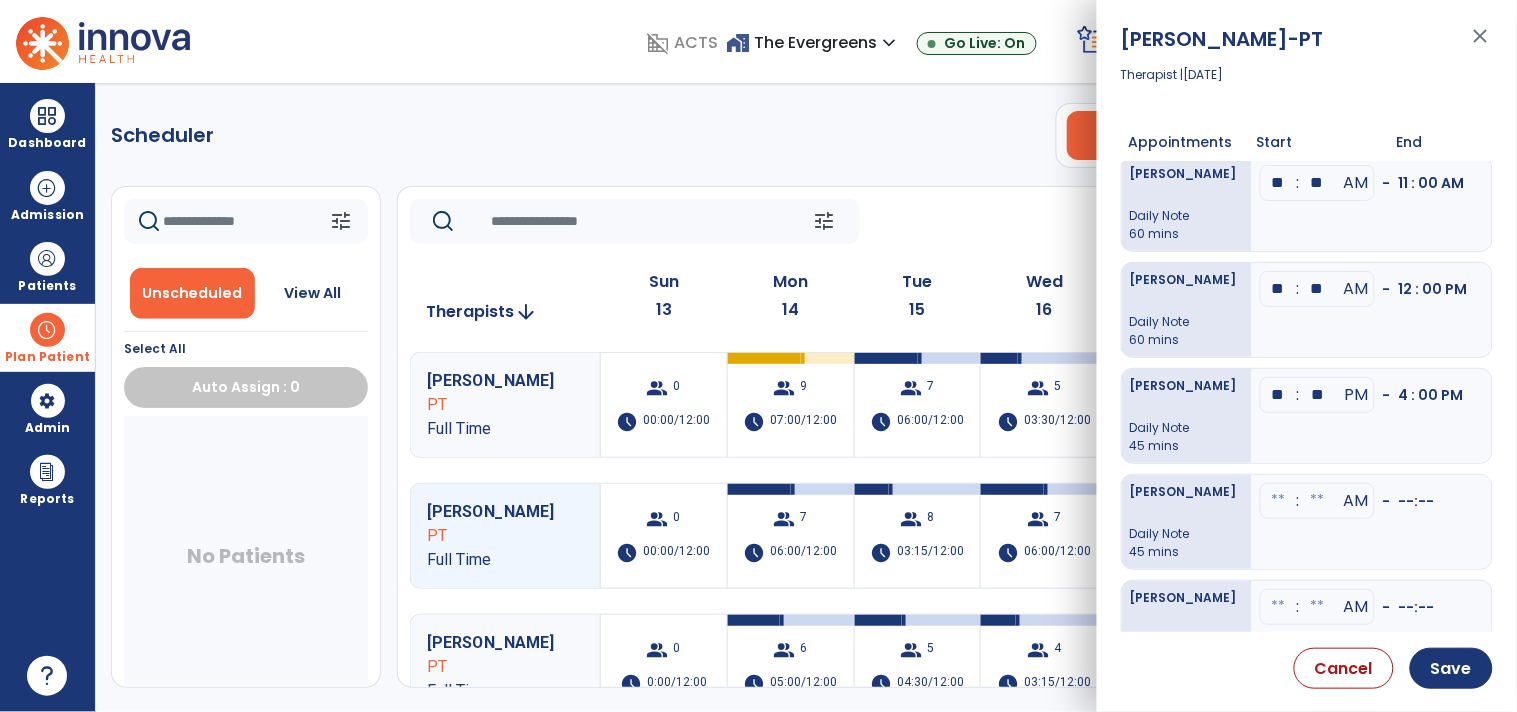 click at bounding box center [1279, 501] 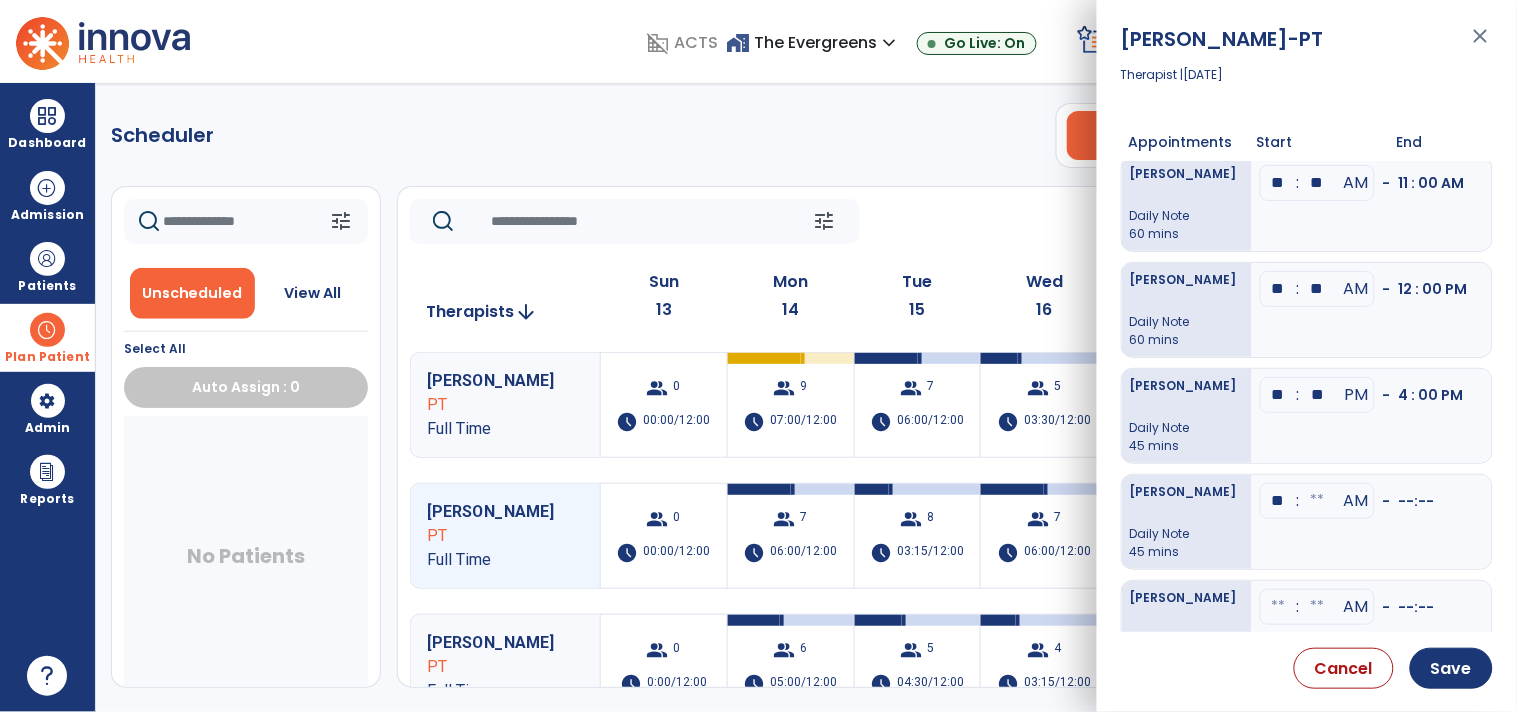 type on "**" 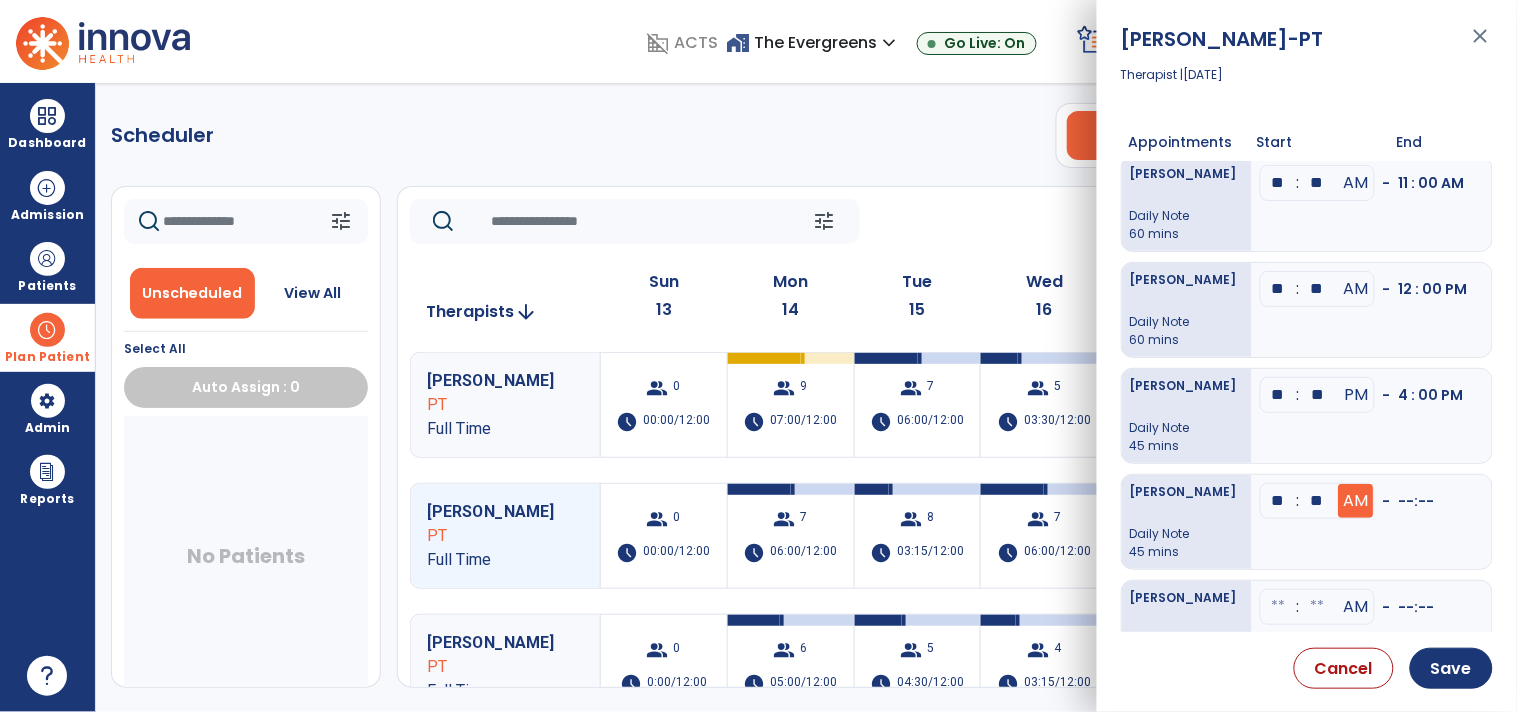 type on "**" 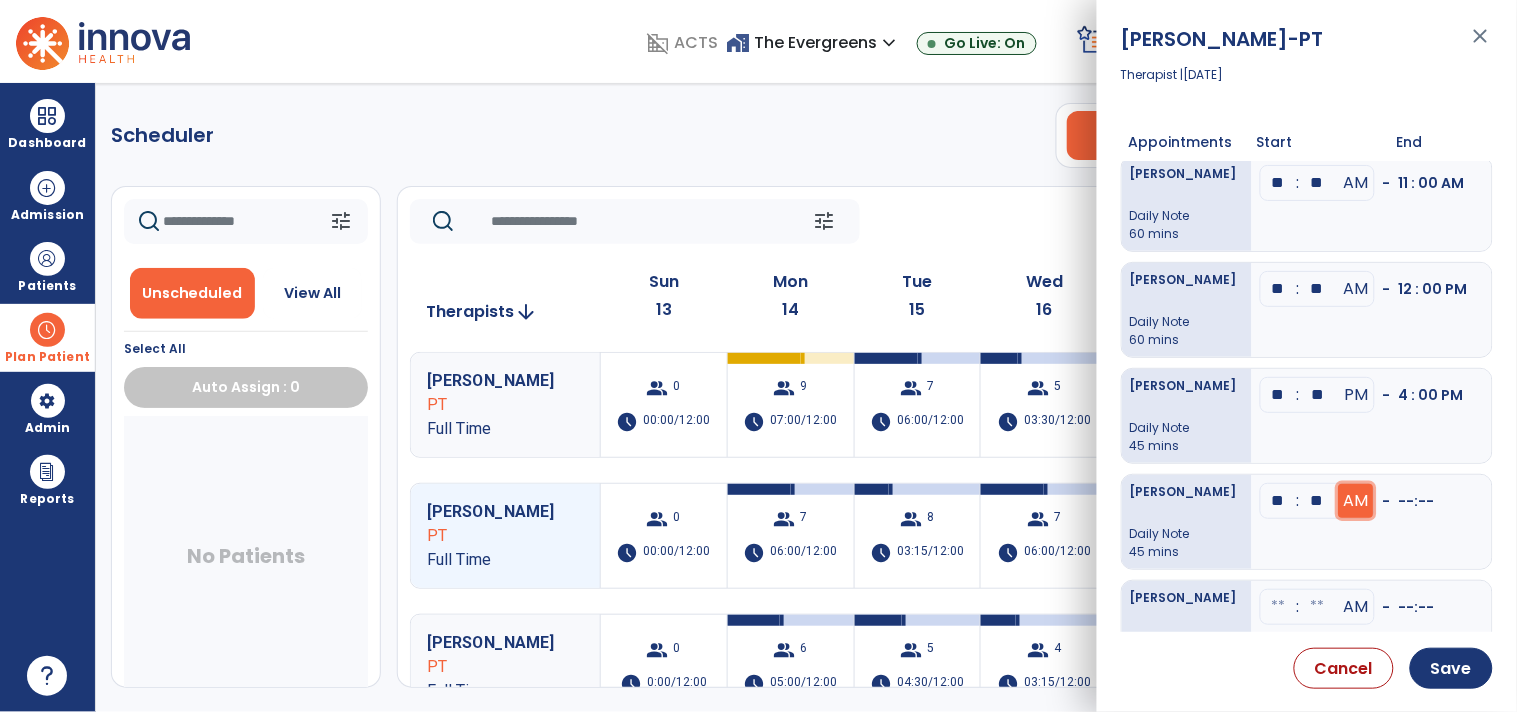 click on "AM" at bounding box center (1356, 77) 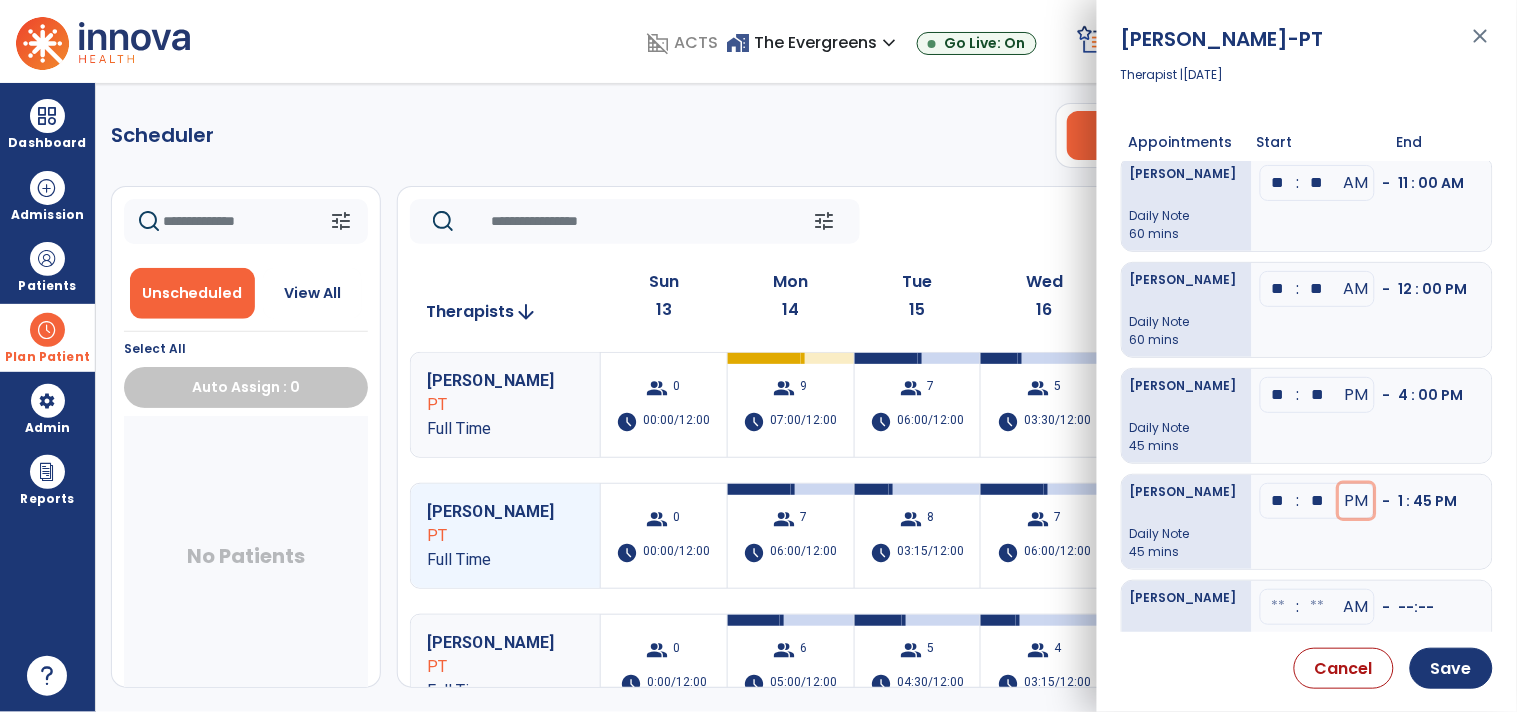 scroll, scrollTop: 222, scrollLeft: 0, axis: vertical 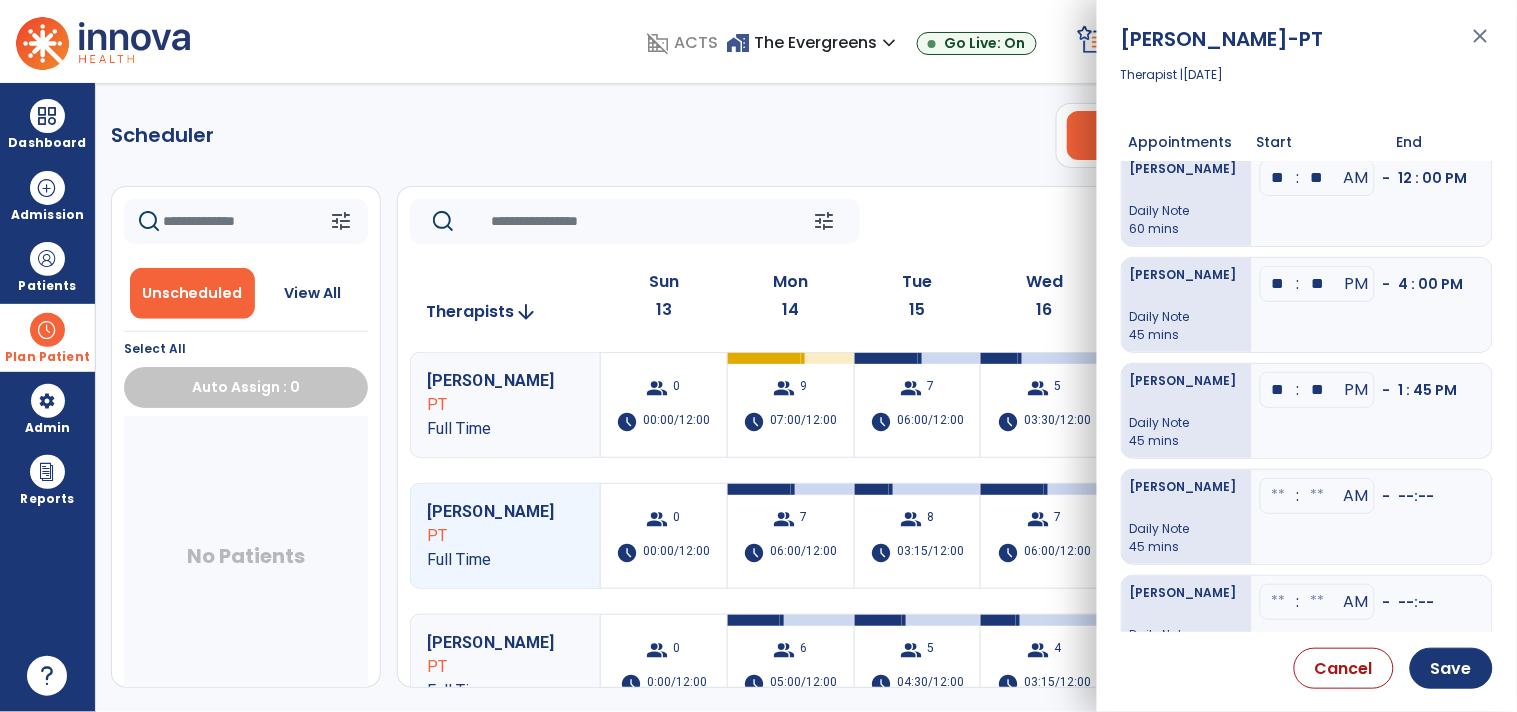 click at bounding box center [1279, 496] 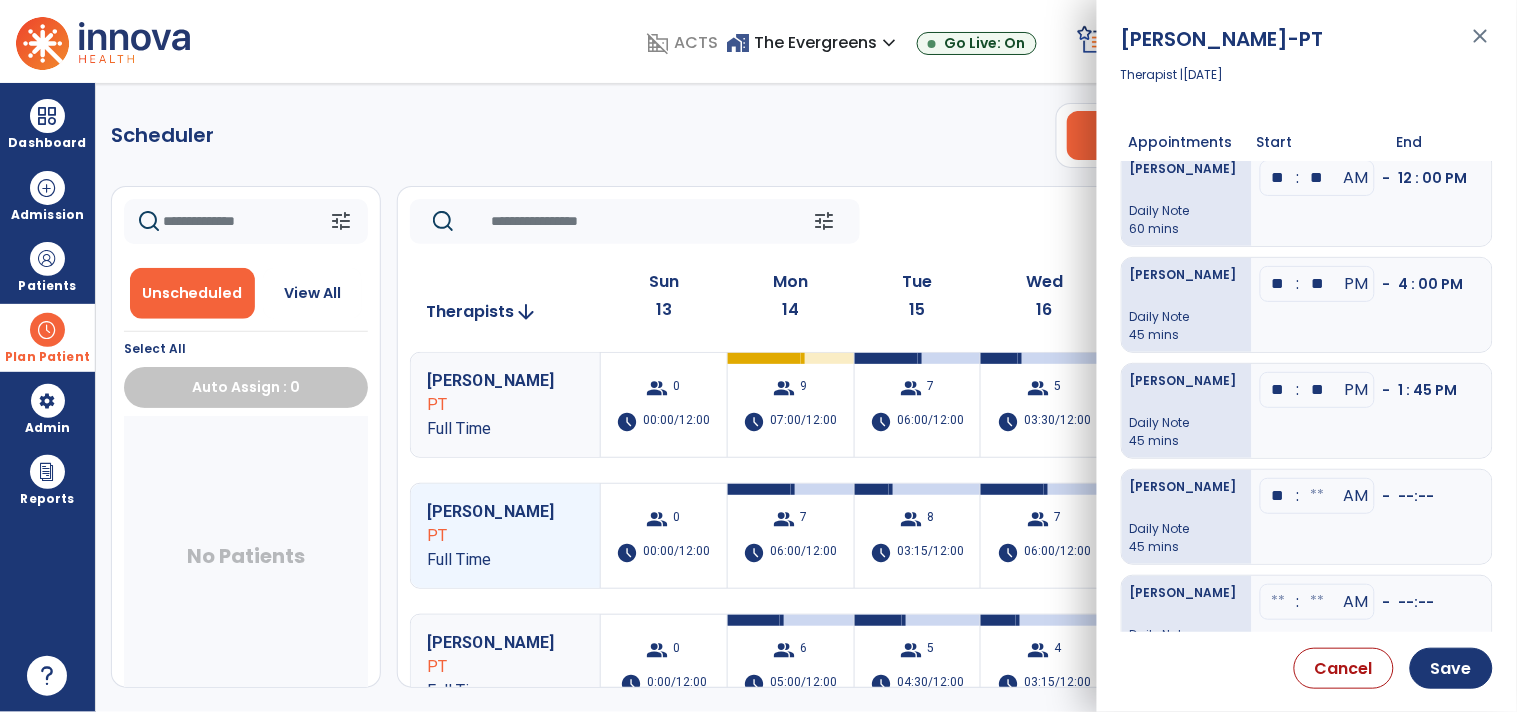 type on "**" 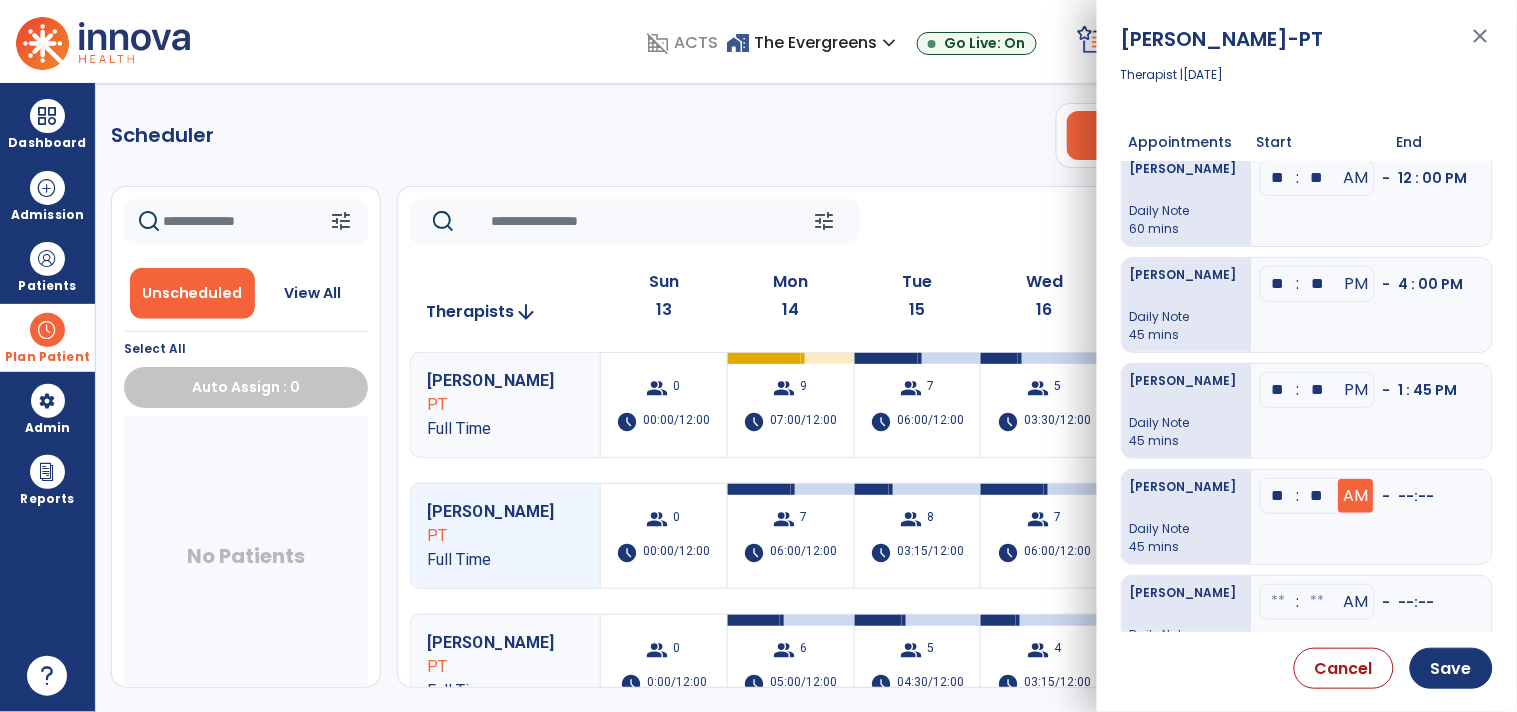 type on "**" 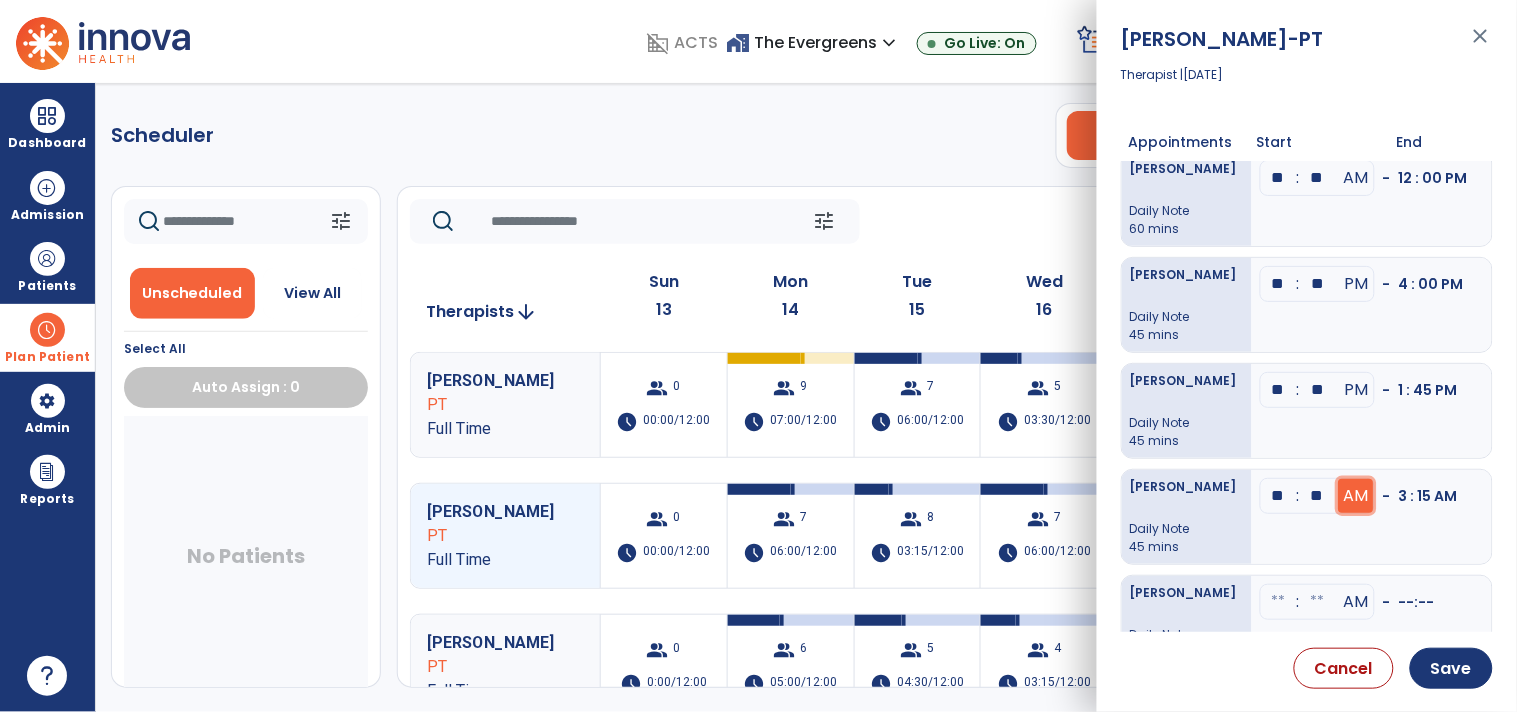 click on "AM" at bounding box center (1356, -34) 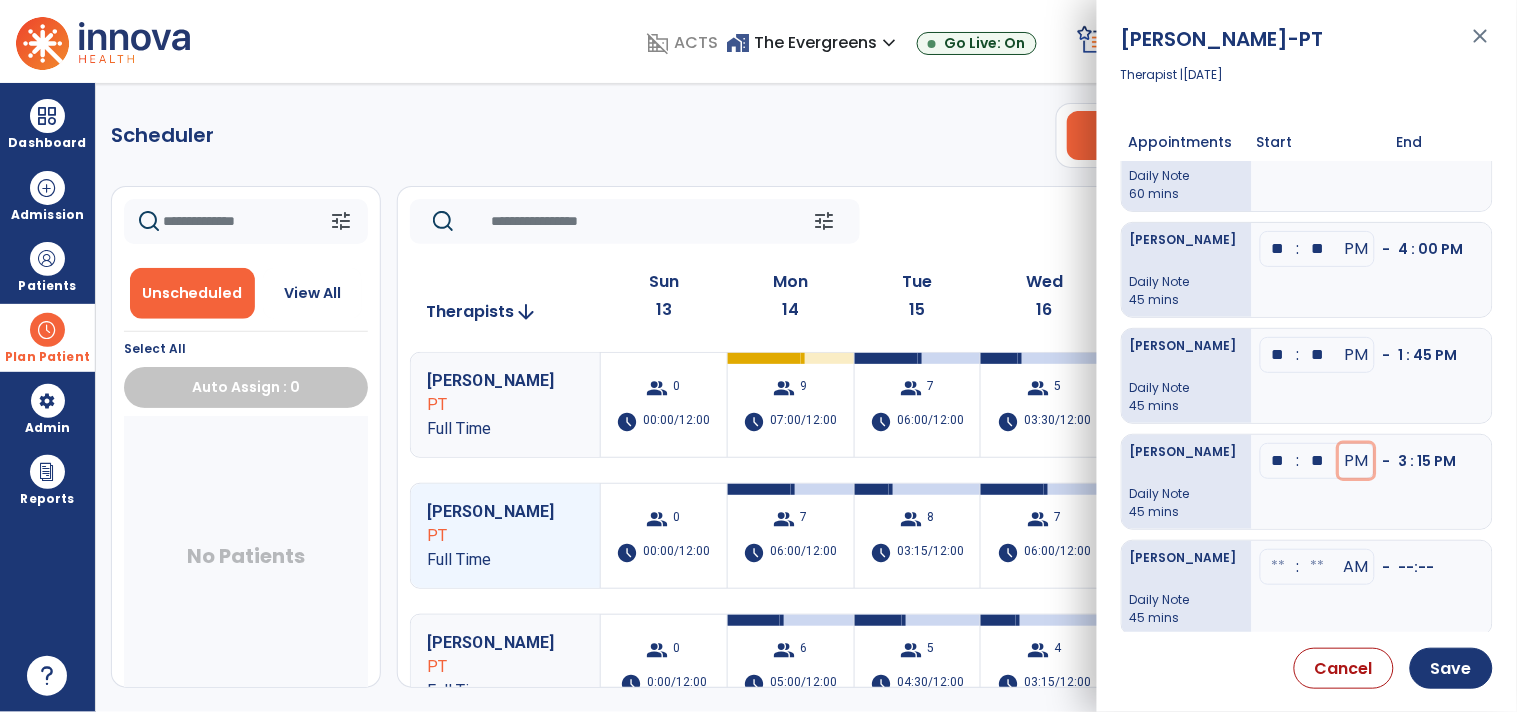 scroll, scrollTop: 290, scrollLeft: 0, axis: vertical 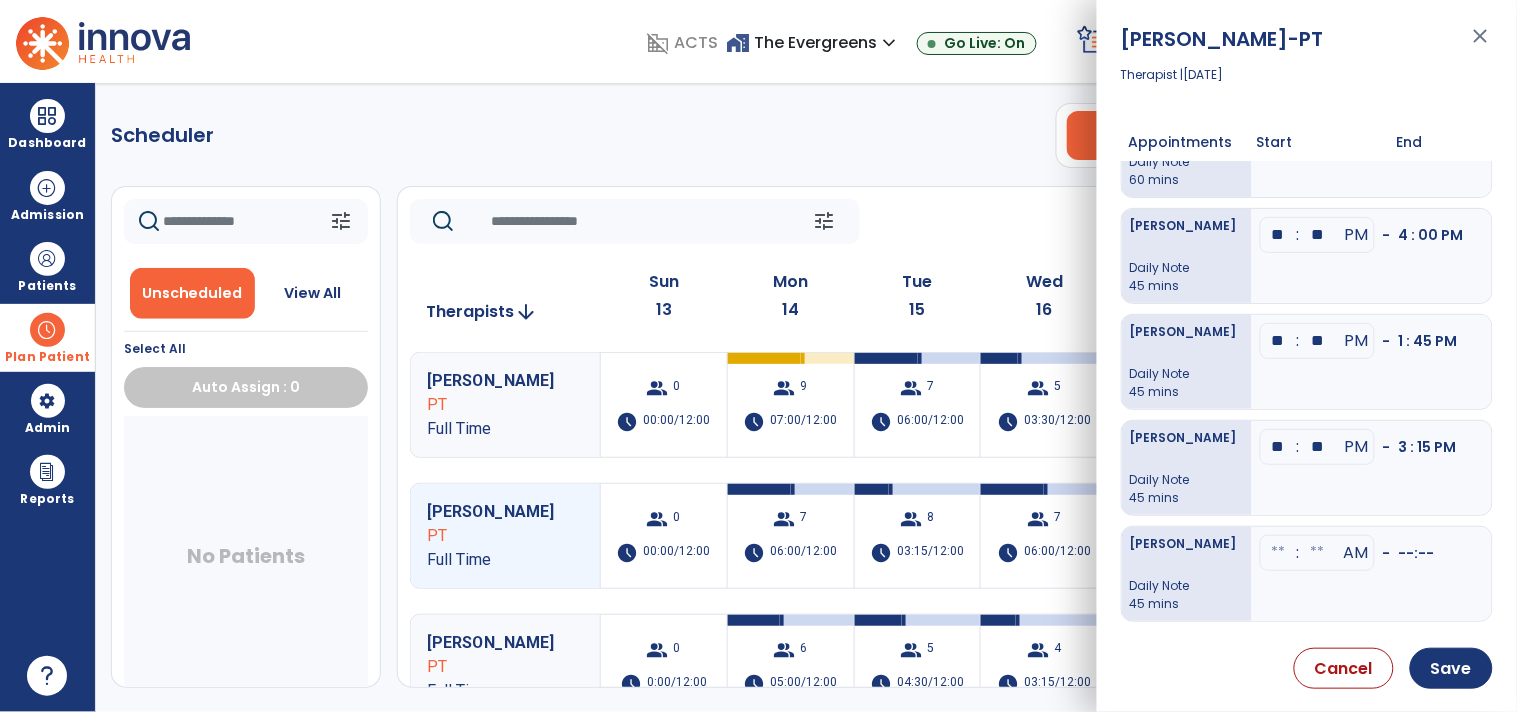 click at bounding box center [1279, 553] 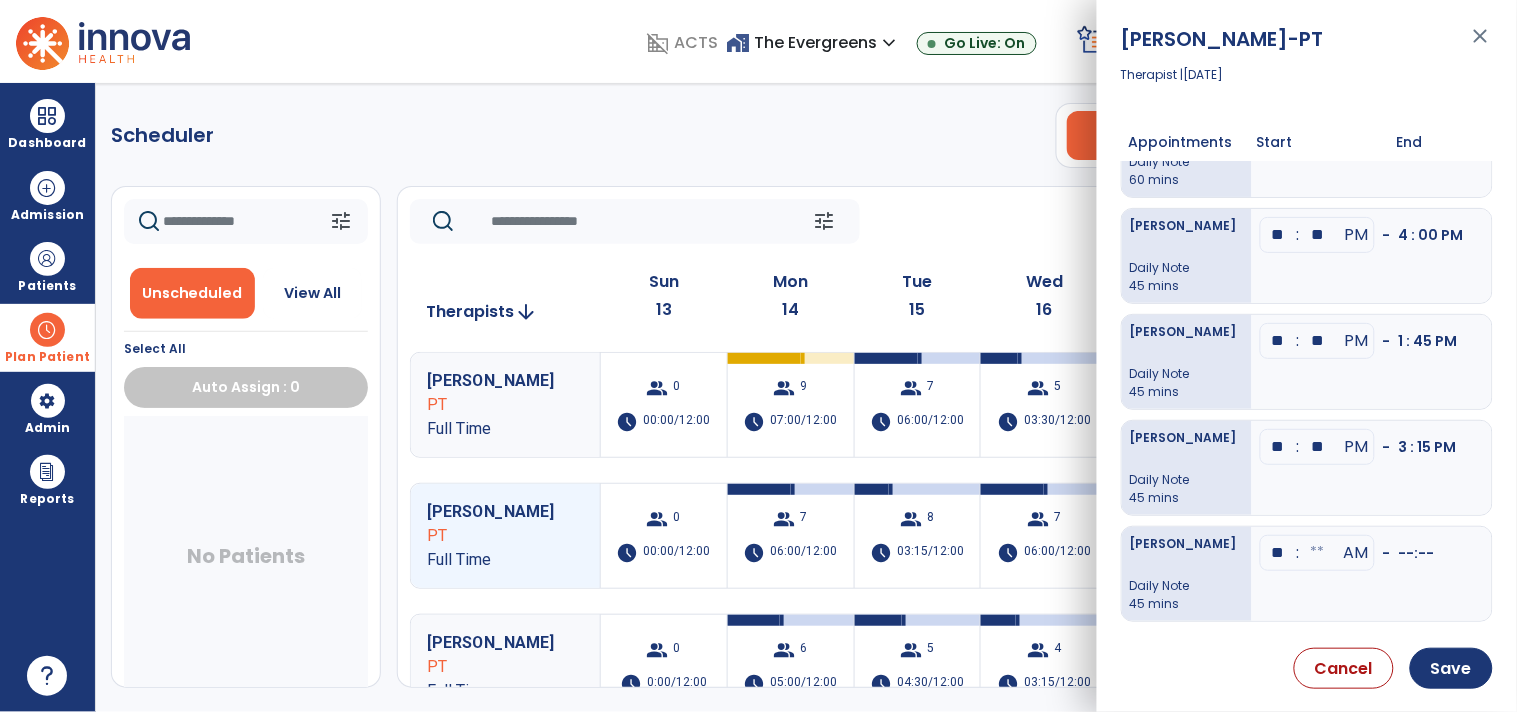 type on "**" 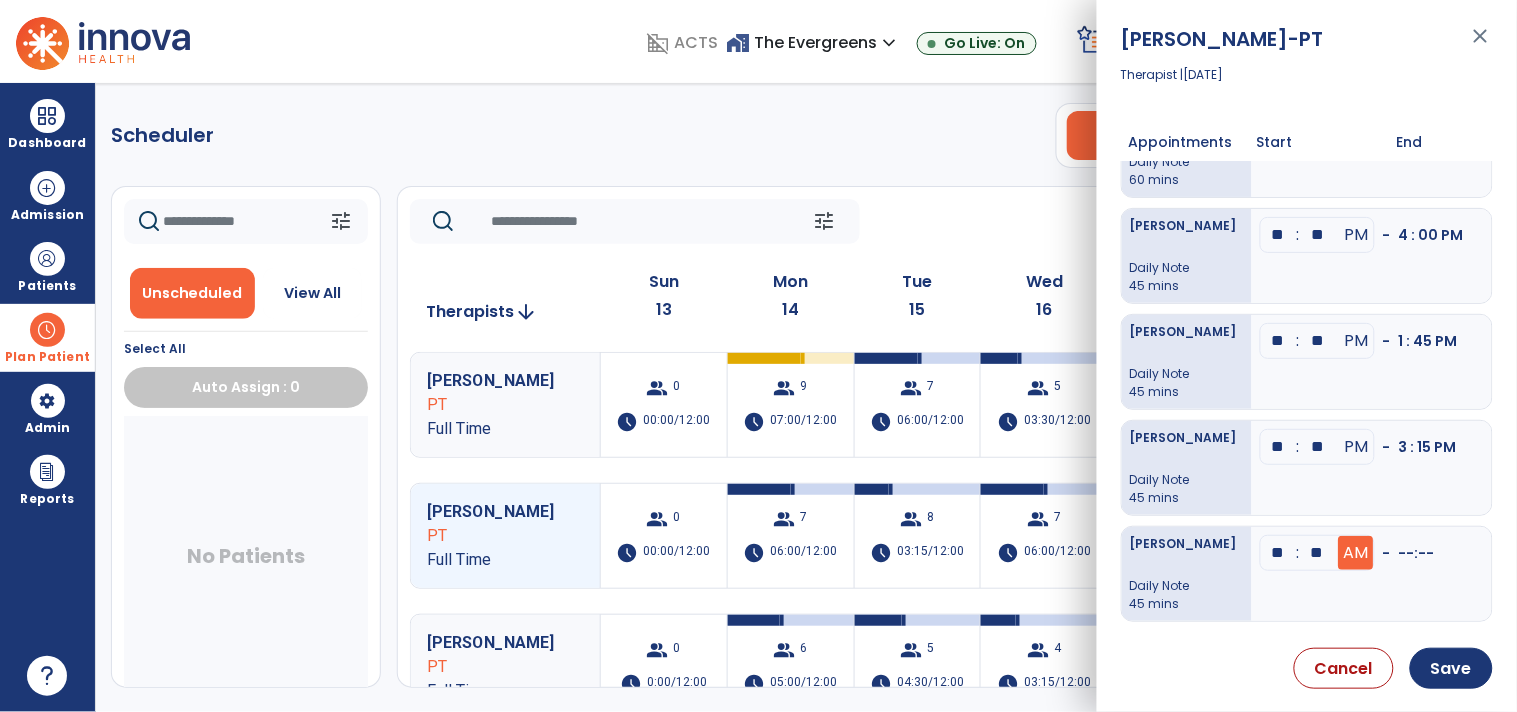 type on "**" 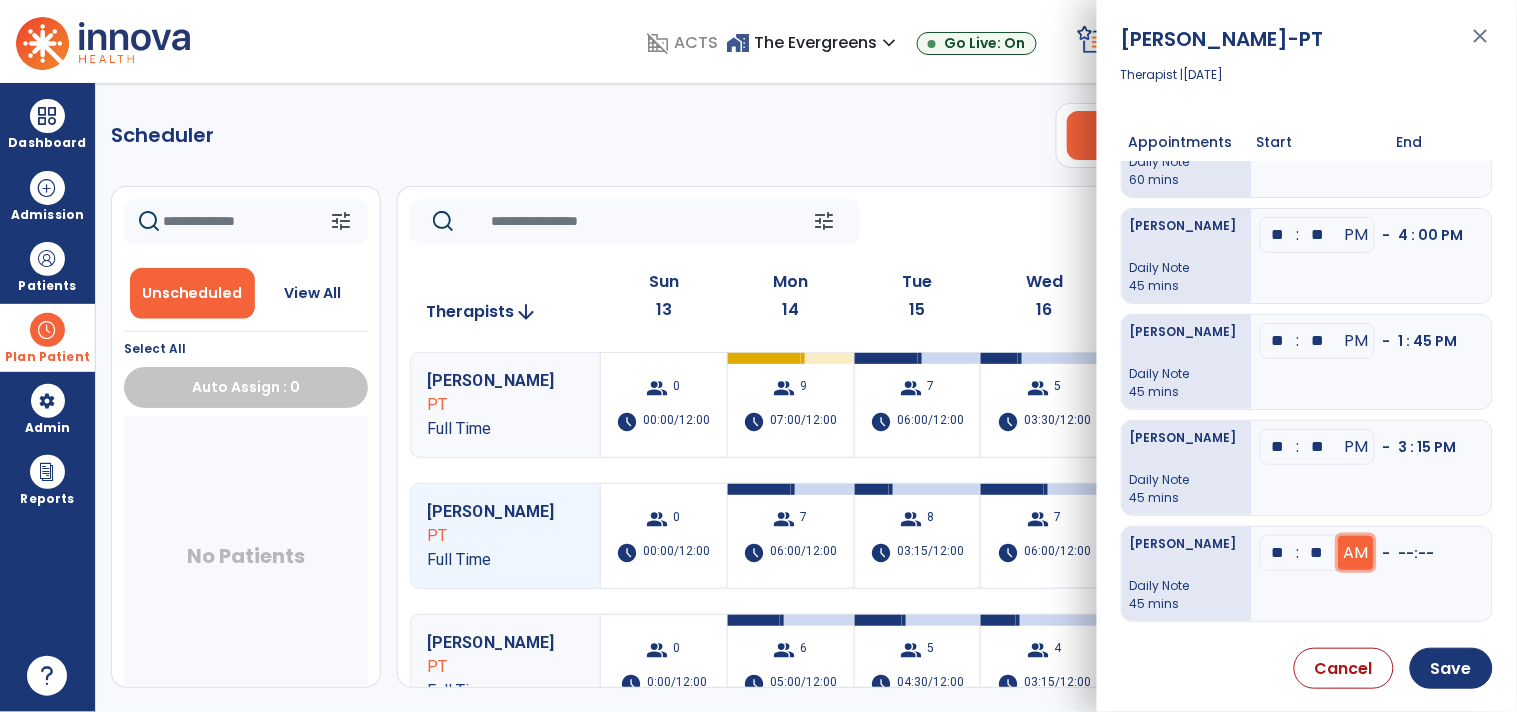 click on "AM" at bounding box center (1356, -83) 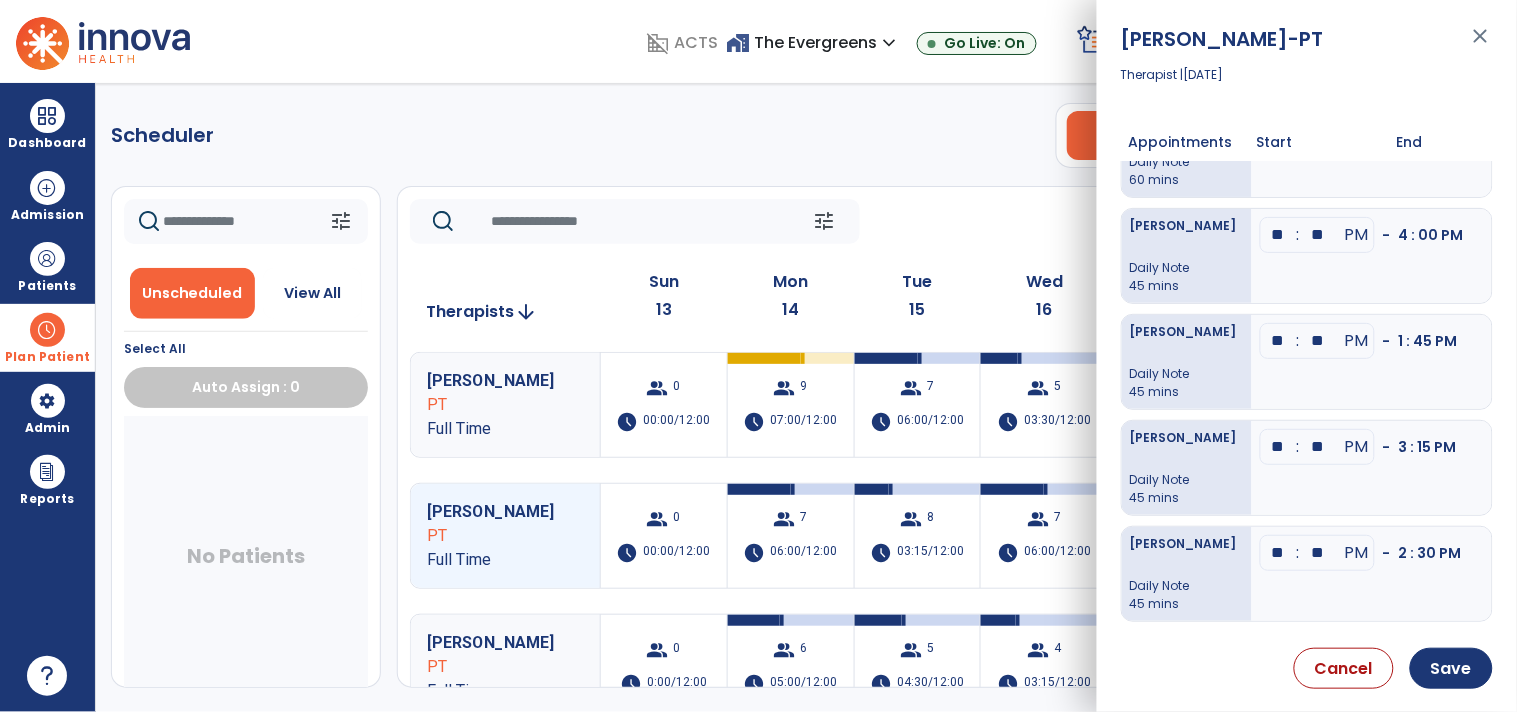 click on "Apartin, Karen  -PT close  Therapist |    16 Jul 2025  Appointments Start End  Kinbar, Sheldon  Daily Note 60 mins ** : ** AM - 10 : 00 AM   Pomerantz, Audrey  Daily Note 60 mins ** : ** AM - 11 : 00 AM   Mullen, Yvonne  Daily Note 60 mins ** : ** AM - 12 : 00 PM   Uhl, Loretta  Daily Note 45 mins ** : ** PM - 4 : 00 PM   Dunn, Elizabeth  Daily Note 45 mins ** : ** PM - 1 : 45 PM   Kimmel, Angelina  Daily Note 45 mins ** : ** PM - 3 : 15 PM   Kaplan, Janet  Daily Note 45 mins ** : ** PM - 2 : 30 PM  Cancel Save" at bounding box center (1307, 356) 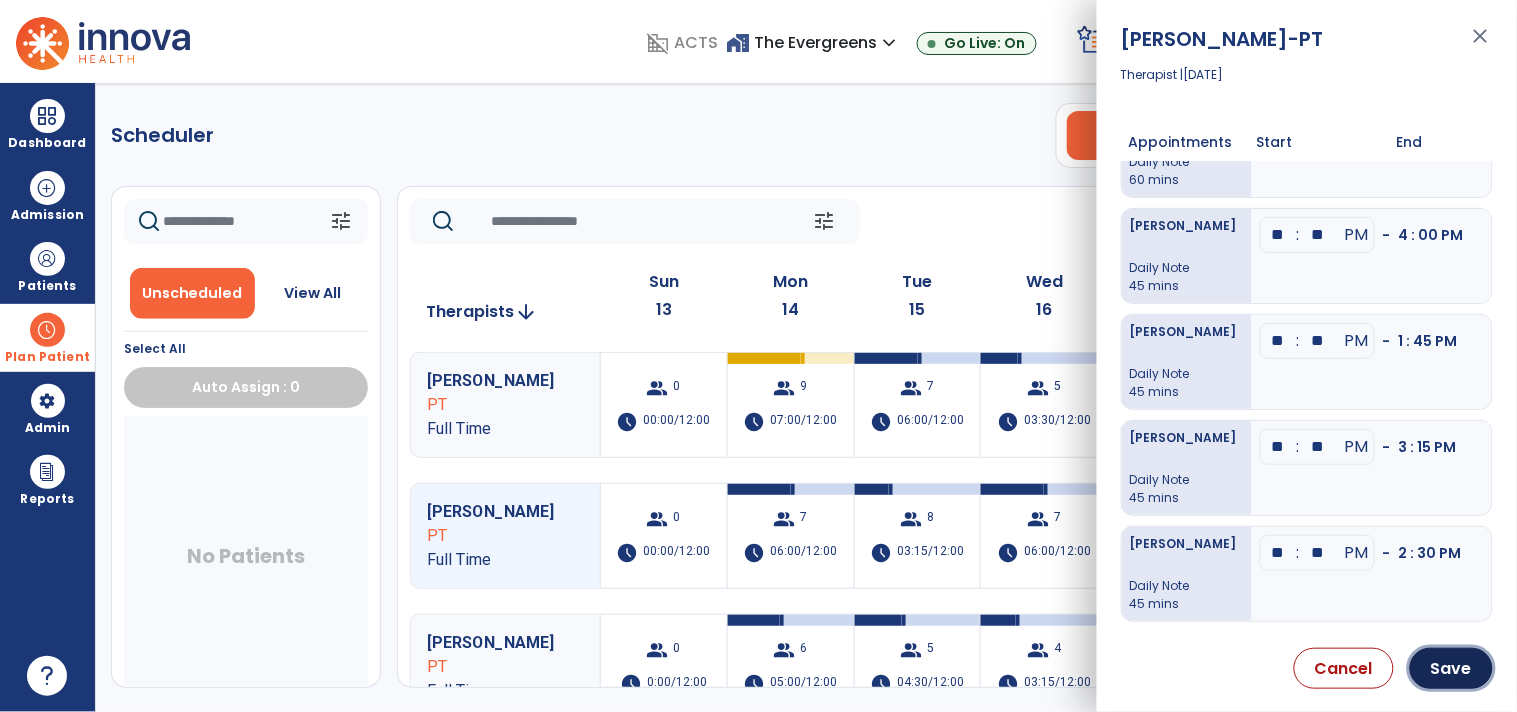 click on "Save" at bounding box center (1451, 668) 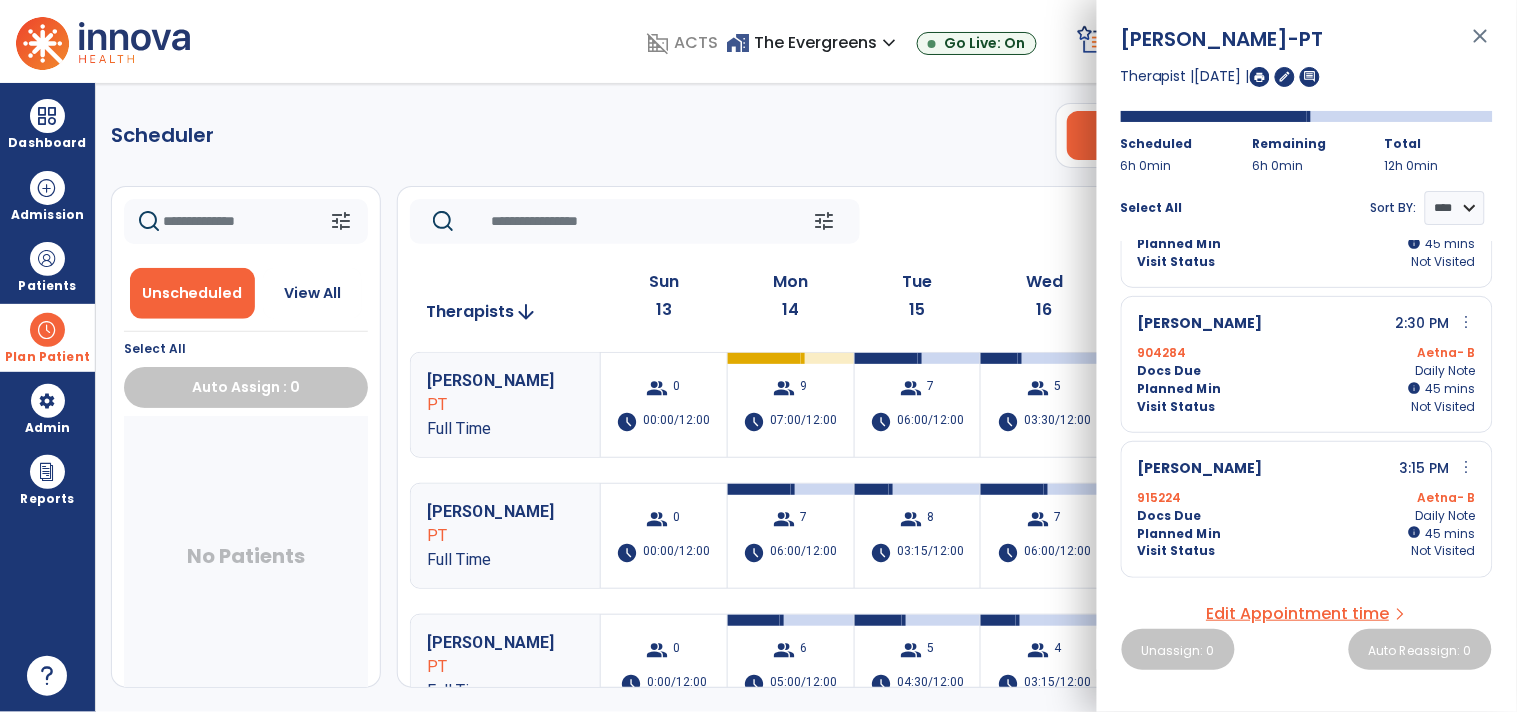 scroll, scrollTop: 682, scrollLeft: 0, axis: vertical 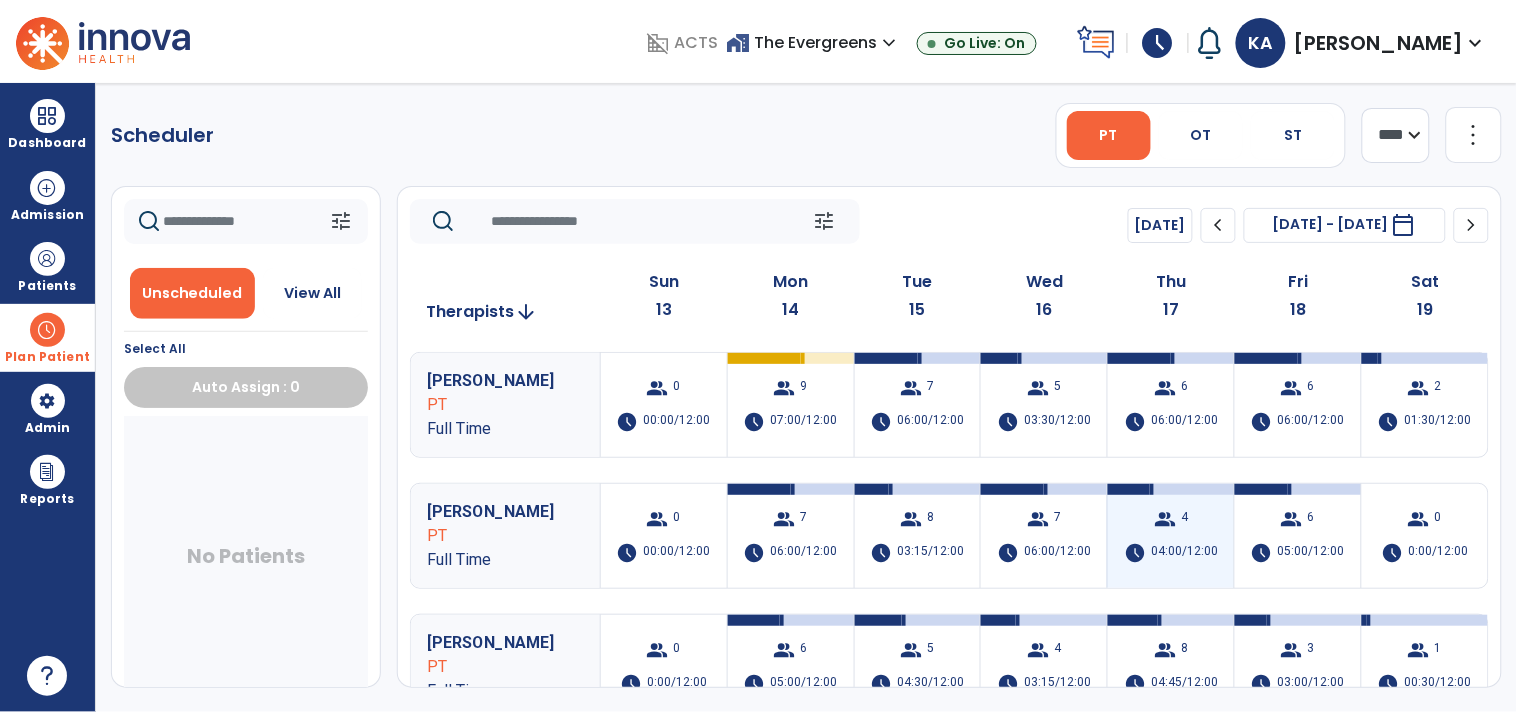 click on "04:00/12:00" at bounding box center (1184, 553) 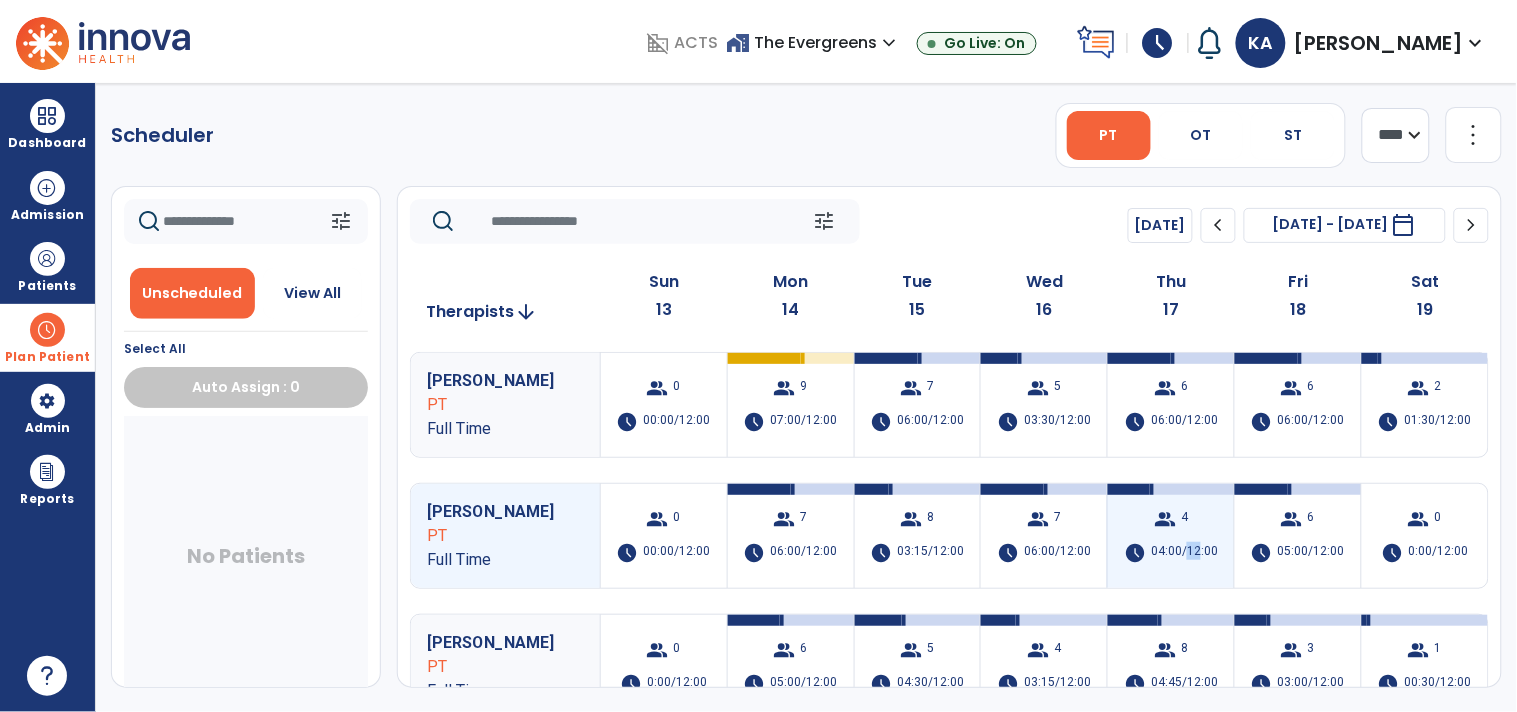 click on "04:00/12:00" at bounding box center (1184, 553) 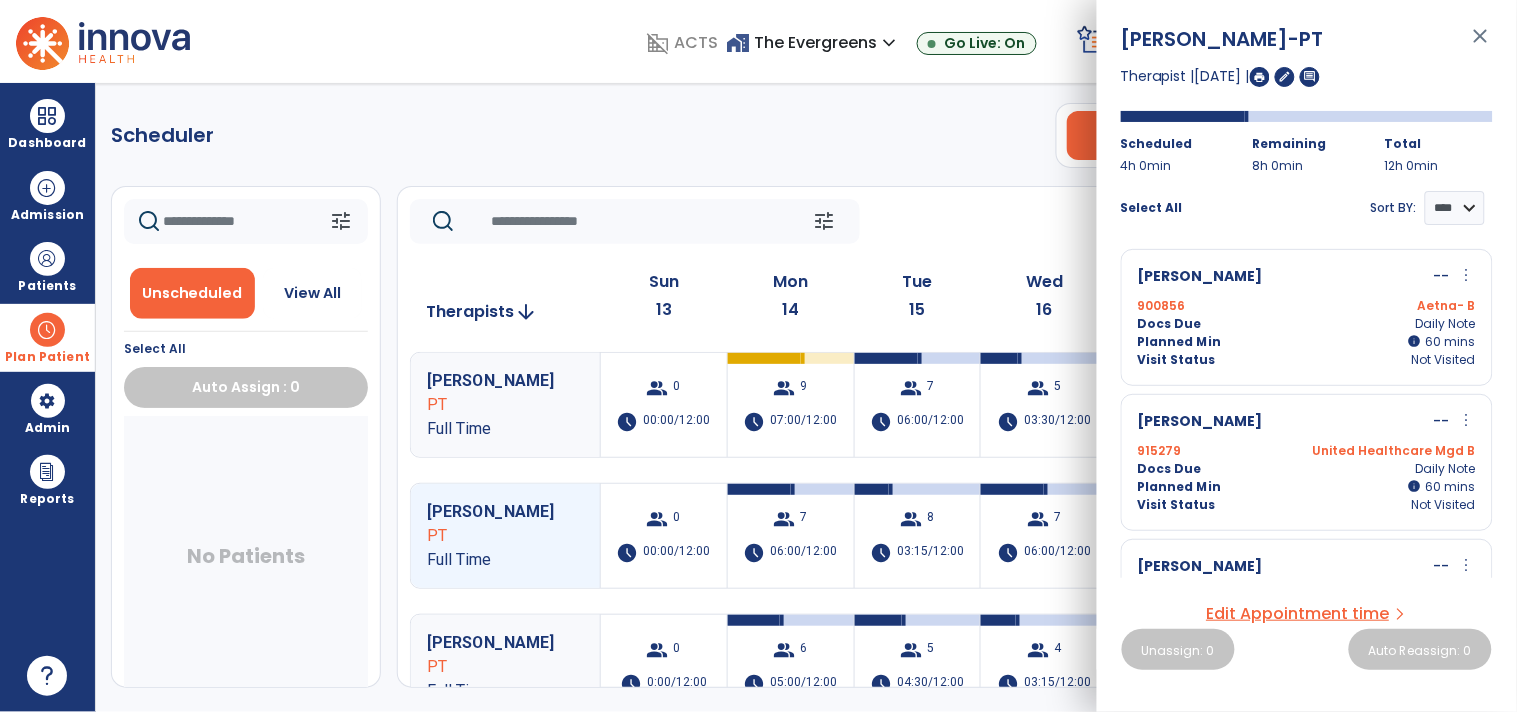 click on "Edit Appointment time" at bounding box center [1298, 614] 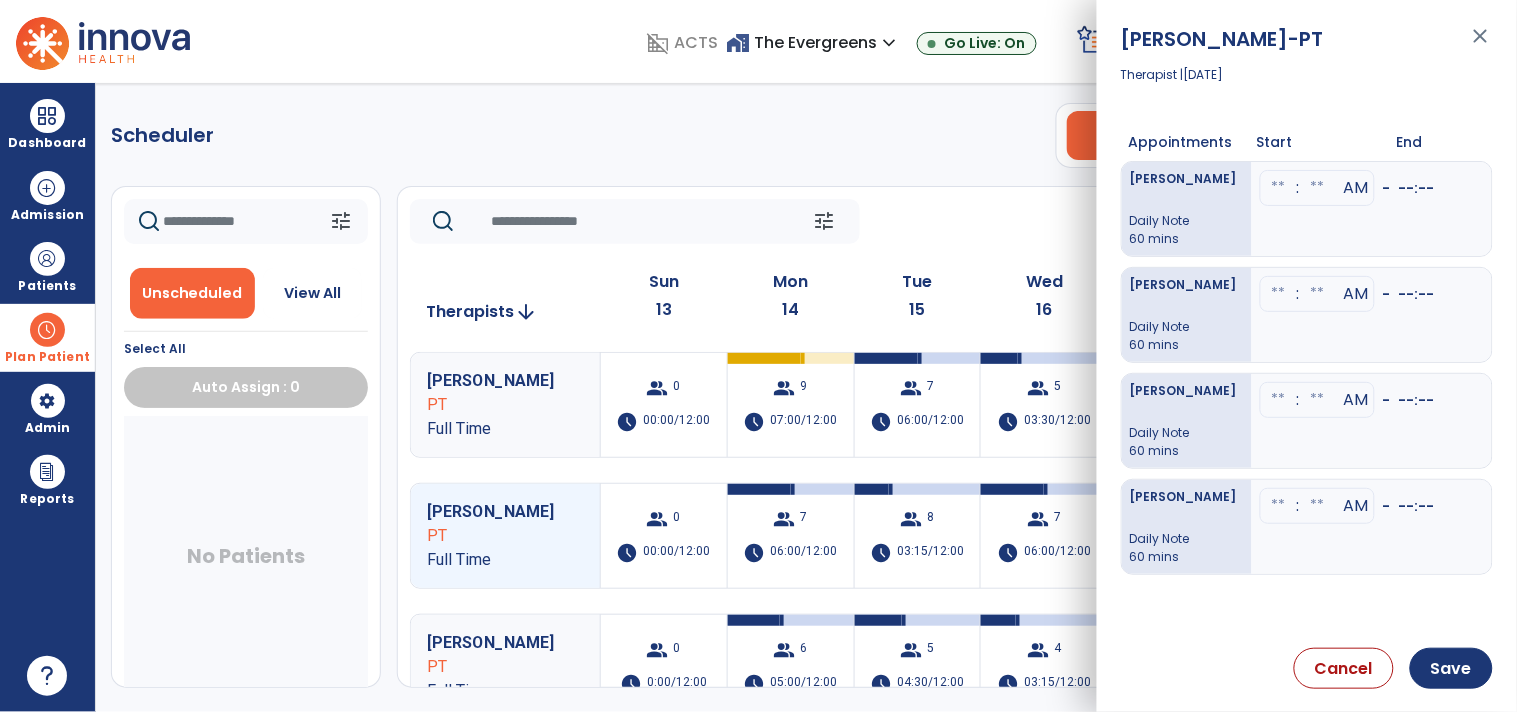 click at bounding box center [1279, 188] 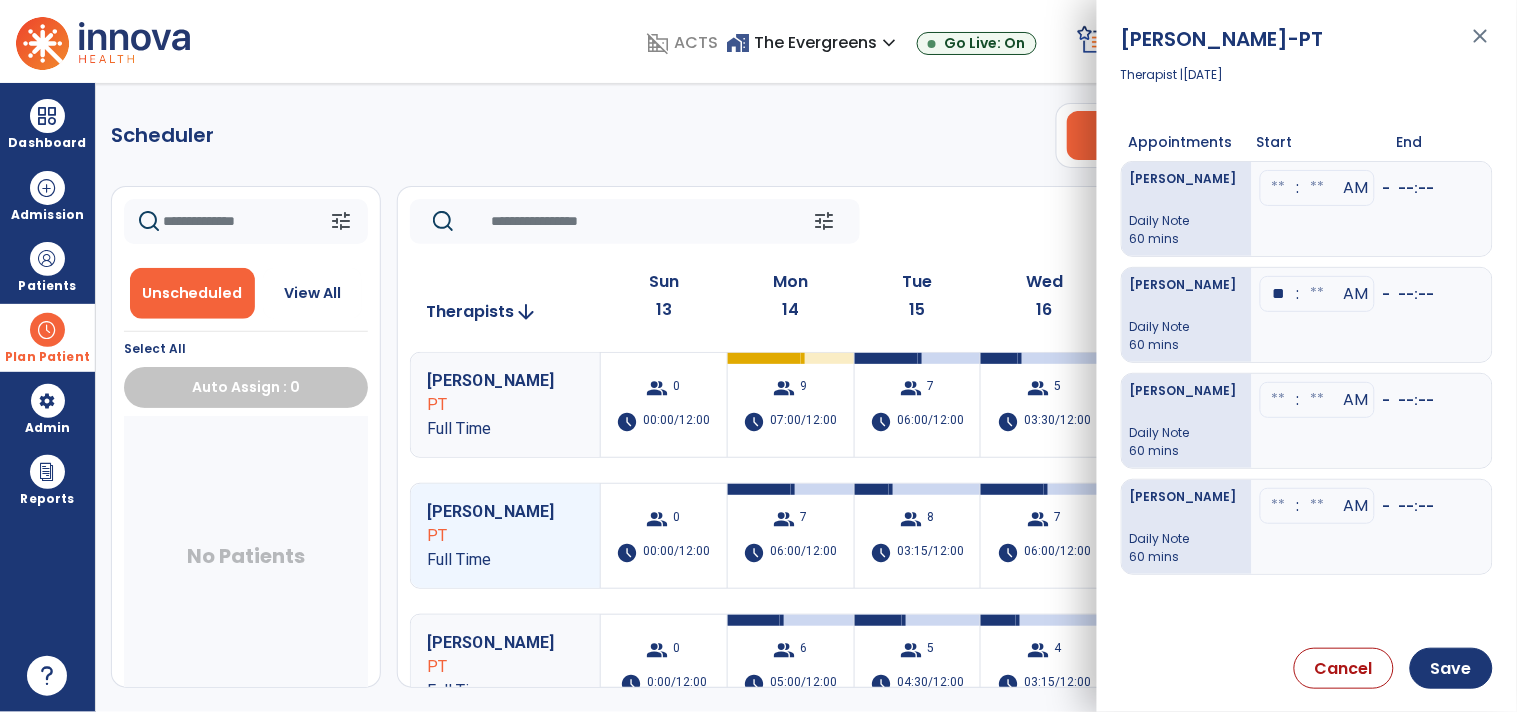 type on "**" 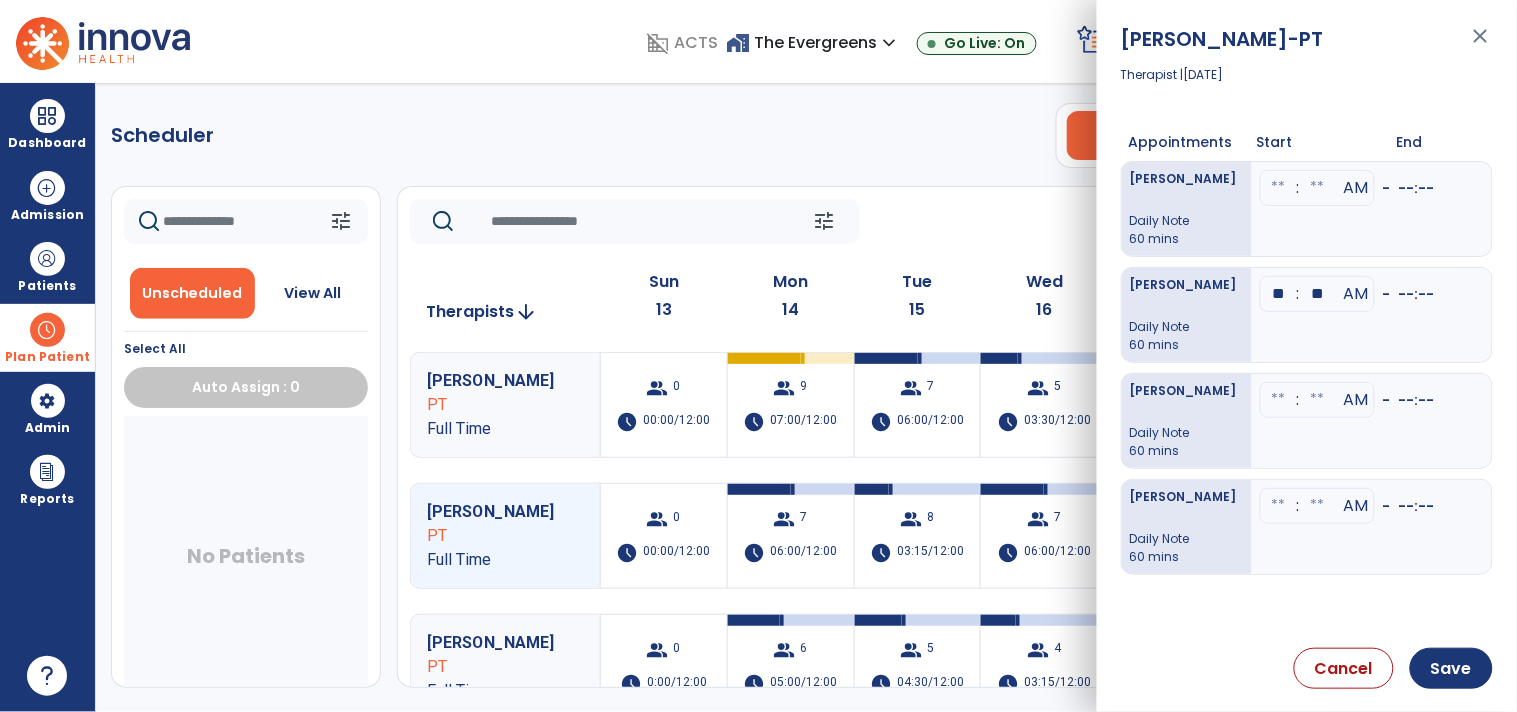 type on "**" 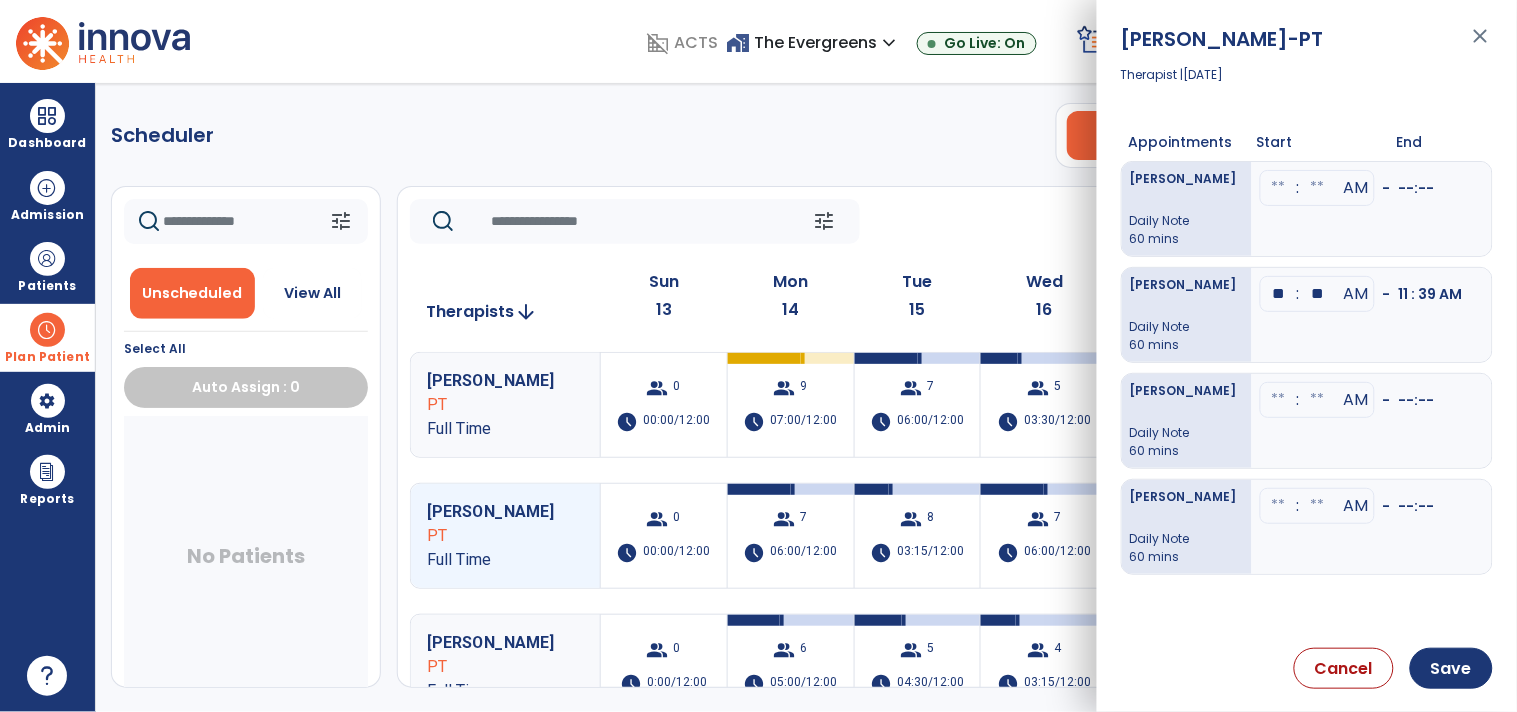 click on ": AM - --:--" at bounding box center [1372, 421] 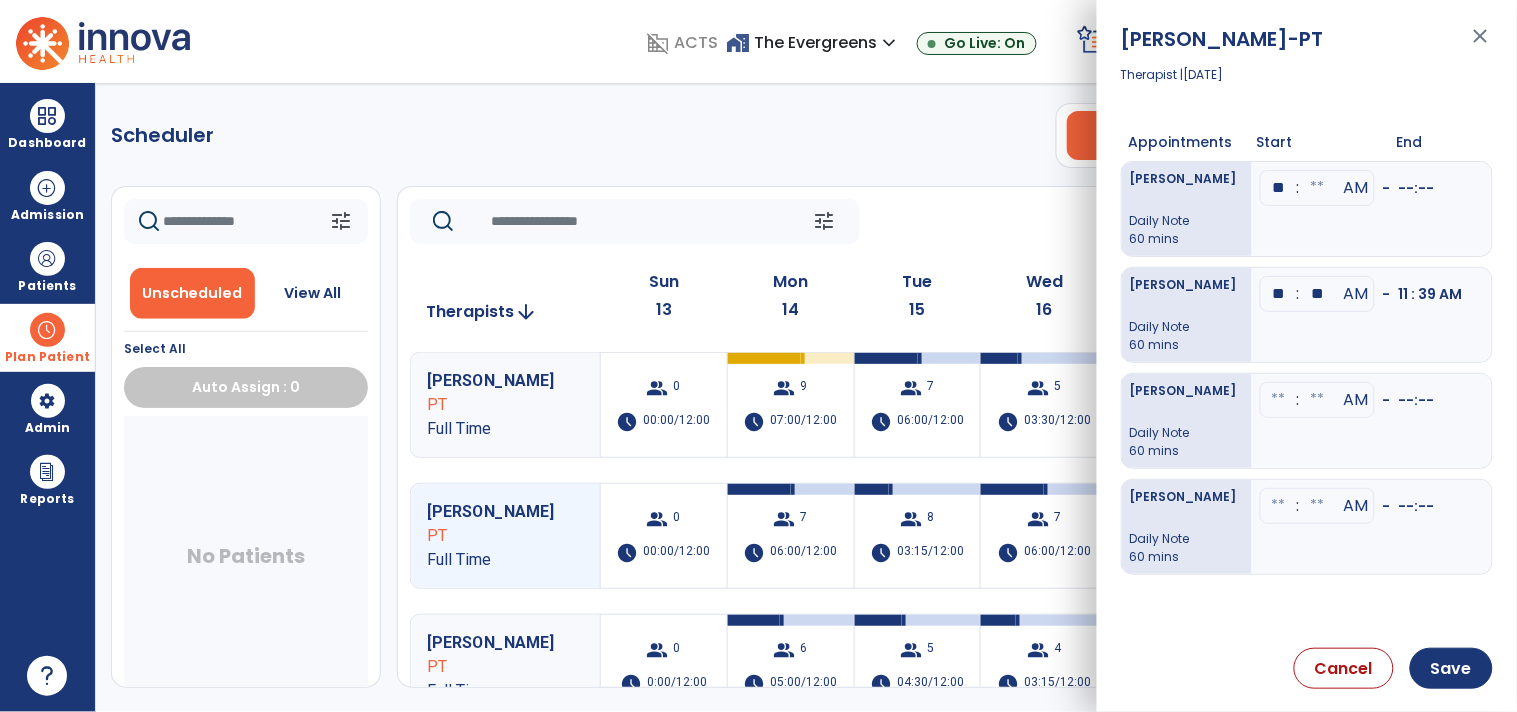type on "**" 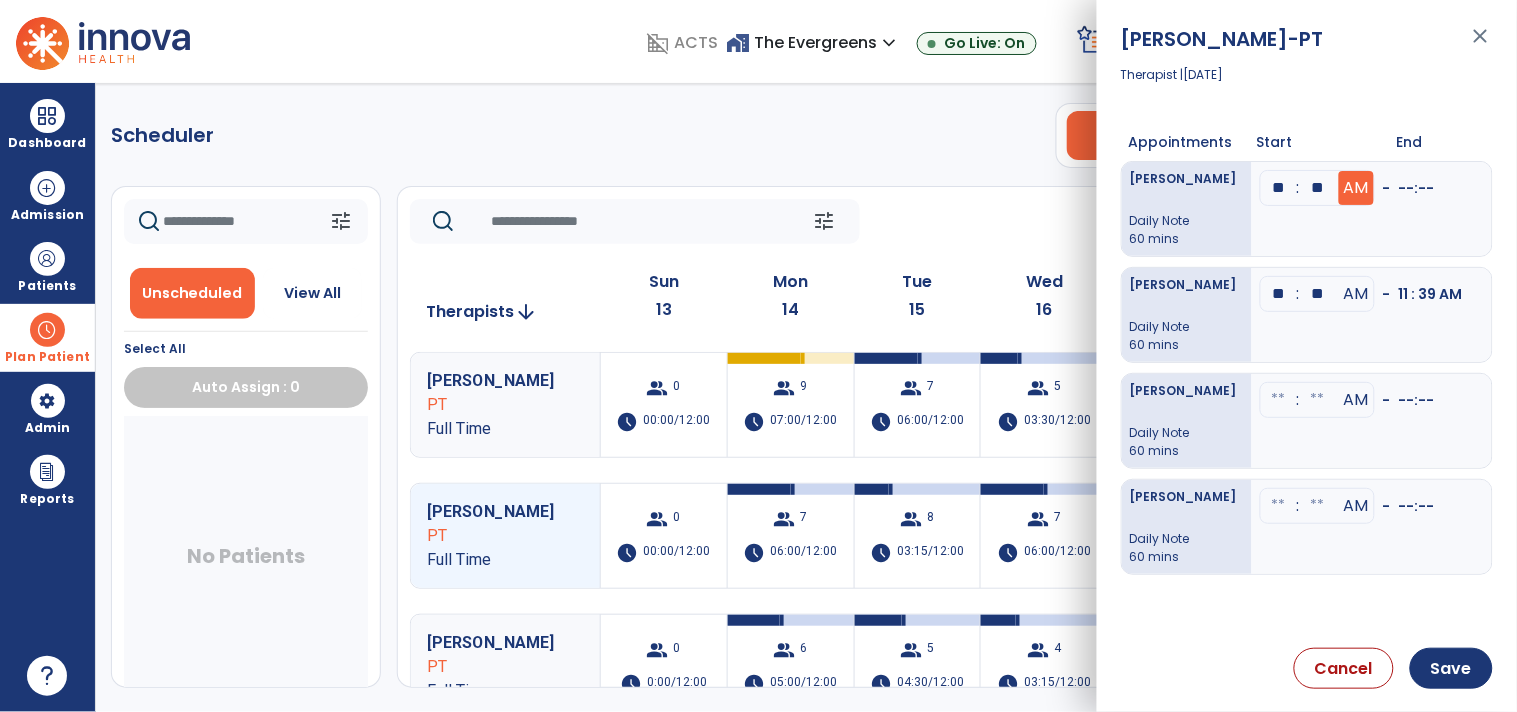 type on "**" 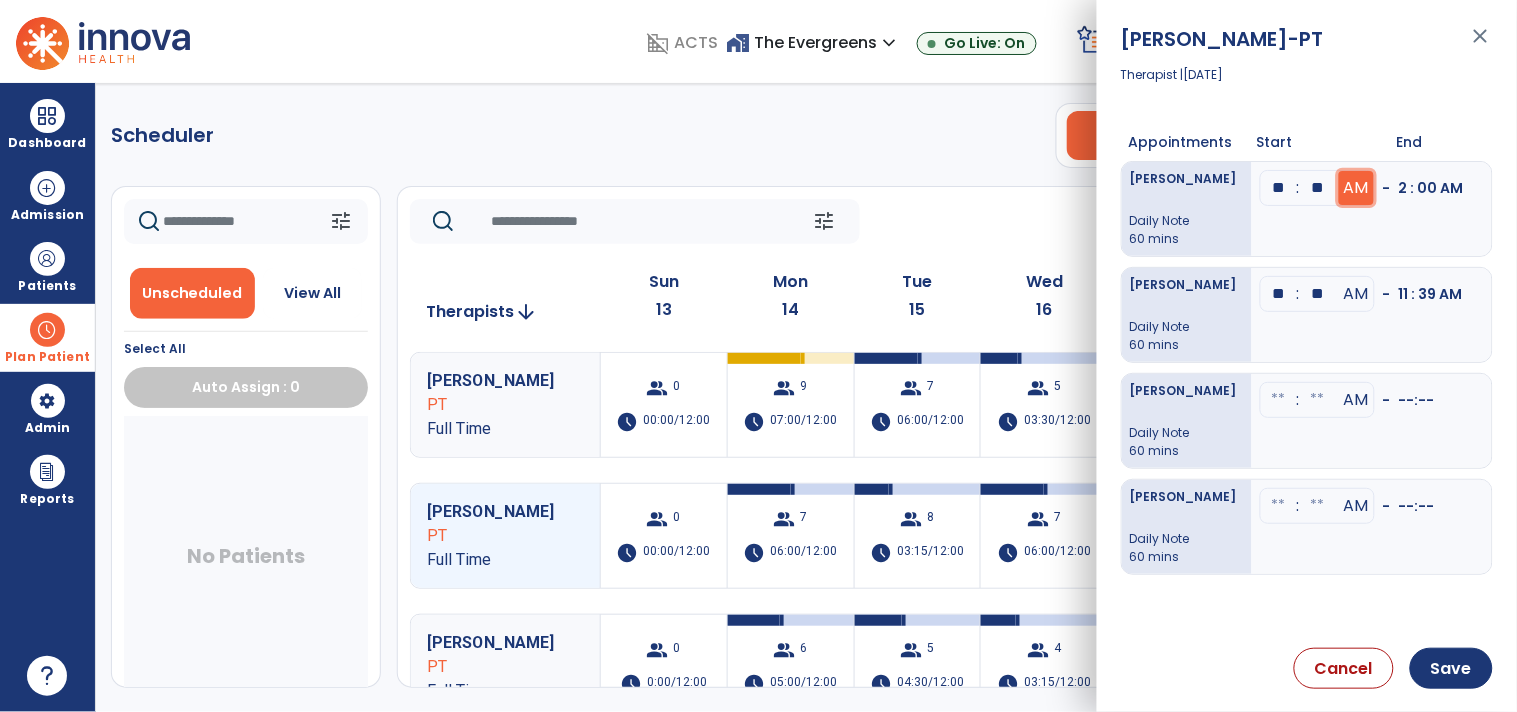 click on "AM" at bounding box center [1356, 188] 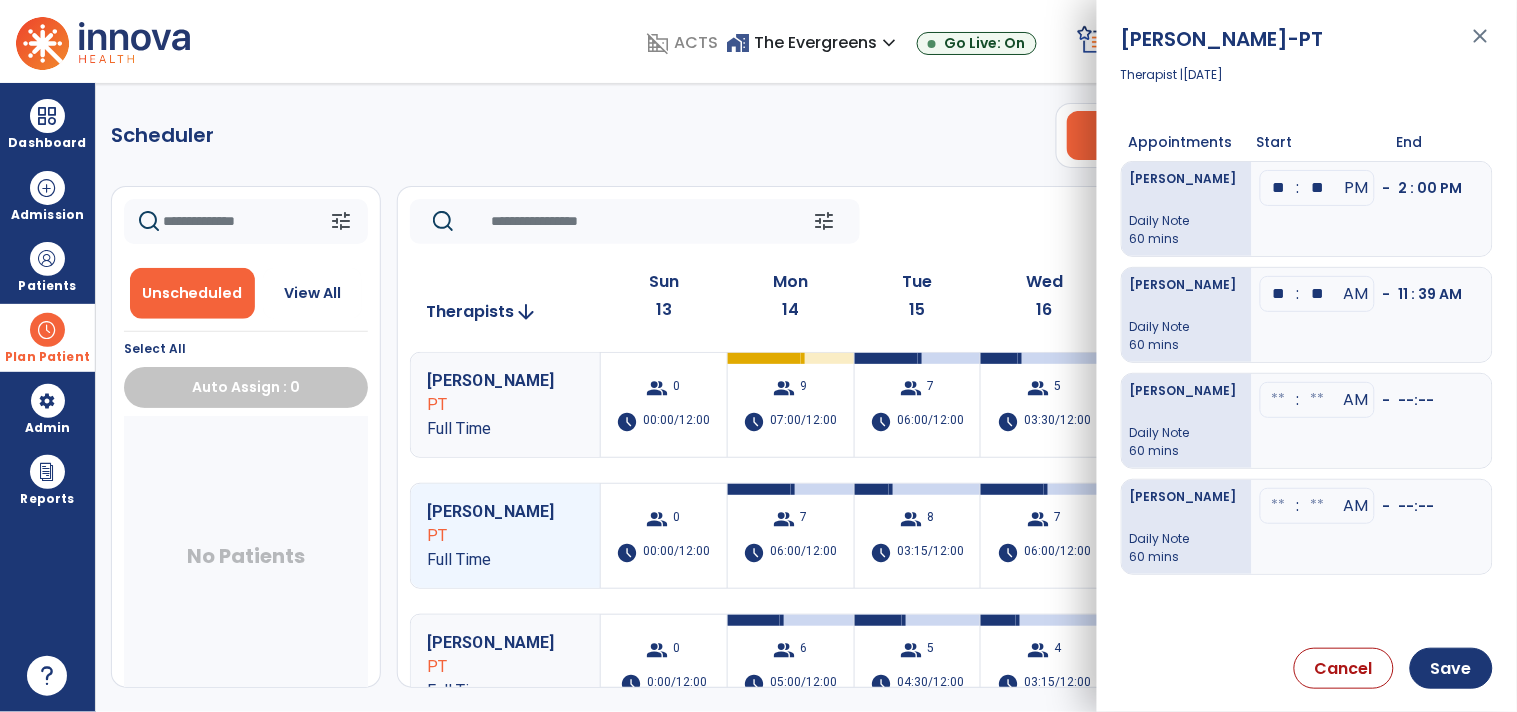 click at bounding box center [1279, 400] 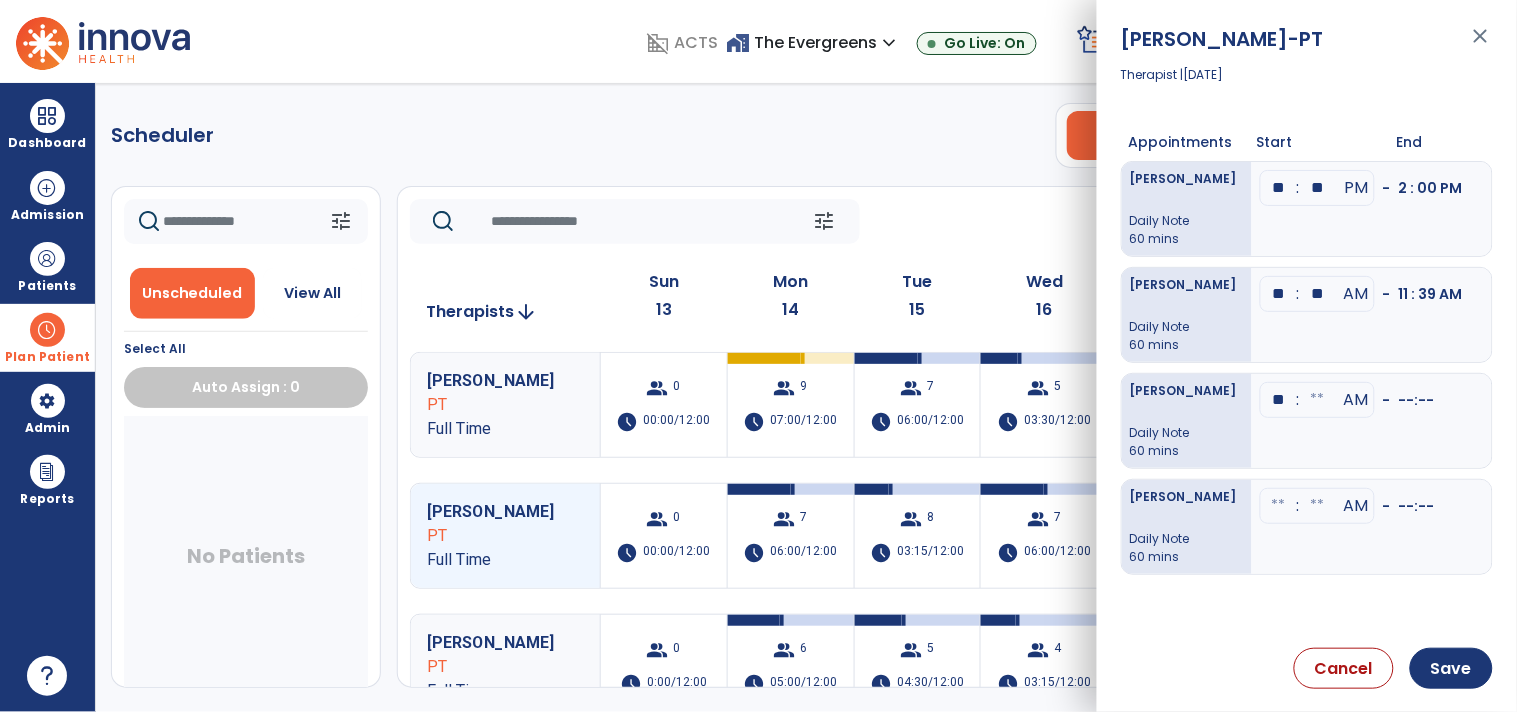 type on "**" 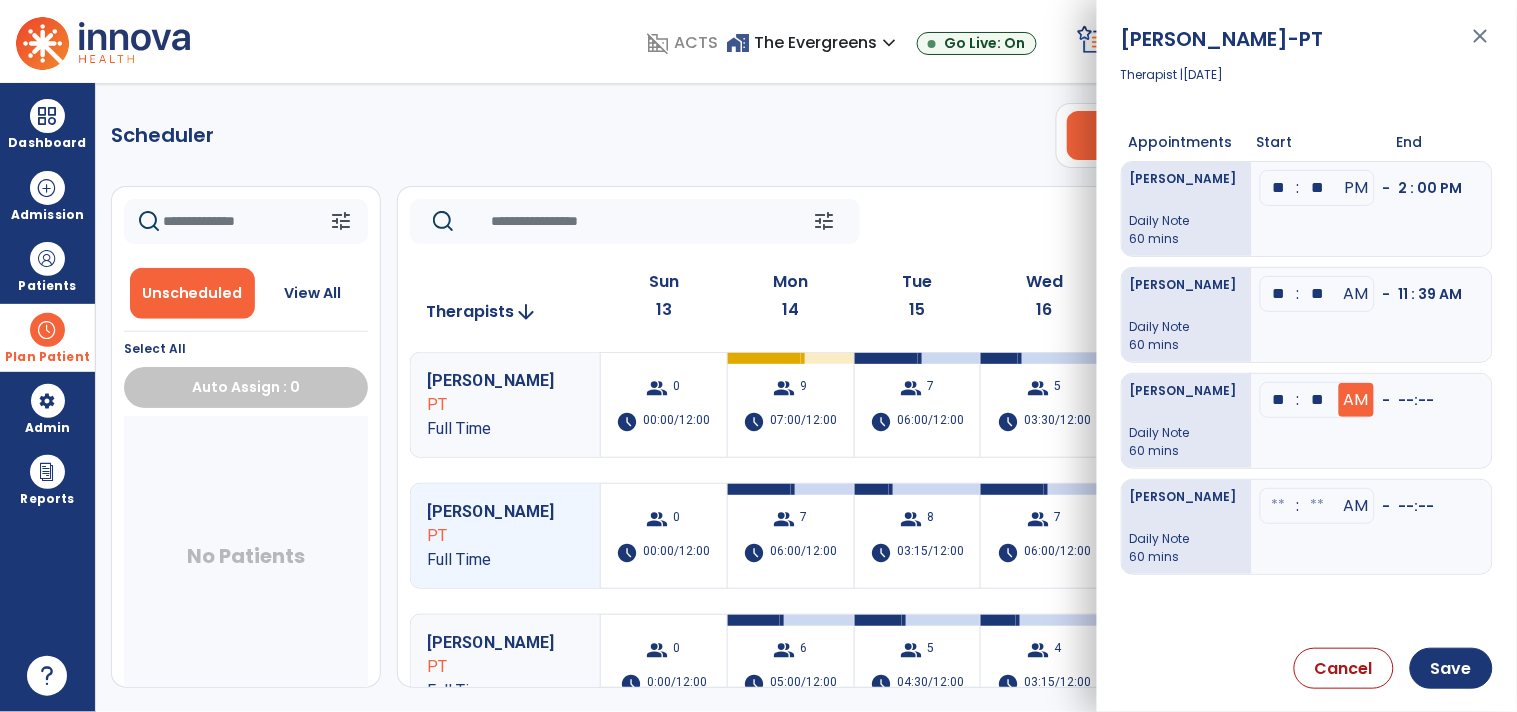 type on "**" 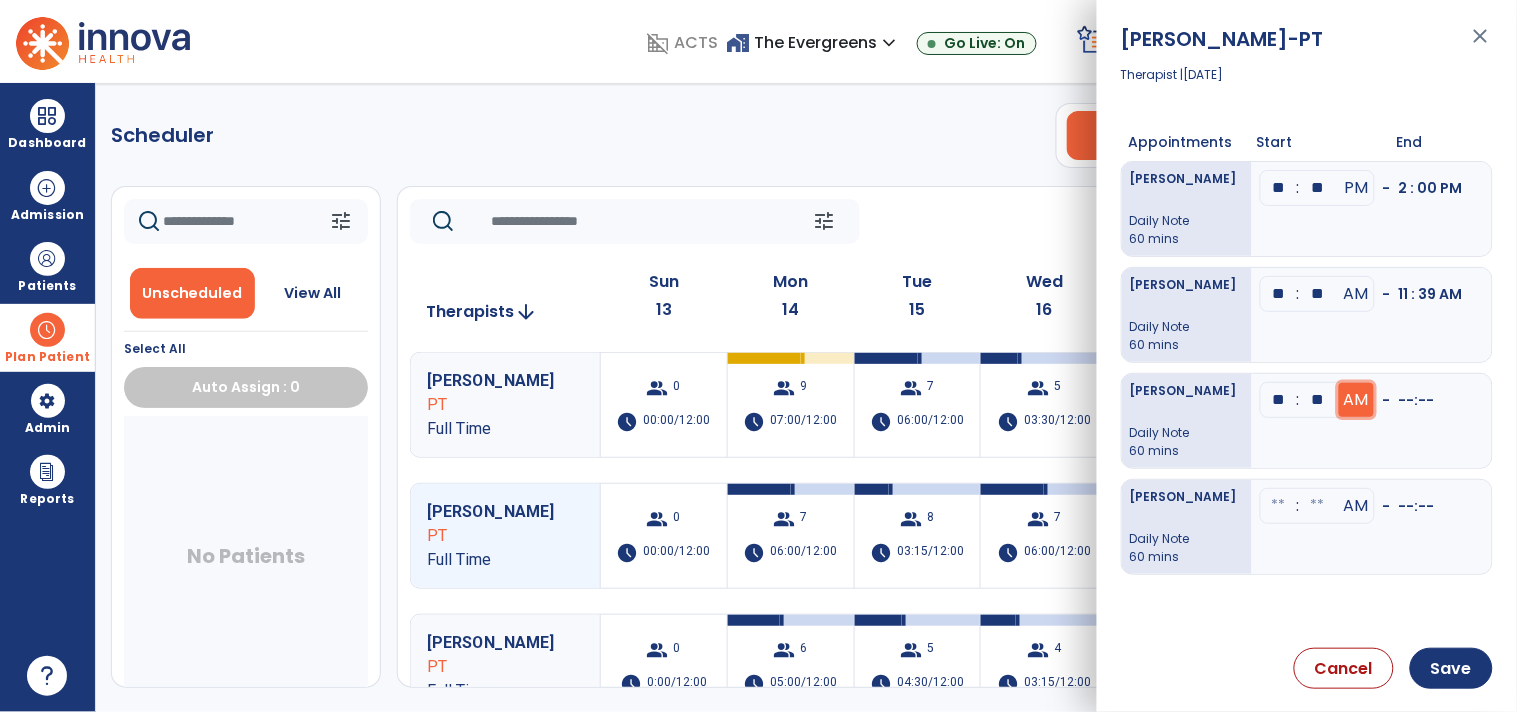 click on "AM" at bounding box center [1357, 188] 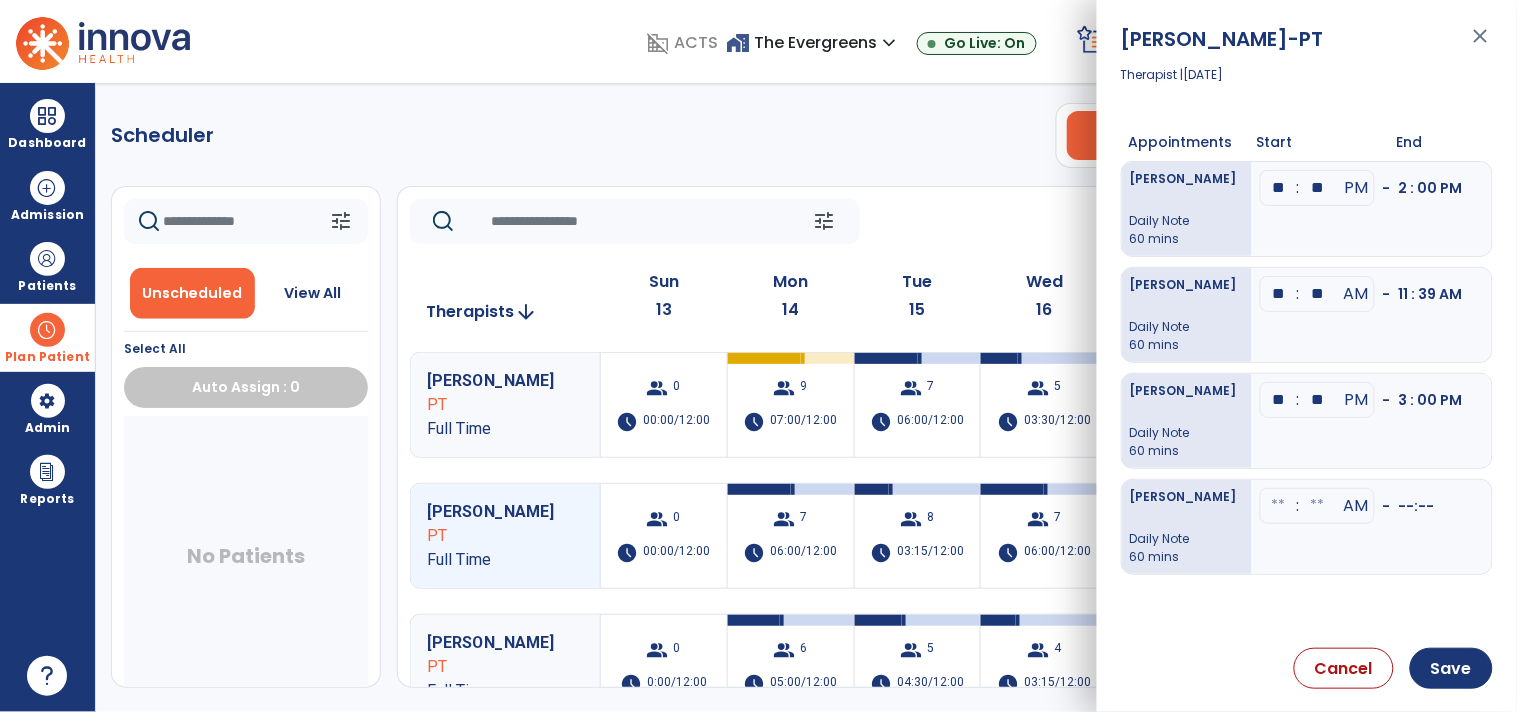 click at bounding box center [1279, 506] 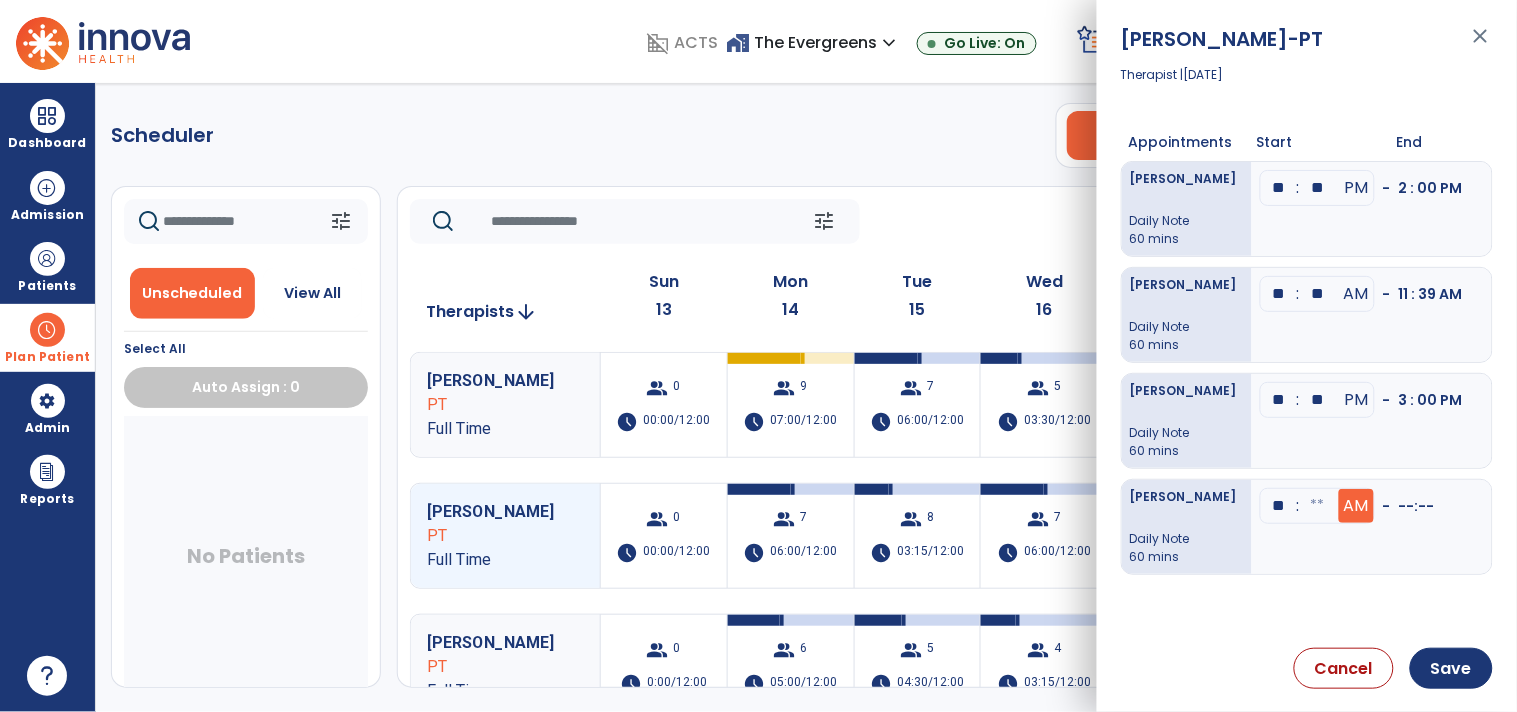 type on "**" 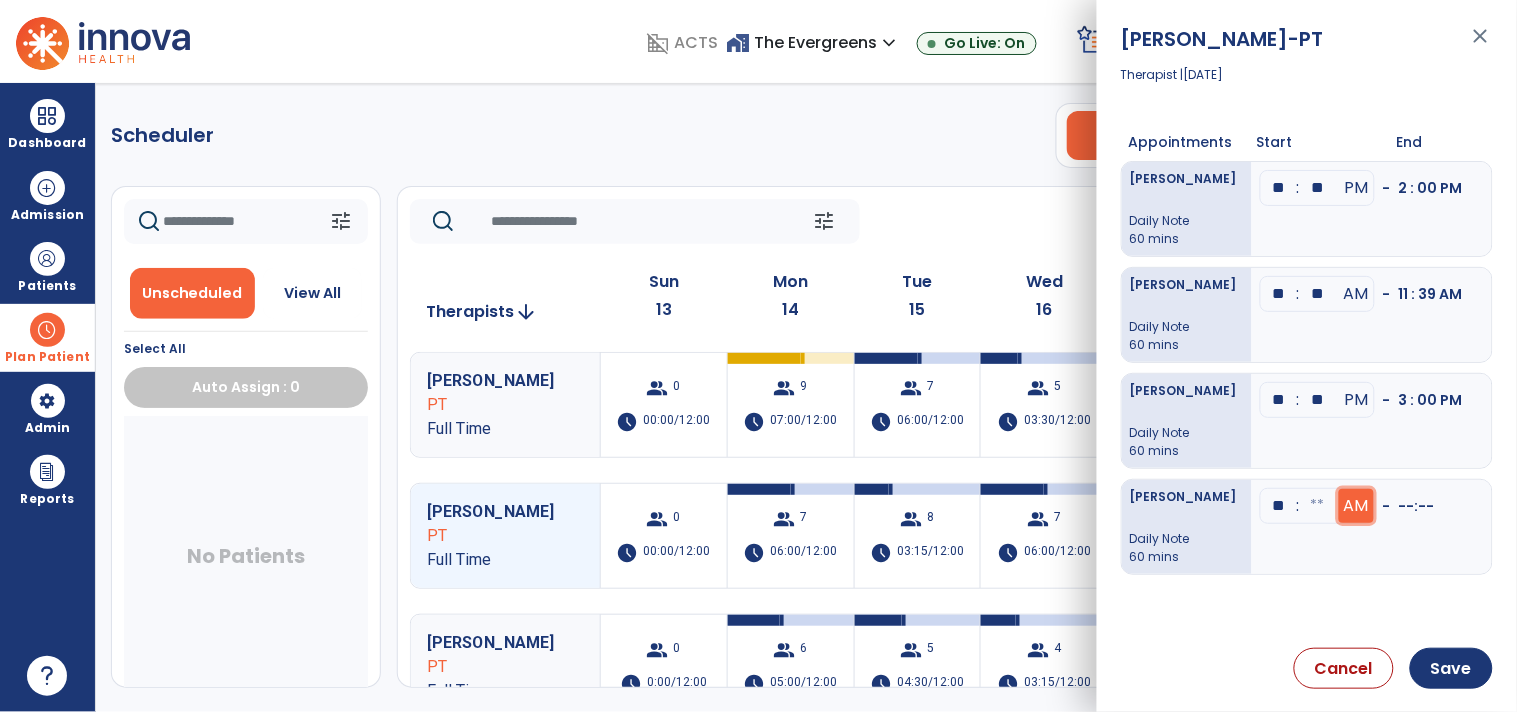 click on "AM" at bounding box center [1356, 506] 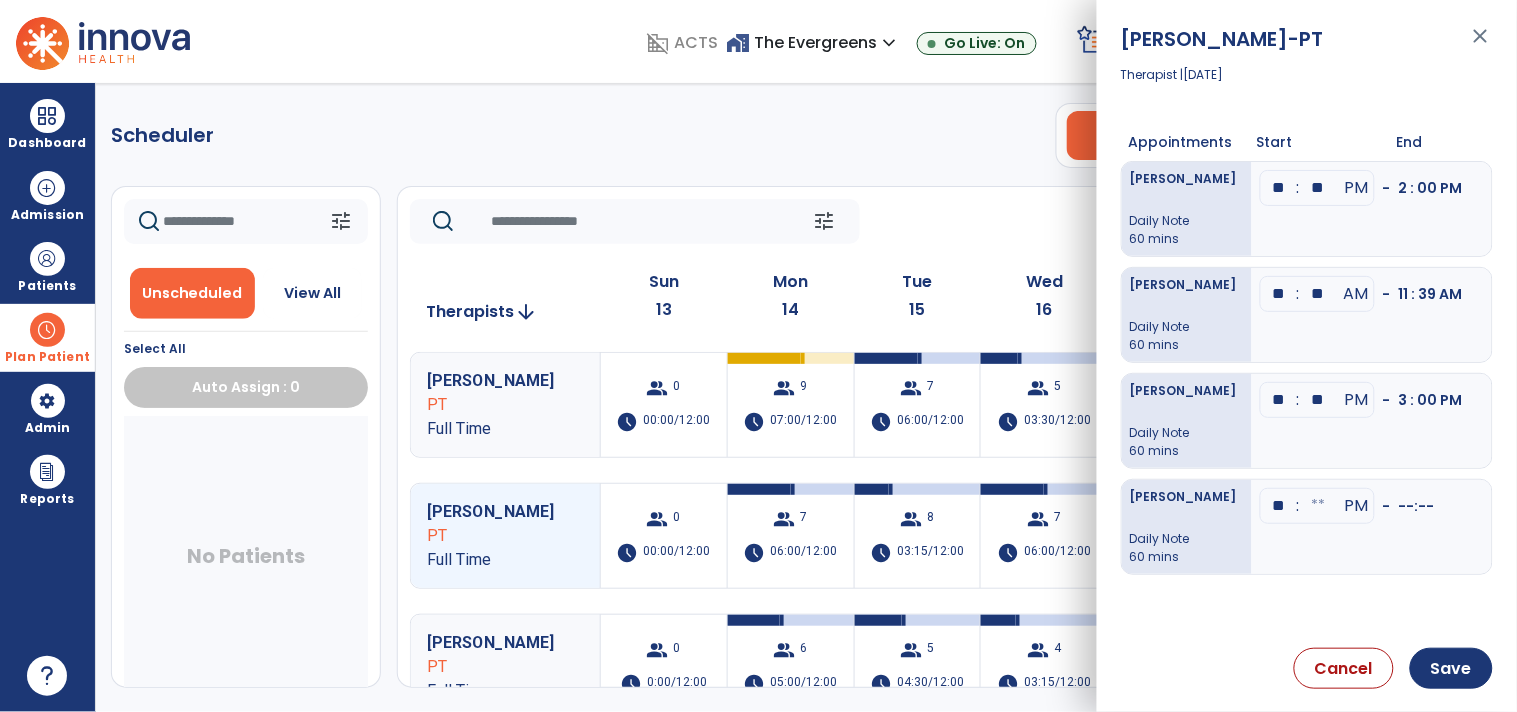 click at bounding box center (1318, 188) 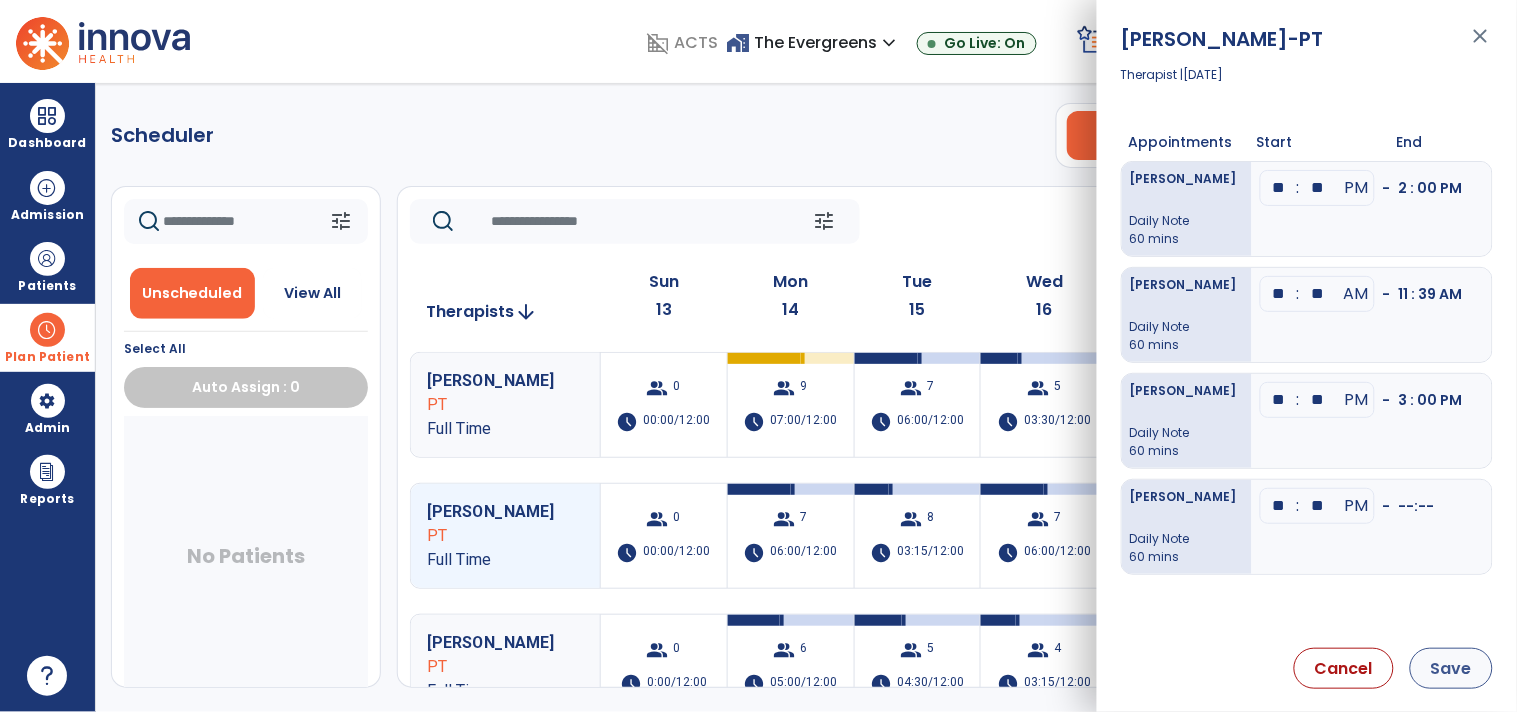 type on "**" 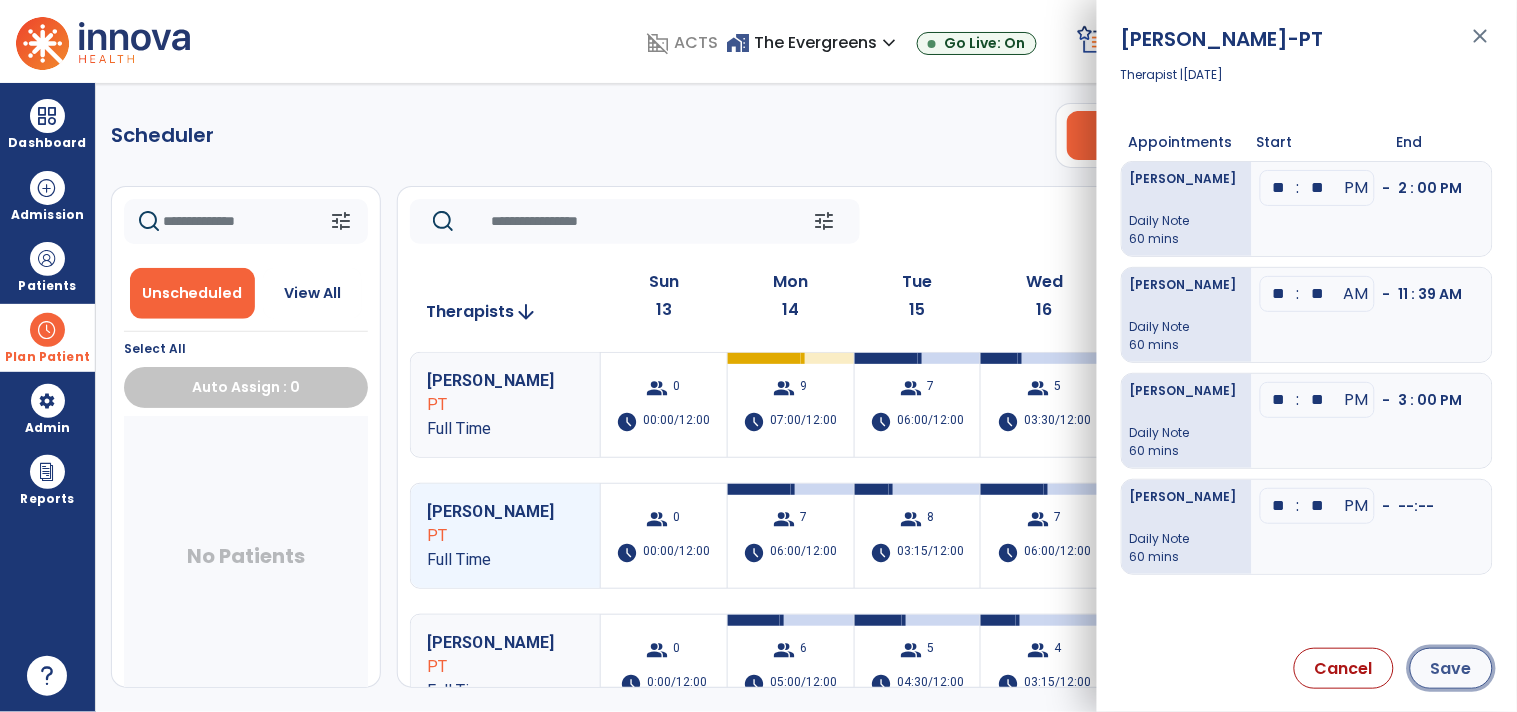 click on "Save" at bounding box center (1451, 668) 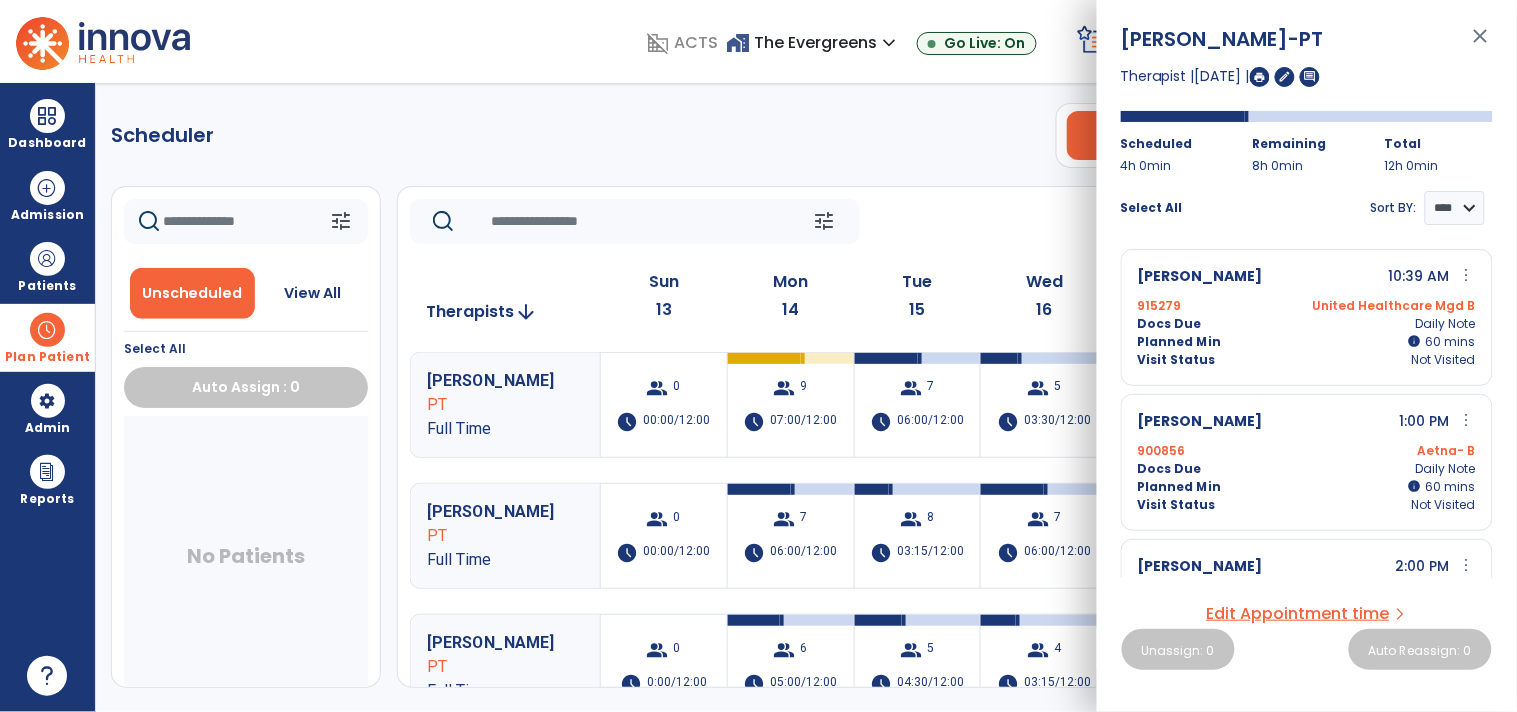 click on "close" at bounding box center (1481, 45) 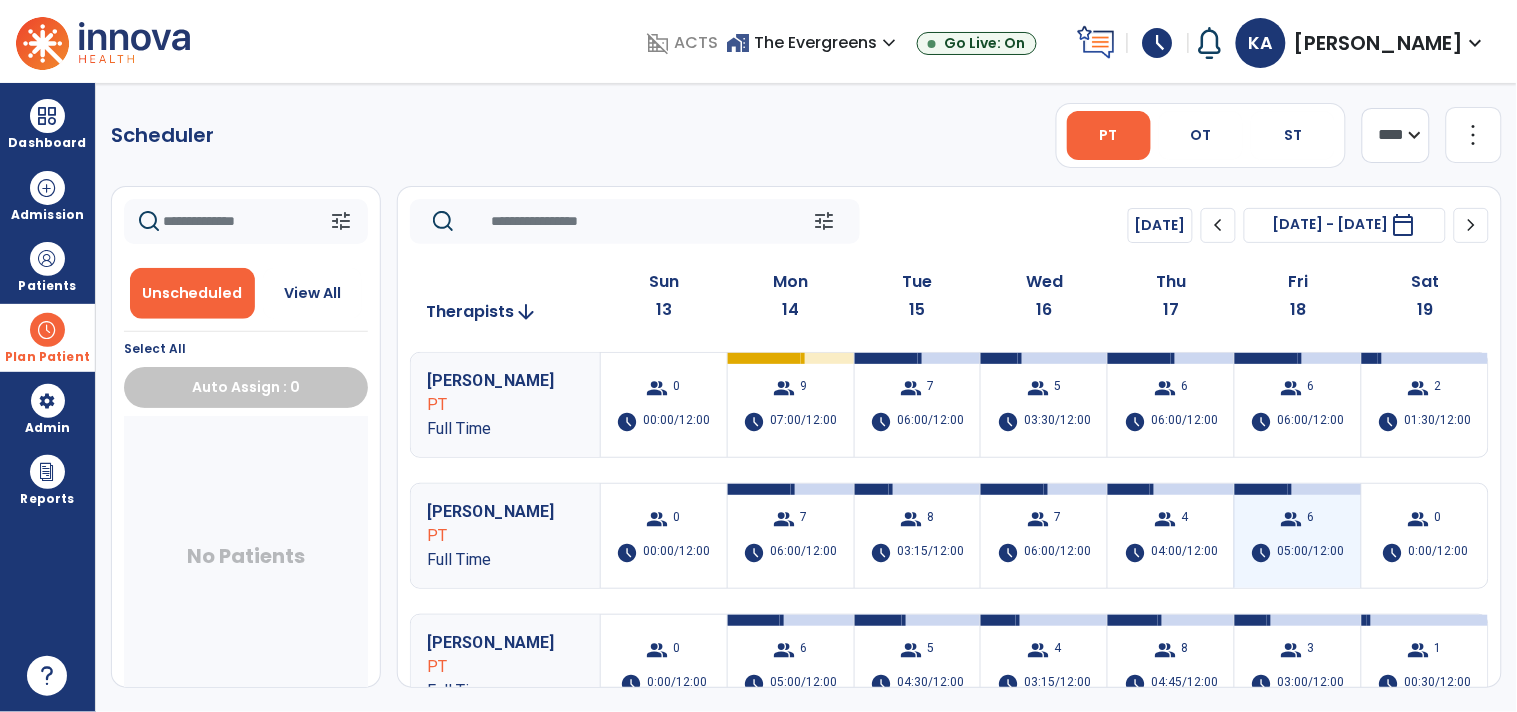 click on "05:00/12:00" at bounding box center [1311, 553] 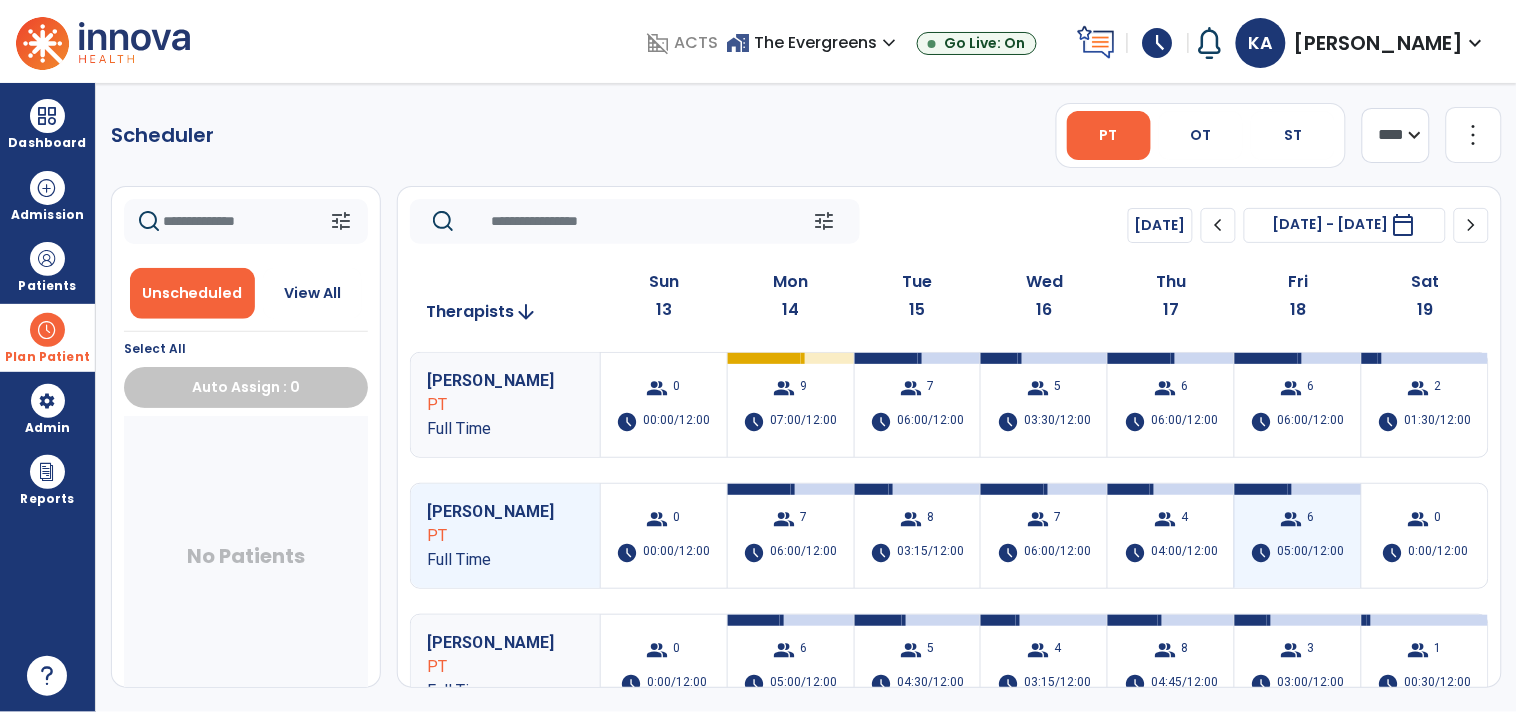 click on "05:00/12:00" at bounding box center [1311, 553] 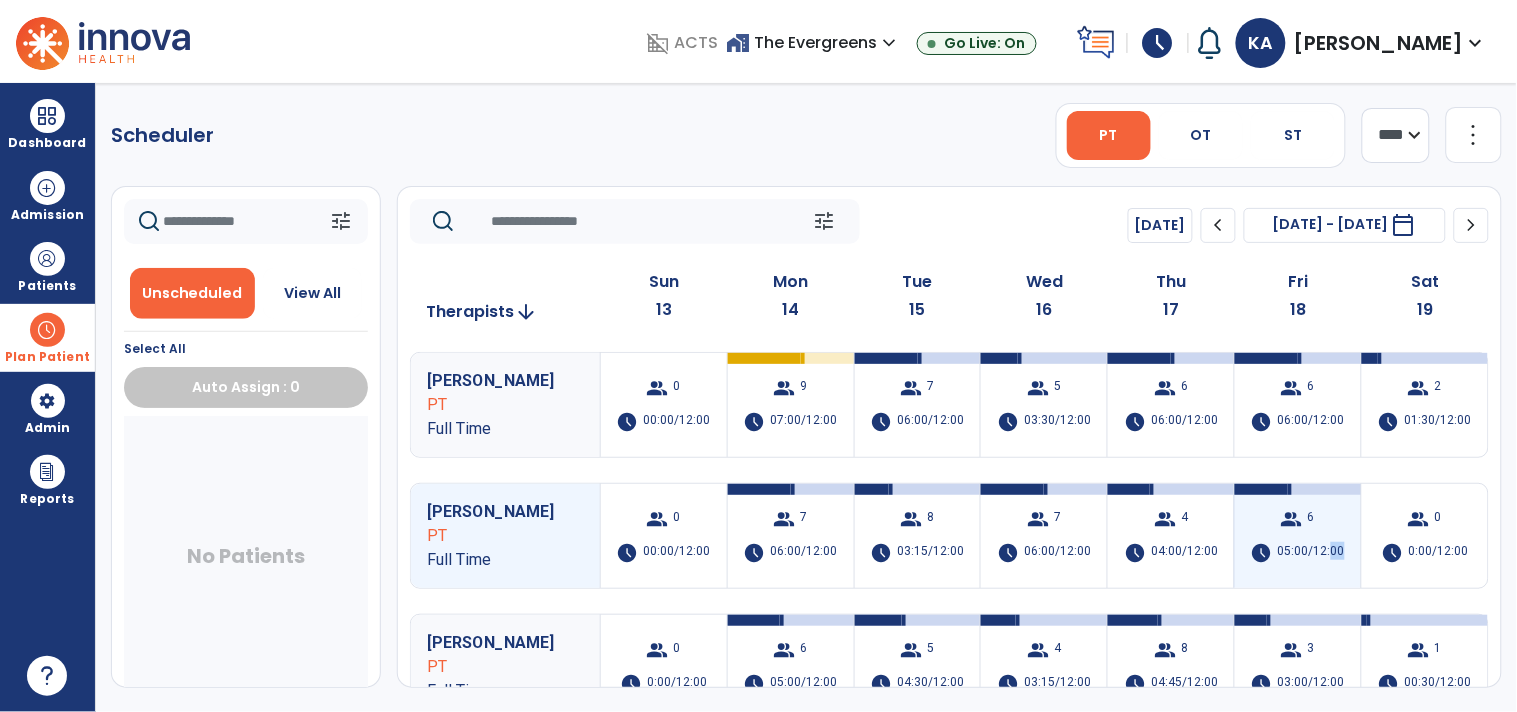 click on "05:00/12:00" at bounding box center [1311, 553] 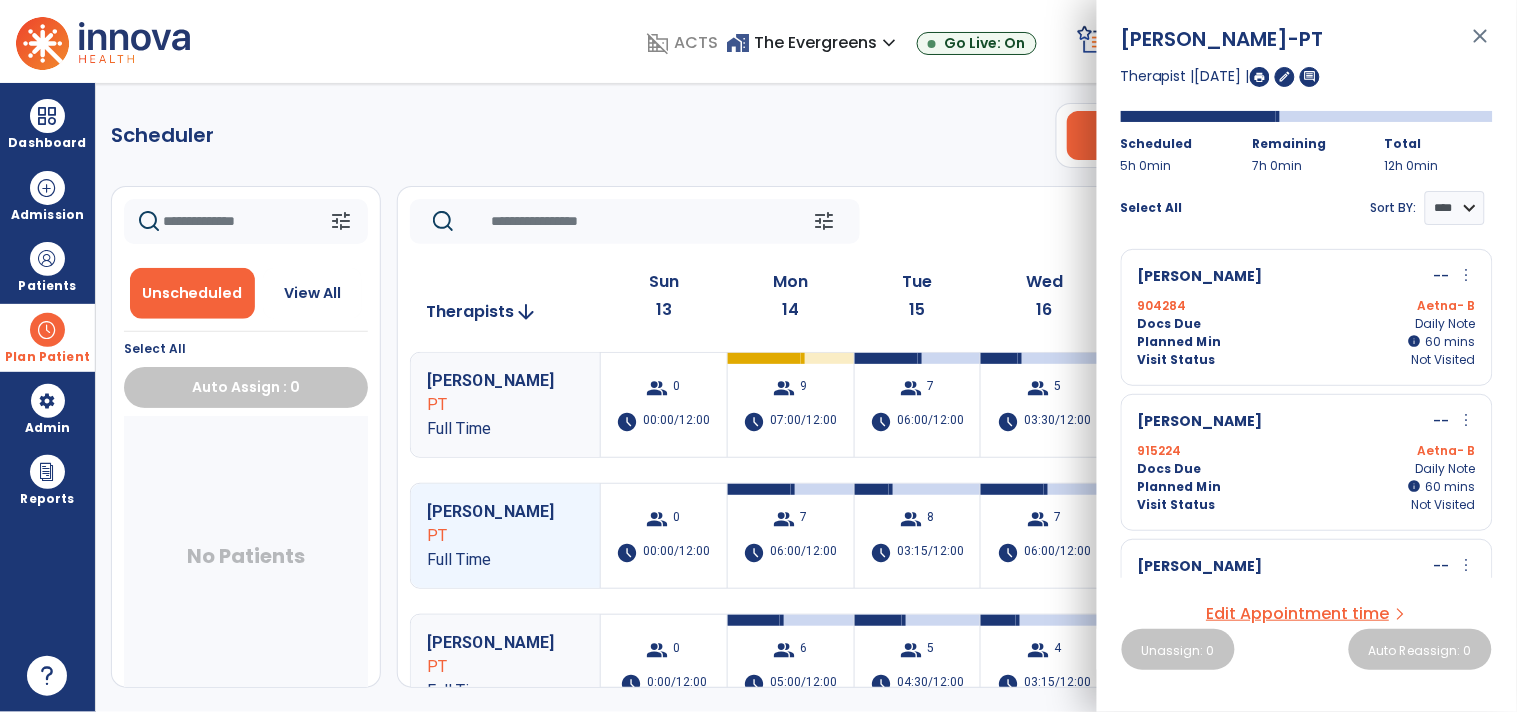 click on "Edit Appointment time" at bounding box center (1298, 614) 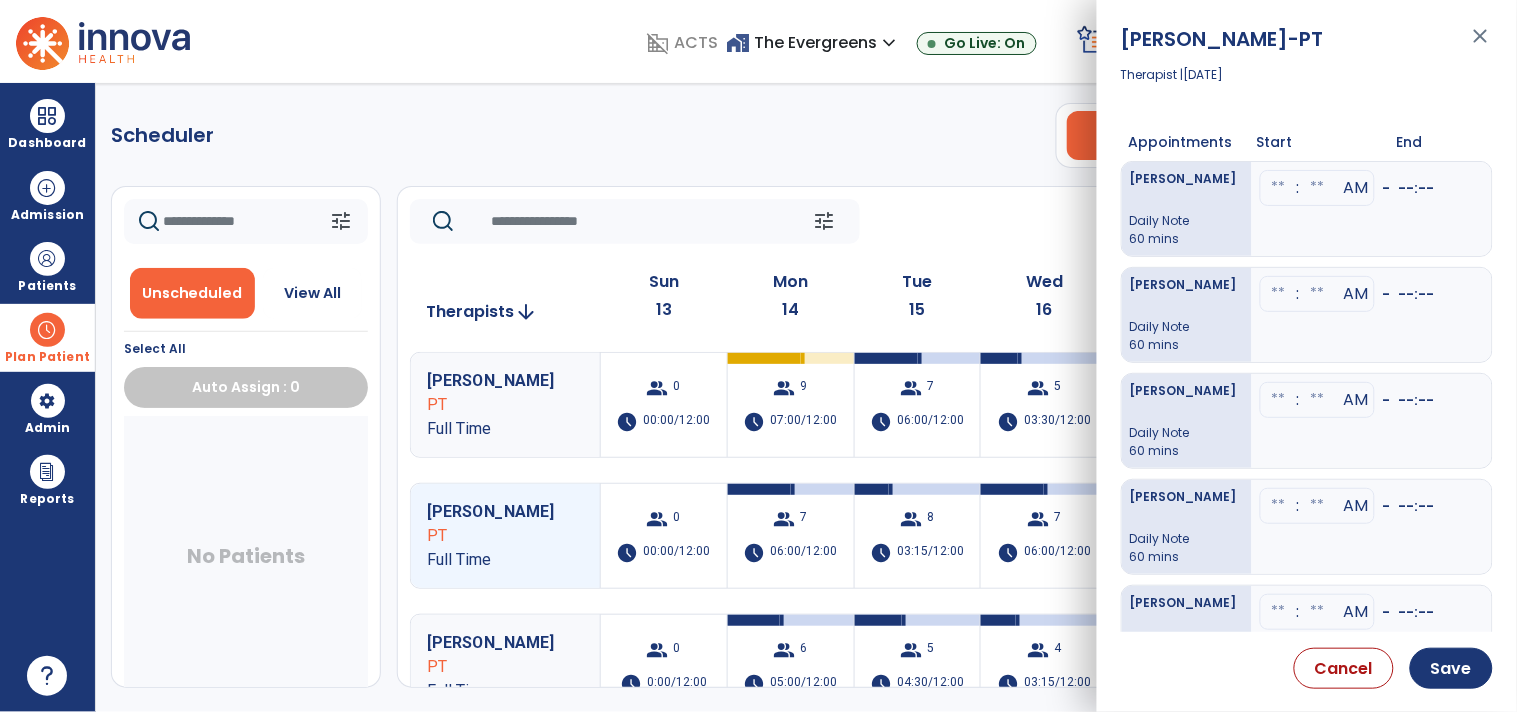 click at bounding box center (1279, 188) 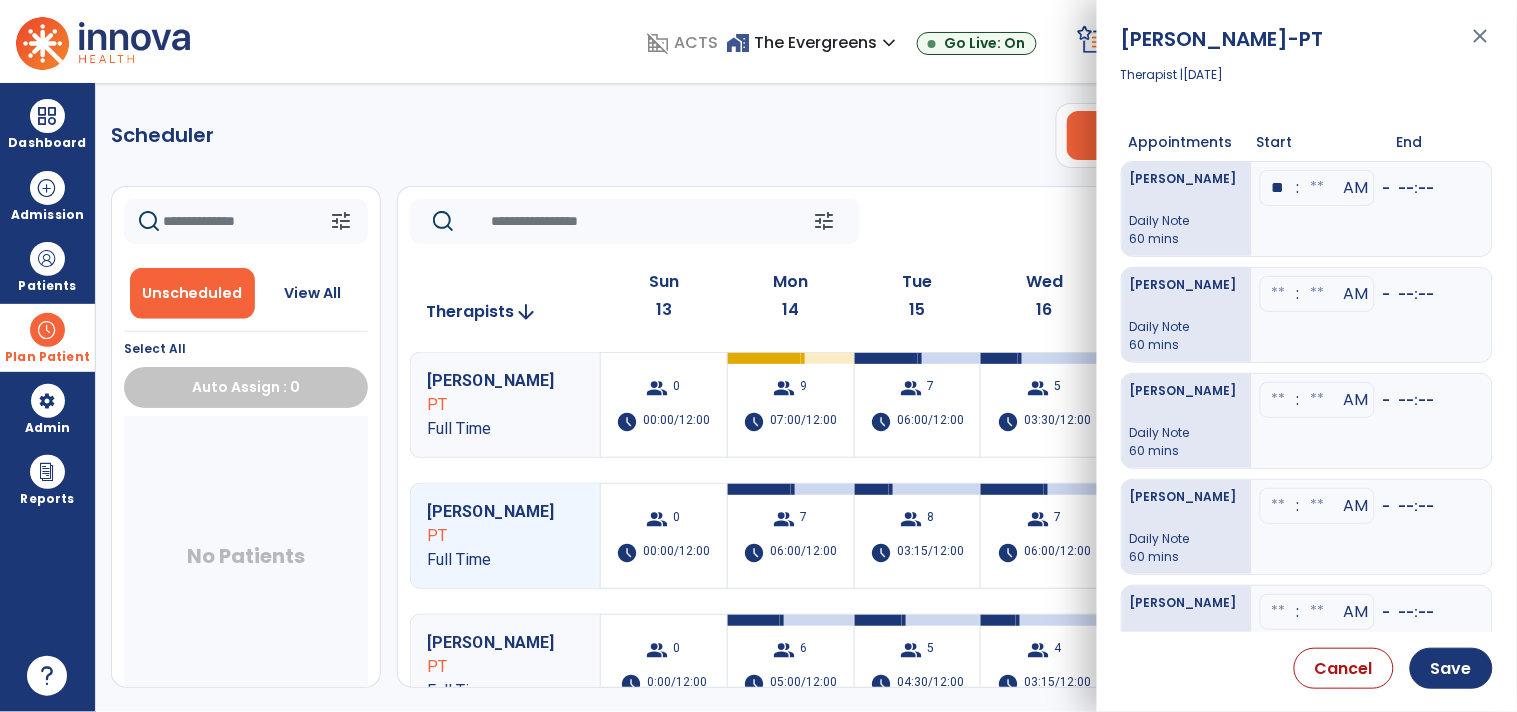 type on "**" 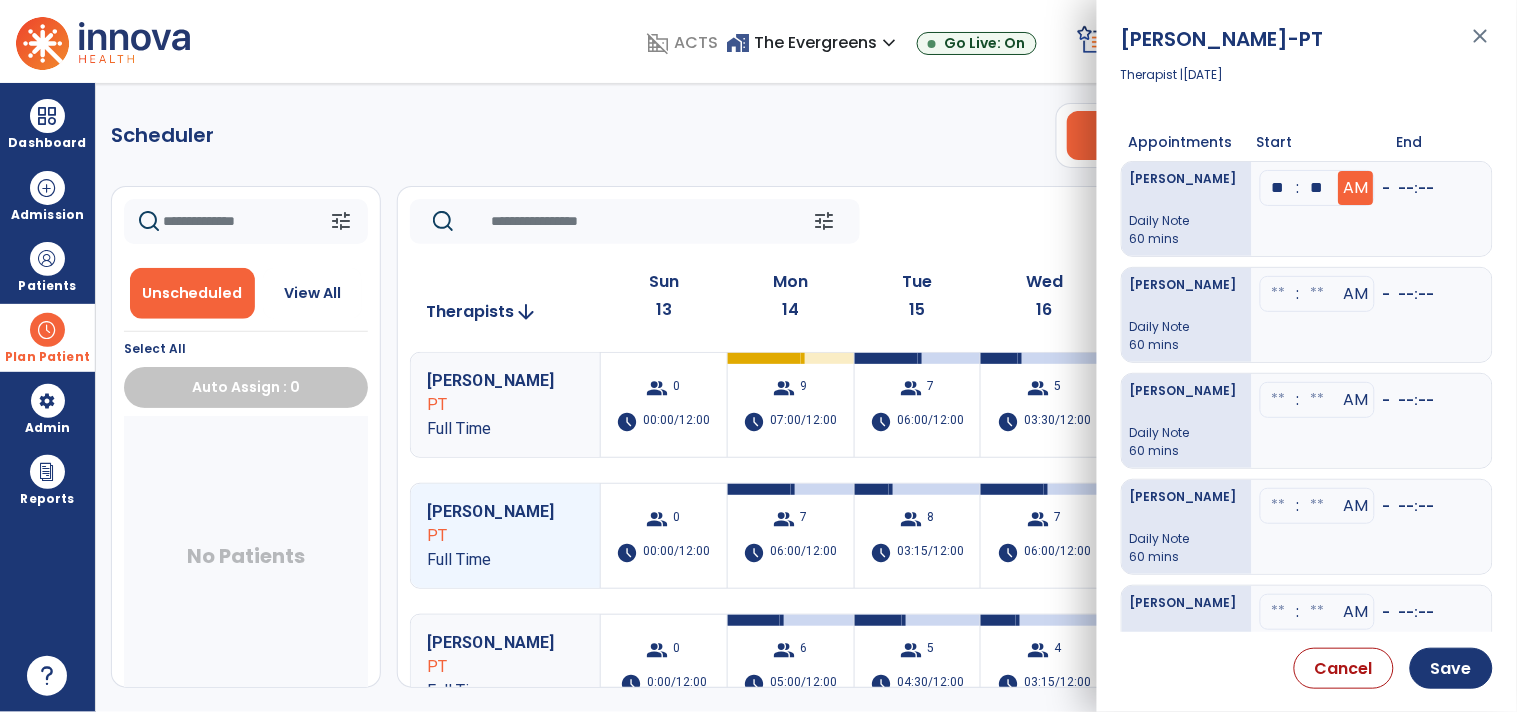 type on "**" 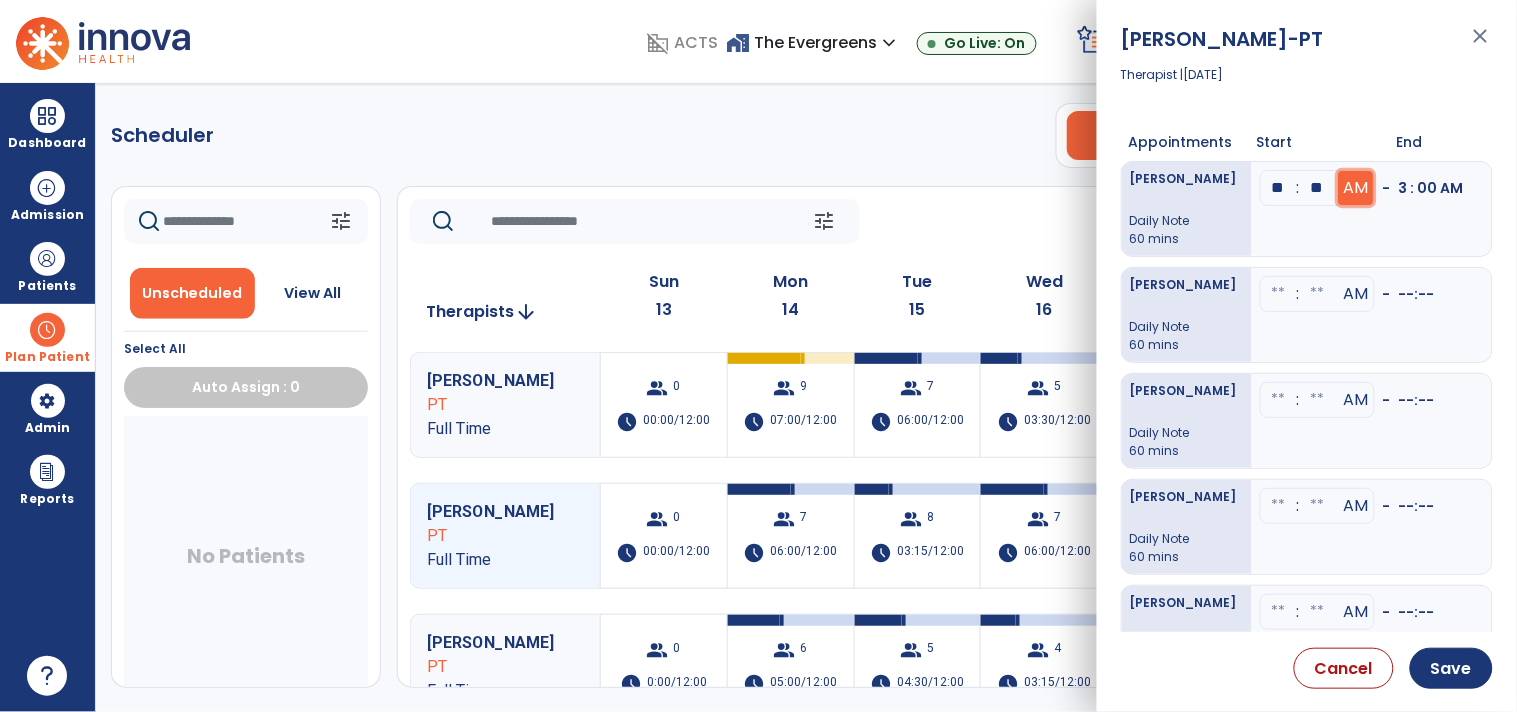 click on "AM" at bounding box center (1356, 188) 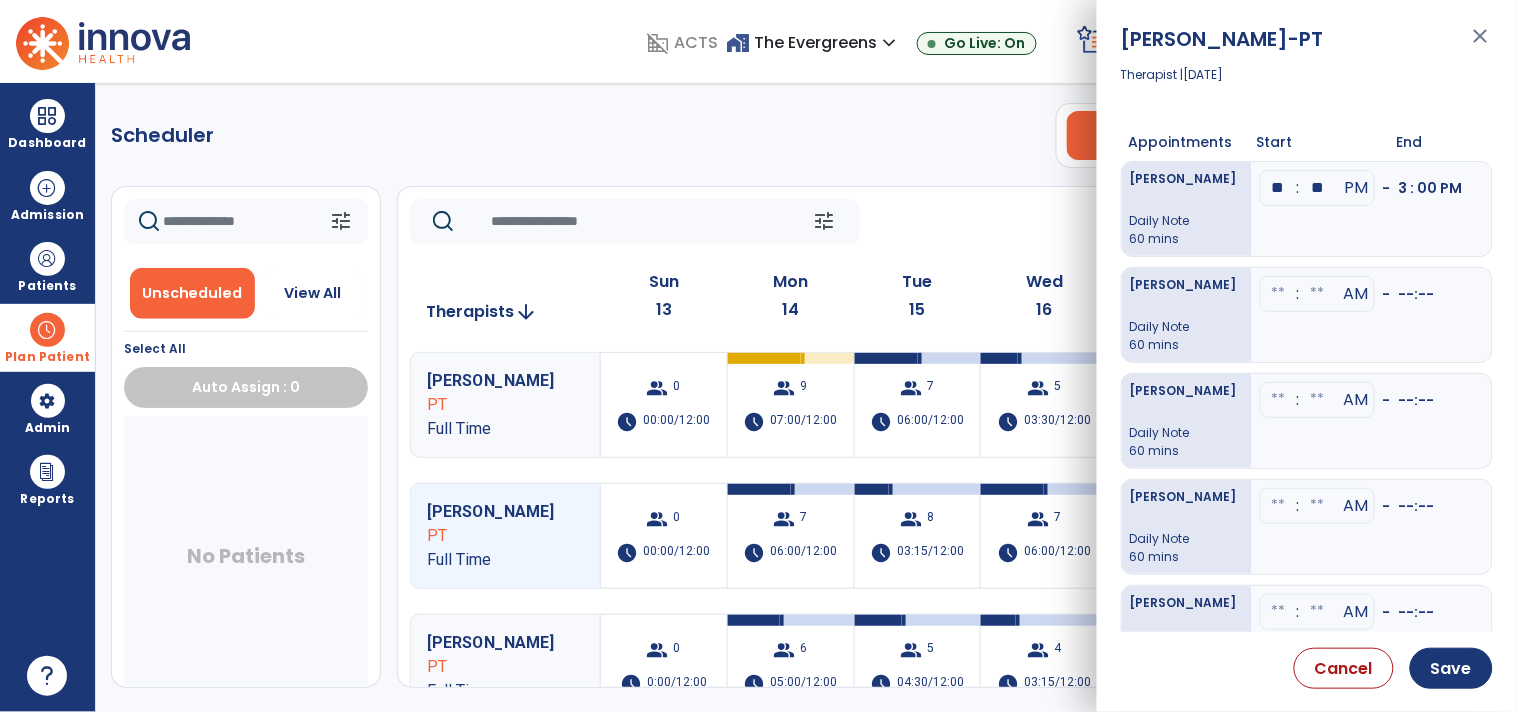 click at bounding box center (1279, 294) 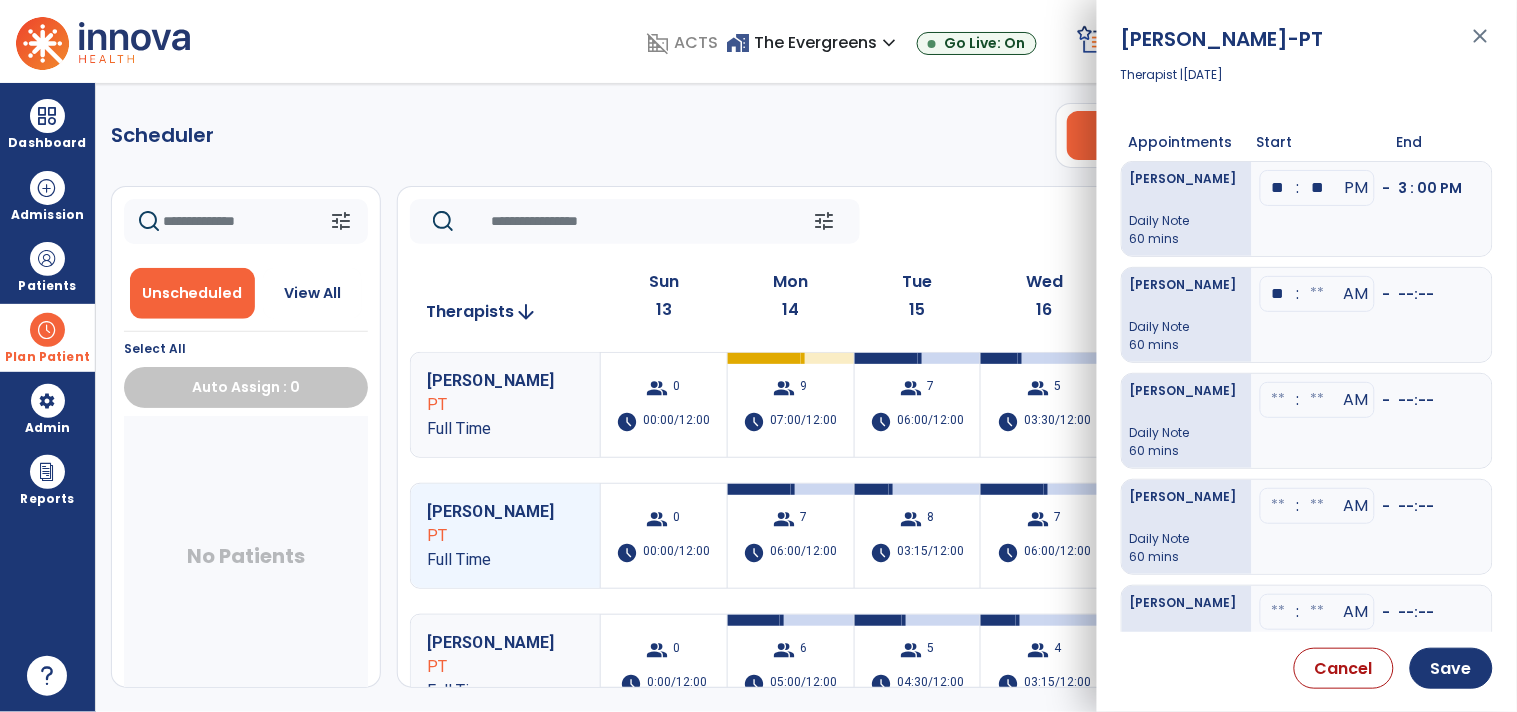 type on "**" 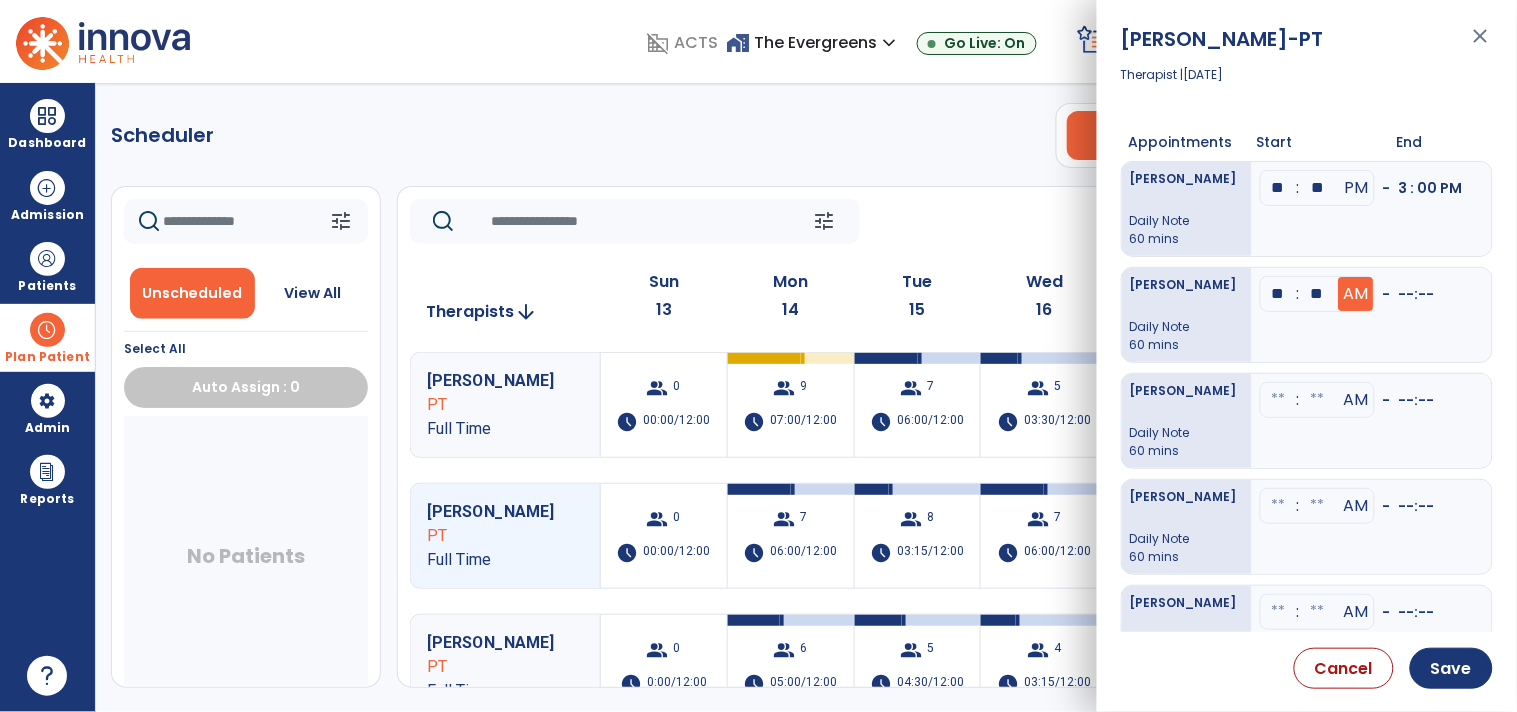 type on "**" 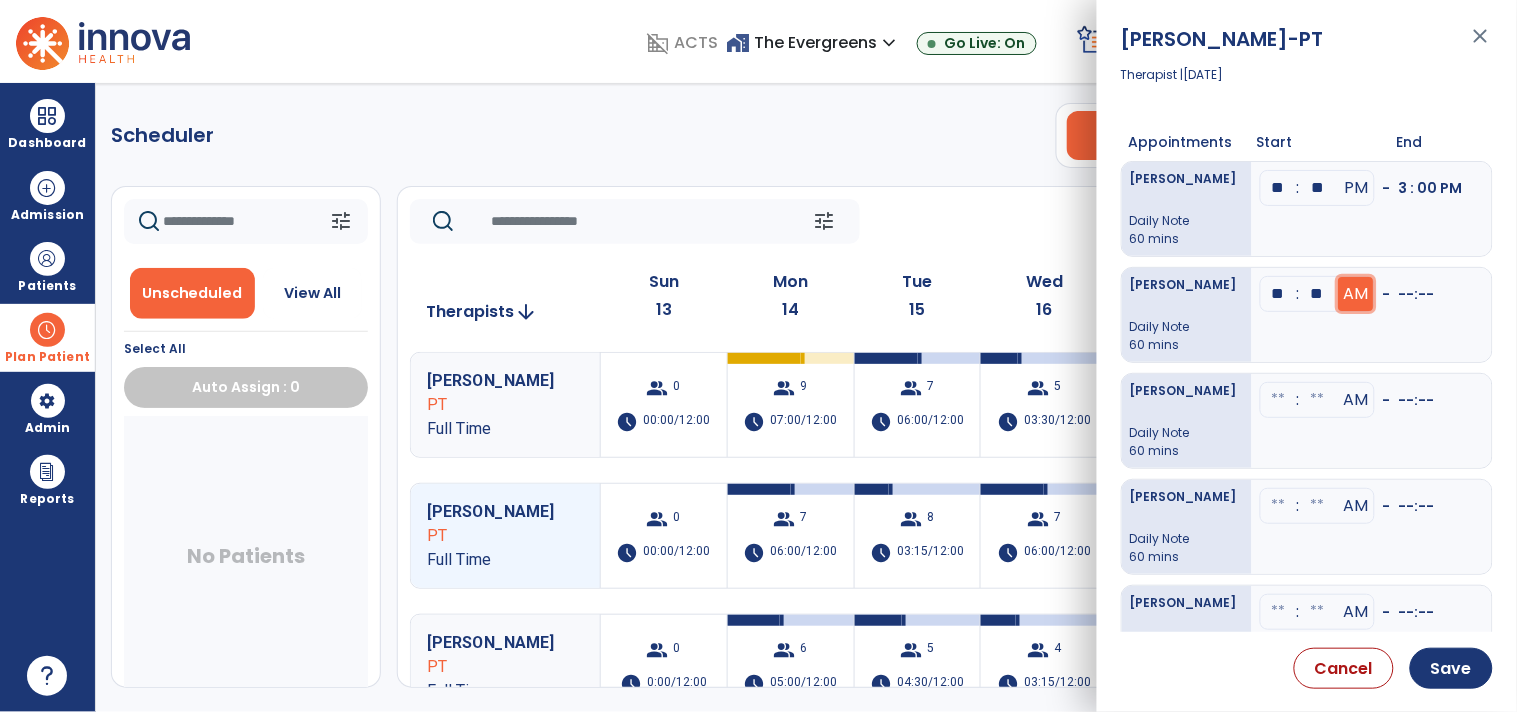 click on "AM" at bounding box center (1357, 188) 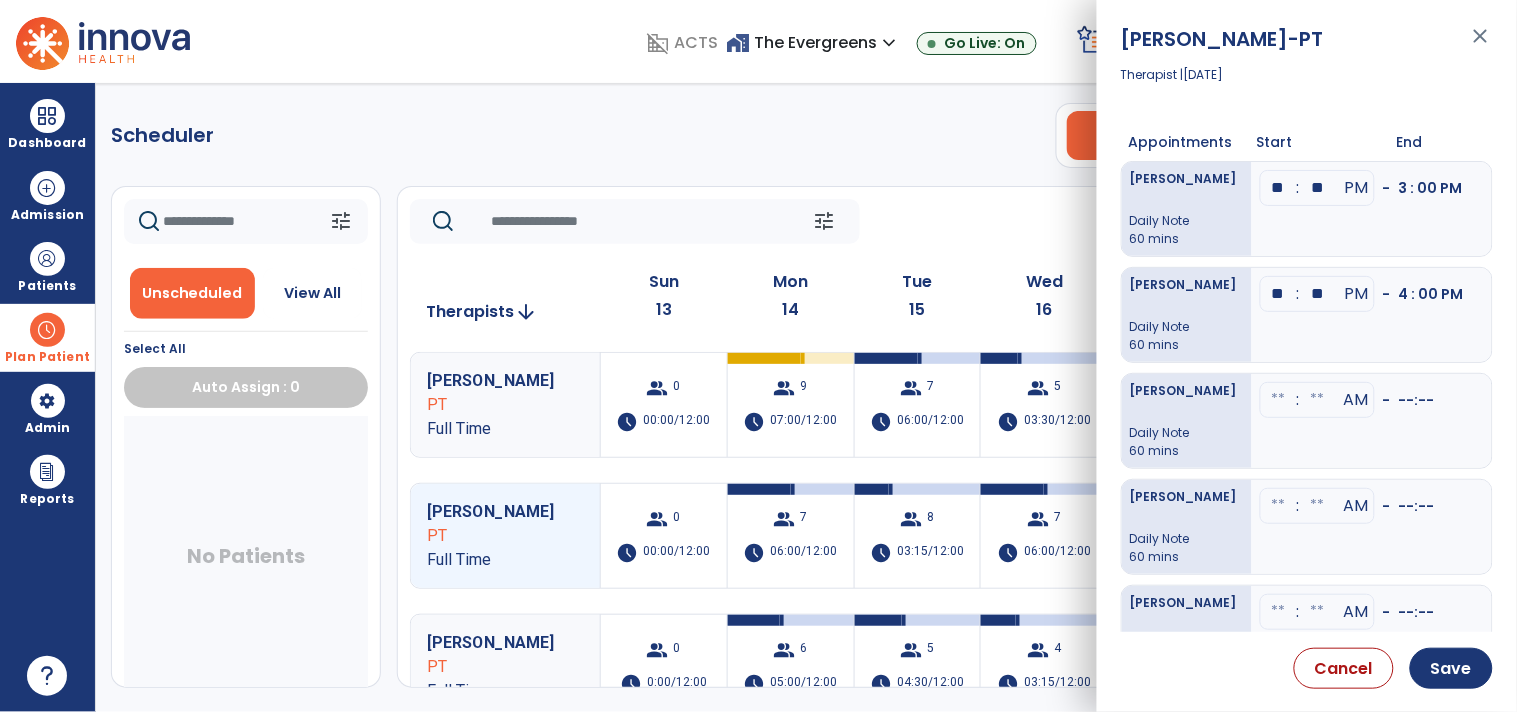 click at bounding box center (1279, 400) 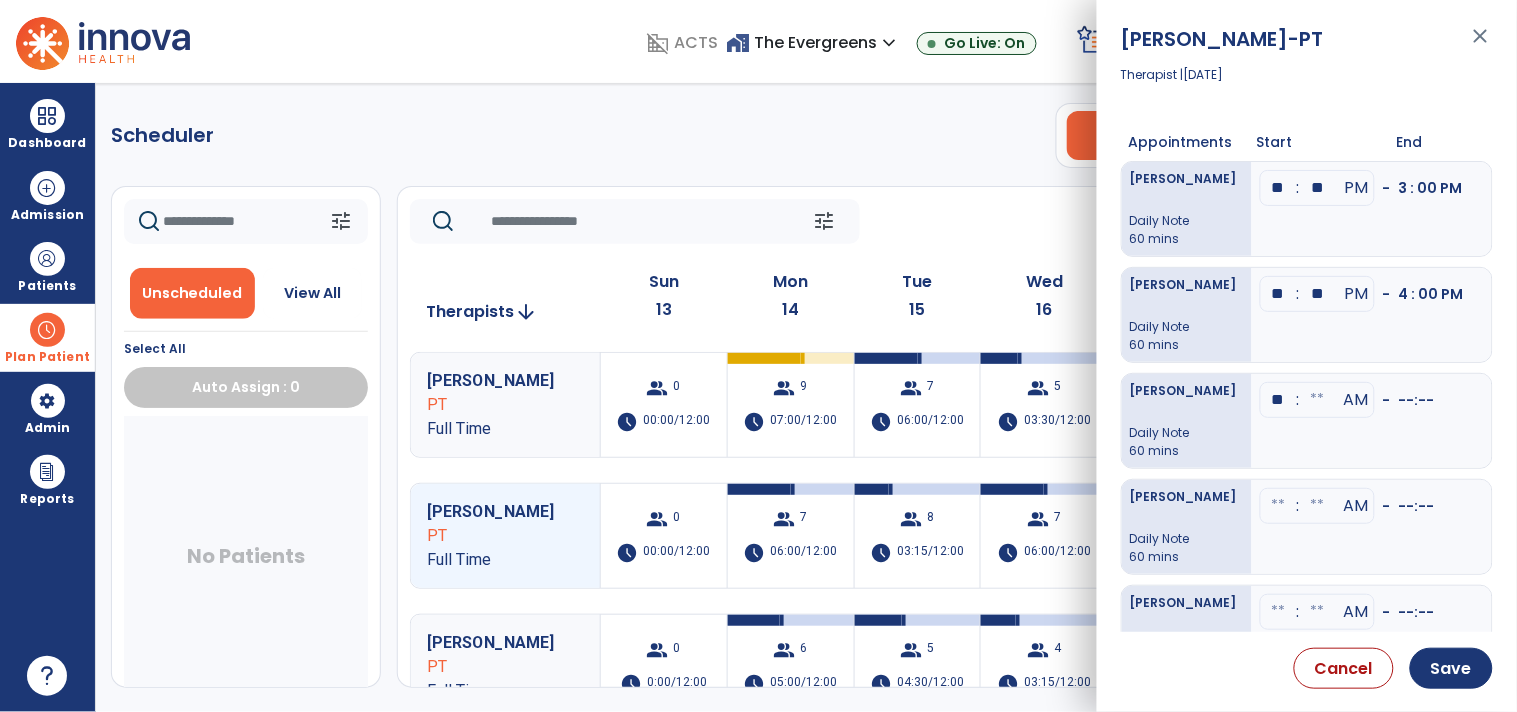 type on "**" 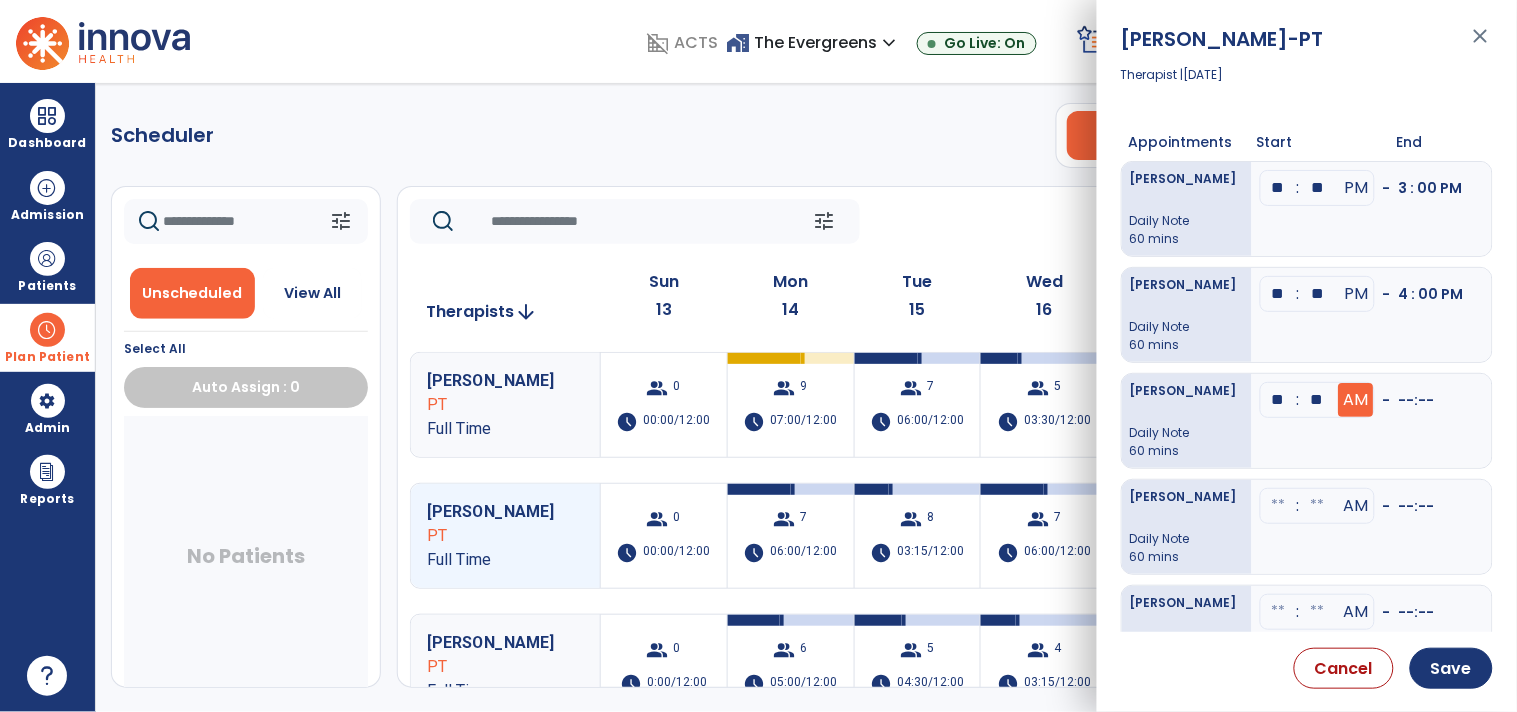 type on "**" 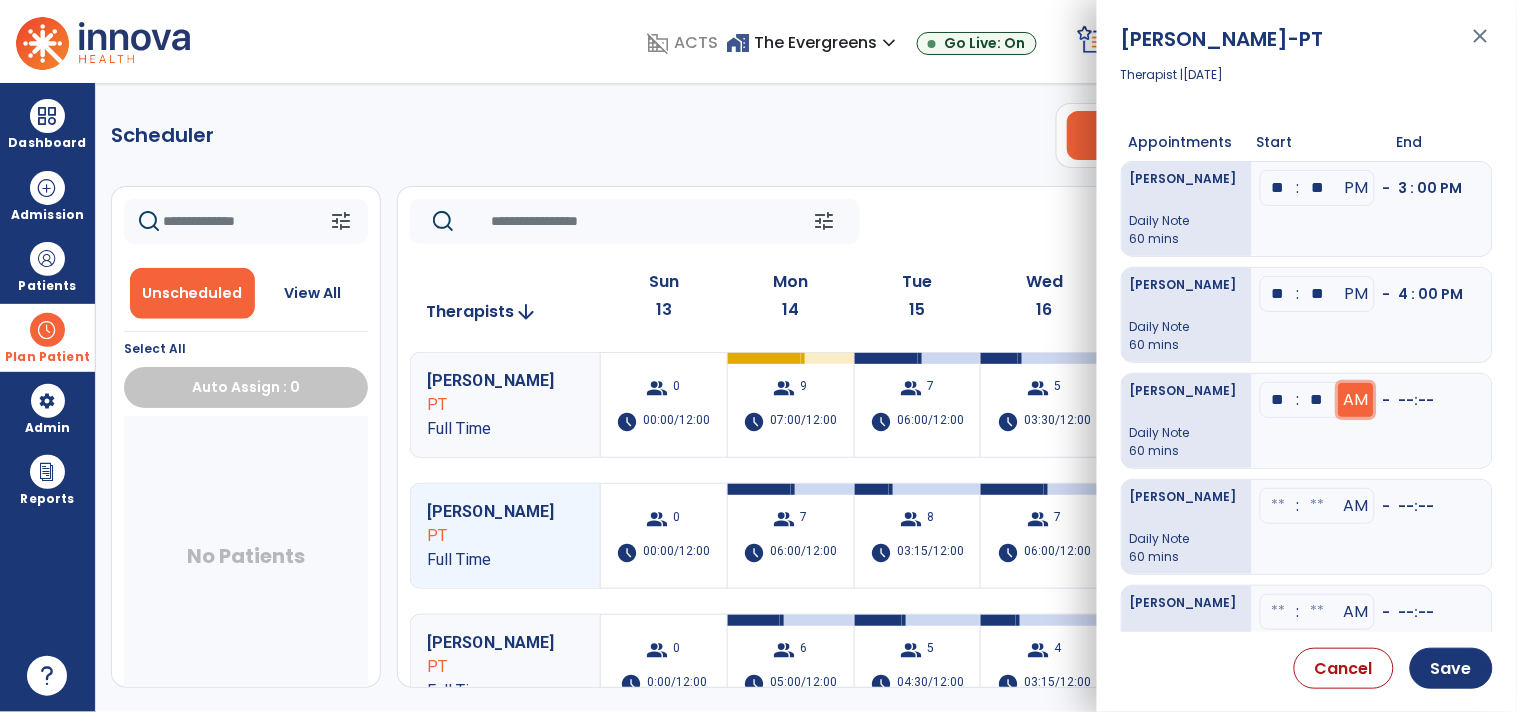 click on "AM" at bounding box center (1357, 188) 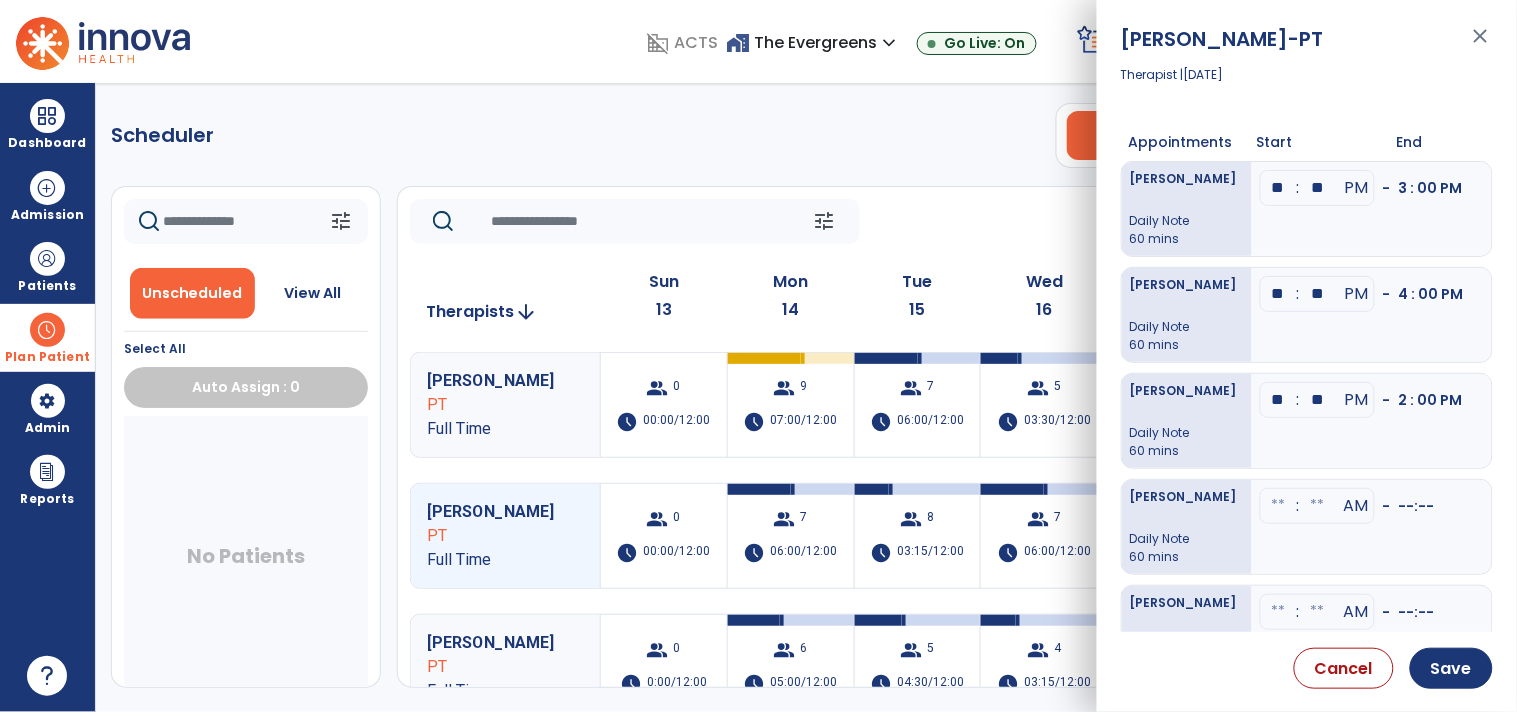 click at bounding box center (1279, 506) 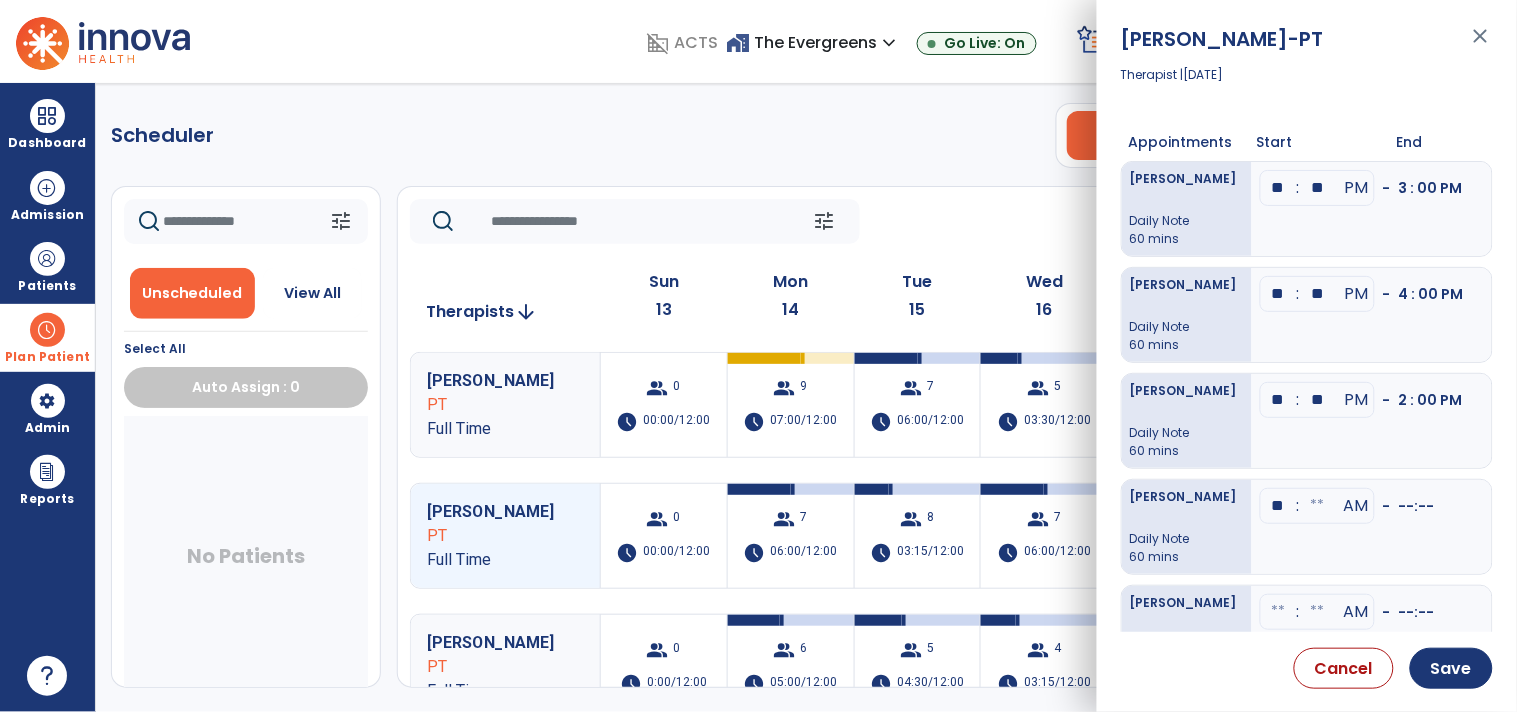 type on "**" 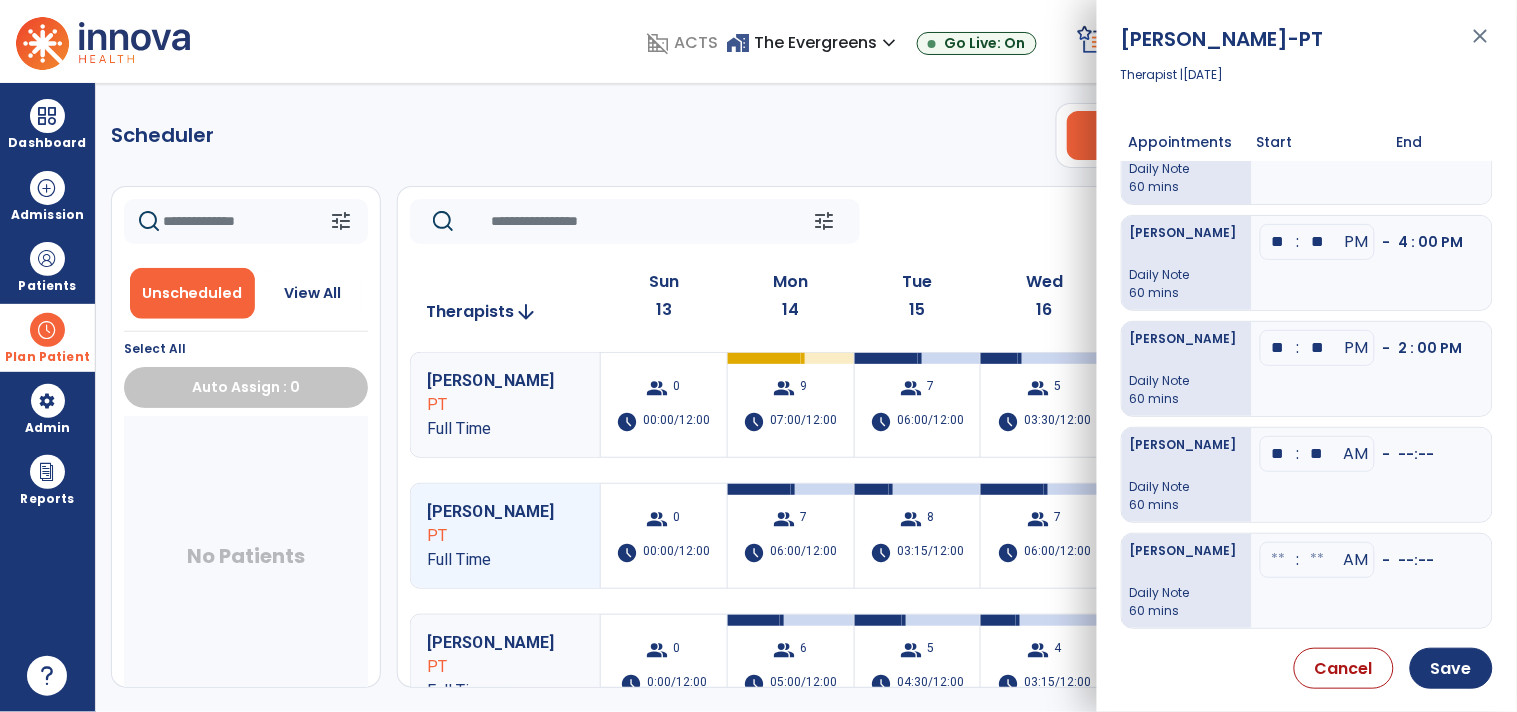 scroll, scrollTop: 77, scrollLeft: 0, axis: vertical 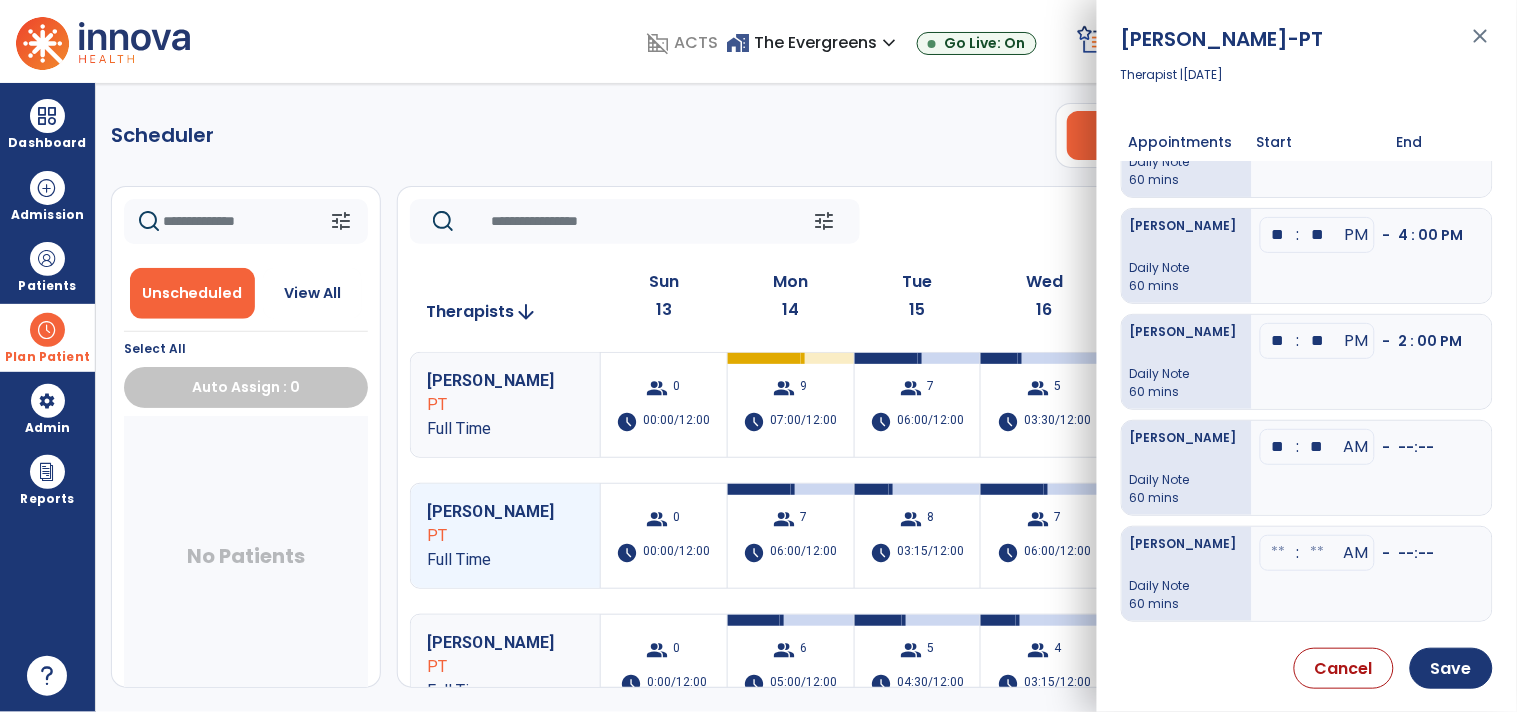 type on "**" 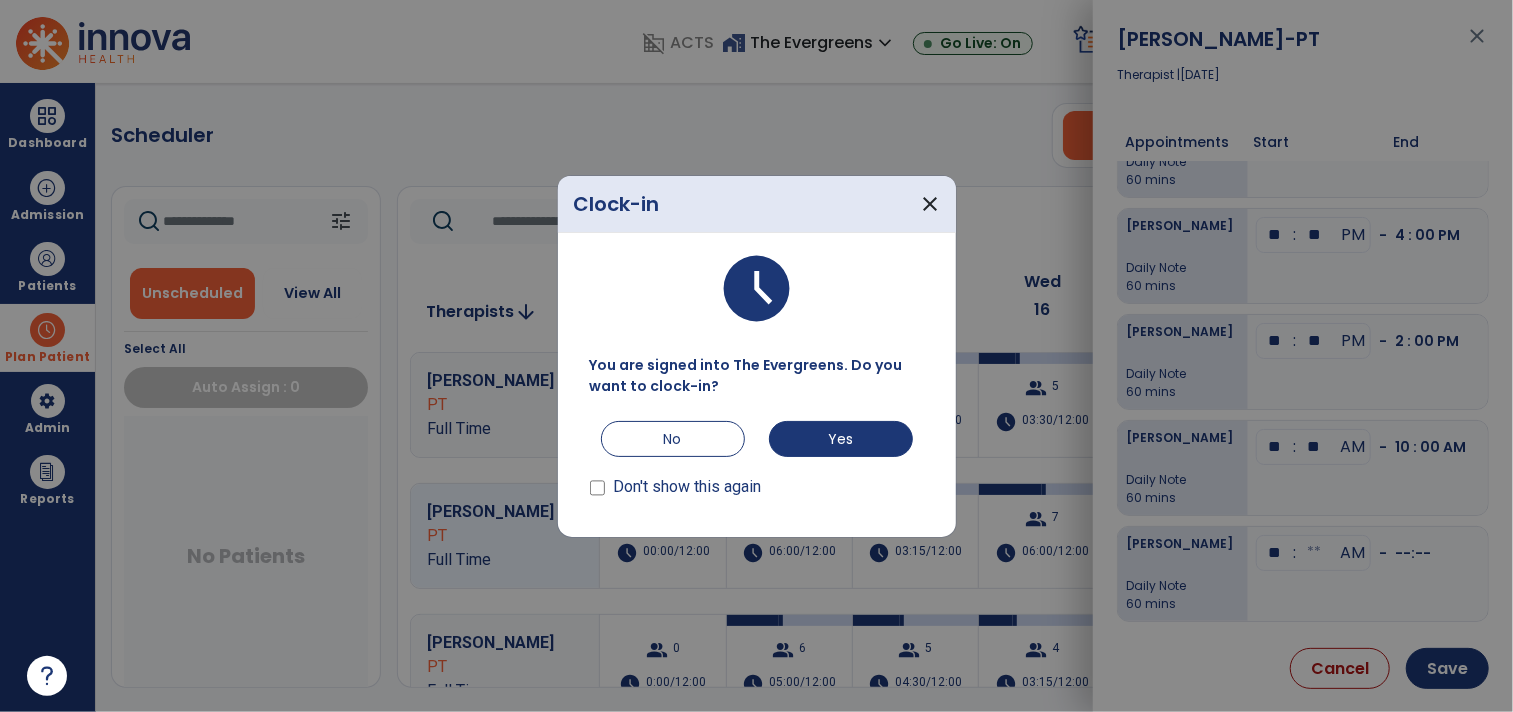 type on "**" 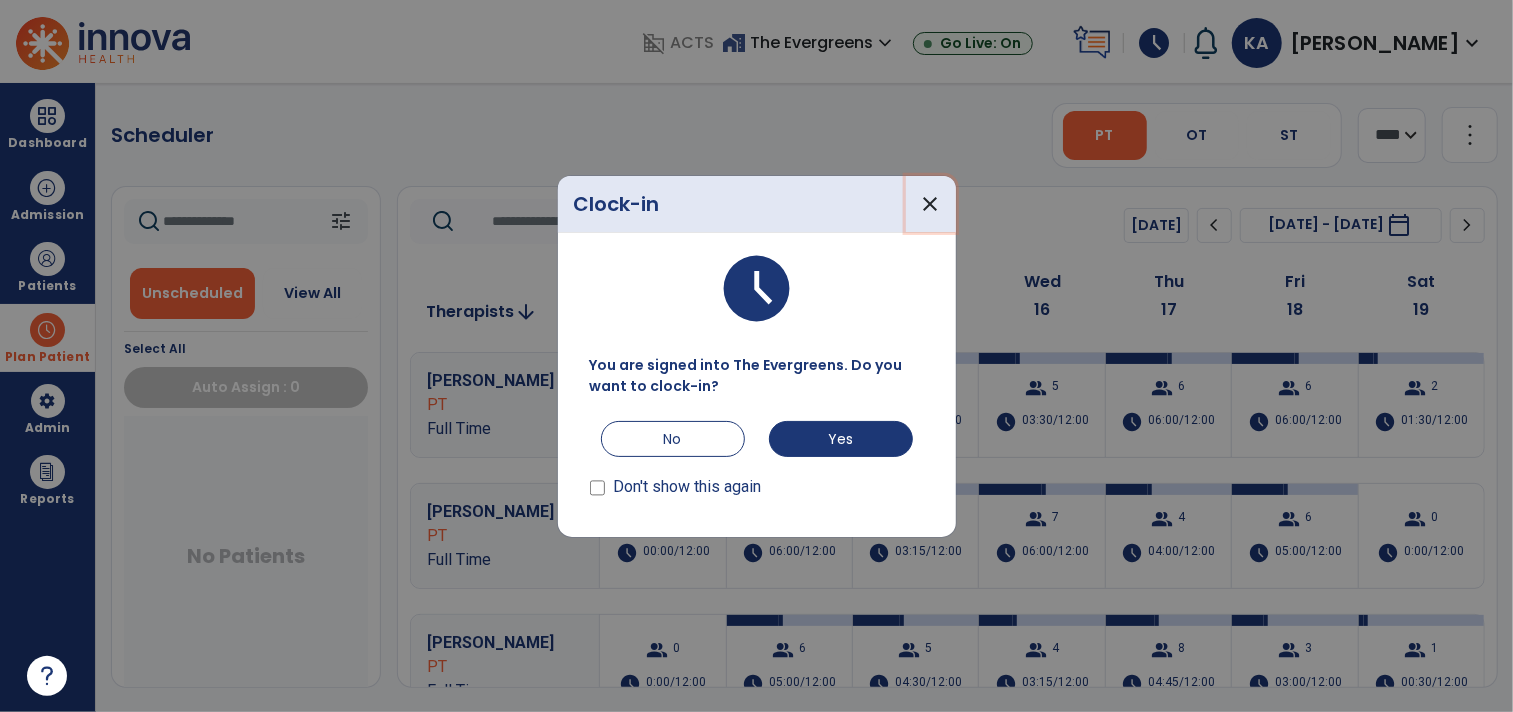click on "close" at bounding box center [931, 204] 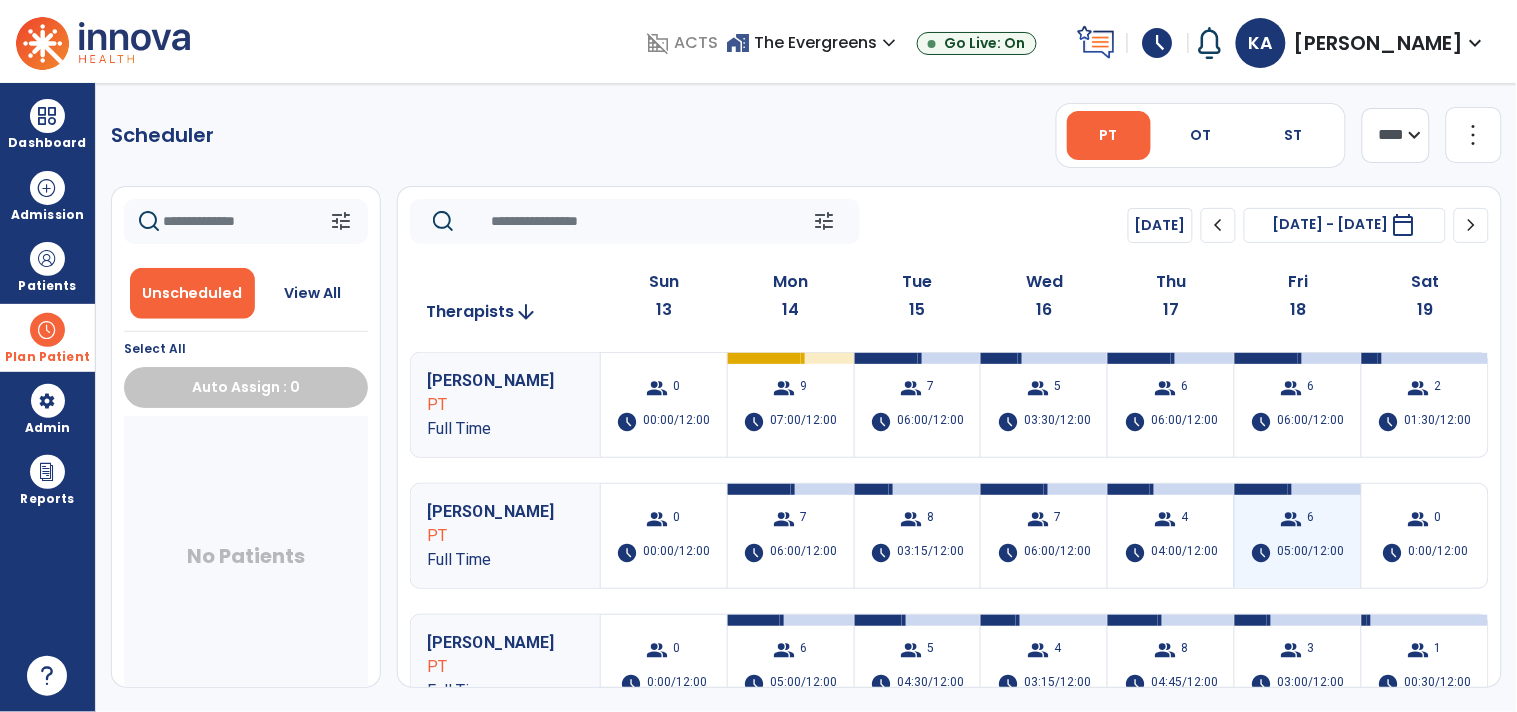 click on "group  6  schedule  05:00/12:00" at bounding box center (1298, 536) 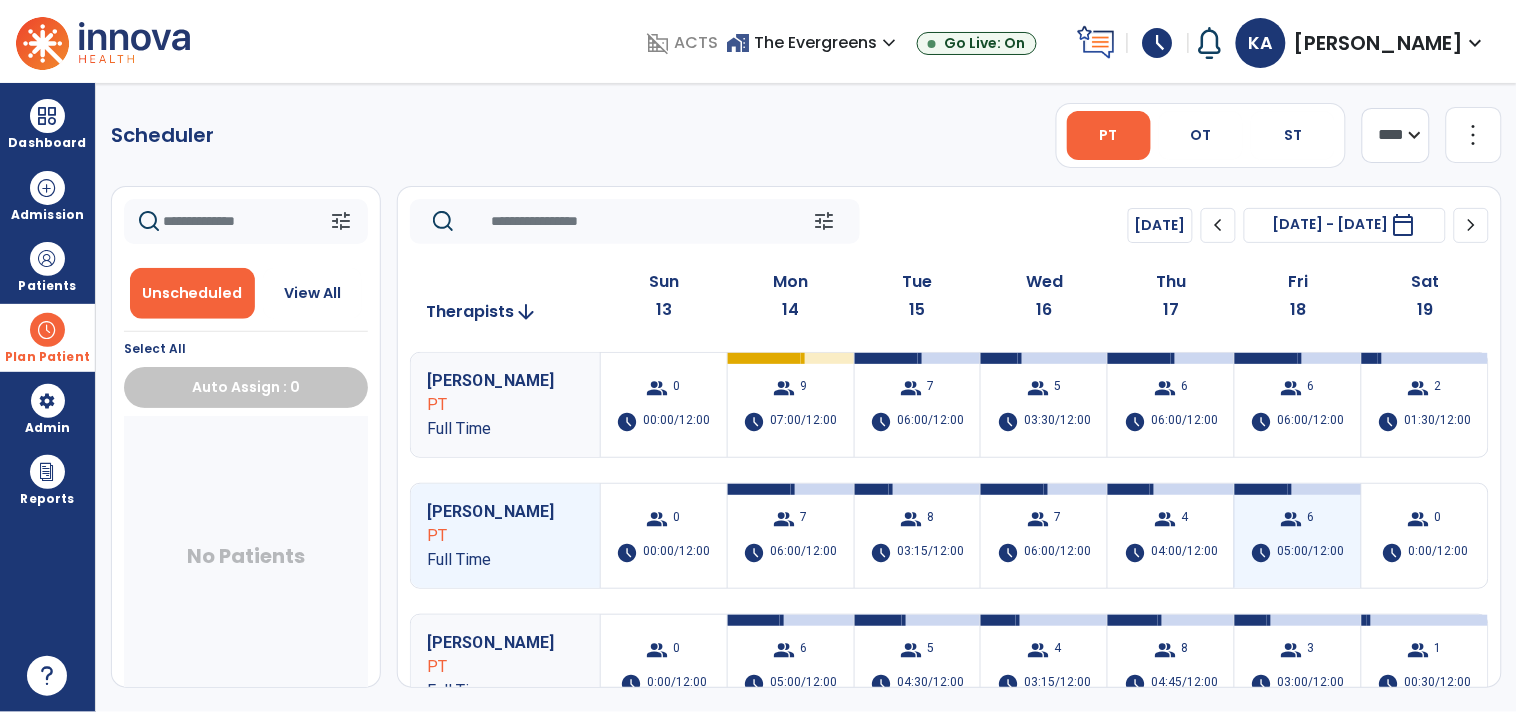 click on "group  6  schedule  05:00/12:00" at bounding box center [1298, 536] 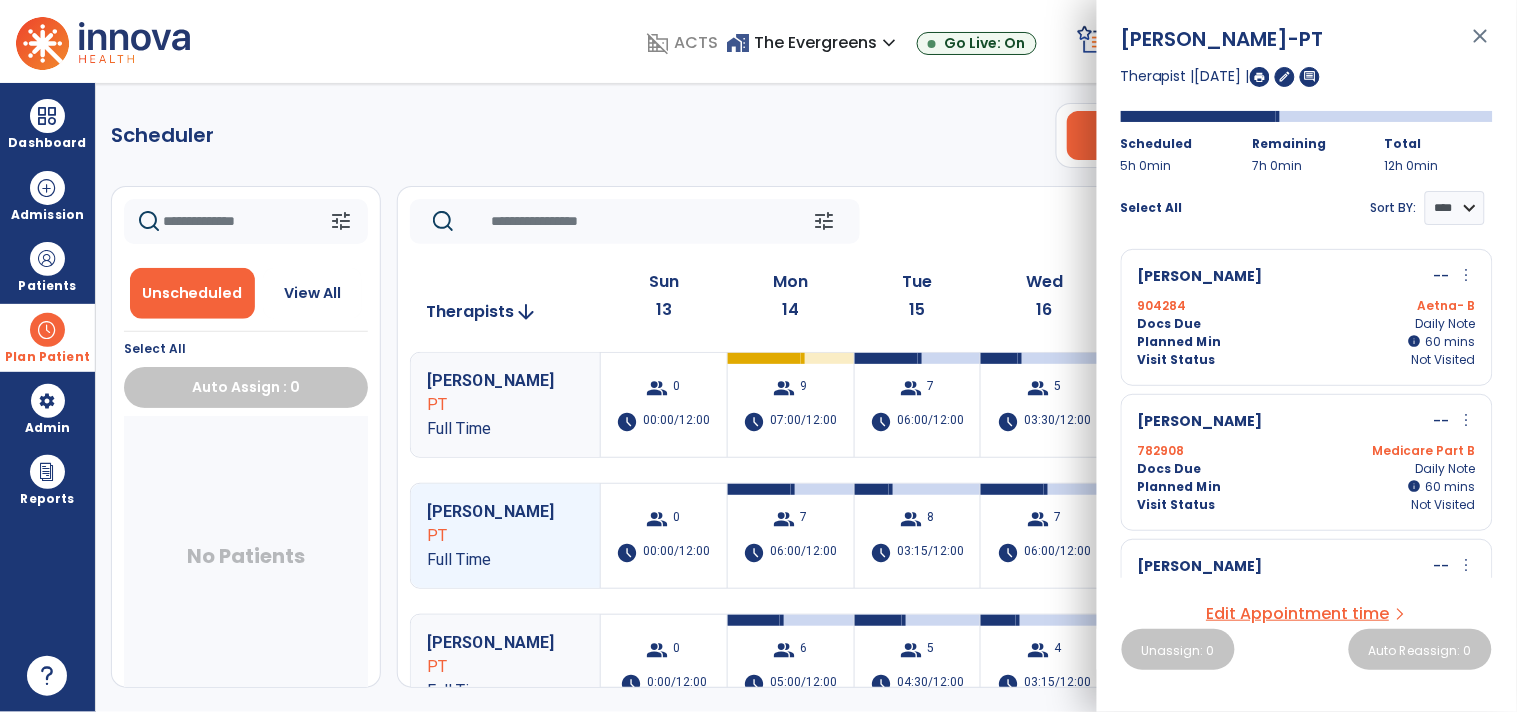 click on "Edit Appointment time" at bounding box center [1298, 614] 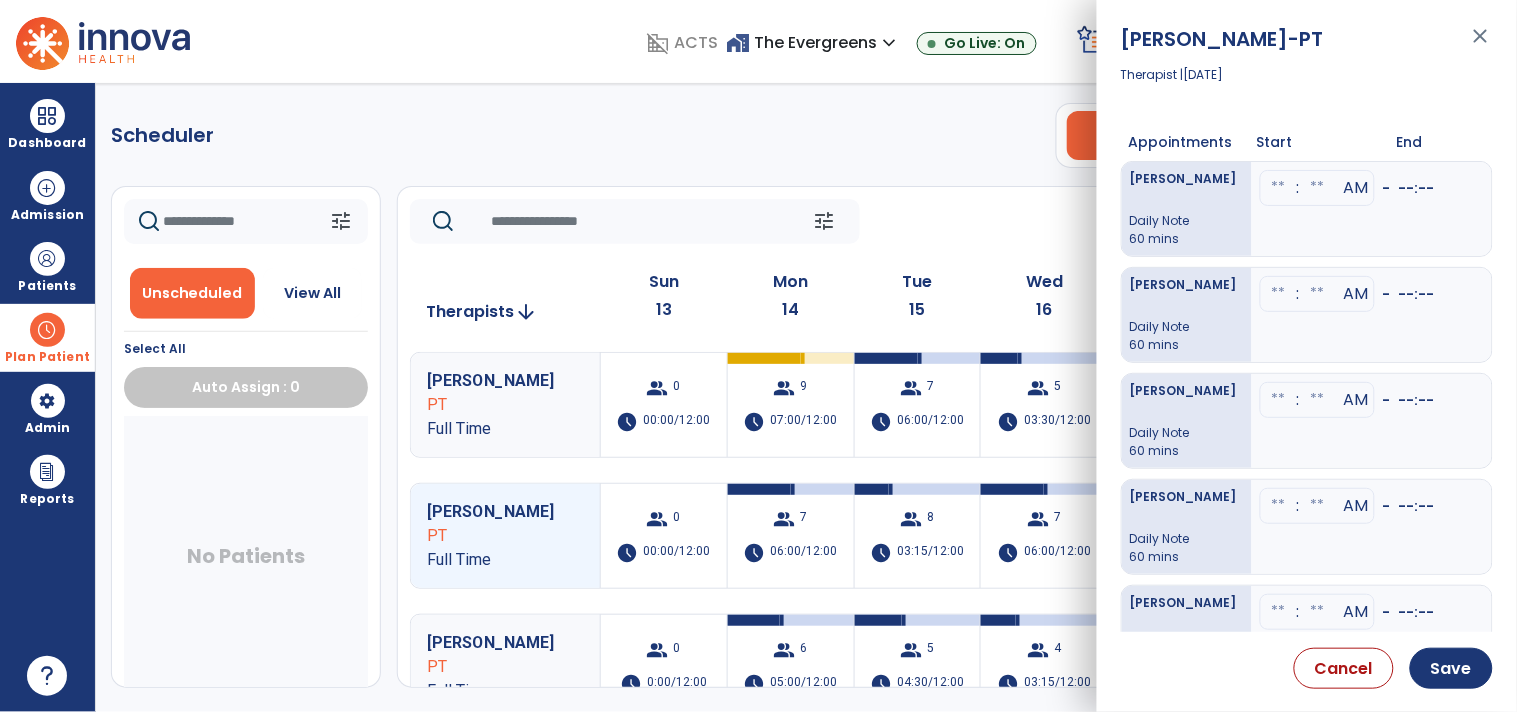click at bounding box center (1279, 188) 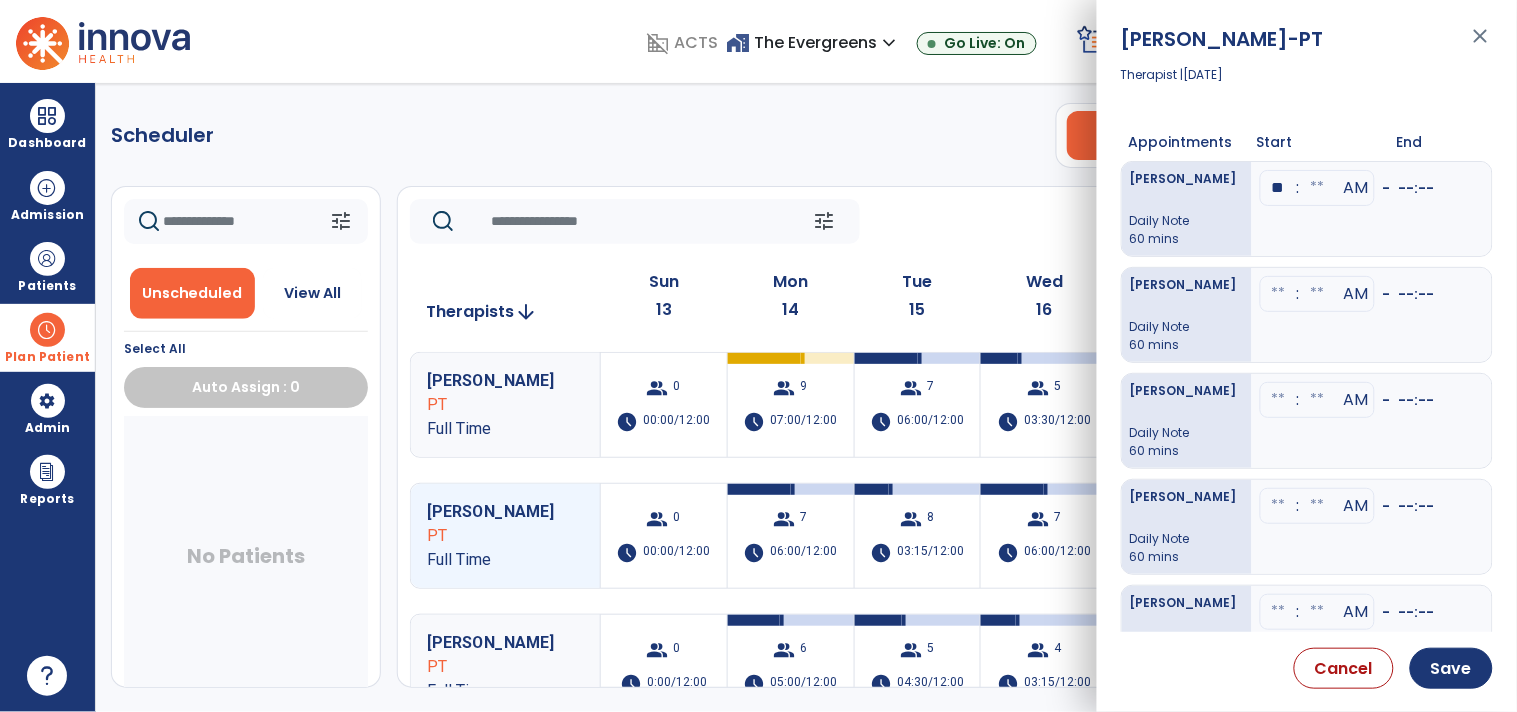 type on "**" 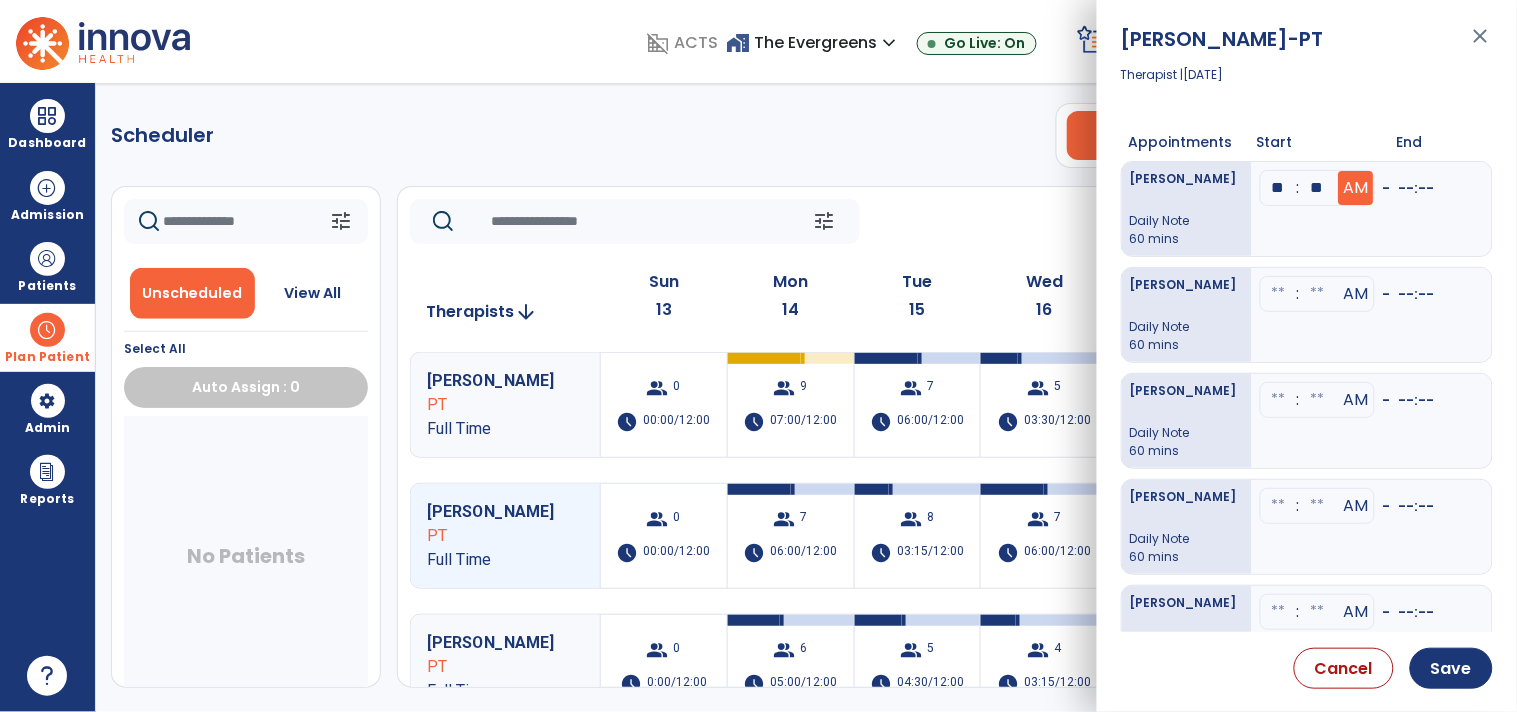 type on "**" 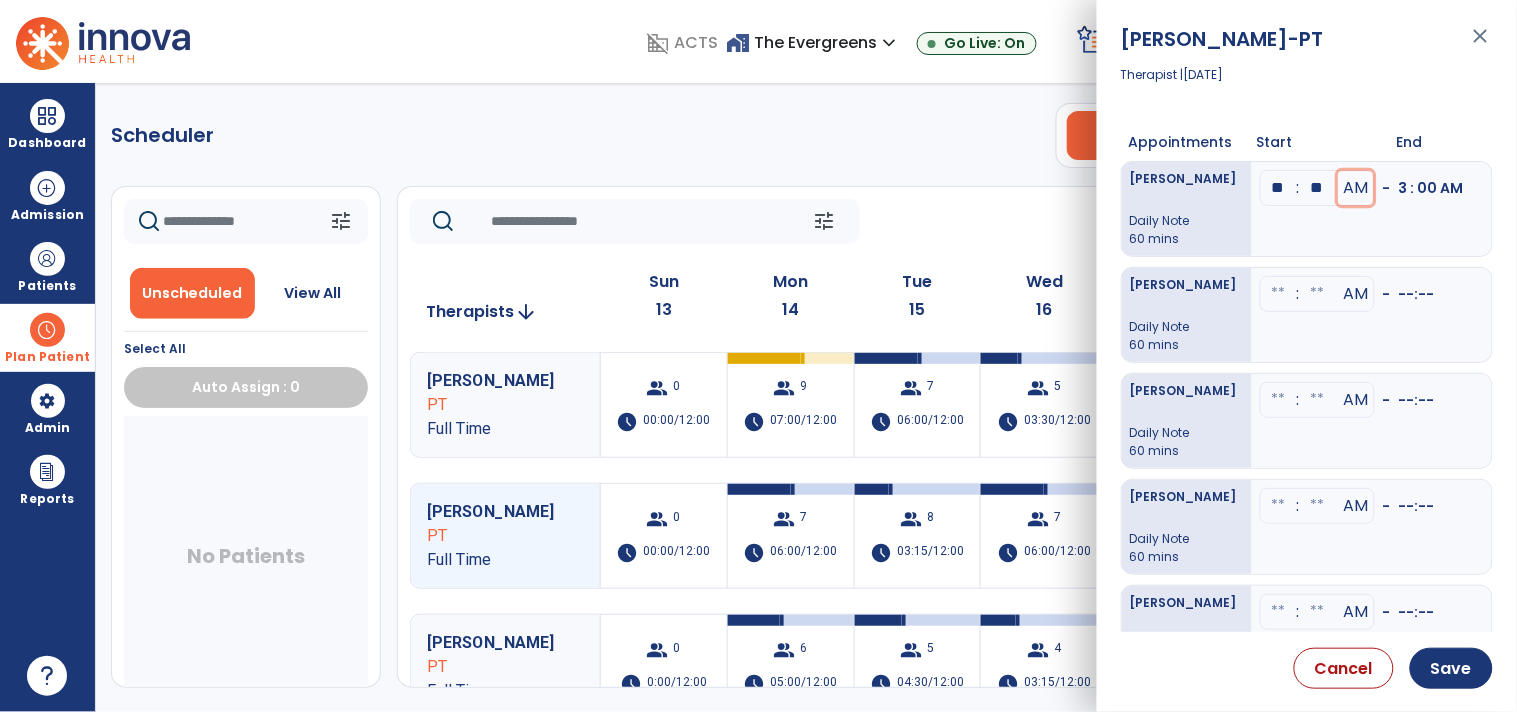 drag, startPoint x: 1352, startPoint y: 181, endPoint x: 1300, endPoint y: 245, distance: 82.46211 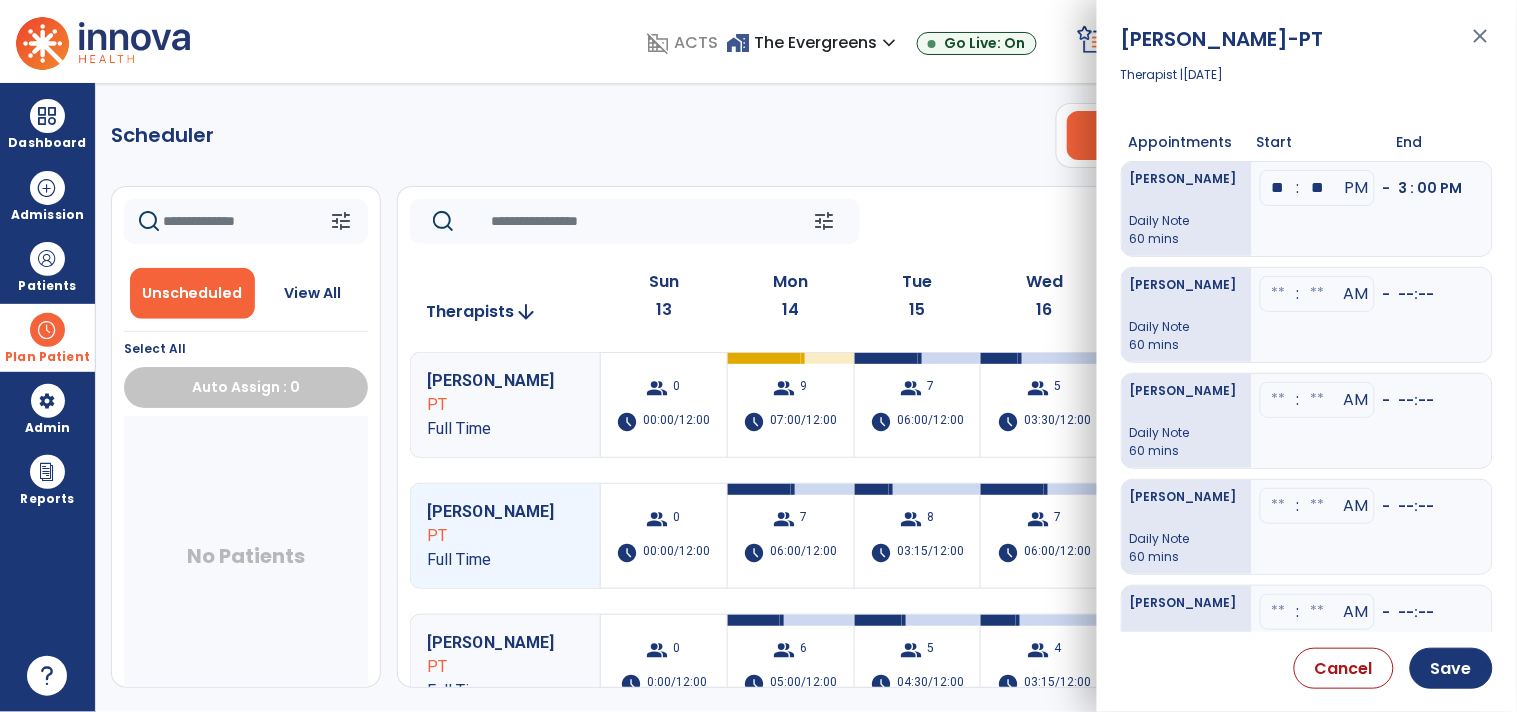 click at bounding box center [1279, 294] 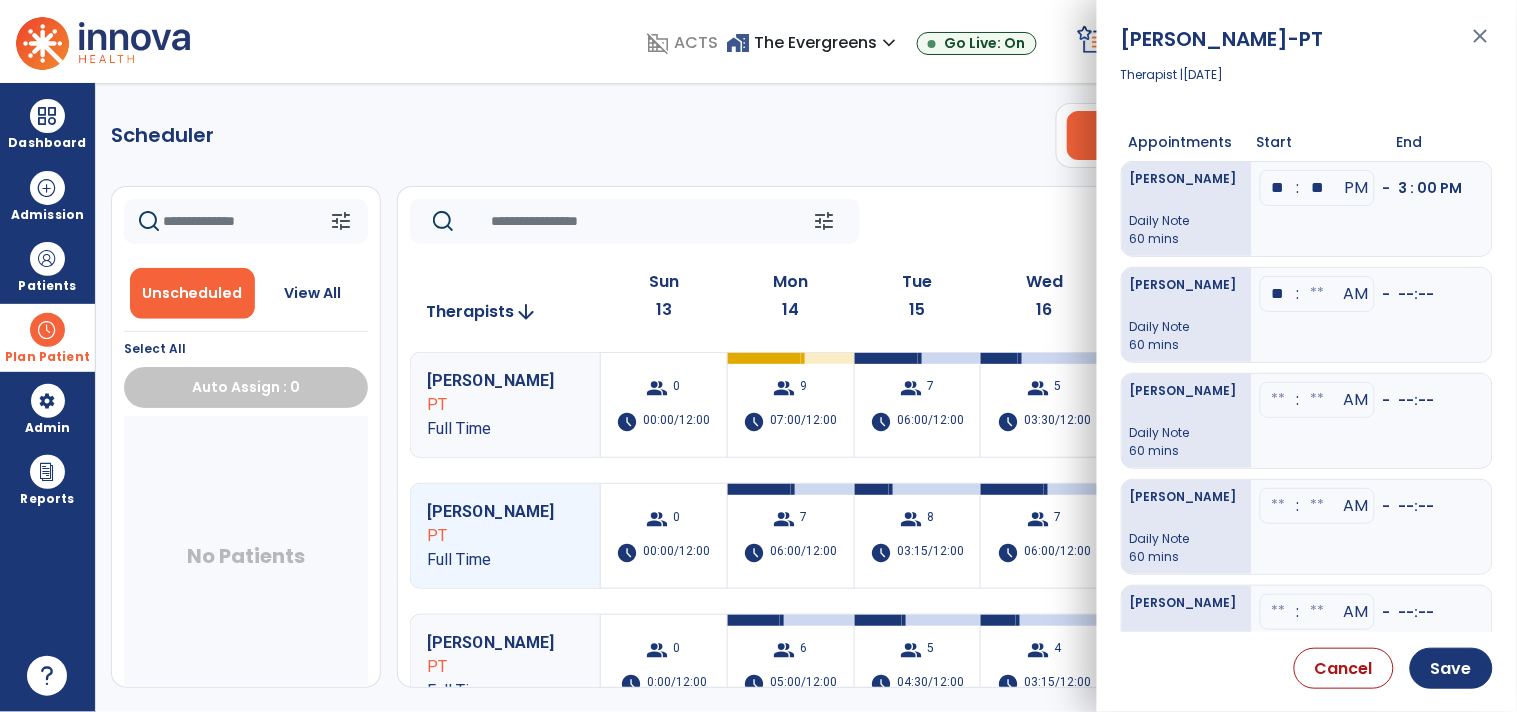 type on "**" 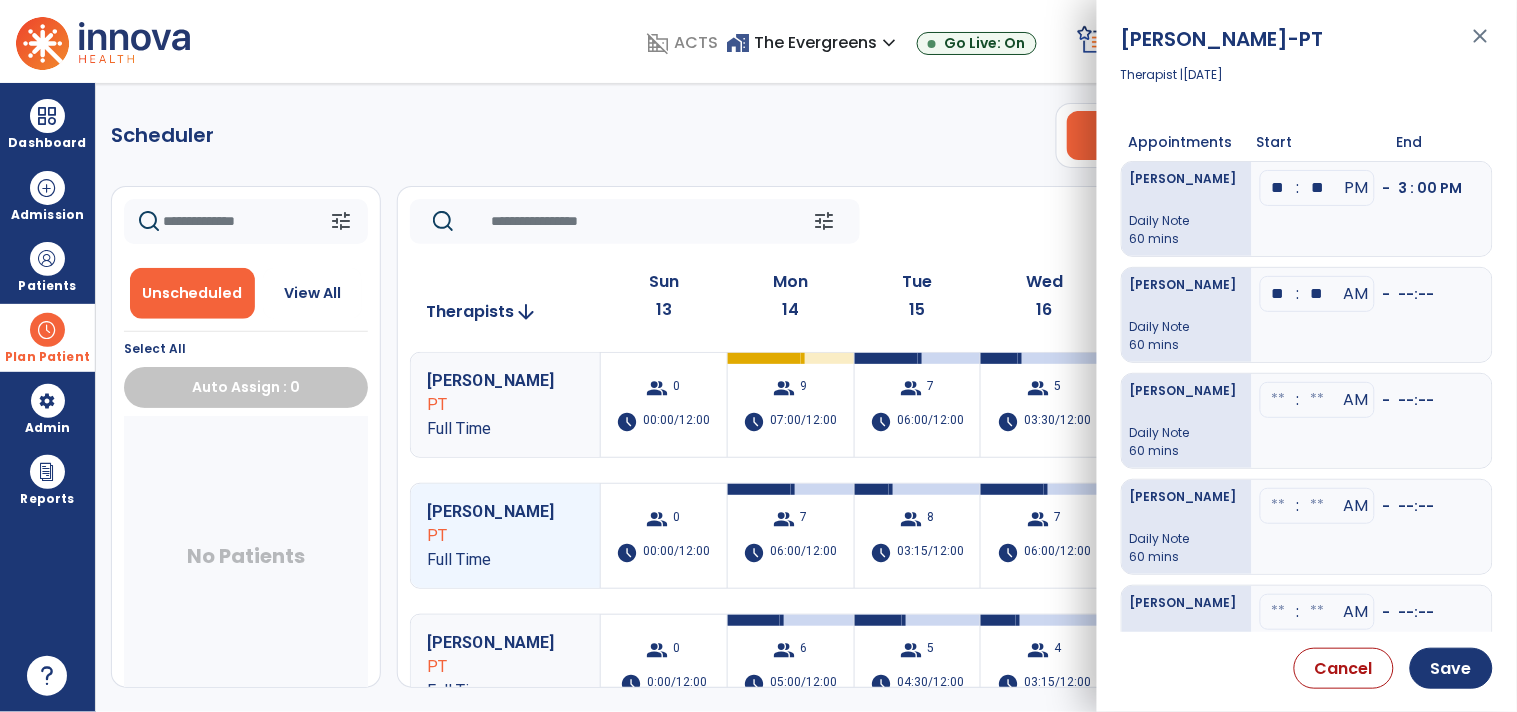 type on "**" 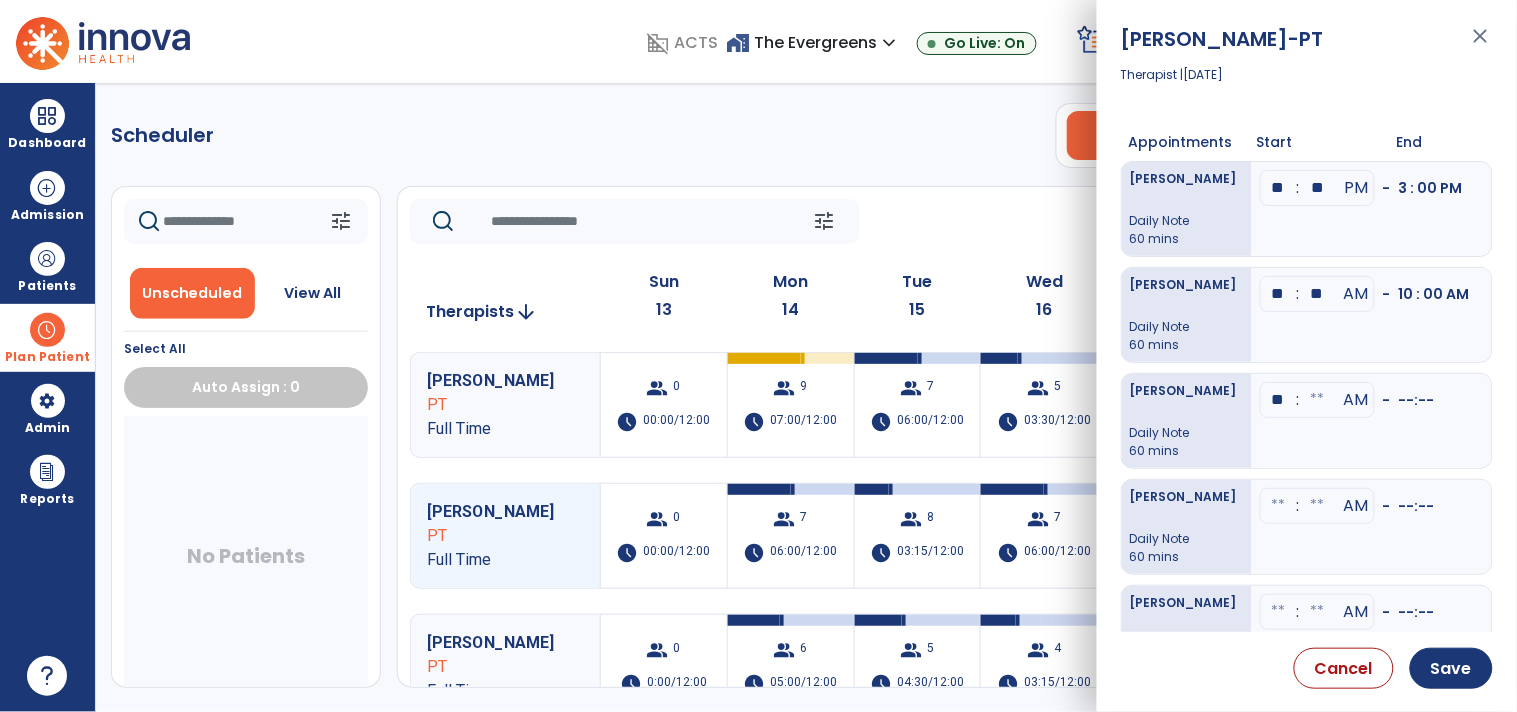 type on "**" 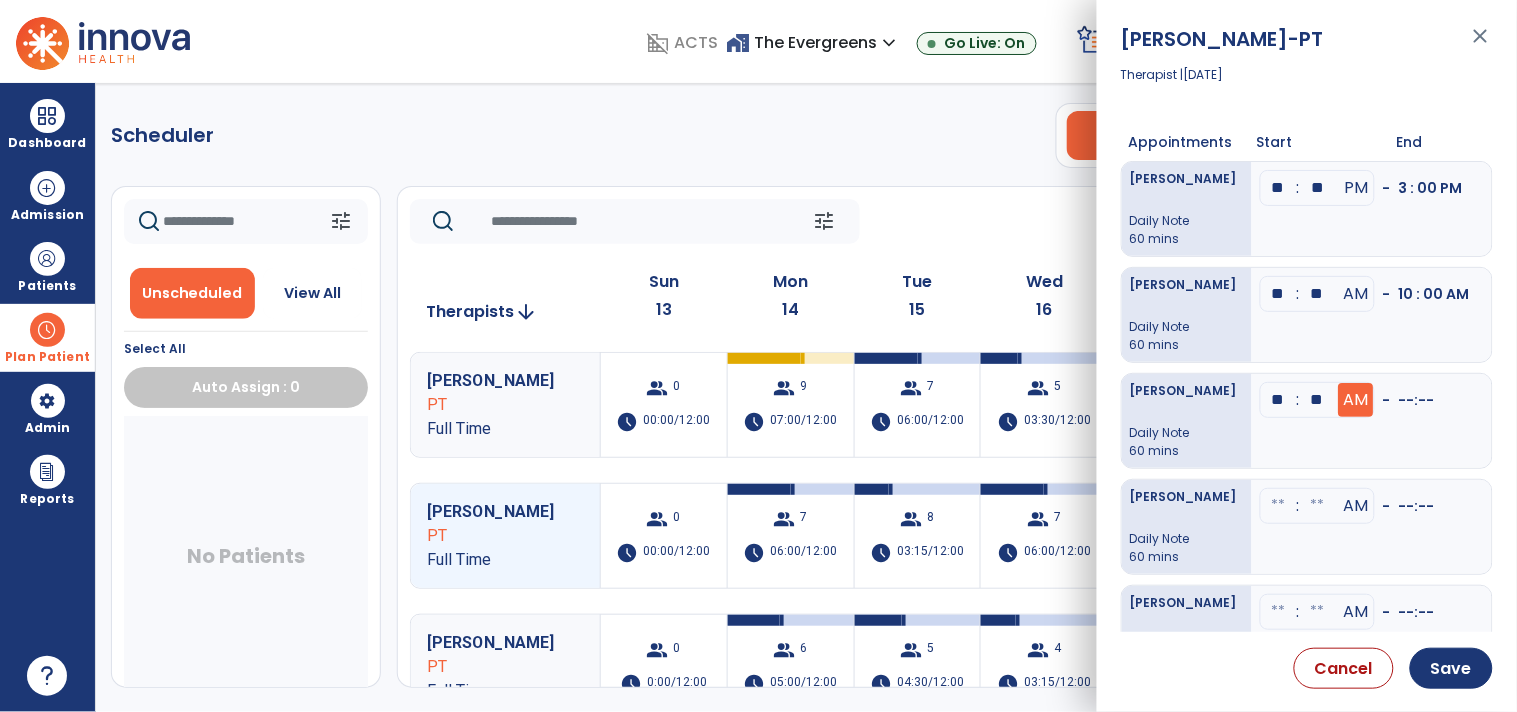 type on "**" 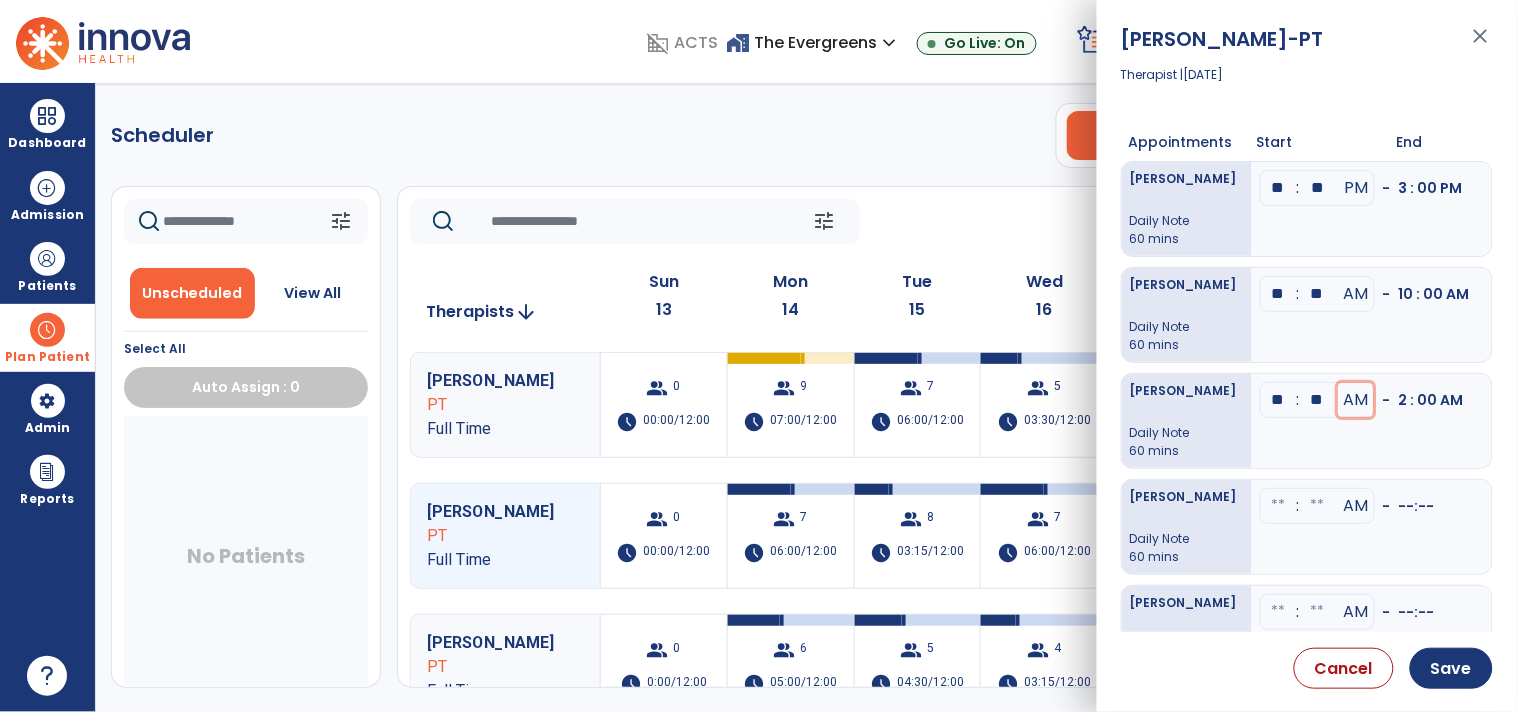 drag, startPoint x: 1343, startPoint y: 393, endPoint x: 1315, endPoint y: 471, distance: 82.8734 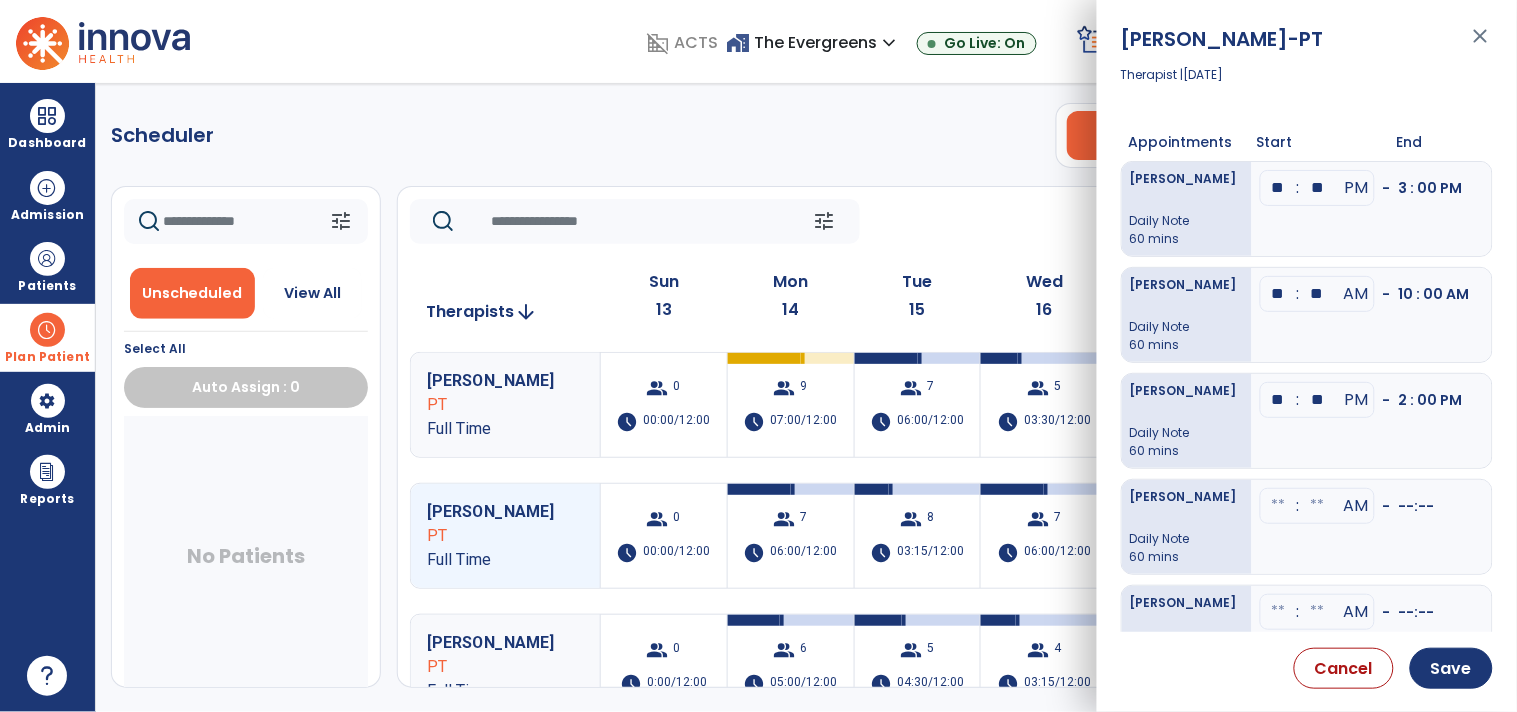 click at bounding box center [1279, 506] 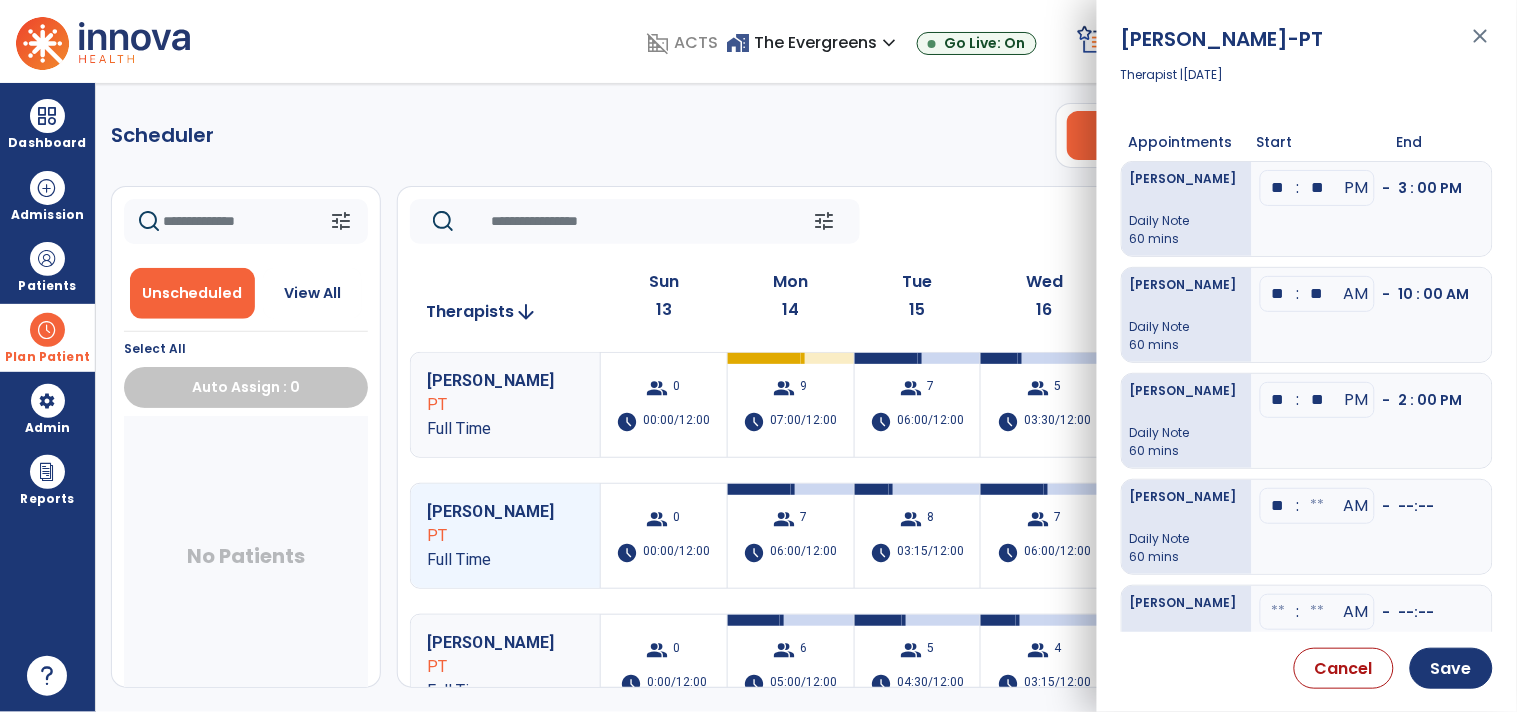 type on "**" 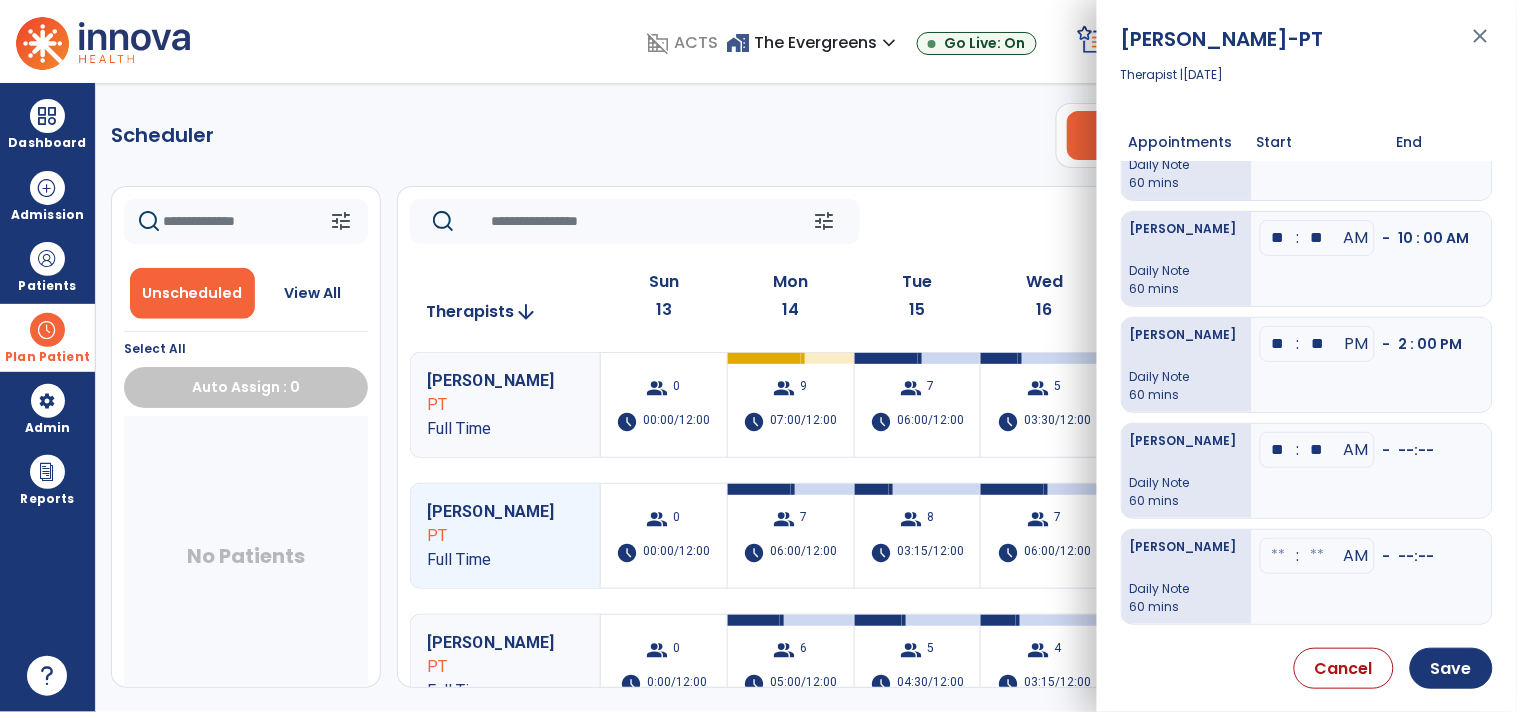 scroll, scrollTop: 77, scrollLeft: 0, axis: vertical 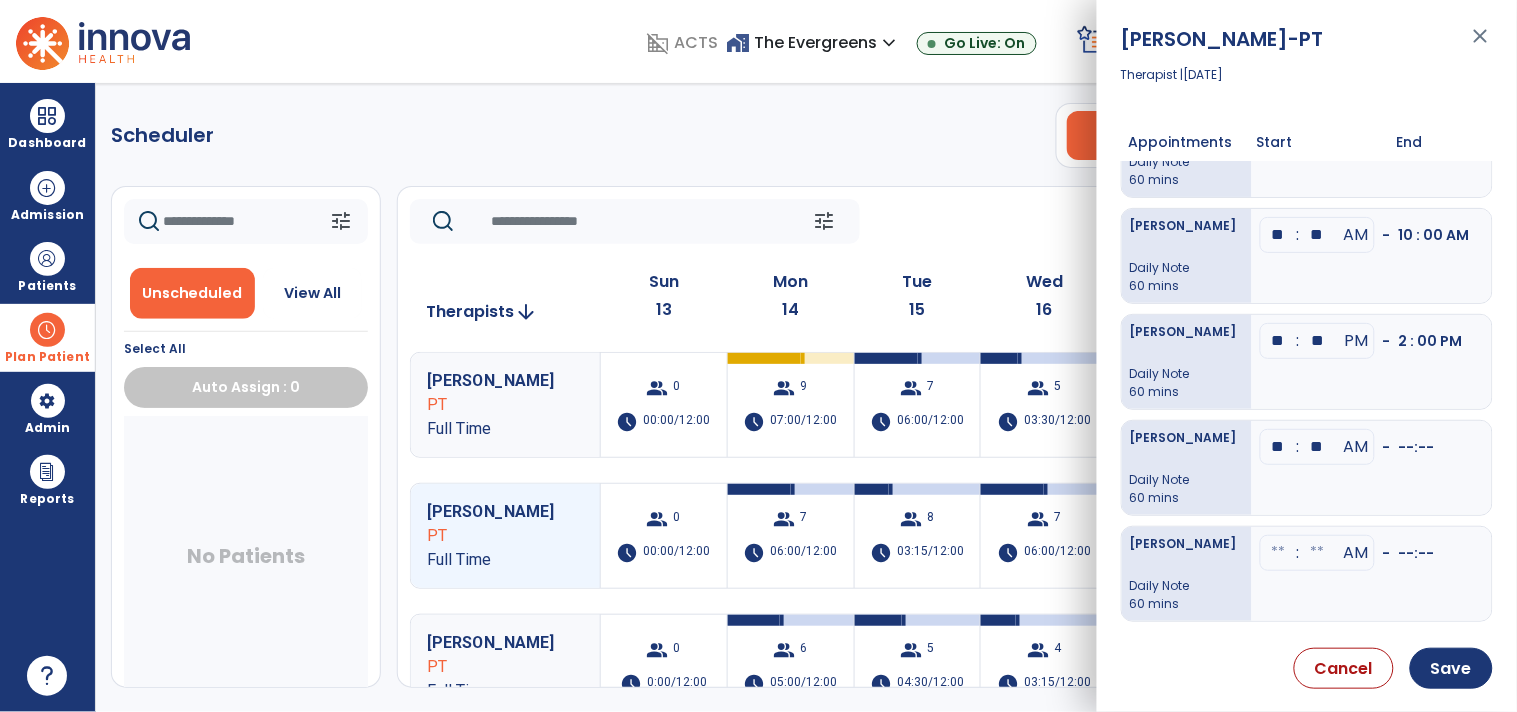 type on "**" 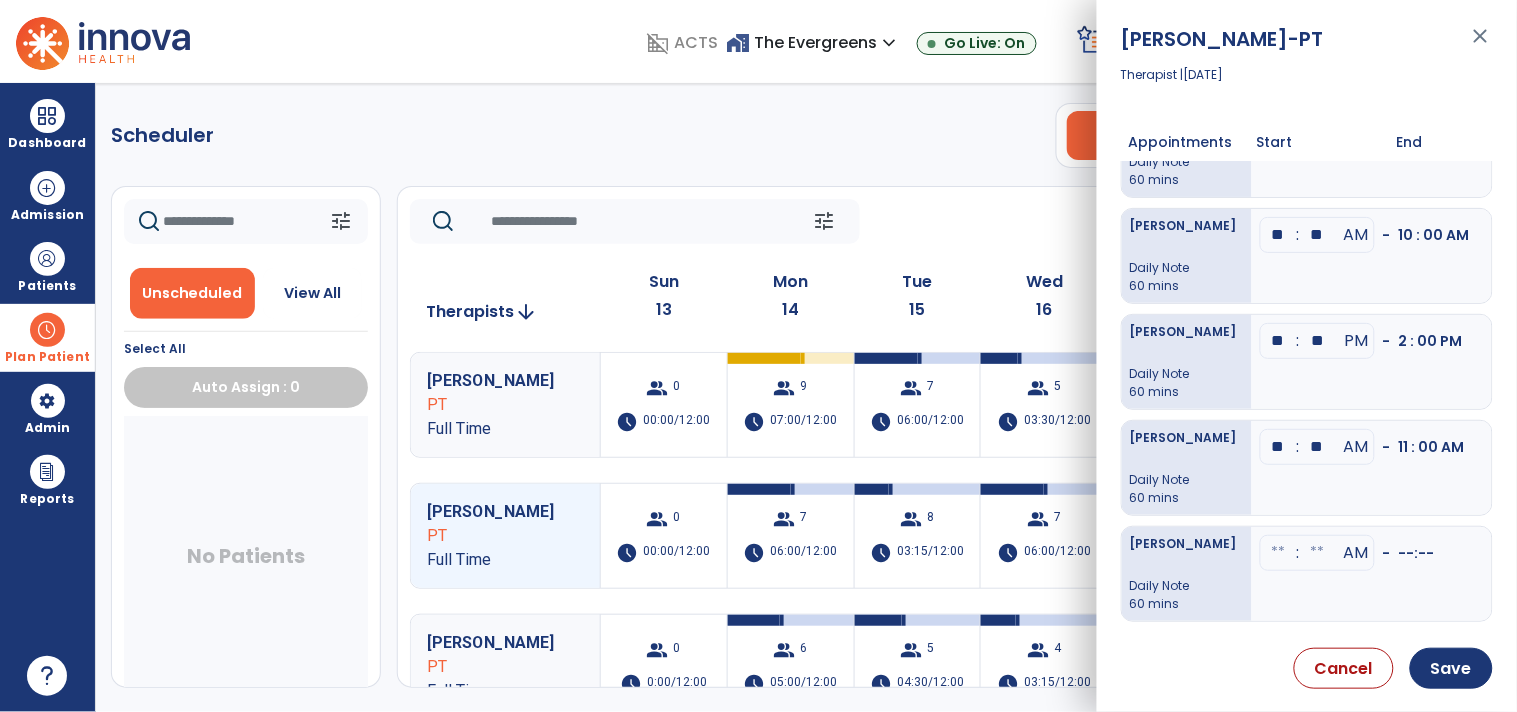 click at bounding box center [1279, 553] 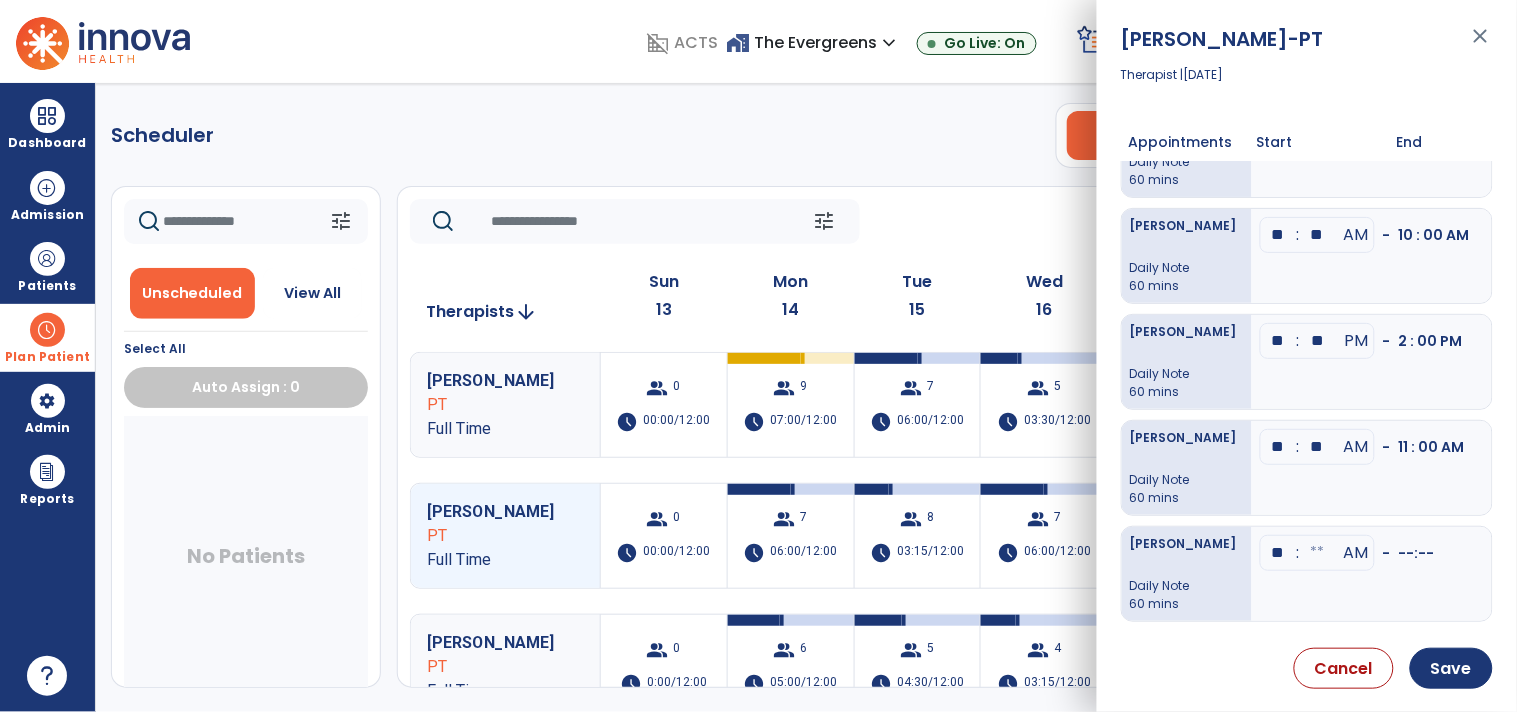 type on "**" 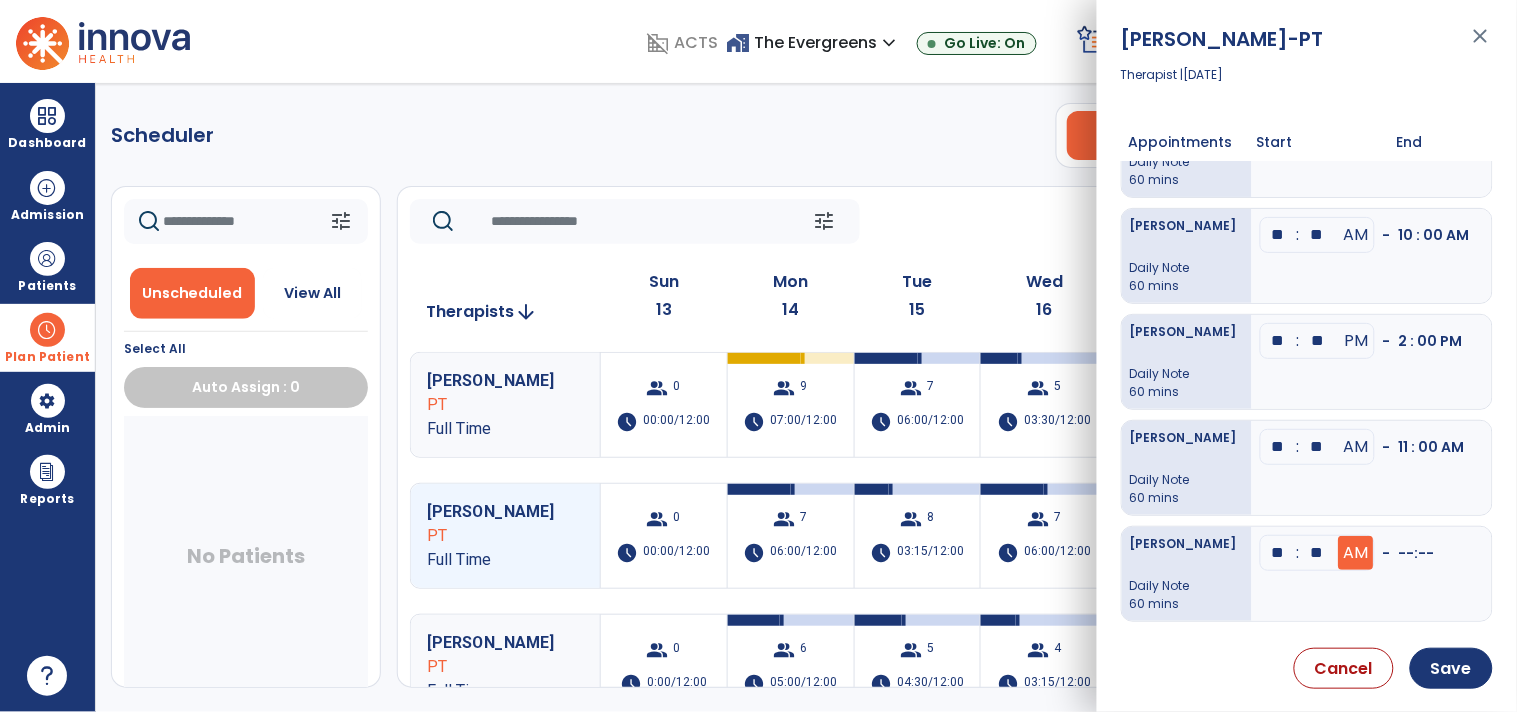 type on "**" 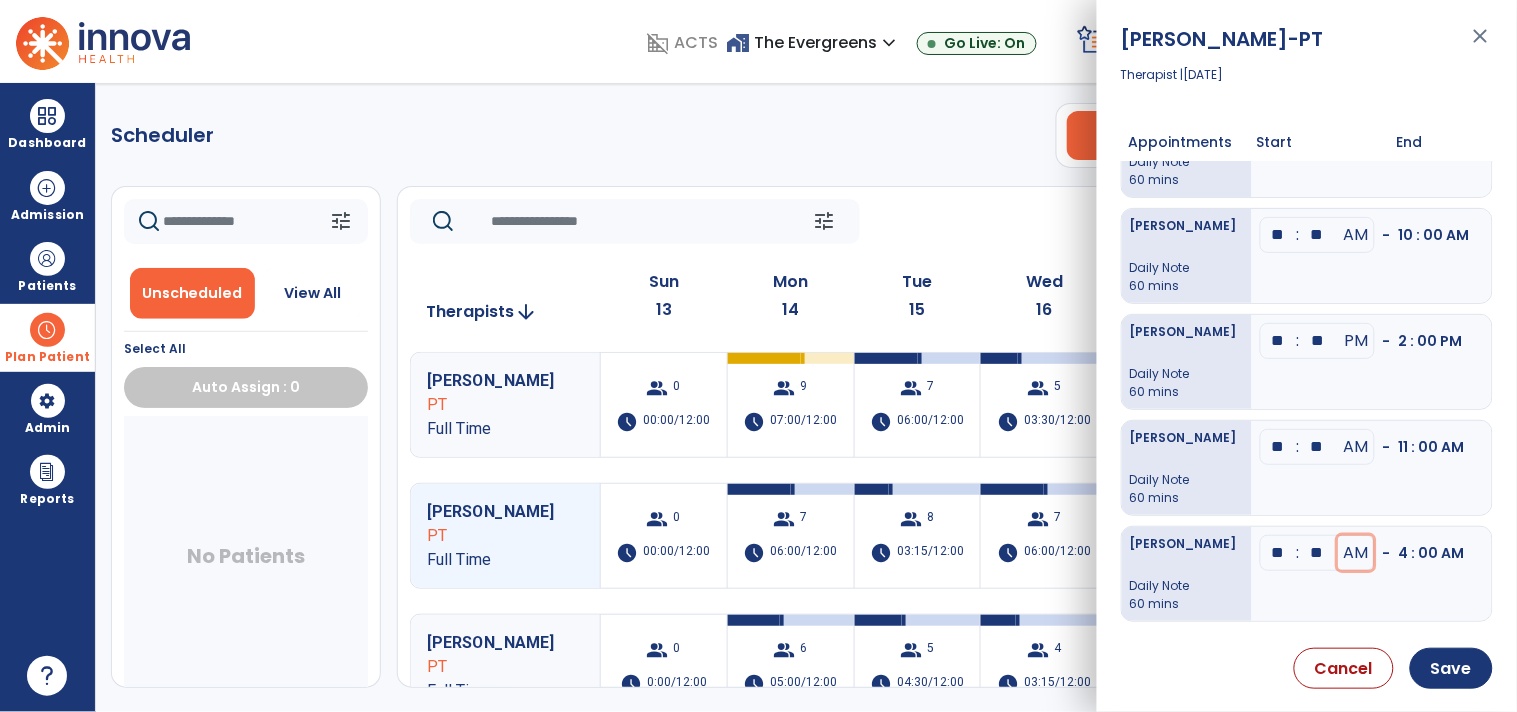 drag, startPoint x: 1352, startPoint y: 546, endPoint x: 1410, endPoint y: 596, distance: 76.57676 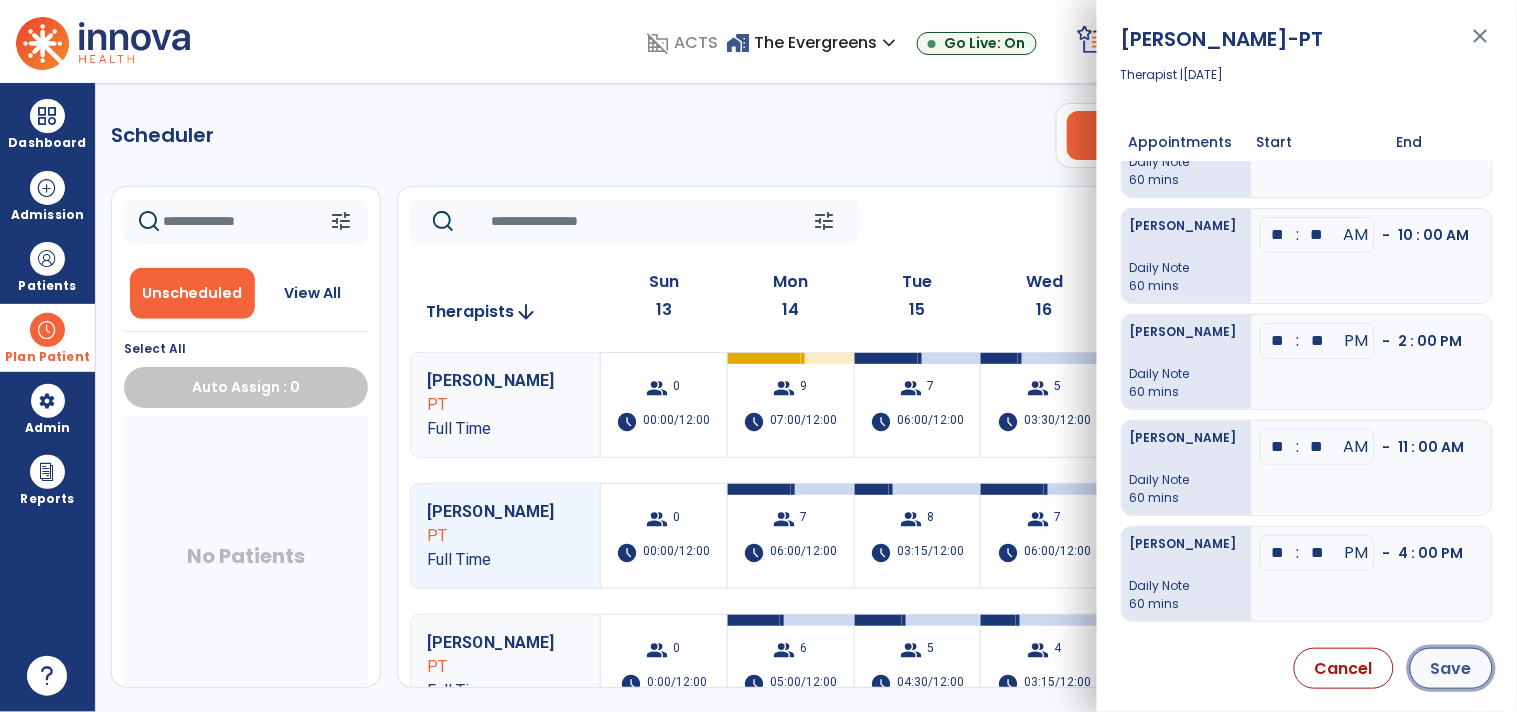 click on "Save" at bounding box center [1451, 668] 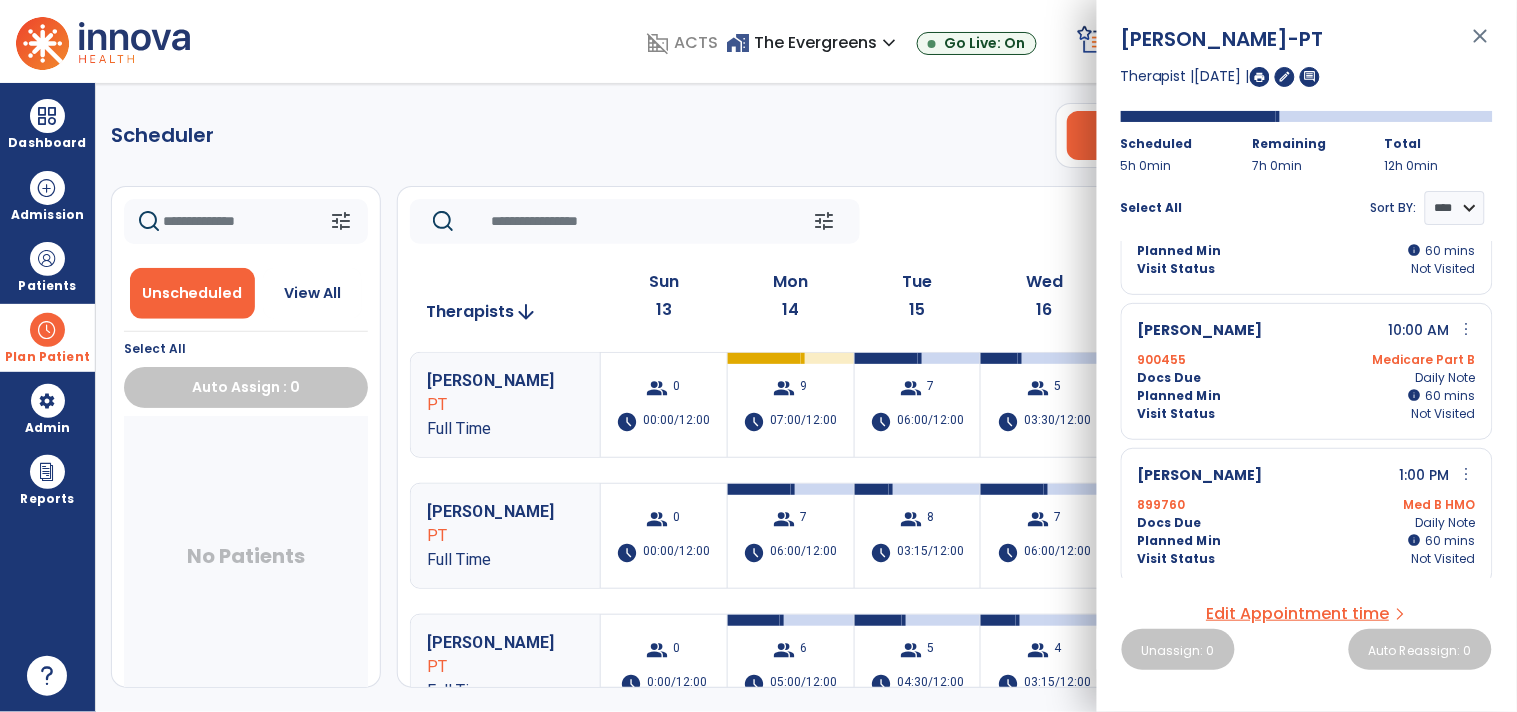 scroll, scrollTop: 0, scrollLeft: 0, axis: both 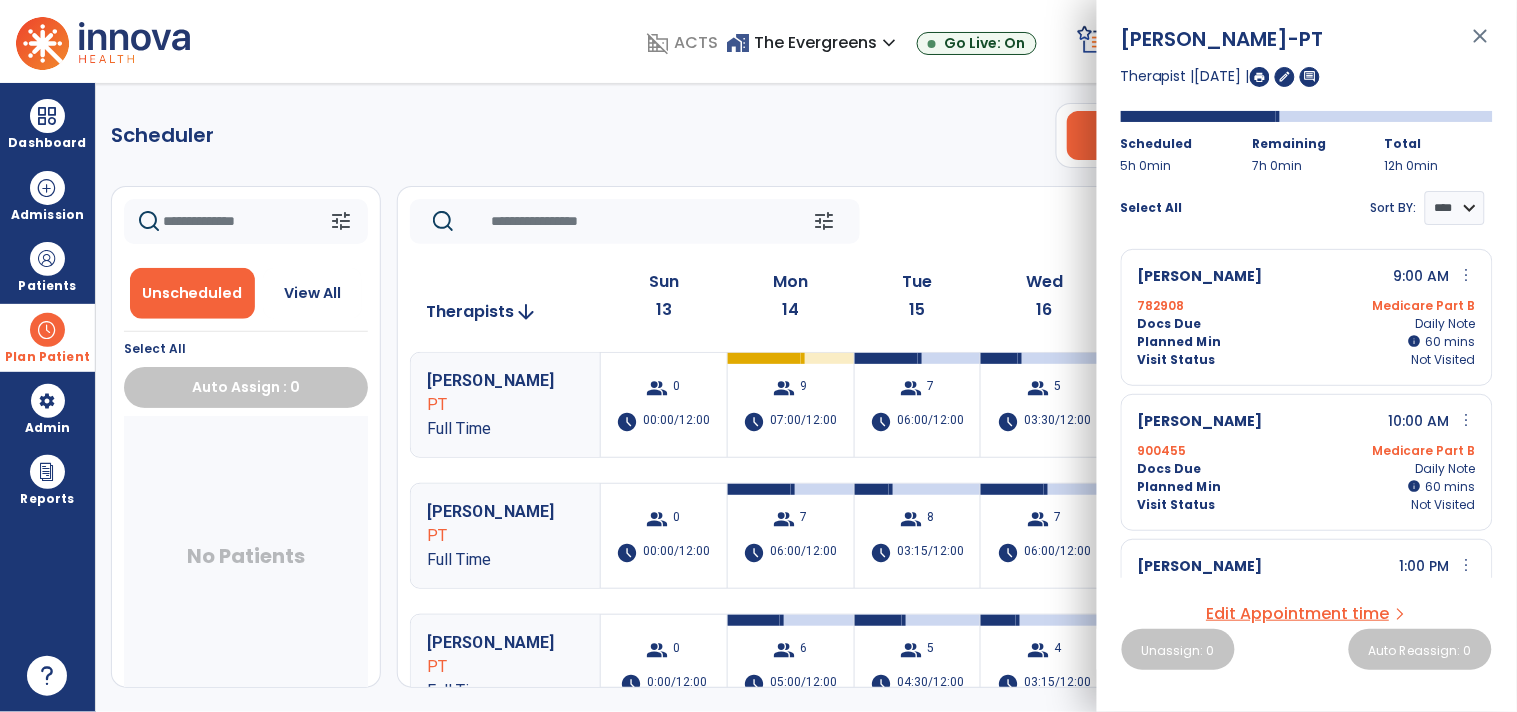 click on "close" at bounding box center (1481, 45) 